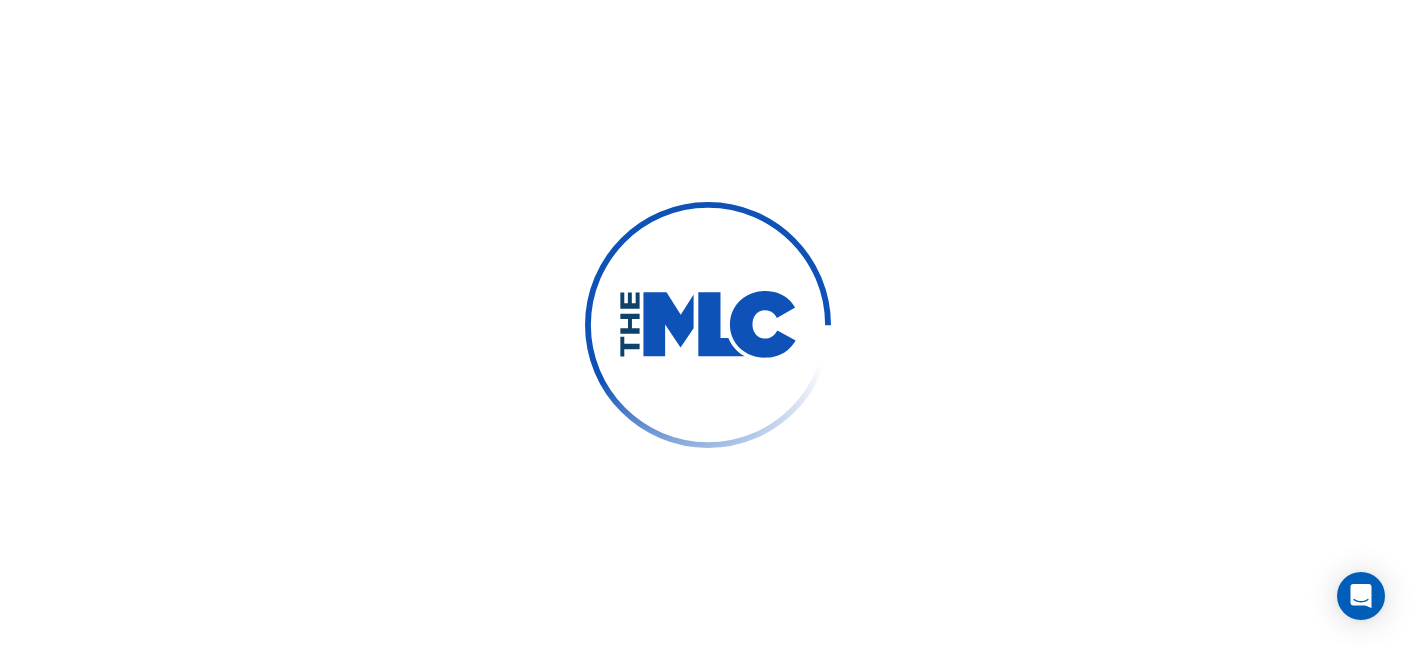 scroll, scrollTop: 0, scrollLeft: 0, axis: both 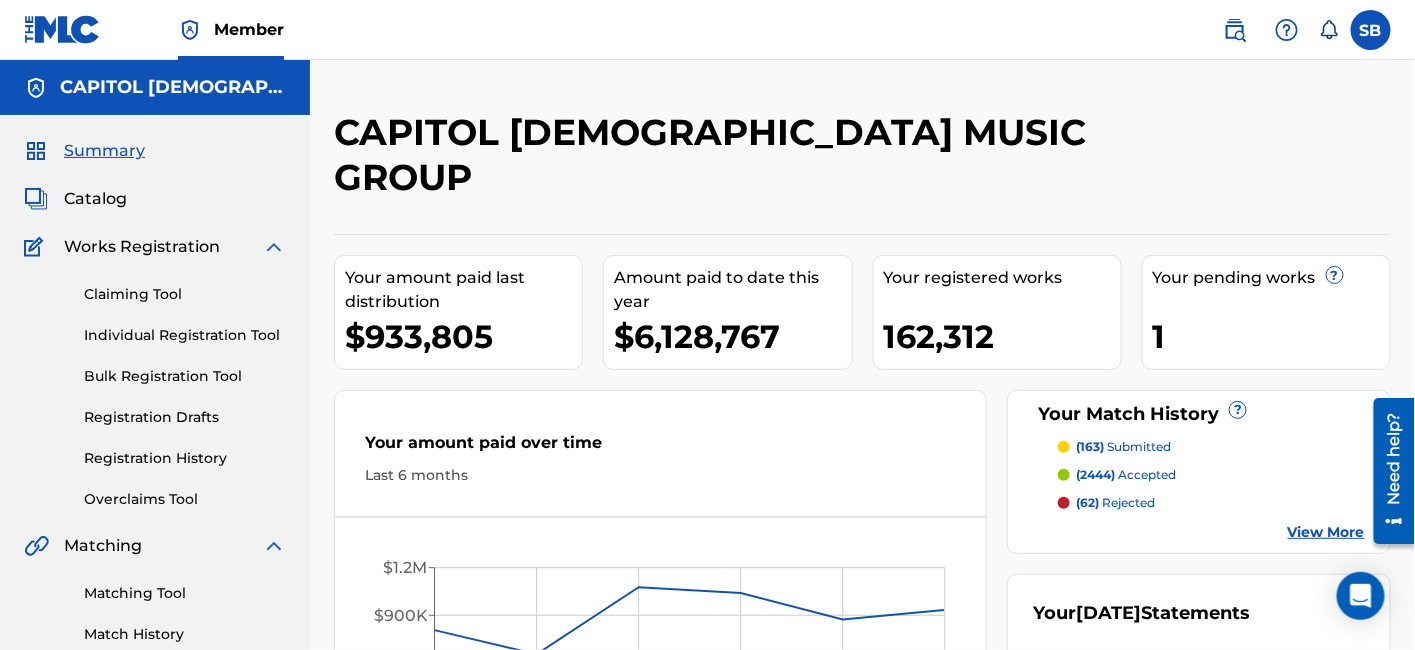 click on "Individual Registration Tool" at bounding box center [185, 335] 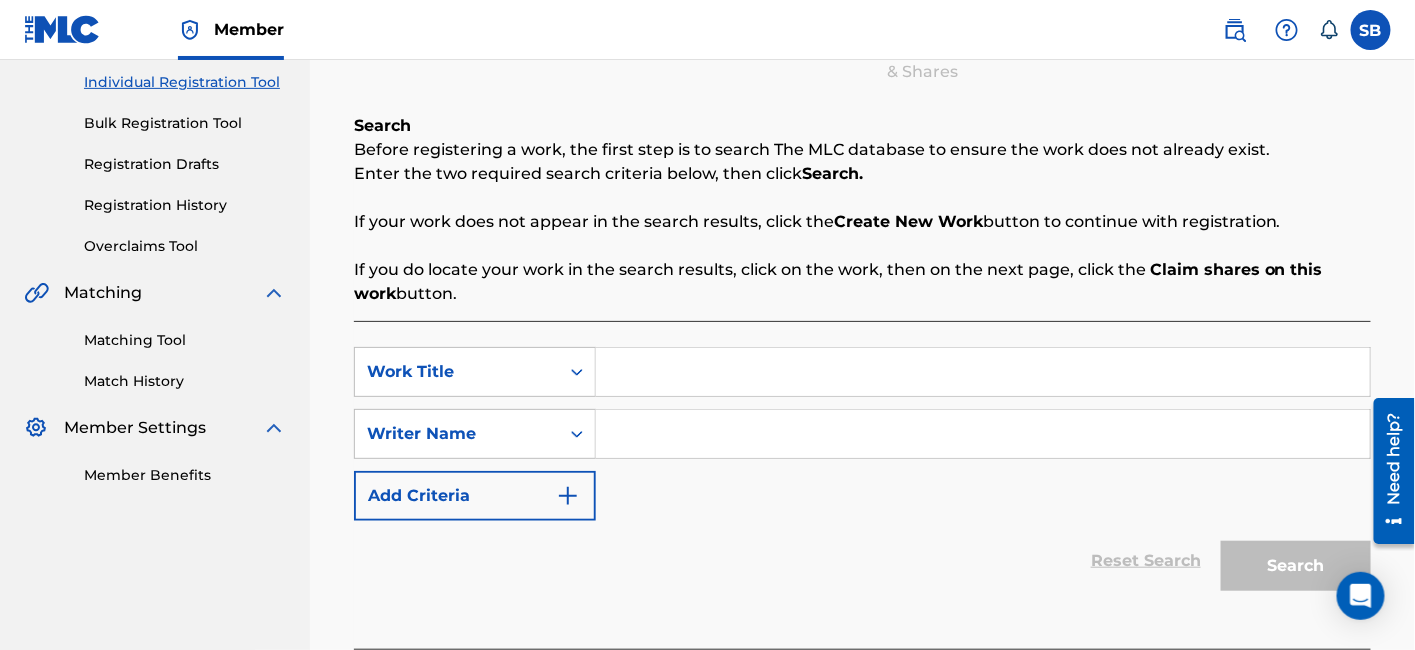 scroll, scrollTop: 0, scrollLeft: 0, axis: both 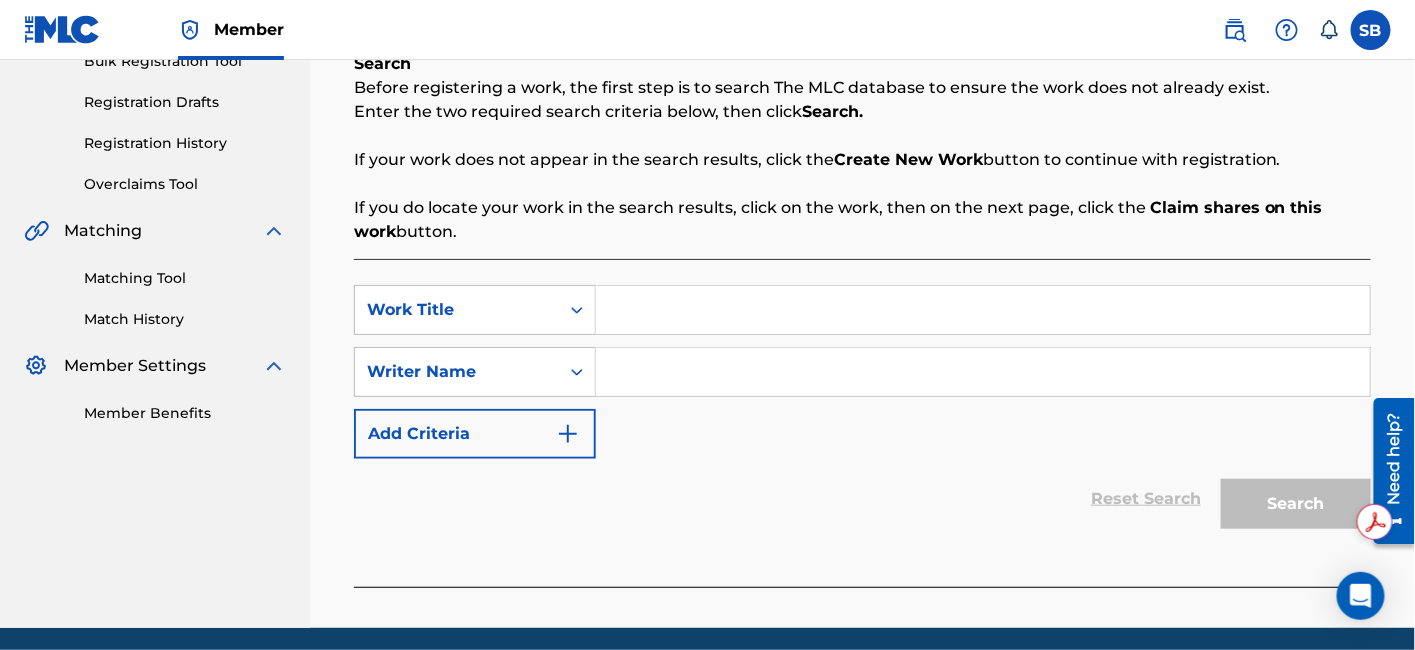 click on "Search Before registering a work, the first step is to search The MLC database to ensure the work does not already exist. Enter the two required search criteria below, then click   Search.  If your work does not appear in the search results, click the  Create New Work   button to continue with registration. If you do locate your work in the search results, click on the work, then on the next page, click the   Claim shares on this work  button. SearchWithCriteria05bcefd6-3047-4eb5-87cb-c40c6232f601 Work Title SearchWithCriteria59008be5-01a6-4e63-b582-bf761882d61a Writer Name Add Criteria Reset Search Search" at bounding box center (862, 319) 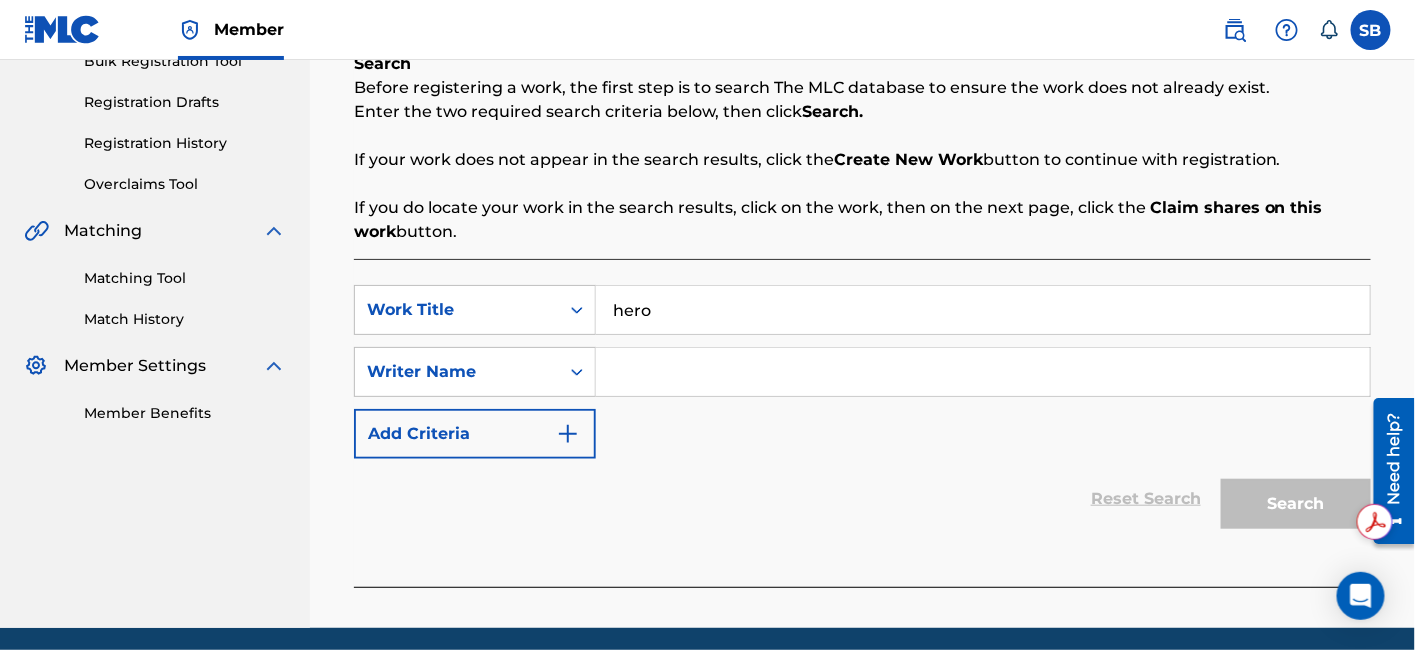 type on "hero" 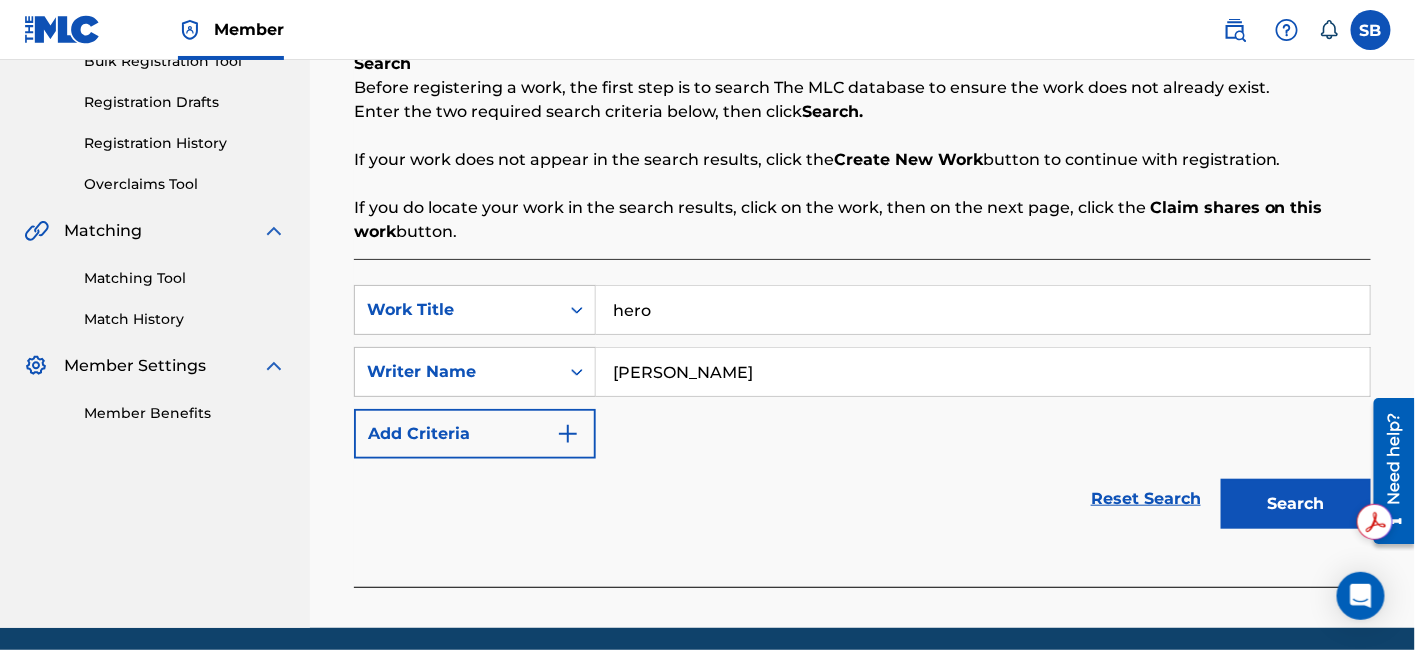 type on "henry hoeldtke" 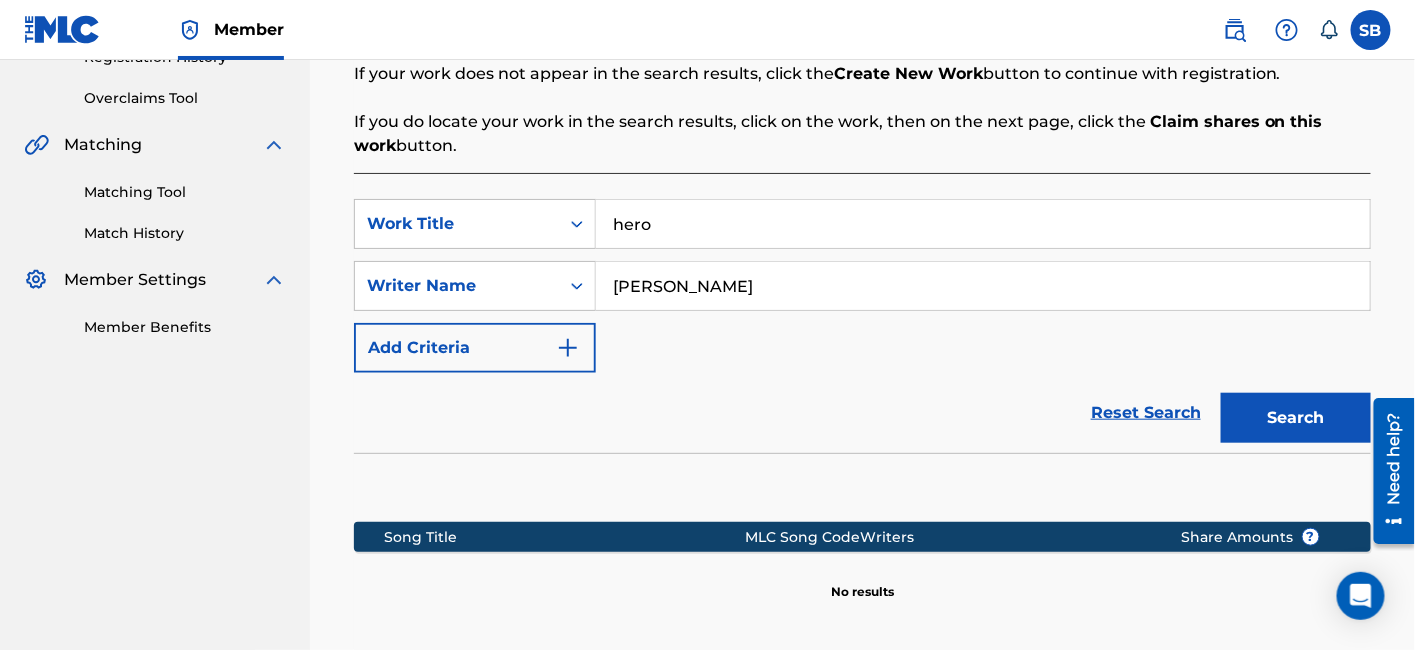 scroll, scrollTop: 394, scrollLeft: 0, axis: vertical 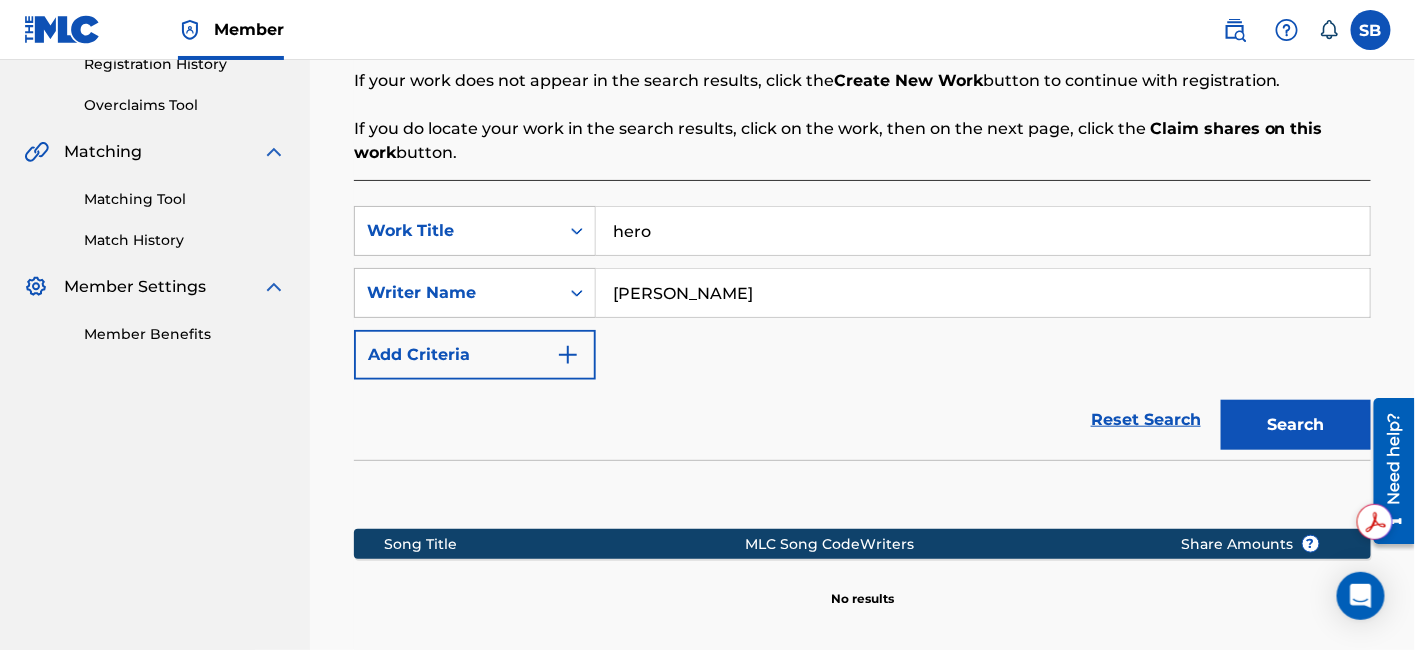 click on "Search" at bounding box center (1296, 425) 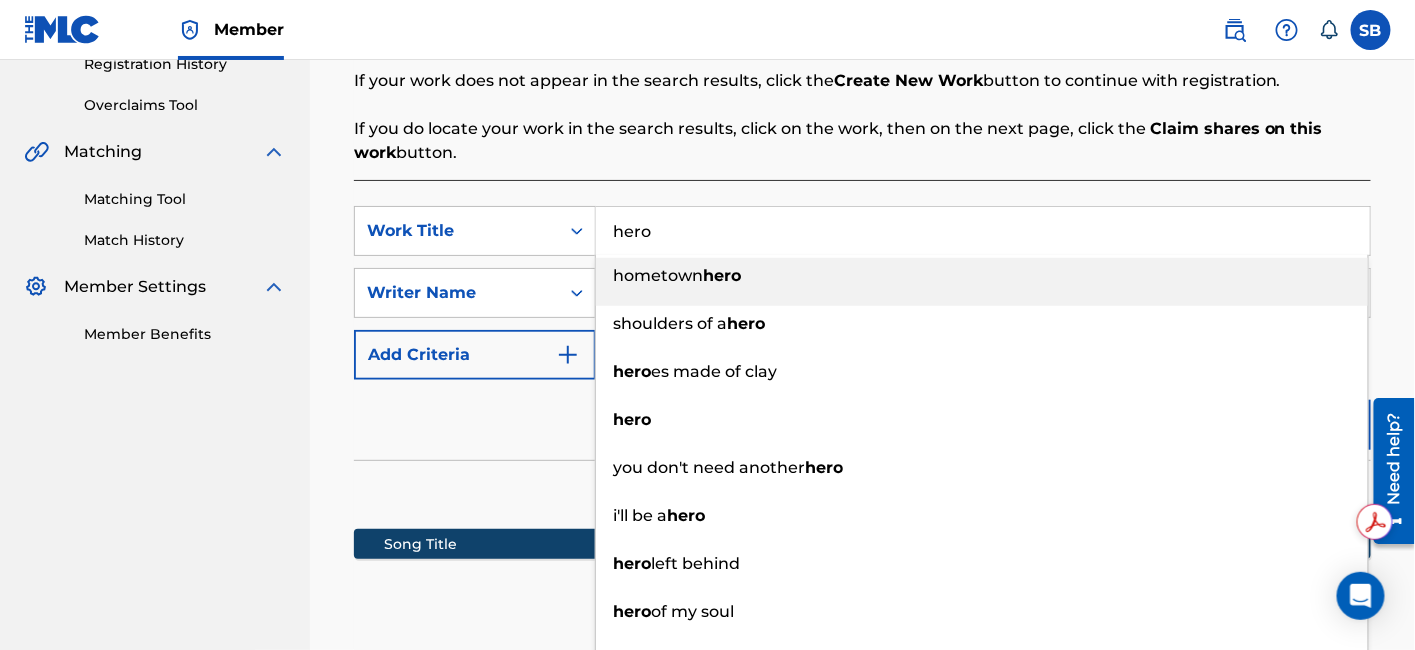 click on "hero" at bounding box center (983, 231) 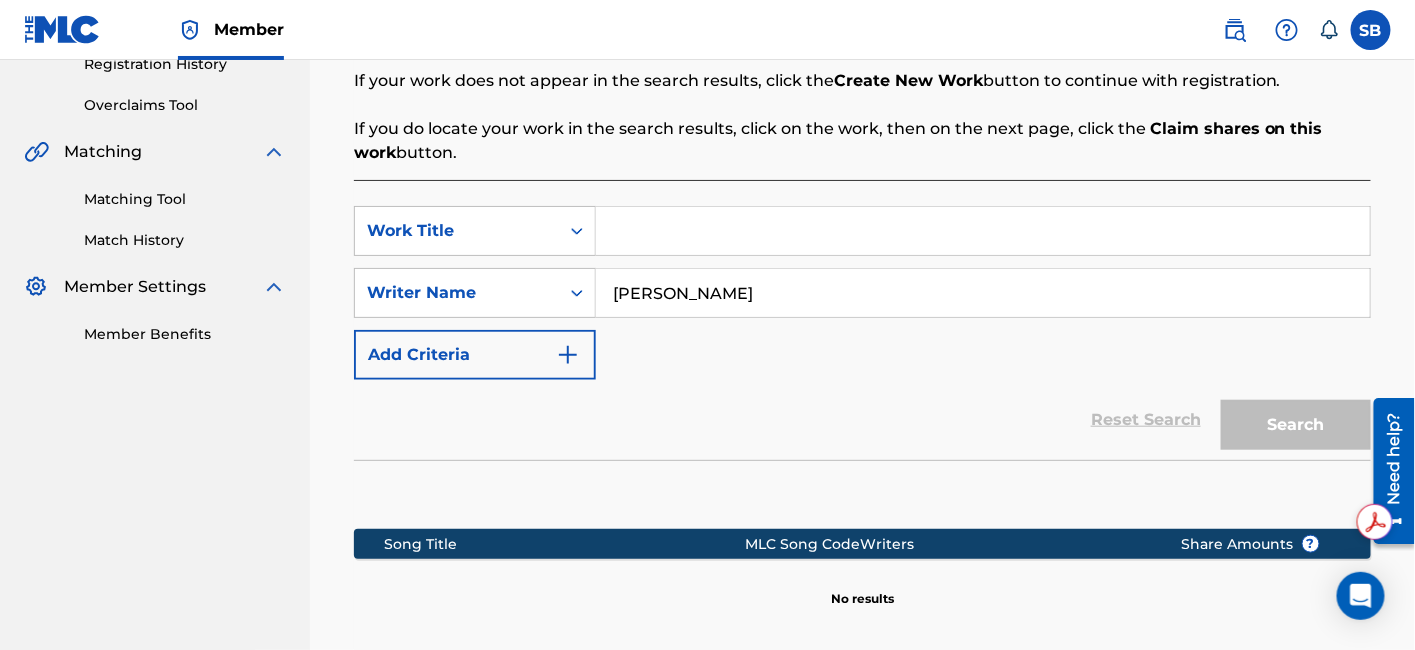 click on "henry hoeldtke" at bounding box center [983, 293] 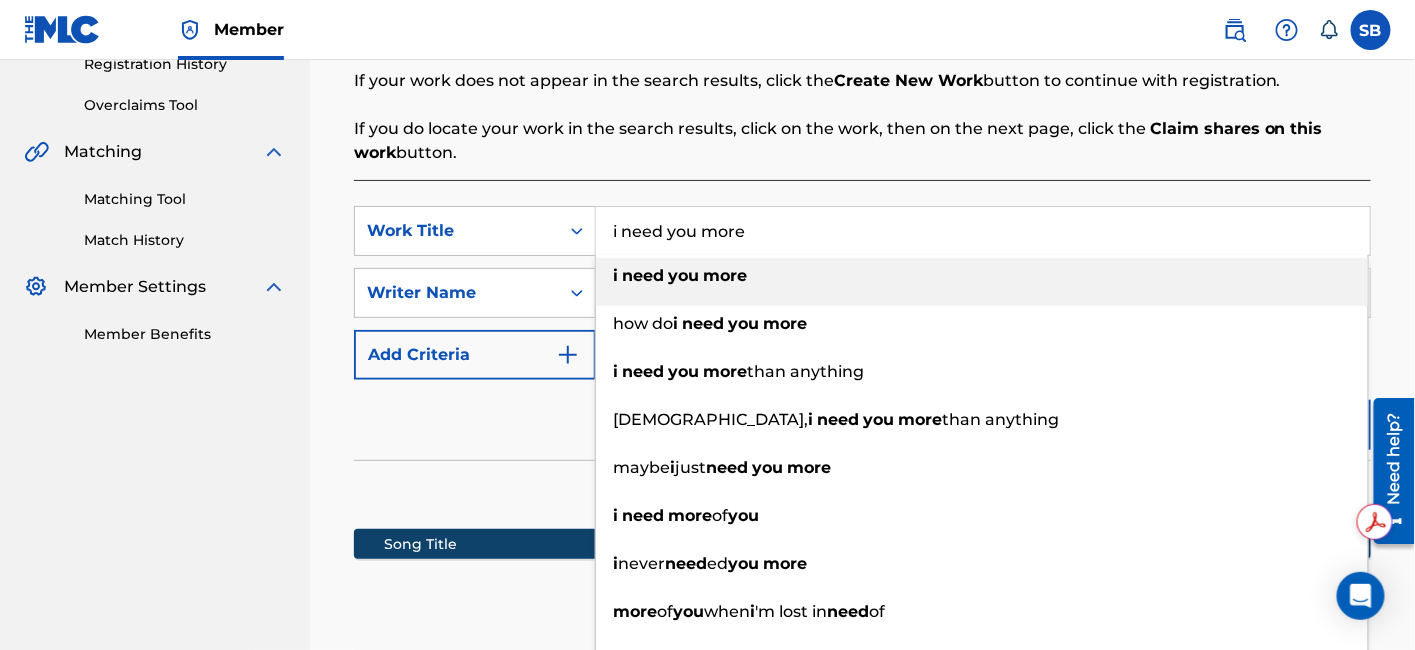 type on "i need you more" 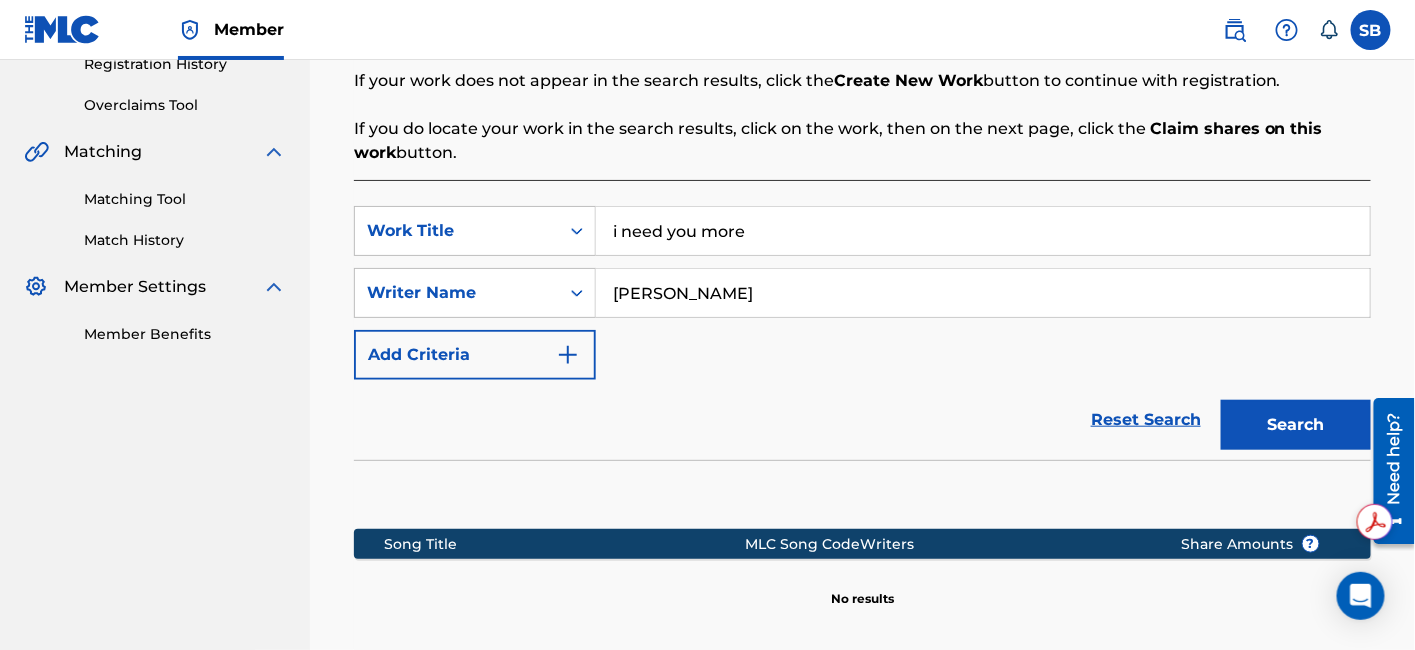 click on "Search" at bounding box center [1296, 425] 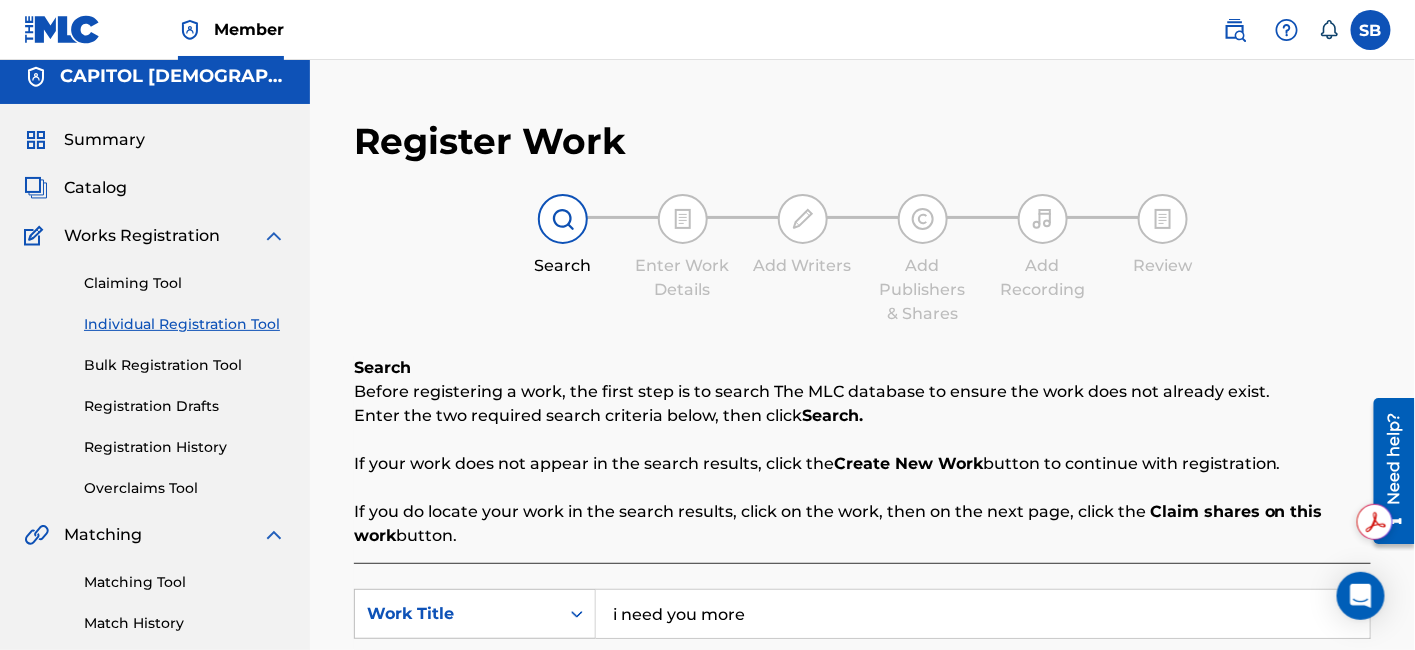 scroll, scrollTop: 6, scrollLeft: 0, axis: vertical 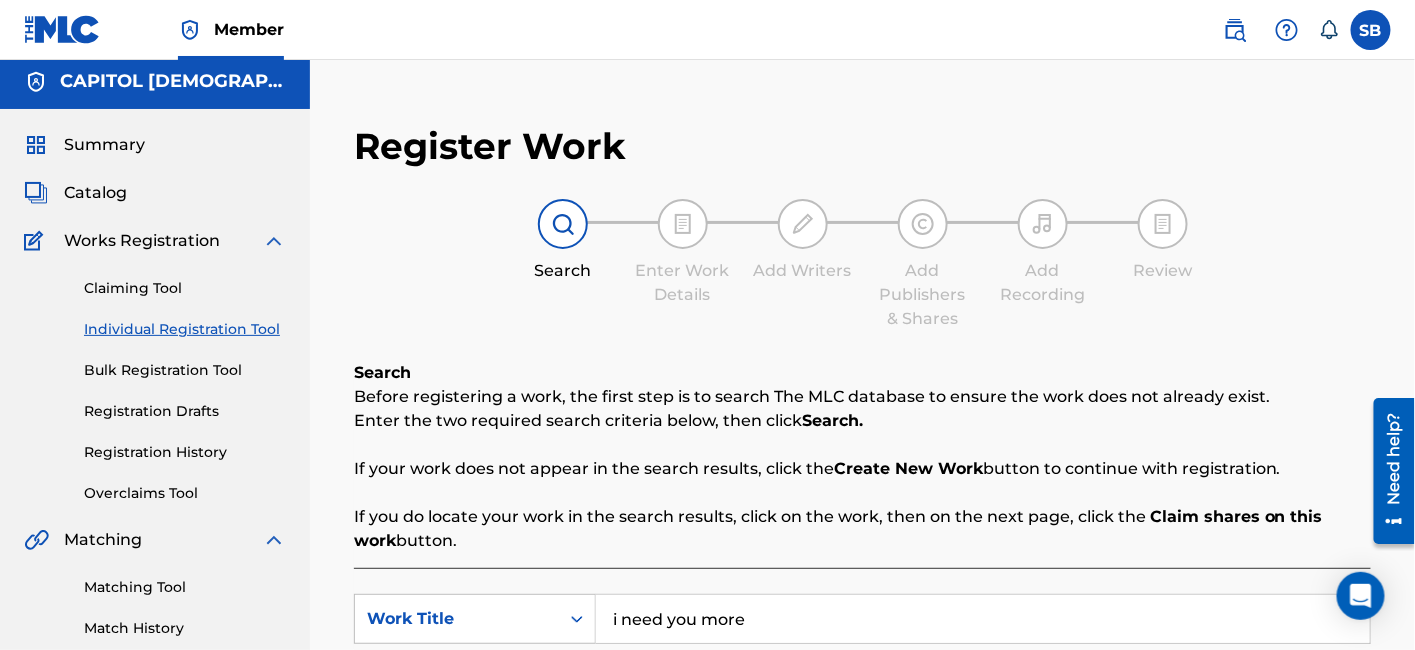 click on "Individual Registration Tool" at bounding box center (185, 329) 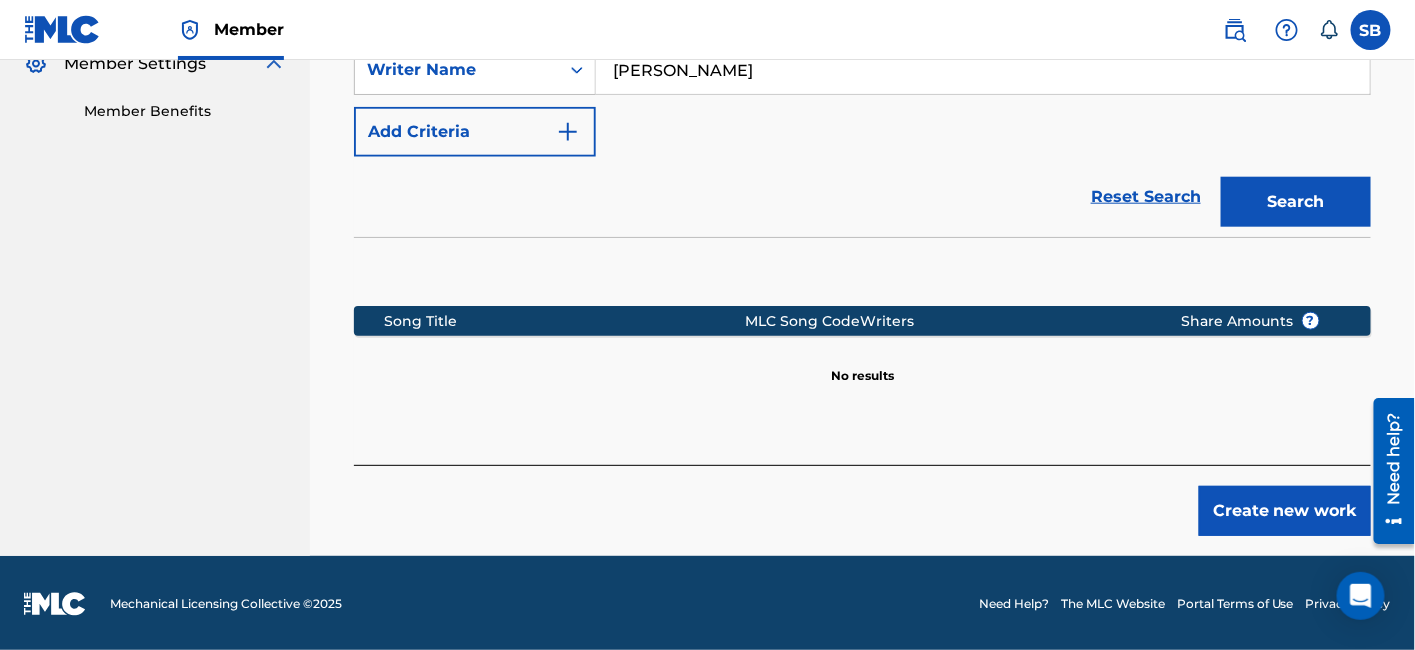 scroll, scrollTop: 346, scrollLeft: 0, axis: vertical 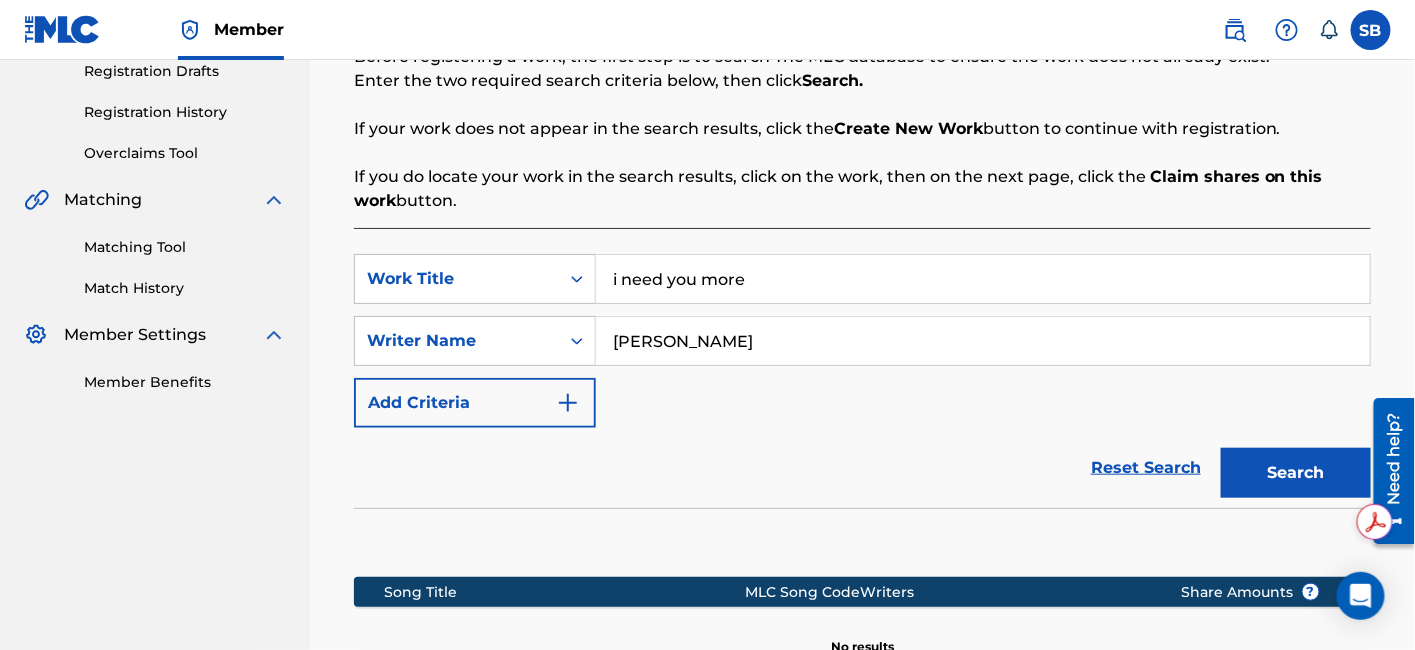 click on "i need you more" at bounding box center [983, 279] 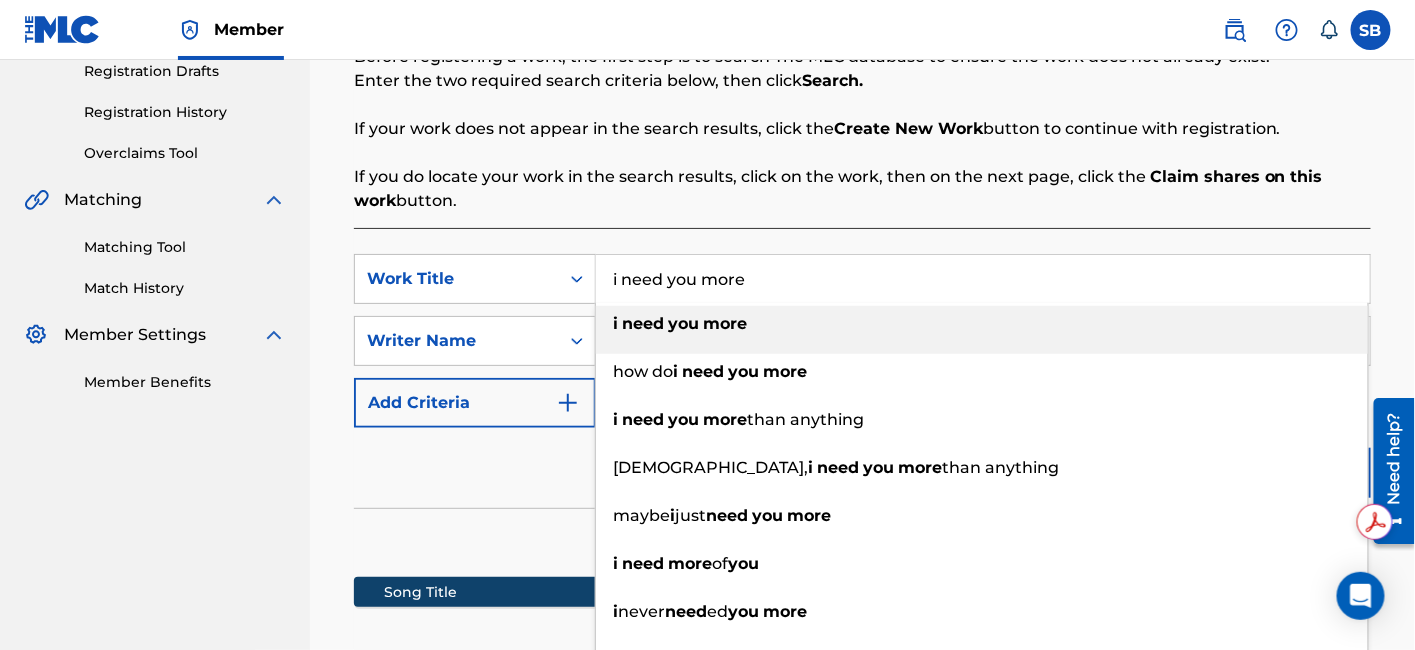click on "i need you more" at bounding box center (983, 279) 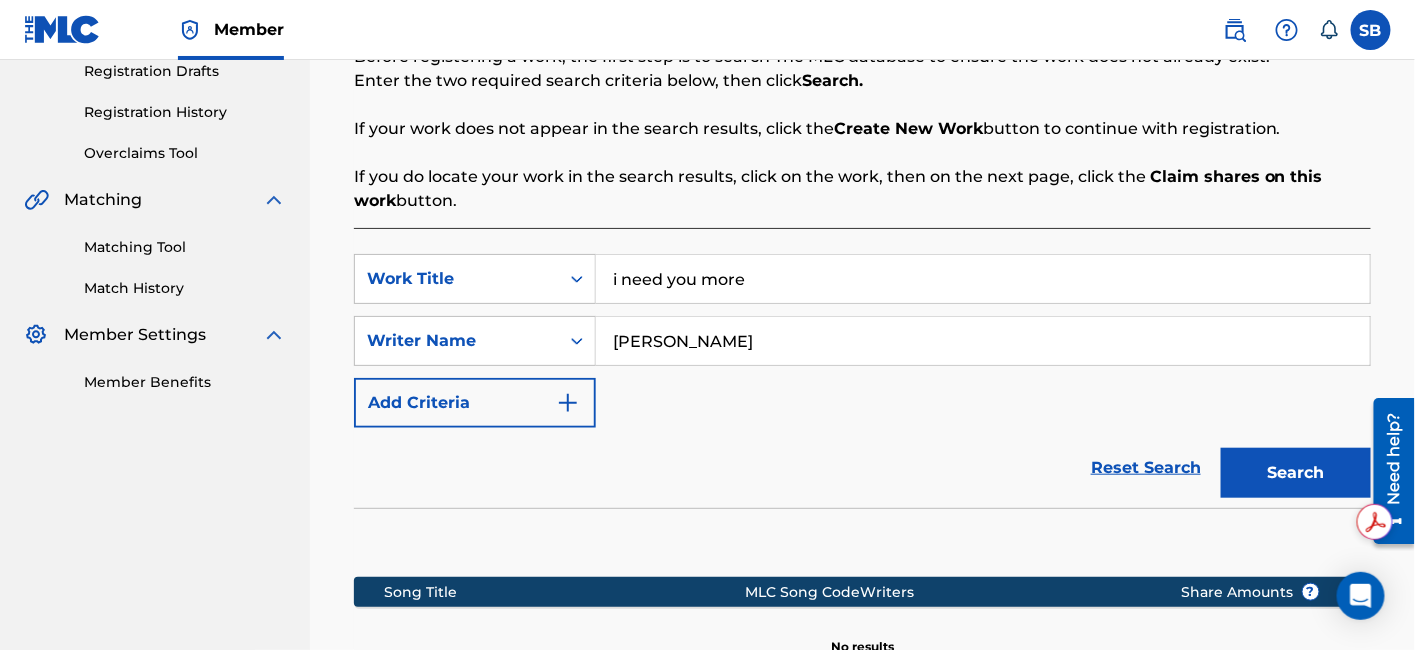 click on "henry hoeldtke" at bounding box center [983, 341] 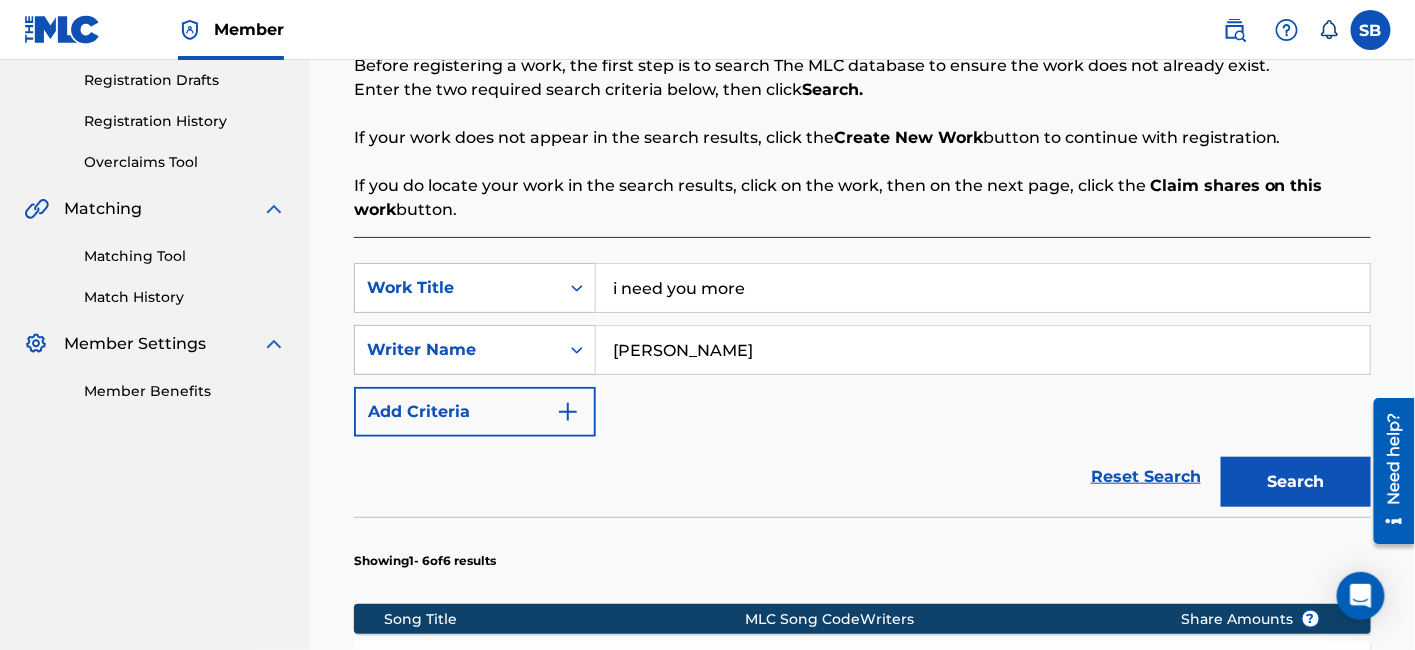 scroll, scrollTop: 326, scrollLeft: 0, axis: vertical 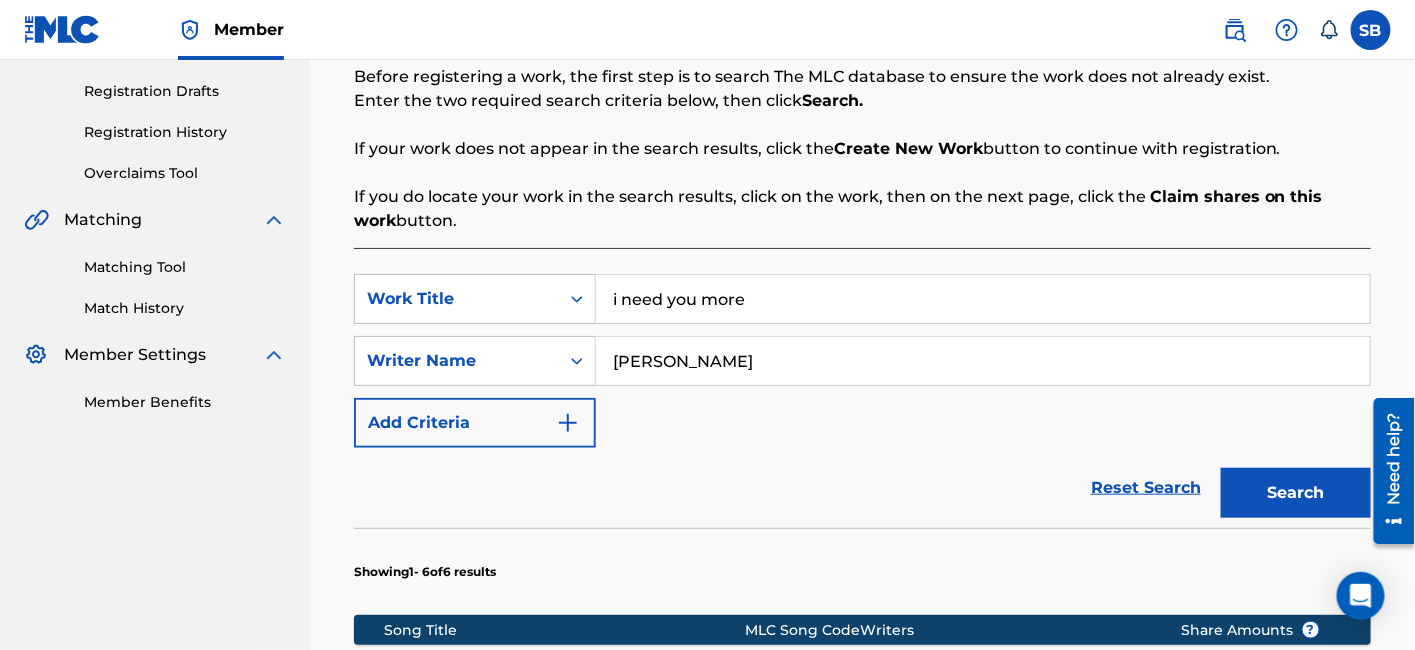 click on "i need you more" at bounding box center [983, 299] 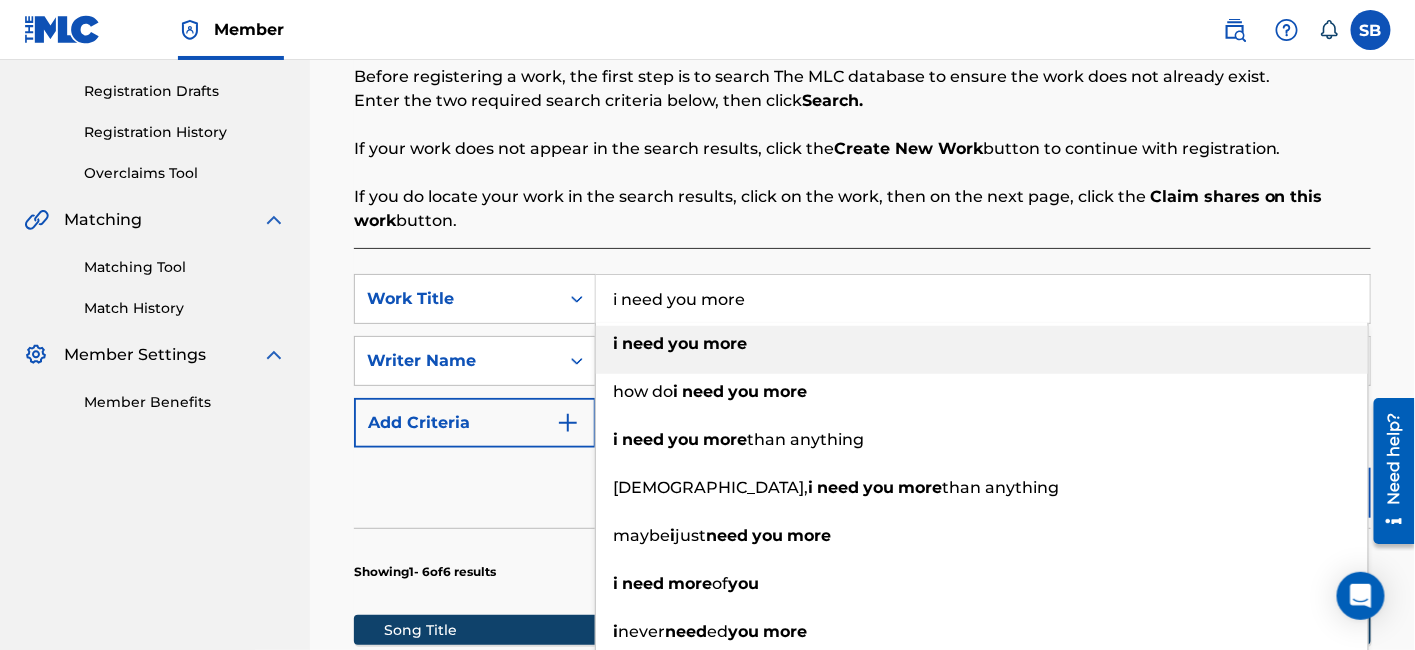 click on "i need you more" at bounding box center (983, 299) 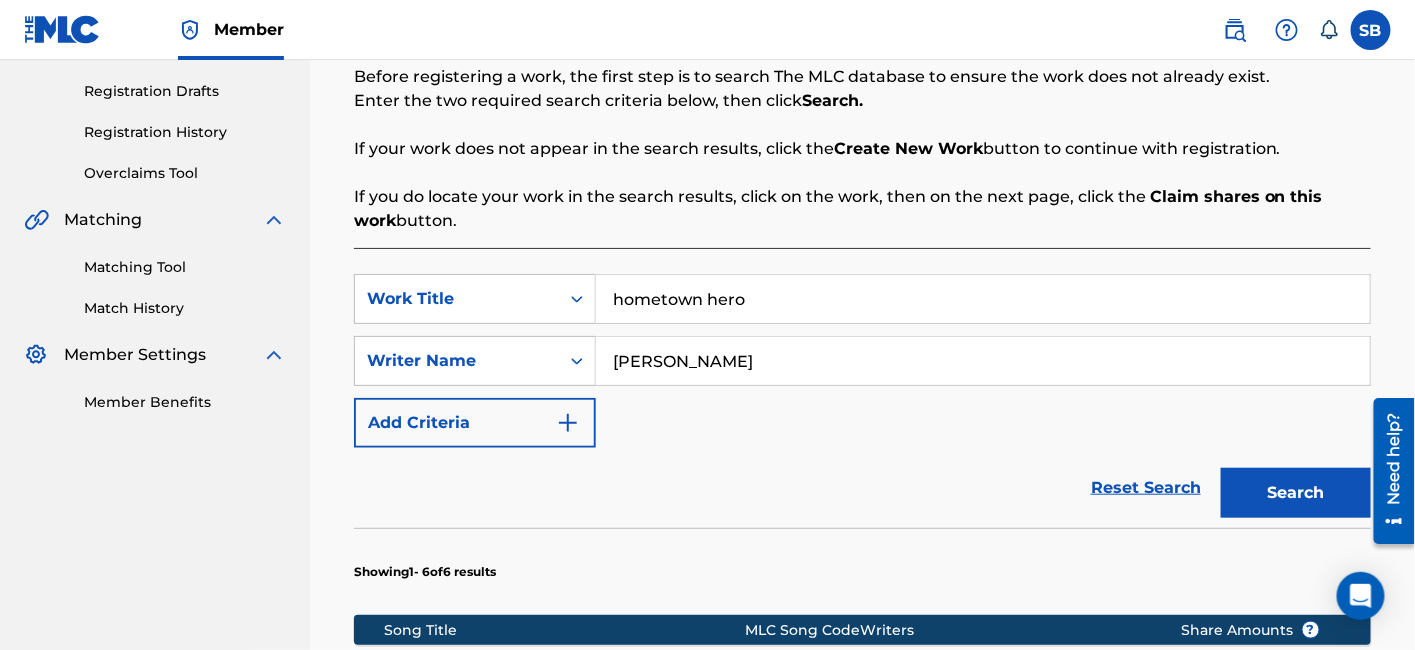 click on "hometown hero" at bounding box center (983, 299) 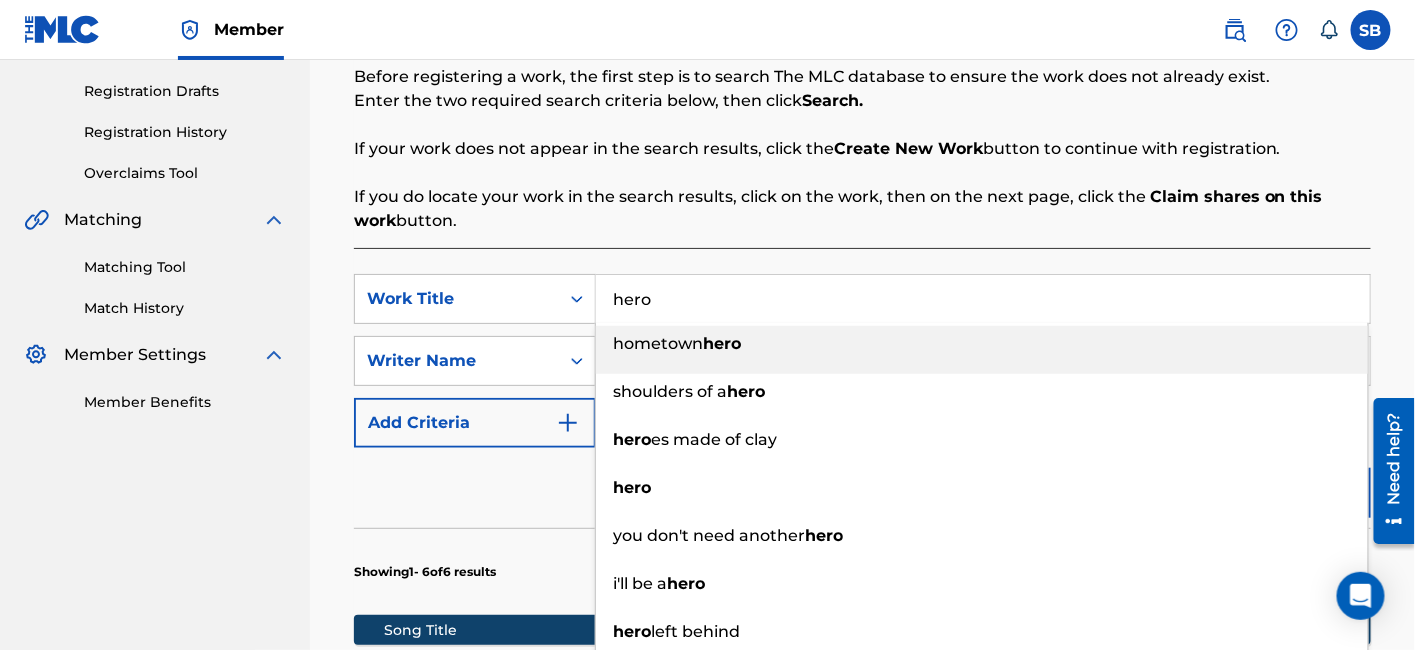type on "hero" 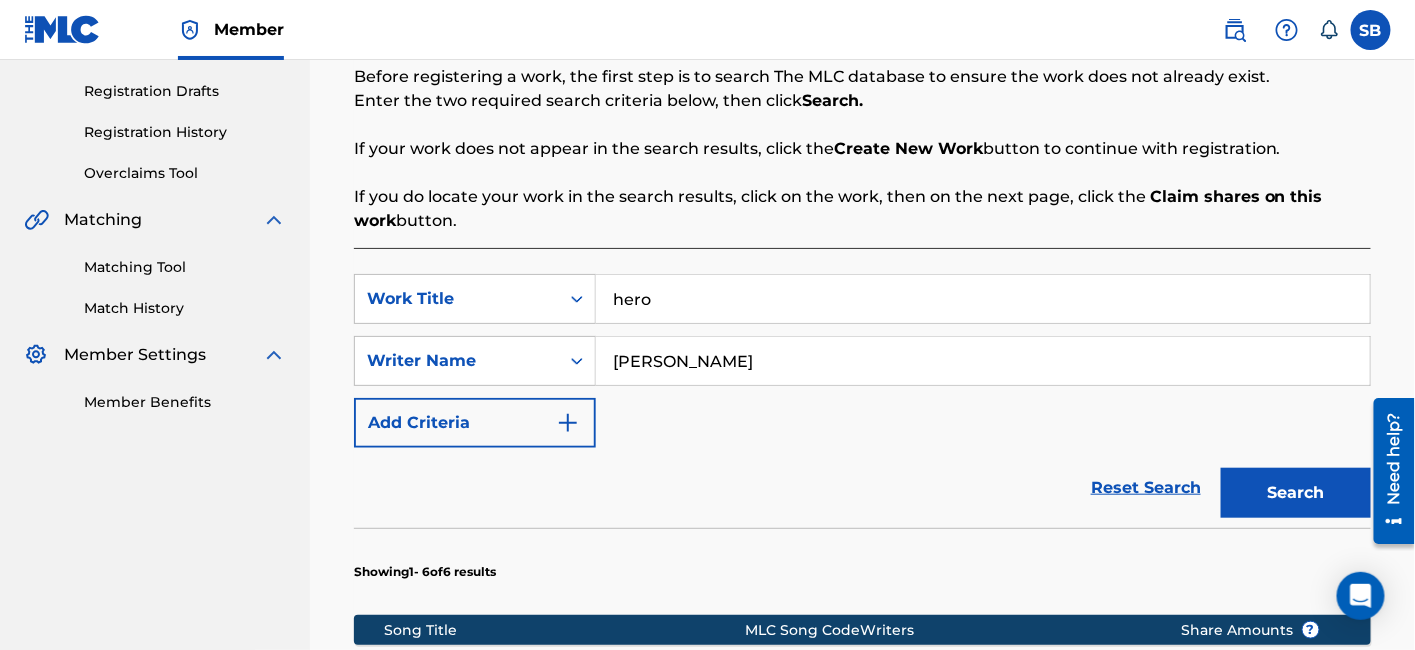 click on "Search" at bounding box center [1296, 493] 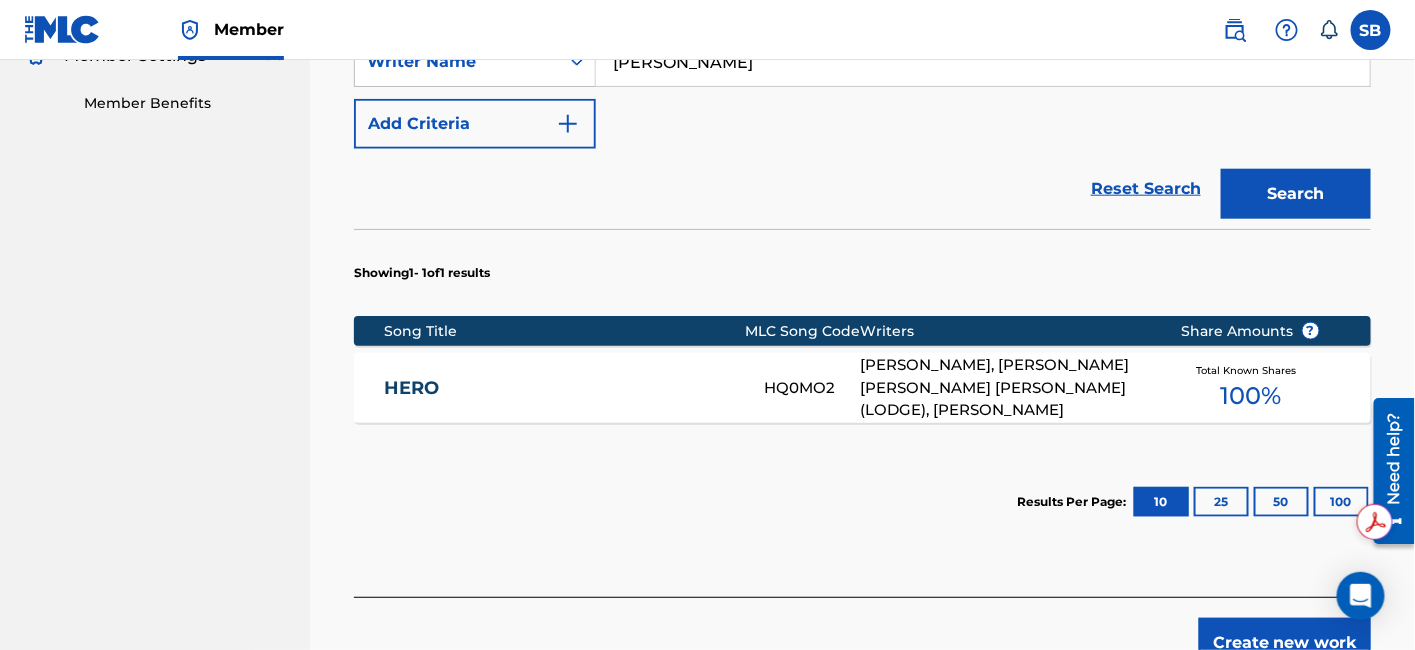 scroll, scrollTop: 680, scrollLeft: 0, axis: vertical 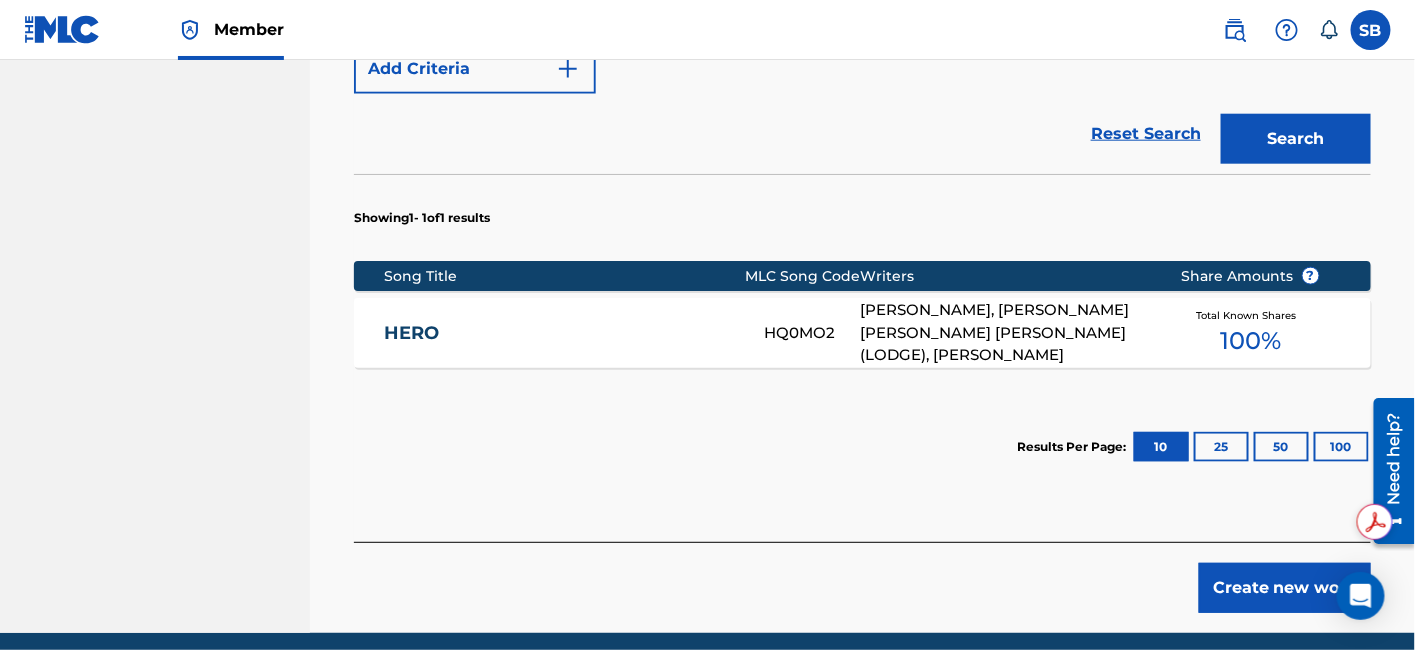 click on "HERO" at bounding box center (561, 333) 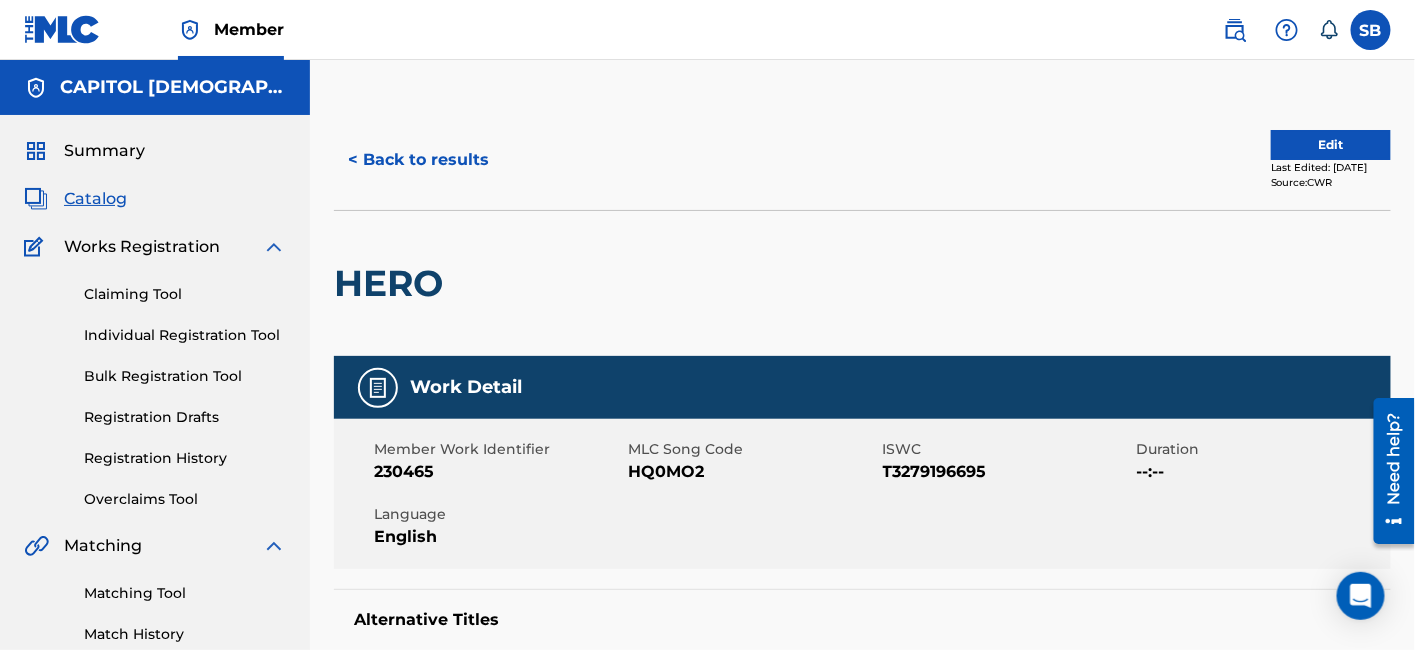 scroll, scrollTop: 222, scrollLeft: 0, axis: vertical 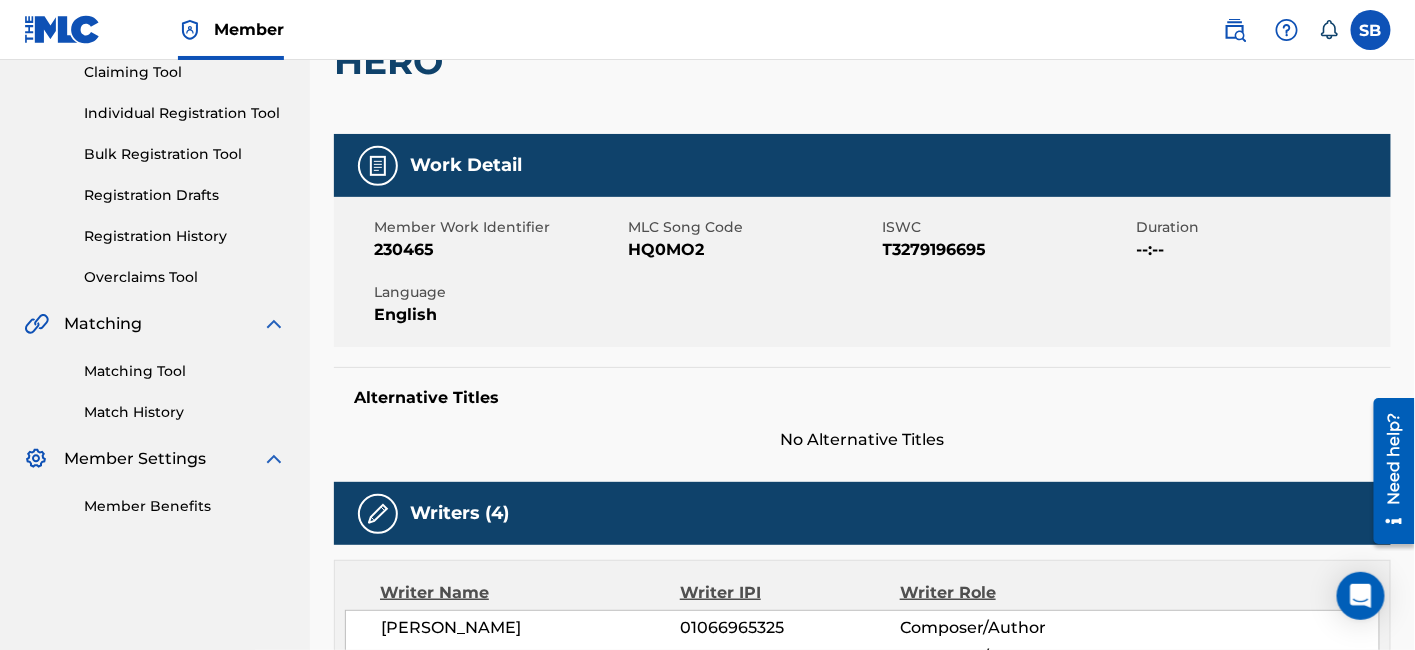 click on "Work Detail   Member Work Identifier 230465 MLC Song Code HQ0MO2 ISWC T3279196695 Duration --:-- Language English Alternative Titles No Alternative Titles" at bounding box center [862, 293] 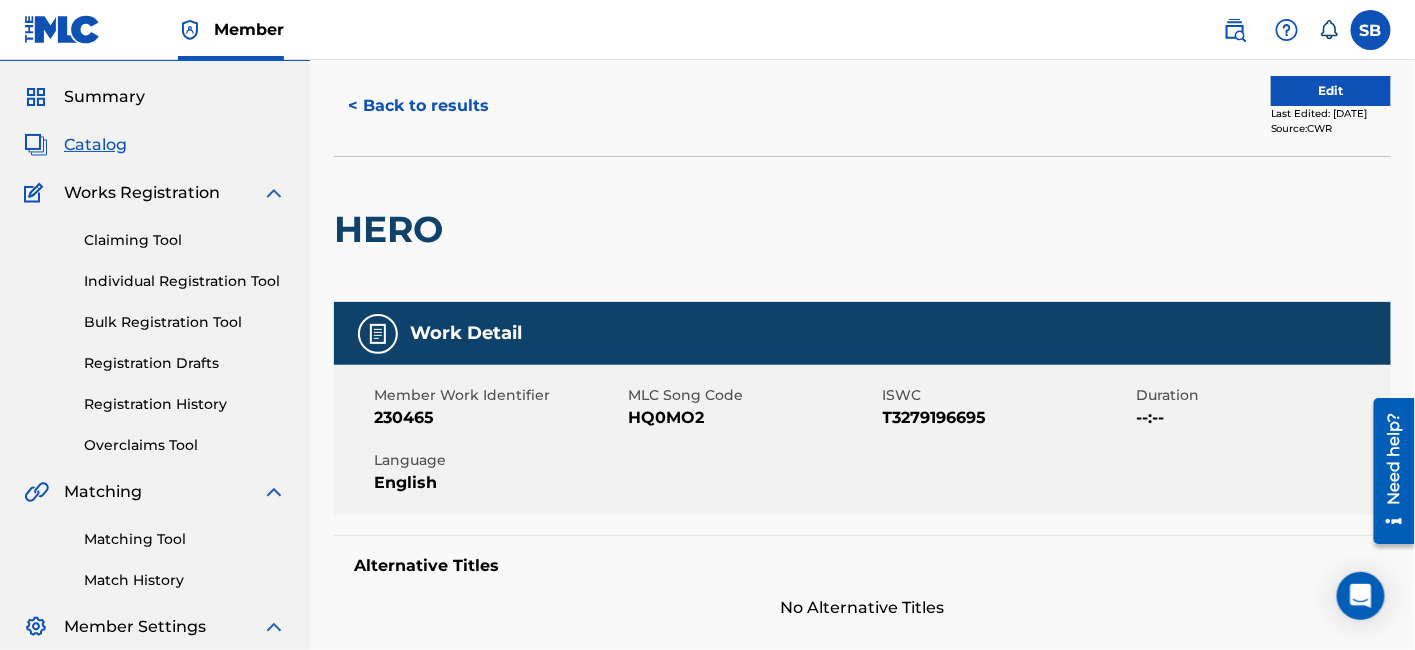 scroll, scrollTop: 0, scrollLeft: 0, axis: both 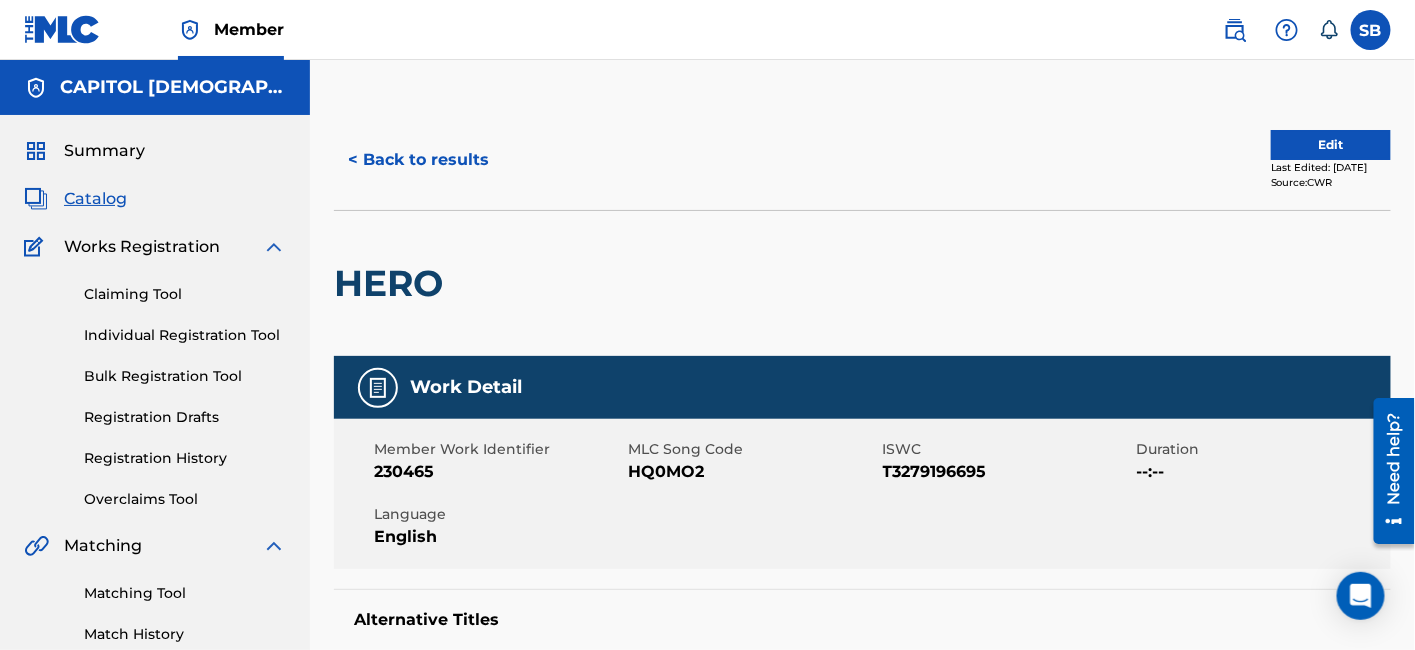 click on "< Back to results" at bounding box center (418, 160) 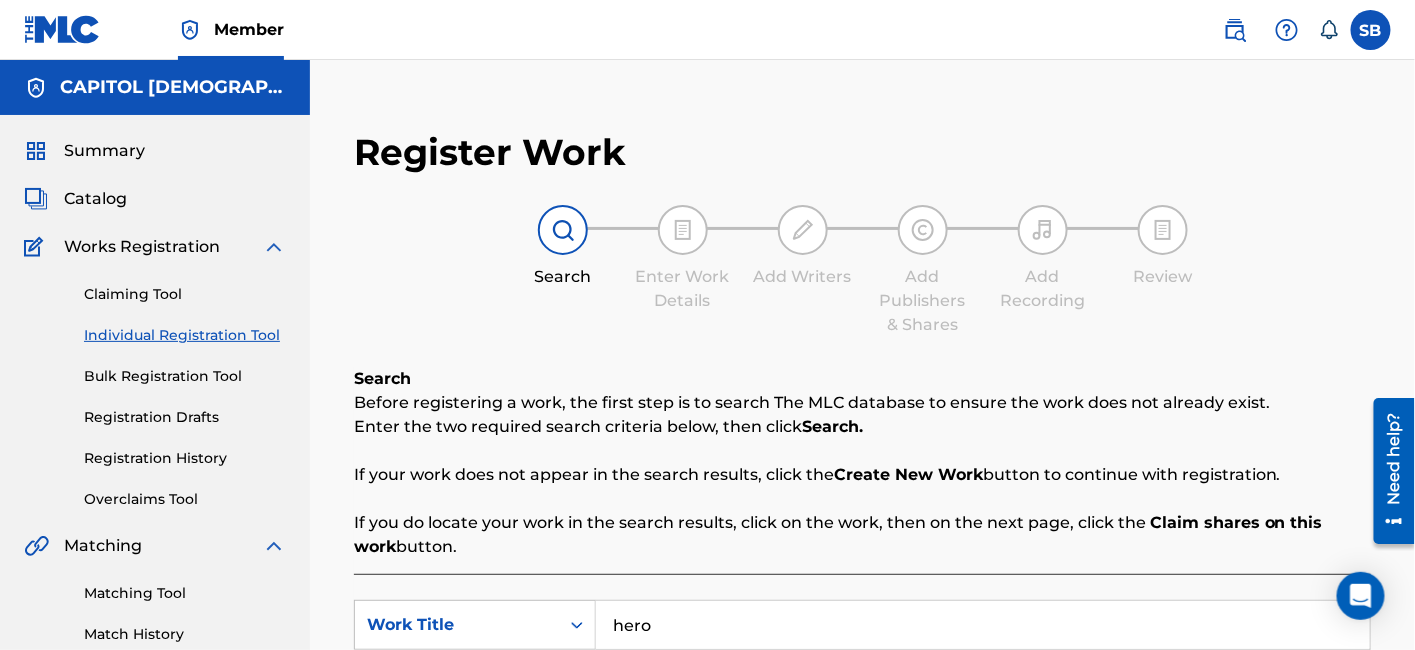 scroll, scrollTop: 323, scrollLeft: 0, axis: vertical 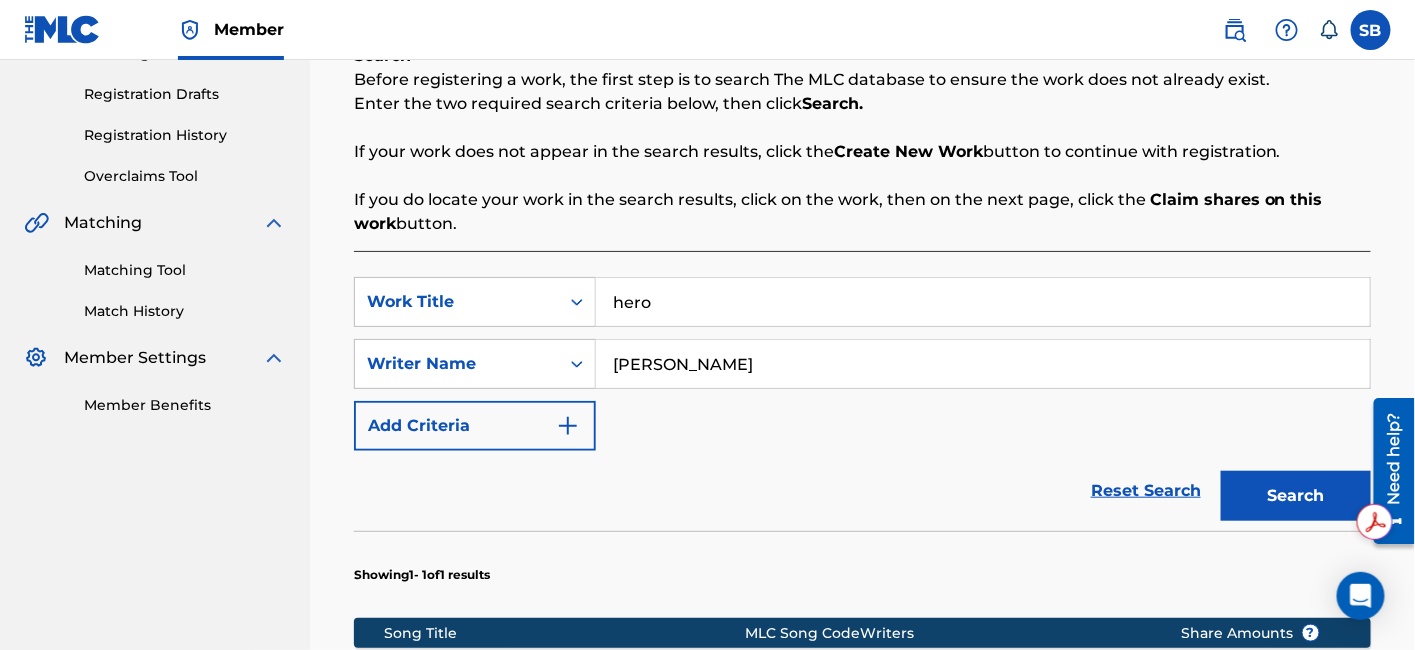 click on "hero" at bounding box center [983, 302] 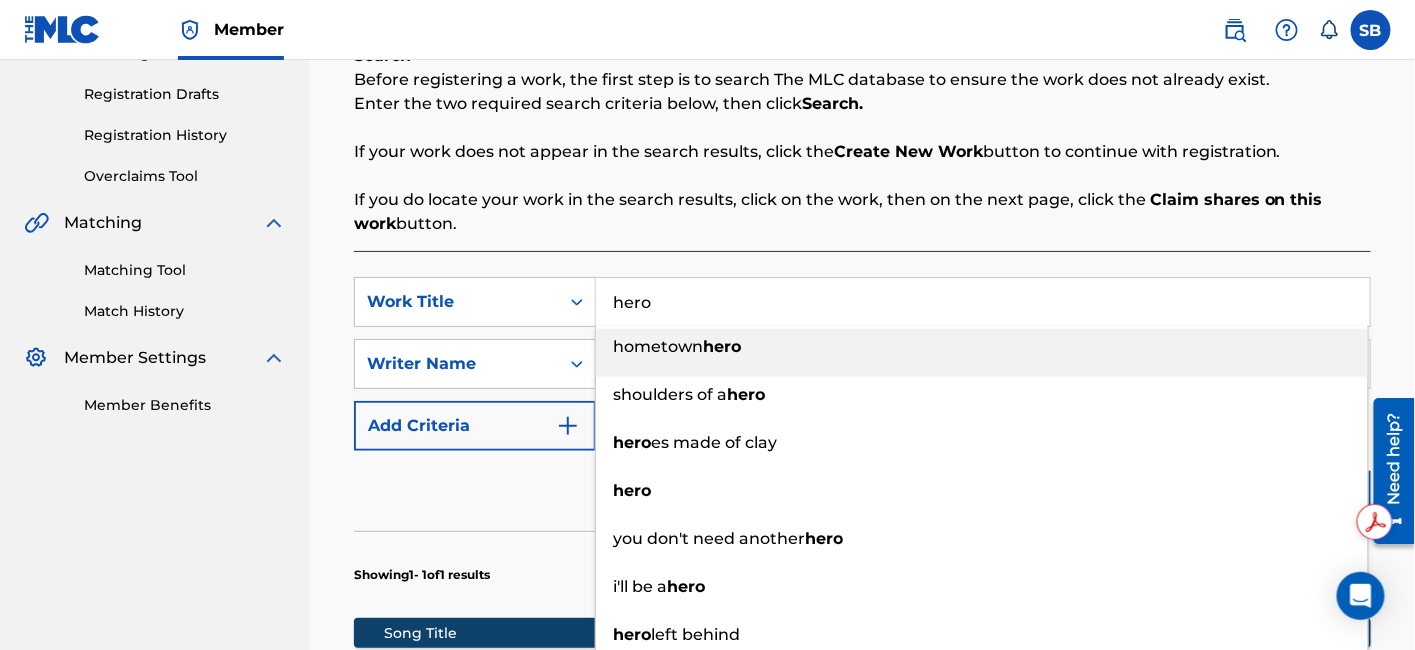 click on "hero" at bounding box center (983, 302) 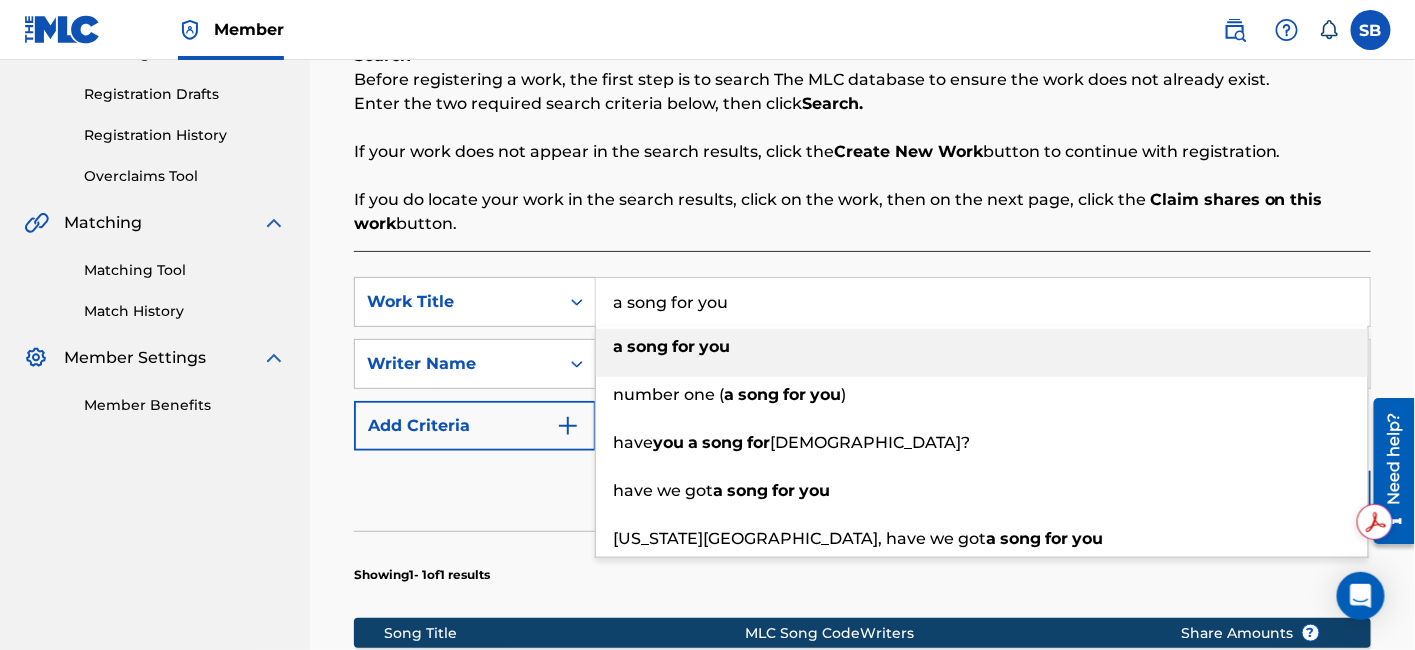 type on "a song for you" 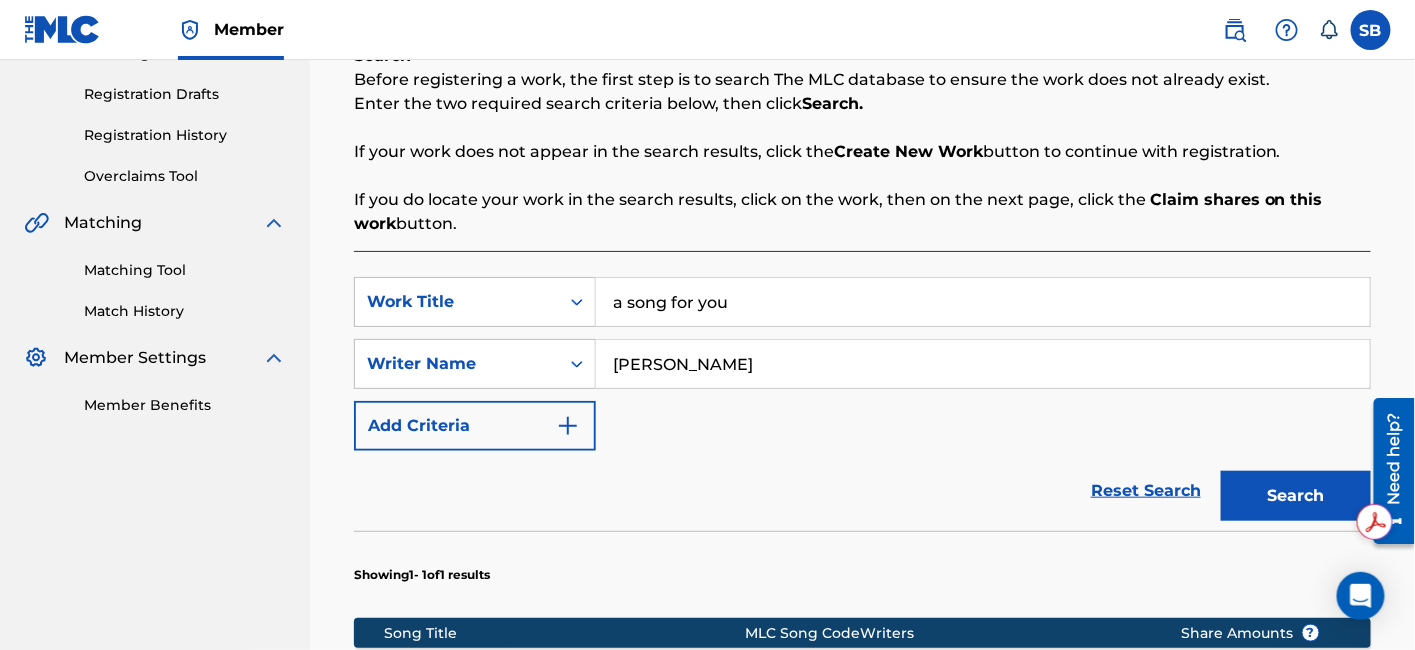 click on "Search" at bounding box center [1296, 496] 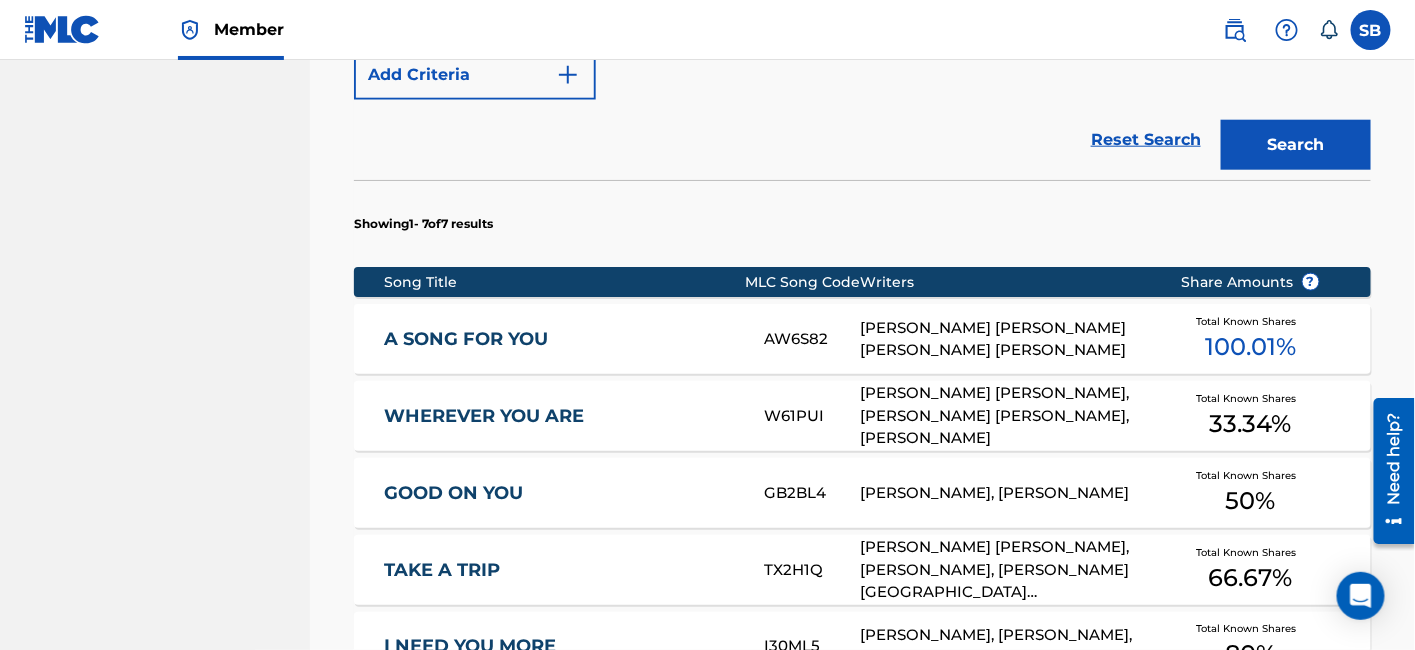 scroll, scrollTop: 768, scrollLeft: 0, axis: vertical 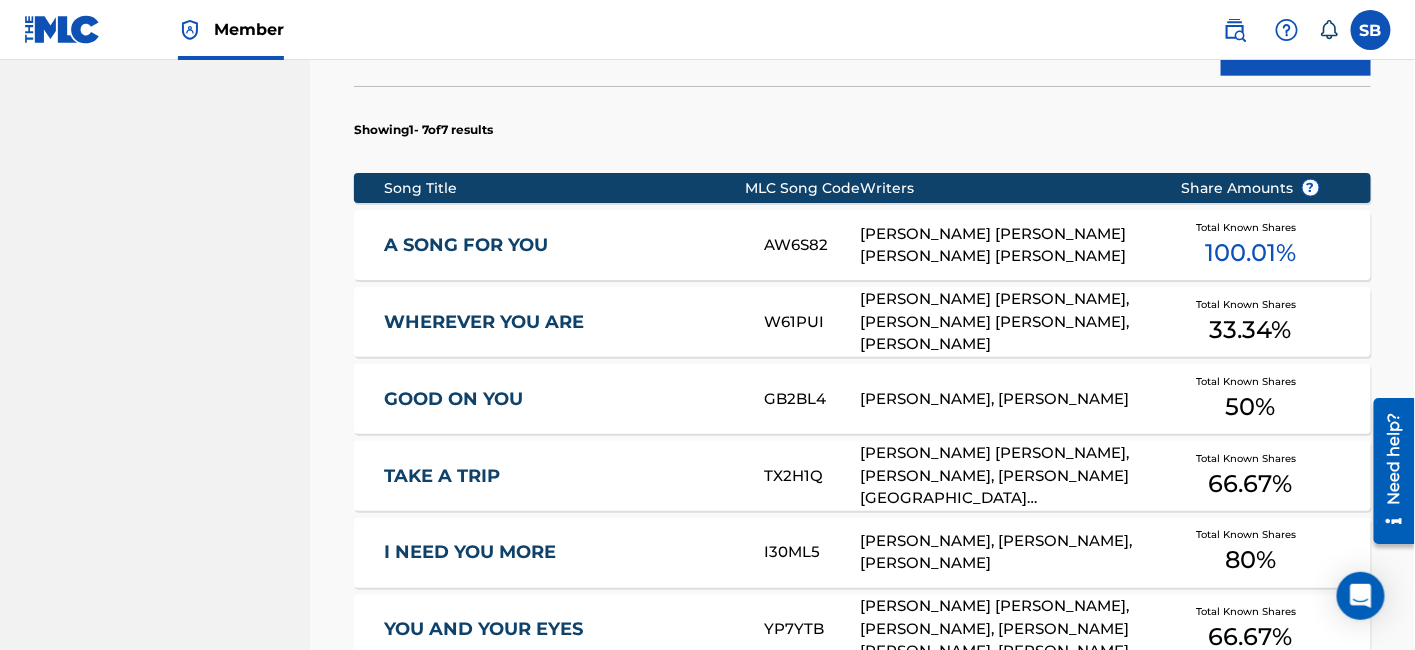 click on "A SONG FOR YOU" at bounding box center [561, 245] 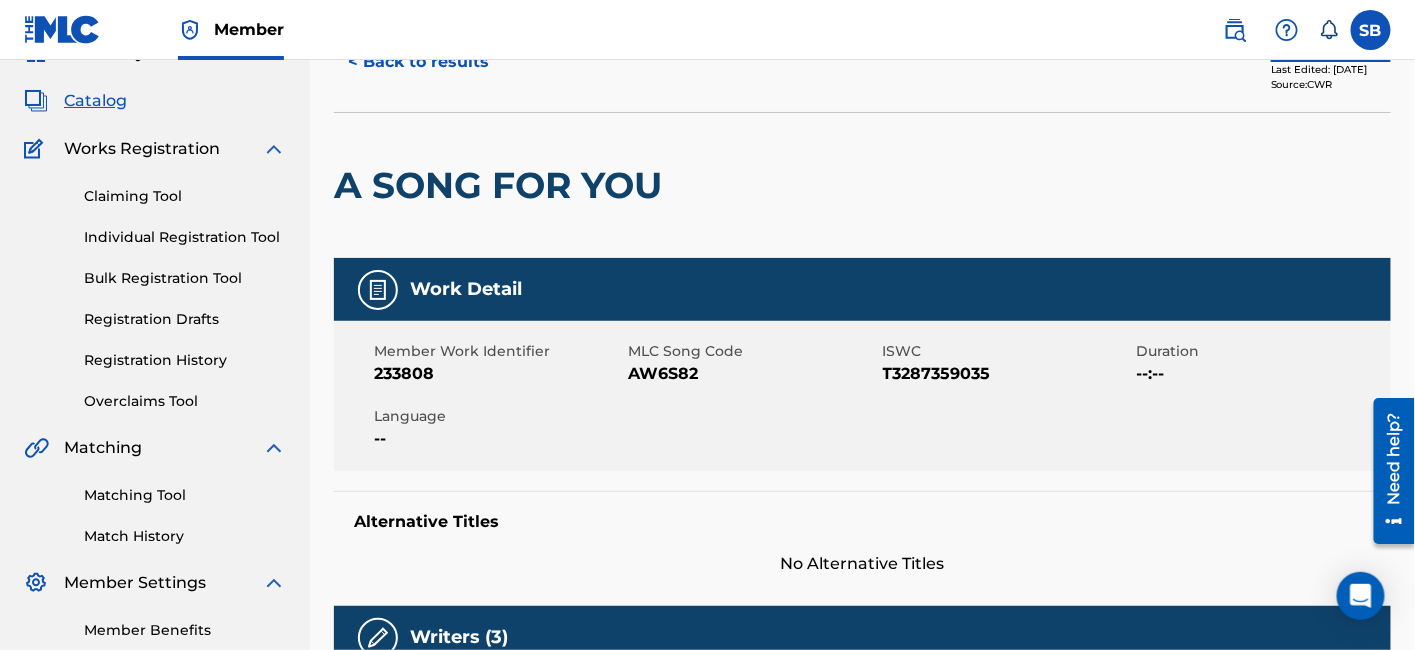 scroll, scrollTop: 222, scrollLeft: 0, axis: vertical 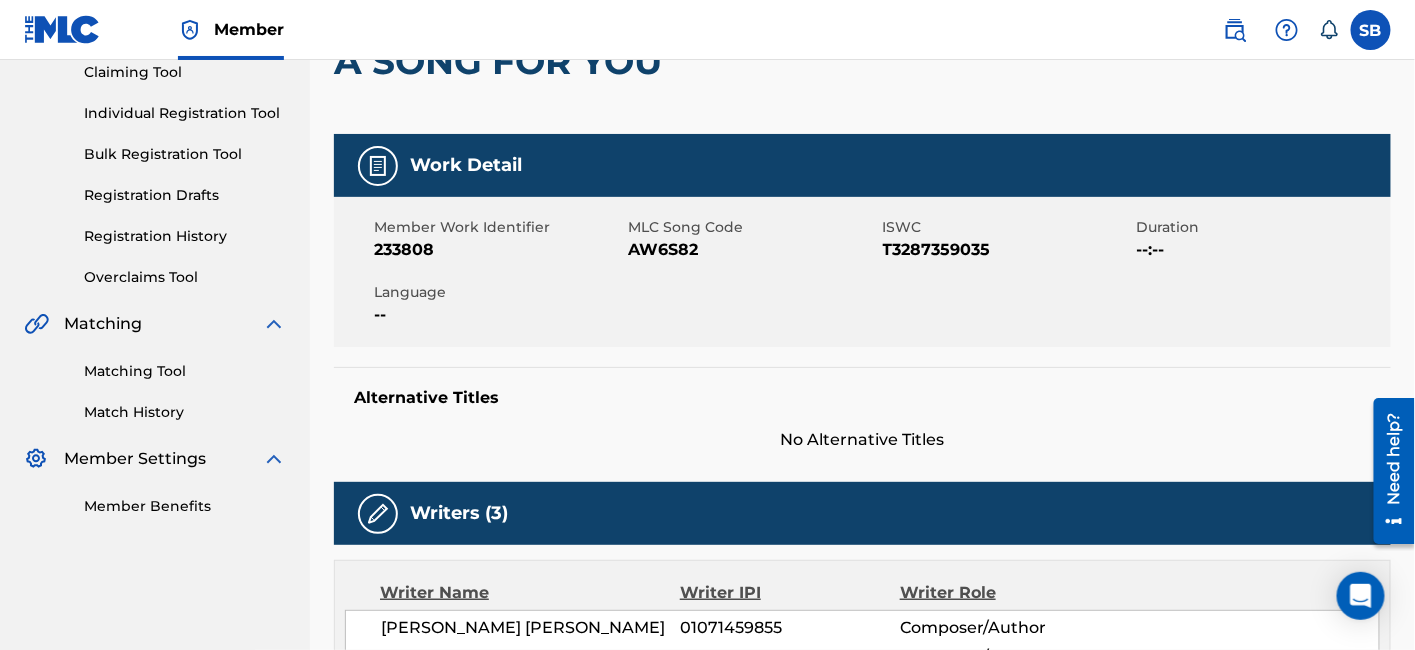 click on "T3287359035" at bounding box center (1007, 250) 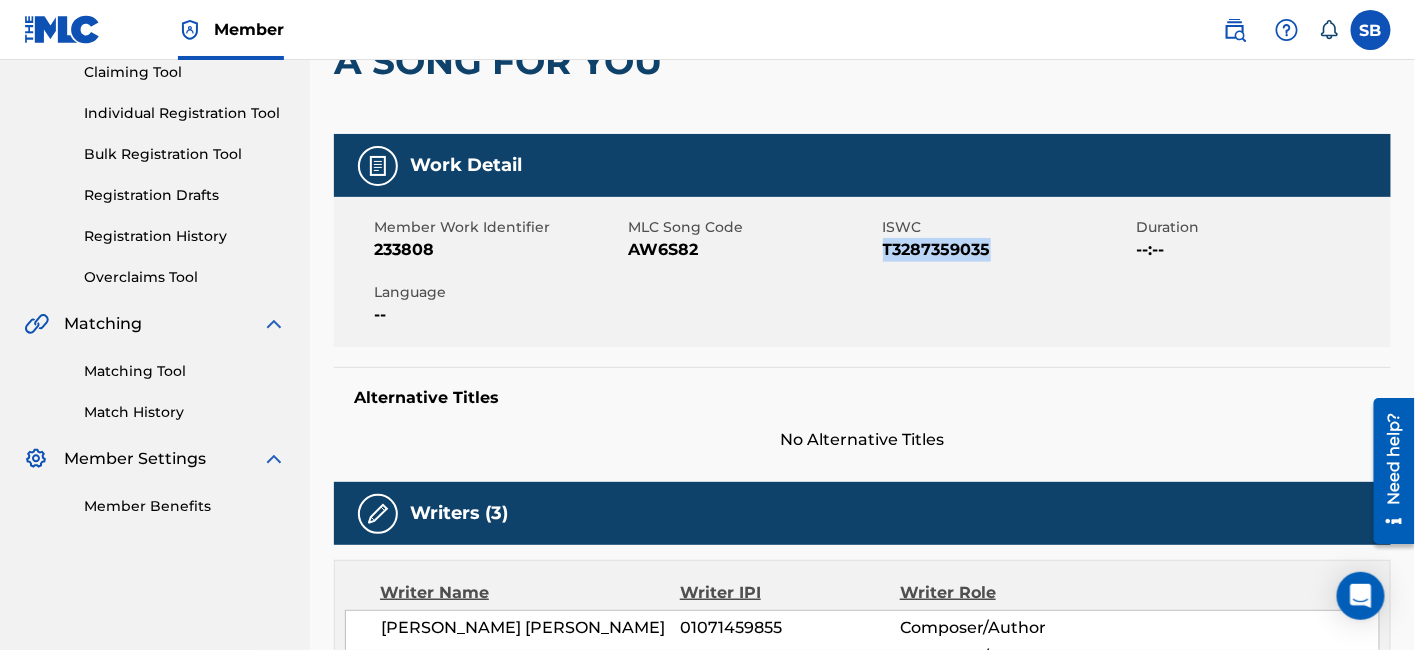 click on "T3287359035" at bounding box center (1007, 250) 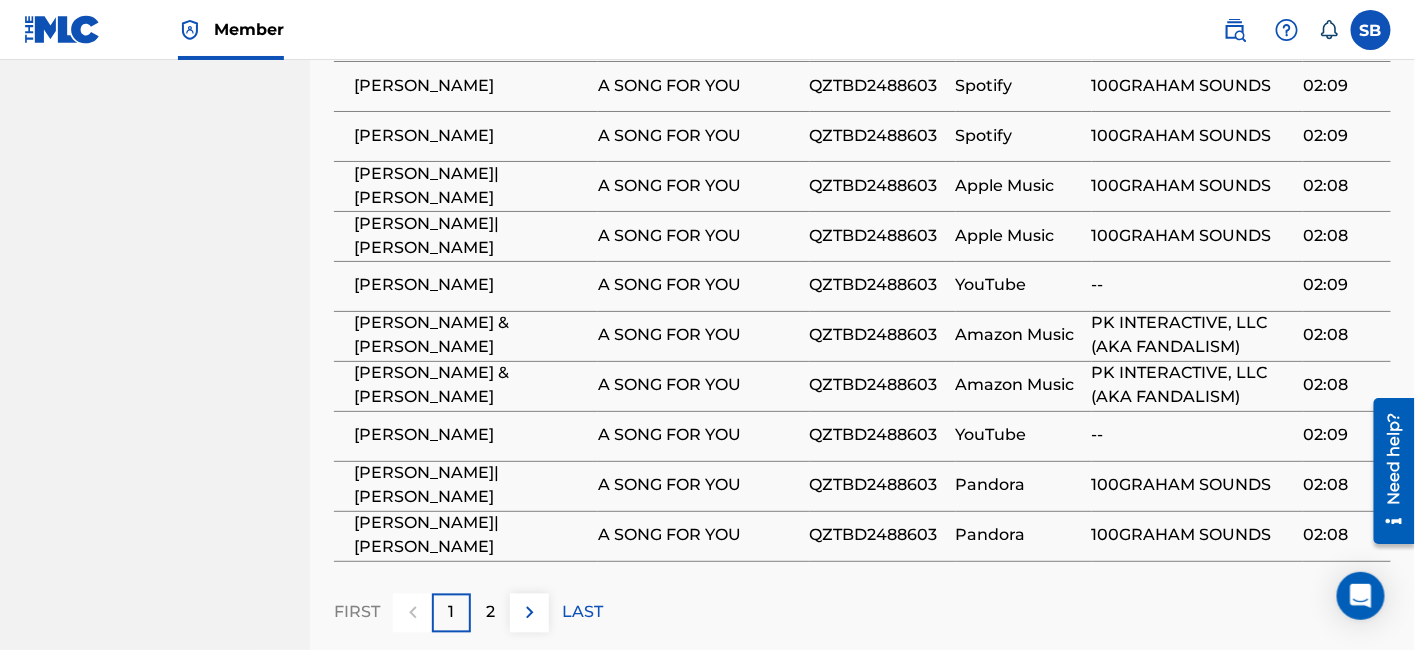 scroll, scrollTop: 3611, scrollLeft: 0, axis: vertical 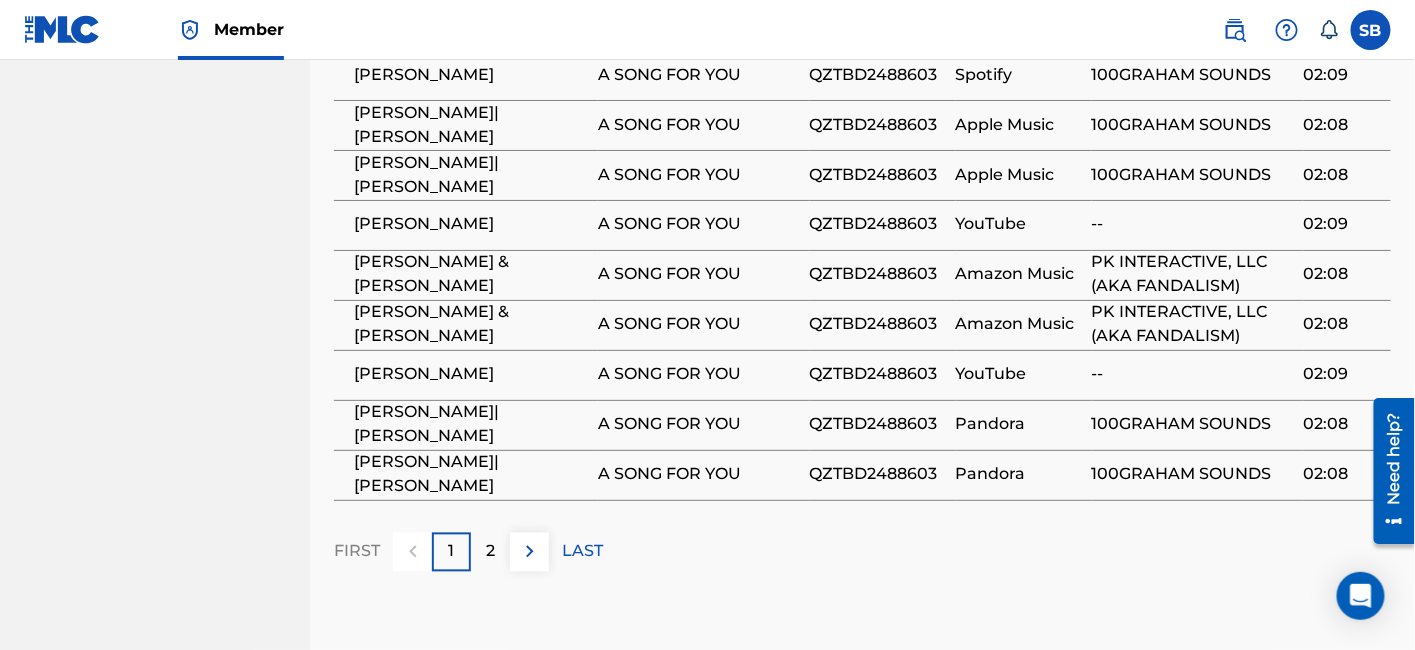 click on "2" at bounding box center [490, 552] 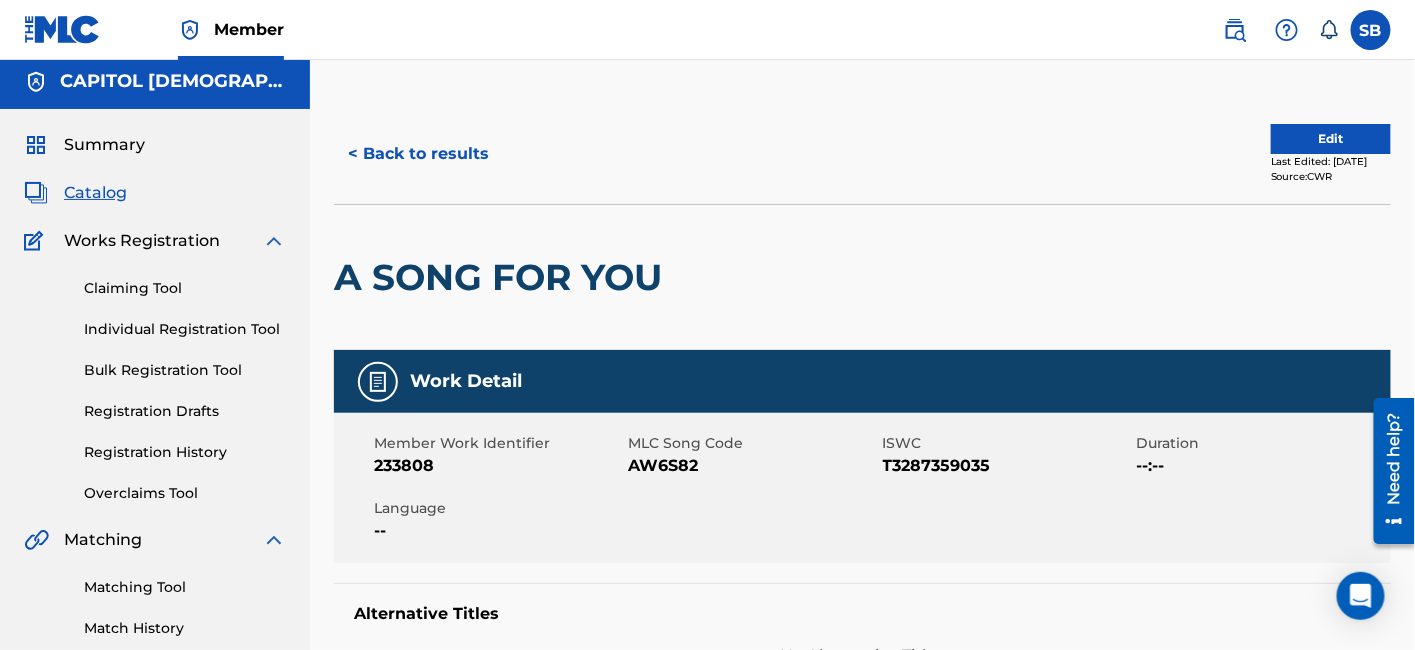 scroll, scrollTop: 0, scrollLeft: 0, axis: both 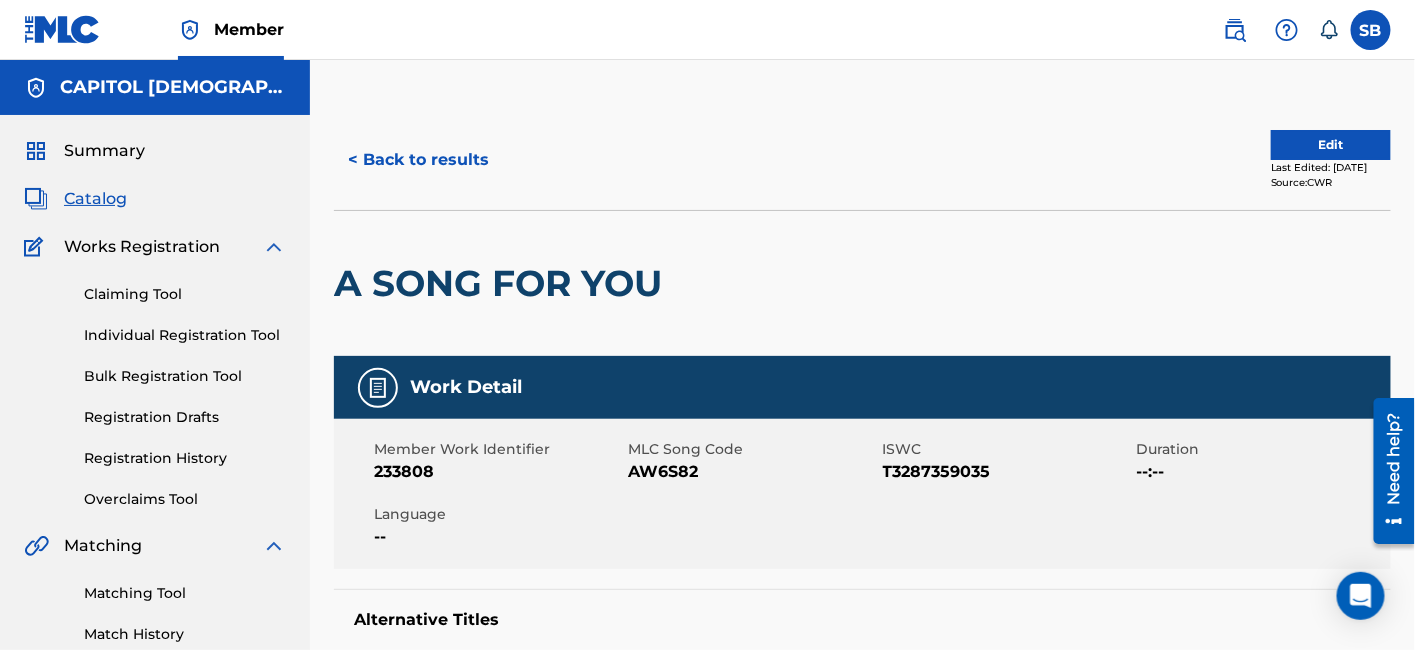 click on "< Back to results" at bounding box center [418, 160] 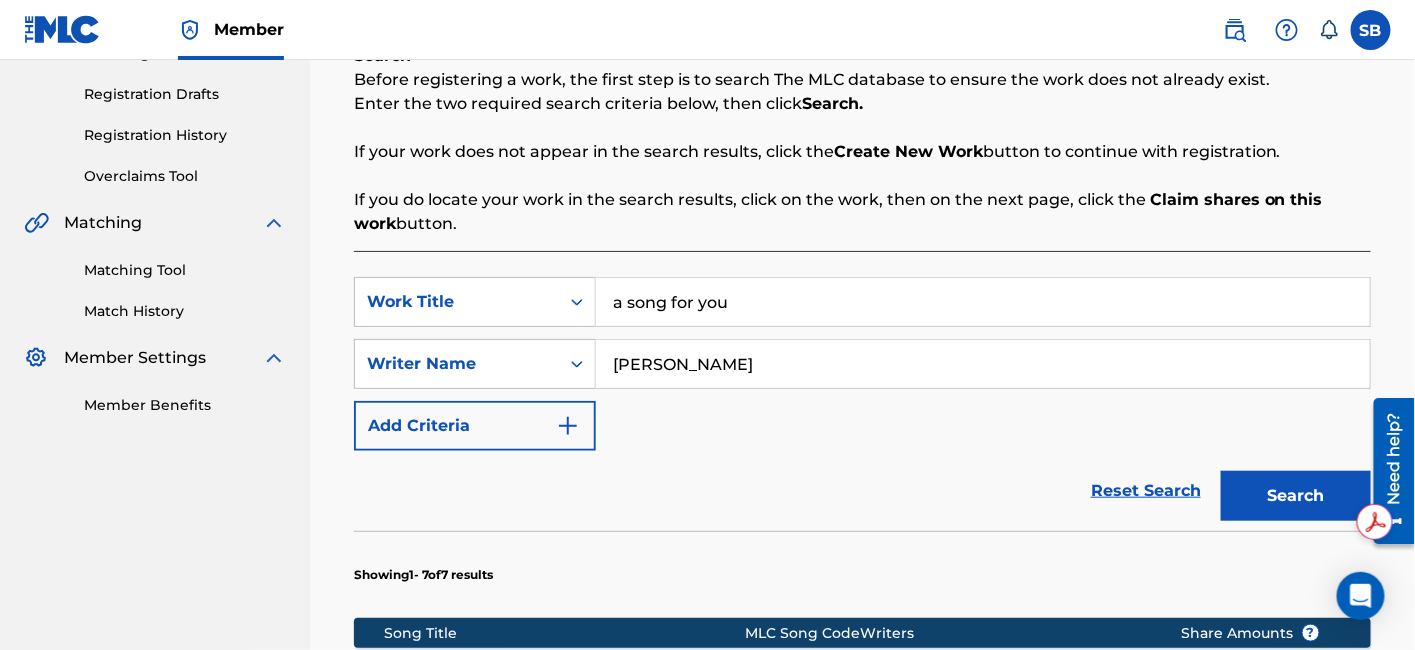 click on "SearchWithCriteria05bcefd6-3047-4eb5-87cb-c40c6232f601 Work Title a song for you SearchWithCriteria59008be5-01a6-4e63-b582-bf761882d61a Writer Name henrik hoeldtke Add Criteria Reset Search Search Showing  1  -   7  of  7   results   Song Title MLC Song Code Writers Share Amounts ? A SONG FOR YOU AW6S82 COOPER HILL, HENRIK HOELDTKE, GRAHAM WILLIAM STIEFEL Total Known Shares 100.01 % WHEREVER YOU ARE W61PUI GRAHAM WILLIAM STIEFEL, COOPER HILL, HENRIK HOELDTKE Total Known Shares 33.34 % GOOD ON YOU GB2BL4 JUSTUS WILSON, HENRIK HOELDTKE Total Known Shares 50 % TAKE A TRIP TX2H1Q GRAHAM WILLIAM STIEFEL, HENRIK HOELDTKE, COOPER HILL Total Known Shares 66.67 % I NEED YOU MORE I30ML5 JOSIAH QUEEN, HENRIK HOELDTKE, JARED CONDON Total Known Shares 80 % YOU AND YOUR EYES YP7YTB GRAHAM WILLIAM STIEFEL, HENRIK HOELDTKE, COOPER HILL, HENRIK HOELDTKE Total Known Shares 66.67 % ONCE IN A WHILE OM13ZU GRAHAM WILLIAM STIEFEL, COOPER HILL, HENRIK HOELDTKE Total Known Shares 33.34 % Results Per Page: 10 25 50 100" at bounding box center [862, 806] 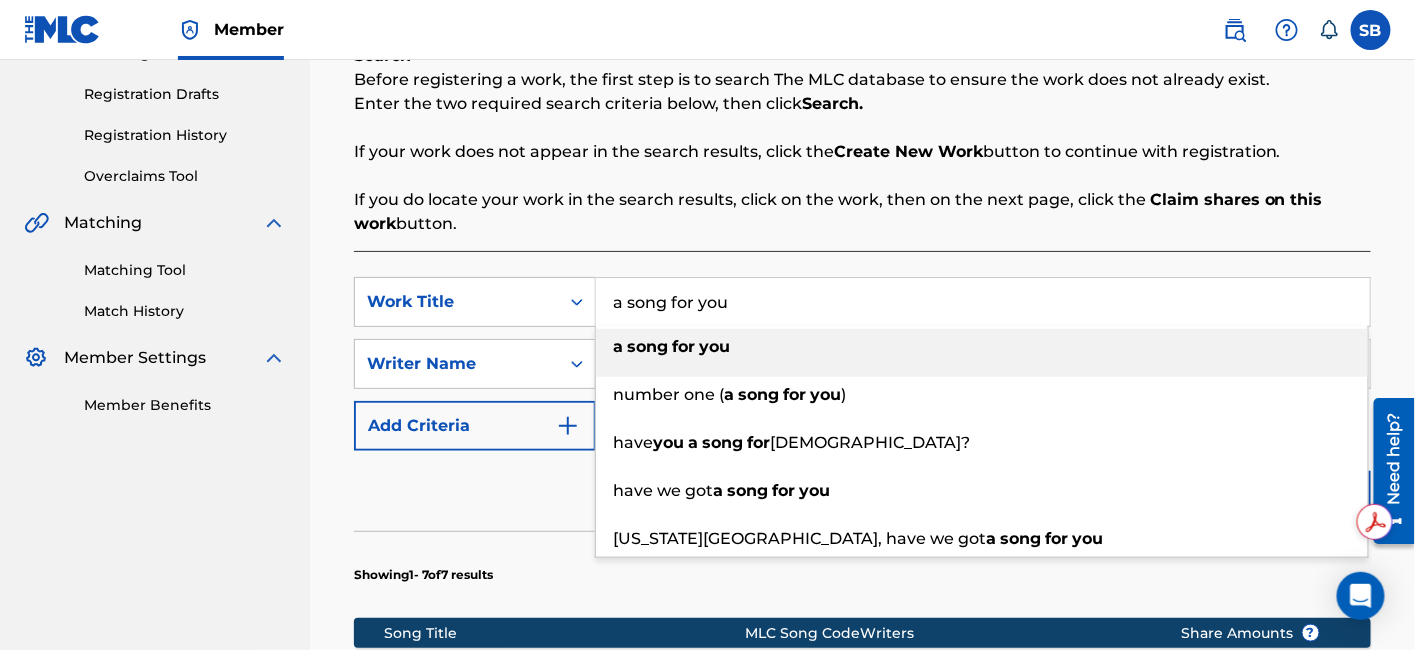 click on "a song for you" at bounding box center (983, 302) 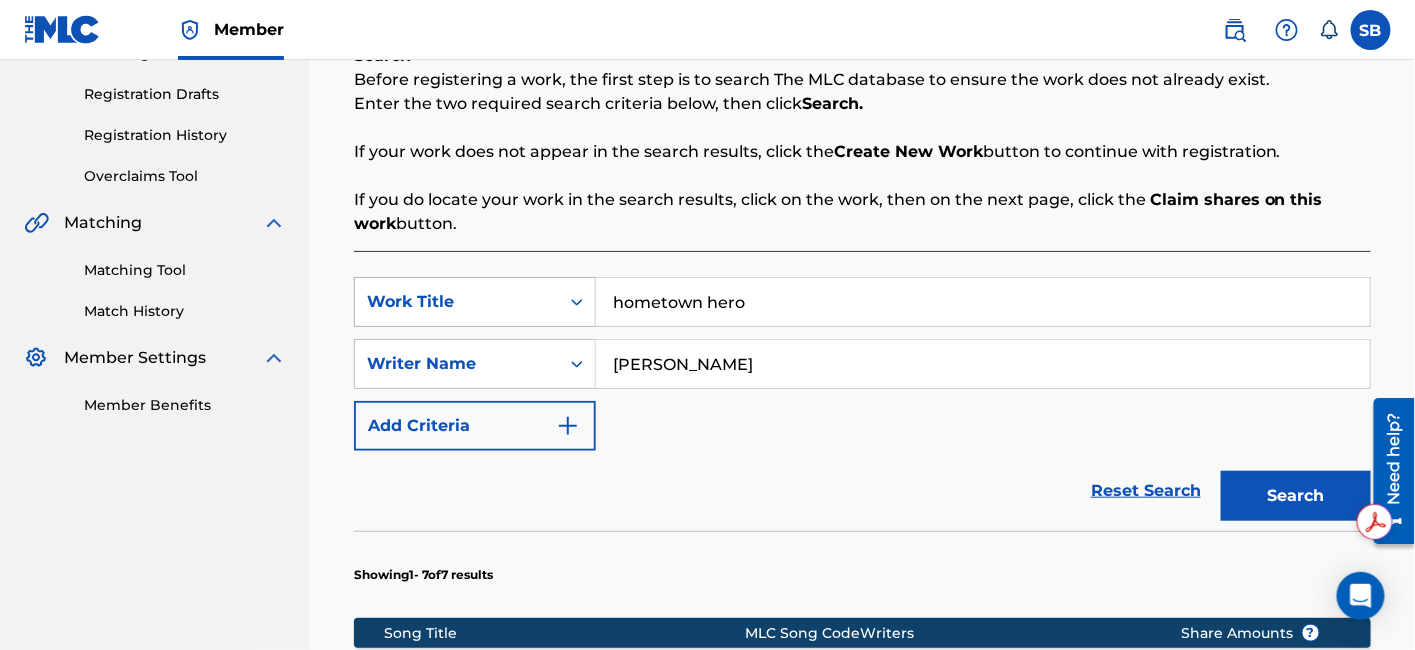 drag, startPoint x: 705, startPoint y: 314, endPoint x: 514, endPoint y: 312, distance: 191.01047 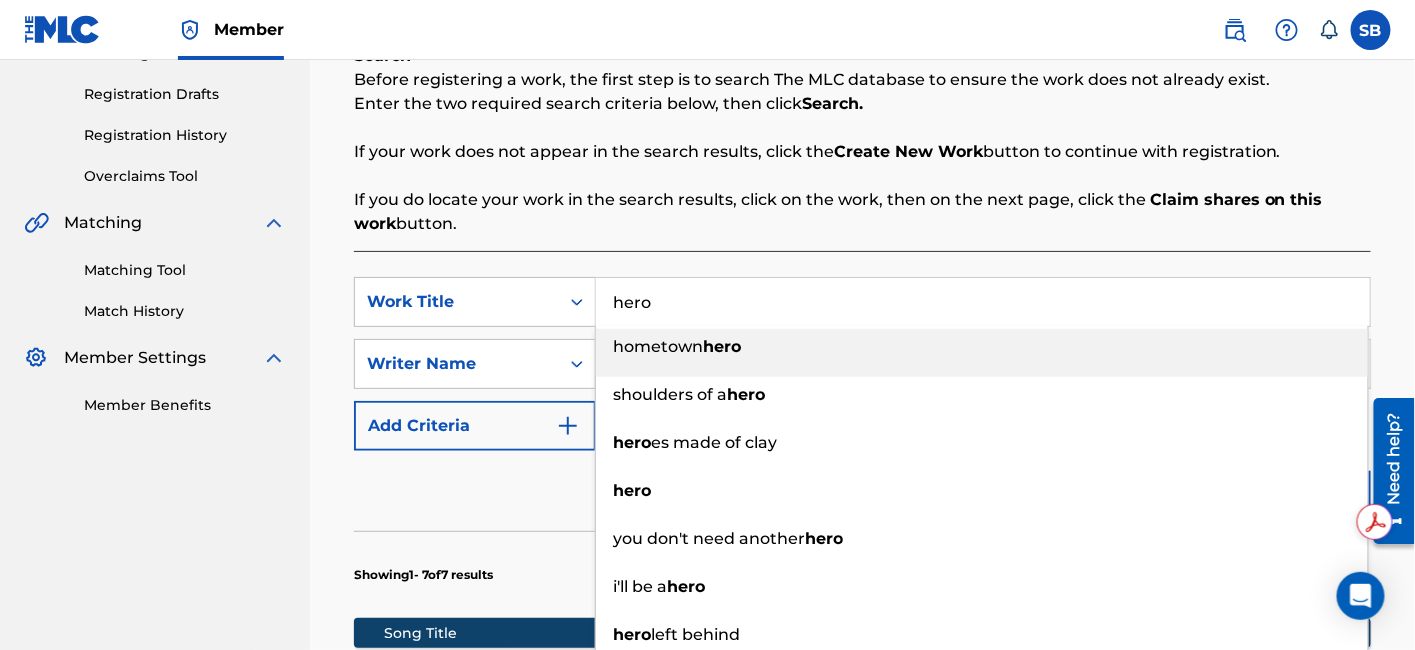 click on "hero" at bounding box center (983, 302) 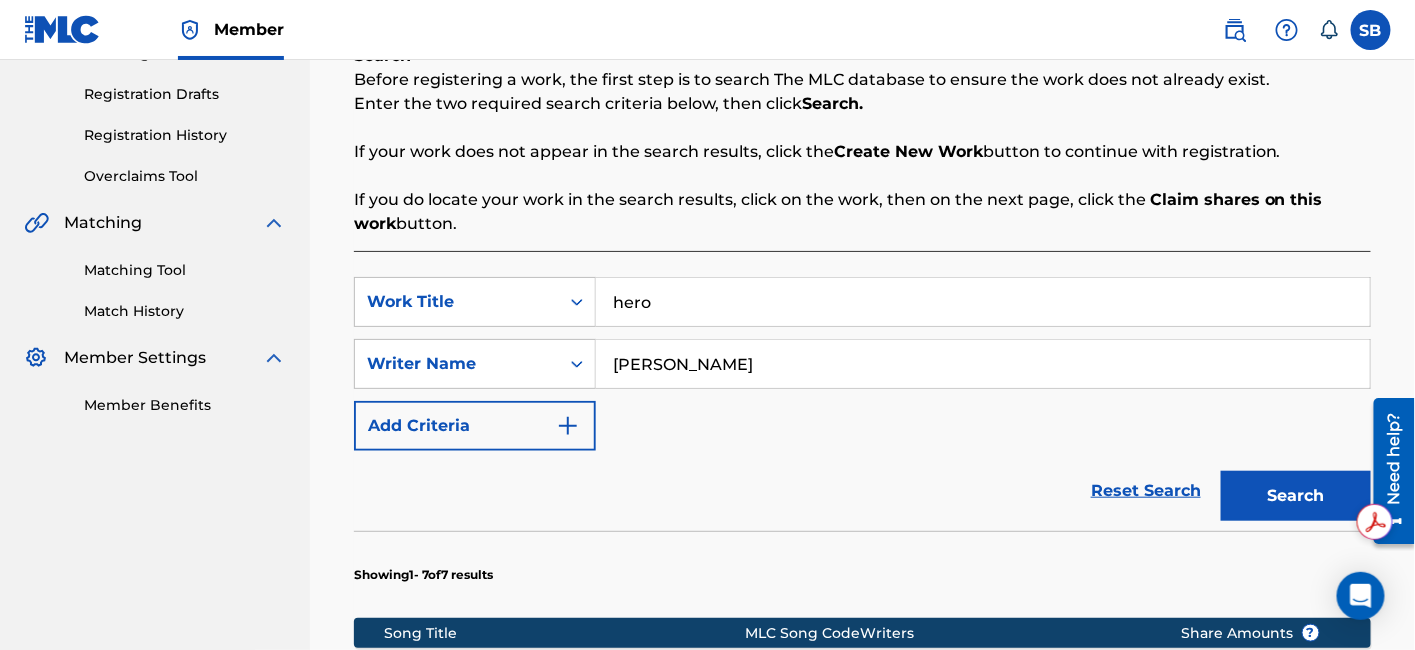 click on "Search" at bounding box center [1296, 496] 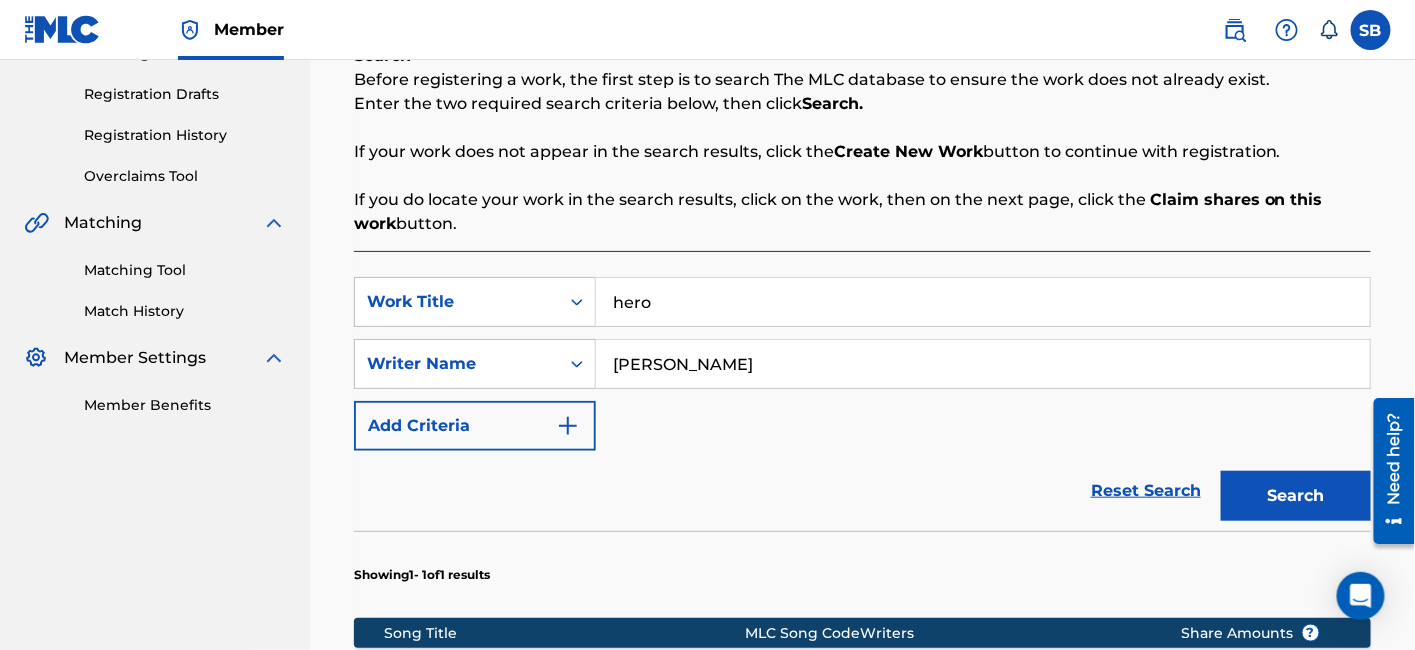 scroll, scrollTop: 657, scrollLeft: 0, axis: vertical 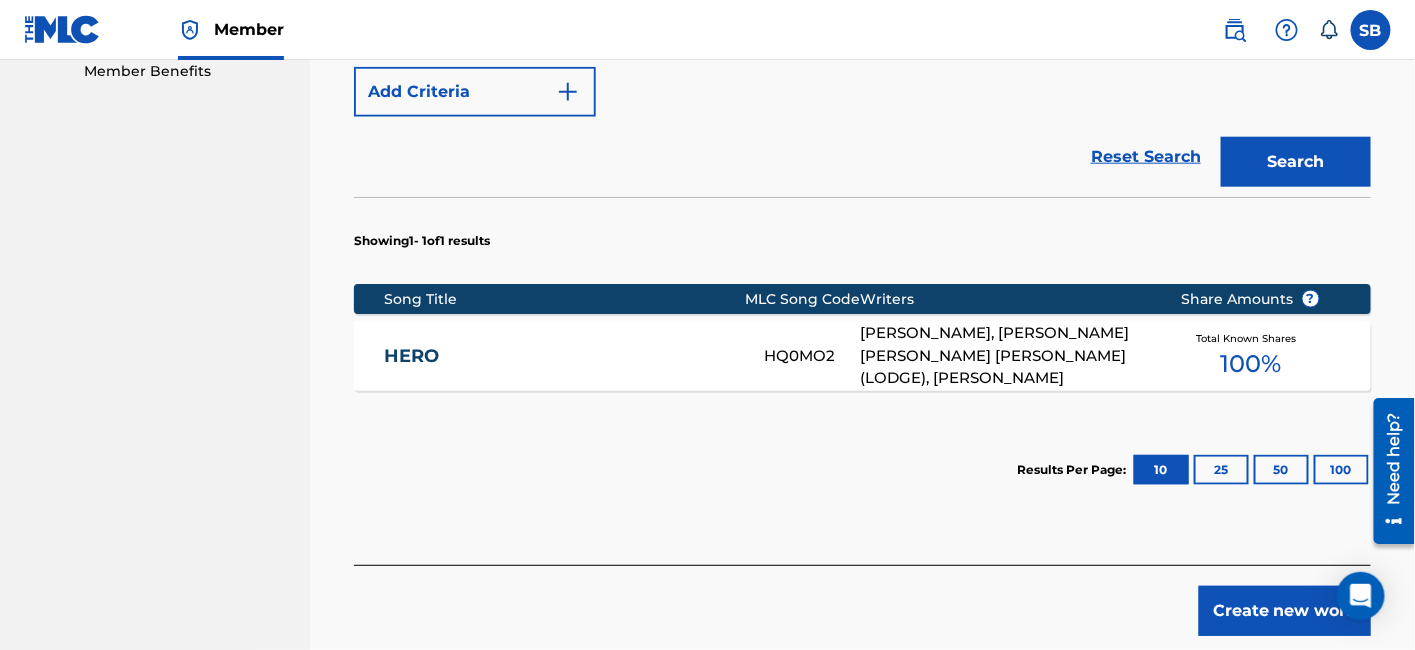 click on "HERO" at bounding box center (561, 356) 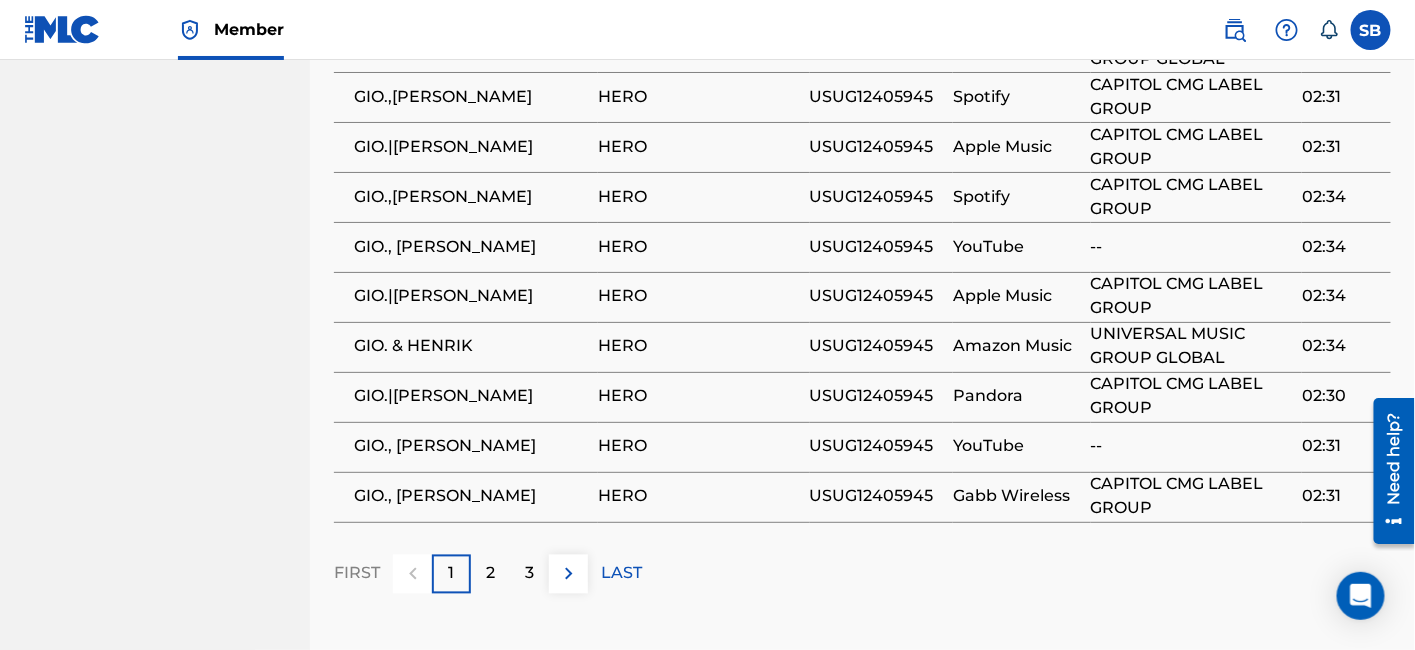 scroll, scrollTop: 3555, scrollLeft: 0, axis: vertical 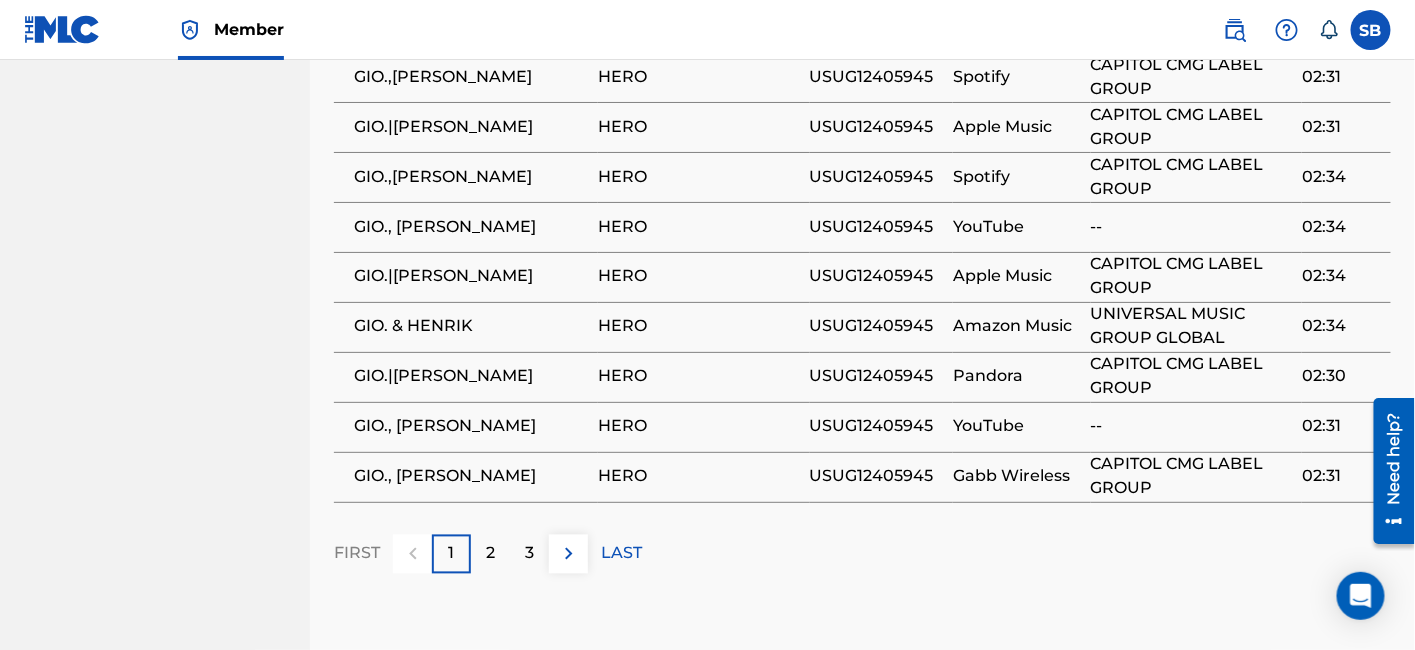click on "2" at bounding box center [490, 554] 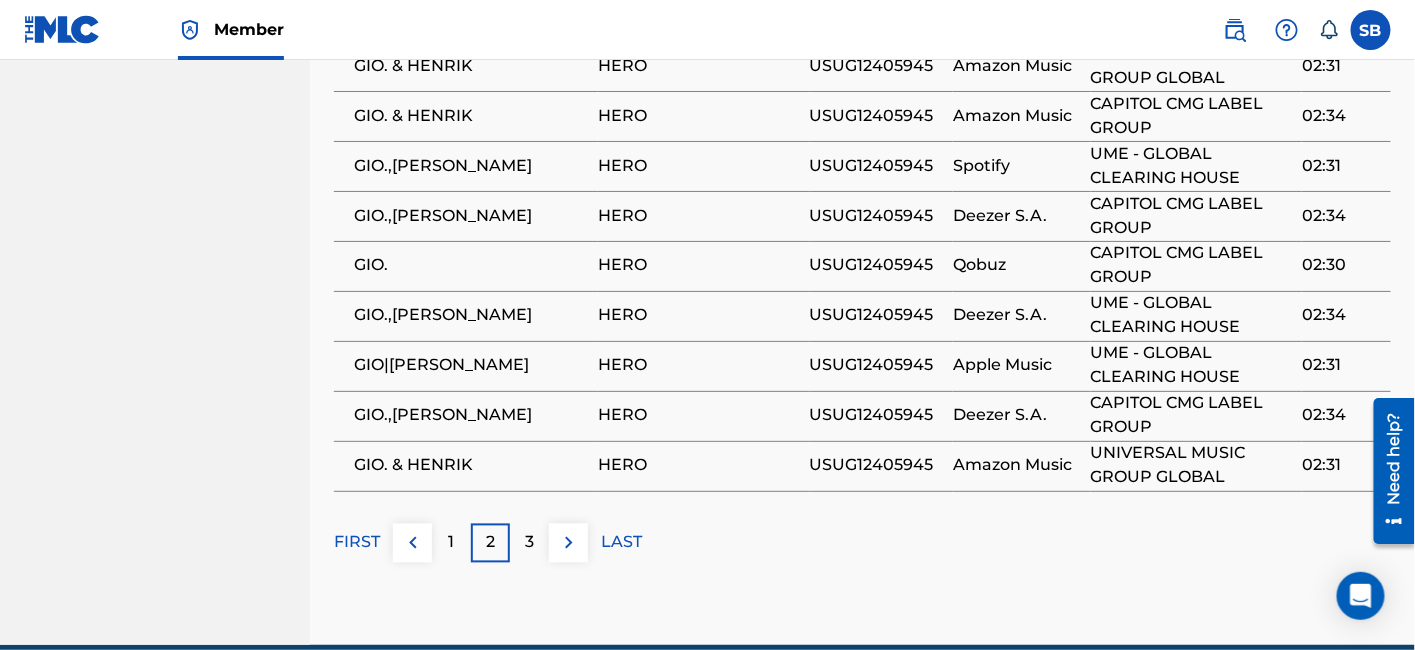 scroll, scrollTop: 3574, scrollLeft: 0, axis: vertical 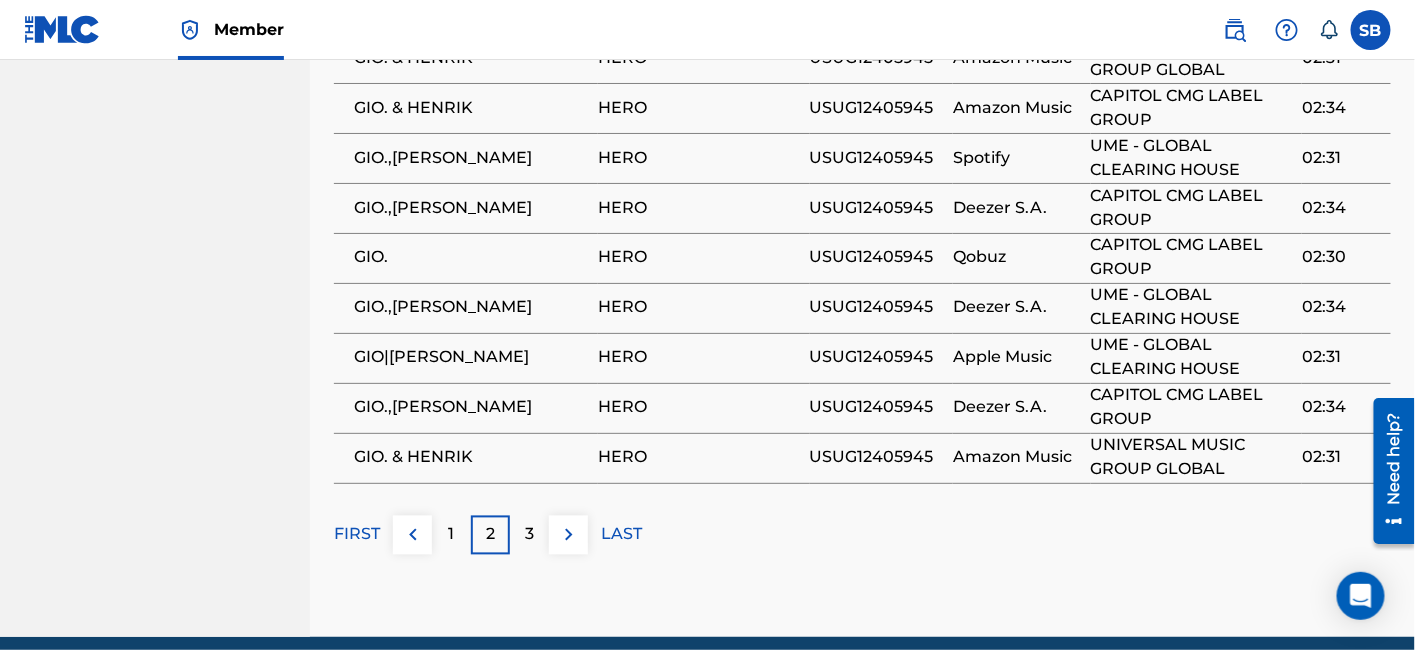 click on "3" at bounding box center [529, 535] 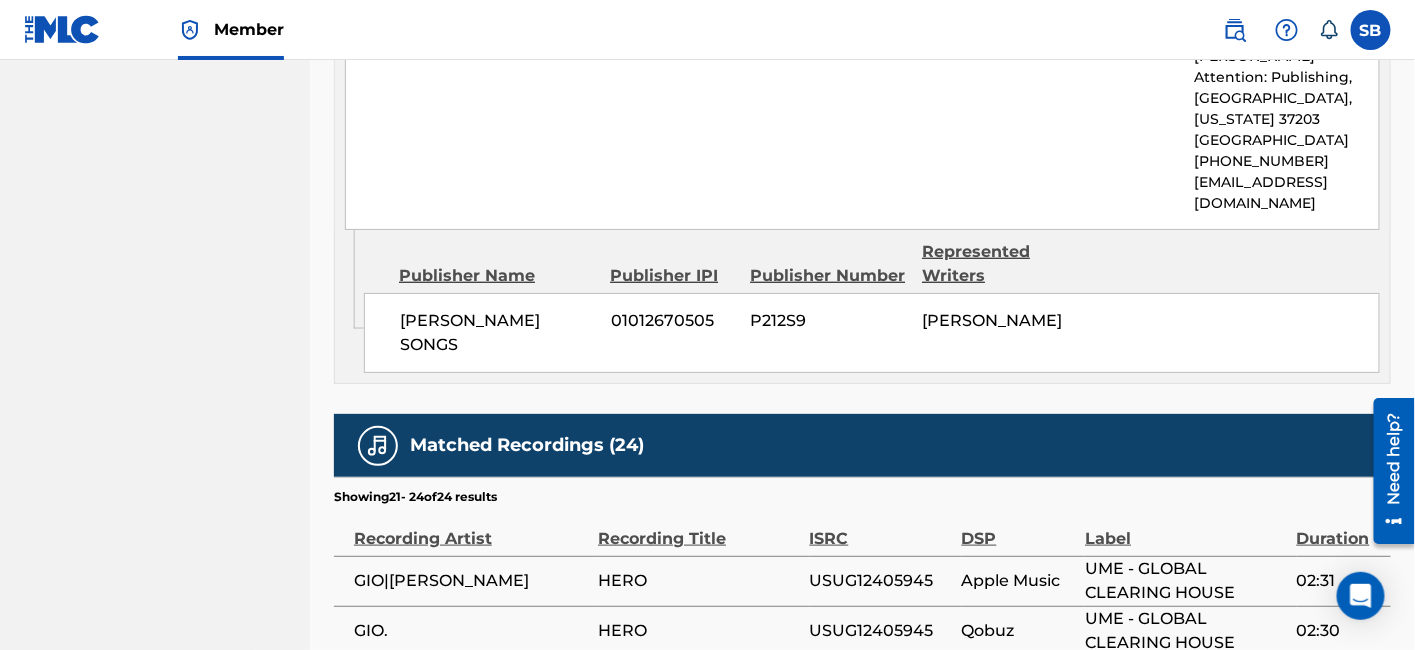 scroll, scrollTop: 3274, scrollLeft: 0, axis: vertical 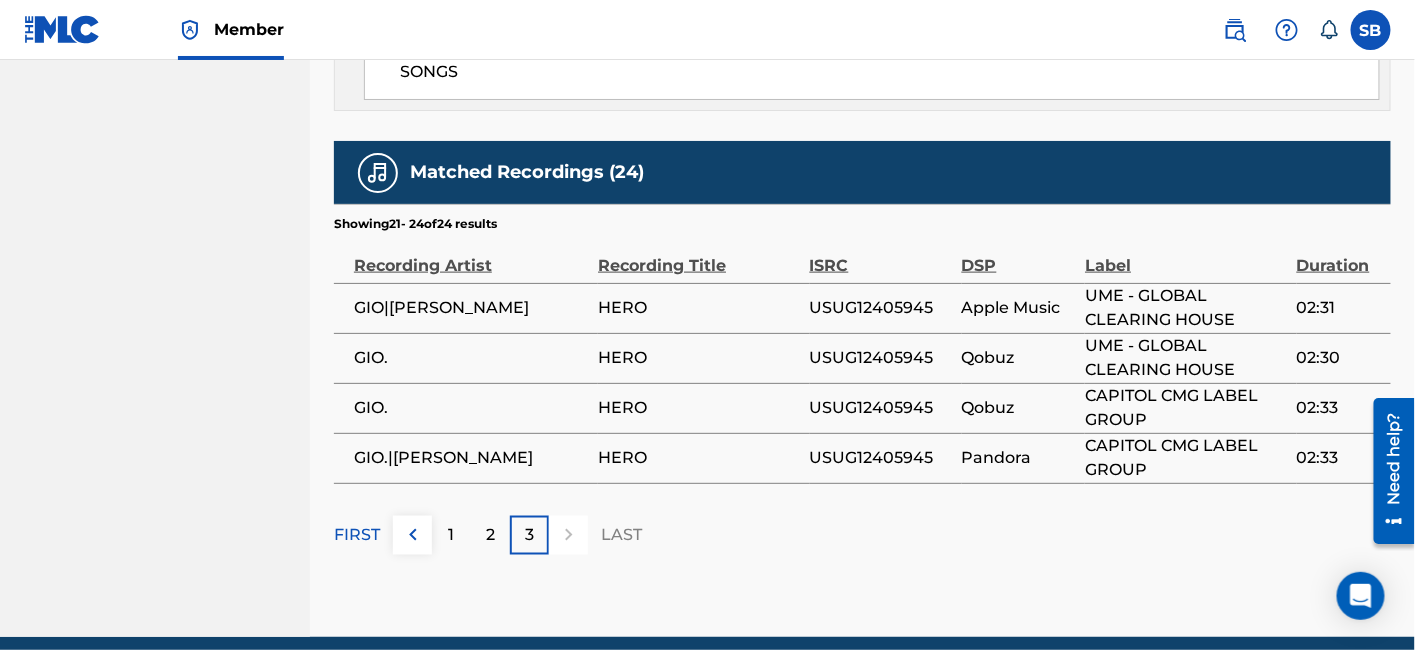 click on "2" at bounding box center (490, 535) 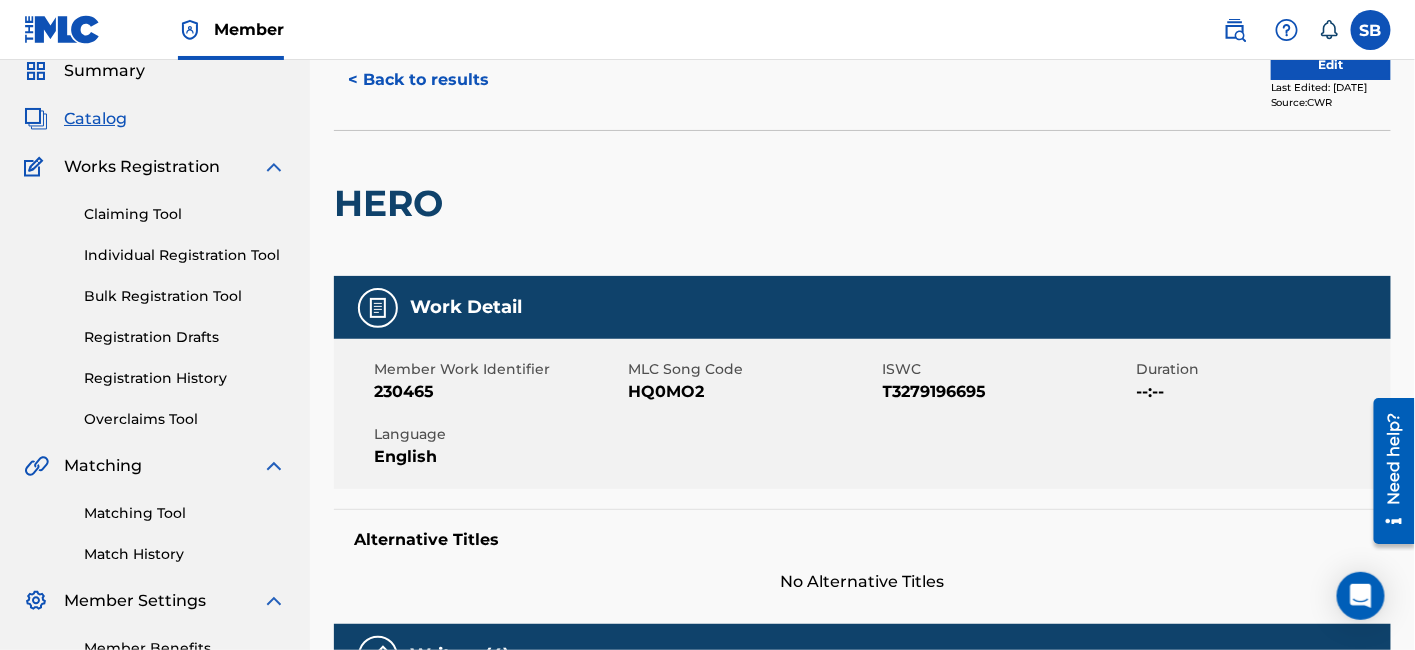 scroll, scrollTop: 111, scrollLeft: 0, axis: vertical 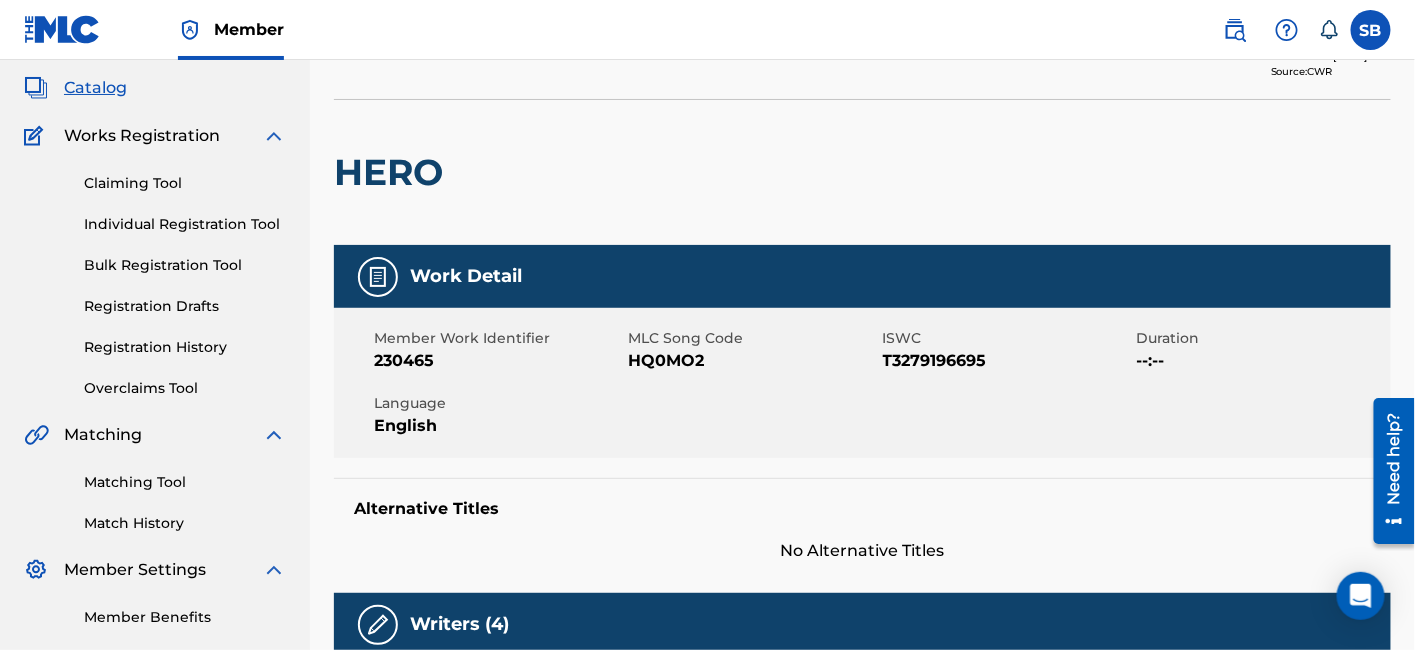 click on "Matching Tool" at bounding box center [185, 482] 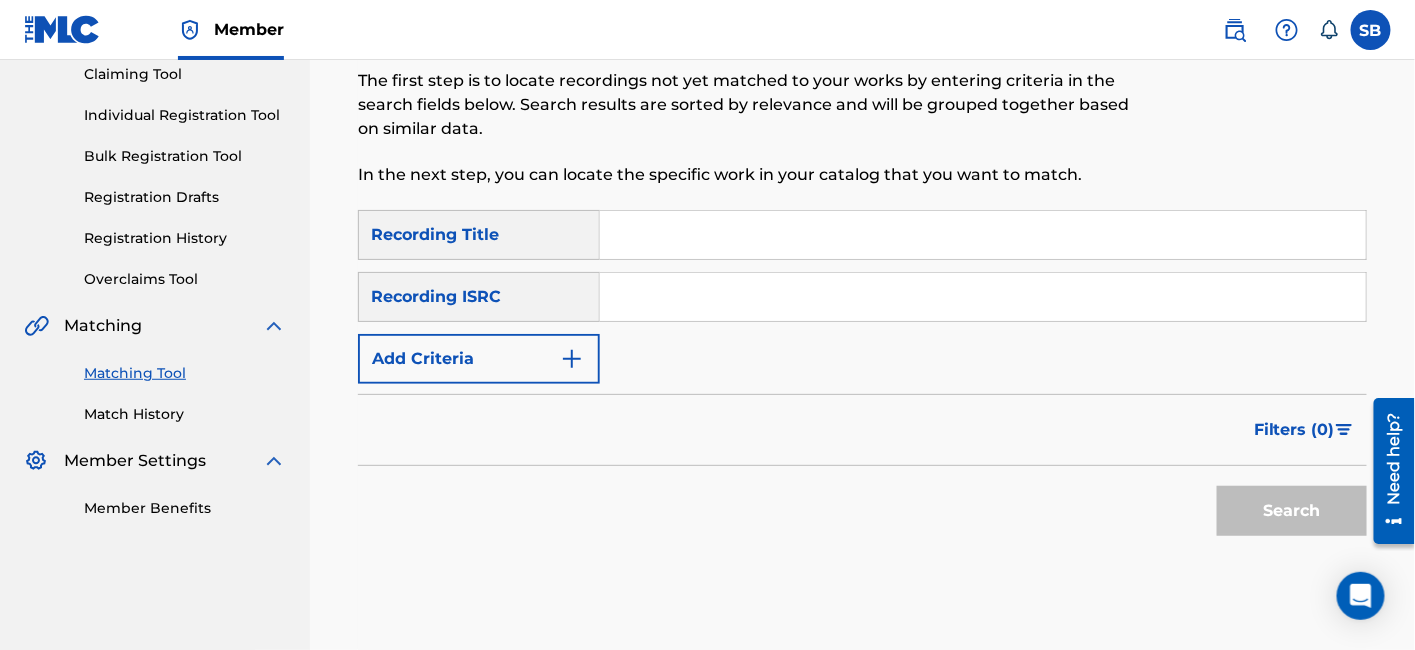 scroll, scrollTop: 222, scrollLeft: 0, axis: vertical 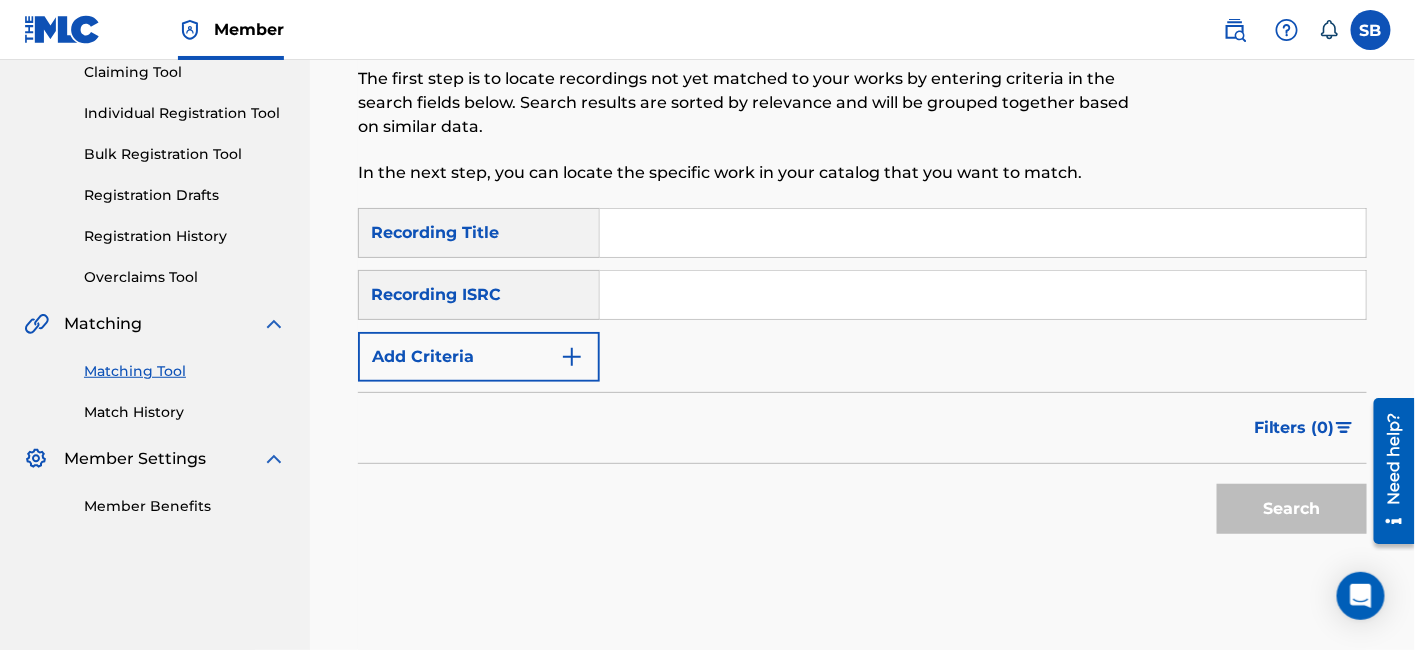 click at bounding box center (983, 233) 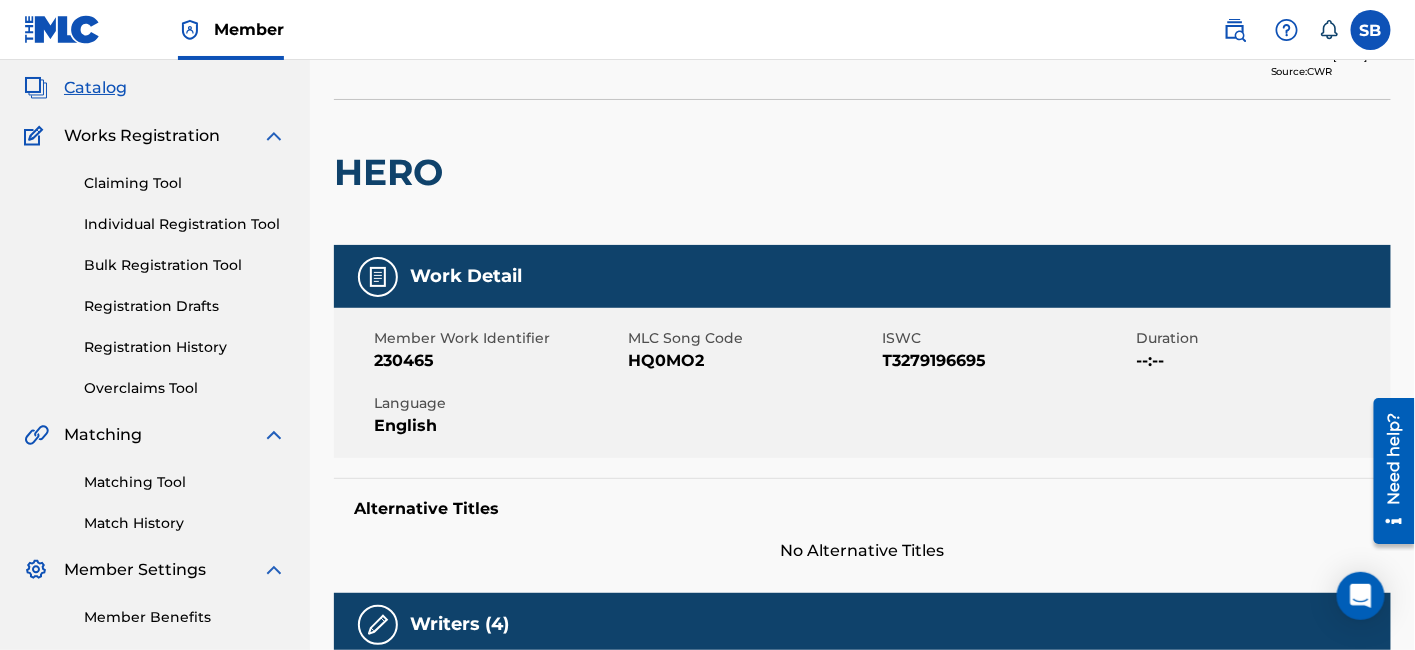 click on "Matching Tool" at bounding box center [185, 482] 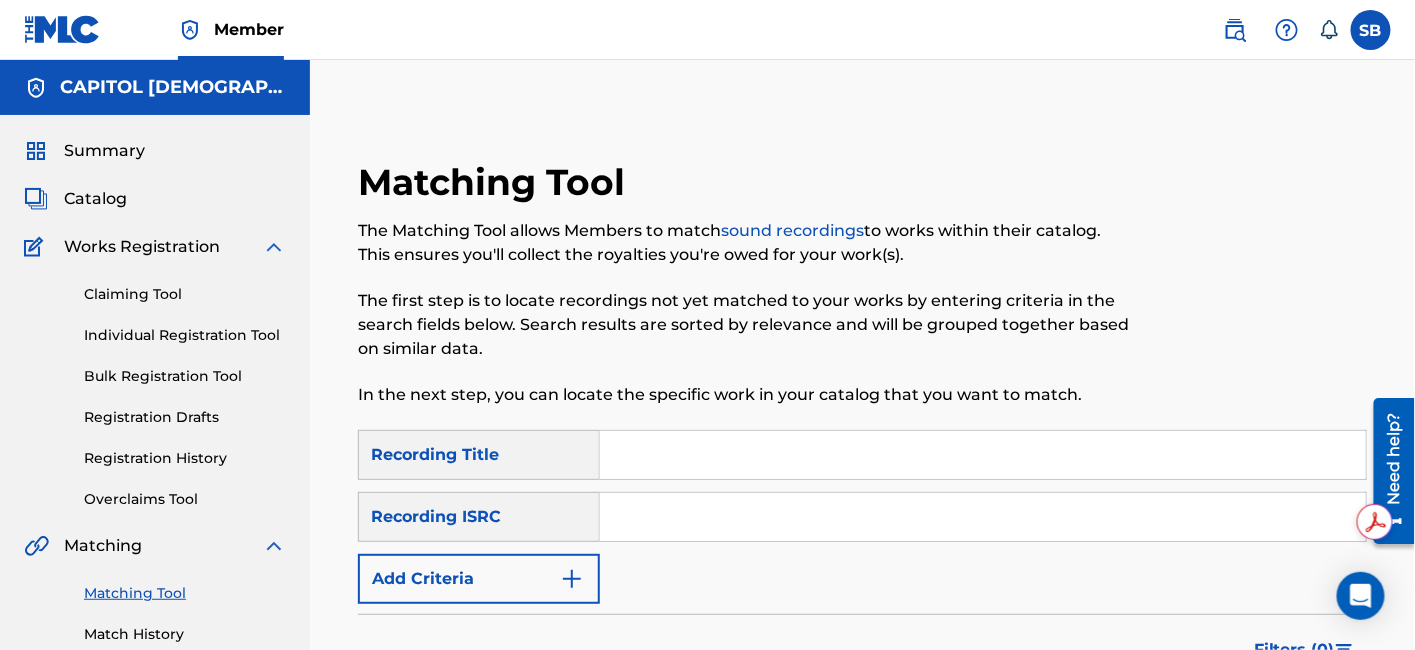 click at bounding box center [983, 455] 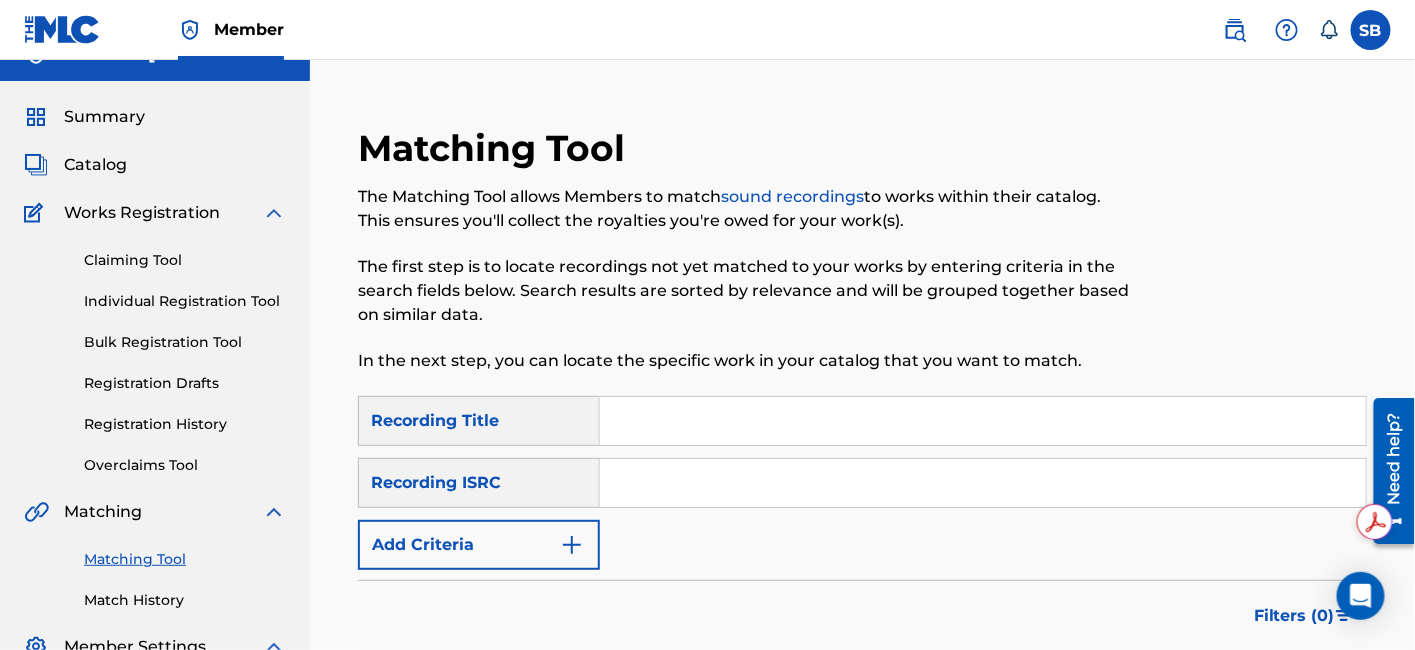 scroll, scrollTop: 0, scrollLeft: 0, axis: both 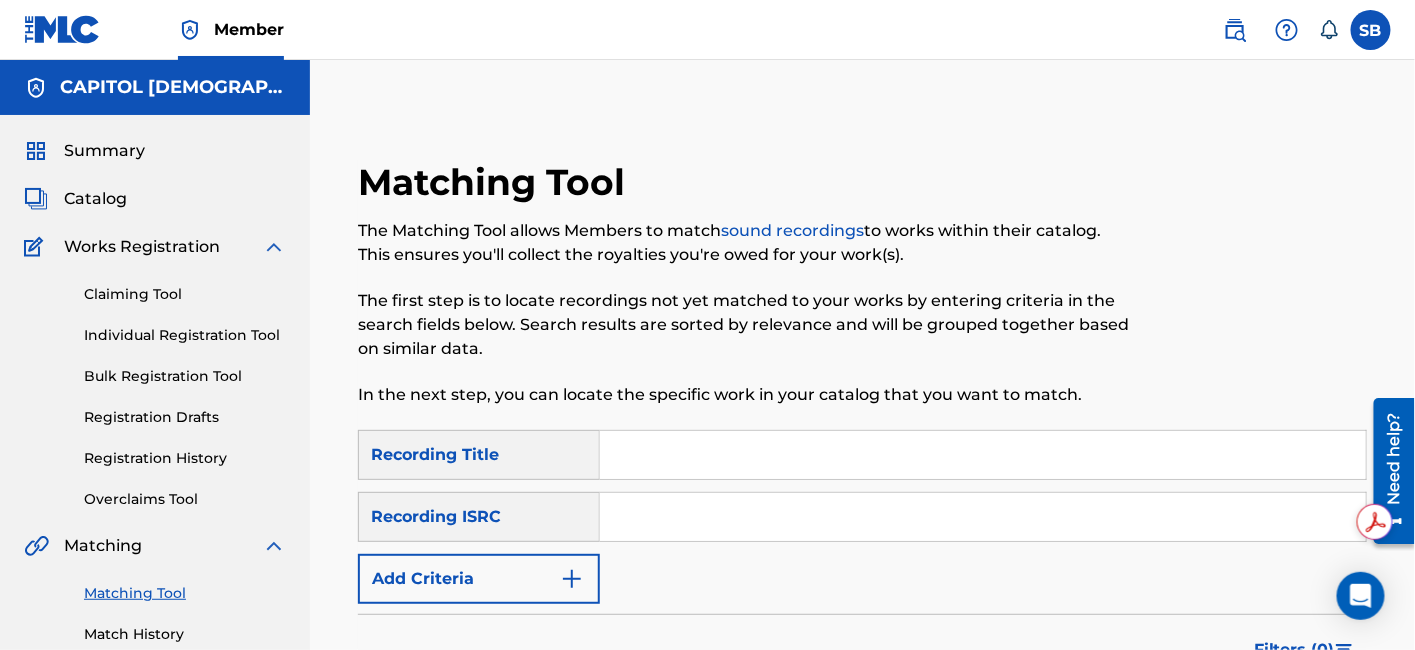 click on "Claiming Tool Individual Registration Tool Bulk Registration Tool Registration Drafts Registration History Overclaims Tool" at bounding box center (155, 384) 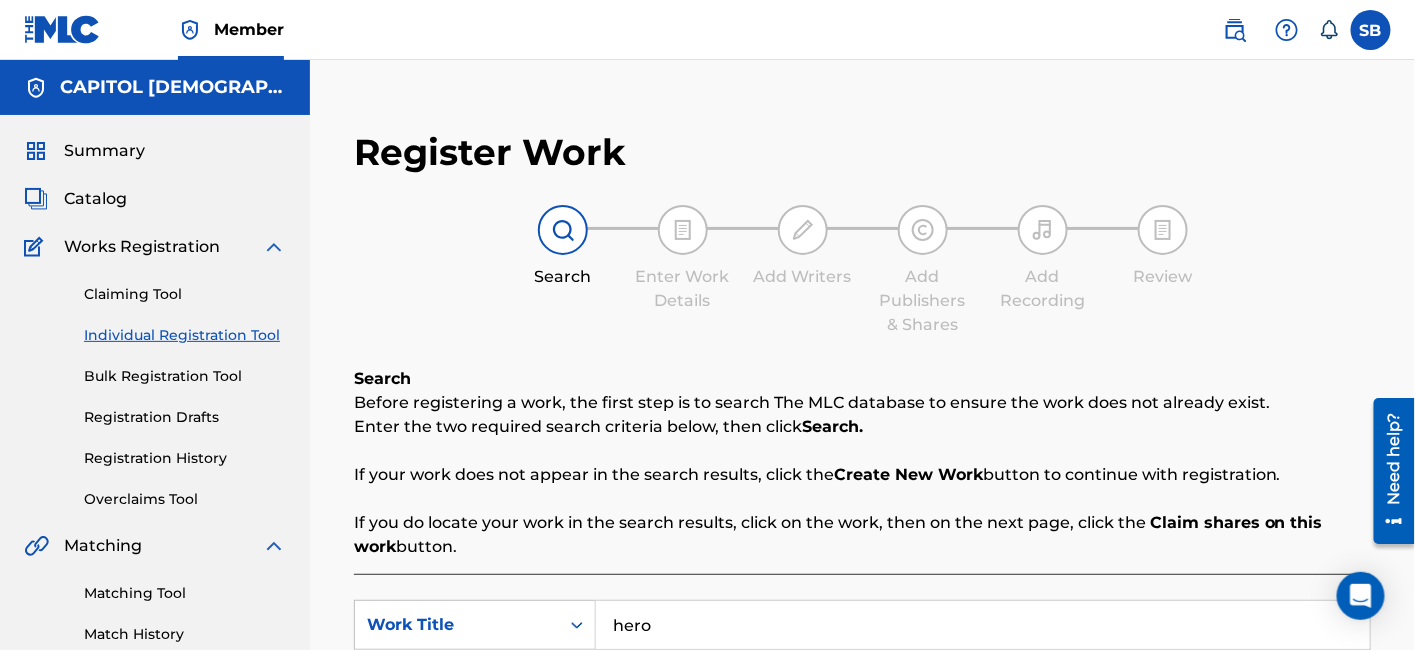 scroll, scrollTop: 222, scrollLeft: 0, axis: vertical 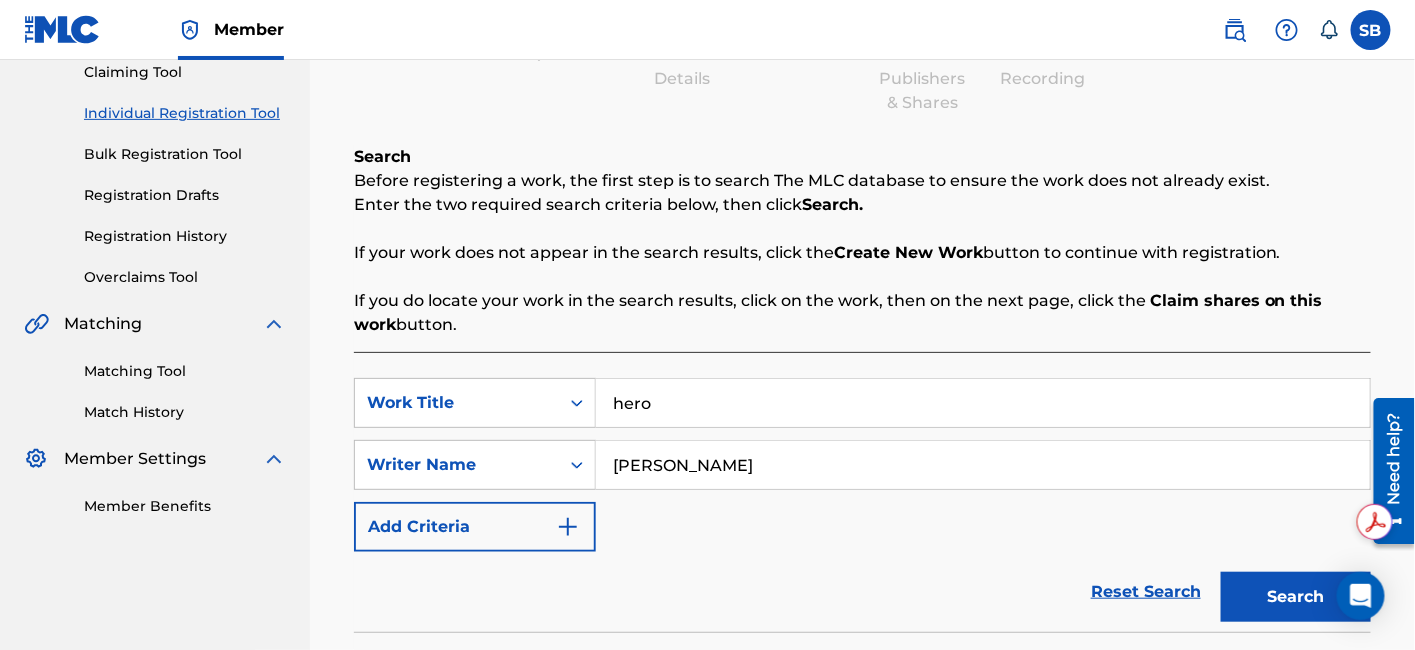 click on "Search" at bounding box center [1296, 597] 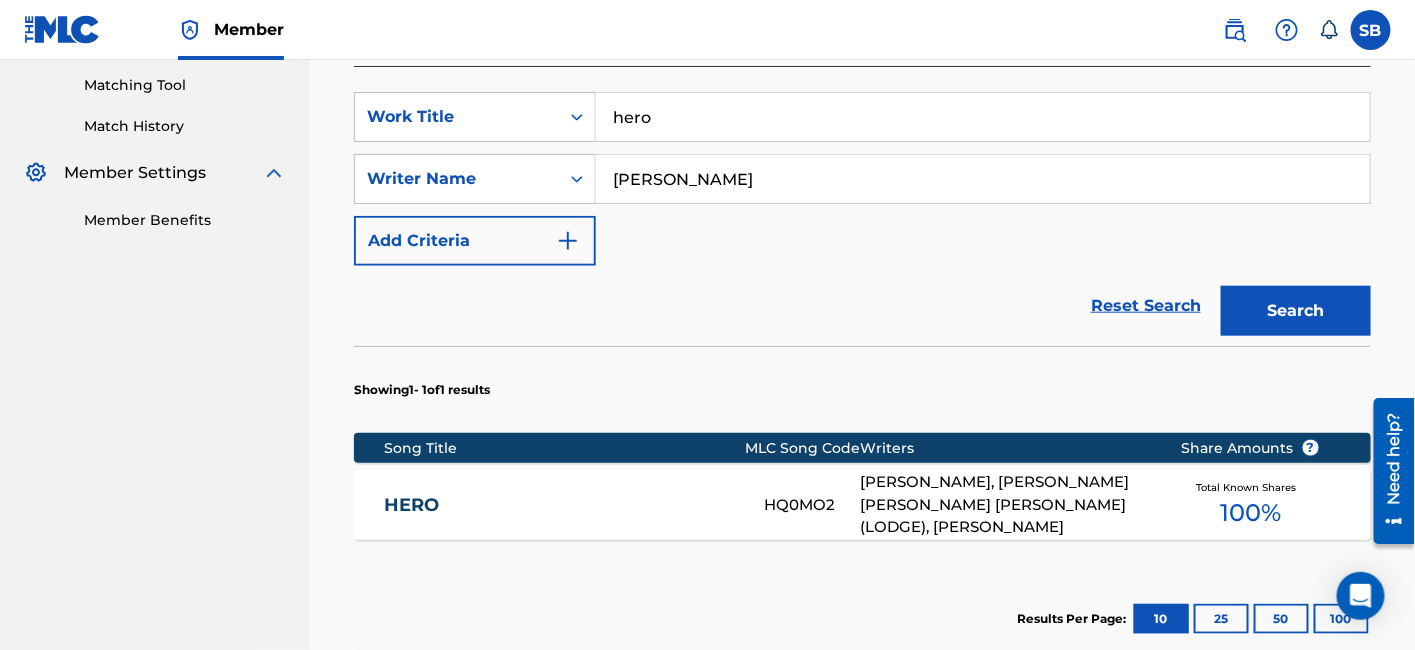 scroll, scrollTop: 555, scrollLeft: 0, axis: vertical 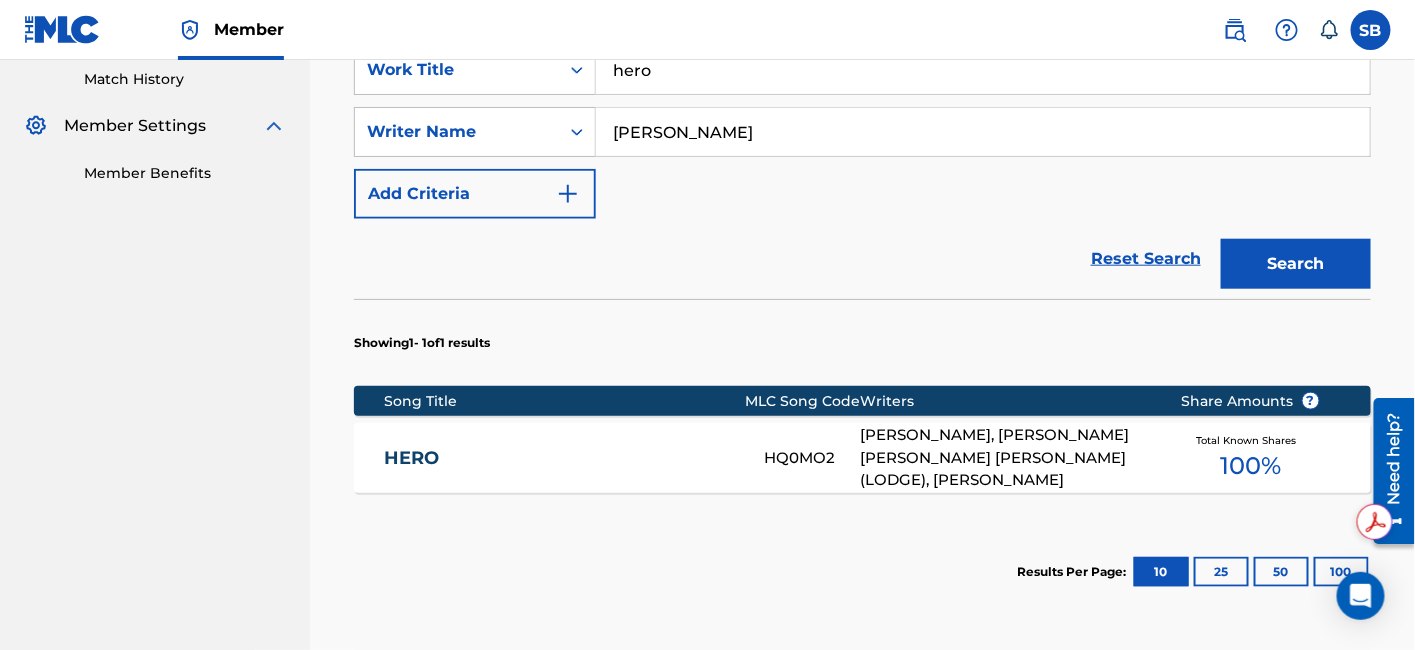 click on "HERO" at bounding box center [561, 458] 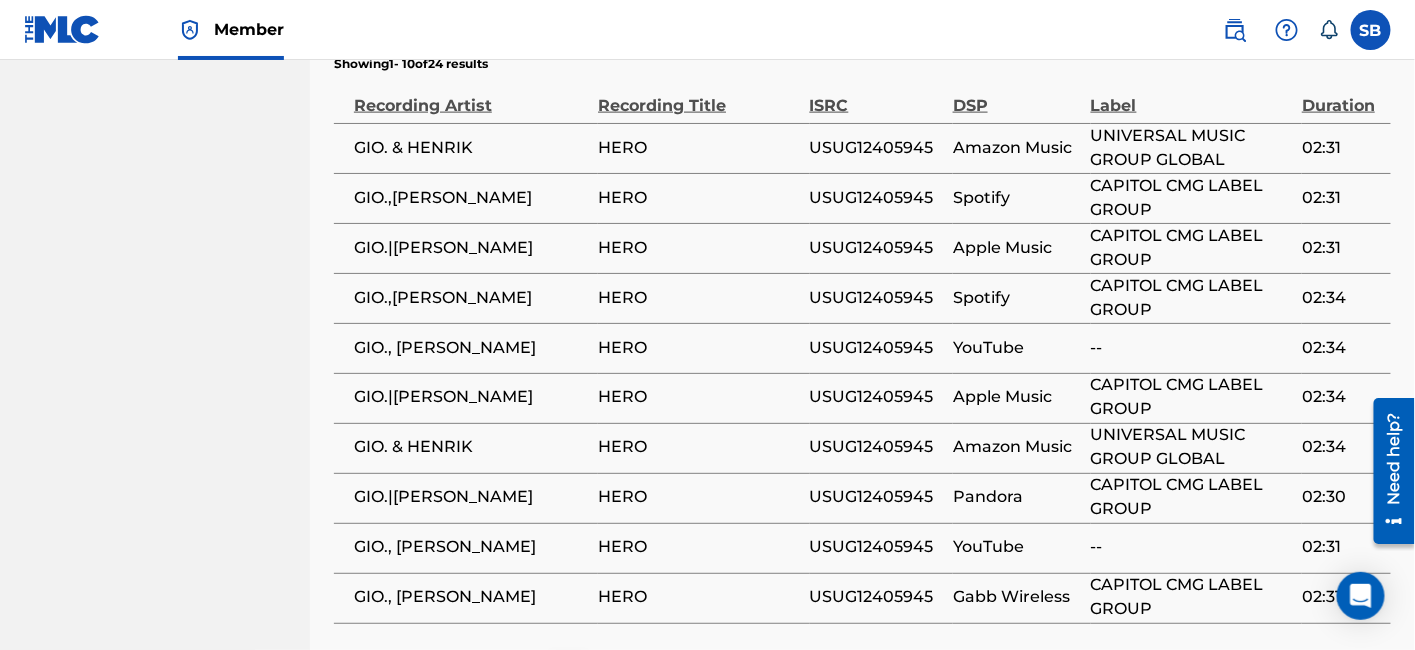 scroll, scrollTop: 3555, scrollLeft: 0, axis: vertical 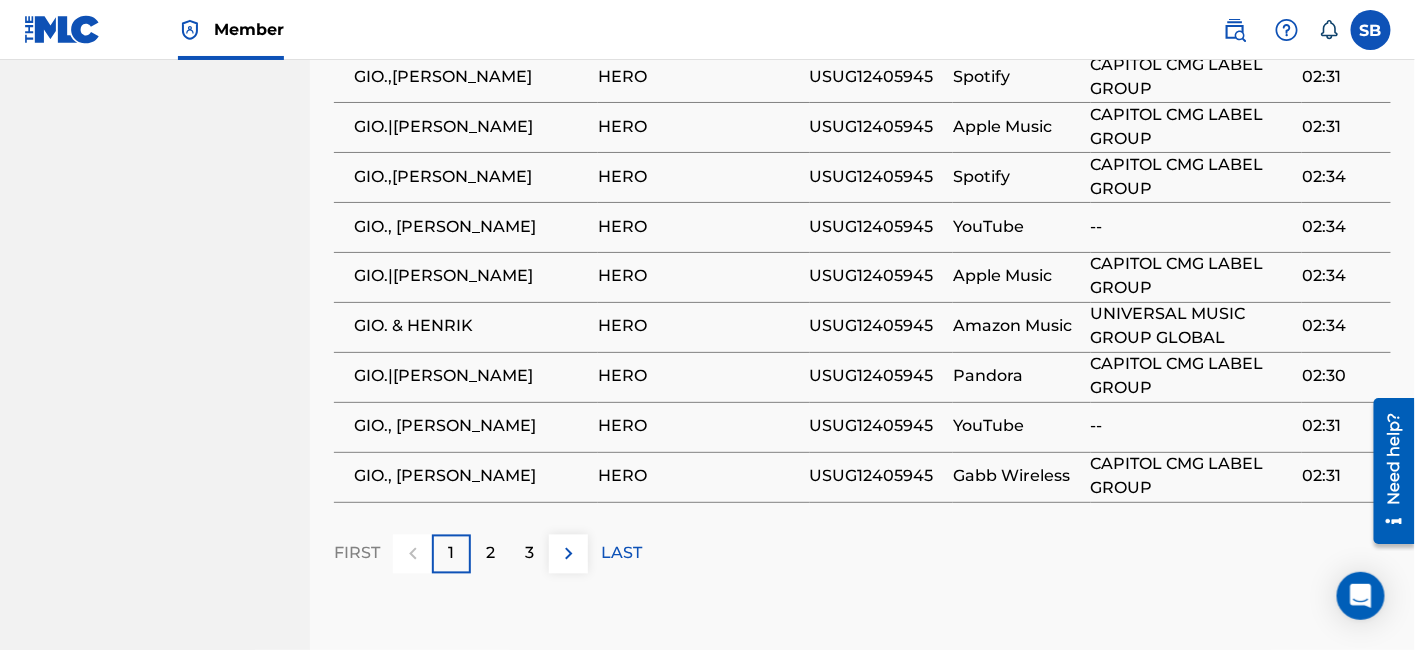 click on "2" at bounding box center (490, 554) 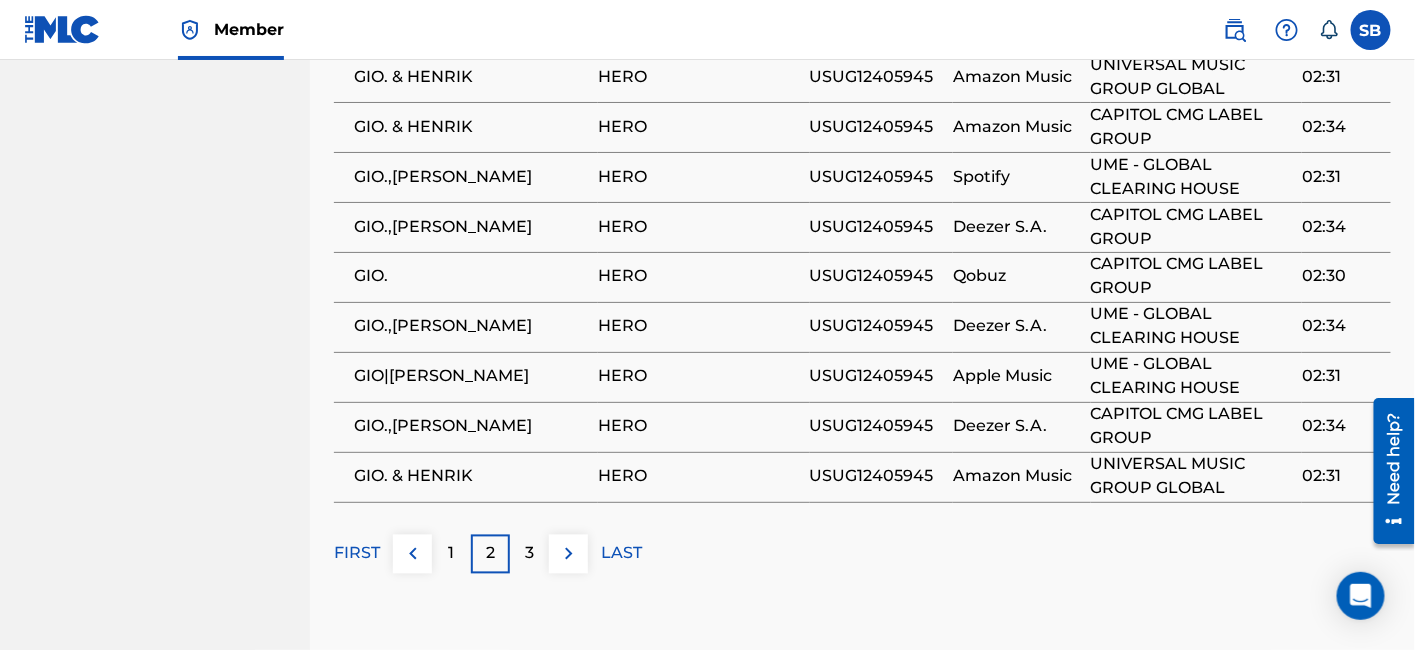 click on "3" at bounding box center (529, 554) 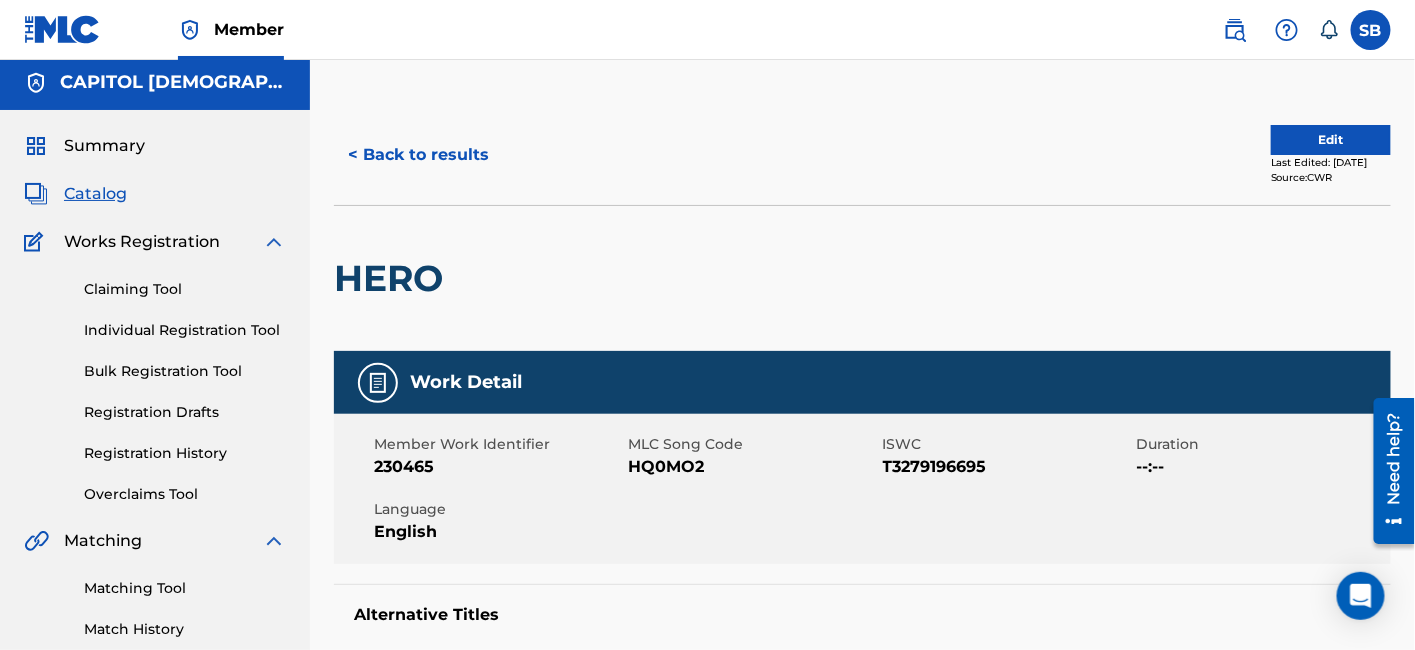 scroll, scrollTop: 0, scrollLeft: 0, axis: both 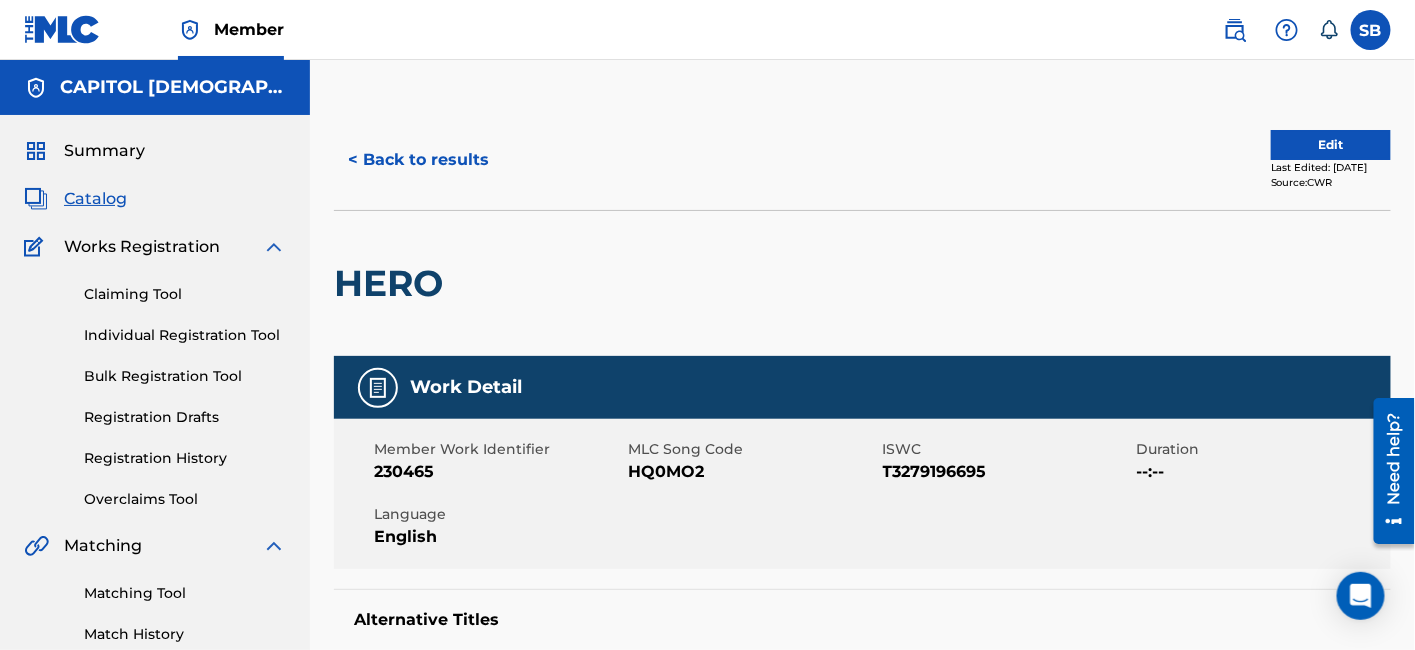 click on "Matching Tool" at bounding box center (185, 593) 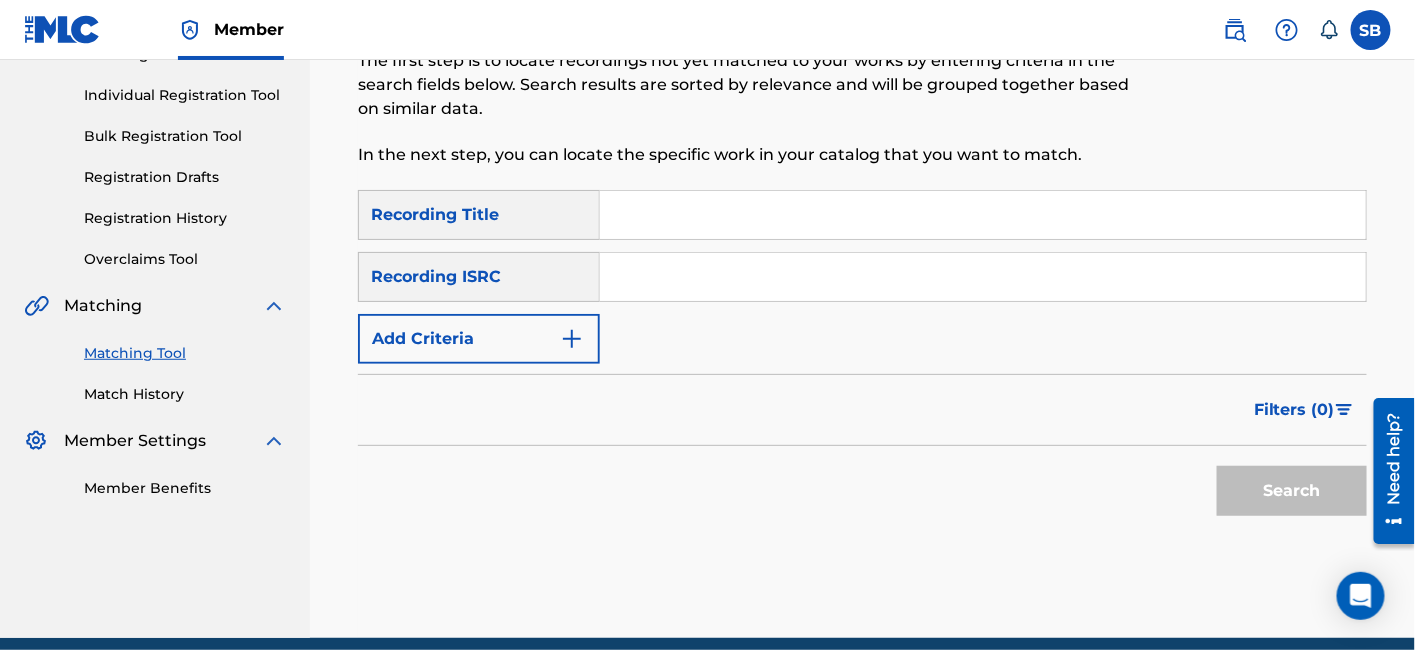 scroll, scrollTop: 211, scrollLeft: 0, axis: vertical 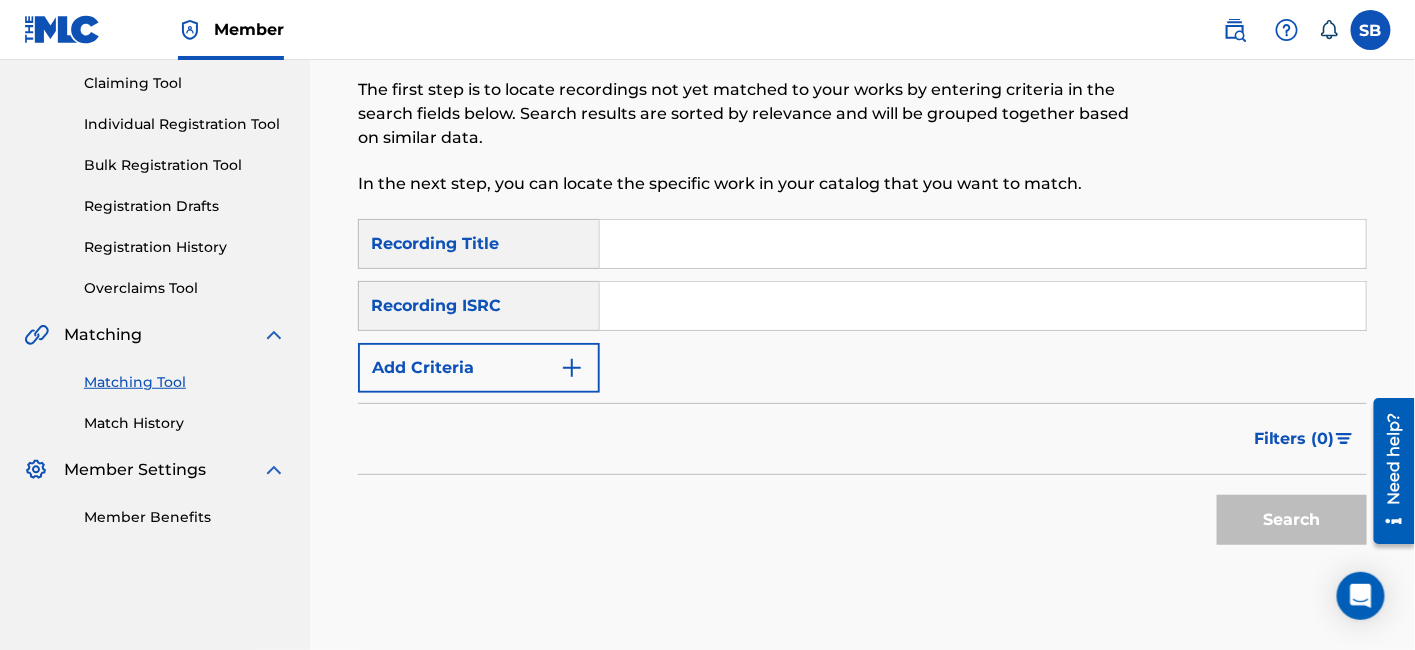 click at bounding box center [983, 244] 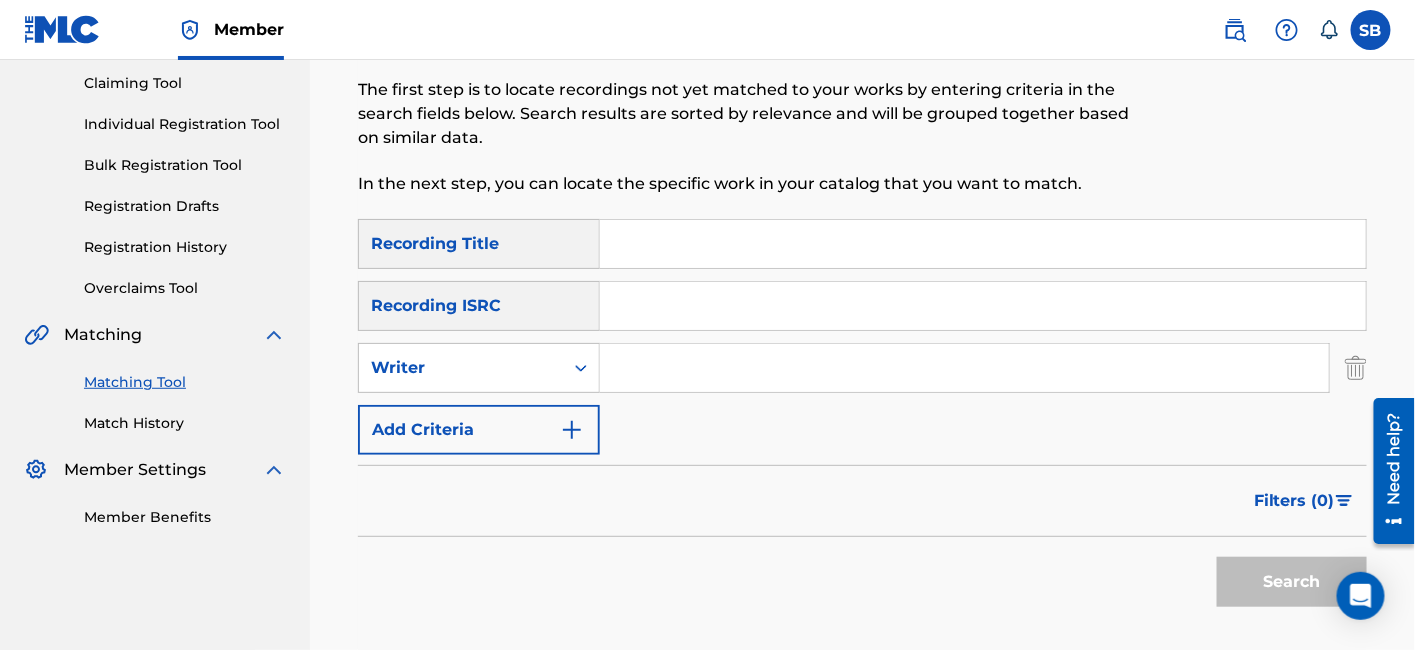 click at bounding box center (964, 368) 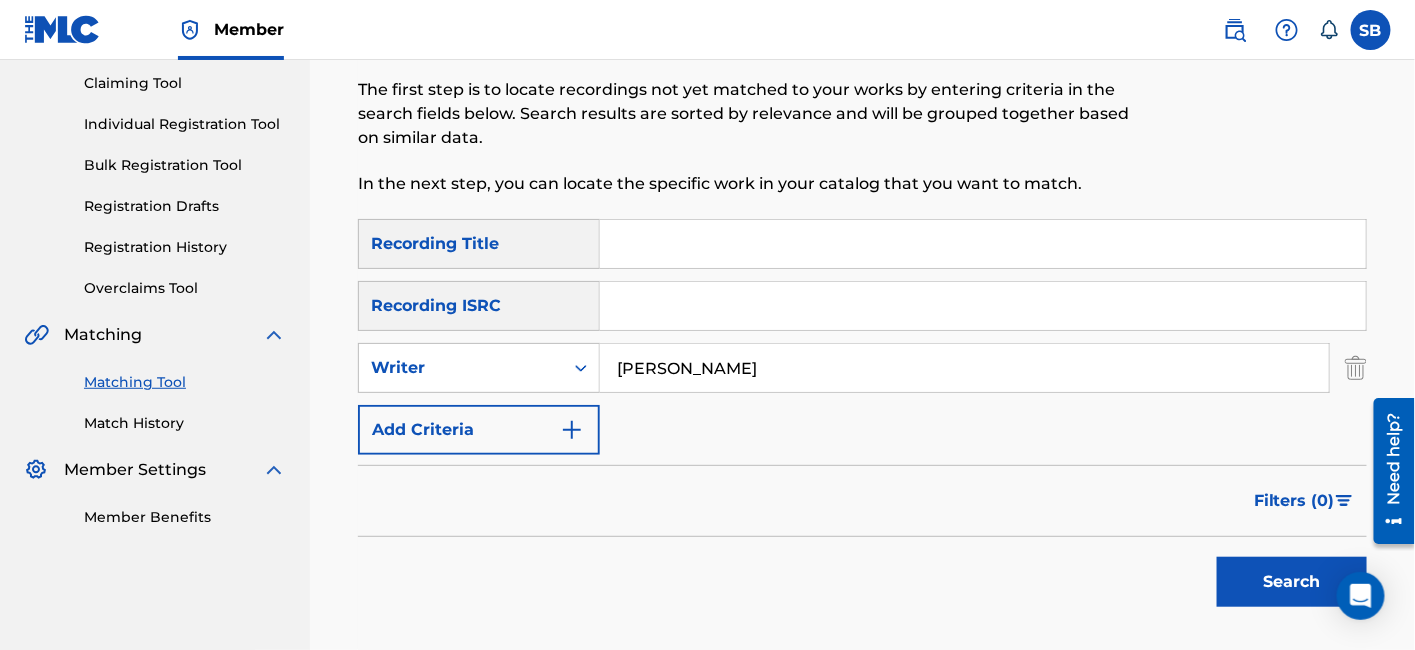 type on "[PERSON_NAME]" 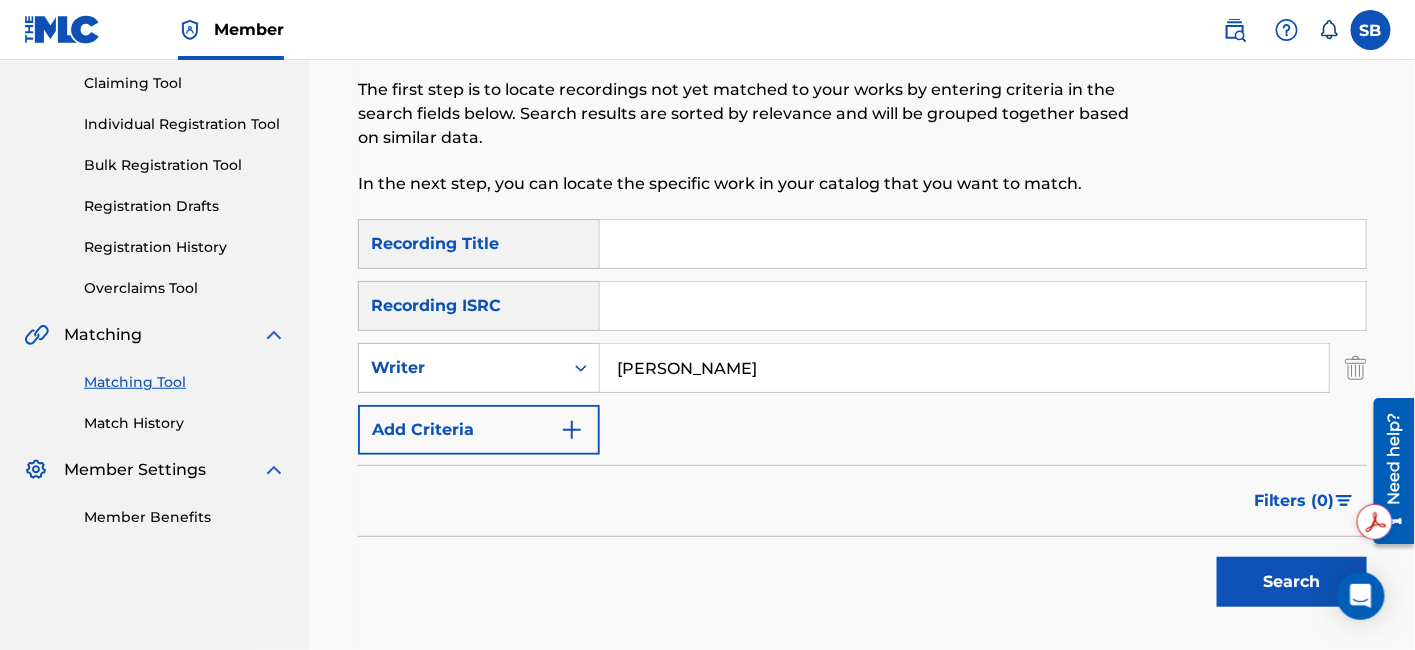 click on "Search" at bounding box center [1292, 582] 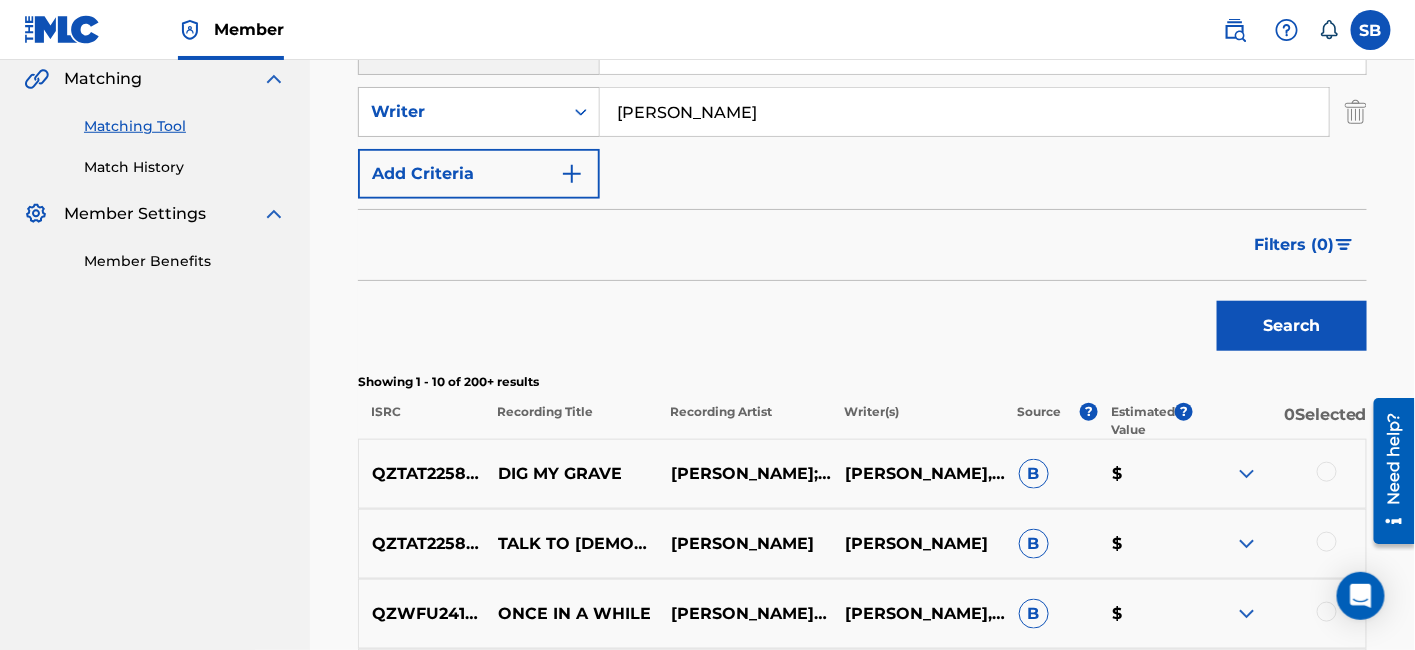 scroll, scrollTop: 434, scrollLeft: 0, axis: vertical 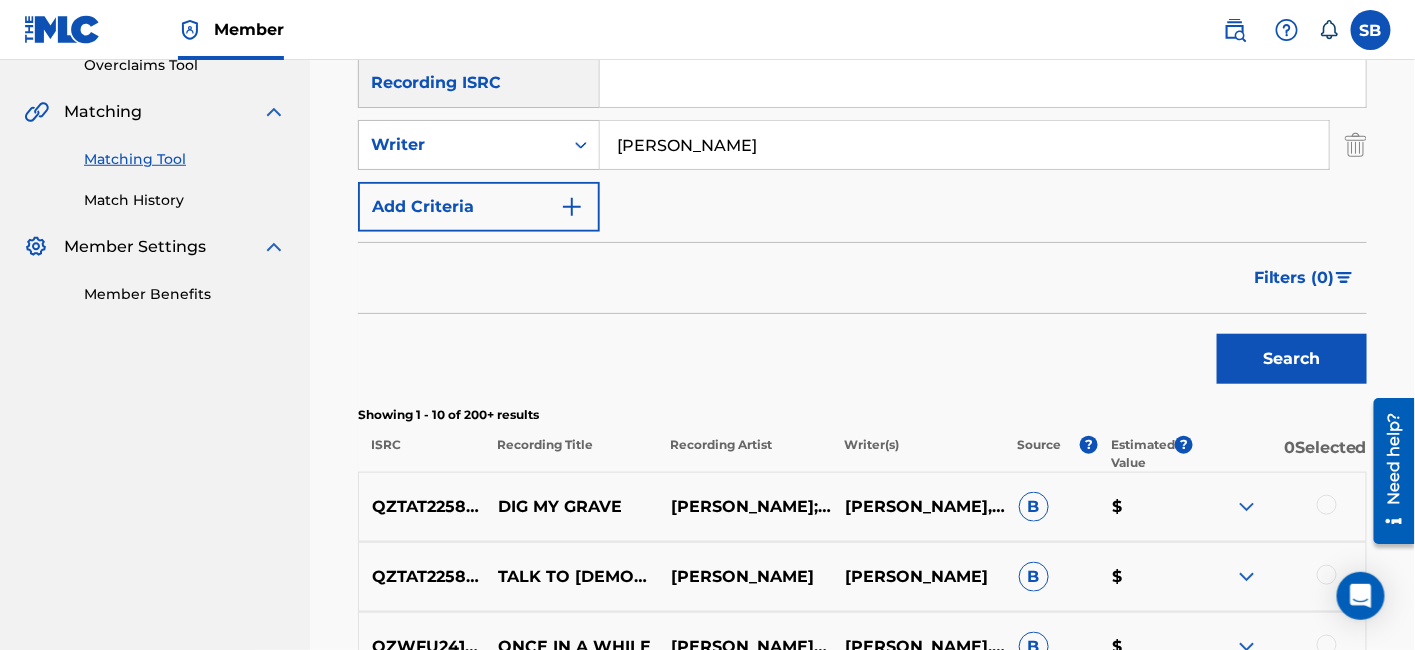 click on "Filters ( 0 )" at bounding box center [1294, 278] 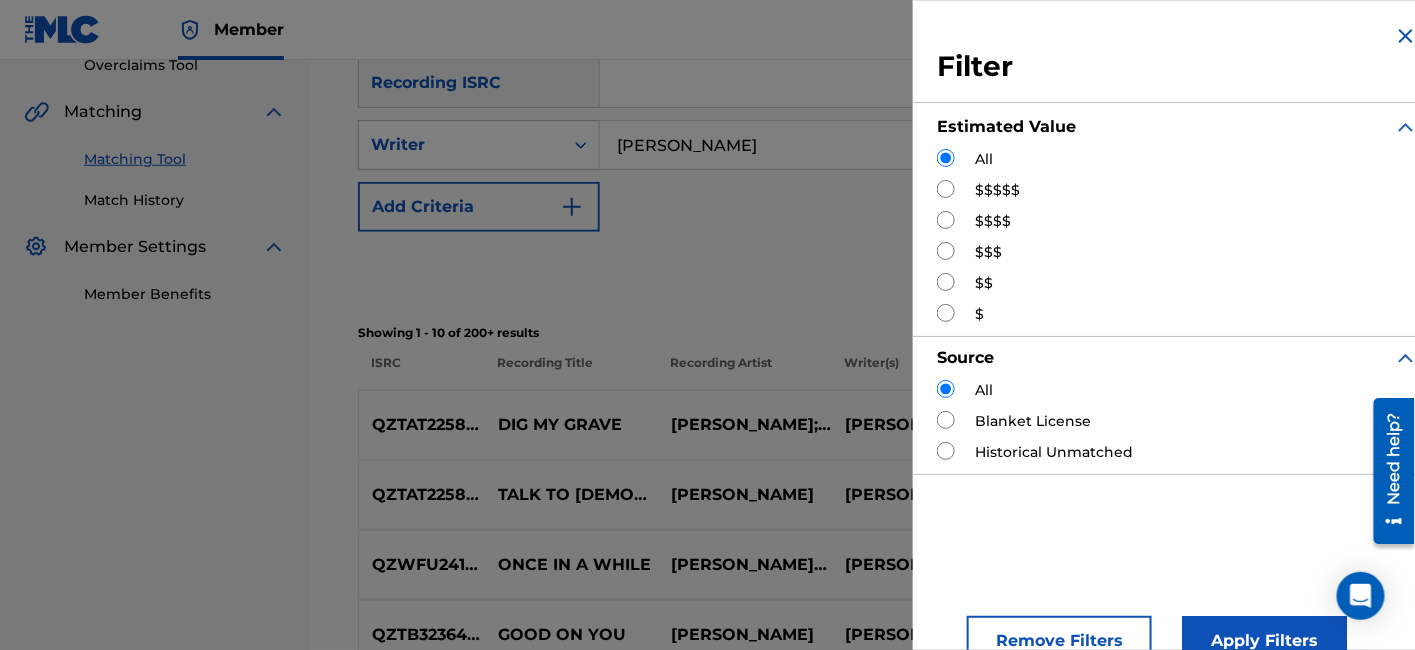 click at bounding box center [946, 220] 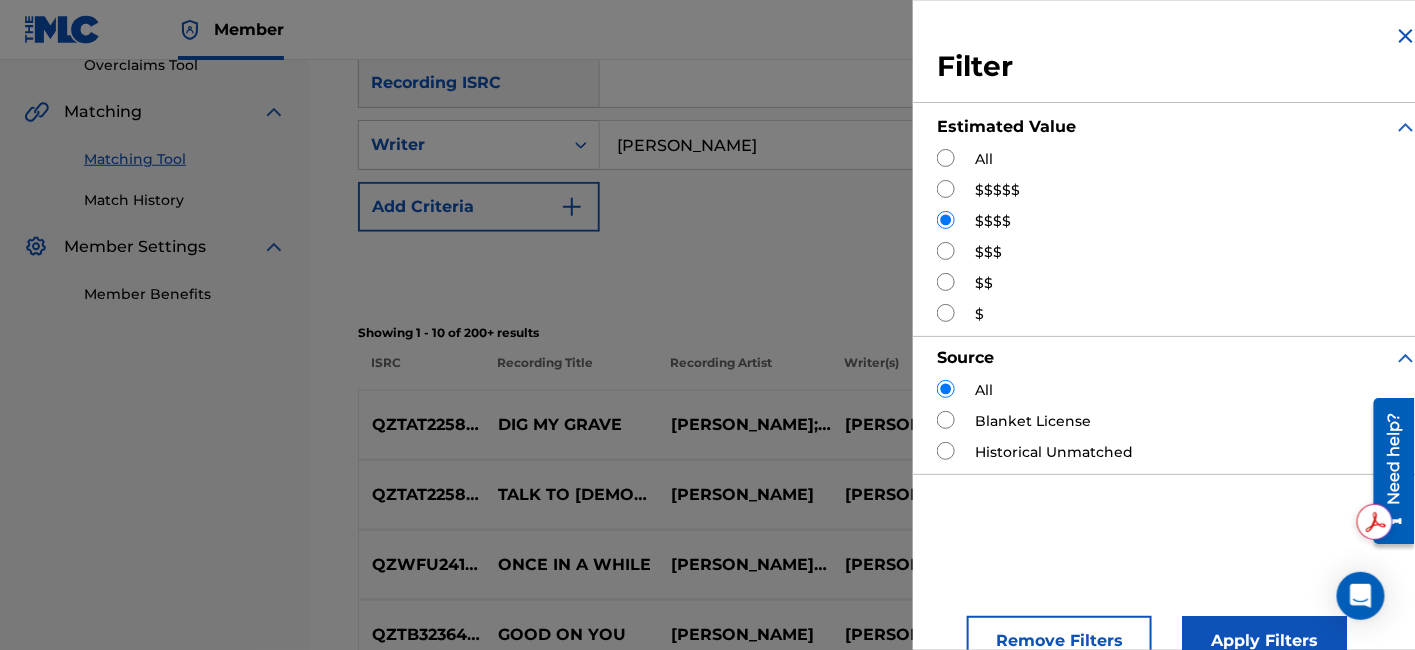 click at bounding box center (946, 189) 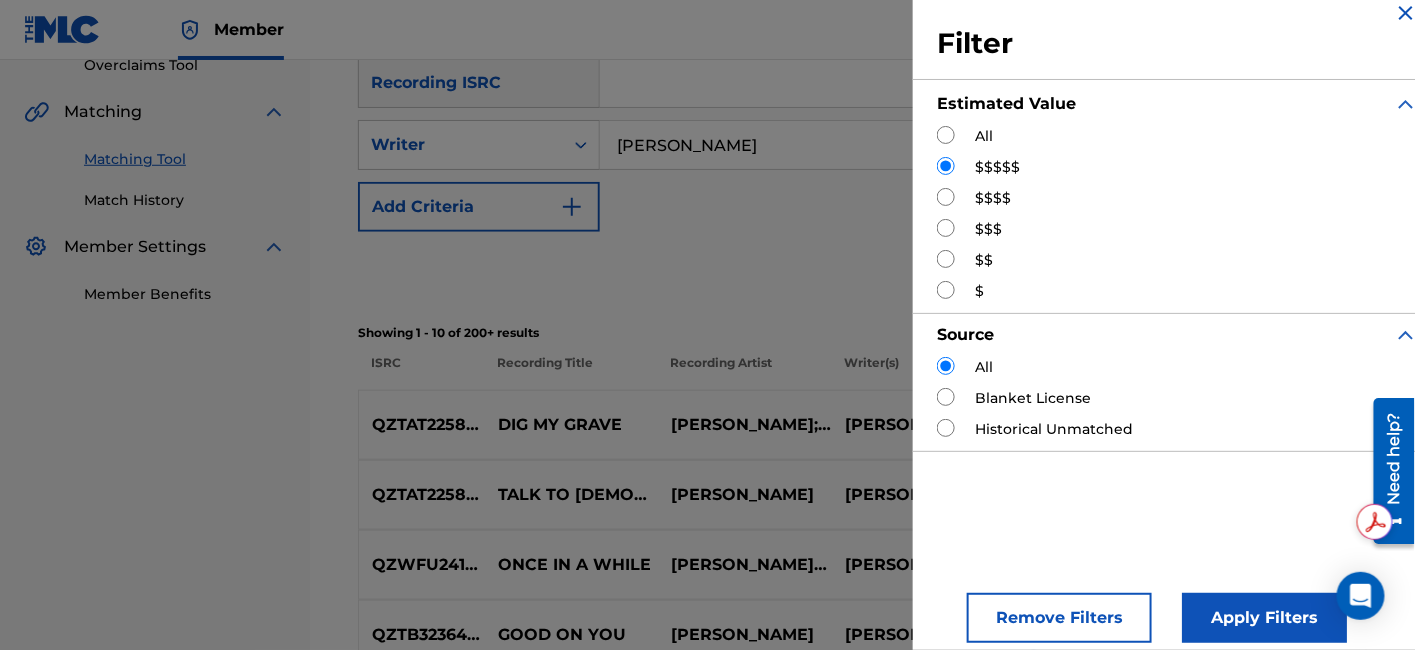 scroll, scrollTop: 38, scrollLeft: 0, axis: vertical 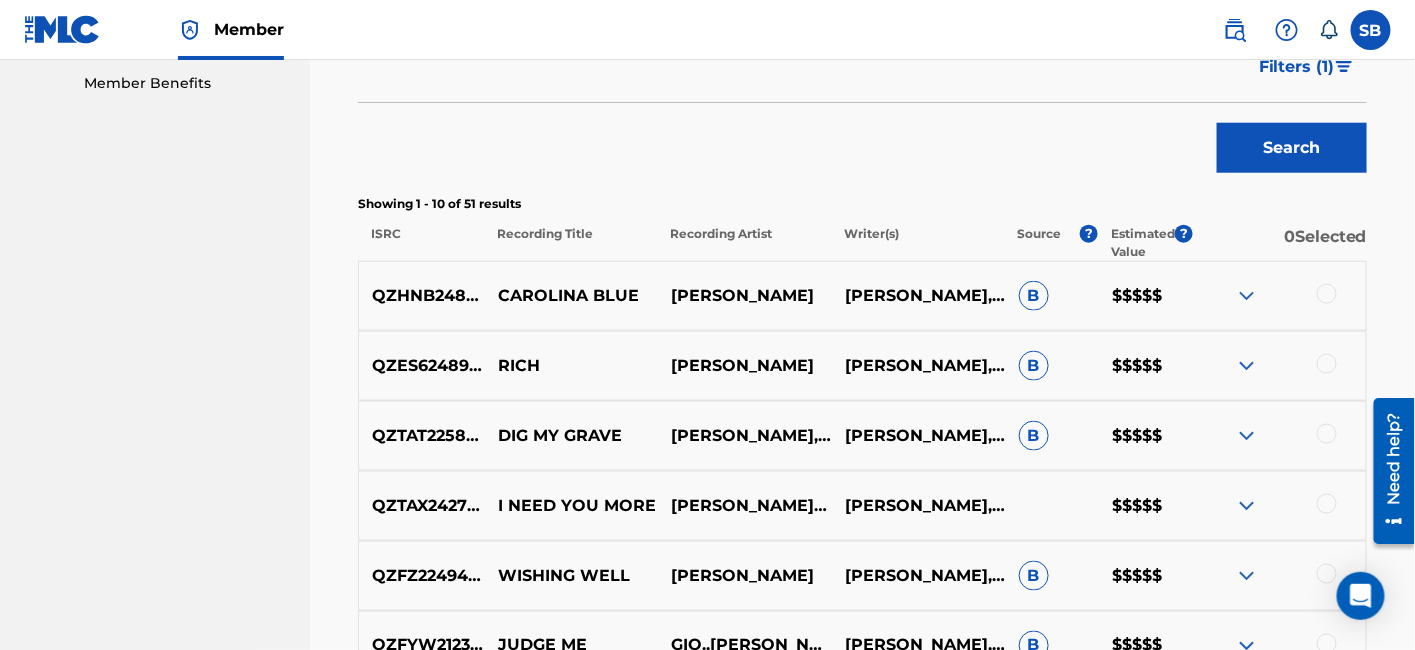 click at bounding box center (1327, 294) 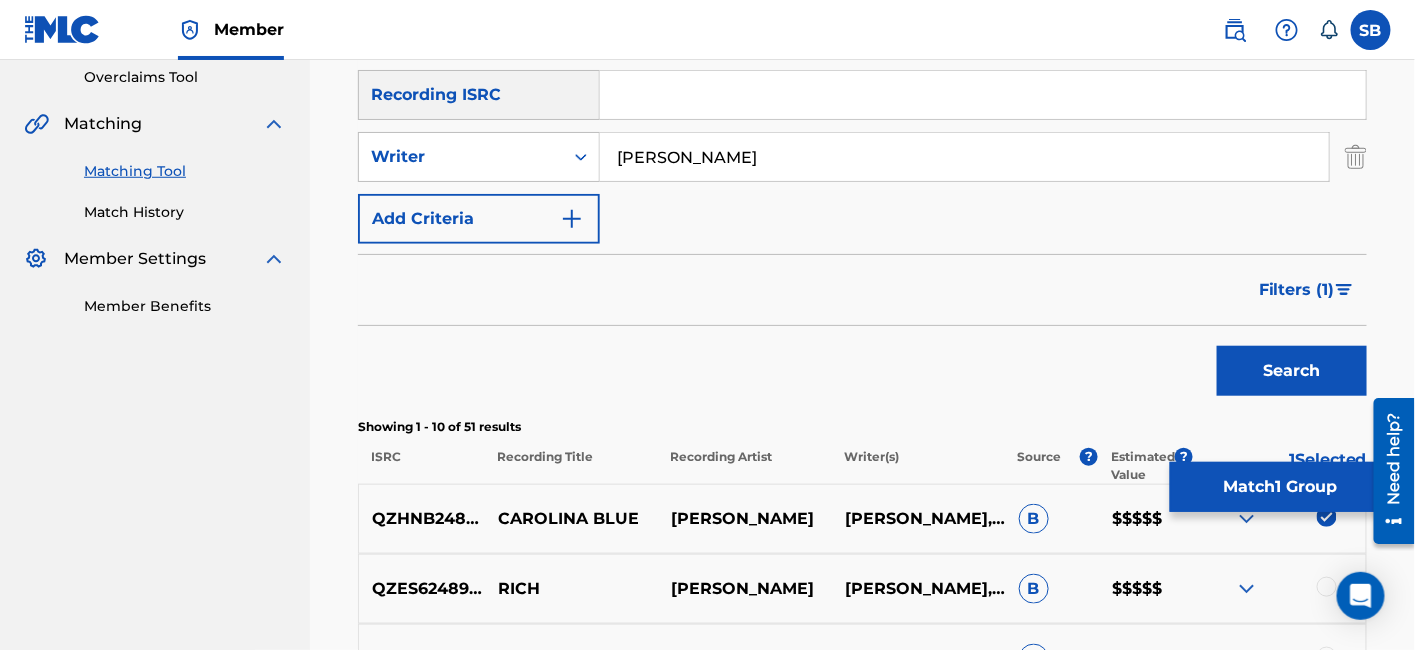 scroll, scrollTop: 200, scrollLeft: 0, axis: vertical 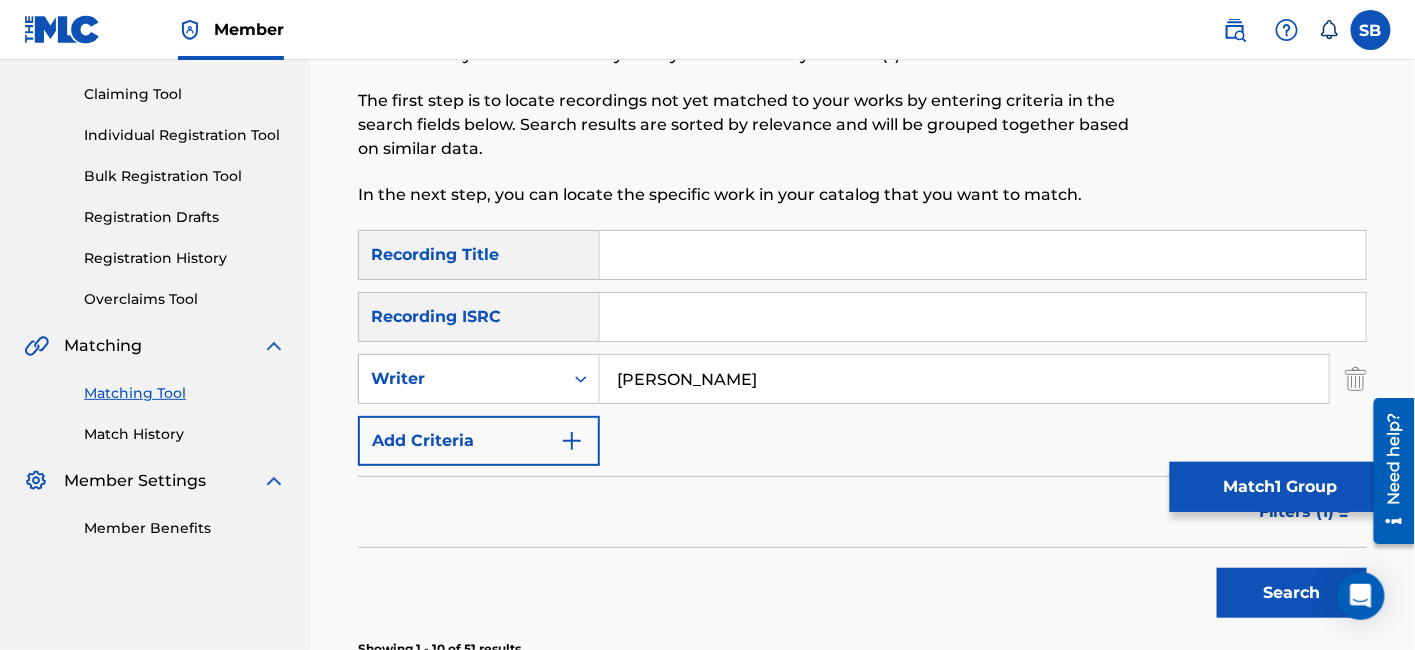 click at bounding box center [983, 255] 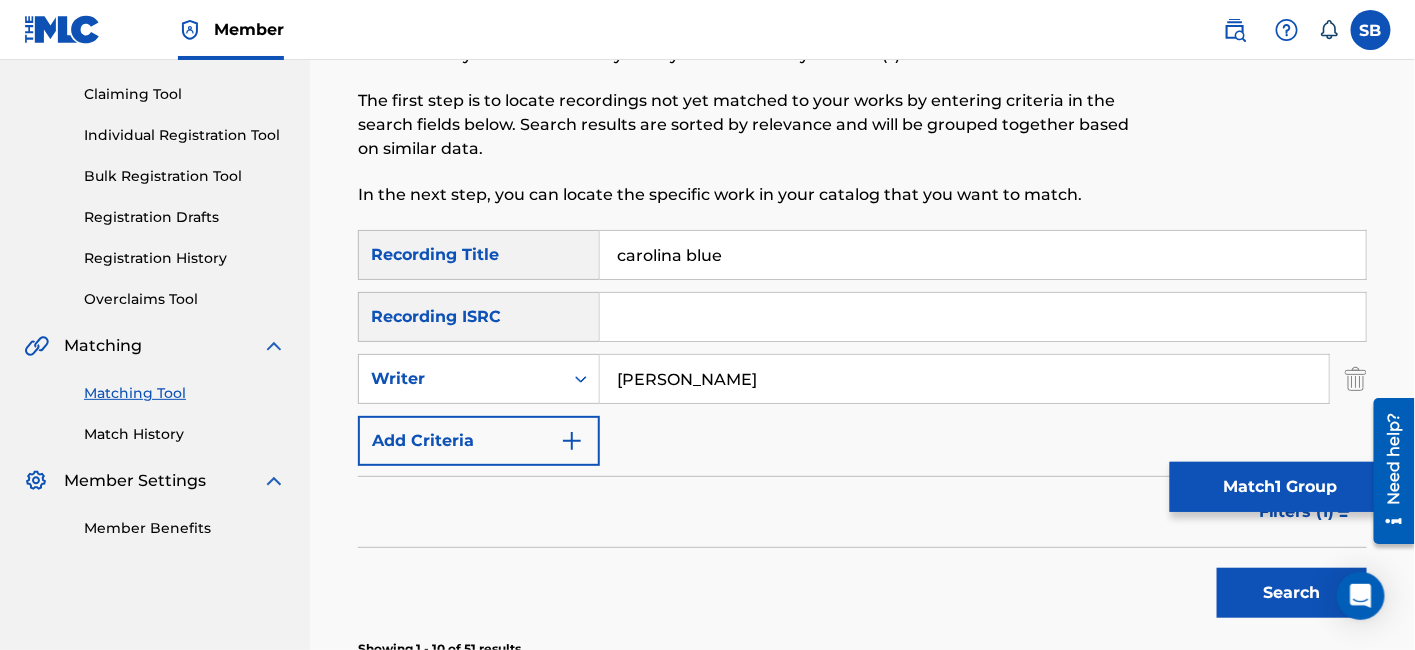type on "carolina blue" 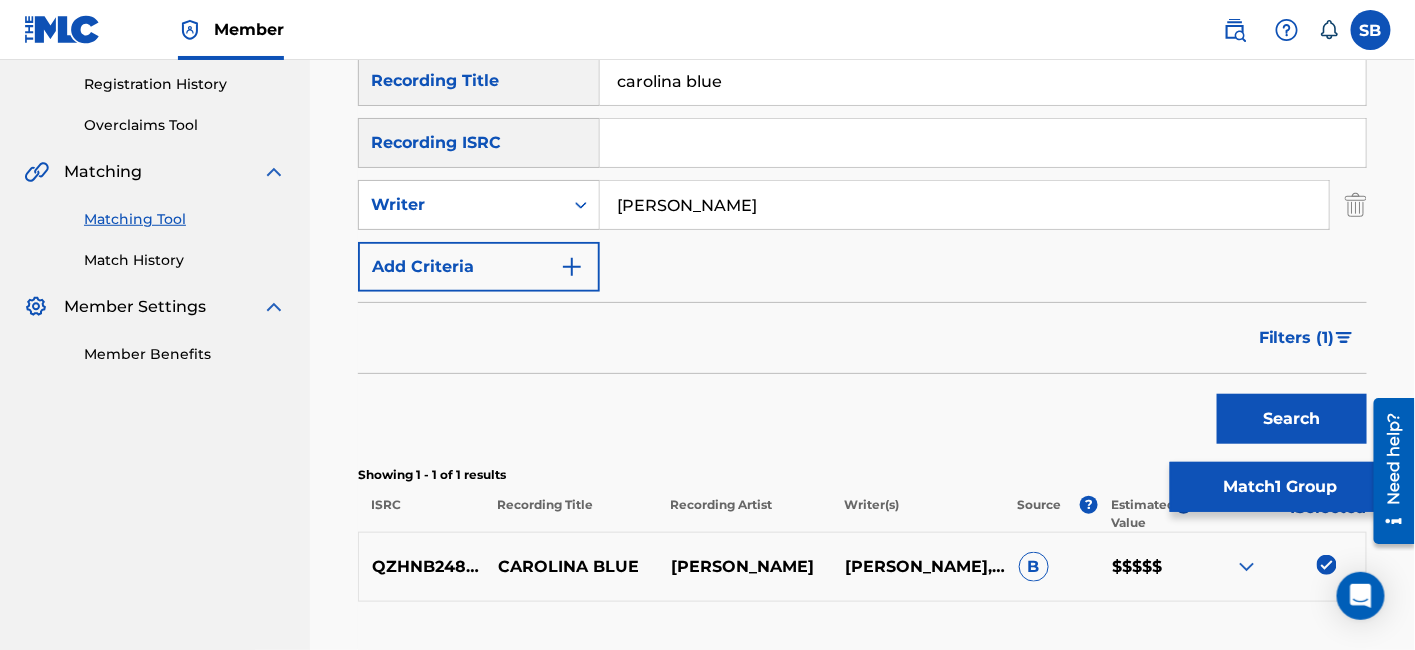 scroll, scrollTop: 409, scrollLeft: 0, axis: vertical 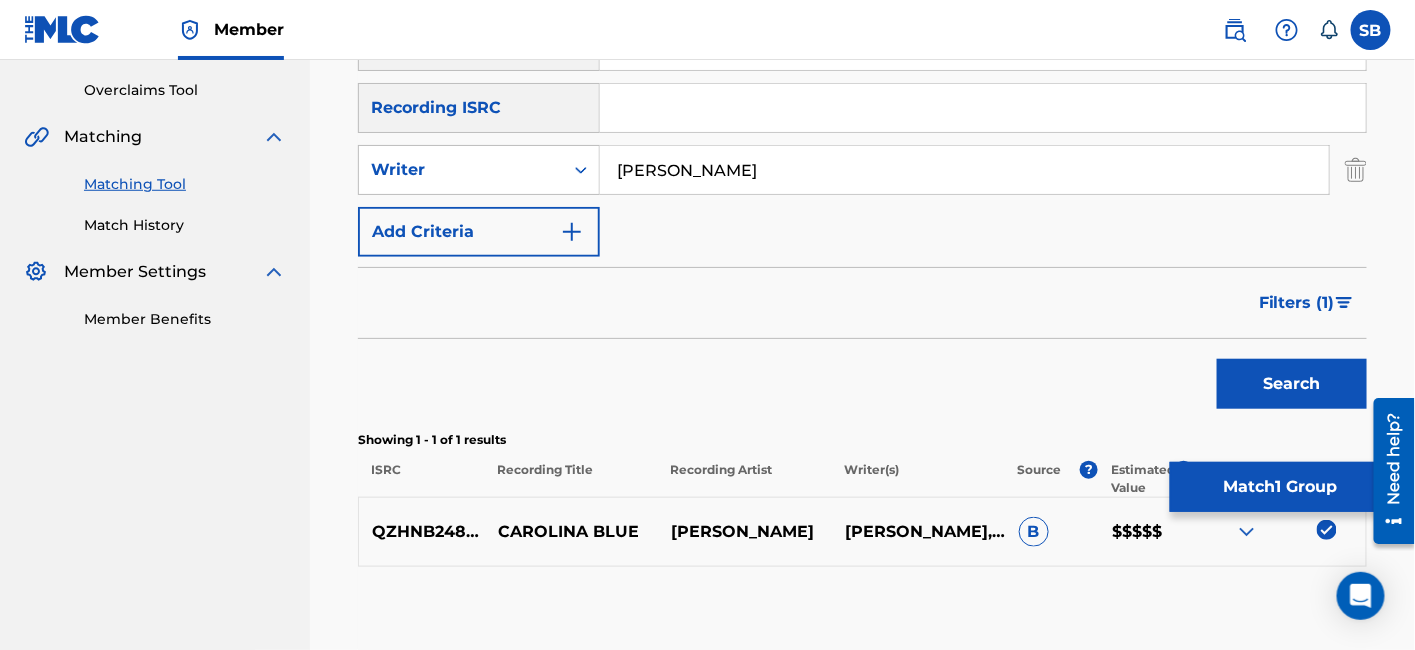 click on "Filters ( 1 )" at bounding box center (1297, 303) 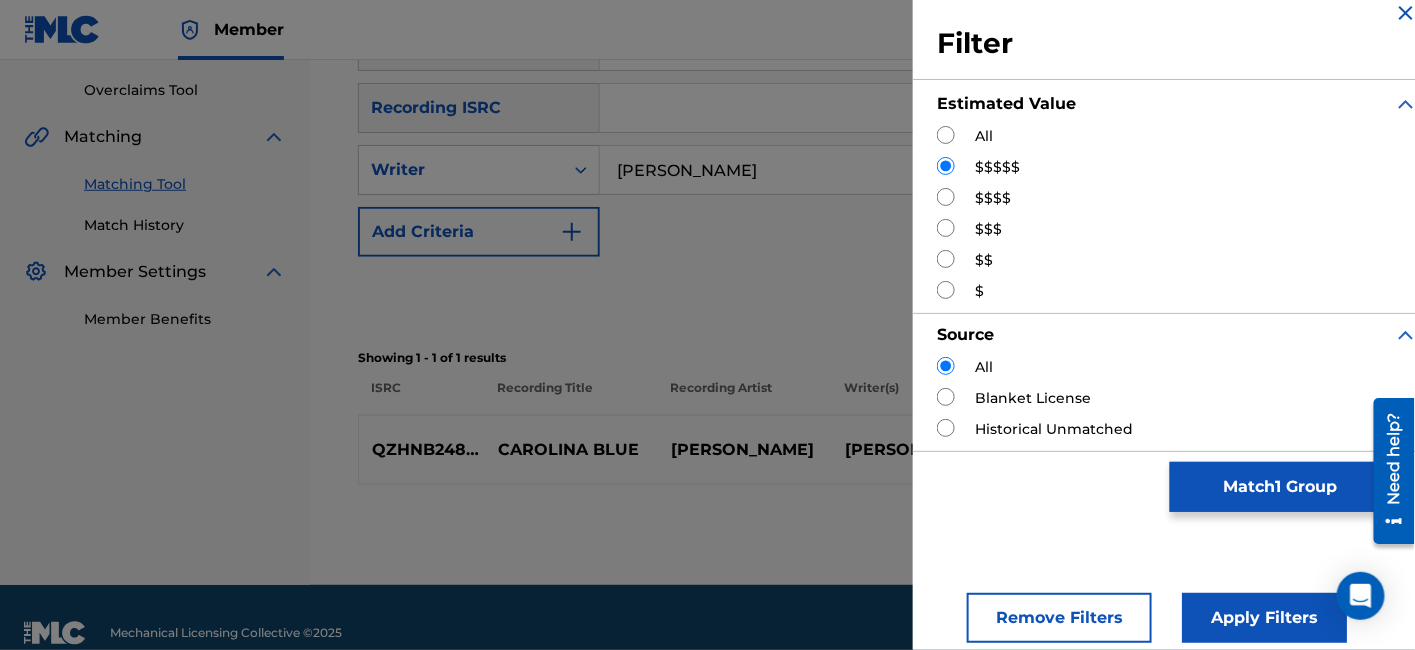 click on "Filter Estimated Value All $$$$$ $$$$ $$$ $$ $ Source All Blanket License Historical Unmatched" at bounding box center (1177, 226) 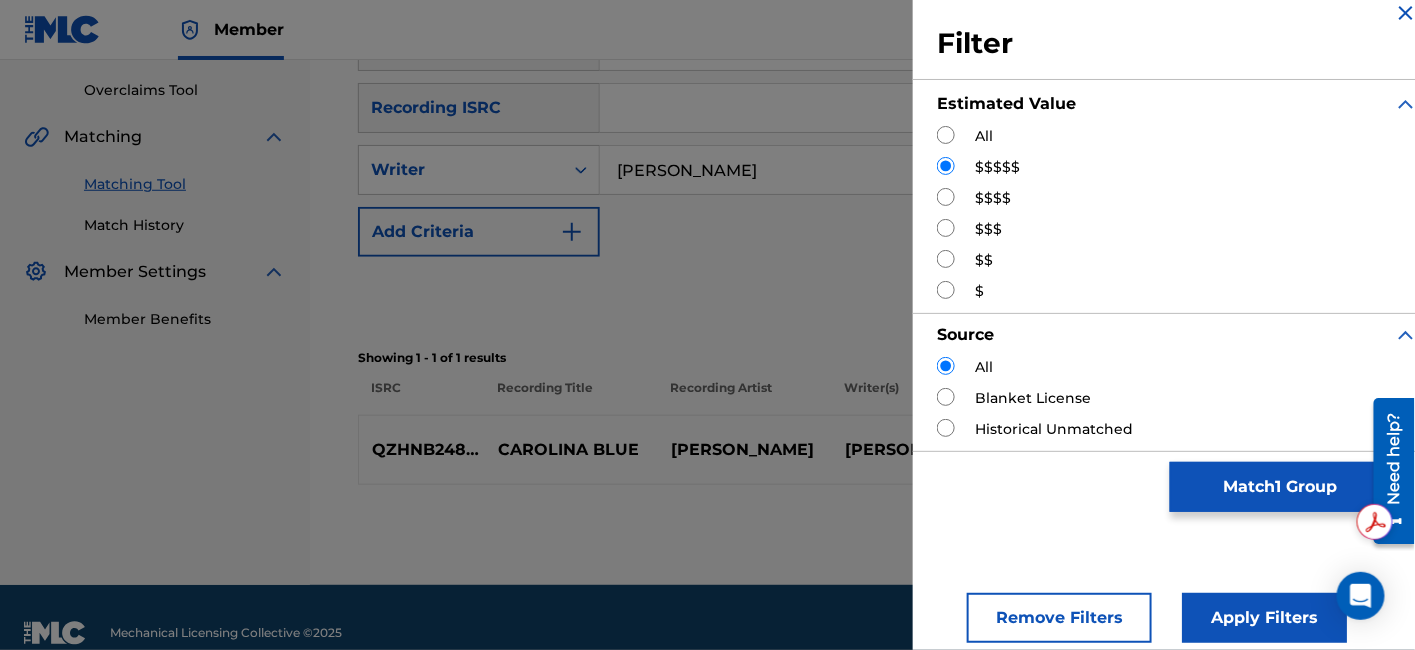 click on "Remove Filters" at bounding box center [1059, 618] 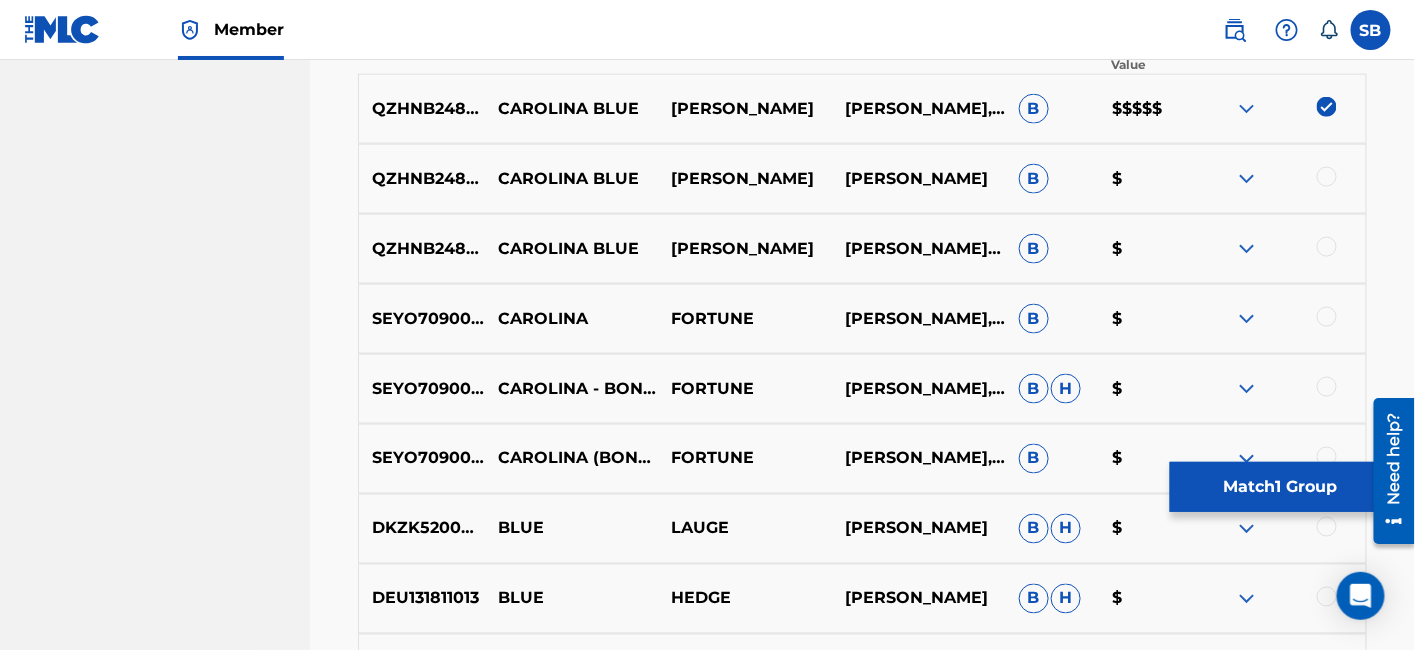 scroll, scrollTop: 854, scrollLeft: 0, axis: vertical 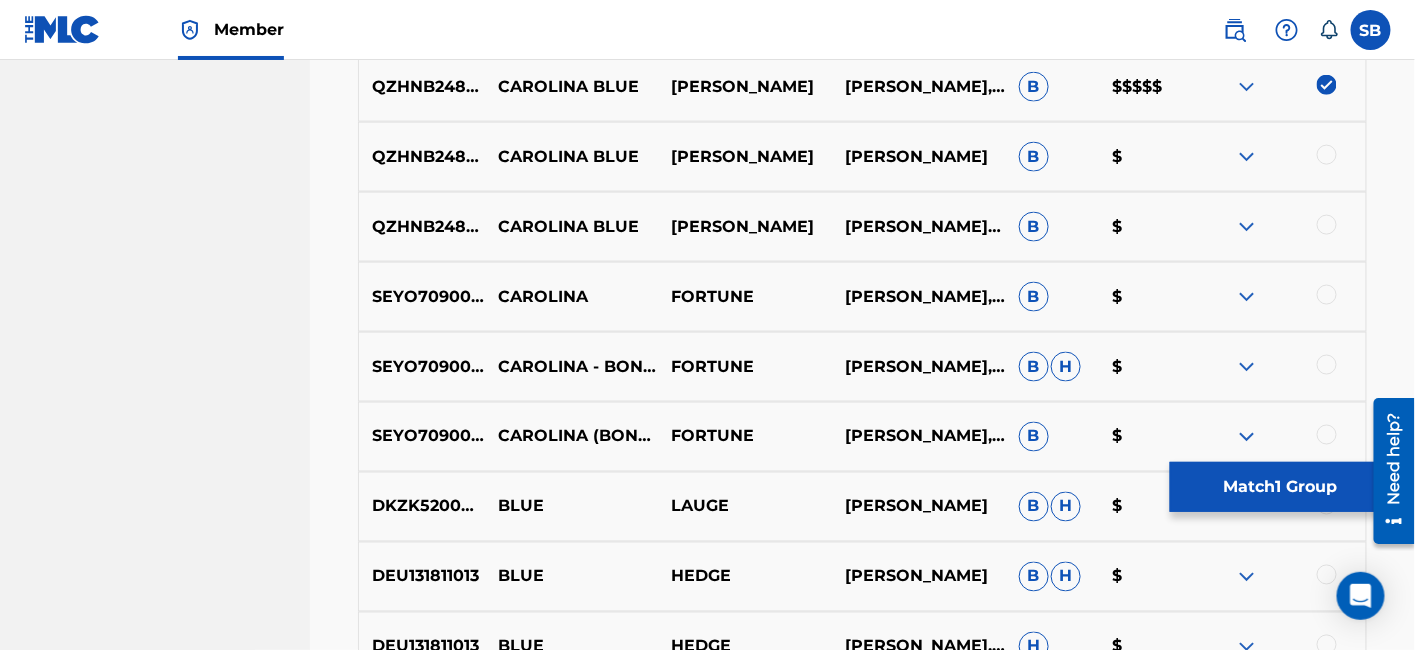 click at bounding box center (1327, 155) 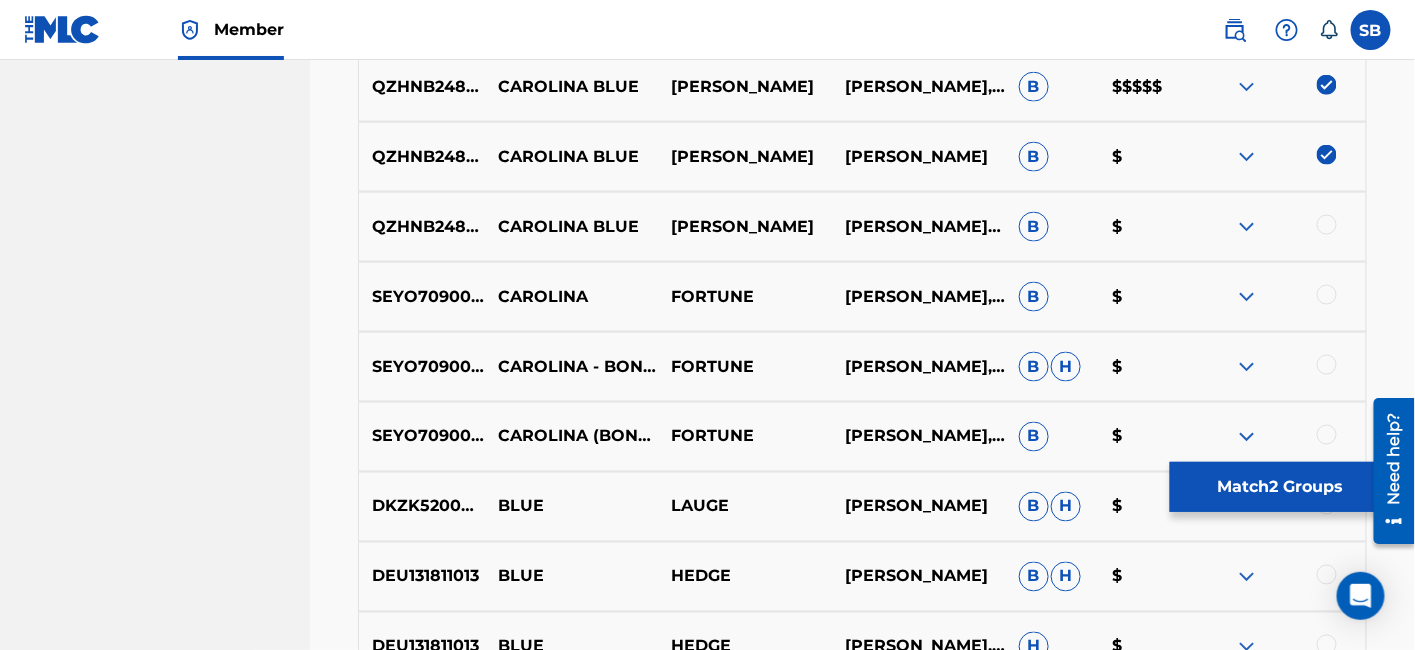 click at bounding box center (1327, 225) 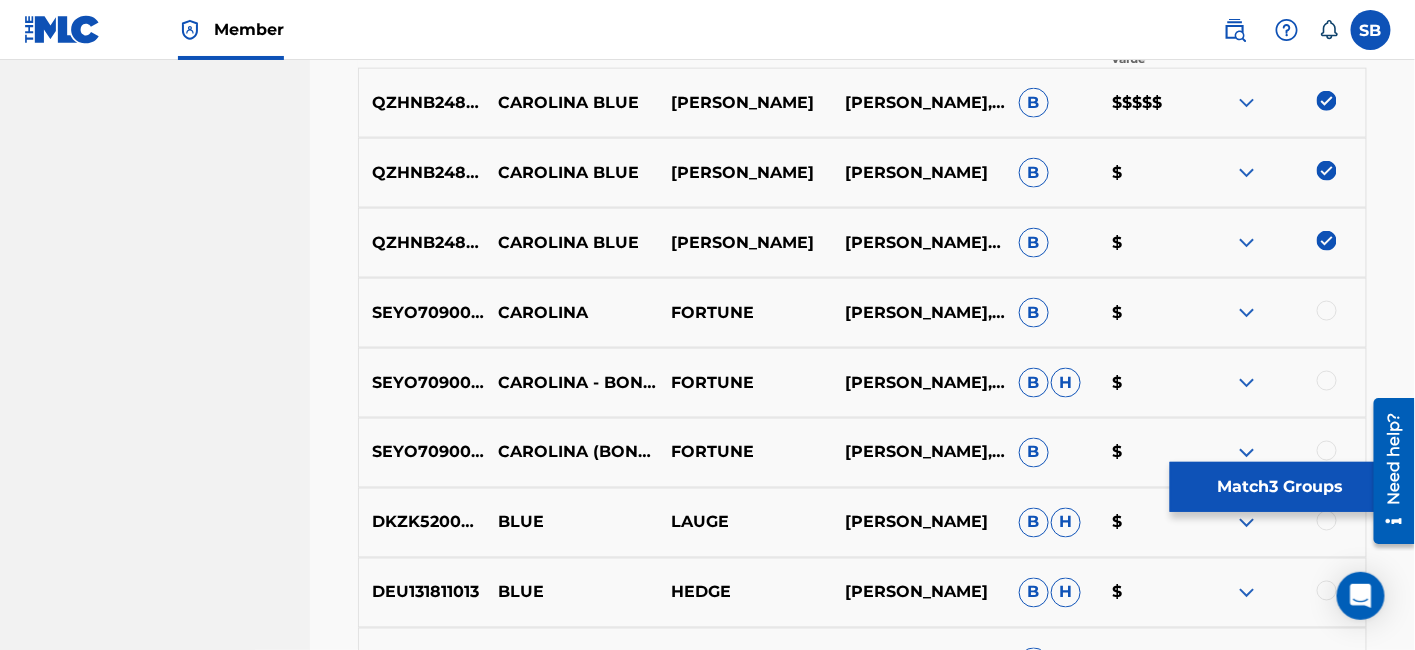 scroll, scrollTop: 742, scrollLeft: 0, axis: vertical 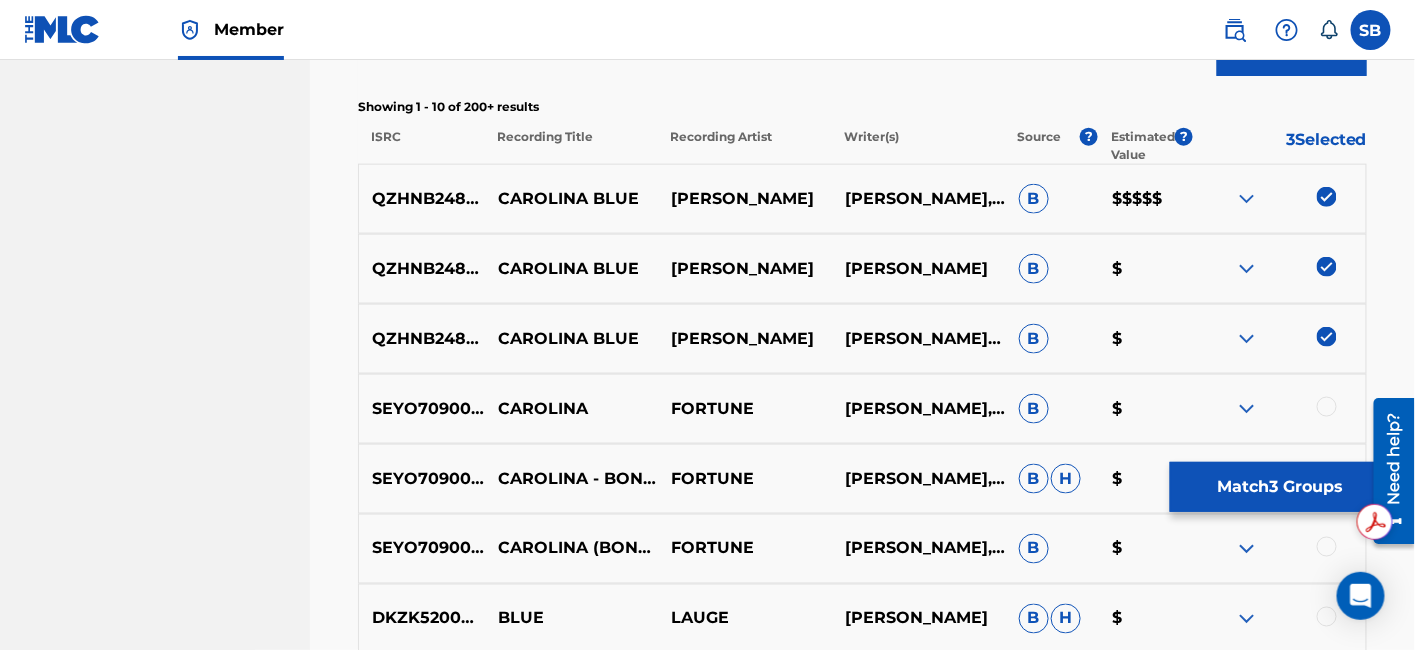click on "Match  3 Groups" at bounding box center [1280, 487] 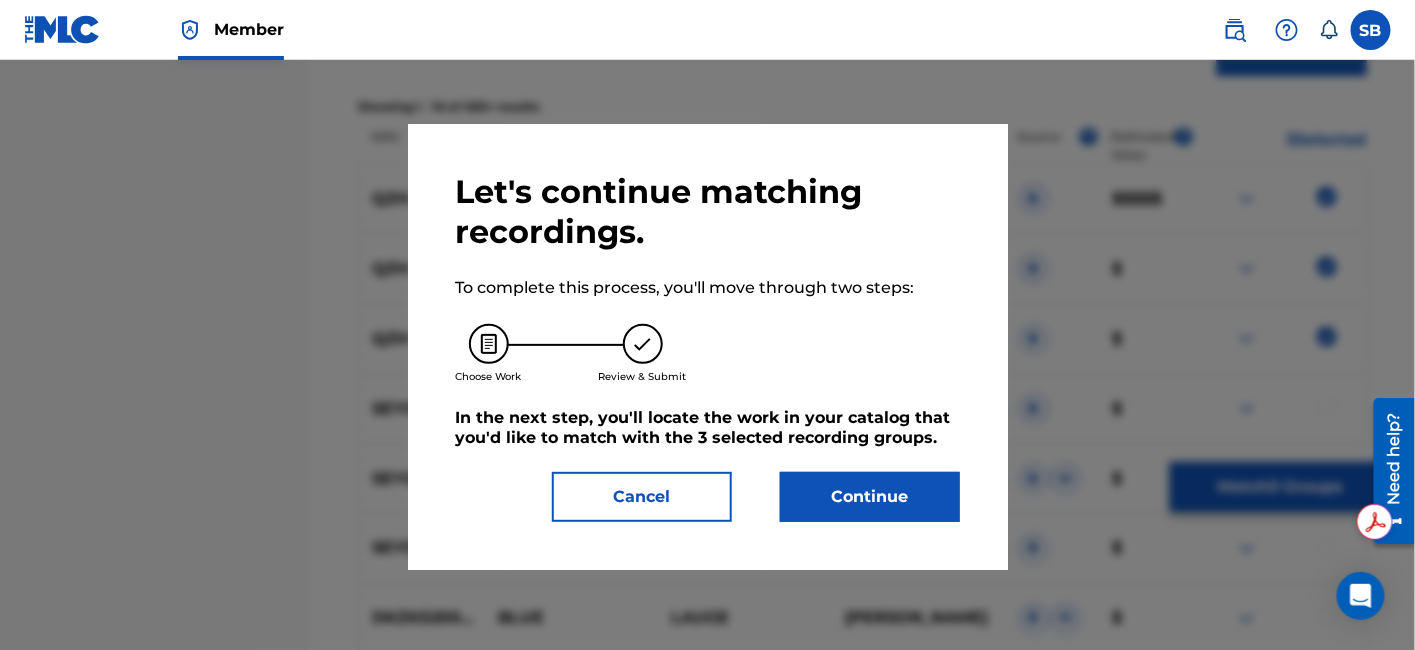 click on "Continue" at bounding box center [870, 497] 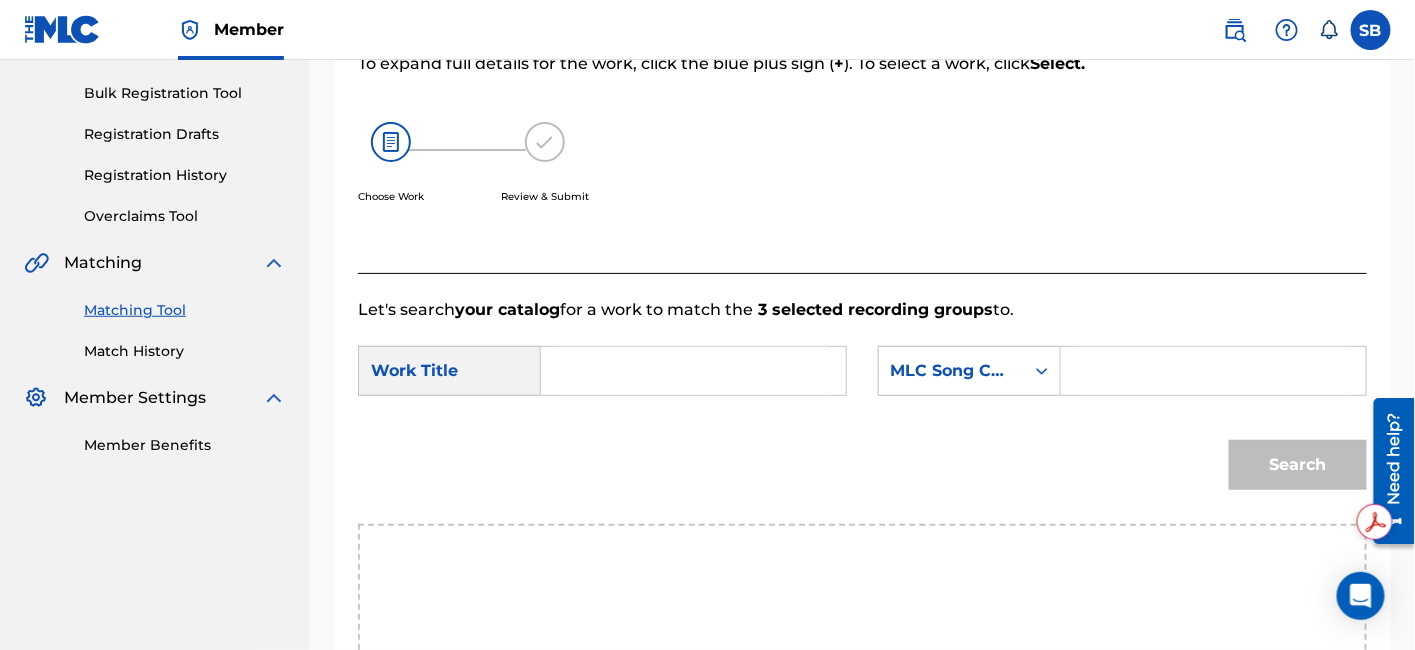 scroll, scrollTop: 236, scrollLeft: 0, axis: vertical 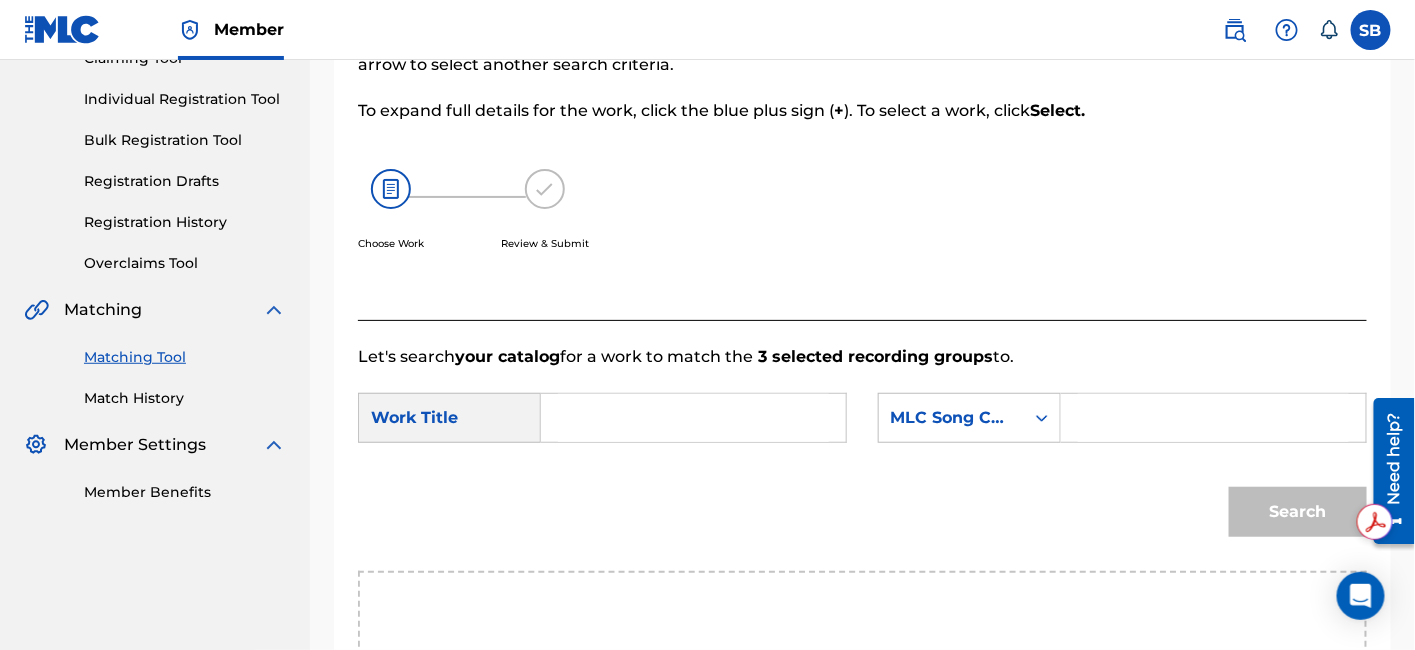 click at bounding box center [693, 418] 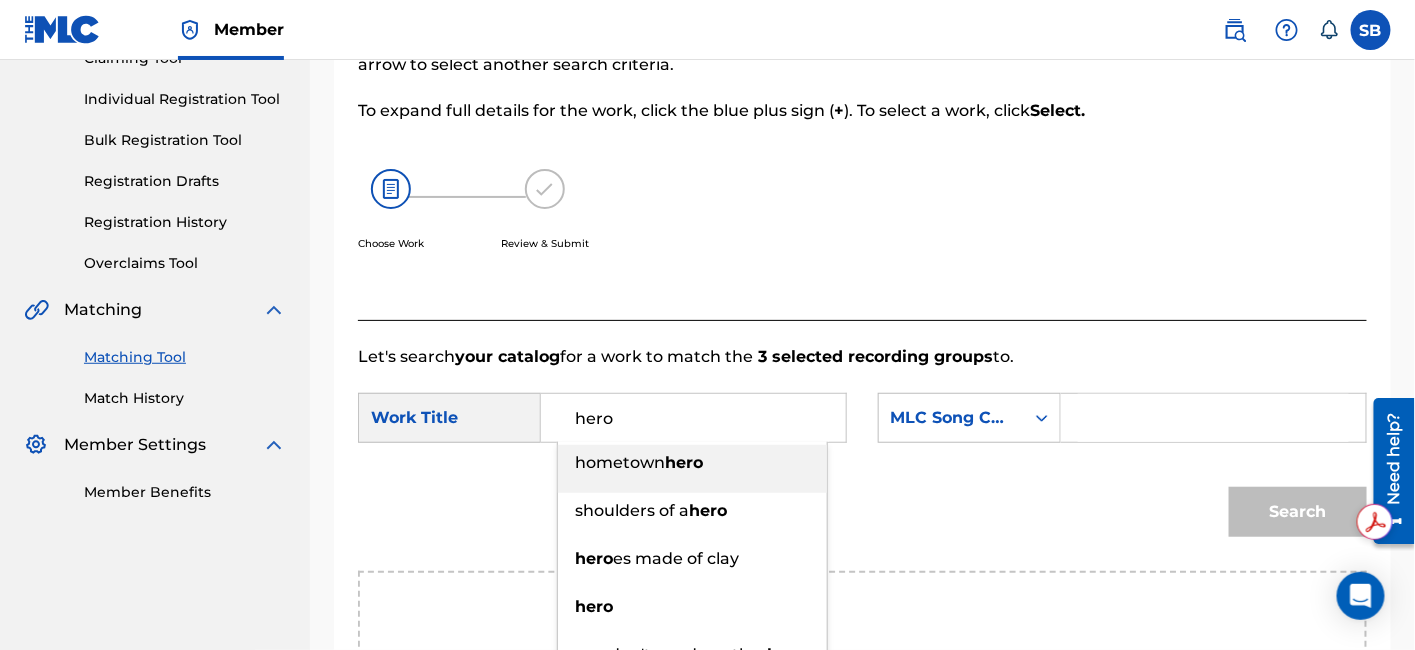 type on "hero" 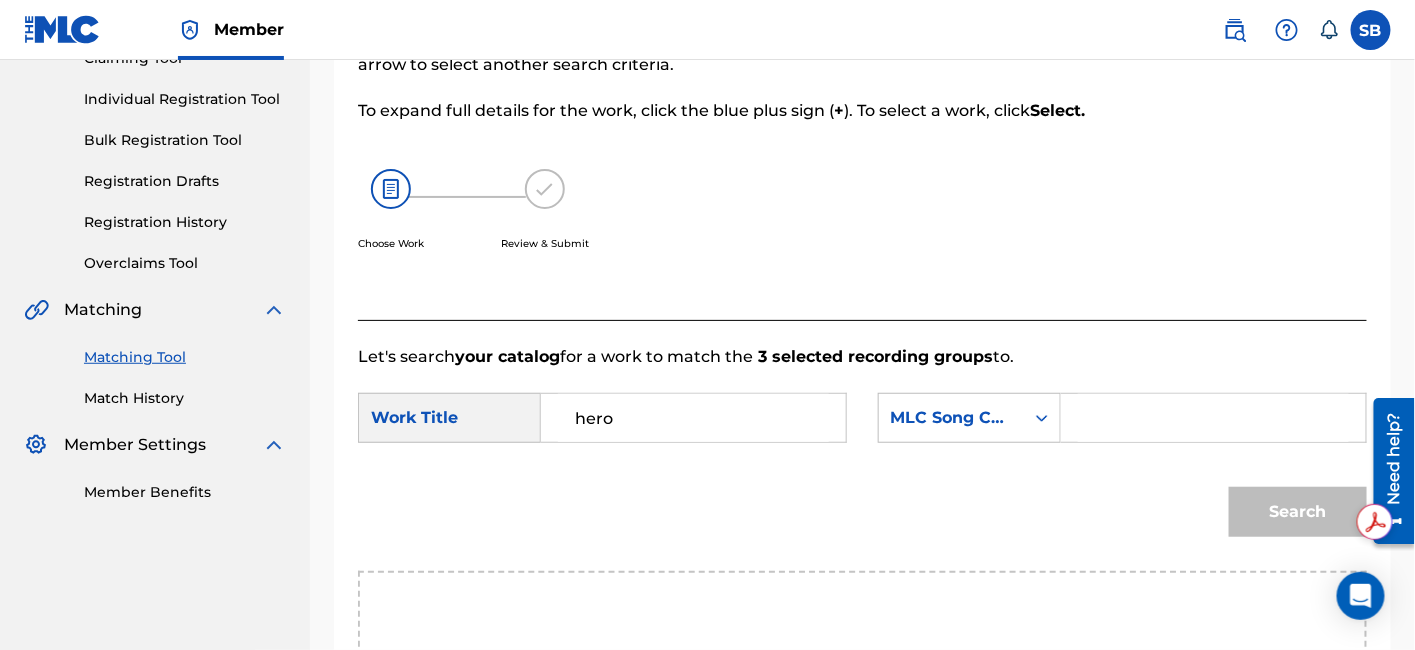 click at bounding box center [1213, 418] 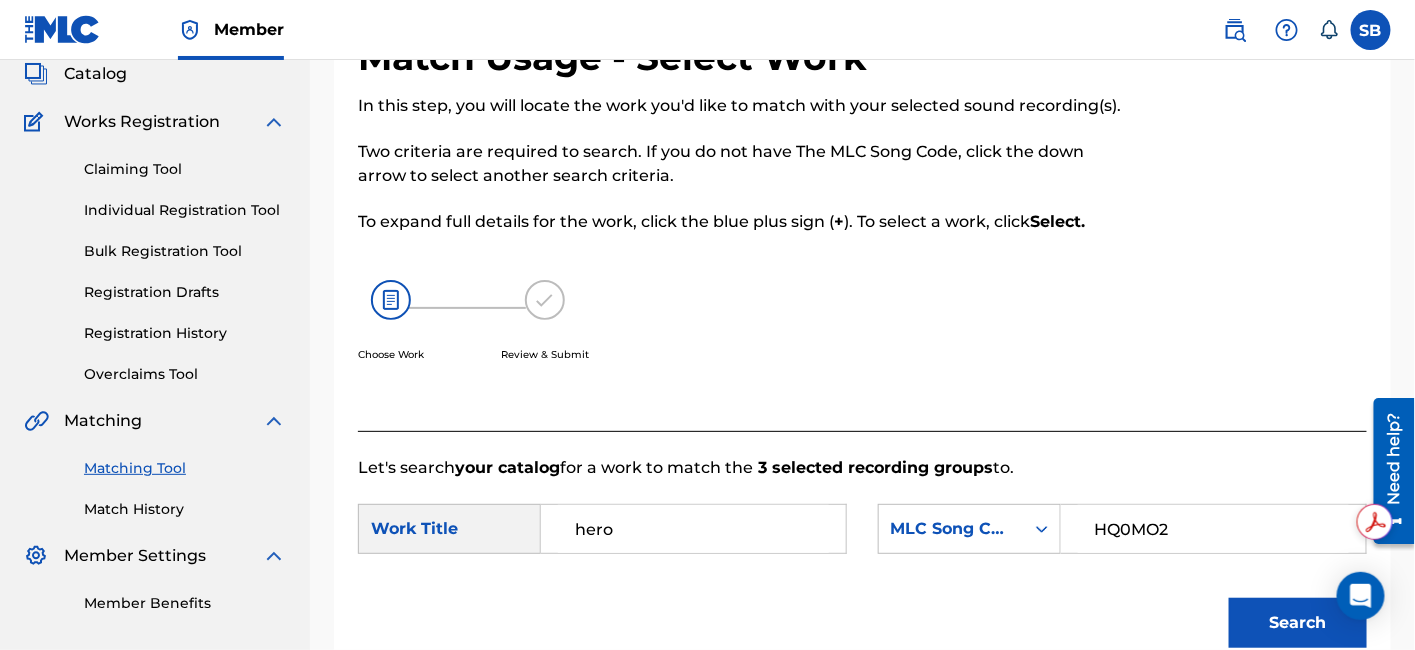 scroll, scrollTop: 236, scrollLeft: 0, axis: vertical 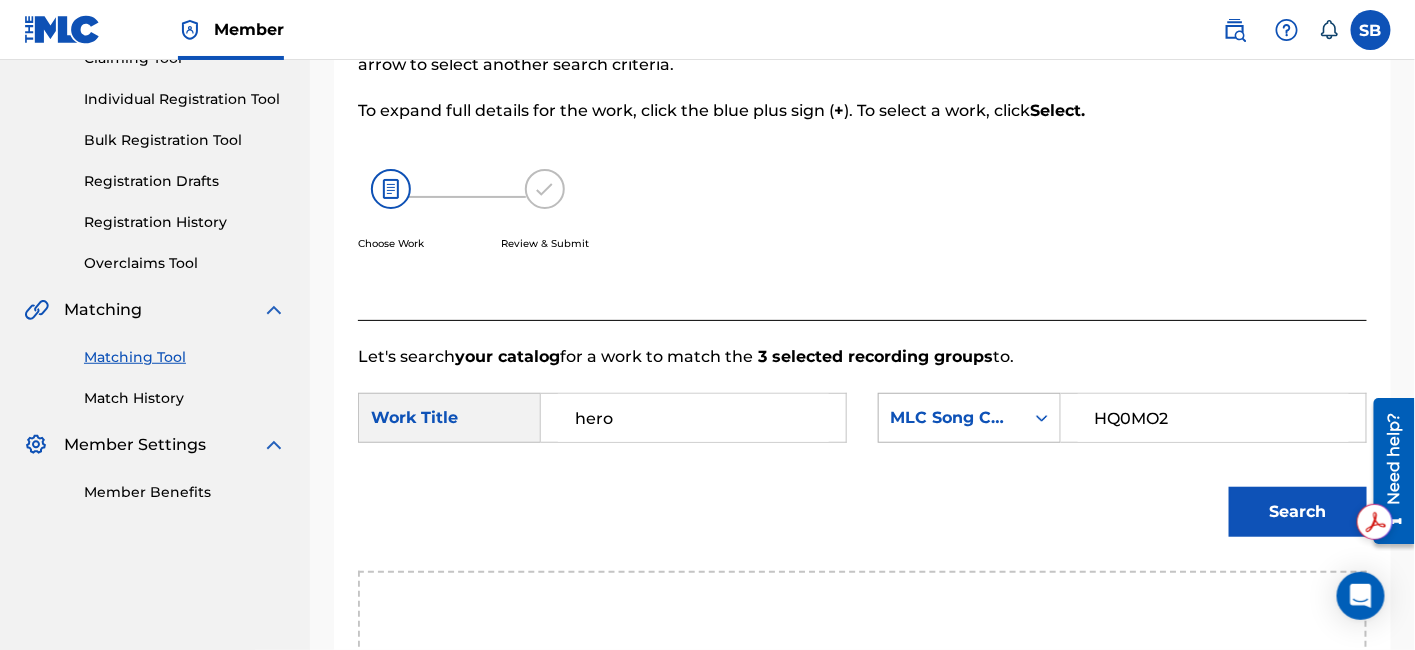 type on "HQ0MO2" 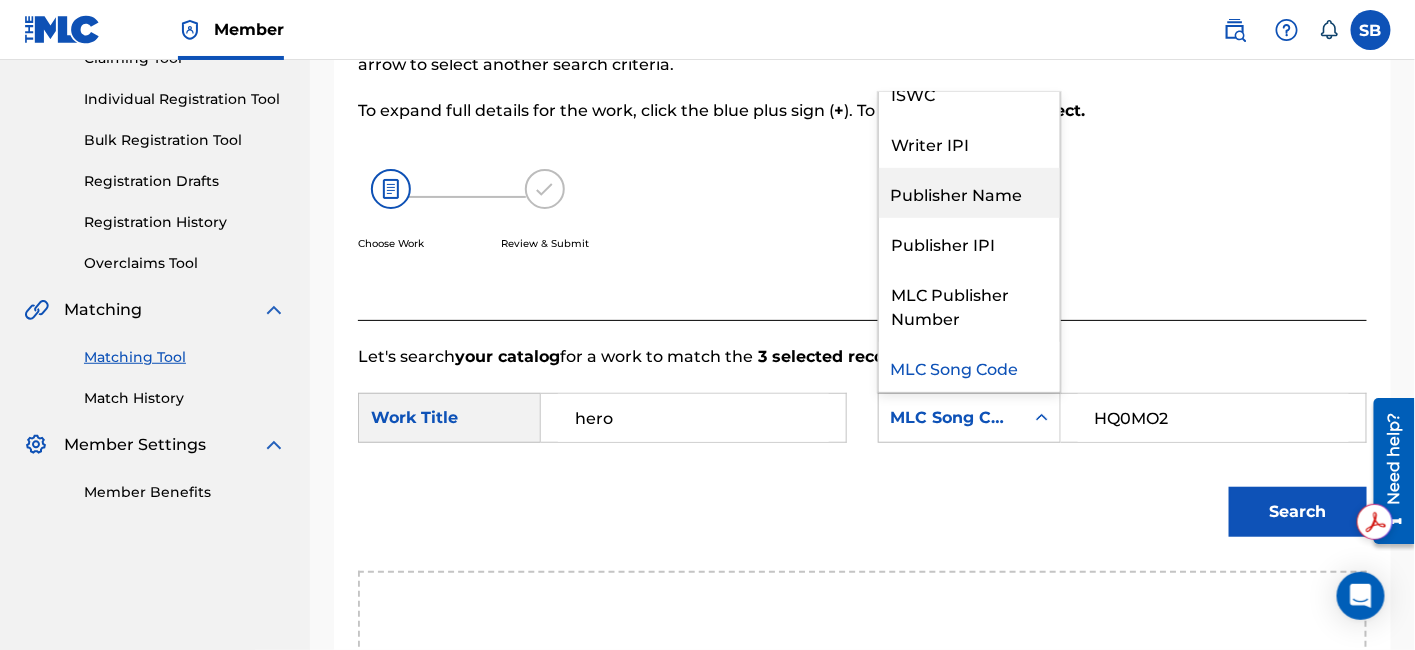 scroll, scrollTop: 0, scrollLeft: 0, axis: both 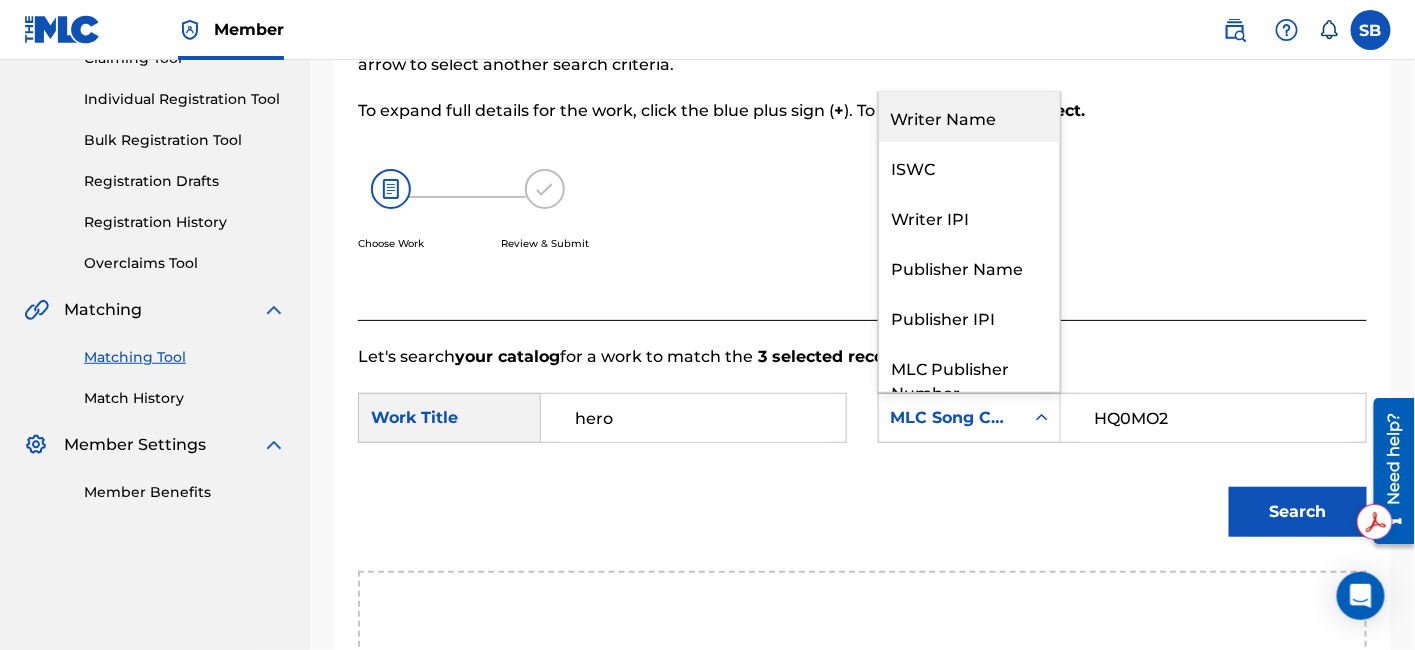 click on "Writer Name" at bounding box center [969, 117] 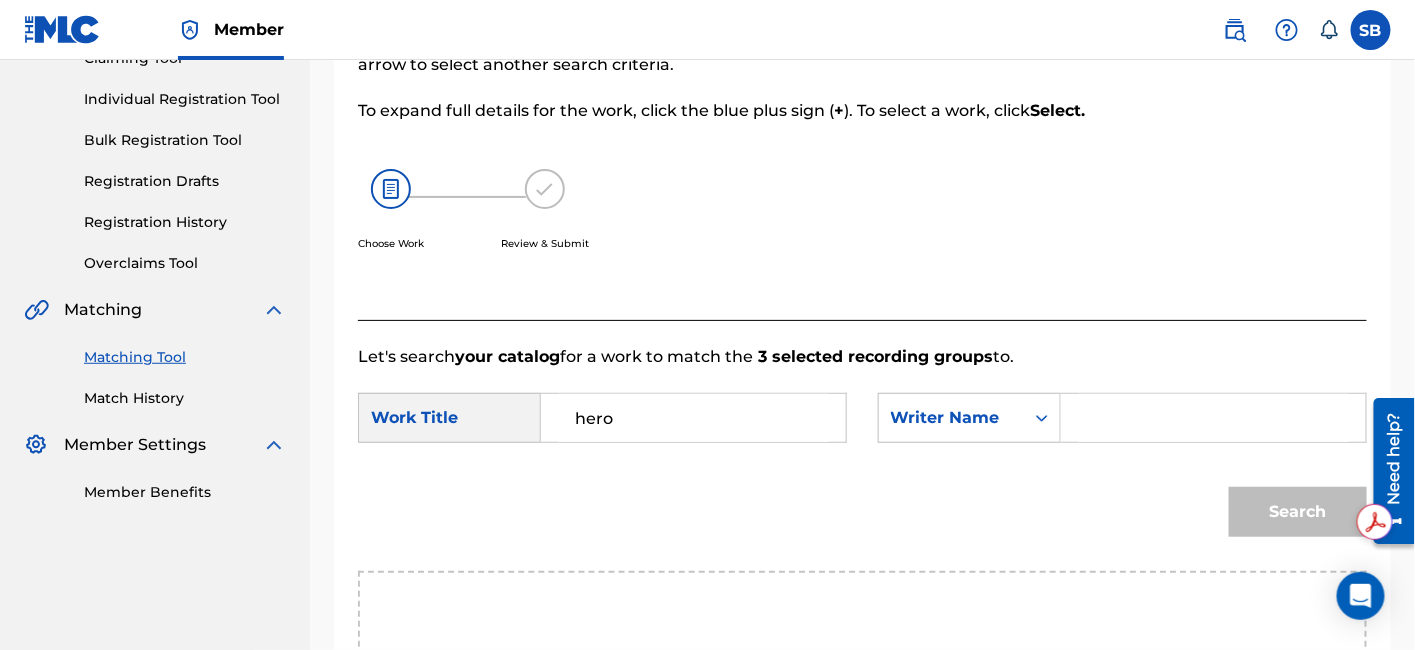 click at bounding box center (1213, 418) 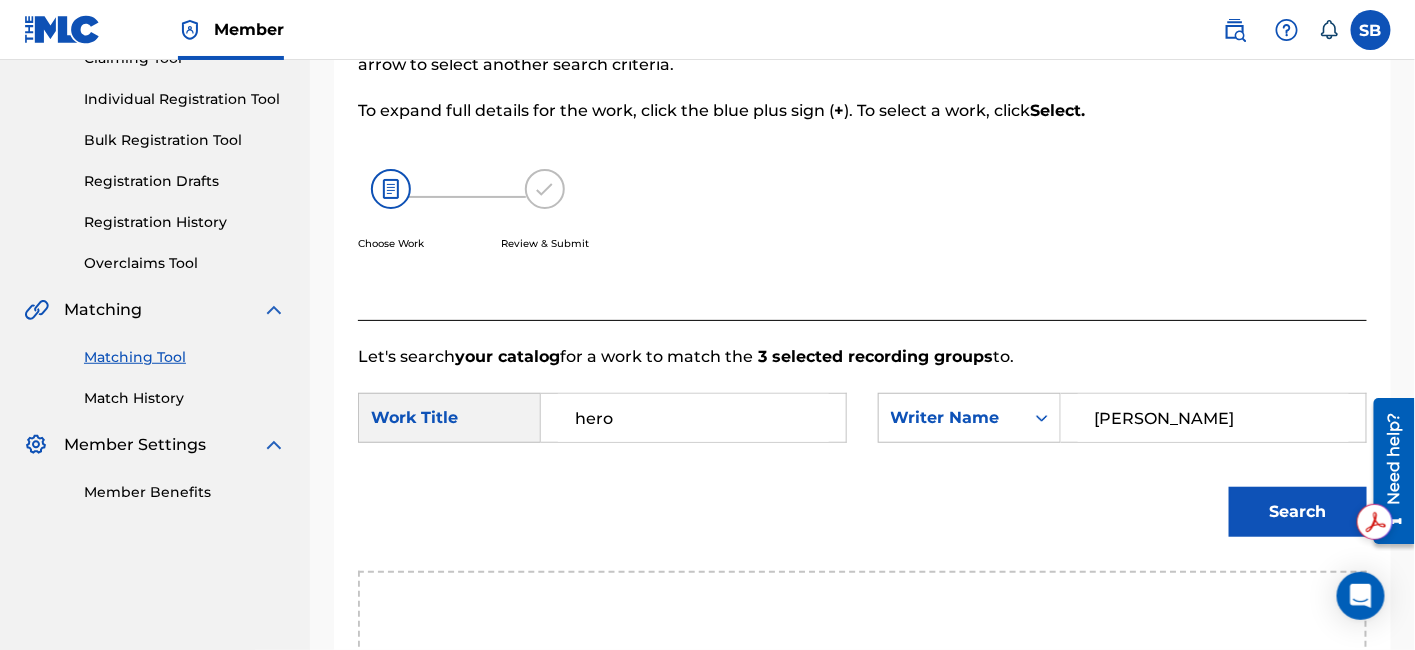 type on "[PERSON_NAME]" 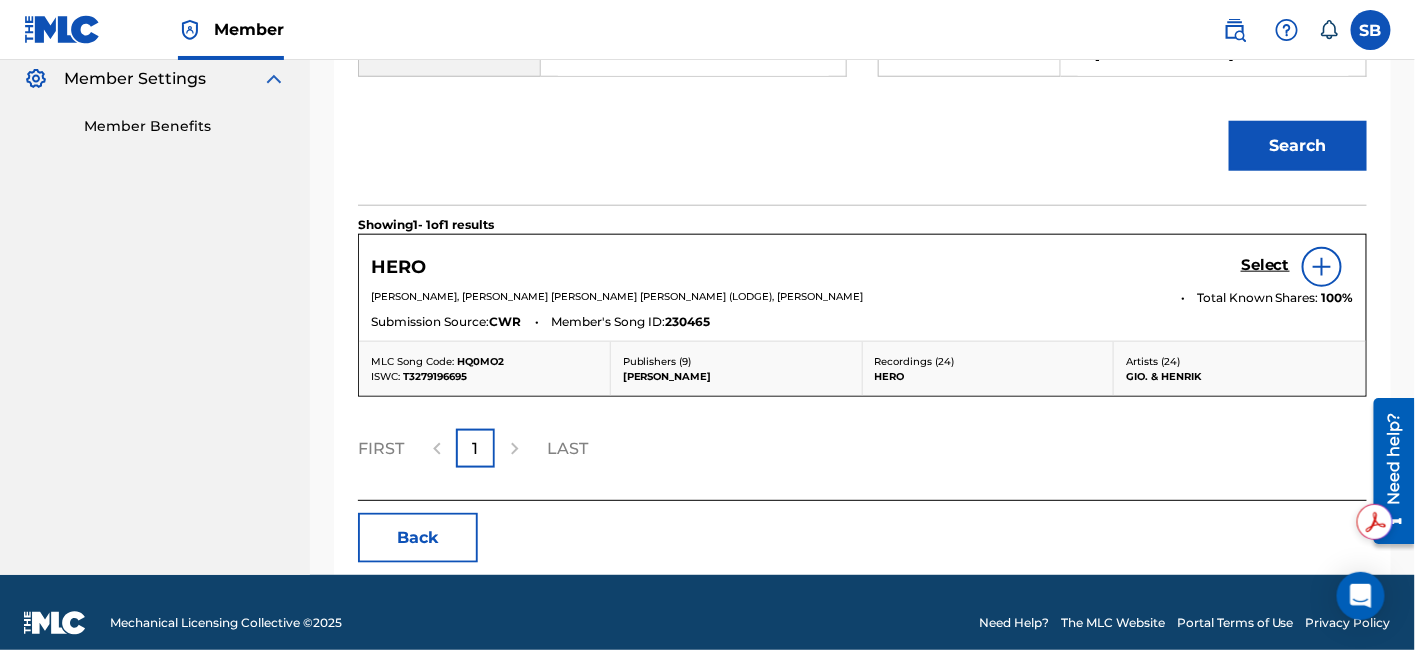 scroll, scrollTop: 620, scrollLeft: 0, axis: vertical 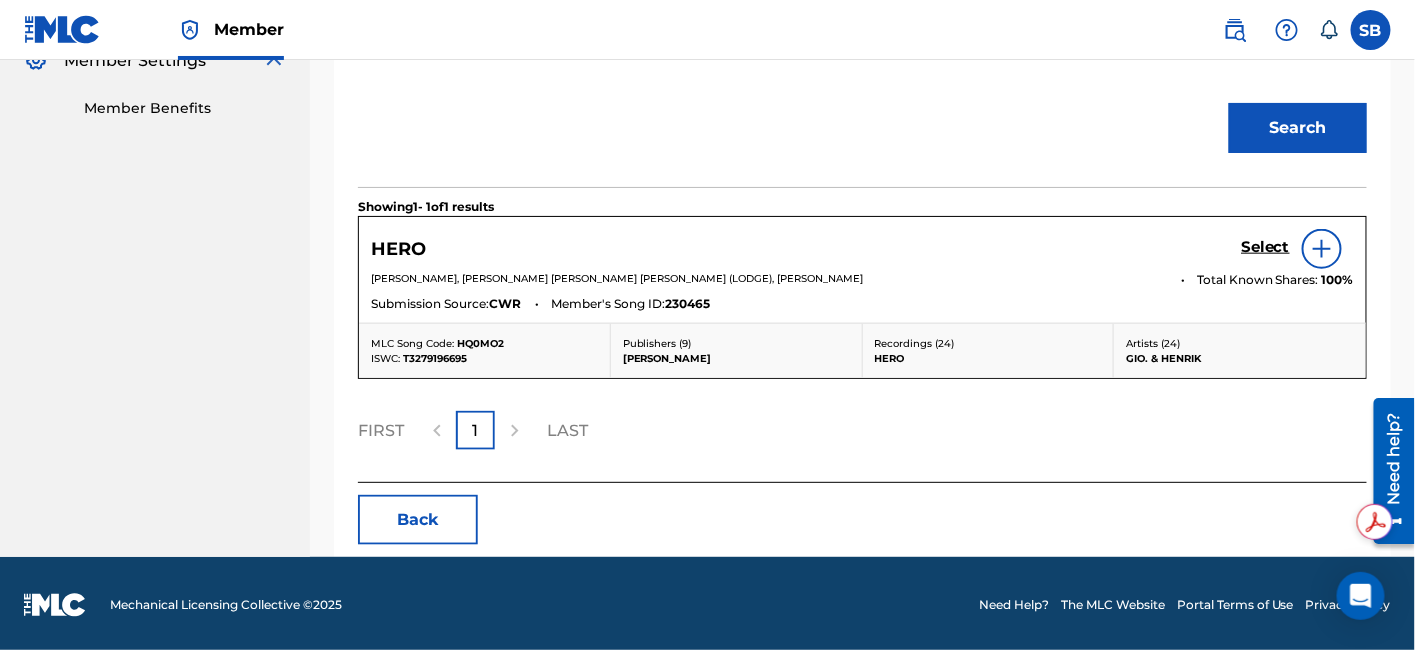 click at bounding box center (1322, 249) 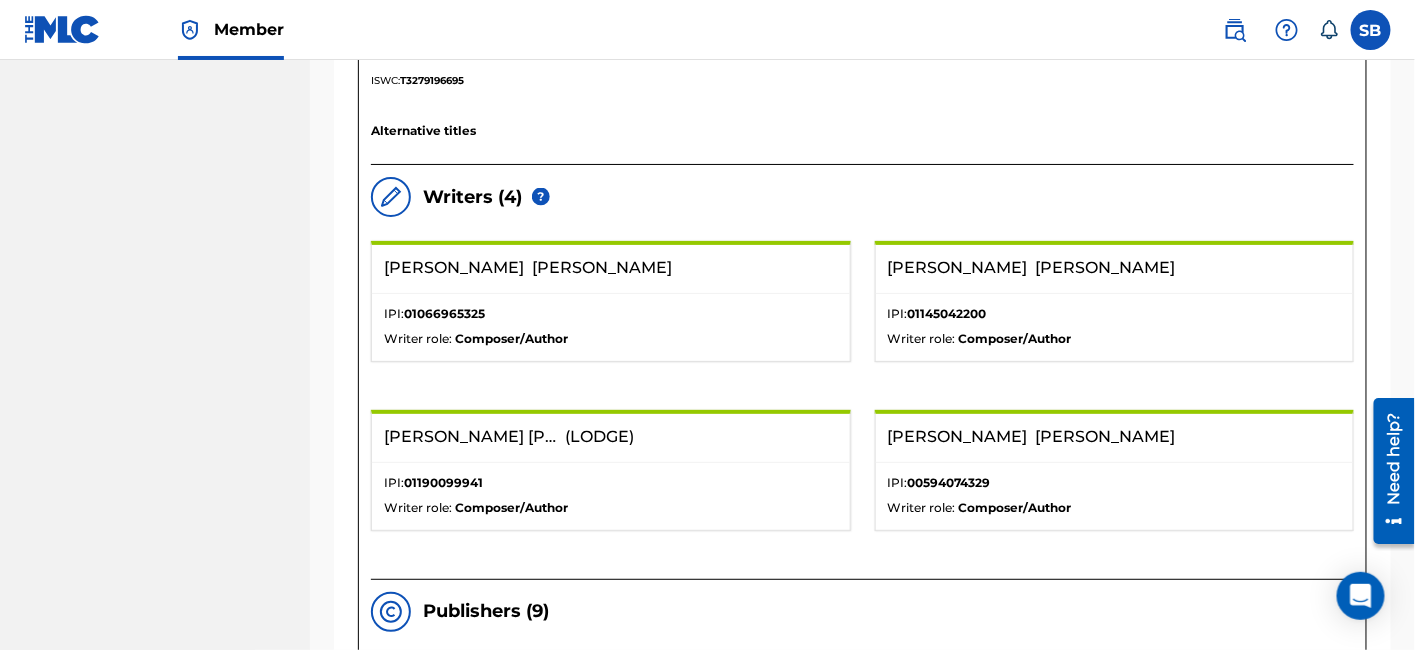 scroll, scrollTop: 509, scrollLeft: 0, axis: vertical 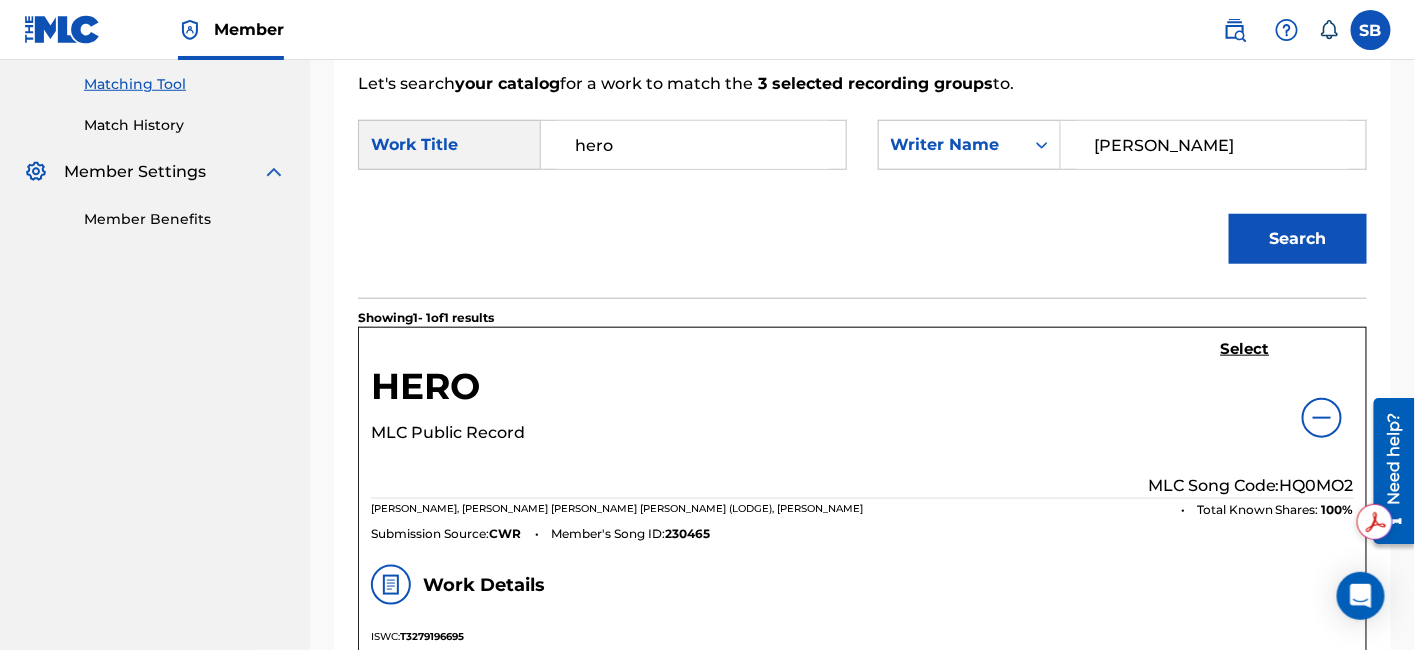 click at bounding box center [1322, 418] 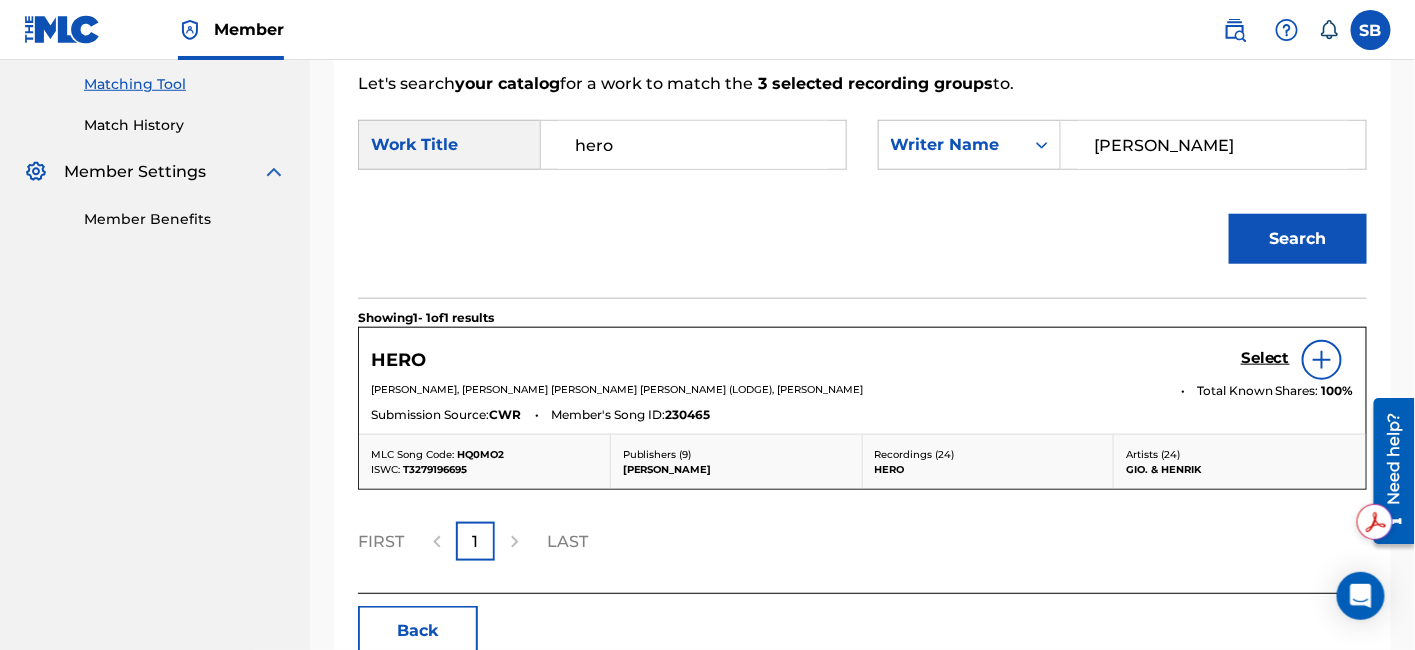click on "Select" at bounding box center (1265, 358) 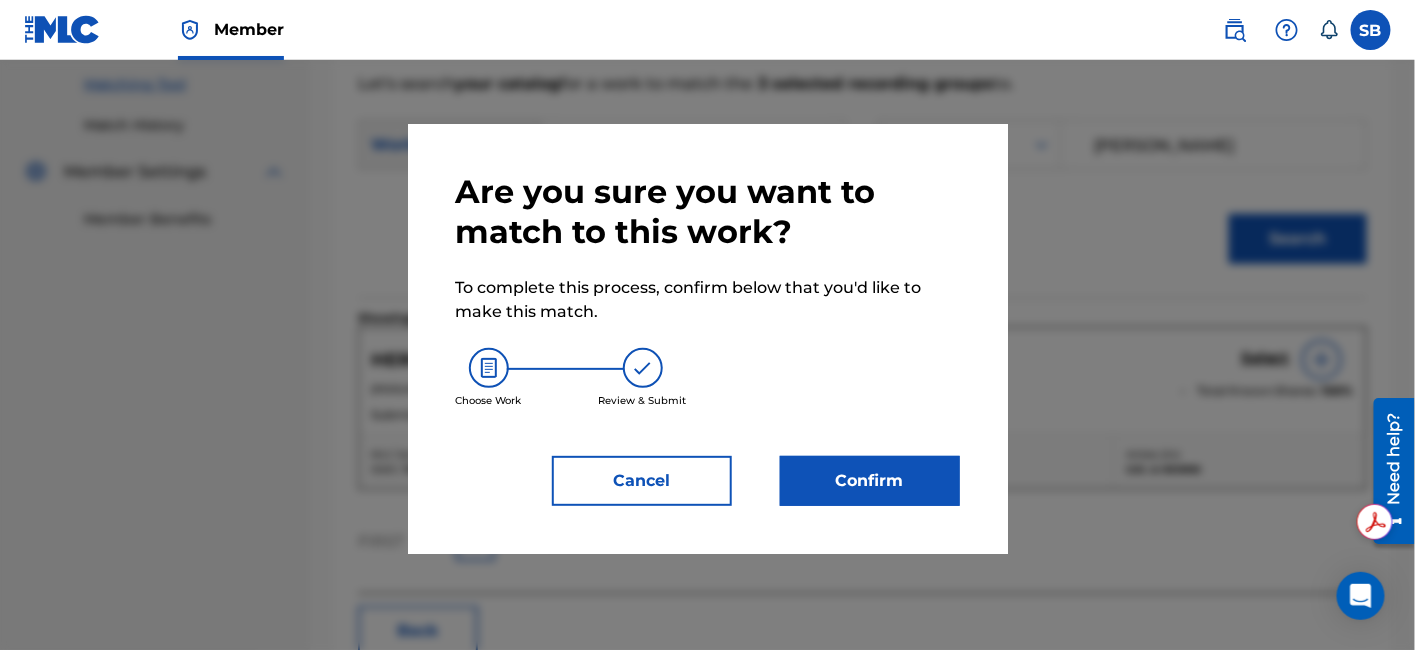click on "Confirm" at bounding box center (870, 481) 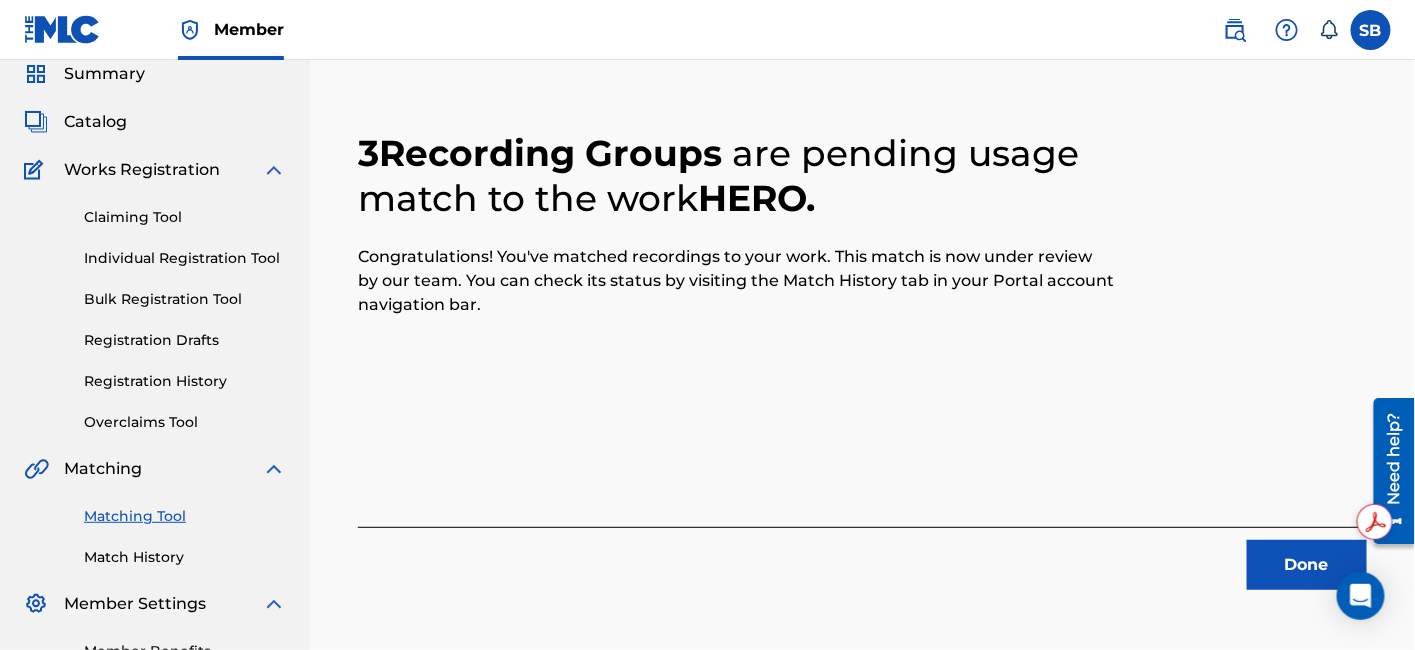 scroll, scrollTop: 111, scrollLeft: 0, axis: vertical 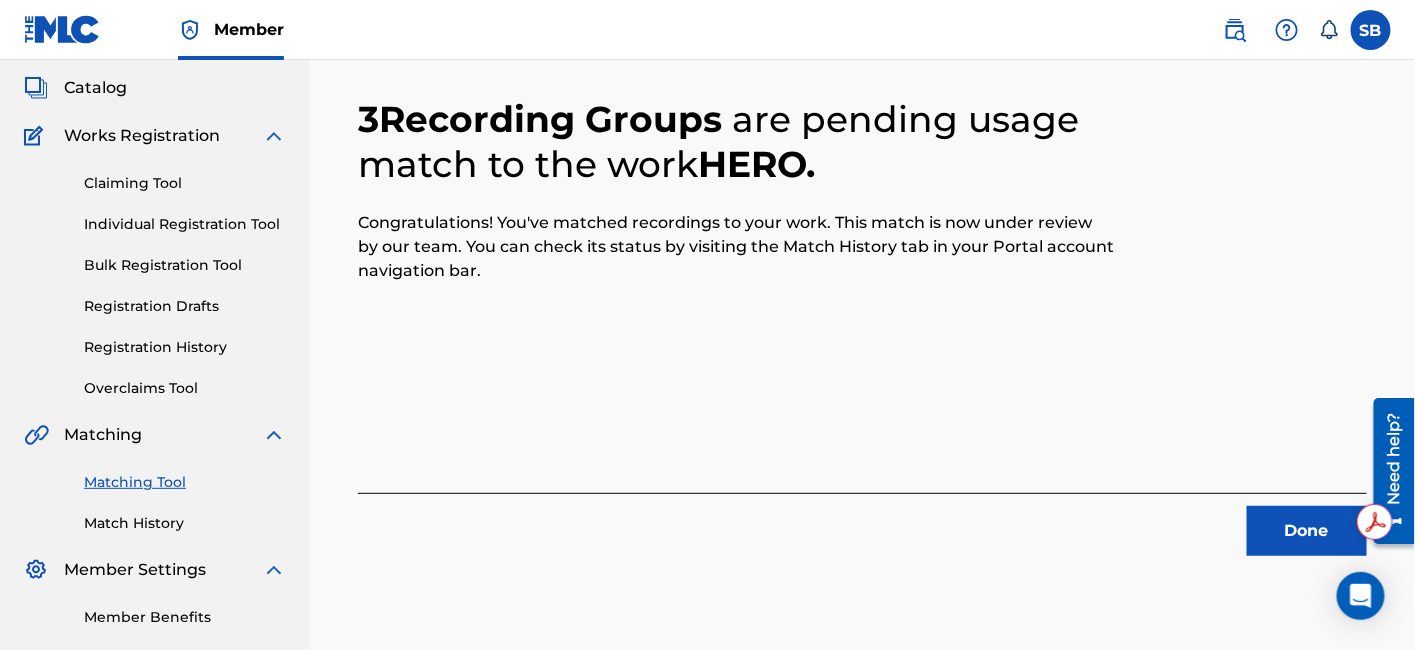 click on "Done" at bounding box center (1307, 531) 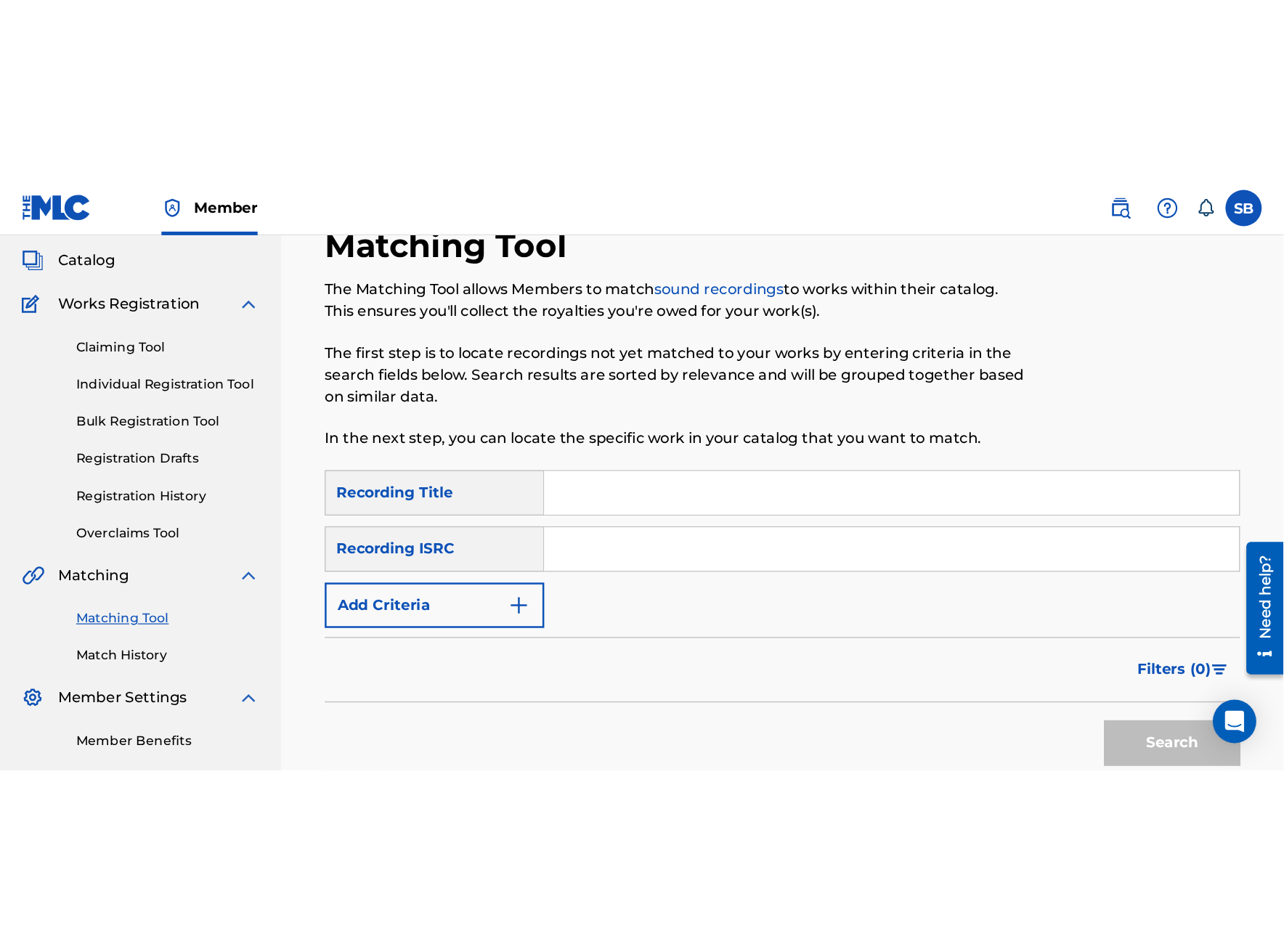 scroll, scrollTop: 0, scrollLeft: 0, axis: both 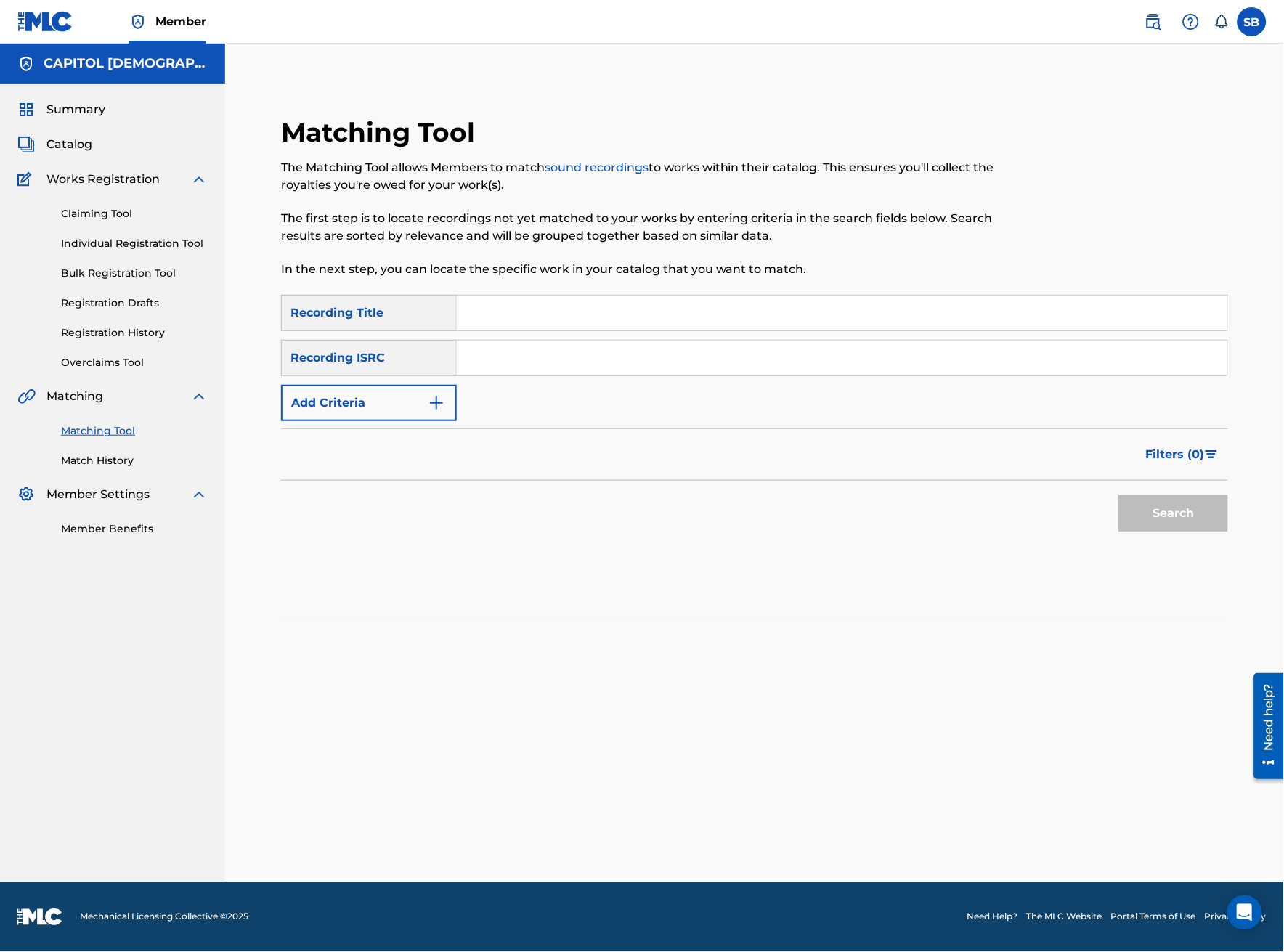 click at bounding box center [842, 313] 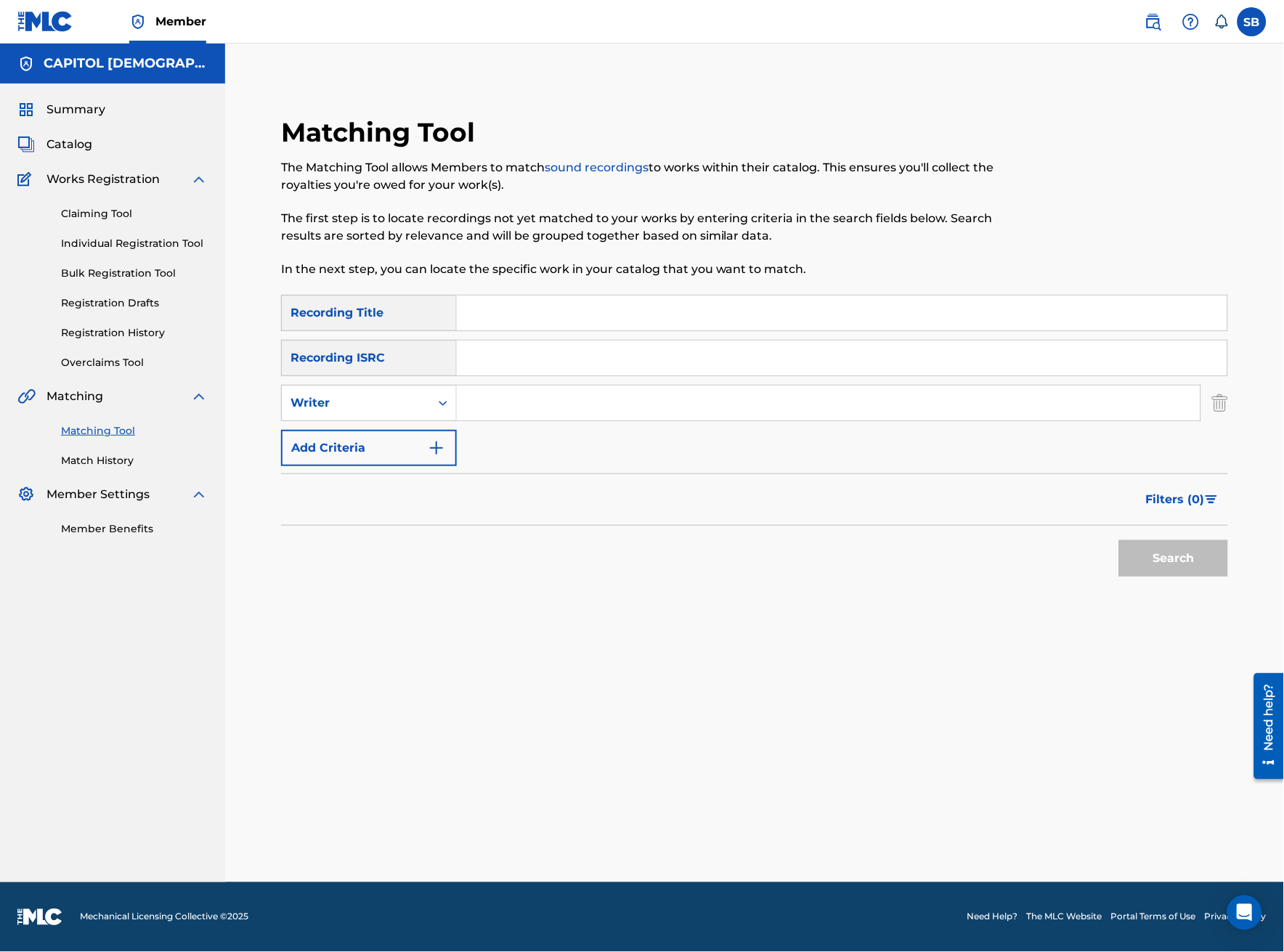 click at bounding box center (829, 403) 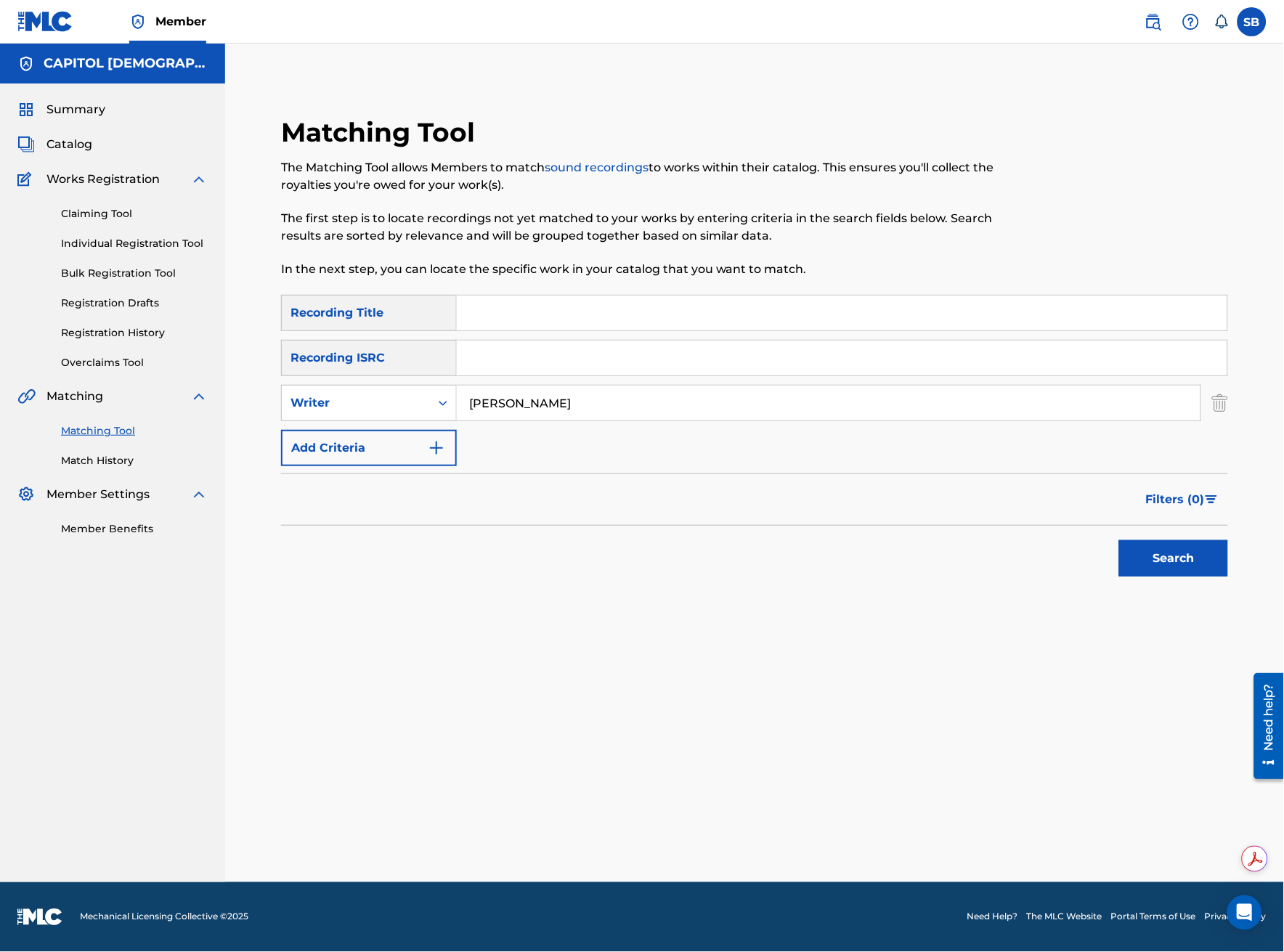 click on "Filters ( 0 )" at bounding box center (1175, 500) 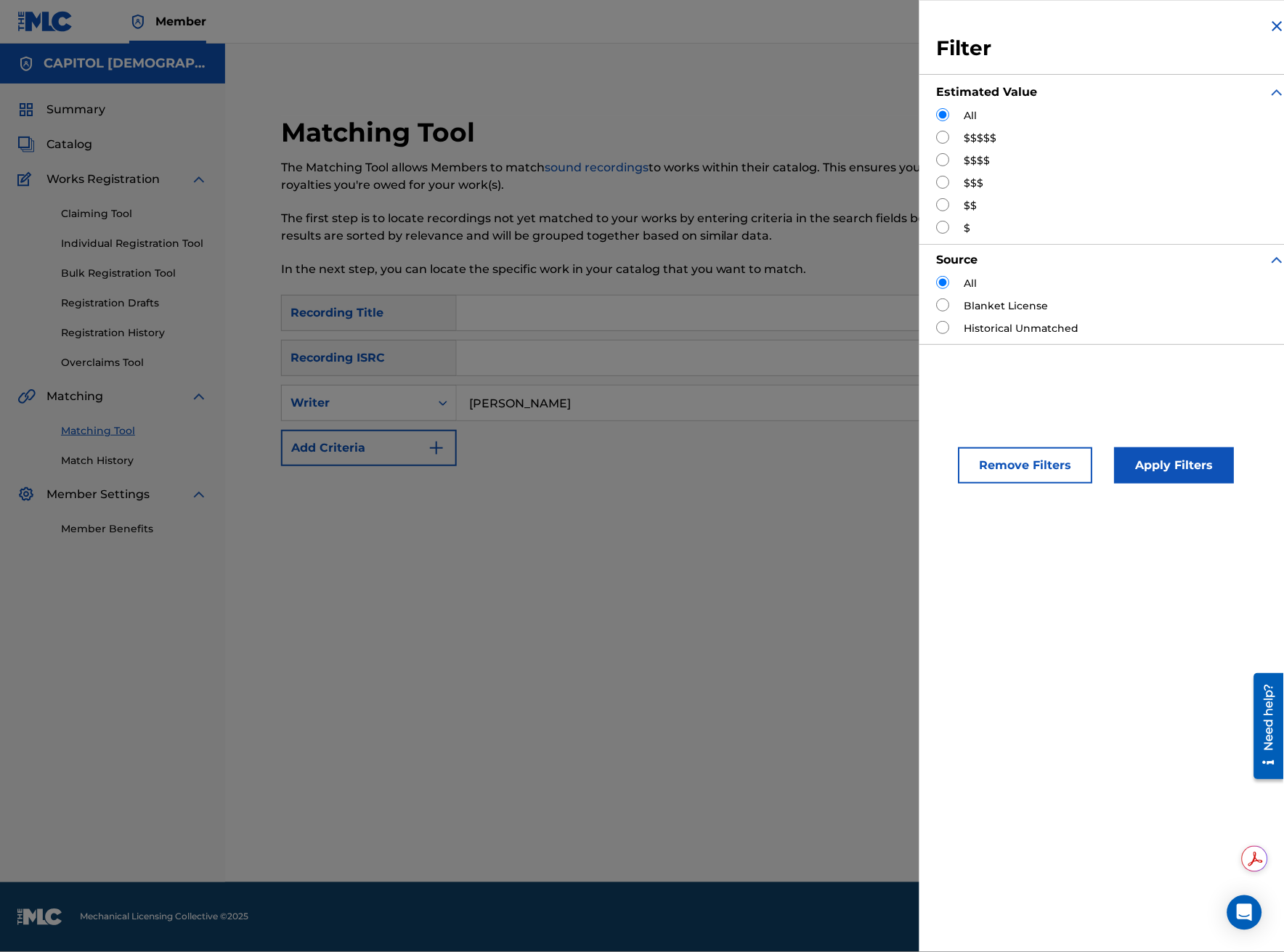 click on "$$$$$" at bounding box center [980, 138] 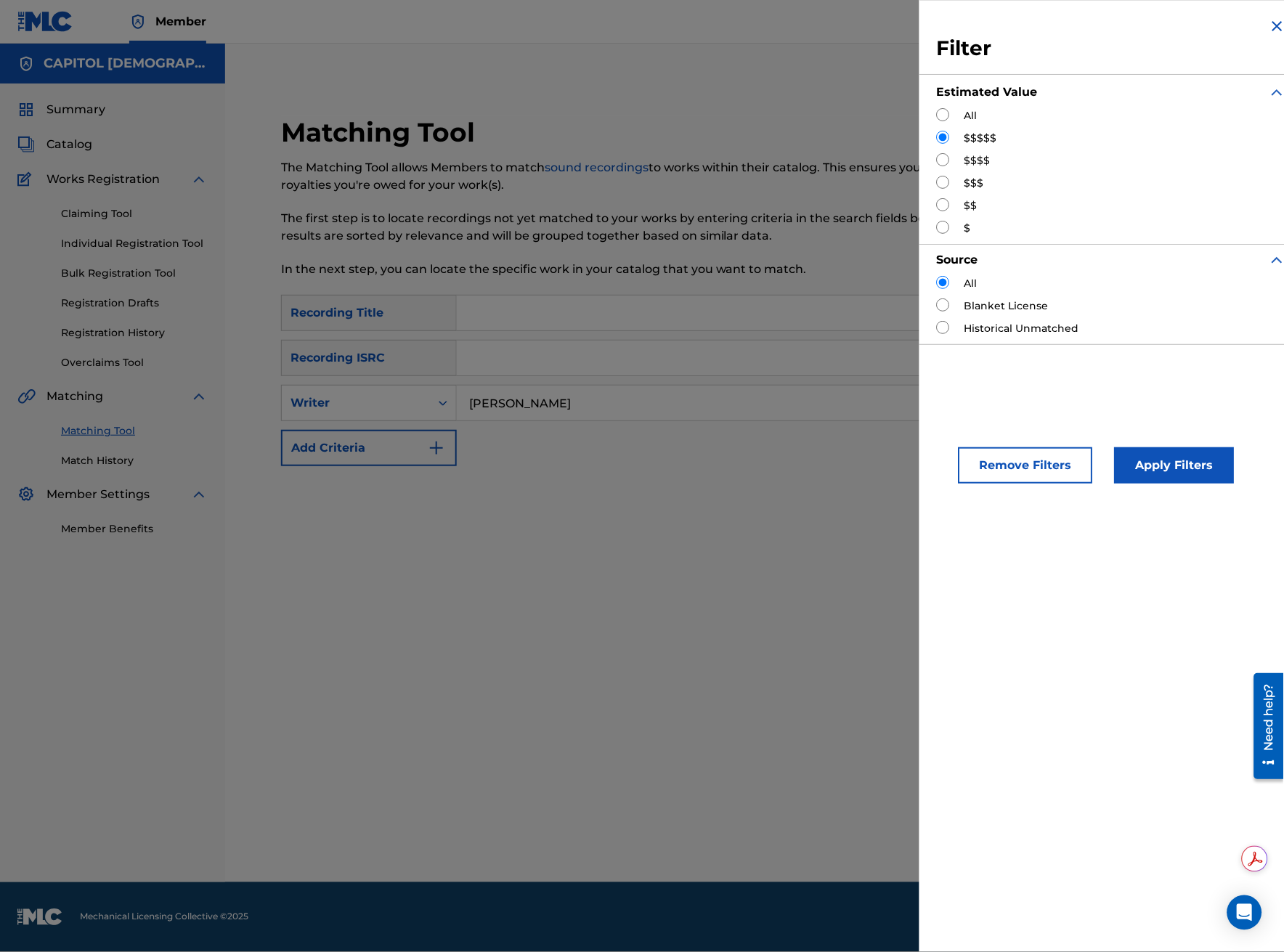 click on "Apply Filters" at bounding box center (1174, 465) 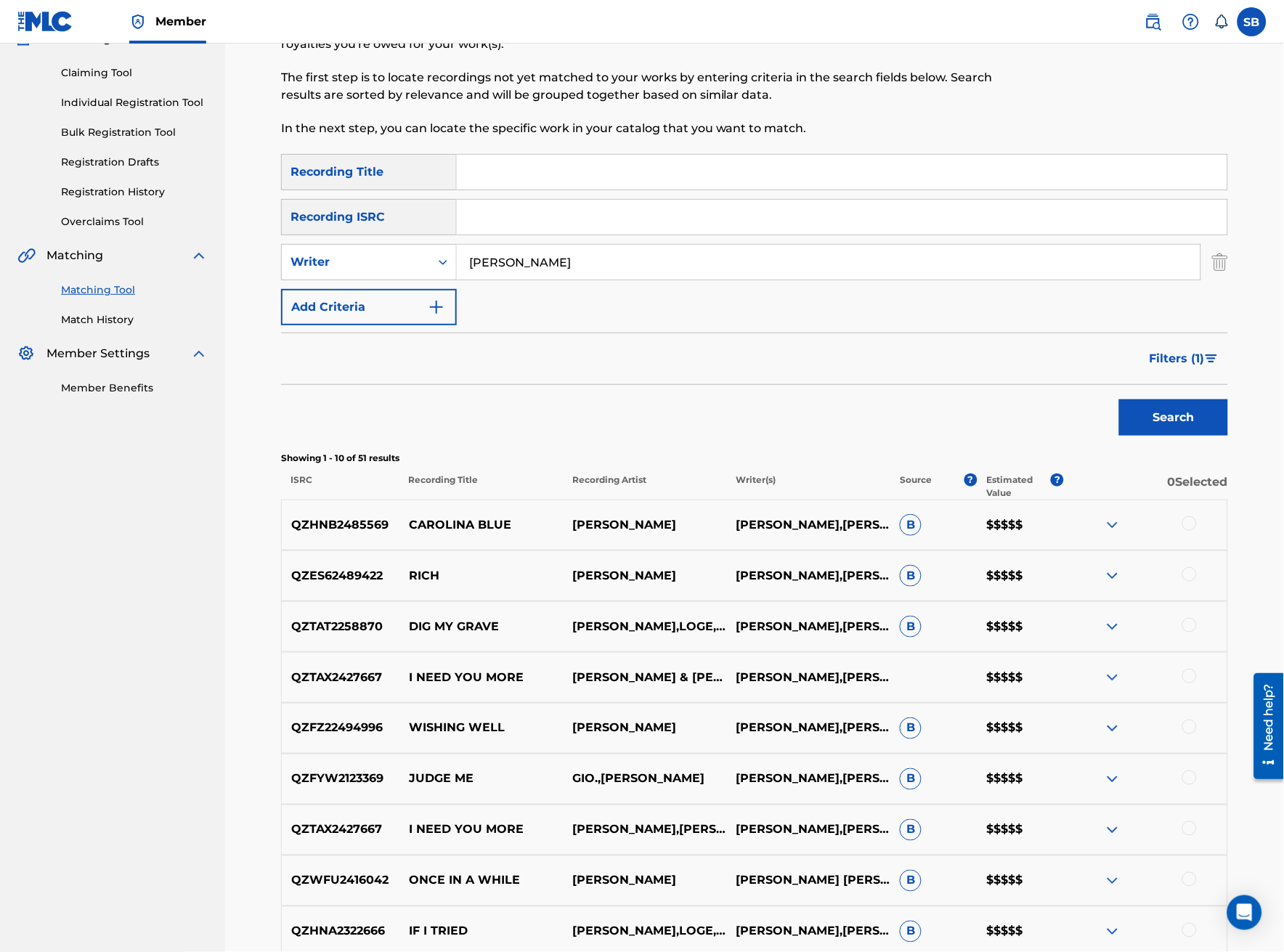 scroll, scrollTop: 161, scrollLeft: 0, axis: vertical 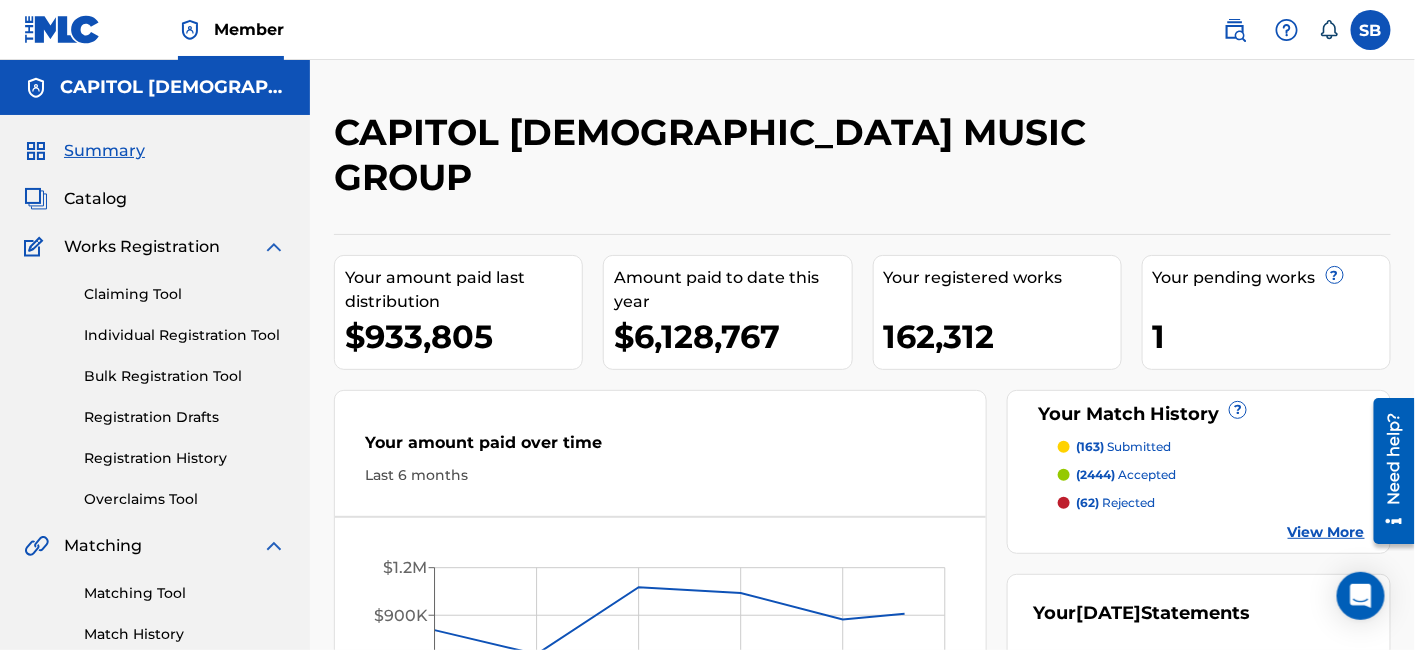 click on "Individual Registration Tool" at bounding box center (185, 335) 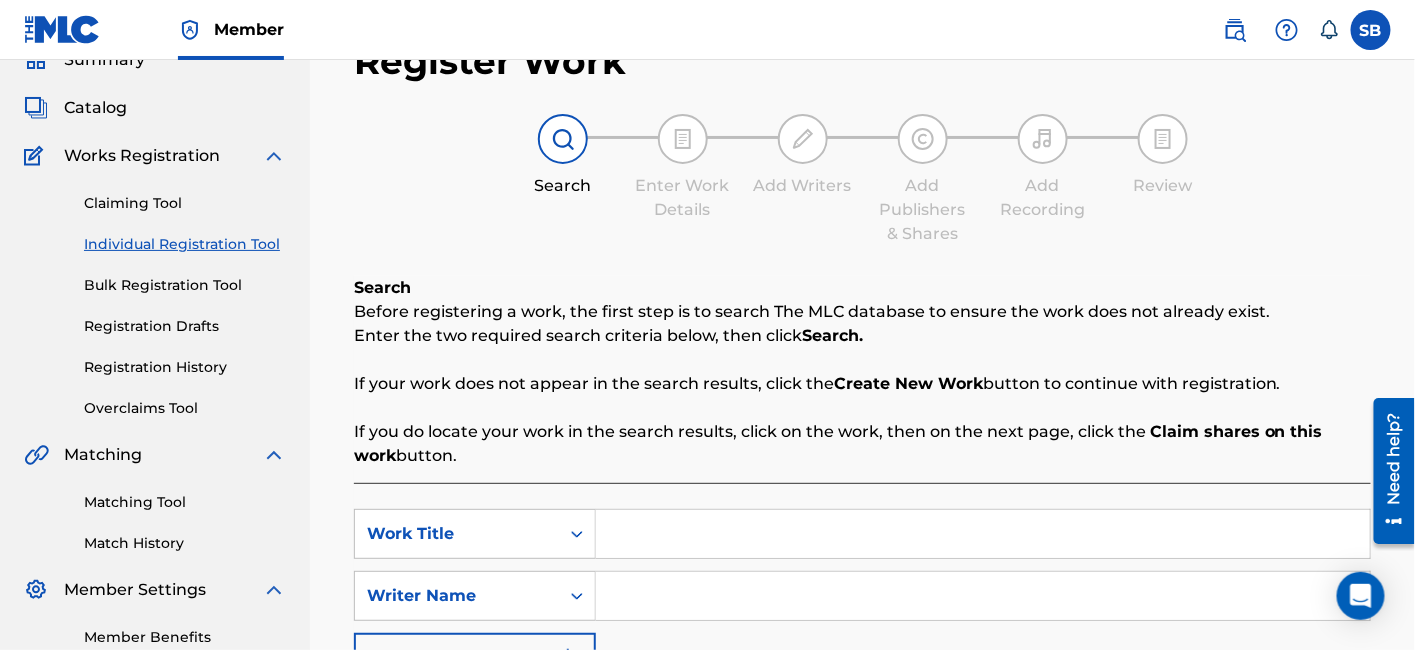 scroll, scrollTop: 222, scrollLeft: 0, axis: vertical 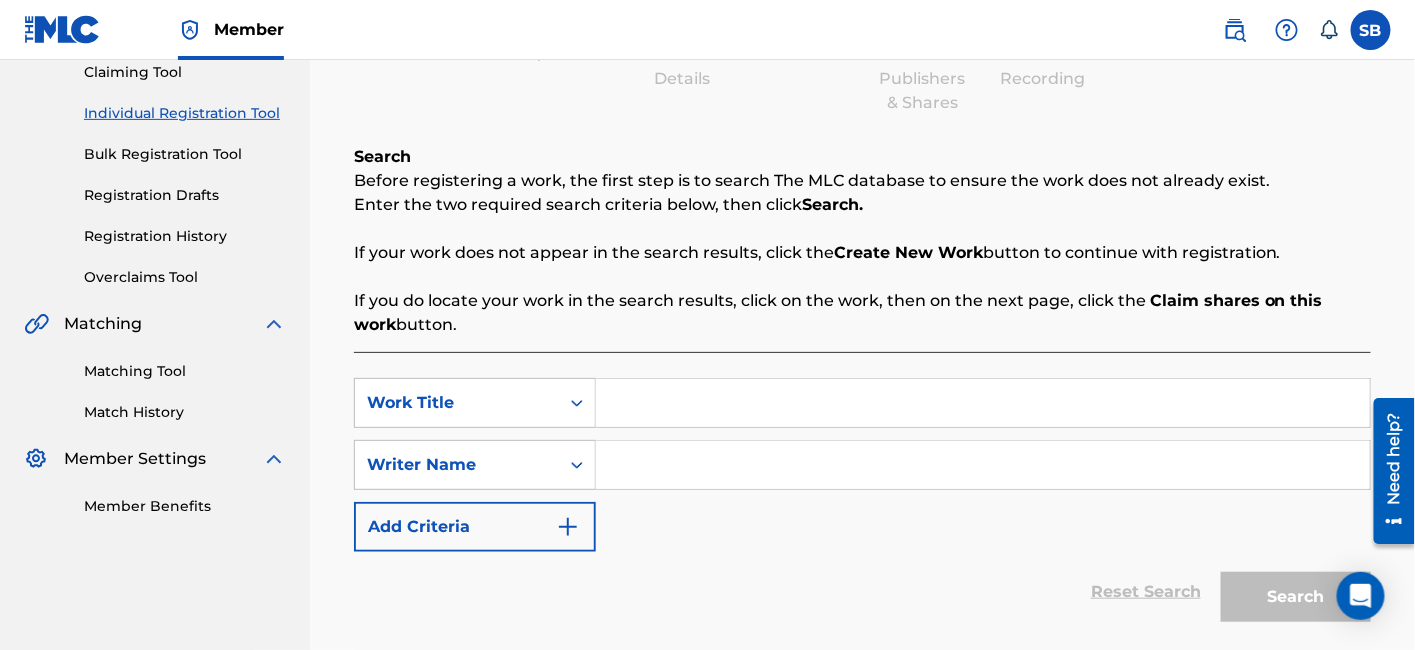 click at bounding box center (983, 403) 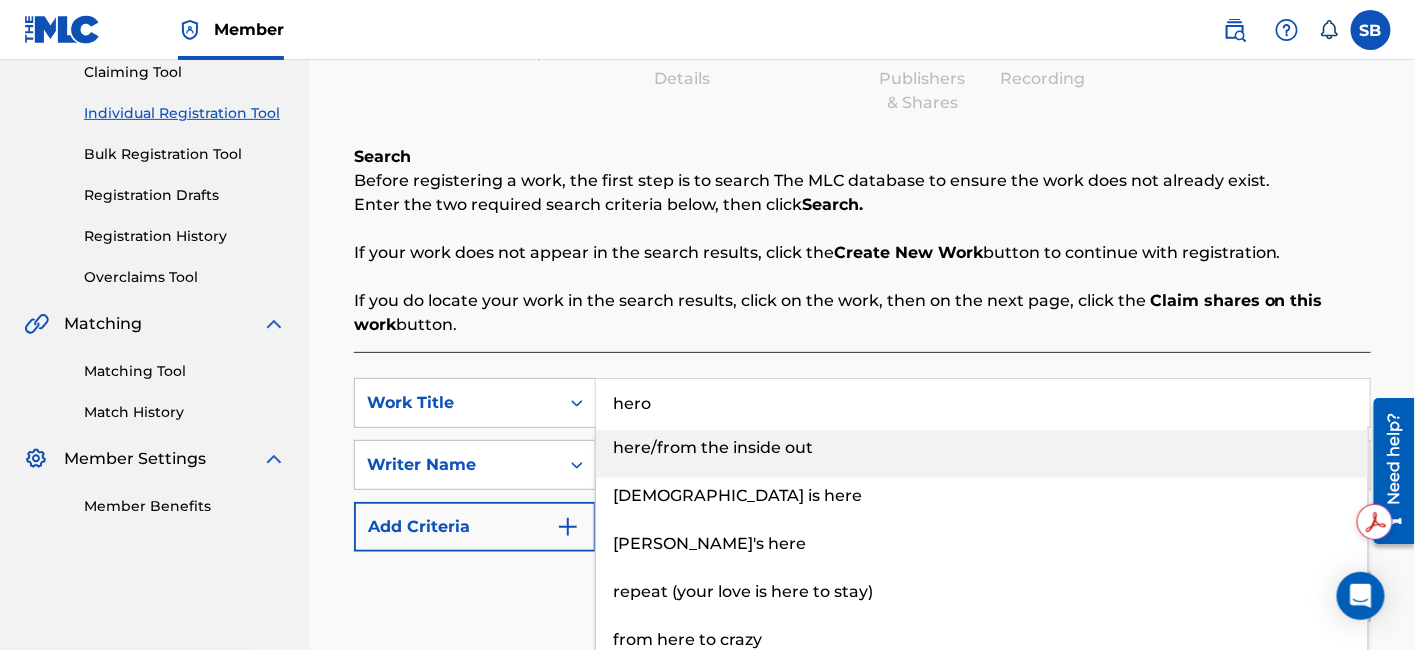 type on "hero" 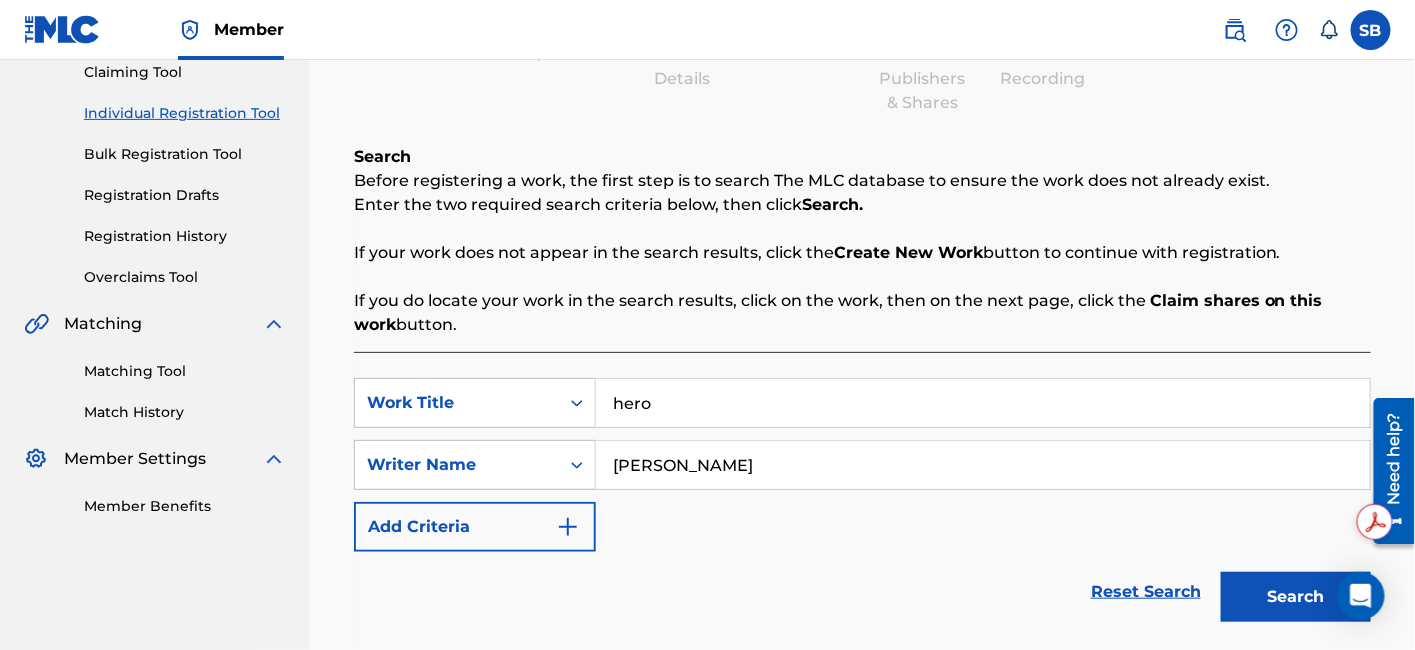type on "[PERSON_NAME]" 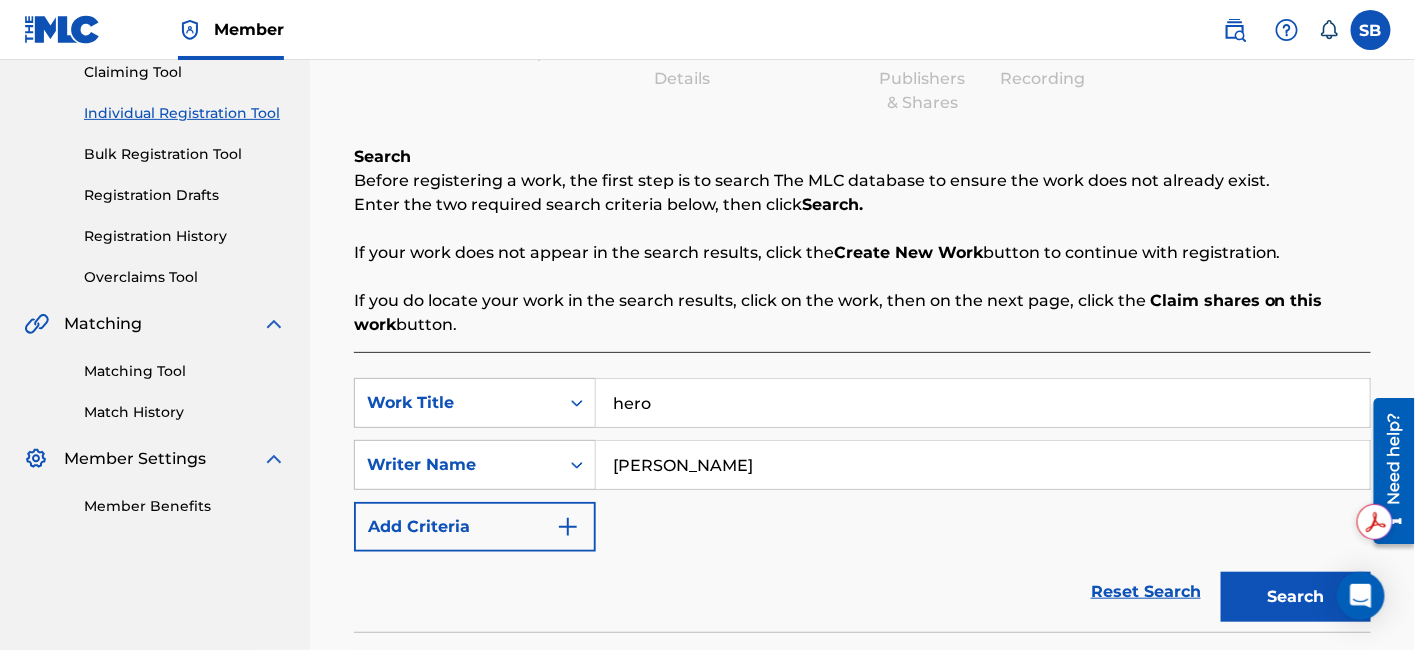 scroll, scrollTop: 555, scrollLeft: 0, axis: vertical 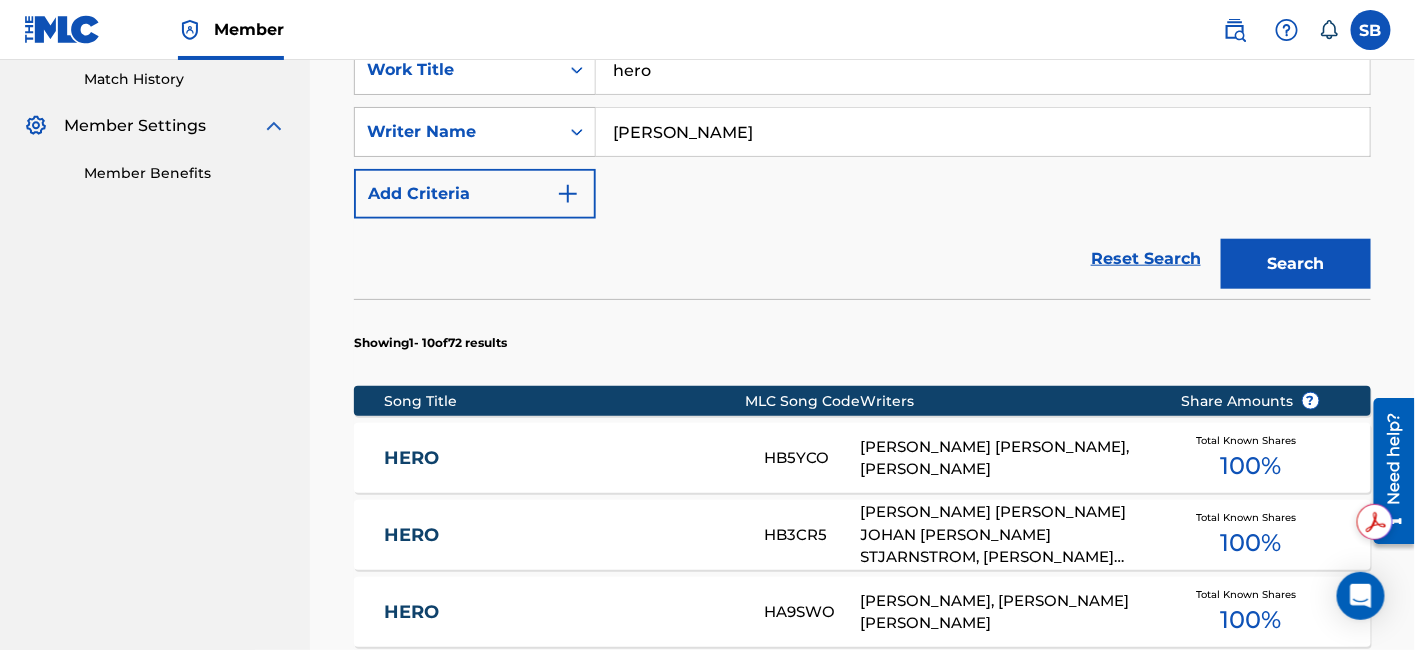 click on "HERO" at bounding box center (561, 458) 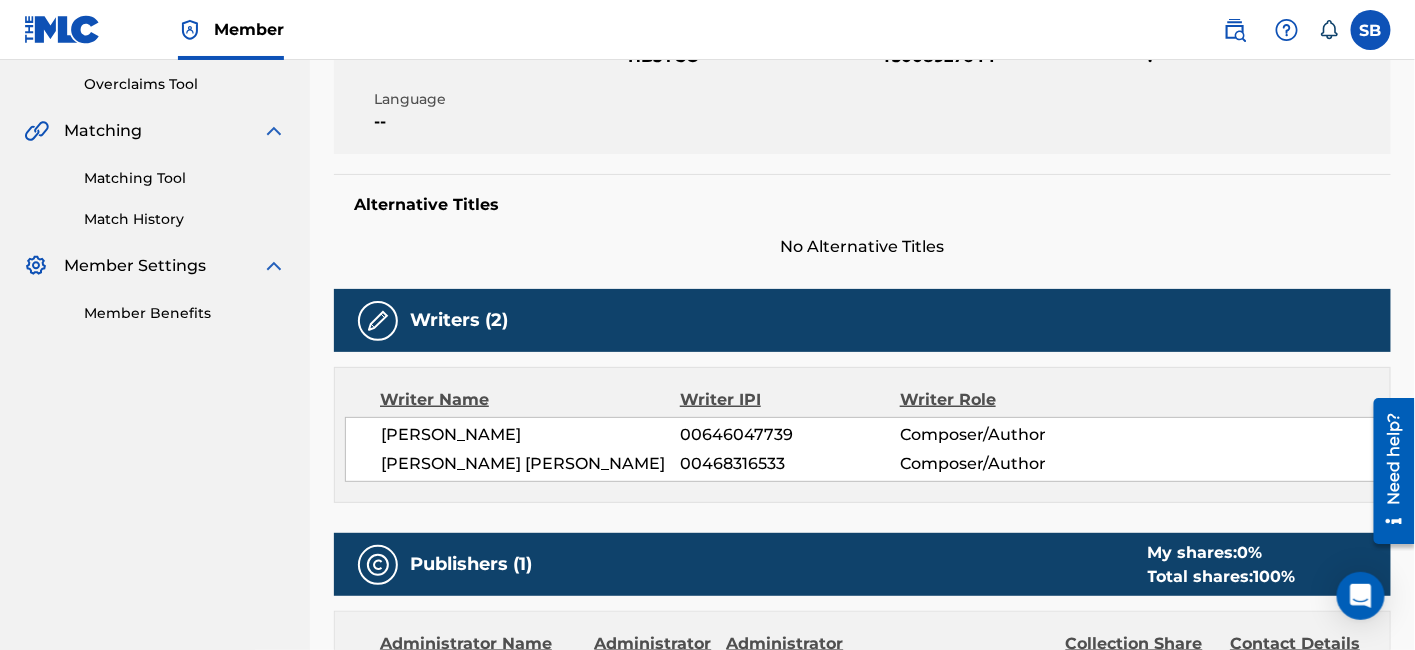 scroll, scrollTop: 444, scrollLeft: 0, axis: vertical 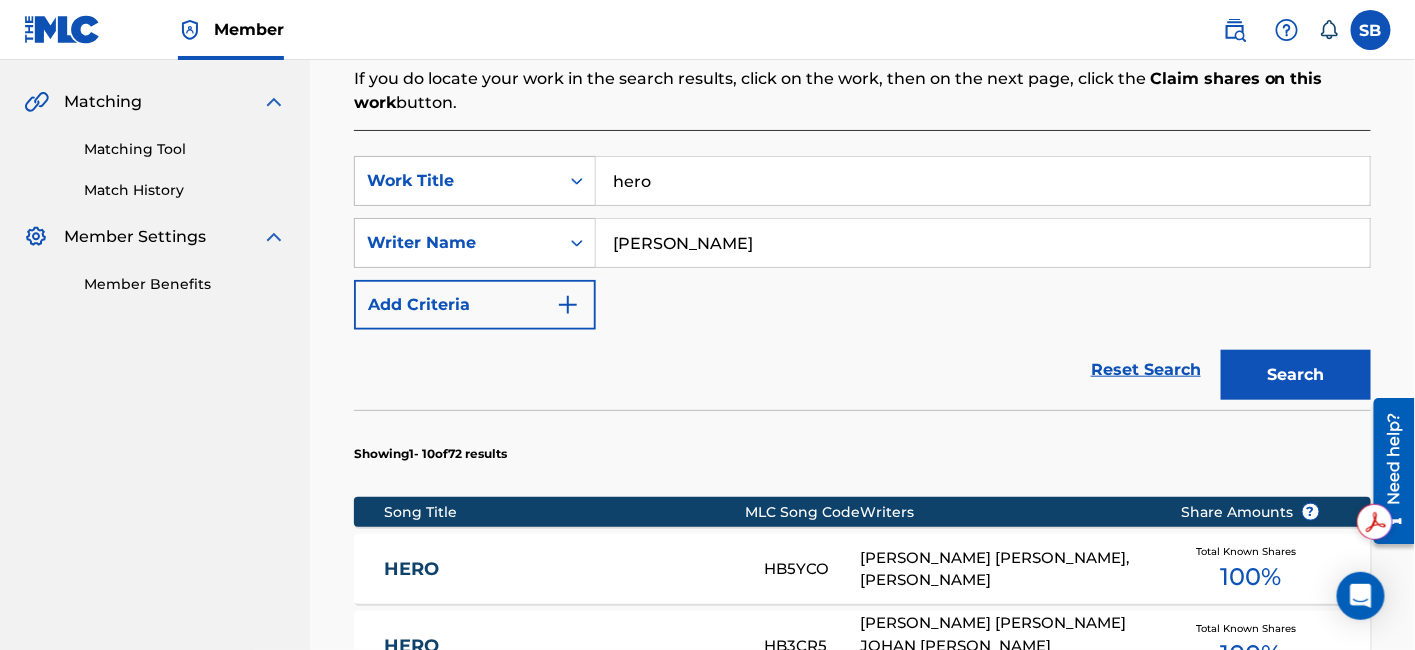 click on "[PERSON_NAME]" at bounding box center (983, 243) 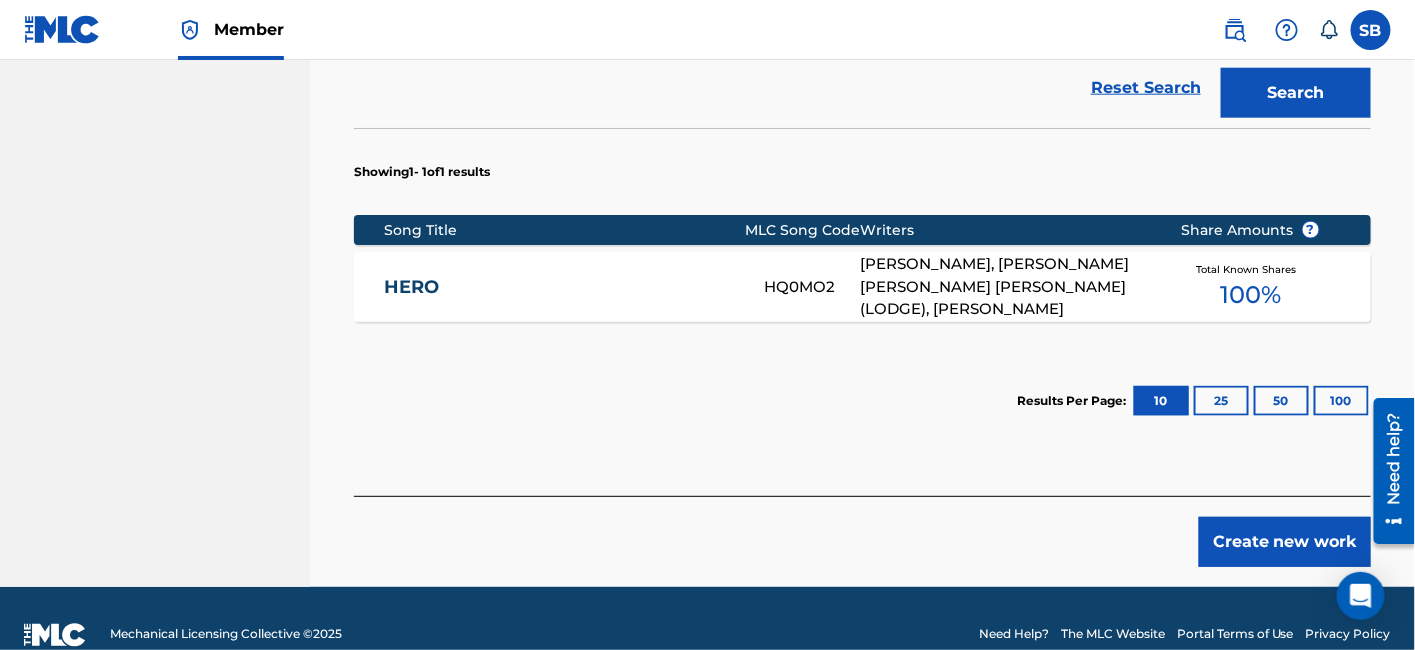 scroll, scrollTop: 757, scrollLeft: 0, axis: vertical 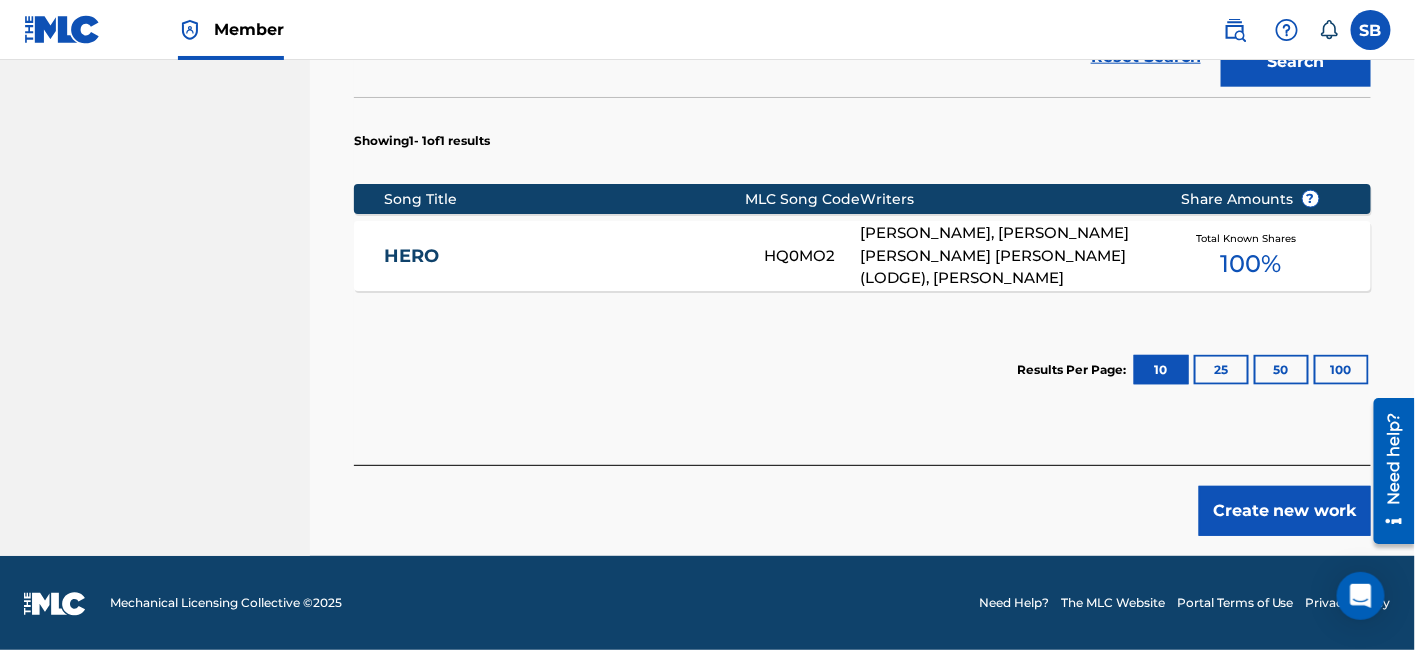click on "HERO HQ0MO2 HENRIK HOELDTKE, JOSEPH GIOVANNI TEDESCHI, LOGAN RICHARD DINGES (LODGE), JEFF SOJKA Total Known Shares 100 %" at bounding box center [862, 256] 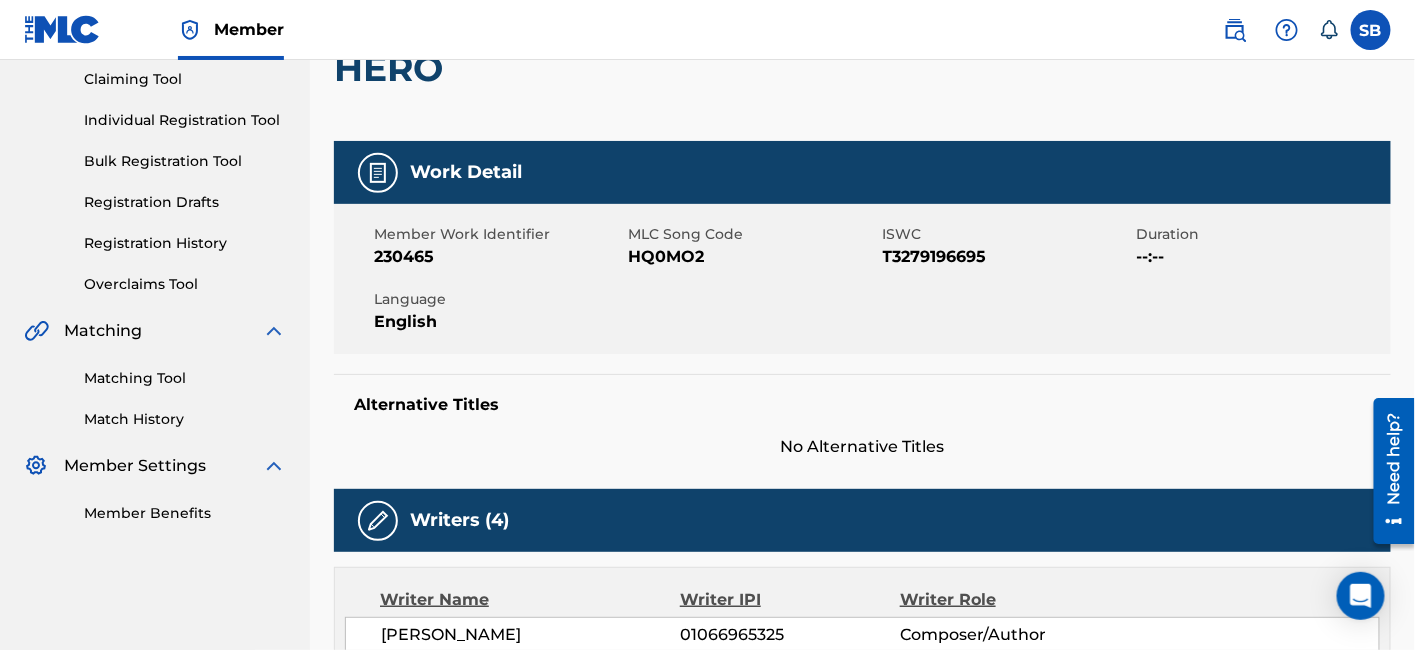 scroll, scrollTop: 222, scrollLeft: 0, axis: vertical 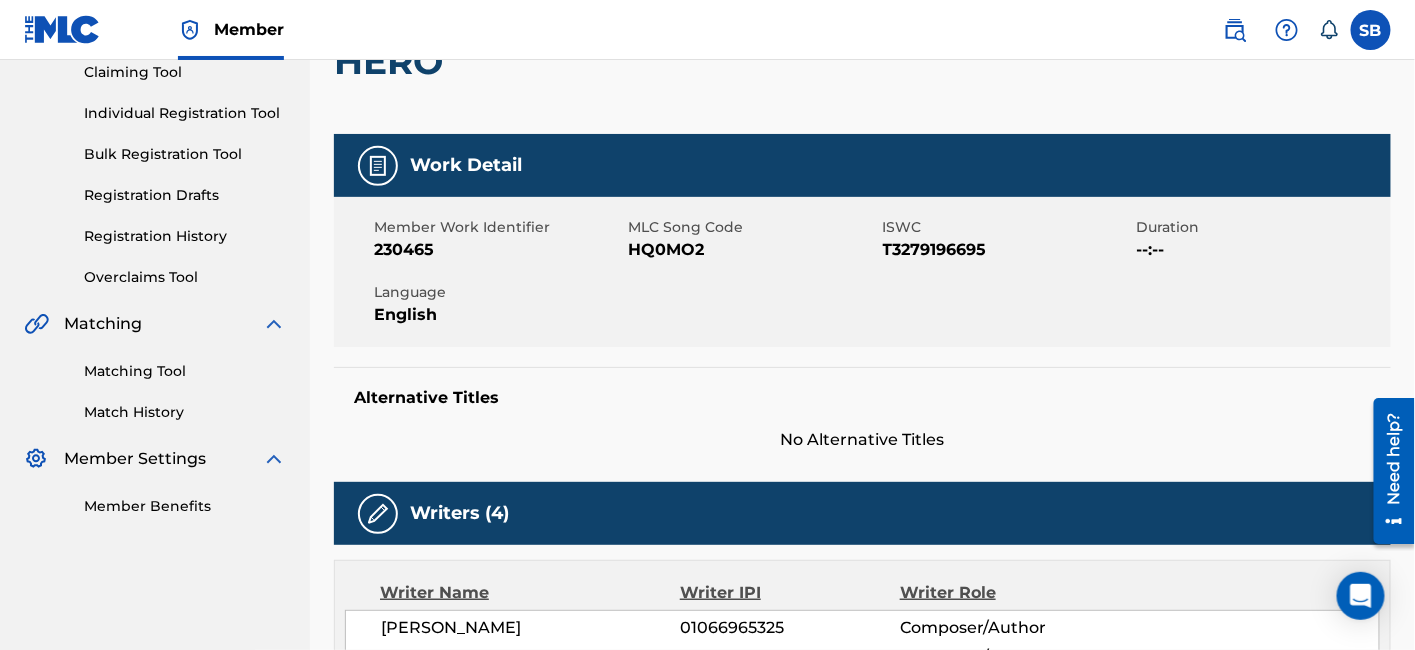click on "HQ0MO2" at bounding box center [752, 250] 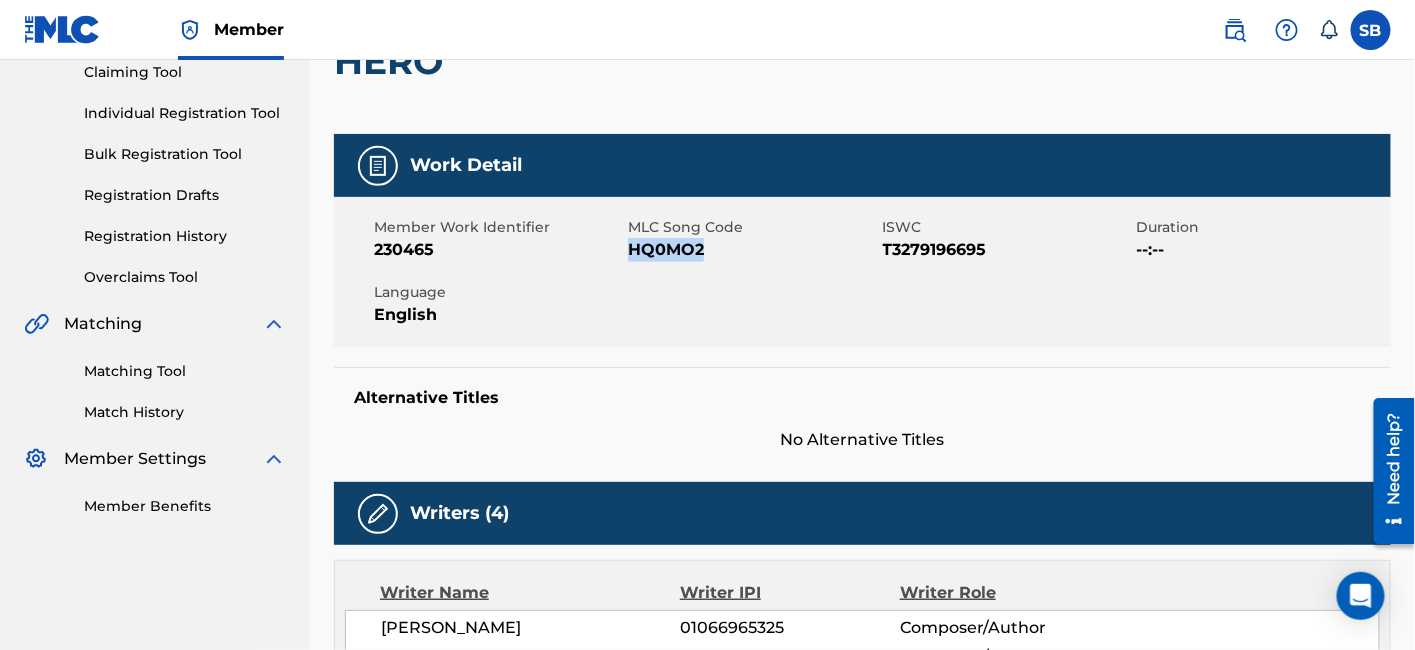 click on "HQ0MO2" at bounding box center (752, 250) 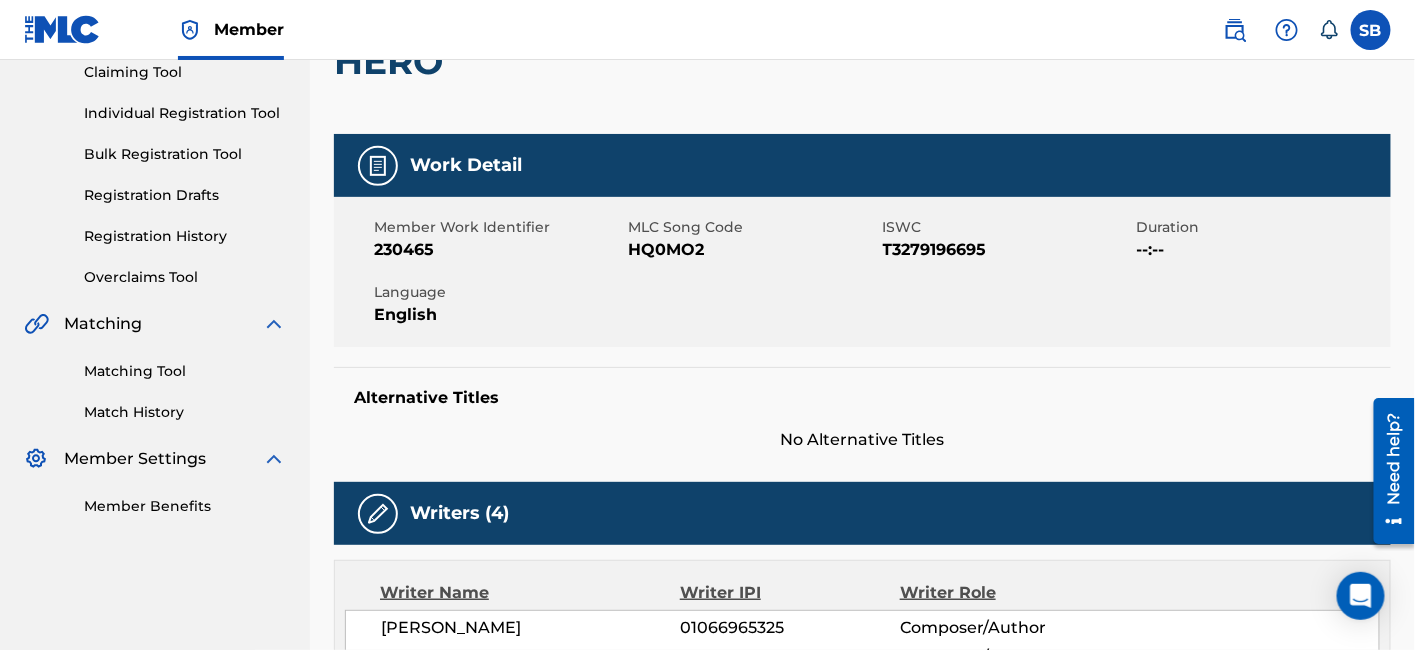 click at bounding box center (574, 61) 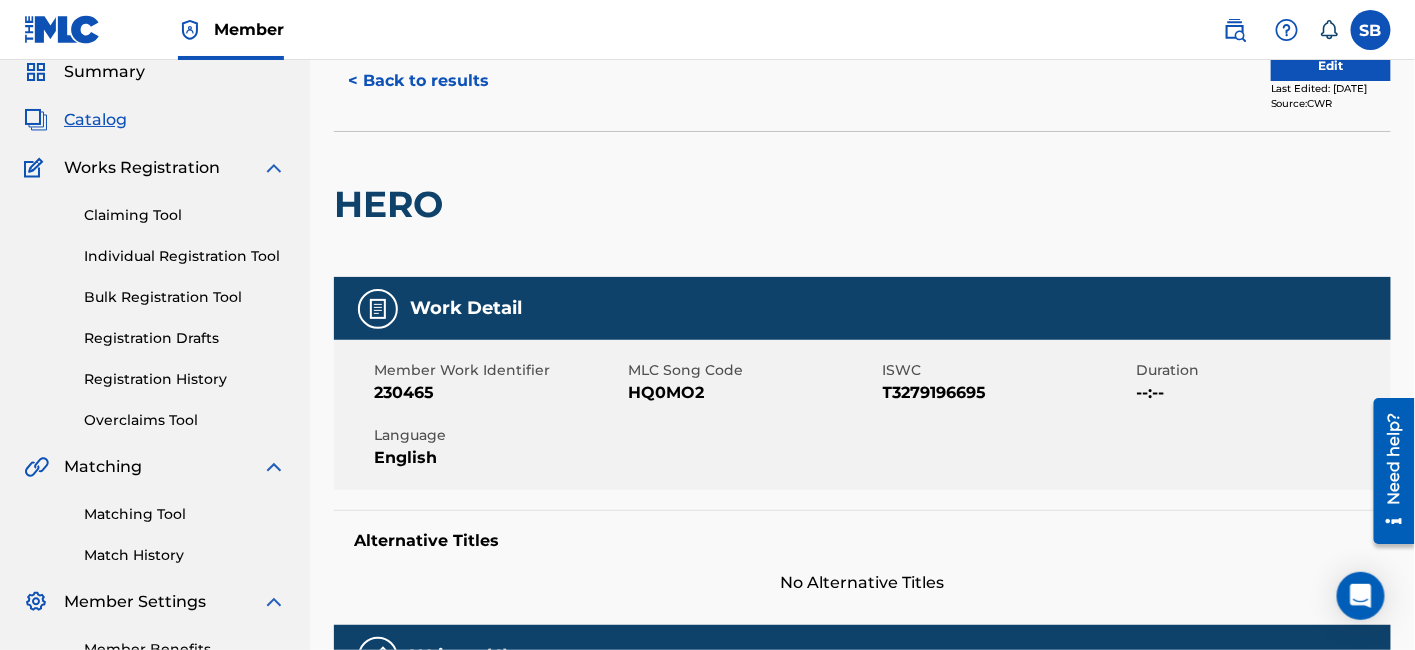 scroll, scrollTop: 0, scrollLeft: 0, axis: both 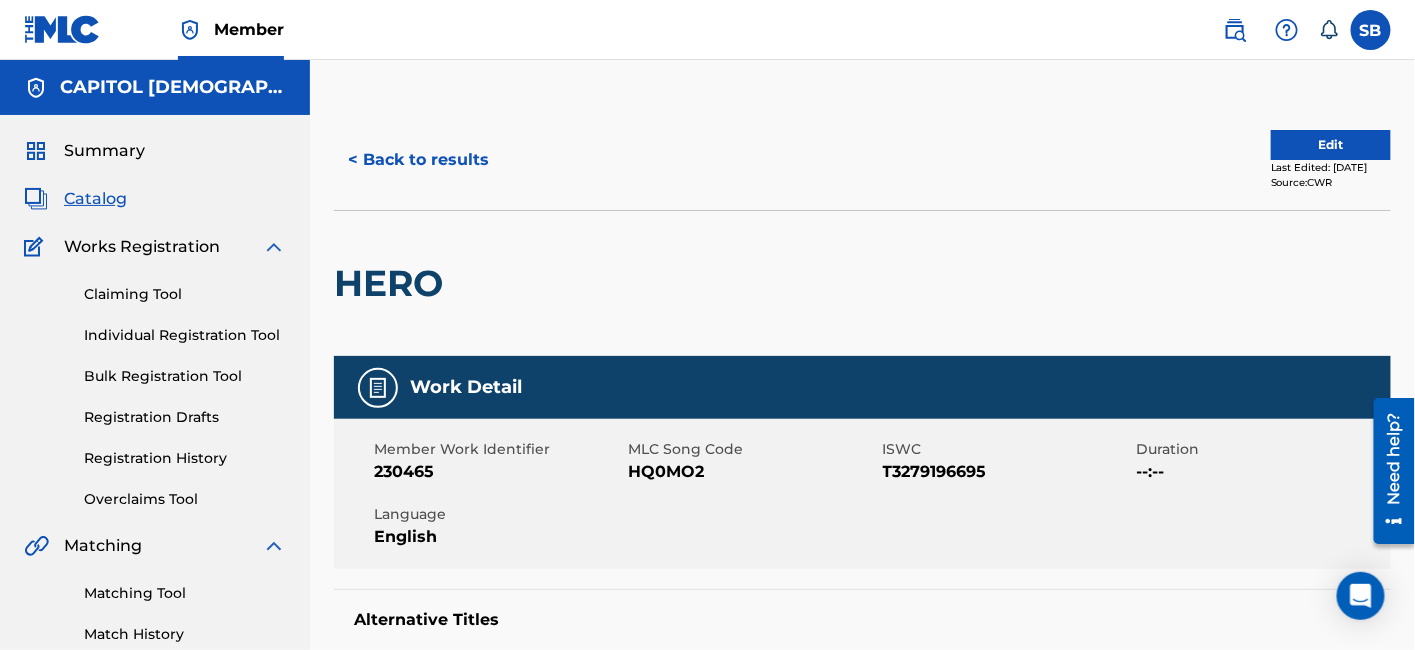 click on "< Back to results" at bounding box center [418, 160] 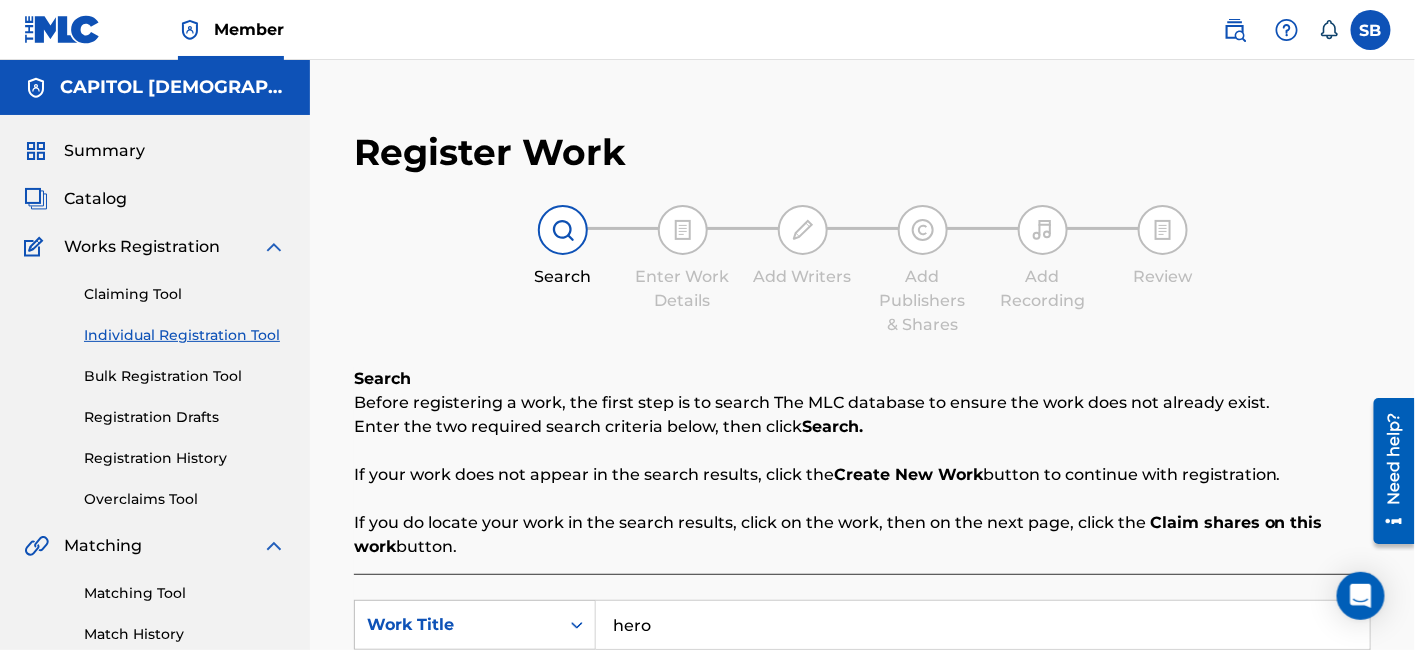 scroll, scrollTop: 323, scrollLeft: 0, axis: vertical 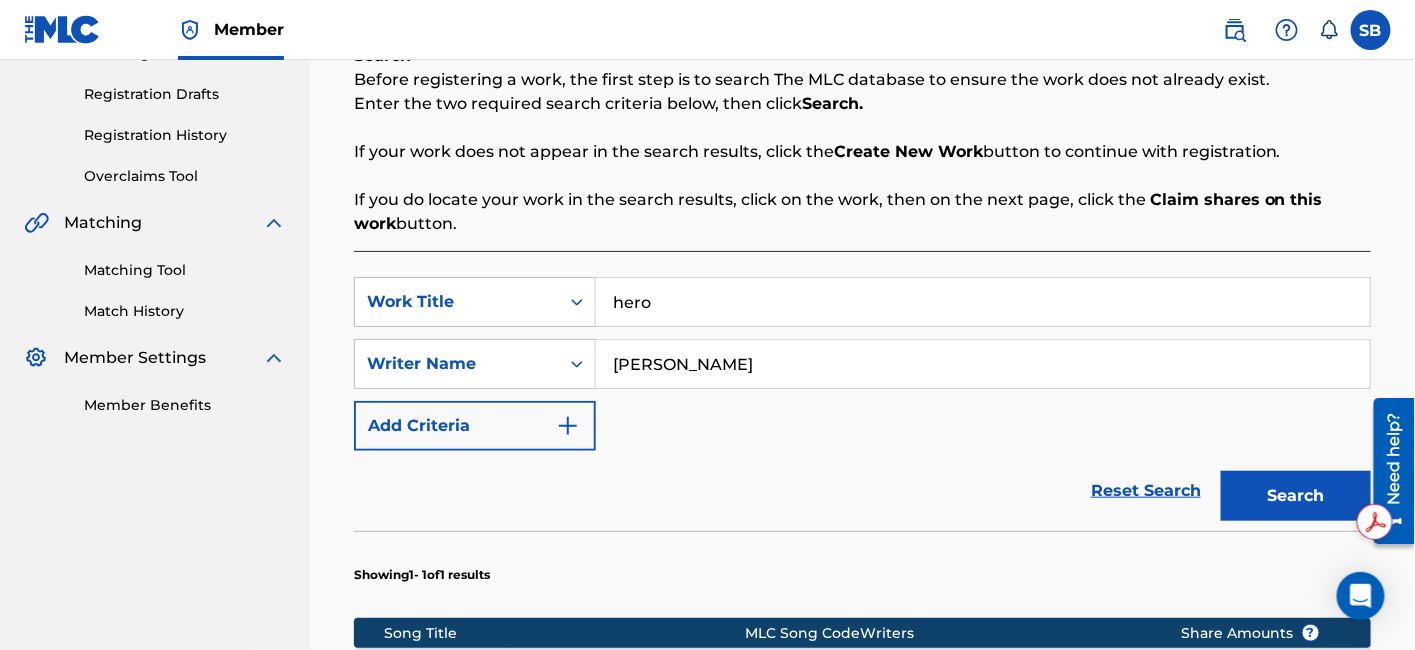 click on "hero" at bounding box center (983, 302) 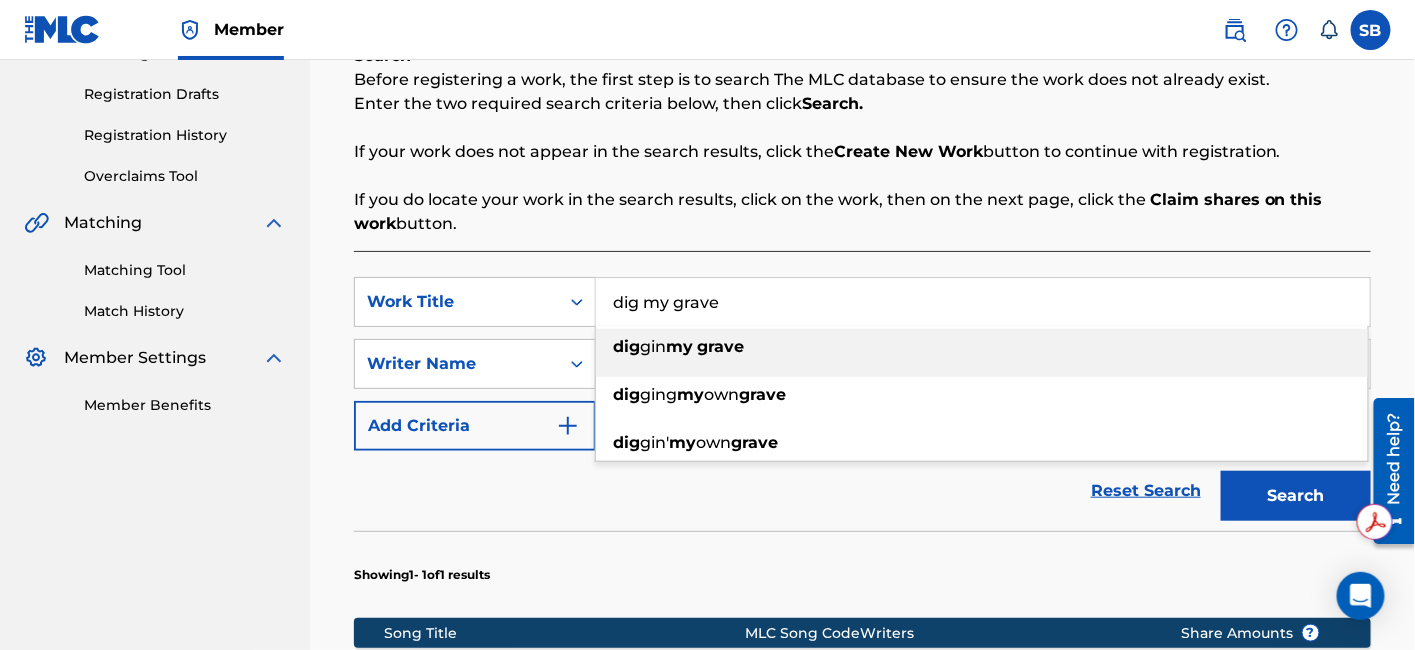 type on "dig my grave" 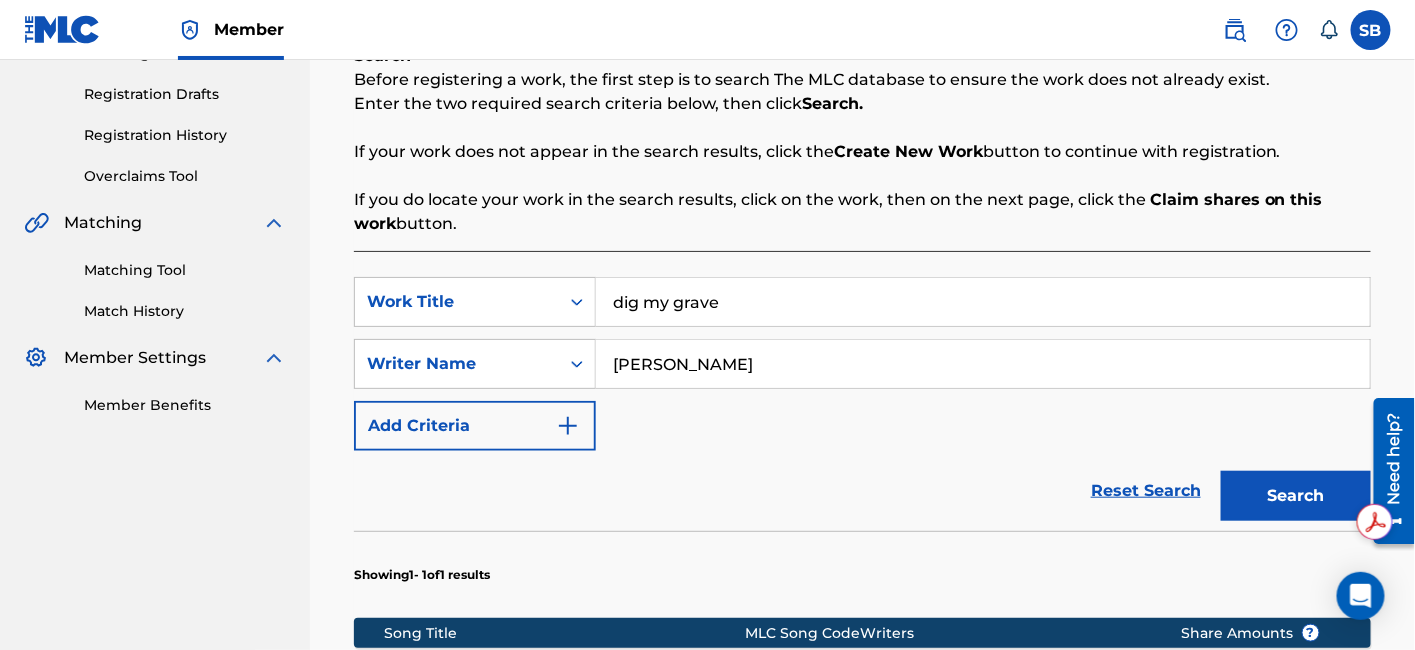 click on "Search" at bounding box center [1296, 496] 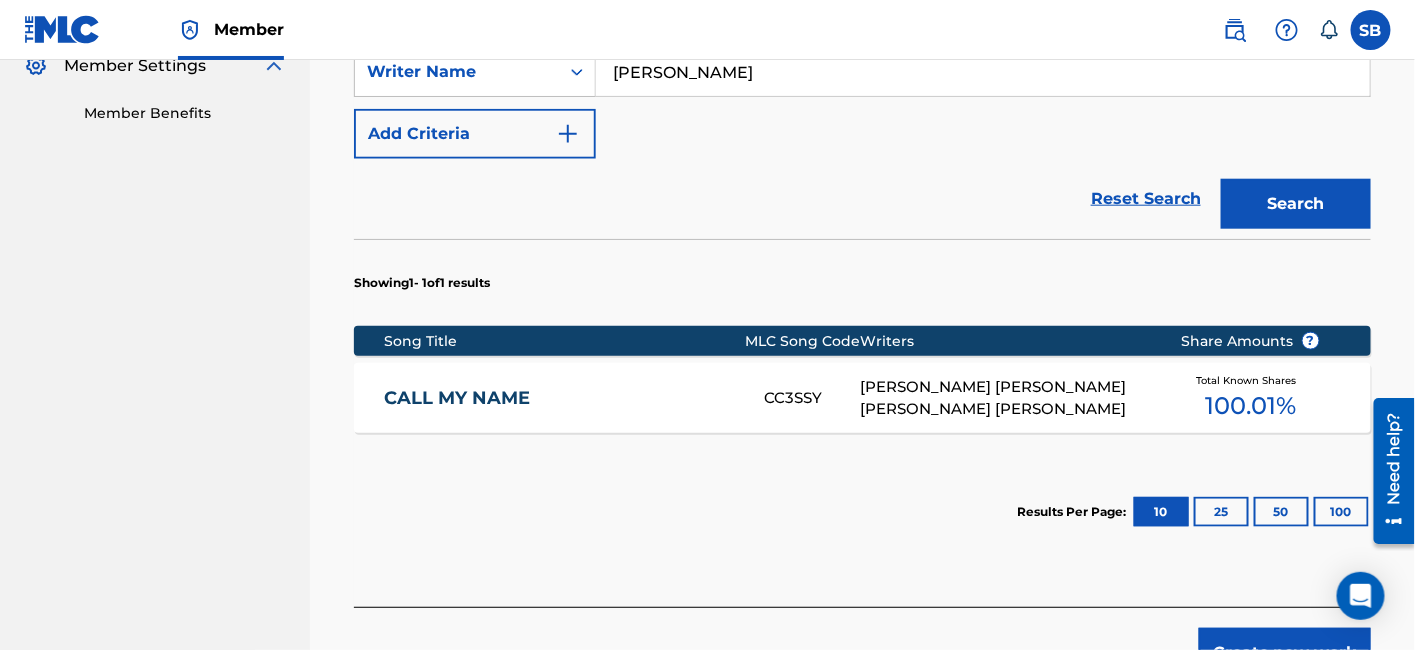 scroll, scrollTop: 657, scrollLeft: 0, axis: vertical 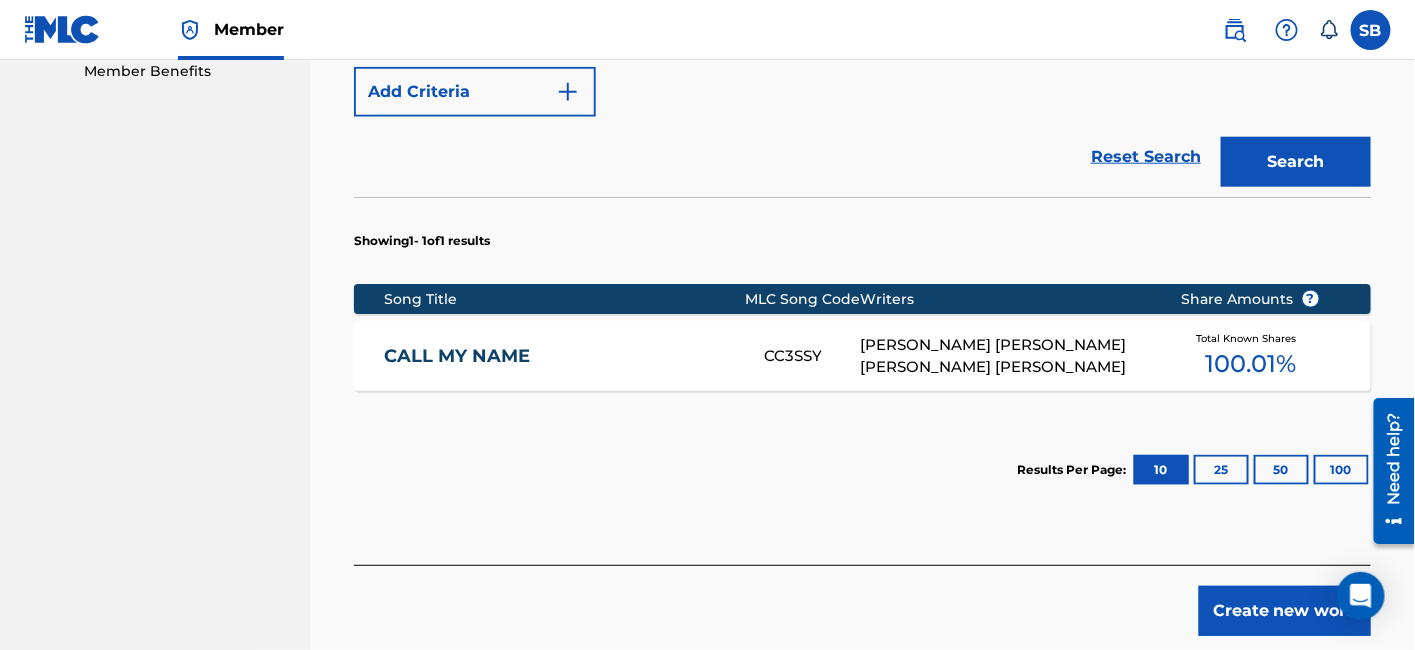 click on "CALL MY NAME" at bounding box center (561, 356) 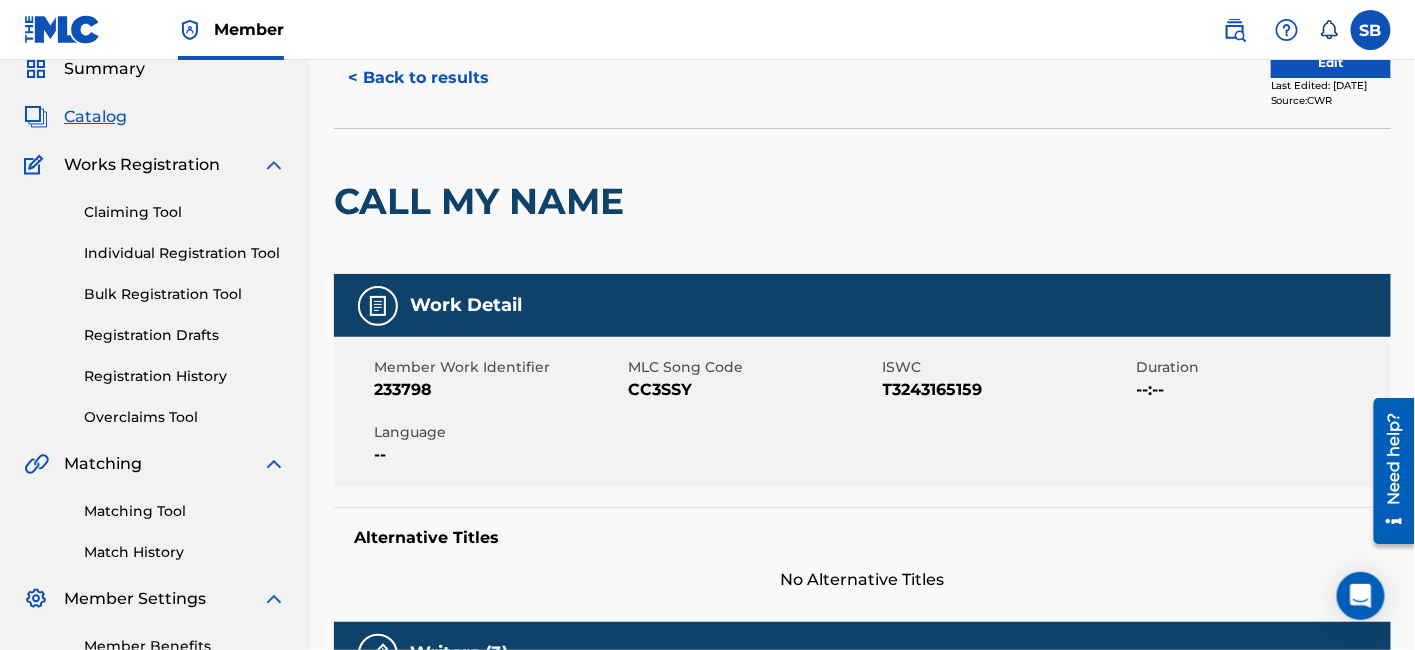 scroll, scrollTop: 0, scrollLeft: 0, axis: both 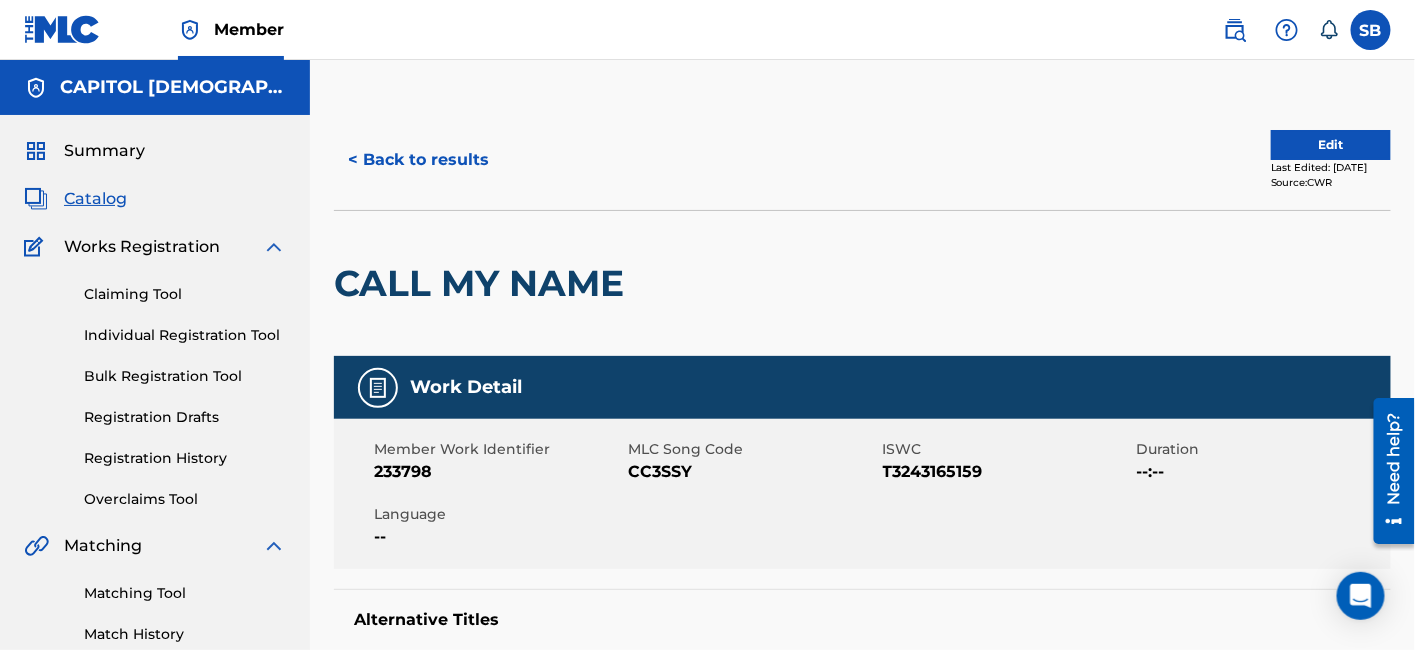 click on "< Back to results" at bounding box center [418, 160] 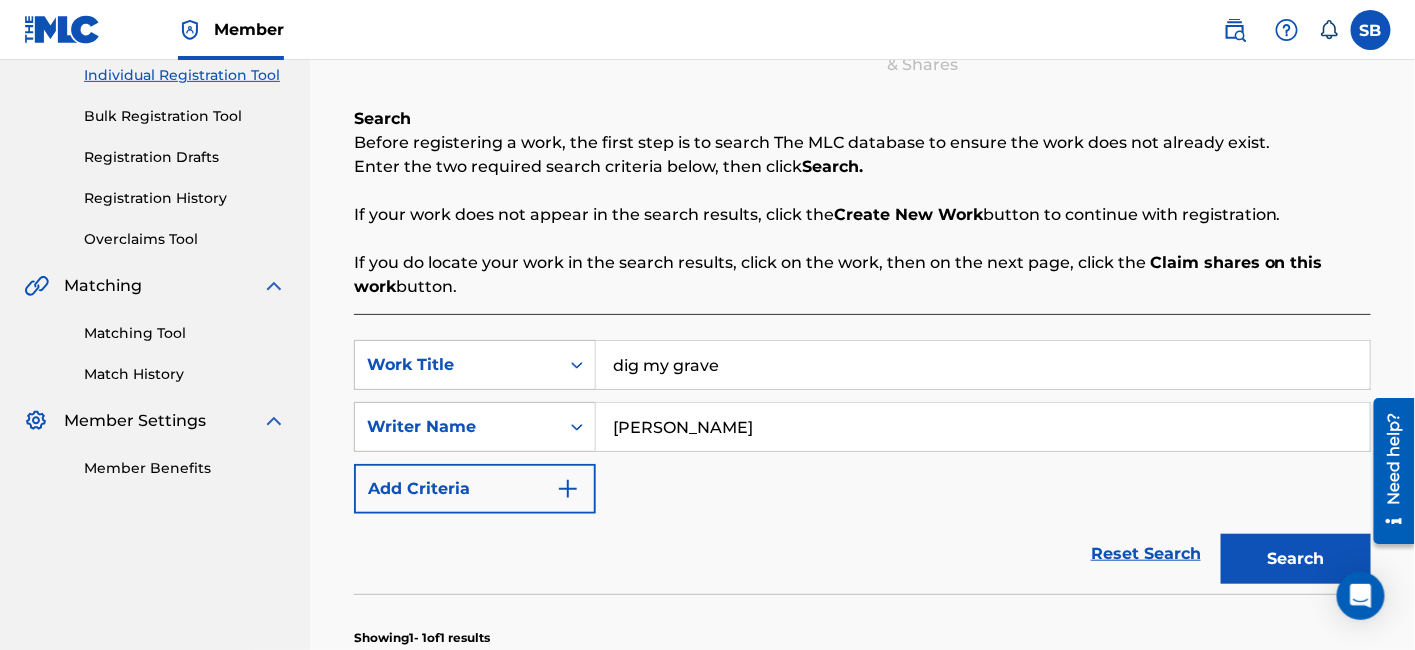 scroll, scrollTop: 333, scrollLeft: 0, axis: vertical 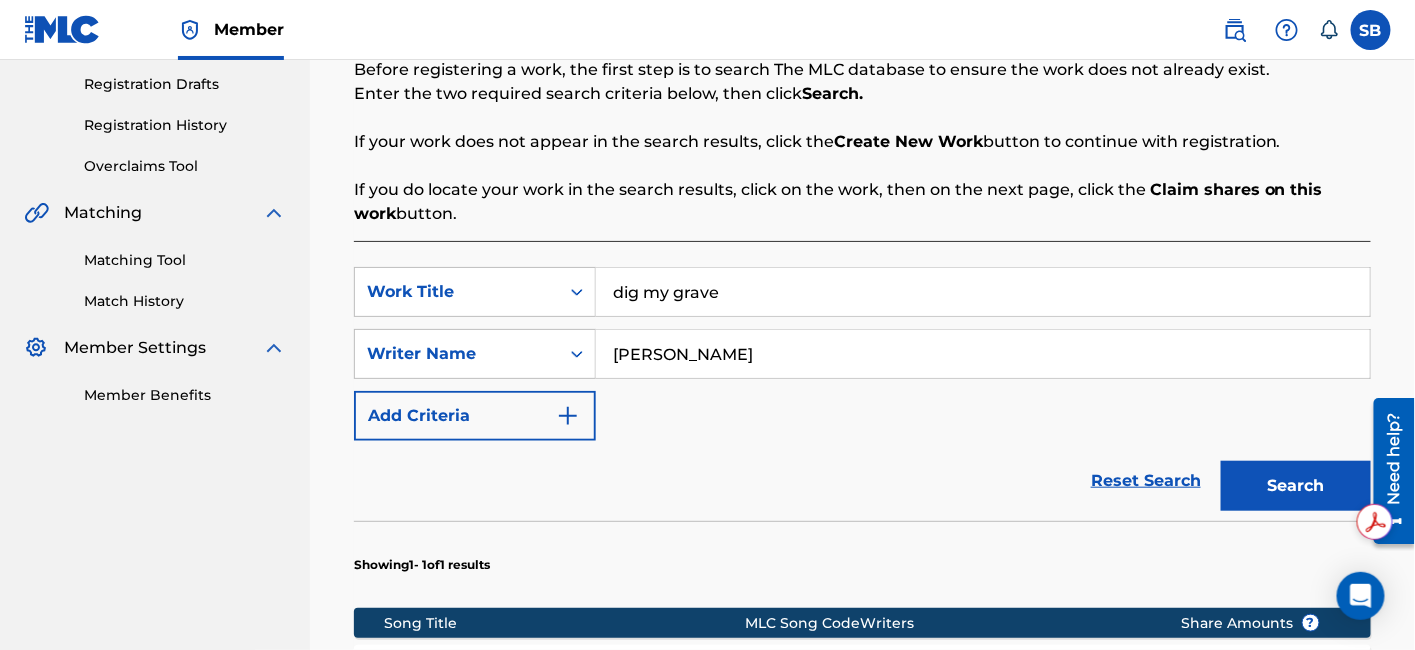click on "[PERSON_NAME]" at bounding box center [983, 354] 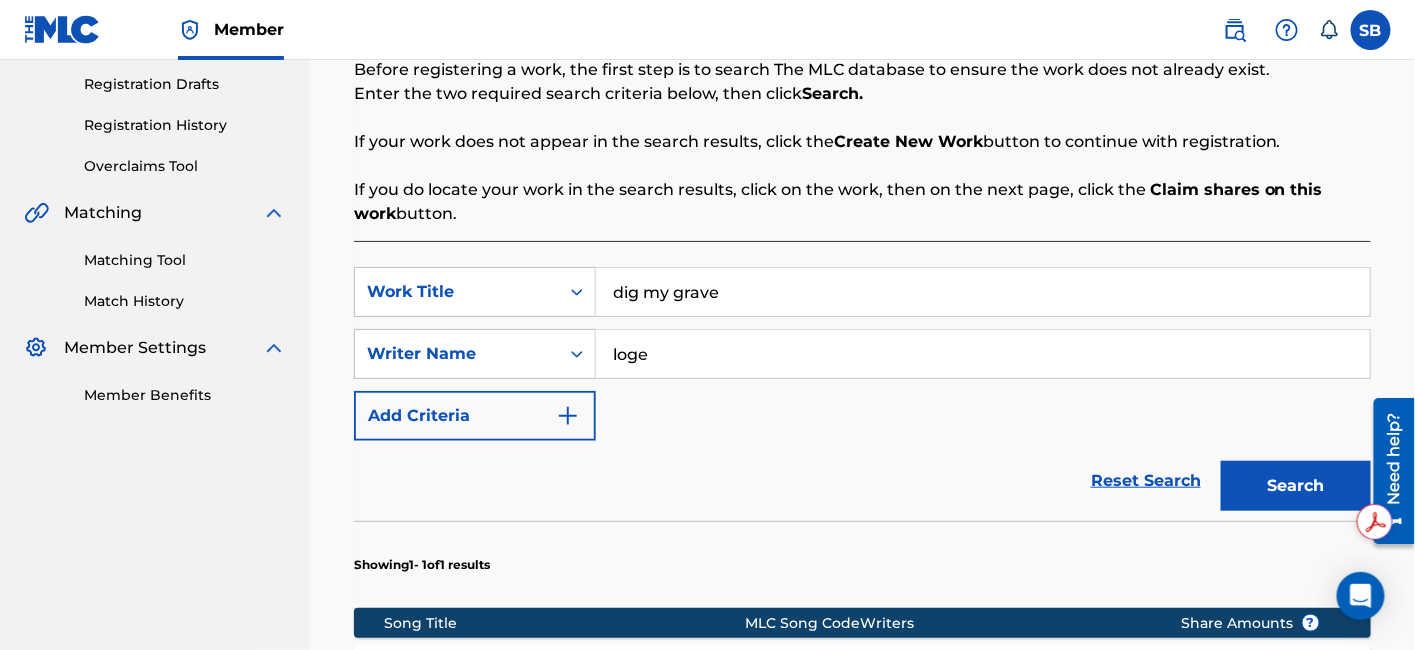 type on "loge" 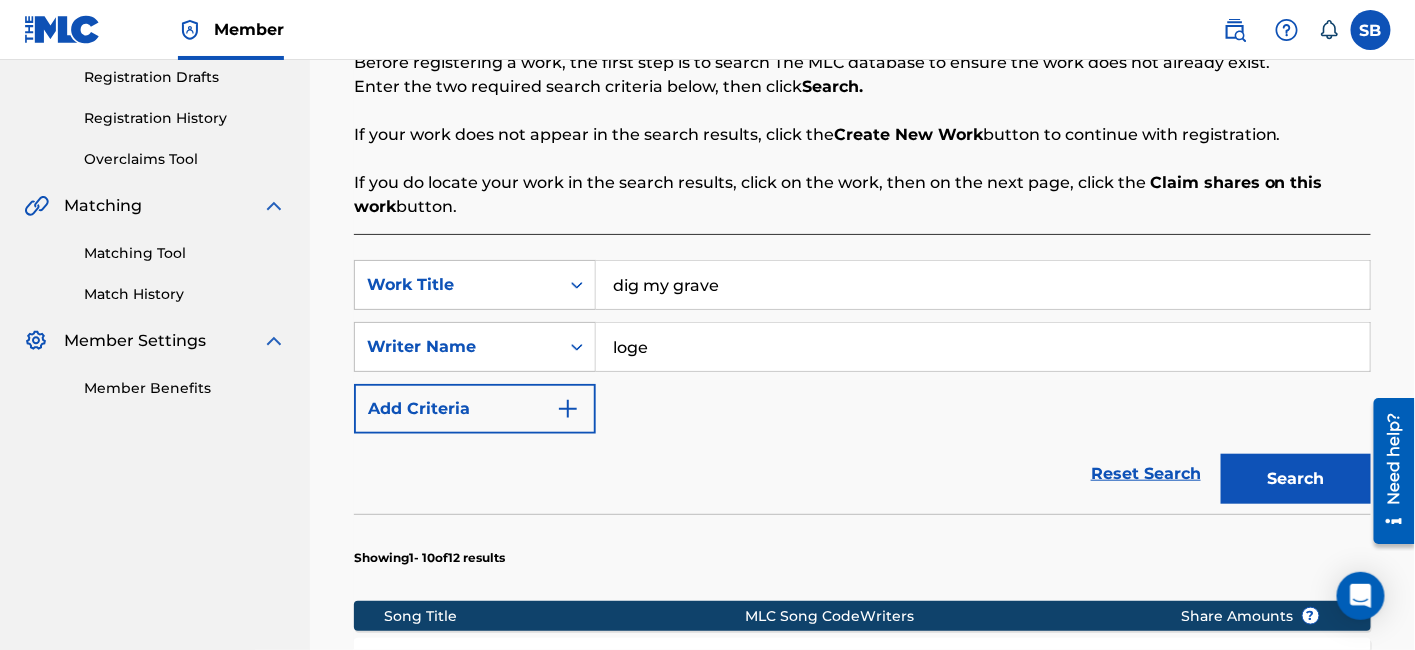 scroll, scrollTop: 333, scrollLeft: 0, axis: vertical 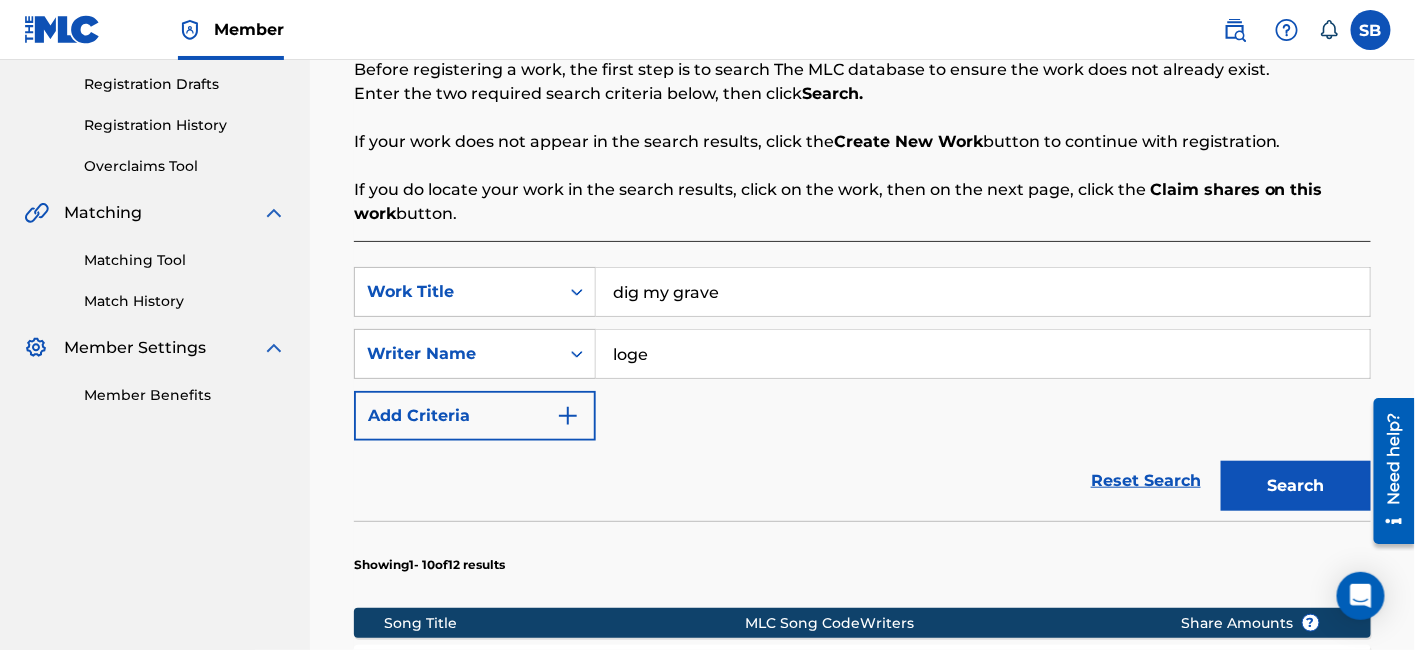 click on "dig my grave" at bounding box center [983, 292] 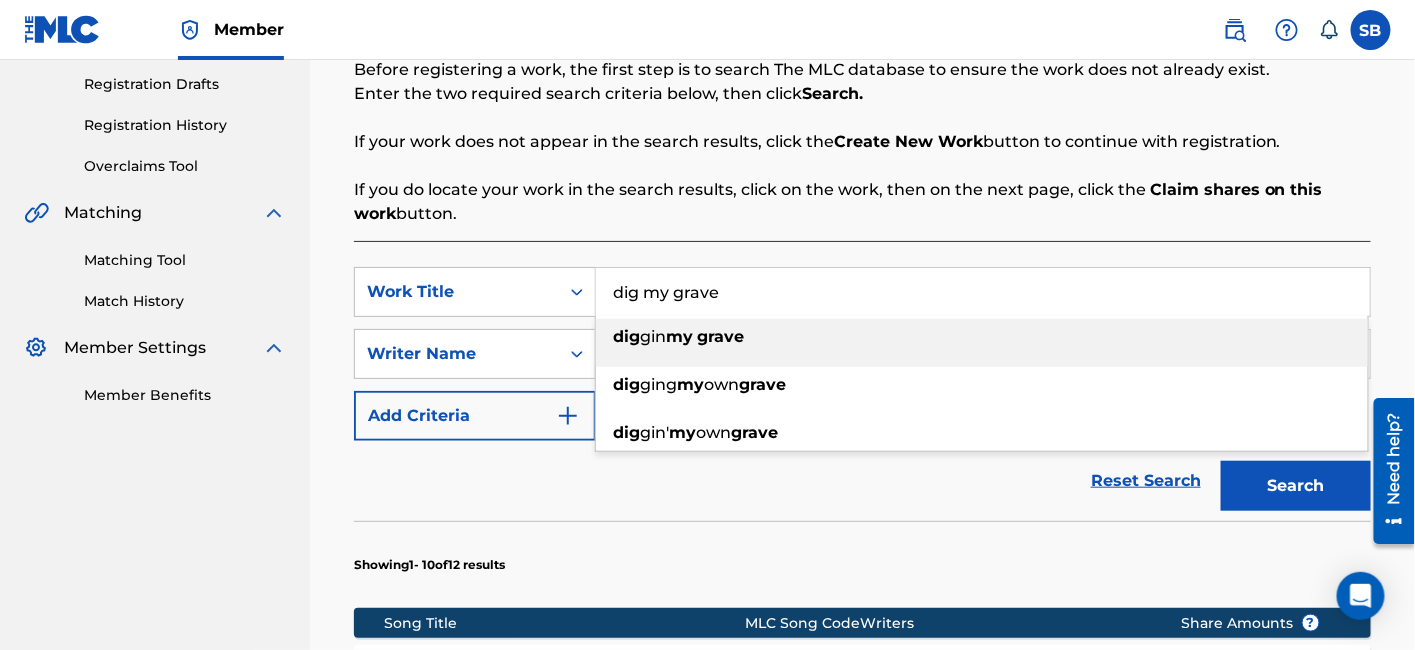 click on "dig my grave" at bounding box center (983, 292) 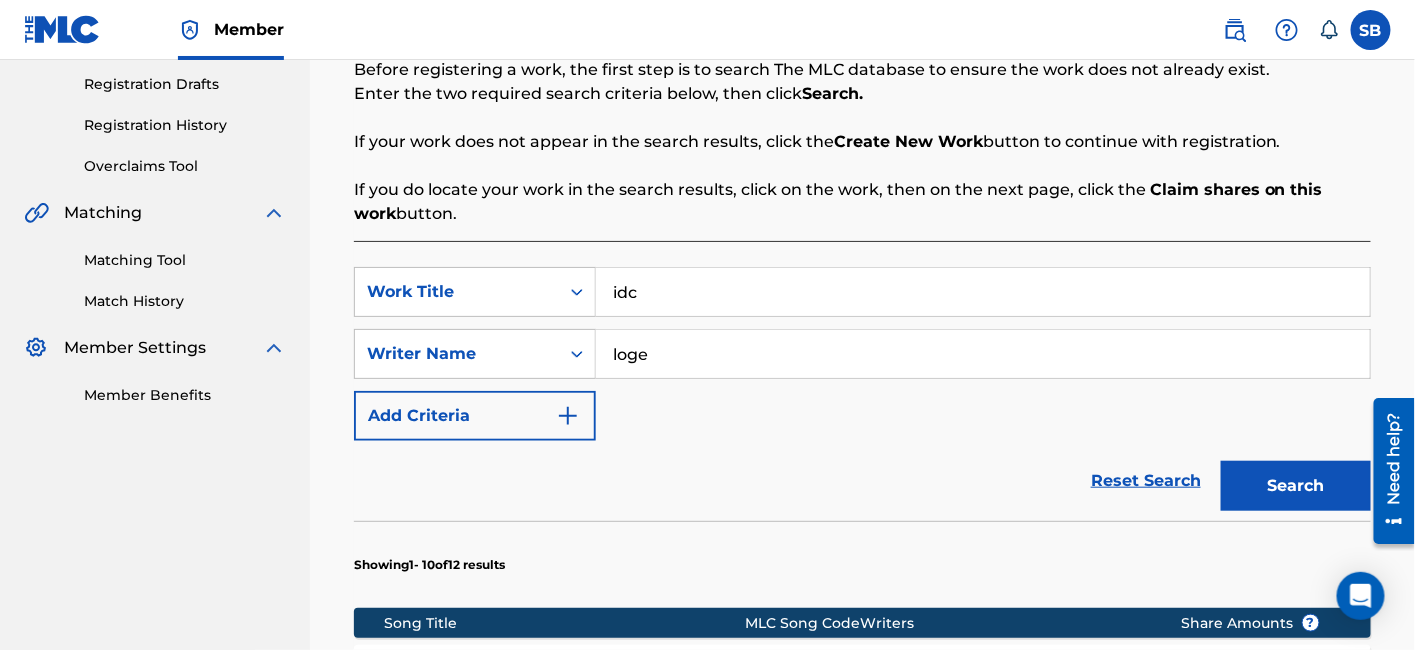 type on "idc" 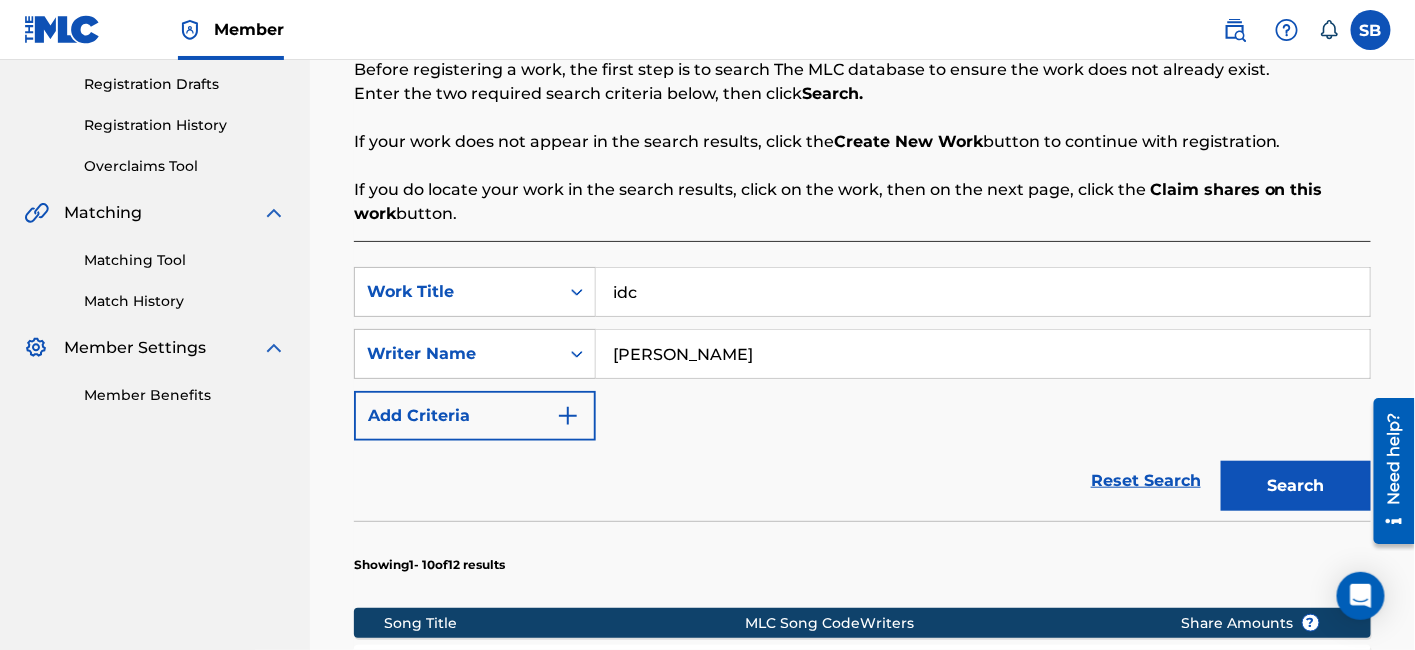 type on "henrik" 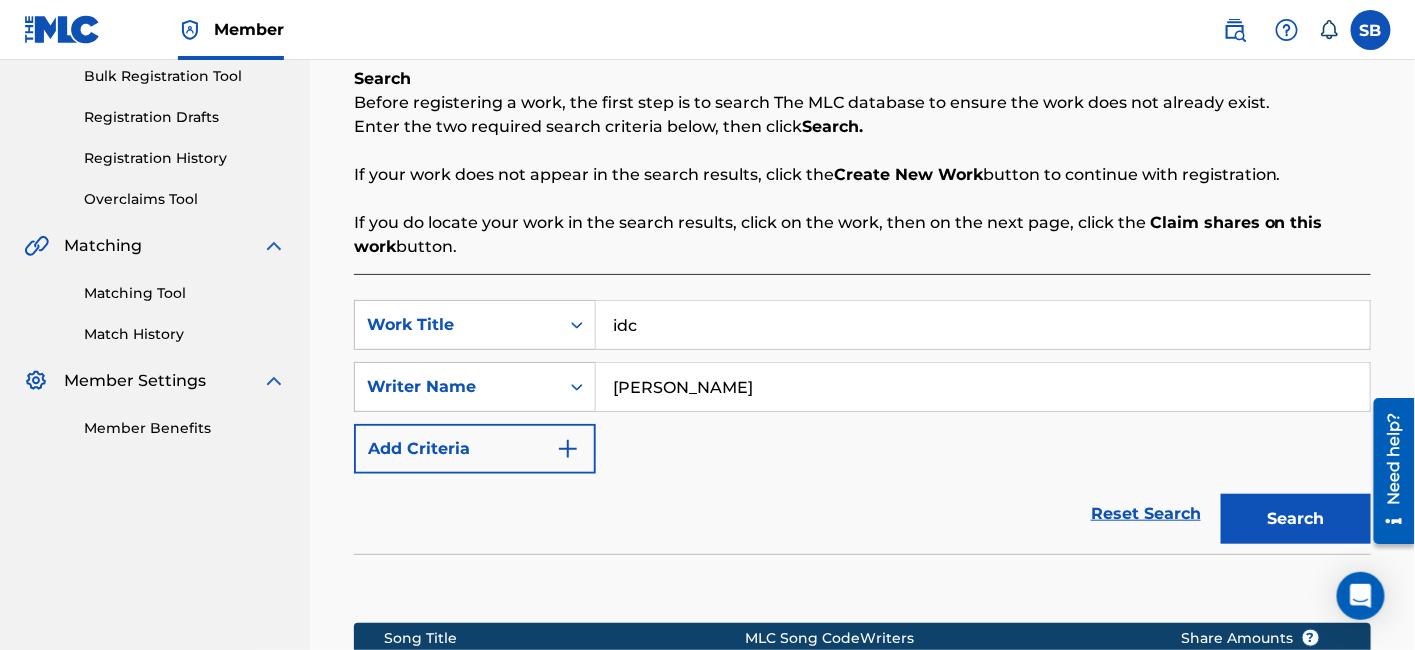 scroll, scrollTop: 0, scrollLeft: 0, axis: both 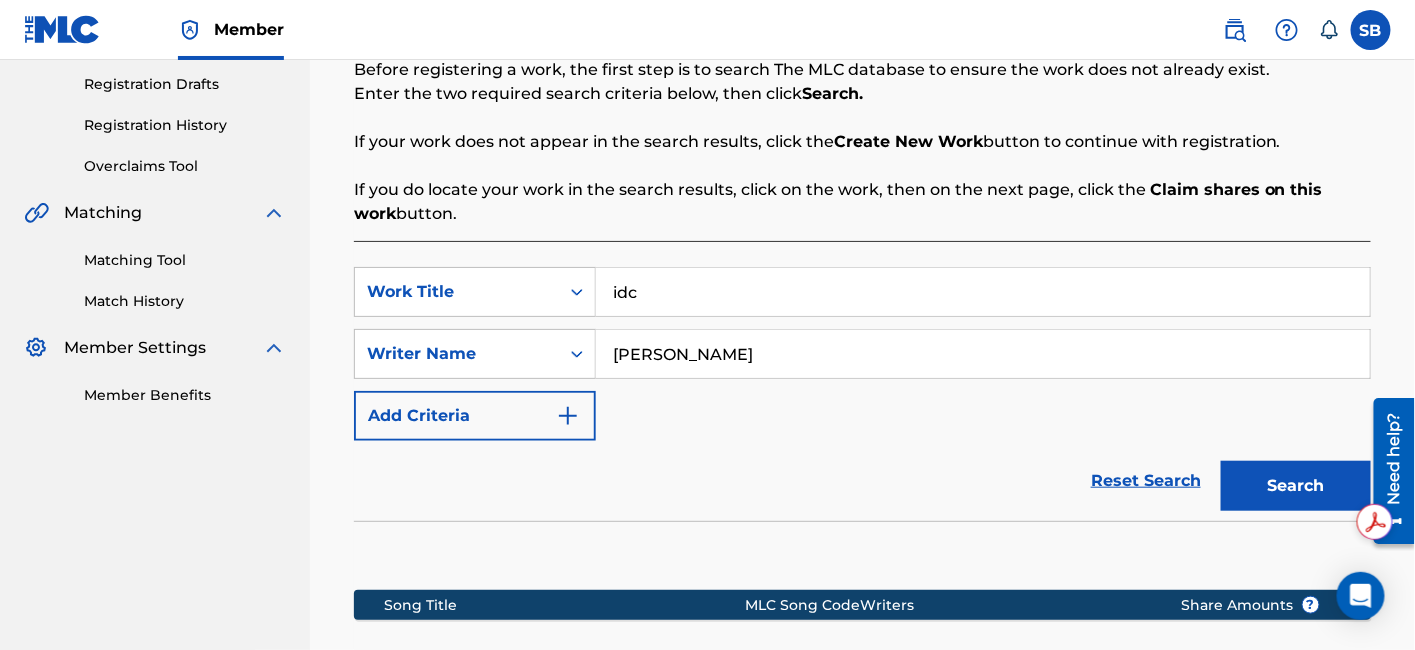 click on "SearchWithCriteria04c0c841-3e86-4e3b-a316-1443c999567a Work Title idc SearchWithCriteria7febc554-bd3c-4714-a705-bdfcf00285ba Writer Name henrik Add Criteria" at bounding box center (862, 354) 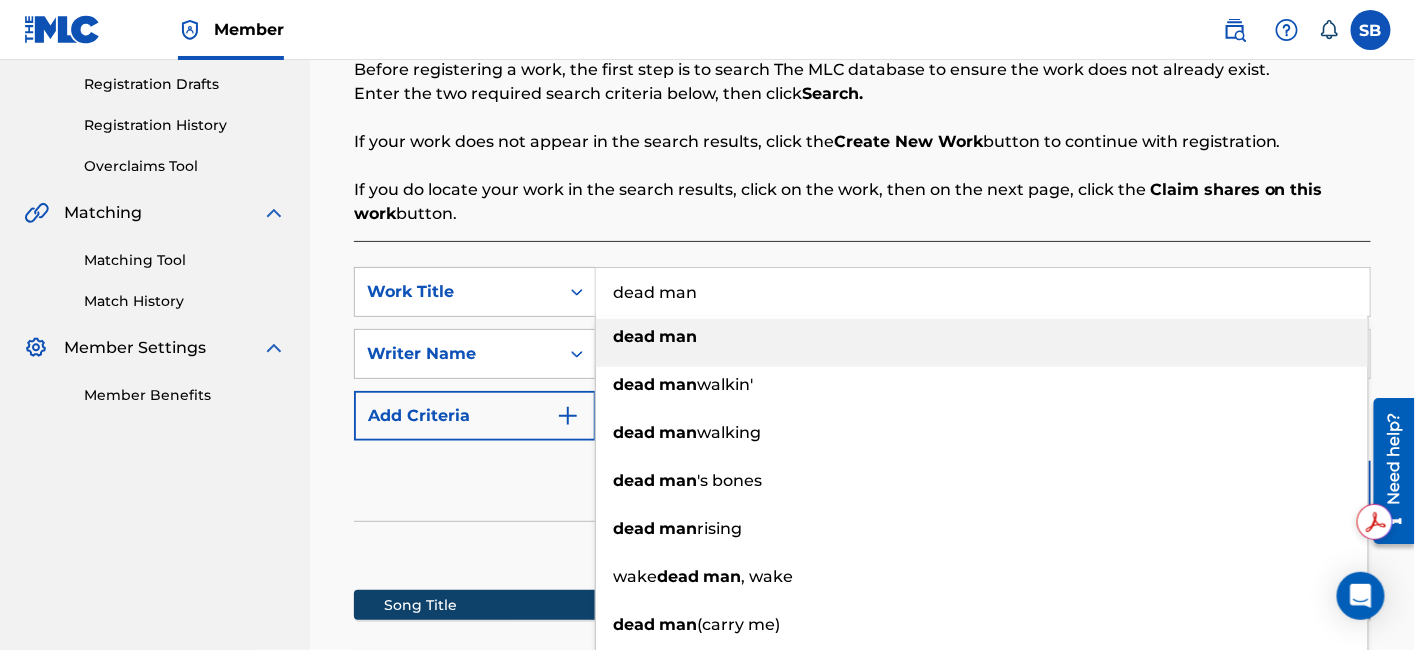 type on "dead man" 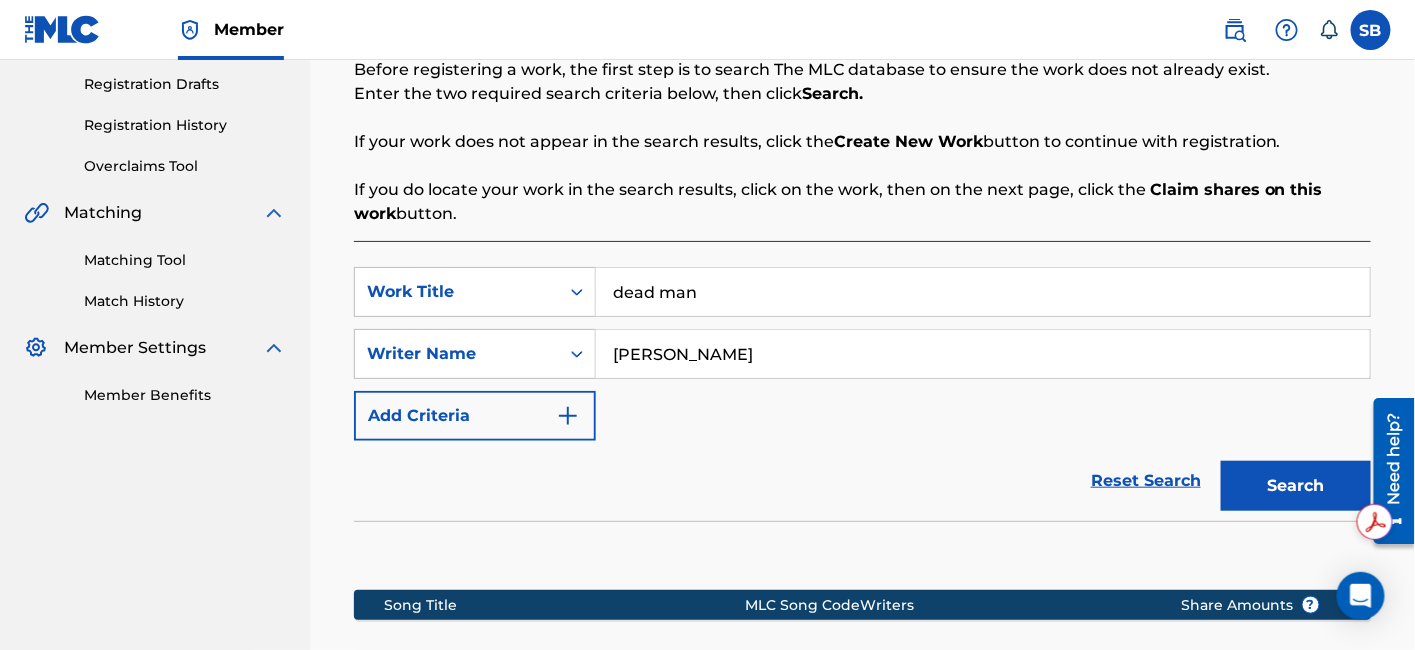 click on "Search" at bounding box center [1296, 486] 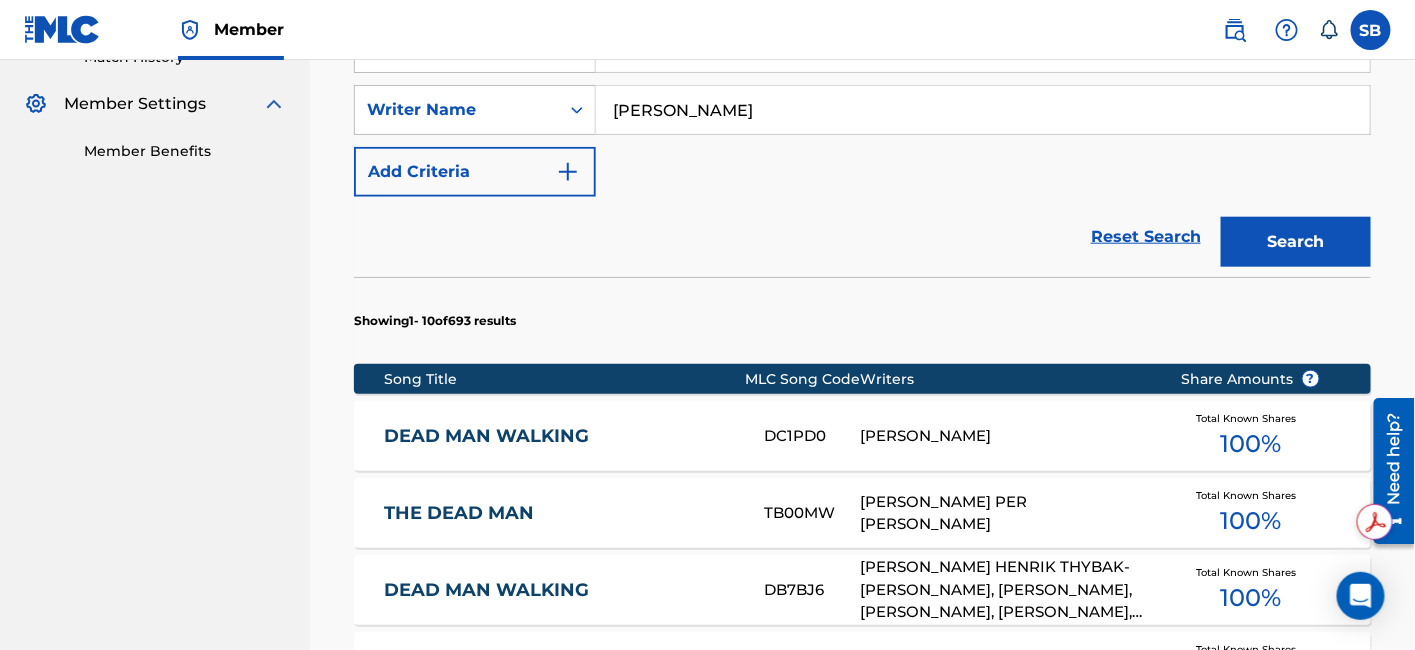 scroll, scrollTop: 555, scrollLeft: 0, axis: vertical 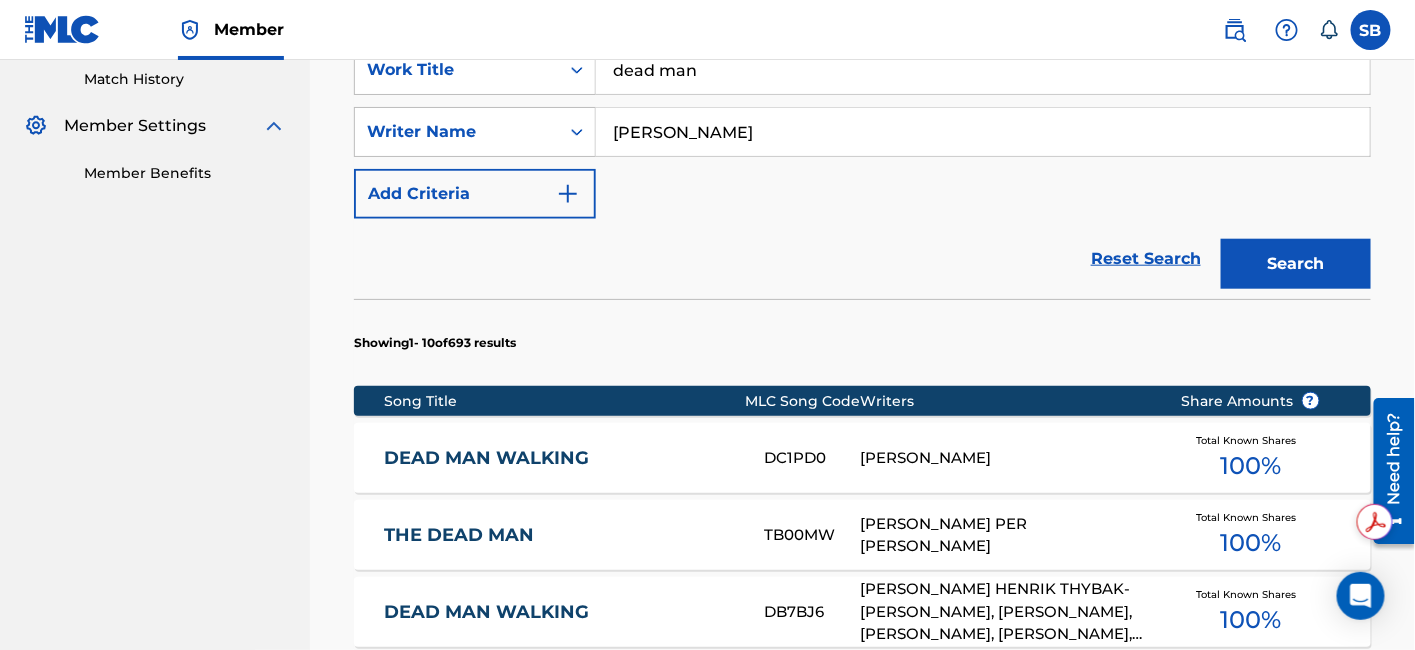 click on "henrik" at bounding box center [983, 132] 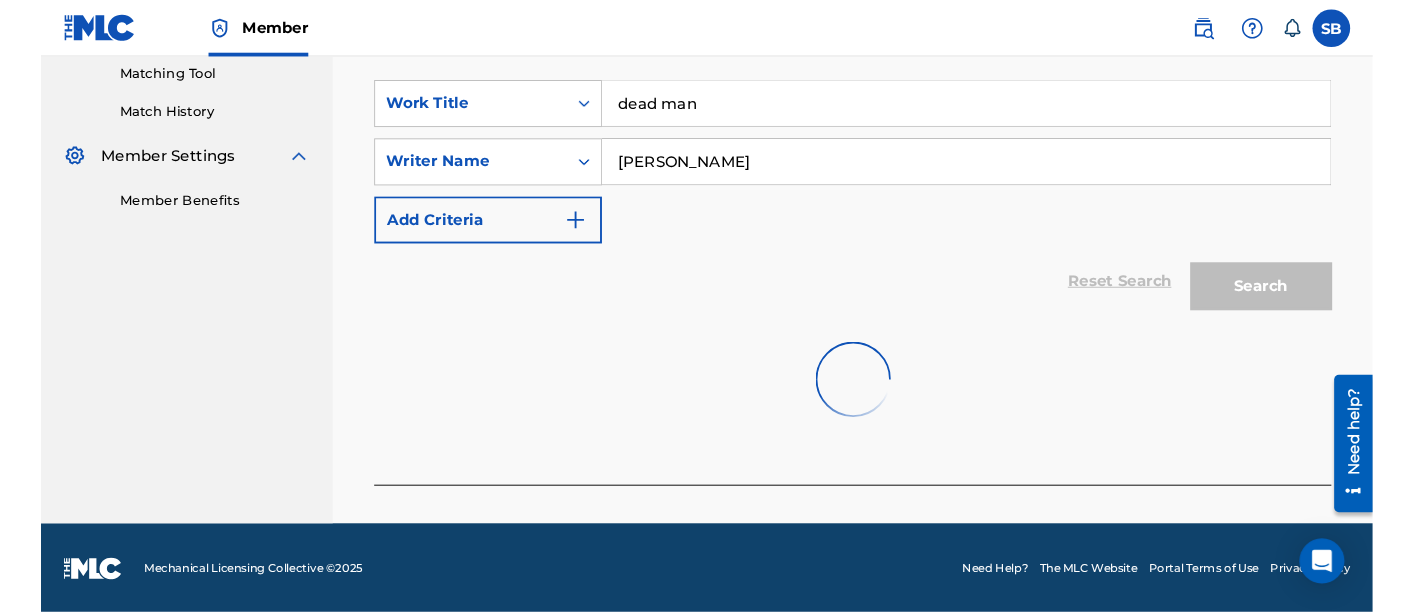 scroll, scrollTop: 555, scrollLeft: 0, axis: vertical 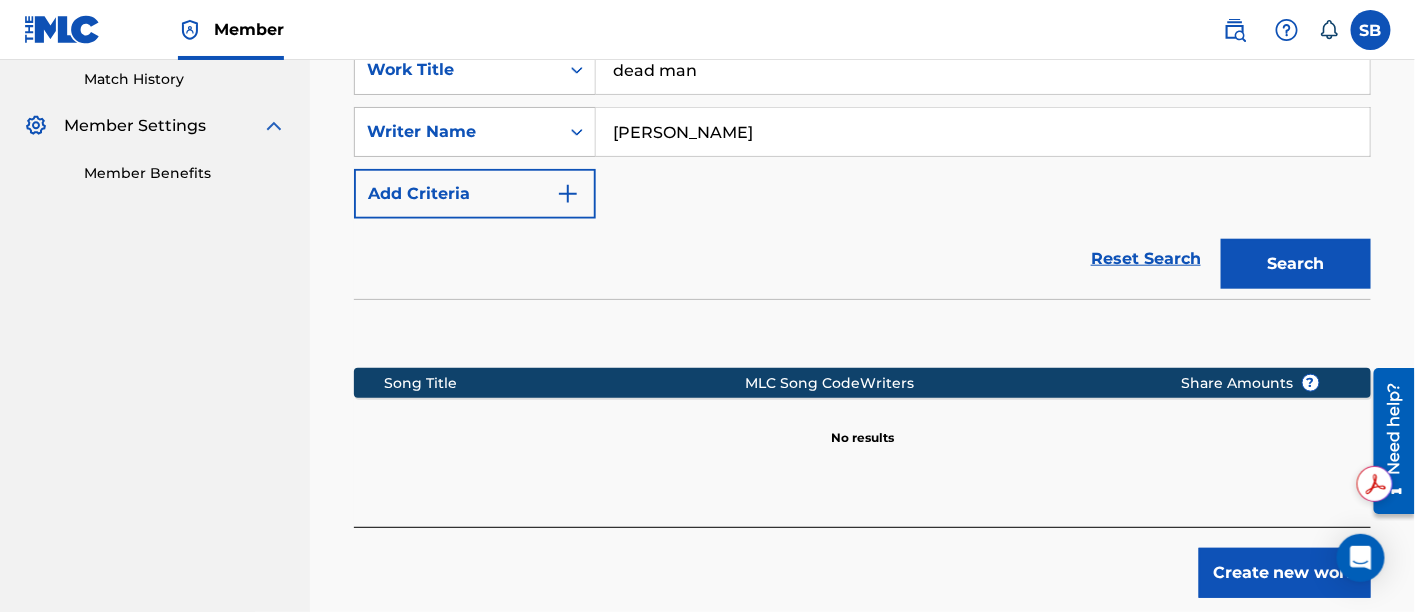 click on "dead man" at bounding box center [983, 70] 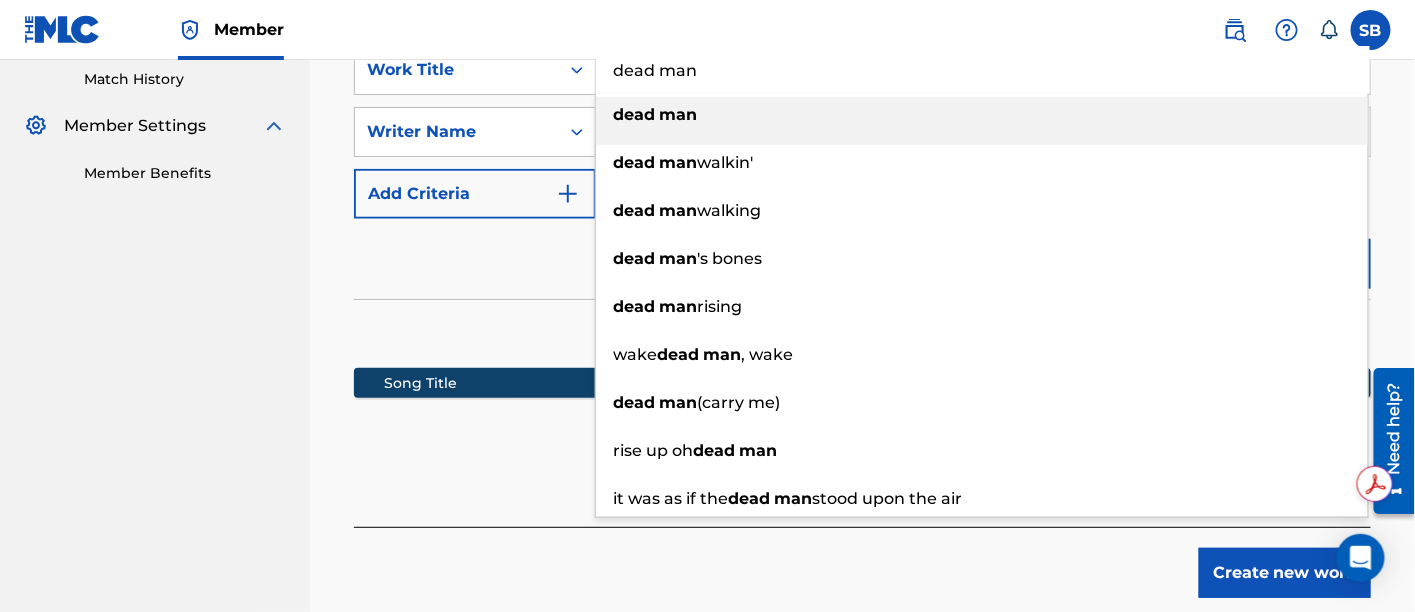 click on "dead man" at bounding box center [983, 70] 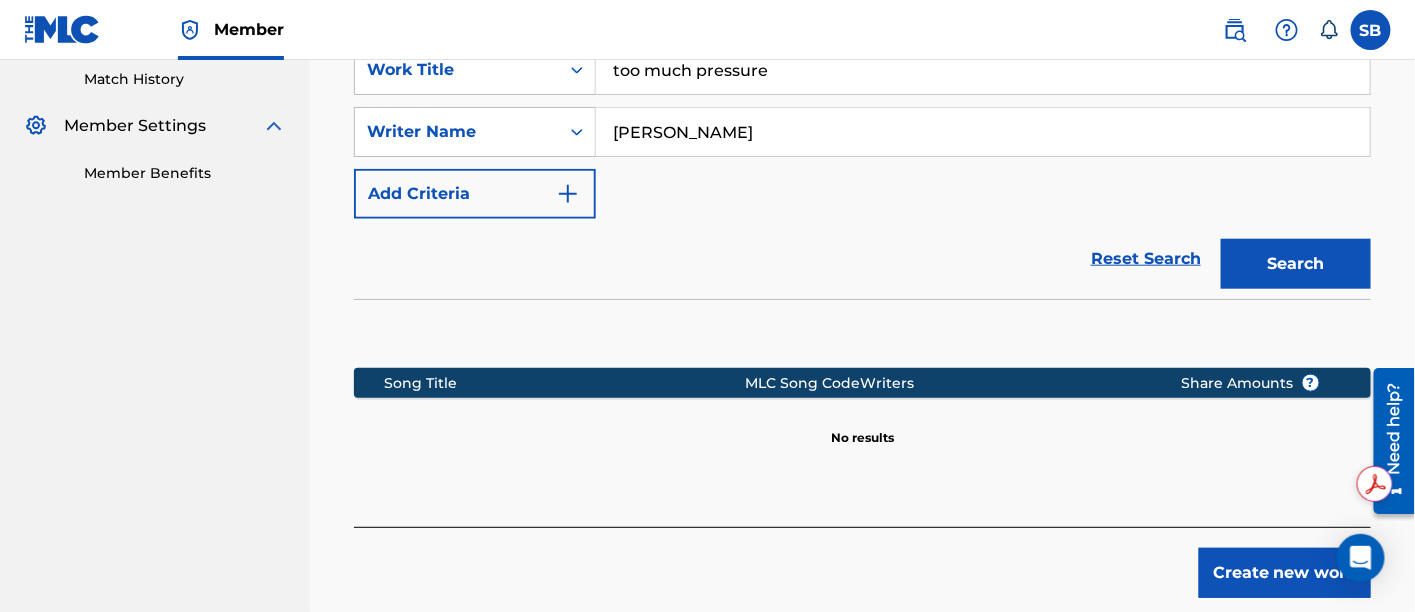 type on "too much pressure" 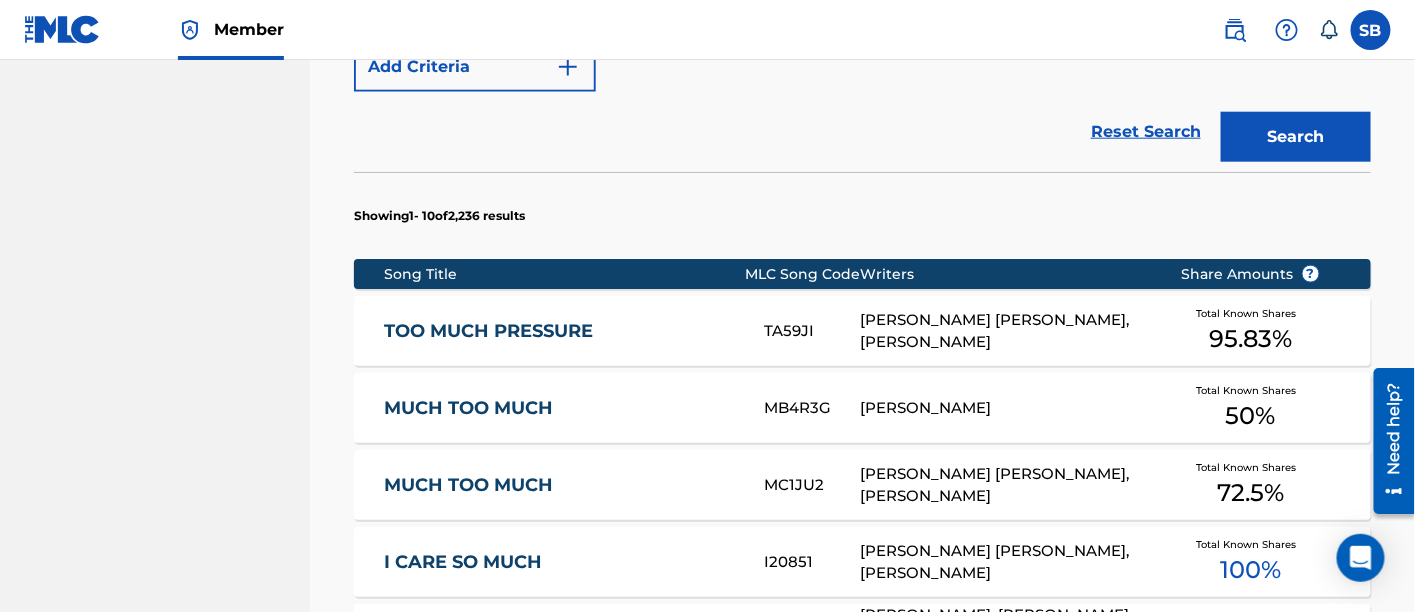 scroll, scrollTop: 555, scrollLeft: 0, axis: vertical 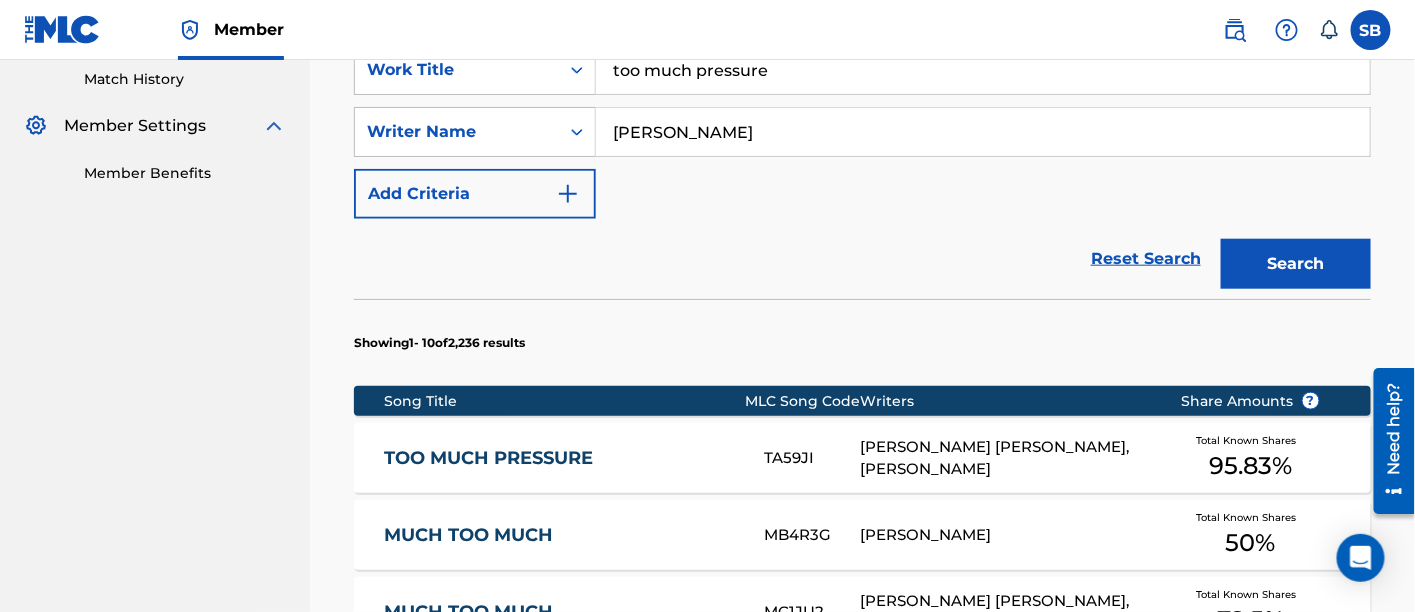 type on "[PERSON_NAME]" 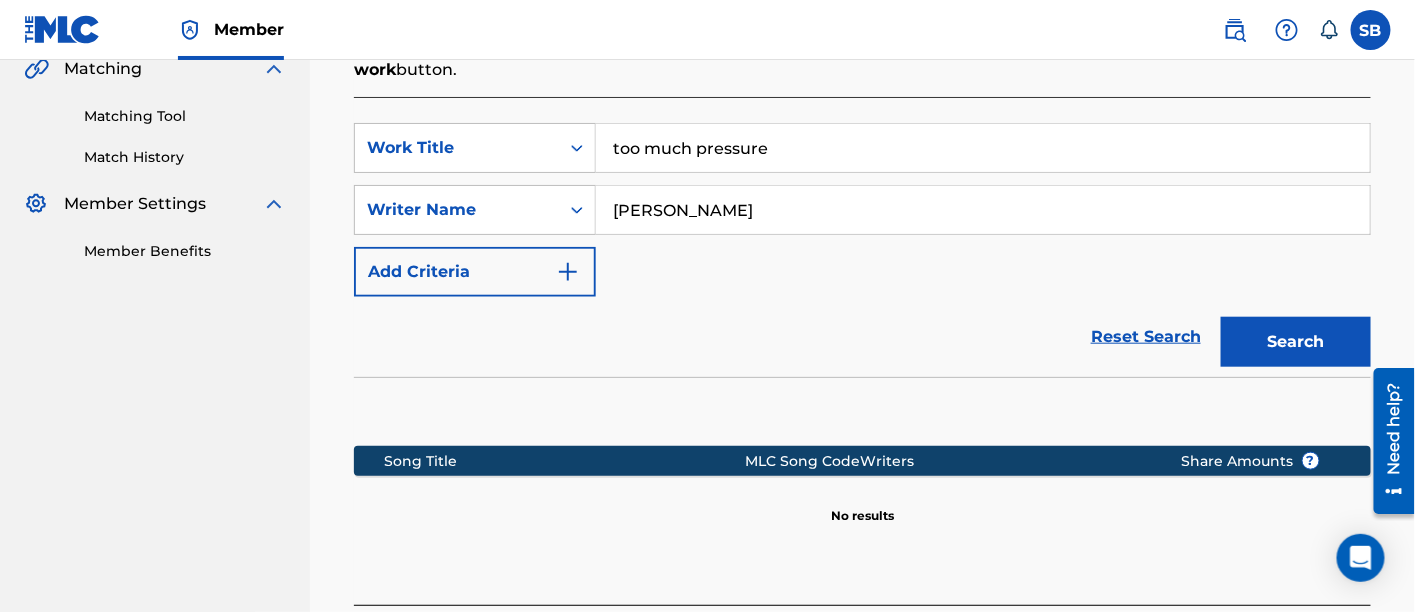 scroll, scrollTop: 444, scrollLeft: 0, axis: vertical 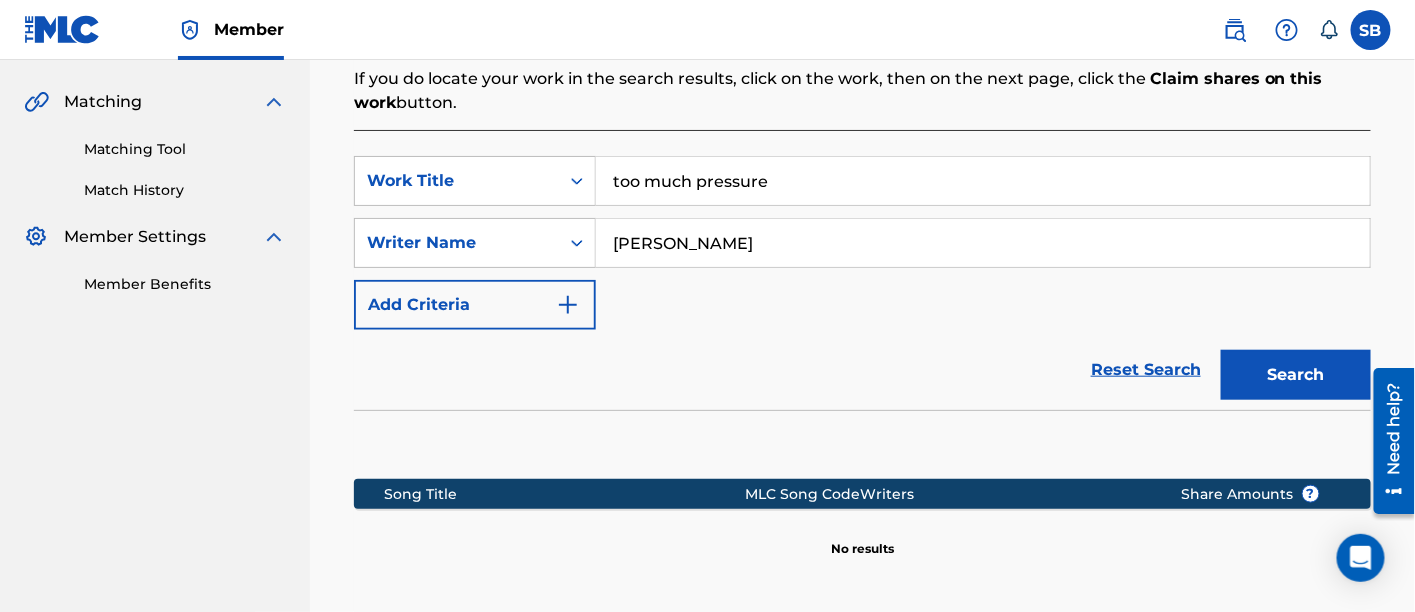 click on "too much pressure" at bounding box center (983, 181) 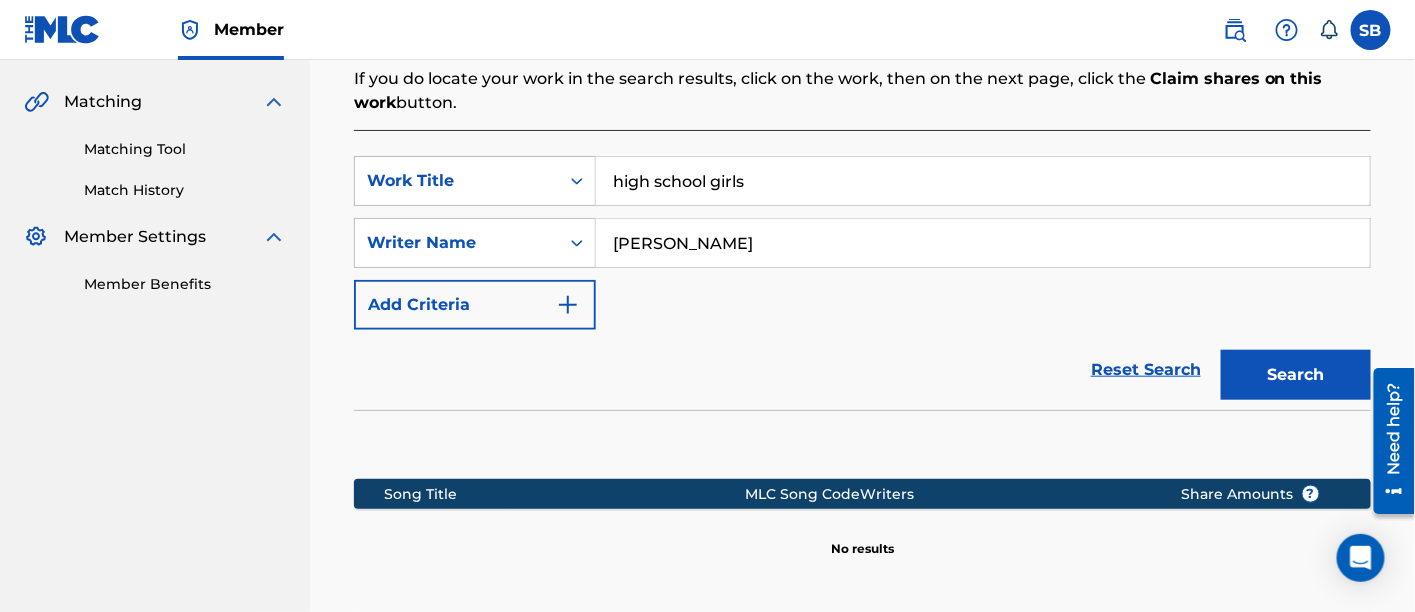 type on "high school girls" 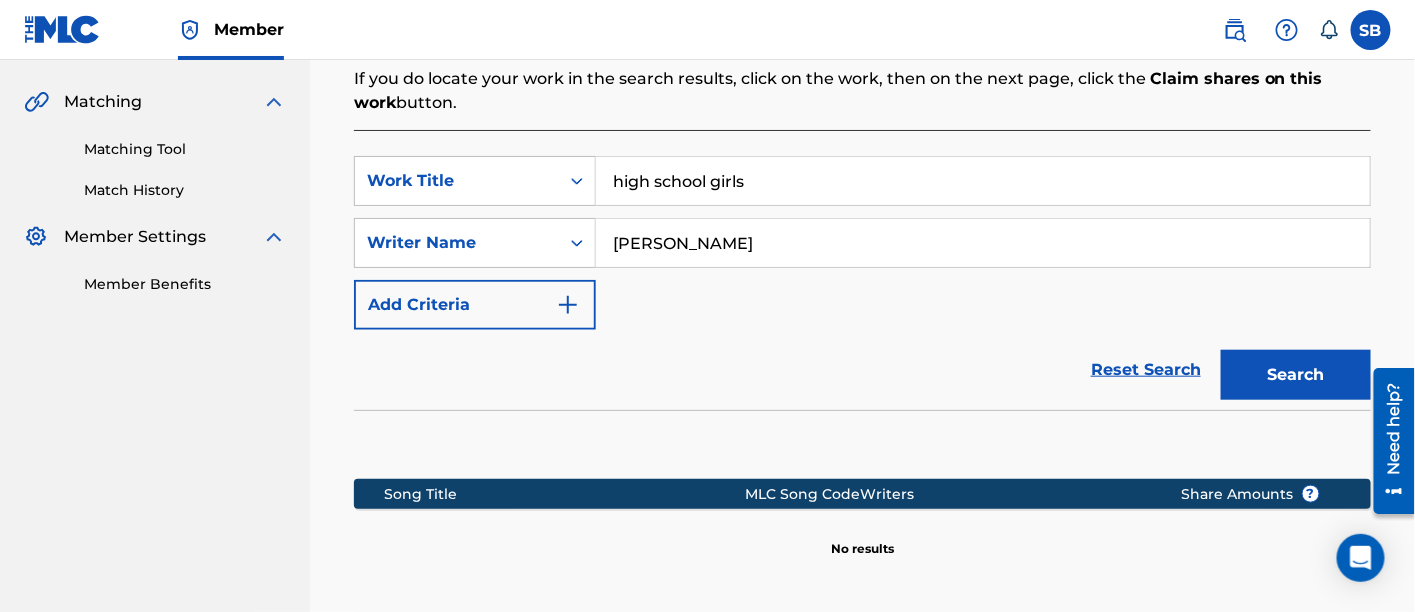 click on "Search" at bounding box center [1296, 375] 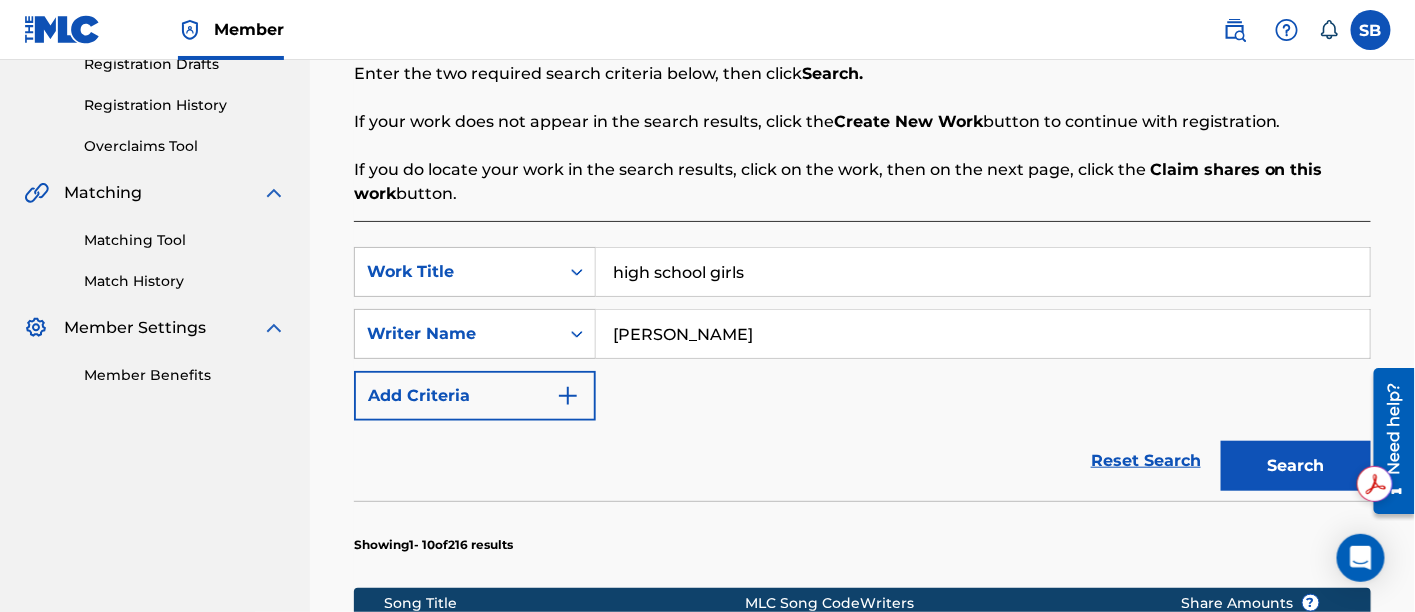 scroll, scrollTop: 333, scrollLeft: 0, axis: vertical 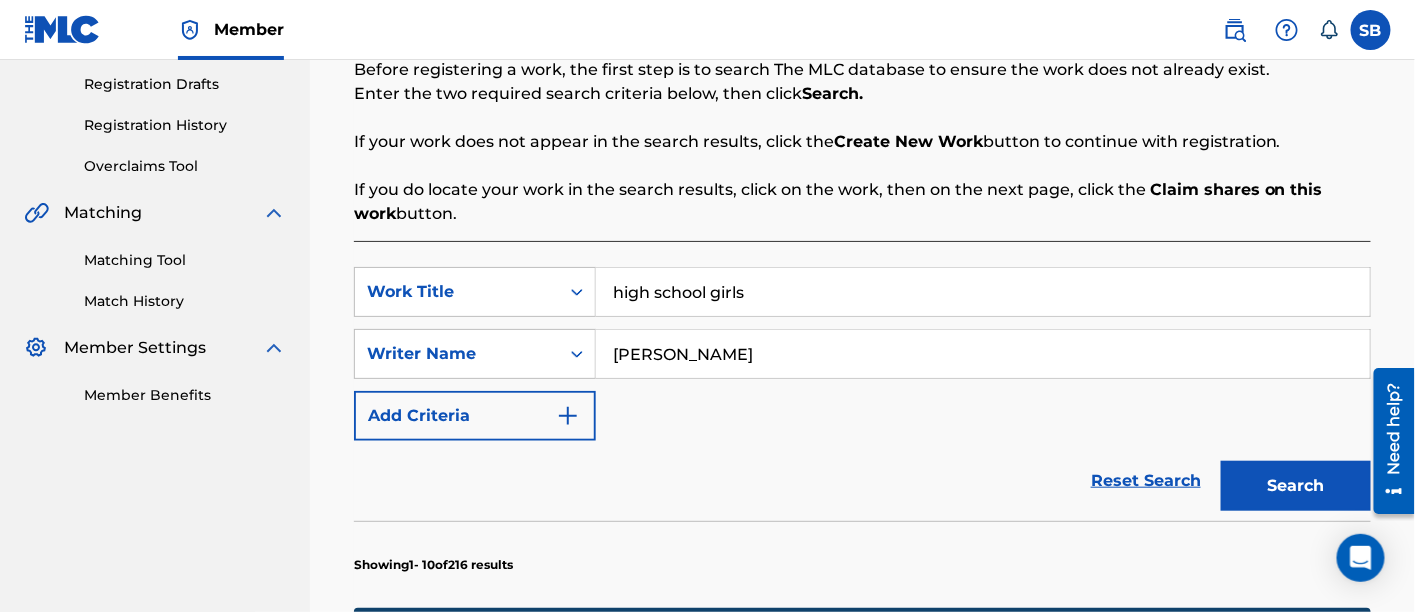 click on "henrik" at bounding box center [983, 354] 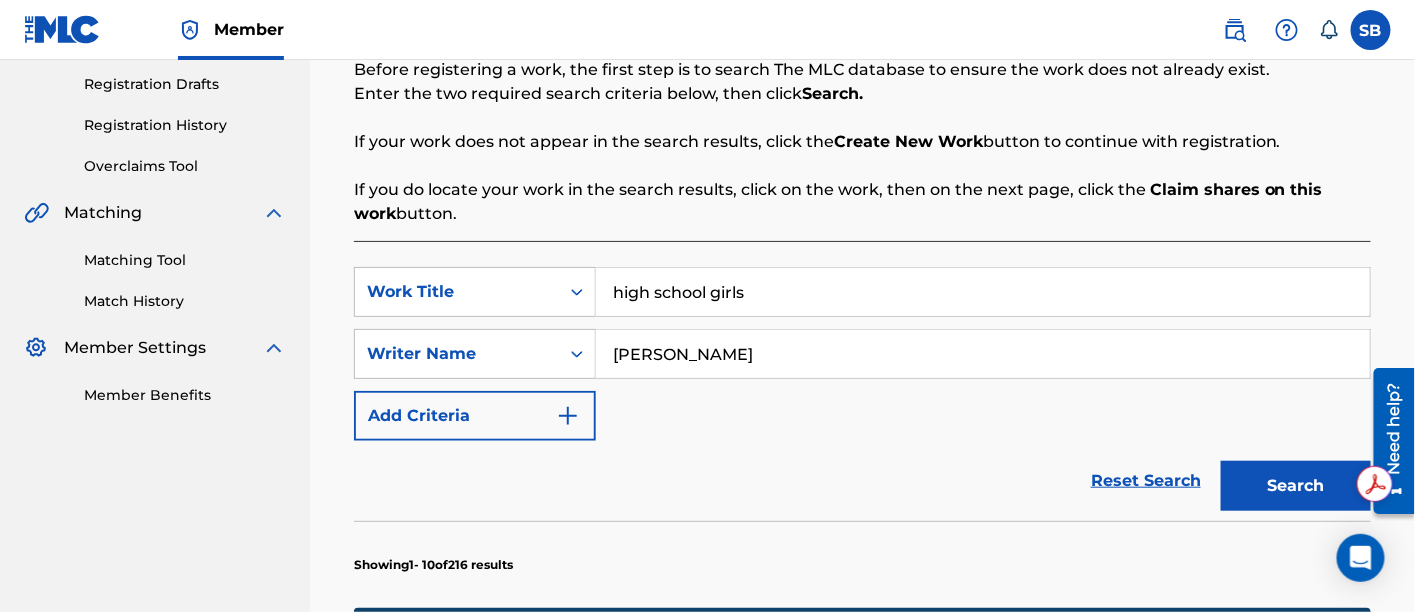 type on "[PERSON_NAME]" 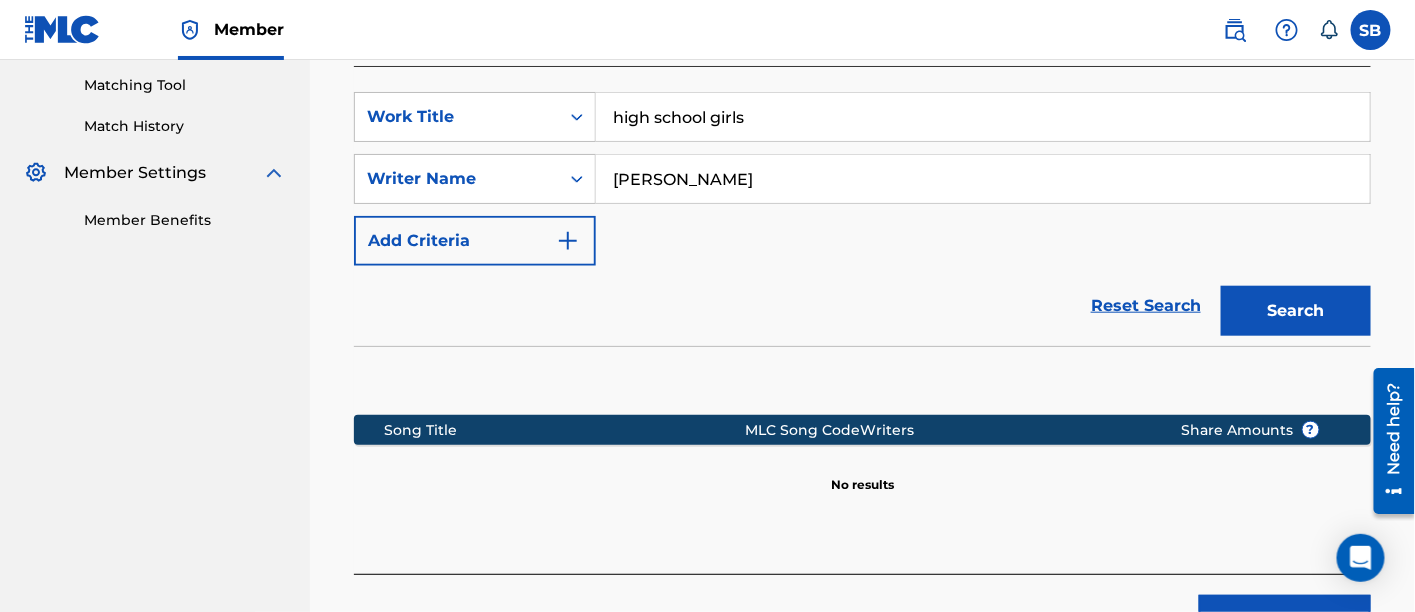 scroll, scrollTop: 322, scrollLeft: 0, axis: vertical 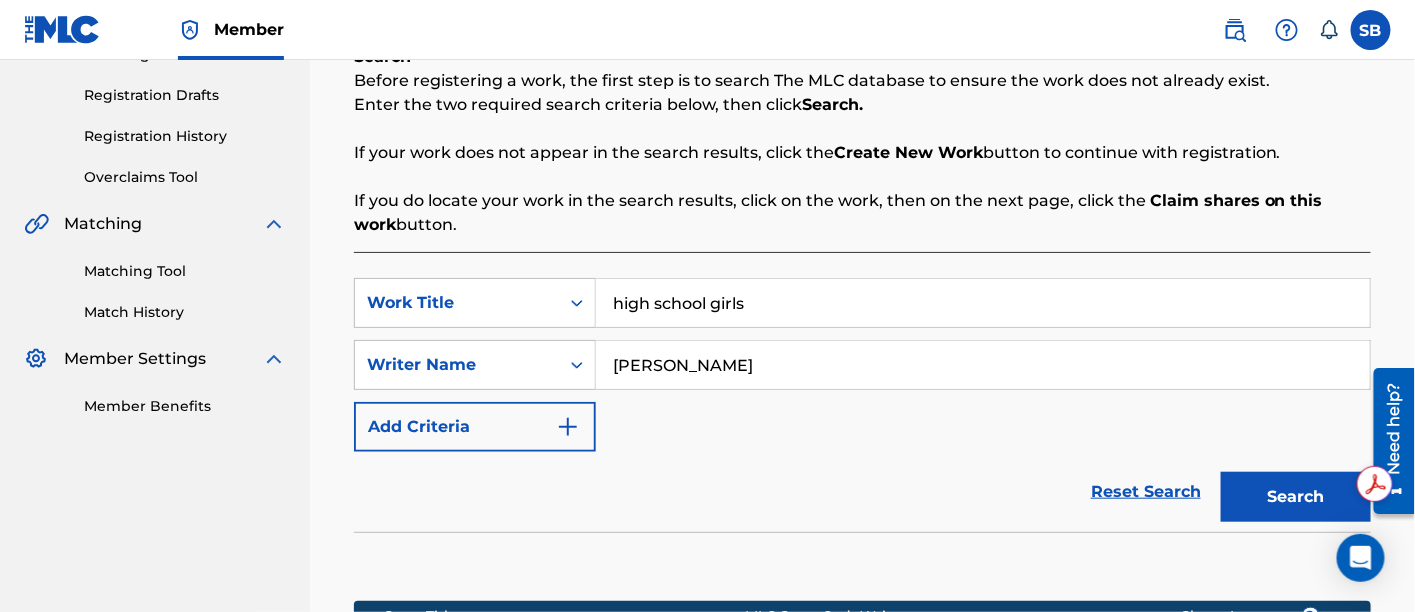 click on "high school girls" at bounding box center (983, 303) 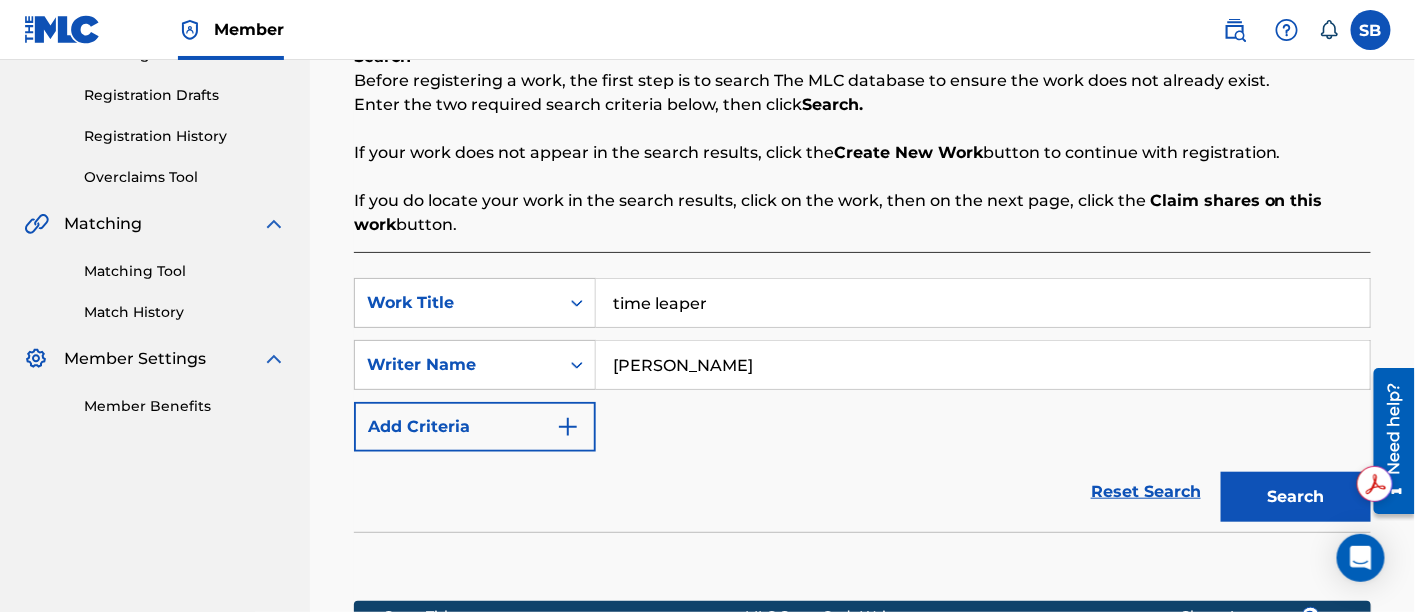 type on "time leaper" 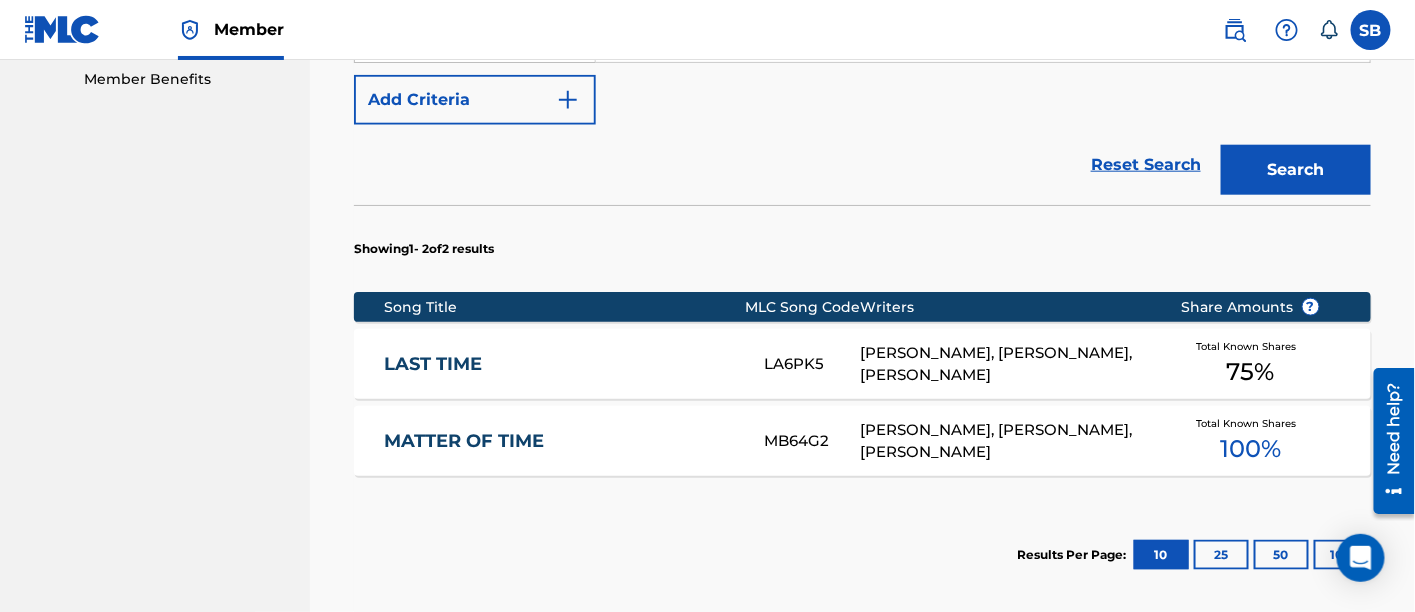 scroll, scrollTop: 655, scrollLeft: 0, axis: vertical 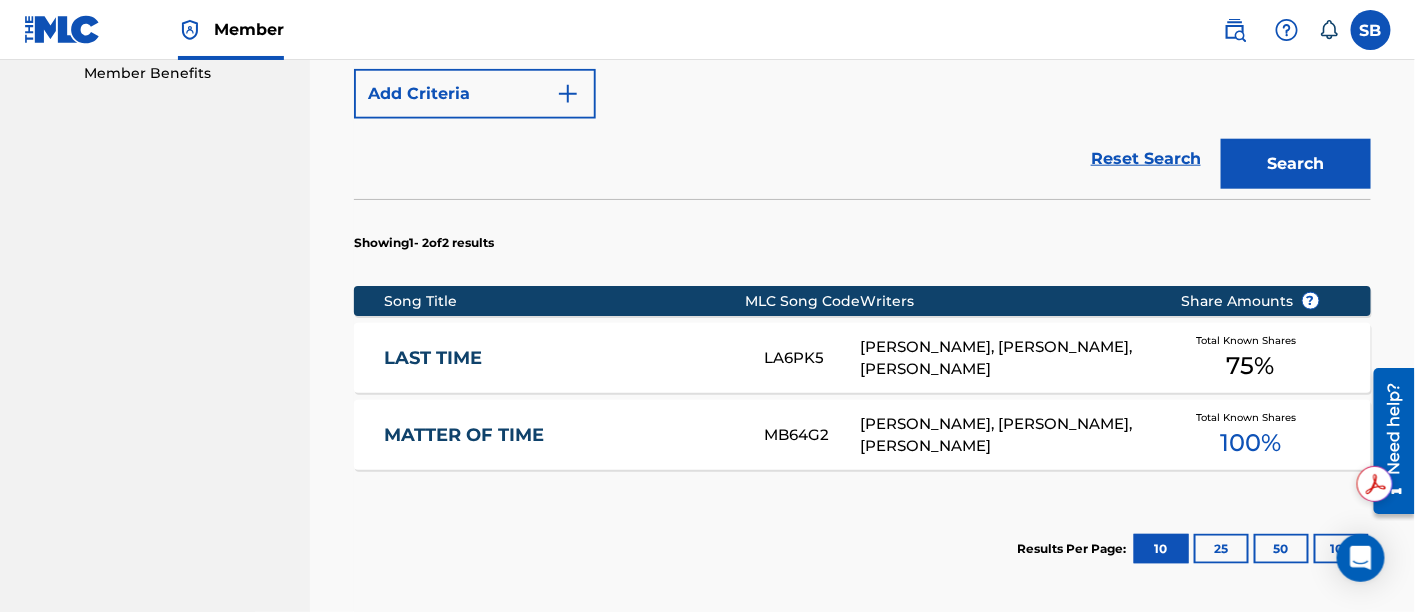 click on "LAST TIME" at bounding box center (561, 358) 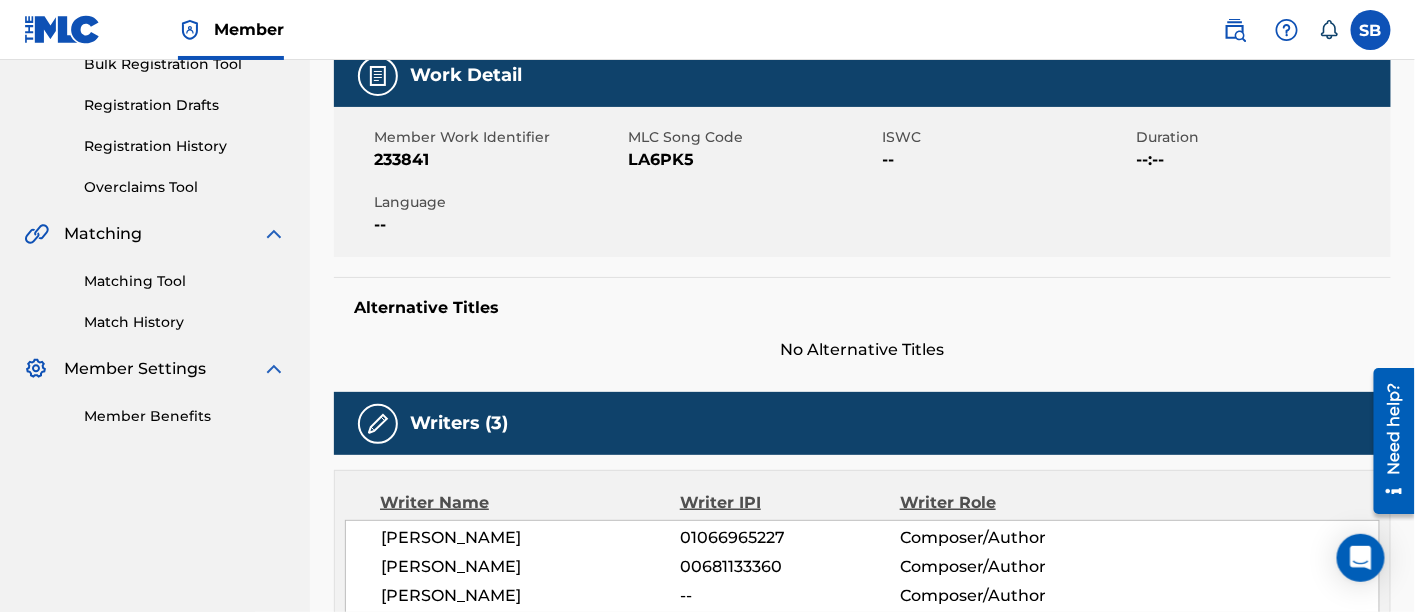 scroll, scrollTop: 333, scrollLeft: 0, axis: vertical 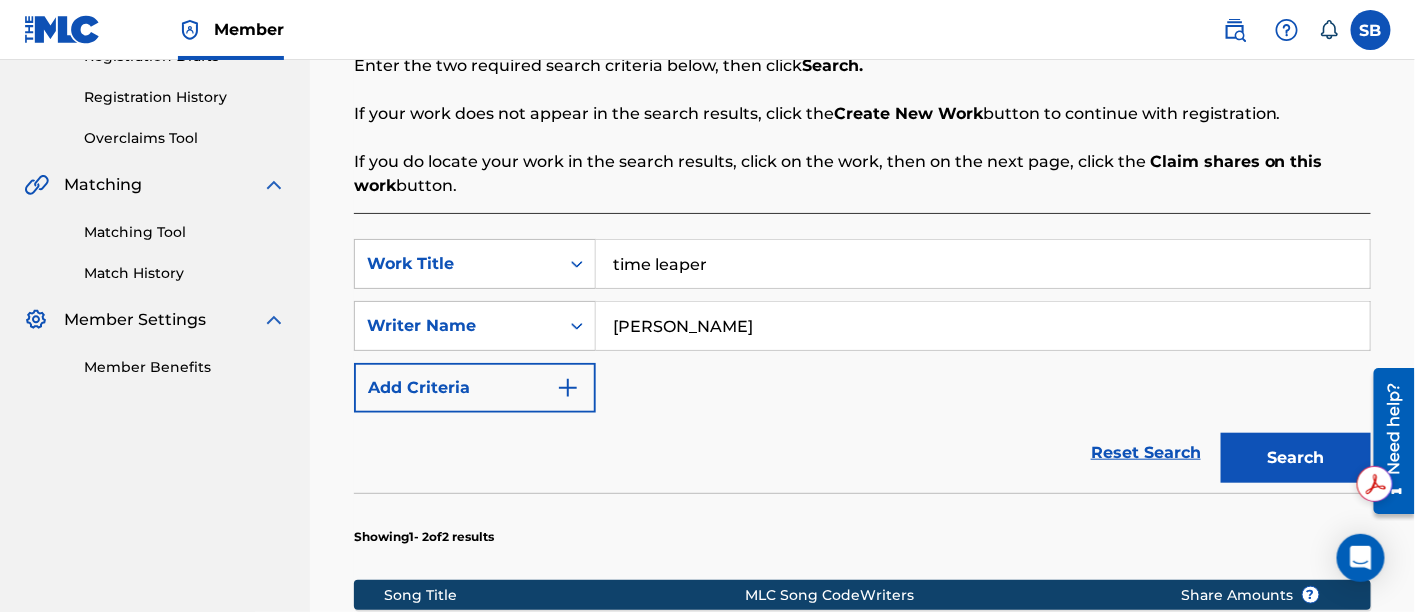 click on "time leaper" at bounding box center (983, 264) 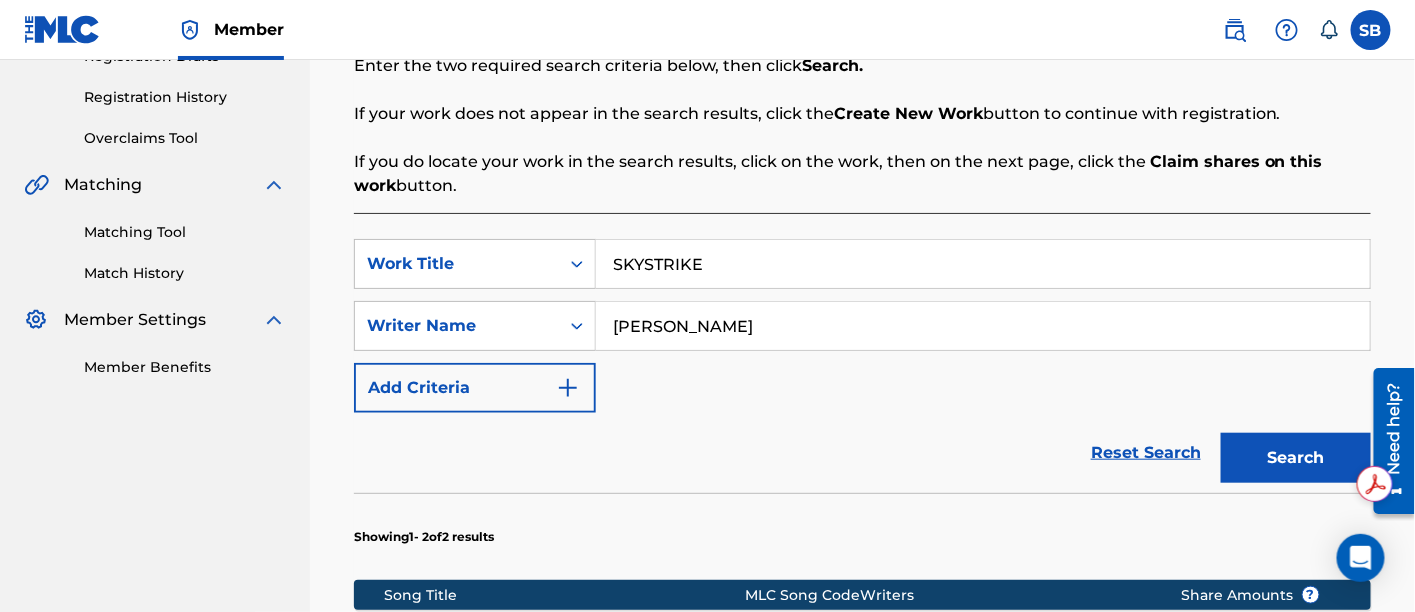 click on "Search" at bounding box center (1296, 458) 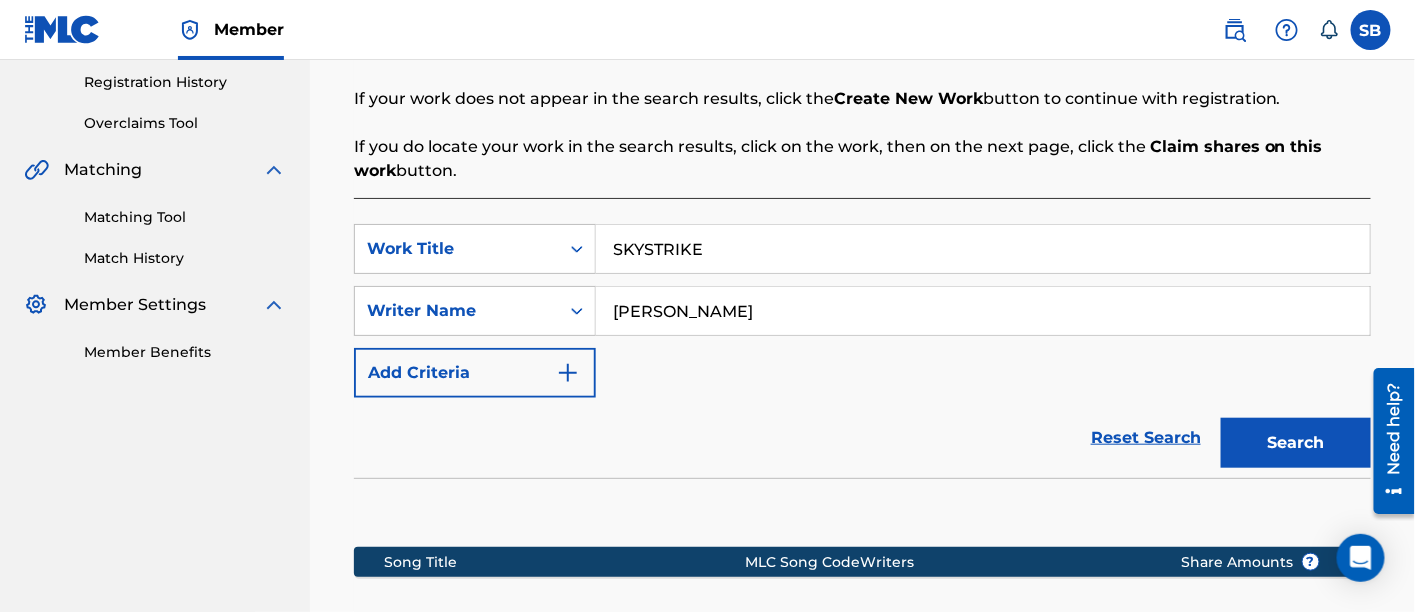 scroll, scrollTop: 361, scrollLeft: 0, axis: vertical 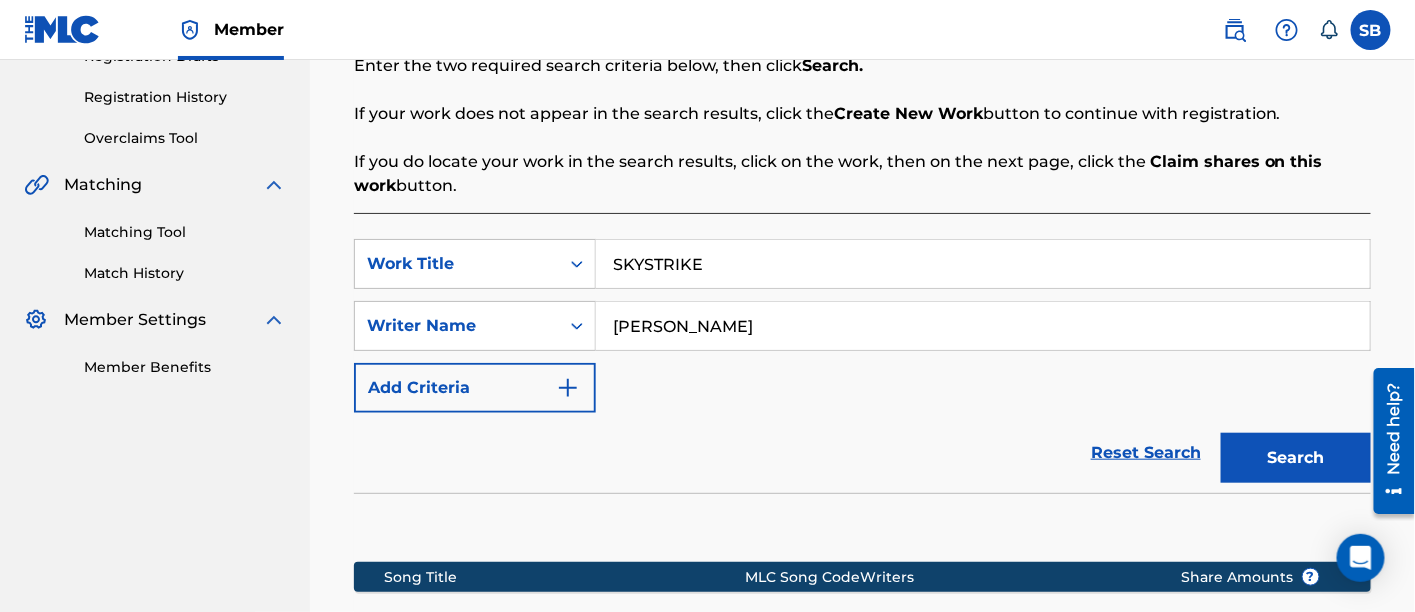 click on "SKYSTRIKE" at bounding box center [983, 264] 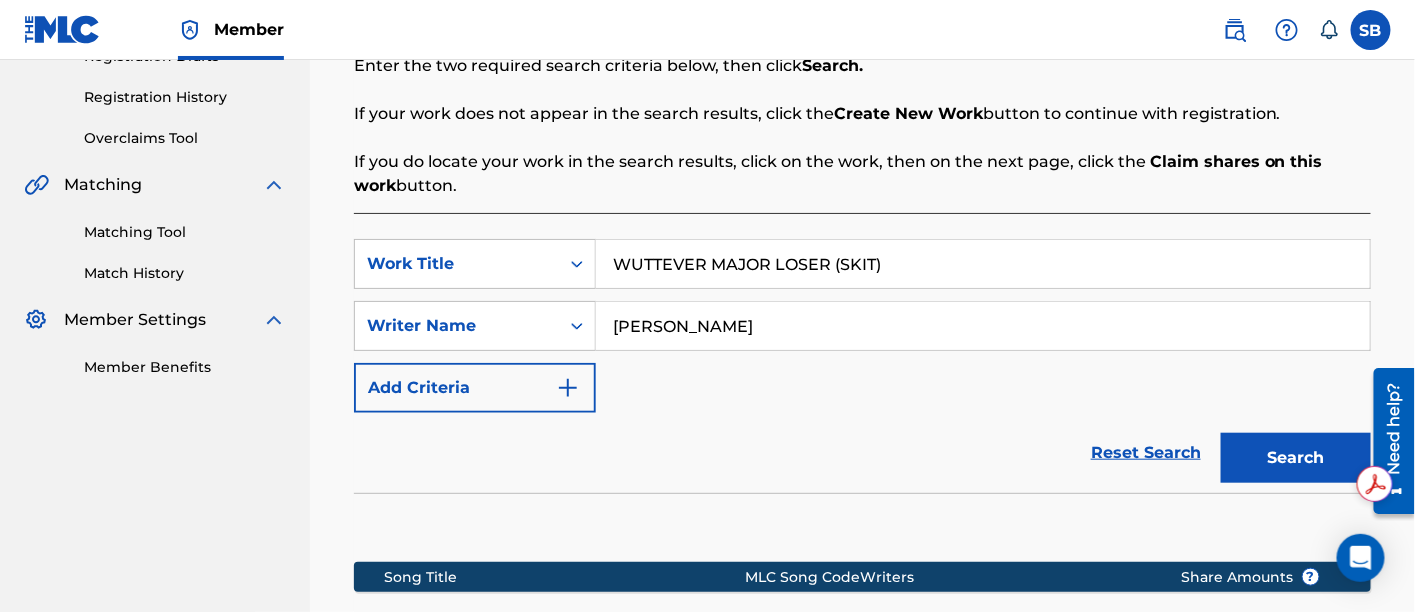 click on "Search" at bounding box center [1296, 458] 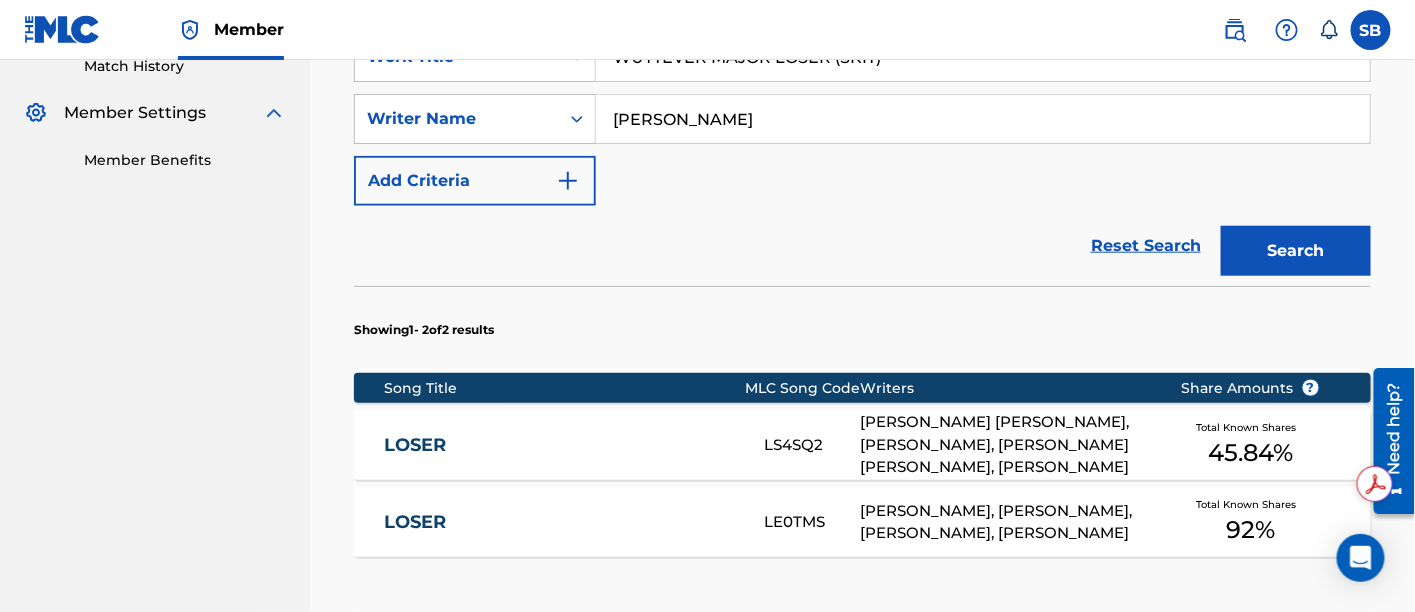 scroll, scrollTop: 250, scrollLeft: 0, axis: vertical 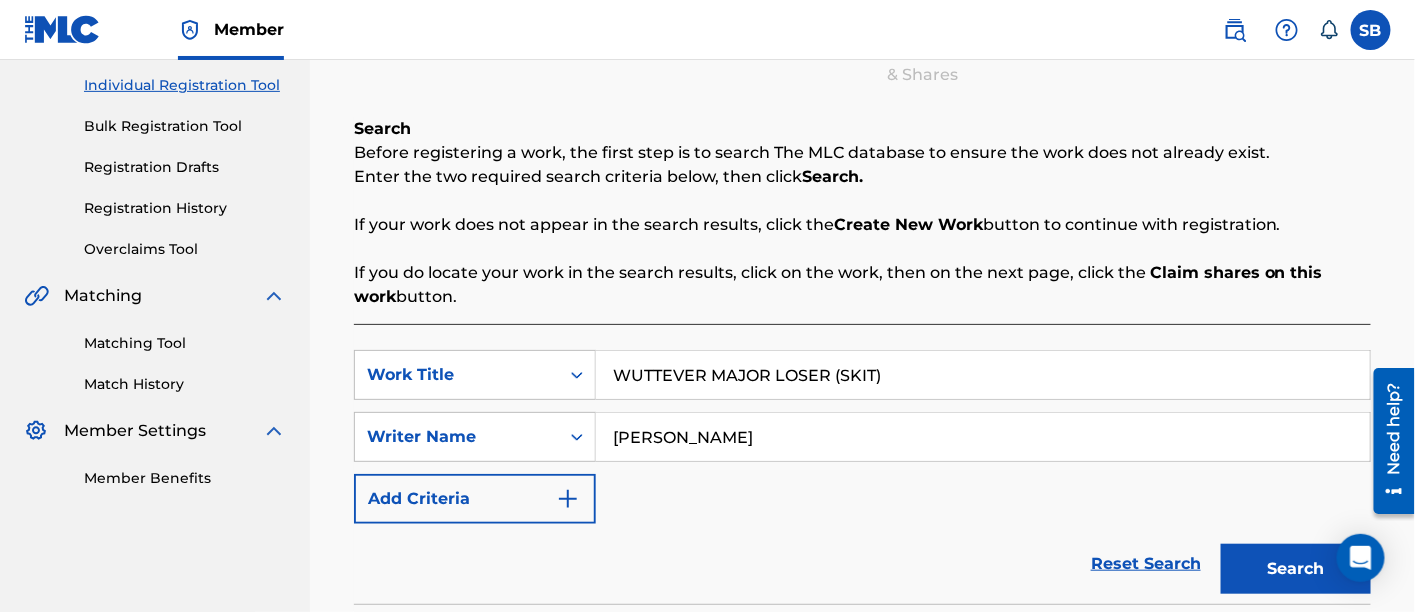 click on "WUTTEVER MAJOR LOSER (SKIT)" at bounding box center (983, 375) 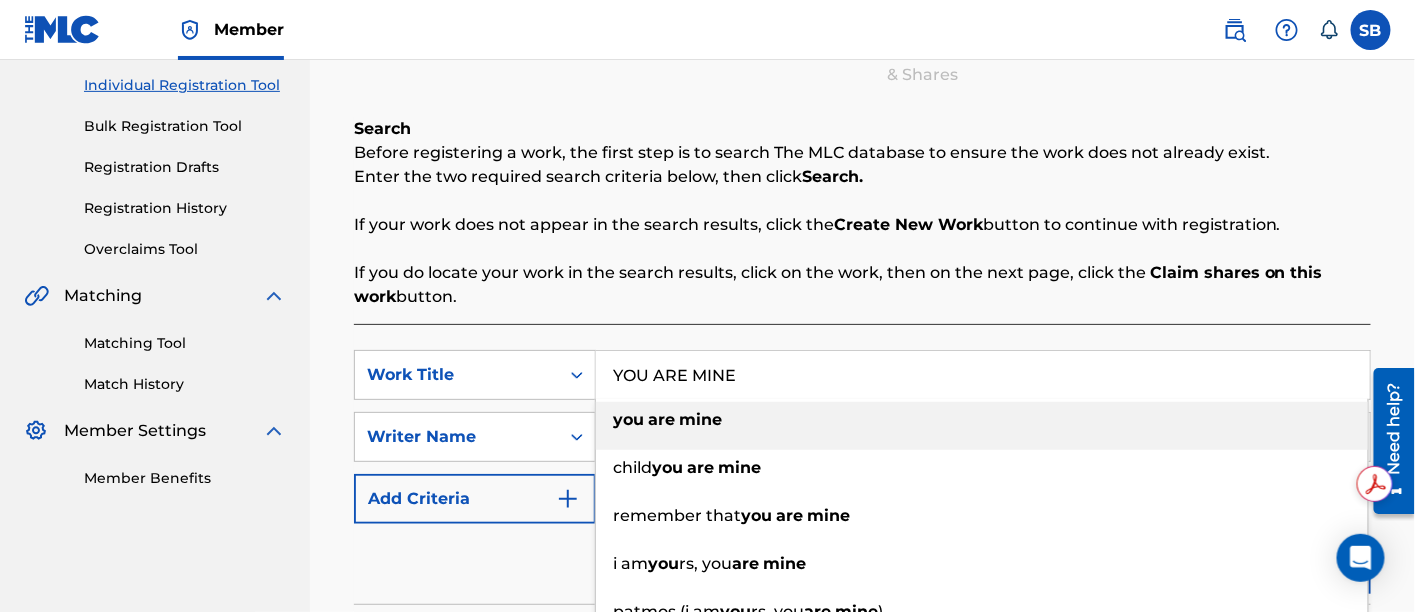 click on "you   are   mine" at bounding box center [982, 420] 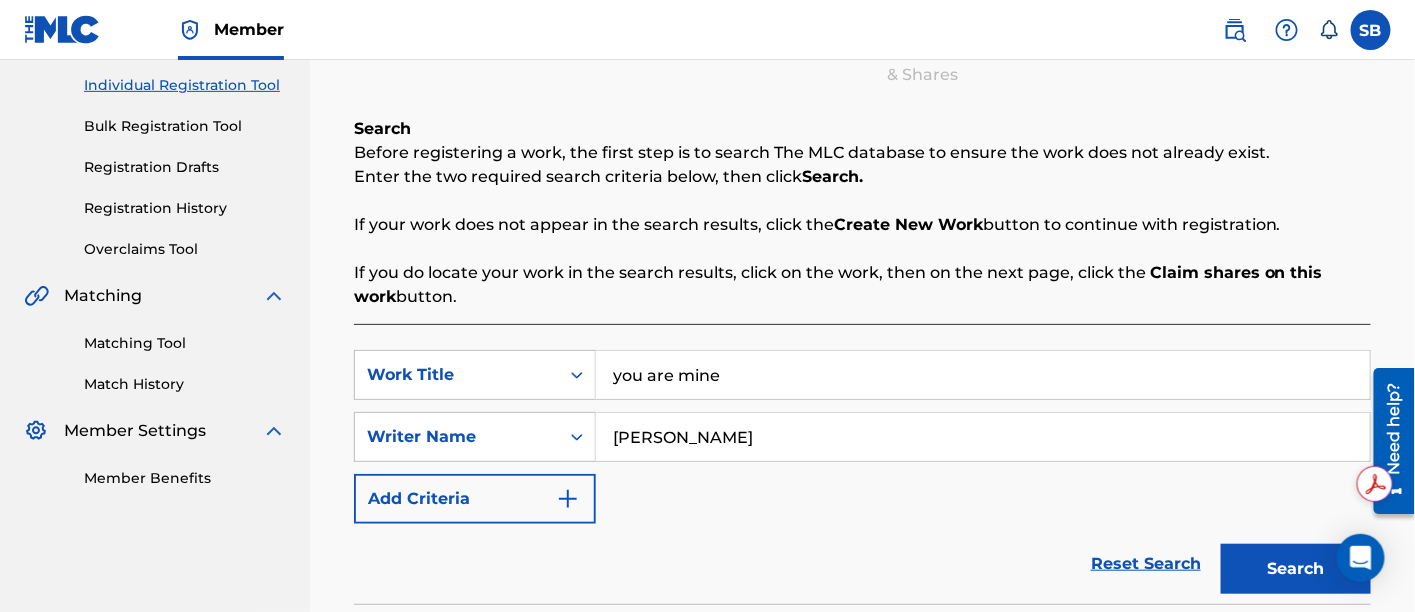 click on "Search" at bounding box center (1296, 569) 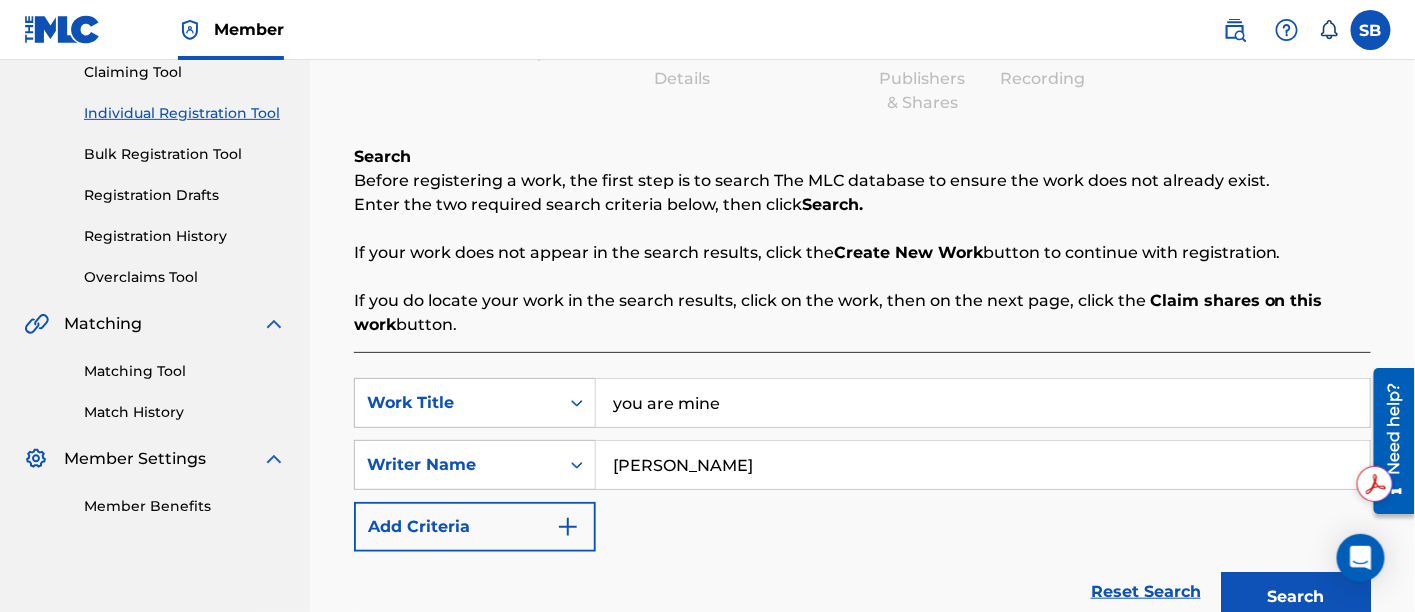 scroll, scrollTop: 444, scrollLeft: 0, axis: vertical 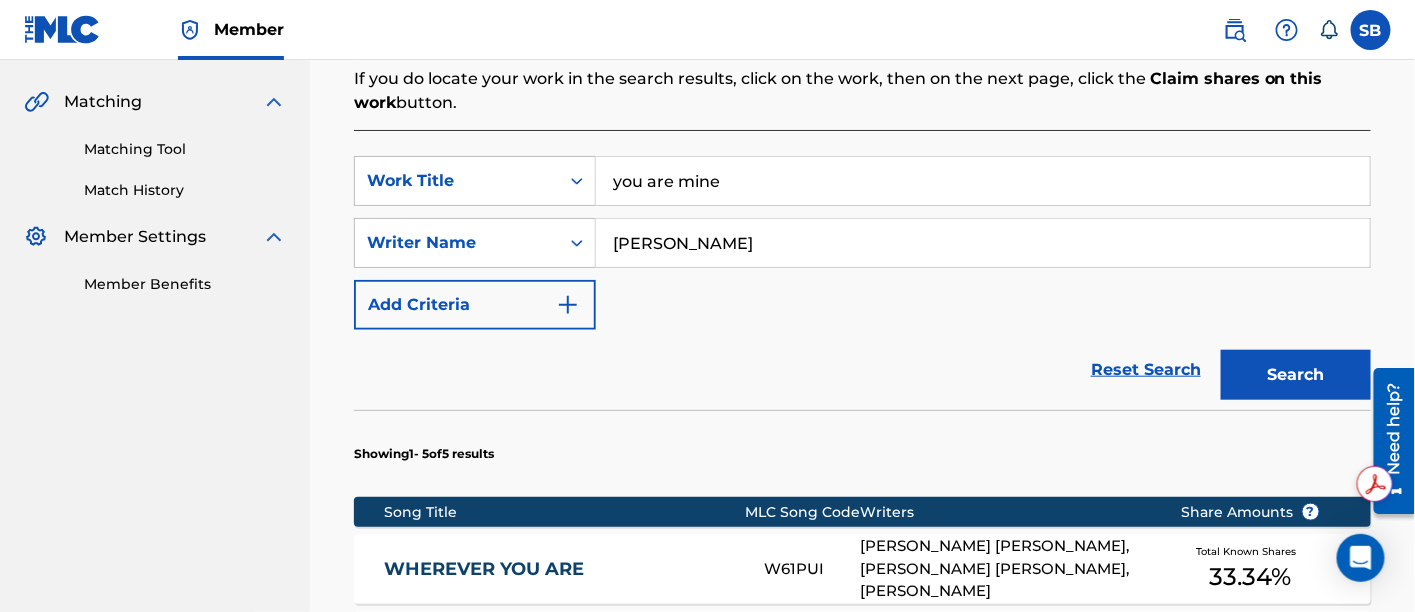 click on "Search" at bounding box center [1296, 375] 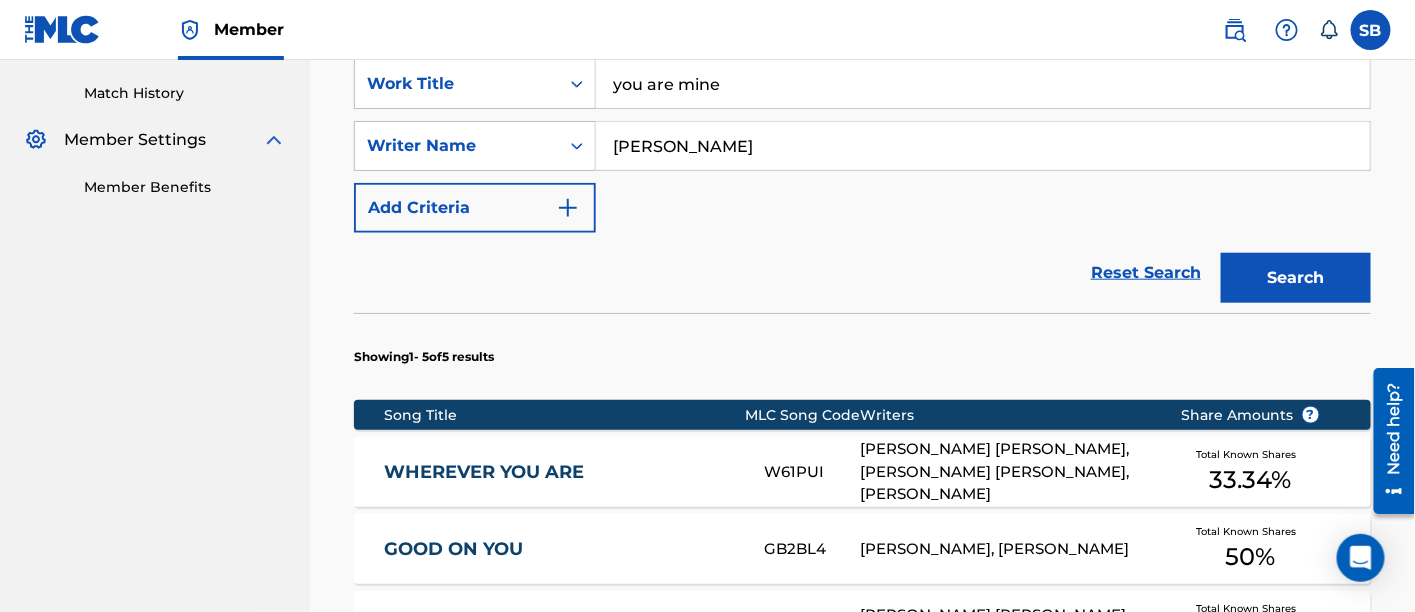 scroll, scrollTop: 444, scrollLeft: 0, axis: vertical 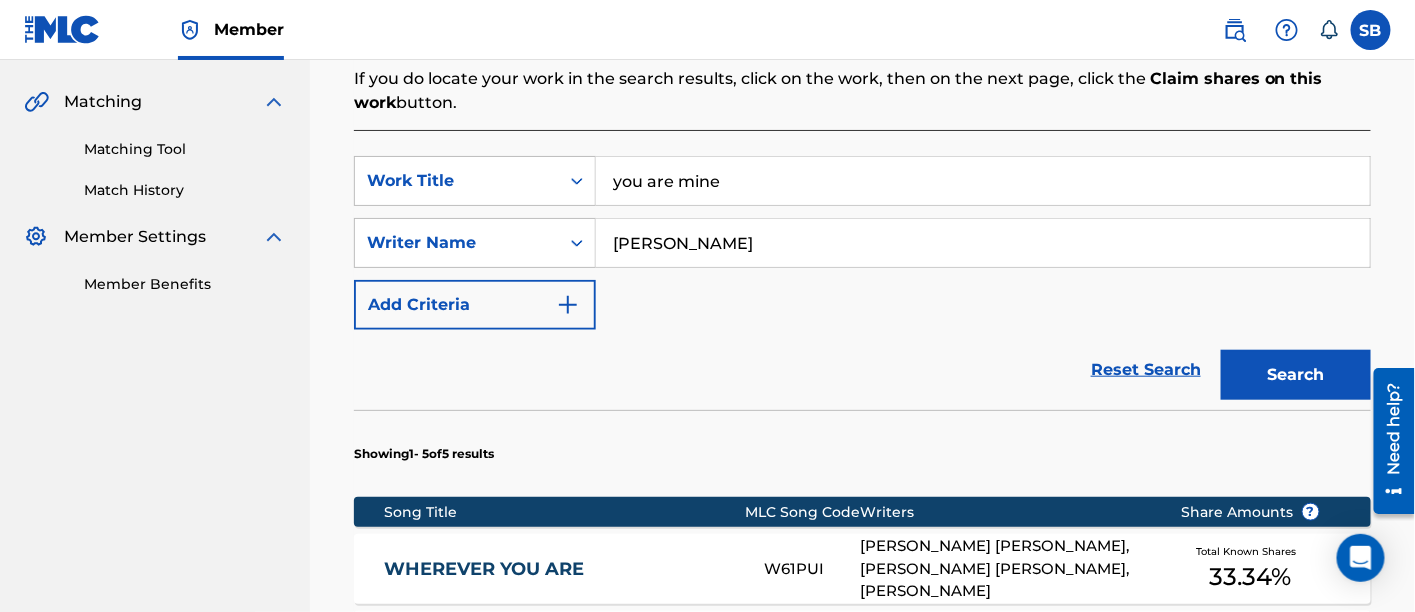 click on "you are mine" at bounding box center (983, 181) 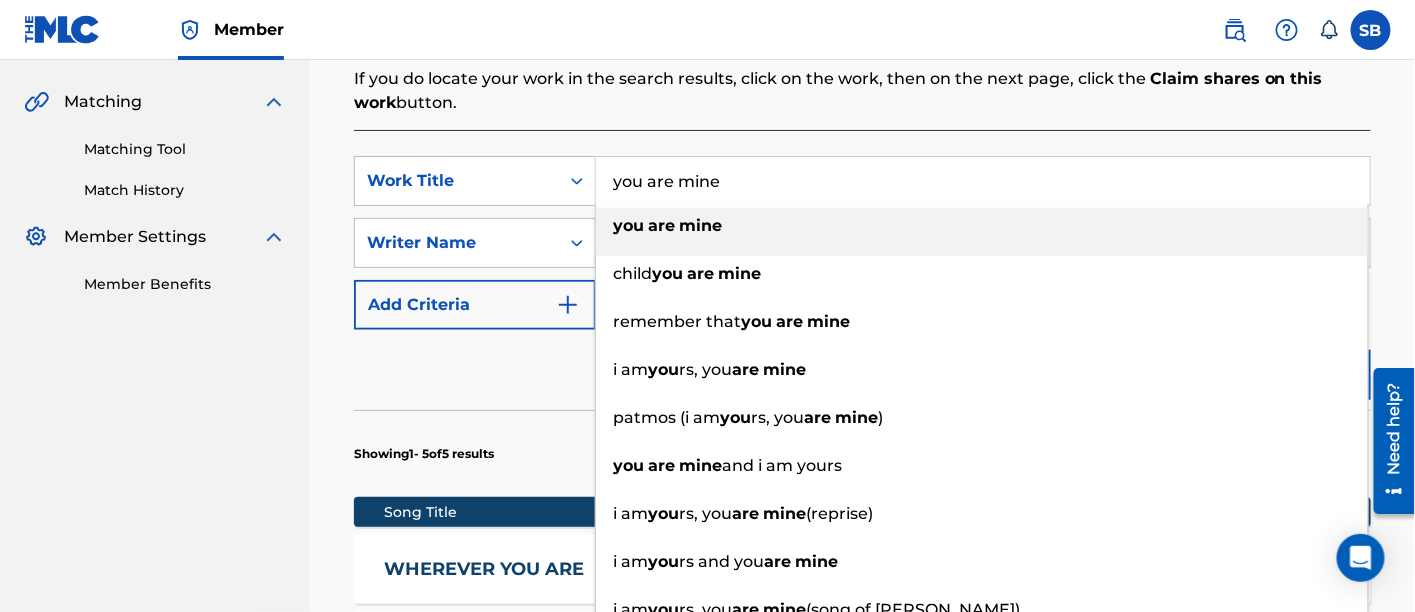 click on "you are mine" at bounding box center (983, 181) 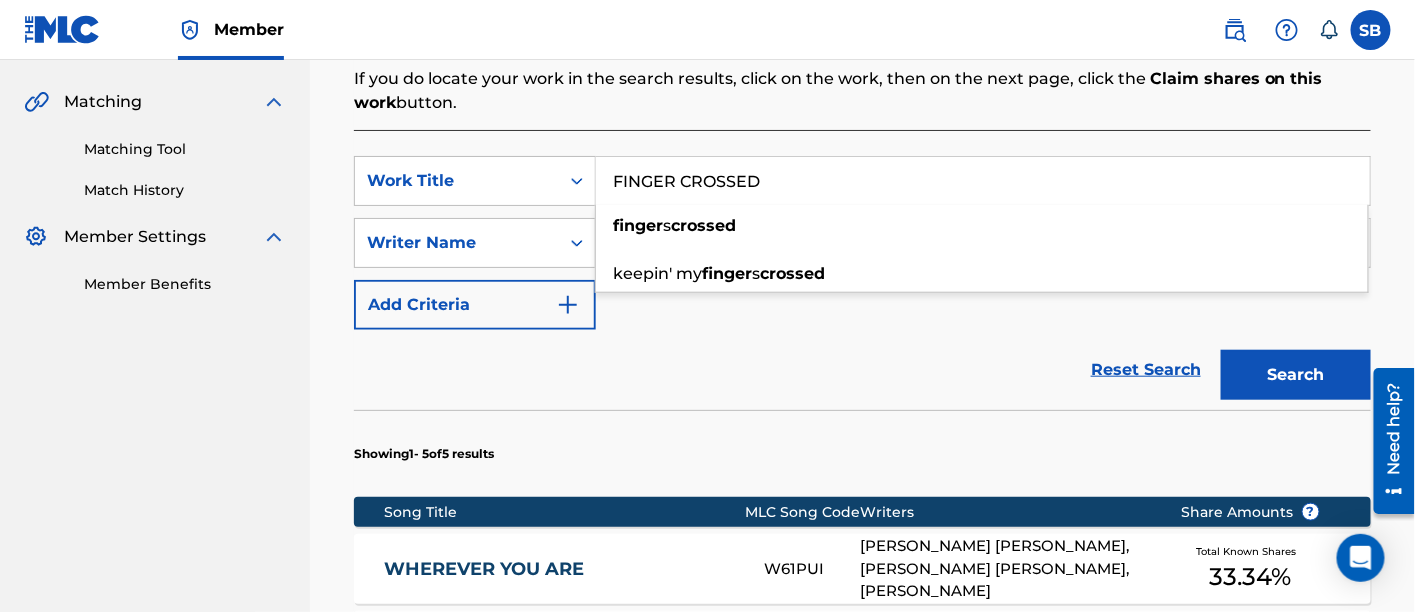 click on "If you do locate your work in the search results, click on the work, then on the next page, click the   Claim shares on this work  button." at bounding box center [862, 91] 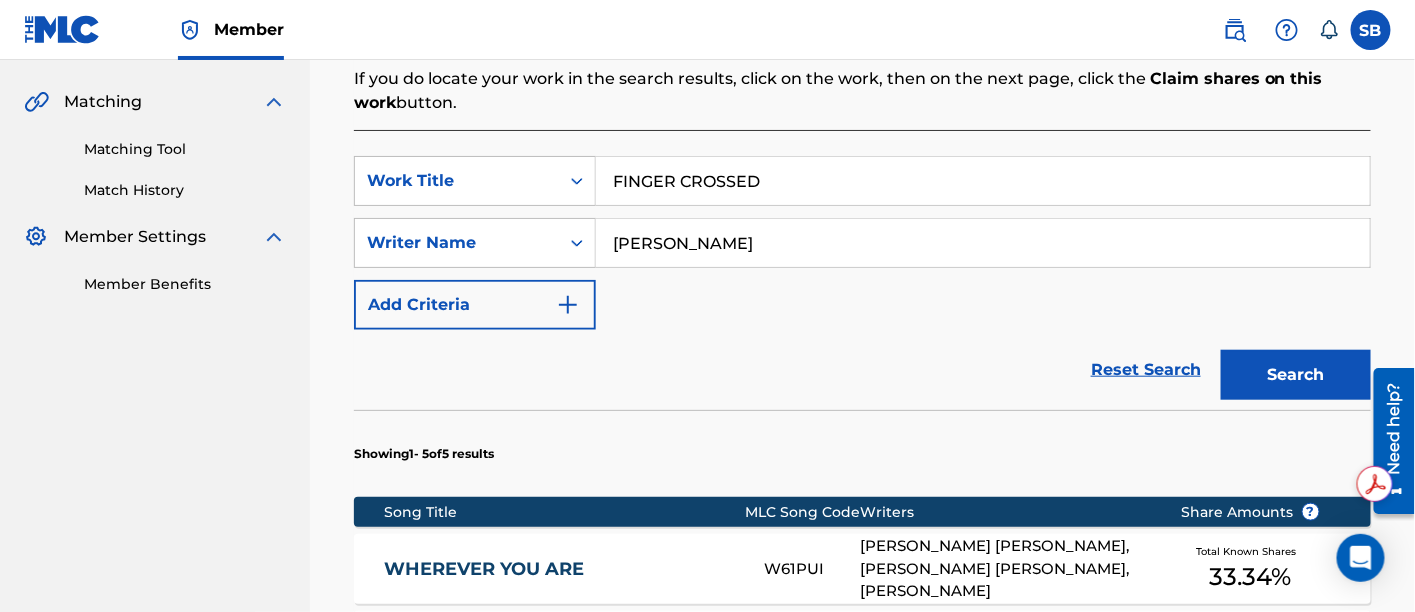 click on "Search" at bounding box center (1296, 375) 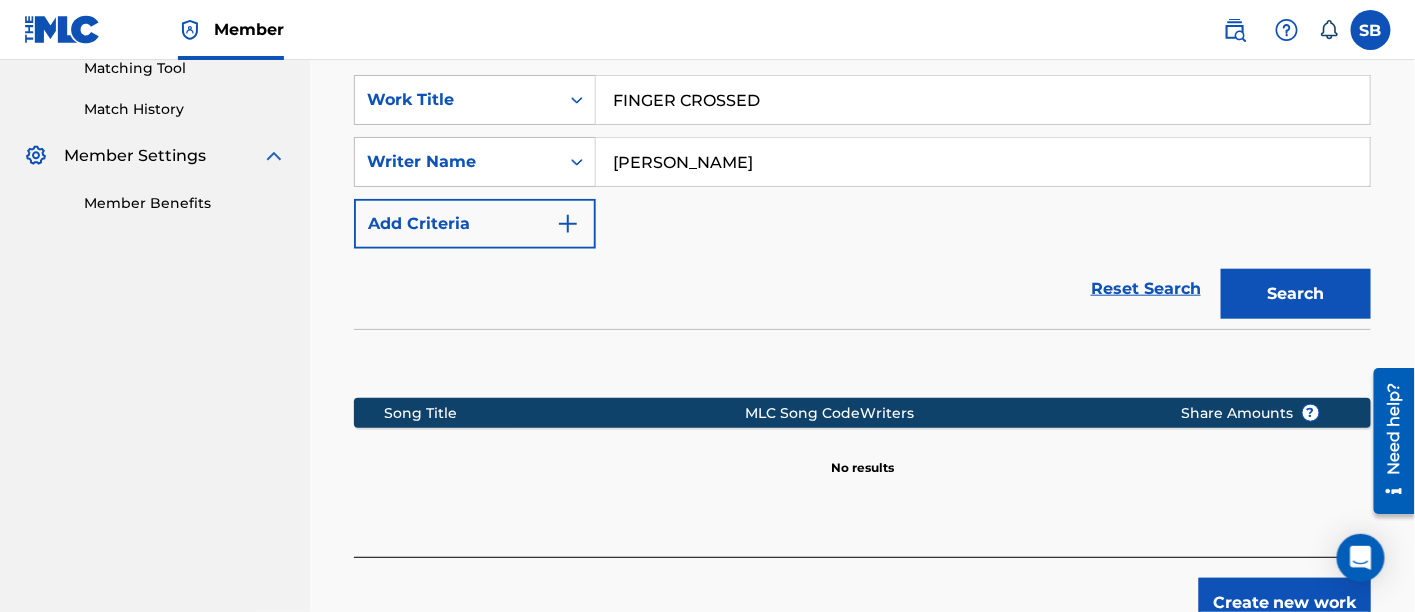 scroll, scrollTop: 322, scrollLeft: 0, axis: vertical 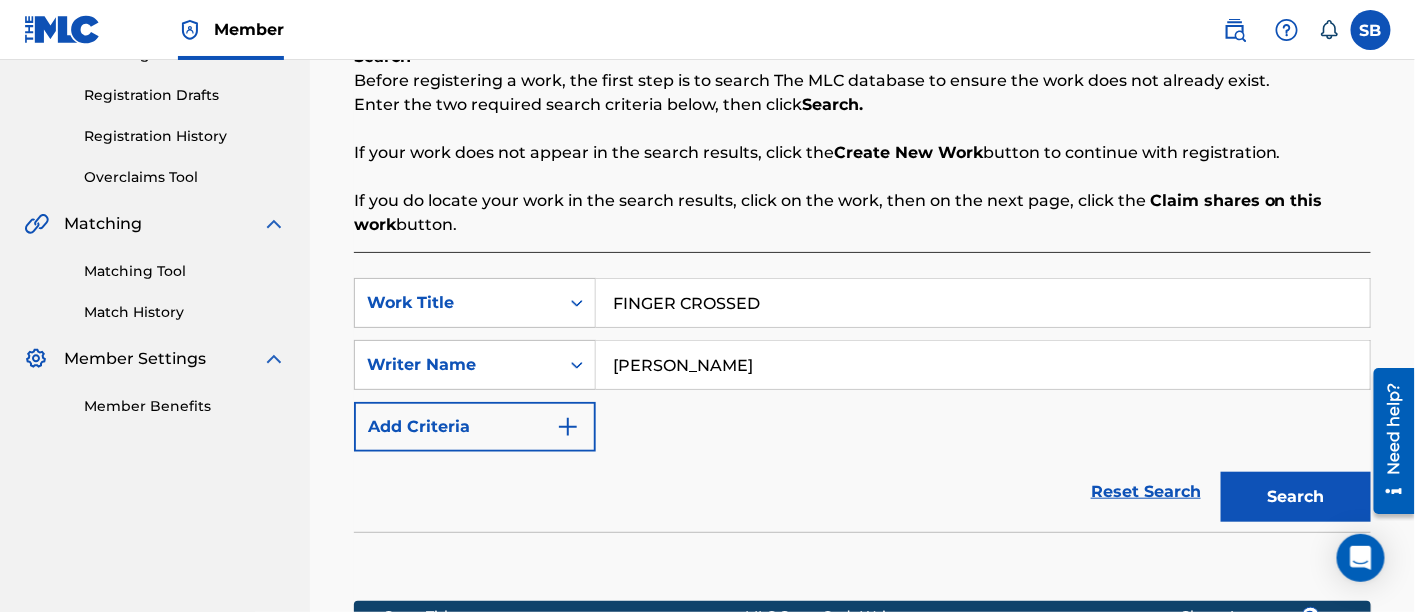 click on "FINGER CROSSED" at bounding box center (983, 303) 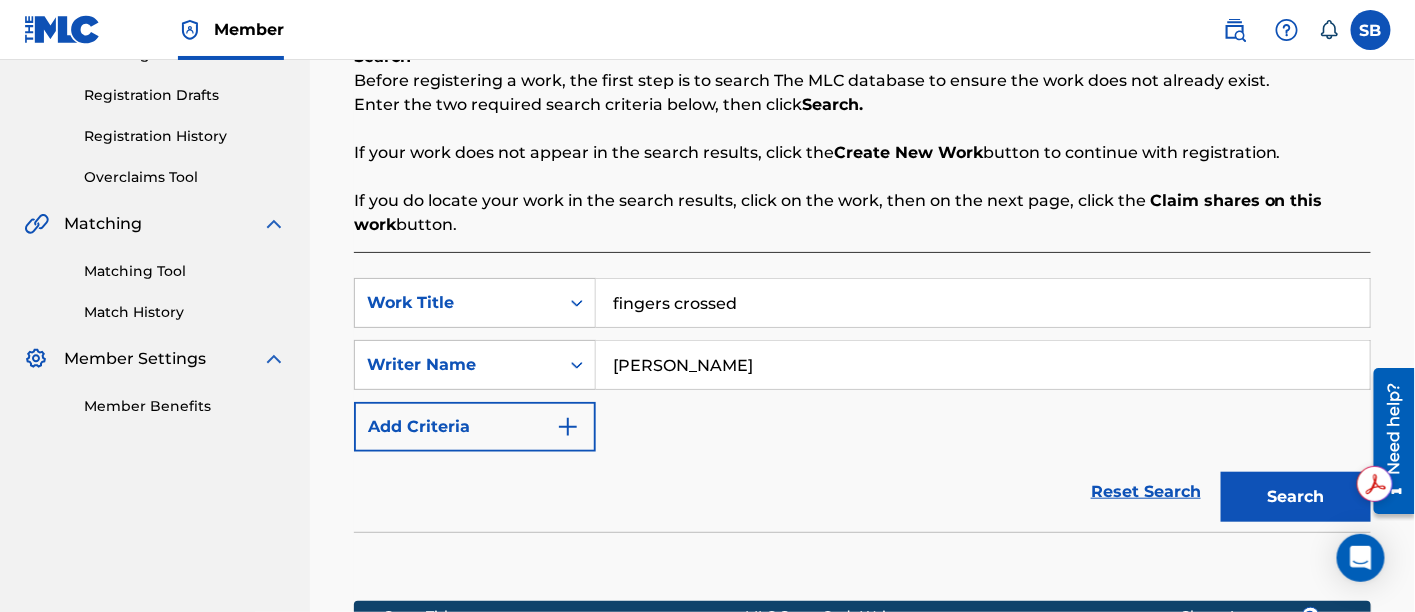 click on "Search" at bounding box center [1296, 497] 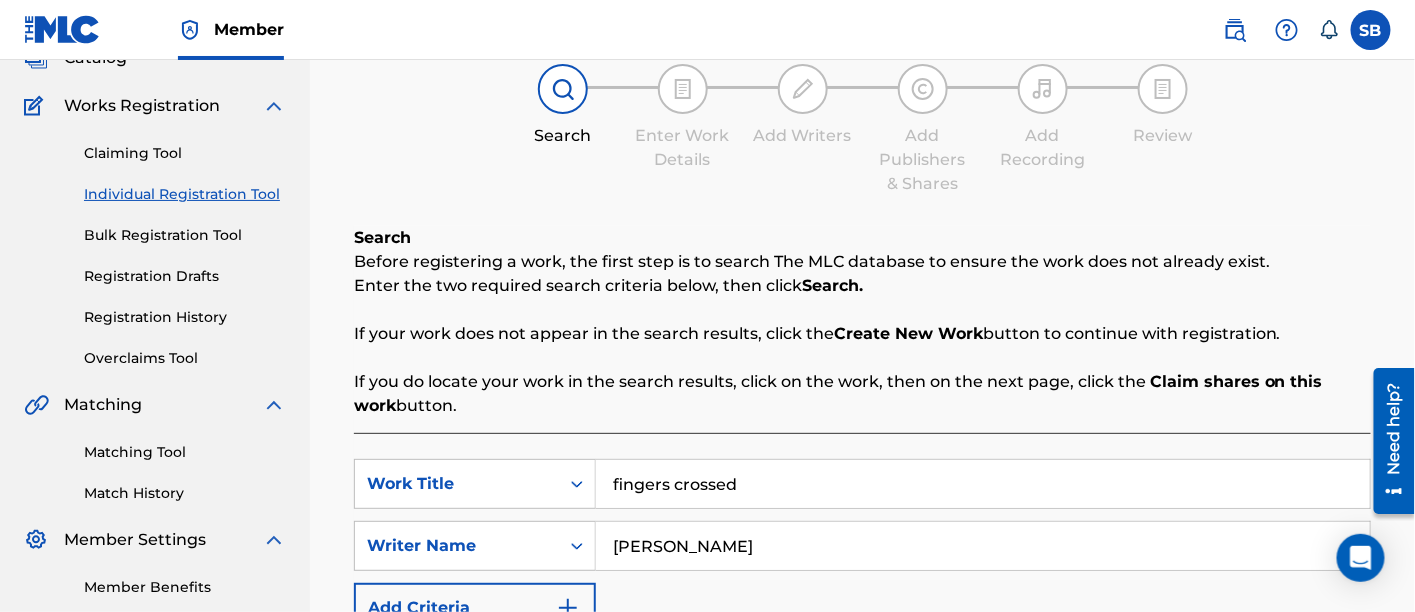 scroll, scrollTop: 100, scrollLeft: 0, axis: vertical 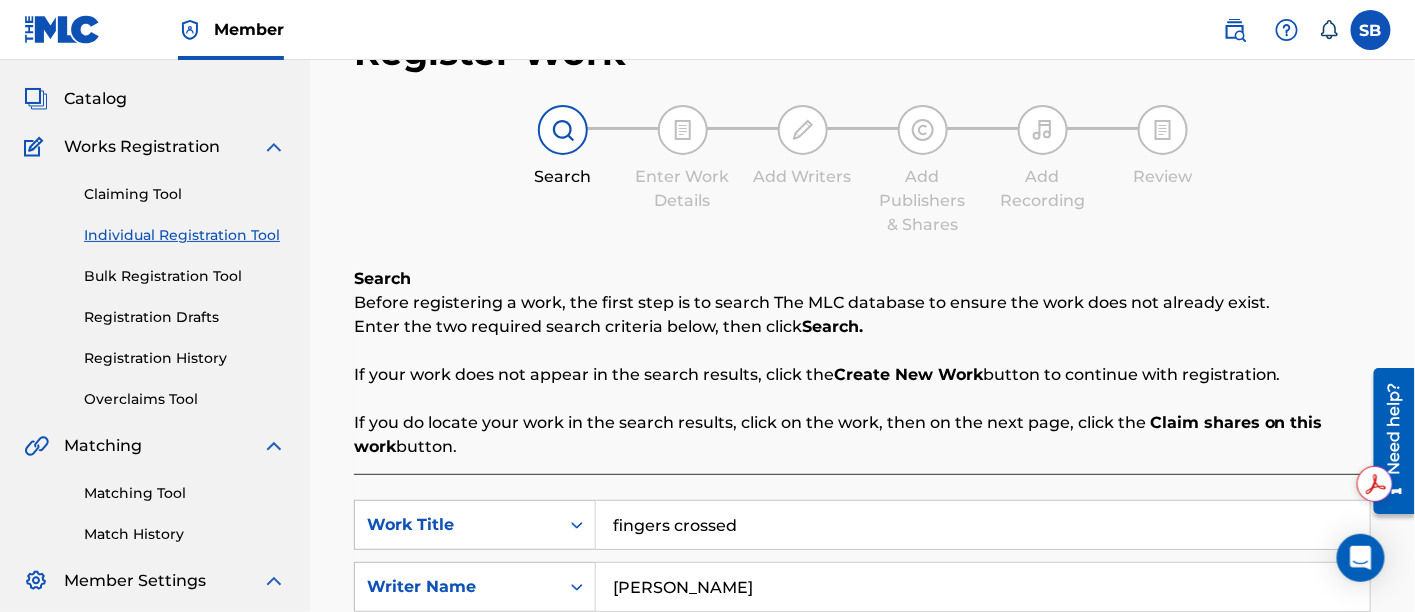 click on "fingers crossed" at bounding box center (983, 525) 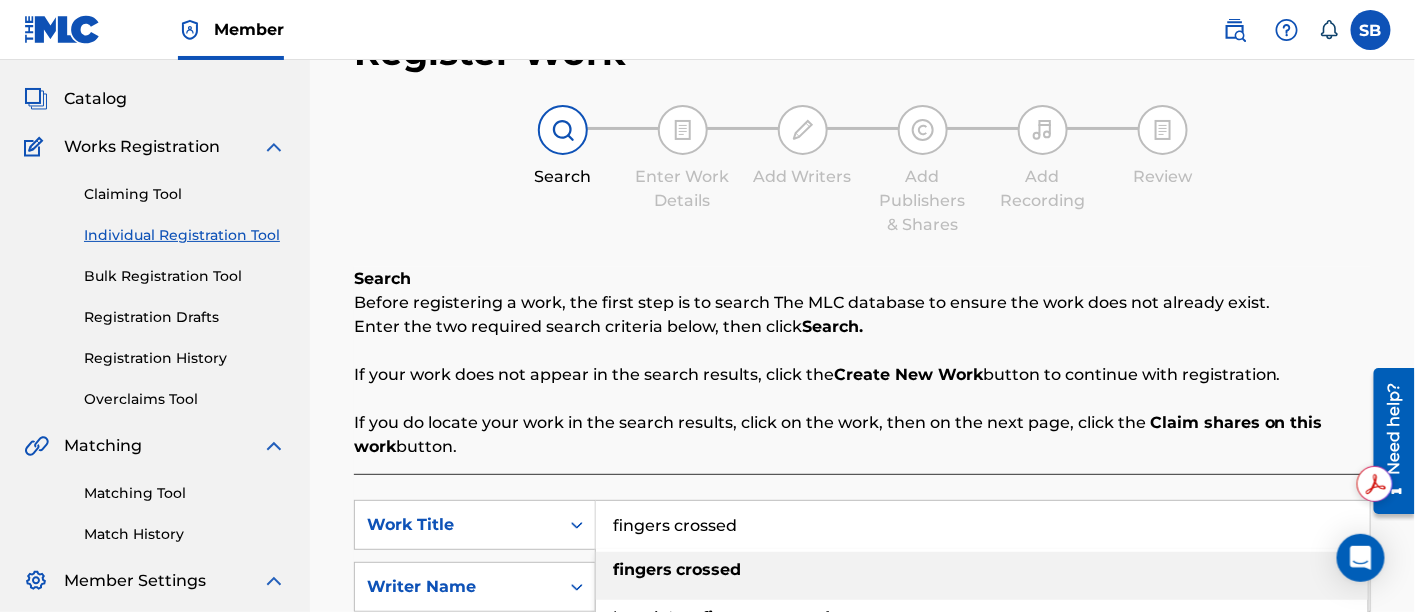 click on "fingers crossed" at bounding box center [983, 525] 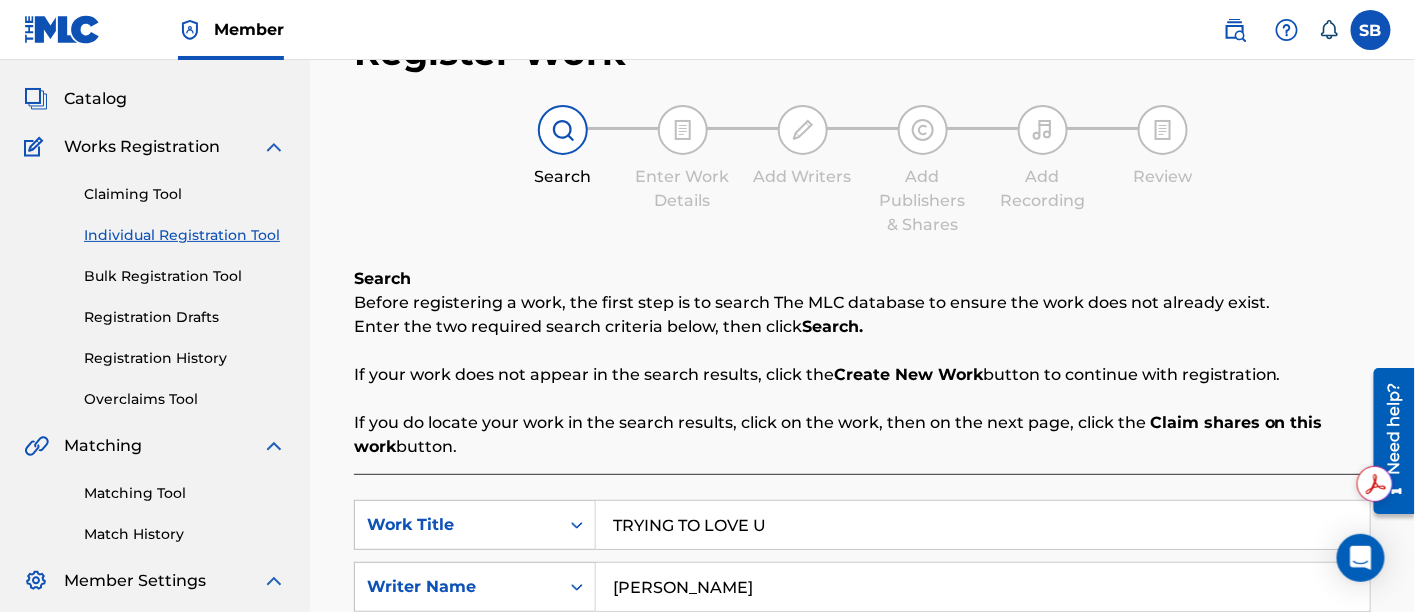 type on "TRYING TO LOVE U" 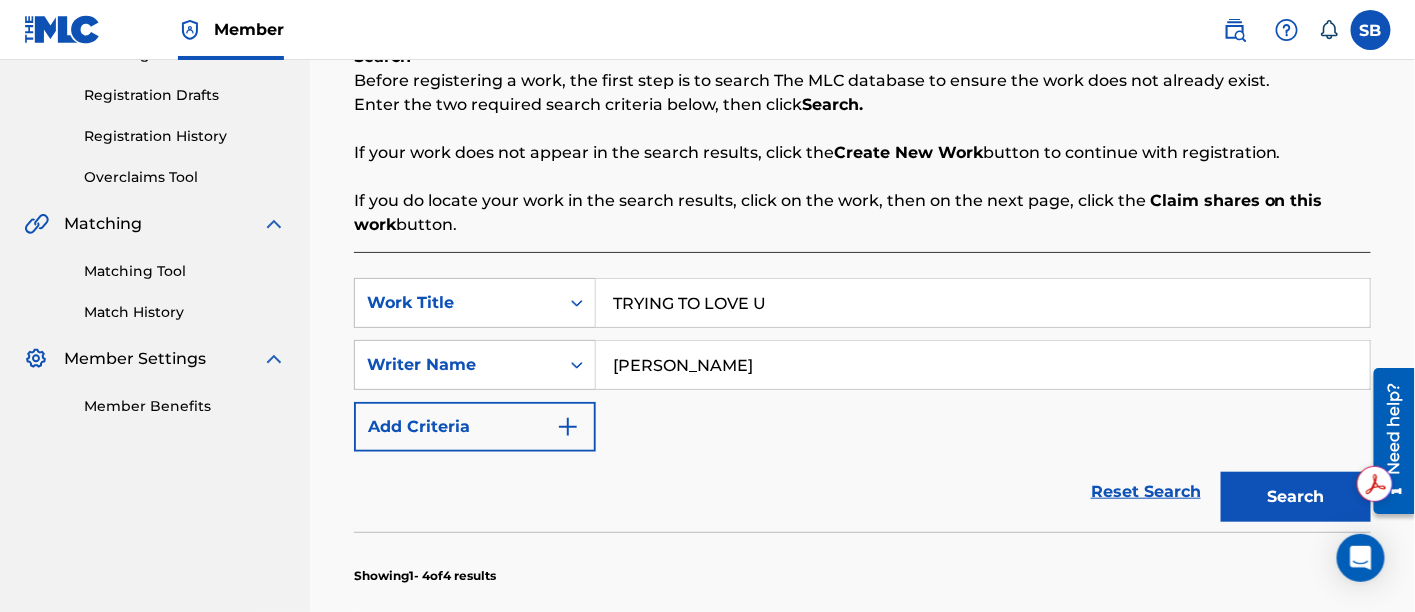 scroll, scrollTop: 655, scrollLeft: 0, axis: vertical 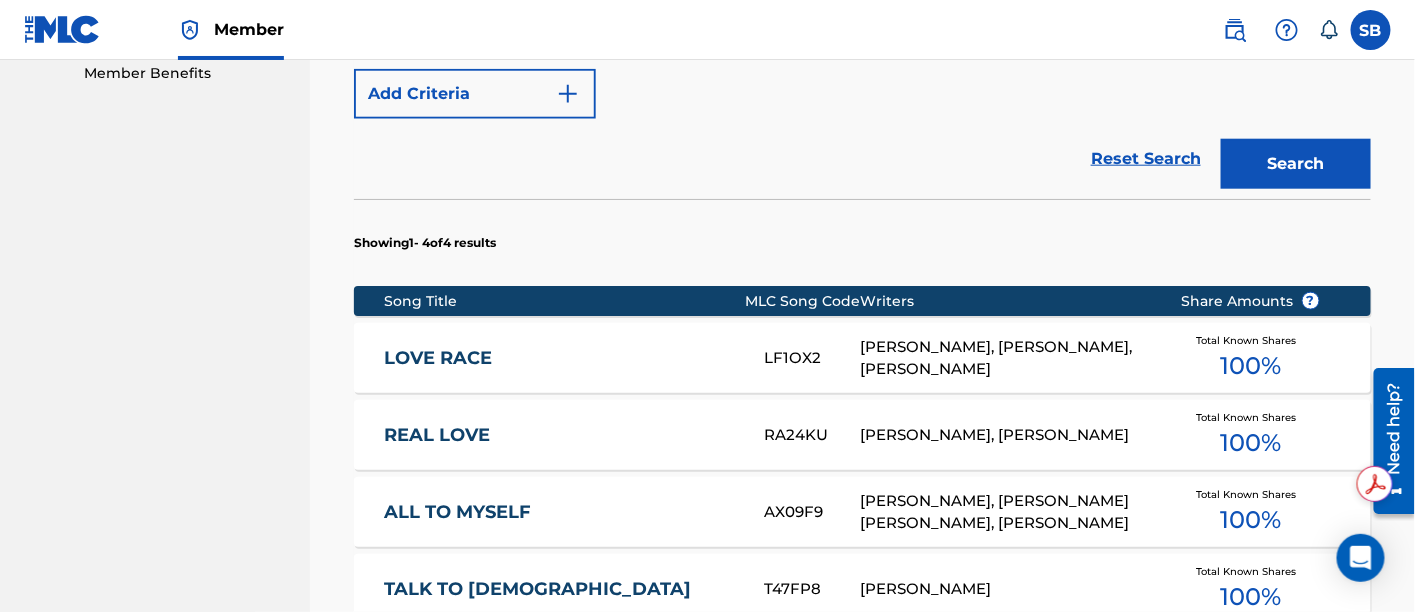 click on "Search" at bounding box center [1296, 164] 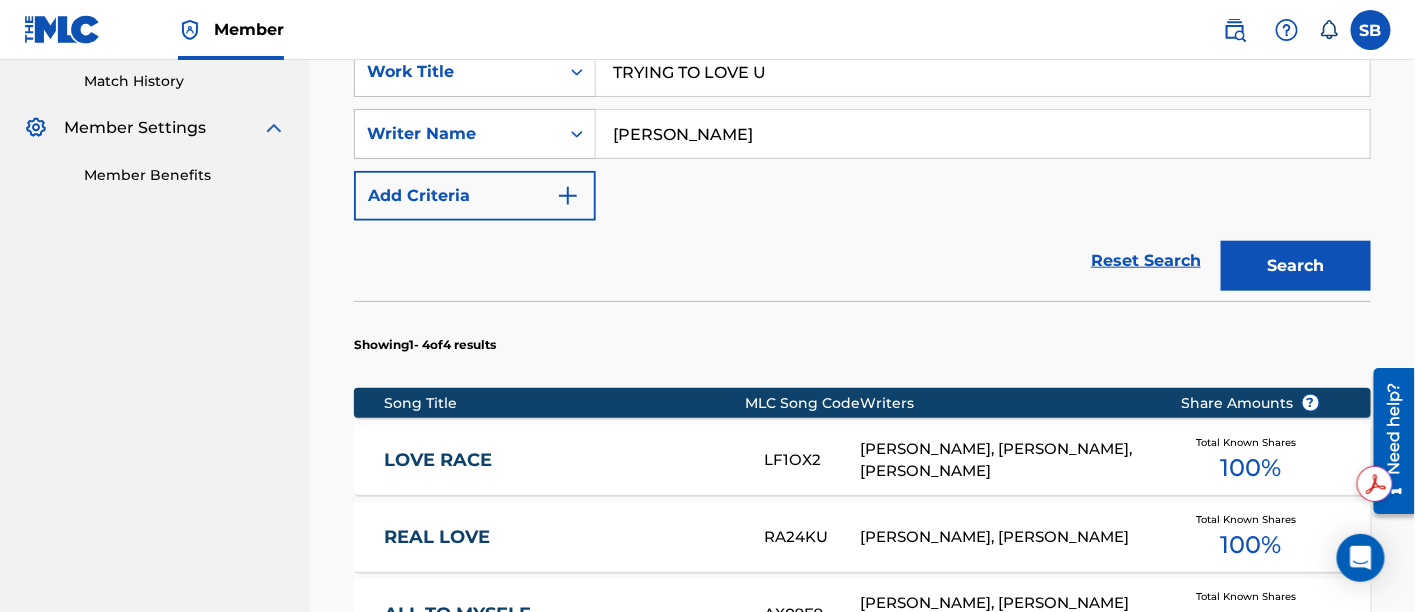 scroll, scrollTop: 433, scrollLeft: 0, axis: vertical 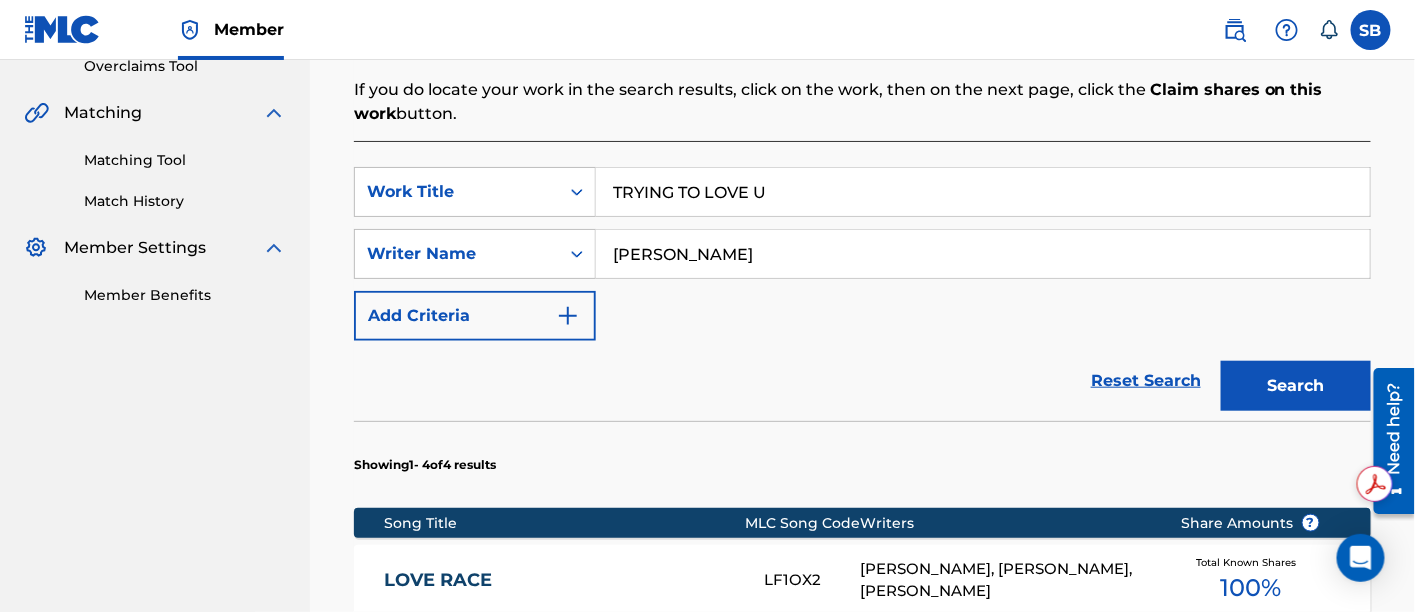 click on "[PERSON_NAME]" at bounding box center (983, 254) 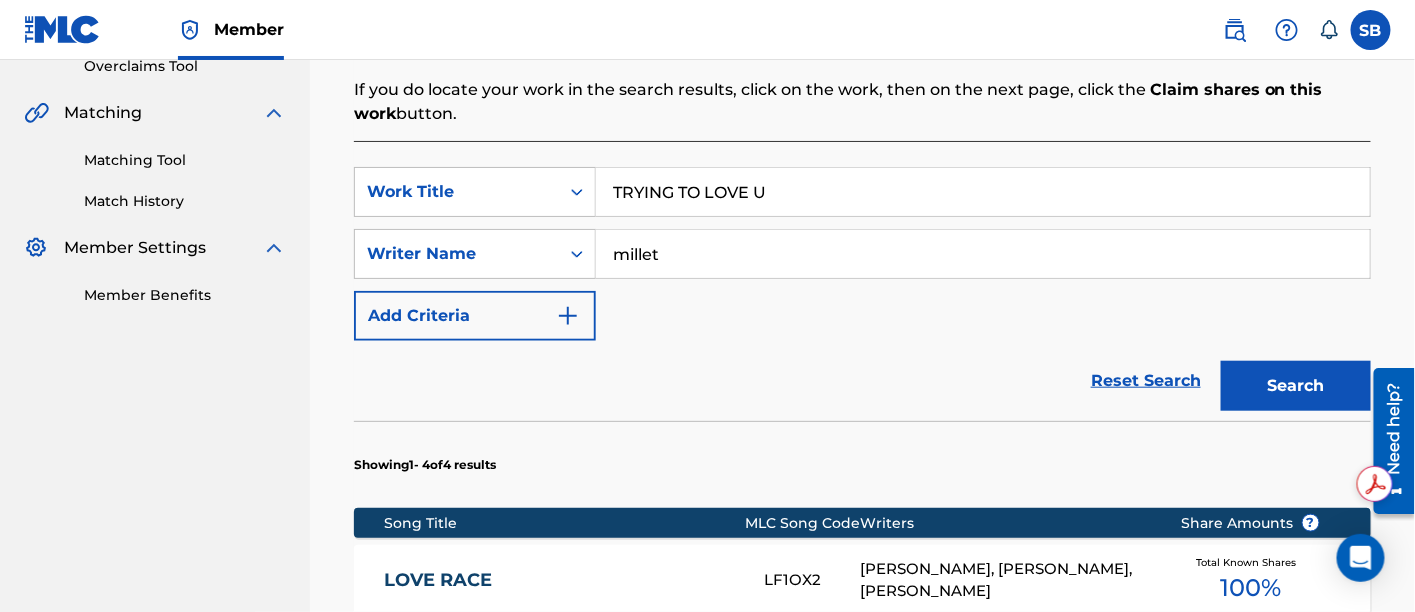 type on "millet" 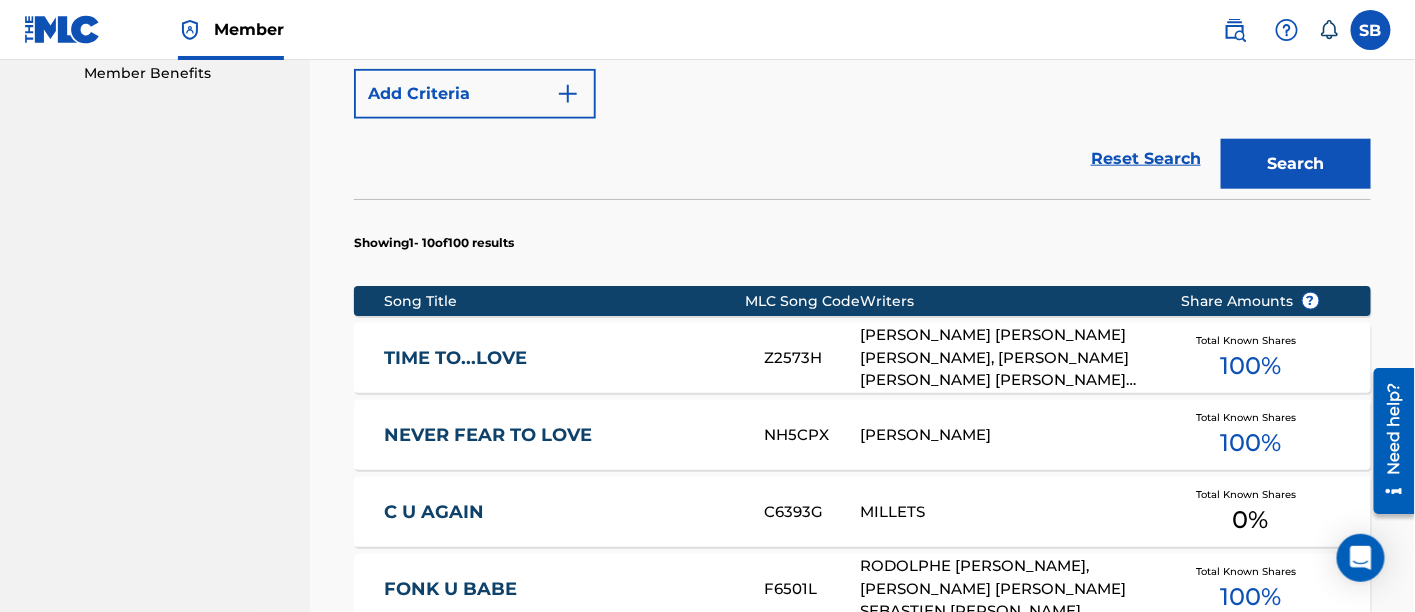 scroll, scrollTop: 100, scrollLeft: 0, axis: vertical 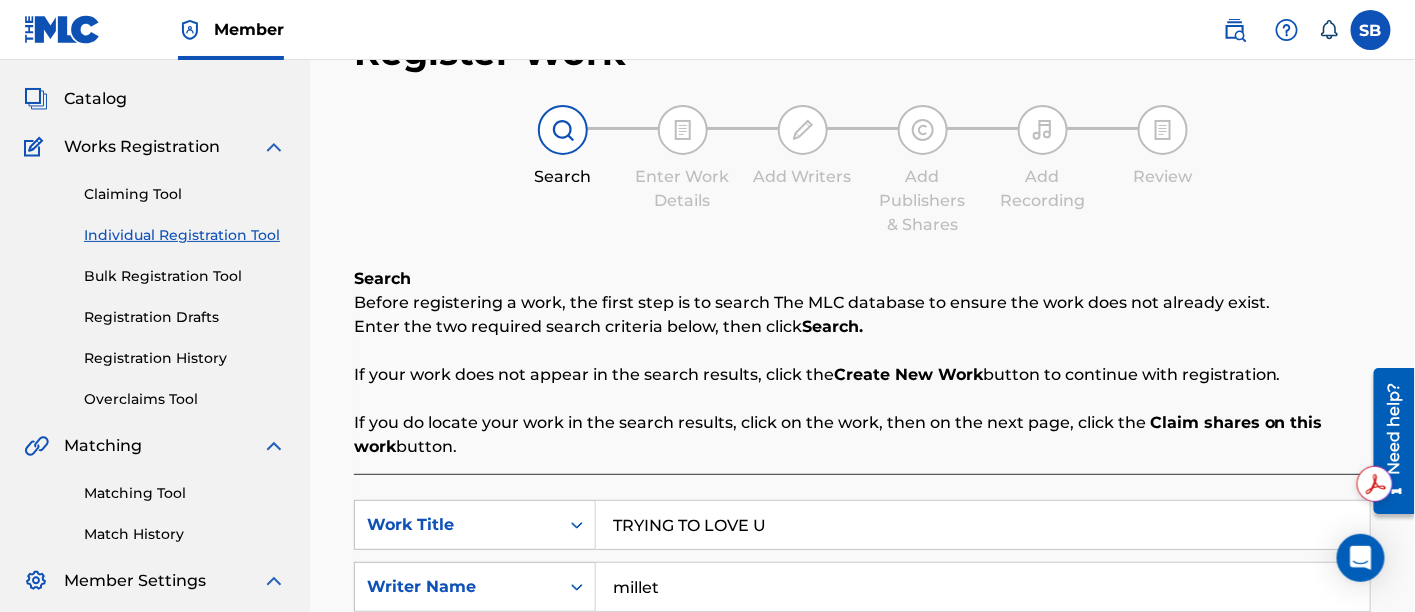 click on "TRYING TO LOVE U" at bounding box center [983, 525] 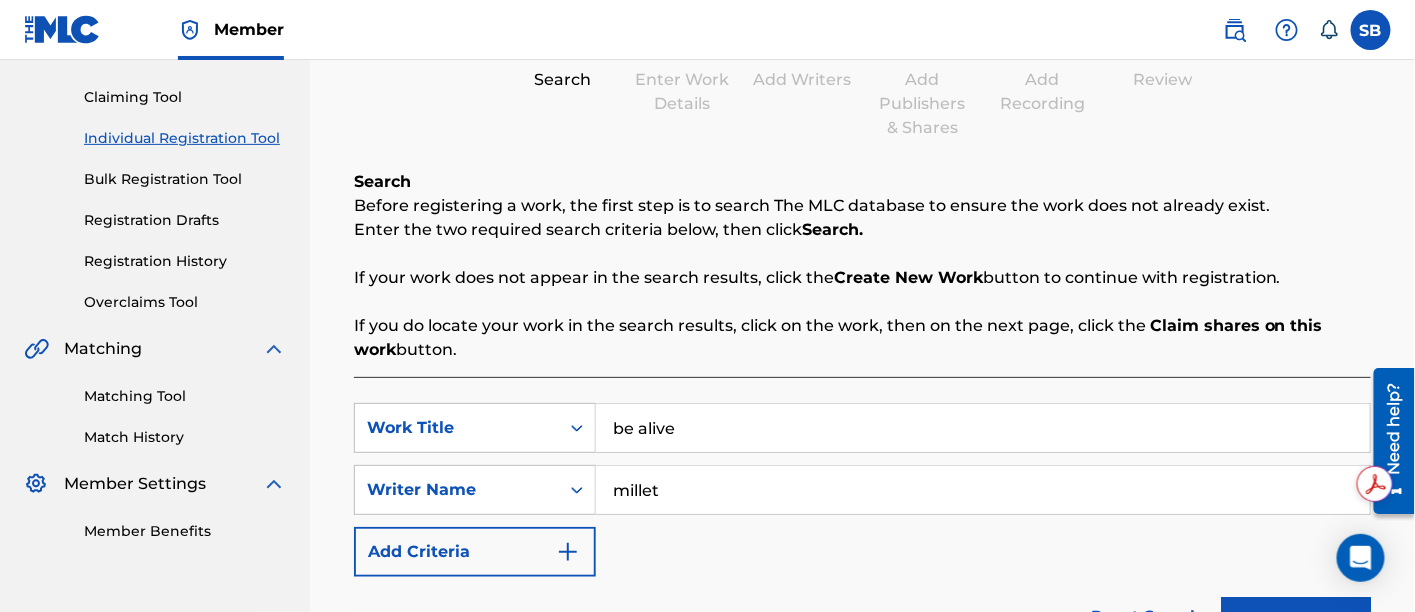 scroll, scrollTop: 322, scrollLeft: 0, axis: vertical 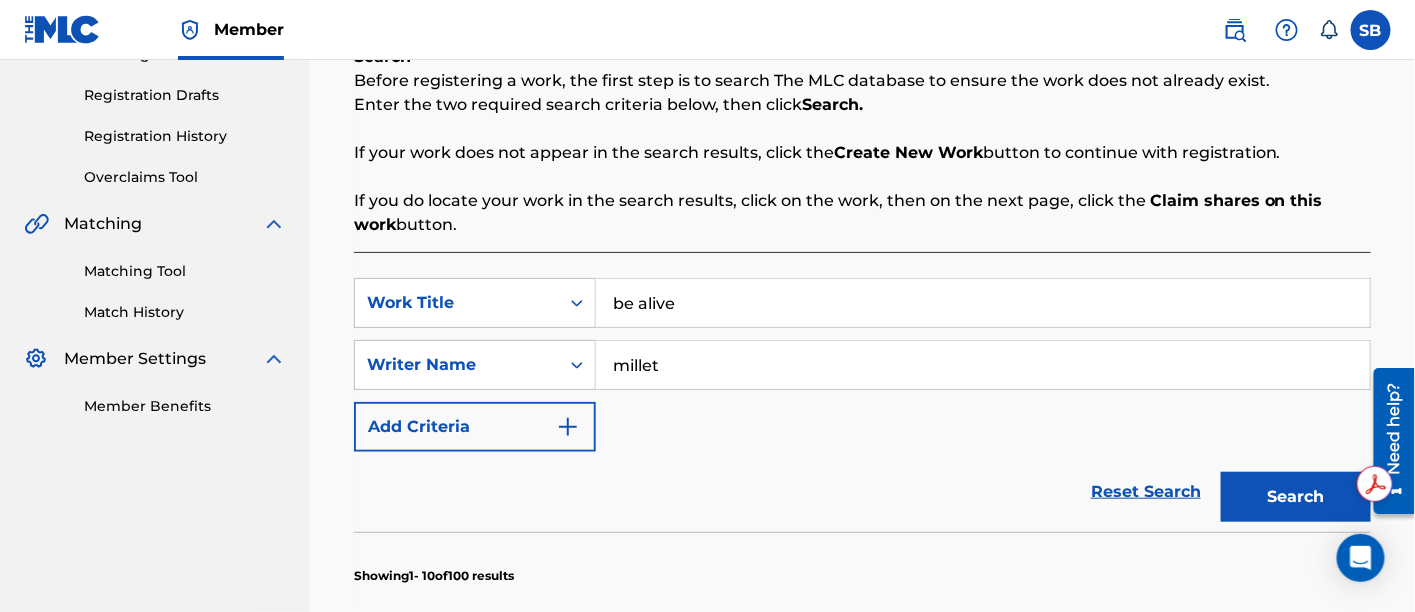 type on "be alive" 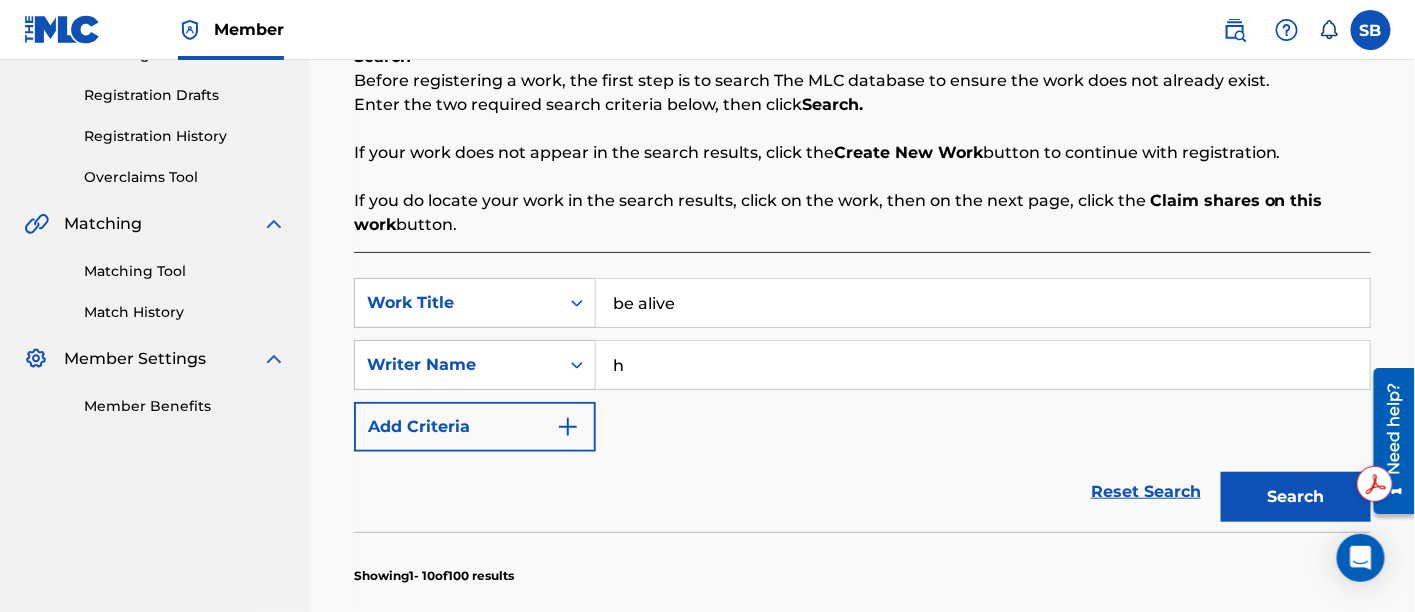 type on "[PERSON_NAME]" 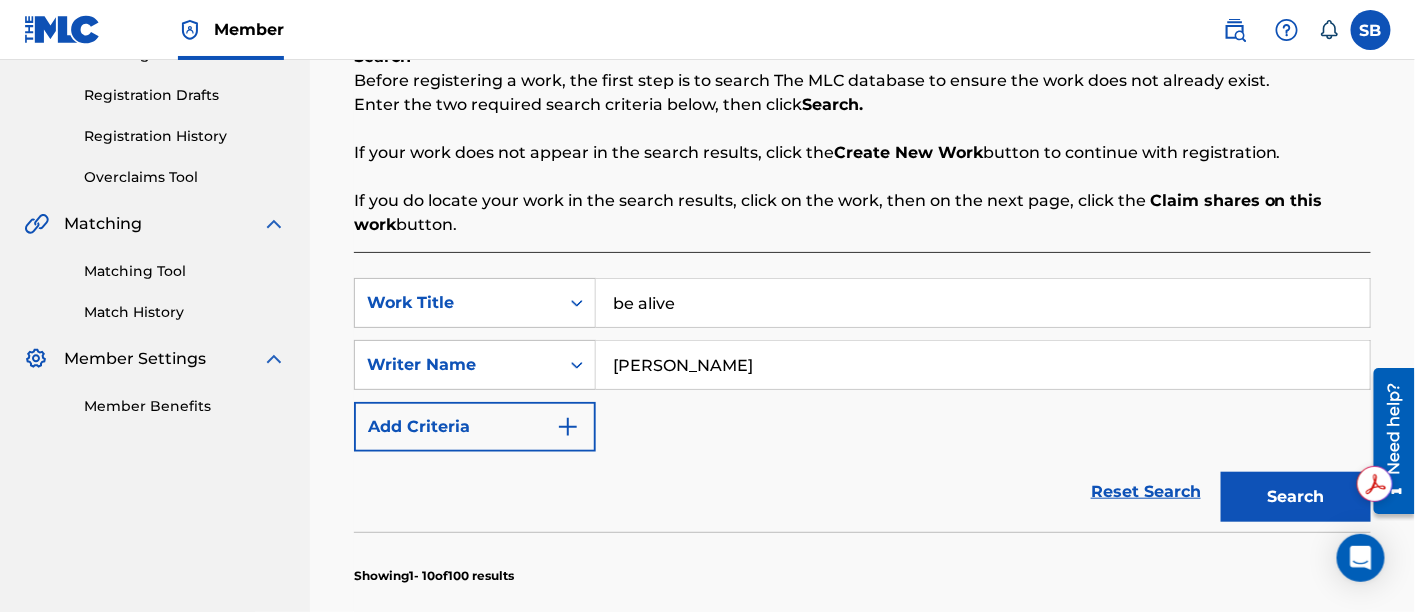 click on "Search" at bounding box center [1296, 497] 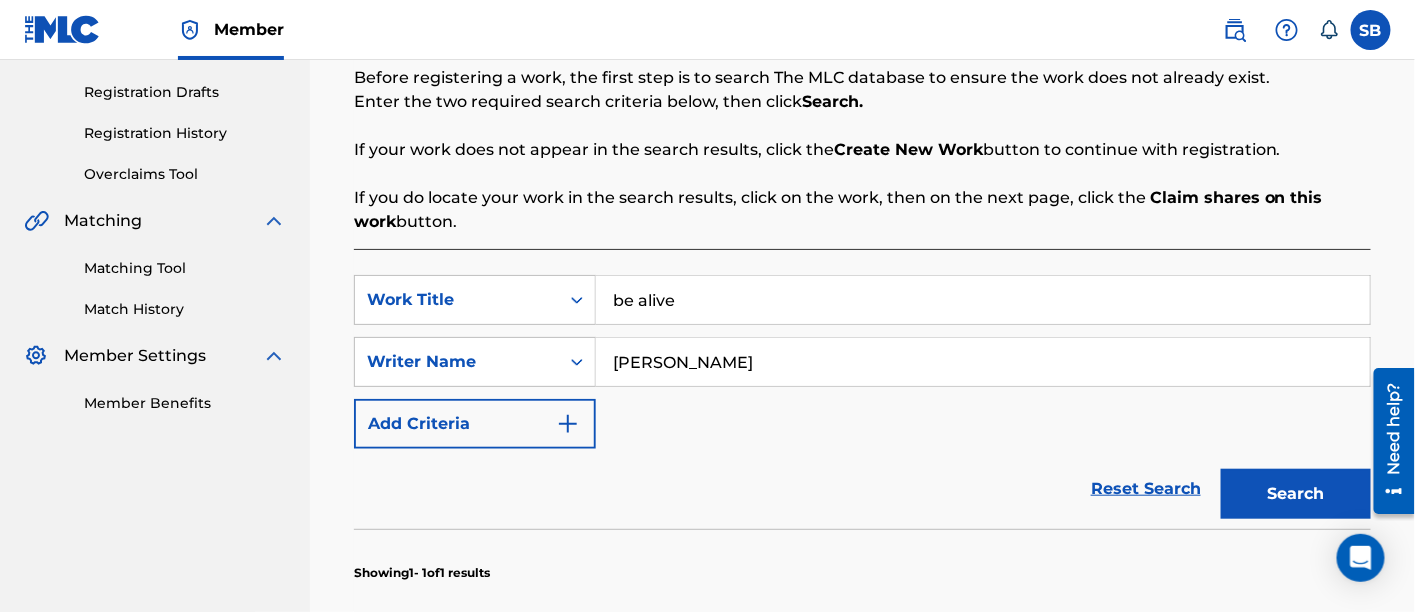 scroll, scrollTop: 322, scrollLeft: 0, axis: vertical 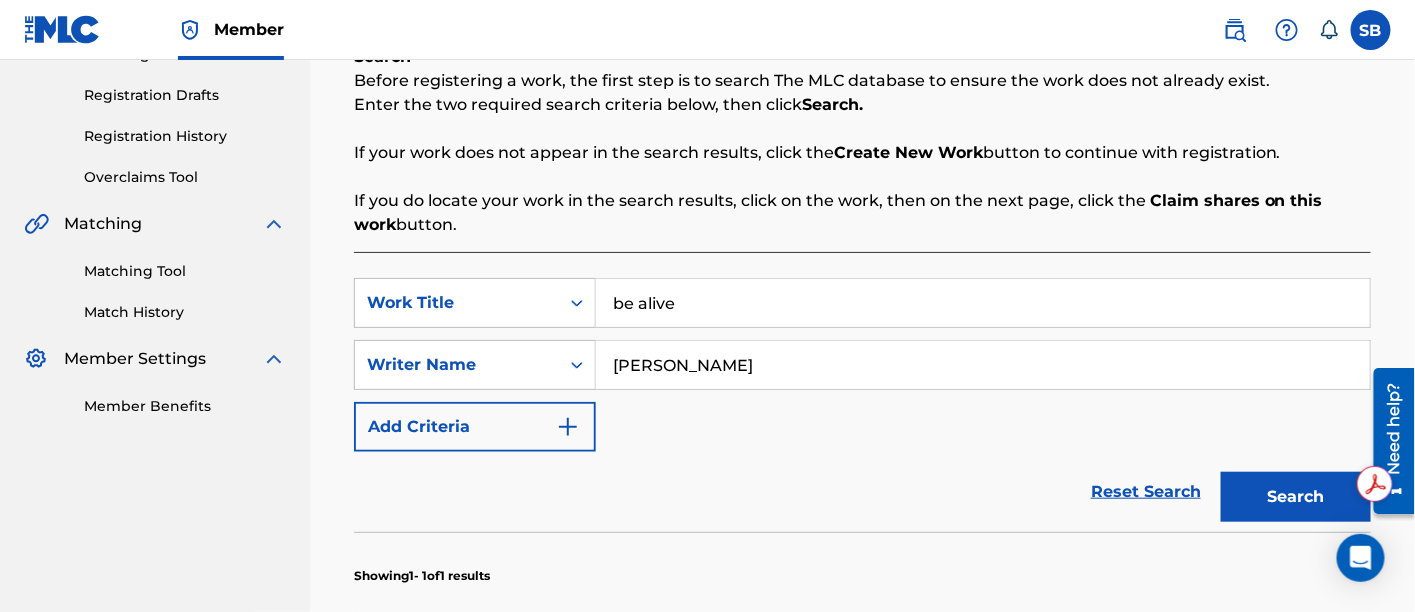 click on "be alive" at bounding box center [983, 303] 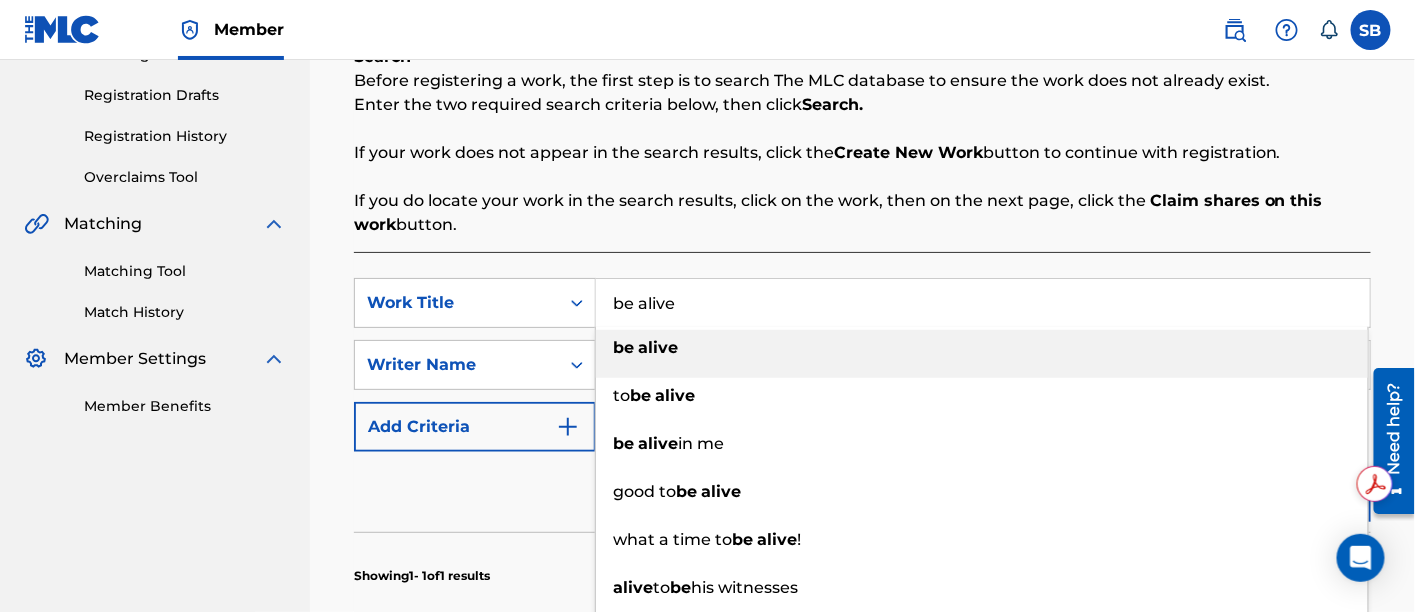 click on "be alive" at bounding box center [983, 303] 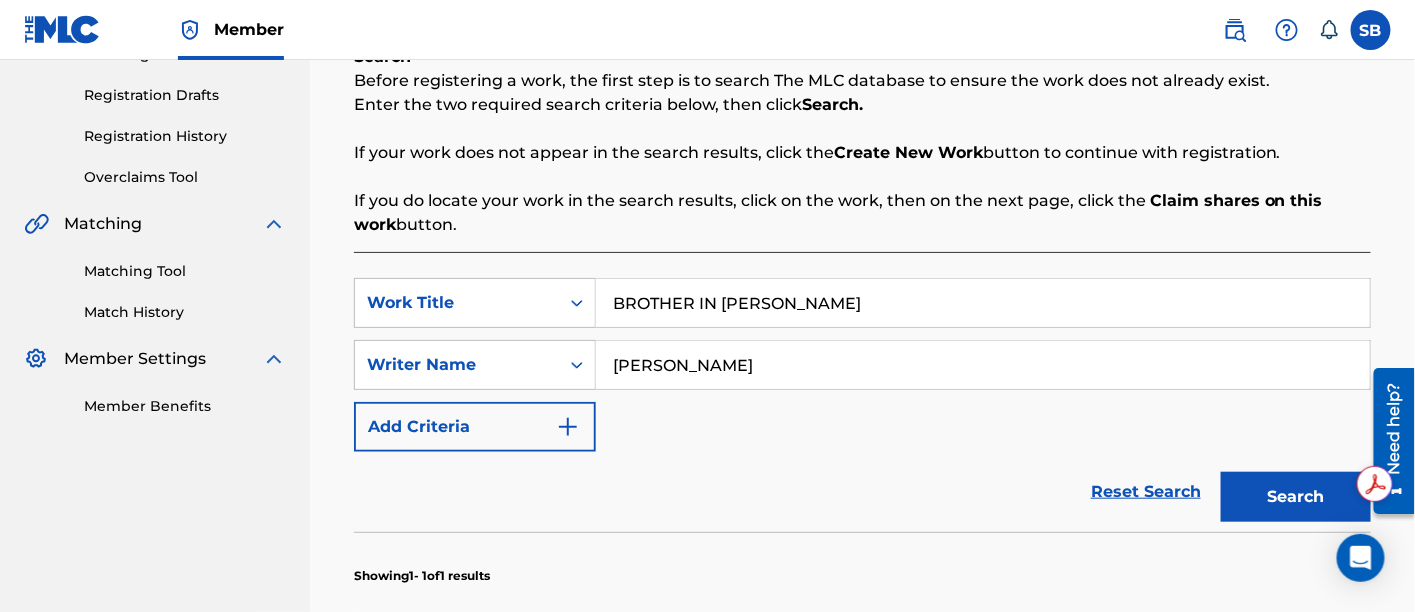 click on "Search" at bounding box center [1296, 497] 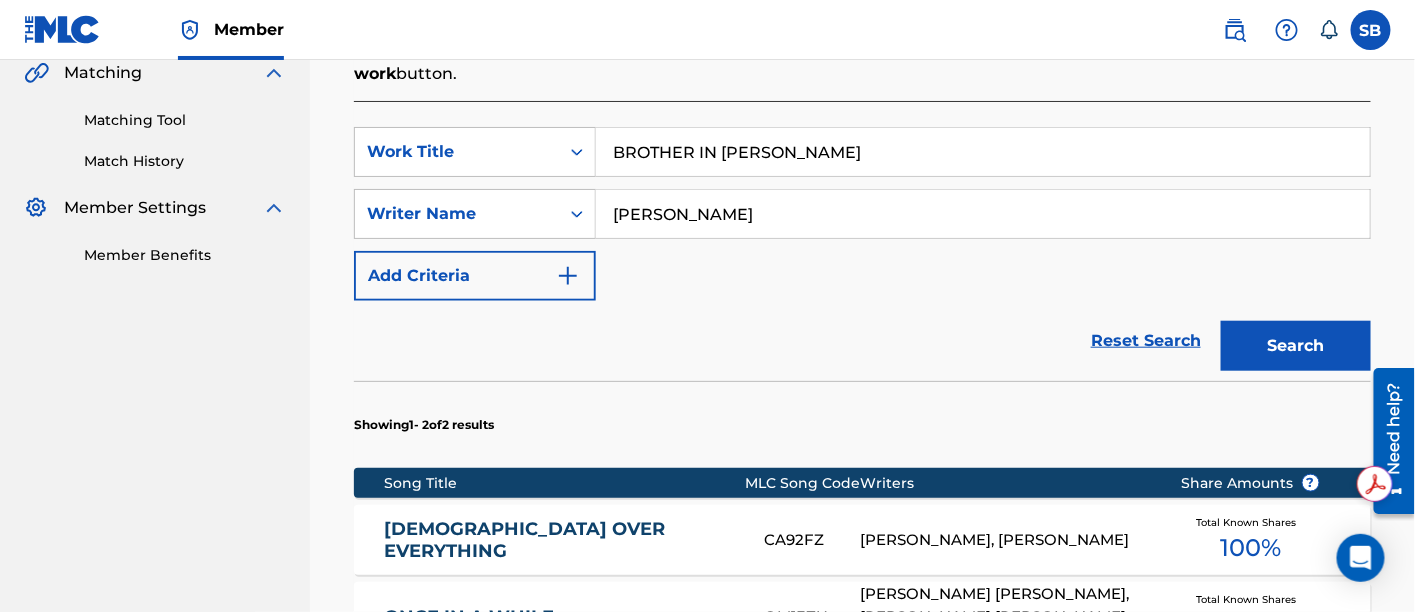scroll, scrollTop: 322, scrollLeft: 0, axis: vertical 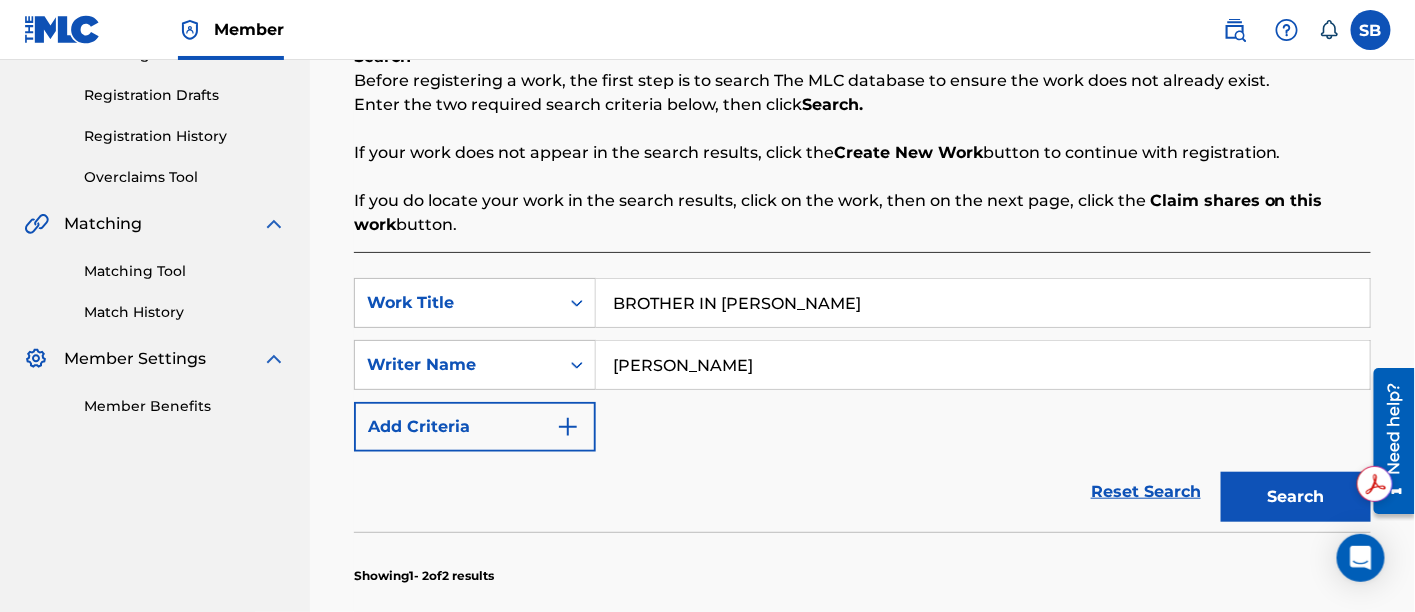 click on "BROTHER IN CHRIST" at bounding box center (983, 303) 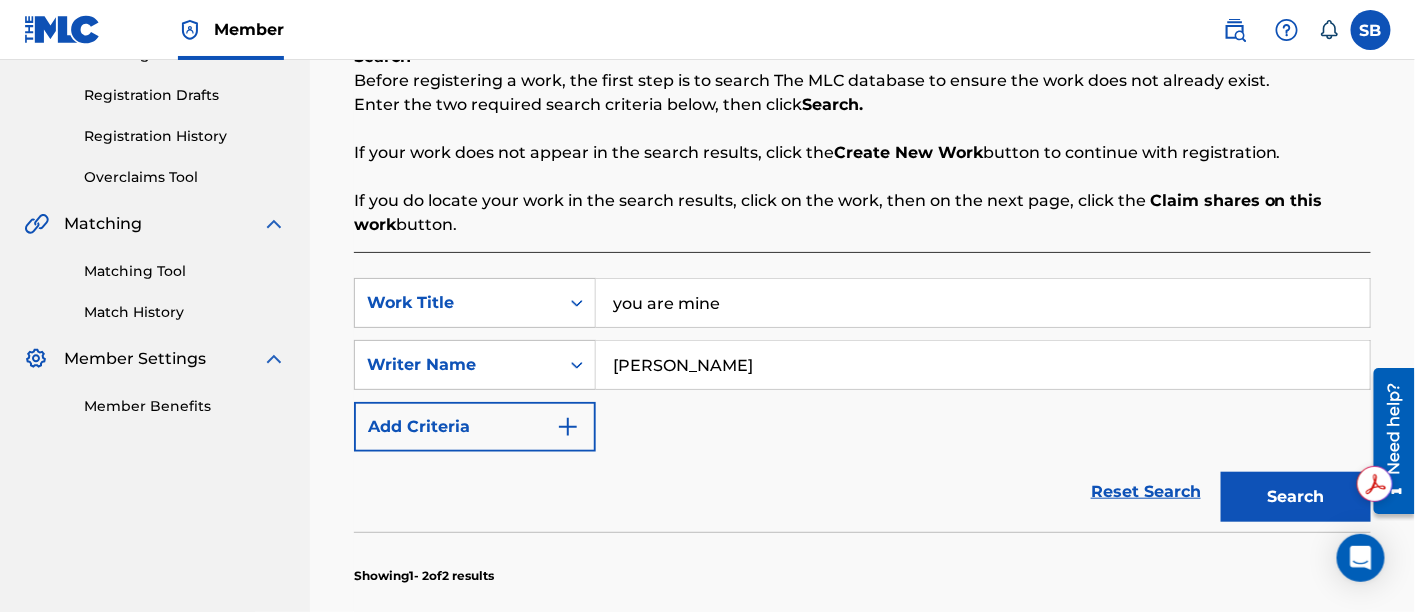 click on "Search" at bounding box center (1296, 497) 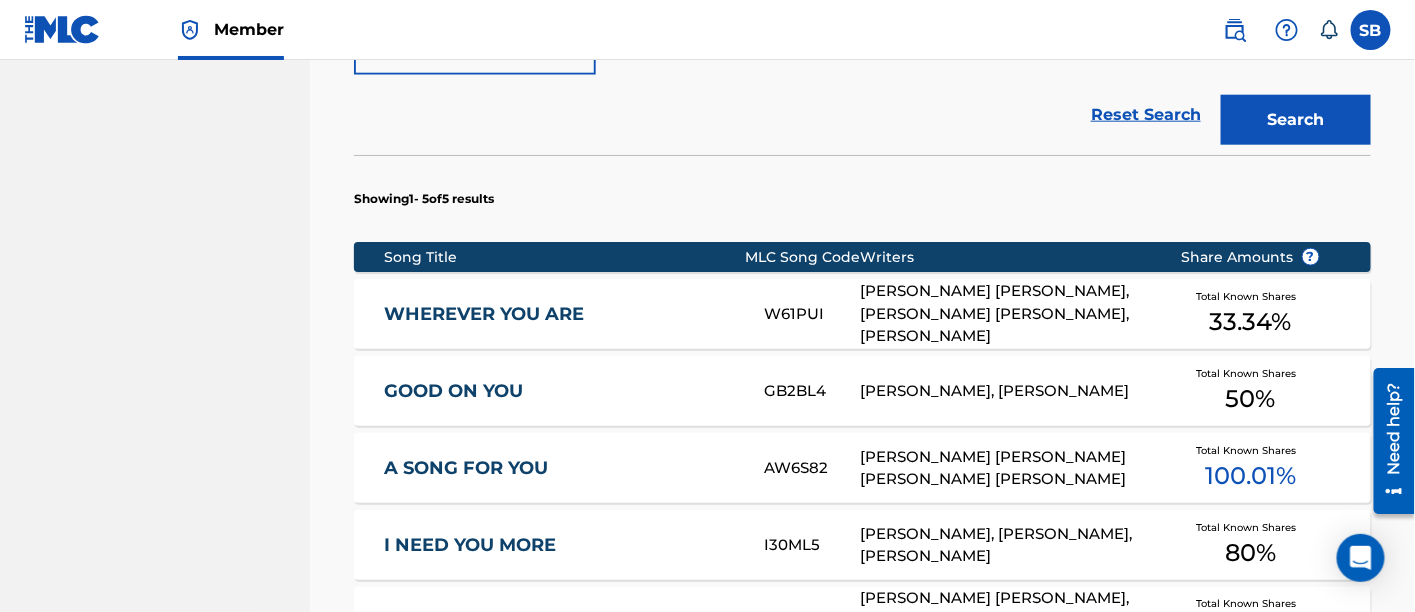 scroll, scrollTop: 433, scrollLeft: 0, axis: vertical 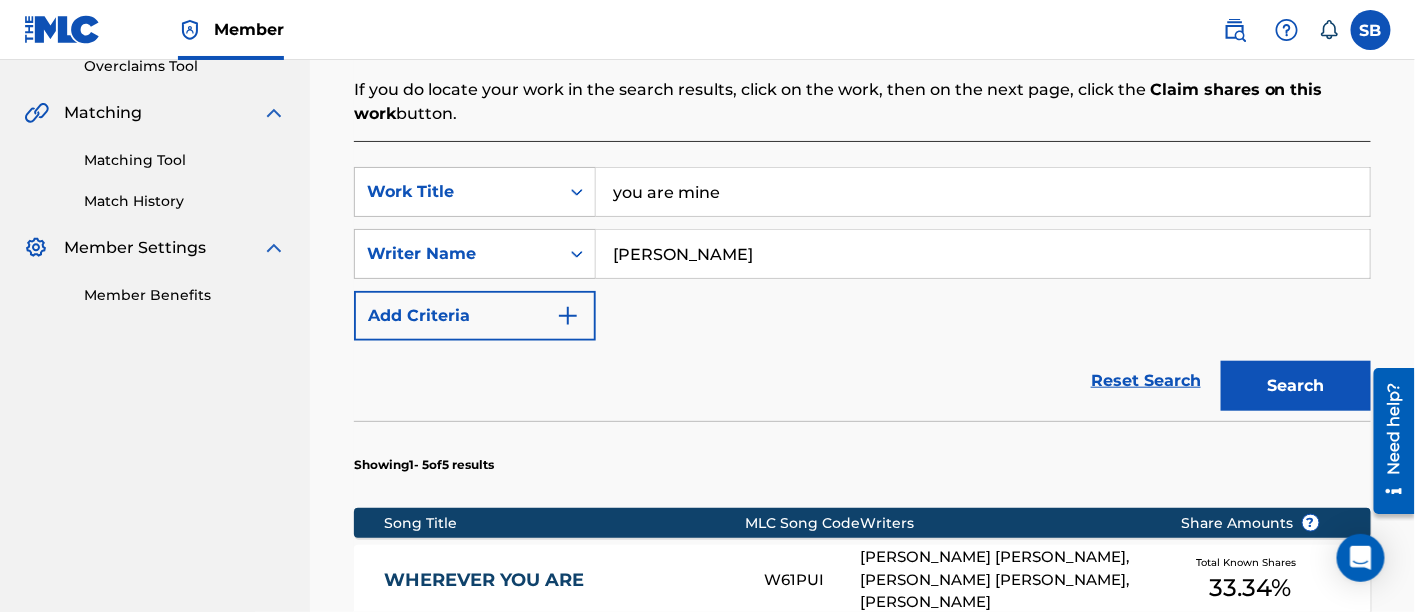 click on "you are mine" at bounding box center (983, 192) 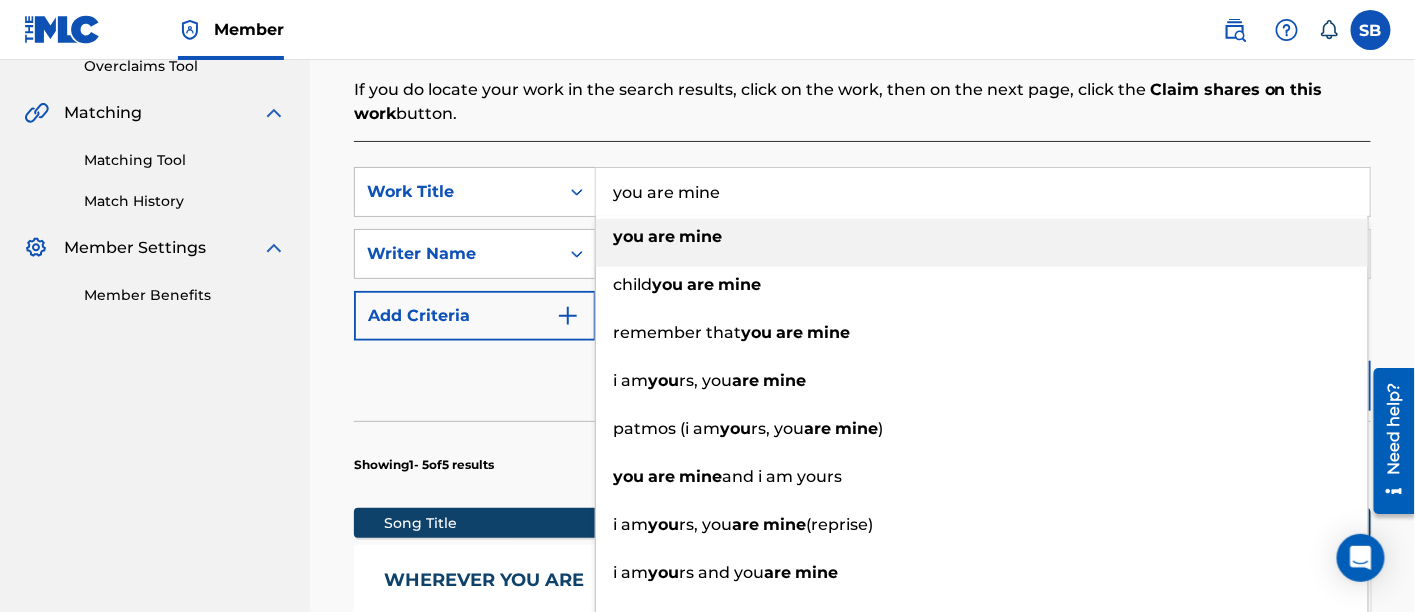 click on "you are mine" at bounding box center [983, 192] 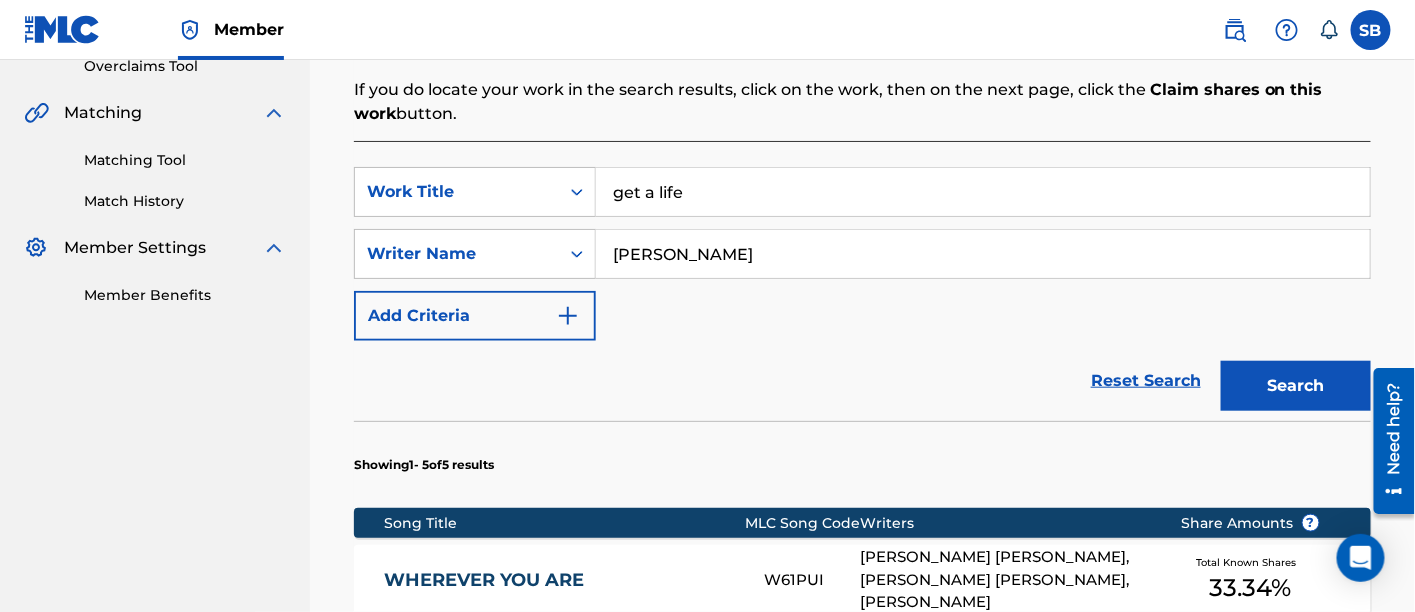 click on "Search" at bounding box center [1296, 386] 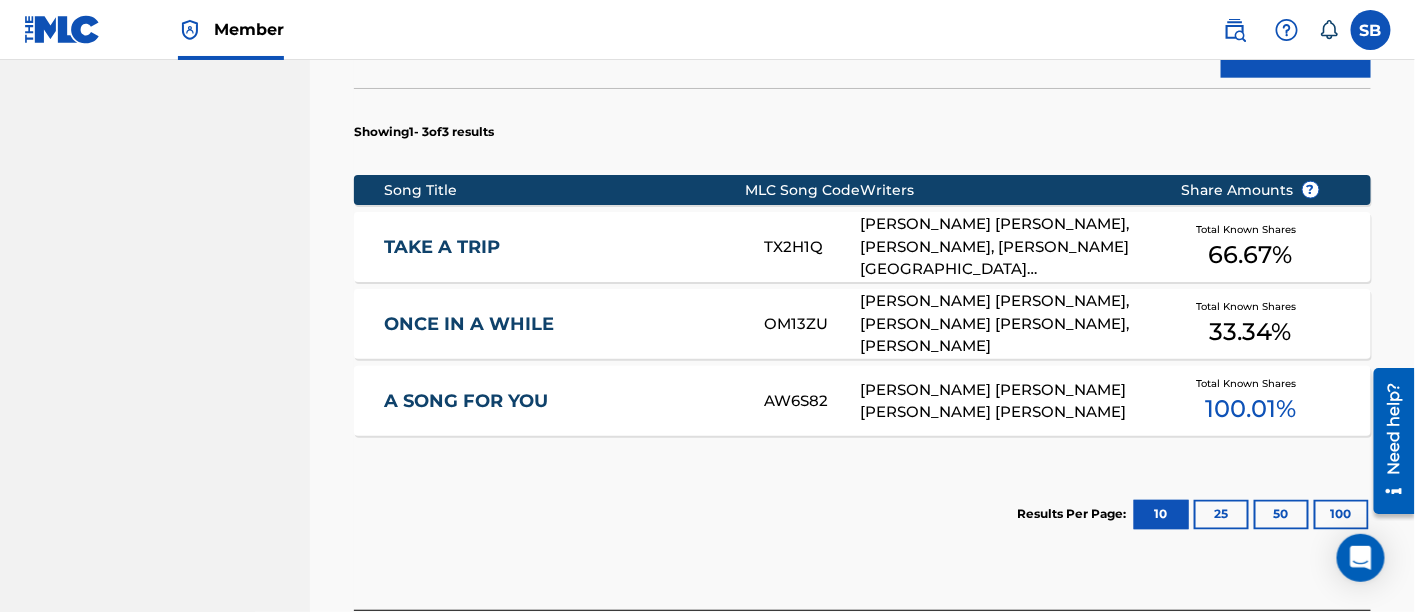 scroll, scrollTop: 544, scrollLeft: 0, axis: vertical 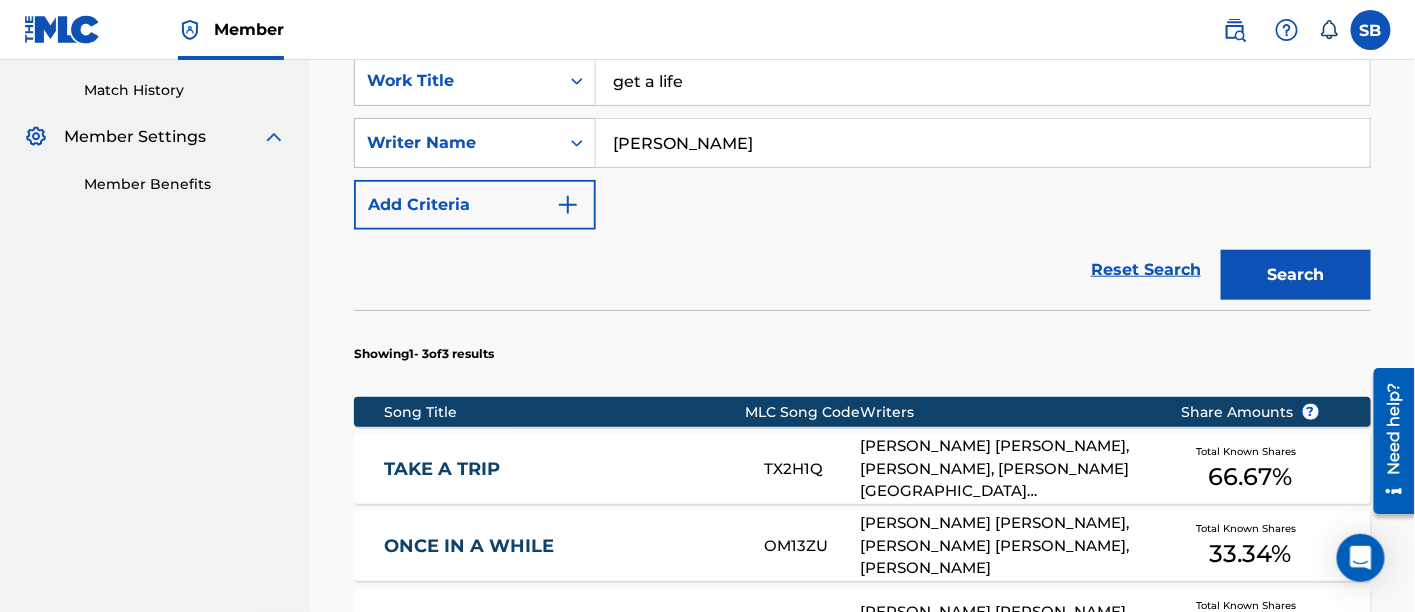 click on "get a life" at bounding box center [983, 81] 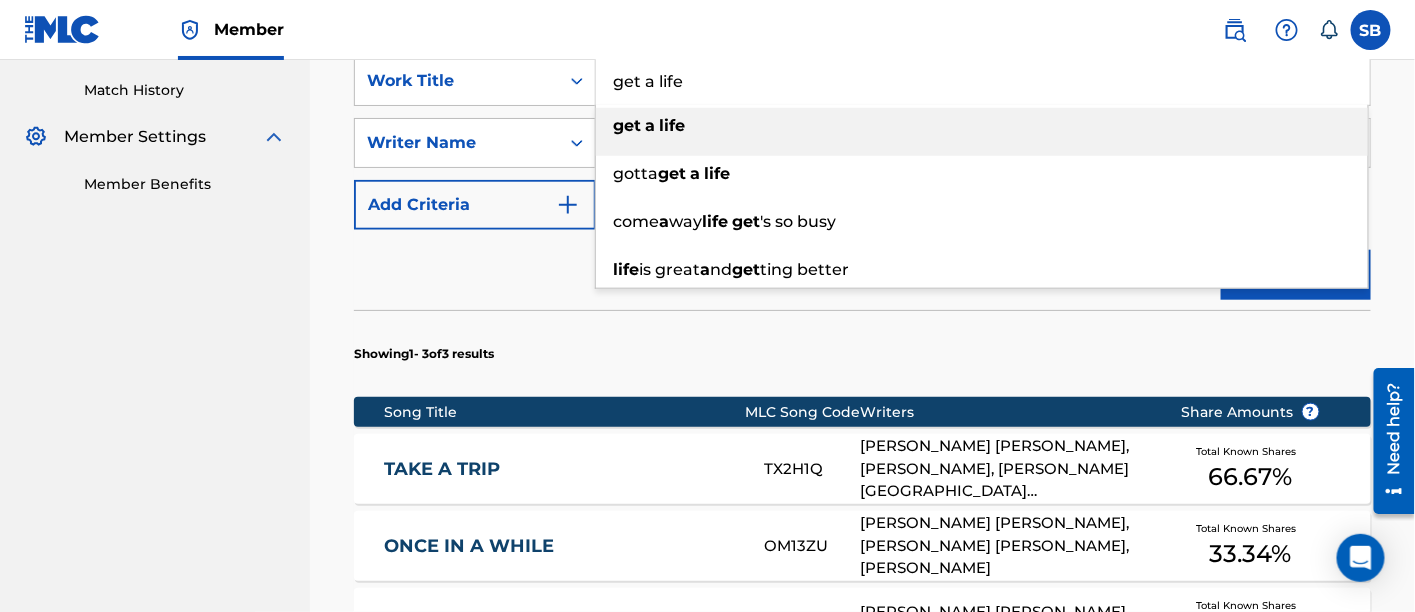 click on "get a life" at bounding box center [983, 81] 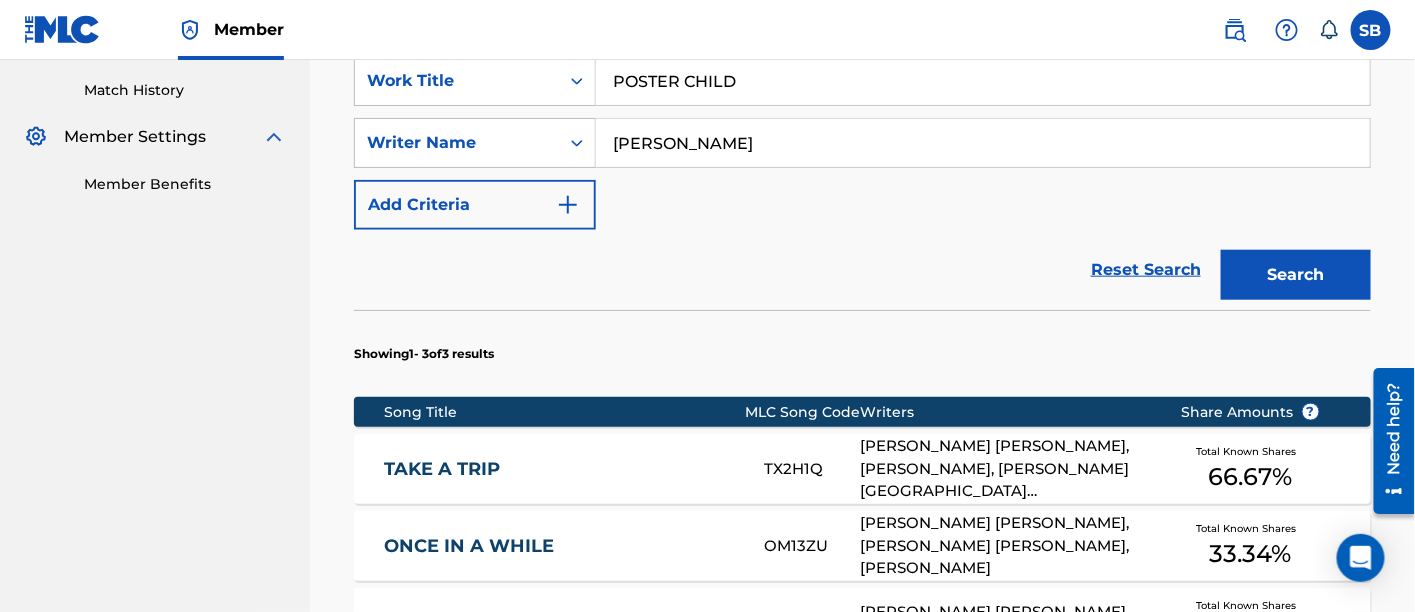 click on "Search" at bounding box center [1296, 275] 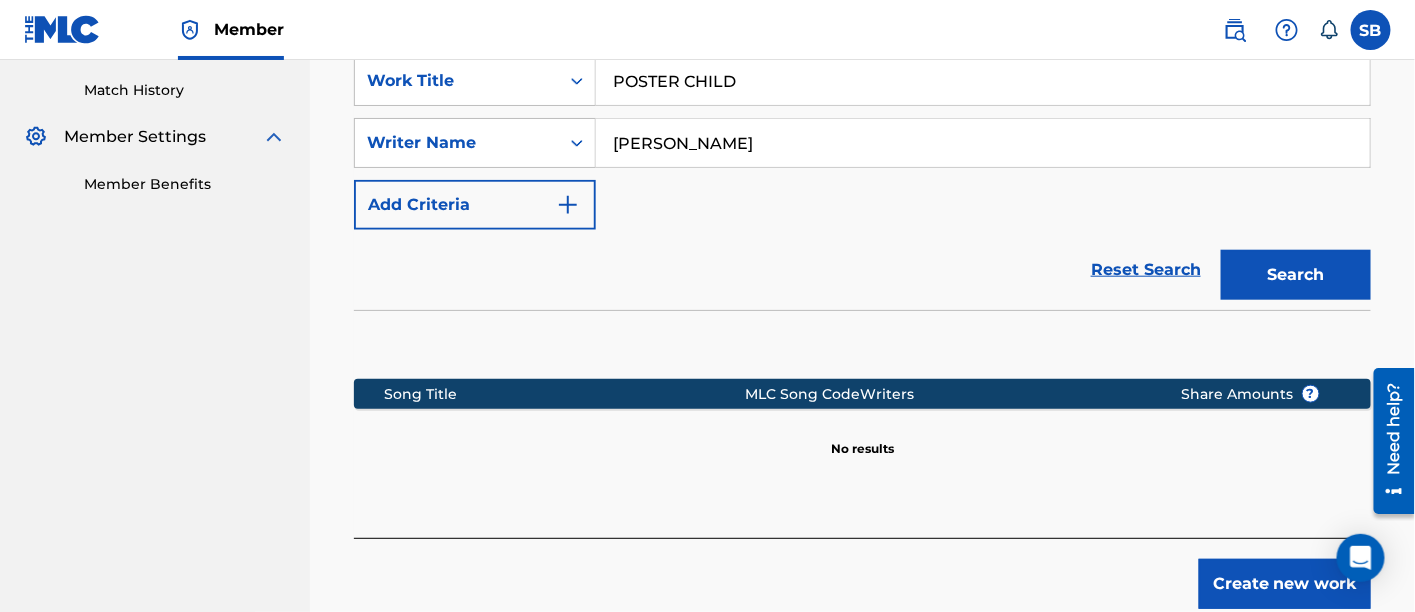 click on "POSTER CHILD" at bounding box center [983, 81] 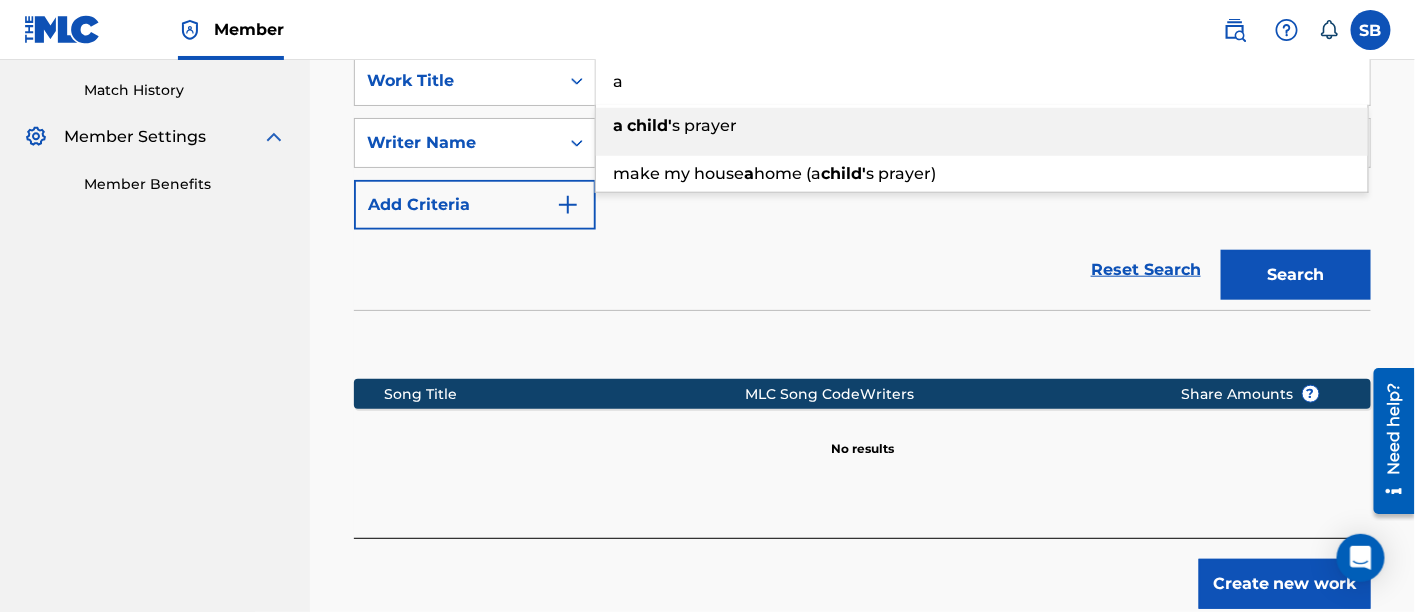 type on "a" 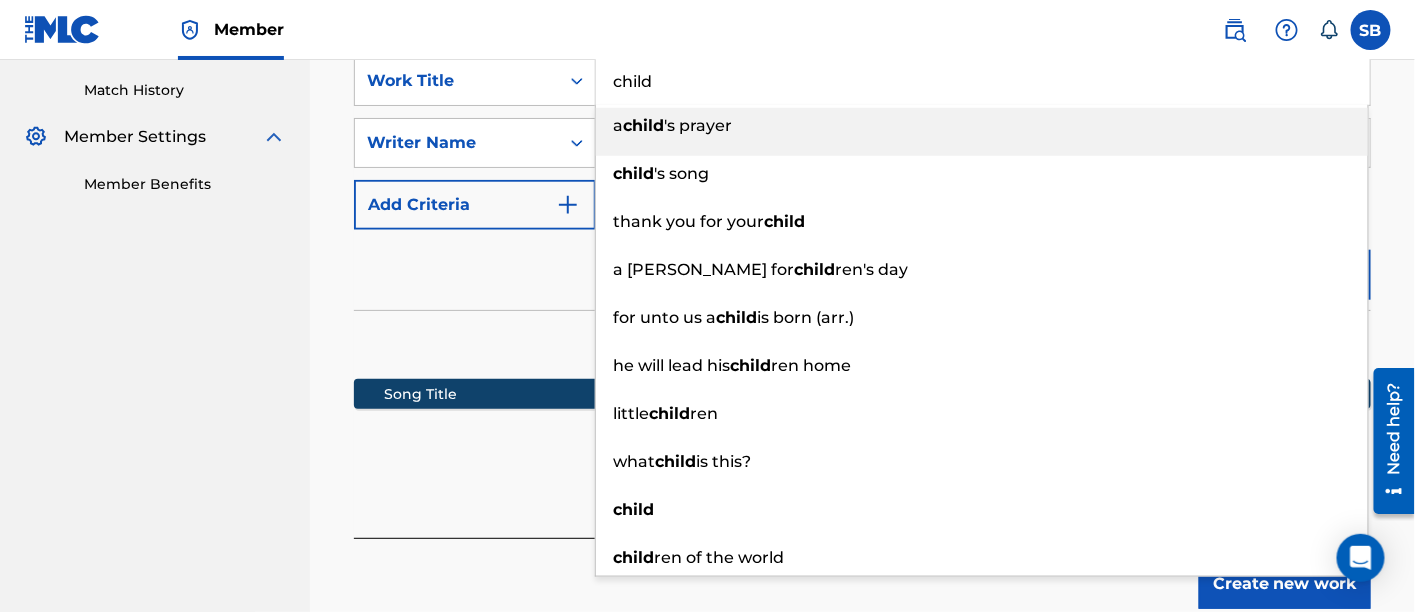 click on "Reset Search Search" at bounding box center (862, 270) 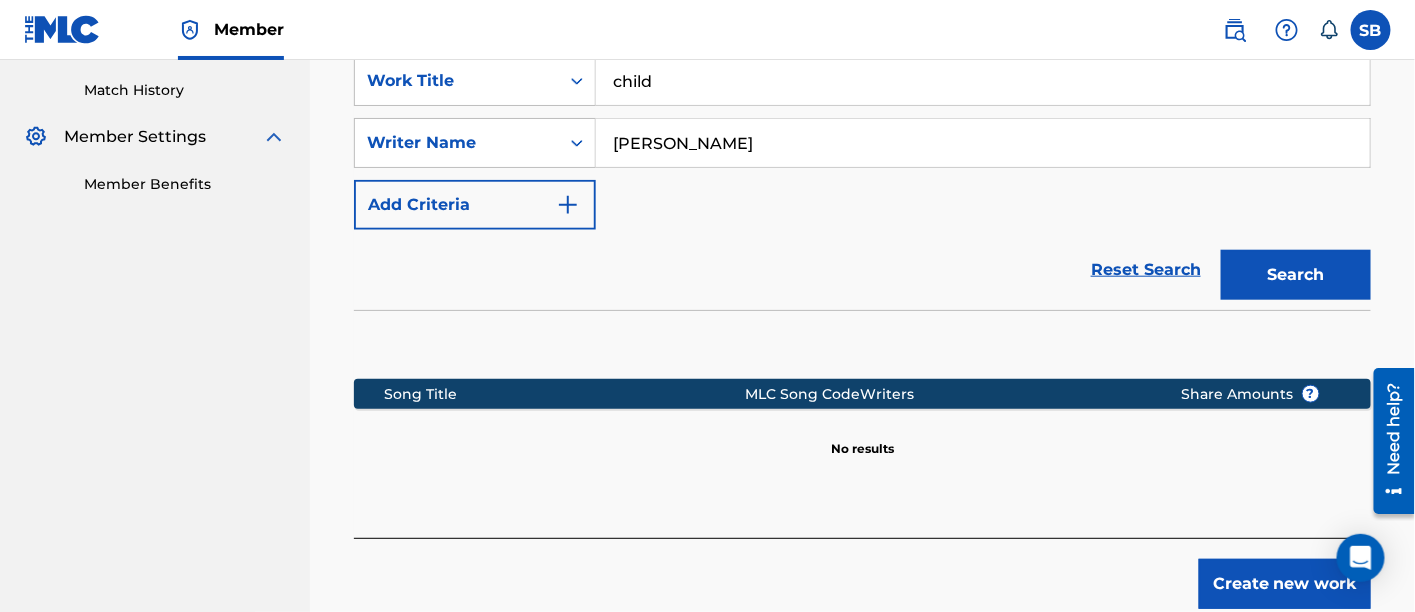 scroll, scrollTop: 433, scrollLeft: 0, axis: vertical 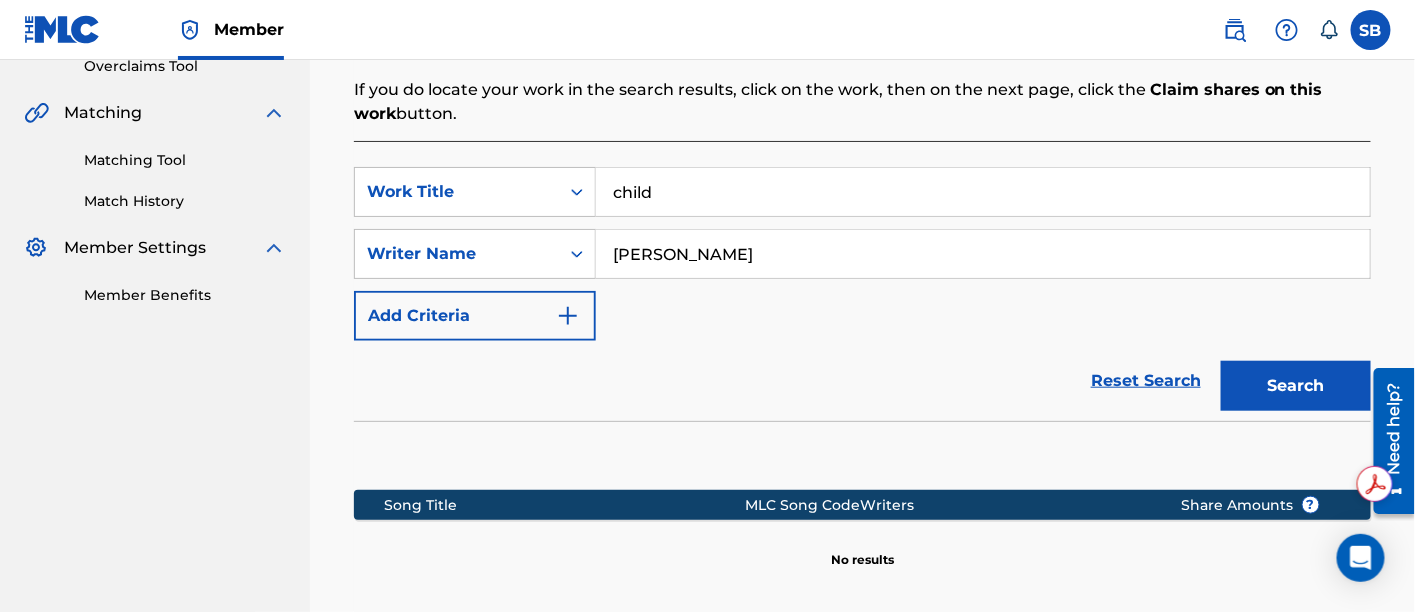 click on "Search" at bounding box center (1296, 386) 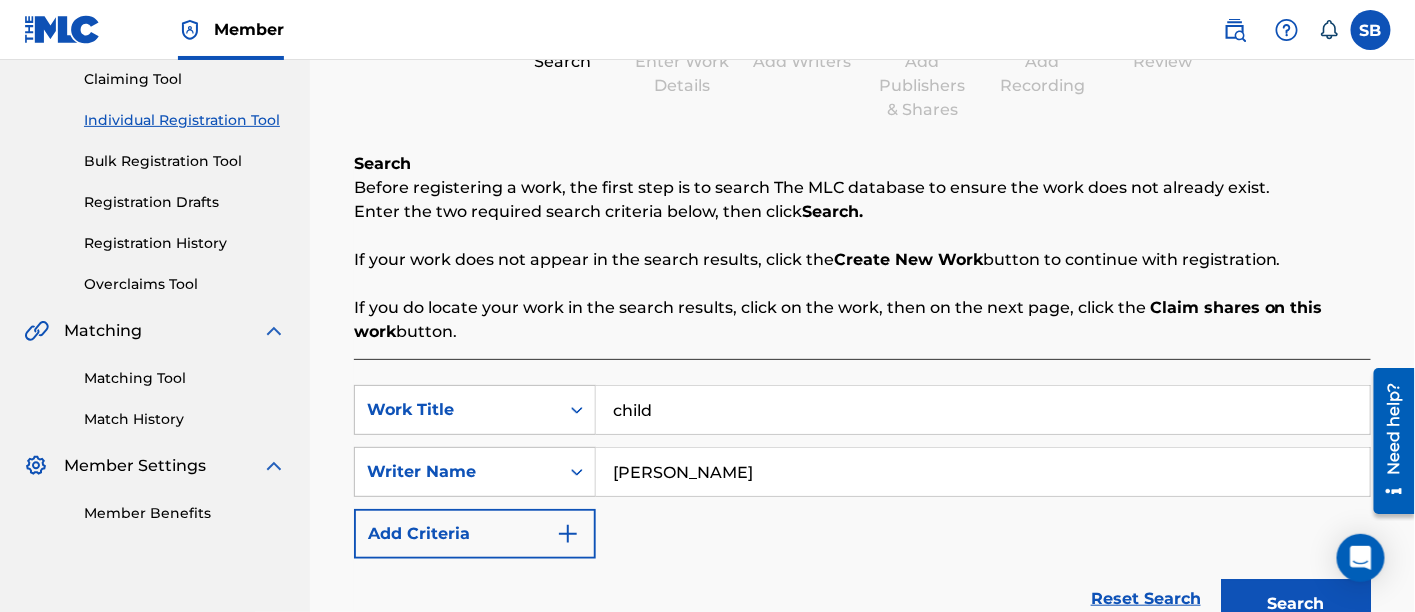 scroll, scrollTop: 211, scrollLeft: 0, axis: vertical 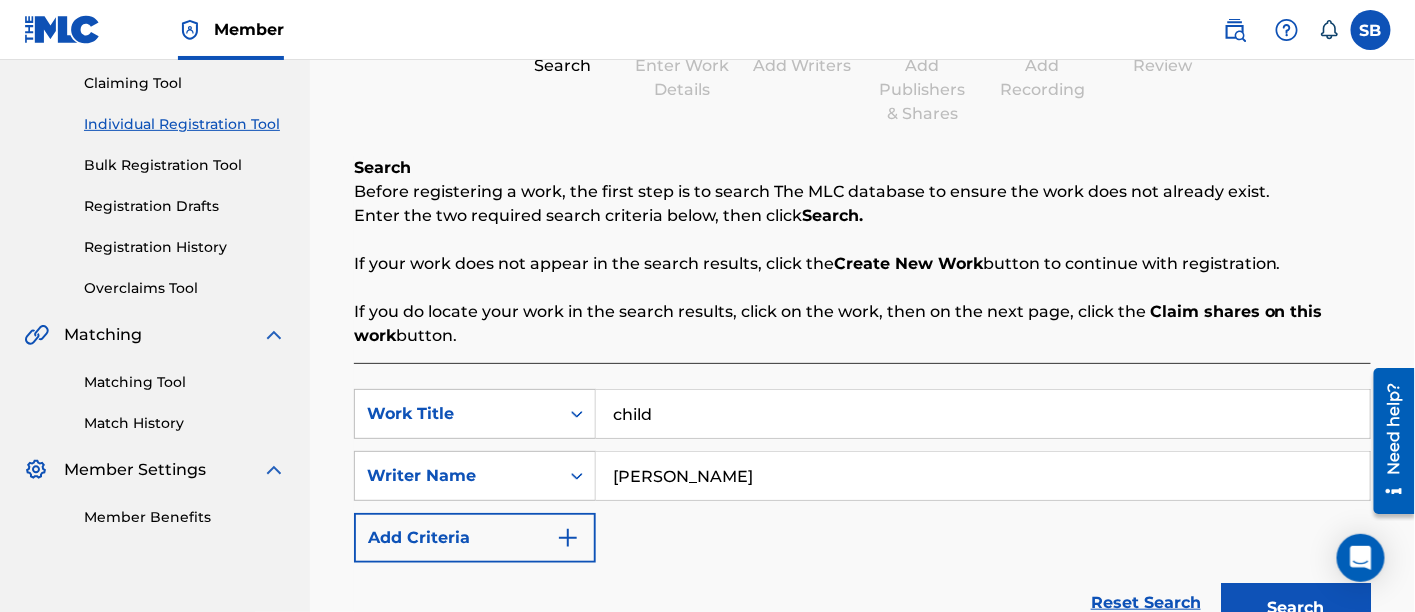 click on "child" at bounding box center (983, 414) 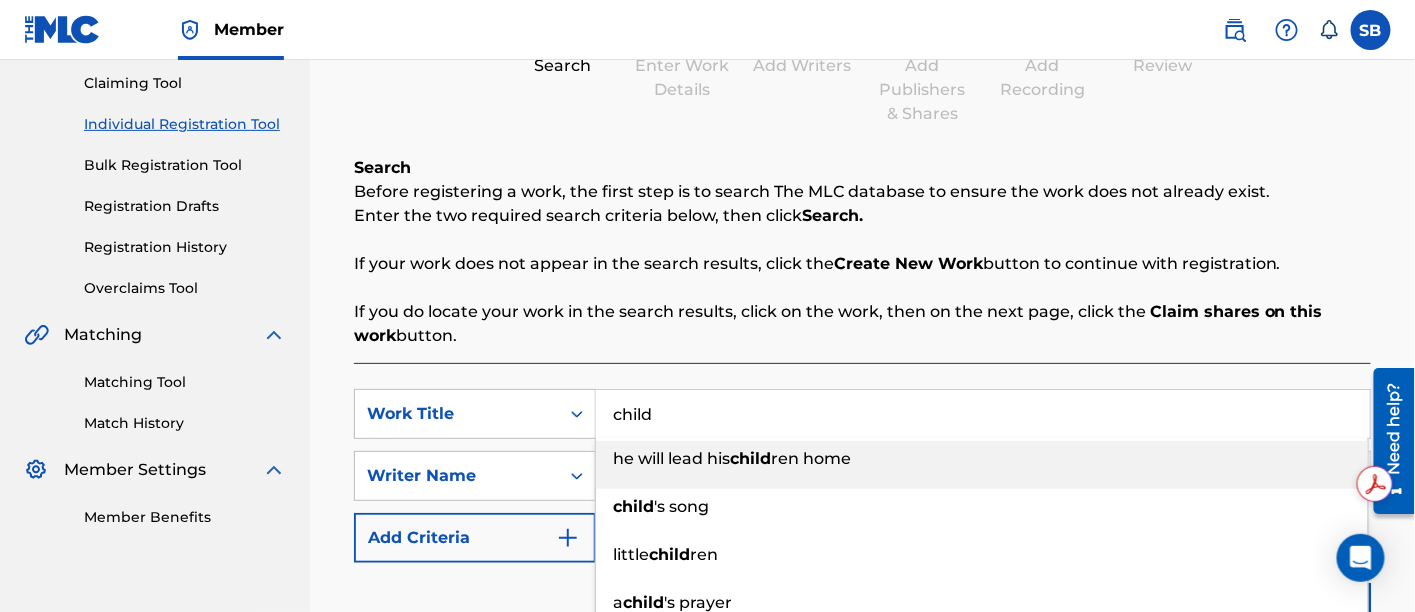 click on "child" at bounding box center (983, 414) 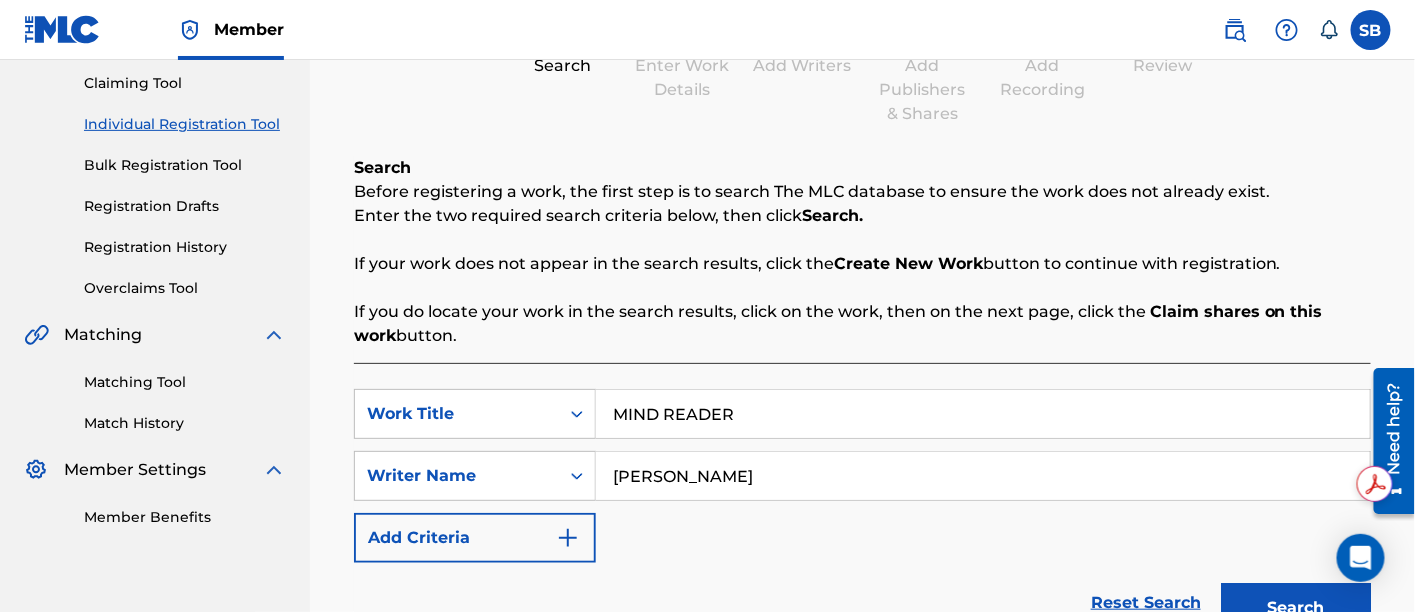 click on "Search Before registering a work, the first step is to search The MLC database to ensure the work does not already exist. Enter the two required search criteria below, then click   Search.  If your work does not appear in the search results, click the  Create New Work   button to continue with registration. If you do locate your work in the search results, click on the work, then on the next page, click the   Claim shares on this work  button. SearchWithCriteria04c0c841-3e86-4e3b-a316-1443c999567a Work Title MIND READER SearchWithCriteria7febc554-bd3c-4714-a705-bdfcf00285ba Writer Name henrik hoeldtke Add Criteria Reset Search Search Song Title MLC Song Code Writers Share Amounts ? No results" at bounding box center [862, 513] 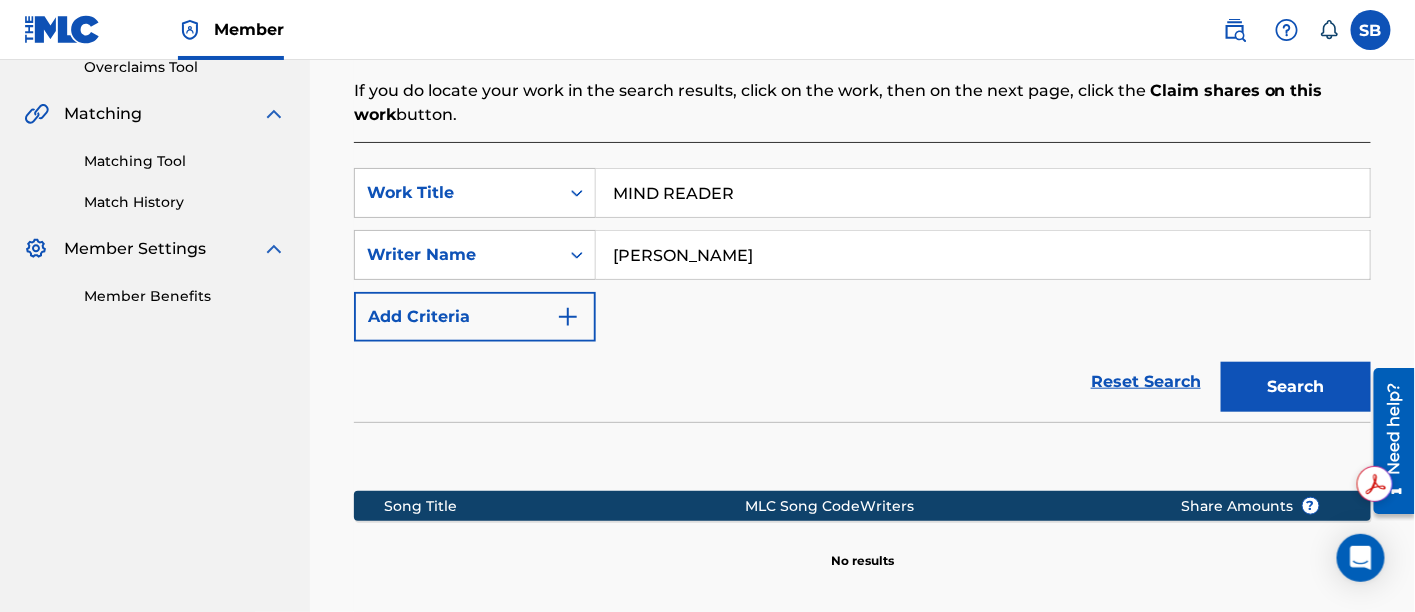 scroll, scrollTop: 433, scrollLeft: 0, axis: vertical 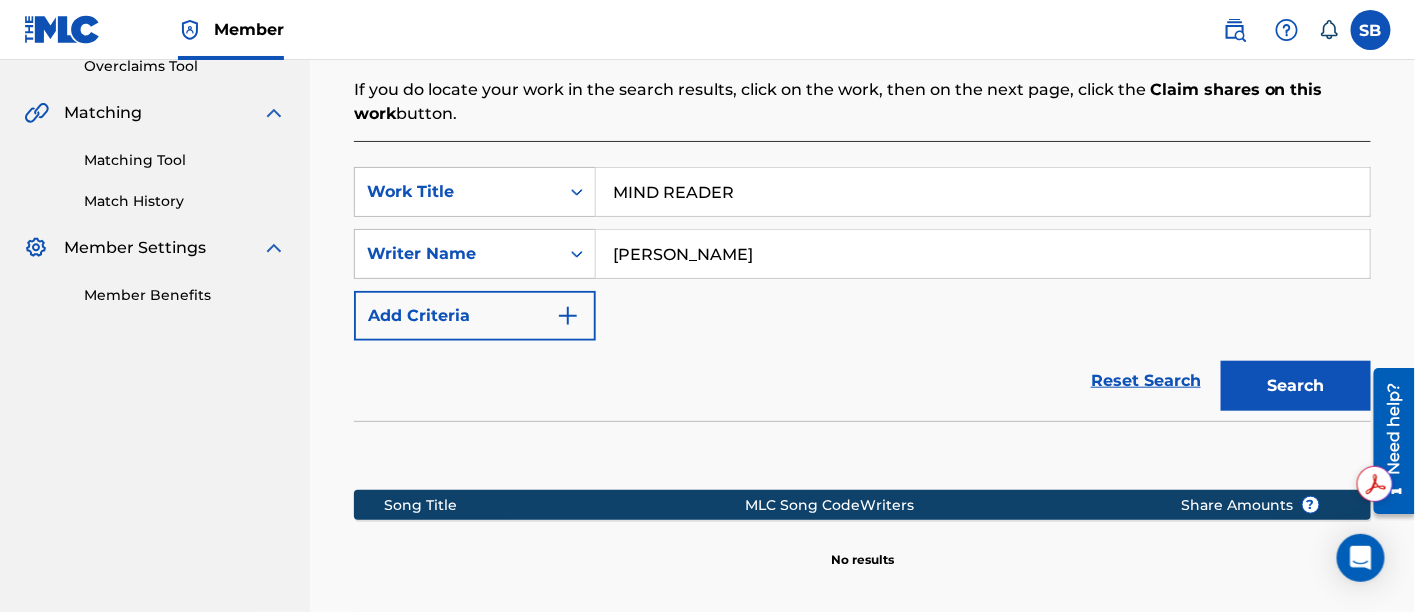 click on "Search" at bounding box center [1296, 386] 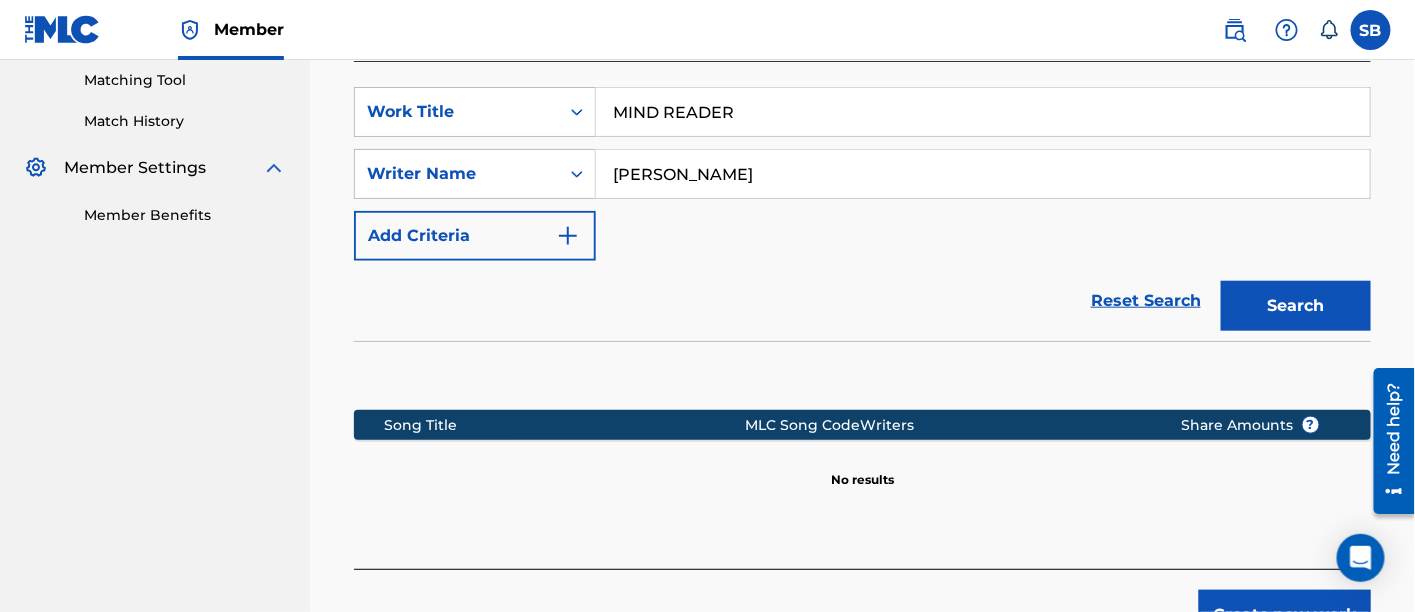 scroll, scrollTop: 544, scrollLeft: 0, axis: vertical 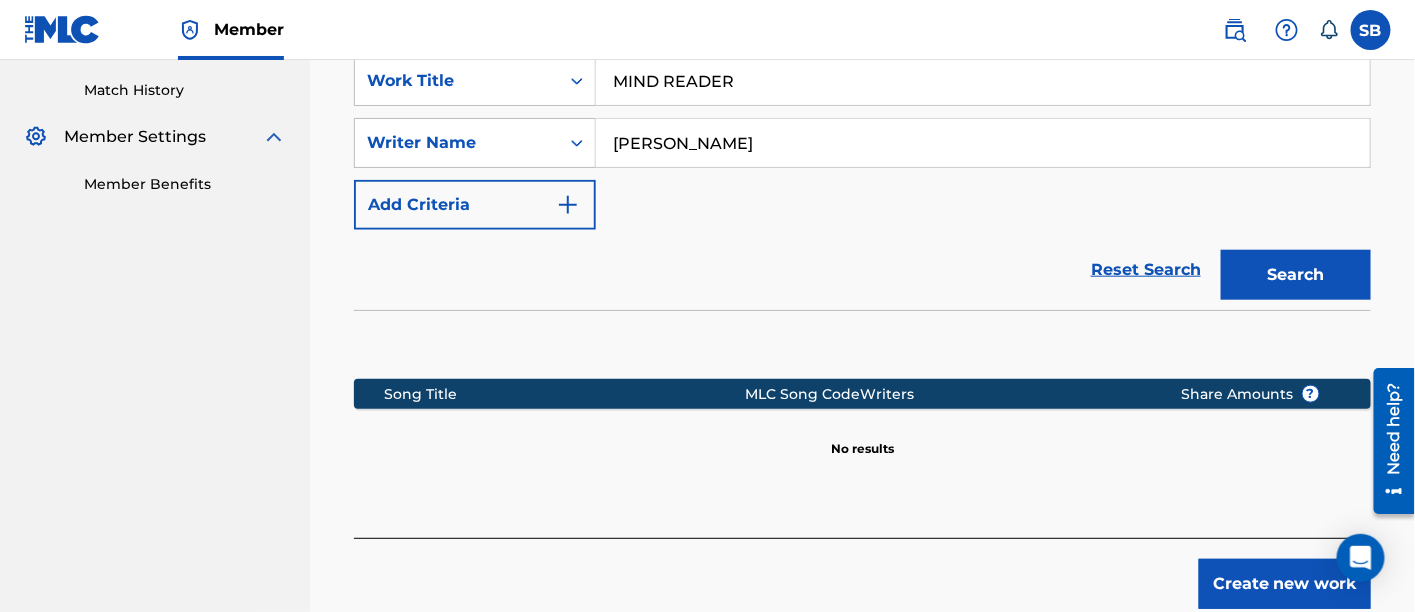 click on "MIND READER" at bounding box center (983, 81) 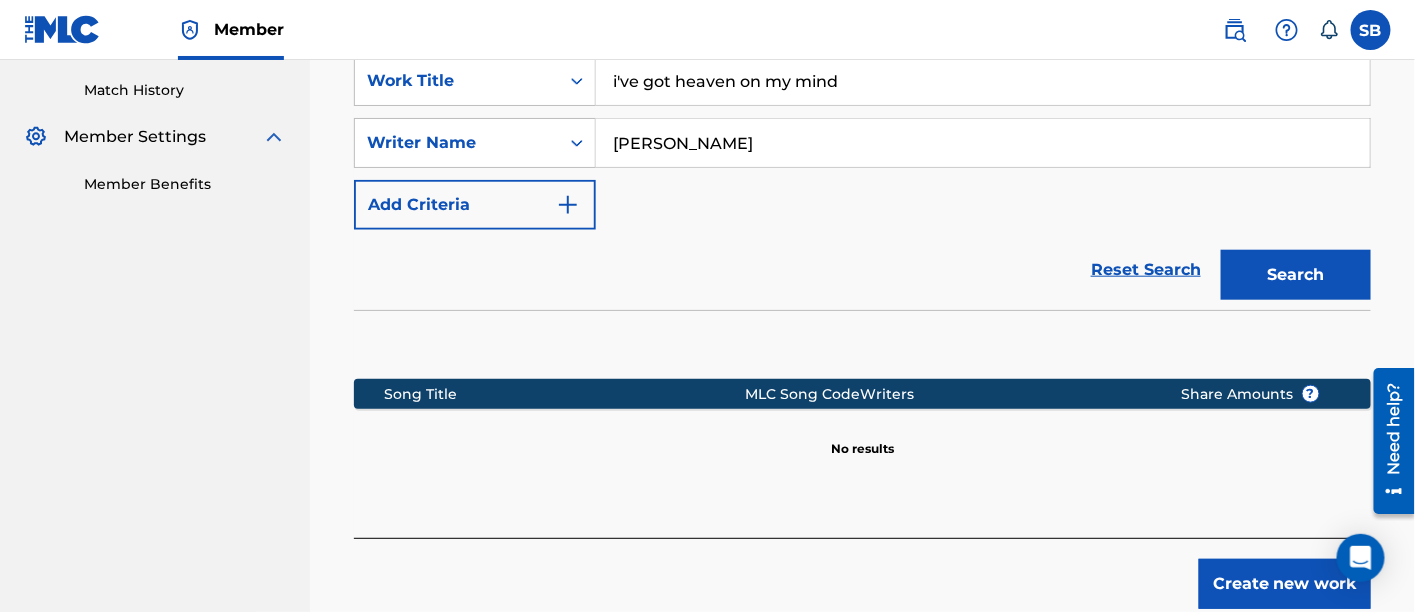 click on "i've got heaven on my mind" at bounding box center [983, 81] 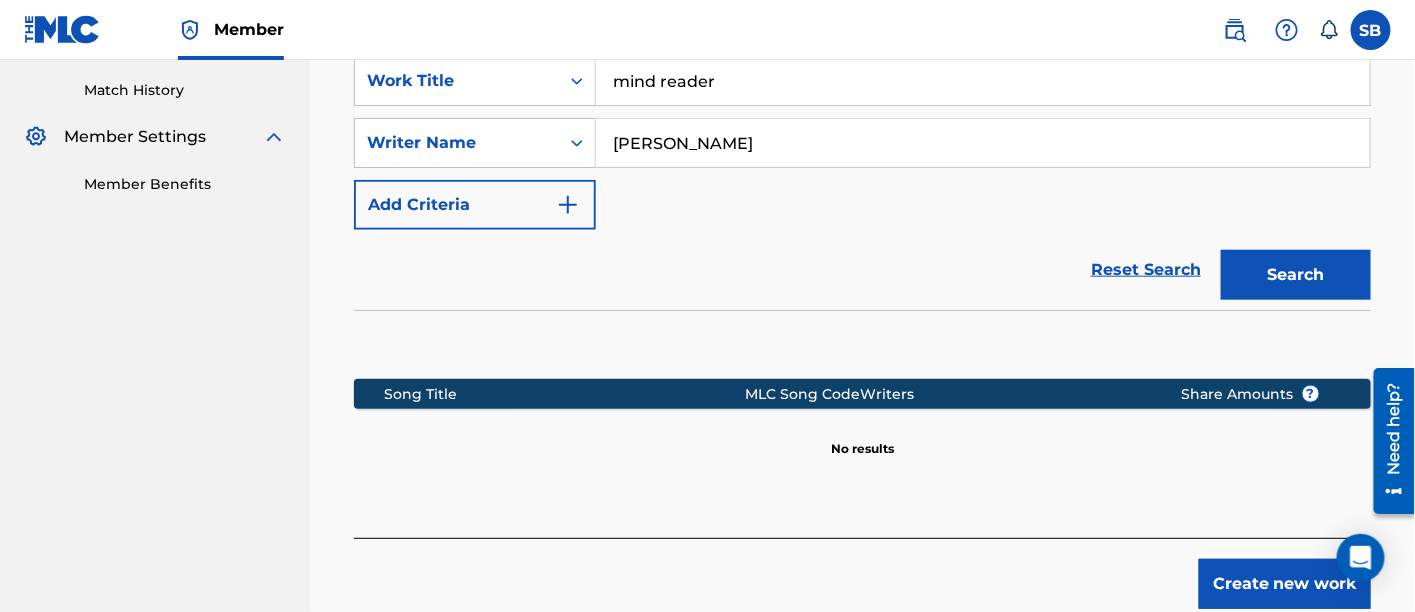 click on "Reset Search Search" at bounding box center (862, 270) 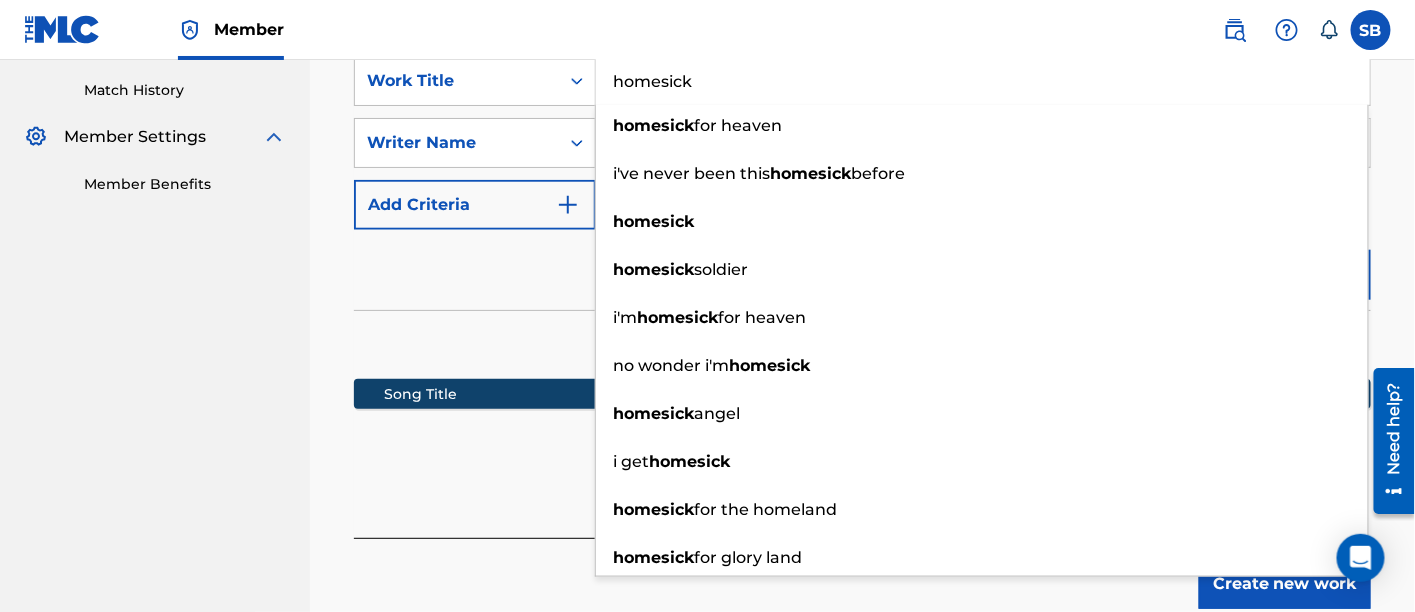 type on "homesick" 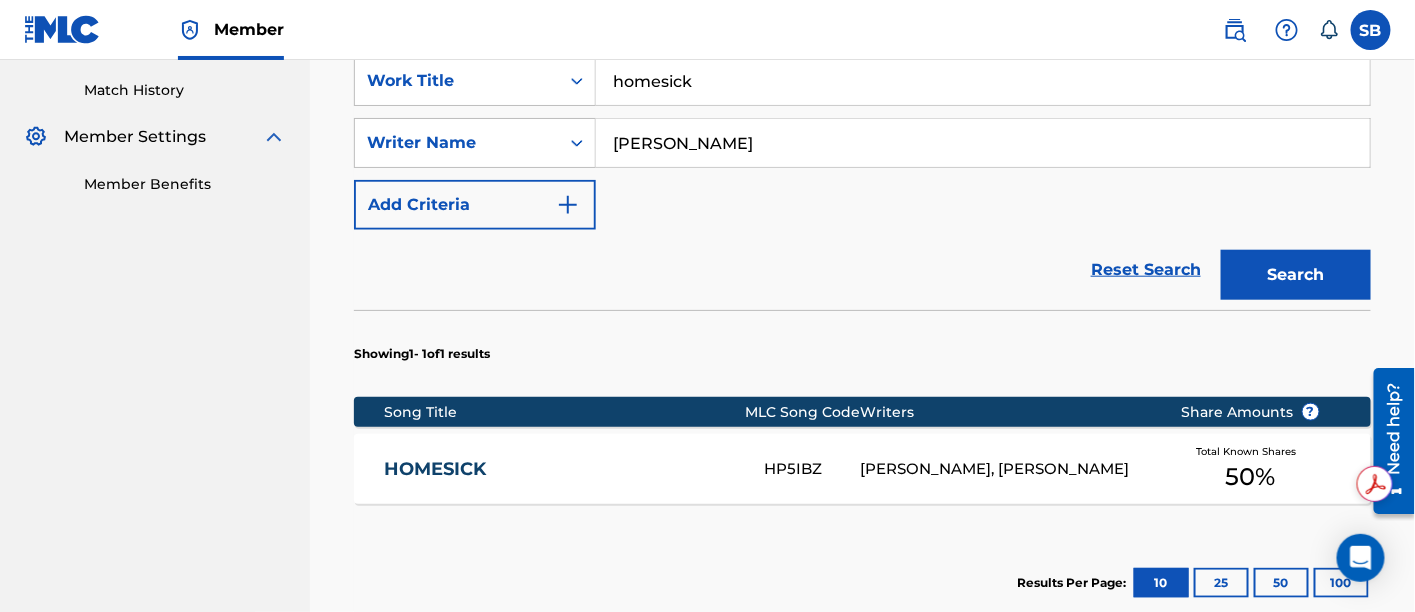 click on "HOMESICK" at bounding box center (561, 469) 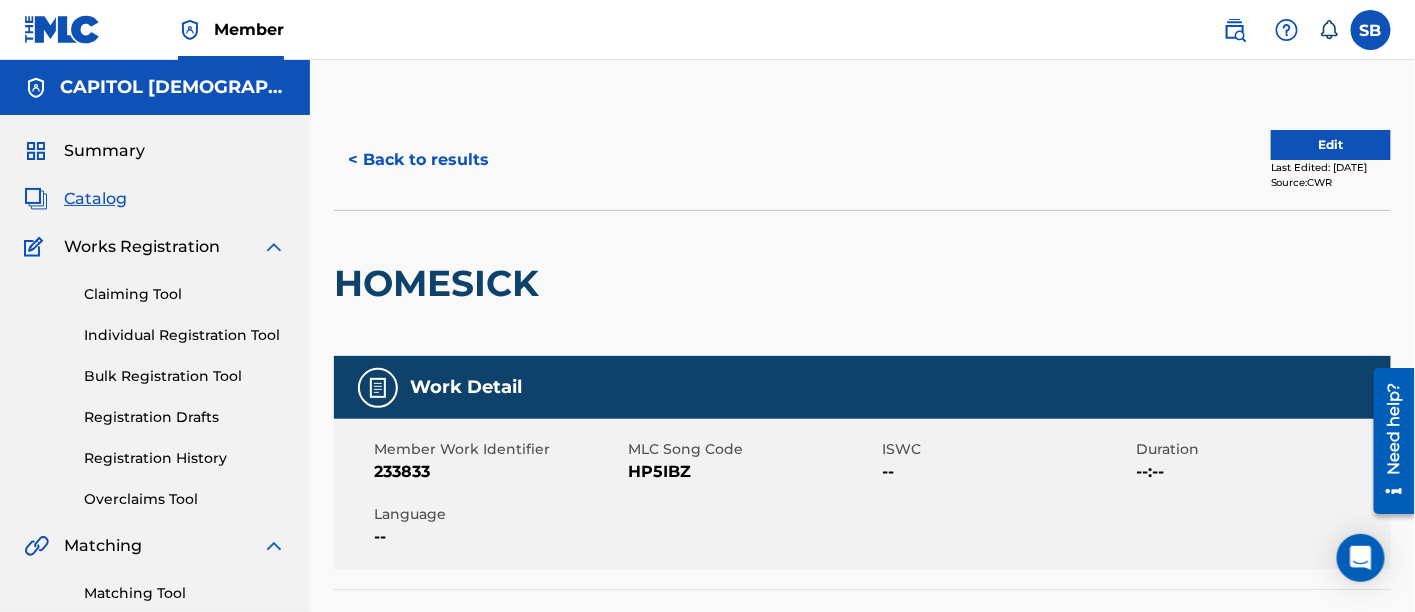 click on "< Back to results" at bounding box center (418, 160) 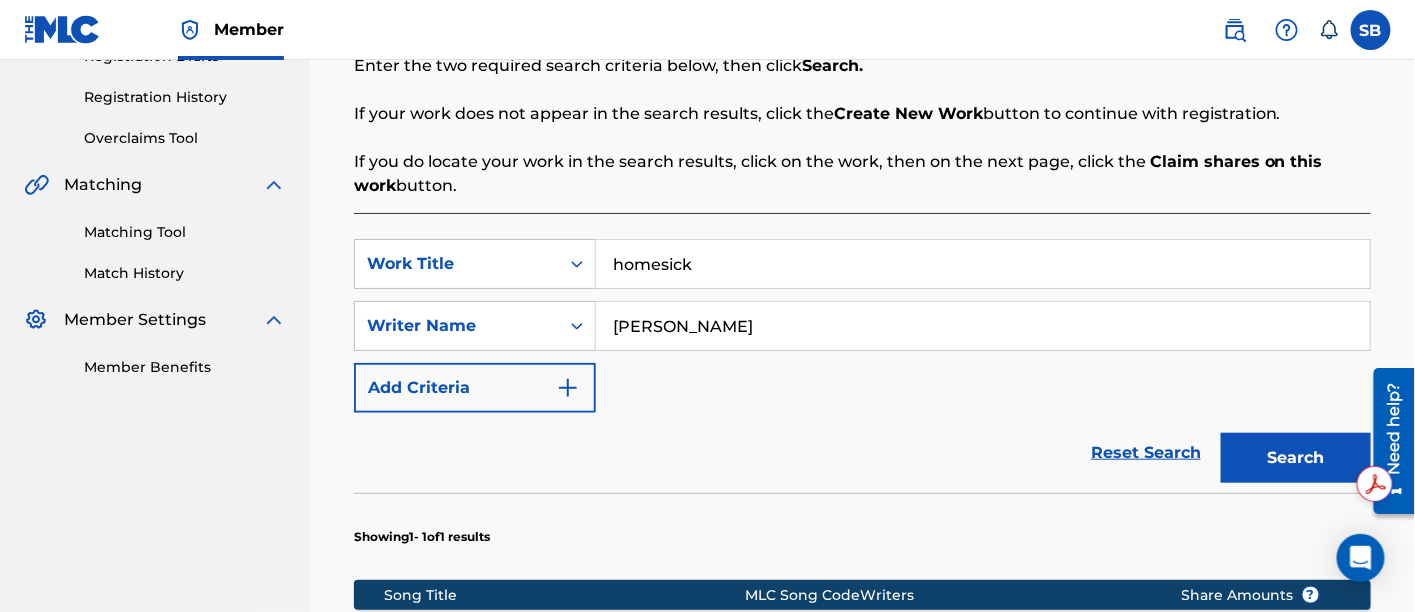 click on "homesick" at bounding box center [983, 264] 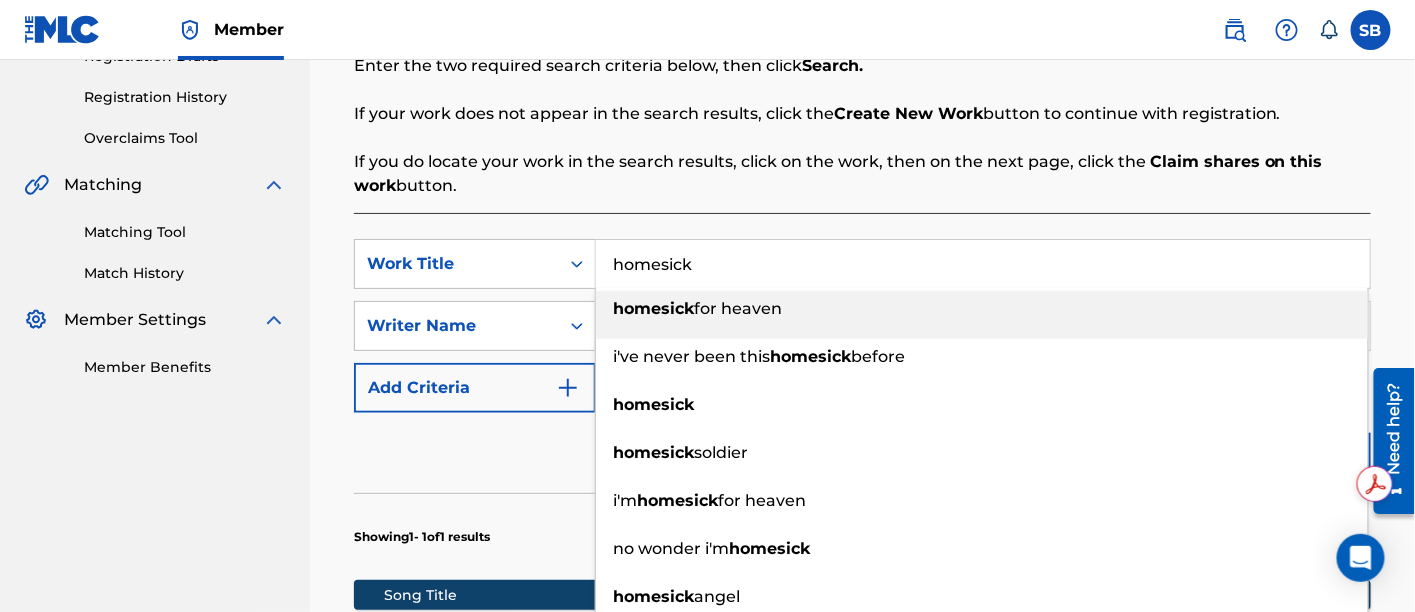 click on "homesick" at bounding box center [983, 264] 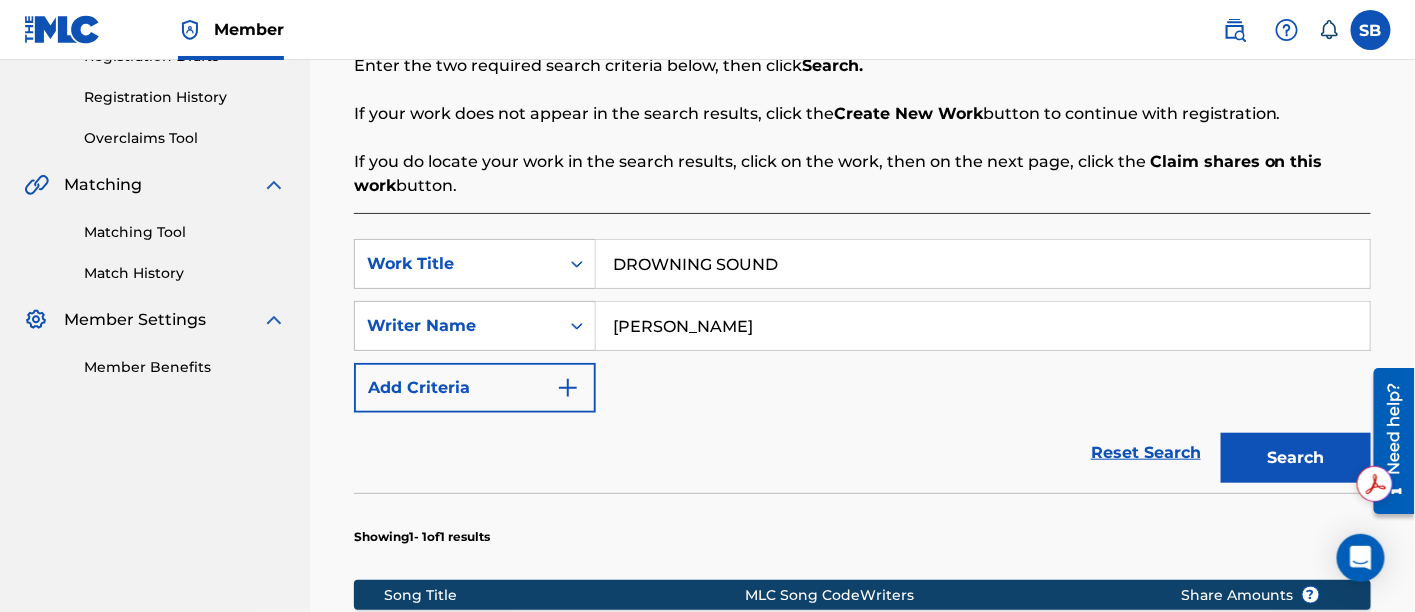 click on "Search" at bounding box center (1296, 458) 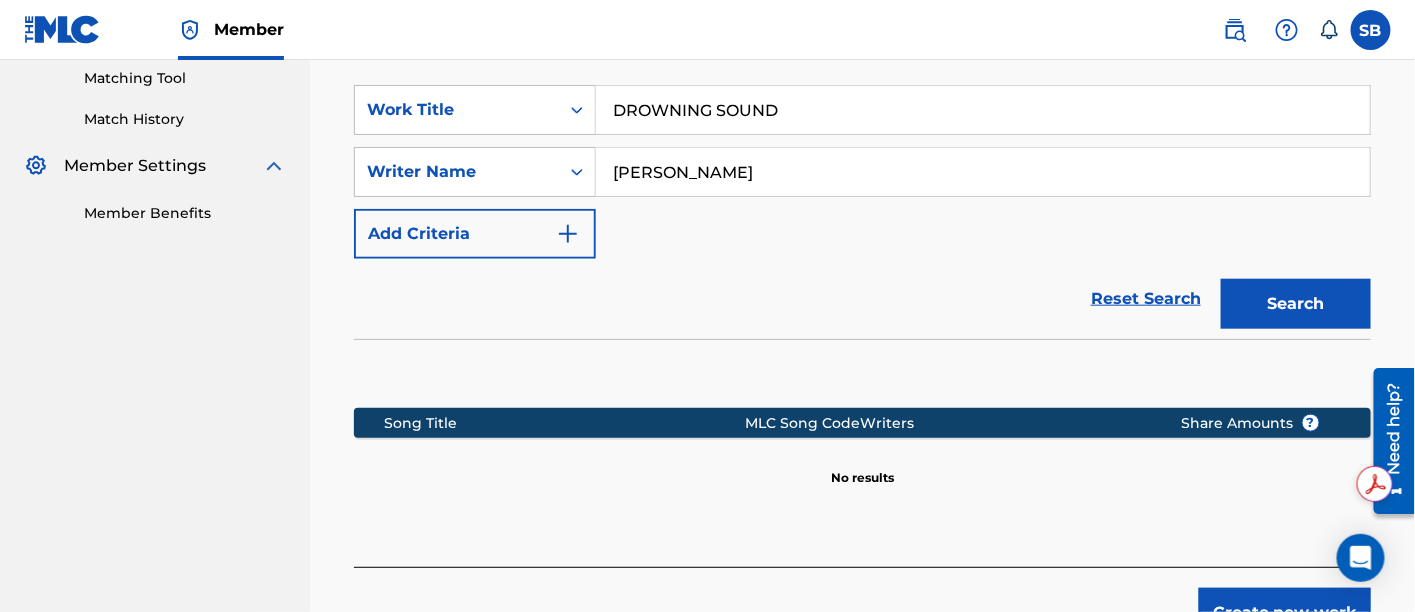 scroll, scrollTop: 211, scrollLeft: 0, axis: vertical 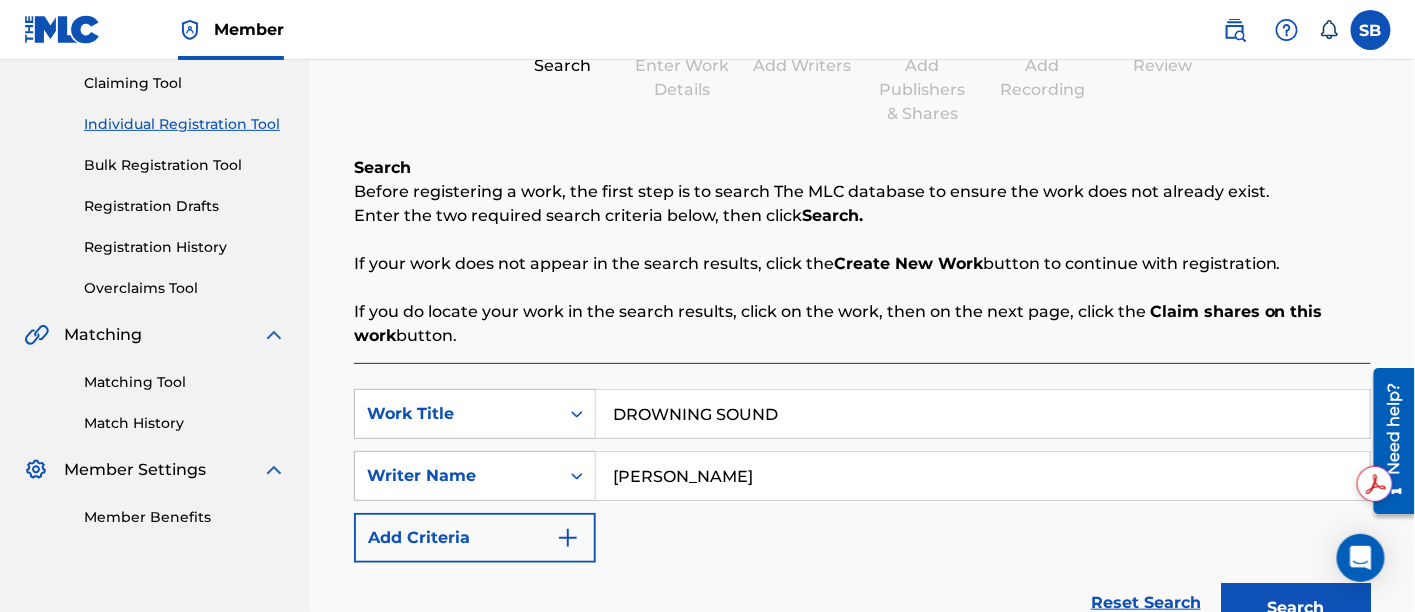 click on "DROWNING SOUND" at bounding box center [983, 414] 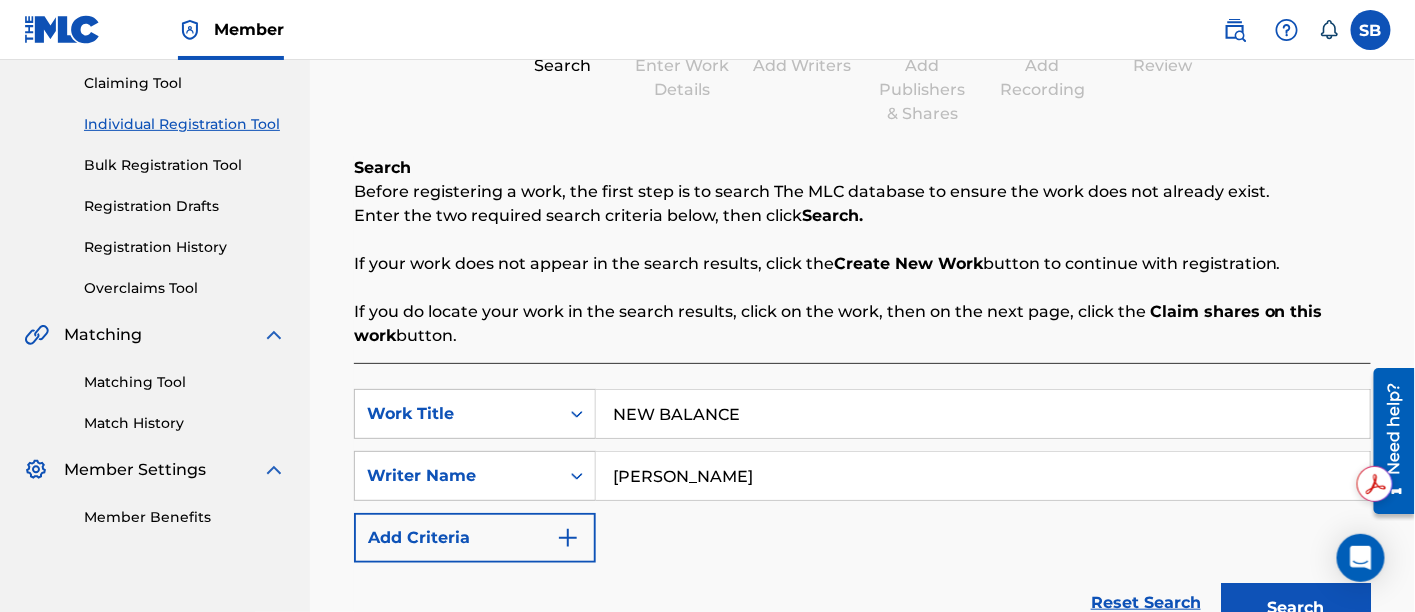 type on "NEW BALANCE" 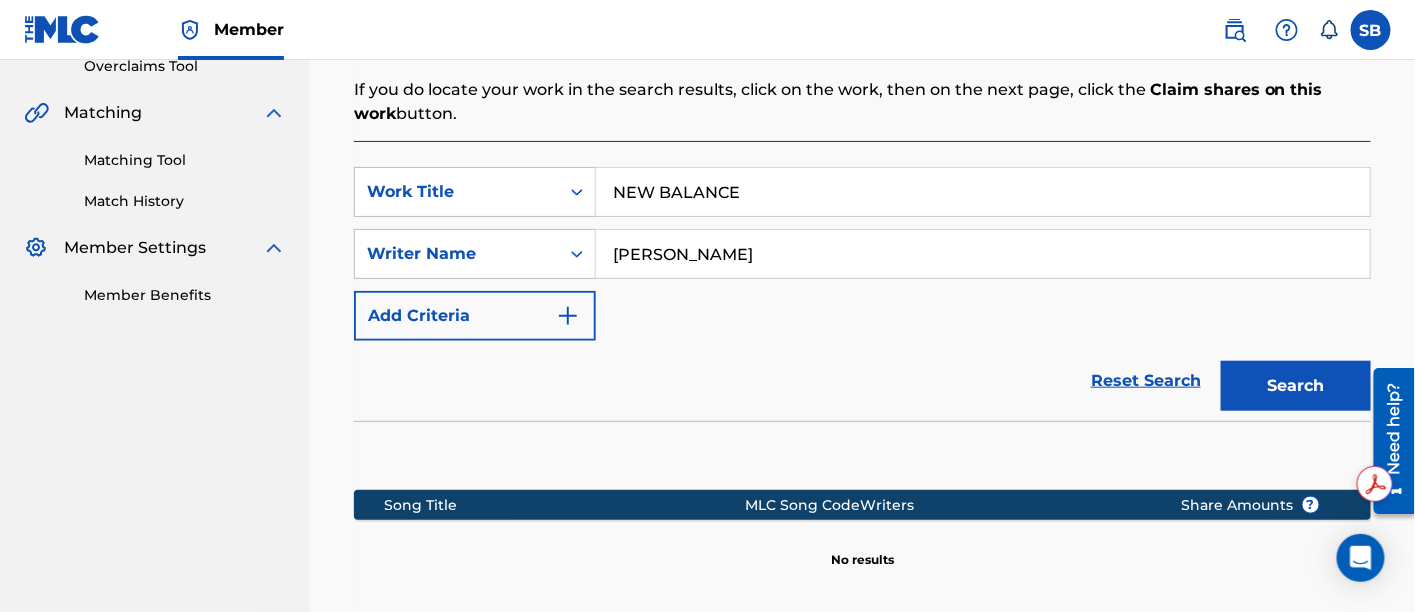 type on "henrik" 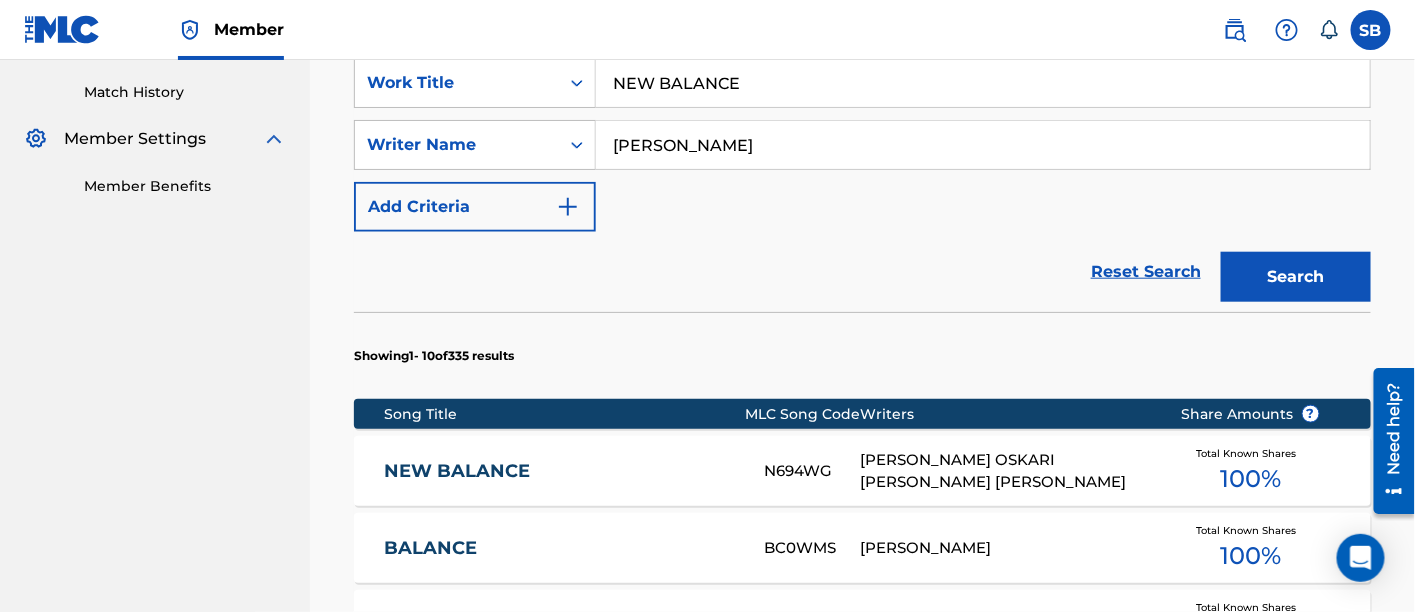 scroll, scrollTop: 433, scrollLeft: 0, axis: vertical 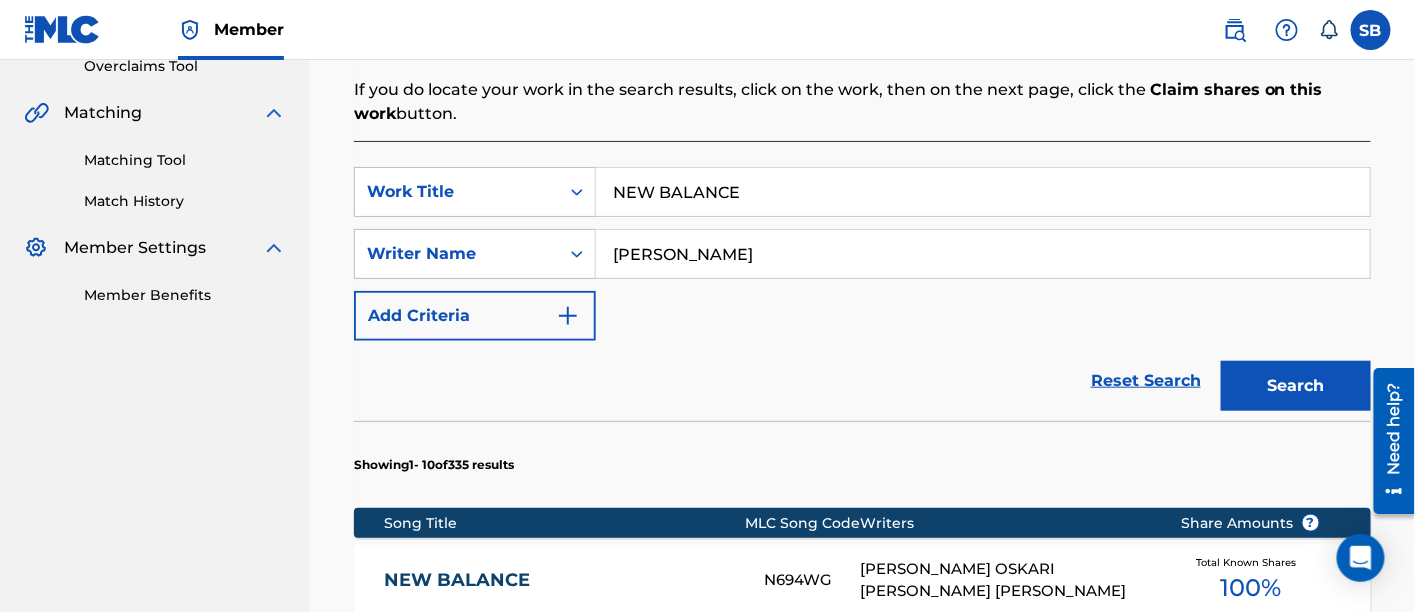 click on "NEW BALANCE" at bounding box center [983, 192] 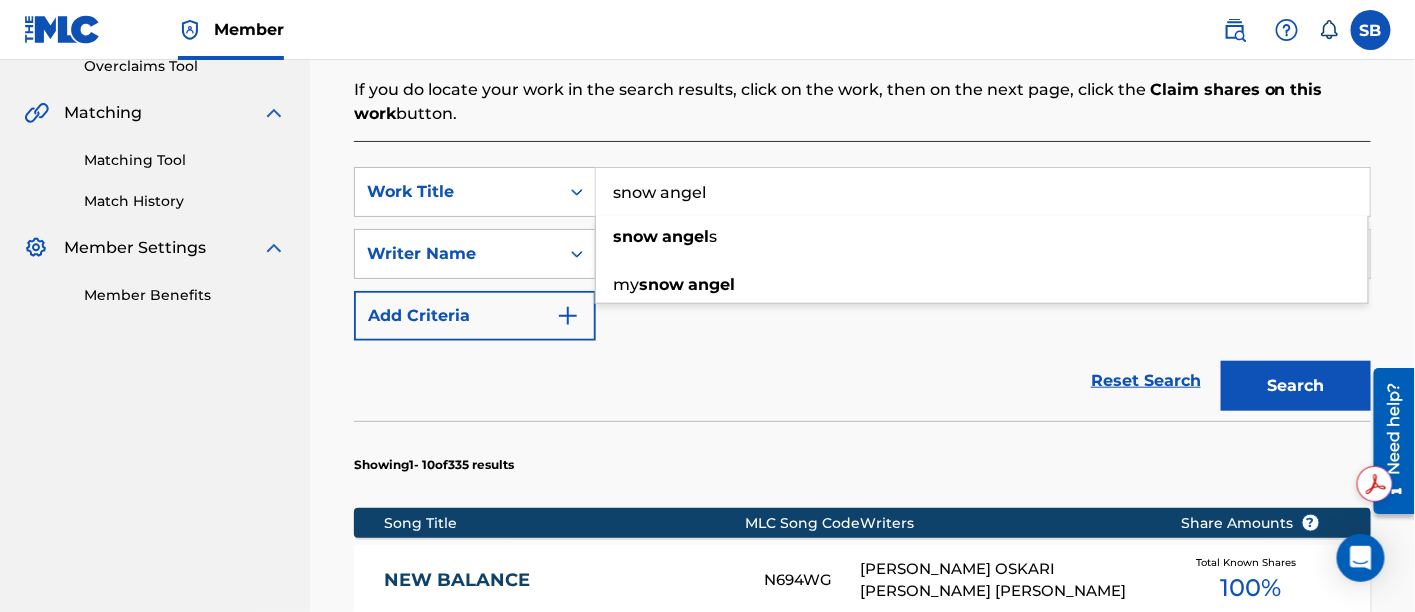 type on "snow angel" 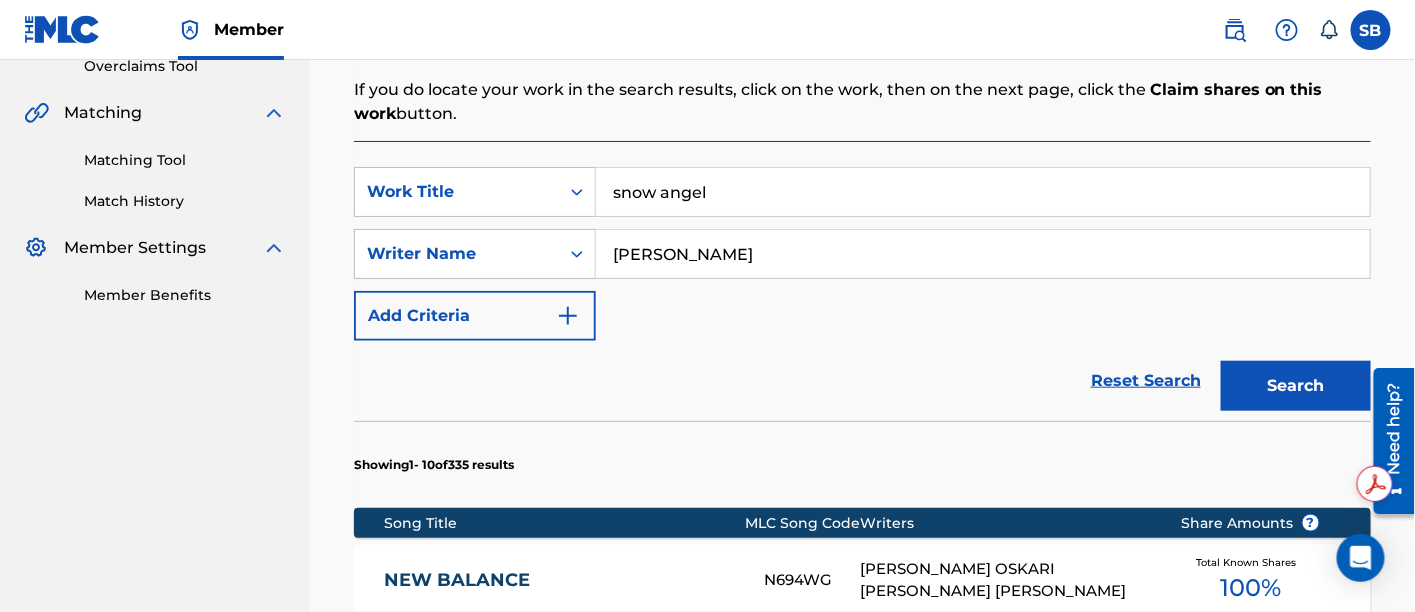 click on "Reset Search Search" at bounding box center (862, 381) 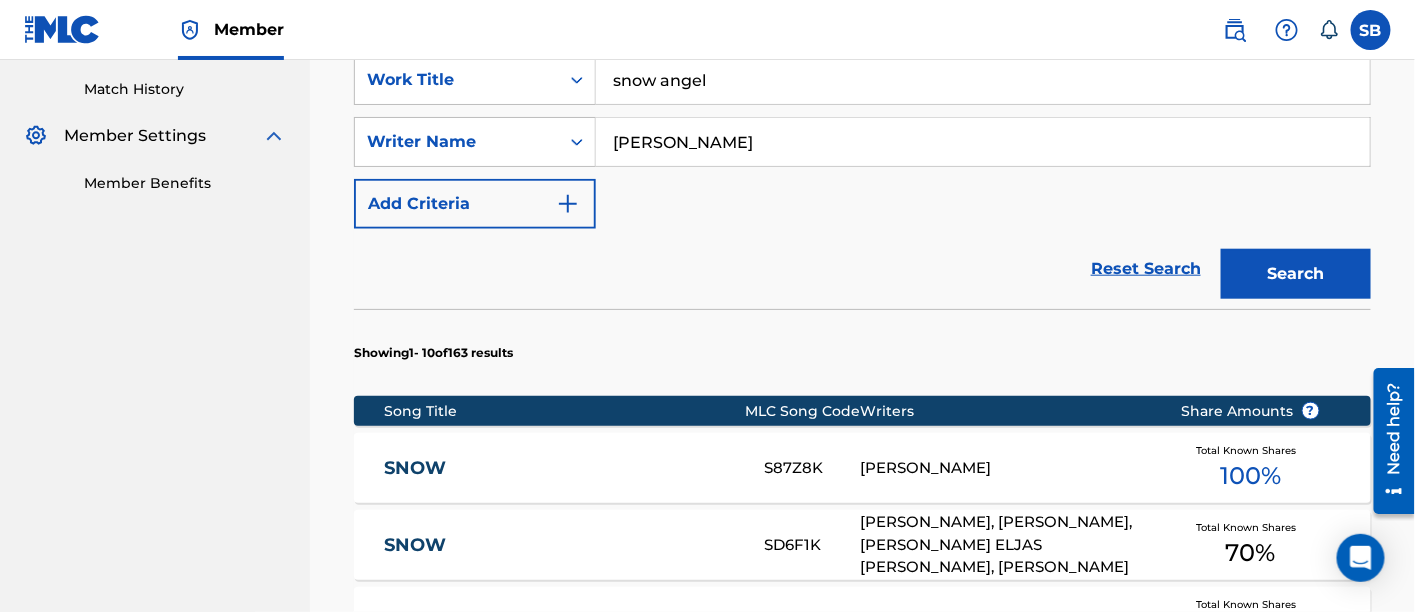 scroll, scrollTop: 544, scrollLeft: 0, axis: vertical 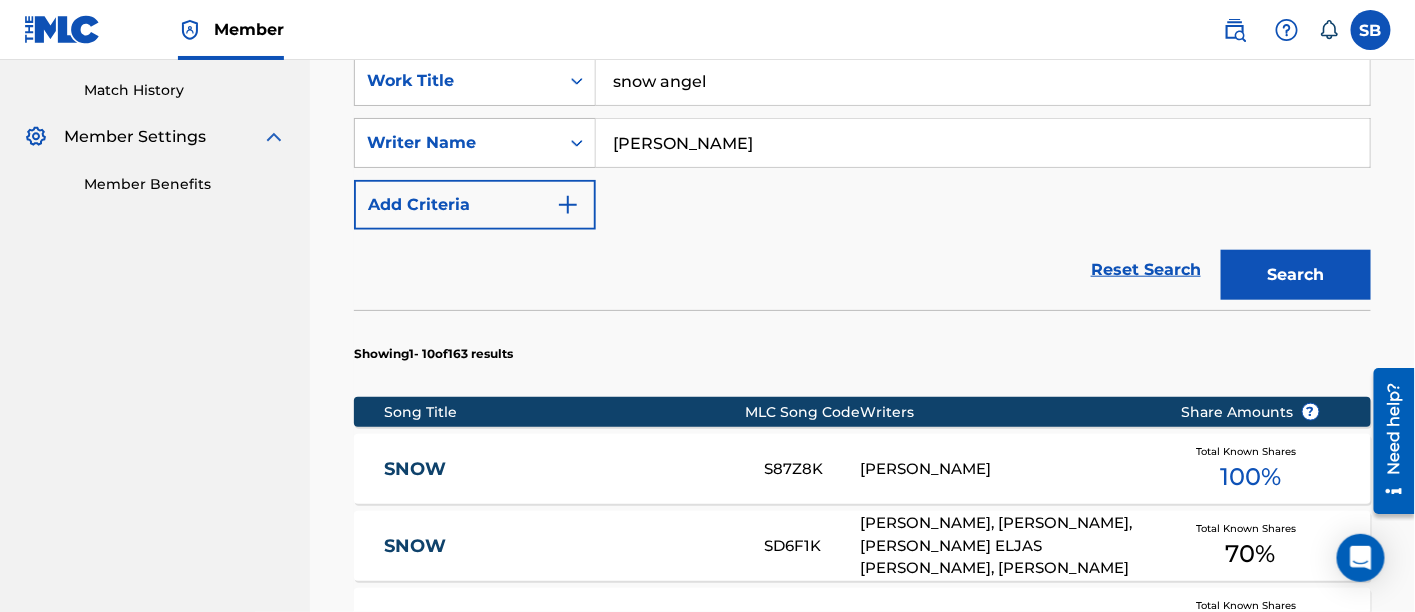 click on "henrik" at bounding box center (983, 143) 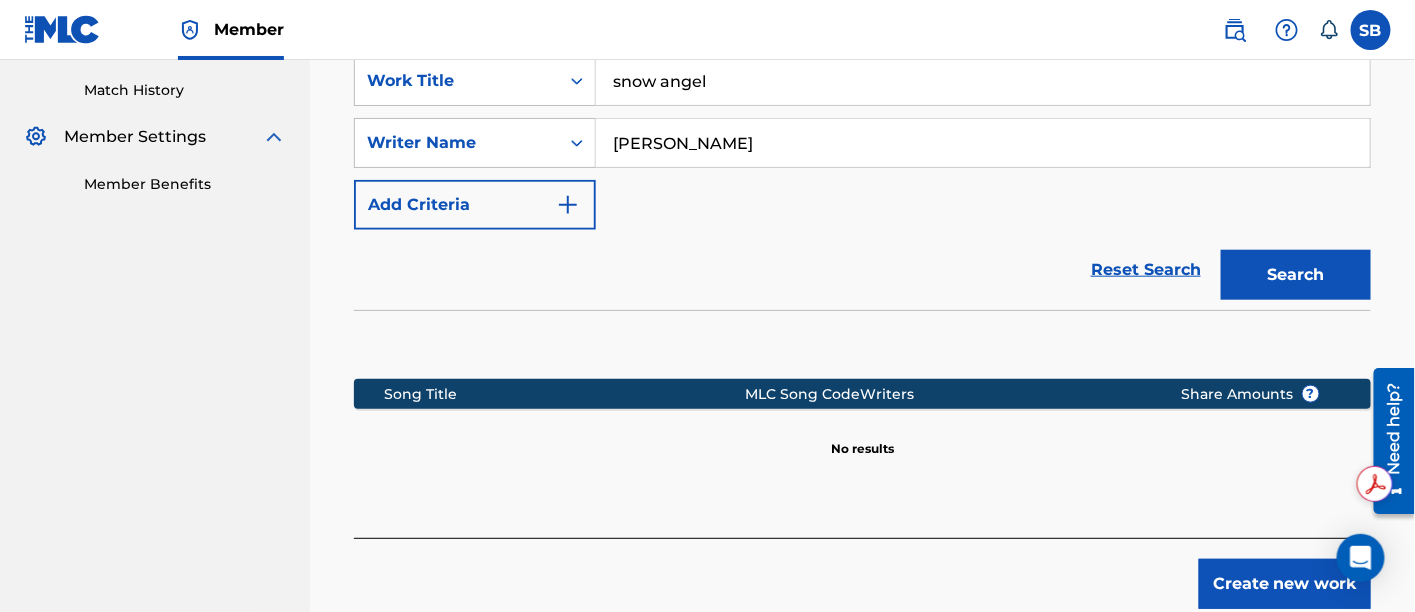 click on "[PERSON_NAME]" at bounding box center (983, 143) 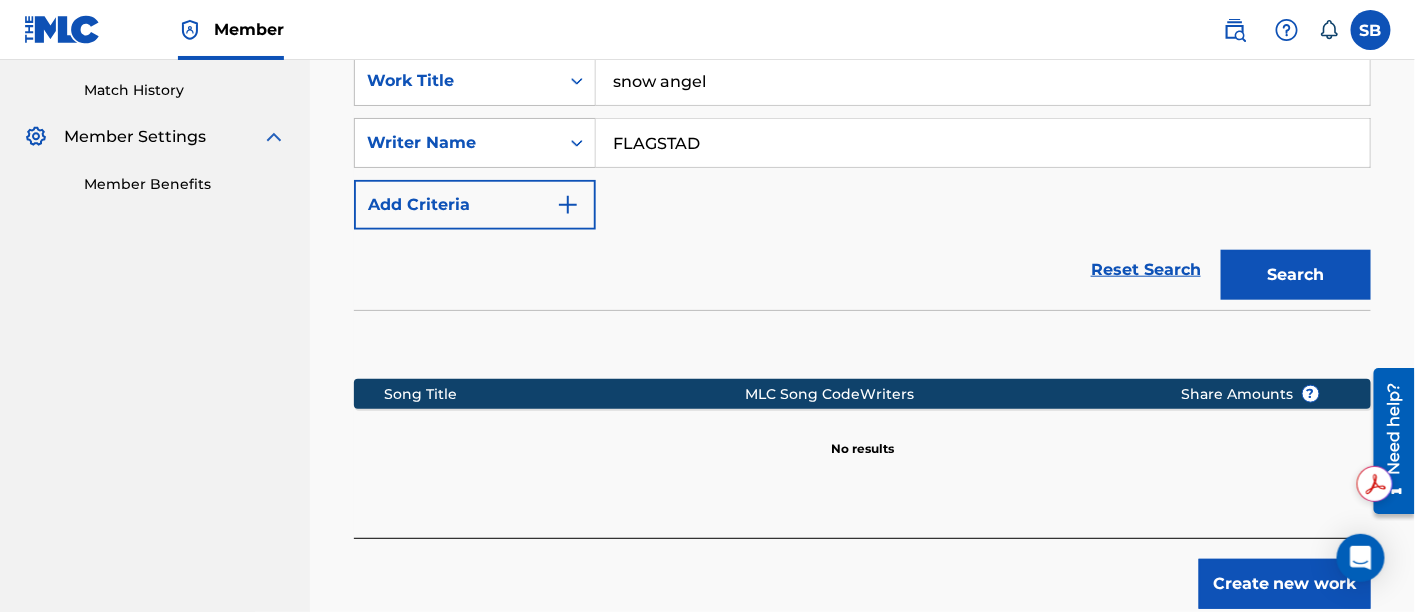 type on "FLAGSTAD" 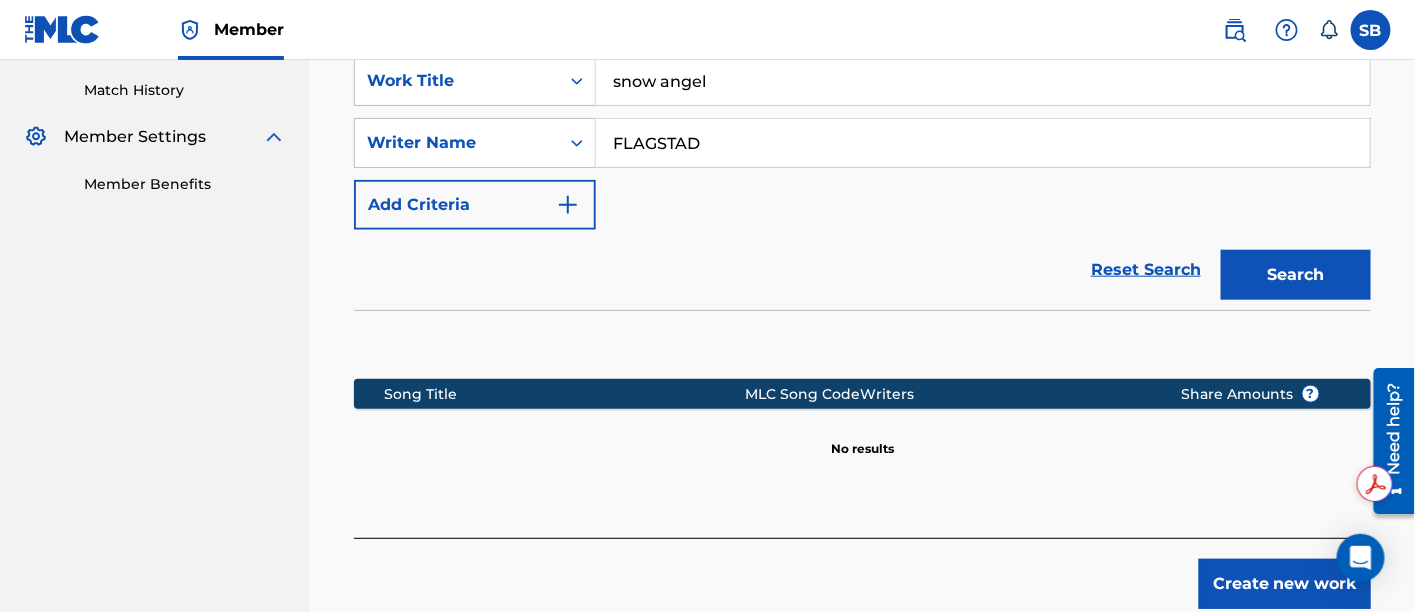 click on "snow angel" at bounding box center [983, 81] 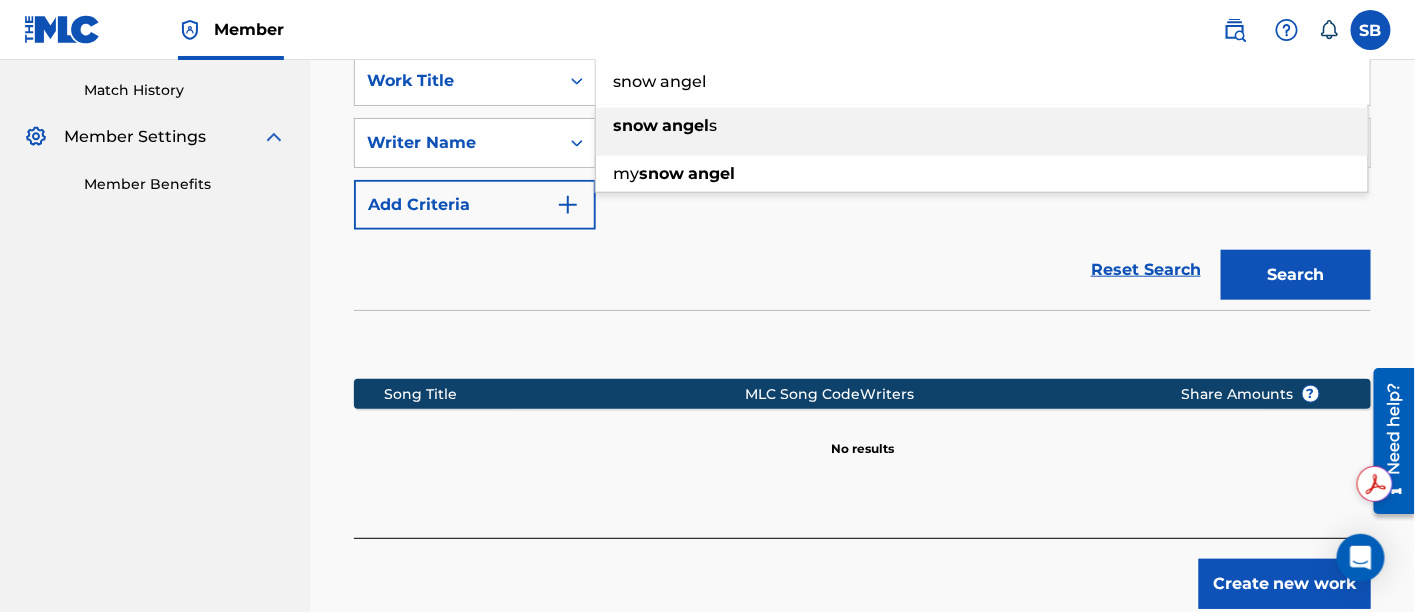 click on "snow angel" at bounding box center [983, 81] 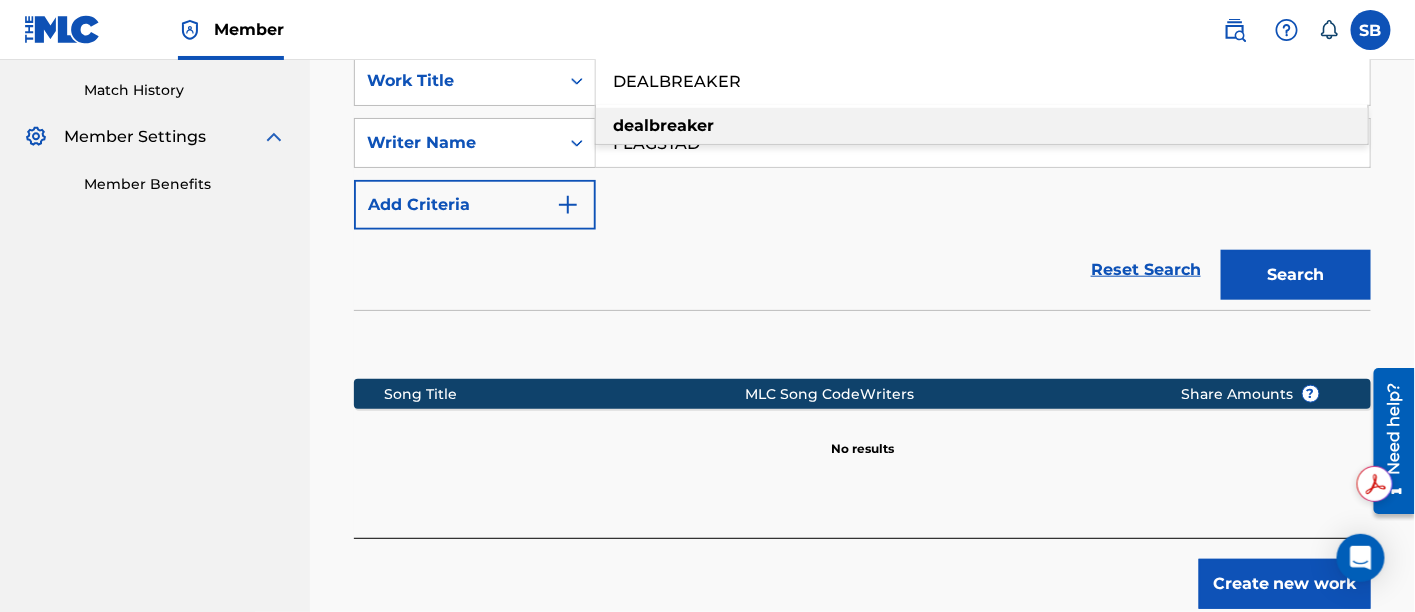 click on "dealbreaker" at bounding box center (663, 125) 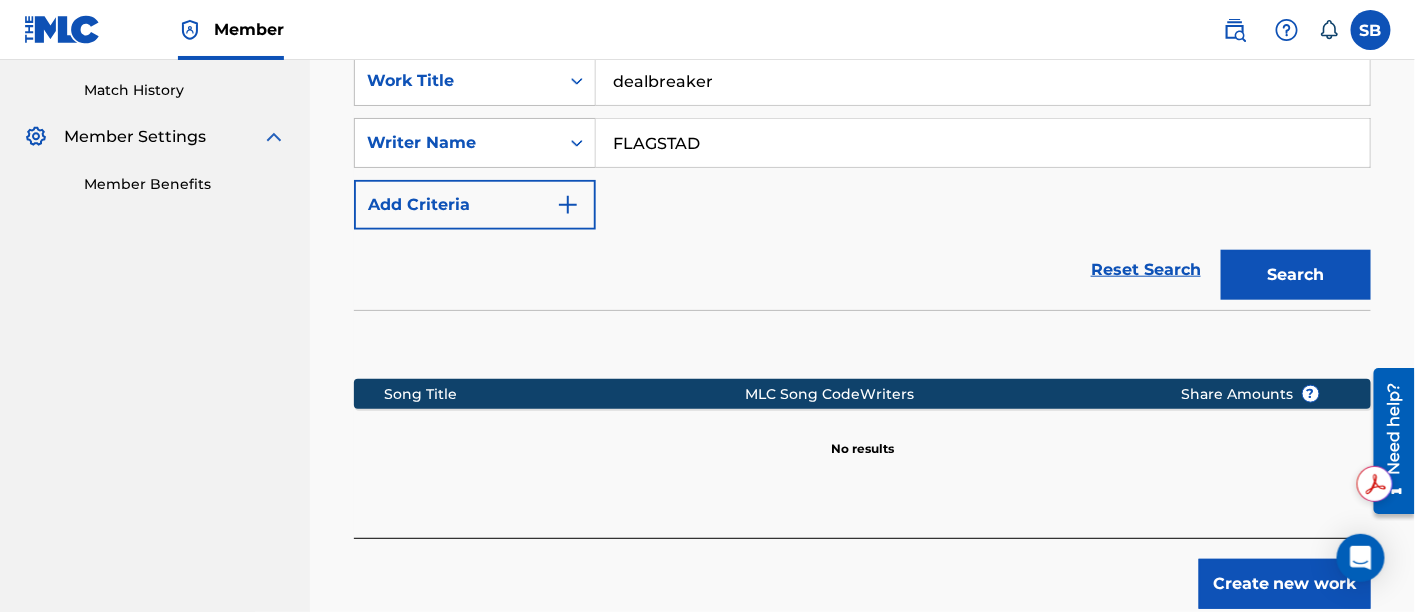 click on "FLAGSTAD" at bounding box center (983, 143) 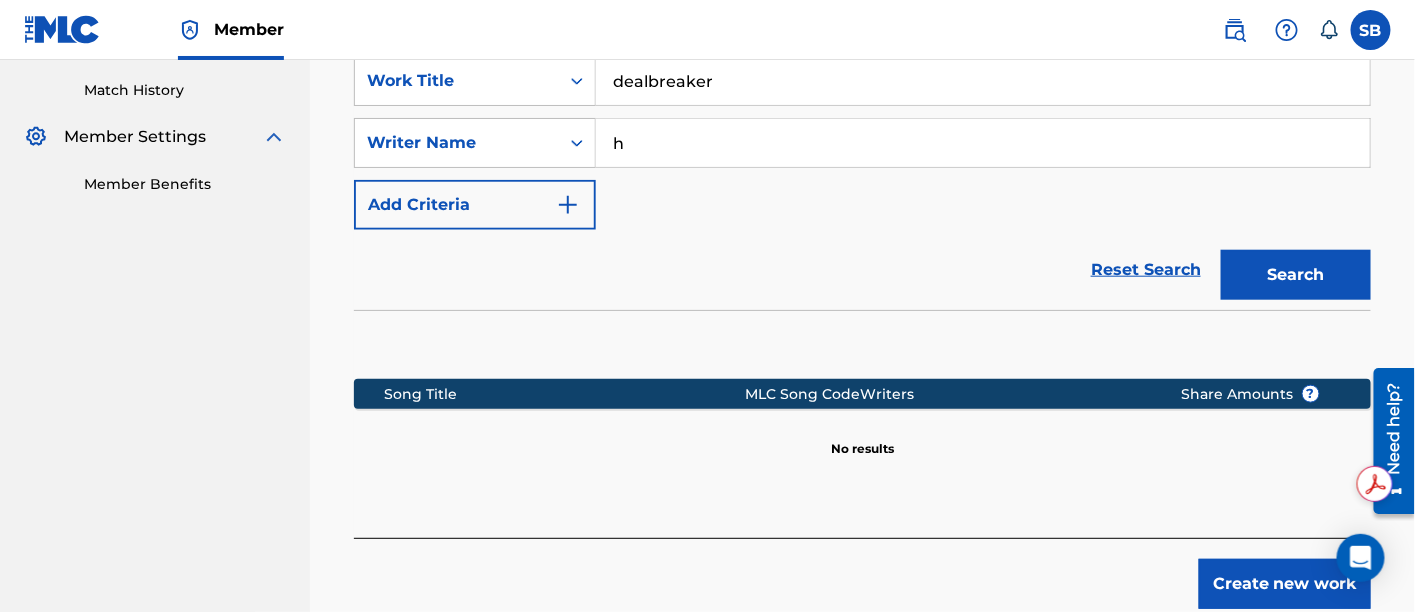 type on "[PERSON_NAME]" 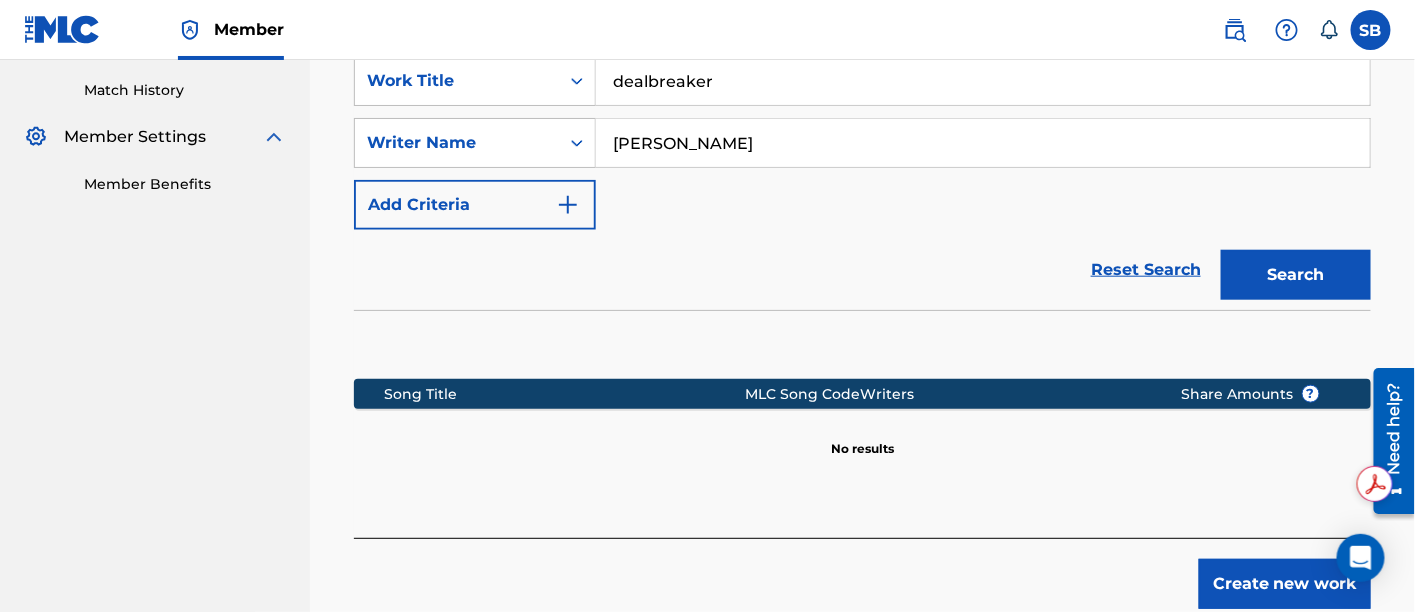 click on "Search" at bounding box center (1296, 275) 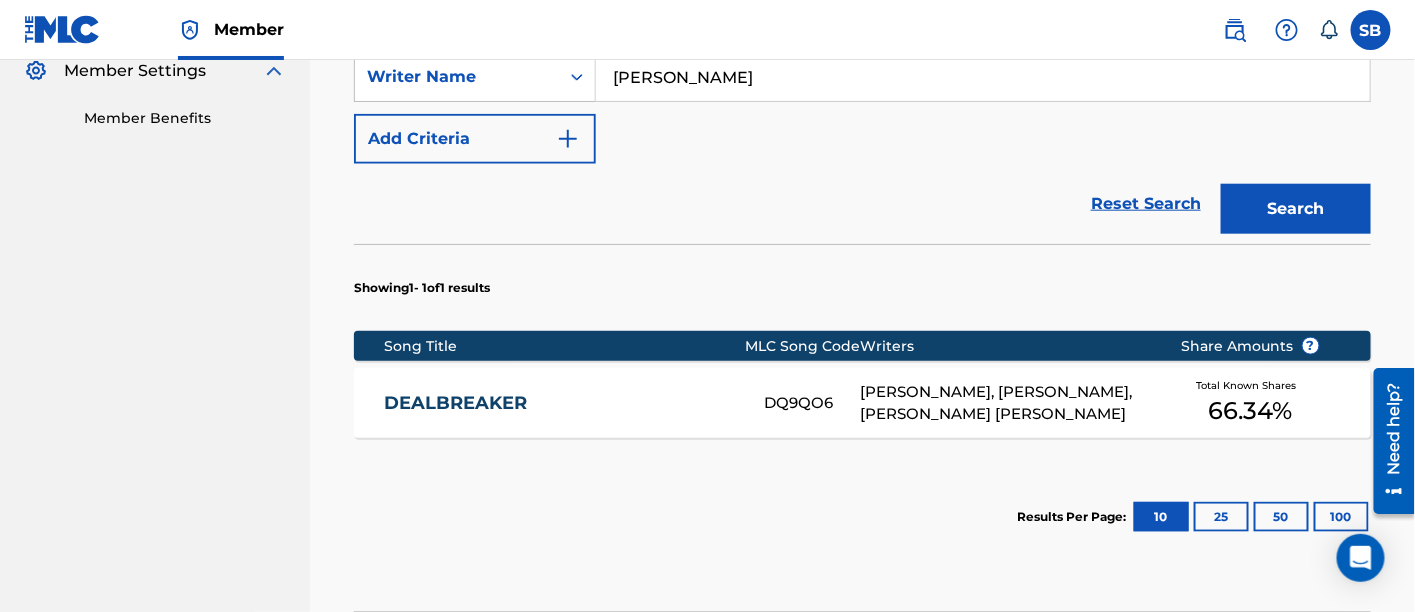 scroll, scrollTop: 655, scrollLeft: 0, axis: vertical 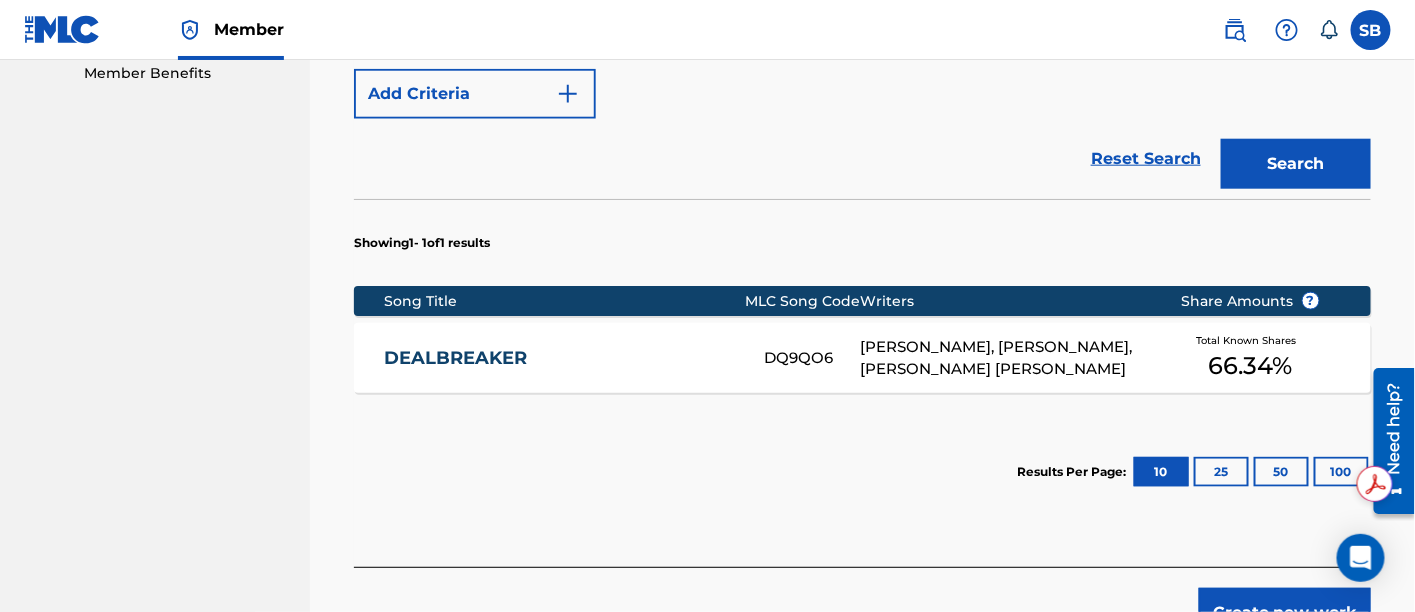 click on "DEALBREAKER" at bounding box center [561, 358] 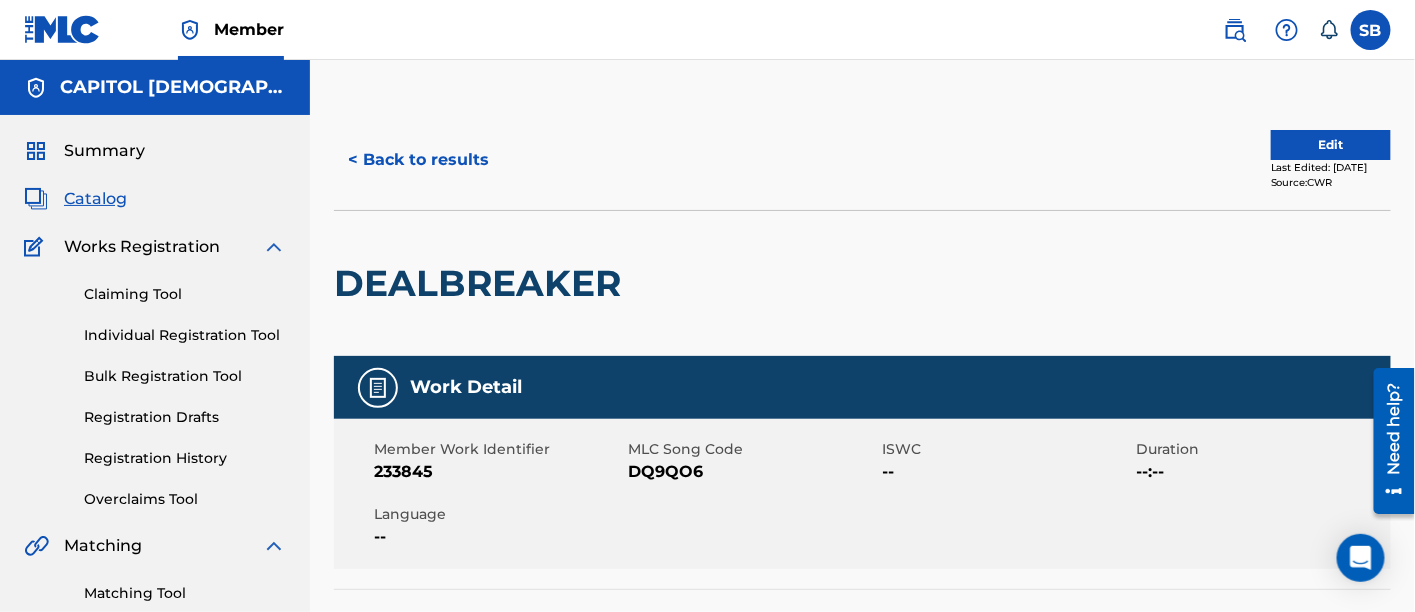 click on "< Back to results" at bounding box center [418, 160] 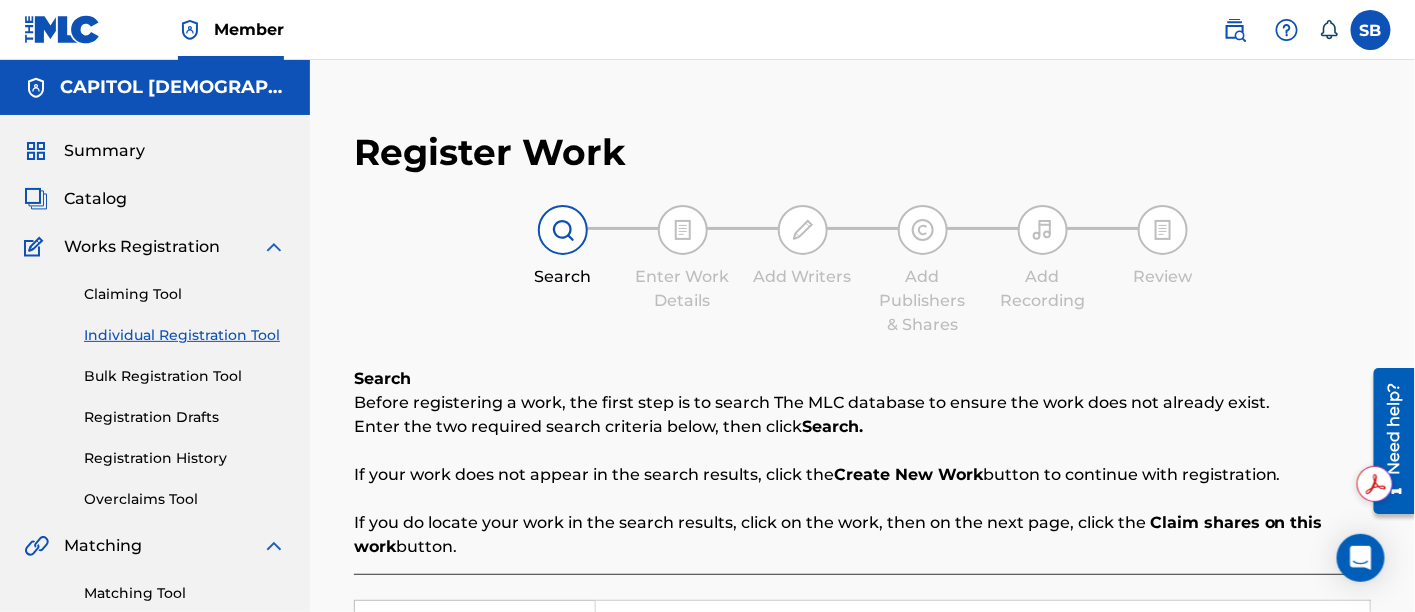 scroll, scrollTop: 361, scrollLeft: 0, axis: vertical 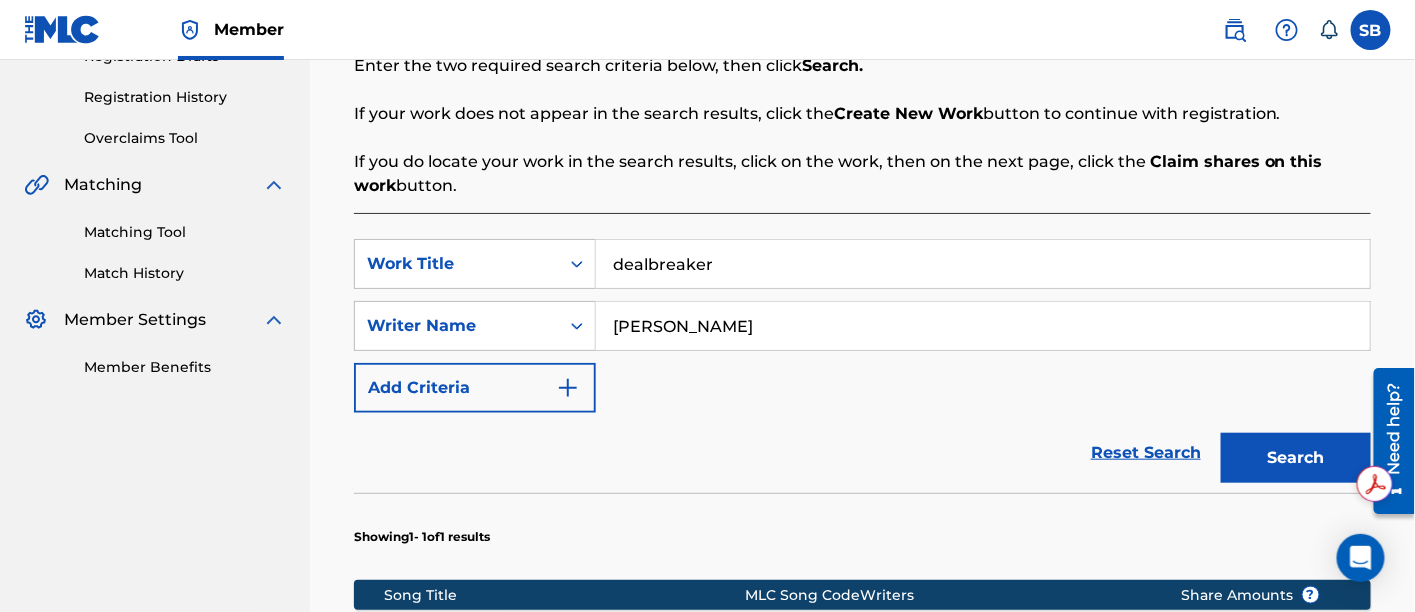 click on "dealbreaker" at bounding box center (983, 264) 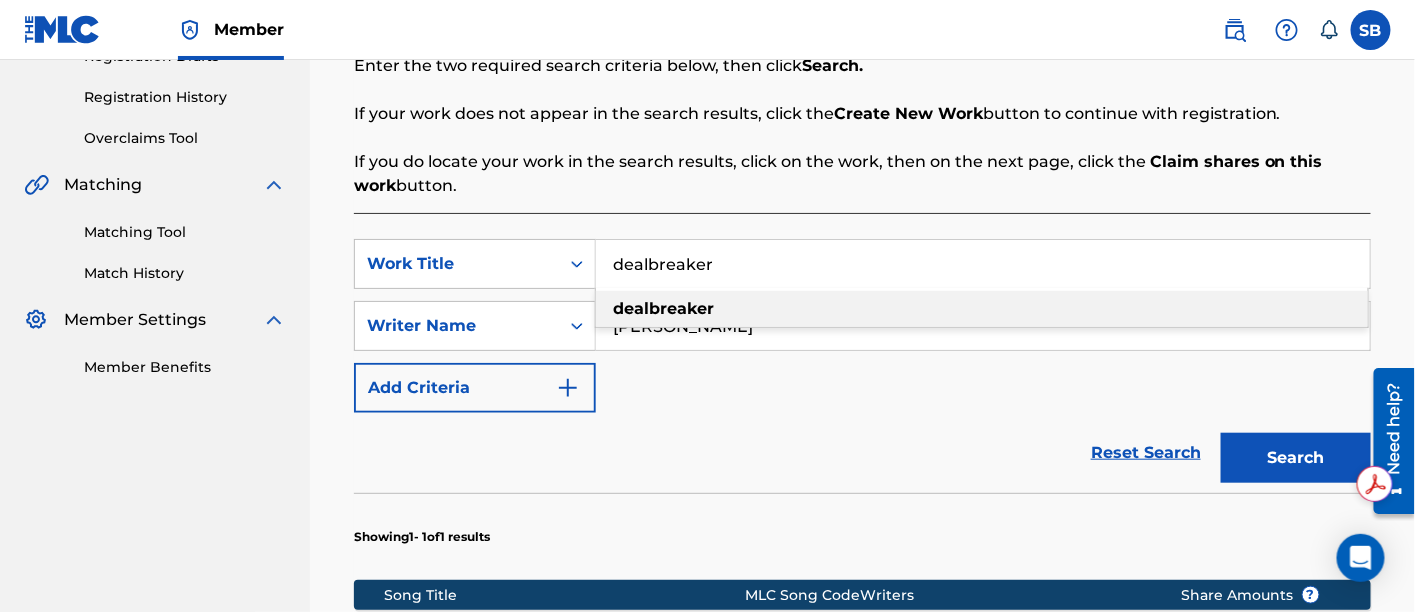 click on "dealbreaker" at bounding box center (983, 264) 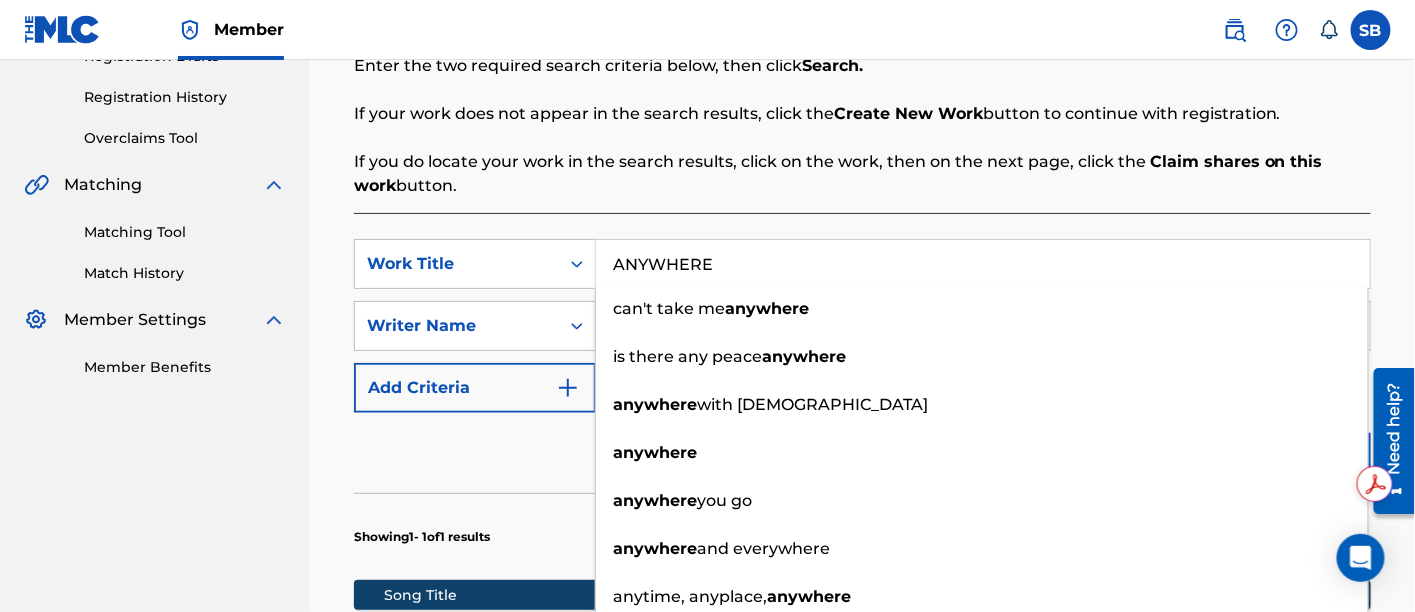 type on "ANYWHERE" 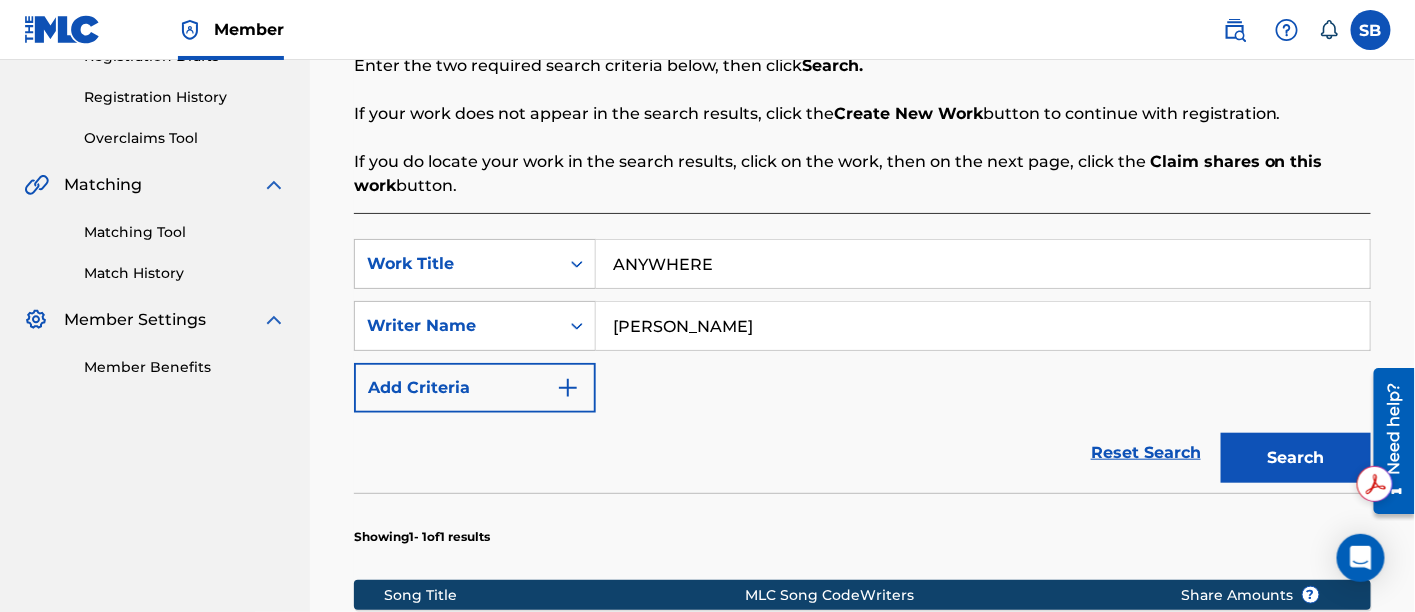 click on "Search" at bounding box center [1296, 458] 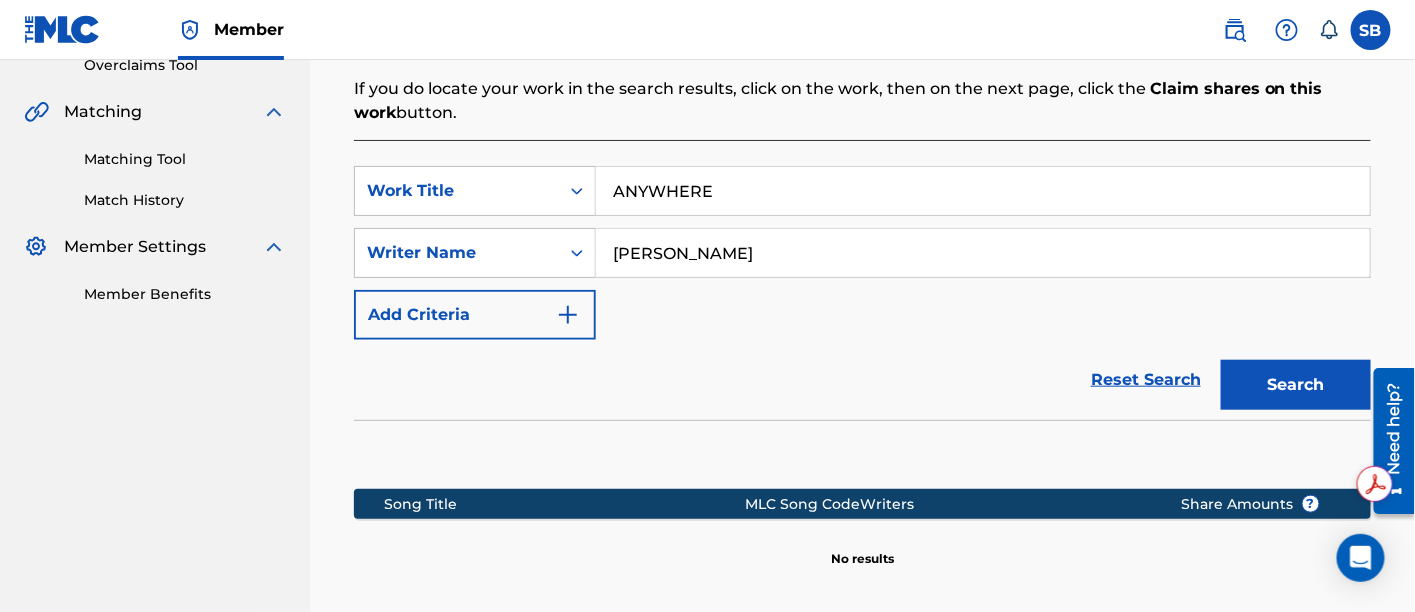 scroll, scrollTop: 433, scrollLeft: 0, axis: vertical 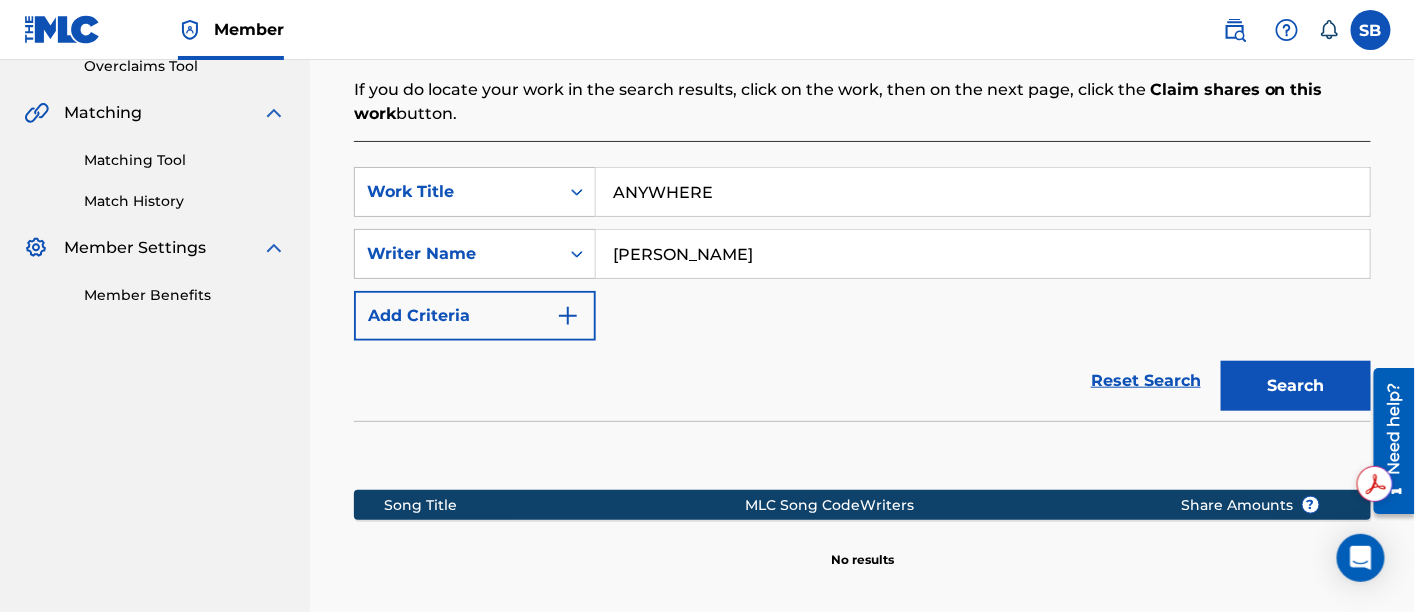 click on "[PERSON_NAME]" at bounding box center (983, 254) 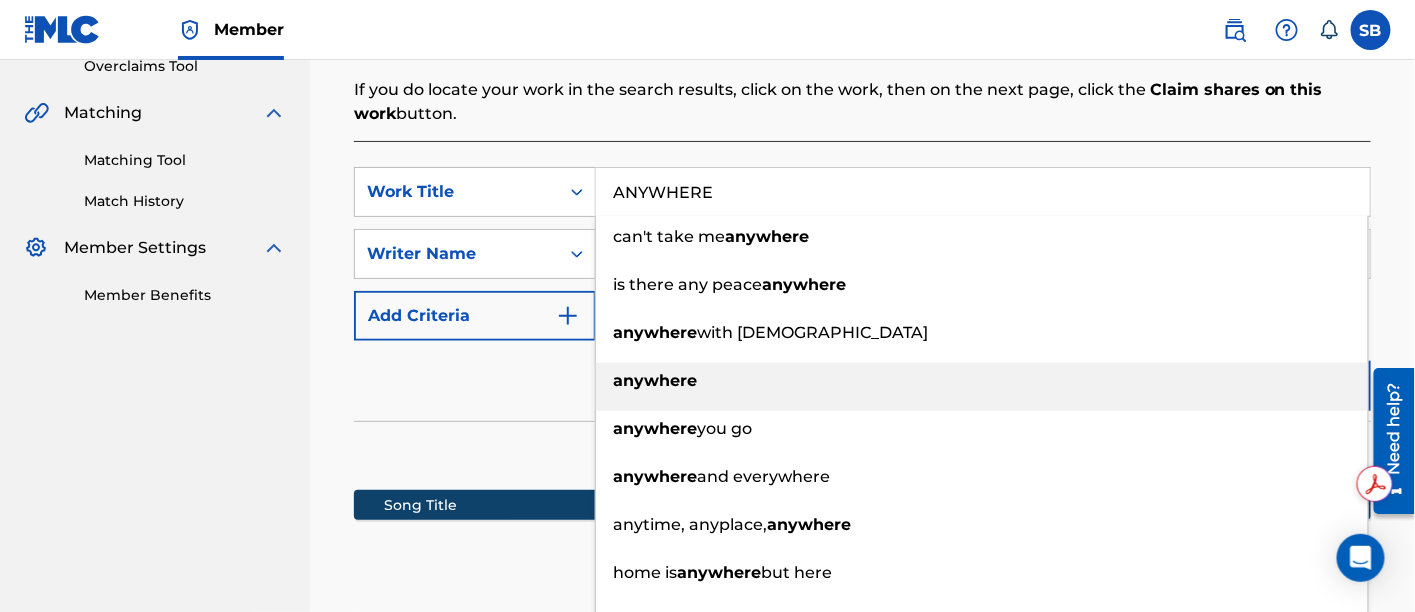 click on "anywhere" at bounding box center [655, 380] 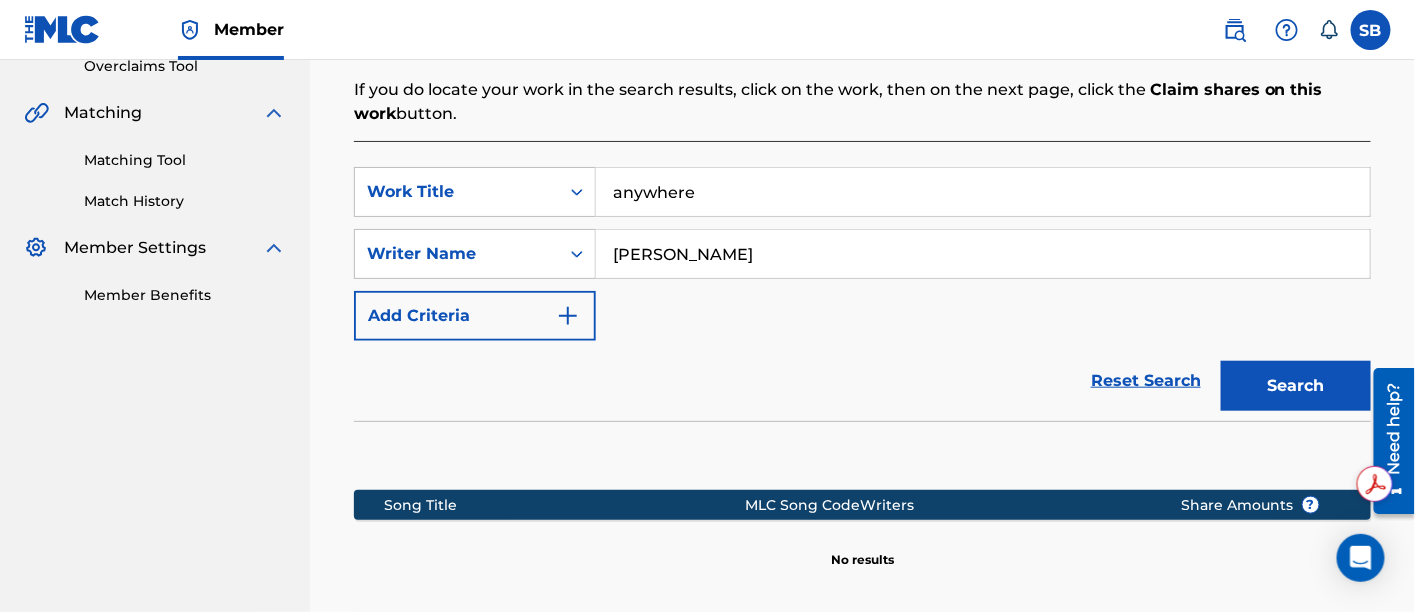 click on "Search" at bounding box center [1296, 386] 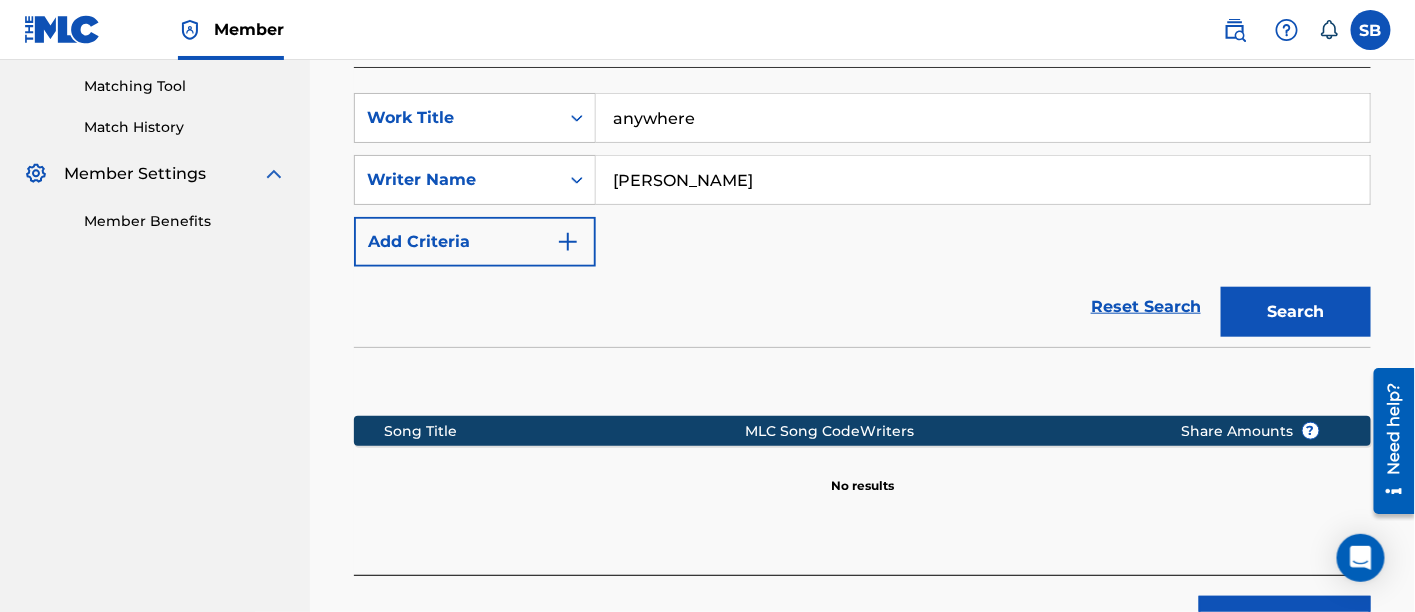 scroll, scrollTop: 322, scrollLeft: 0, axis: vertical 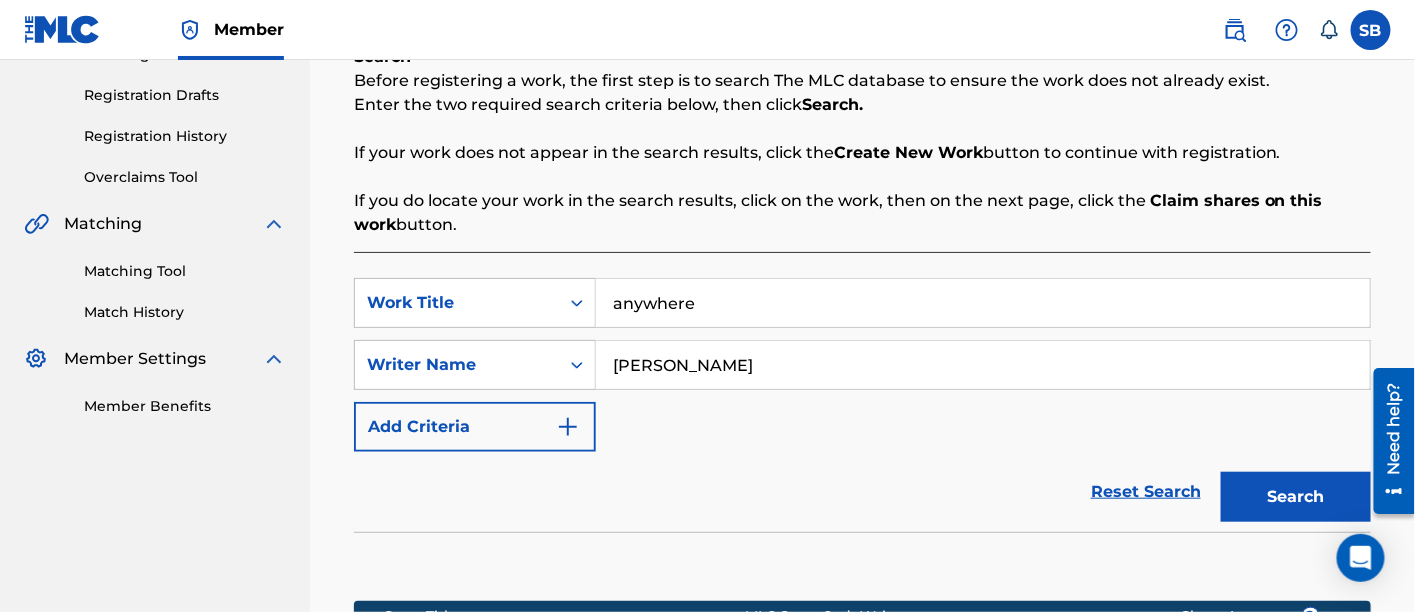 click on "anywhere" at bounding box center [983, 303] 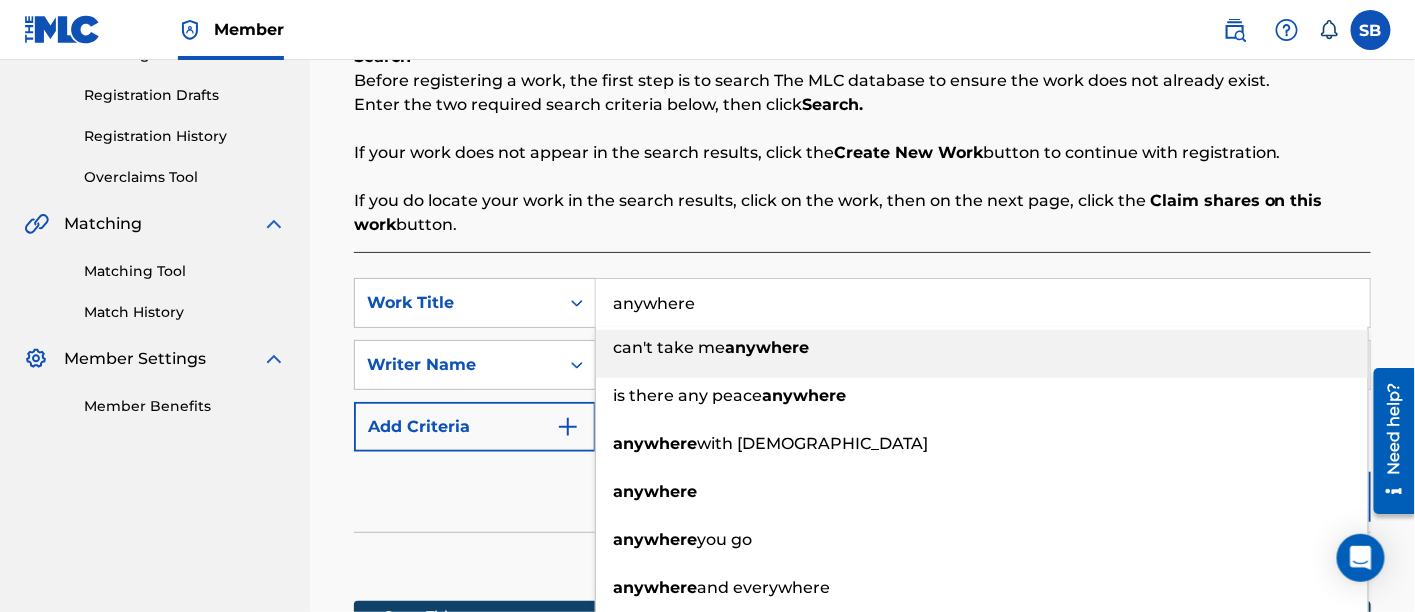 paste on "TRANSITION" 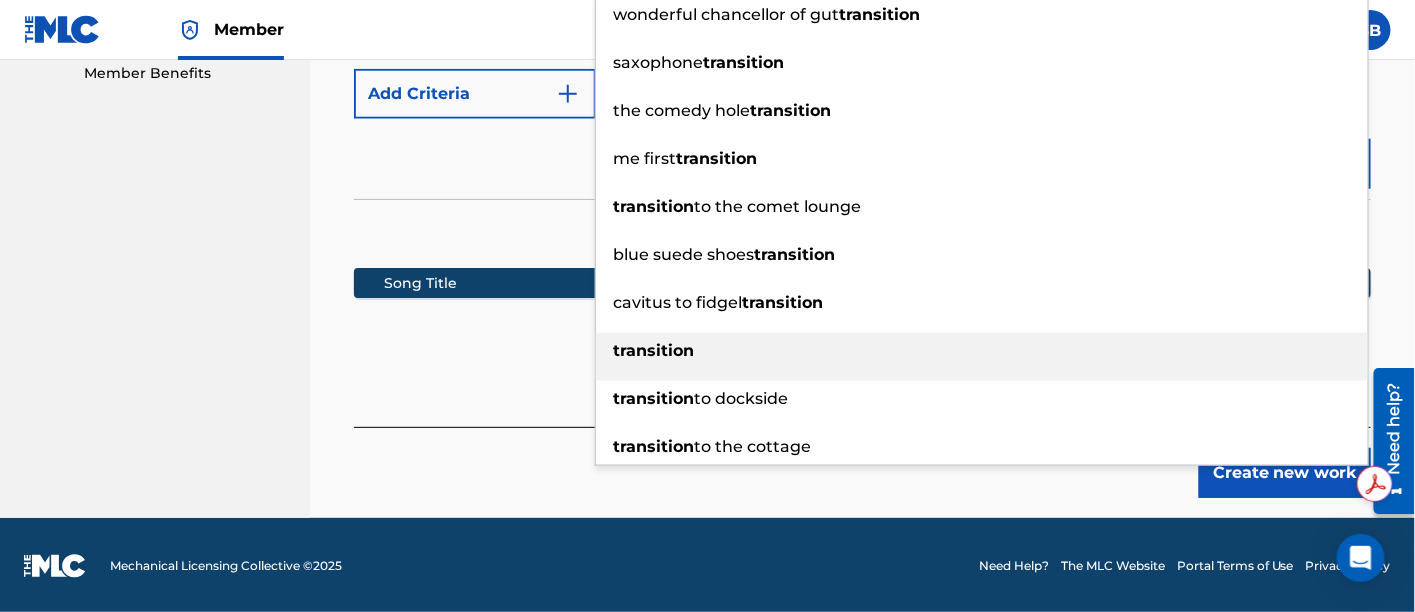 click on "transition" at bounding box center (982, 351) 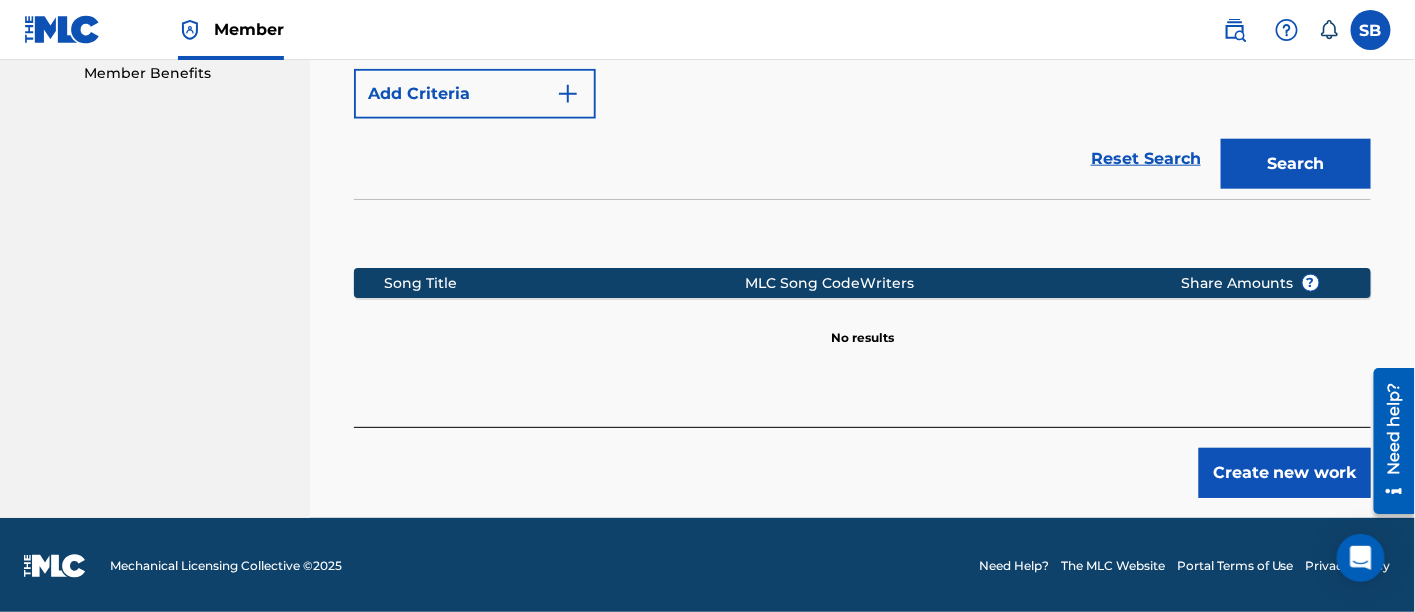 scroll, scrollTop: 318, scrollLeft: 0, axis: vertical 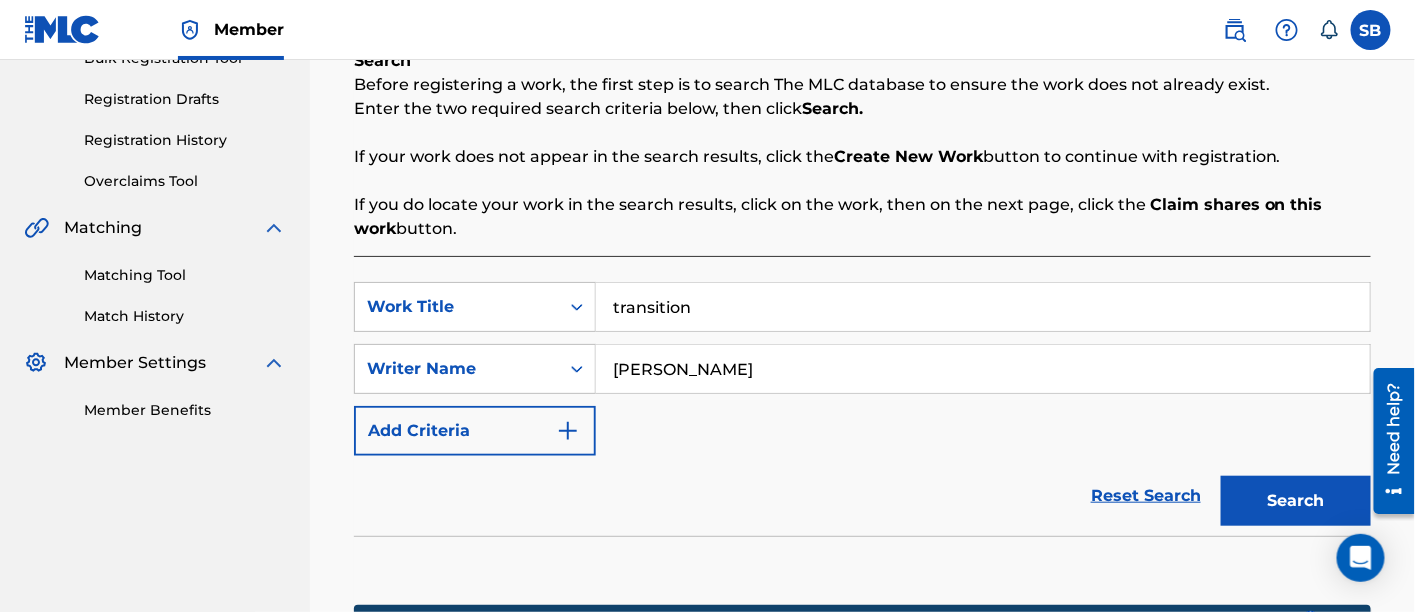 click on "cameron matthew" at bounding box center [983, 369] 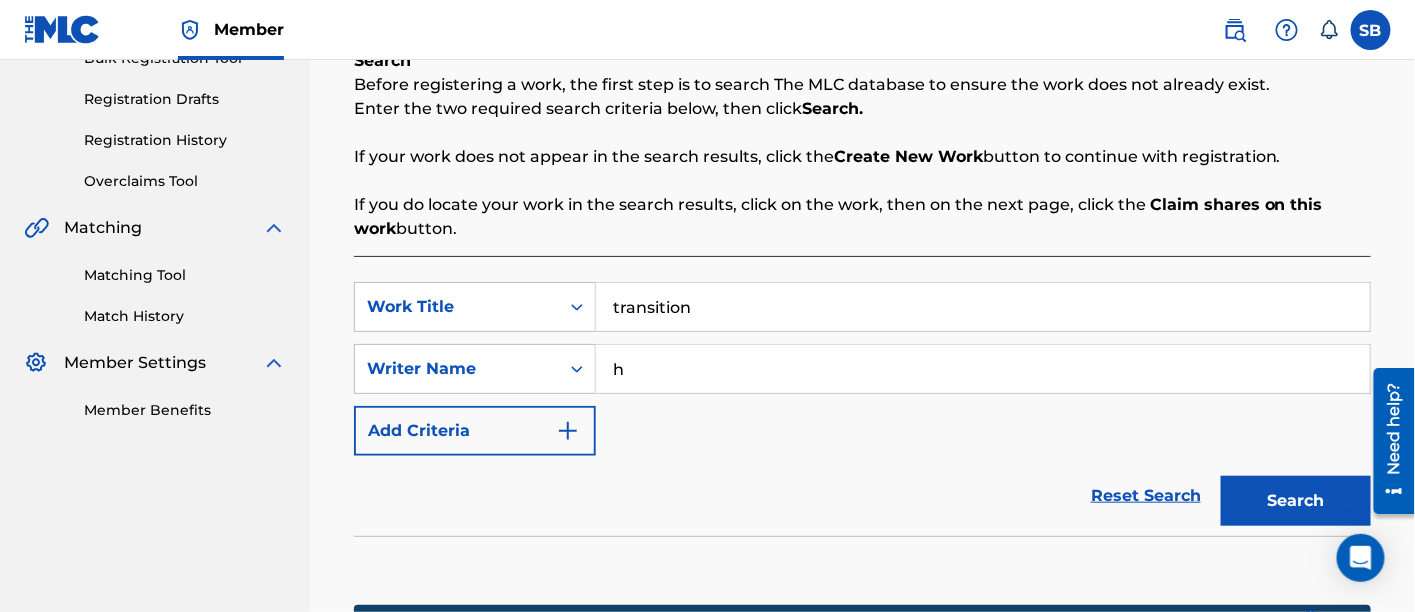 type on "[PERSON_NAME]" 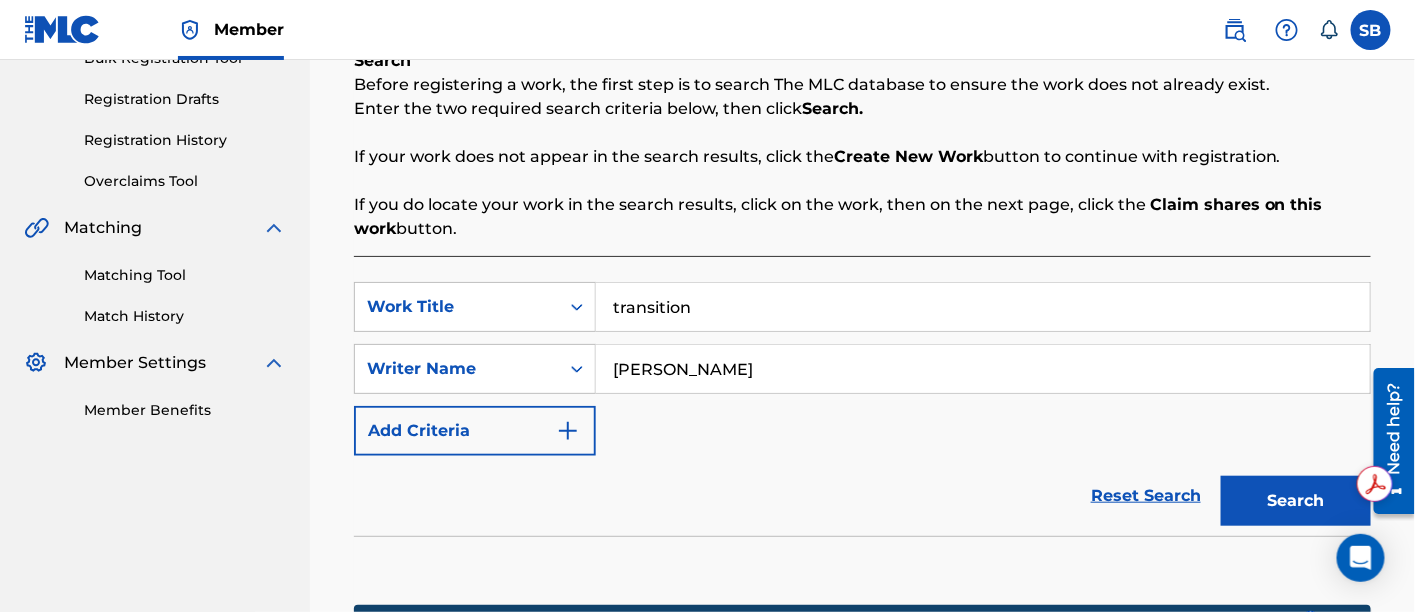 click on "Search" at bounding box center [1296, 501] 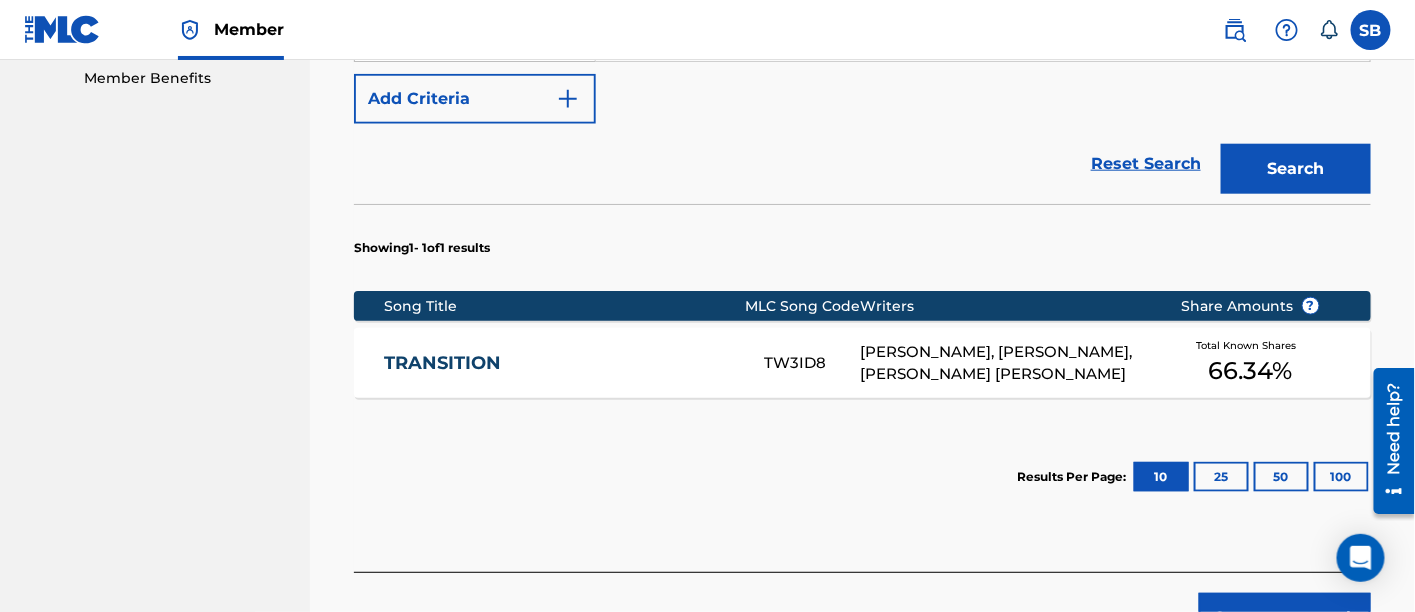 scroll, scrollTop: 540, scrollLeft: 0, axis: vertical 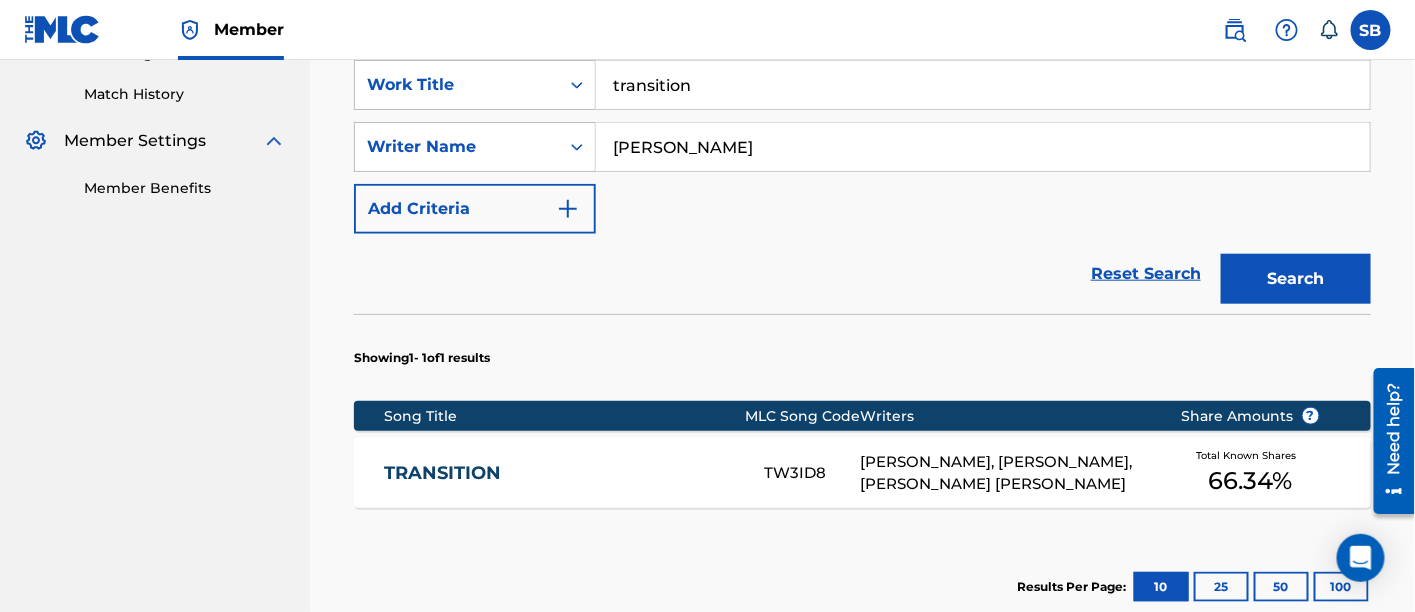click on "transition" at bounding box center [983, 85] 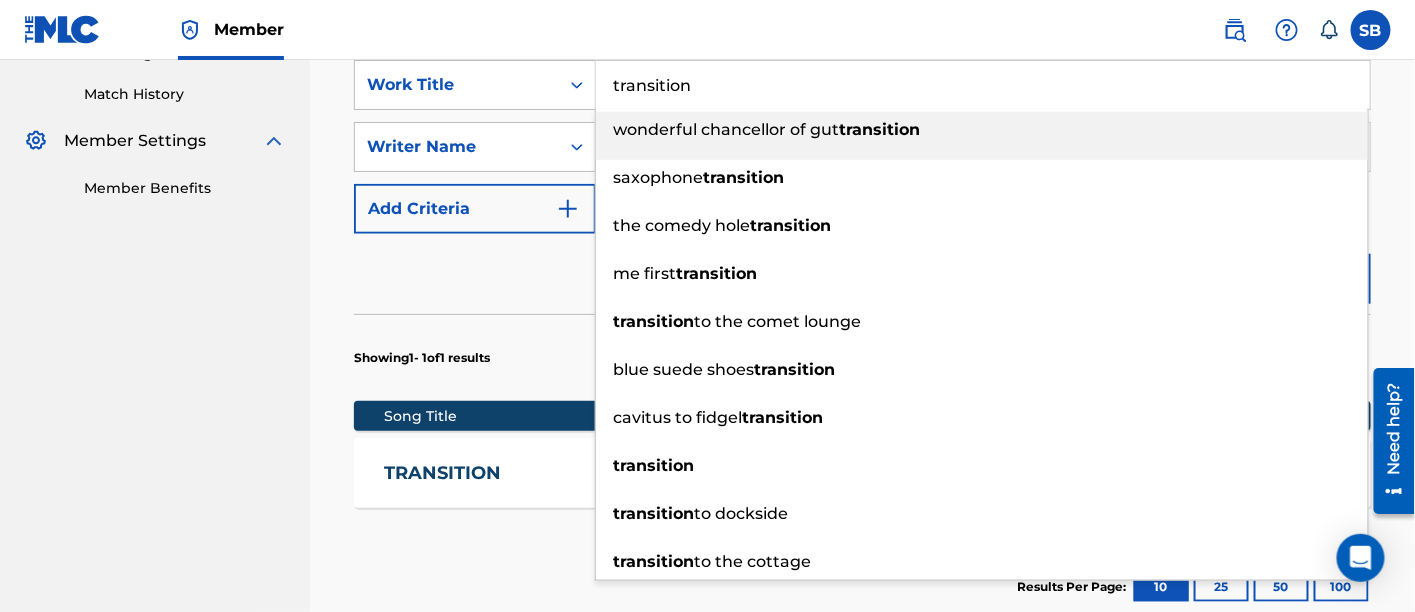 click on "transition" at bounding box center [983, 85] 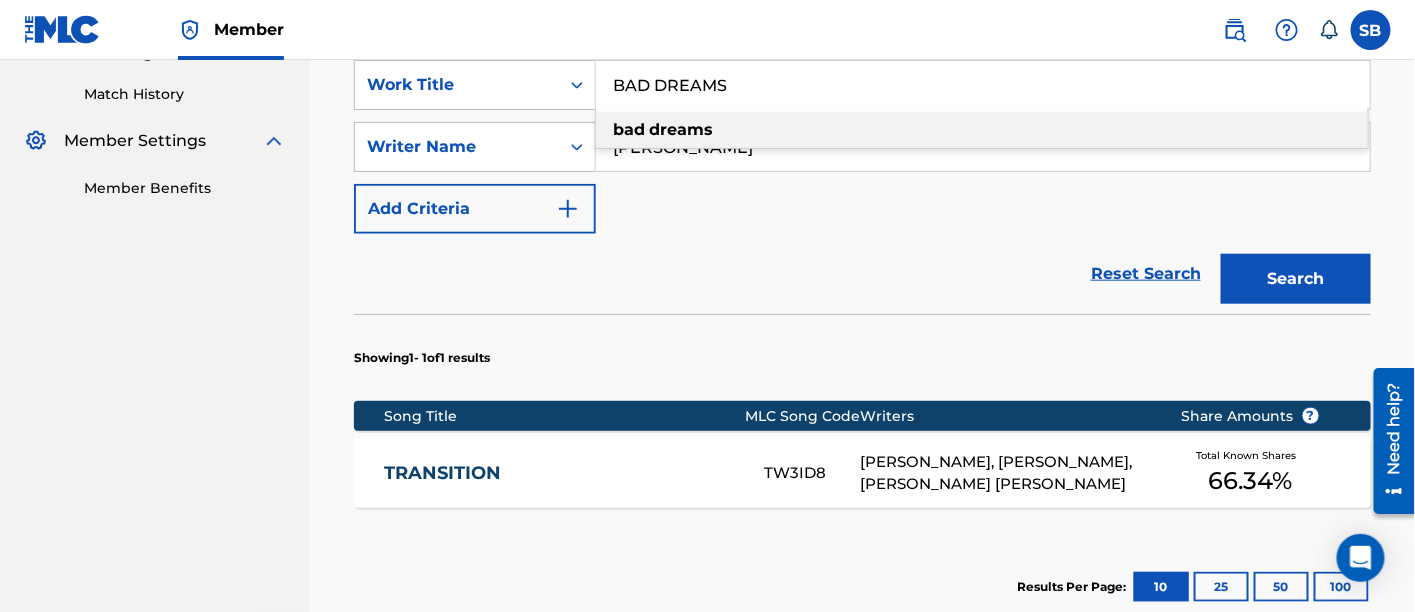 click on "dreams" at bounding box center [681, 129] 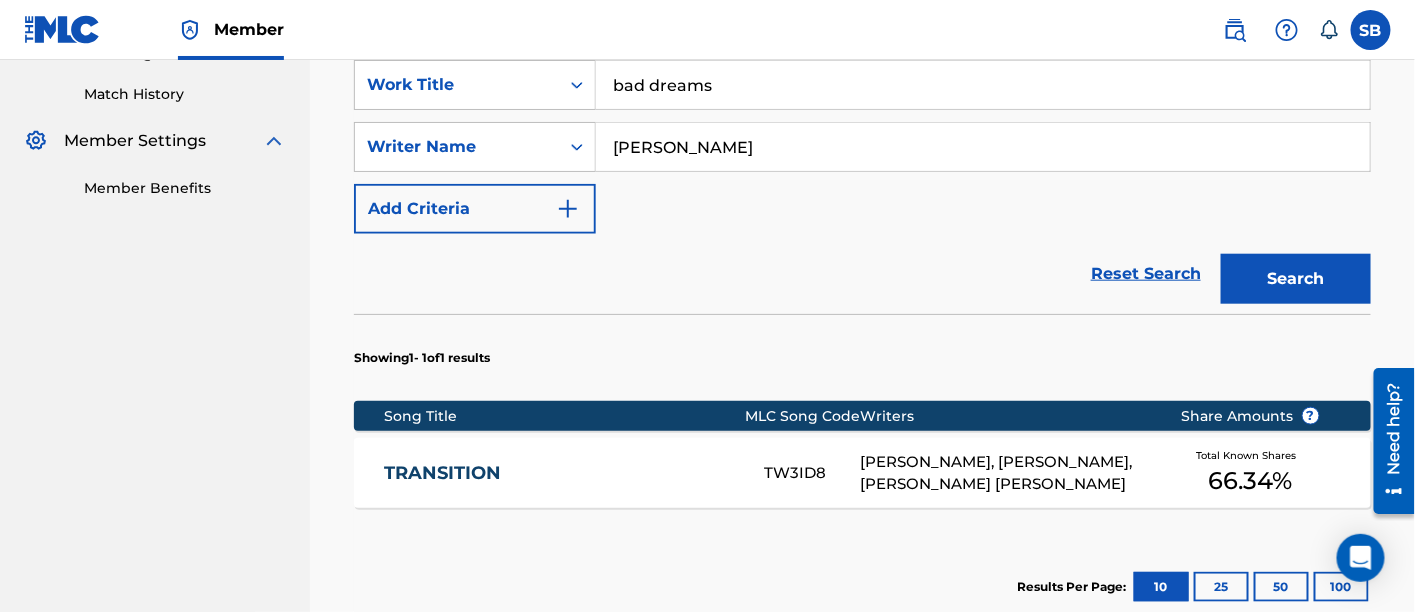 click on "Search" at bounding box center (1296, 279) 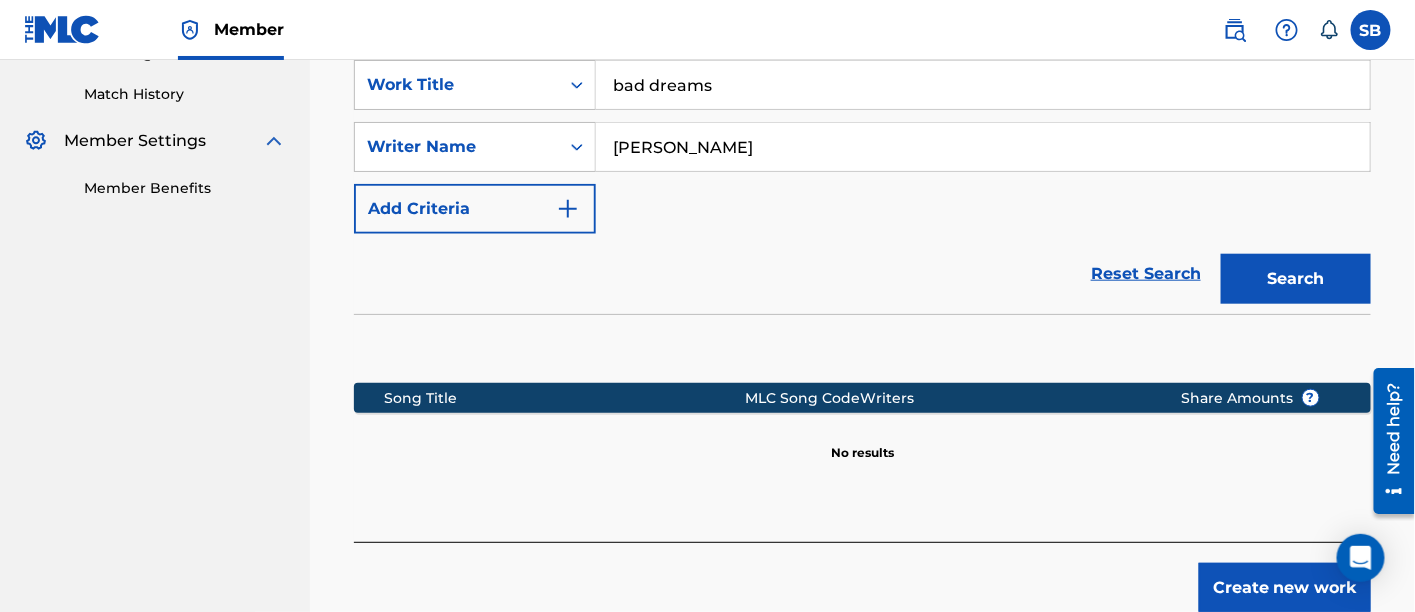 click on "[PERSON_NAME]" at bounding box center [983, 147] 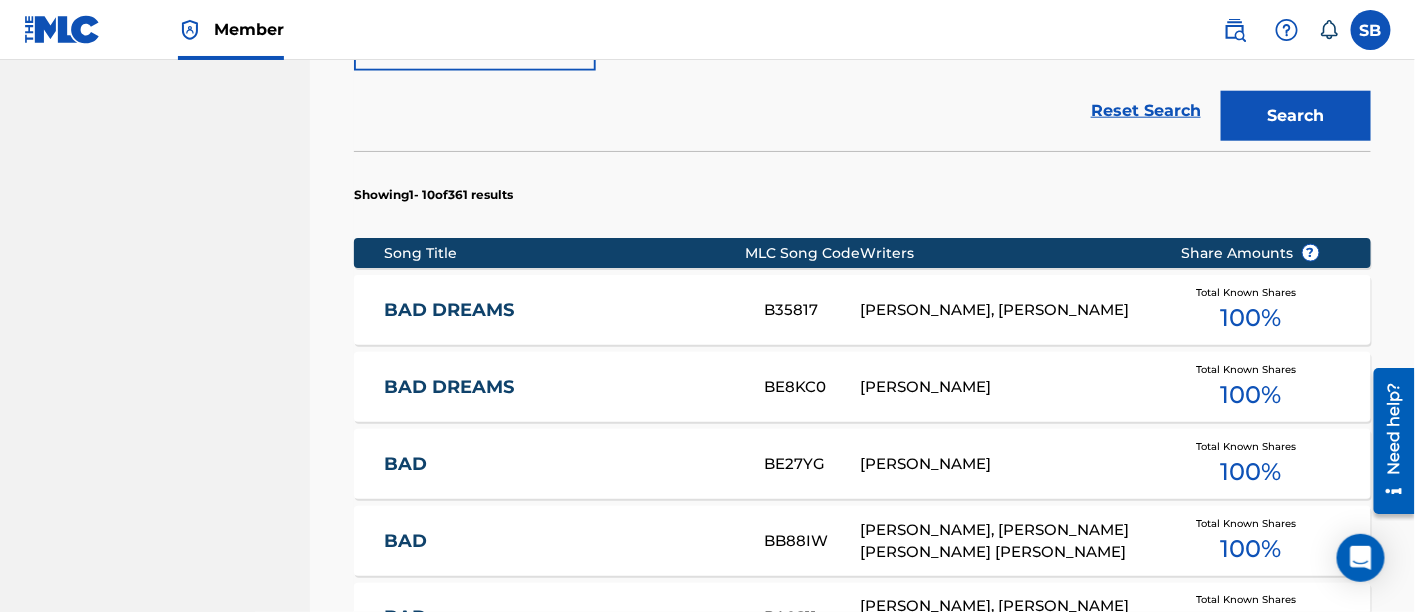 scroll, scrollTop: 429, scrollLeft: 0, axis: vertical 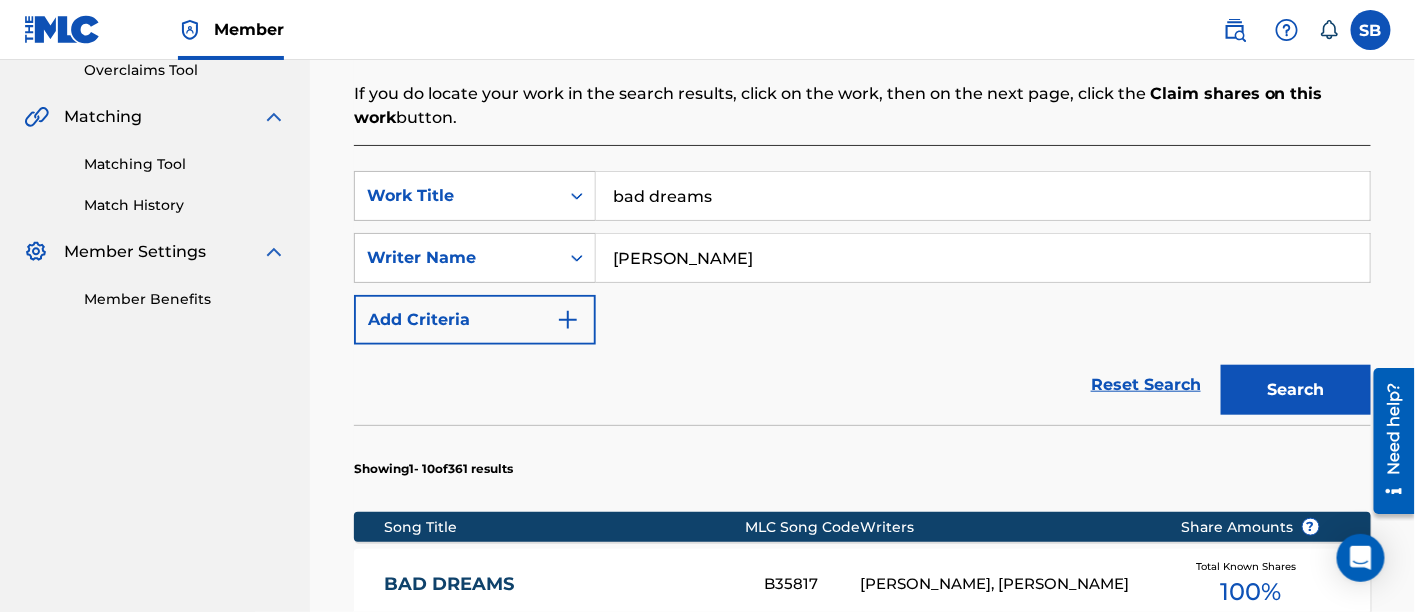 click on "bad dreams" at bounding box center (983, 196) 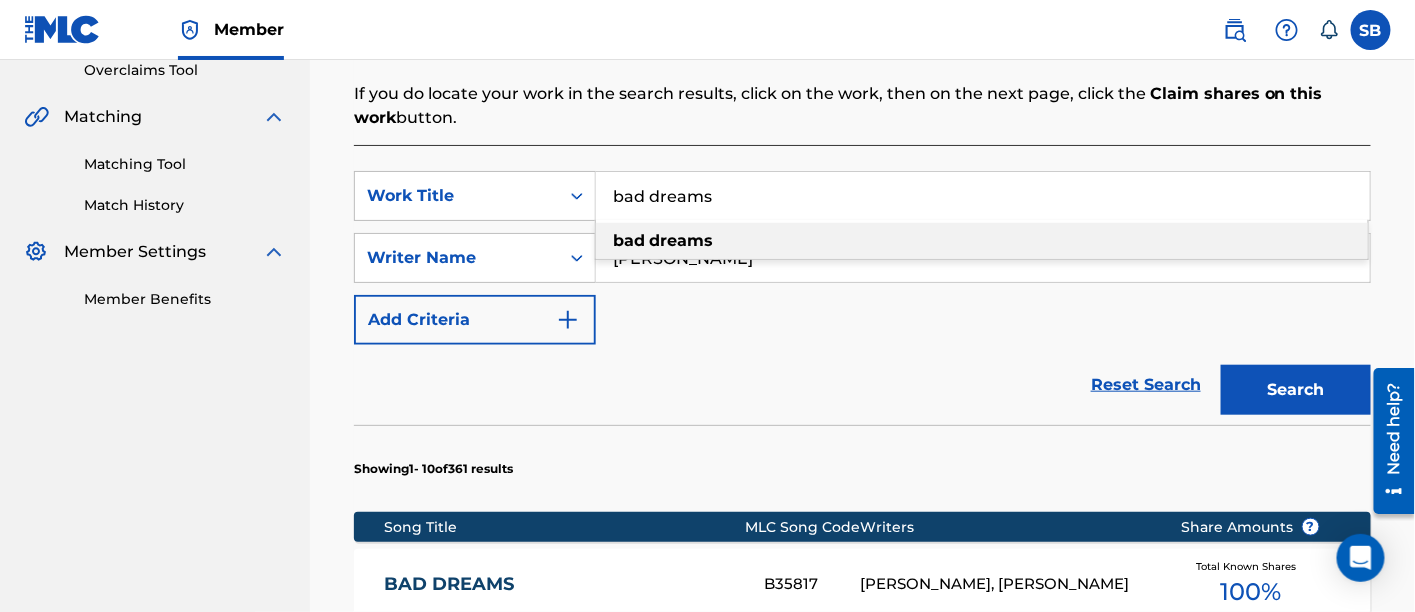 click on "bad dreams" at bounding box center [983, 196] 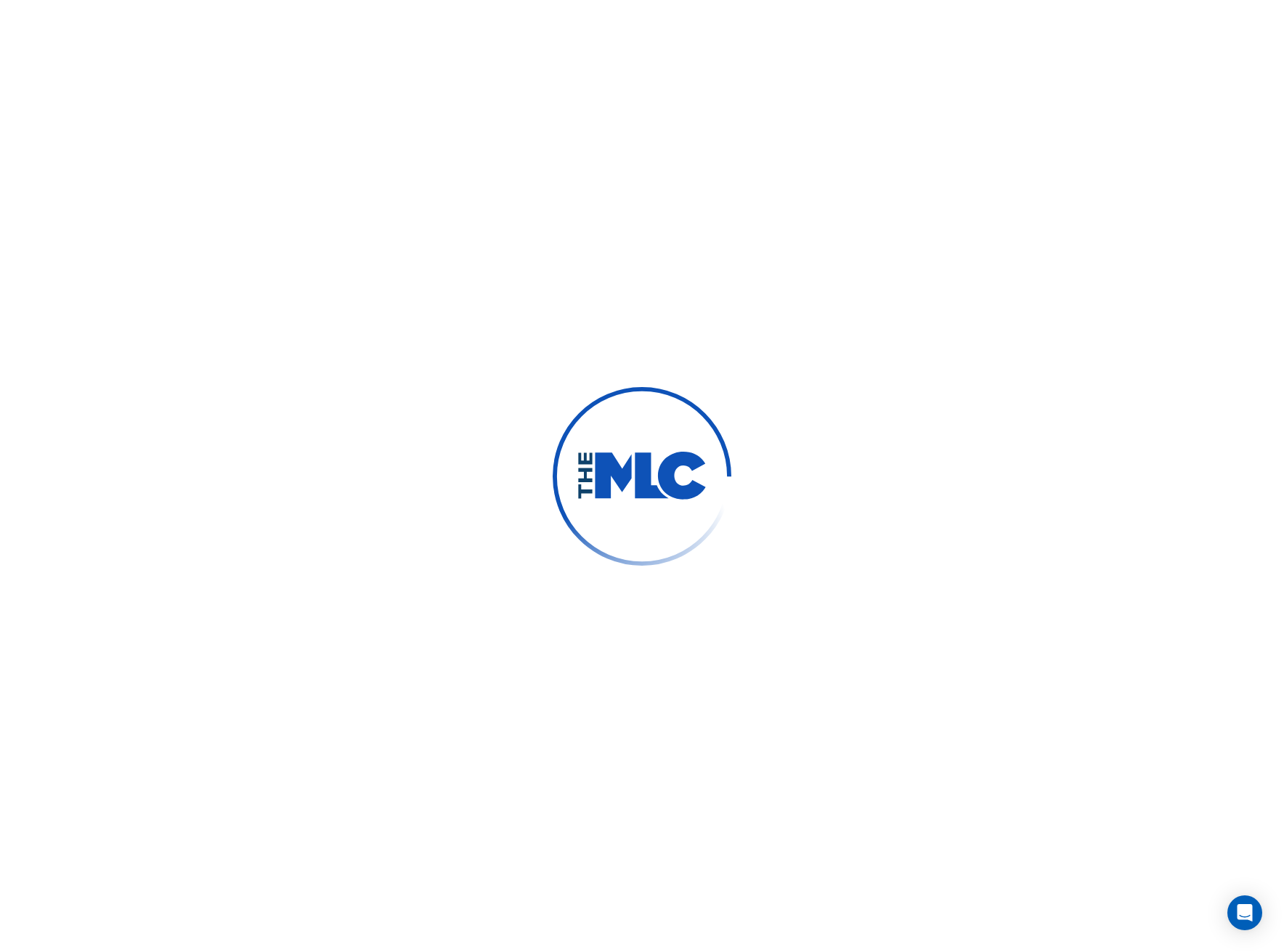 scroll, scrollTop: 0, scrollLeft: 0, axis: both 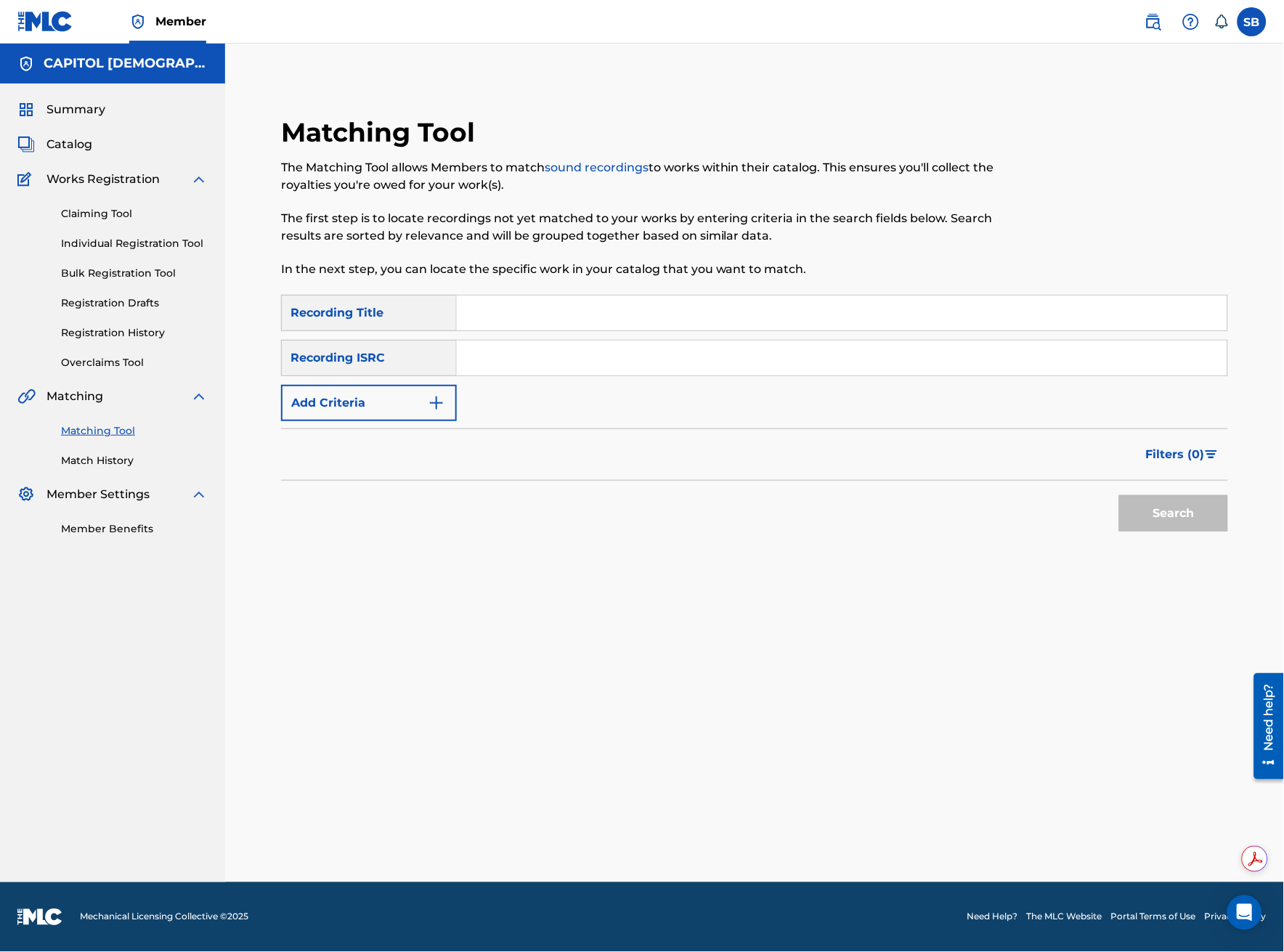 click on "Add Criteria" at bounding box center [369, 403] 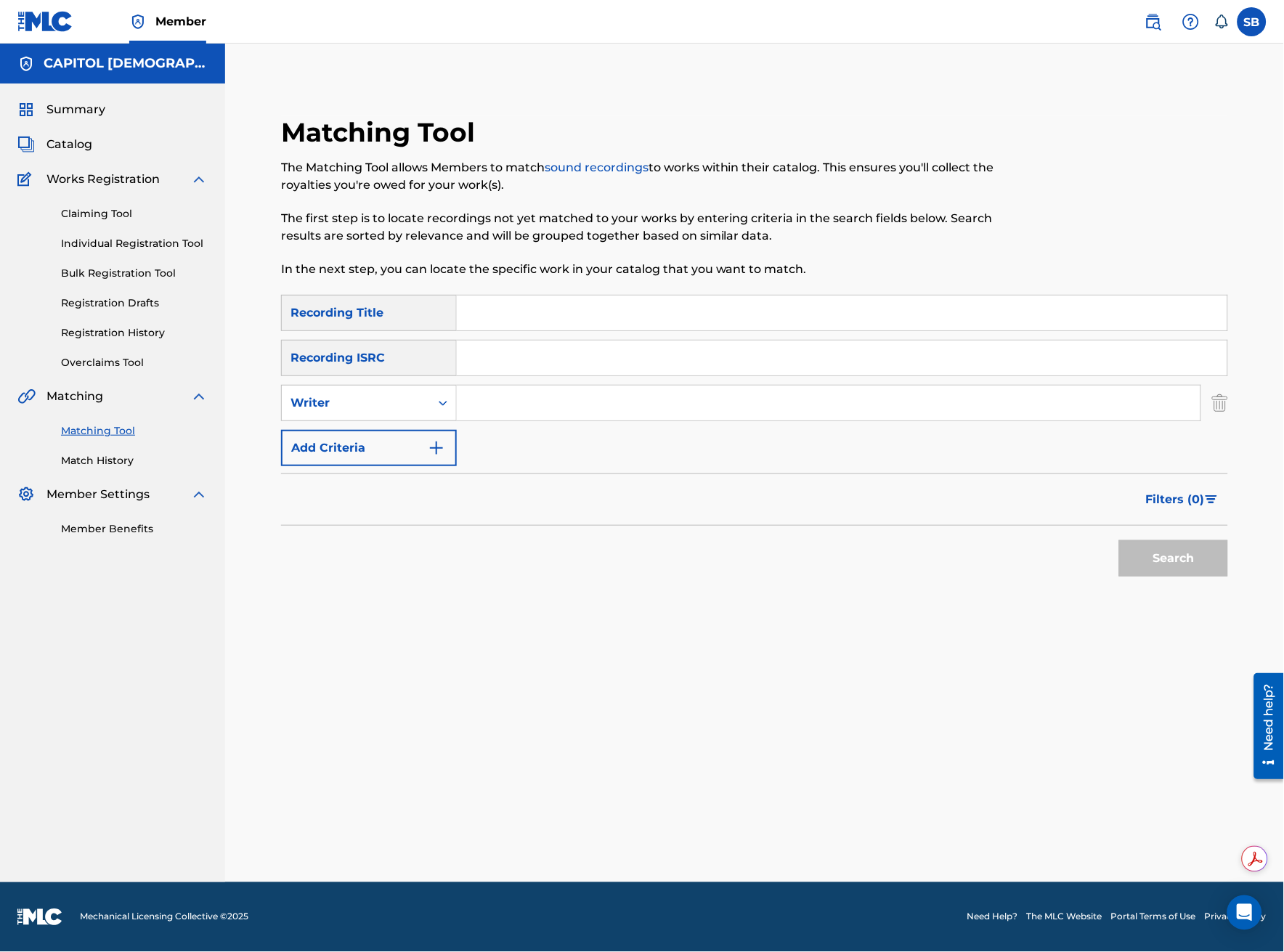 click at bounding box center [829, 403] 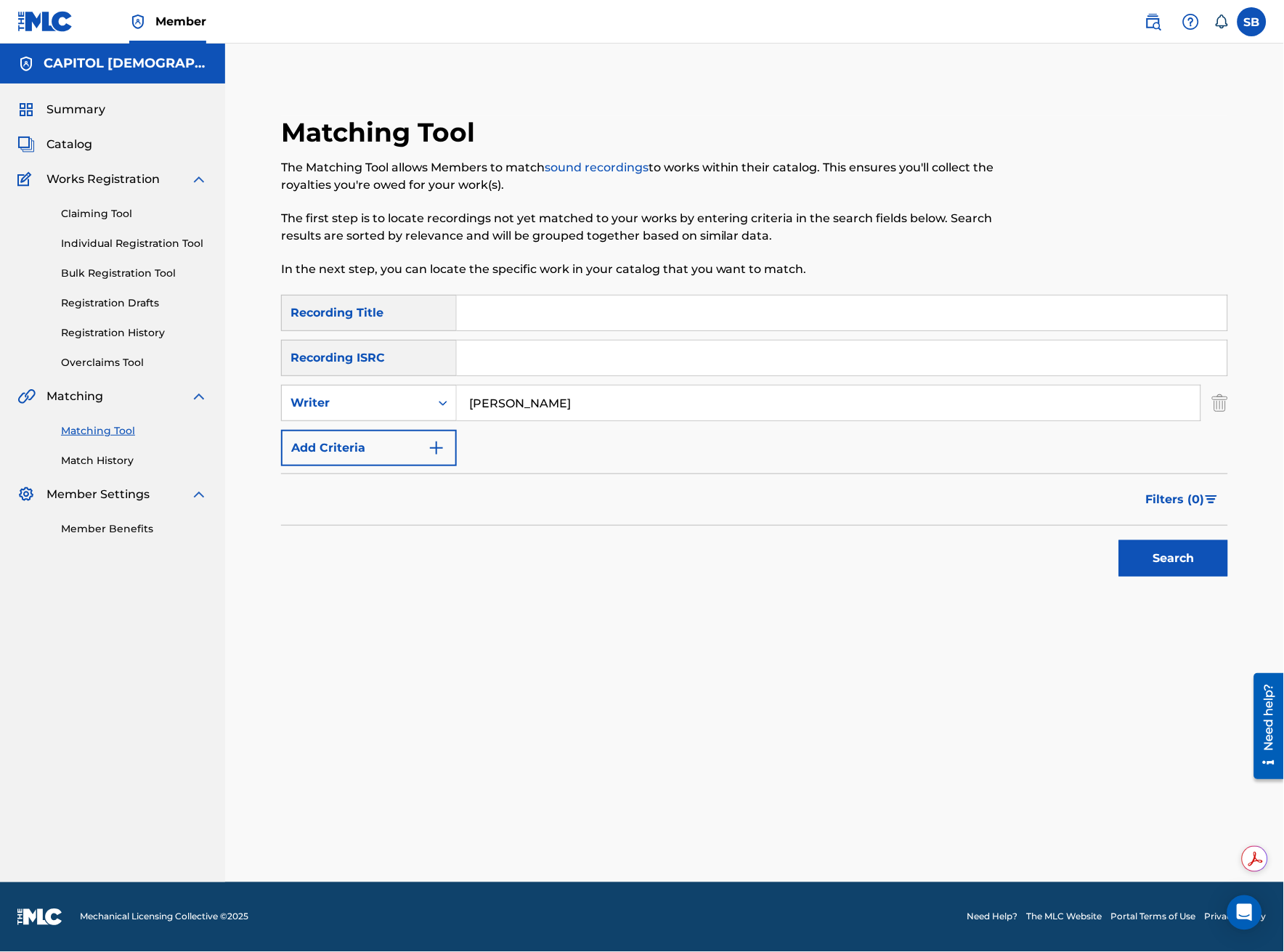 click on "Search" at bounding box center [1174, 558] 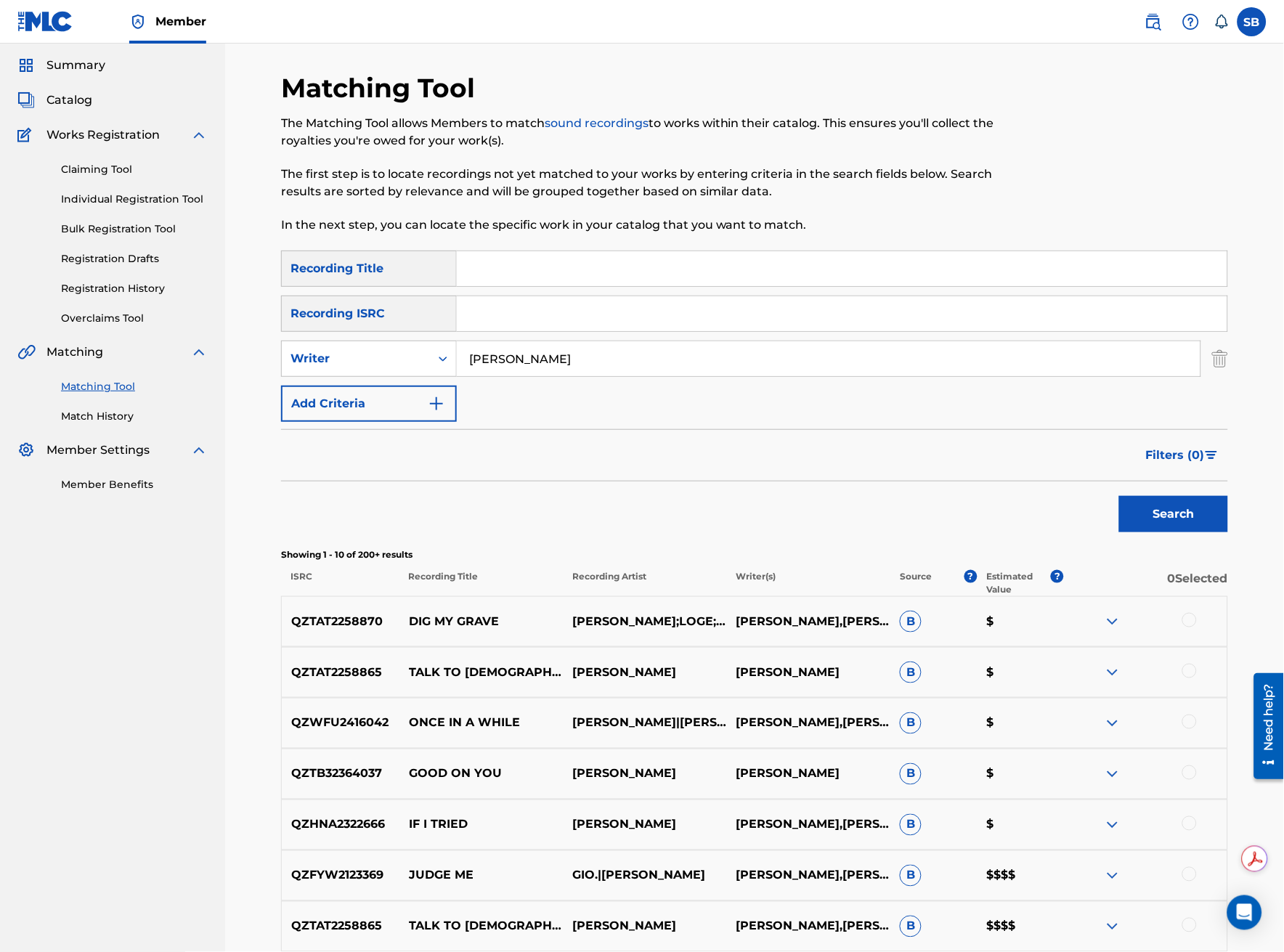 scroll, scrollTop: 81, scrollLeft: 0, axis: vertical 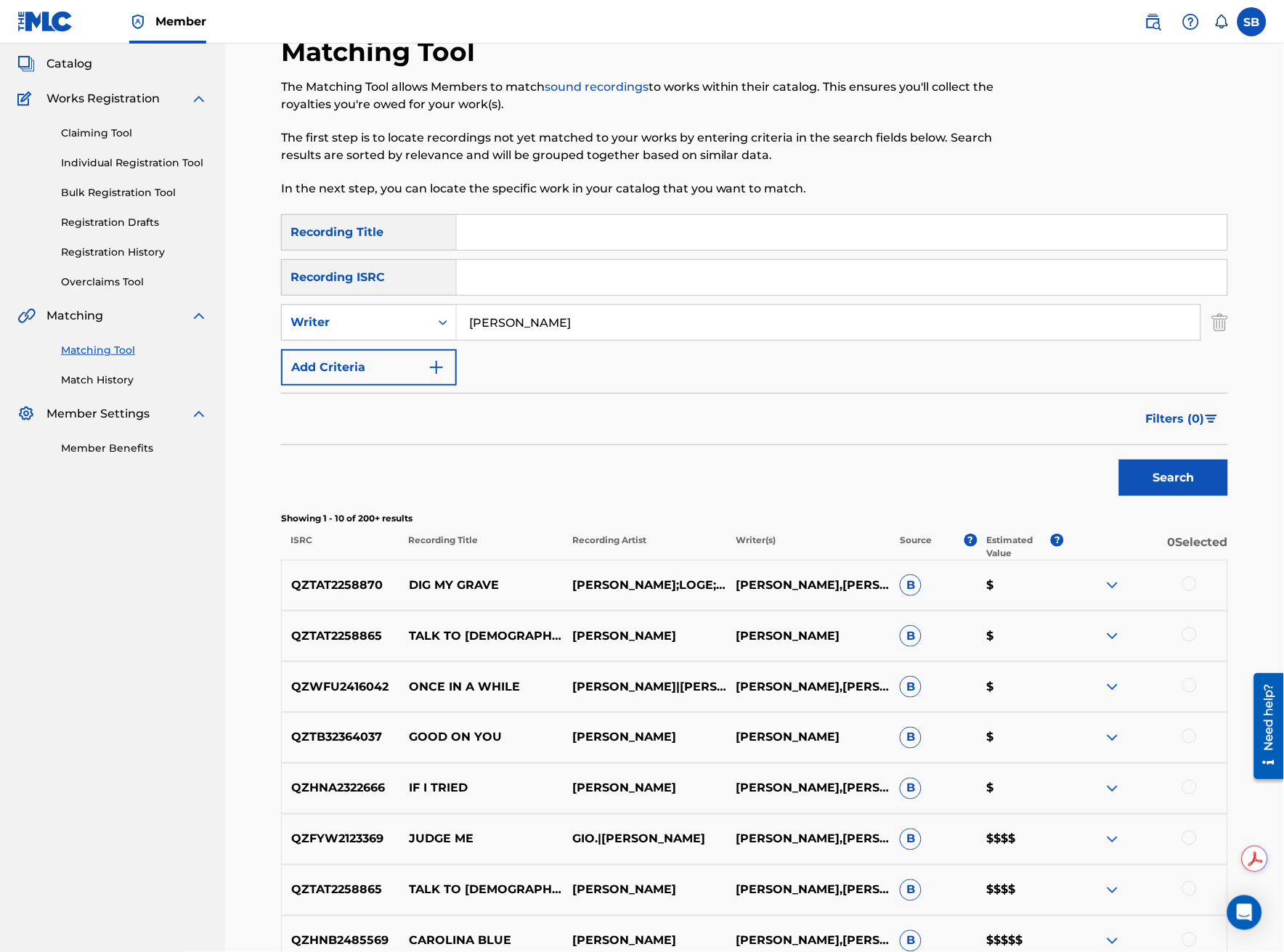 click on "Filters ( 0 )" at bounding box center (1175, 419) 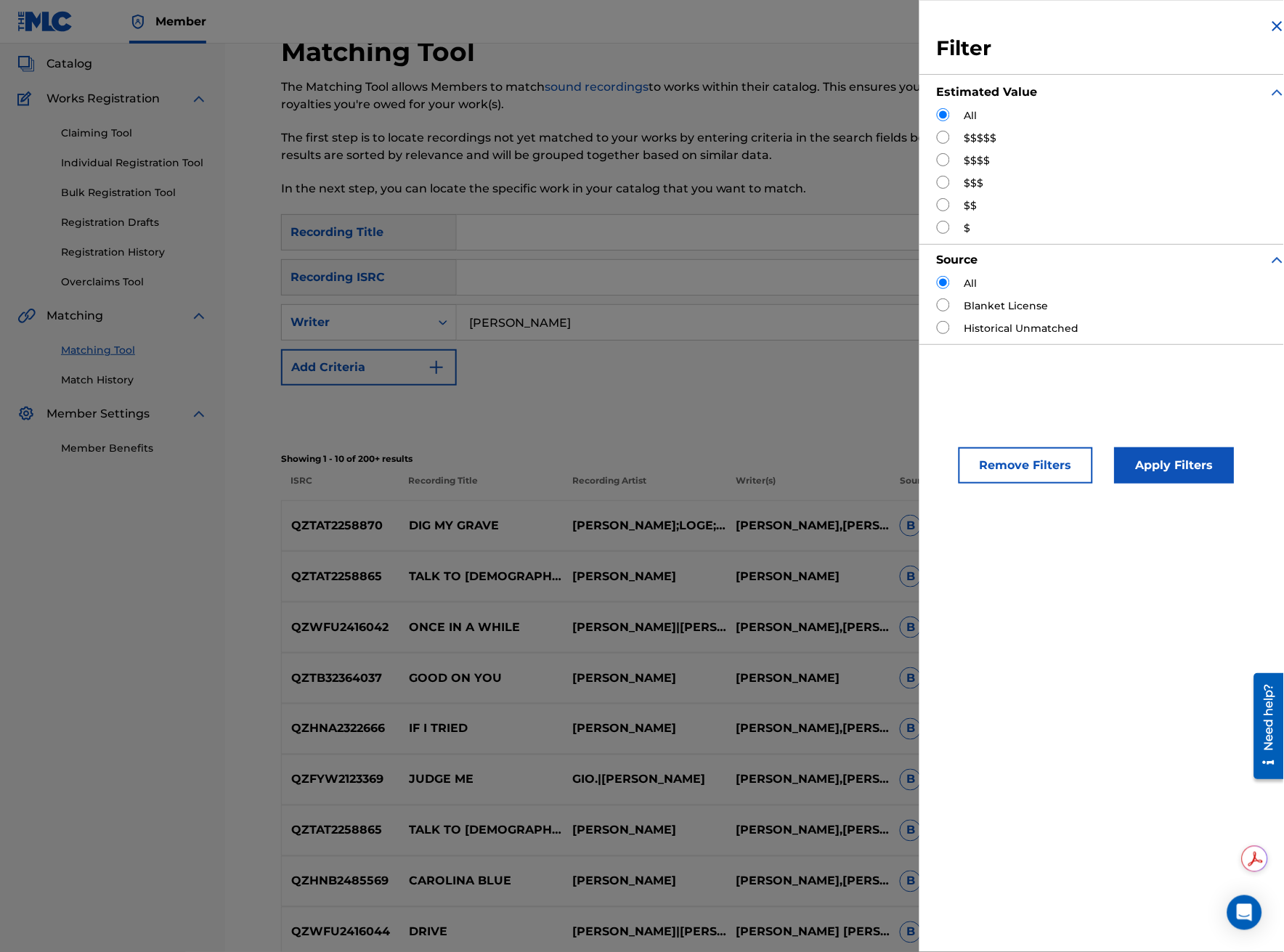 click on "$$$$$" at bounding box center (1111, 138) 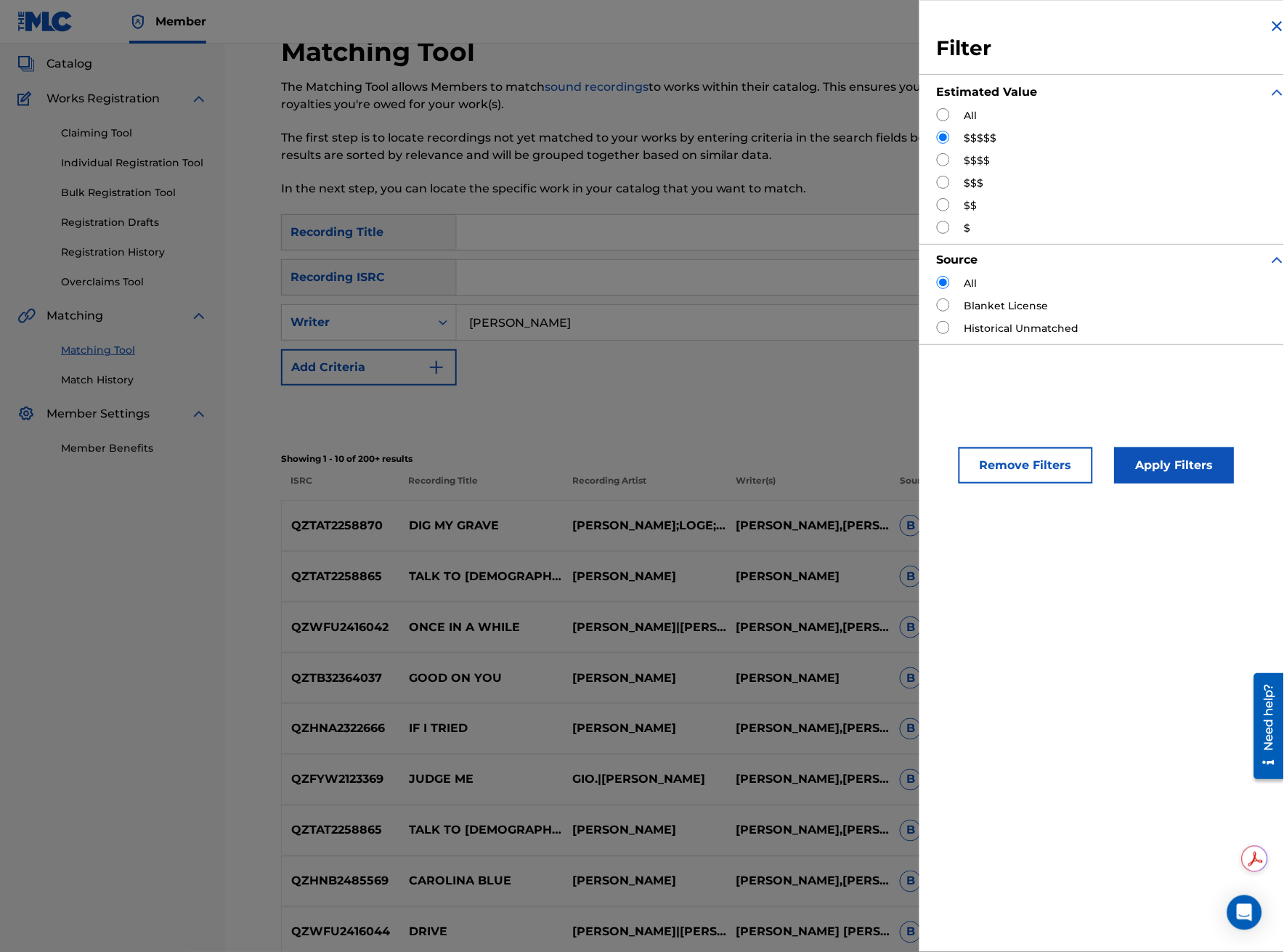 click on "Apply Filters" at bounding box center (1174, 465) 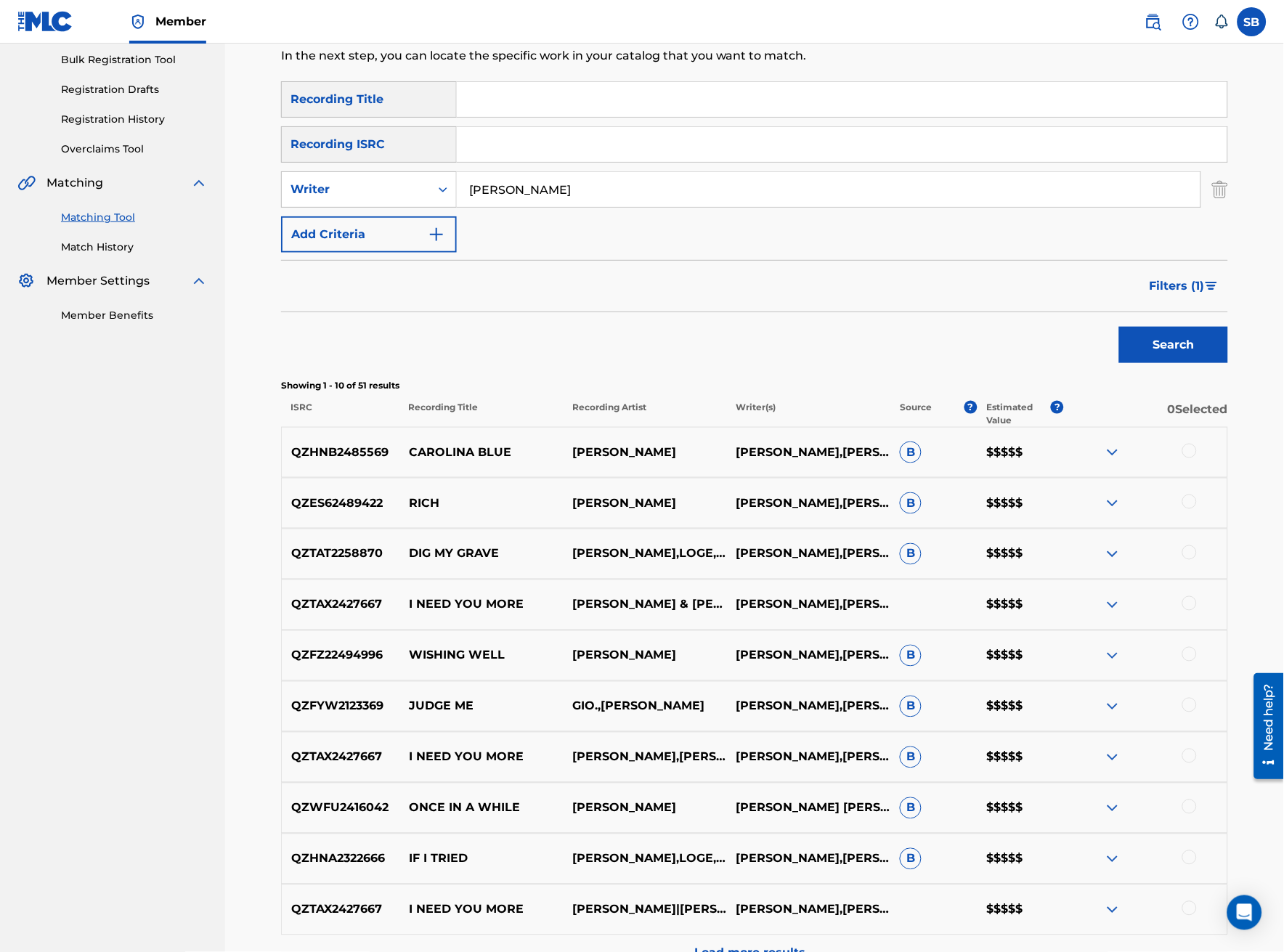 scroll, scrollTop: 242, scrollLeft: 0, axis: vertical 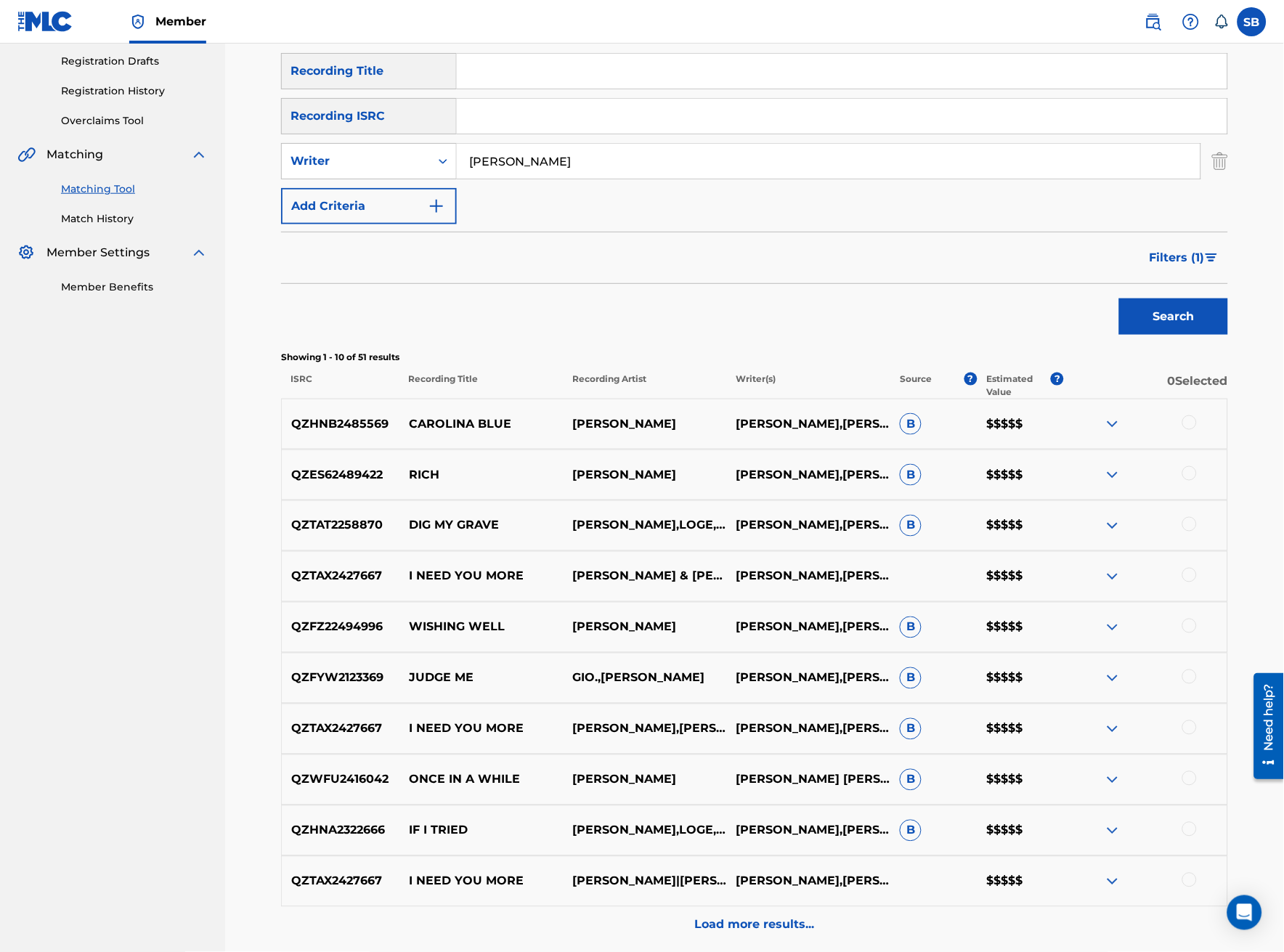click at bounding box center (1190, 423) 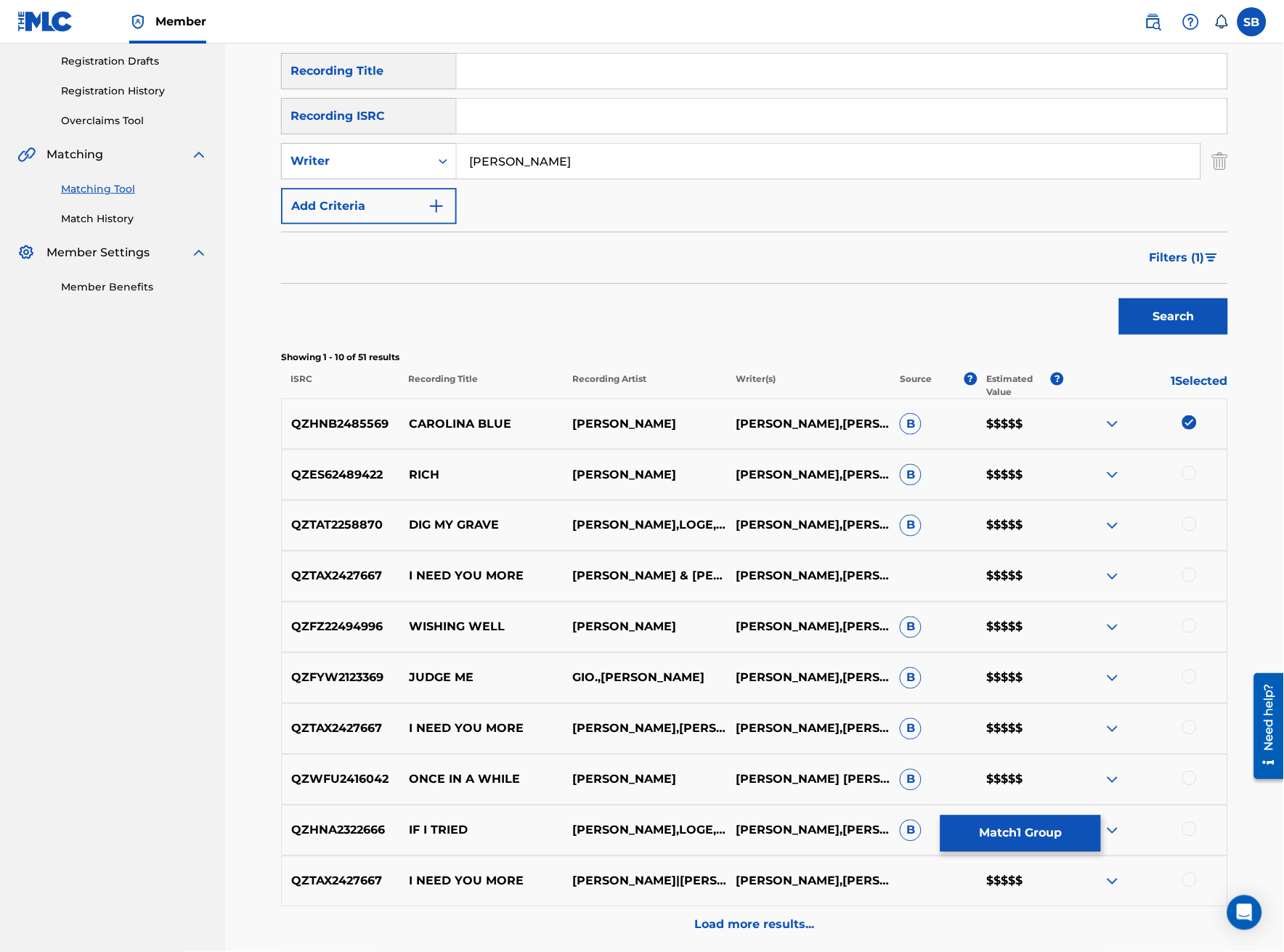click on "Filters ( 1 )" at bounding box center [1177, 258] 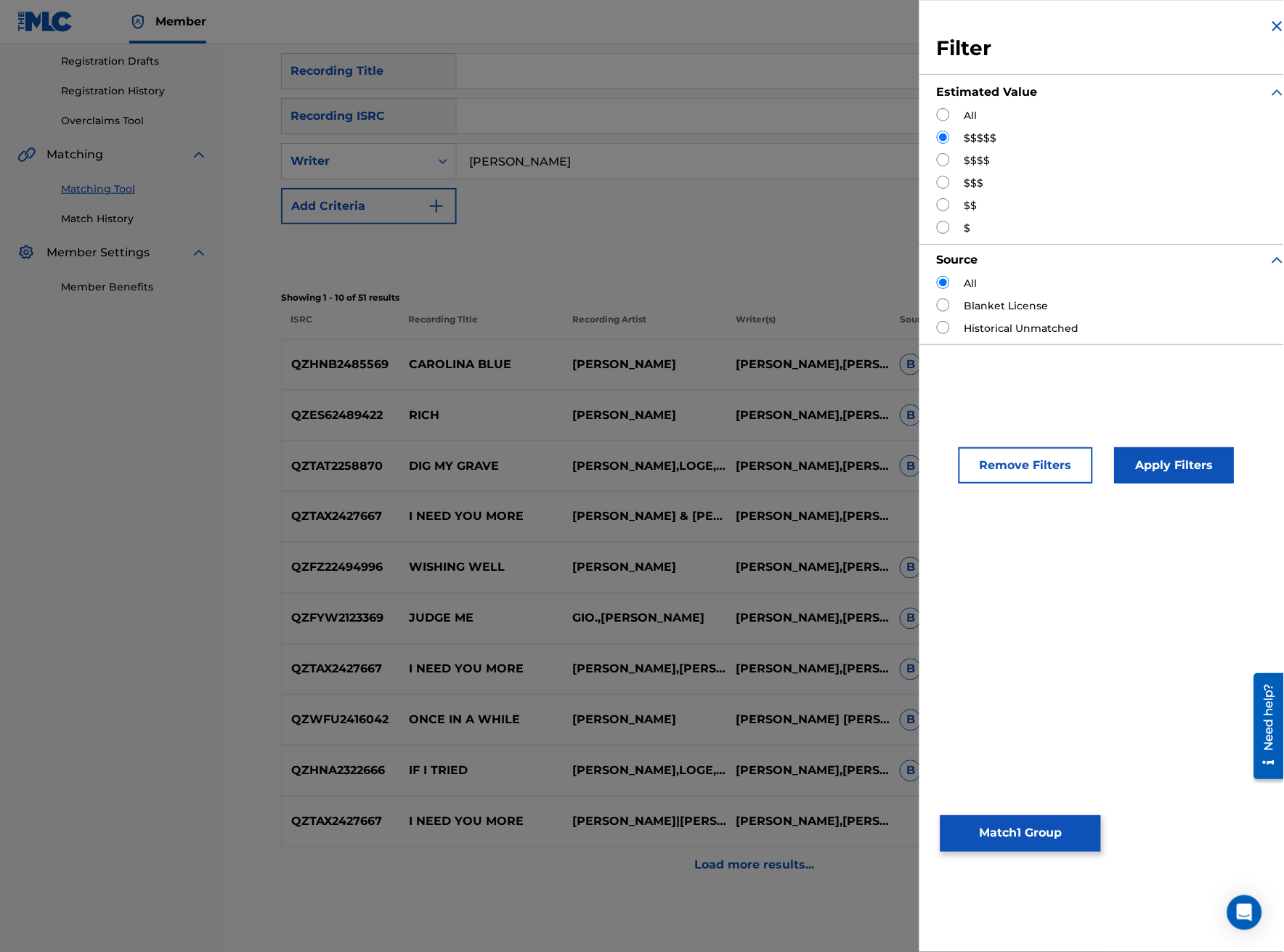 click on "Search" at bounding box center [755, 253] 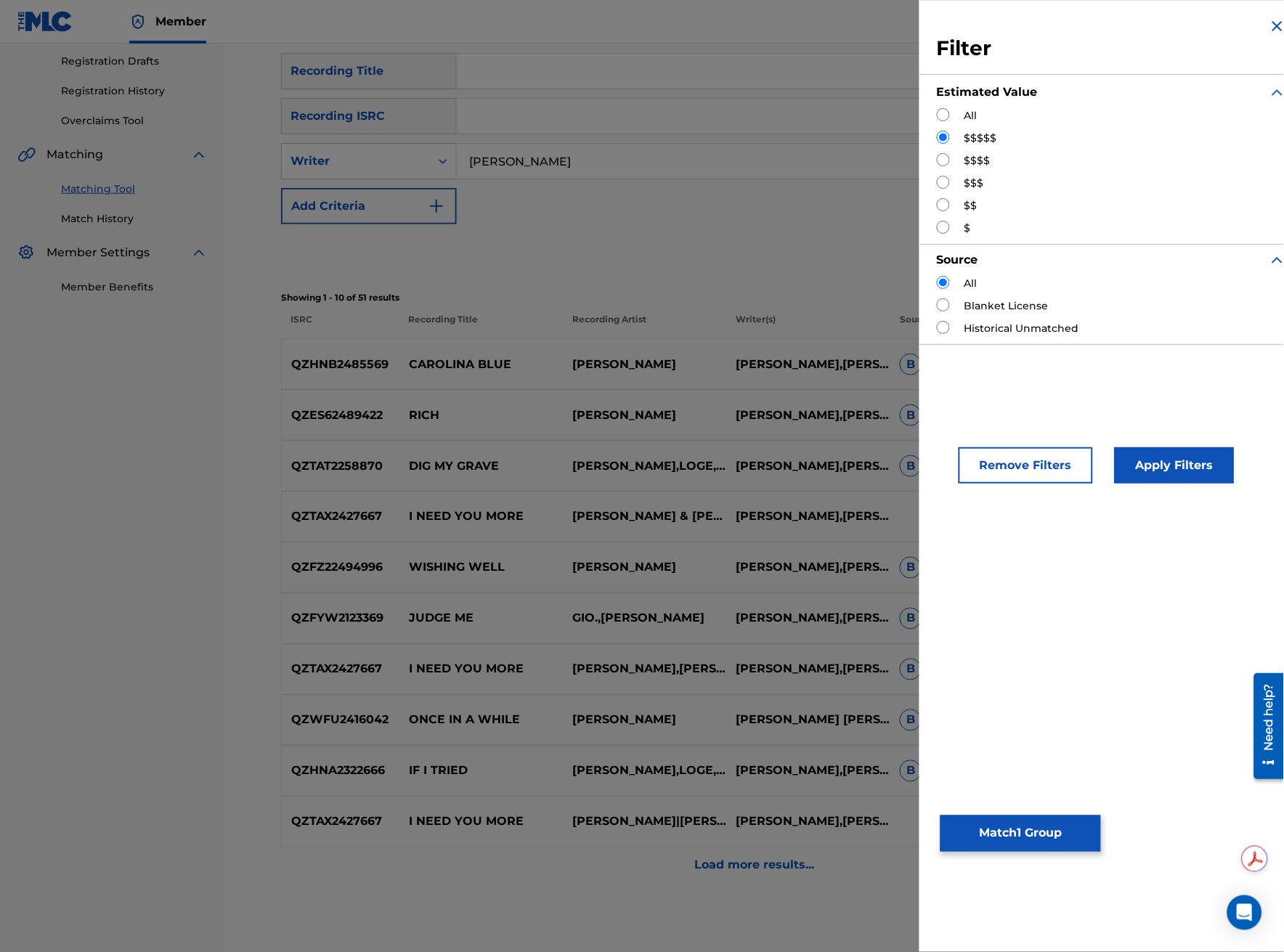 click at bounding box center [1277, 26] 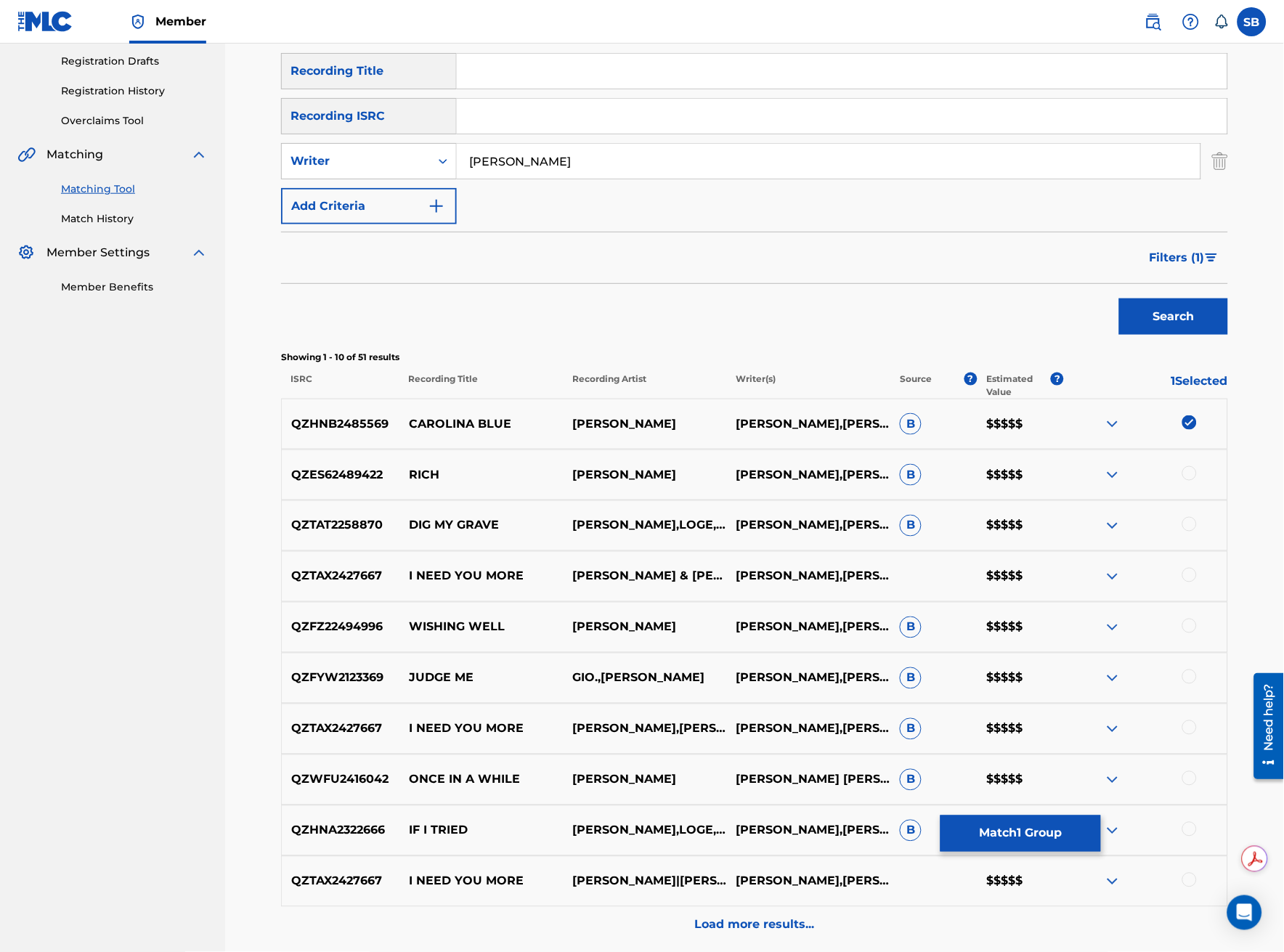 drag, startPoint x: 792, startPoint y: 62, endPoint x: 792, endPoint y: 76, distance: 14 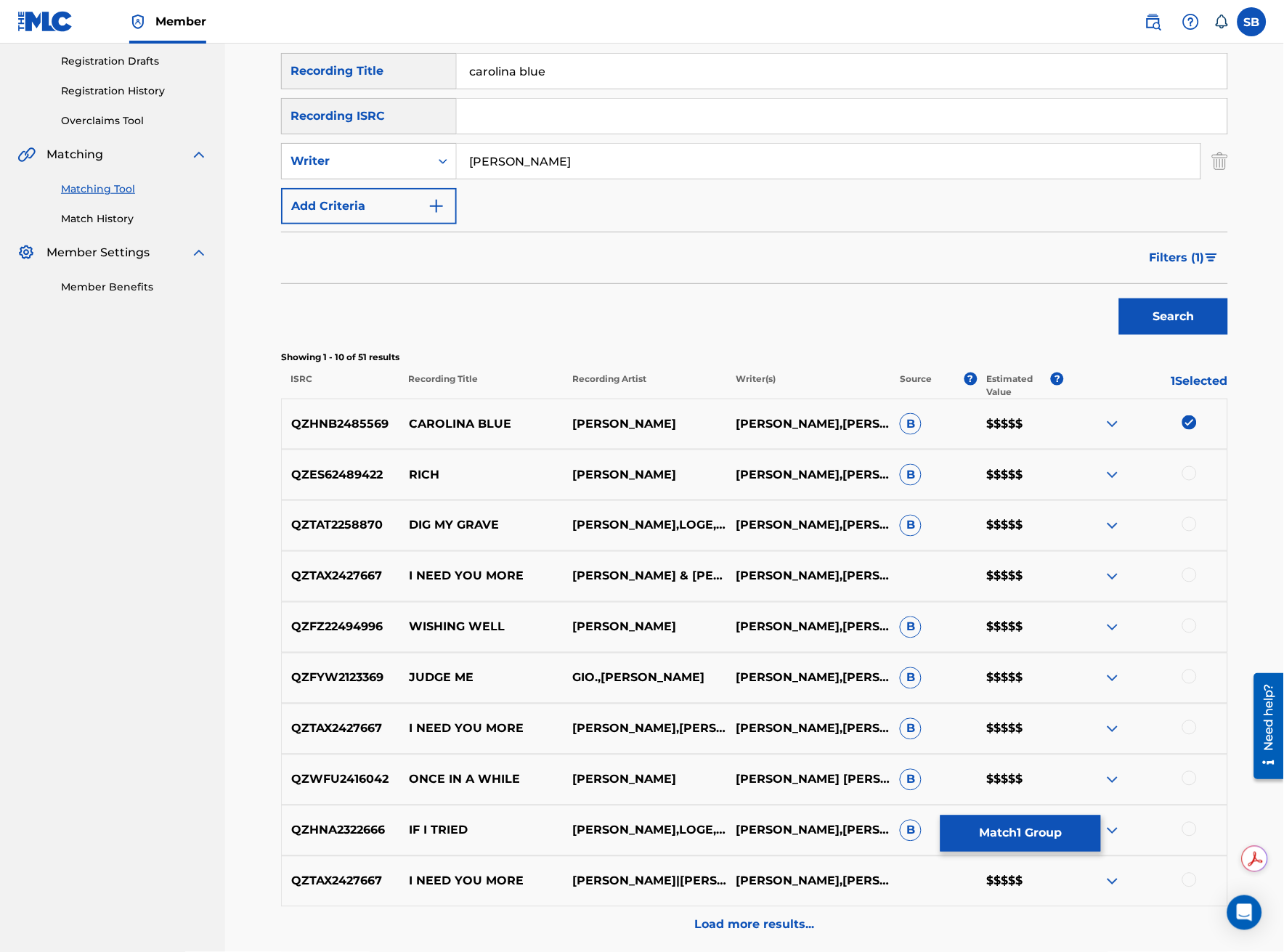 type on "carolina blue" 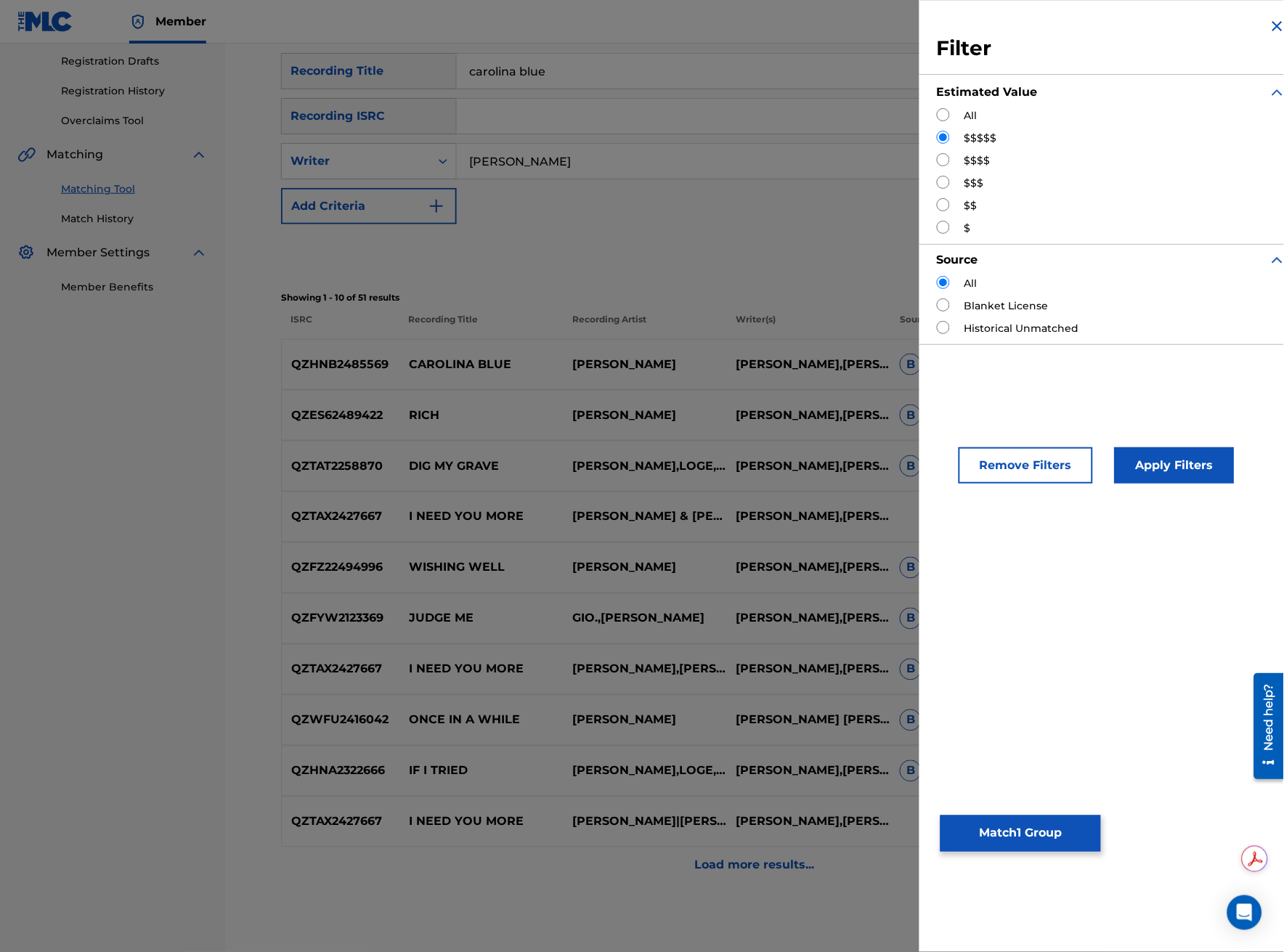 click on "Remove Filters" at bounding box center (1025, 465) 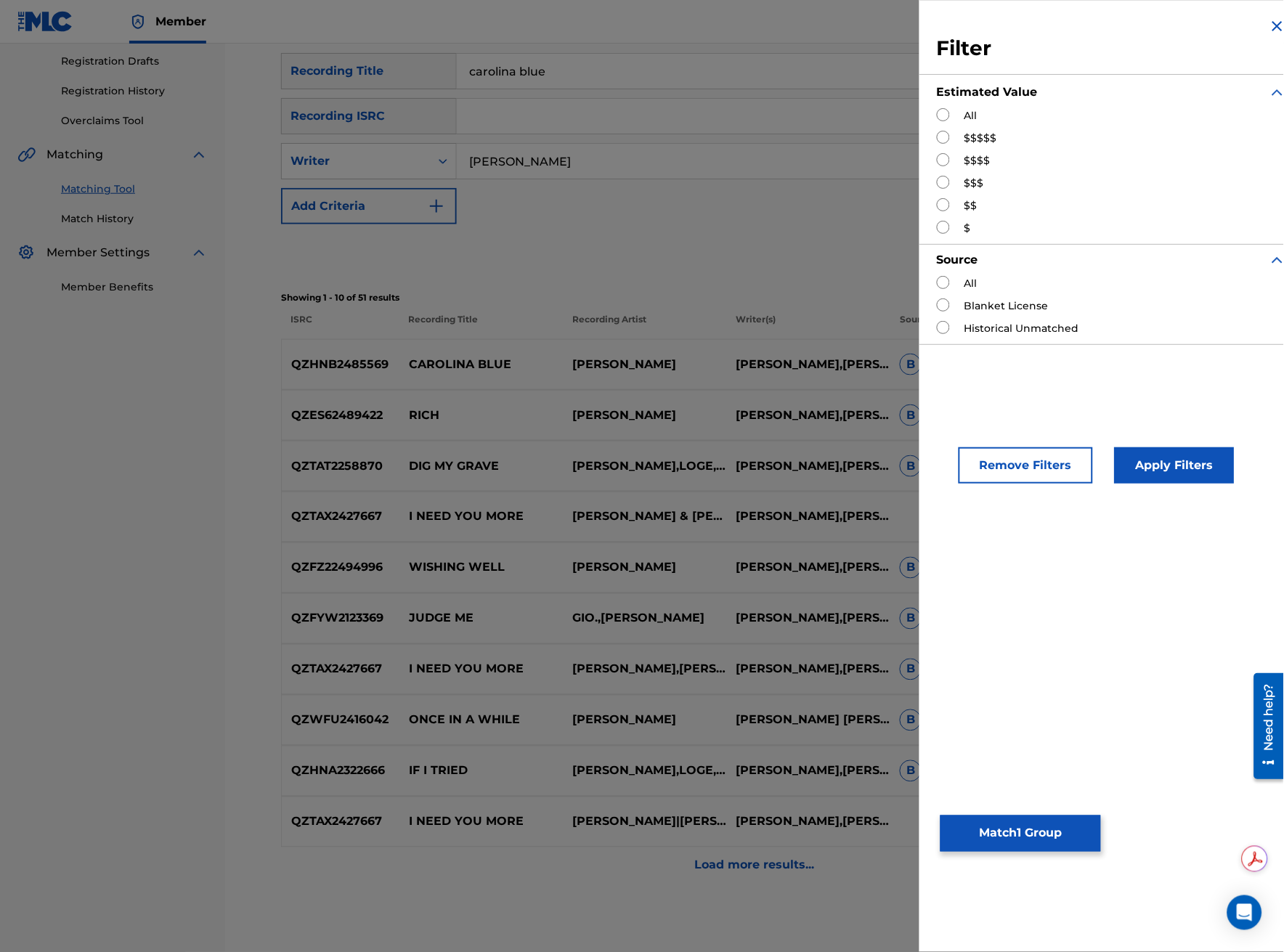 scroll, scrollTop: 0, scrollLeft: 0, axis: both 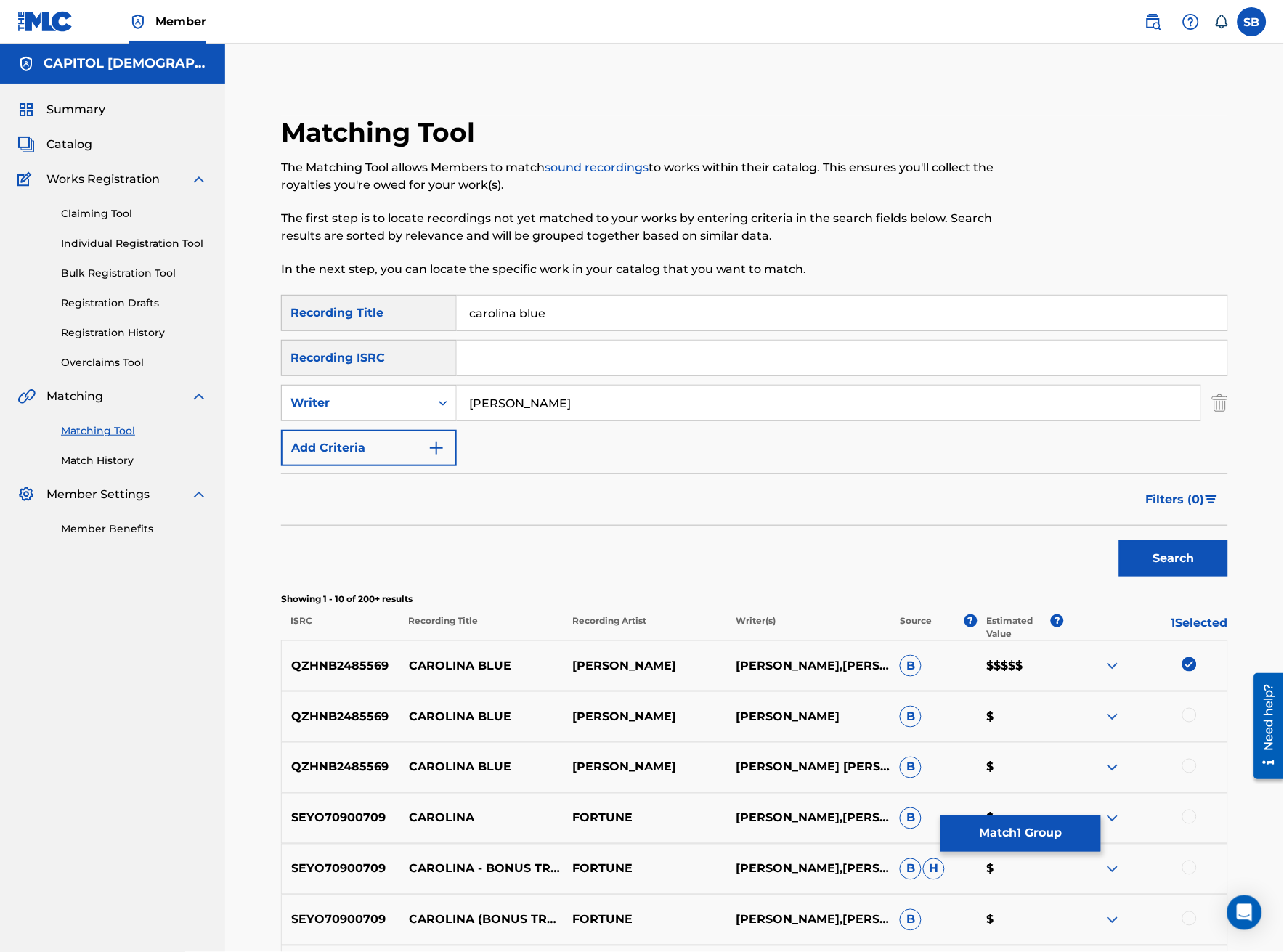 click on "Search" at bounding box center [1174, 558] 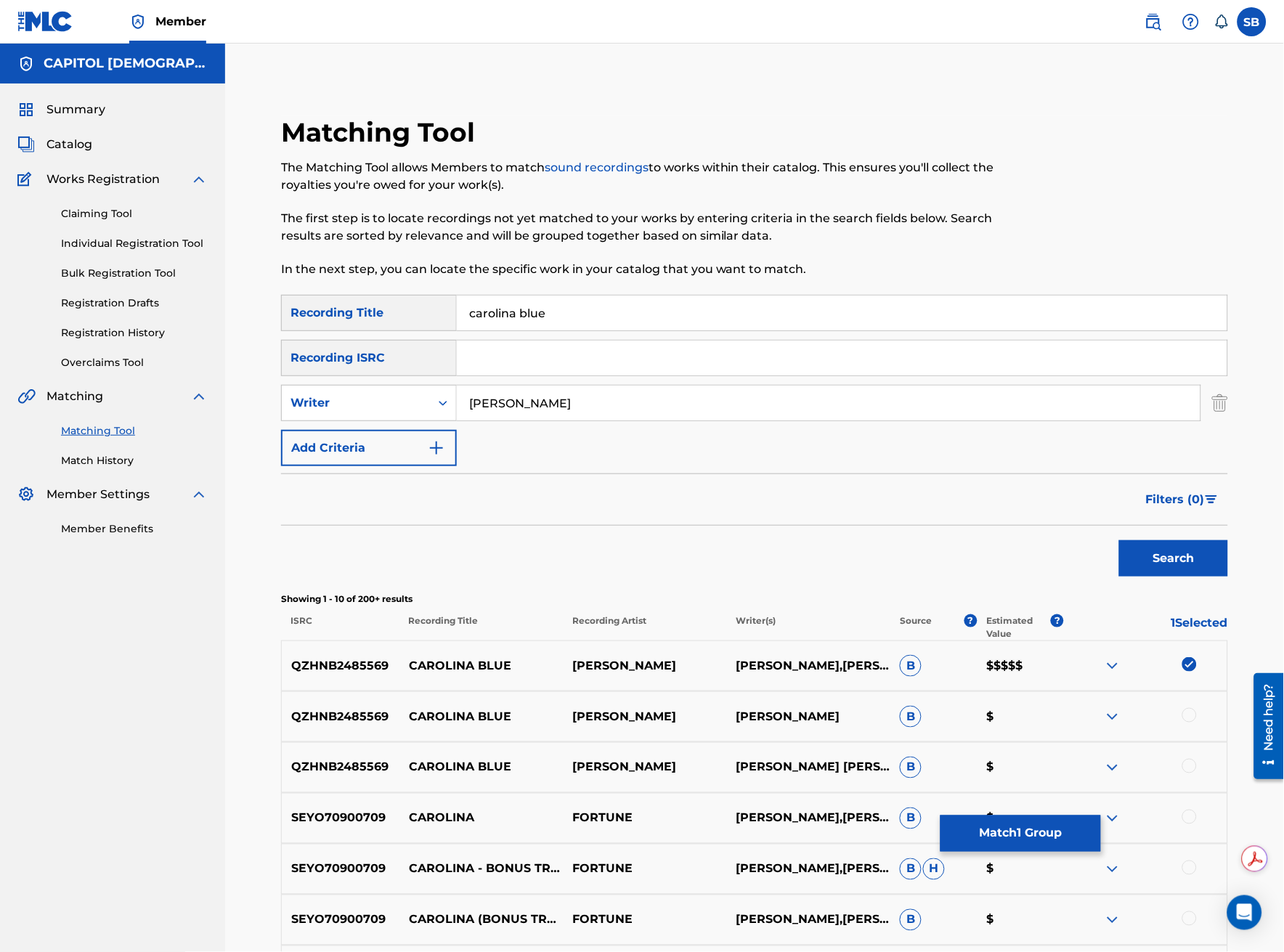 click at bounding box center [1190, 715] 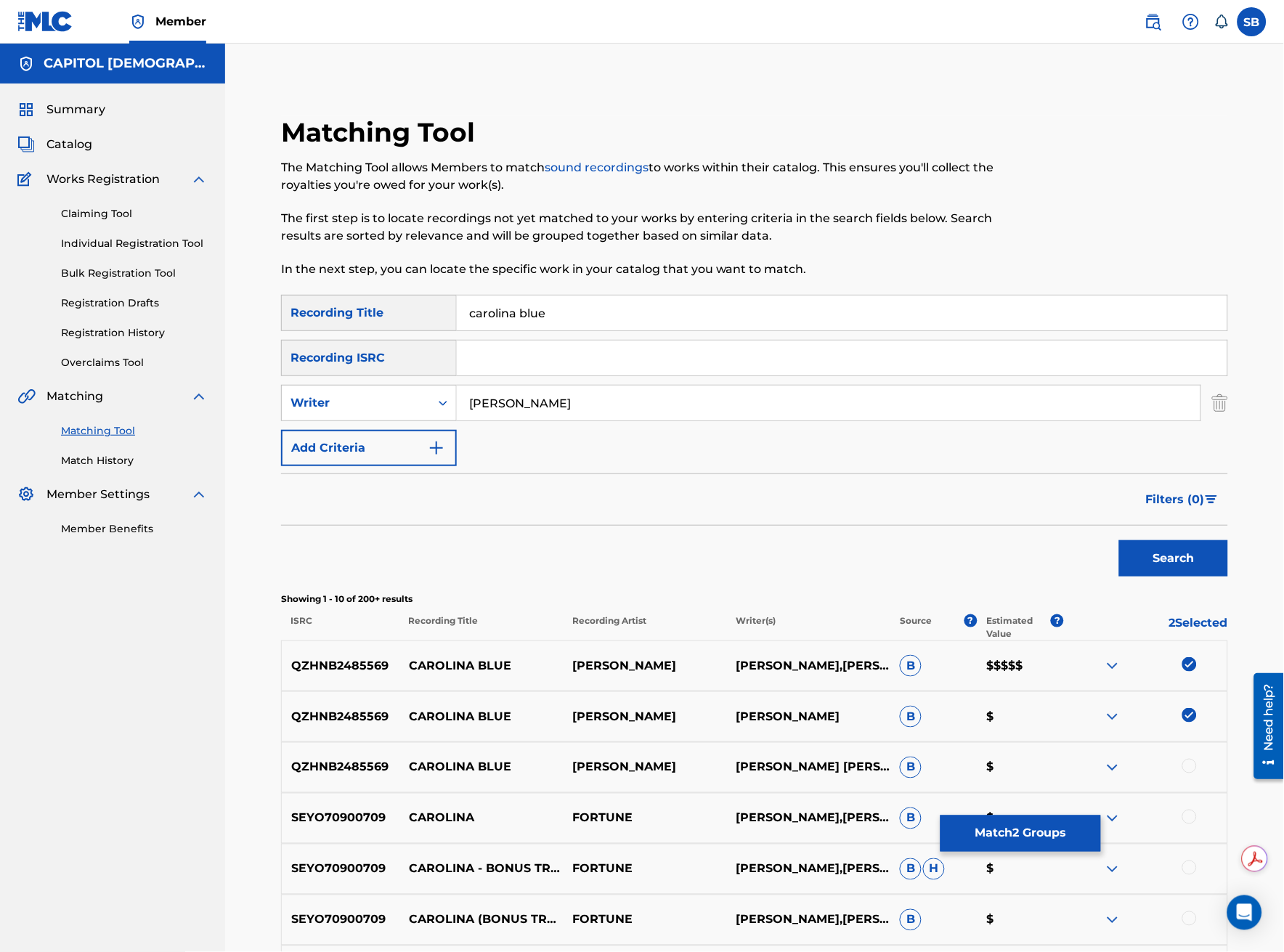 click at bounding box center (1190, 766) 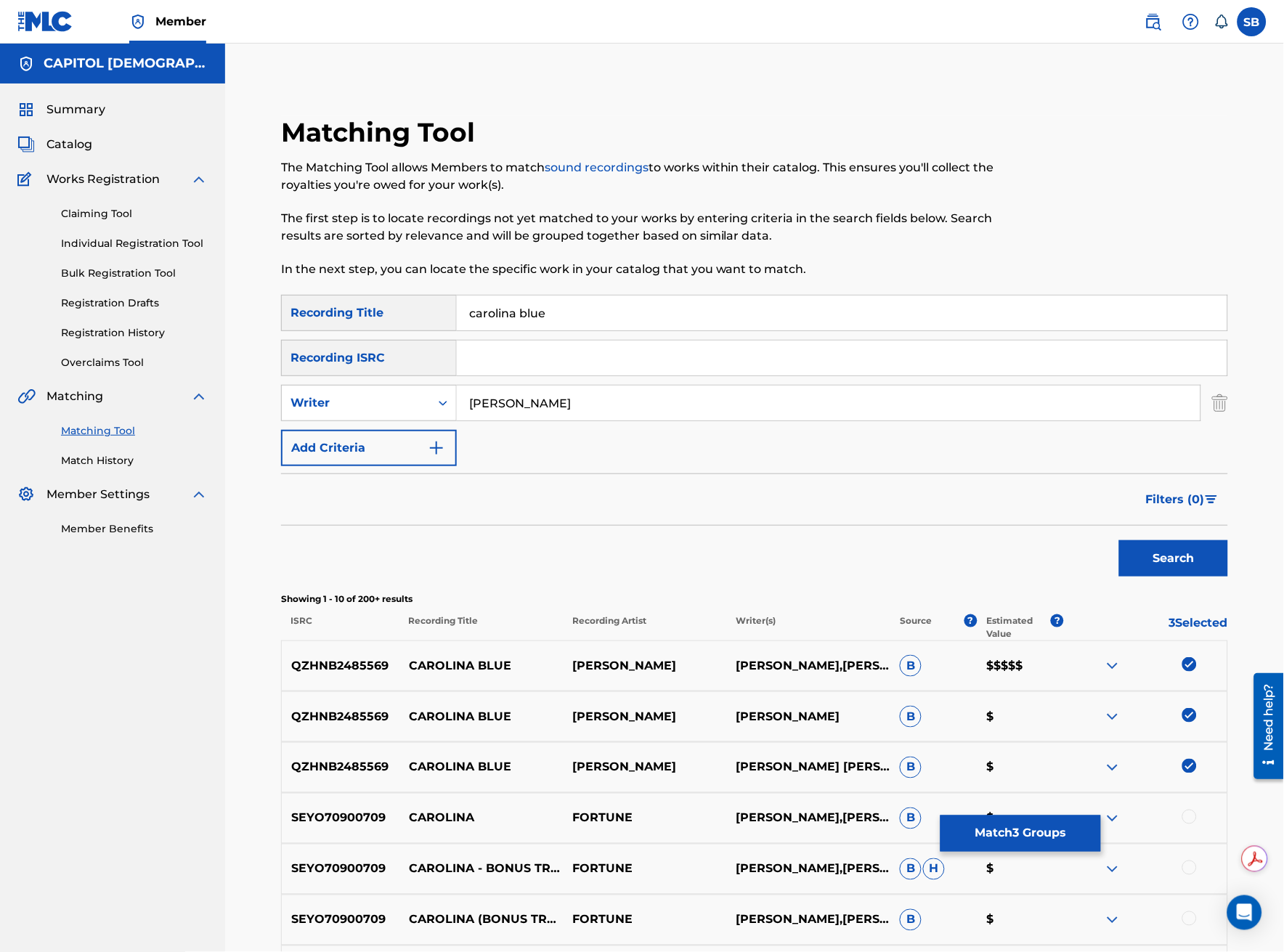 click on "Match  3 Groups" at bounding box center [1020, 834] 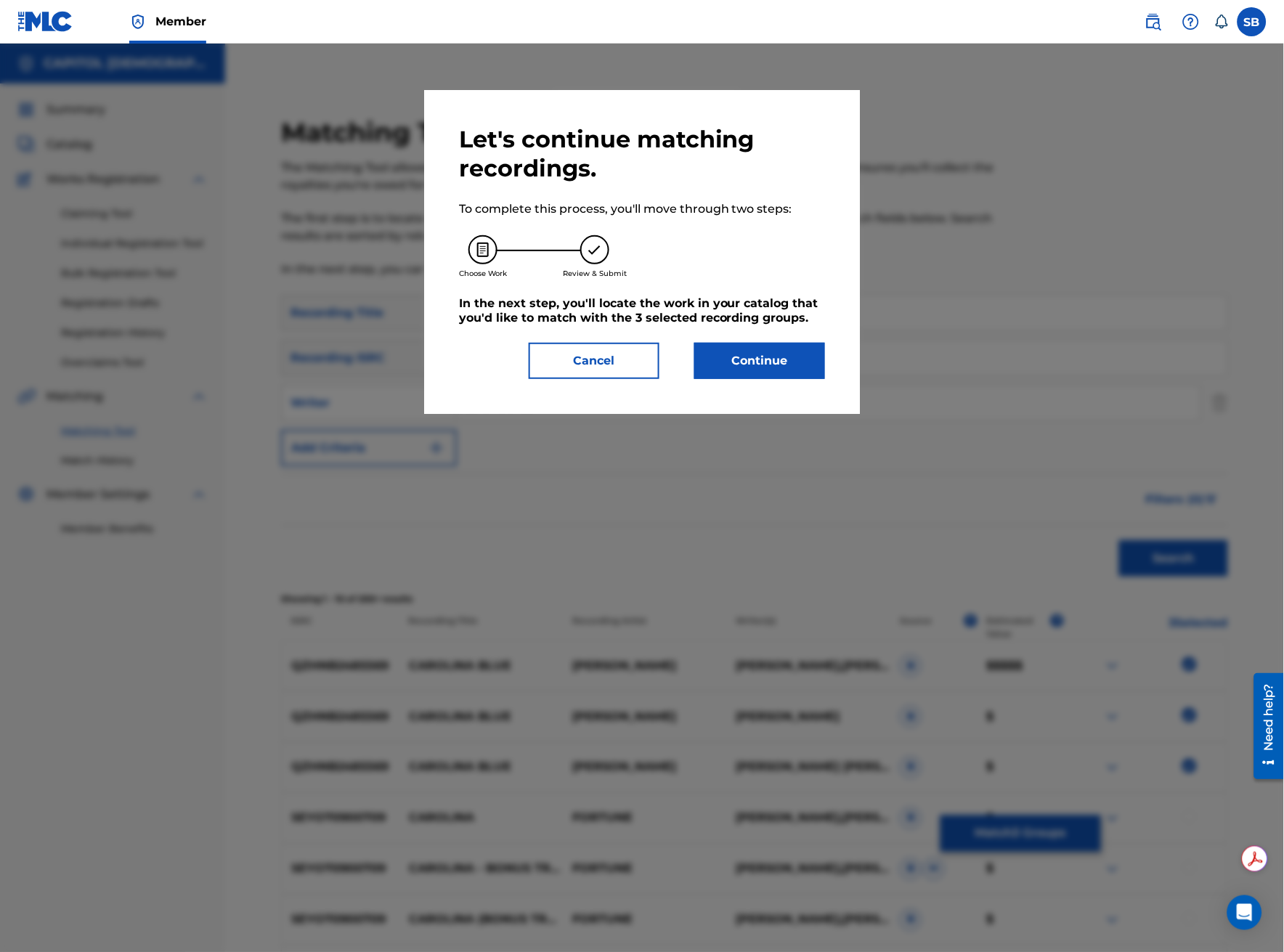 click on "Continue" at bounding box center [760, 361] 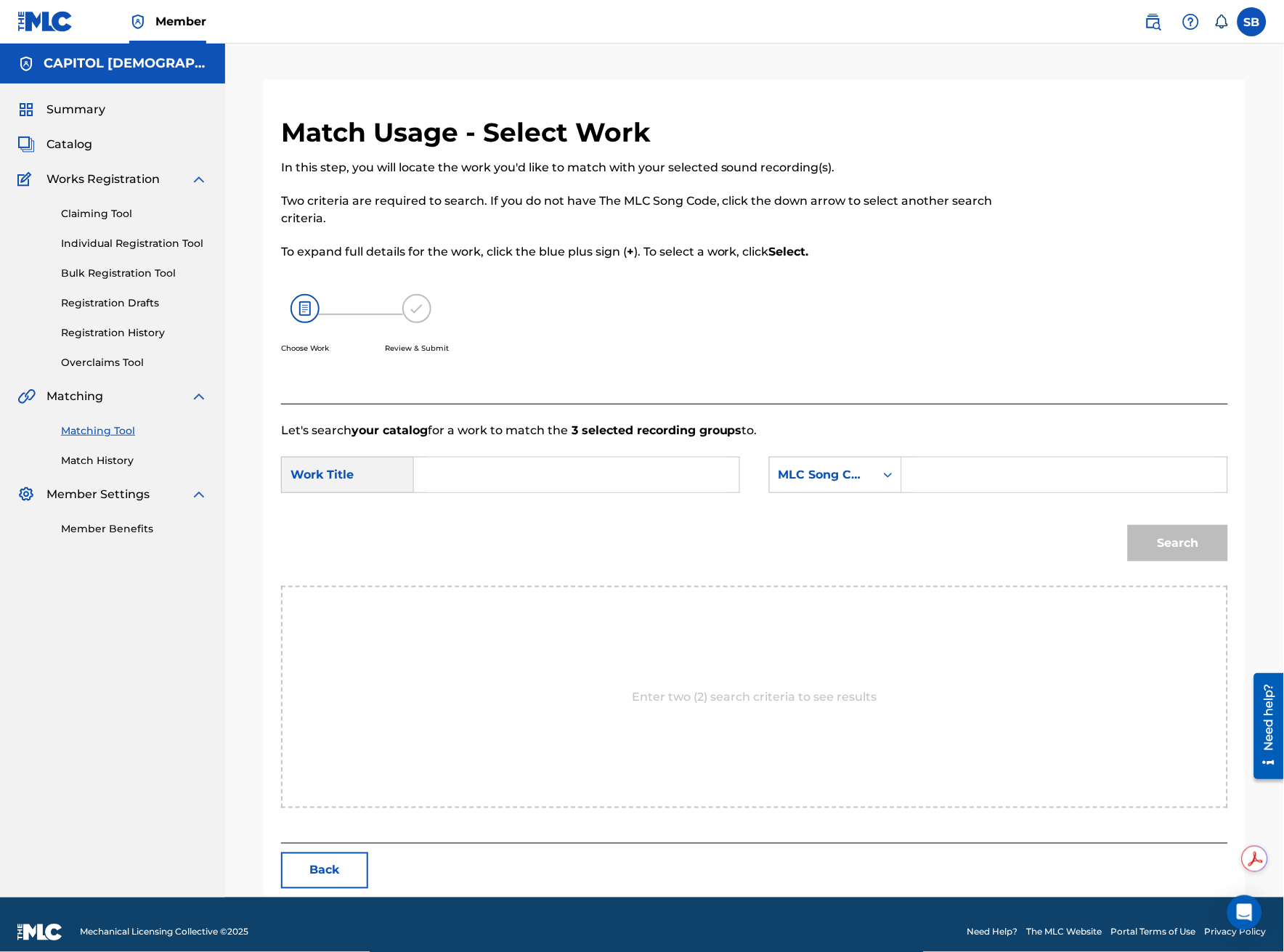 click at bounding box center (577, 475) 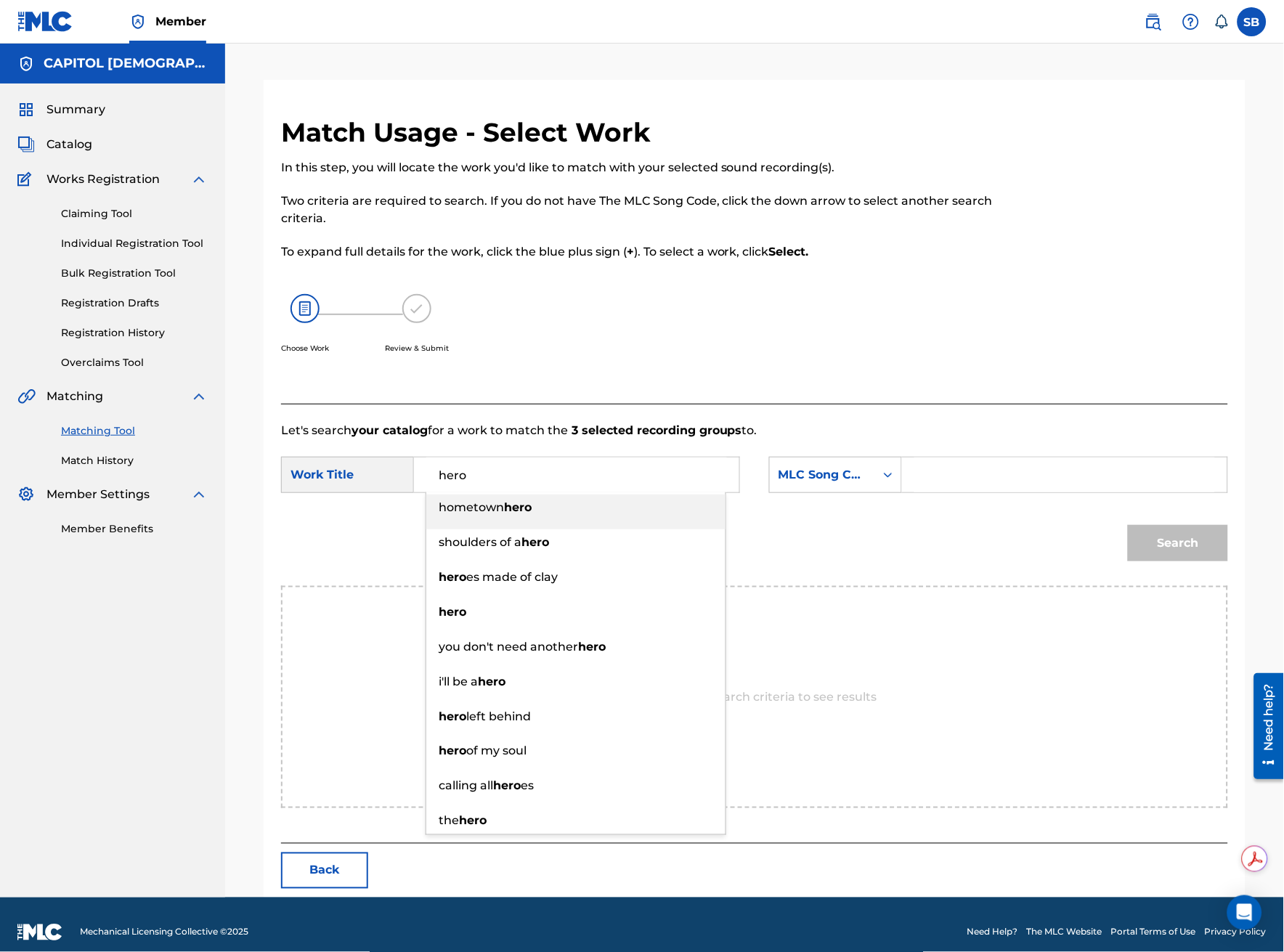 type on "hero" 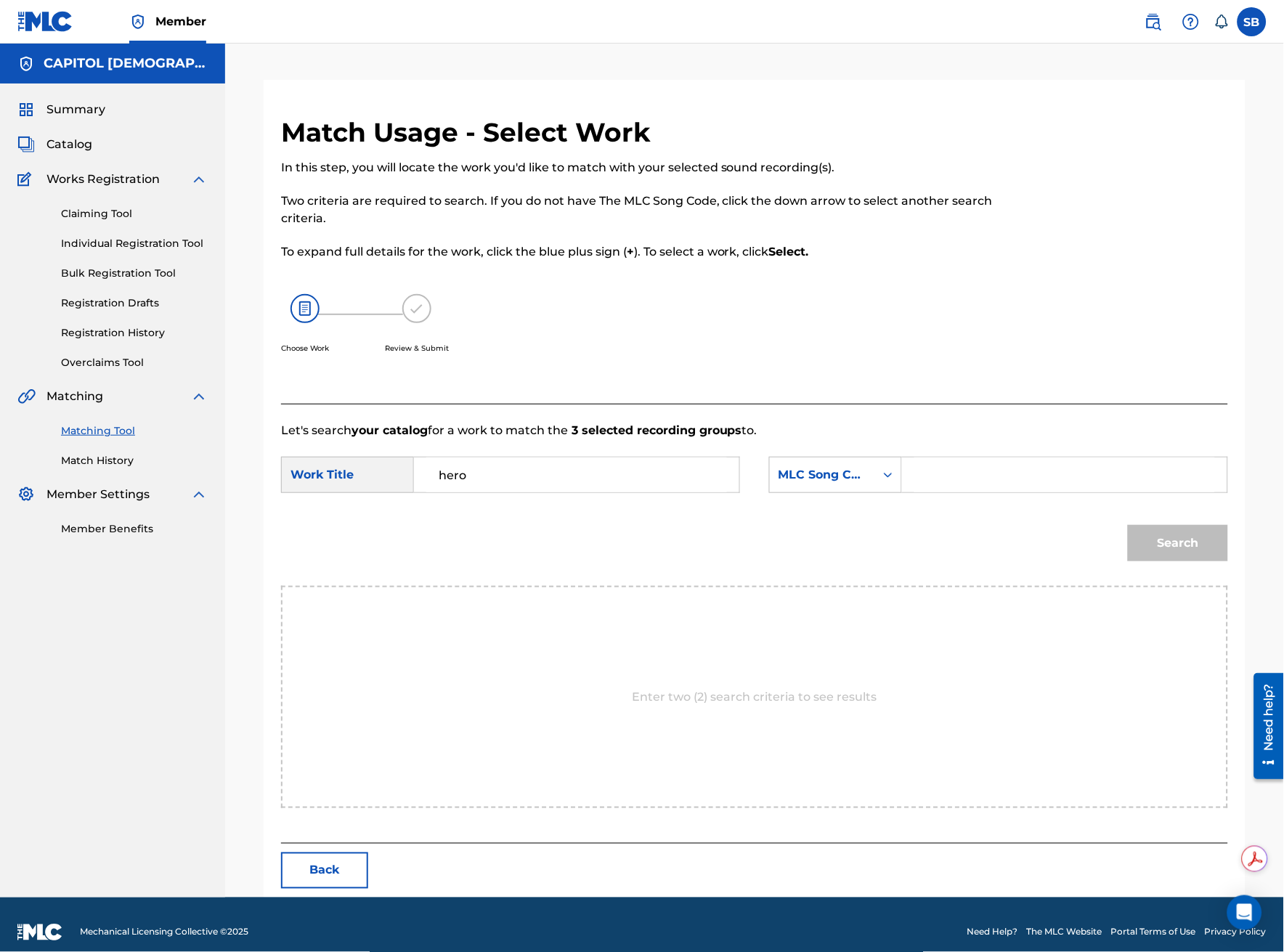 click on "MLC Song Code" at bounding box center (822, 475) 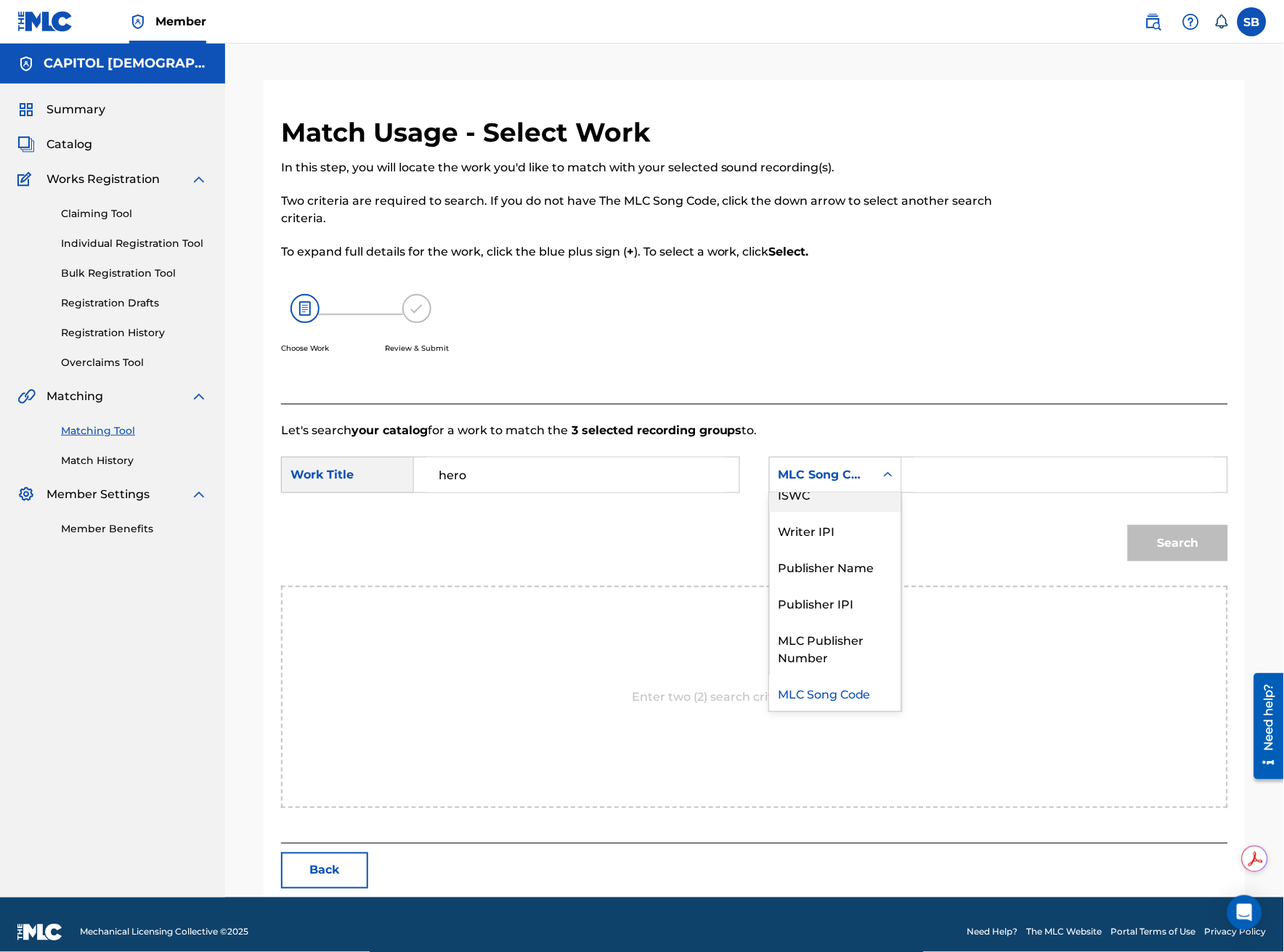 scroll, scrollTop: 0, scrollLeft: 0, axis: both 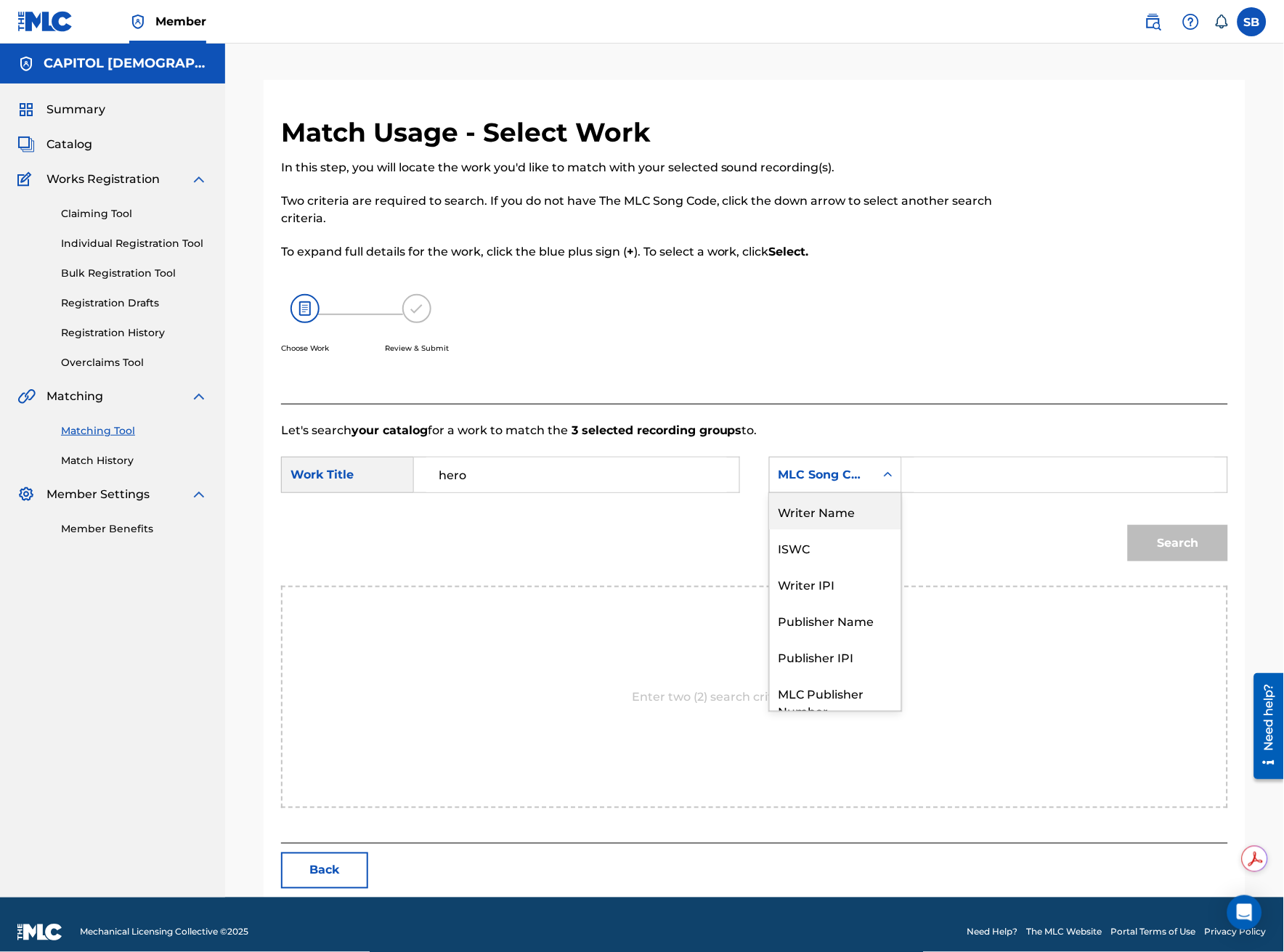 click on "Writer Name" at bounding box center [835, 511] 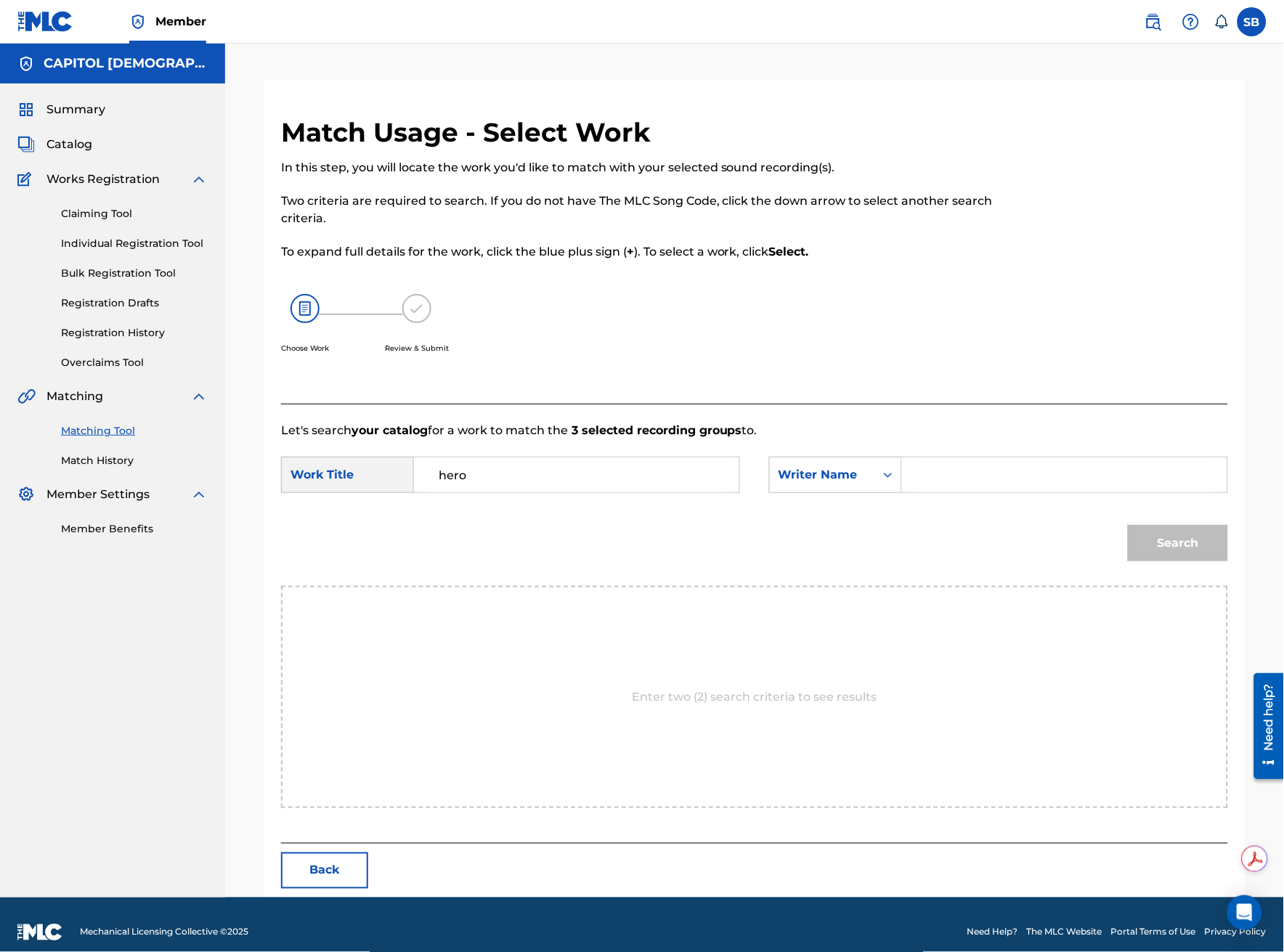 click at bounding box center [1065, 475] 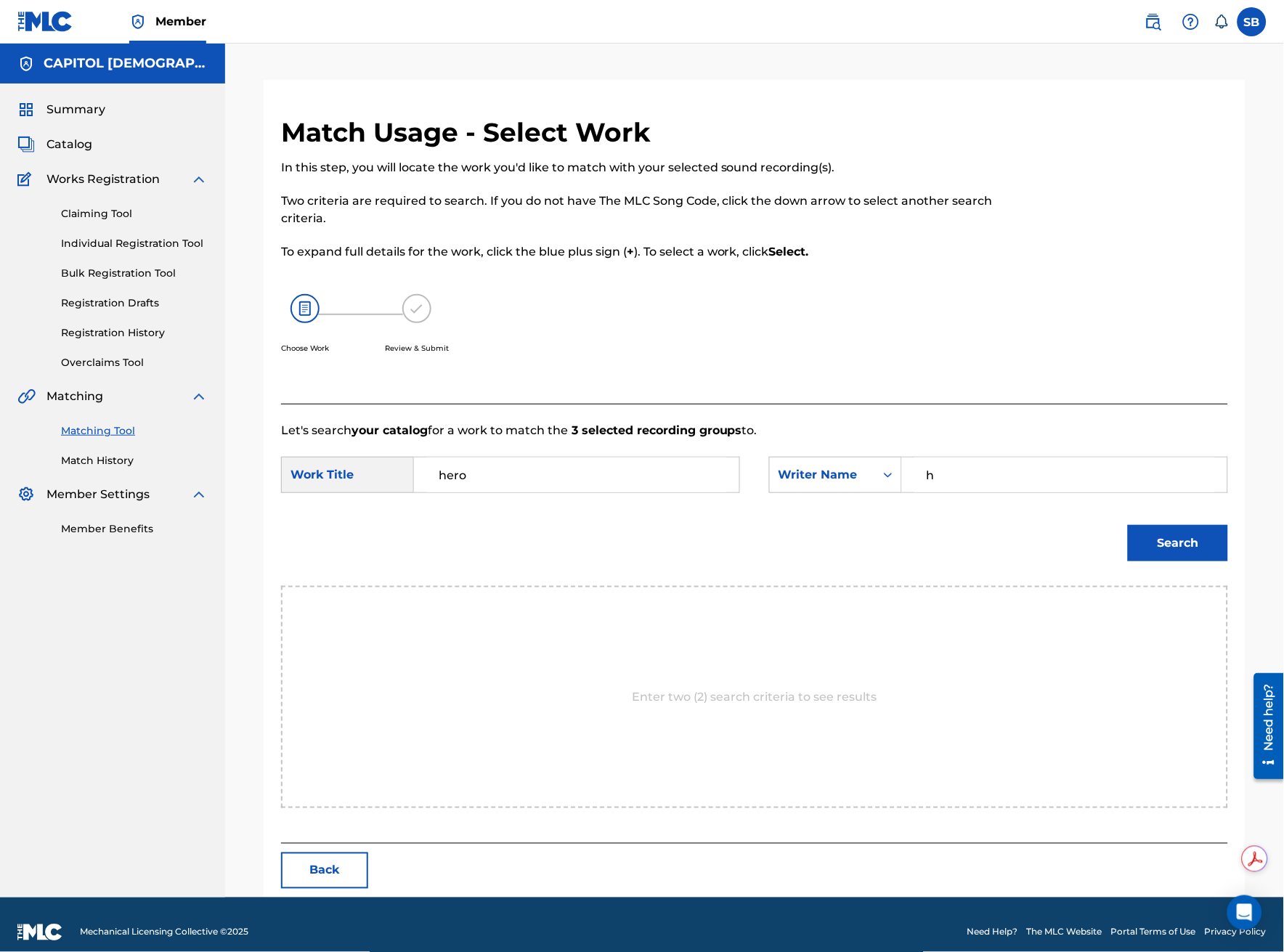 type on "[PERSON_NAME]" 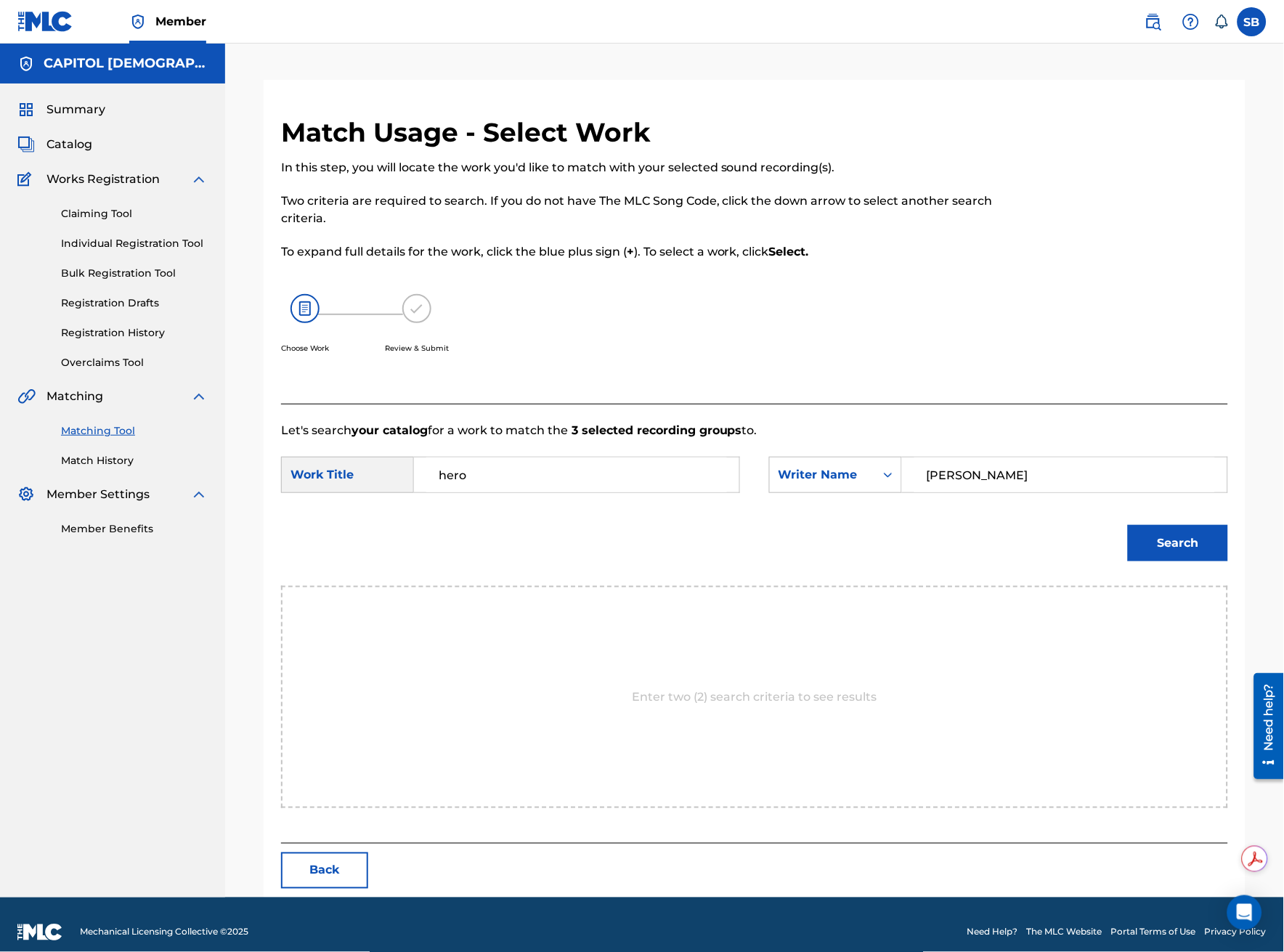 click on "Search" at bounding box center (1178, 543) 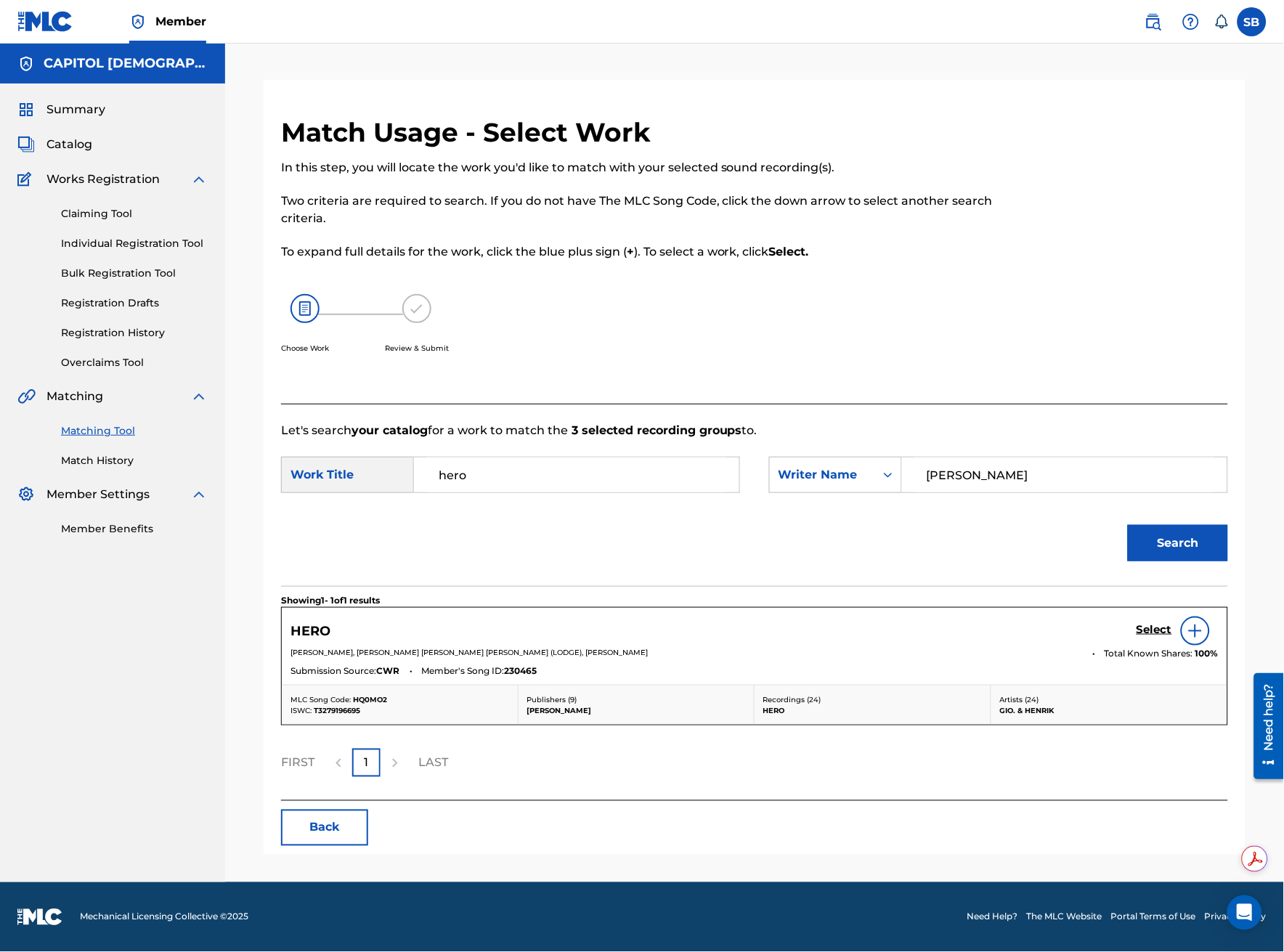 click at bounding box center [1195, 631] 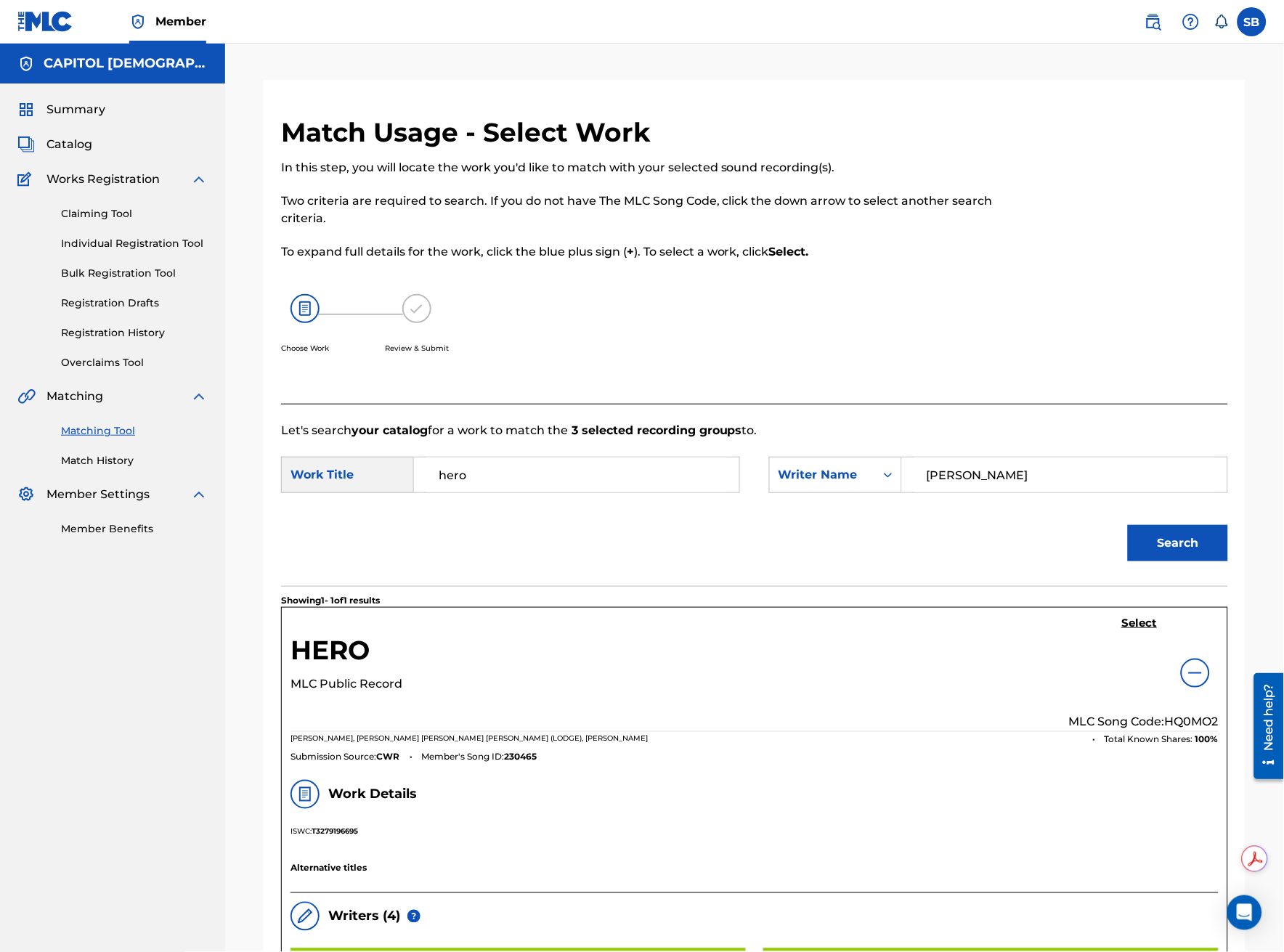 click on "Select" at bounding box center (1139, 623) 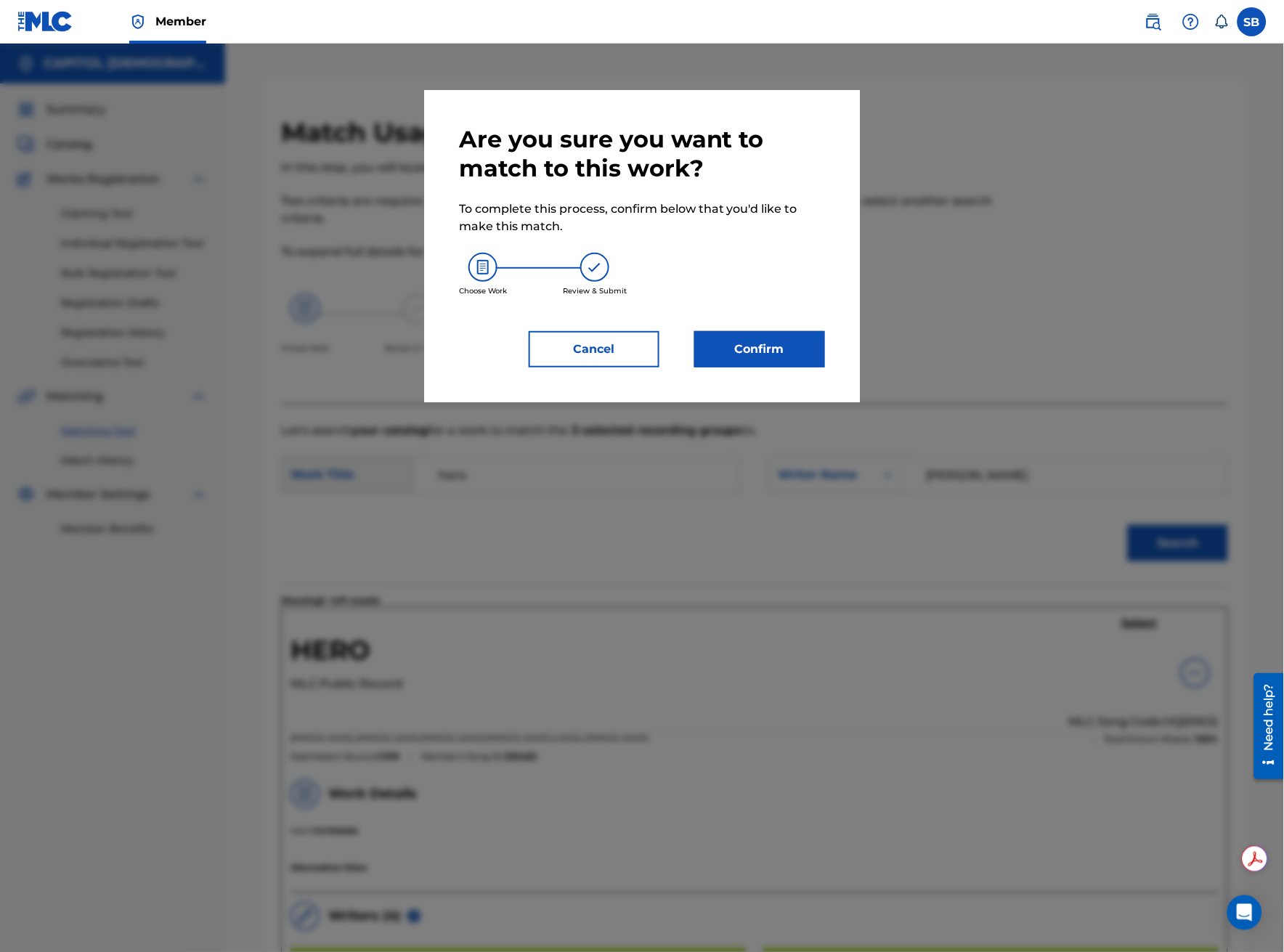 click on "Confirm" at bounding box center (760, 349) 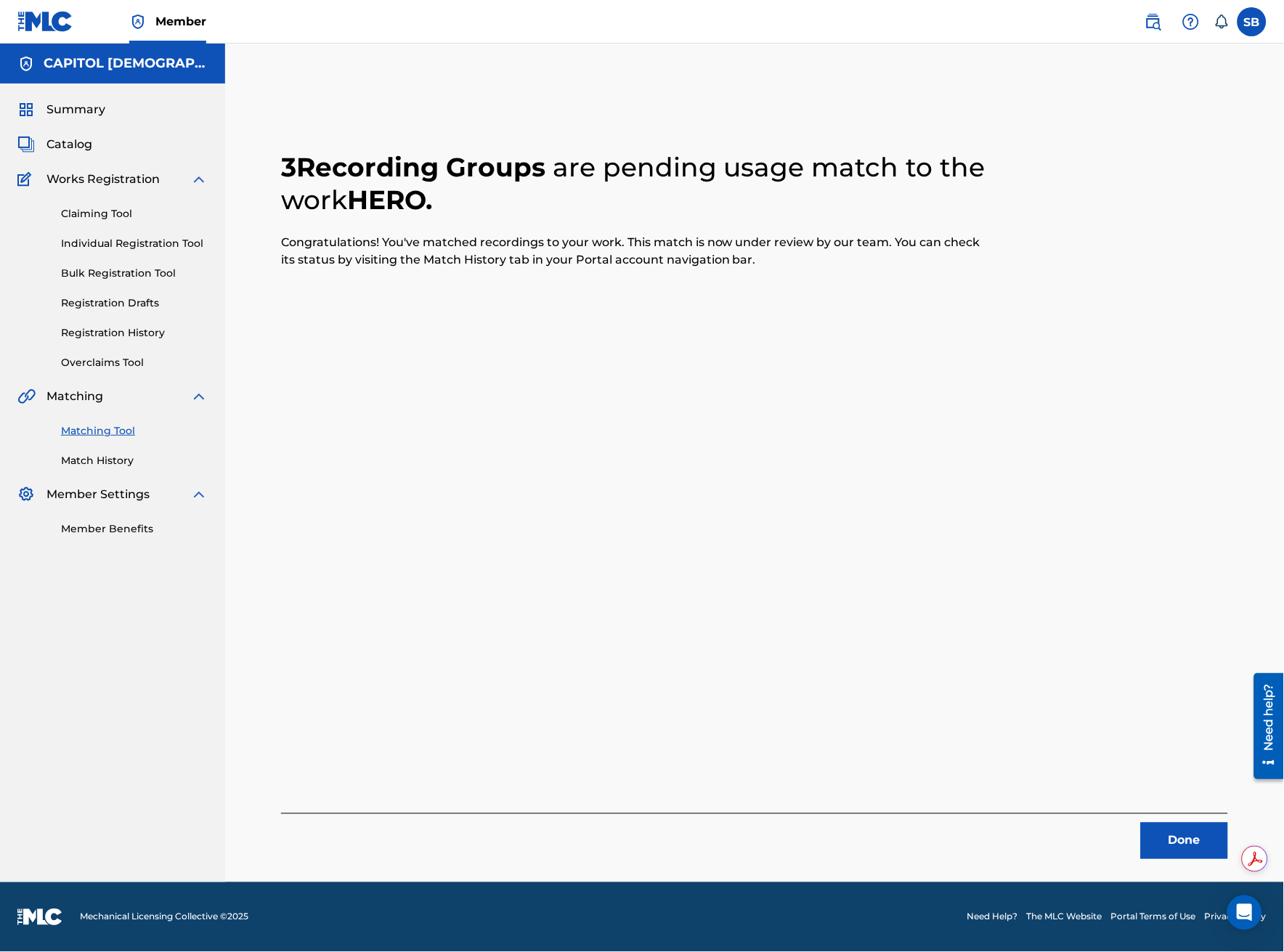 click on "Individual Registration Tool" at bounding box center (134, 243) 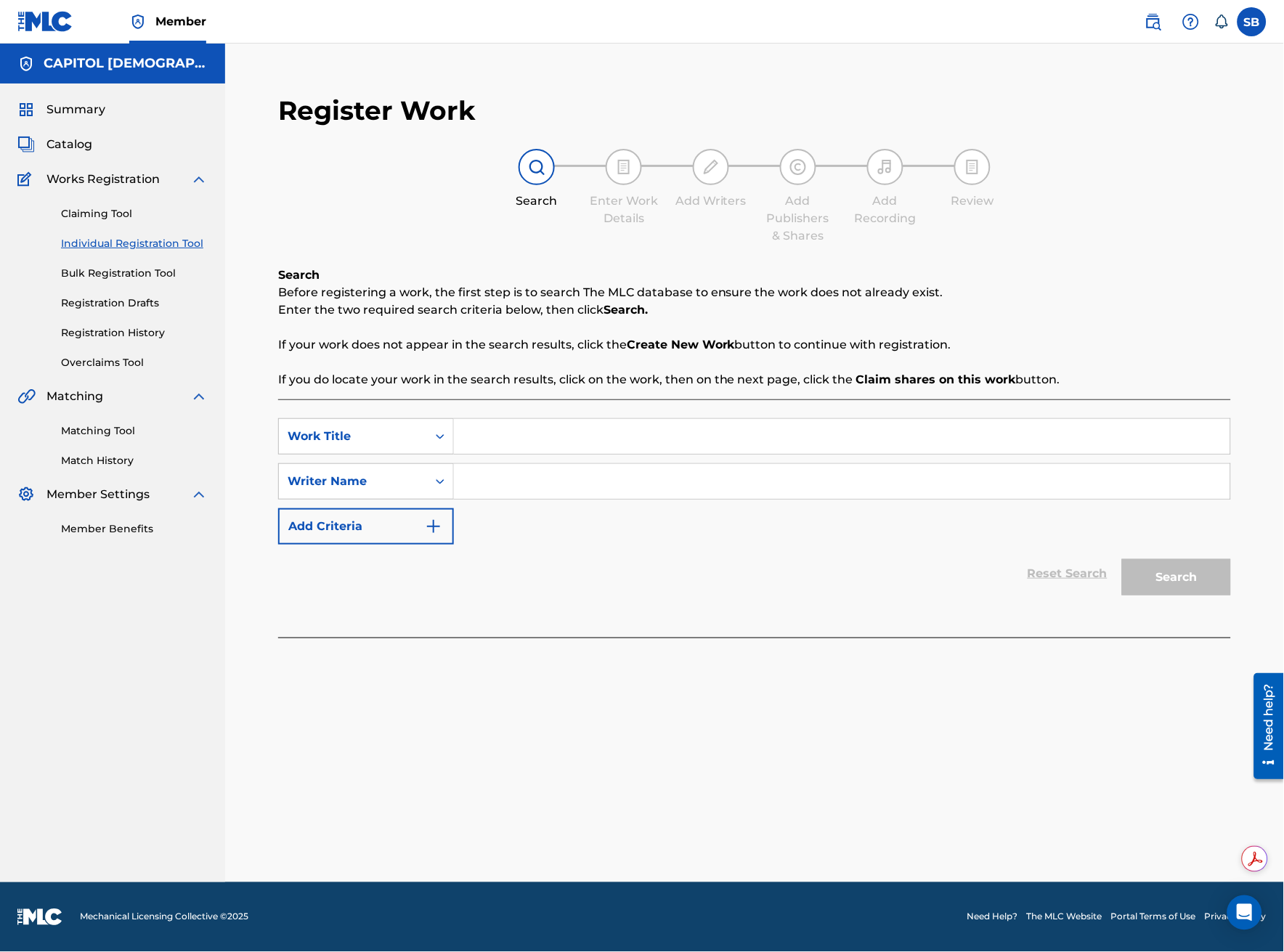 click on "Matching Tool" at bounding box center [134, 431] 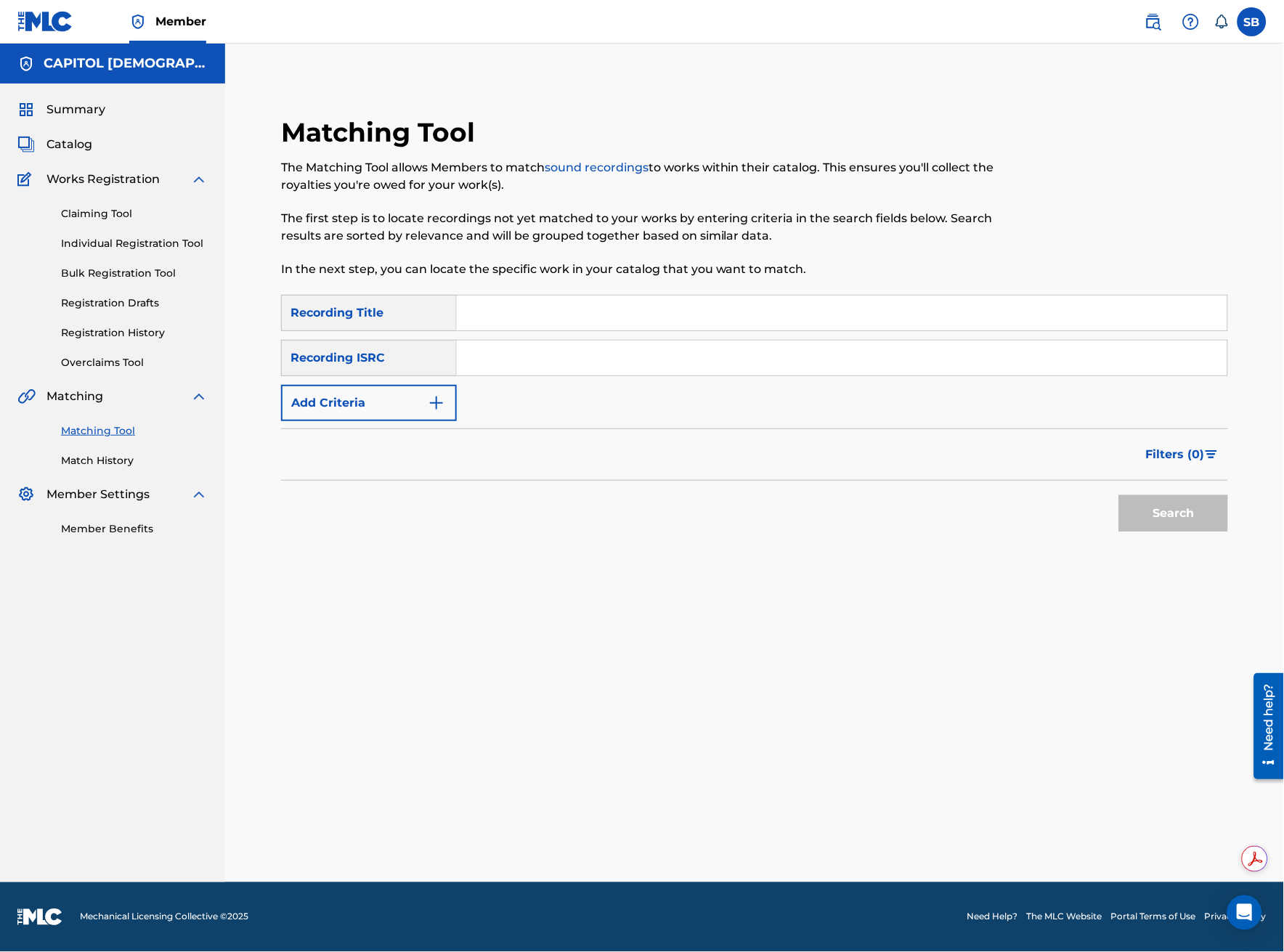click at bounding box center [436, 403] 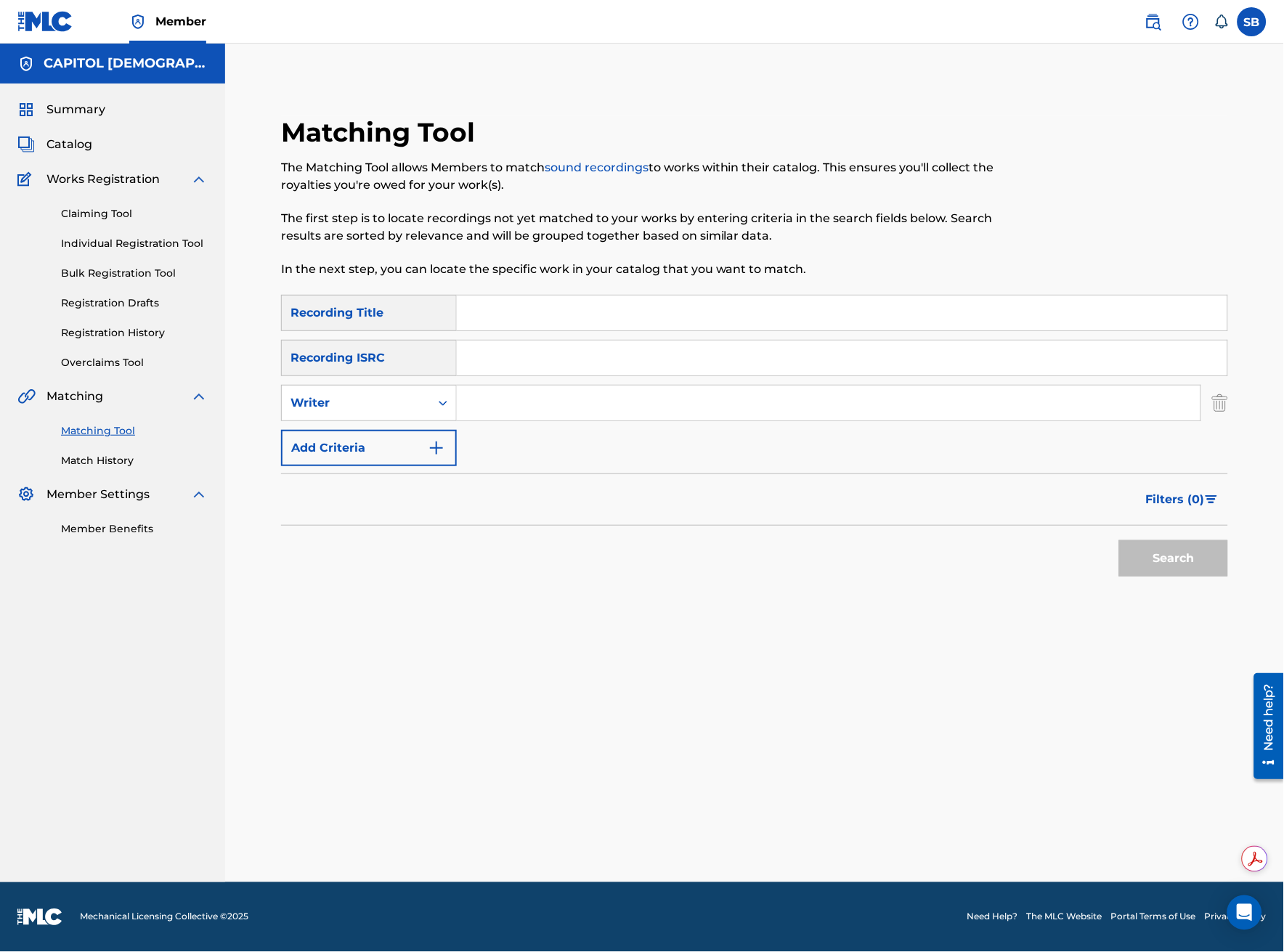 click at bounding box center [829, 403] 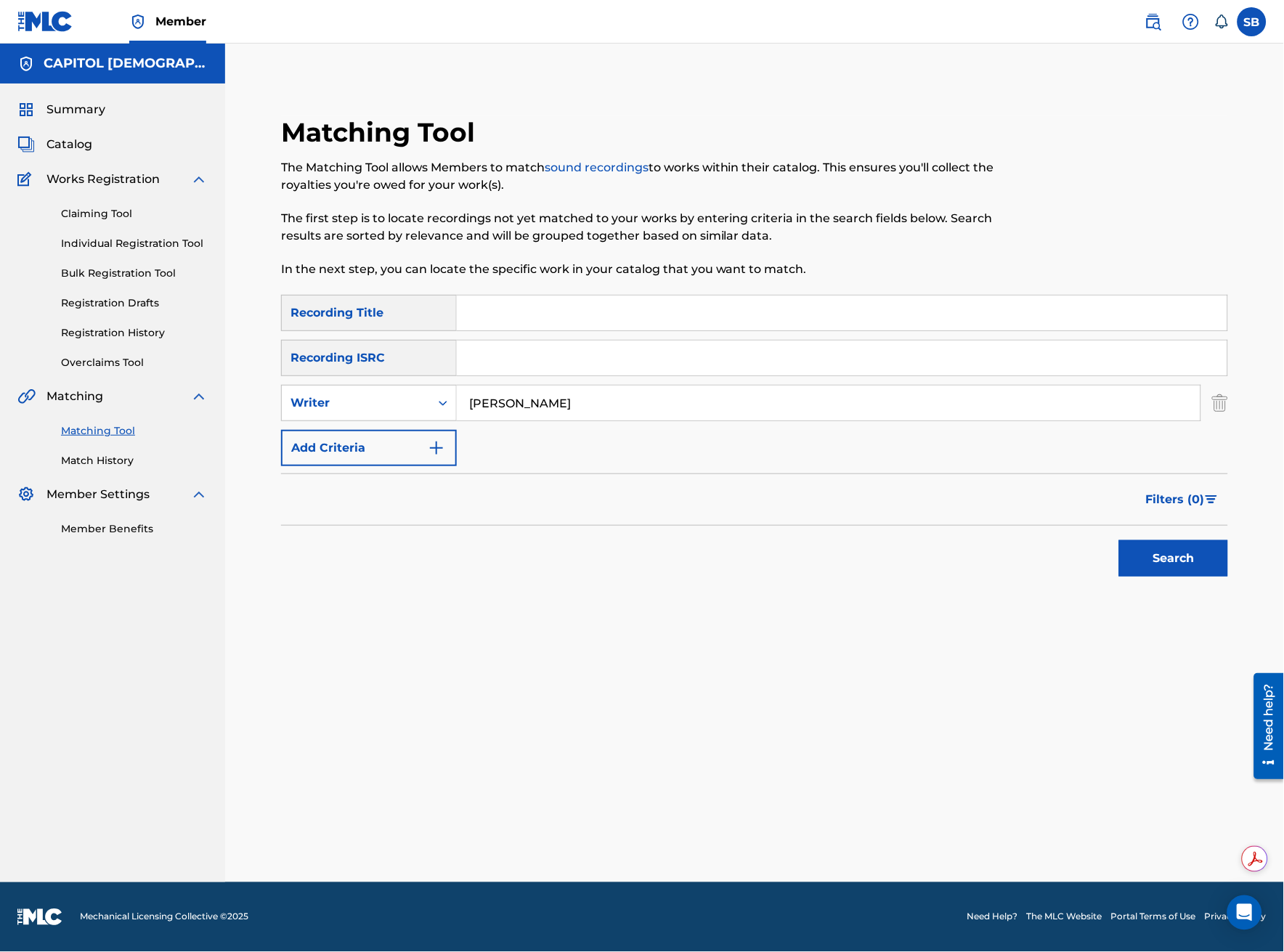 click on "Search" at bounding box center (1174, 558) 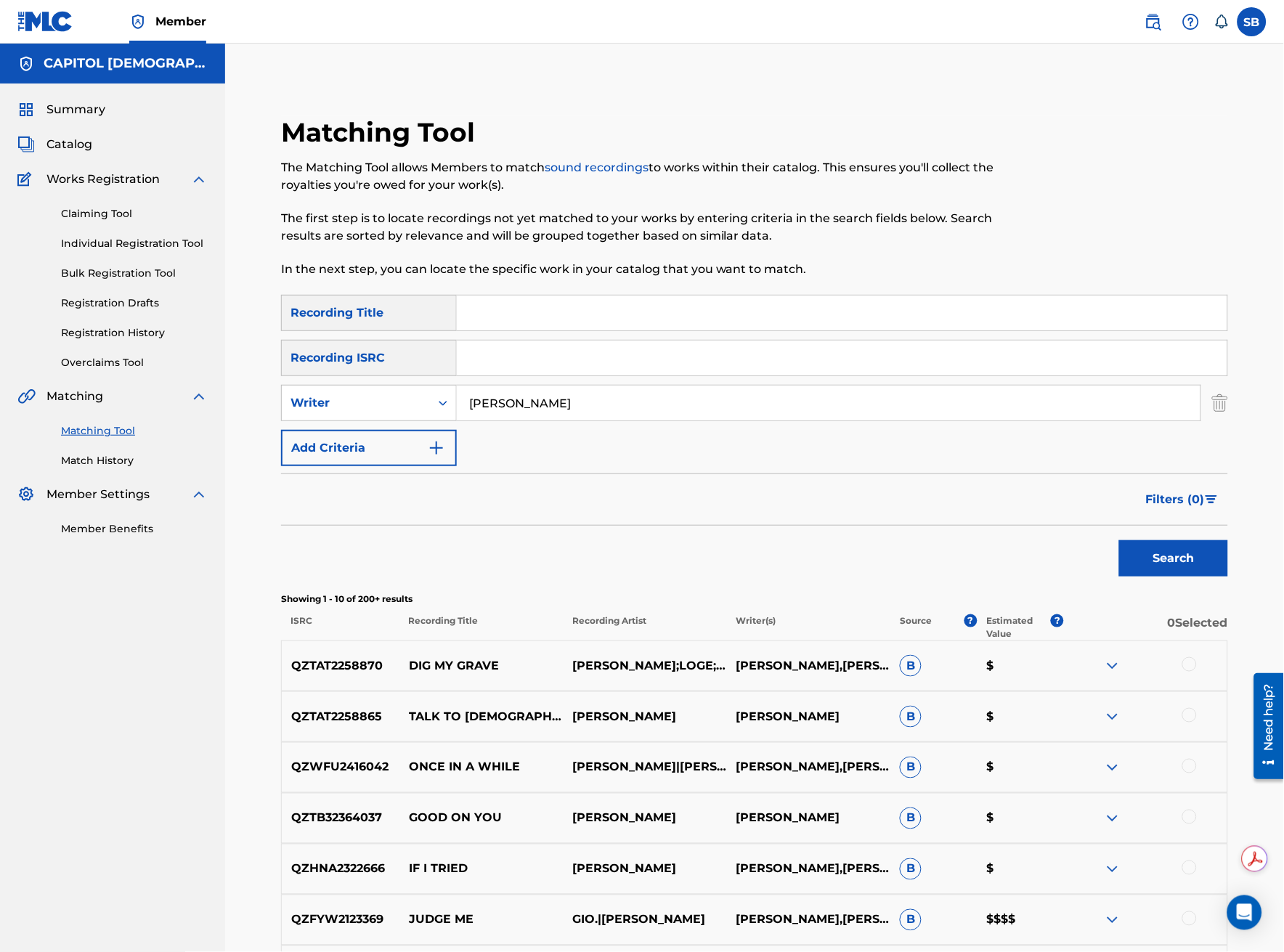 click on "Filters ( 0 )" at bounding box center (1182, 500) 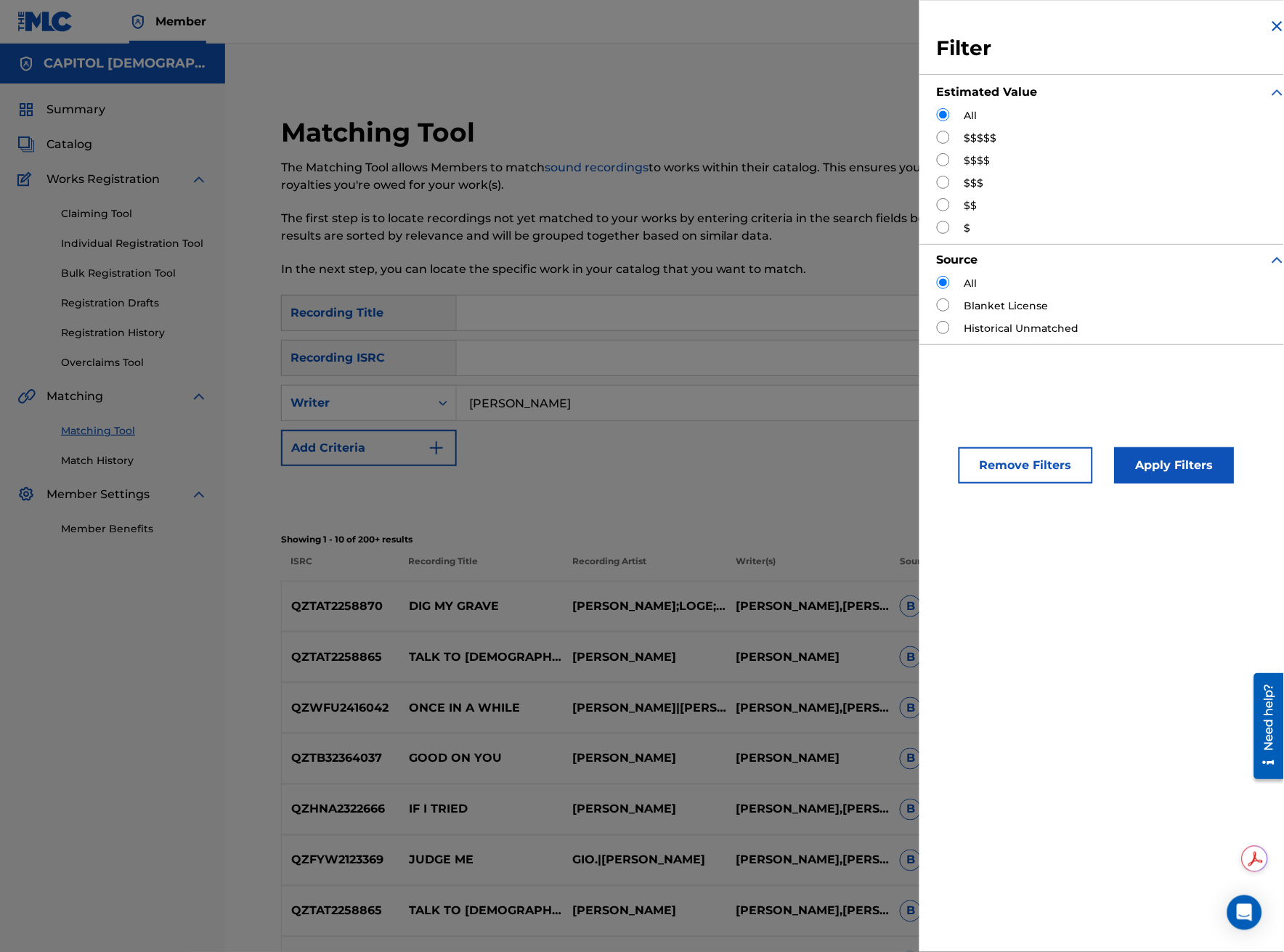 click on "$$$$$" at bounding box center [980, 138] 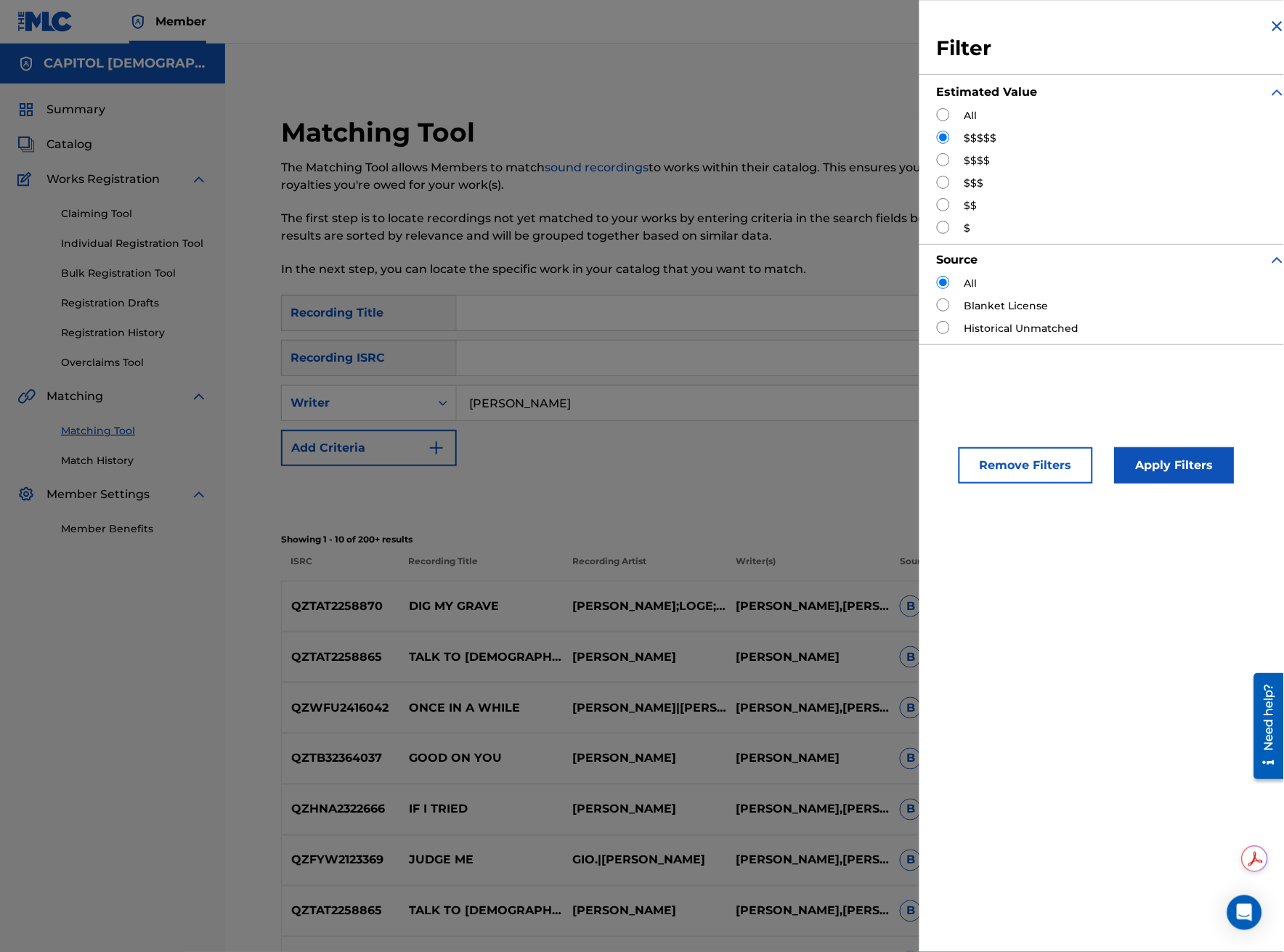 click on "Apply Filters" at bounding box center [1174, 465] 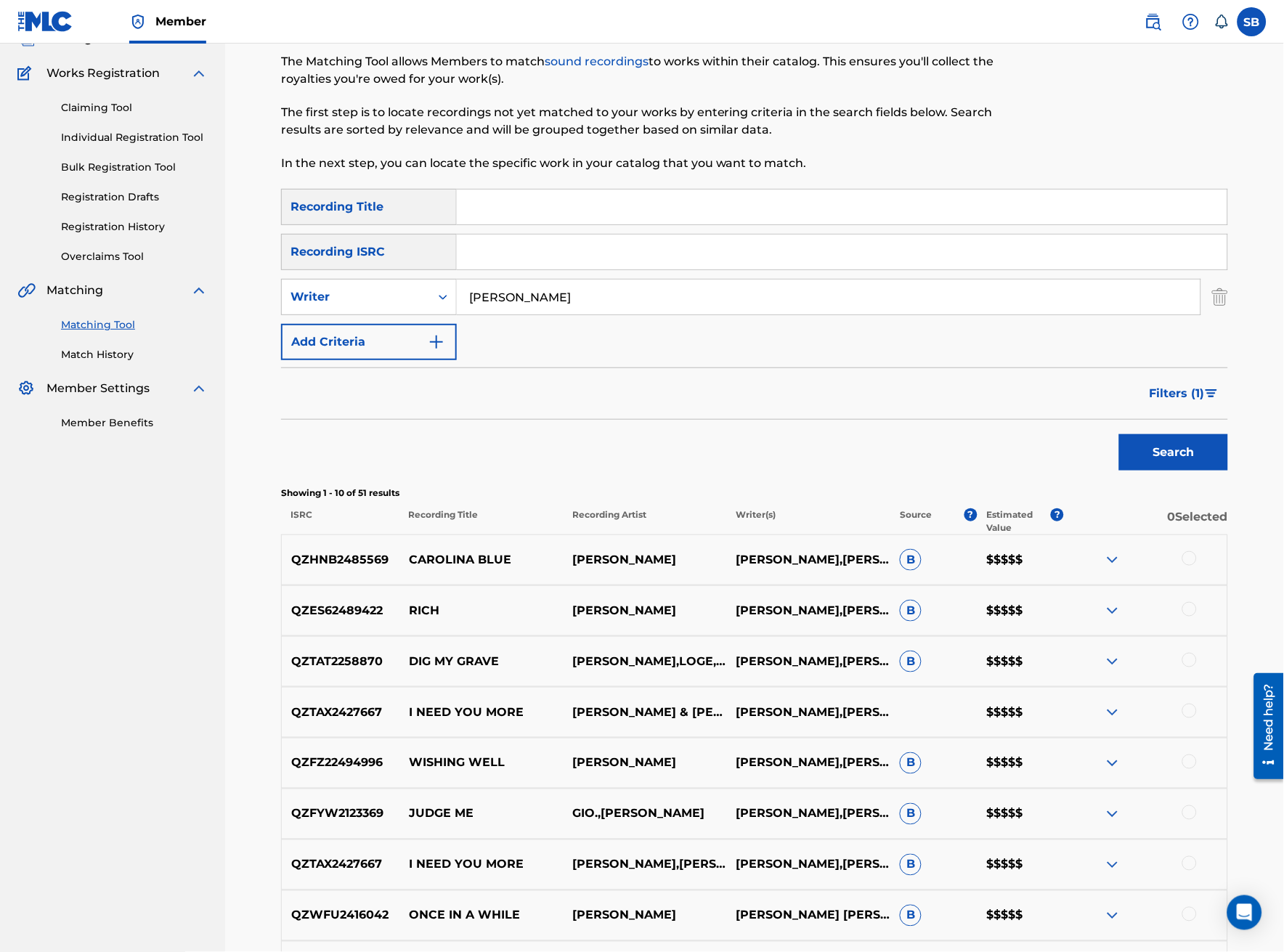 scroll, scrollTop: 161, scrollLeft: 0, axis: vertical 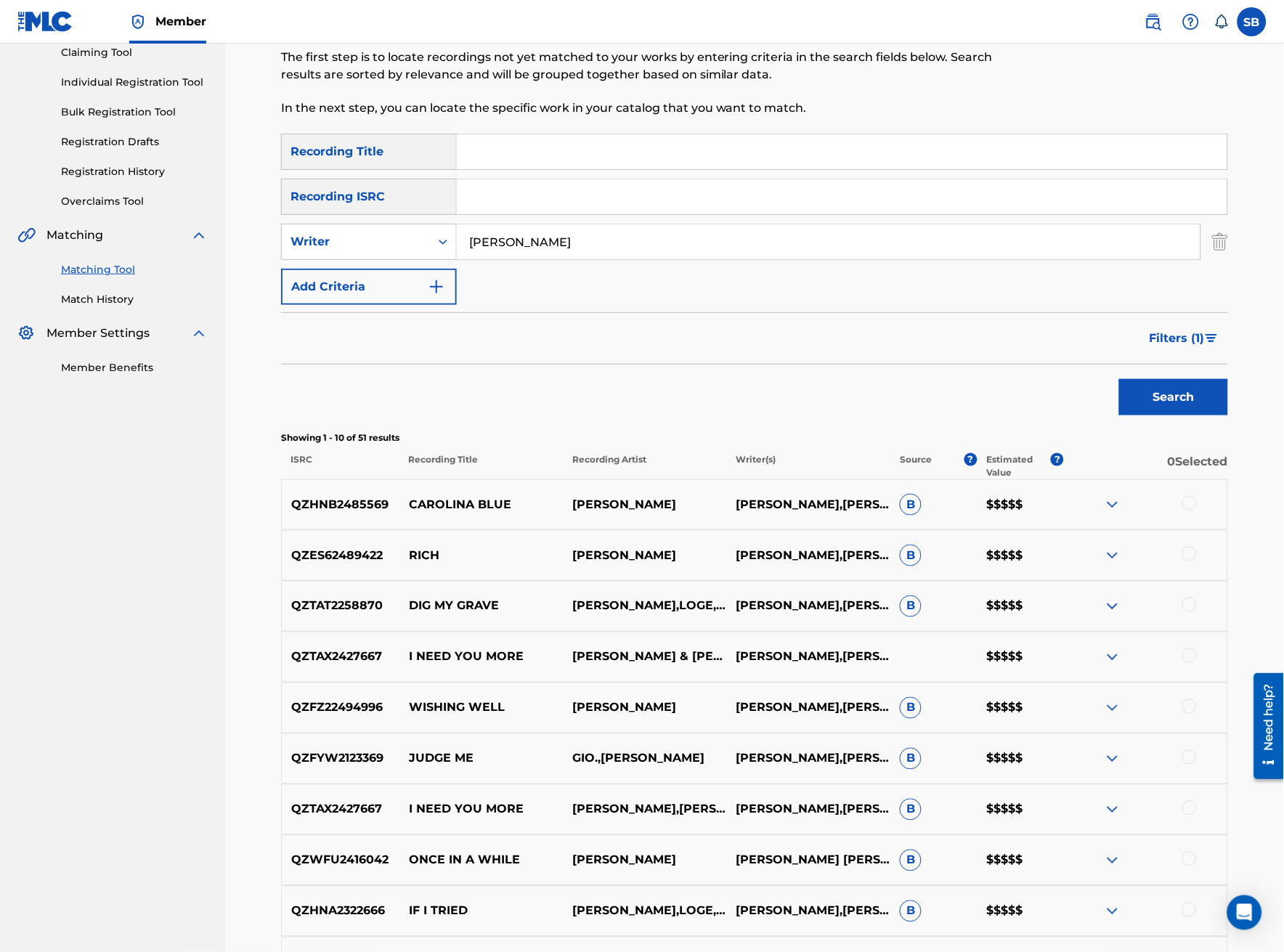 click at bounding box center [1190, 554] 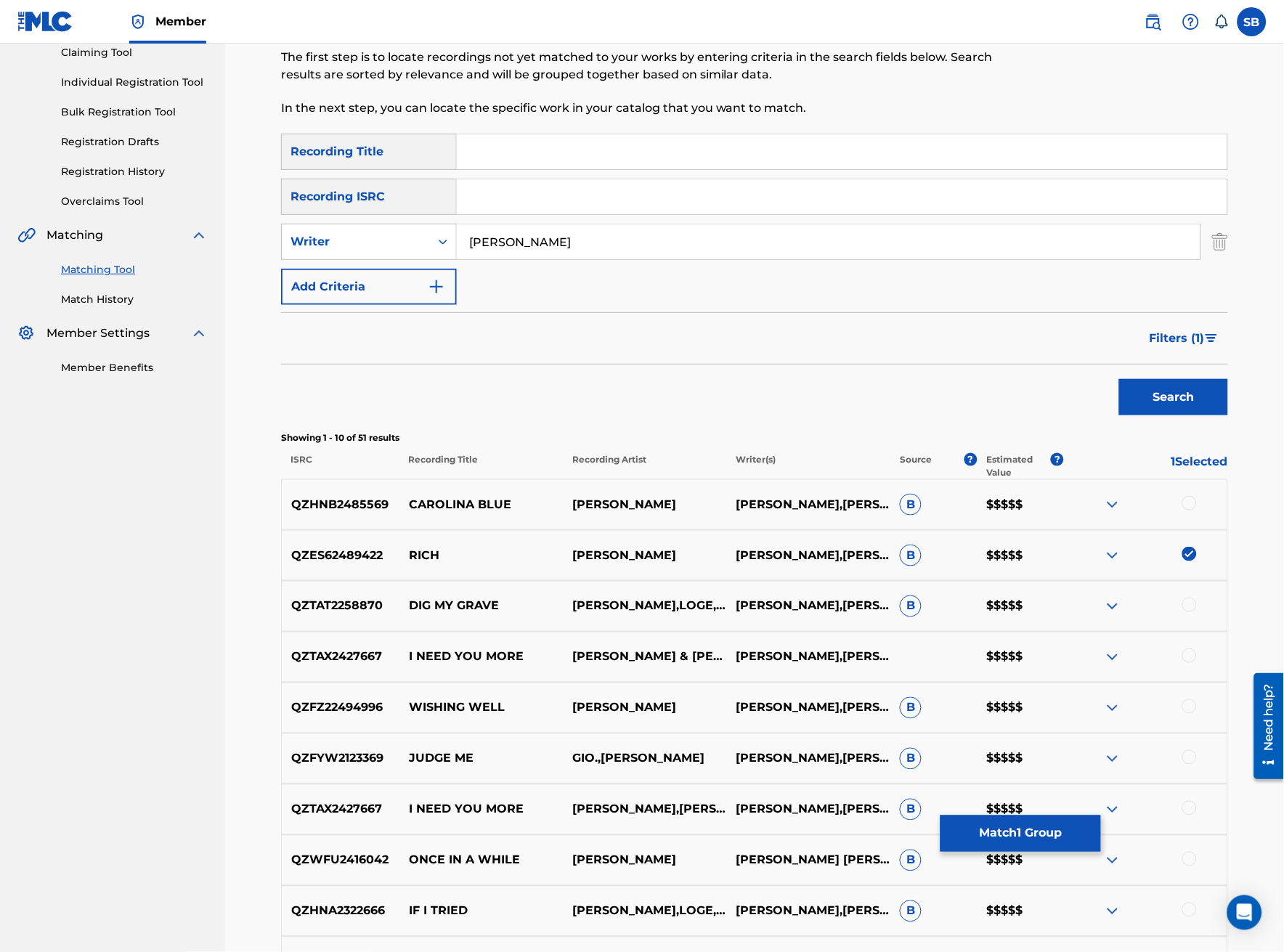 click on "Filters ( 1 )" at bounding box center [1177, 338] 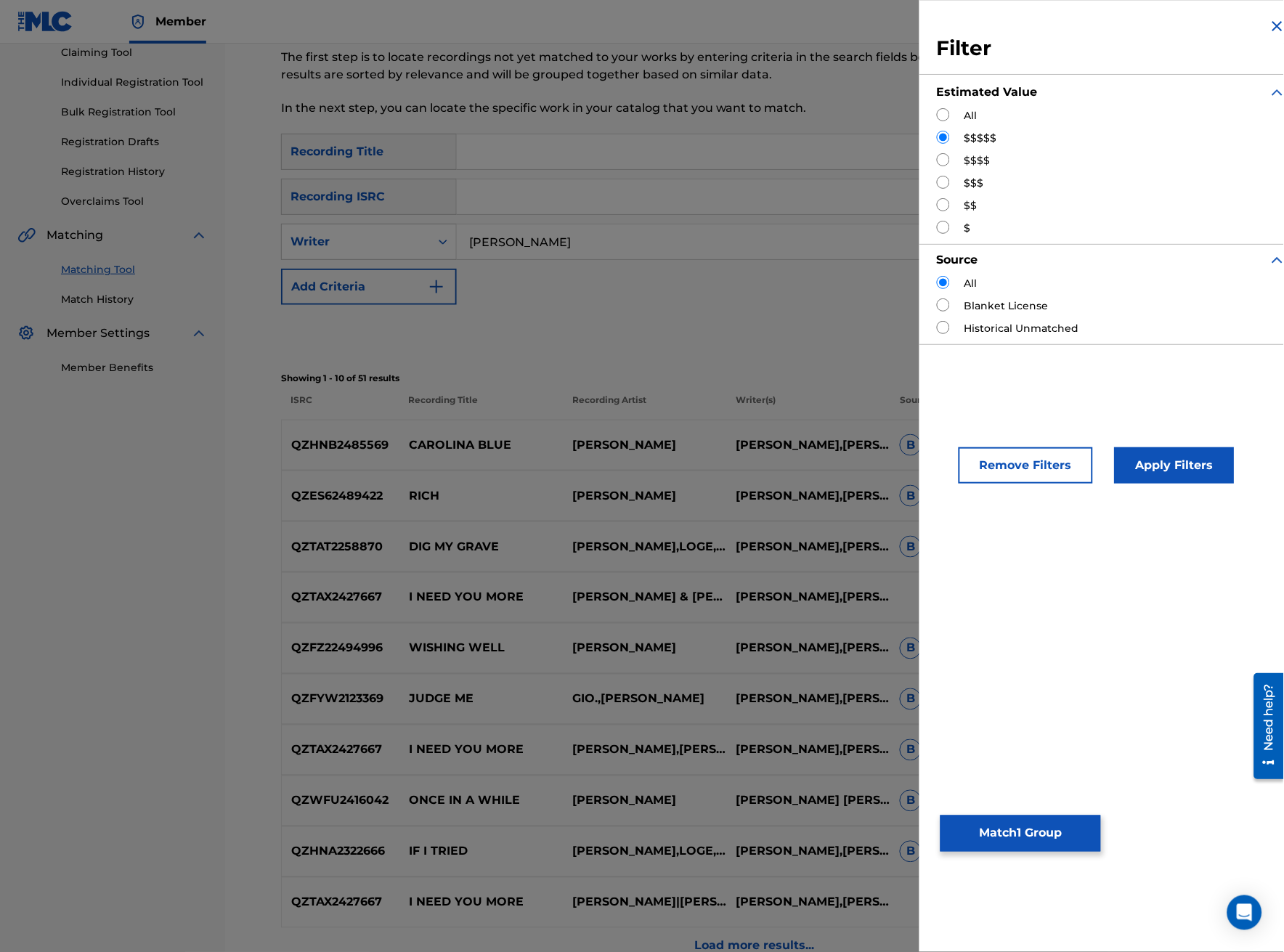 click at bounding box center [943, 115] 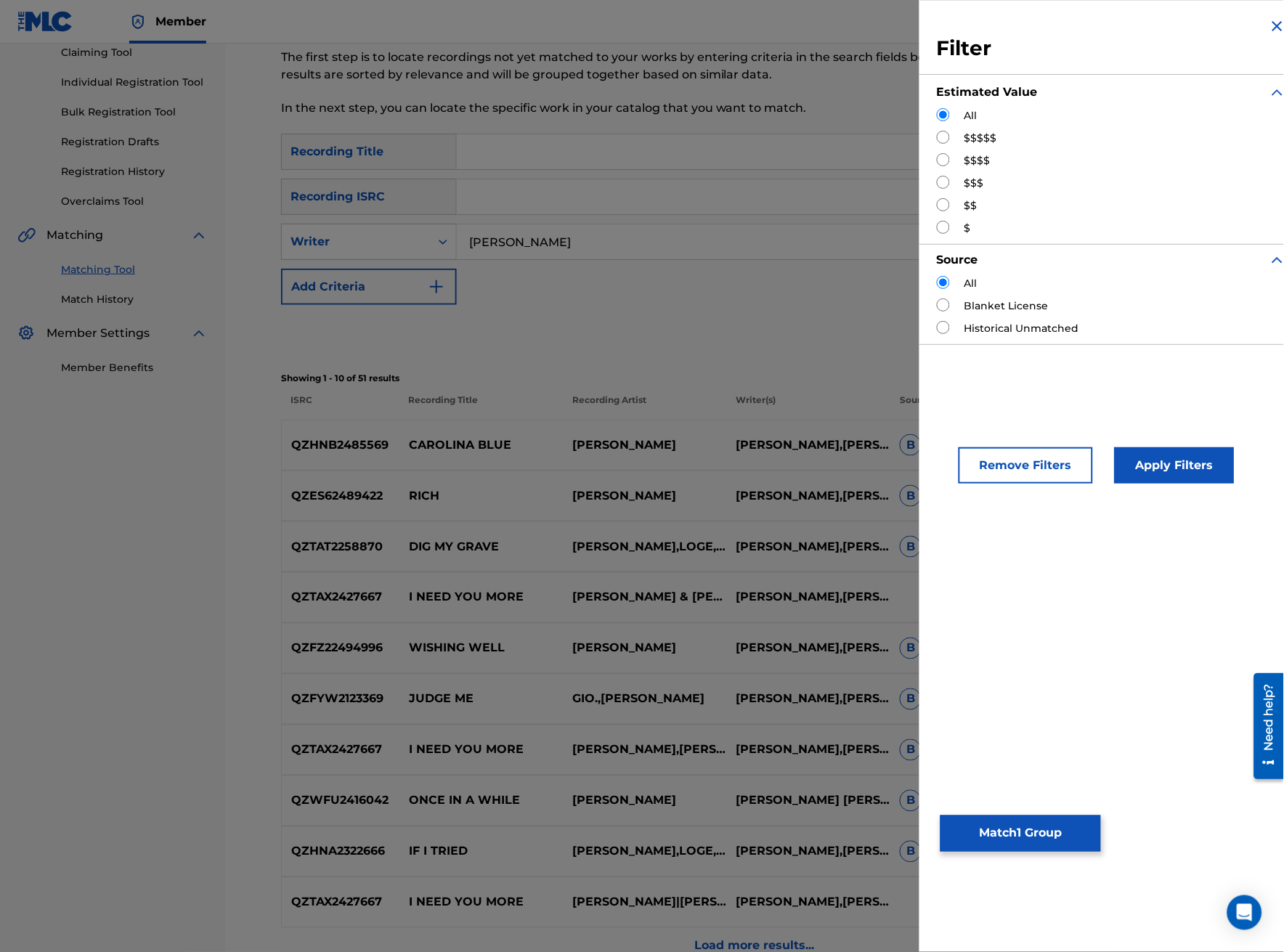 click on "Remove Filters" at bounding box center [1025, 465] 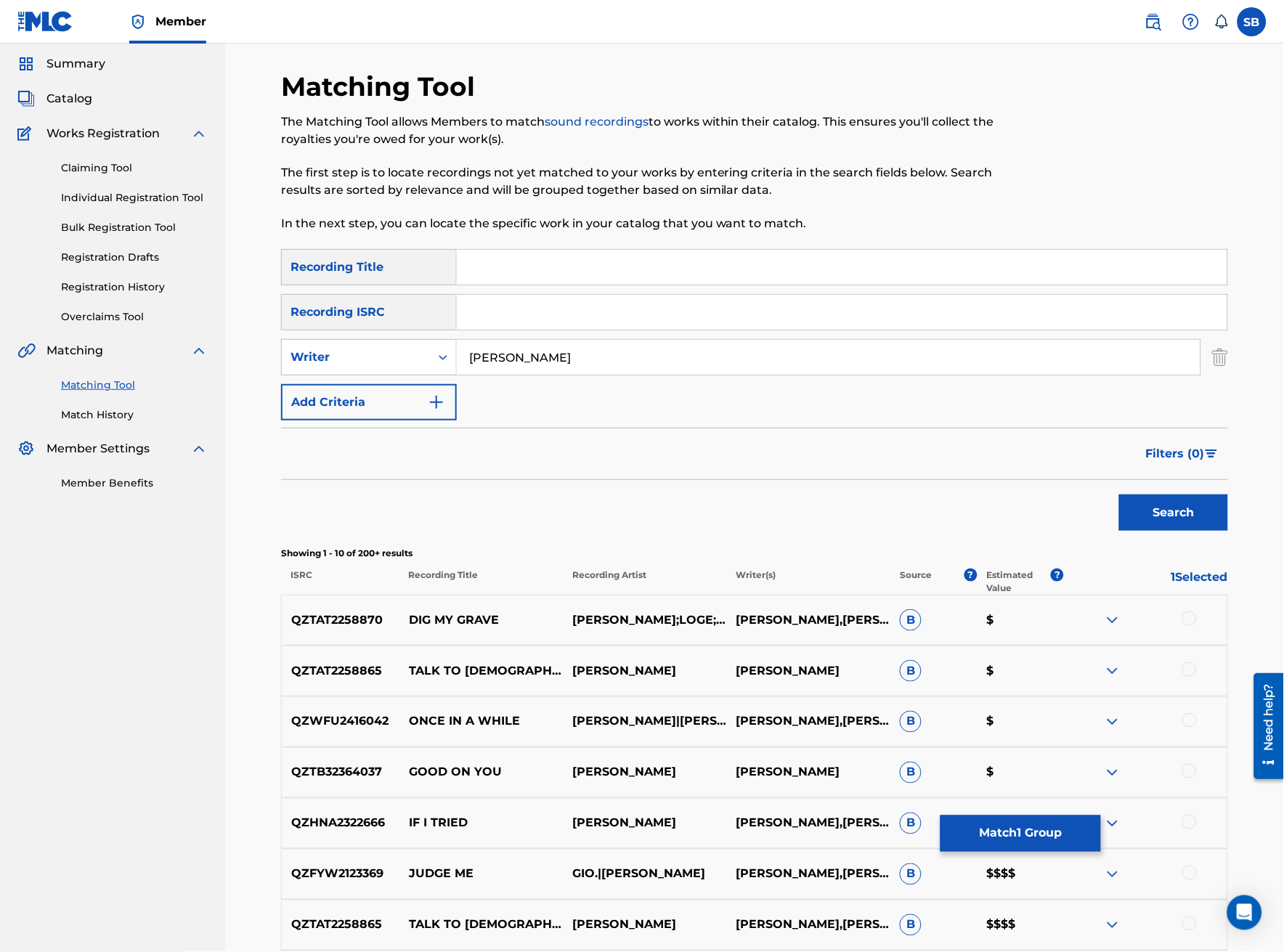 scroll, scrollTop: 0, scrollLeft: 0, axis: both 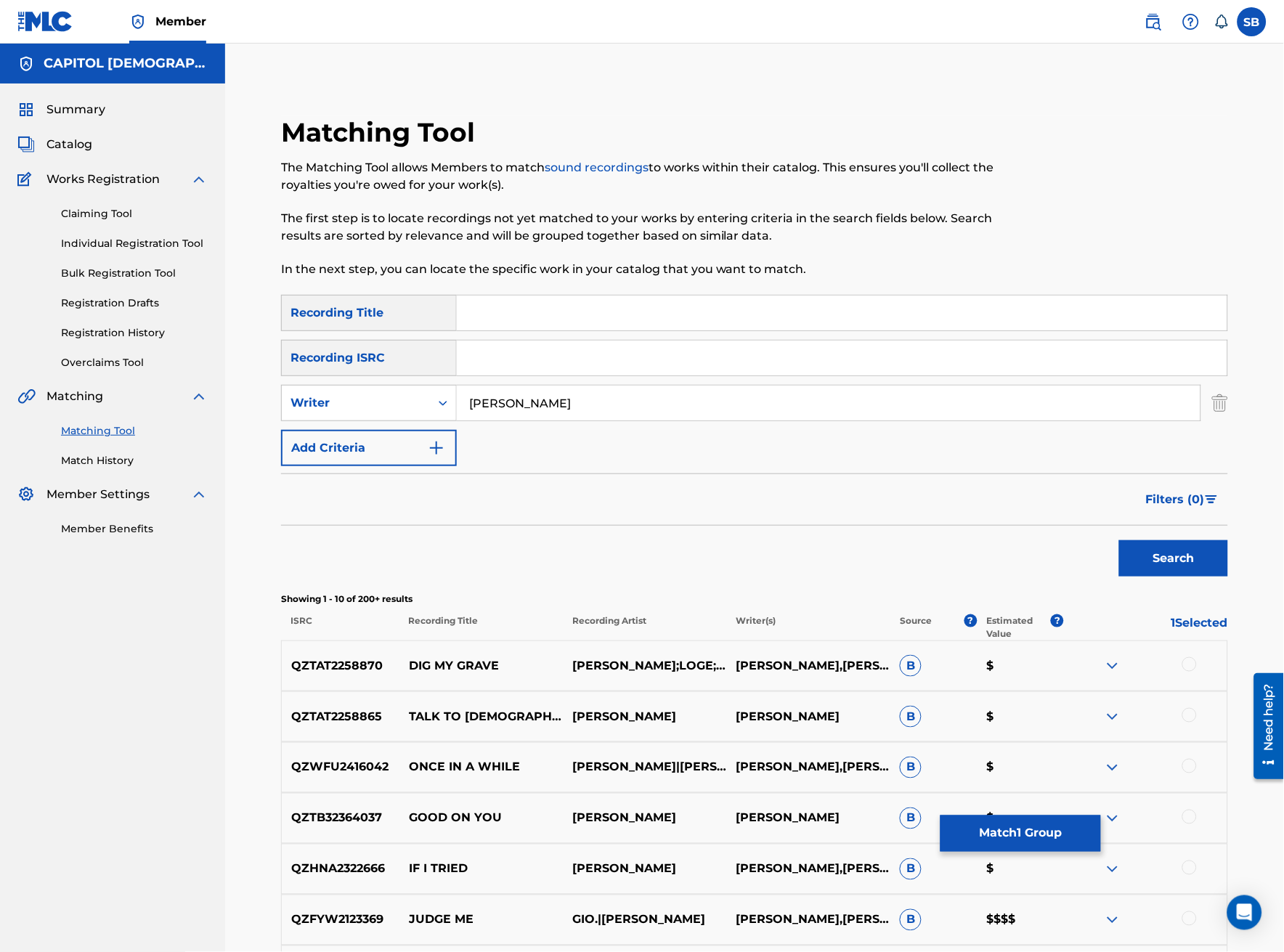 click at bounding box center (842, 313) 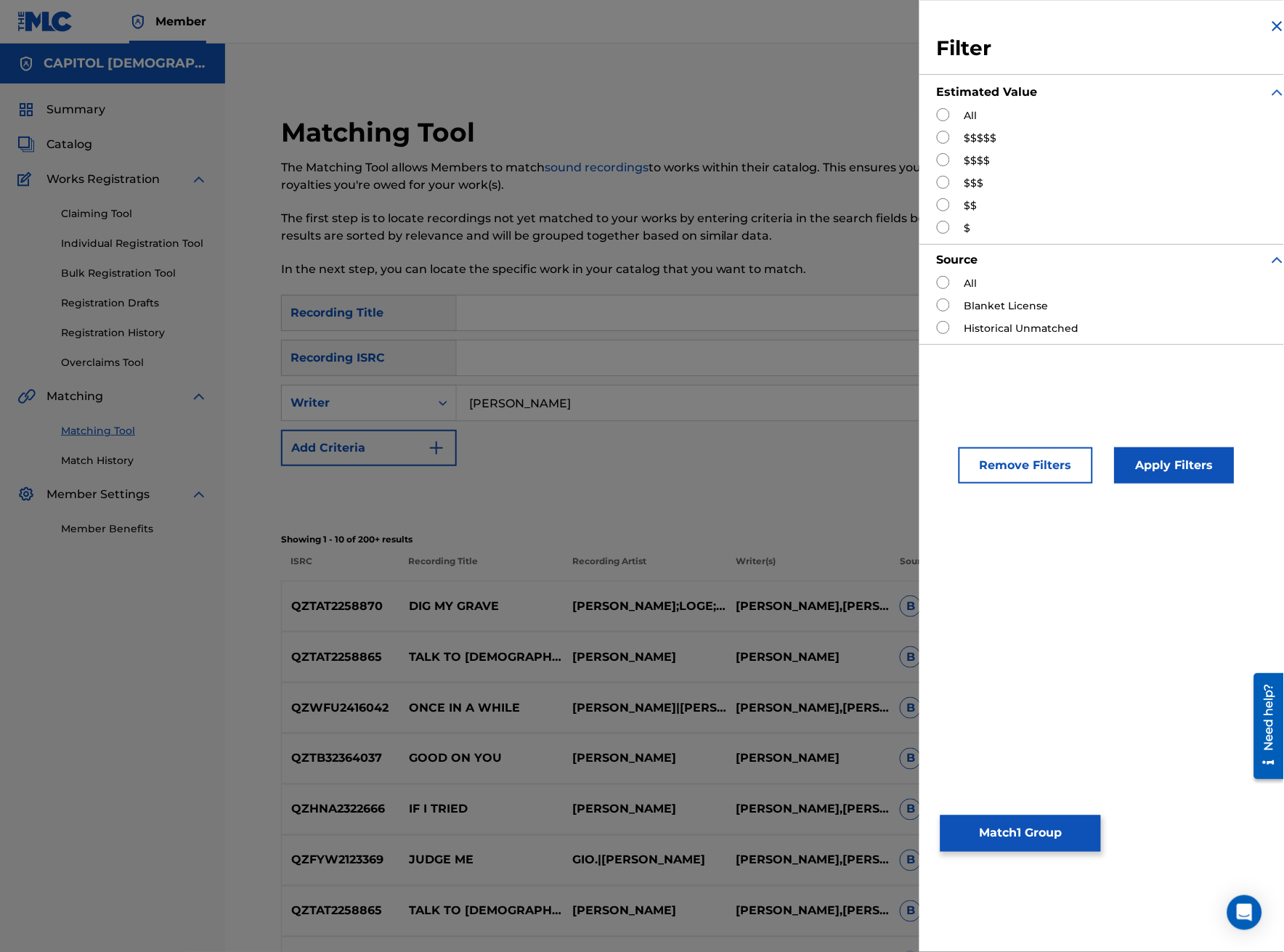 click on "$$$$$" at bounding box center [980, 138] 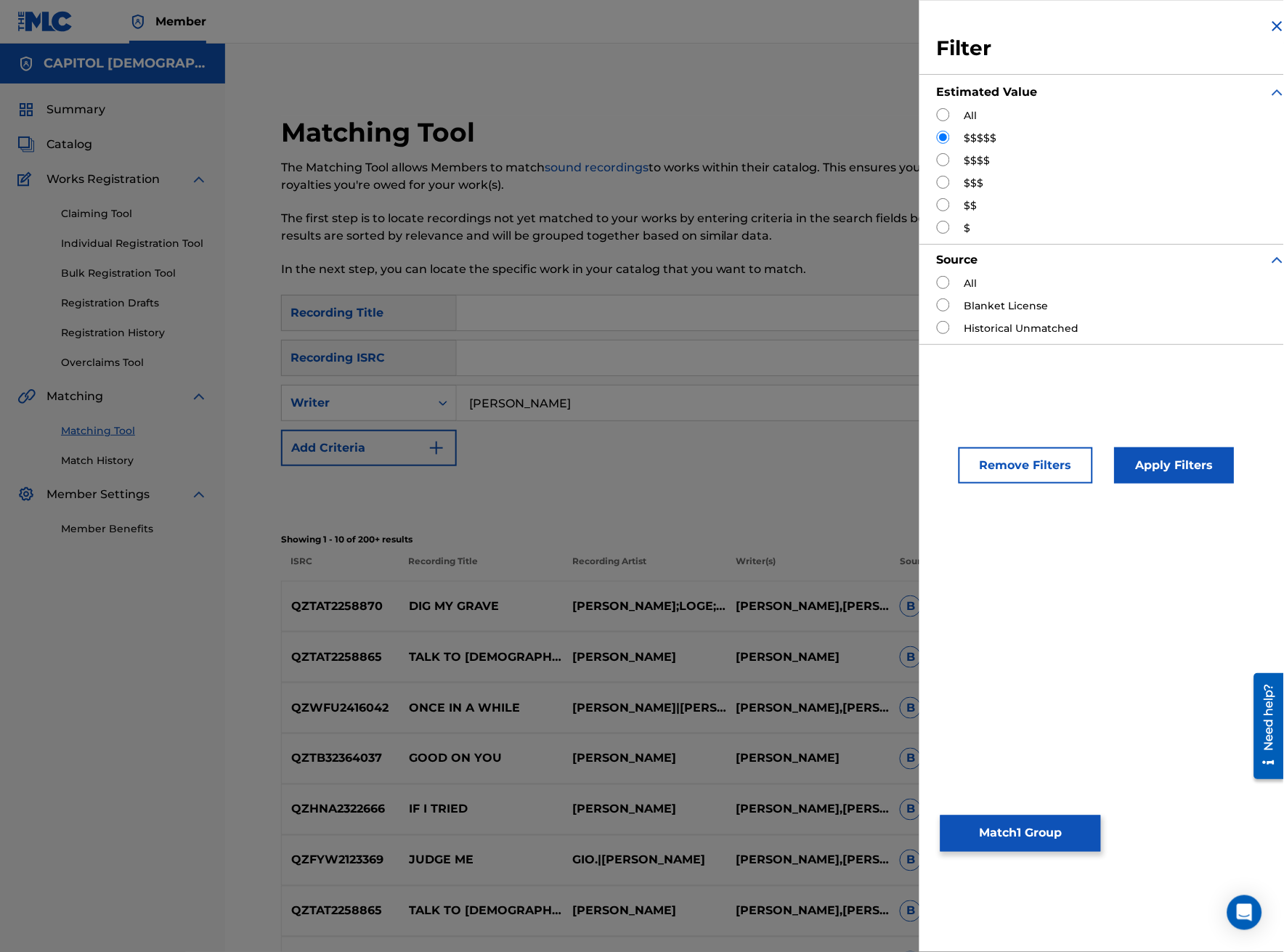 click on "Apply Filters" at bounding box center [1174, 465] 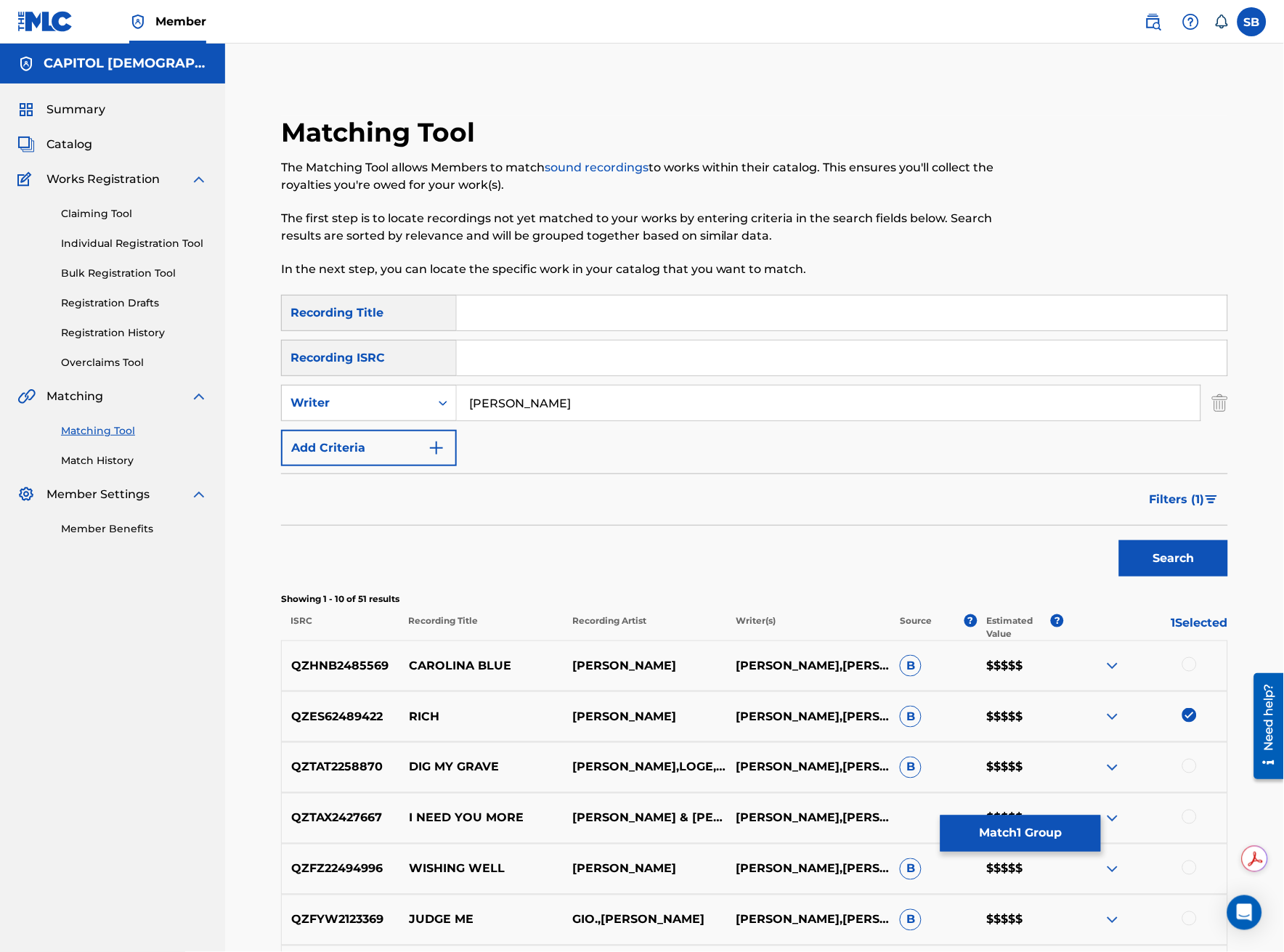 click on "Filters ( 1 )" at bounding box center (1177, 500) 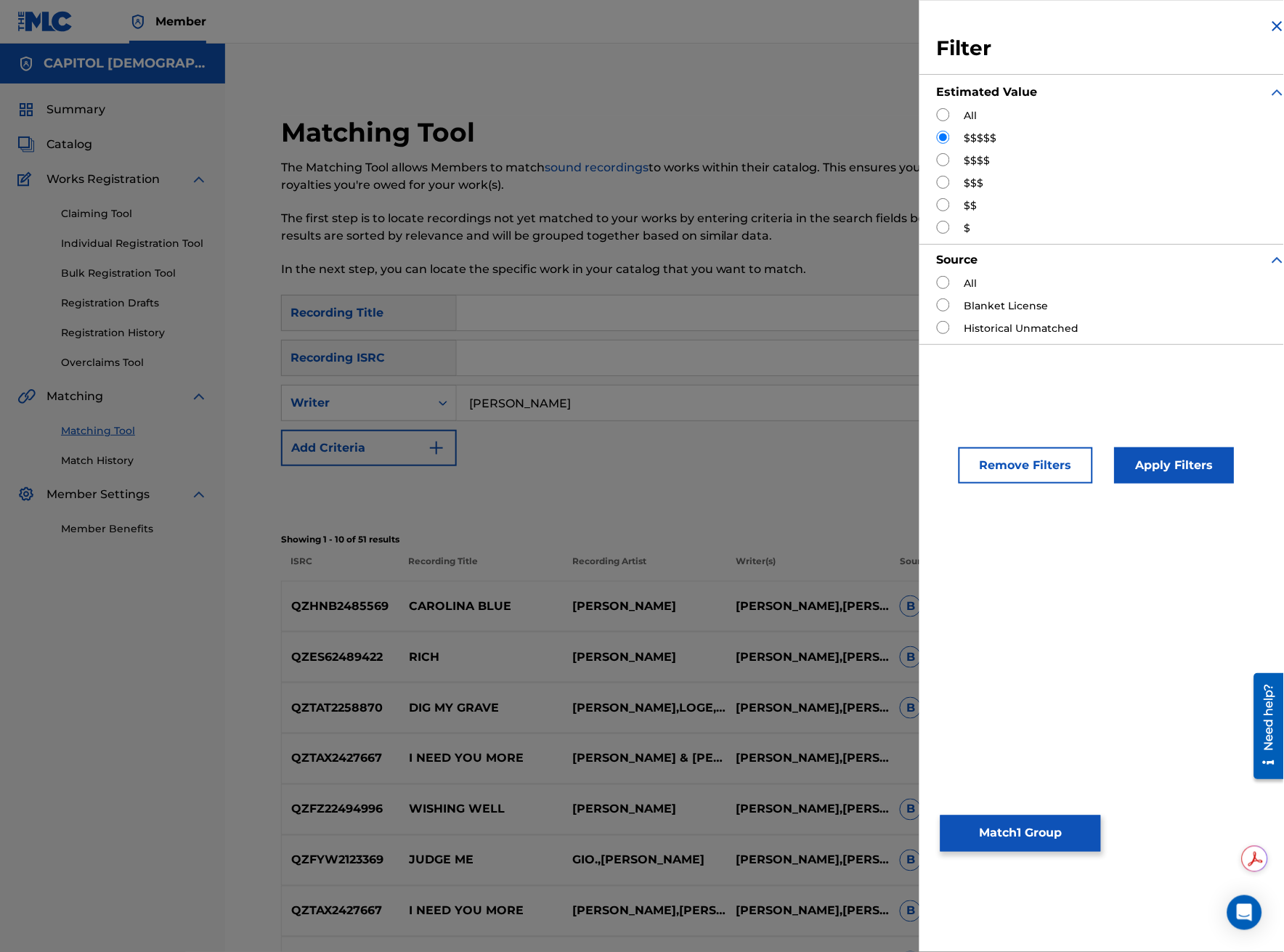 click on "Remove Filters" at bounding box center [1025, 465] 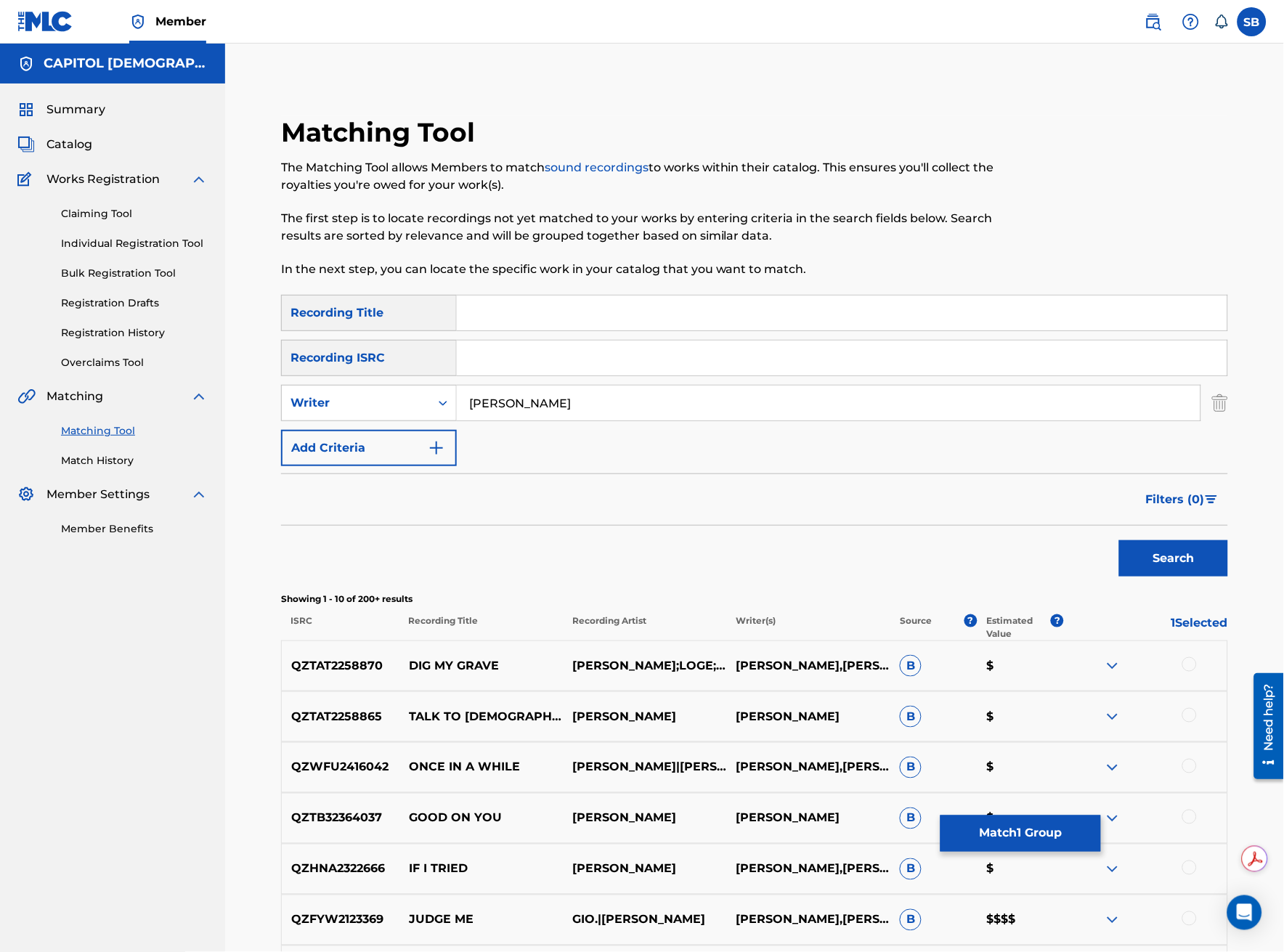 click at bounding box center (842, 313) 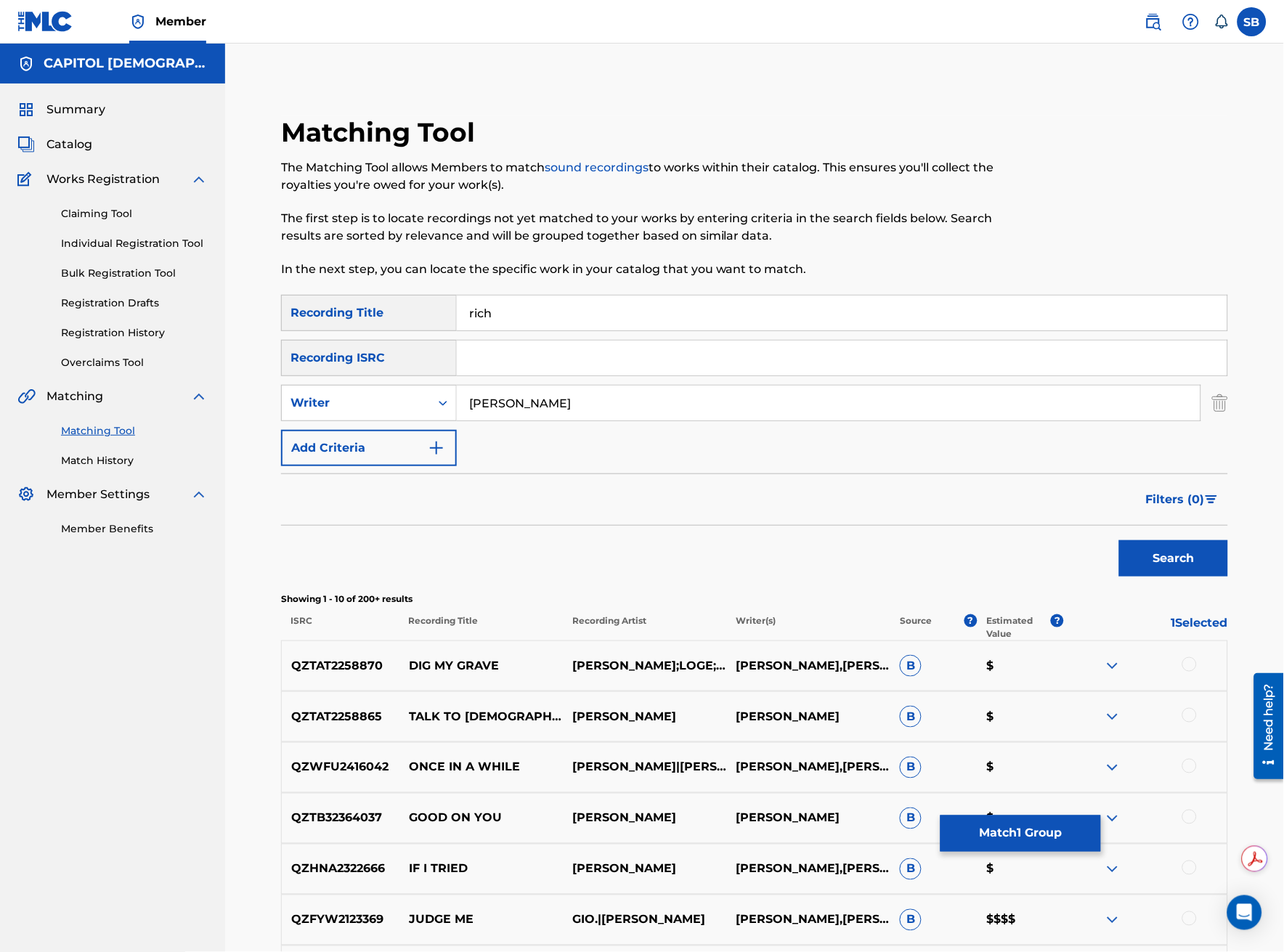type on "rich" 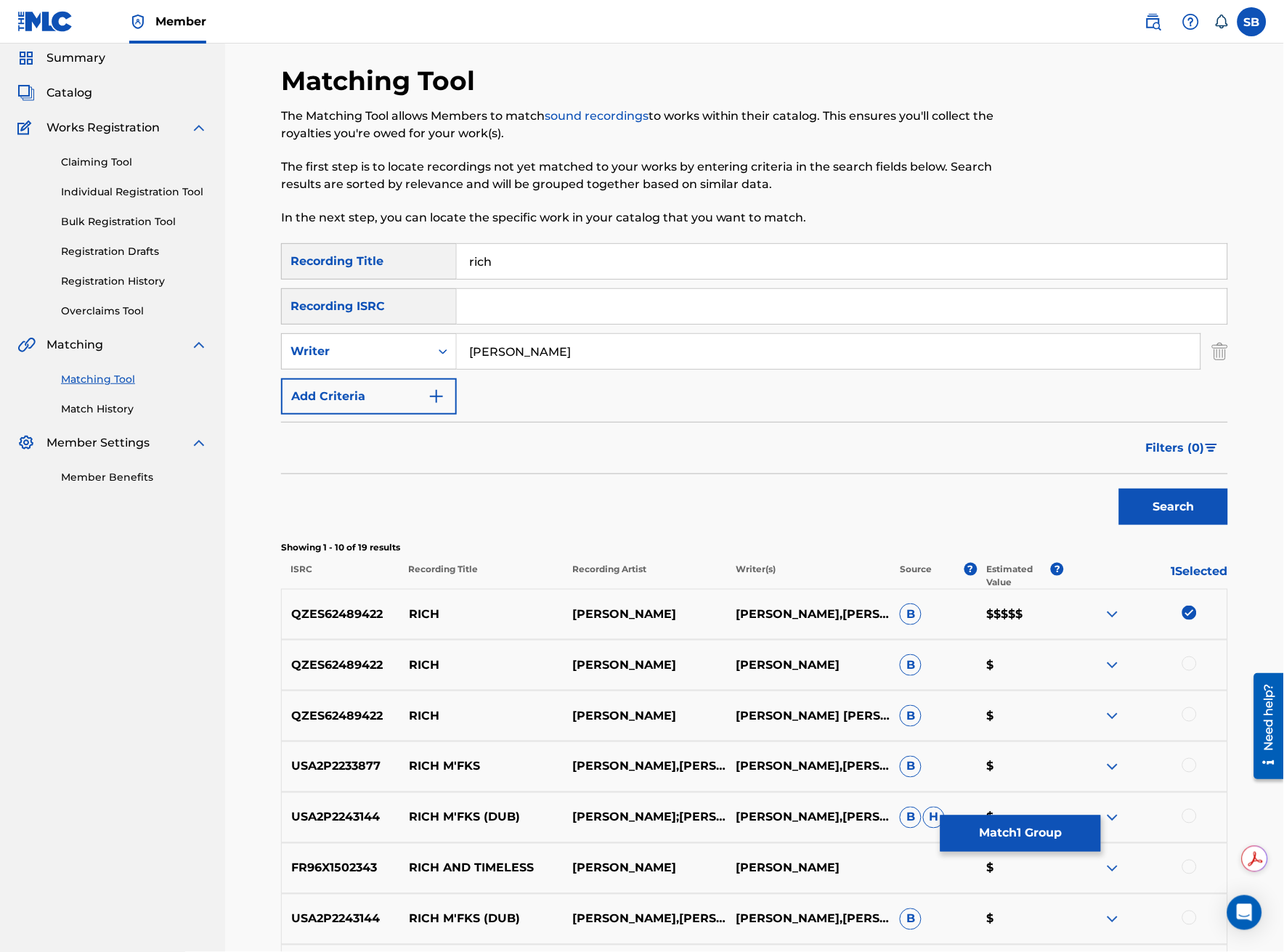 scroll, scrollTop: 81, scrollLeft: 0, axis: vertical 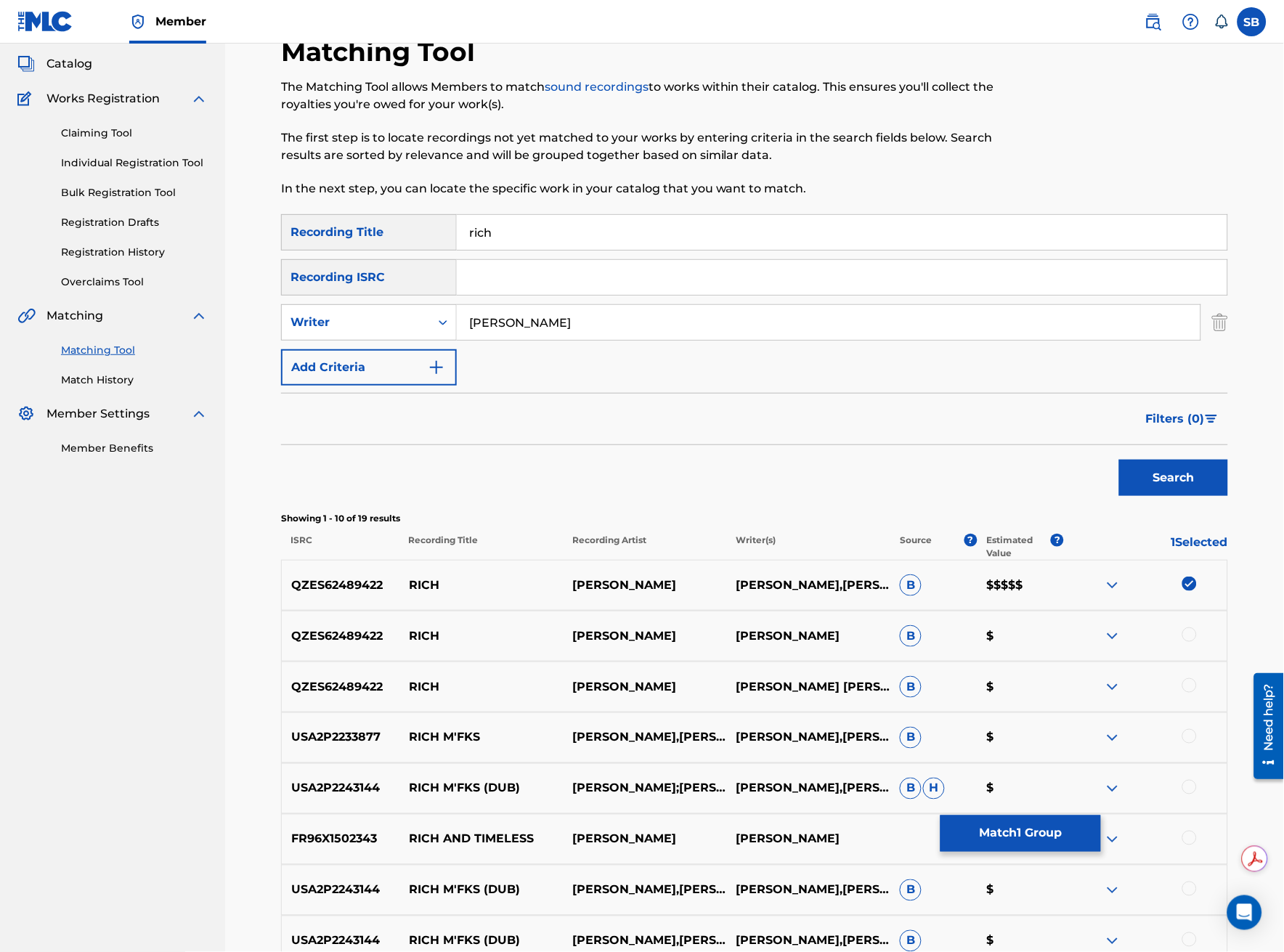 click at bounding box center (1190, 635) 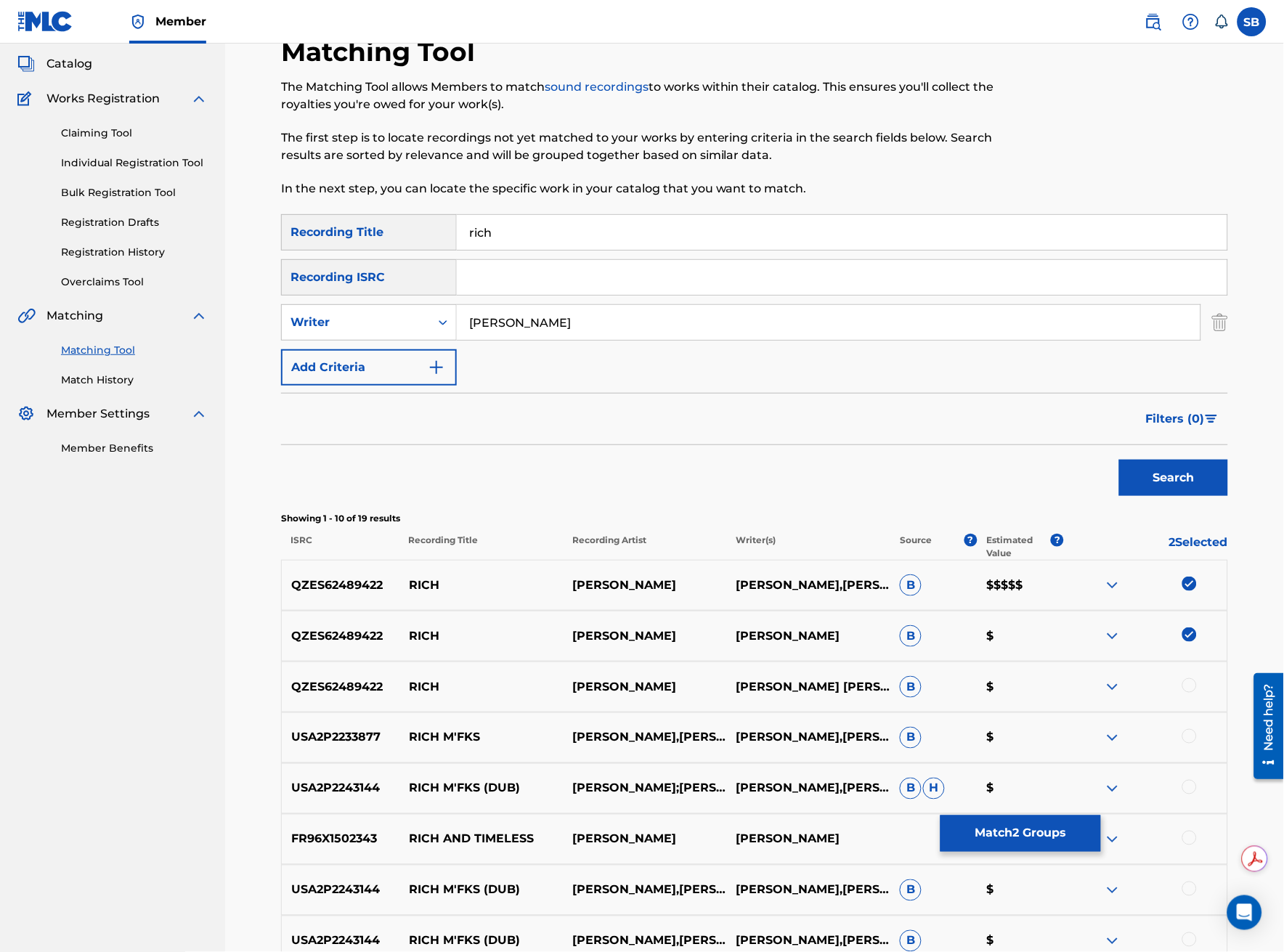click at bounding box center (1190, 685) 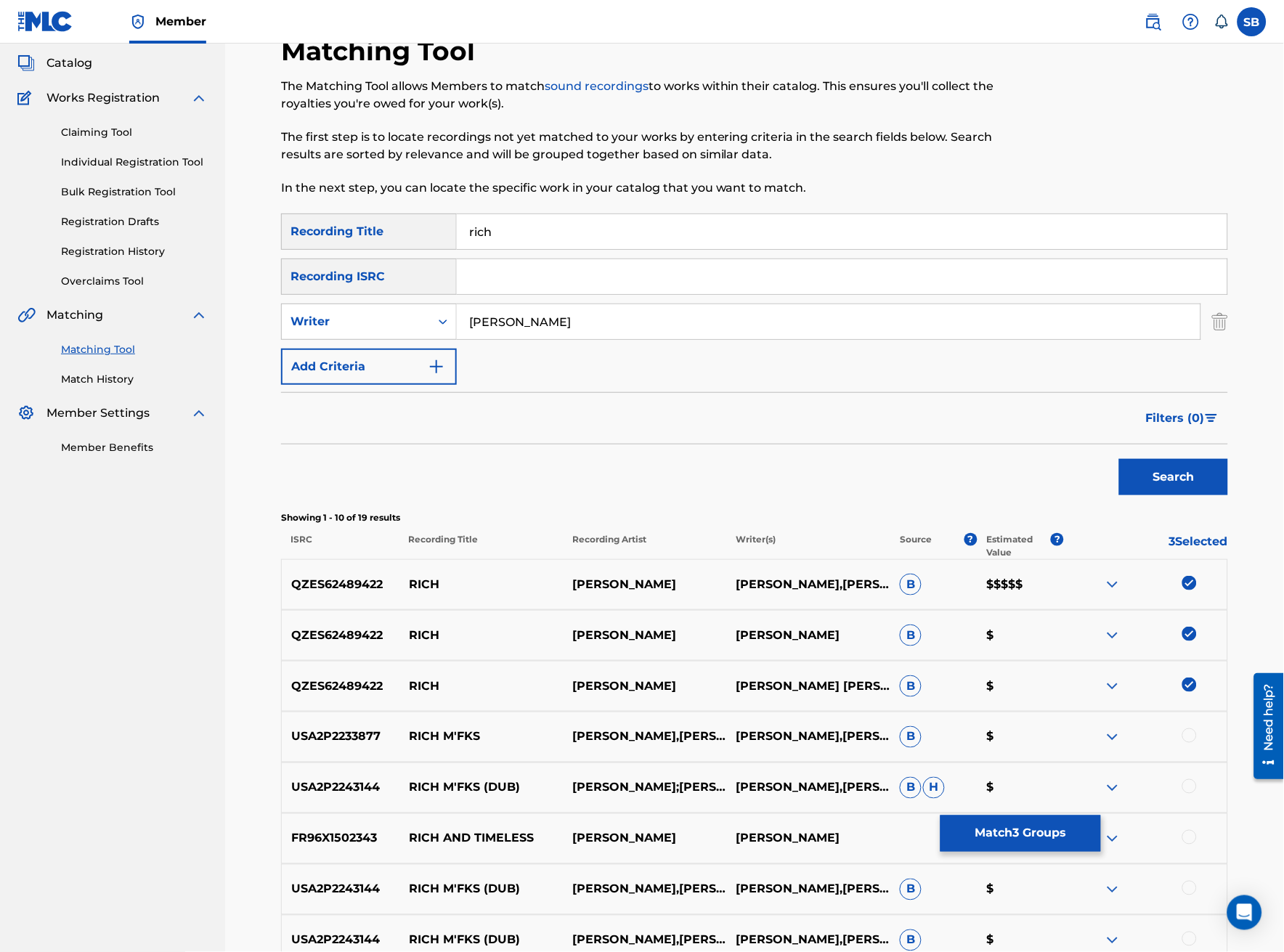 scroll, scrollTop: 81, scrollLeft: 0, axis: vertical 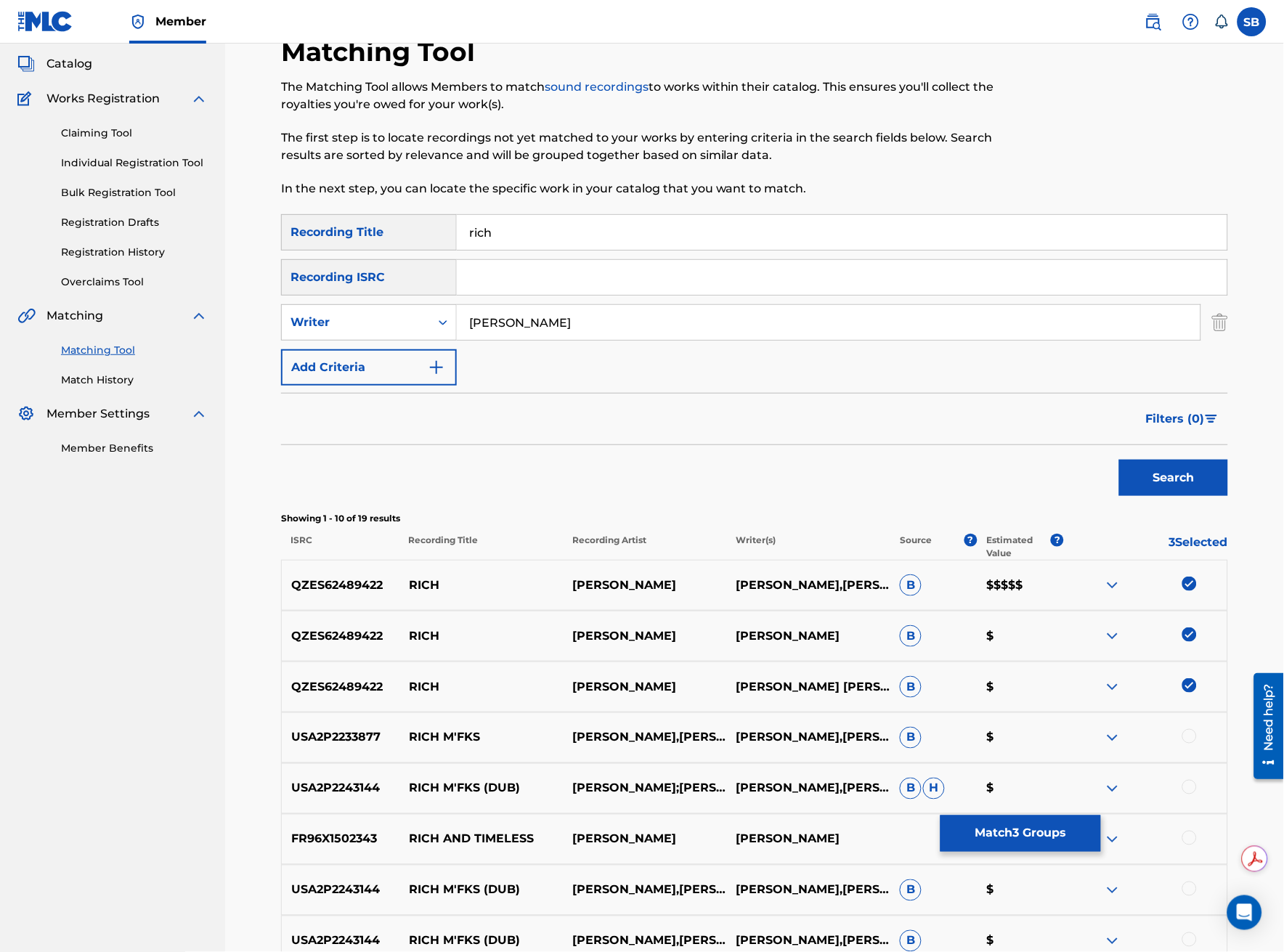 click on "[PERSON_NAME]" at bounding box center [829, 322] 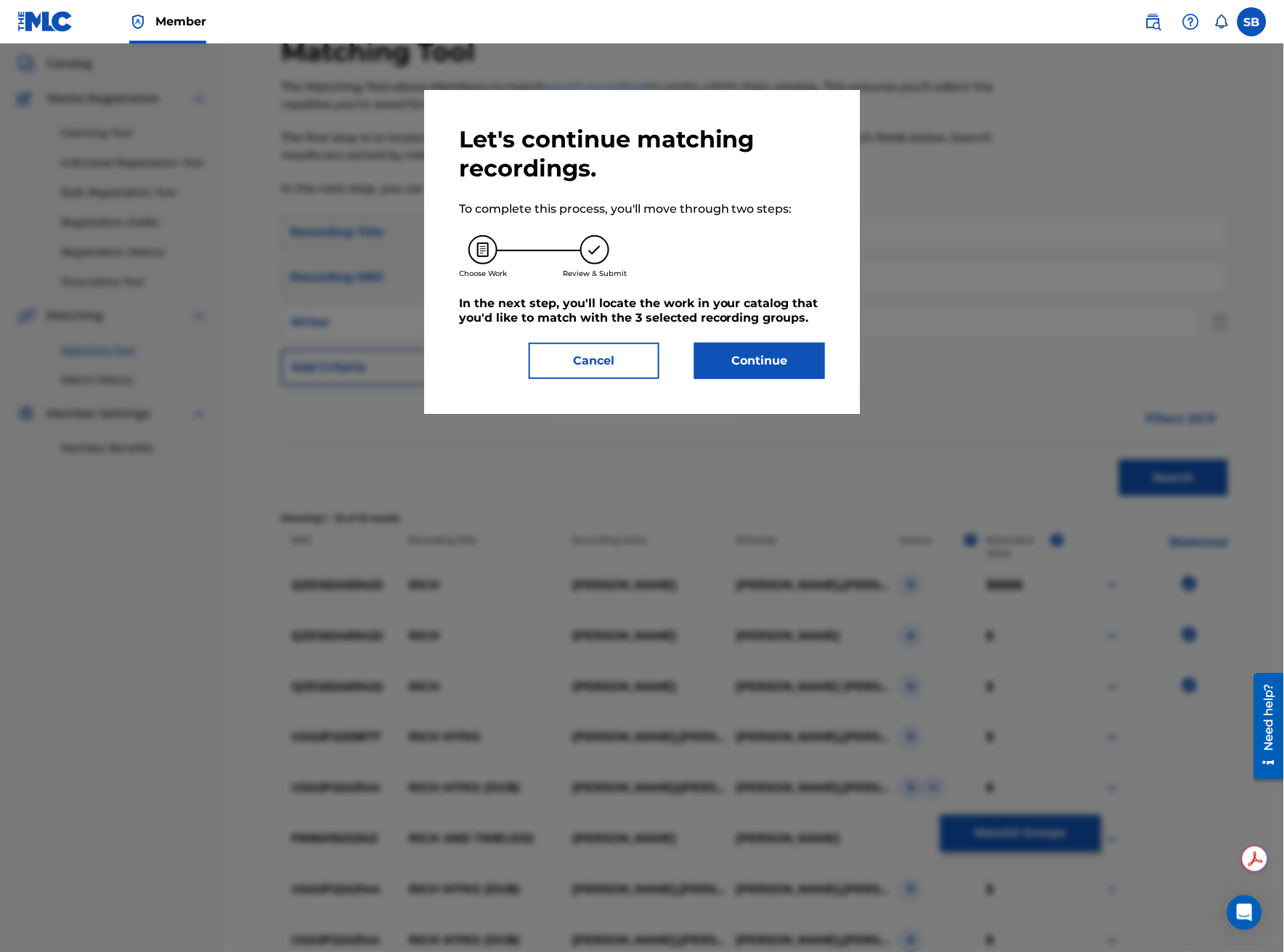 click on "Continue" at bounding box center (760, 361) 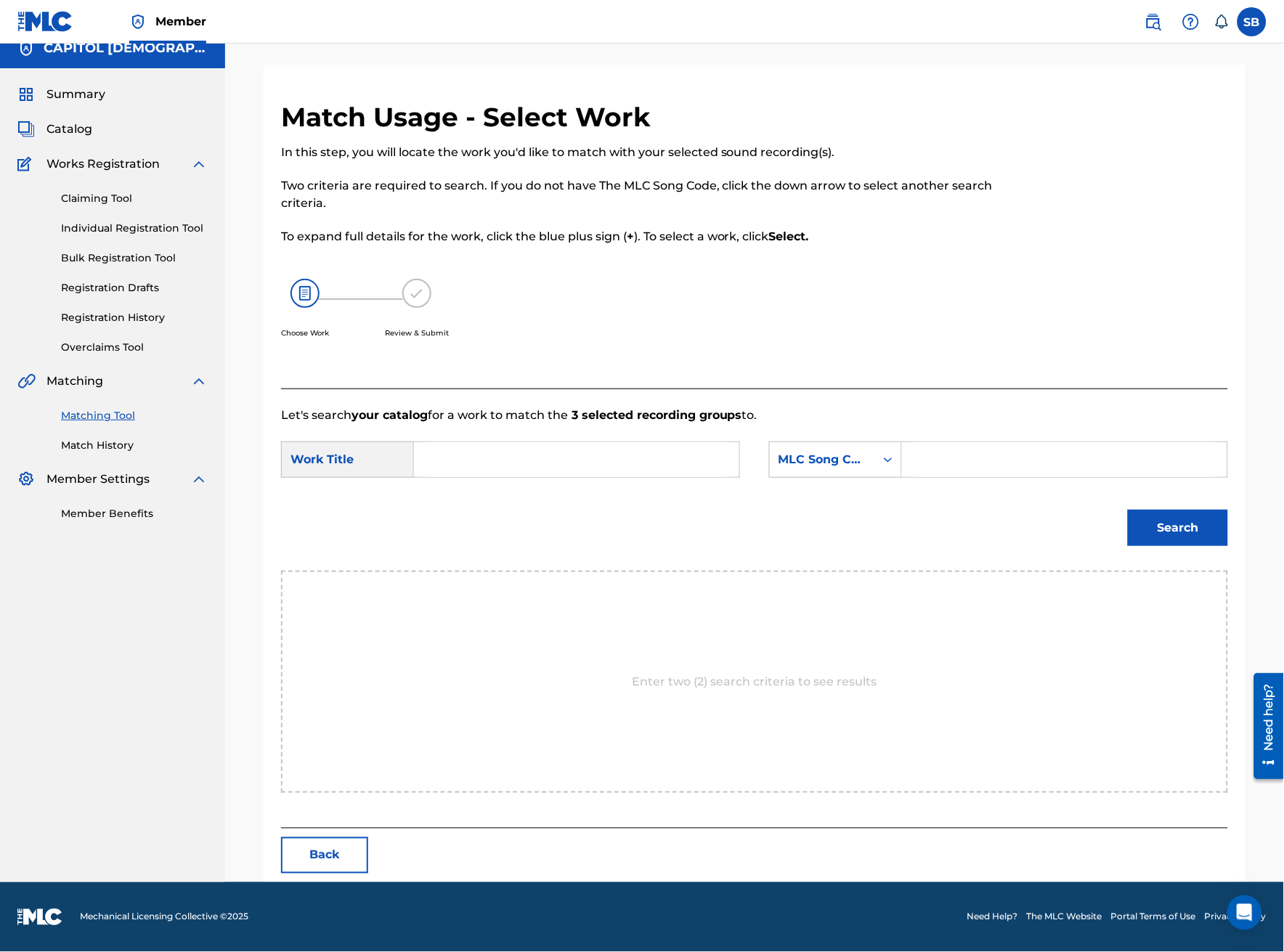 scroll, scrollTop: 0, scrollLeft: 0, axis: both 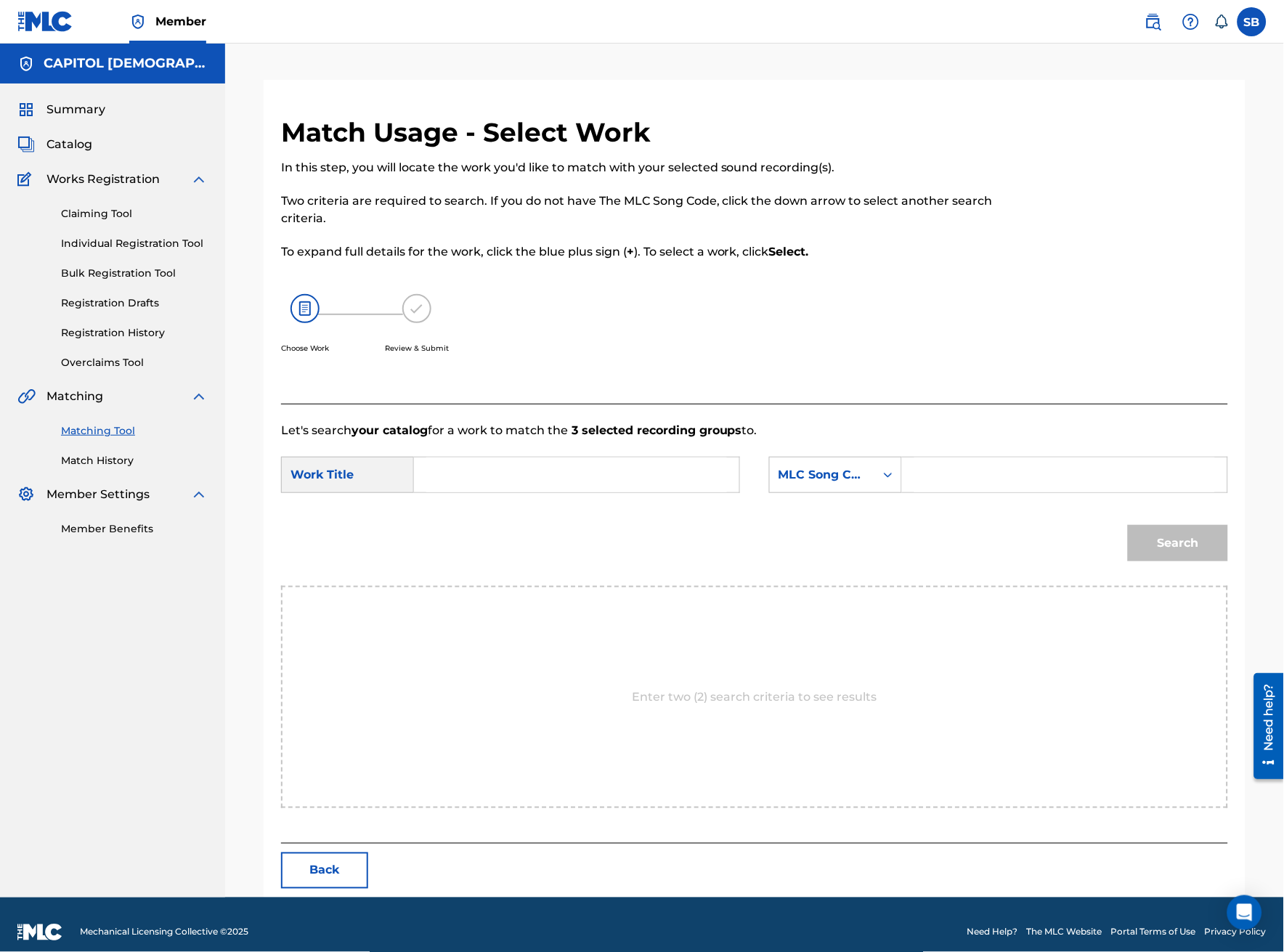 click on "SearchWithCriteria061cafc2-a758-4d82-8359-8a52e56ba7c9 Work Title SearchWithCriteria65155d34-4cd7-46bf-b666-03e14ab6d7d8 MLC Song Code Search" at bounding box center [755, 513] 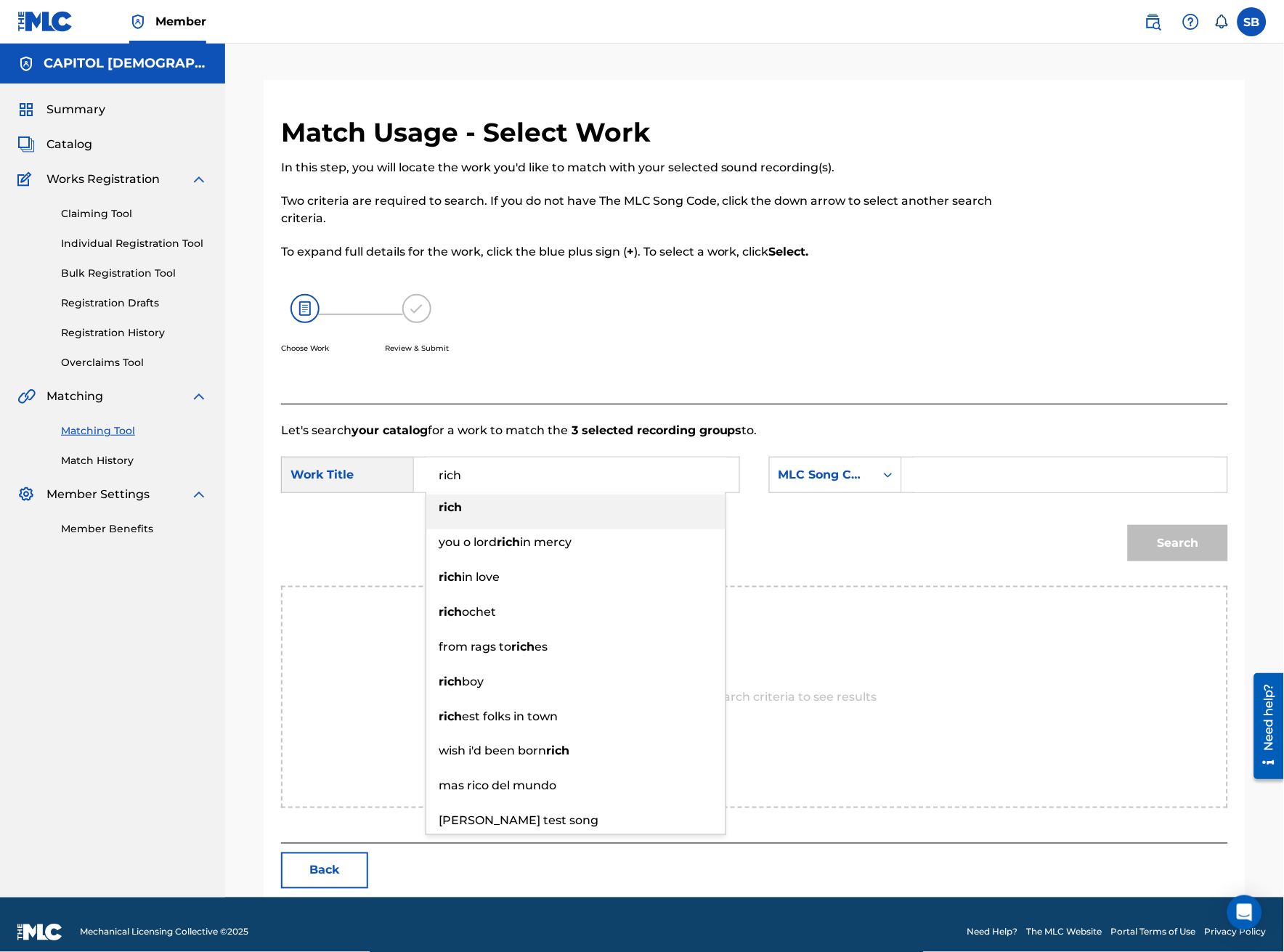 type on "rich" 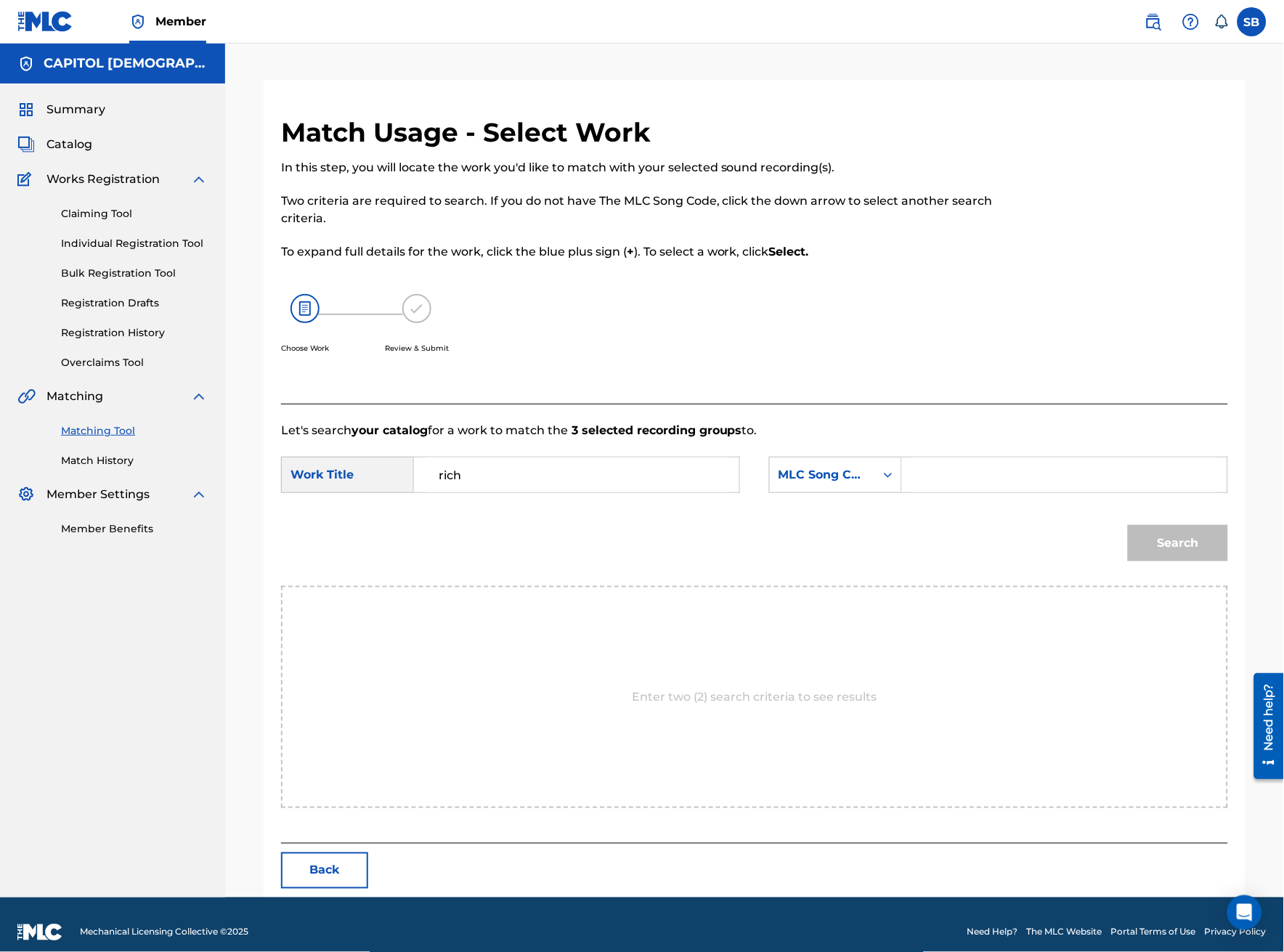 click on "MLC Song Code" at bounding box center [822, 475] 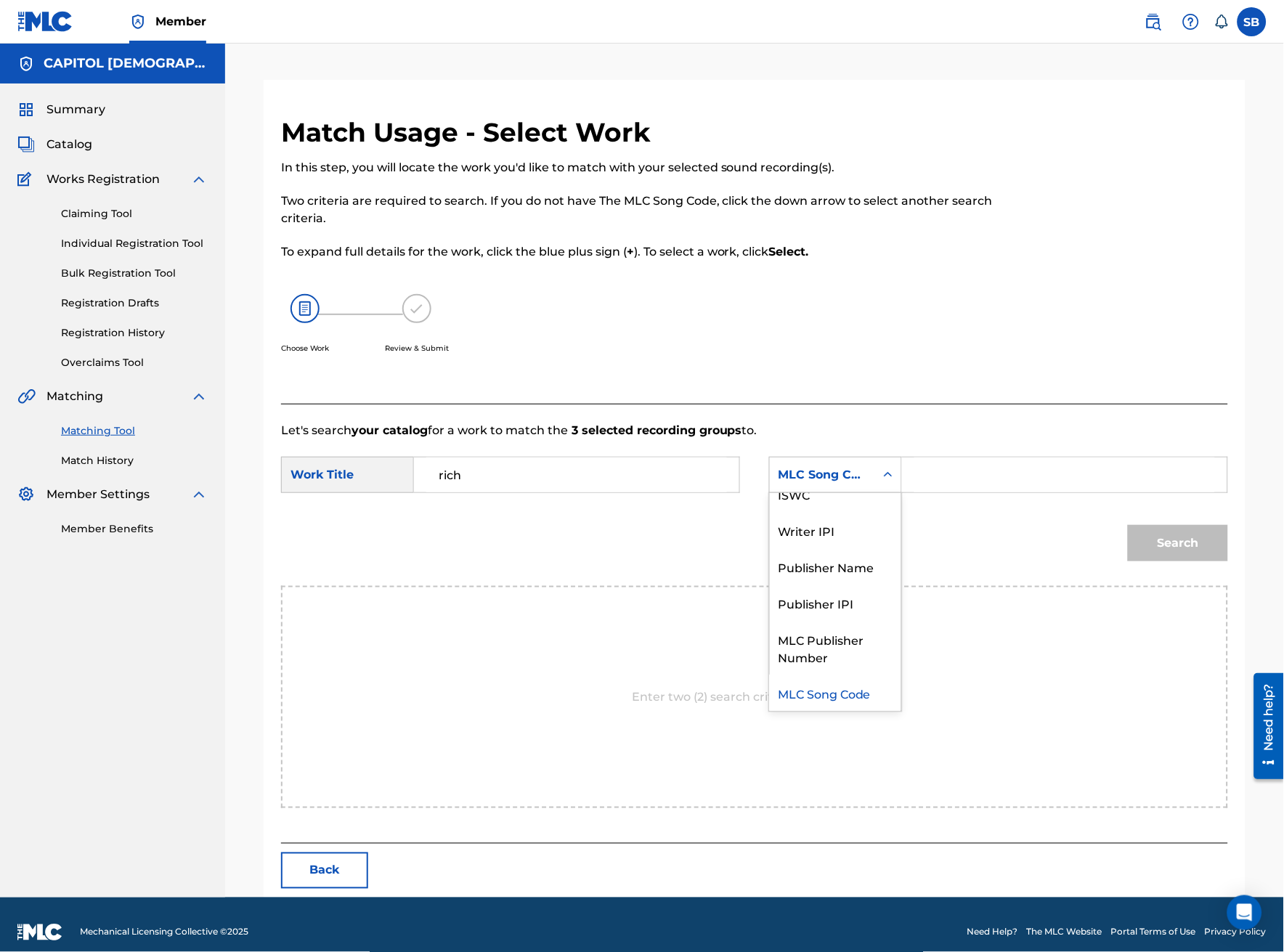 scroll, scrollTop: 0, scrollLeft: 0, axis: both 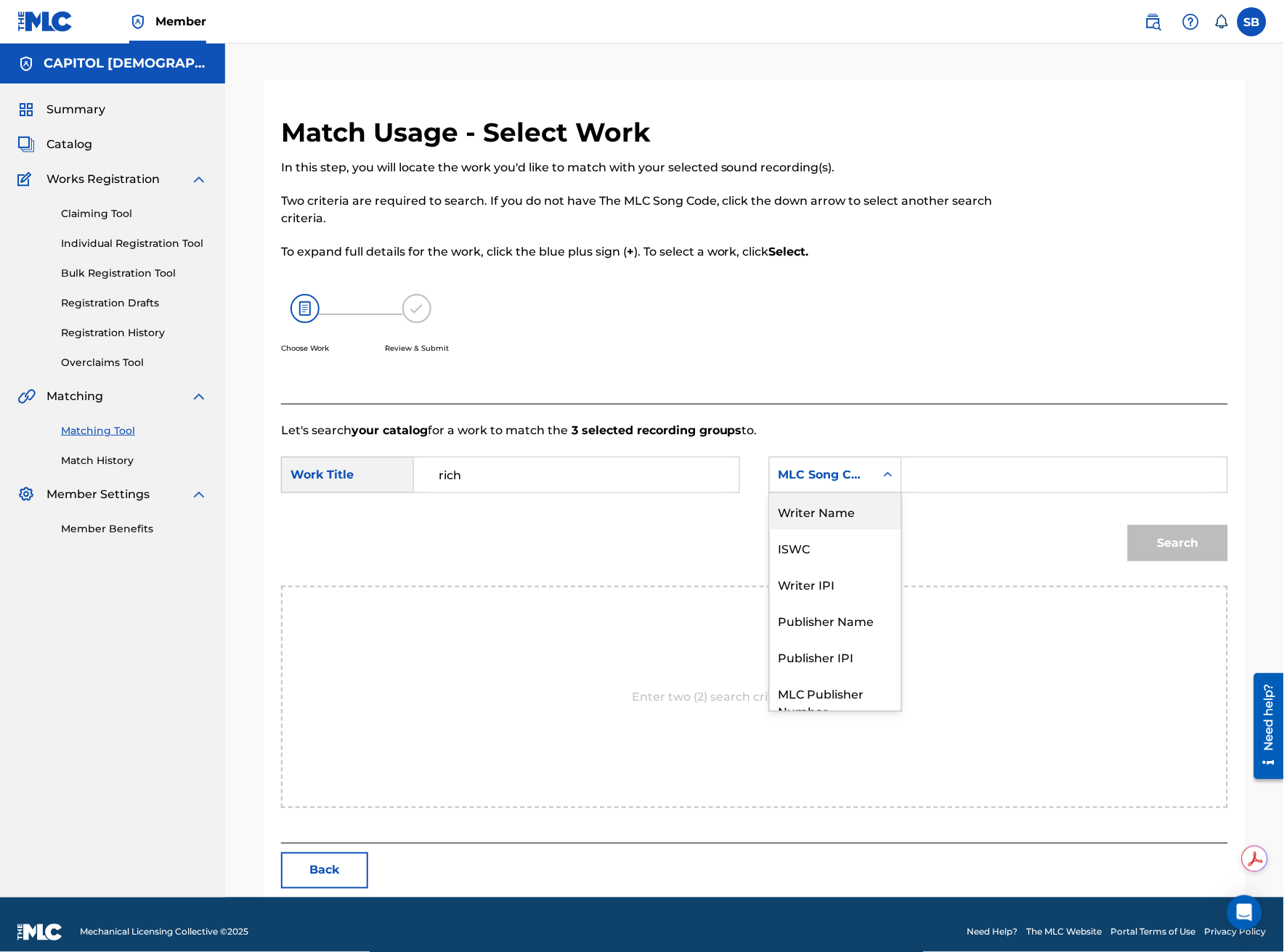 click on "Writer Name" at bounding box center [835, 511] 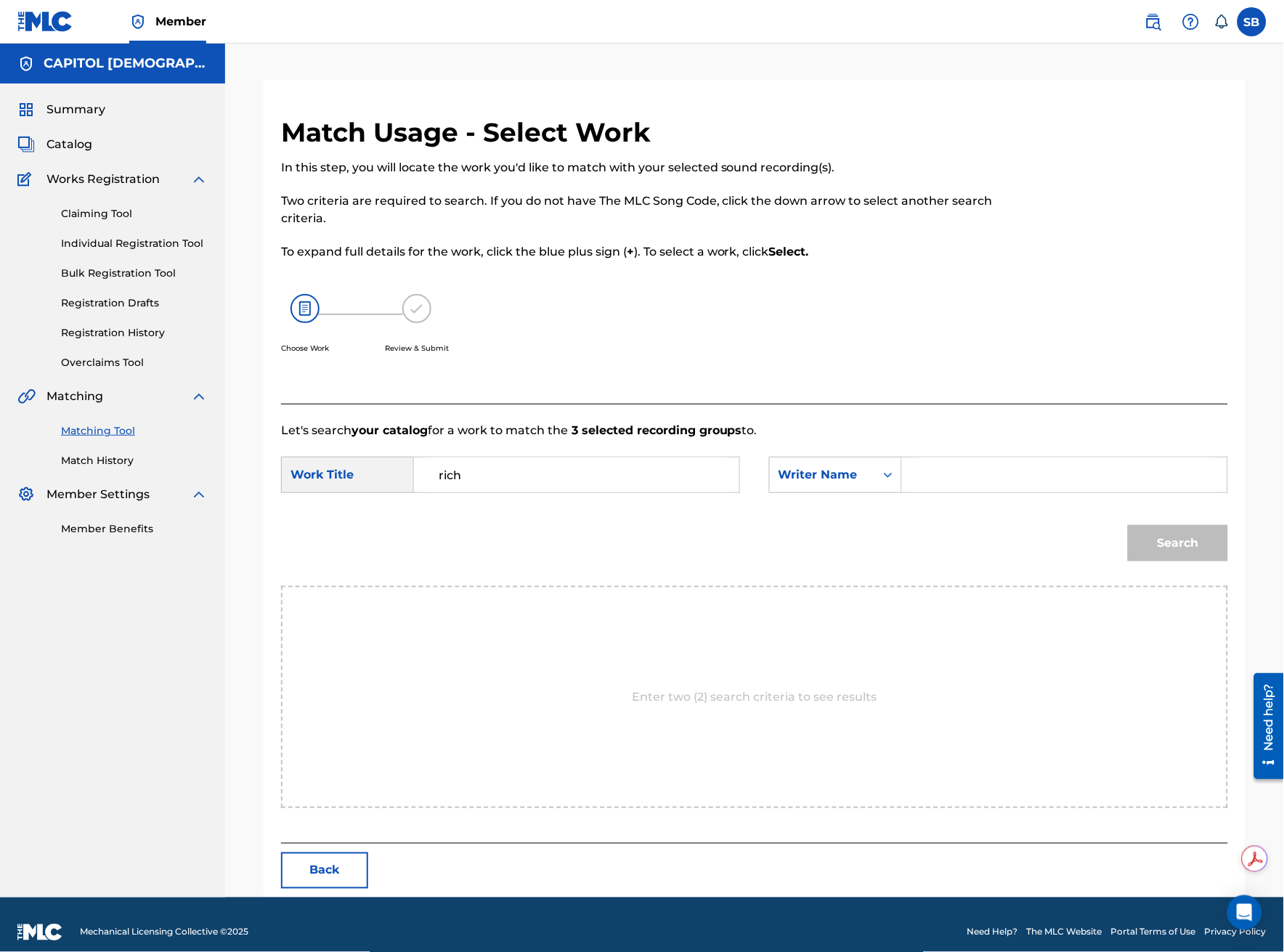click at bounding box center [1065, 475] 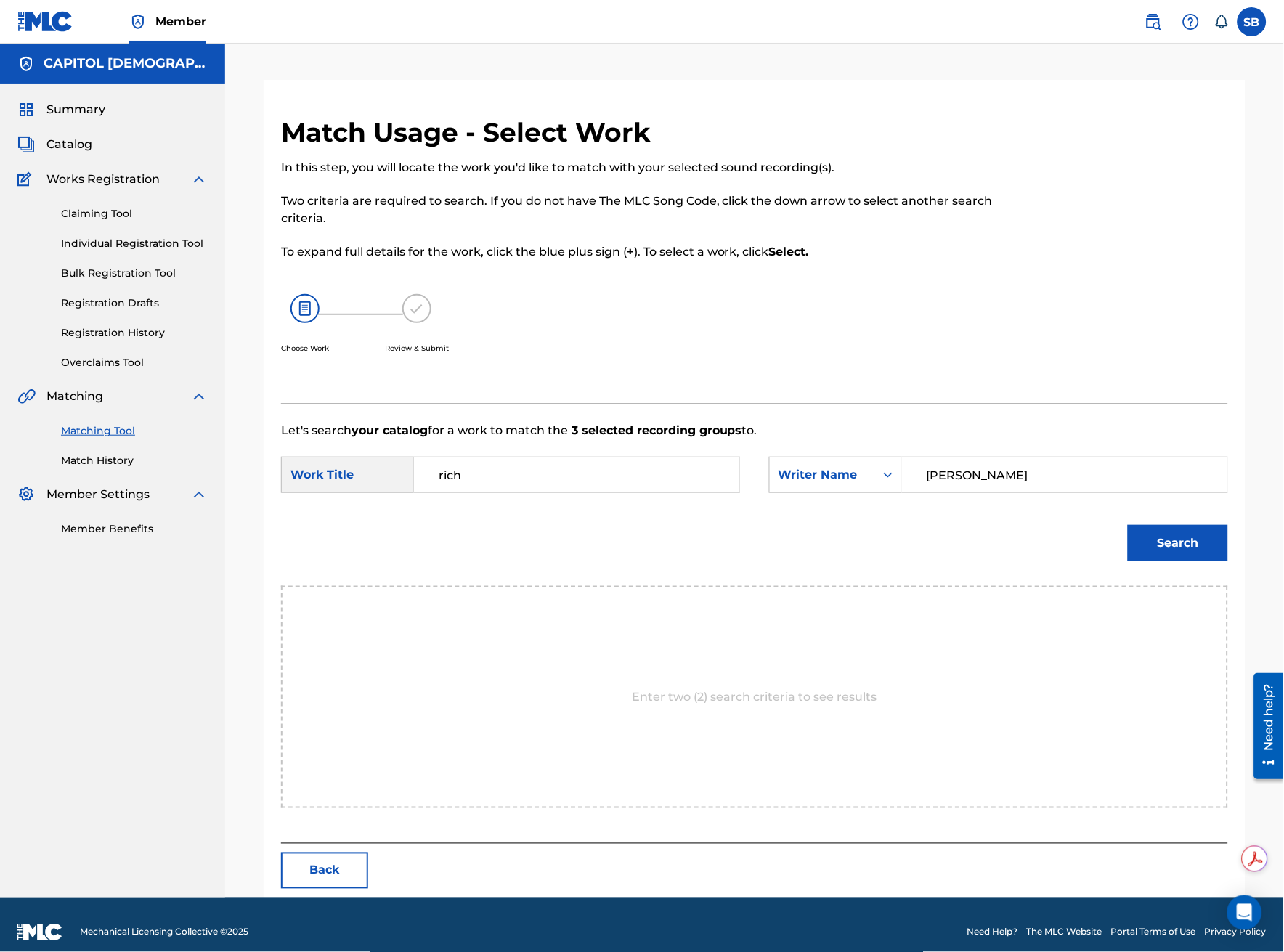 type on "[PERSON_NAME]" 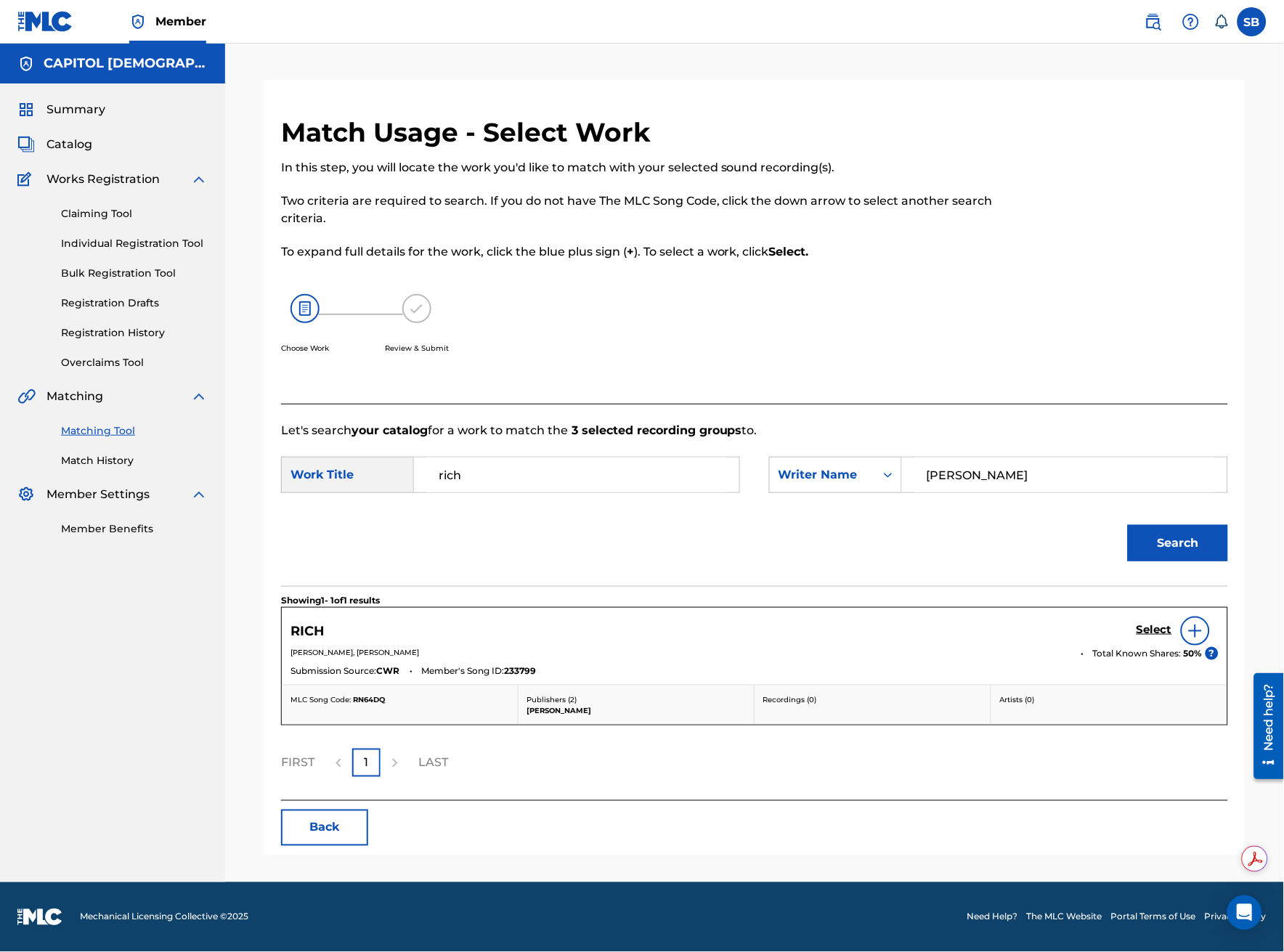 click at bounding box center (1195, 631) 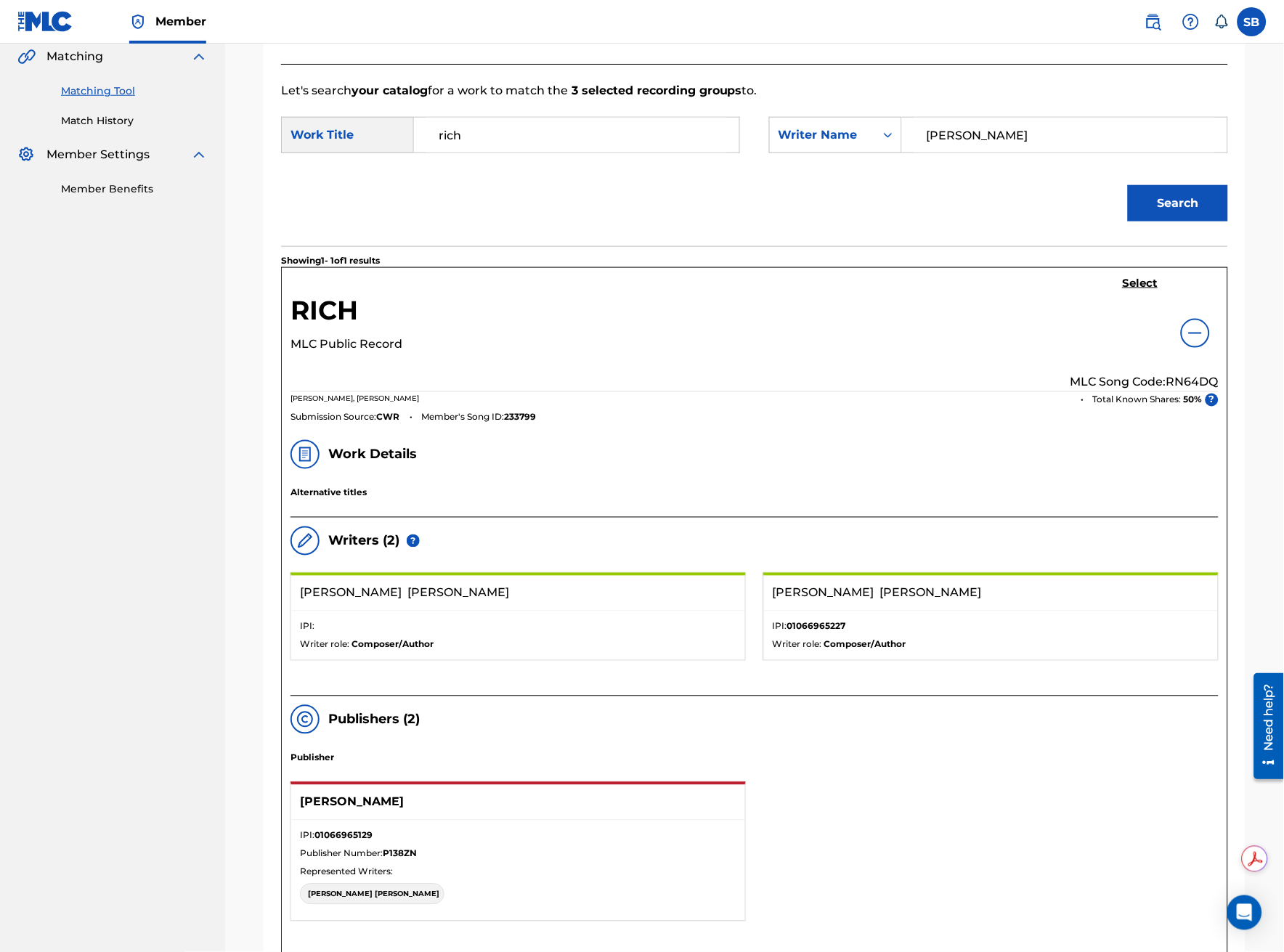 scroll, scrollTop: 242, scrollLeft: 0, axis: vertical 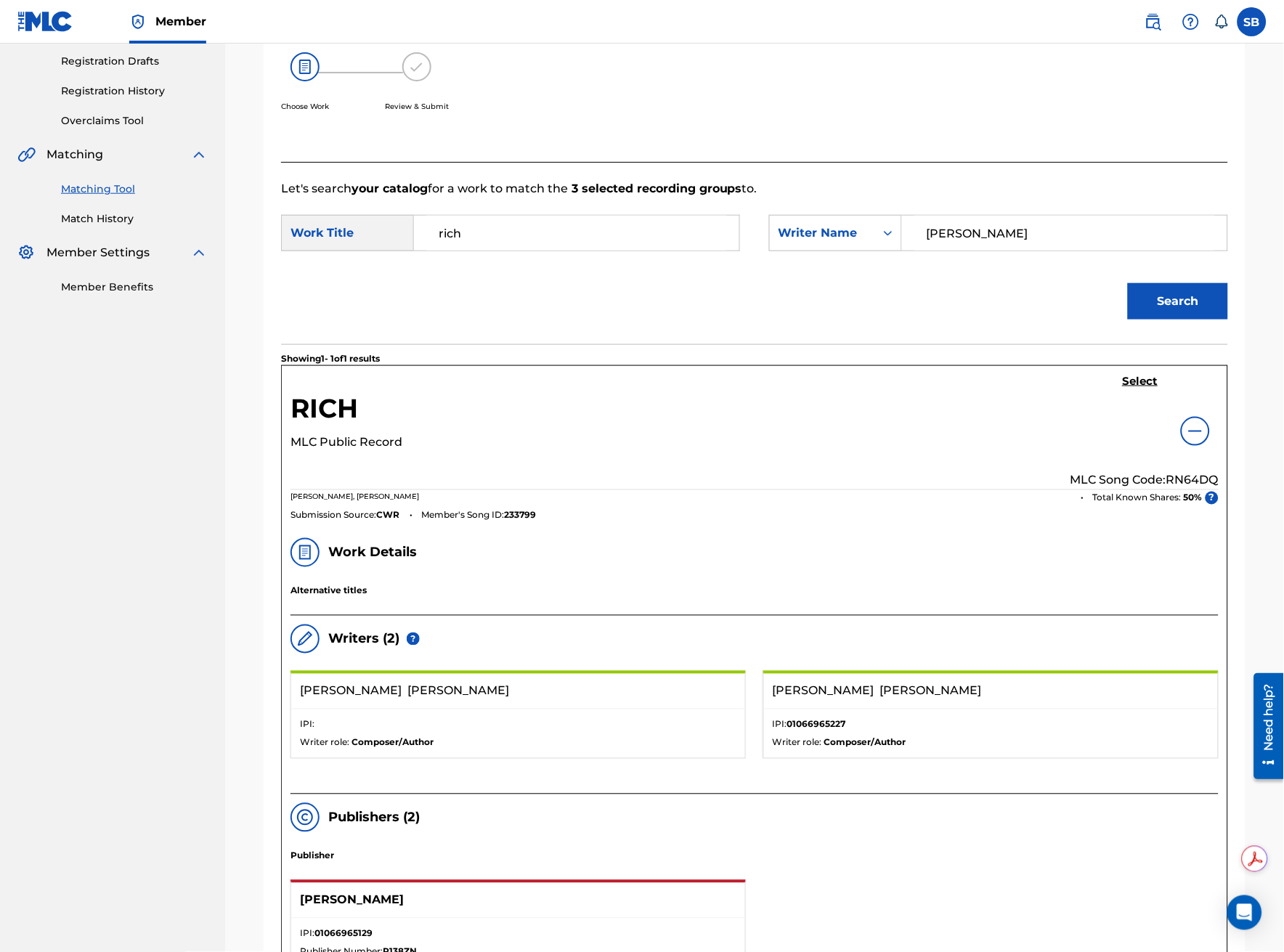 click on "Select" at bounding box center (1140, 381) 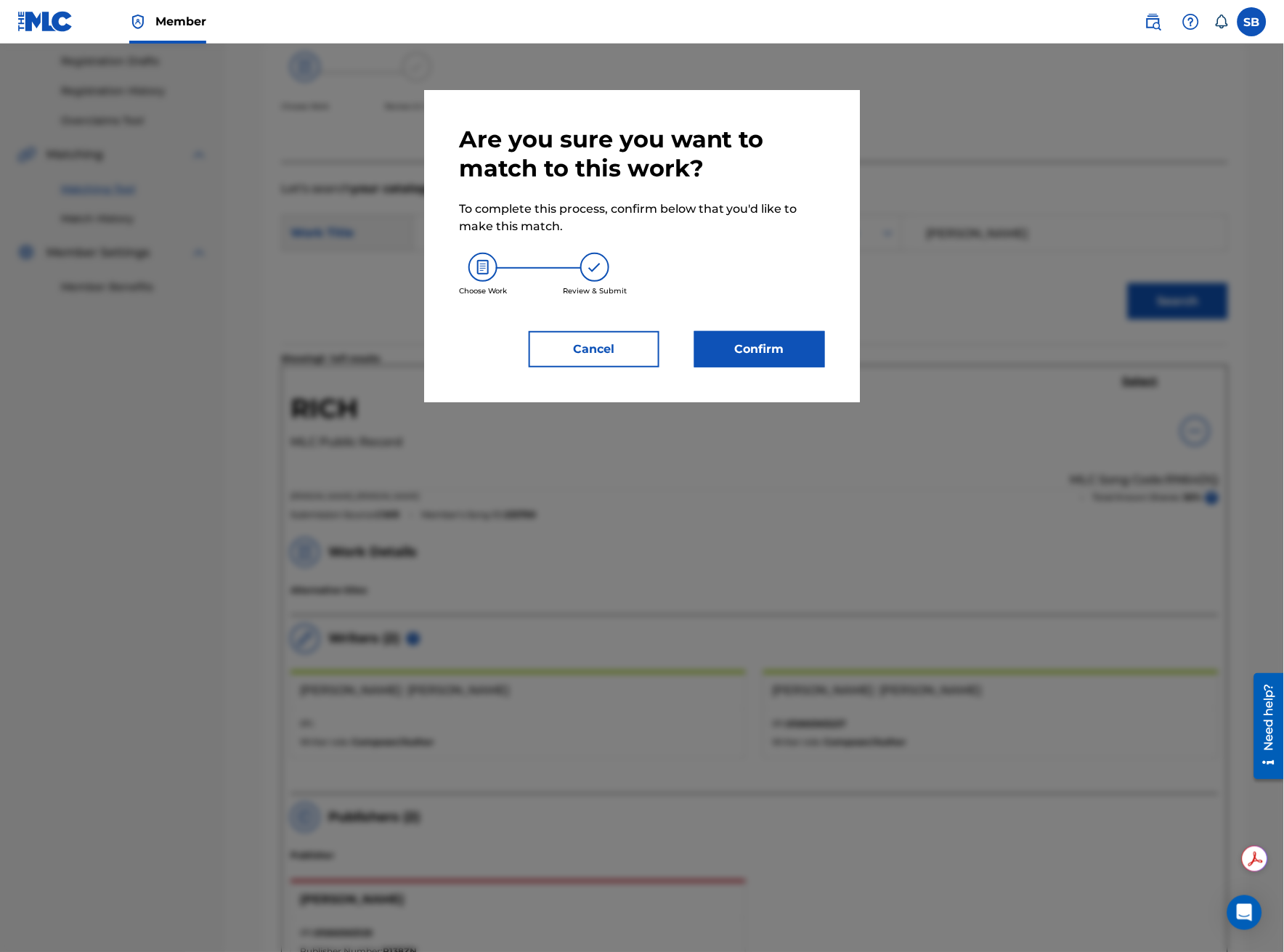 click on "Confirm" at bounding box center [760, 349] 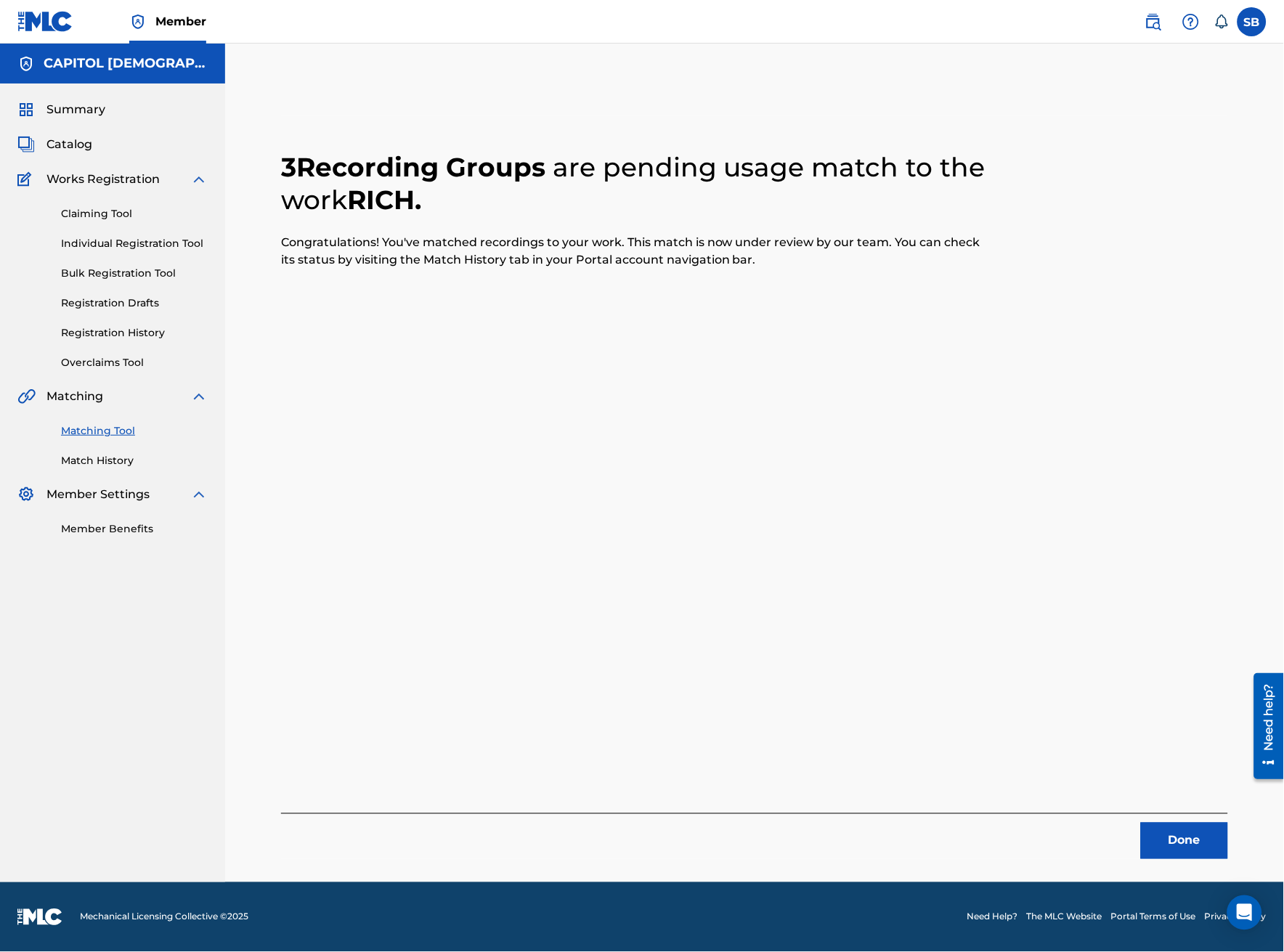 click on "Matching Tool" at bounding box center [134, 431] 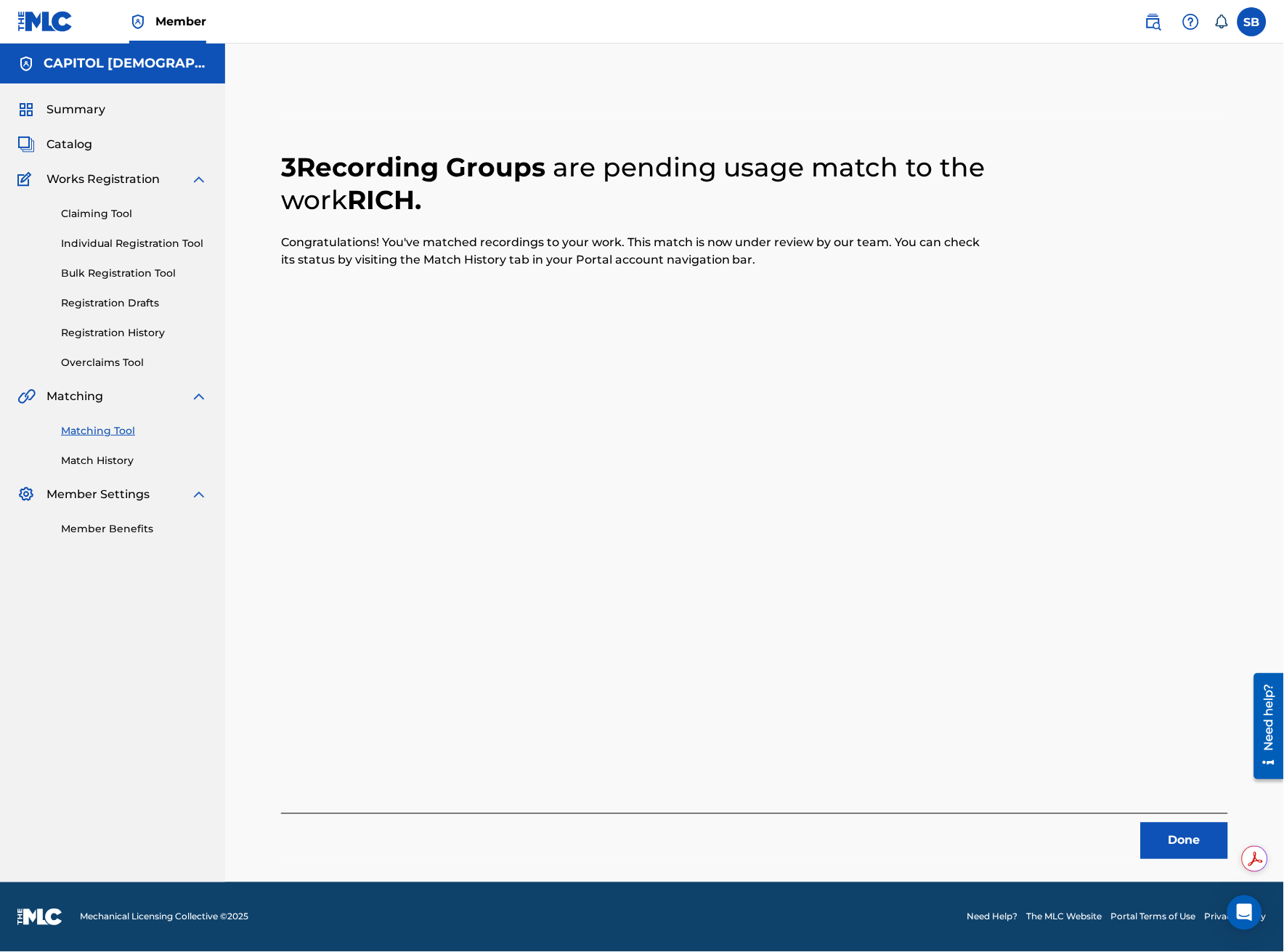 click on "Done" at bounding box center (1185, 841) 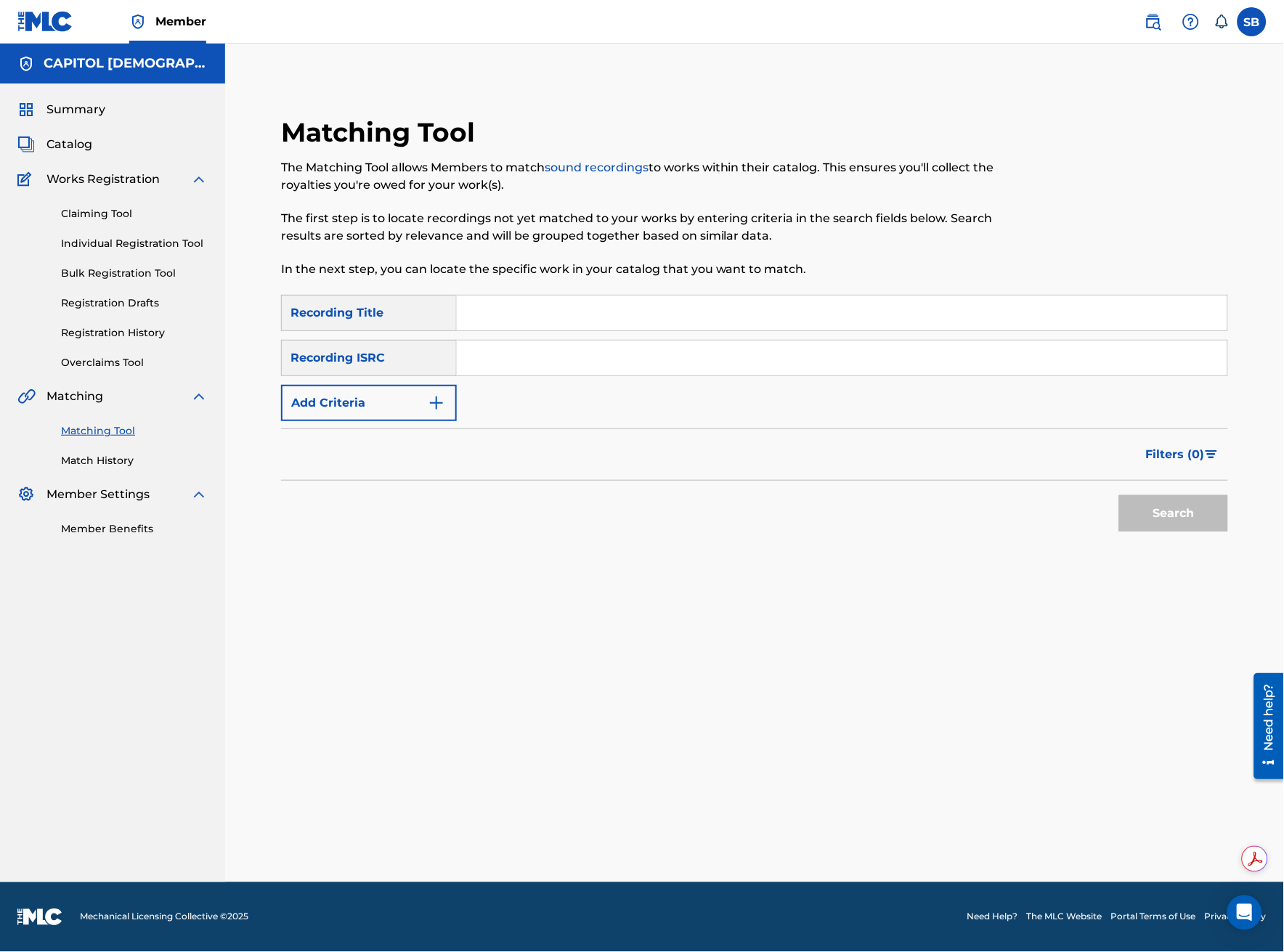 click on "Add Criteria" at bounding box center [369, 403] 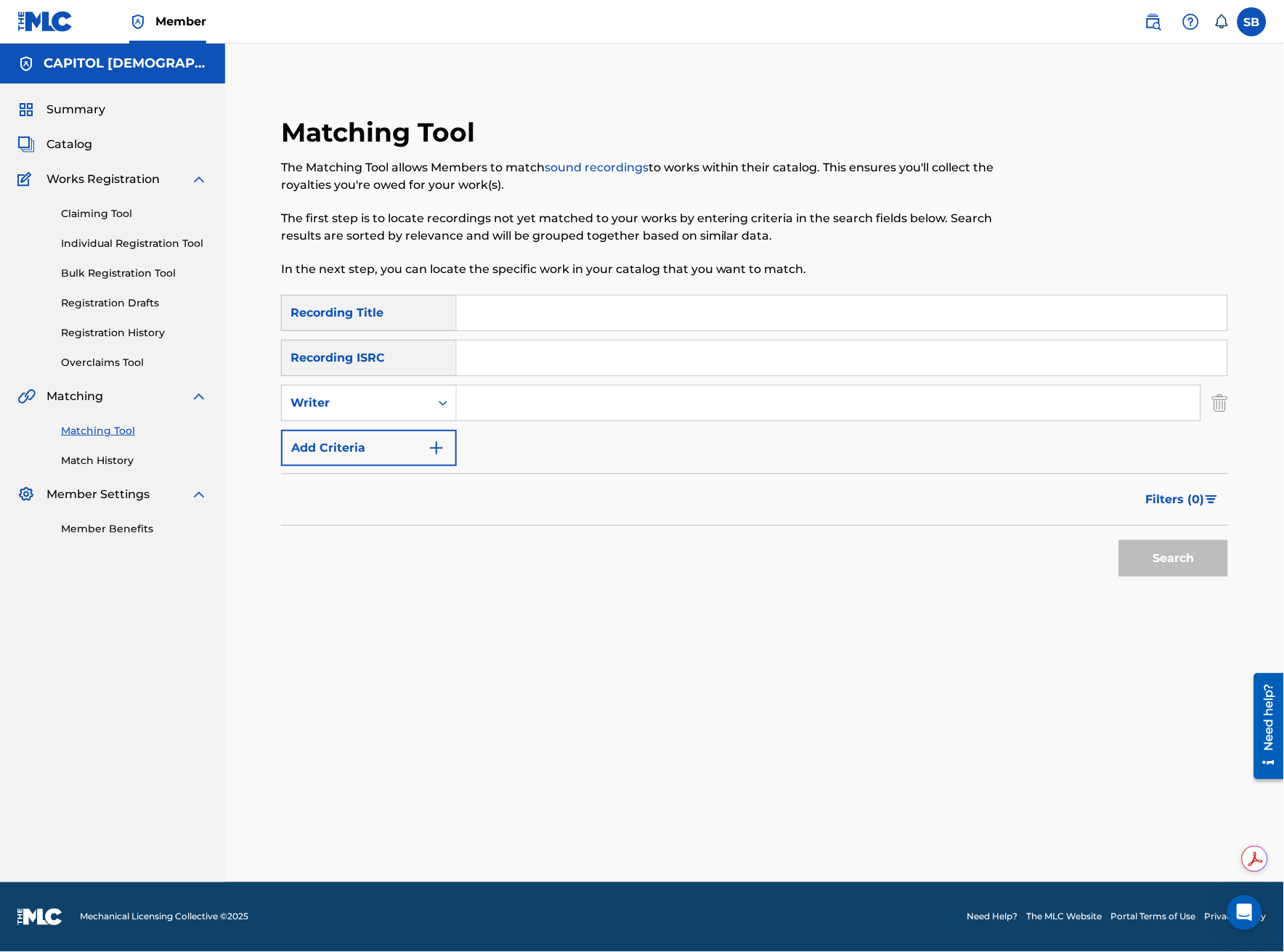 click at bounding box center (829, 403) 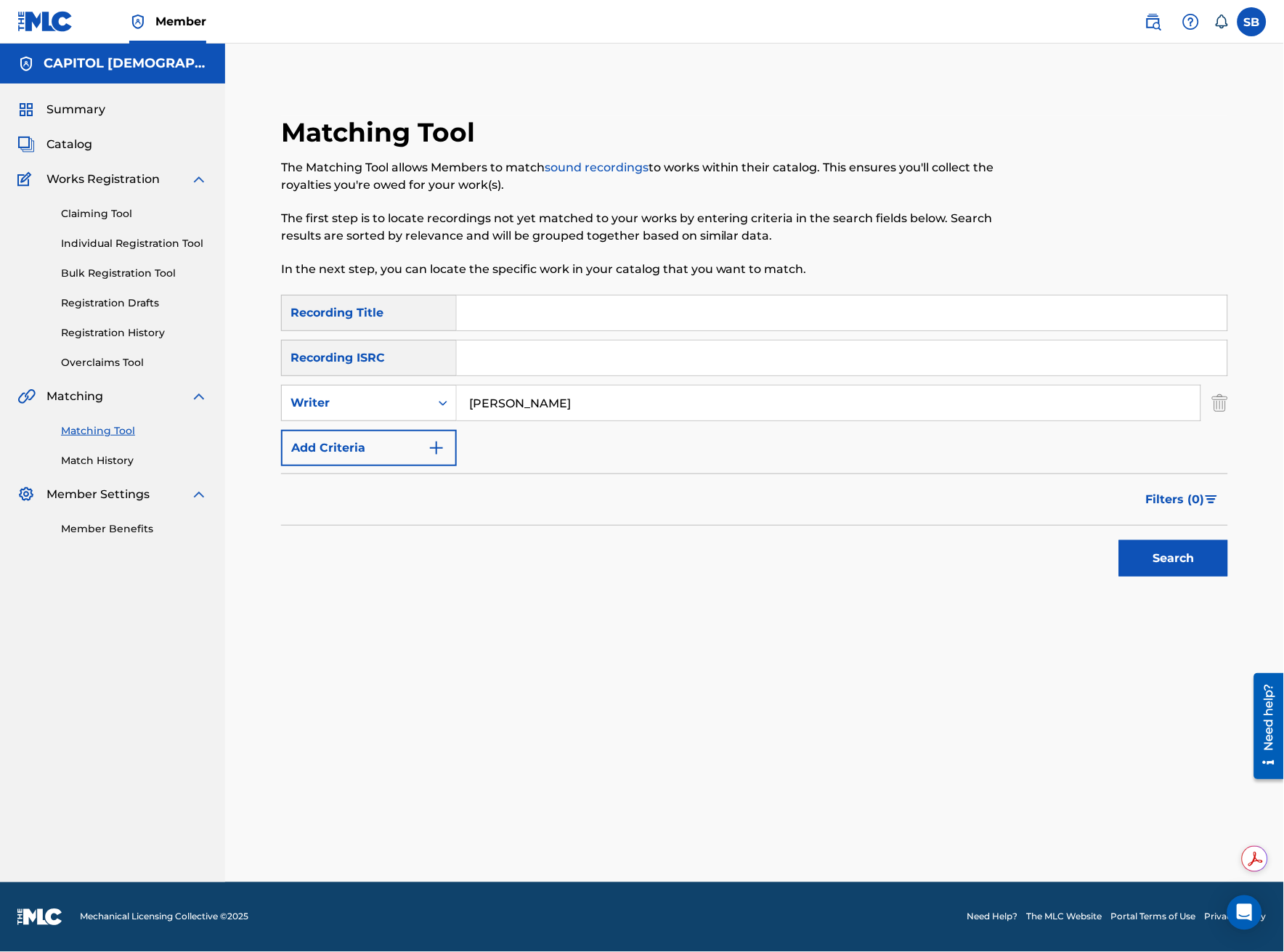 click on "Search" at bounding box center [1174, 558] 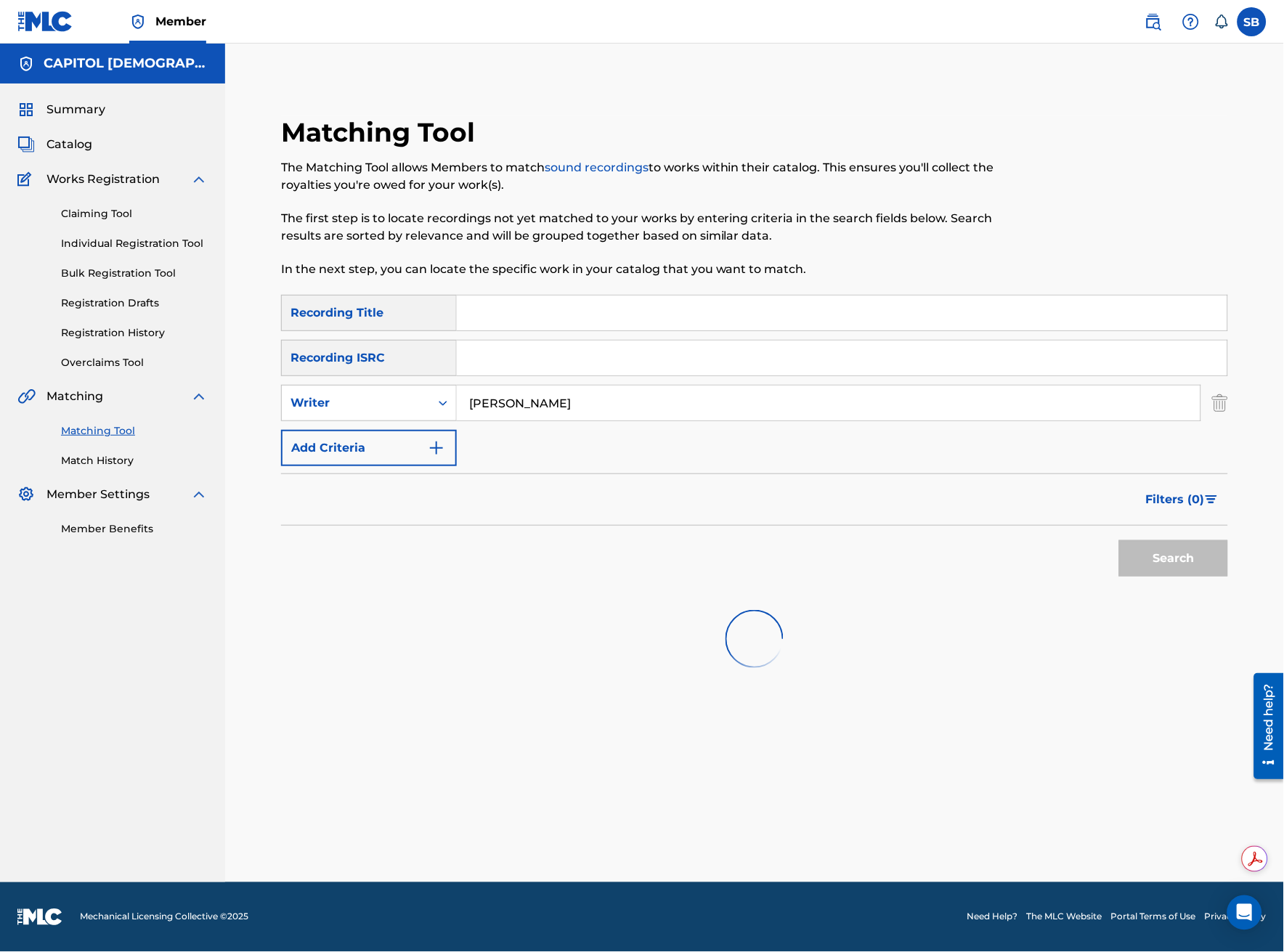 click on "Filters ( 0 )" at bounding box center (1175, 500) 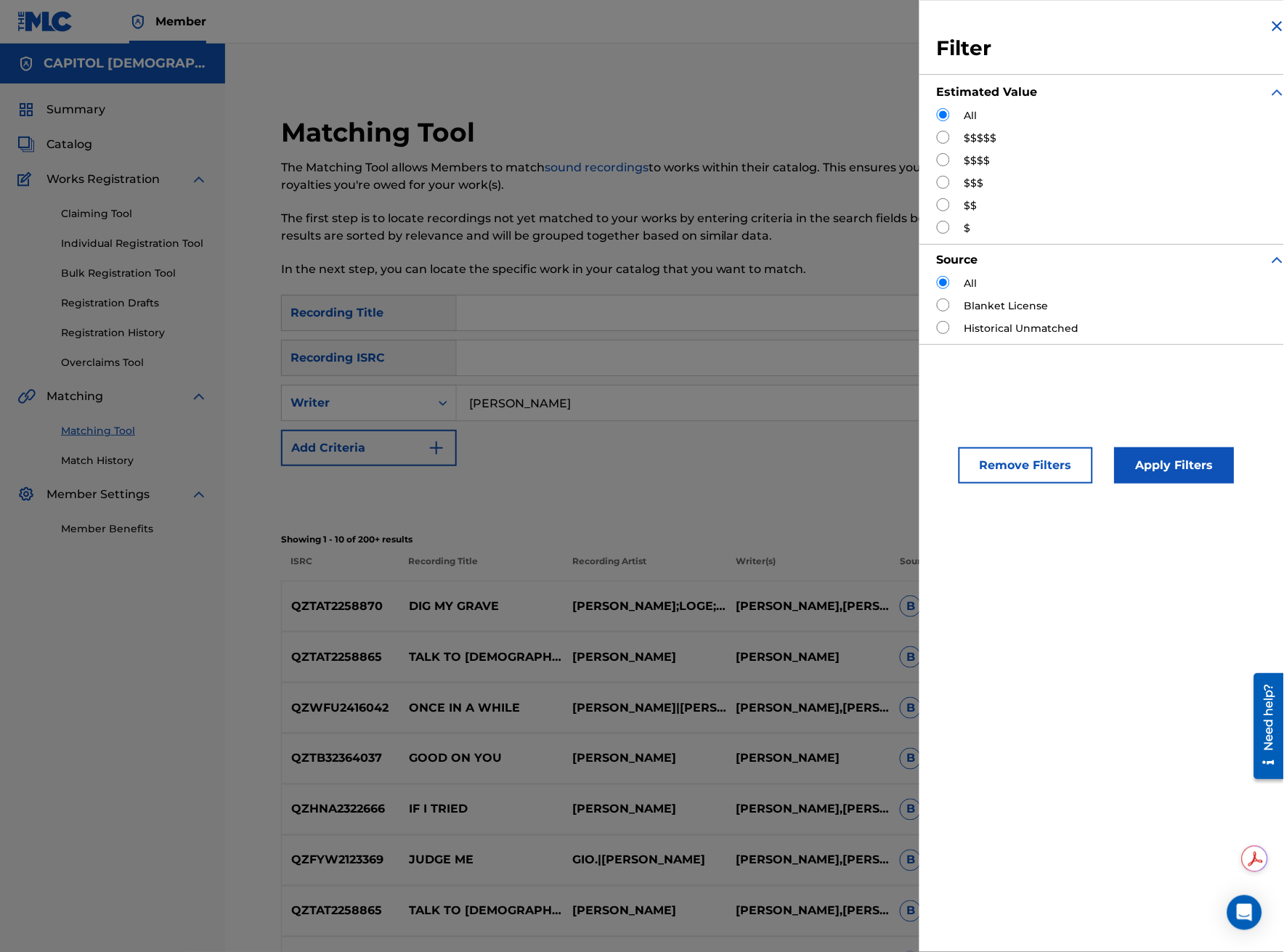 click at bounding box center [943, 137] 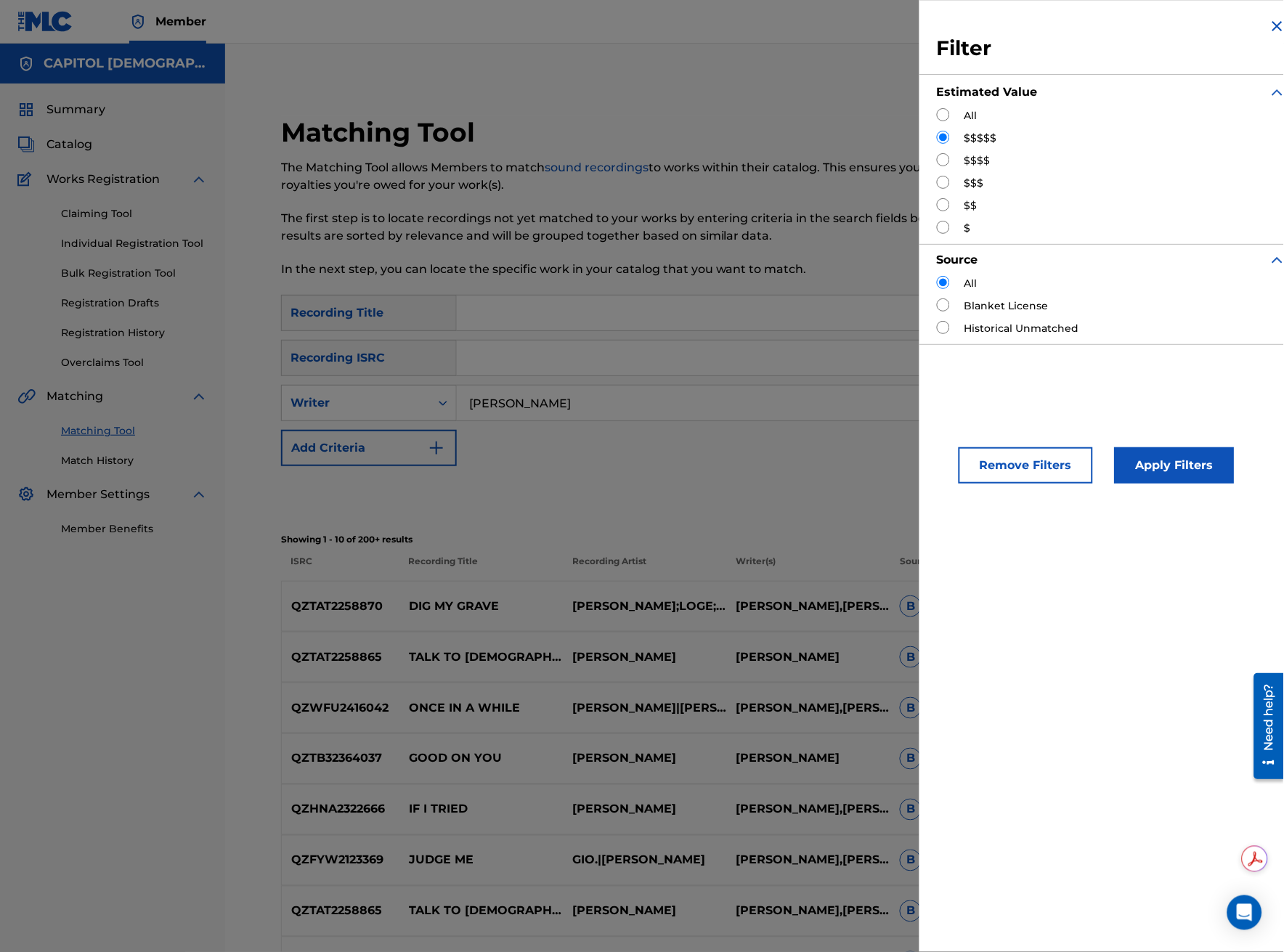 click on "Apply Filters" at bounding box center [1174, 465] 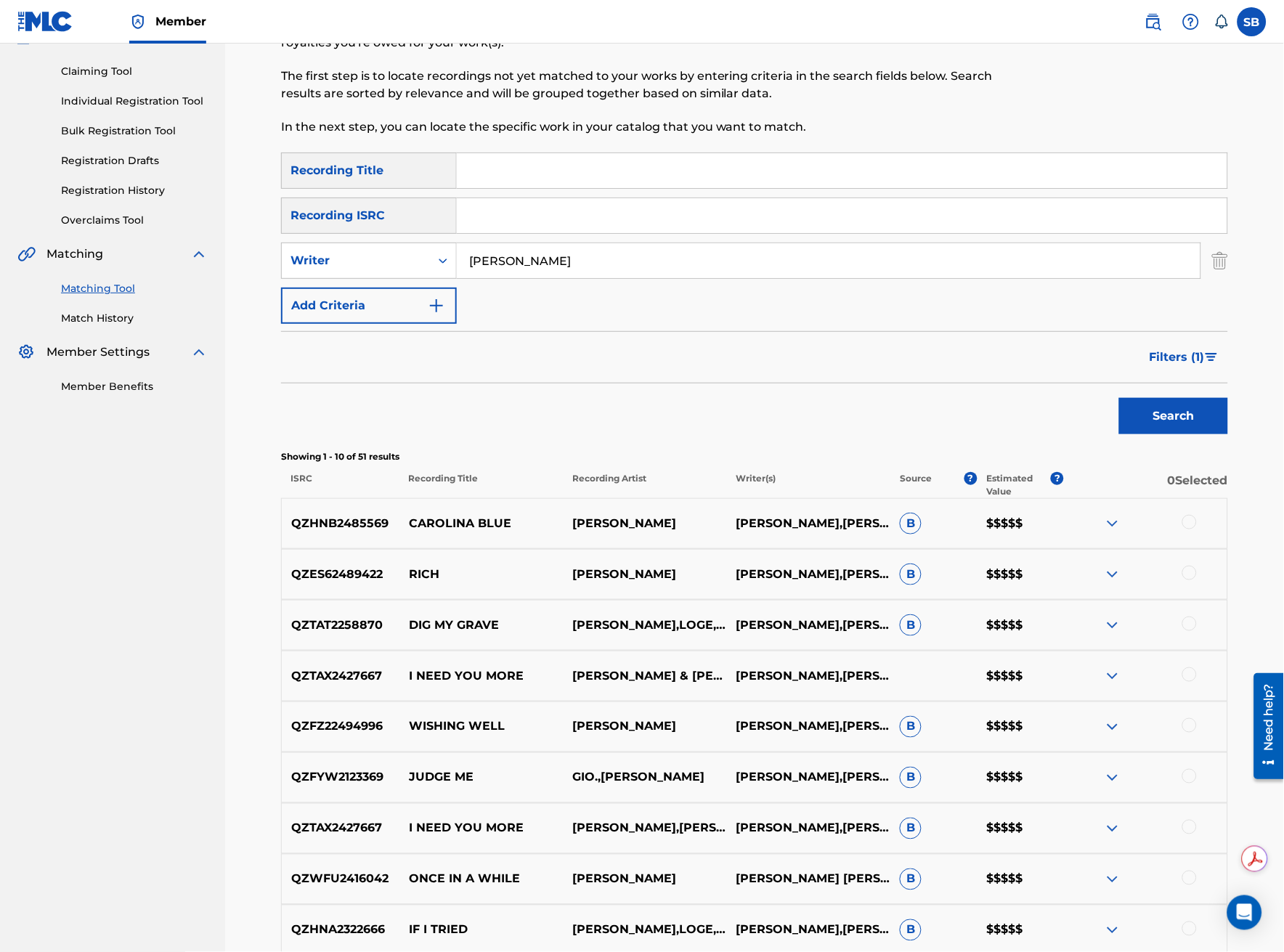scroll, scrollTop: 161, scrollLeft: 0, axis: vertical 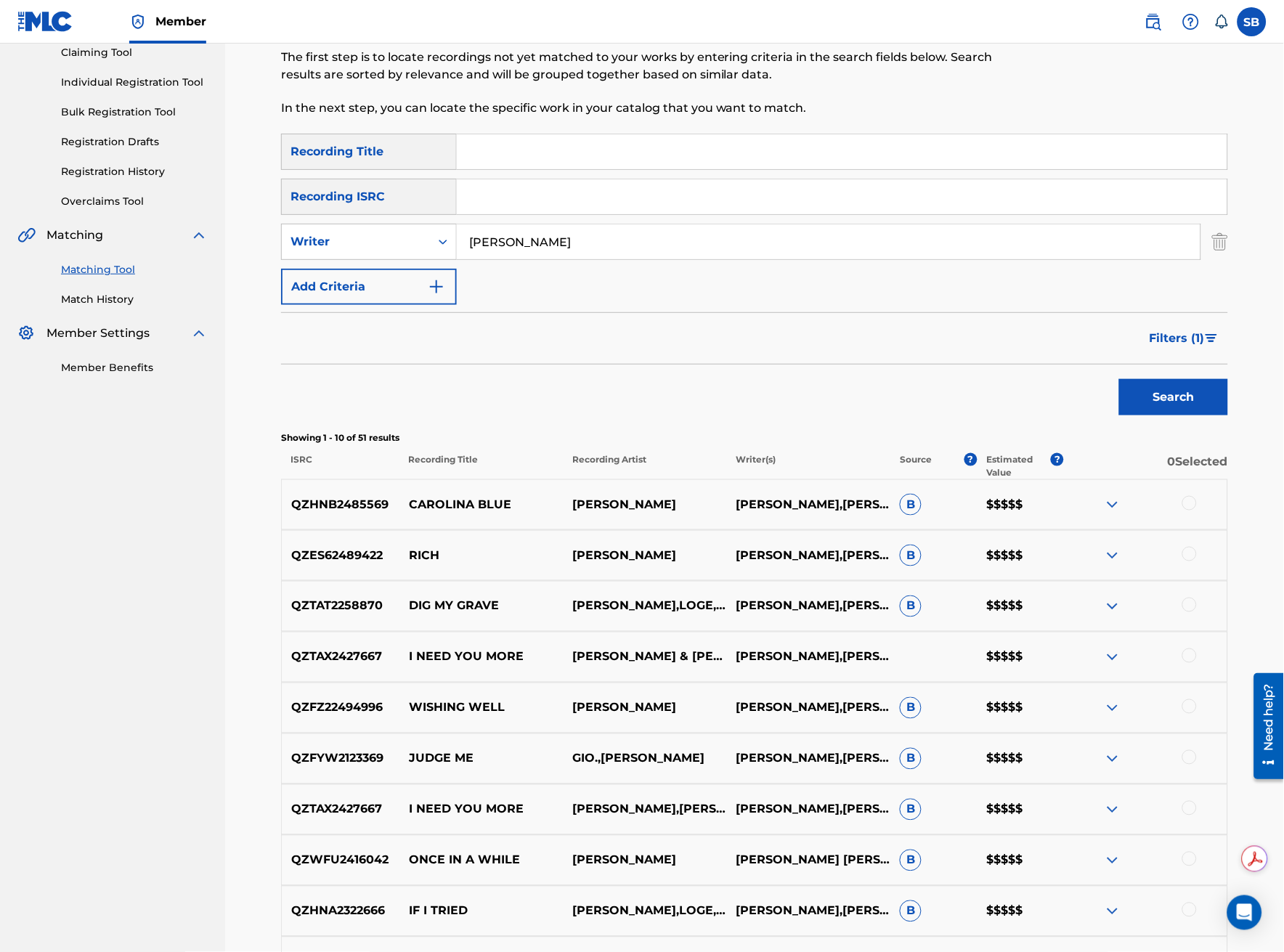click at bounding box center (1190, 605) 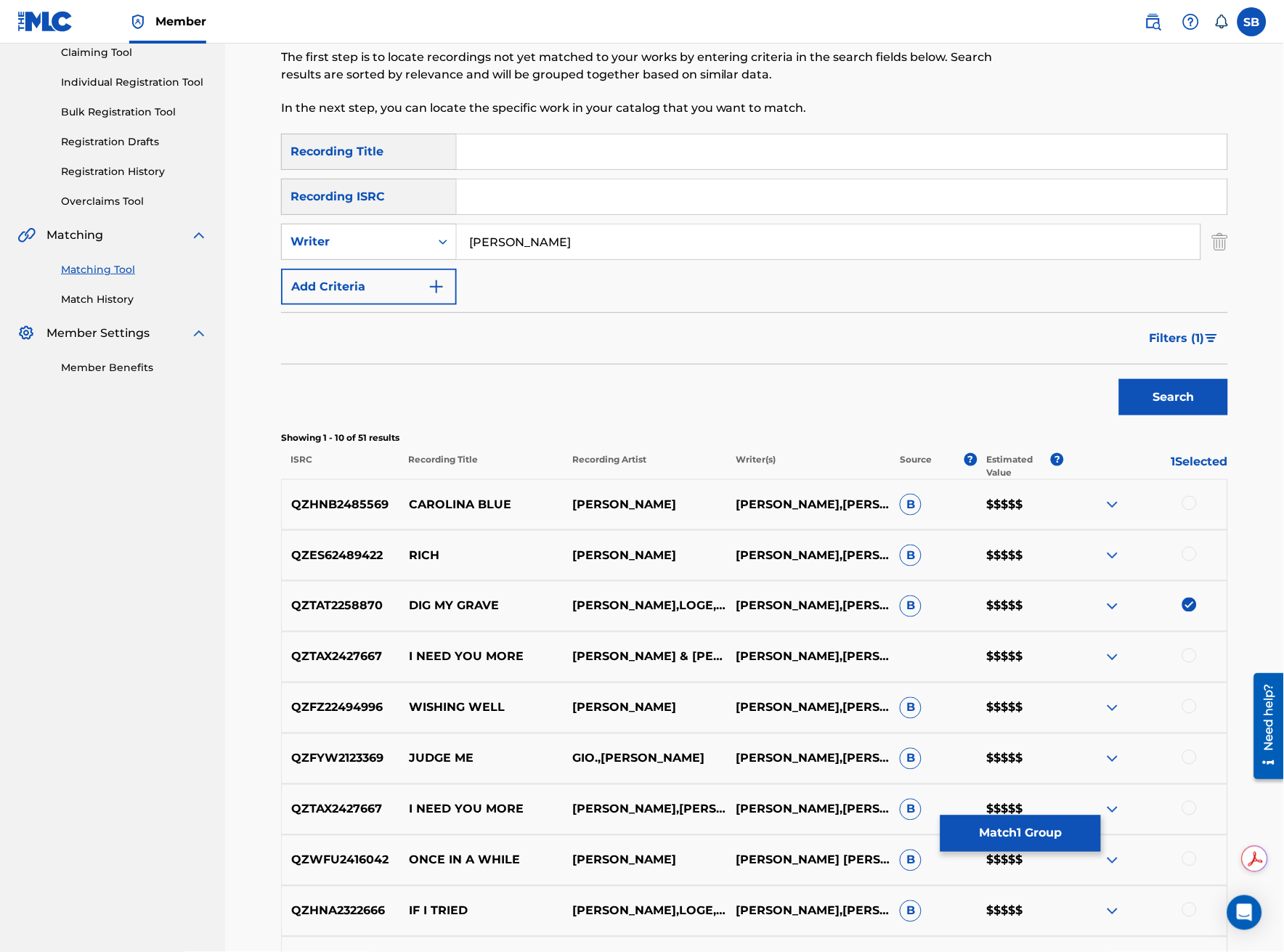 click at bounding box center (842, 152) 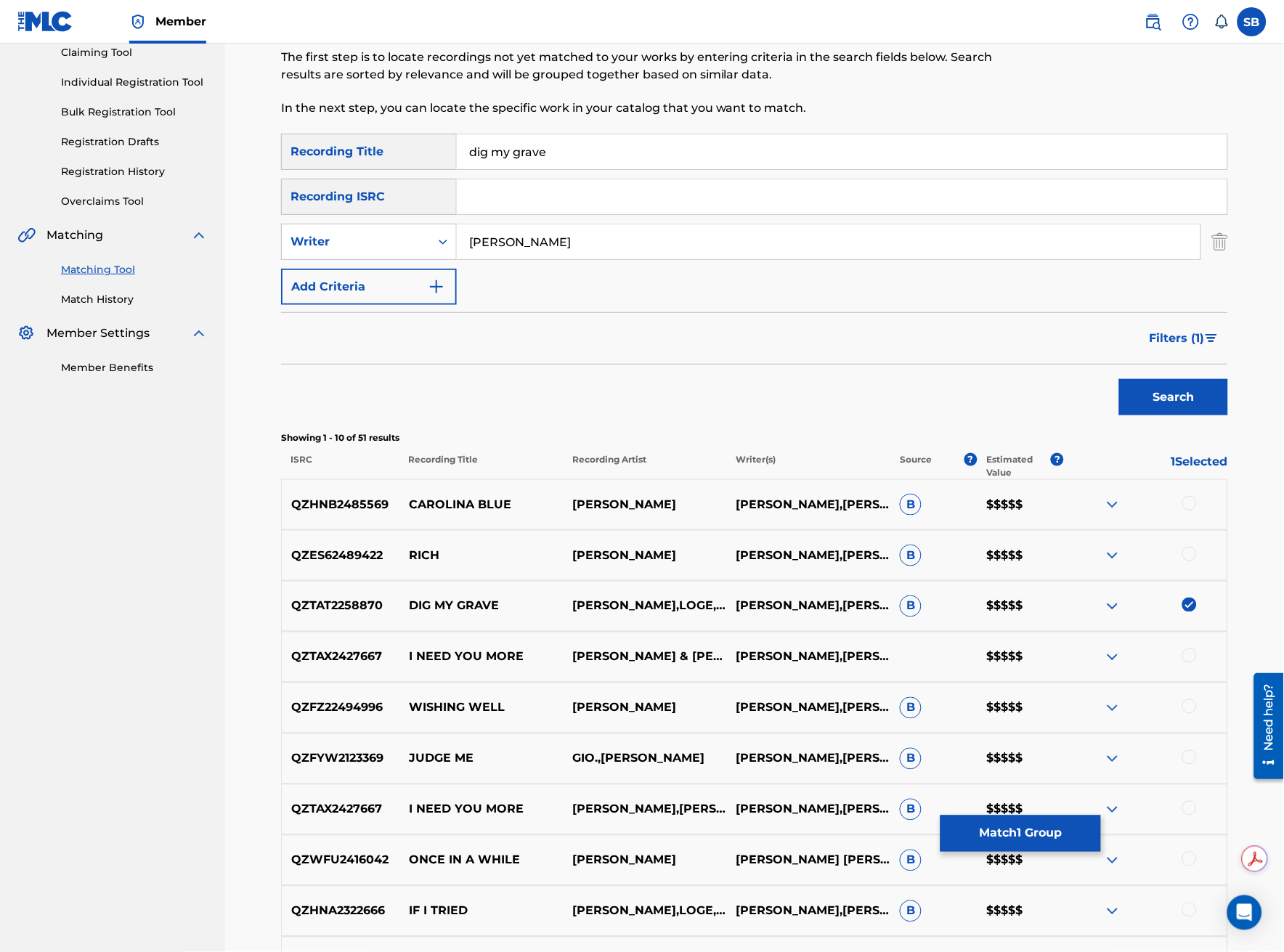 type on "dig my grave" 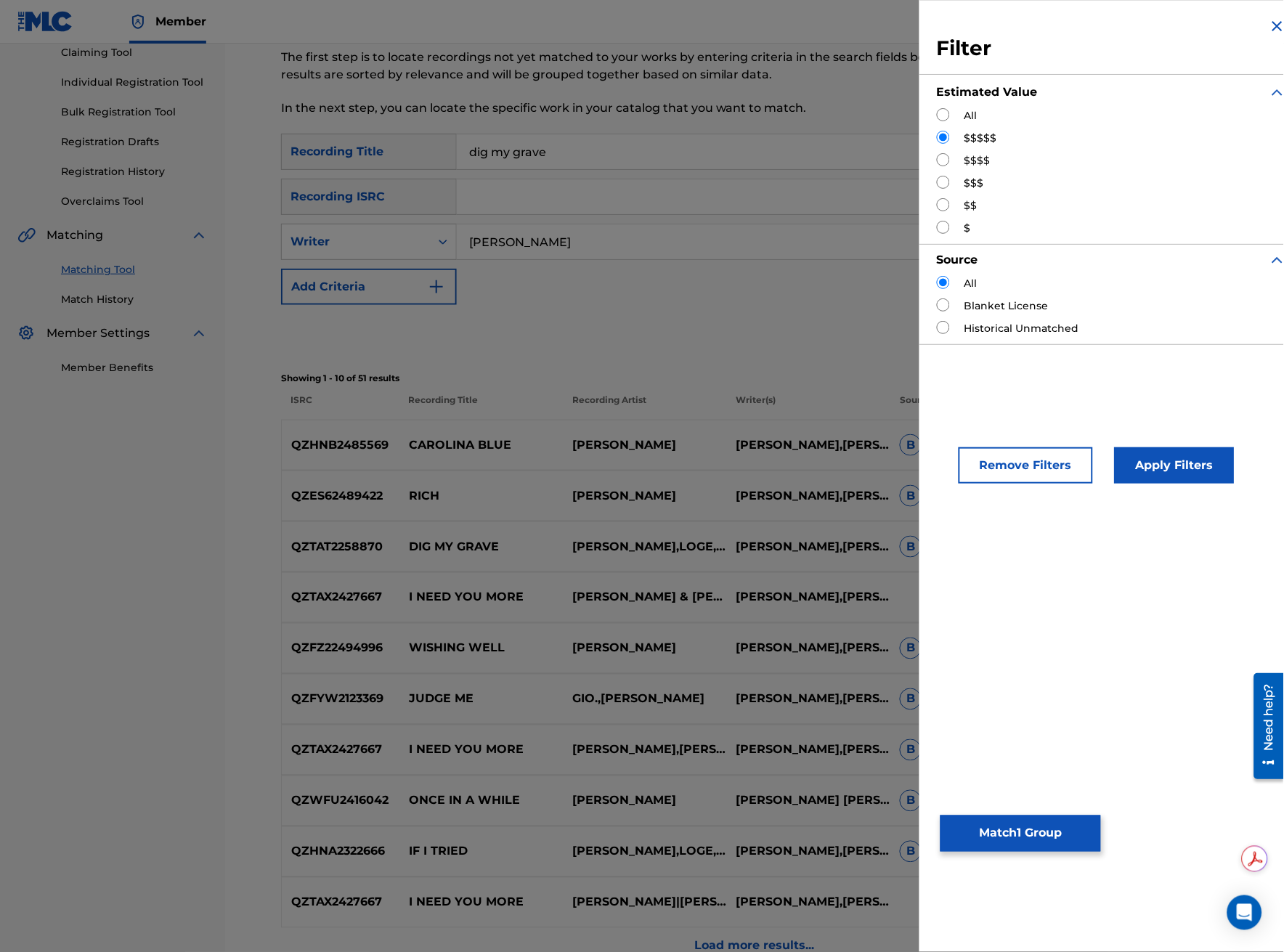 click at bounding box center [943, 115] 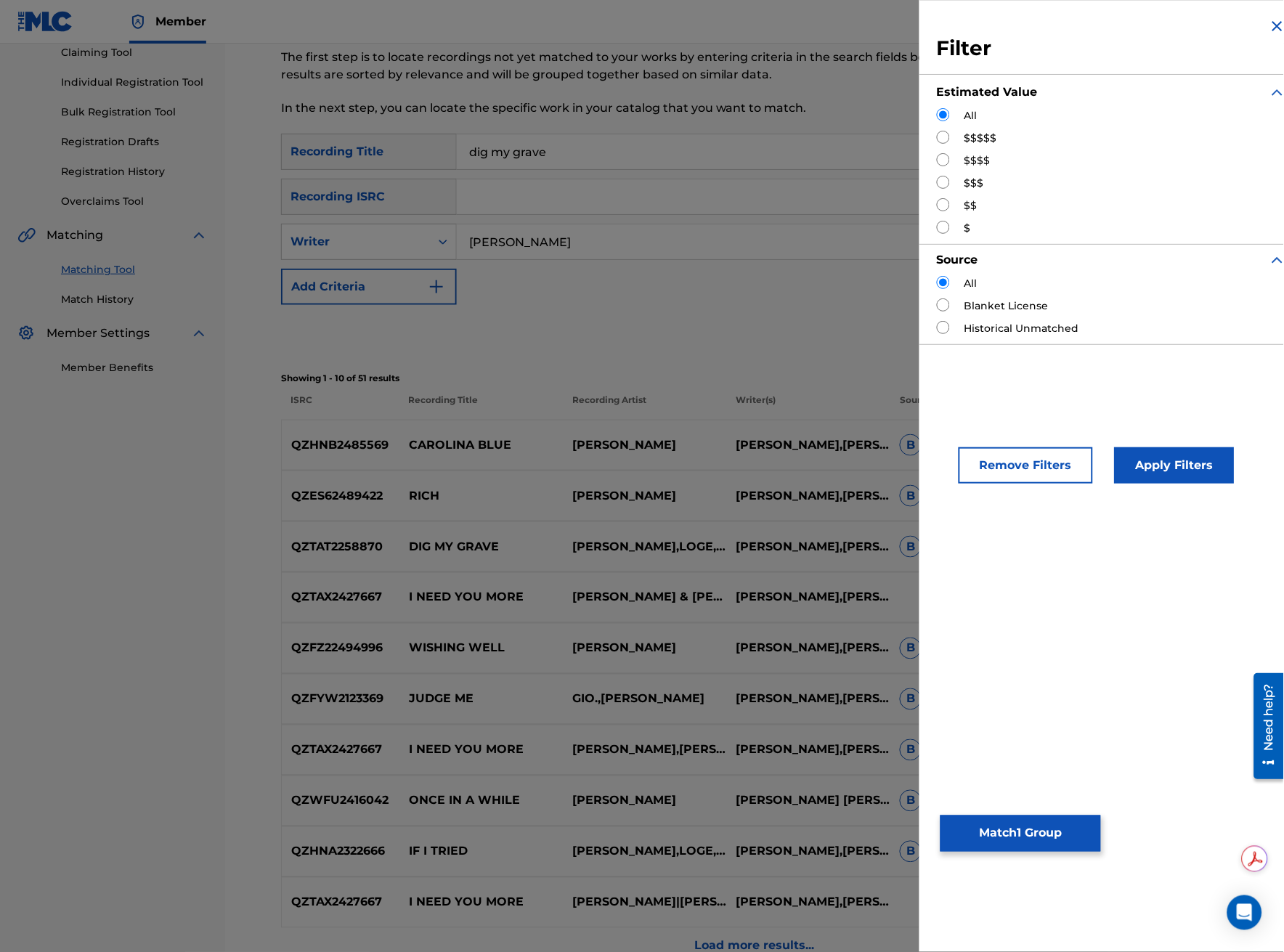 click on "Apply Filters" at bounding box center (1174, 465) 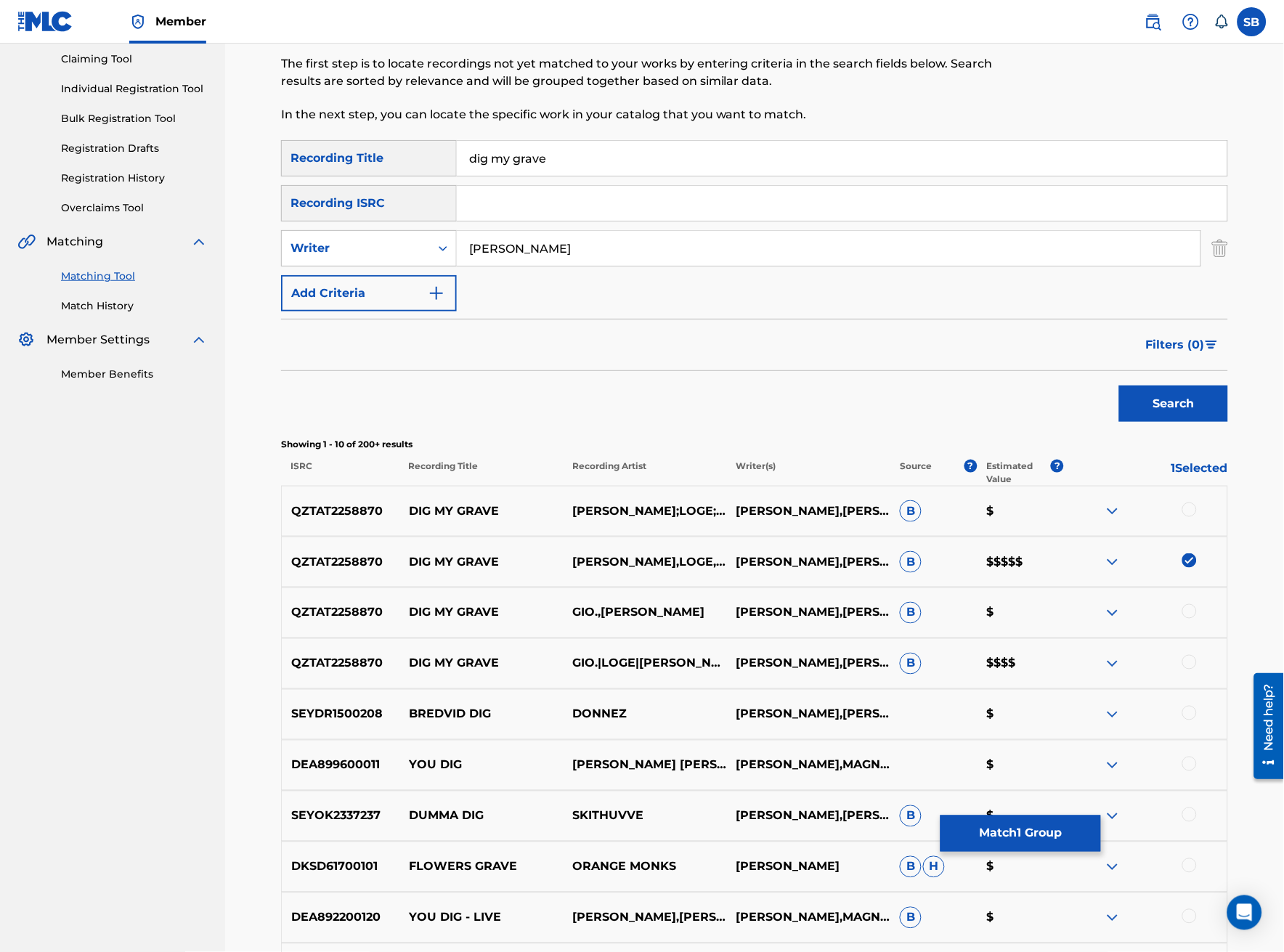 scroll, scrollTop: 161, scrollLeft: 0, axis: vertical 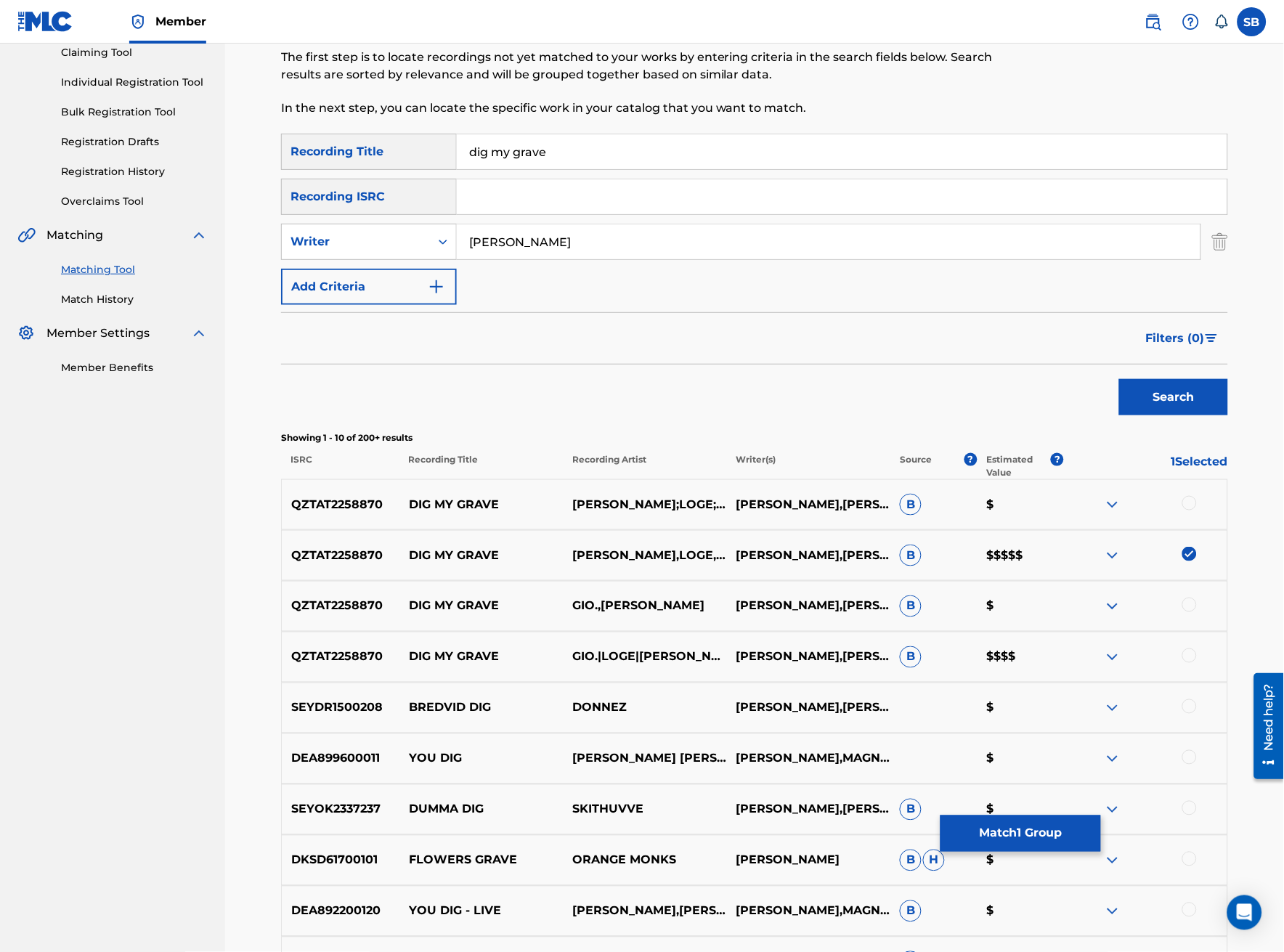 click at bounding box center [1190, 503] 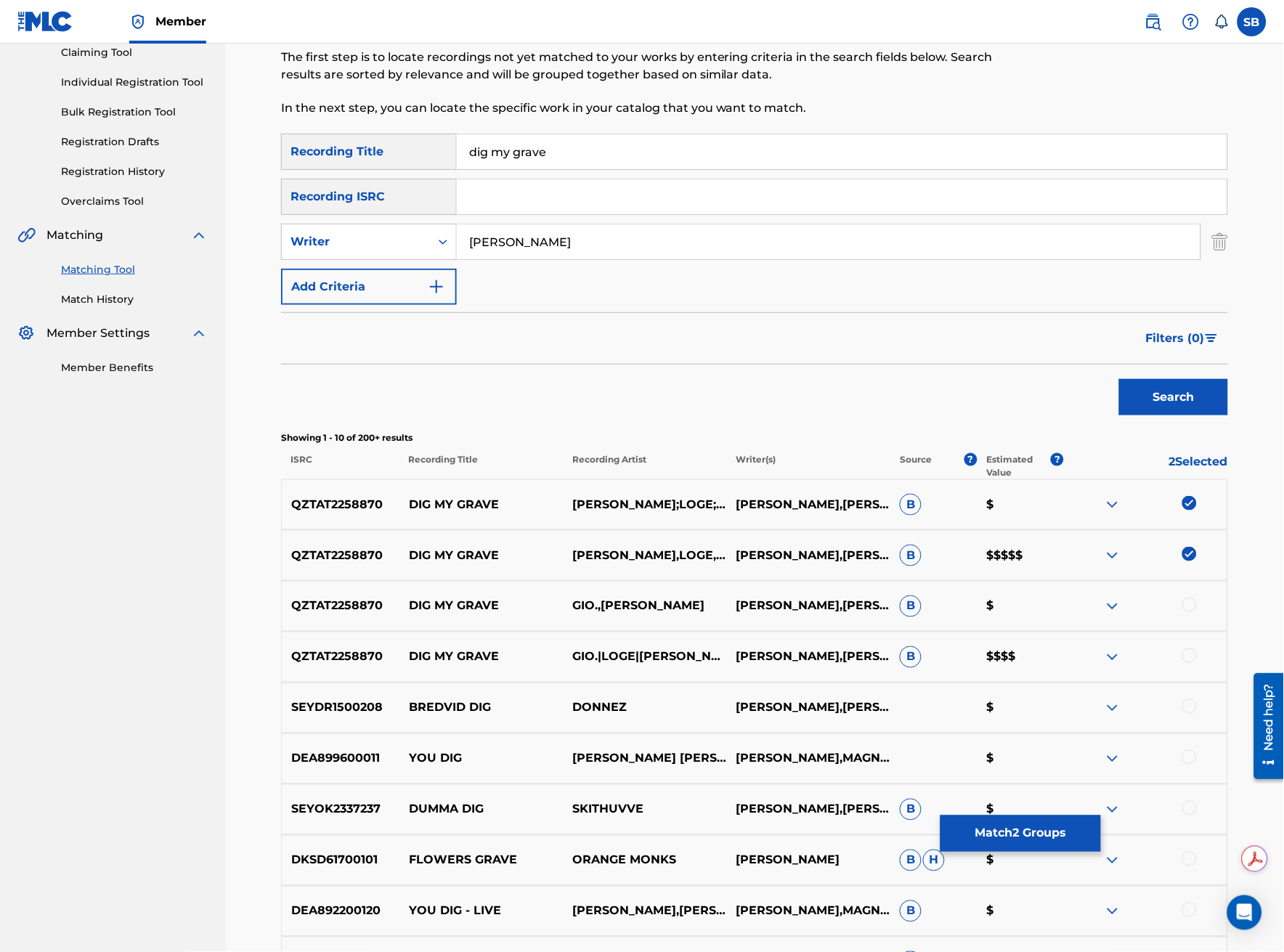 click at bounding box center [1190, 605] 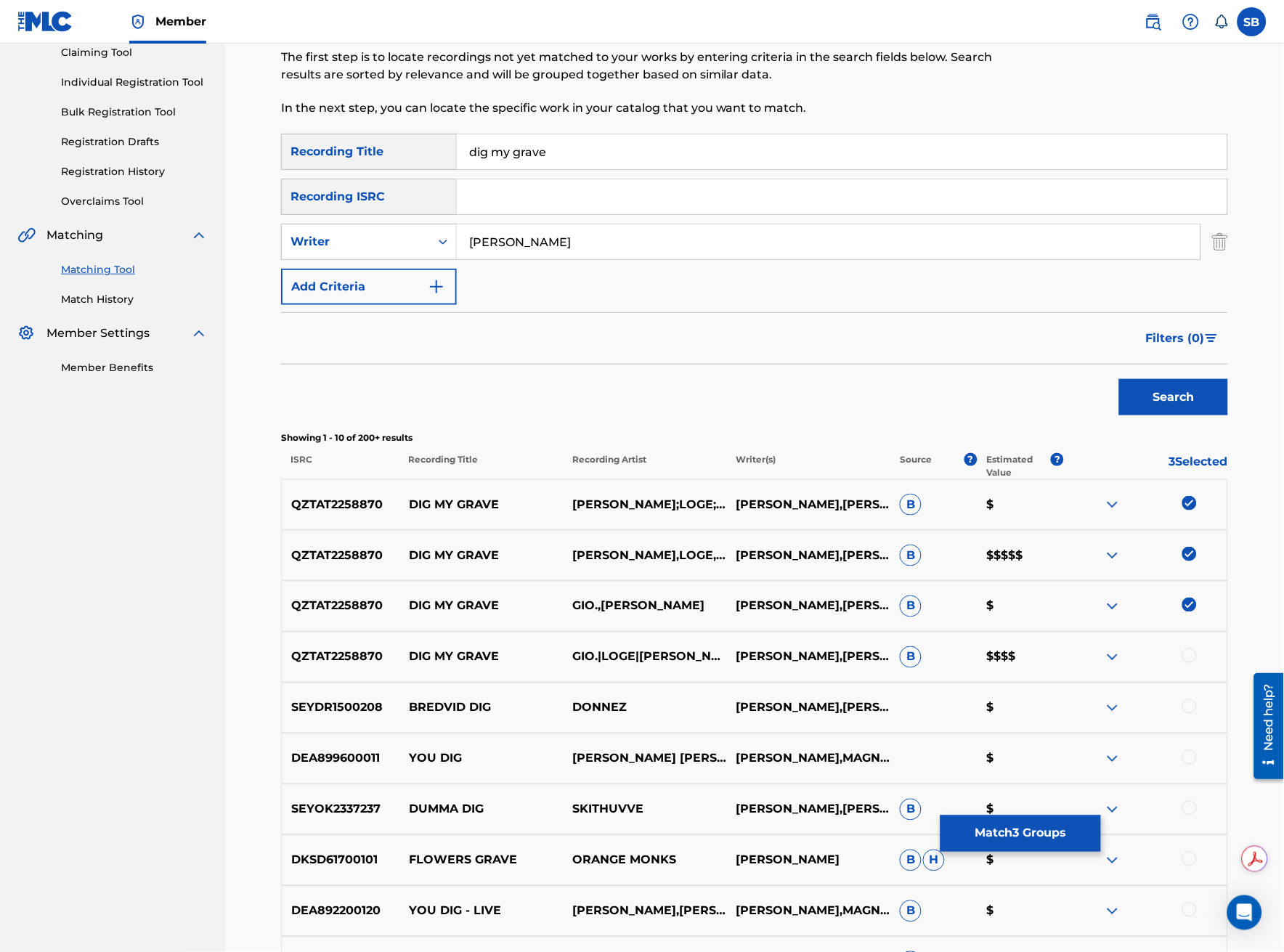 click at bounding box center [1190, 656] 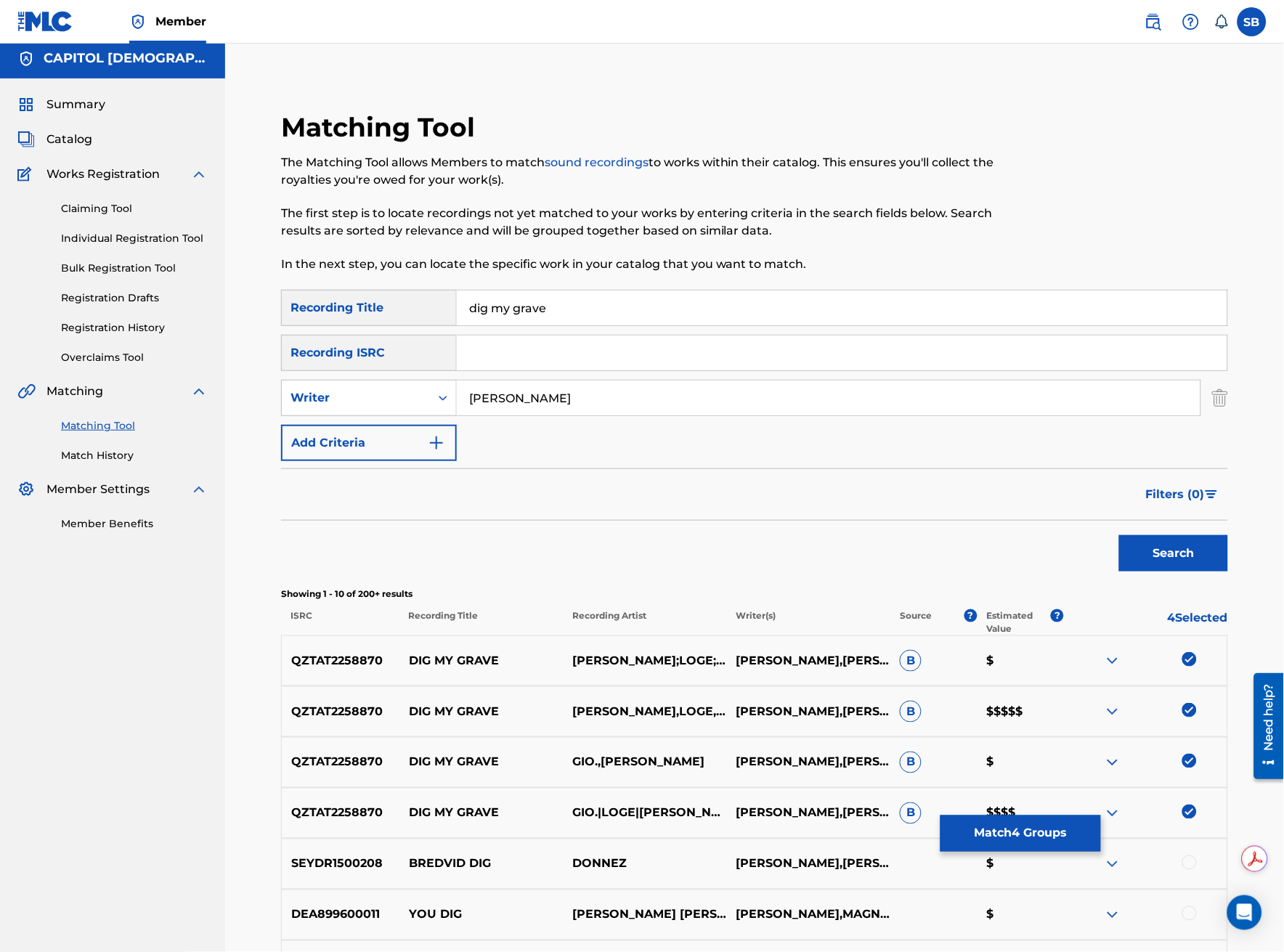 scroll, scrollTop: 0, scrollLeft: 0, axis: both 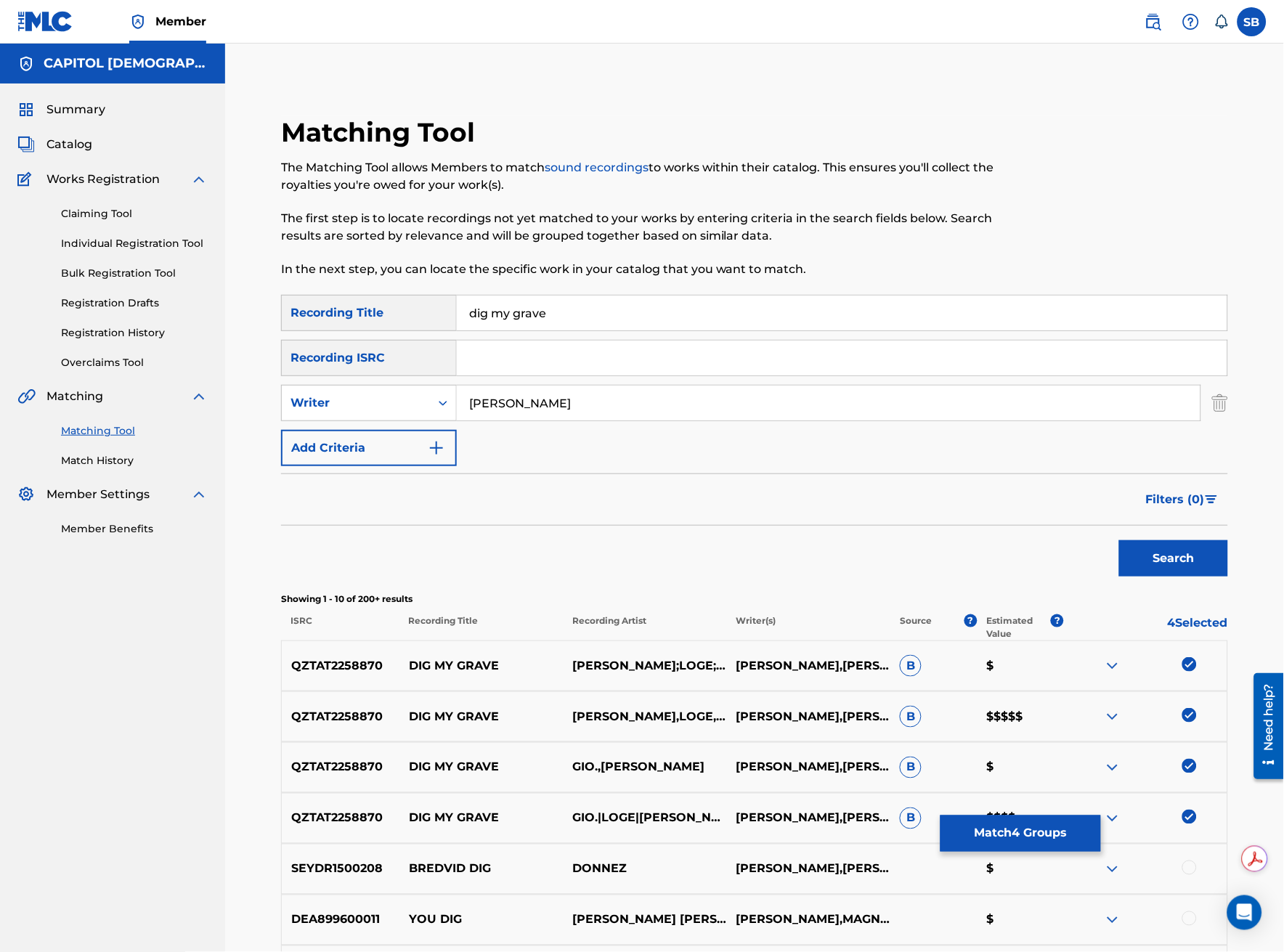 click on "Match  4 Groups" at bounding box center (1020, 834) 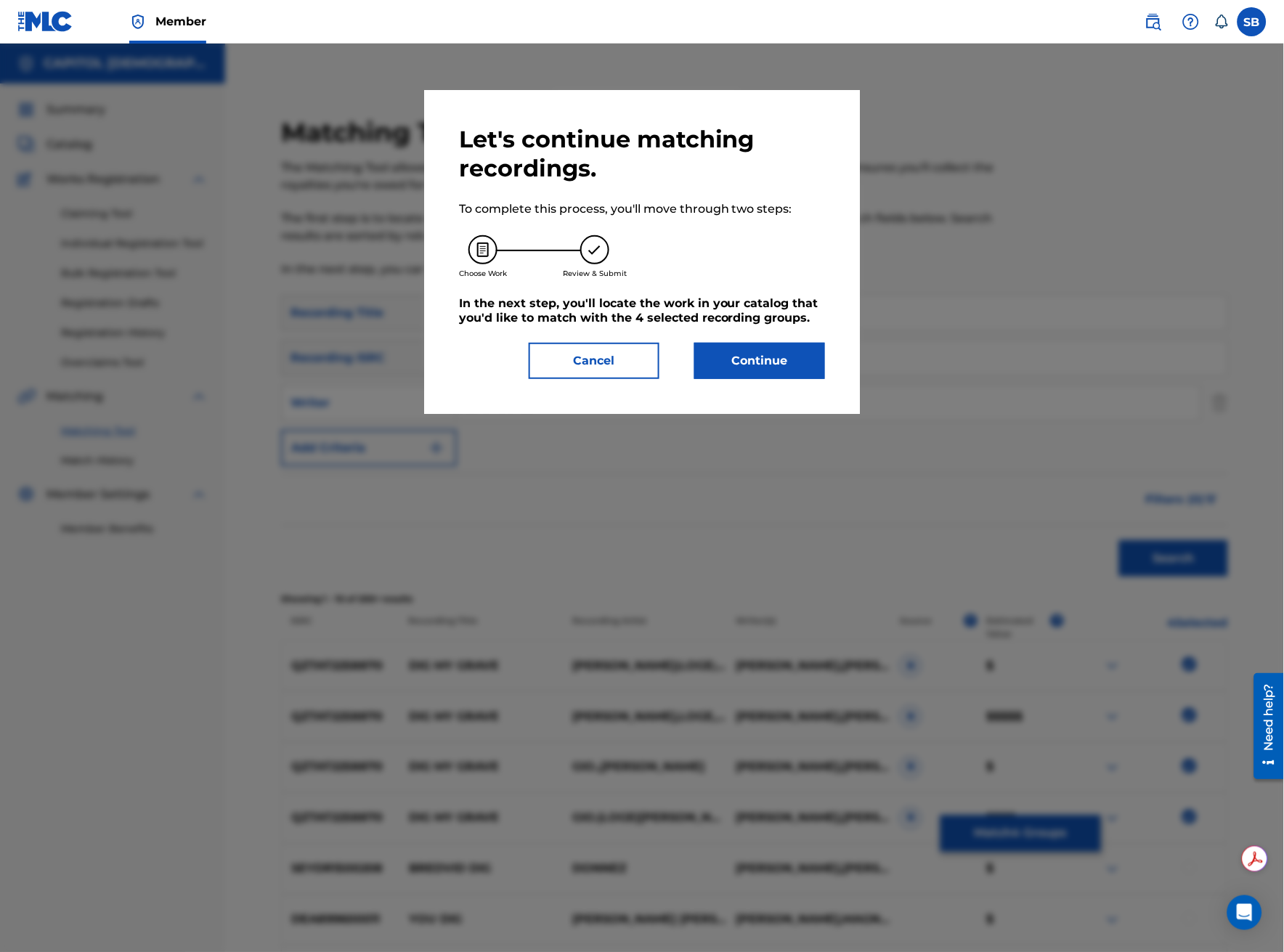 click on "Continue" at bounding box center (760, 361) 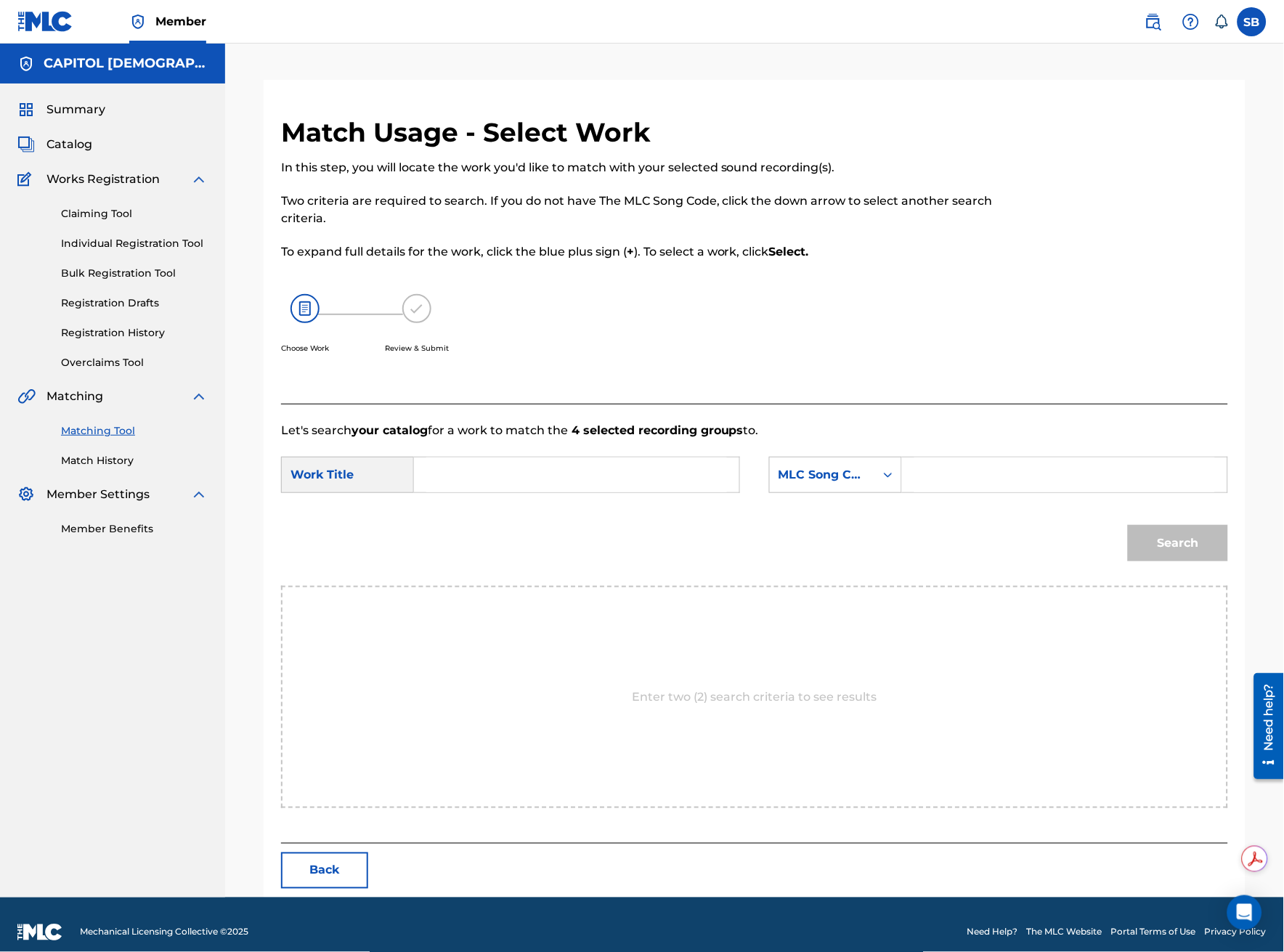 click at bounding box center (577, 475) 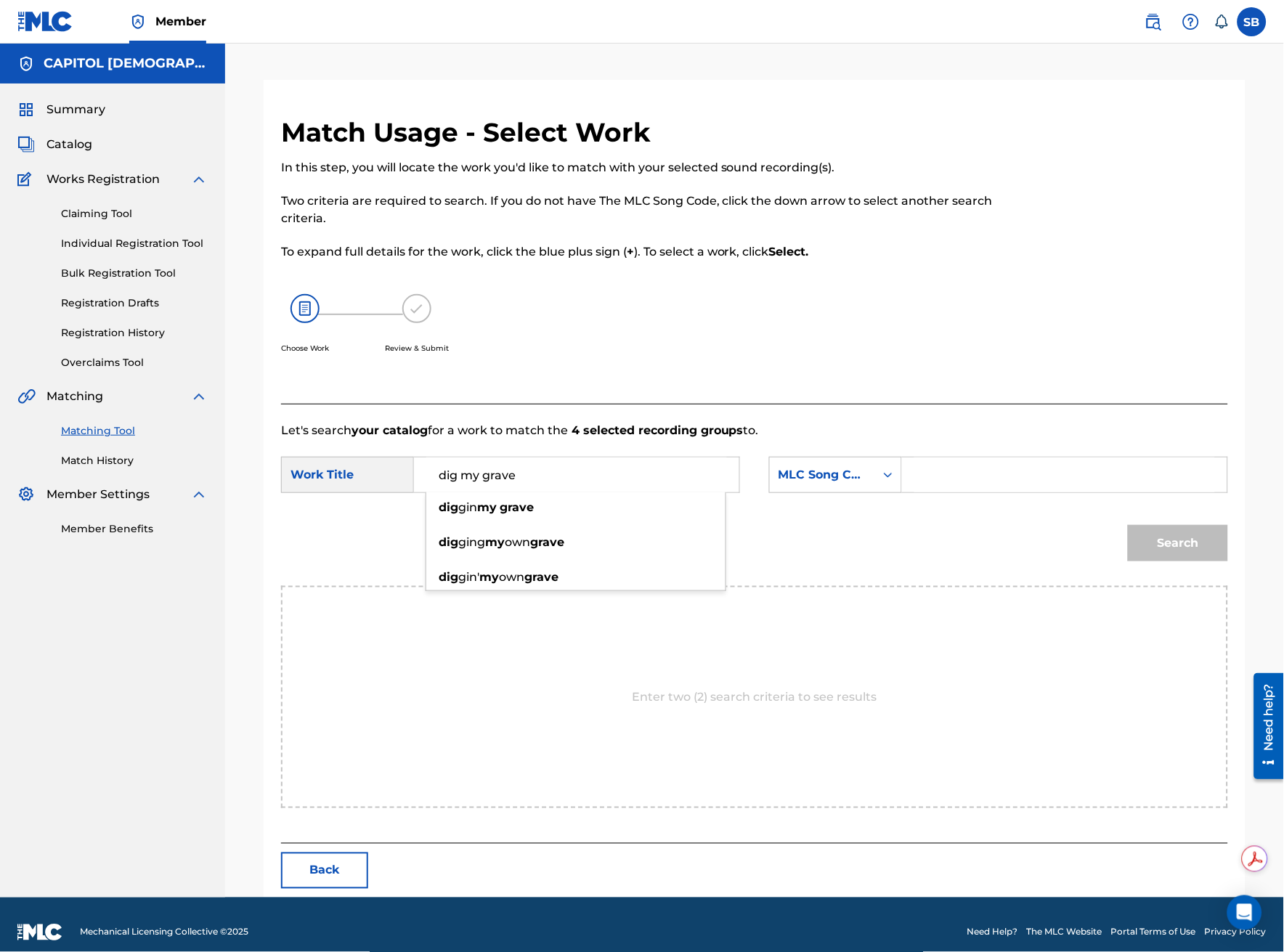 type on "dig my grave" 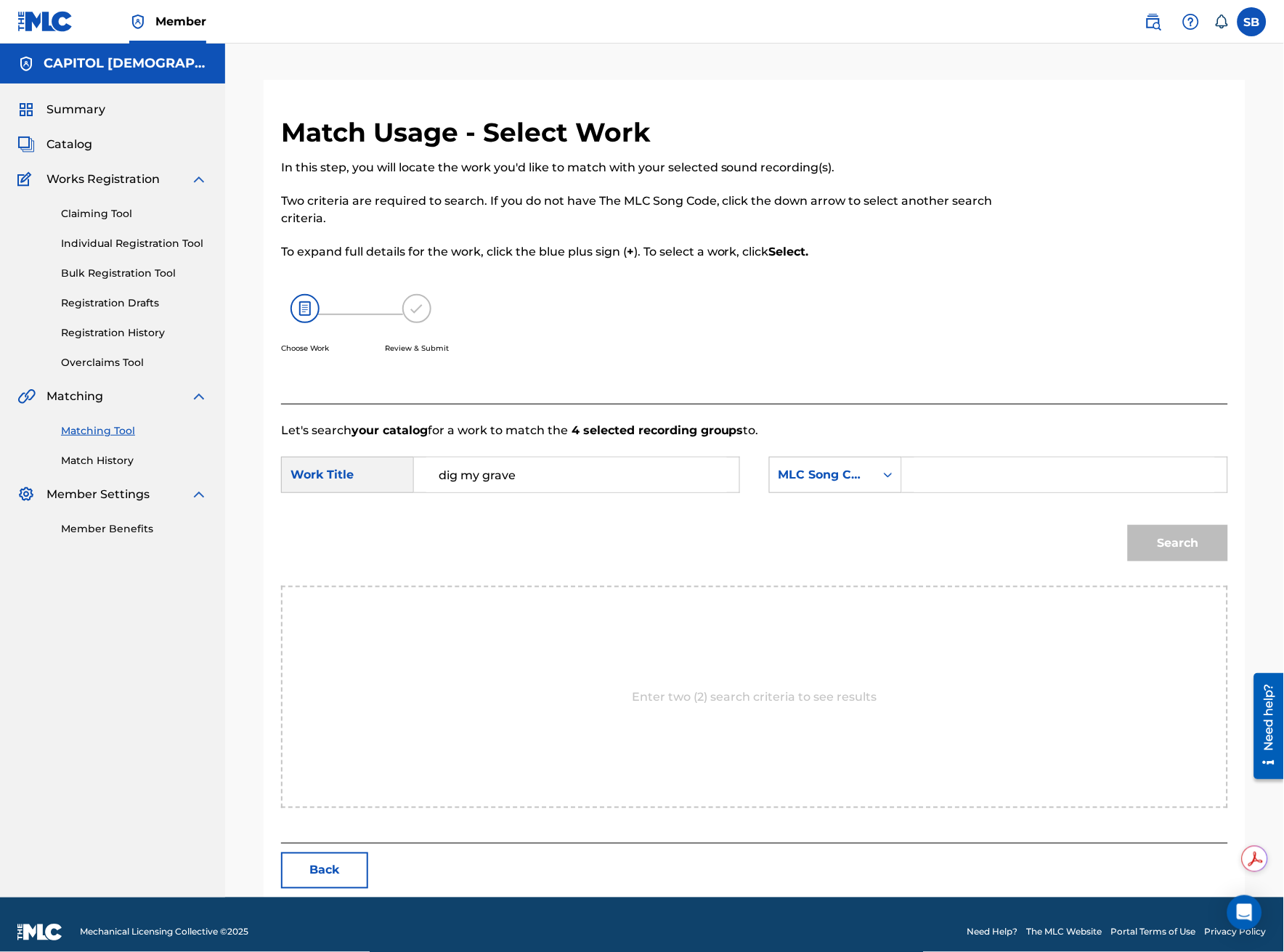 click on "SearchWithCriteria061cafc2-a758-4d82-8359-8a52e56ba7c9 Work Title dig my grave SearchWithCriteria65155d34-4cd7-46bf-b666-03e14ab6d7d8 MLC Song Code" at bounding box center (755, 479) 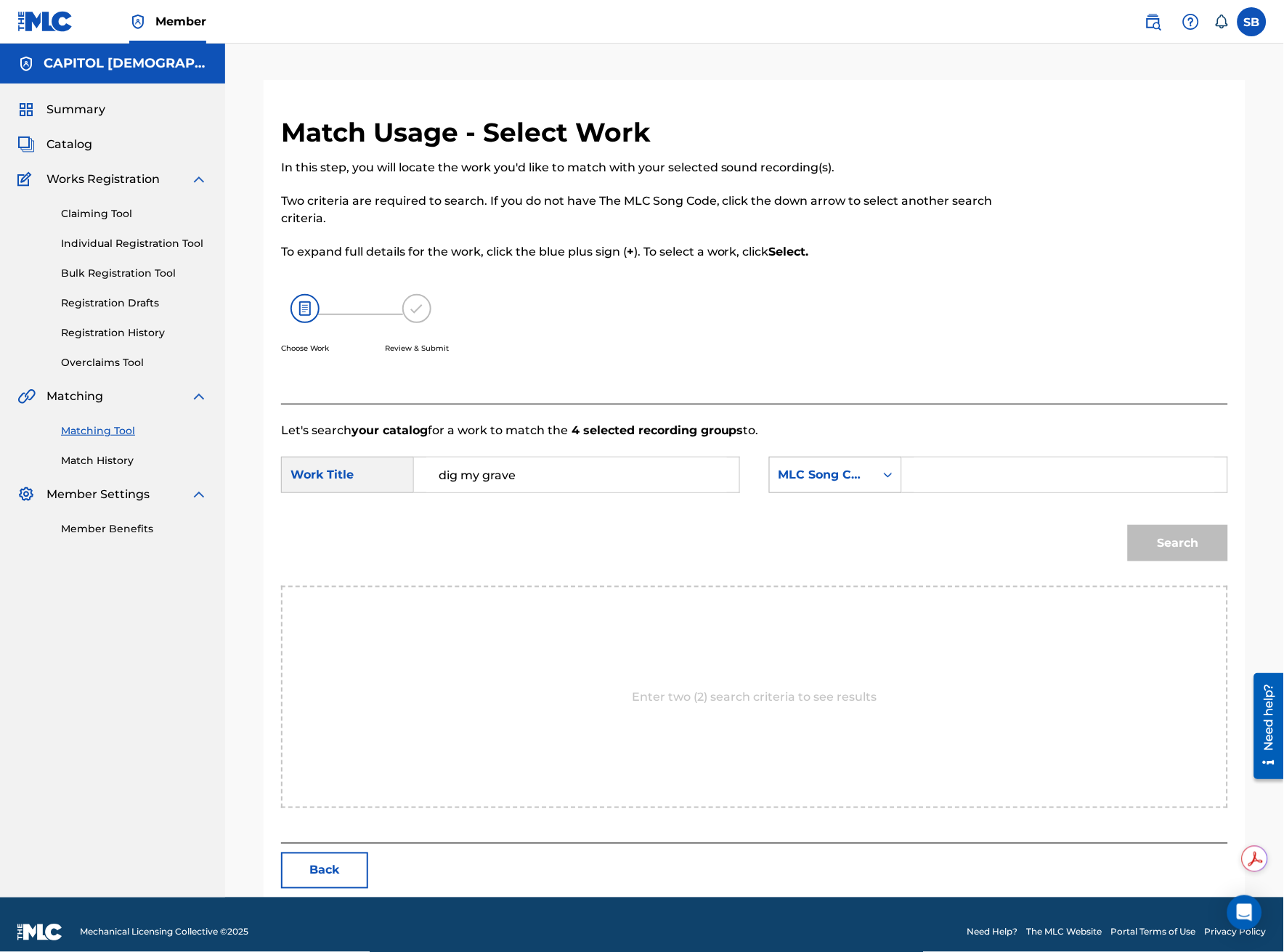 click on "MLC Song Code" at bounding box center [822, 475] 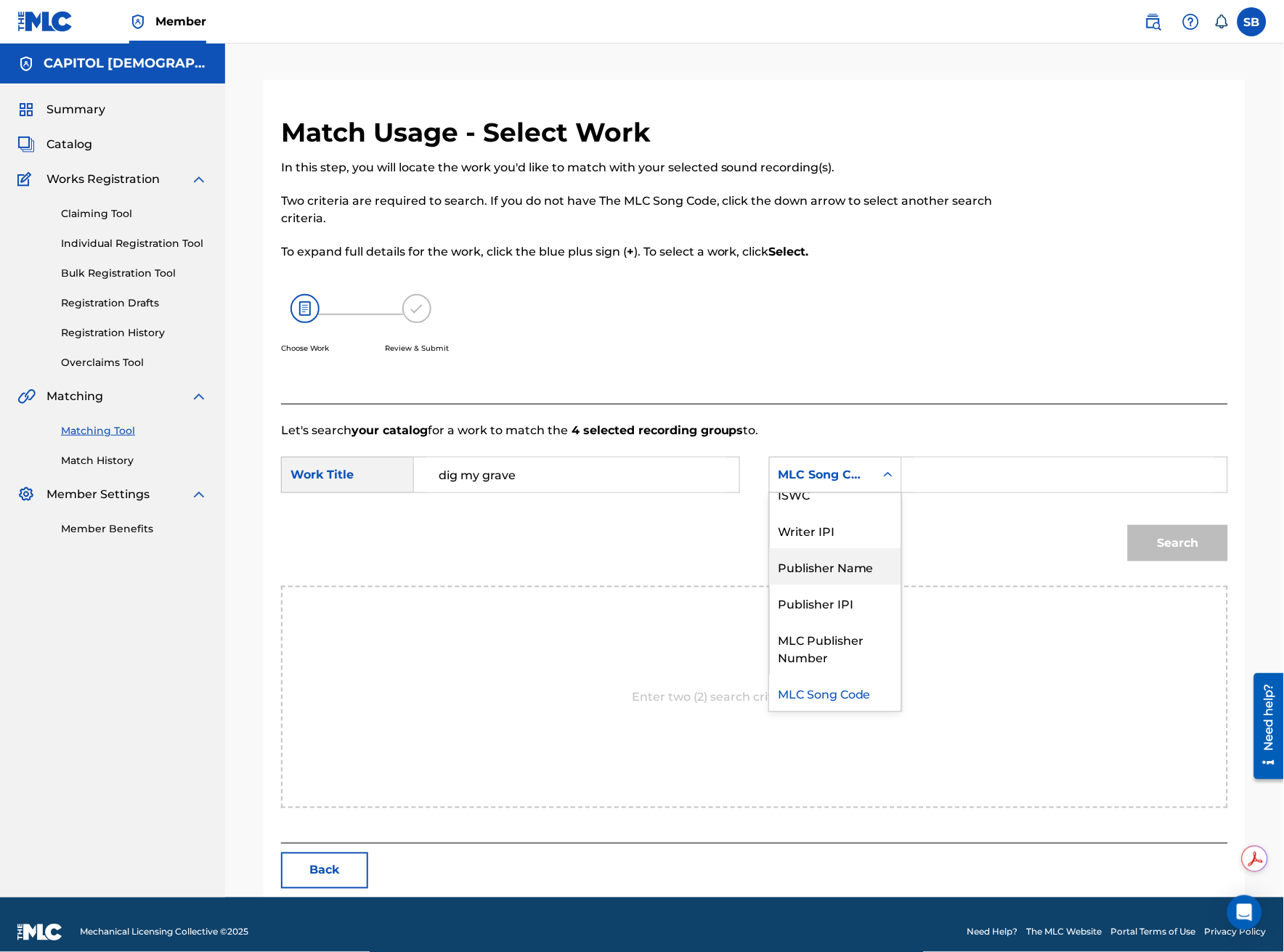 scroll, scrollTop: 0, scrollLeft: 0, axis: both 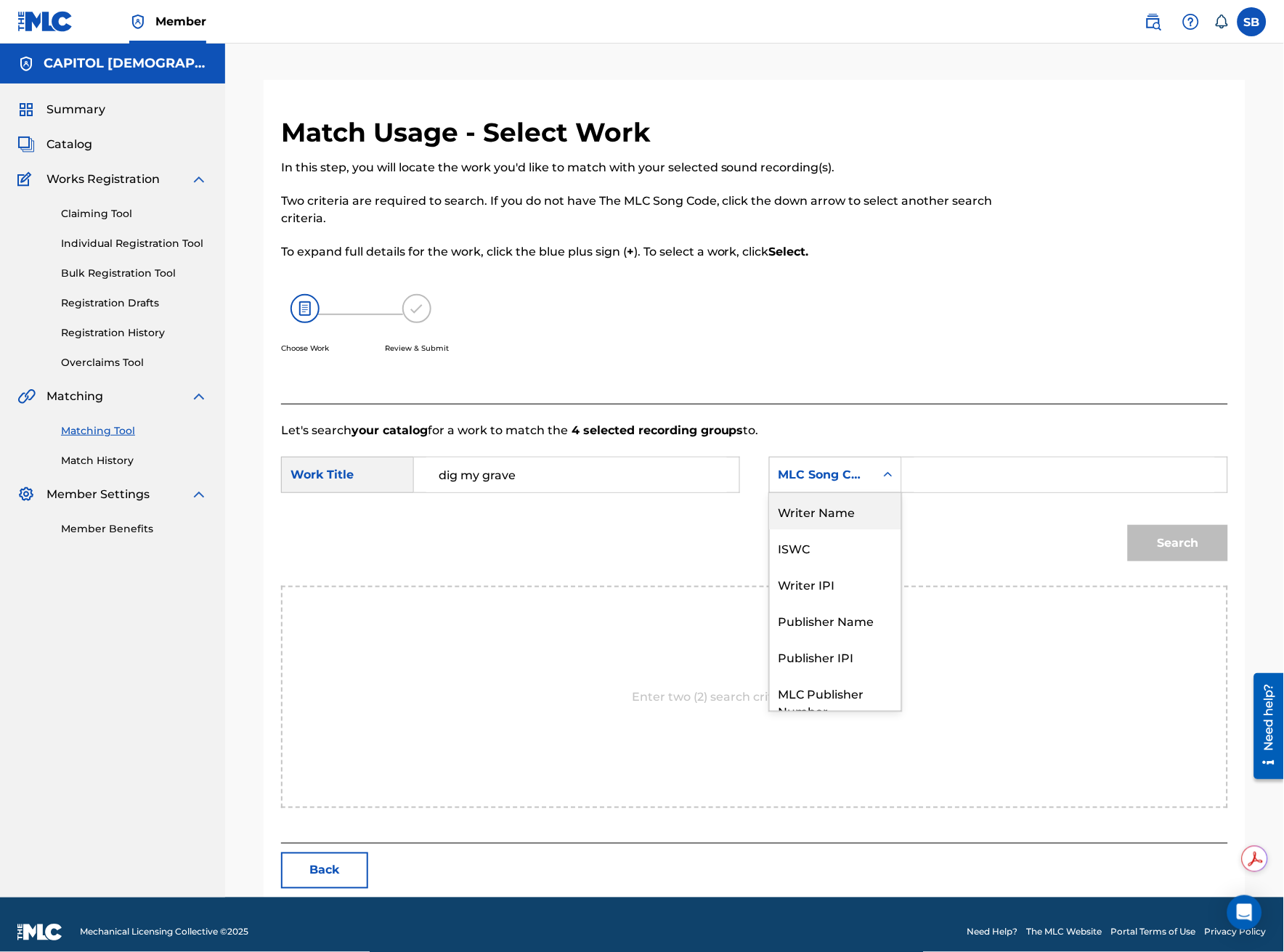 click on "Writer Name" at bounding box center [835, 511] 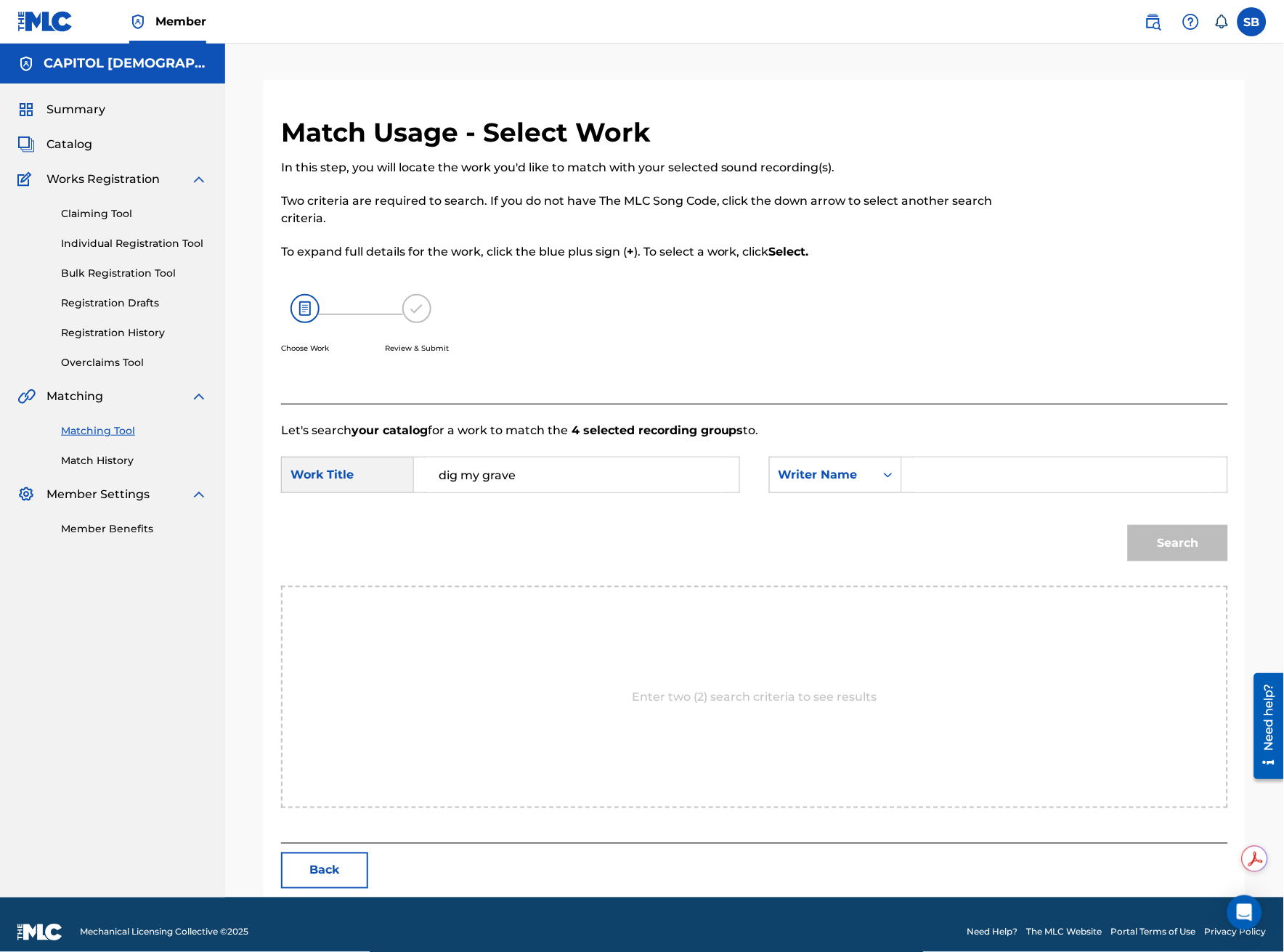 click at bounding box center (1065, 475) 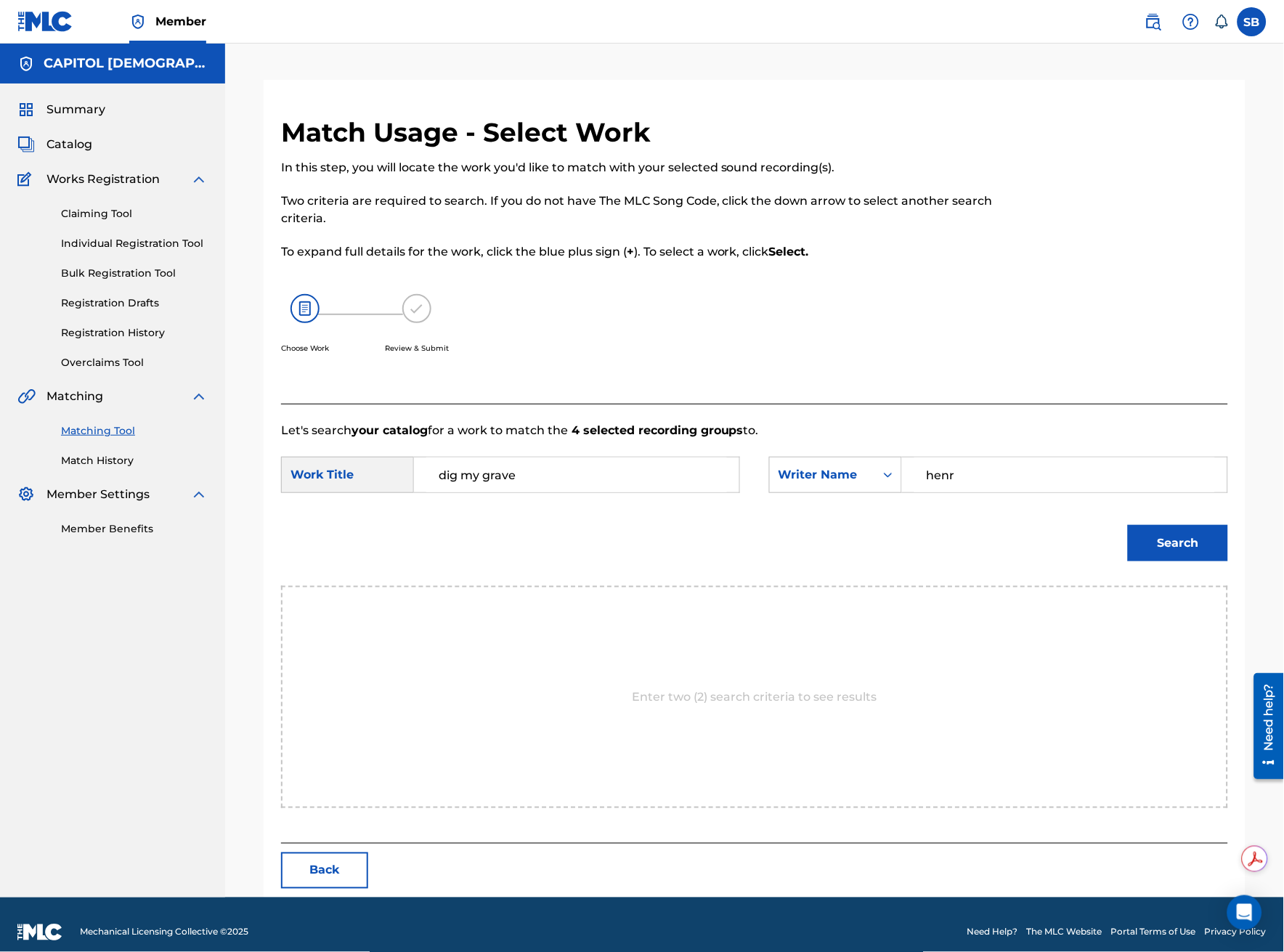 type on "[PERSON_NAME]" 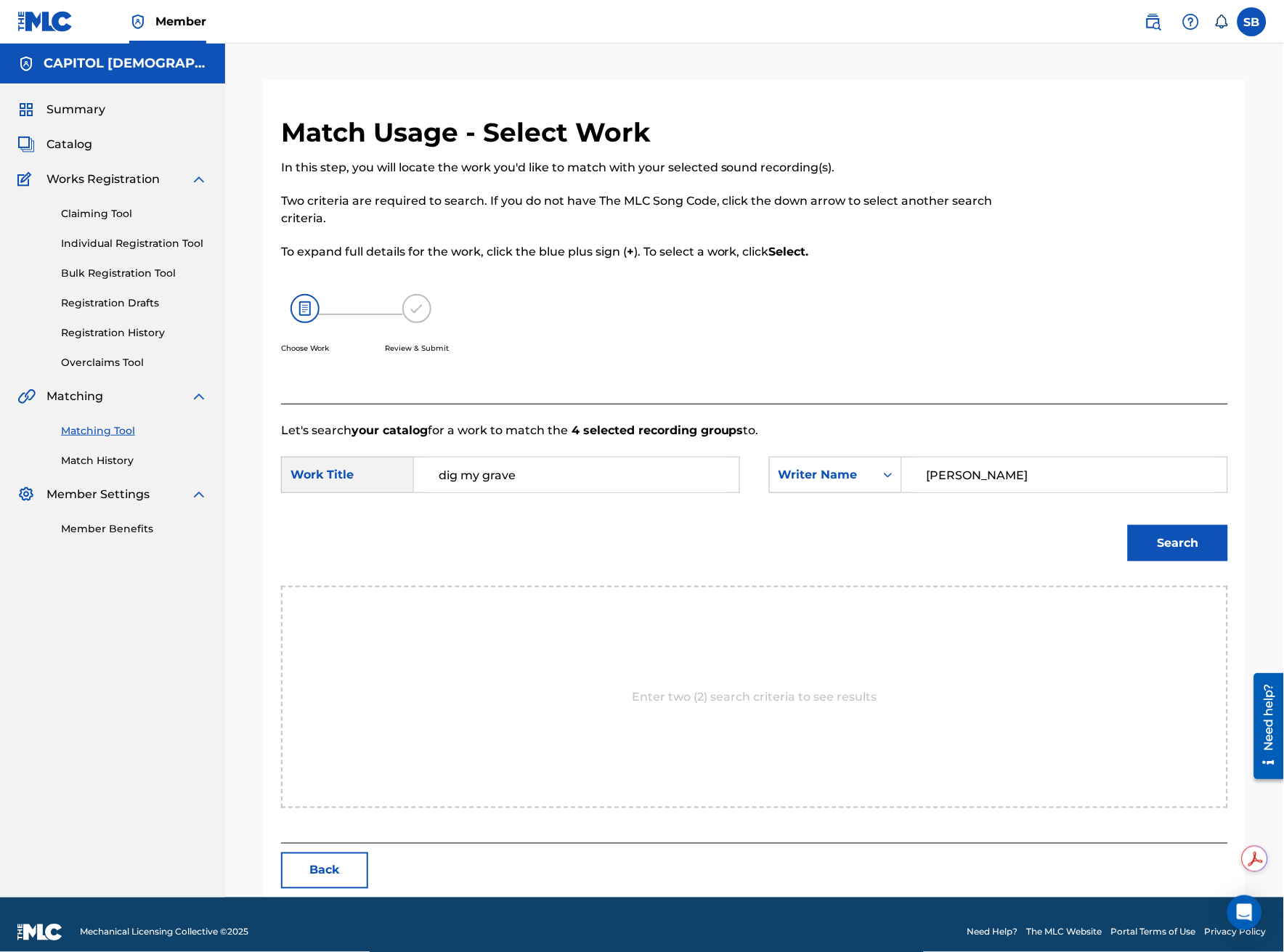 click on "Search" at bounding box center [1178, 543] 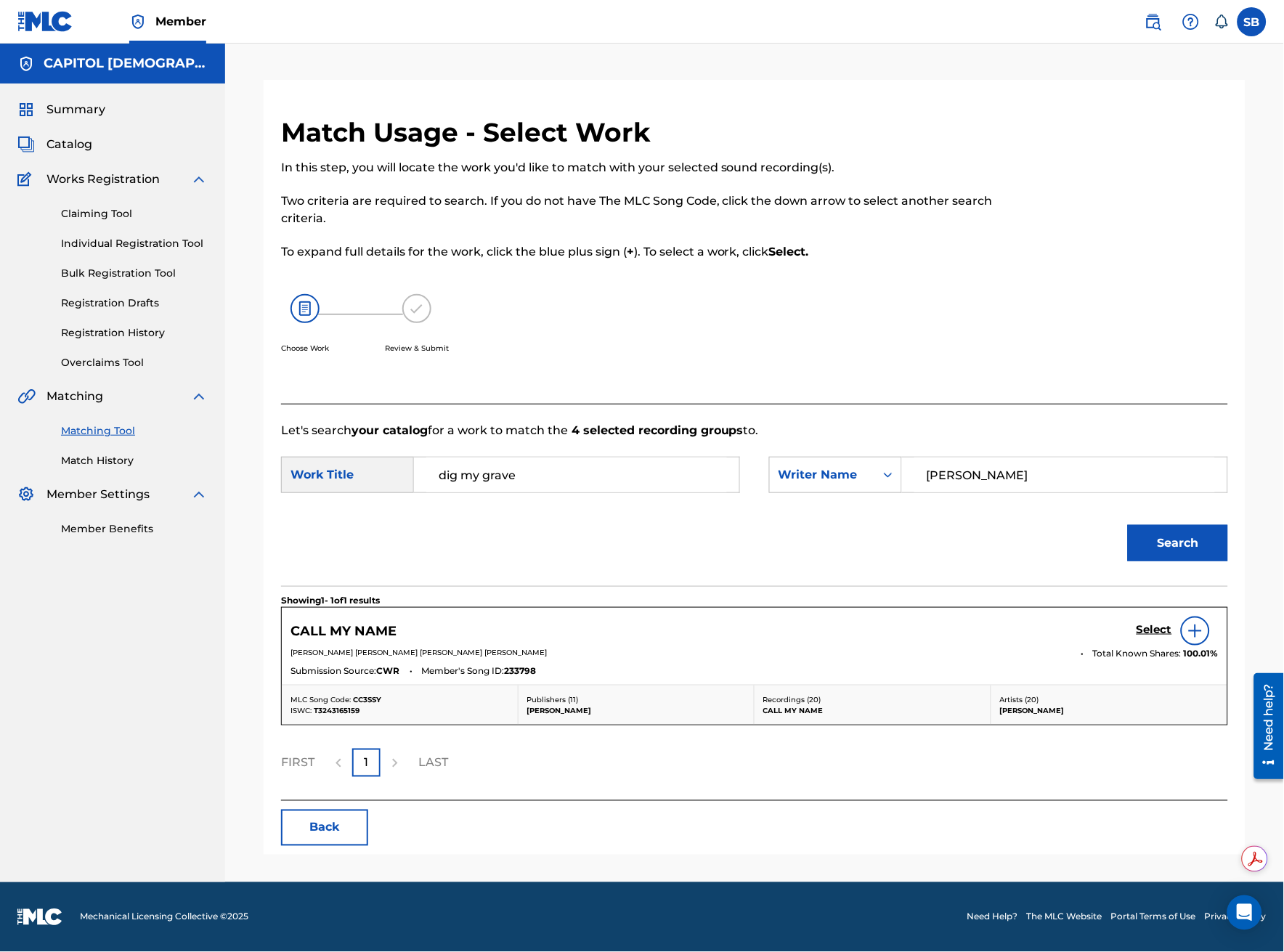 click on "Select" at bounding box center [1154, 630] 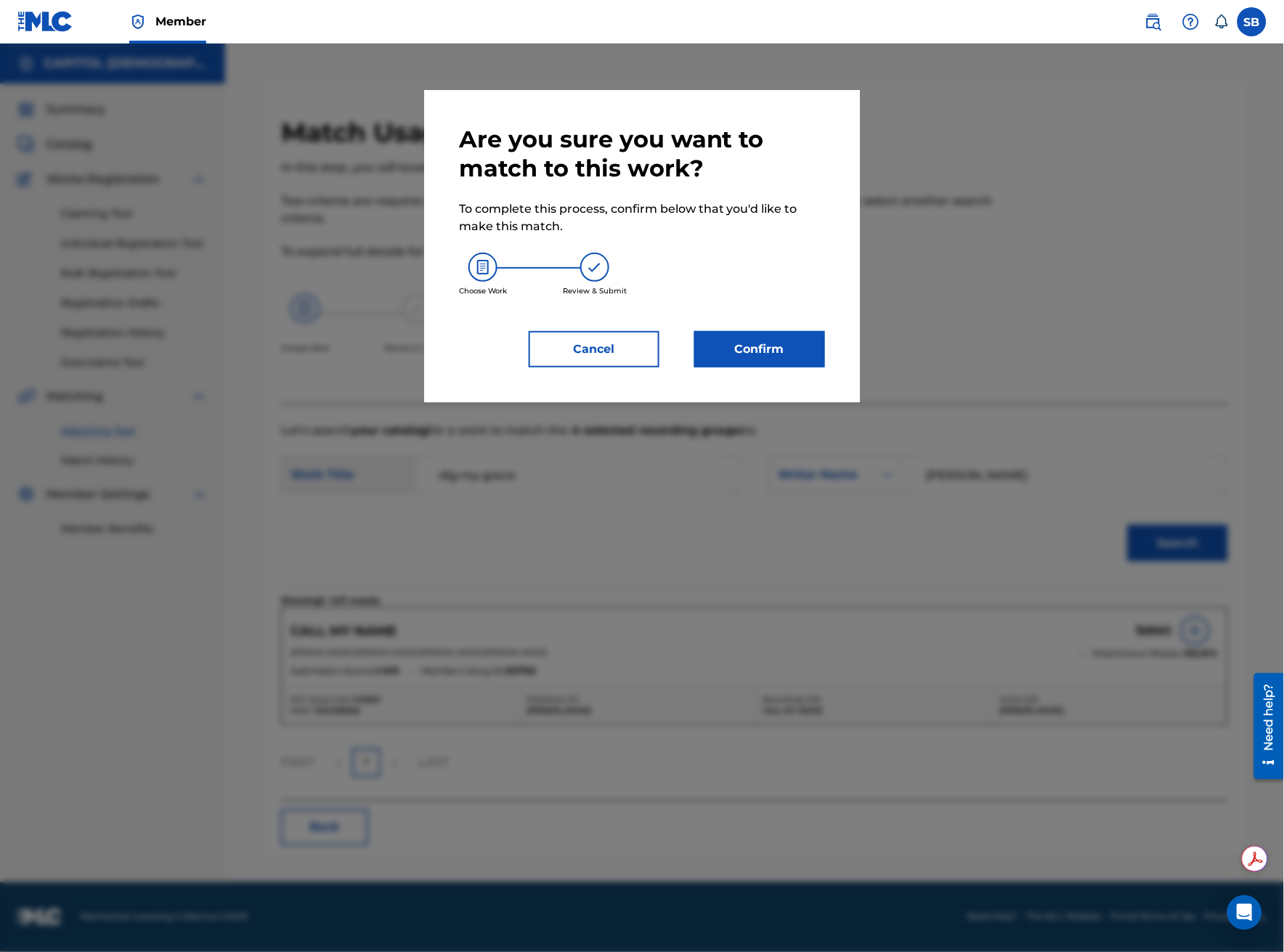 click on "Cancel" at bounding box center (594, 349) 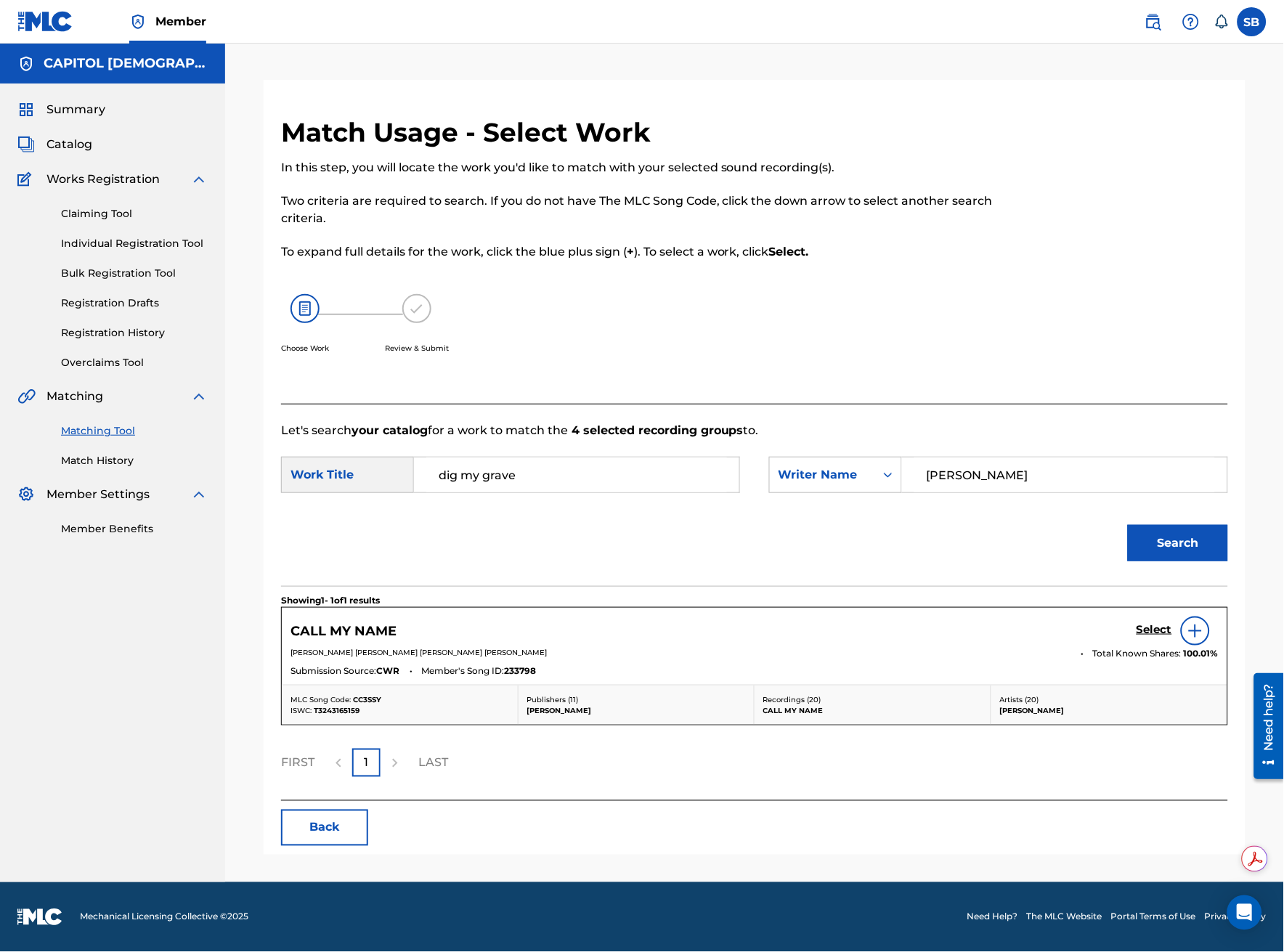 click on "dig my grave" at bounding box center (577, 475) 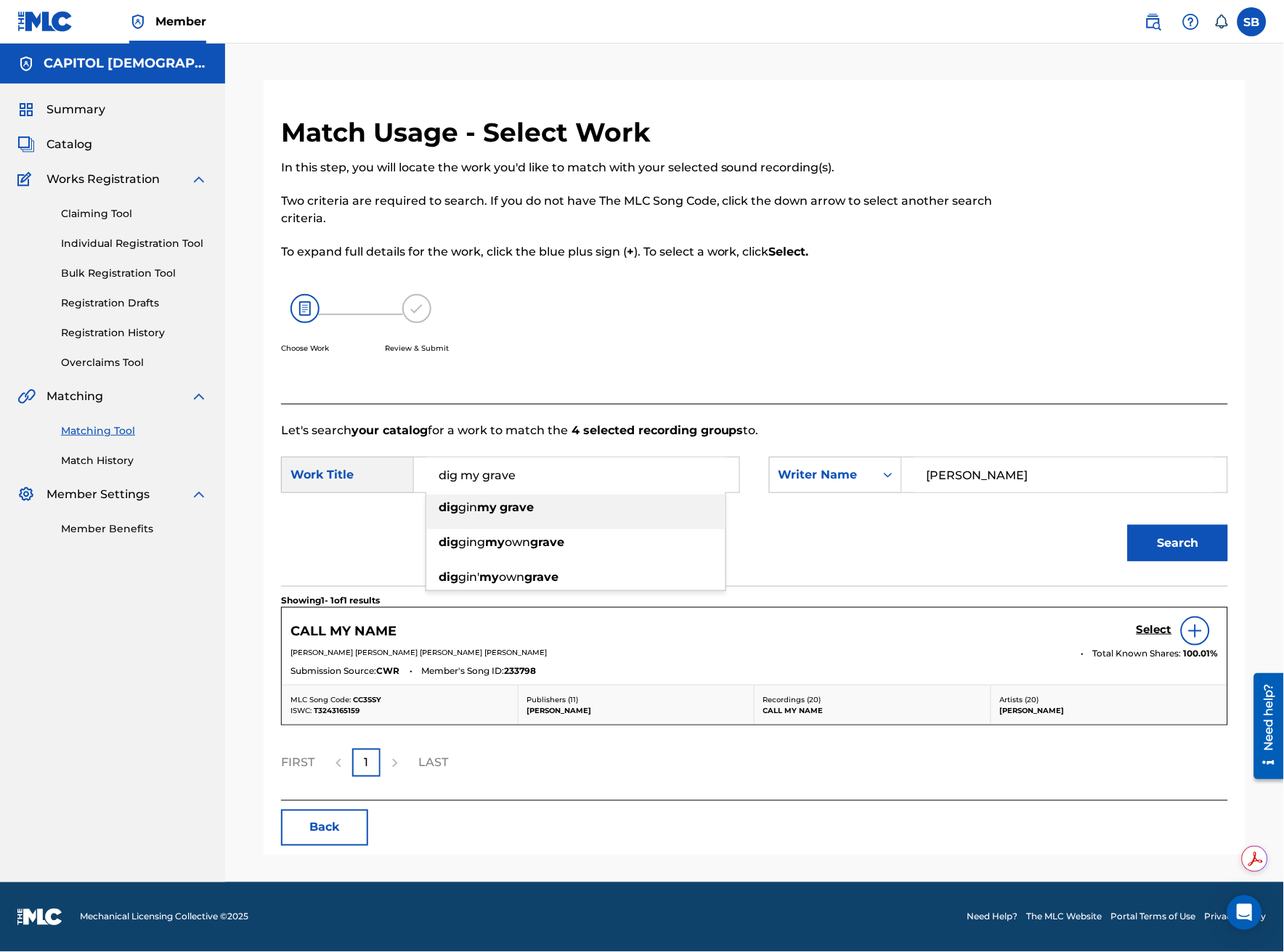 click on "Search" at bounding box center [755, 548] 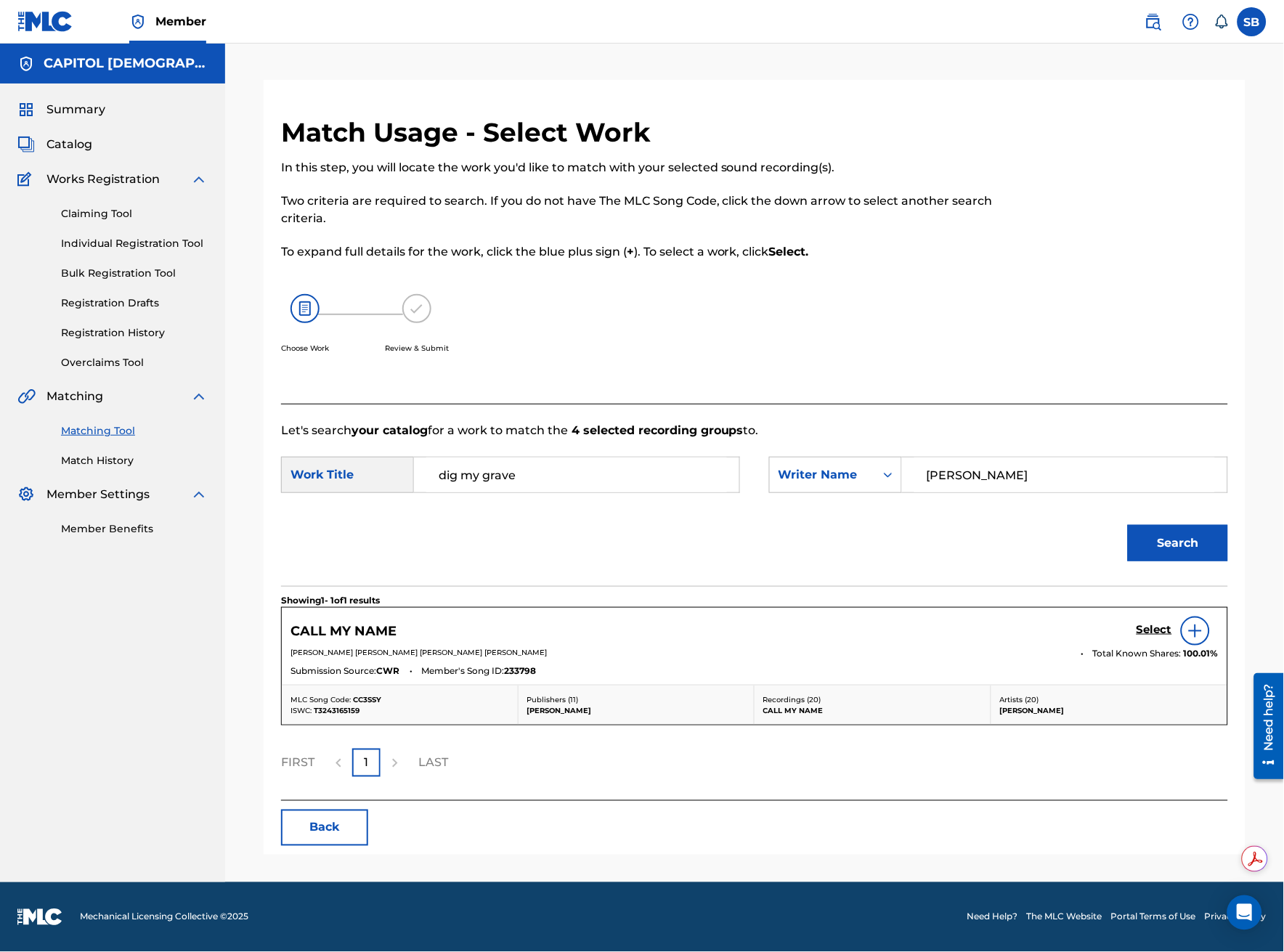 click on "dig my grave" at bounding box center [577, 475] 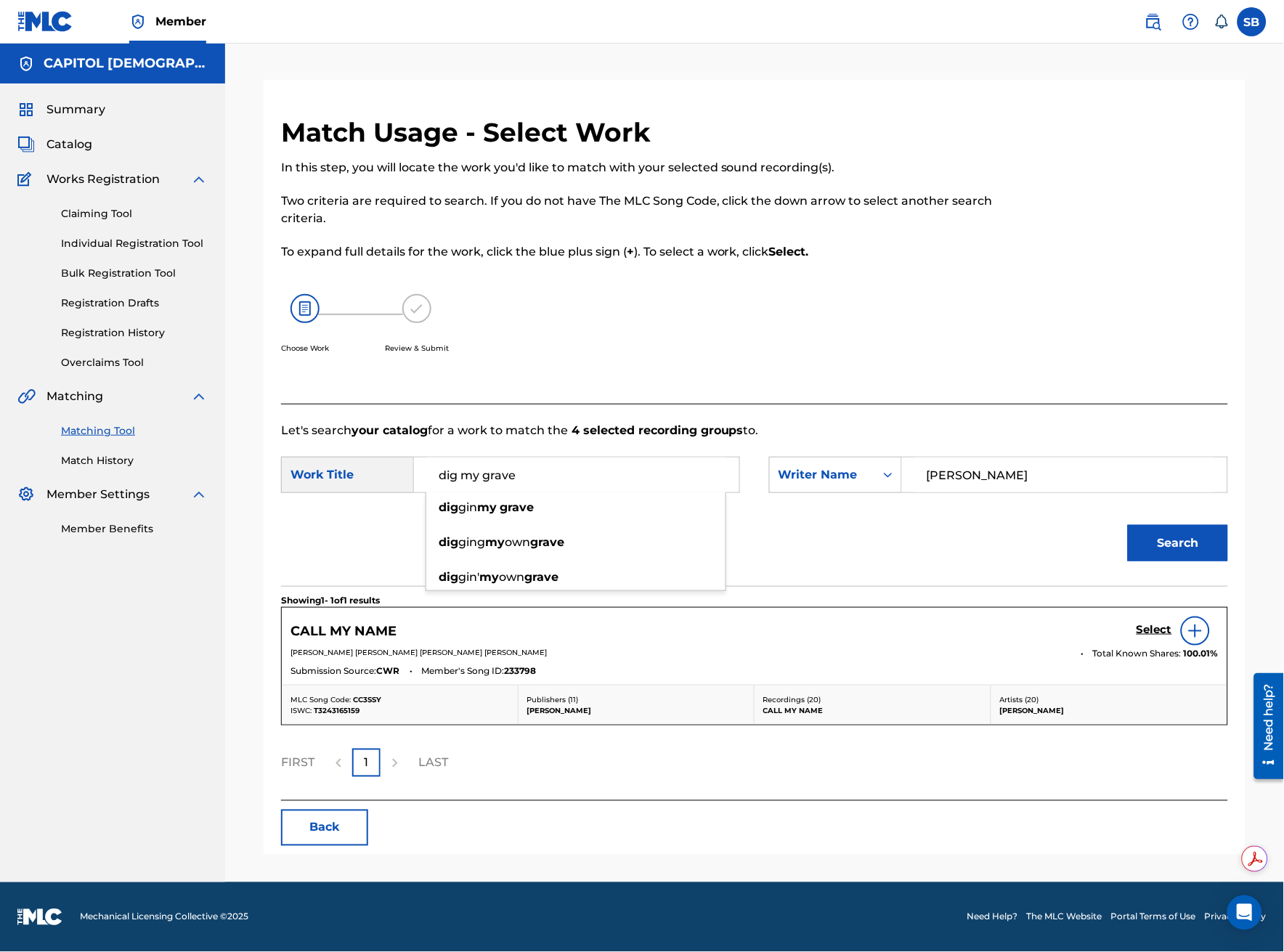 click on "dig my grave" at bounding box center [577, 475] 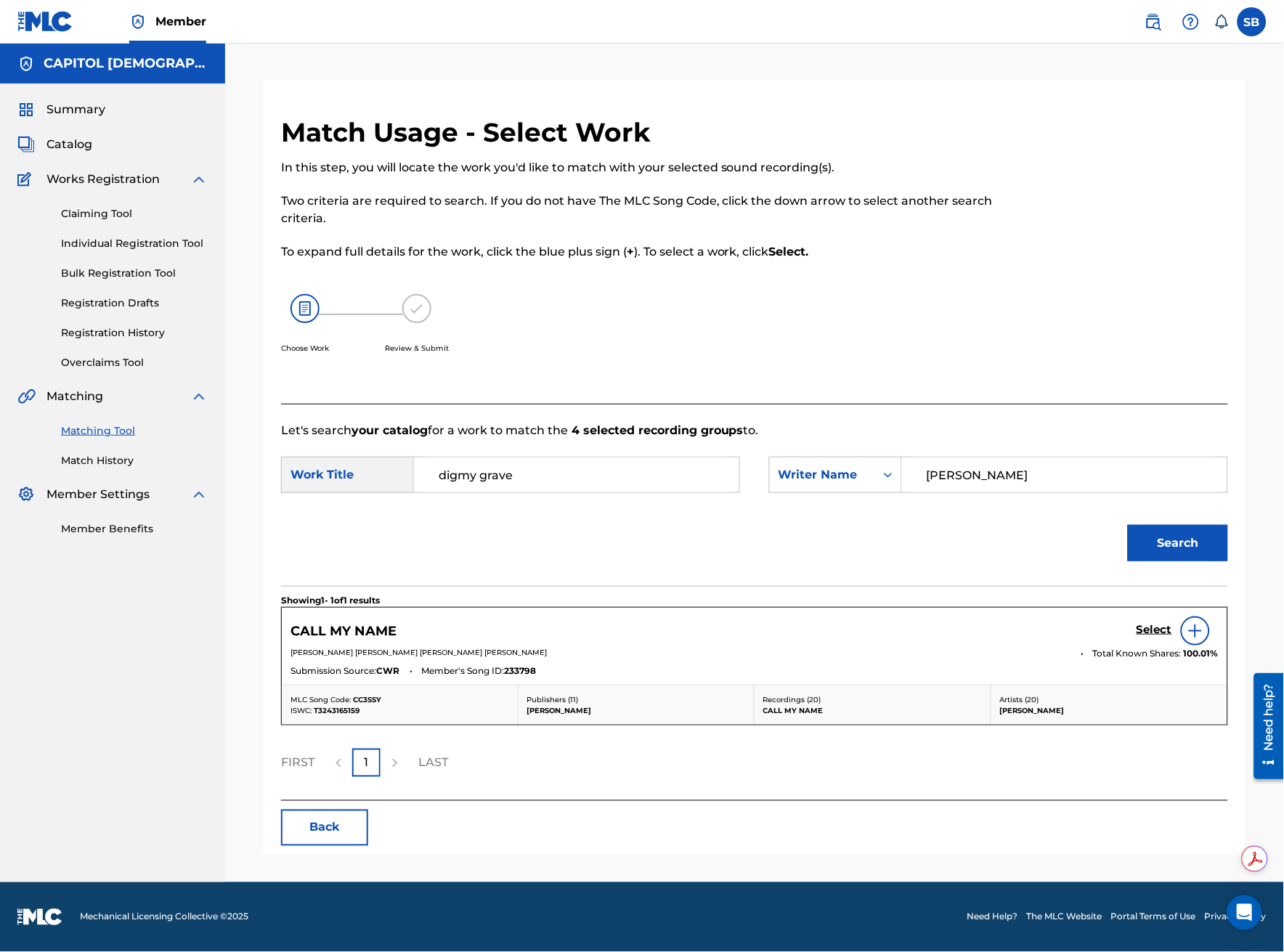 type on "dig my grave" 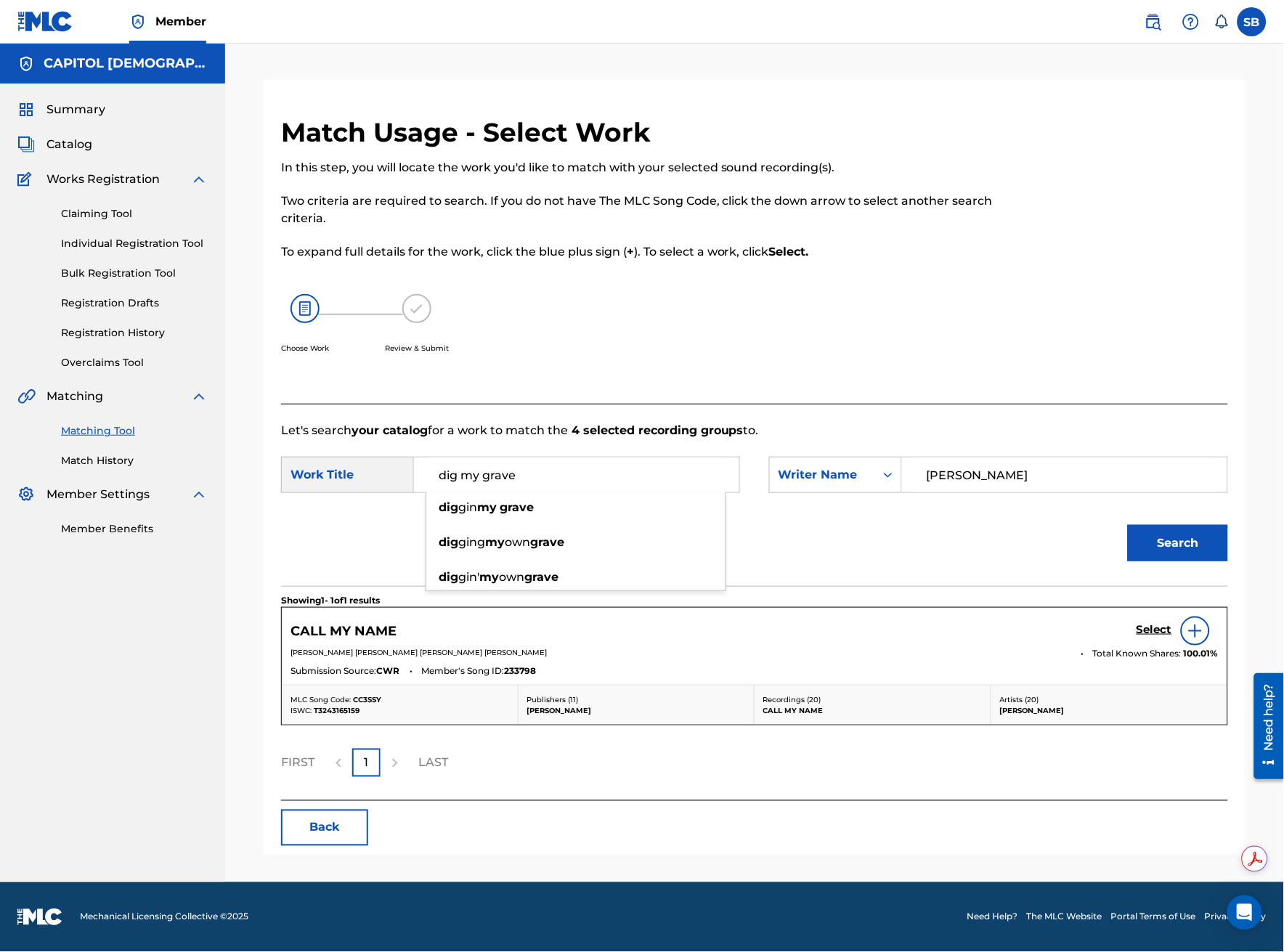 click on "Choose Work Review & Submit" at bounding box center [646, 332] 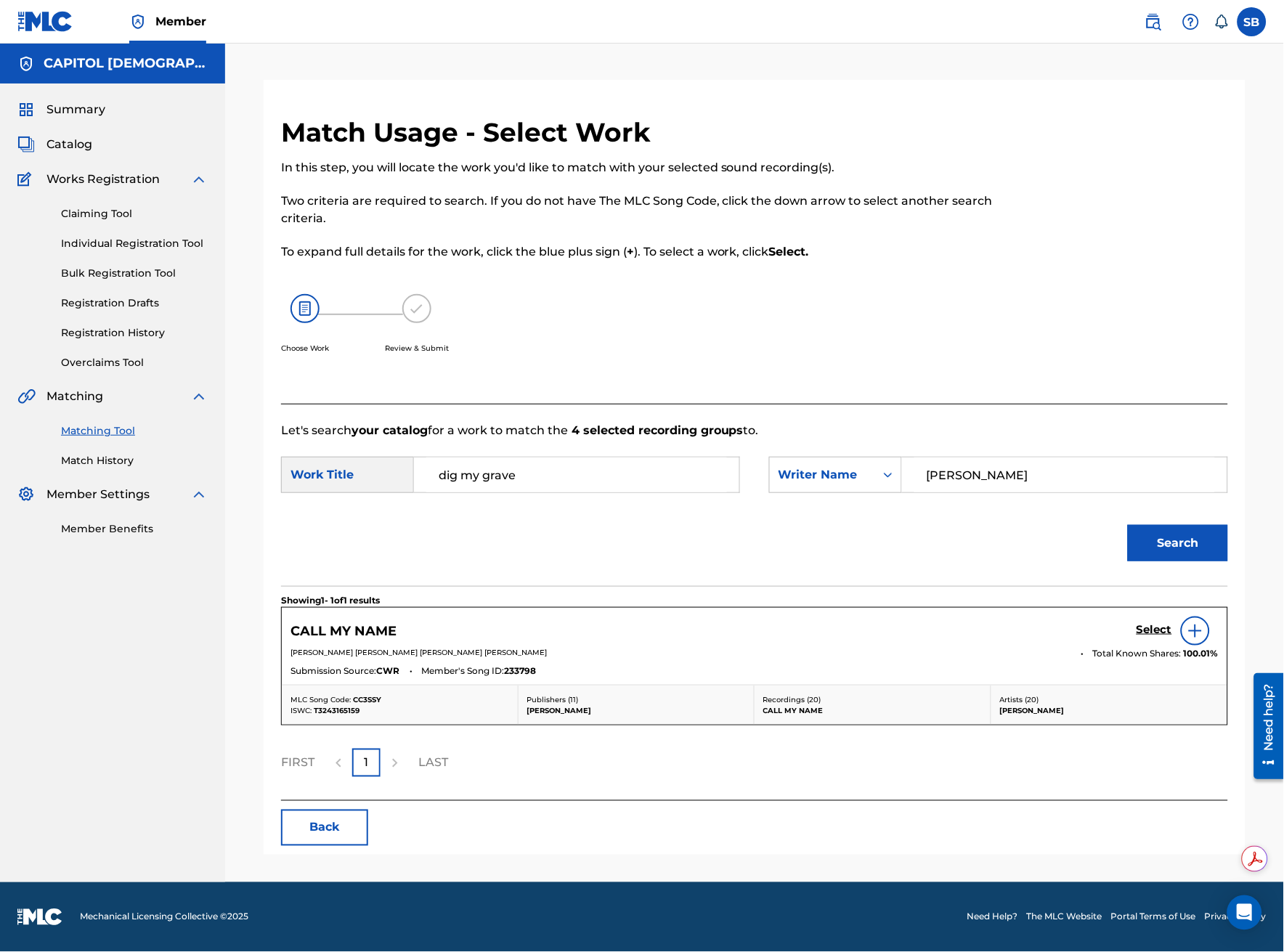 click on "Search" at bounding box center [1178, 543] 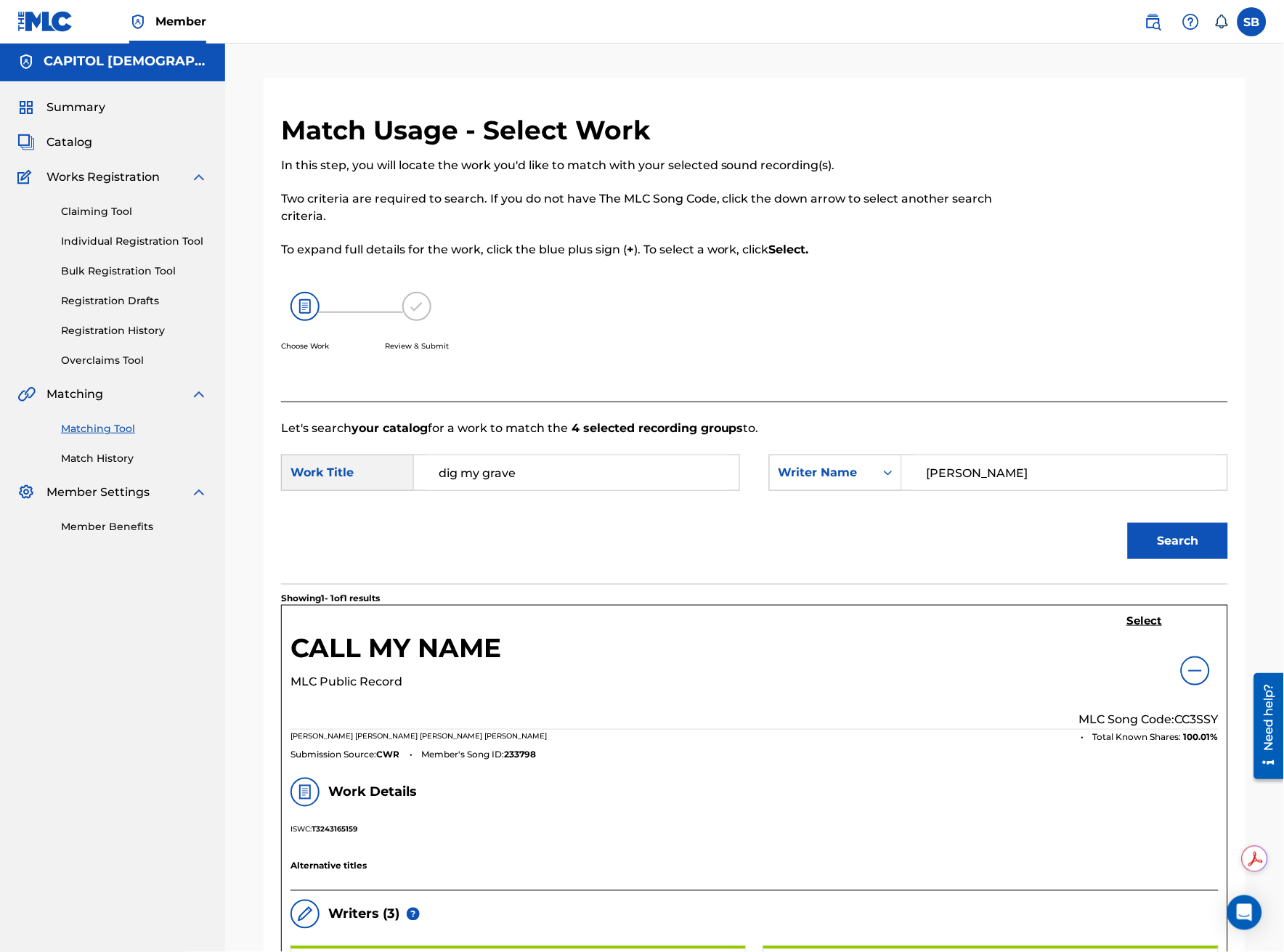 scroll, scrollTop: 0, scrollLeft: 0, axis: both 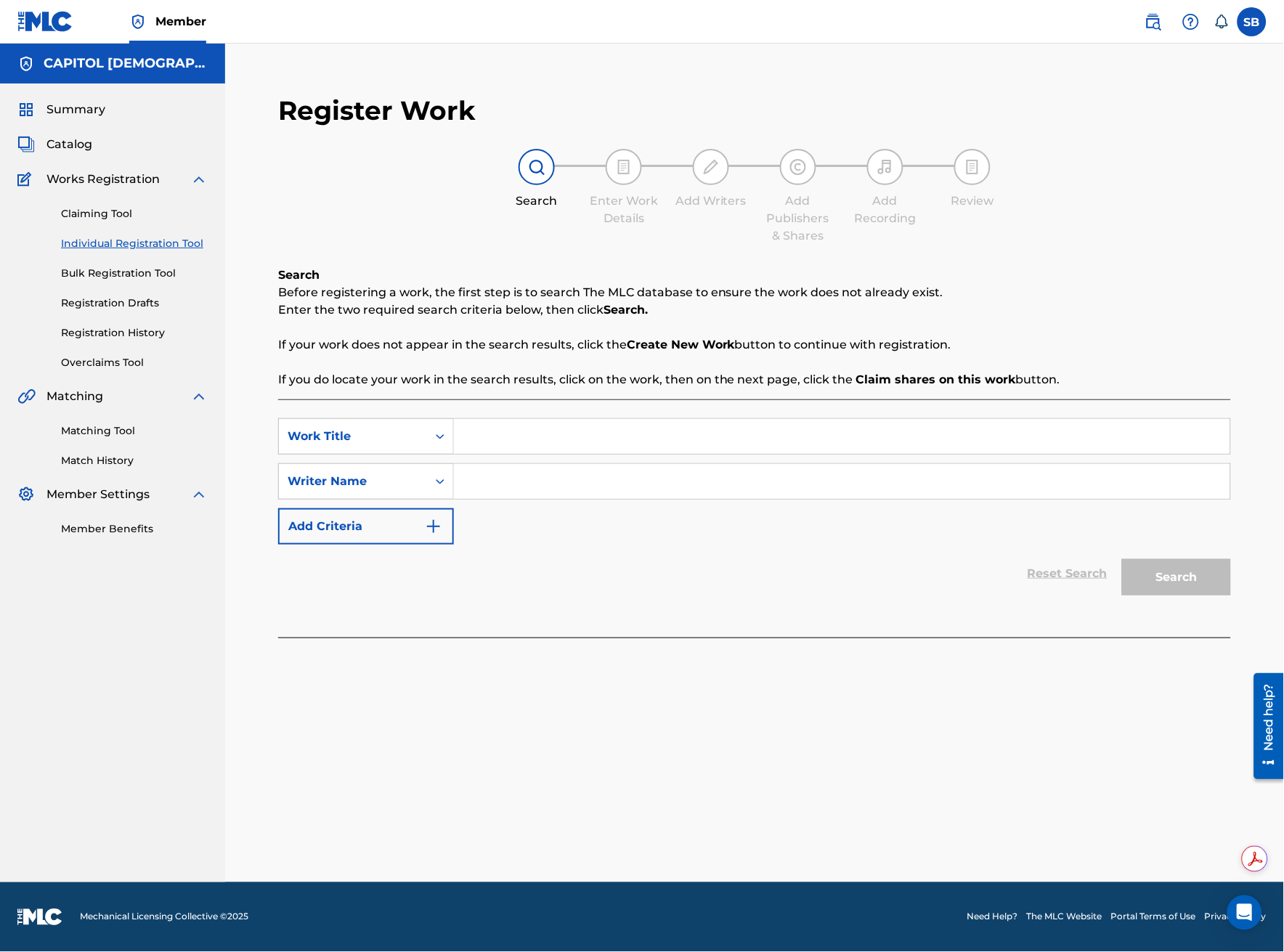 click on "Matching Tool" at bounding box center [134, 431] 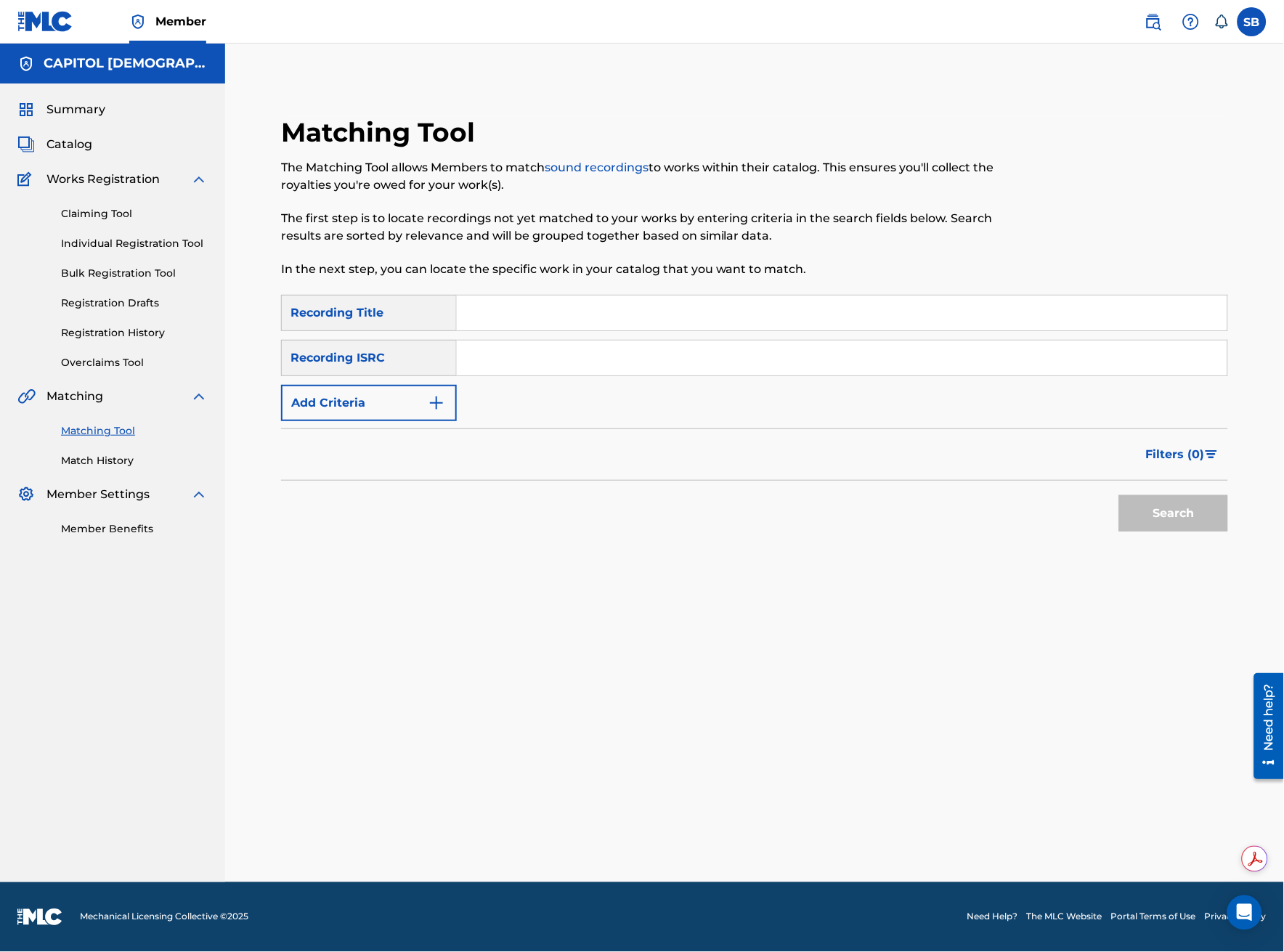 click on "Add Criteria" at bounding box center [369, 403] 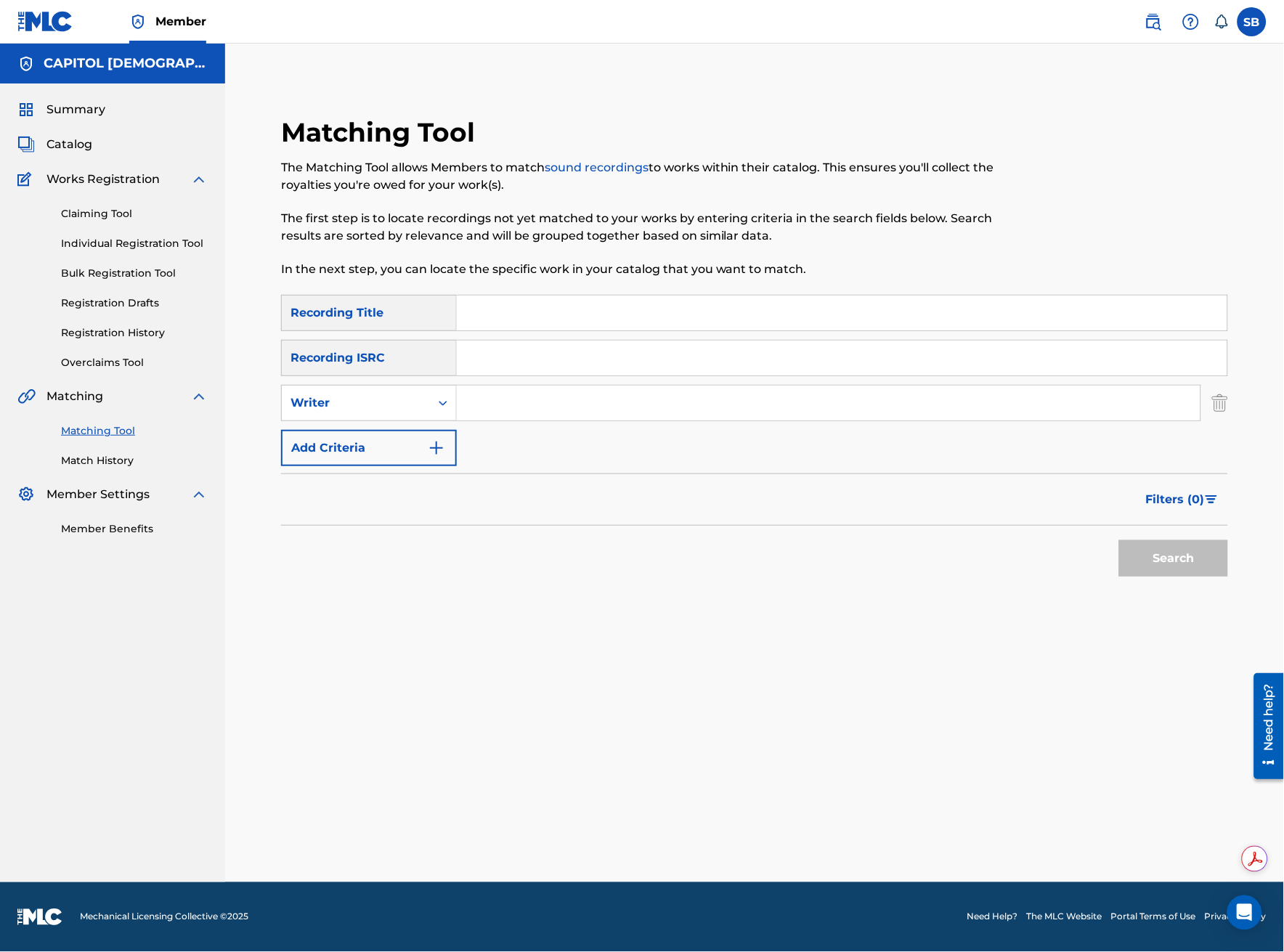 click at bounding box center (829, 403) 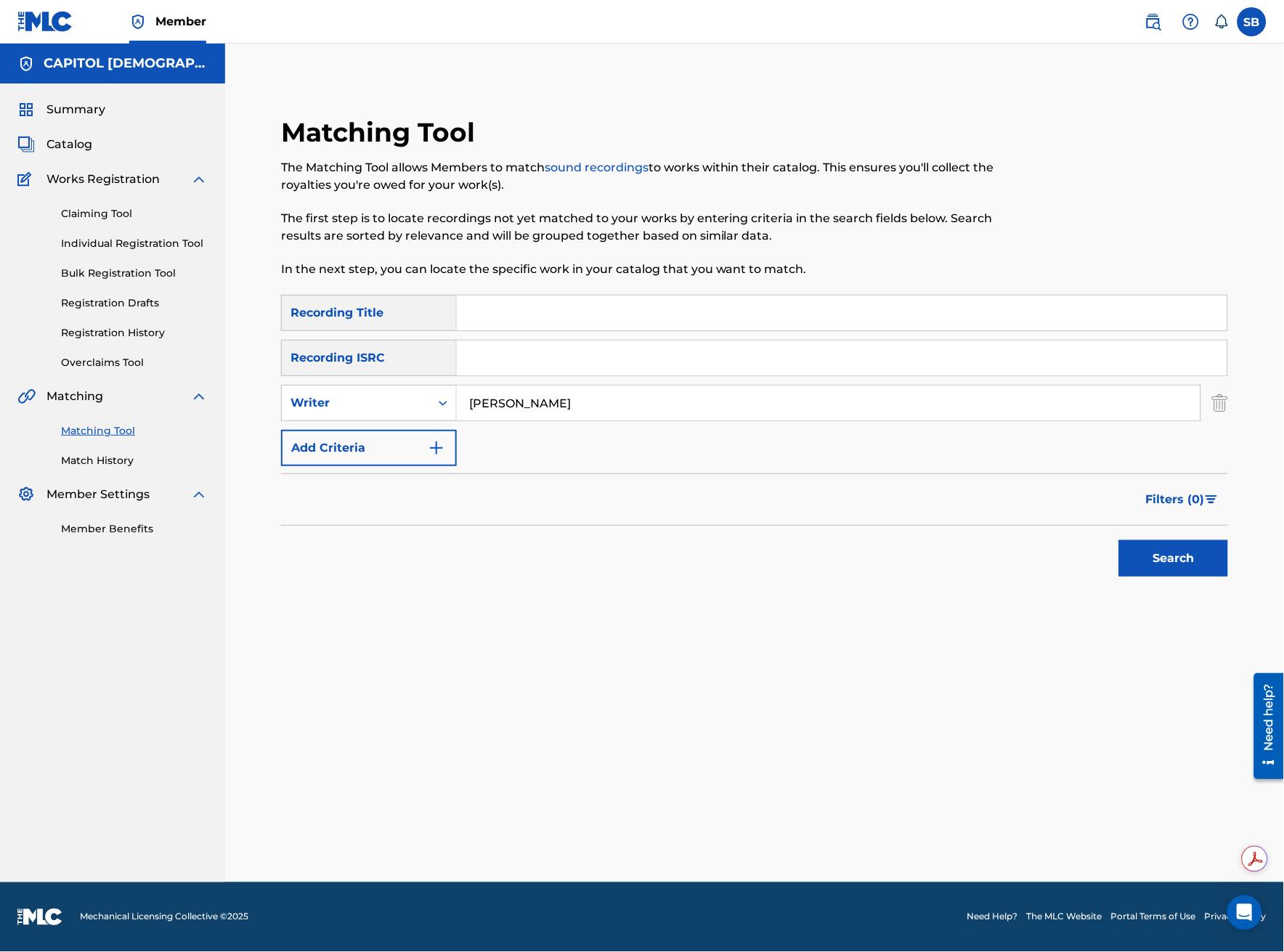 click on "Filters ( 0 )" at bounding box center (1175, 500) 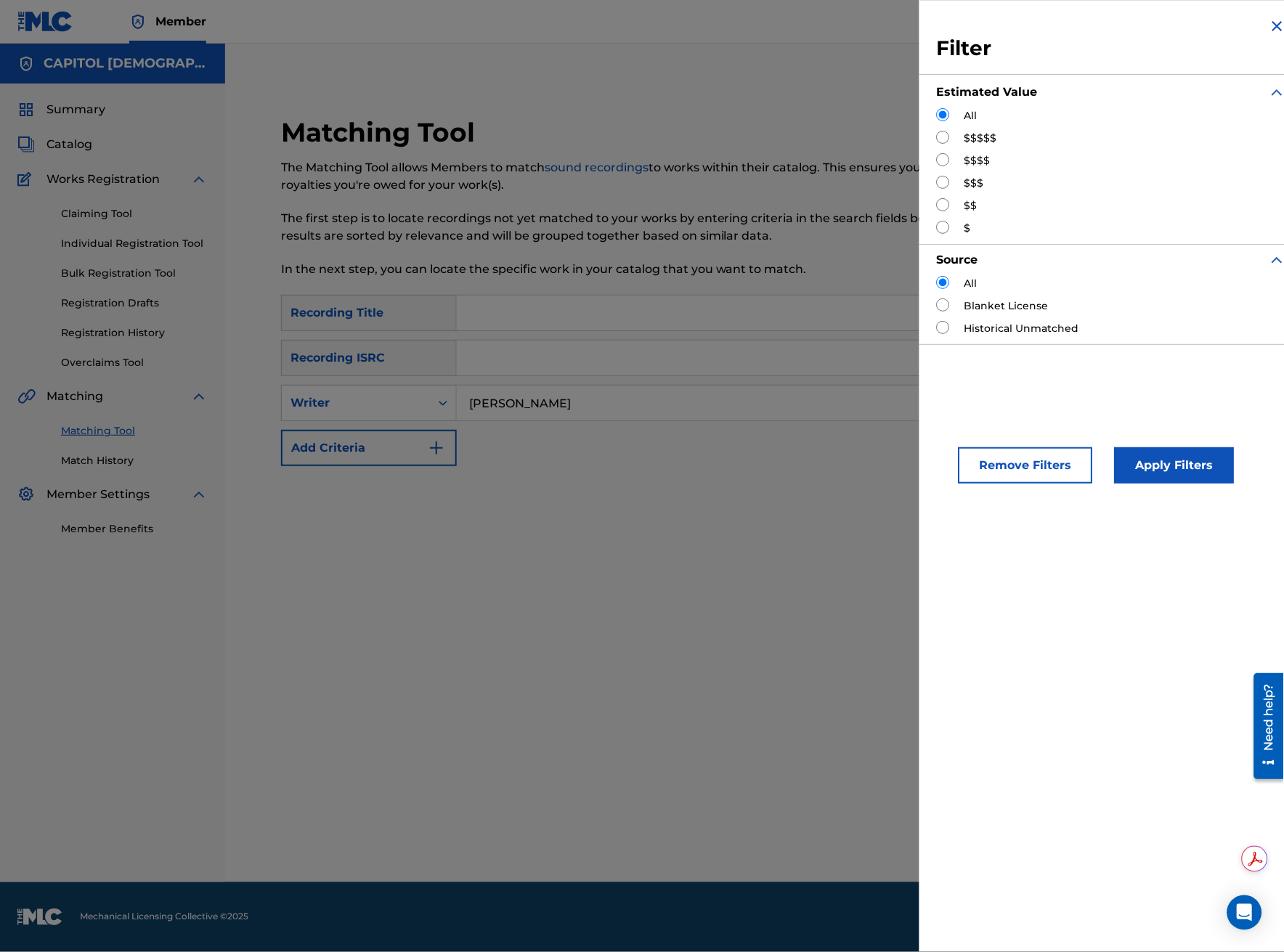 click at bounding box center (943, 137) 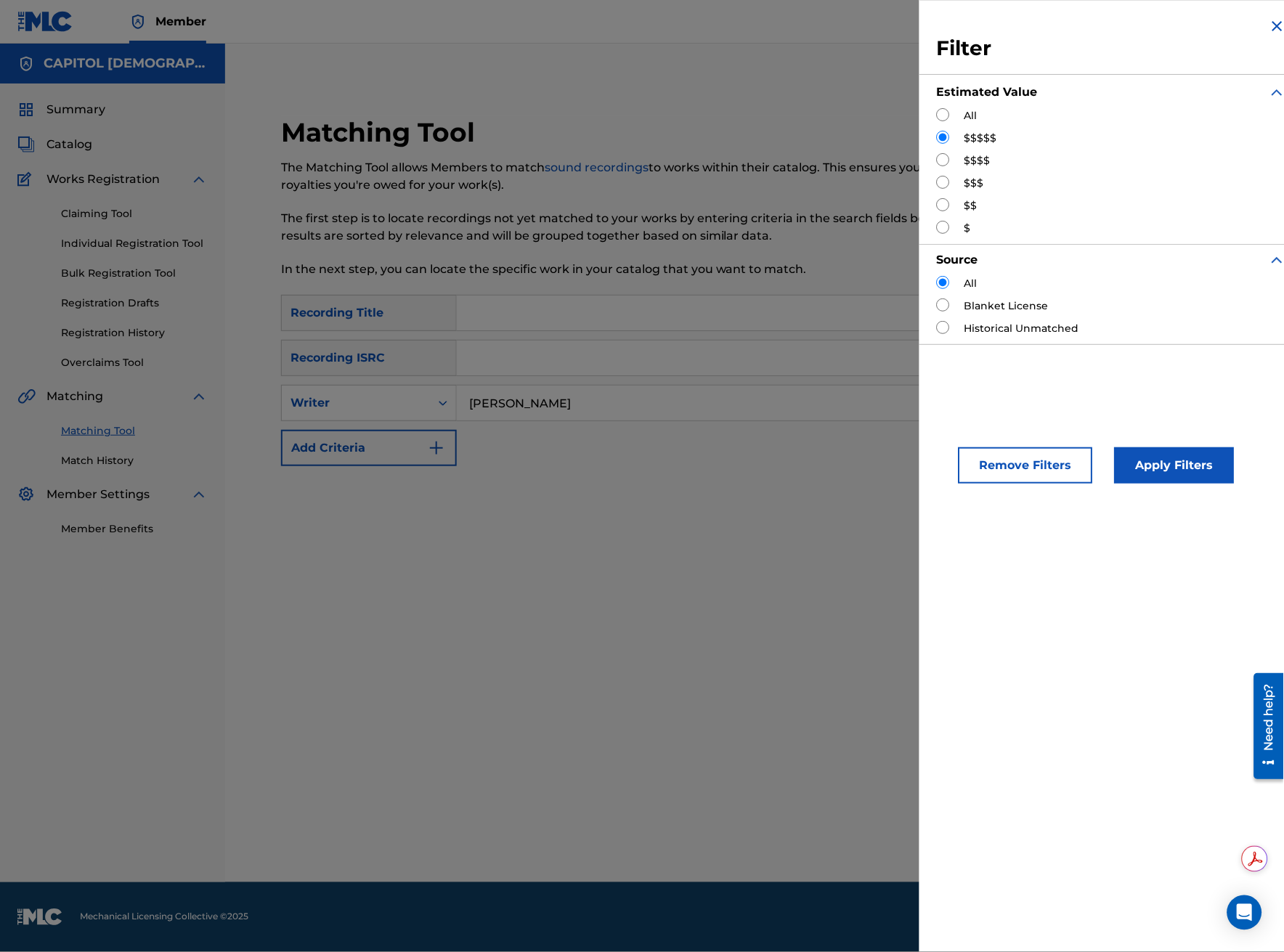 click on "Apply Filters" at bounding box center (1174, 465) 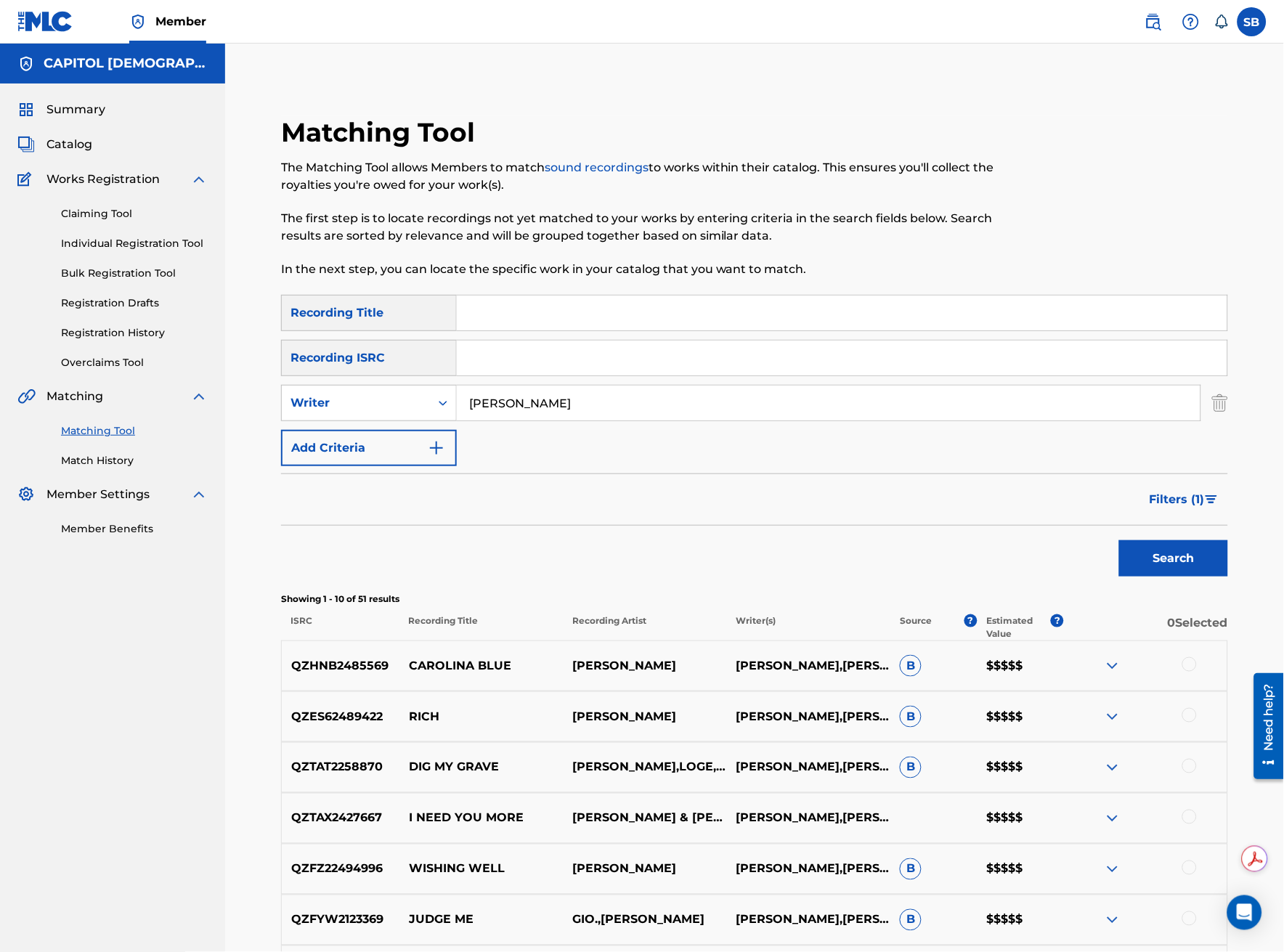 click at bounding box center [1145, 768] 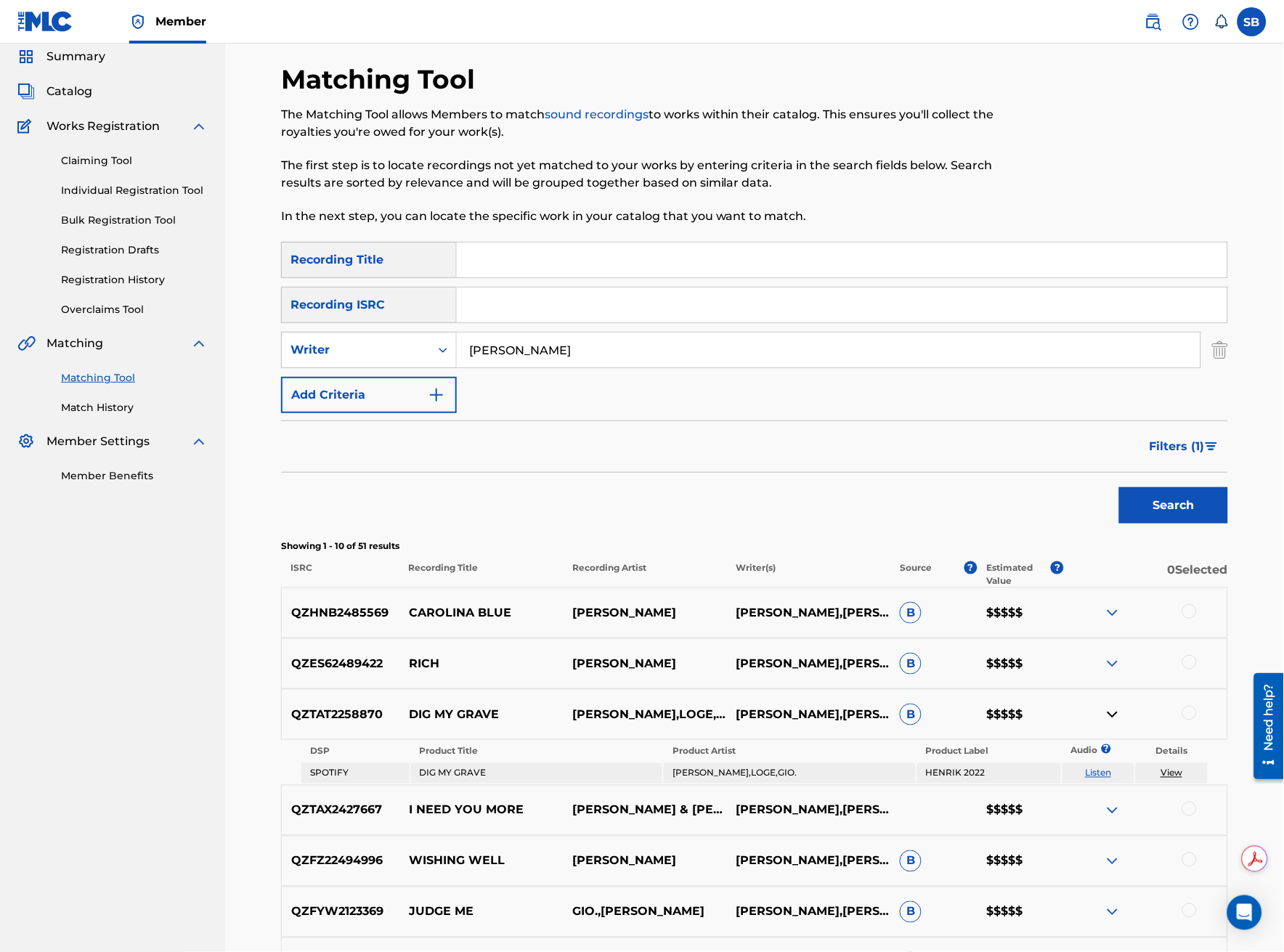 scroll, scrollTop: 81, scrollLeft: 0, axis: vertical 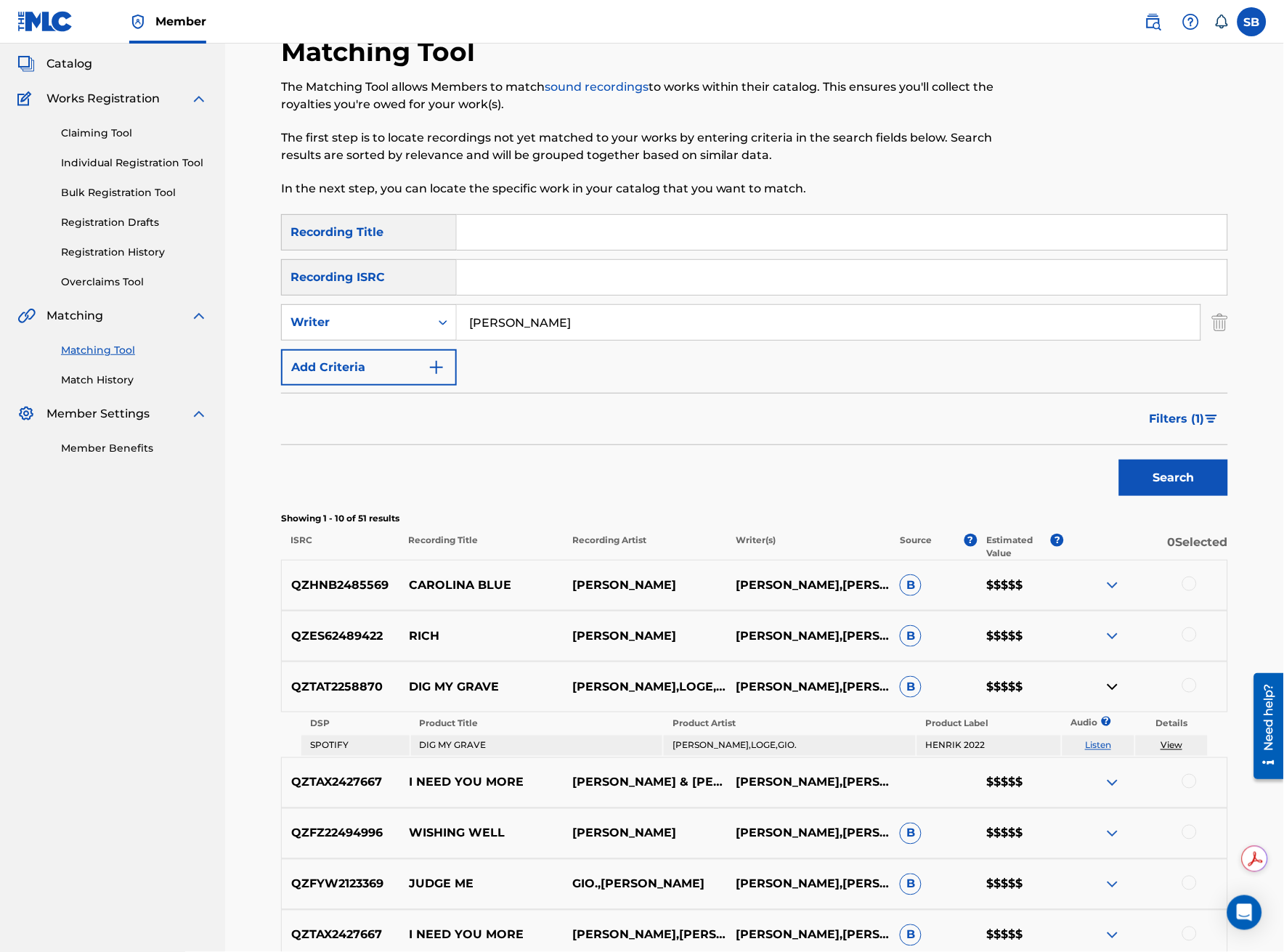 click at bounding box center [1113, 687] 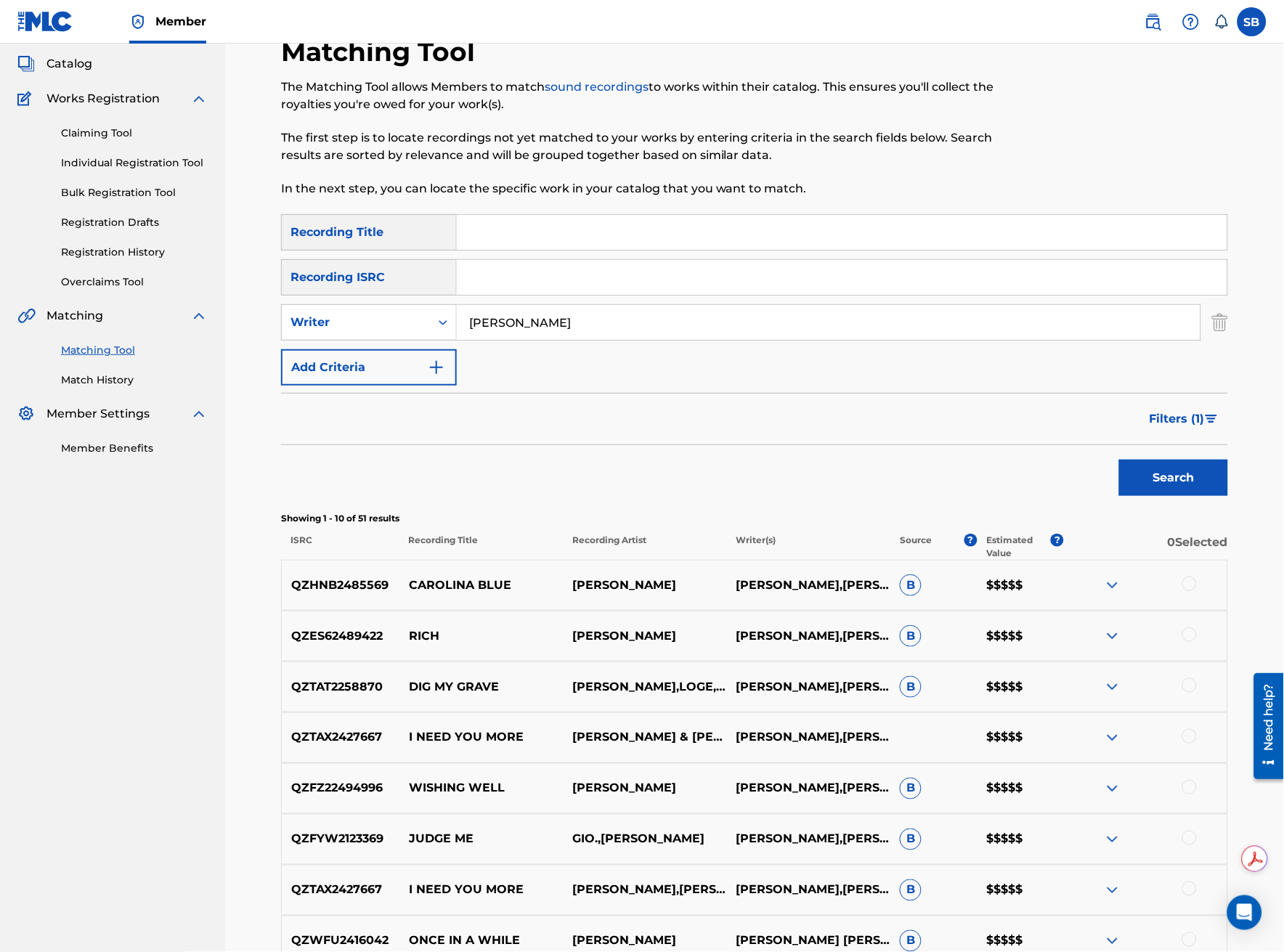 click at bounding box center [1190, 736] 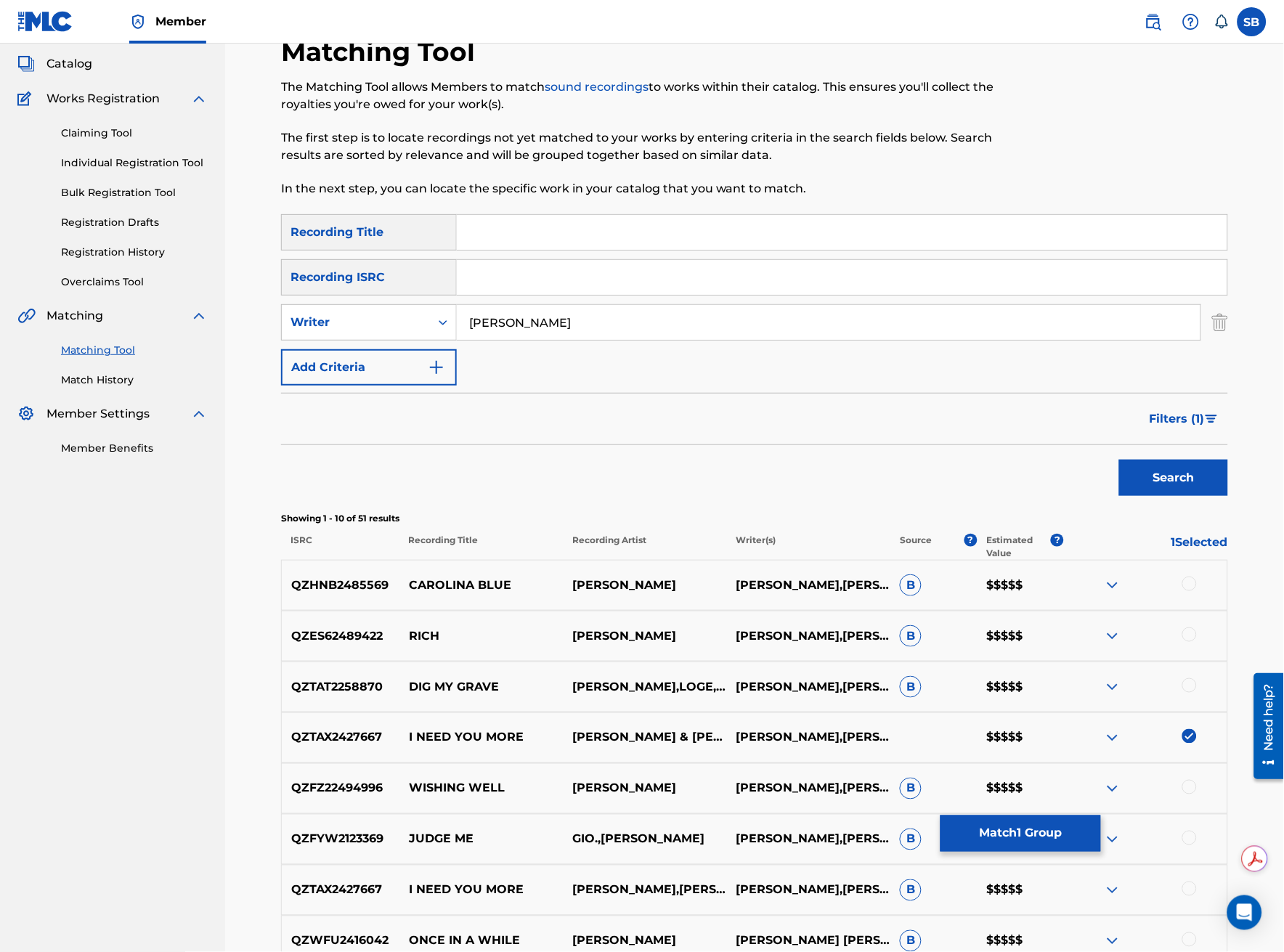 click at bounding box center [842, 232] 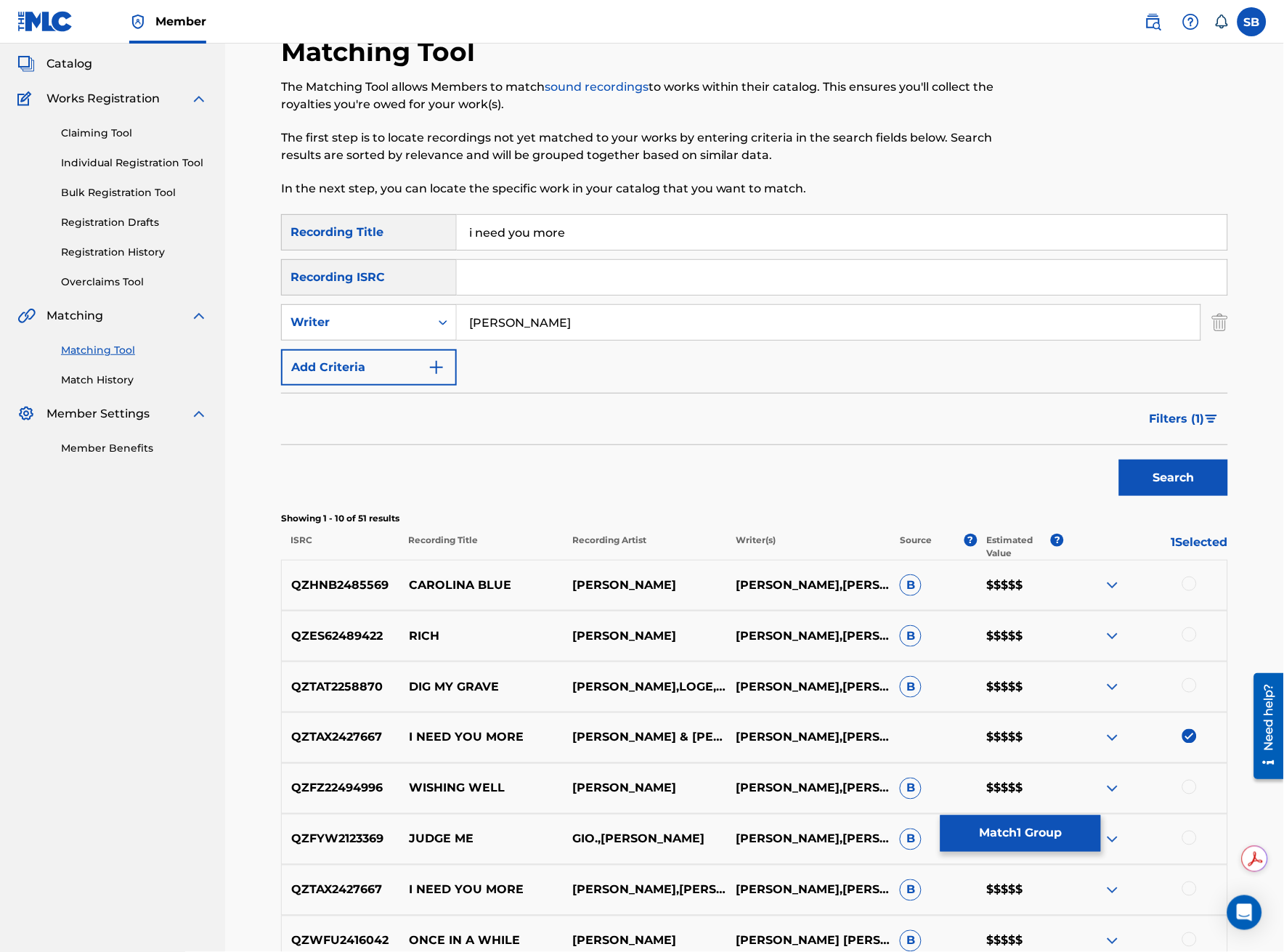 type on "i need you more" 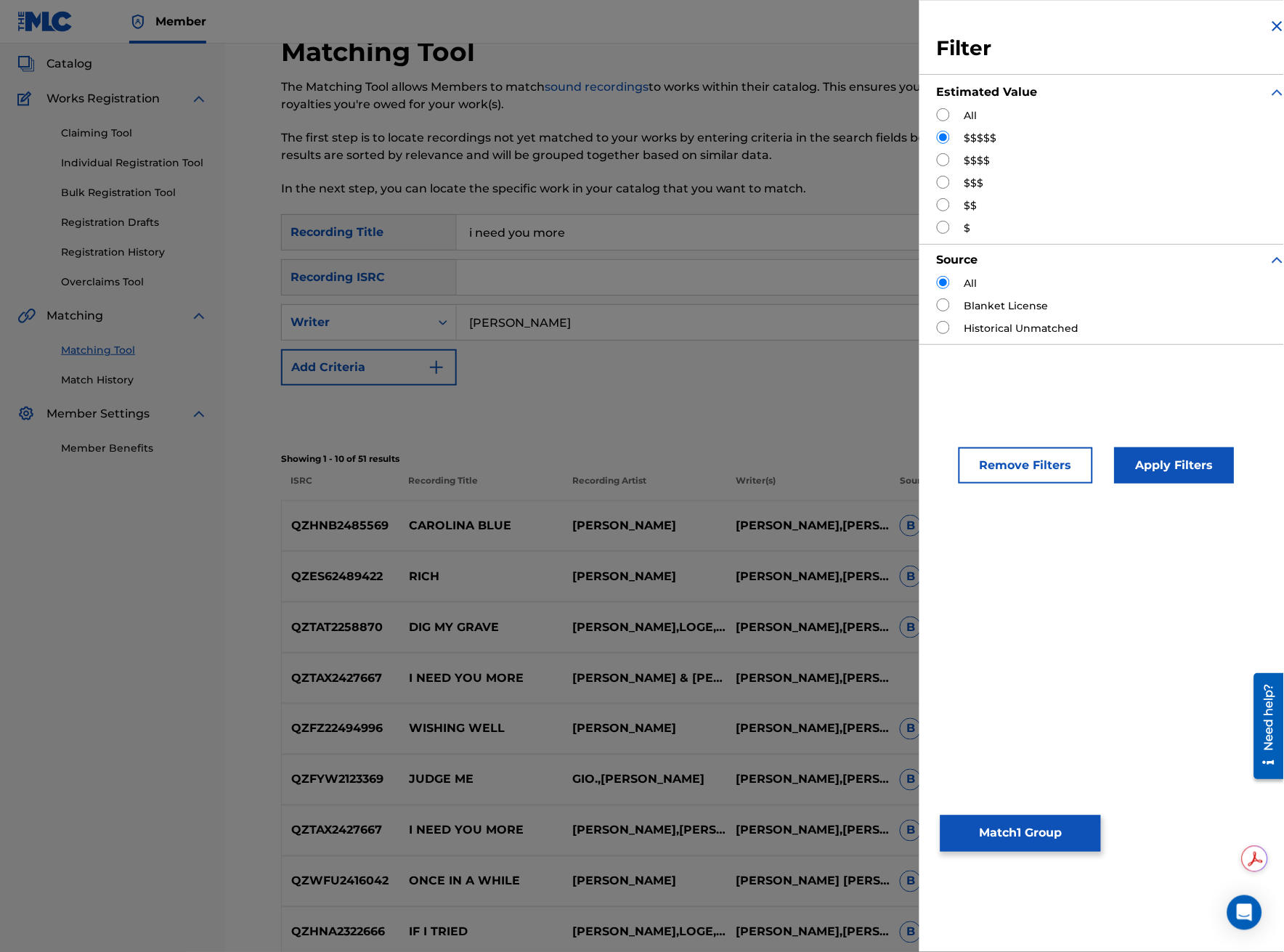 click on "Remove Filters" at bounding box center [1025, 465] 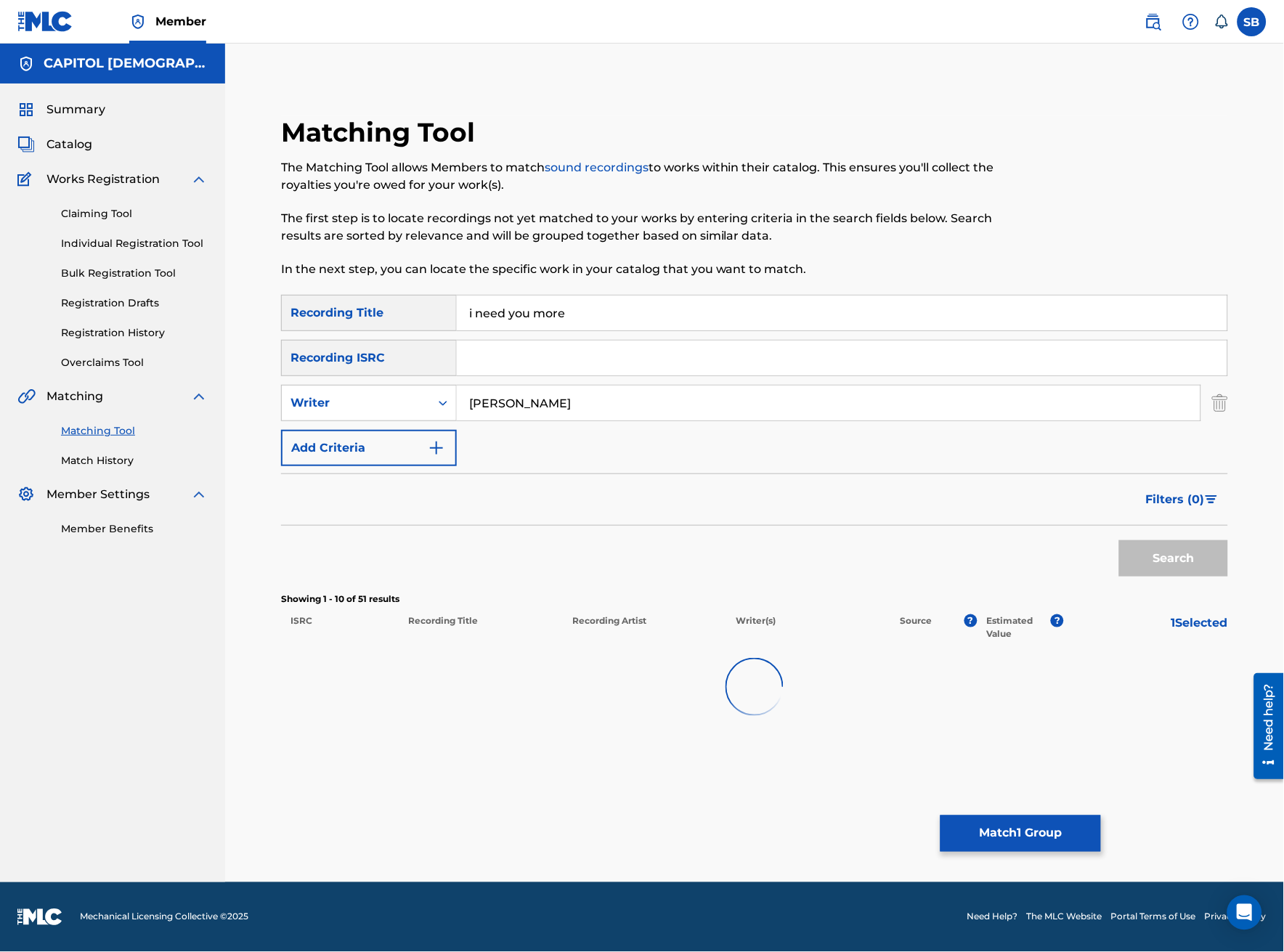 scroll, scrollTop: 0, scrollLeft: 0, axis: both 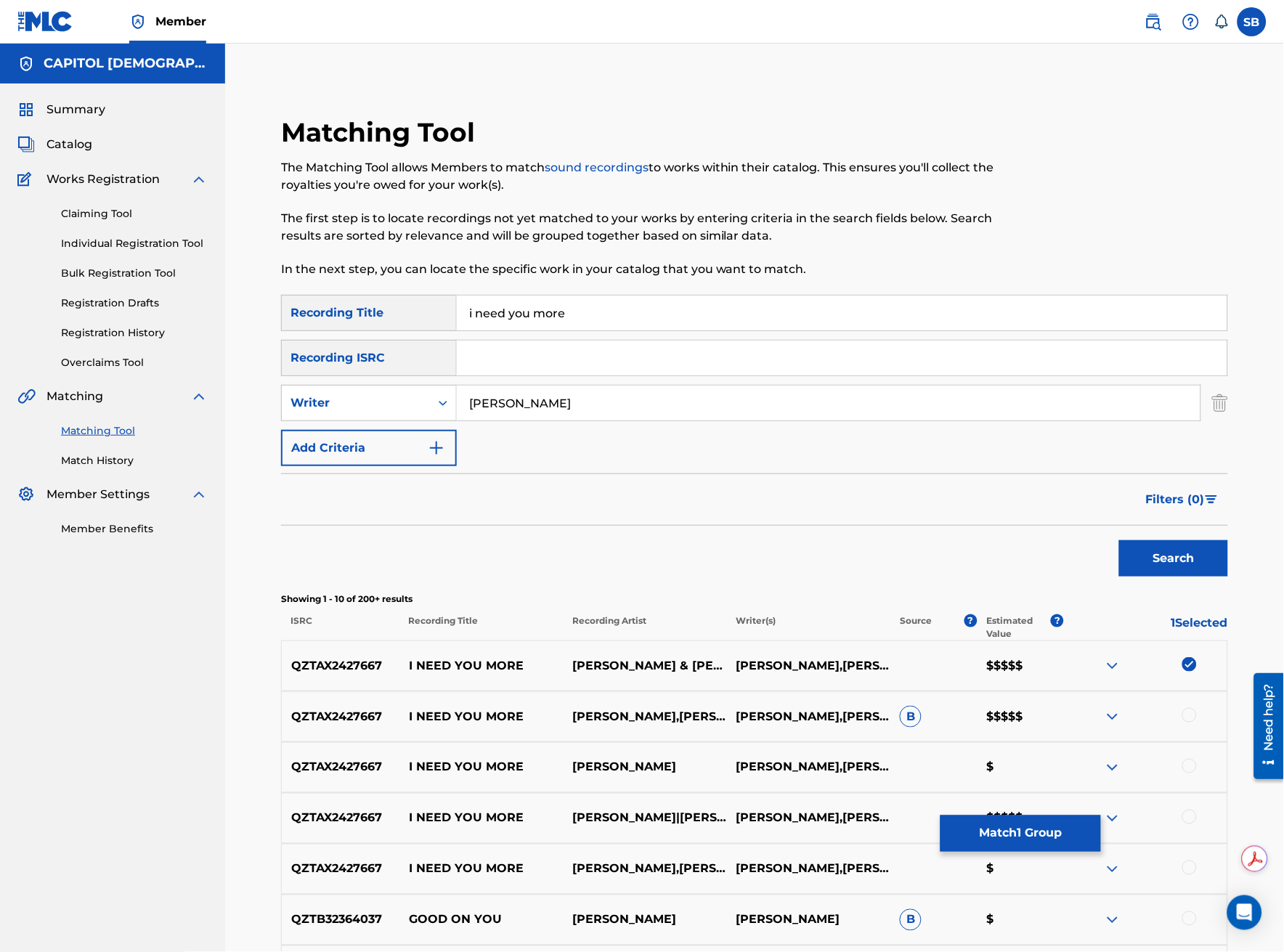 click at bounding box center [1190, 715] 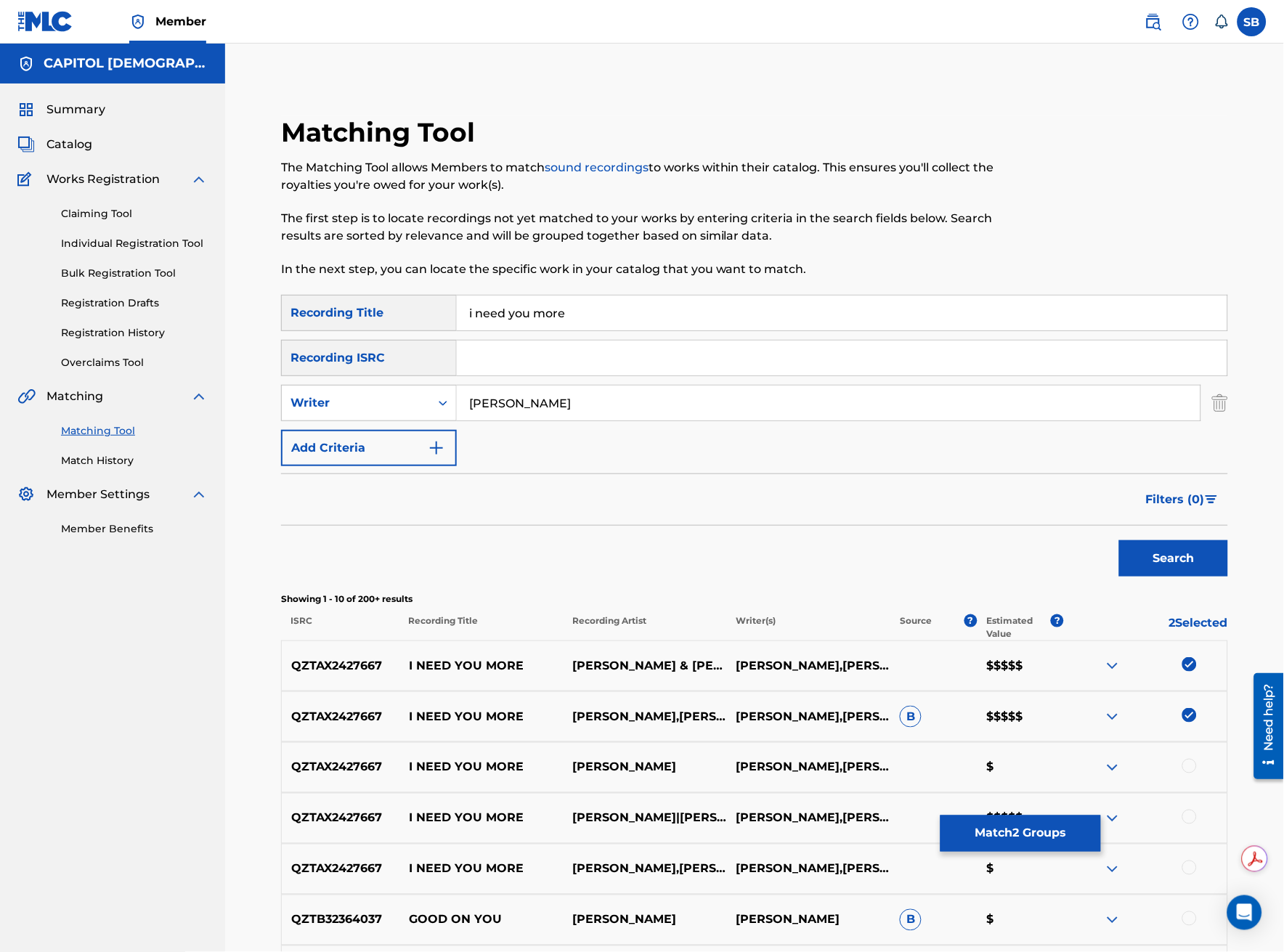 click at bounding box center [1190, 766] 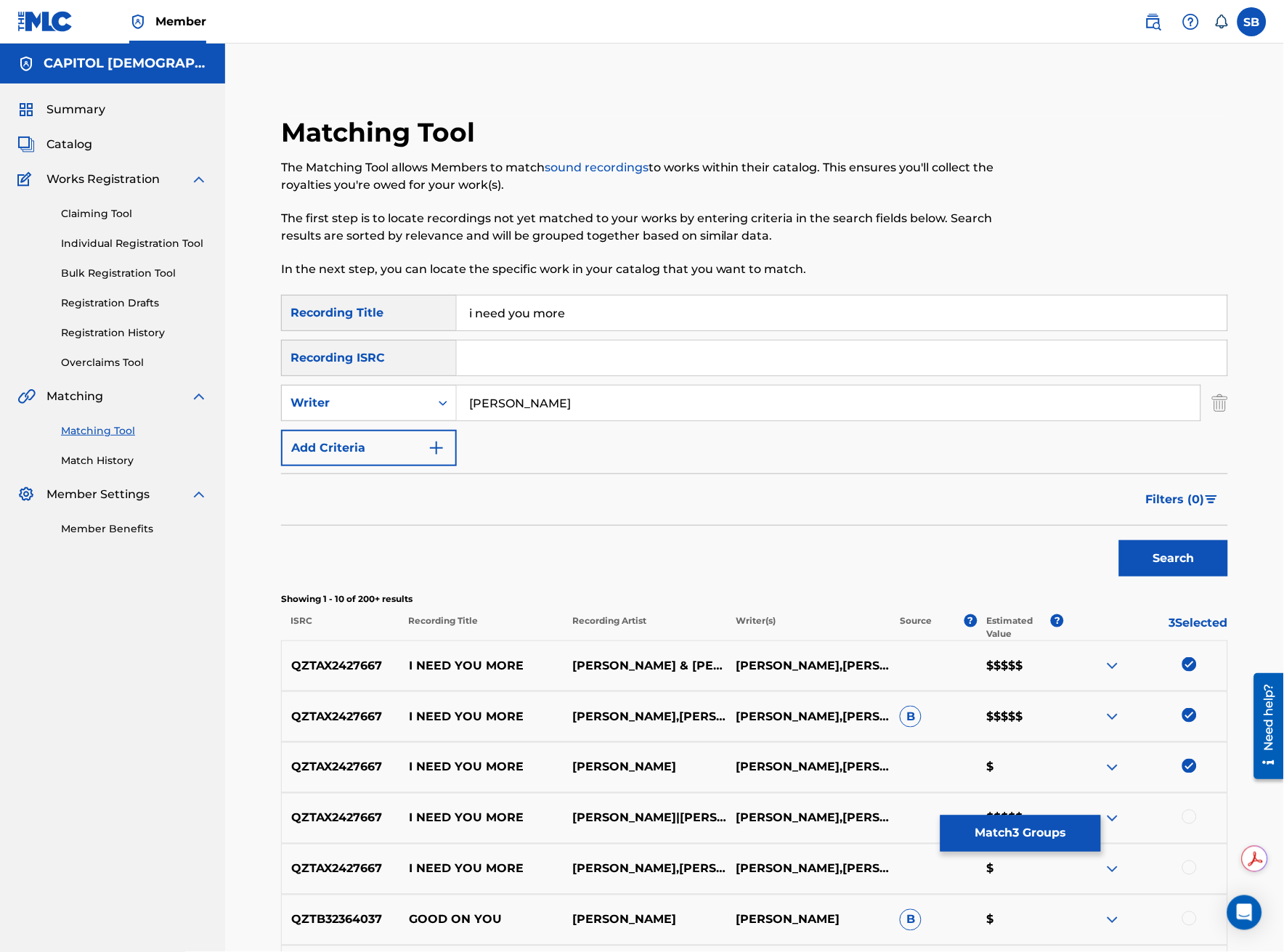 scroll, scrollTop: 81, scrollLeft: 0, axis: vertical 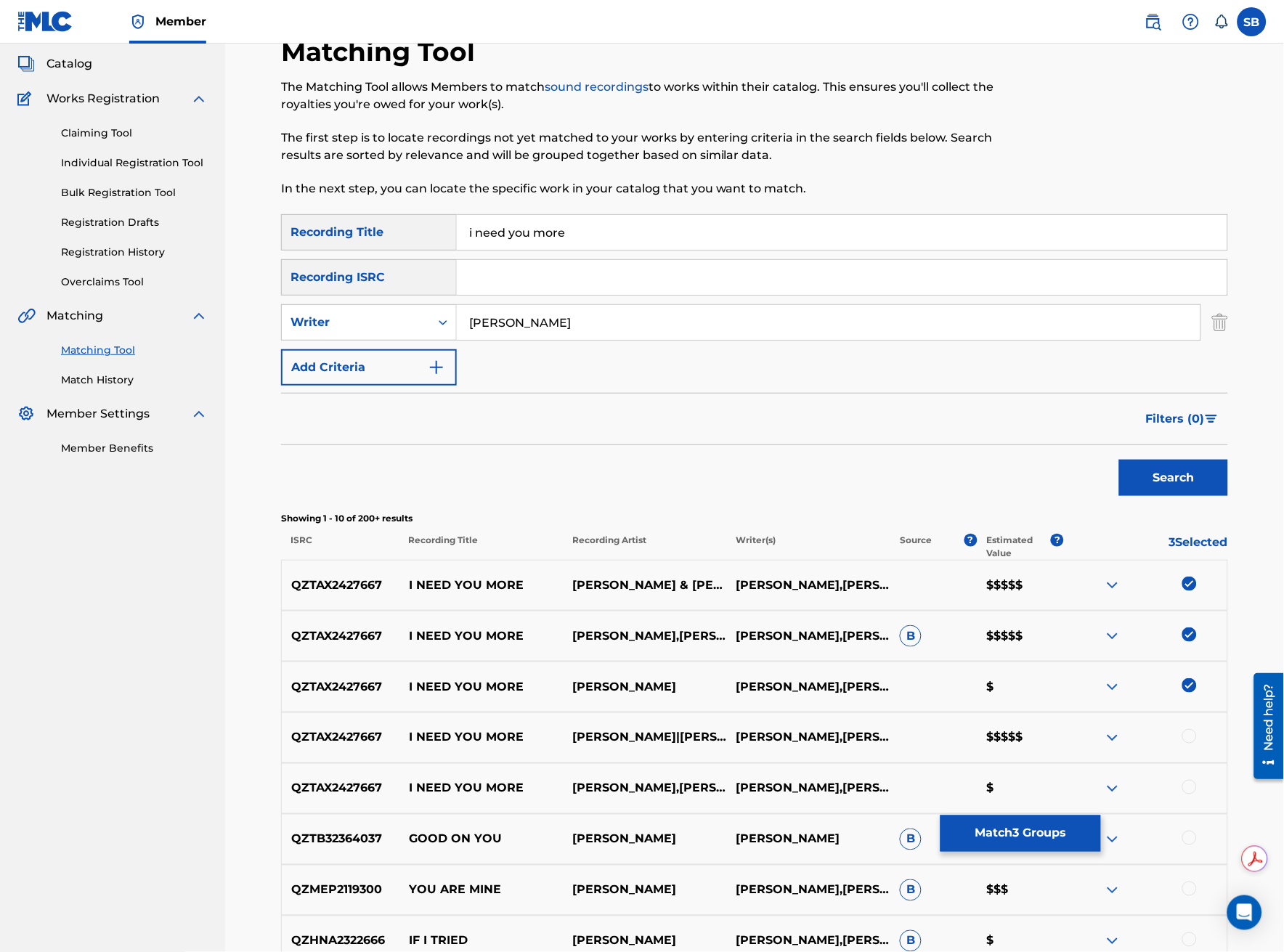 click at bounding box center (1190, 736) 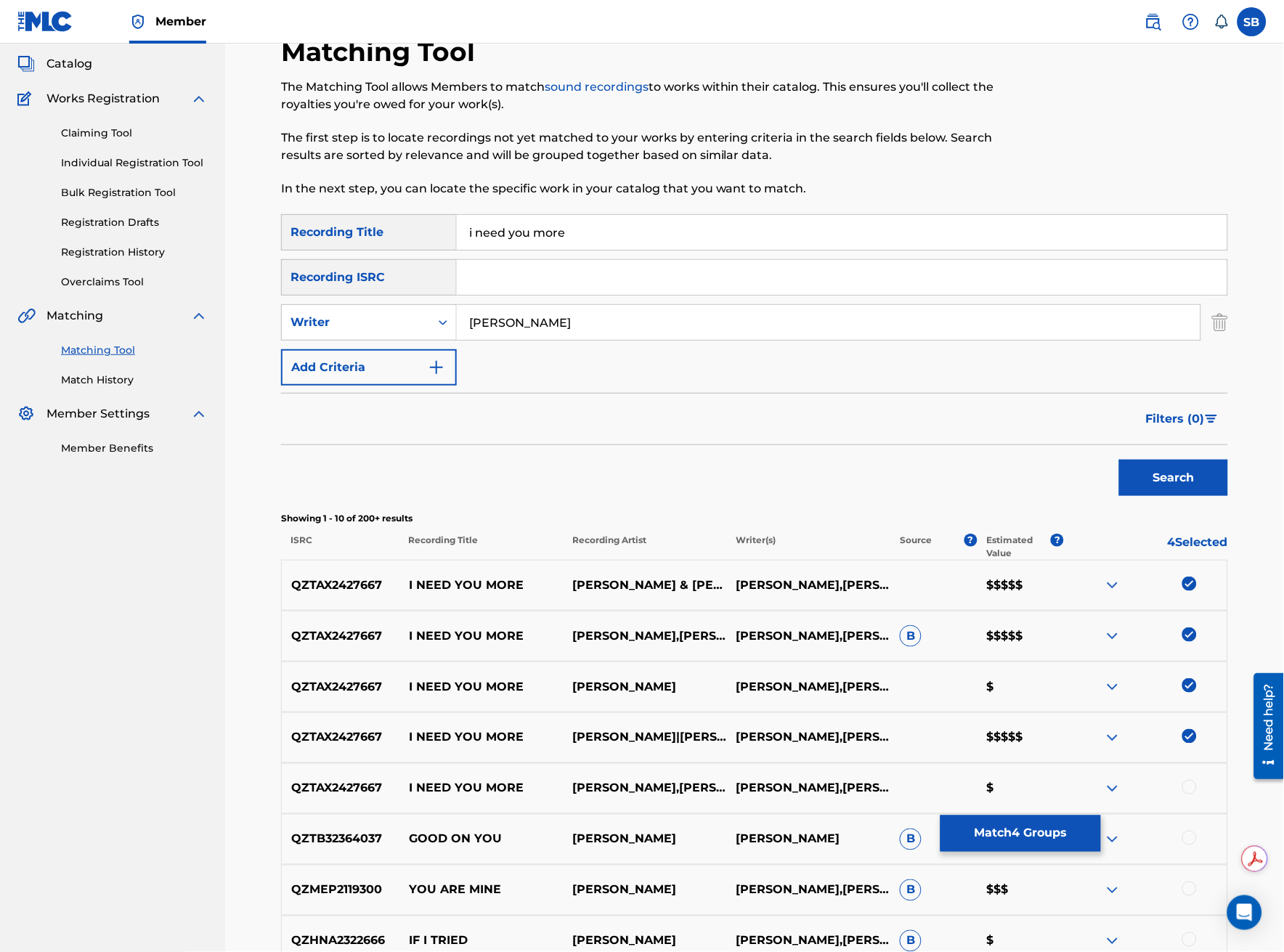 click at bounding box center [1190, 787] 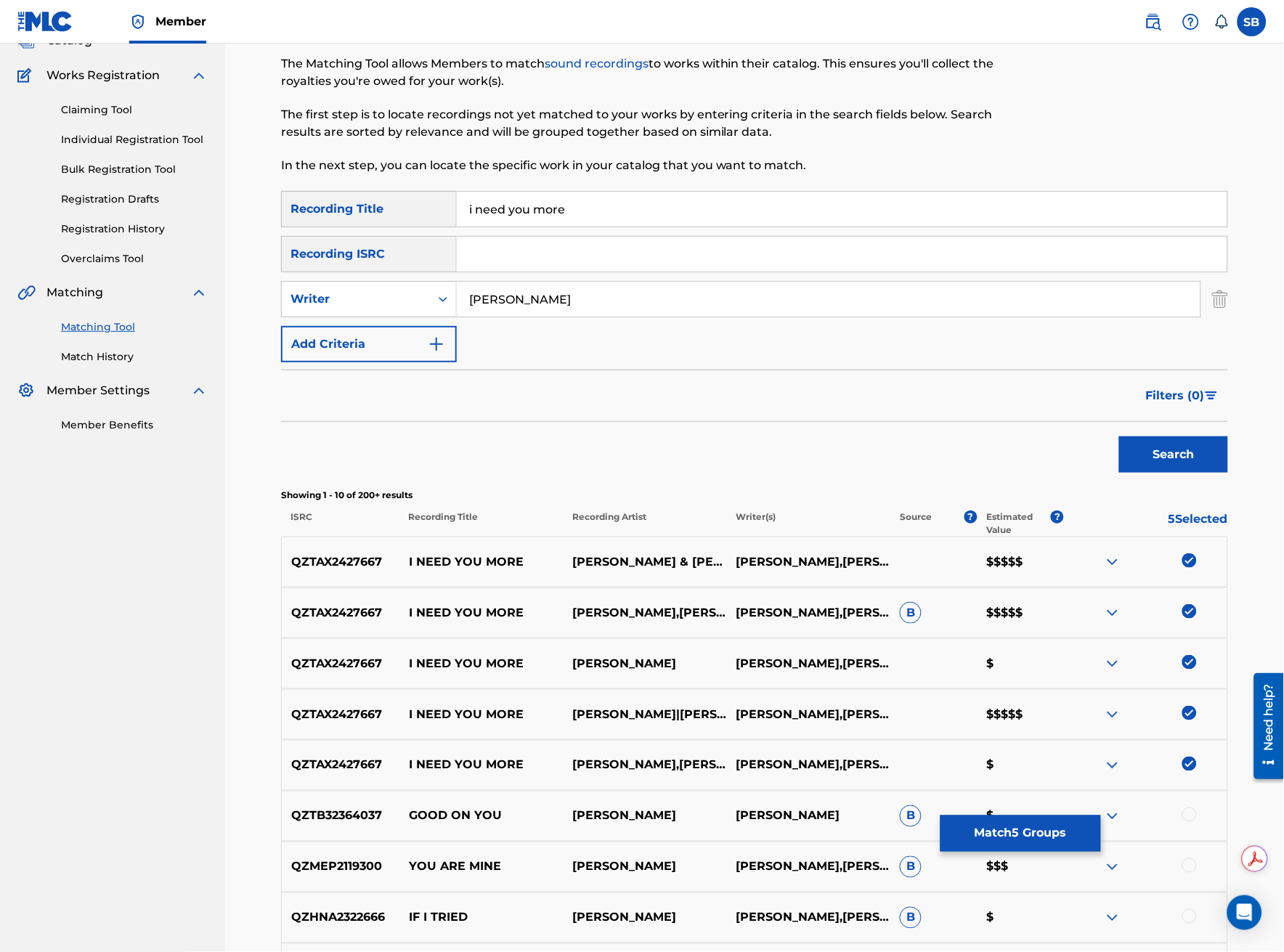 scroll, scrollTop: 0, scrollLeft: 0, axis: both 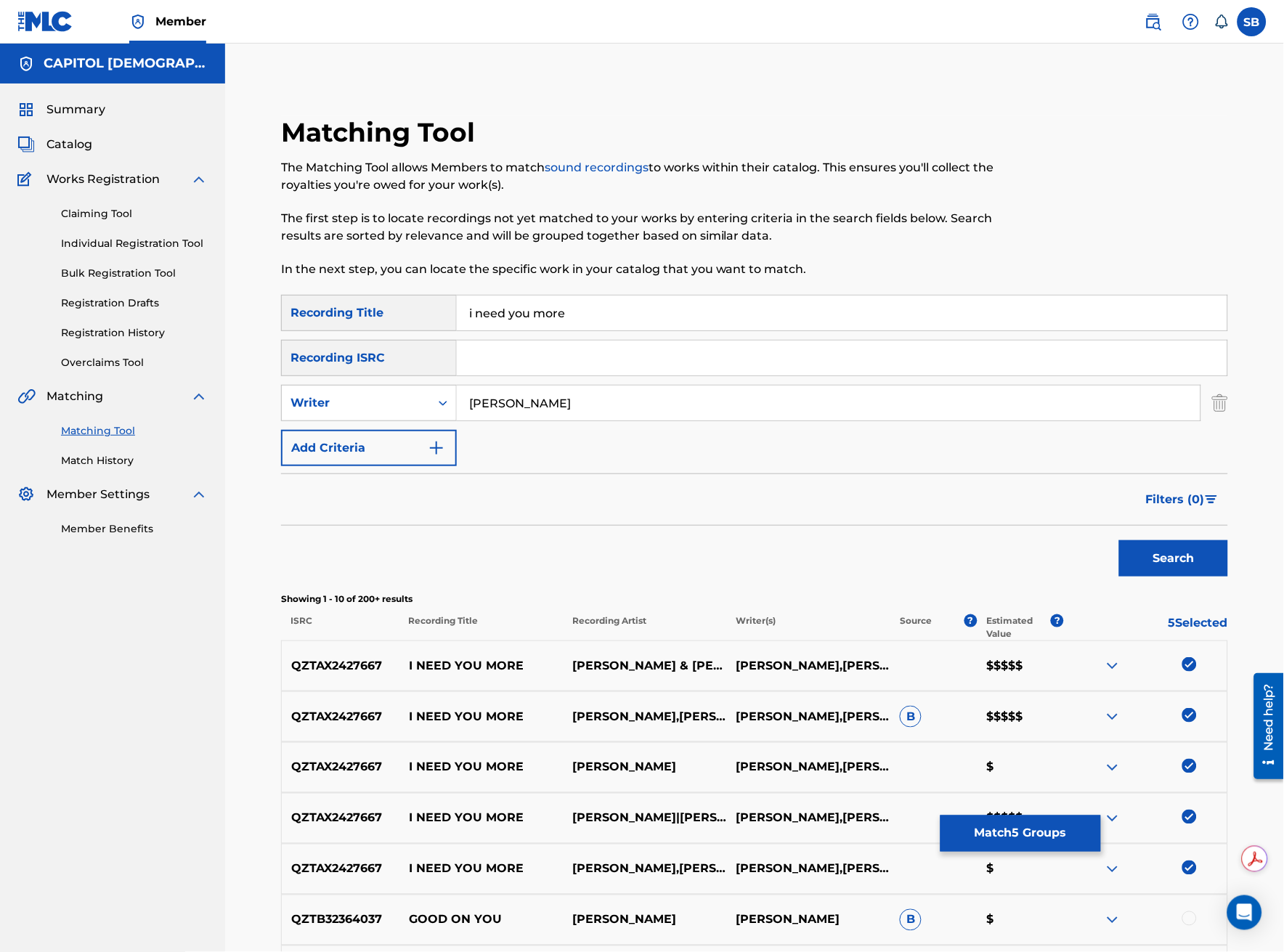 click on "[PERSON_NAME]" at bounding box center (829, 403) 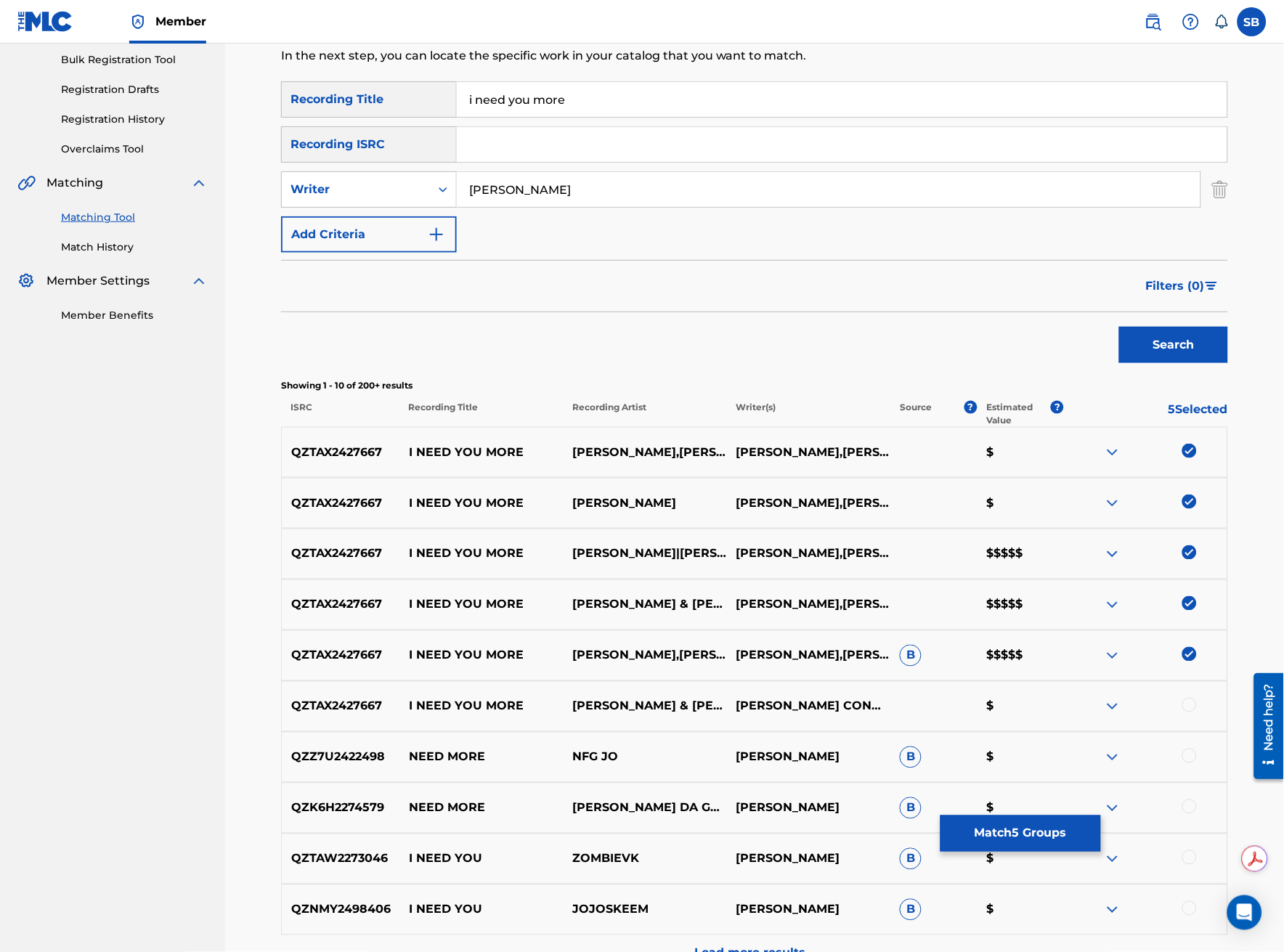 scroll, scrollTop: 242, scrollLeft: 0, axis: vertical 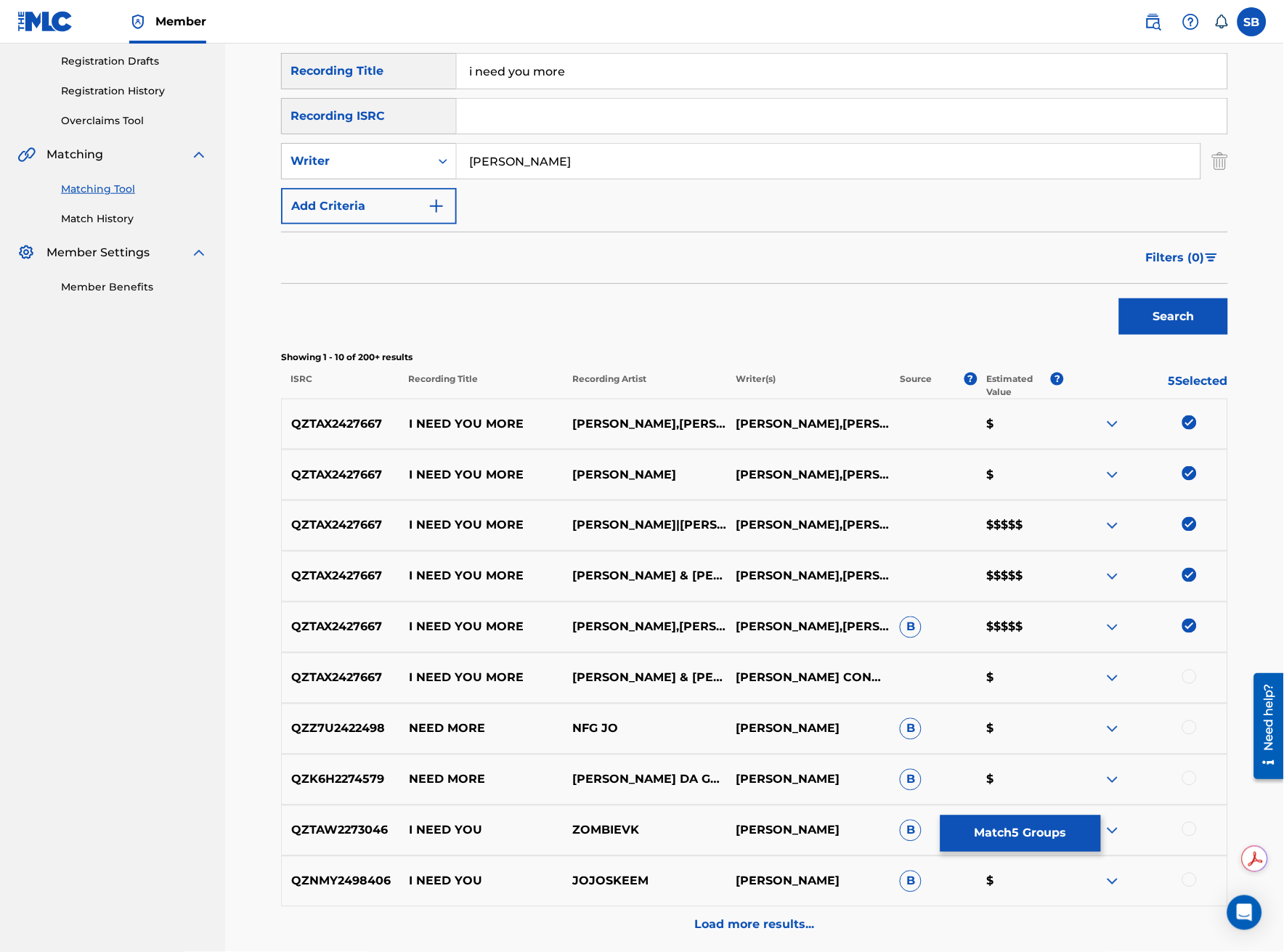 click at bounding box center (1190, 677) 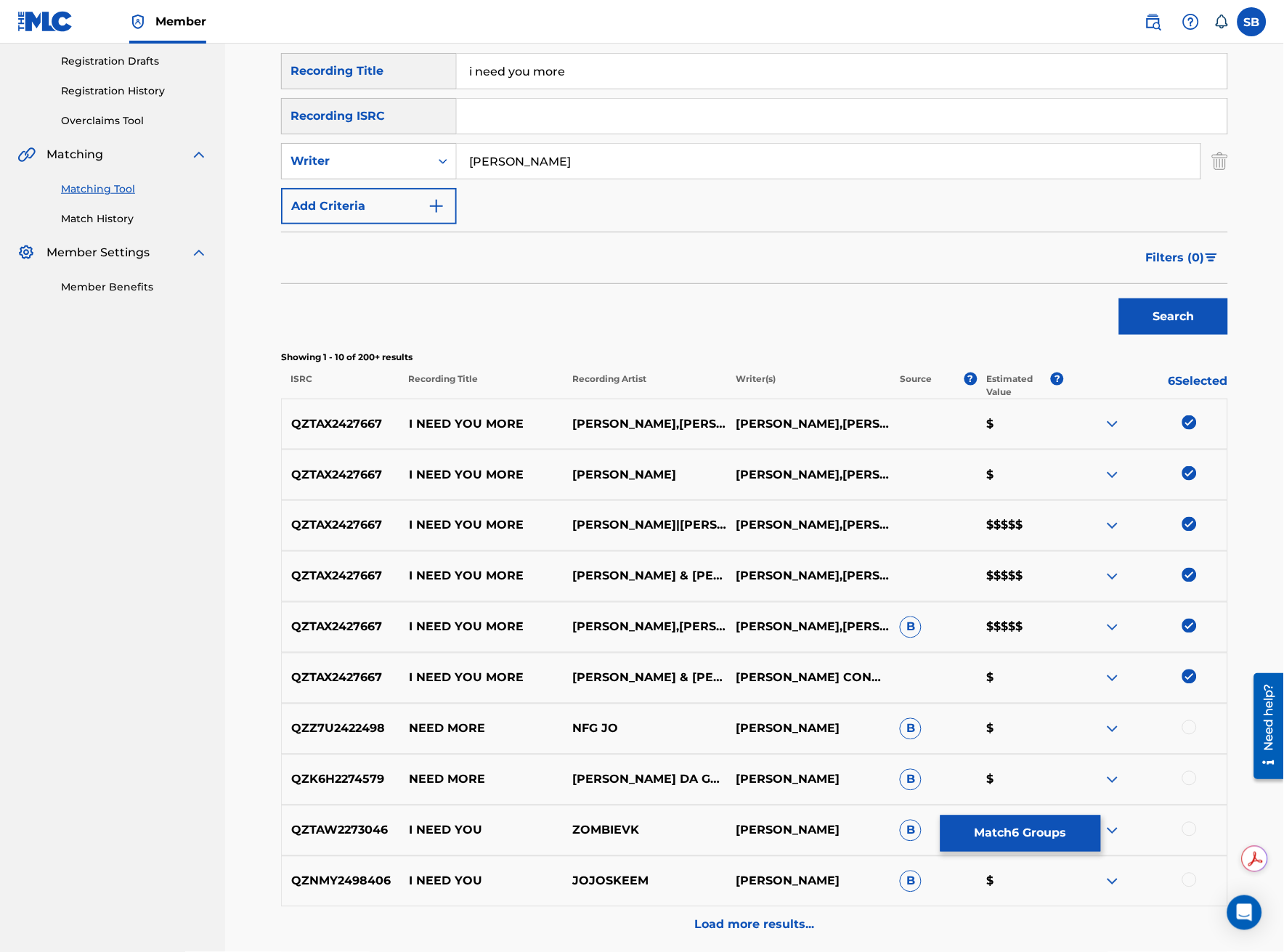 scroll, scrollTop: 0, scrollLeft: 0, axis: both 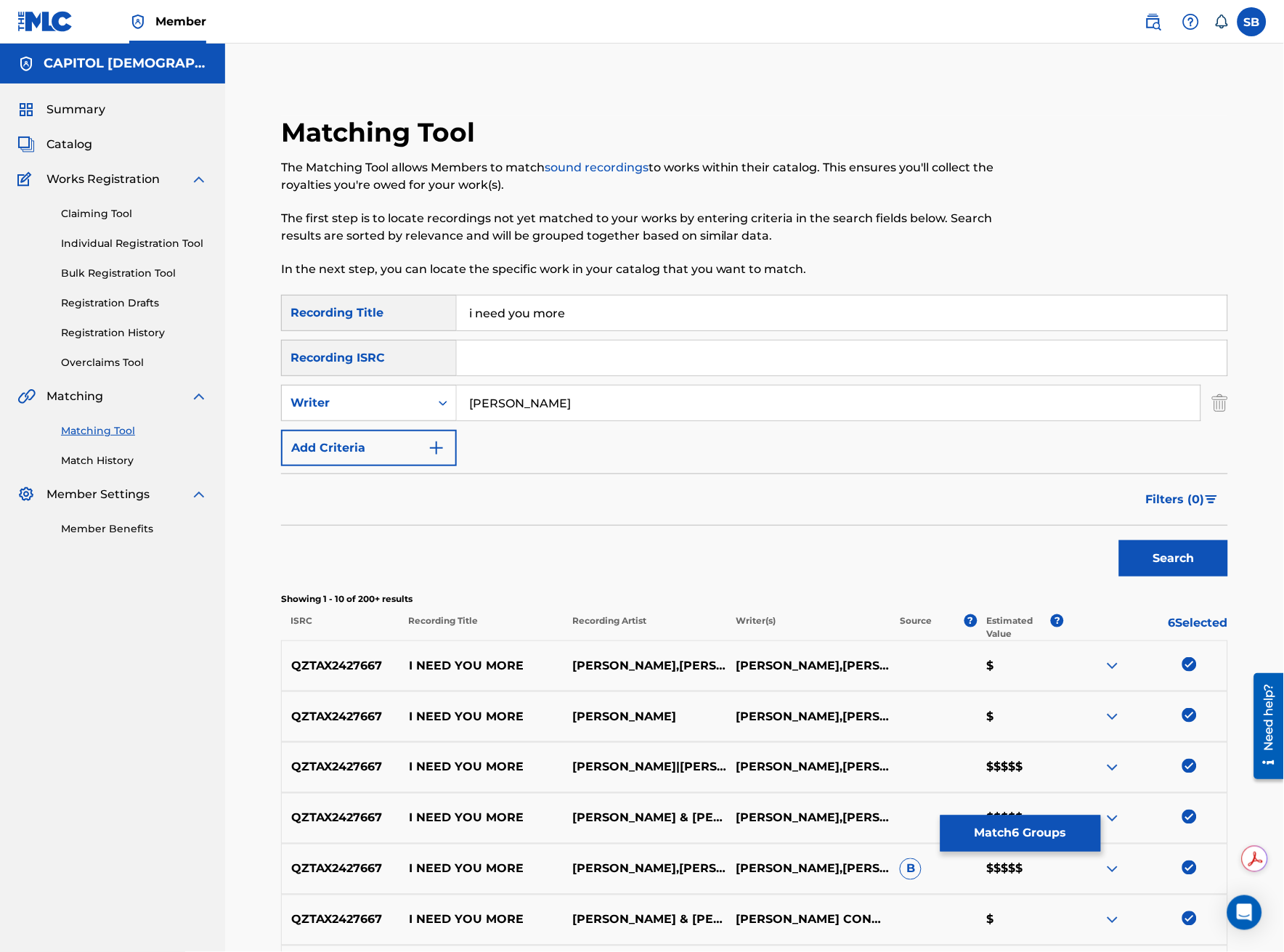 click on "josiah queen" at bounding box center [829, 403] 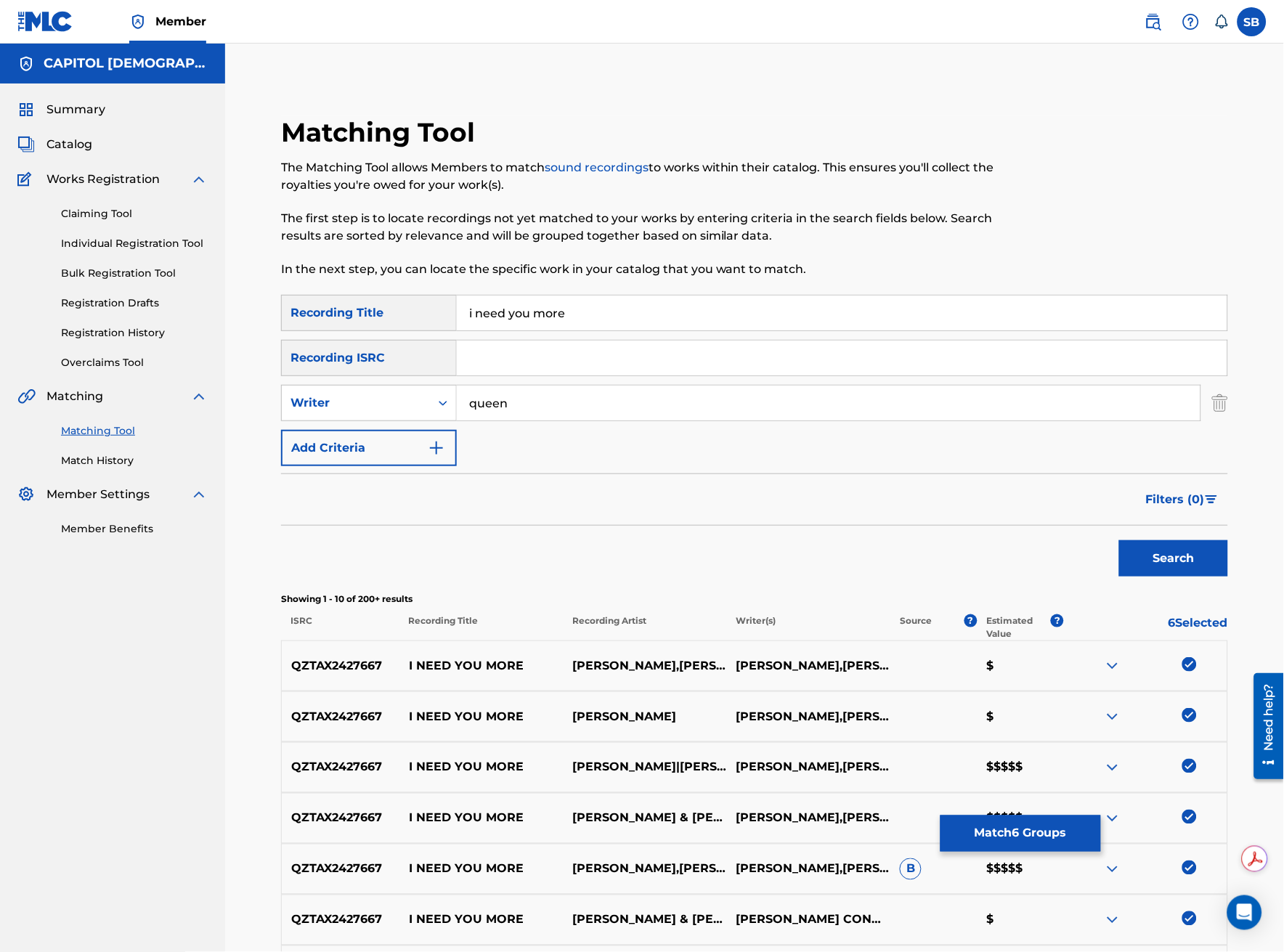 type on "queen" 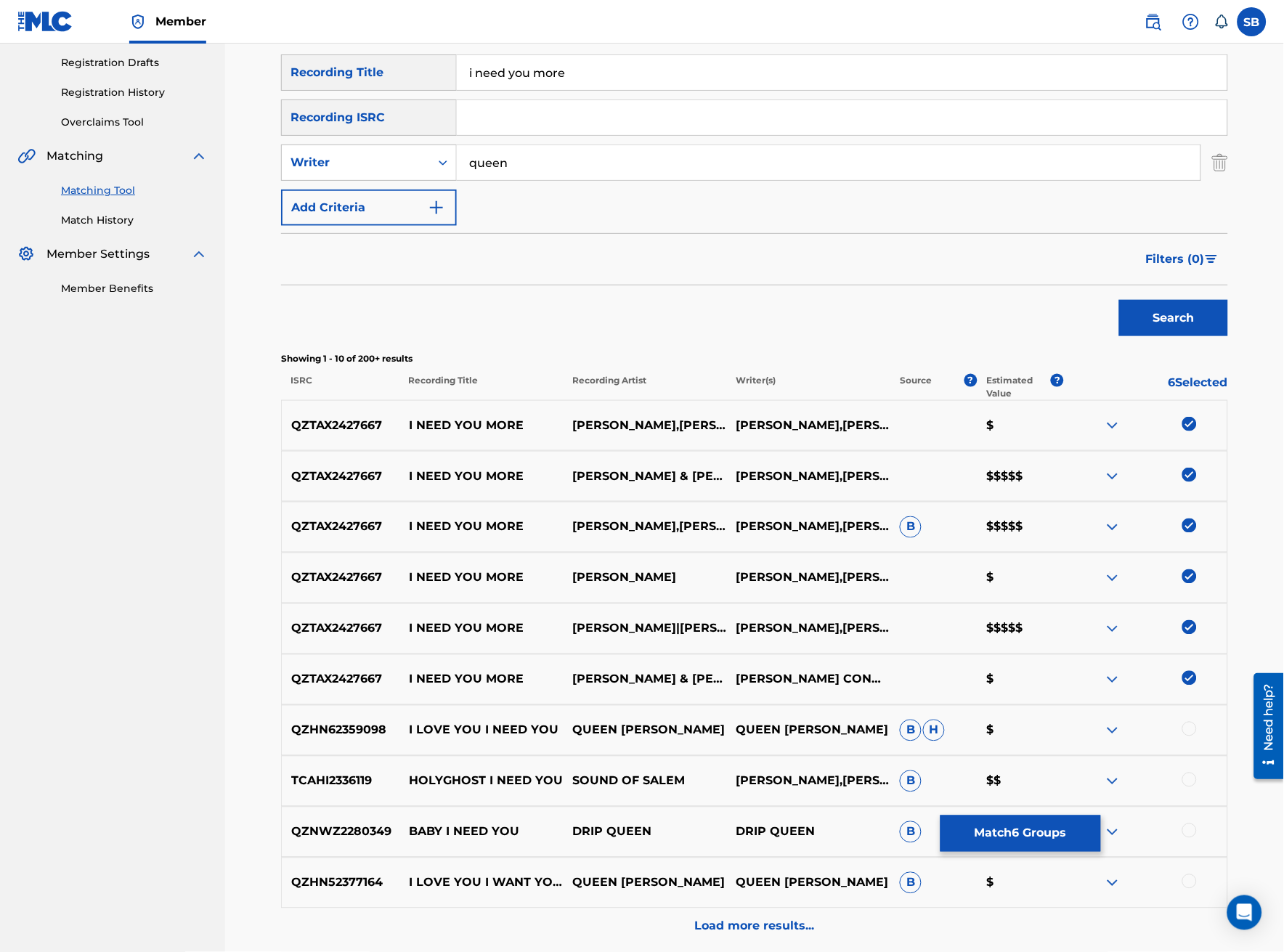 scroll, scrollTop: 242, scrollLeft: 0, axis: vertical 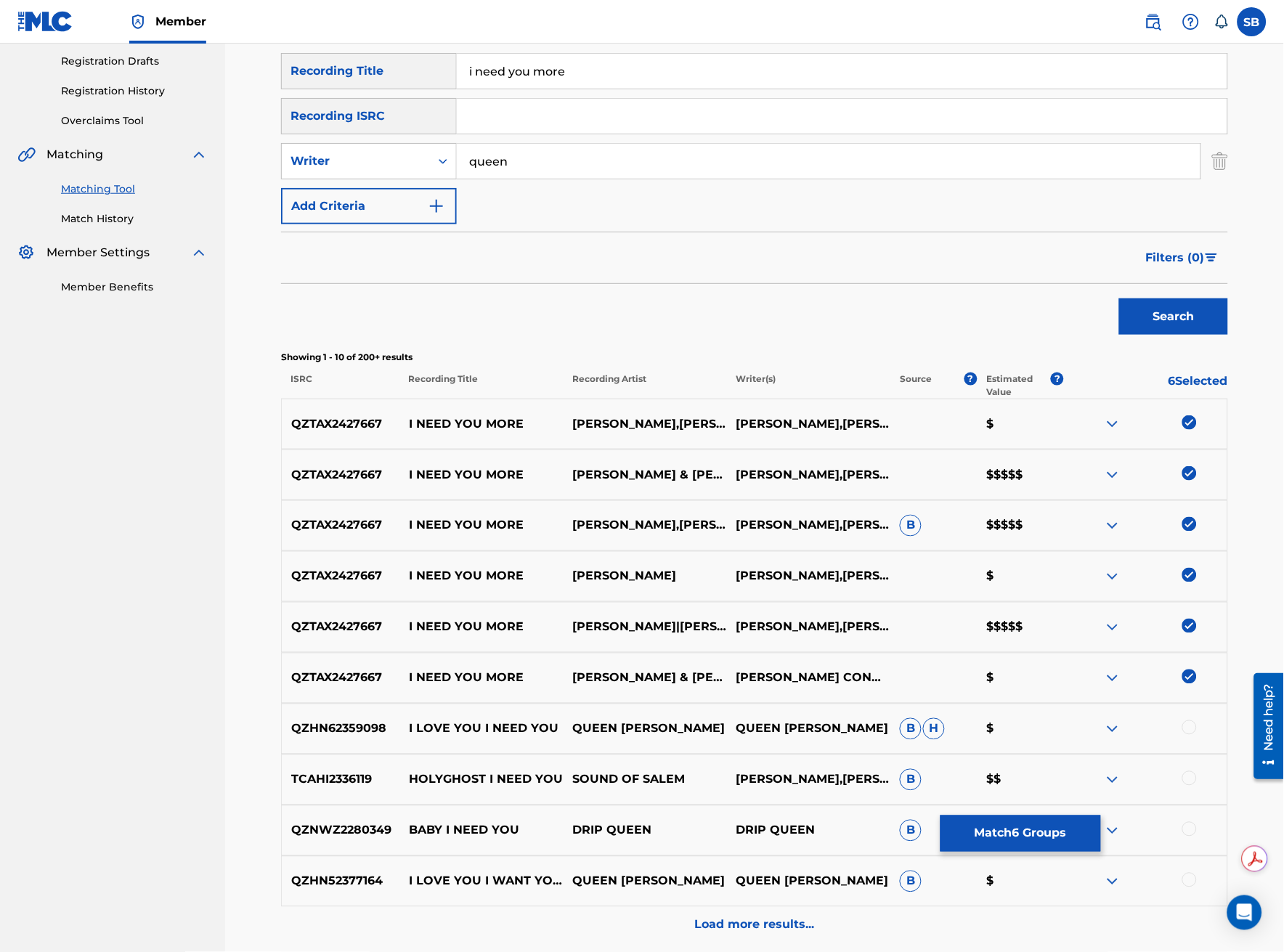 click on "Match  6 Groups" at bounding box center [1020, 834] 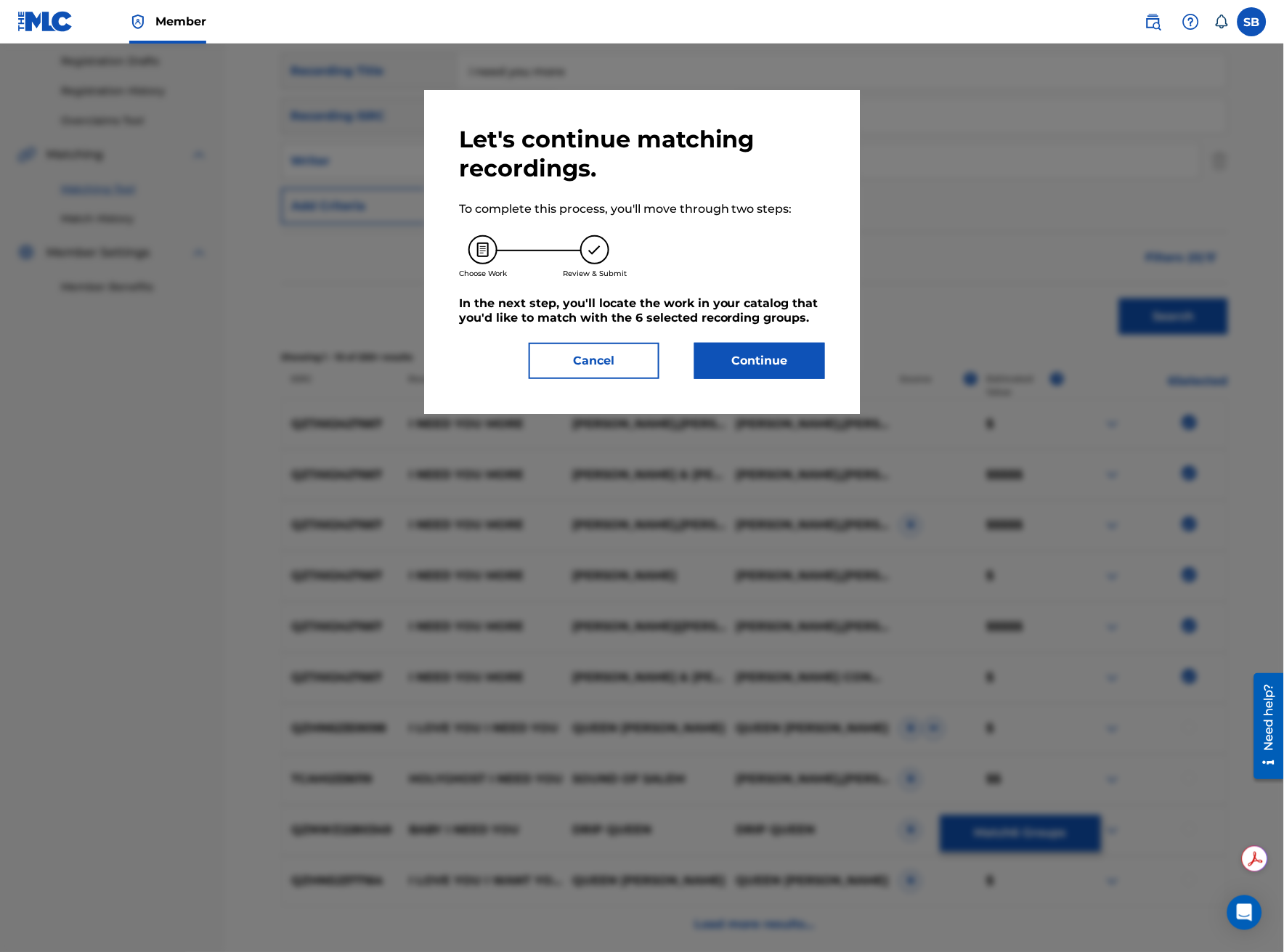 click on "Continue" at bounding box center (760, 361) 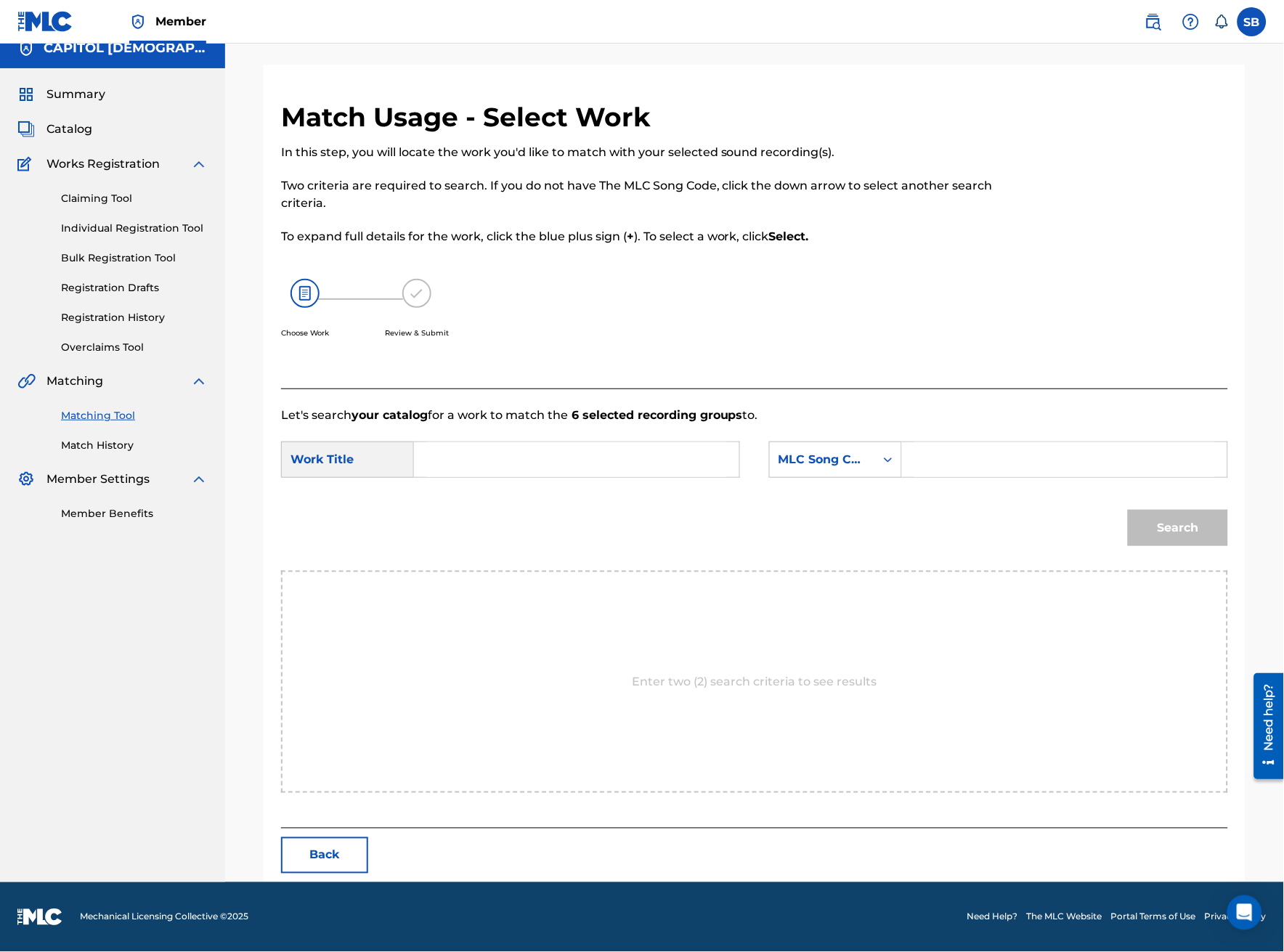 scroll, scrollTop: 0, scrollLeft: 0, axis: both 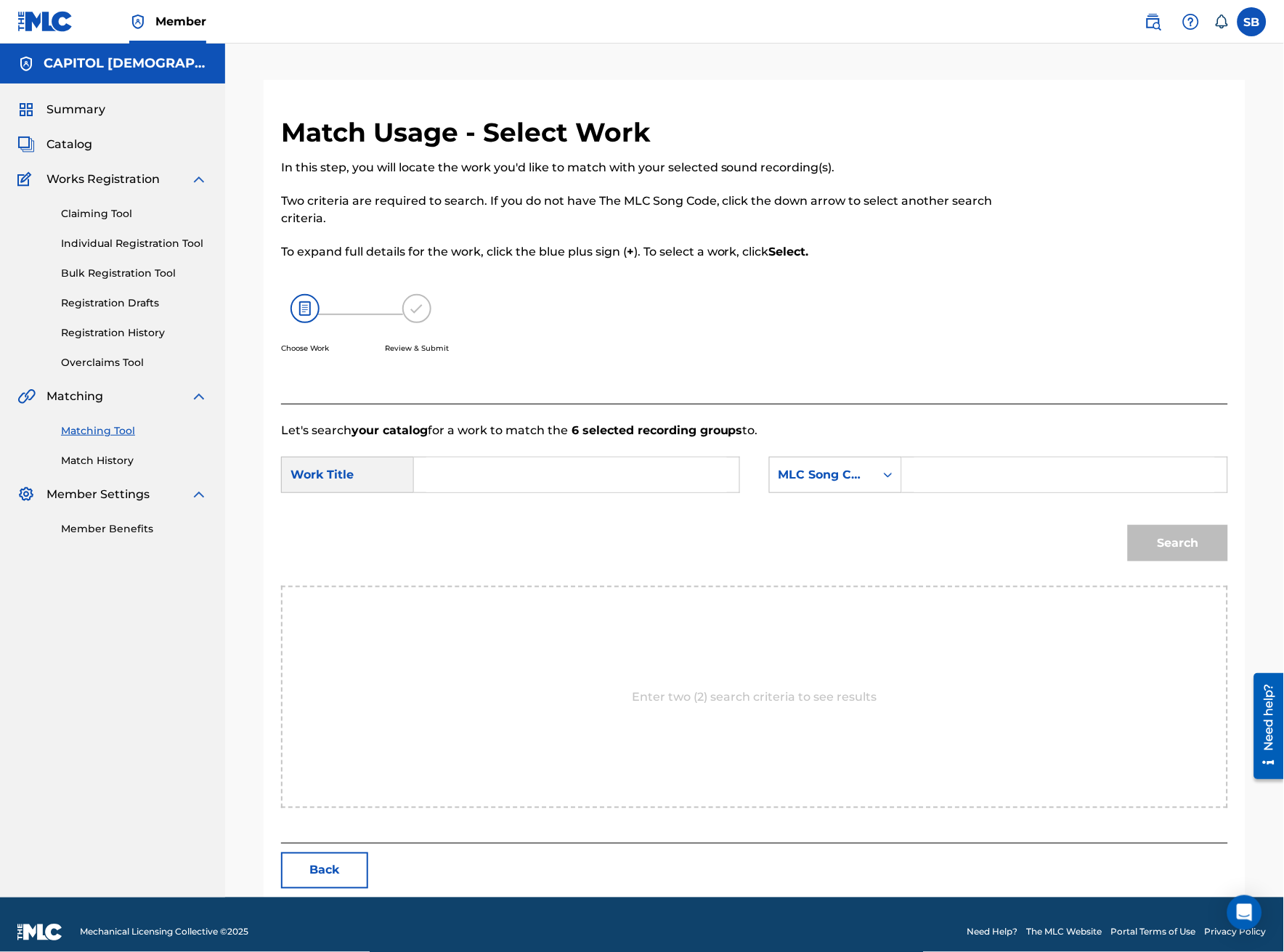 click at bounding box center (577, 475) 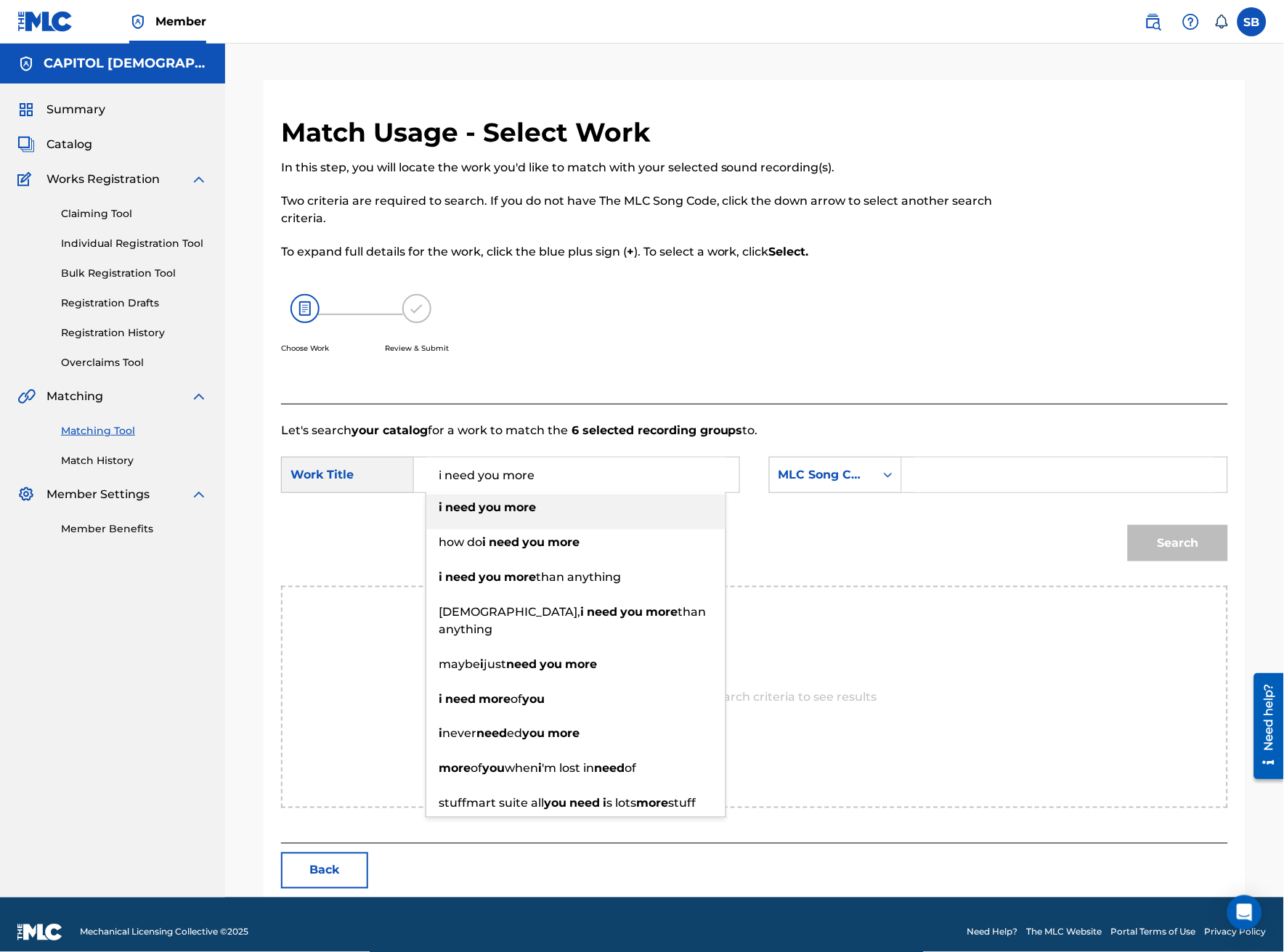 type on "i need you more" 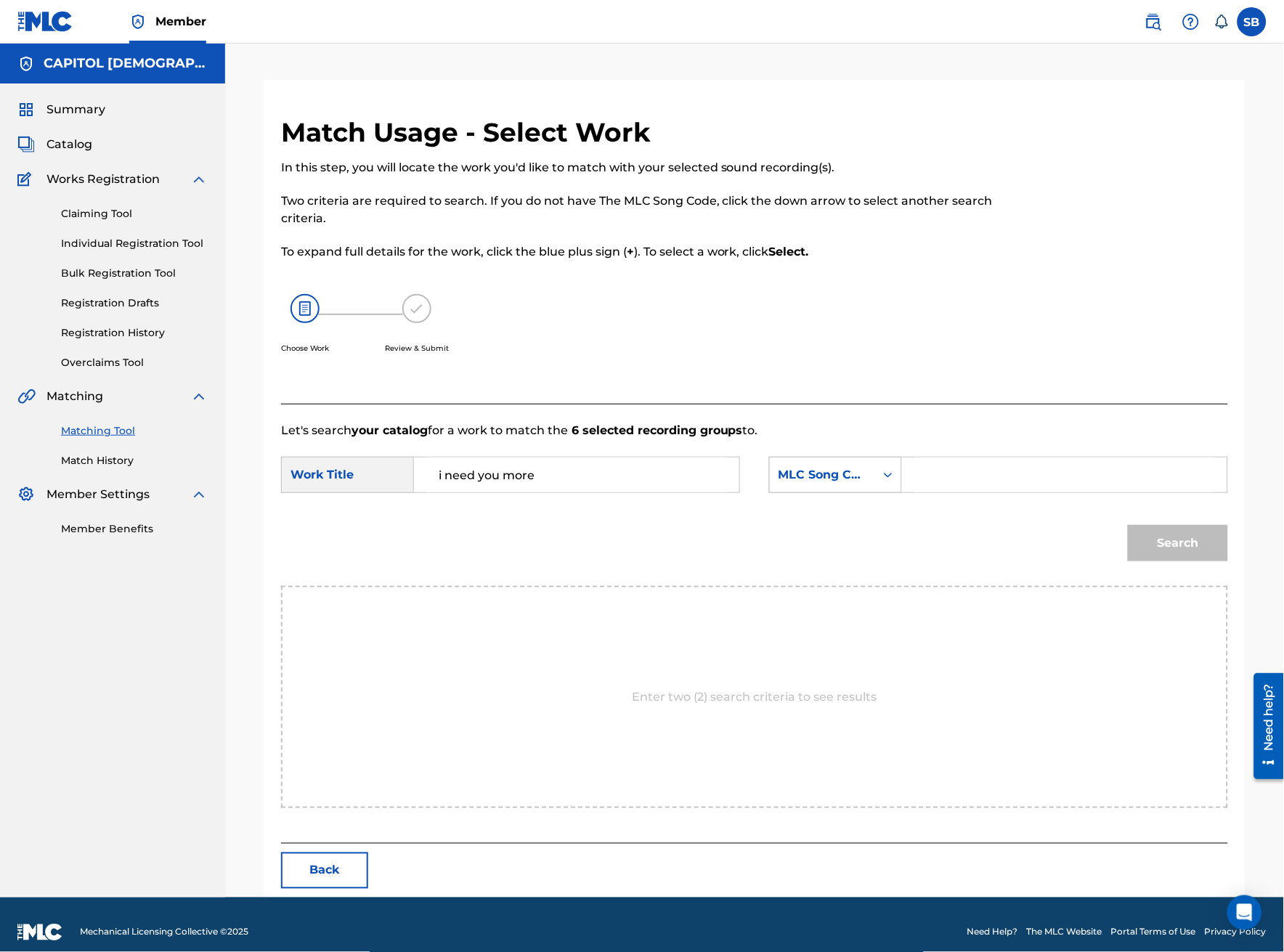 click on "MLC Song Code" at bounding box center (822, 475) 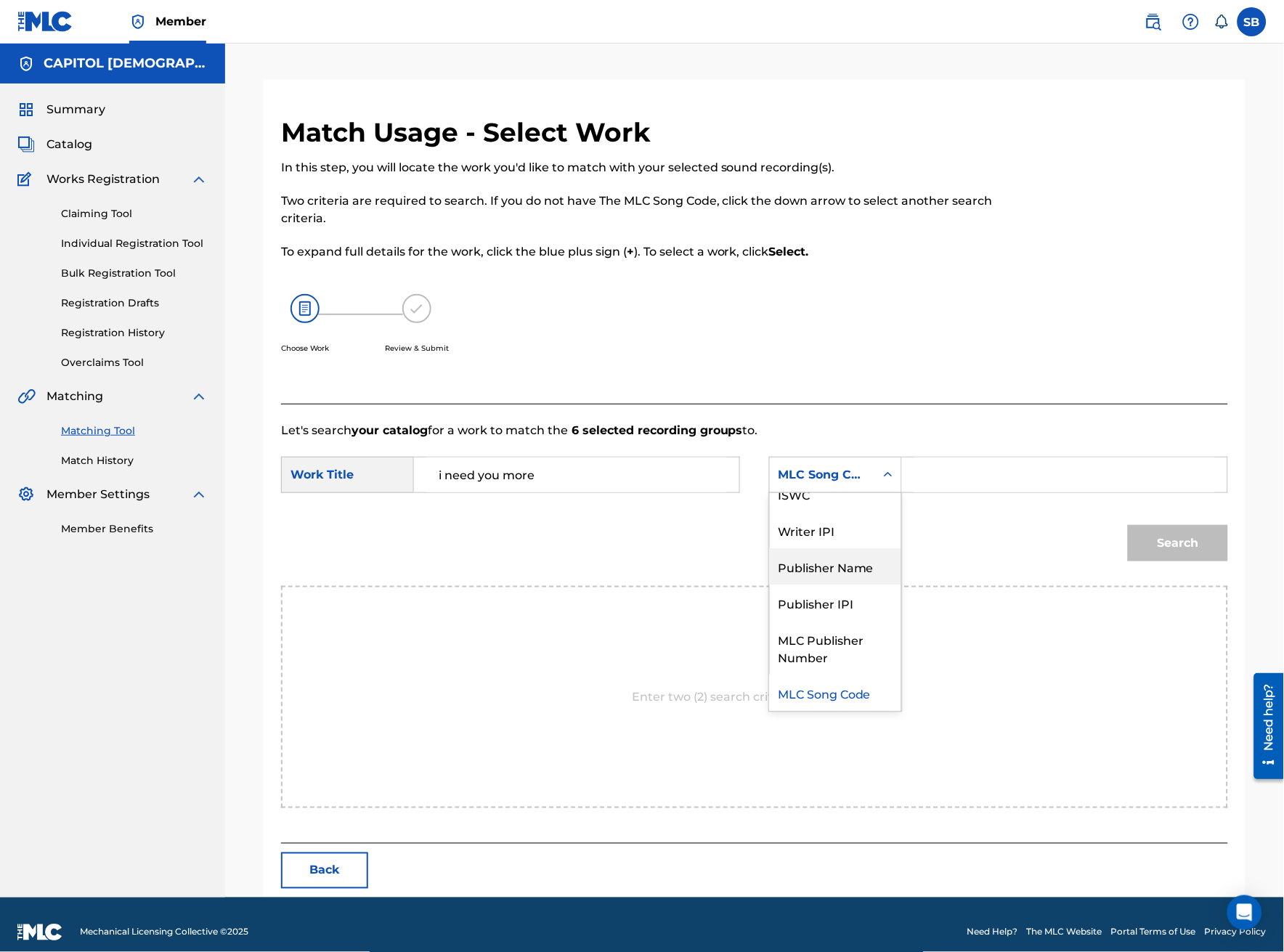 scroll, scrollTop: 0, scrollLeft: 0, axis: both 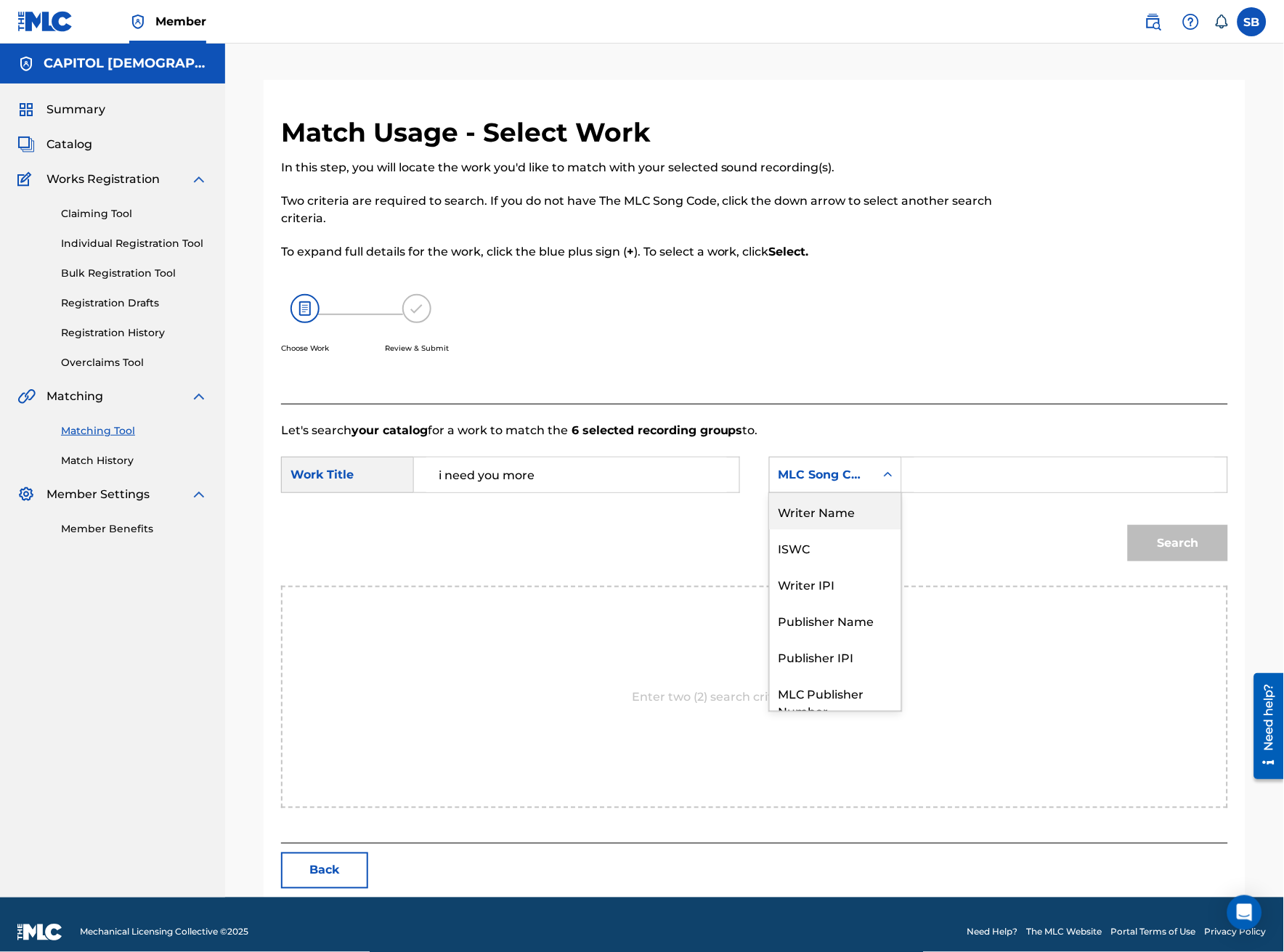 click on "Writer Name" at bounding box center (835, 511) 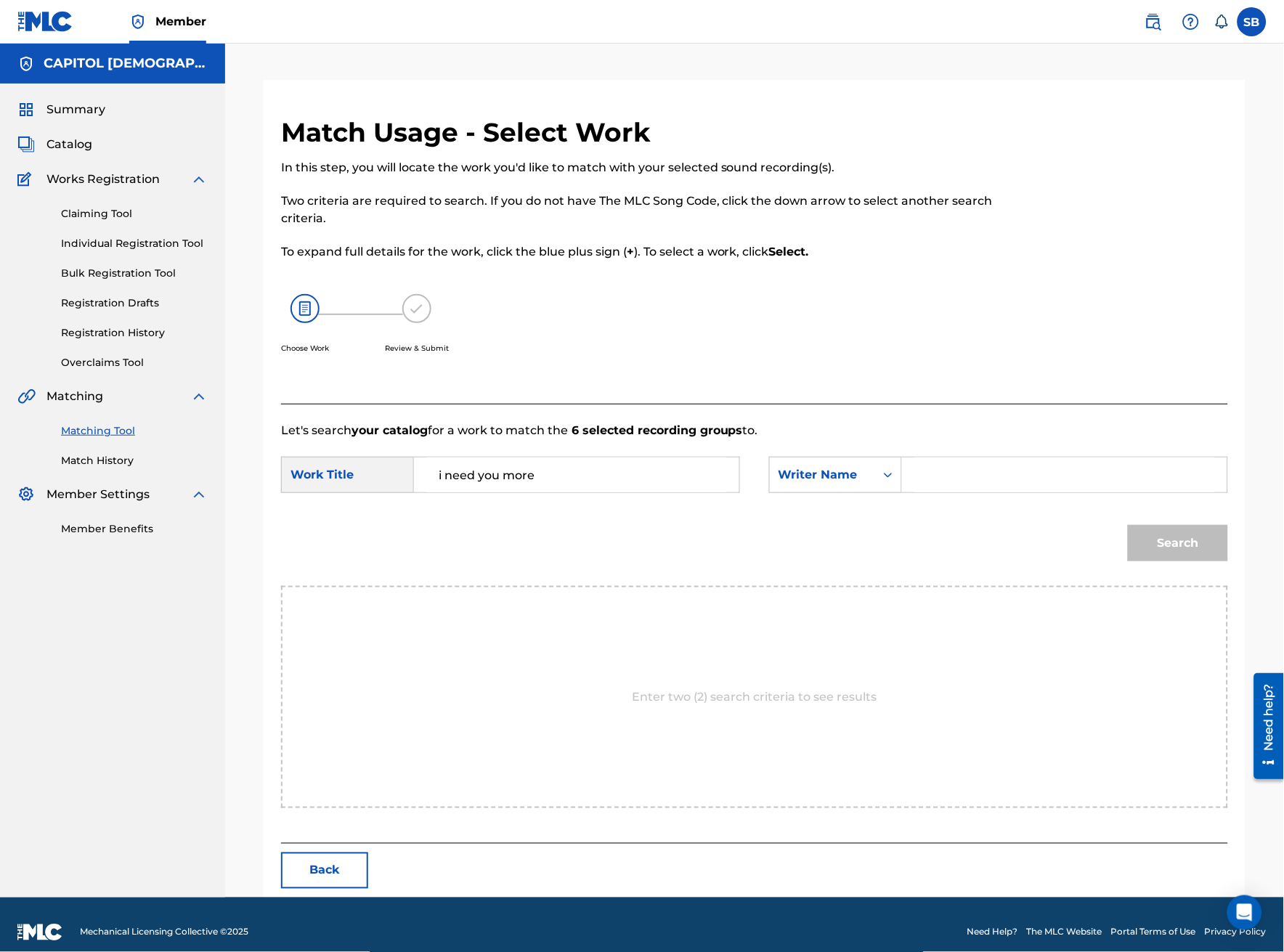 click at bounding box center [1065, 475] 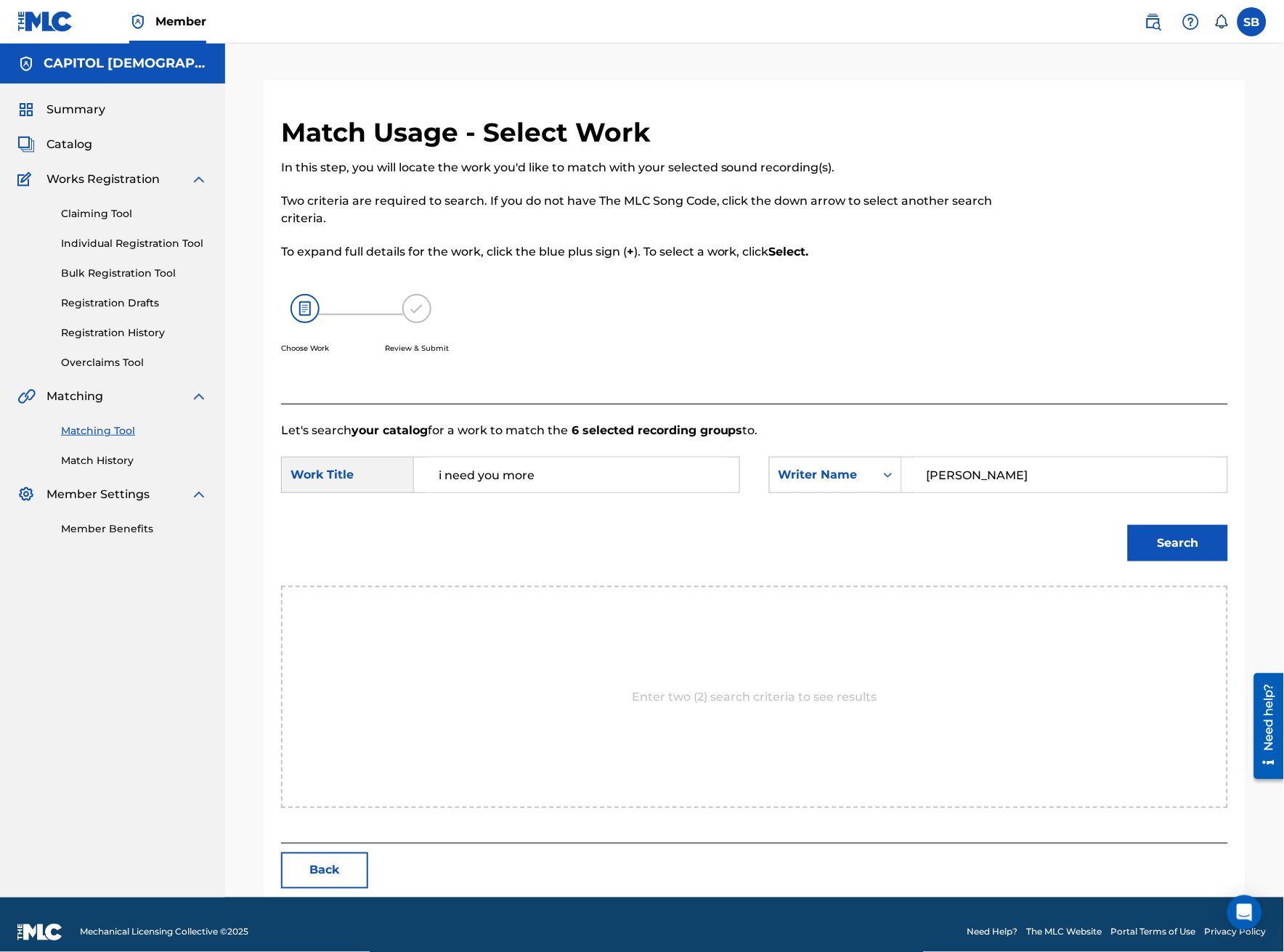 type on "[PERSON_NAME]" 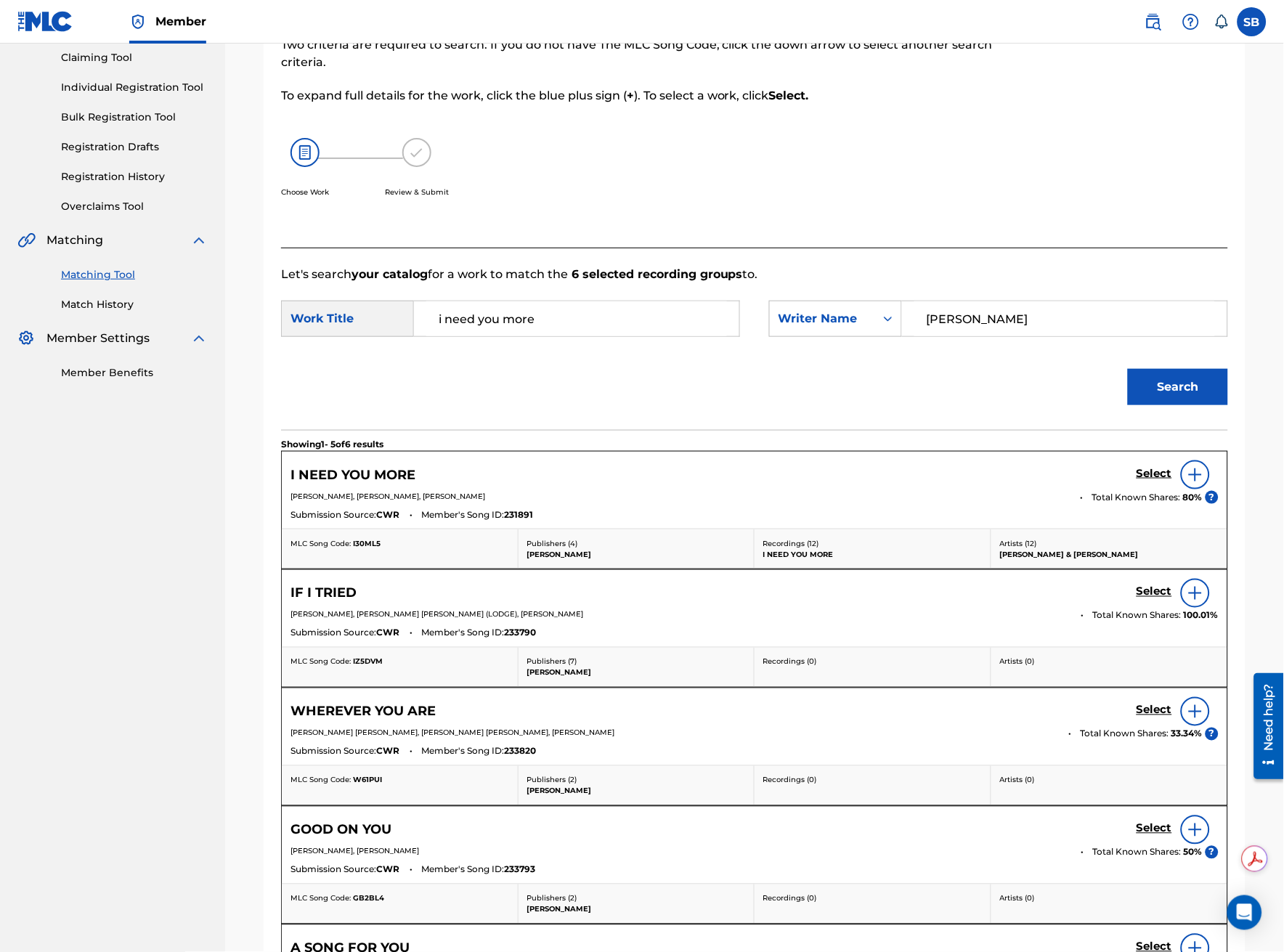scroll, scrollTop: 161, scrollLeft: 0, axis: vertical 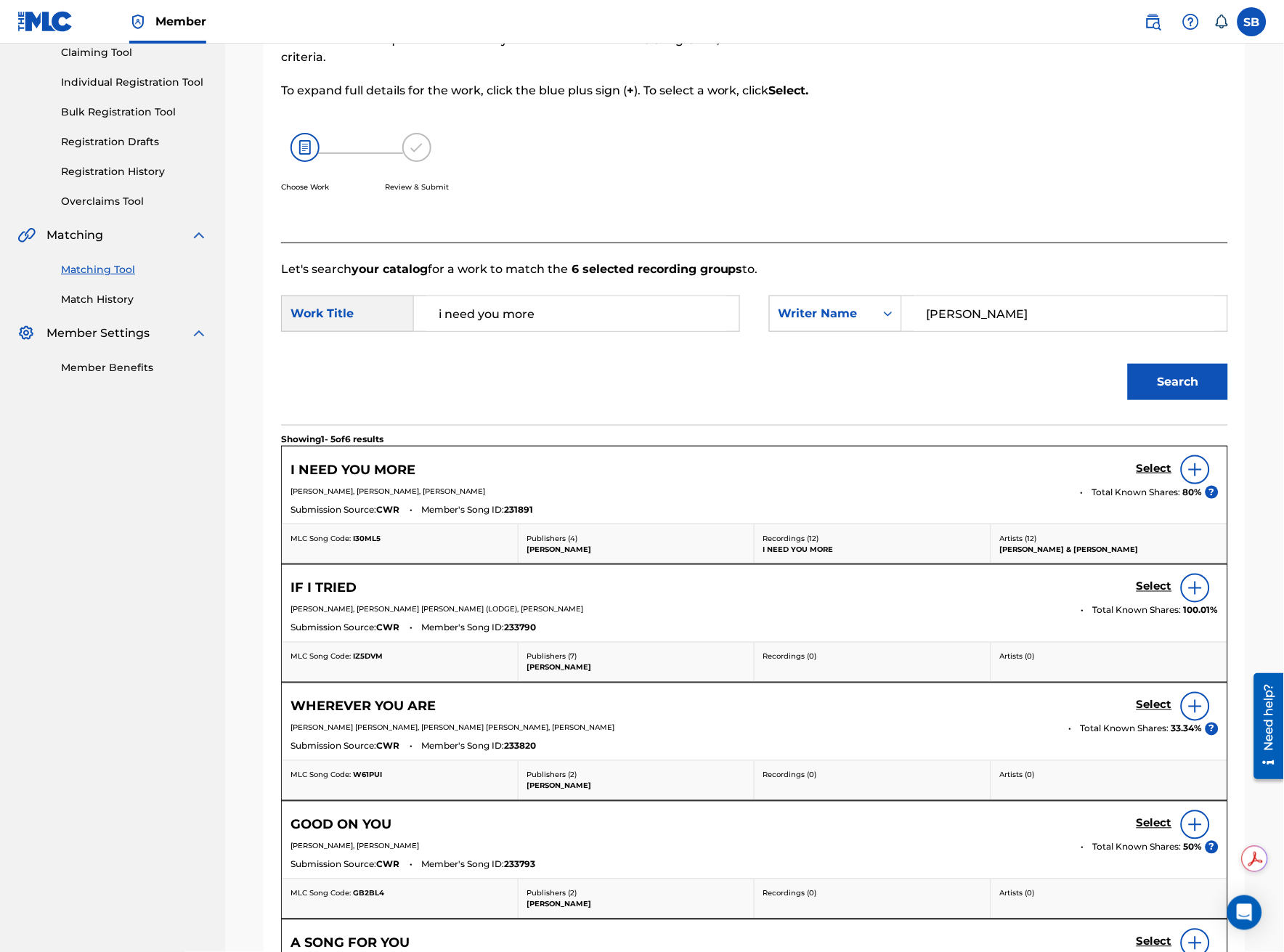 click at bounding box center (1195, 470) 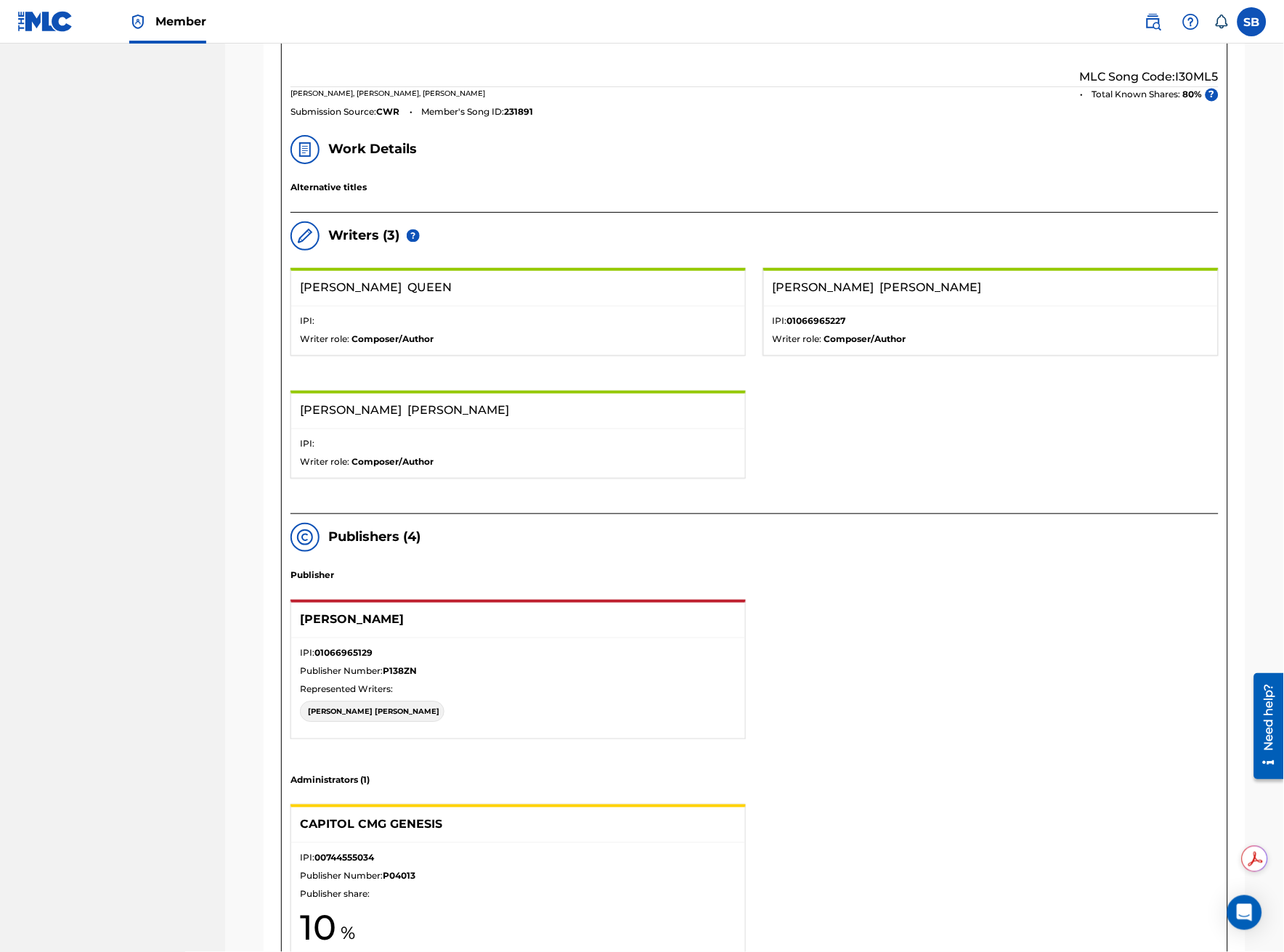 scroll, scrollTop: 564, scrollLeft: 0, axis: vertical 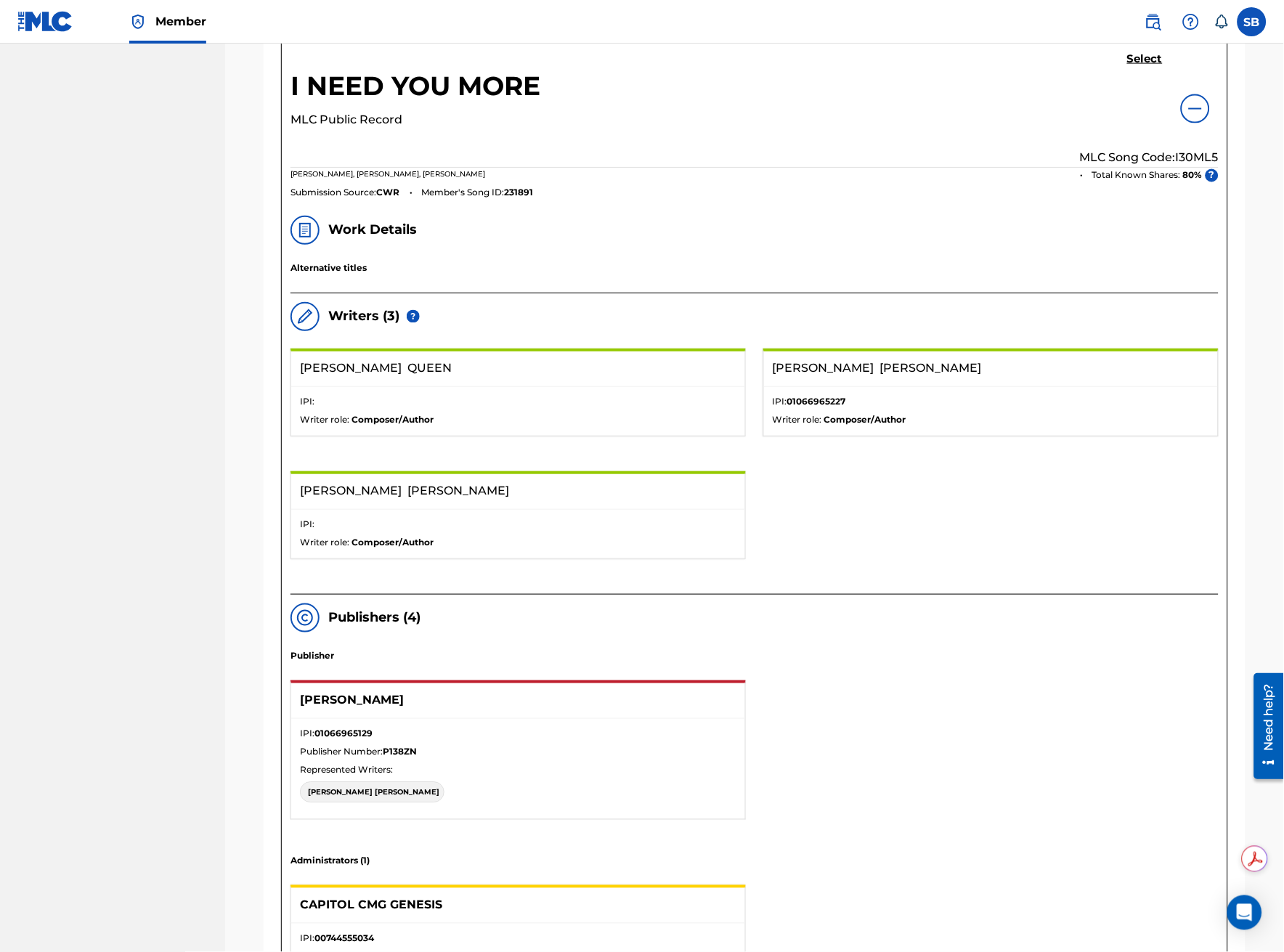 click at bounding box center [1195, 109] 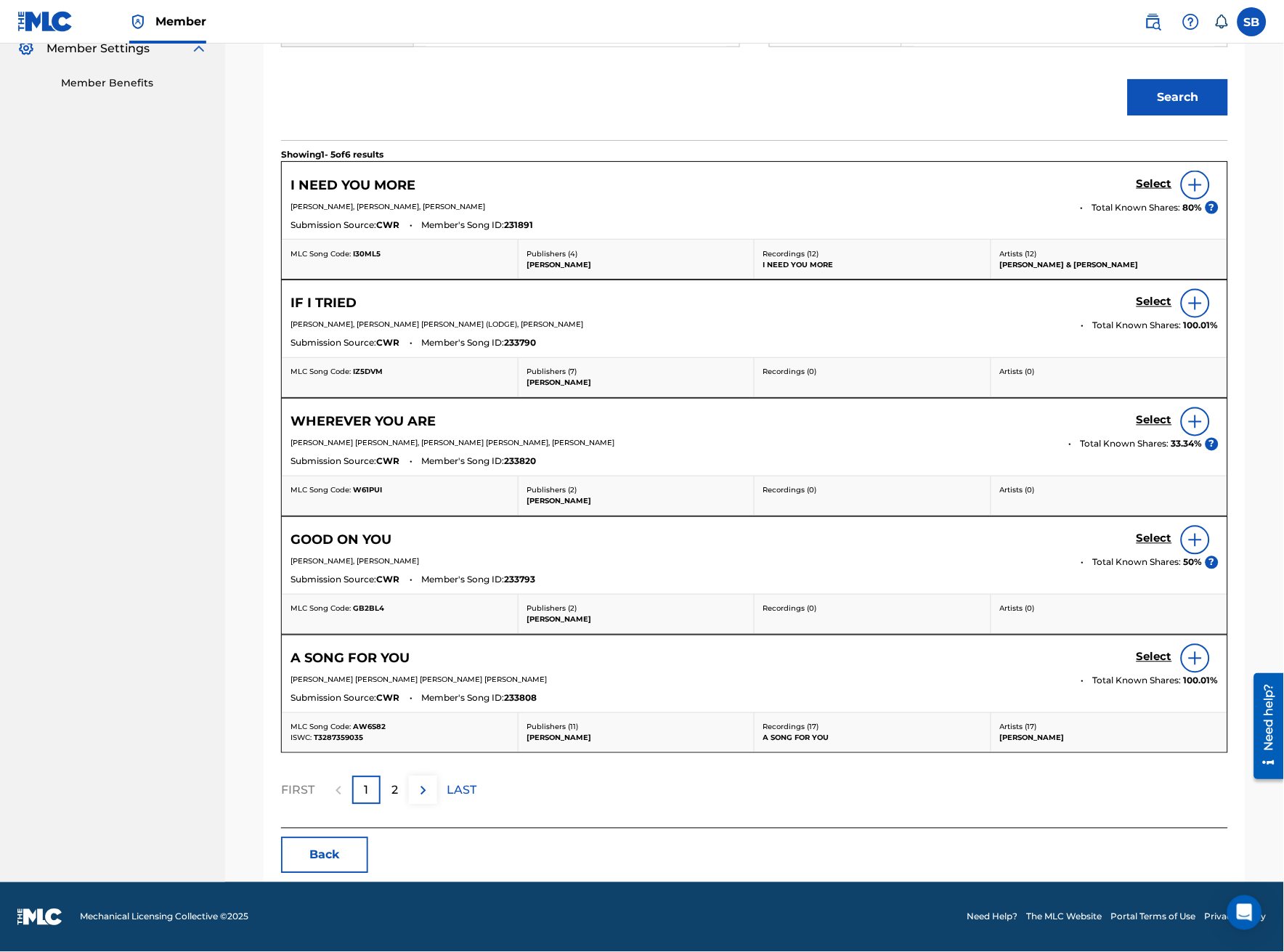 scroll, scrollTop: 447, scrollLeft: 0, axis: vertical 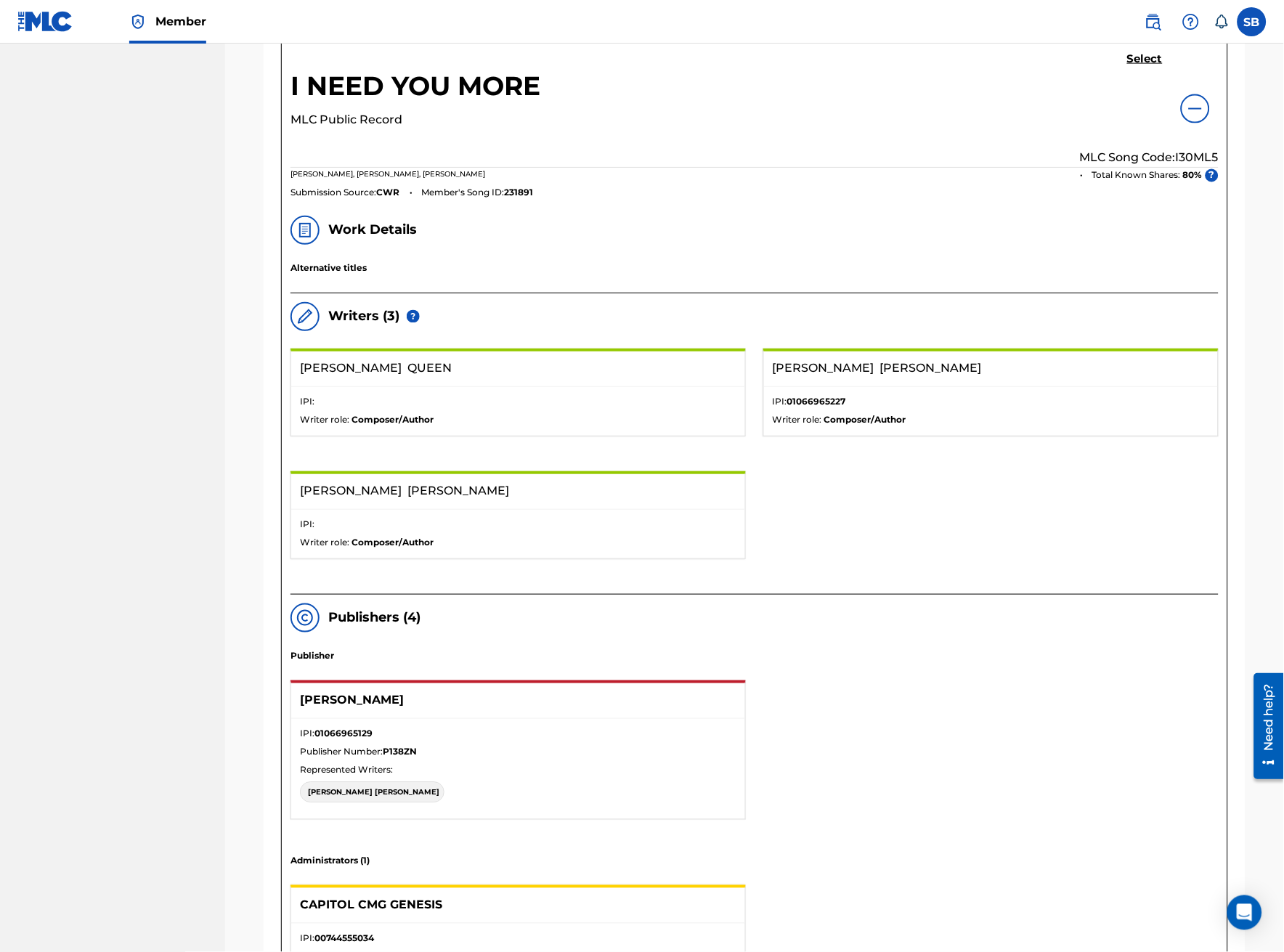 click on "Select" at bounding box center [1145, 59] 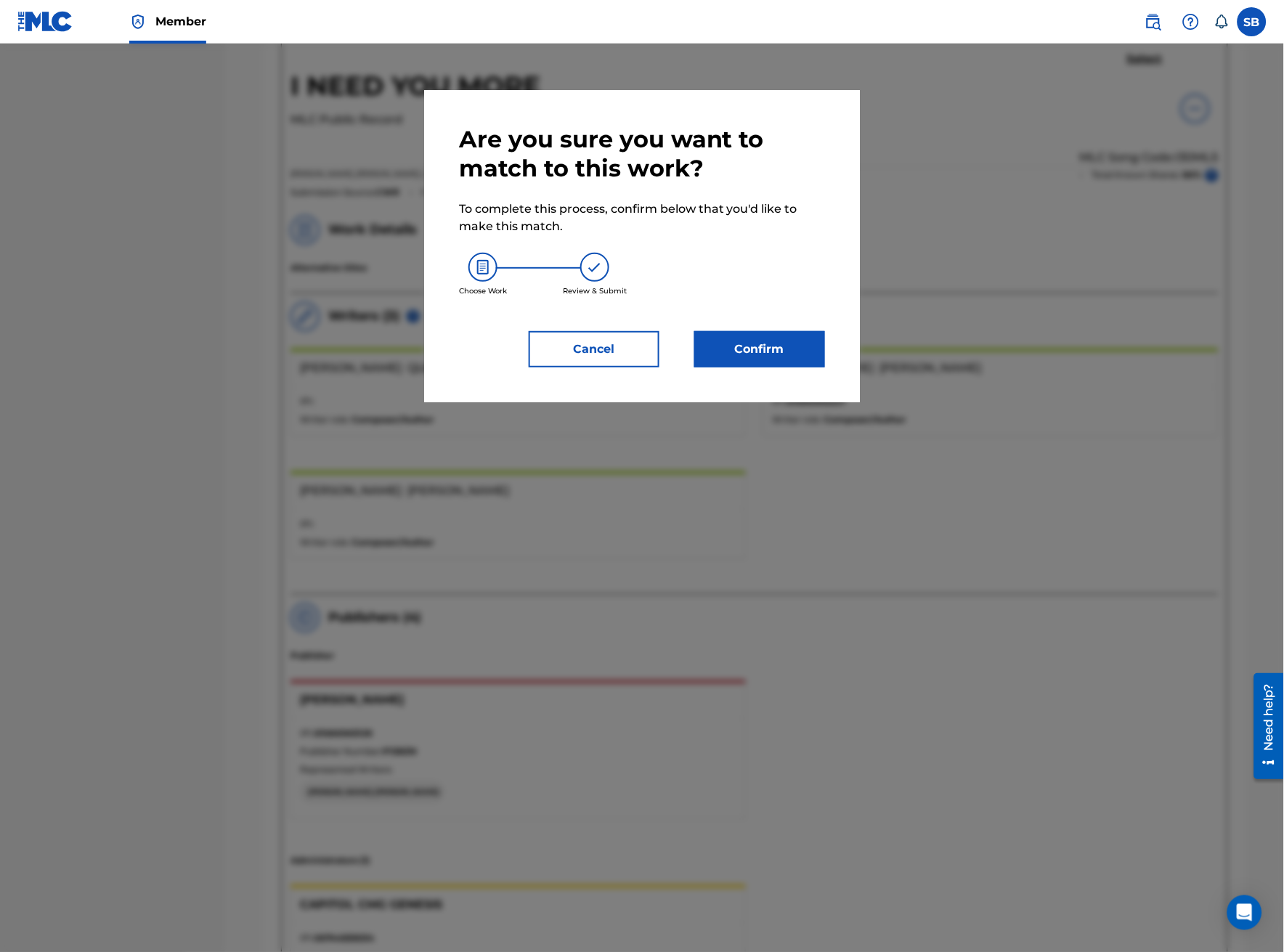 click on "Confirm" at bounding box center (760, 349) 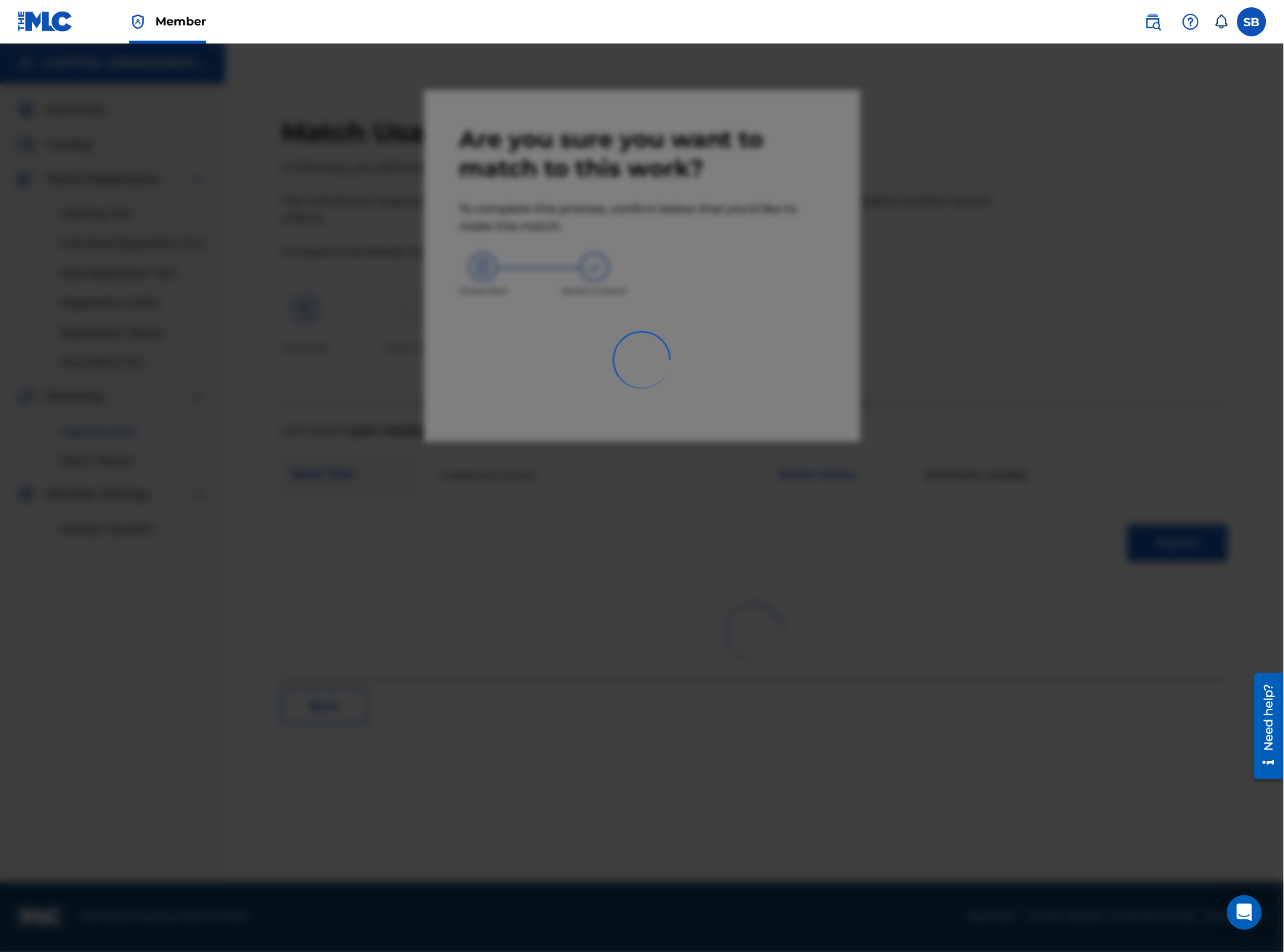 scroll, scrollTop: 0, scrollLeft: 0, axis: both 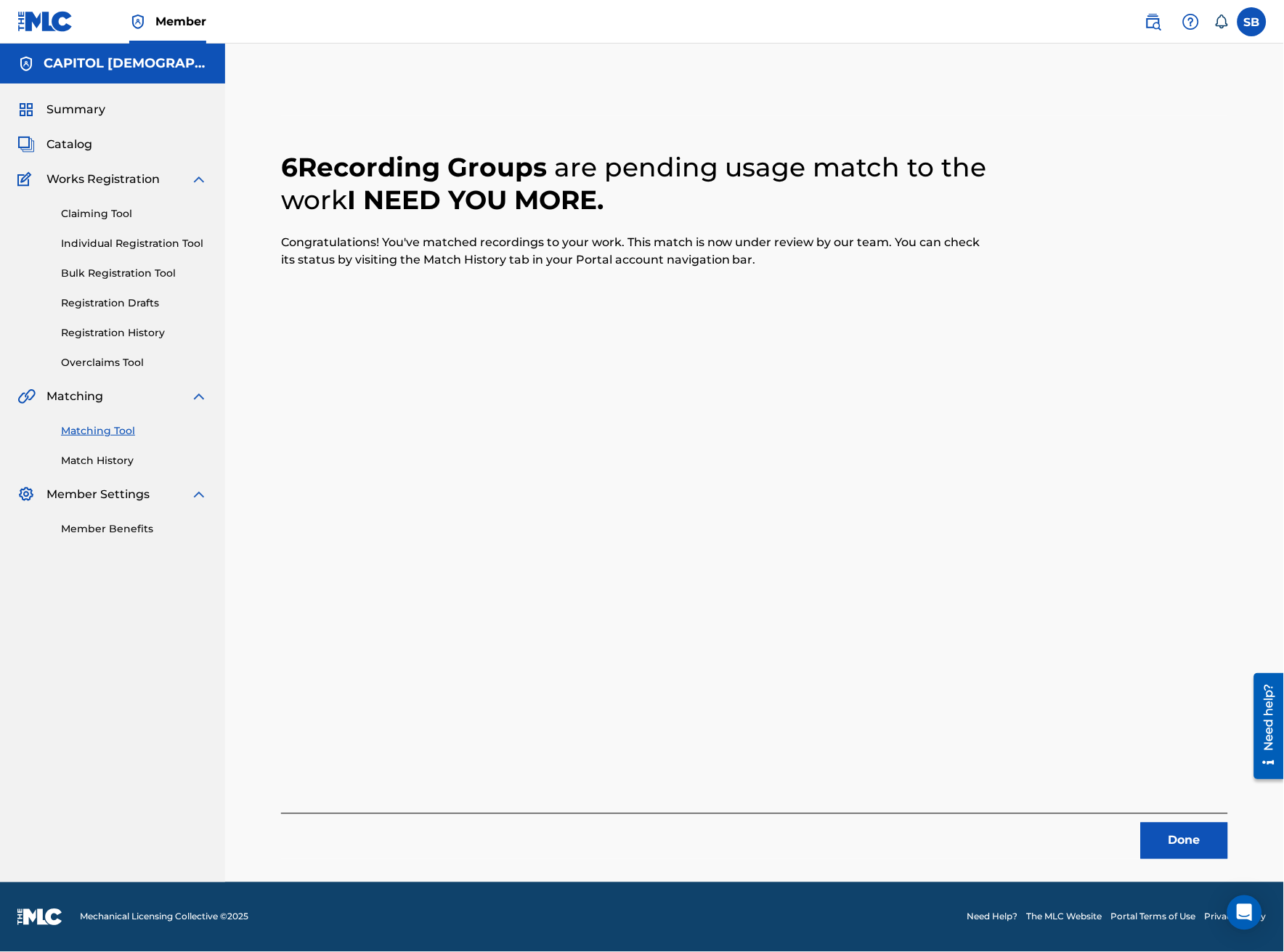 click on "Matching Tool" at bounding box center (134, 431) 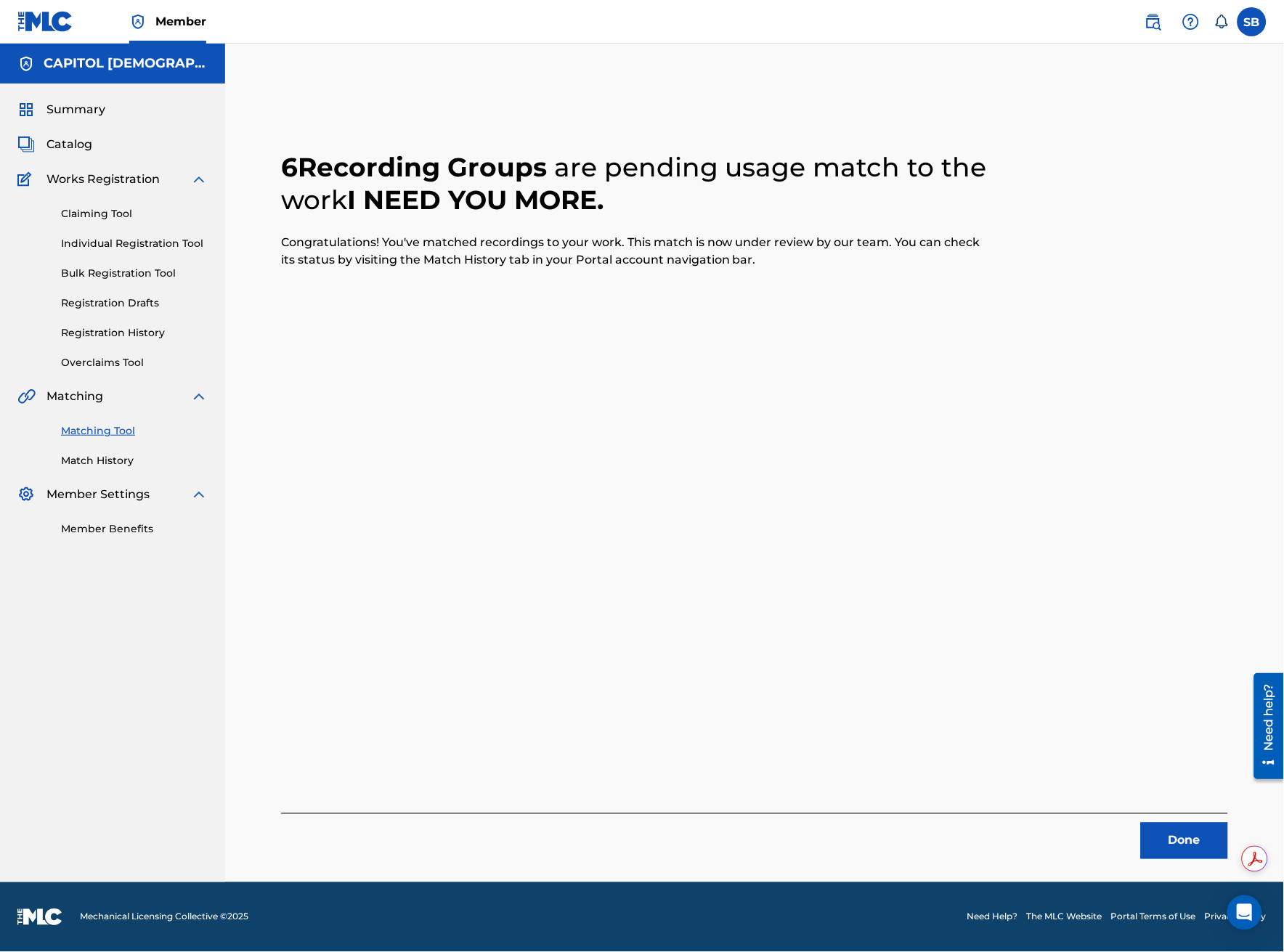 click on "Done" at bounding box center (1185, 841) 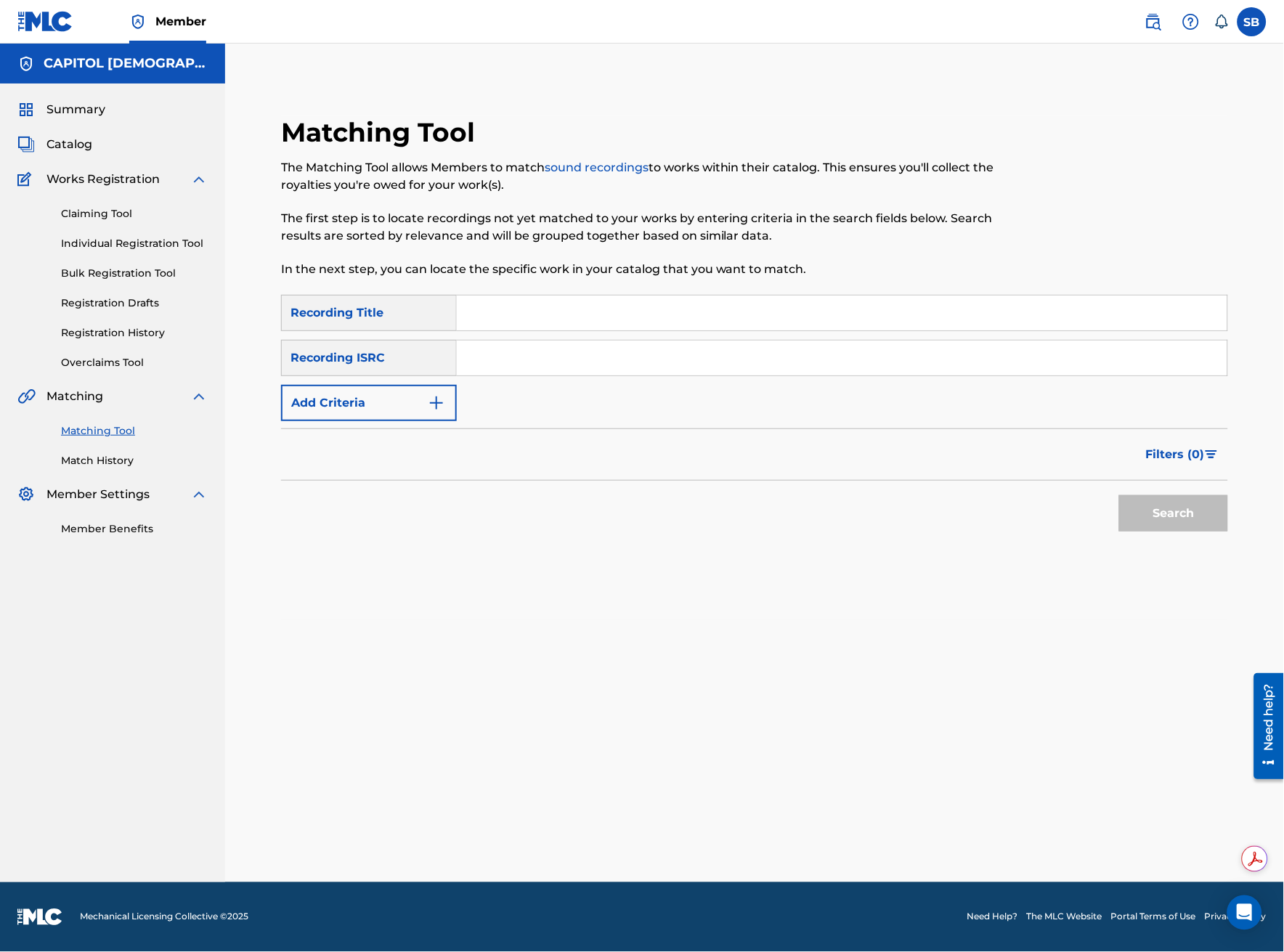 click at bounding box center [436, 403] 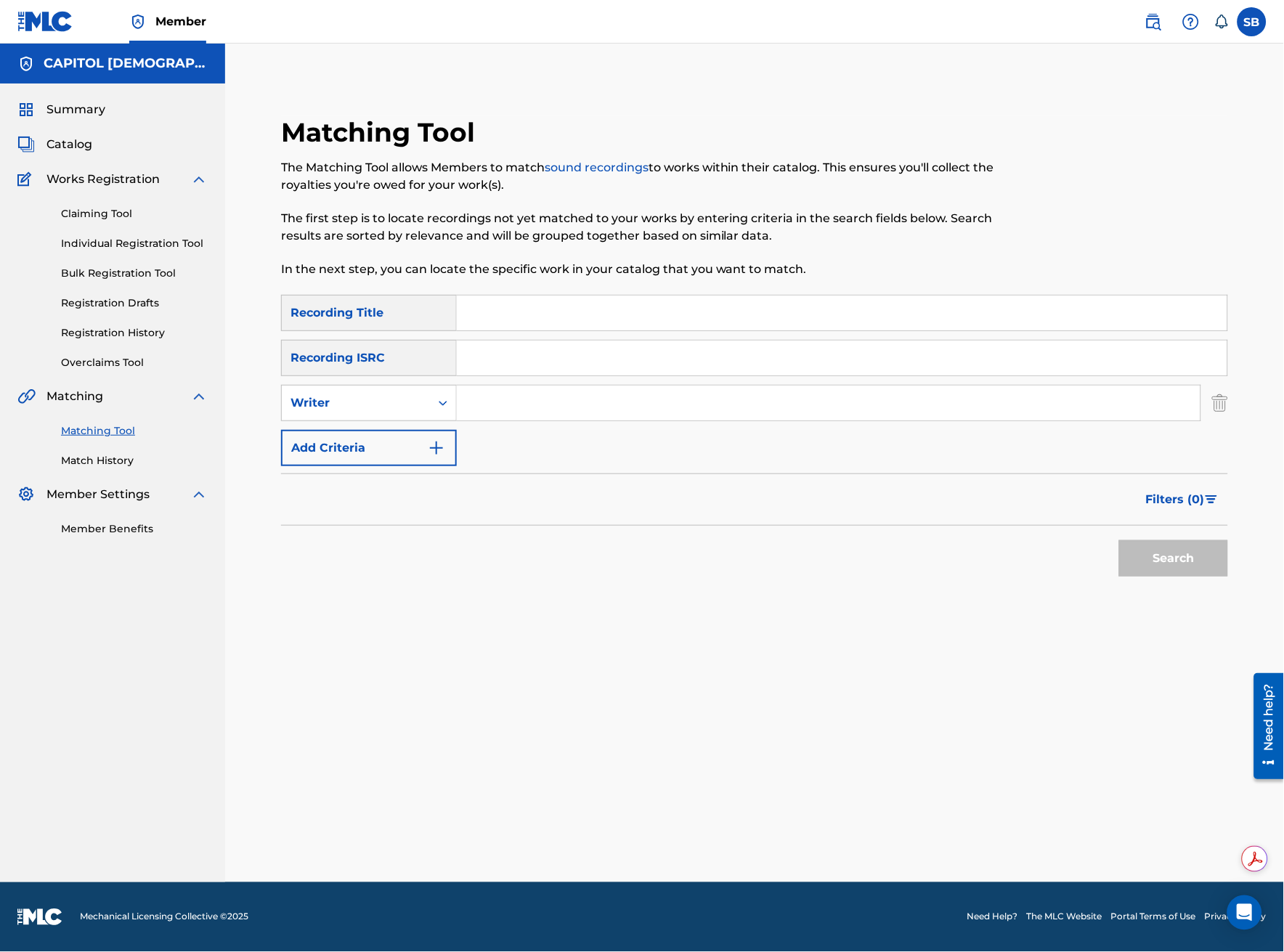 drag, startPoint x: 525, startPoint y: 407, endPoint x: 530, endPoint y: 414, distance: 8.602325 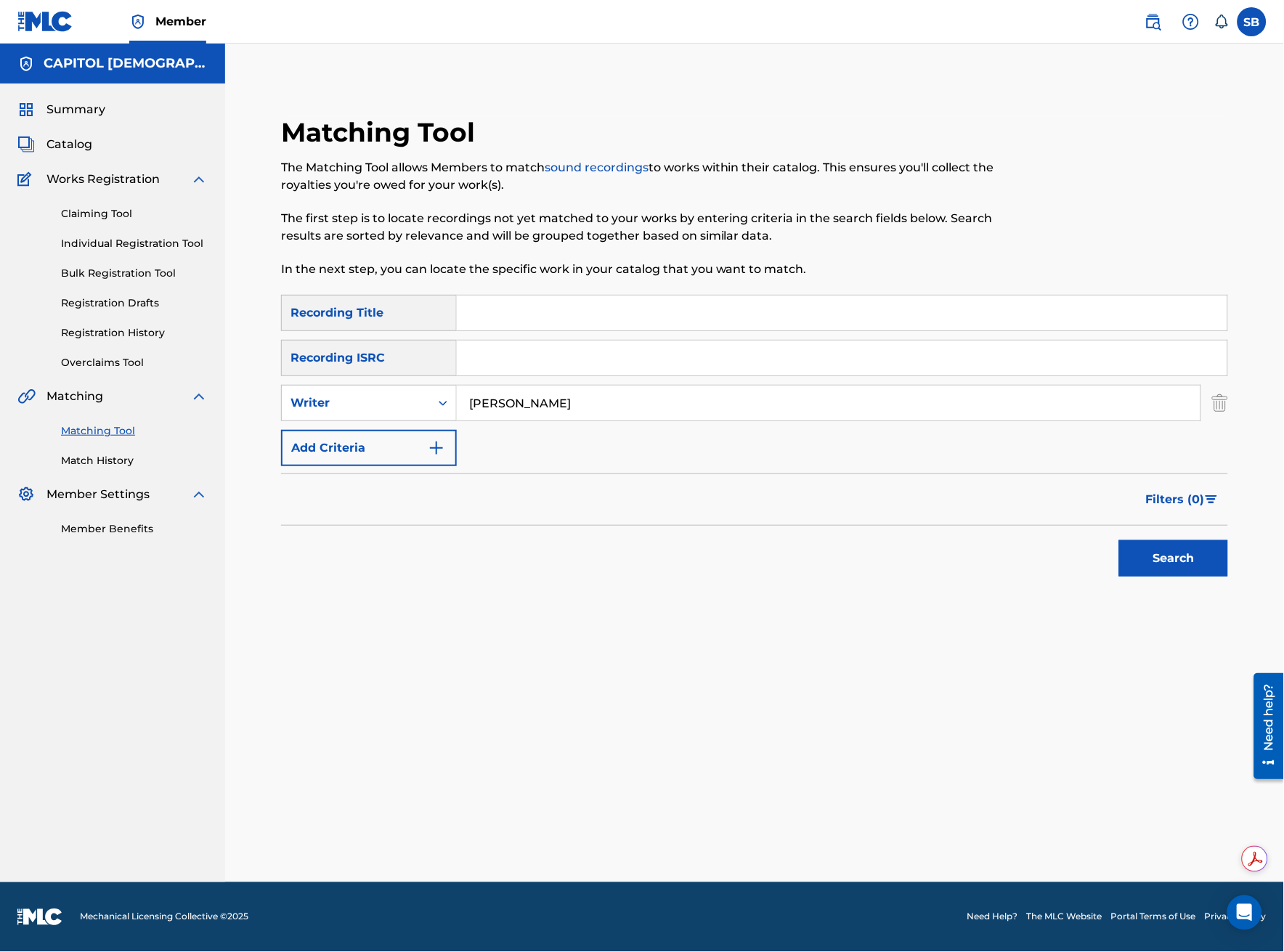 click on "Search" at bounding box center [1174, 558] 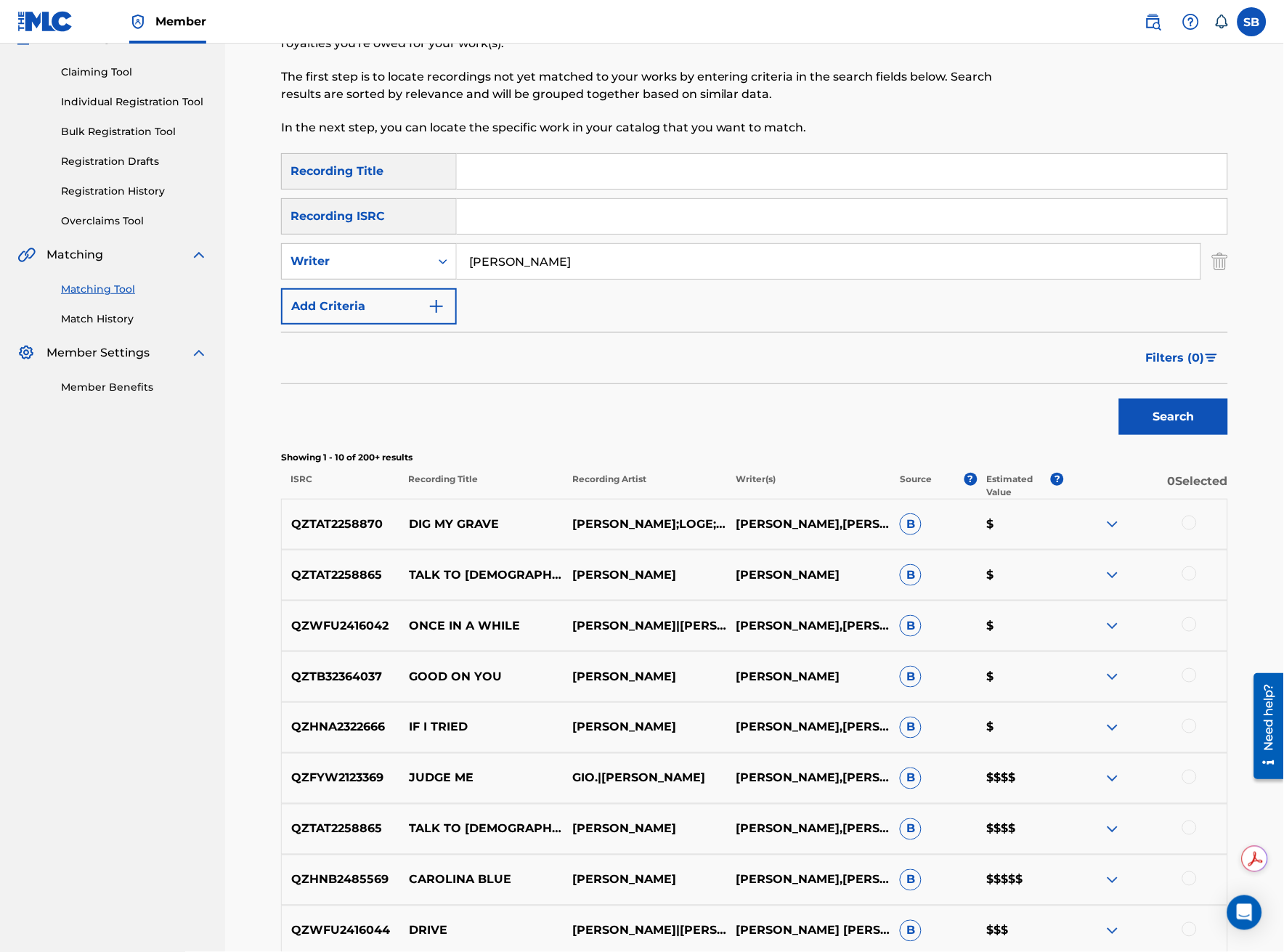 scroll, scrollTop: 161, scrollLeft: 0, axis: vertical 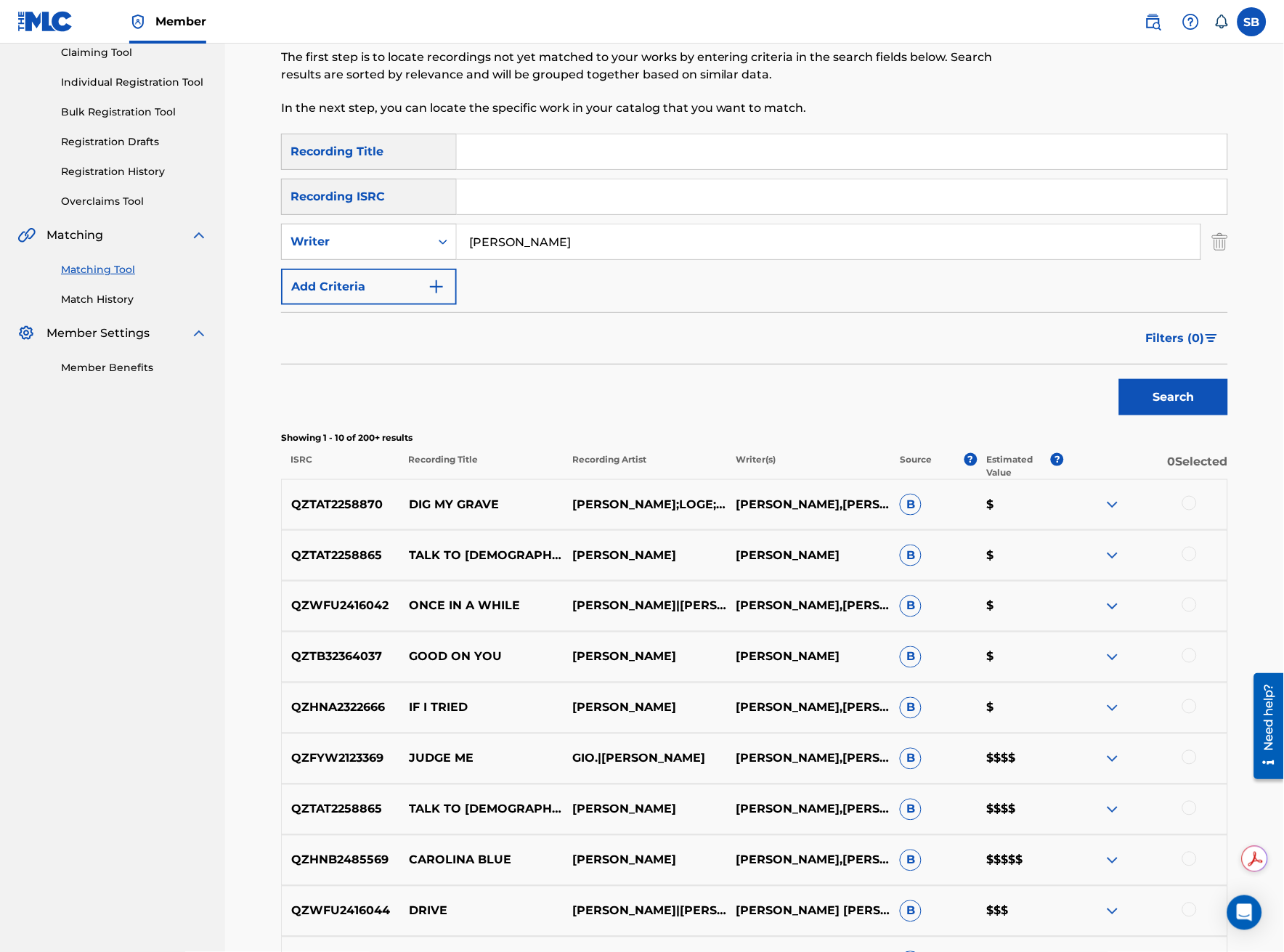 click on "Filters ( 0 )" at bounding box center (1182, 338) 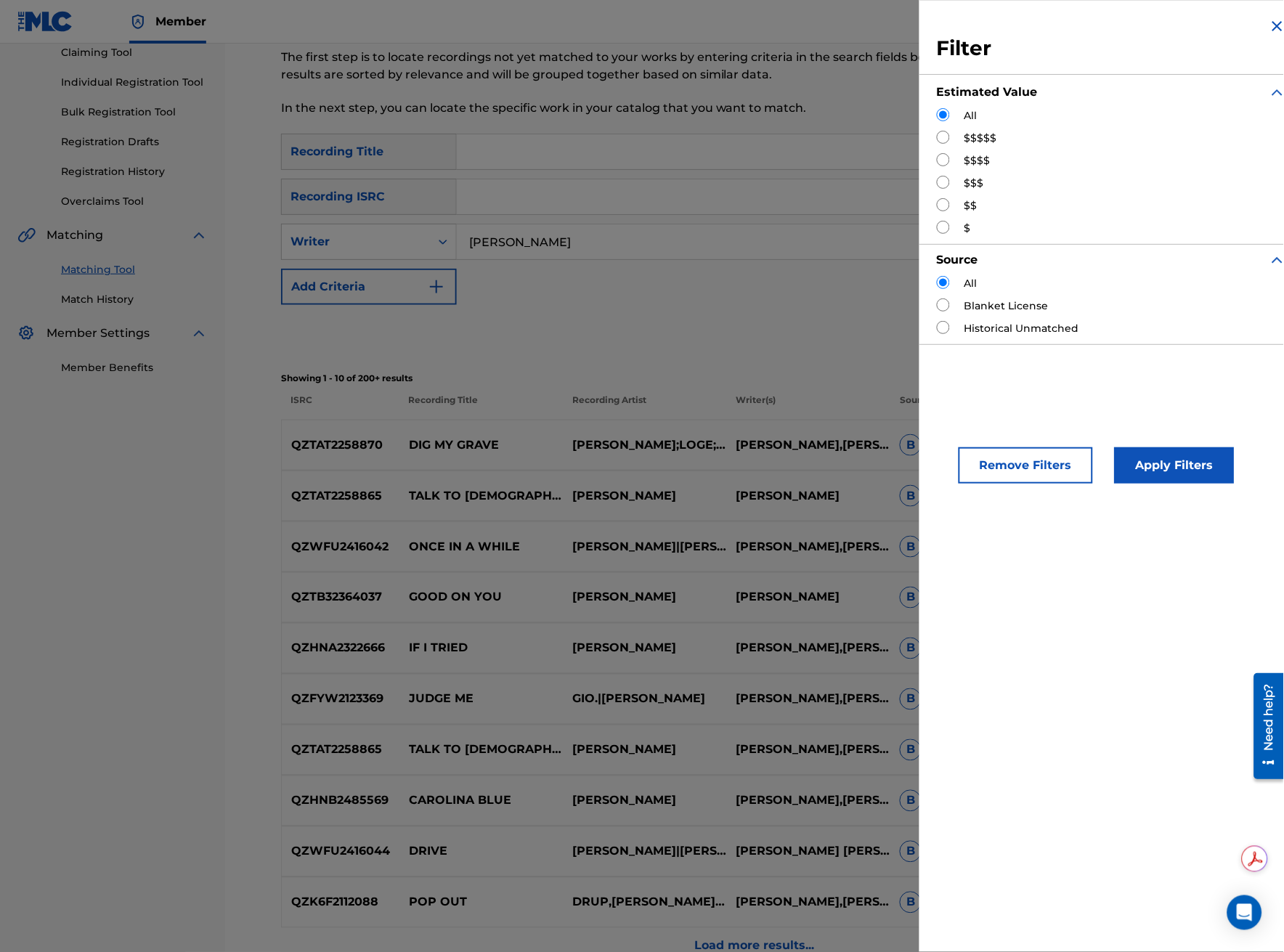 click at bounding box center (943, 137) 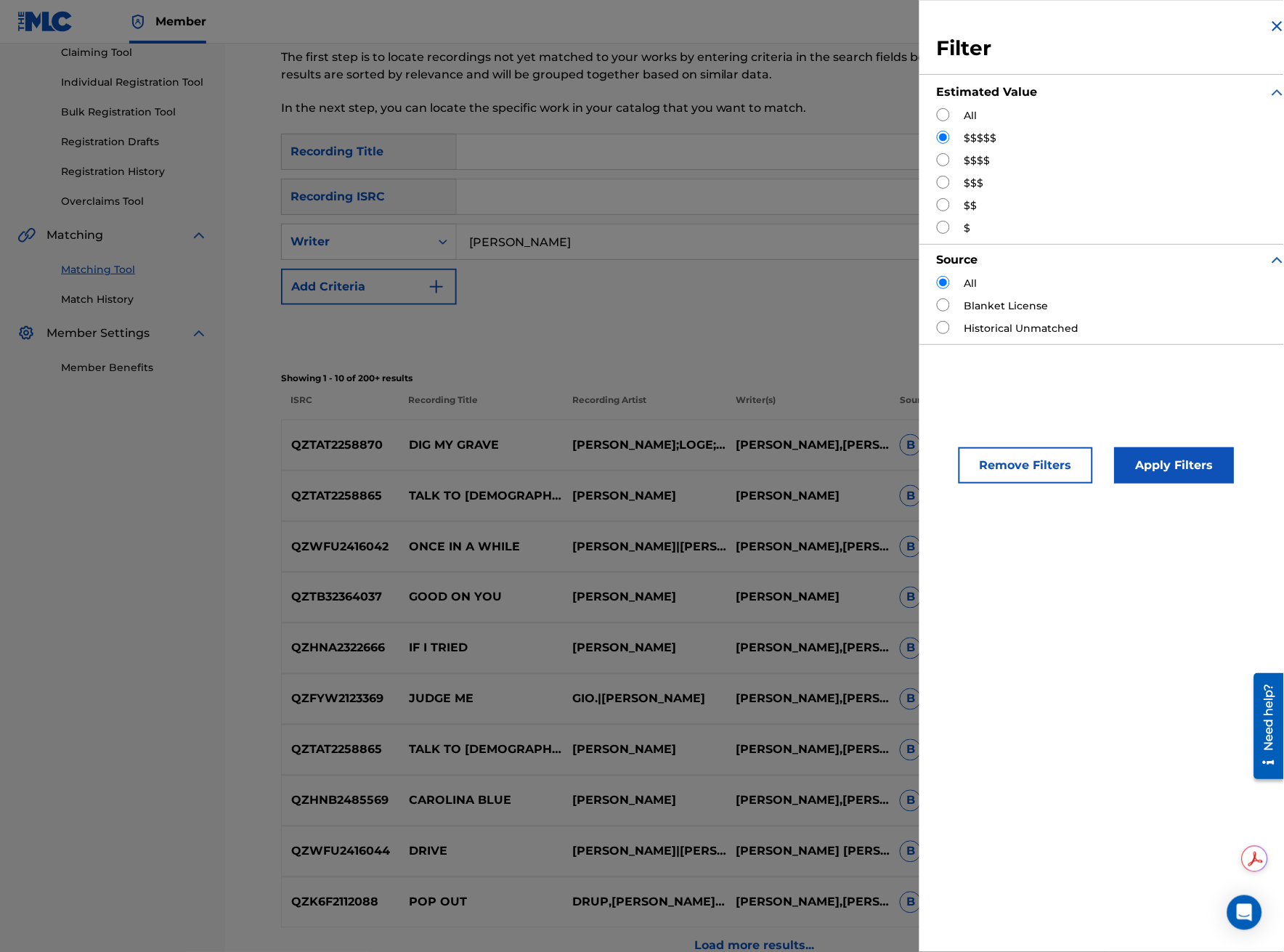 click on "Apply Filters" at bounding box center [1174, 465] 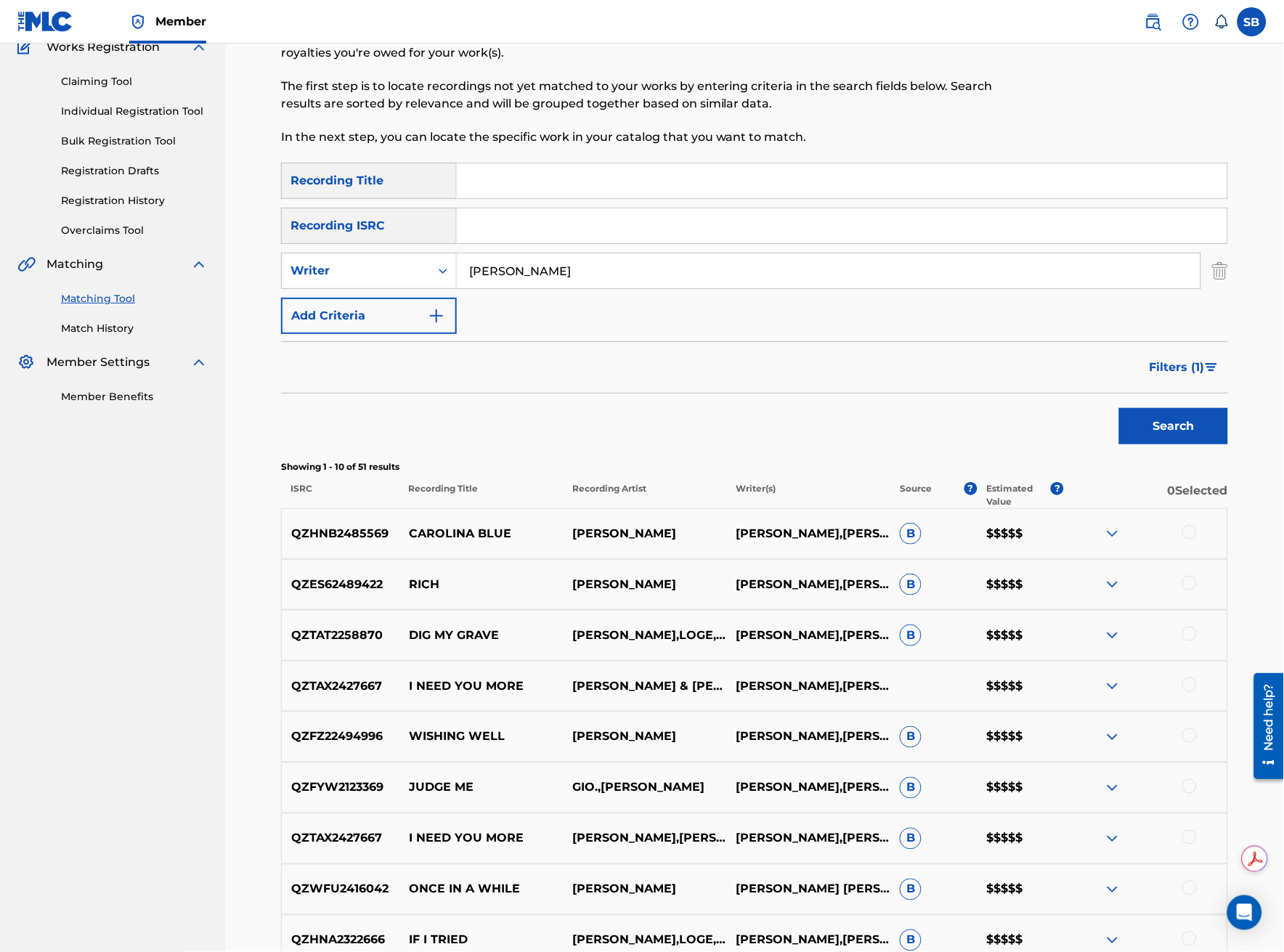 scroll, scrollTop: 161, scrollLeft: 0, axis: vertical 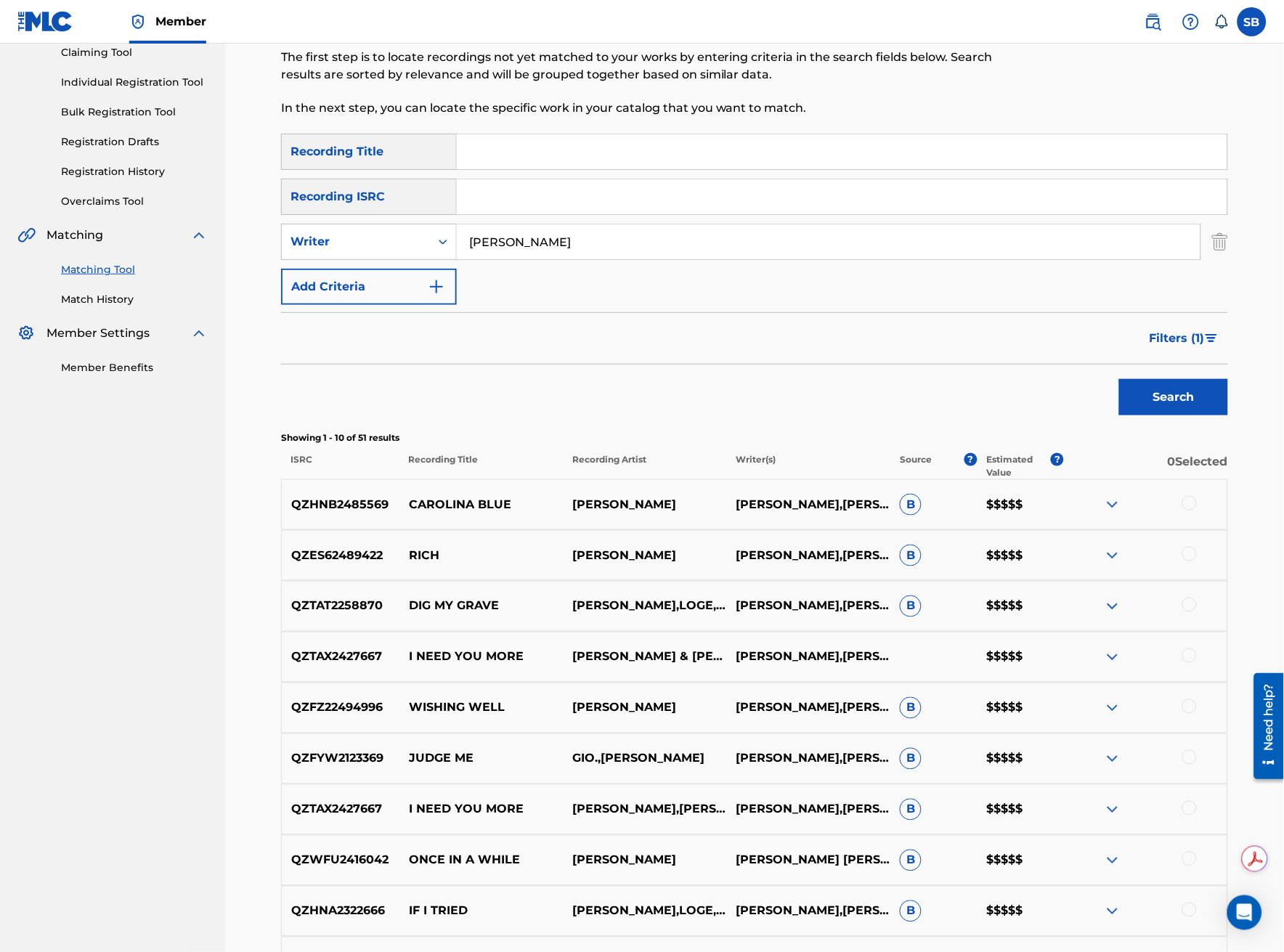 click at bounding box center (1190, 707) 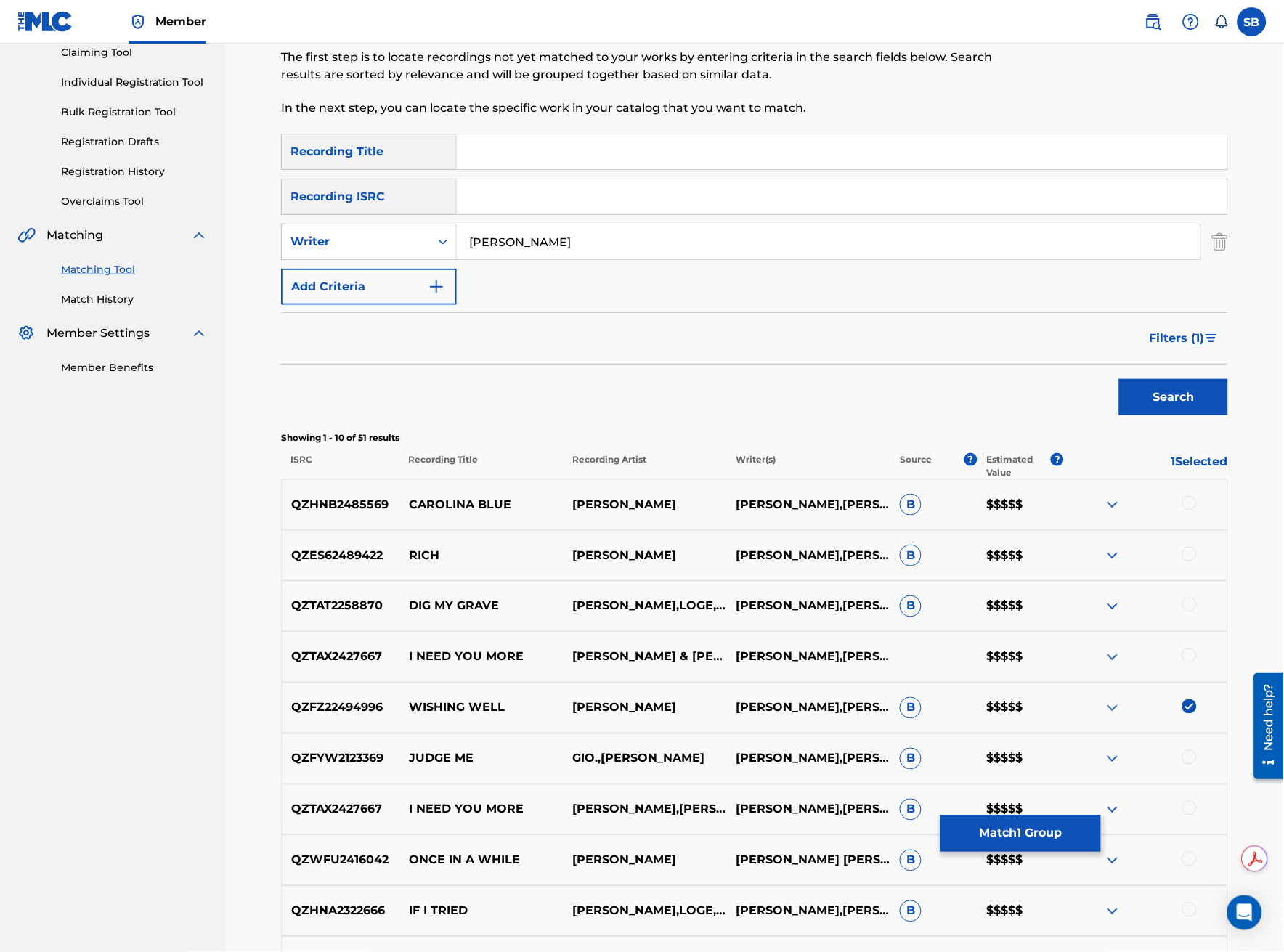 click at bounding box center [842, 152] 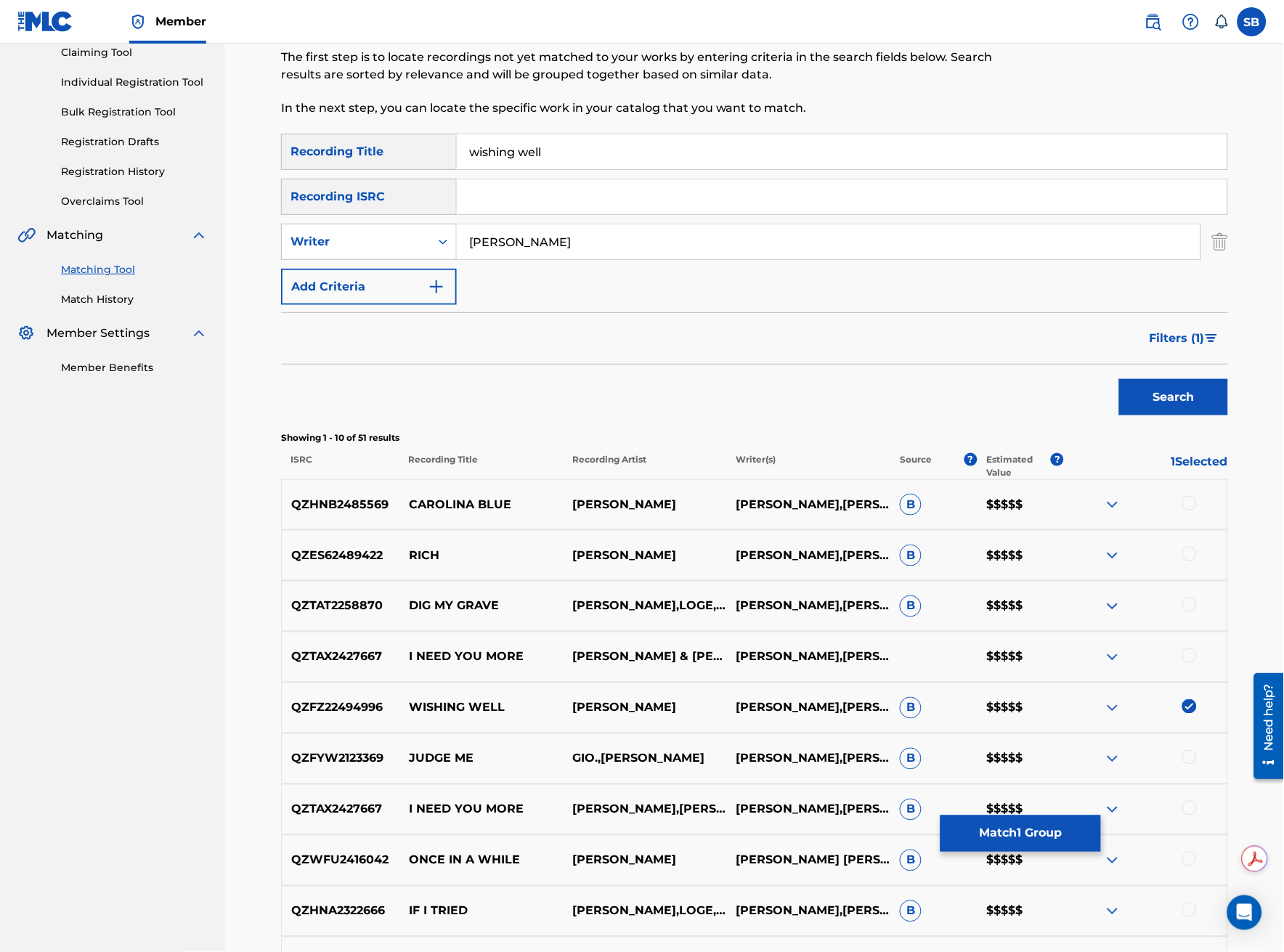 type on "wishing well" 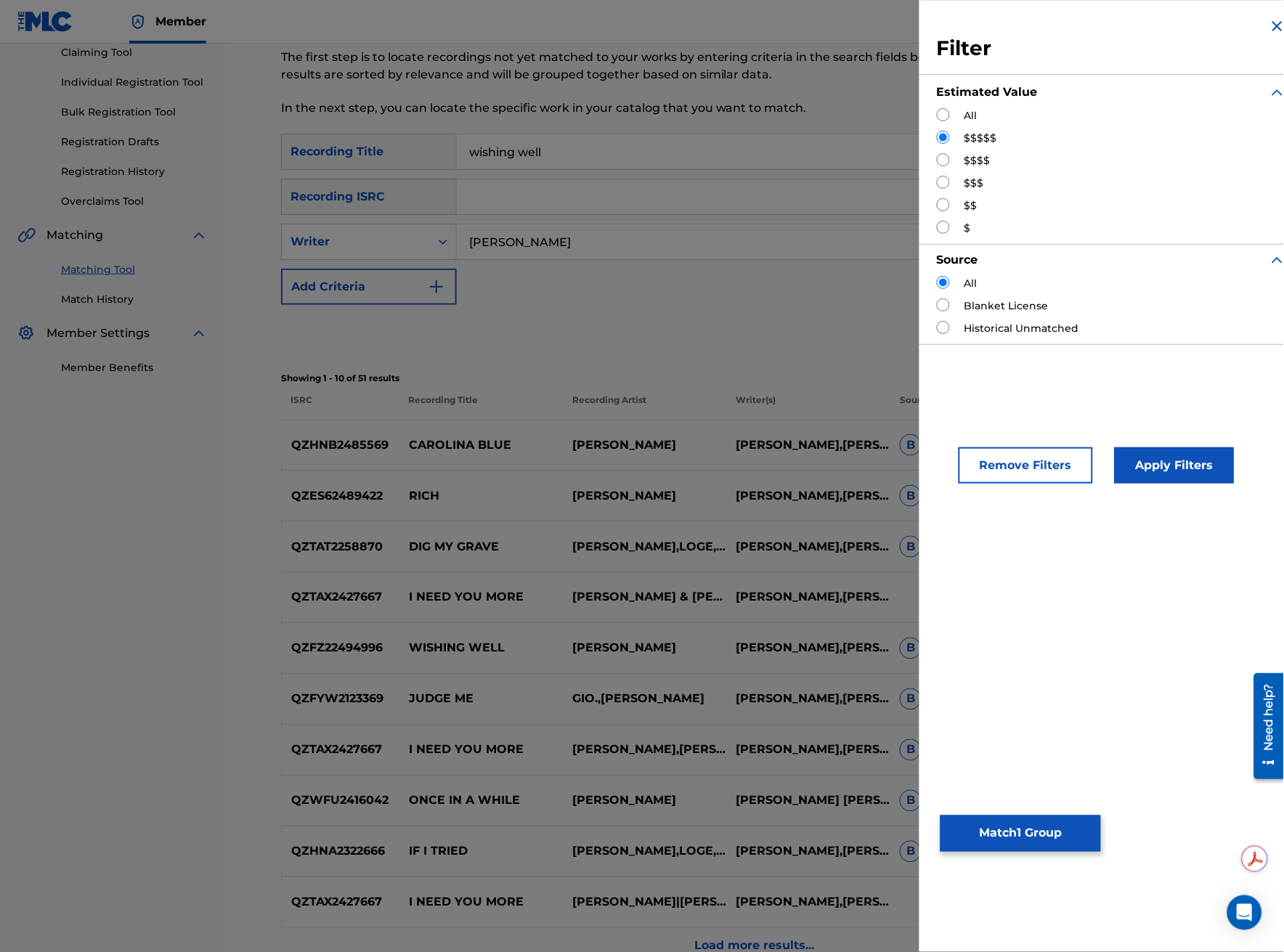click at bounding box center (943, 115) 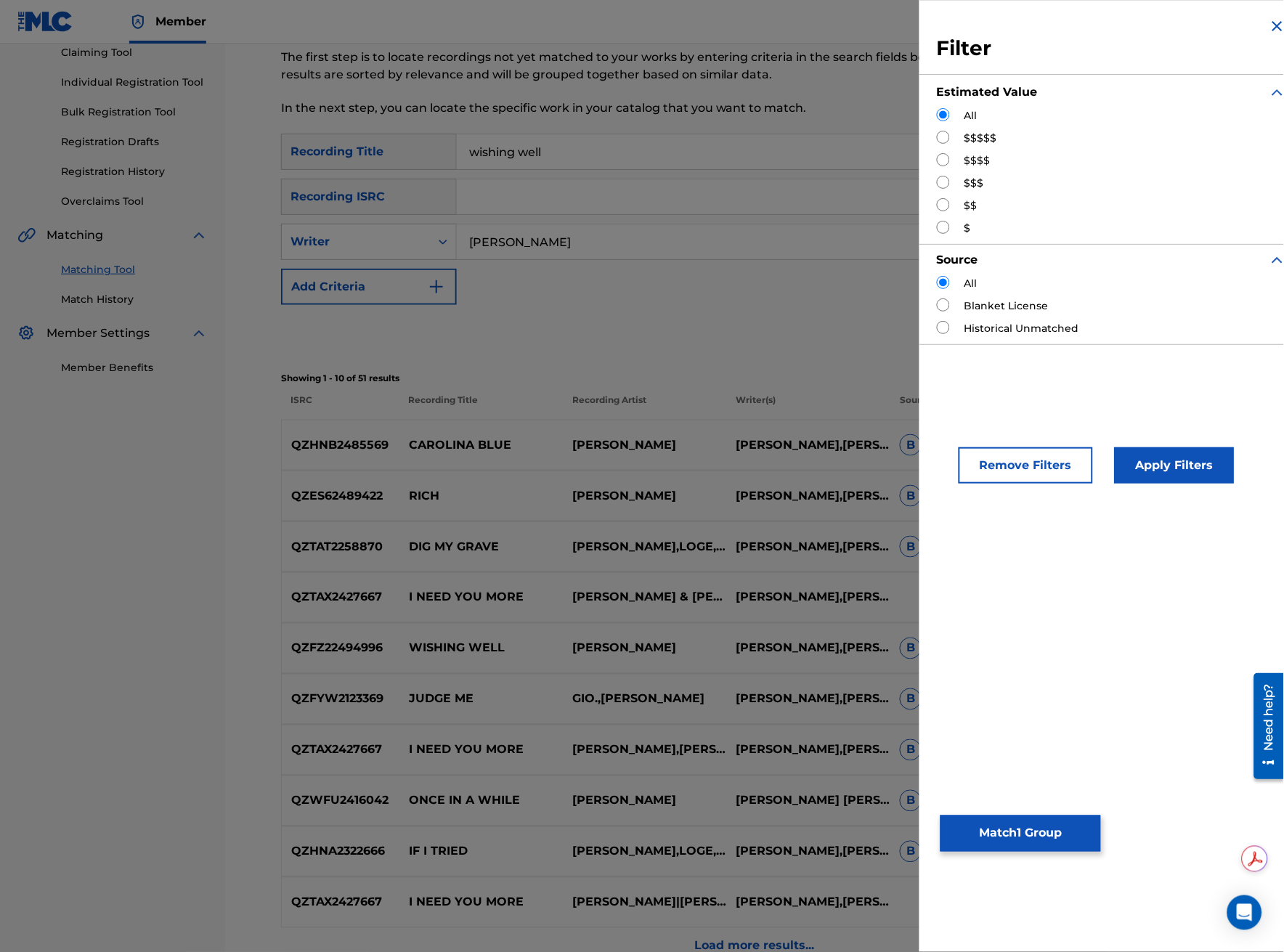 click on "Apply Filters" at bounding box center [1174, 465] 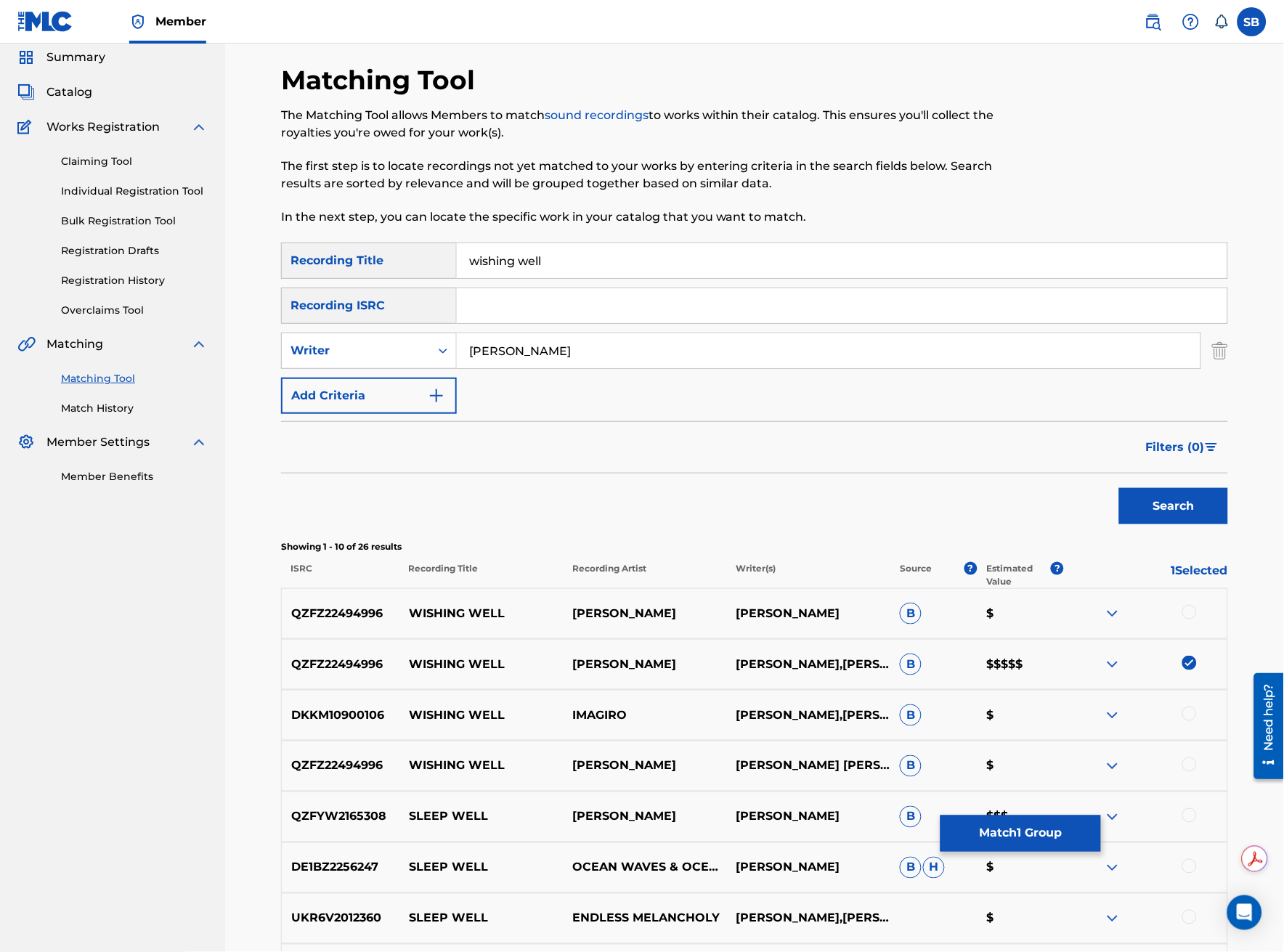 scroll, scrollTop: 81, scrollLeft: 0, axis: vertical 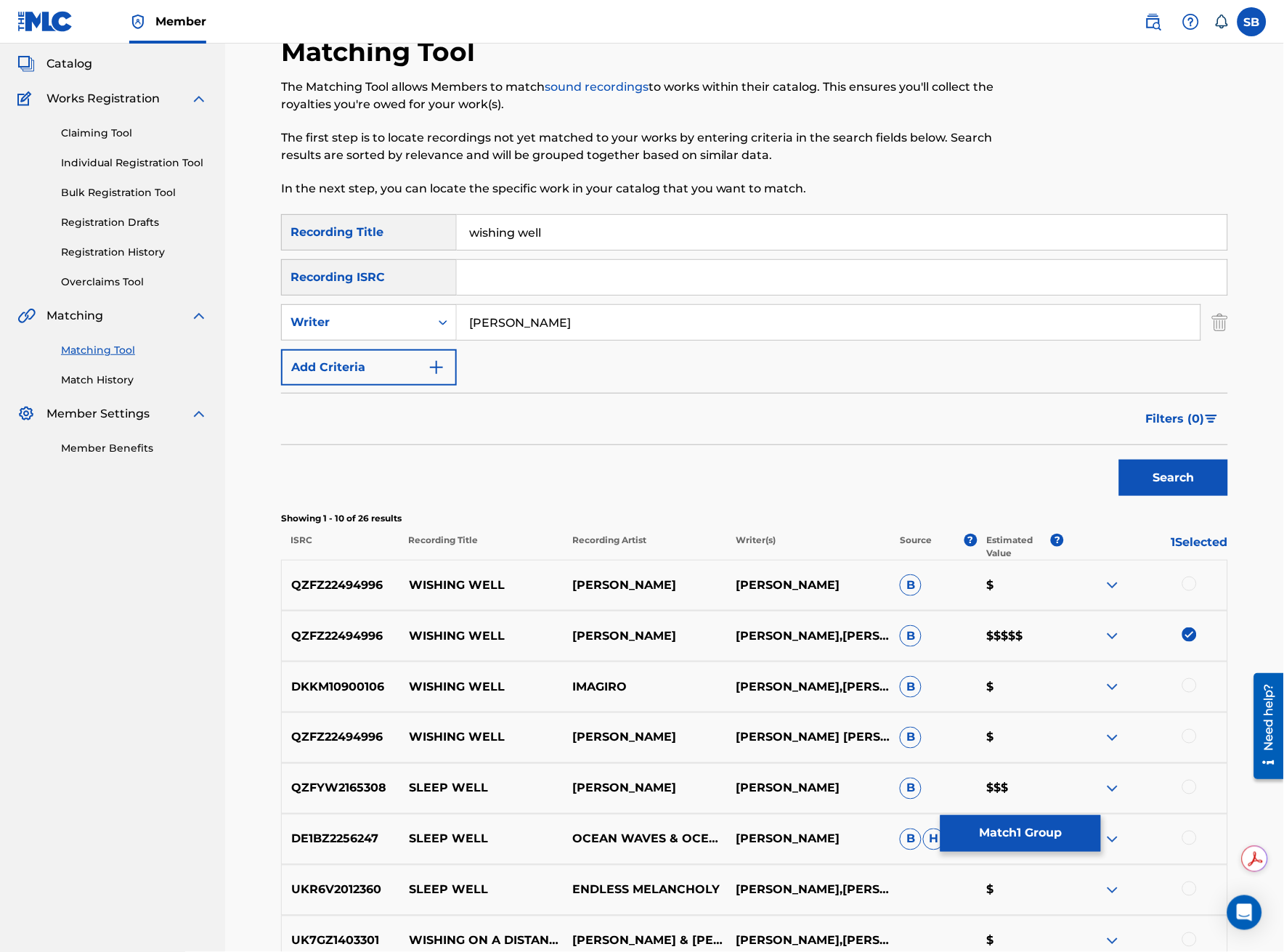 click at bounding box center (1190, 584) 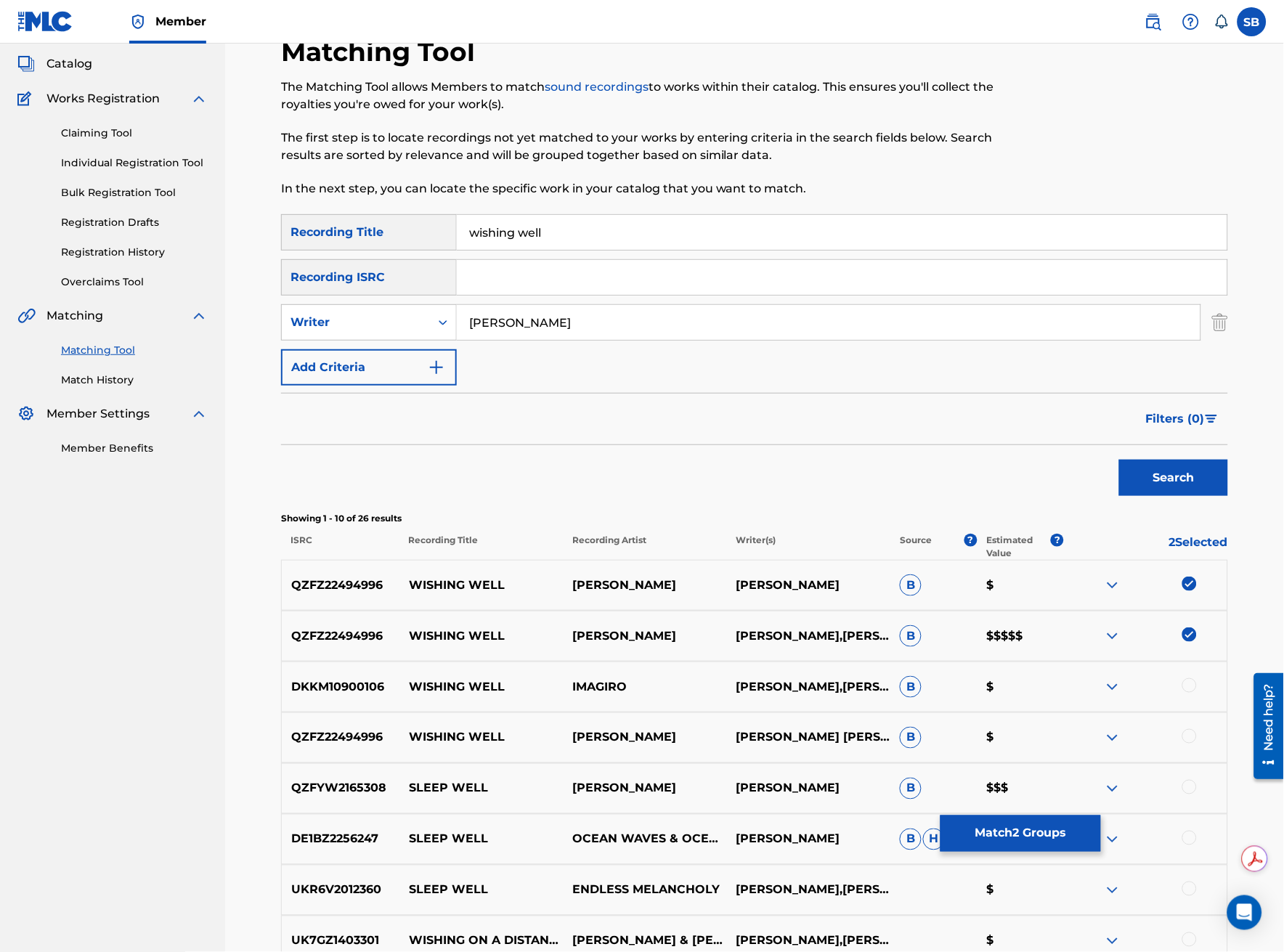 click at bounding box center [1190, 685] 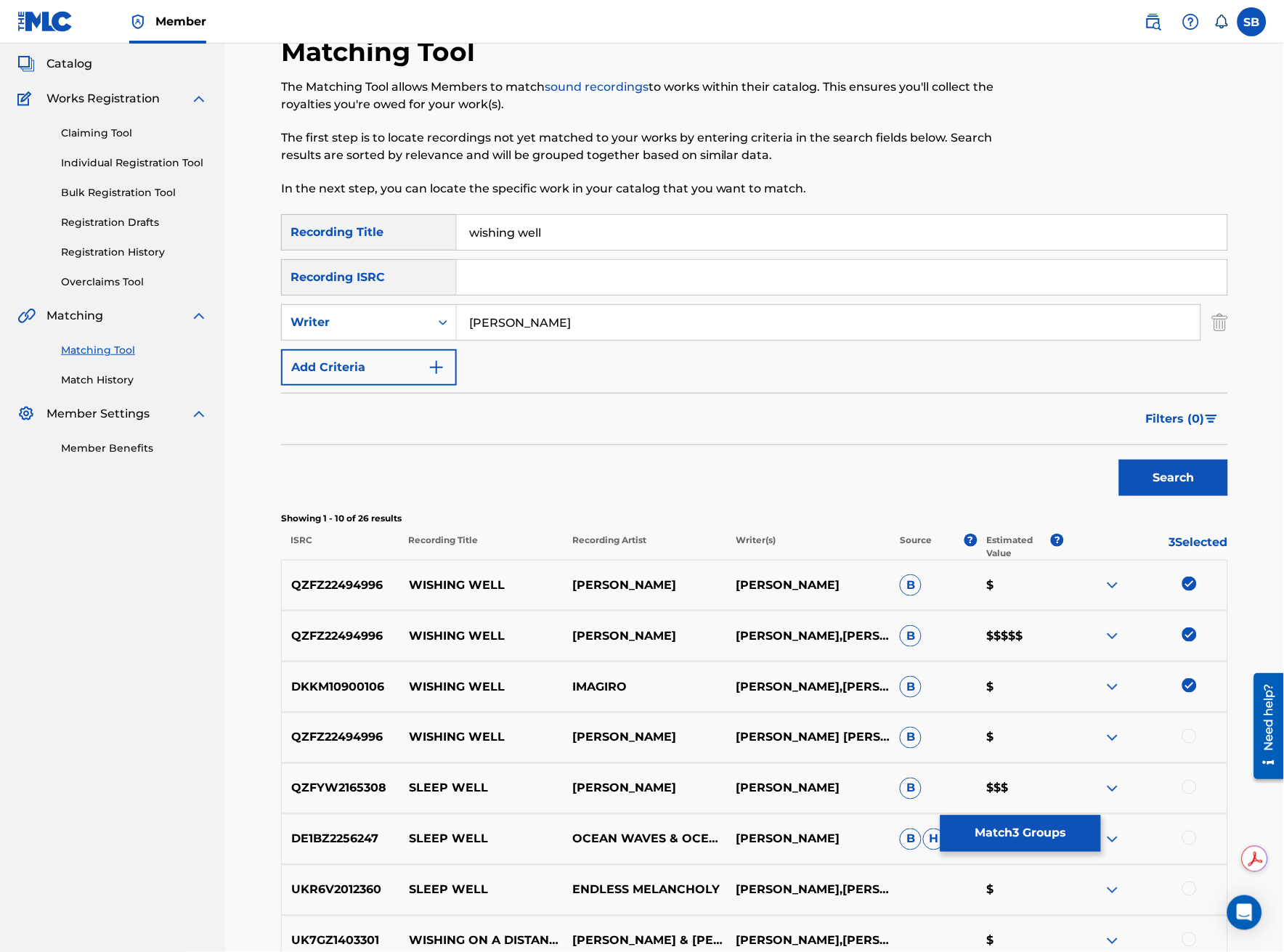 click at bounding box center (1190, 736) 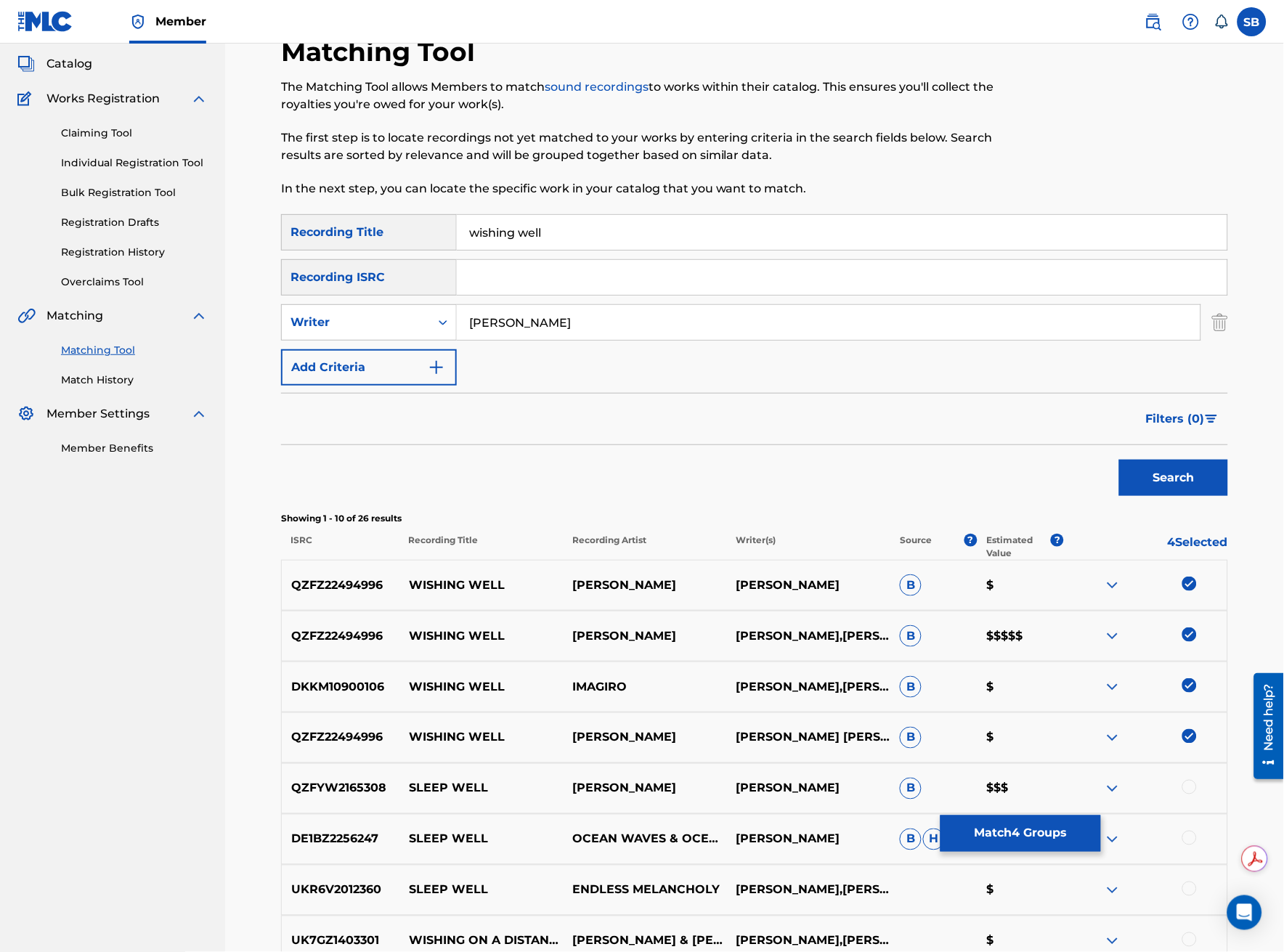 click on "[PERSON_NAME]" at bounding box center (829, 322) 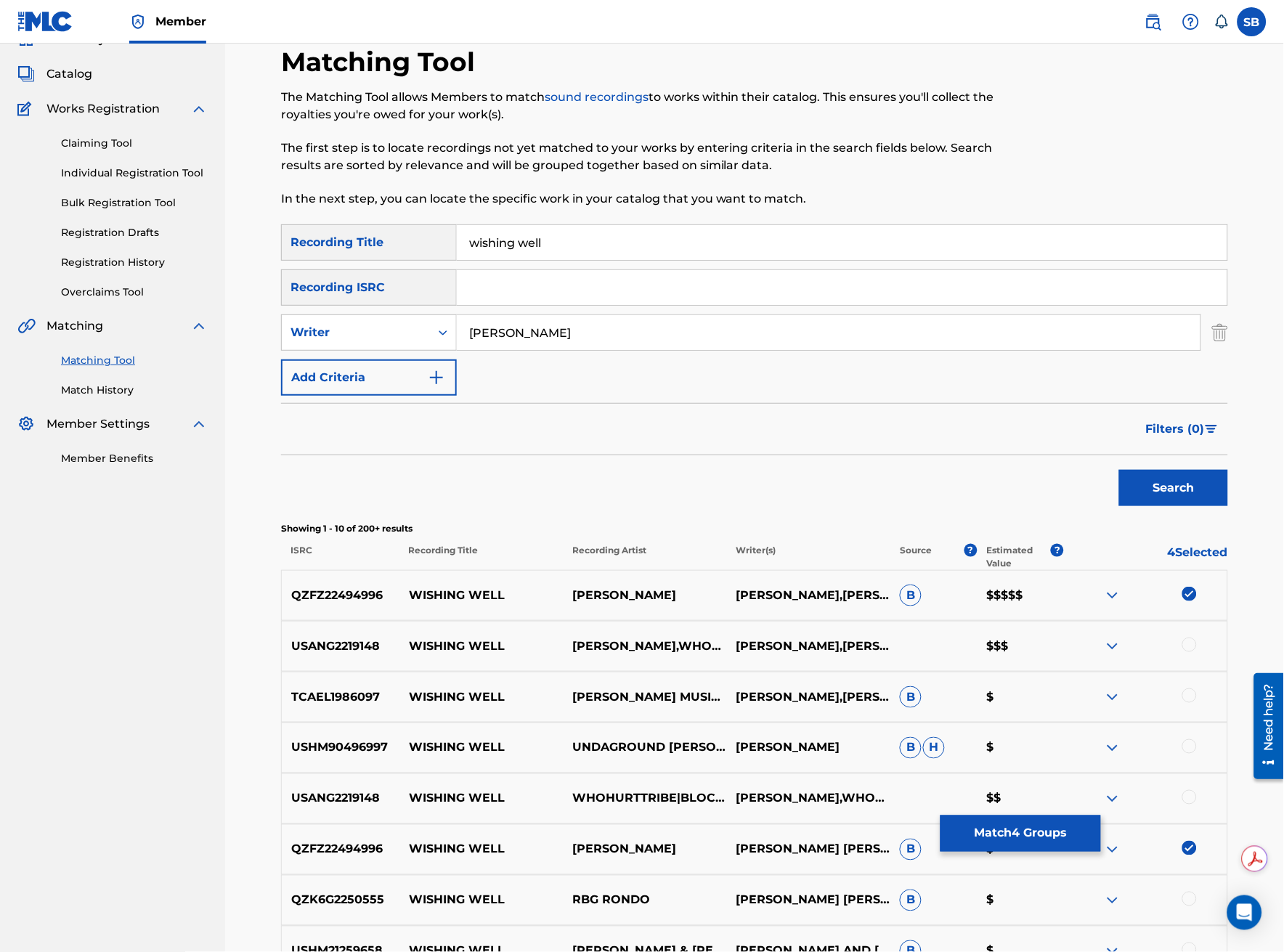 scroll, scrollTop: 161, scrollLeft: 0, axis: vertical 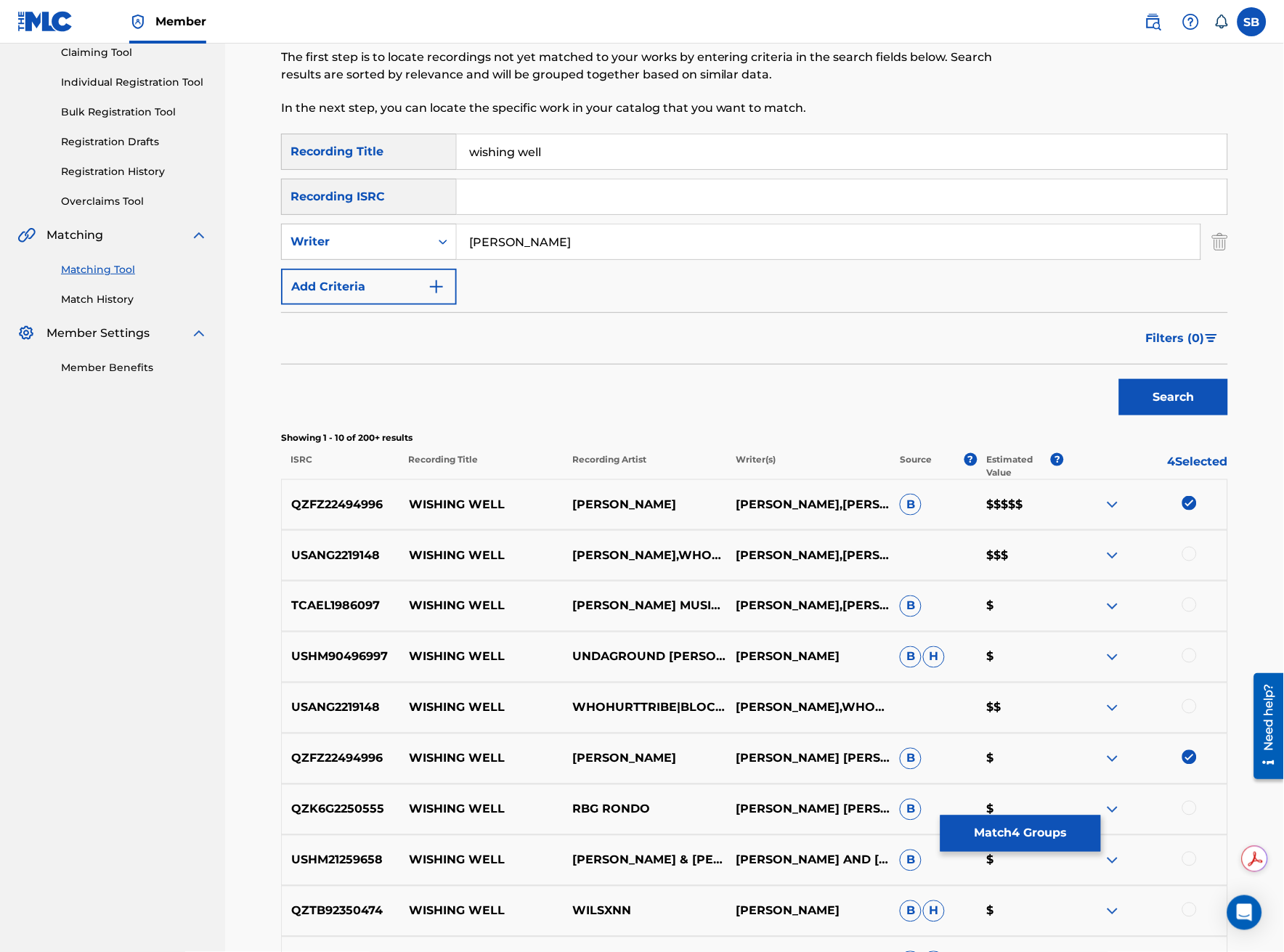 click on "[PERSON_NAME]" at bounding box center [829, 242] 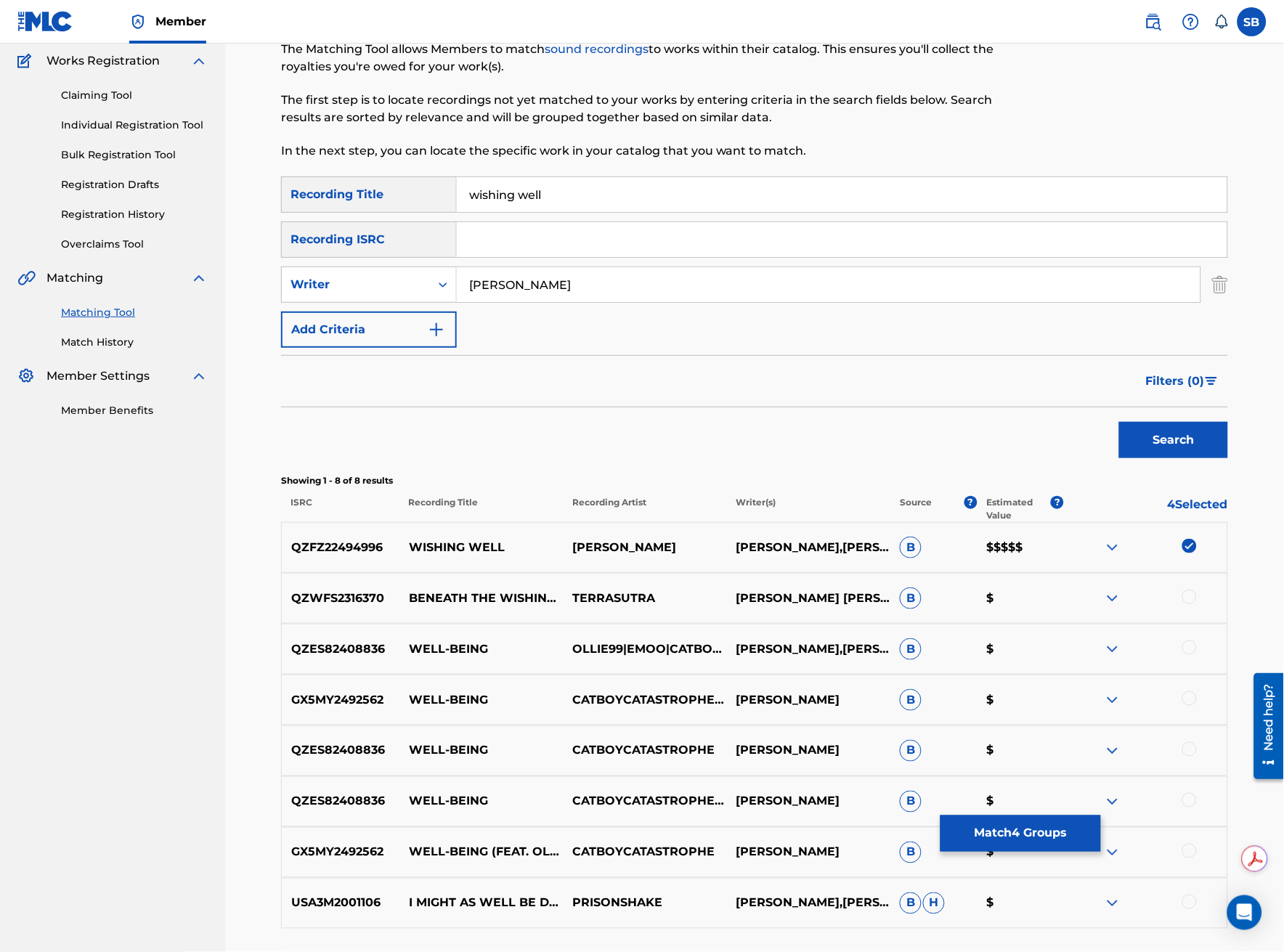 scroll, scrollTop: 0, scrollLeft: 0, axis: both 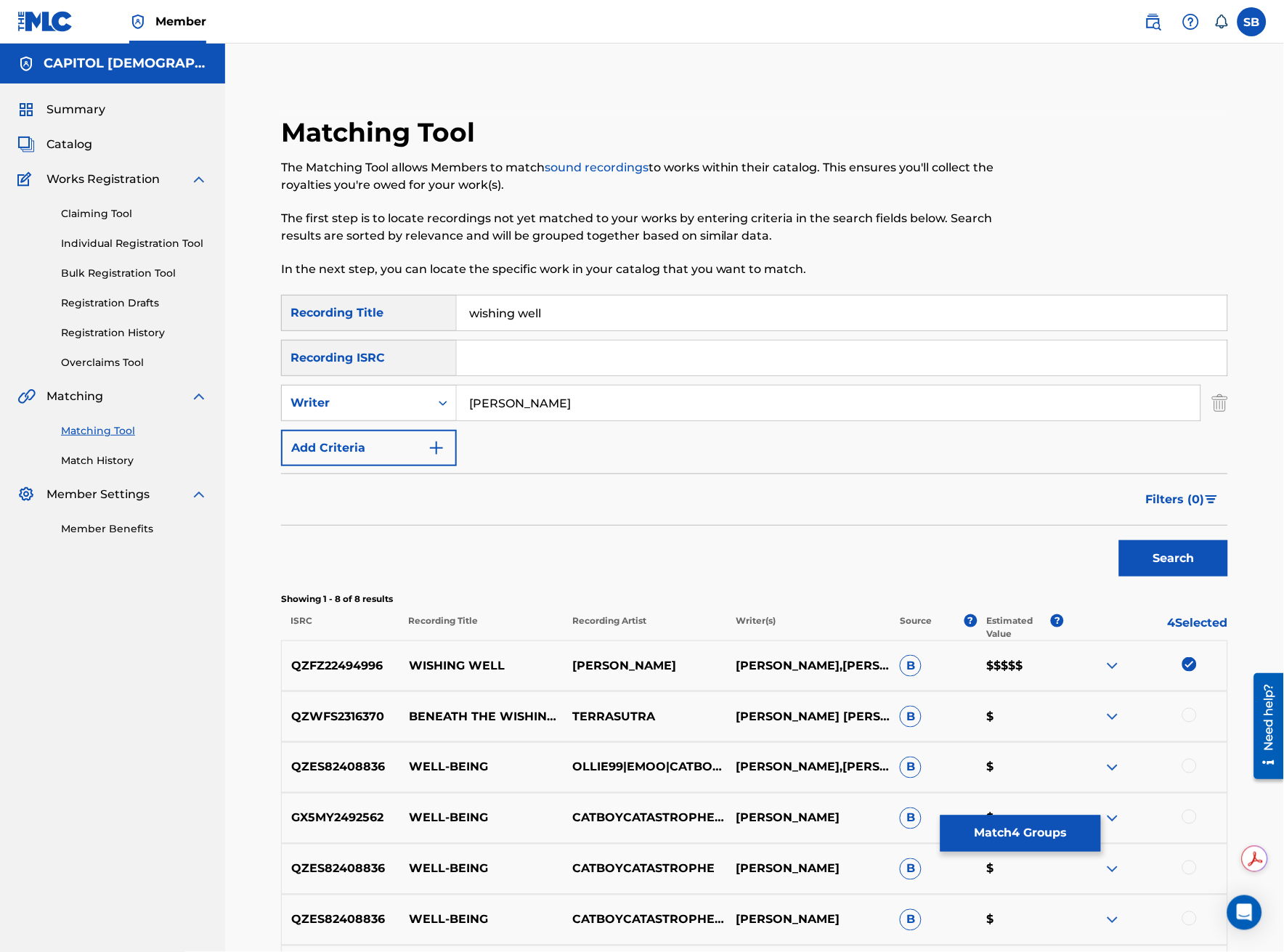 click on "Match  4 Groups" at bounding box center (1020, 834) 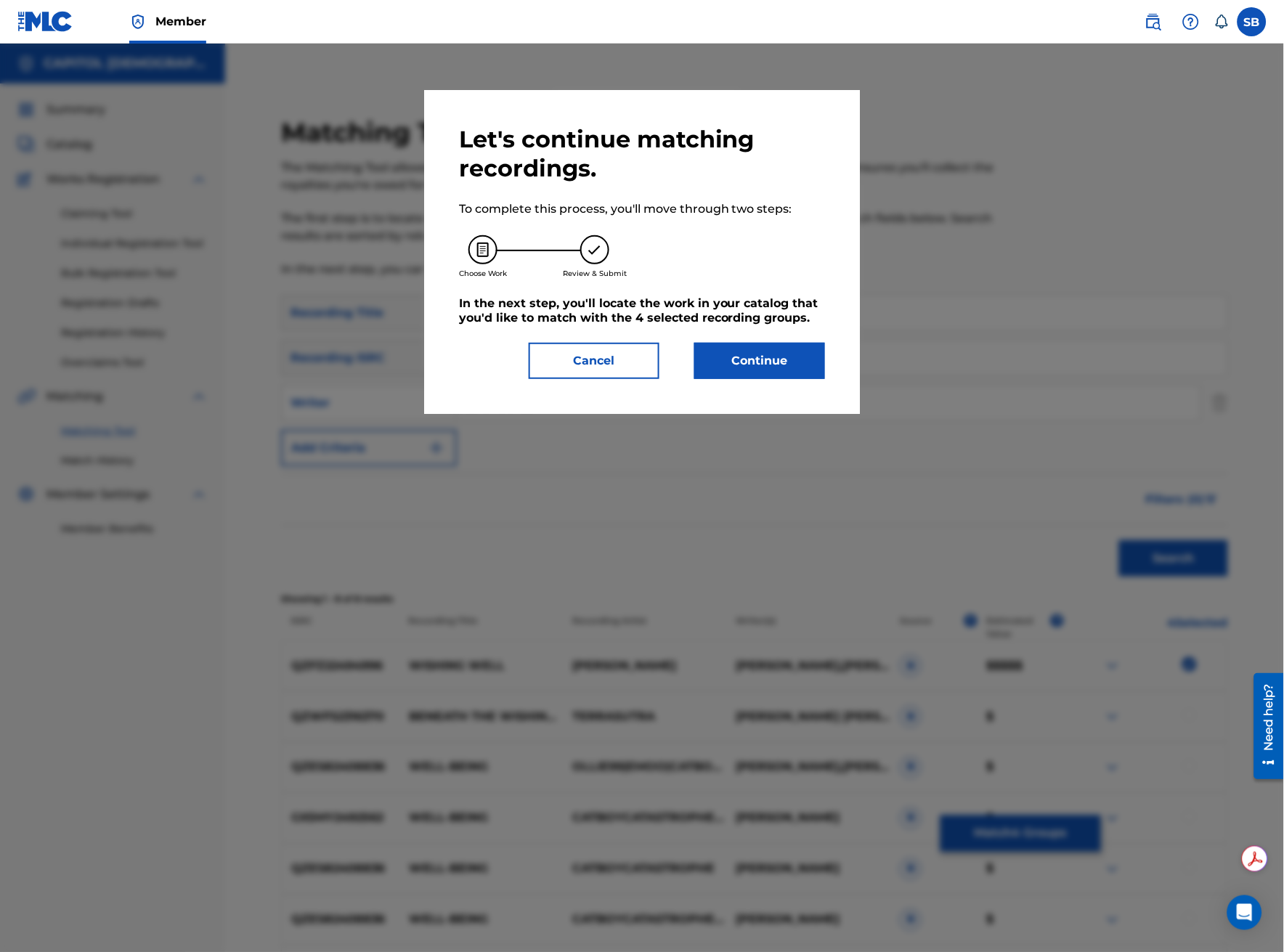 click on "Continue" at bounding box center (760, 361) 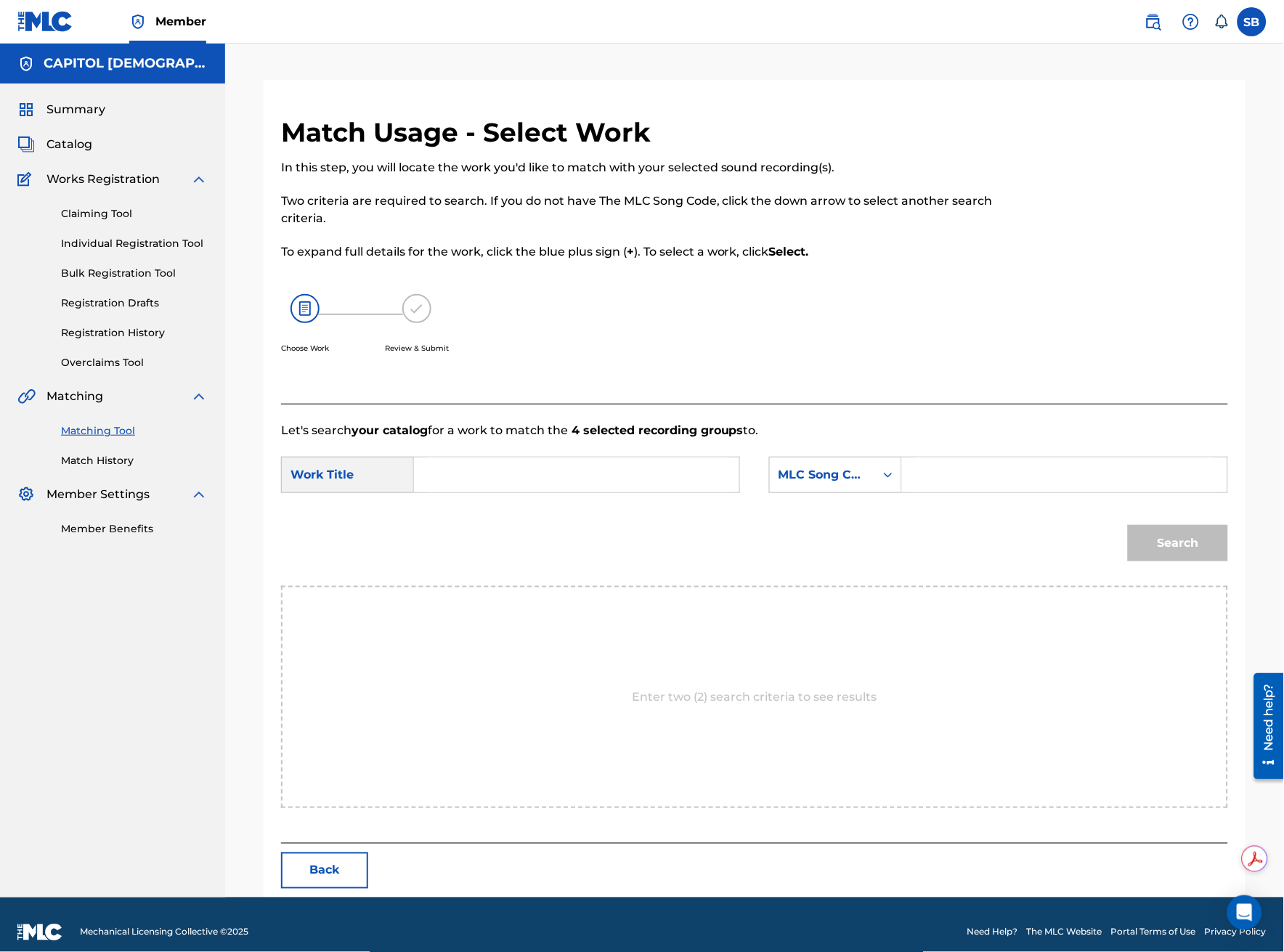 click at bounding box center (577, 475) 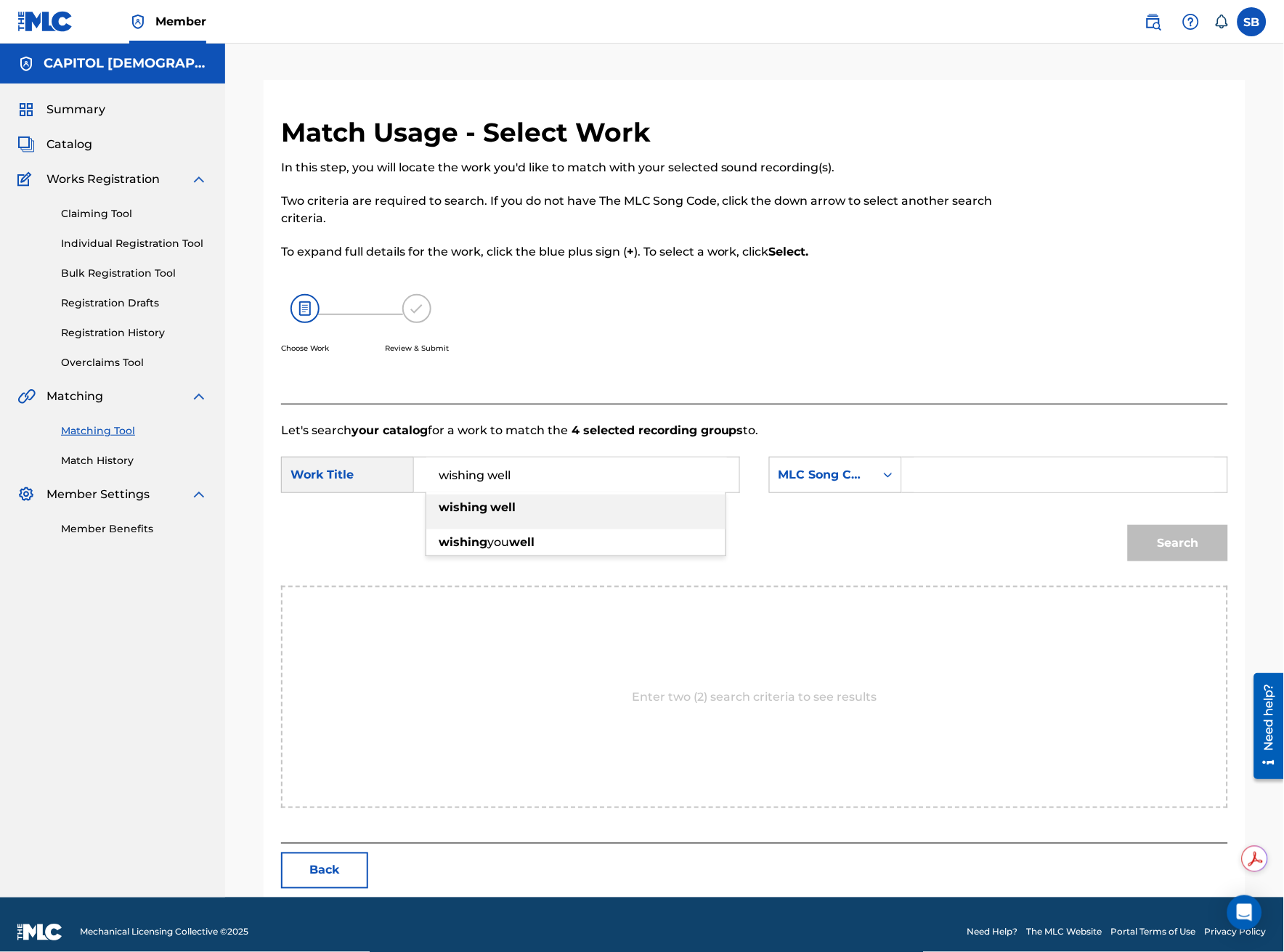type on "wishing well" 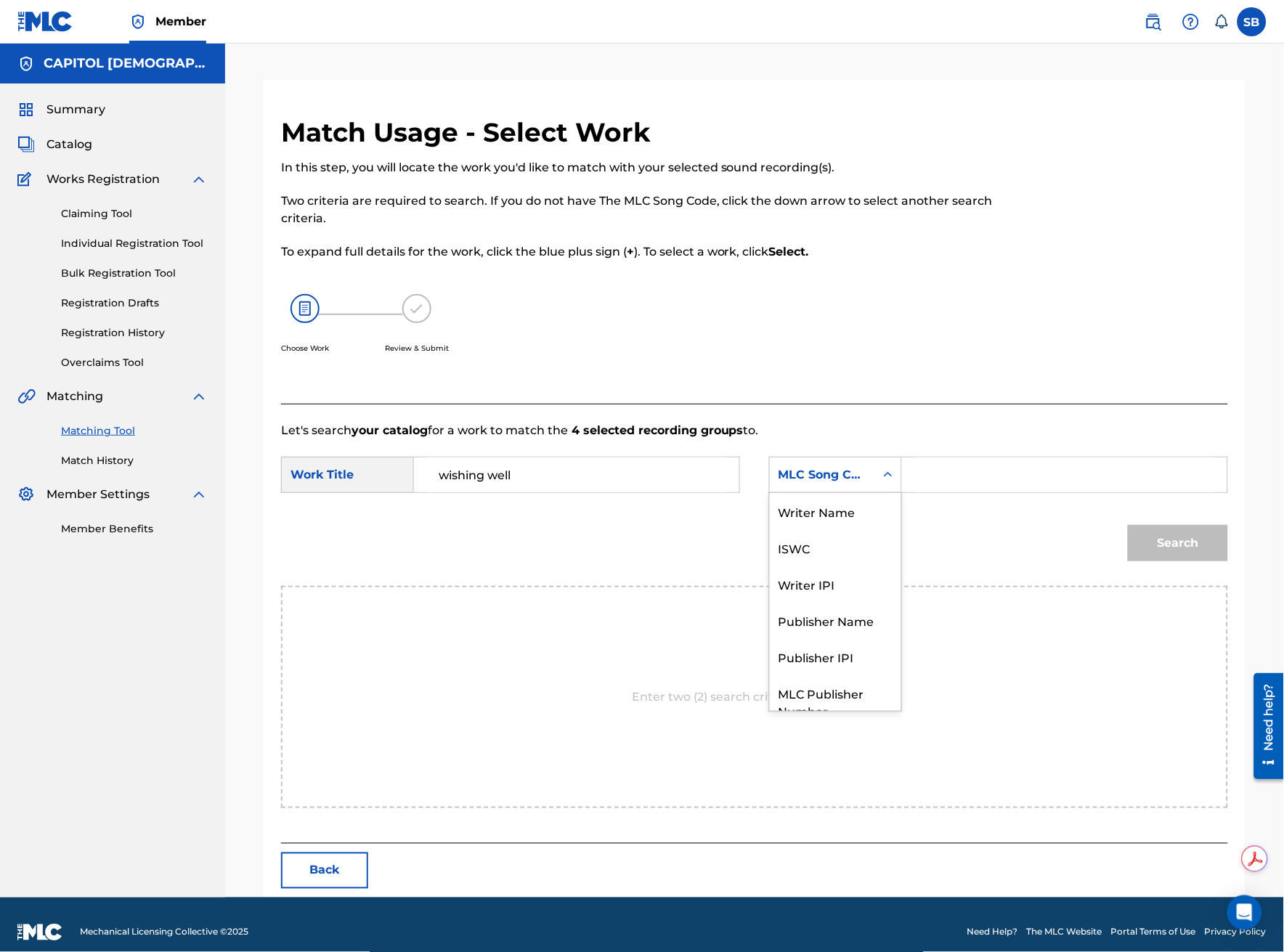 click on "MLC Song Code" at bounding box center (822, 475) 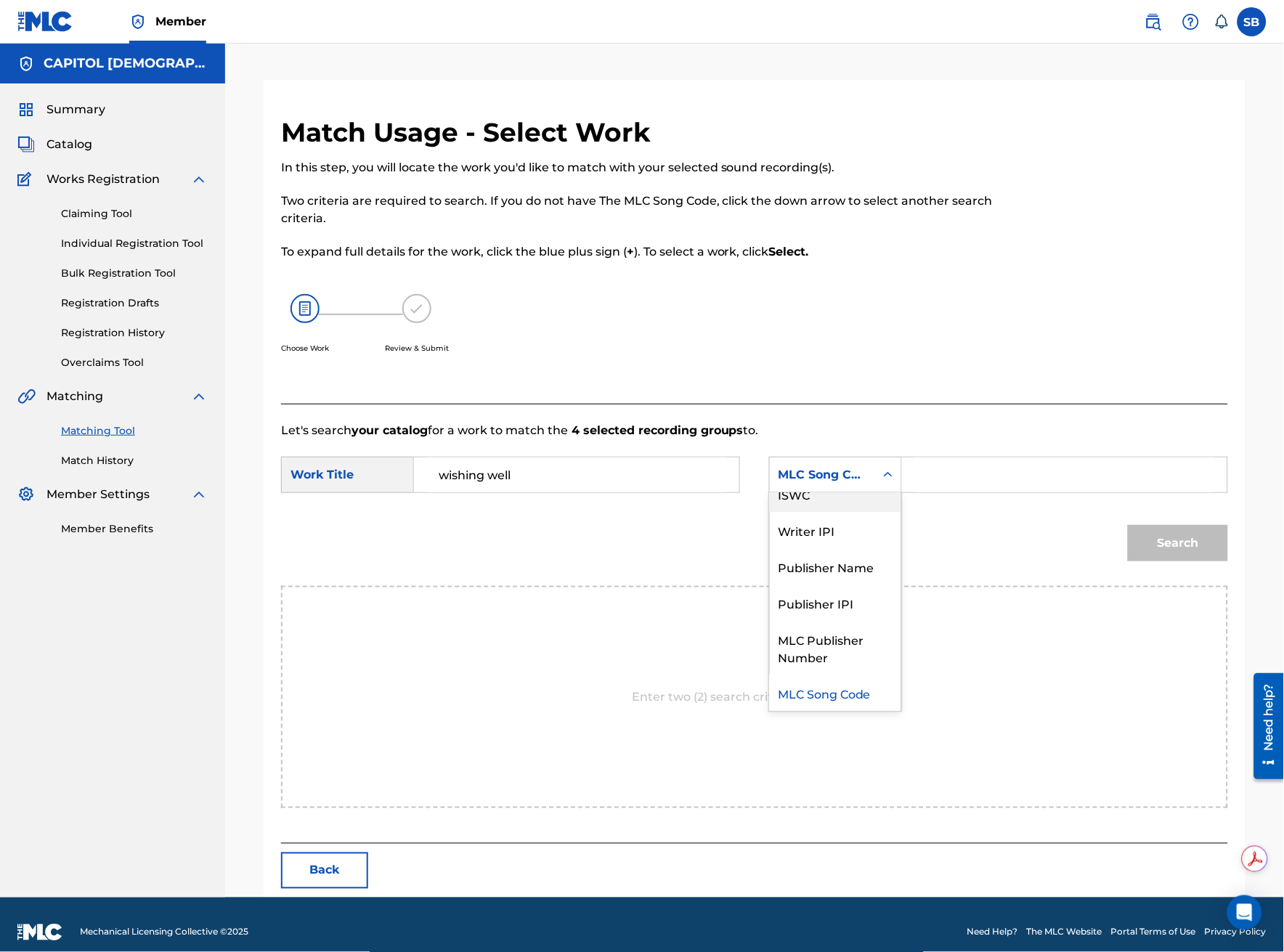 scroll, scrollTop: 0, scrollLeft: 0, axis: both 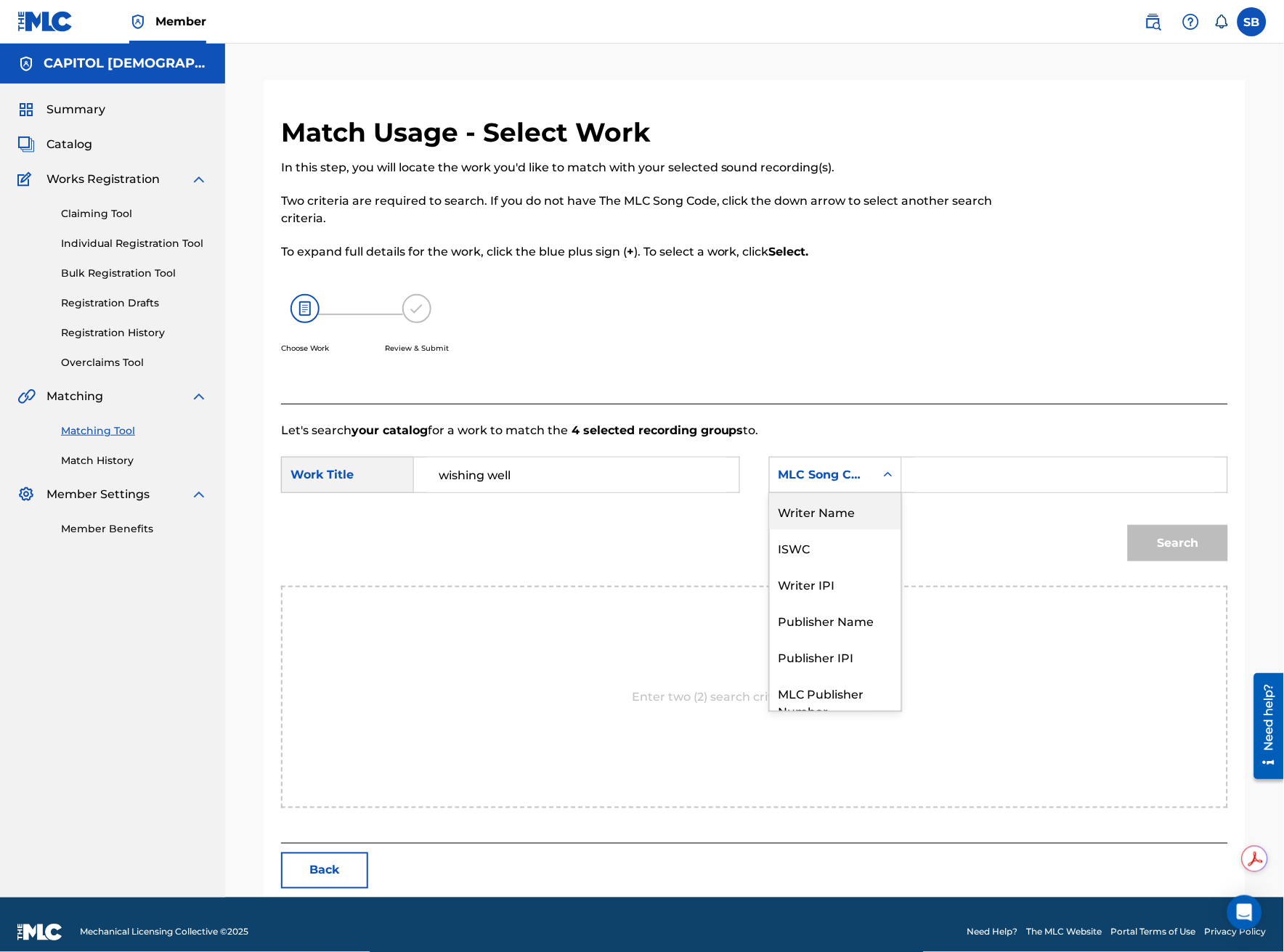 click on "Writer Name" at bounding box center (835, 511) 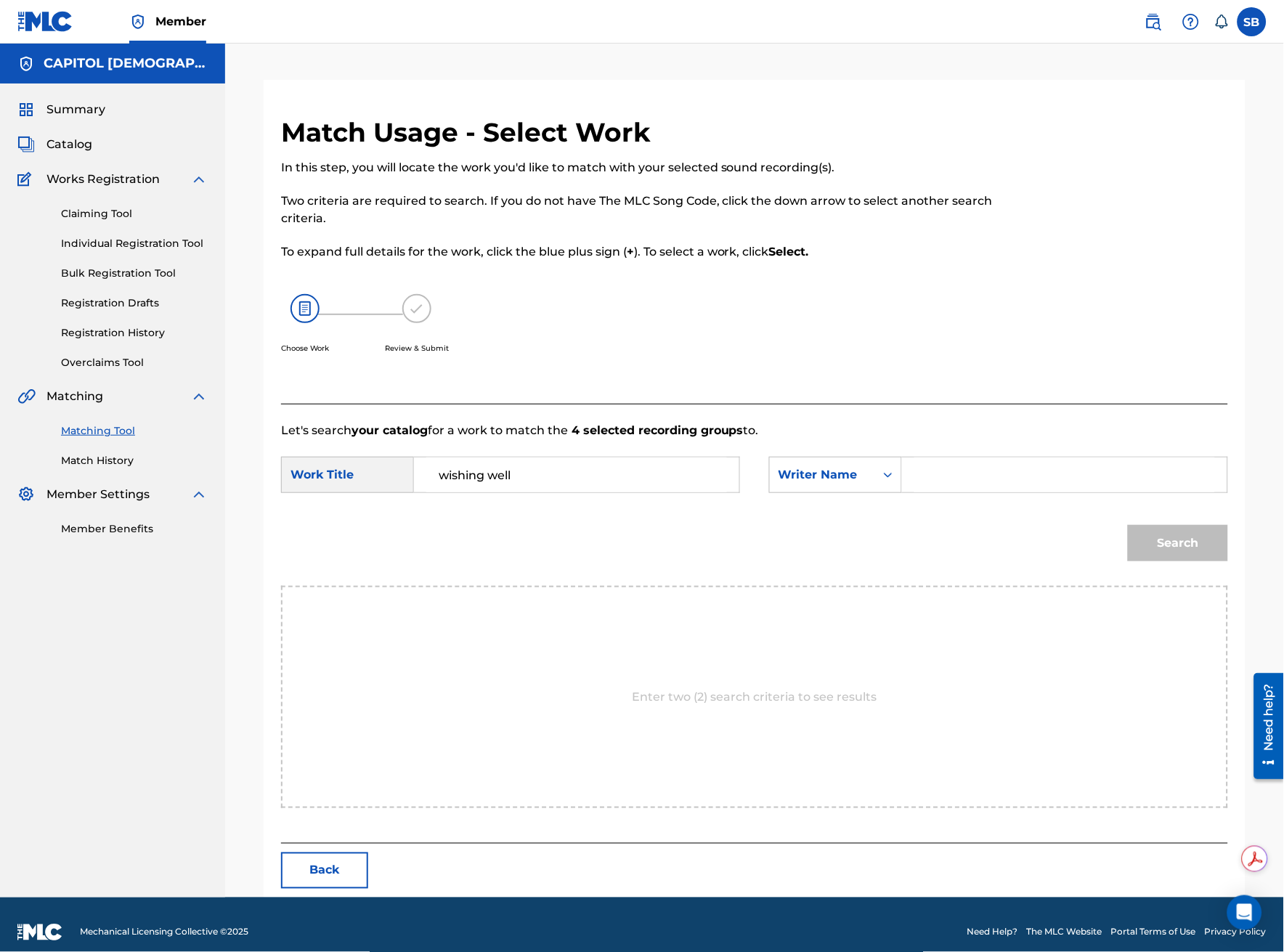 click at bounding box center (1065, 475) 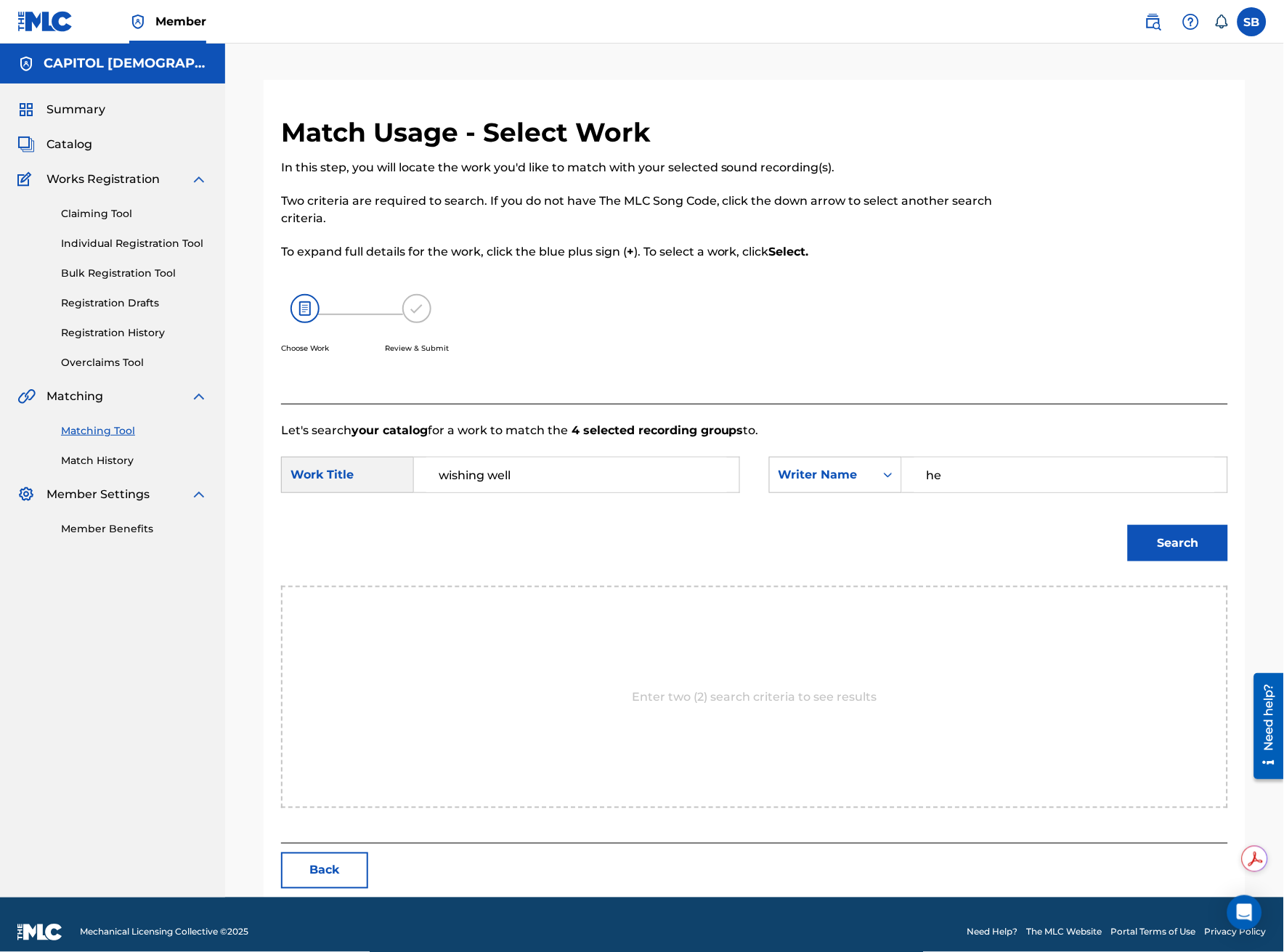 type on "[PERSON_NAME]" 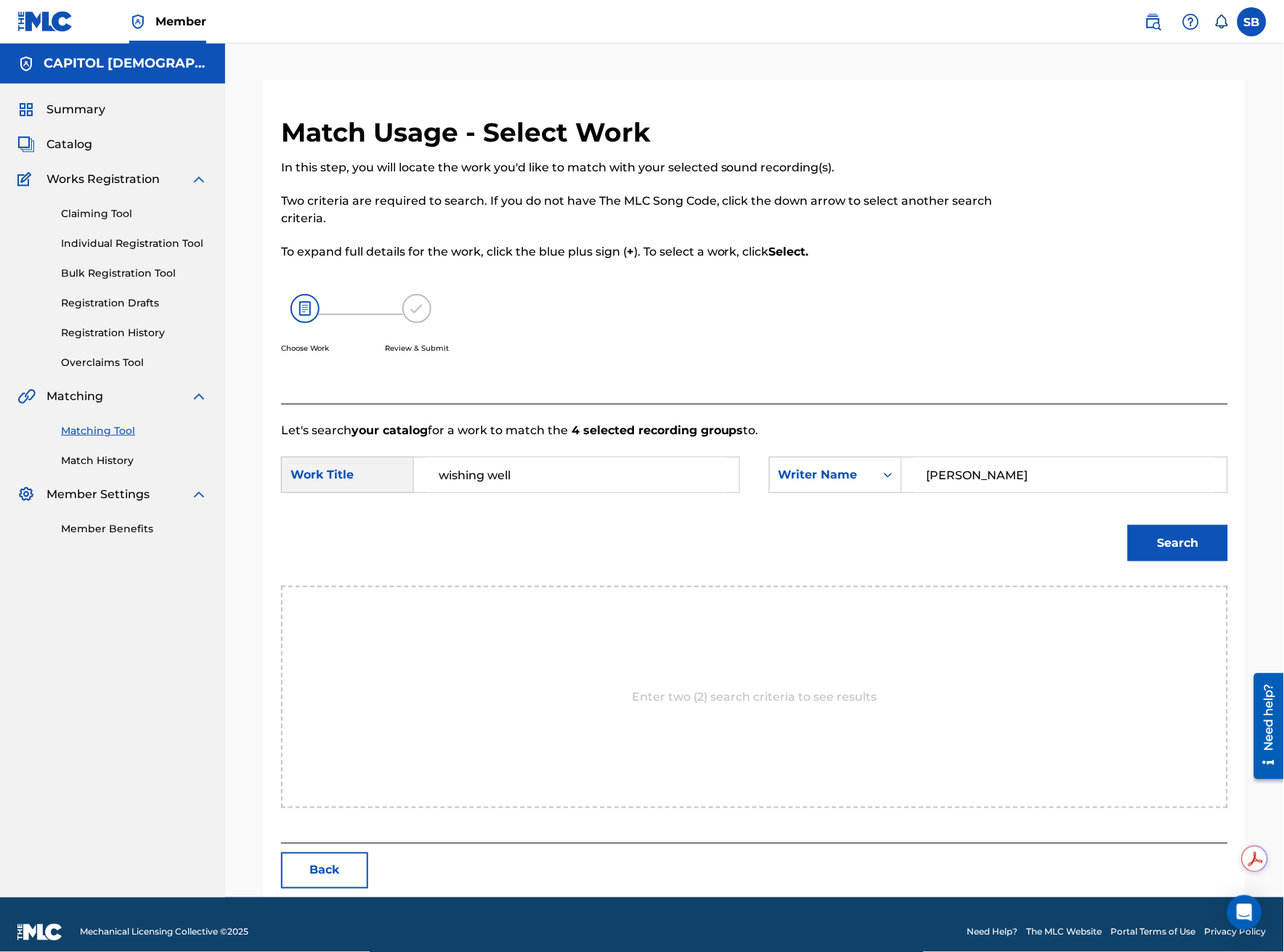 click on "Search" at bounding box center (1178, 543) 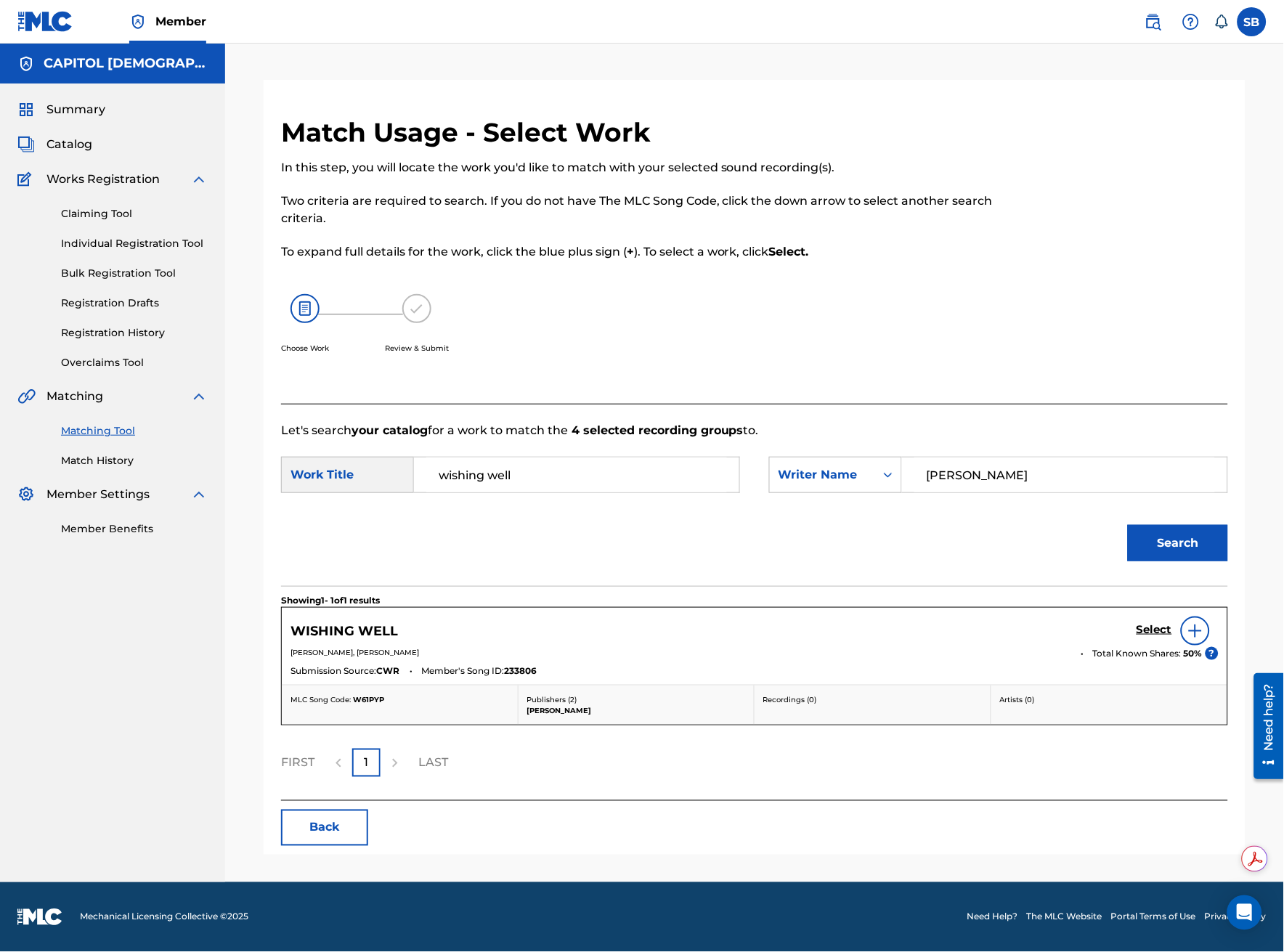 click at bounding box center [1195, 631] 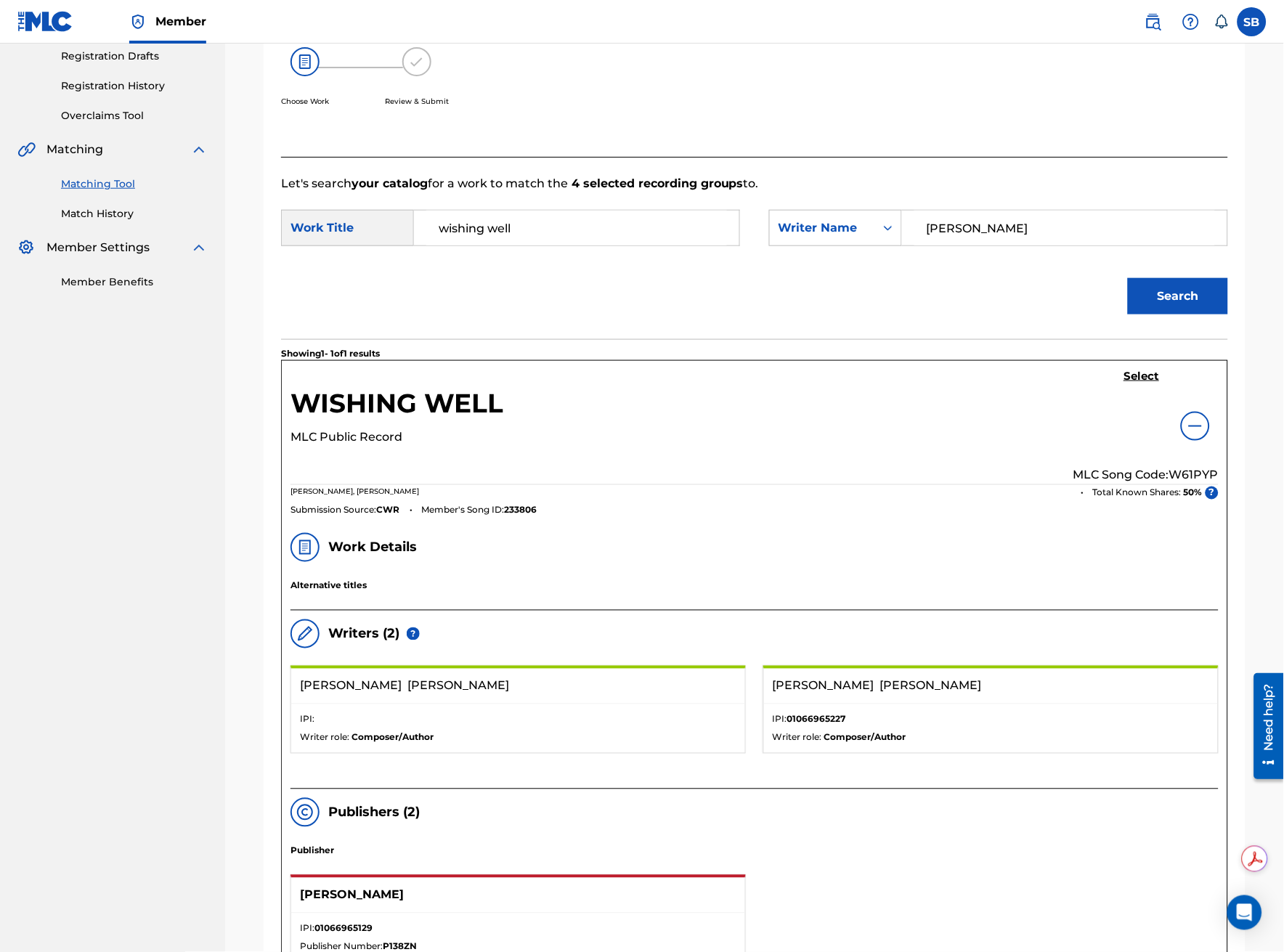 scroll, scrollTop: 242, scrollLeft: 0, axis: vertical 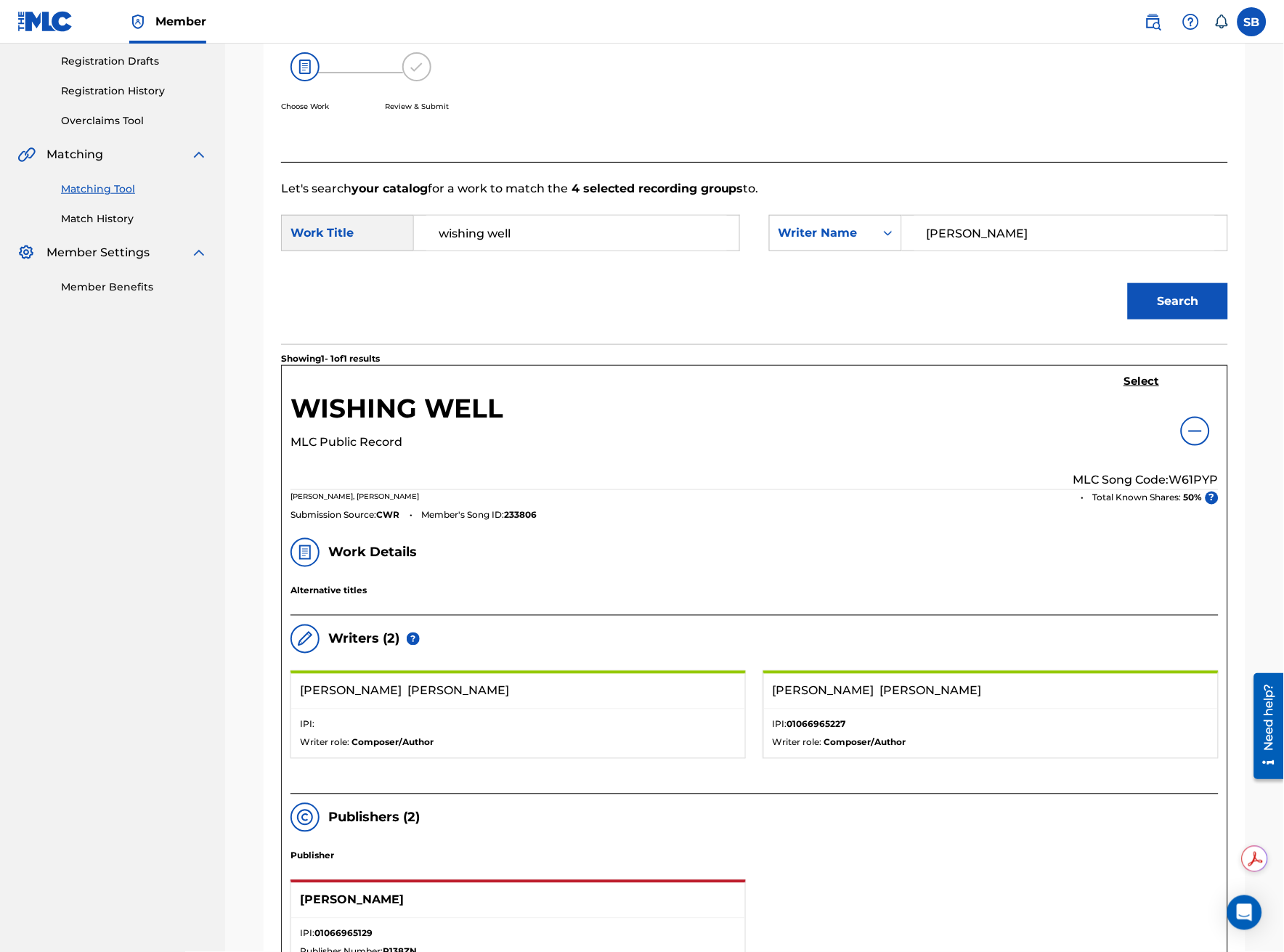 click on "Select" at bounding box center (1142, 381) 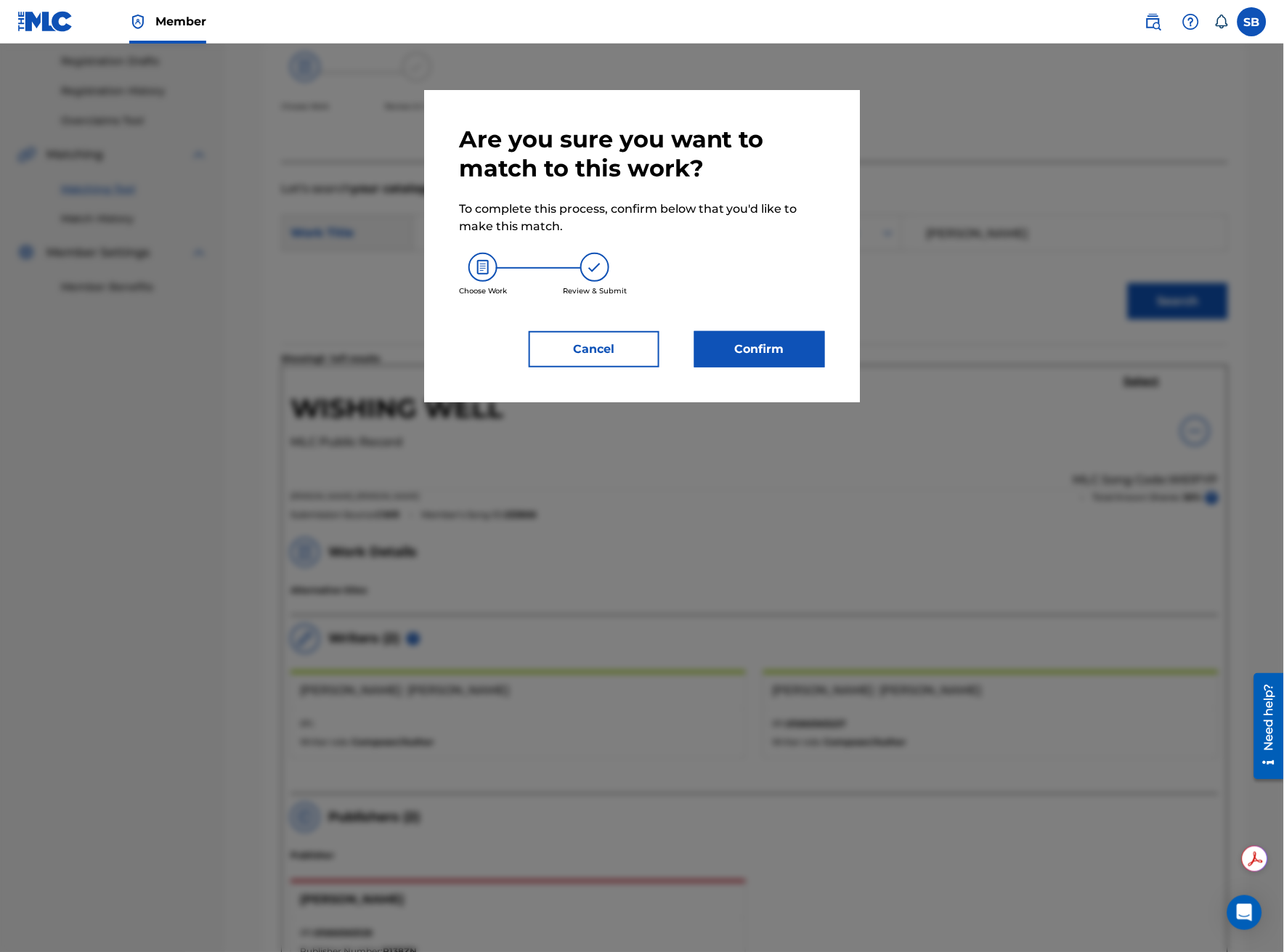 click on "Confirm" at bounding box center [760, 349] 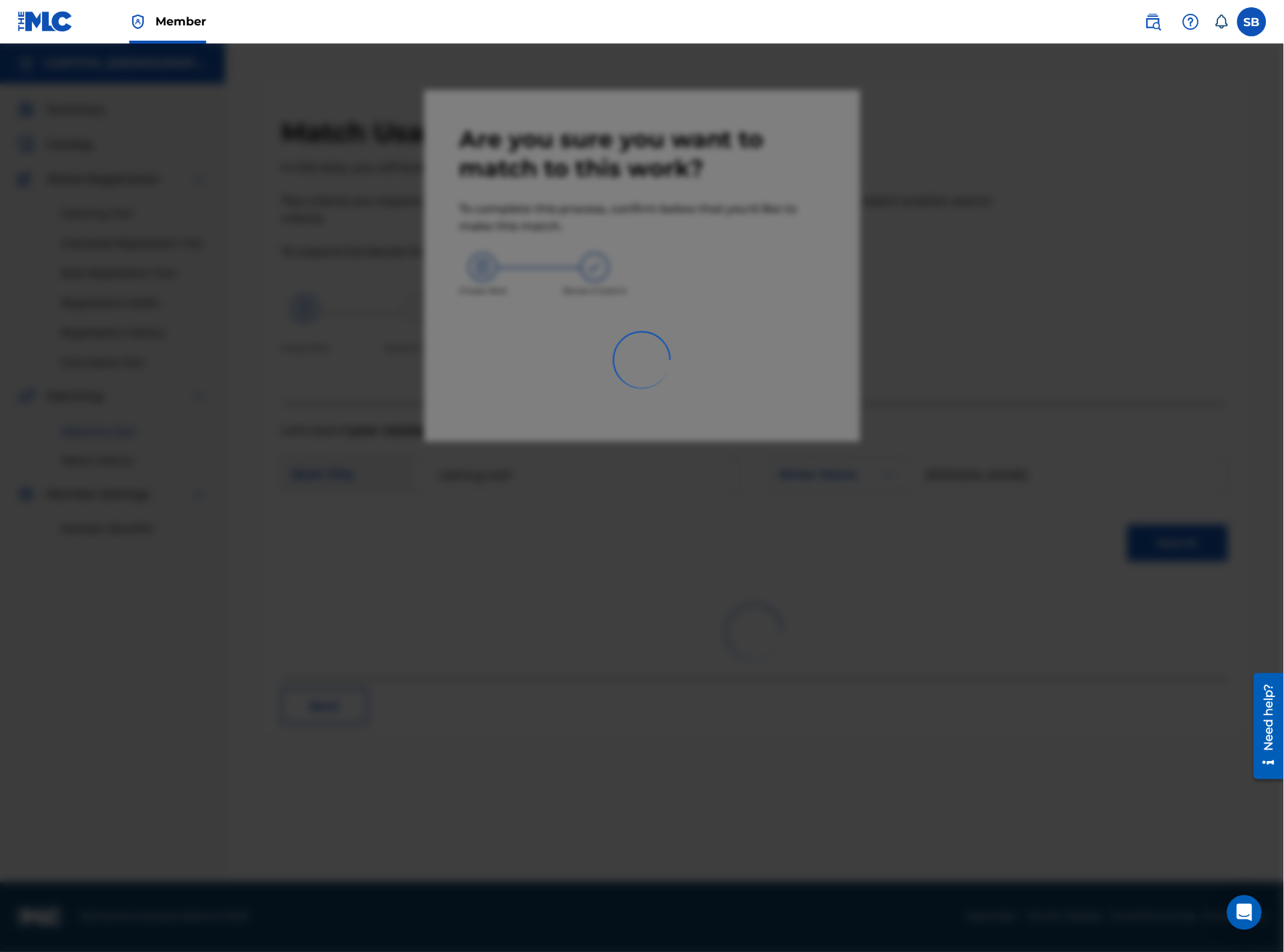 scroll, scrollTop: 0, scrollLeft: 0, axis: both 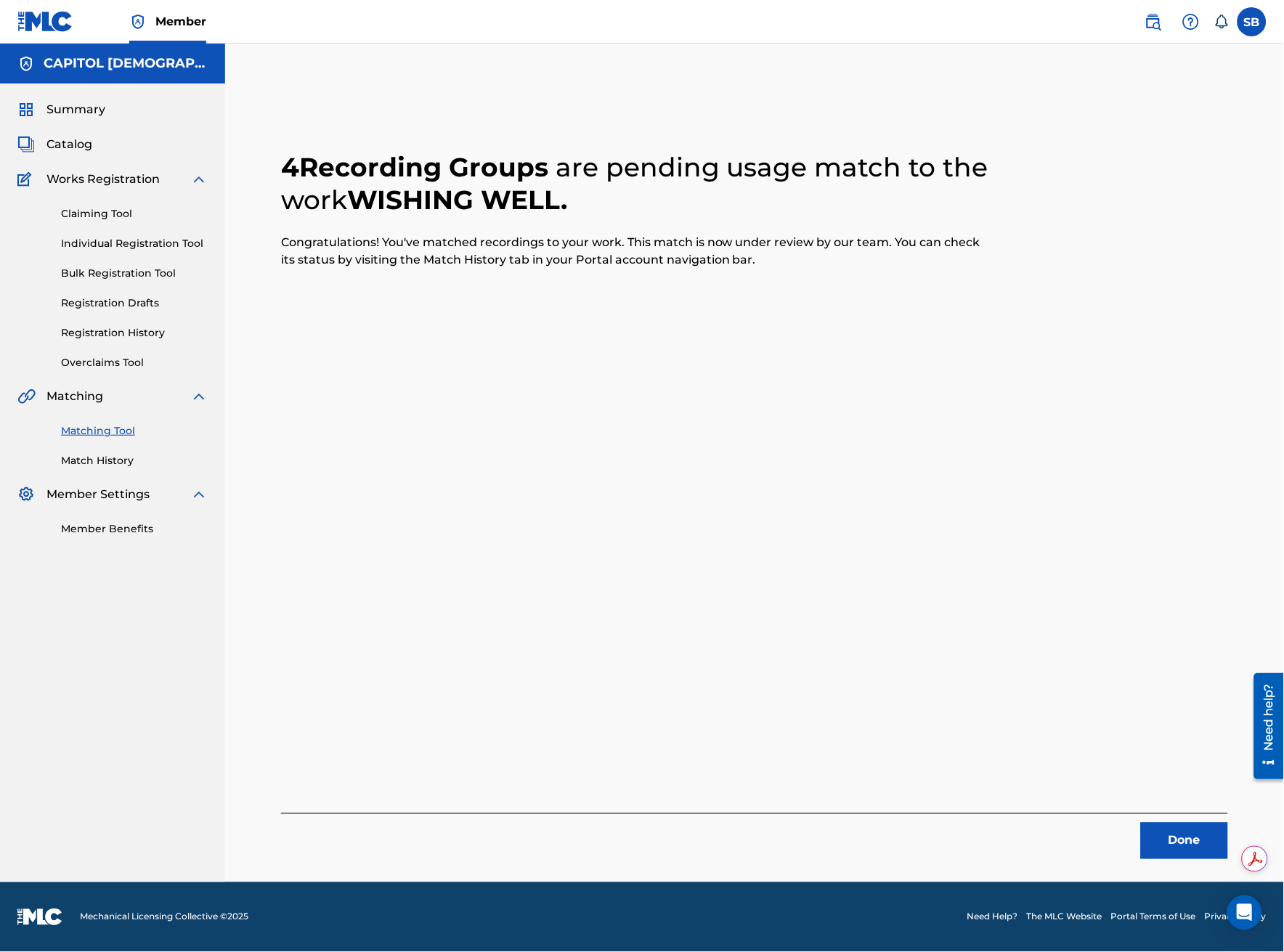 click on "Done" at bounding box center [1185, 841] 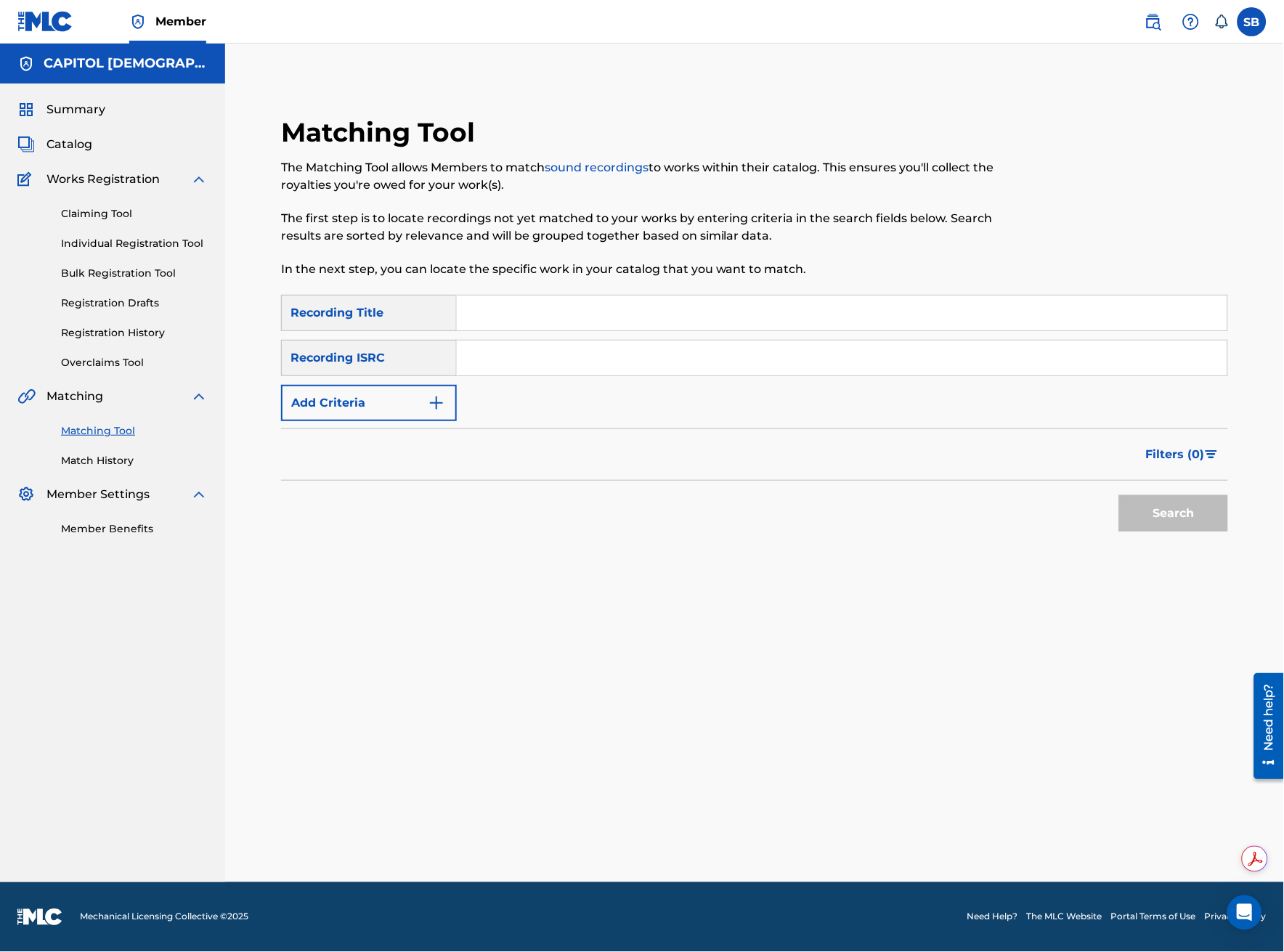 click at bounding box center [842, 313] 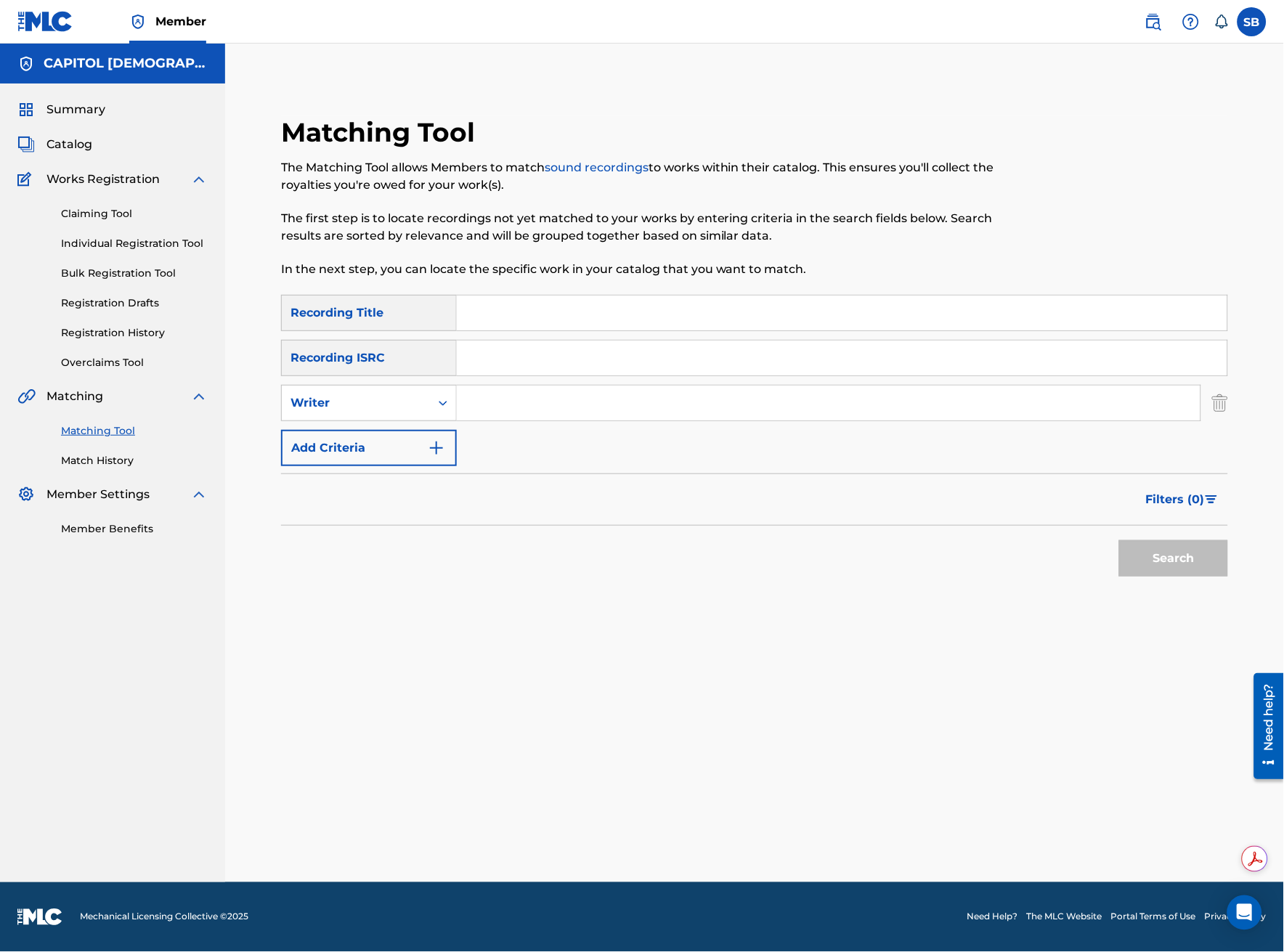 click at bounding box center [829, 403] 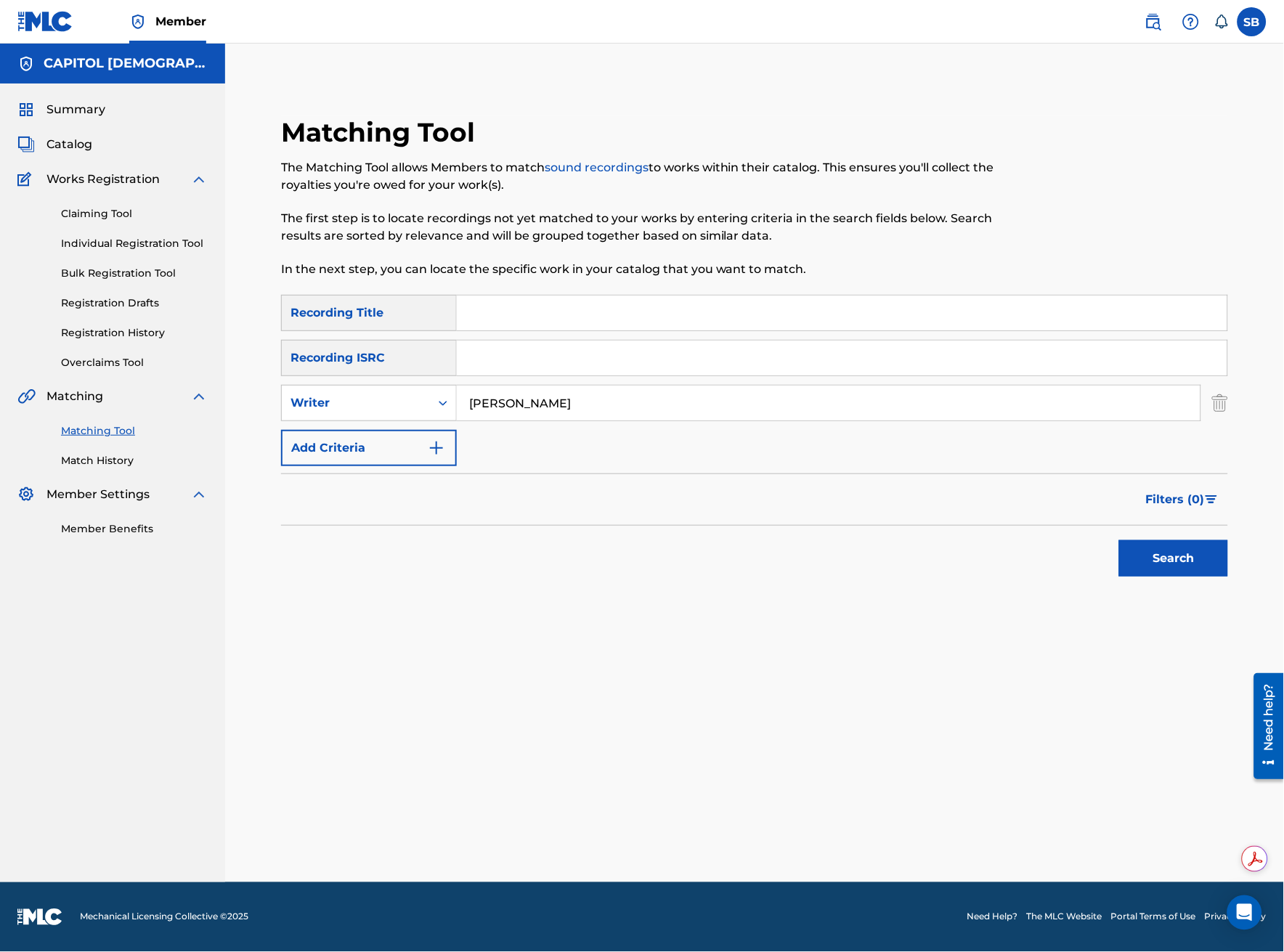 click on "Filters ( 0 )" at bounding box center [1175, 500] 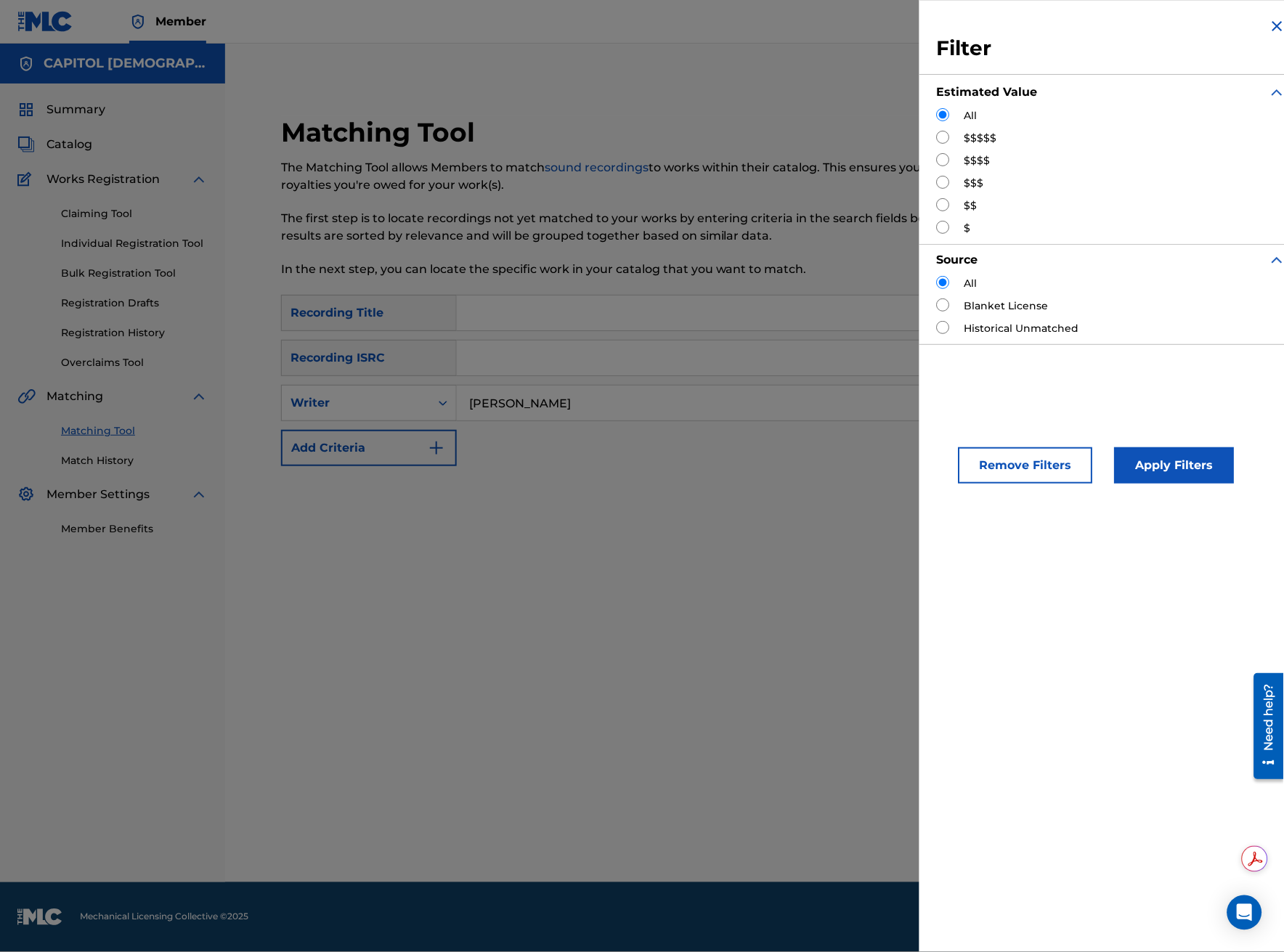 click at bounding box center [943, 137] 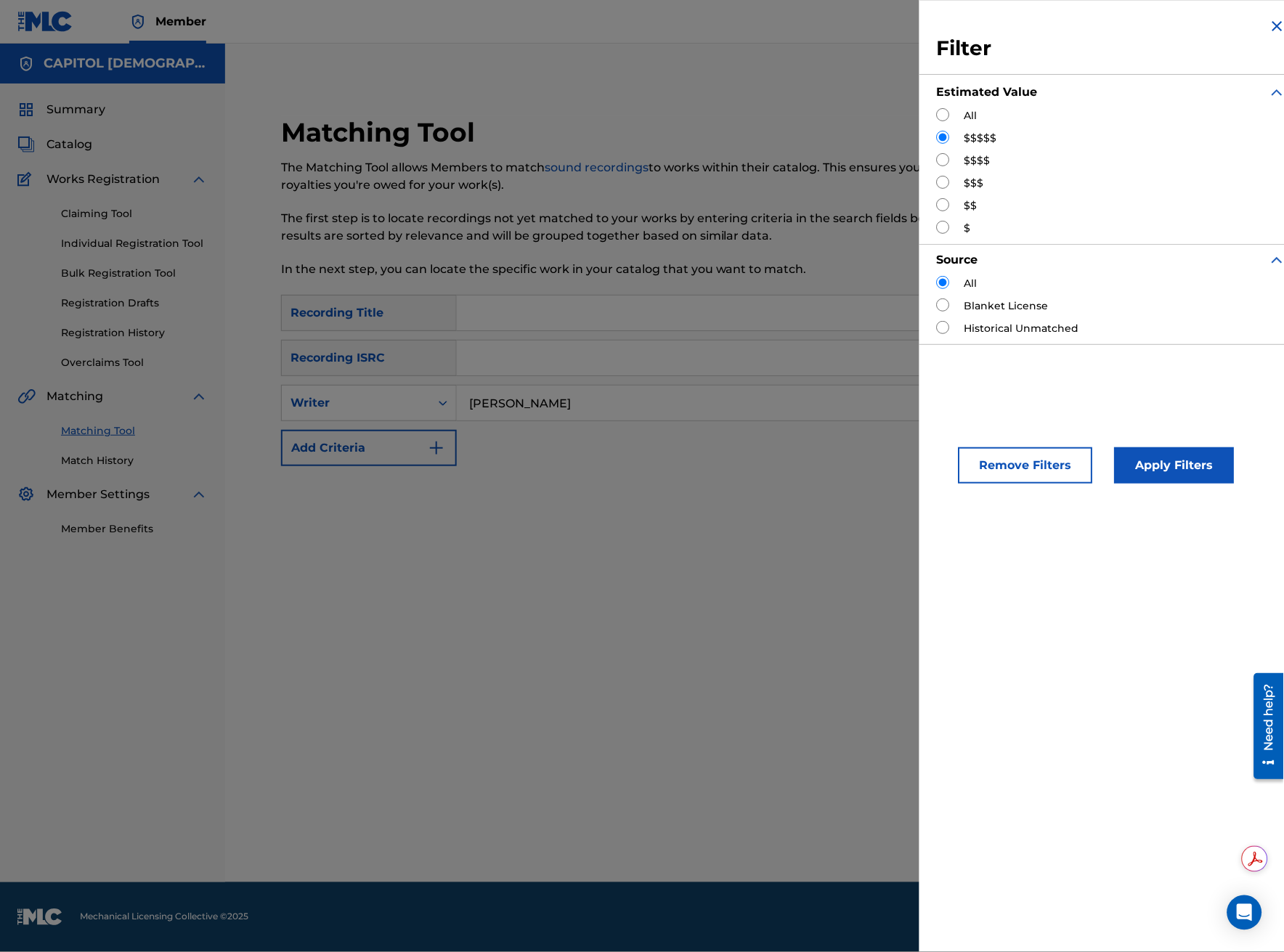 click on "Apply Filters" at bounding box center (1174, 465) 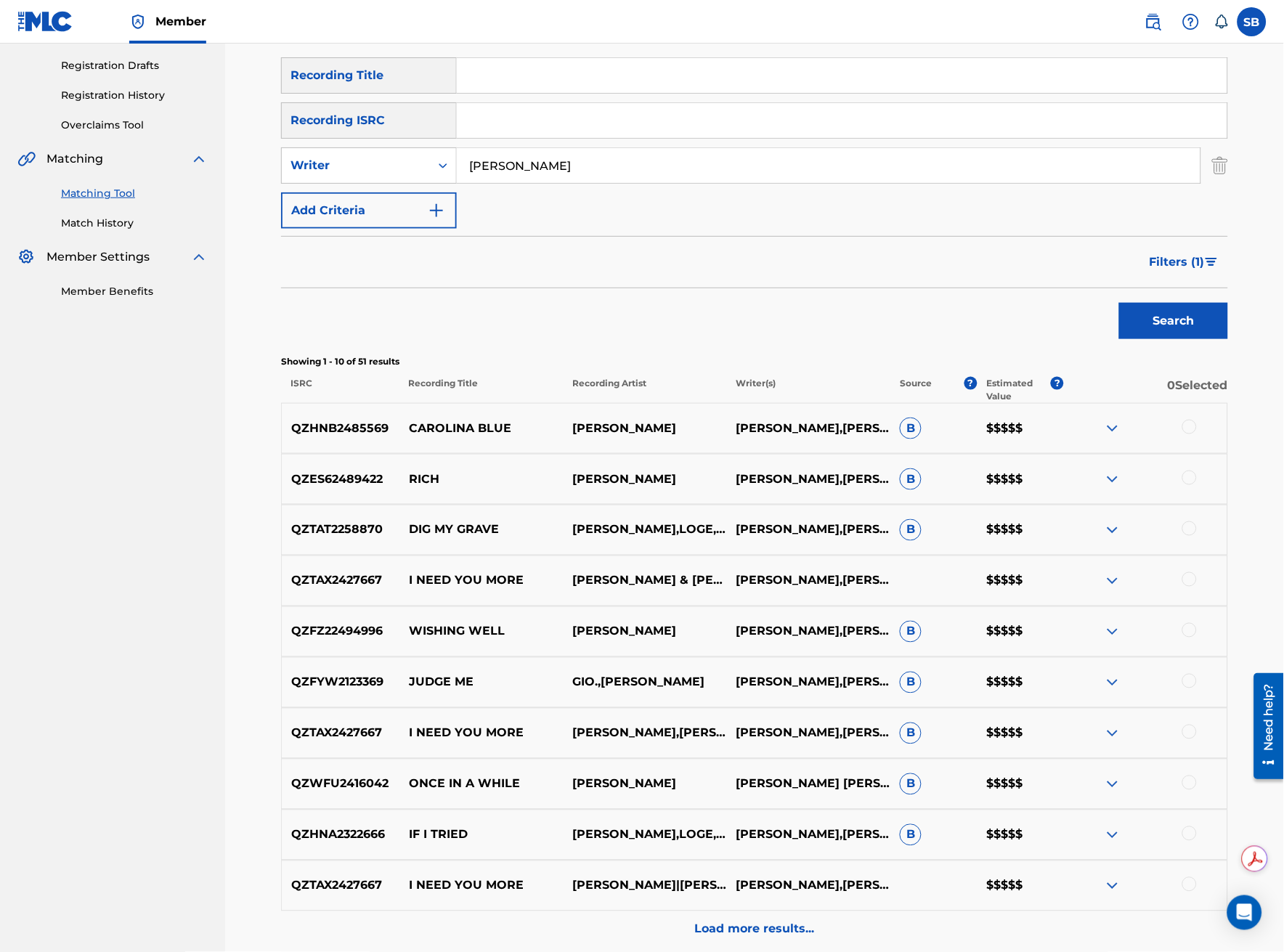 scroll, scrollTop: 242, scrollLeft: 0, axis: vertical 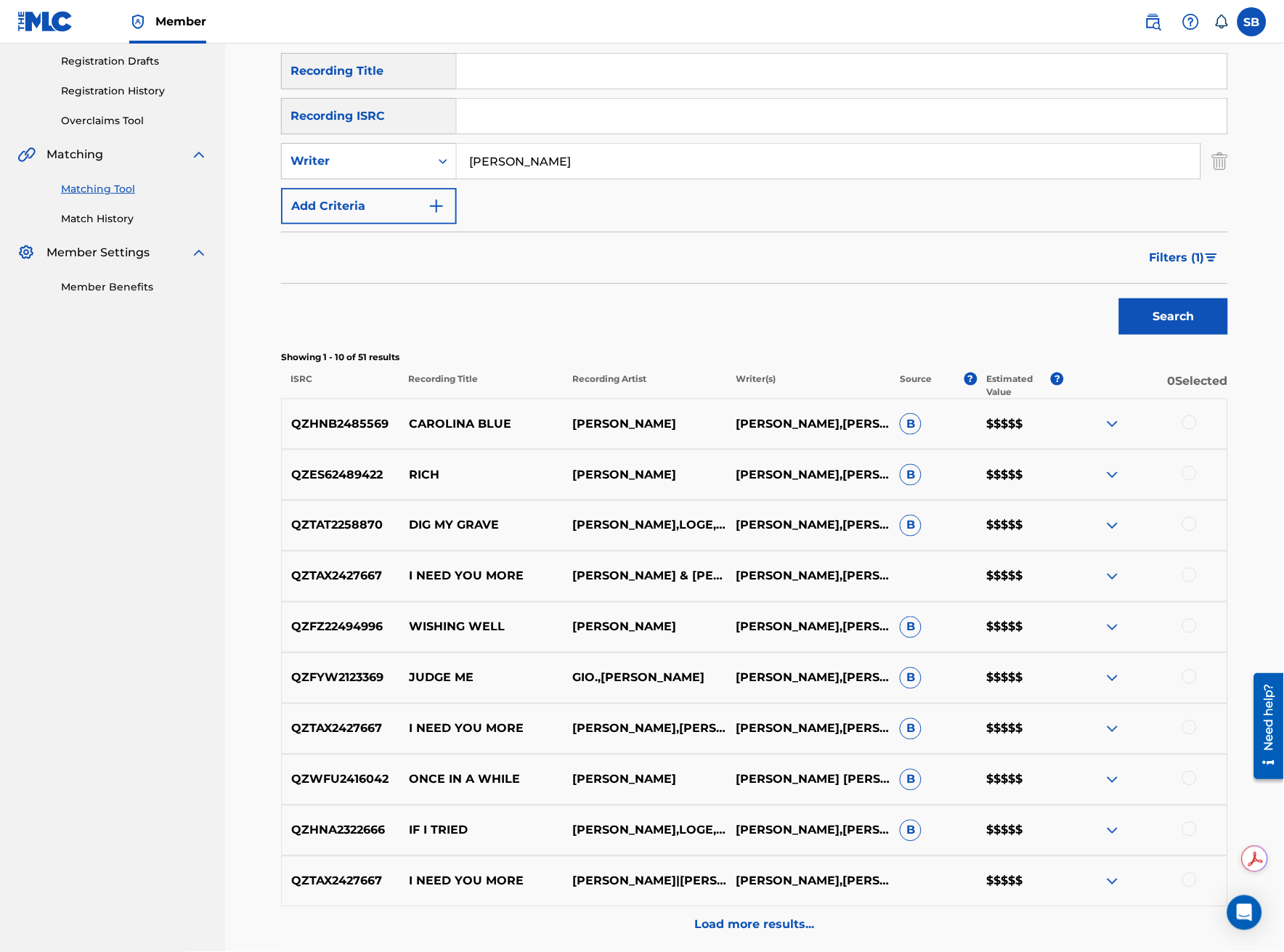click at bounding box center (1190, 677) 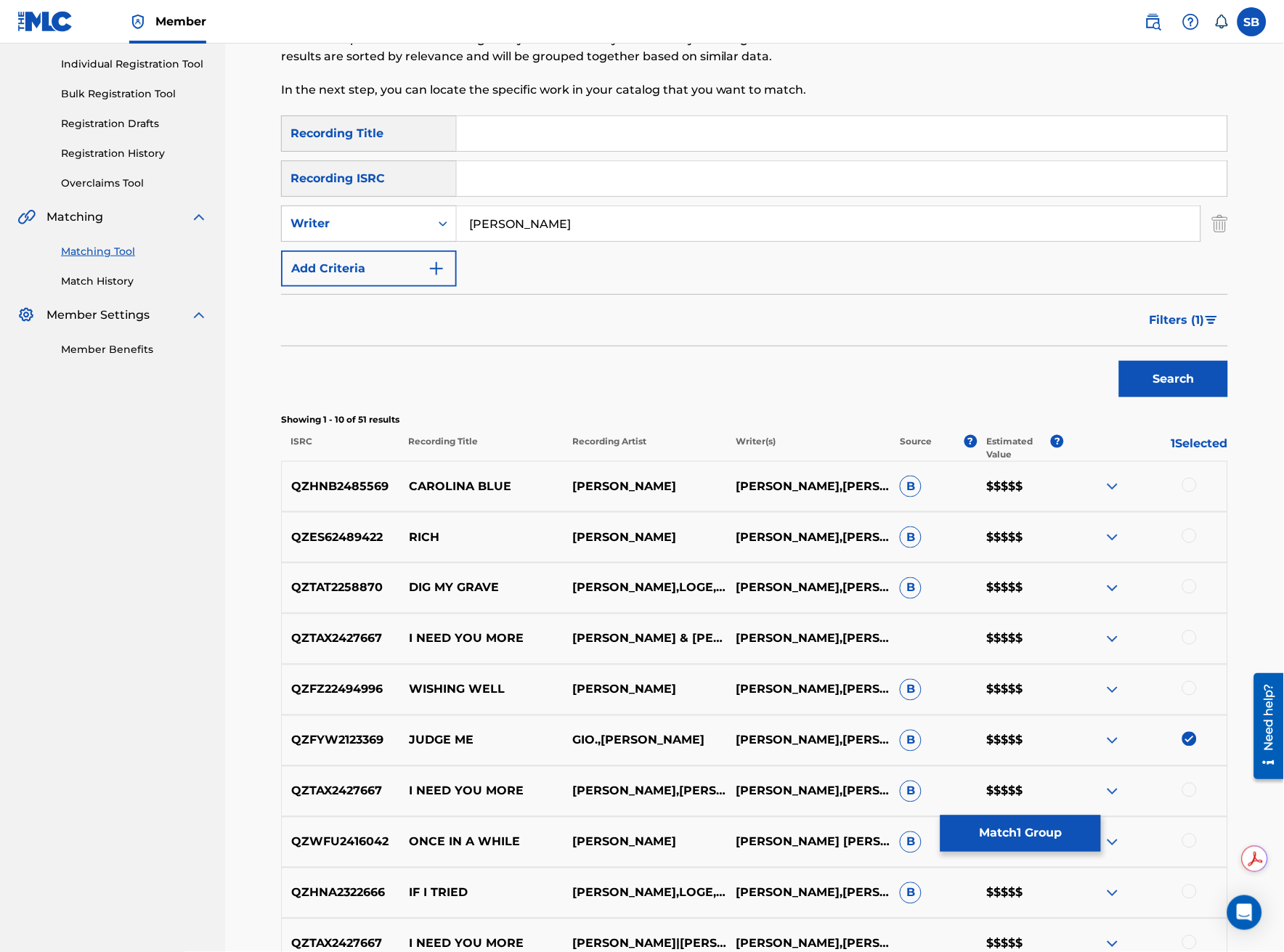 scroll, scrollTop: 0, scrollLeft: 0, axis: both 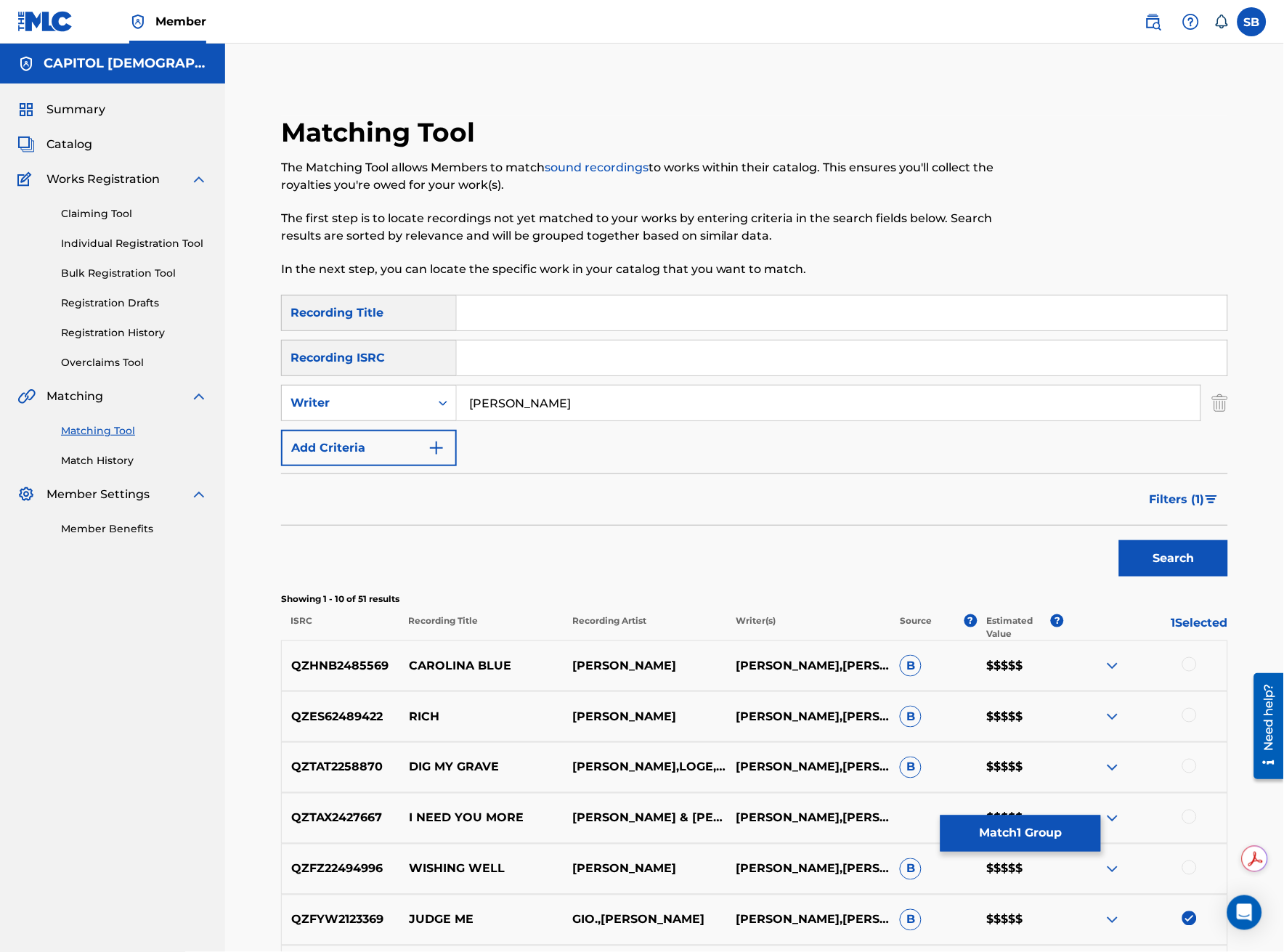 click at bounding box center (842, 313) 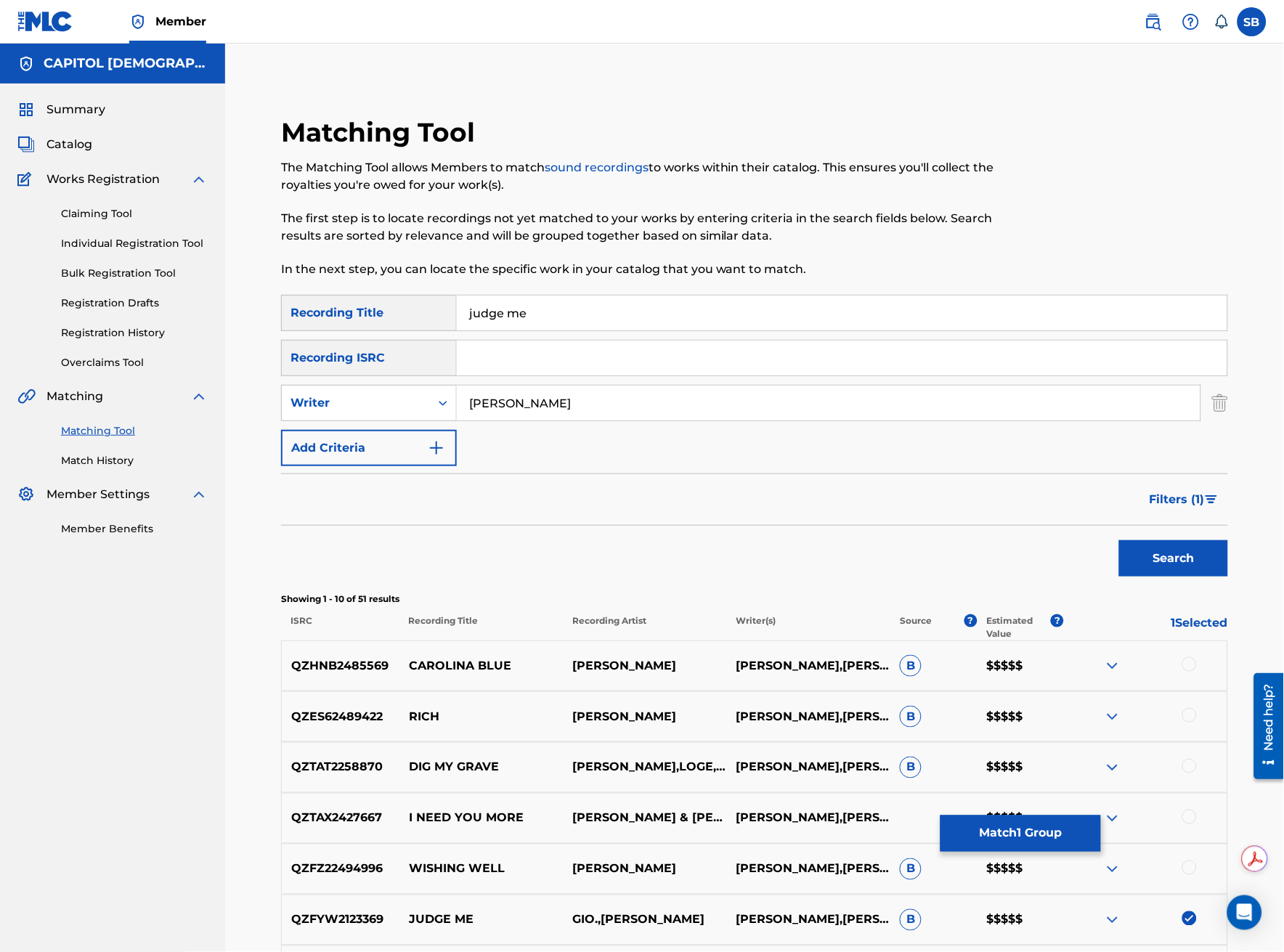 type on "judge me" 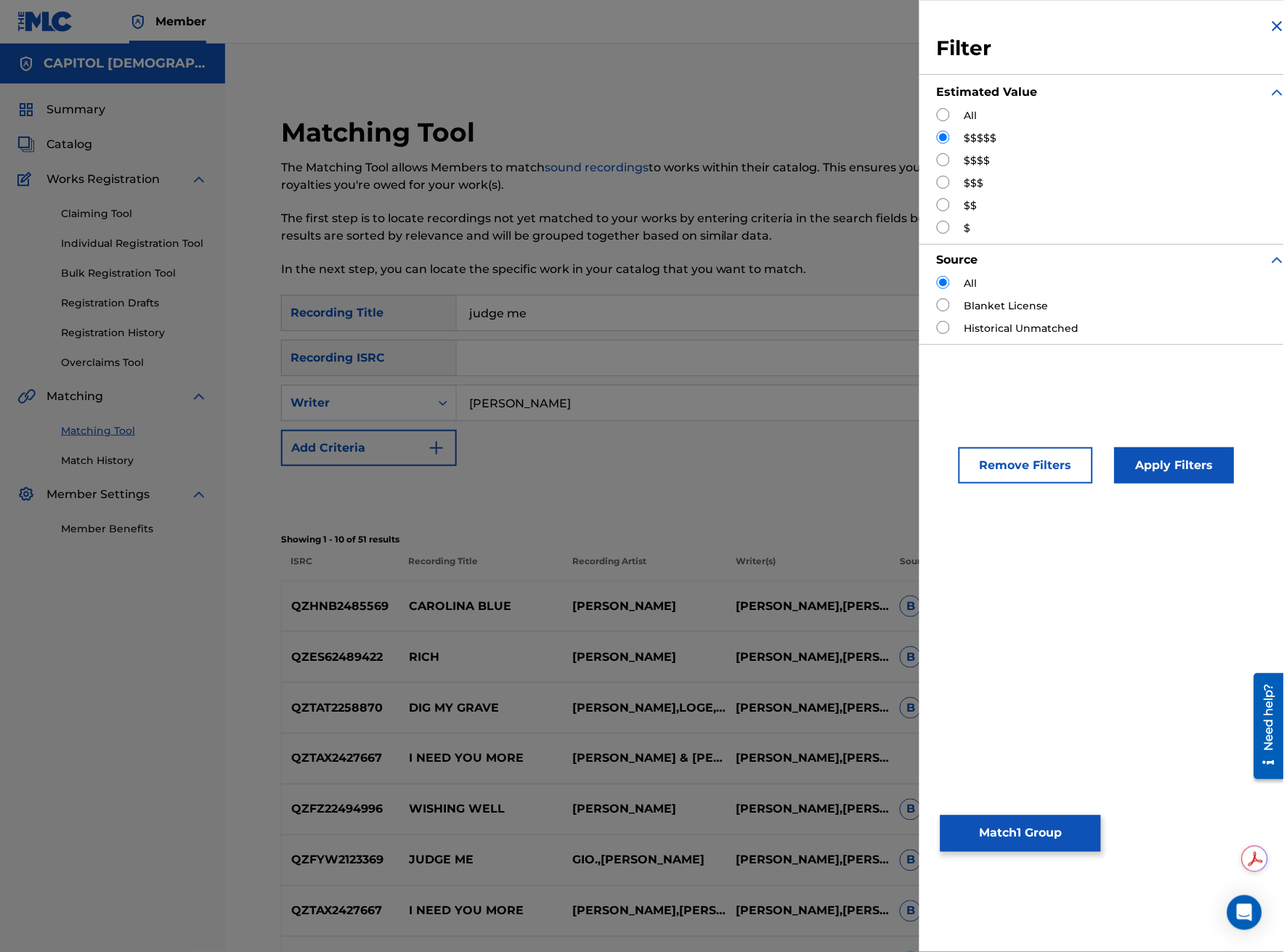 click on "Remove Filters" at bounding box center (1025, 465) 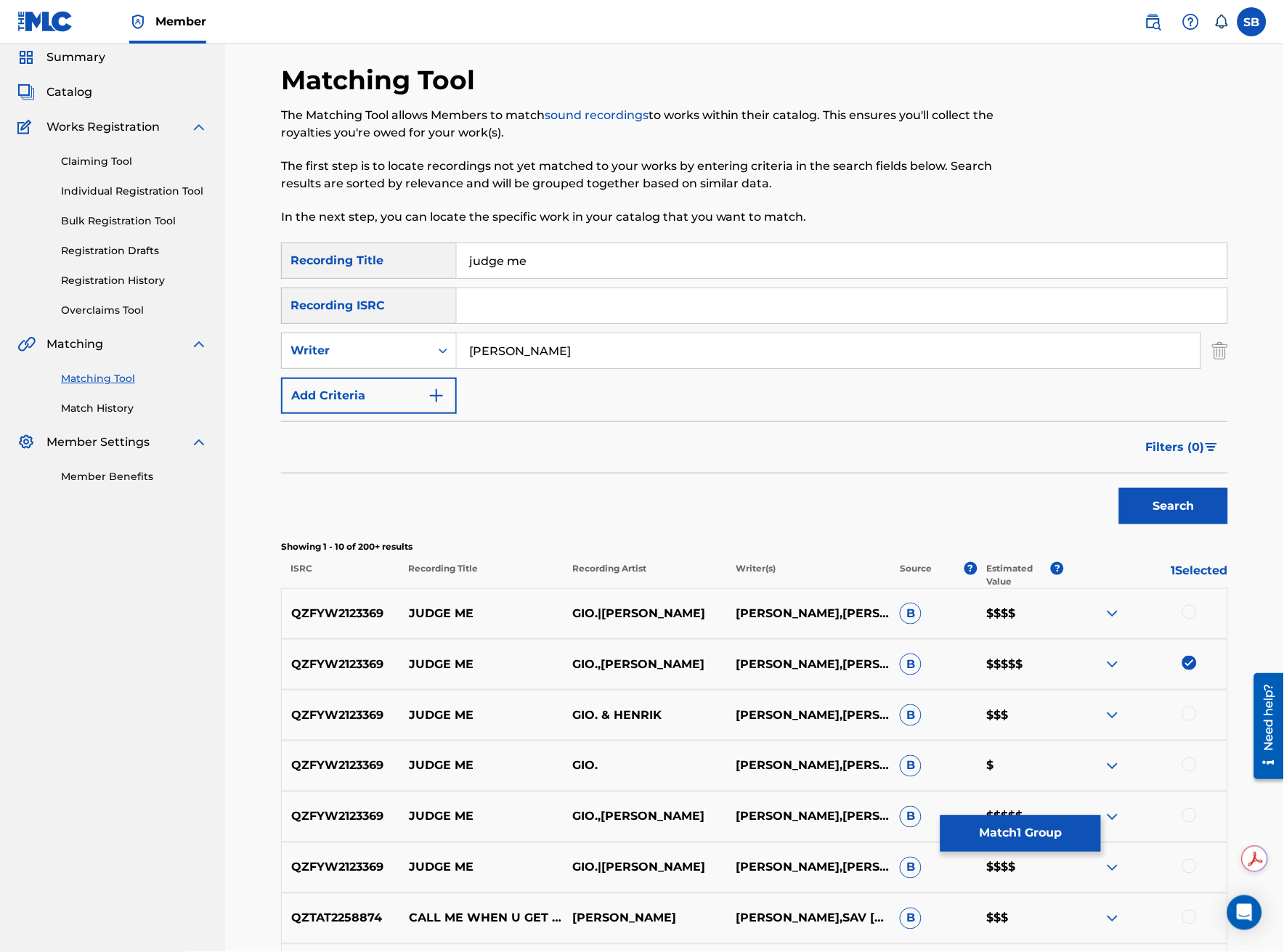 scroll, scrollTop: 81, scrollLeft: 0, axis: vertical 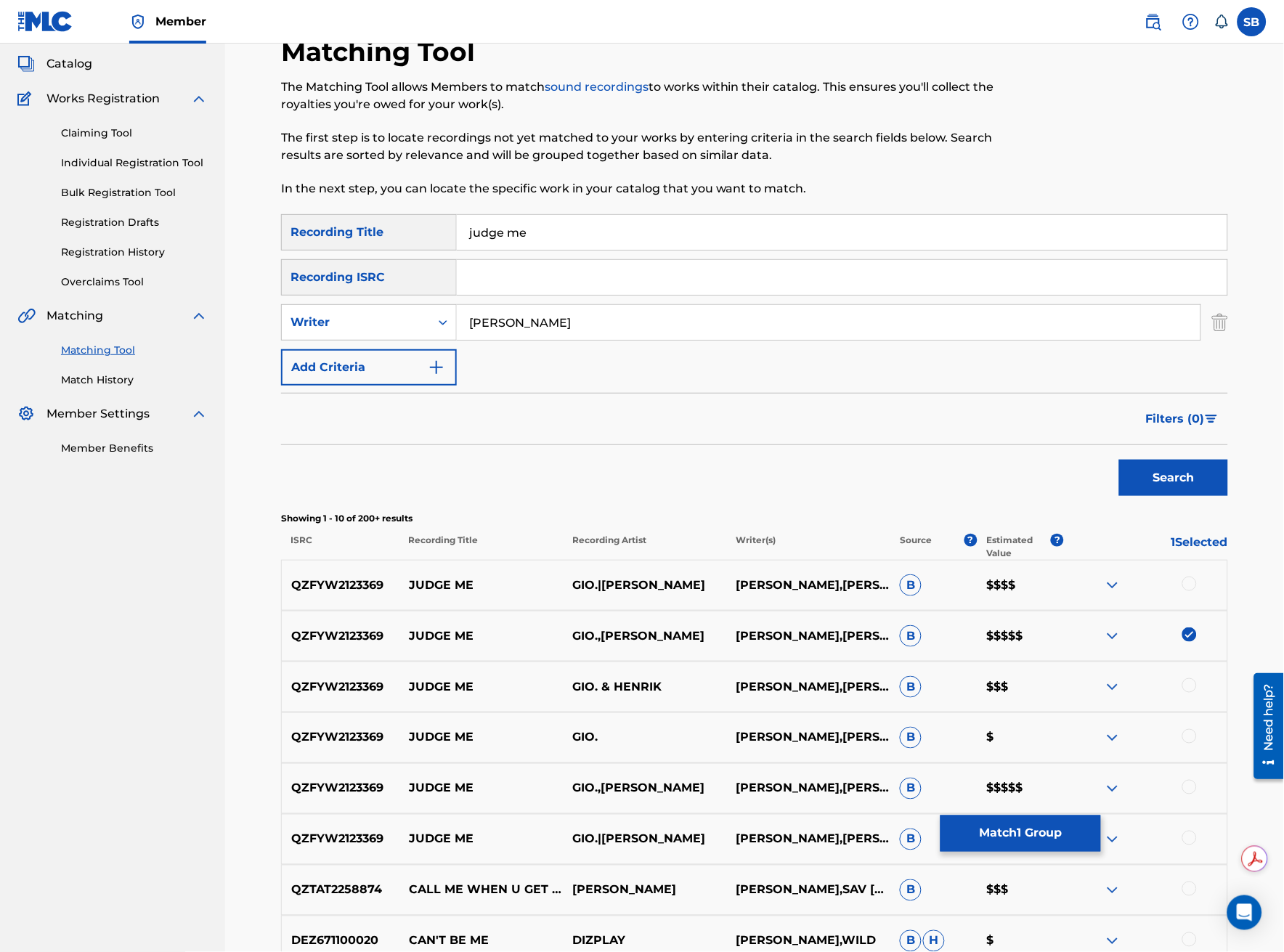 click at bounding box center (1190, 584) 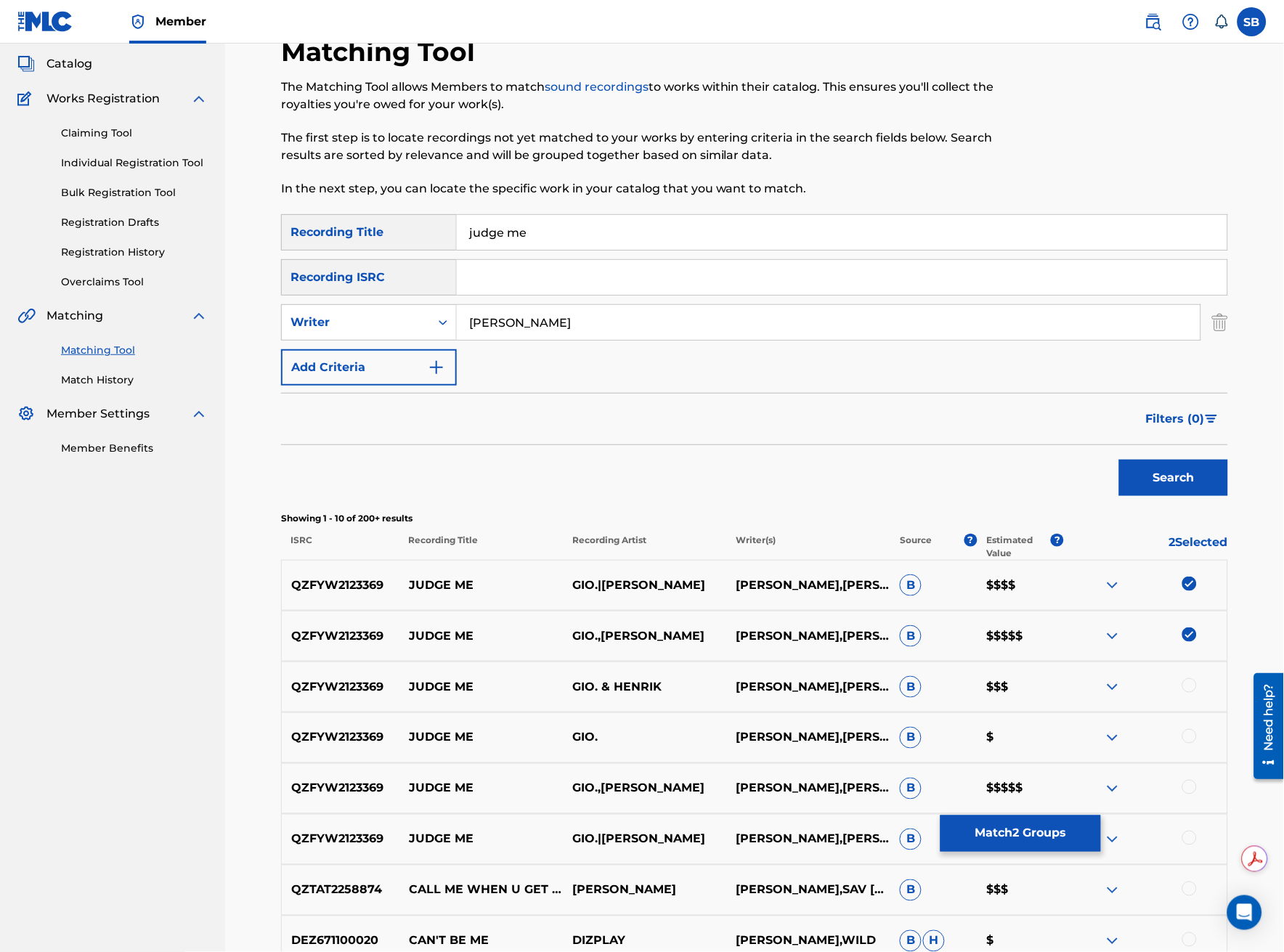 click at bounding box center (1190, 685) 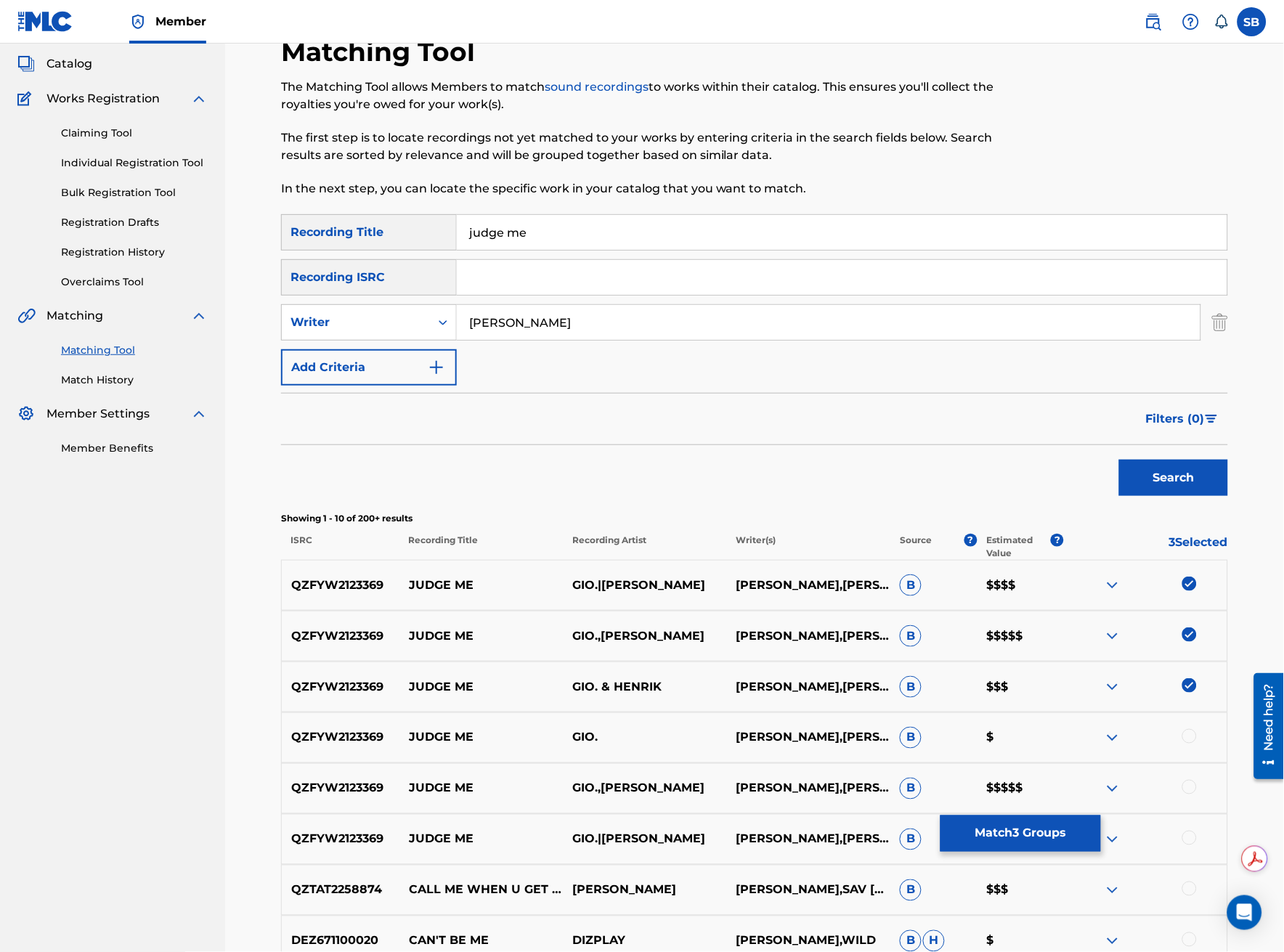 click at bounding box center [1190, 736] 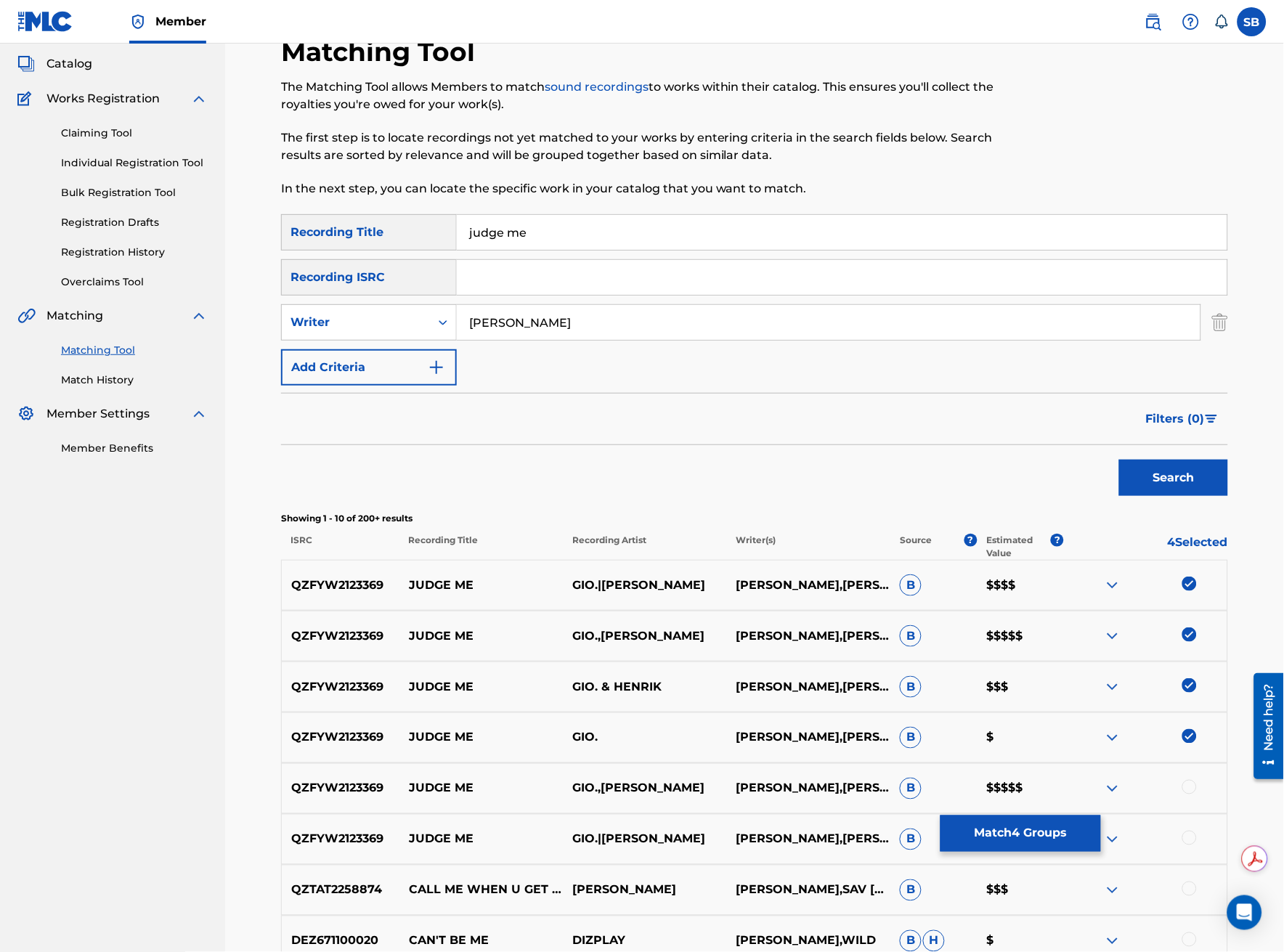 click at bounding box center (1190, 787) 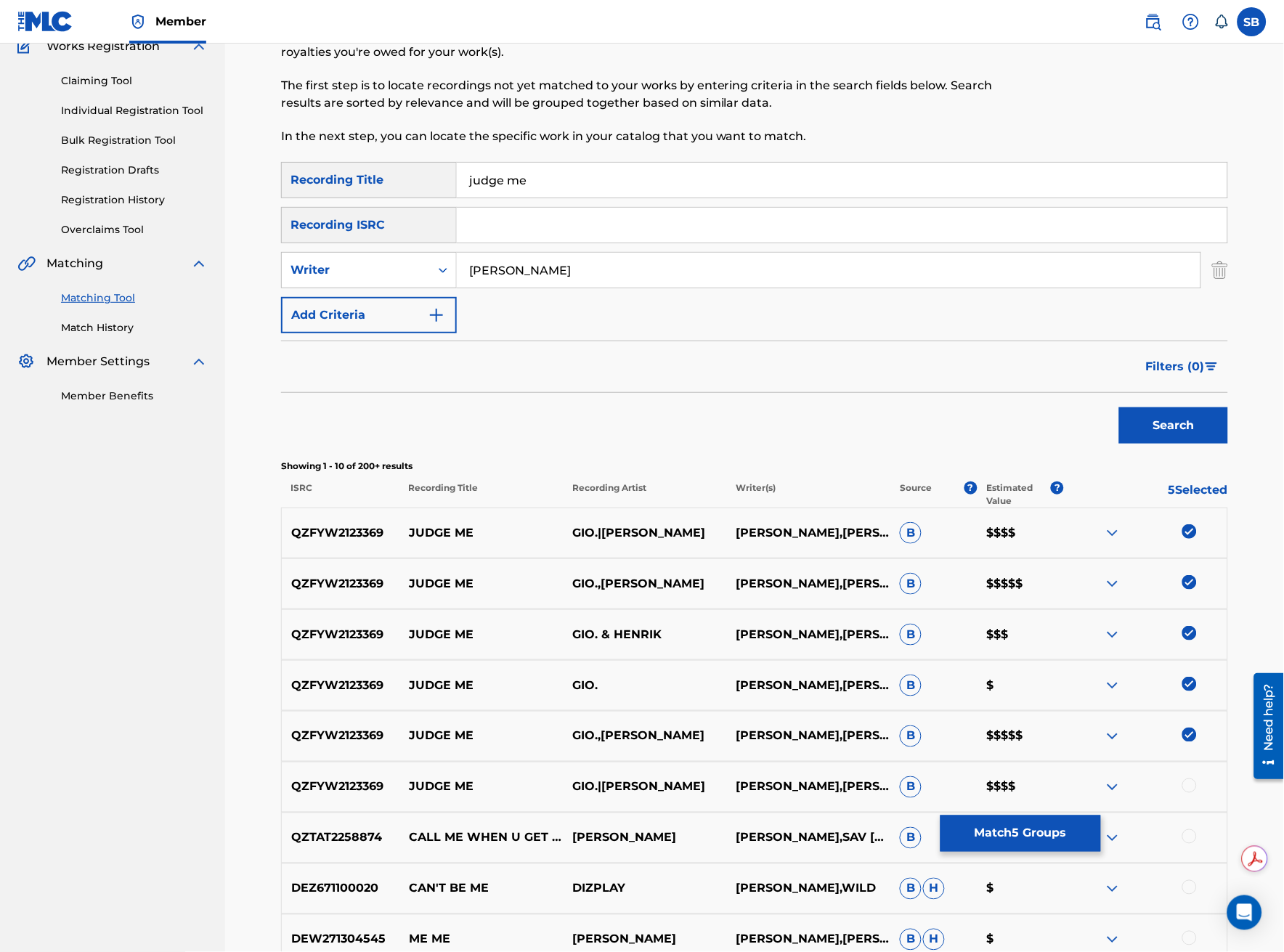 scroll, scrollTop: 161, scrollLeft: 0, axis: vertical 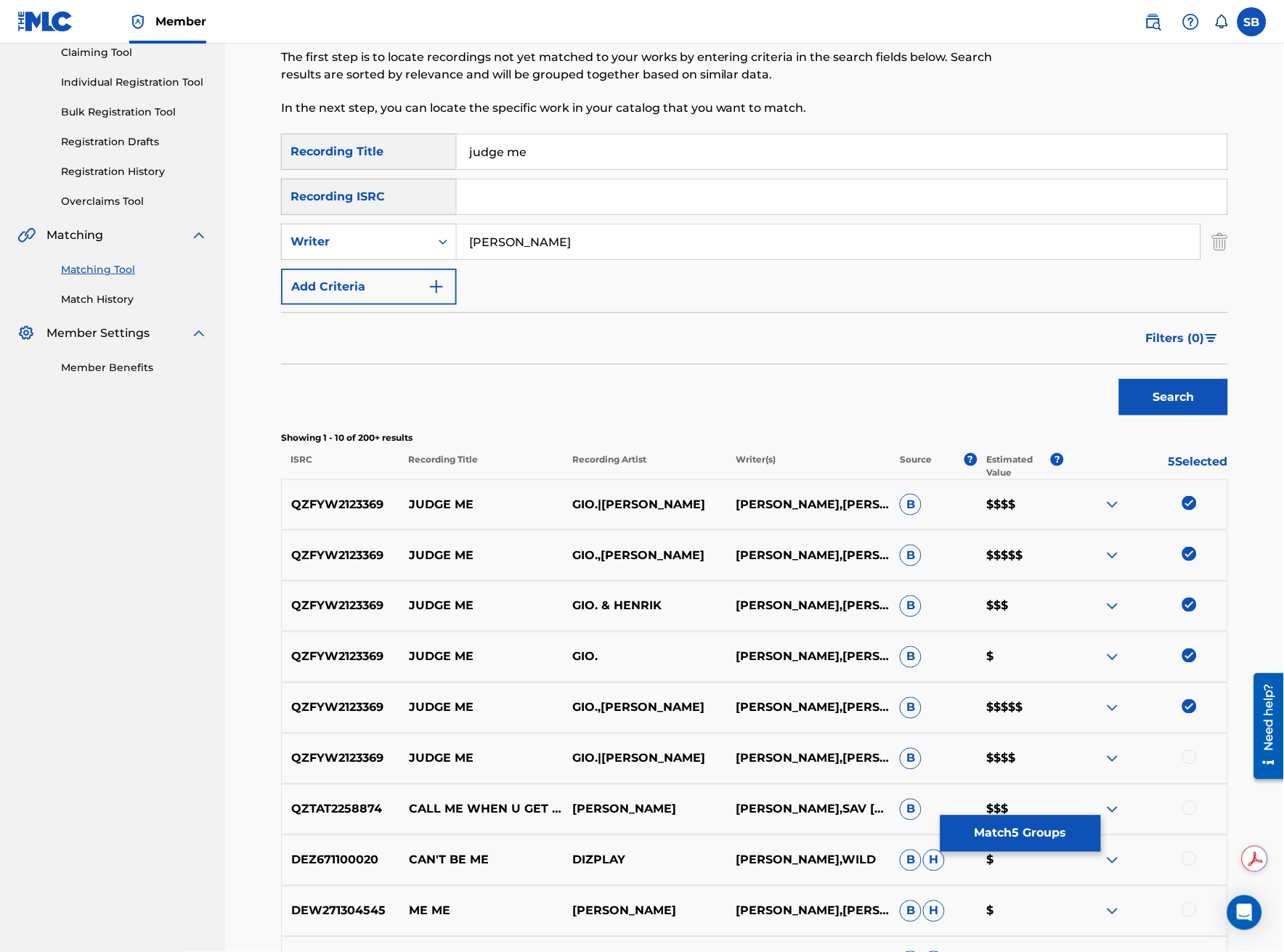 click at bounding box center [1190, 757] 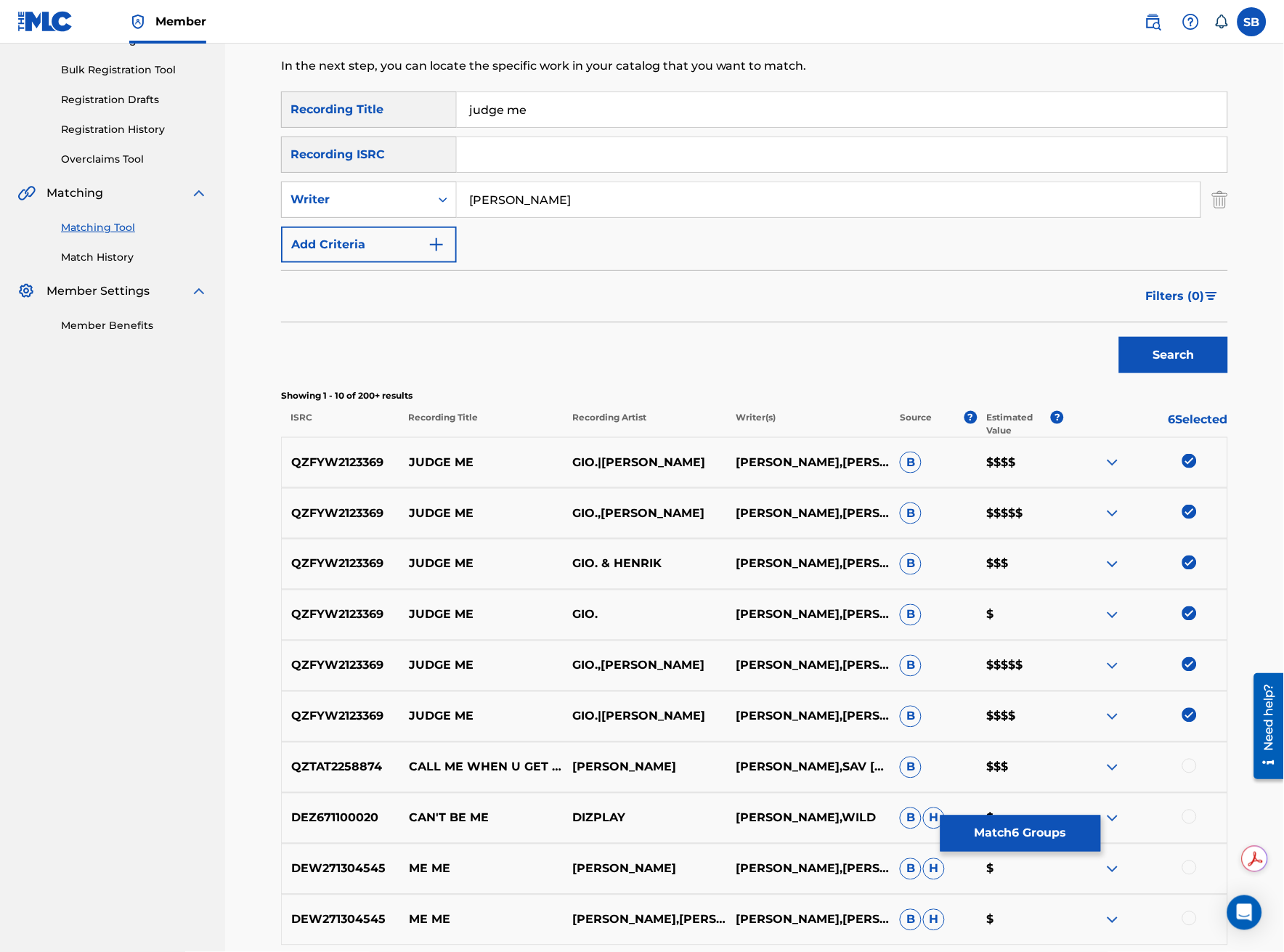 scroll, scrollTop: 242, scrollLeft: 0, axis: vertical 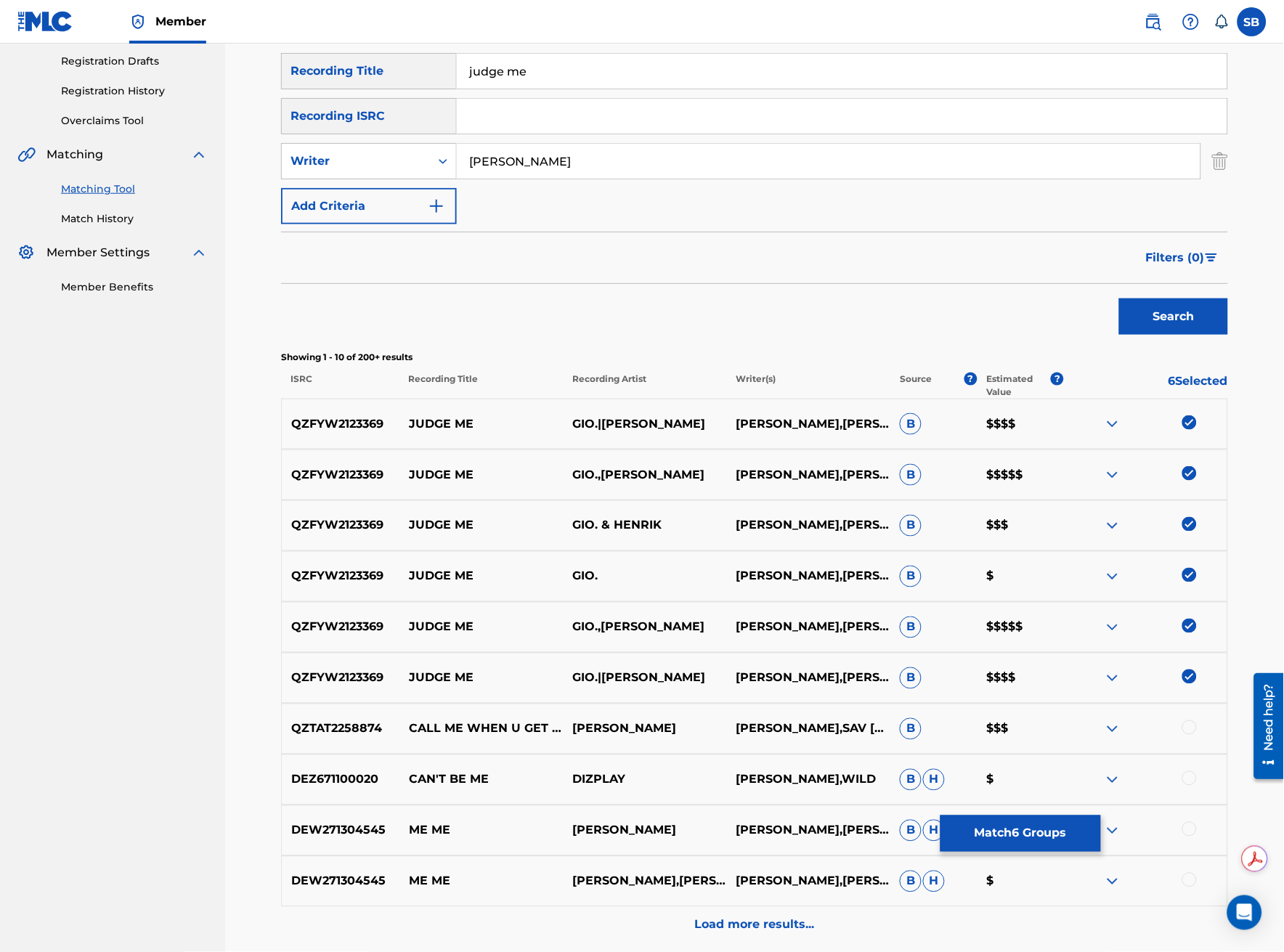 click at bounding box center [1190, 728] 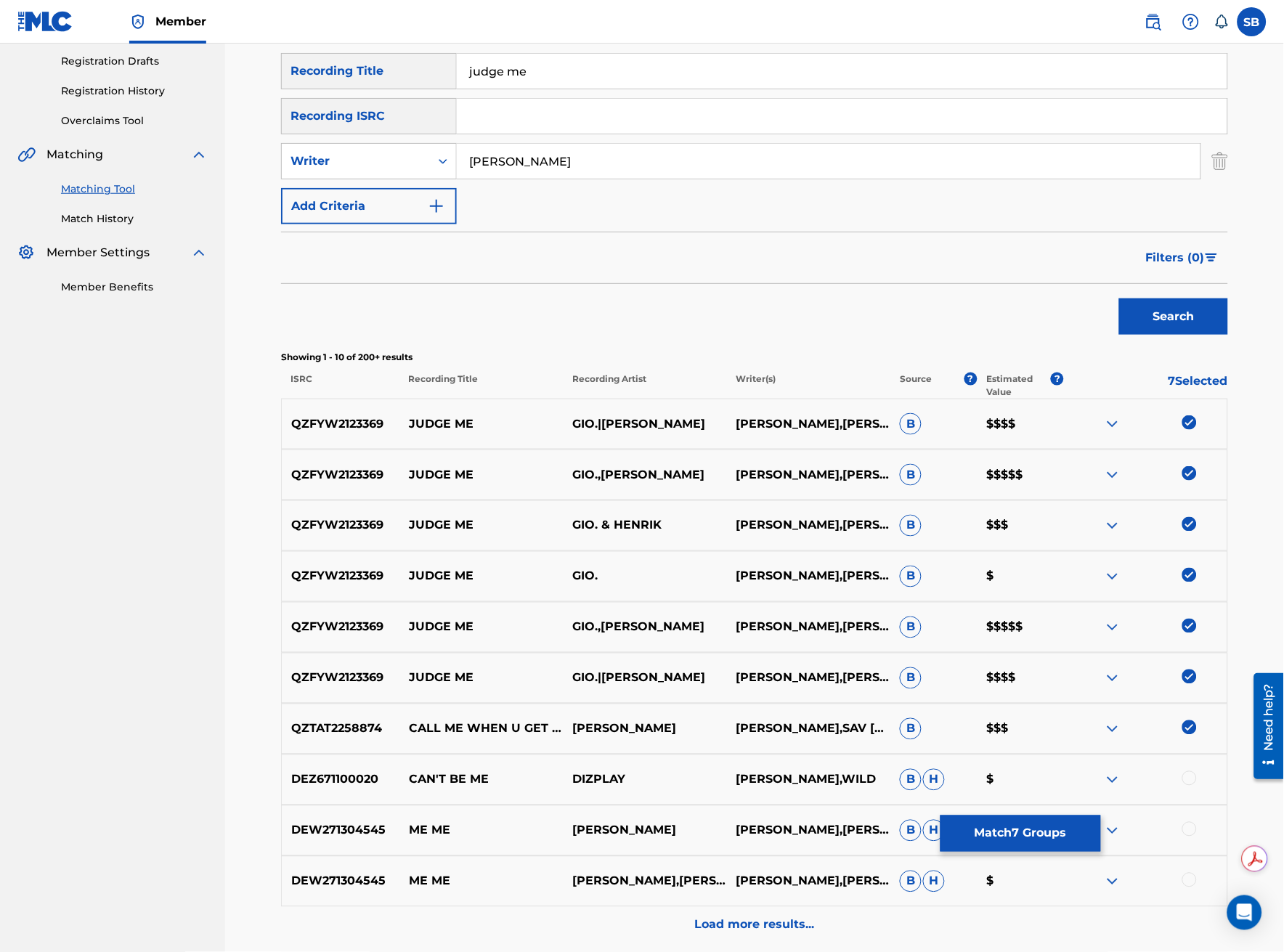 click at bounding box center (1190, 728) 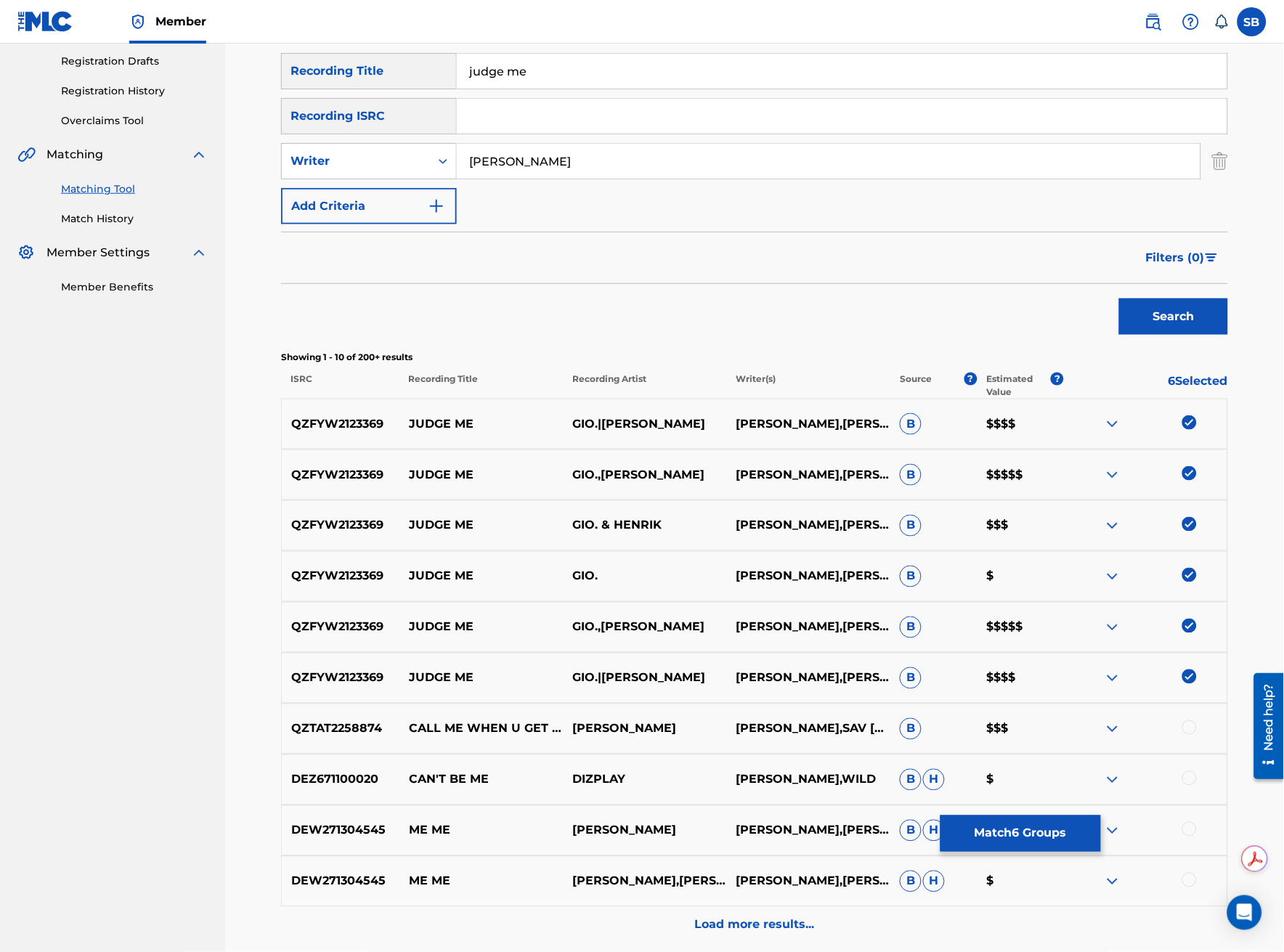 click on "[PERSON_NAME]" at bounding box center (829, 161) 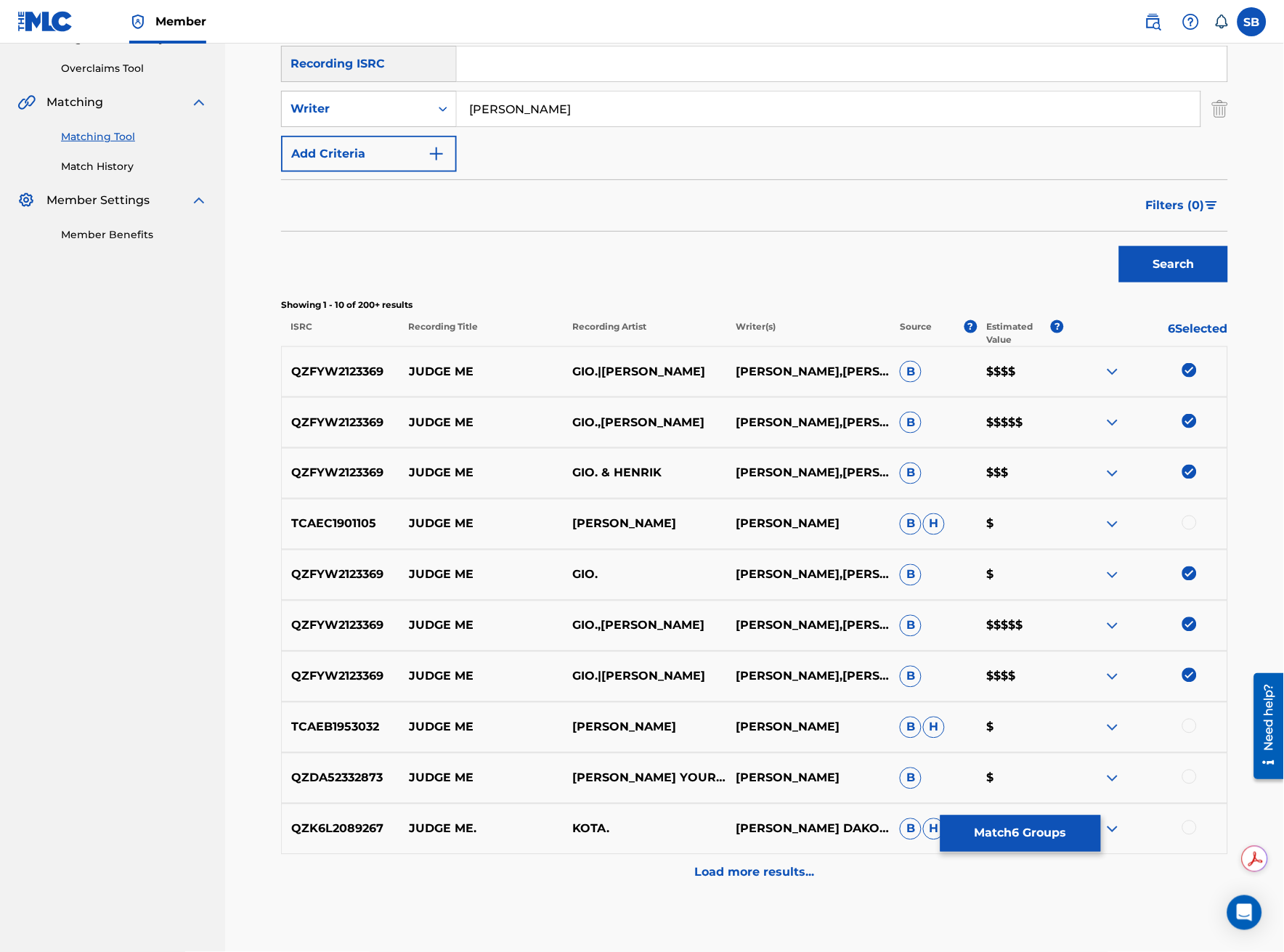 scroll, scrollTop: 322, scrollLeft: 0, axis: vertical 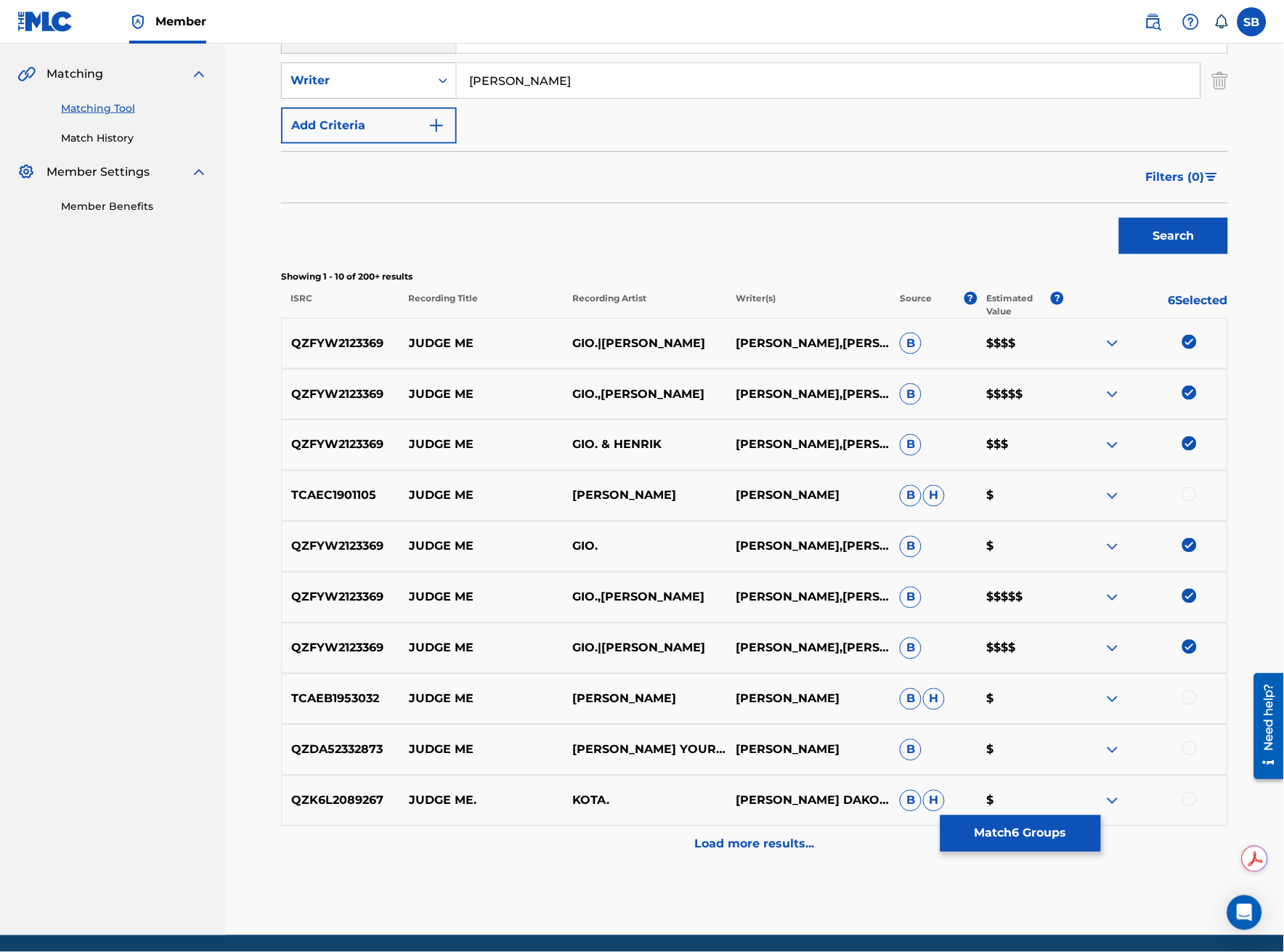 click on "Match  6 Groups" at bounding box center (1020, 834) 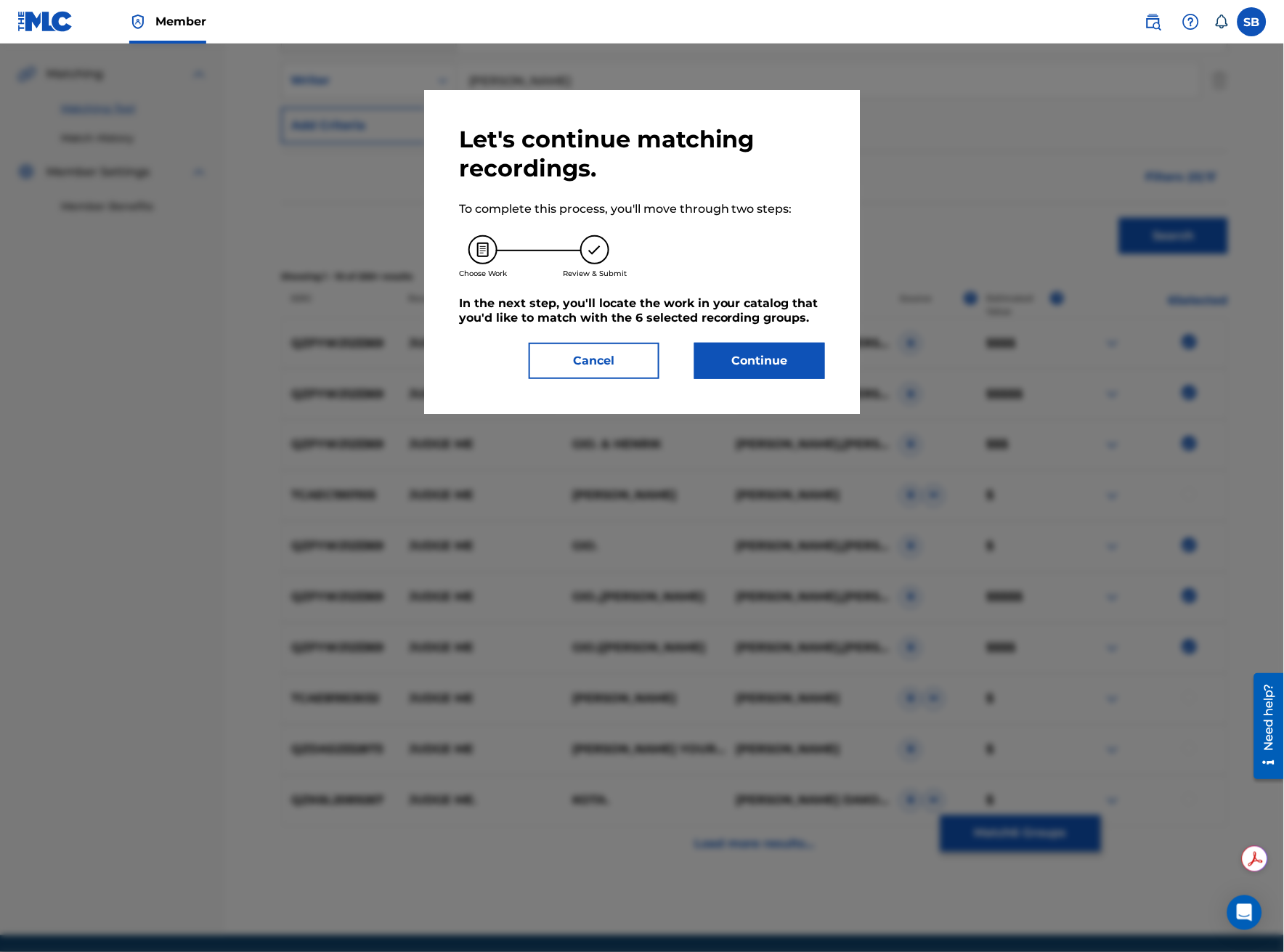 click on "Continue" at bounding box center (760, 361) 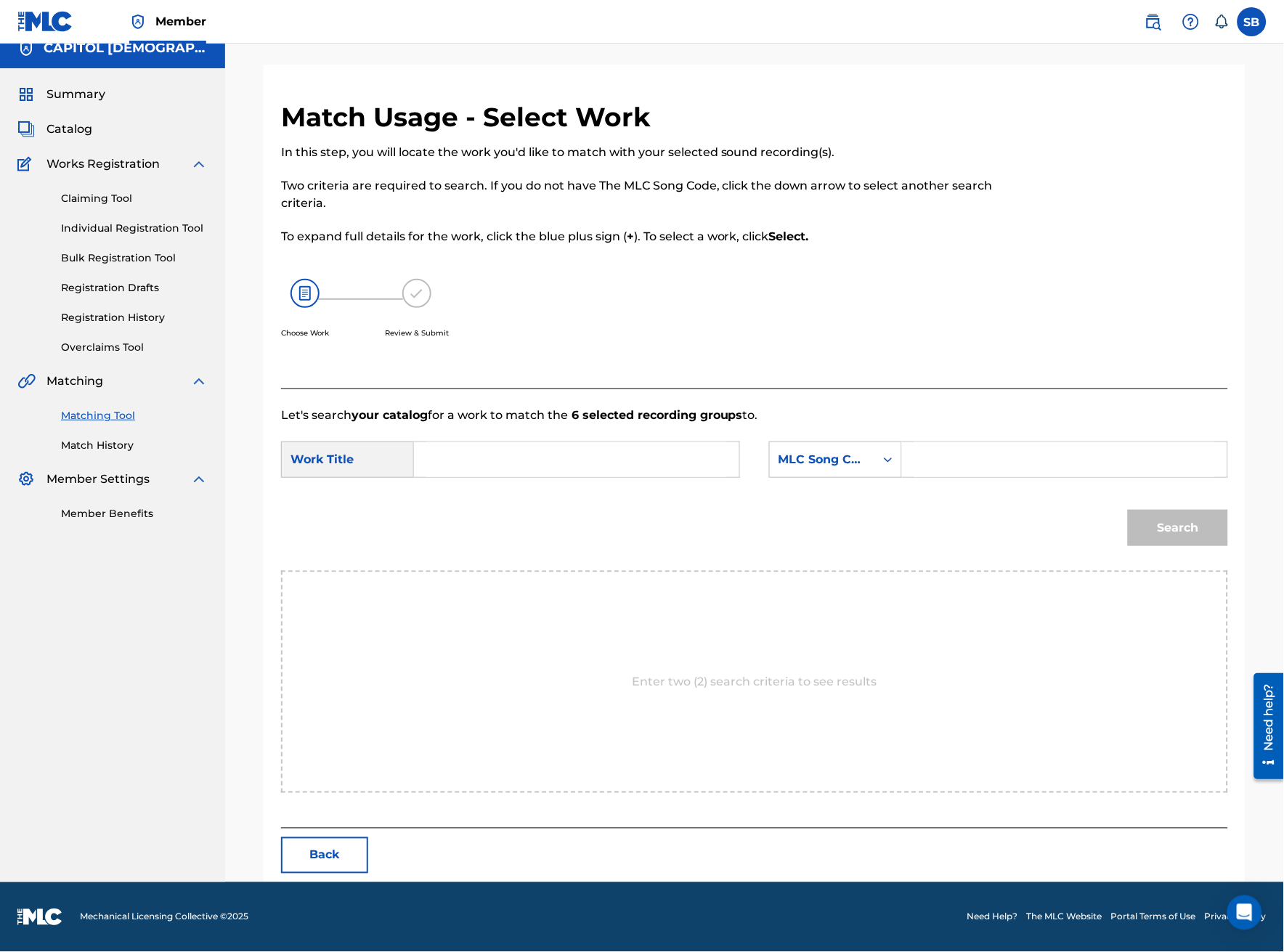 scroll, scrollTop: 0, scrollLeft: 0, axis: both 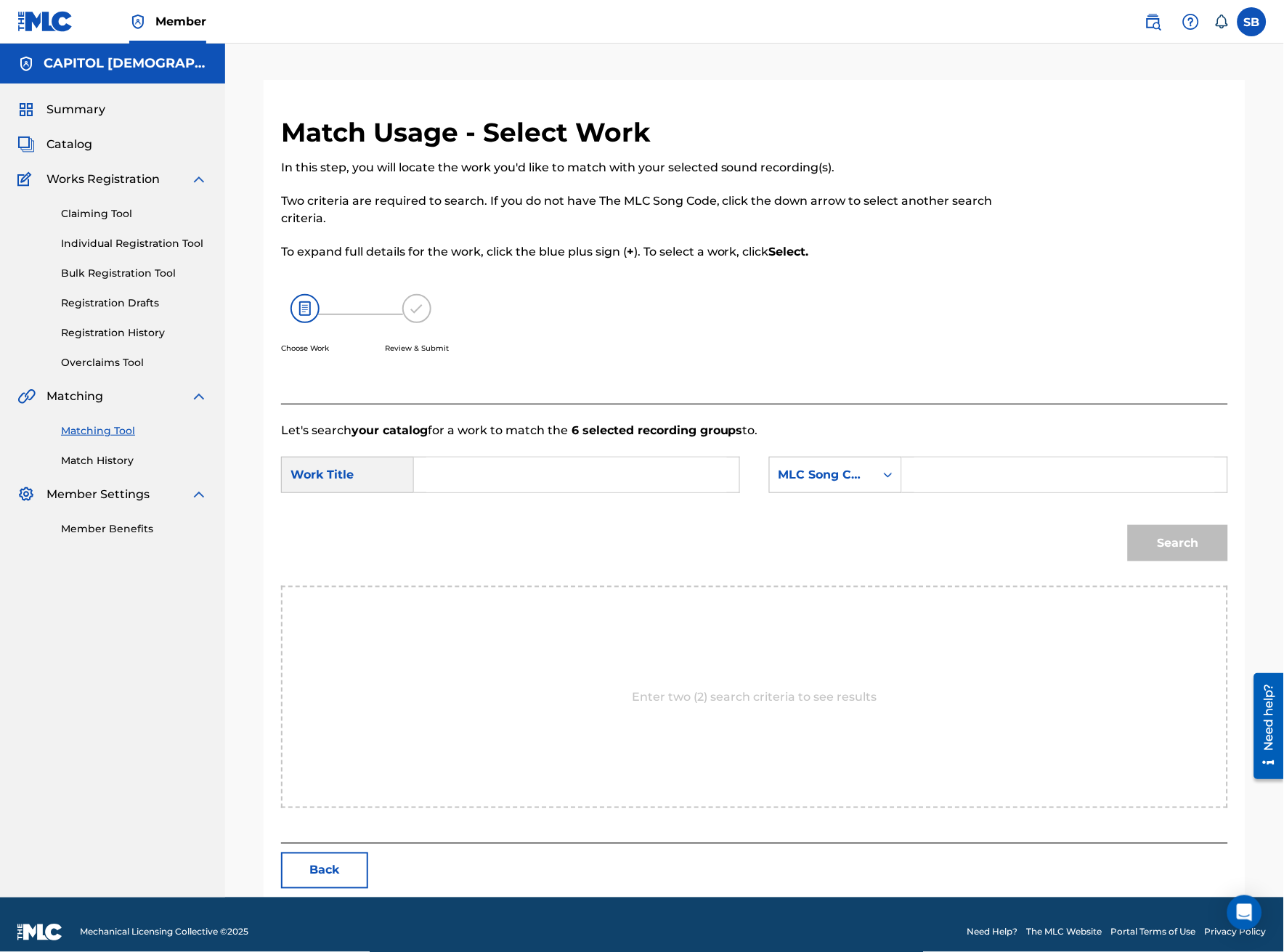 click at bounding box center (577, 475) 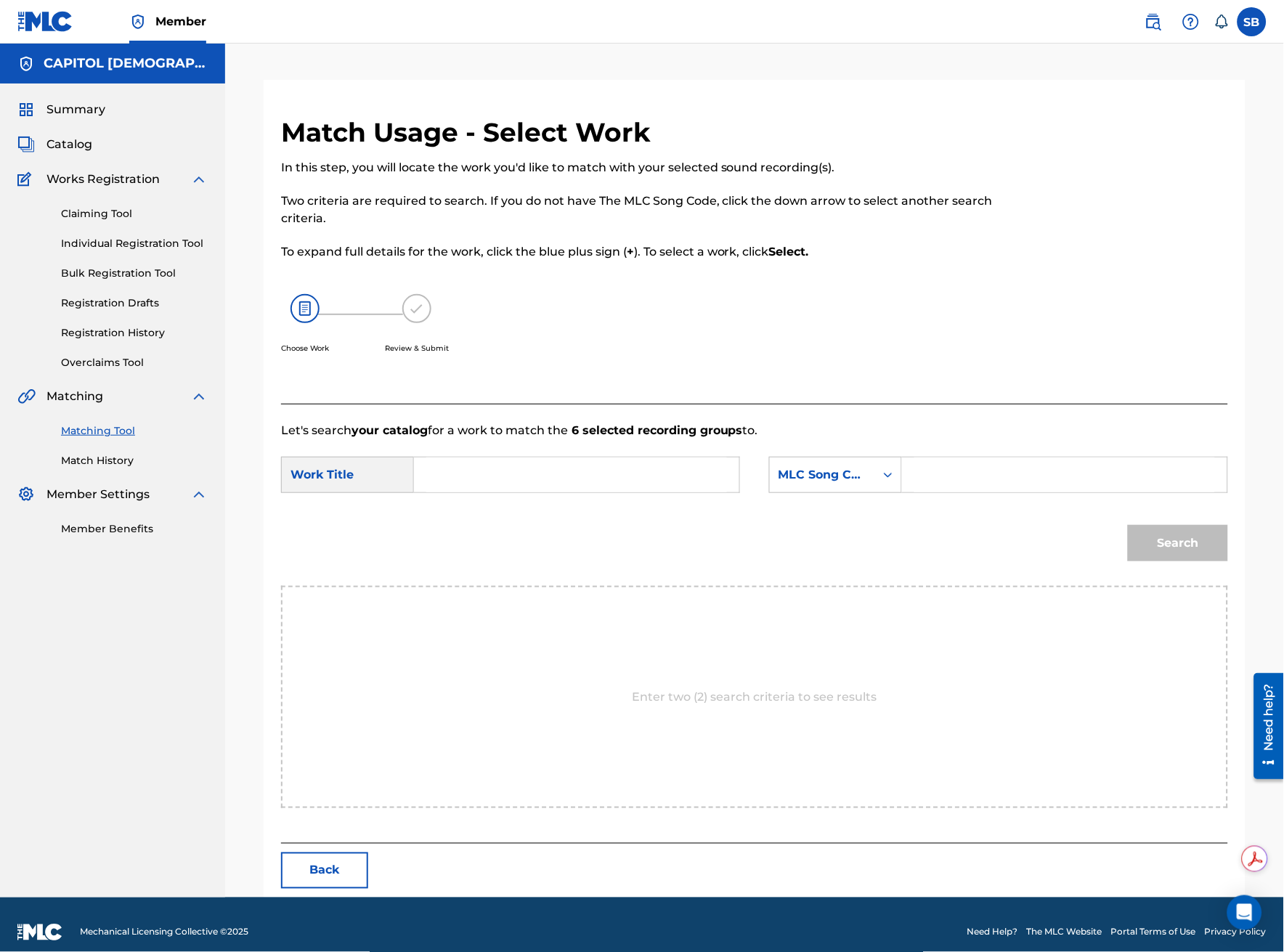 click on "Back" at bounding box center [325, 871] 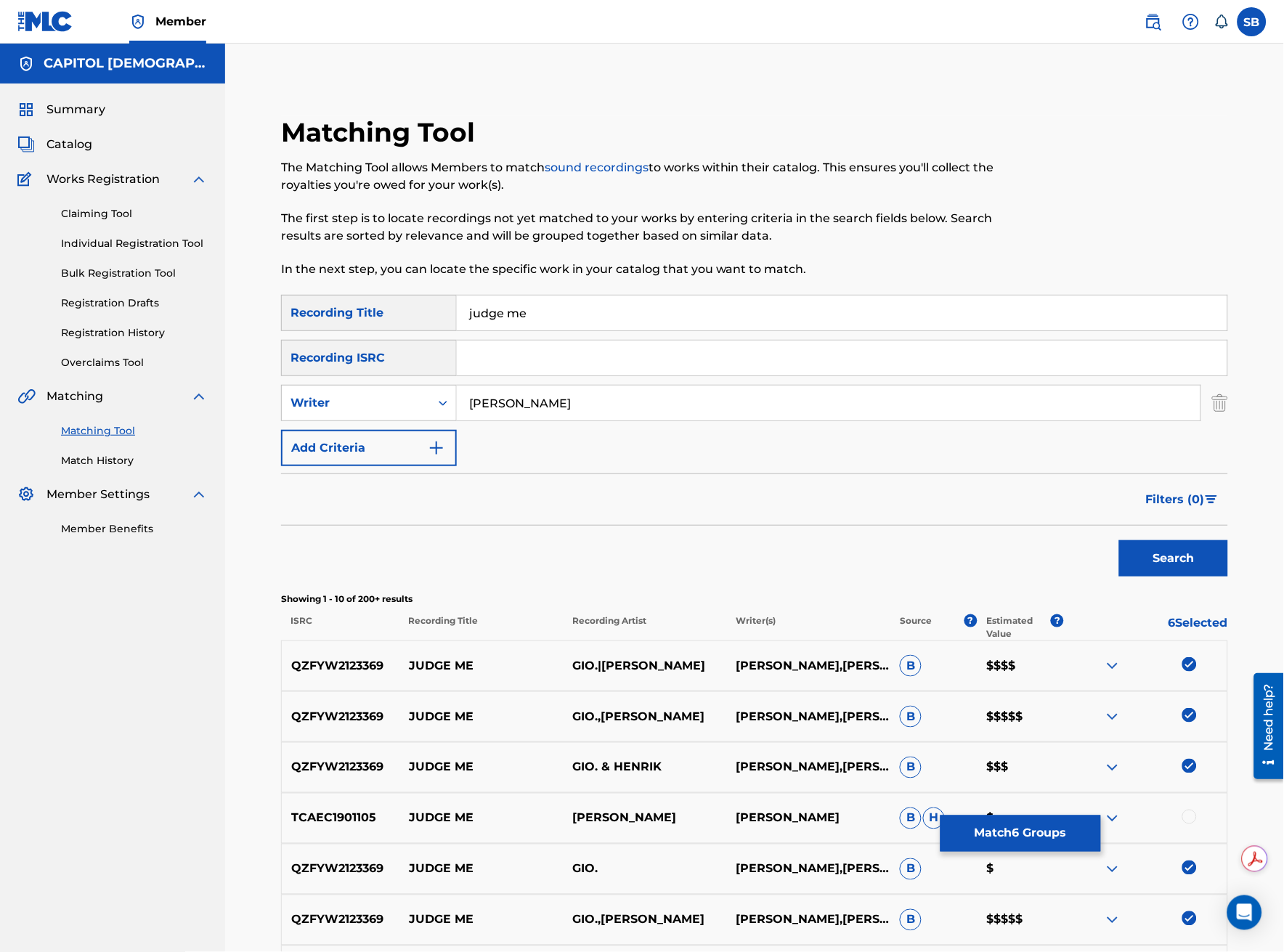 click on "Match  6 Groups" at bounding box center [1020, 834] 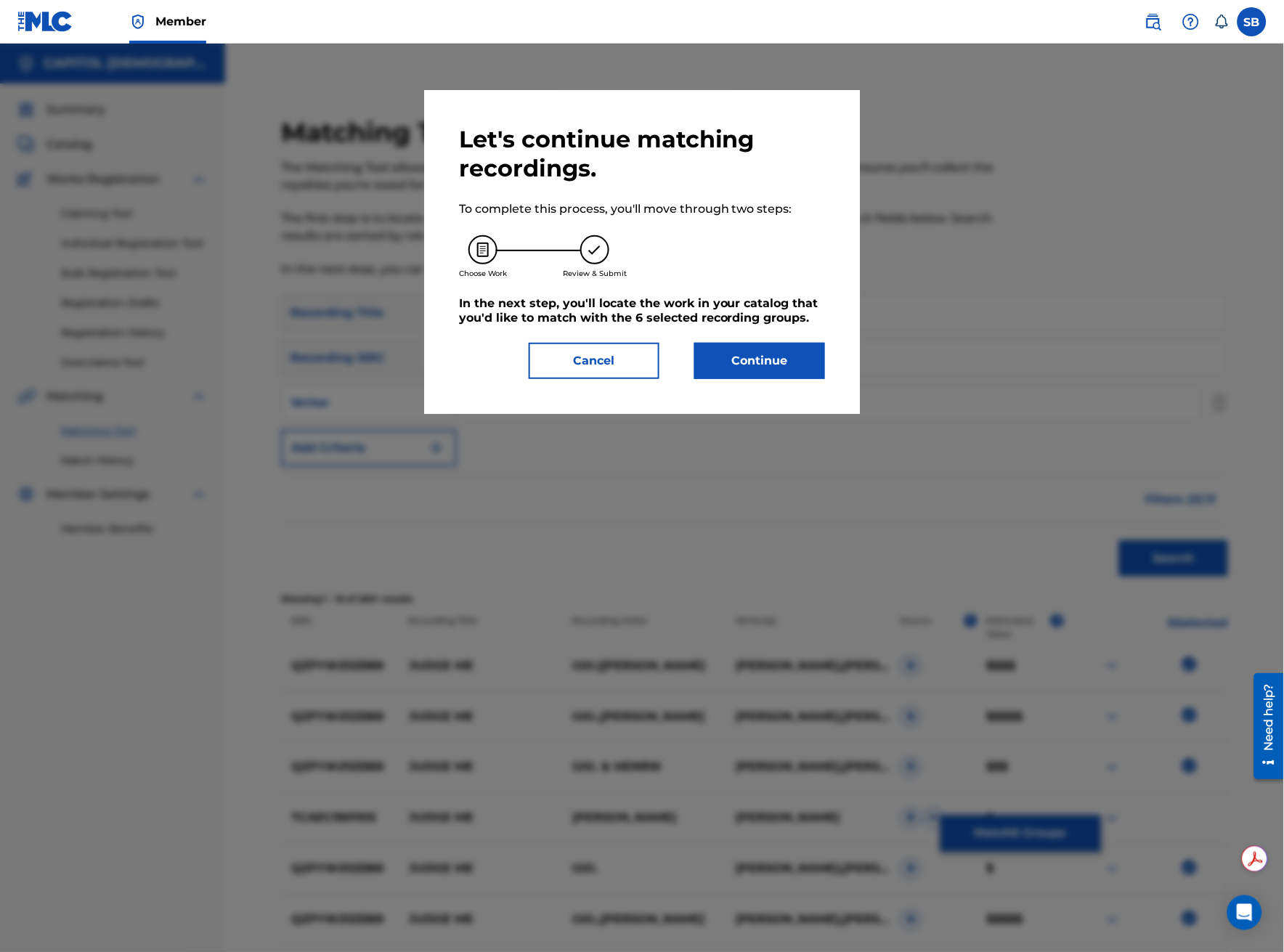 click on "Continue" at bounding box center (760, 361) 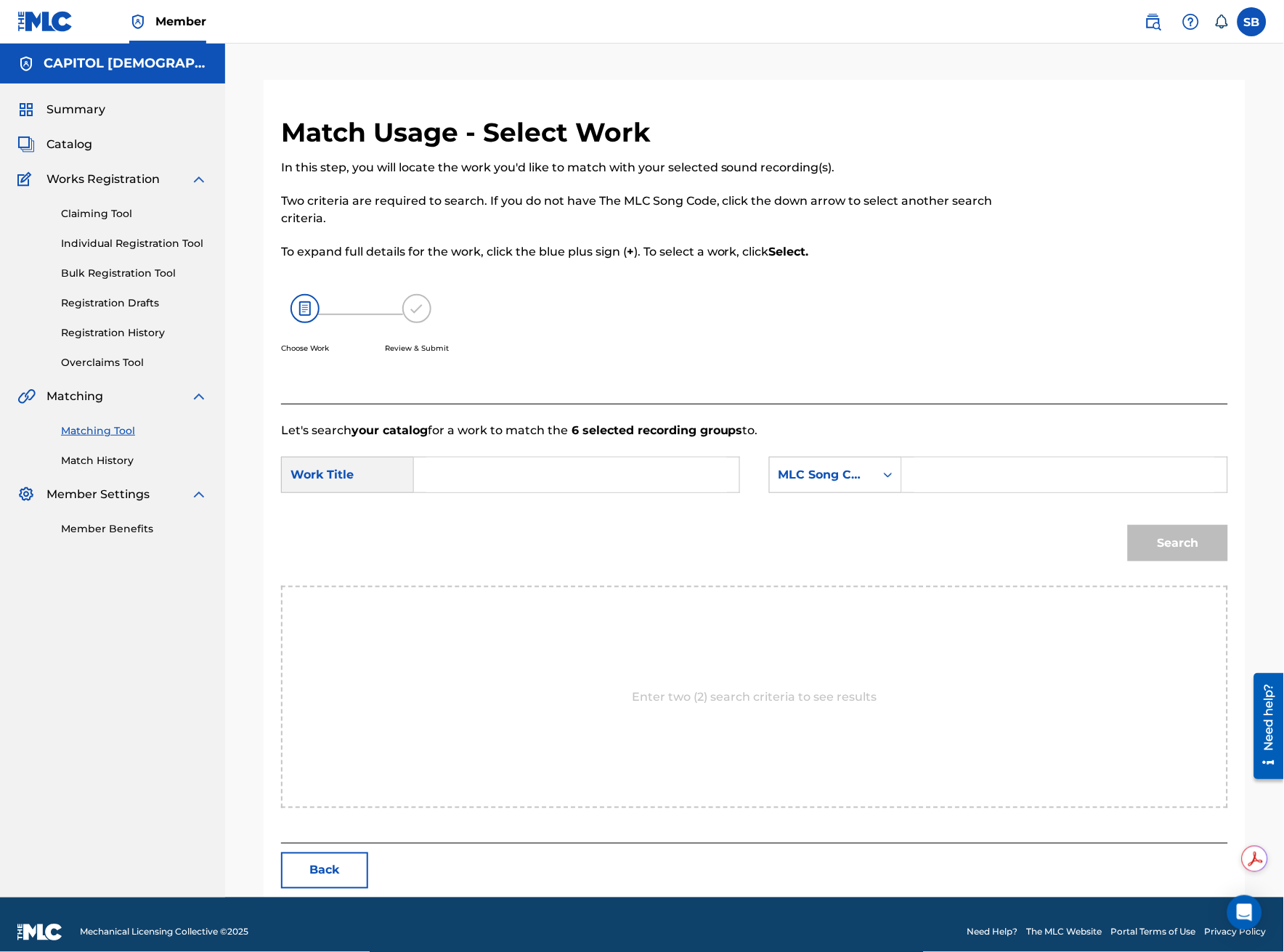 click at bounding box center (577, 475) 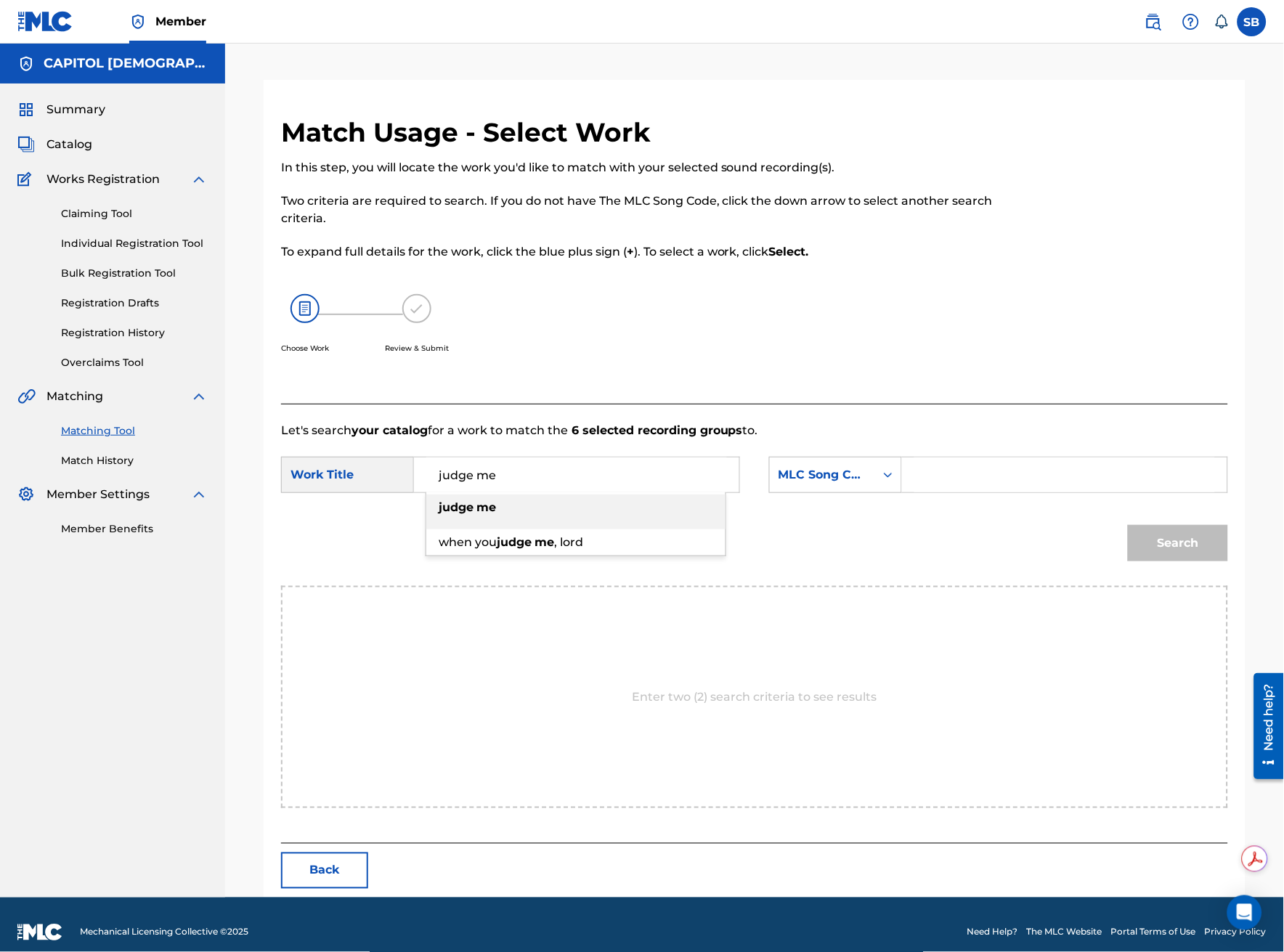 type on "judge me" 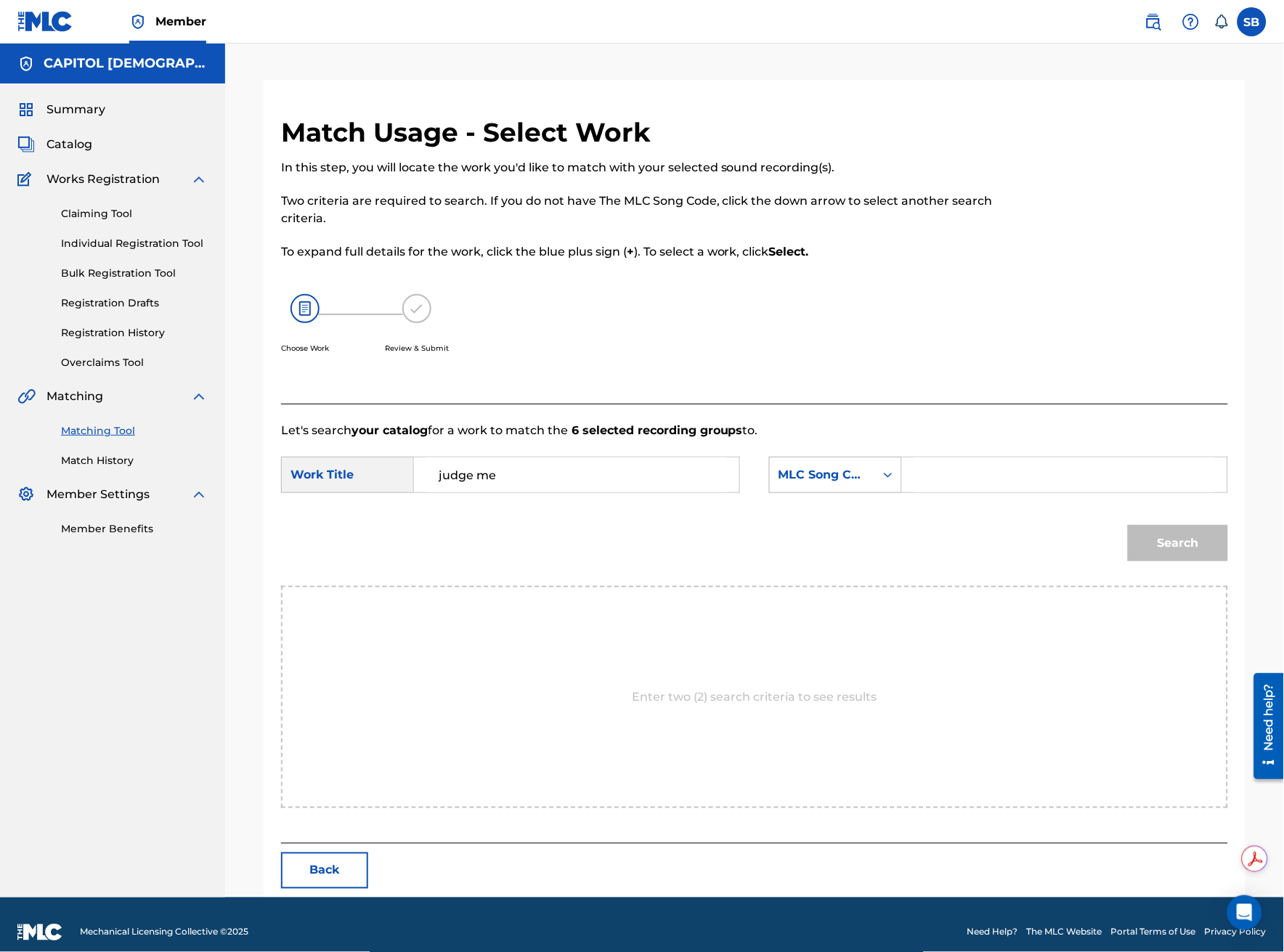 click at bounding box center (888, 475) 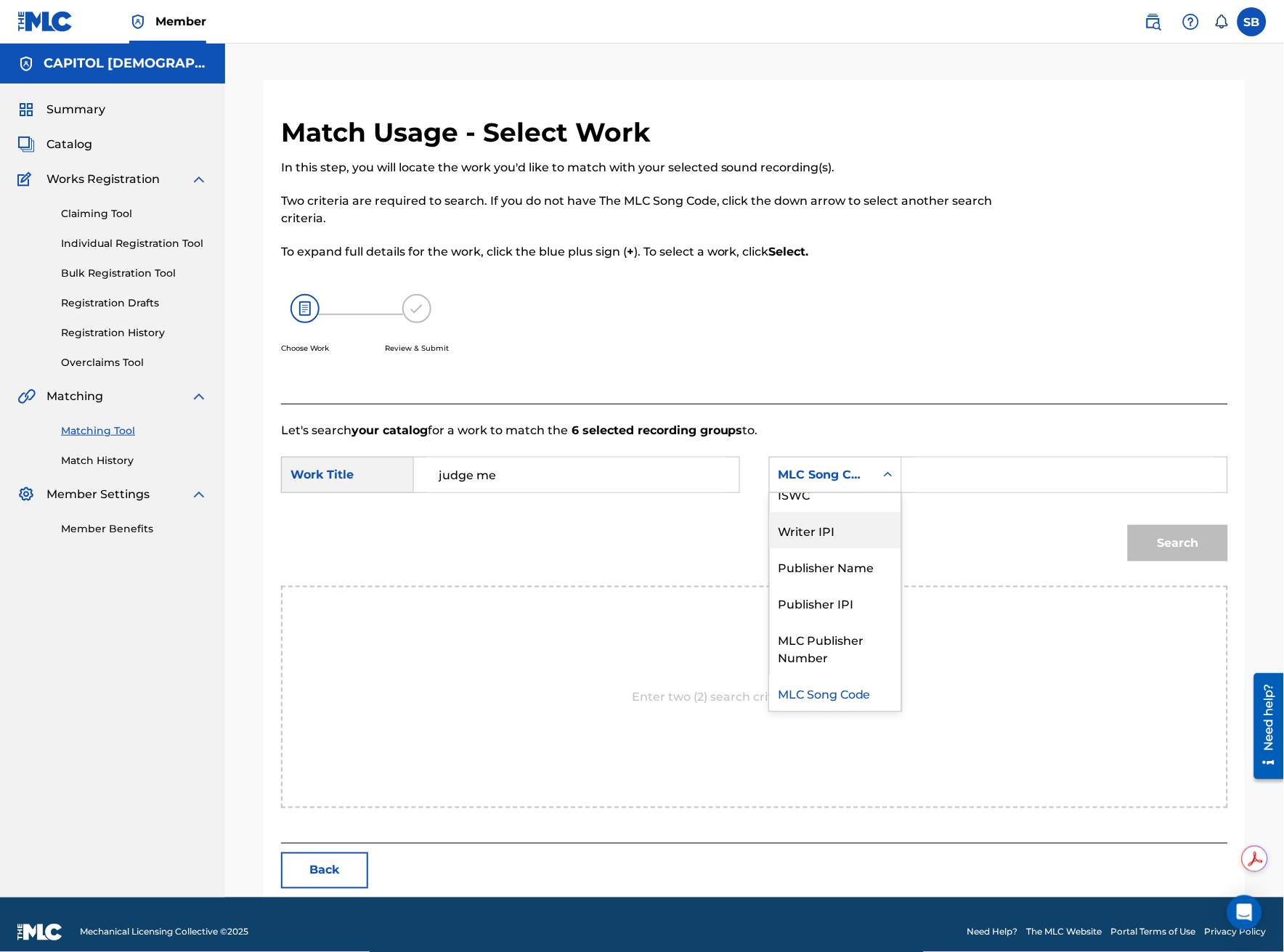 scroll, scrollTop: 0, scrollLeft: 0, axis: both 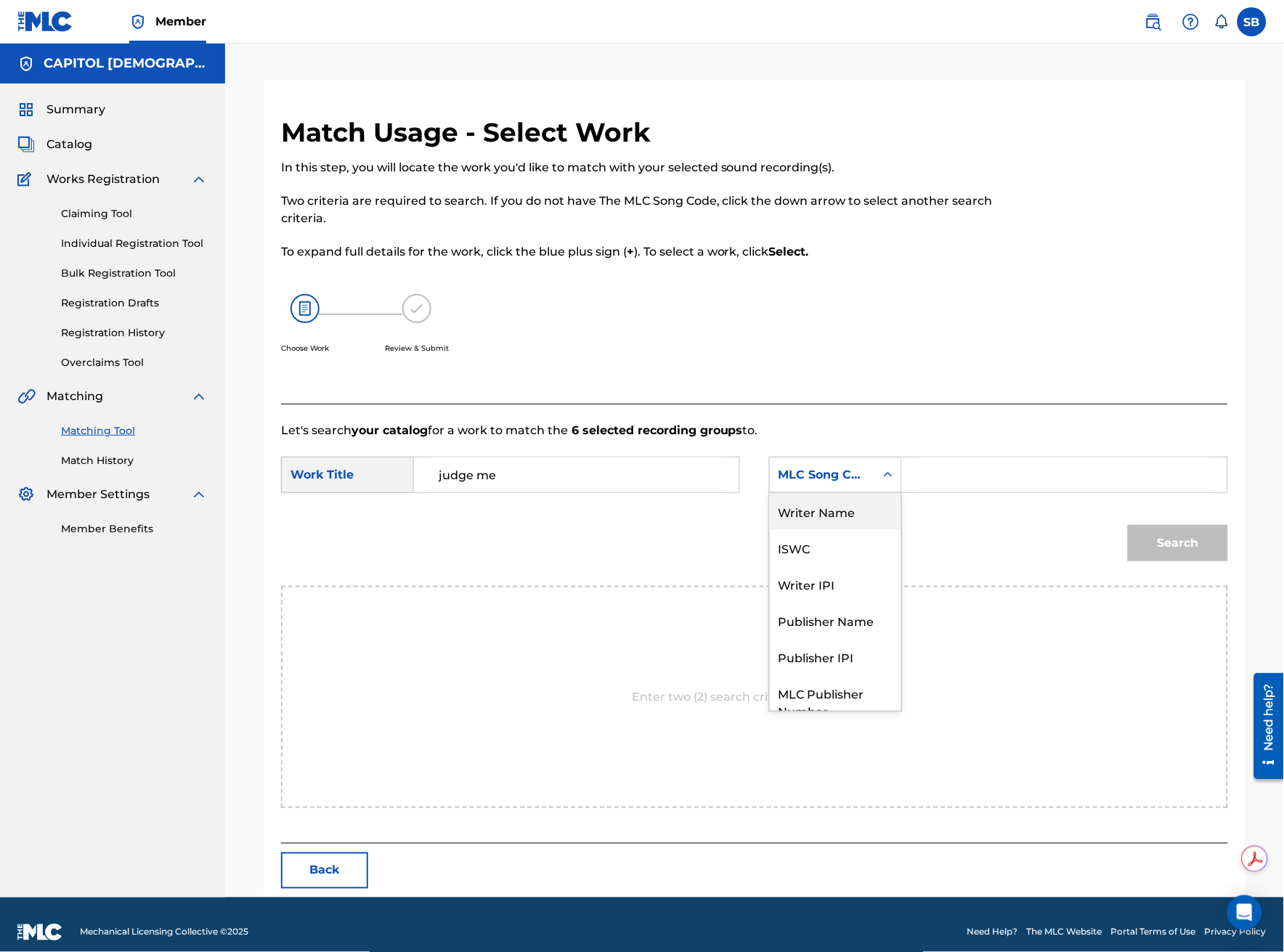 click on "Writer Name" at bounding box center [835, 511] 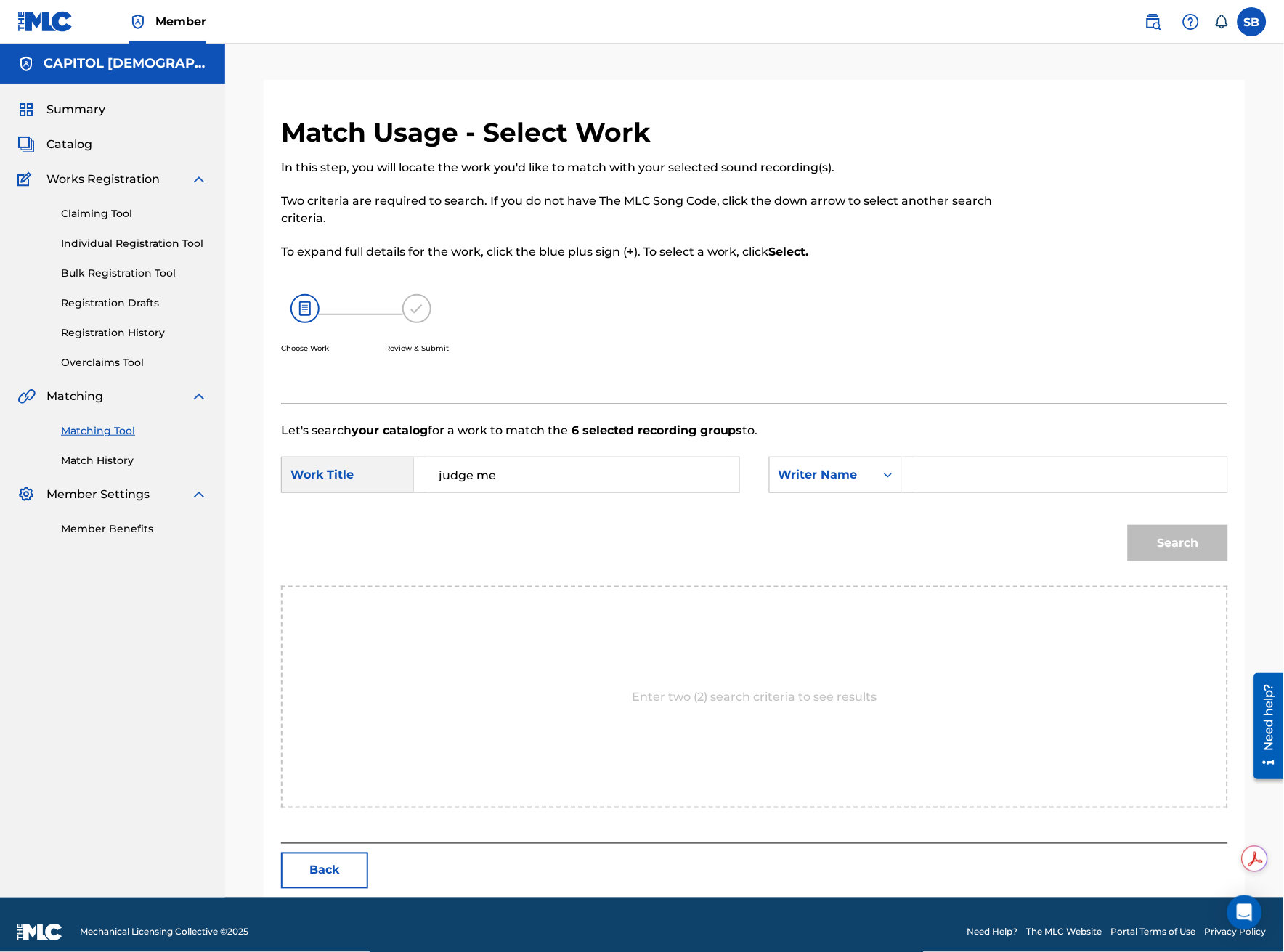 click at bounding box center (1065, 475) 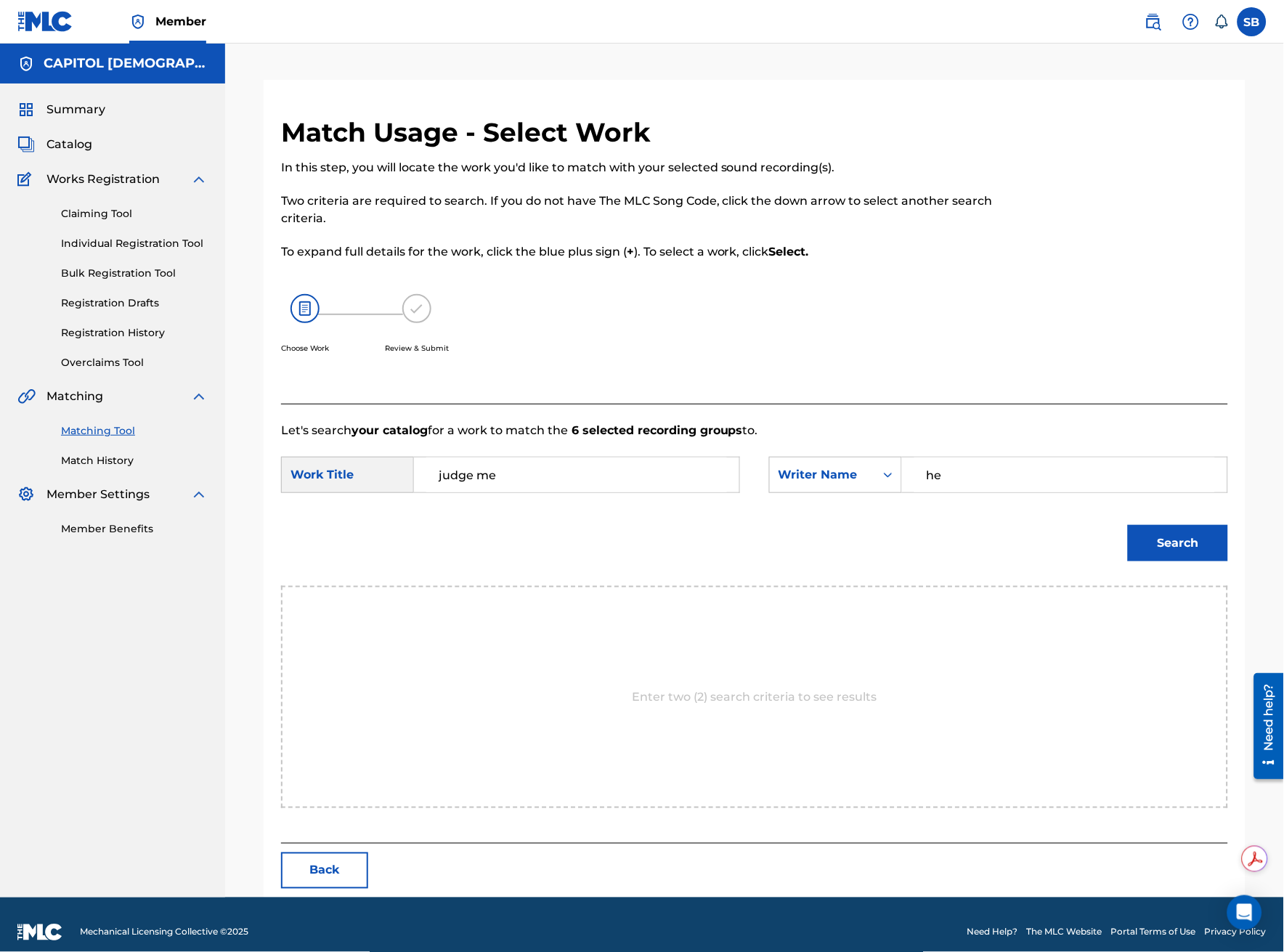 type on "[PERSON_NAME]" 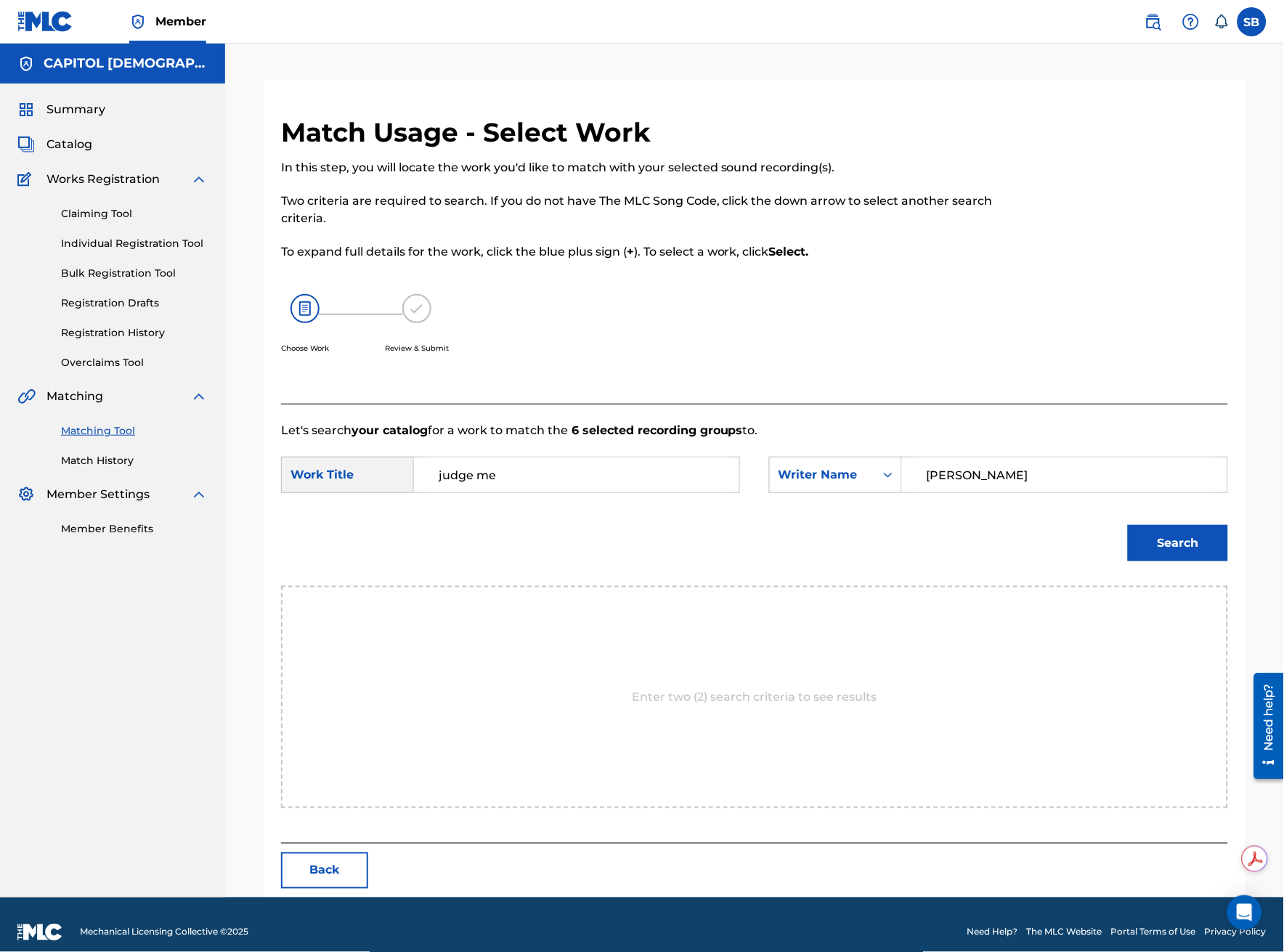 click on "Search" at bounding box center (1178, 543) 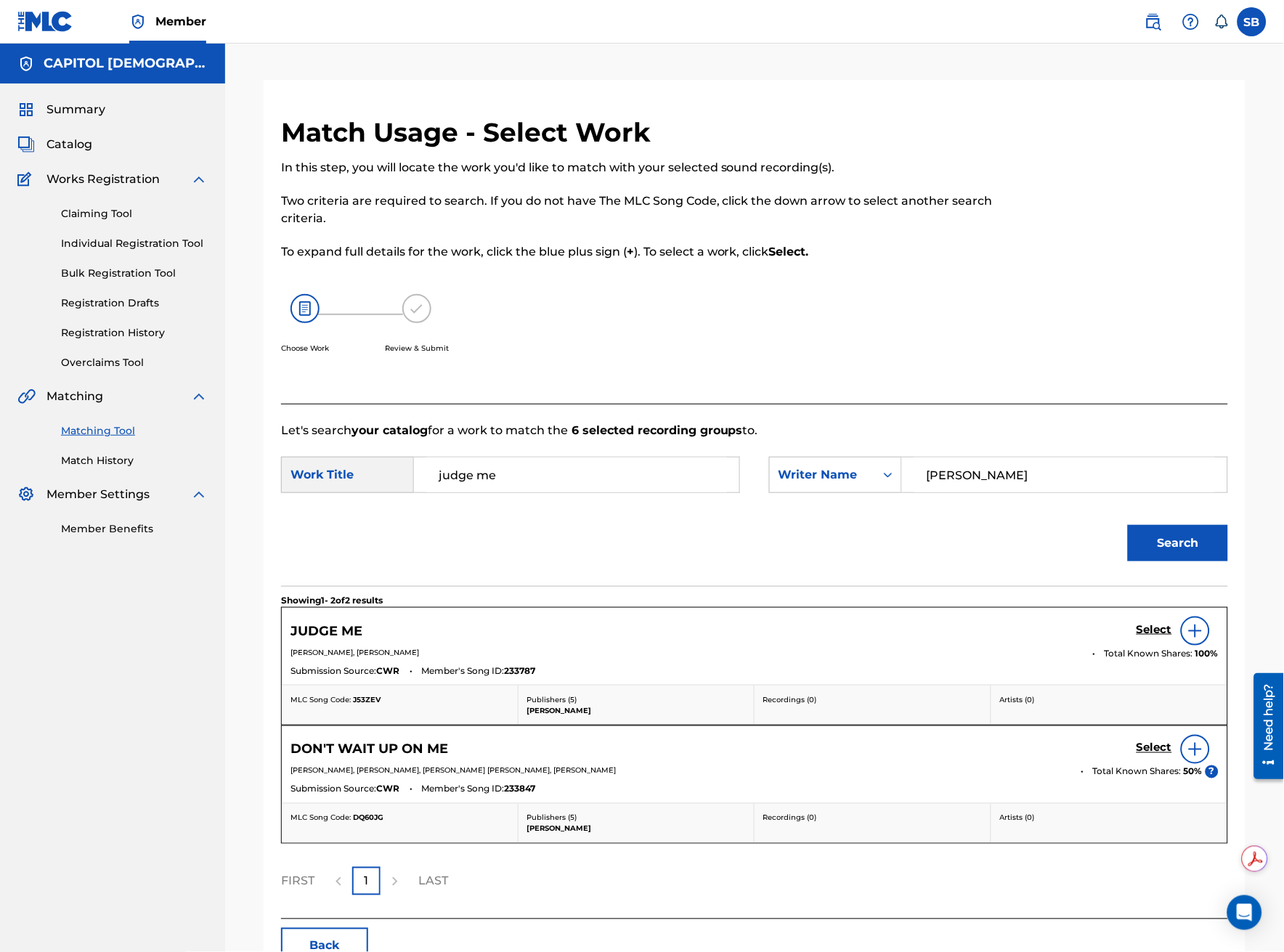 click at bounding box center (1195, 631) 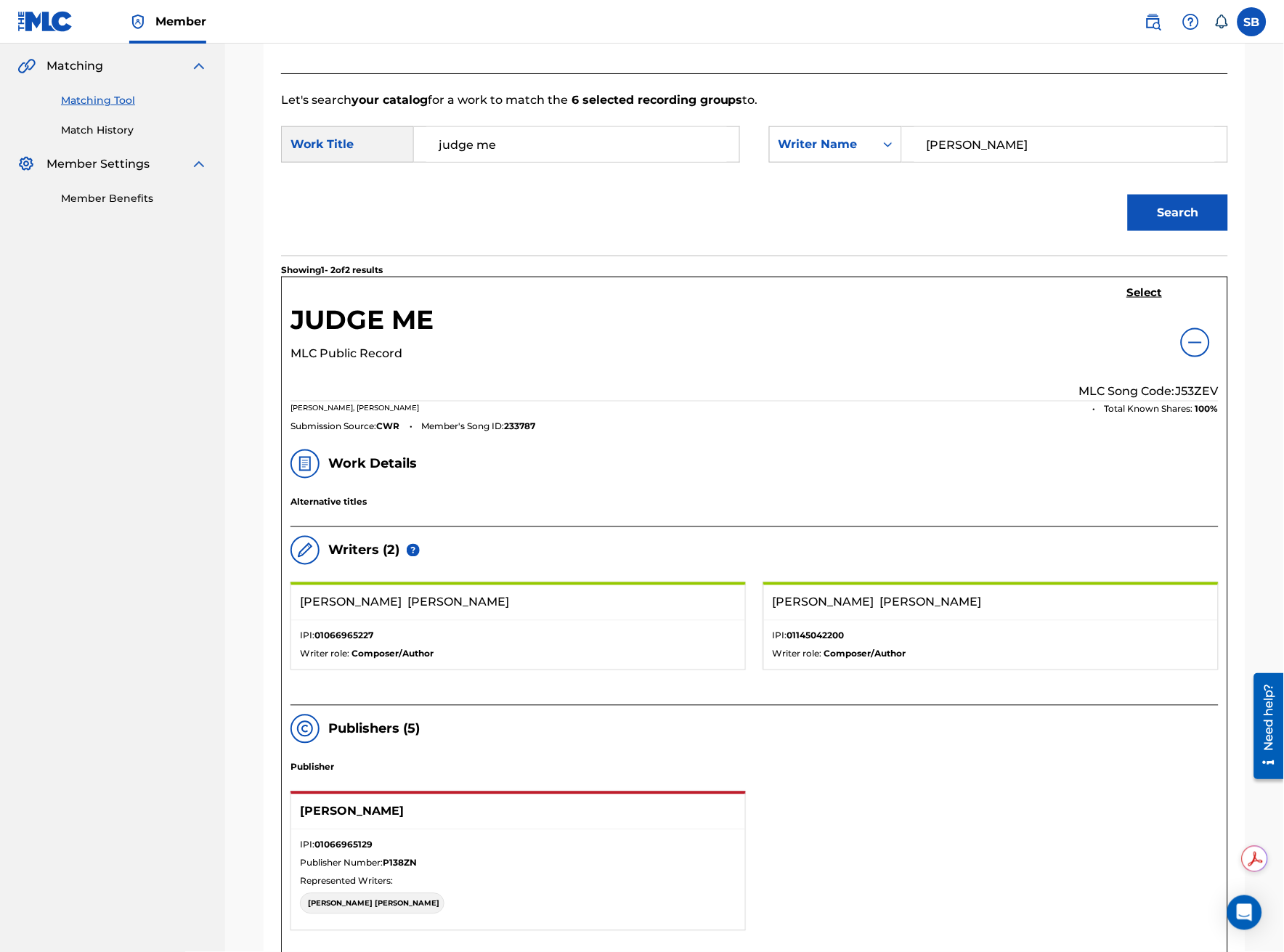 scroll, scrollTop: 242, scrollLeft: 0, axis: vertical 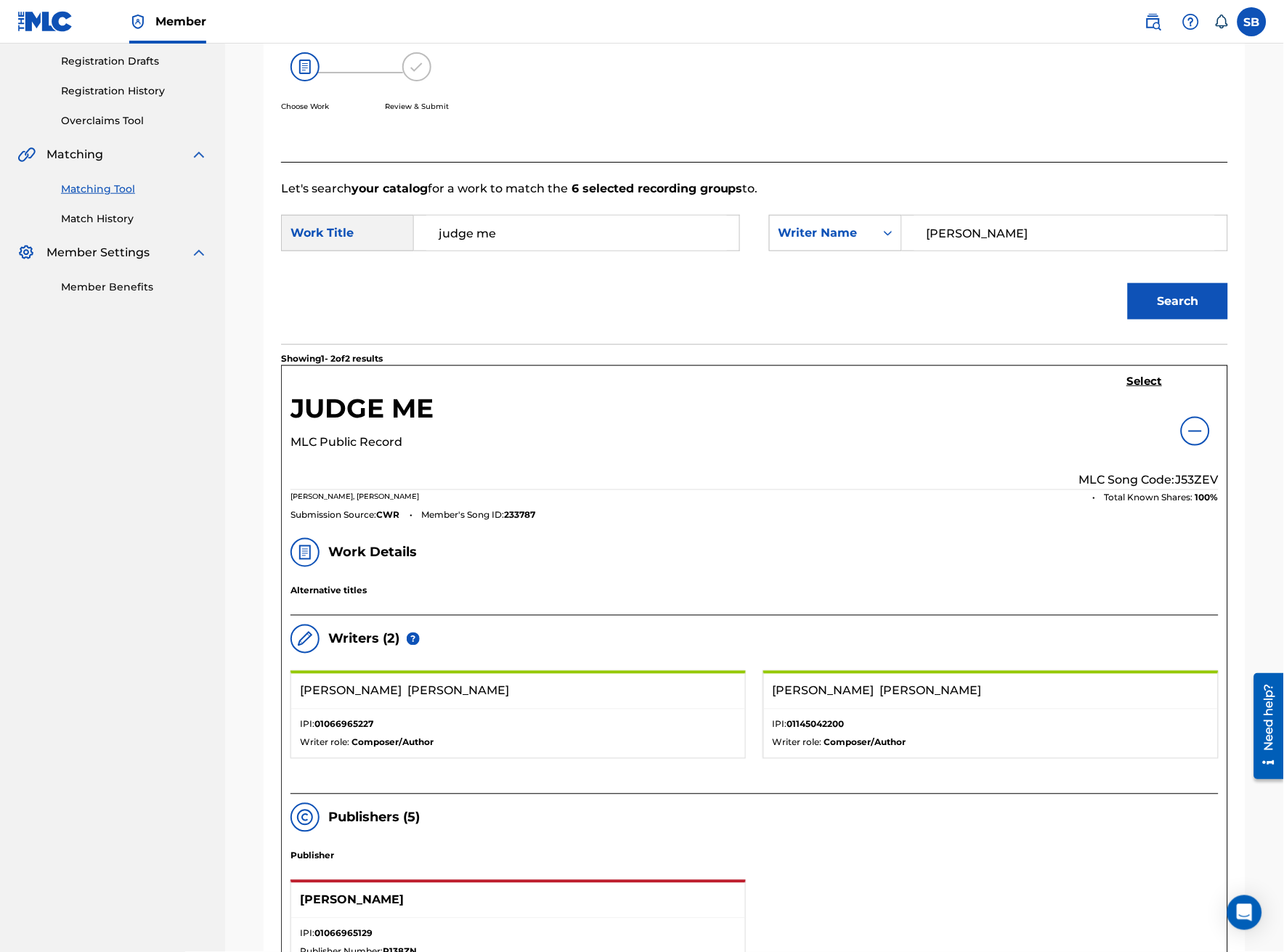 click on "Select" at bounding box center [1145, 381] 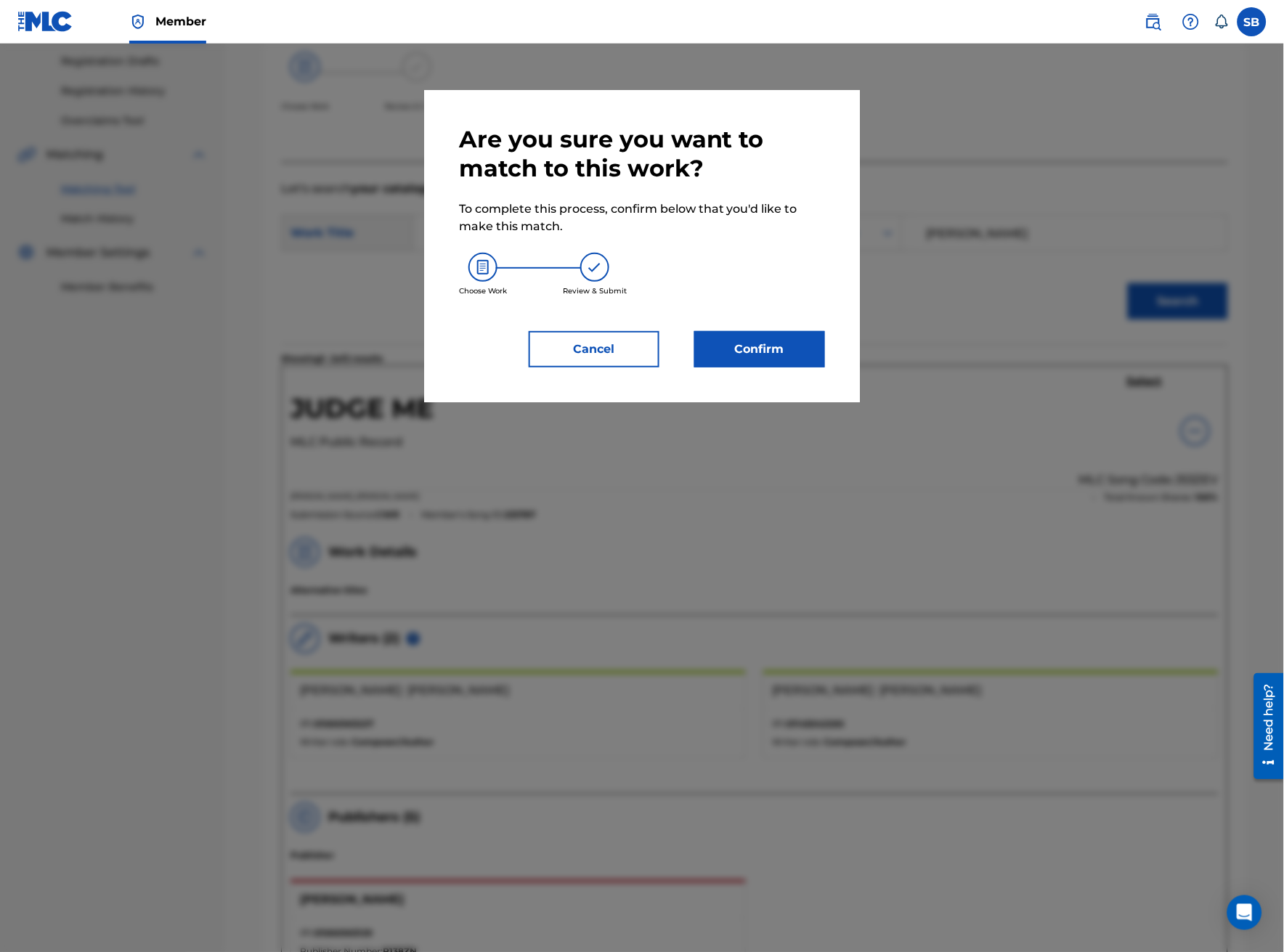 click on "Confirm" at bounding box center [760, 349] 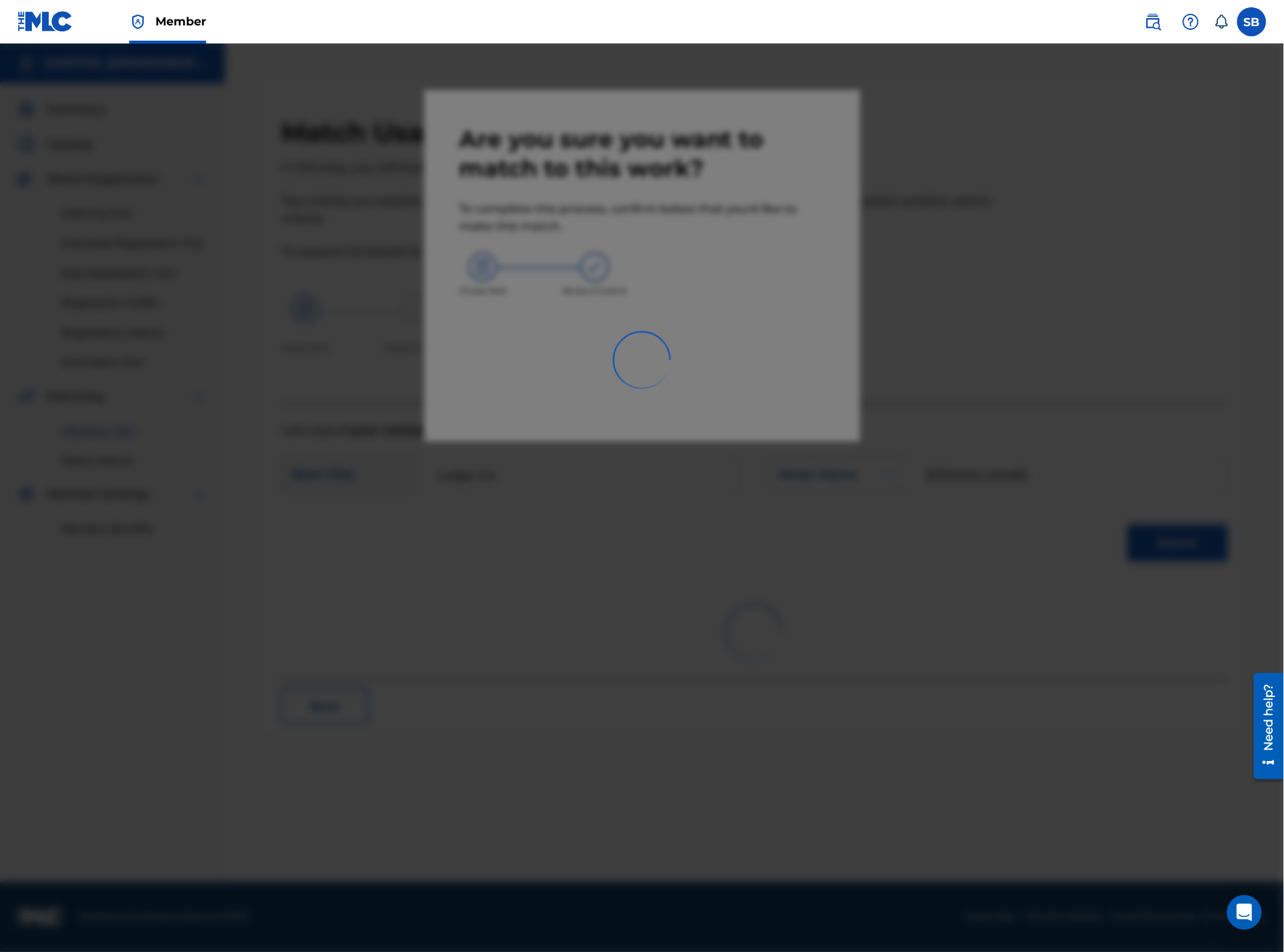 scroll, scrollTop: 0, scrollLeft: 0, axis: both 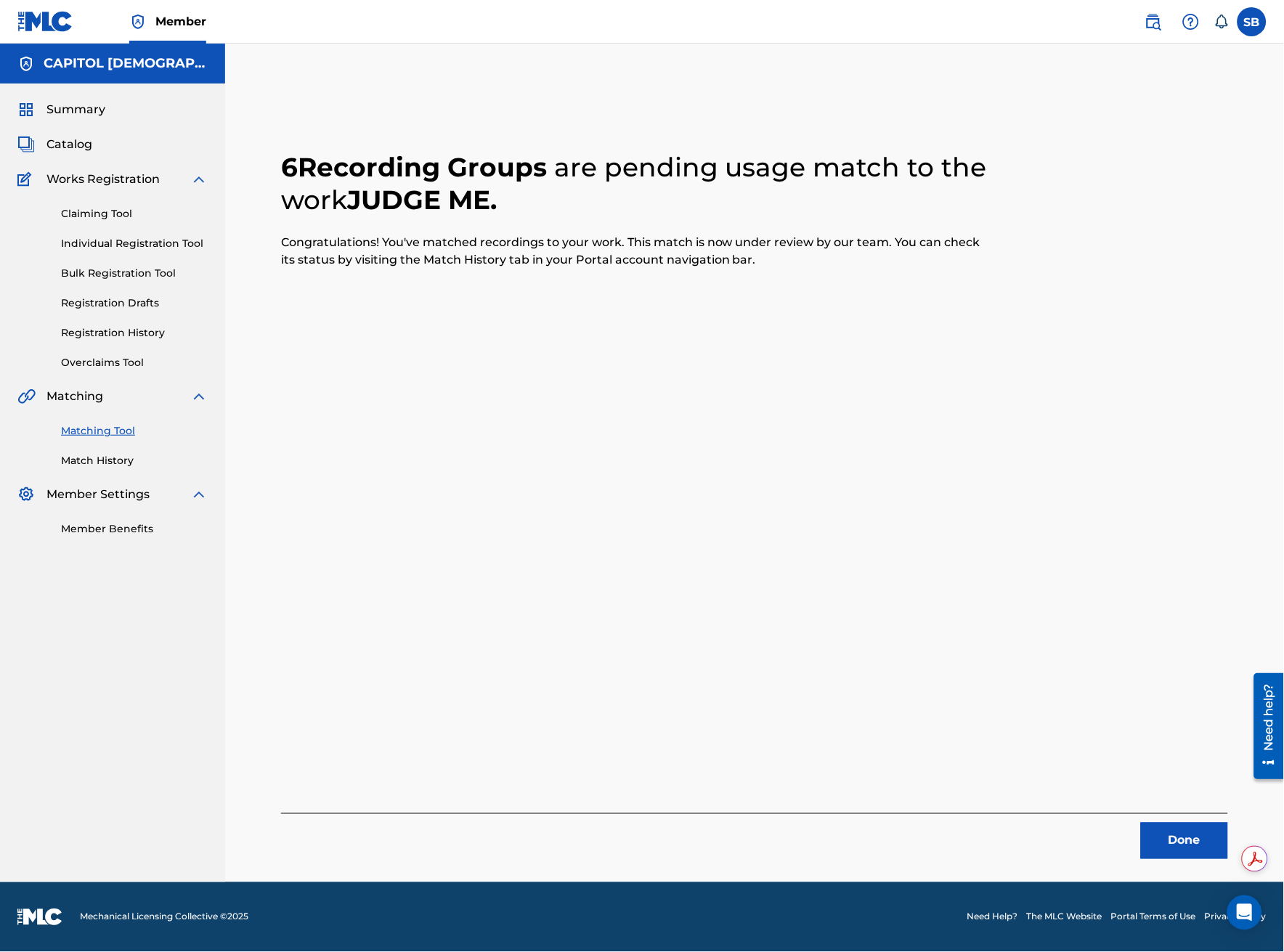 click on "Done" at bounding box center (1185, 841) 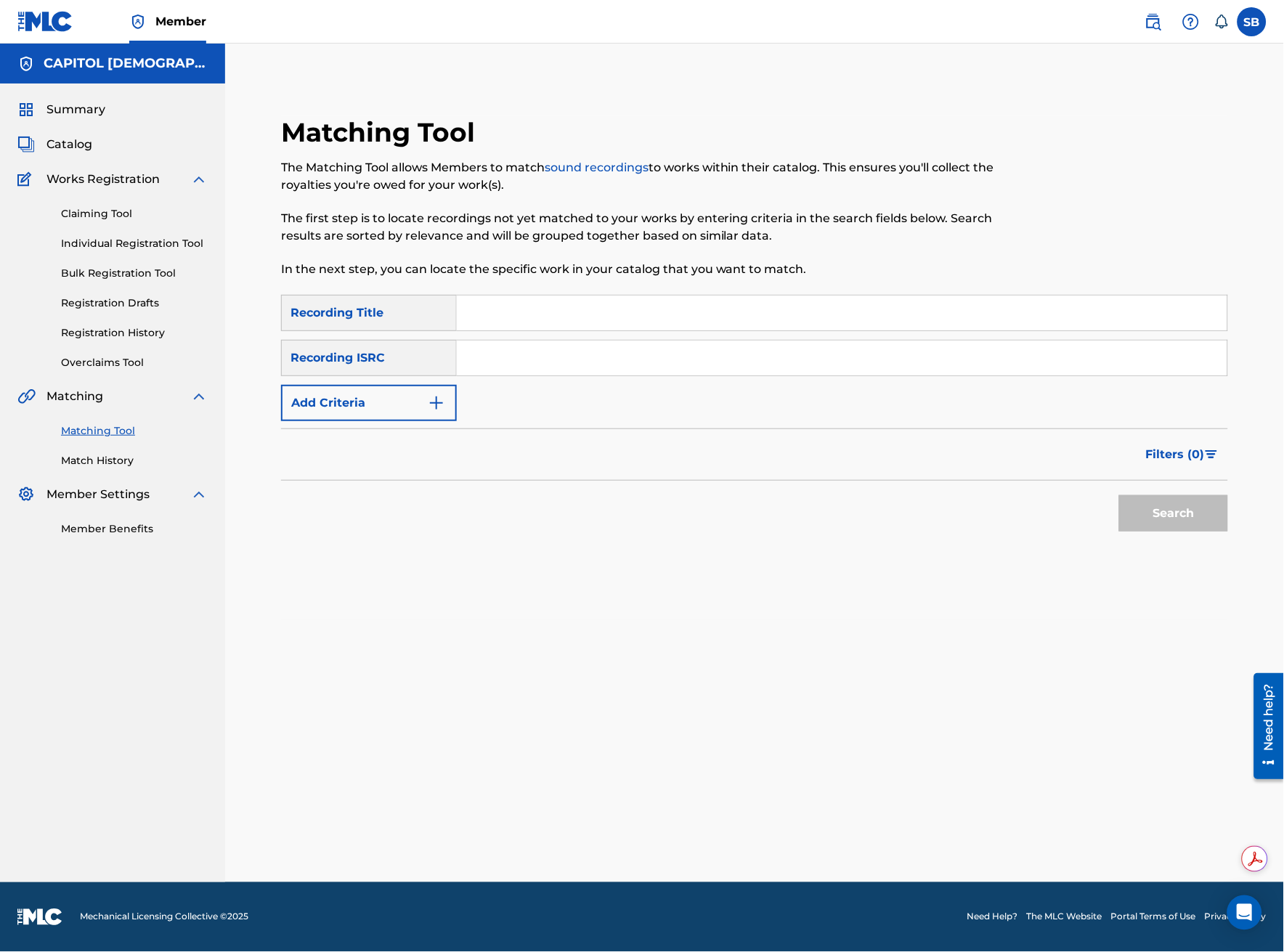 click at bounding box center [436, 403] 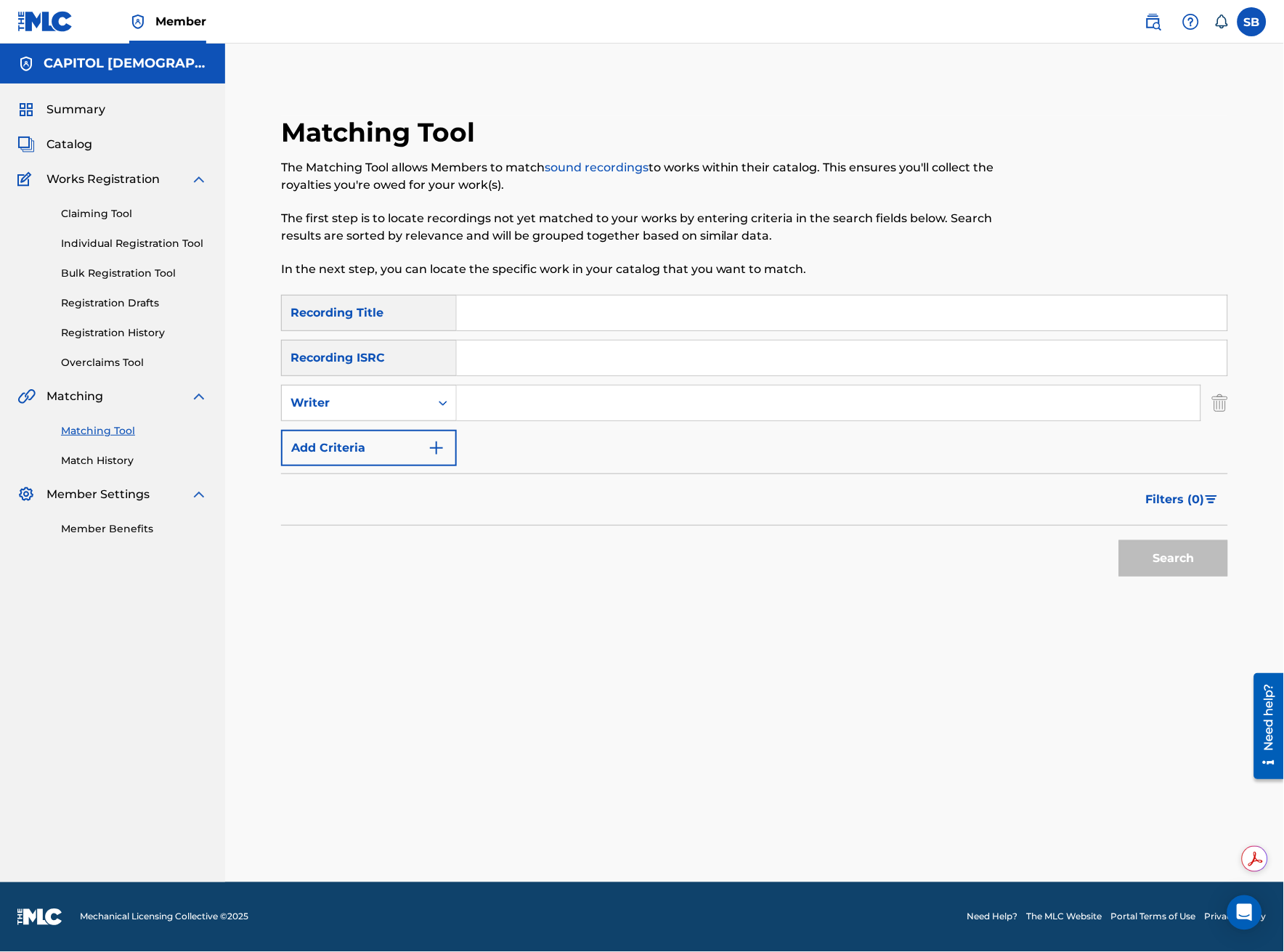 click at bounding box center [829, 403] 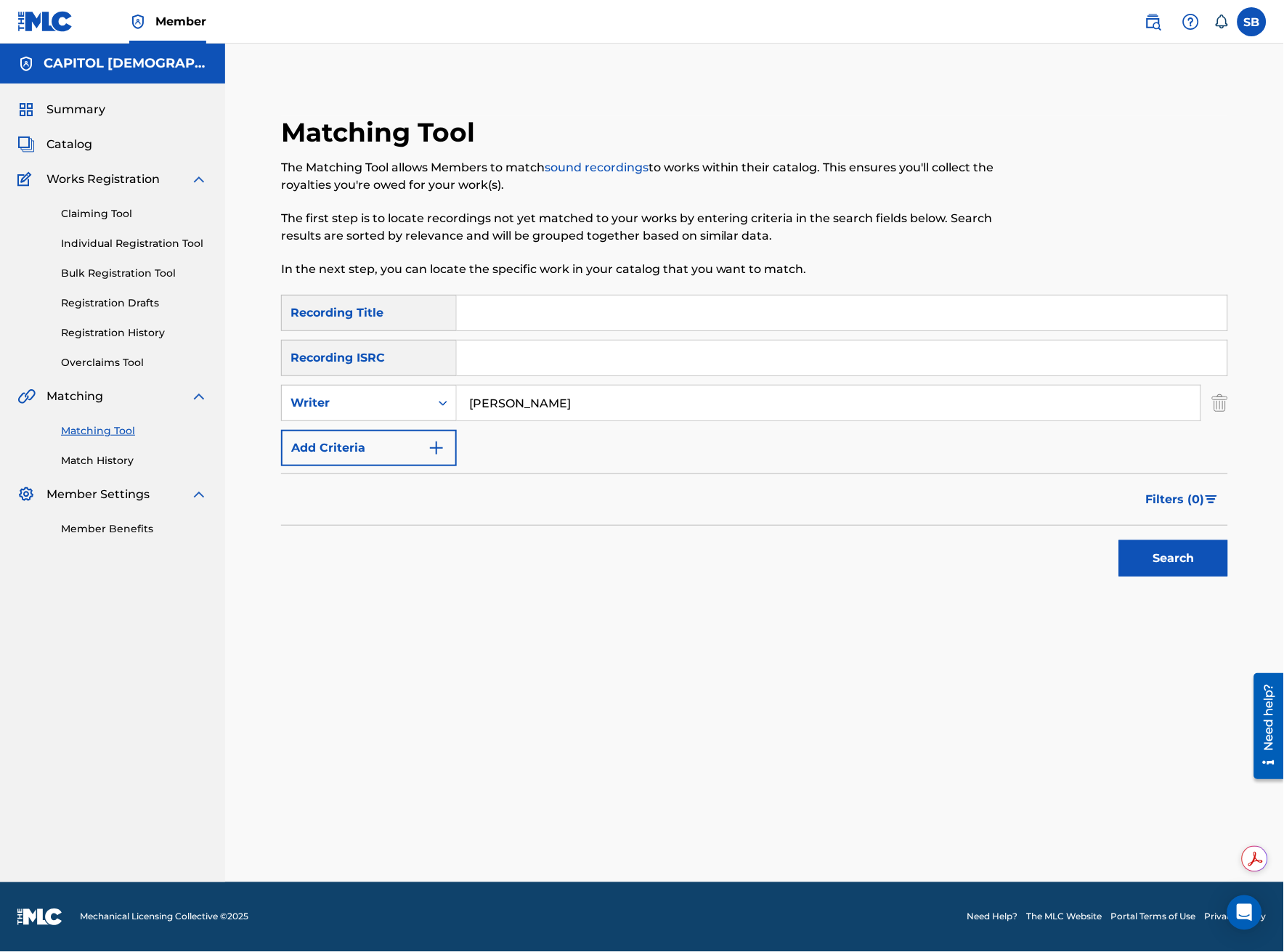 click on "Search" at bounding box center [1174, 558] 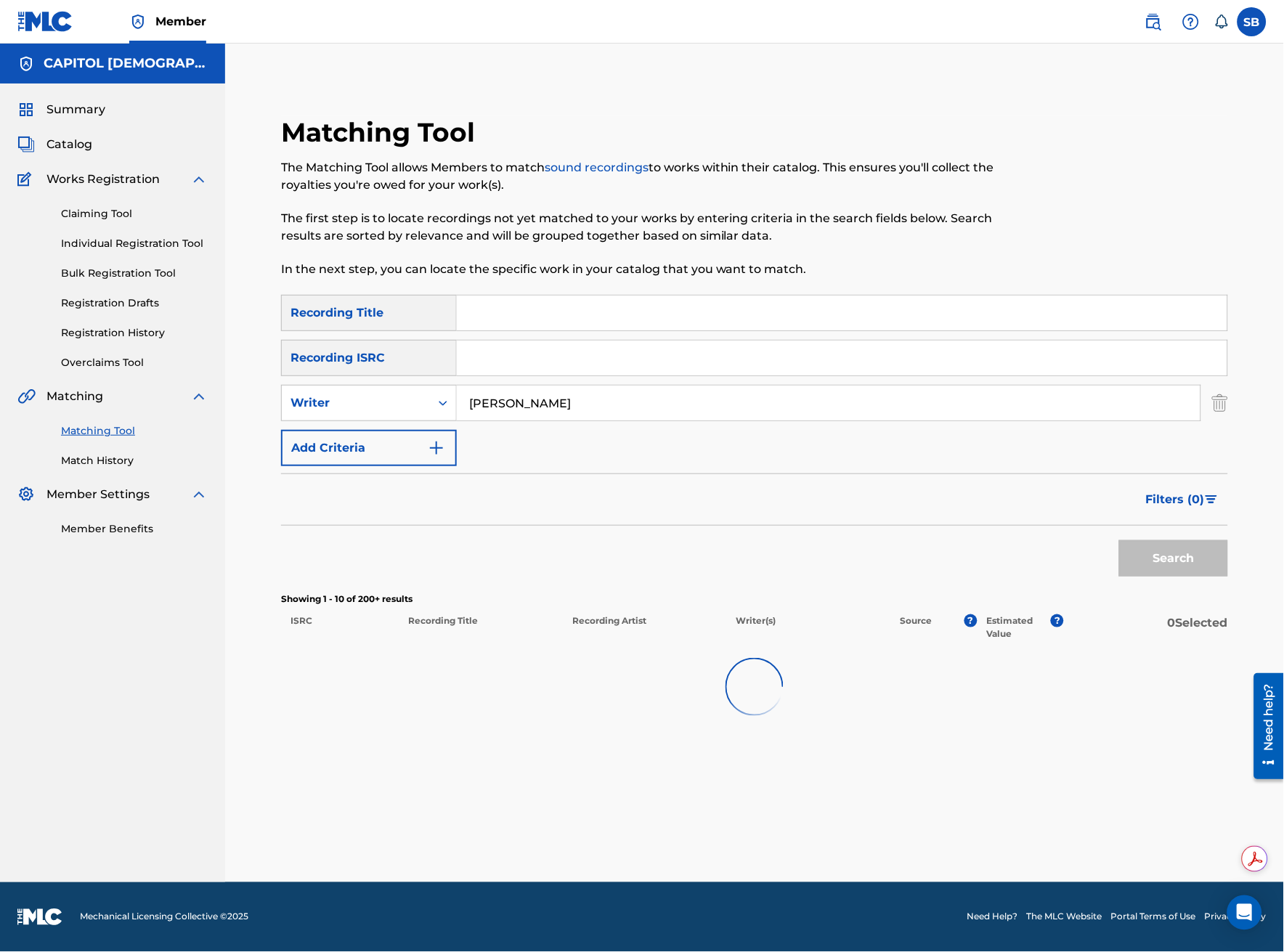 click on "Filters ( 0 )" at bounding box center [1175, 500] 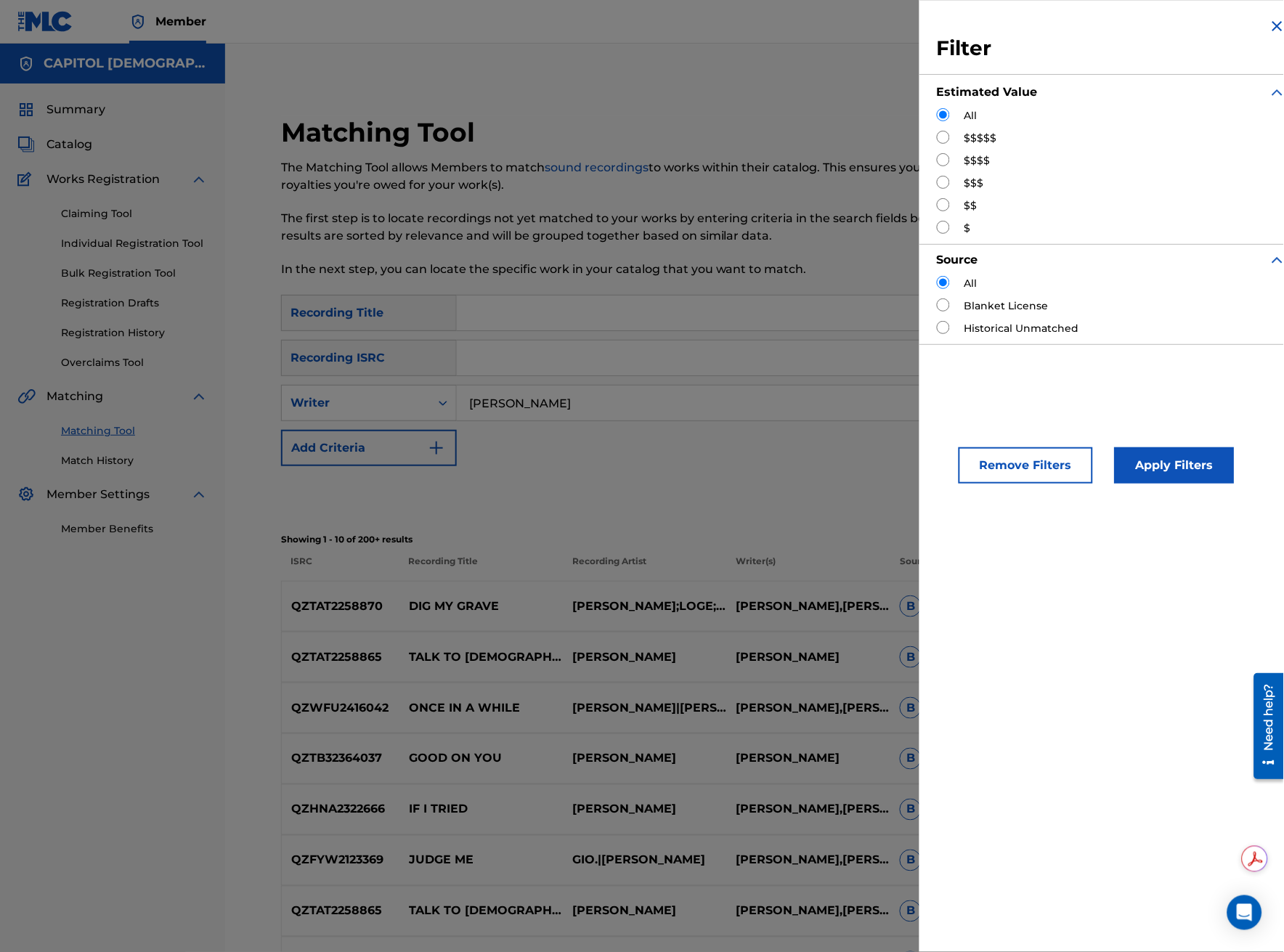 click at bounding box center [943, 137] 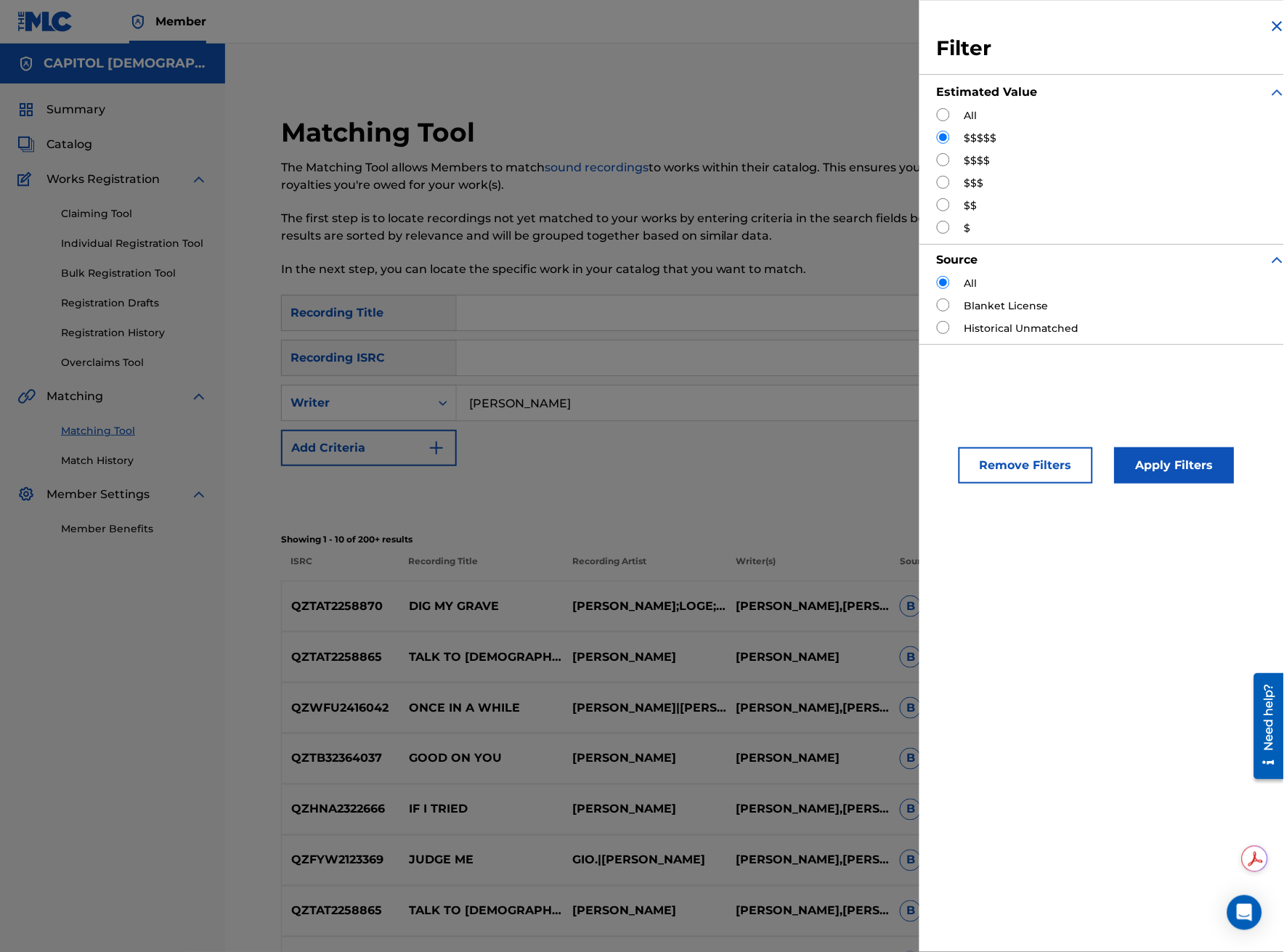 click on "Apply Filters" at bounding box center [1174, 465] 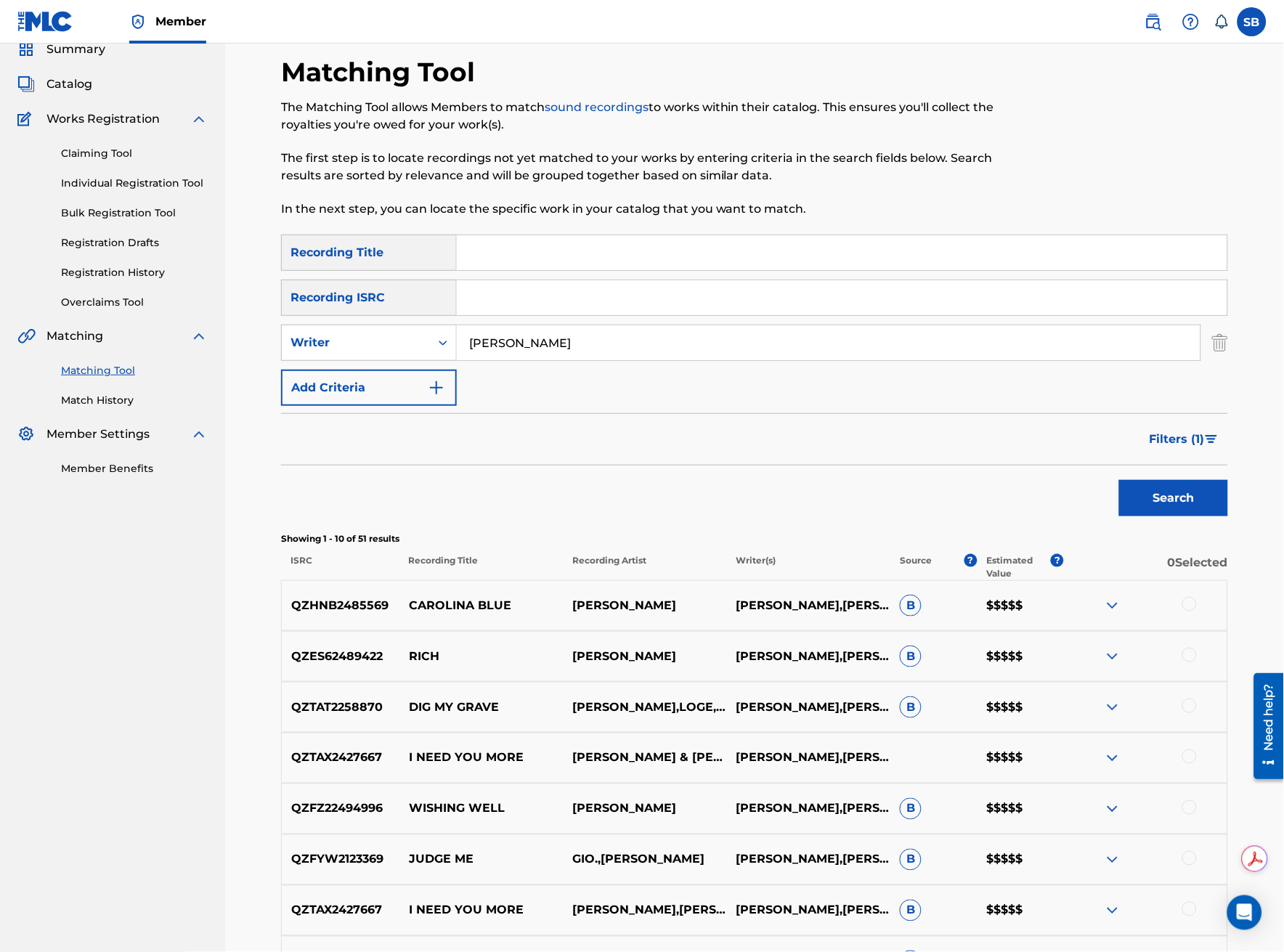 scroll, scrollTop: 242, scrollLeft: 0, axis: vertical 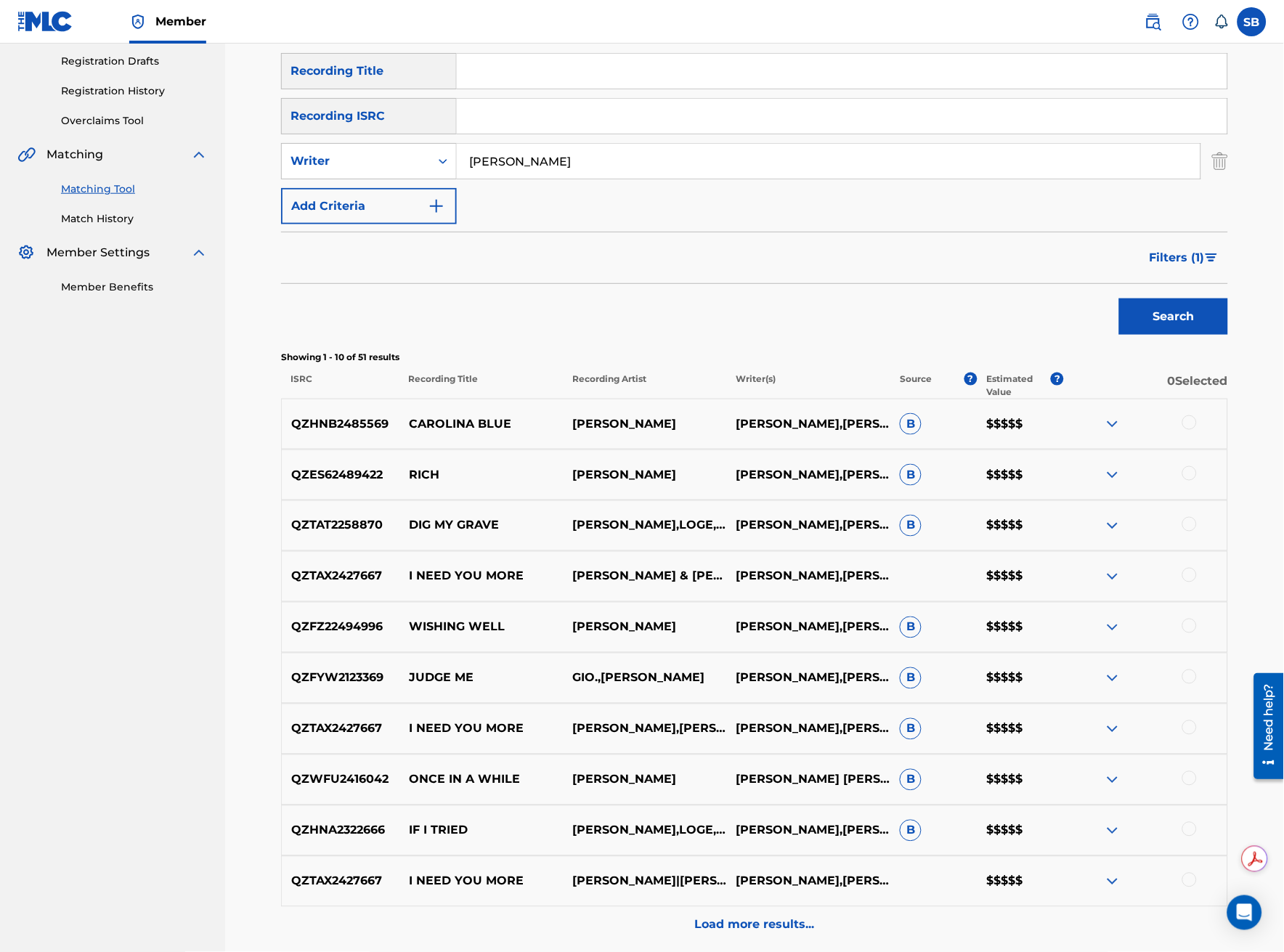 click at bounding box center (1190, 778) 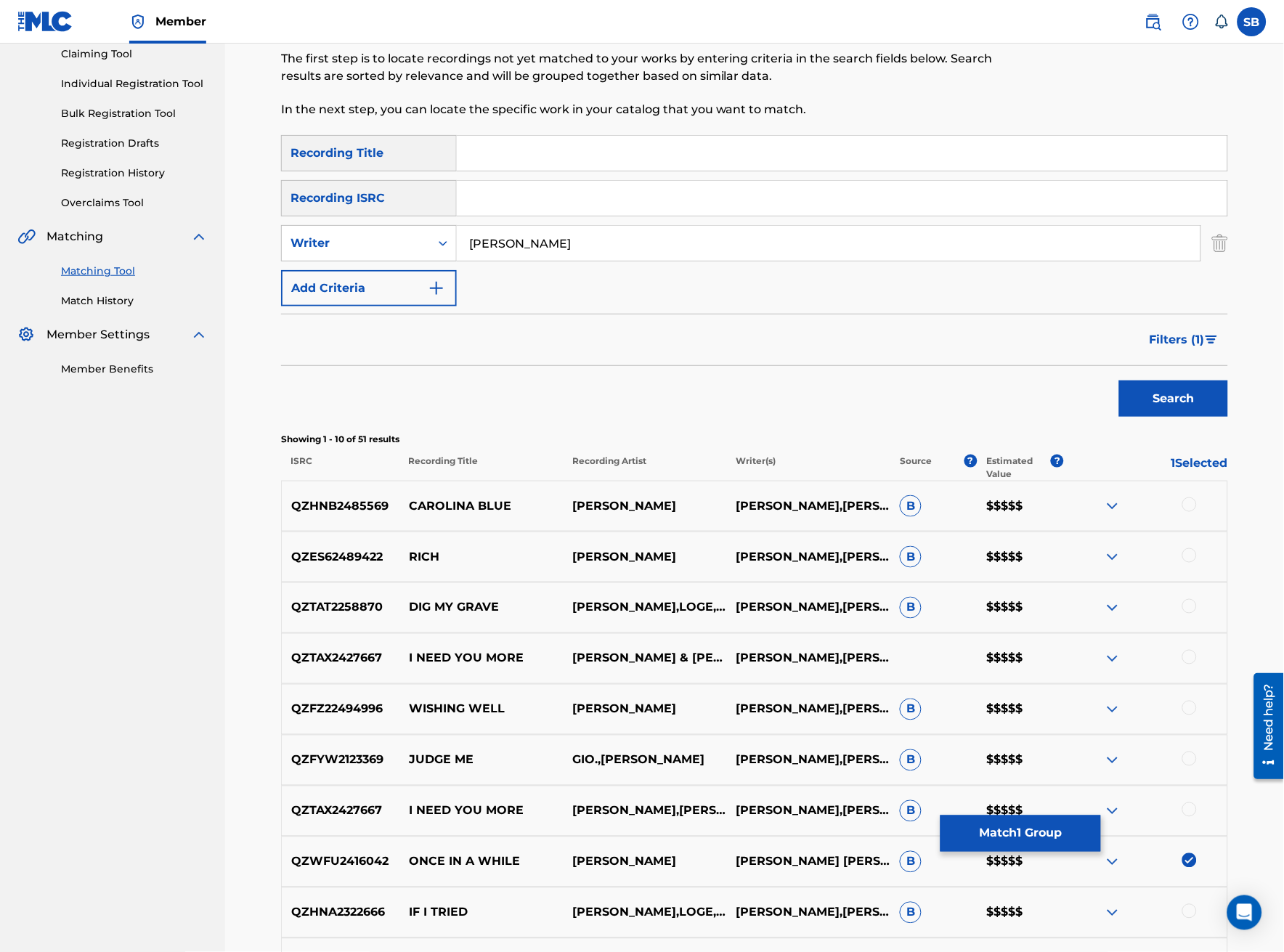 scroll, scrollTop: 0, scrollLeft: 0, axis: both 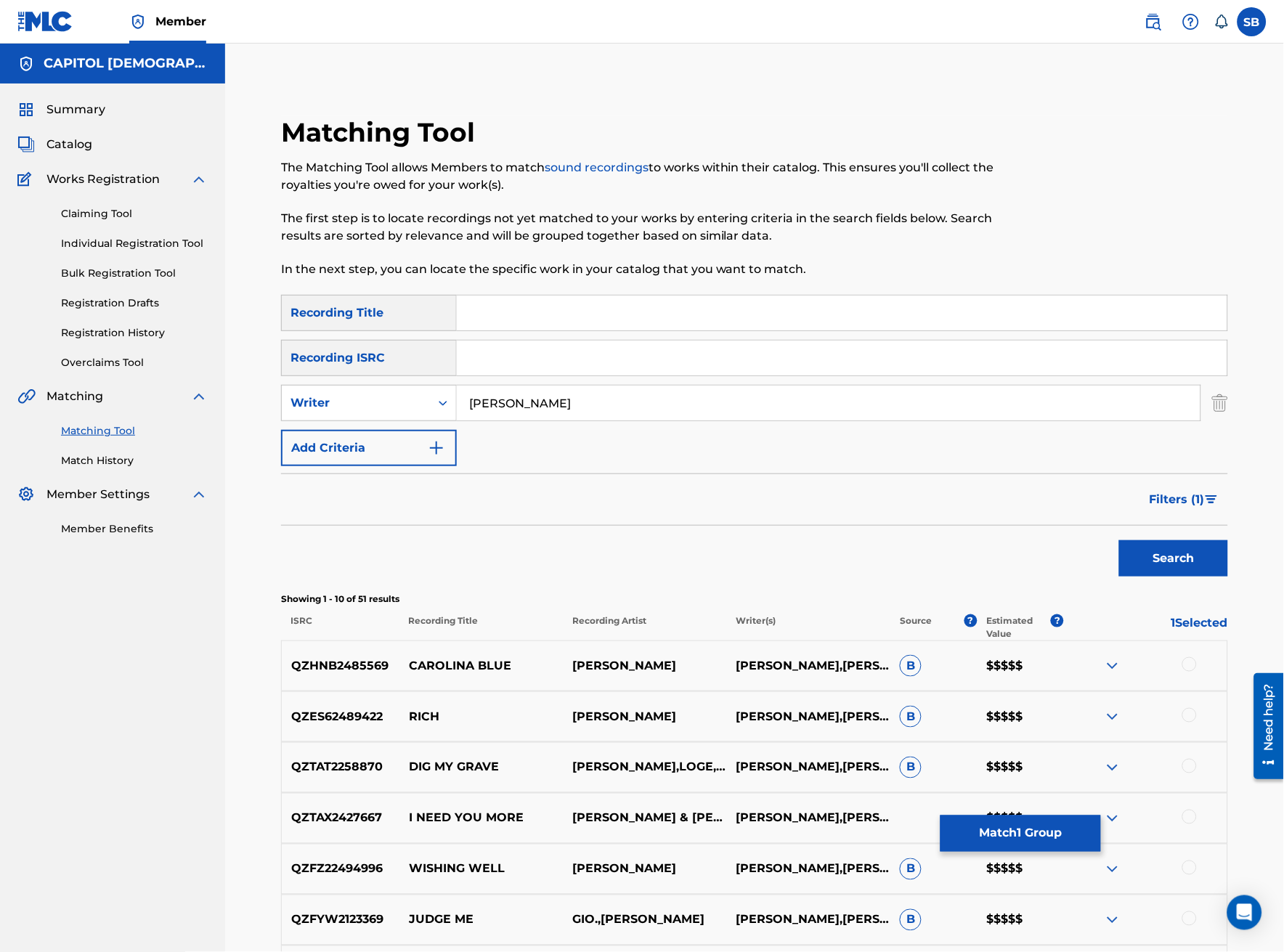 click at bounding box center (842, 313) 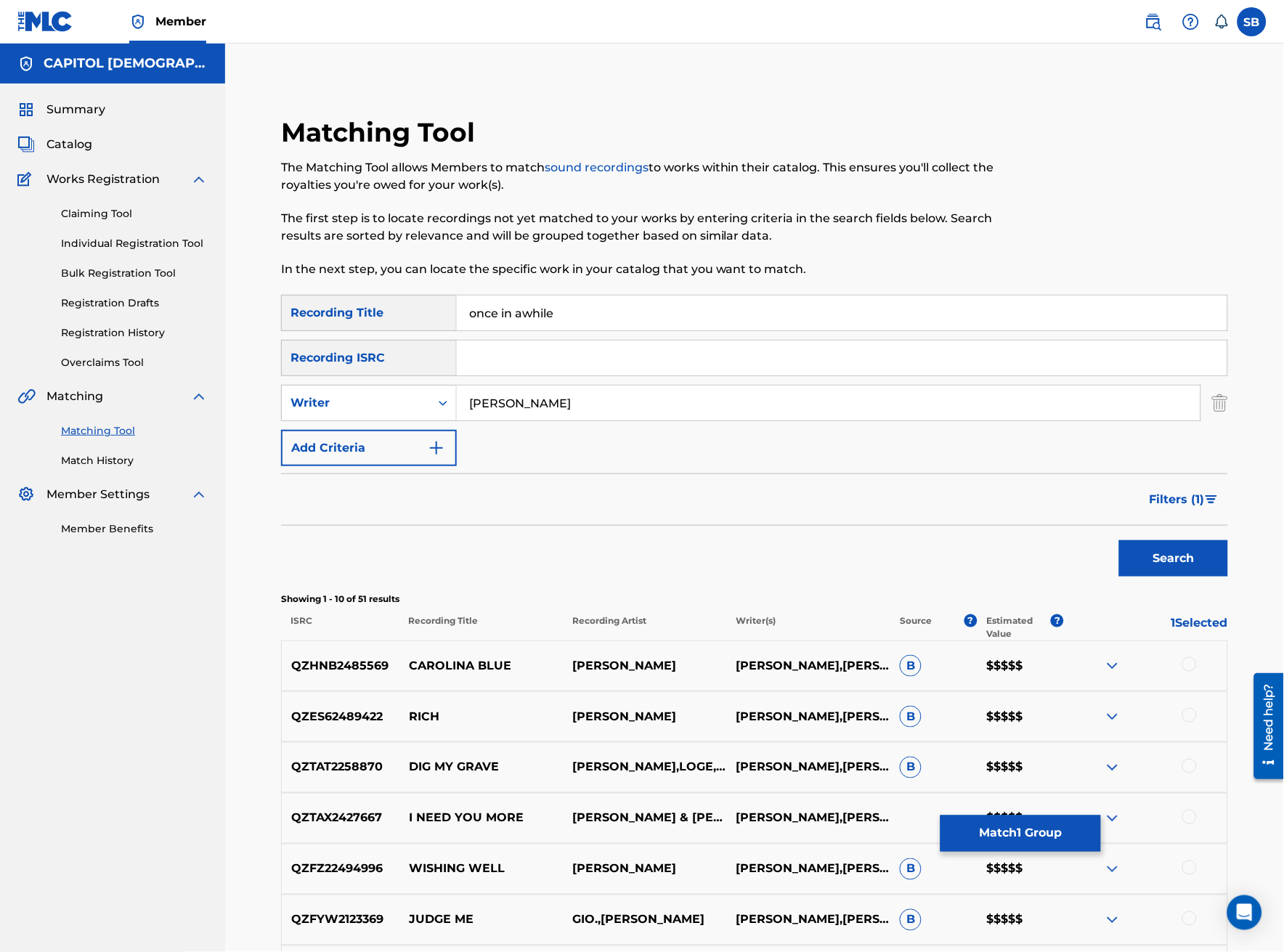 type on "once in awhile" 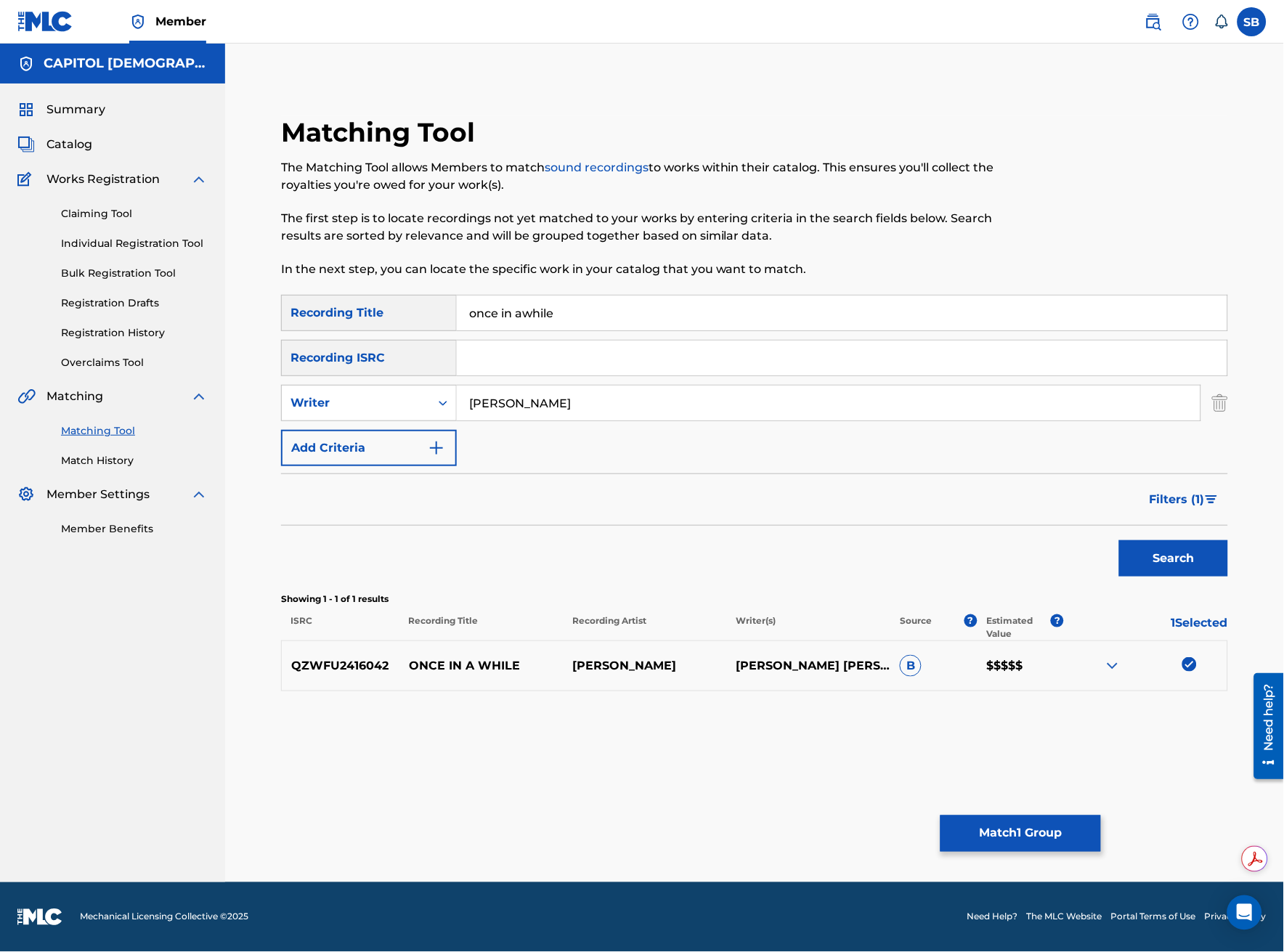 click on "Filters ( 1 )" at bounding box center (1185, 500) 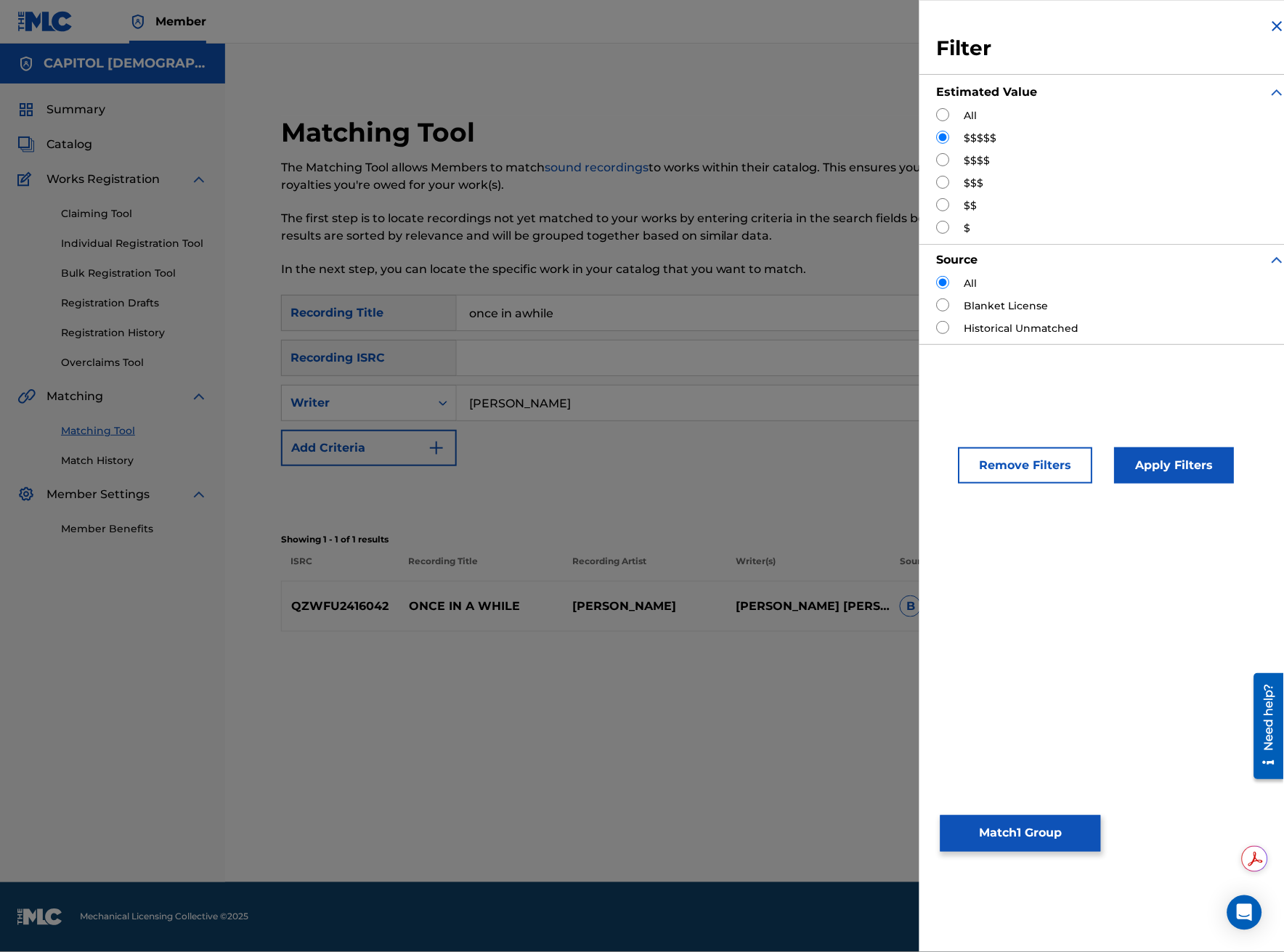 click at bounding box center [943, 115] 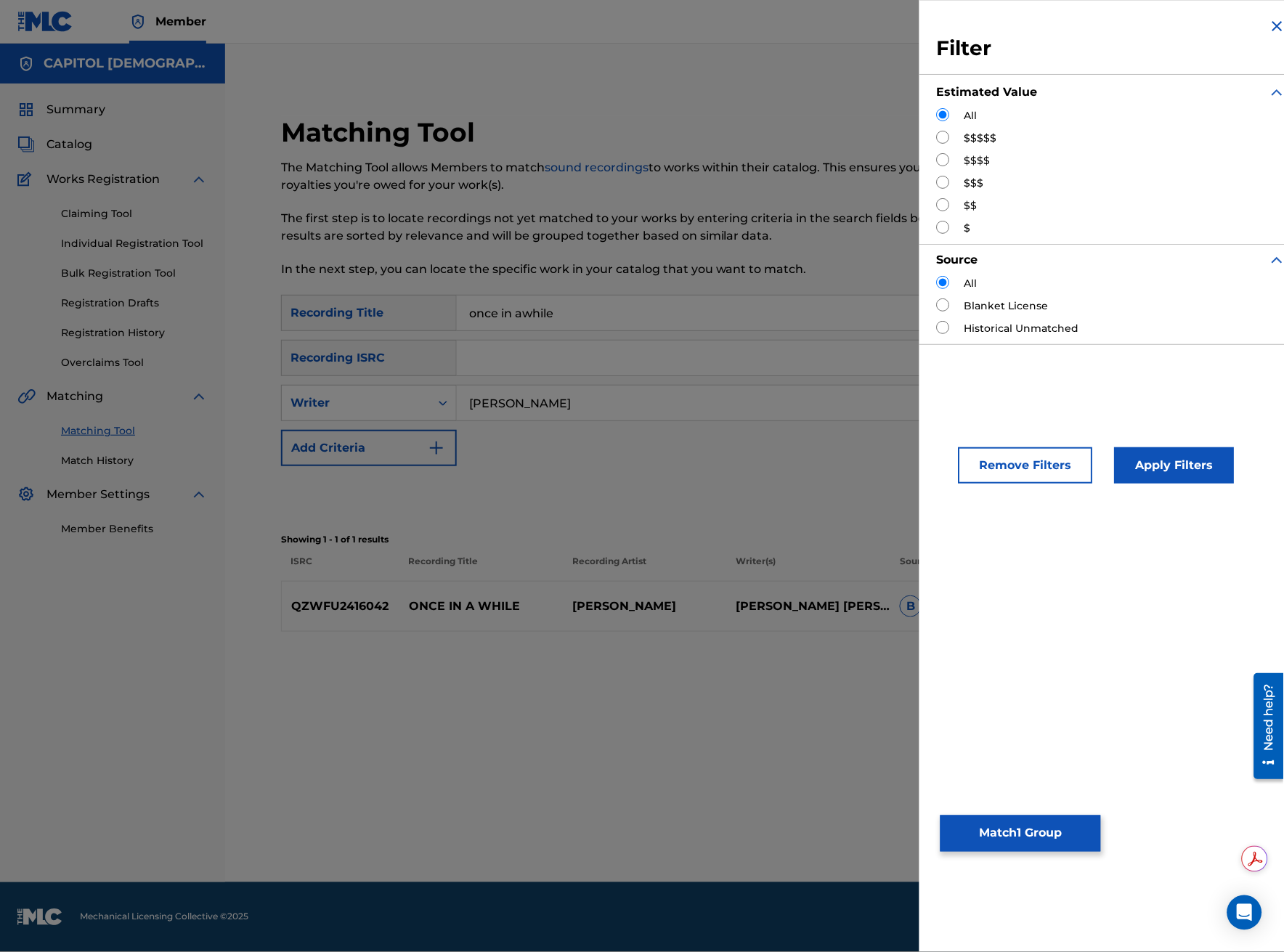 click on "Apply Filters" at bounding box center [1174, 465] 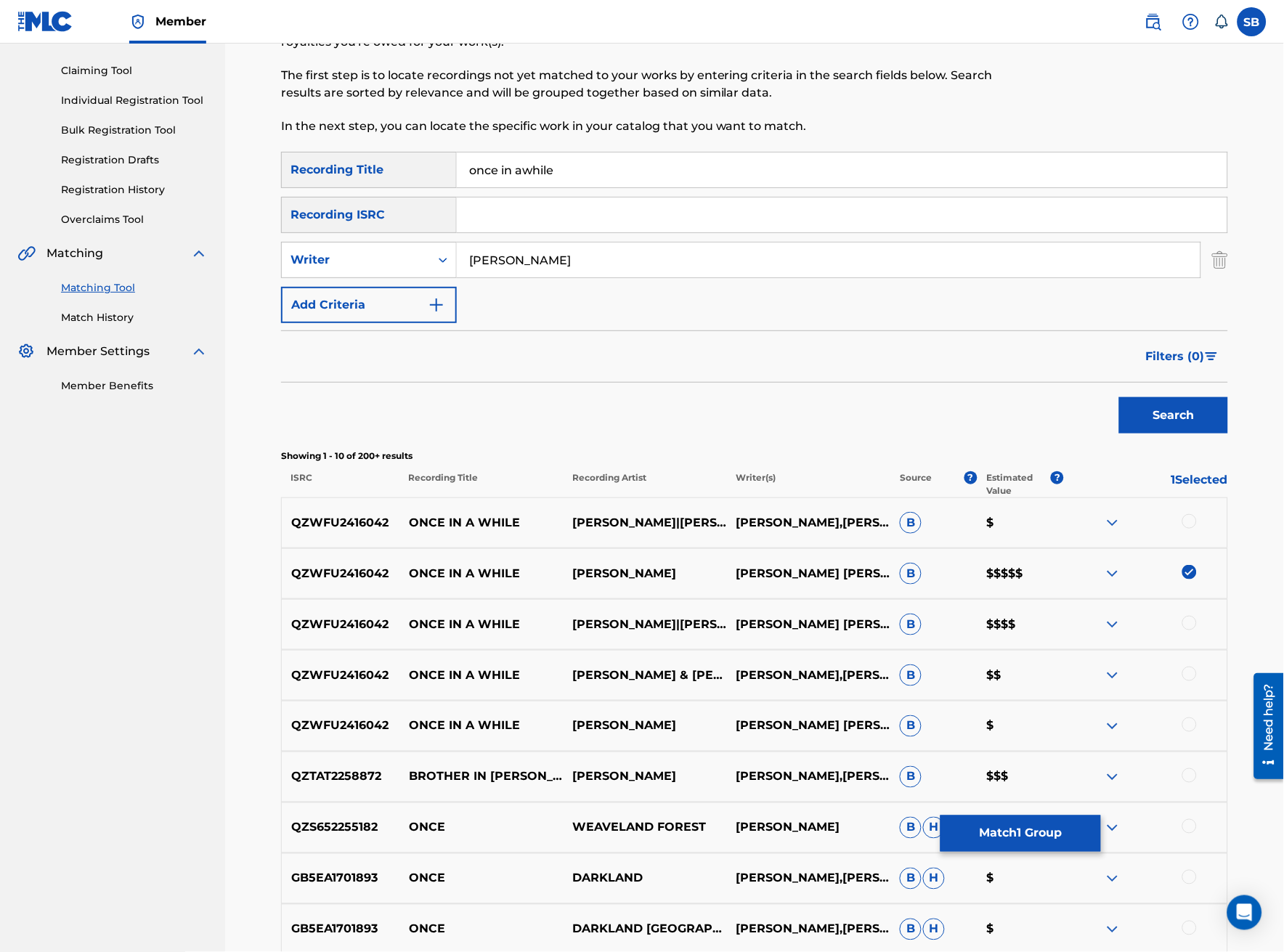 scroll, scrollTop: 161, scrollLeft: 0, axis: vertical 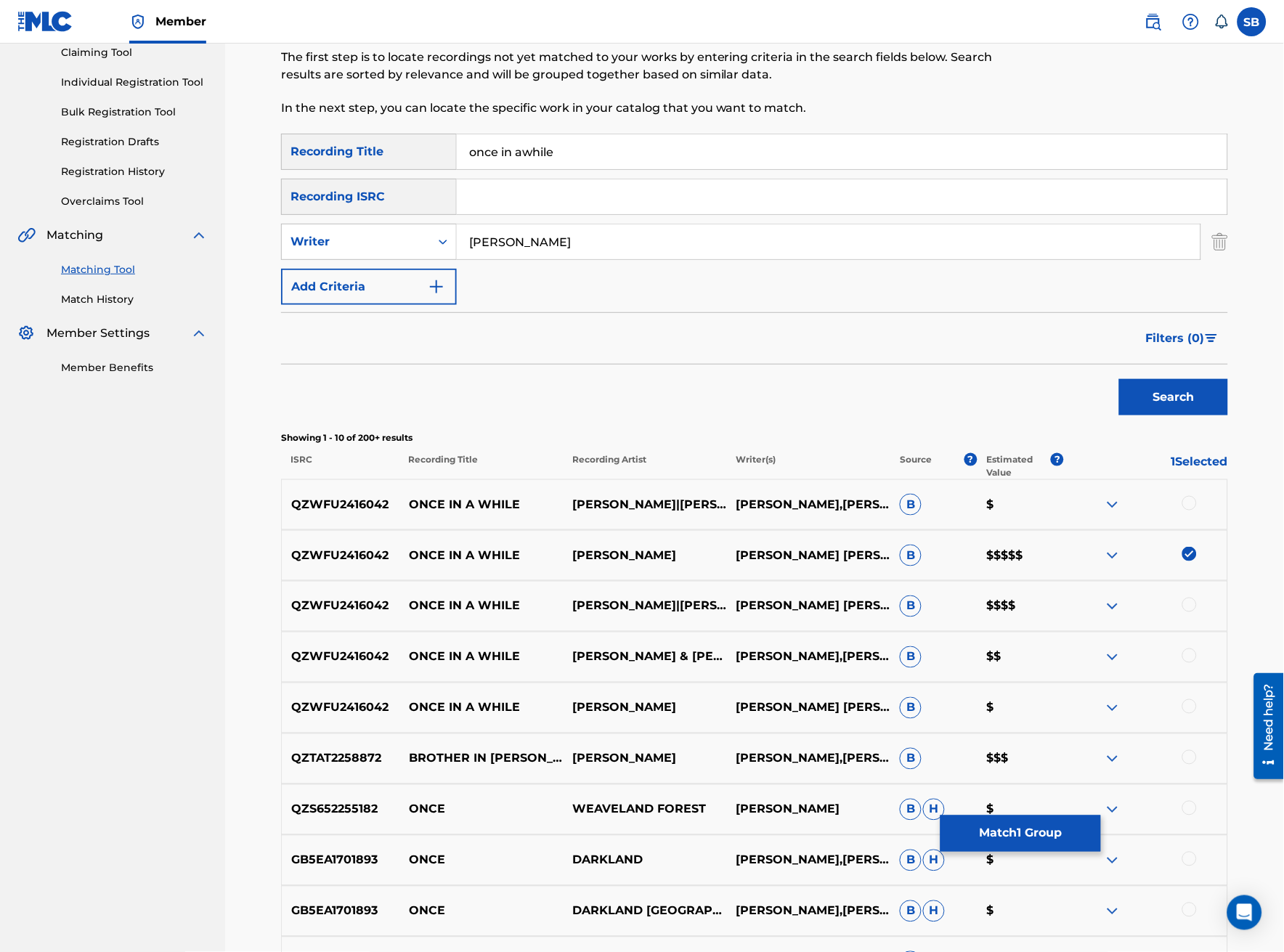 click at bounding box center (1190, 503) 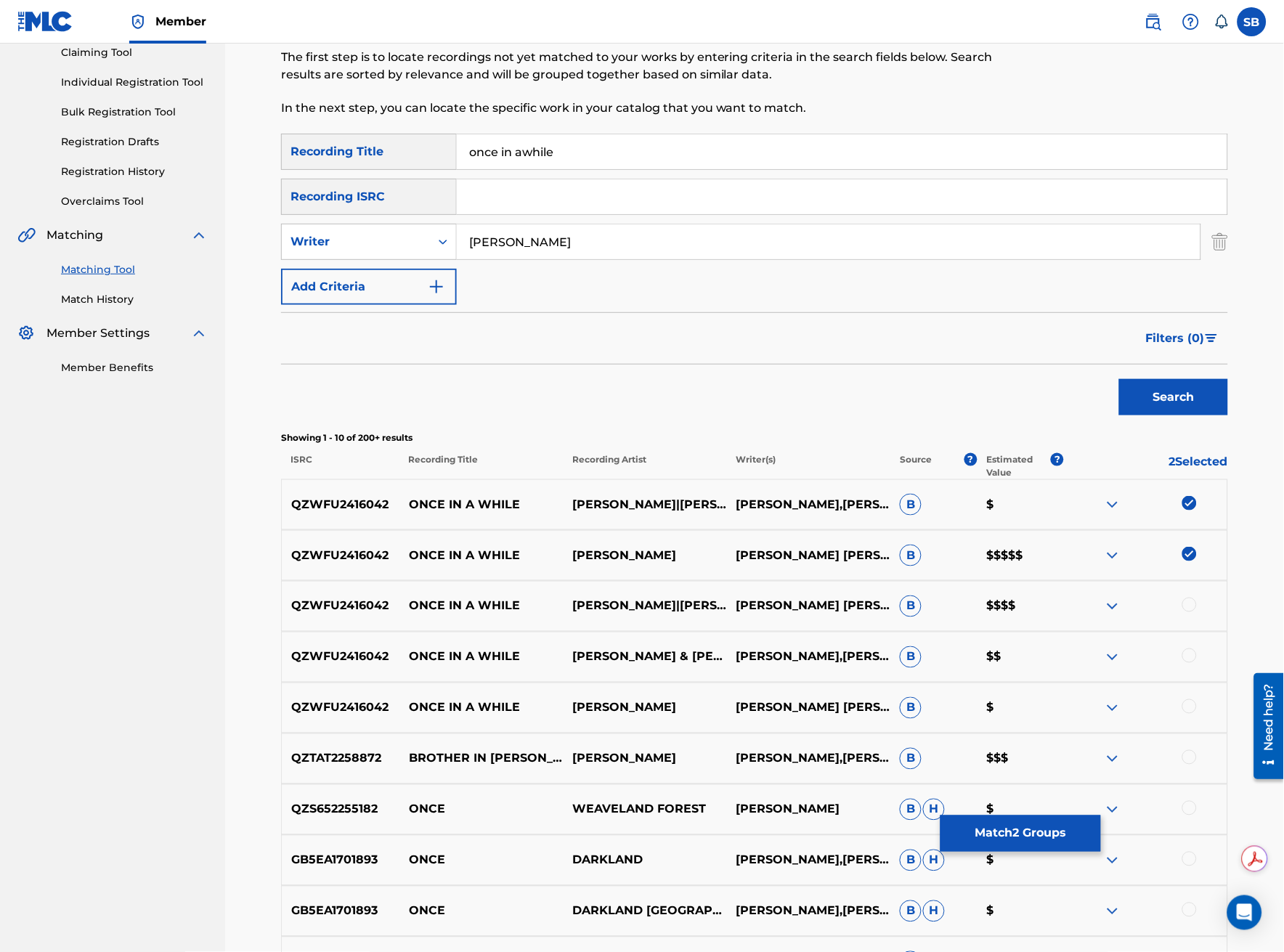 click at bounding box center [1190, 605] 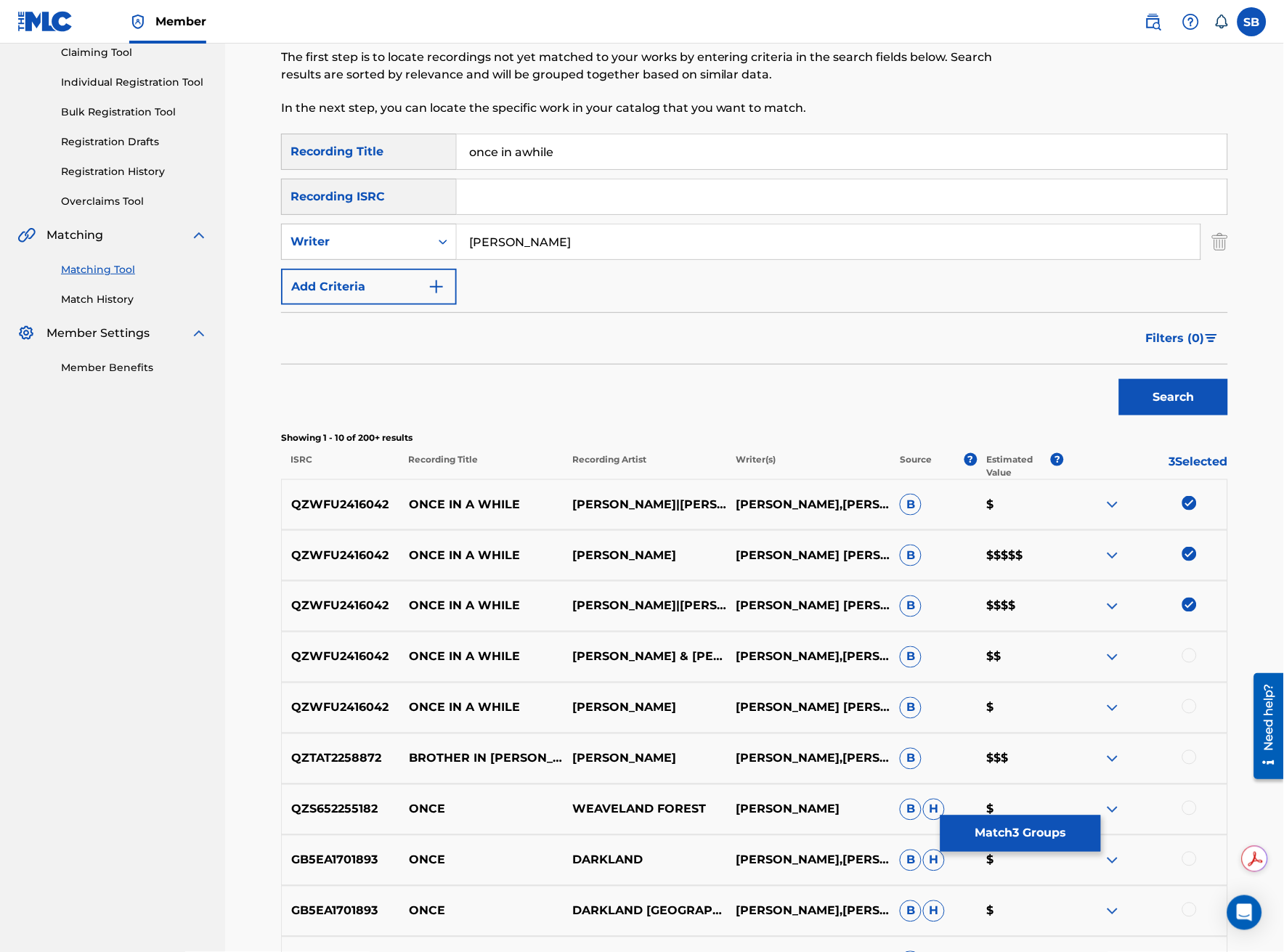 click at bounding box center (1145, 657) 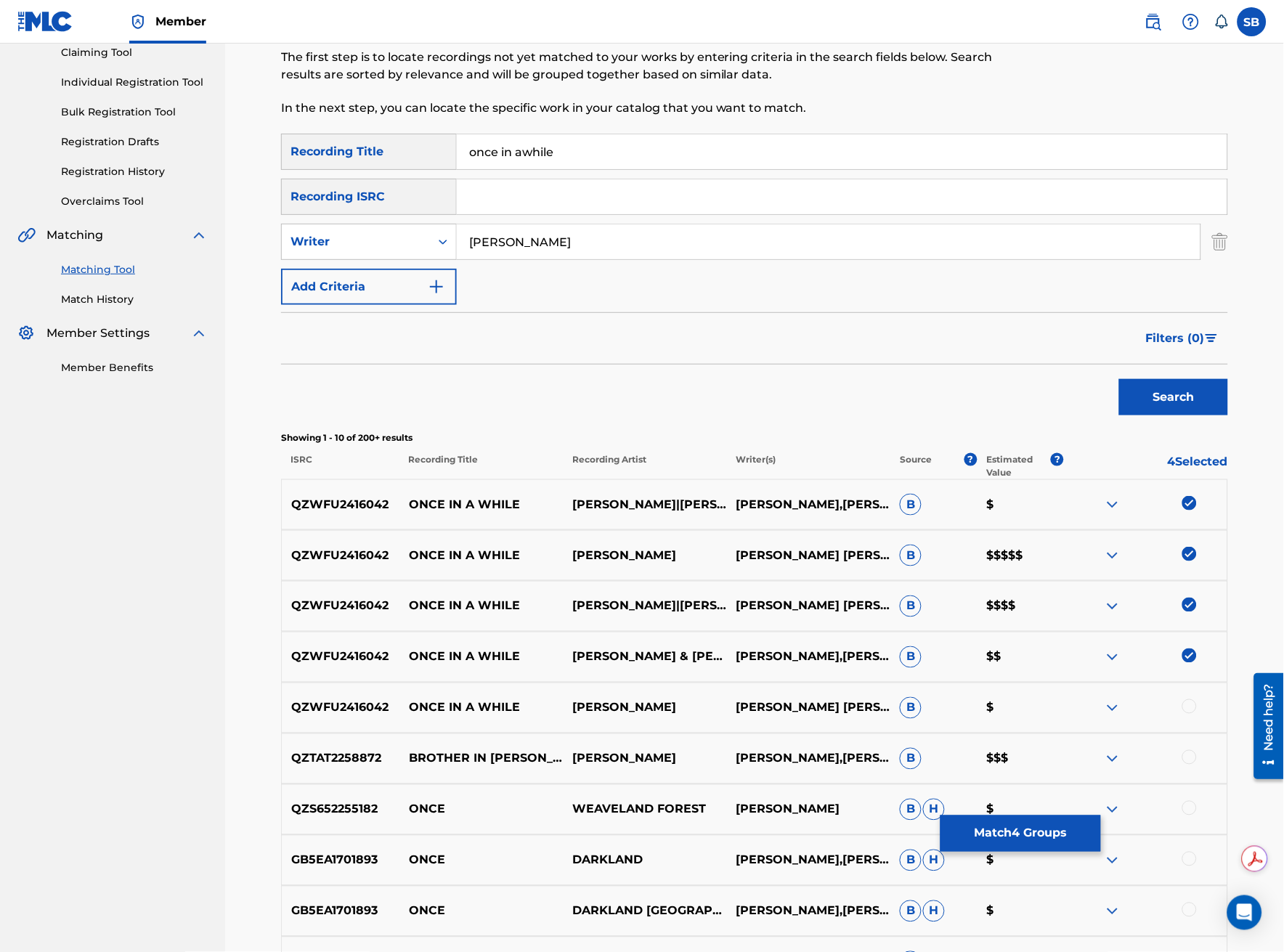 click at bounding box center [1190, 707] 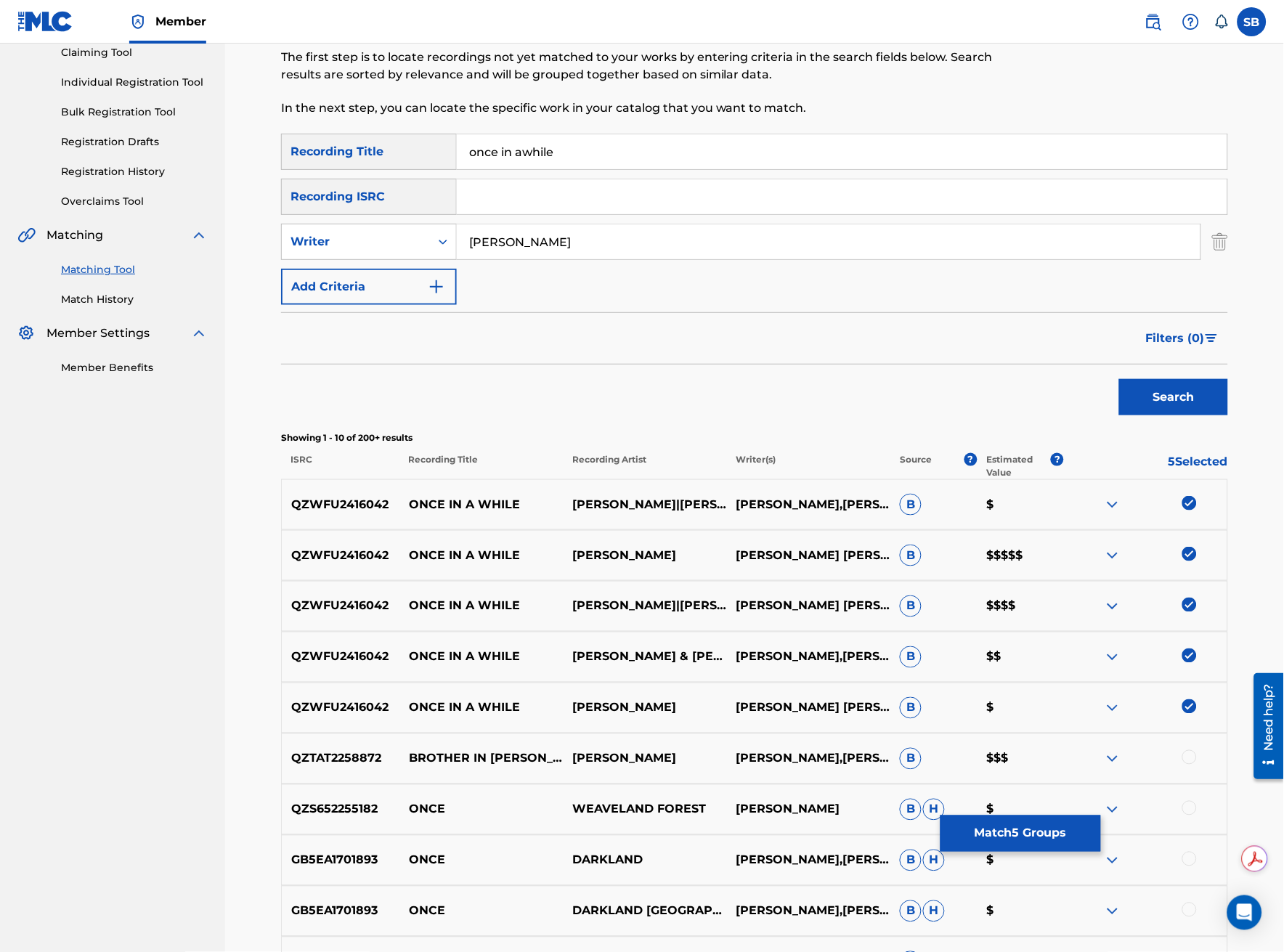 click on "SearchWithCriteriac54924c2-03bd-48ac-9a3e-6e87ca01c072 Recording Title once in awhile SearchWithCriteria79aad6f5-282a-496a-99f1-cf84fb8a244e Recording ISRC SearchWithCriteriaebcf778f-1c0a-4ae8-ba12-1df3983de86d Writer henrik hoeldtke Add Criteria" at bounding box center (755, 219) 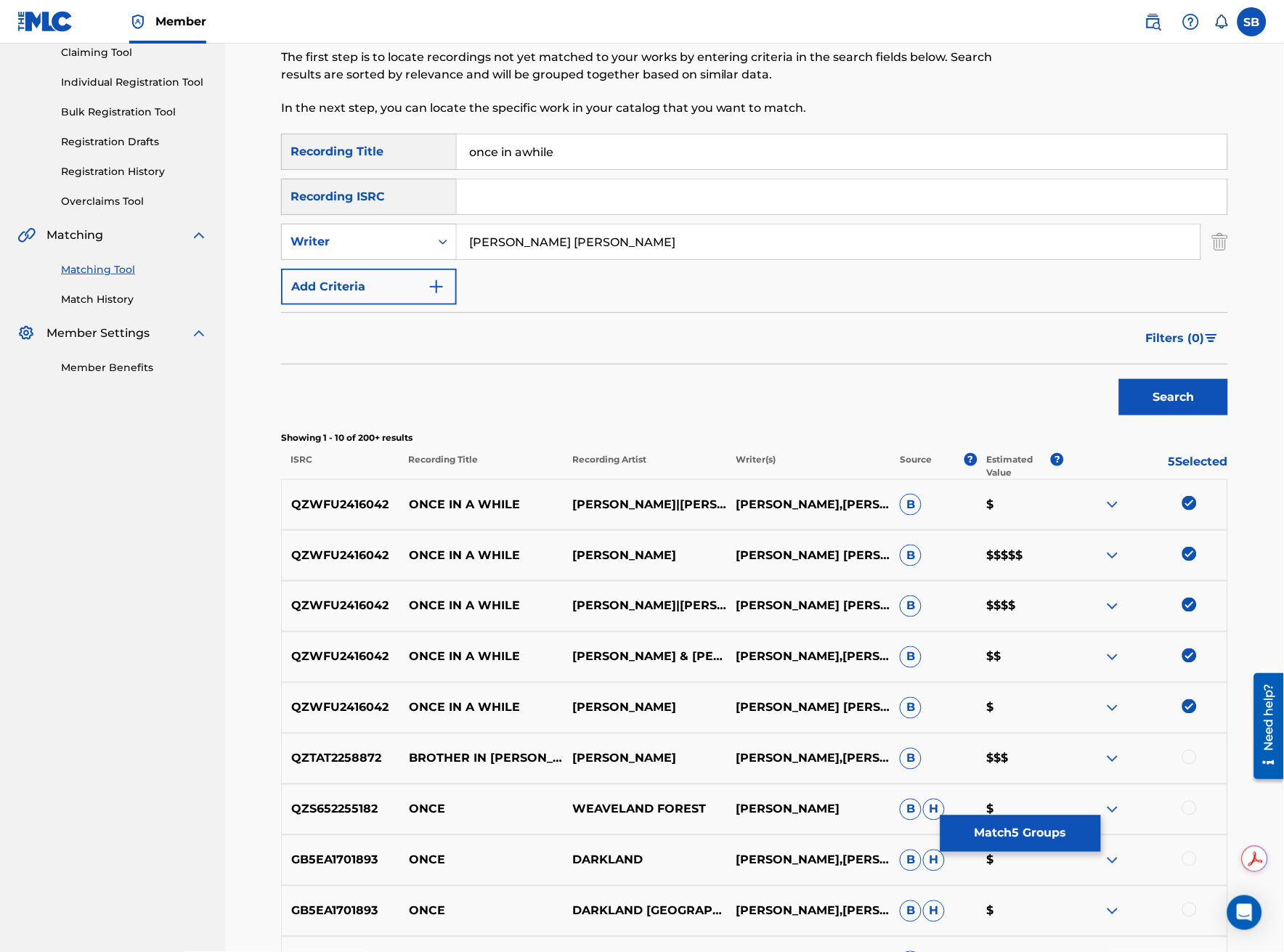 type on "[PERSON_NAME] [PERSON_NAME]" 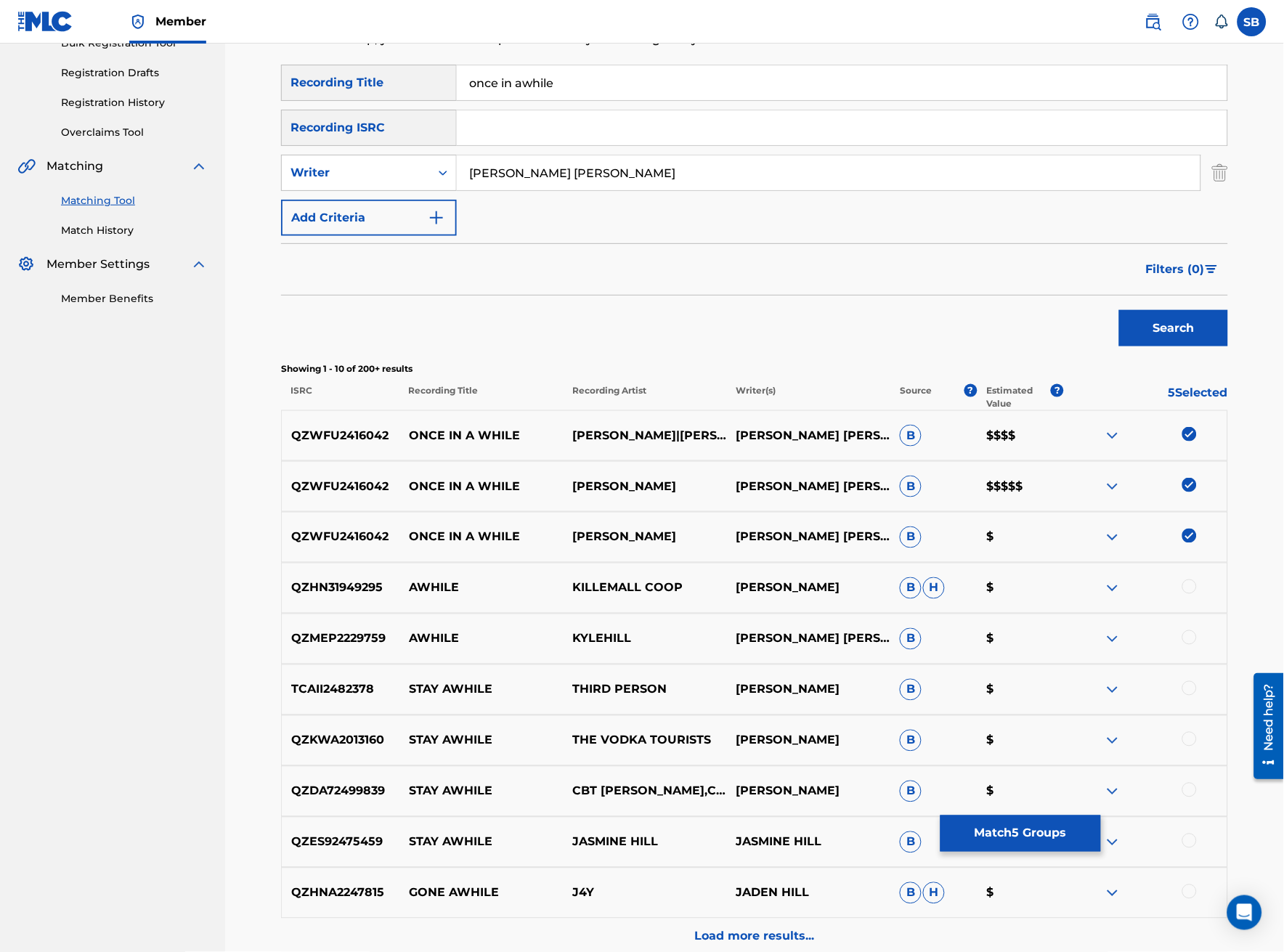 scroll, scrollTop: 242, scrollLeft: 0, axis: vertical 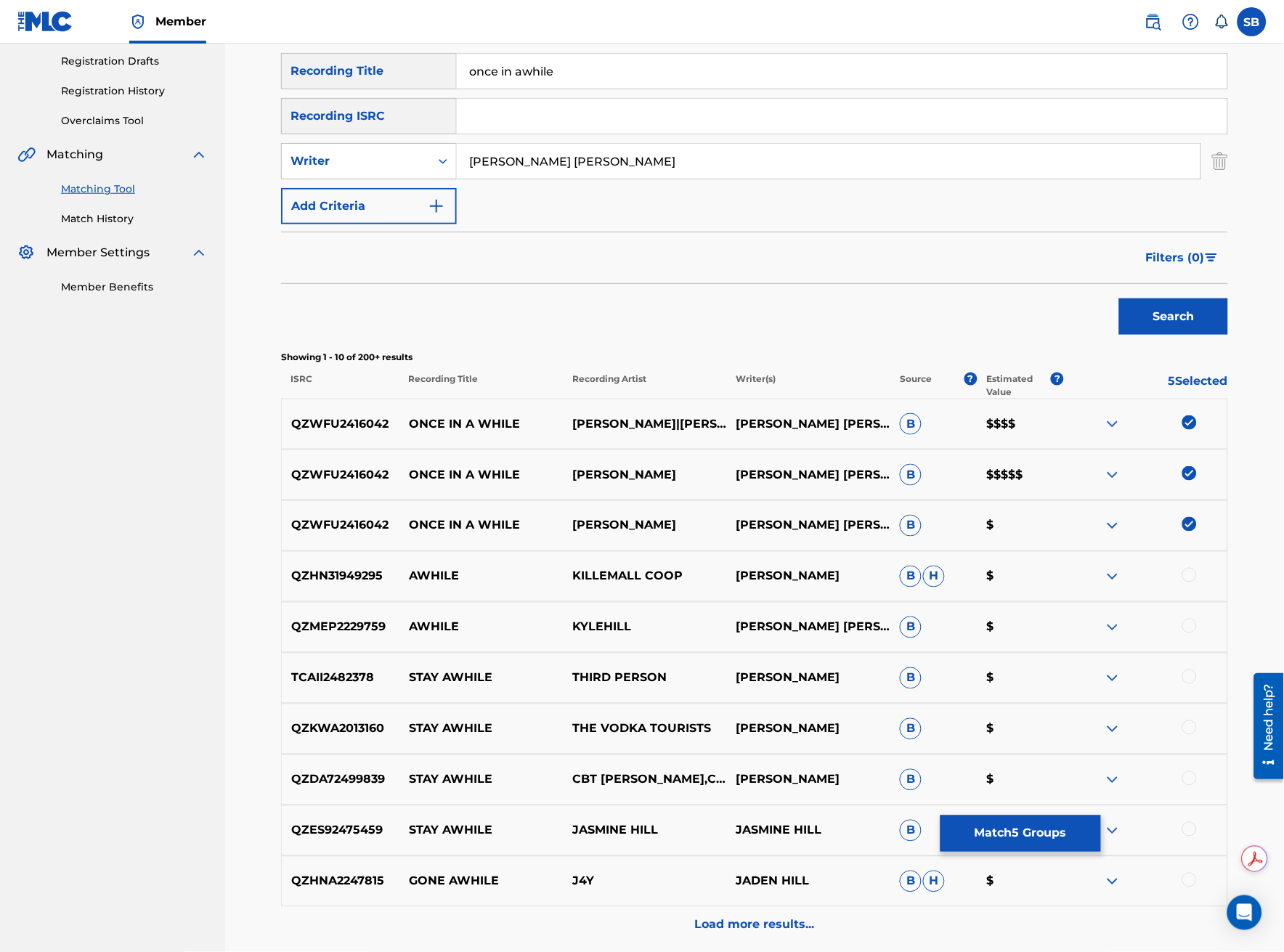 click on "[PERSON_NAME] [PERSON_NAME]" at bounding box center [829, 161] 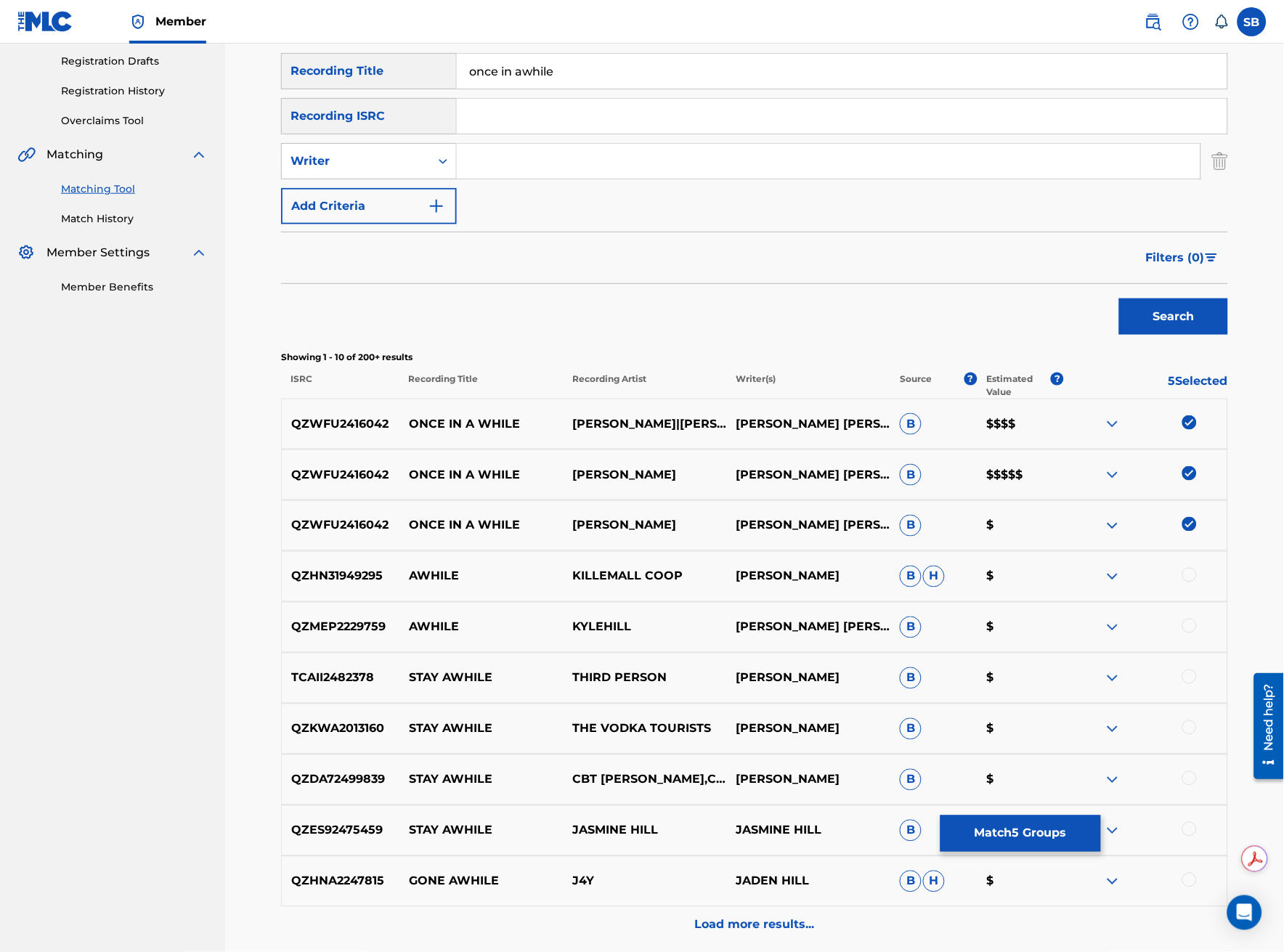 click on "Search" at bounding box center [1174, 317] 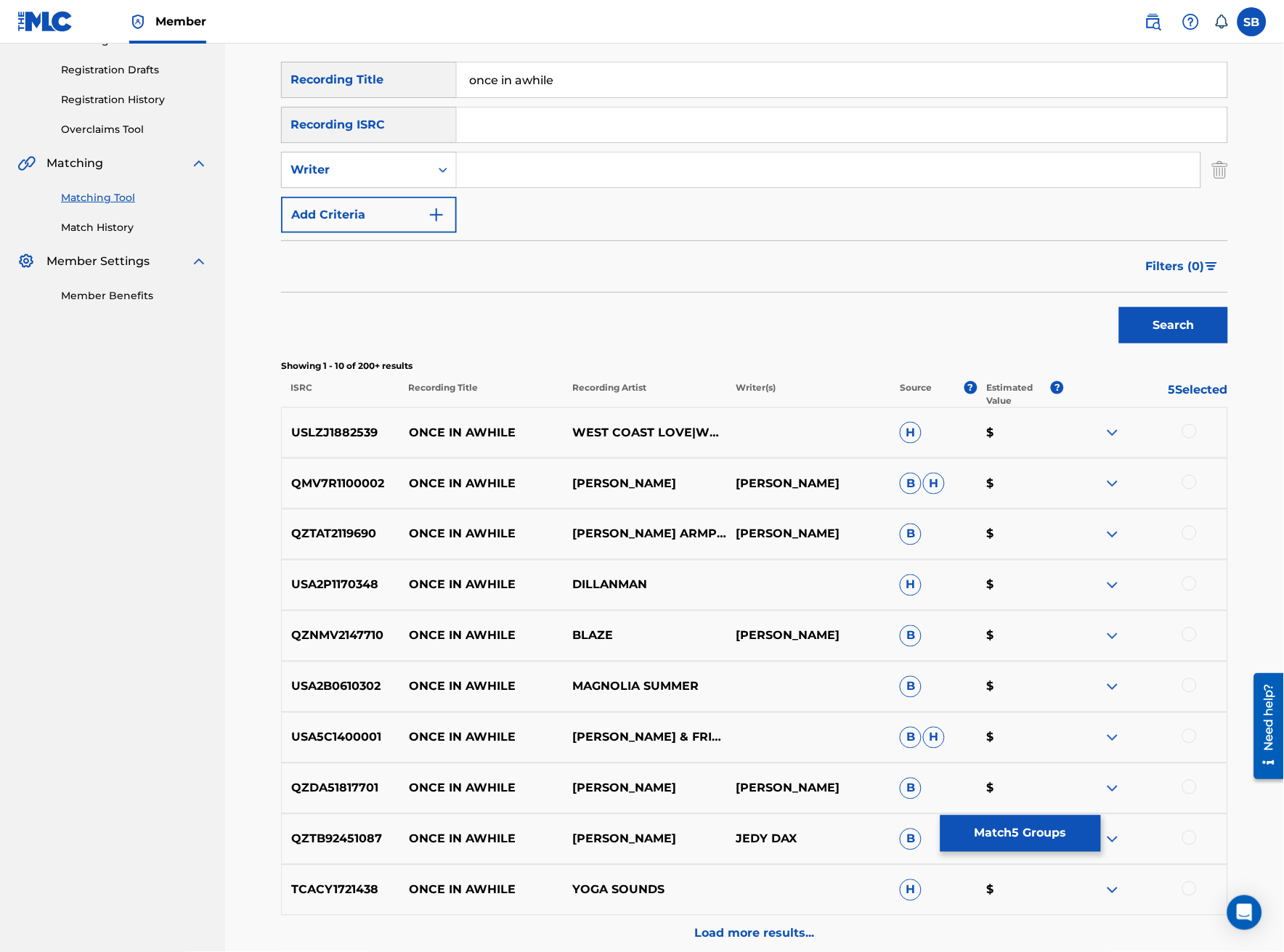 scroll, scrollTop: 0, scrollLeft: 0, axis: both 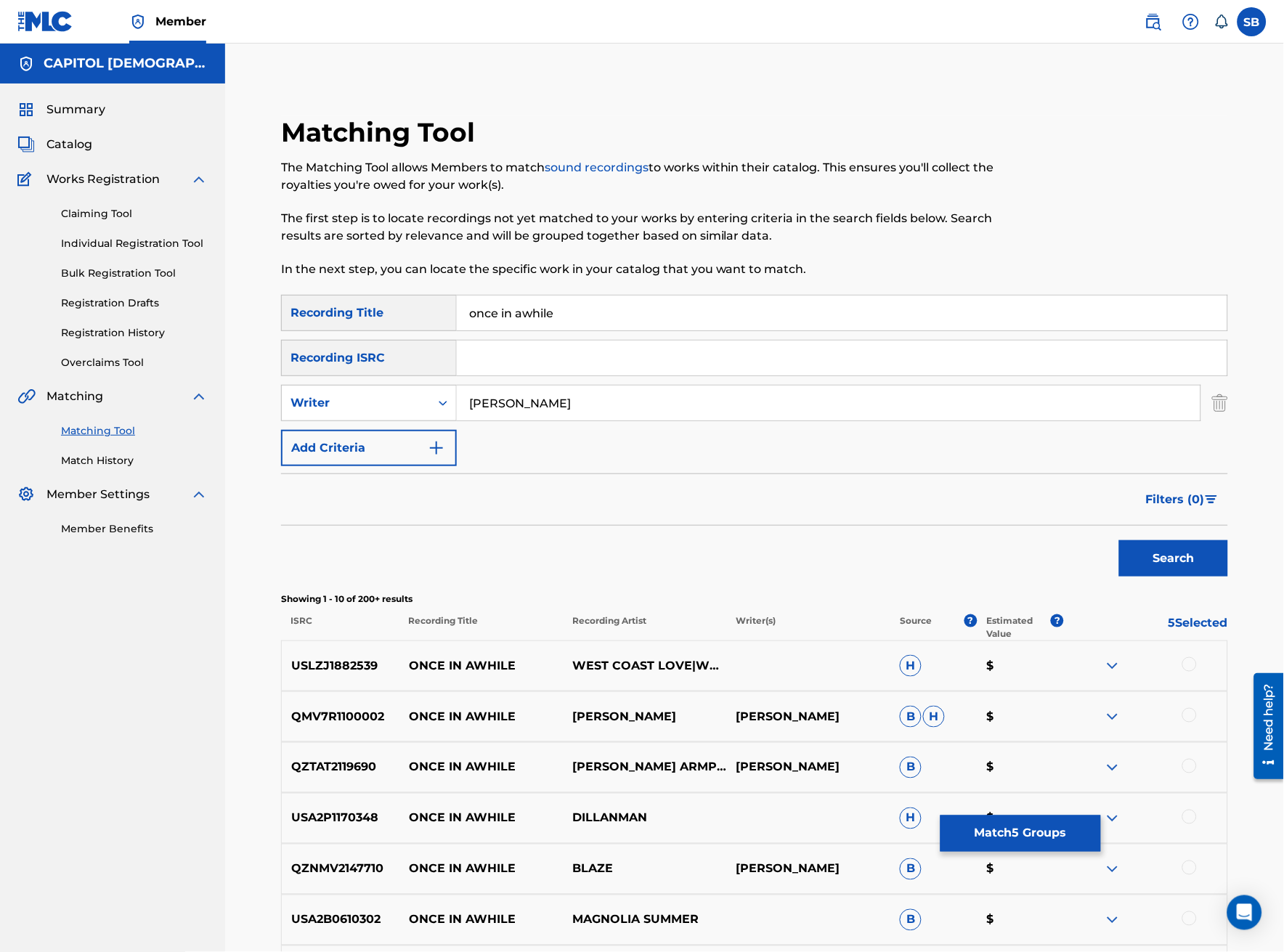 click on "Search" at bounding box center [1174, 558] 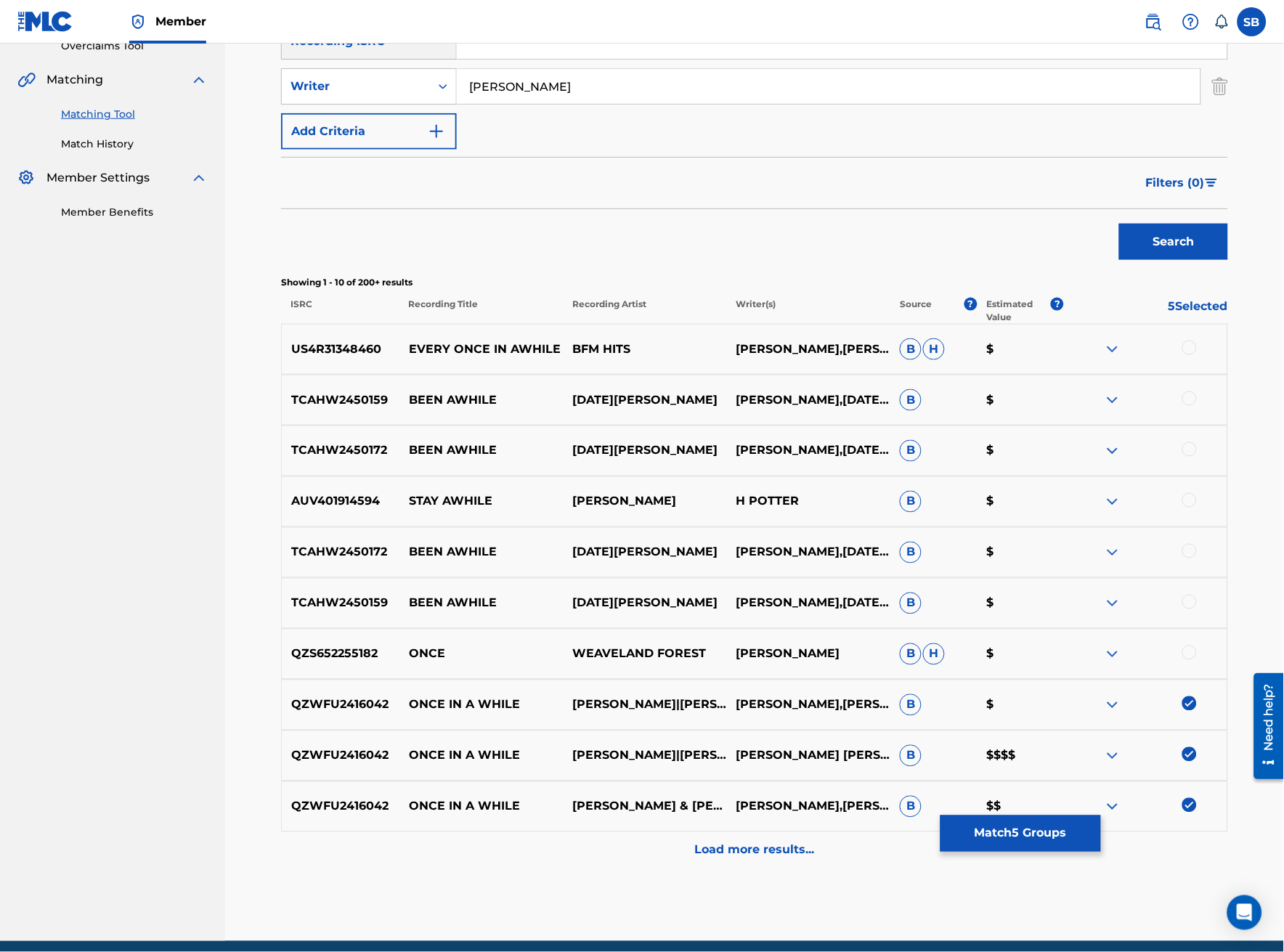 scroll, scrollTop: 322, scrollLeft: 0, axis: vertical 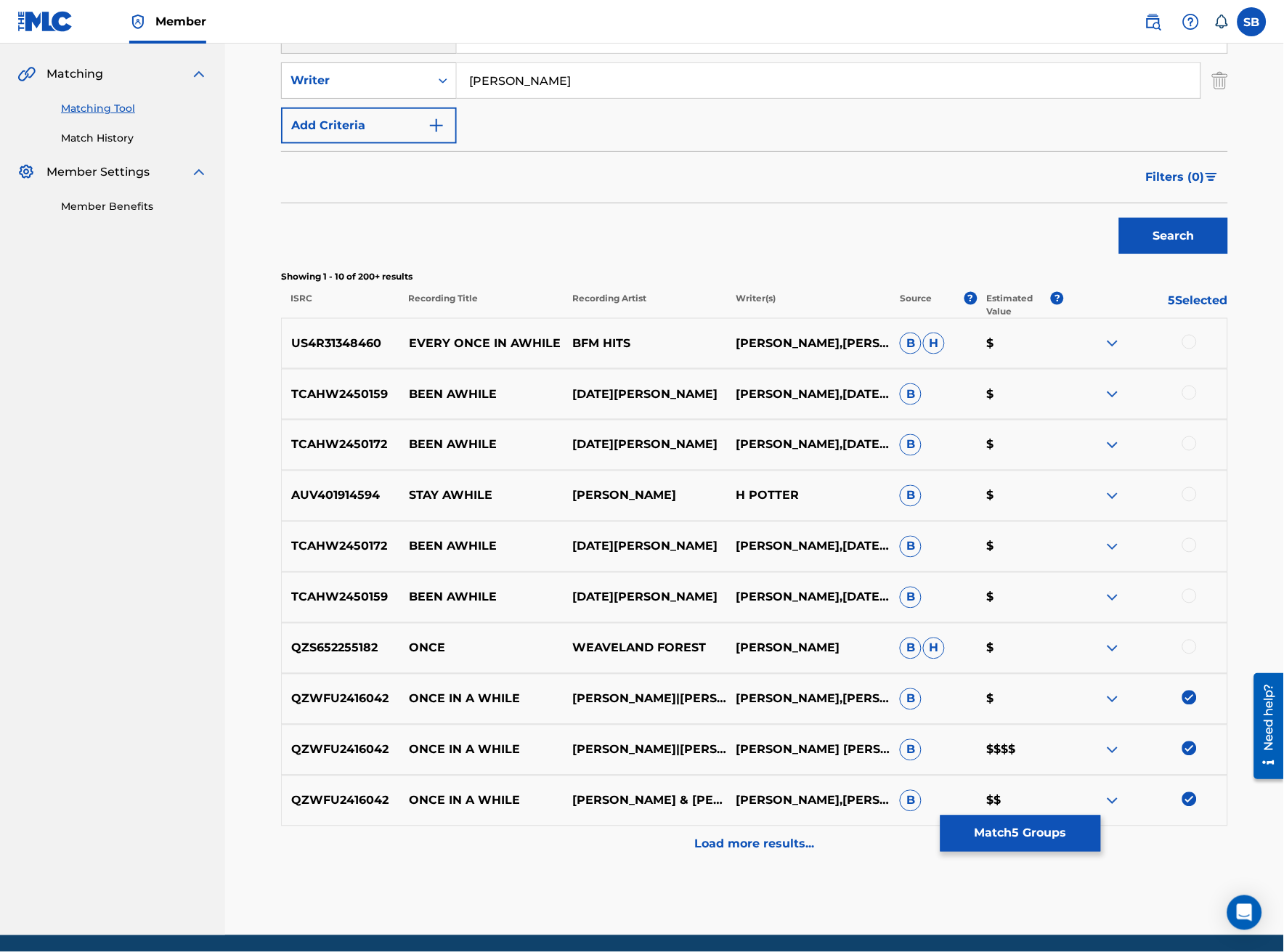 type on "[PERSON_NAME]" 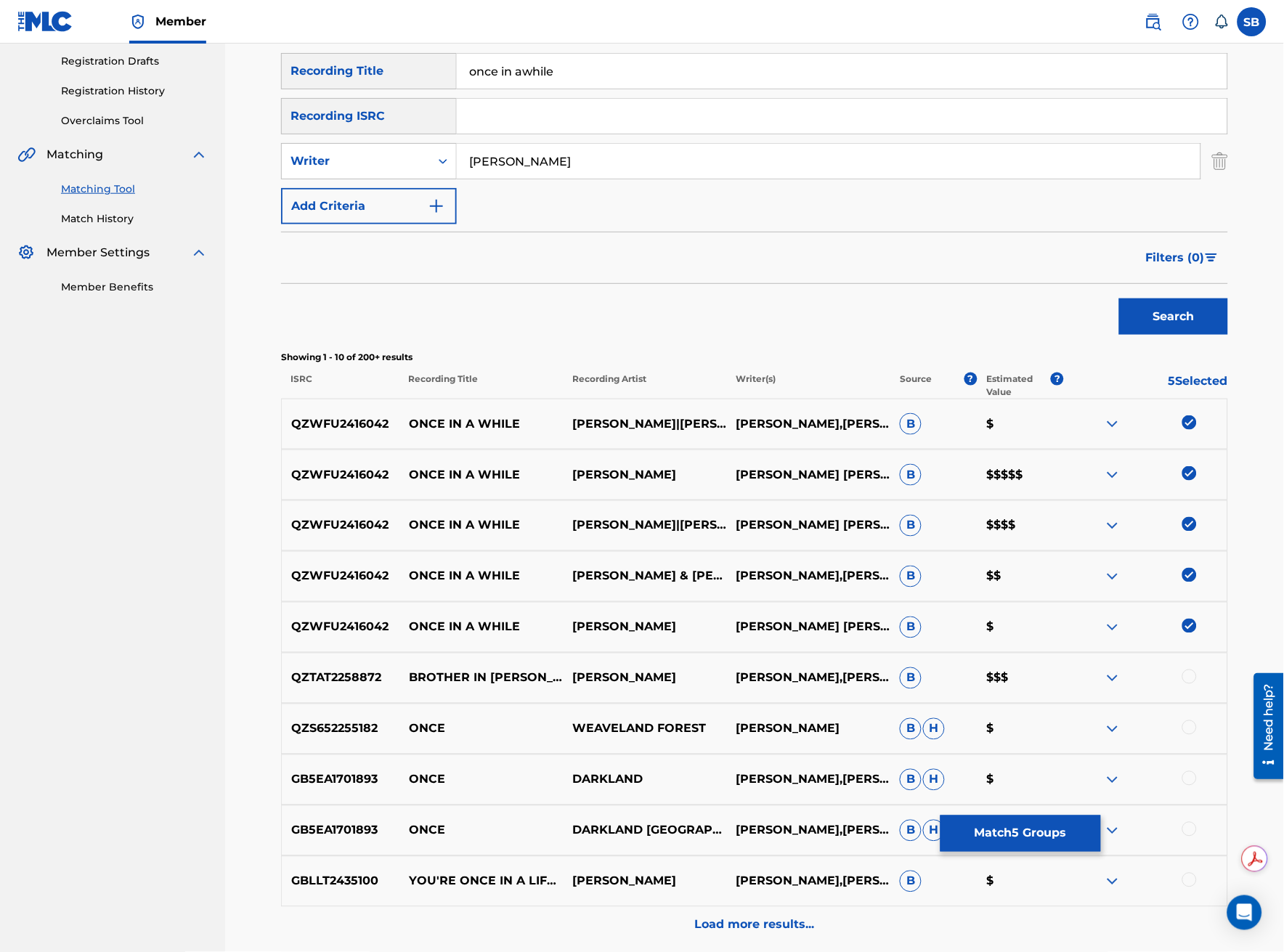 scroll, scrollTop: 322, scrollLeft: 0, axis: vertical 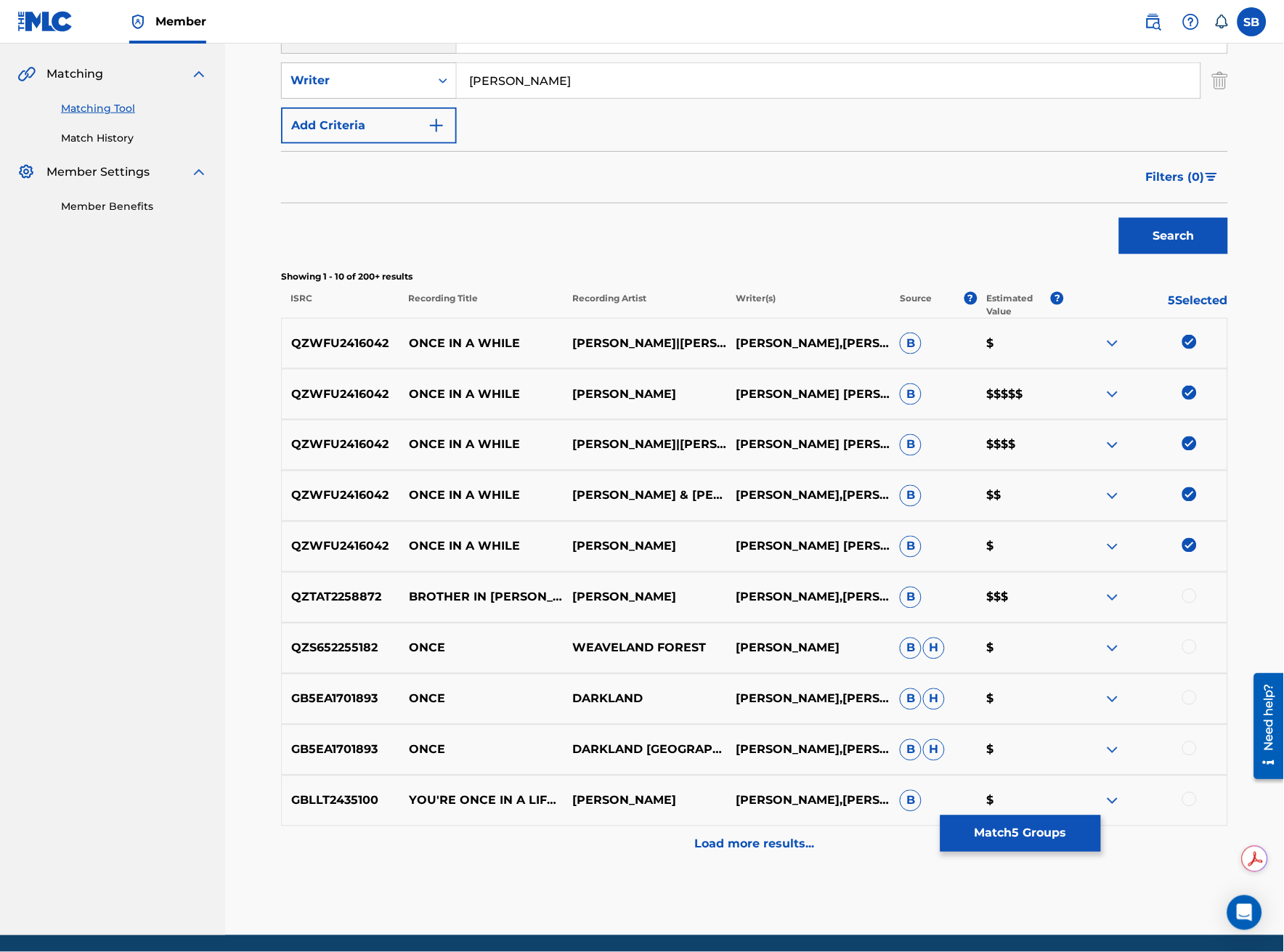 click on "Match  5 Groups" at bounding box center [1020, 834] 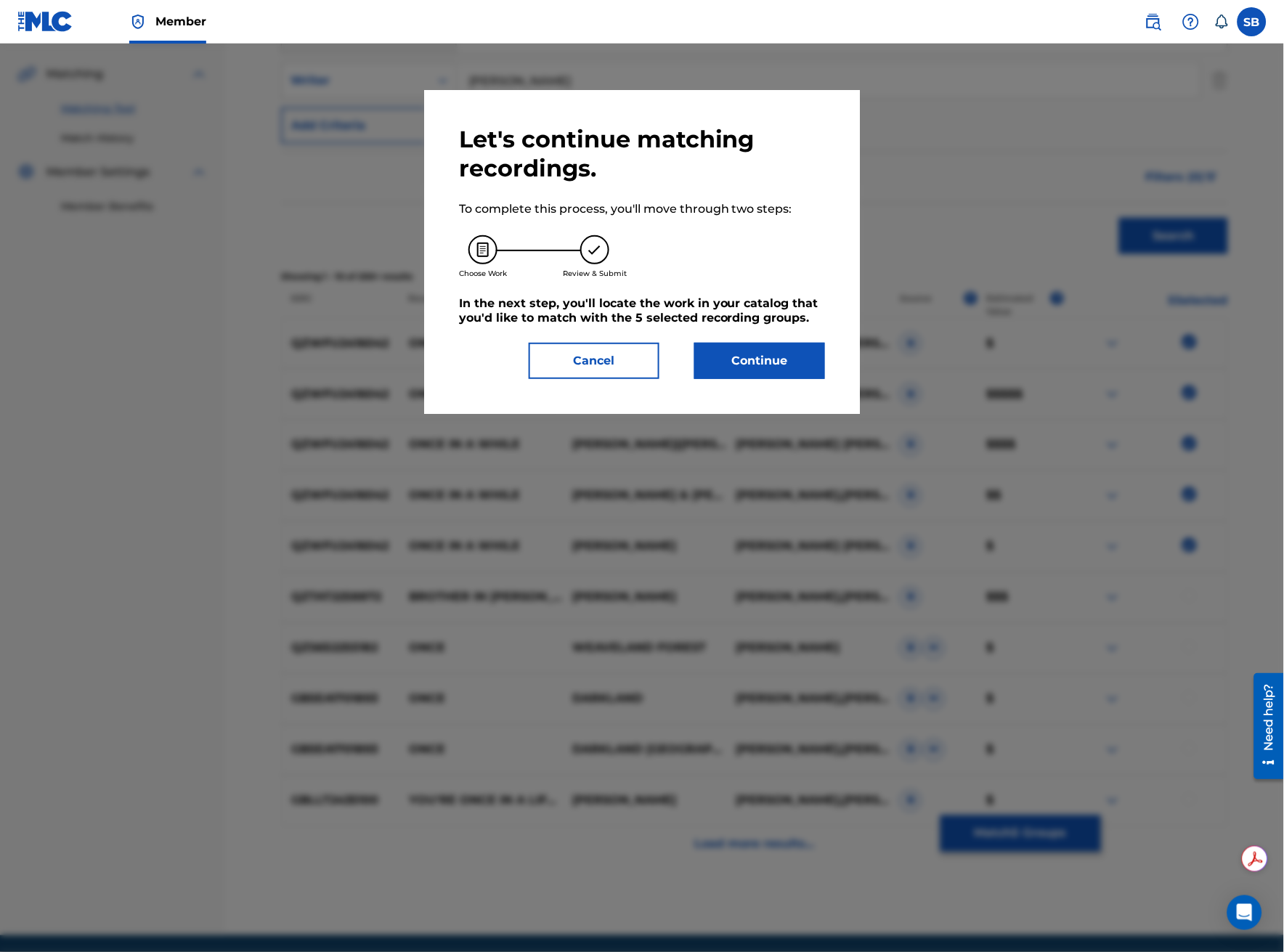 click on "Continue" at bounding box center (760, 361) 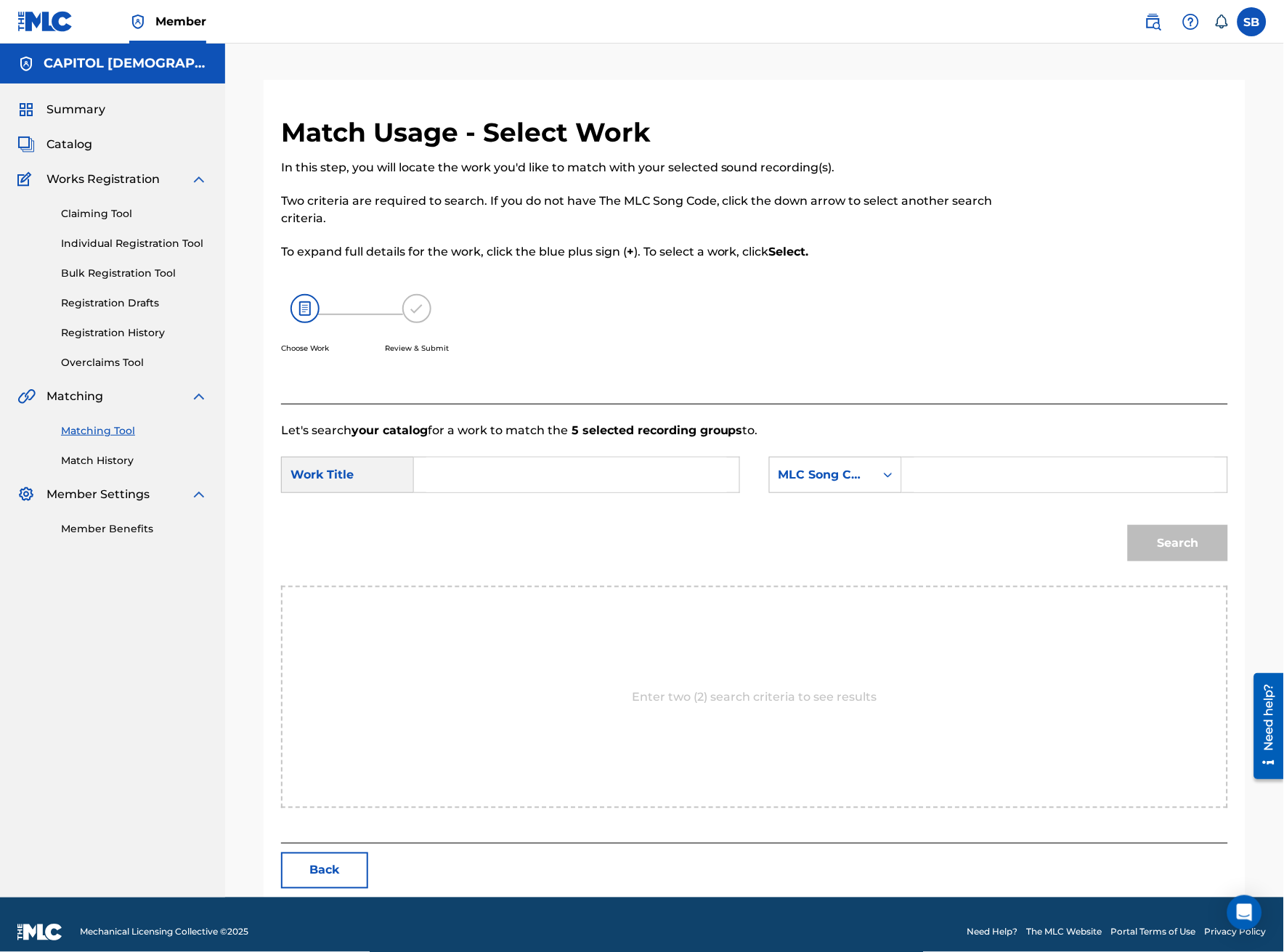 click at bounding box center (577, 475) 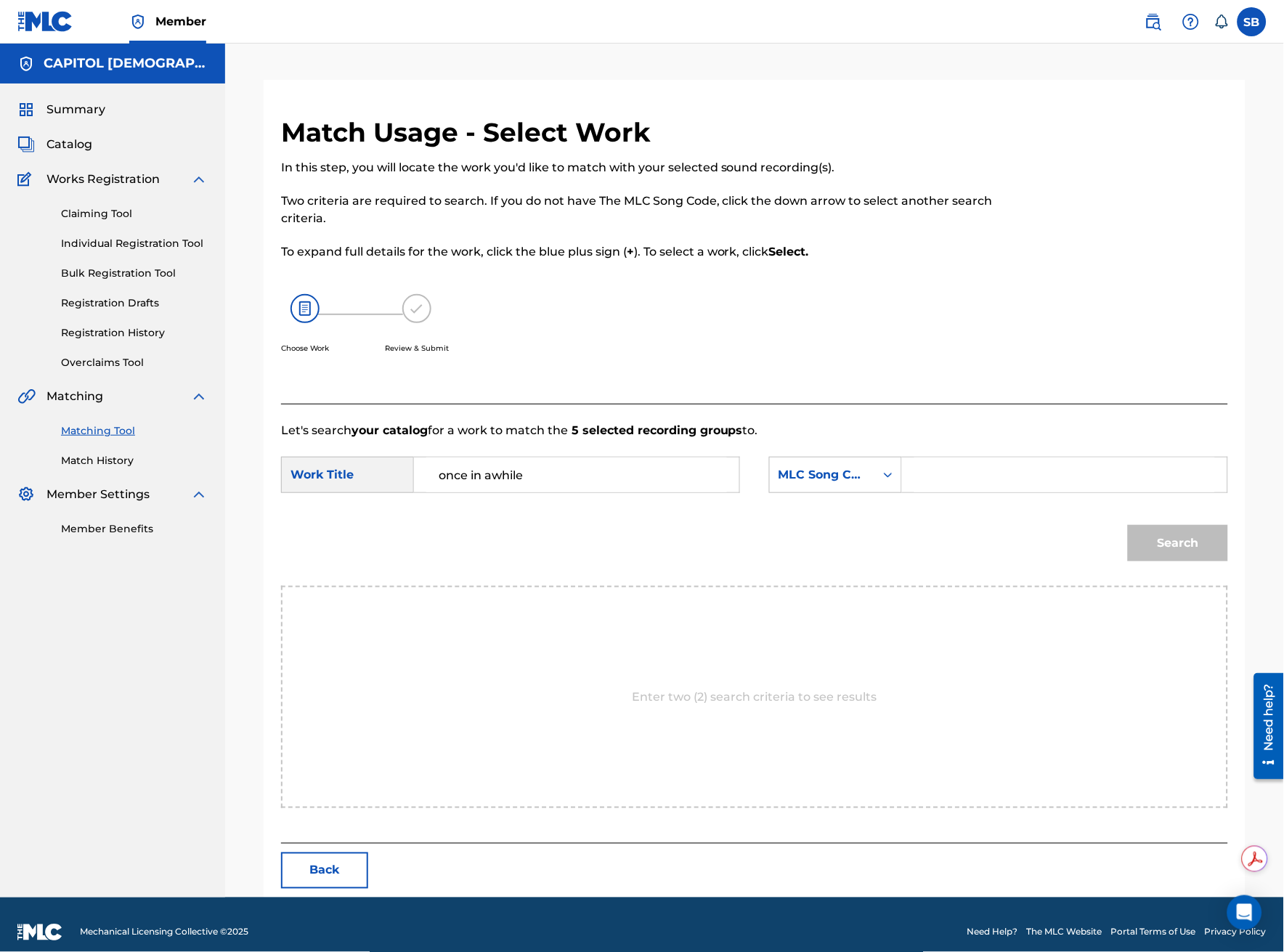 type on "once in awhile" 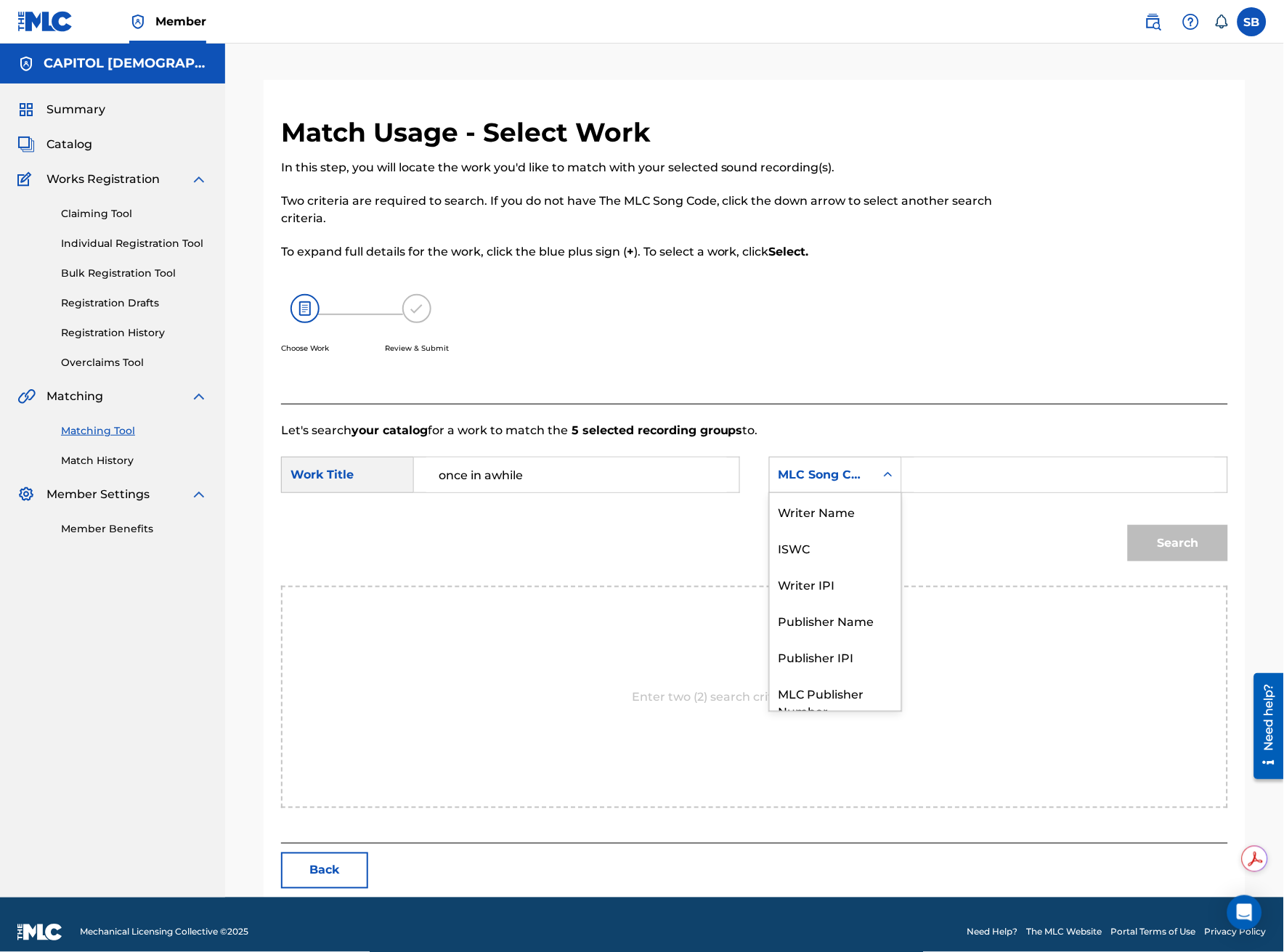 click on "MLC Song Code" at bounding box center [822, 475] 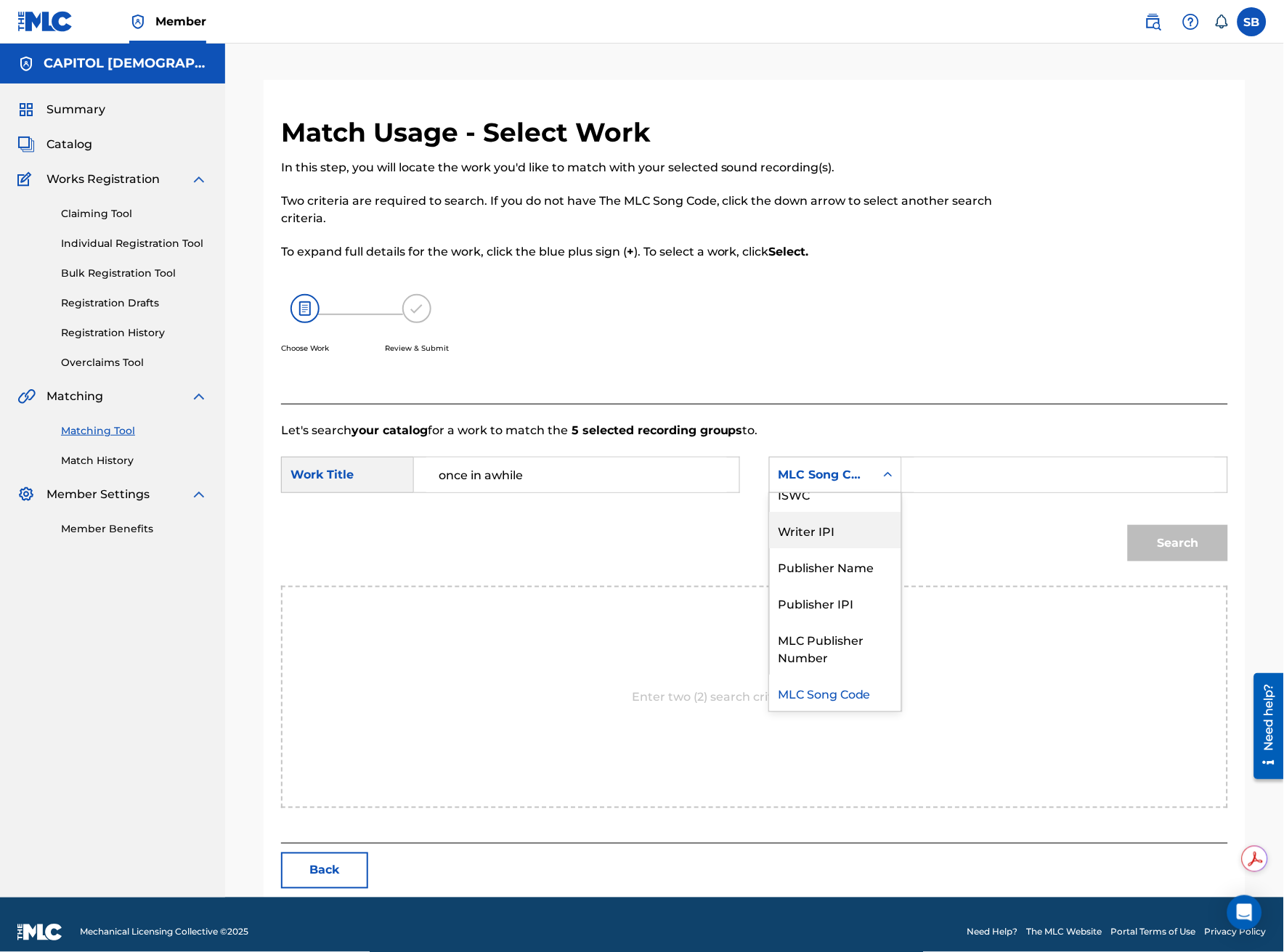 scroll, scrollTop: 0, scrollLeft: 0, axis: both 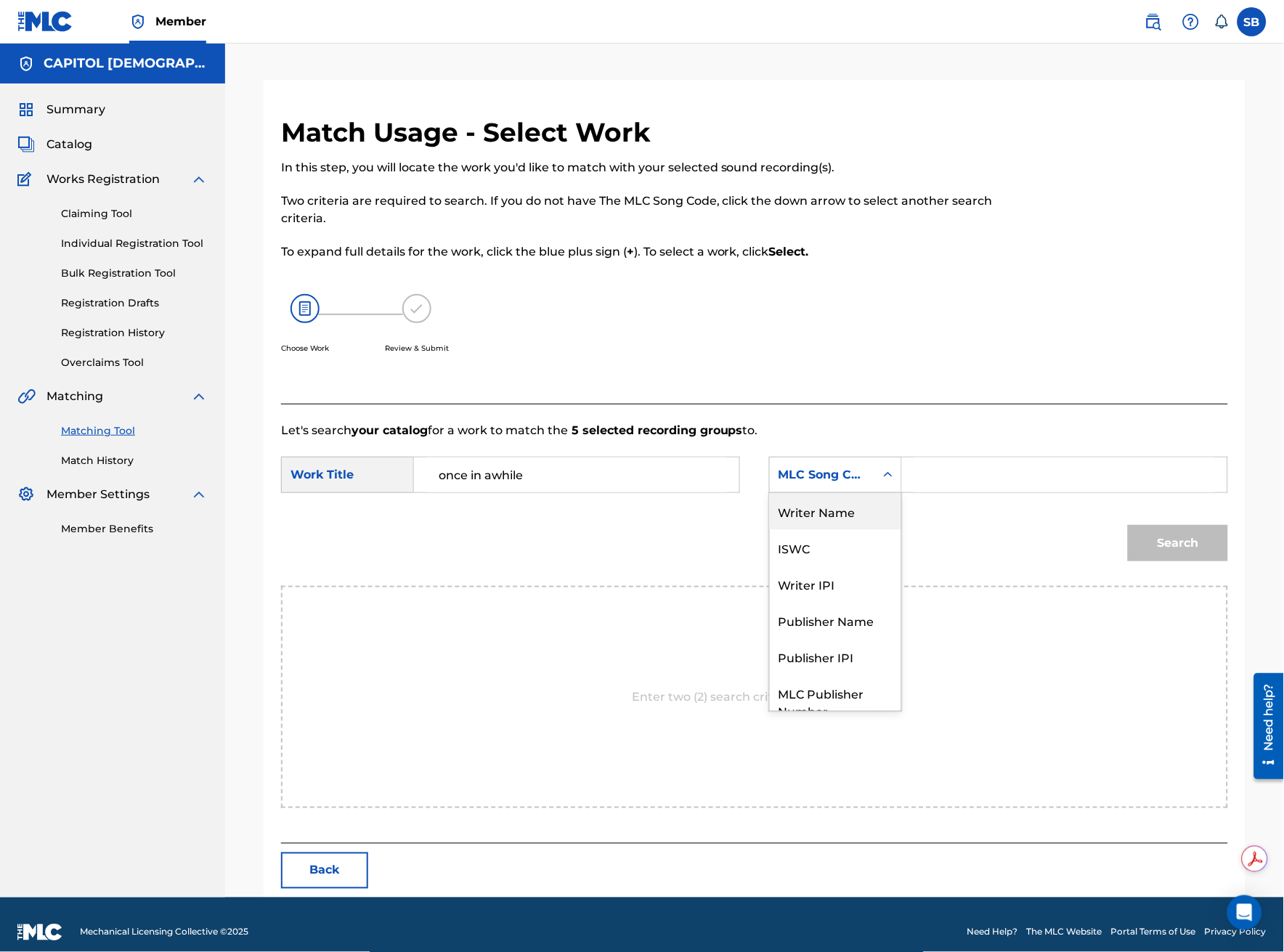 click on "Writer Name" at bounding box center (835, 511) 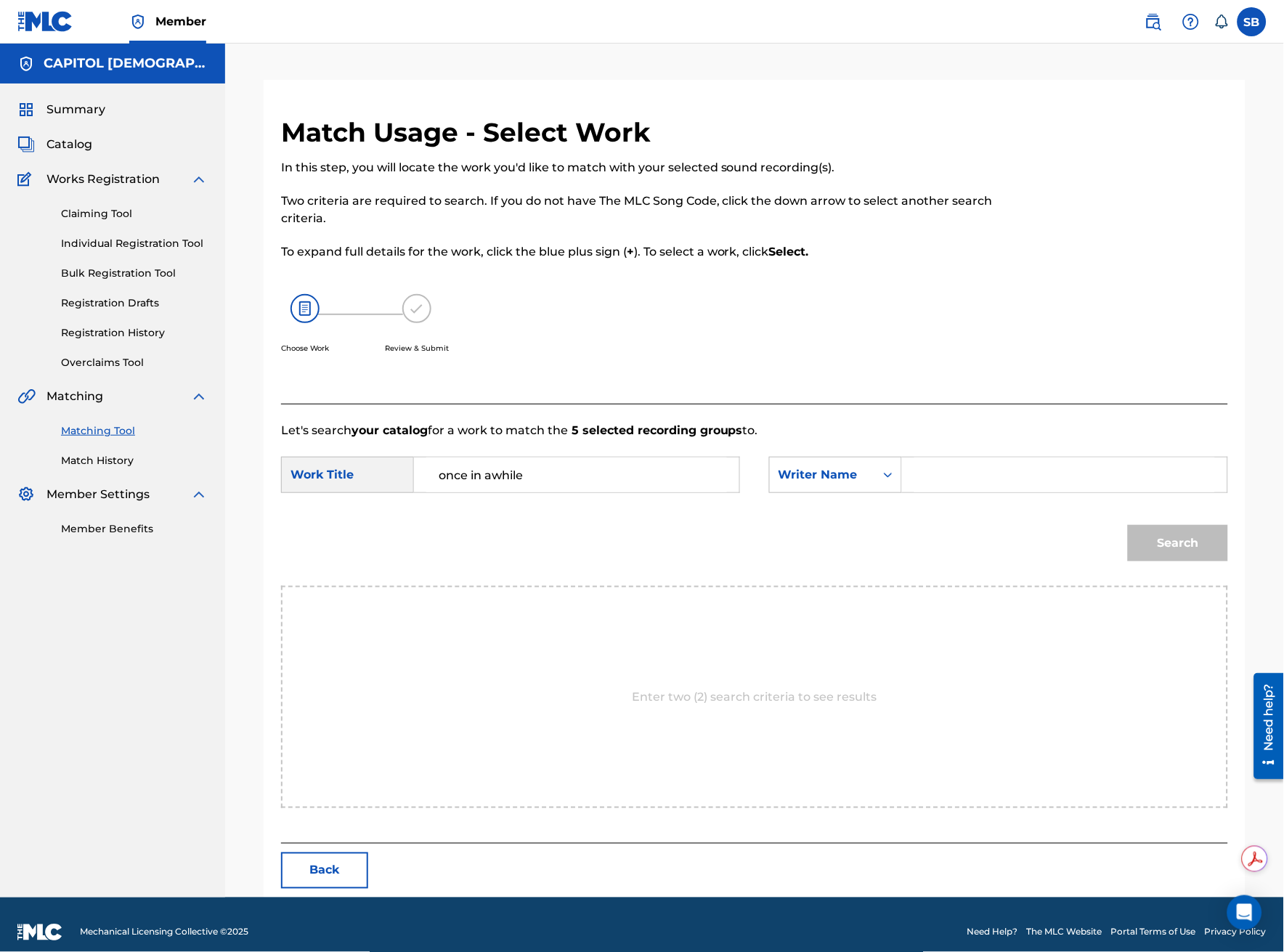drag, startPoint x: 866, startPoint y: 494, endPoint x: 942, endPoint y: 460, distance: 83.2586 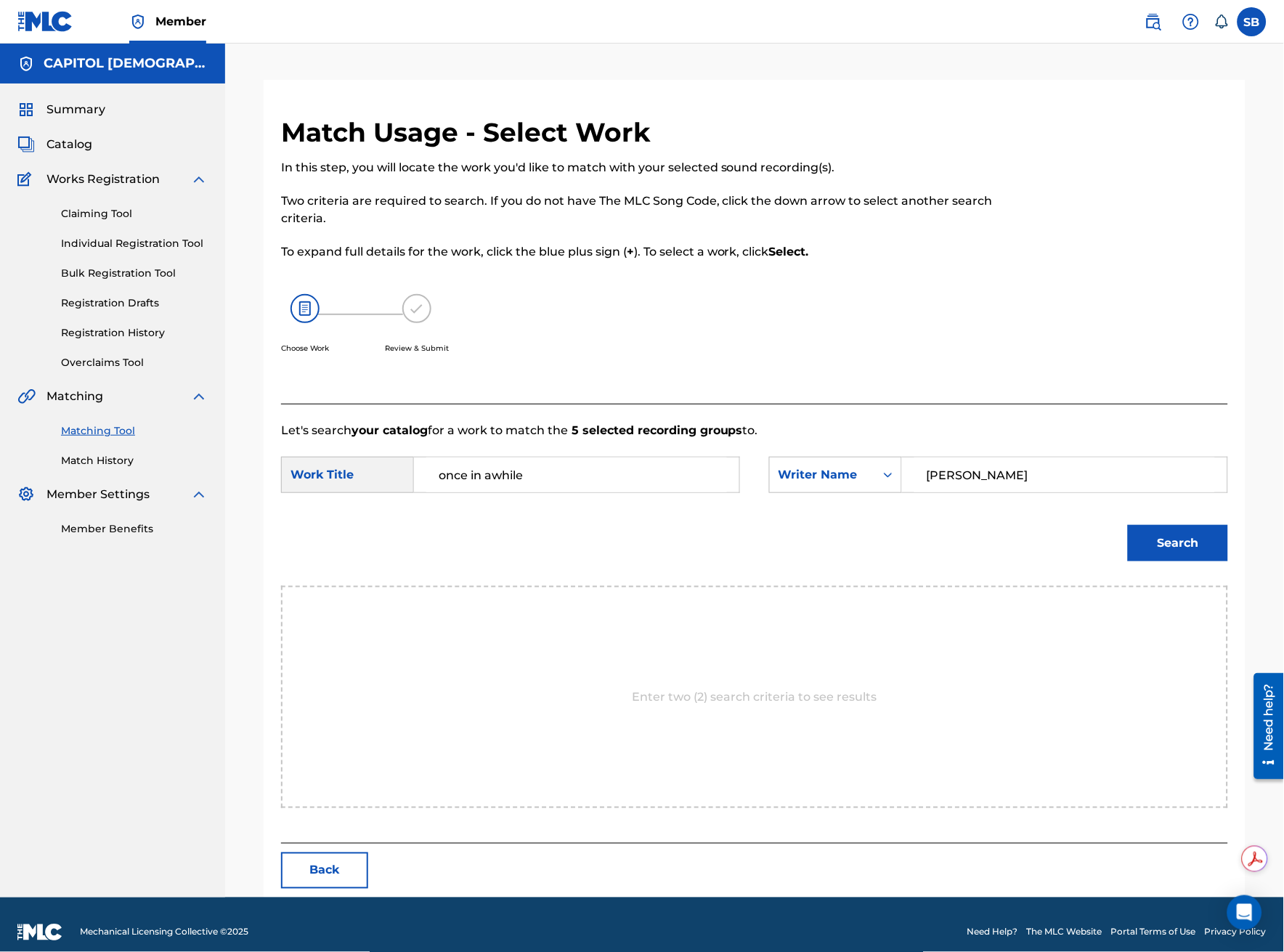 click on "Search" at bounding box center [1178, 543] 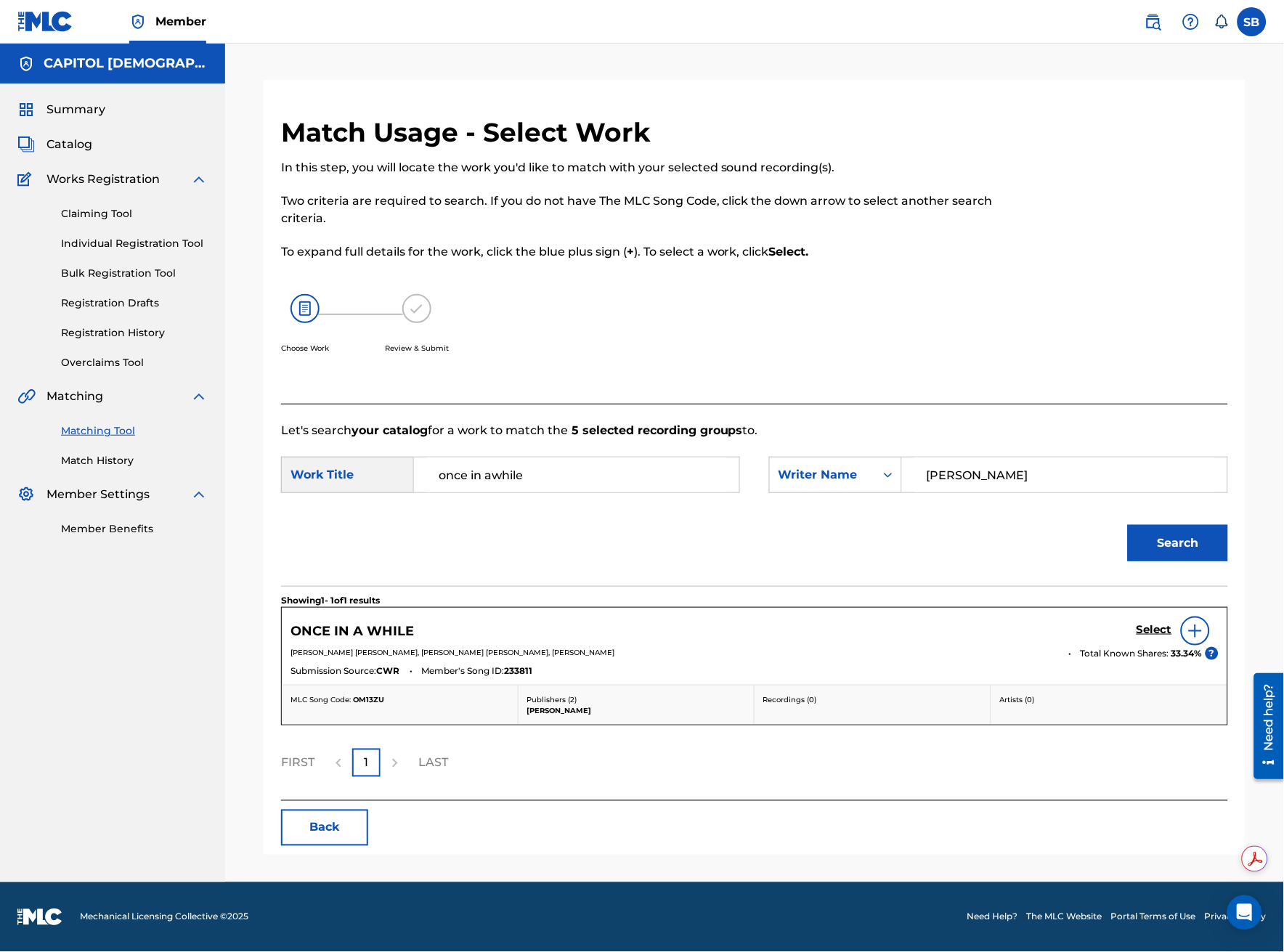 click at bounding box center [1195, 631] 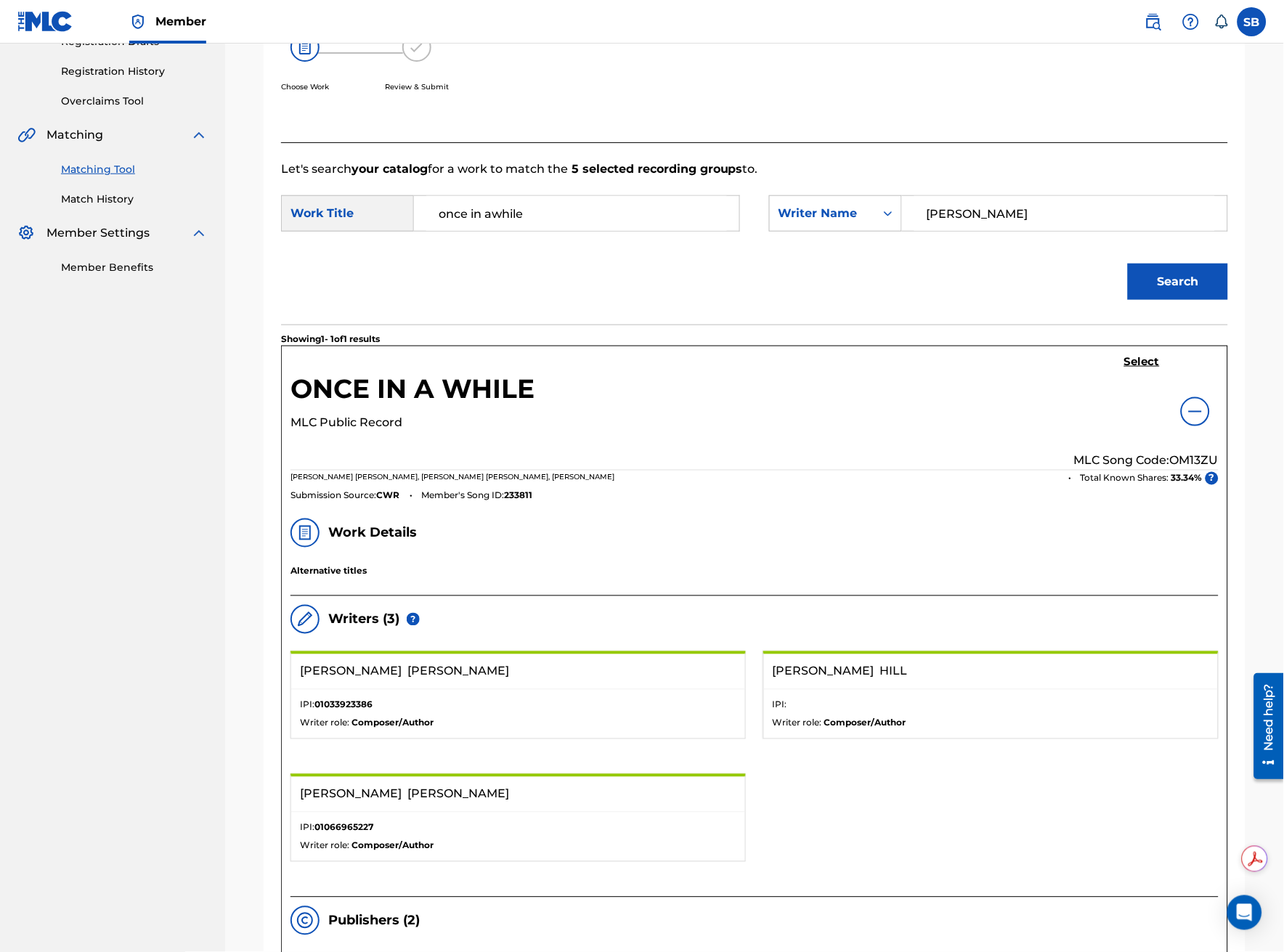 scroll, scrollTop: 161, scrollLeft: 0, axis: vertical 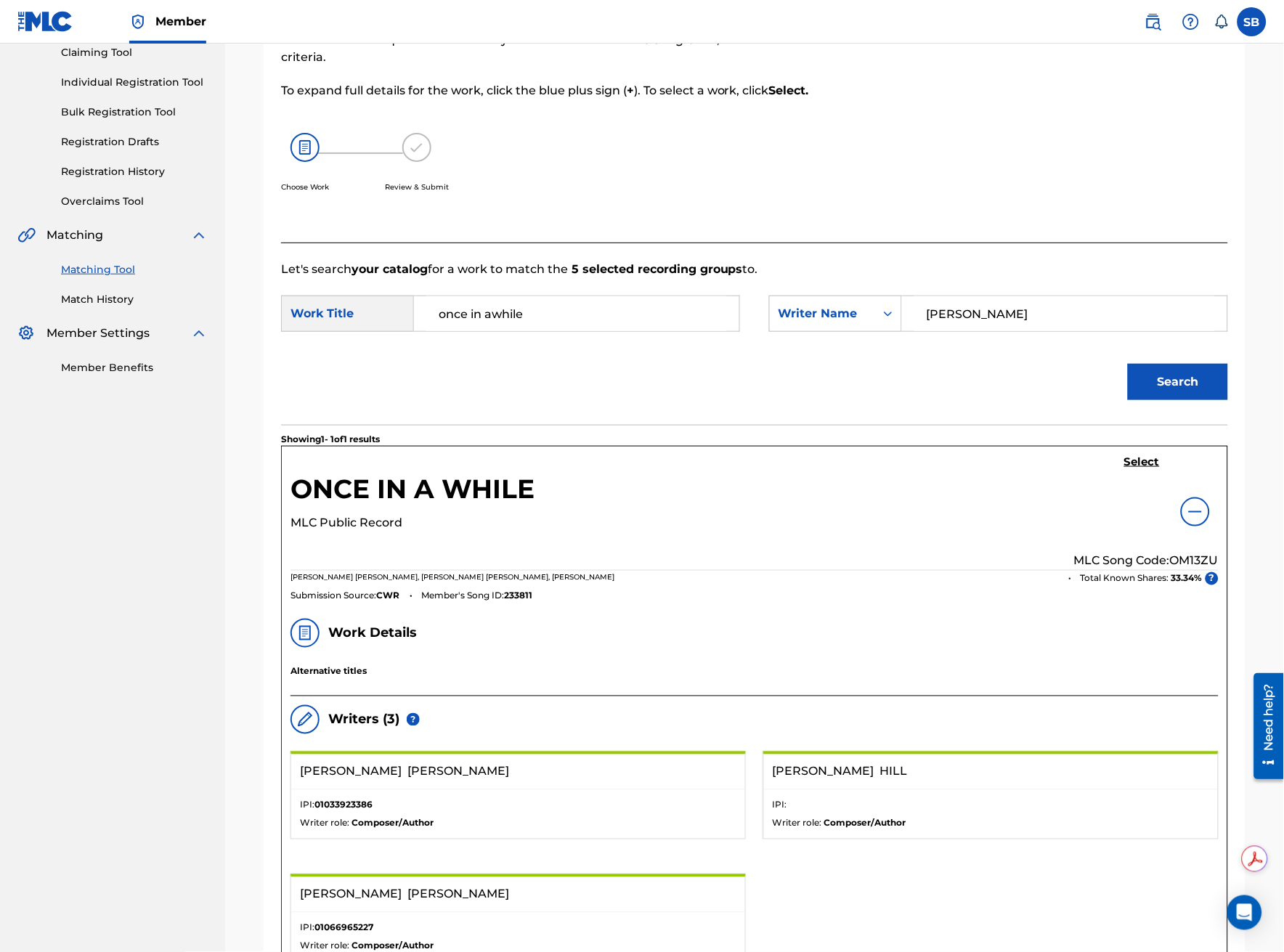 click on "Select" at bounding box center (1142, 462) 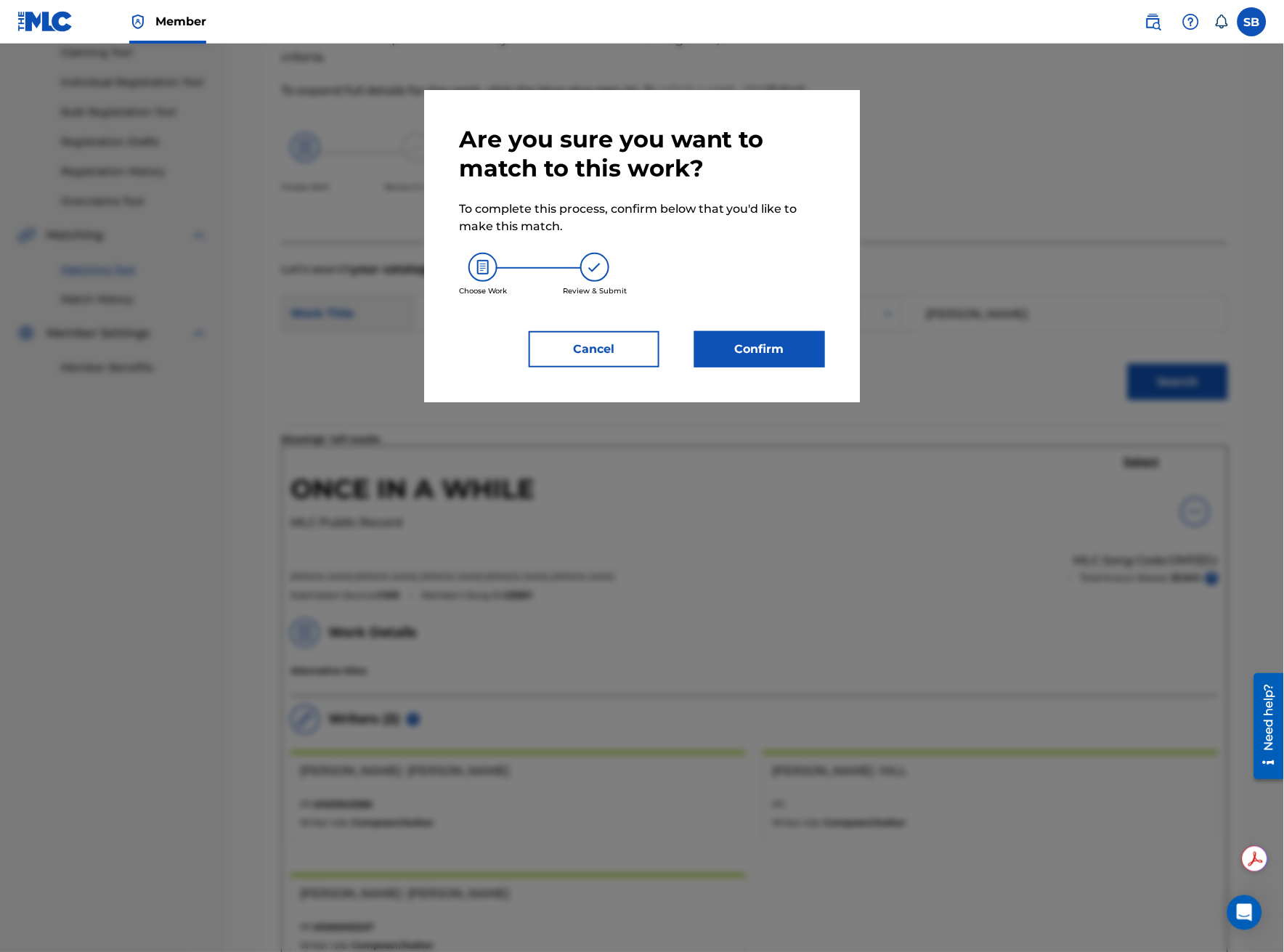 click on "Confirm" at bounding box center (760, 349) 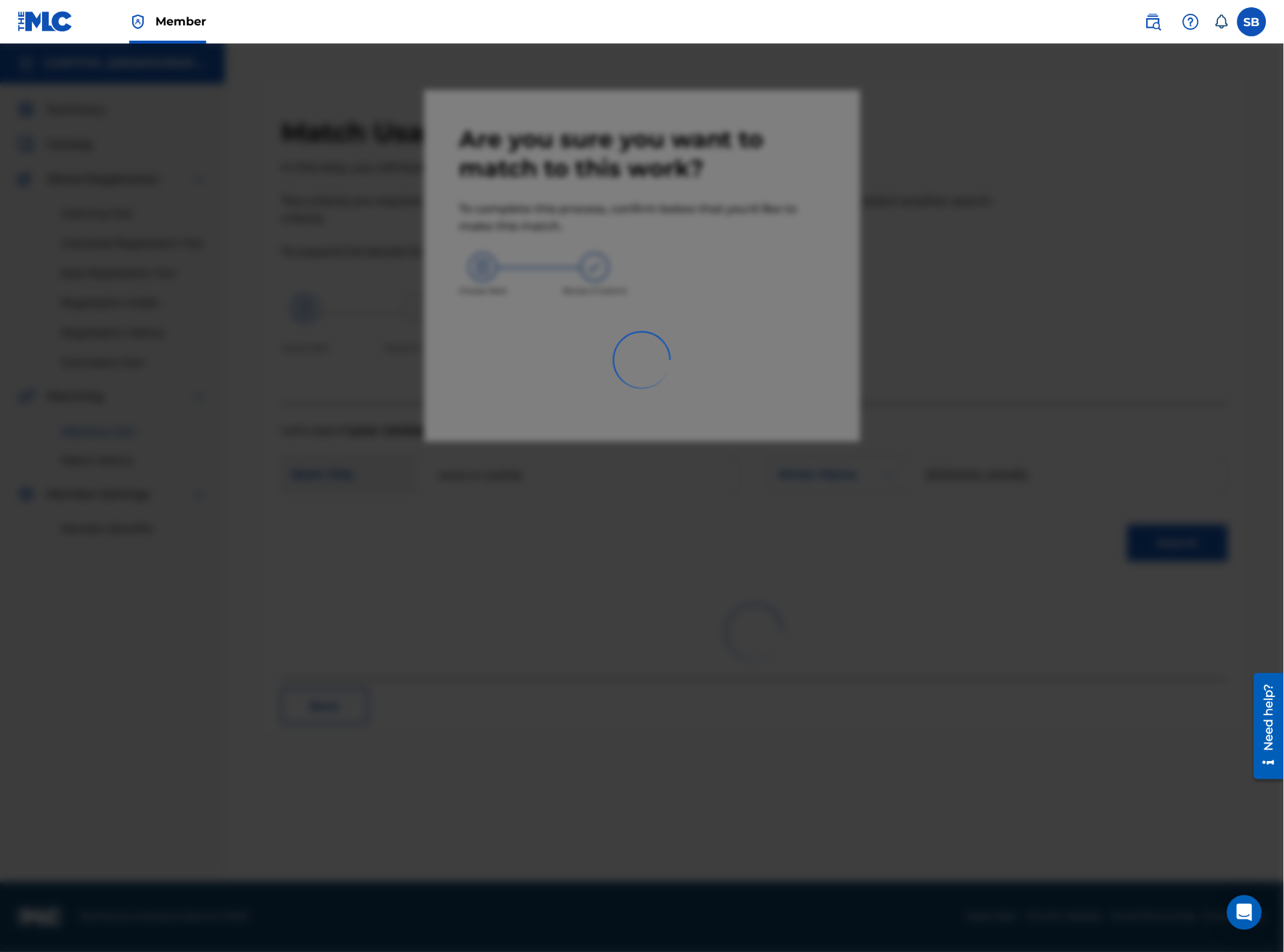 scroll, scrollTop: 0, scrollLeft: 0, axis: both 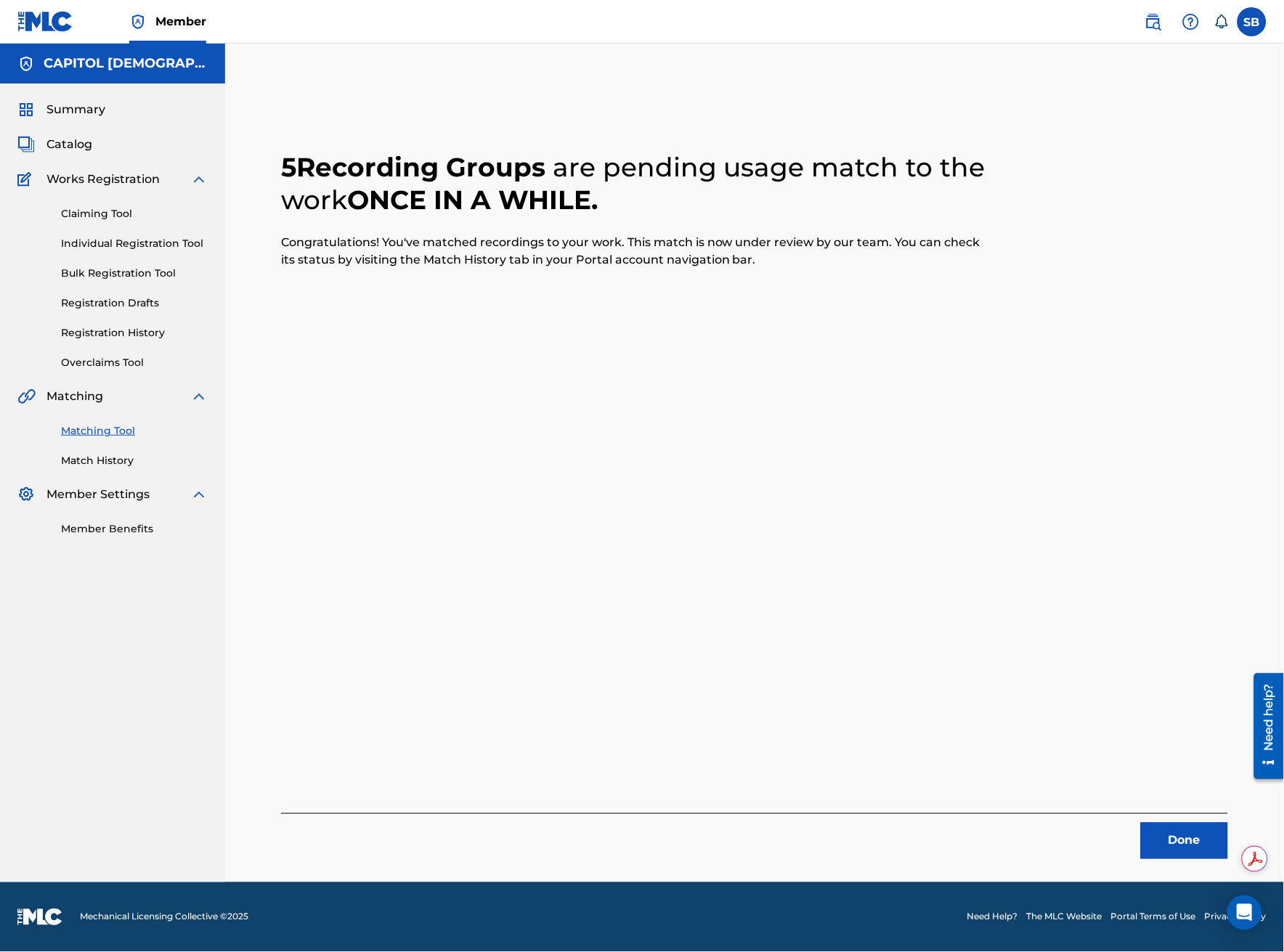 click on "Done" at bounding box center (1185, 841) 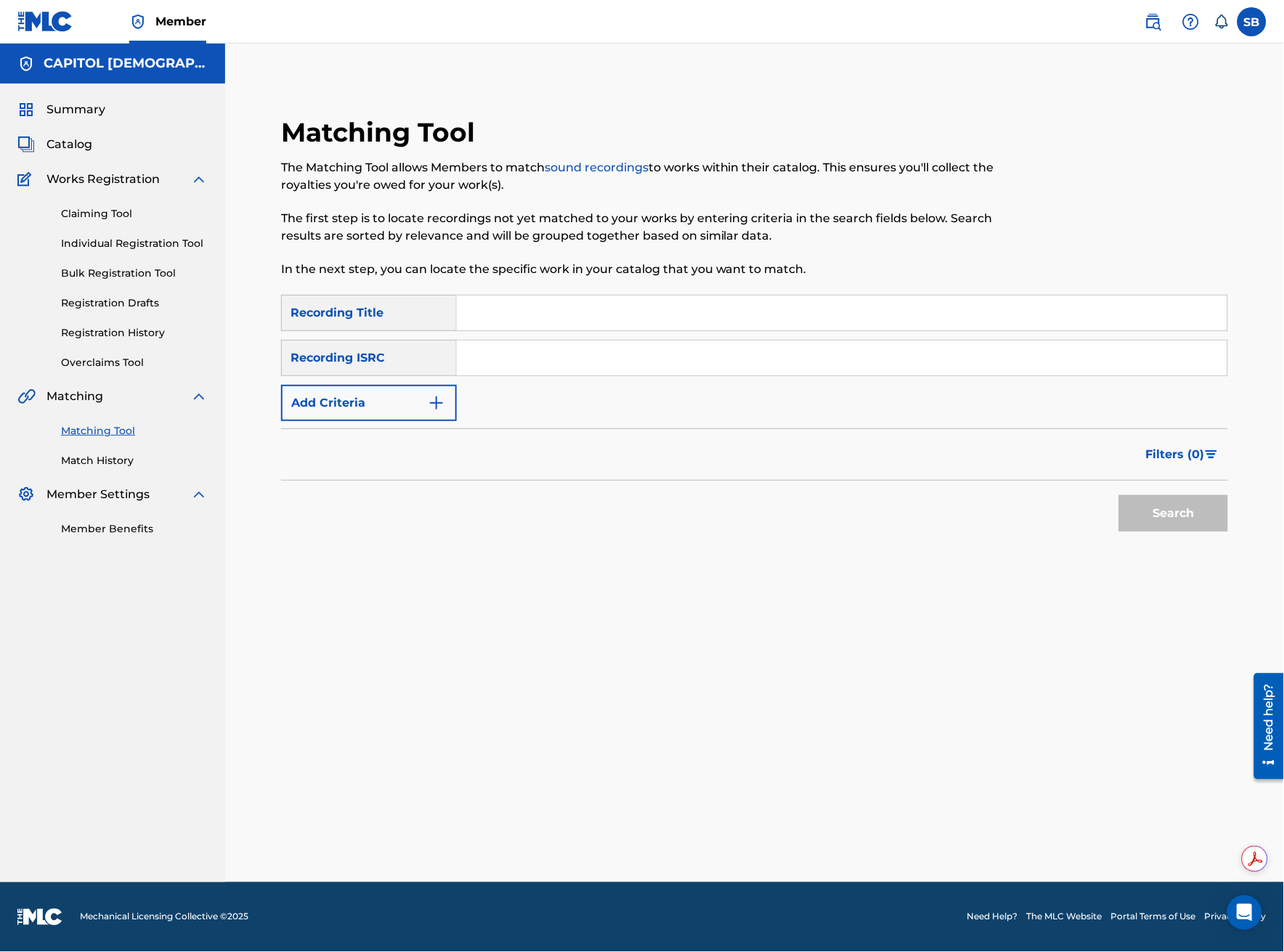 click on "Add Criteria" at bounding box center (369, 403) 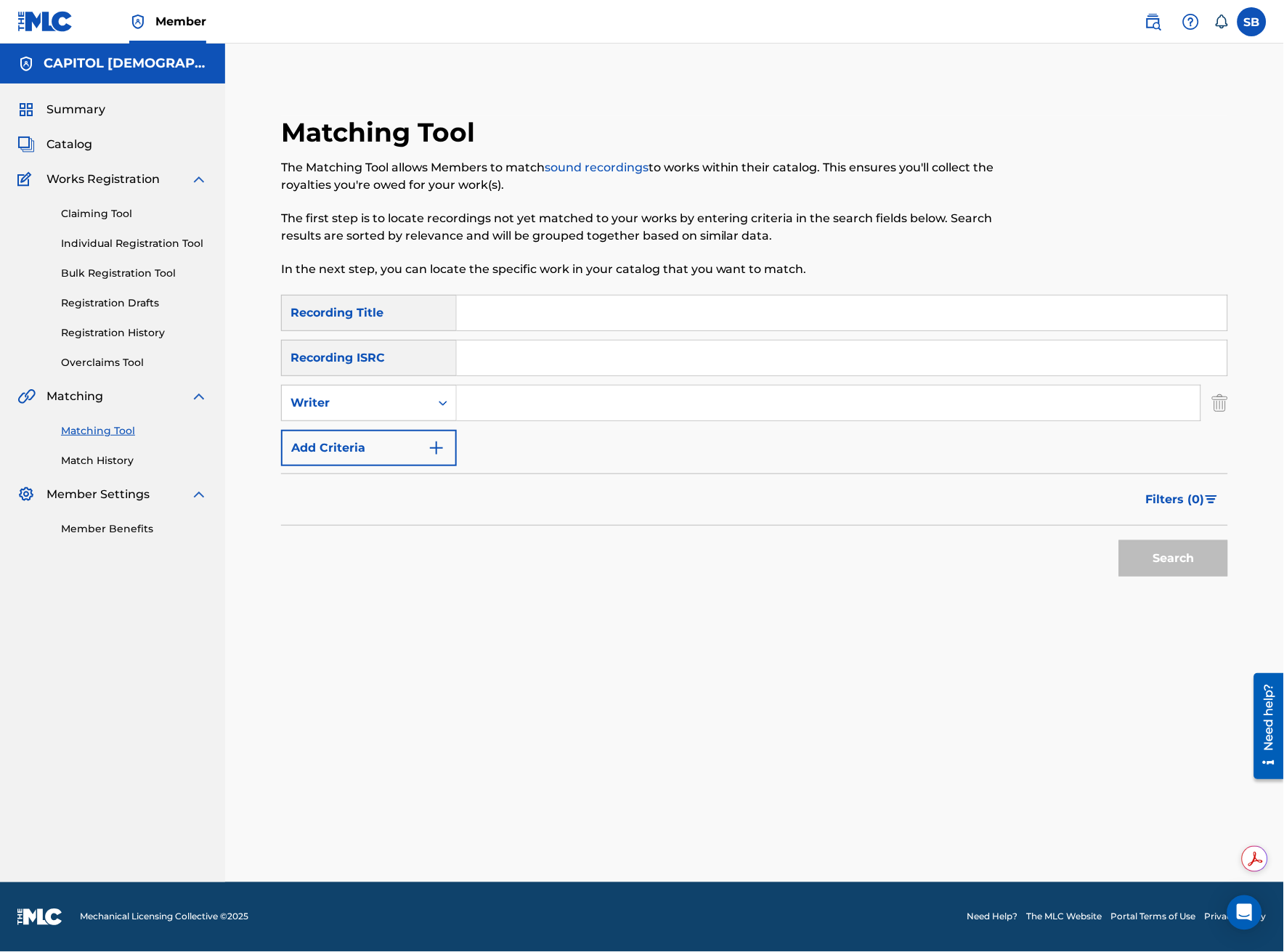 click at bounding box center (829, 403) 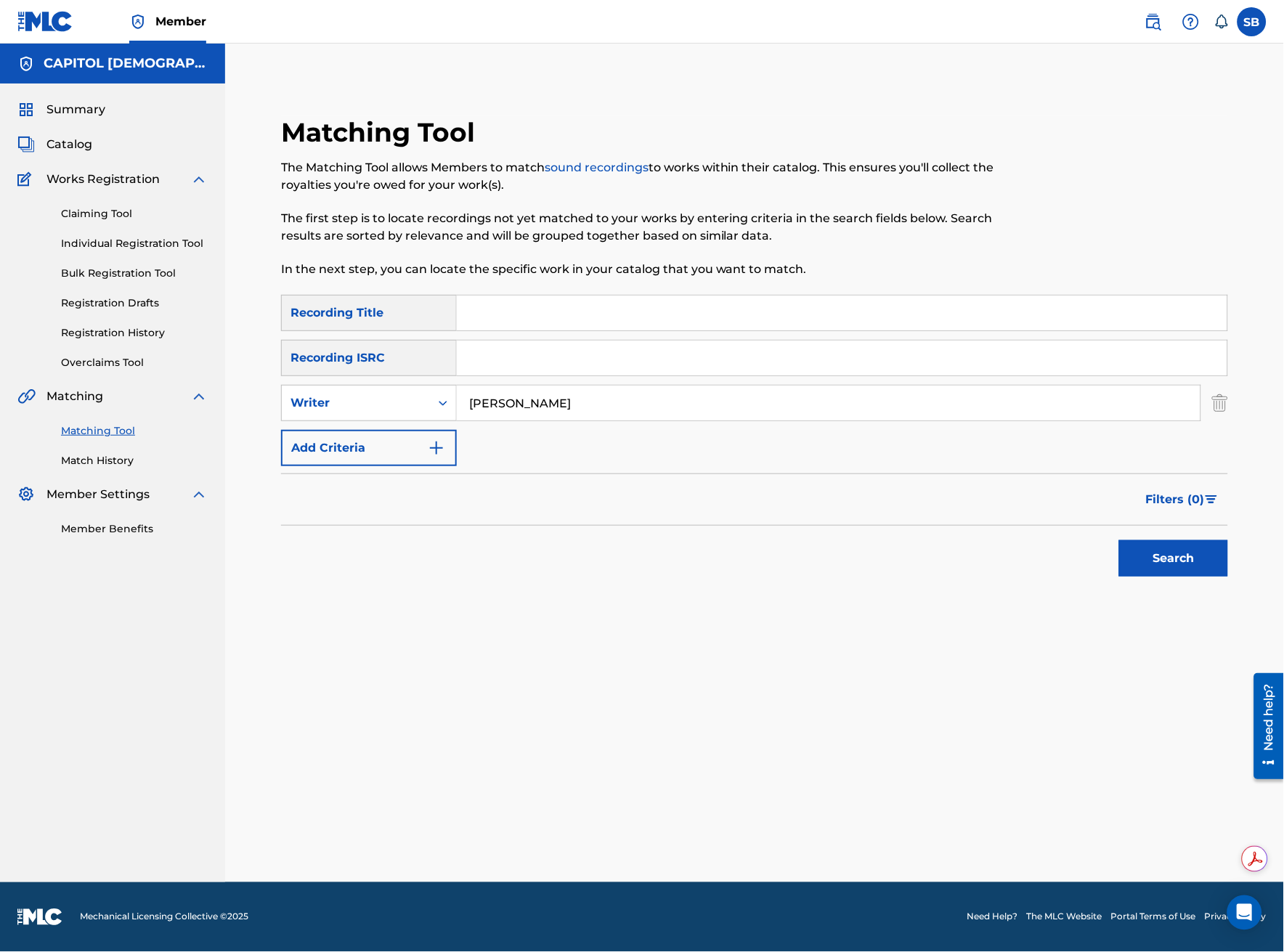 click on "Search" at bounding box center [1174, 558] 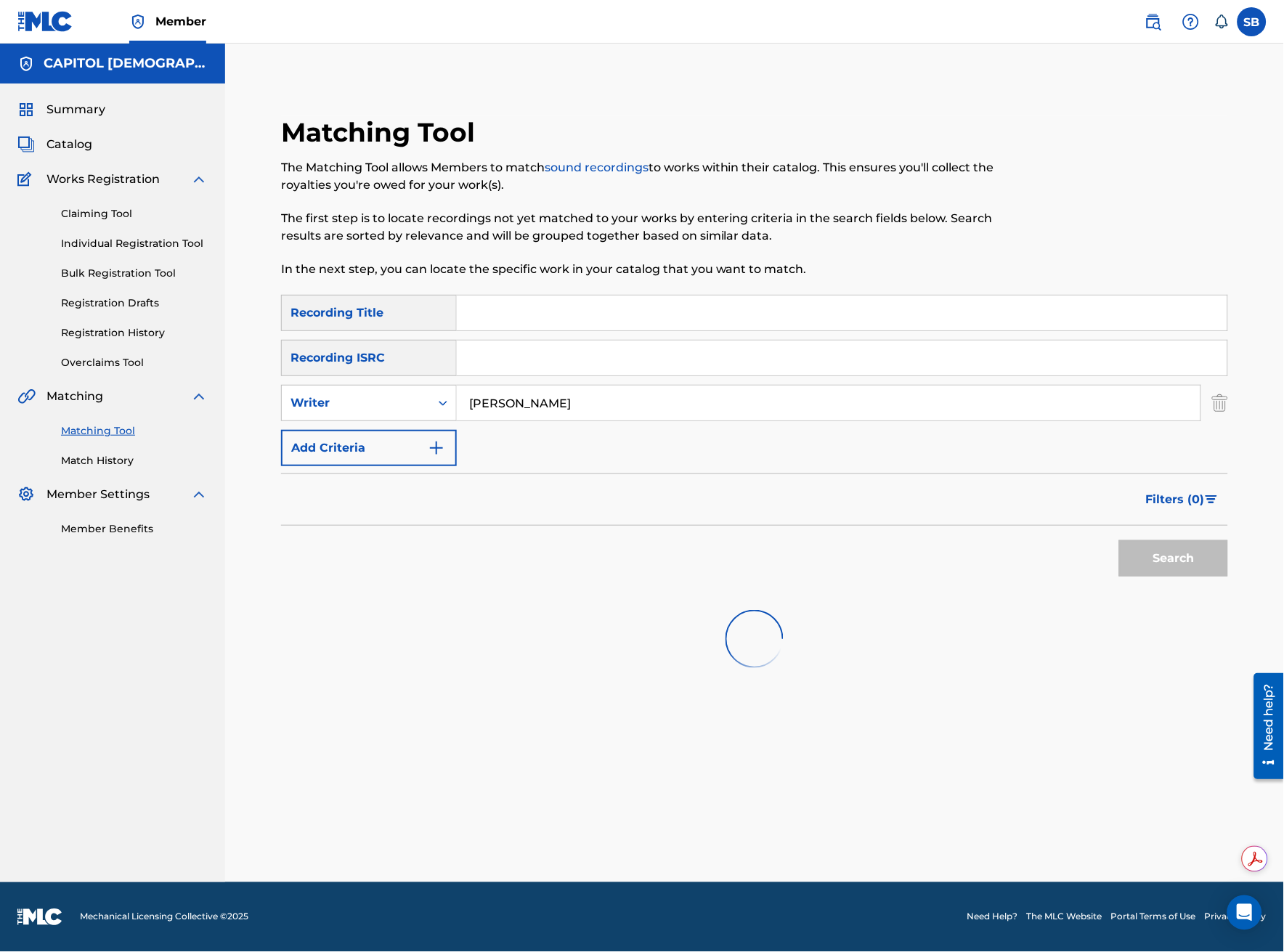 click on "Filters ( 0 )" at bounding box center [1182, 500] 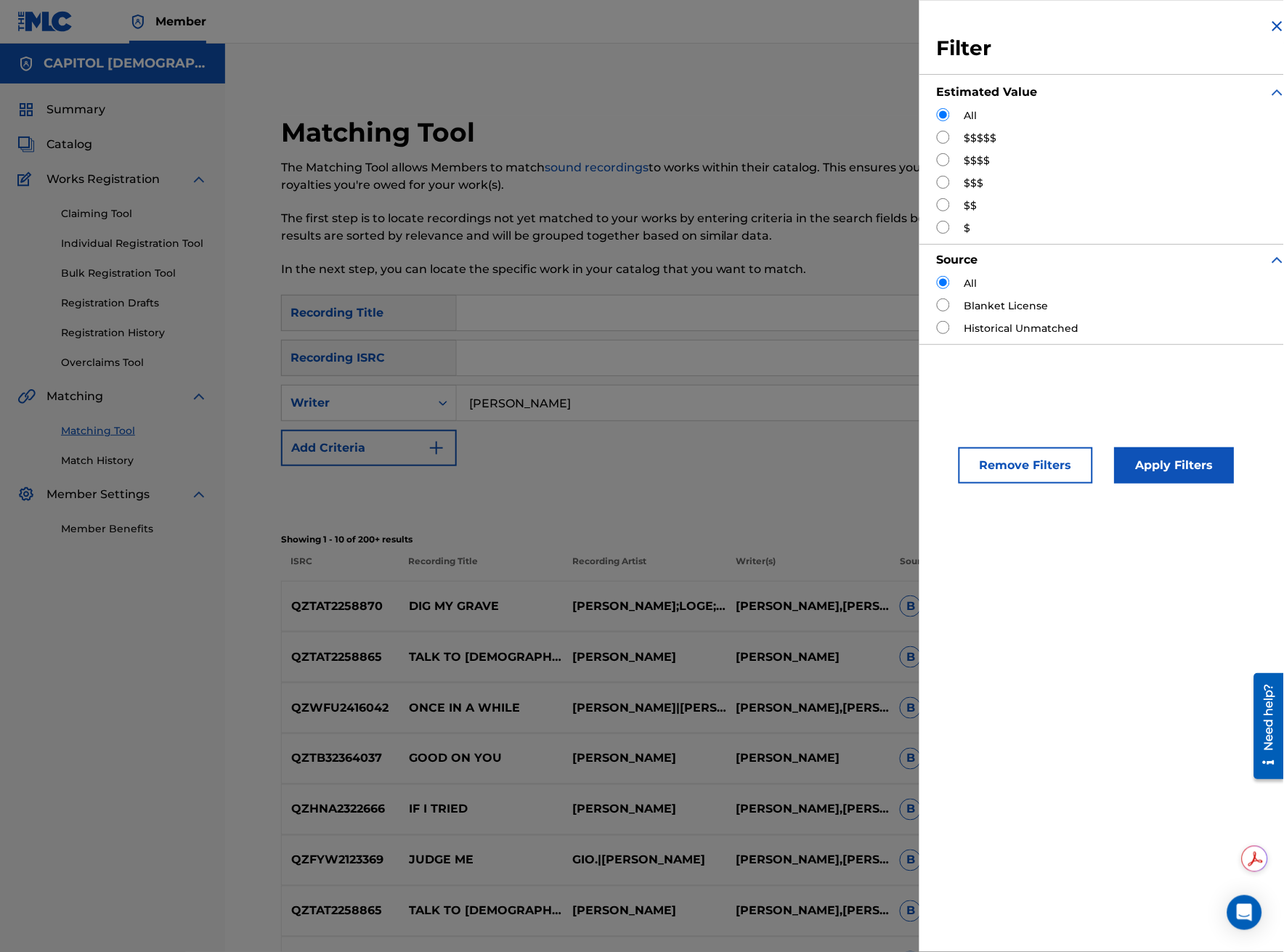 click at bounding box center [943, 137] 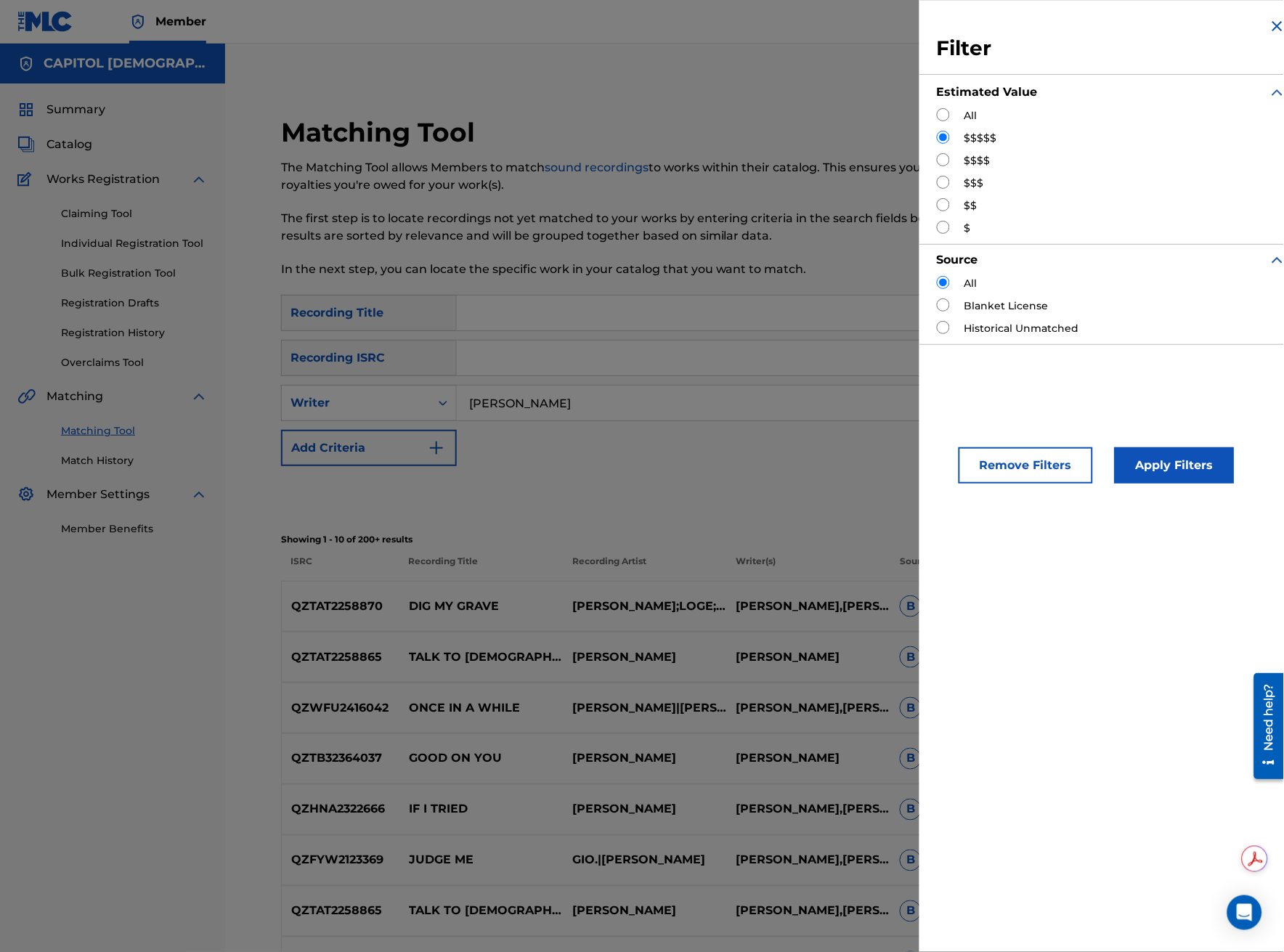 click on "Apply Filters" at bounding box center (1174, 465) 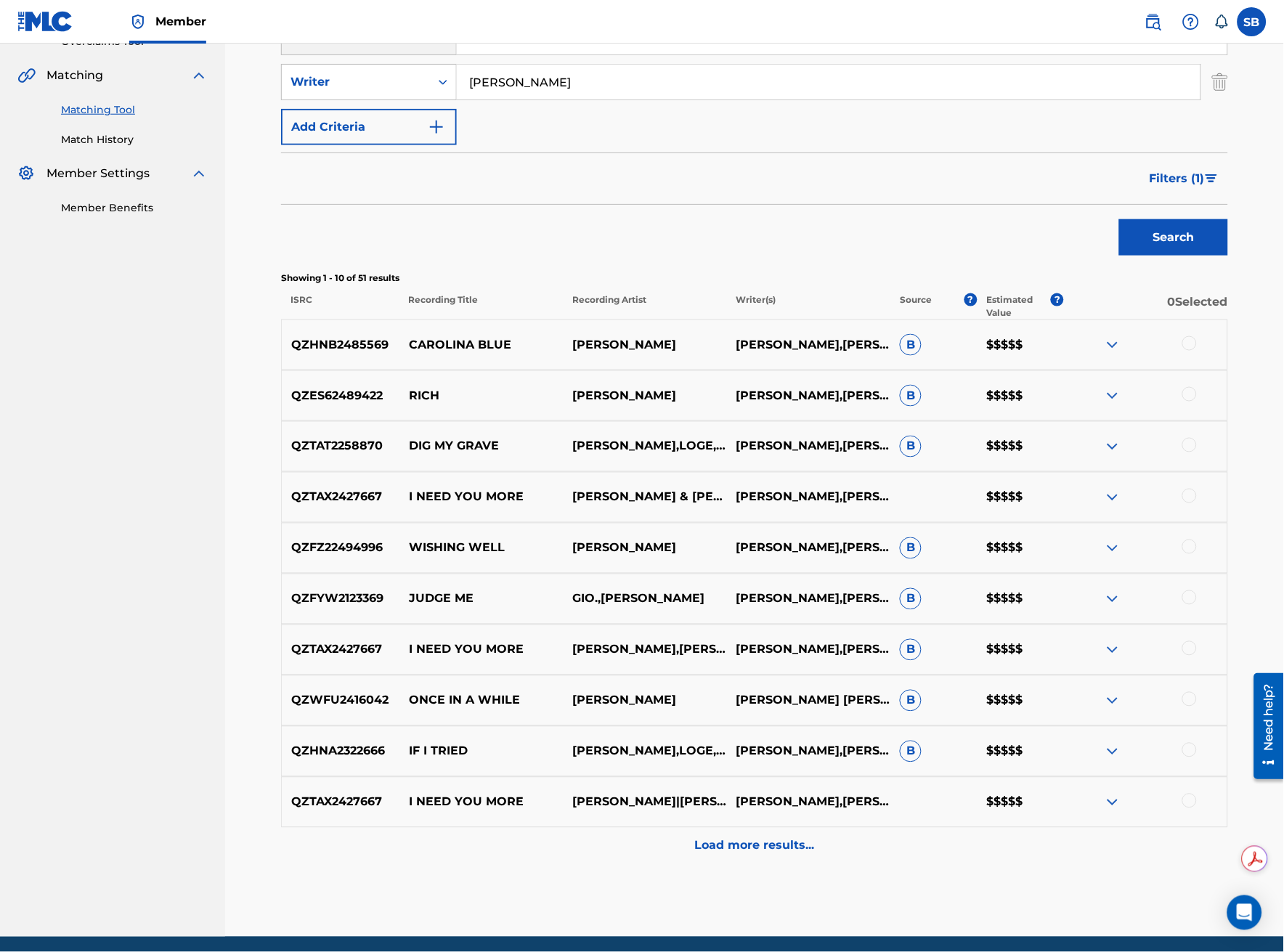 scroll, scrollTop: 322, scrollLeft: 0, axis: vertical 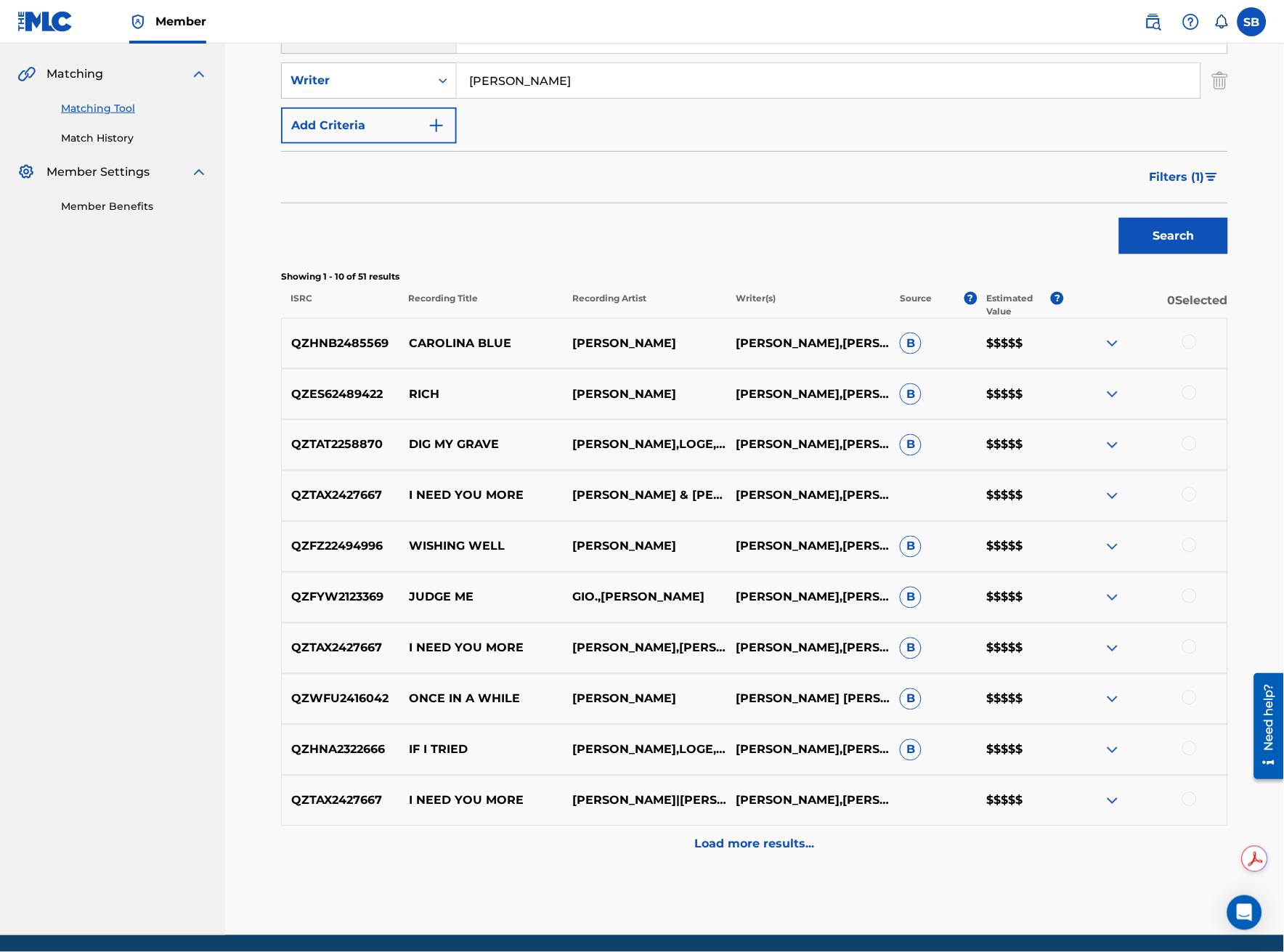 click at bounding box center (1190, 749) 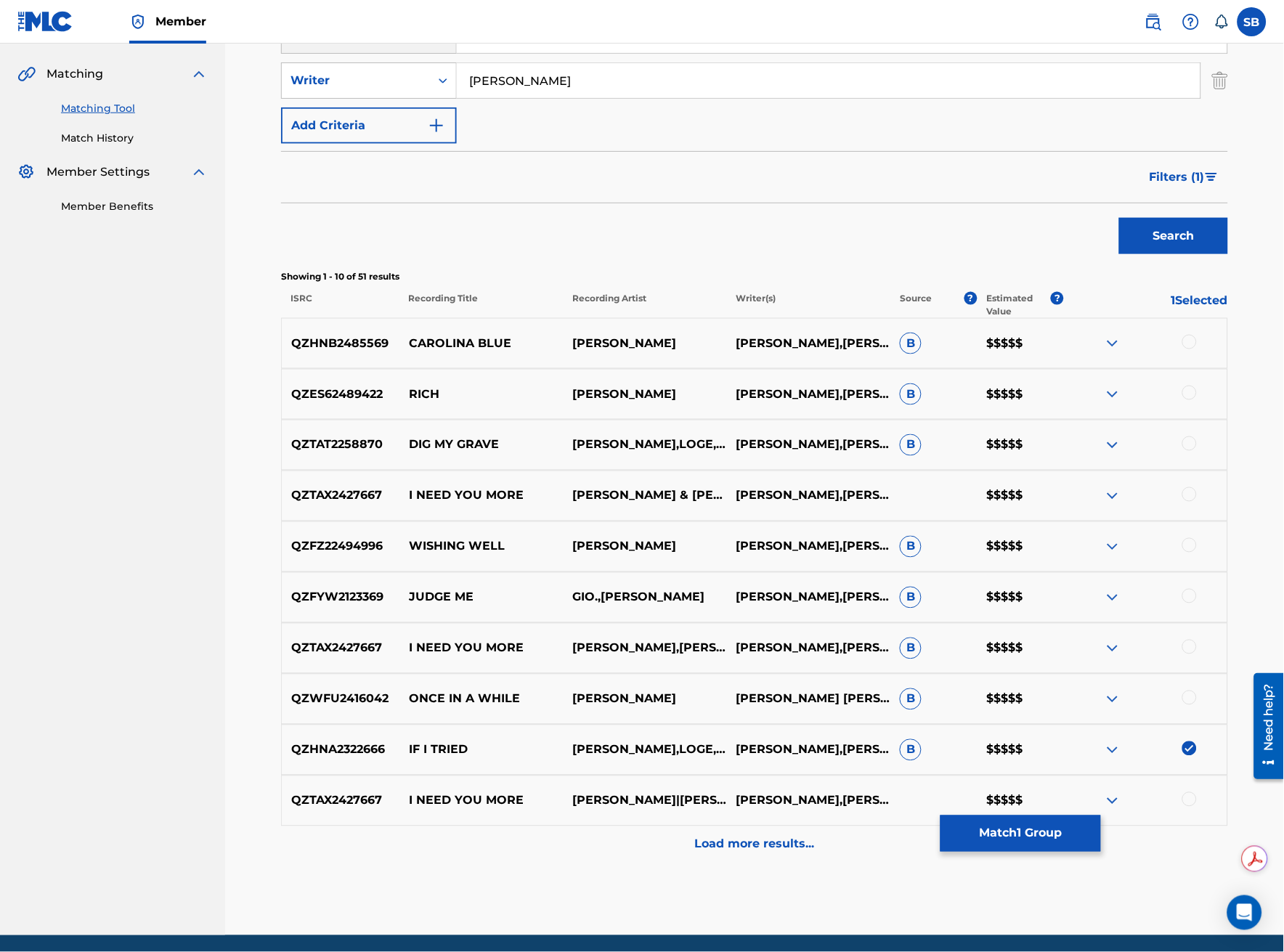 click on "Filters ( 1 )" at bounding box center (1185, 177) 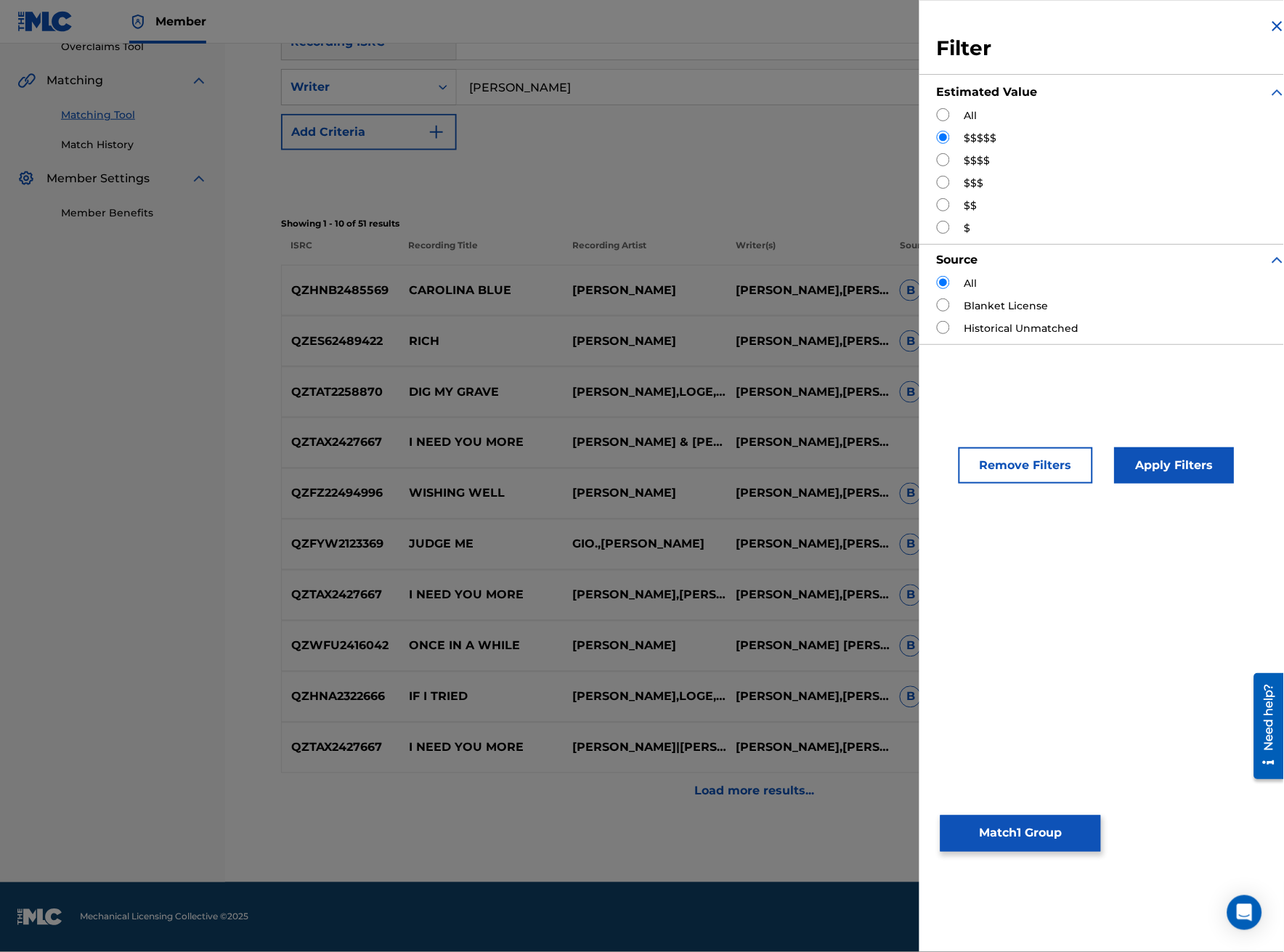 scroll, scrollTop: 315, scrollLeft: 0, axis: vertical 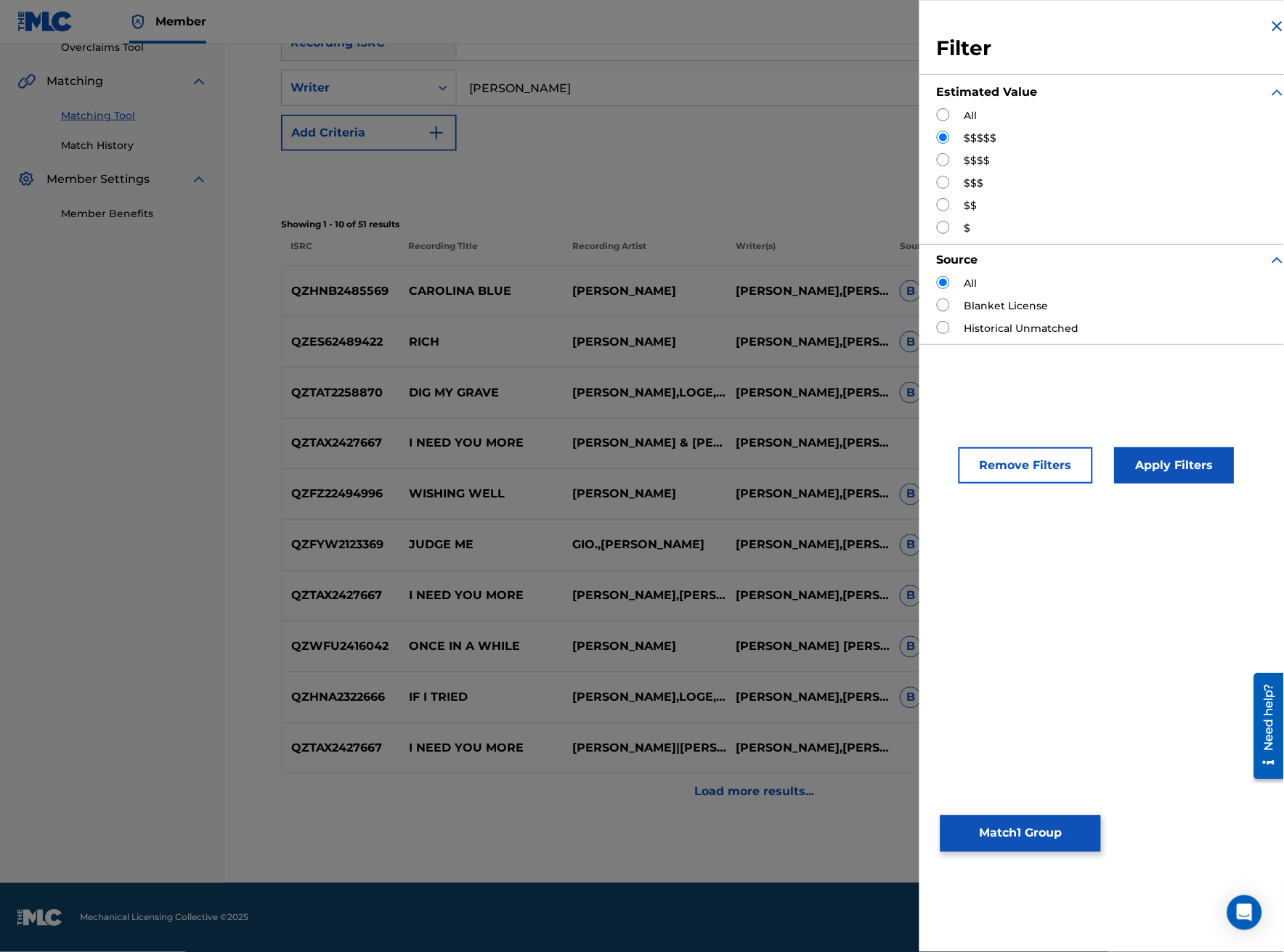 click at bounding box center (943, 115) 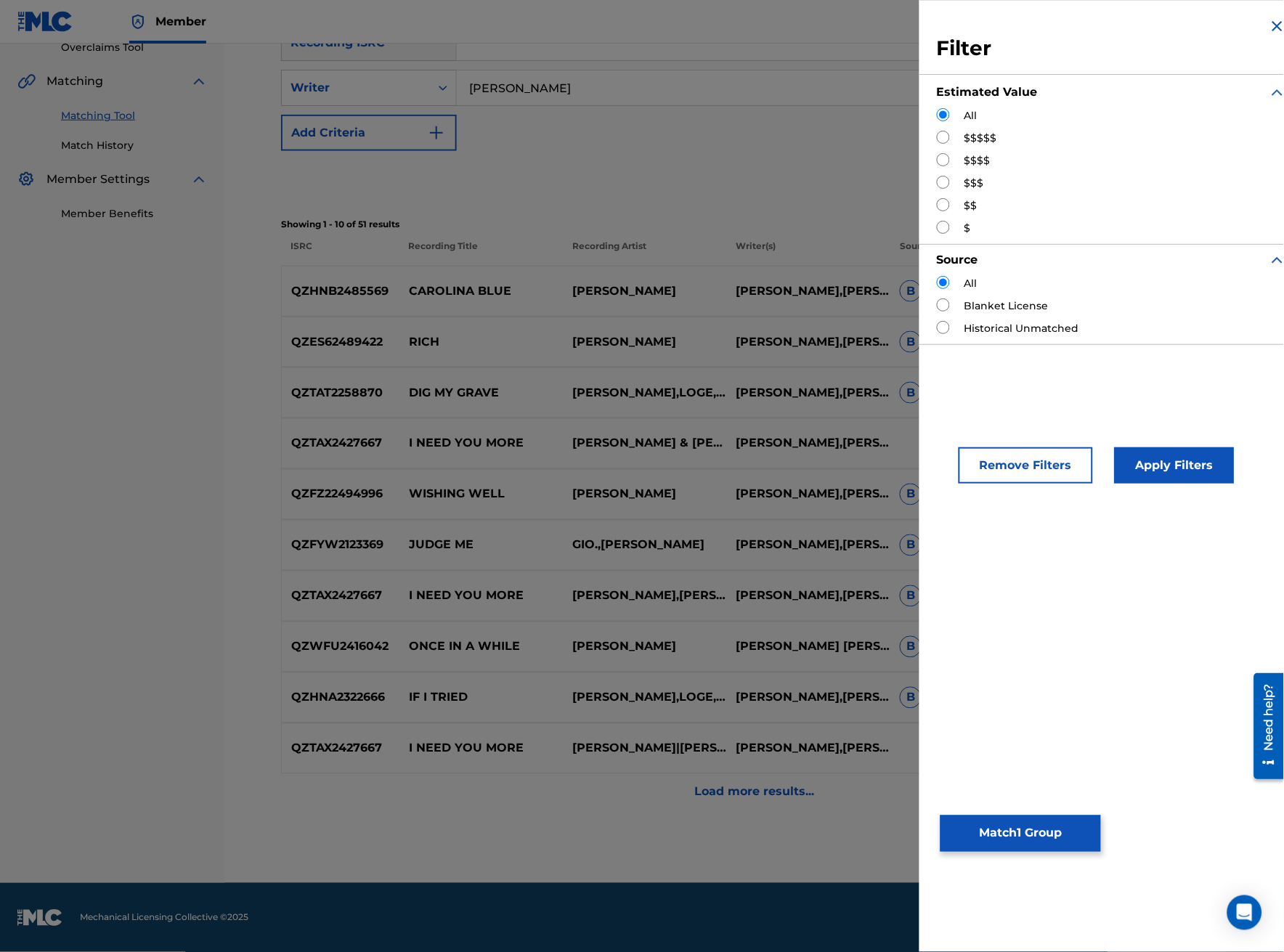 click on "Apply Filters" at bounding box center (1174, 465) 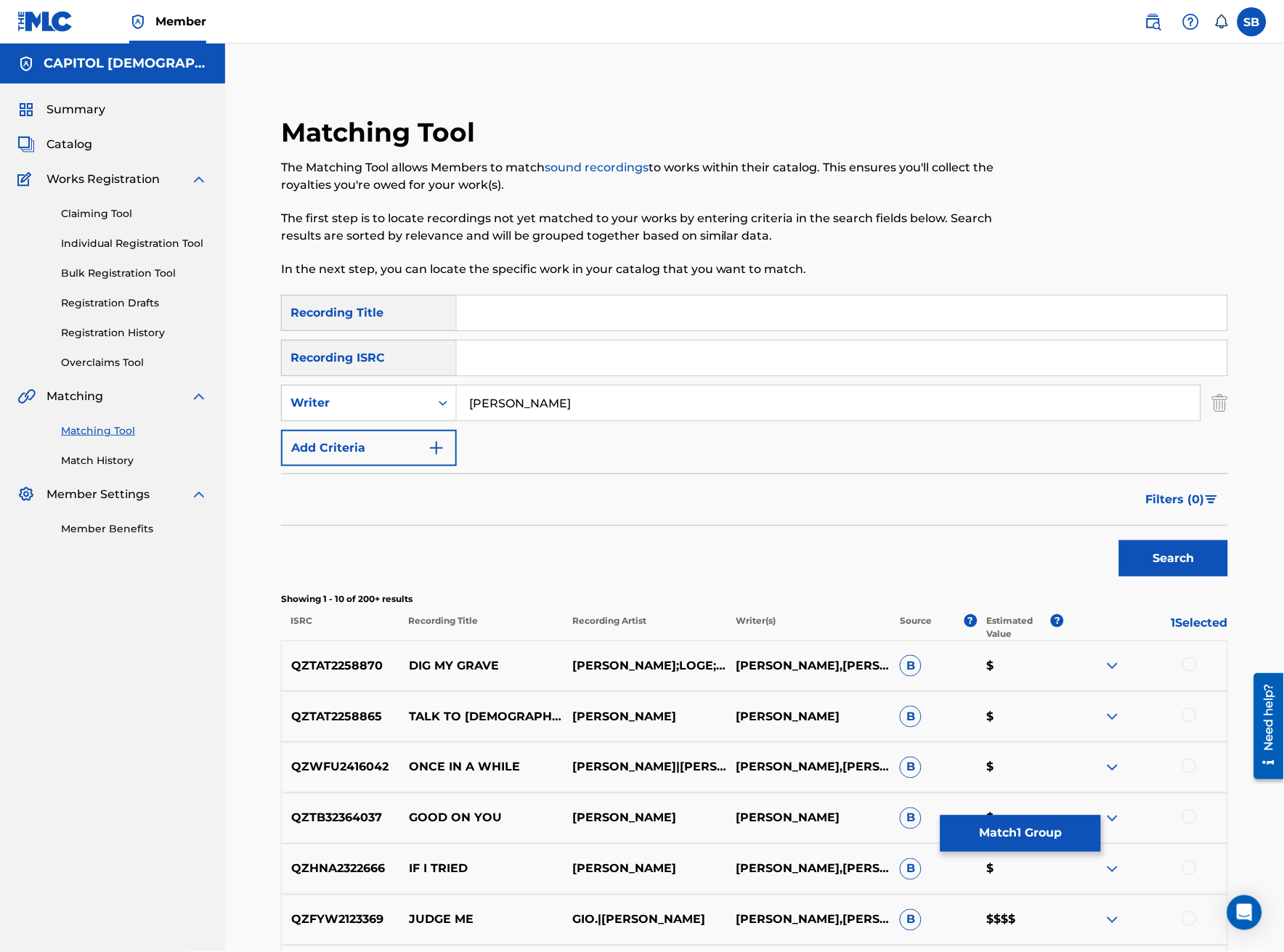 click at bounding box center [842, 313] 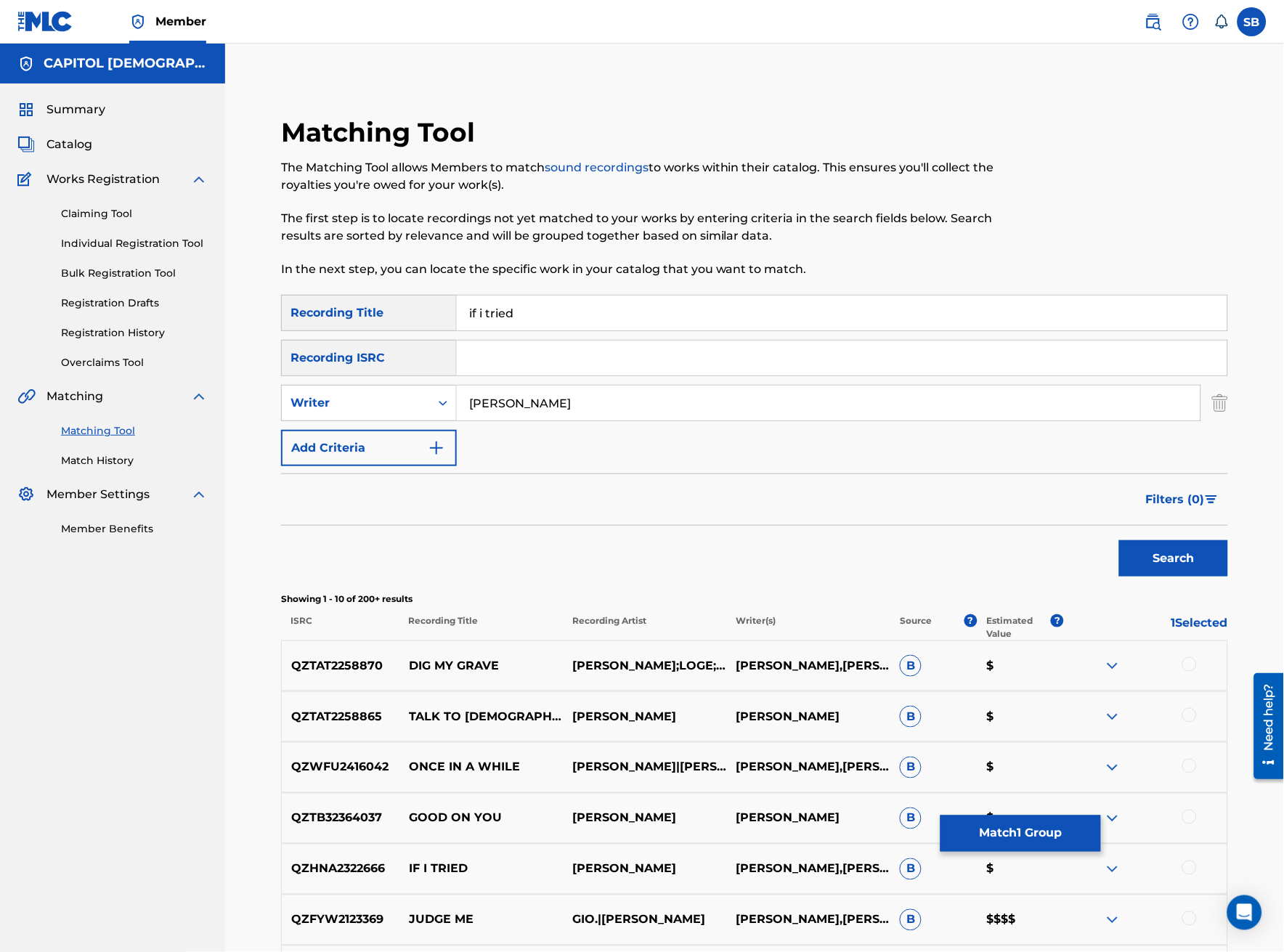 click on "Search" at bounding box center (1174, 558) 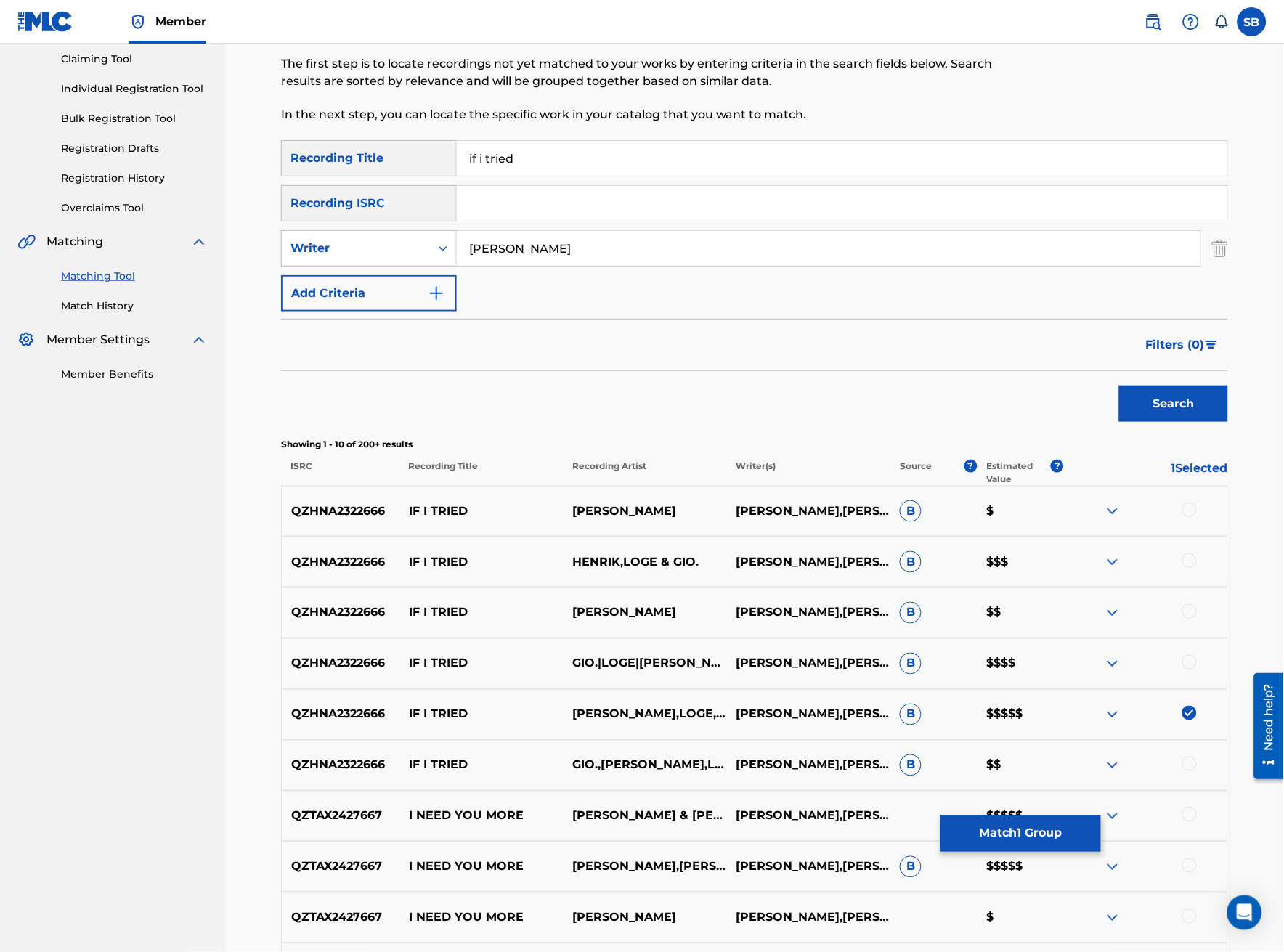 scroll, scrollTop: 161, scrollLeft: 0, axis: vertical 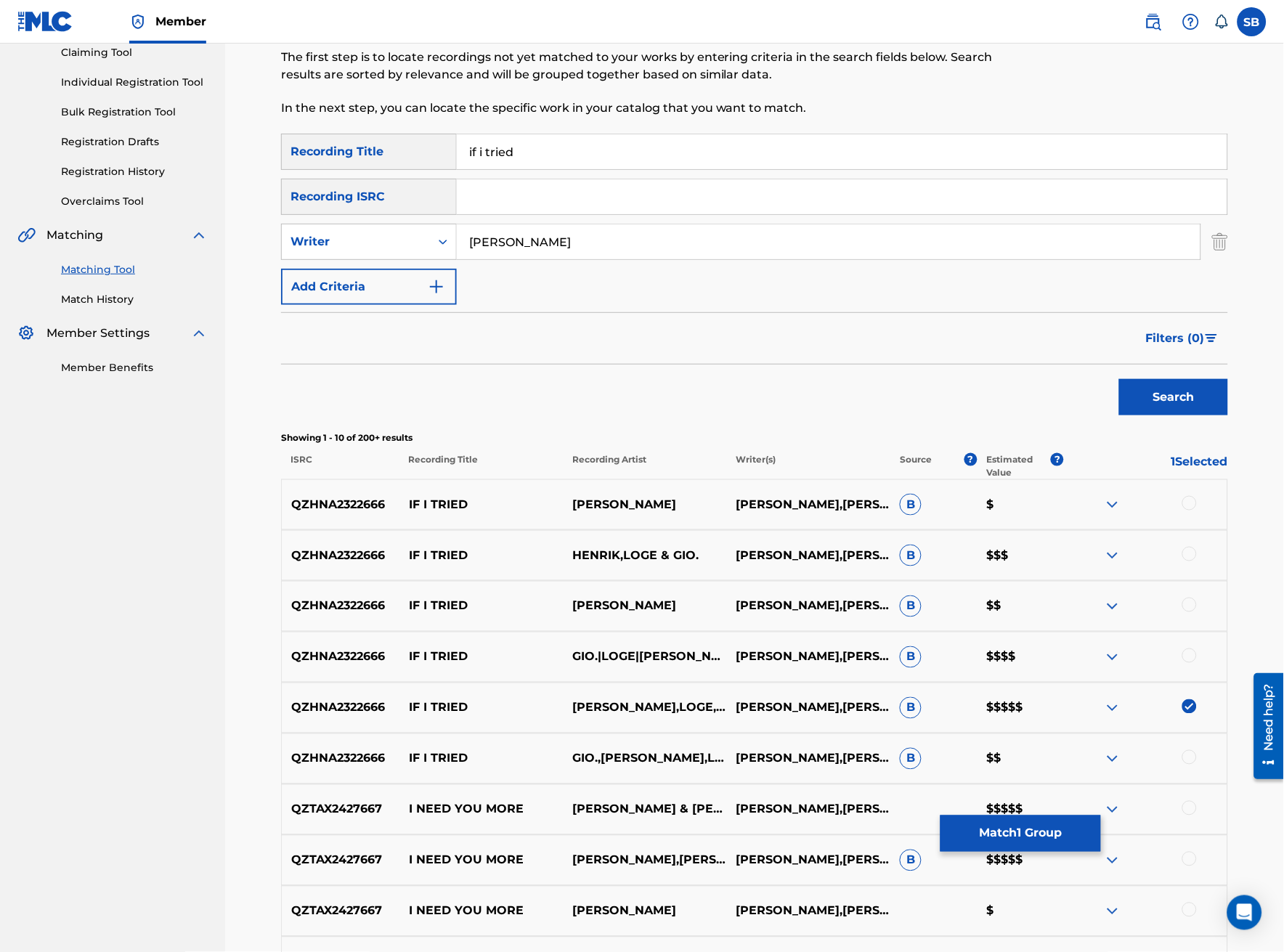 click at bounding box center (1145, 505) 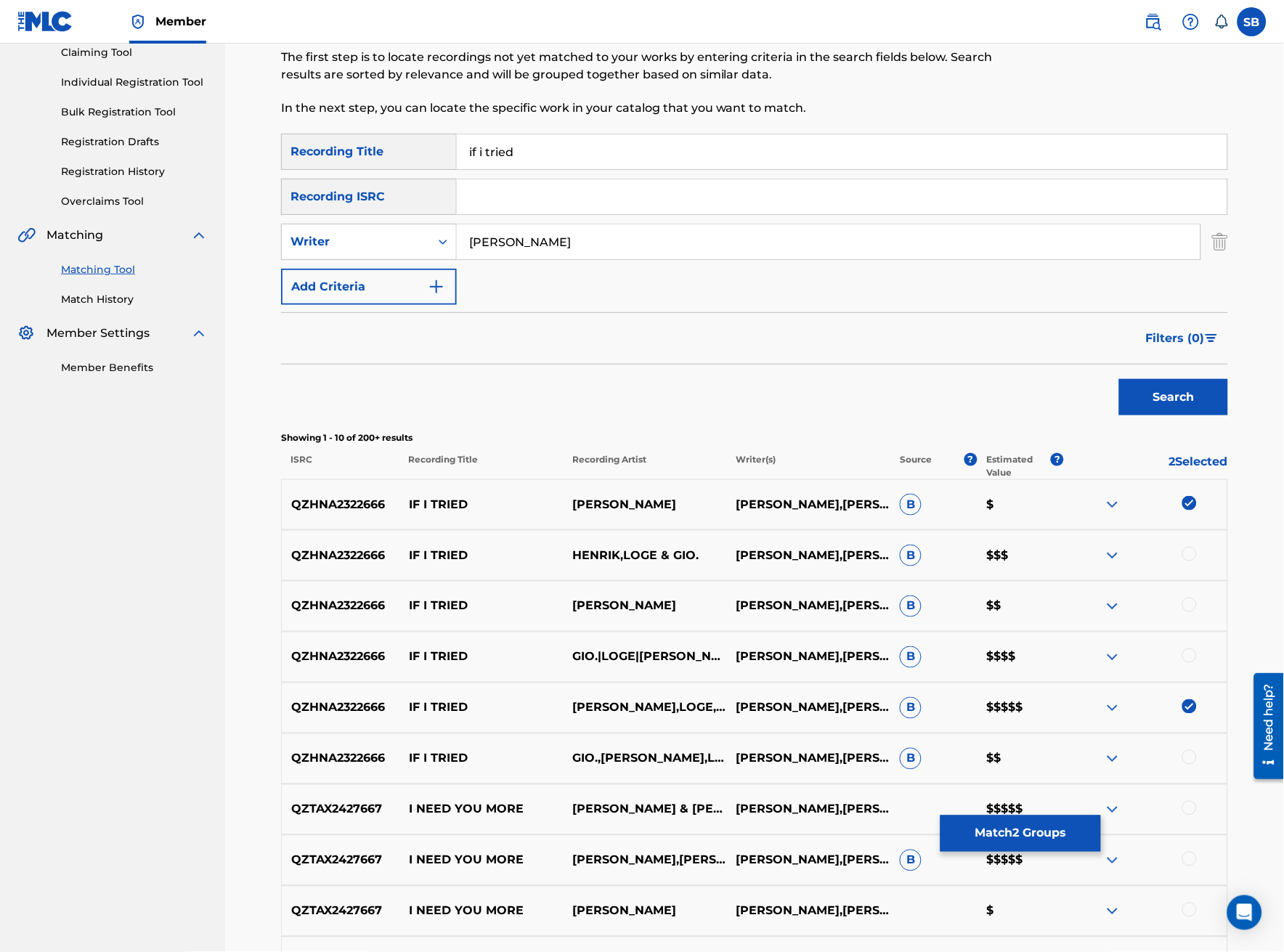 click at bounding box center [1190, 554] 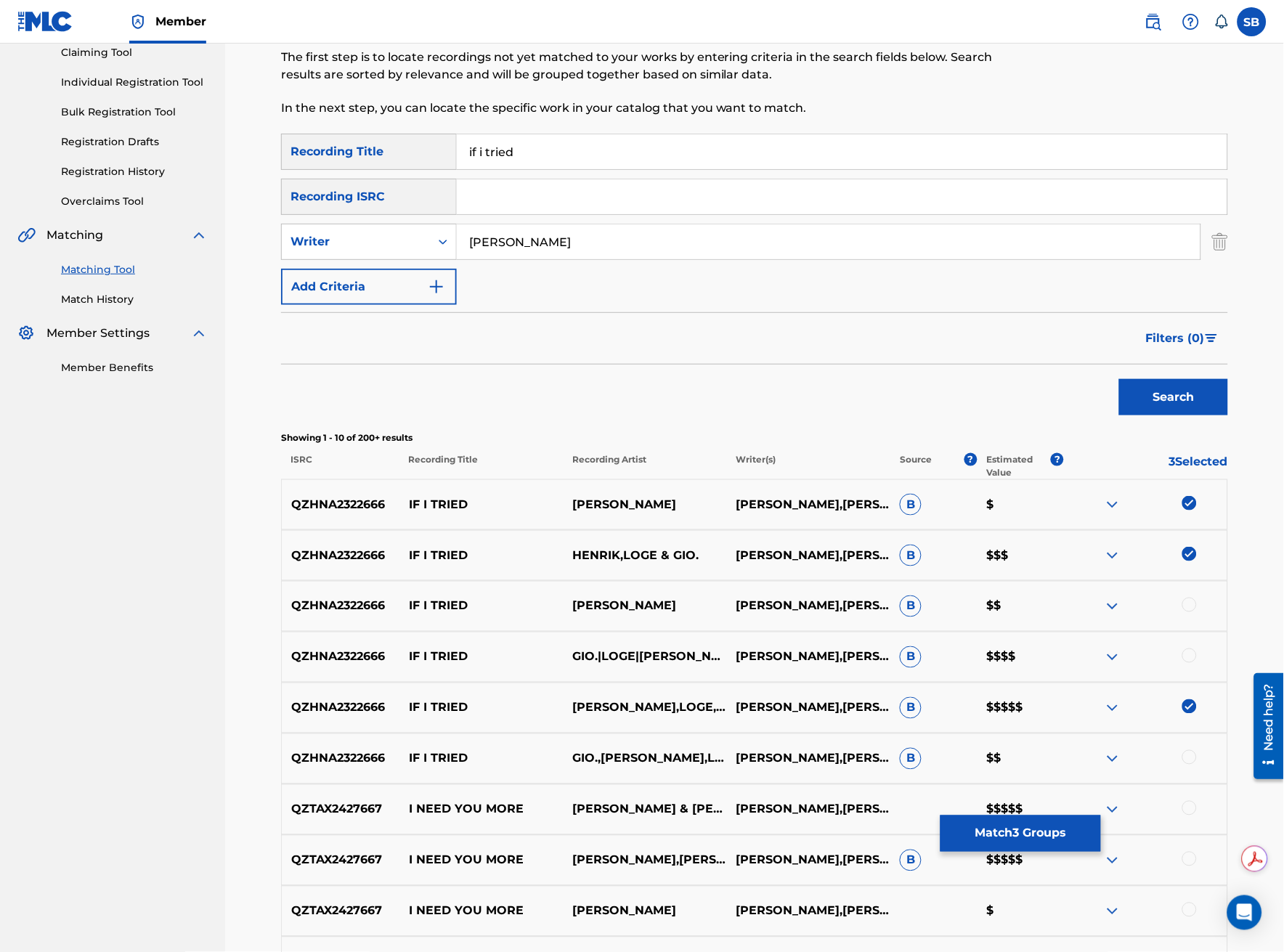 click at bounding box center (1190, 605) 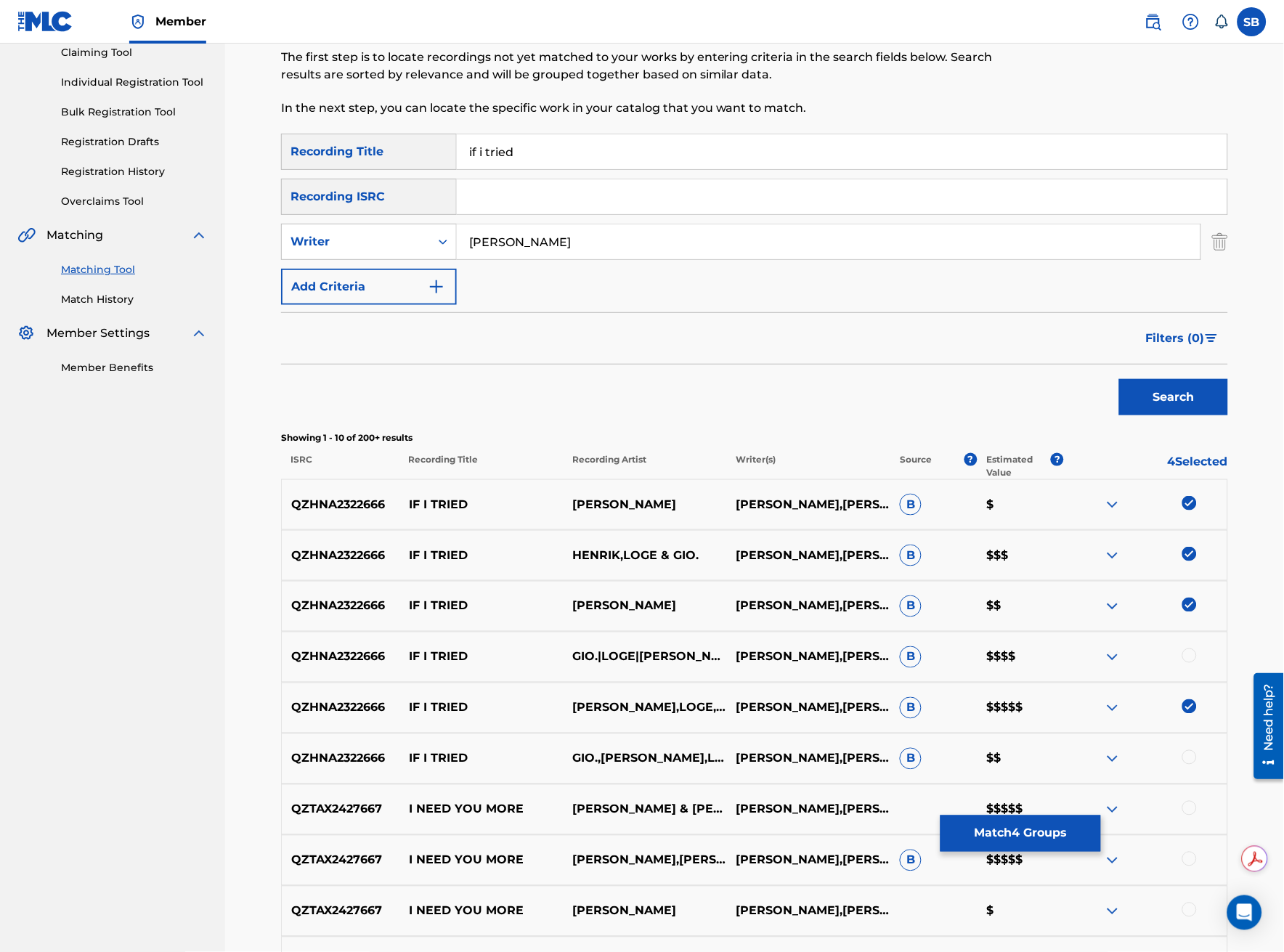 click at bounding box center [1190, 656] 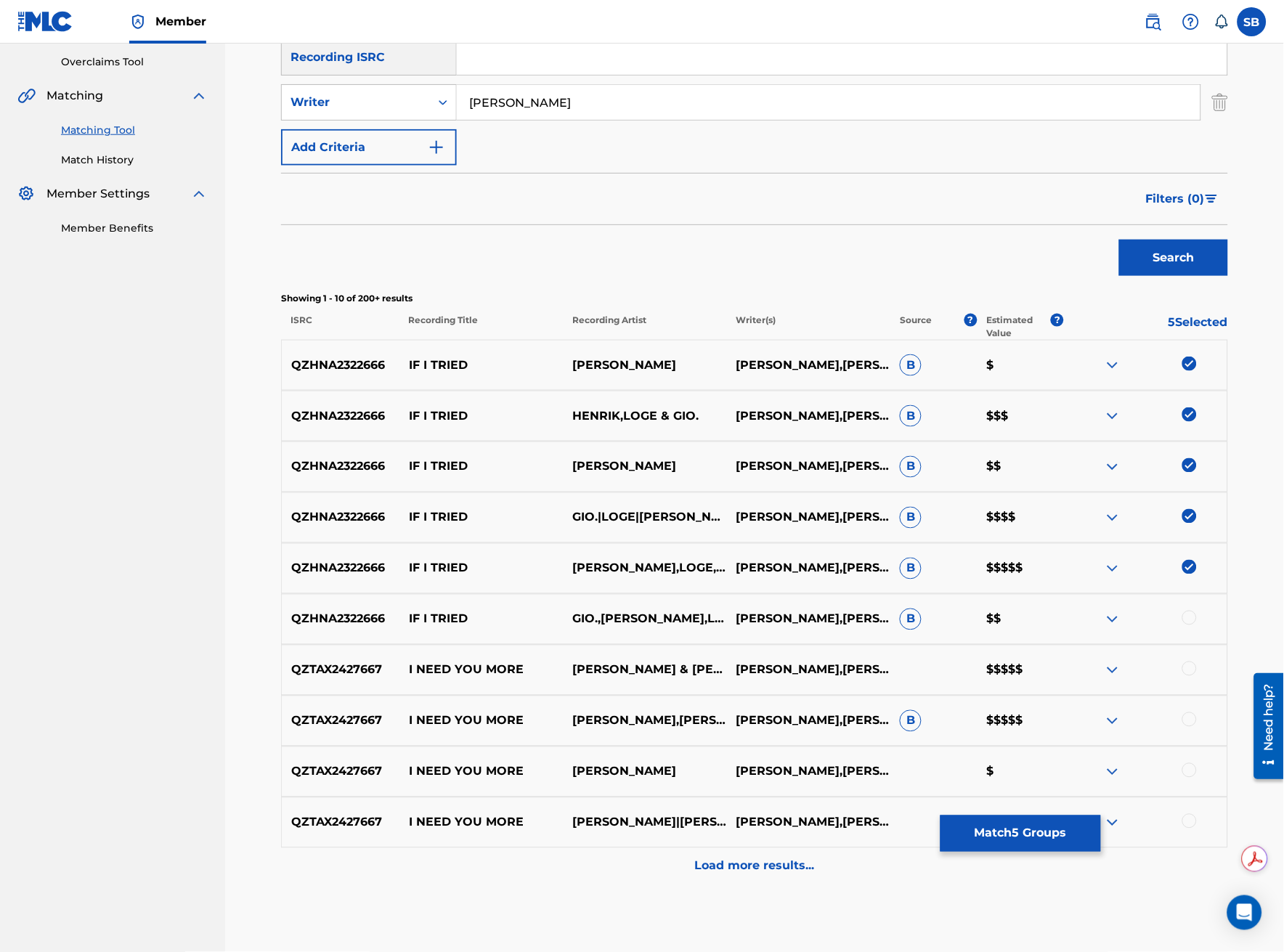 scroll, scrollTop: 322, scrollLeft: 0, axis: vertical 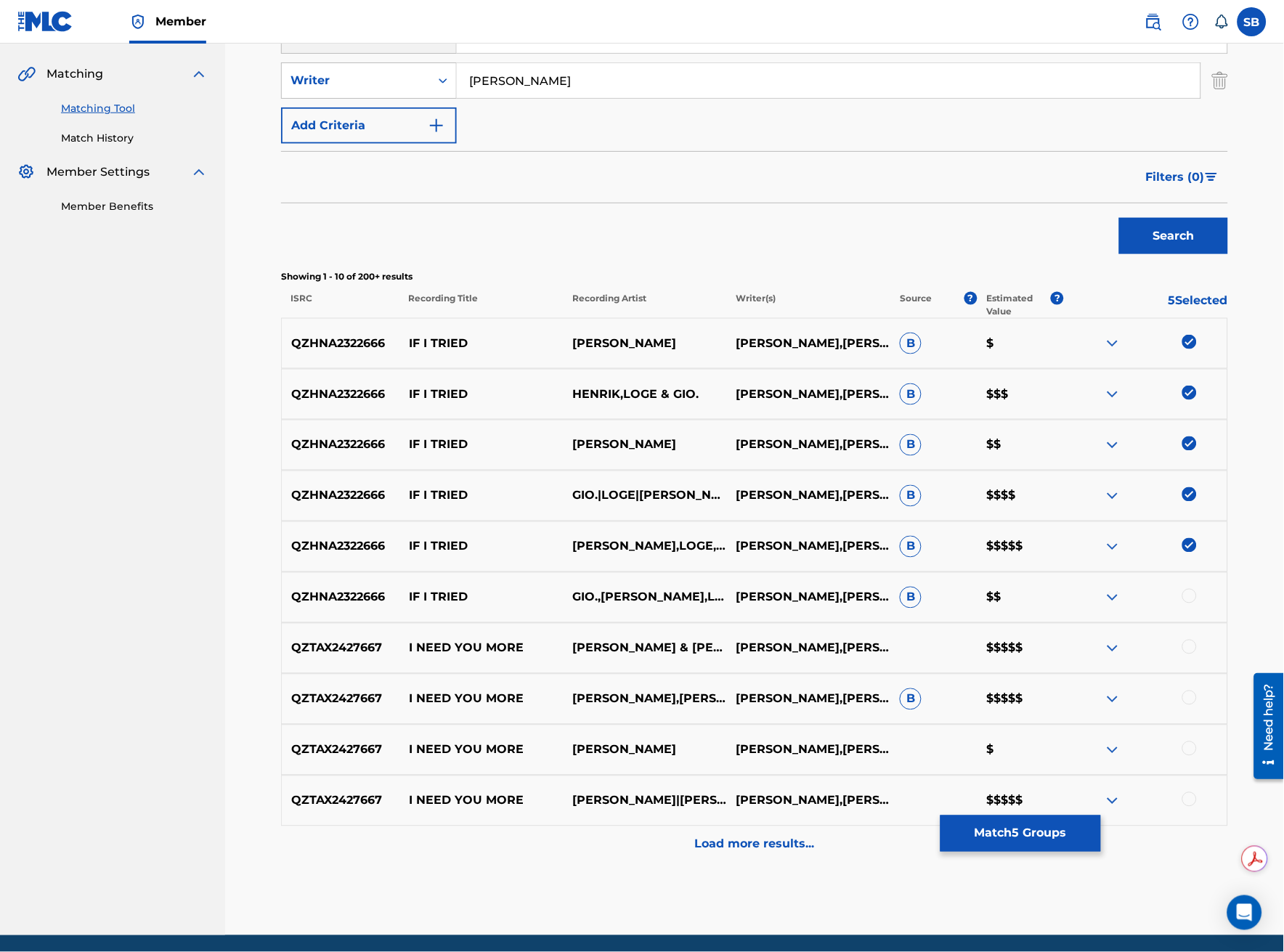 click at bounding box center (1190, 596) 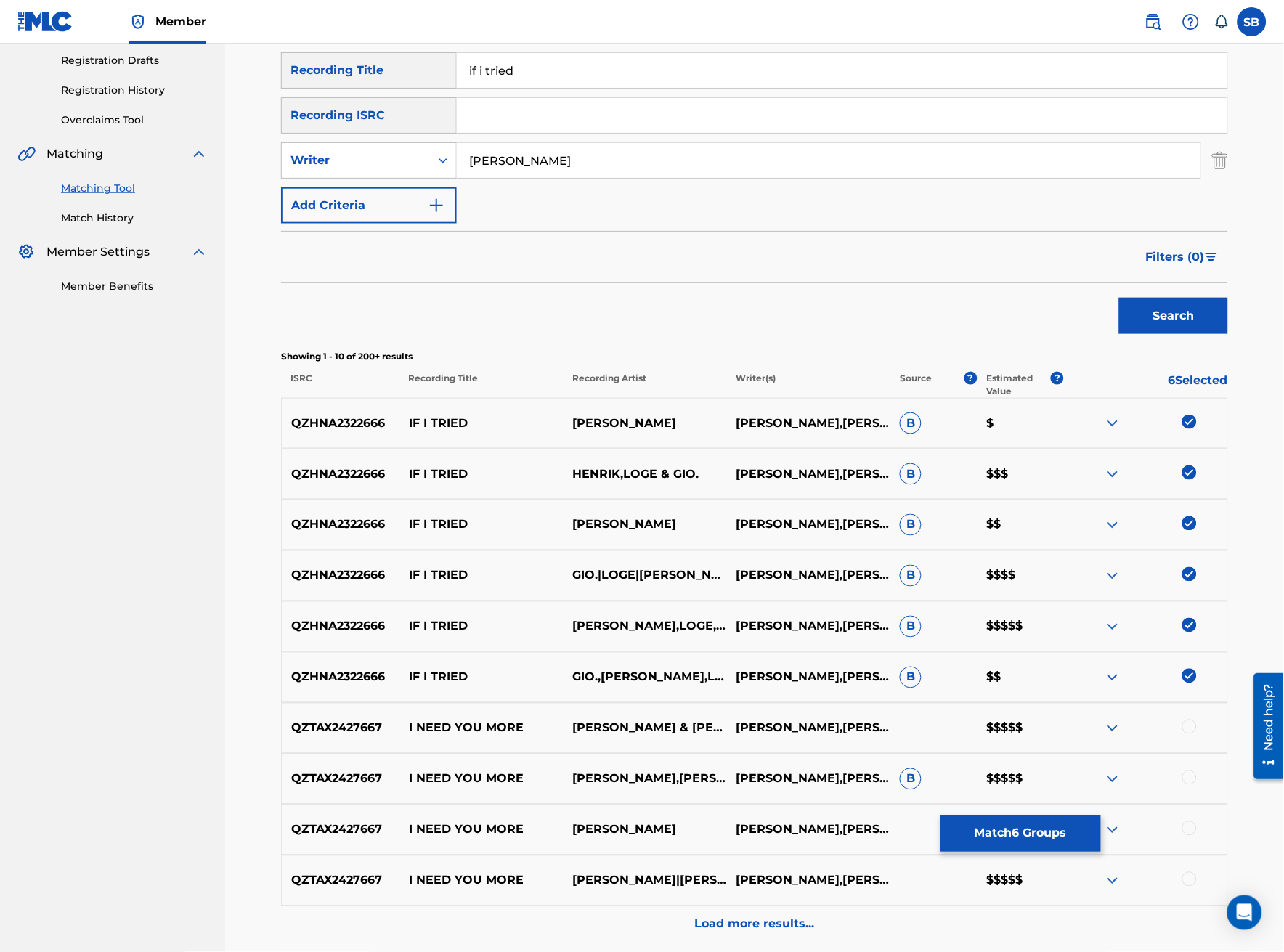 scroll, scrollTop: 0, scrollLeft: 0, axis: both 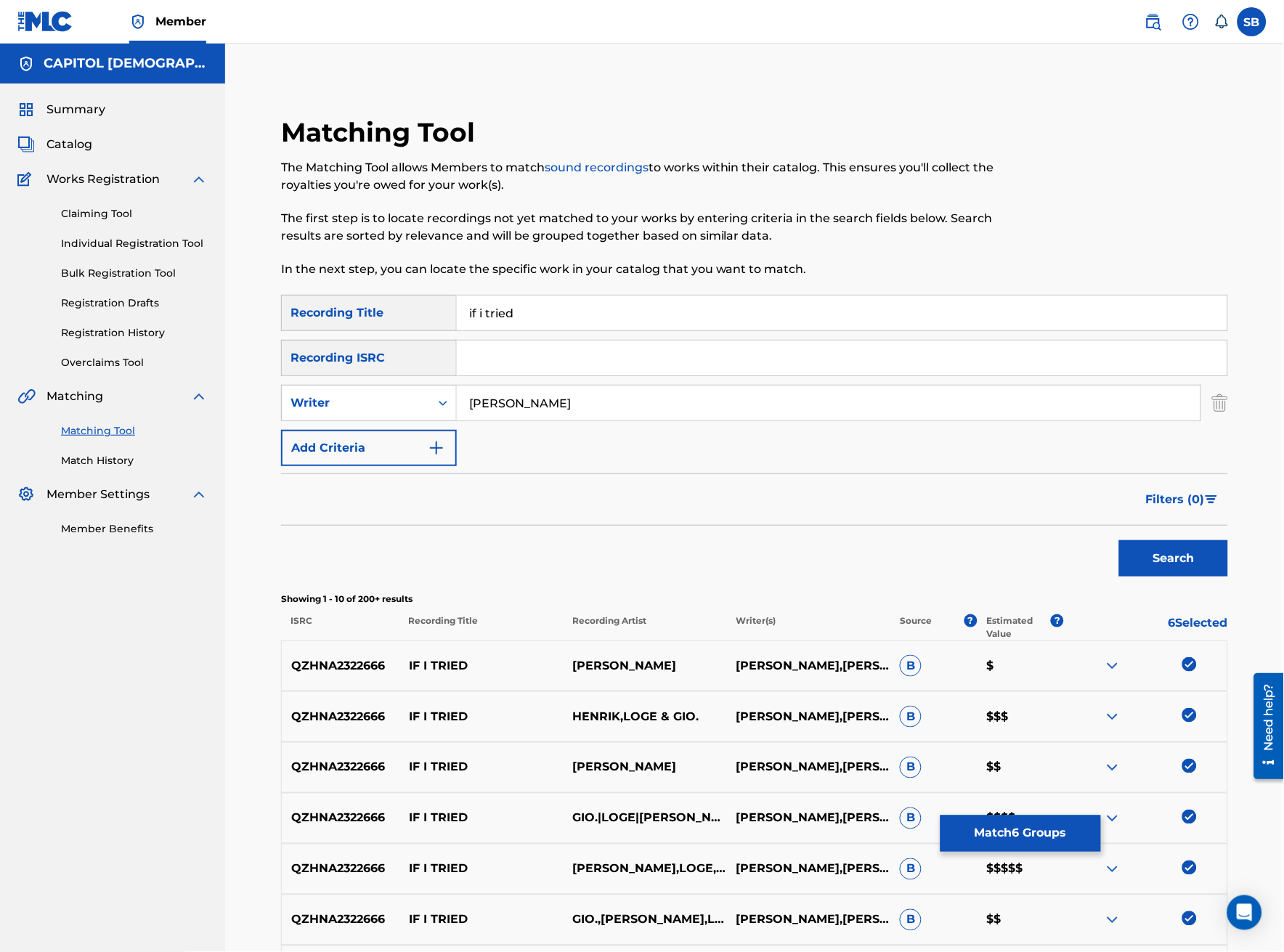 drag, startPoint x: 485, startPoint y: 310, endPoint x: 419, endPoint y: 317, distance: 66.37017 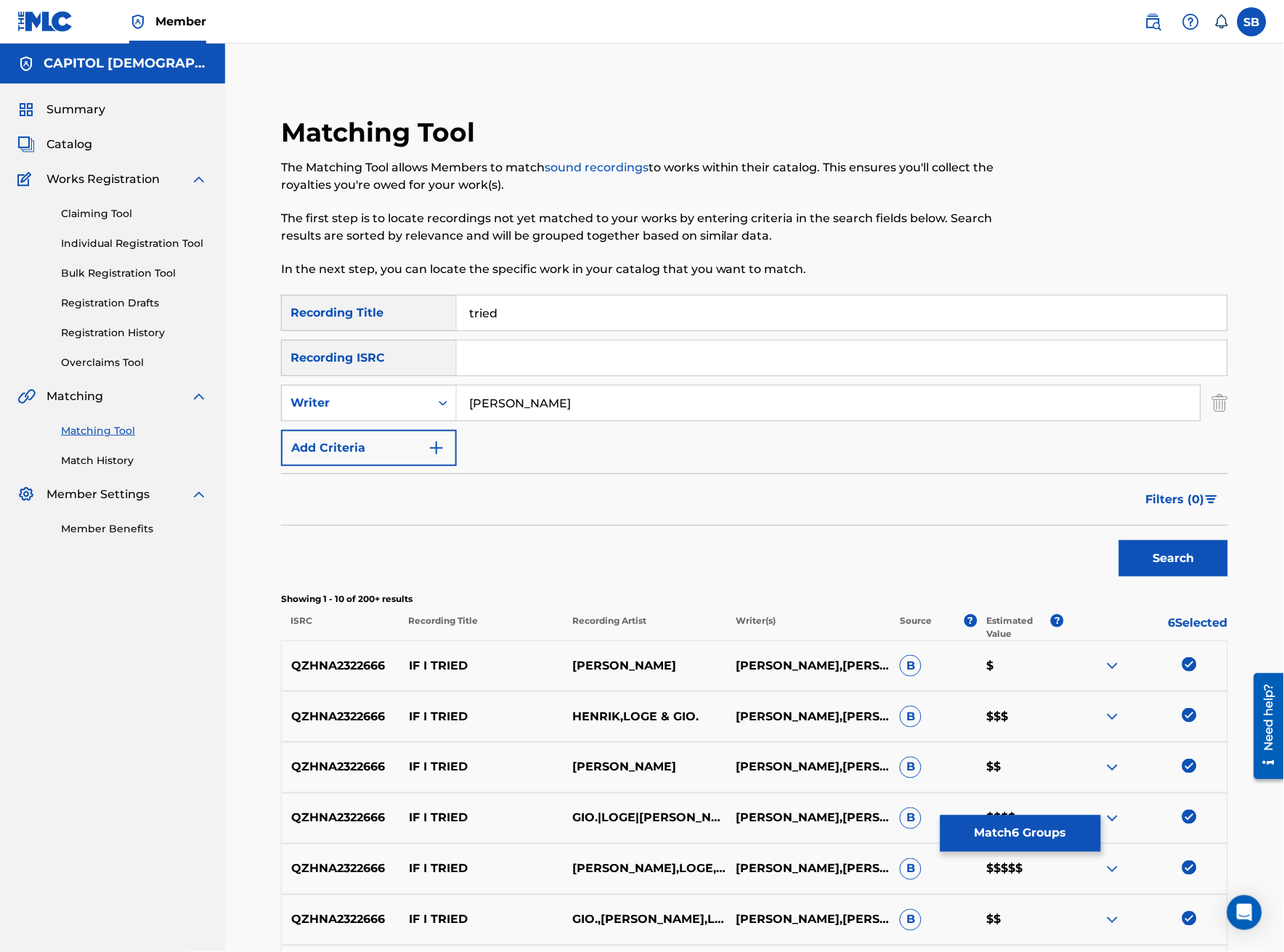 type on "tried" 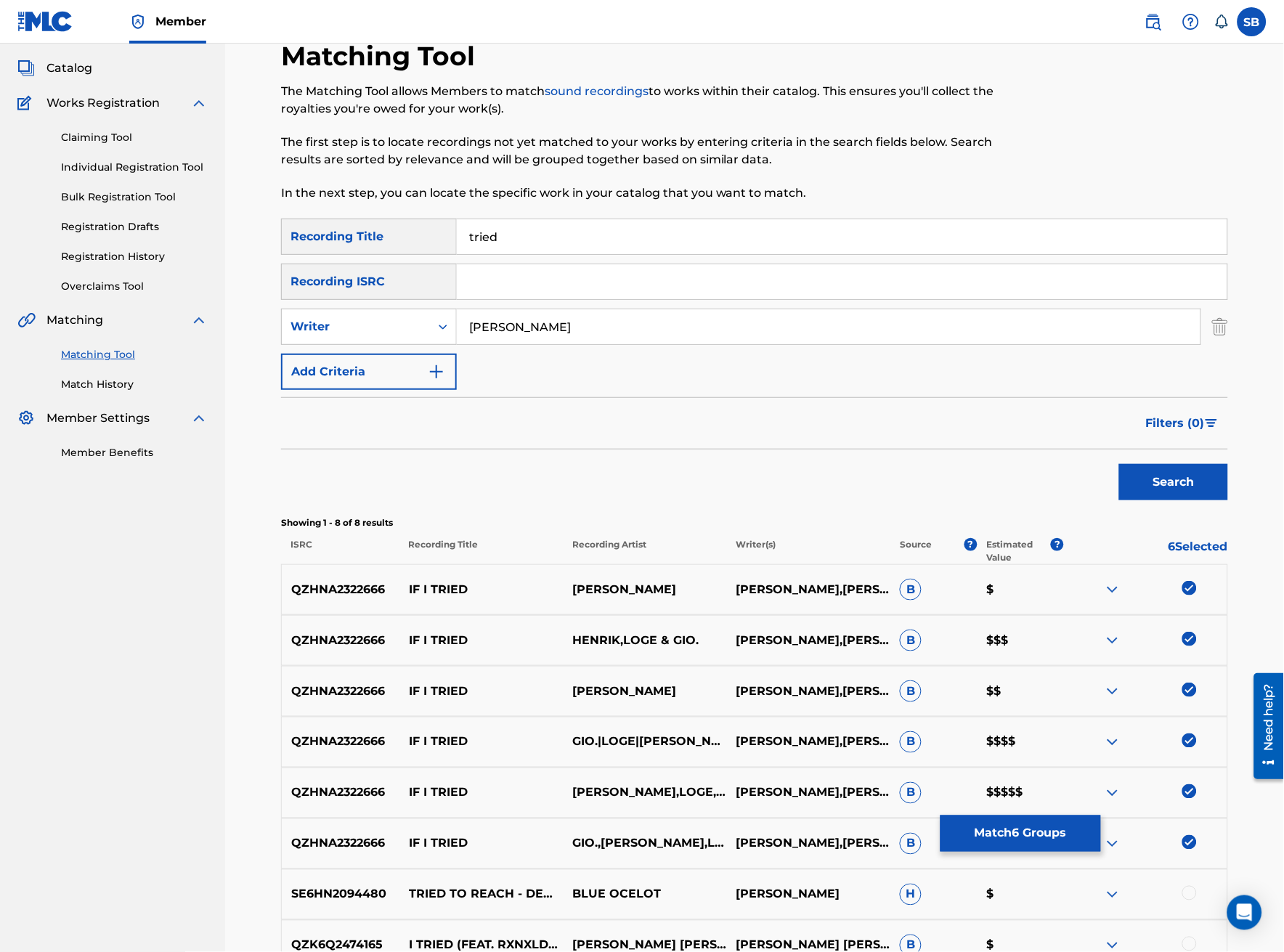 scroll, scrollTop: 76, scrollLeft: 0, axis: vertical 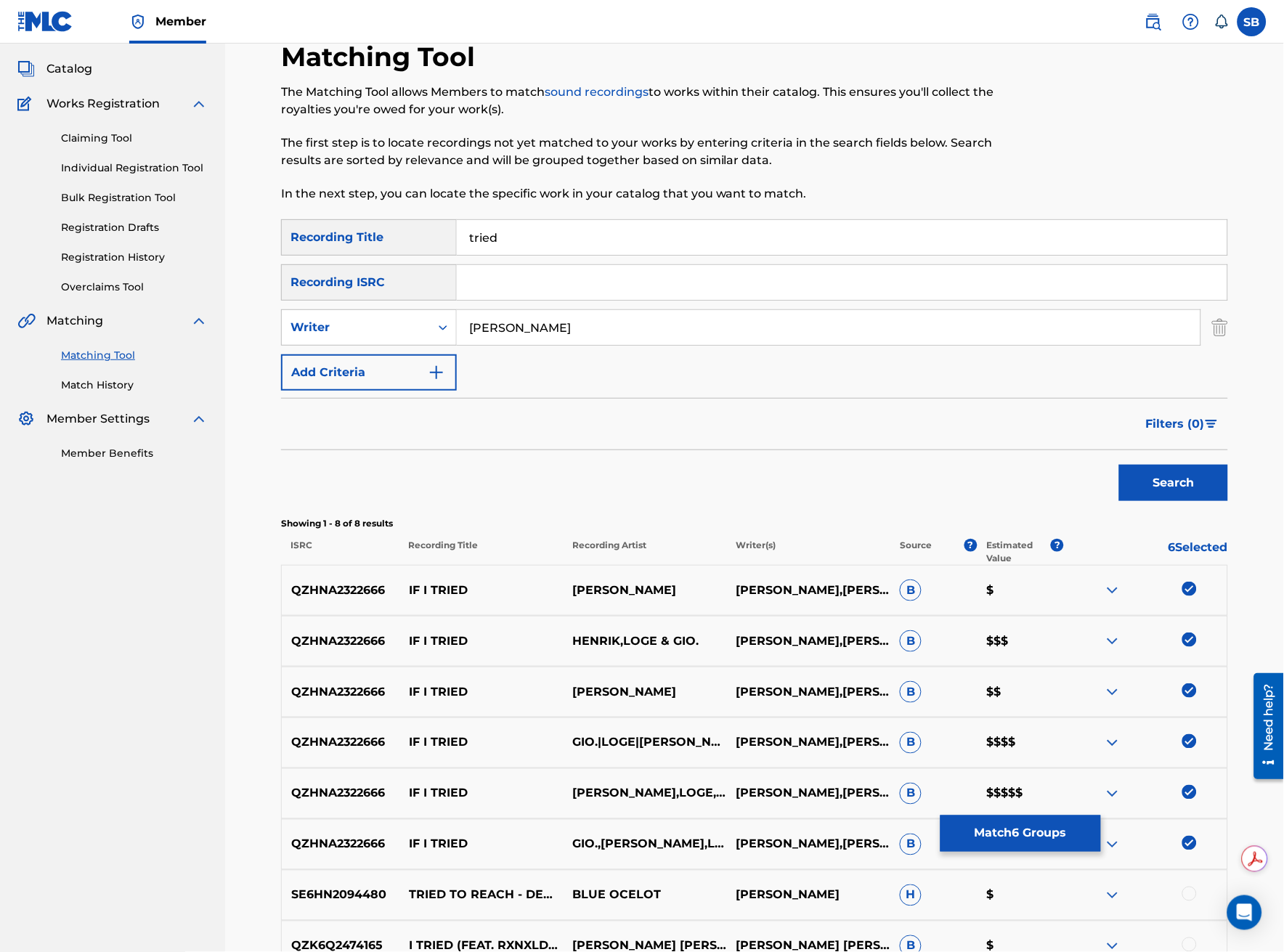 click on "Match  6 Groups" at bounding box center [1020, 834] 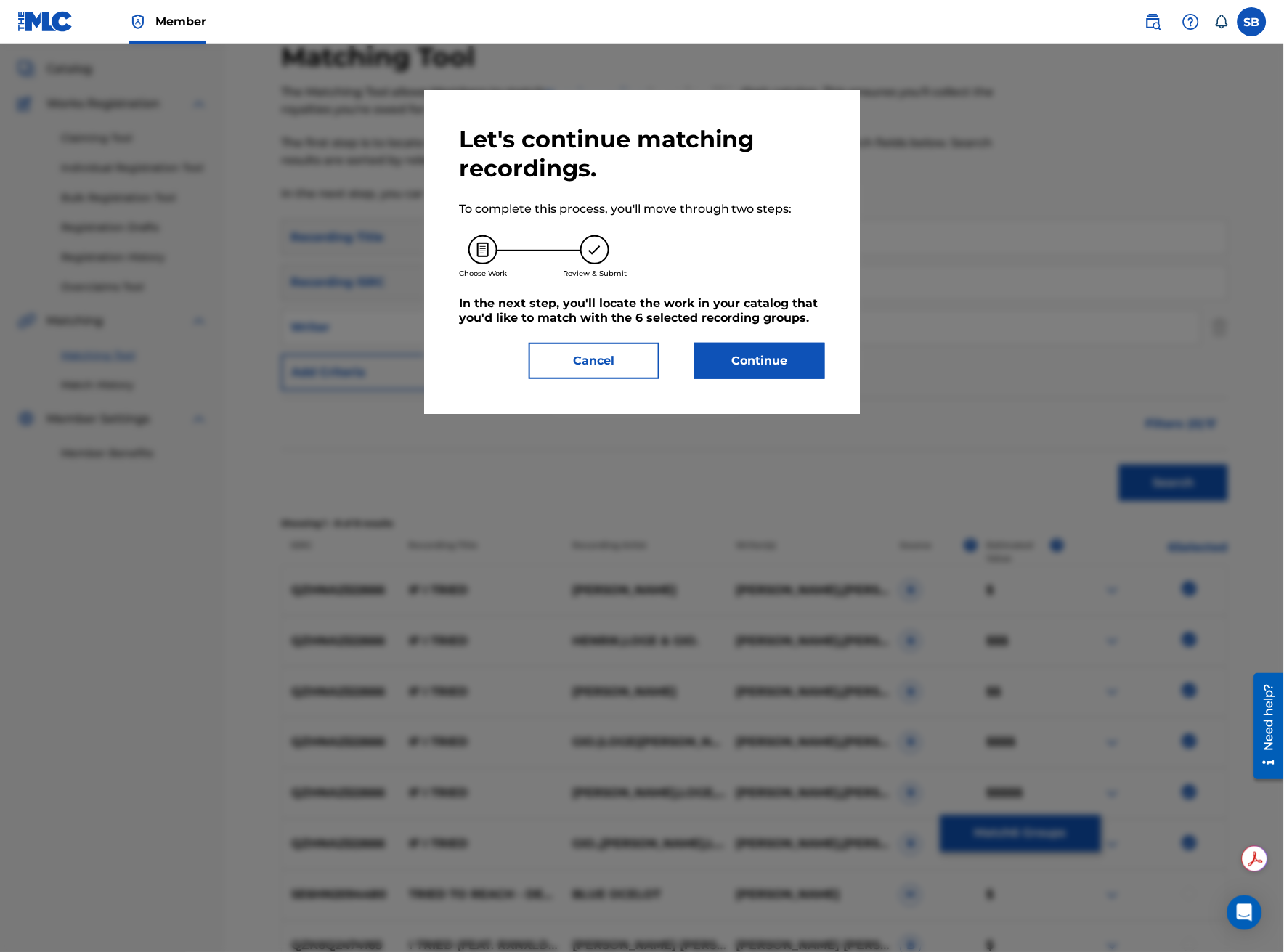 click on "Continue" at bounding box center [760, 361] 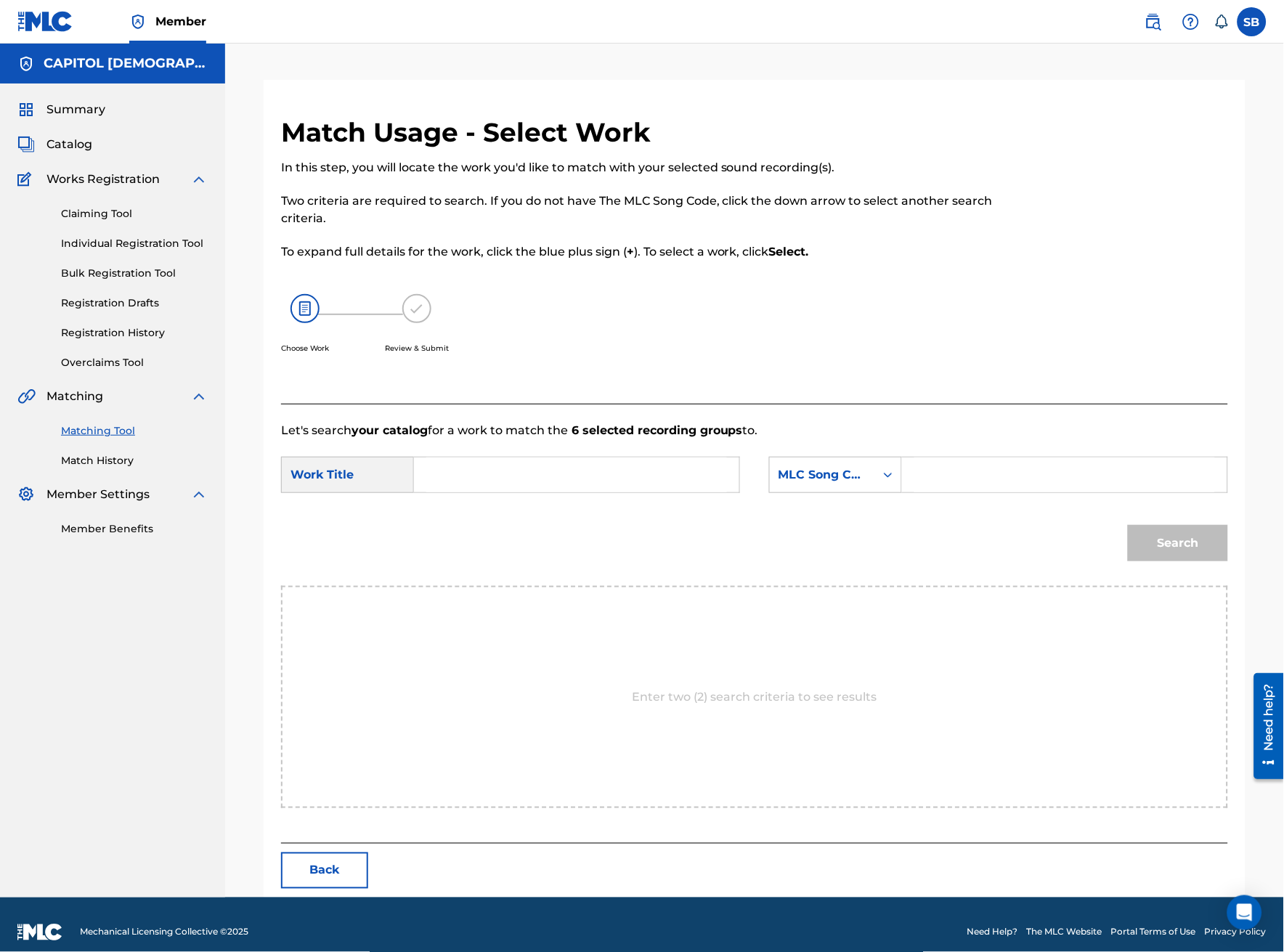 click at bounding box center [577, 475] 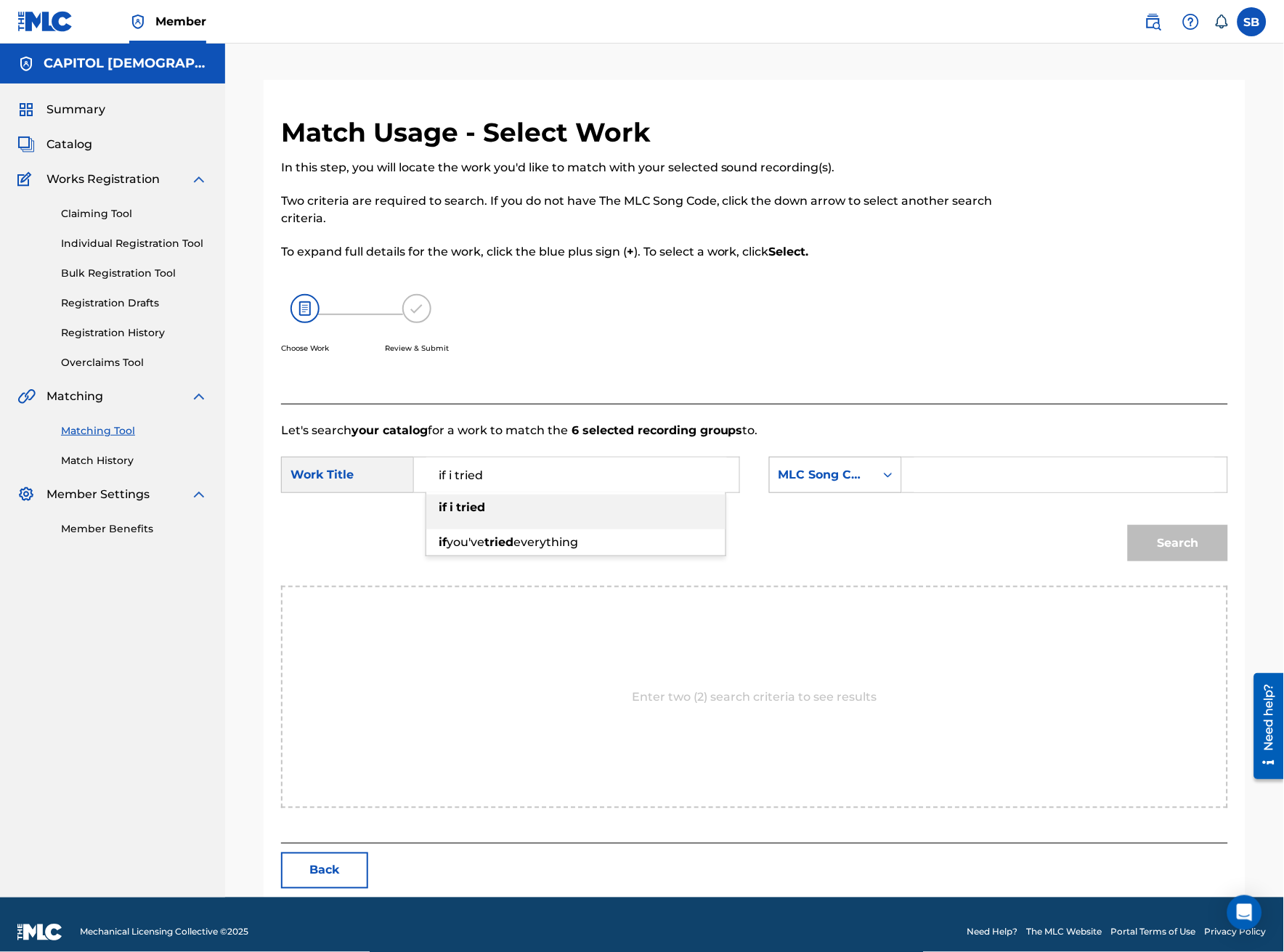 type on "if i tried" 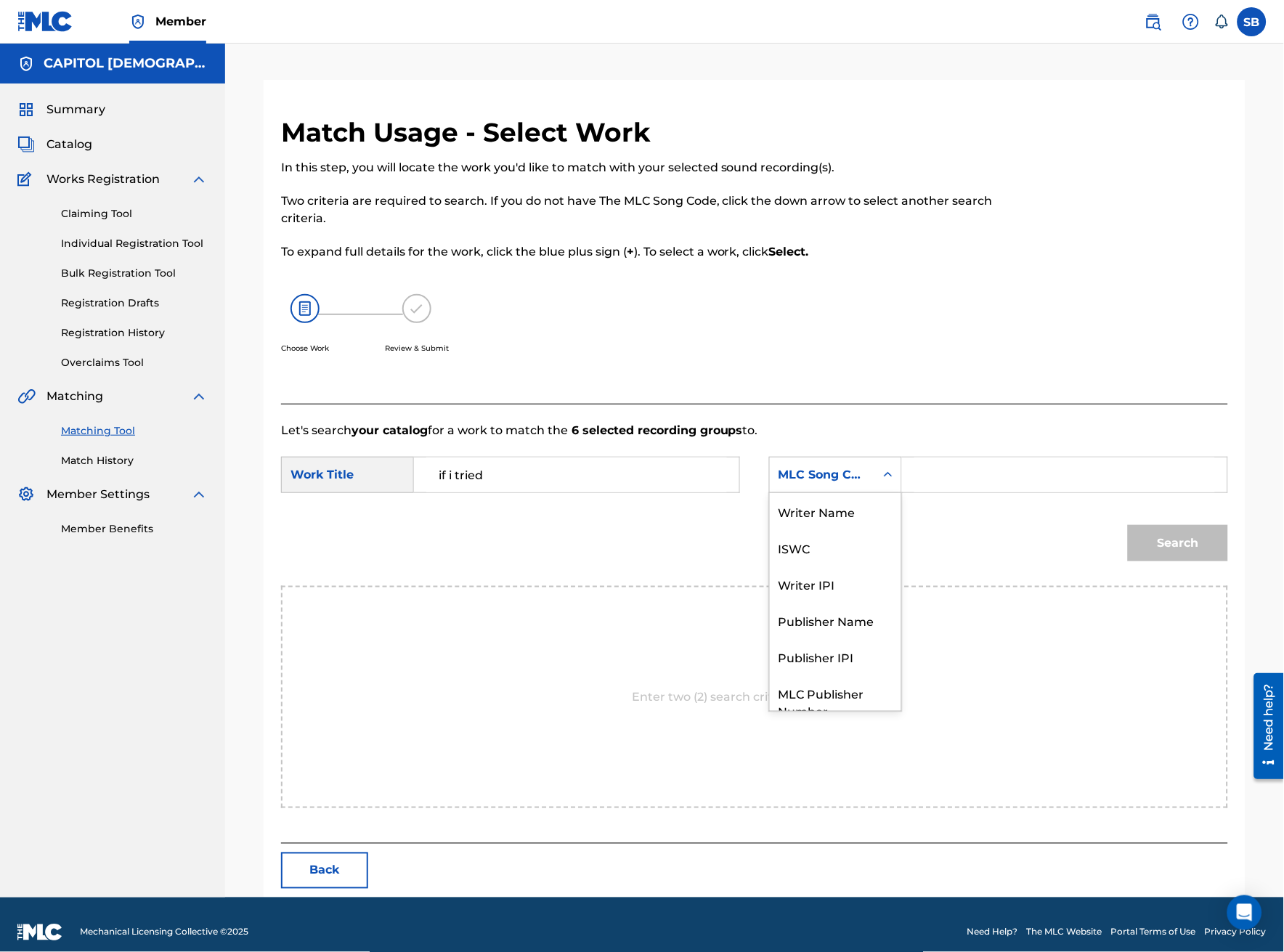 scroll, scrollTop: 54, scrollLeft: 0, axis: vertical 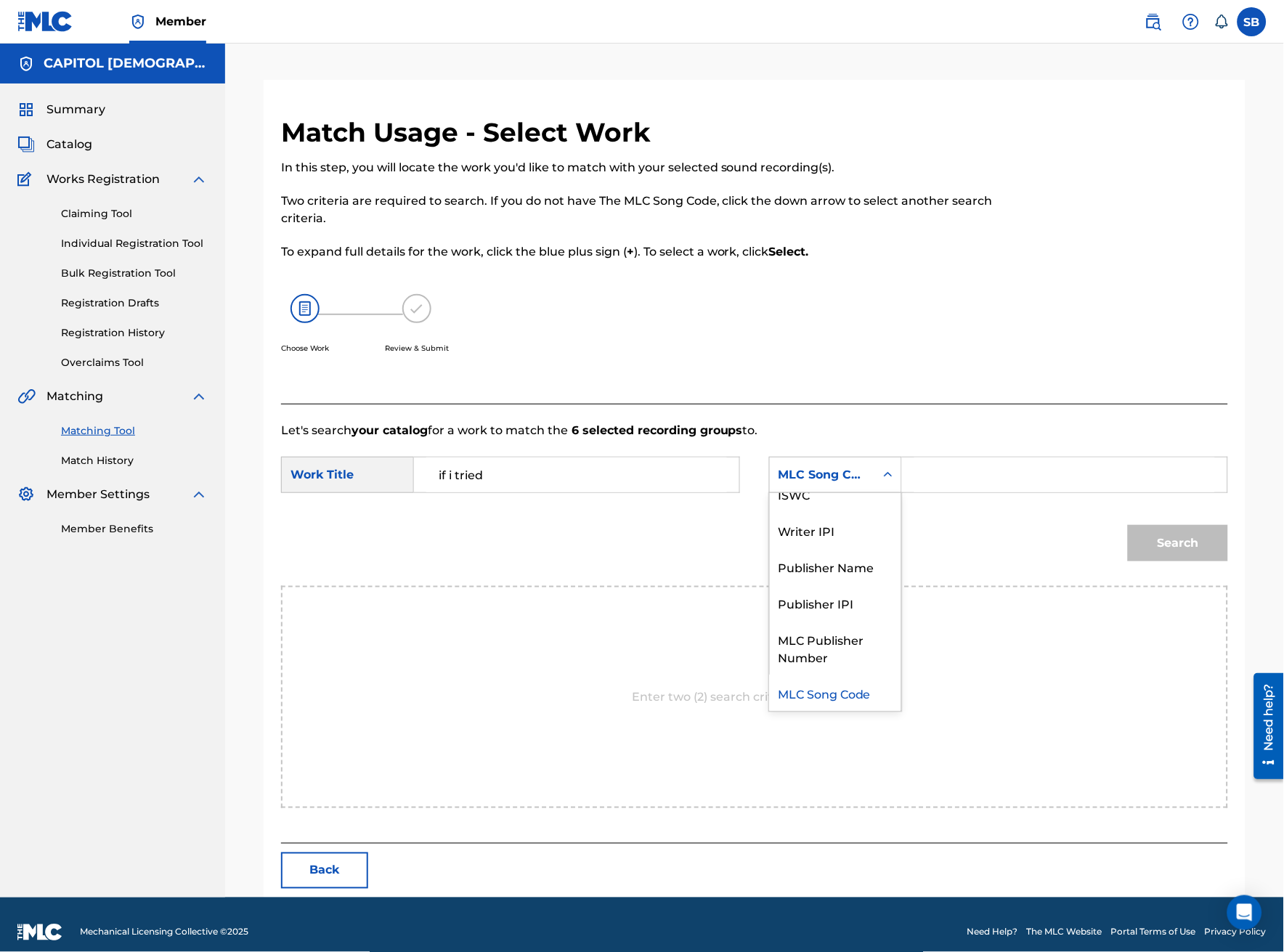 click on "MLC Song Code" at bounding box center [822, 475] 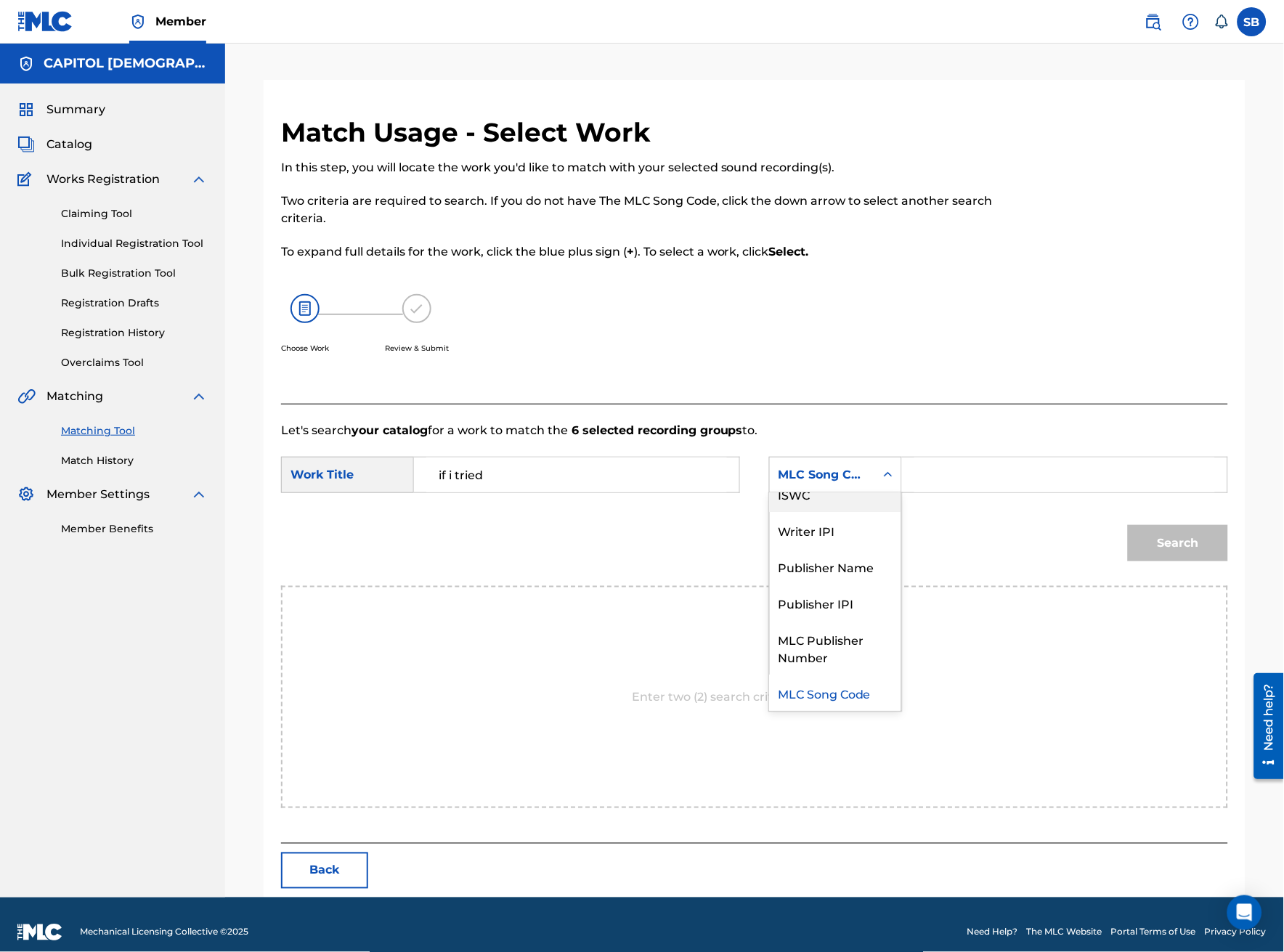 scroll, scrollTop: 0, scrollLeft: 0, axis: both 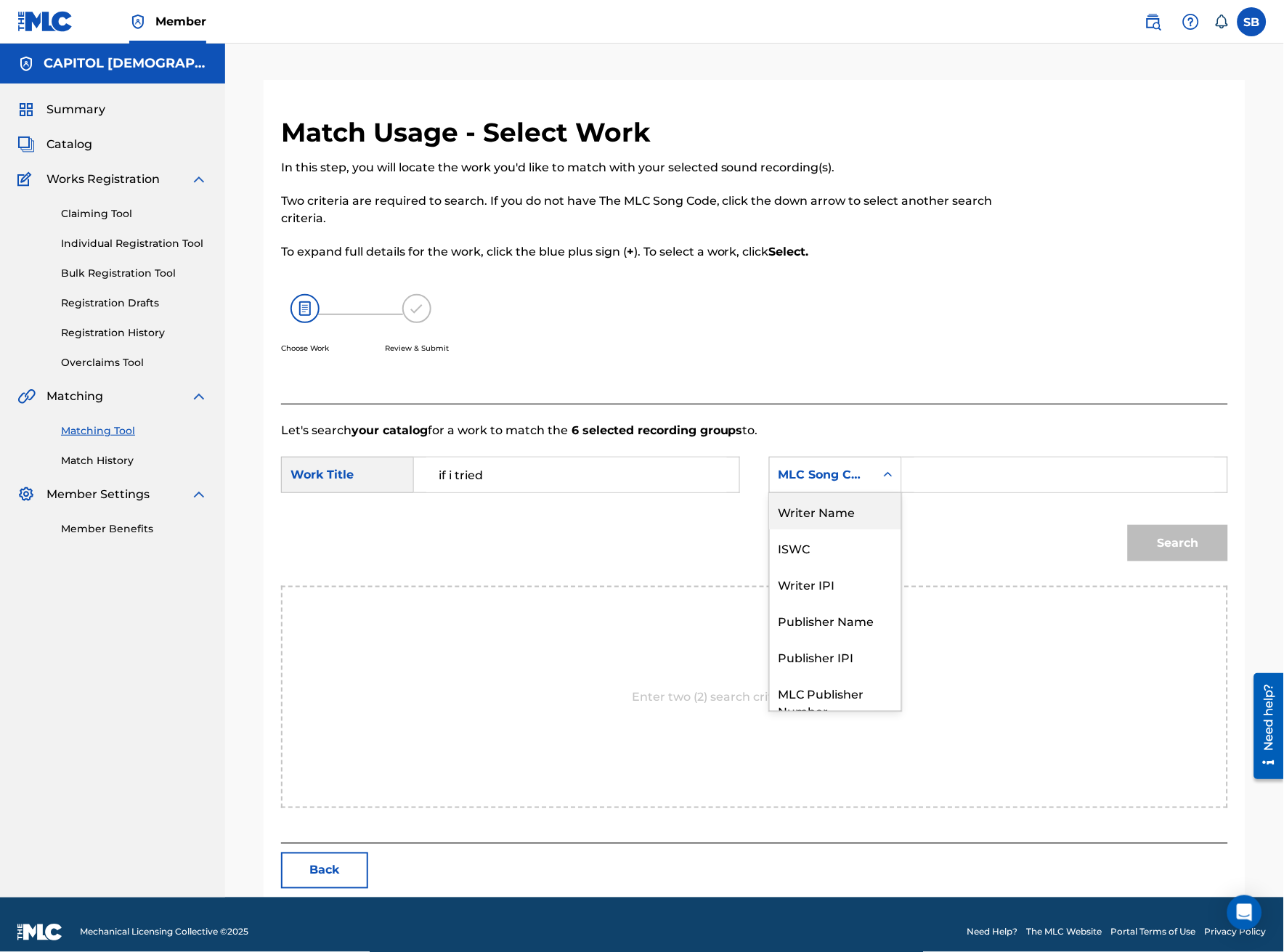 click on "Writer Name" at bounding box center (835, 511) 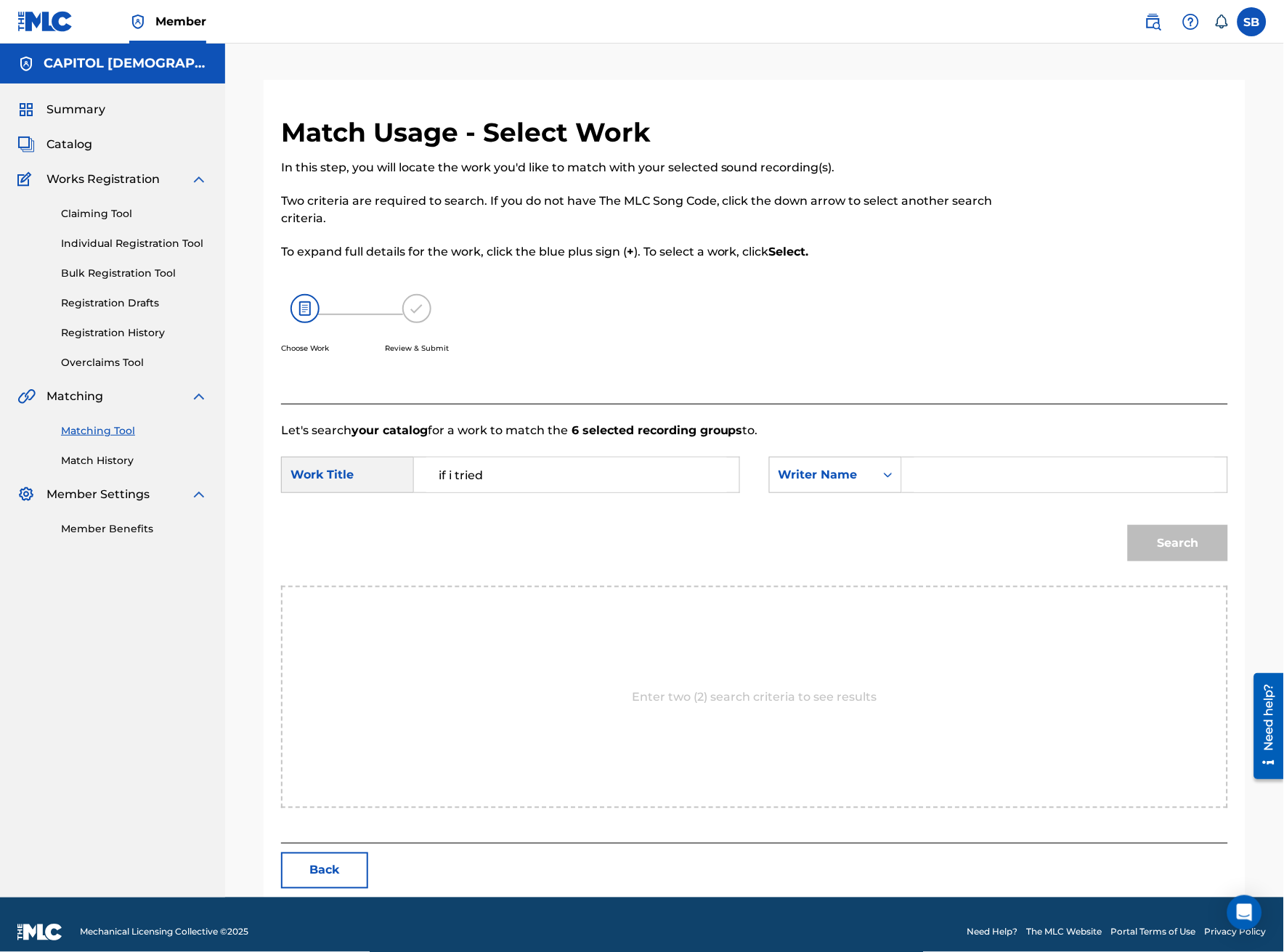 drag, startPoint x: 858, startPoint y: 507, endPoint x: 971, endPoint y: 469, distance: 119.21829 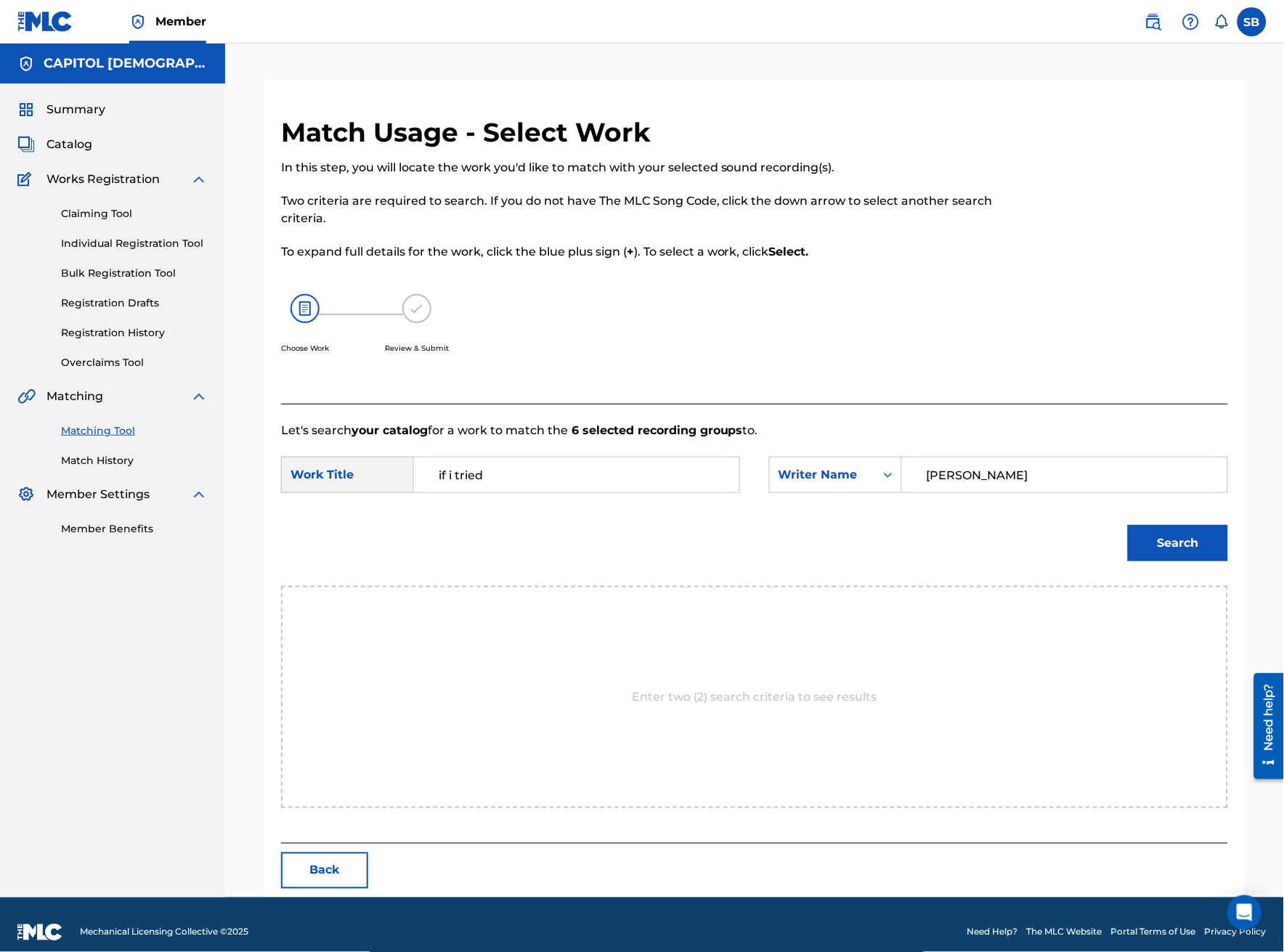 click on "Search" at bounding box center [1178, 543] 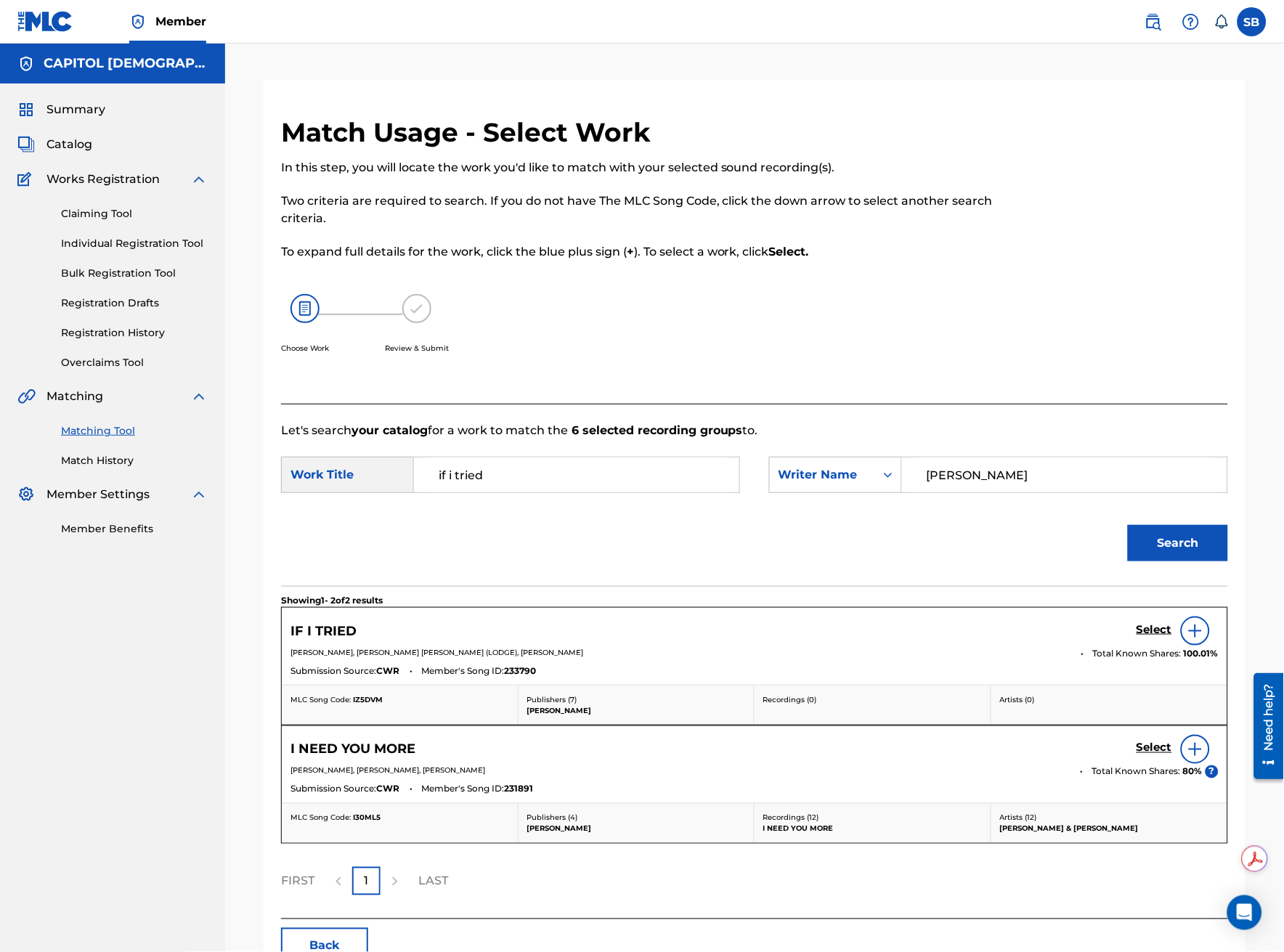 click at bounding box center (1195, 631) 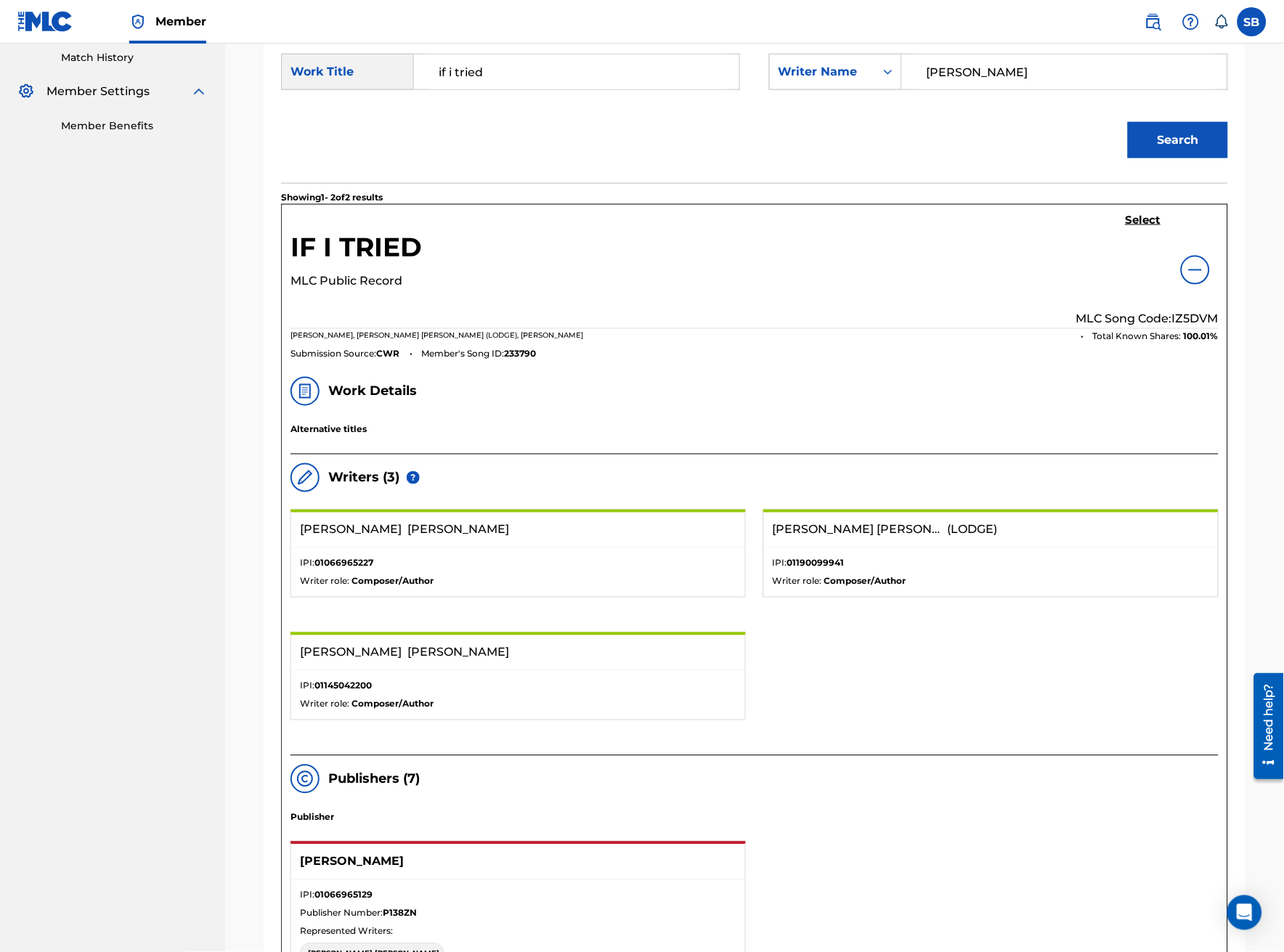 scroll, scrollTop: 161, scrollLeft: 0, axis: vertical 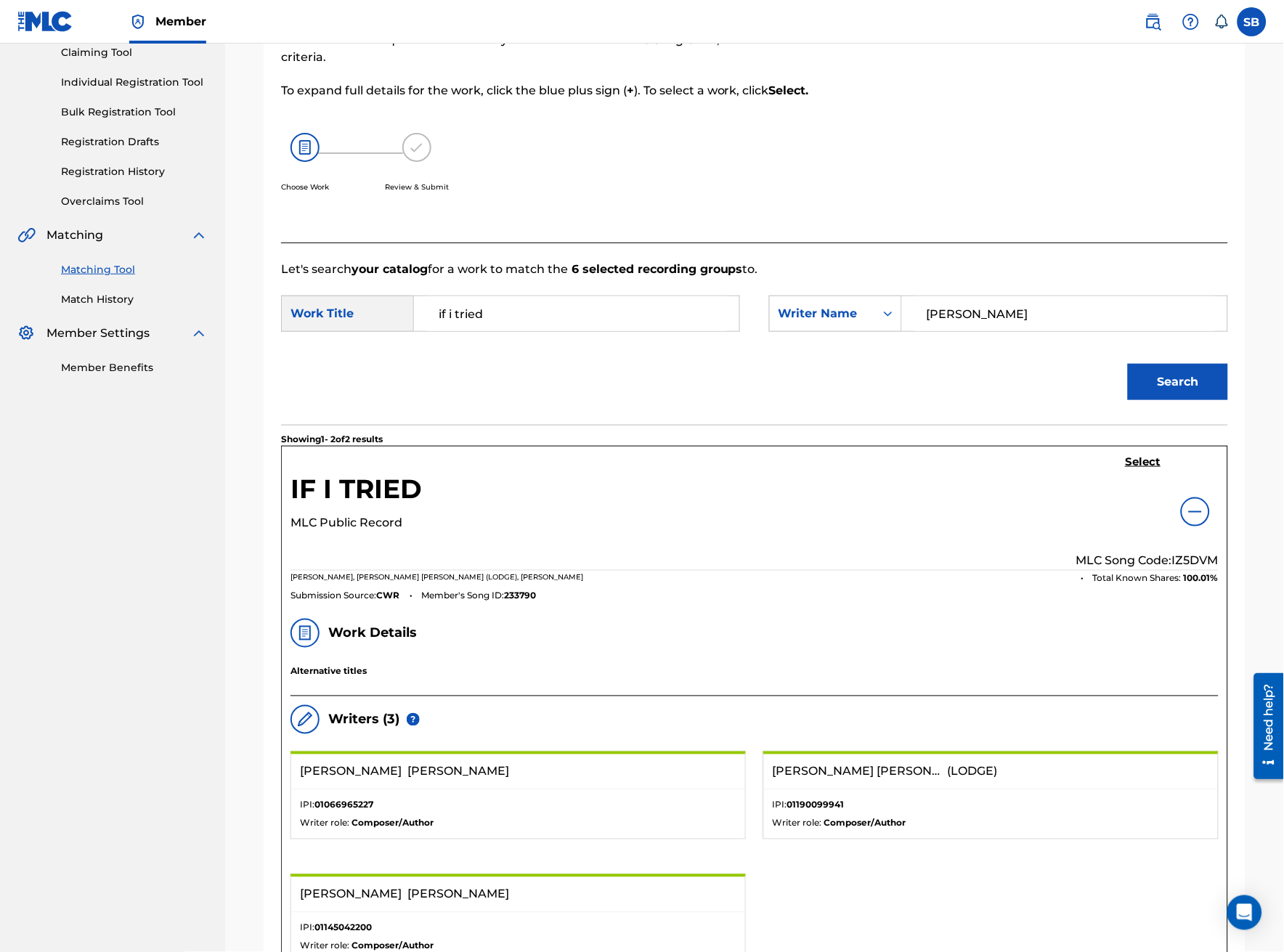 click on "Select" at bounding box center [1143, 462] 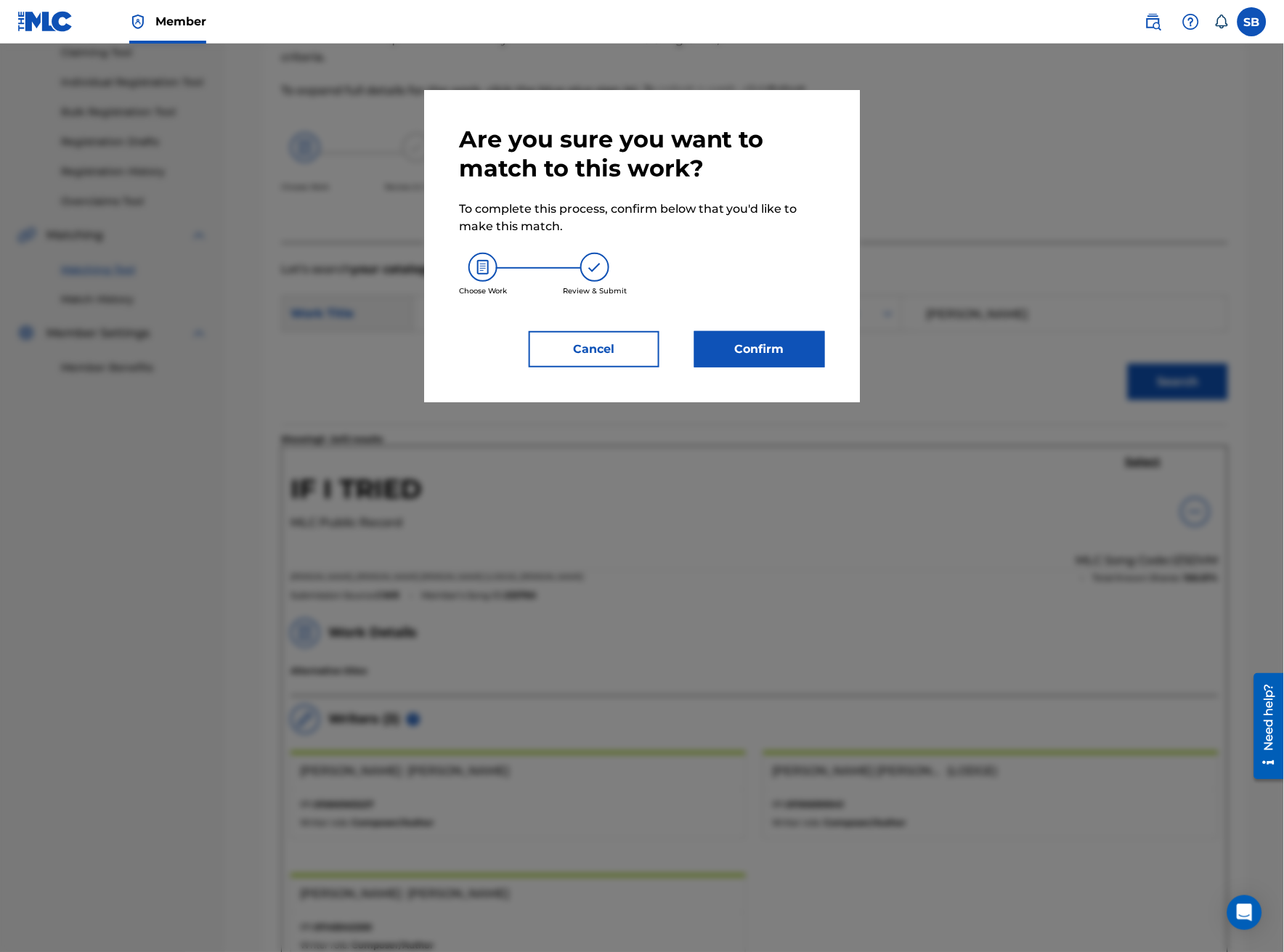 click on "Confirm" at bounding box center [760, 349] 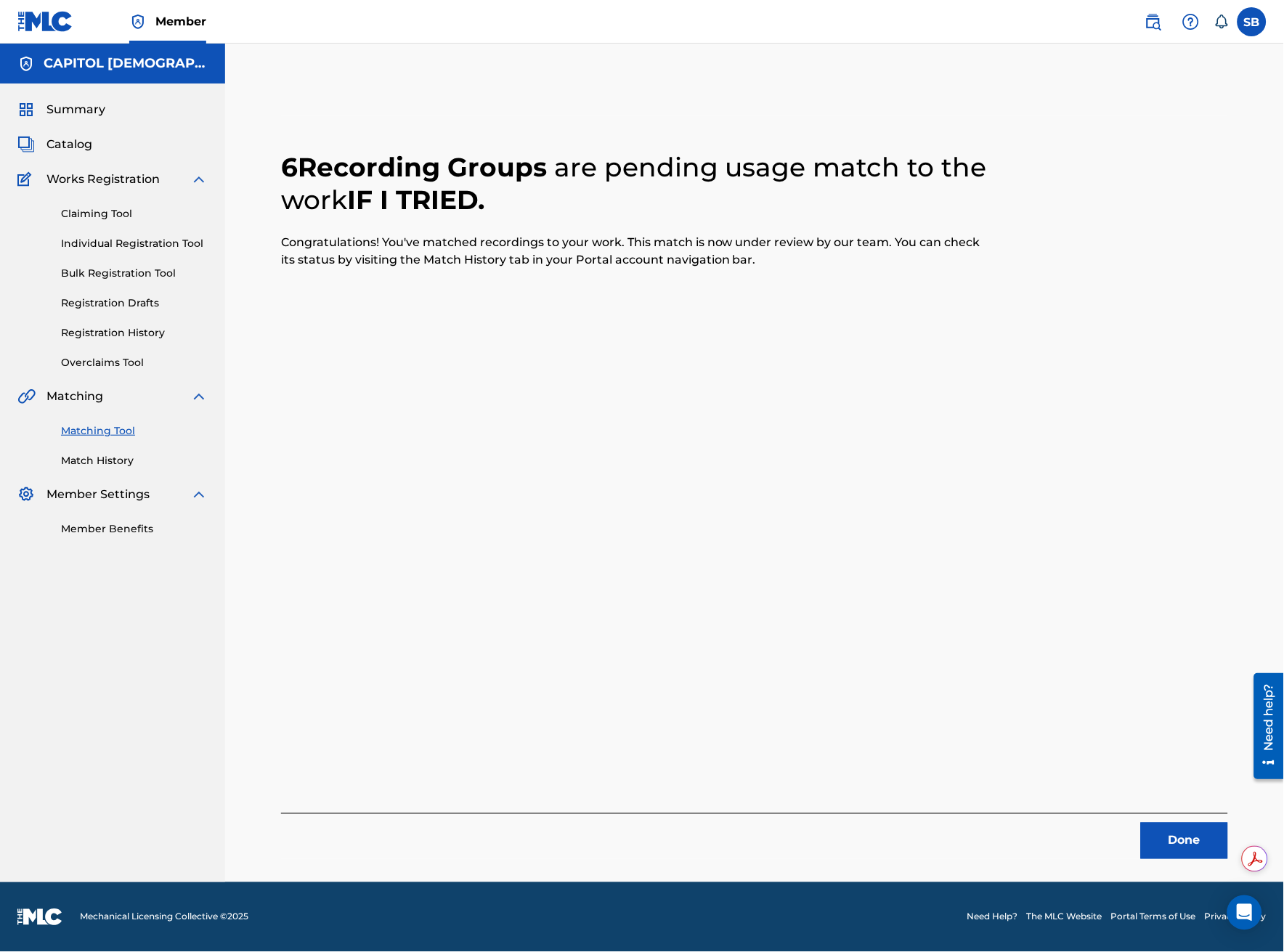 click on "Done" at bounding box center (1185, 841) 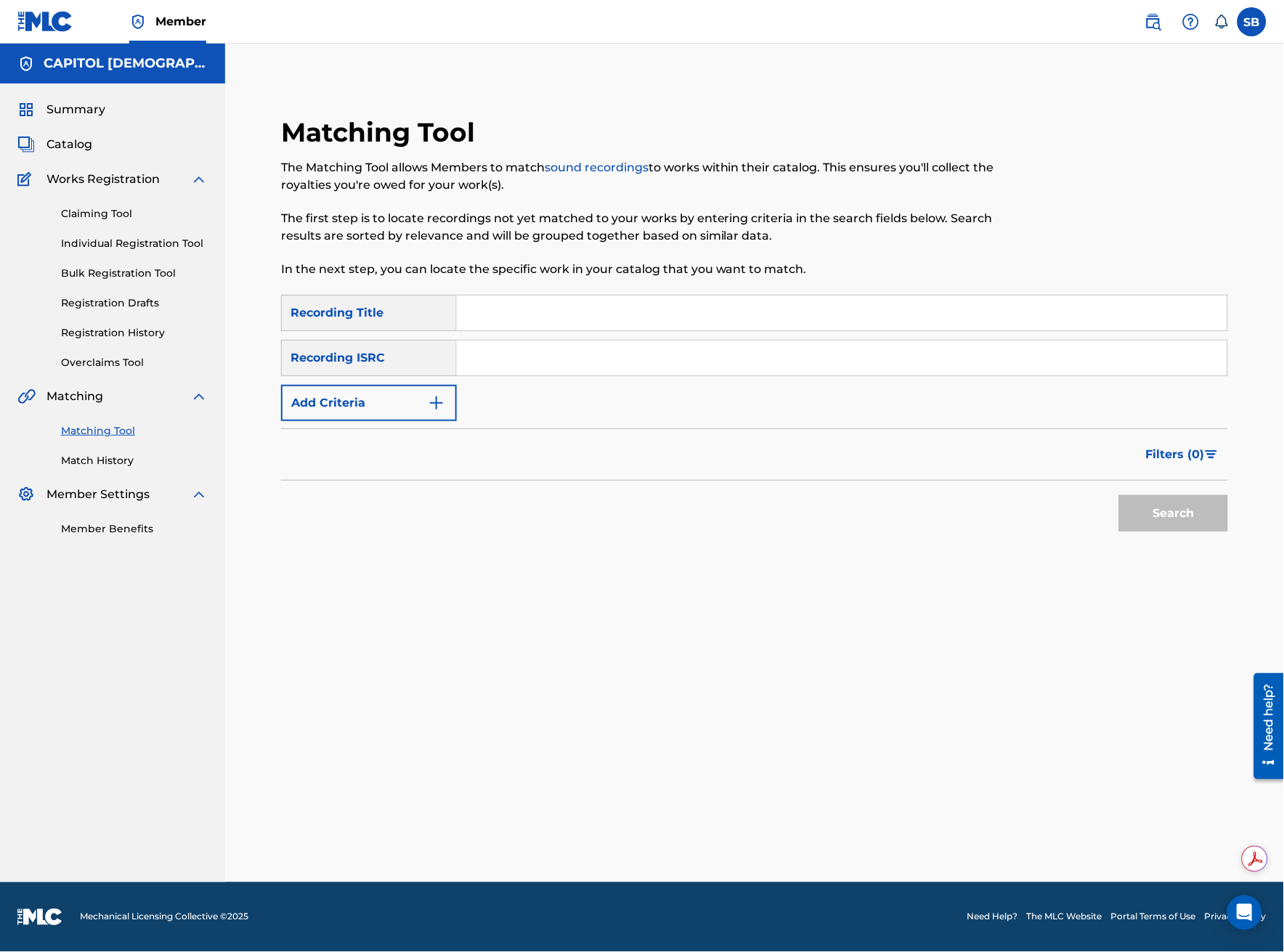 click on "Add Criteria" at bounding box center [369, 403] 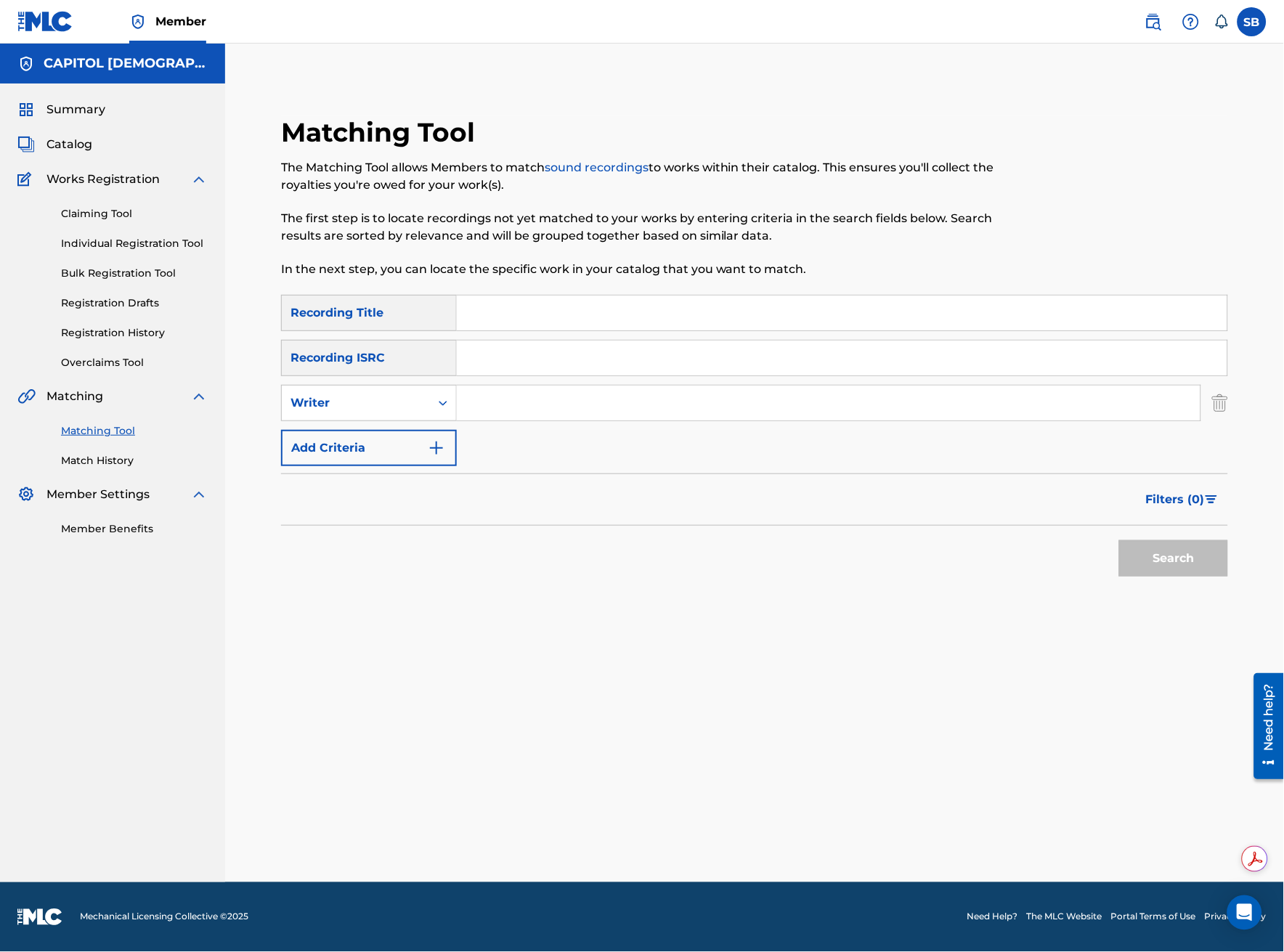 click at bounding box center (829, 403) 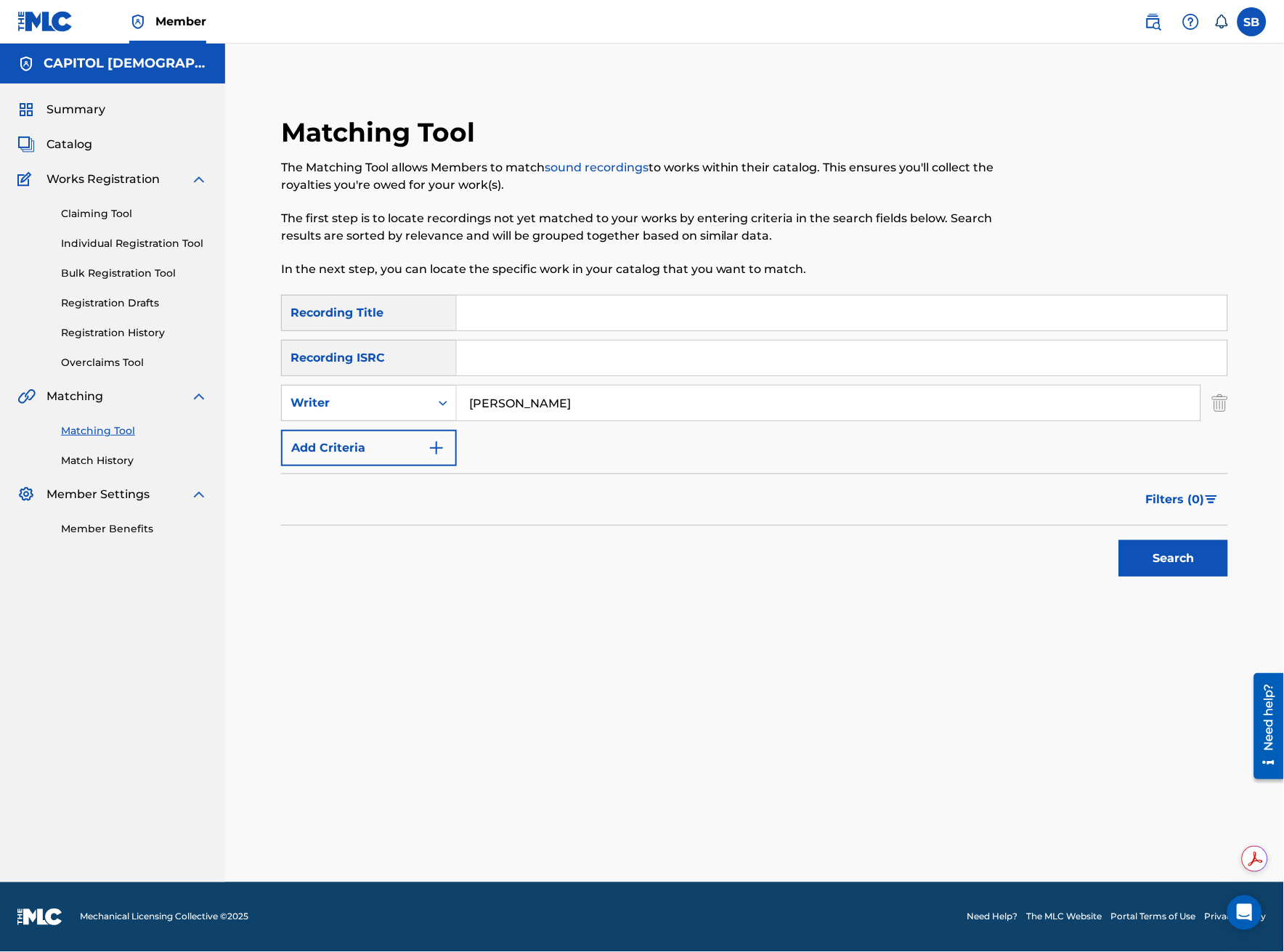 click on "Search" at bounding box center (1174, 558) 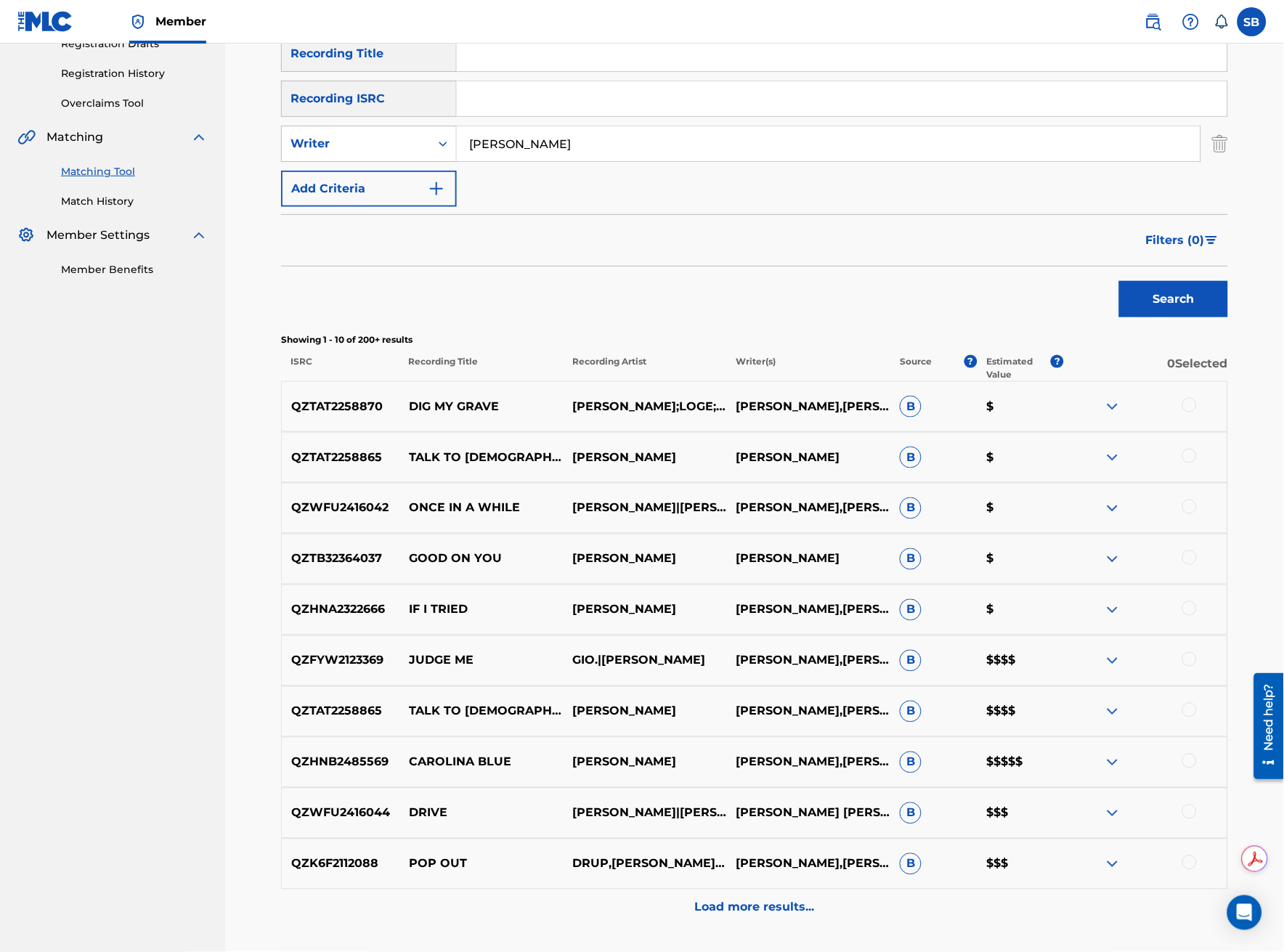 scroll, scrollTop: 322, scrollLeft: 0, axis: vertical 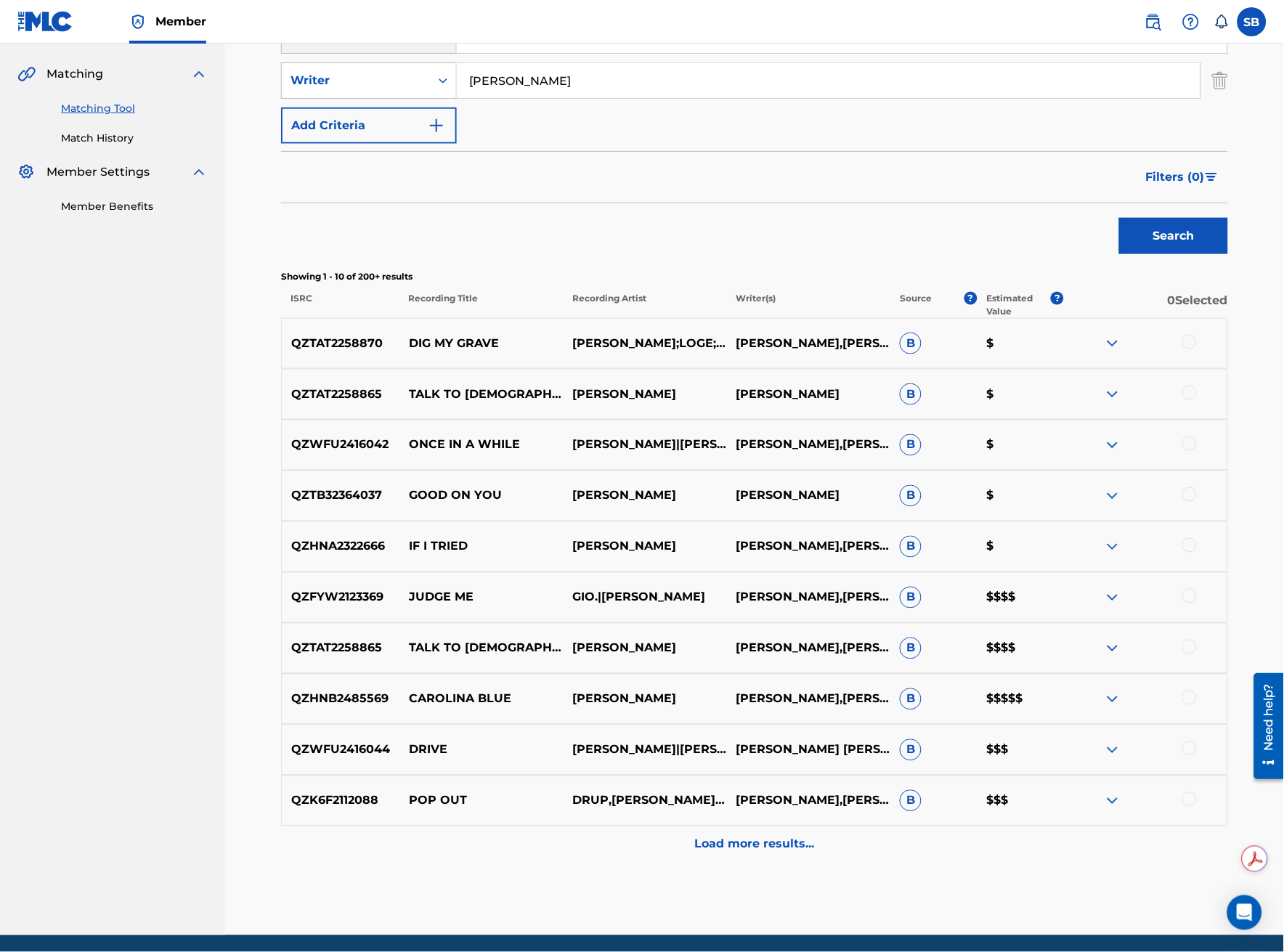 click on "Filters ( 0 )" at bounding box center [1175, 177] 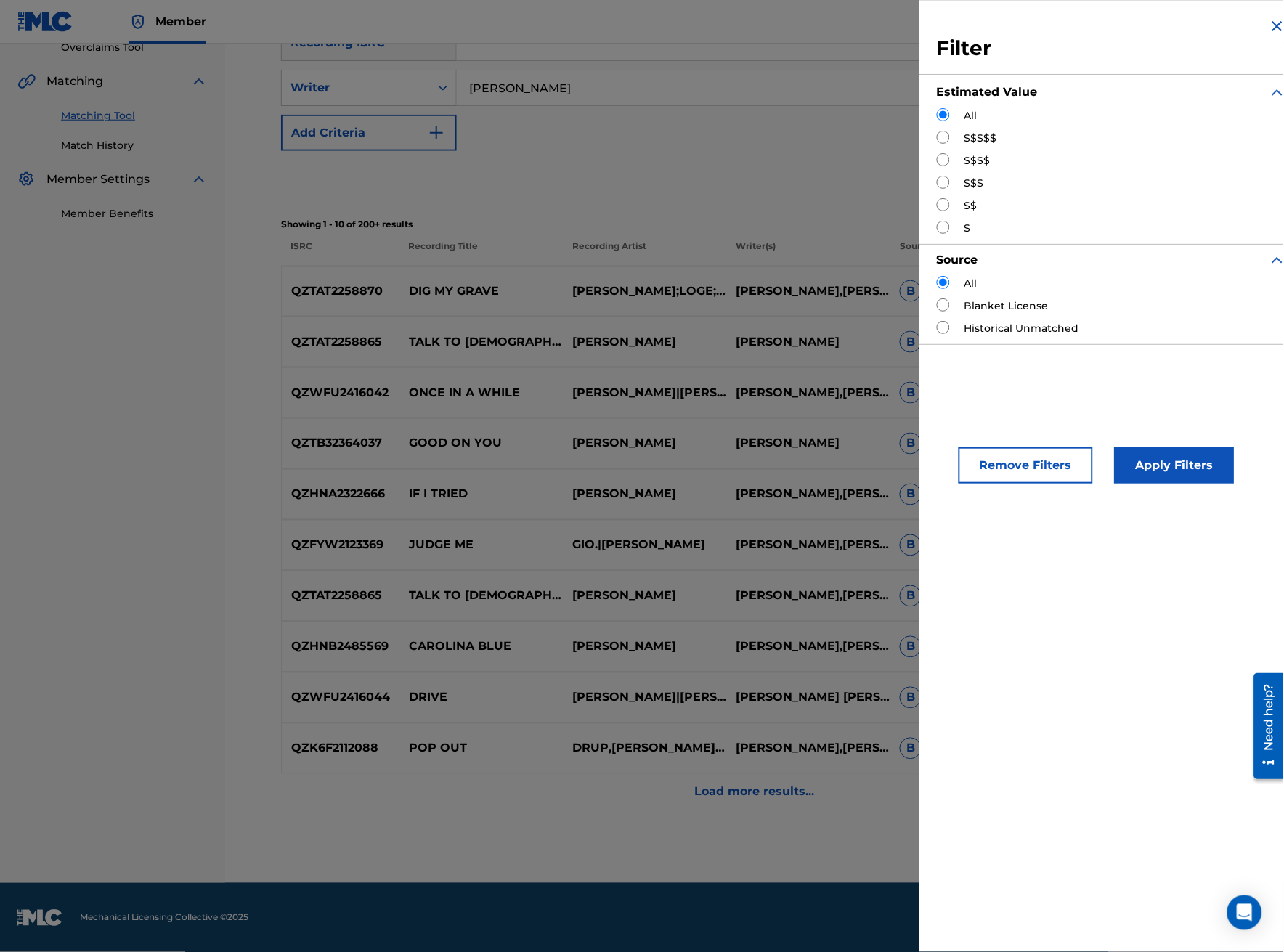 click at bounding box center (943, 137) 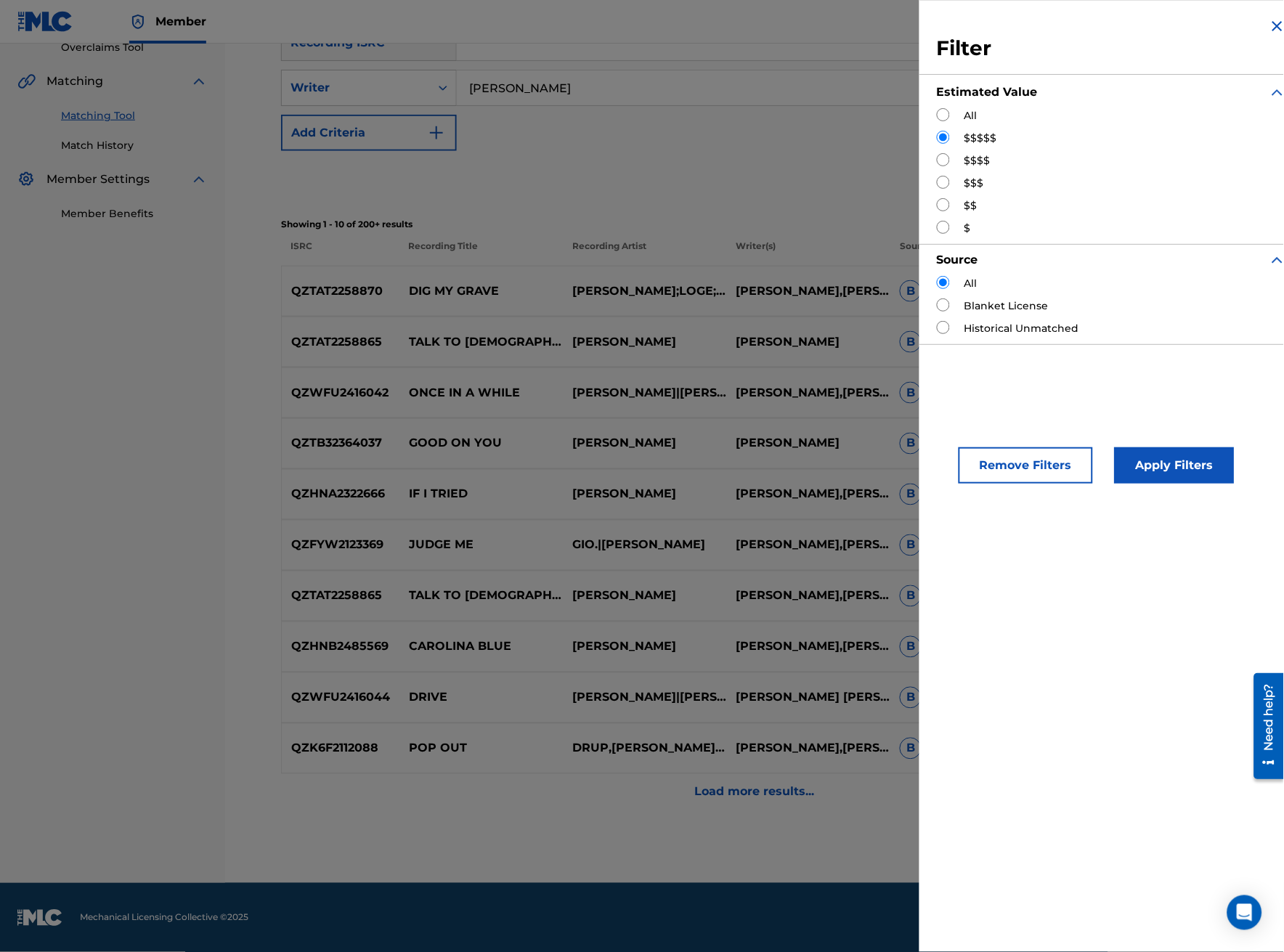 click on "Apply Filters" at bounding box center [1174, 465] 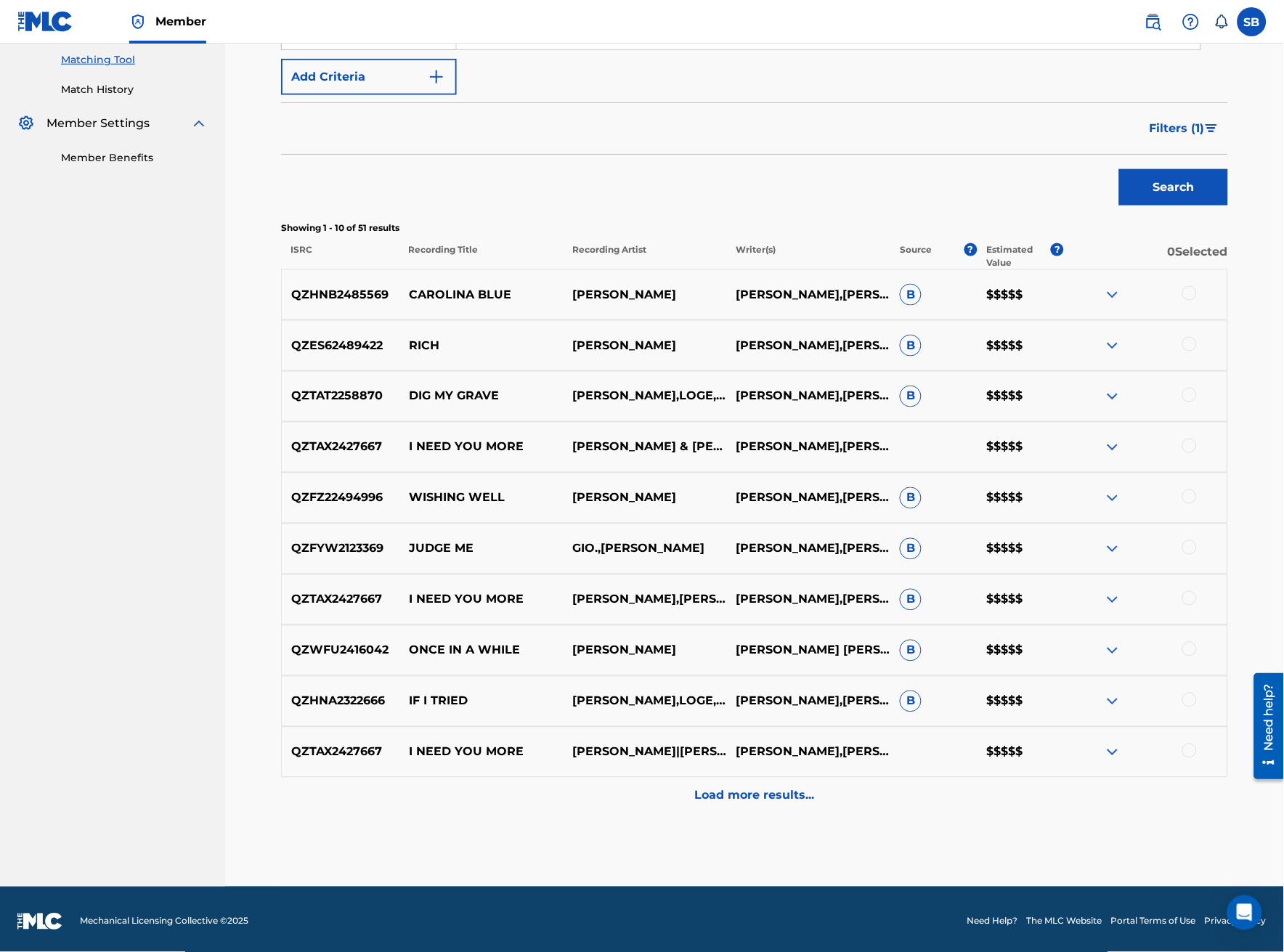 scroll, scrollTop: 375, scrollLeft: 0, axis: vertical 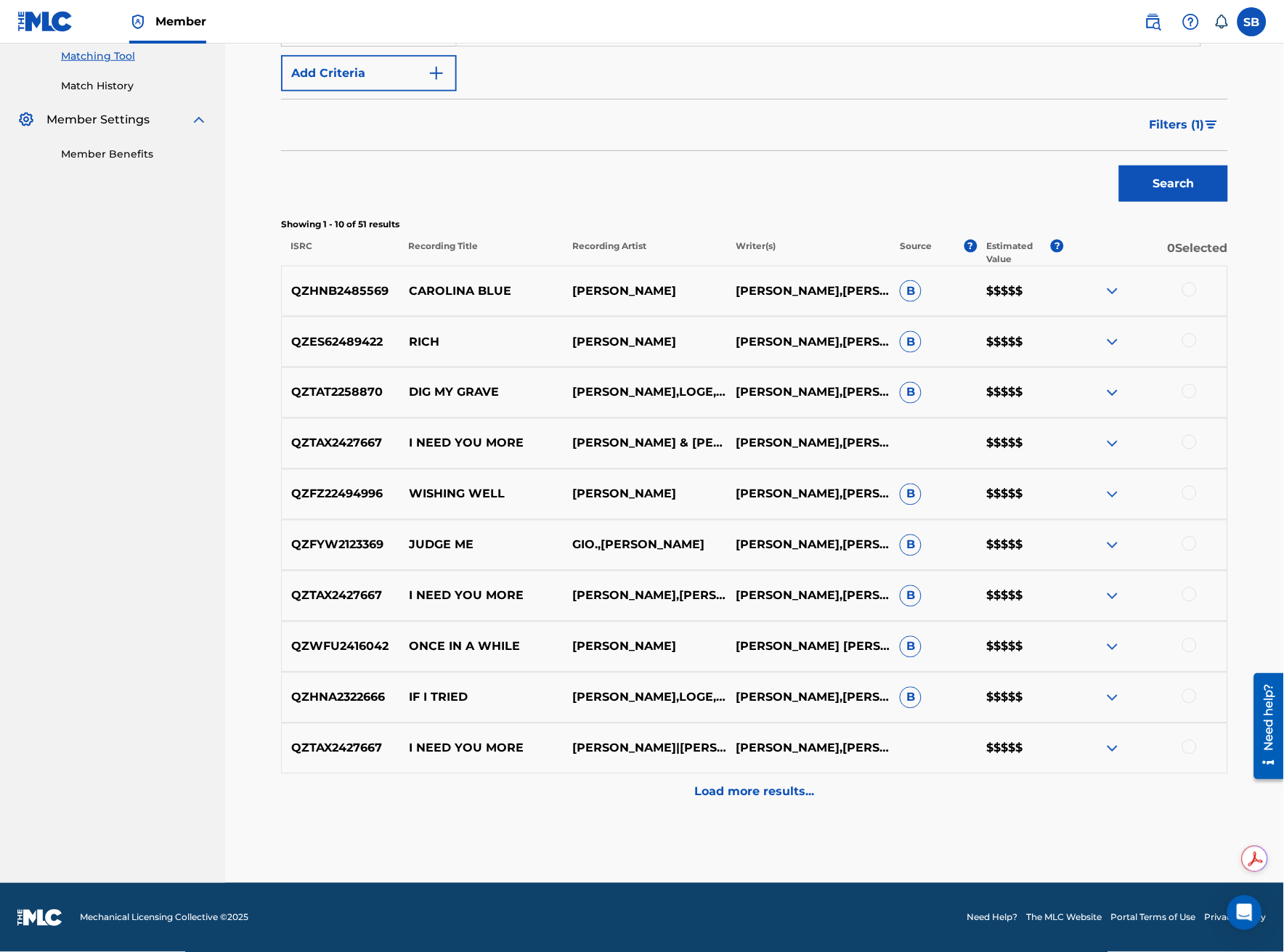 click on "Load more results..." at bounding box center (755, 792) 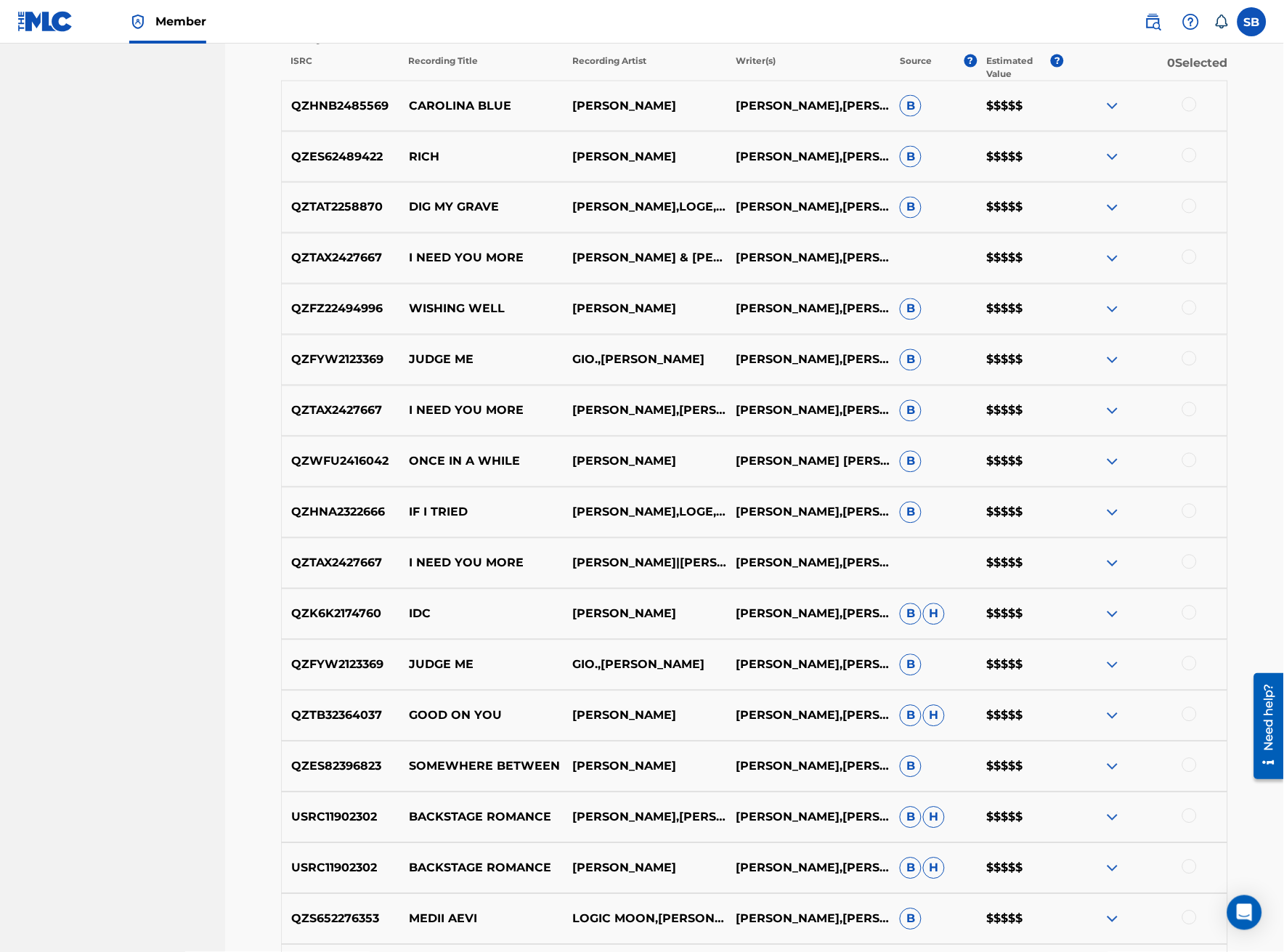 scroll, scrollTop: 561, scrollLeft: 0, axis: vertical 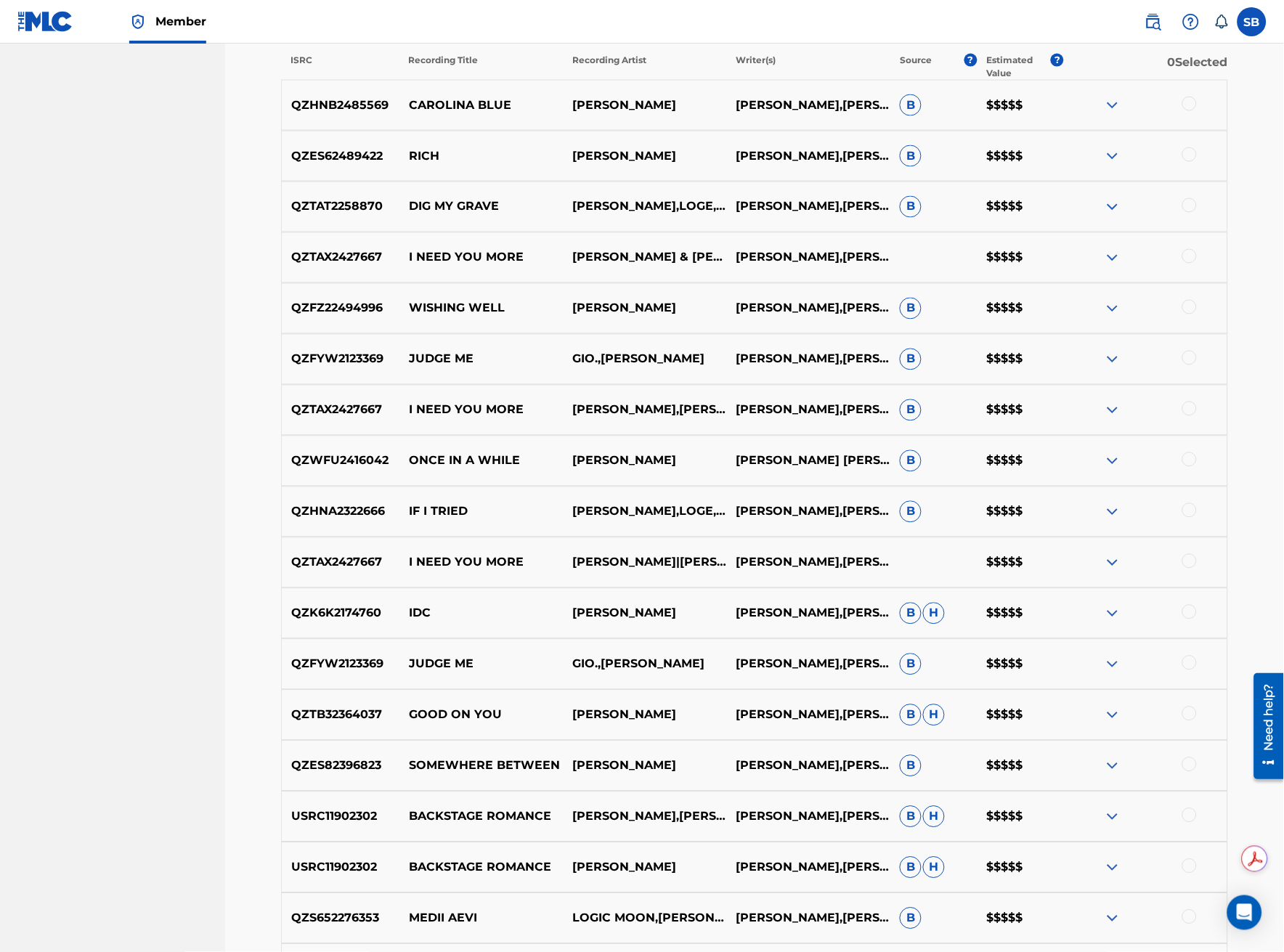 click at bounding box center (1190, 612) 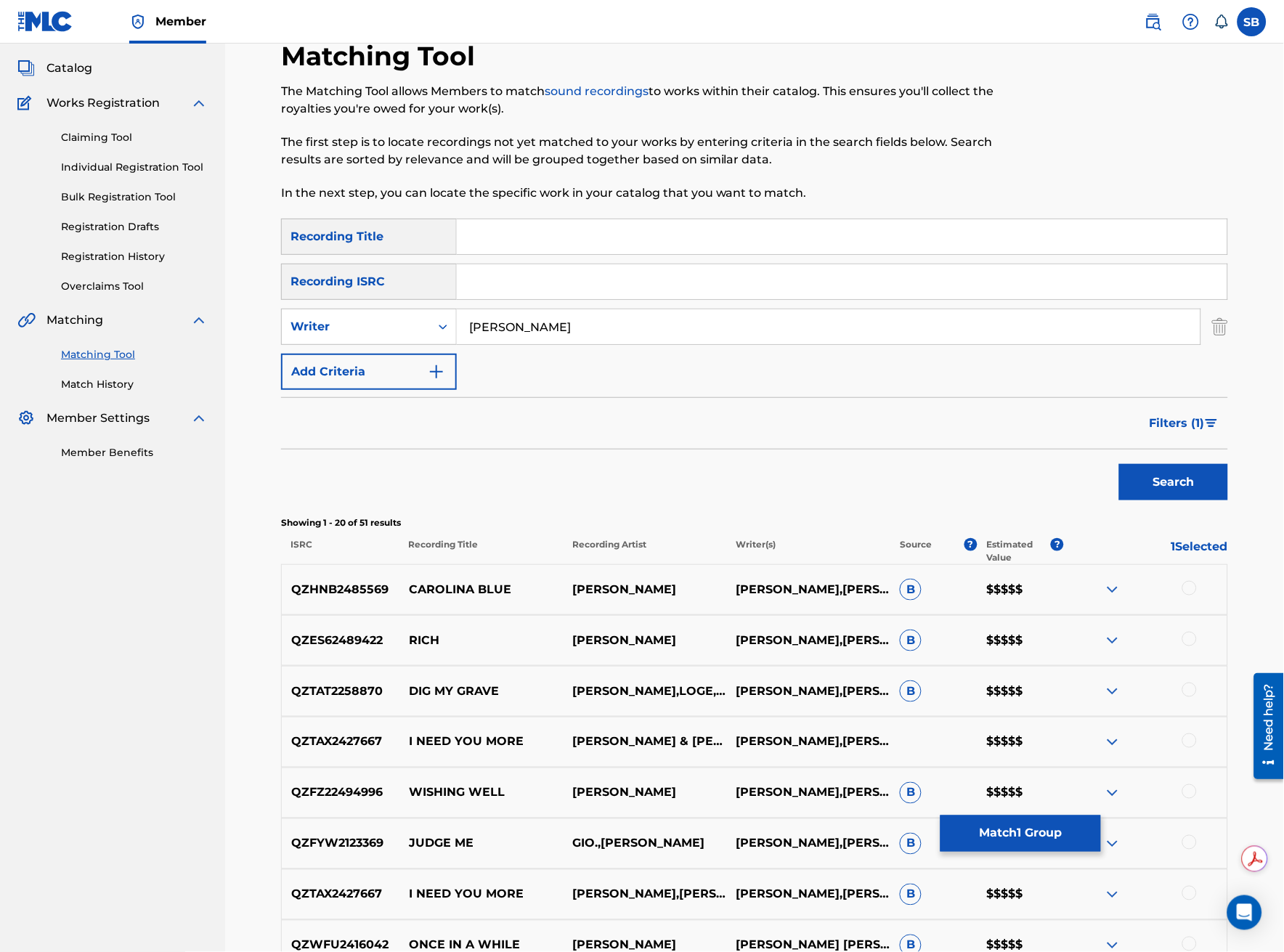 scroll, scrollTop: 0, scrollLeft: 0, axis: both 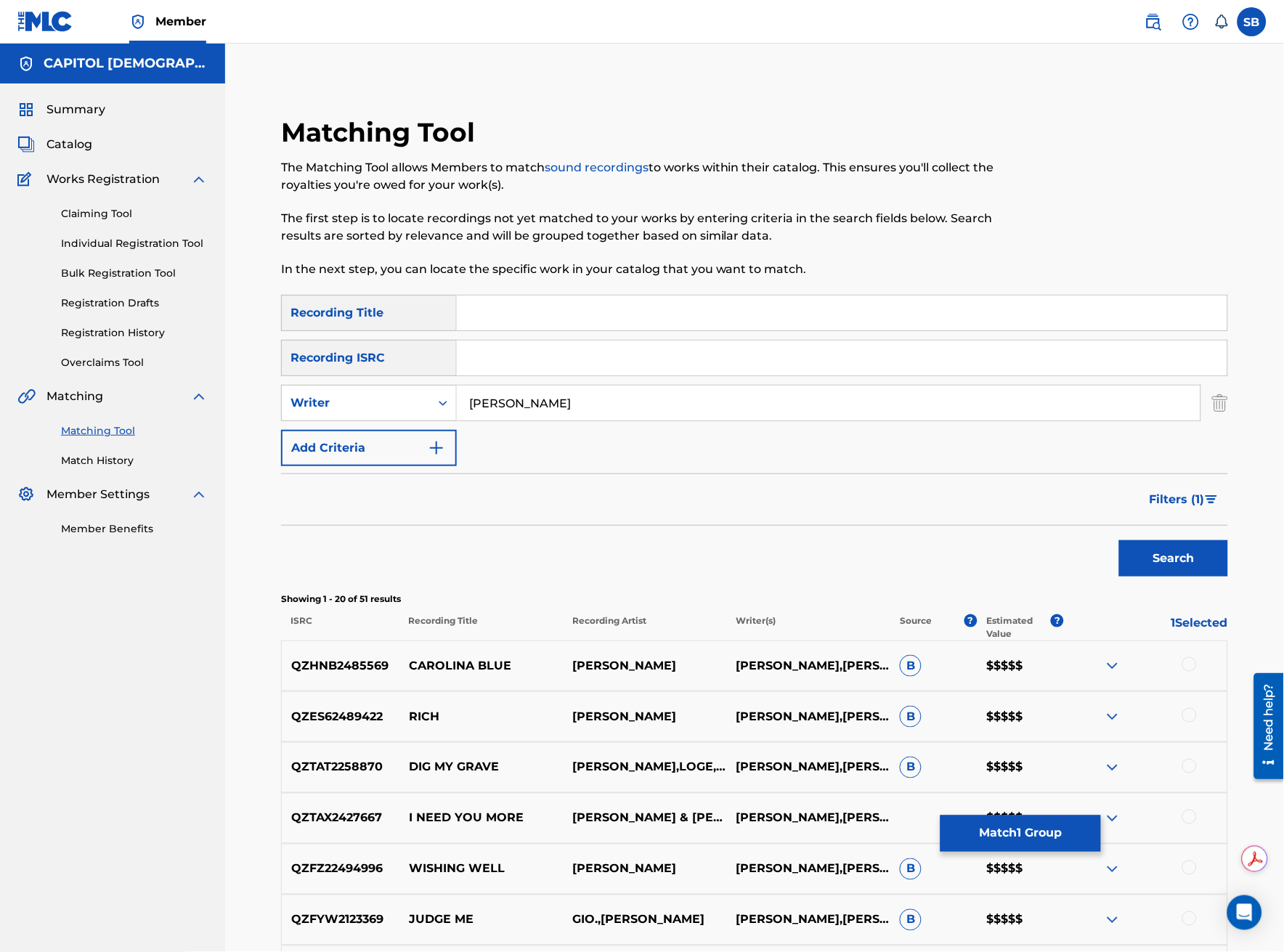 click at bounding box center [842, 313] 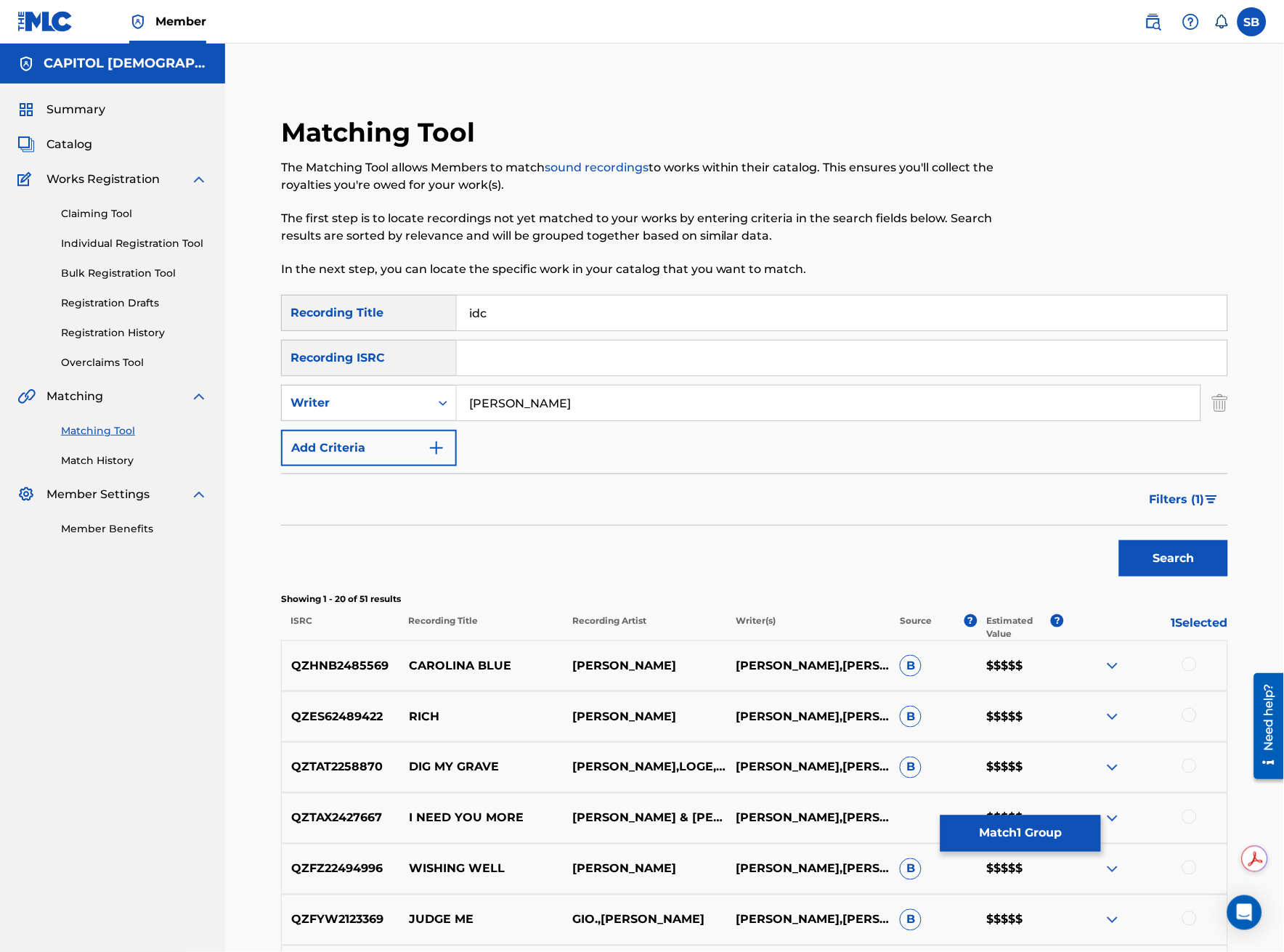 type on "idc" 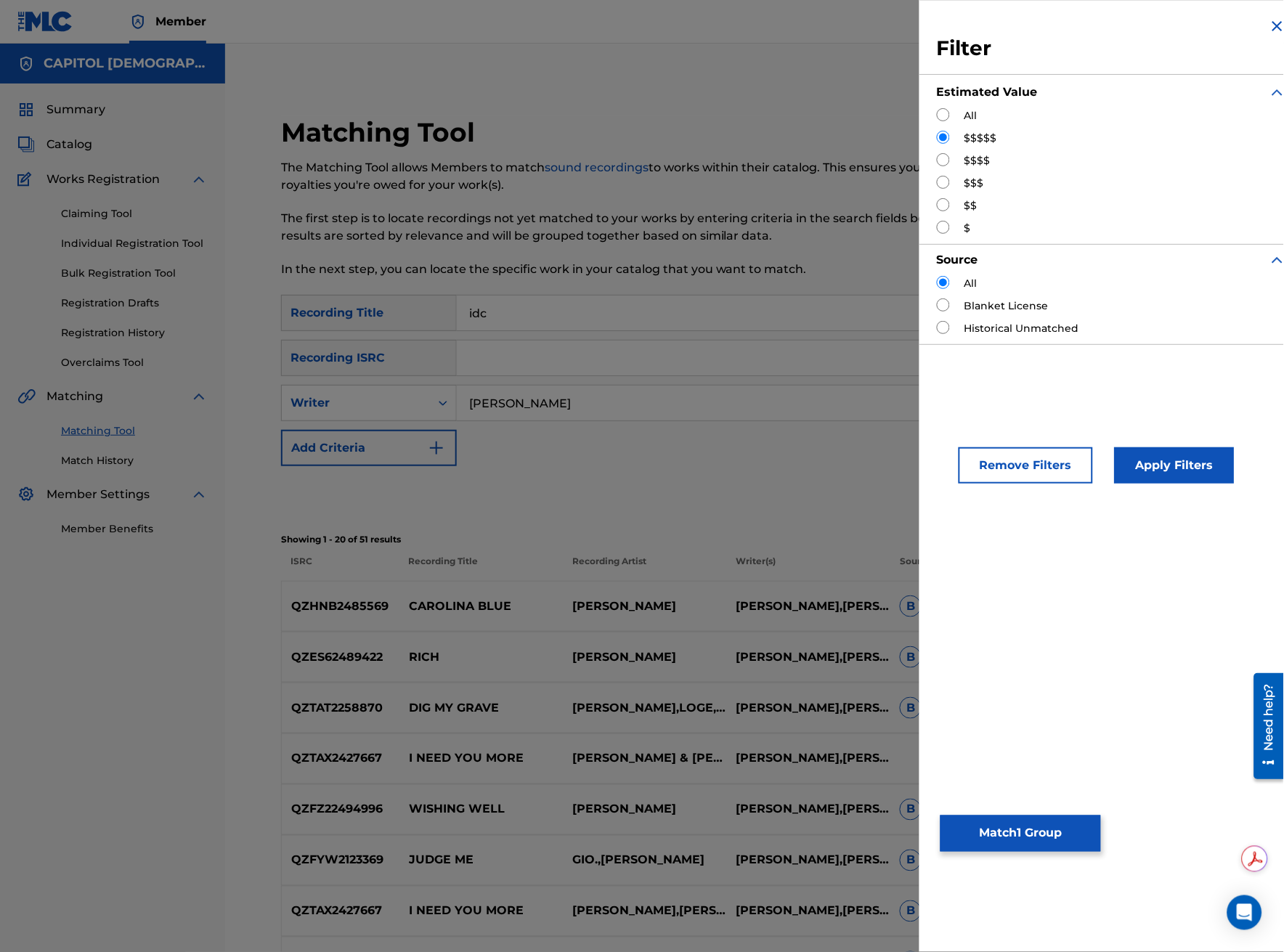 click at bounding box center [943, 115] 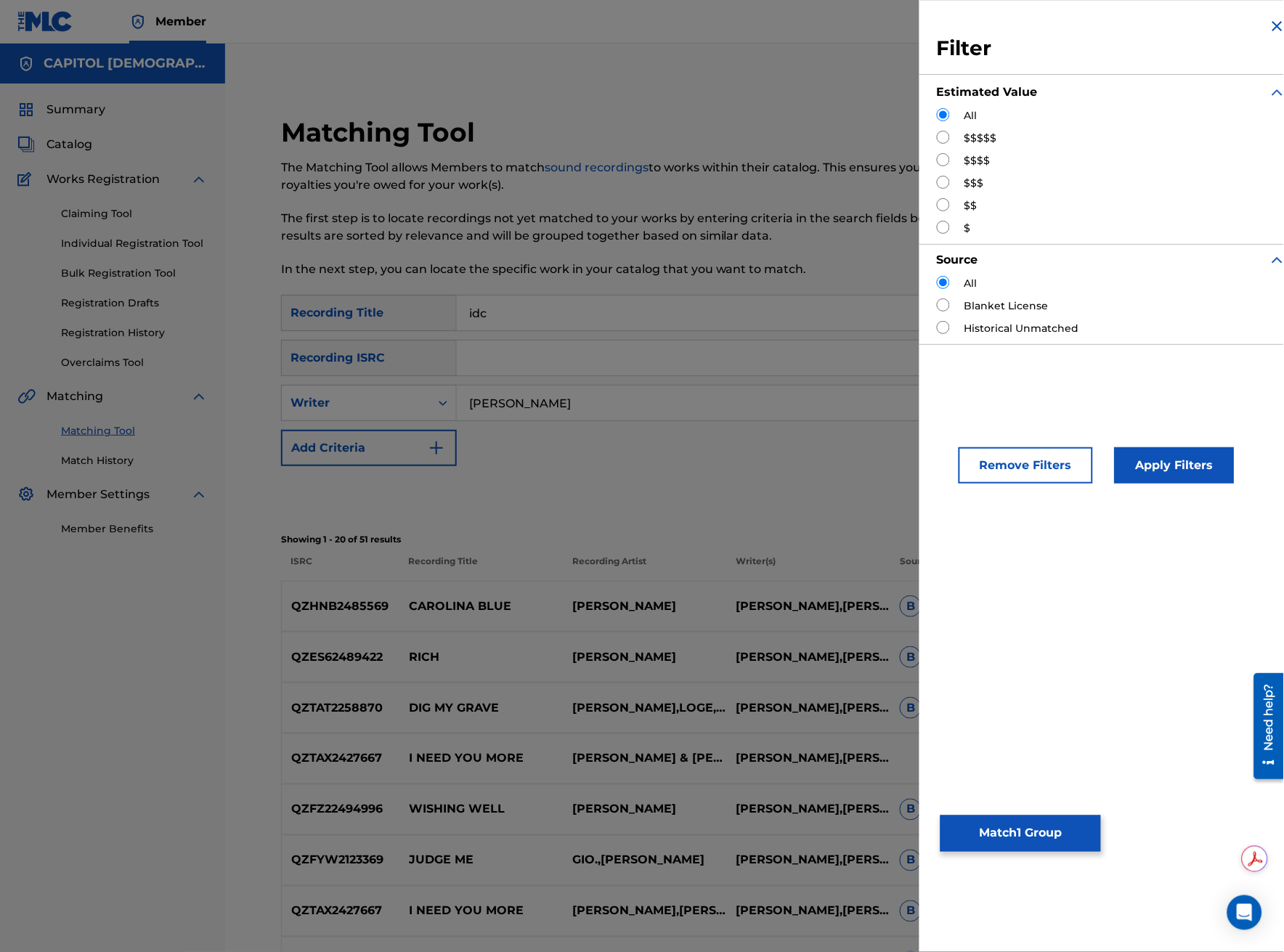click on "Apply Filters" at bounding box center (1174, 465) 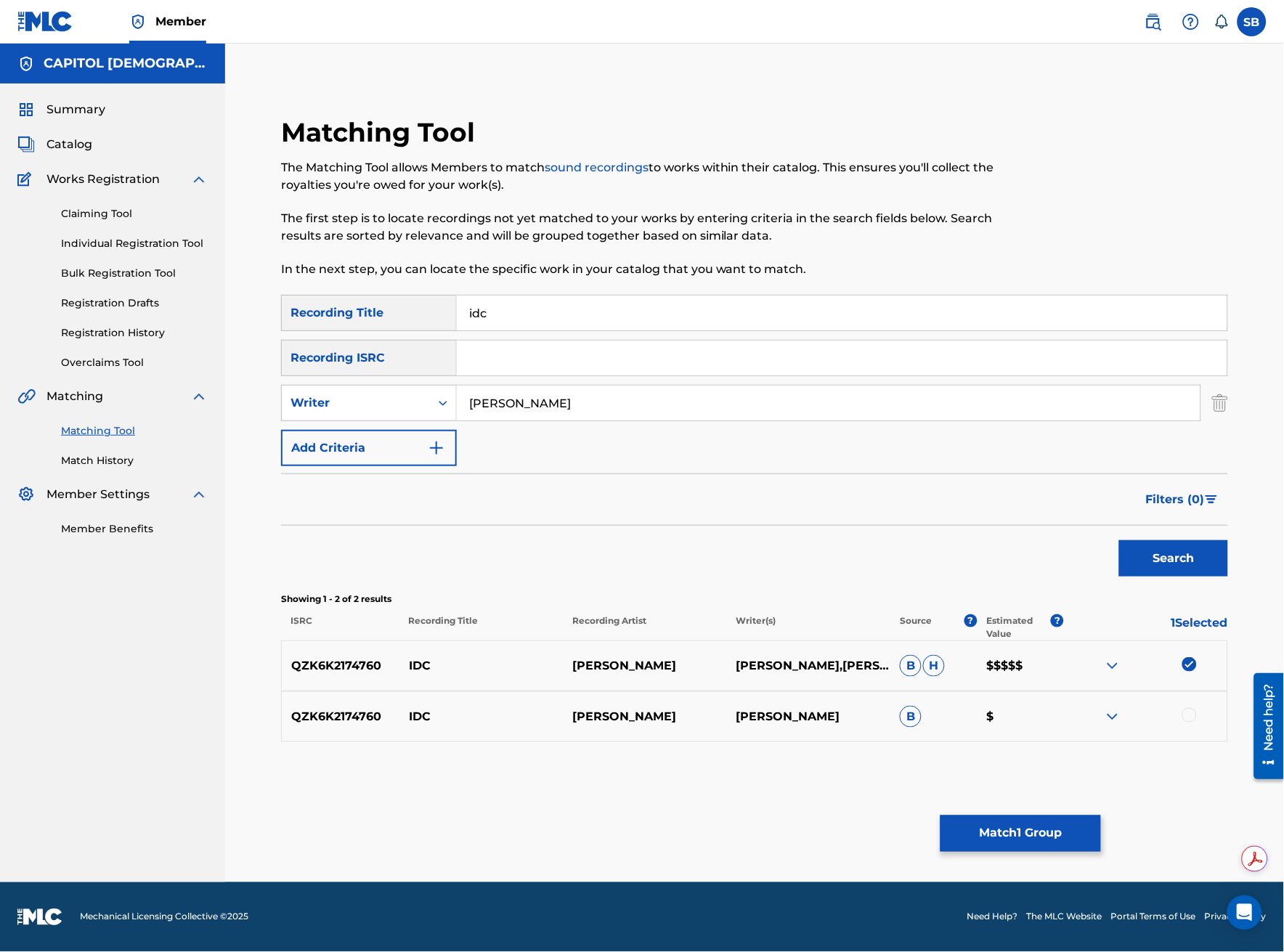 click at bounding box center [1190, 715] 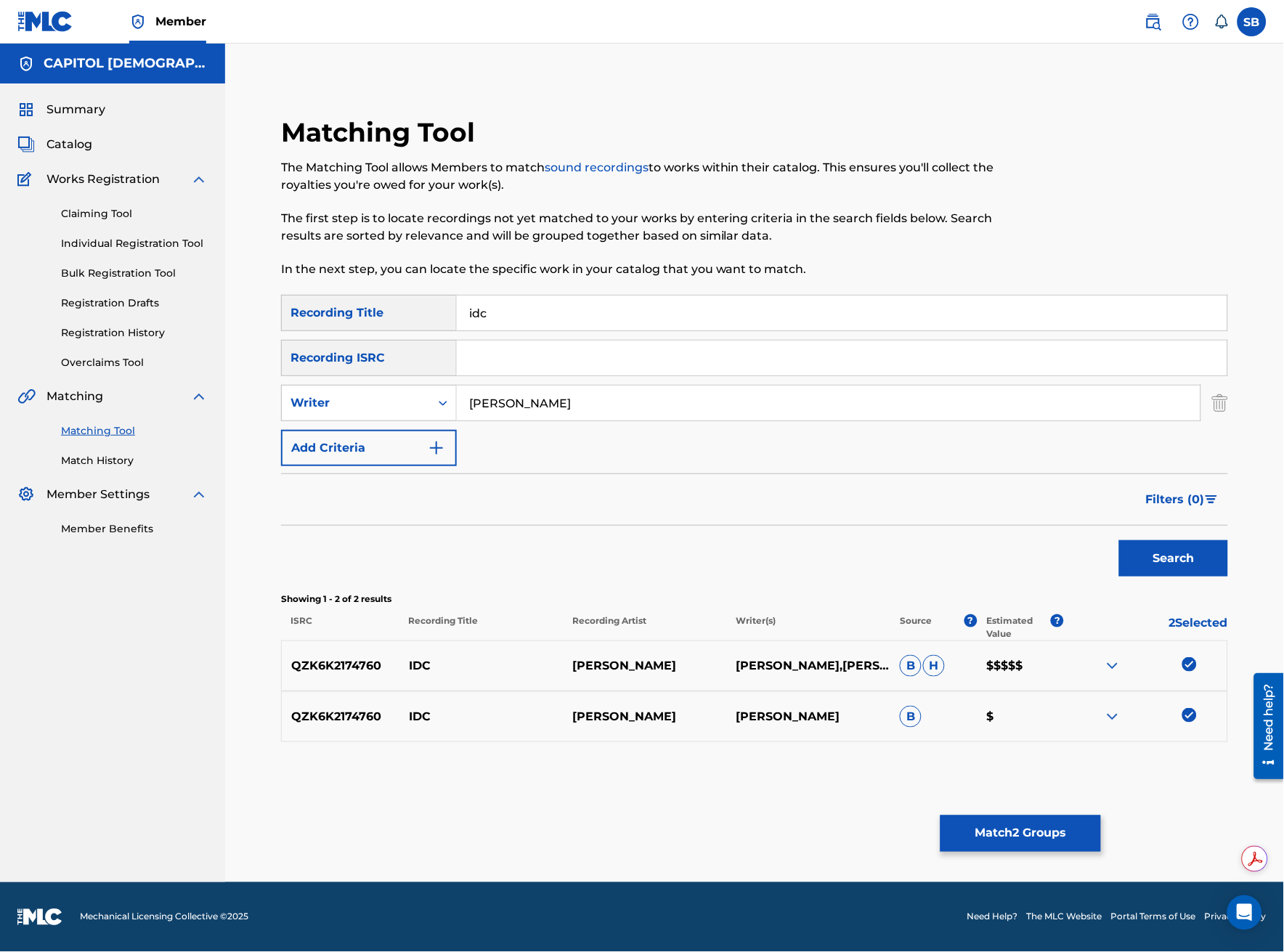 click on "idc" at bounding box center [842, 313] 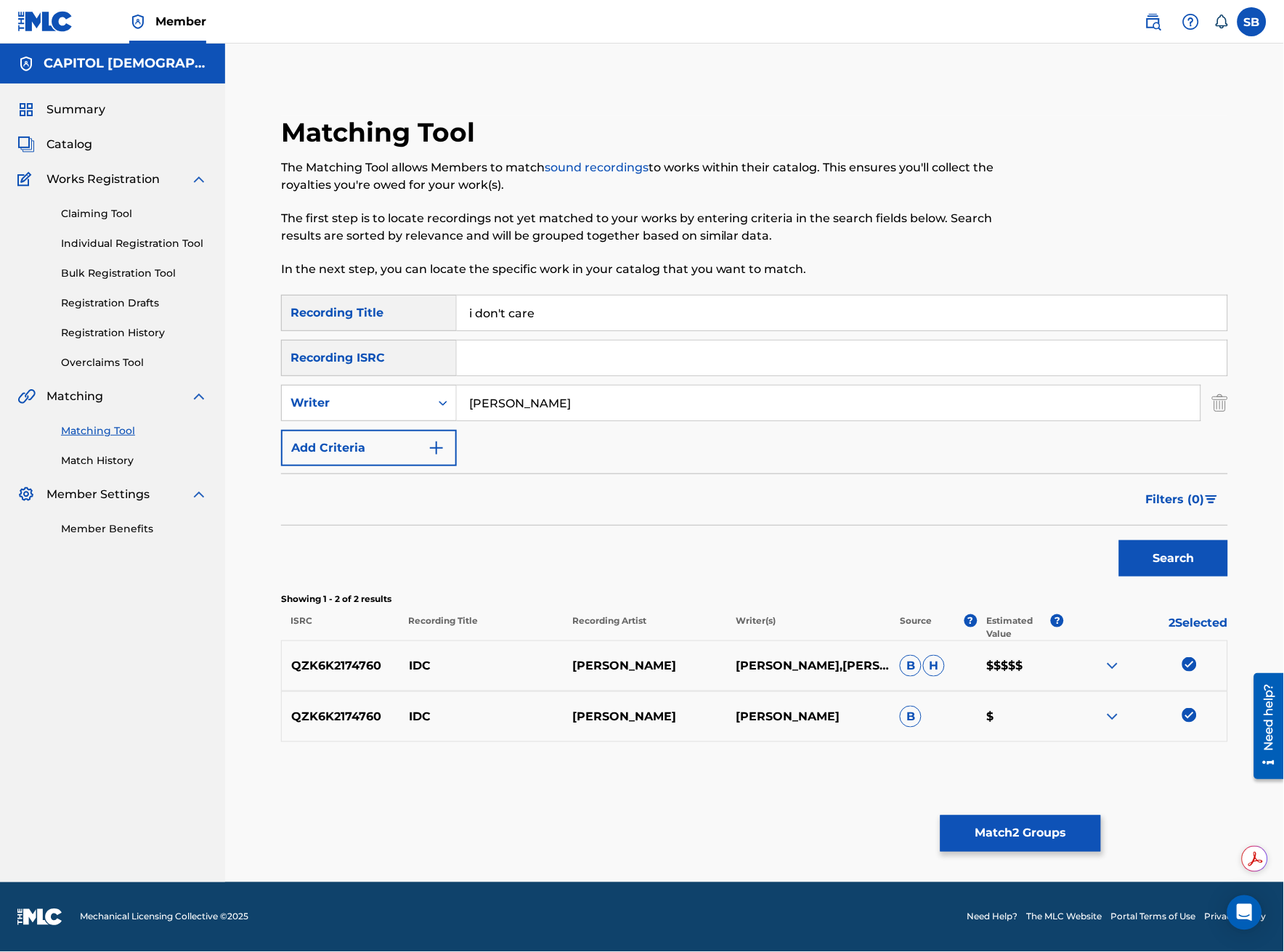 type on "i don't care" 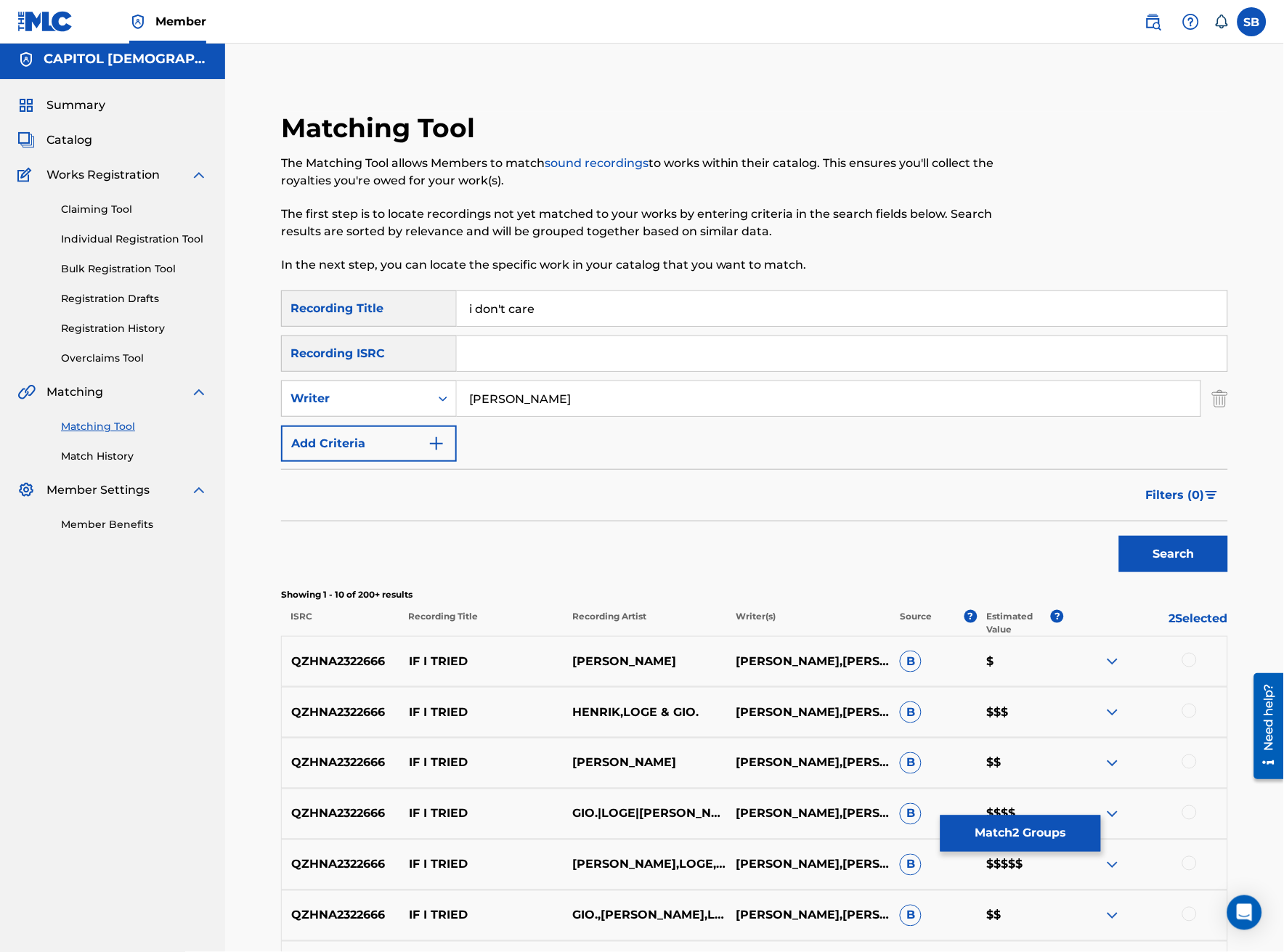 scroll, scrollTop: 0, scrollLeft: 0, axis: both 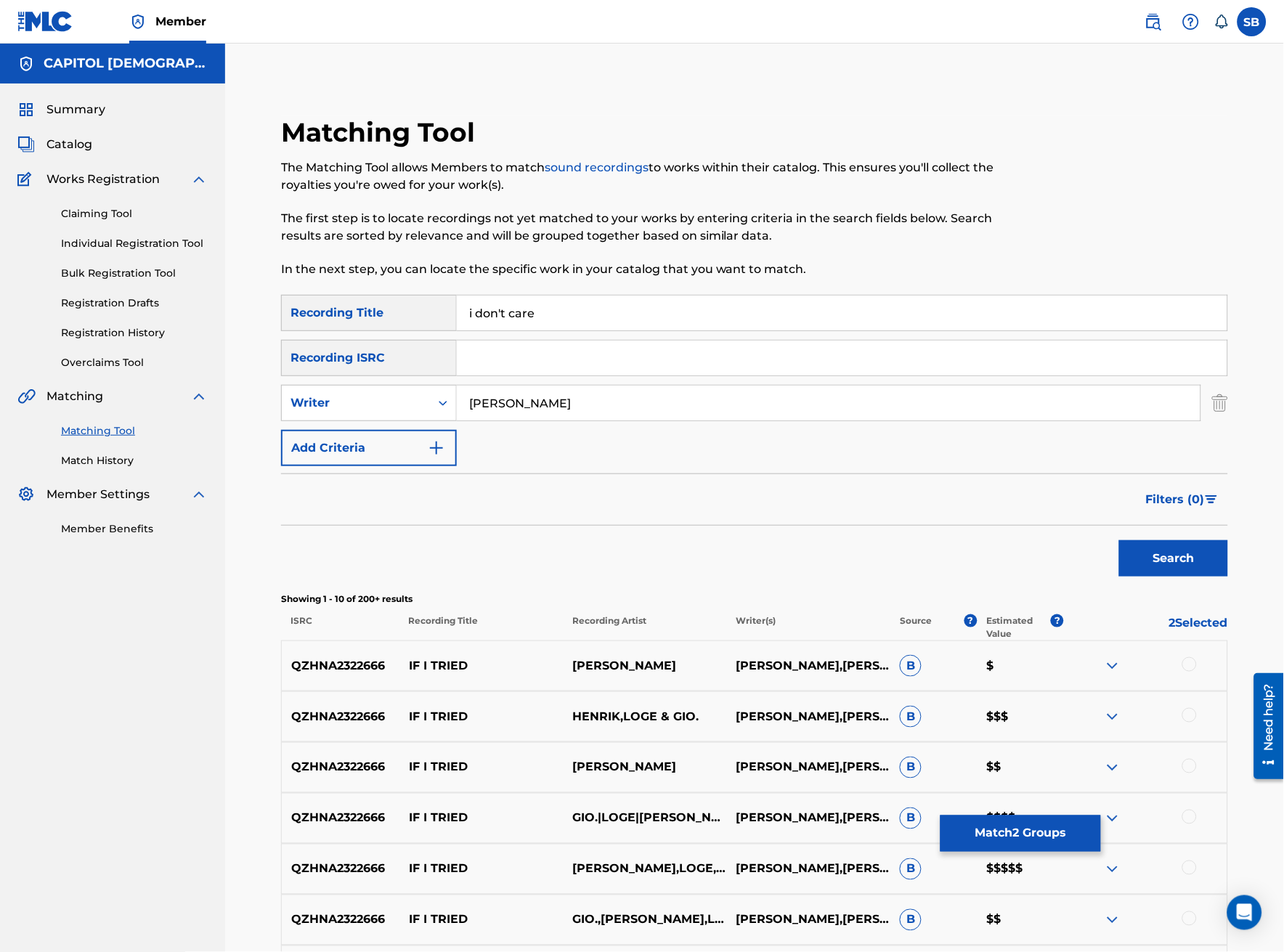click on "i don't care" at bounding box center (842, 313) 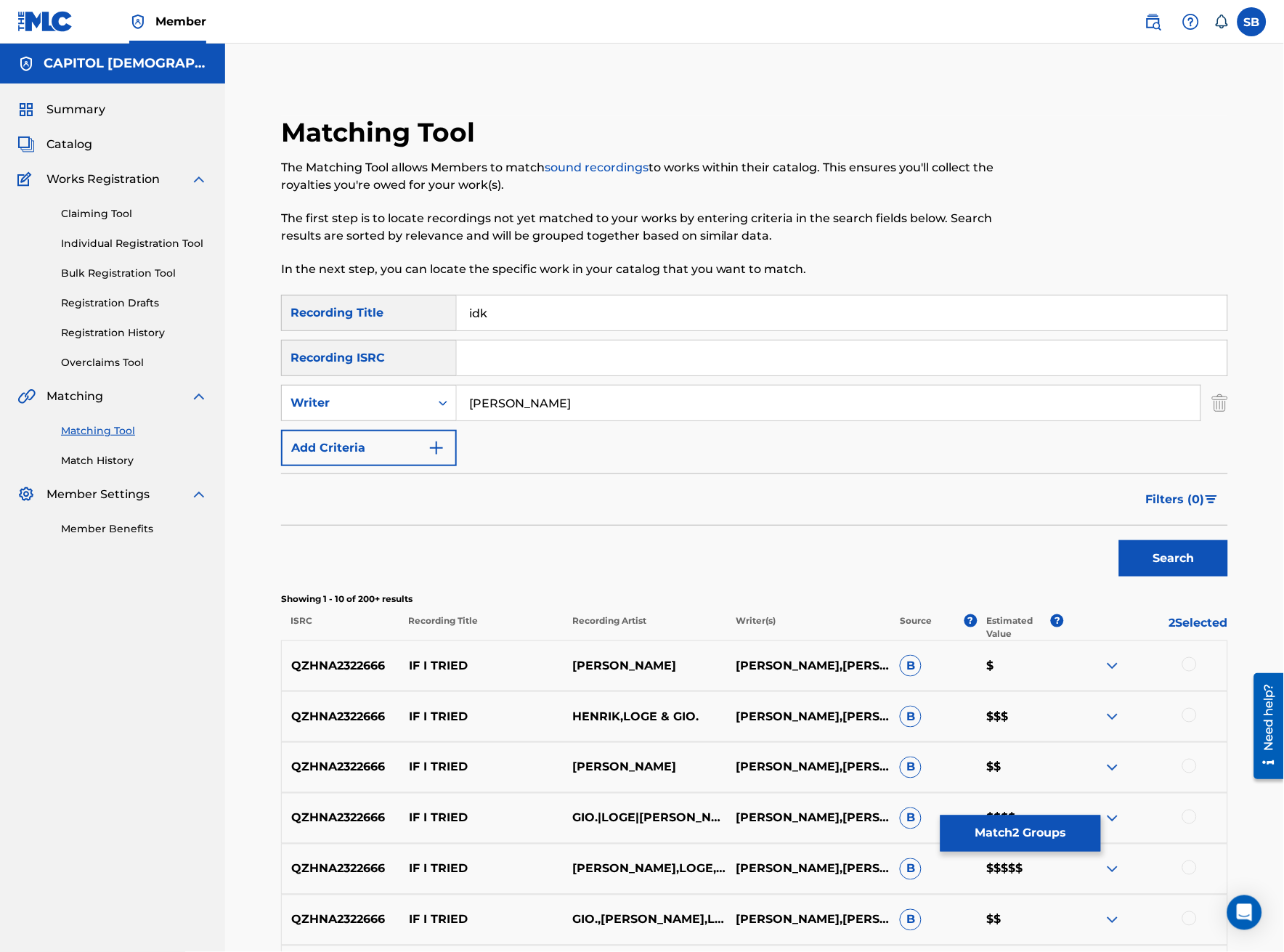 type on "idk" 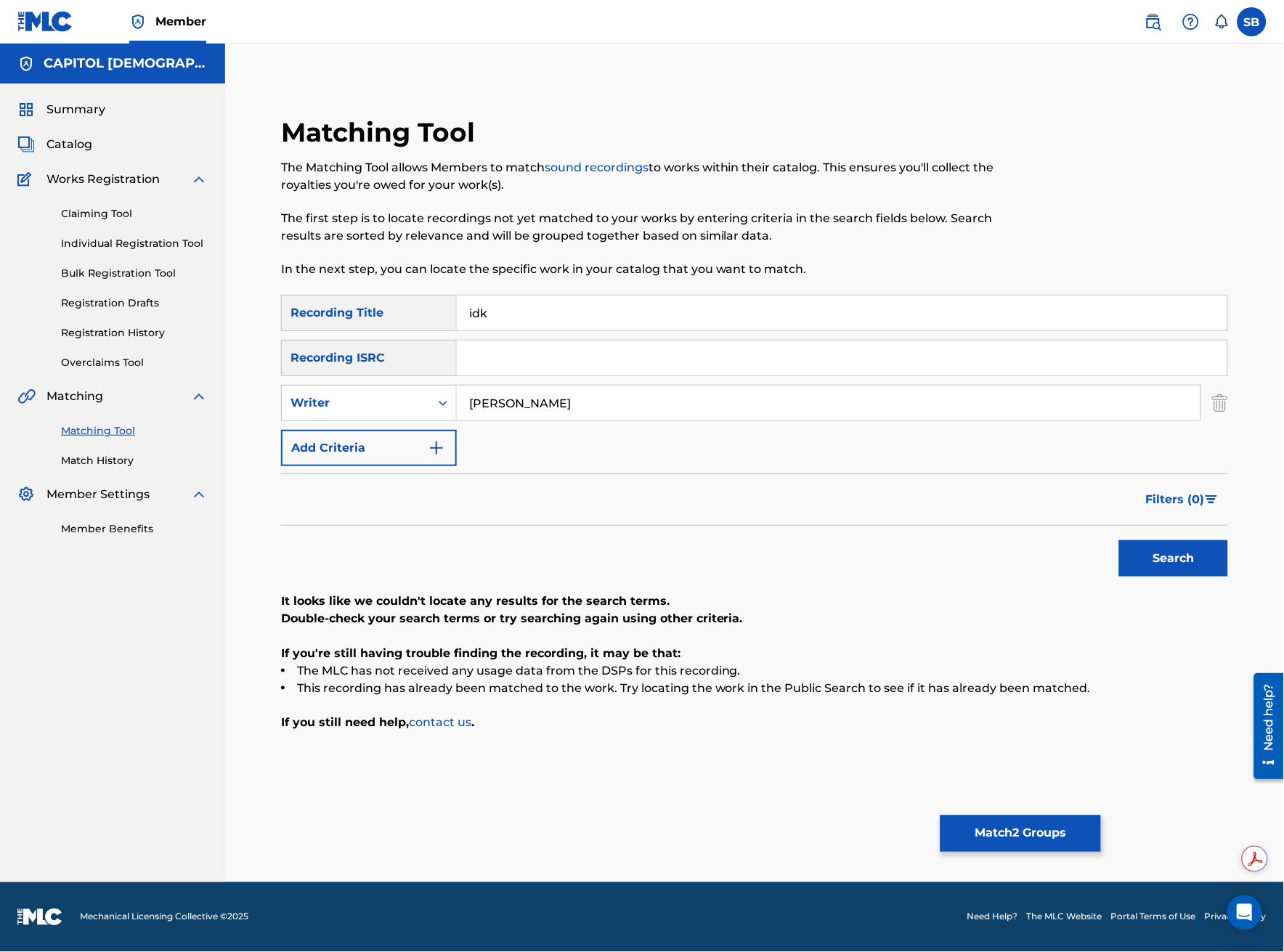 click on "Match  2 Groups" at bounding box center [1020, 834] 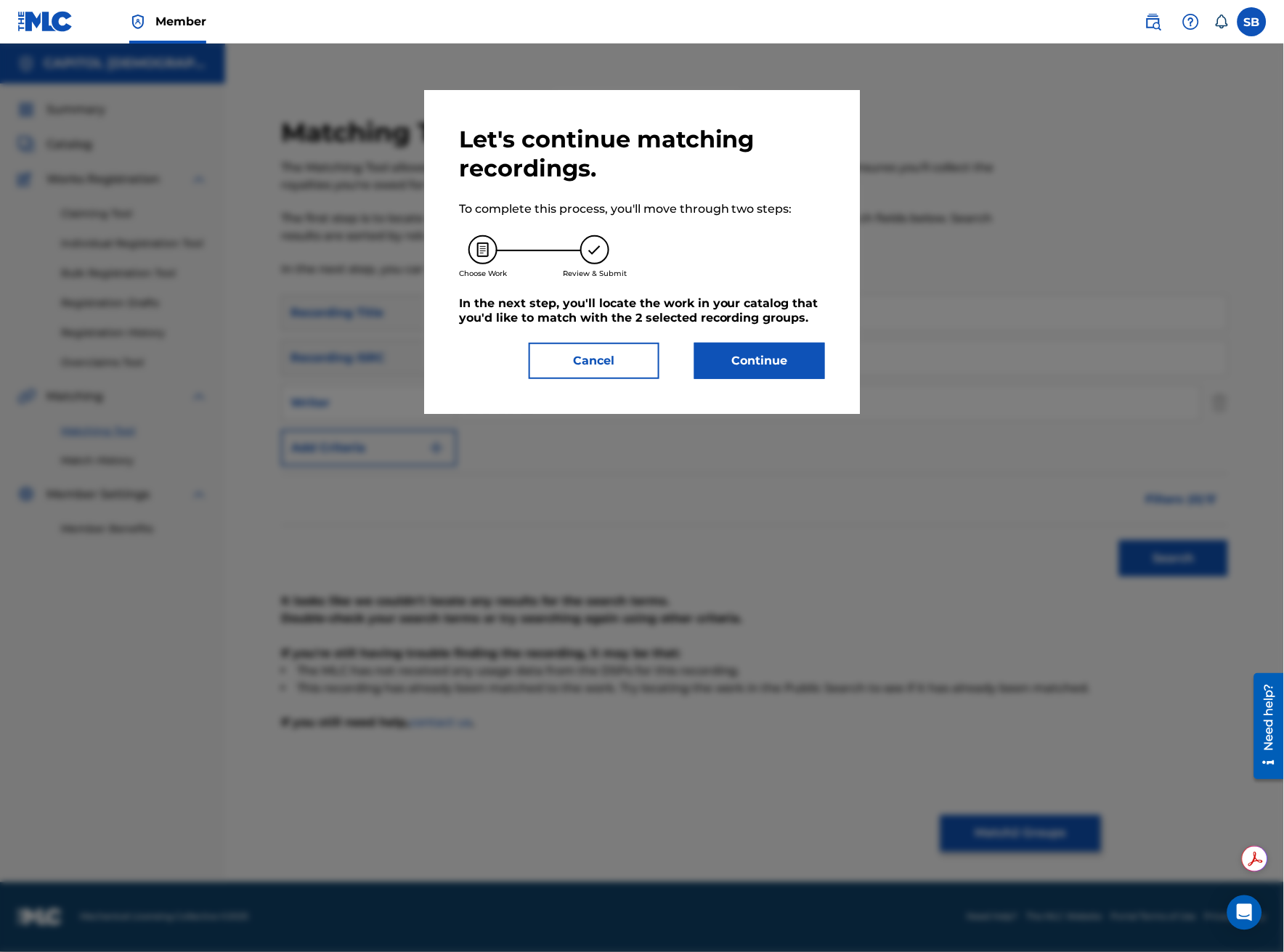 click on "Continue" at bounding box center (760, 361) 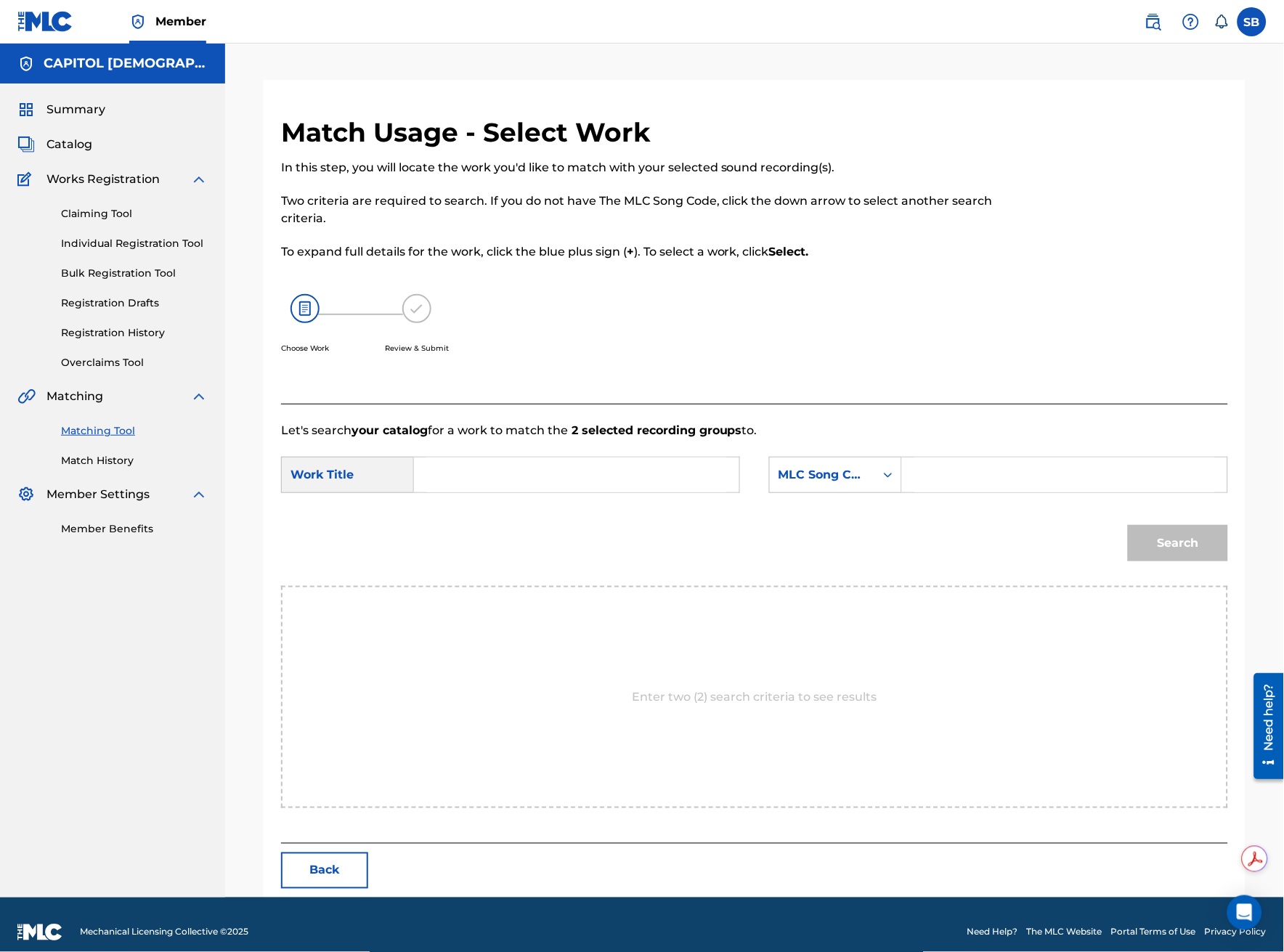 click at bounding box center (577, 475) 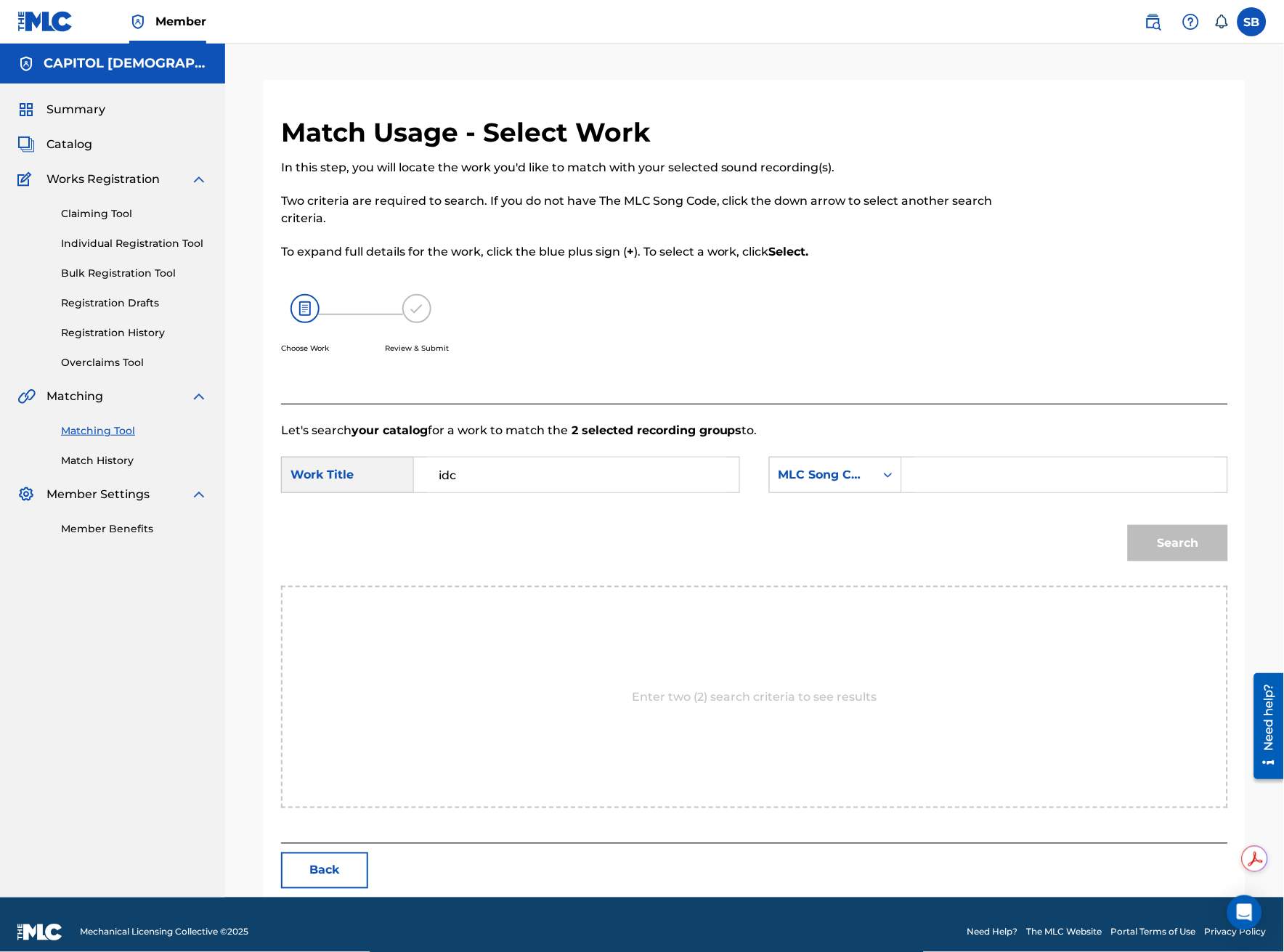 type on "idc" 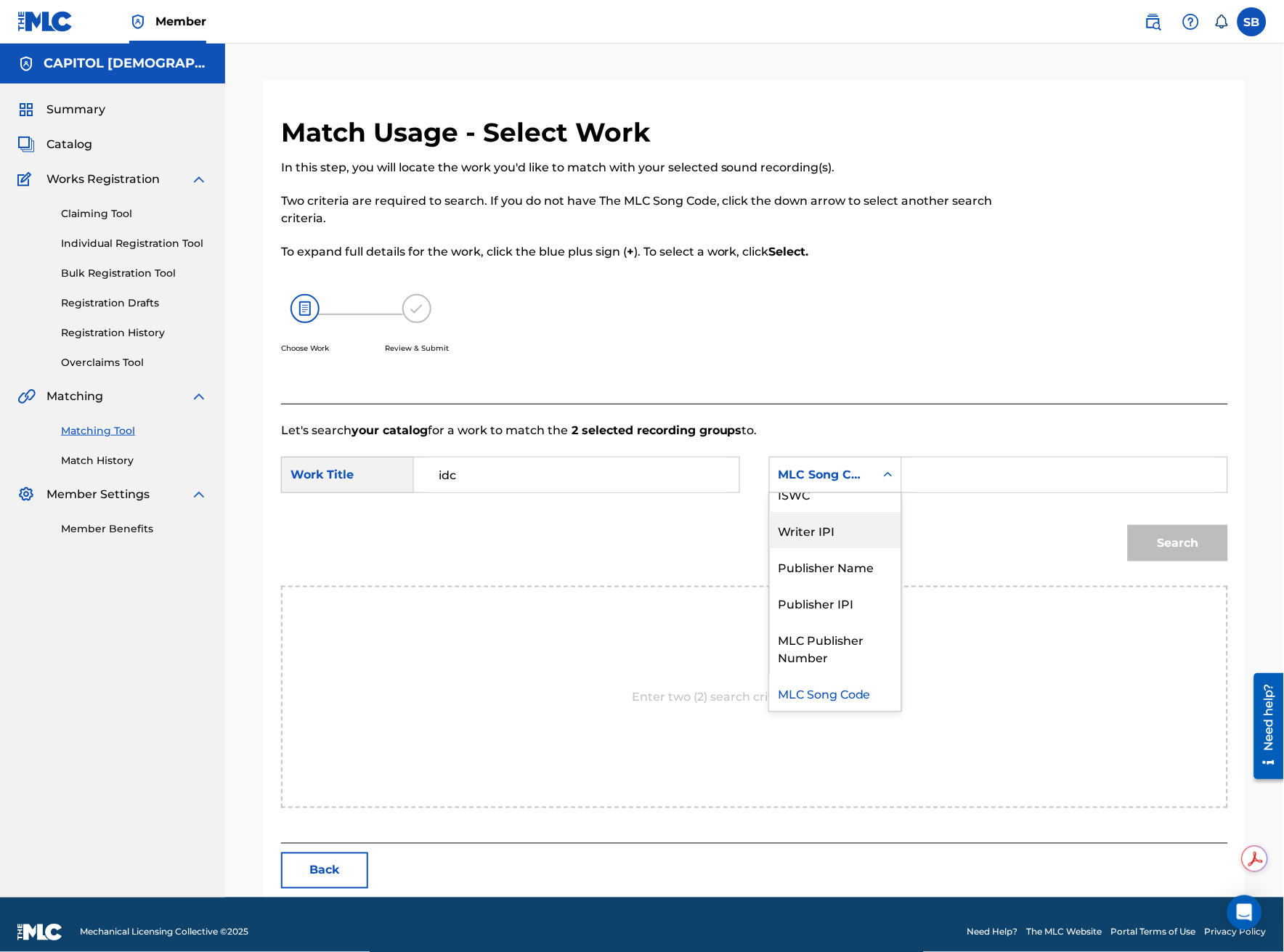scroll, scrollTop: 0, scrollLeft: 0, axis: both 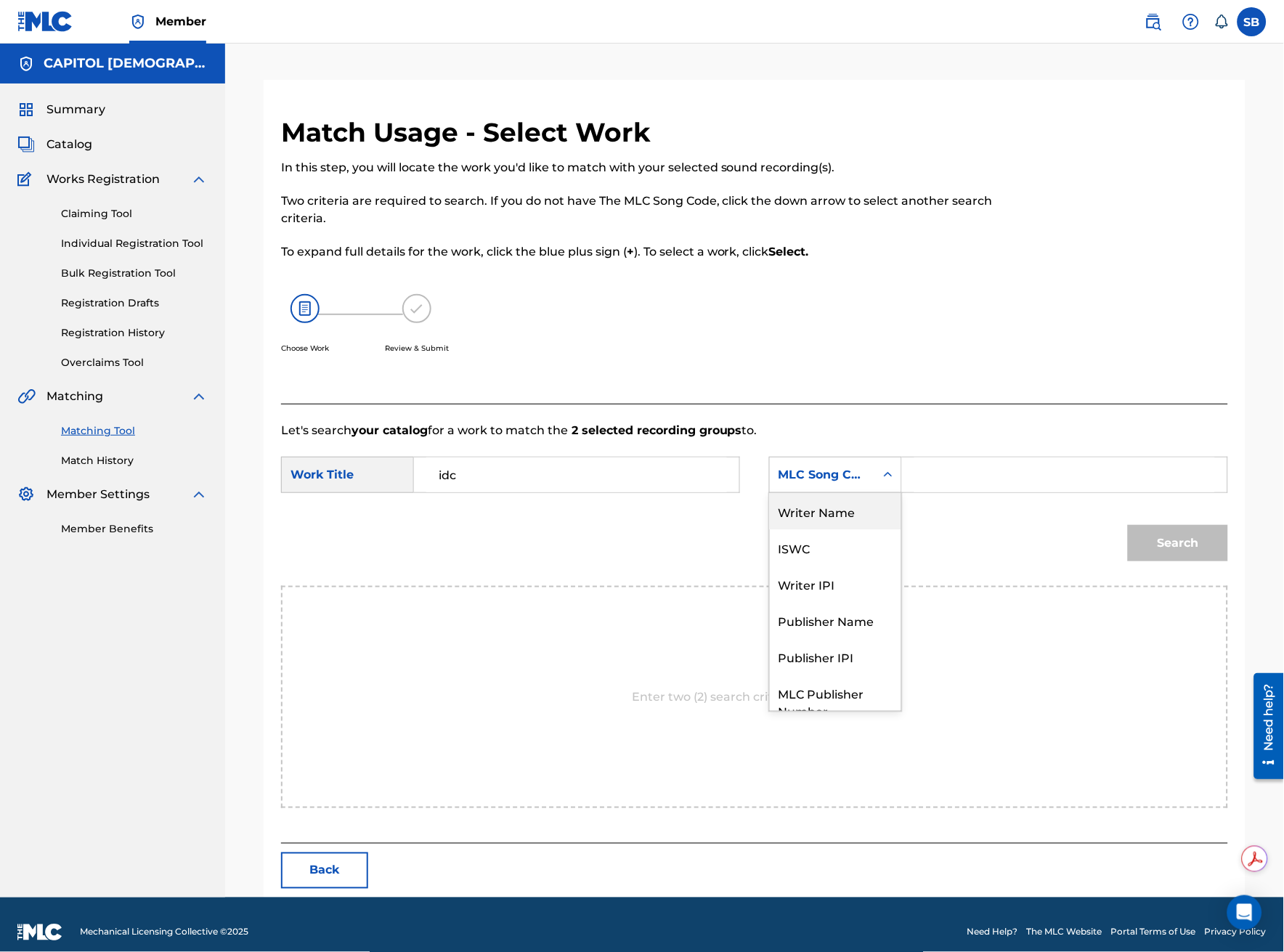 click on "Writer Name" at bounding box center [835, 511] 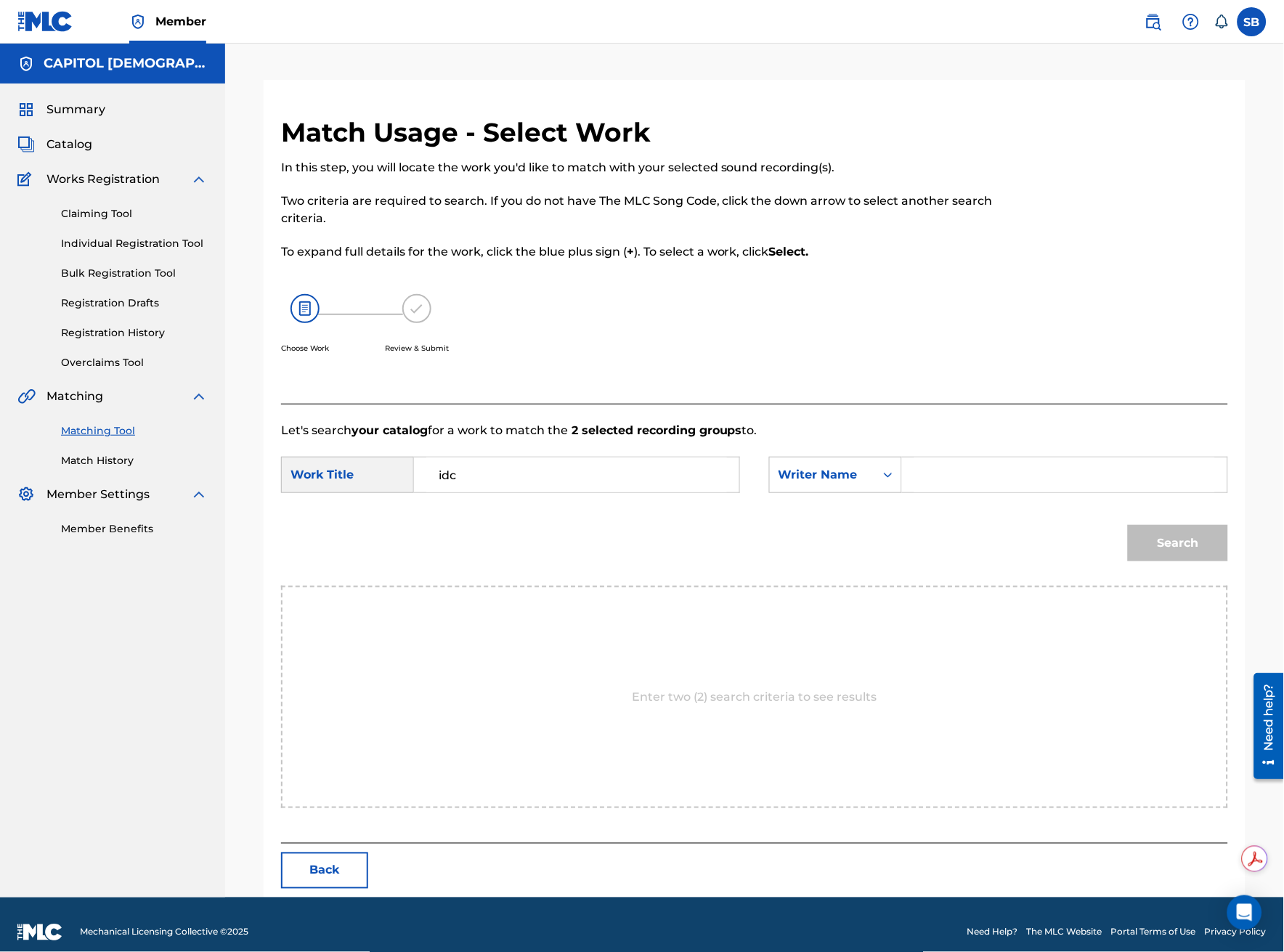 drag, startPoint x: 1004, startPoint y: 497, endPoint x: 986, endPoint y: 478, distance: 26.172505 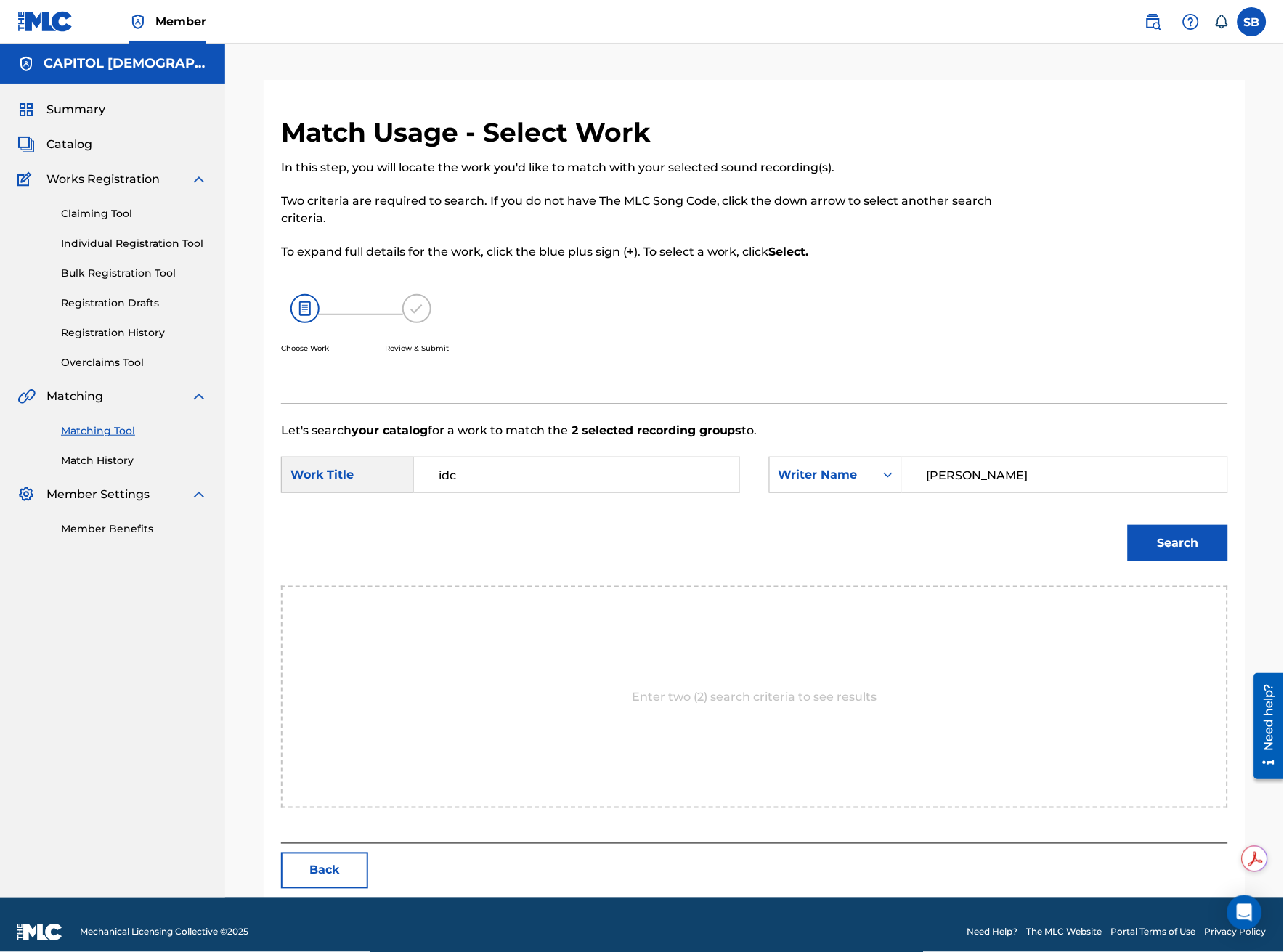 click on "Search" at bounding box center (1178, 543) 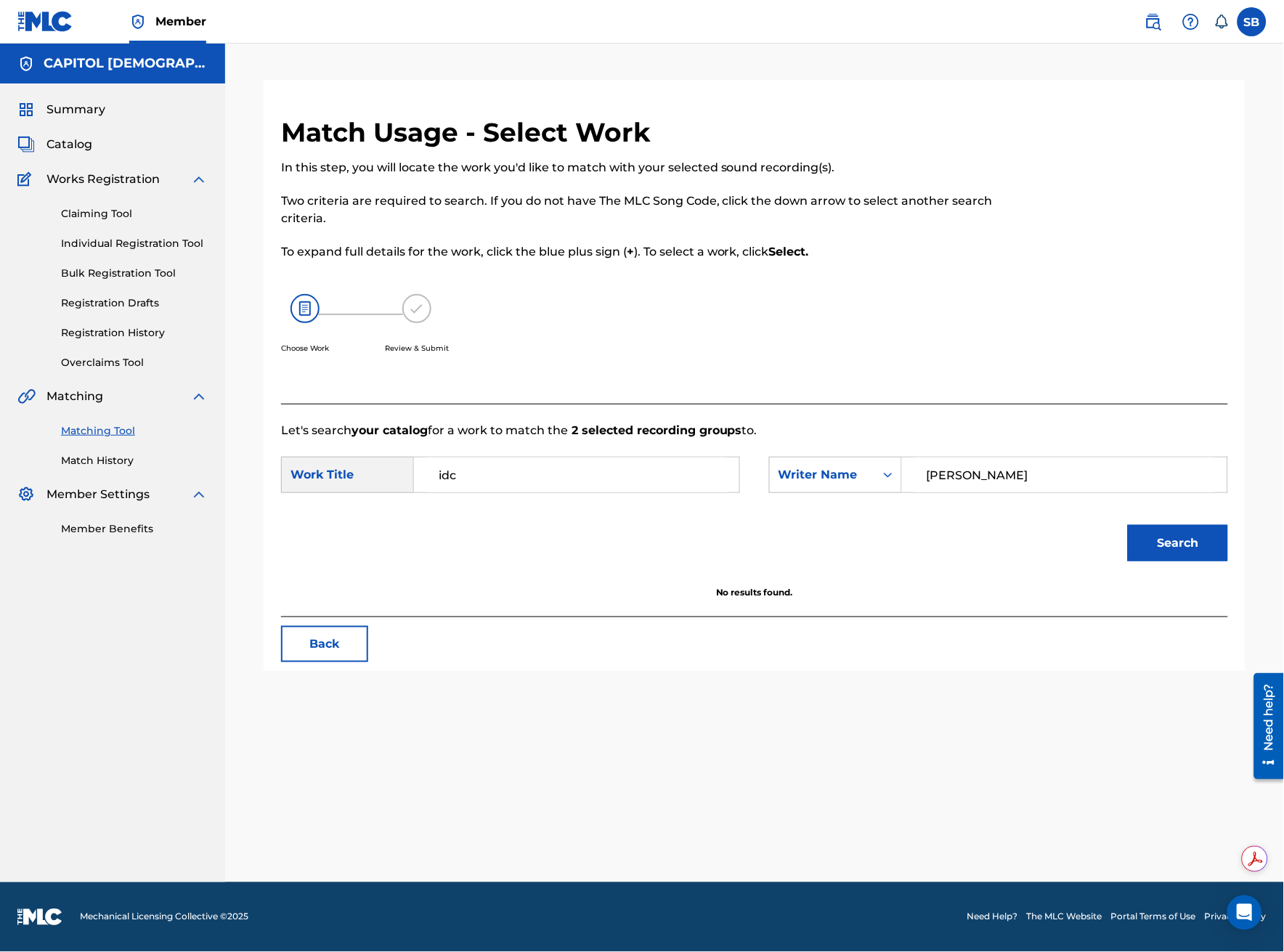 click on "idc" at bounding box center [577, 475] 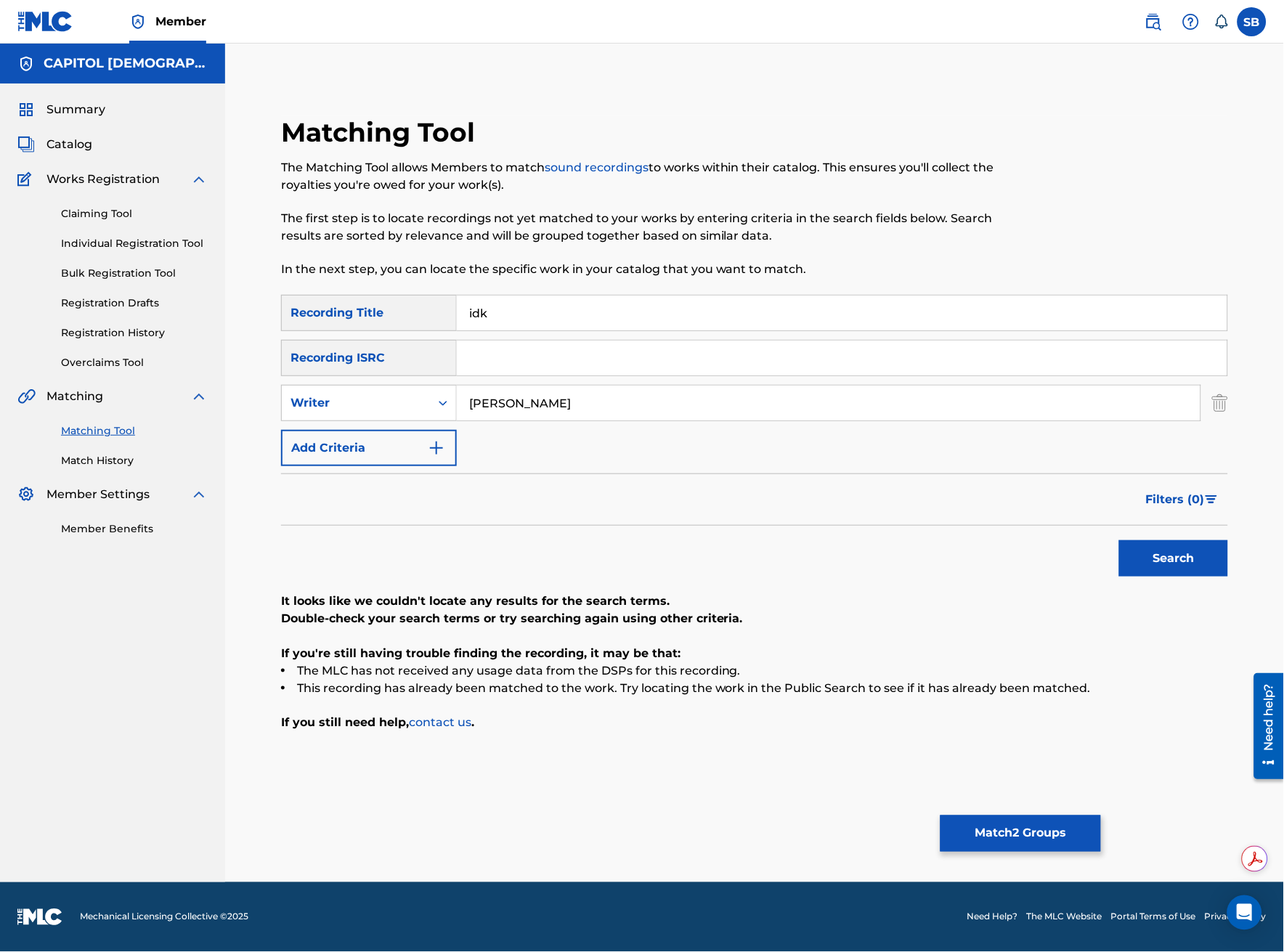 click on "idk" at bounding box center (842, 313) 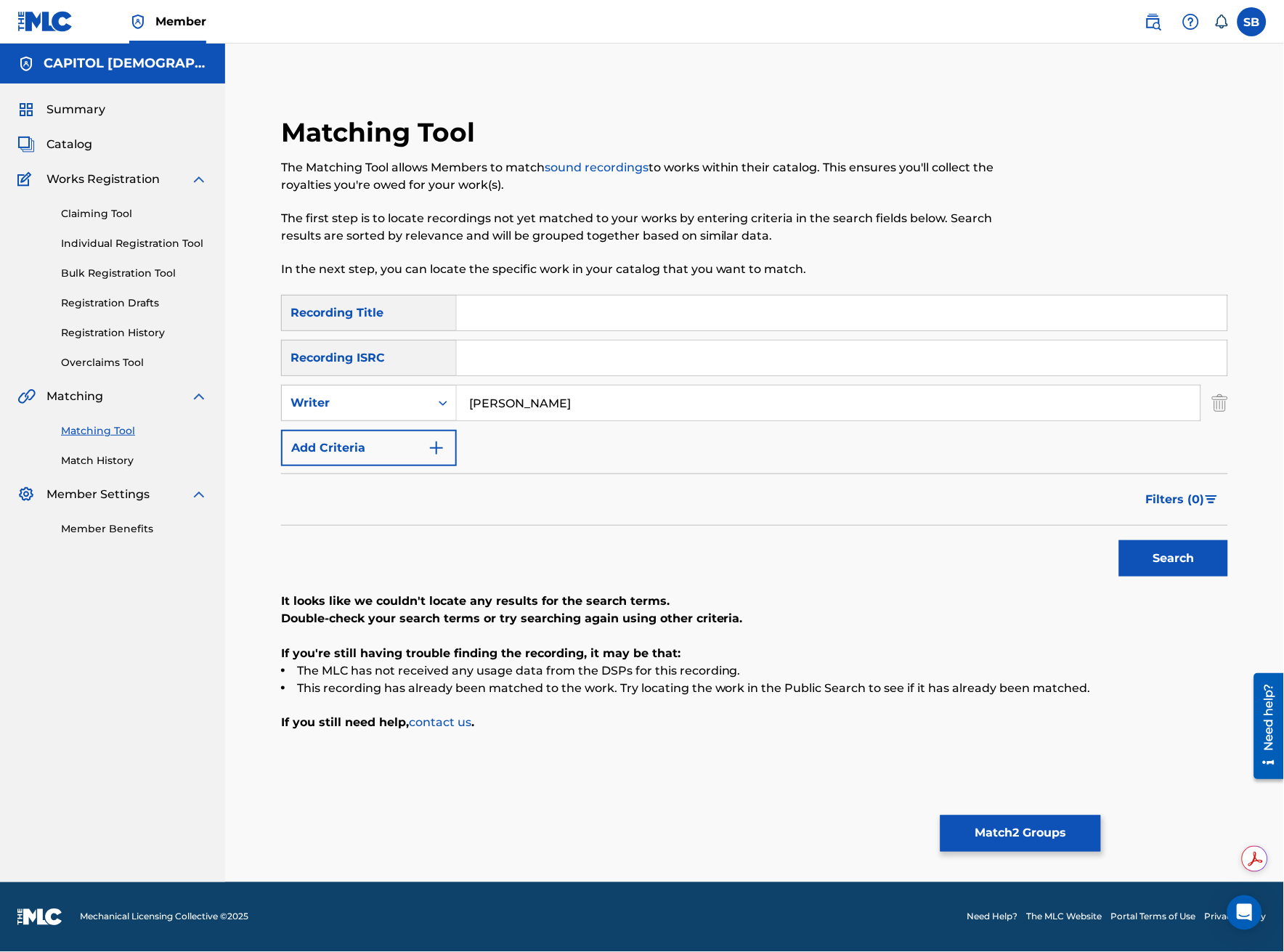 type 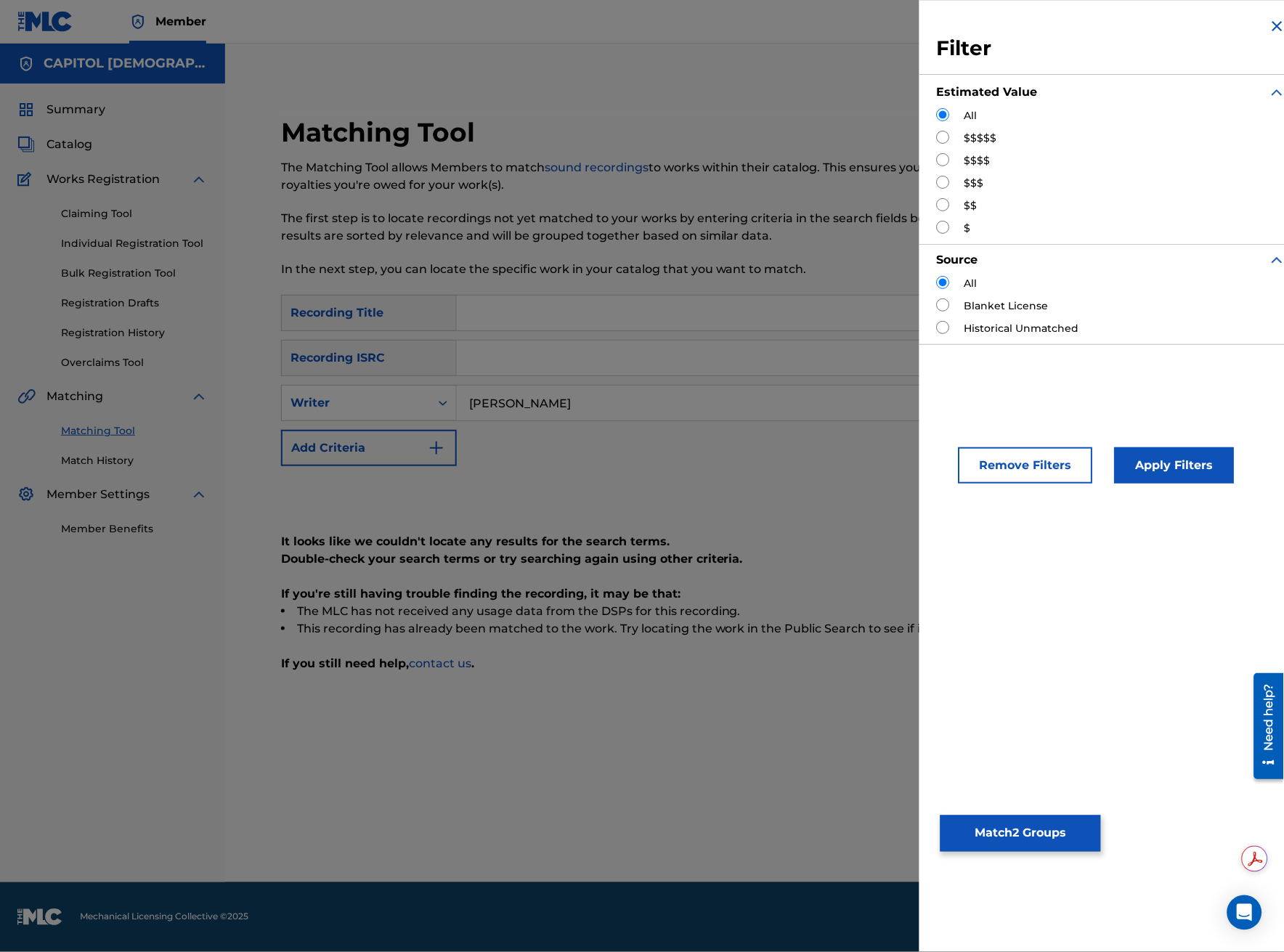 click at bounding box center [943, 137] 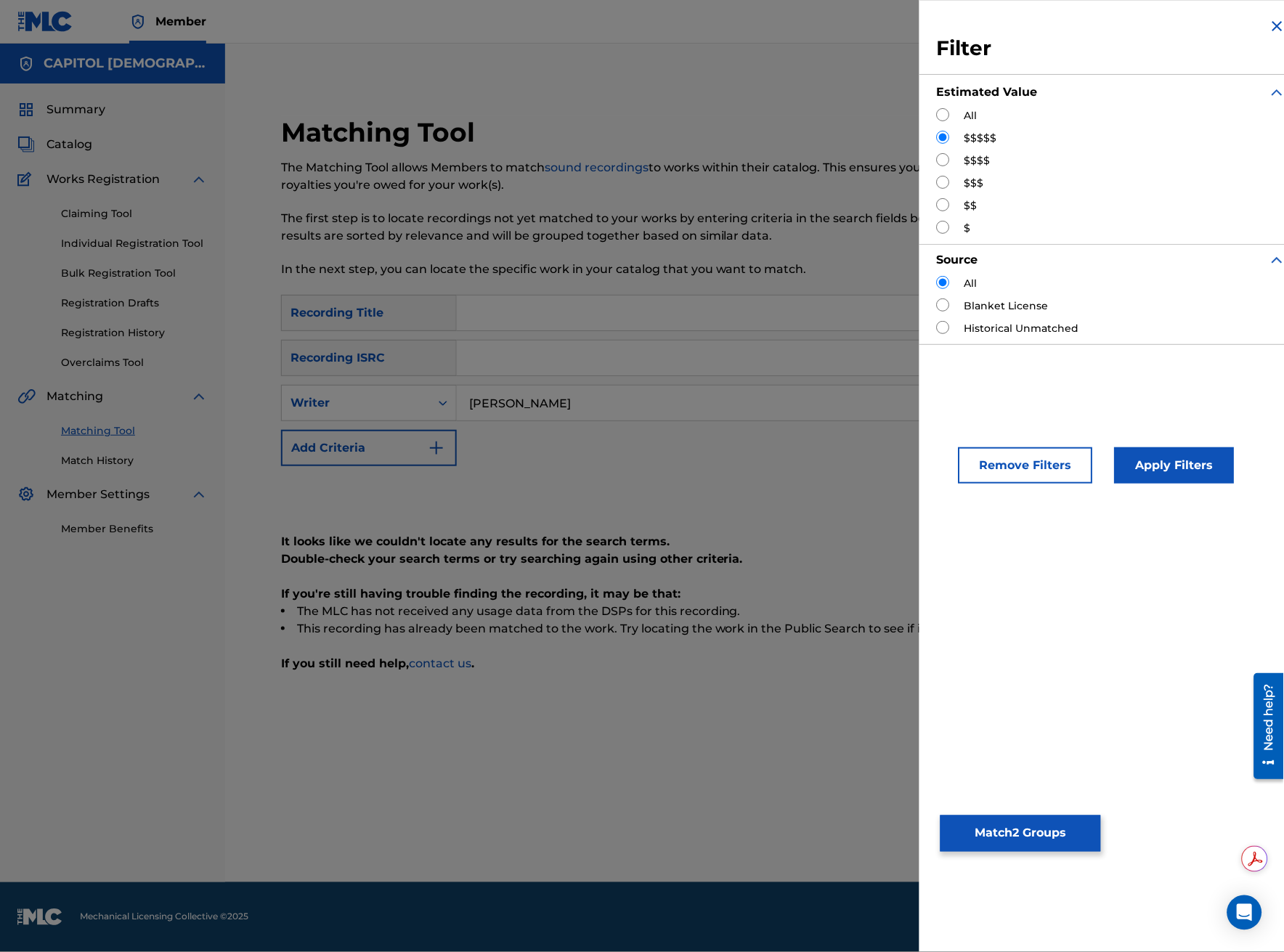 click on "Apply Filters" at bounding box center [1174, 465] 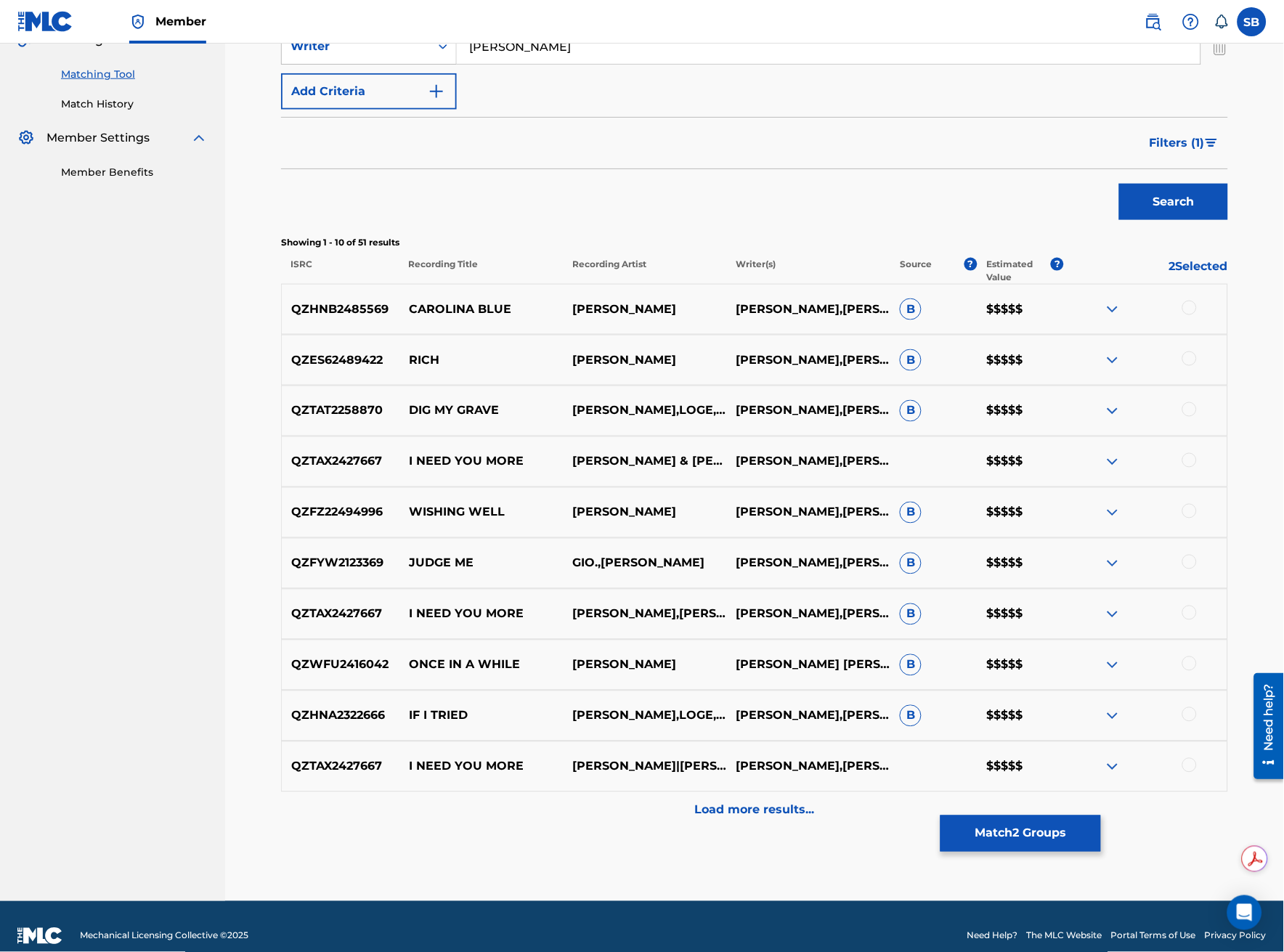 scroll, scrollTop: 375, scrollLeft: 0, axis: vertical 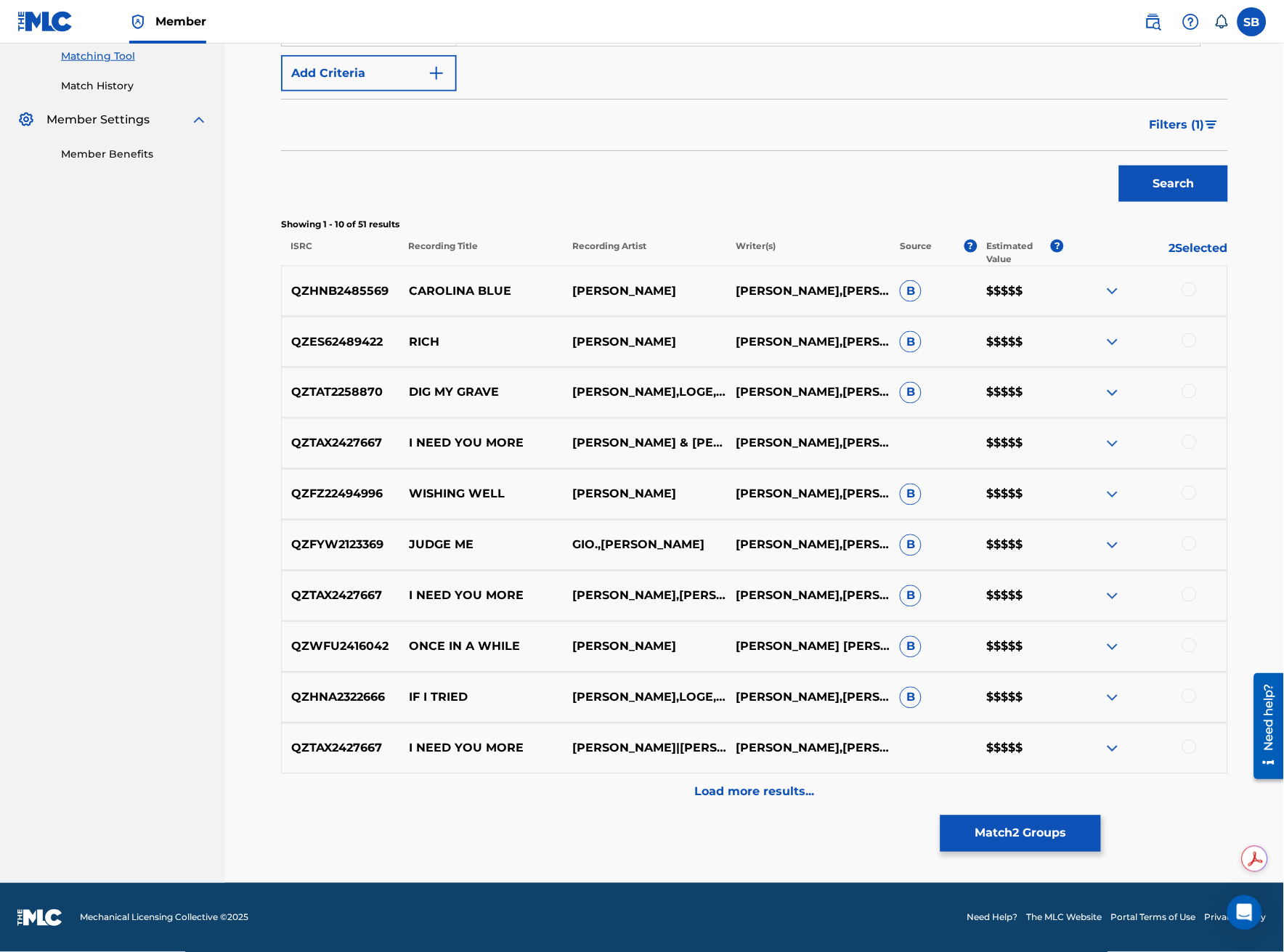 click on "Load more results..." at bounding box center (755, 792) 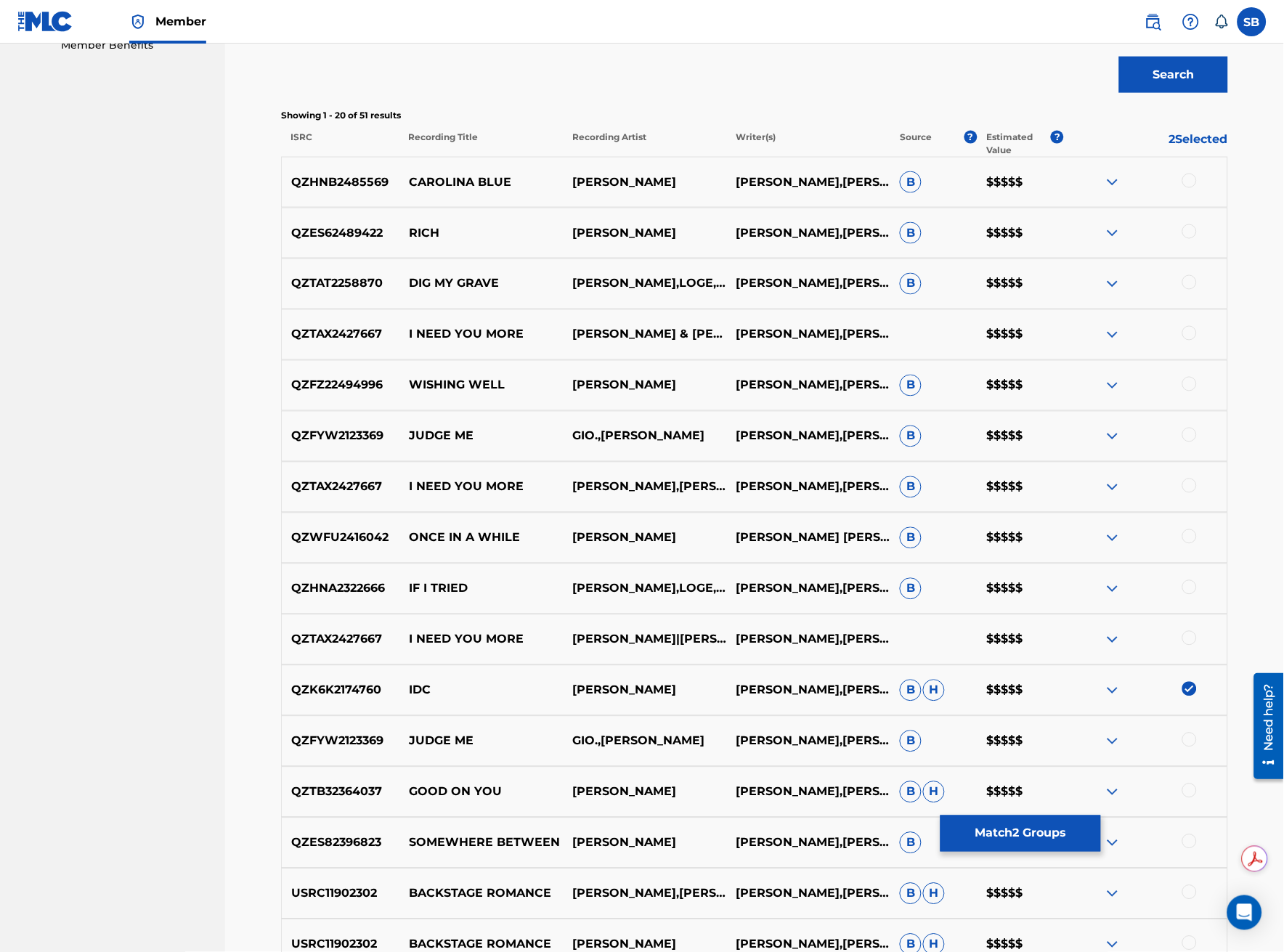 scroll, scrollTop: 564, scrollLeft: 0, axis: vertical 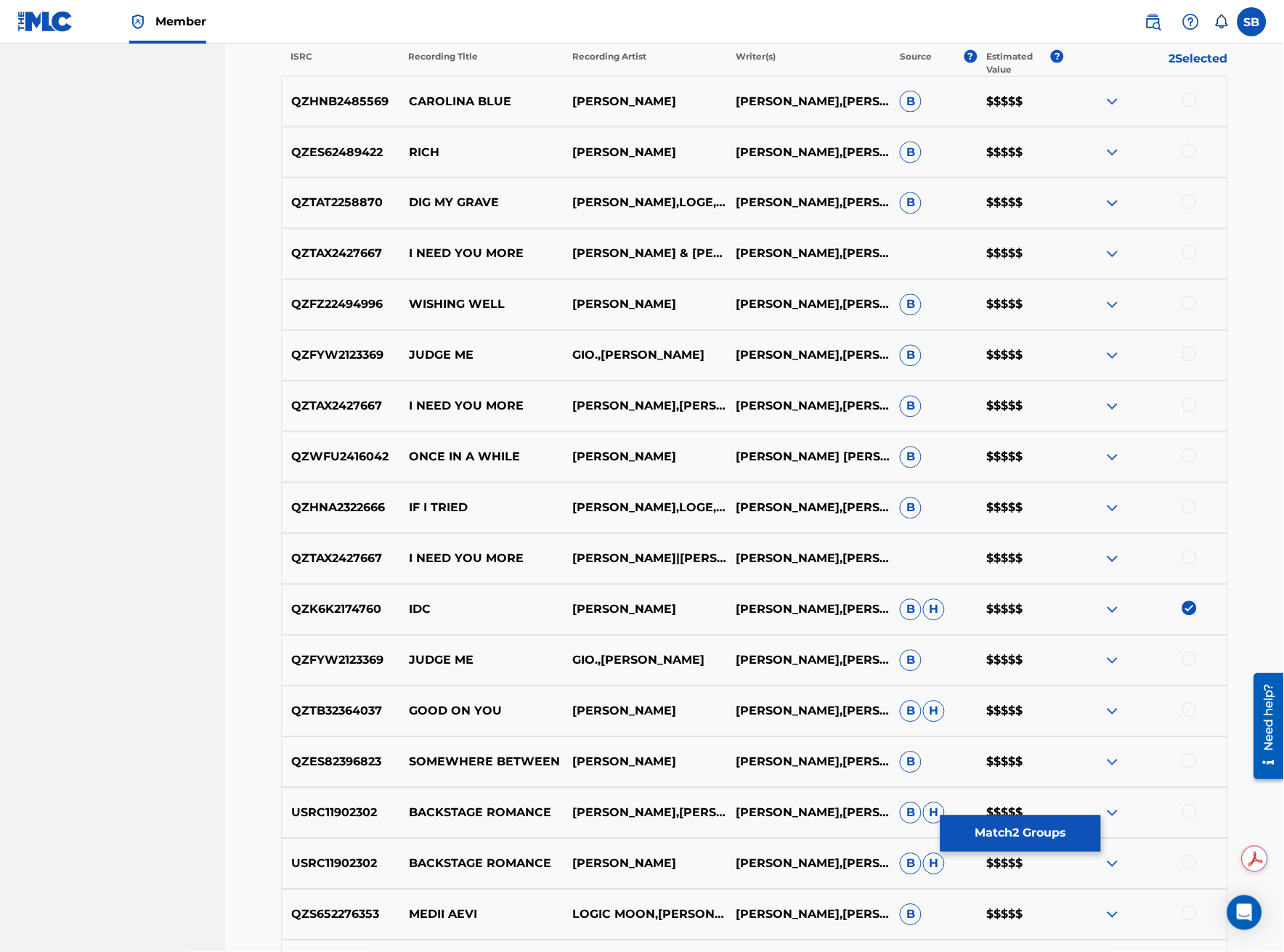 click at bounding box center (1190, 710) 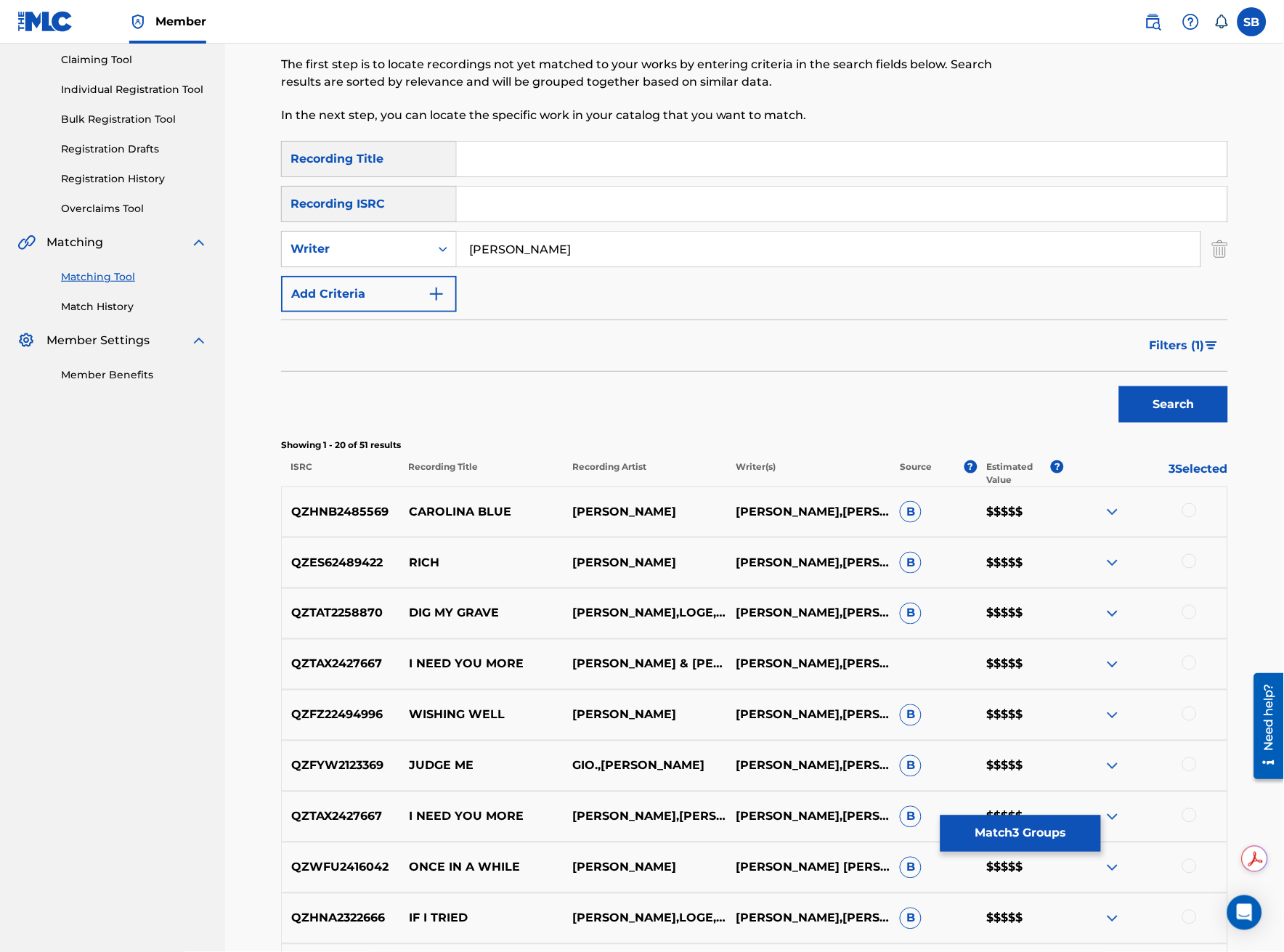 scroll, scrollTop: 0, scrollLeft: 0, axis: both 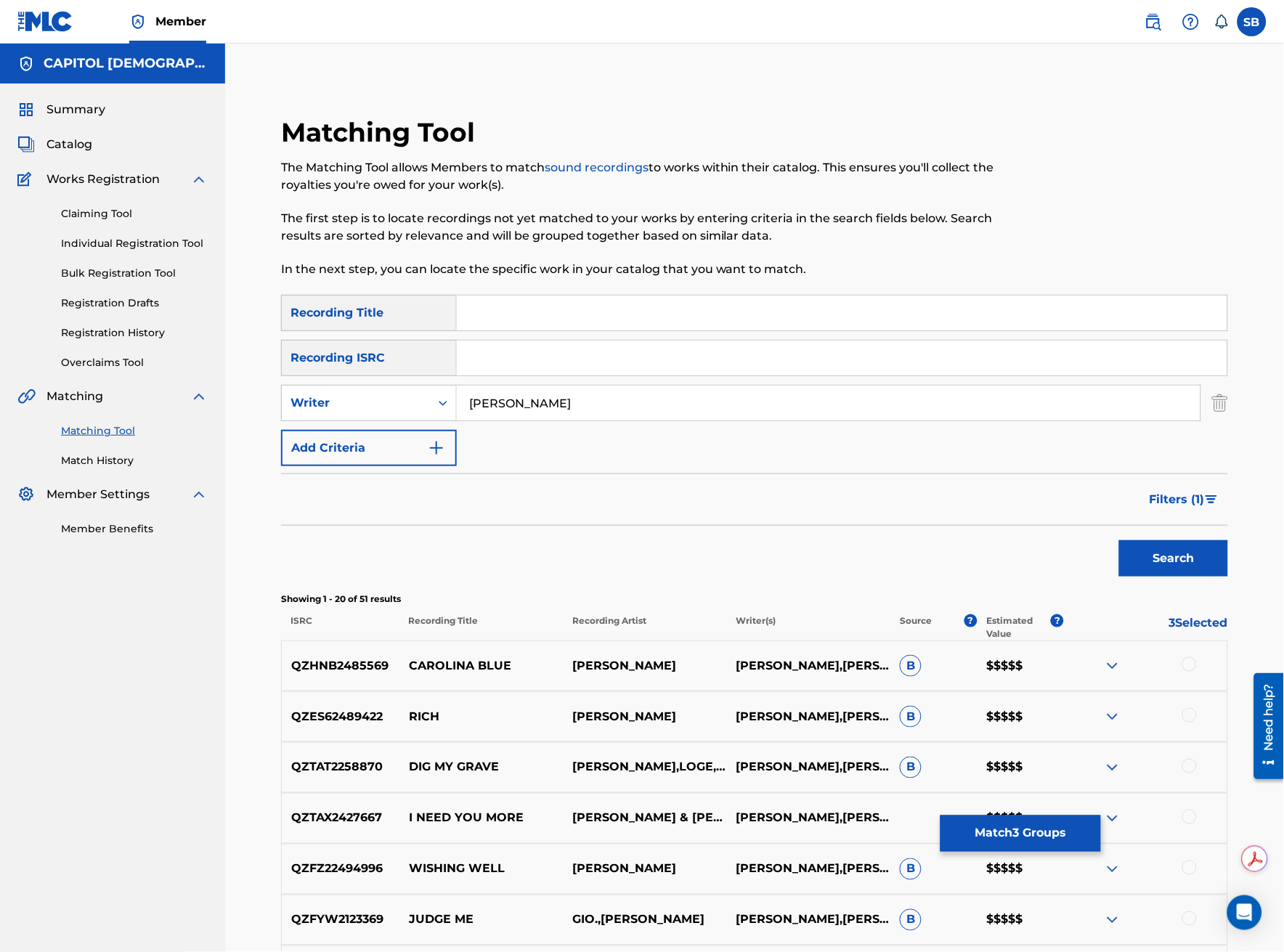 click at bounding box center (842, 313) 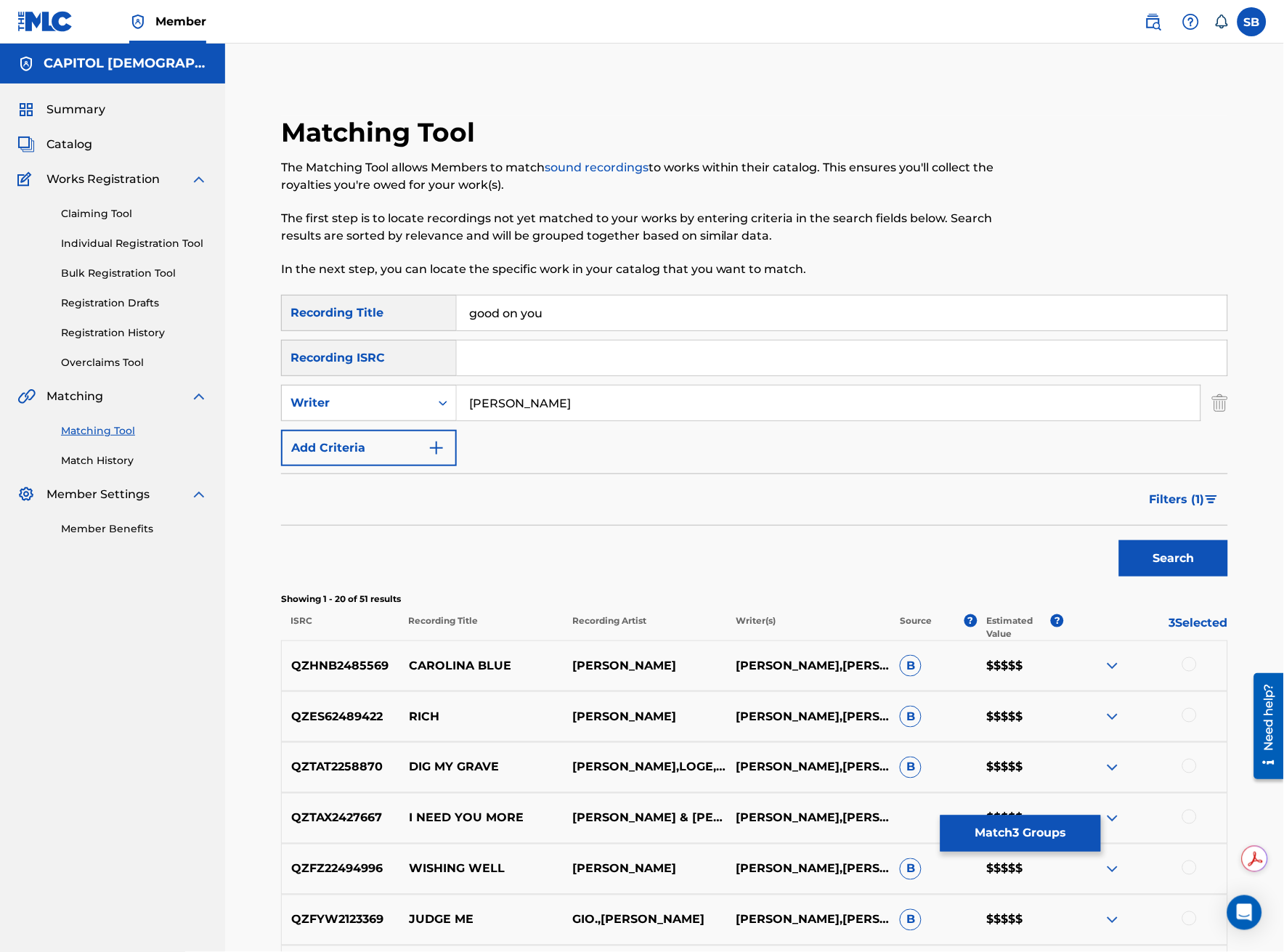 click on "Filters ( 1 )" at bounding box center (1177, 500) 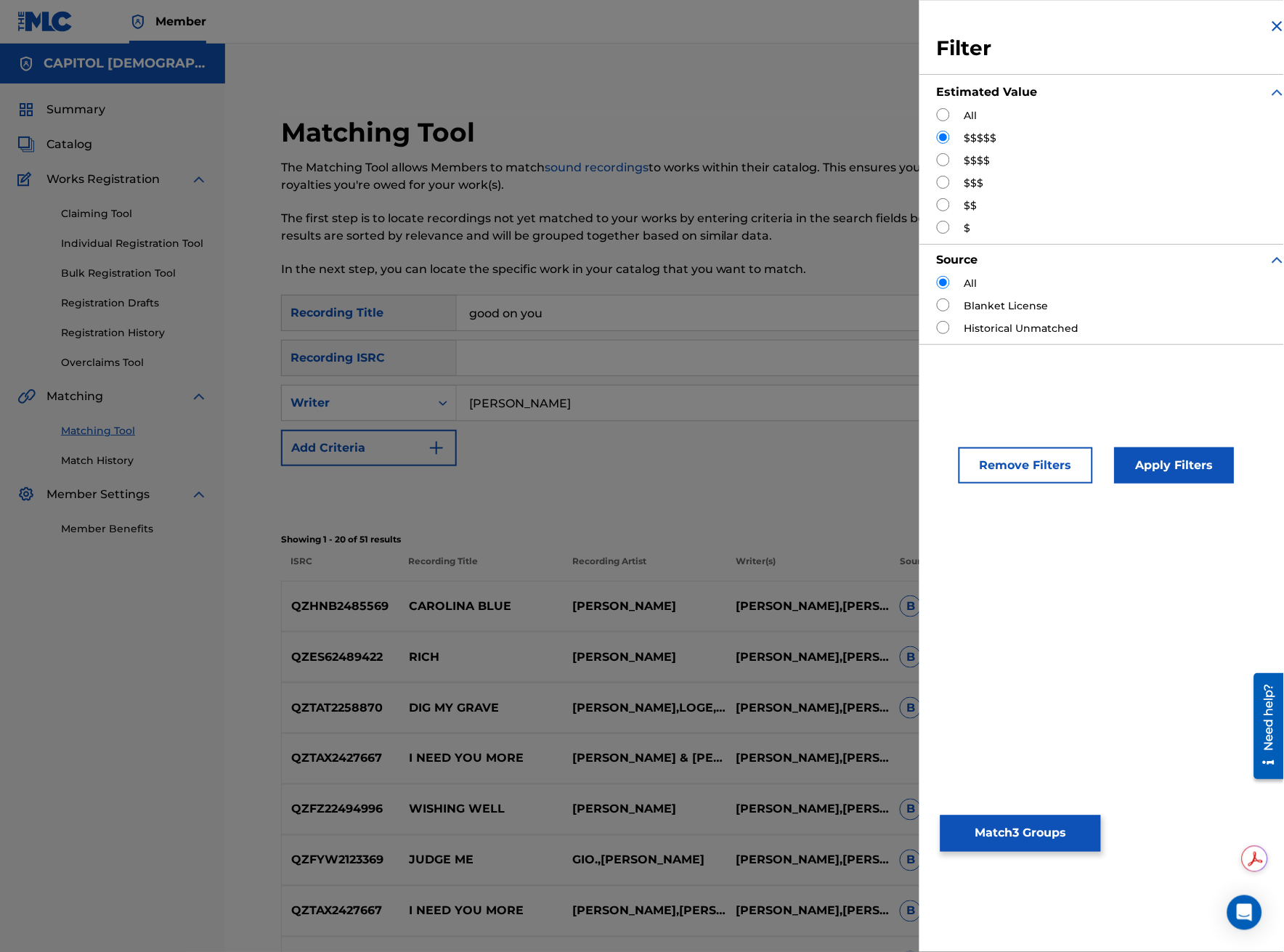 click on "Remove Filters" at bounding box center (1025, 465) 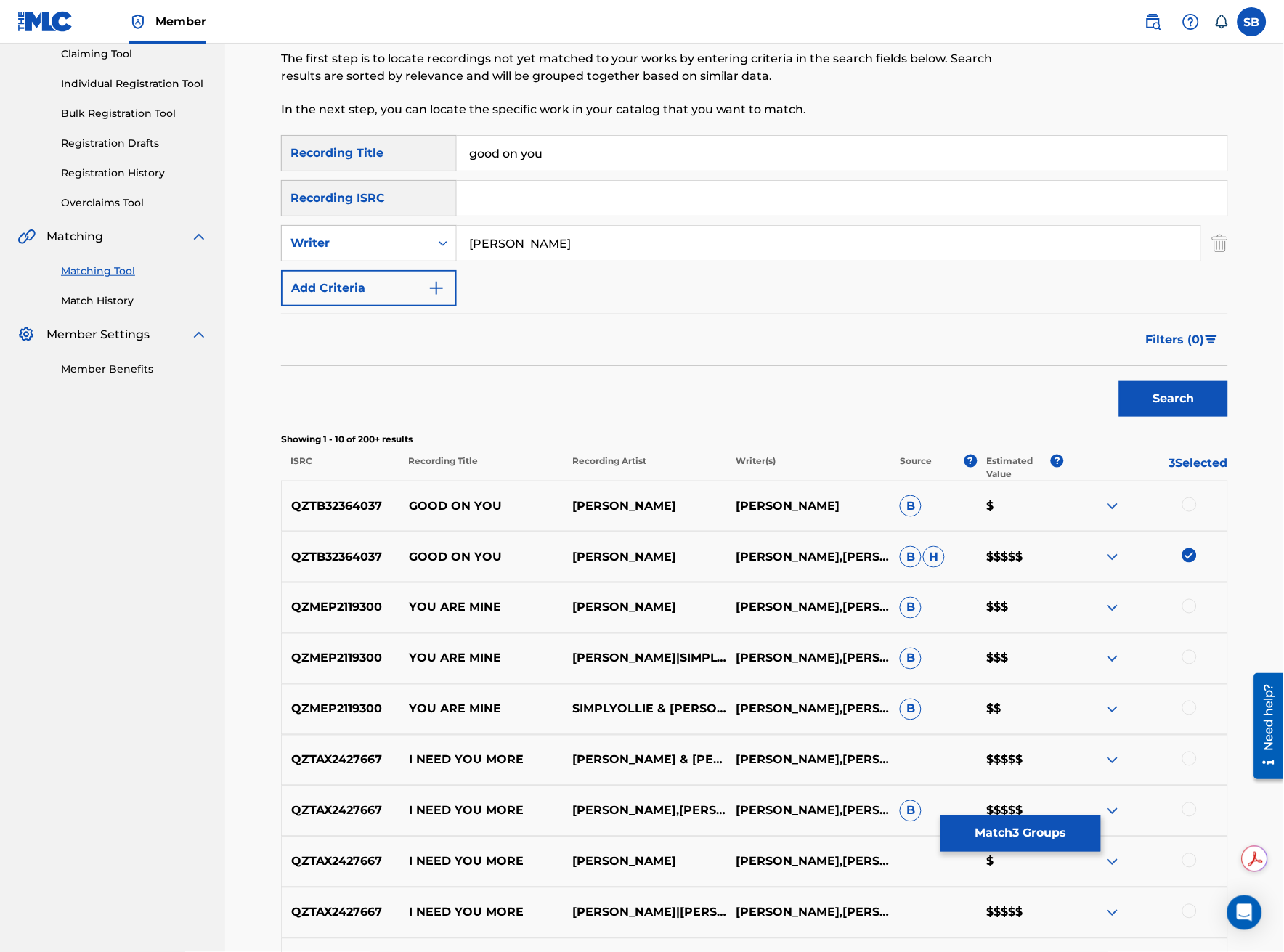 scroll, scrollTop: 161, scrollLeft: 0, axis: vertical 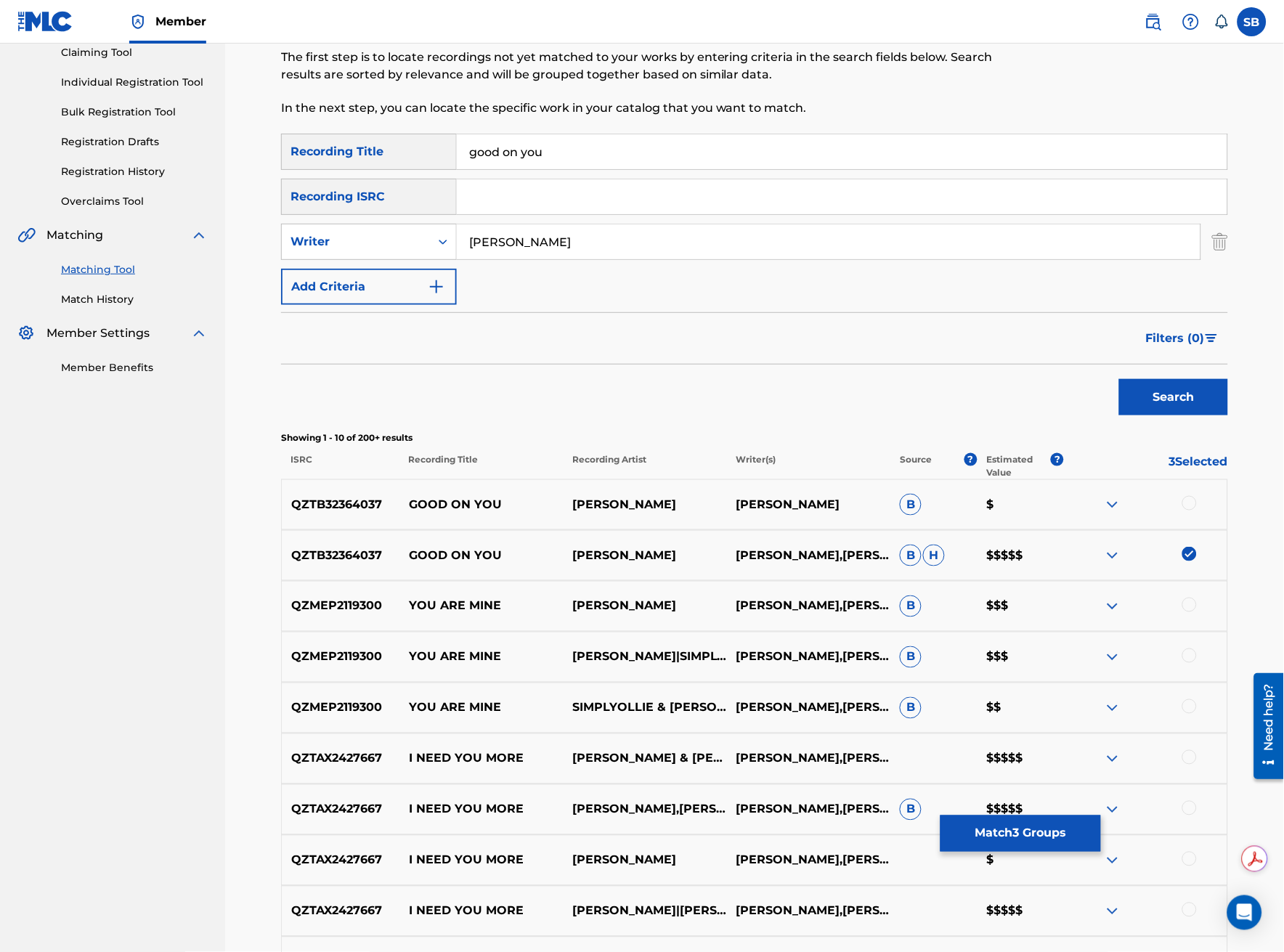 click at bounding box center (1190, 503) 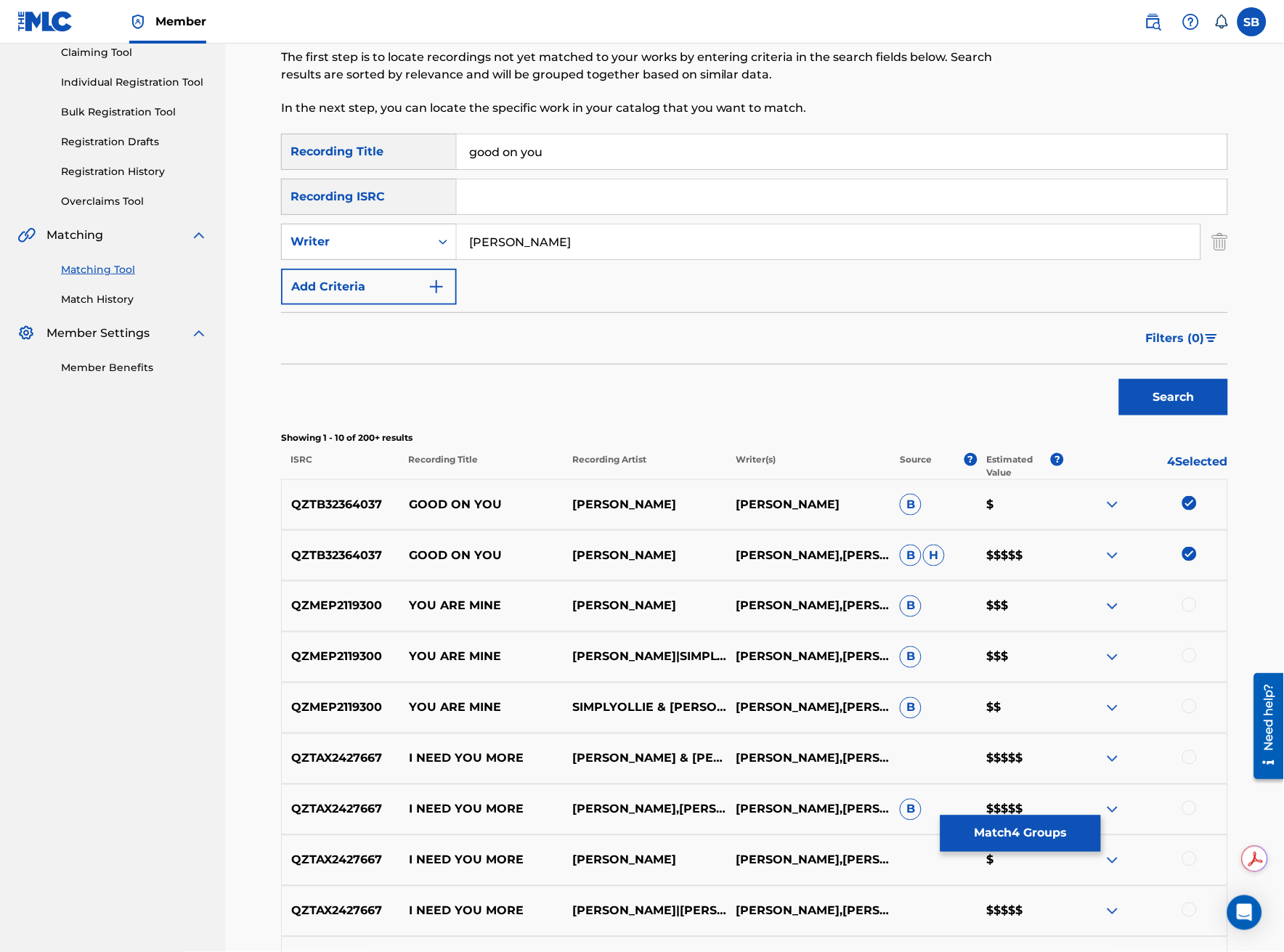 click on "good on you" at bounding box center (842, 152) 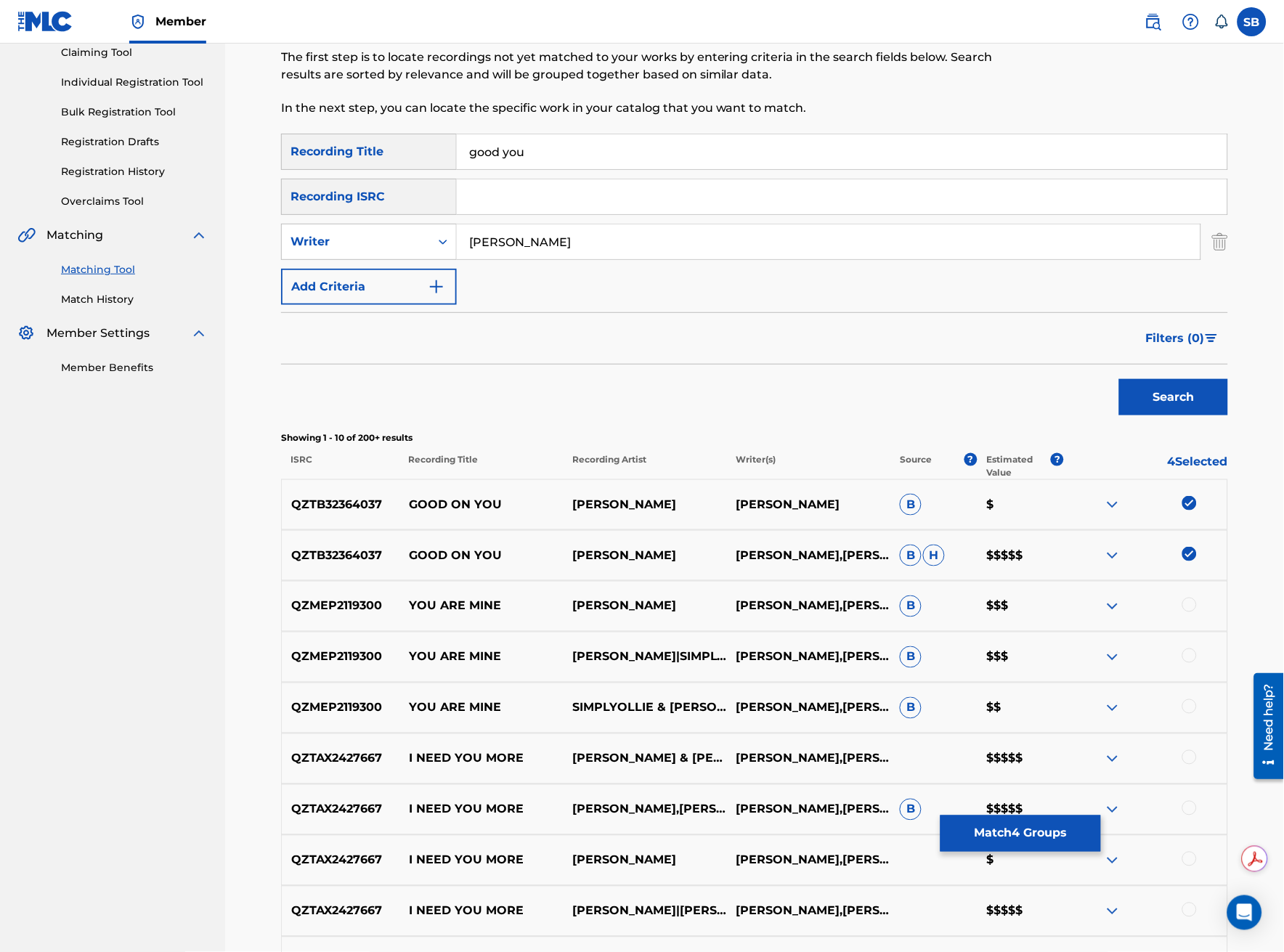 click on "good you" at bounding box center (842, 152) 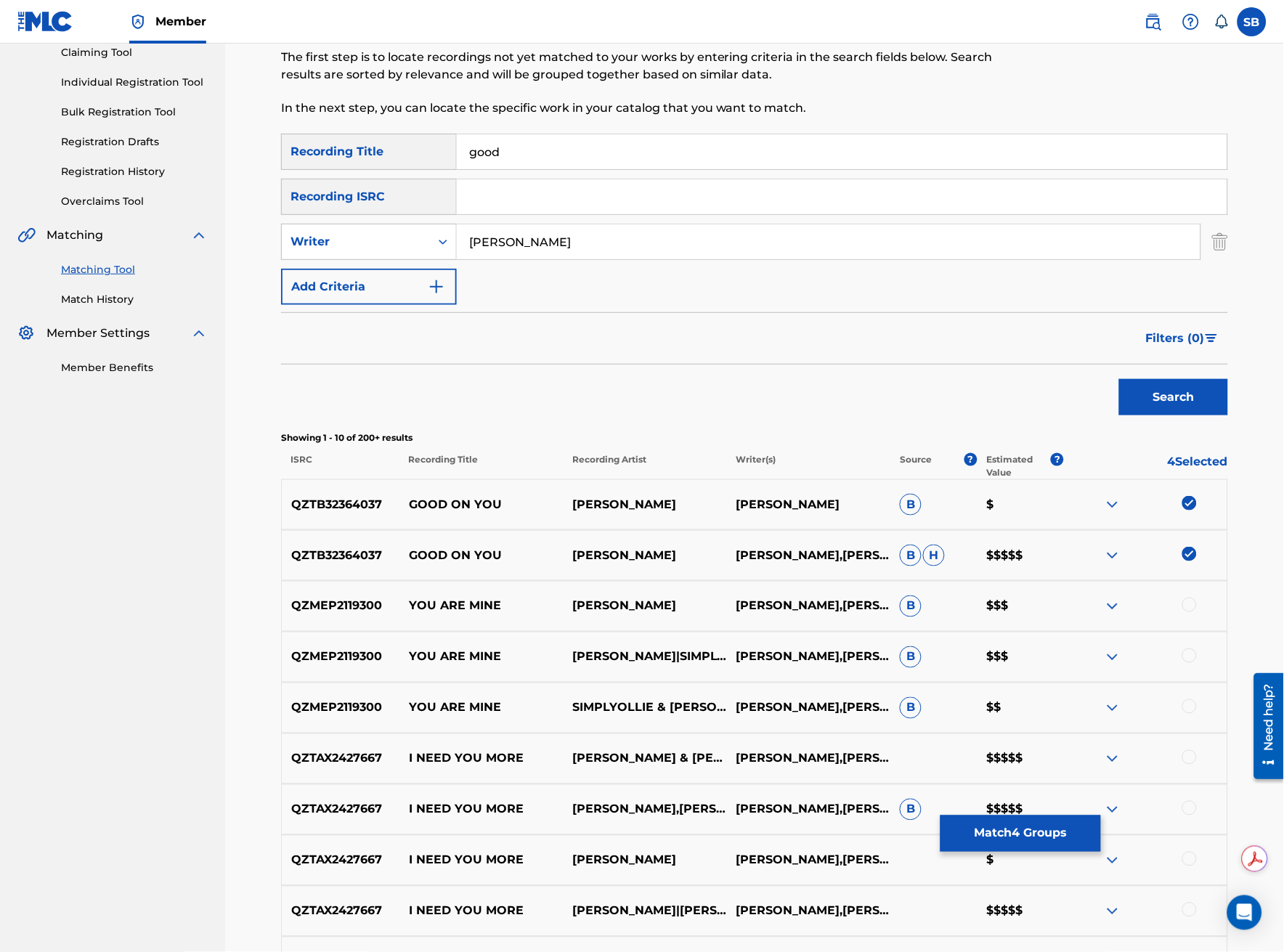 click on "Search" at bounding box center (1174, 397) 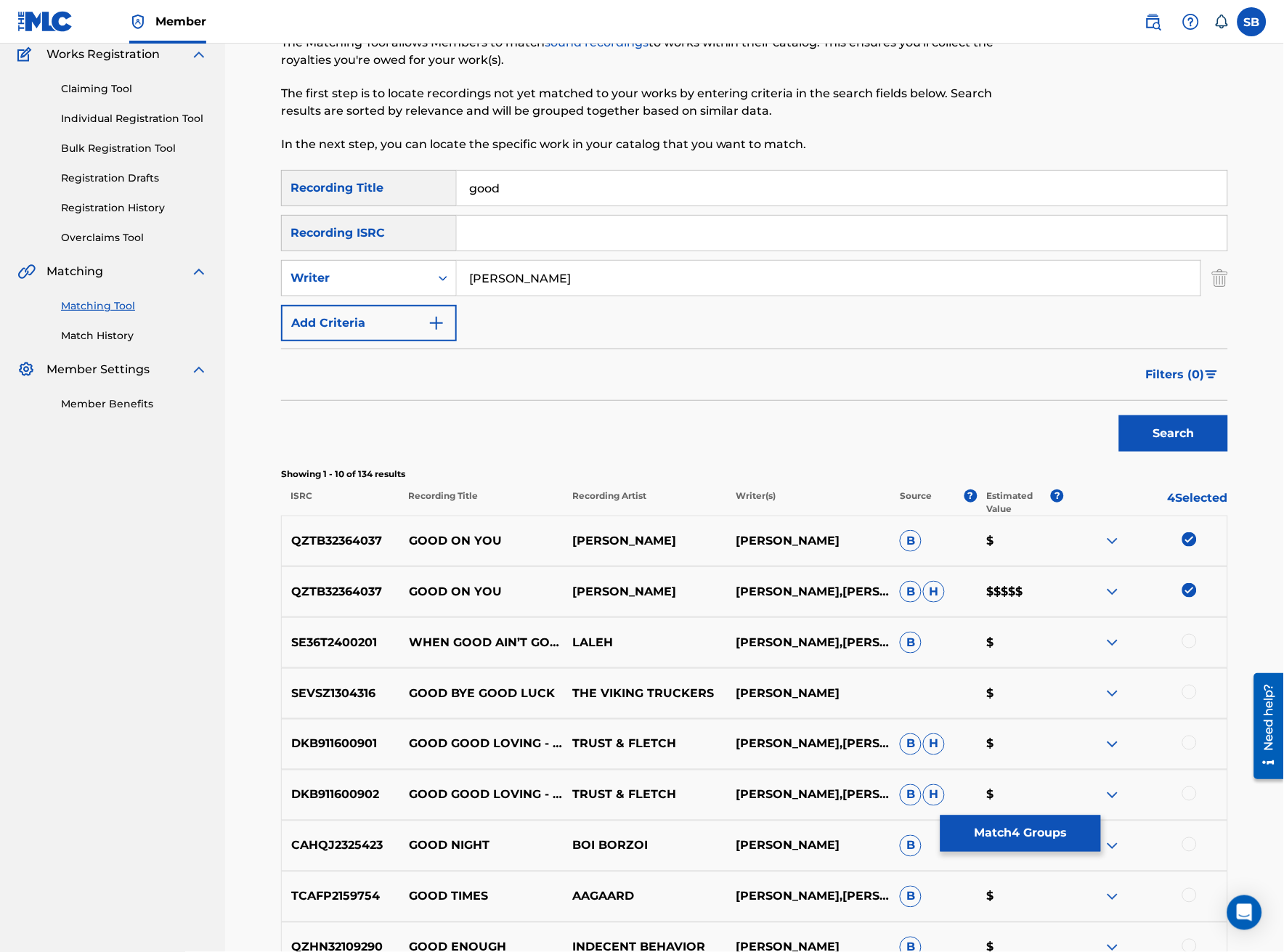 scroll, scrollTop: 0, scrollLeft: 0, axis: both 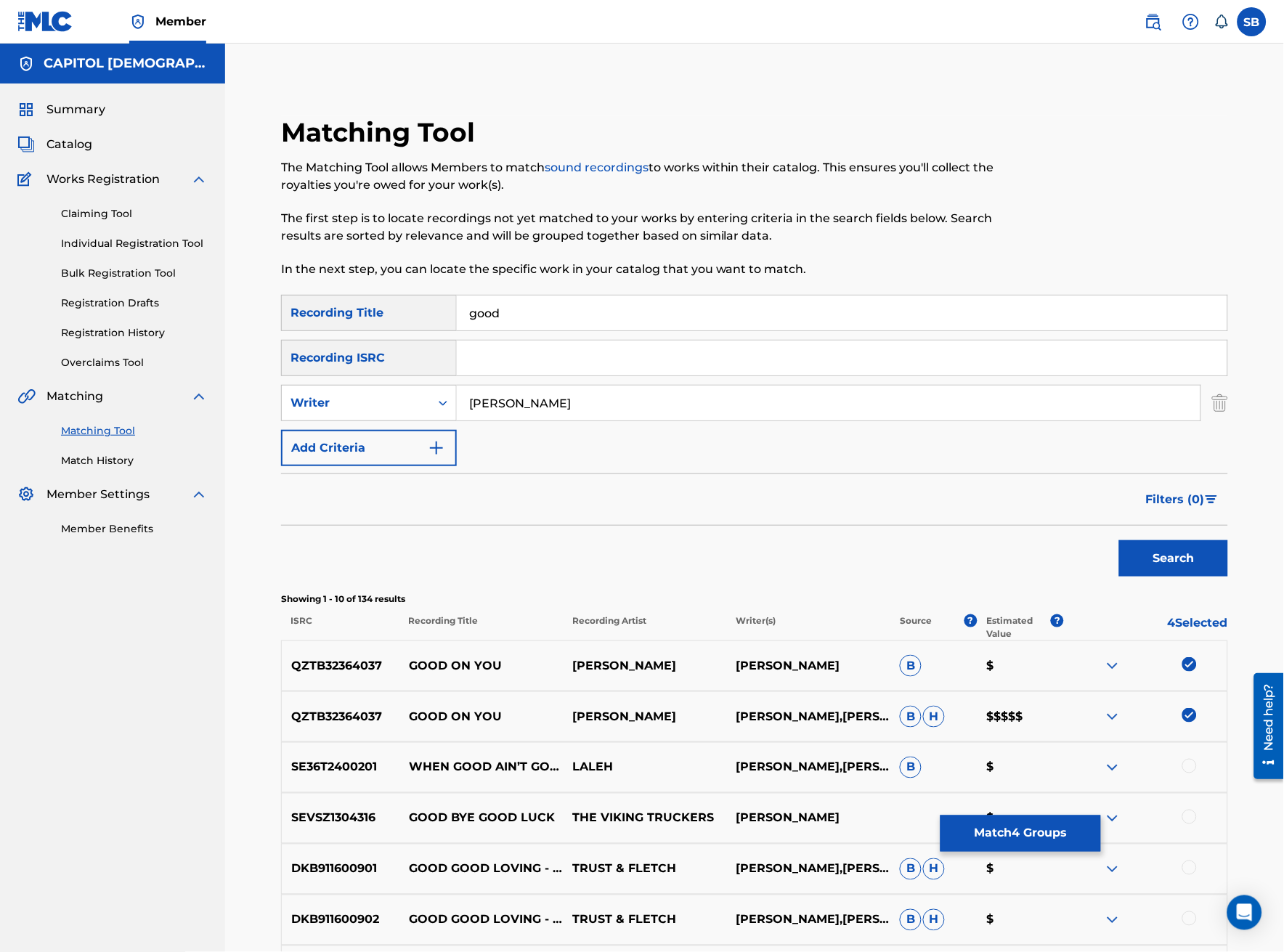 click on "good" at bounding box center [842, 313] 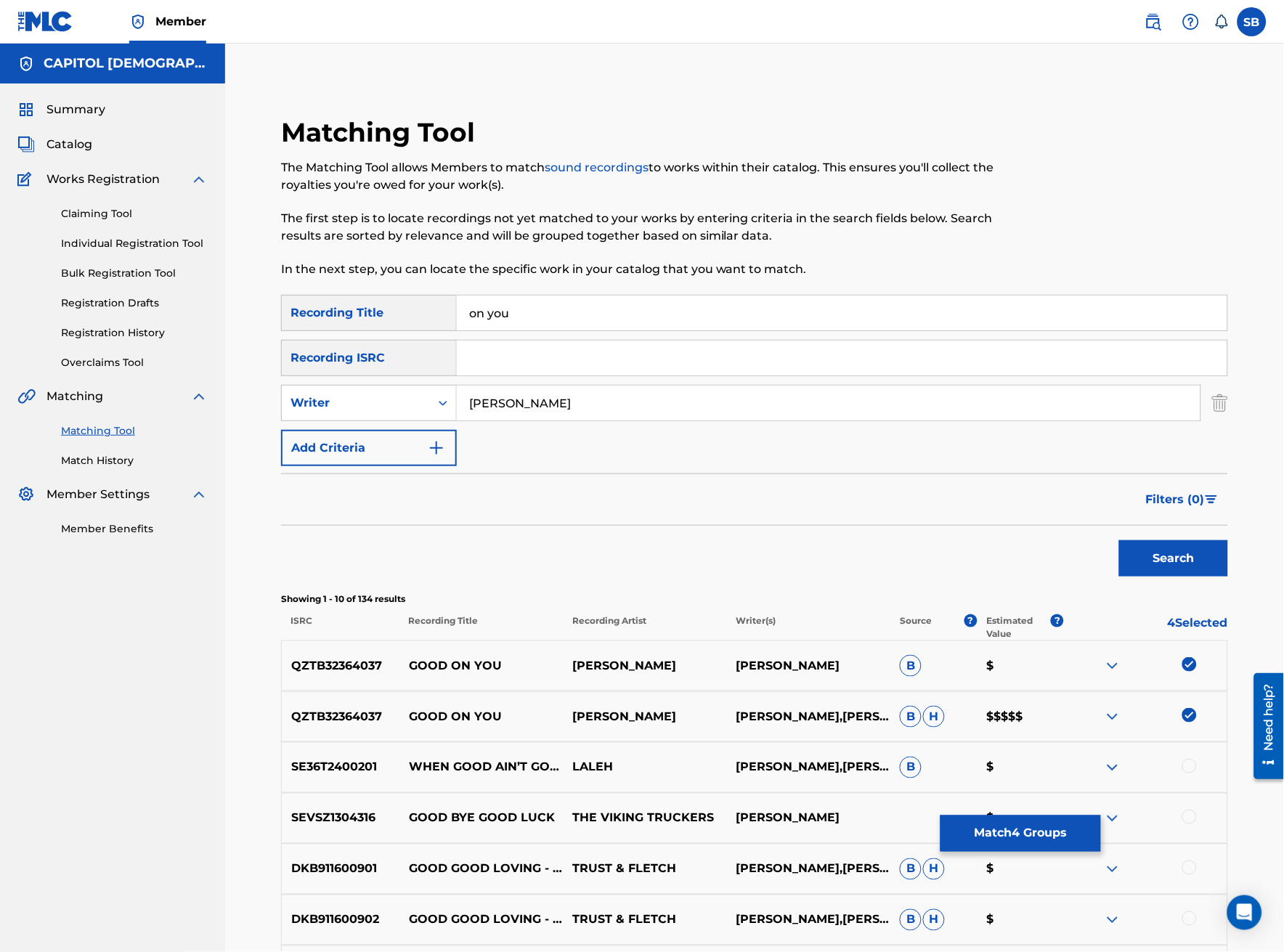 type on "on you" 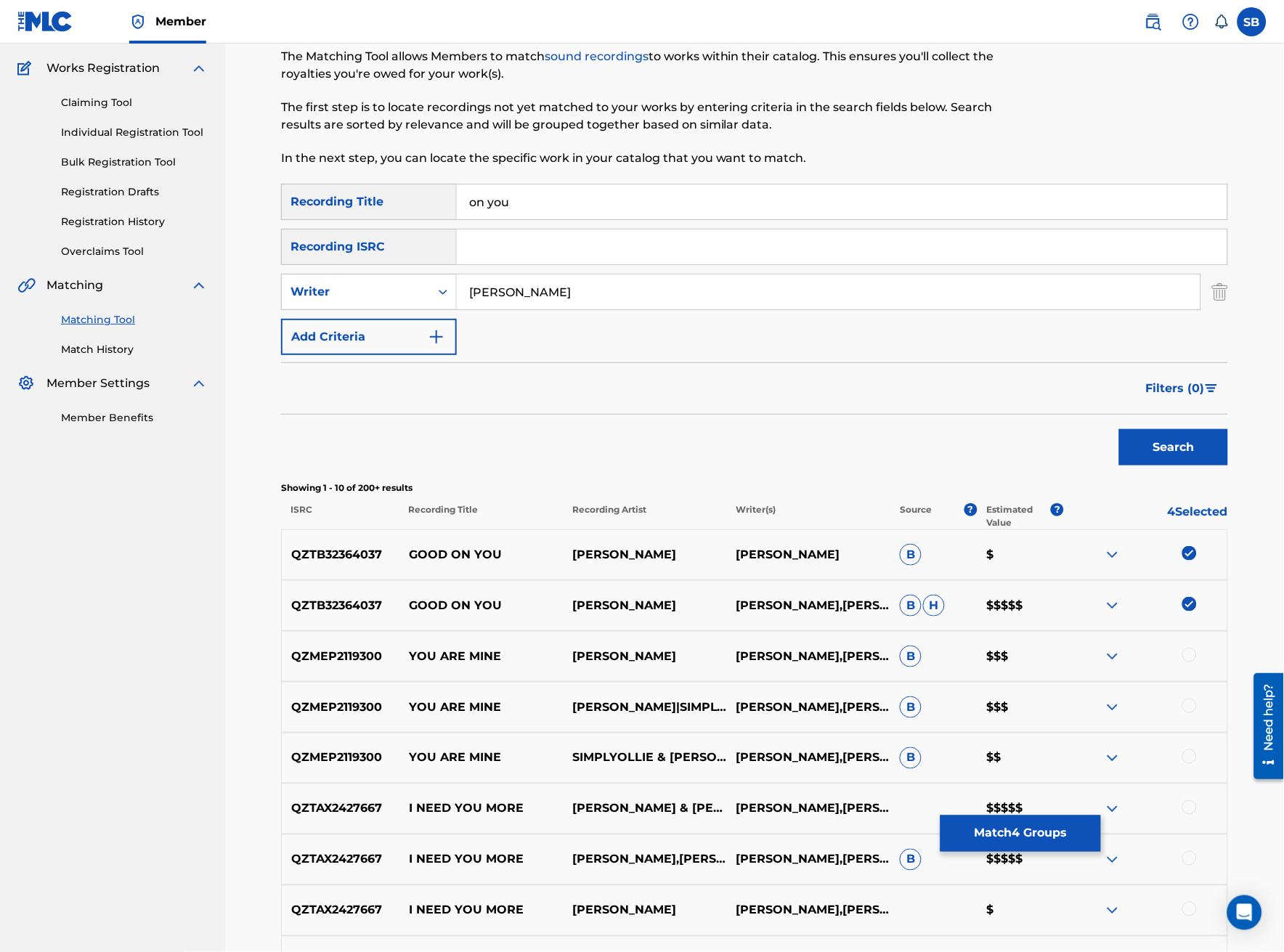 scroll, scrollTop: 161, scrollLeft: 0, axis: vertical 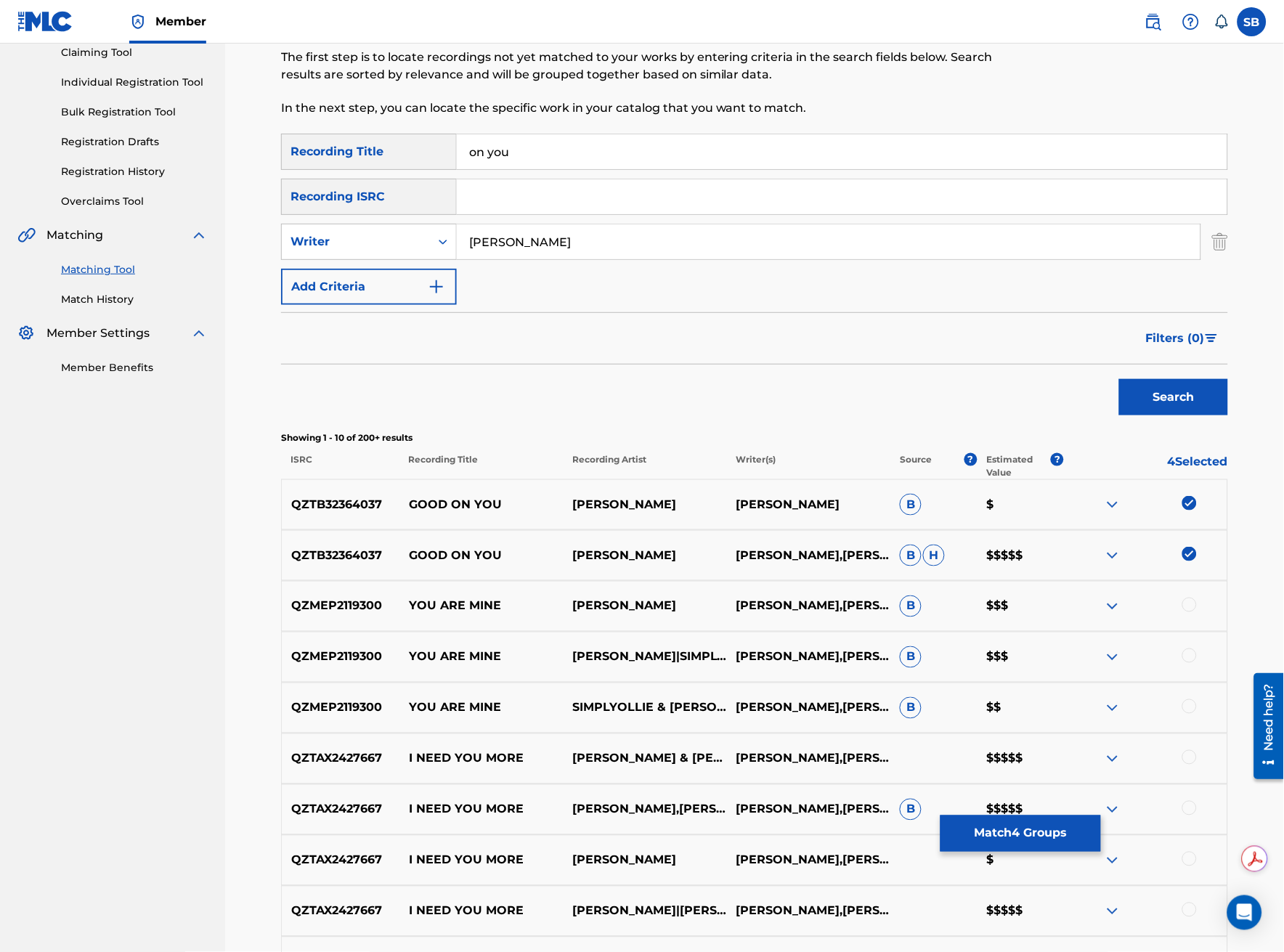 click on "Match  4 Groups" at bounding box center (1020, 834) 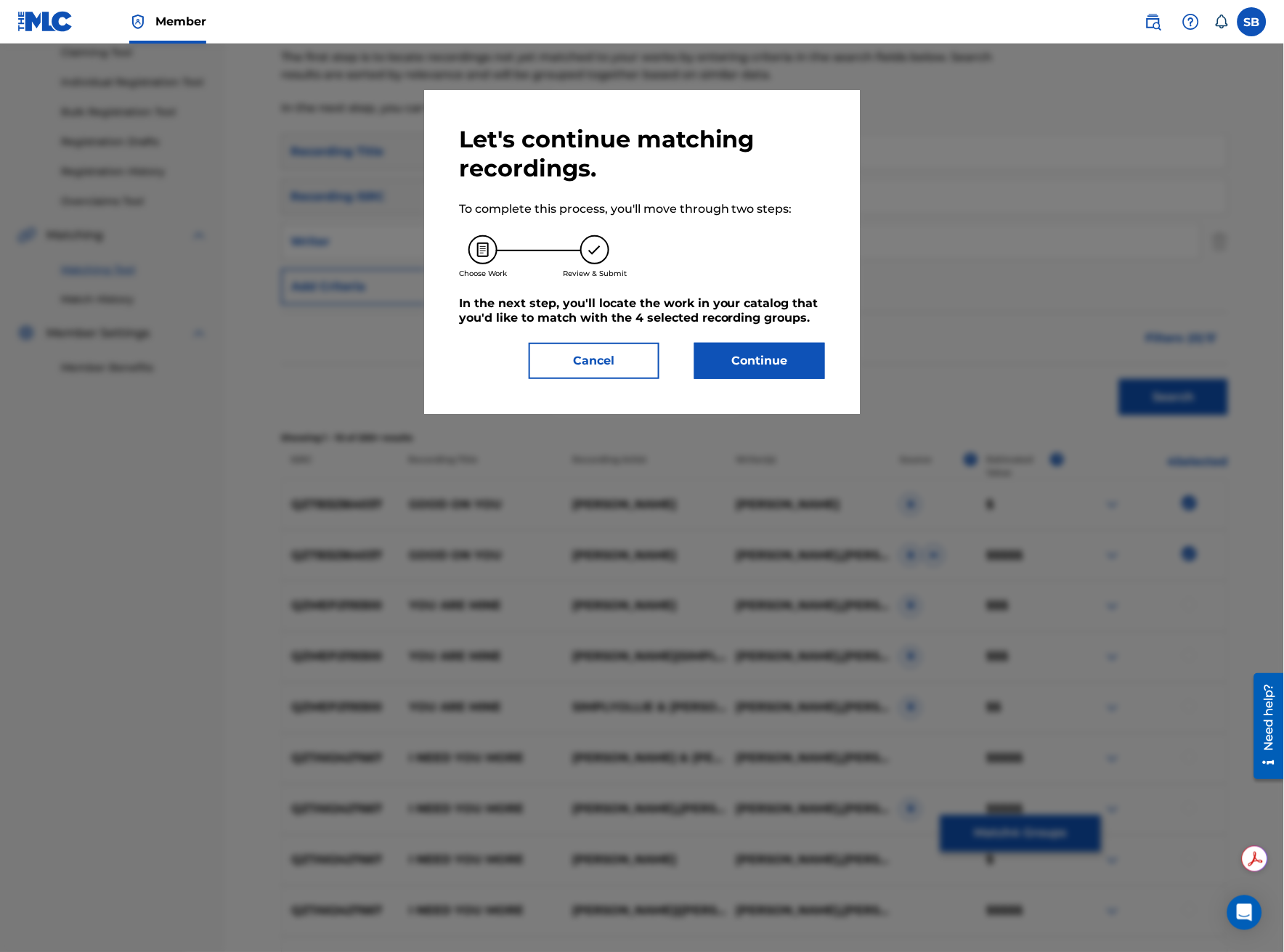 click on "Continue" at bounding box center [760, 361] 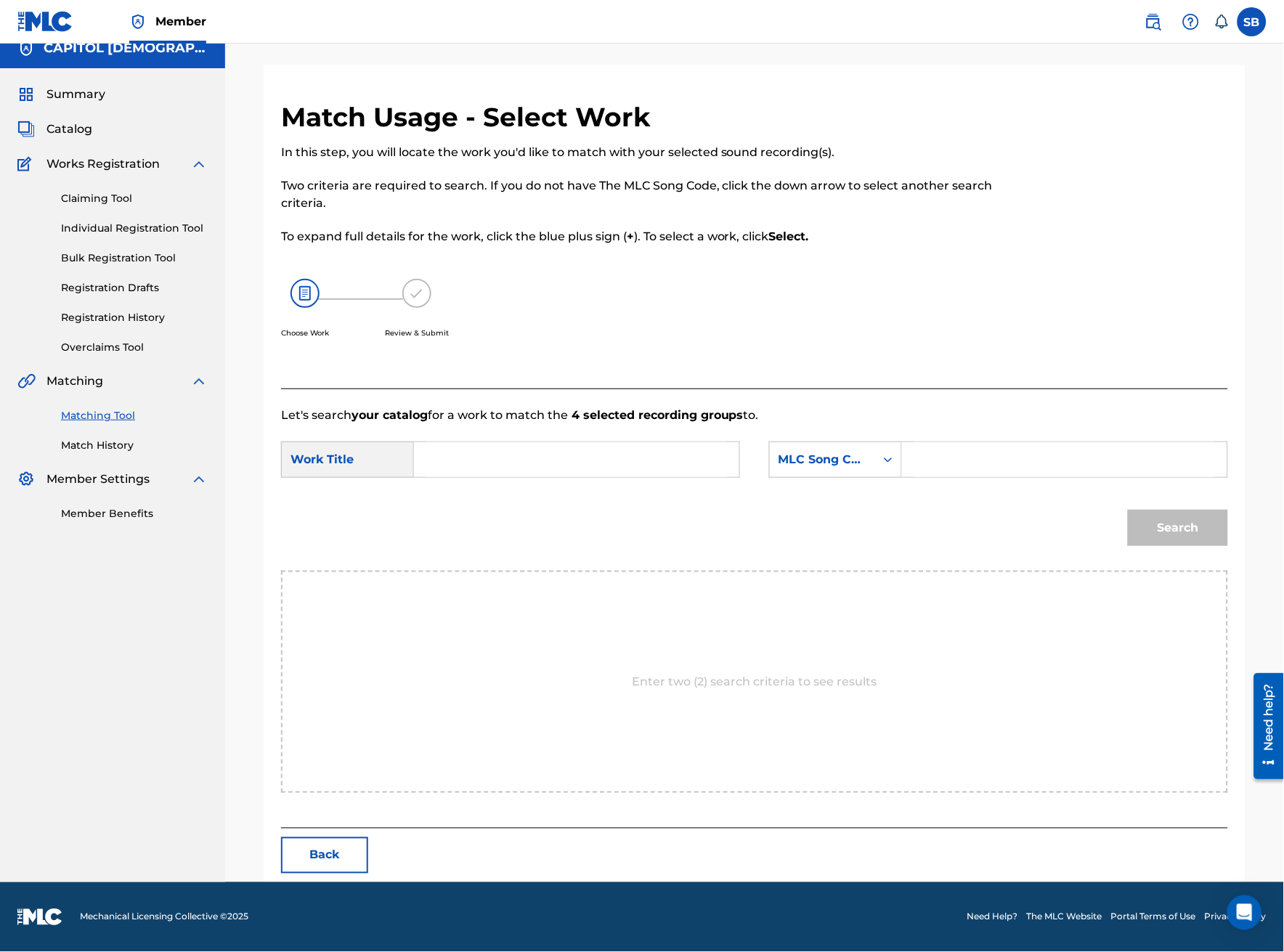 scroll, scrollTop: 0, scrollLeft: 0, axis: both 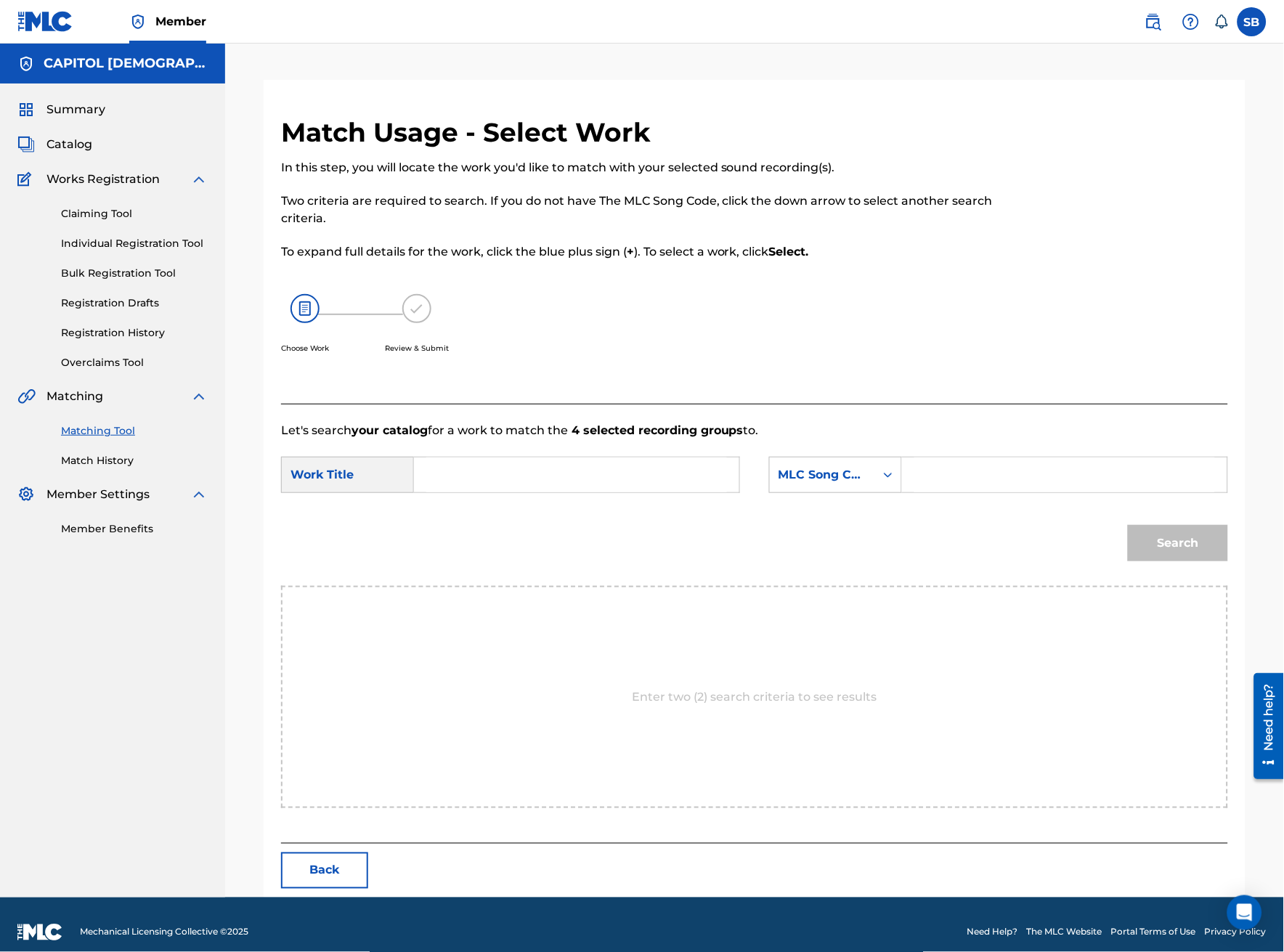 click at bounding box center (577, 475) 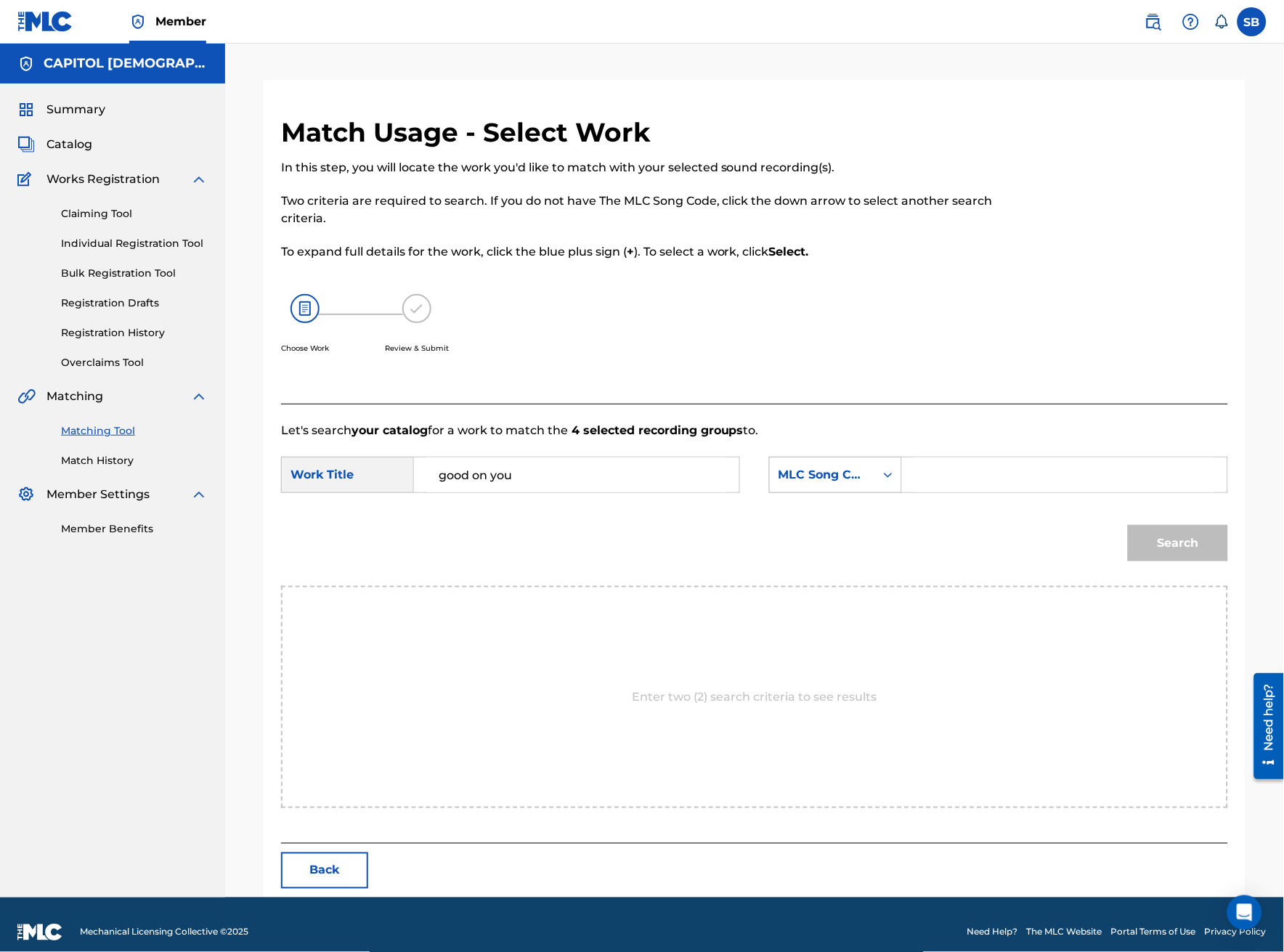 type on "good on you" 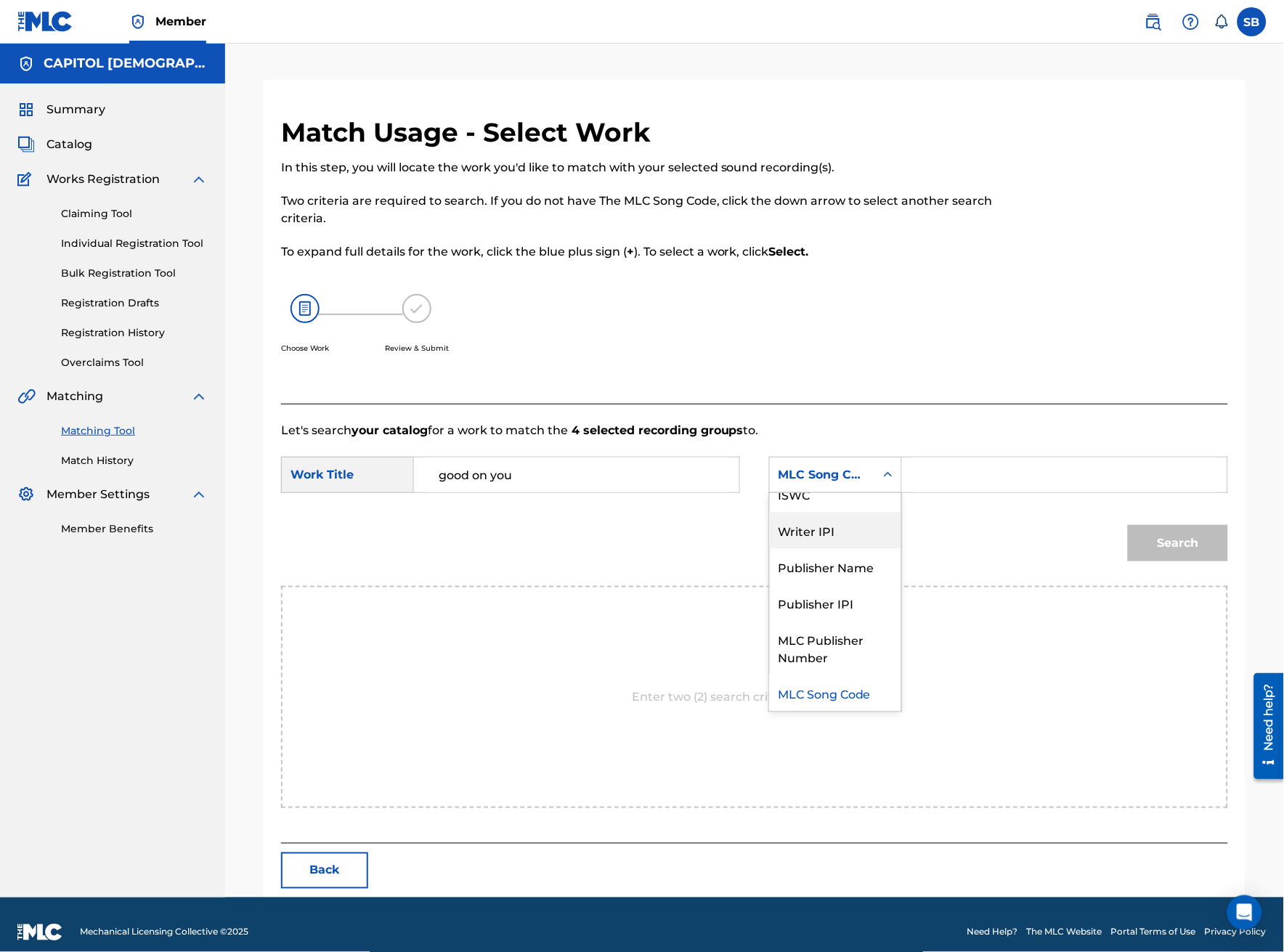 scroll, scrollTop: 0, scrollLeft: 0, axis: both 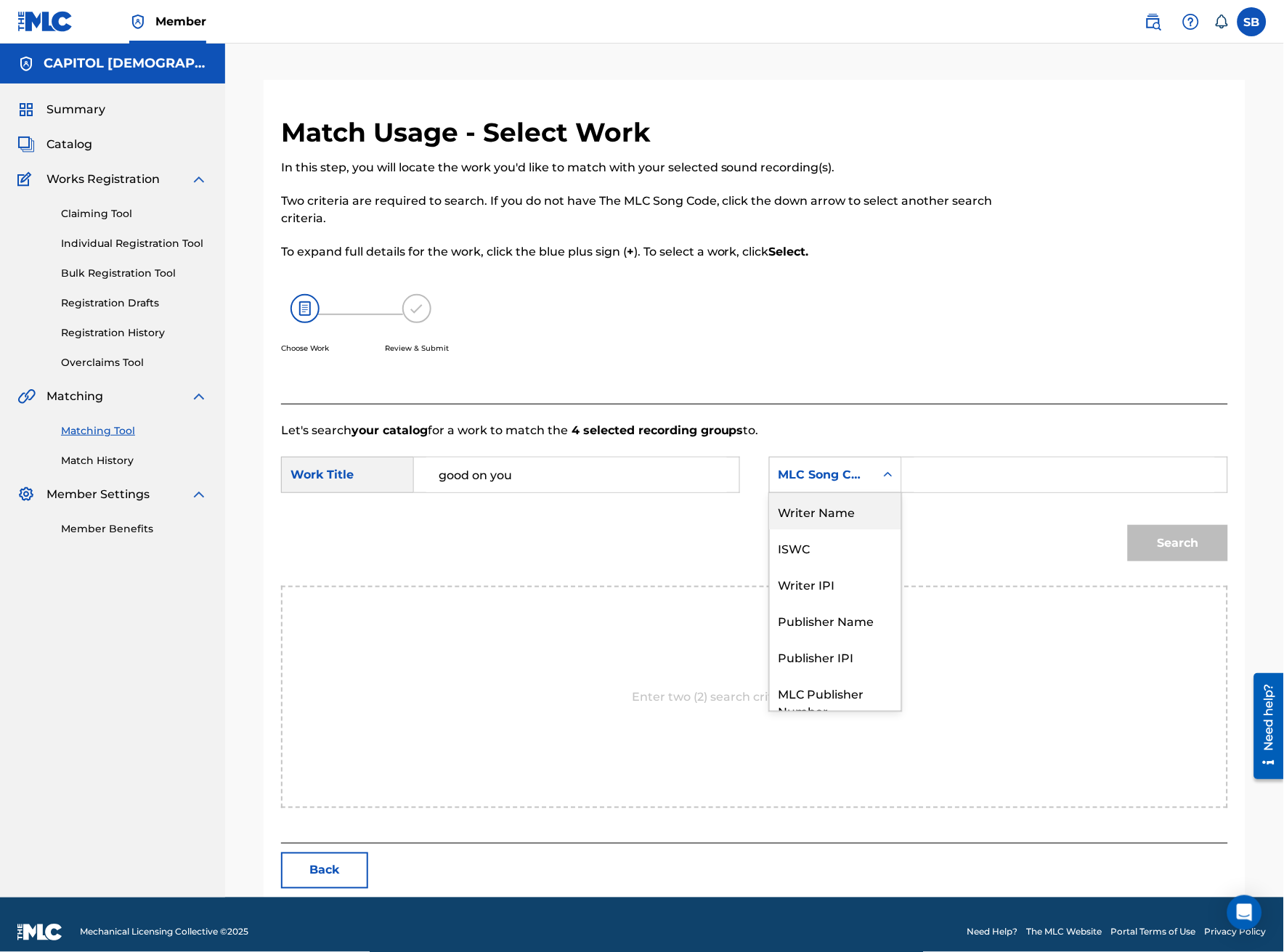 click on "Writer Name" at bounding box center [835, 511] 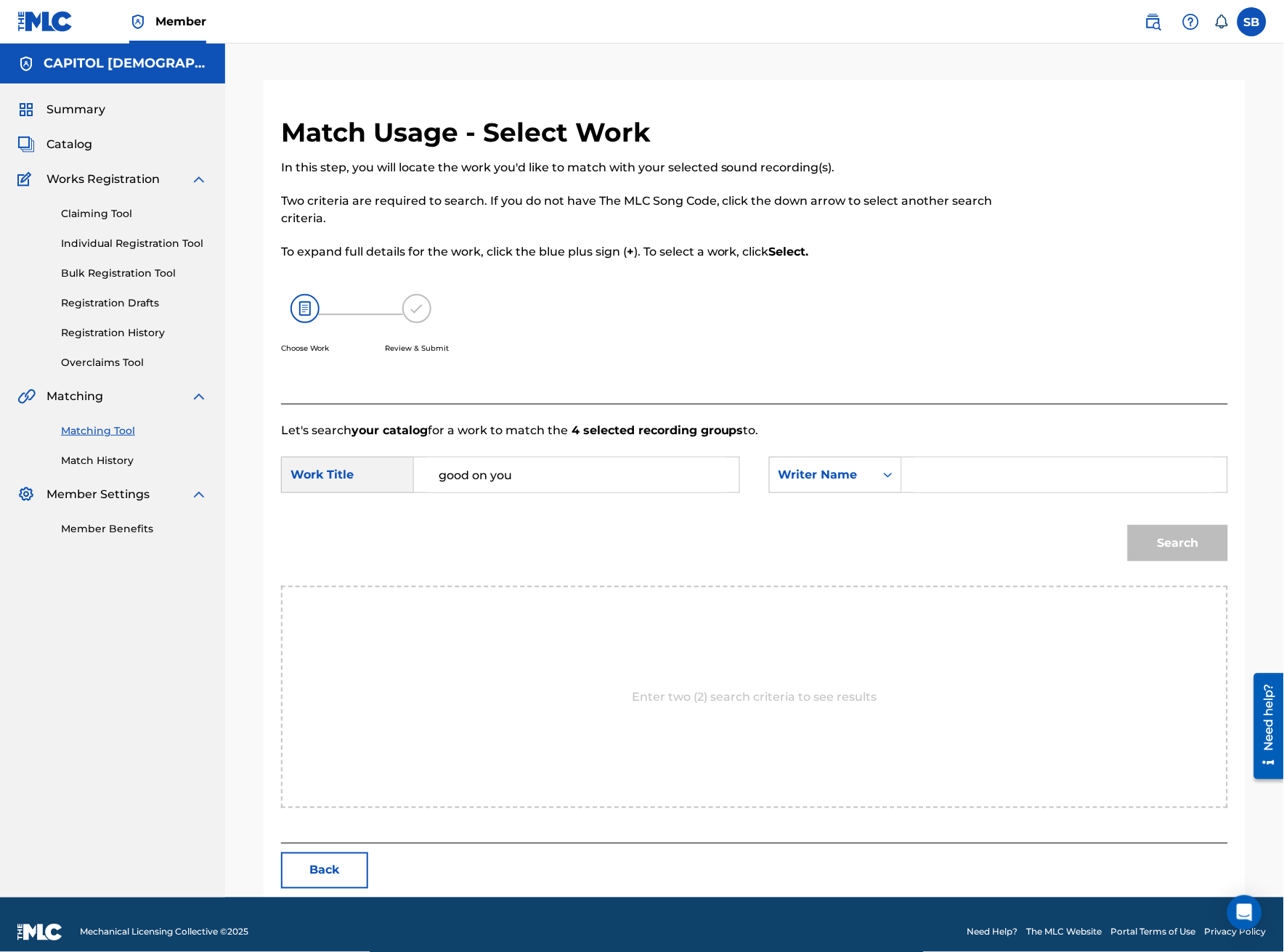 click at bounding box center [1065, 475] 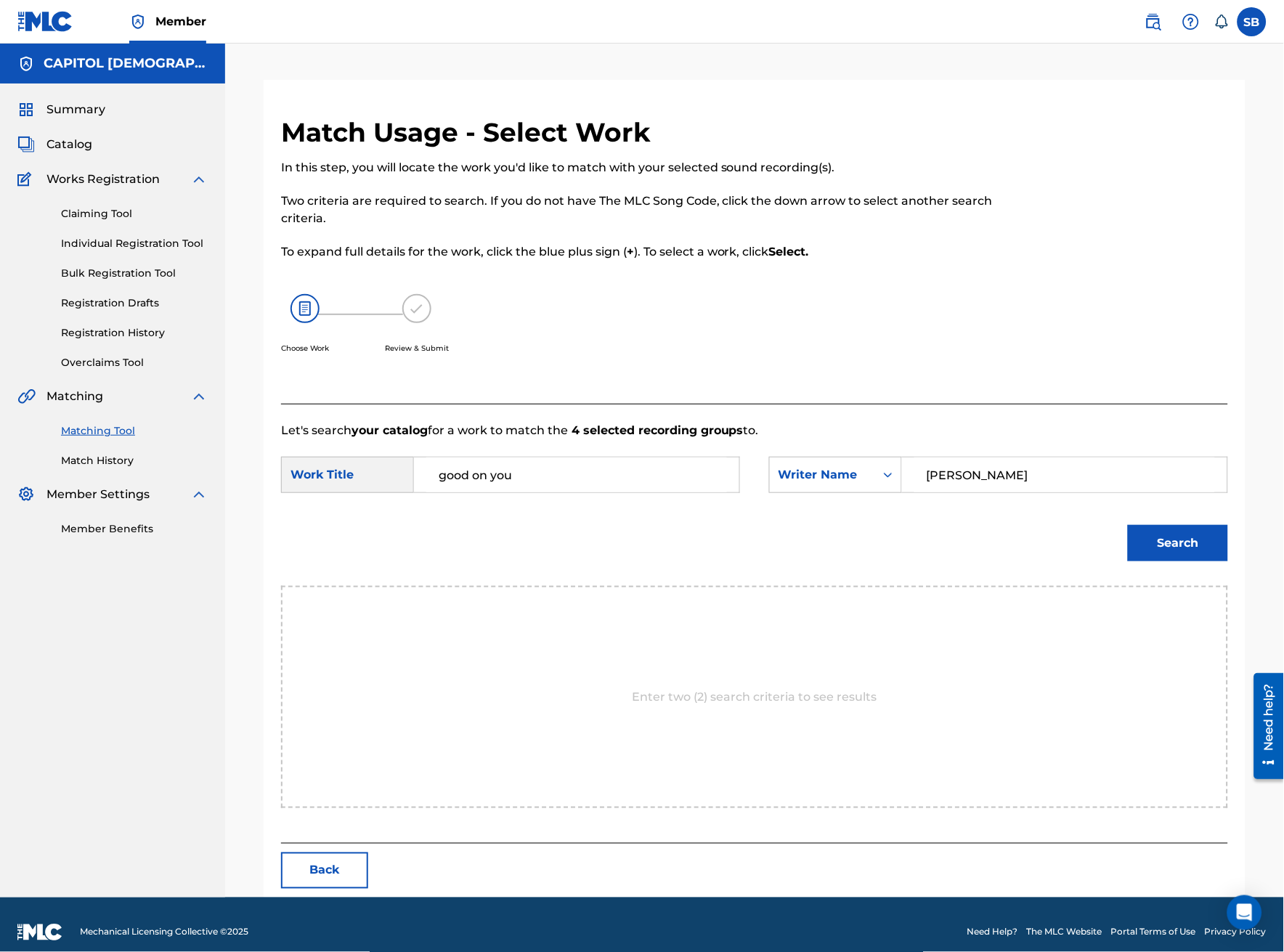 click on "Search" at bounding box center (1178, 543) 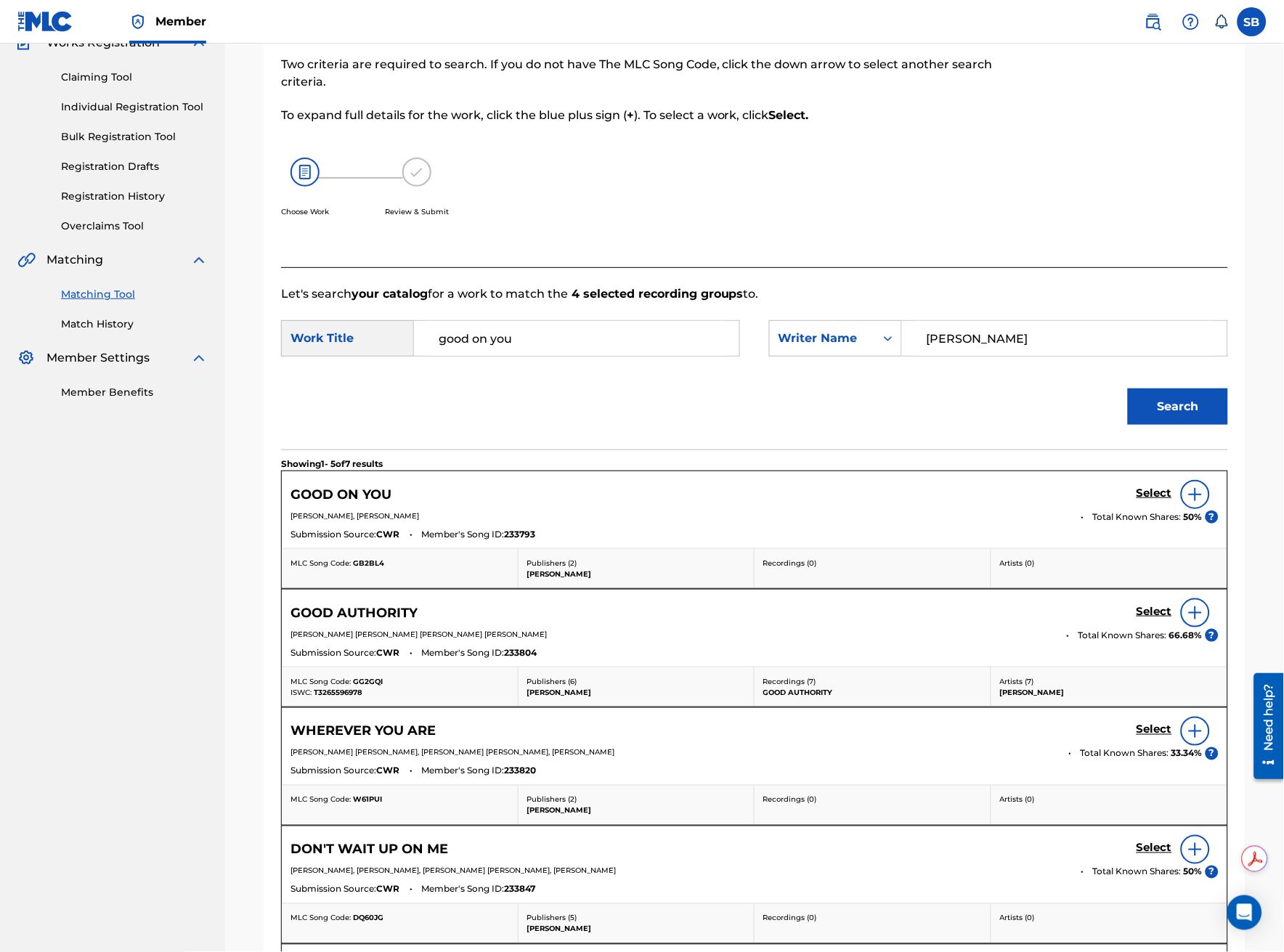 scroll, scrollTop: 161, scrollLeft: 0, axis: vertical 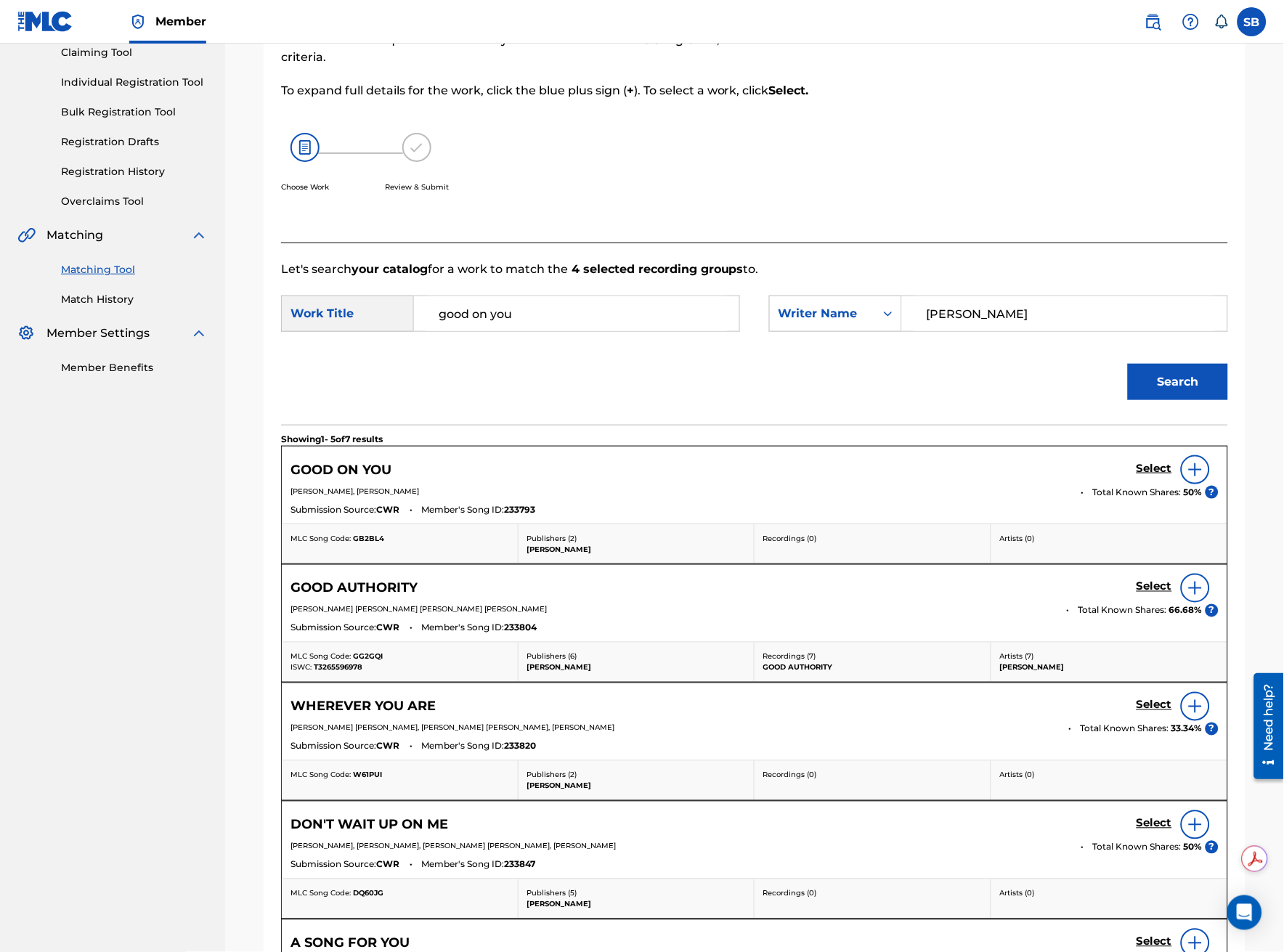 click at bounding box center [1195, 470] 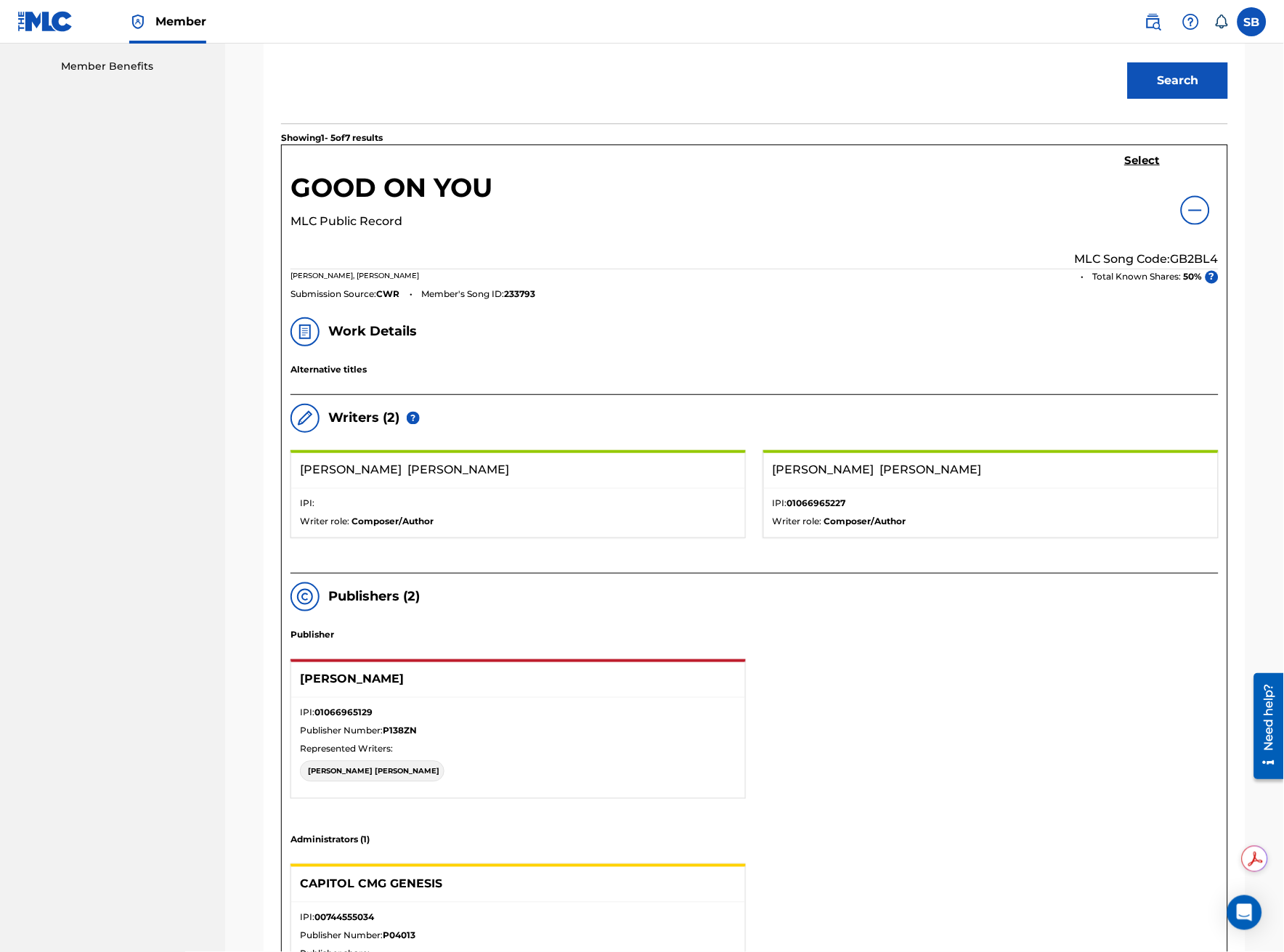 scroll, scrollTop: 242, scrollLeft: 0, axis: vertical 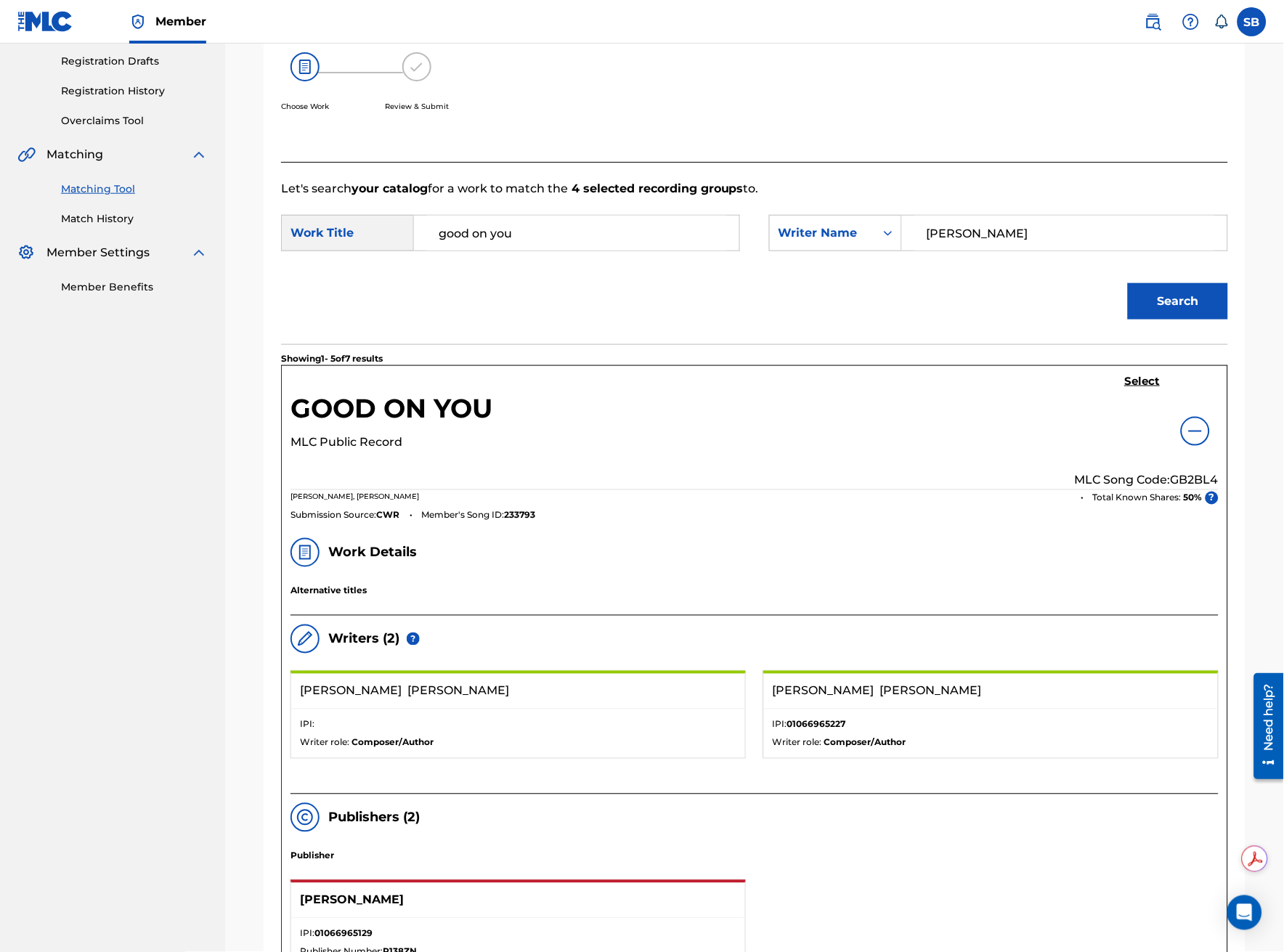 click on "Select" at bounding box center (1142, 381) 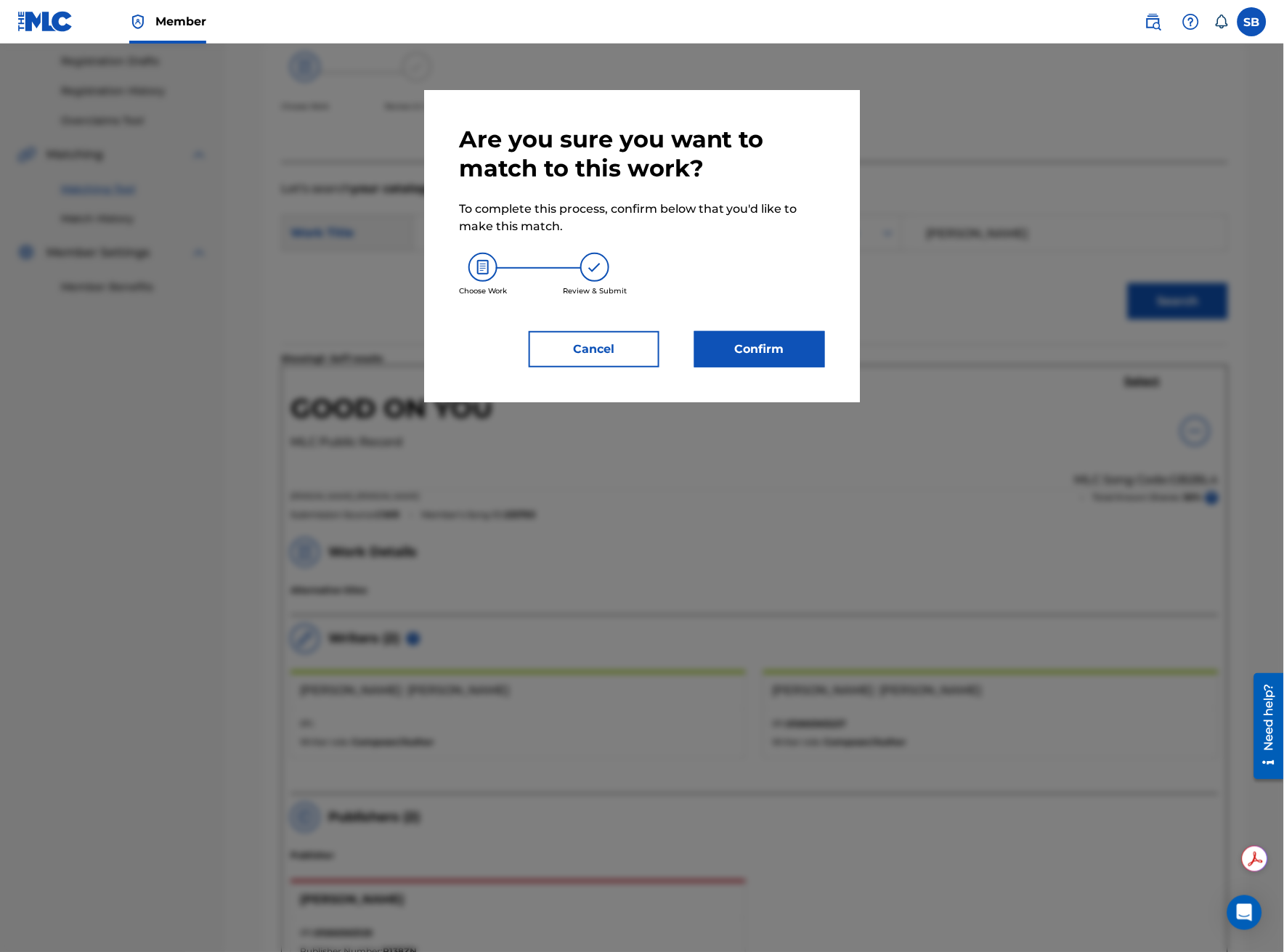 click on "Confirm" at bounding box center [760, 349] 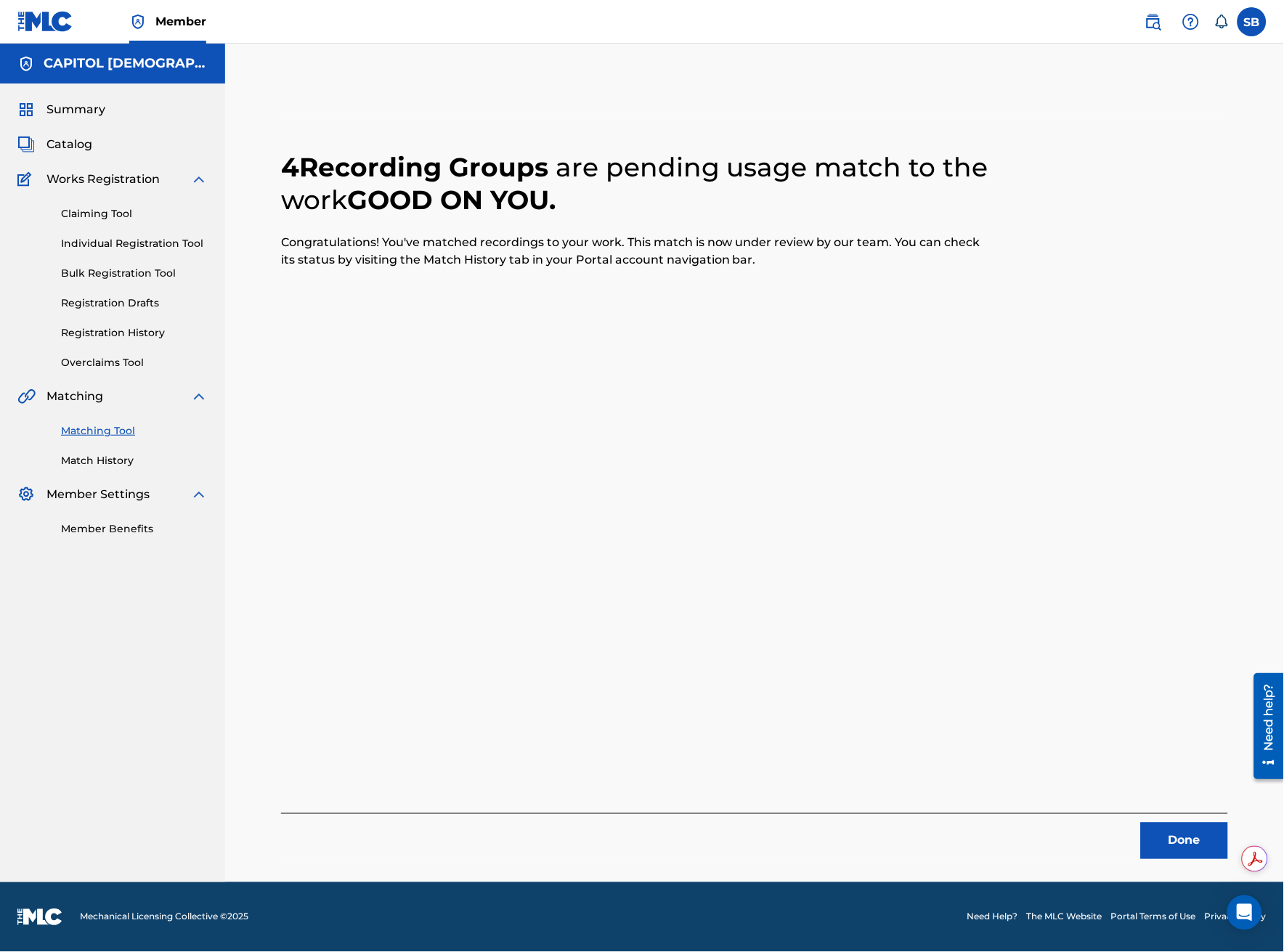 click on "Done" at bounding box center (1185, 841) 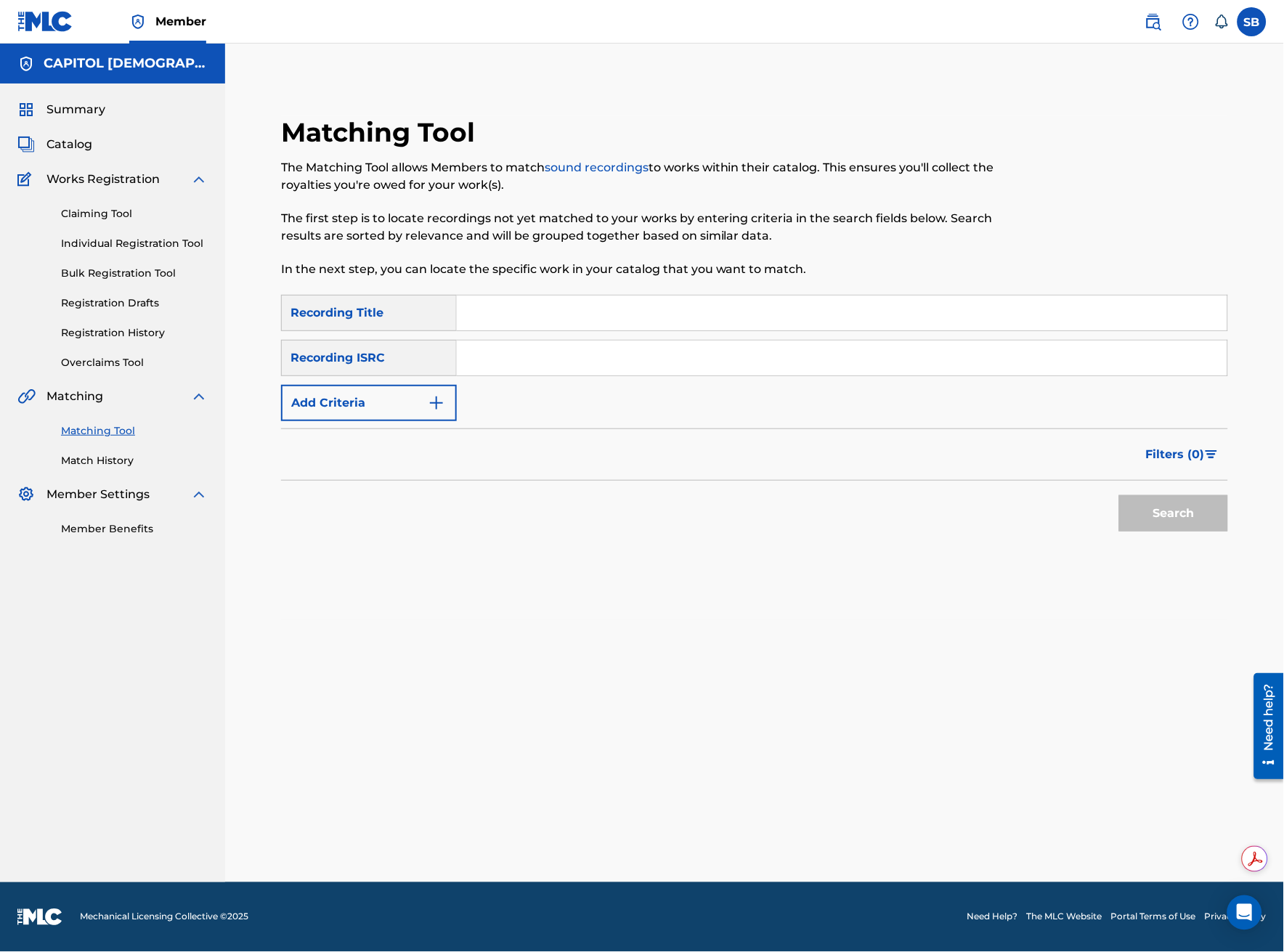 click on "Add Criteria" at bounding box center (369, 403) 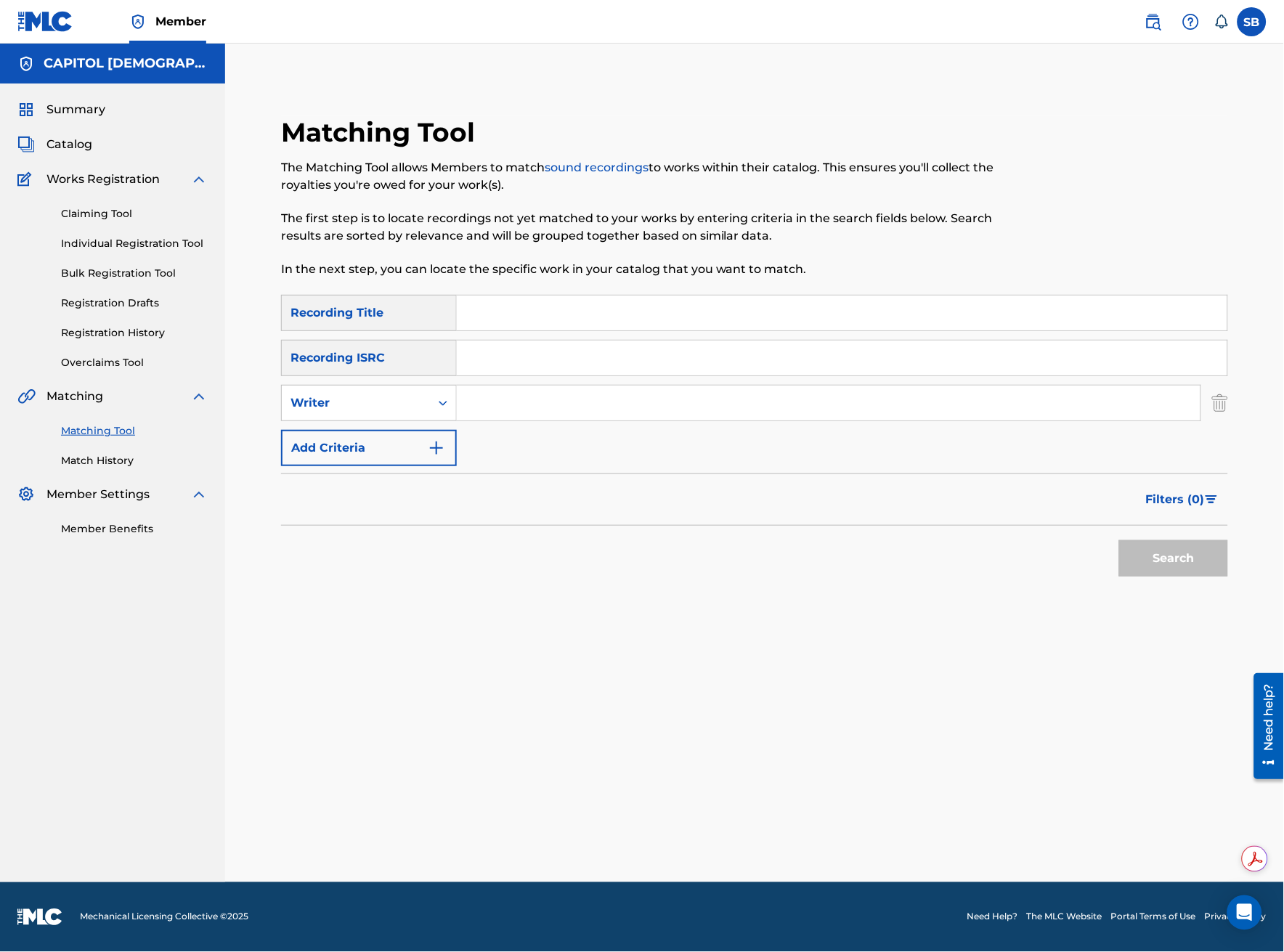 click at bounding box center (829, 403) 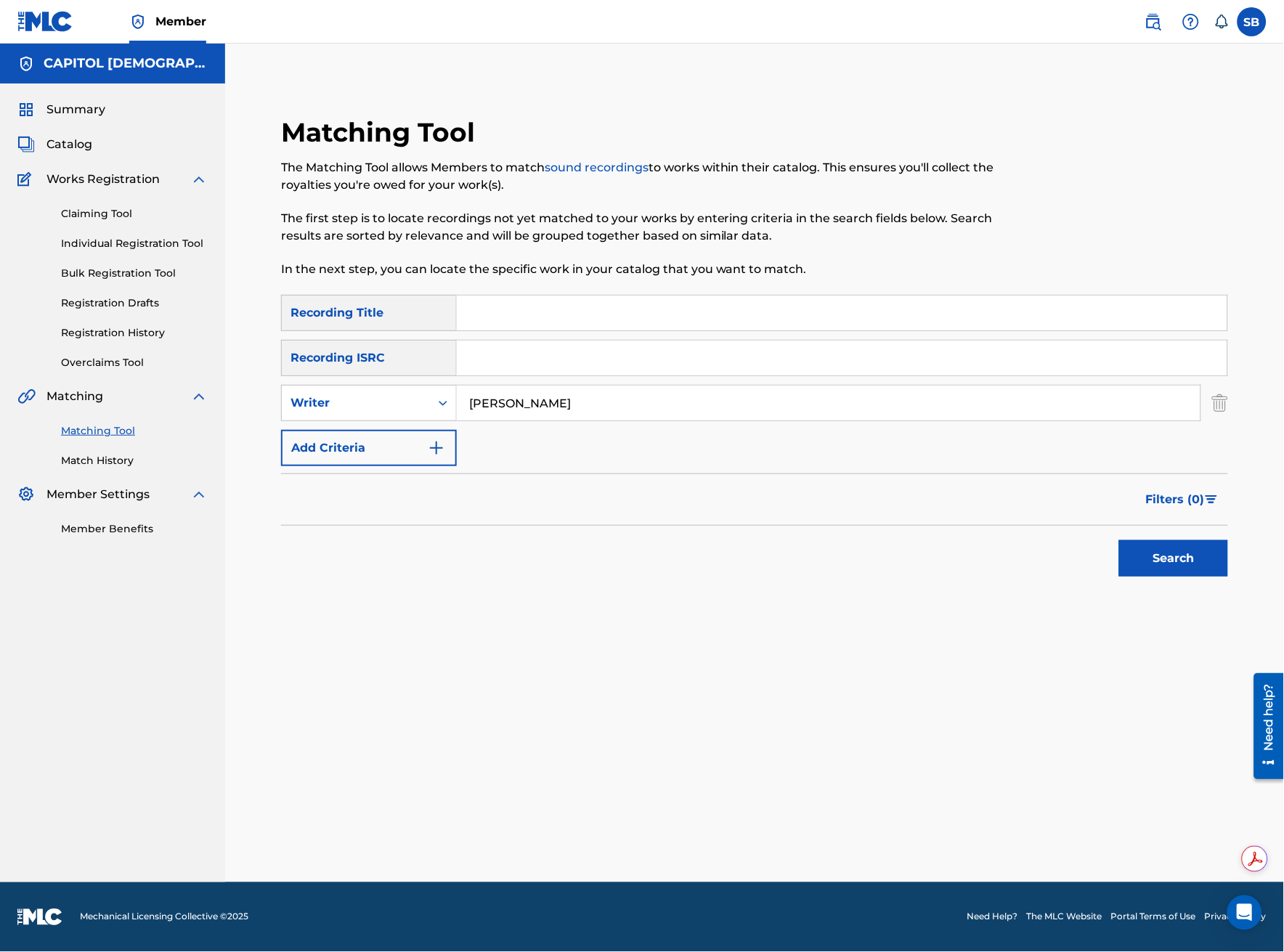 click on "Search" at bounding box center (1174, 558) 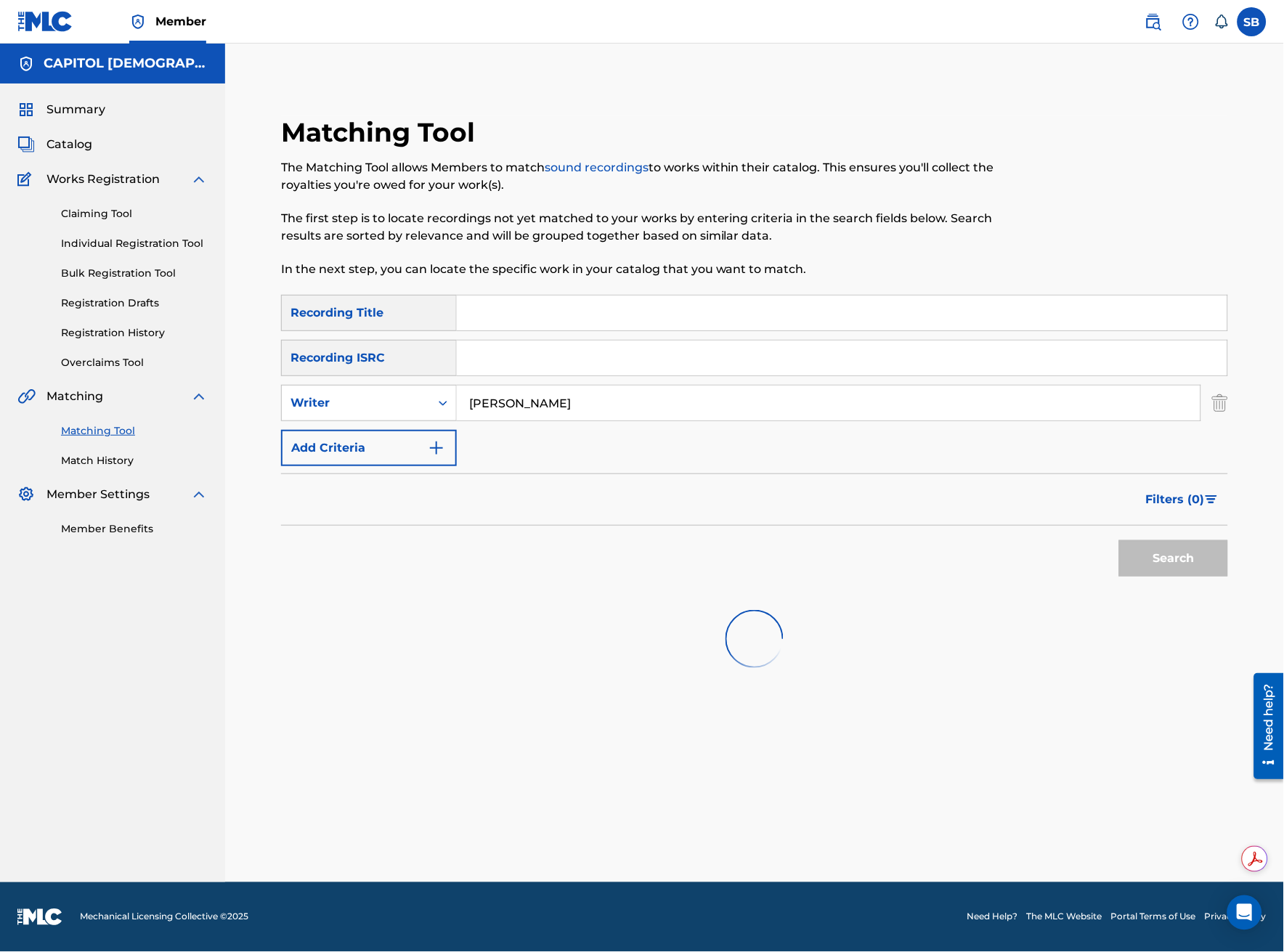 click on "Filters ( 0 )" at bounding box center [1175, 500] 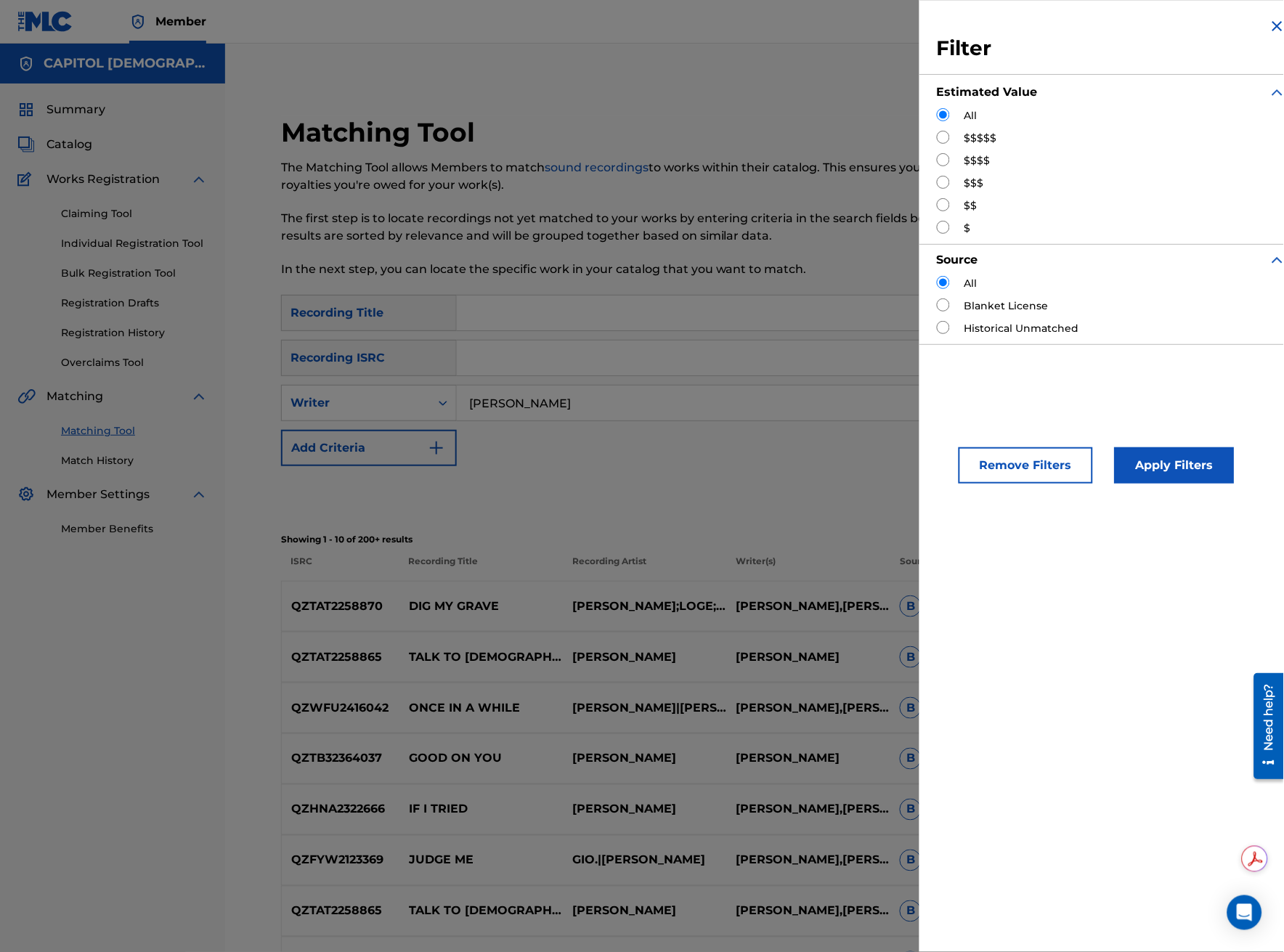 click on "$$$$$" at bounding box center [980, 138] 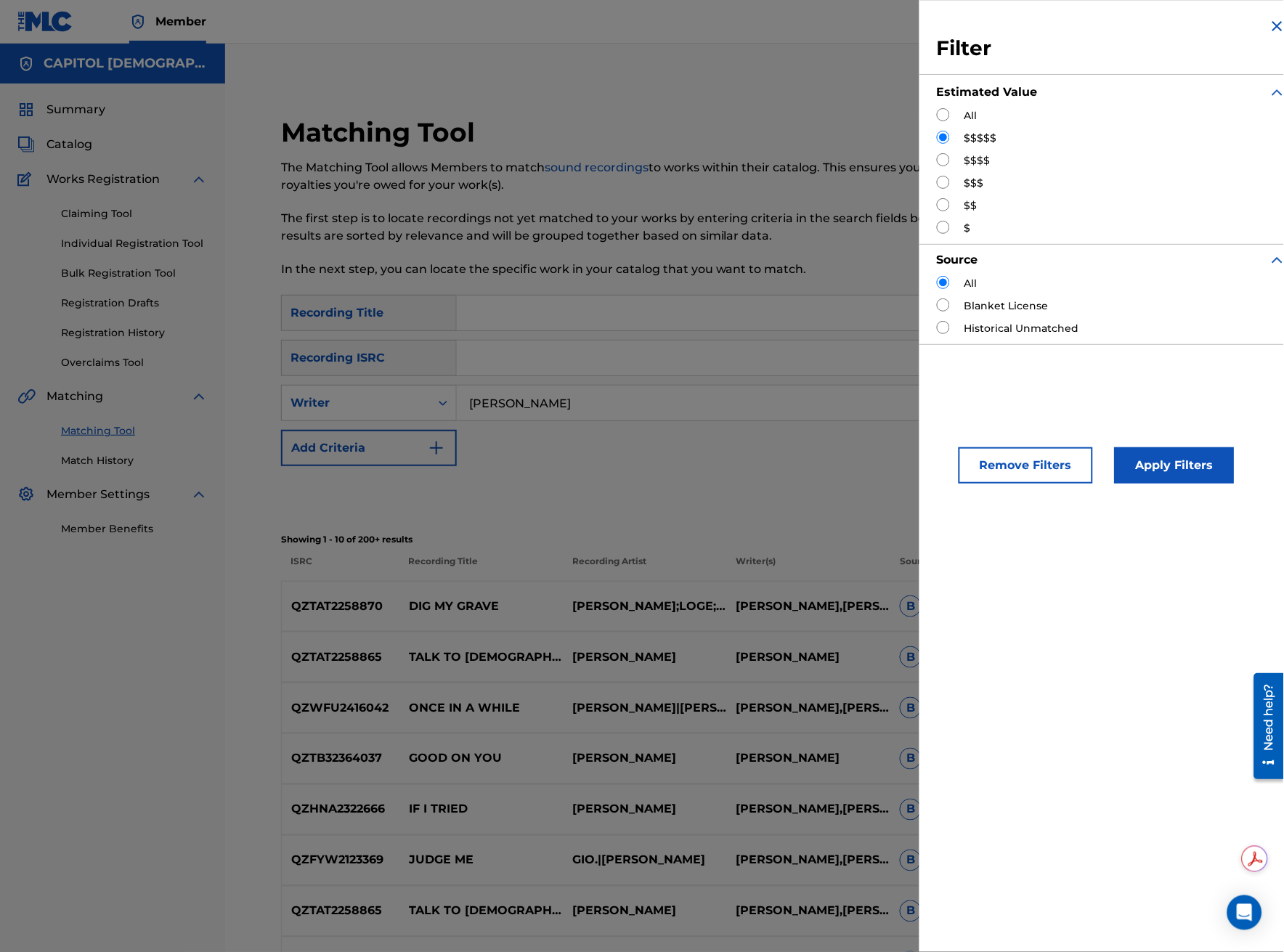 click on "Apply Filters" at bounding box center (1174, 465) 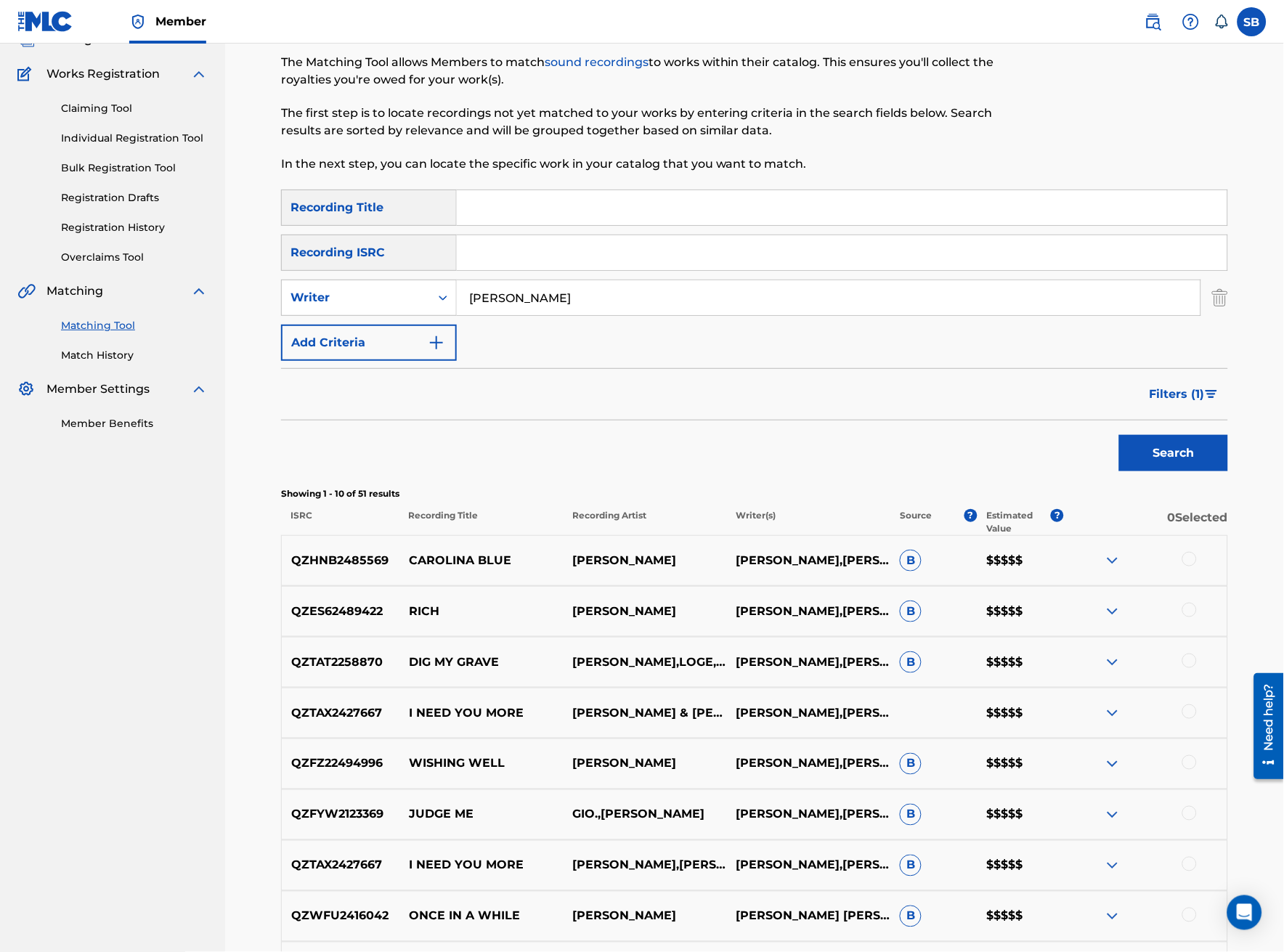 scroll, scrollTop: 375, scrollLeft: 0, axis: vertical 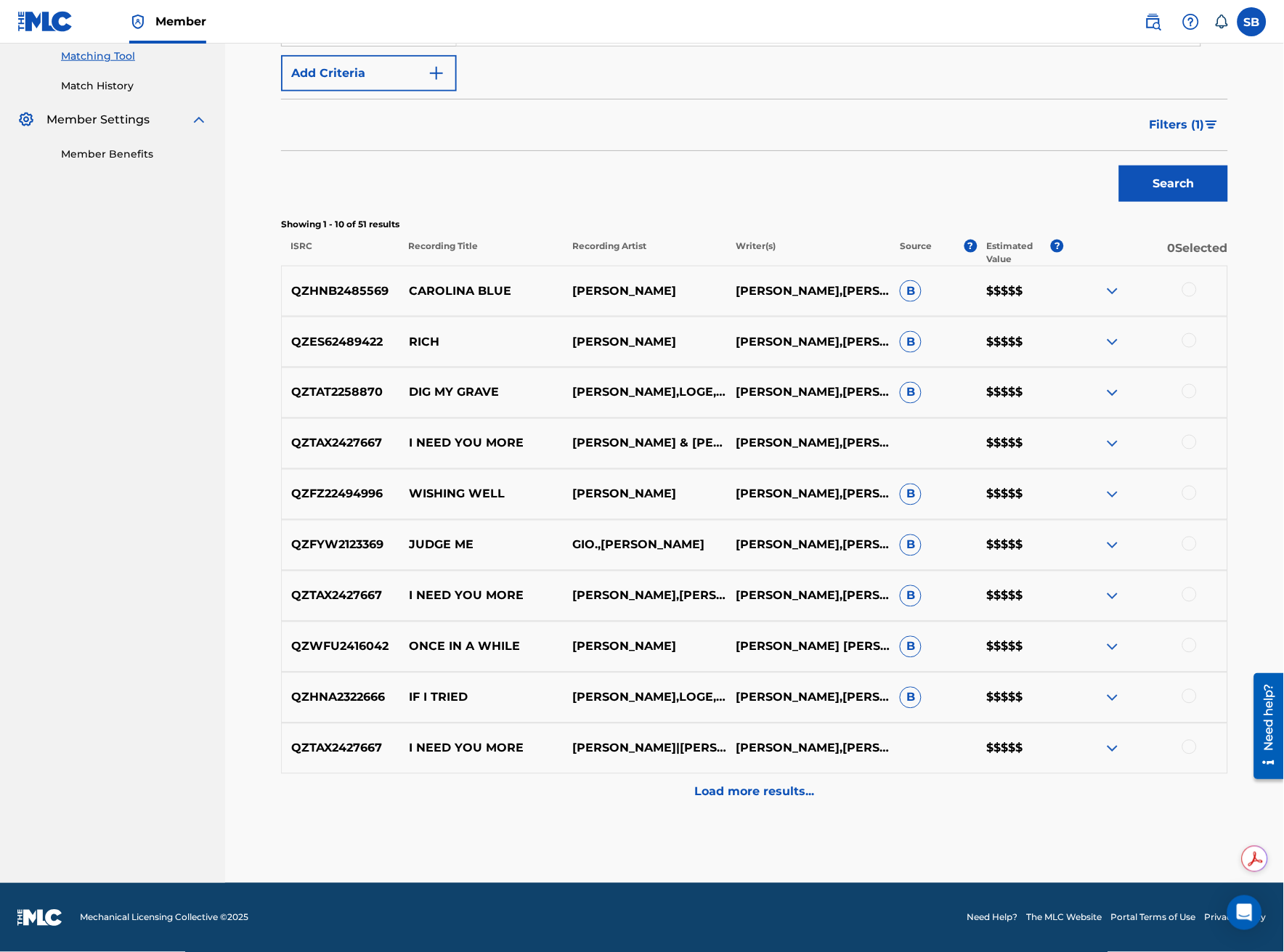 click on "Load more results..." at bounding box center [755, 792] 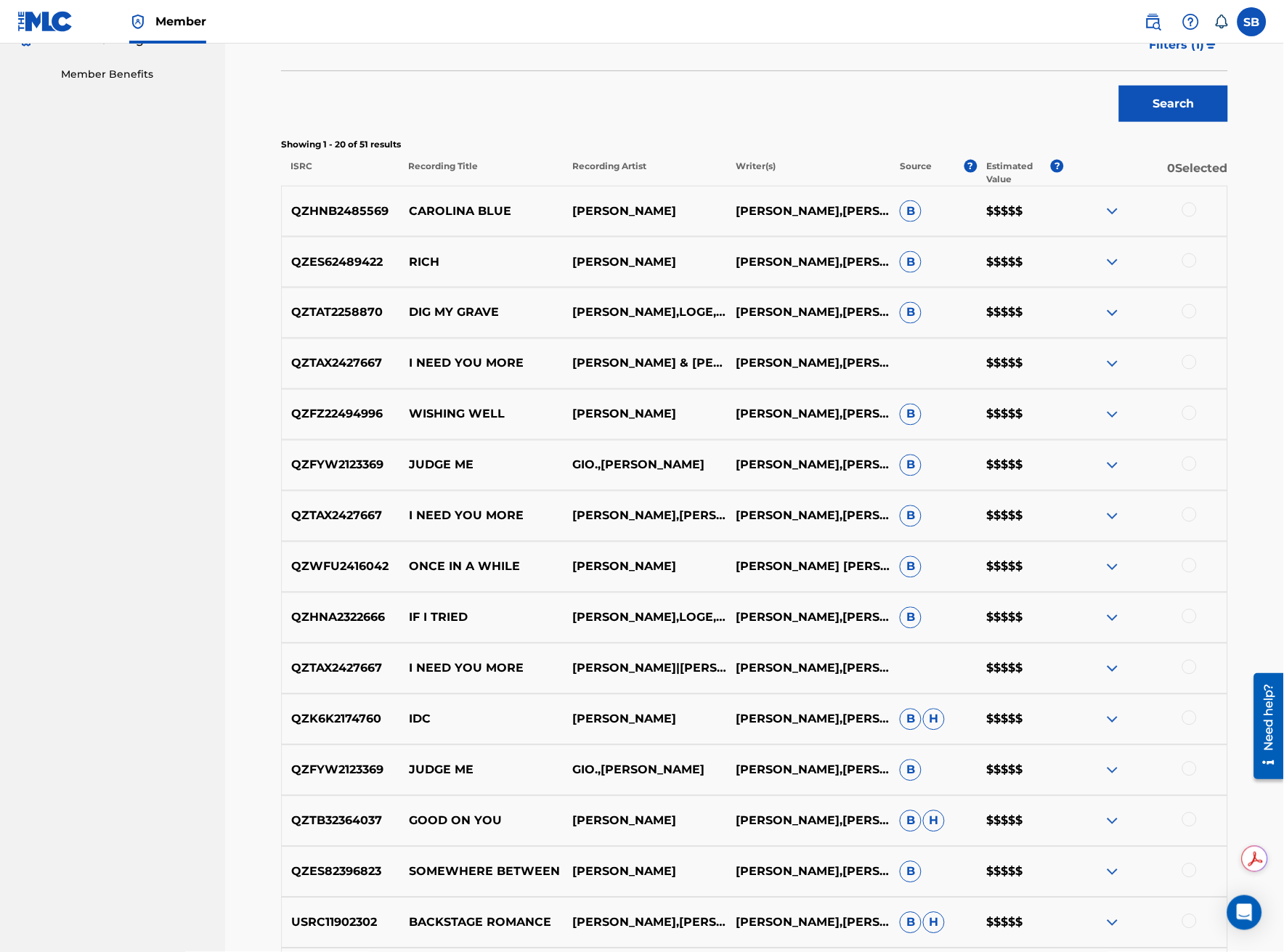 scroll, scrollTop: 484, scrollLeft: 0, axis: vertical 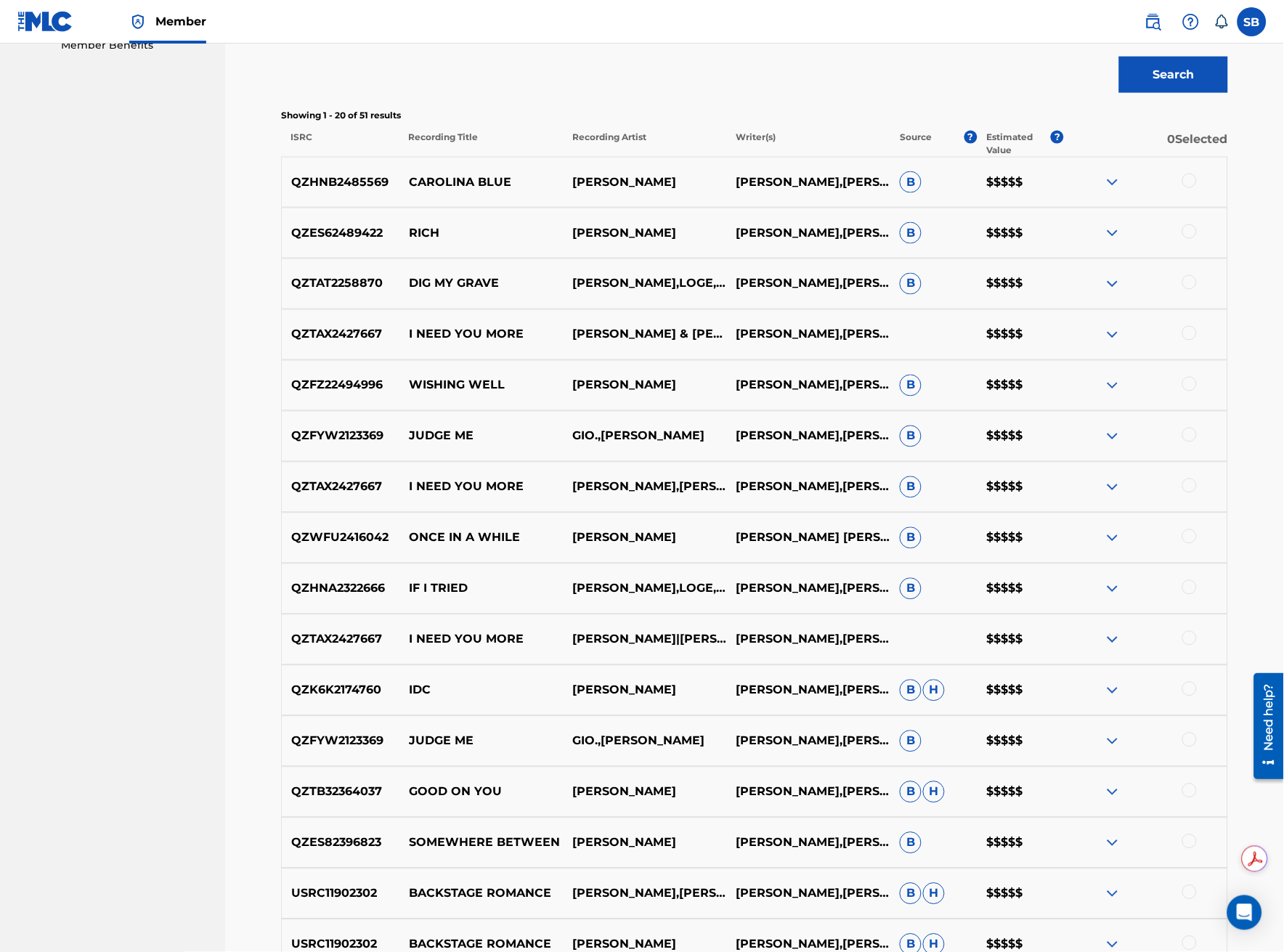 click at bounding box center (1190, 842) 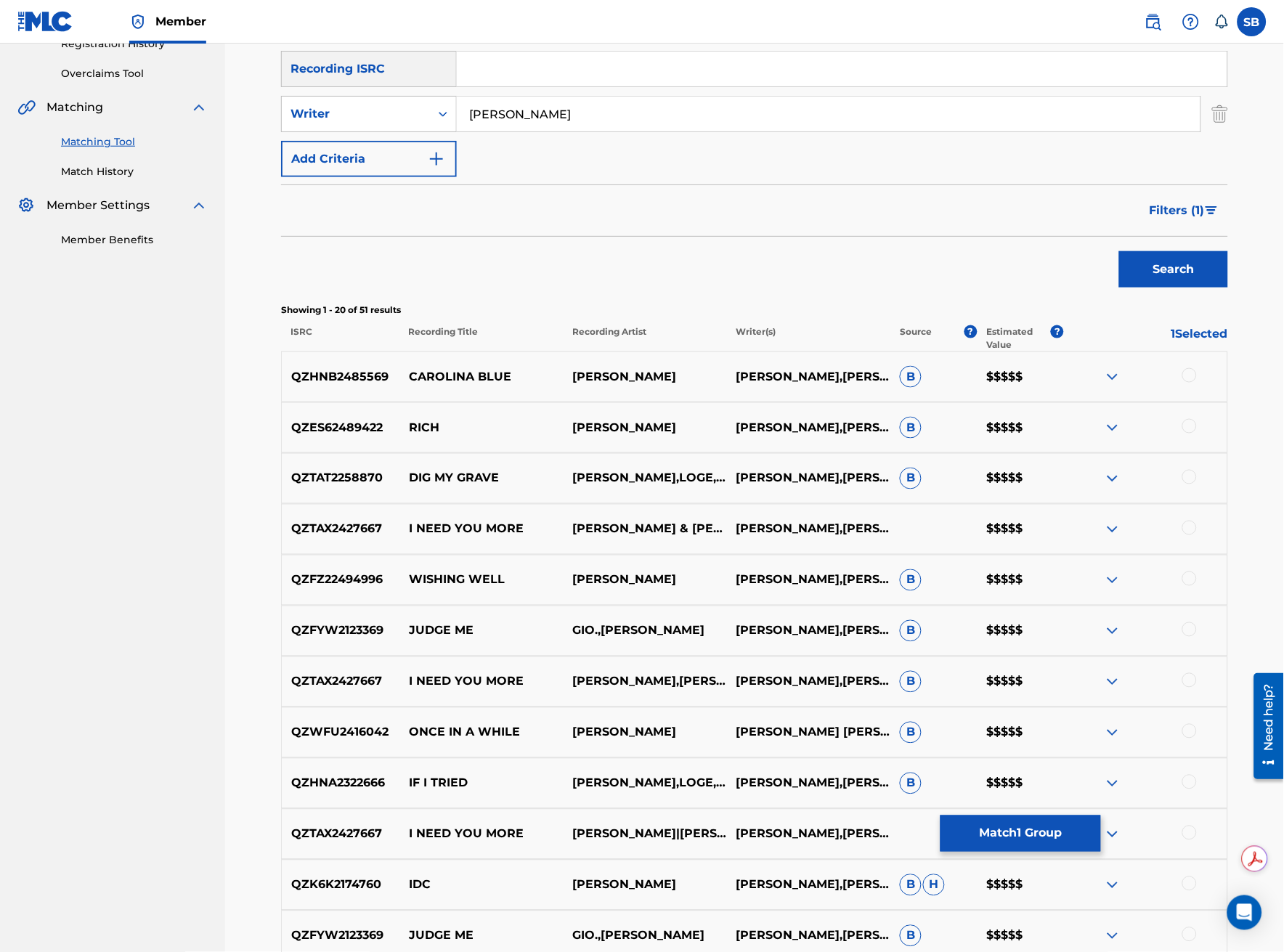 scroll, scrollTop: 0, scrollLeft: 0, axis: both 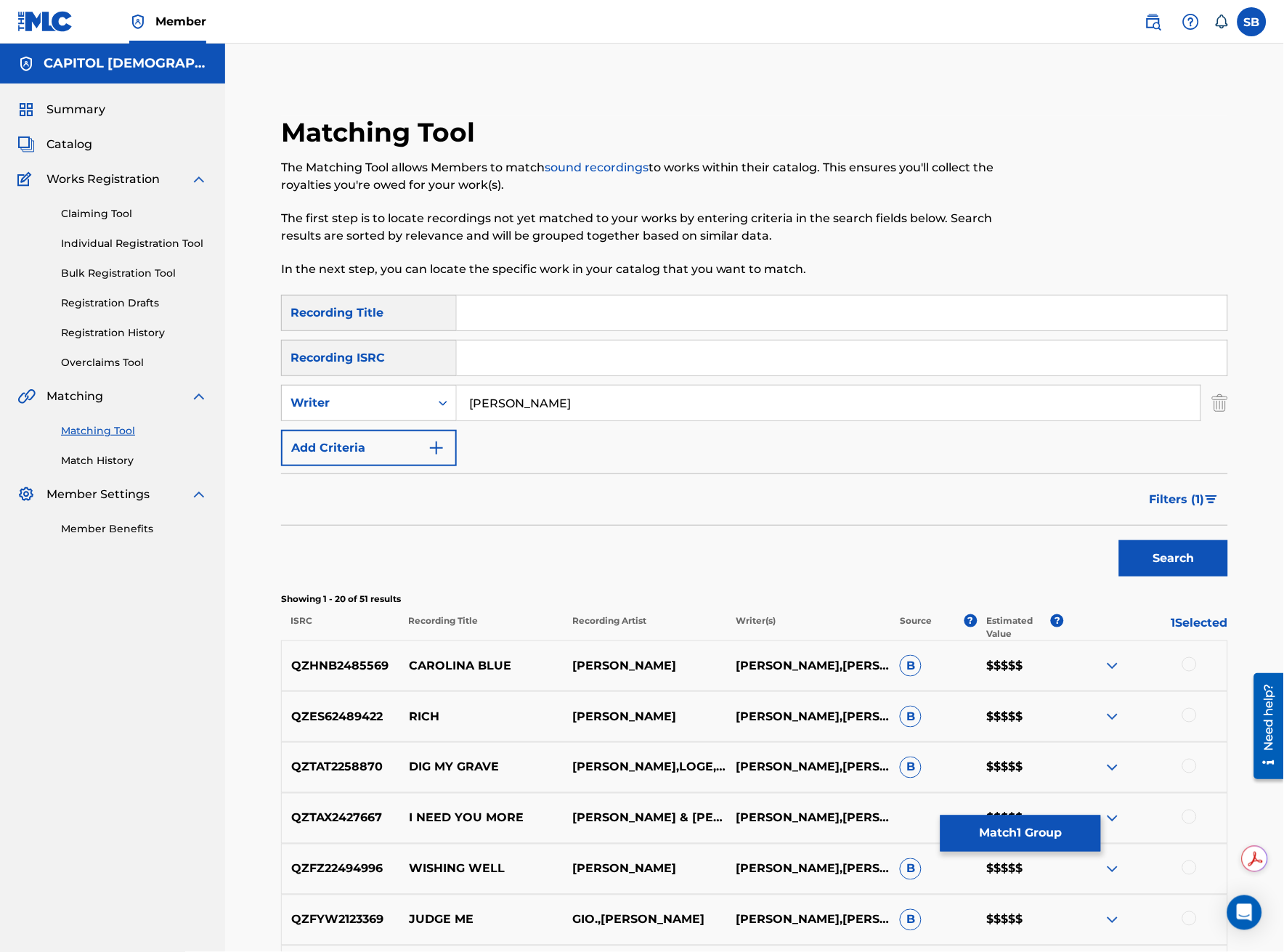 click on "SearchWithCriteriac54924c2-03bd-48ac-9a3e-6e87ca01c072 Recording Title SearchWithCriteria79aad6f5-282a-496a-99f1-cf84fb8a244e Recording ISRC SearchWithCriteriaebcf778f-1c0a-4ae8-ba12-1df3983de86d Writer henrik hoeldtke Add Criteria" at bounding box center (755, 381) 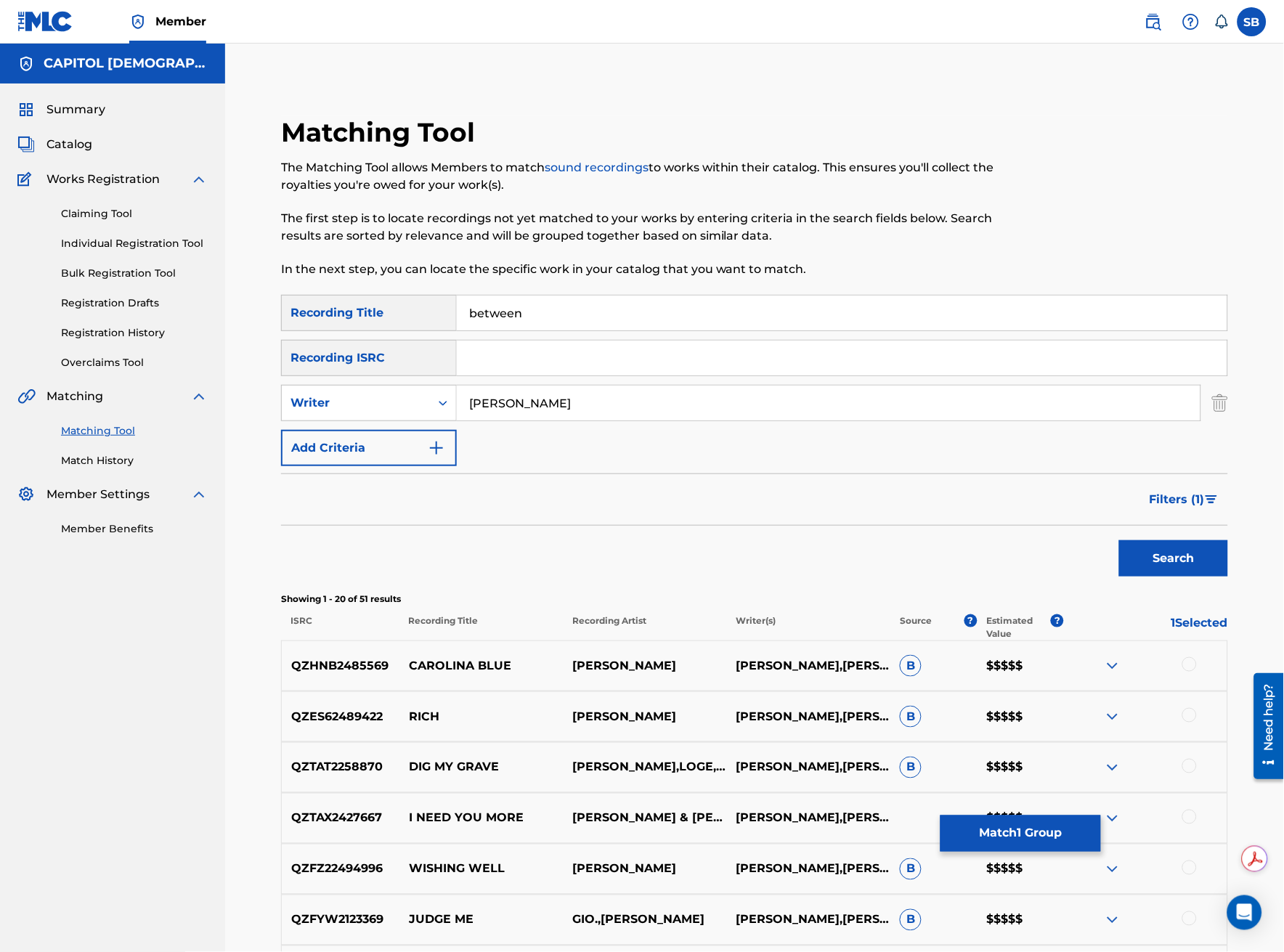 type on "between" 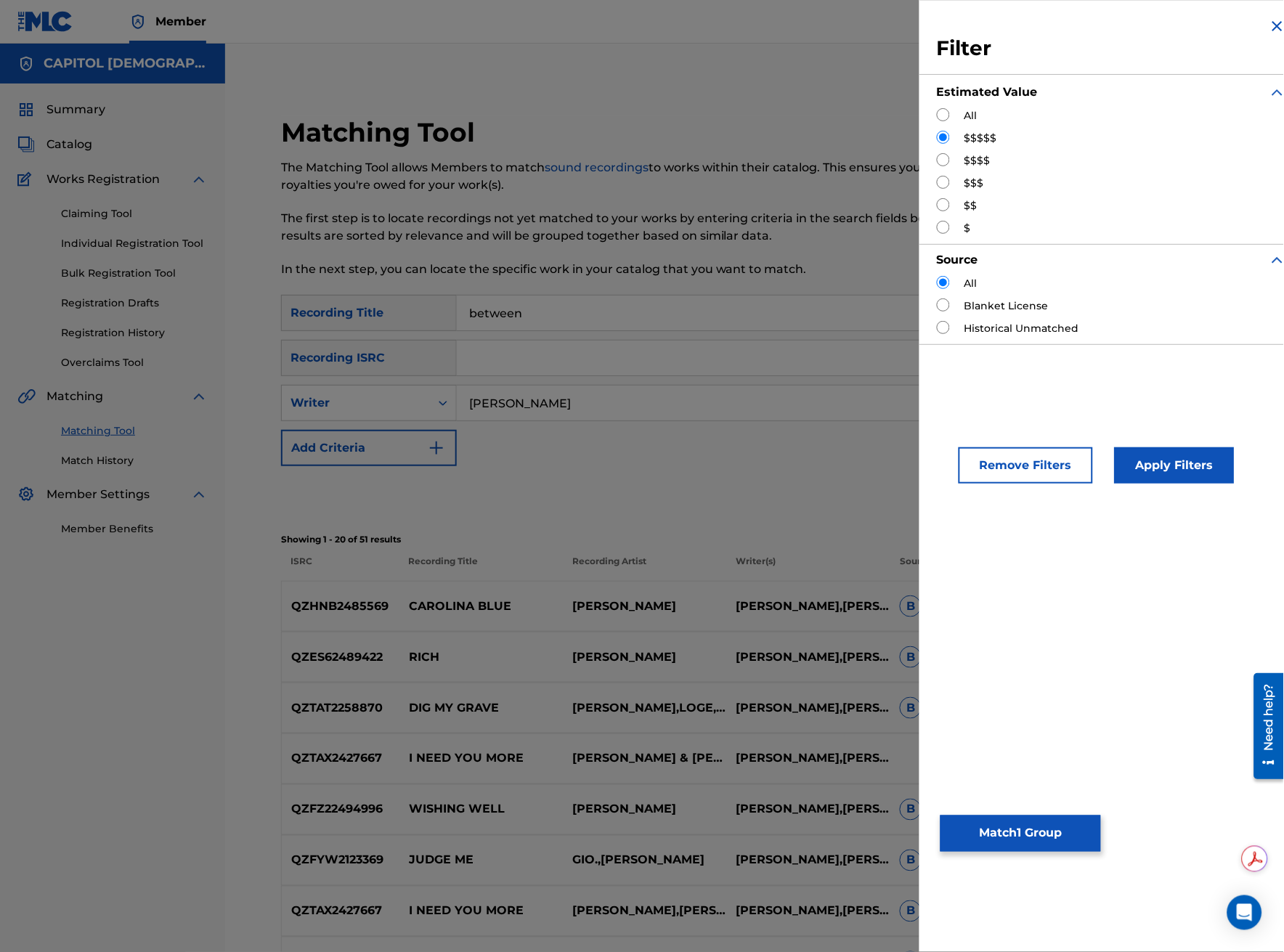 click on "Remove Filters" at bounding box center [1025, 465] 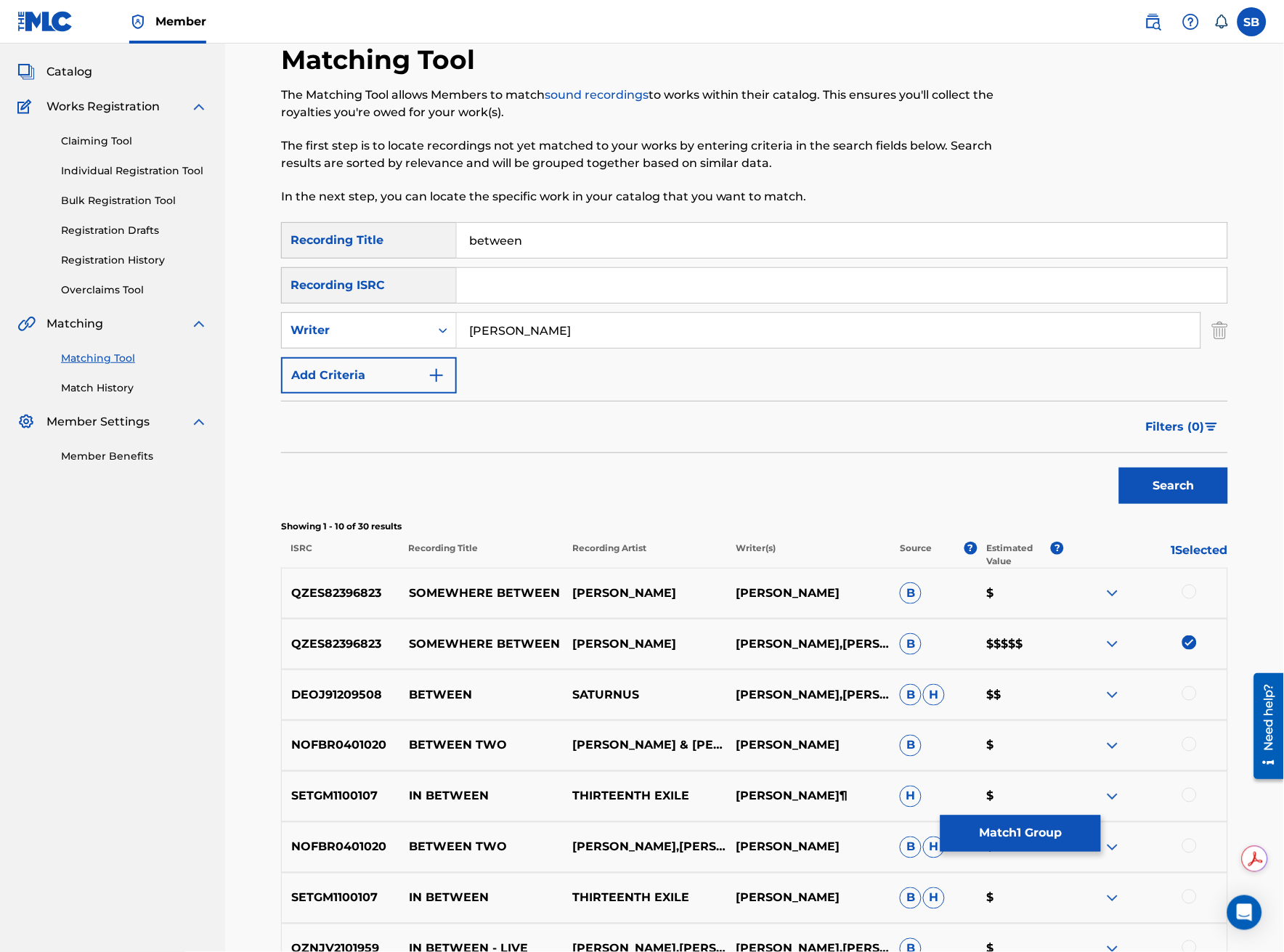 scroll, scrollTop: 161, scrollLeft: 0, axis: vertical 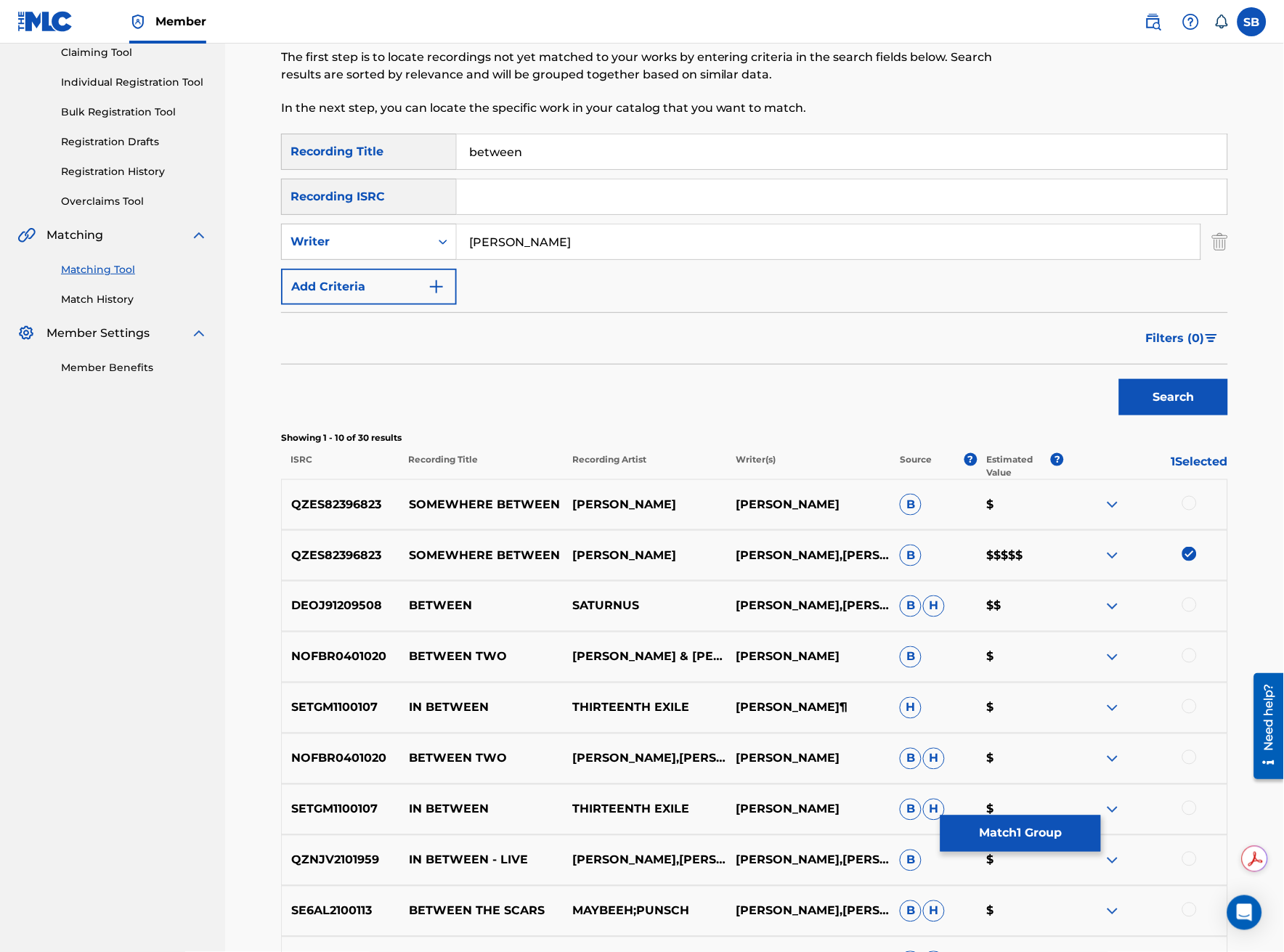 click at bounding box center (1190, 503) 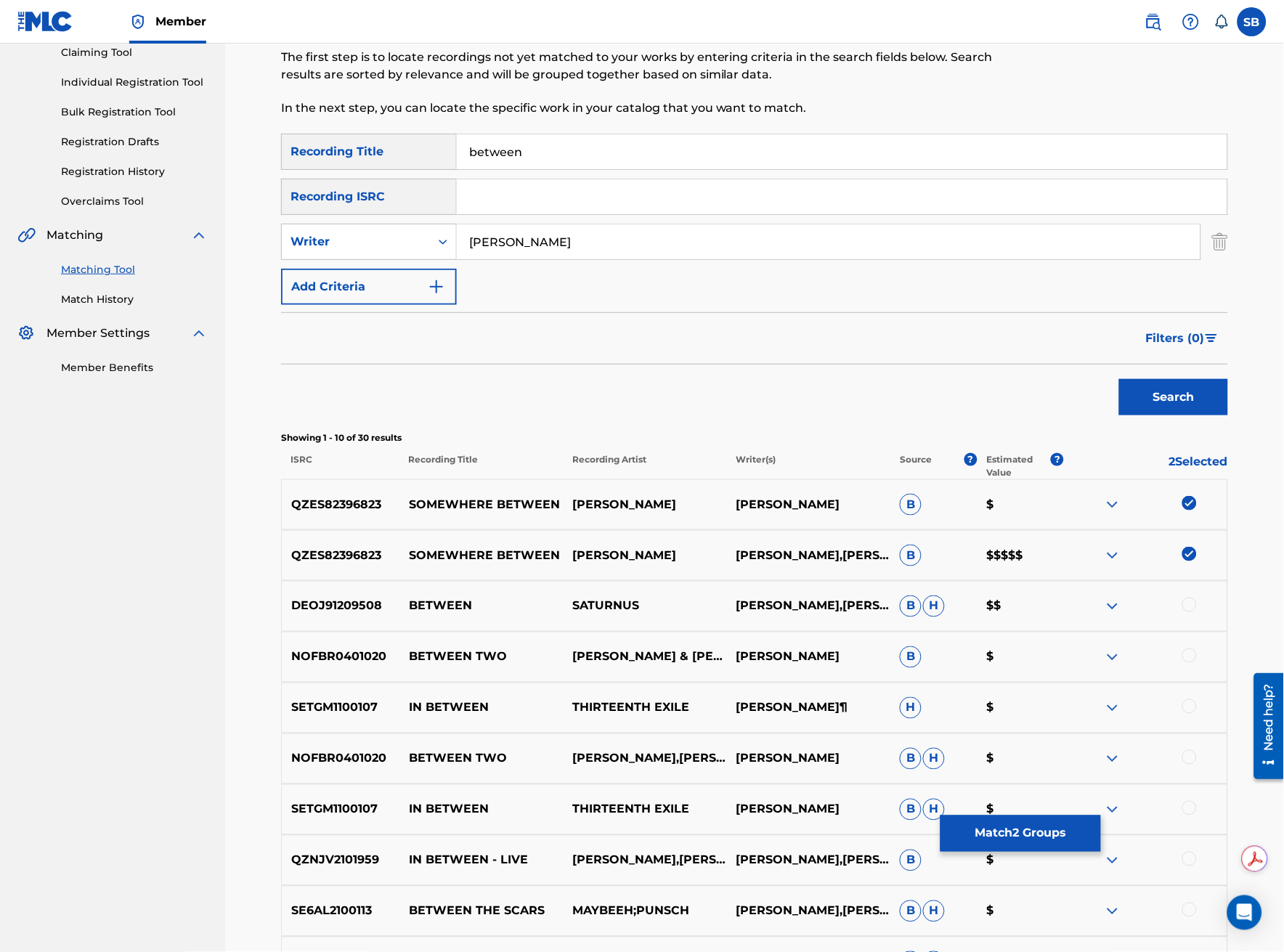 click on "Match  2 Groups" at bounding box center [1020, 834] 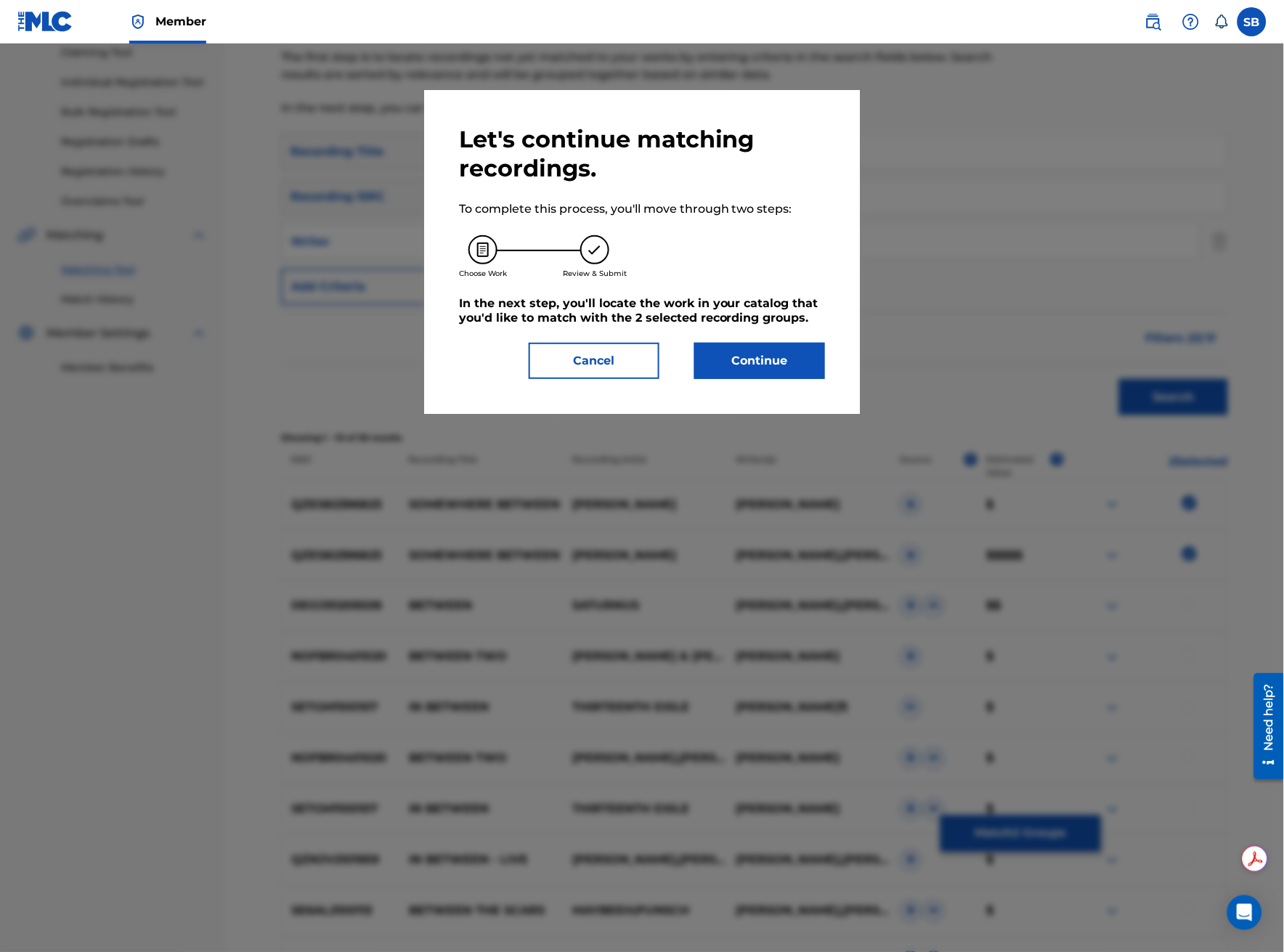 click on "Continue" at bounding box center (760, 361) 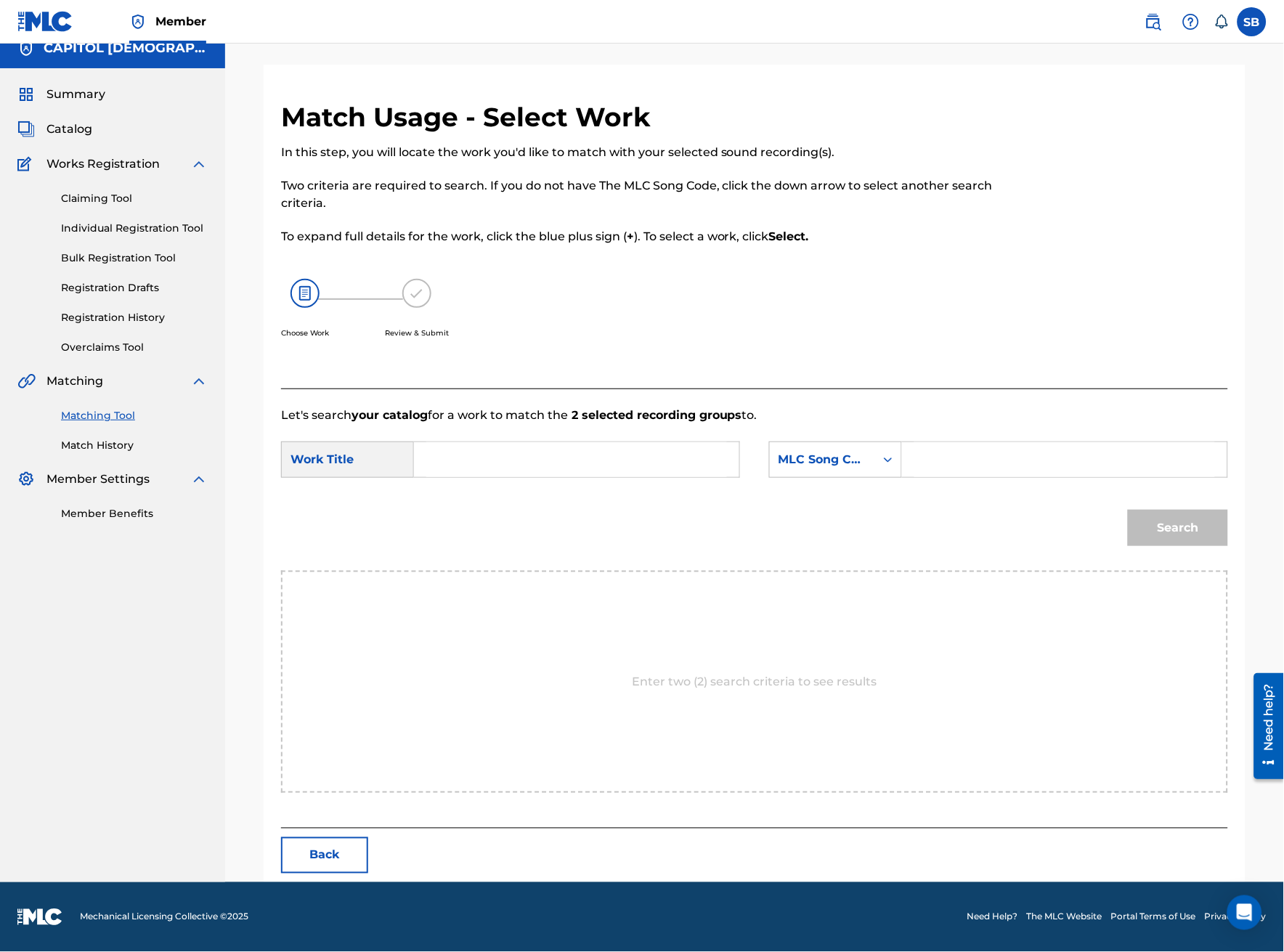 scroll, scrollTop: 0, scrollLeft: 0, axis: both 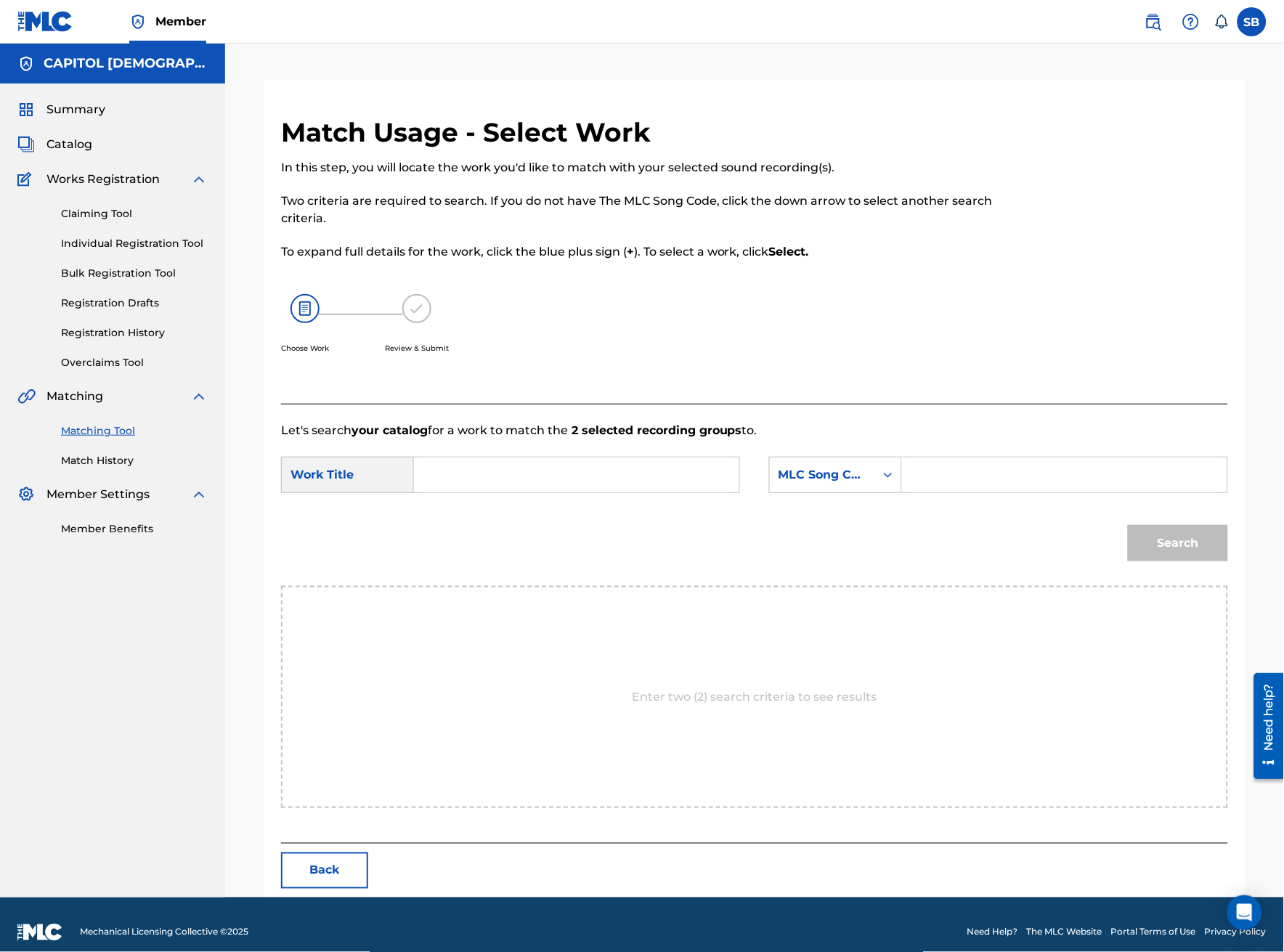click at bounding box center (577, 475) 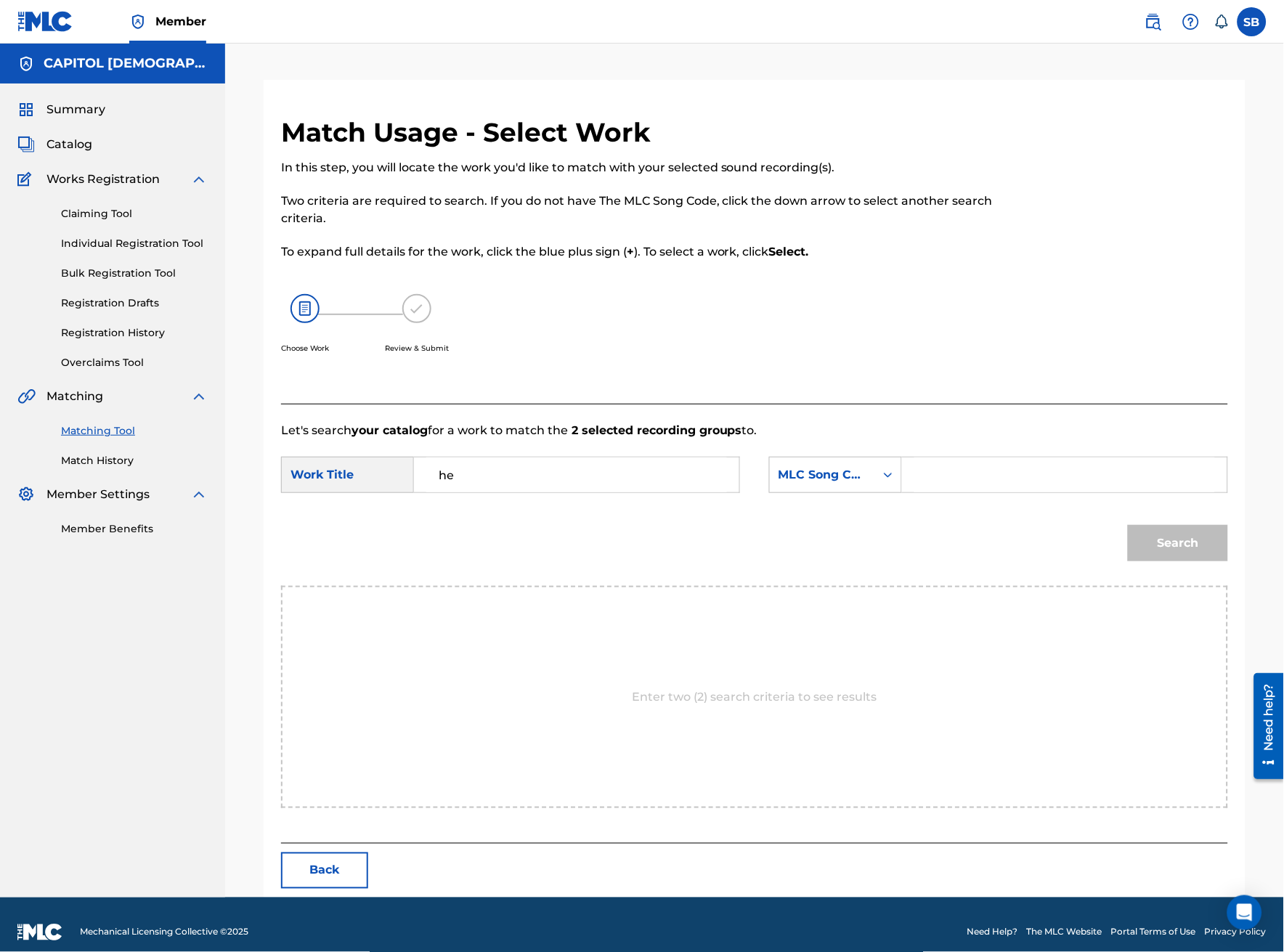 type on "h" 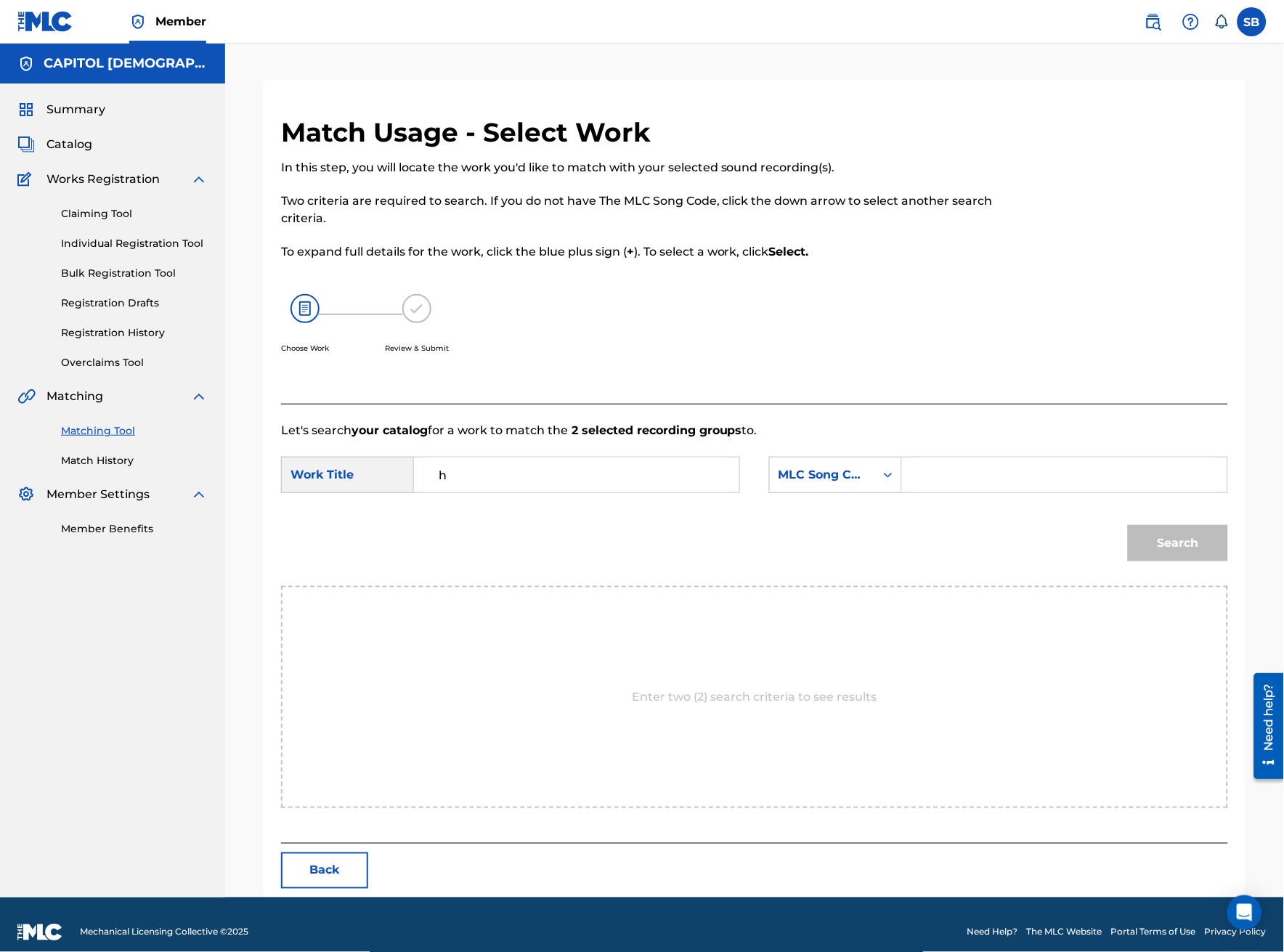 type 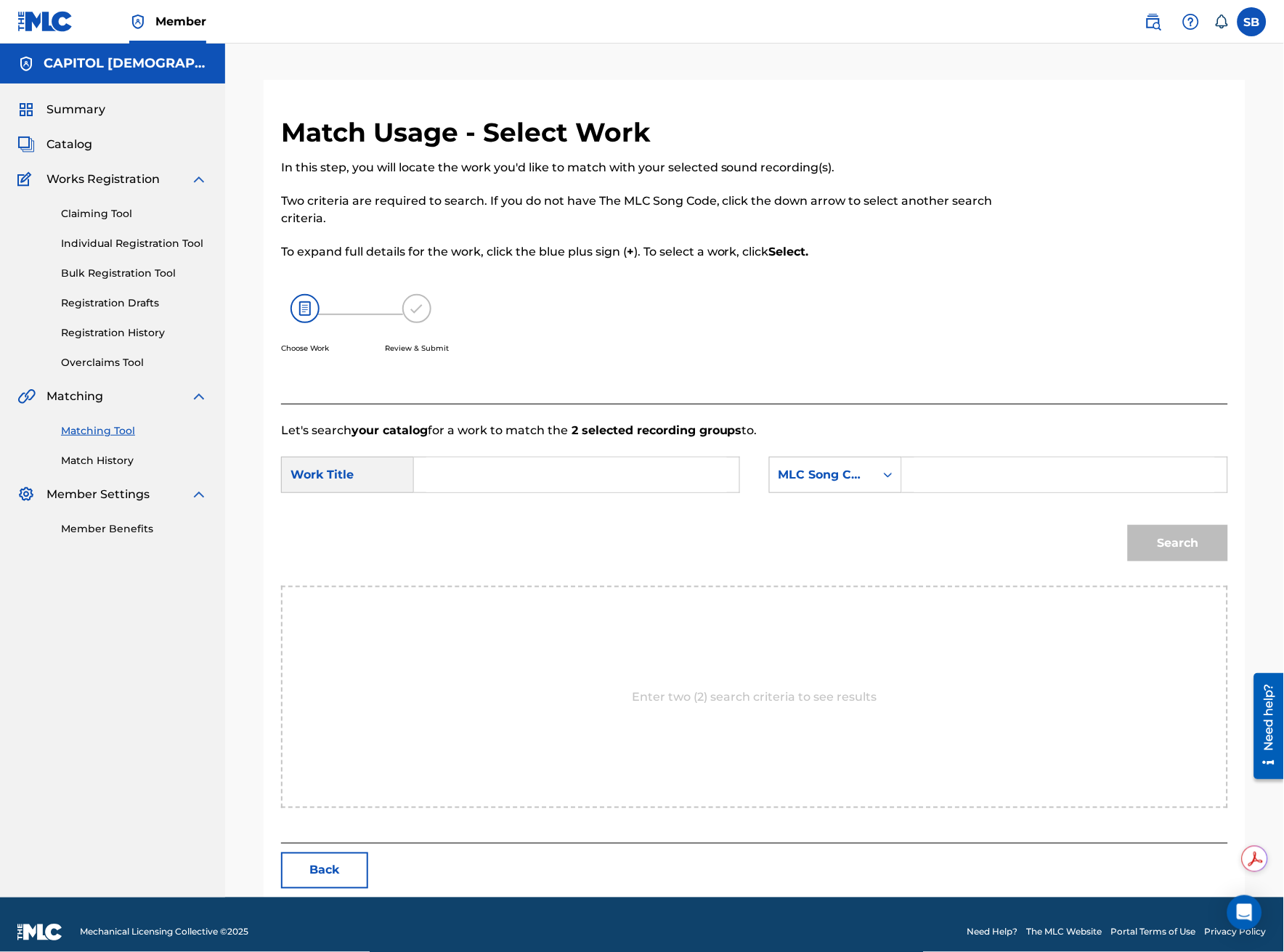 click on "Back" at bounding box center [325, 871] 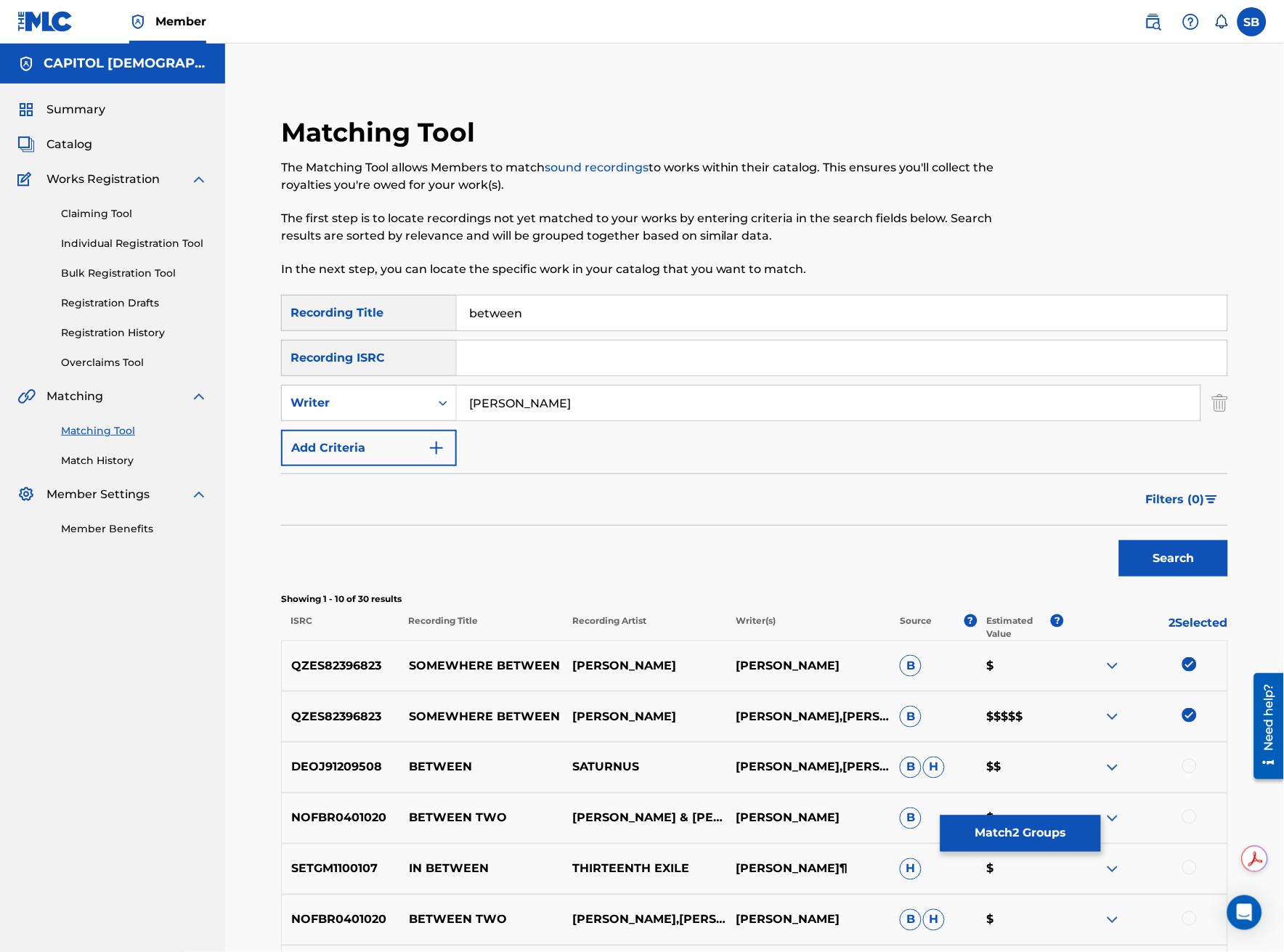 click on "Match  2 Groups" at bounding box center (1020, 834) 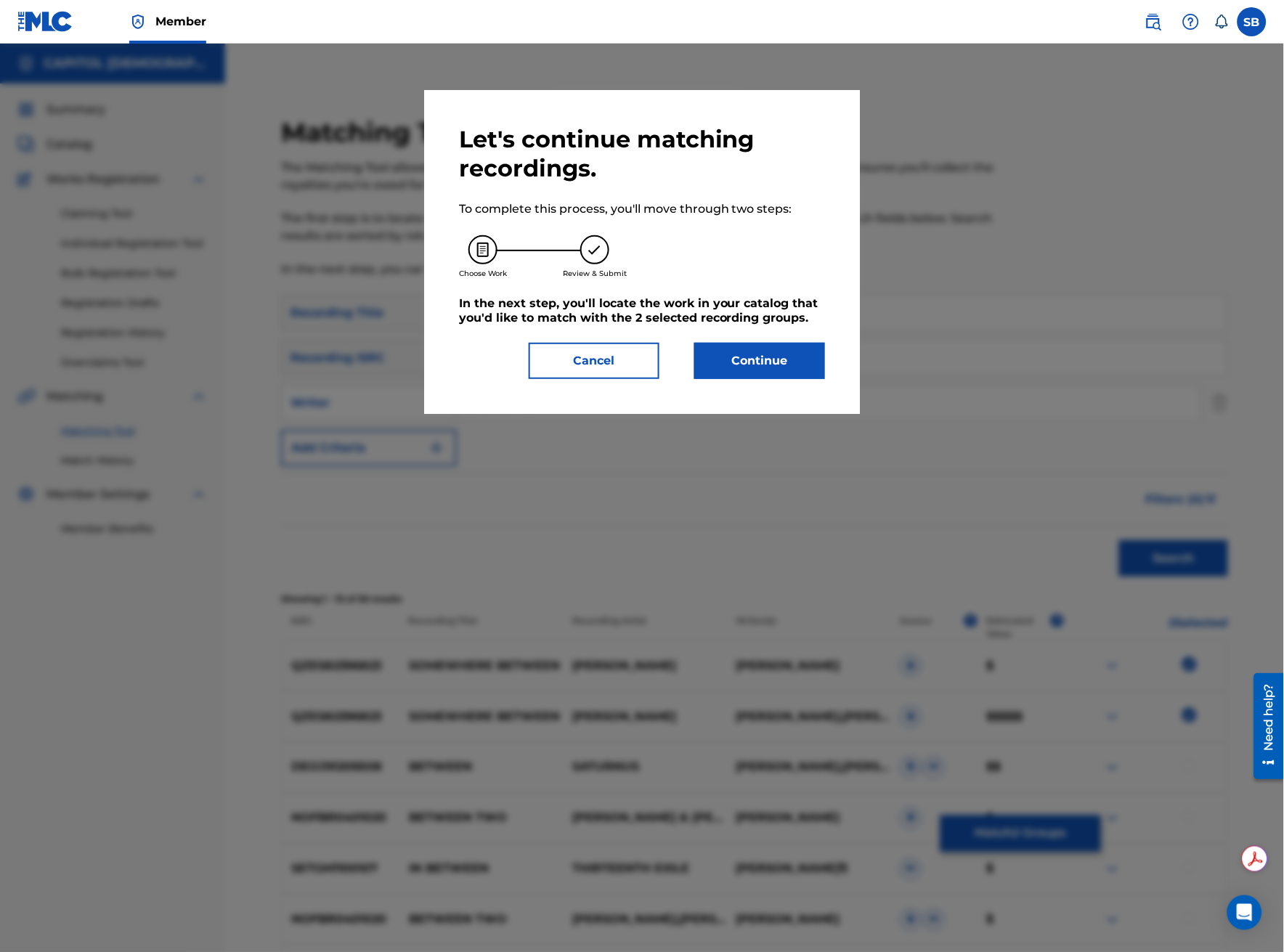 click on "Continue" at bounding box center (760, 361) 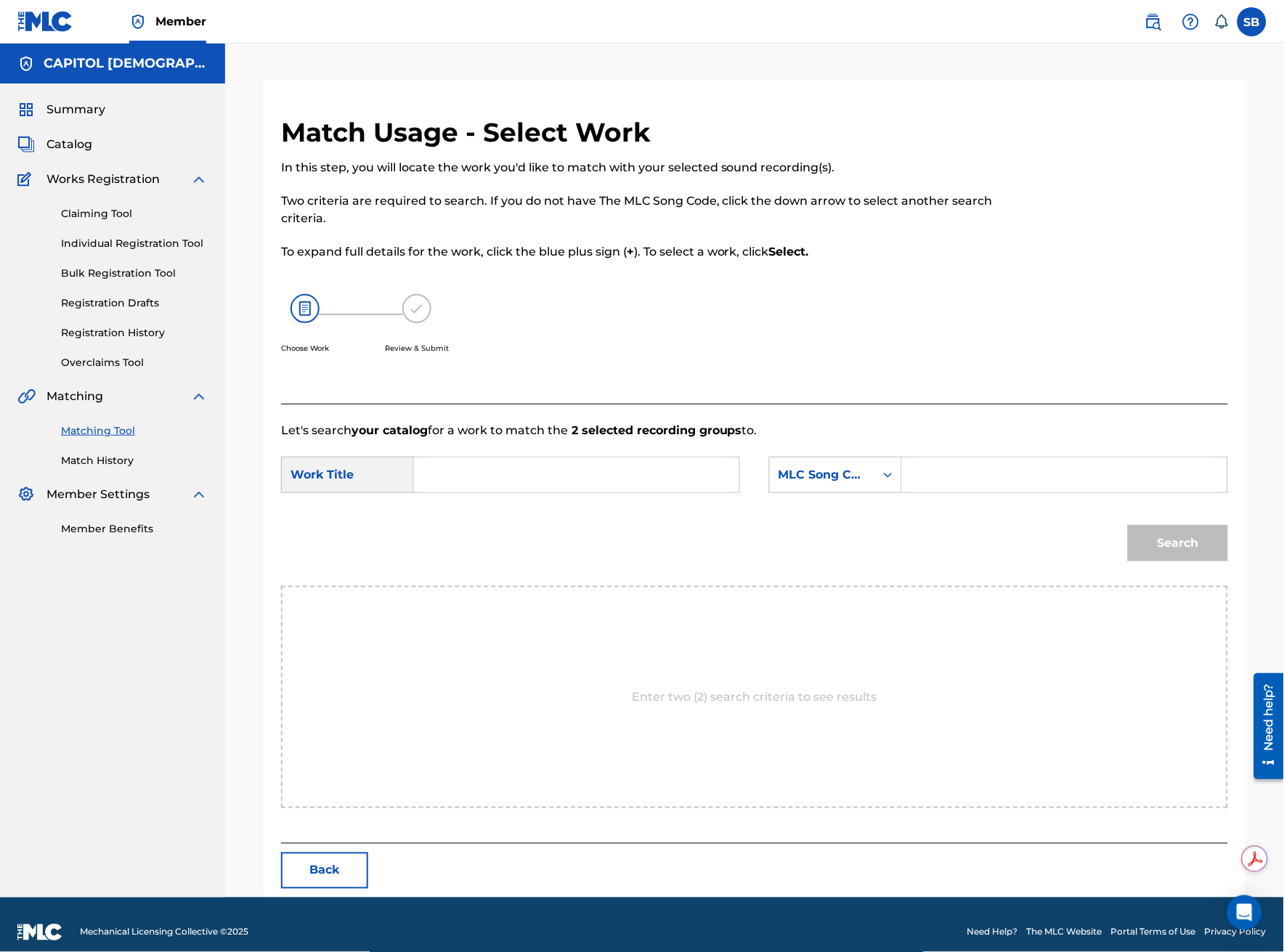 click at bounding box center [577, 475] 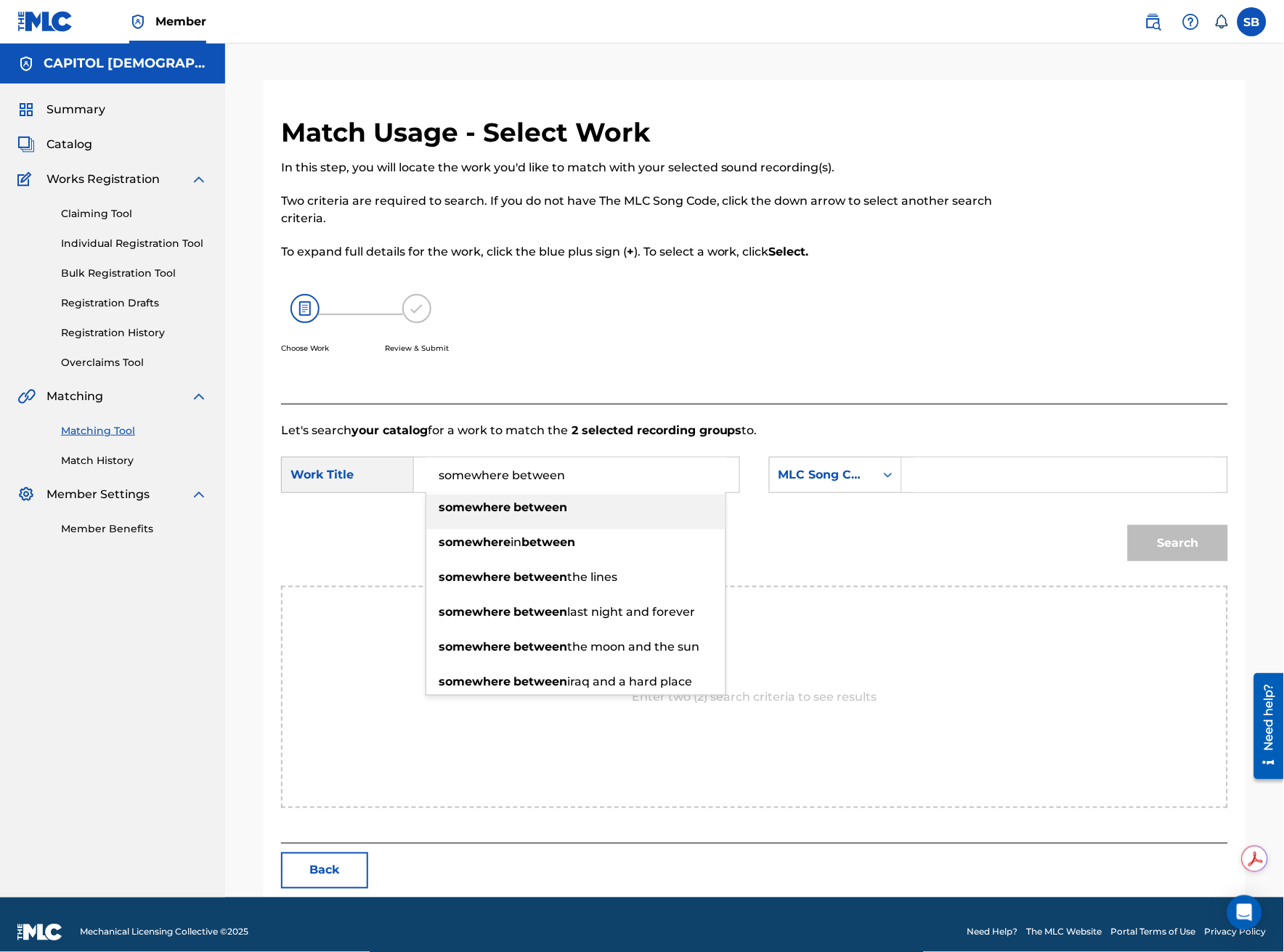 type on "somewhere between" 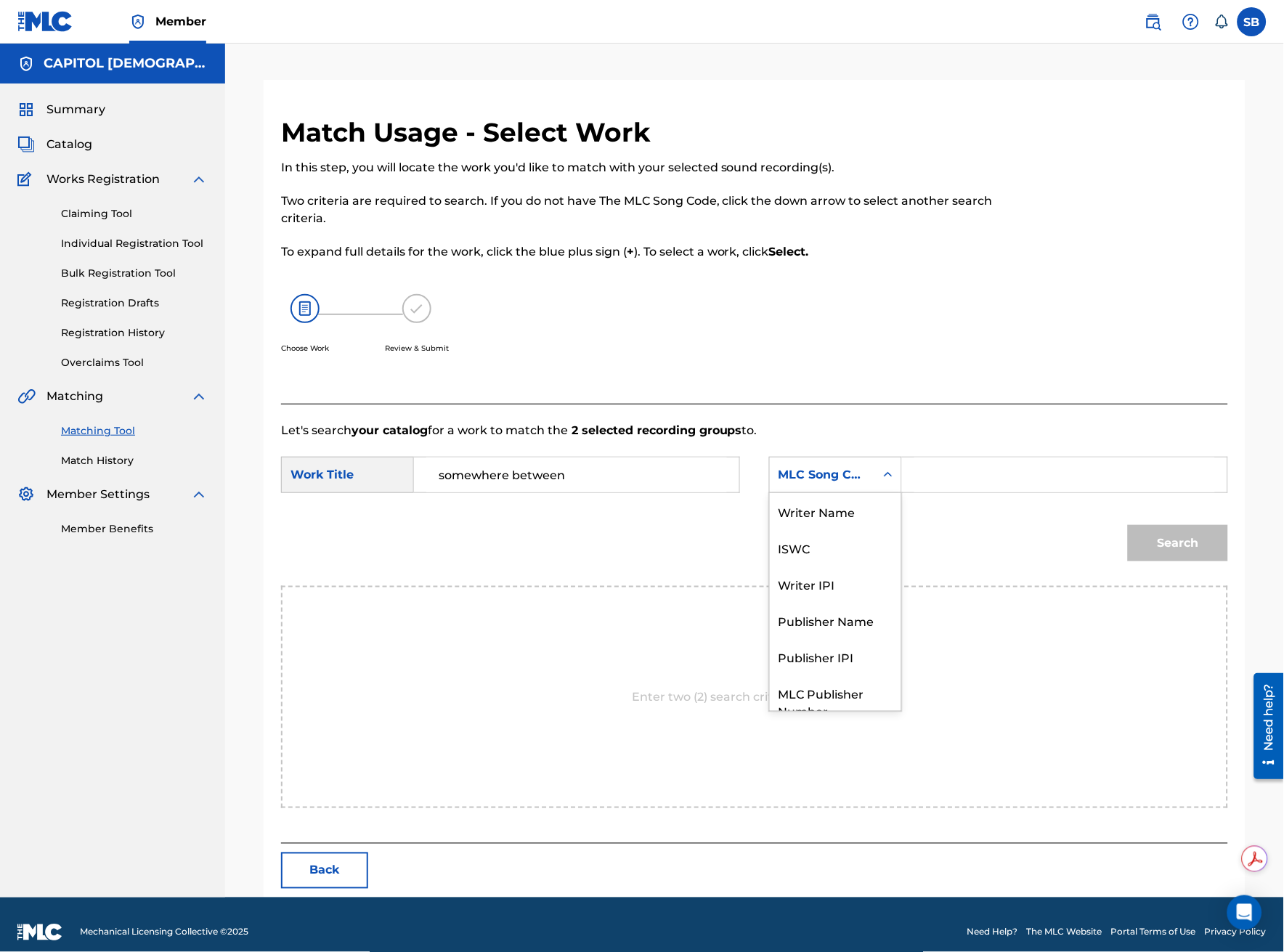 click on "MLC Song Code" at bounding box center (822, 475) 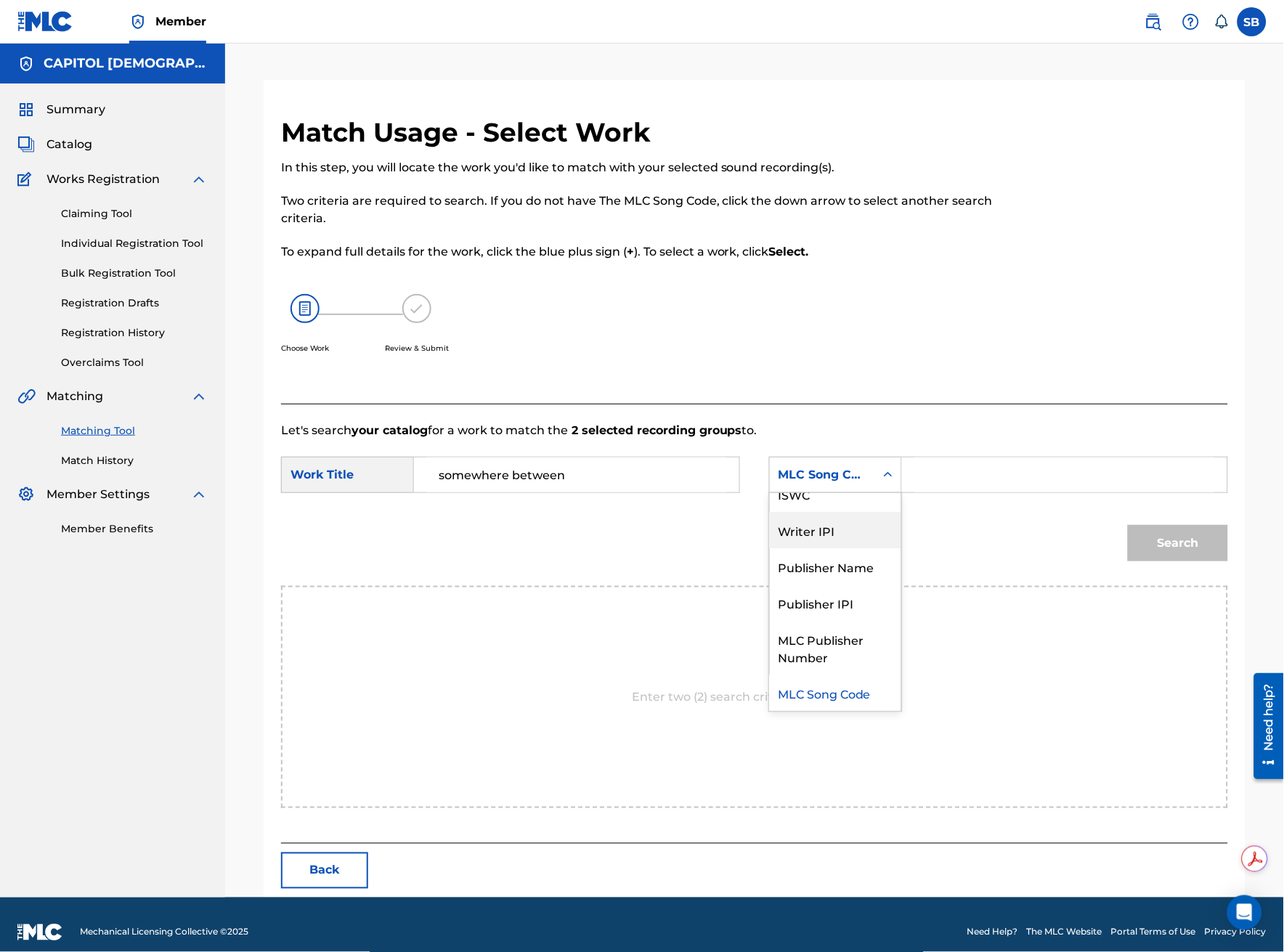 scroll, scrollTop: 0, scrollLeft: 0, axis: both 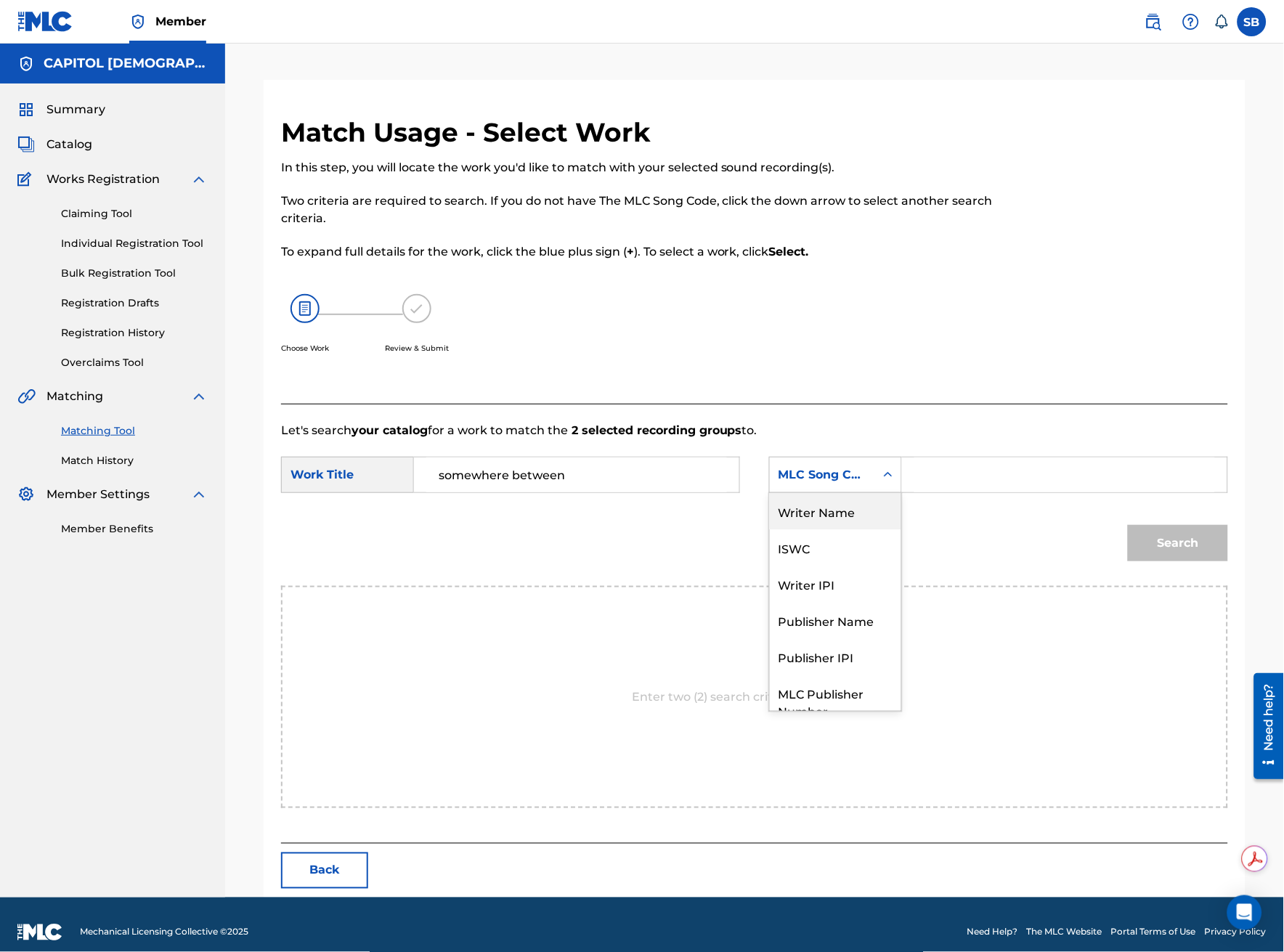 click on "Writer Name" at bounding box center (835, 511) 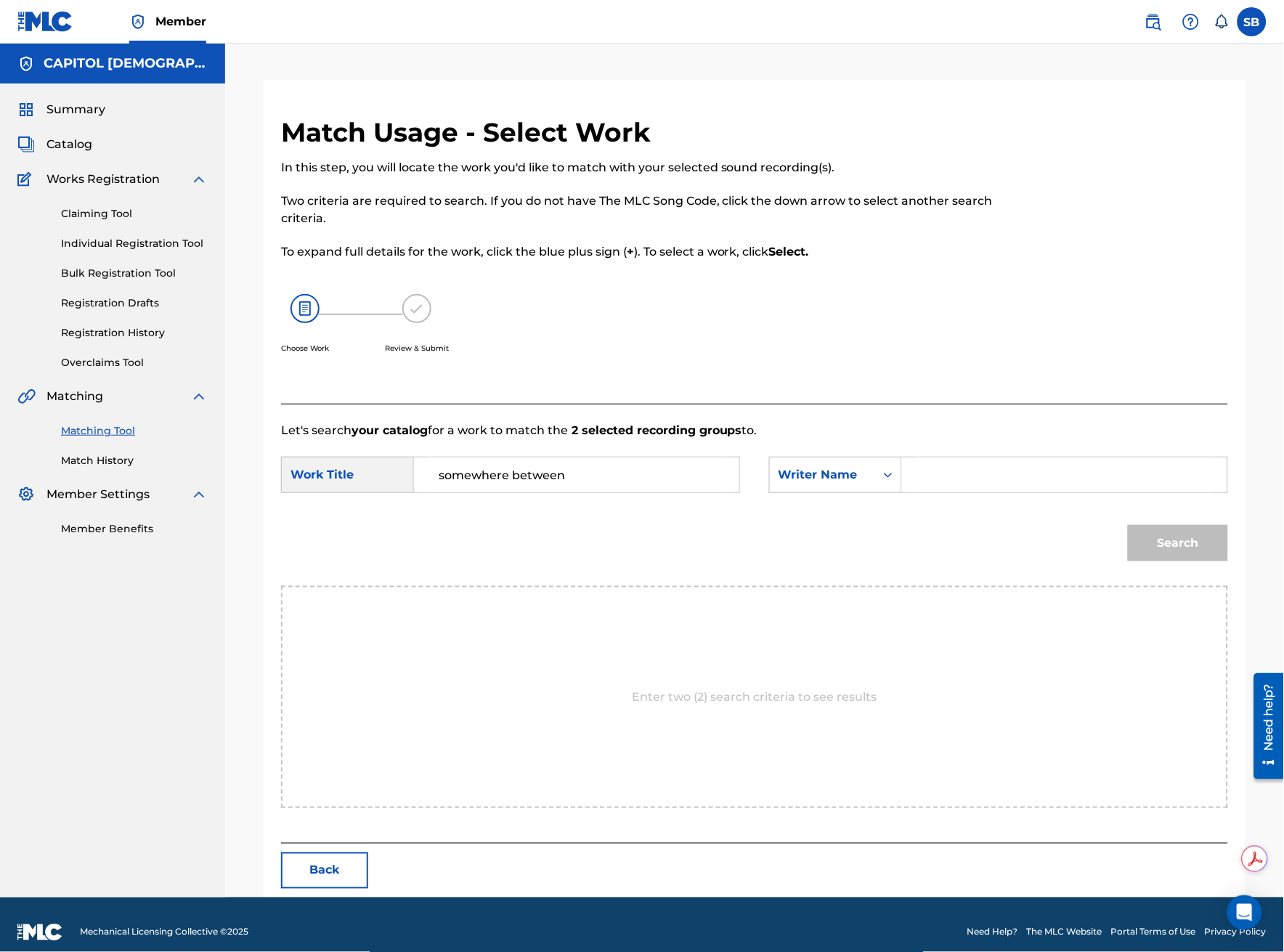 click at bounding box center (1065, 475) 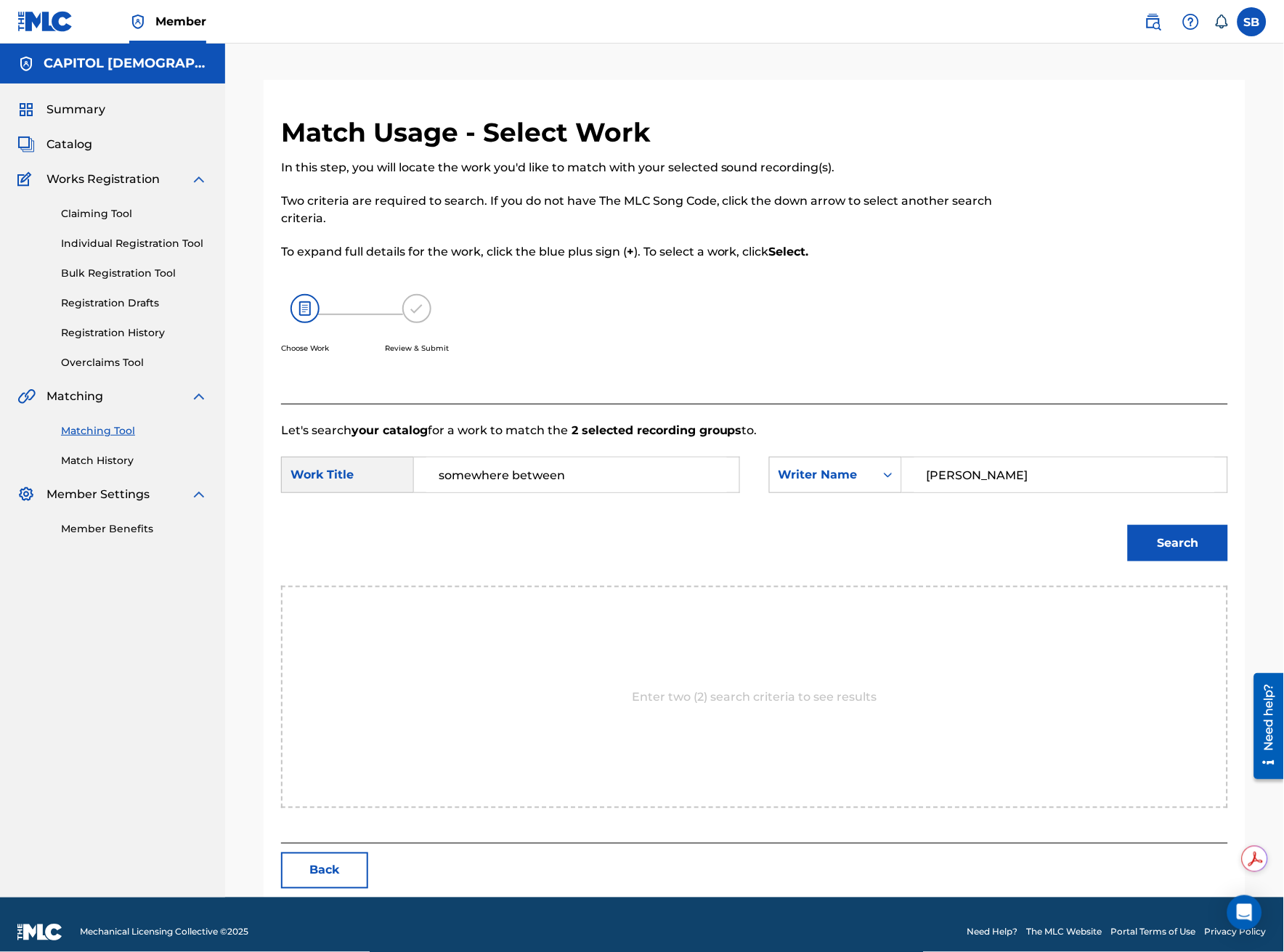 type on "[PERSON_NAME]" 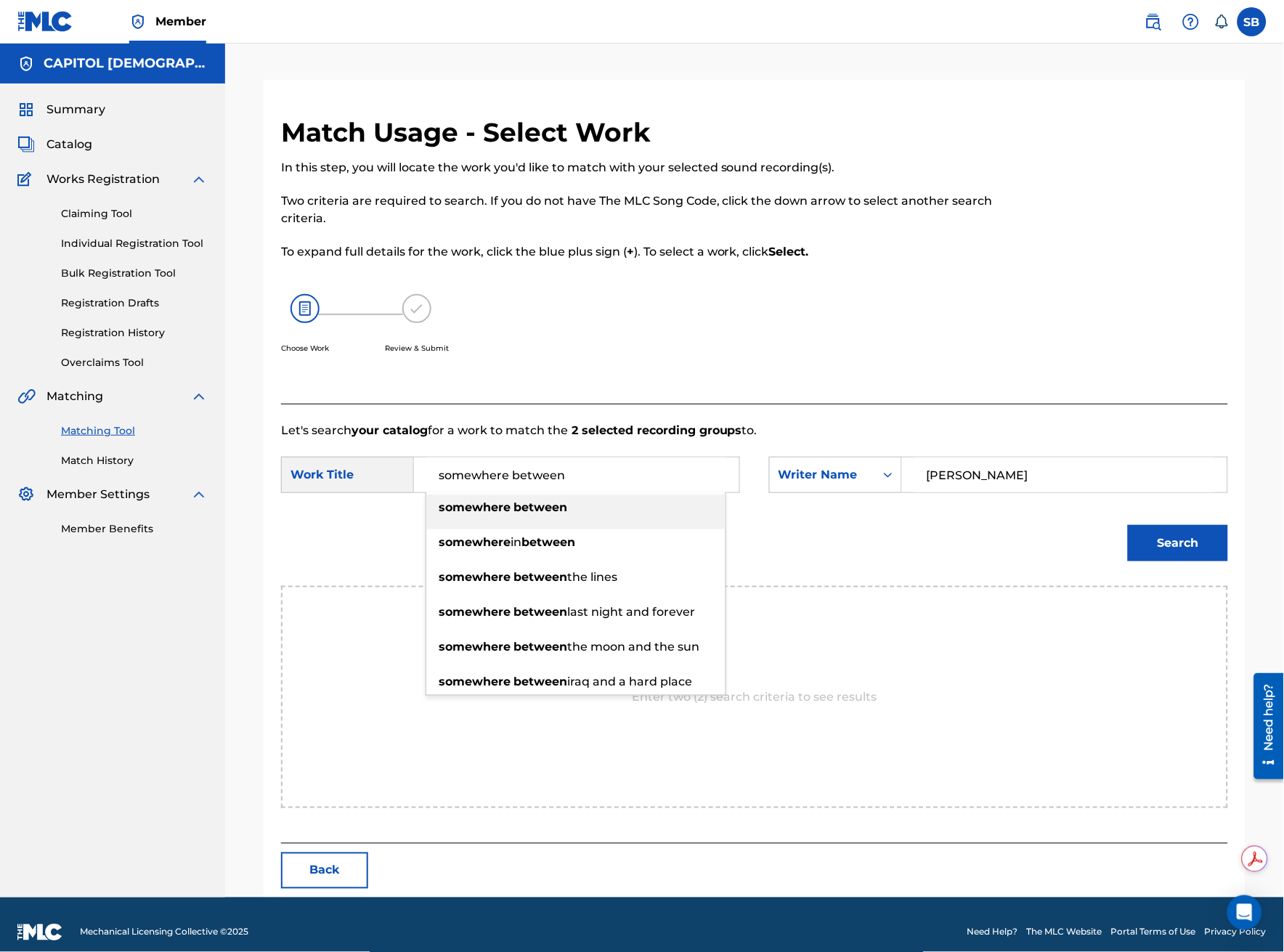 click on "somewhere between" at bounding box center [577, 475] 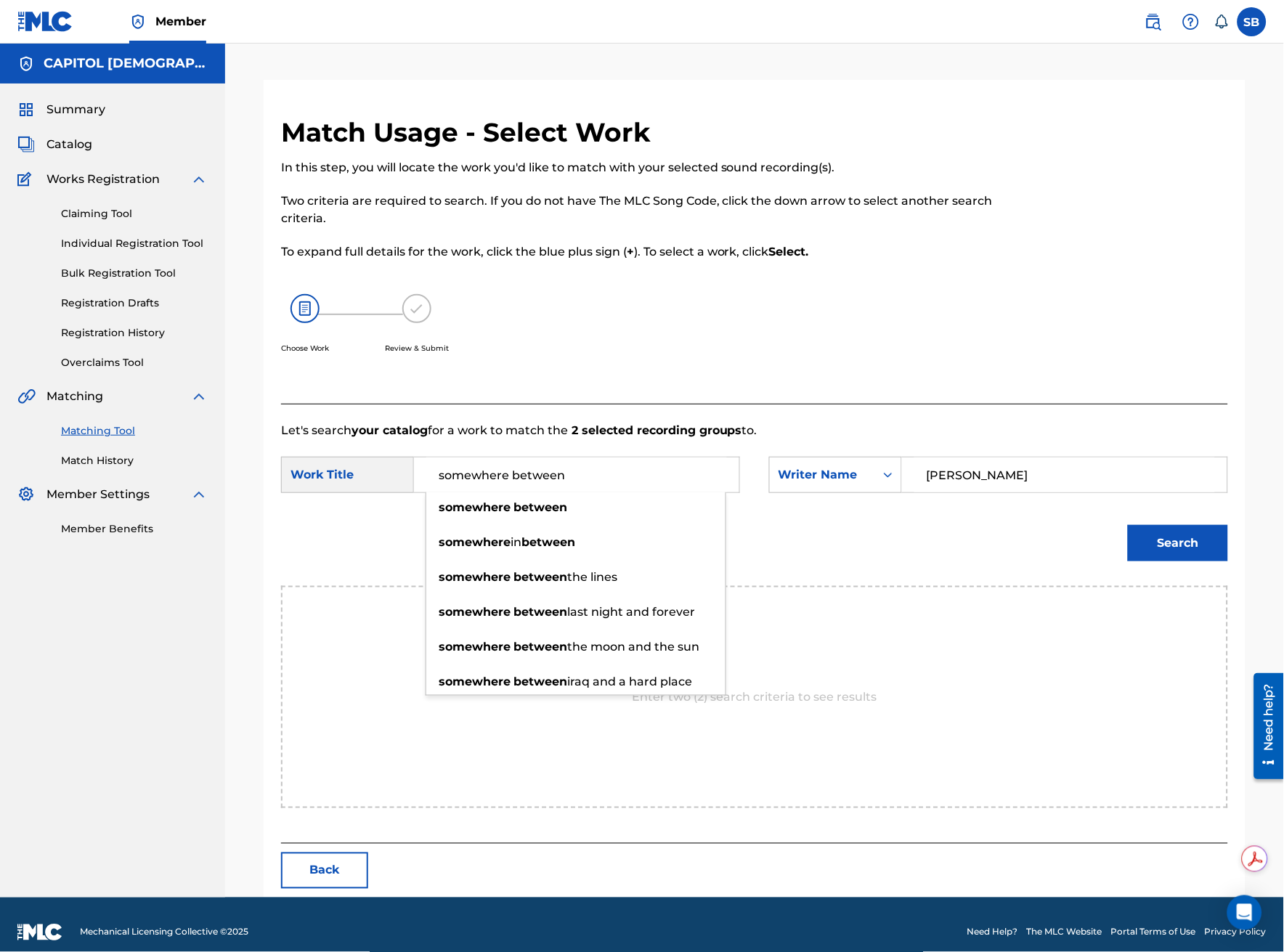 click on "Search" at bounding box center (1178, 543) 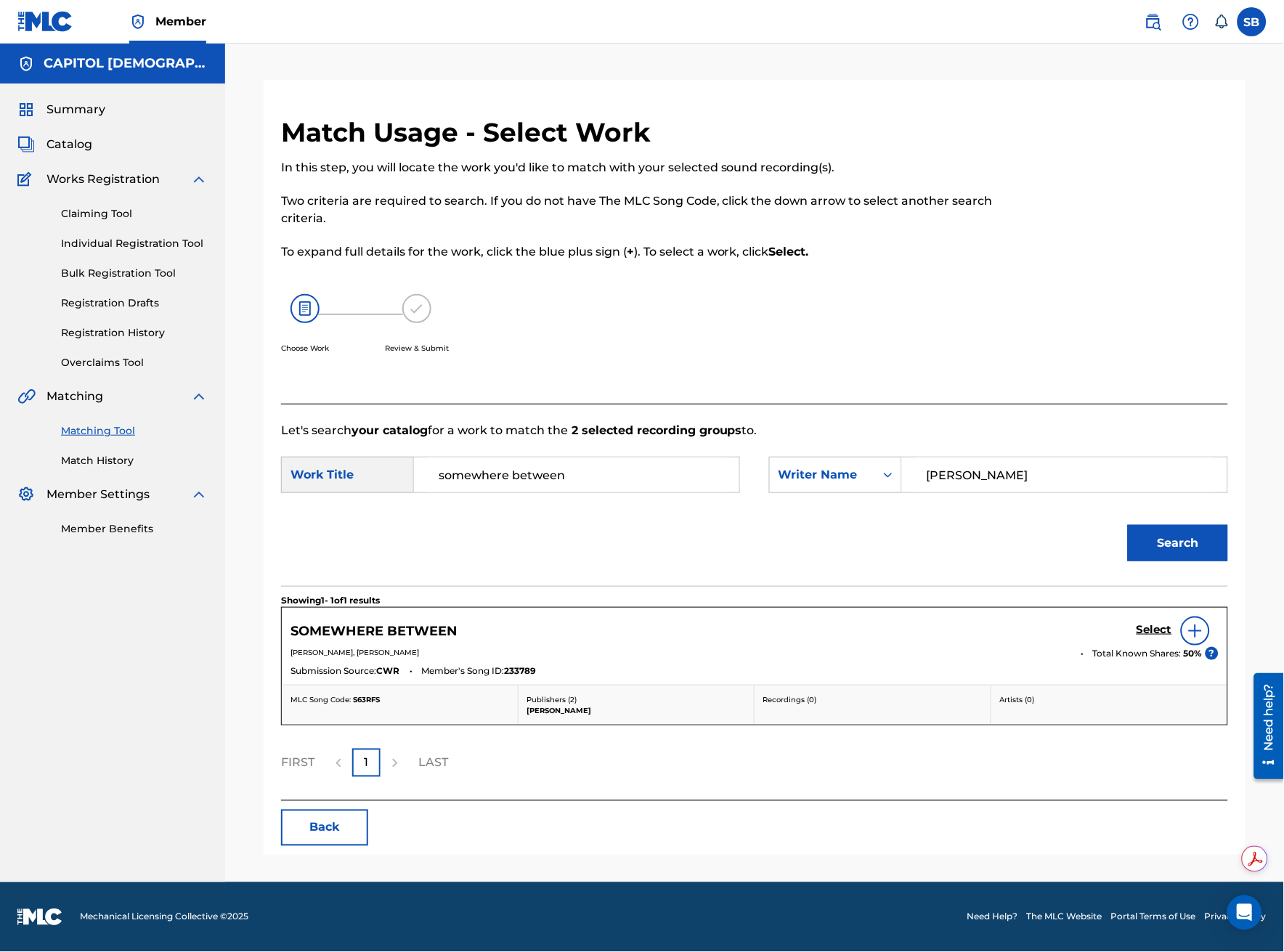 click at bounding box center (1195, 631) 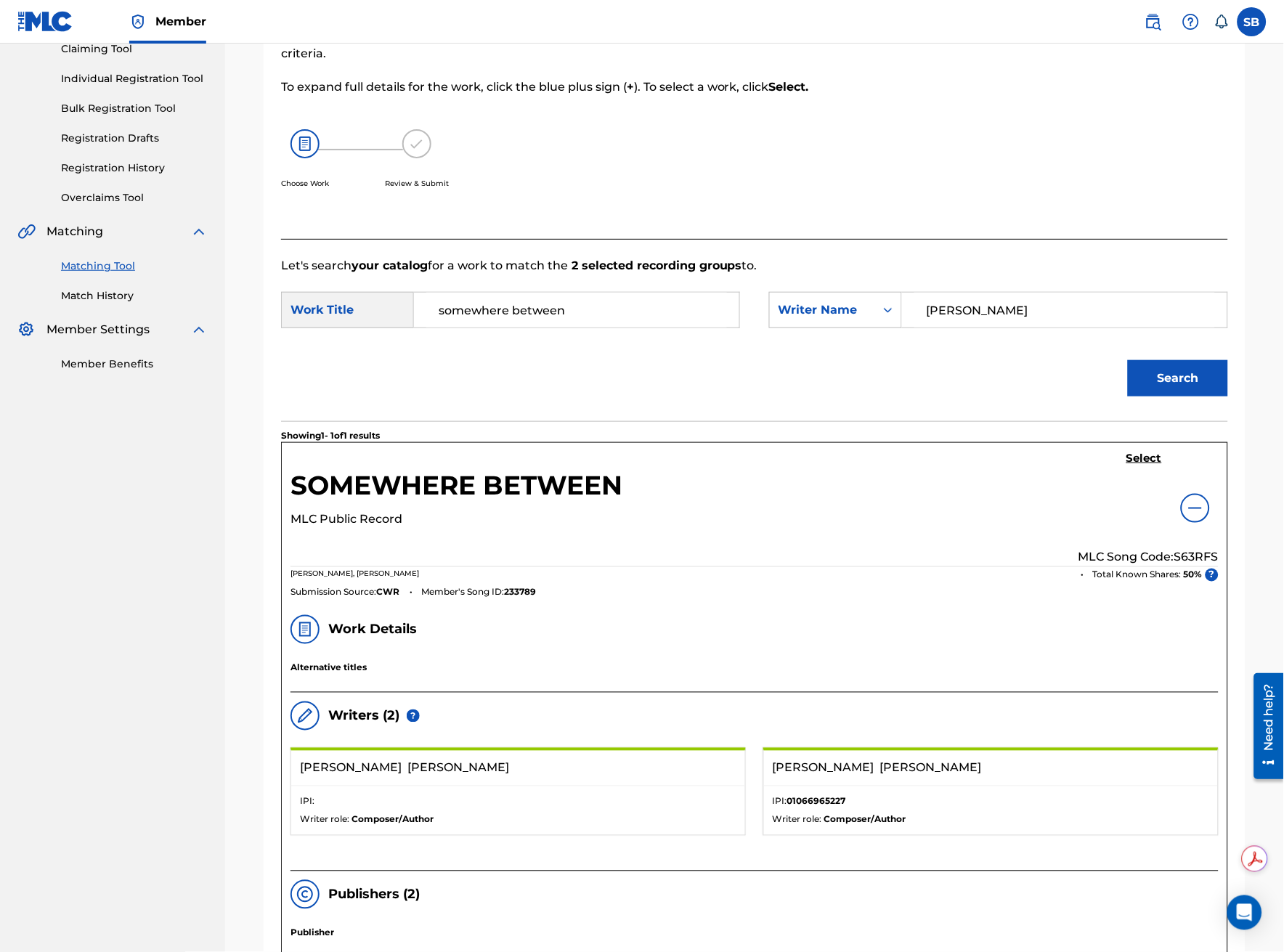 scroll, scrollTop: 161, scrollLeft: 0, axis: vertical 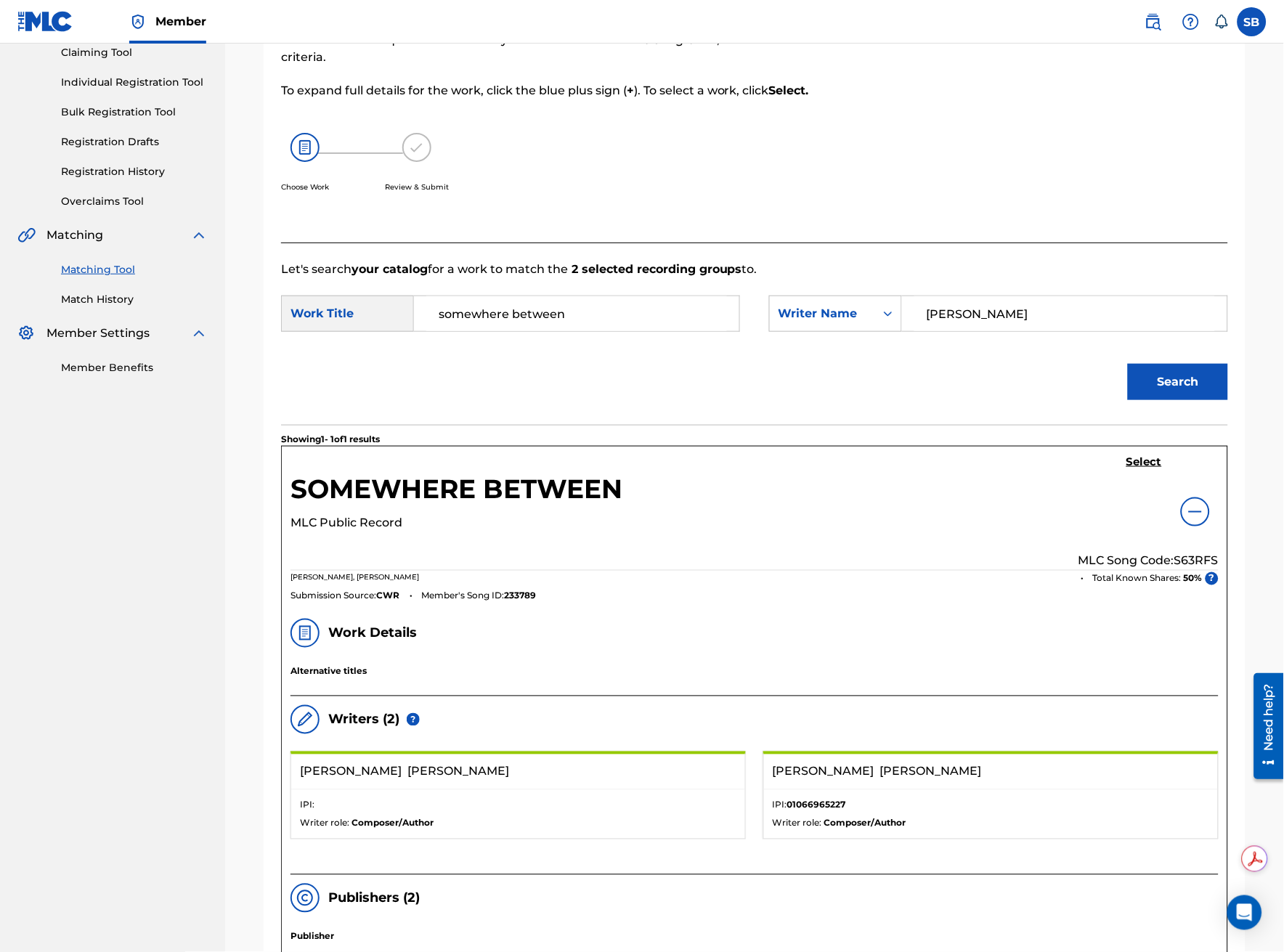 click on "Select" at bounding box center (1144, 462) 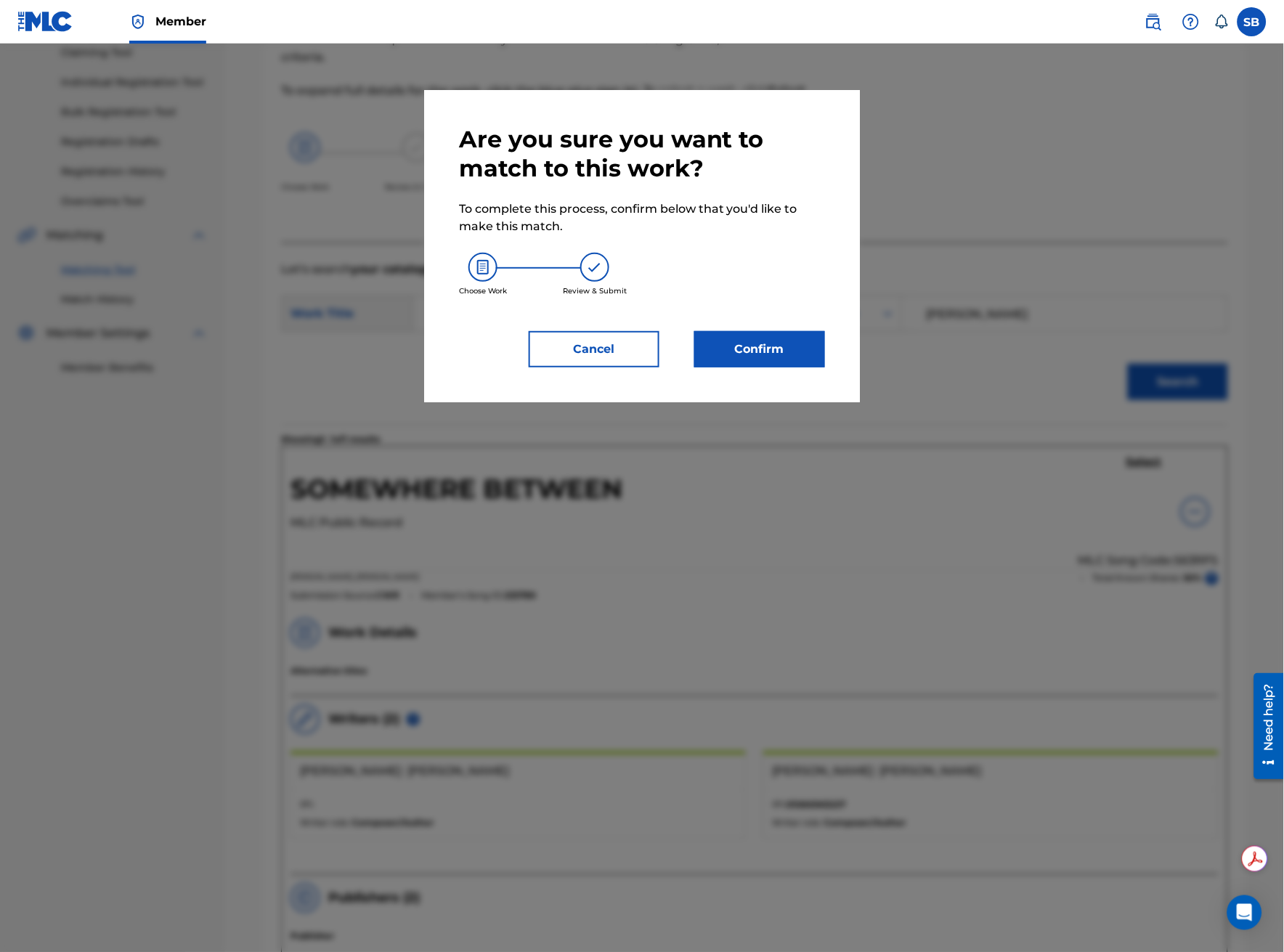 click on "Confirm" at bounding box center [760, 349] 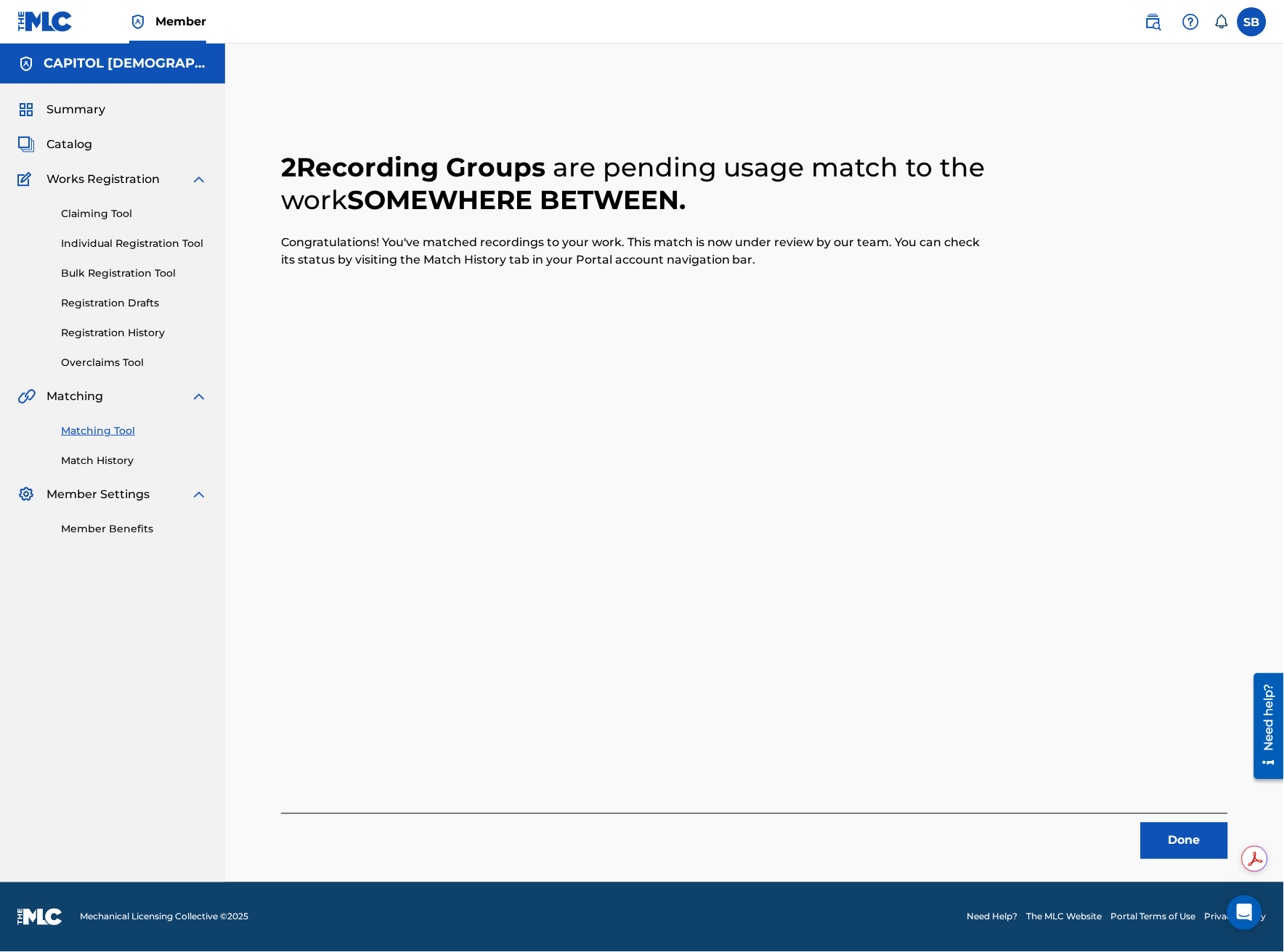 click on "Done" at bounding box center [1185, 841] 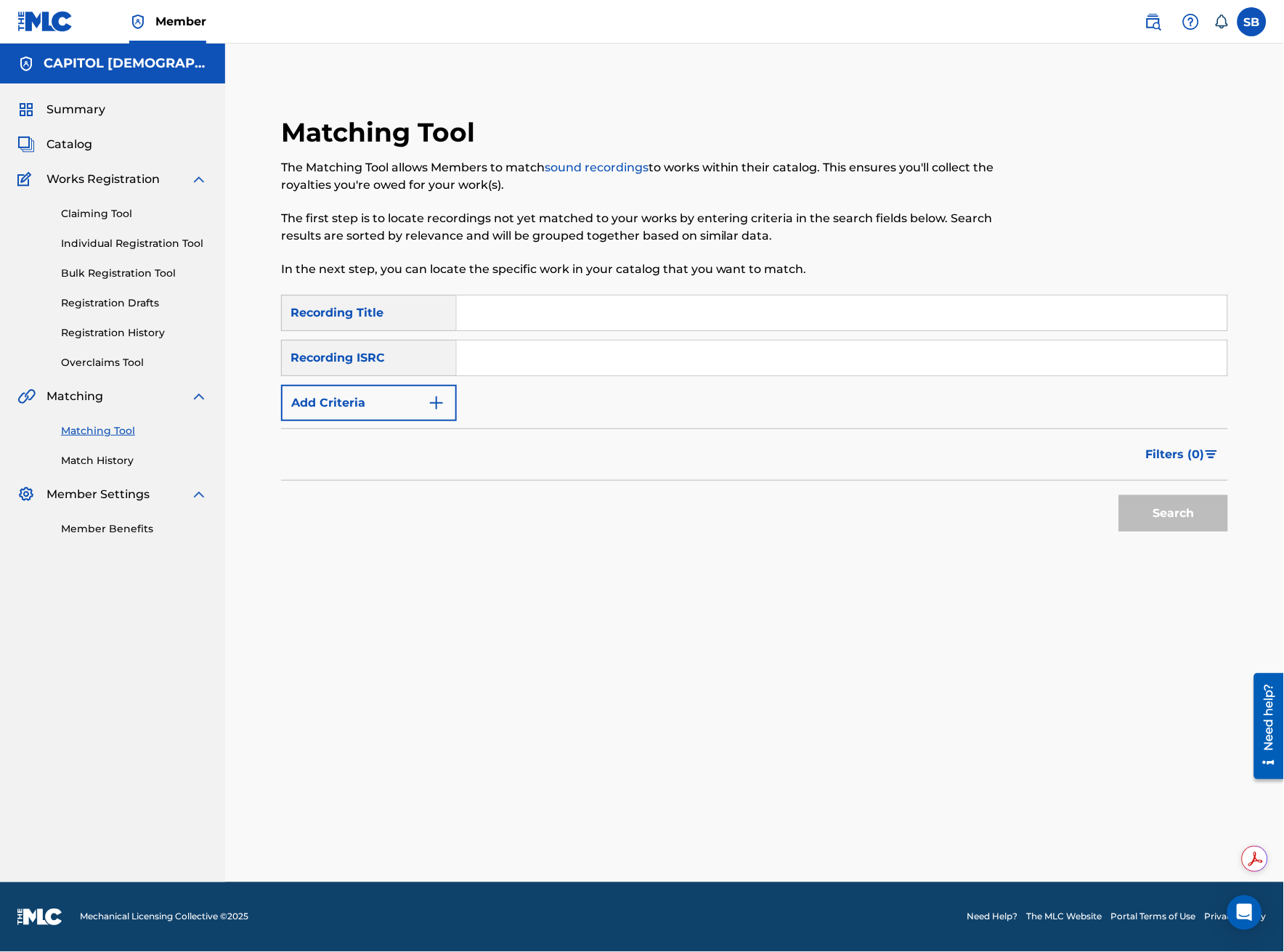click on "Add Criteria" at bounding box center (369, 403) 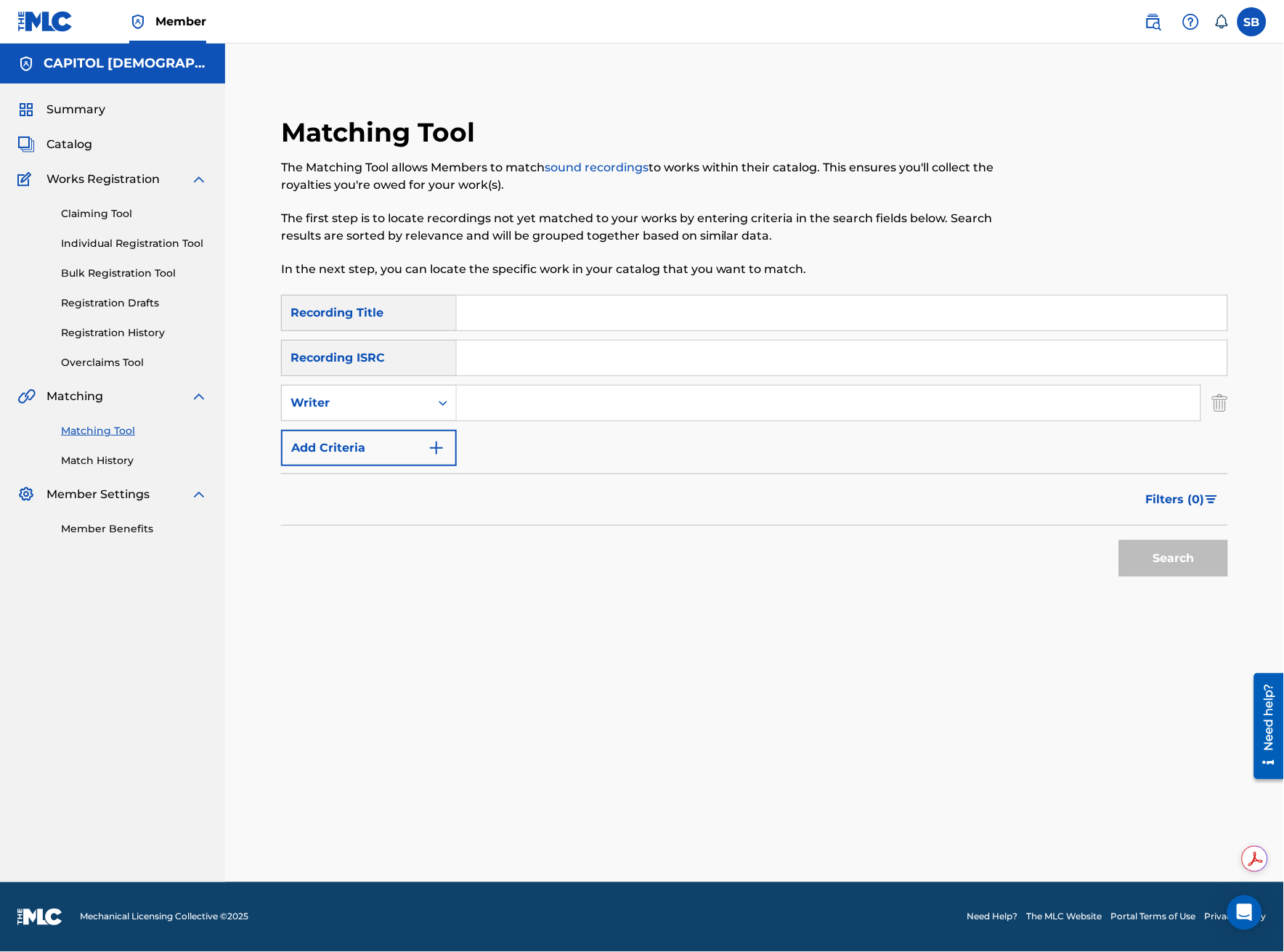 click at bounding box center (829, 403) 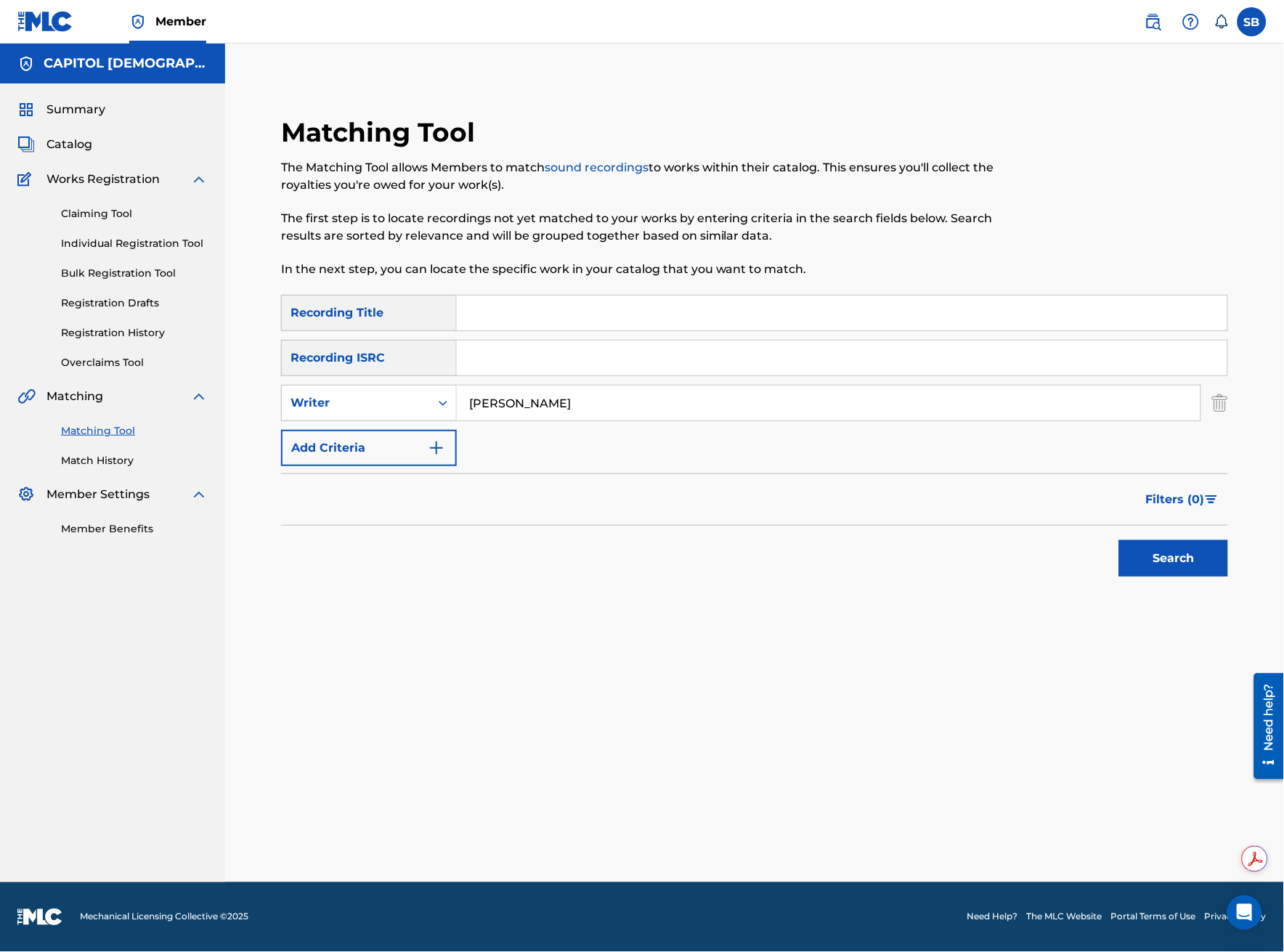click on "Filters ( 0 )" at bounding box center [1175, 500] 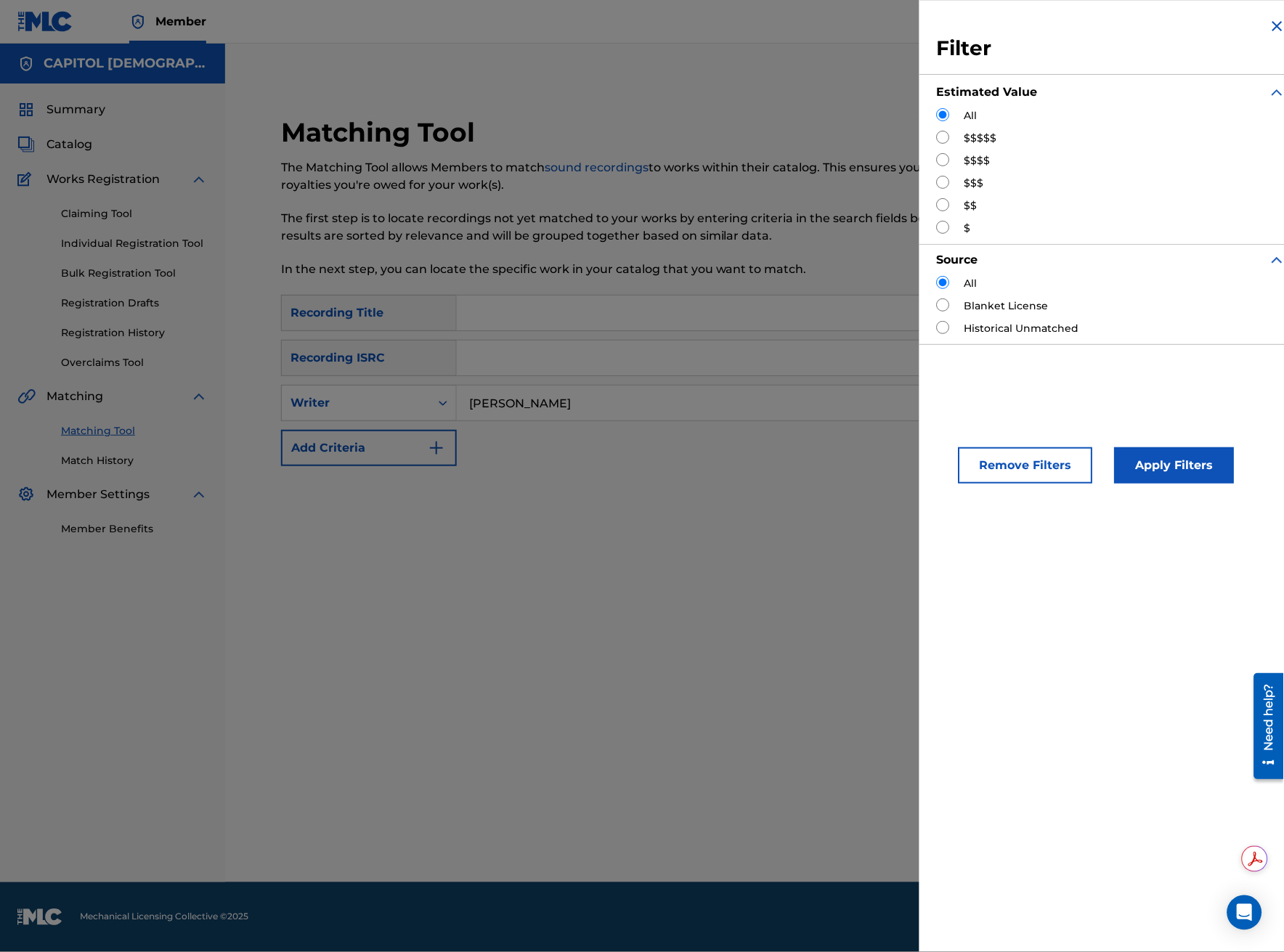 click at bounding box center [943, 137] 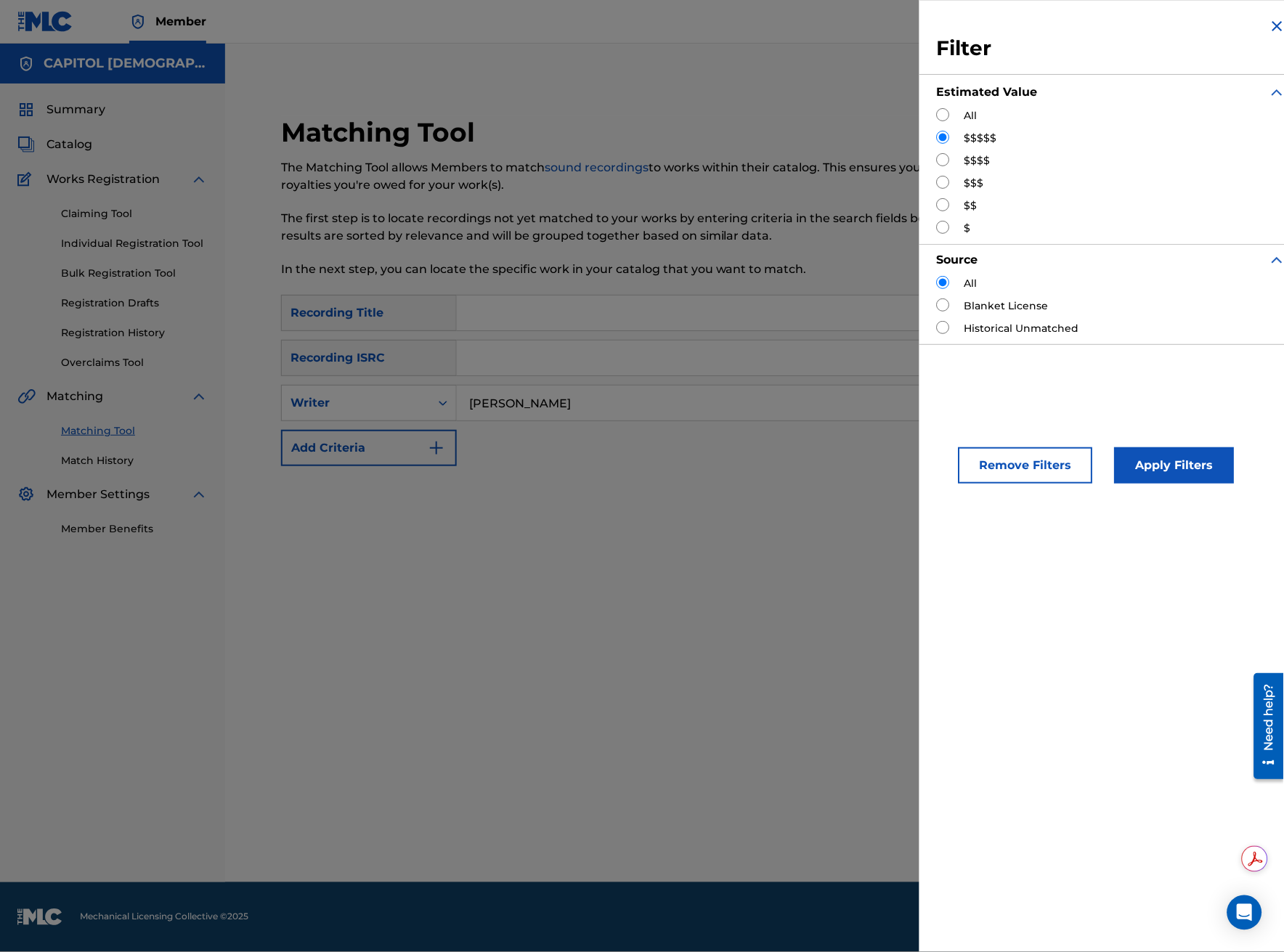 click on "Apply Filters" at bounding box center (1174, 465) 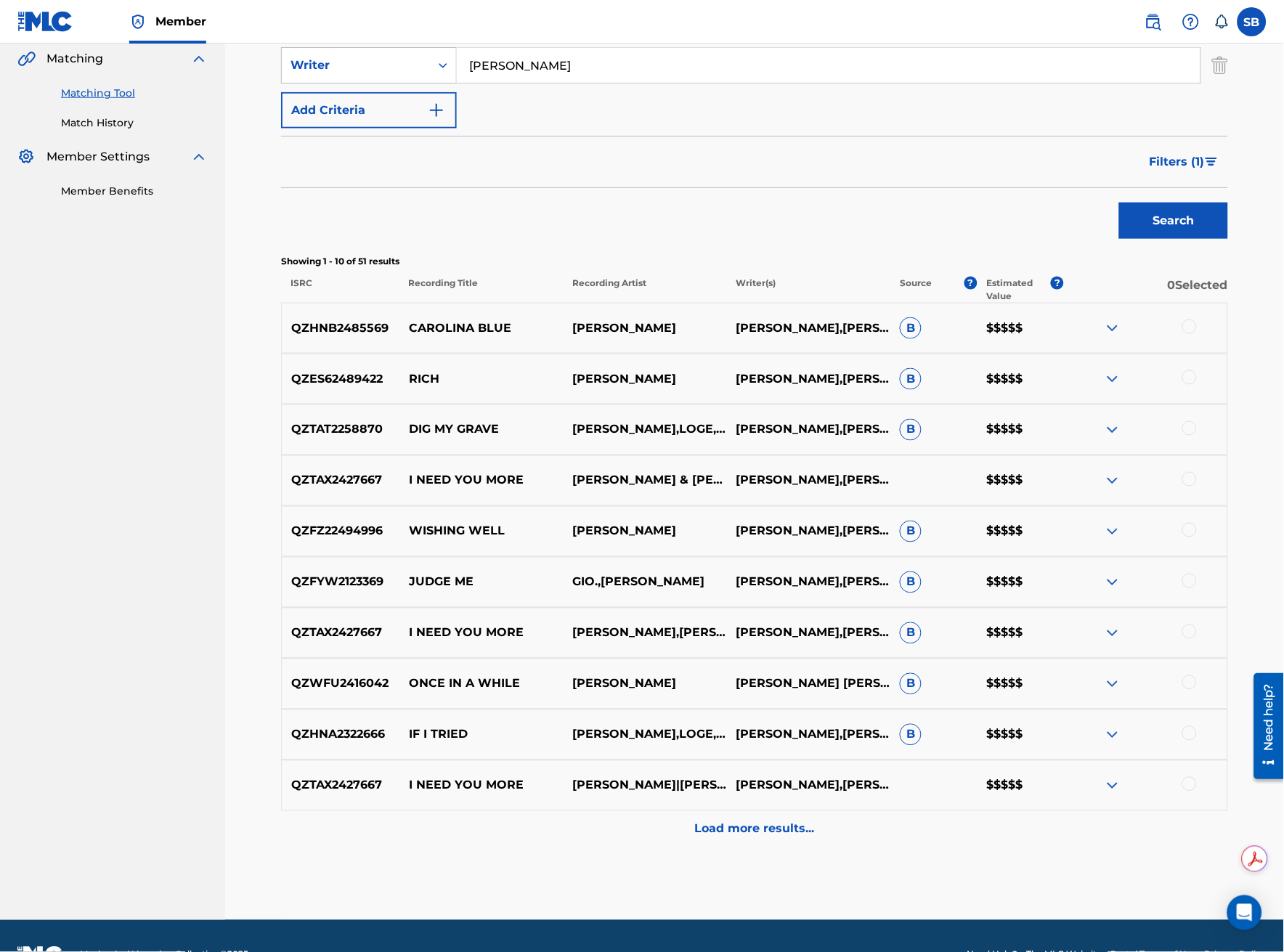 scroll, scrollTop: 375, scrollLeft: 0, axis: vertical 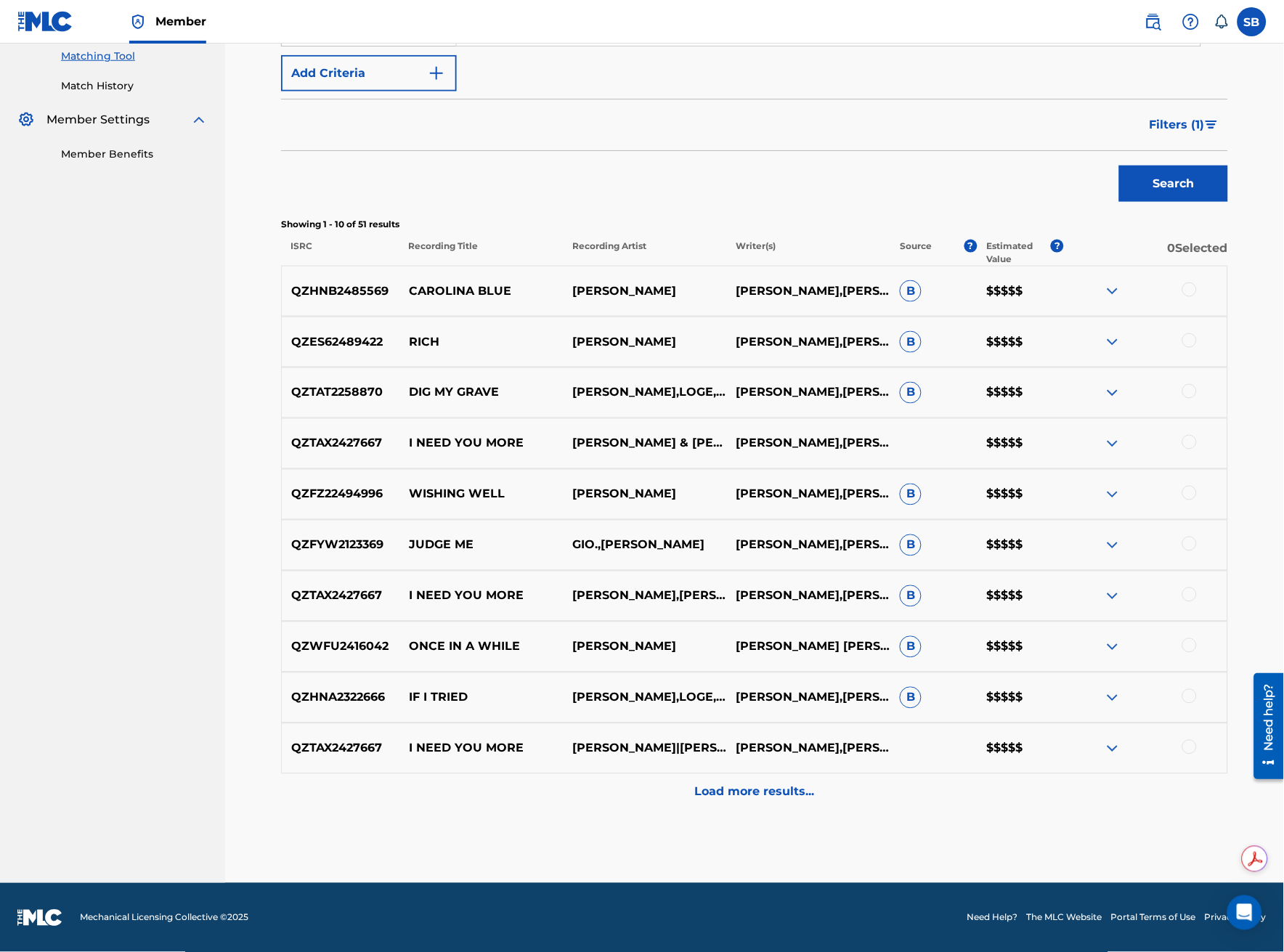 click on "Load more results..." at bounding box center (755, 792) 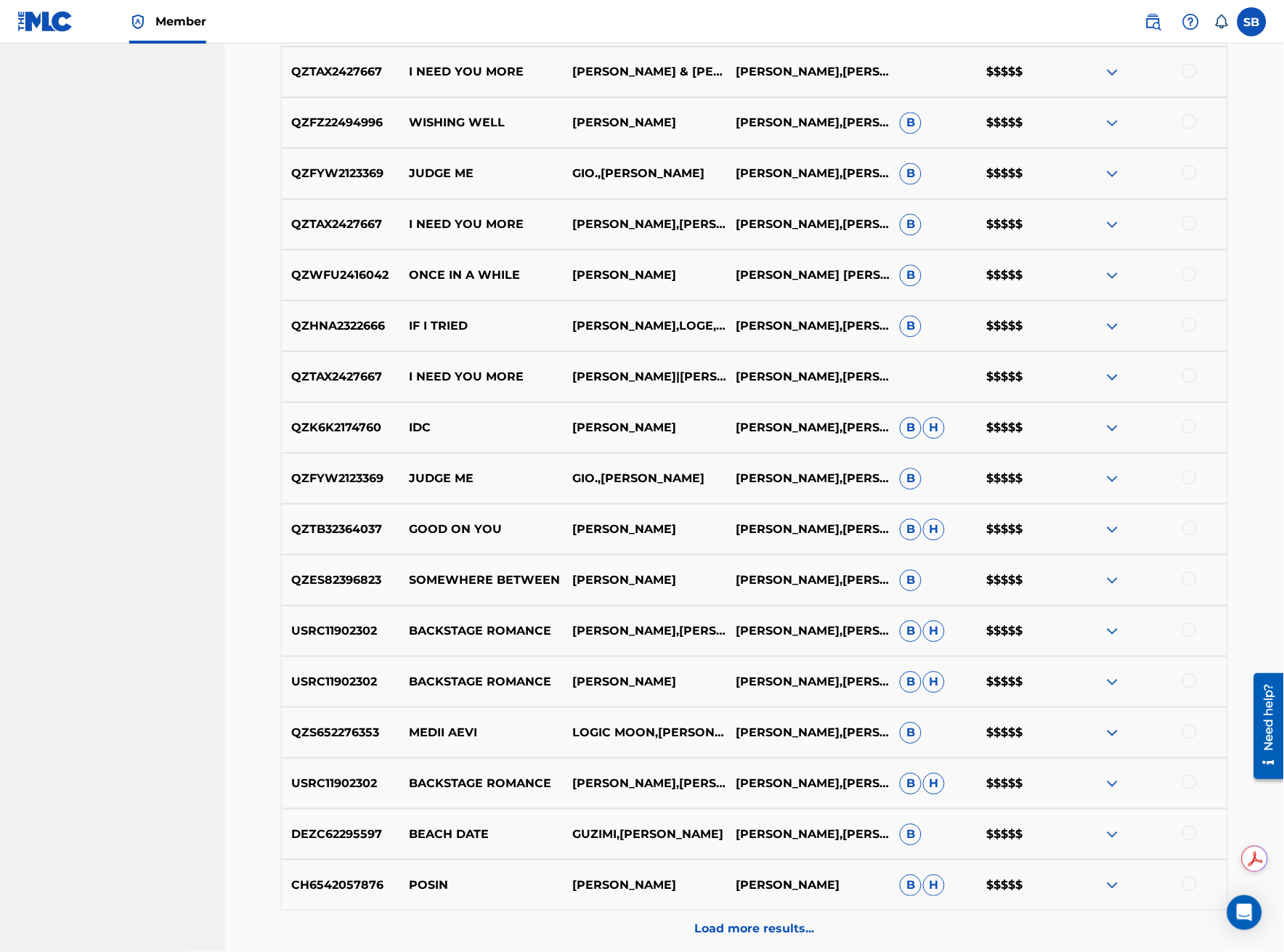 scroll, scrollTop: 807, scrollLeft: 0, axis: vertical 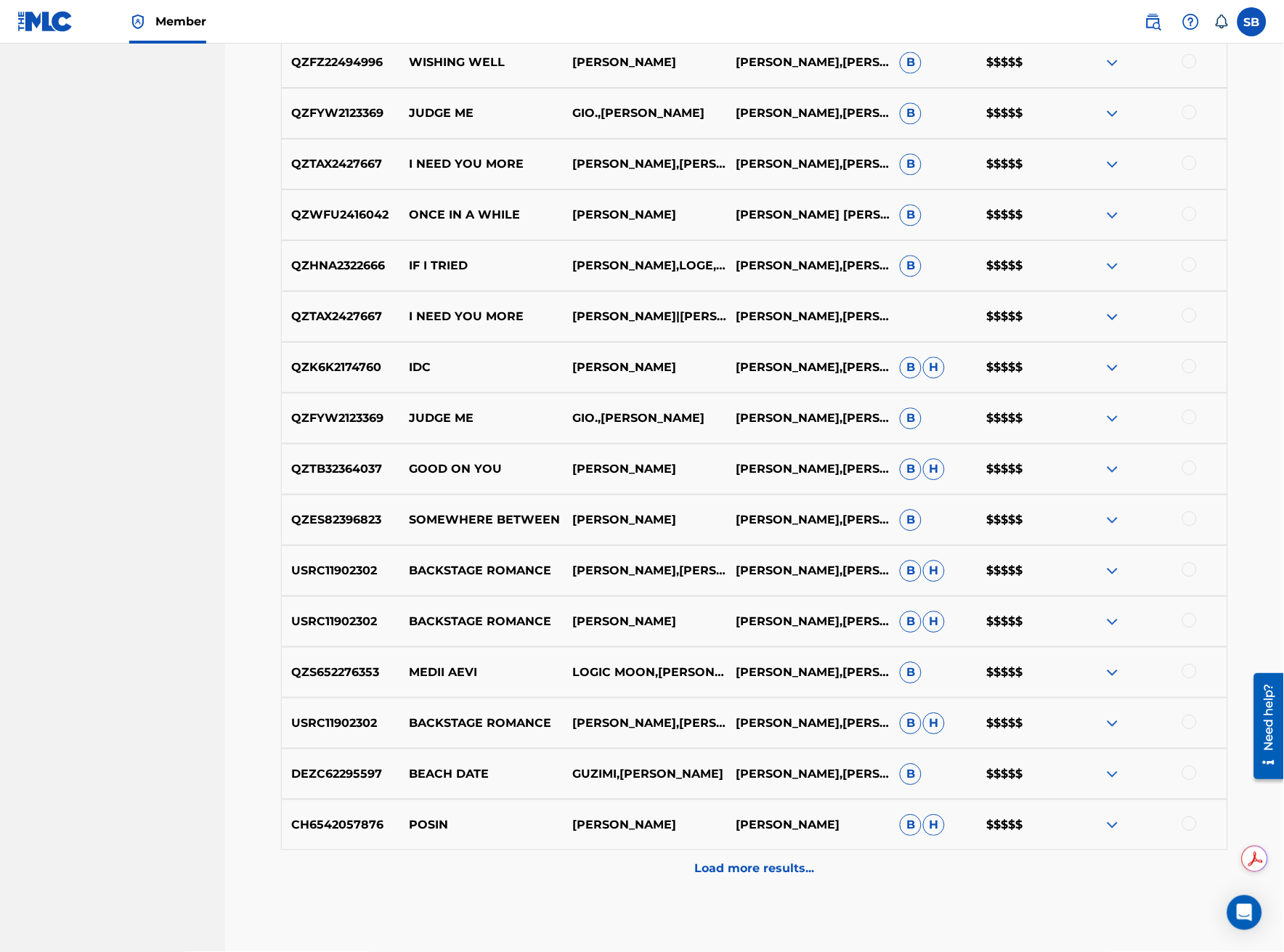 click at bounding box center [1190, 569] 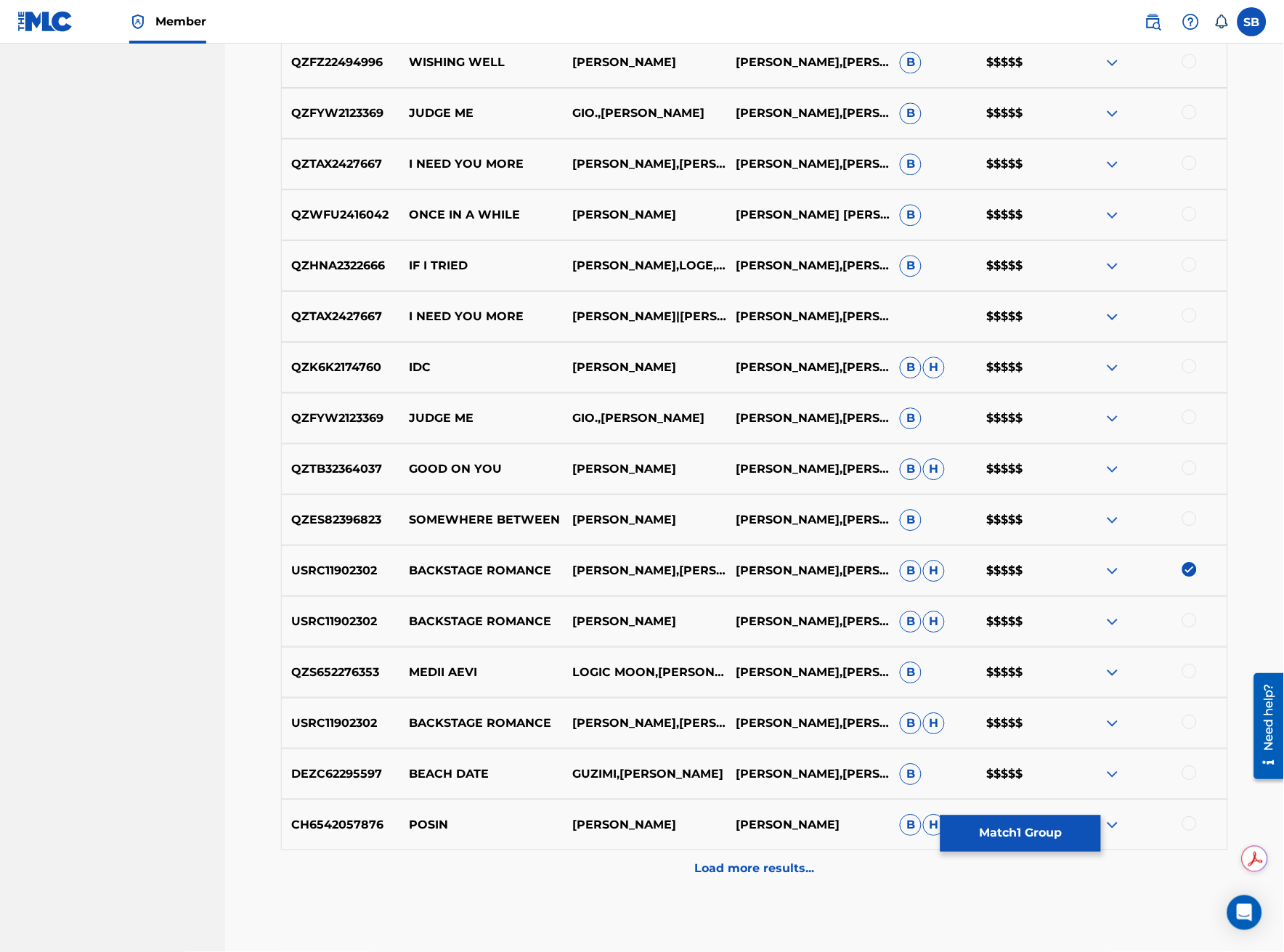 click at bounding box center [1190, 620] 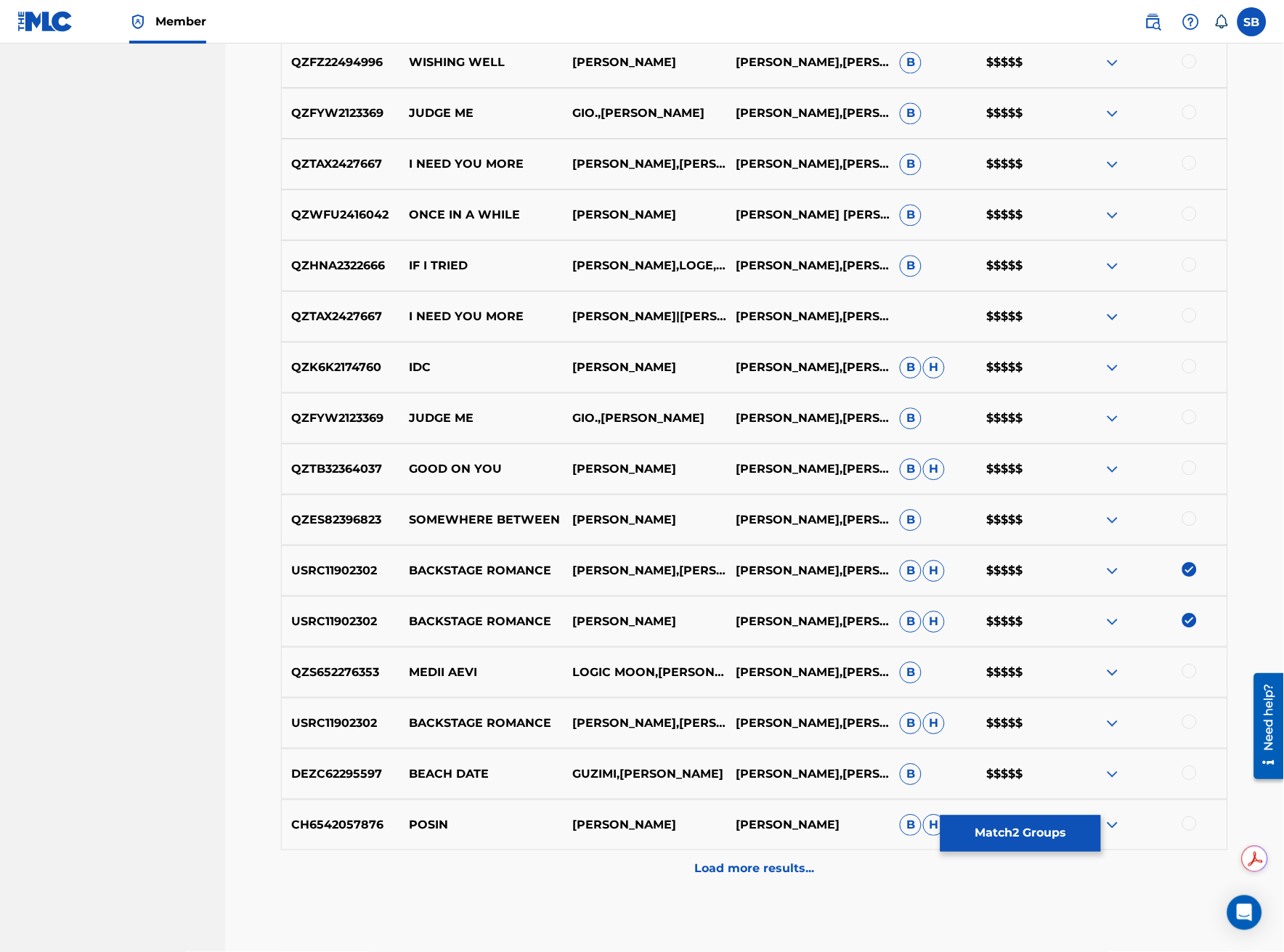 click at bounding box center [1190, 569] 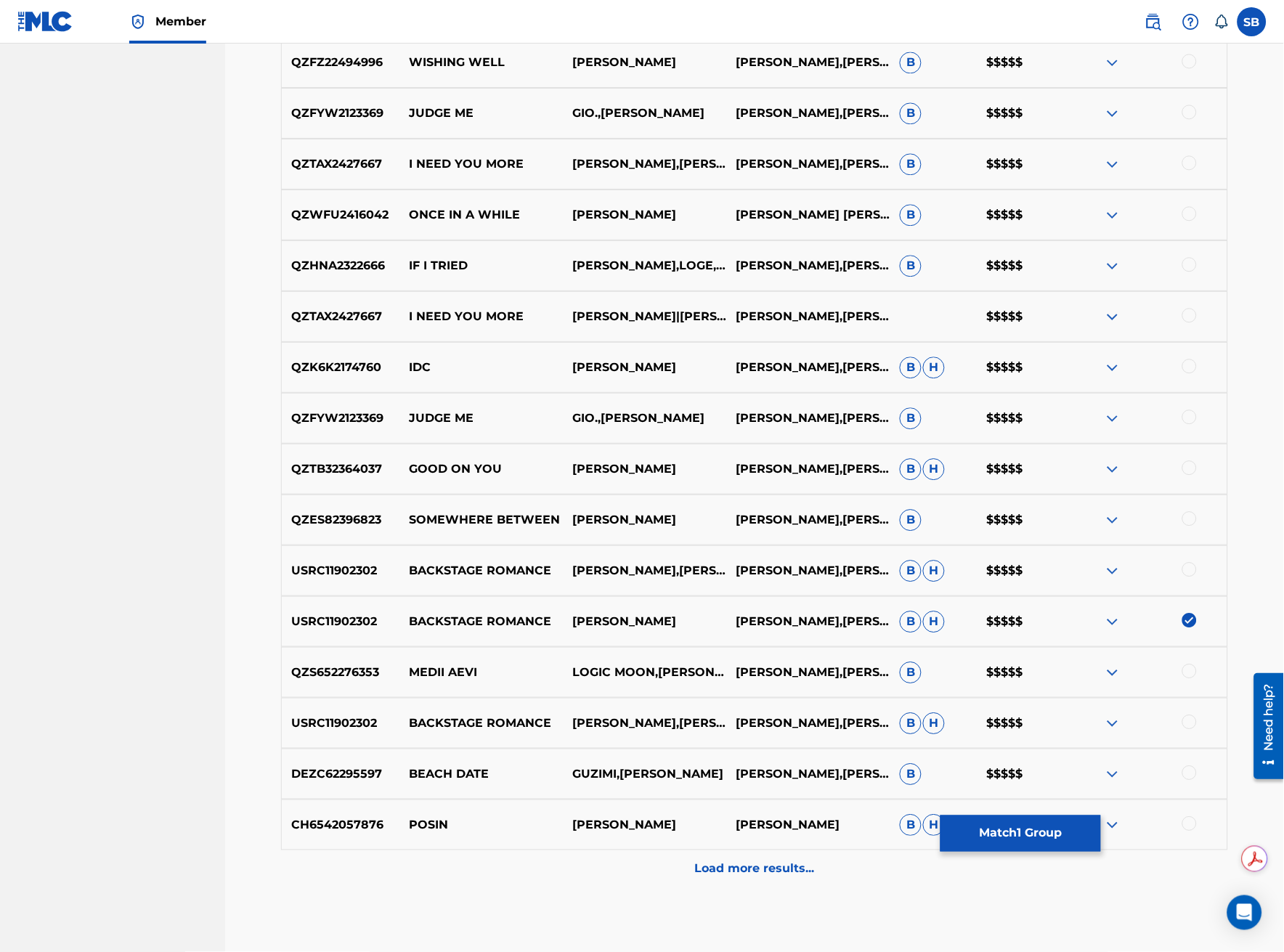 click at bounding box center [1190, 620] 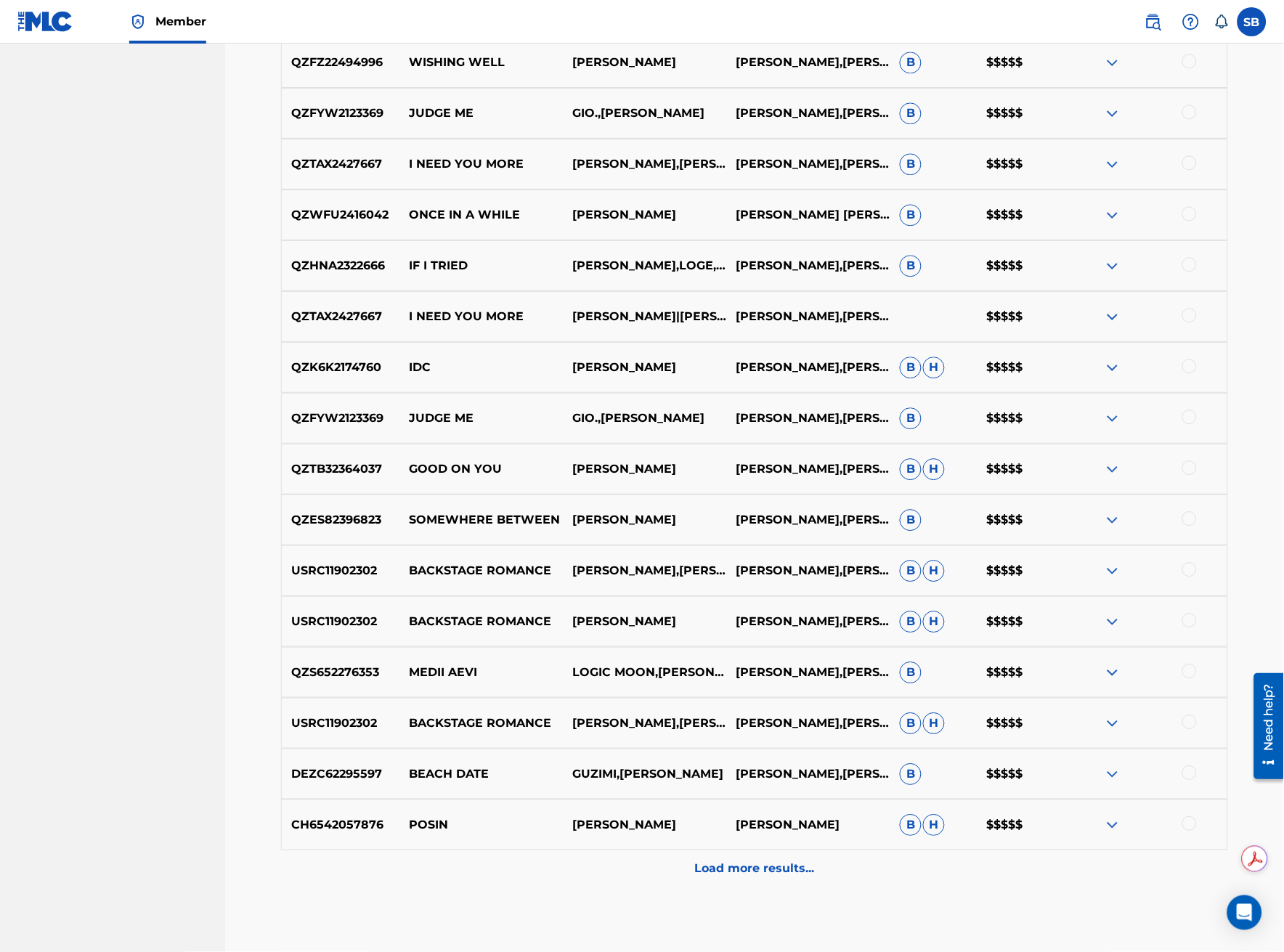 click on "Load more results..." at bounding box center [755, 868] 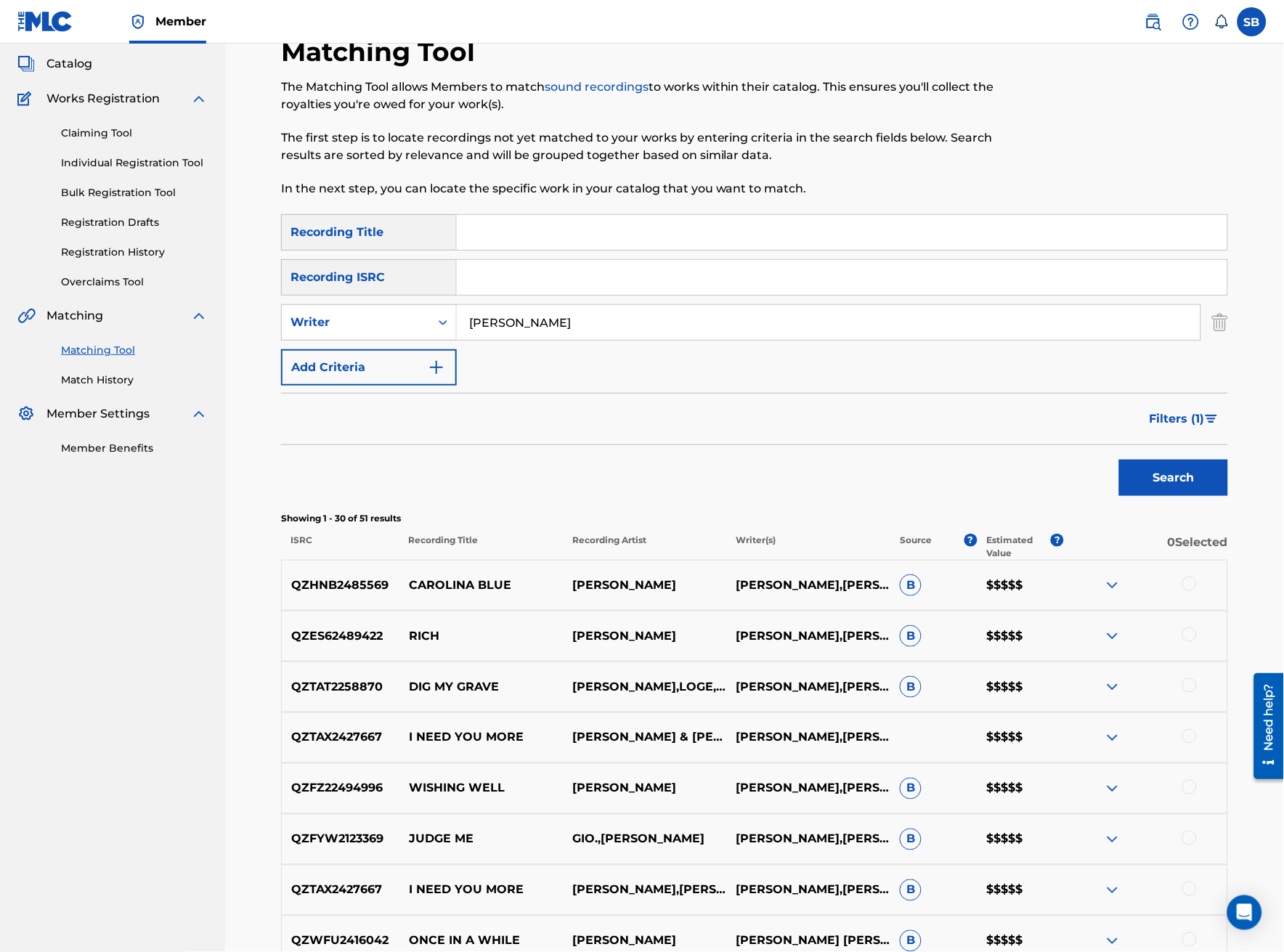 scroll, scrollTop: 0, scrollLeft: 0, axis: both 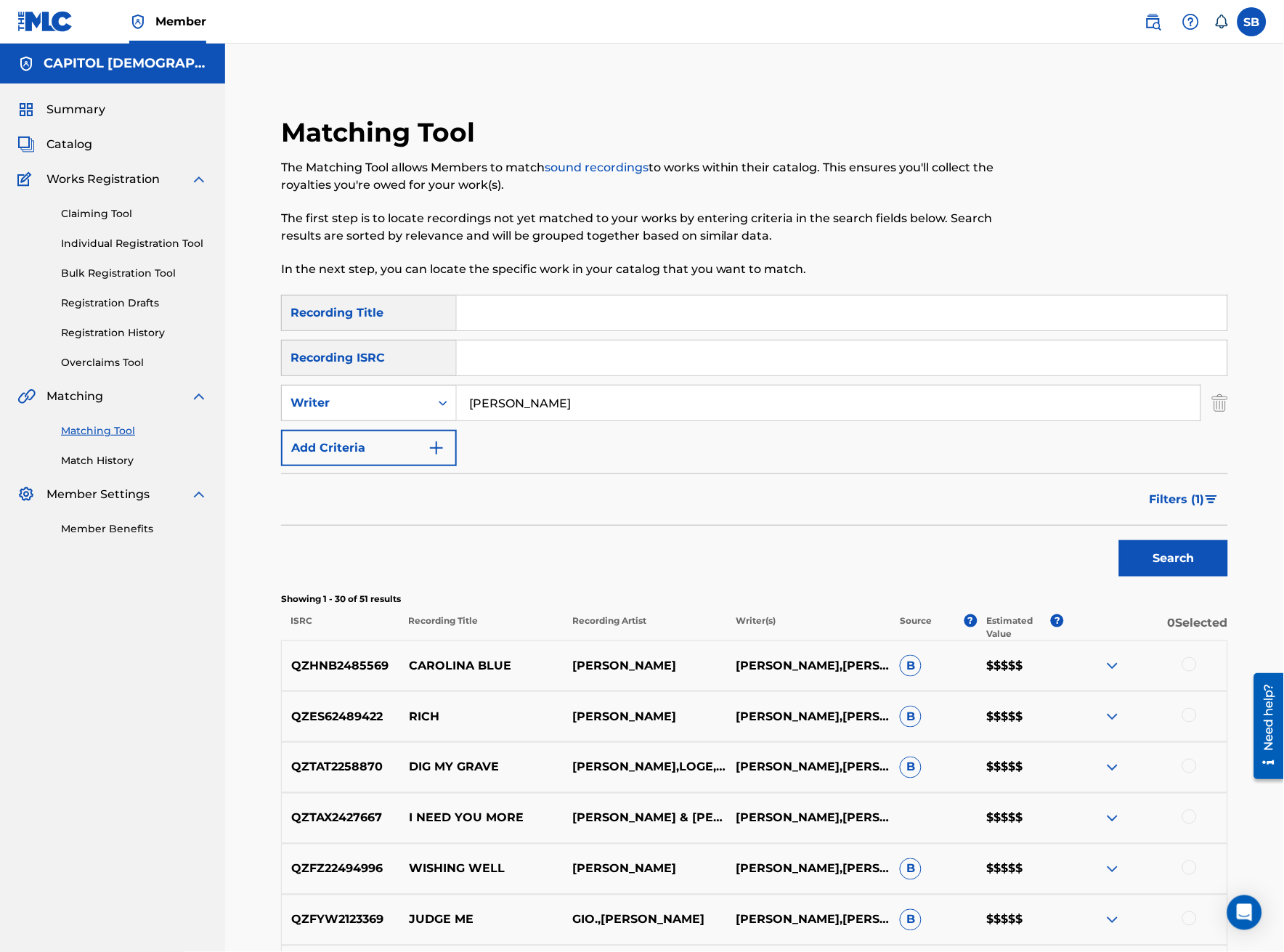click on "Filters ( 1 )" at bounding box center (1185, 500) 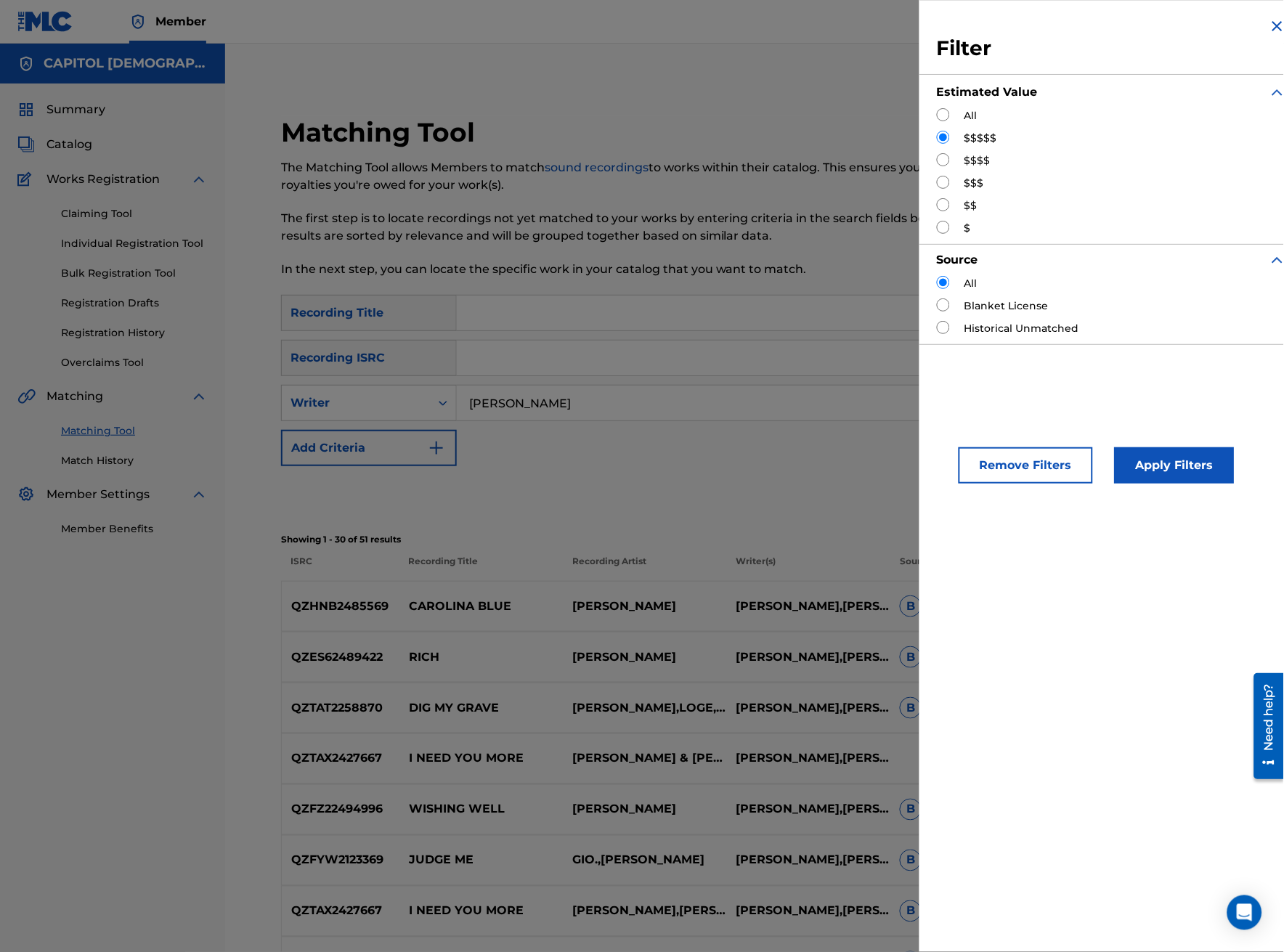click at bounding box center (943, 160) 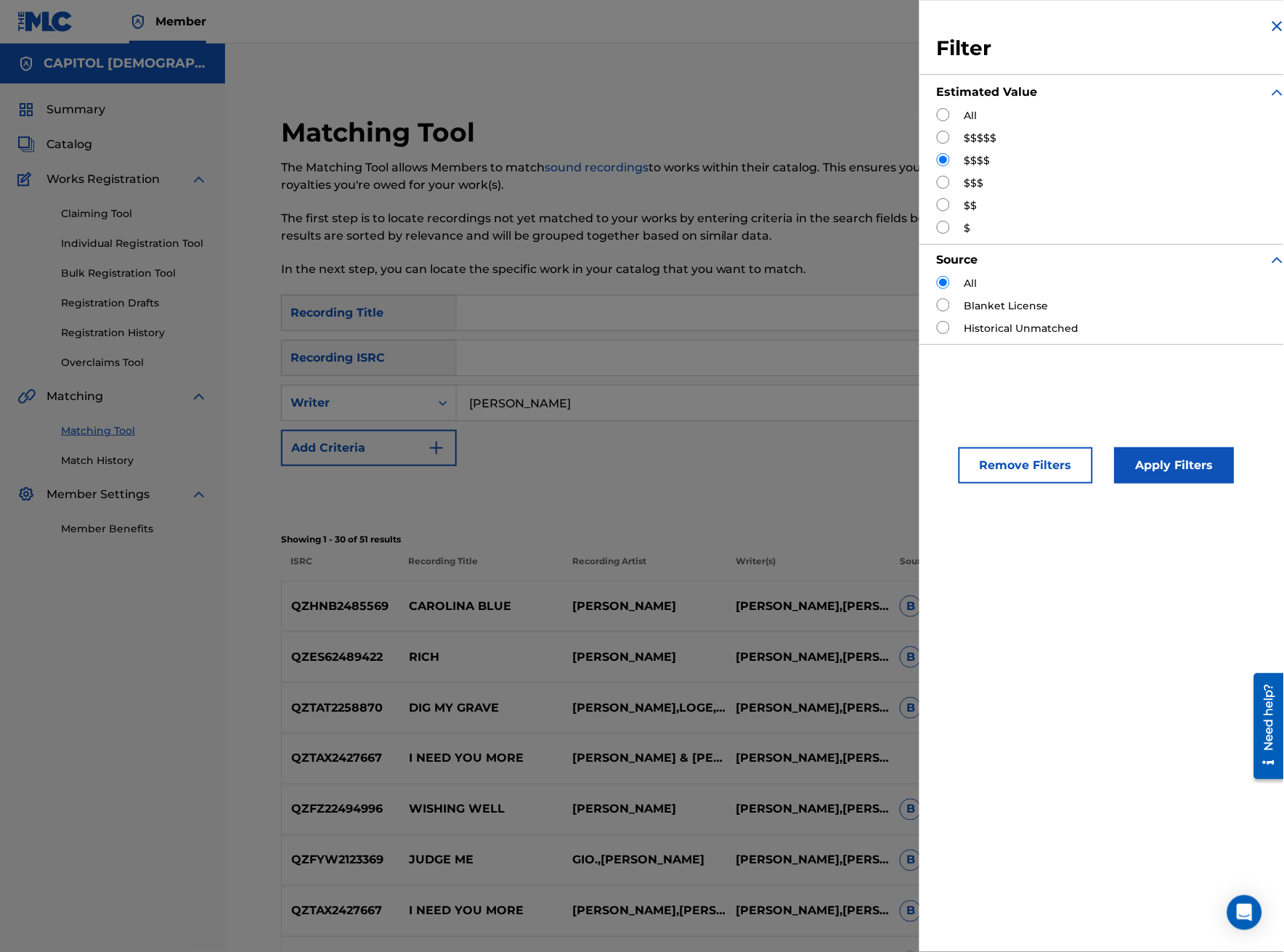 click on "Apply Filters" at bounding box center [1174, 465] 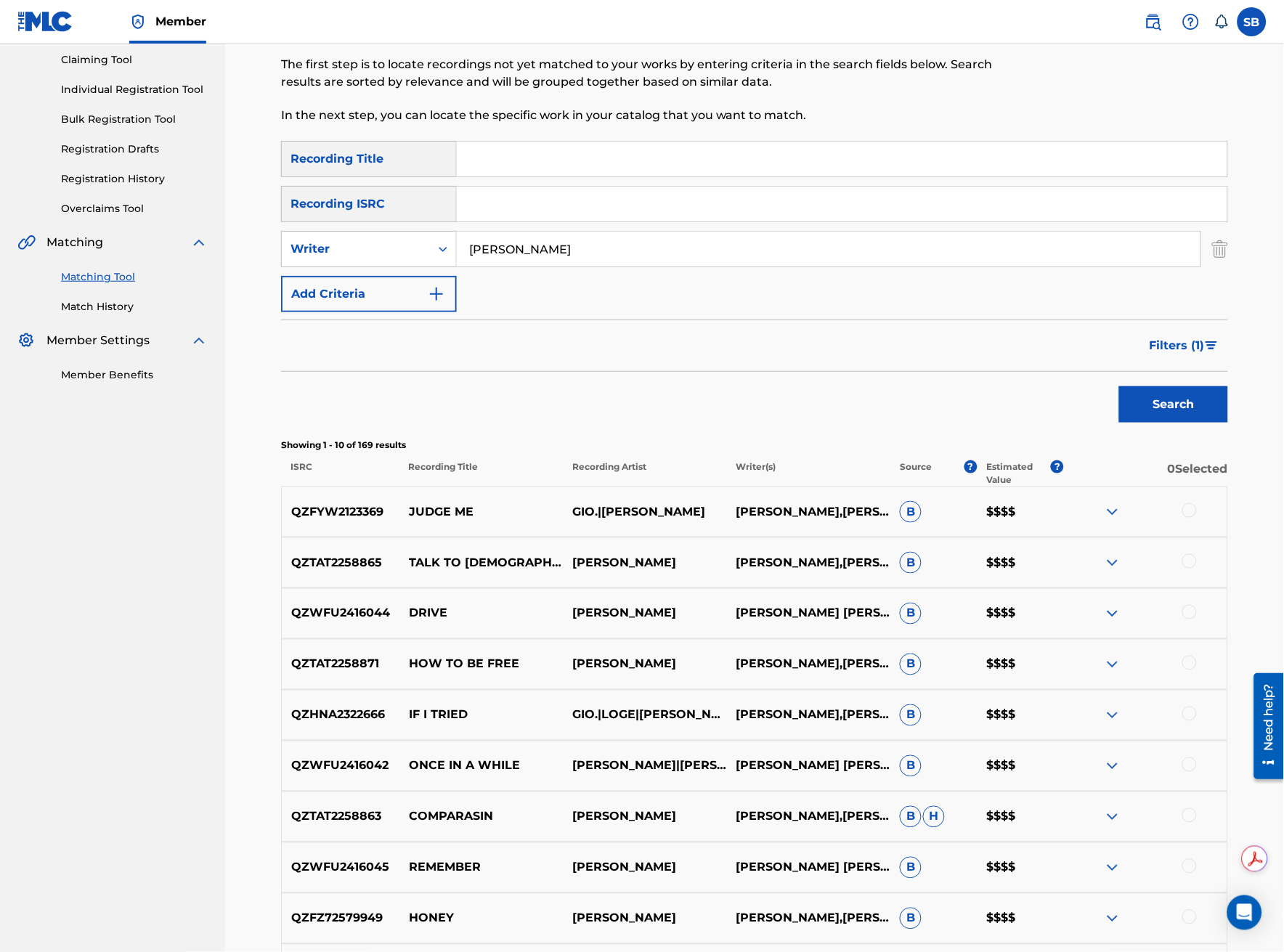 scroll, scrollTop: 161, scrollLeft: 0, axis: vertical 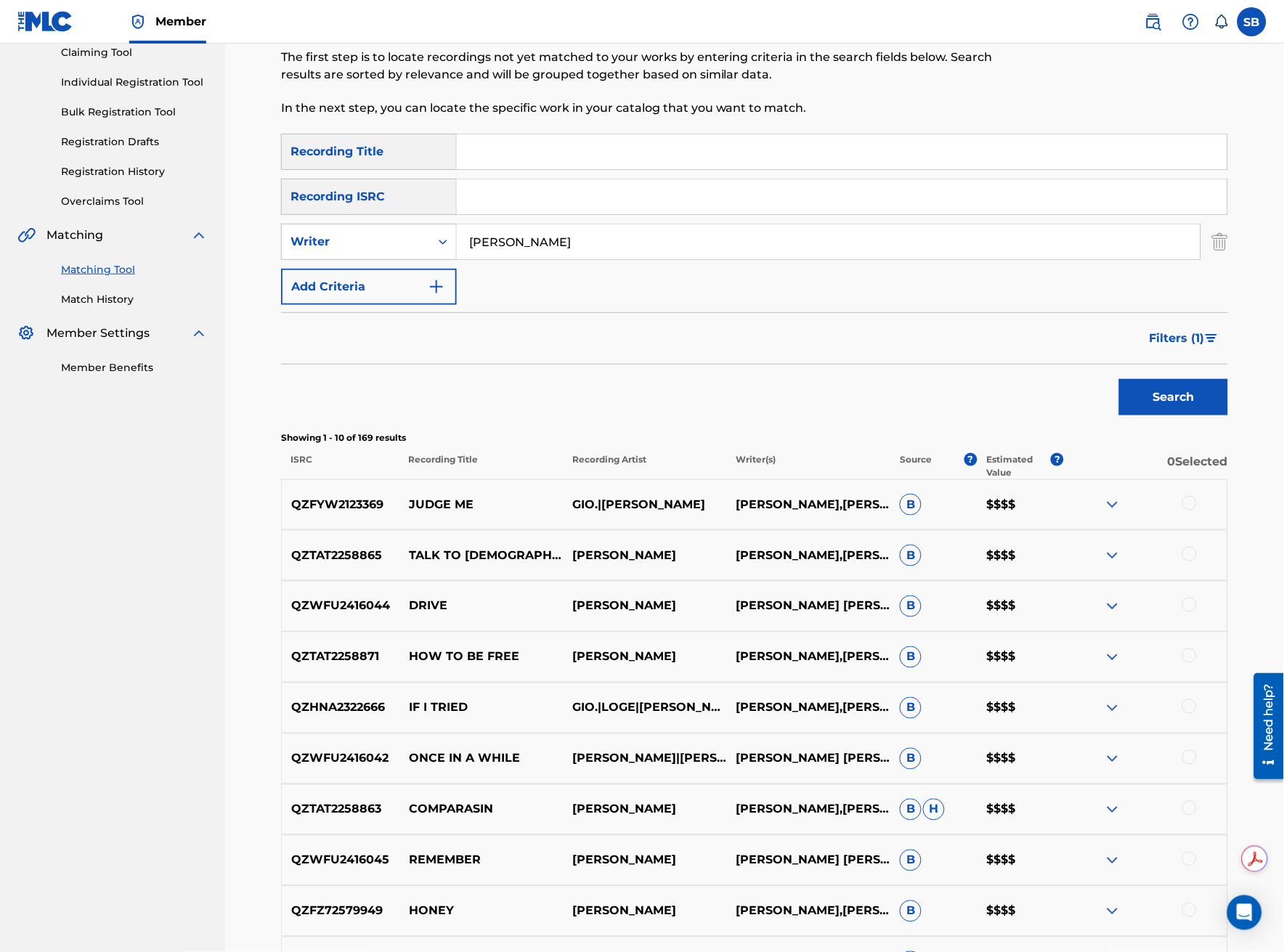 click at bounding box center [1190, 554] 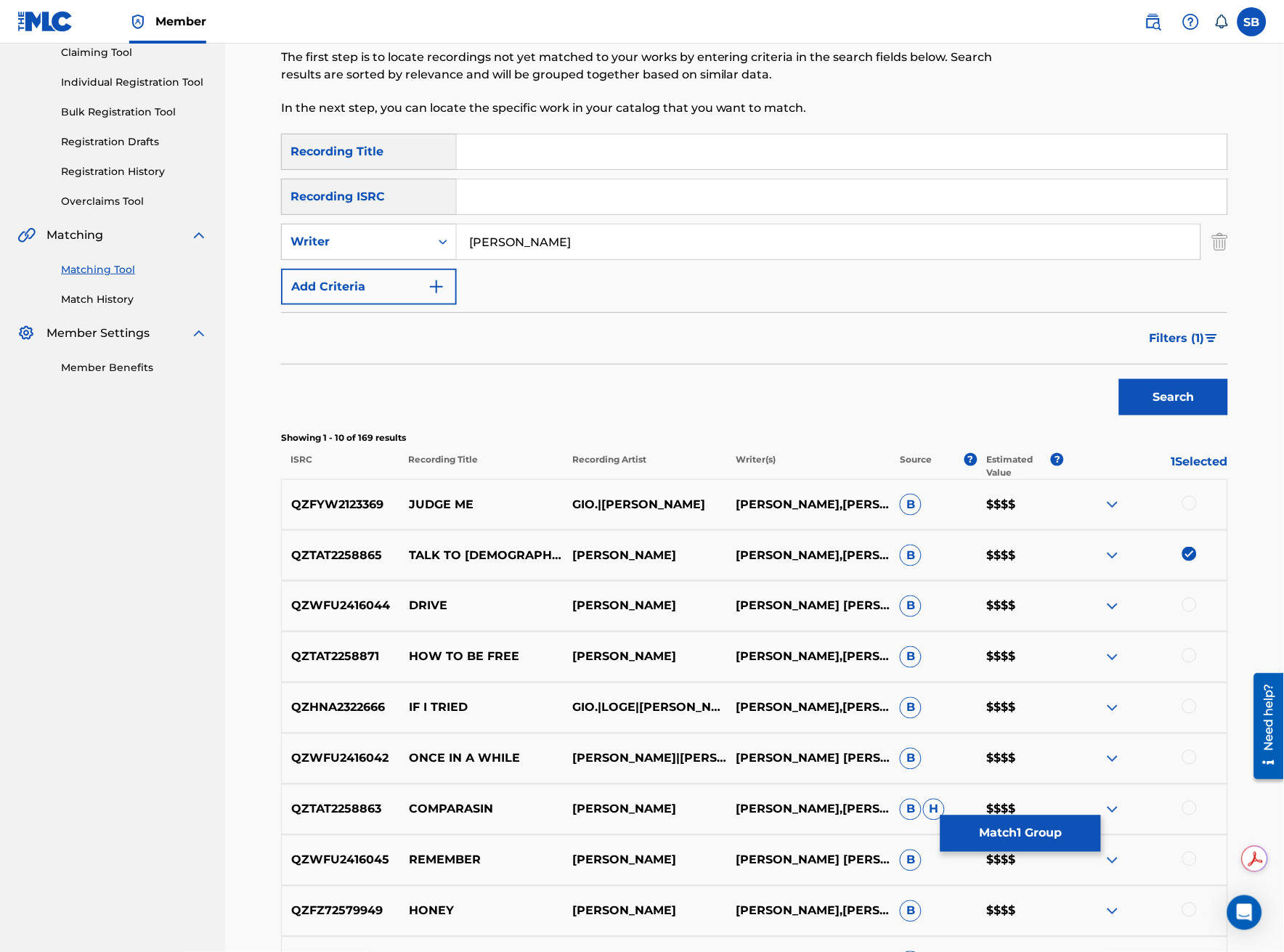 click at bounding box center (842, 152) 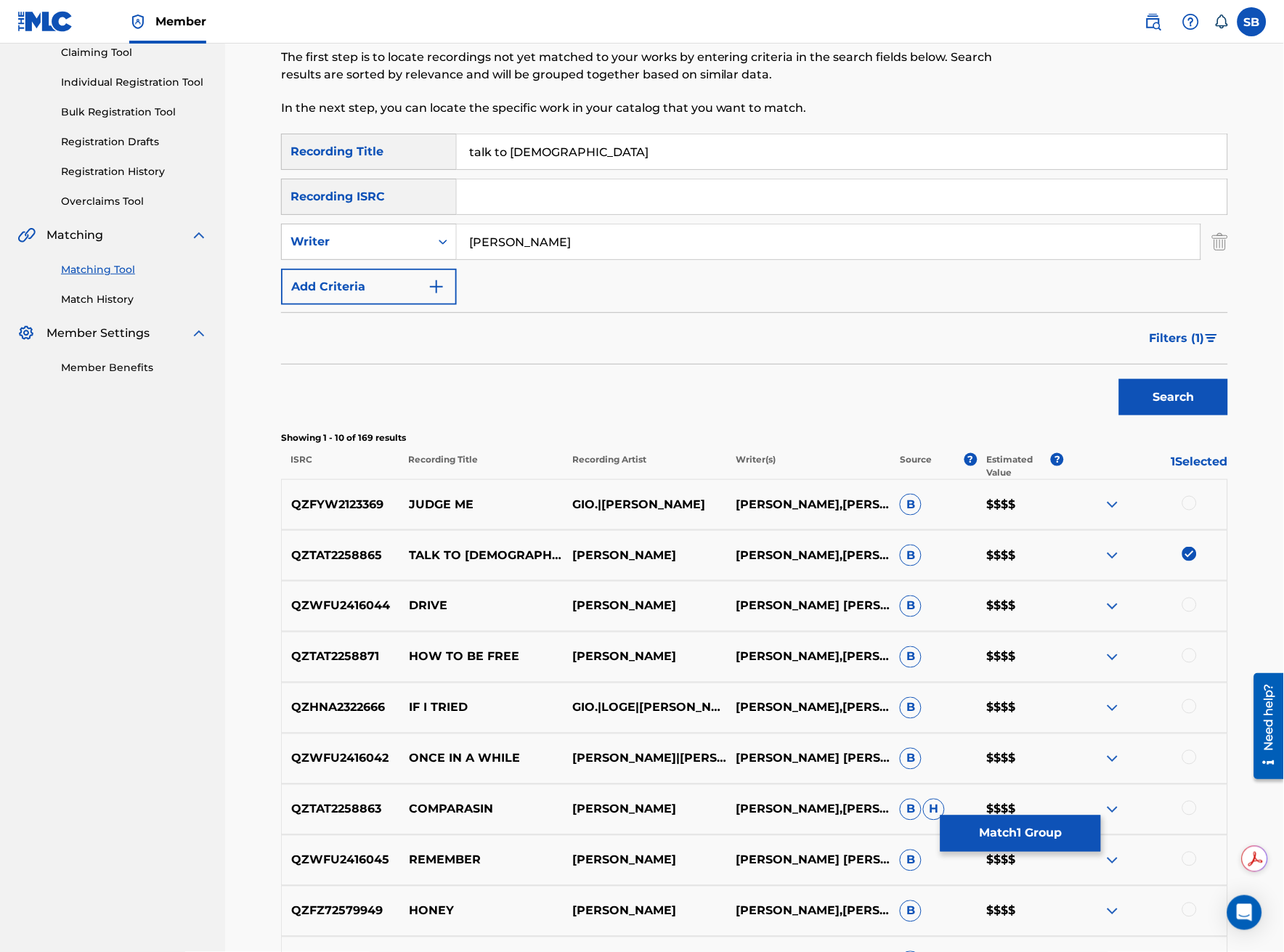type on "talk to jesus" 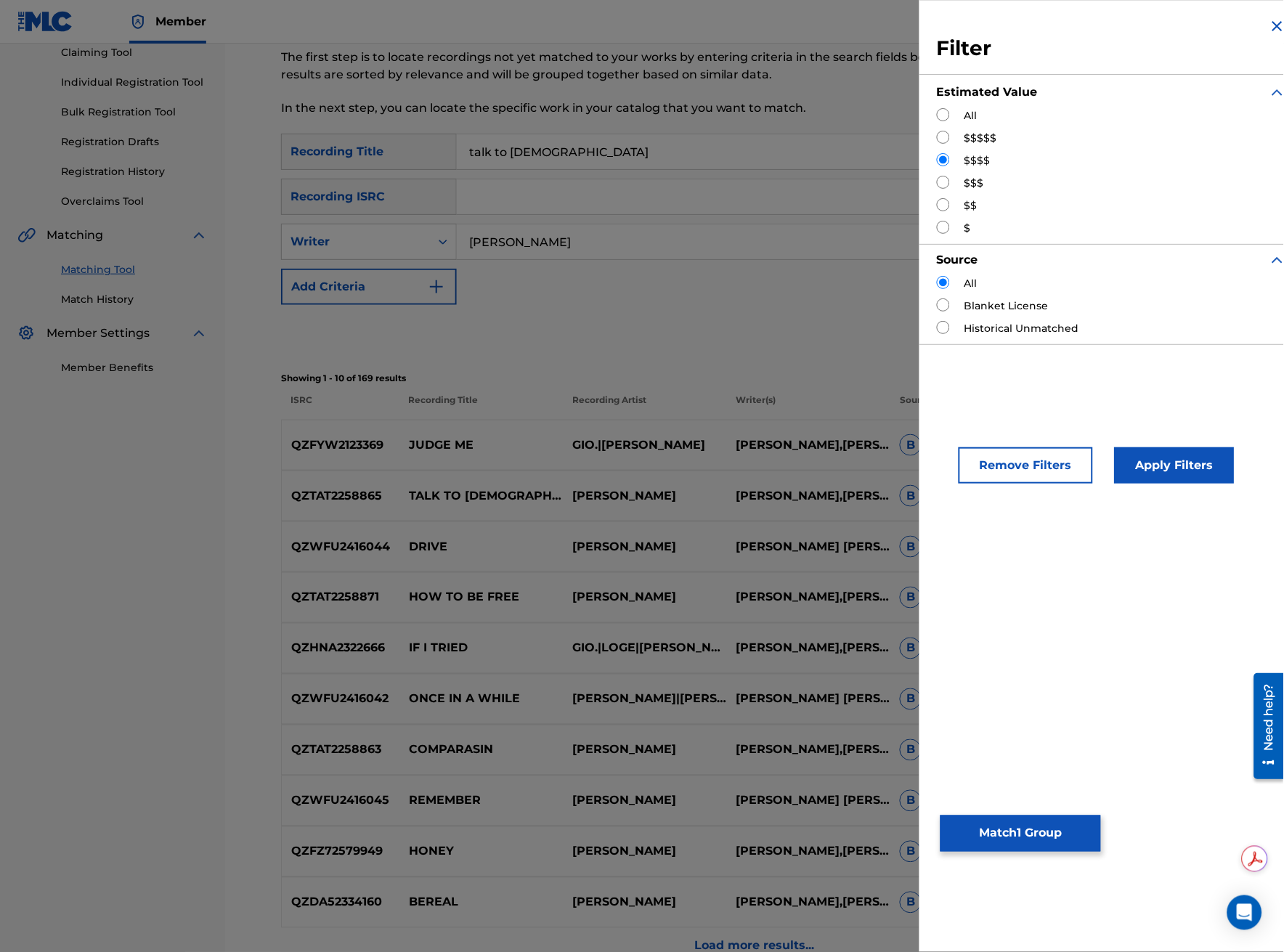 click on "Remove Filters" at bounding box center (1025, 465) 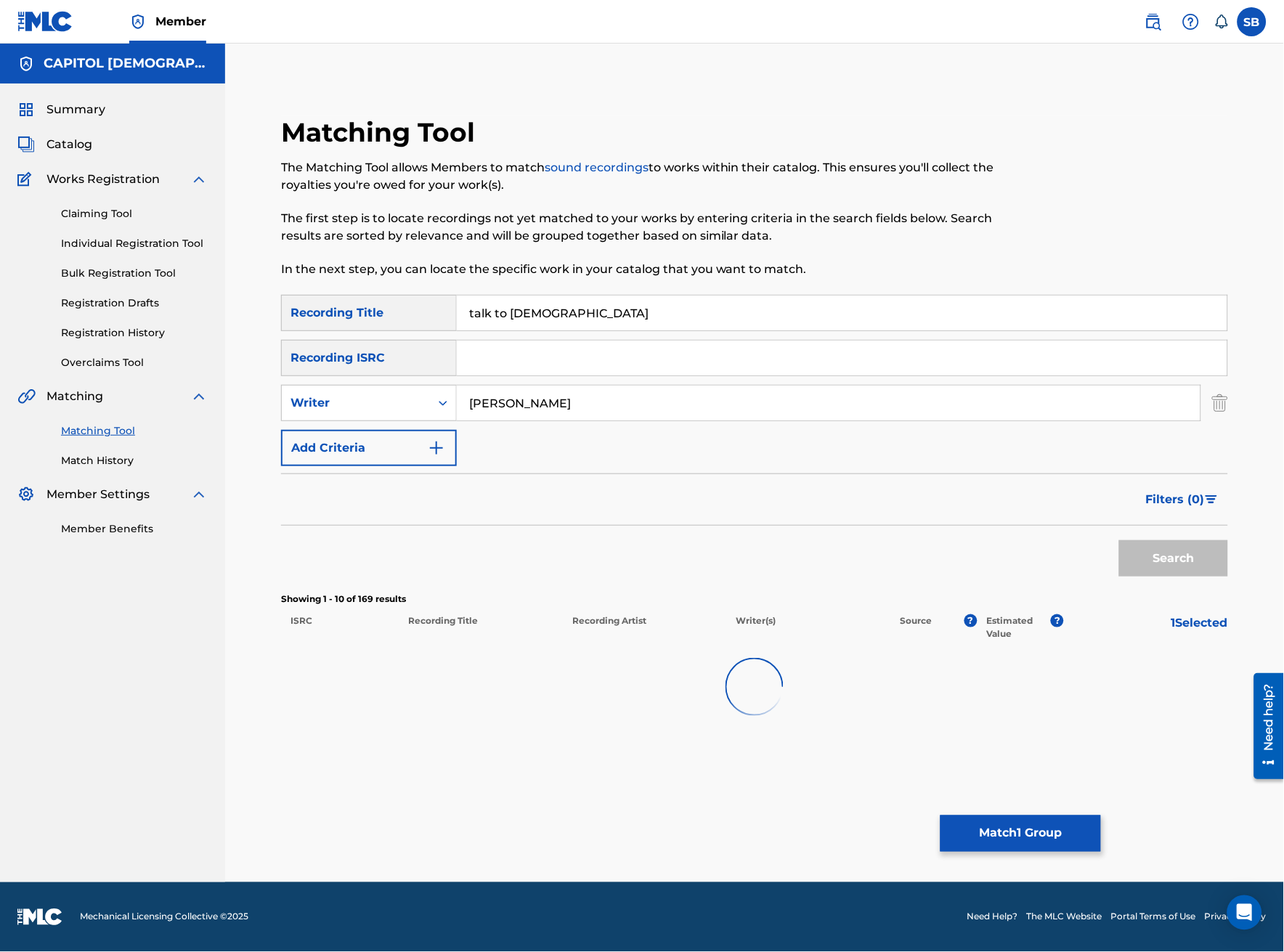 scroll, scrollTop: 0, scrollLeft: 0, axis: both 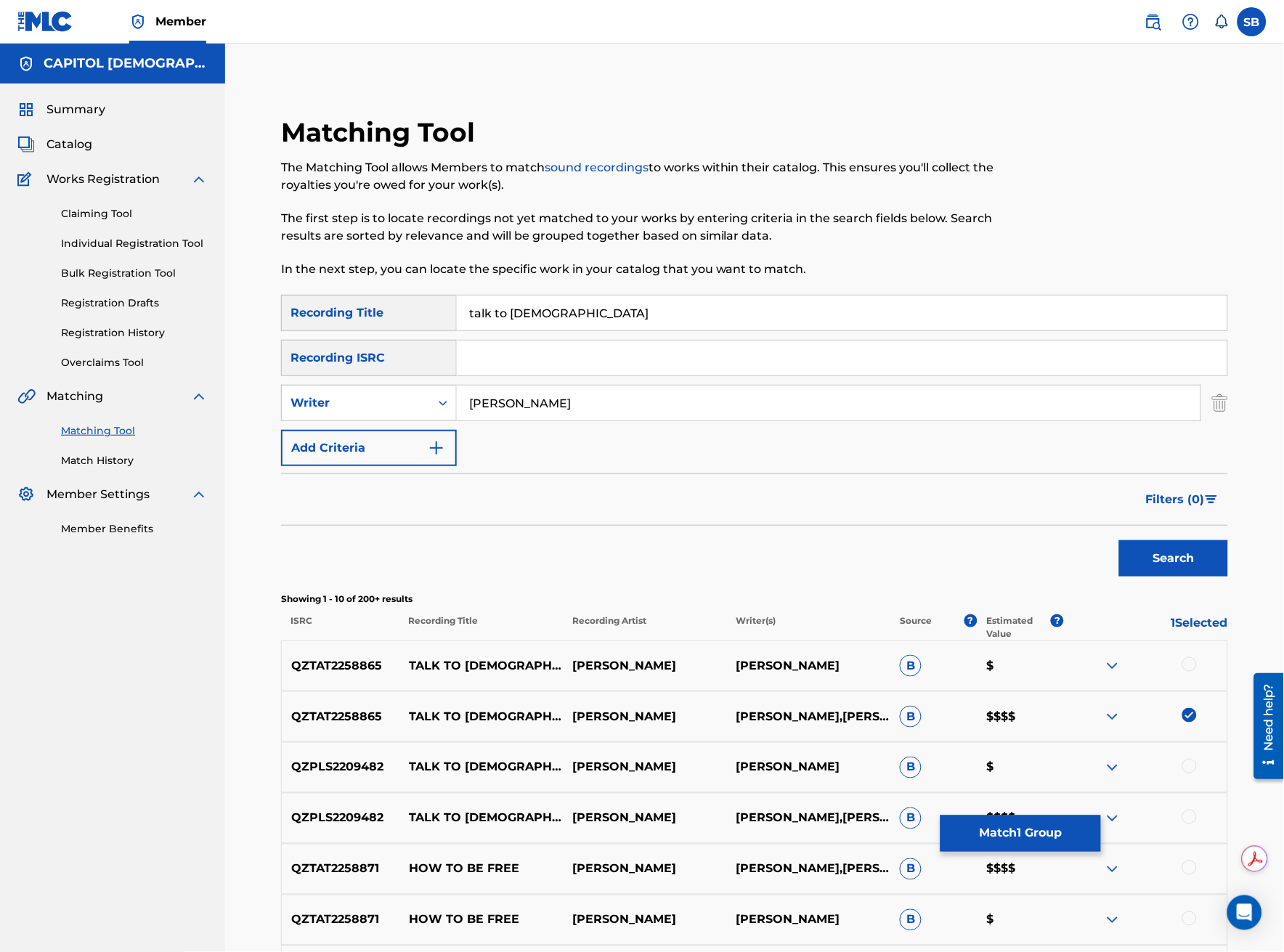 click at bounding box center (1190, 664) 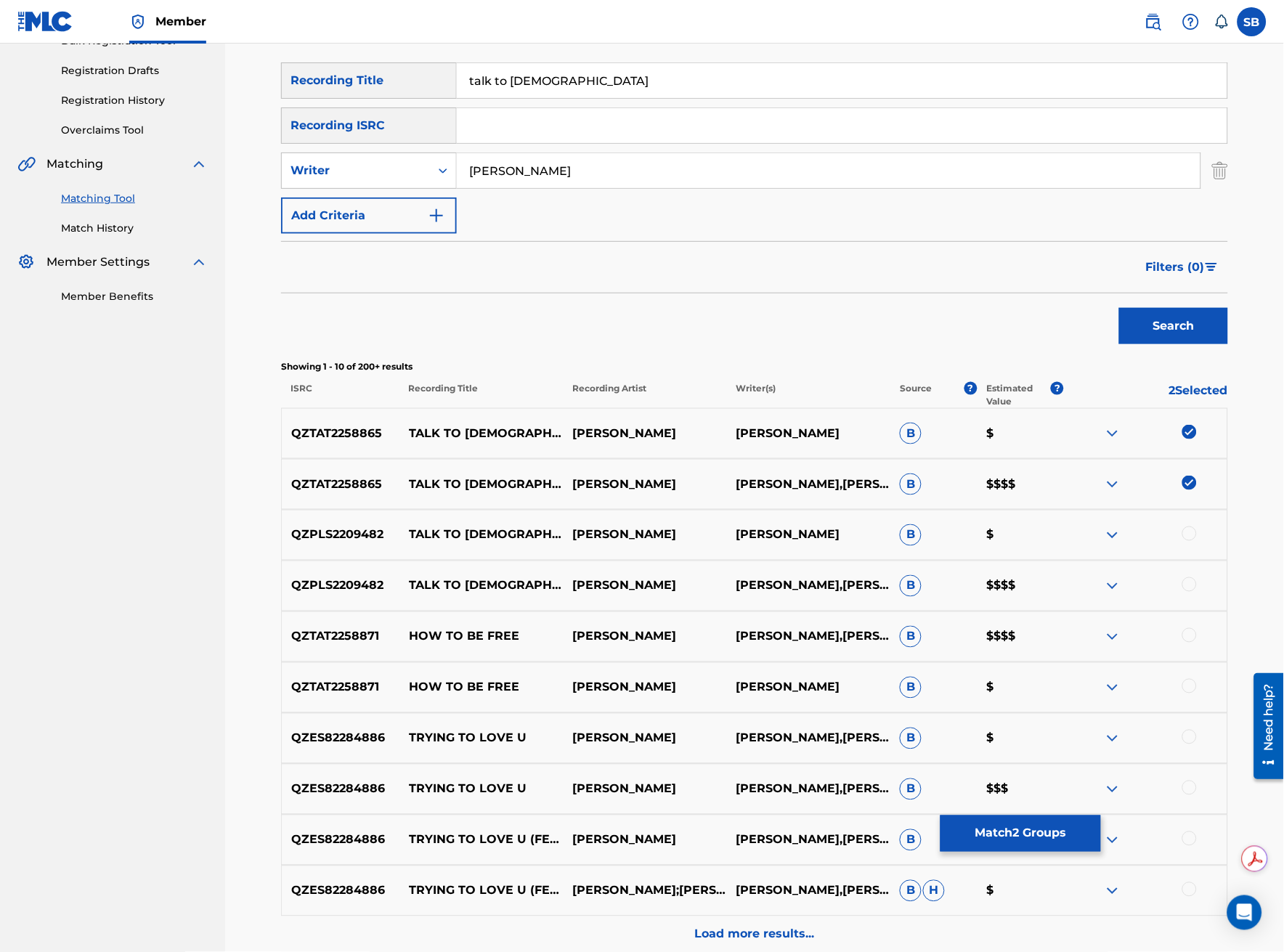 scroll, scrollTop: 242, scrollLeft: 0, axis: vertical 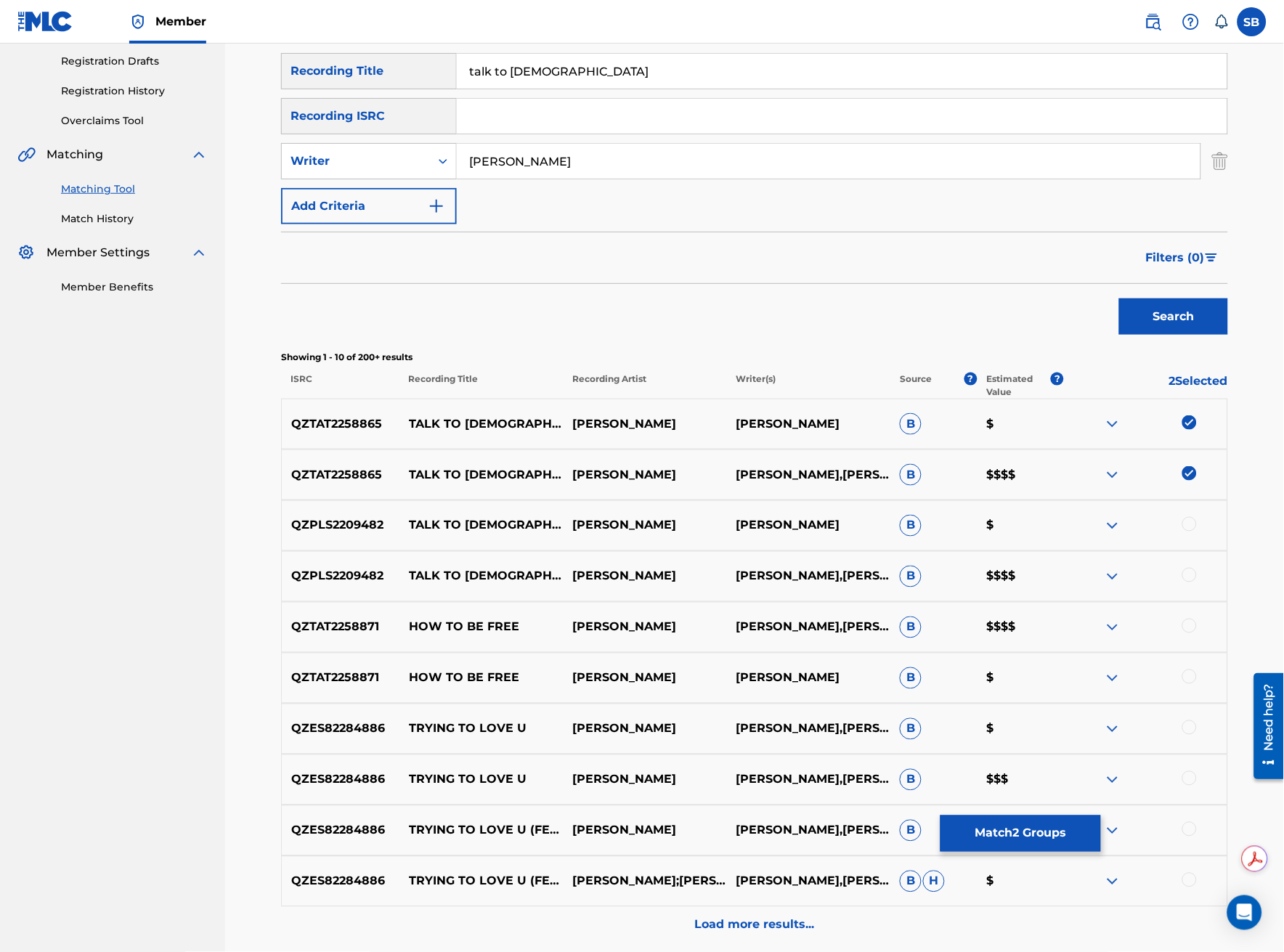 click at bounding box center (1190, 575) 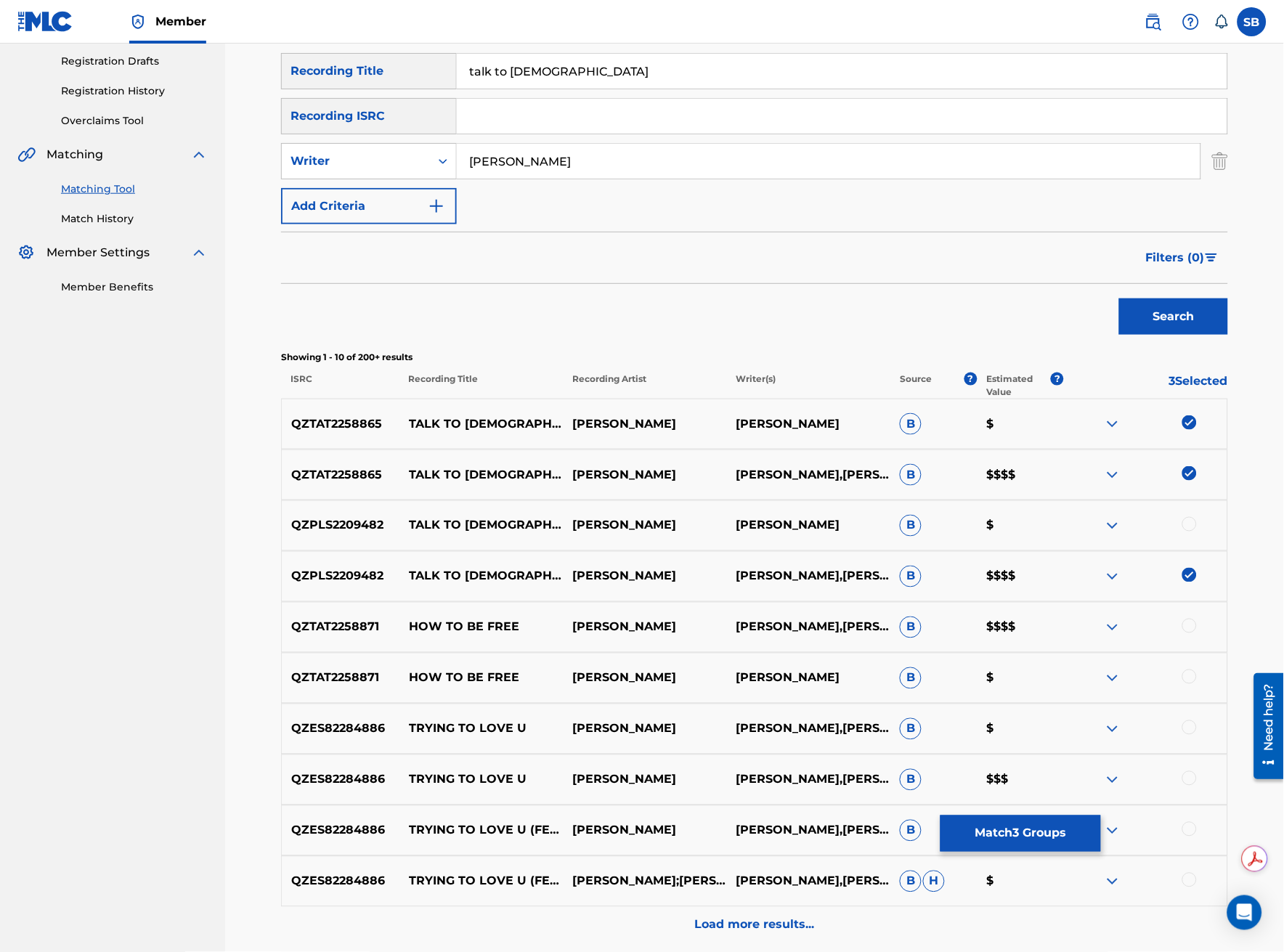 click at bounding box center (1190, 524) 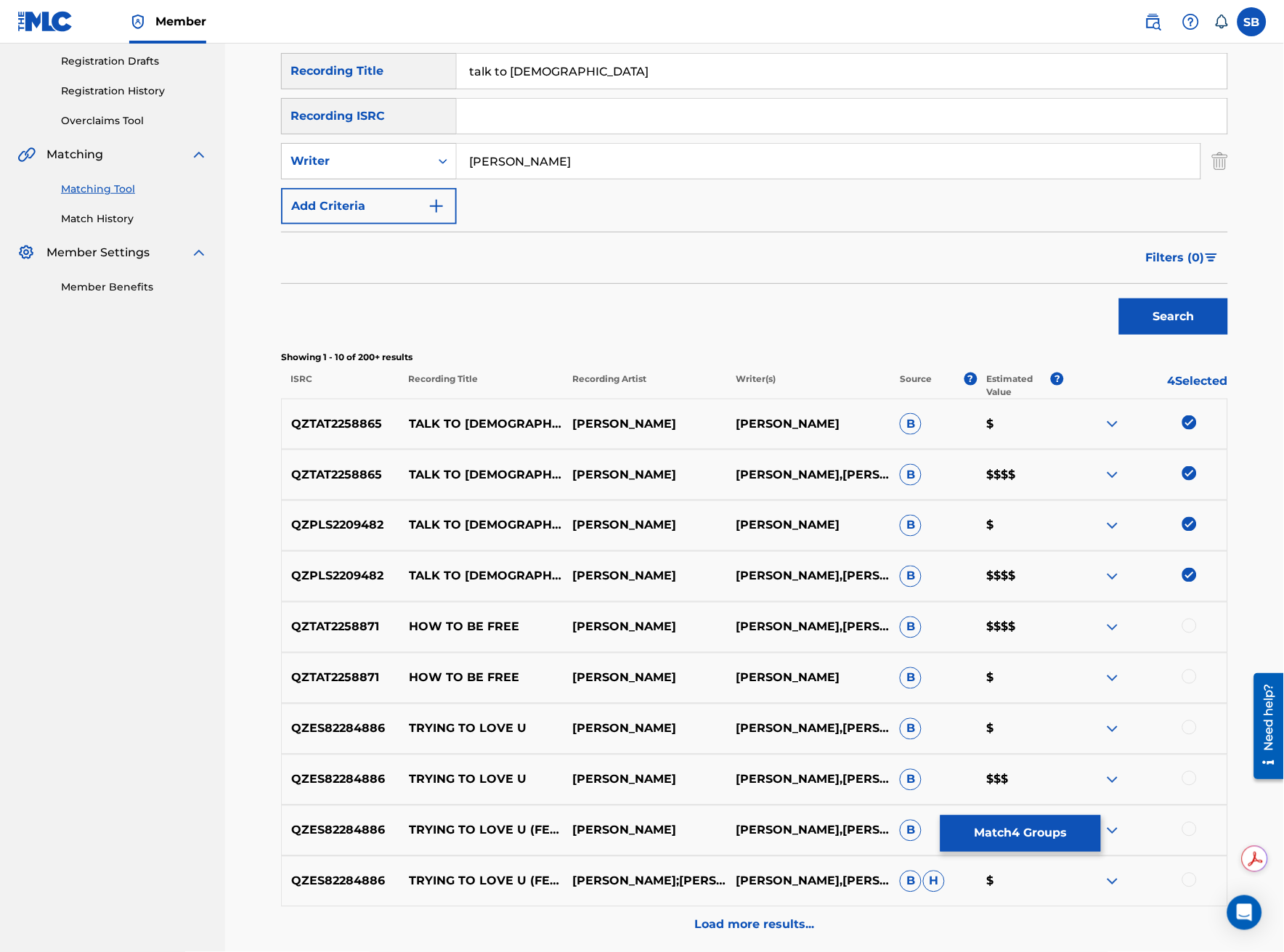 click on "Match  4 Groups" at bounding box center [1020, 834] 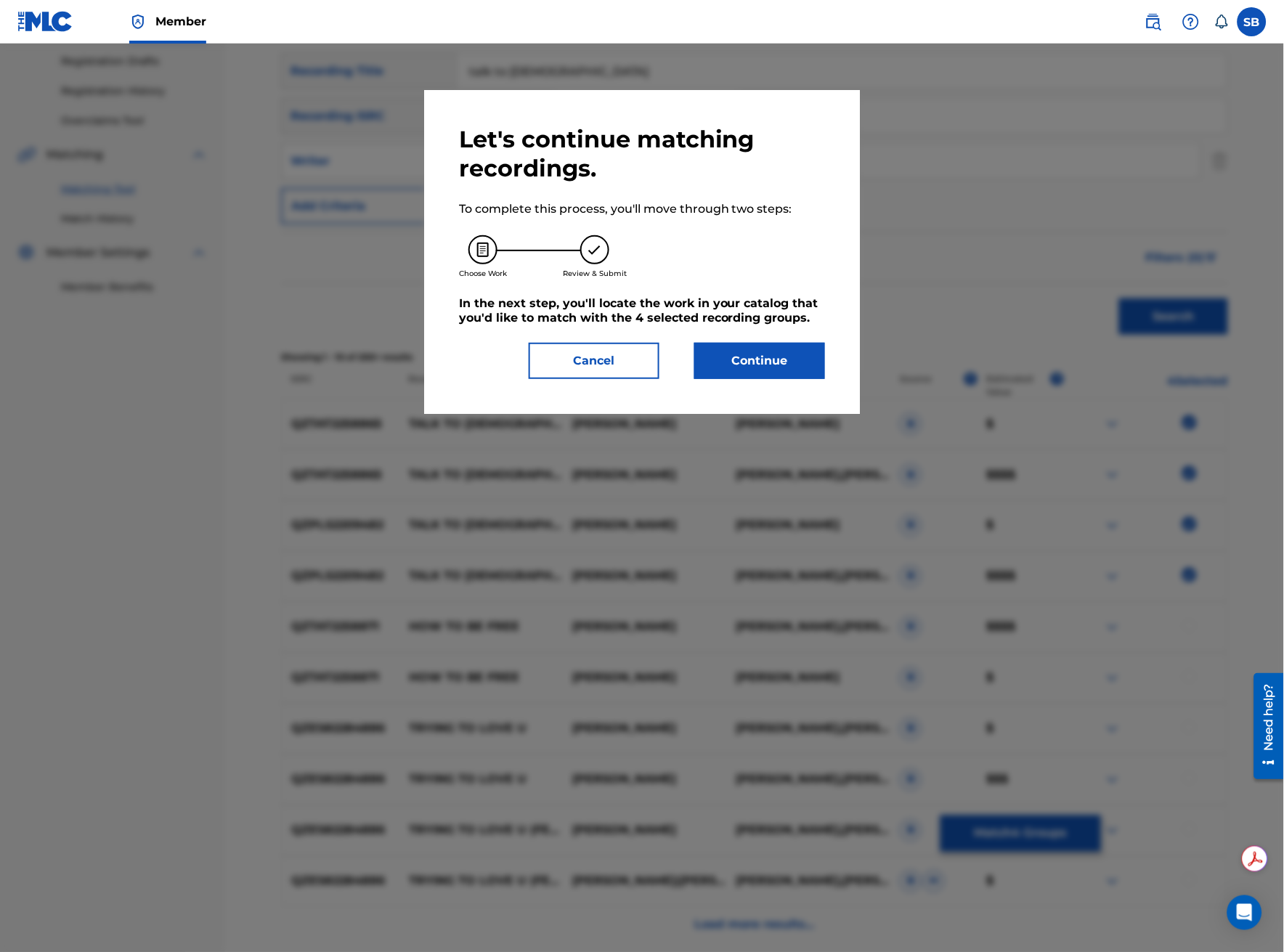 click on "Let's continue matching recordings. To complete this process, you'll move through two steps: Choose Work Review & Submit In the next step, you'll locate the work in your catalog that you'd like to match with the   4 selected recording groups . Cancel Continue" at bounding box center [642, 252] 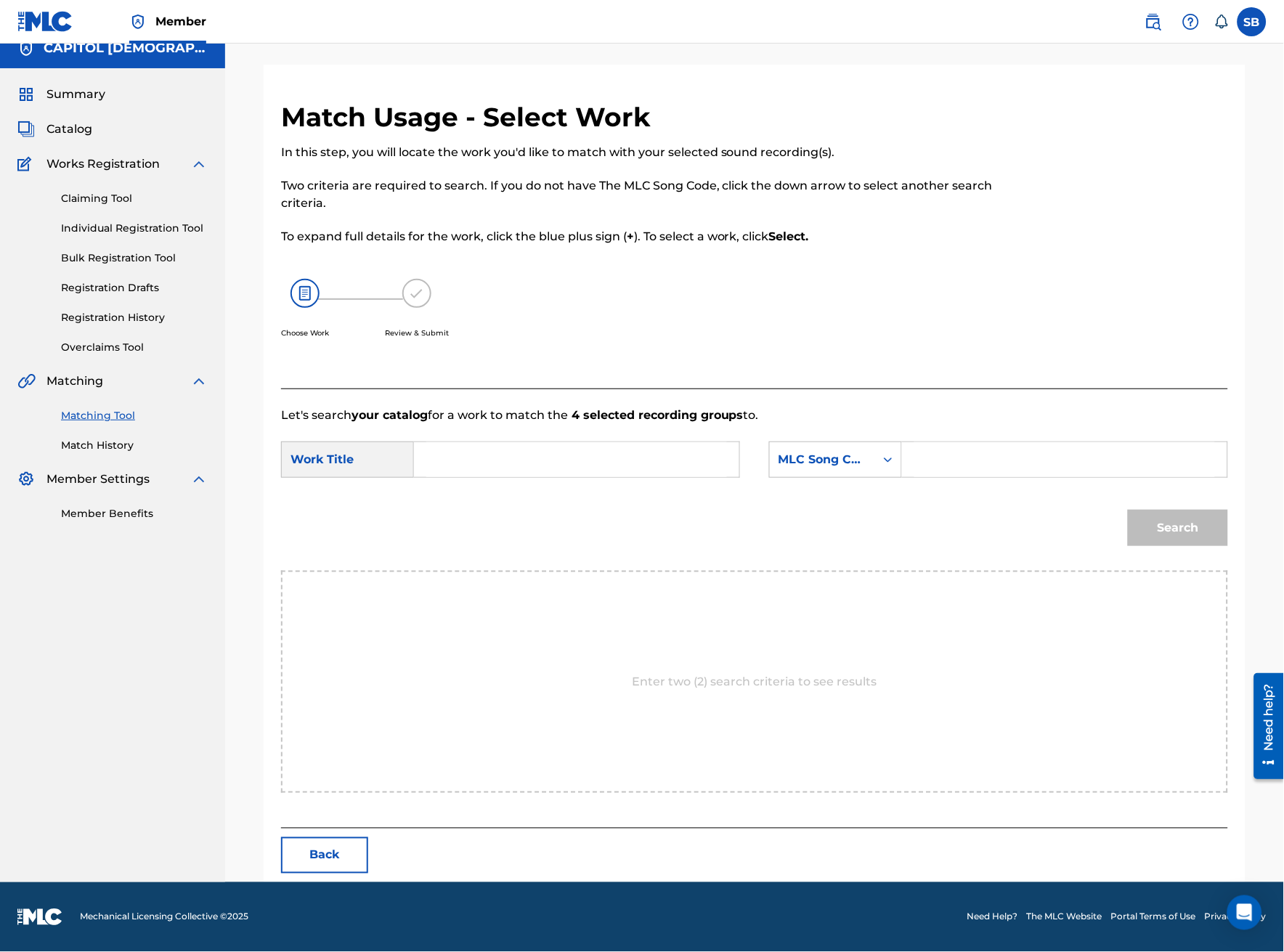 scroll, scrollTop: 0, scrollLeft: 0, axis: both 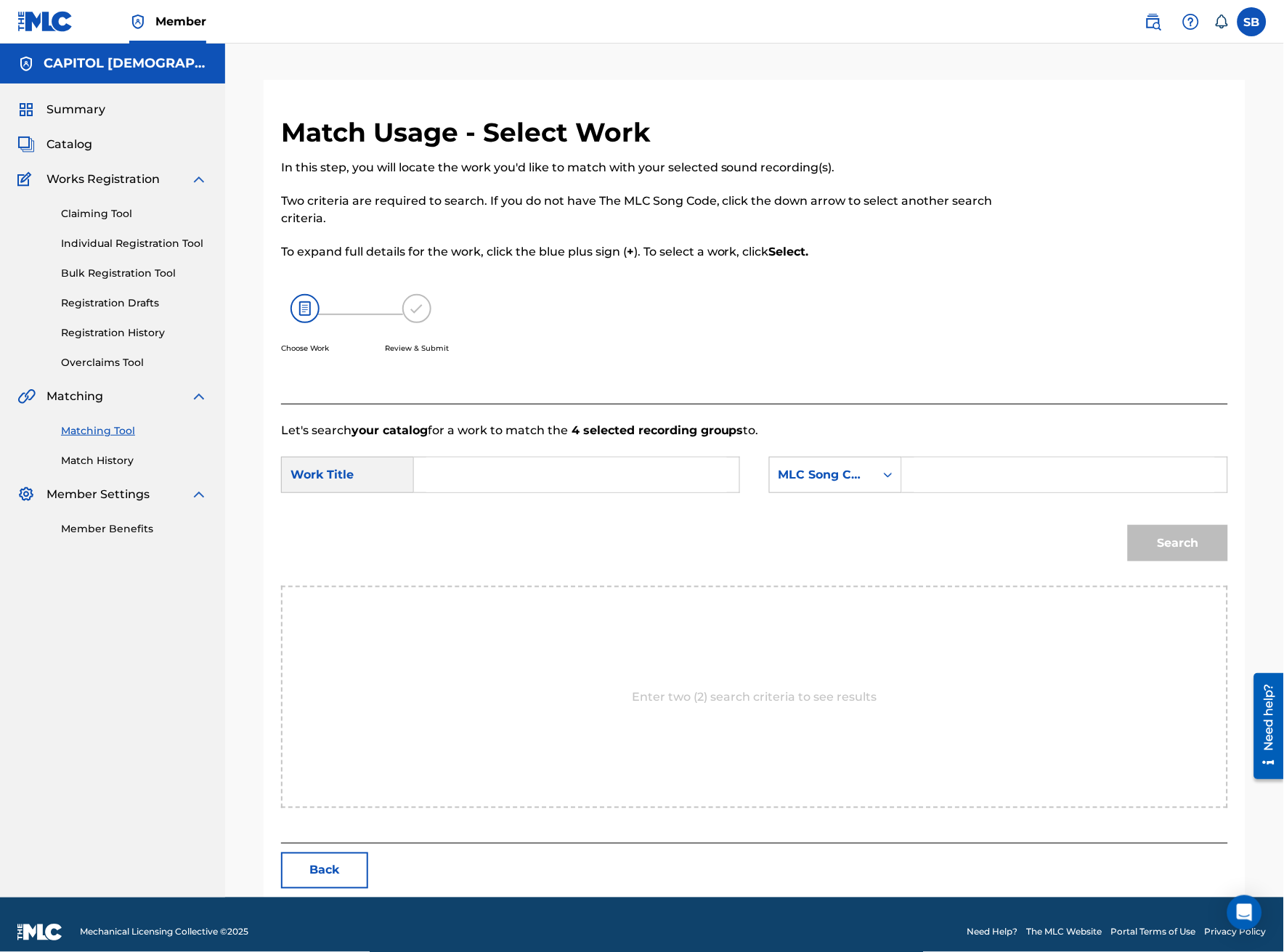 click at bounding box center (577, 475) 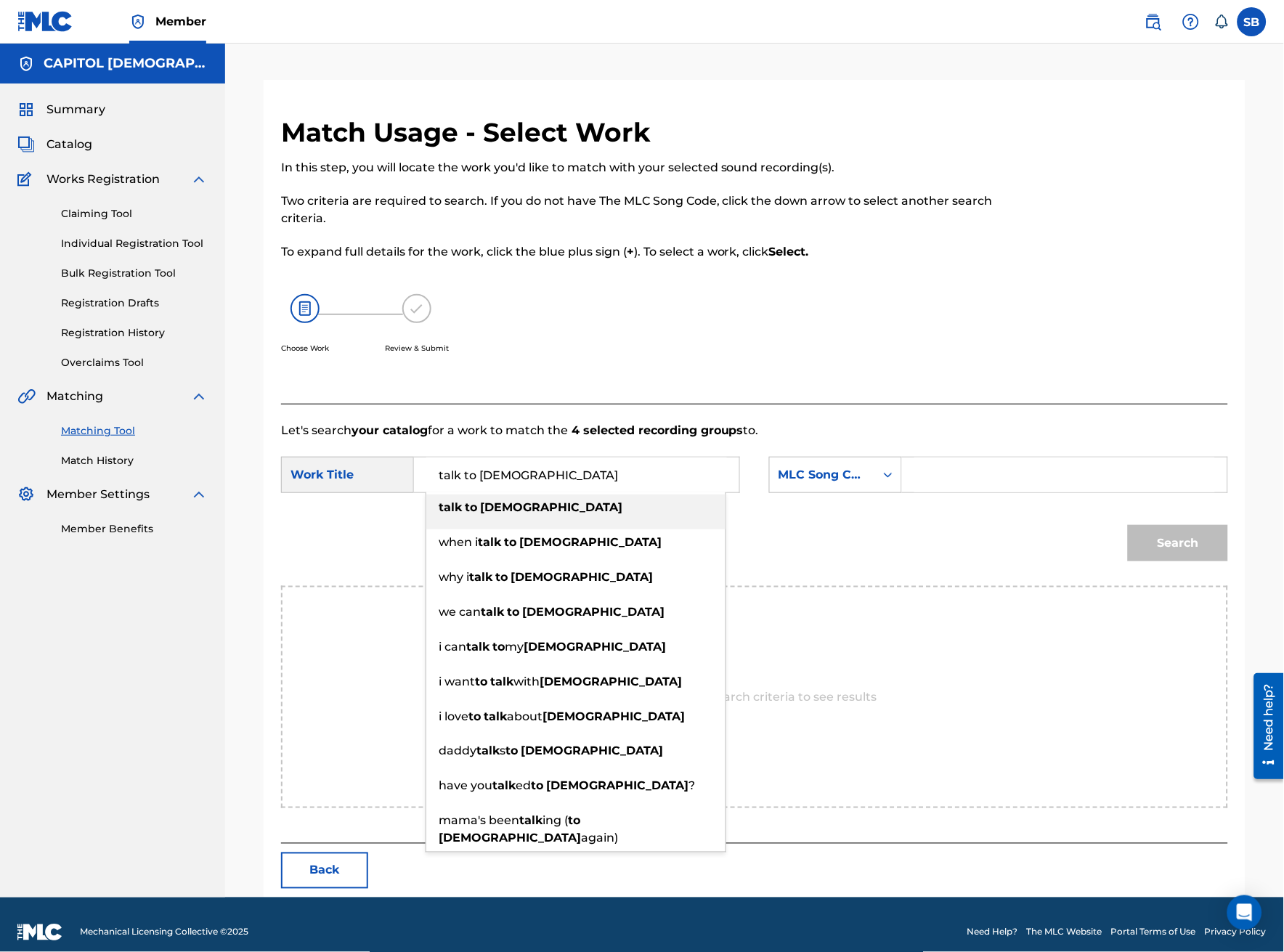 type on "talk to jesus" 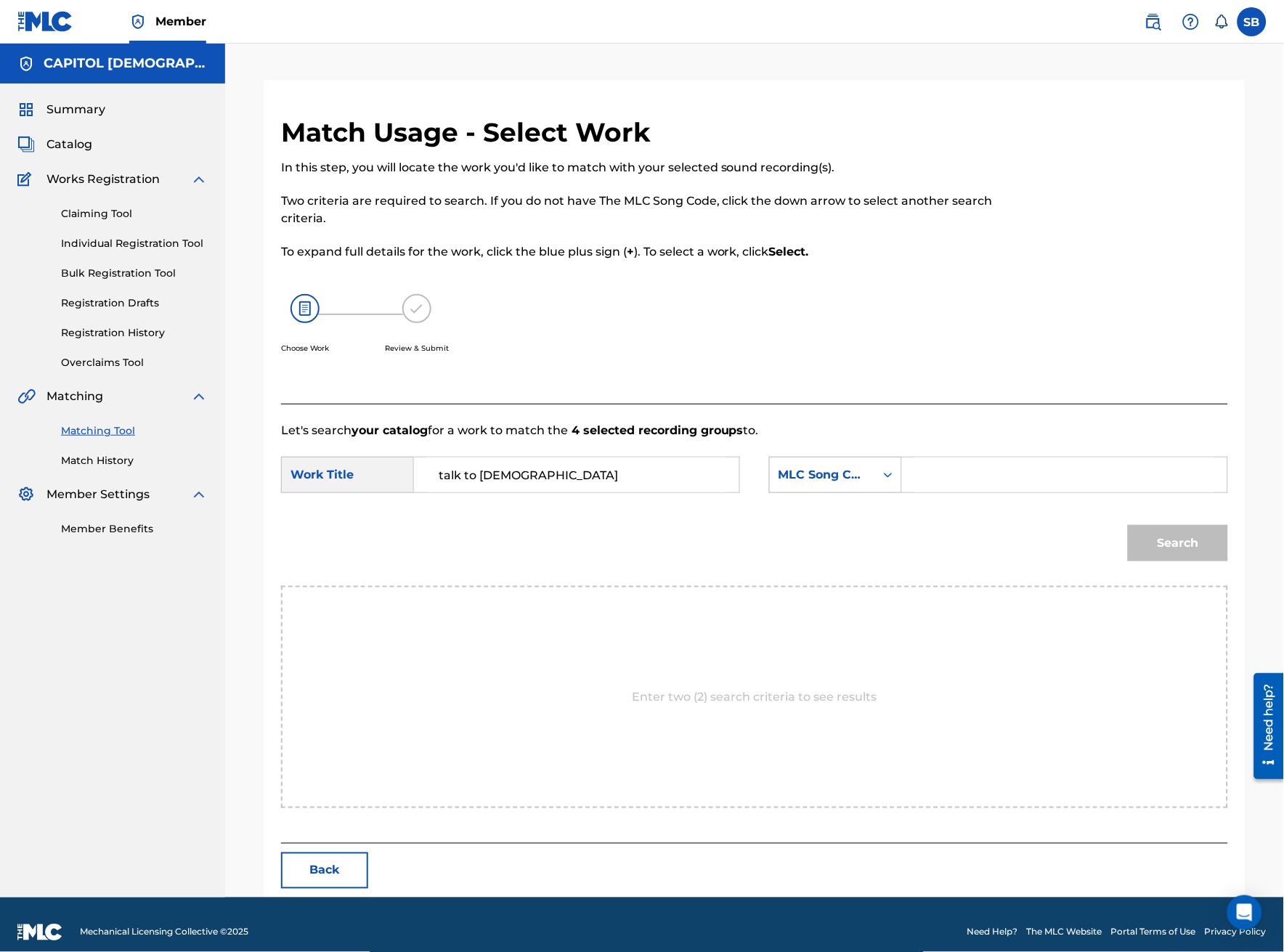 click on "MLC Song Code" at bounding box center (822, 475) 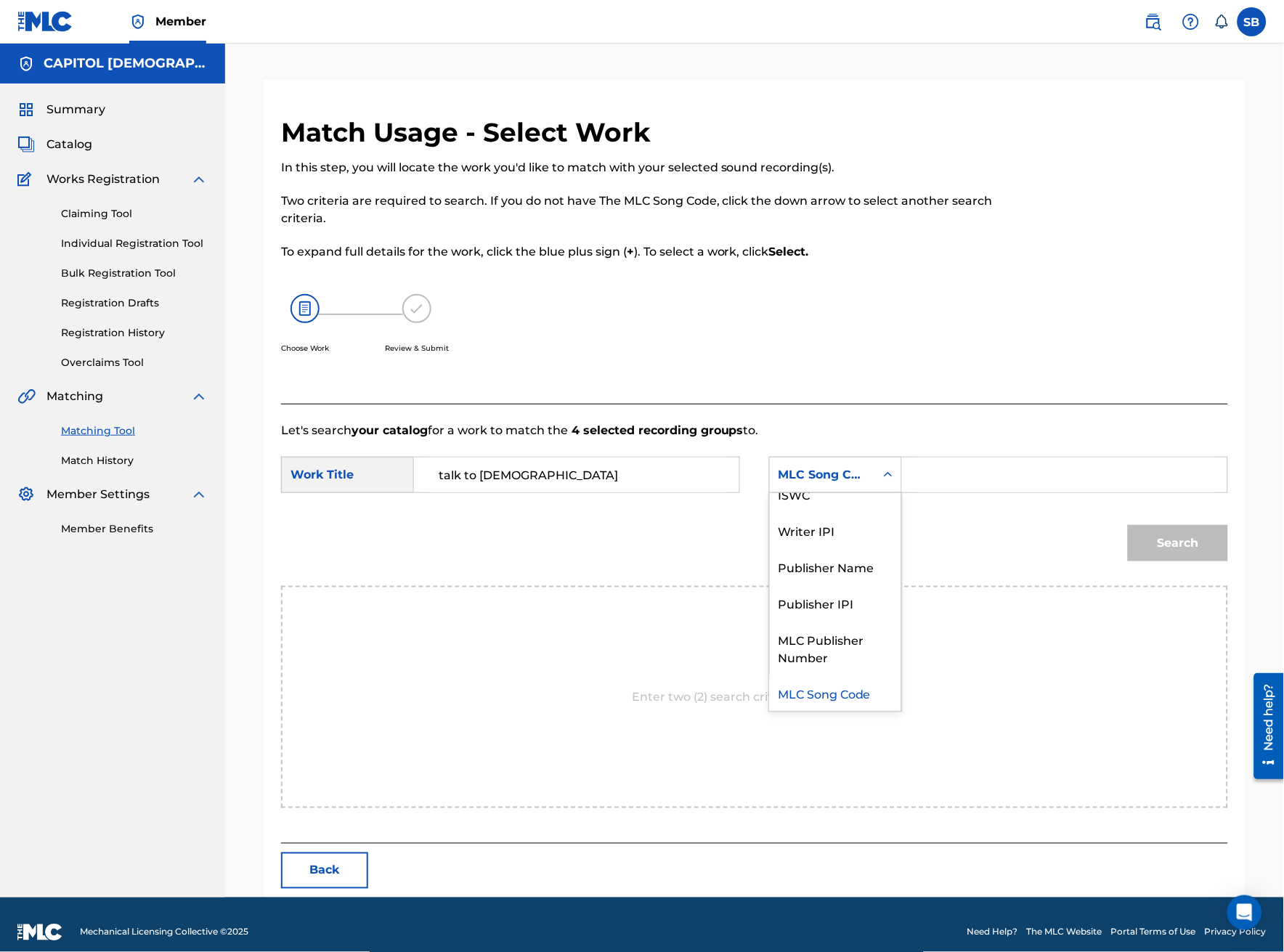 scroll, scrollTop: 0, scrollLeft: 0, axis: both 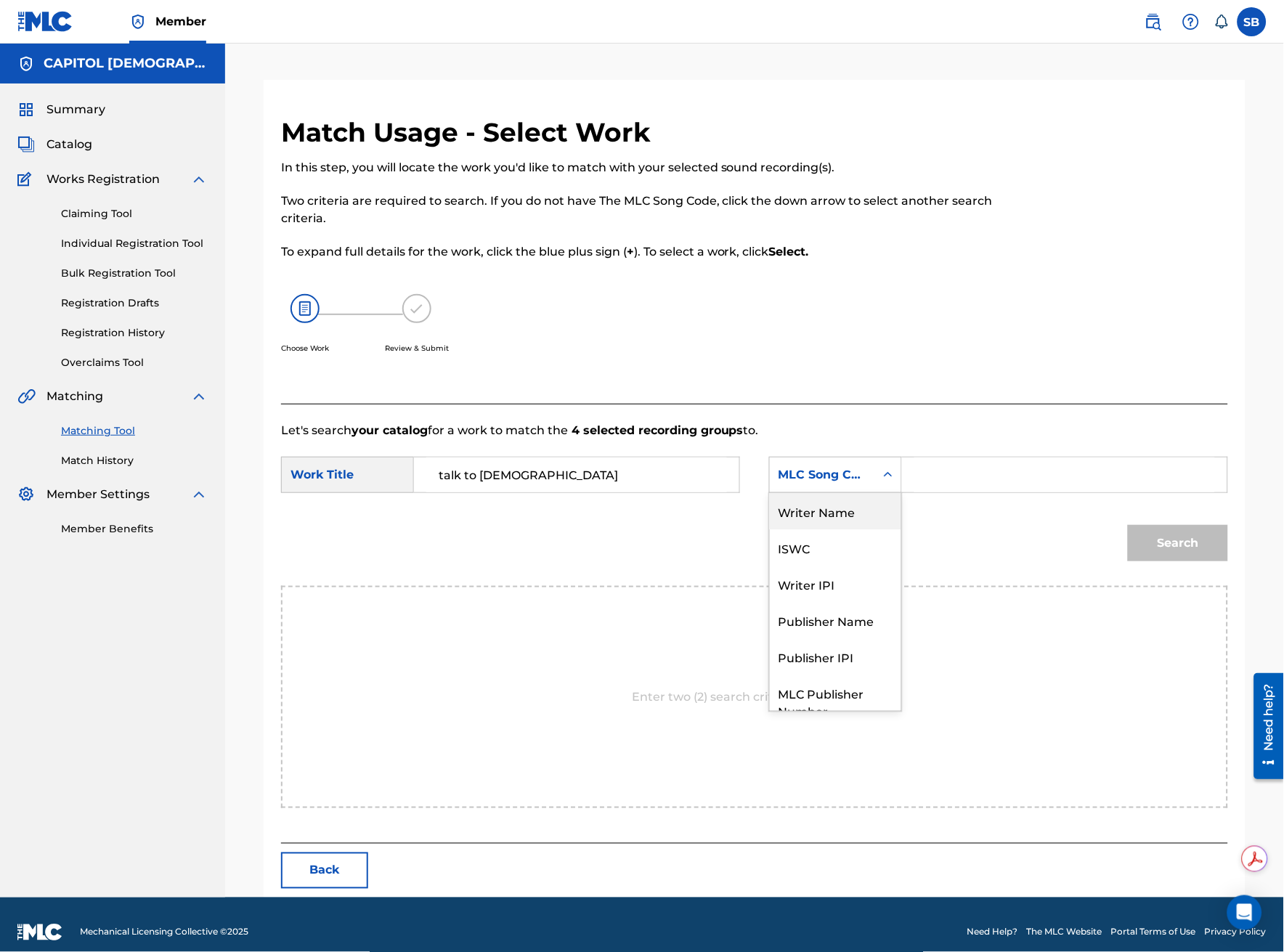 click on "Writer Name" at bounding box center (835, 511) 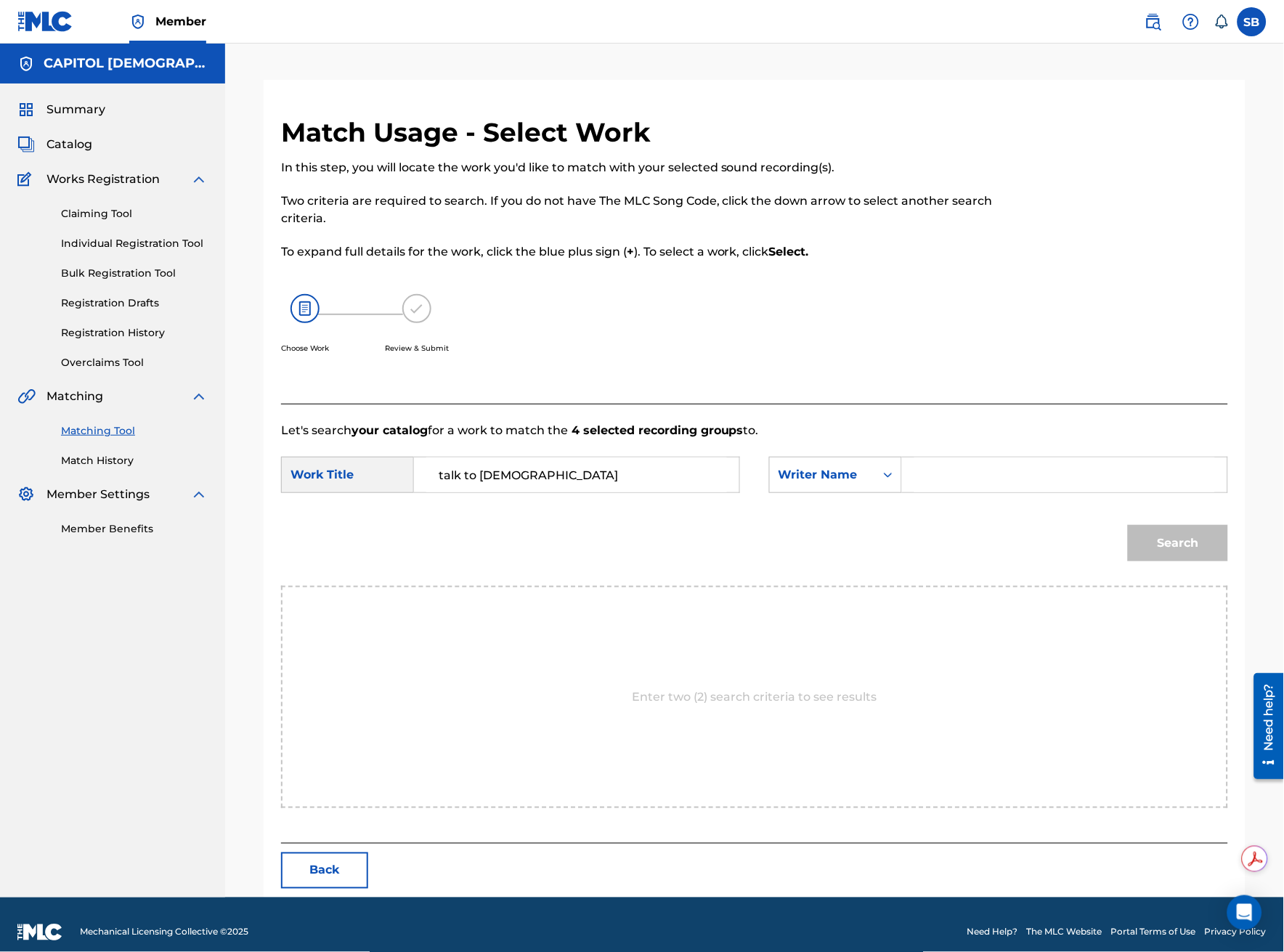 click at bounding box center [1065, 475] 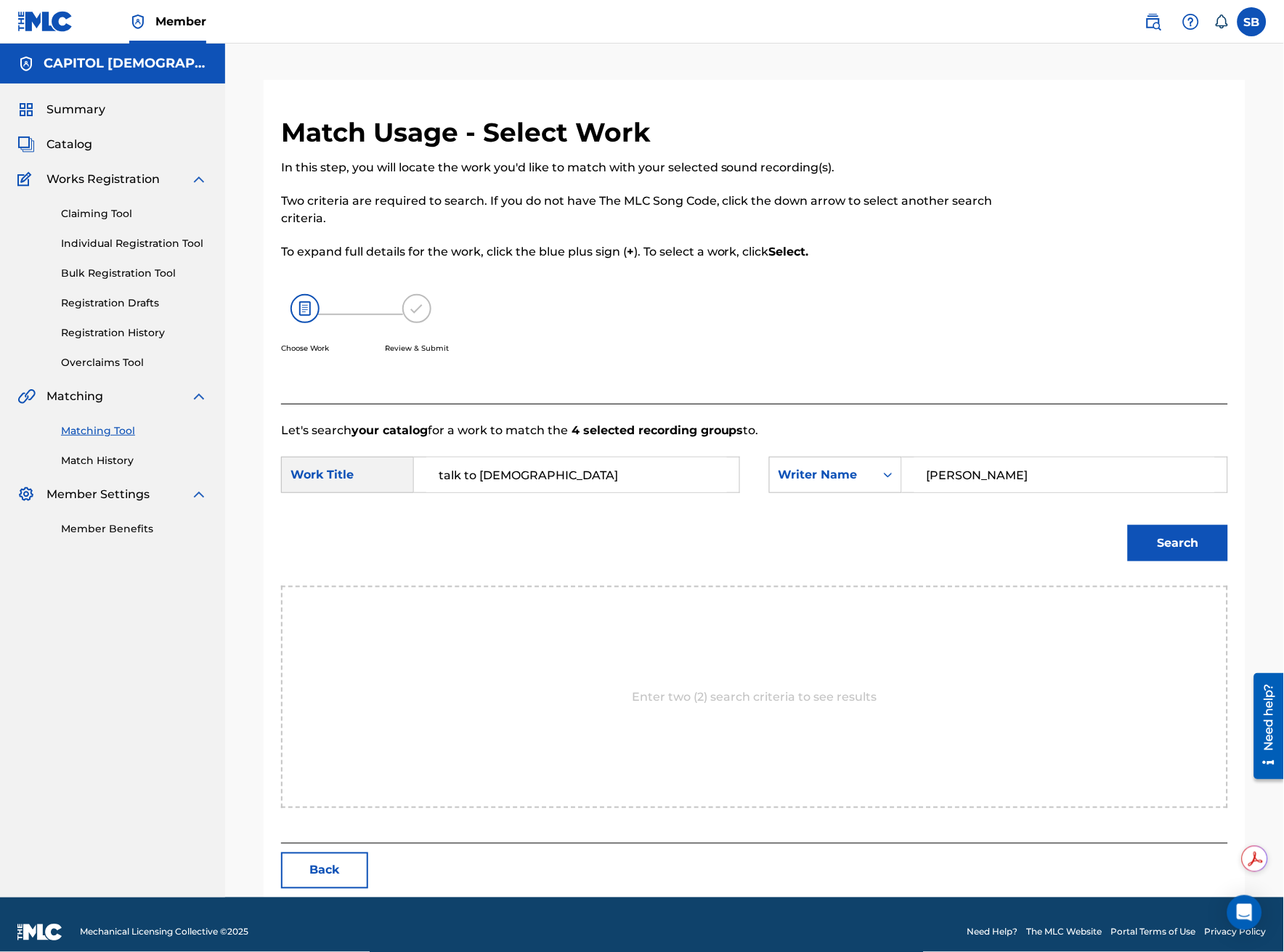 click on "Search" at bounding box center (1178, 543) 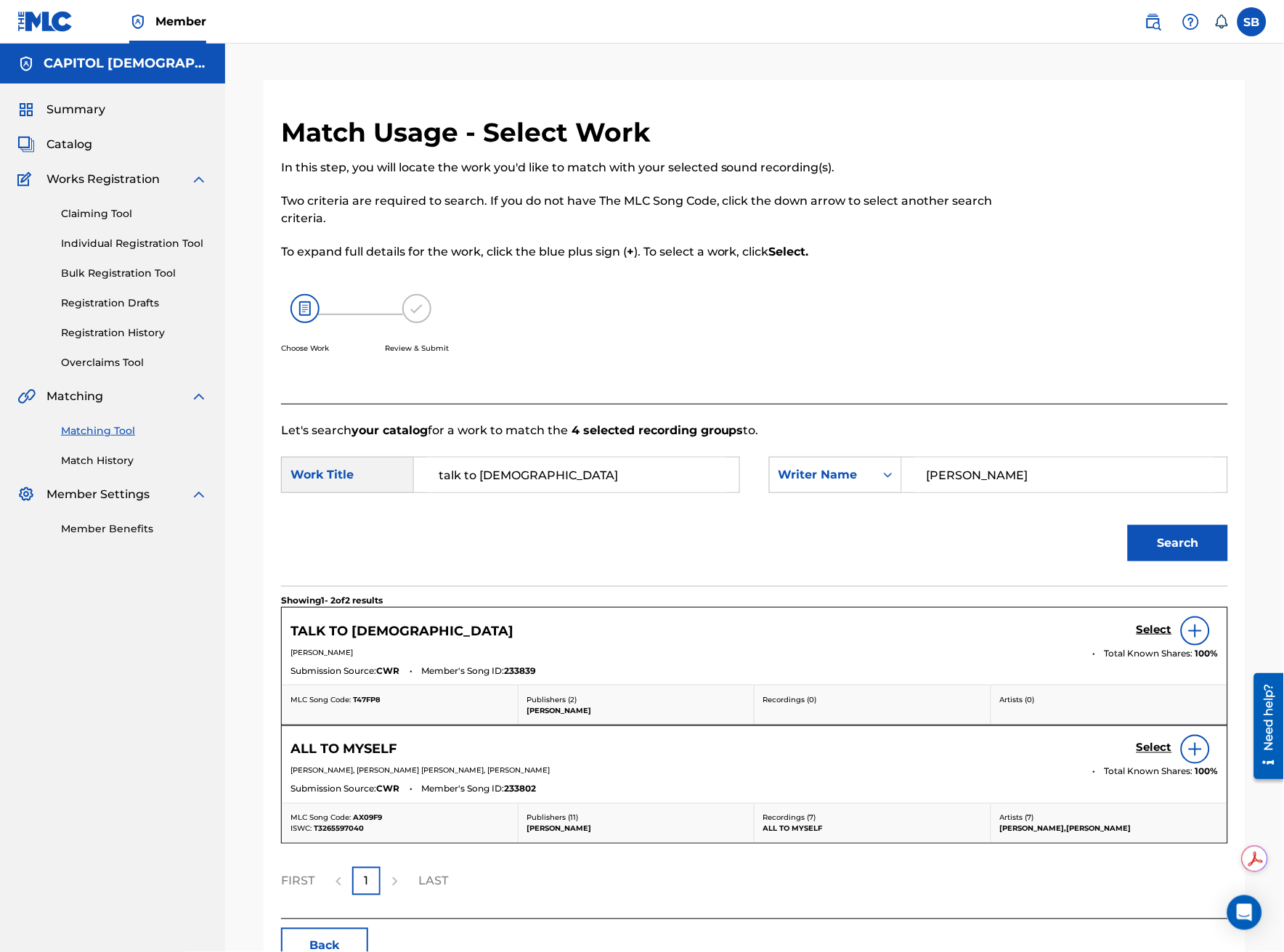 click at bounding box center (1195, 631) 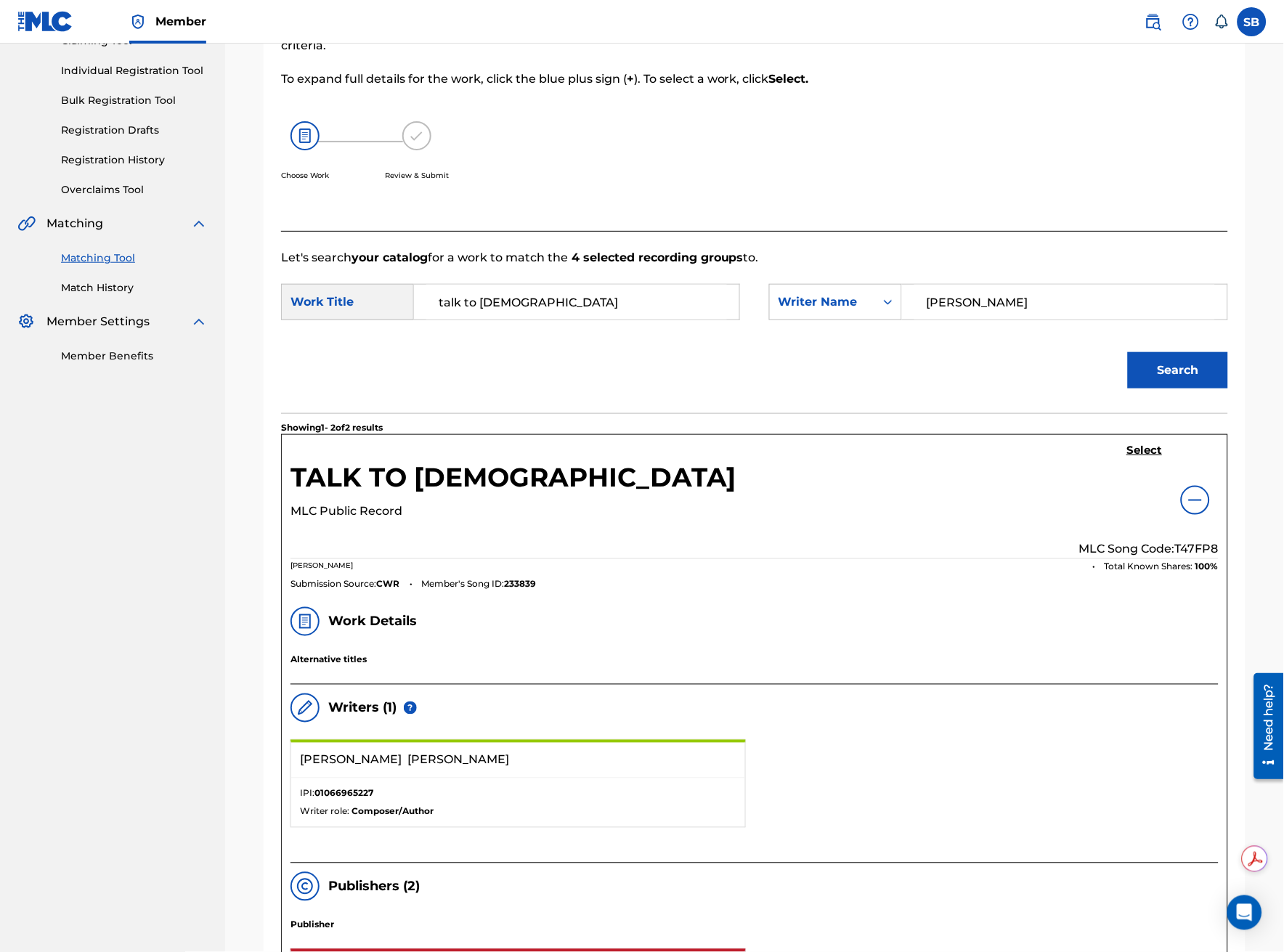 scroll, scrollTop: 161, scrollLeft: 0, axis: vertical 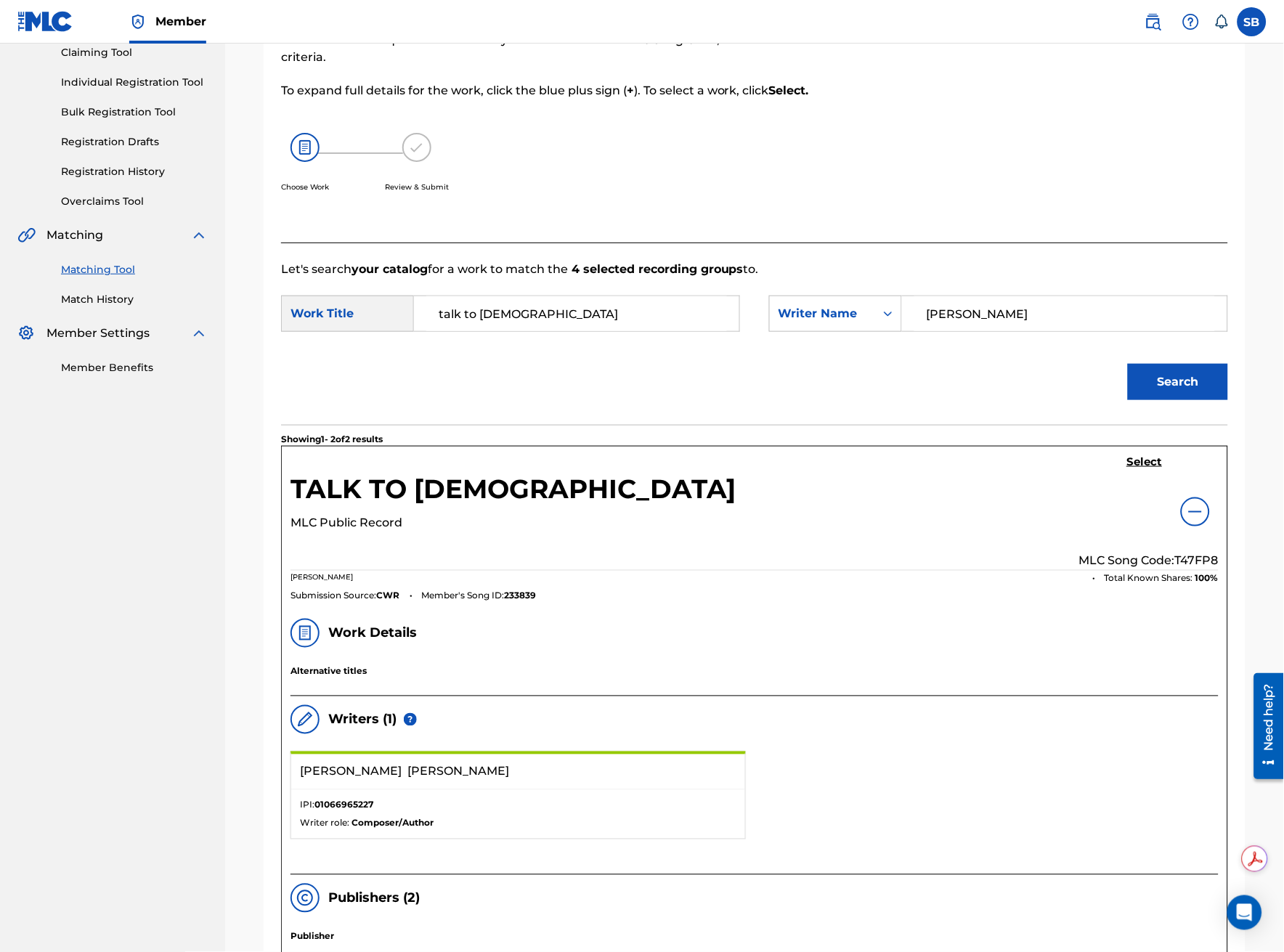 click on "Select" at bounding box center [1145, 462] 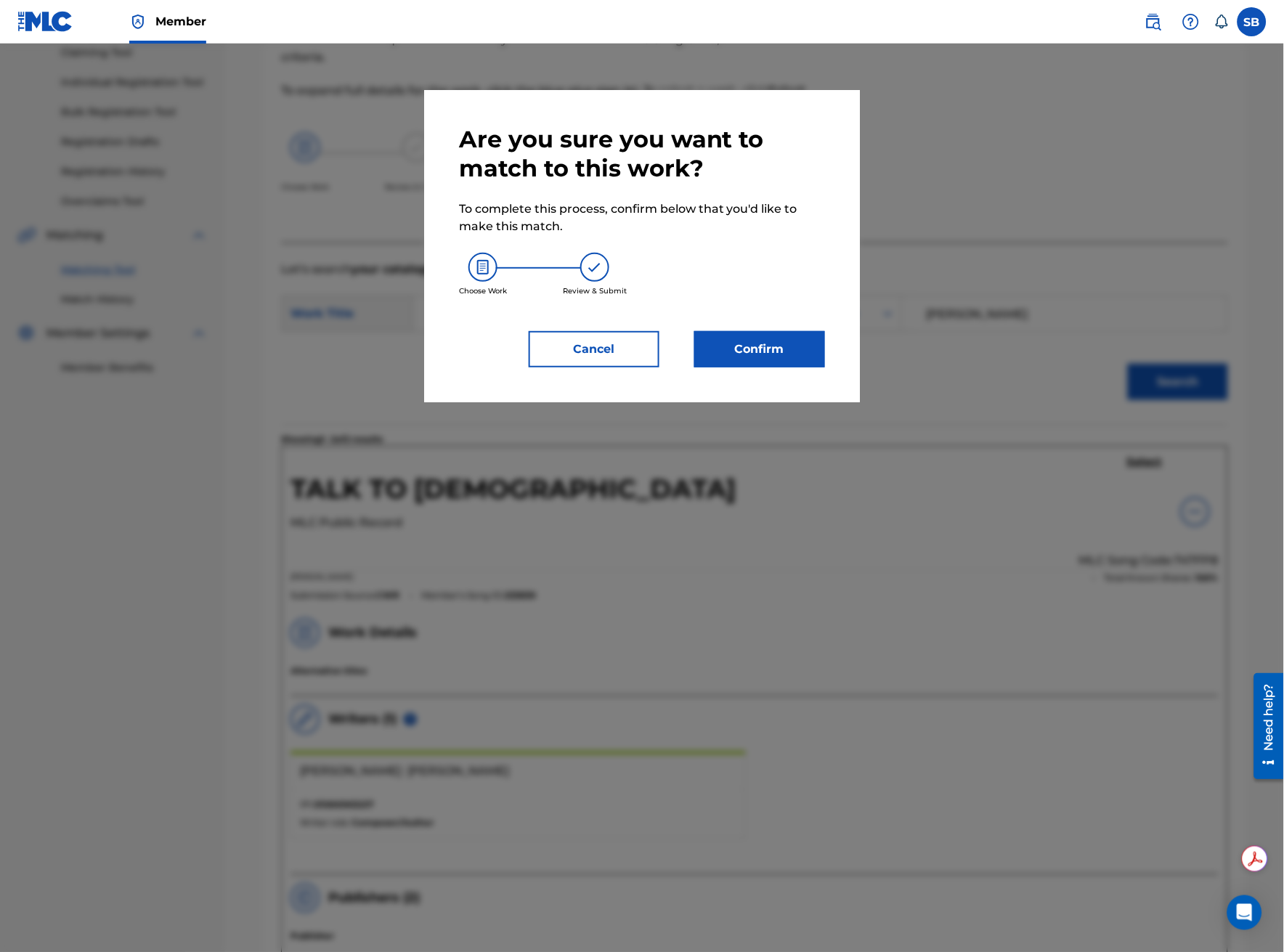 click on "Confirm" at bounding box center [760, 349] 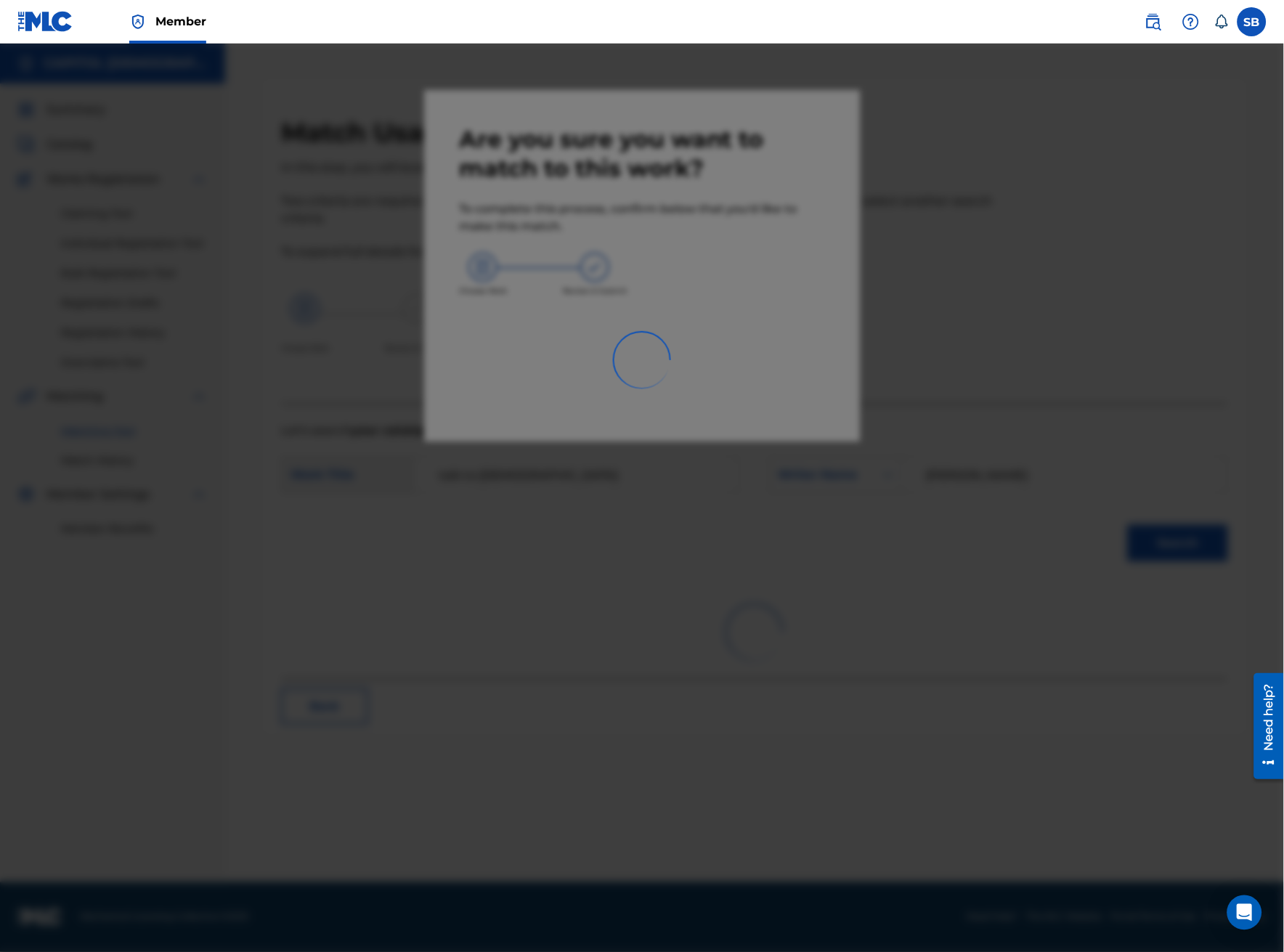 scroll, scrollTop: 0, scrollLeft: 0, axis: both 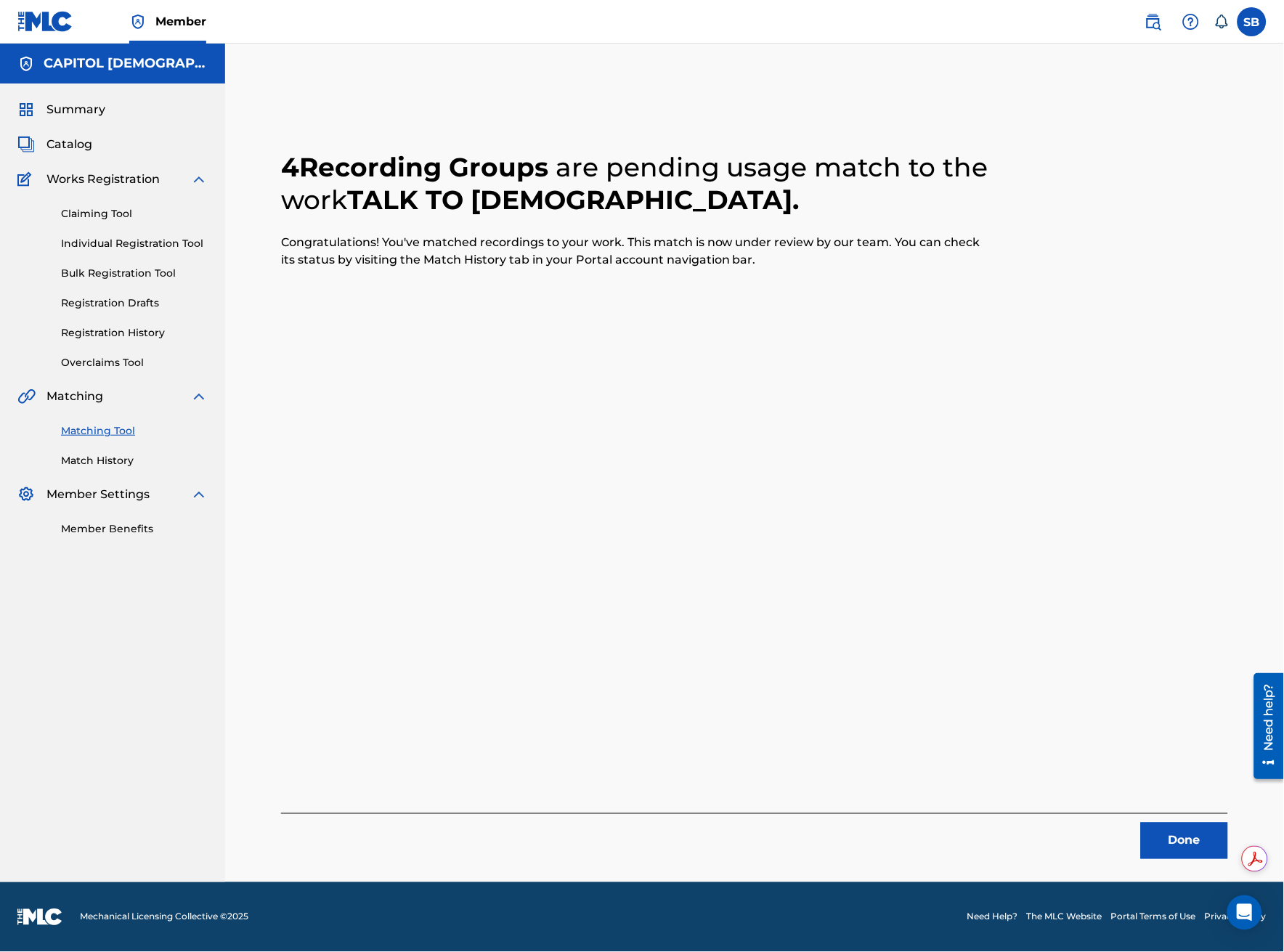 click on "Done" at bounding box center [1185, 841] 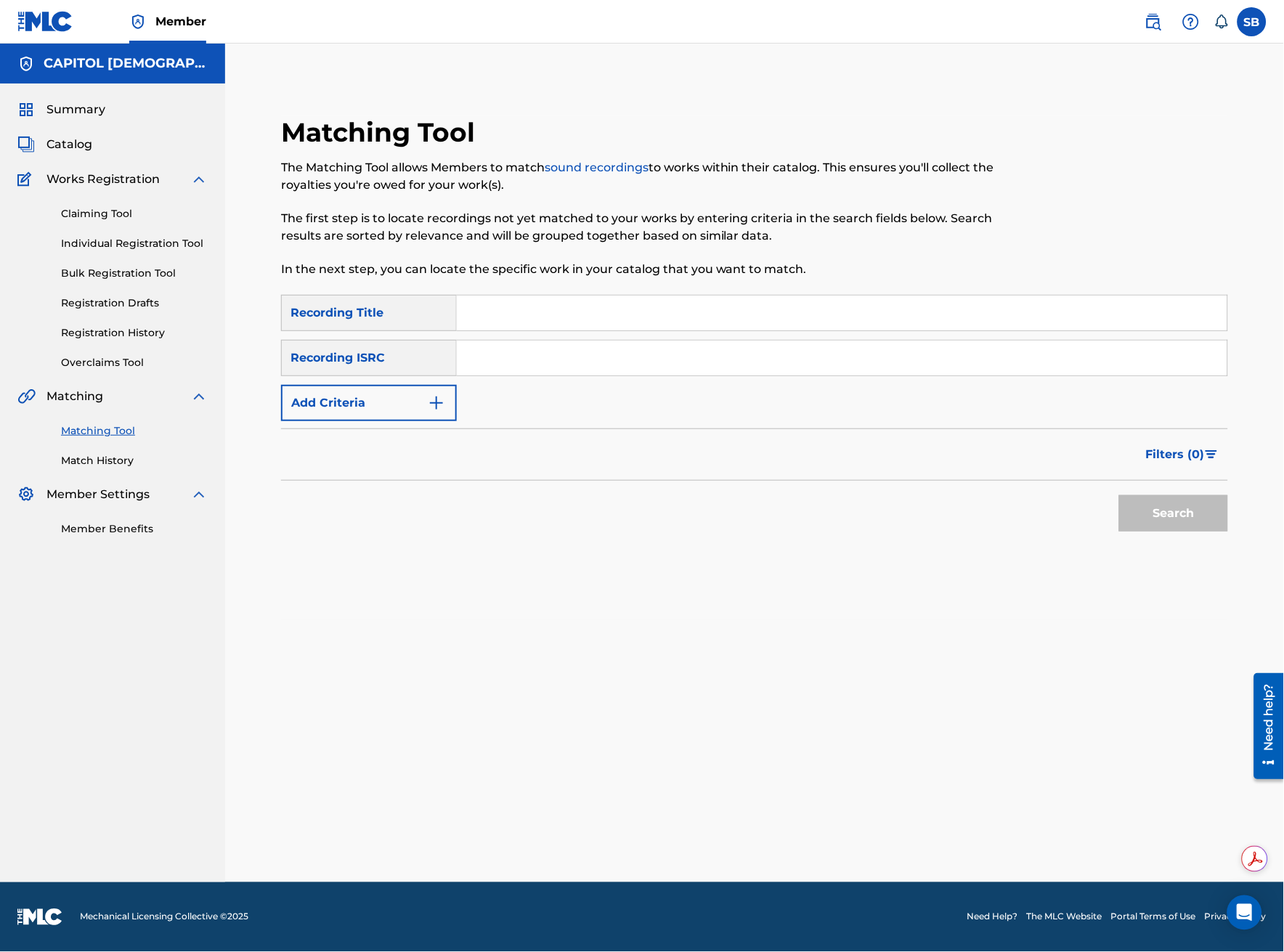click at bounding box center [436, 403] 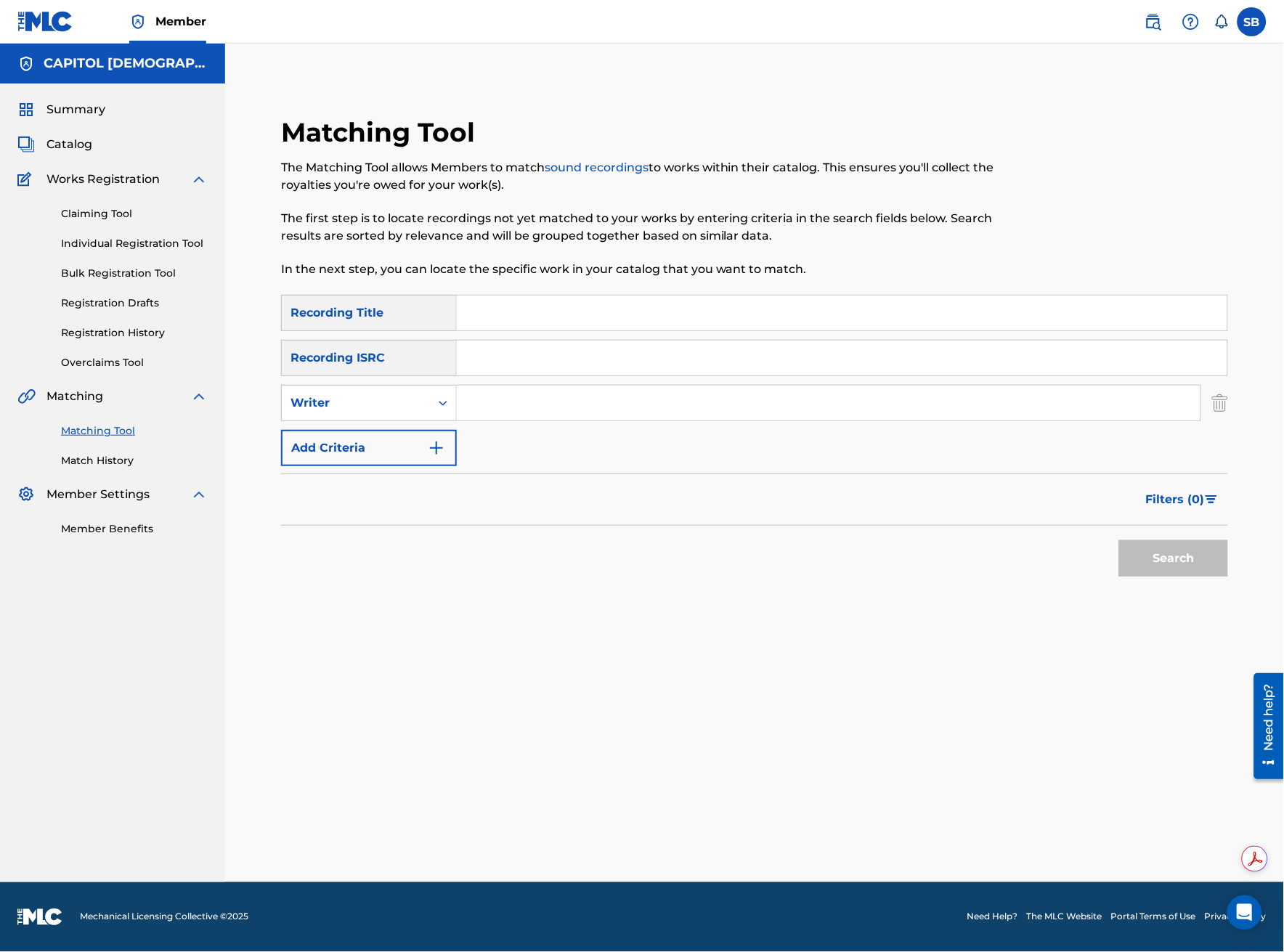 click at bounding box center (829, 403) 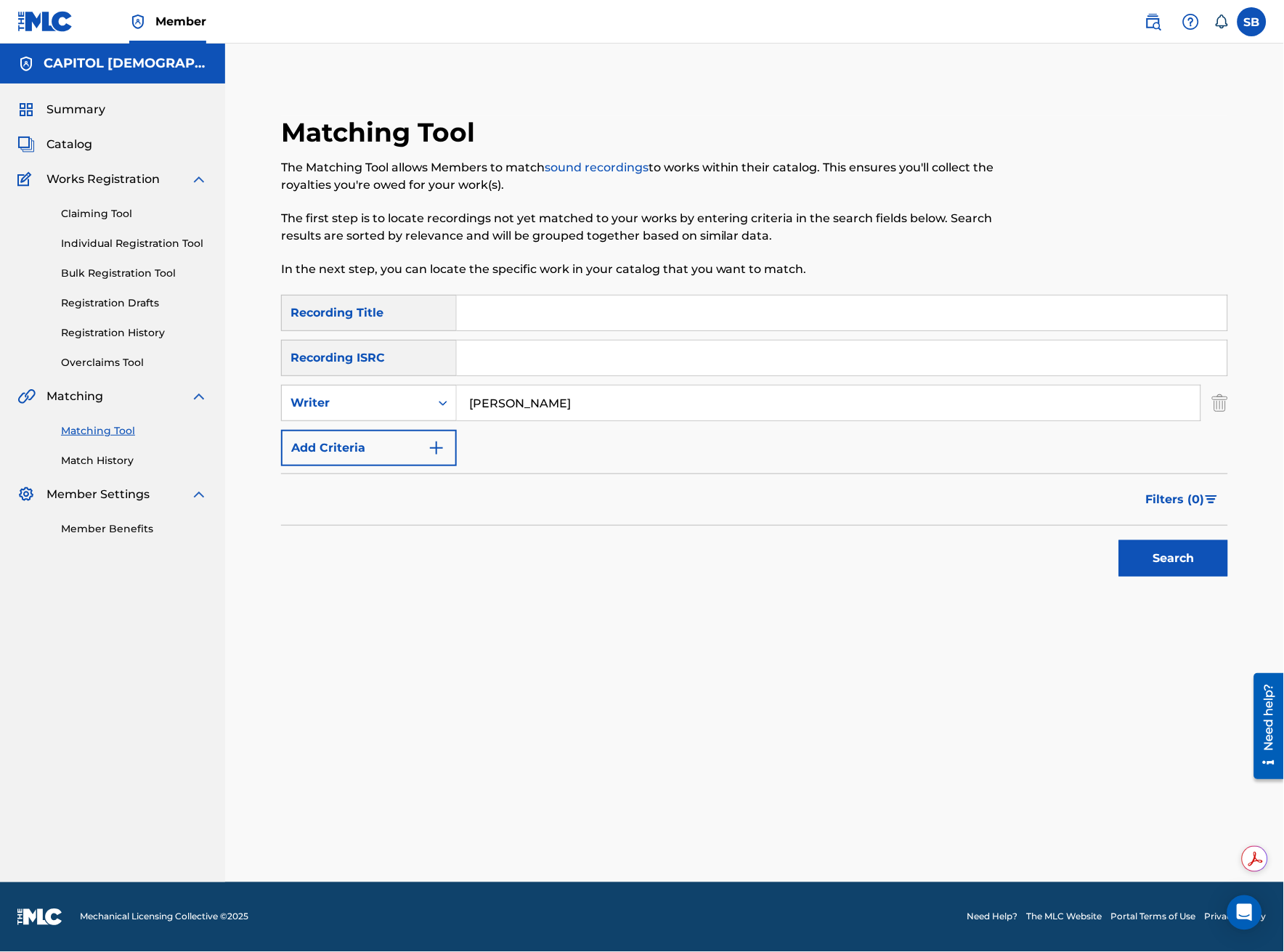 click on "Filters ( 0 )" at bounding box center (1182, 500) 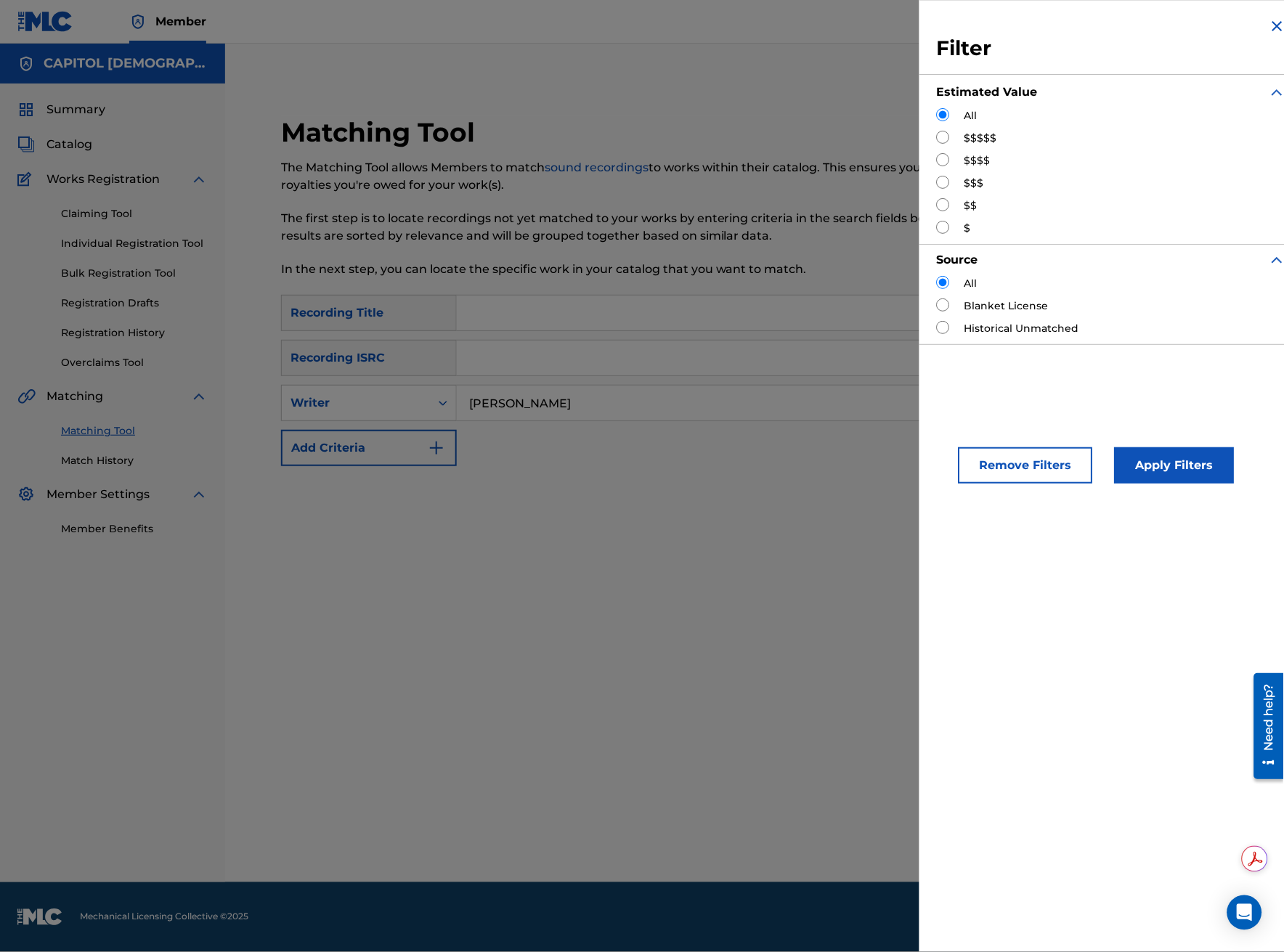 click at bounding box center (943, 160) 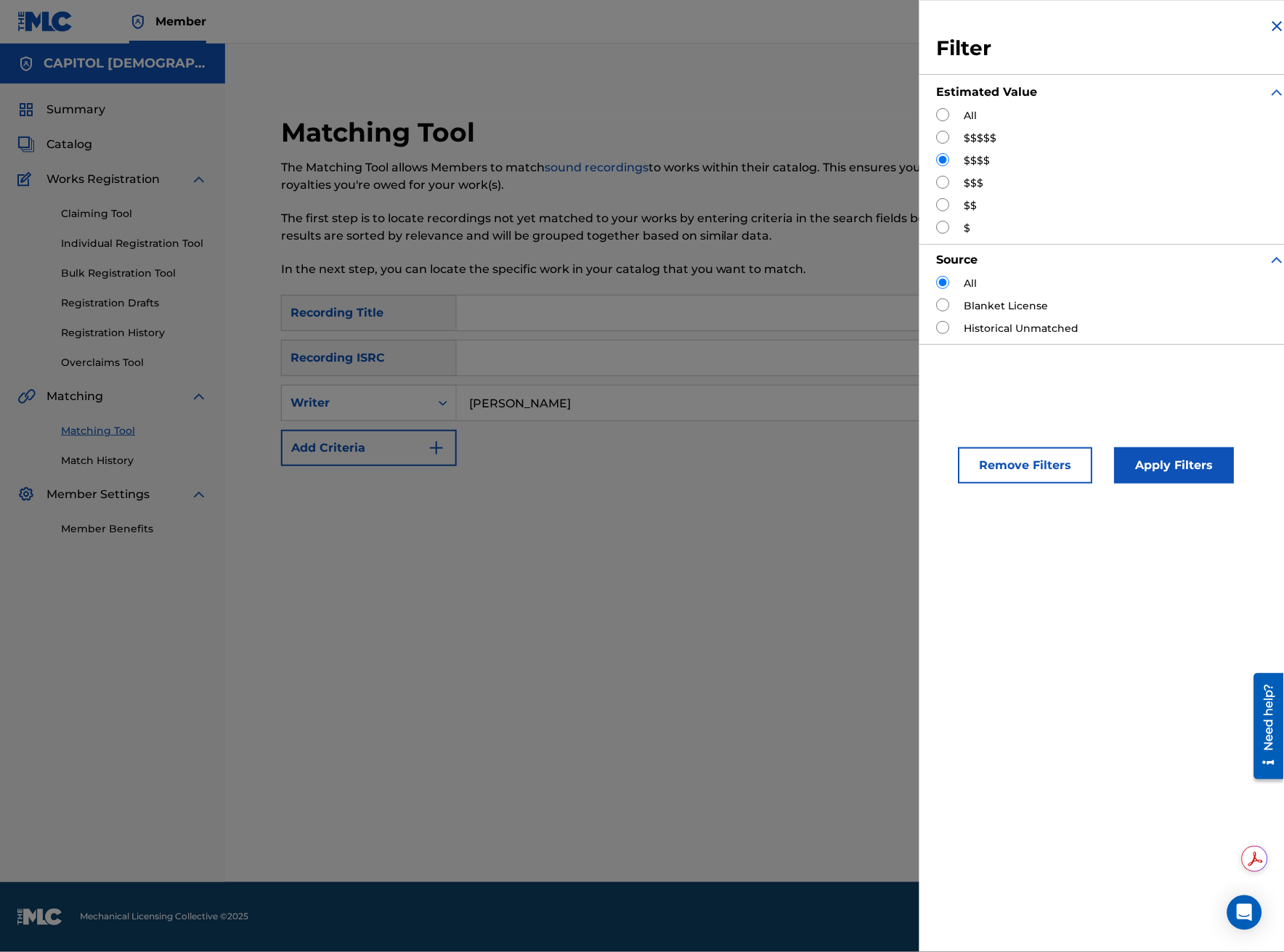 click on "Apply Filters" at bounding box center [1174, 465] 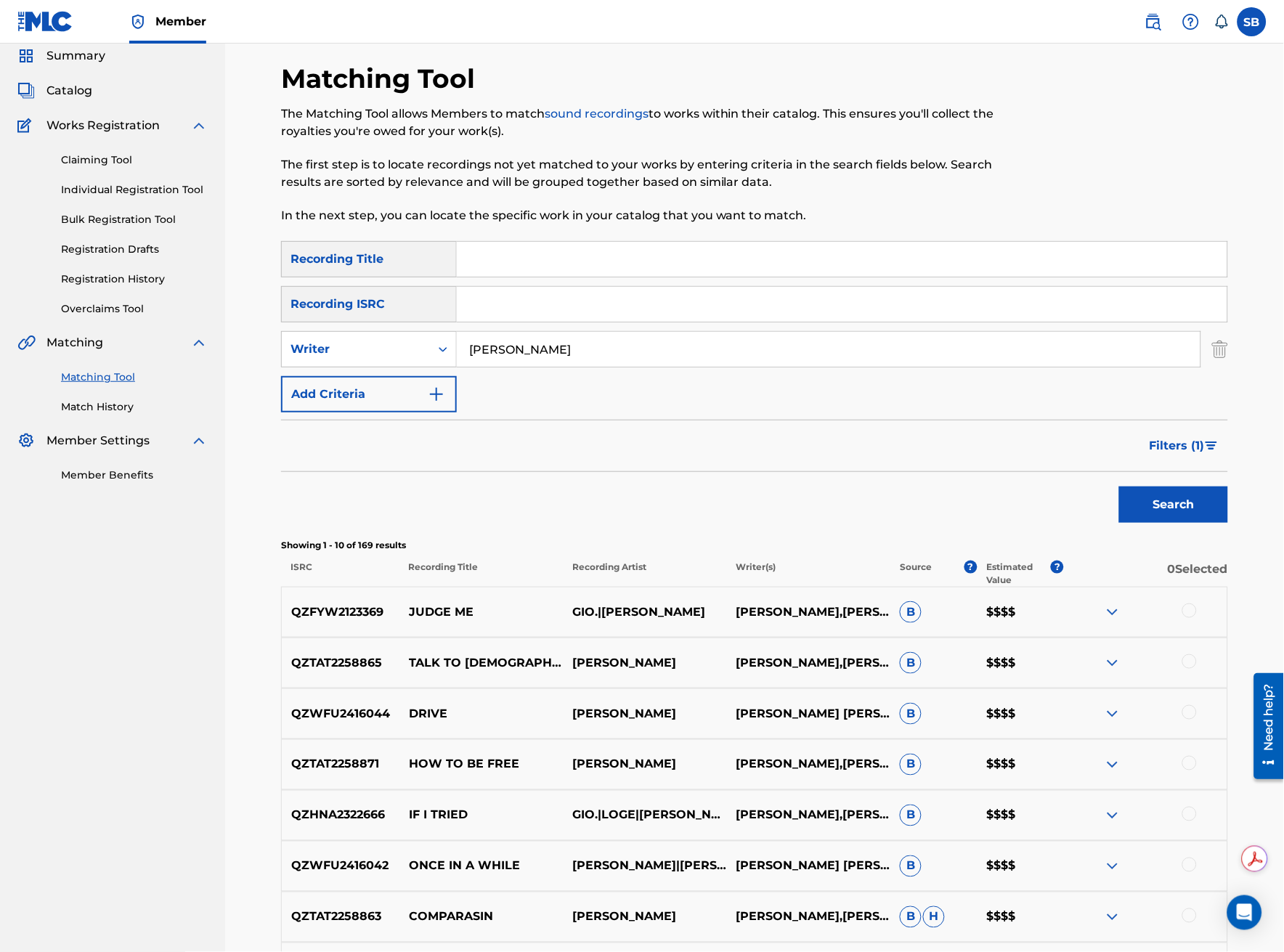 scroll, scrollTop: 81, scrollLeft: 0, axis: vertical 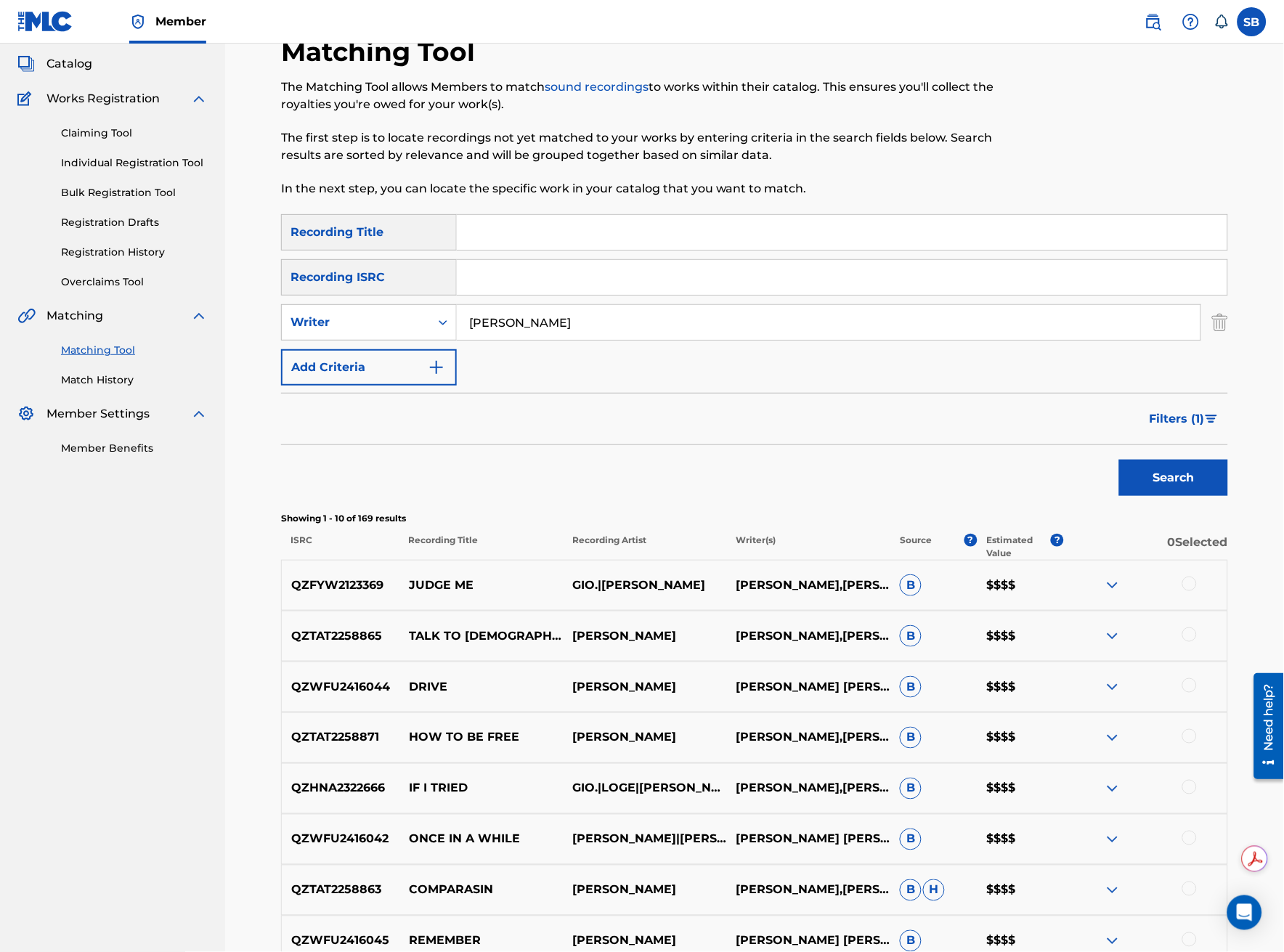 click at bounding box center (1190, 685) 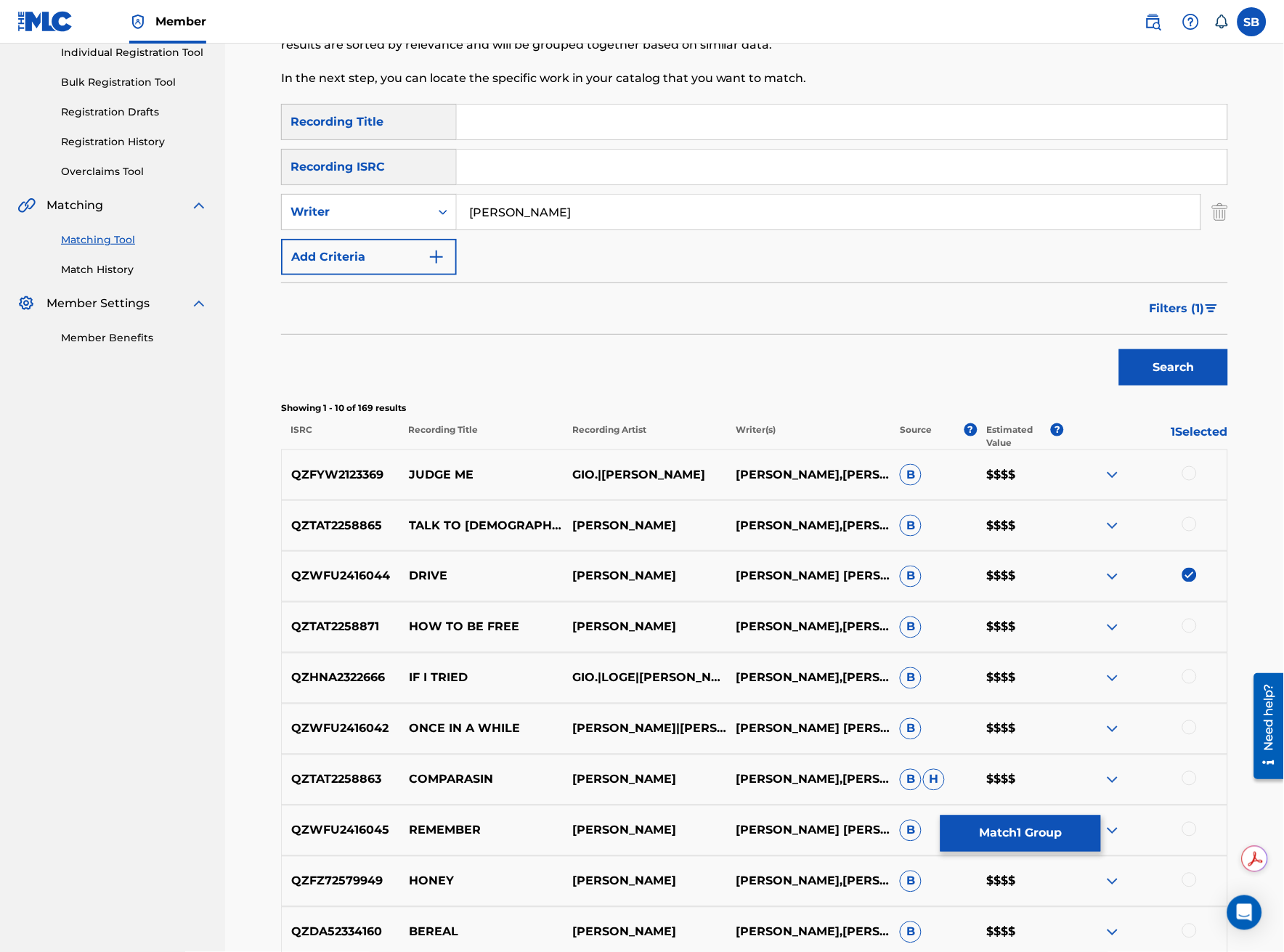 scroll, scrollTop: 0, scrollLeft: 0, axis: both 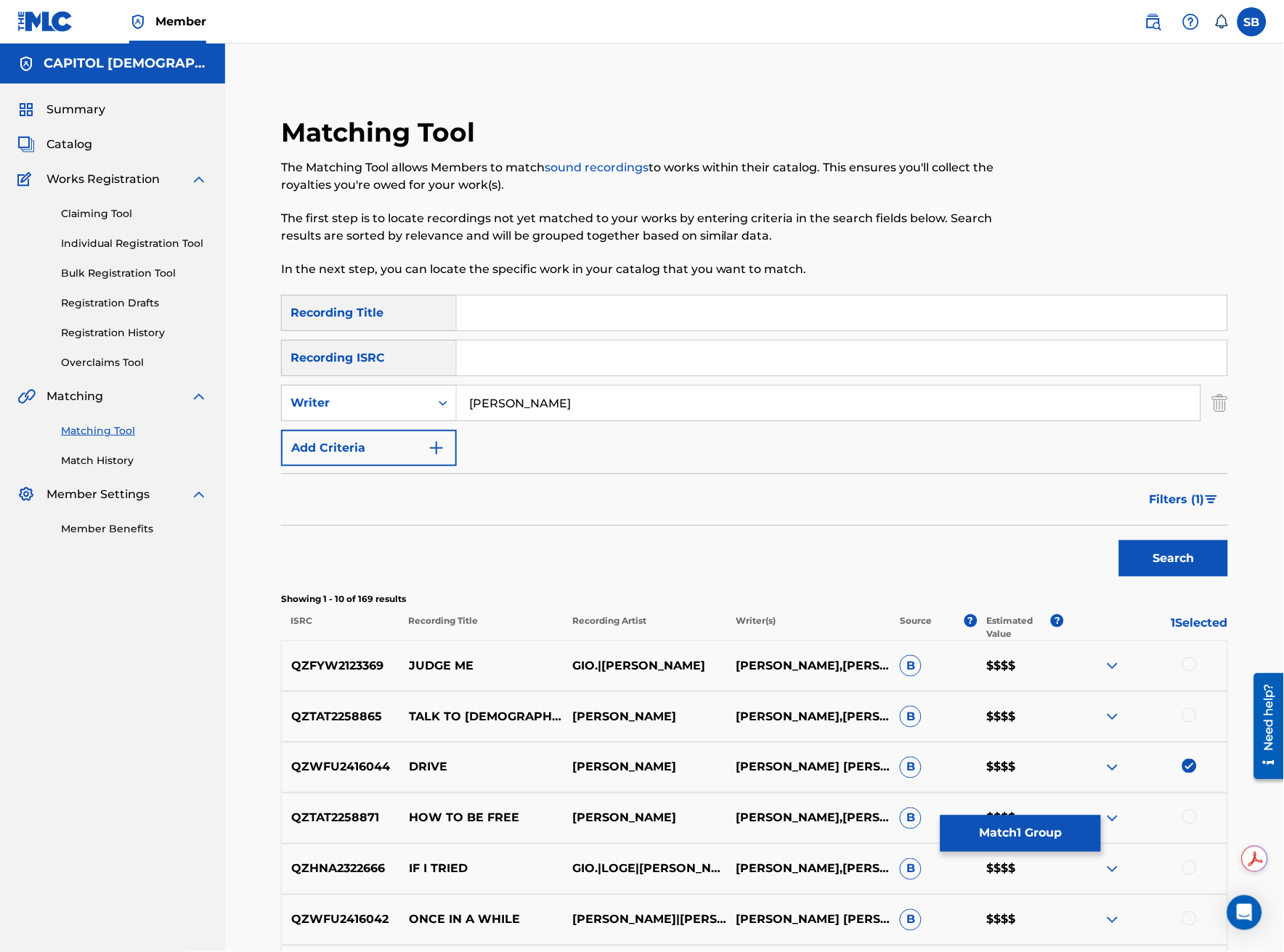 click at bounding box center [842, 313] 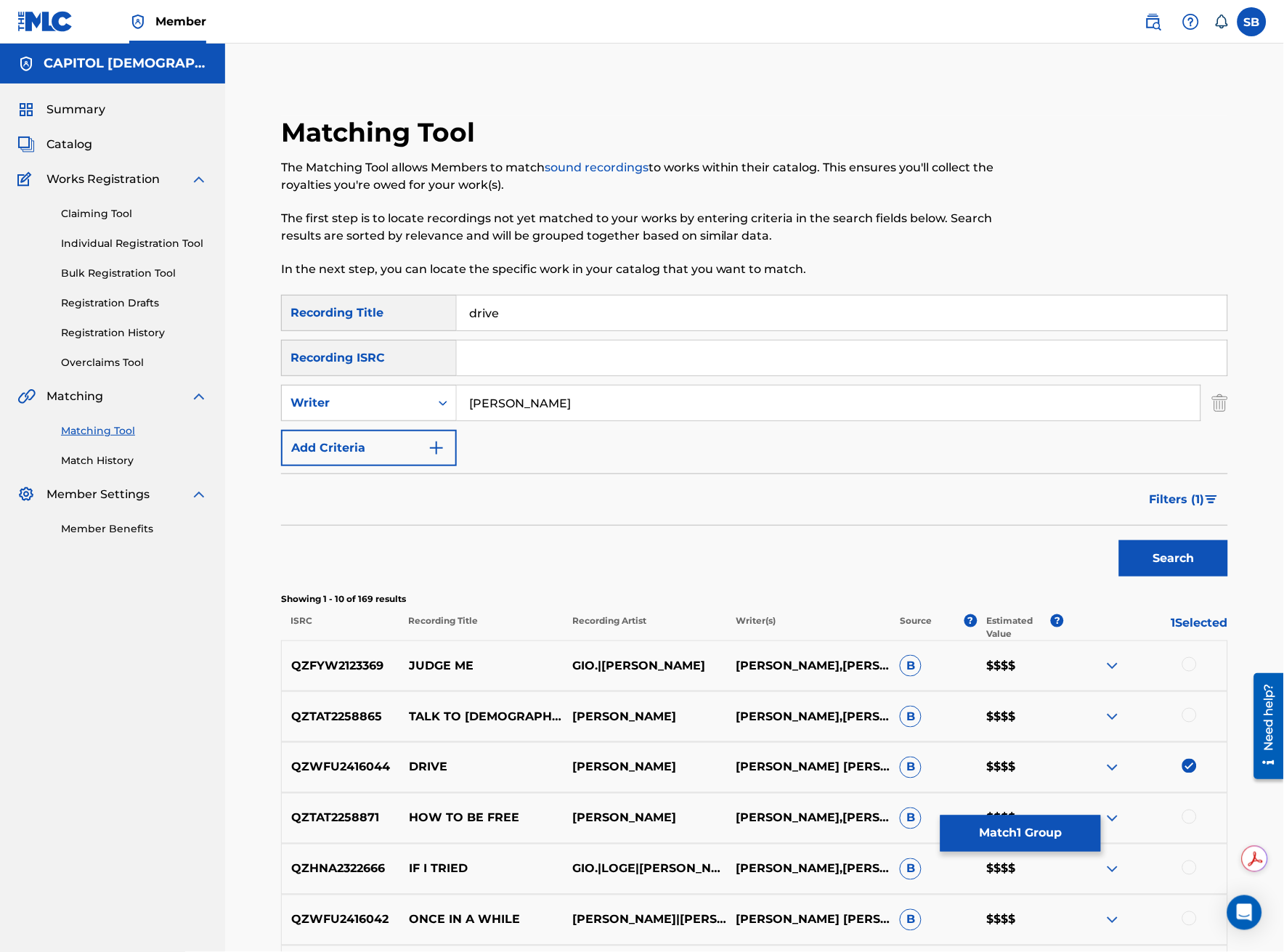type on "drive" 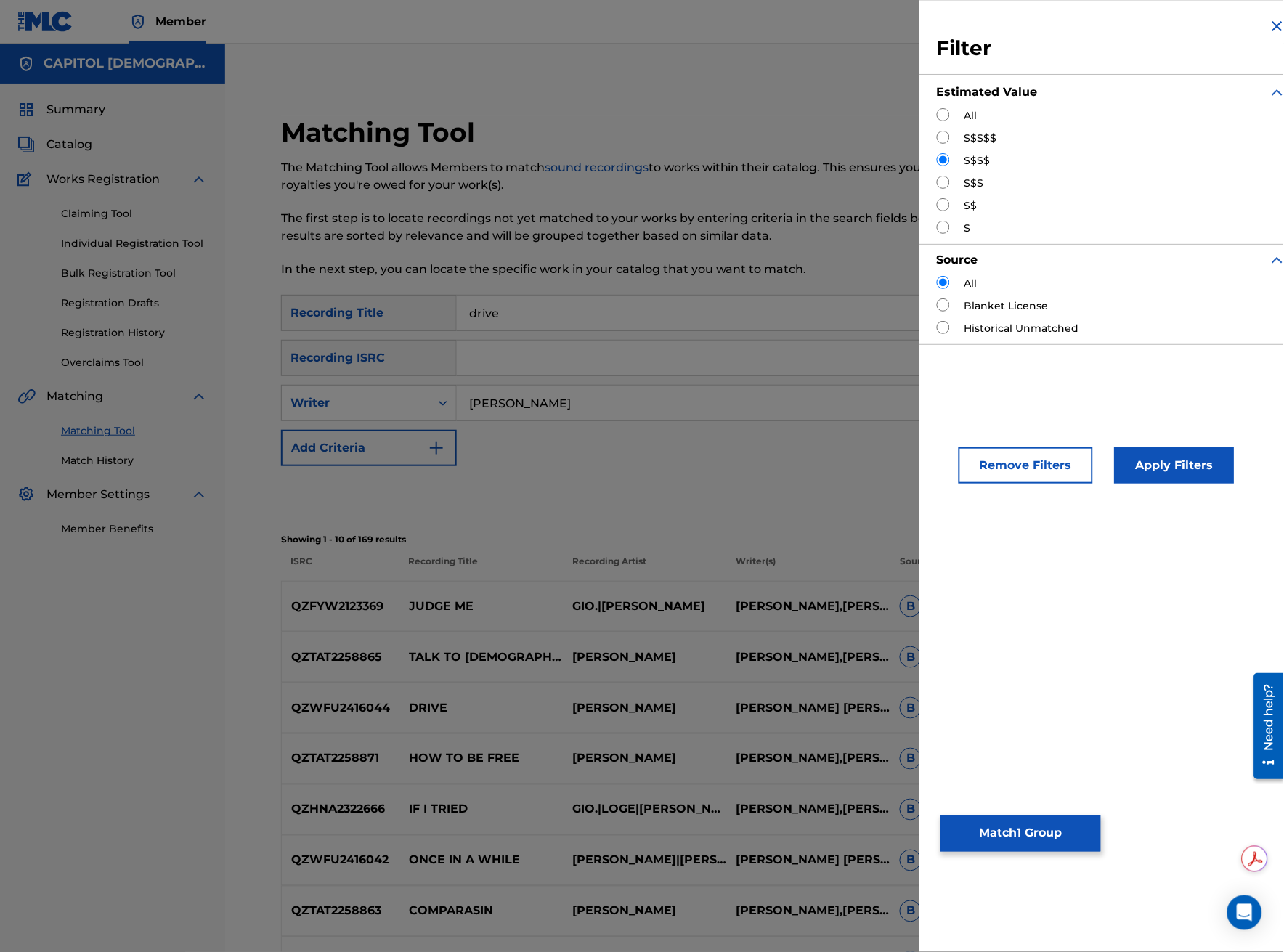 click on "Remove Filters" at bounding box center (1025, 465) 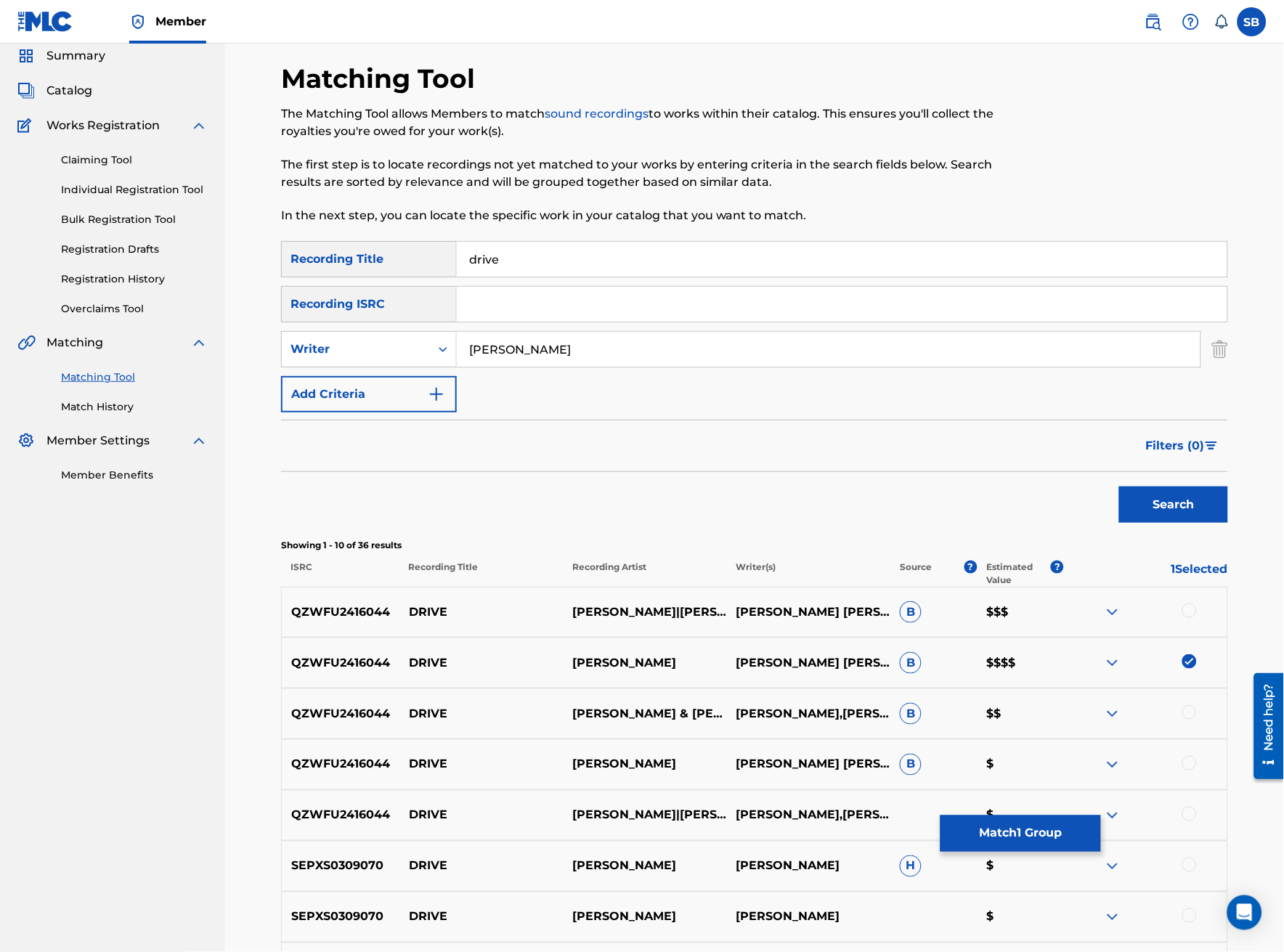 scroll, scrollTop: 81, scrollLeft: 0, axis: vertical 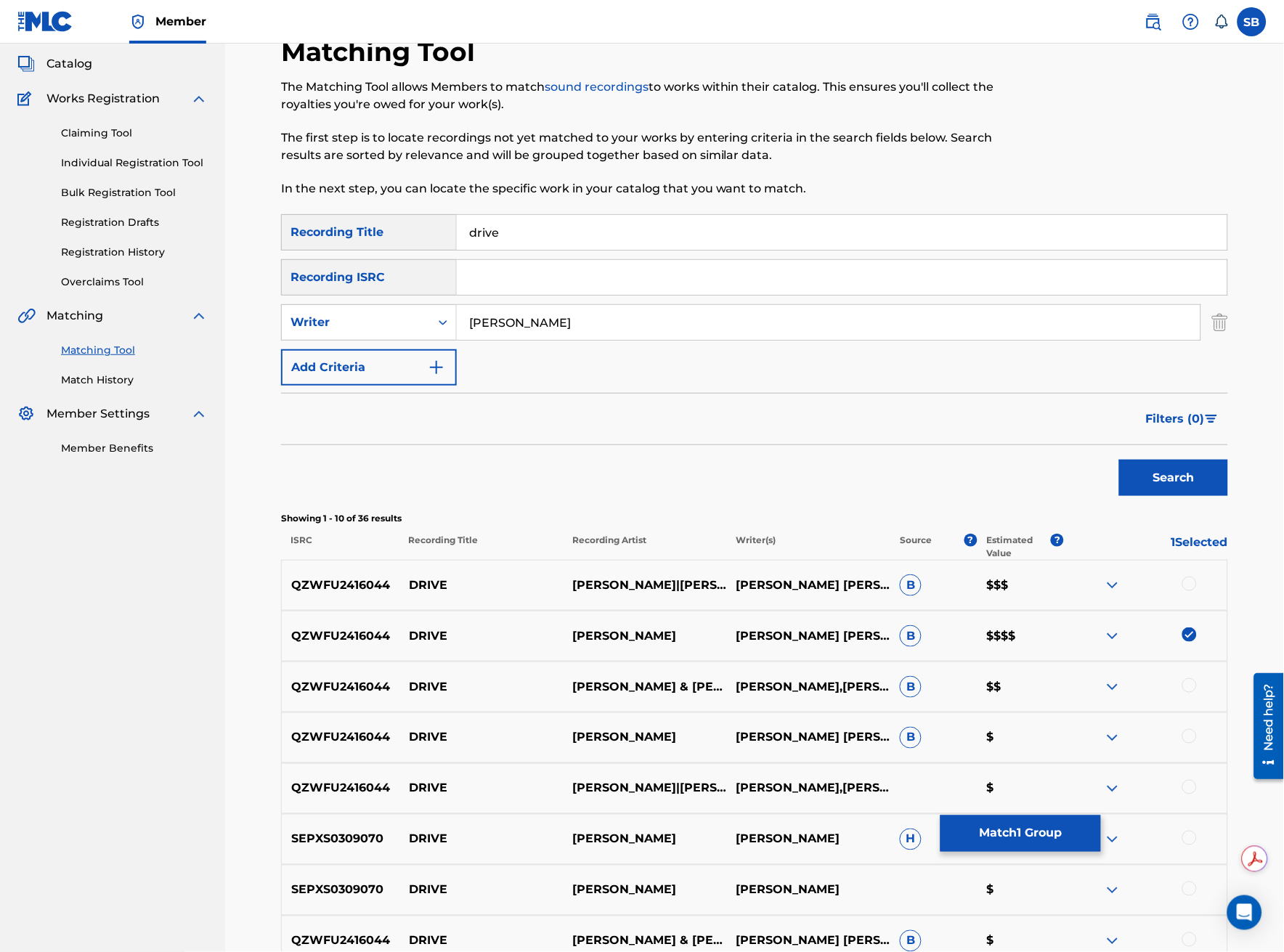 click at bounding box center (1190, 584) 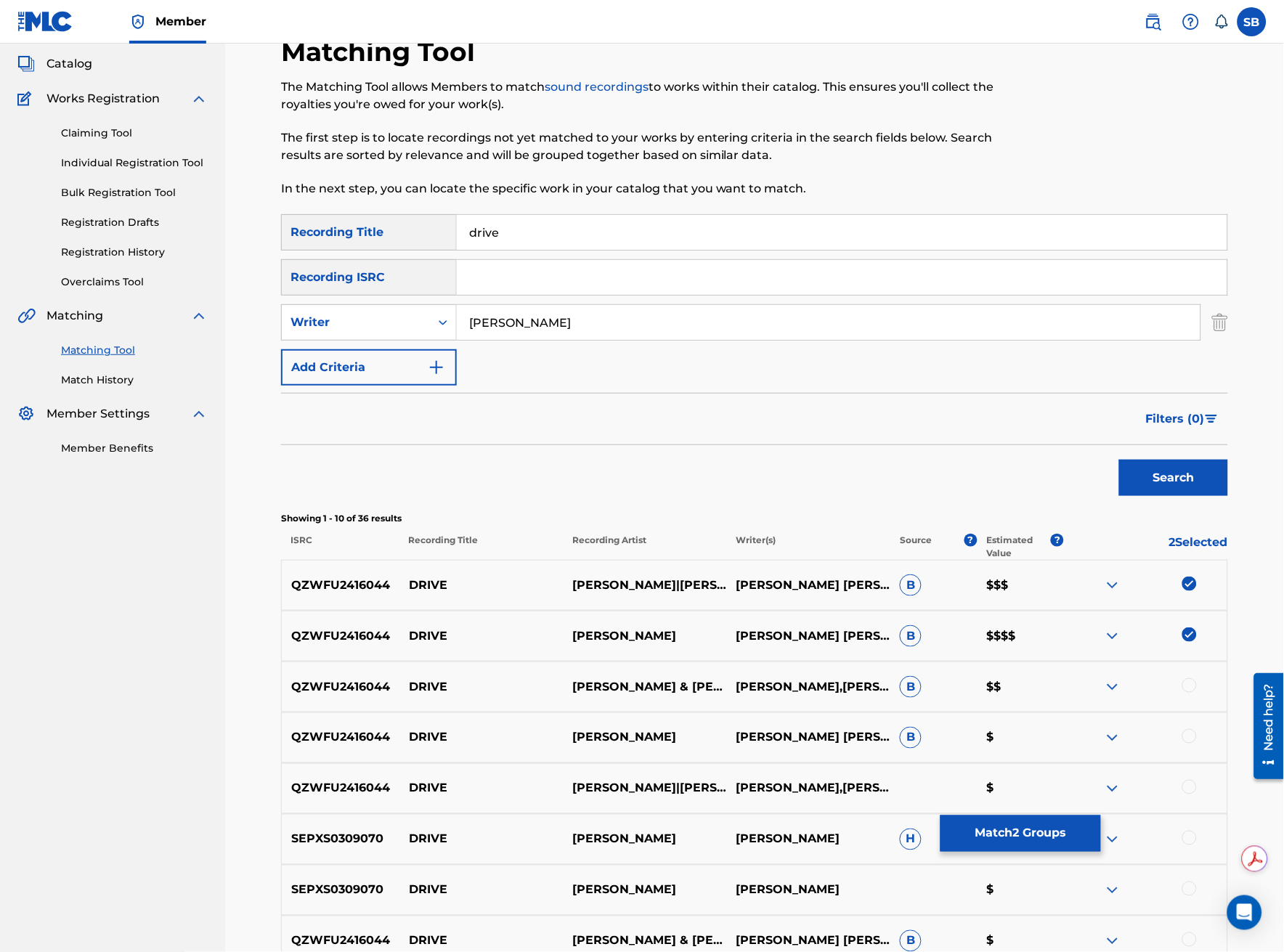 click at bounding box center [1190, 685] 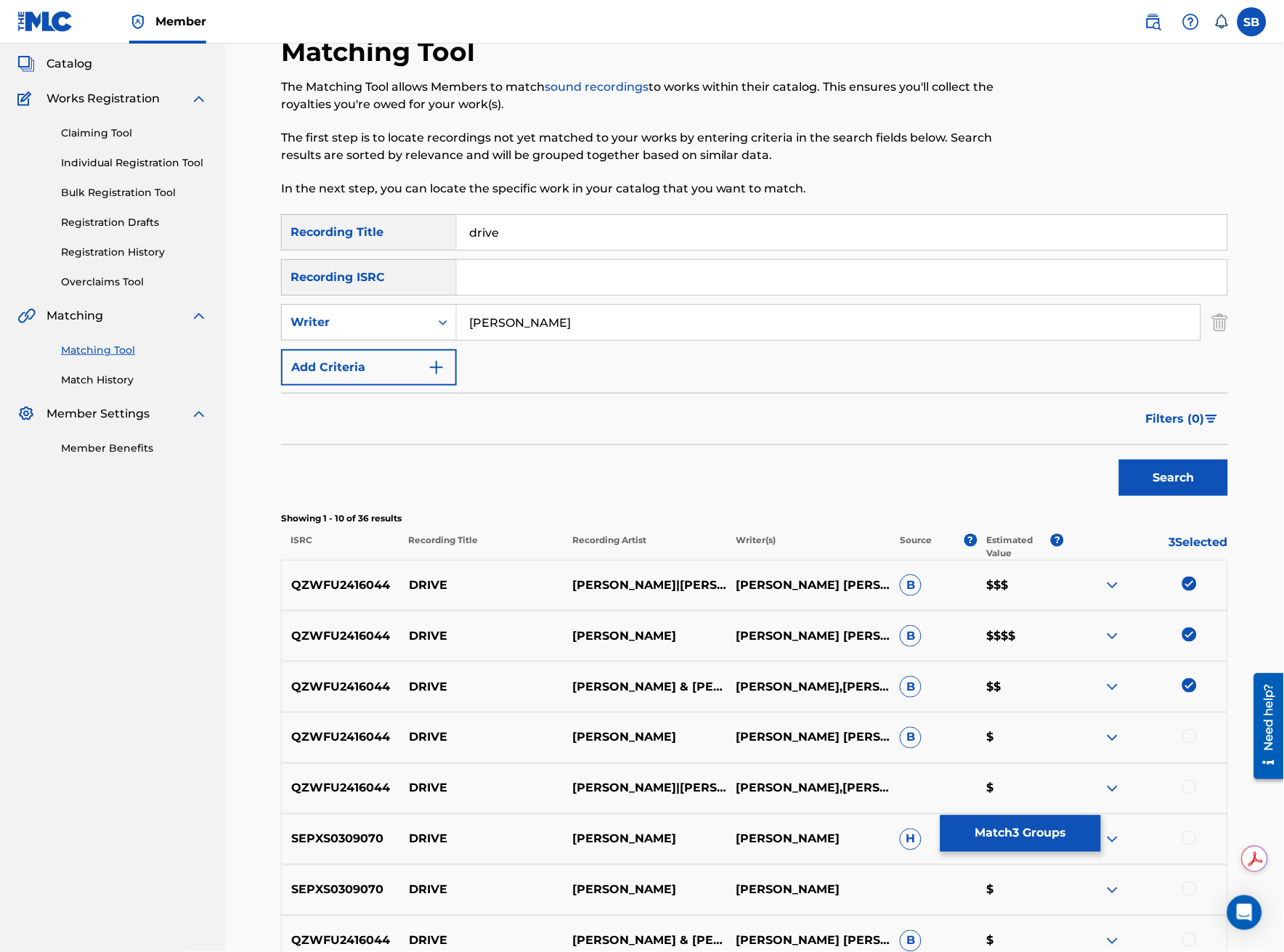 click at bounding box center (1190, 736) 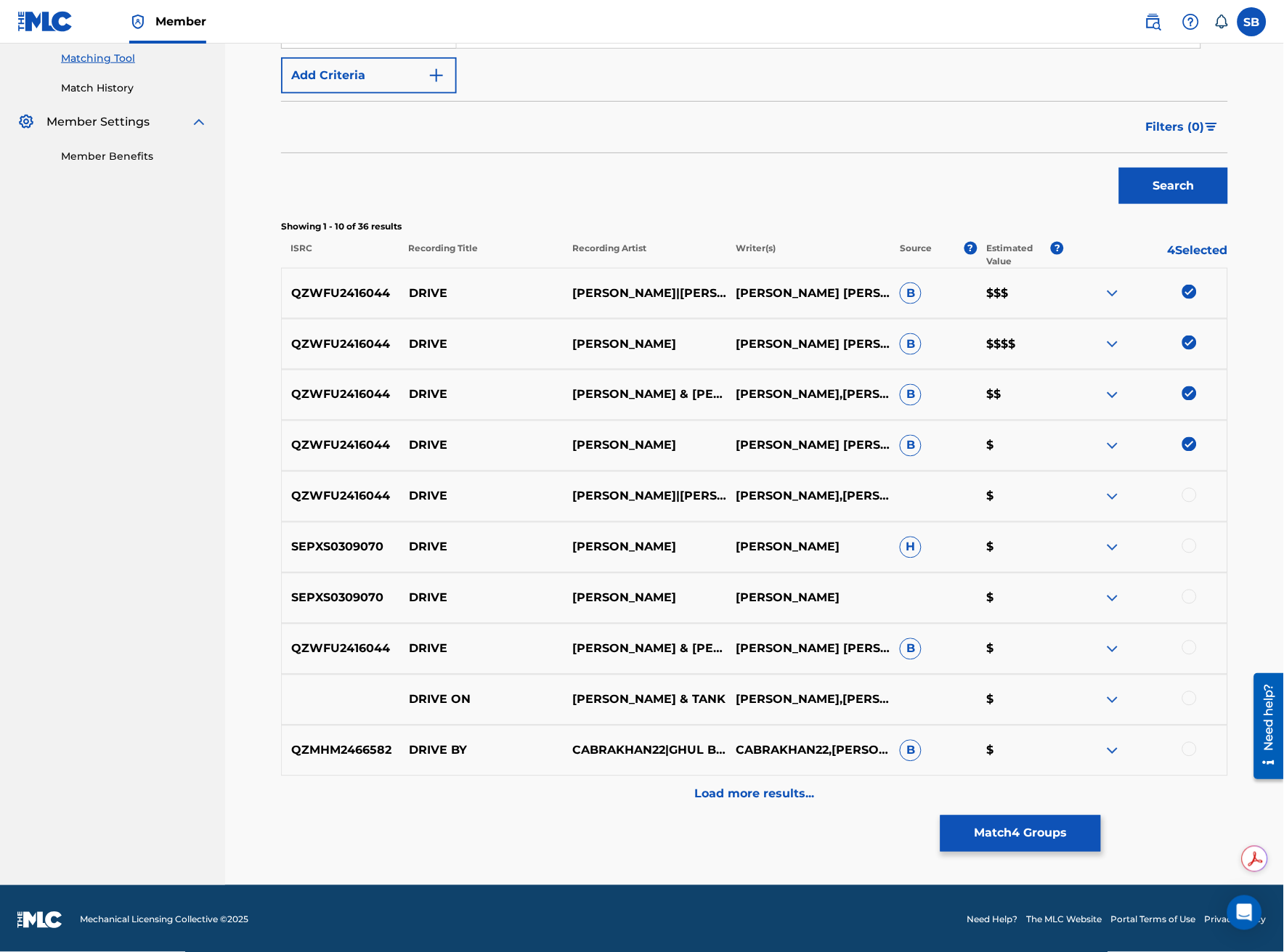 scroll, scrollTop: 375, scrollLeft: 0, axis: vertical 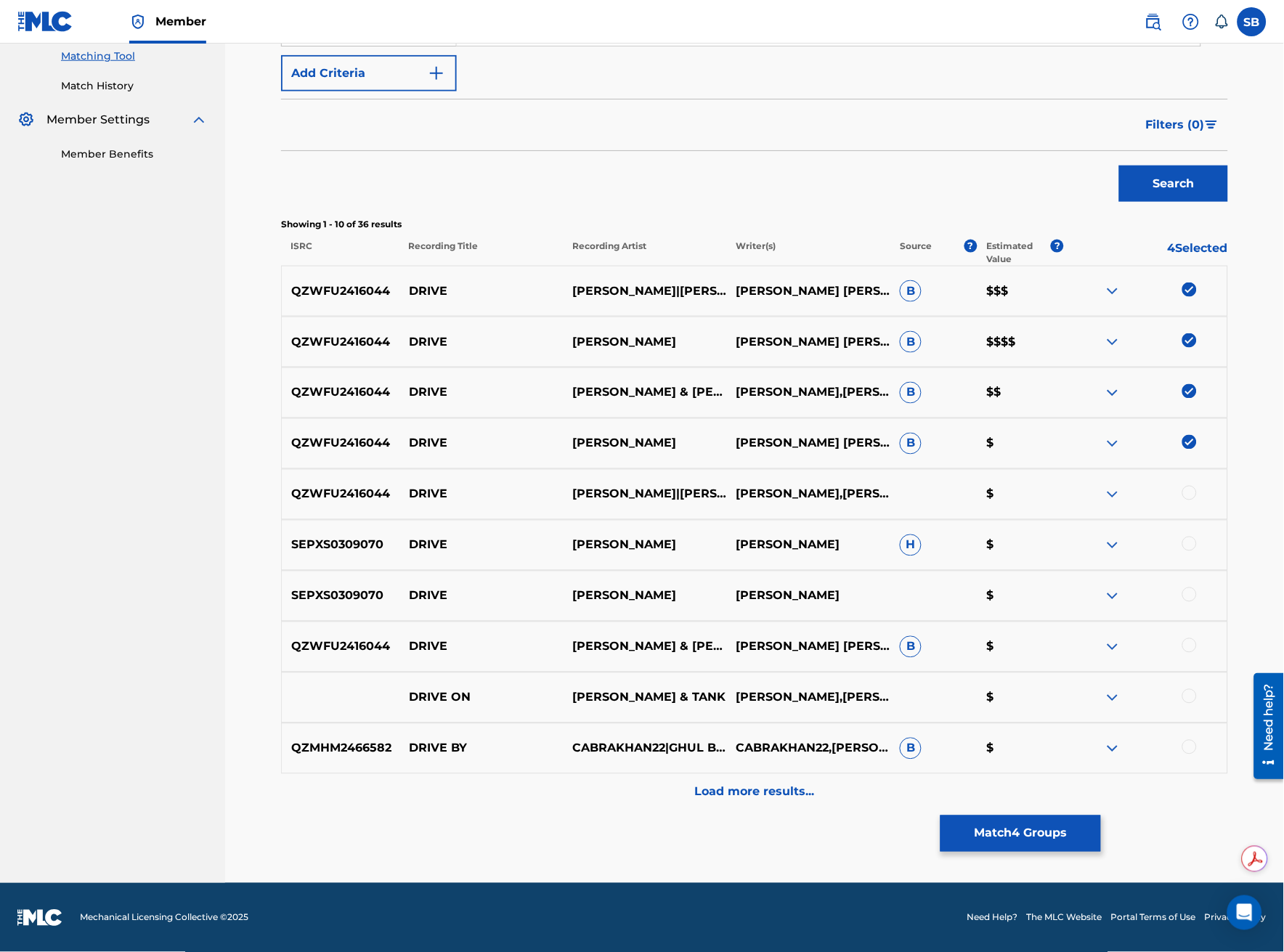 click at bounding box center [1190, 646] 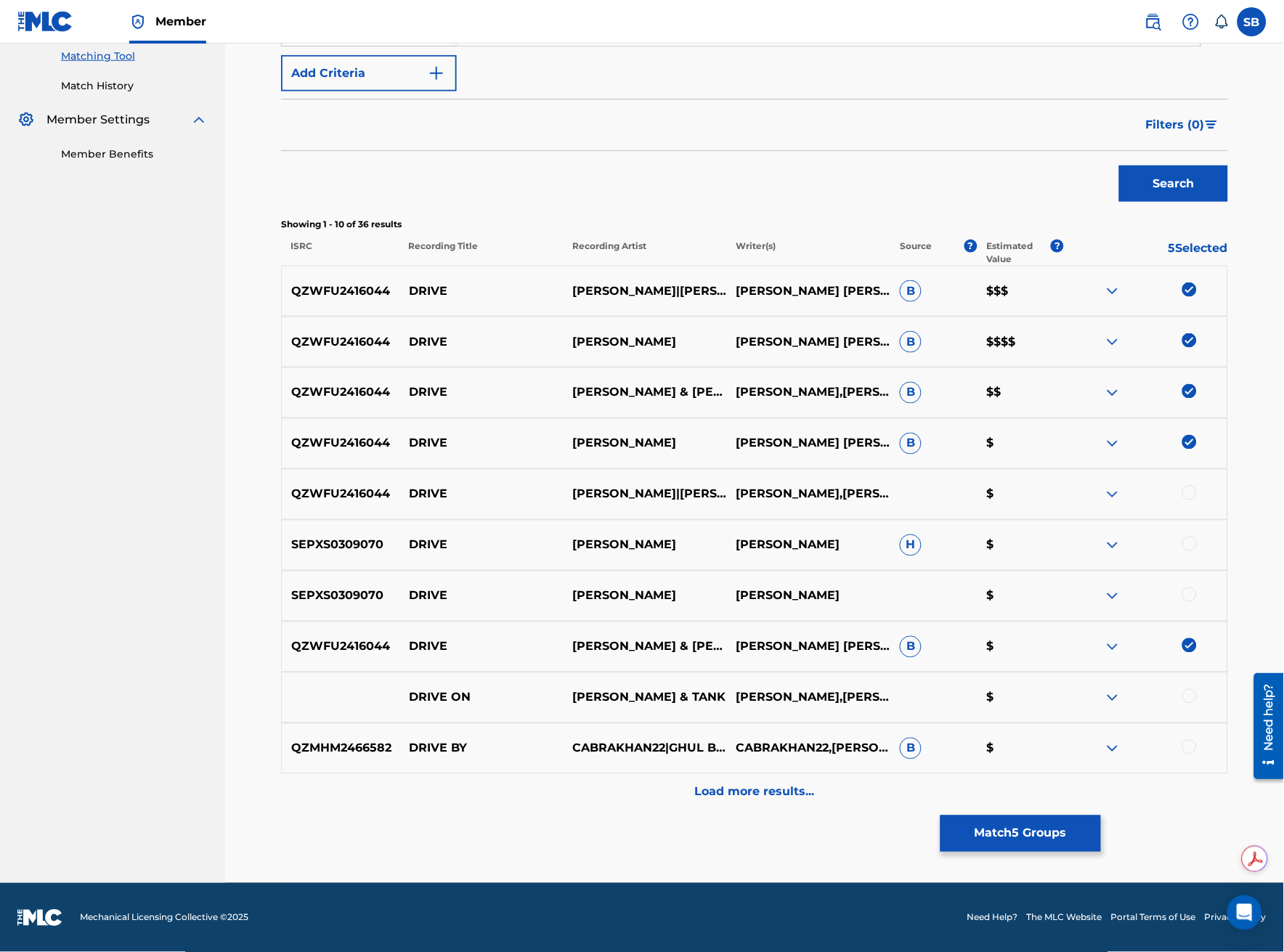 click on "Load more results..." at bounding box center [755, 792] 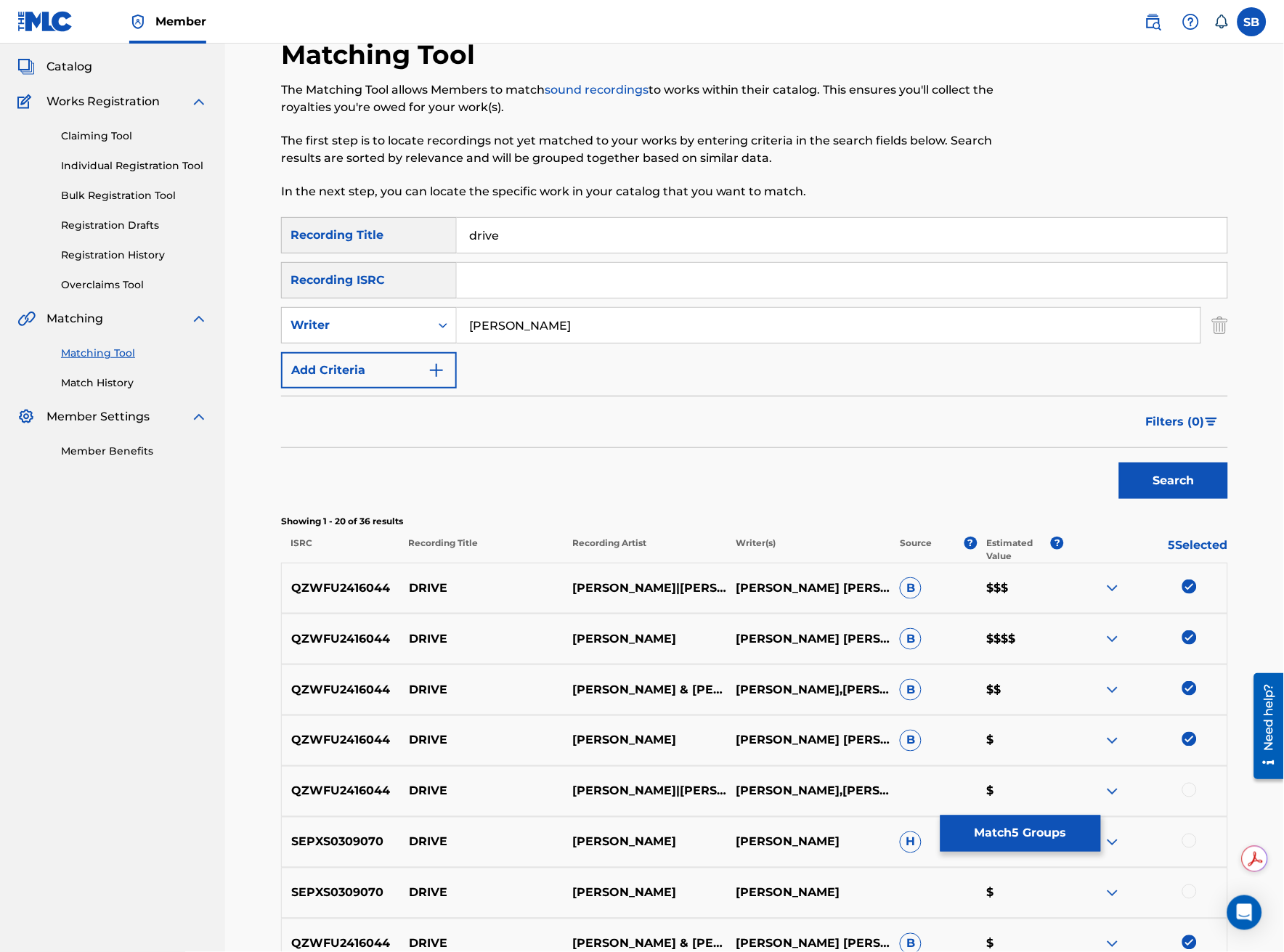 scroll, scrollTop: 76, scrollLeft: 0, axis: vertical 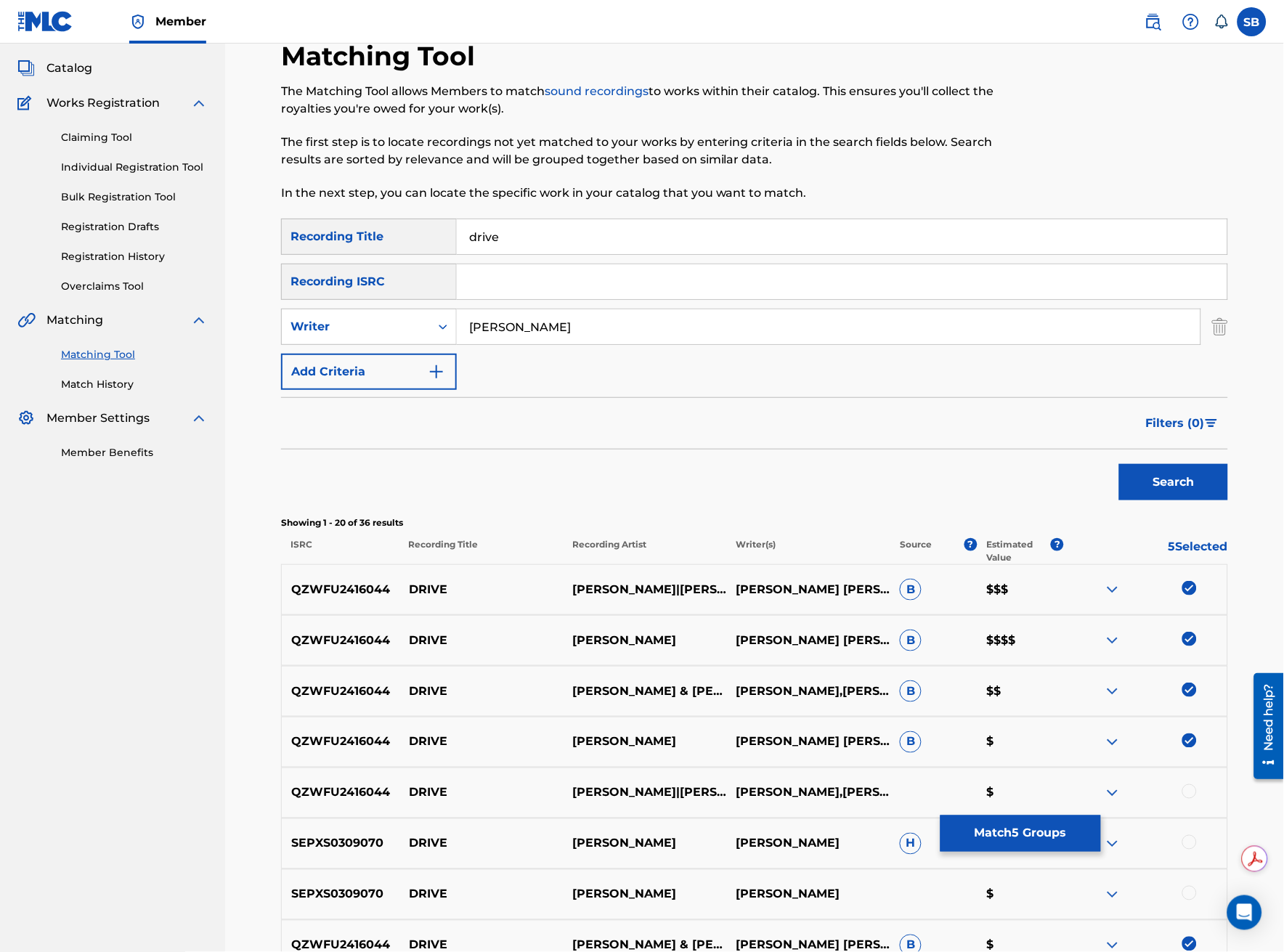 click on "Match  5 Groups" at bounding box center (1020, 834) 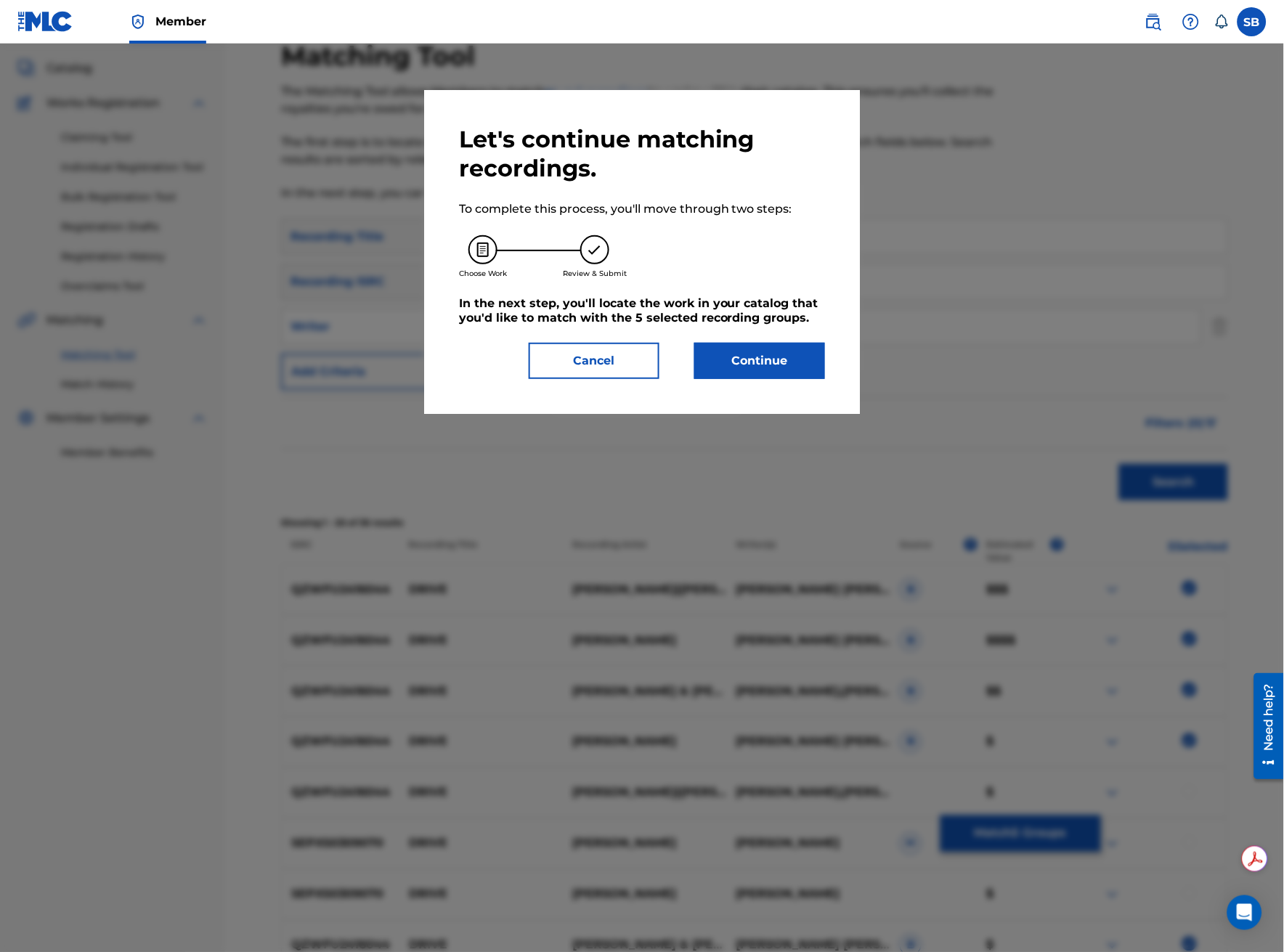 click on "Continue" at bounding box center [760, 361] 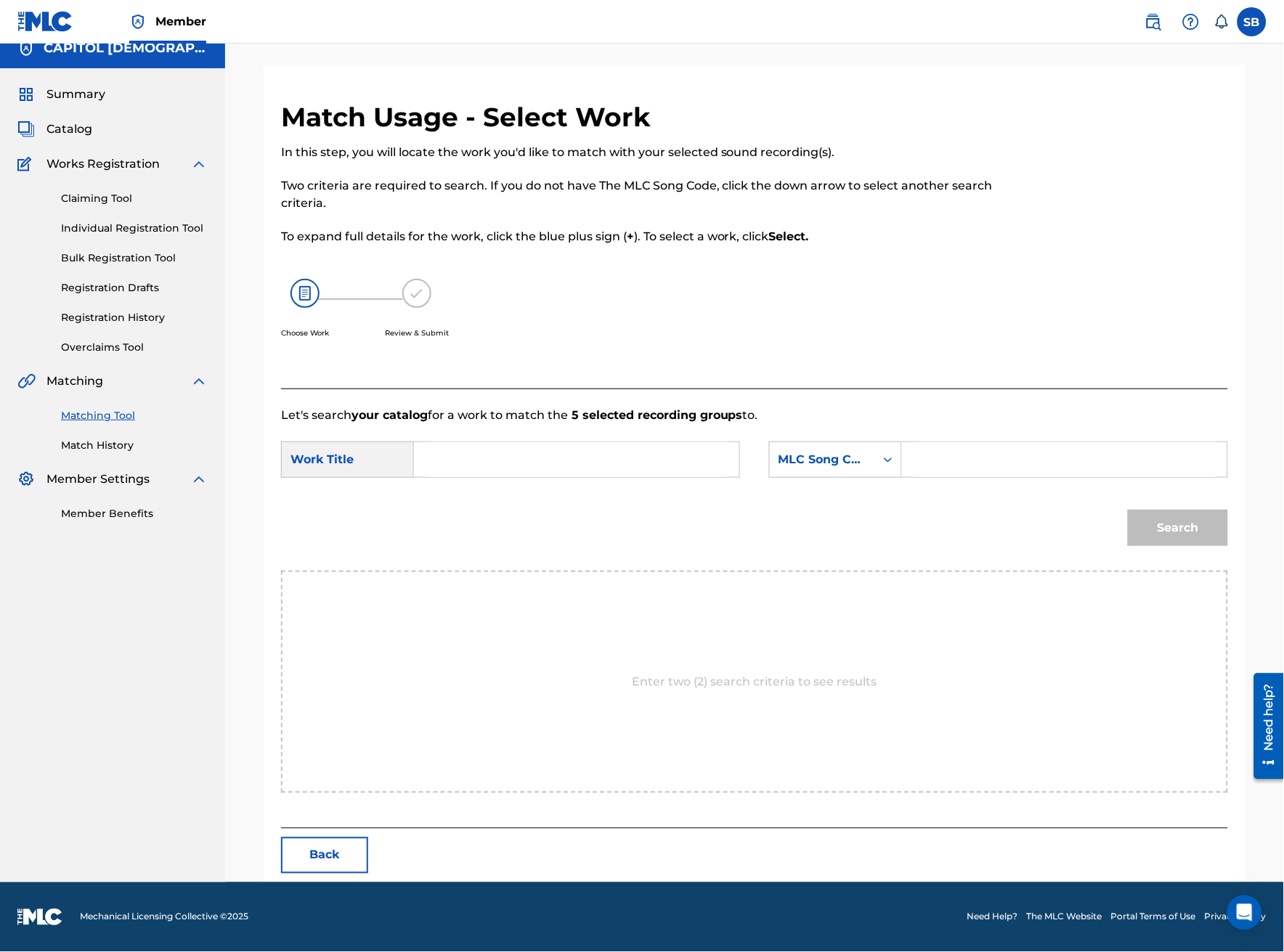 scroll, scrollTop: 0, scrollLeft: 0, axis: both 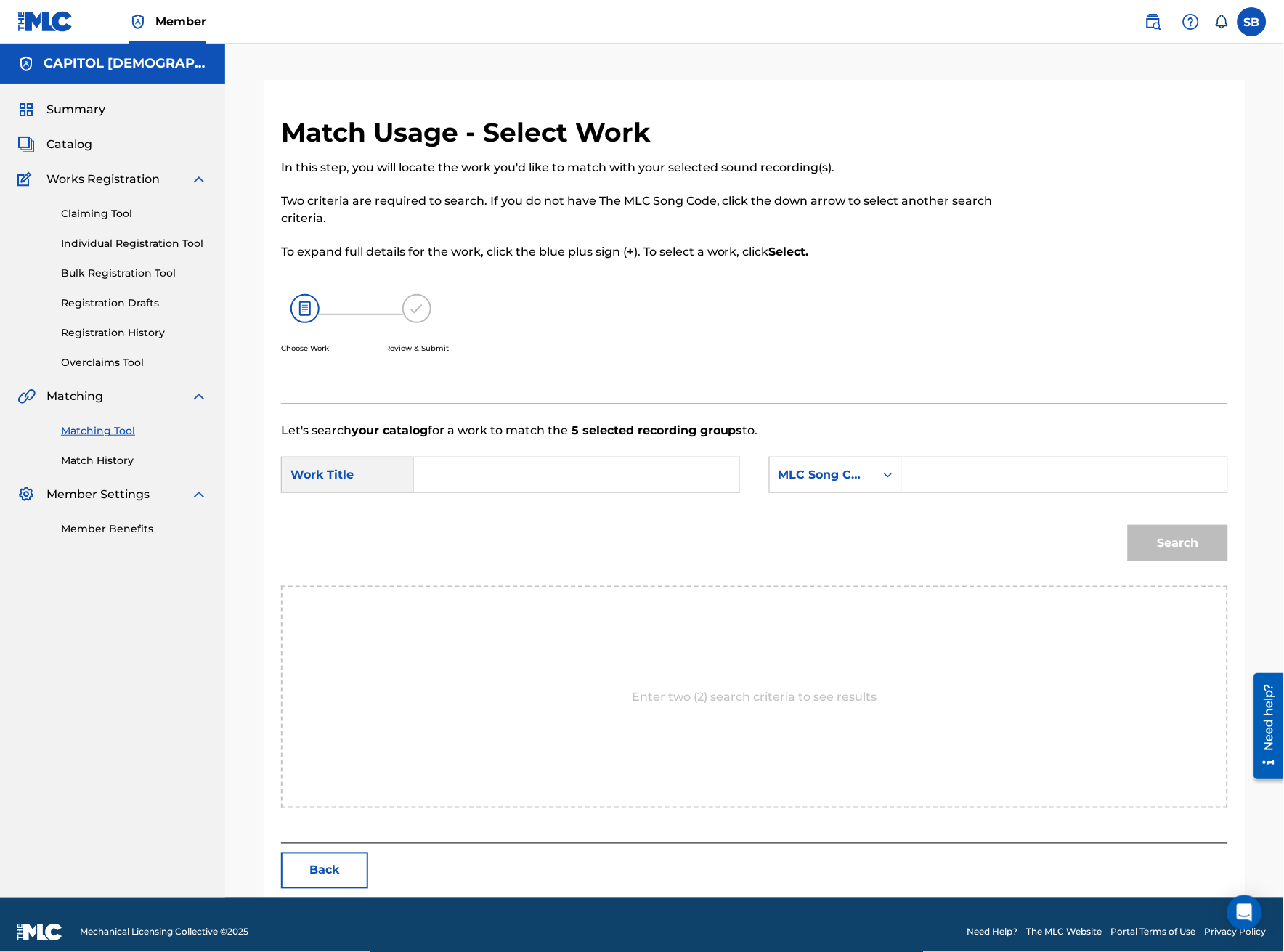 click at bounding box center [577, 475] 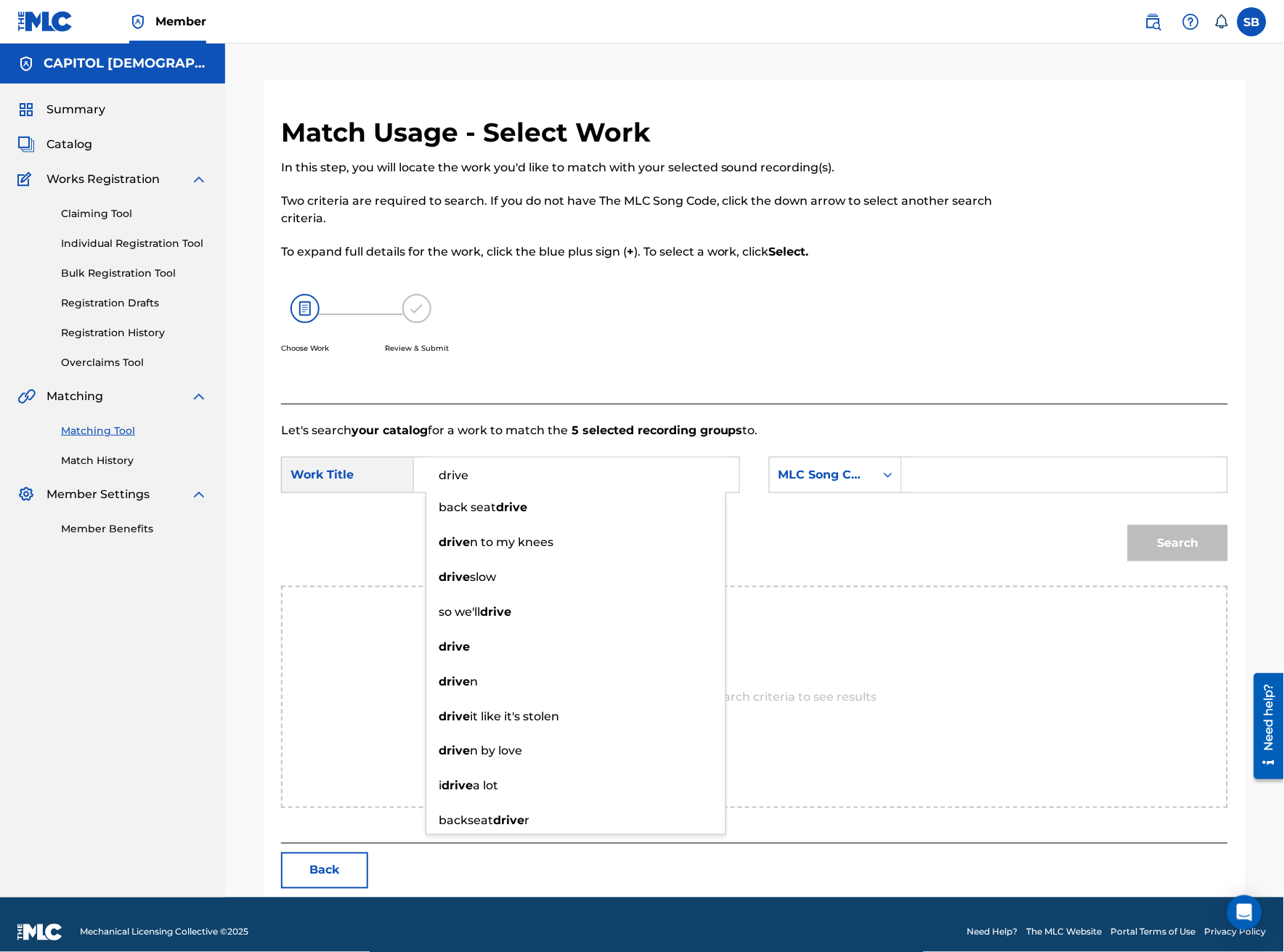click on "drive" at bounding box center [577, 475] 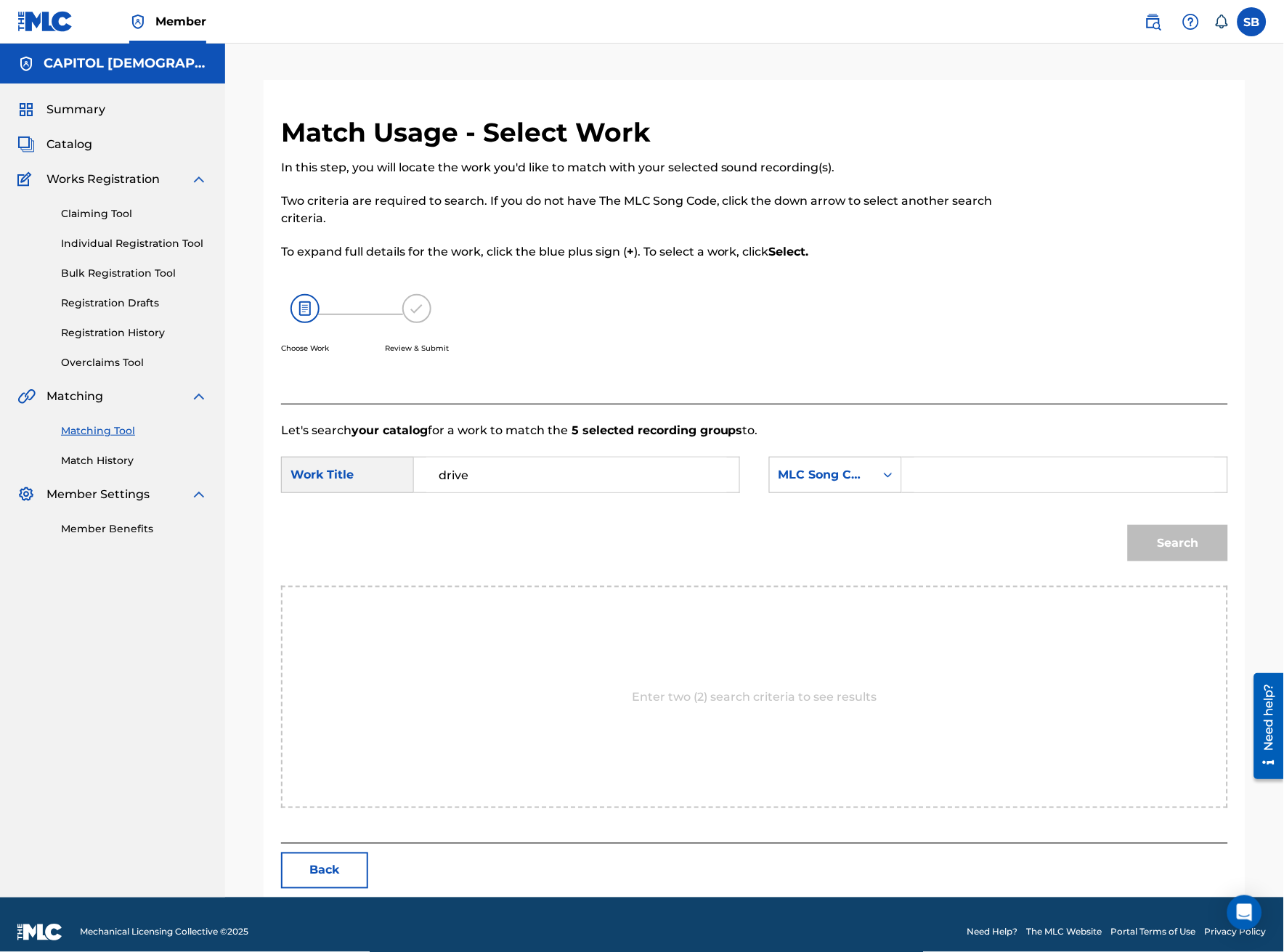click on "Match Usage - Select Work In this step, you will locate the work you'd like to match with your selected sound recording(s). Two criteria are required to search. If you do not have The MLC Song Code, click the down arrow to select another search criteria. To expand full details for the work, click the blue plus sign ( + ). To select a work, click  Select. Choose Work Review & Submit" at bounding box center [646, 260] 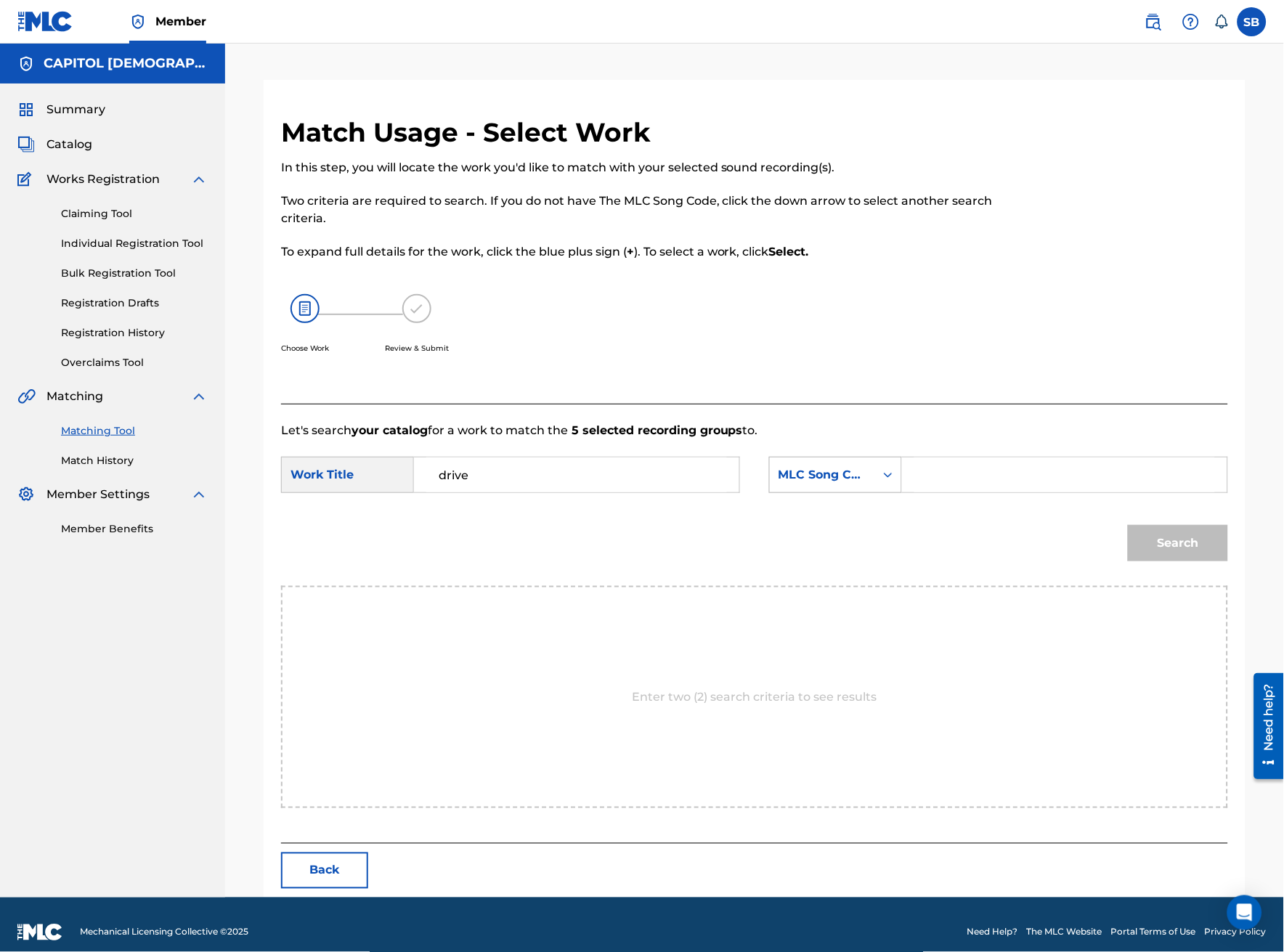 click on "MLC Song Code" at bounding box center (835, 475) 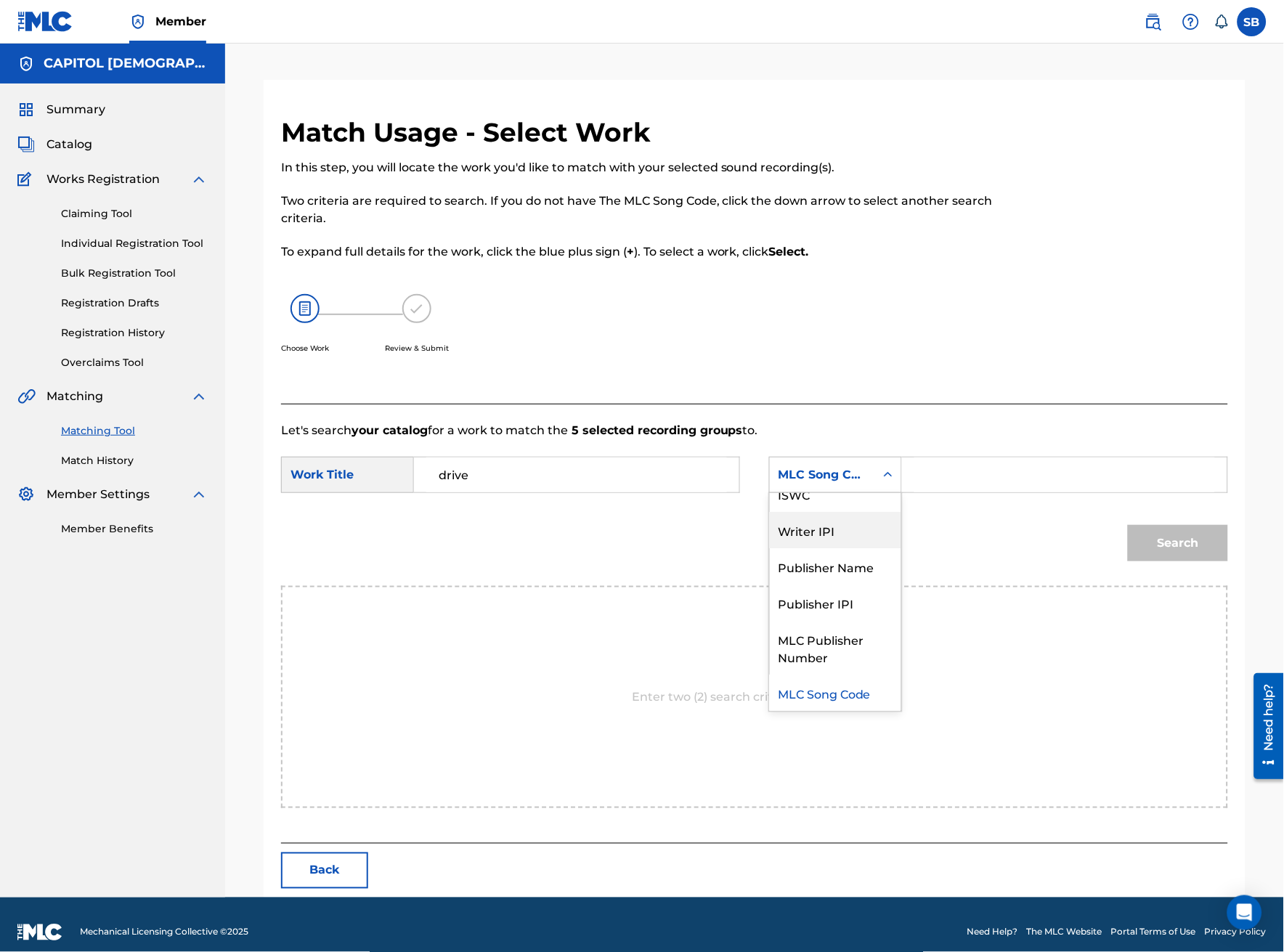 scroll, scrollTop: 0, scrollLeft: 0, axis: both 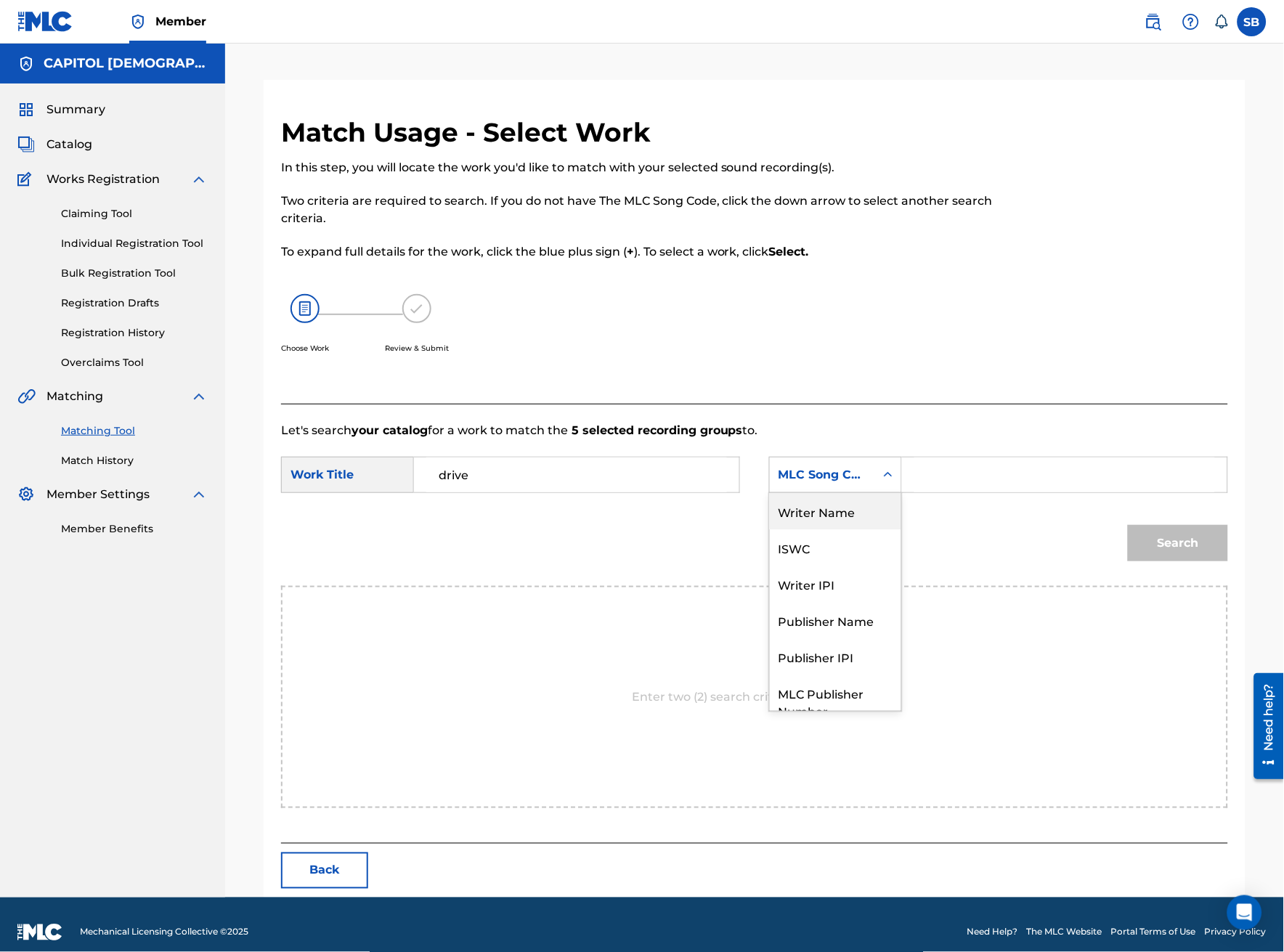 click on "Writer Name" at bounding box center [835, 511] 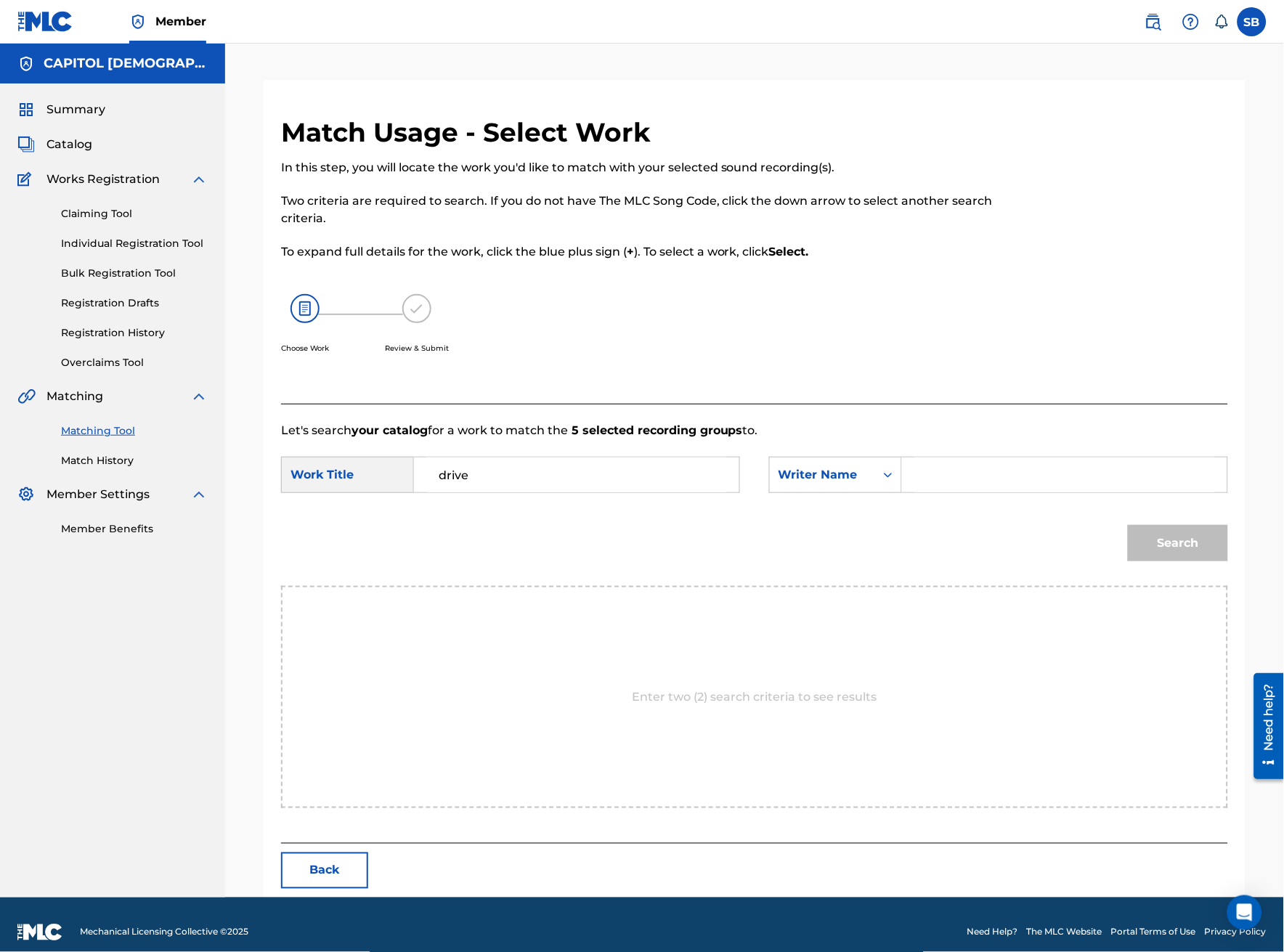 click at bounding box center (1065, 475) 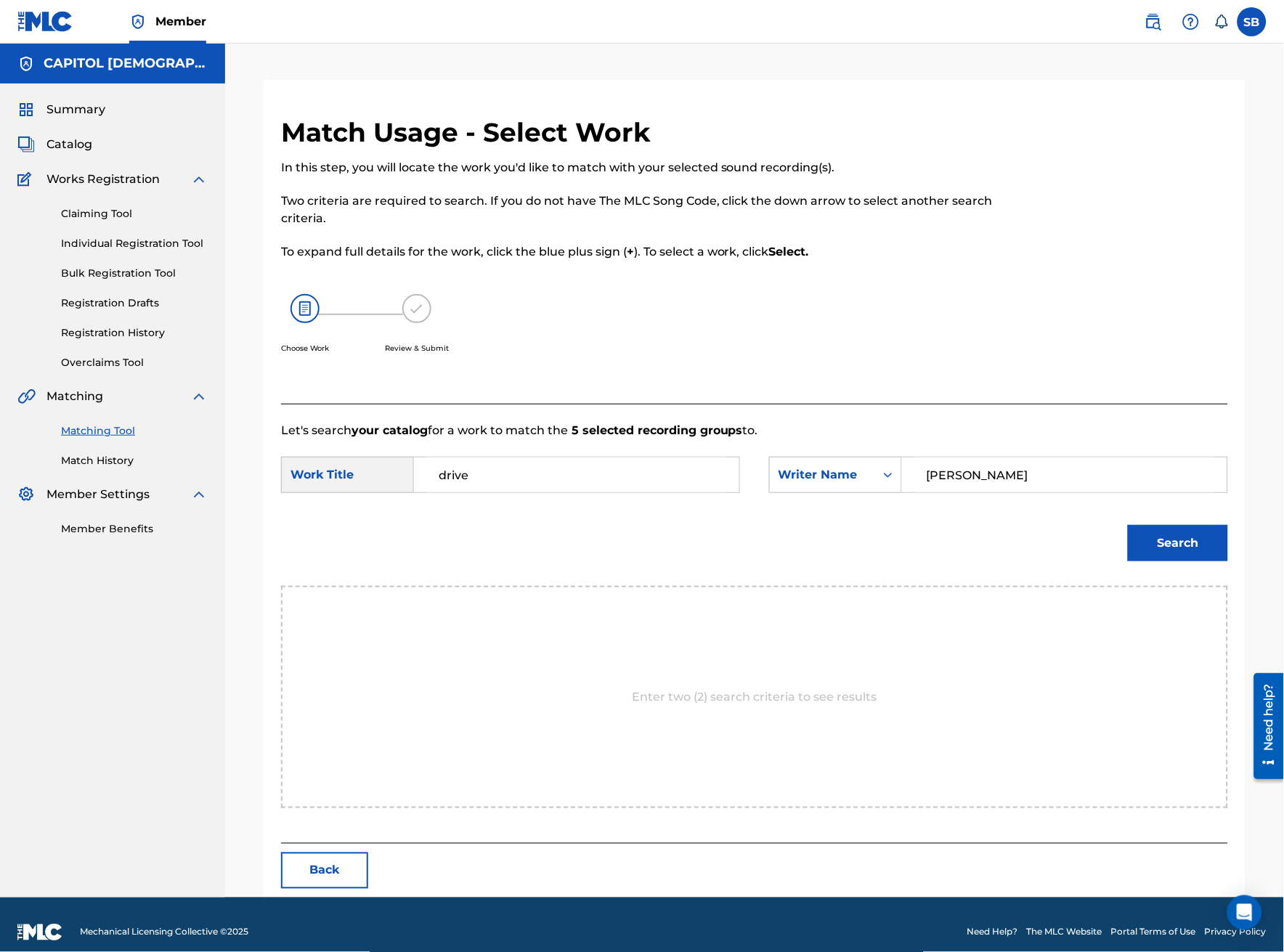 click on "Search" at bounding box center [1178, 543] 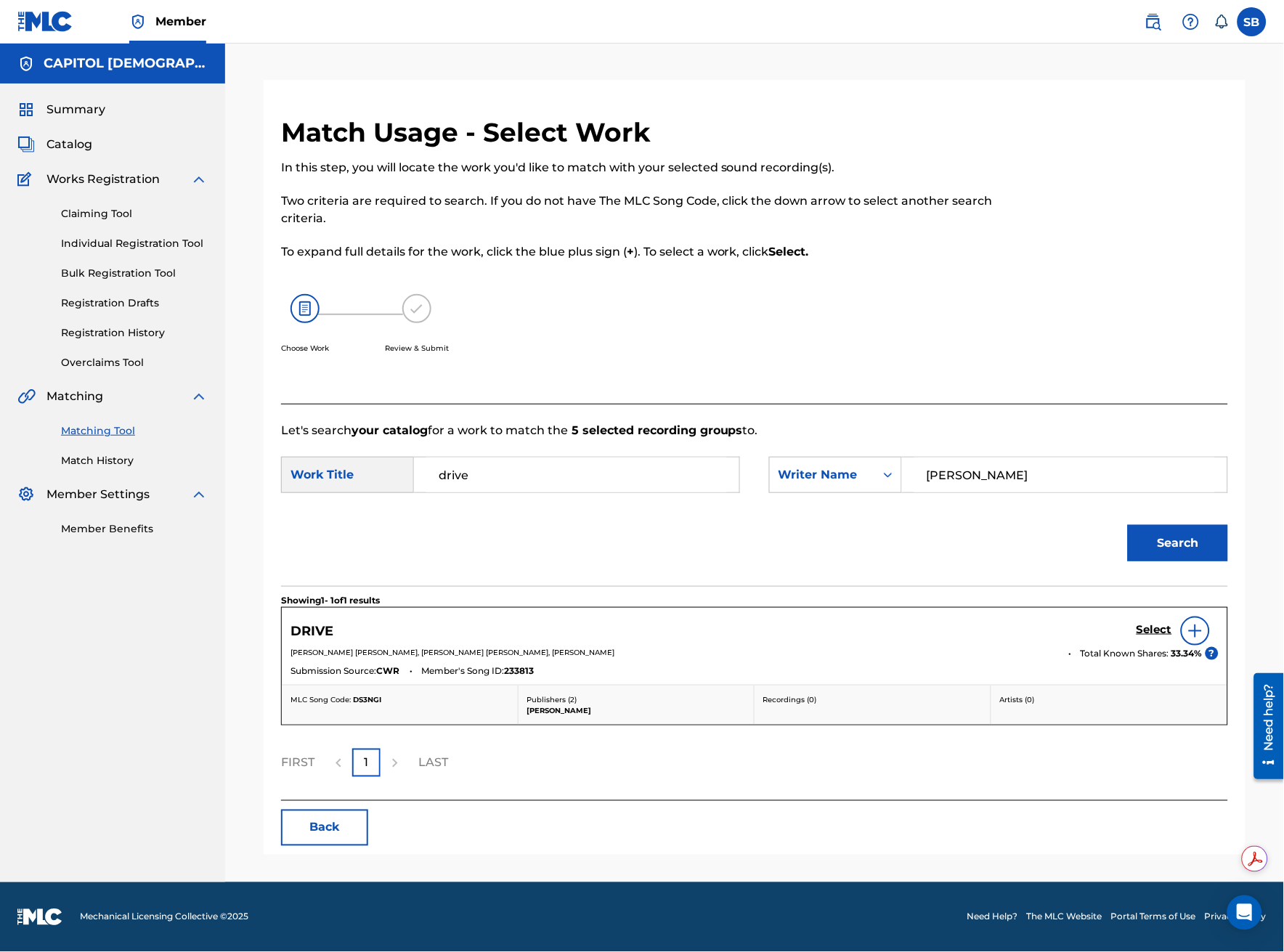 click at bounding box center [1195, 631] 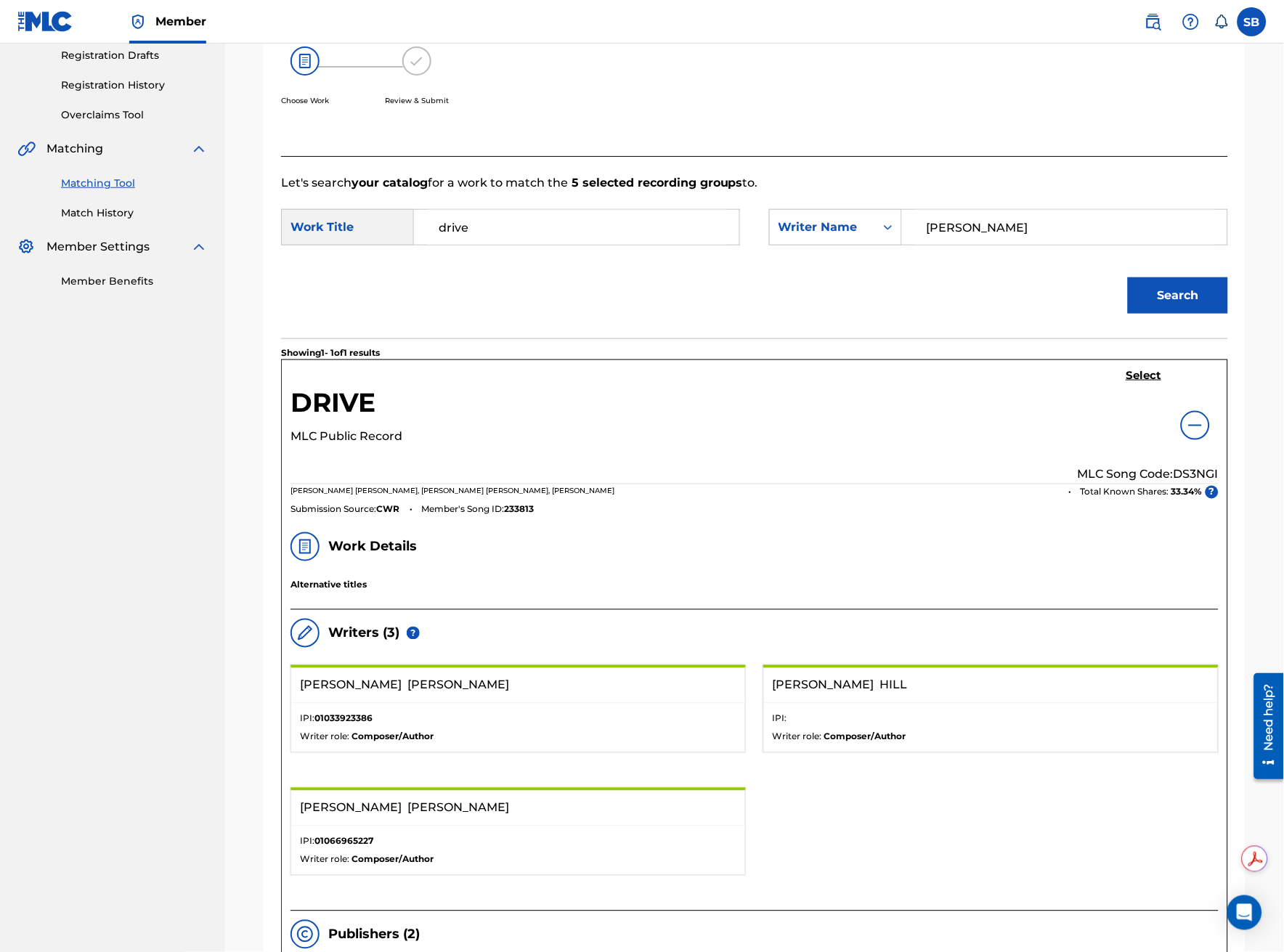 scroll, scrollTop: 242, scrollLeft: 0, axis: vertical 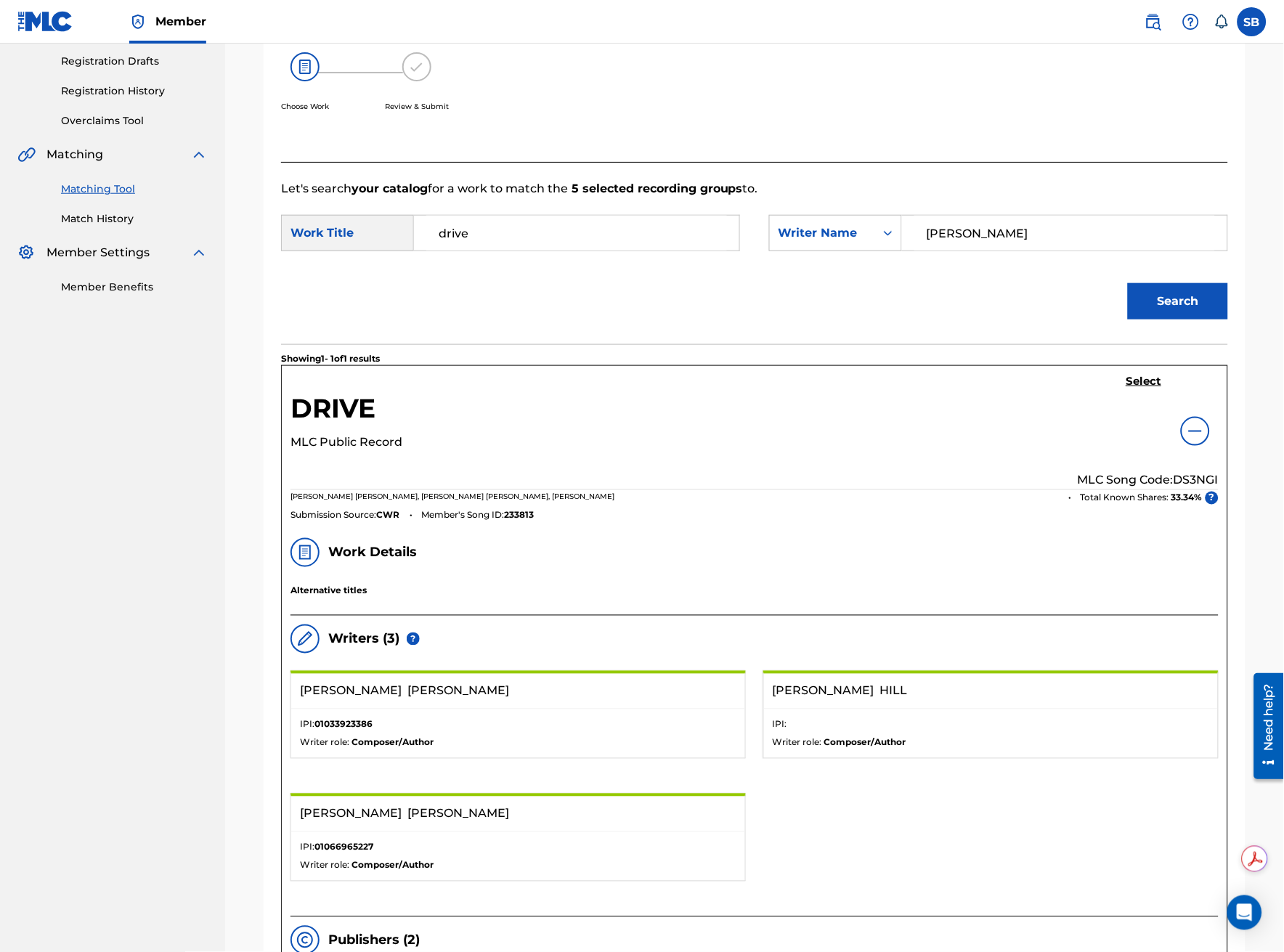 click on "Select" at bounding box center (1144, 381) 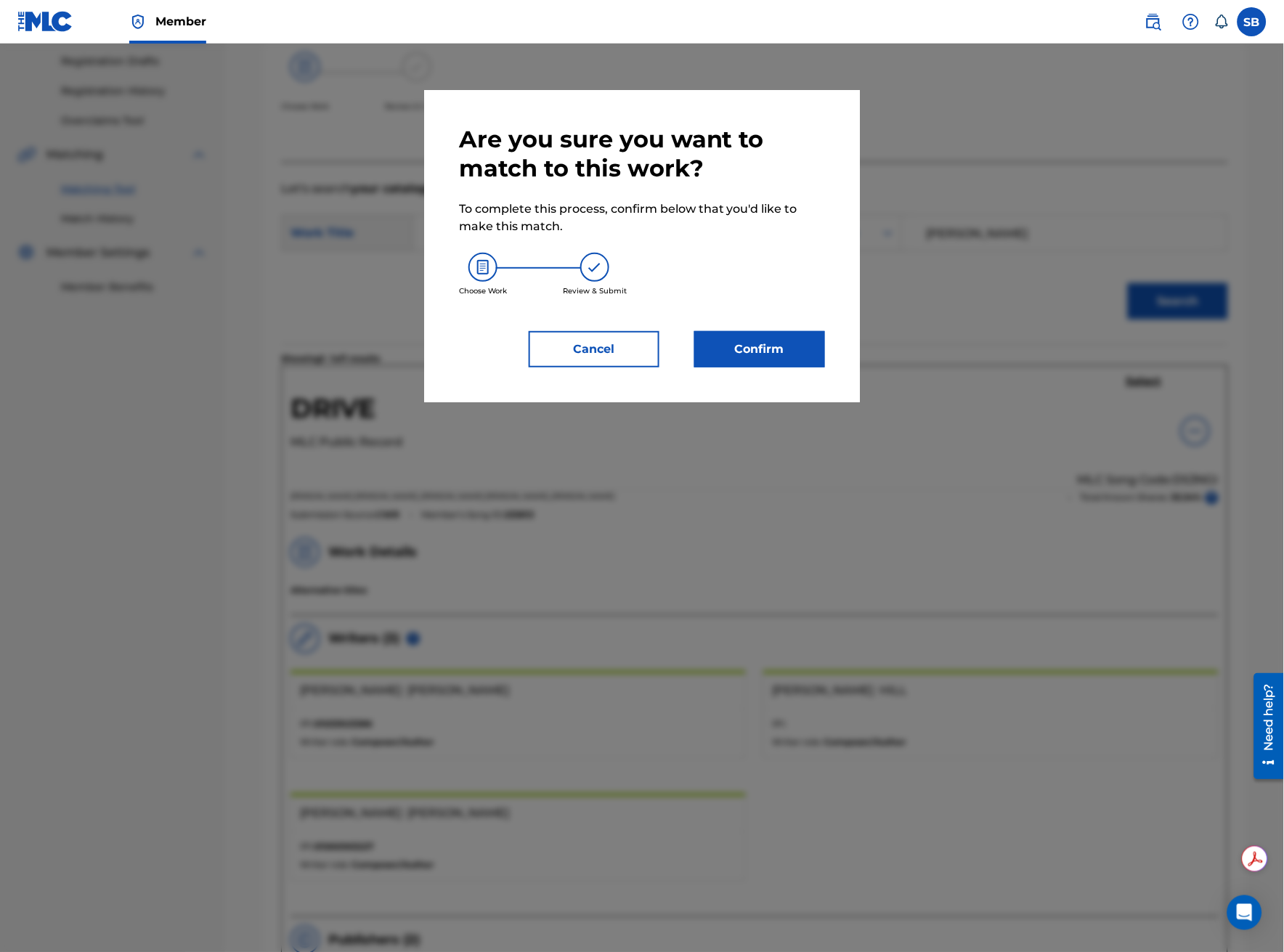 click on "Confirm" at bounding box center [760, 349] 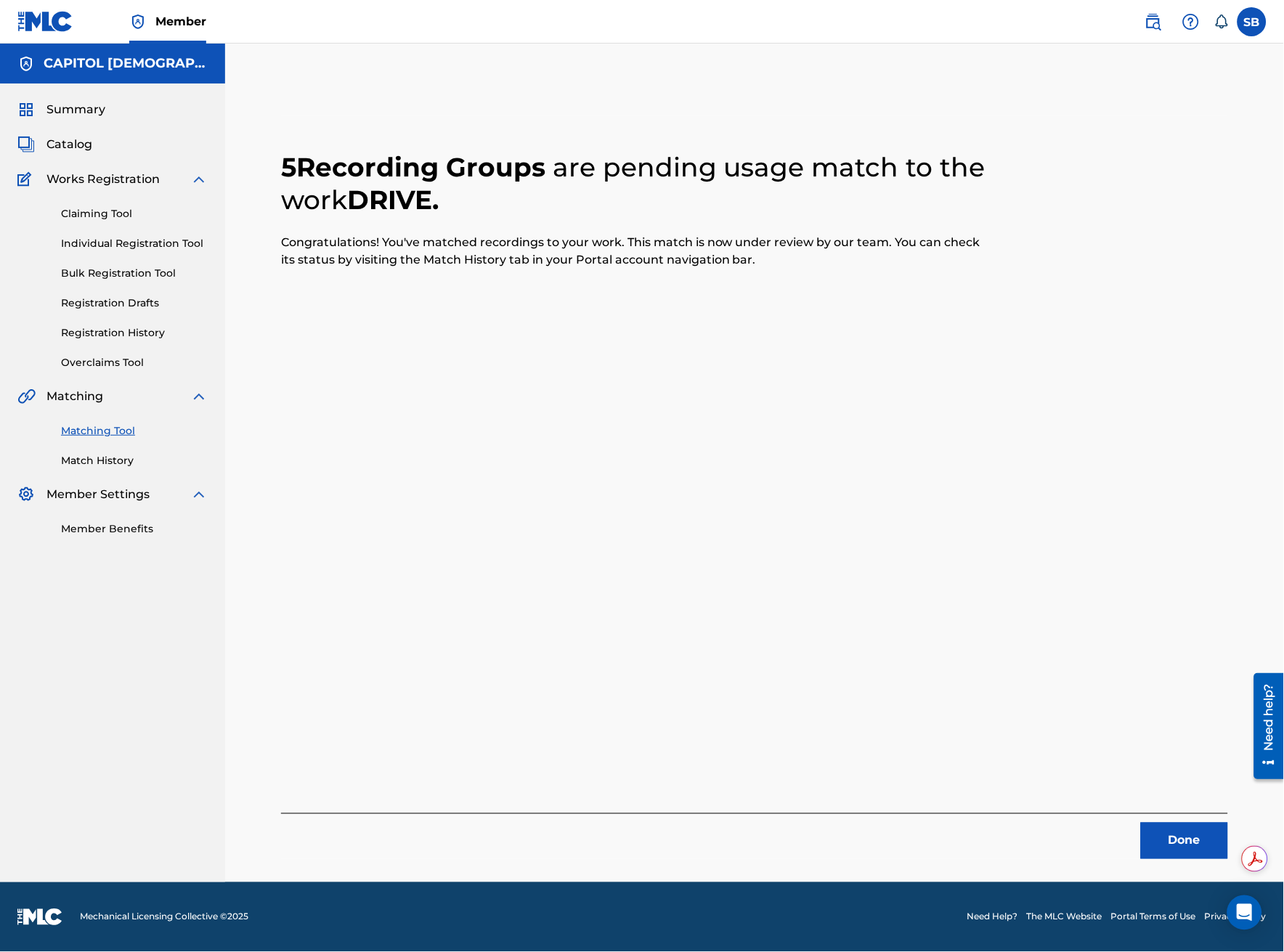 click on "Done" at bounding box center [1185, 841] 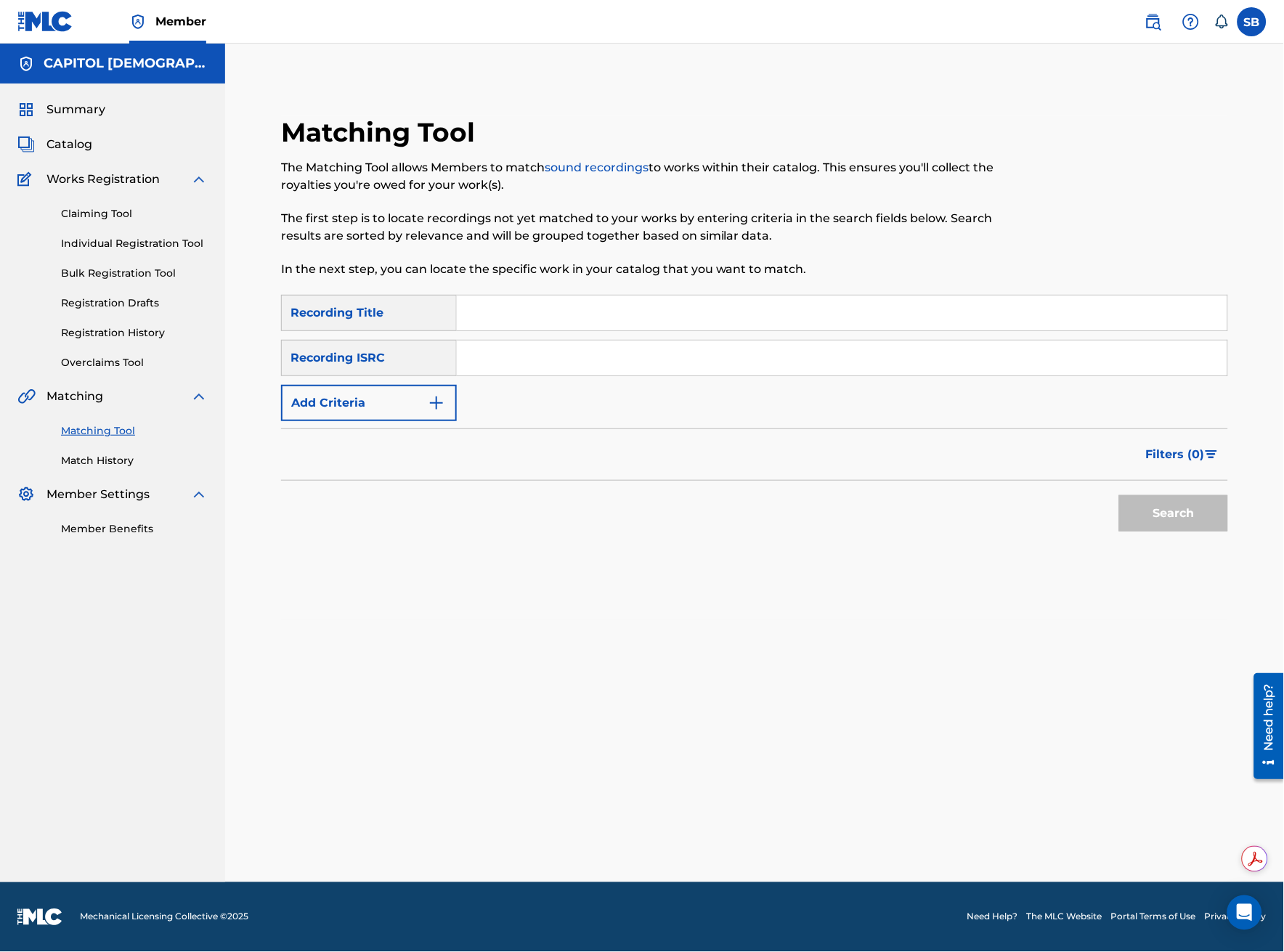 click on "Add Criteria" at bounding box center [369, 403] 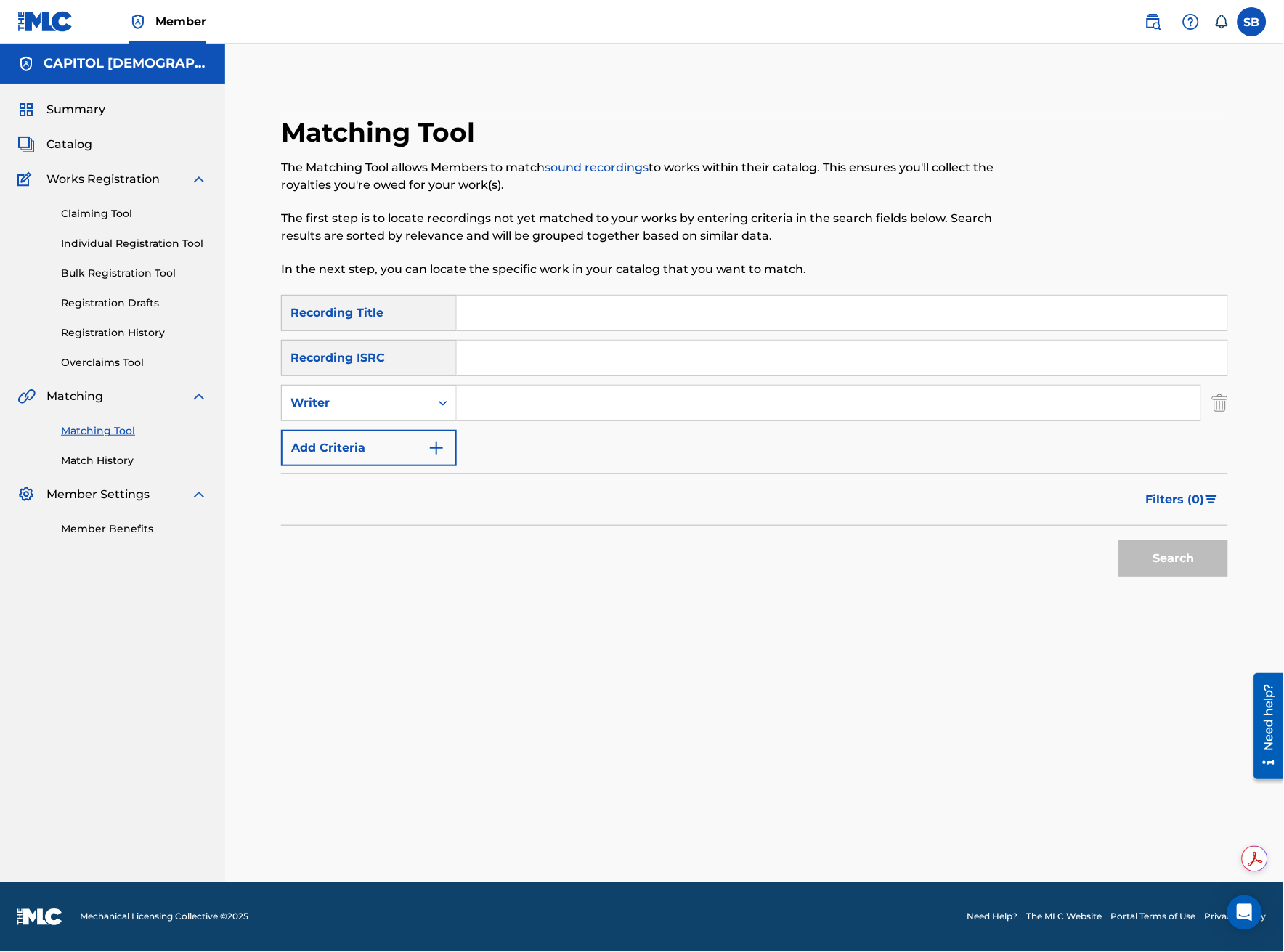 click at bounding box center [829, 403] 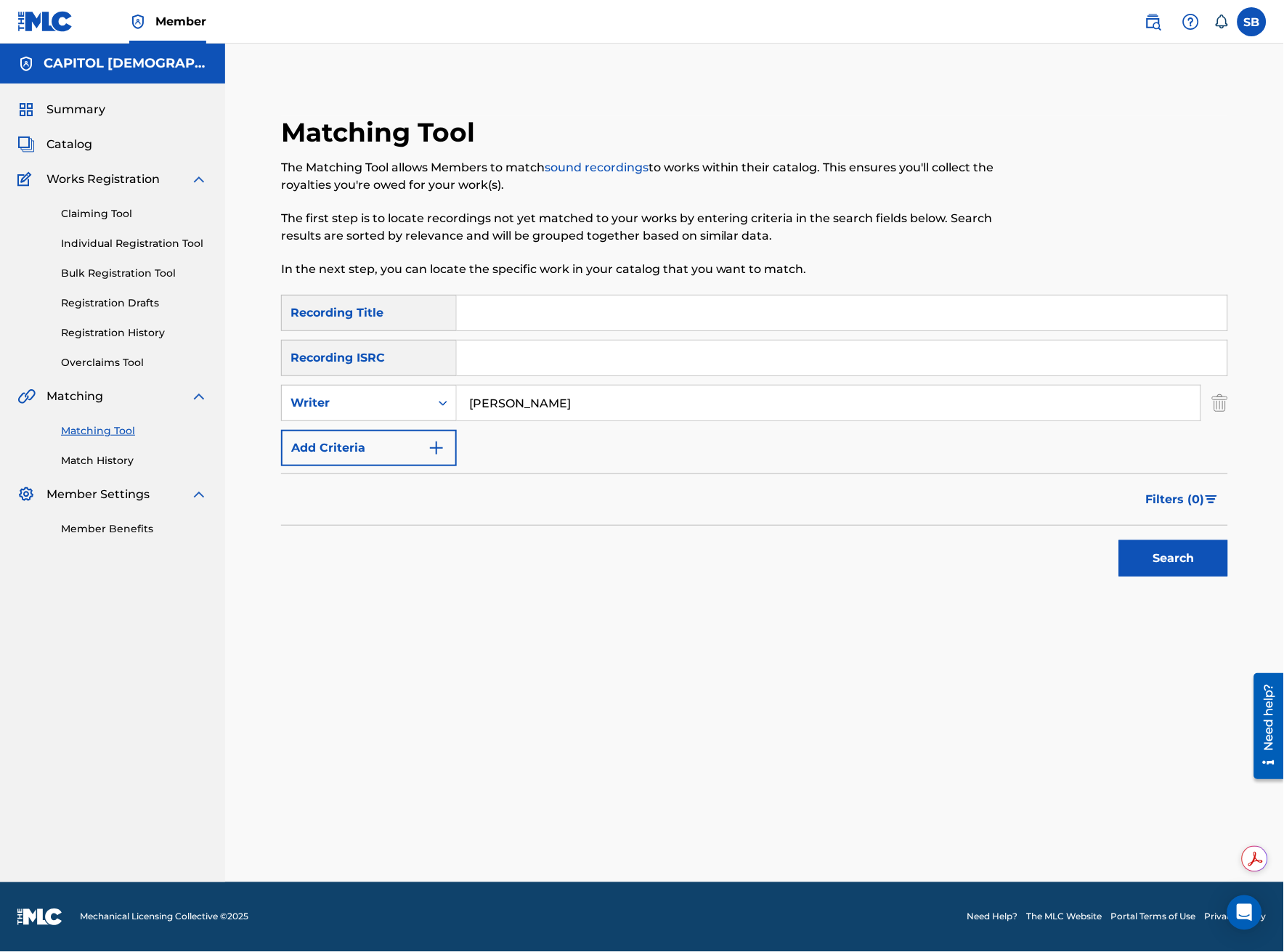 click on "Search" at bounding box center [1174, 558] 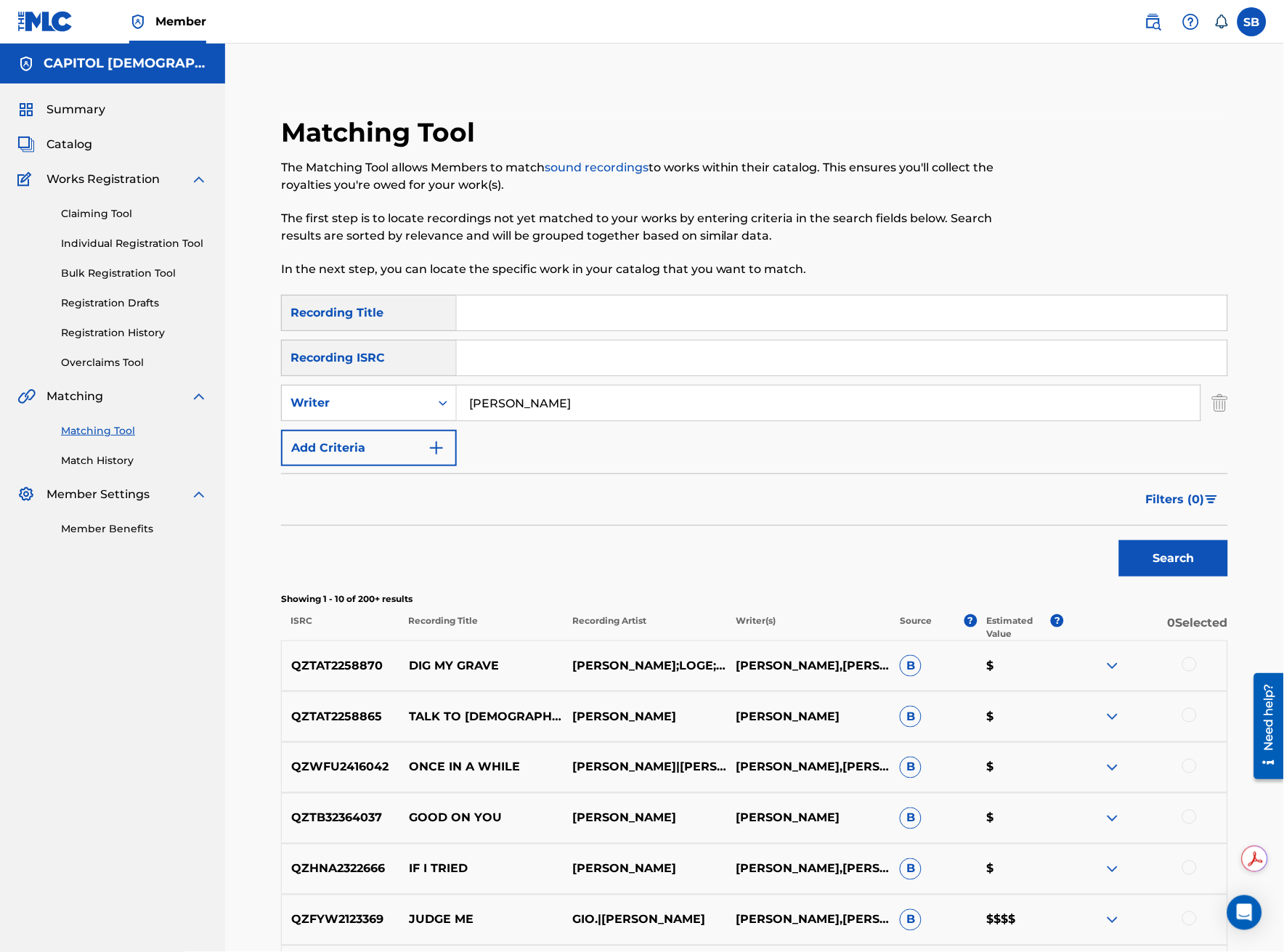 click on "Filters ( 0 )" at bounding box center (1175, 500) 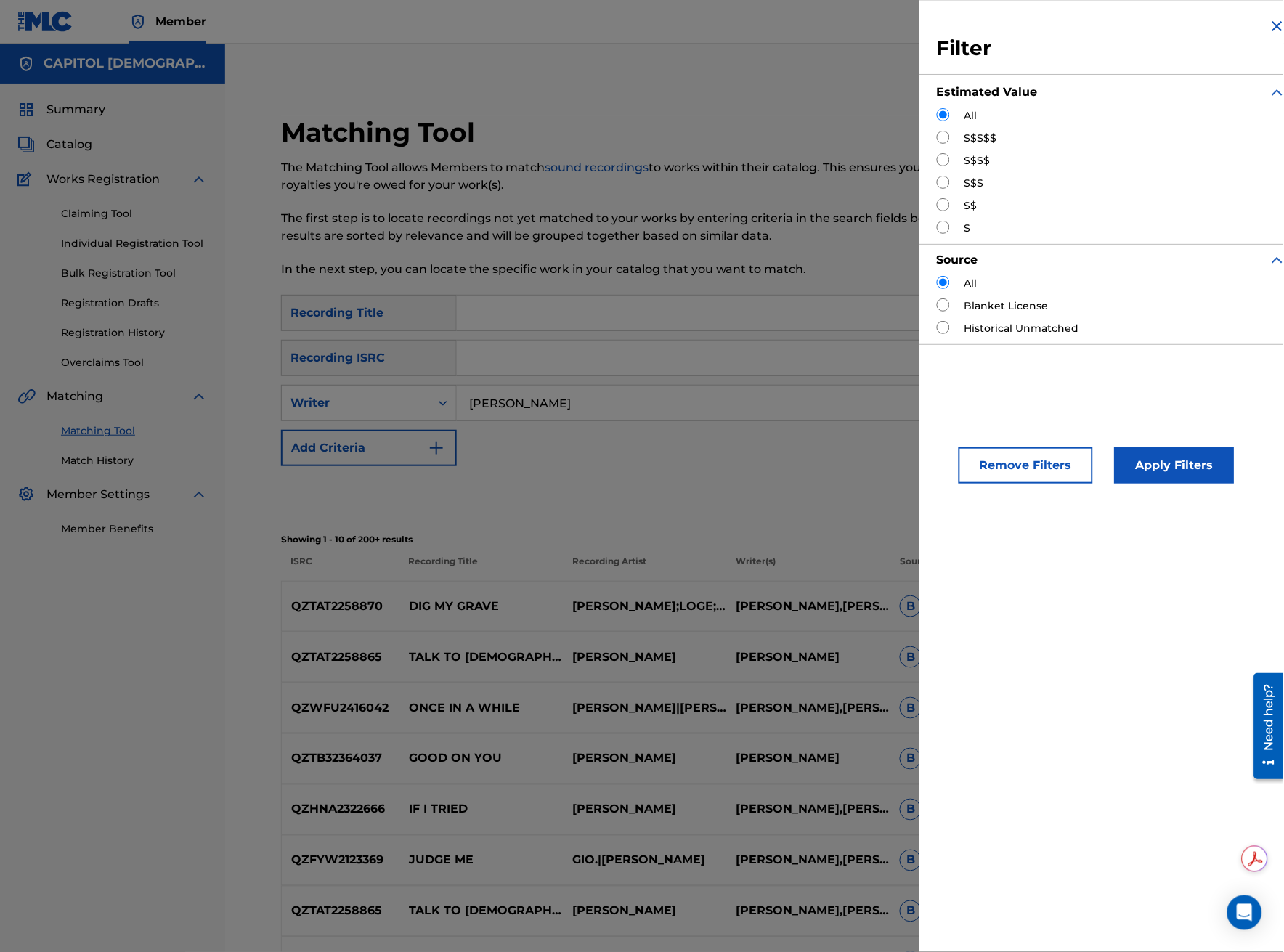 click at bounding box center [943, 160] 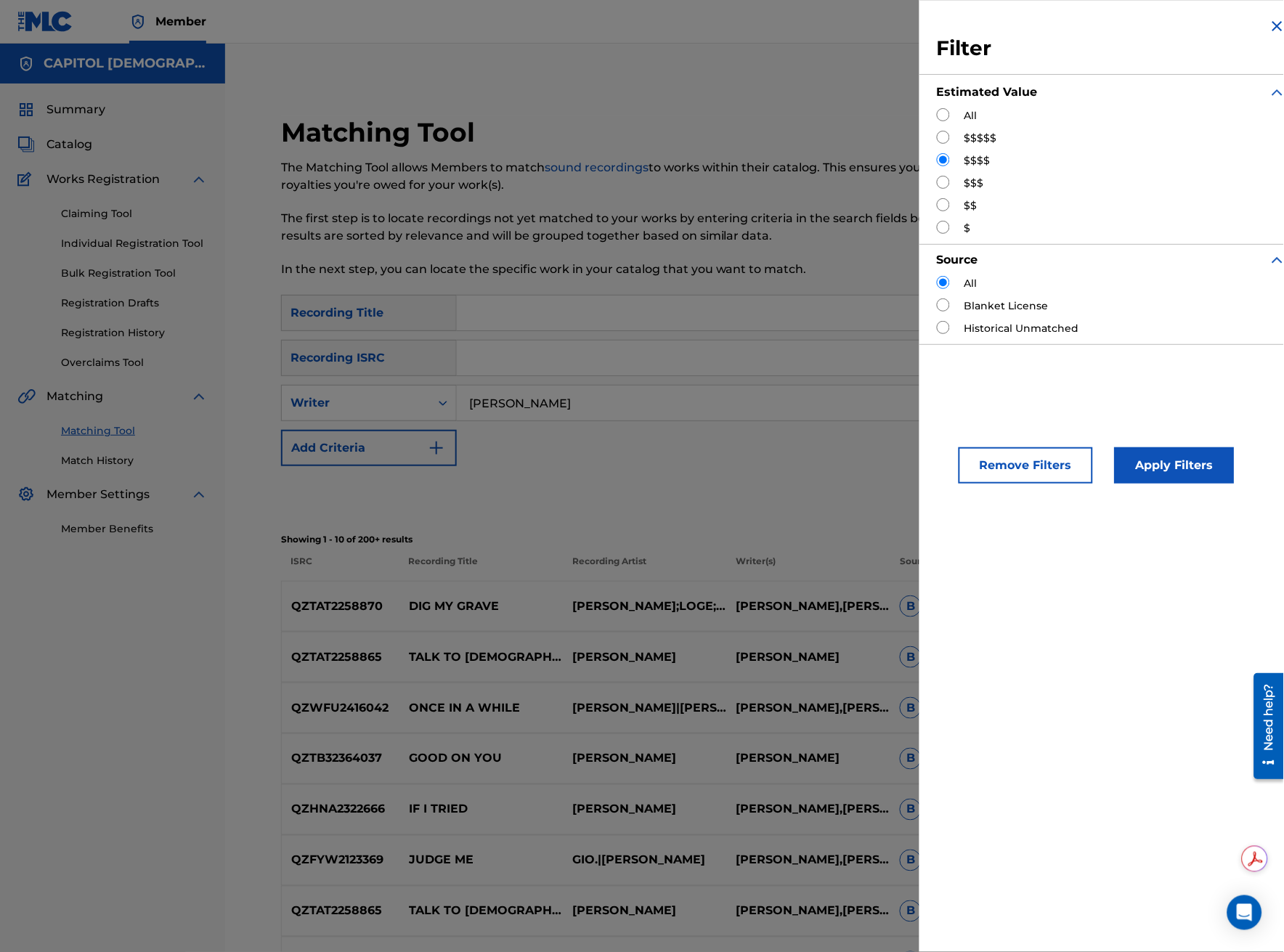 click on "Apply Filters" at bounding box center [1174, 465] 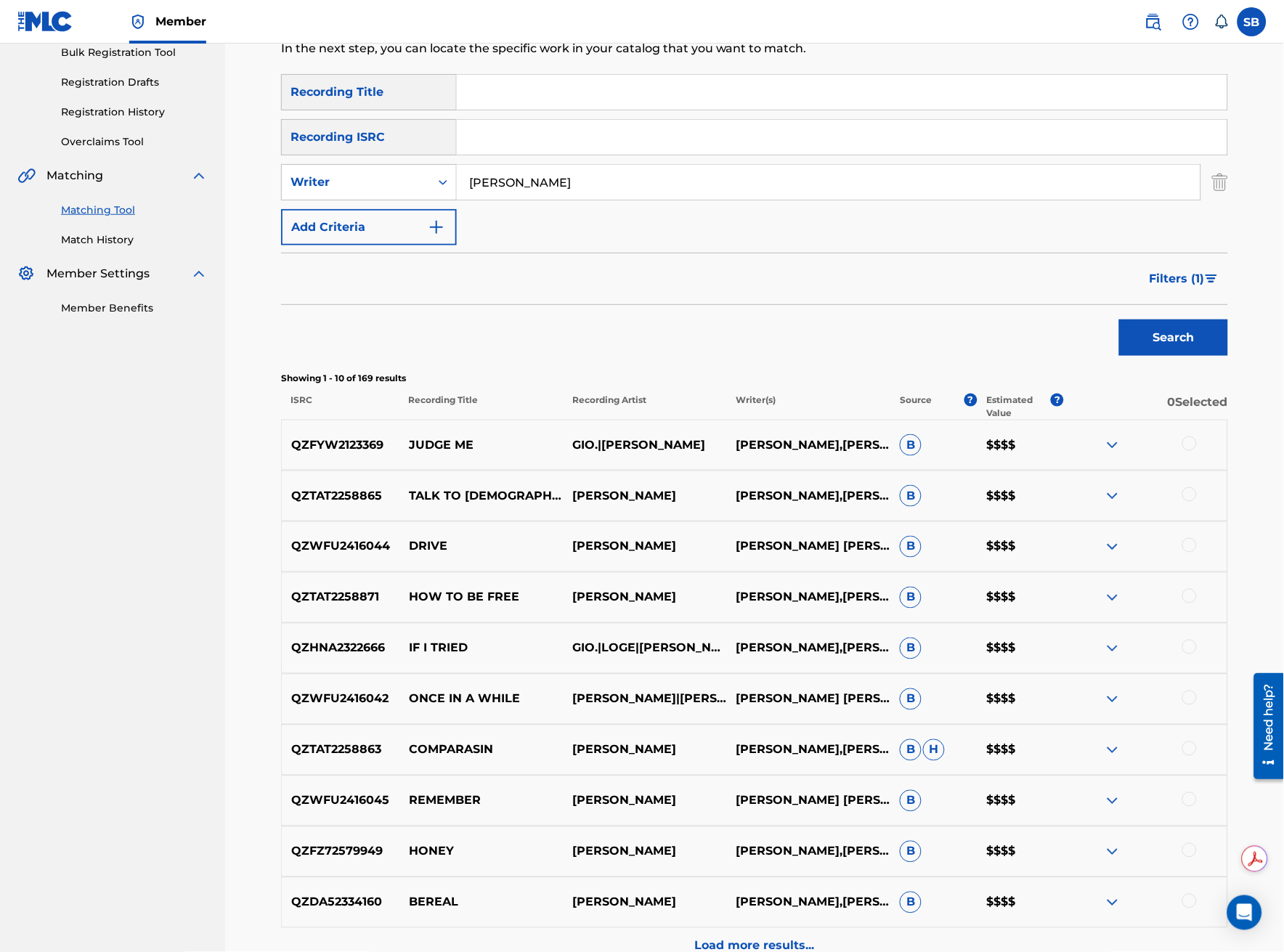 scroll, scrollTop: 242, scrollLeft: 0, axis: vertical 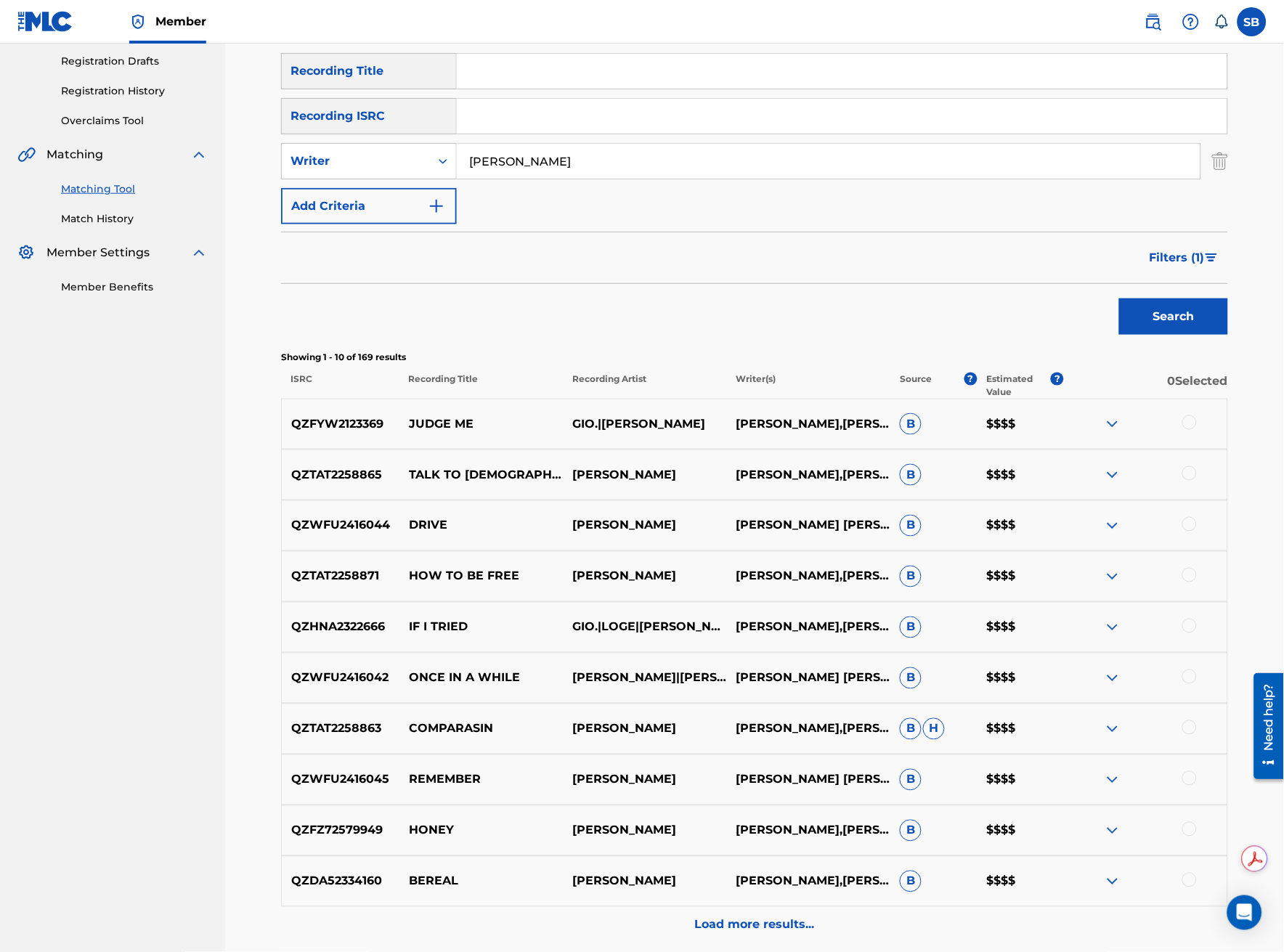 click at bounding box center [1190, 575] 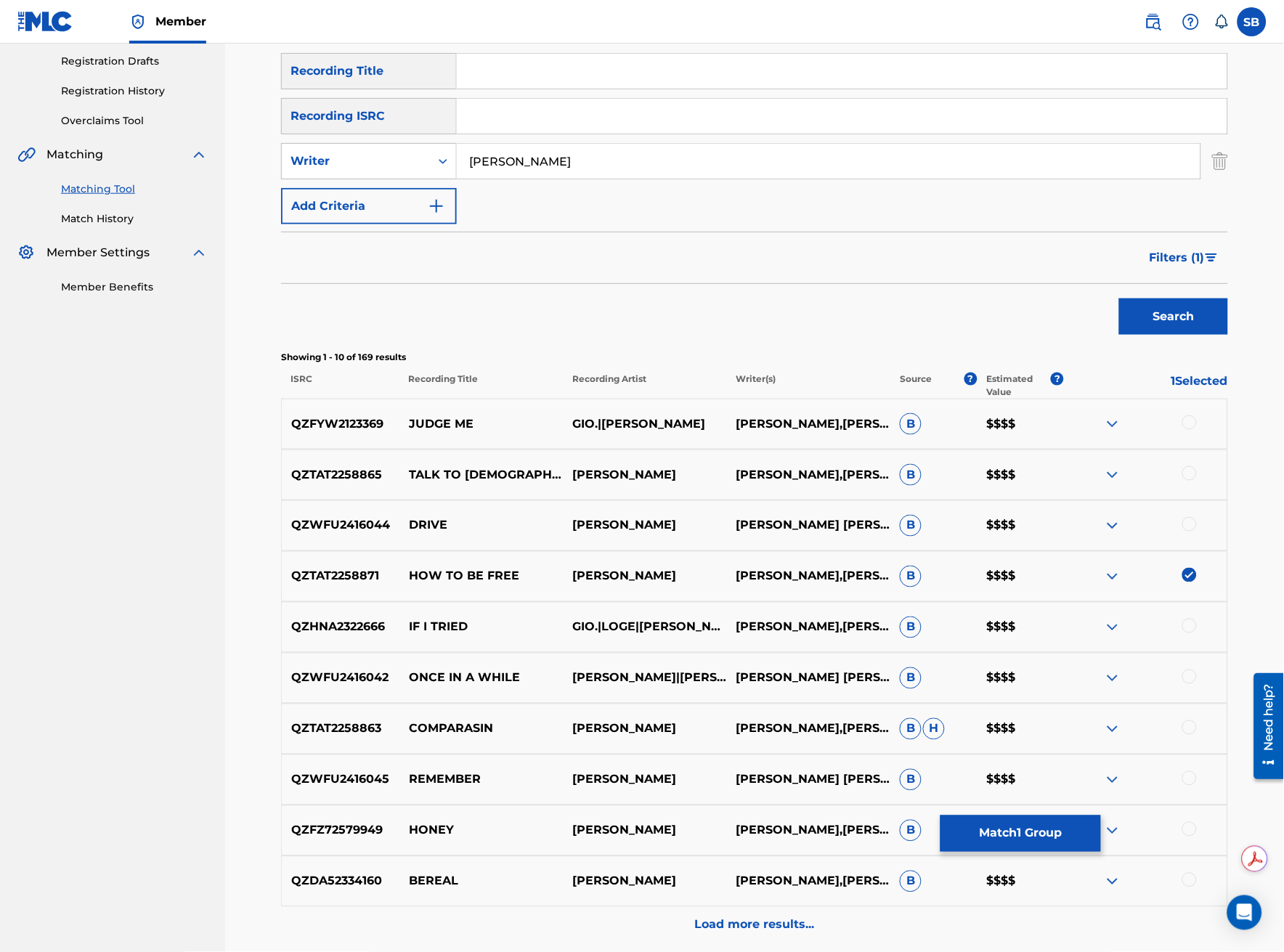 click at bounding box center (842, 71) 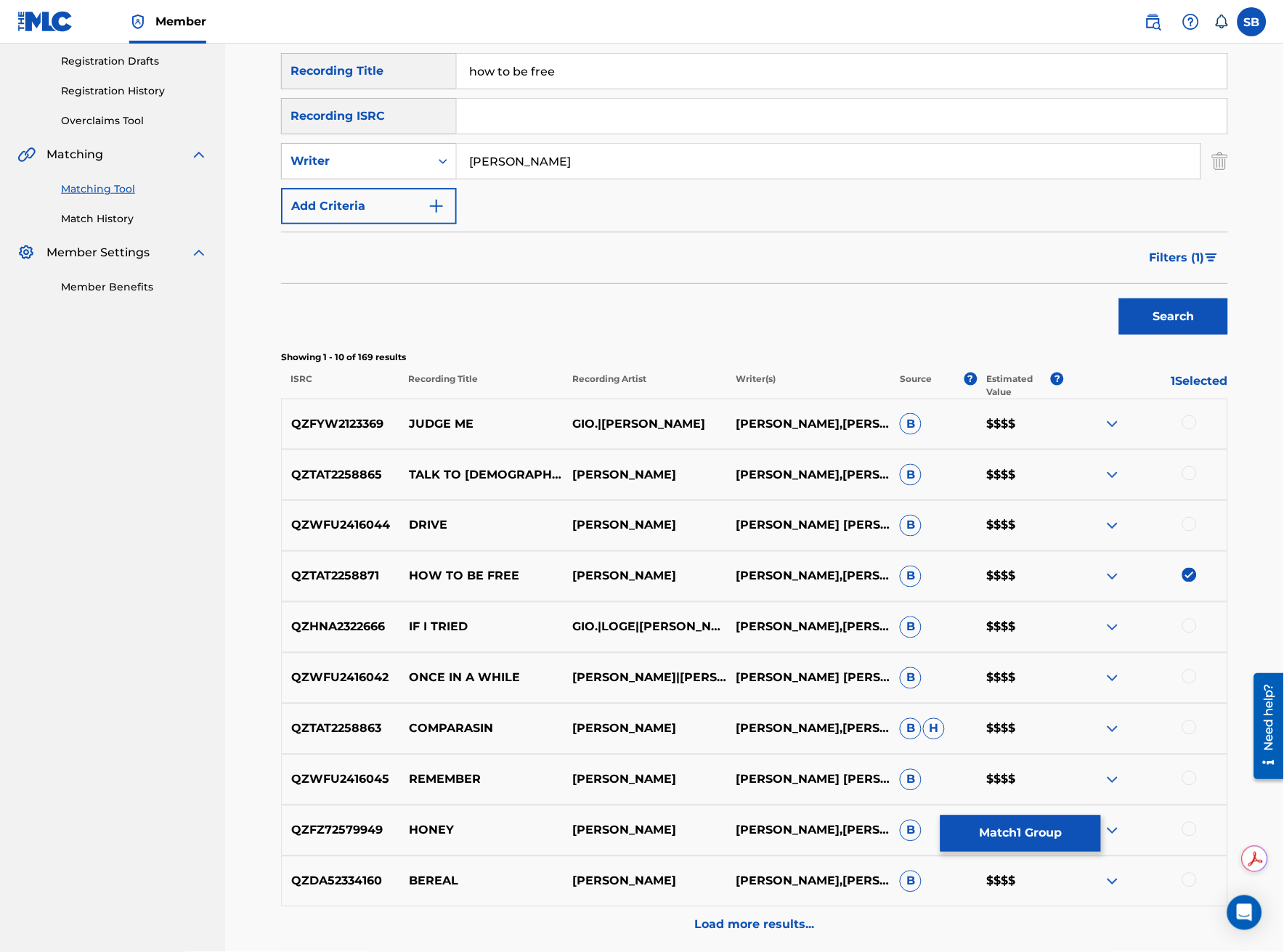 type on "how to be free" 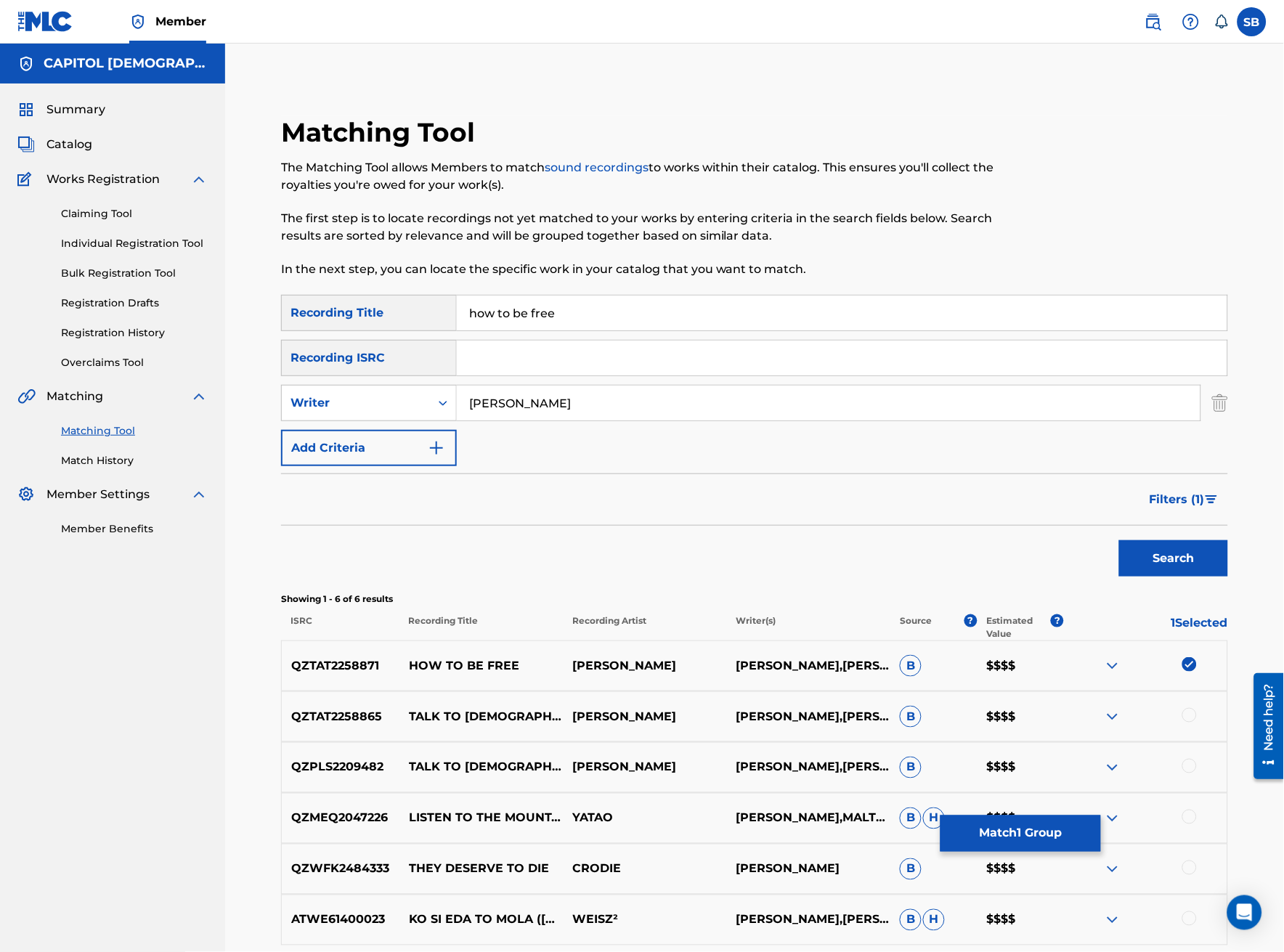 click on "Filters ( 1 )" at bounding box center (1177, 500) 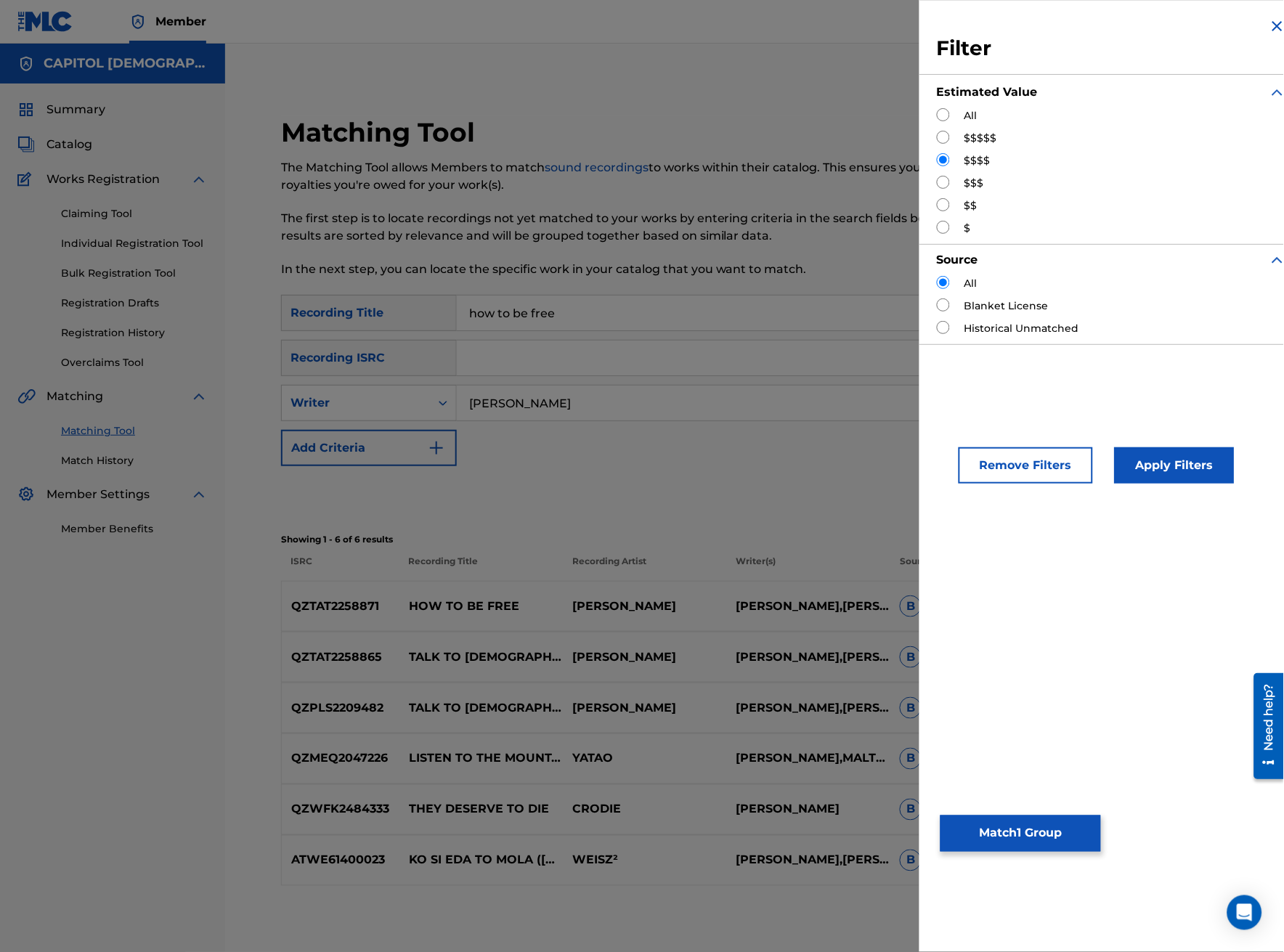 click at bounding box center (943, 115) 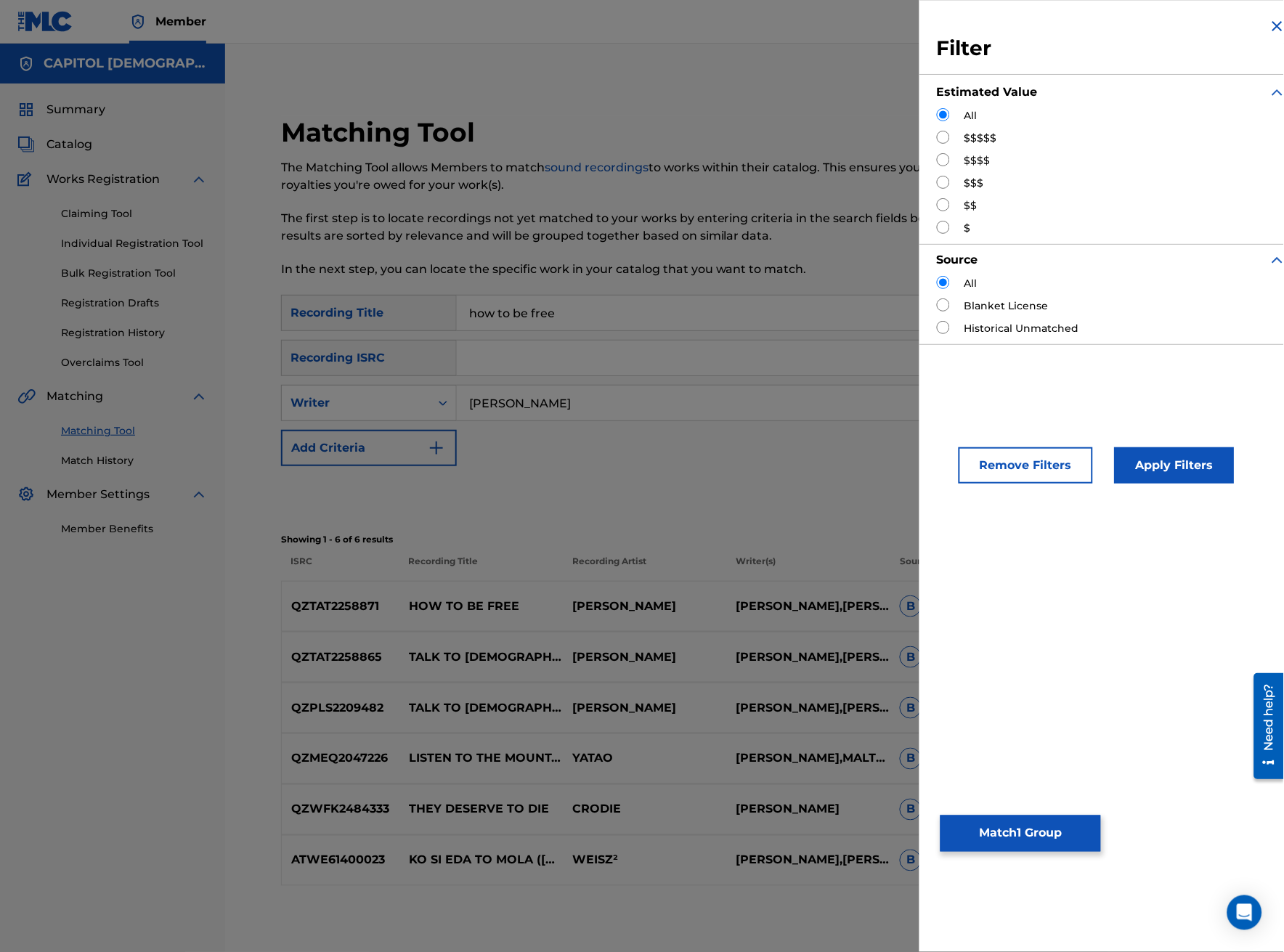 click on "Apply Filters" at bounding box center (1174, 465) 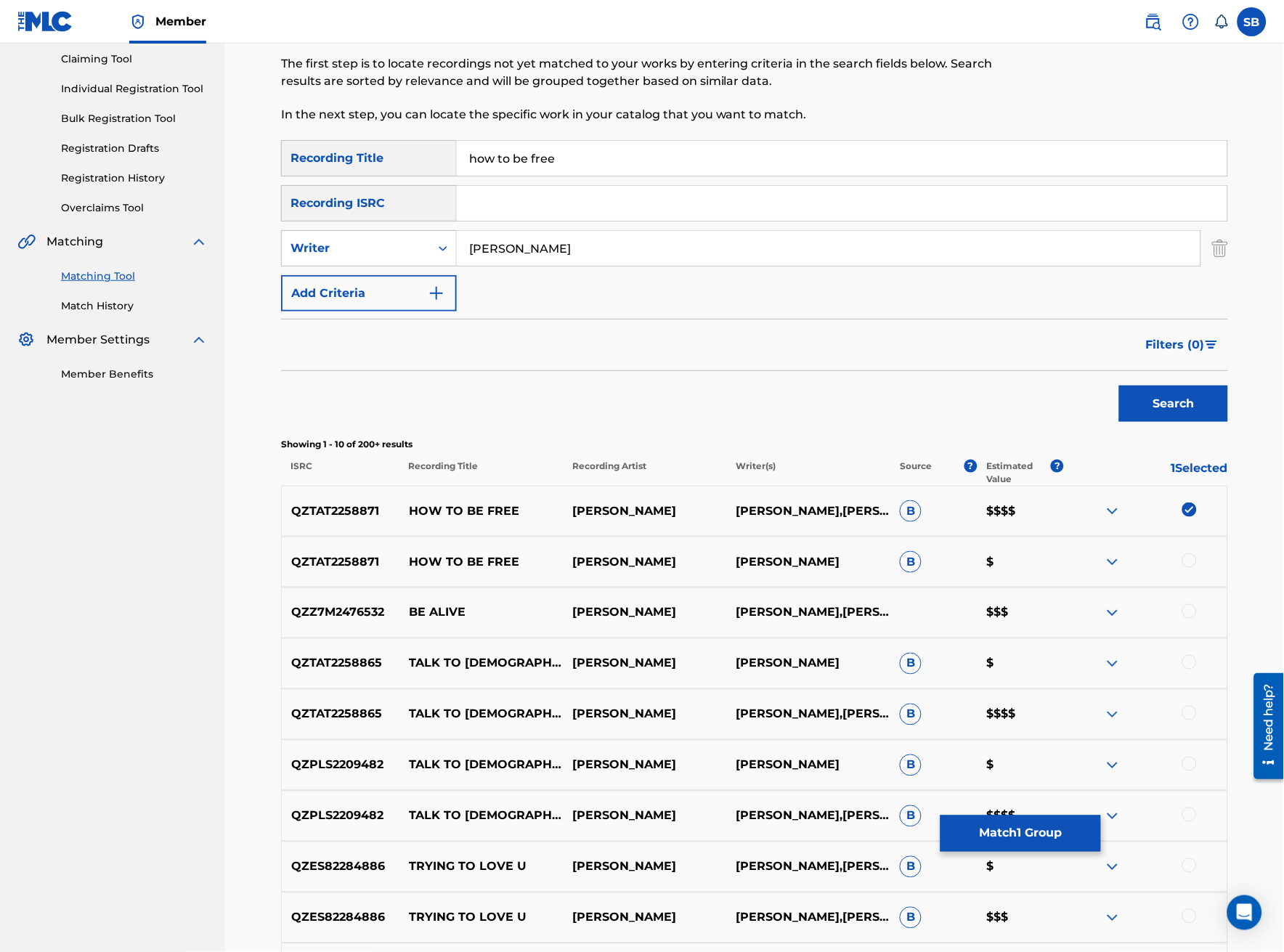 scroll, scrollTop: 161, scrollLeft: 0, axis: vertical 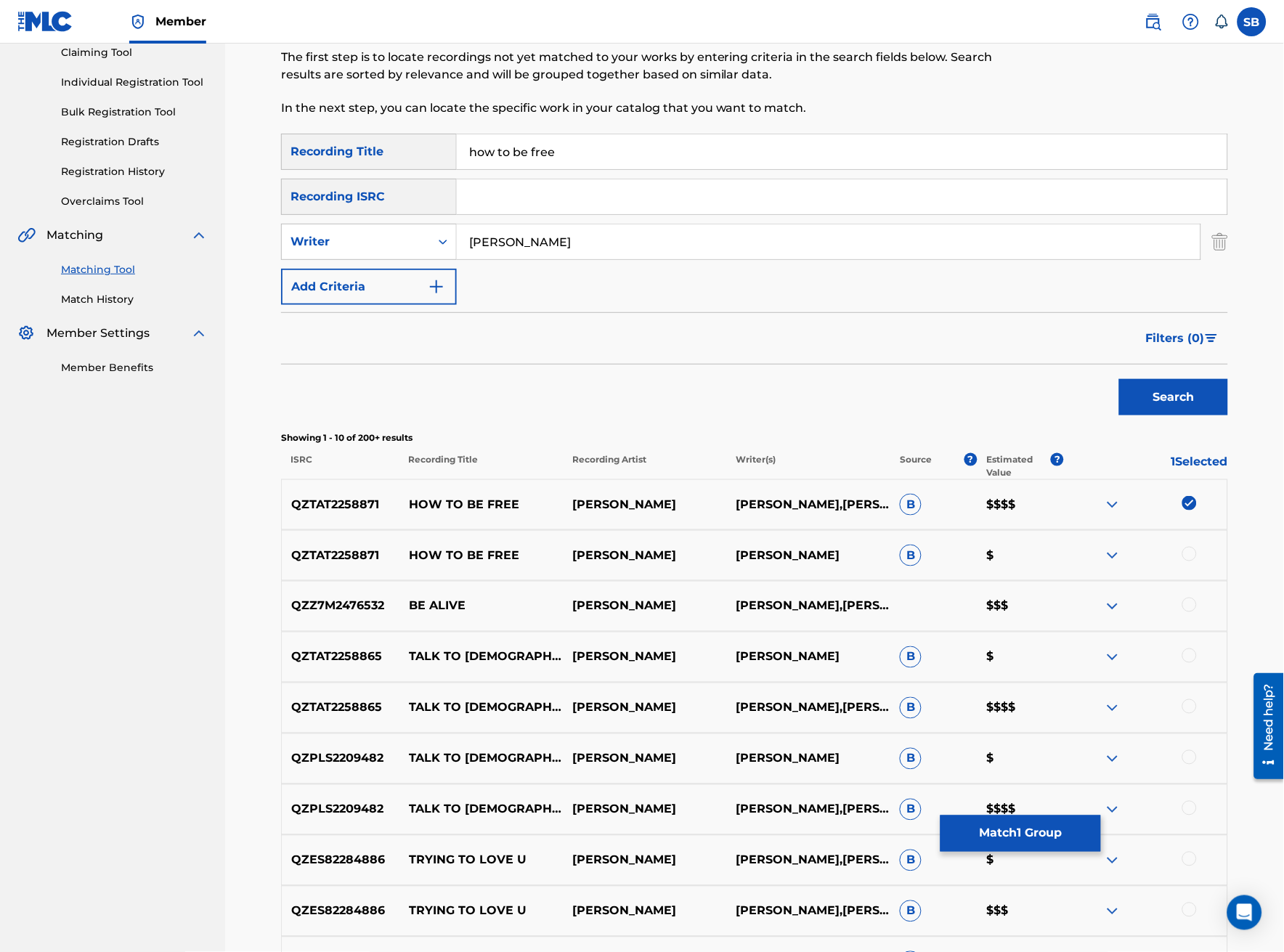click at bounding box center [1190, 554] 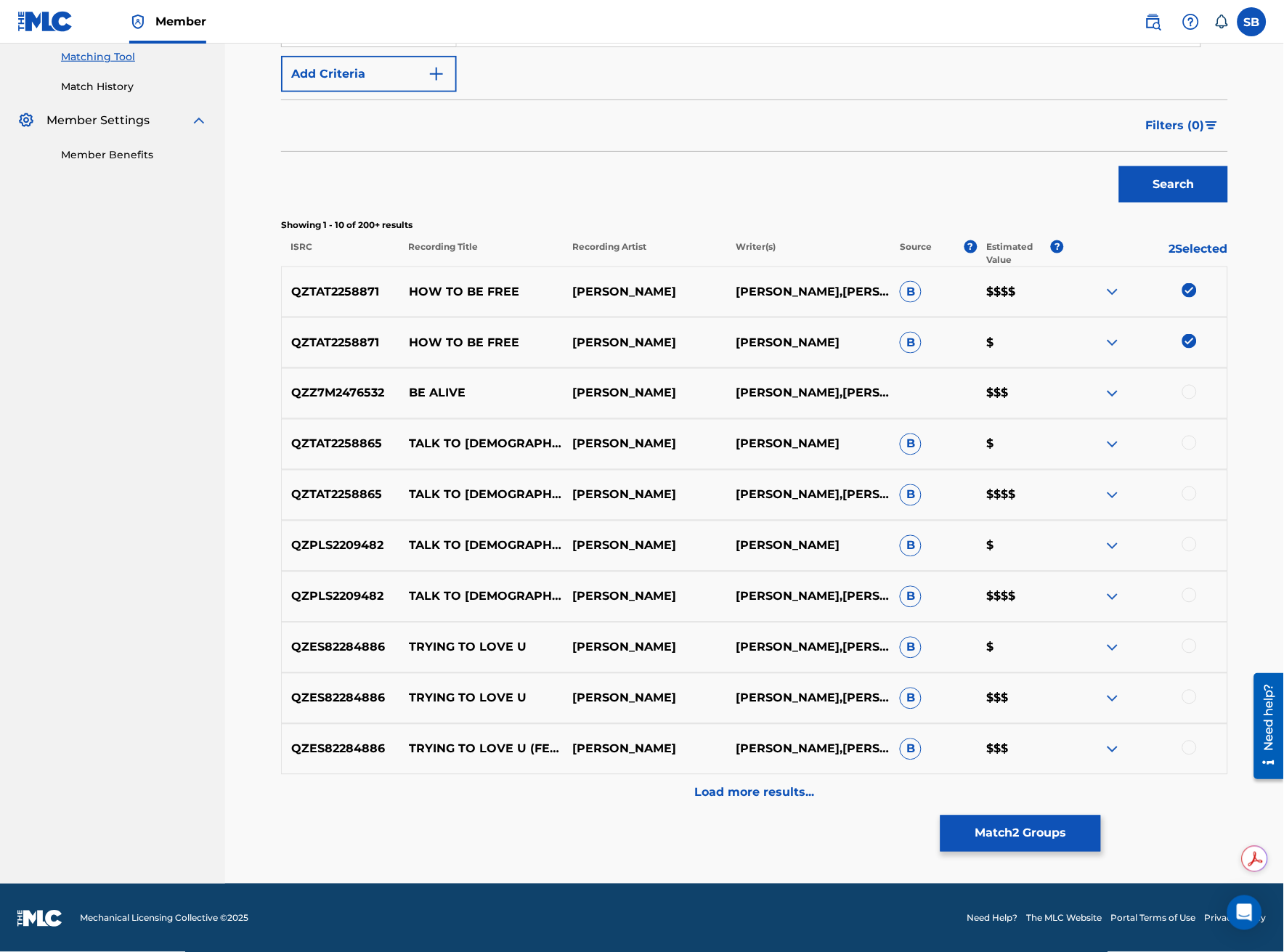scroll, scrollTop: 52, scrollLeft: 0, axis: vertical 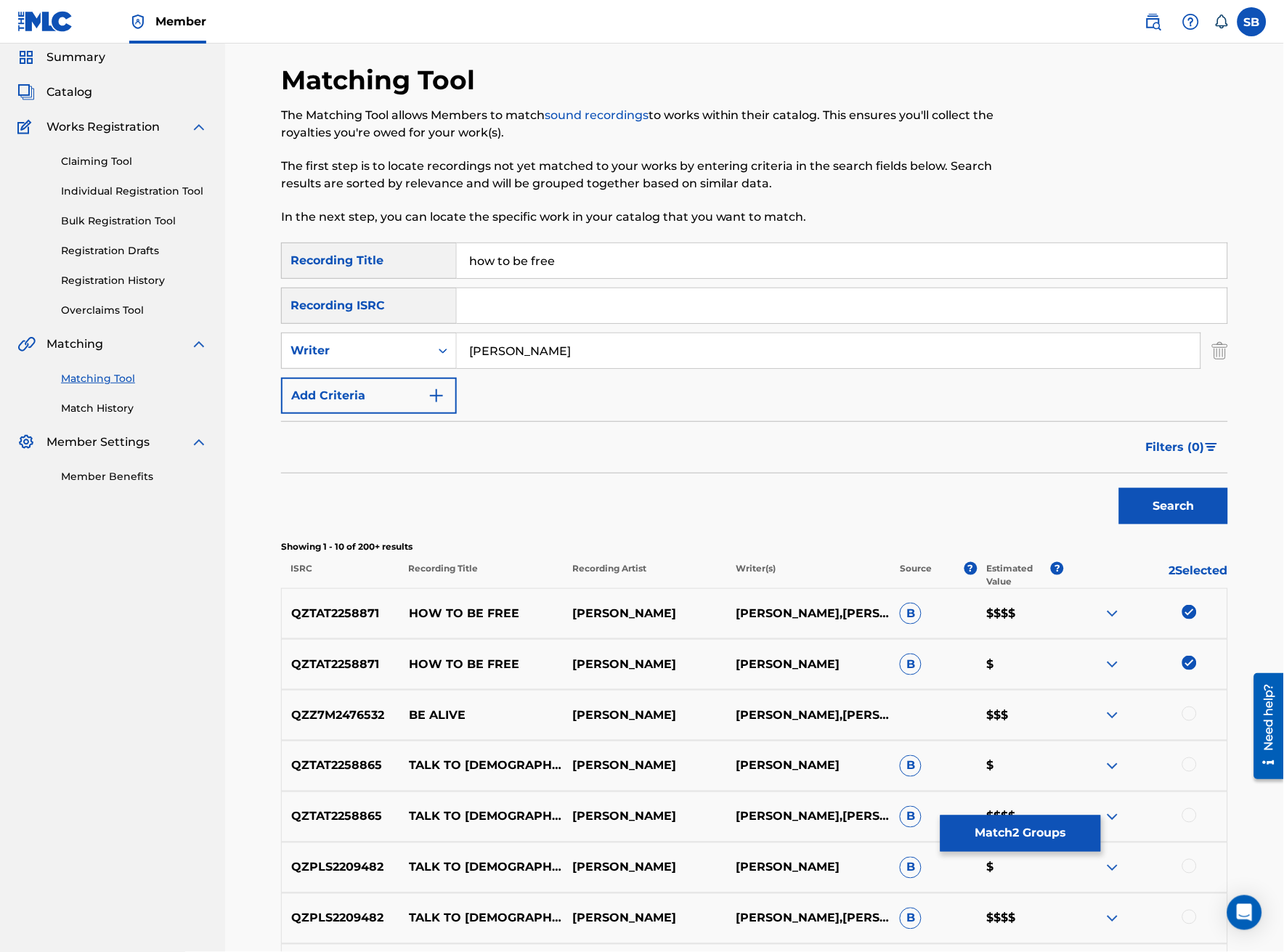 drag, startPoint x: 511, startPoint y: 262, endPoint x: 363, endPoint y: 273, distance: 148.40822 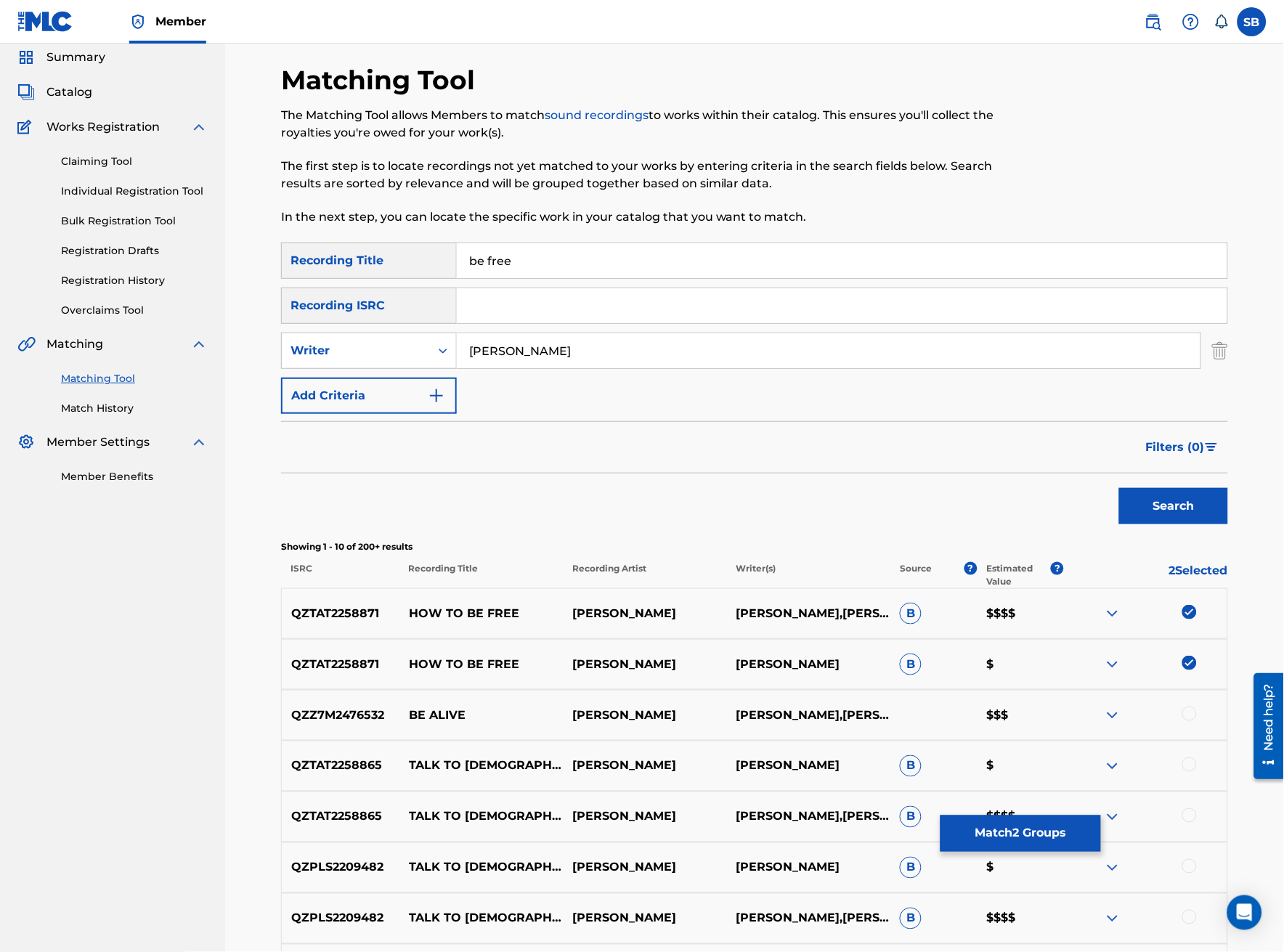 type on "be free" 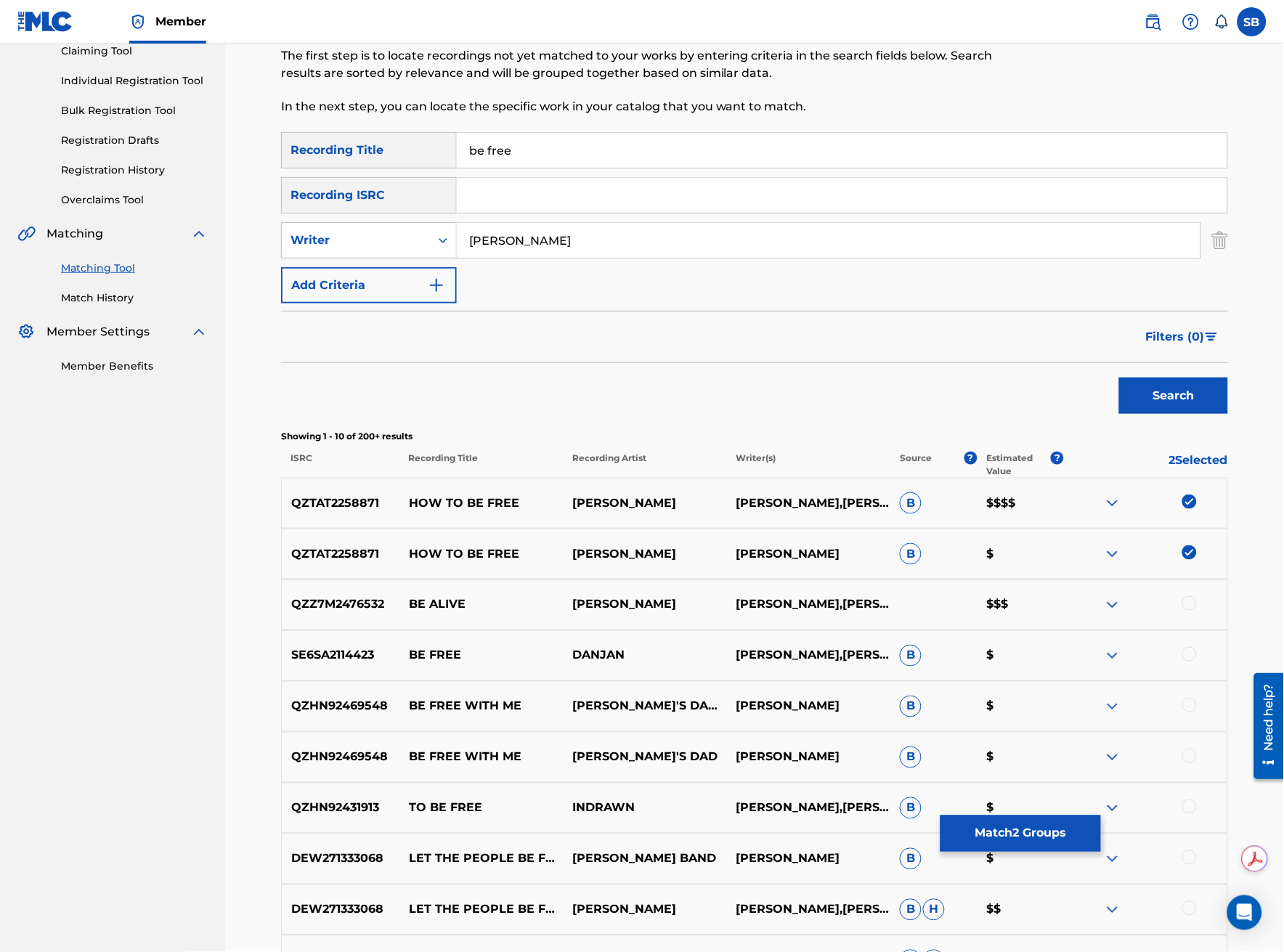 scroll, scrollTop: 242, scrollLeft: 0, axis: vertical 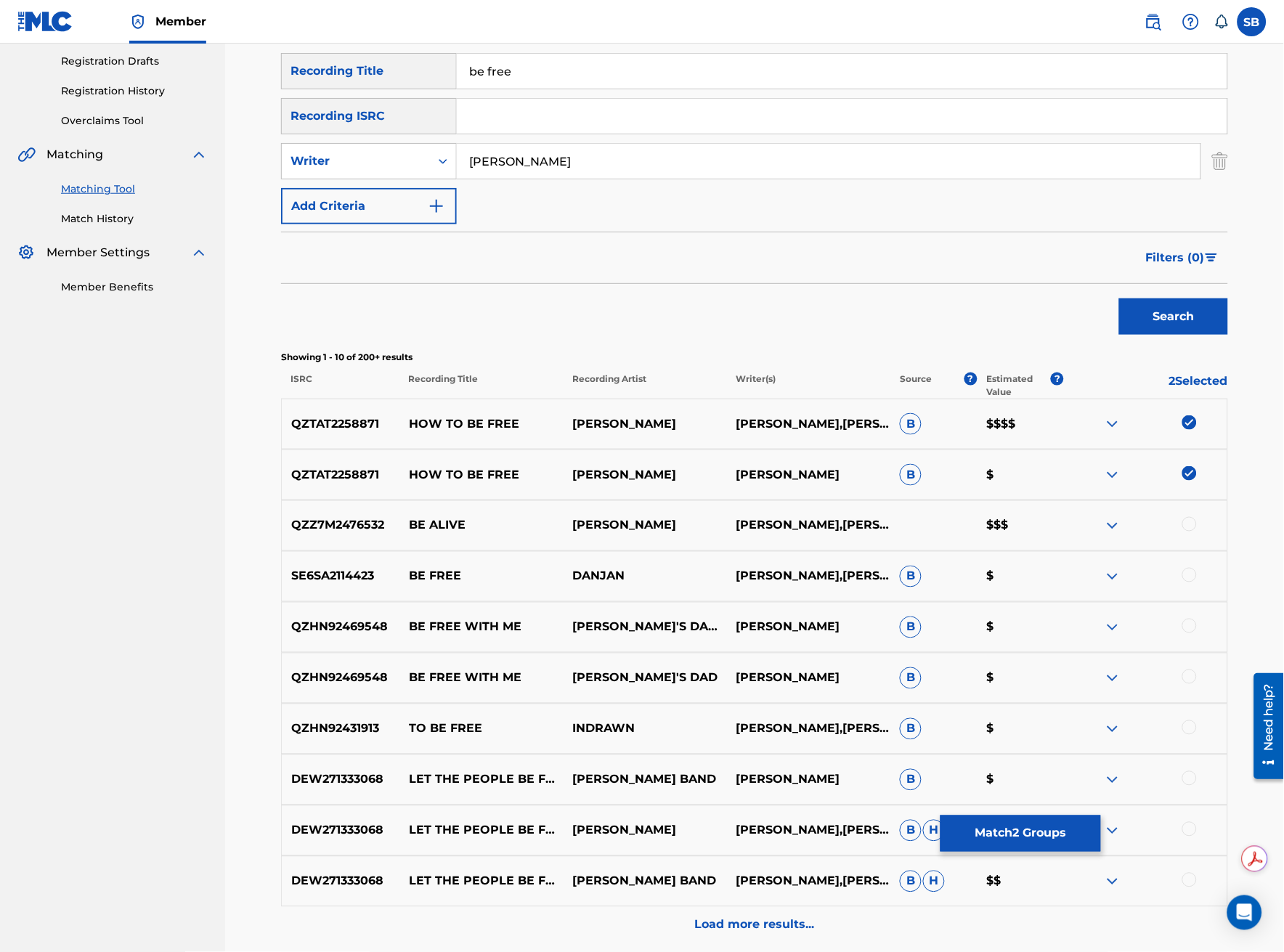 click on "Match  2 Groups" at bounding box center [1020, 834] 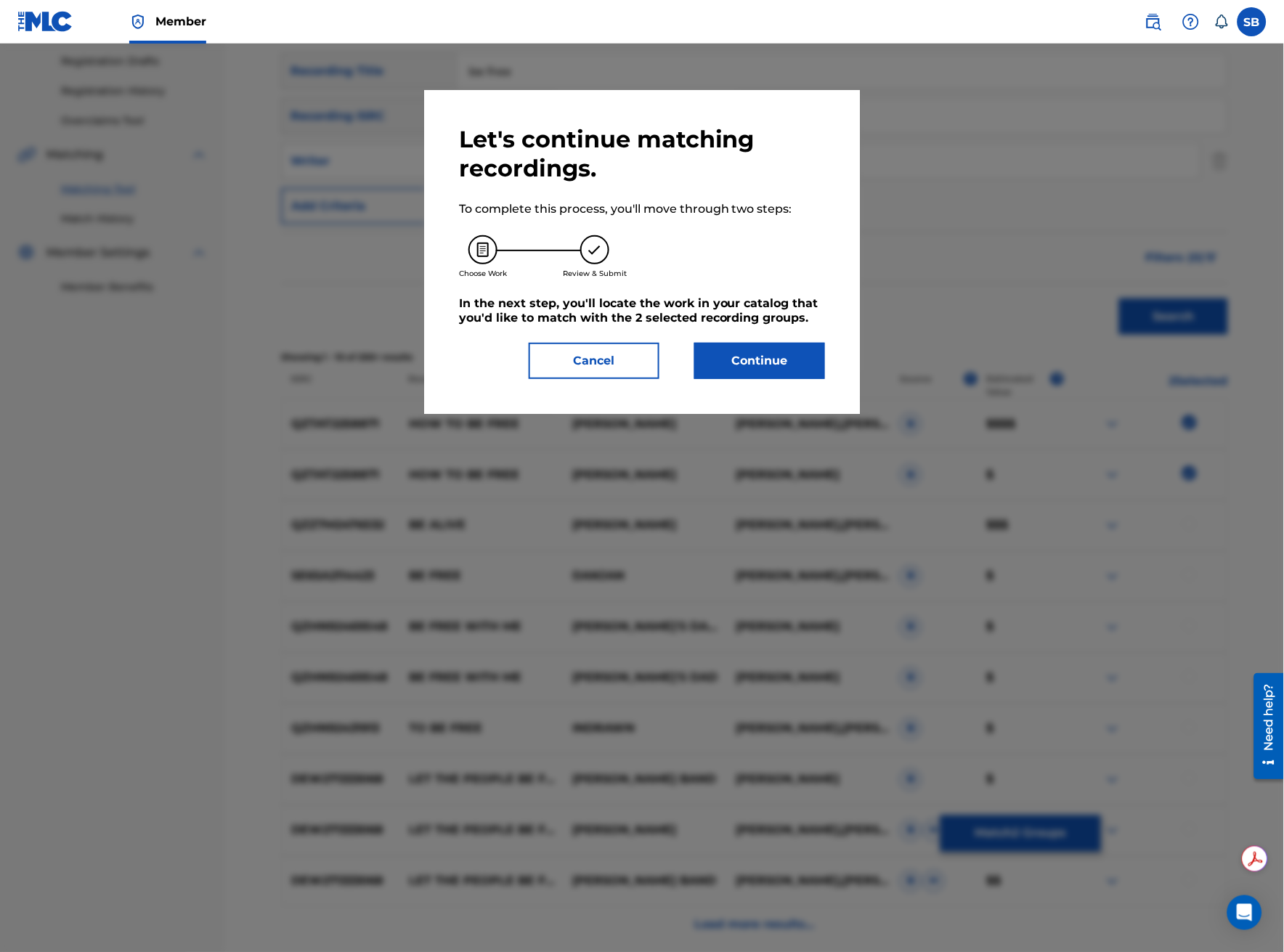 click on "Continue" at bounding box center [760, 361] 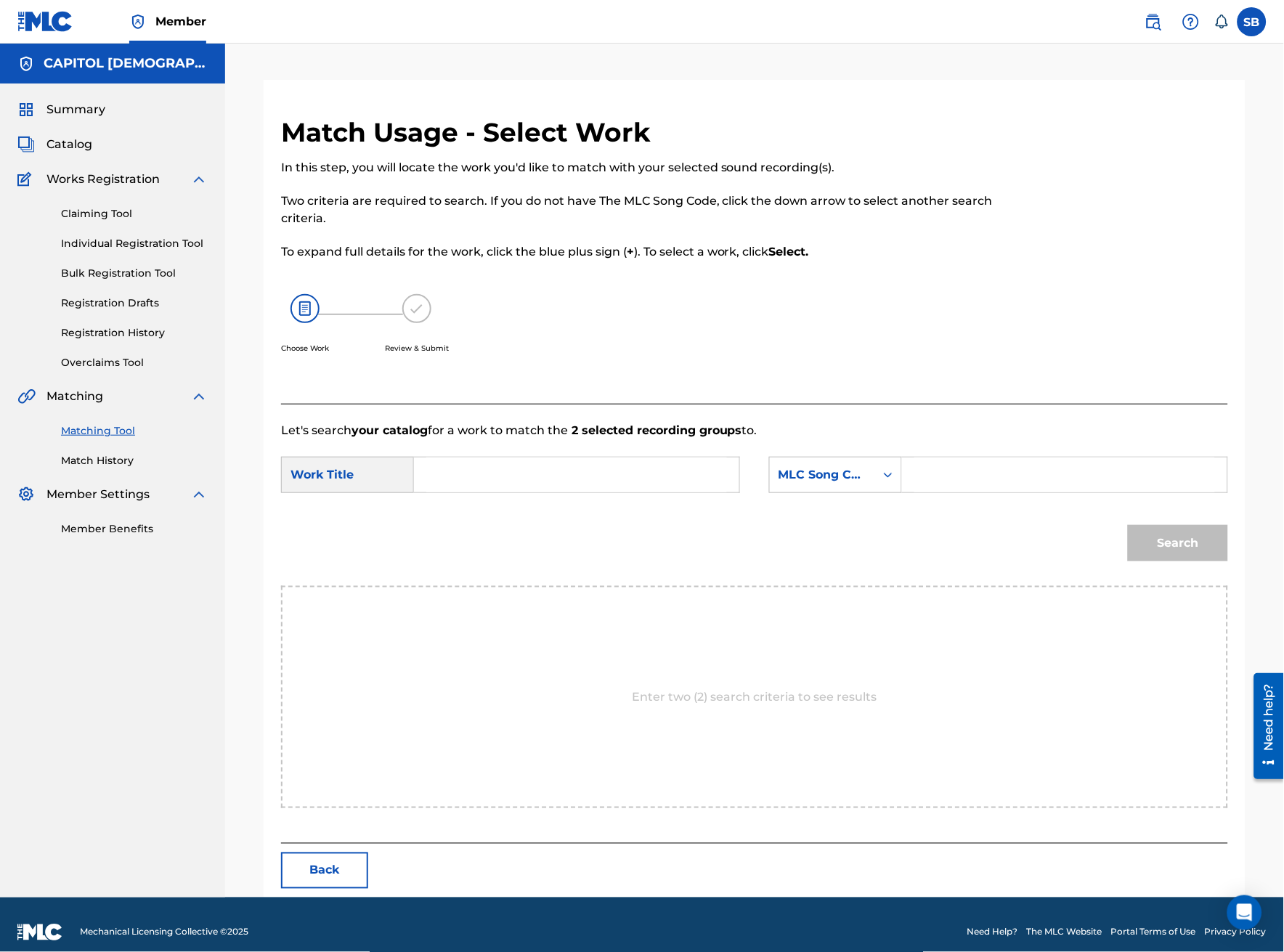 click at bounding box center [577, 475] 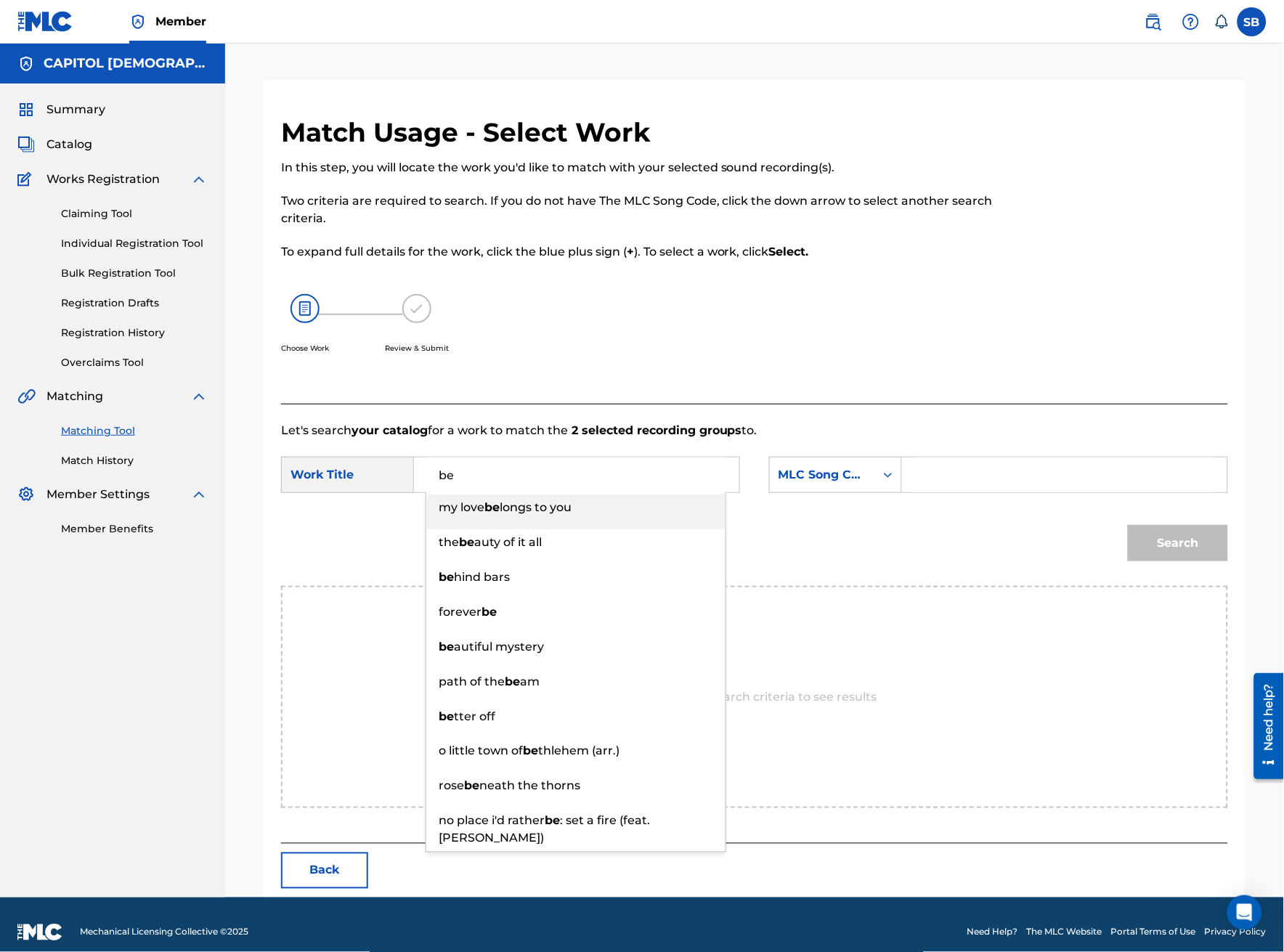 type on "b" 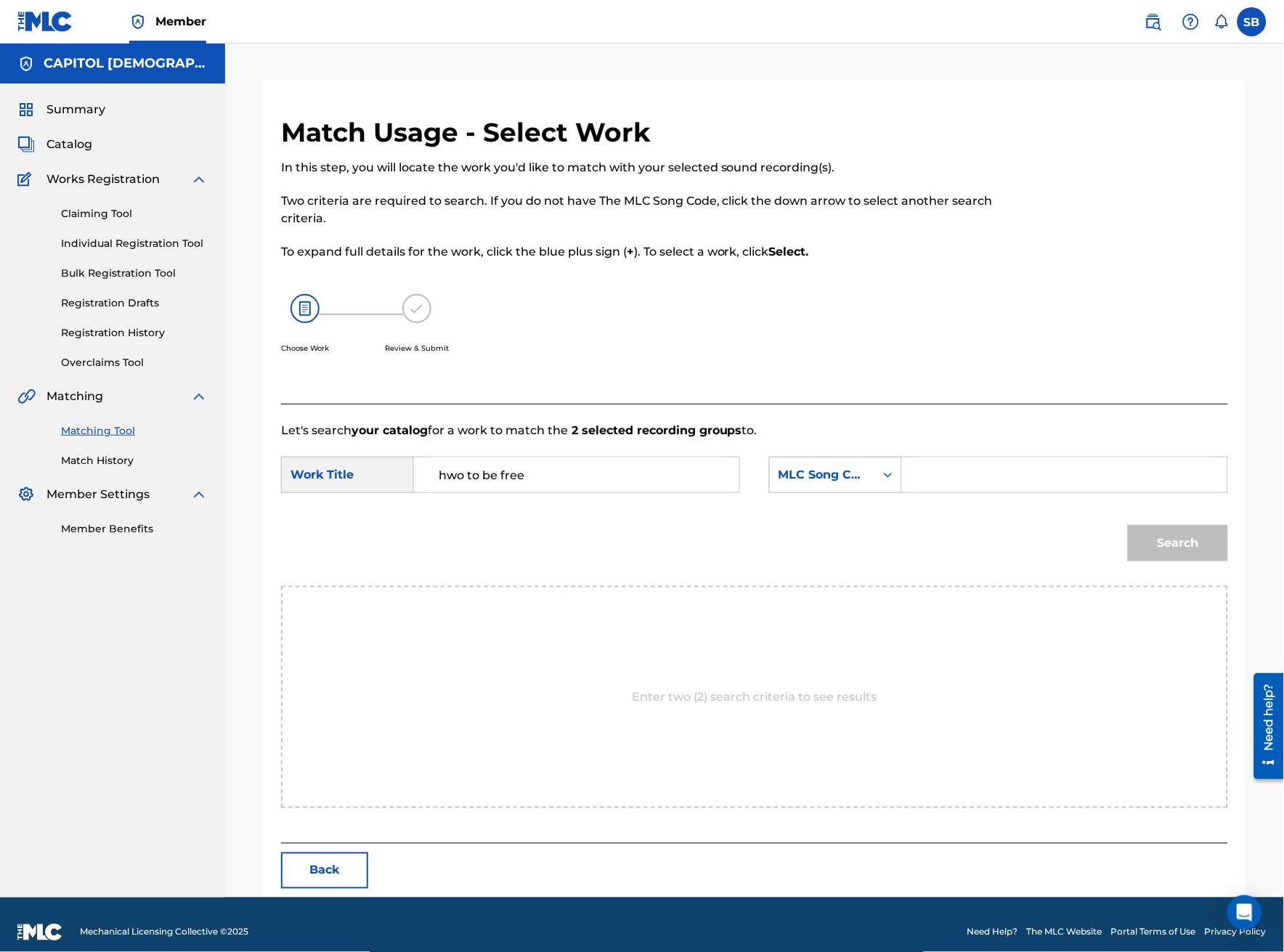 type on "hwo to be free" 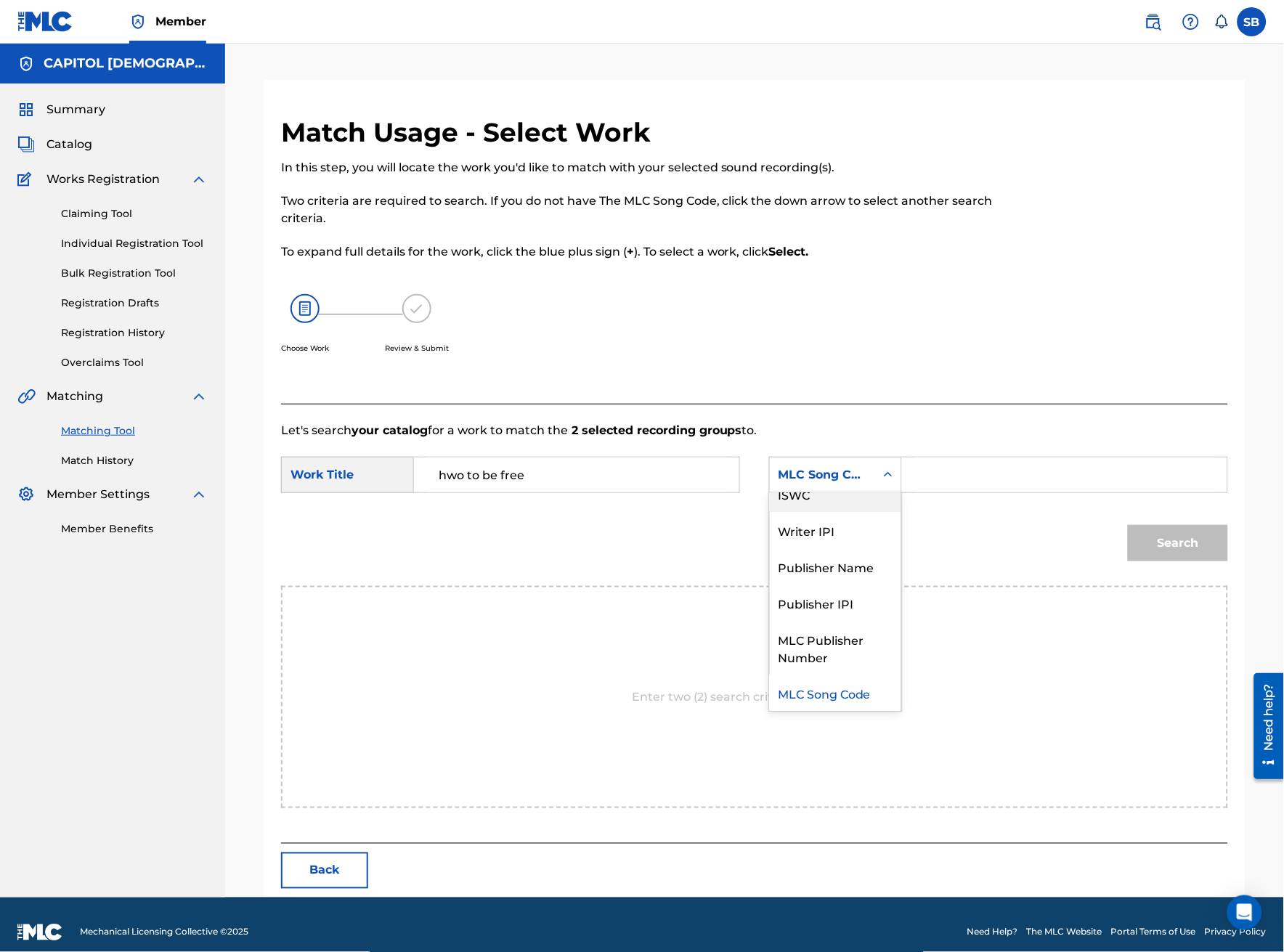scroll, scrollTop: 0, scrollLeft: 0, axis: both 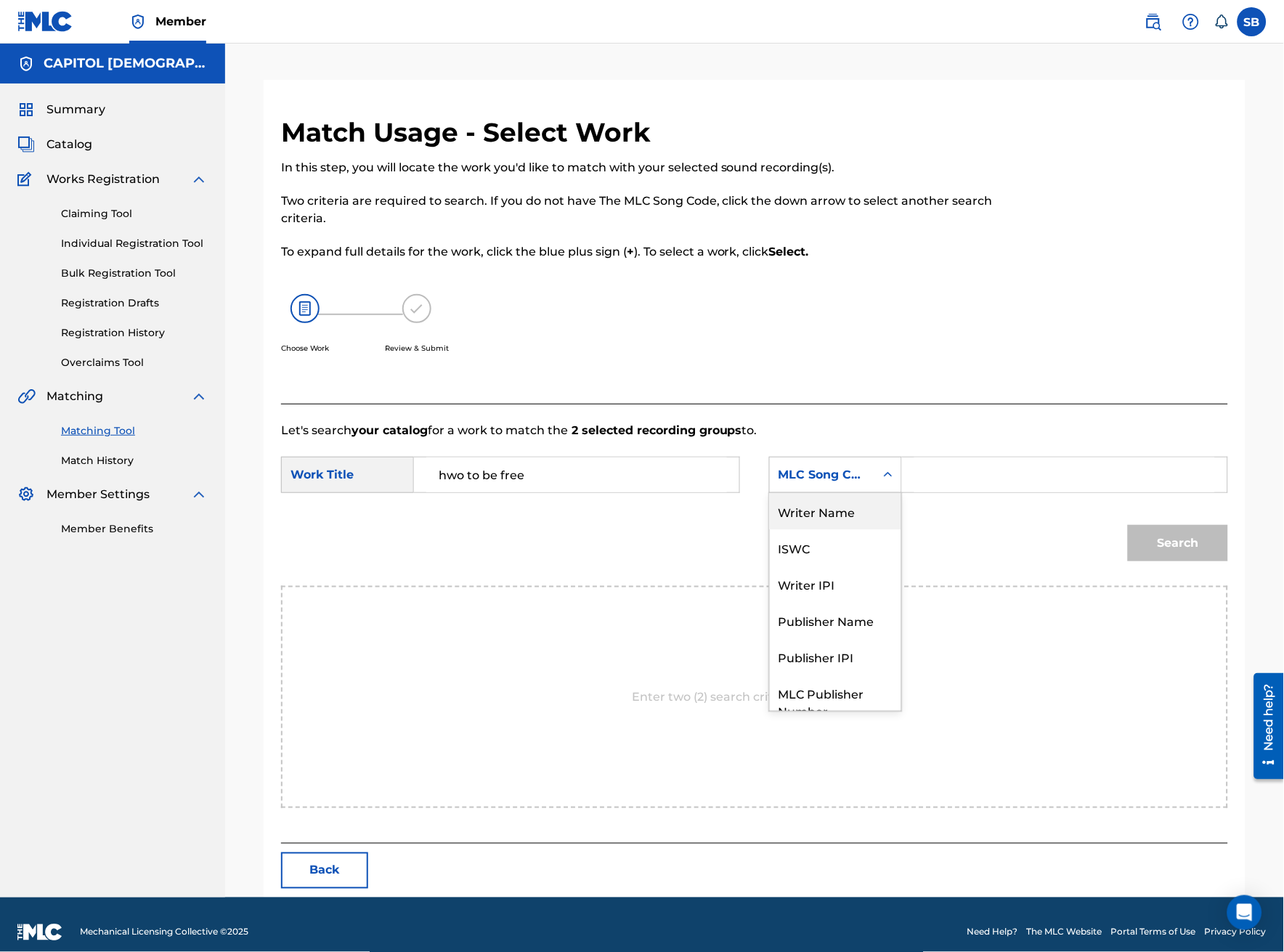 click on "Writer Name" at bounding box center [835, 511] 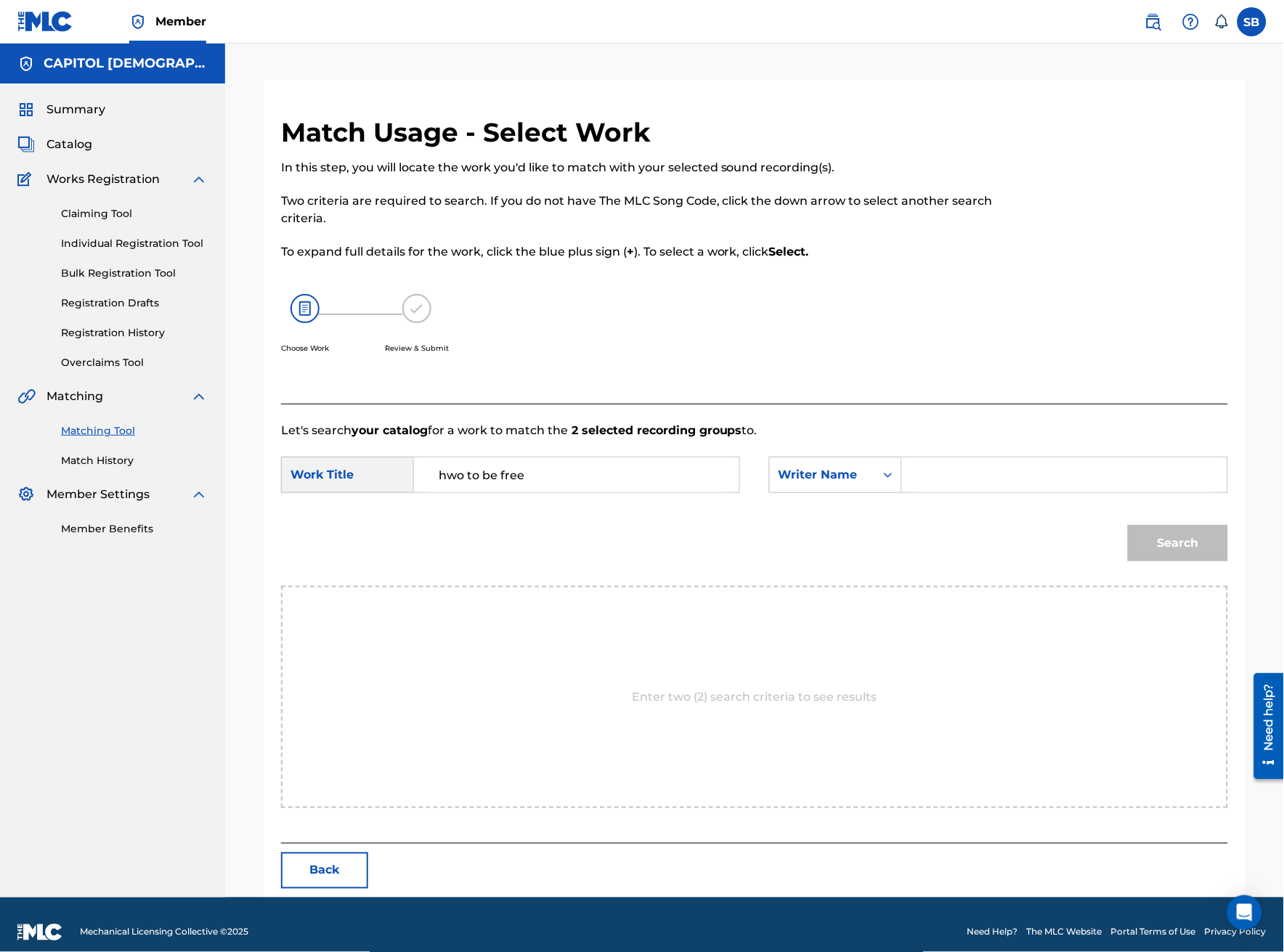 click at bounding box center [1065, 475] 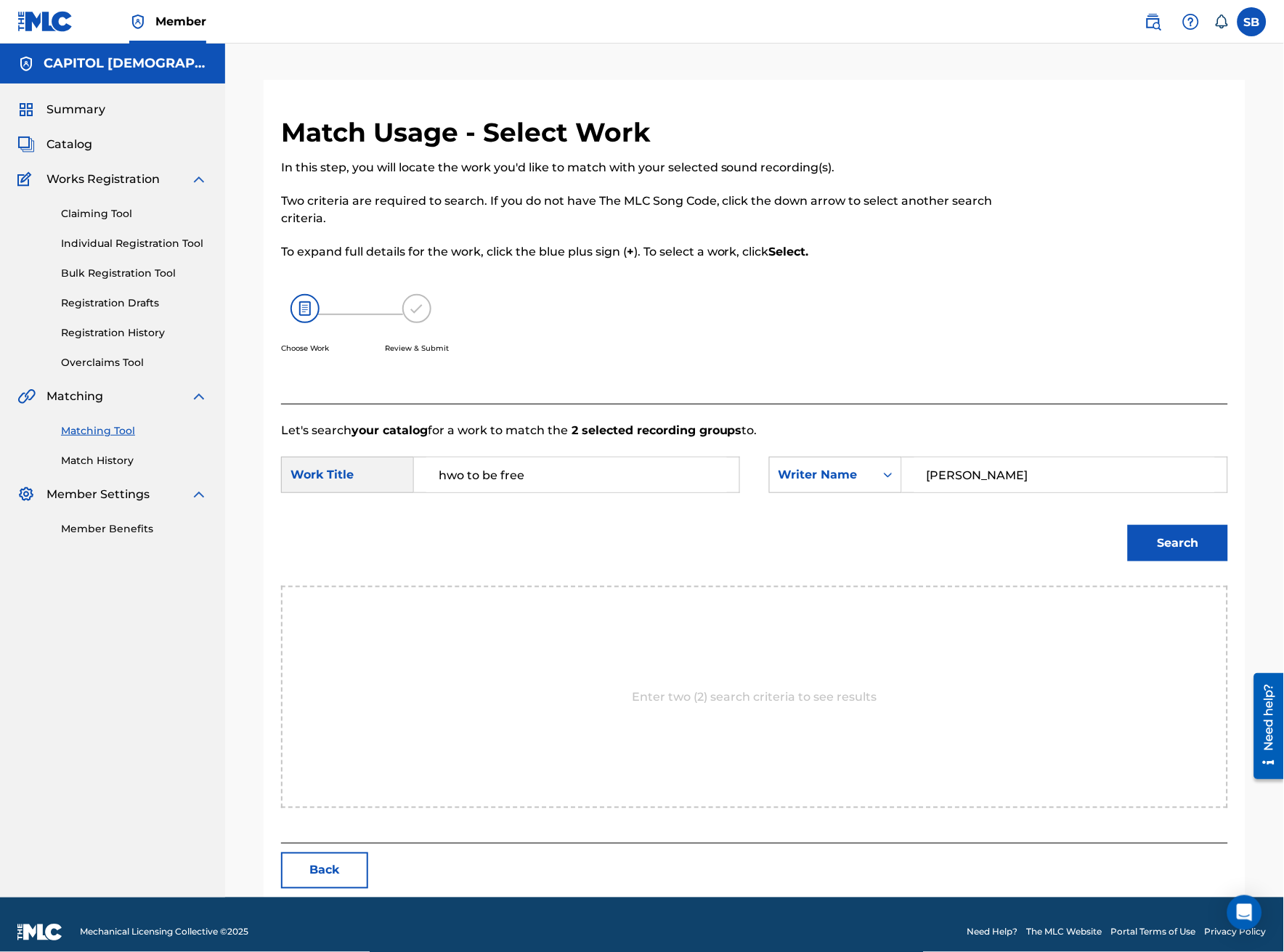 click on "Search" at bounding box center (1178, 543) 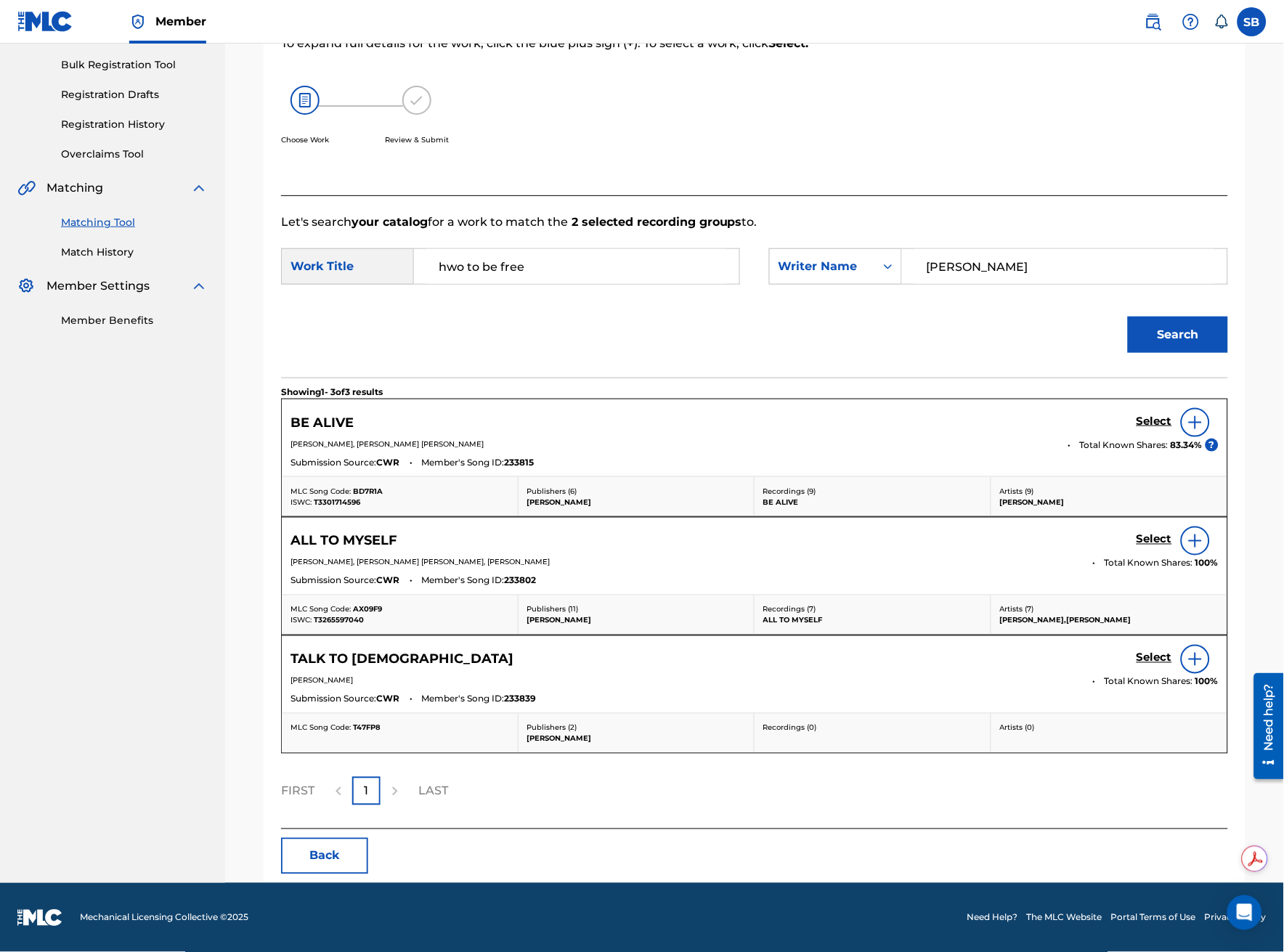 scroll, scrollTop: 209, scrollLeft: 0, axis: vertical 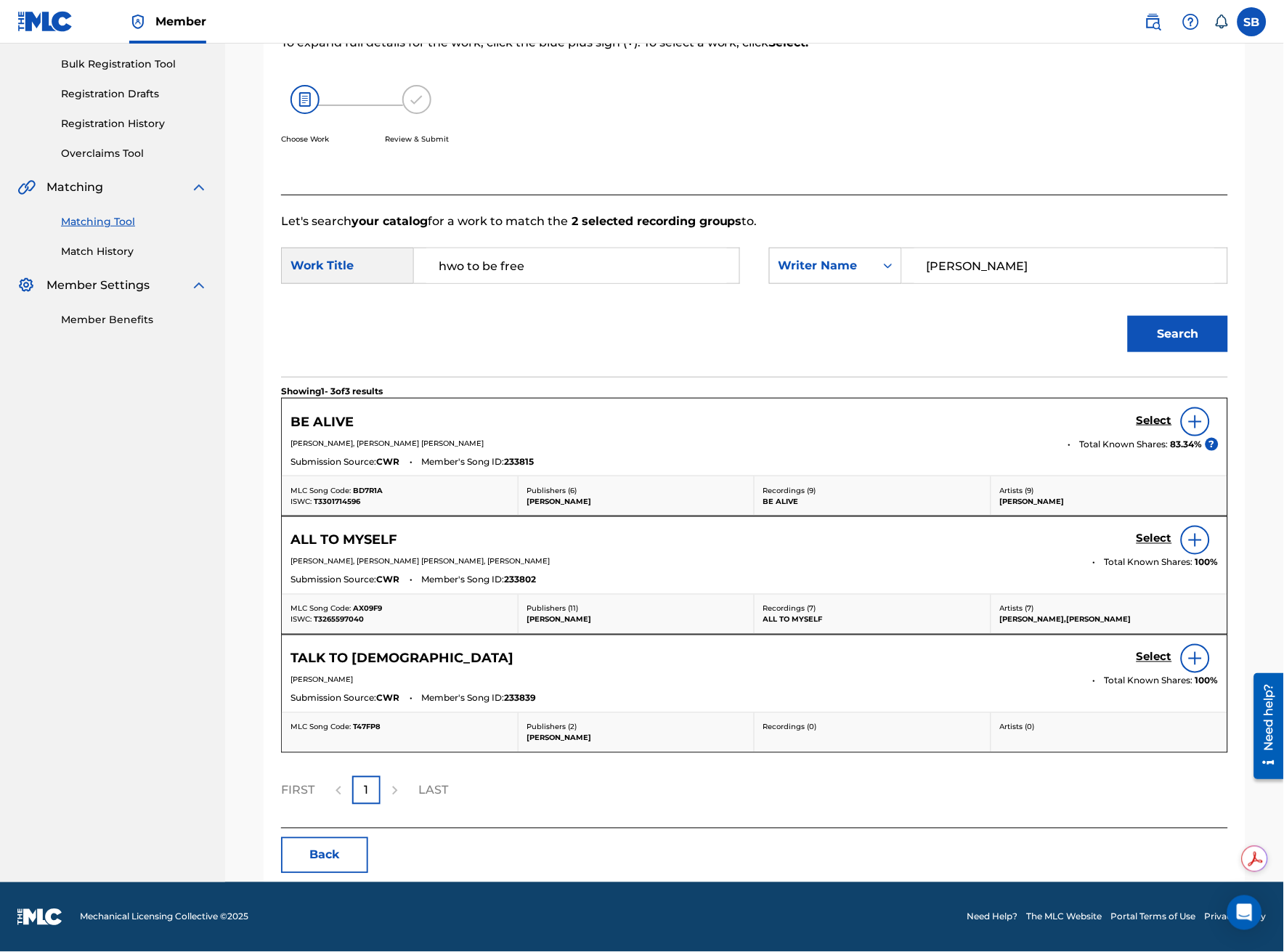 click on "Back" at bounding box center [325, 855] 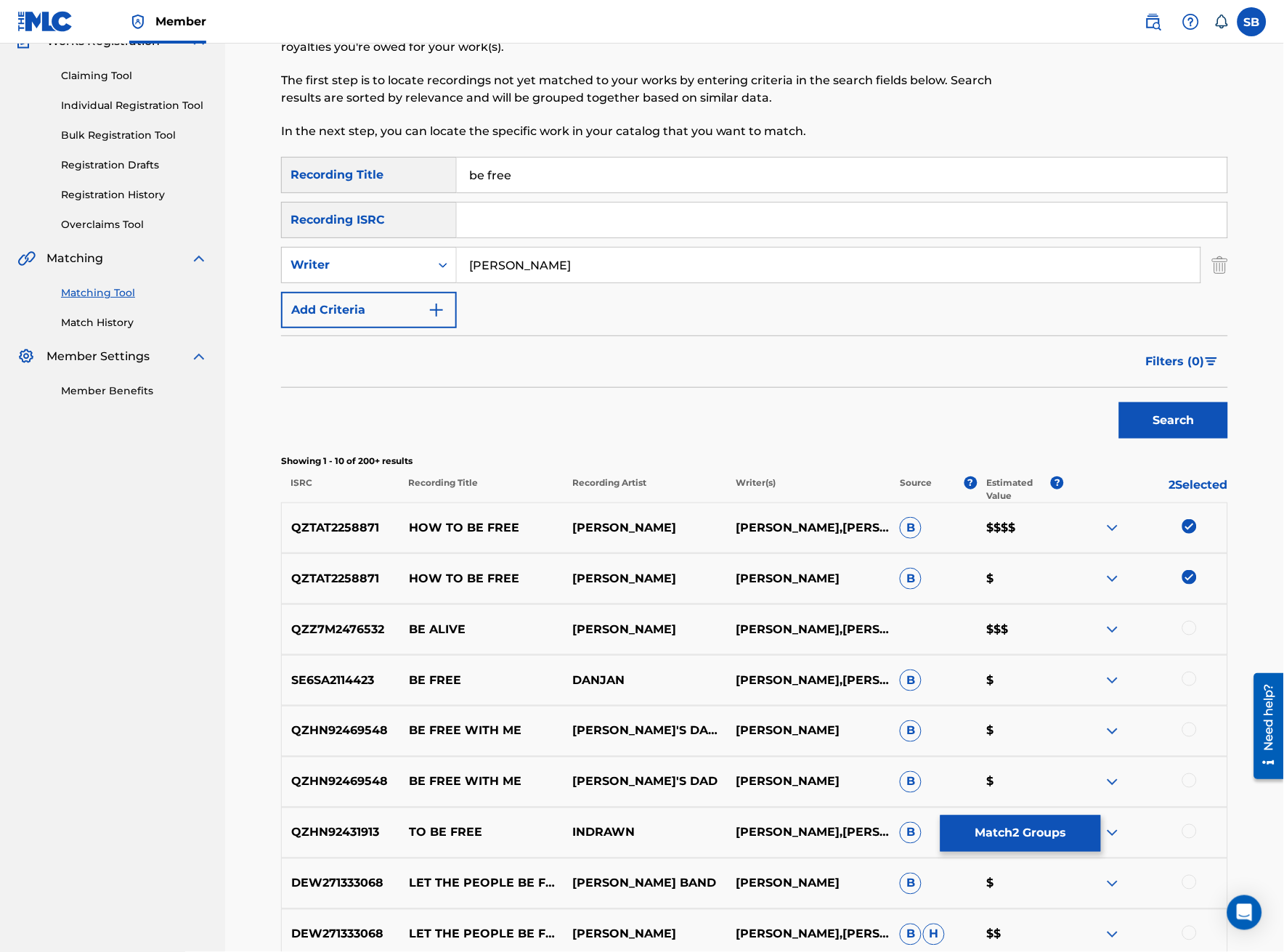 scroll, scrollTop: 133, scrollLeft: 0, axis: vertical 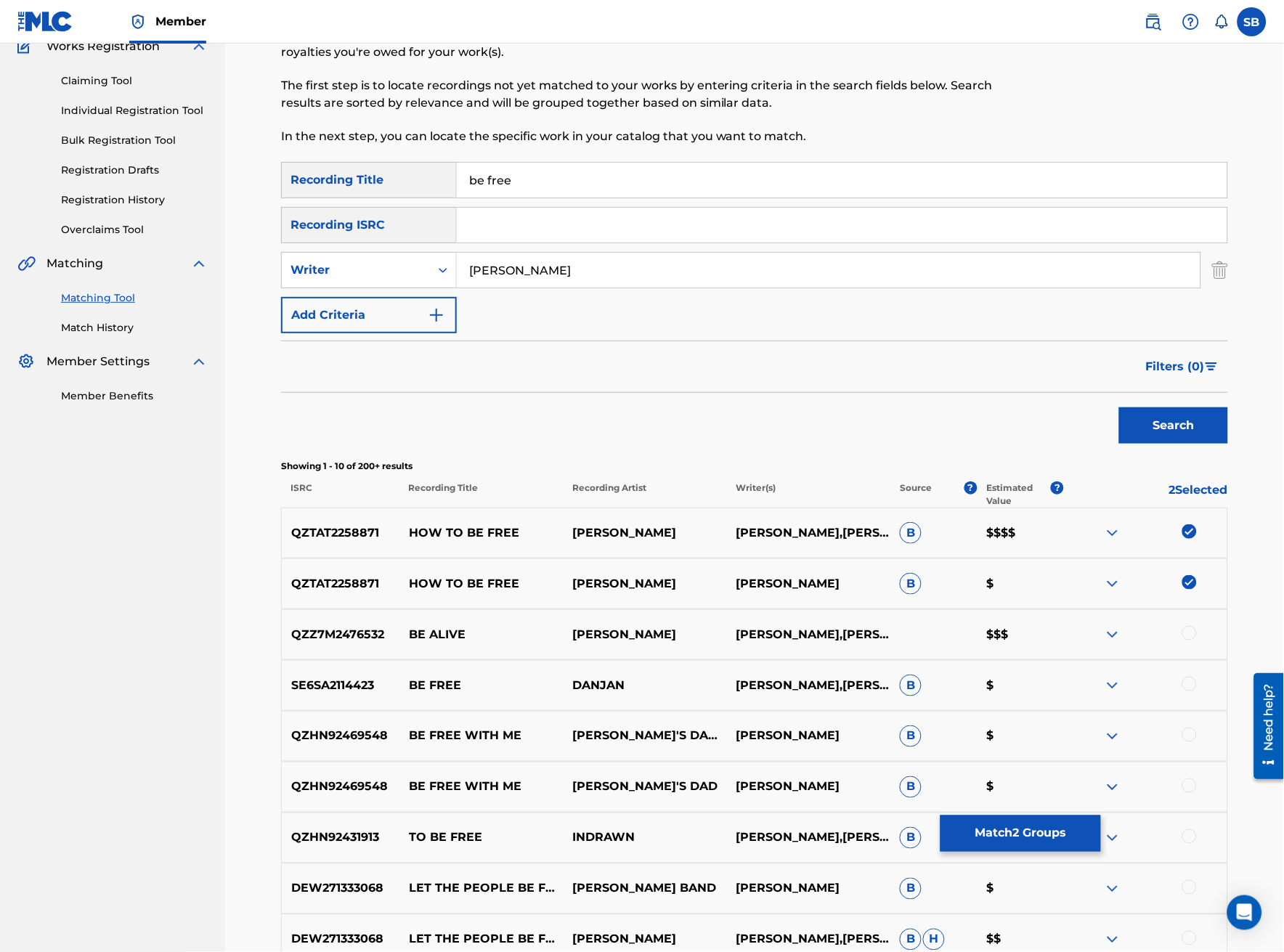 click on "be free" at bounding box center [842, 180] 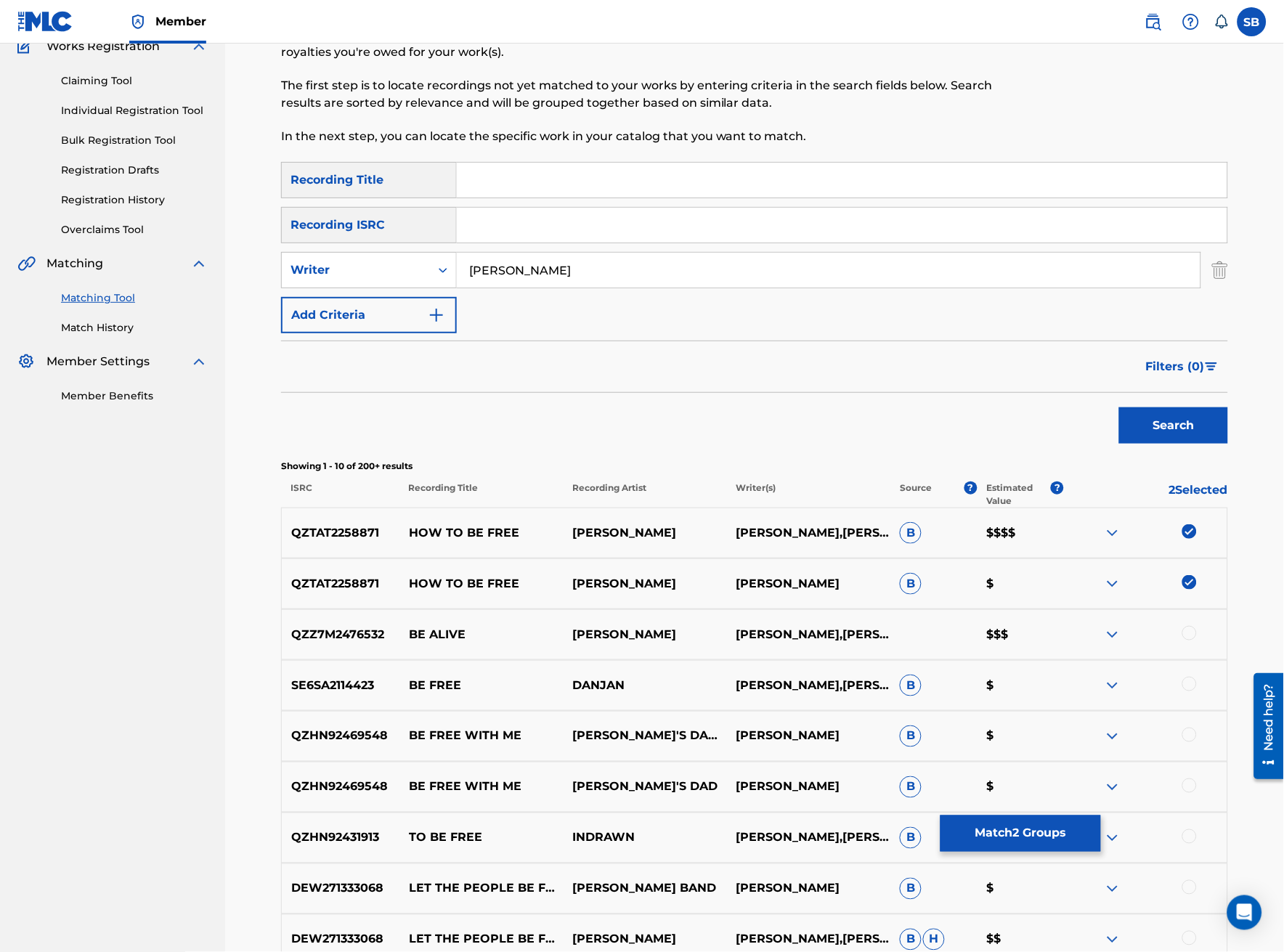 type 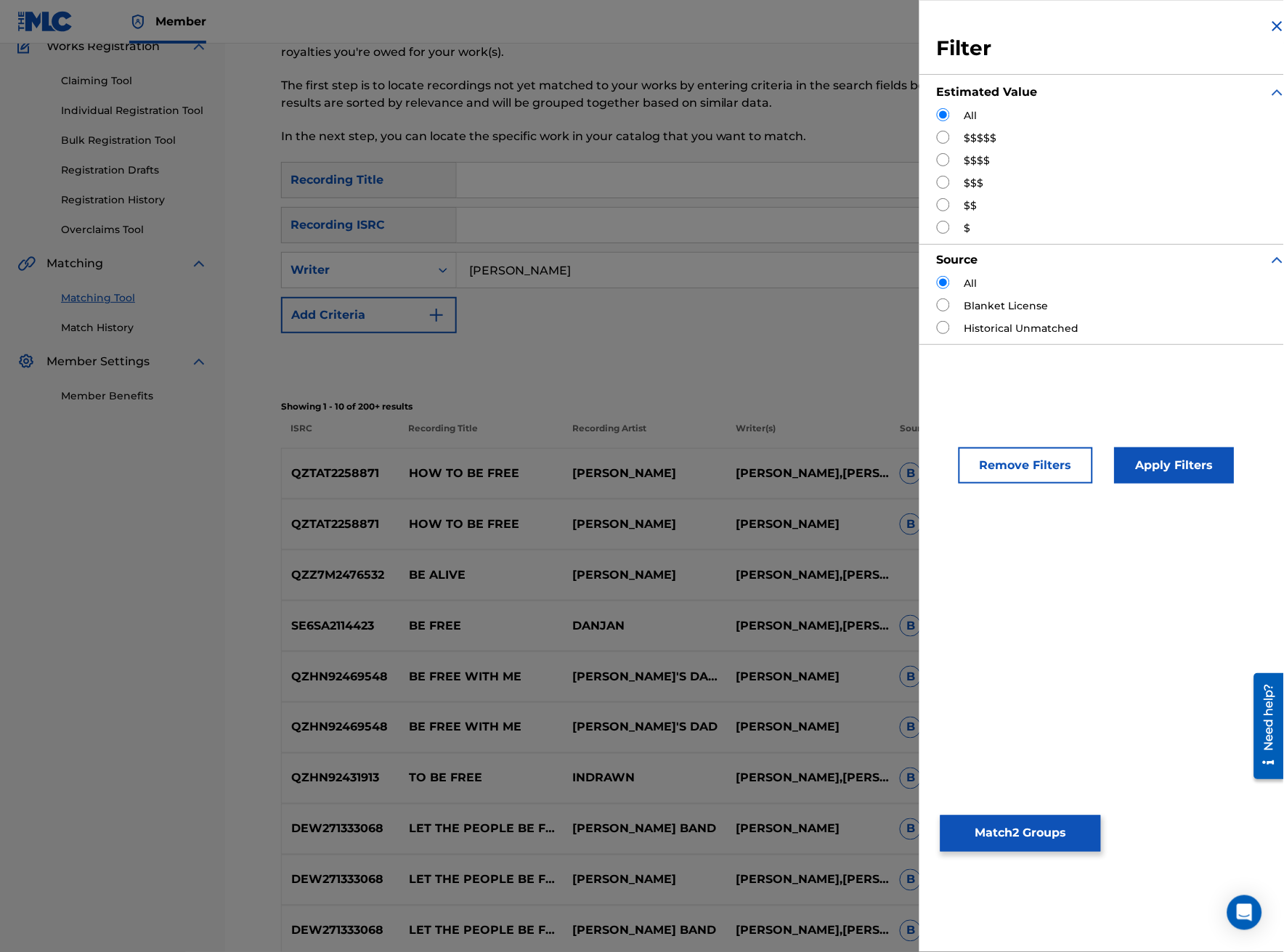 click at bounding box center (943, 137) 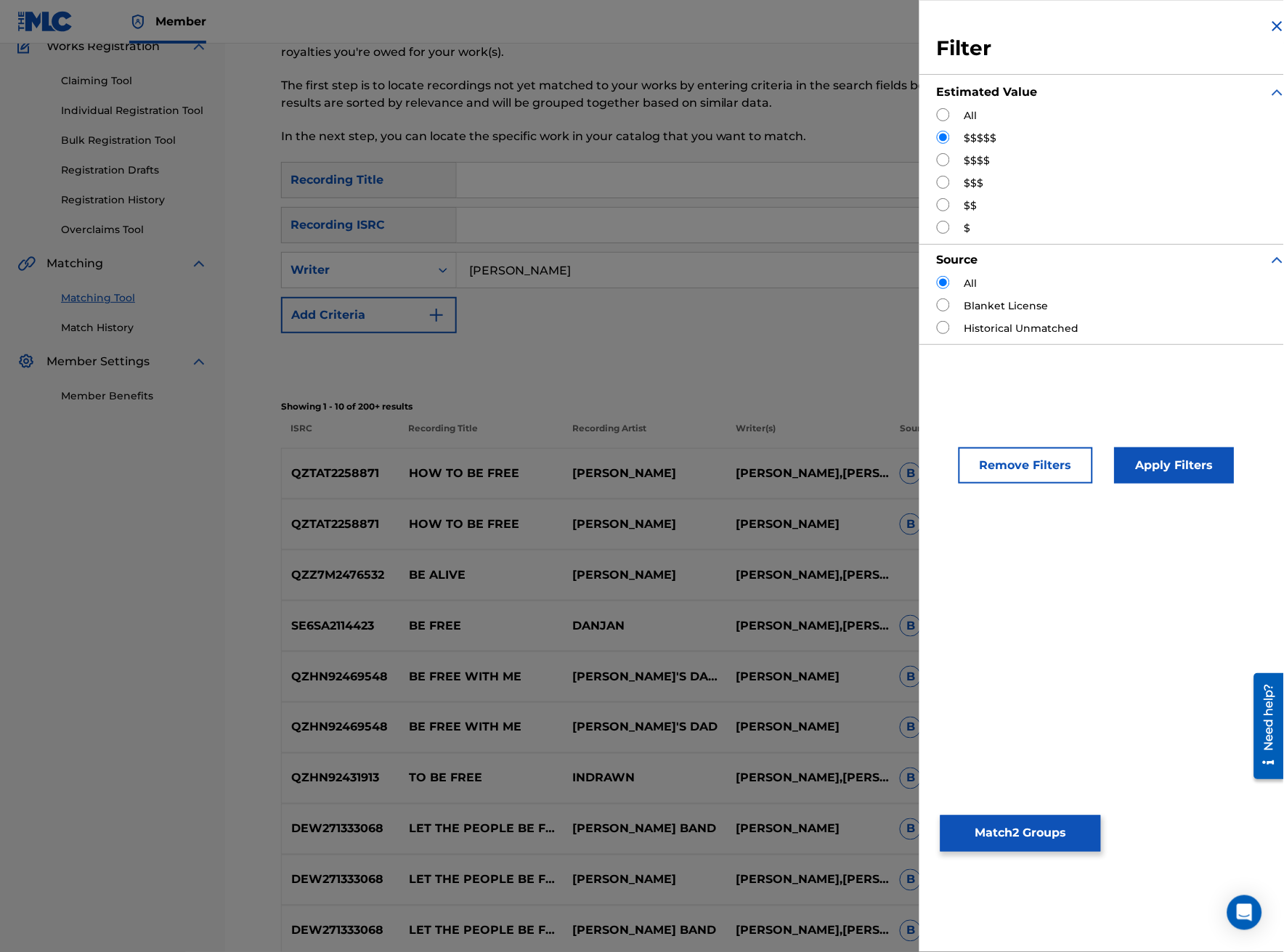 click on "Apply Filters" at bounding box center [1174, 465] 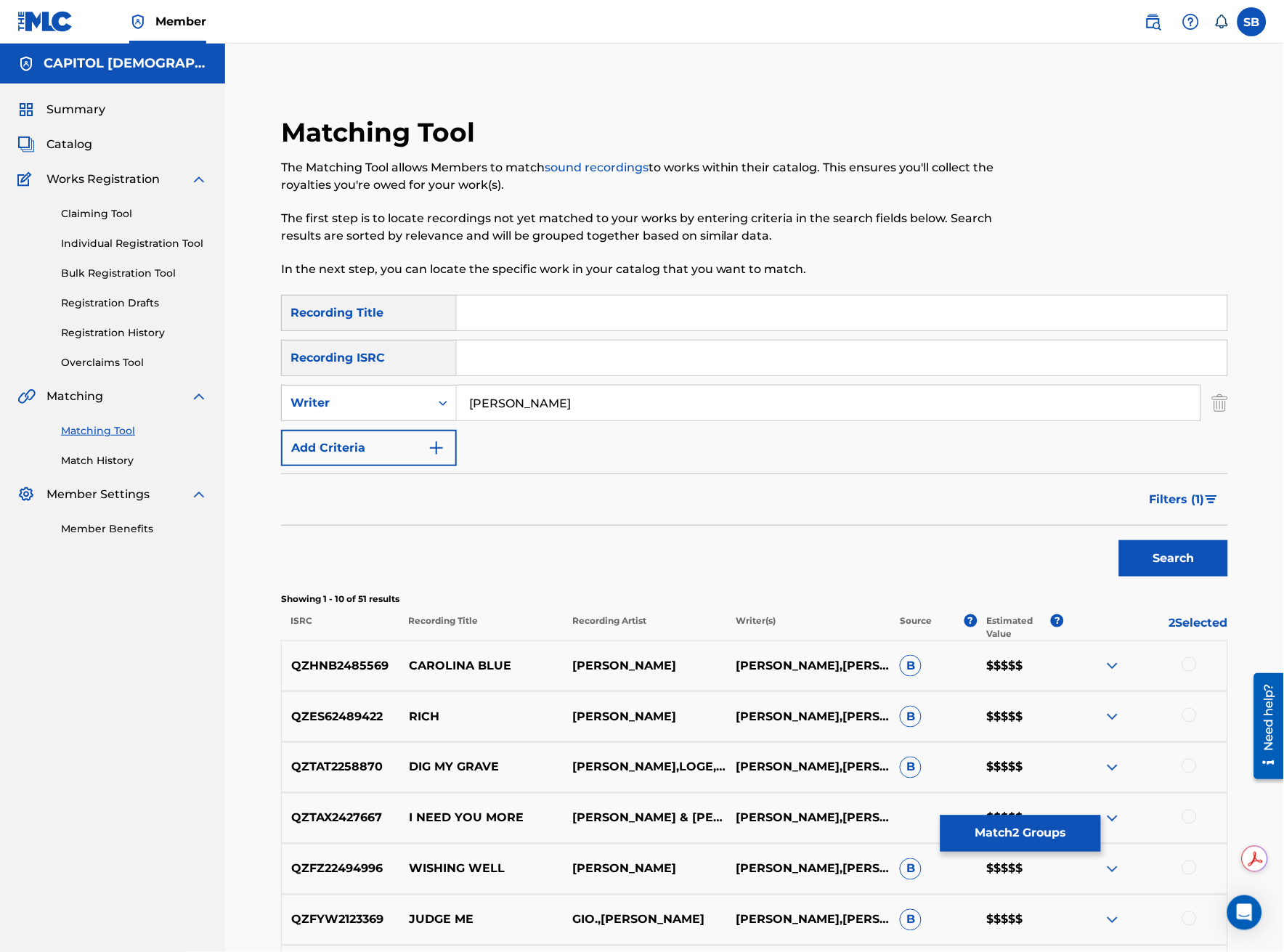 click on "Filters ( 1 )" at bounding box center [1177, 500] 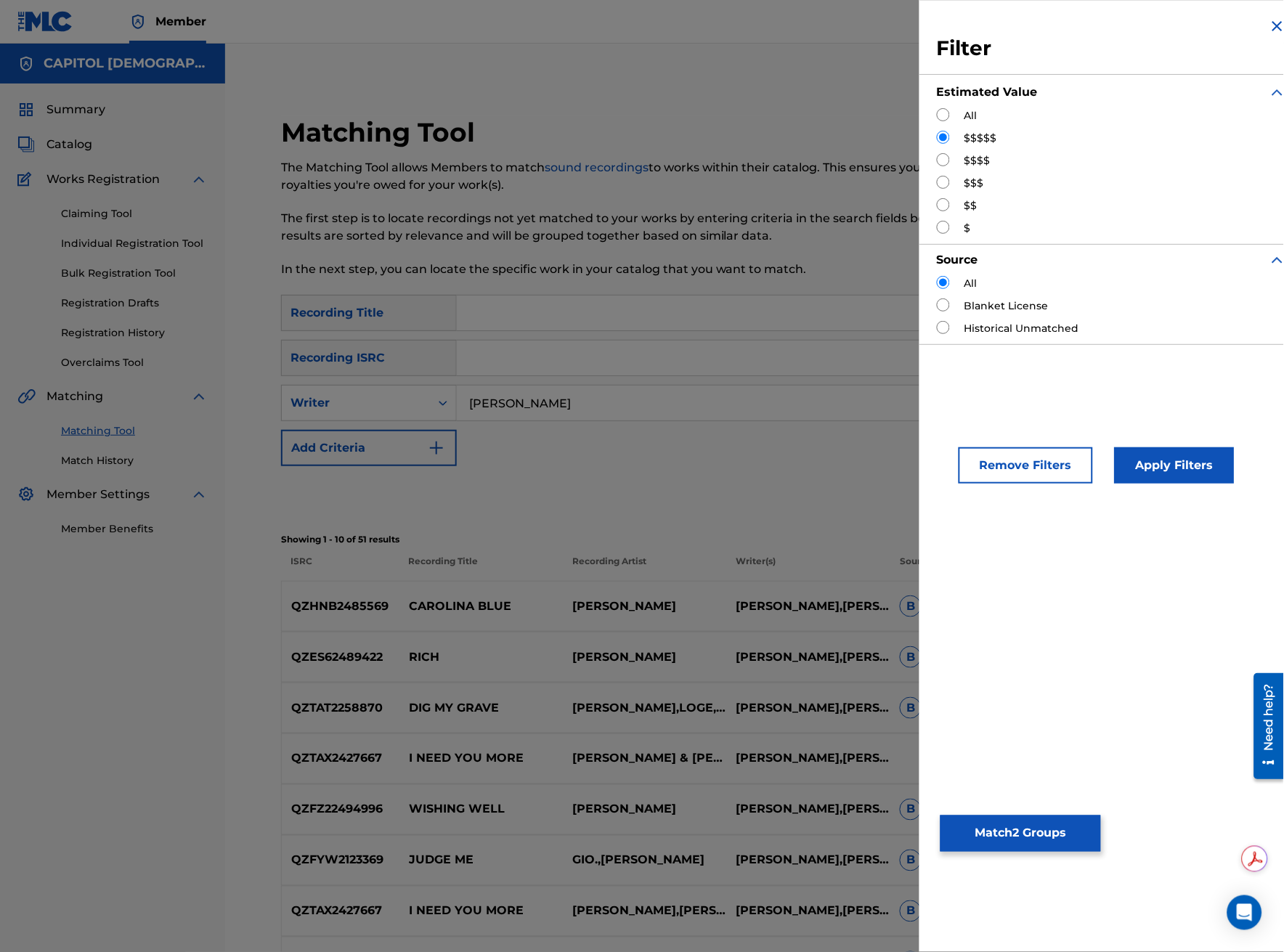 click at bounding box center (943, 160) 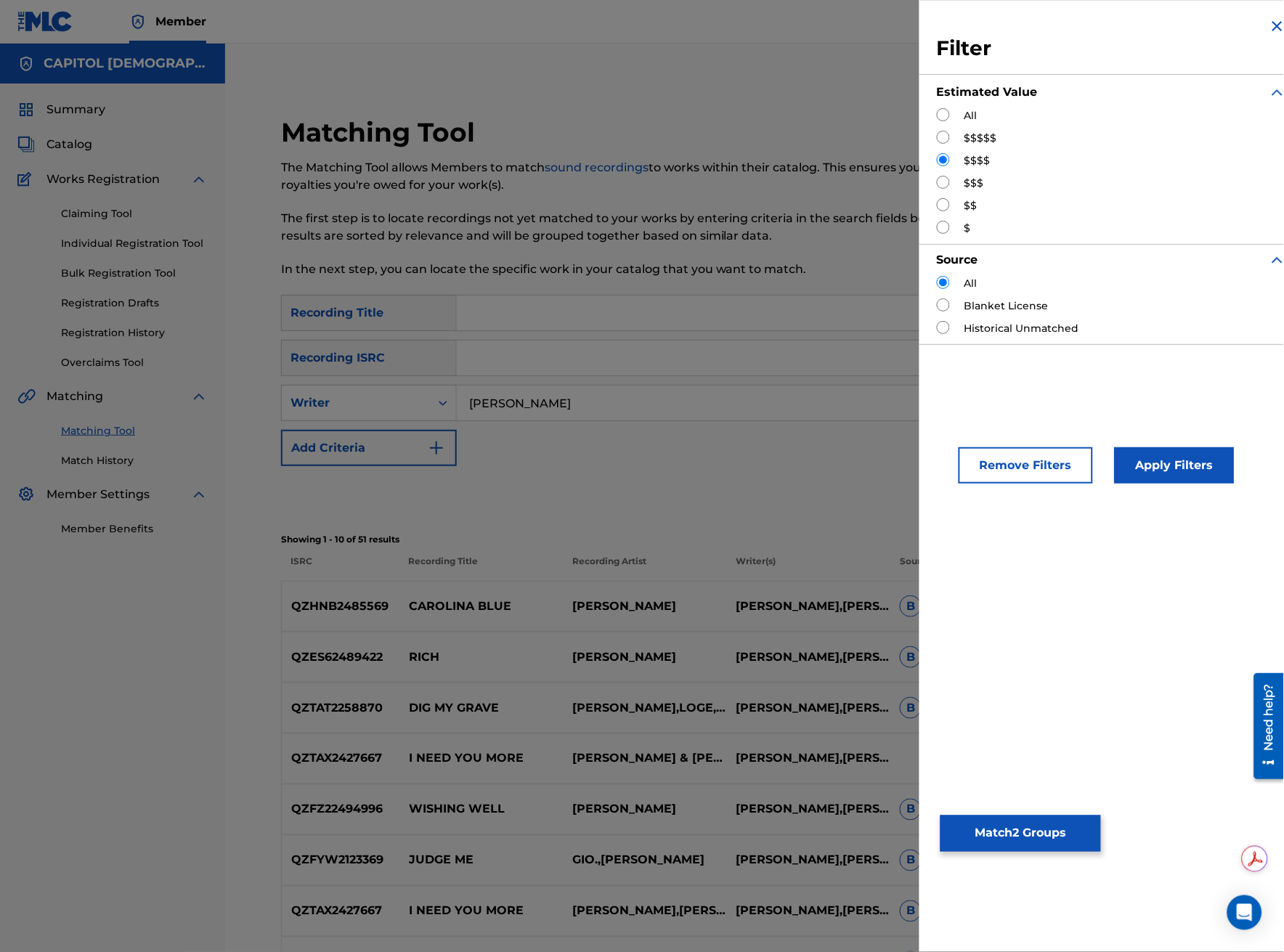 click on "Apply Filters" at bounding box center (1174, 465) 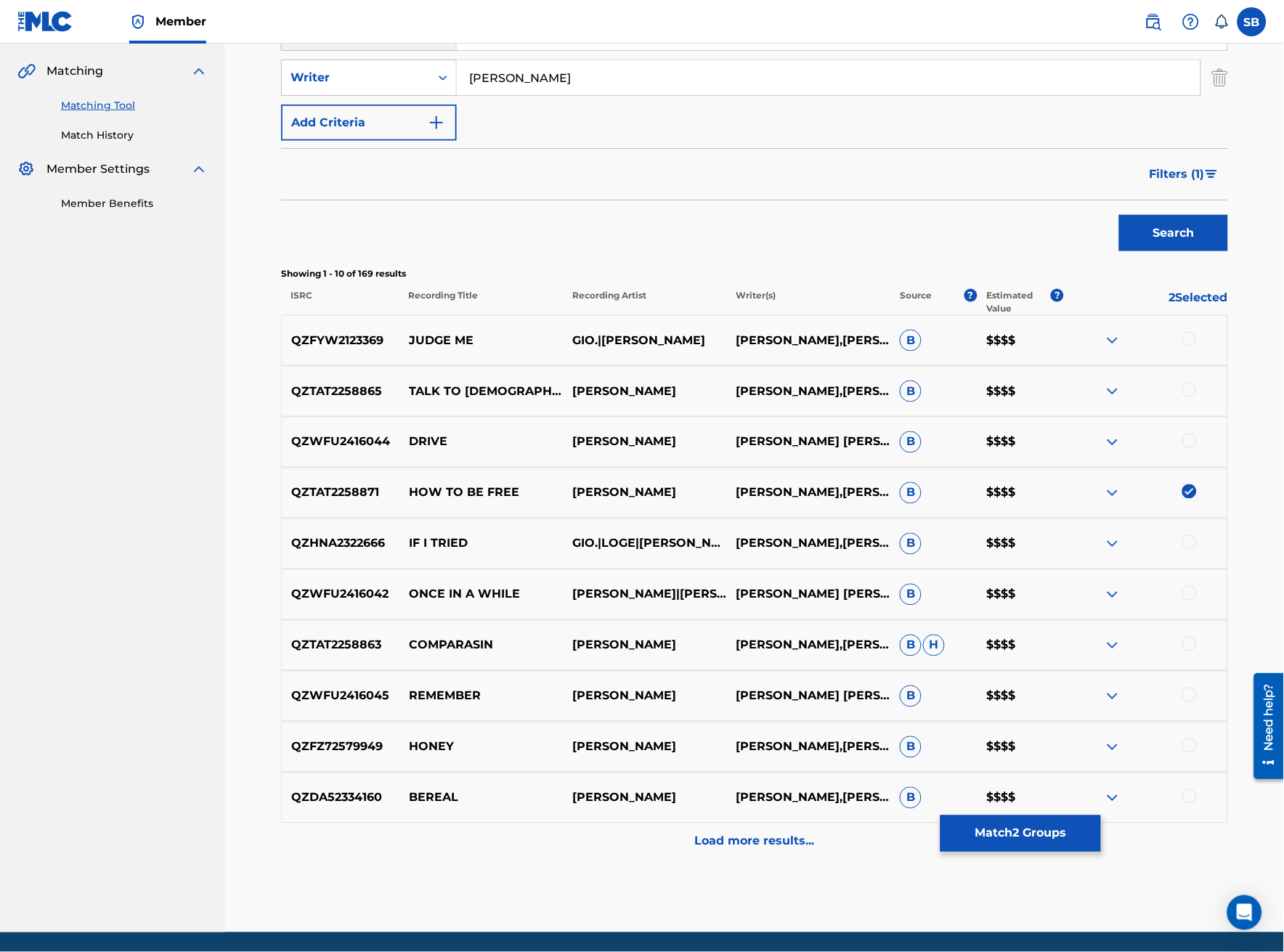 scroll, scrollTop: 375, scrollLeft: 0, axis: vertical 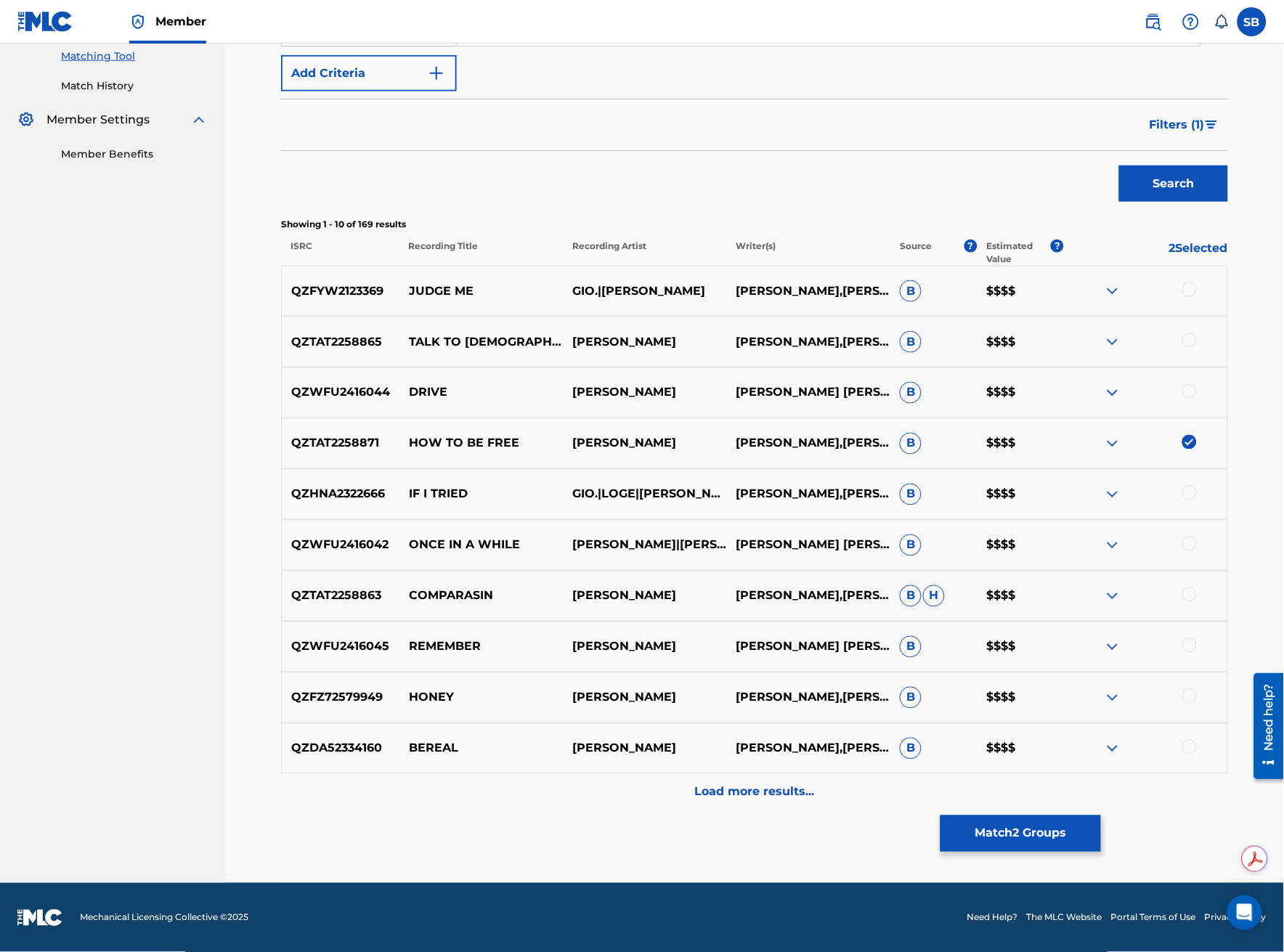 click on "Load more results..." at bounding box center (755, 792) 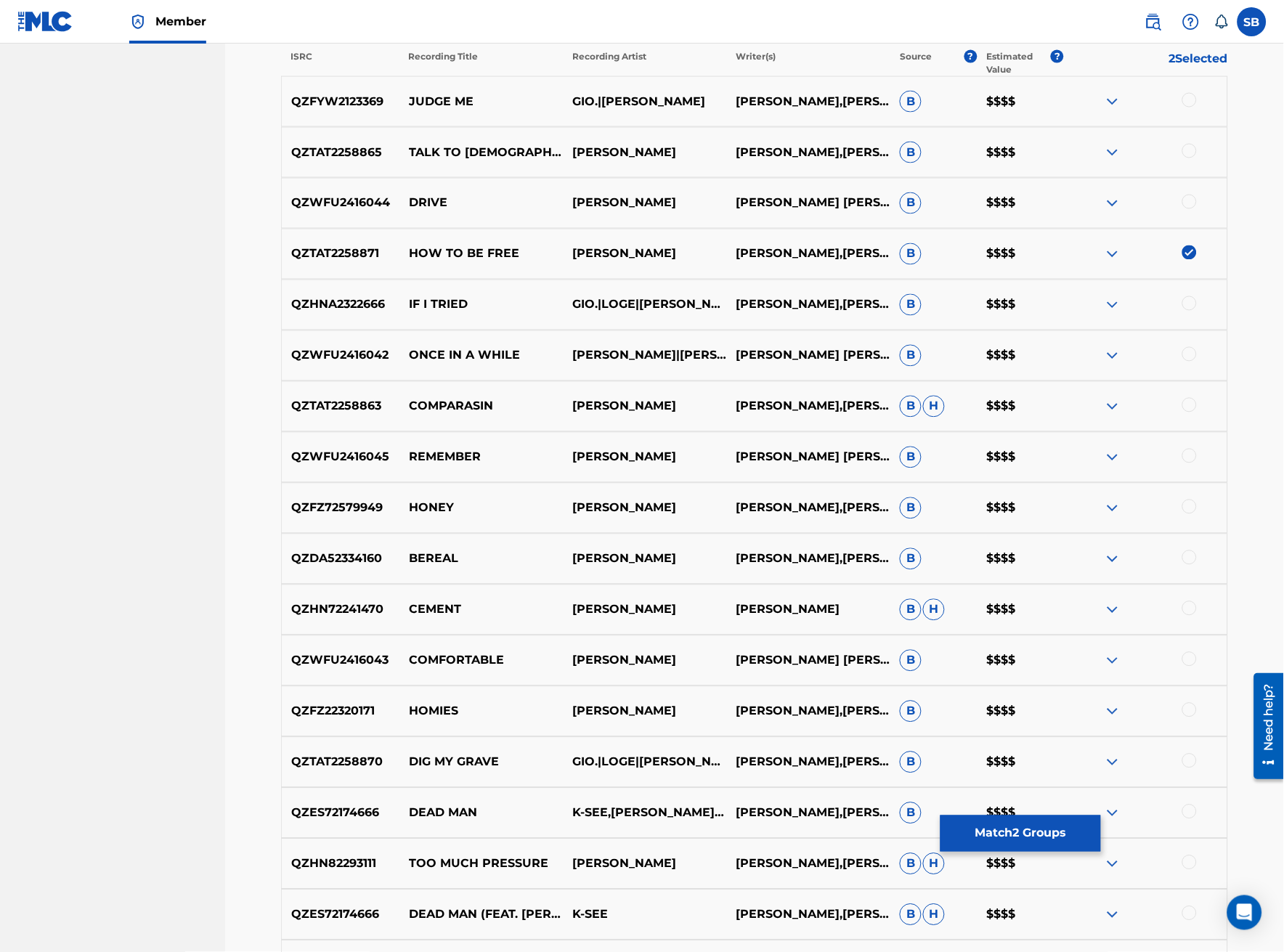 scroll, scrollTop: 484, scrollLeft: 0, axis: vertical 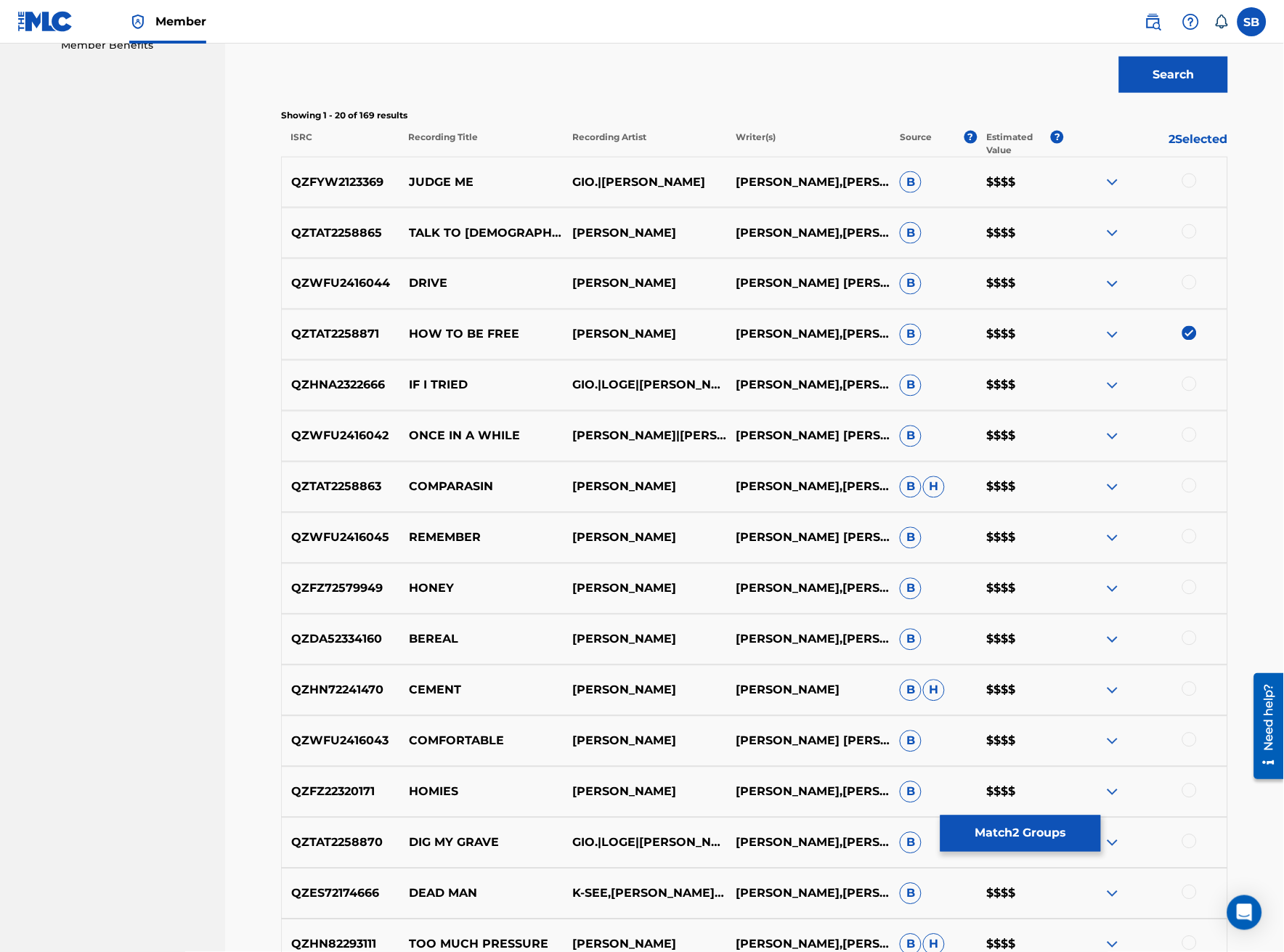 click at bounding box center [1190, 333] 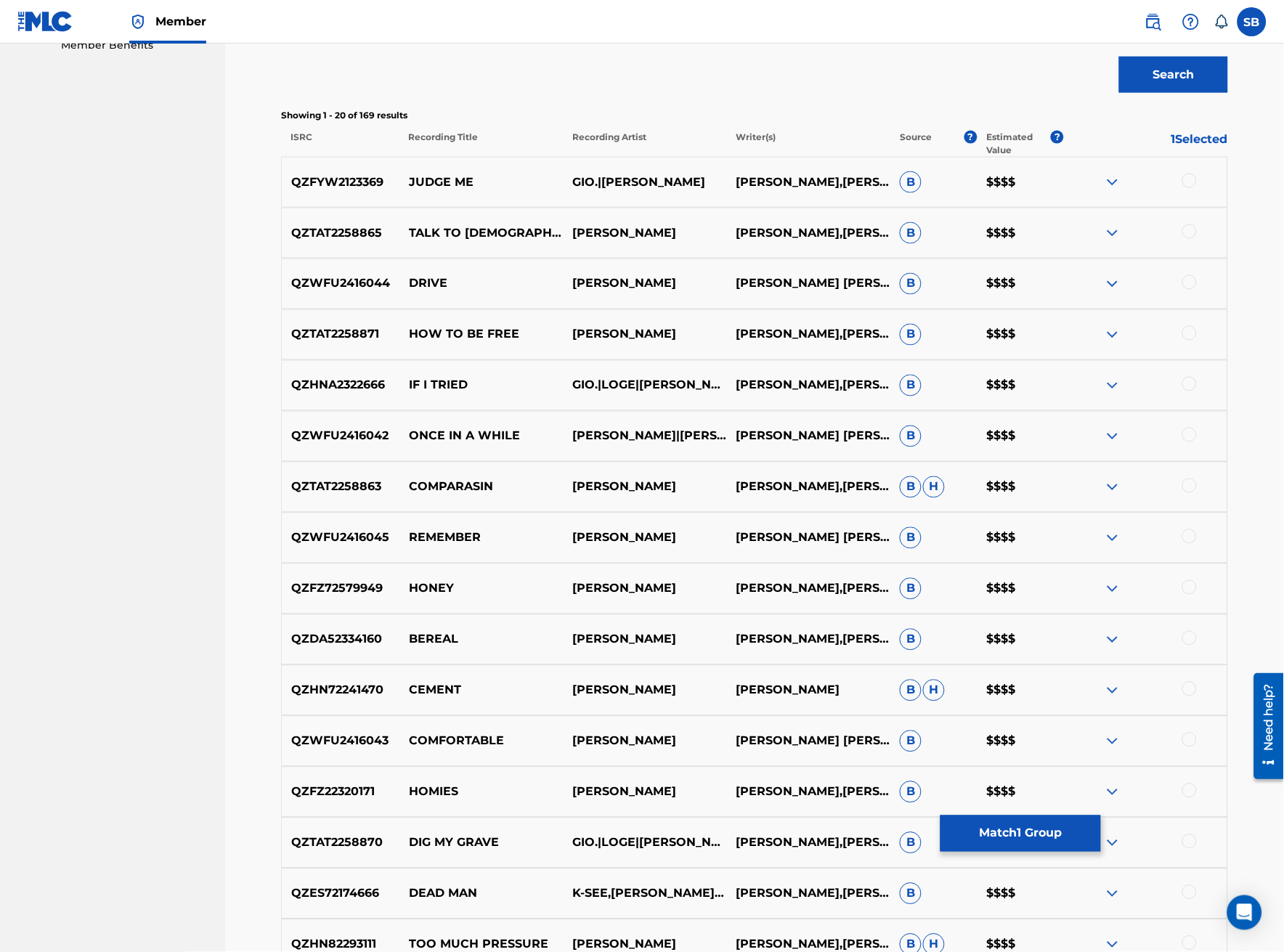 click at bounding box center [1190, 486] 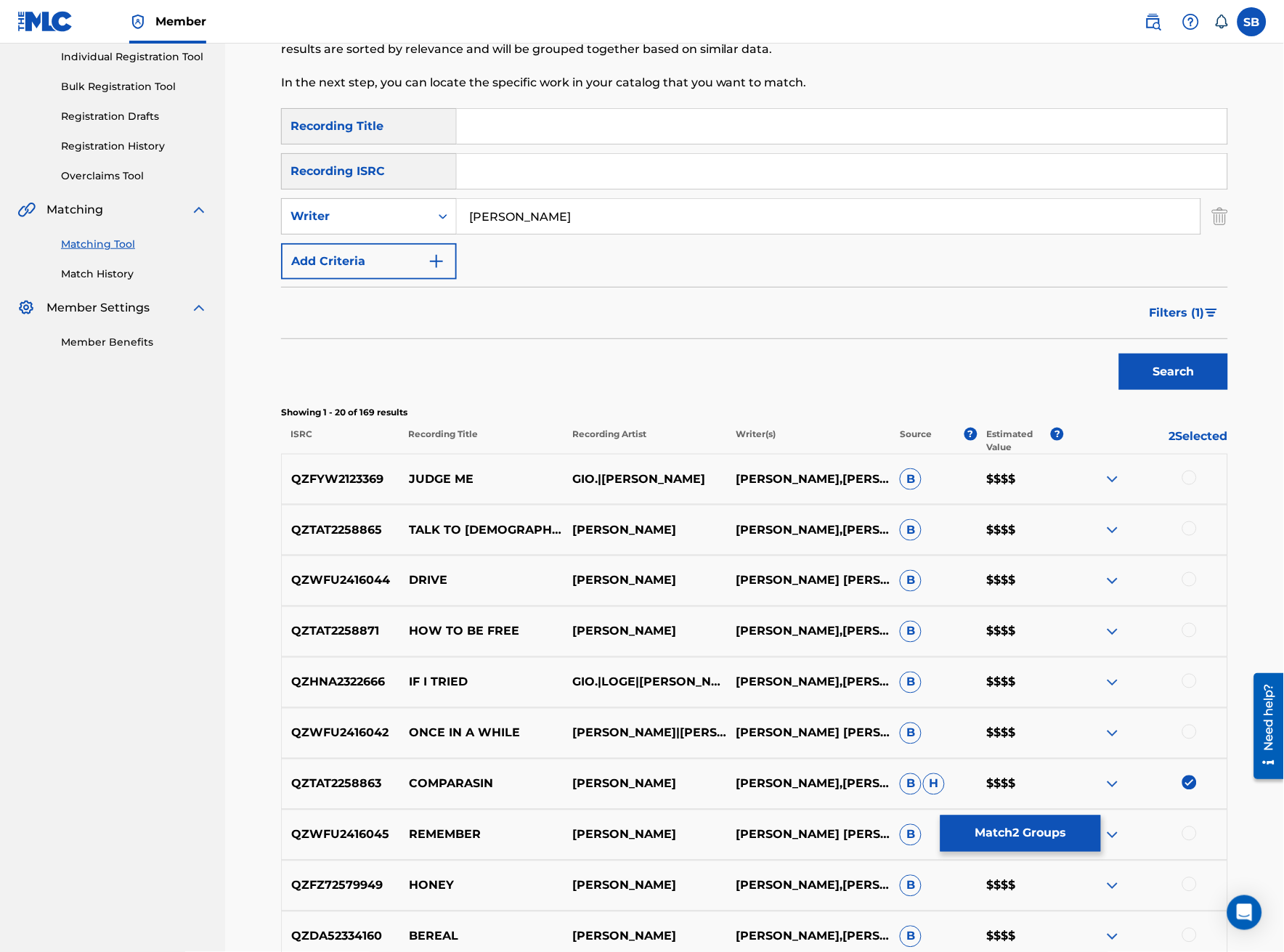 scroll, scrollTop: 161, scrollLeft: 0, axis: vertical 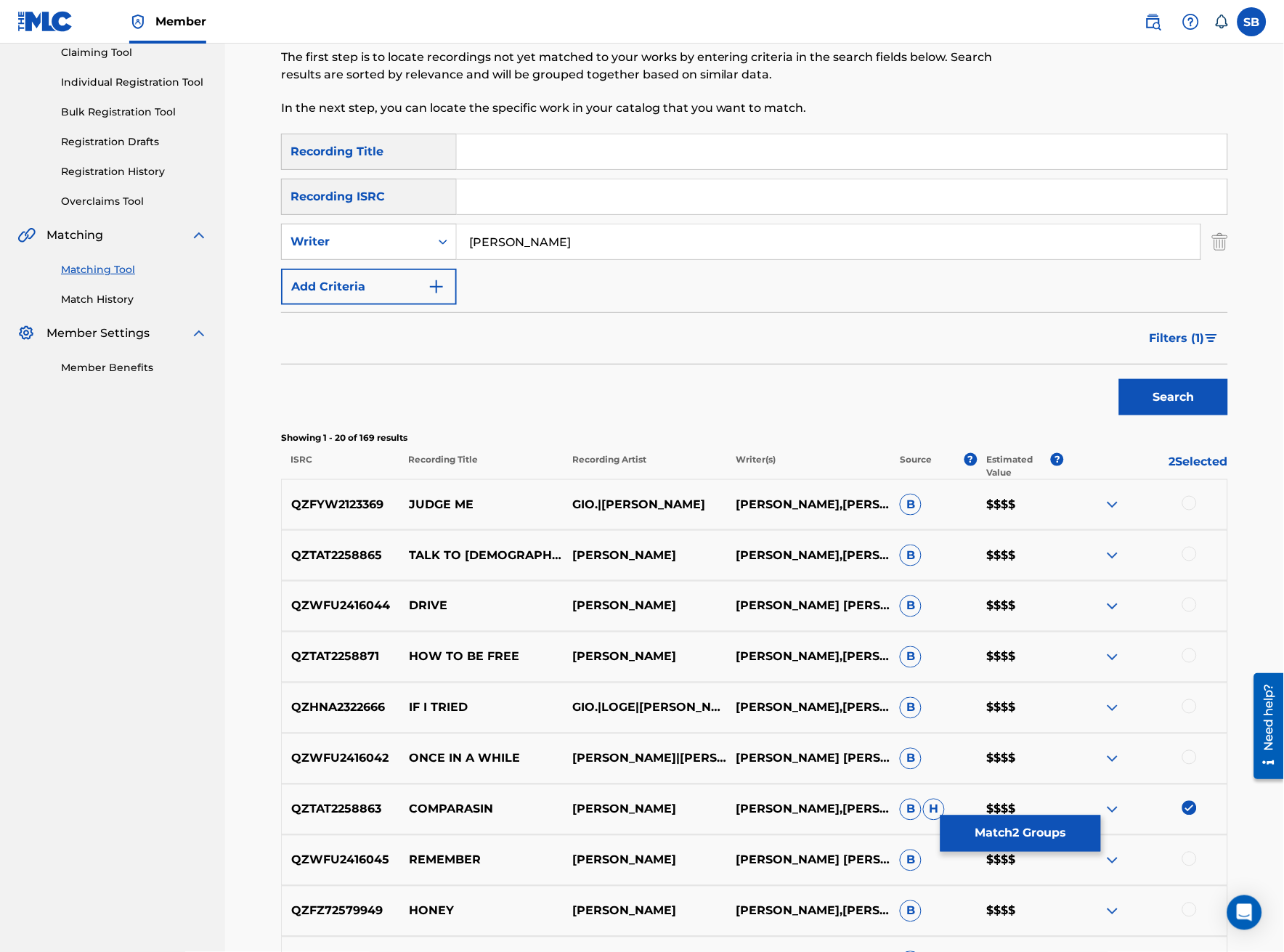 click on "Filters ( 1 )" at bounding box center (1185, 338) 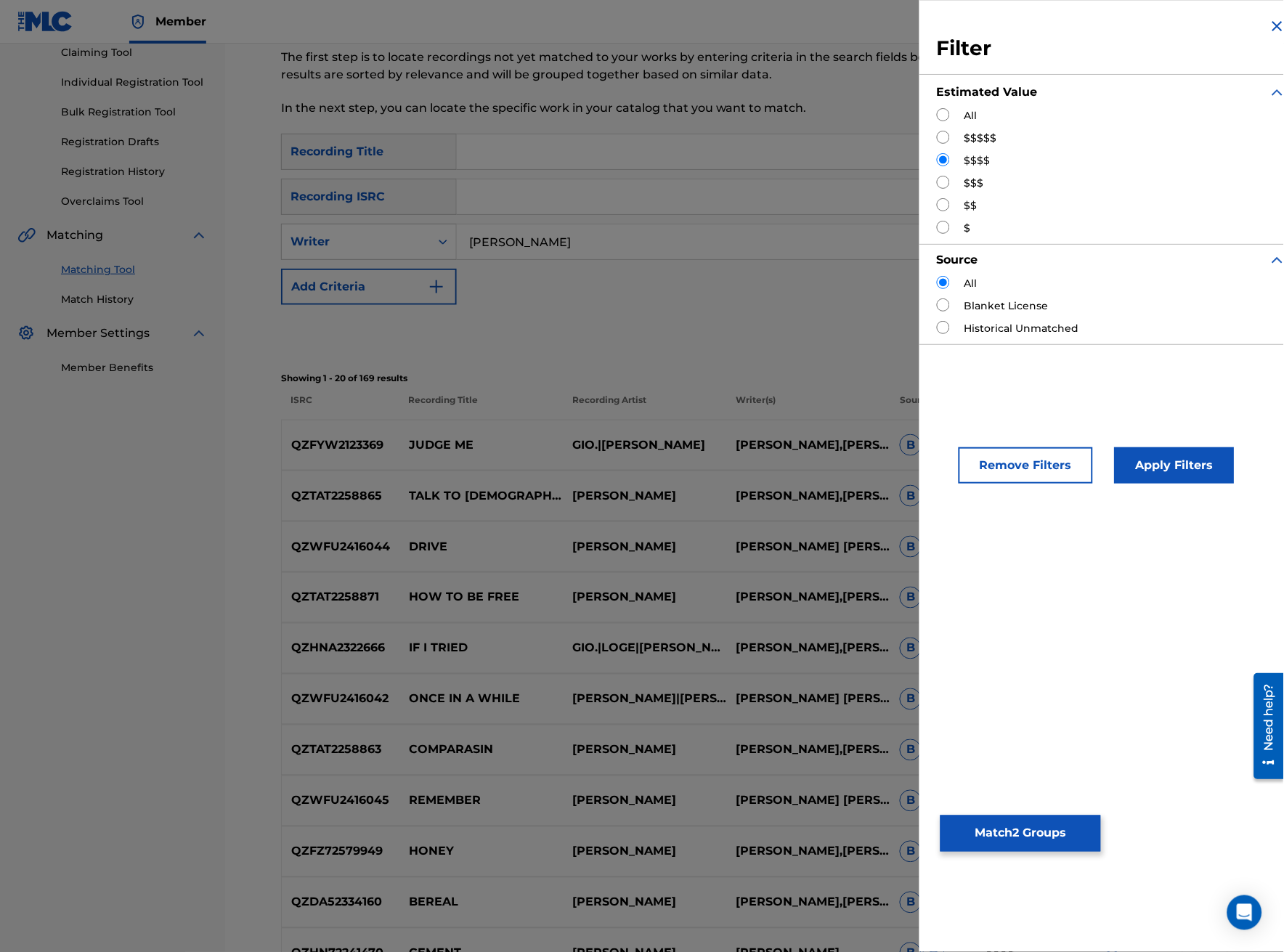 click on "Remove Filters" at bounding box center (1025, 465) 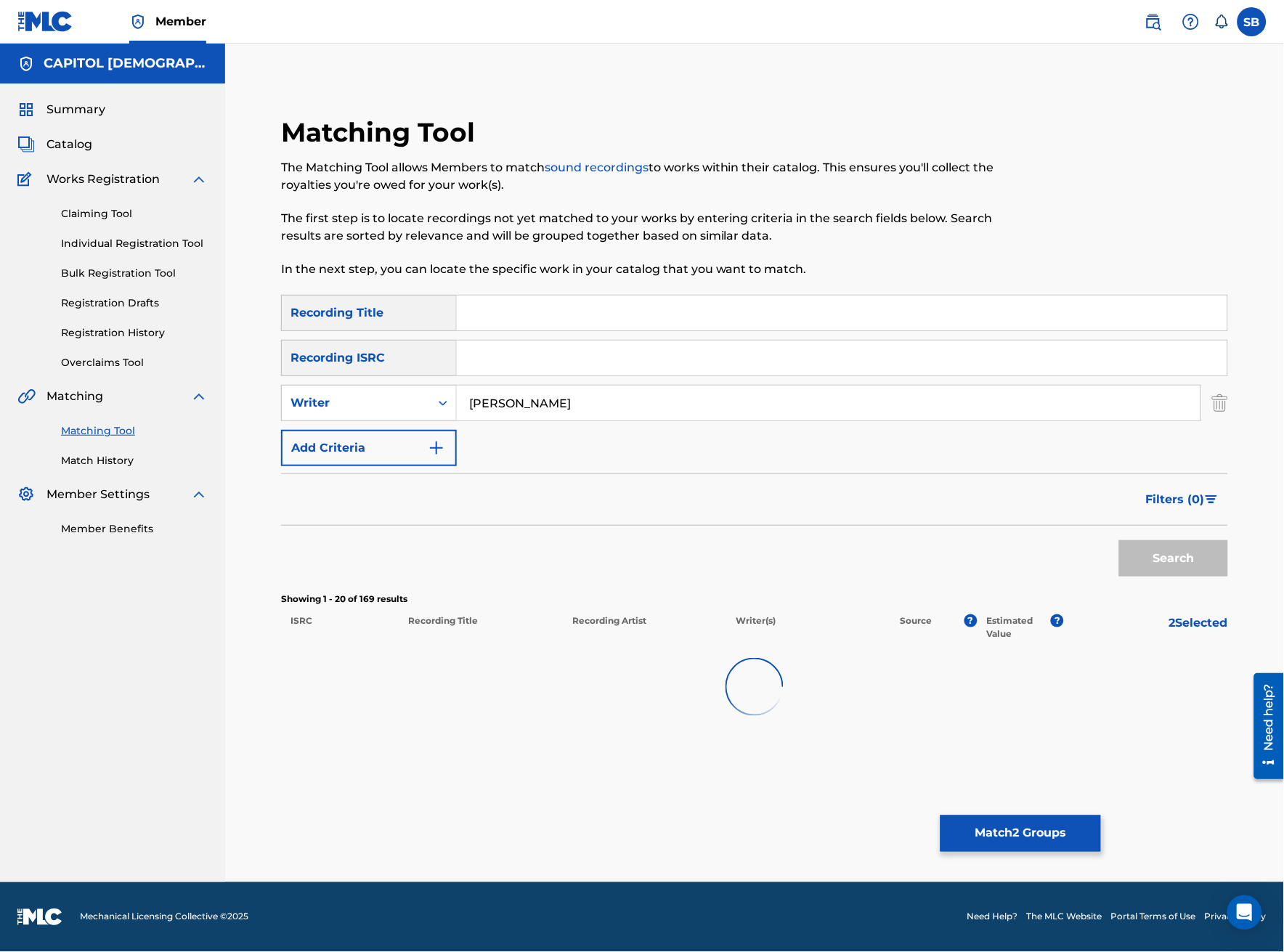 scroll, scrollTop: 0, scrollLeft: 0, axis: both 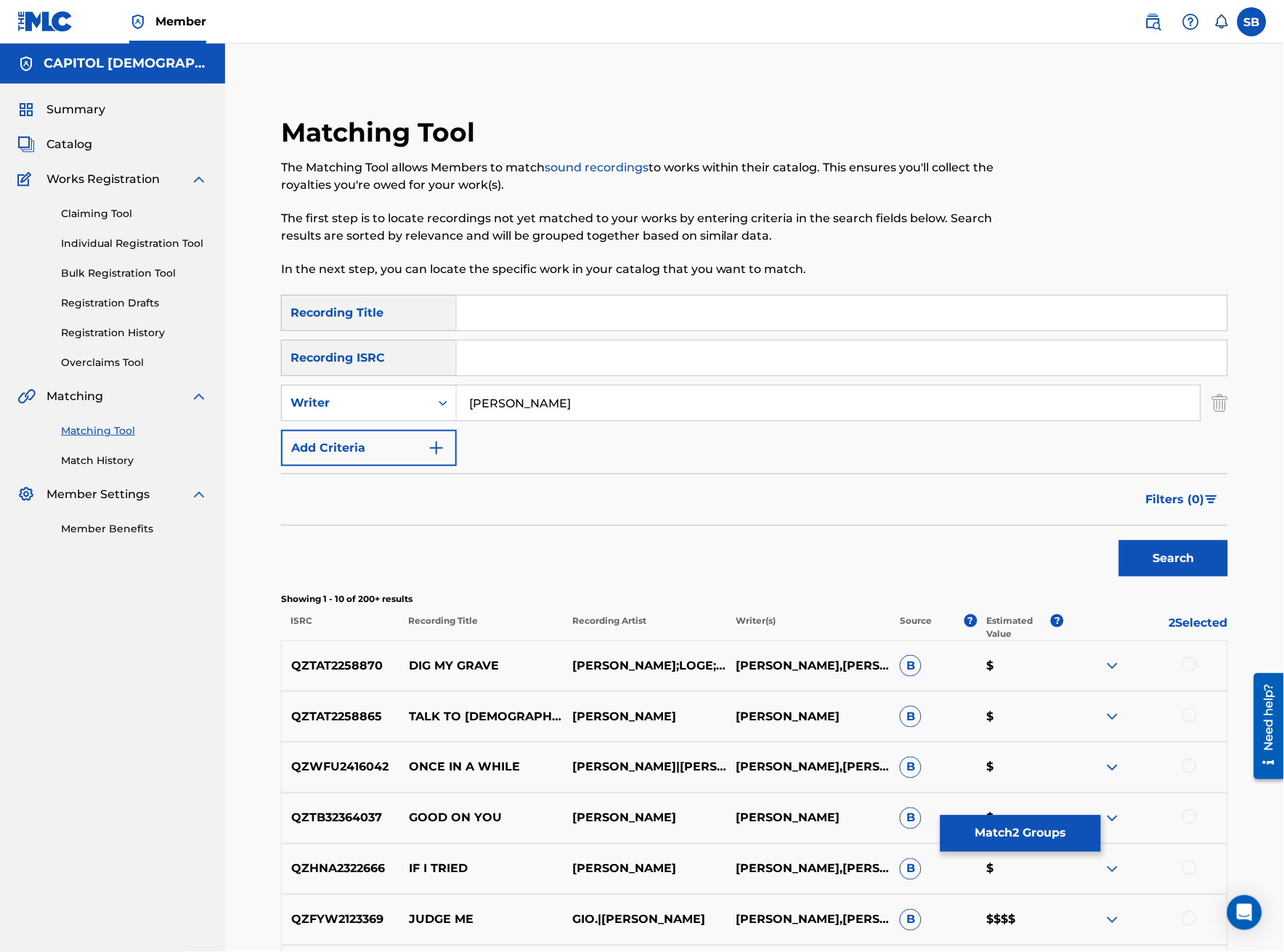 drag, startPoint x: 648, startPoint y: 317, endPoint x: 644, endPoint y: 330, distance: 13.601471 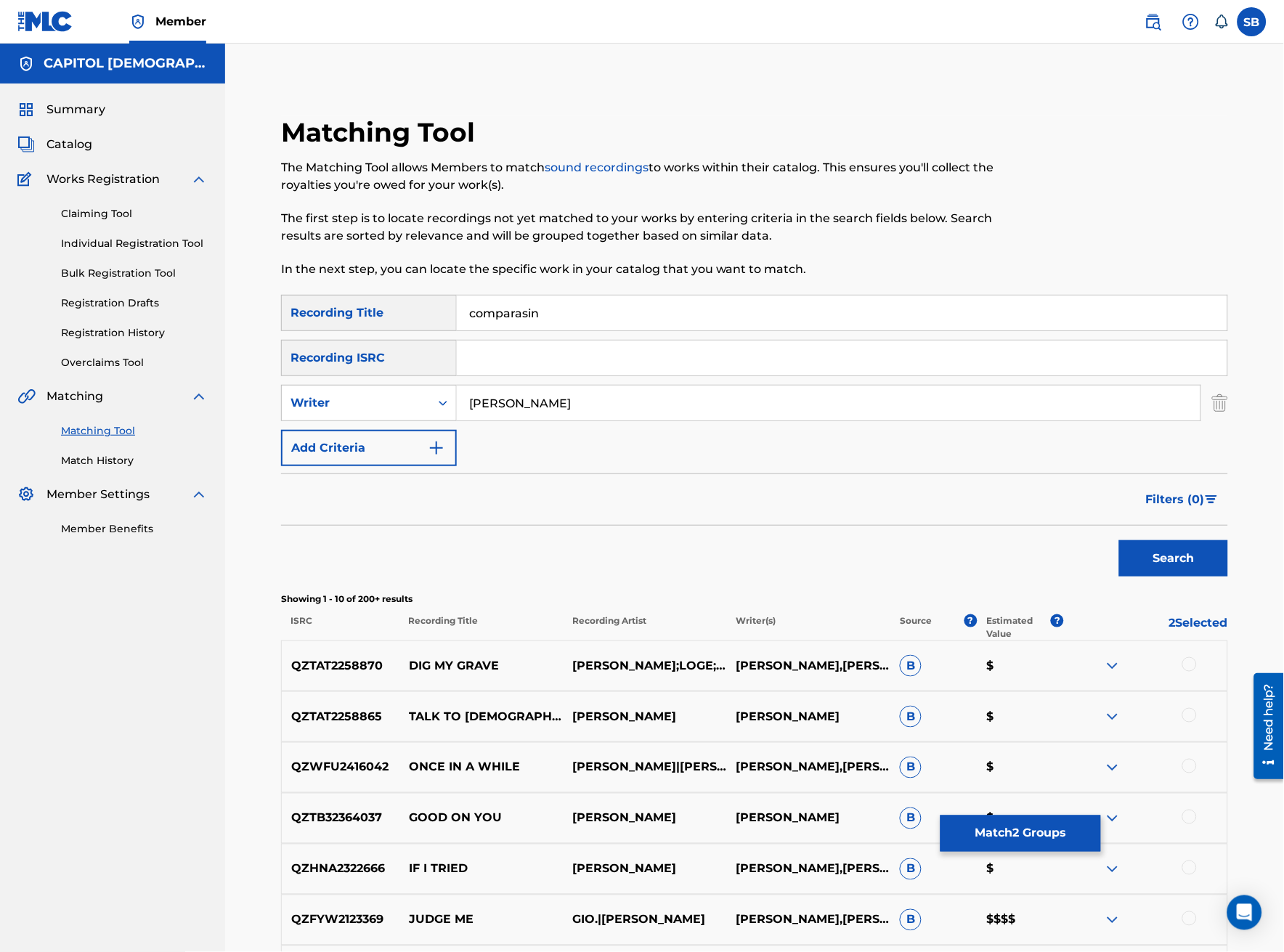 type on "comparasin" 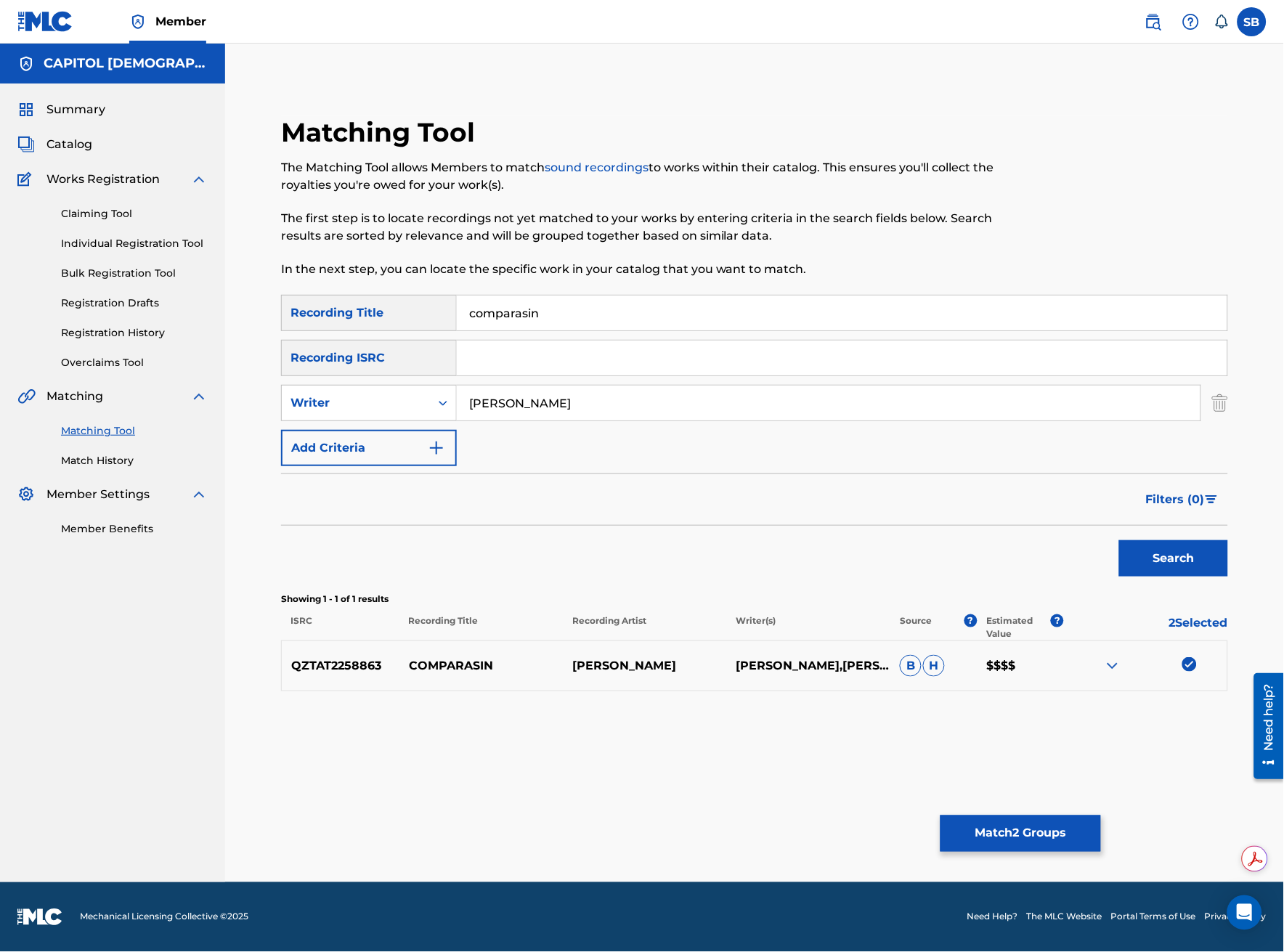 click on "Match  2 Groups" at bounding box center (1020, 834) 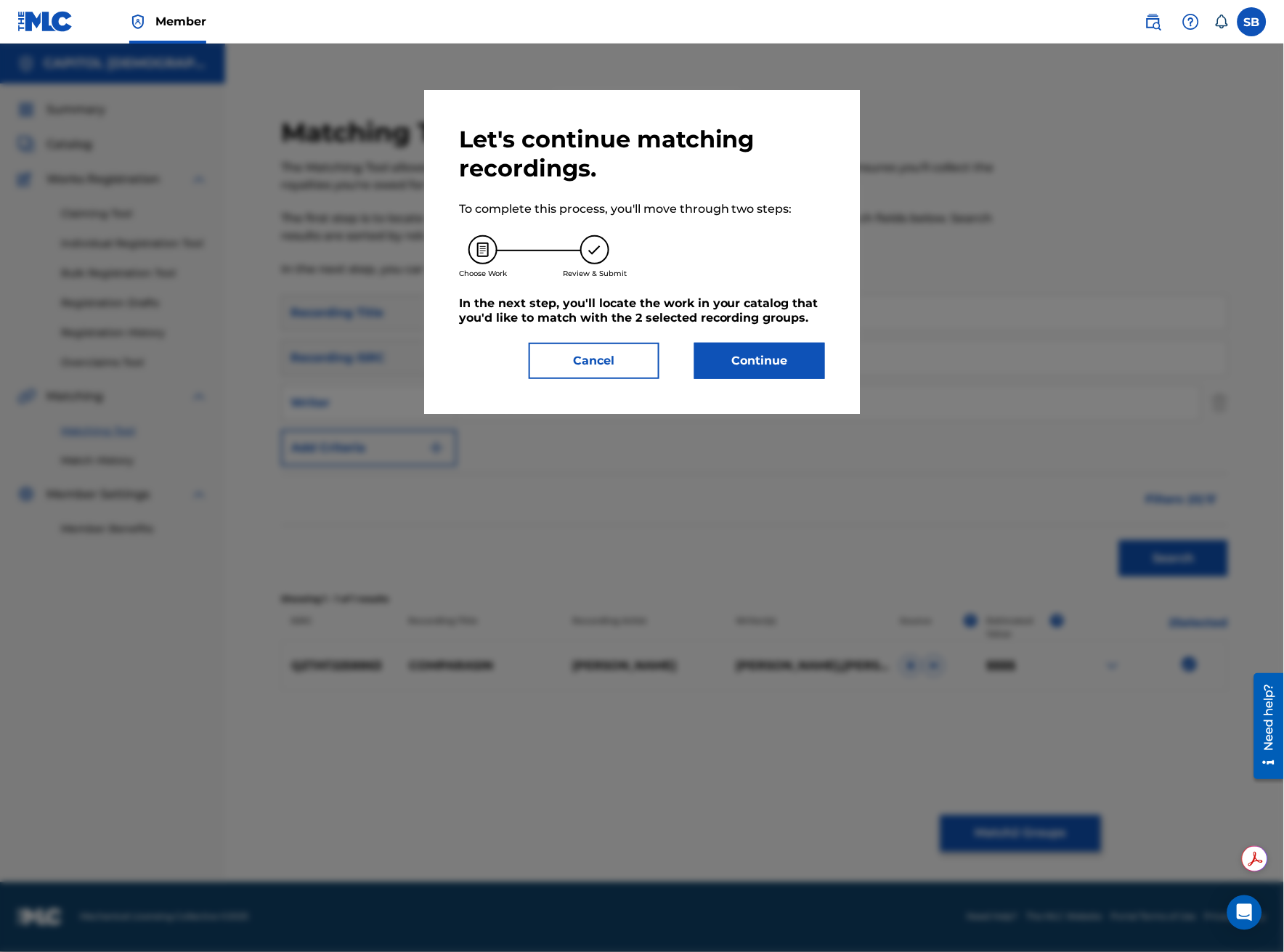 click on "Cancel" at bounding box center [594, 361] 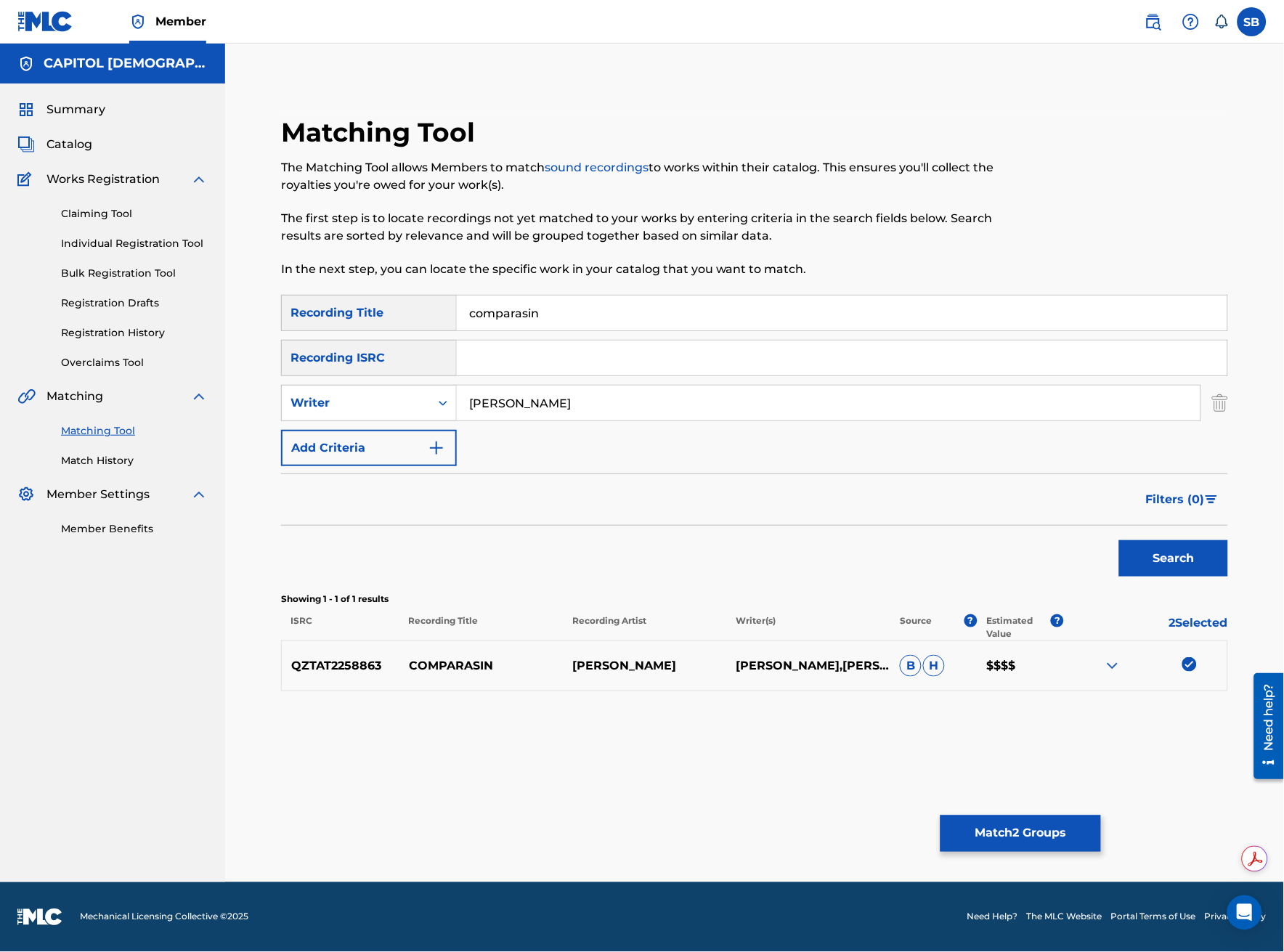 click on "comparasin" at bounding box center (842, 313) 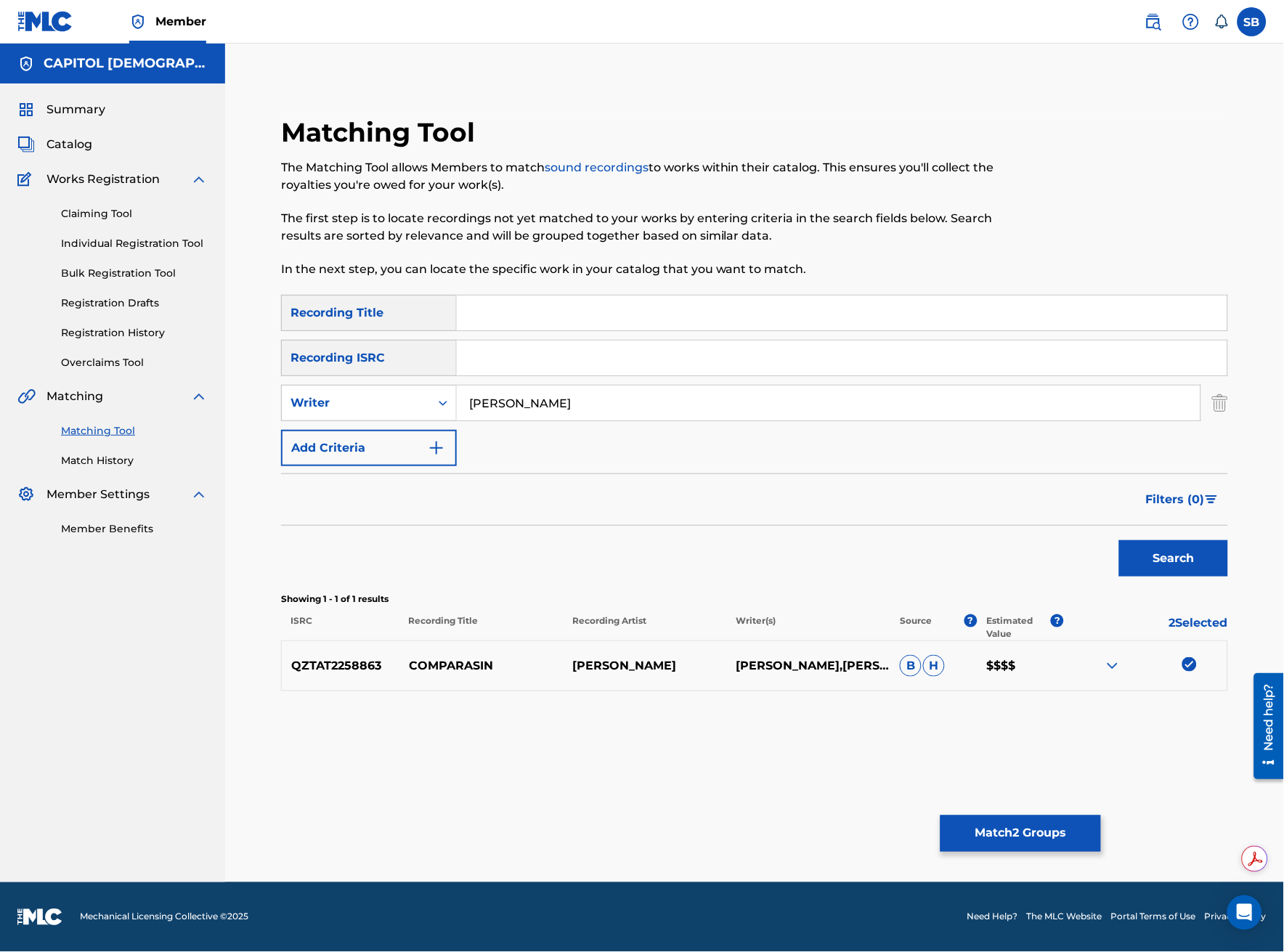 type 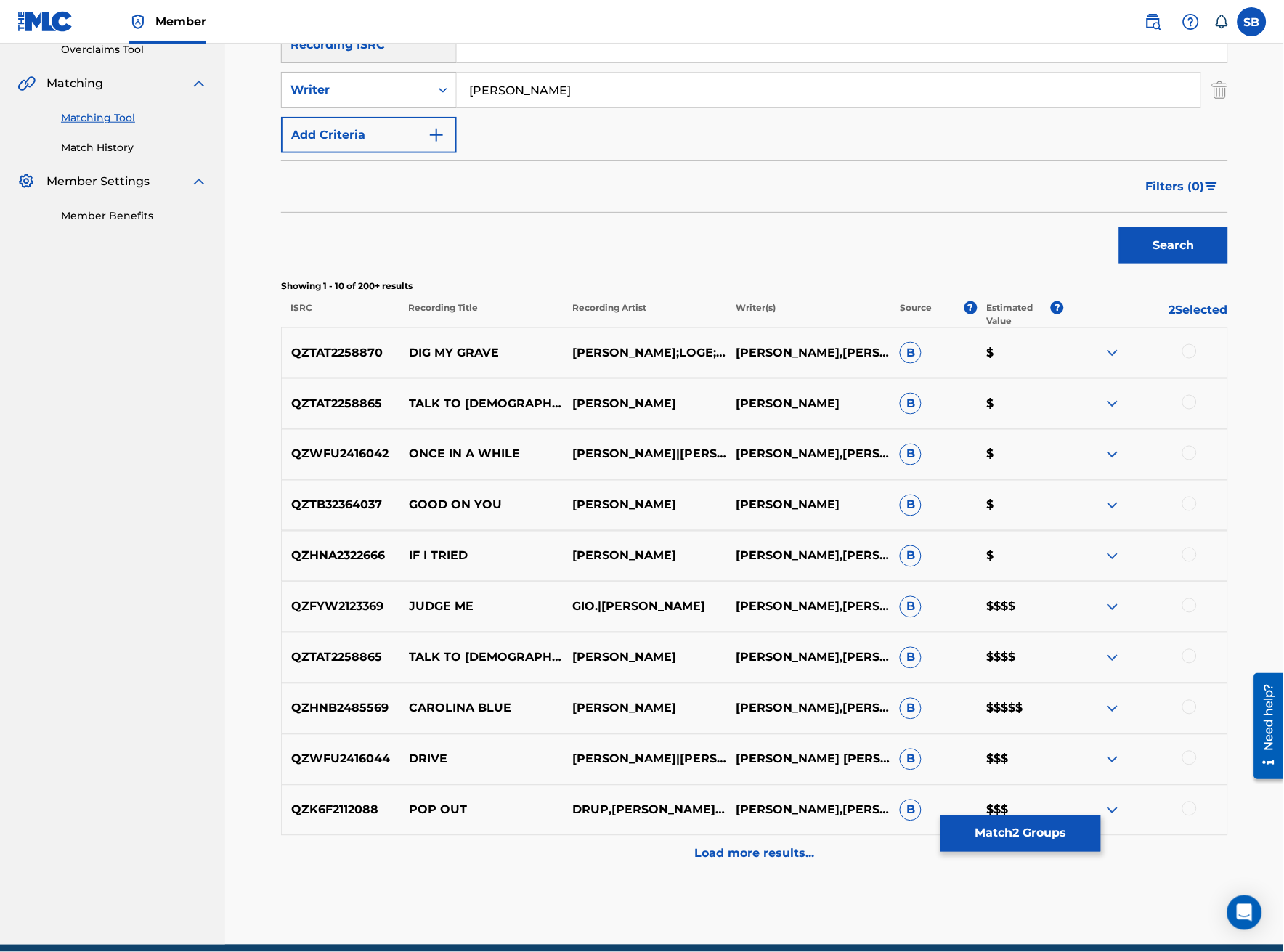 scroll, scrollTop: 294, scrollLeft: 0, axis: vertical 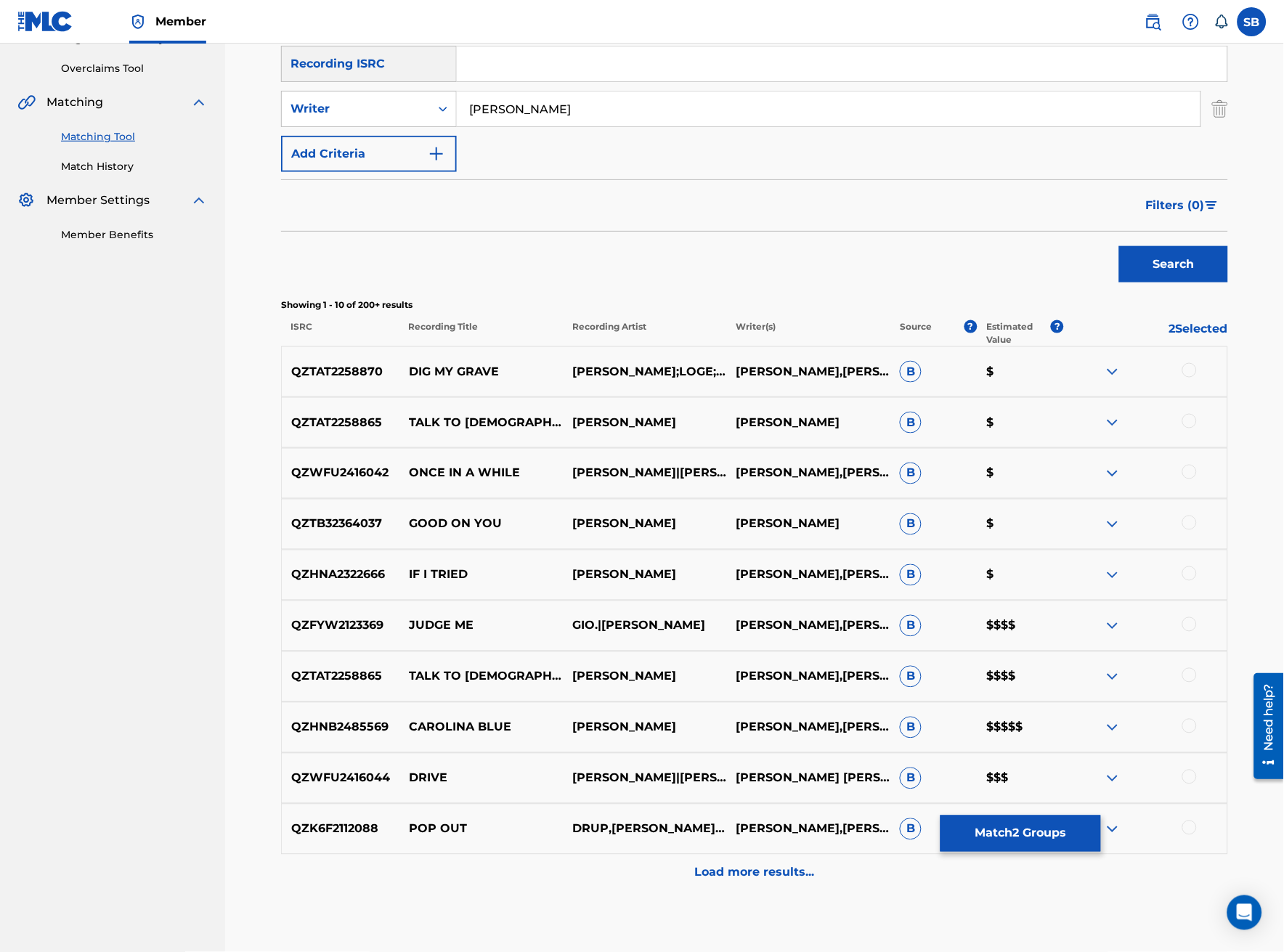 click on "2  Selected" at bounding box center [1146, 333] 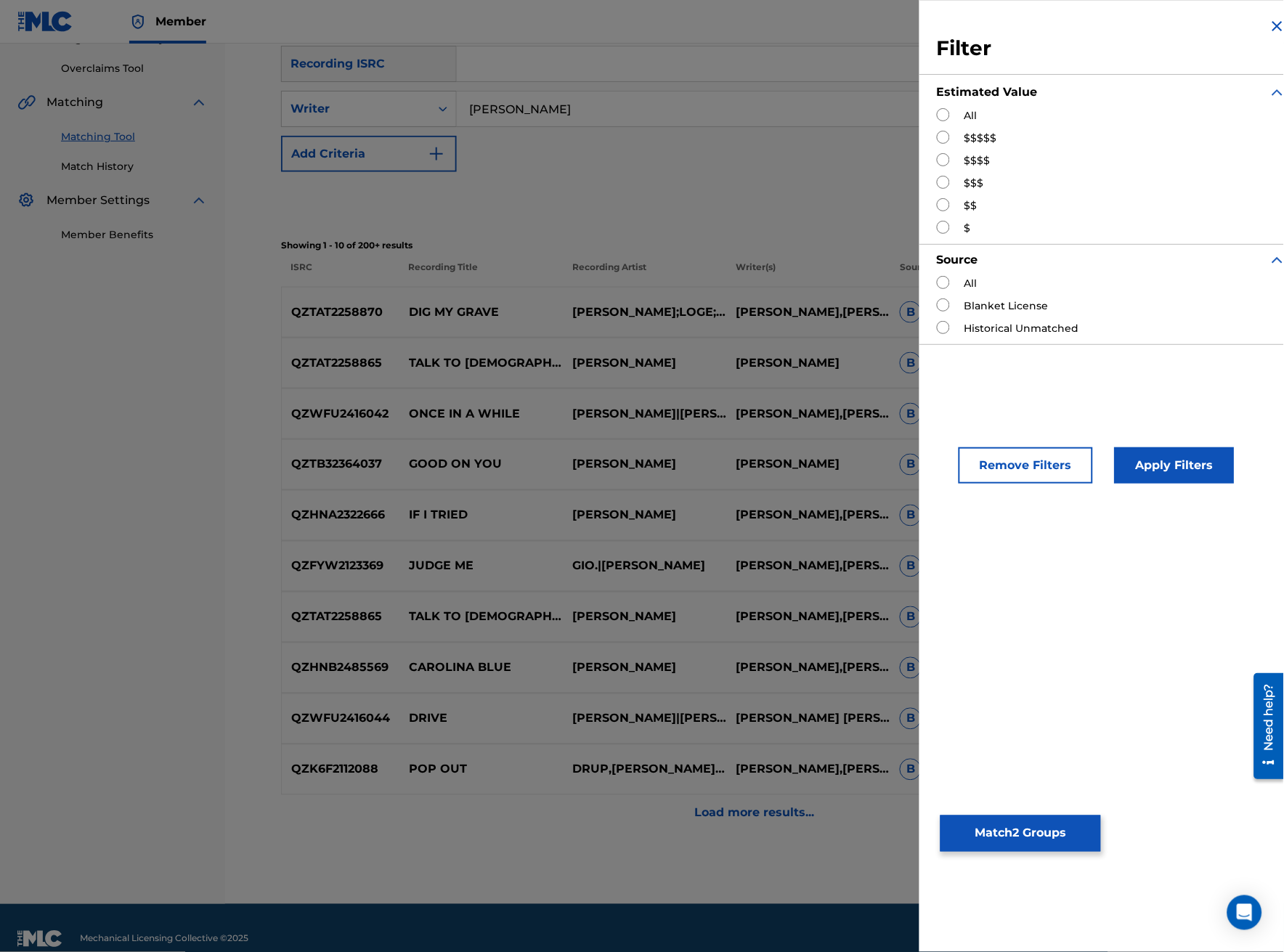 click at bounding box center [943, 160] 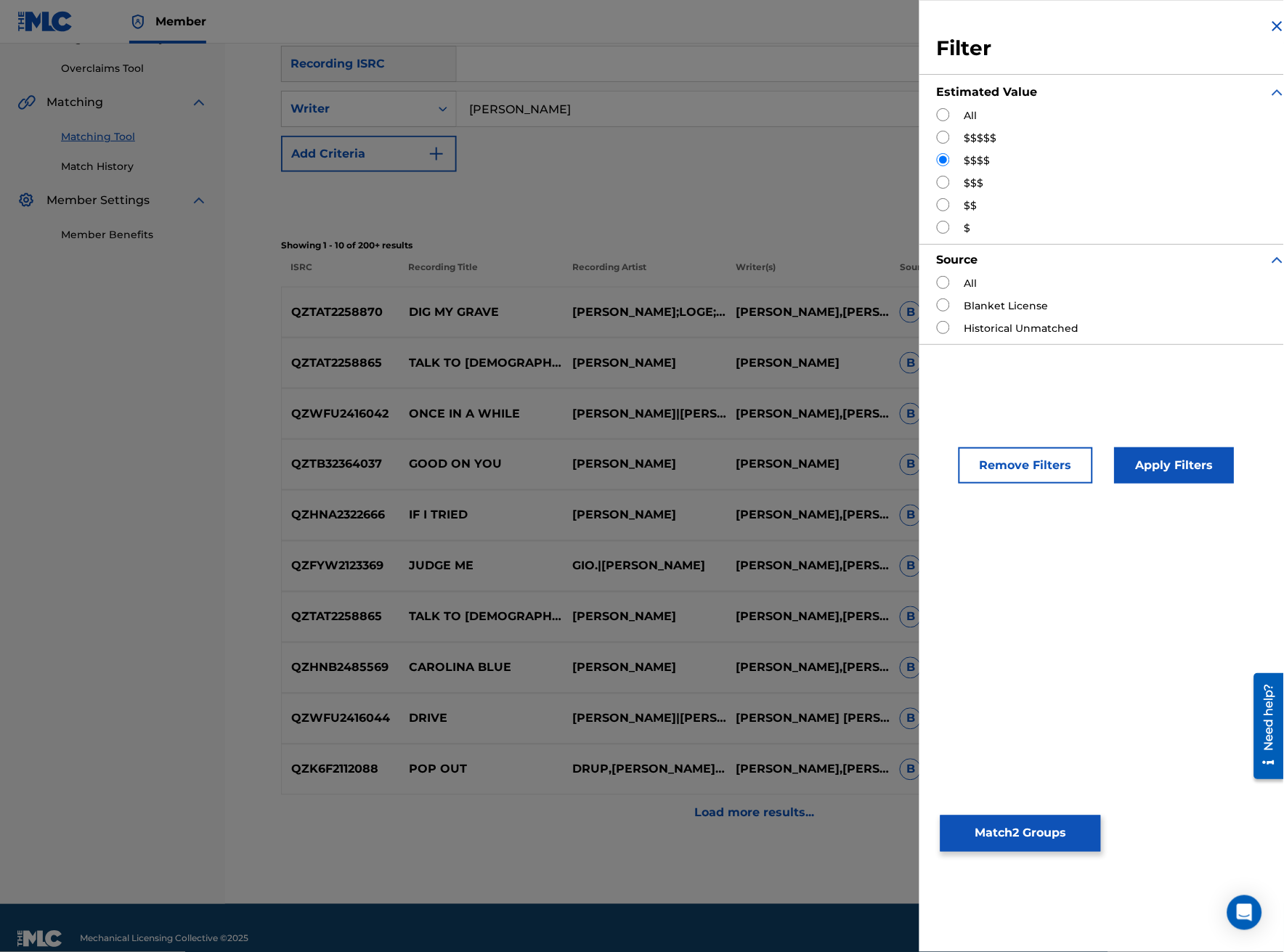 click on "Apply Filters" at bounding box center [1174, 465] 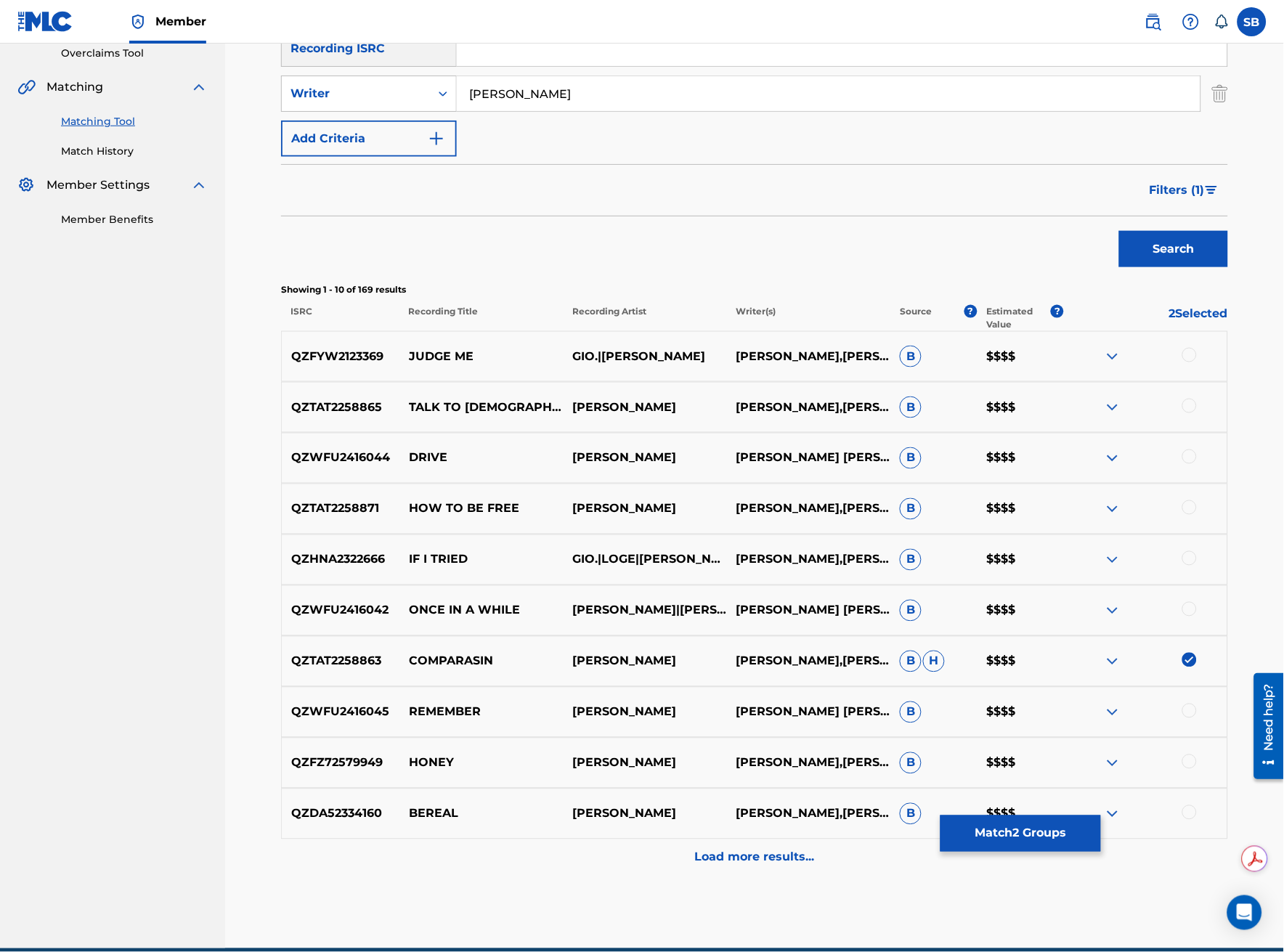 scroll, scrollTop: 375, scrollLeft: 0, axis: vertical 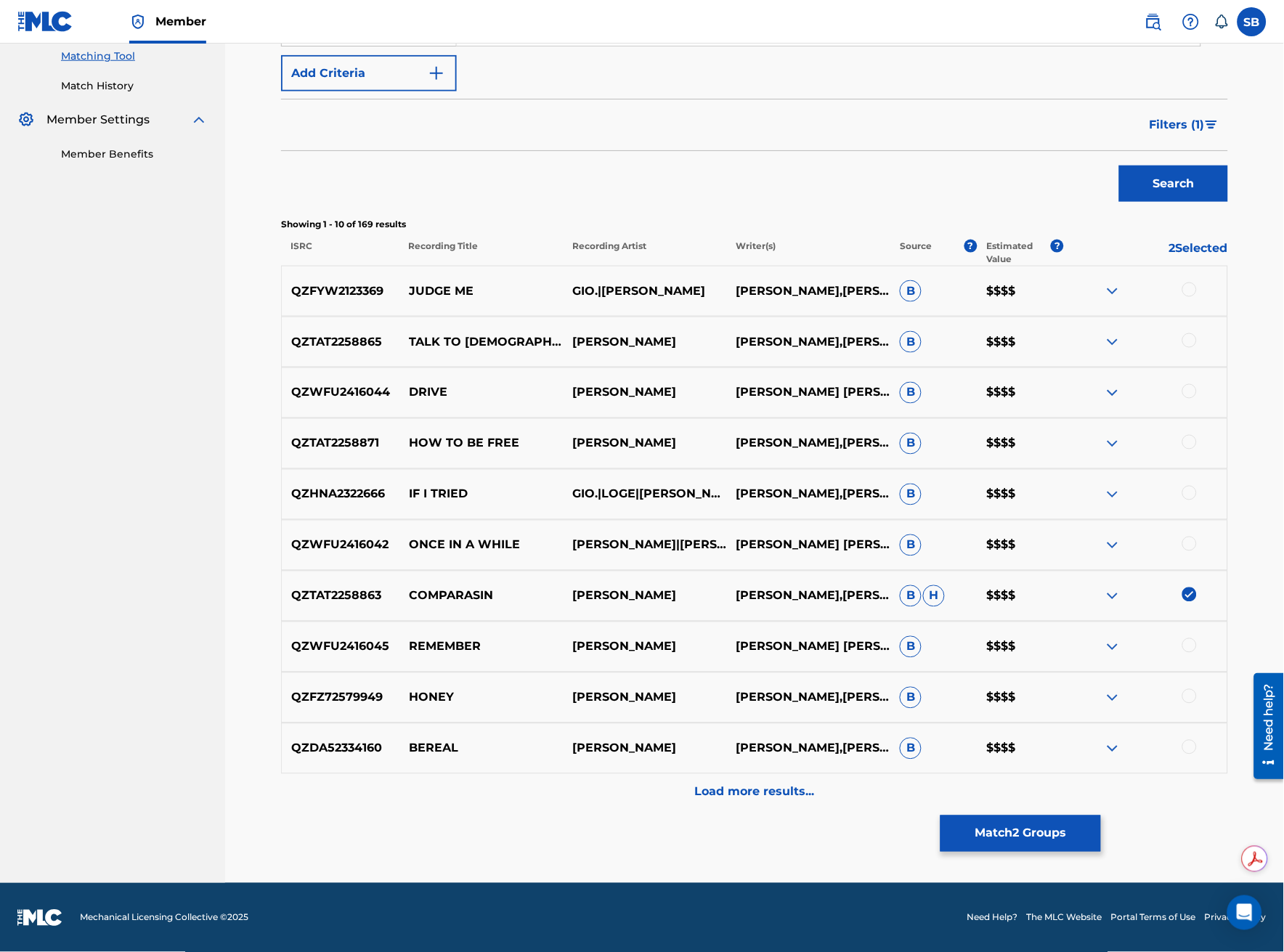 click at bounding box center (1190, 595) 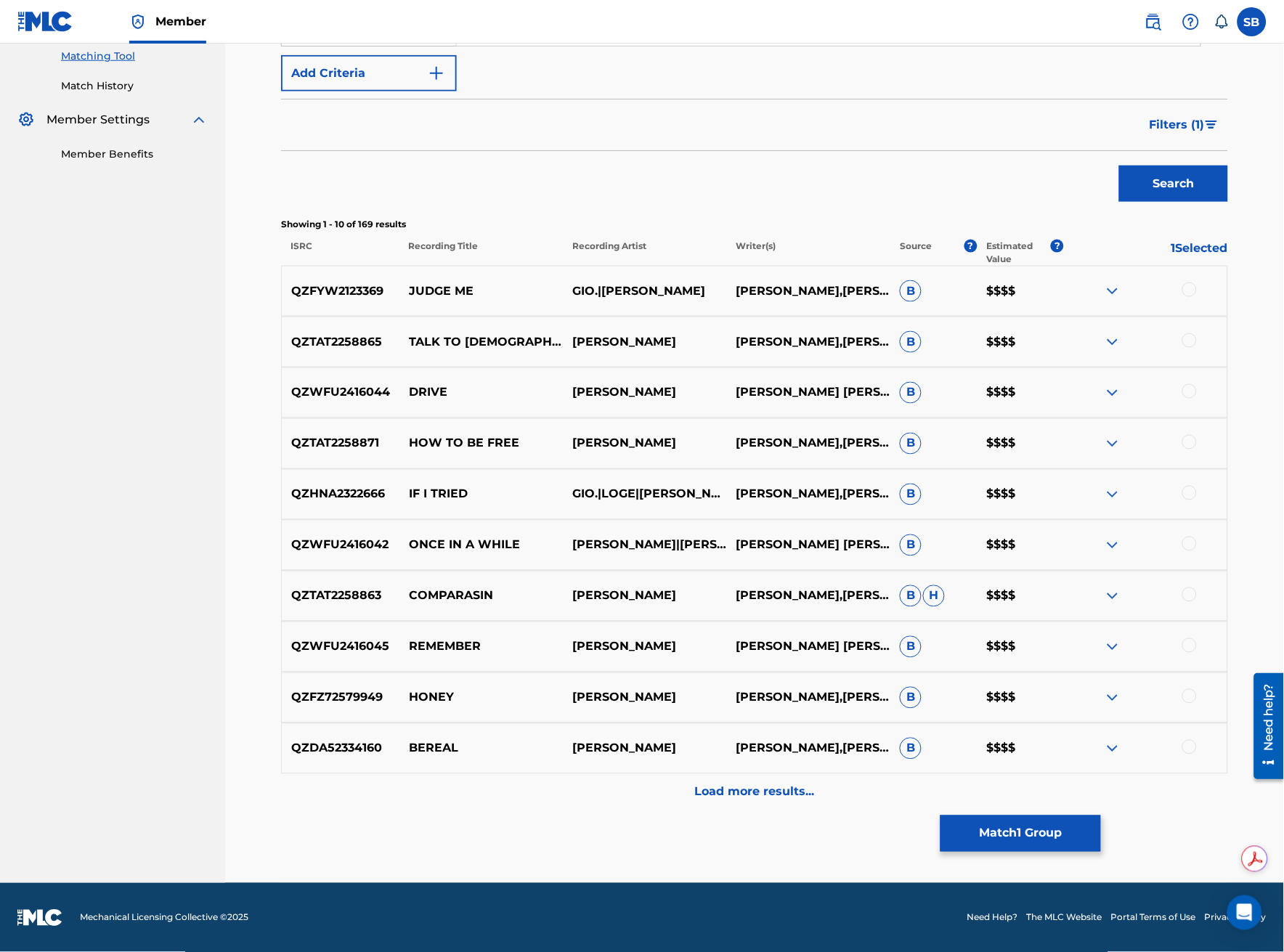 click on "Match  1 Group" at bounding box center (1020, 834) 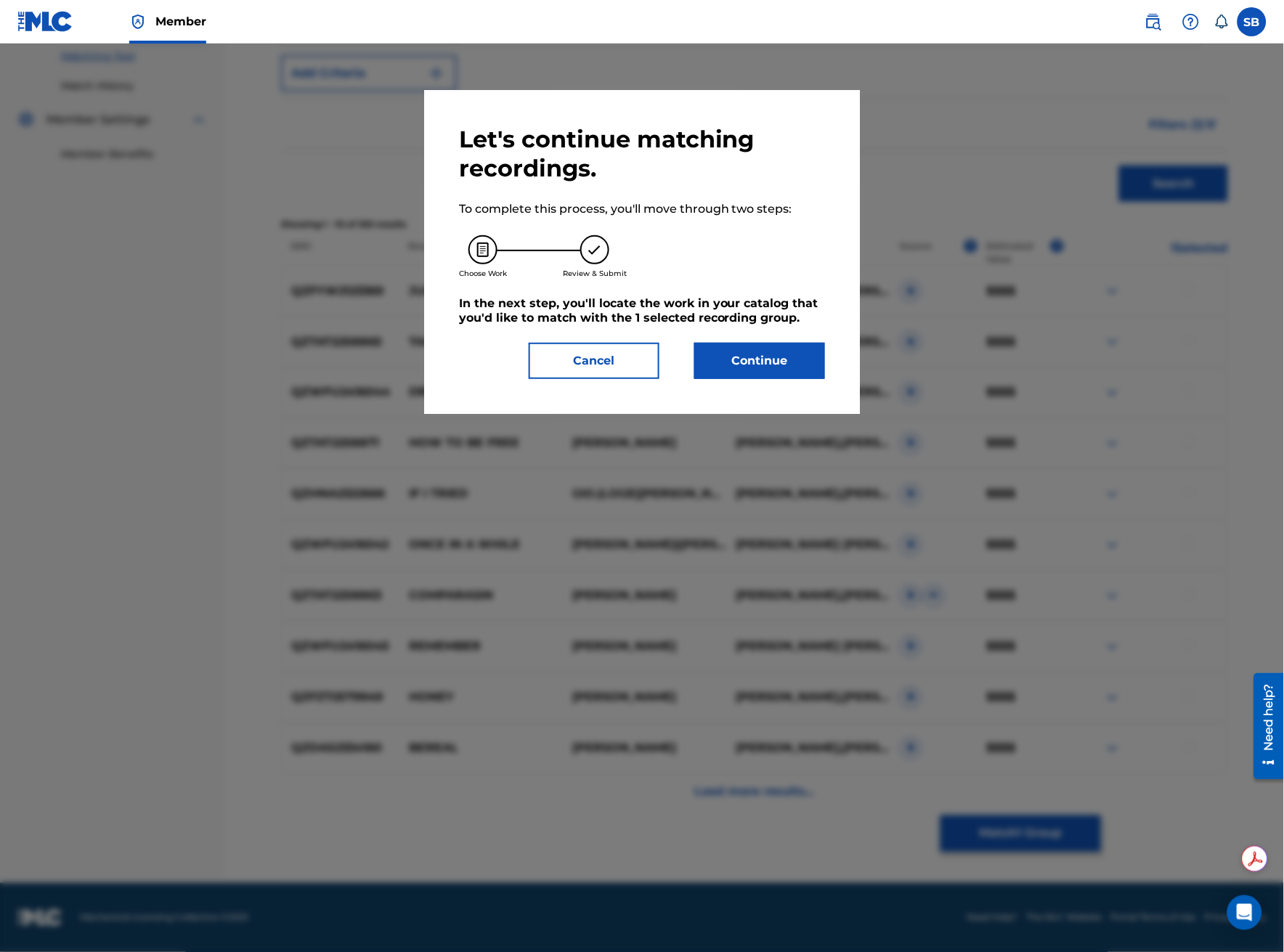click on "Cancel" at bounding box center (594, 361) 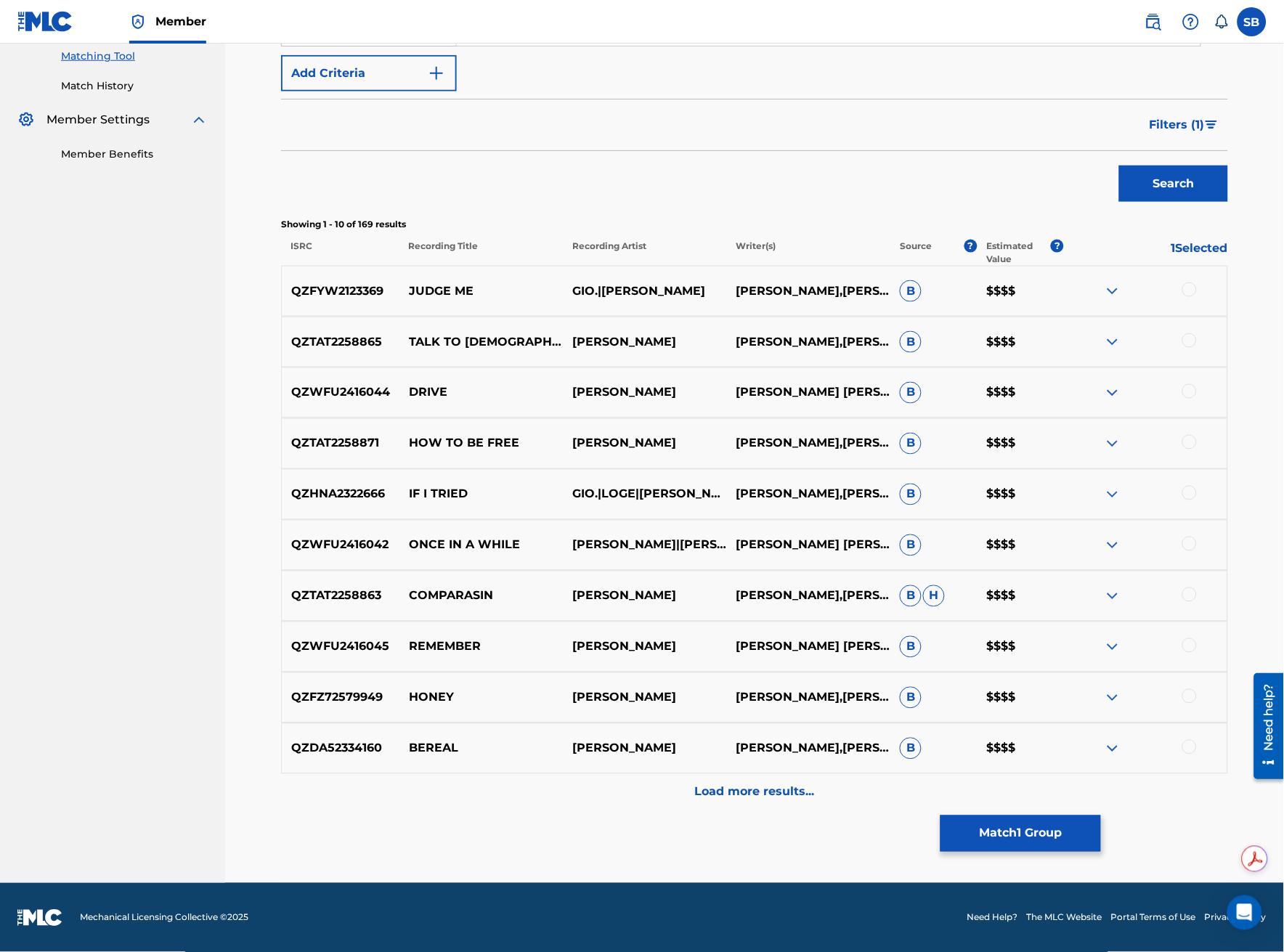 click on "Load more results..." at bounding box center (755, 792) 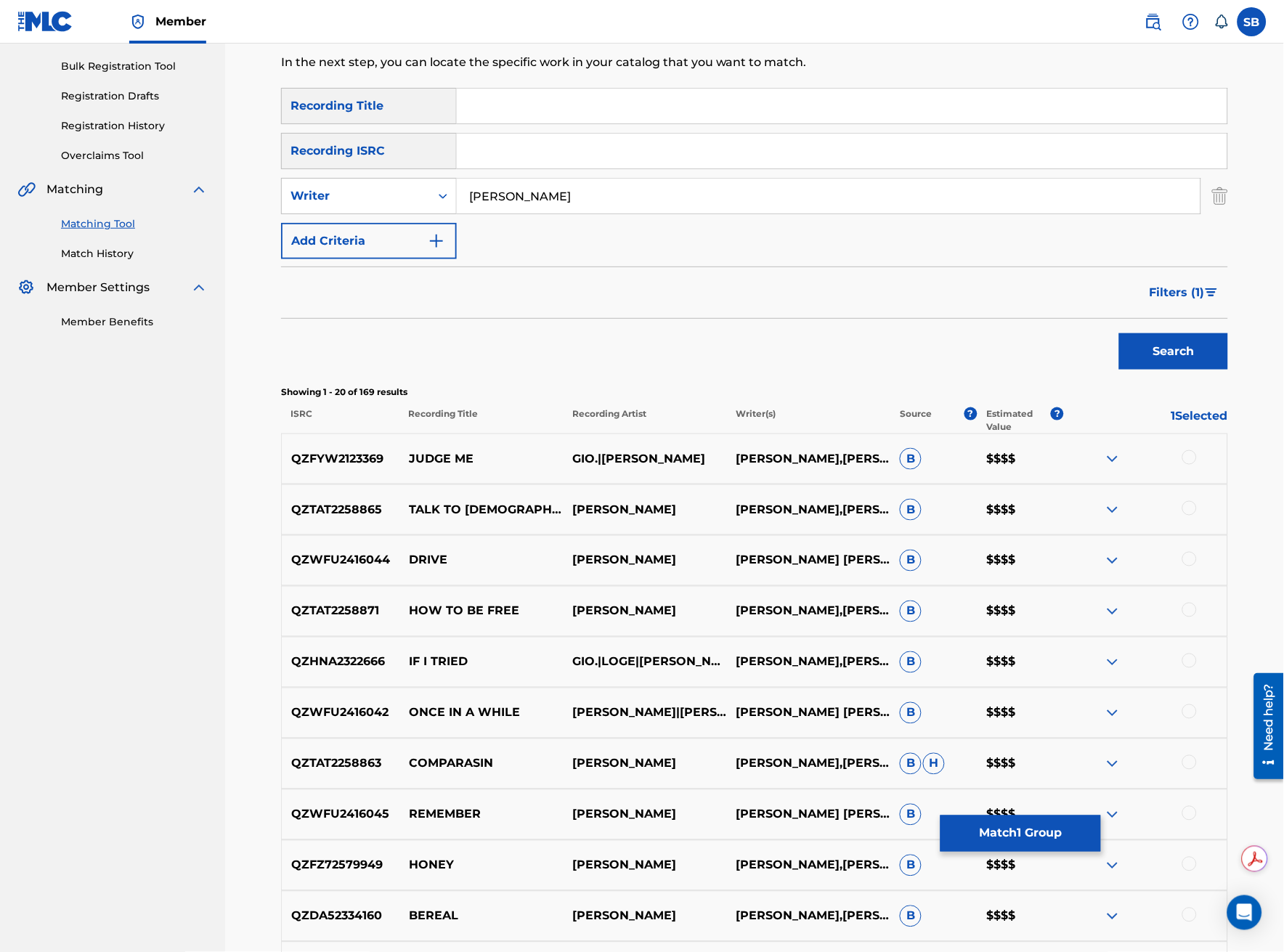 scroll, scrollTop: 0, scrollLeft: 0, axis: both 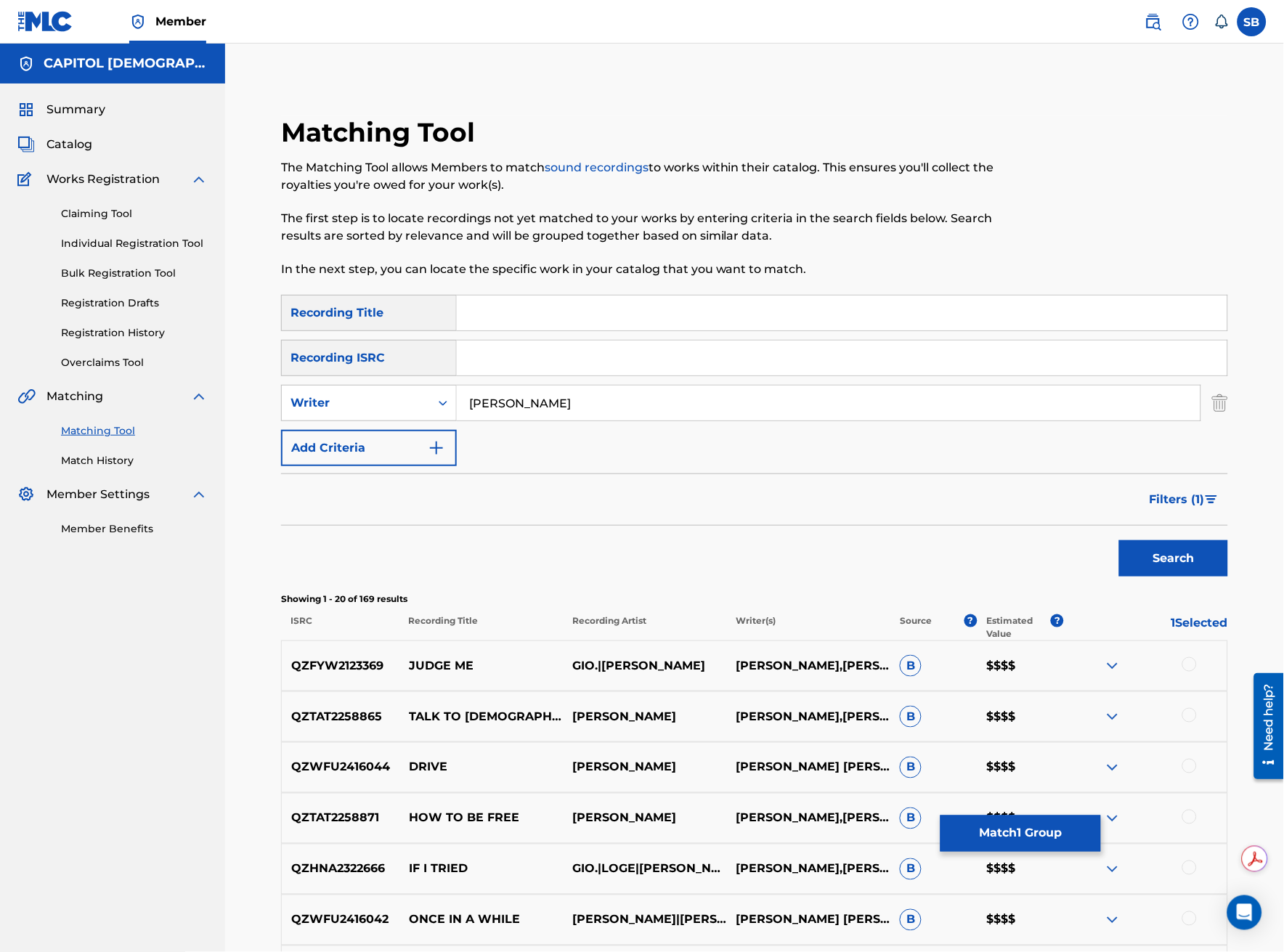 click on "[PERSON_NAME]" at bounding box center [829, 403] 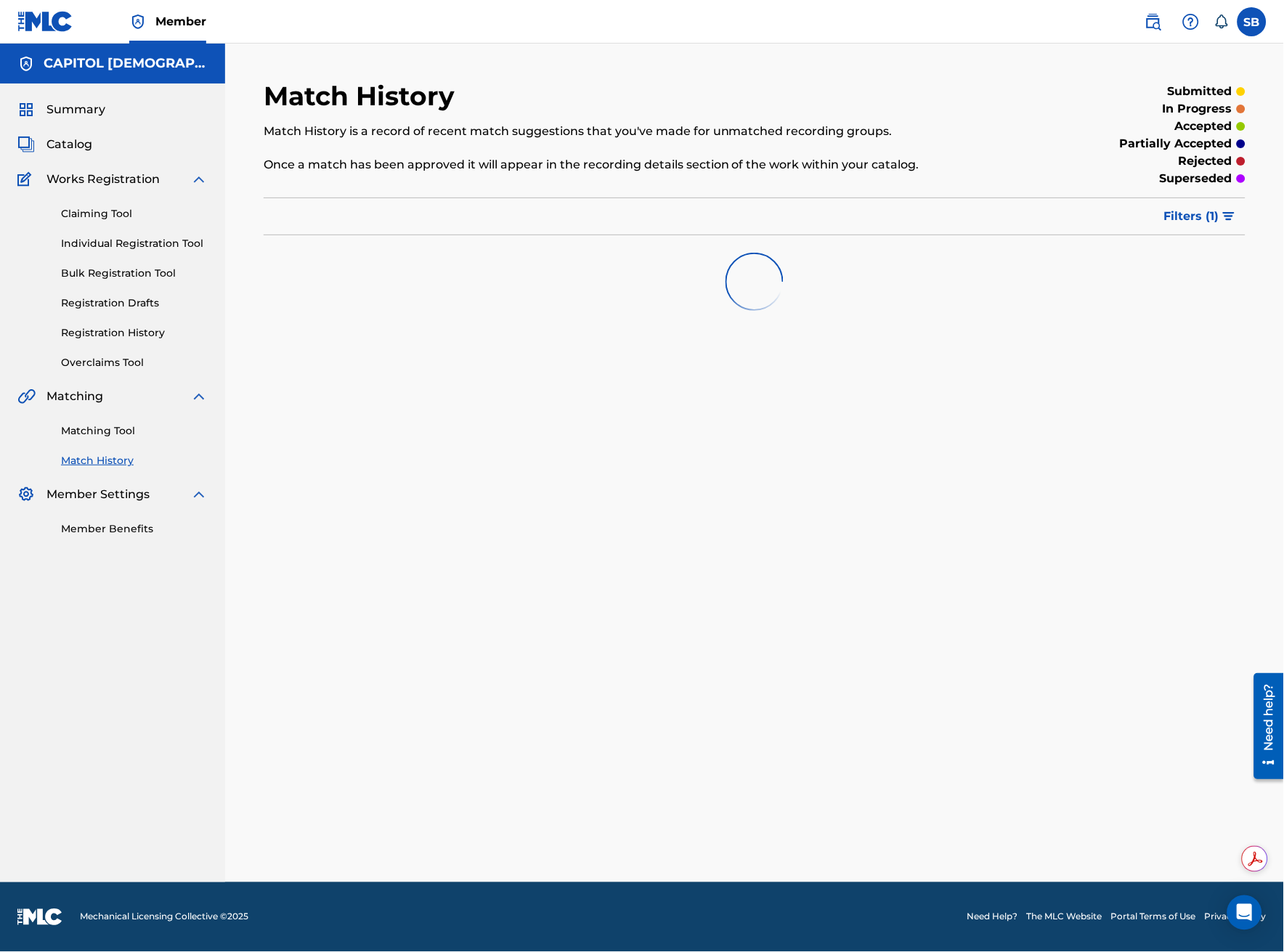 click on "Matching Tool" at bounding box center (134, 431) 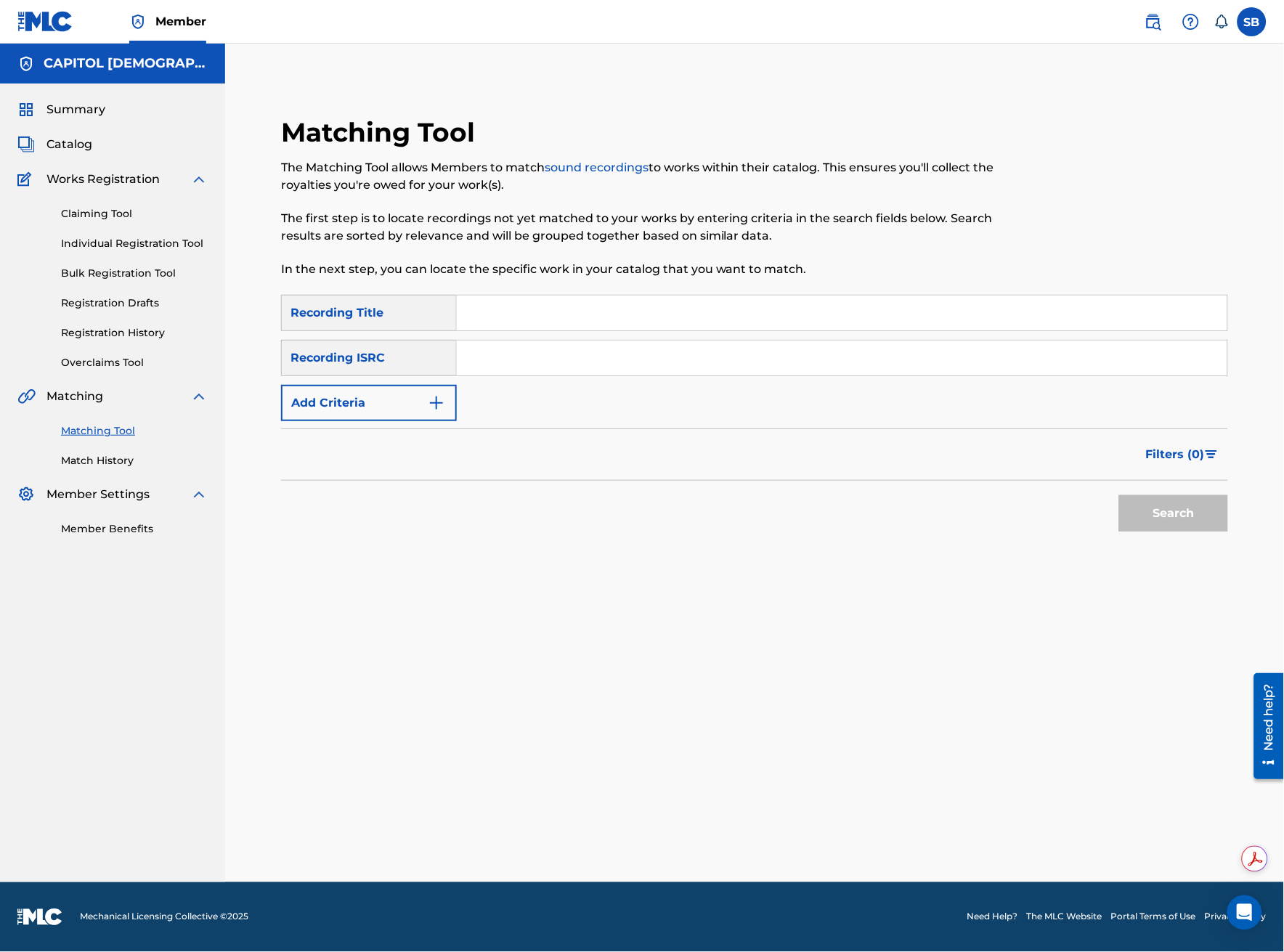 click on "Add Criteria" at bounding box center (369, 403) 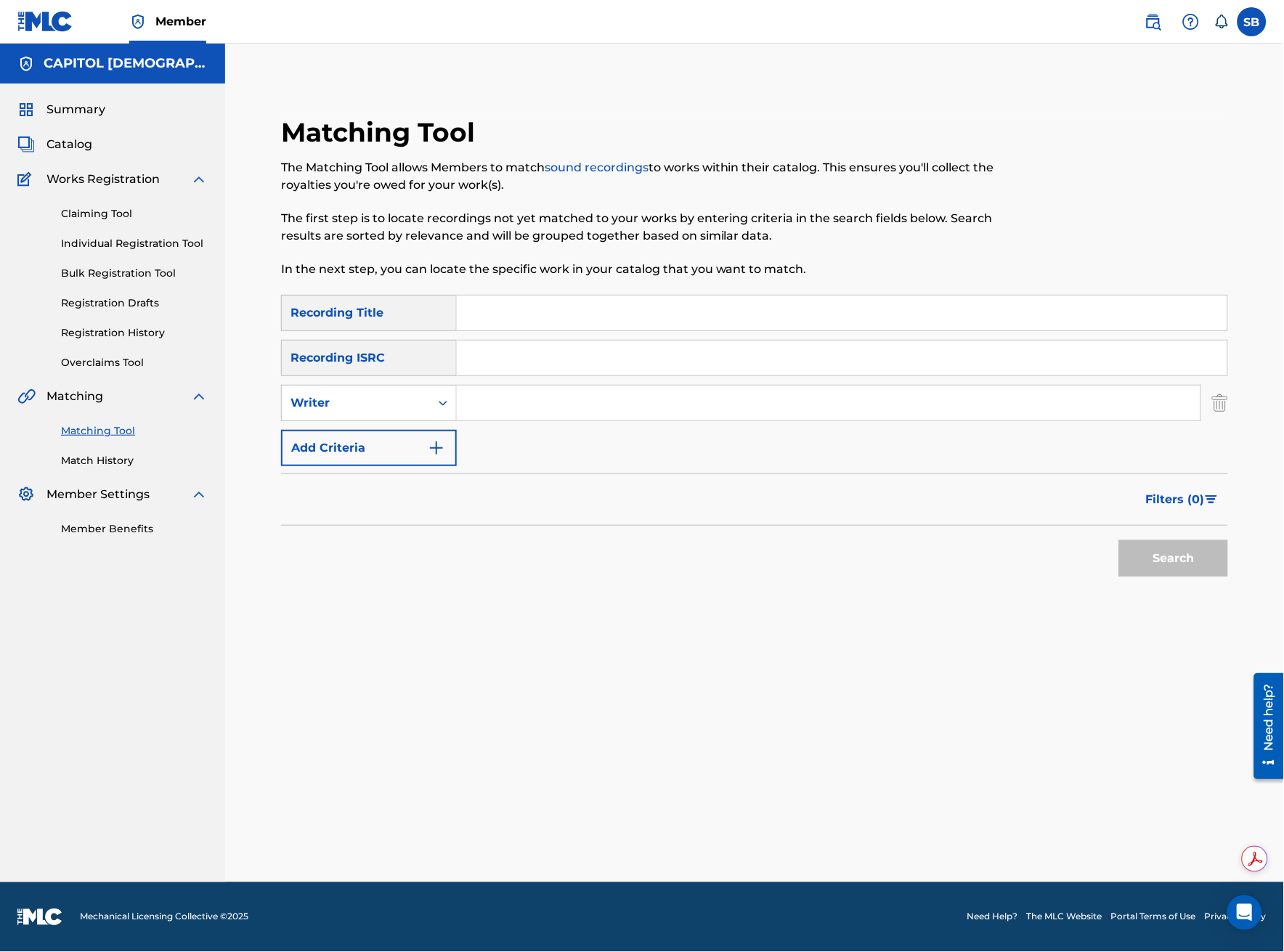 click at bounding box center [829, 403] 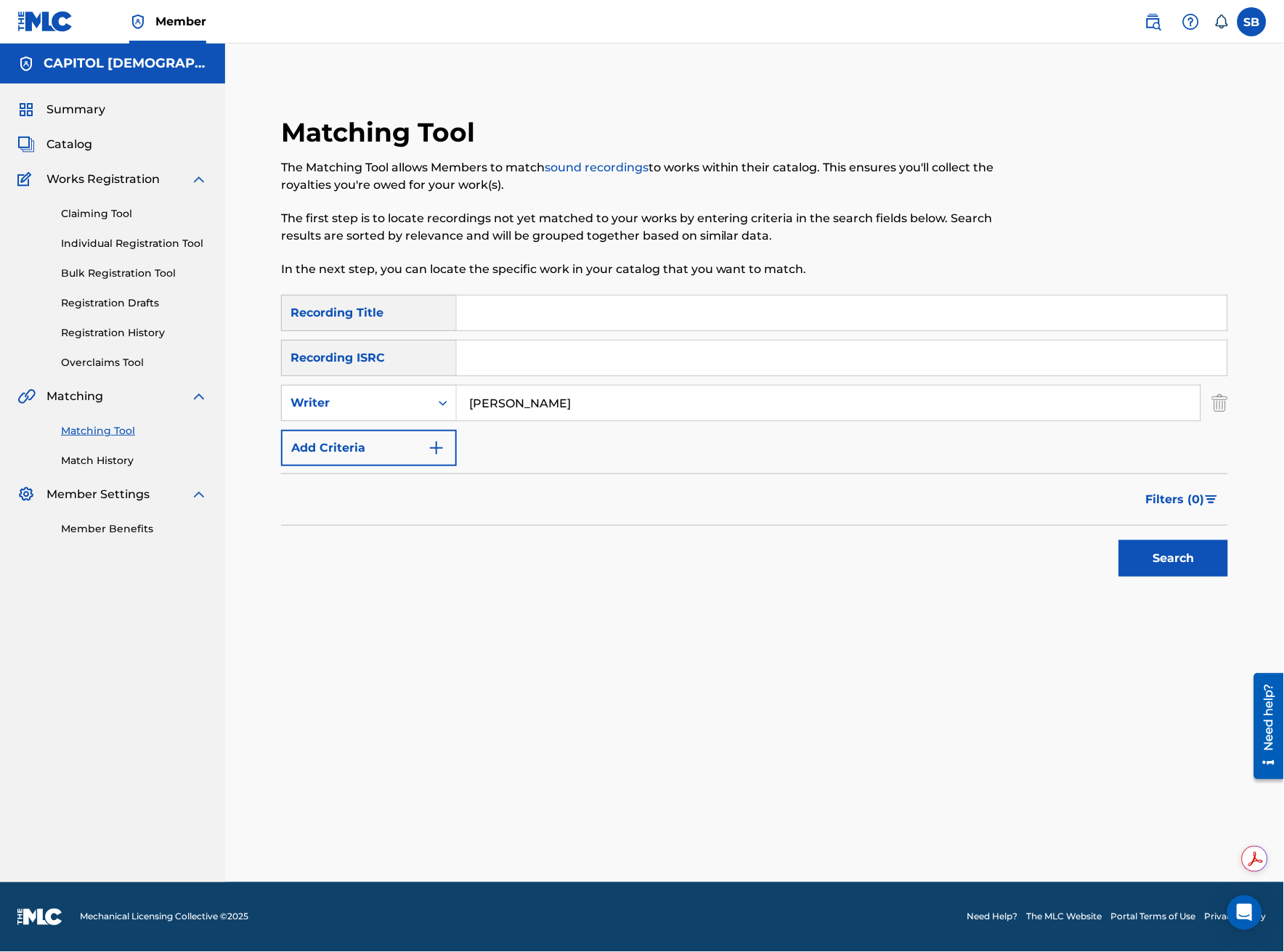 click on "Search" at bounding box center (1174, 558) 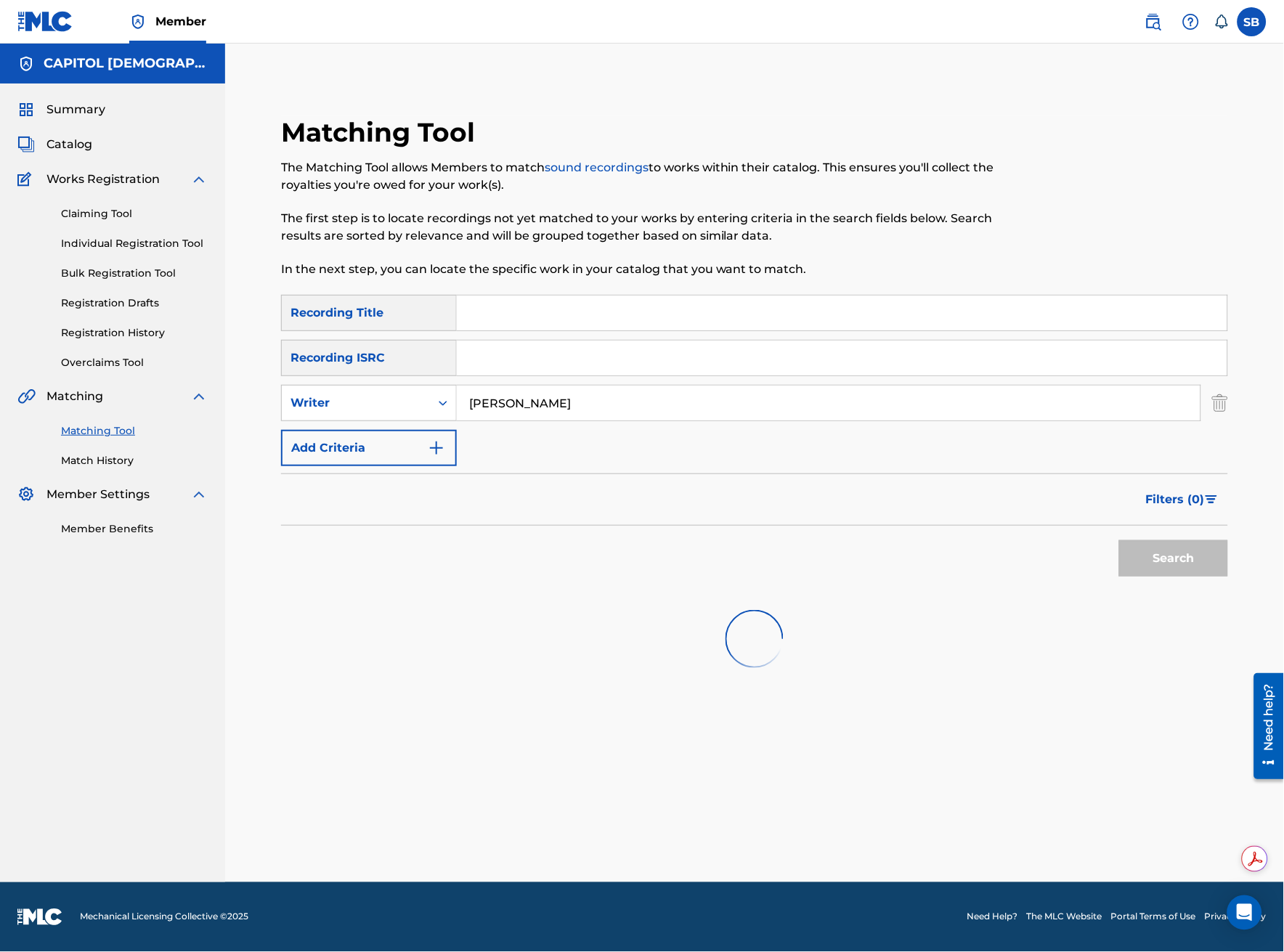 click on "Filters ( 0 )" at bounding box center [1175, 500] 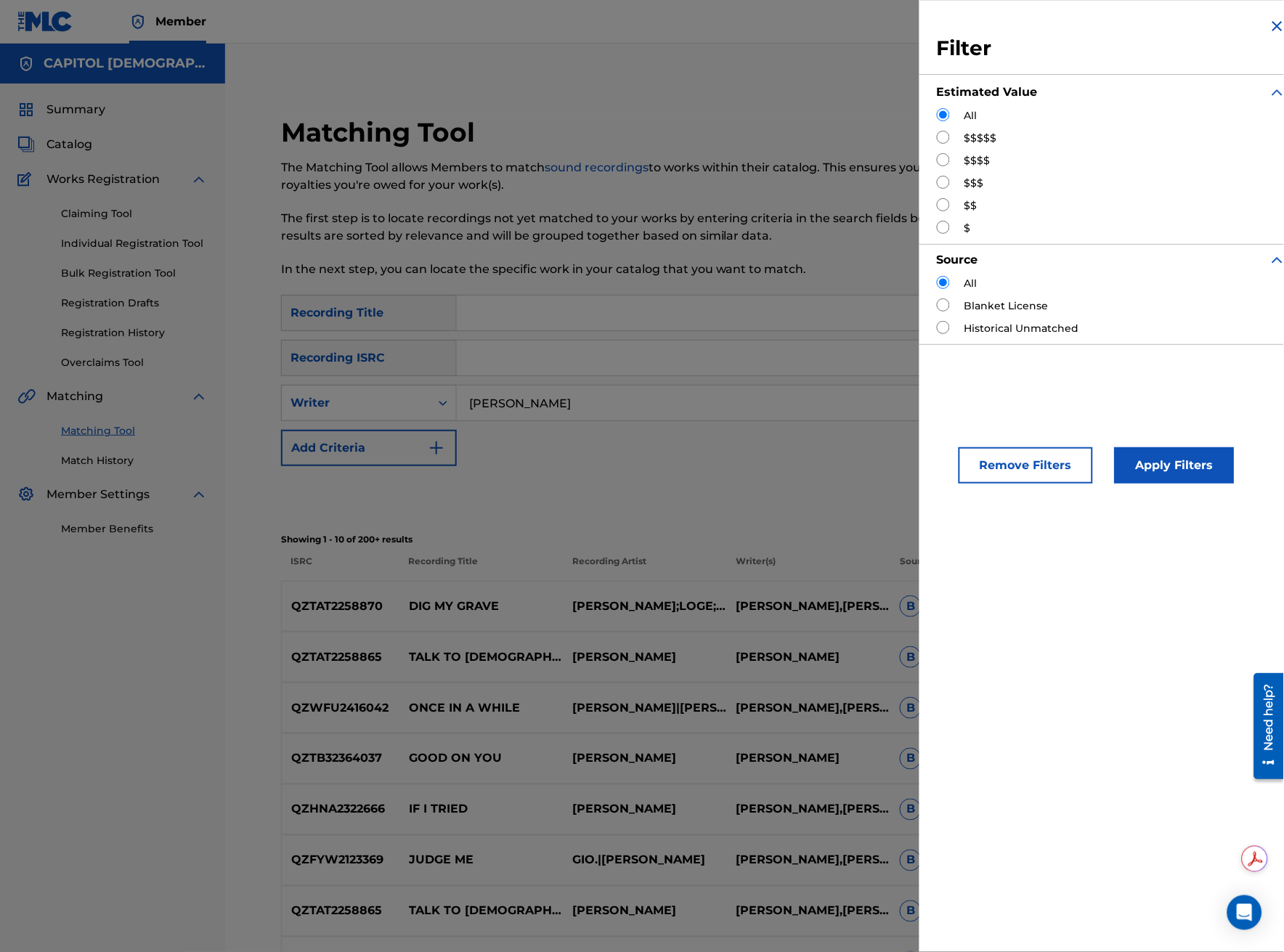 click at bounding box center [943, 160] 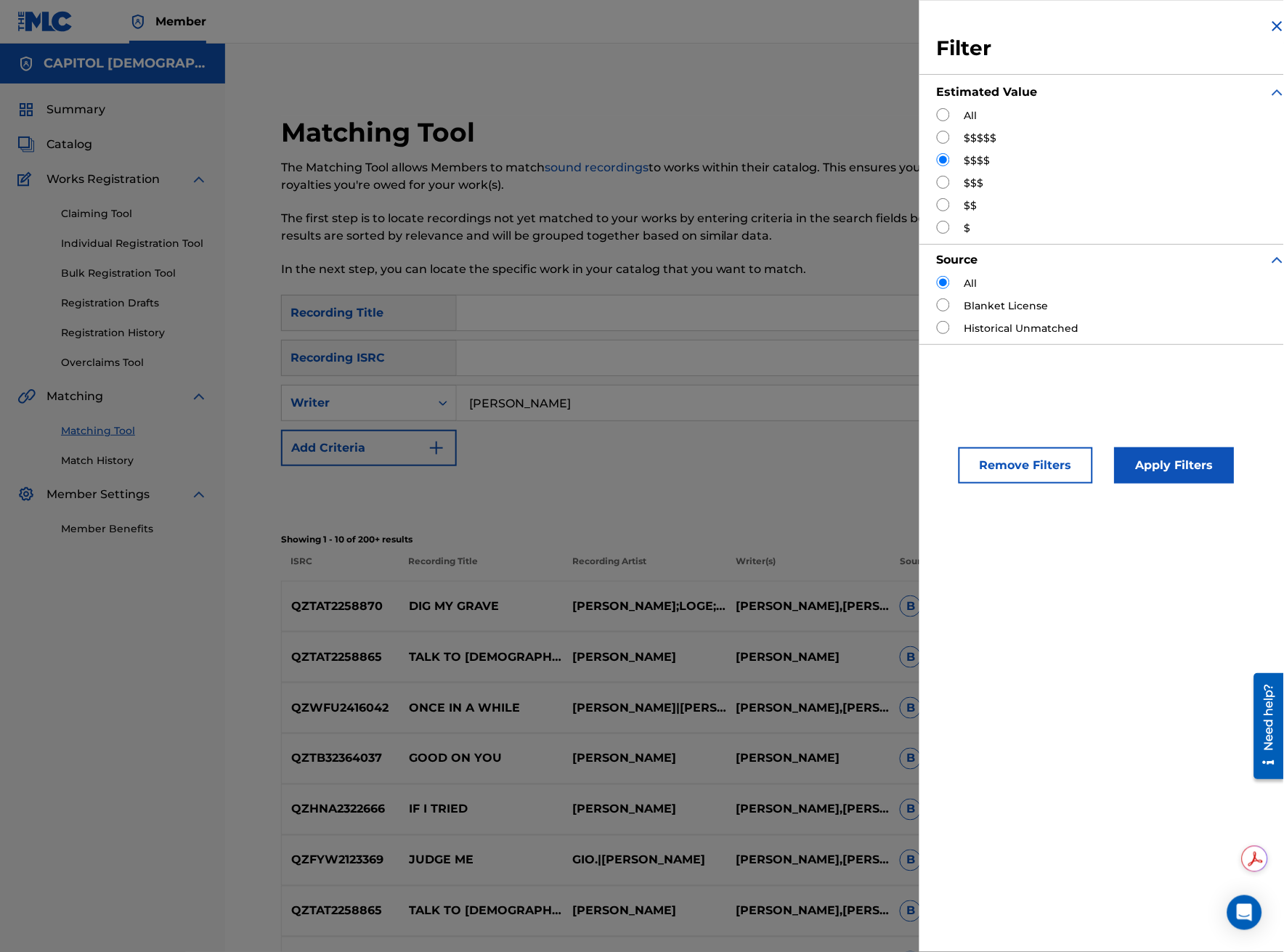 click on "Apply Filters" at bounding box center (1174, 465) 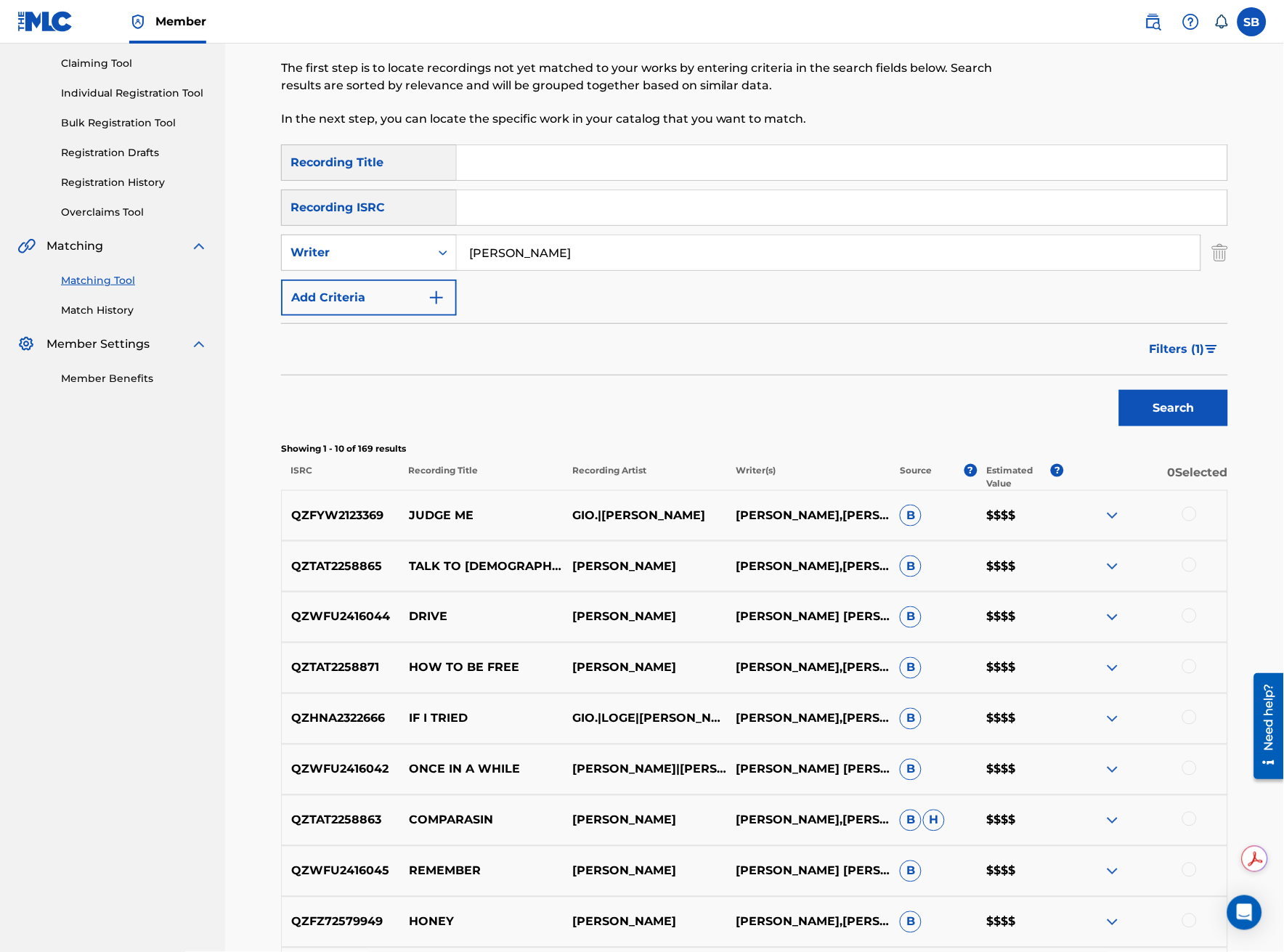 scroll, scrollTop: 375, scrollLeft: 0, axis: vertical 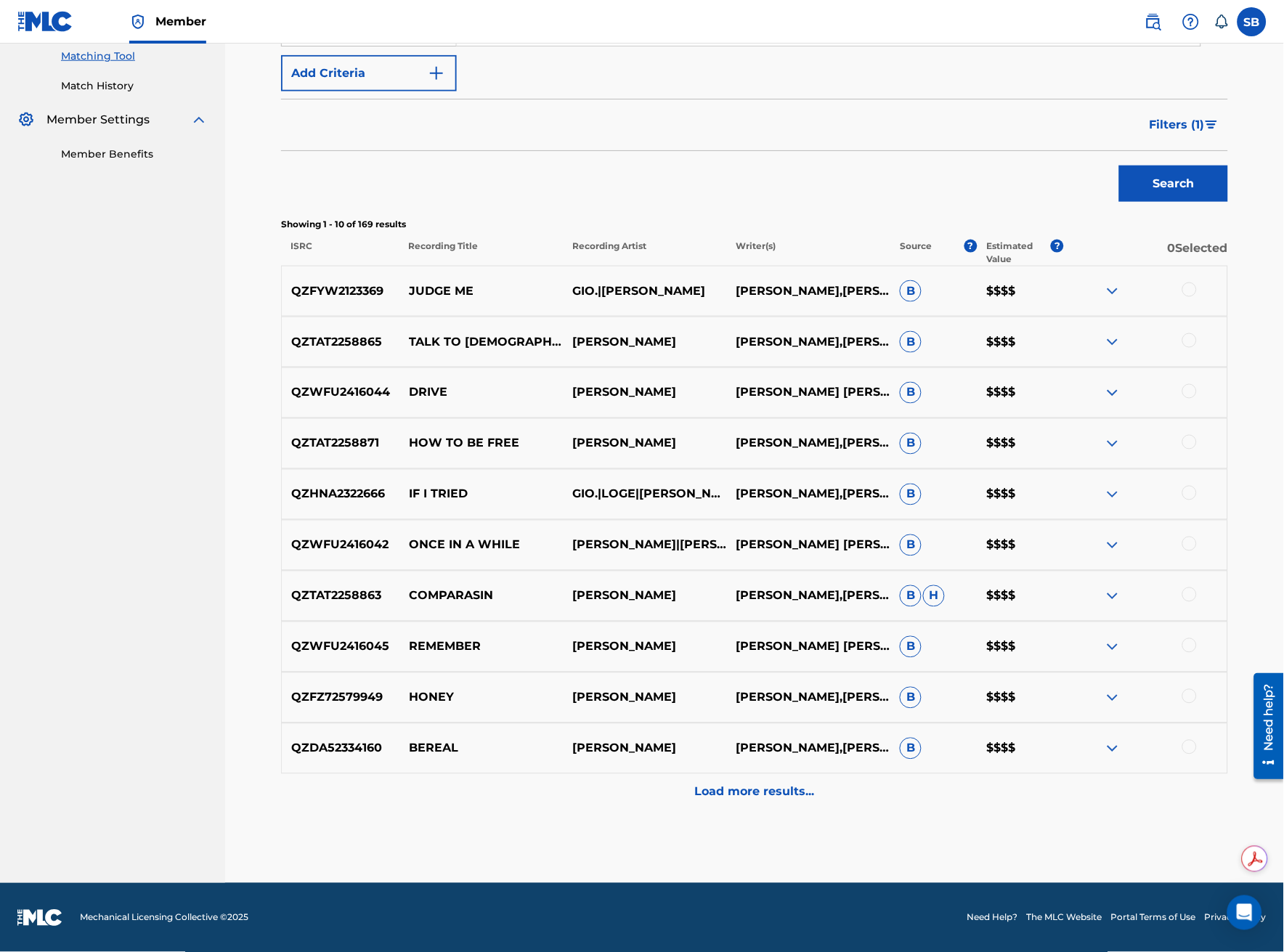 click at bounding box center (1190, 595) 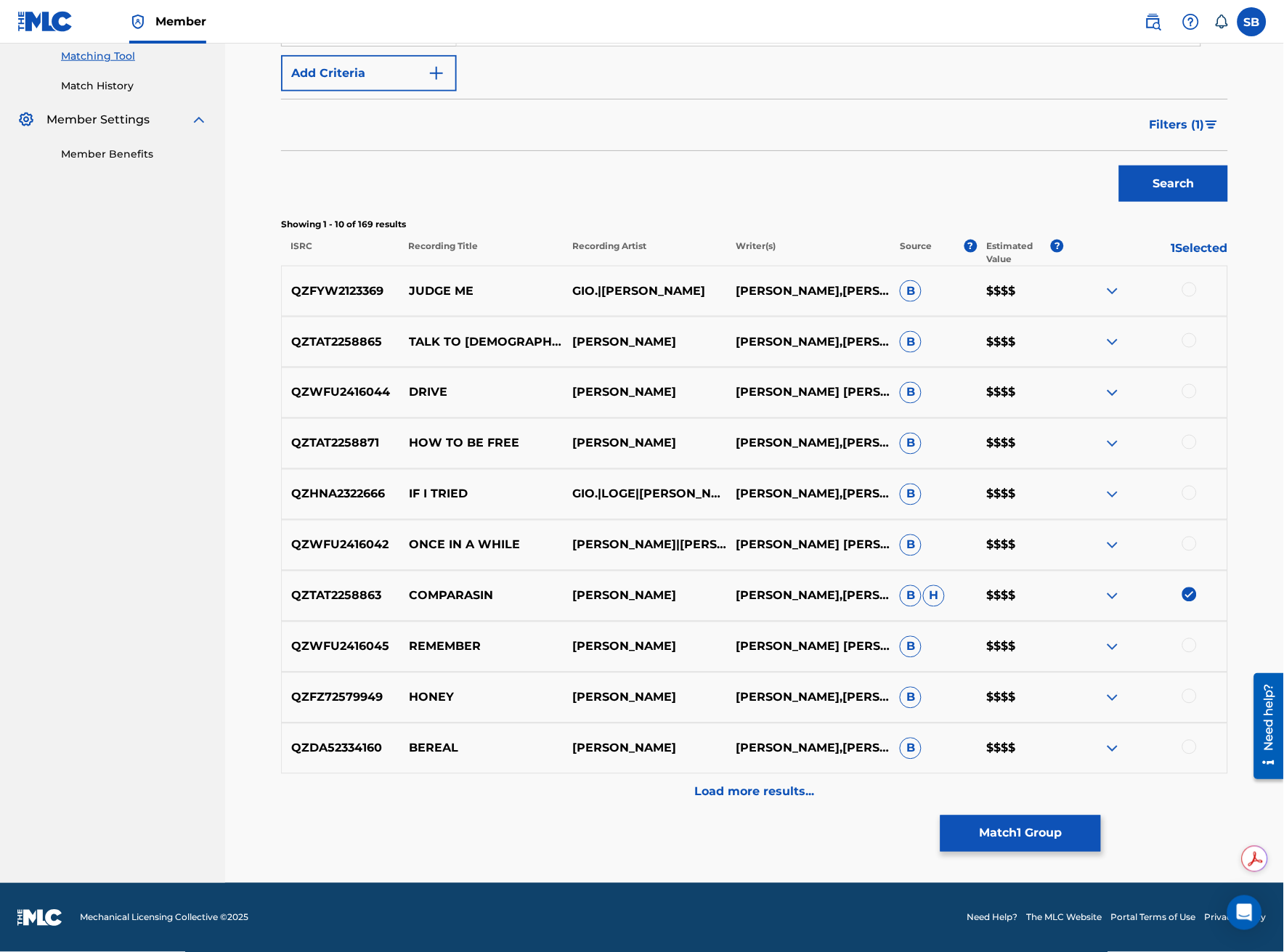 click on "Load more results..." at bounding box center (755, 792) 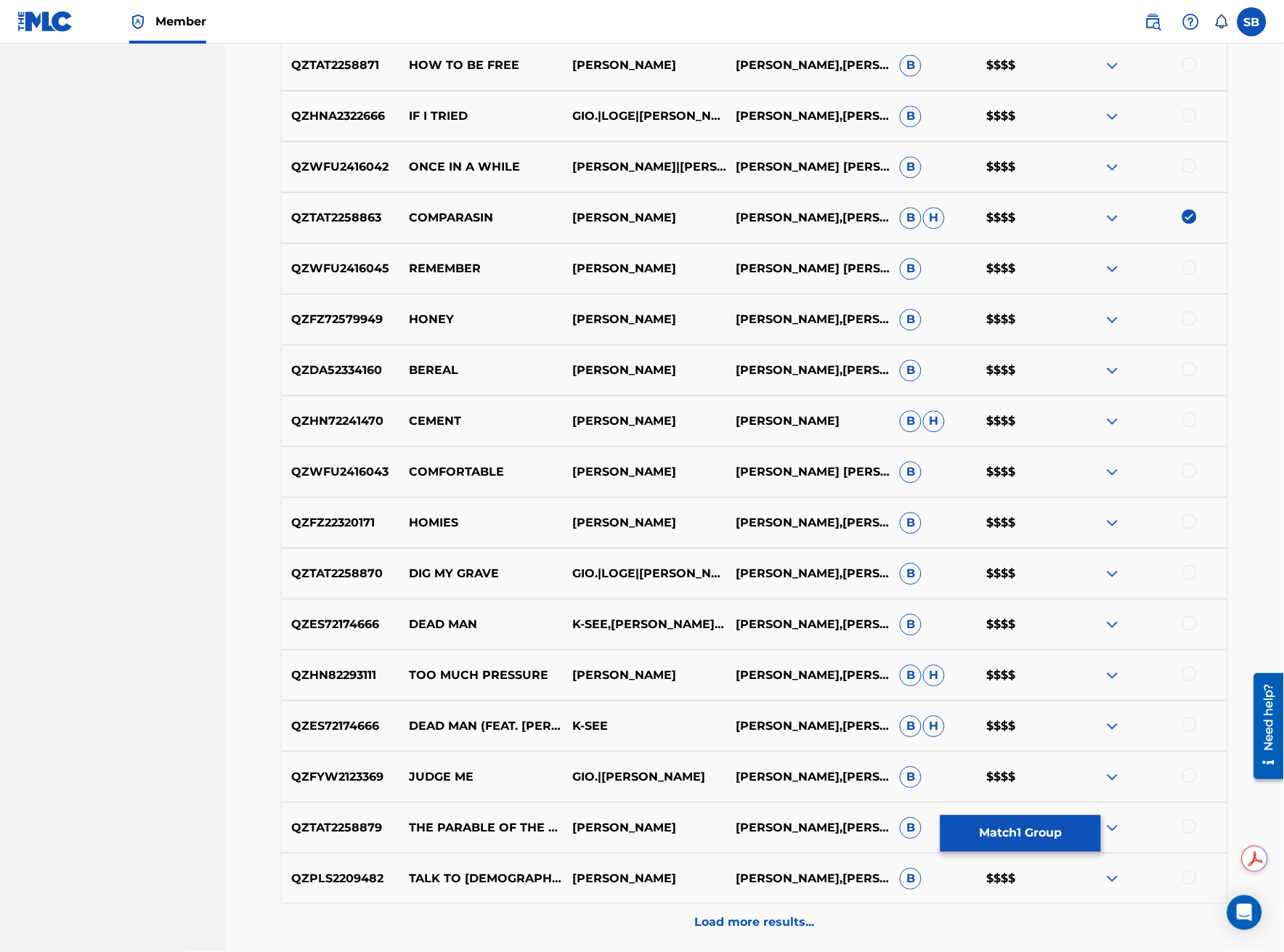 scroll, scrollTop: 883, scrollLeft: 0, axis: vertical 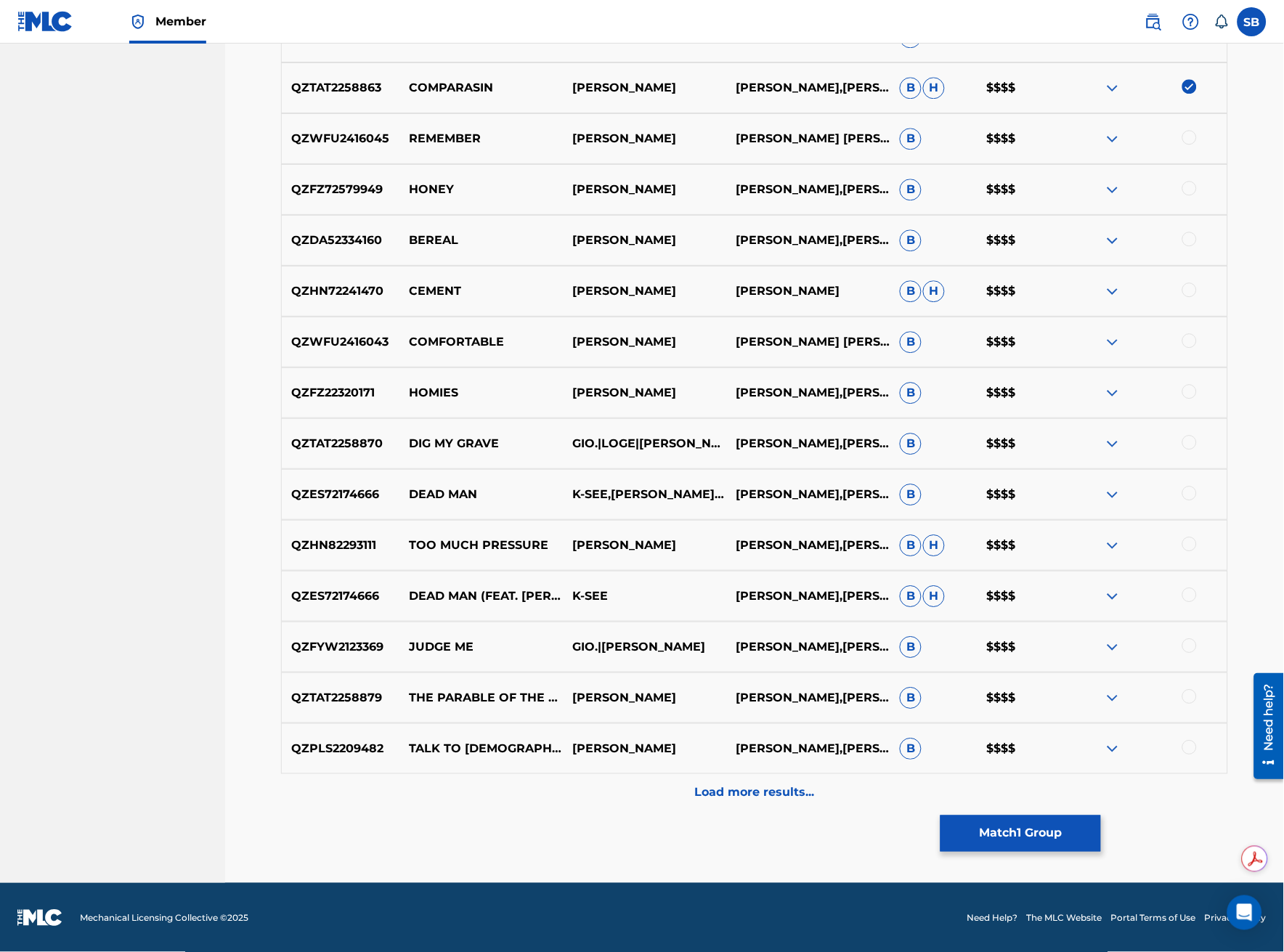 click on "Match  1 Group" at bounding box center [1020, 834] 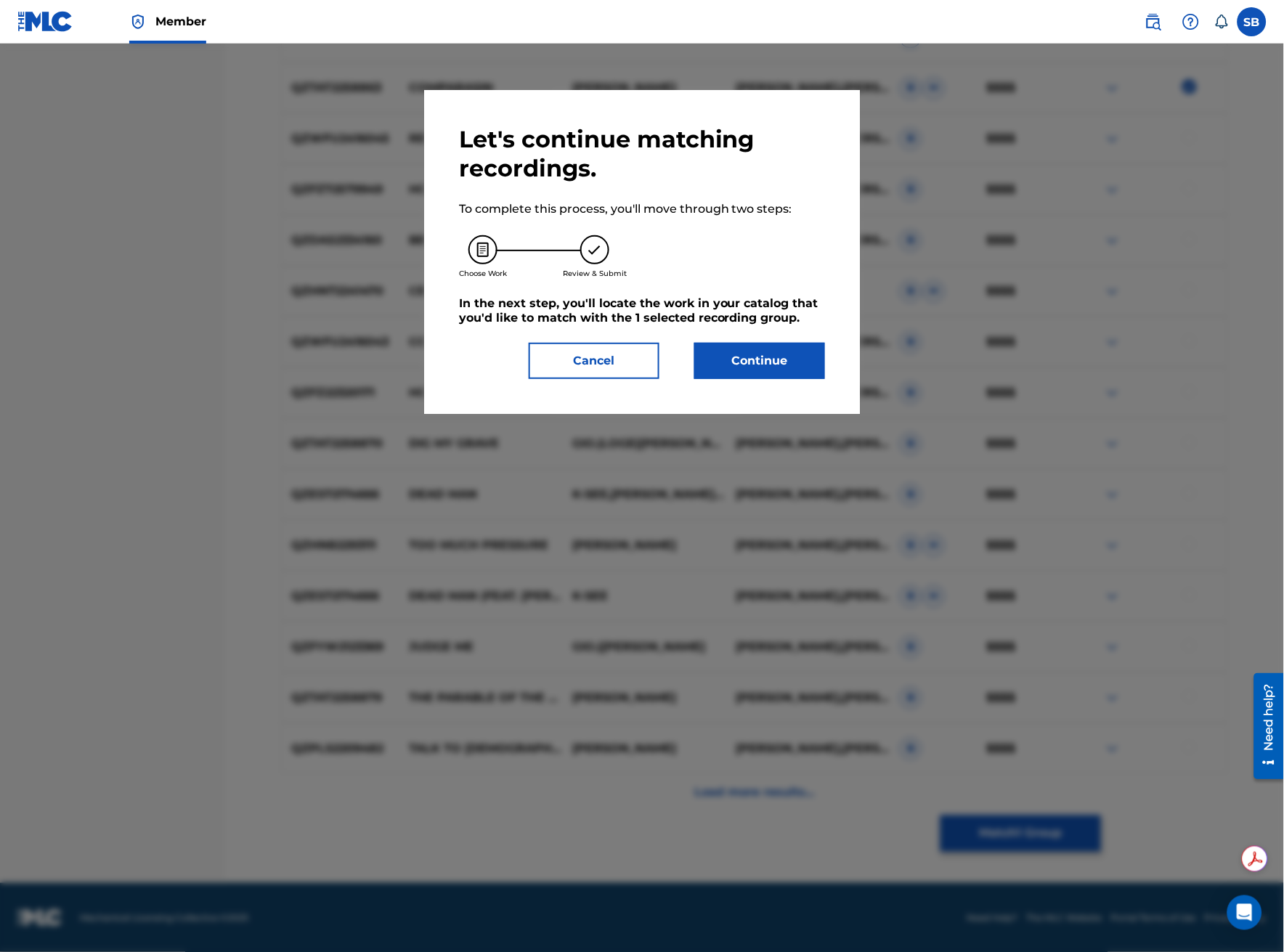 click on "Let's continue matching recordings. To complete this process, you'll move through two steps: Choose Work Review & Submit In the next step, you'll locate the work in your catalog that you'd like to match with the   1 selected recording group . Cancel Continue" at bounding box center (642, 252) 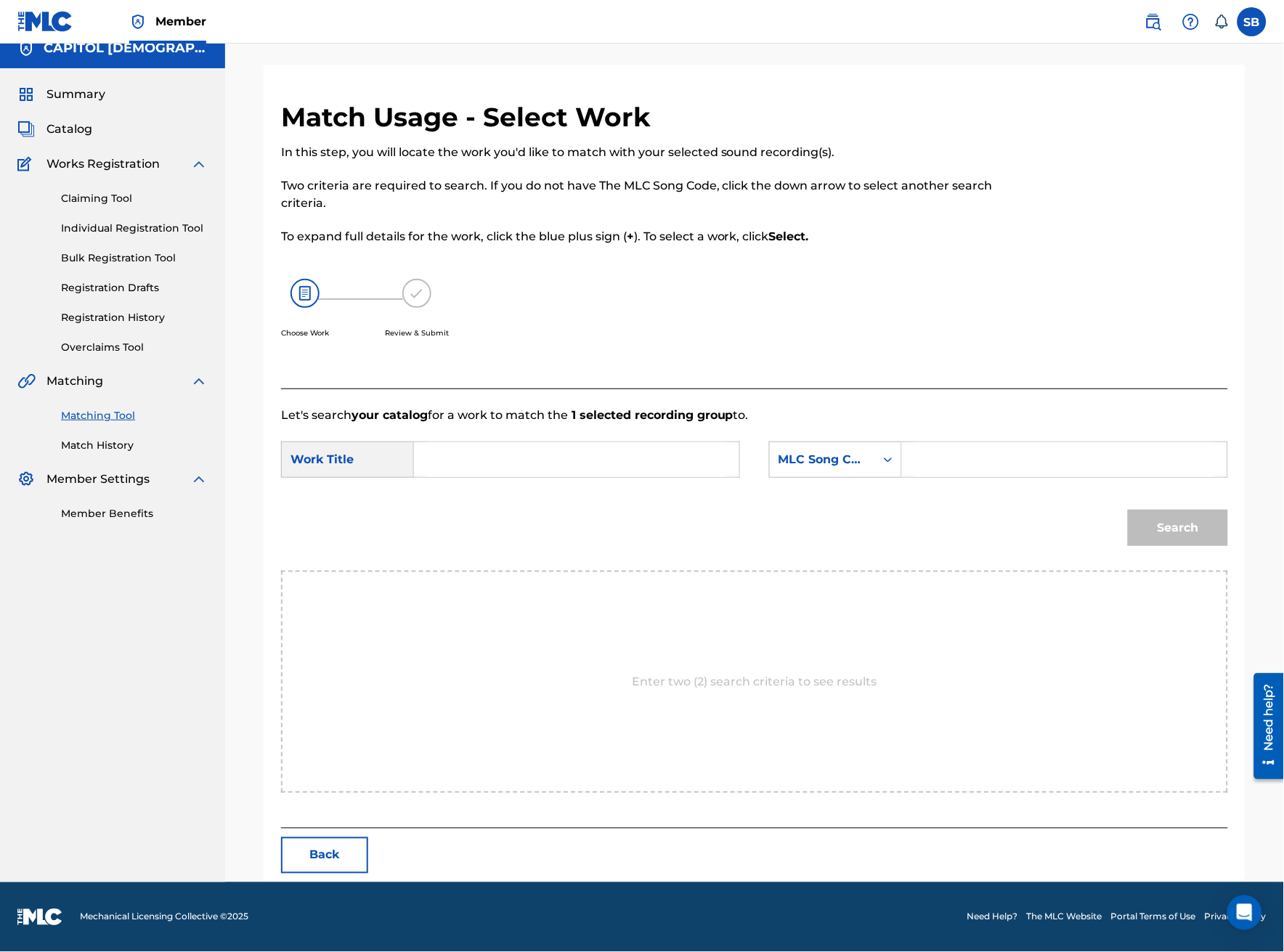 scroll, scrollTop: 0, scrollLeft: 0, axis: both 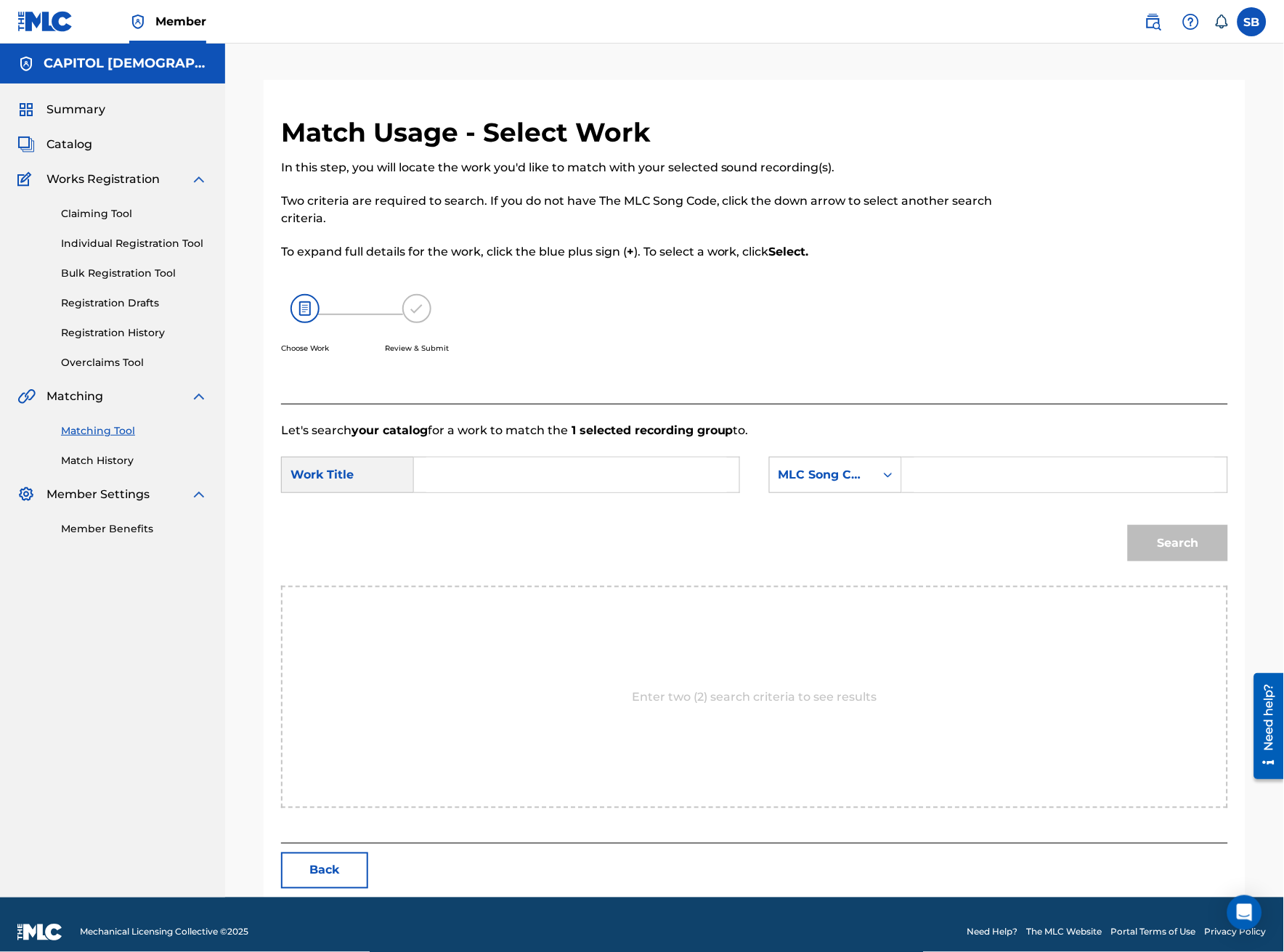 click at bounding box center (577, 475) 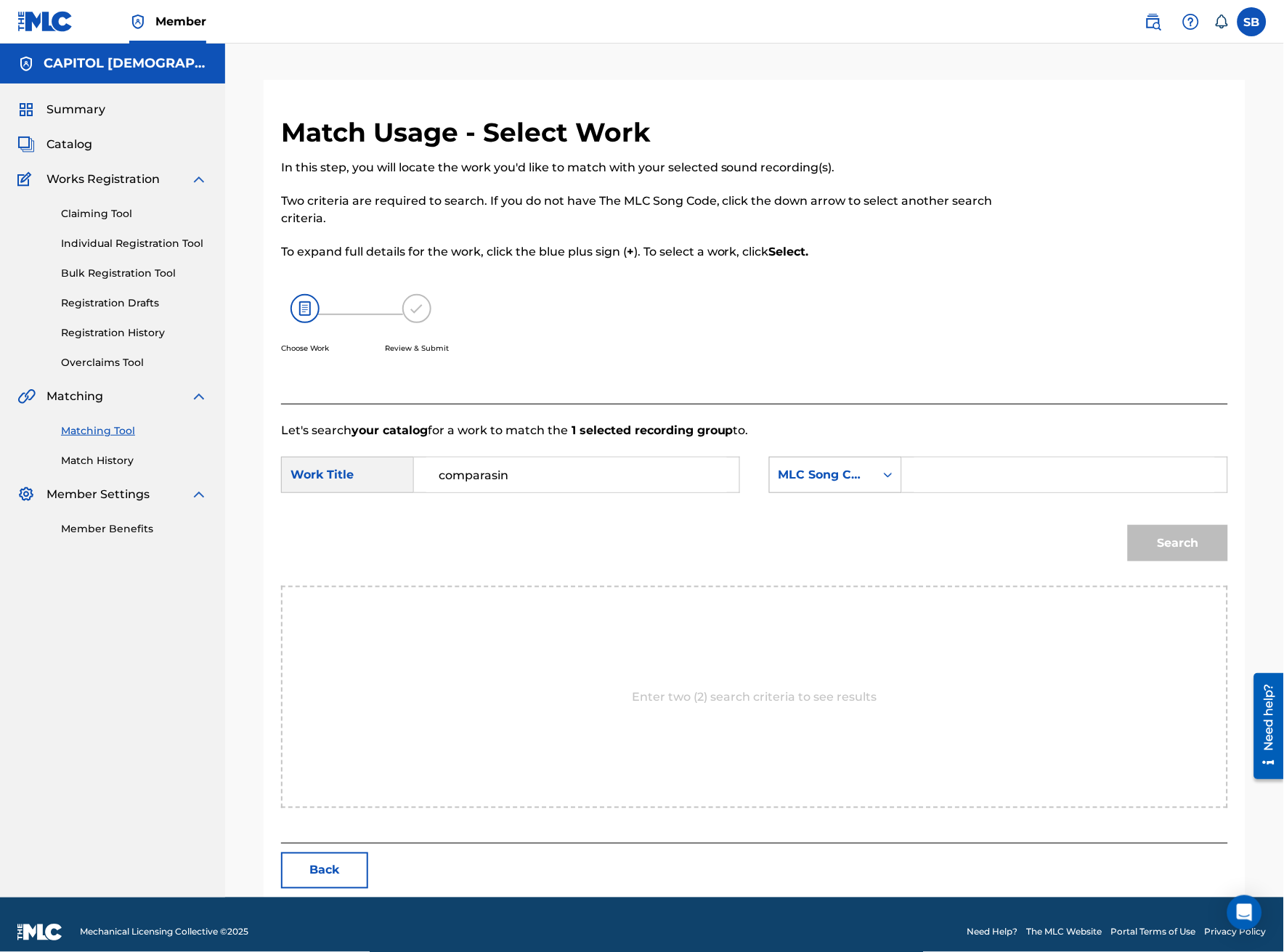type on "comparasin" 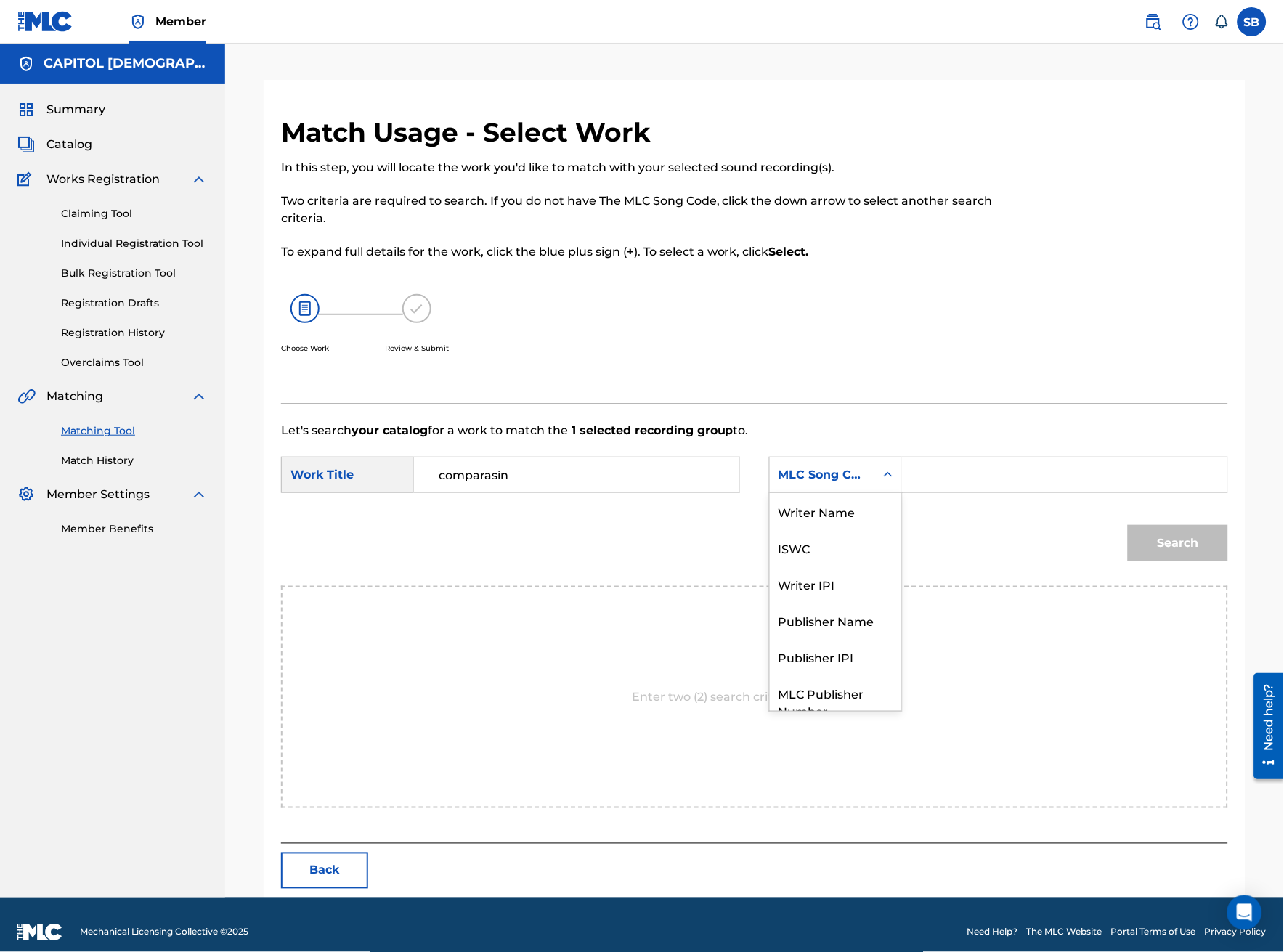 click on "MLC Song Code" at bounding box center (822, 475) 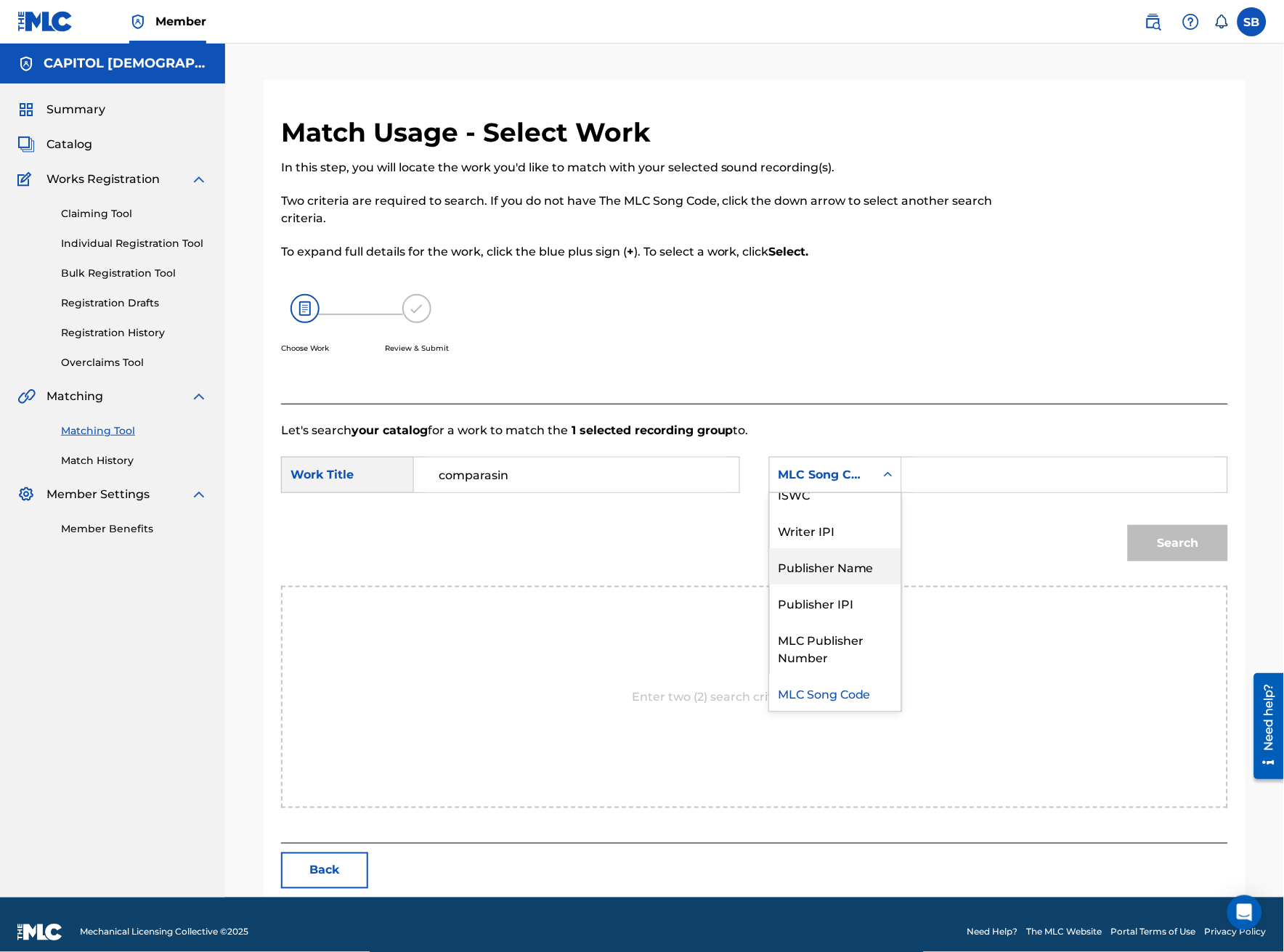 scroll, scrollTop: 0, scrollLeft: 0, axis: both 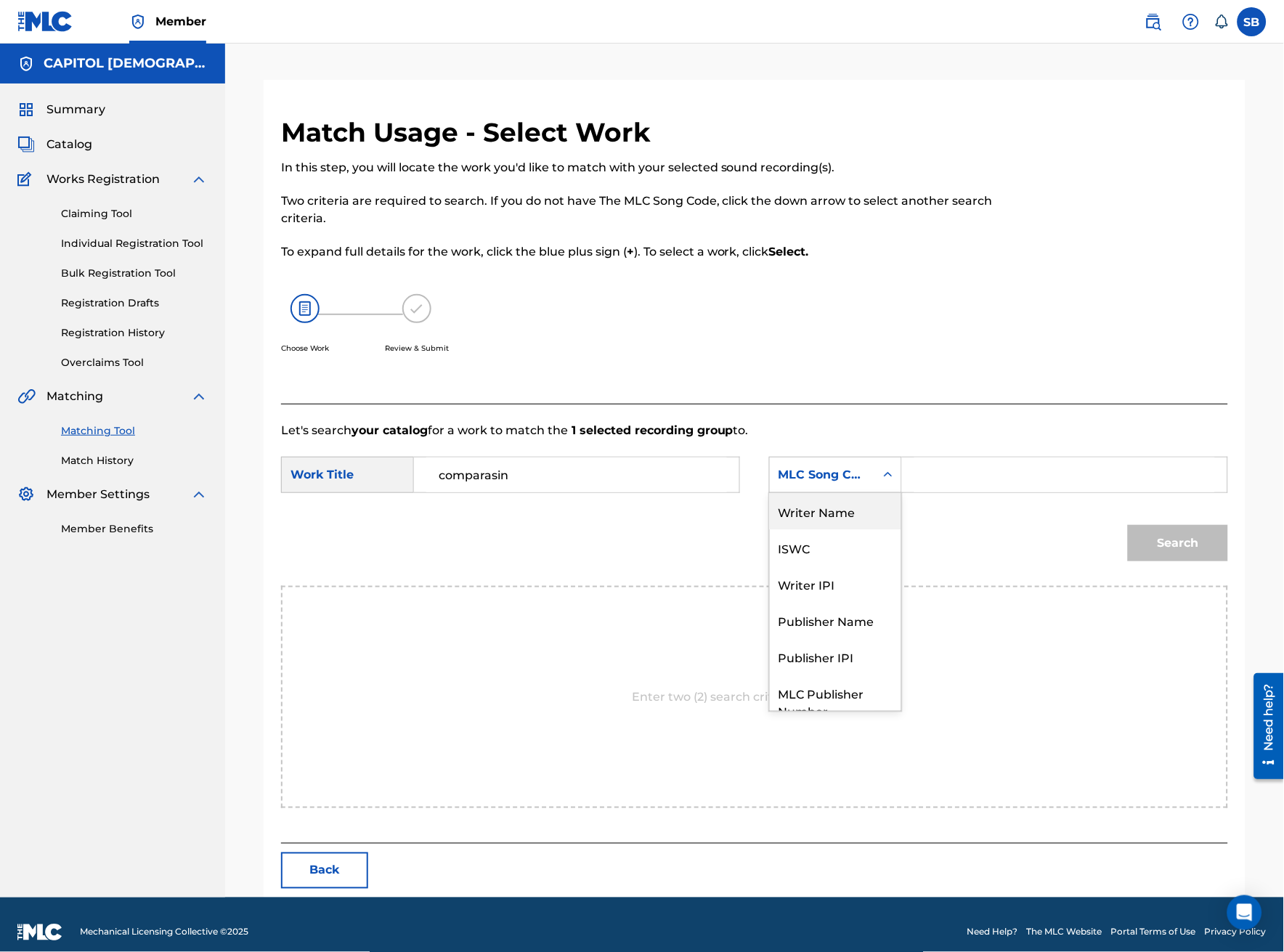 click on "Writer Name" at bounding box center [835, 511] 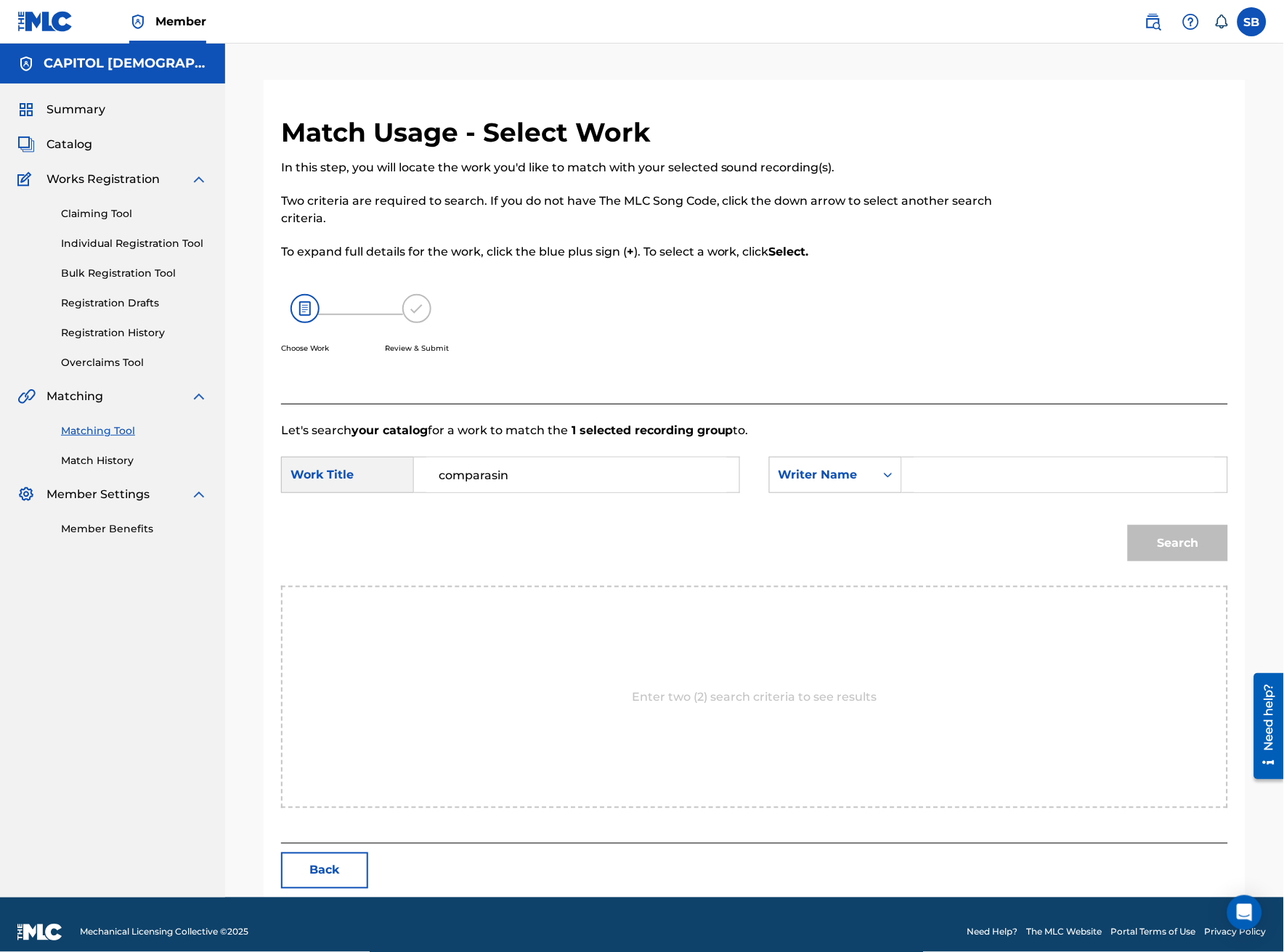 click at bounding box center (1065, 475) 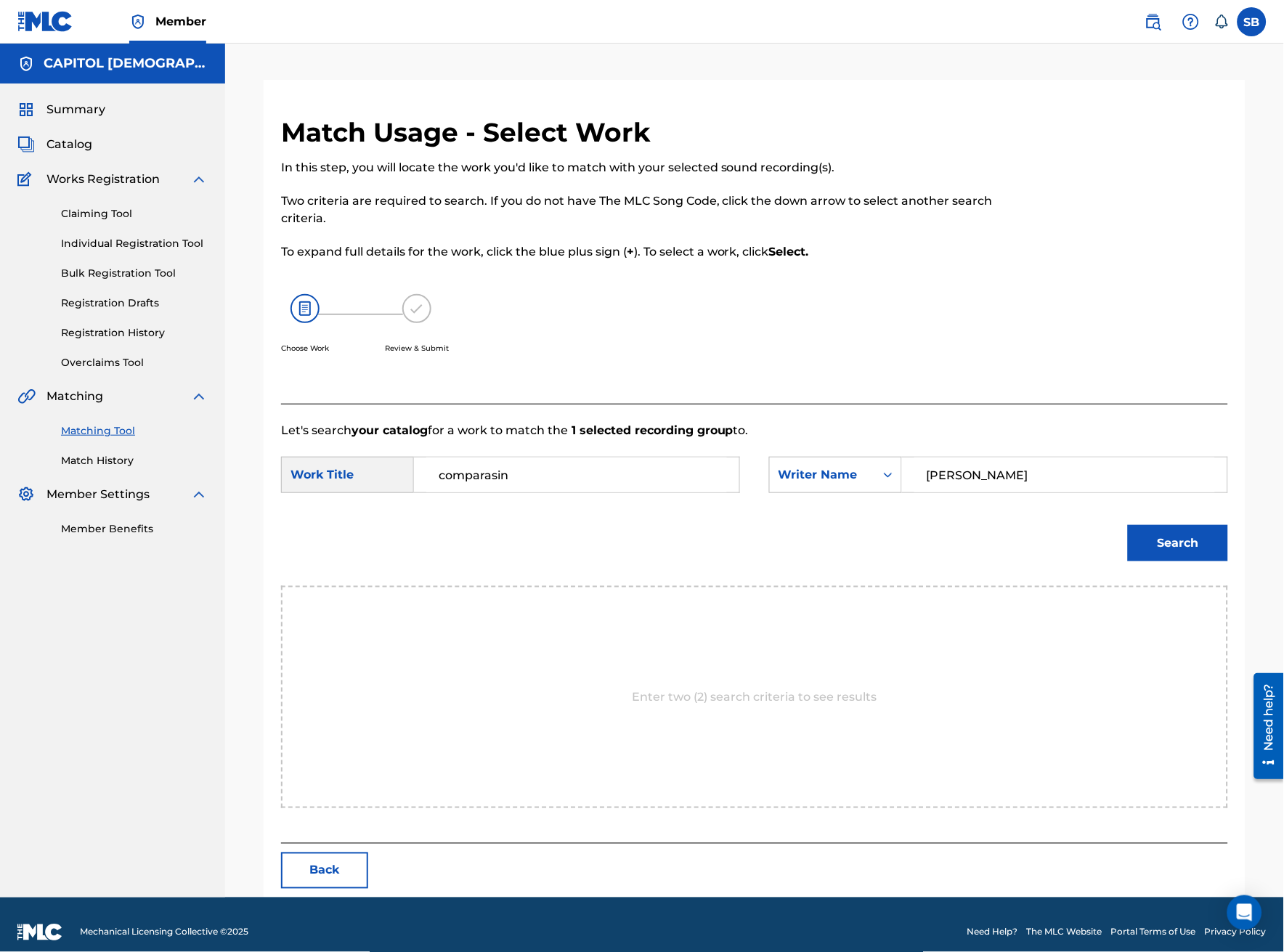 click on "Search" at bounding box center [1178, 543] 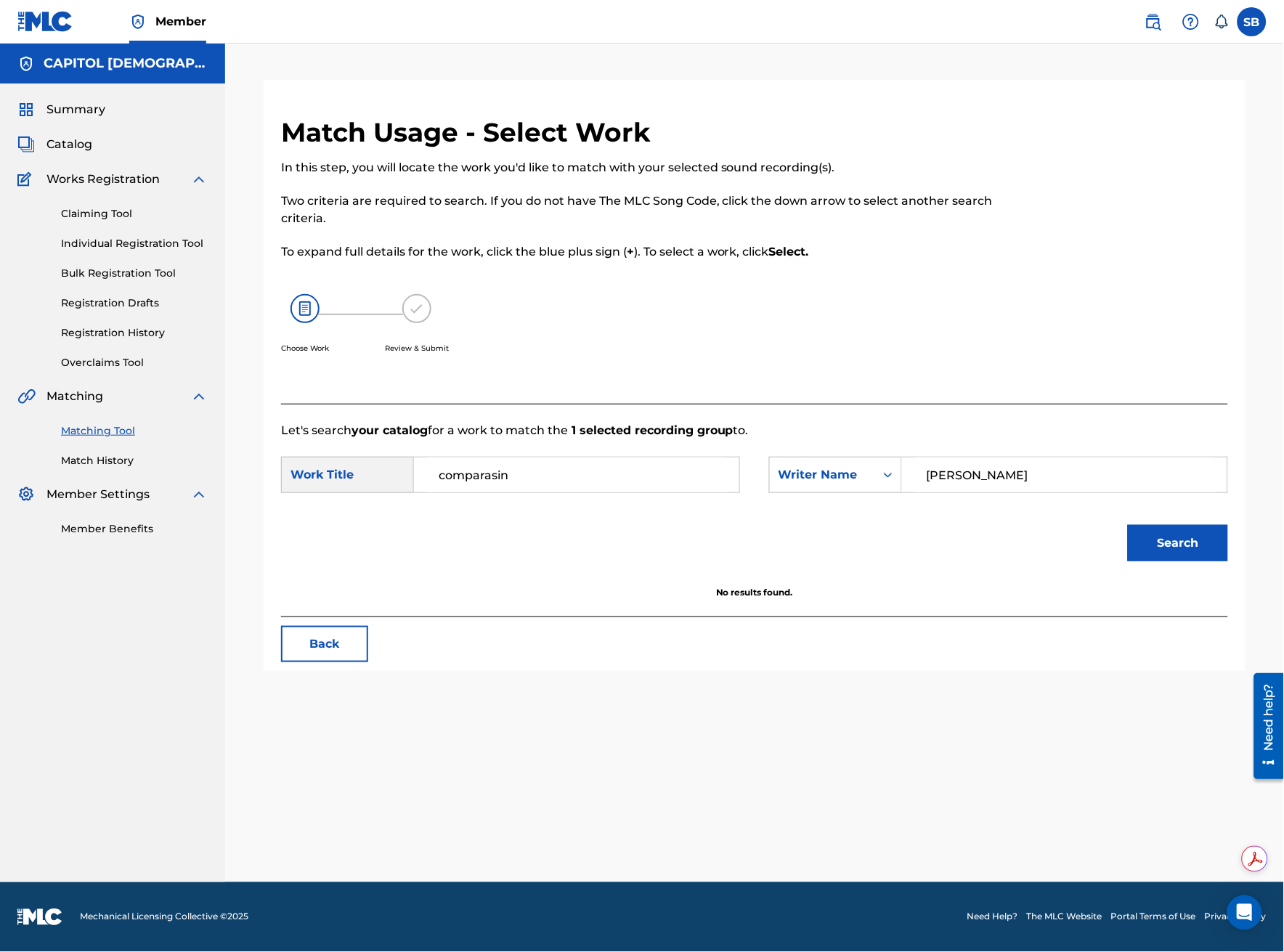 click on "comparasin" at bounding box center [577, 475] 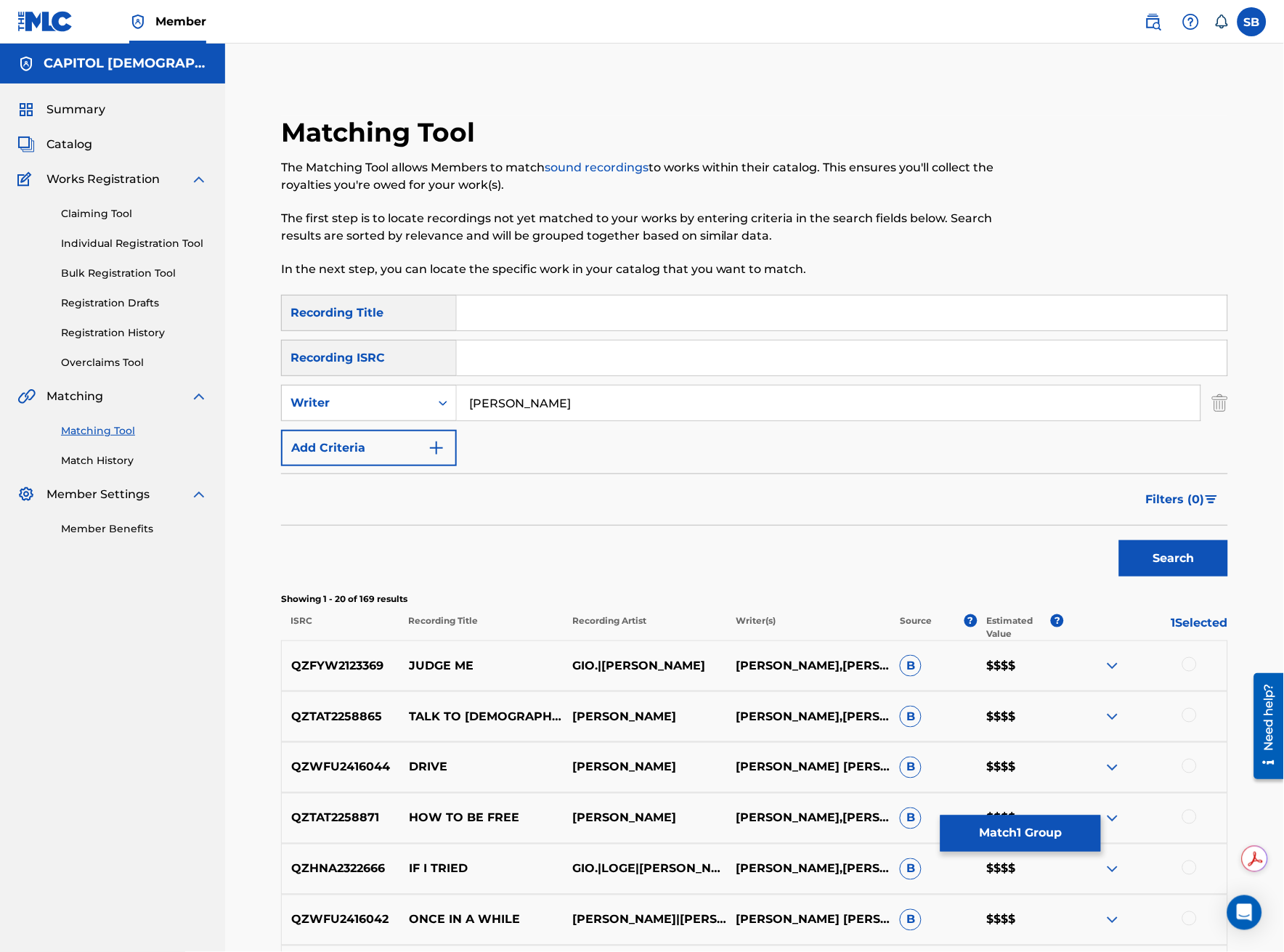 click on "Filters ( 0 )" at bounding box center (1182, 500) 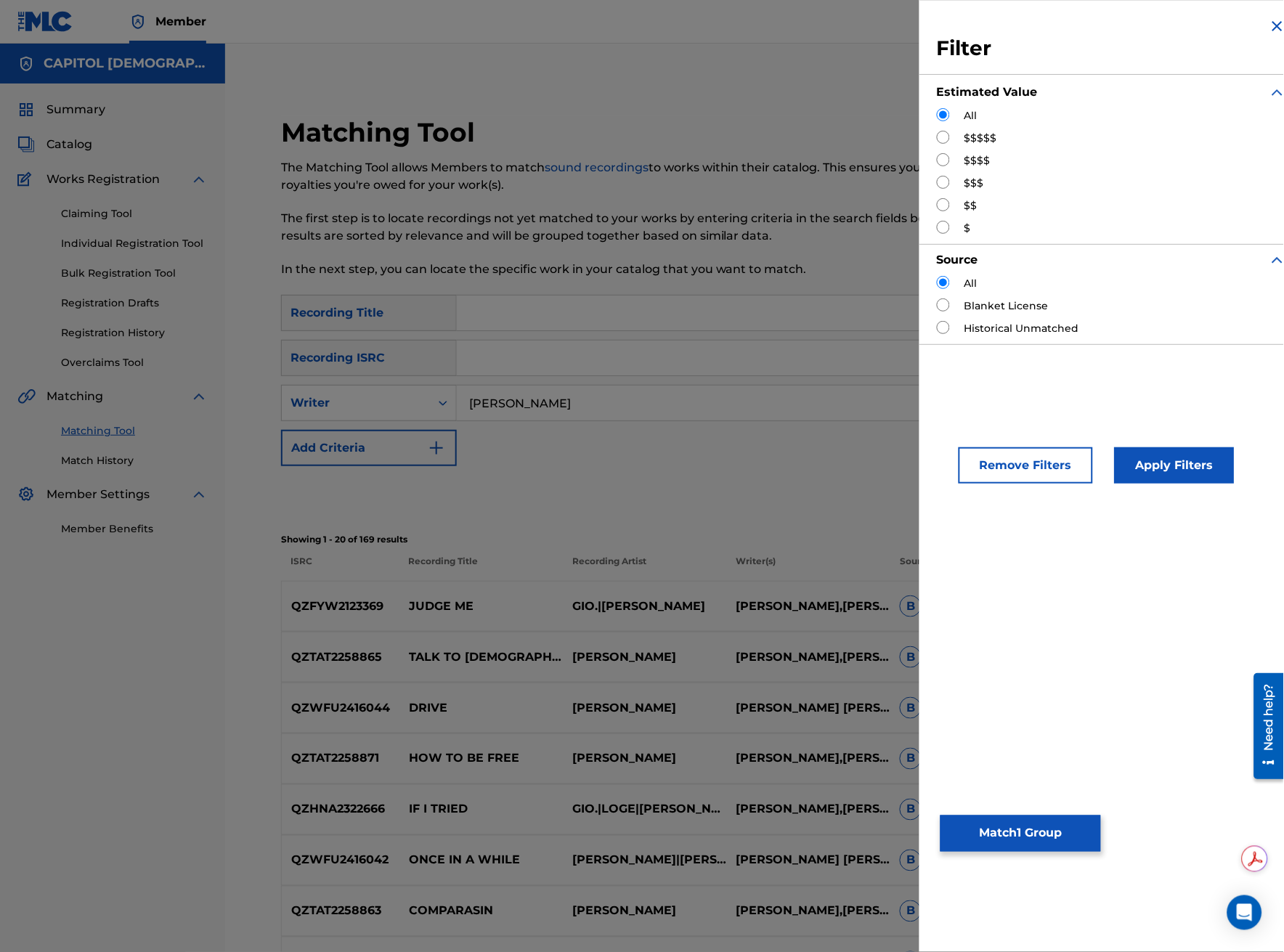 click at bounding box center [943, 160] 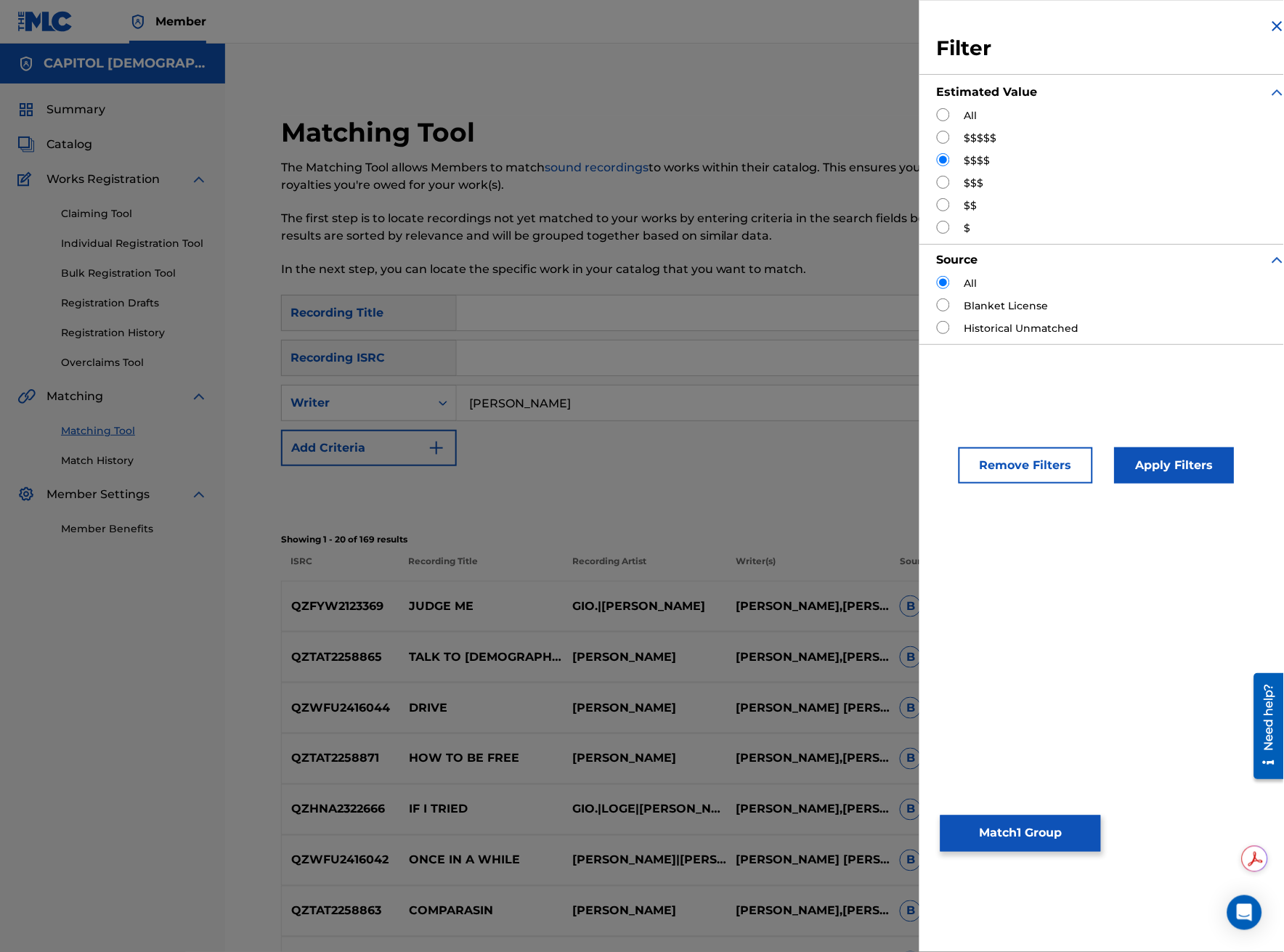 click on "Apply Filters" at bounding box center (1174, 465) 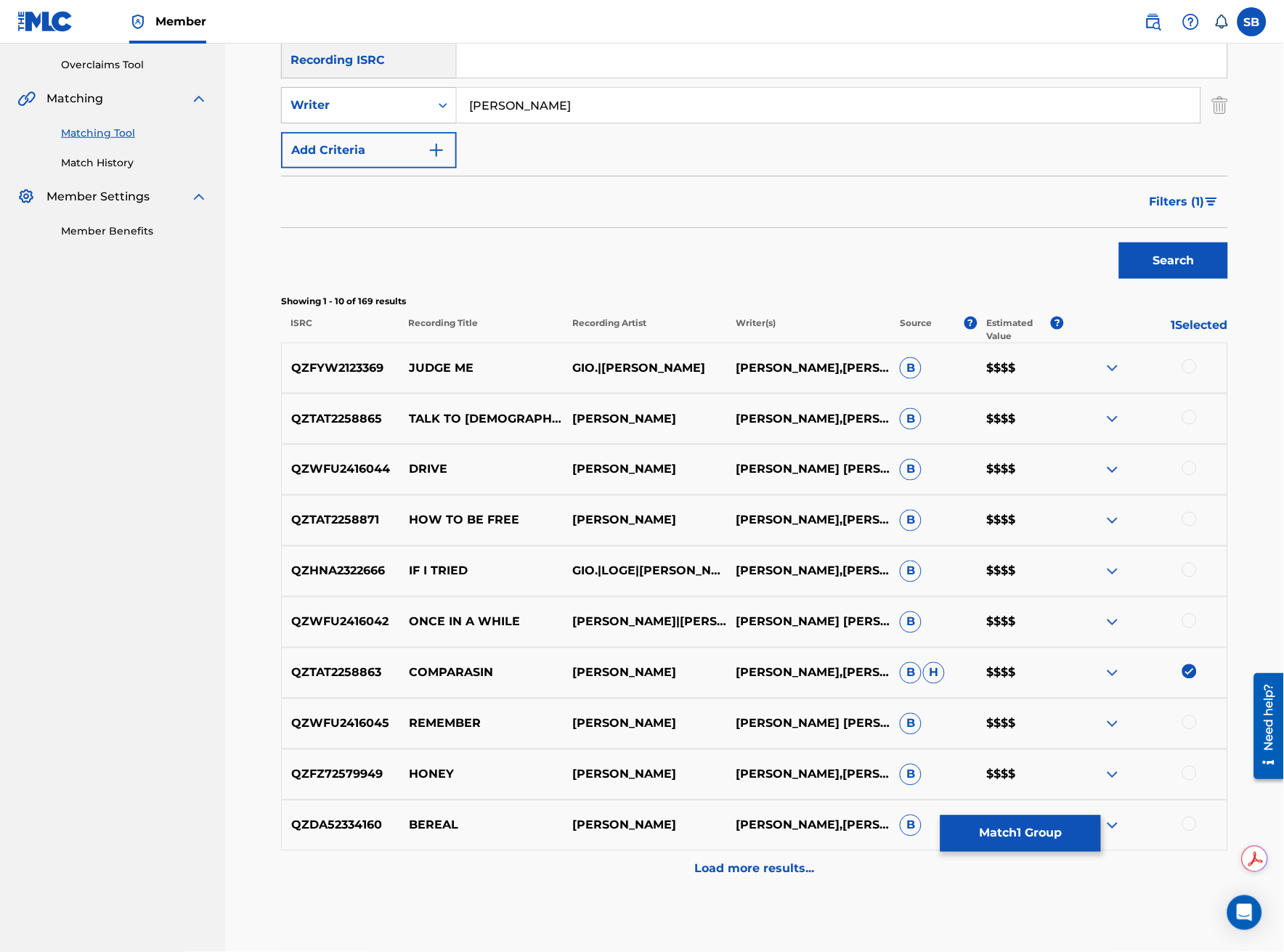 scroll, scrollTop: 375, scrollLeft: 0, axis: vertical 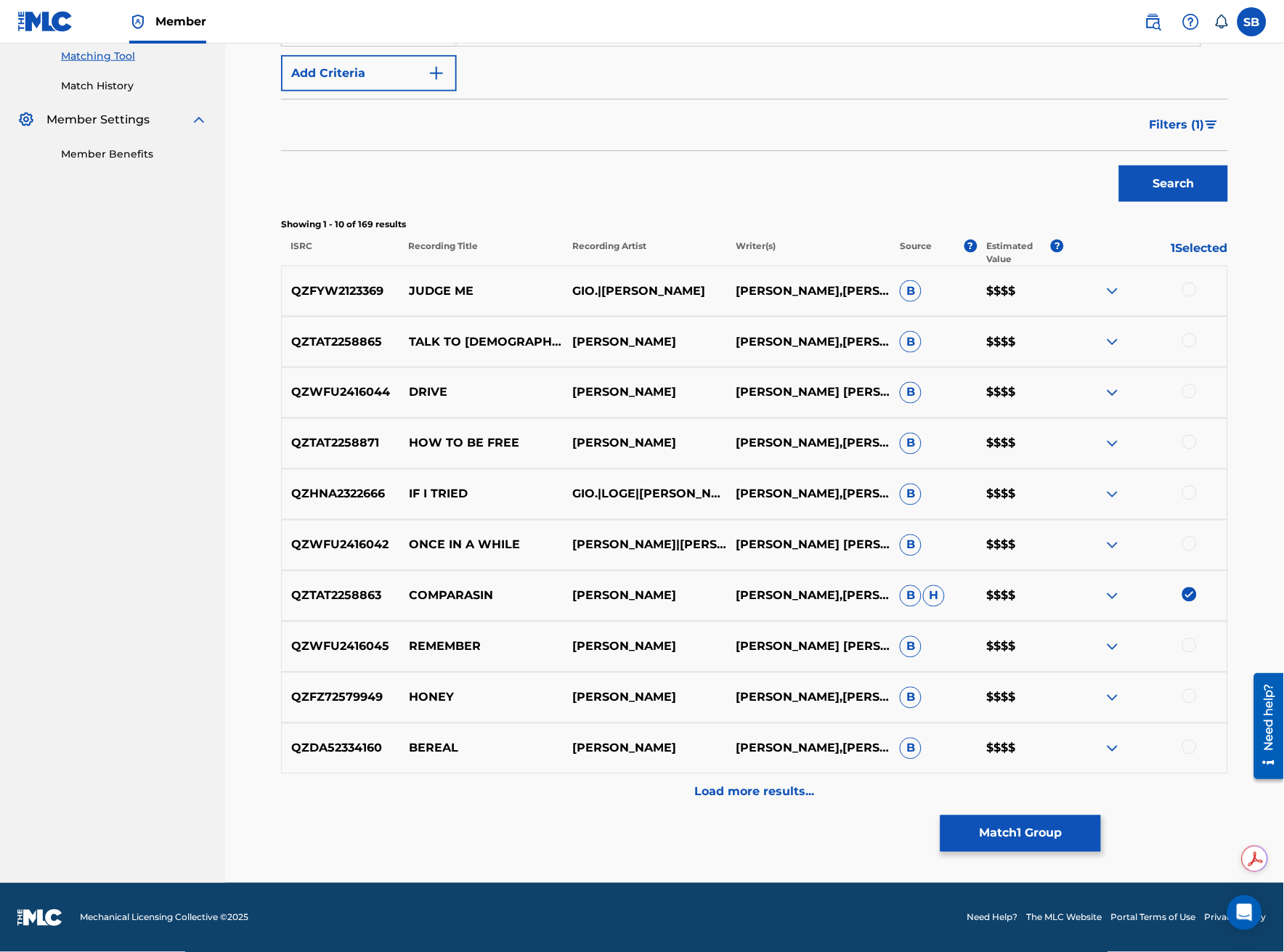 click at bounding box center (1190, 595) 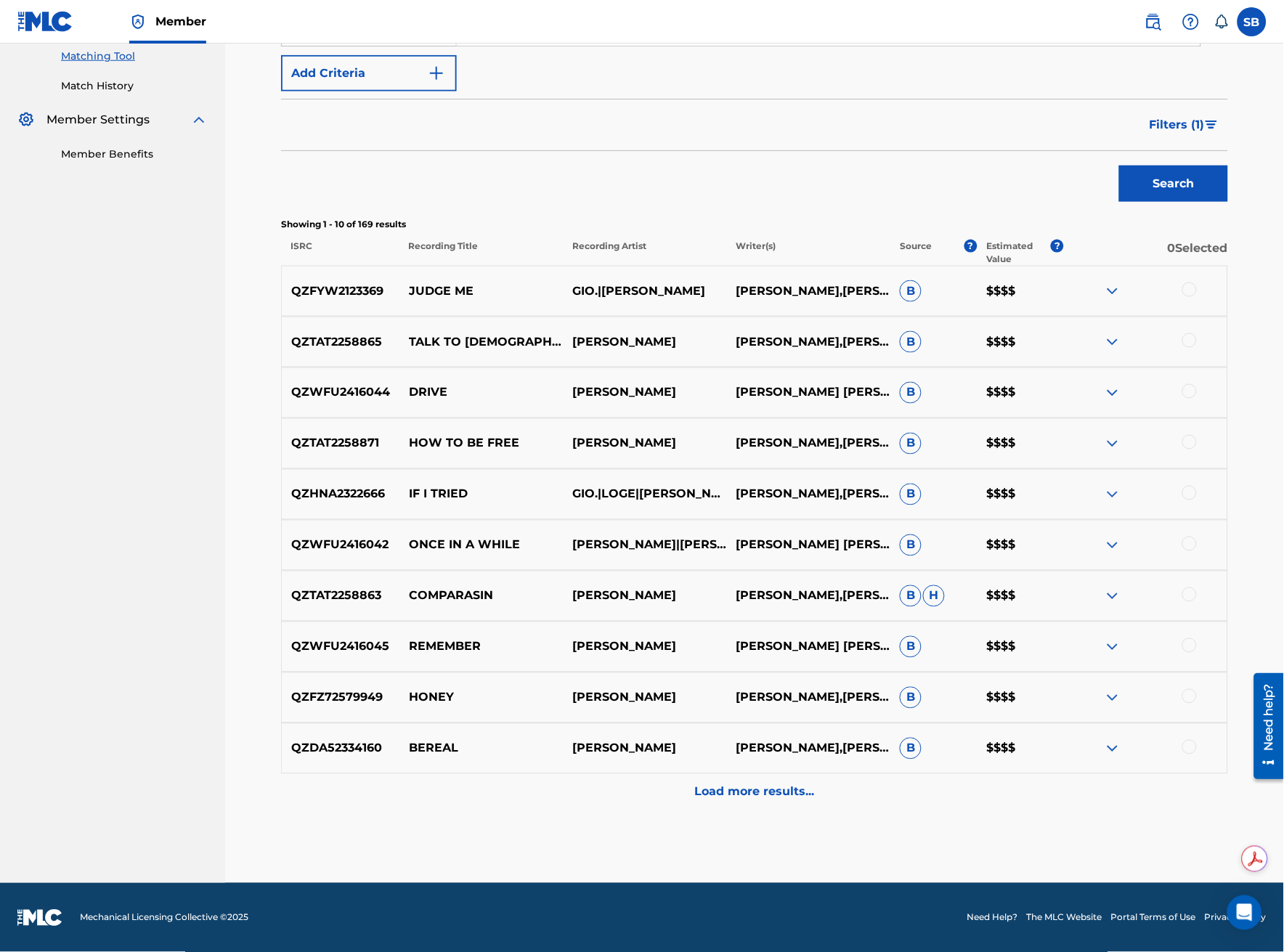 click at bounding box center (1190, 646) 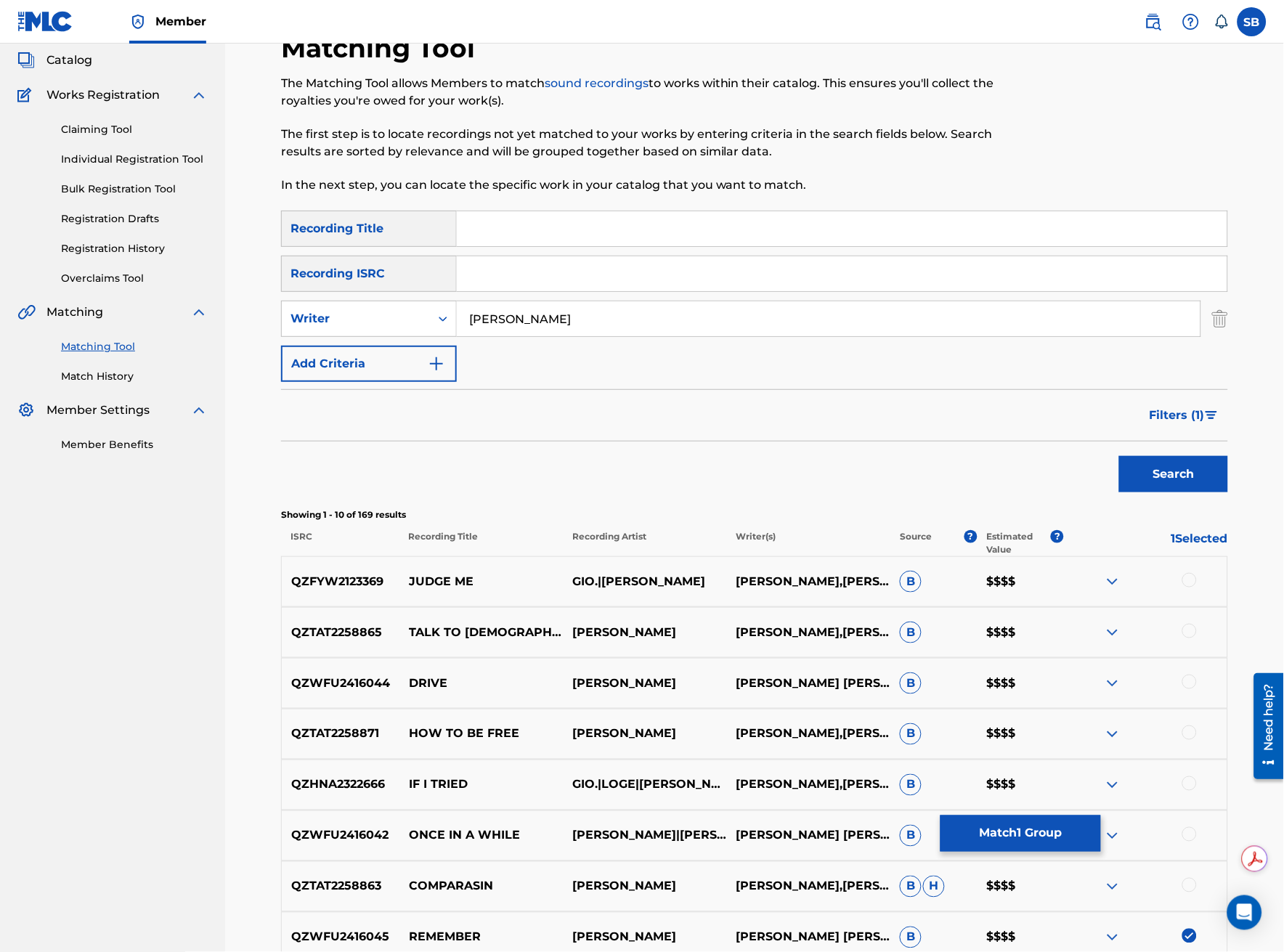 scroll, scrollTop: 0, scrollLeft: 0, axis: both 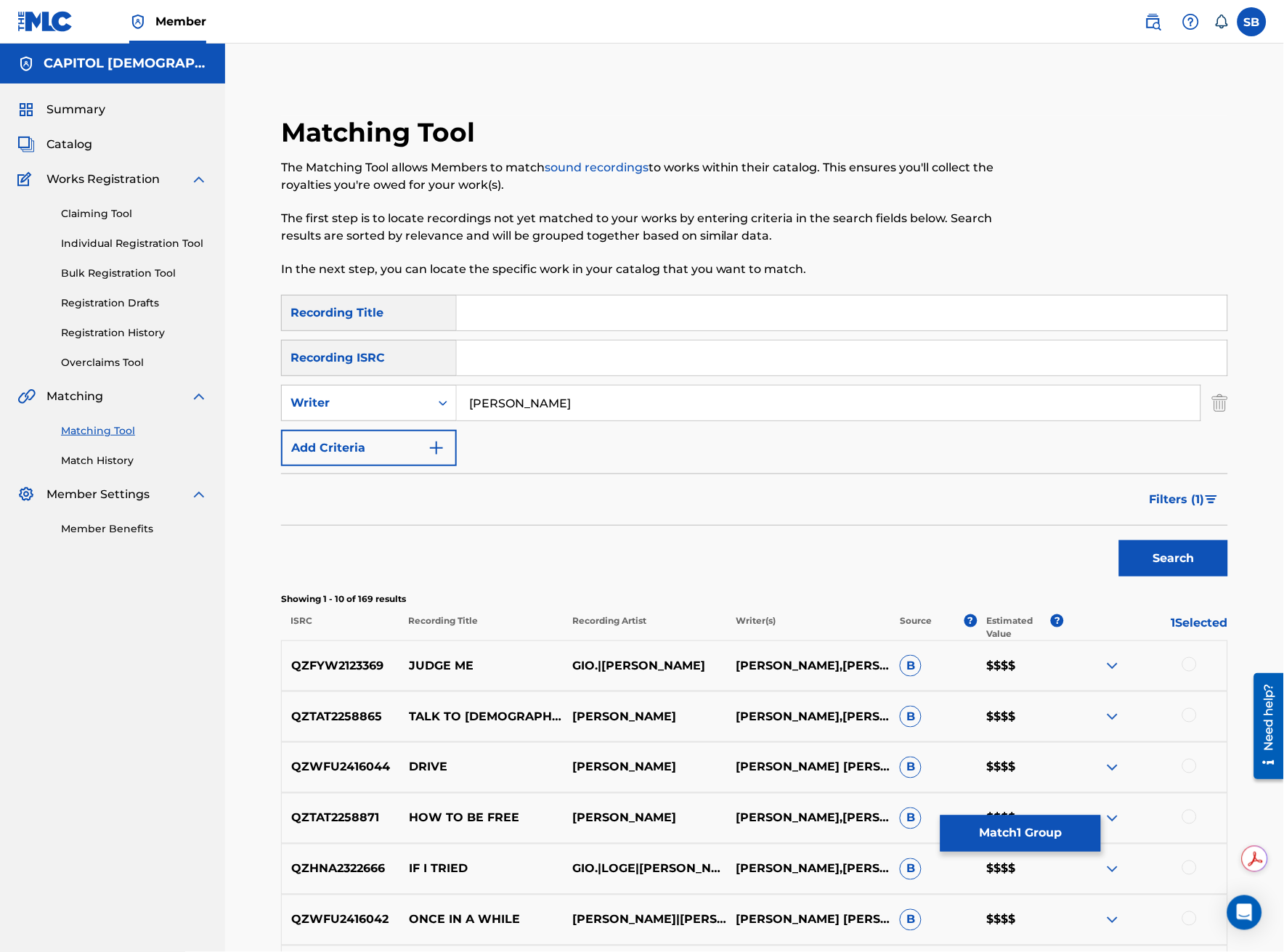 click at bounding box center (842, 313) 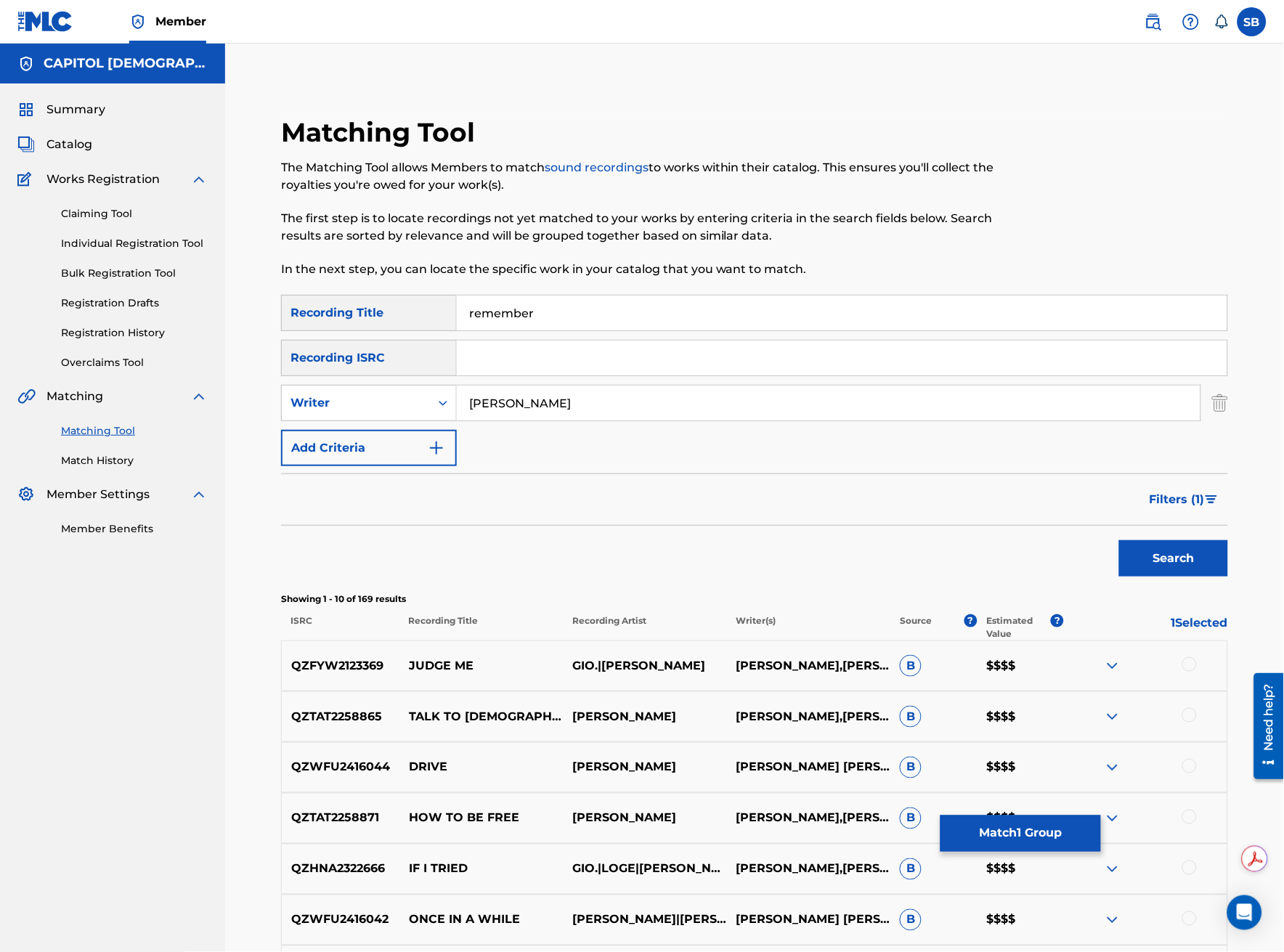 type on "remember" 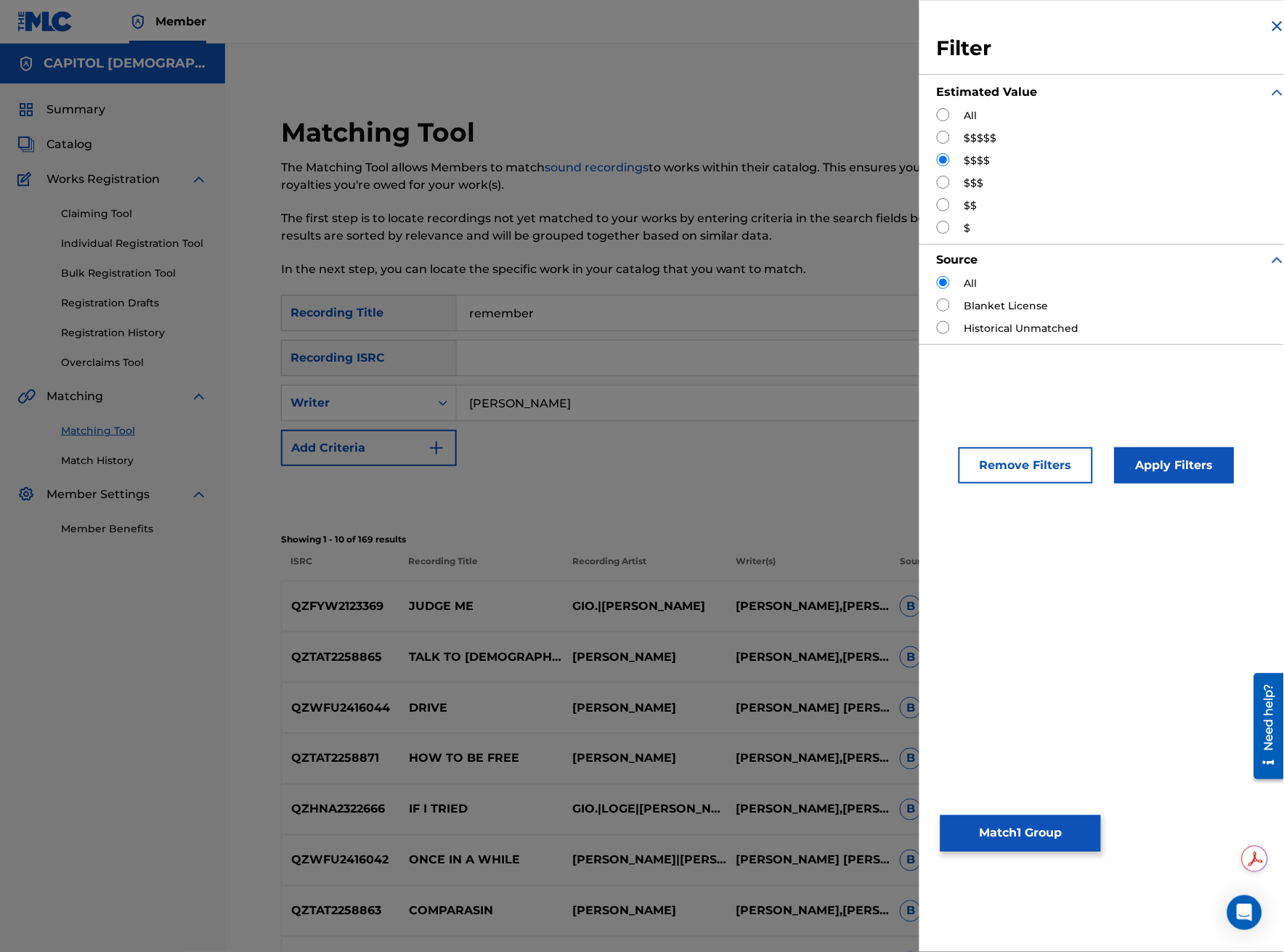 click on "Remove Filters" at bounding box center [1025, 465] 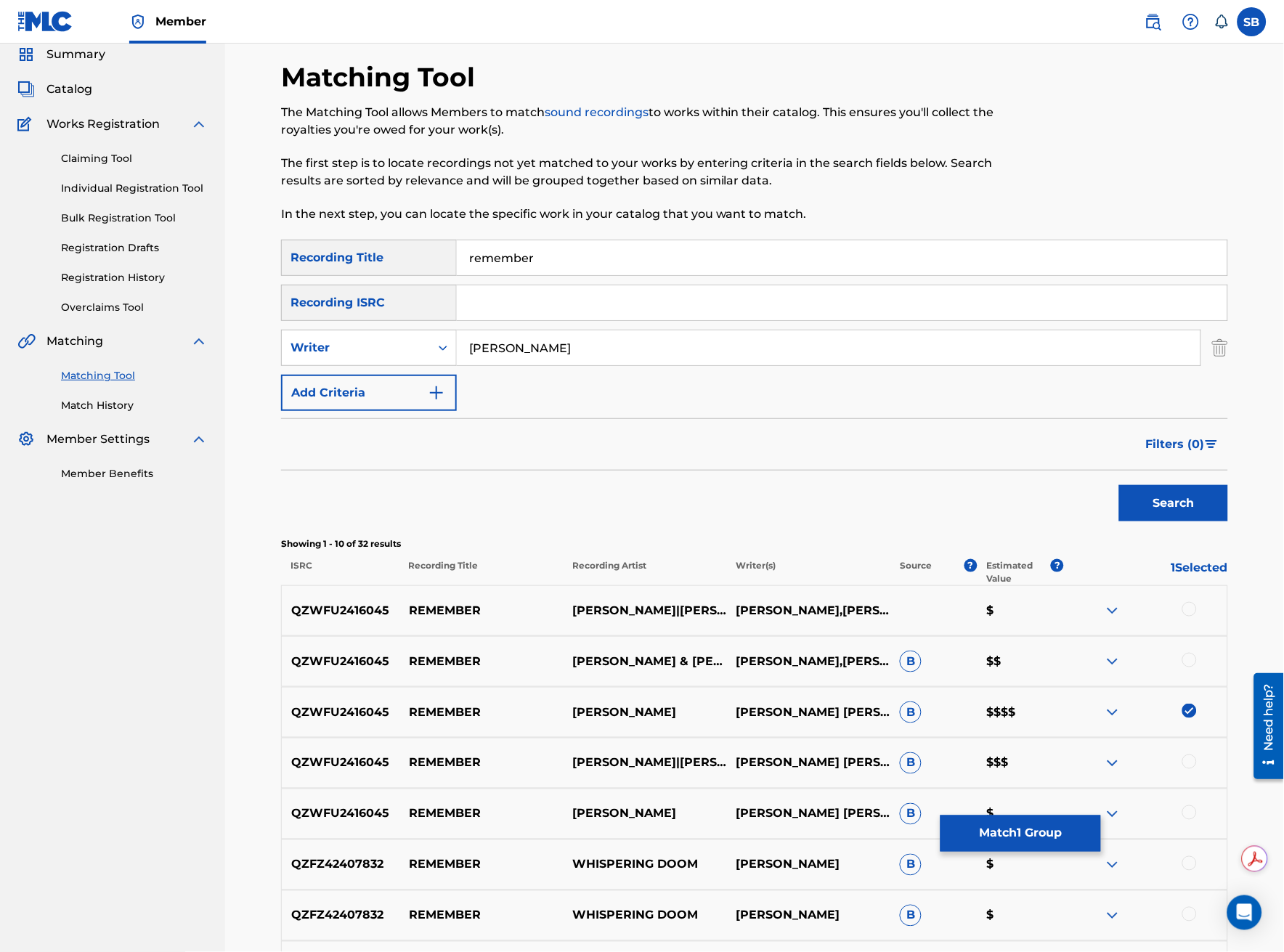 scroll, scrollTop: 81, scrollLeft: 0, axis: vertical 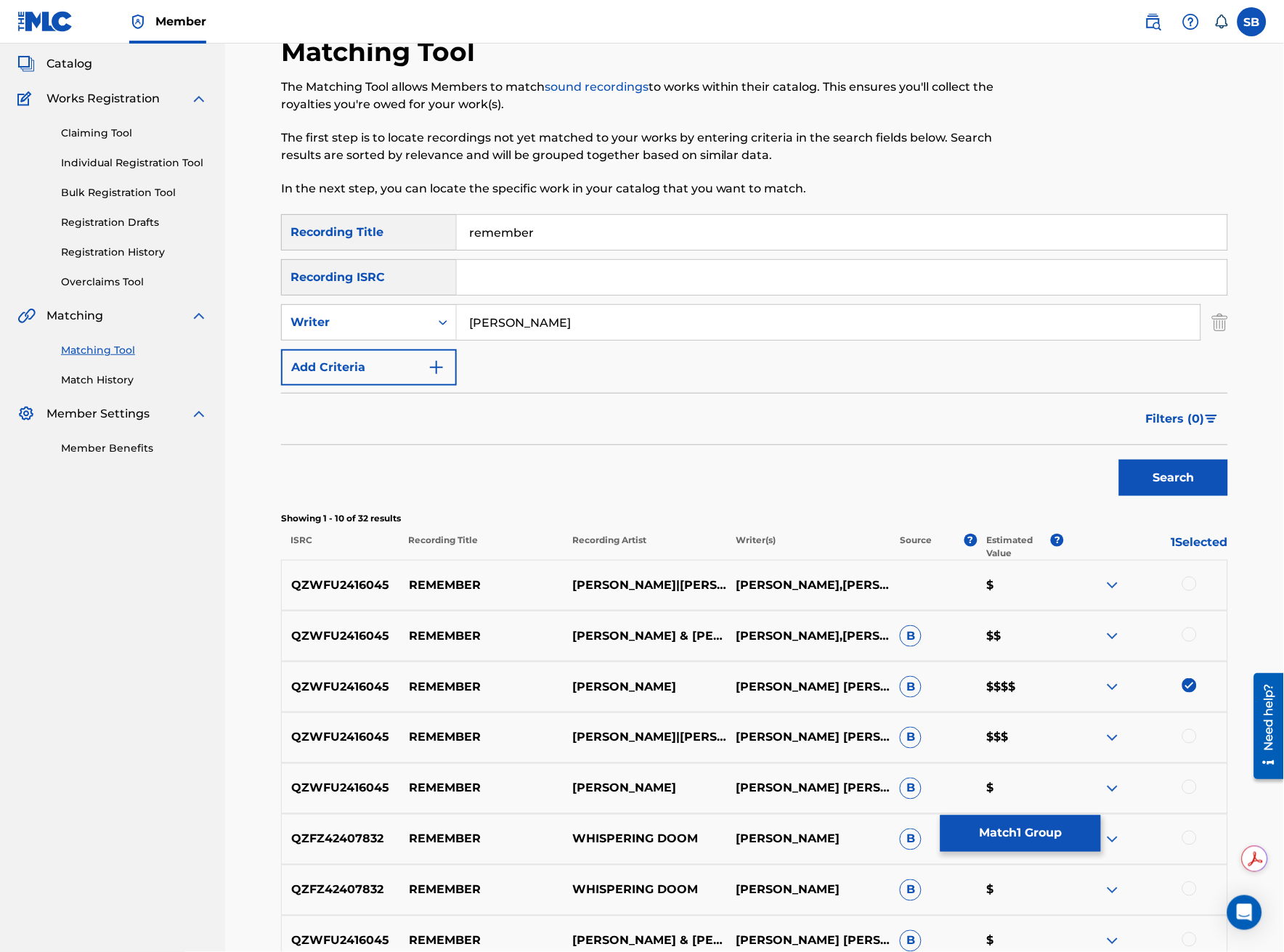 click at bounding box center (1145, 585) 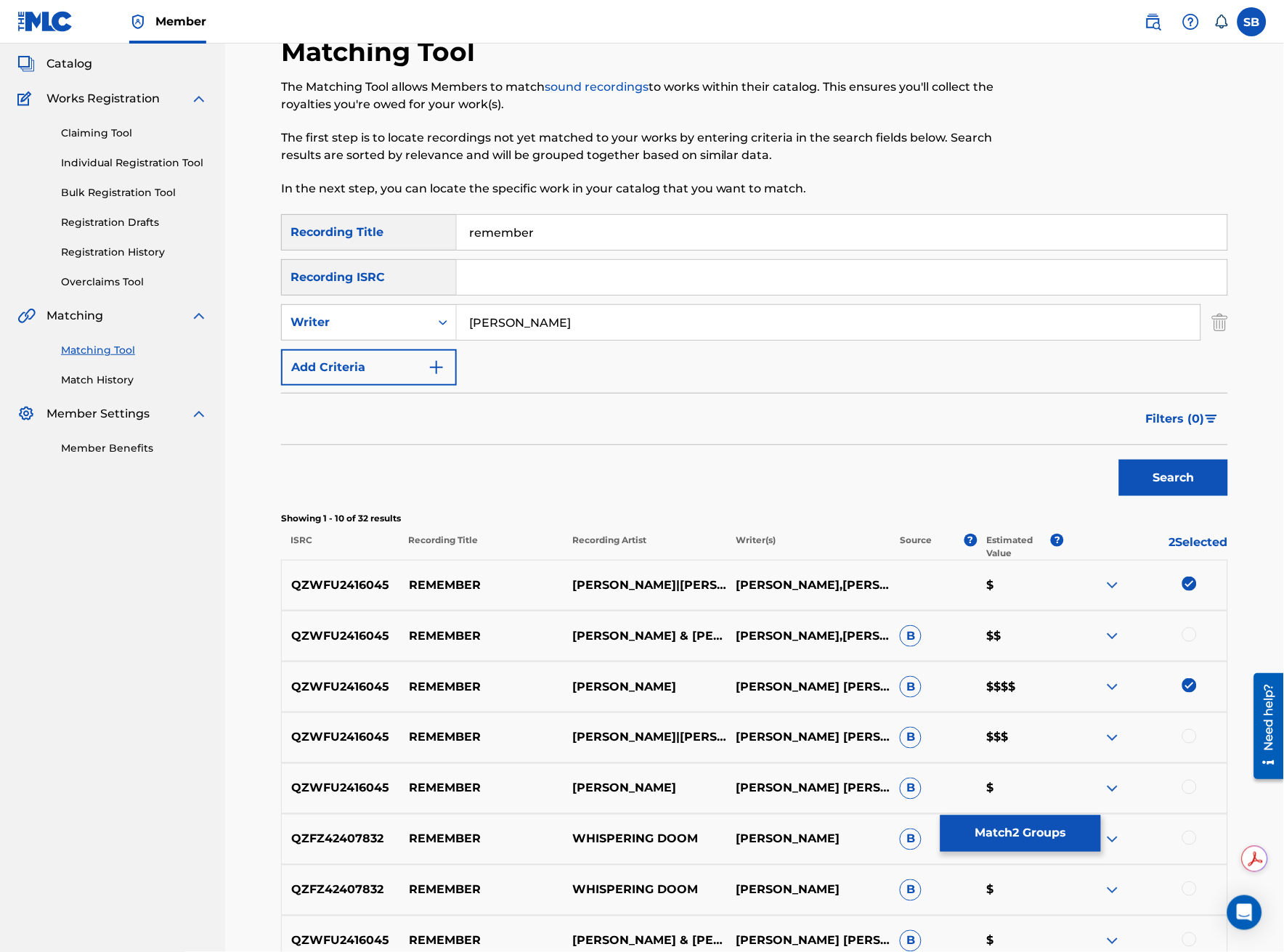 click at bounding box center (1190, 635) 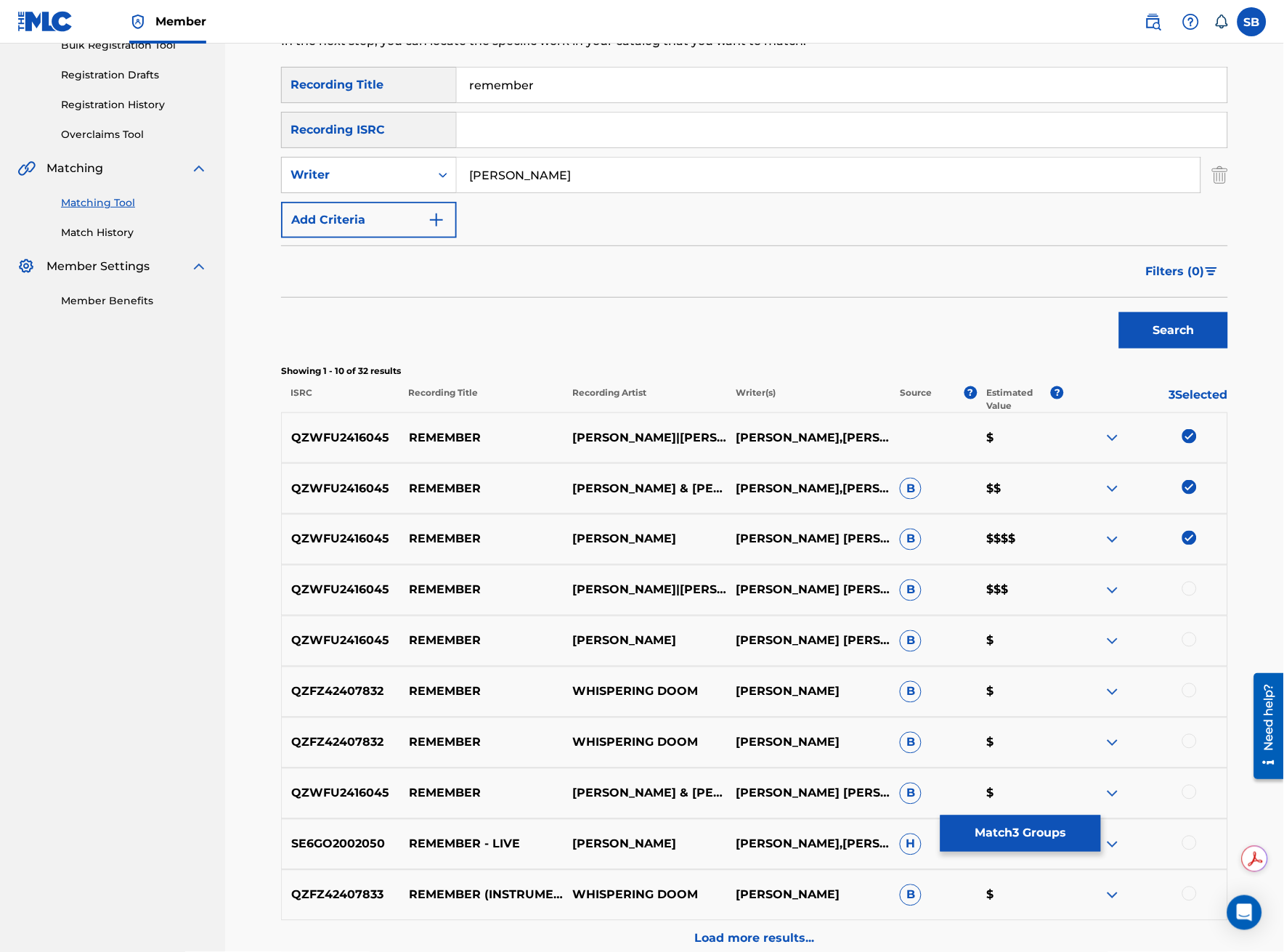 scroll, scrollTop: 242, scrollLeft: 0, axis: vertical 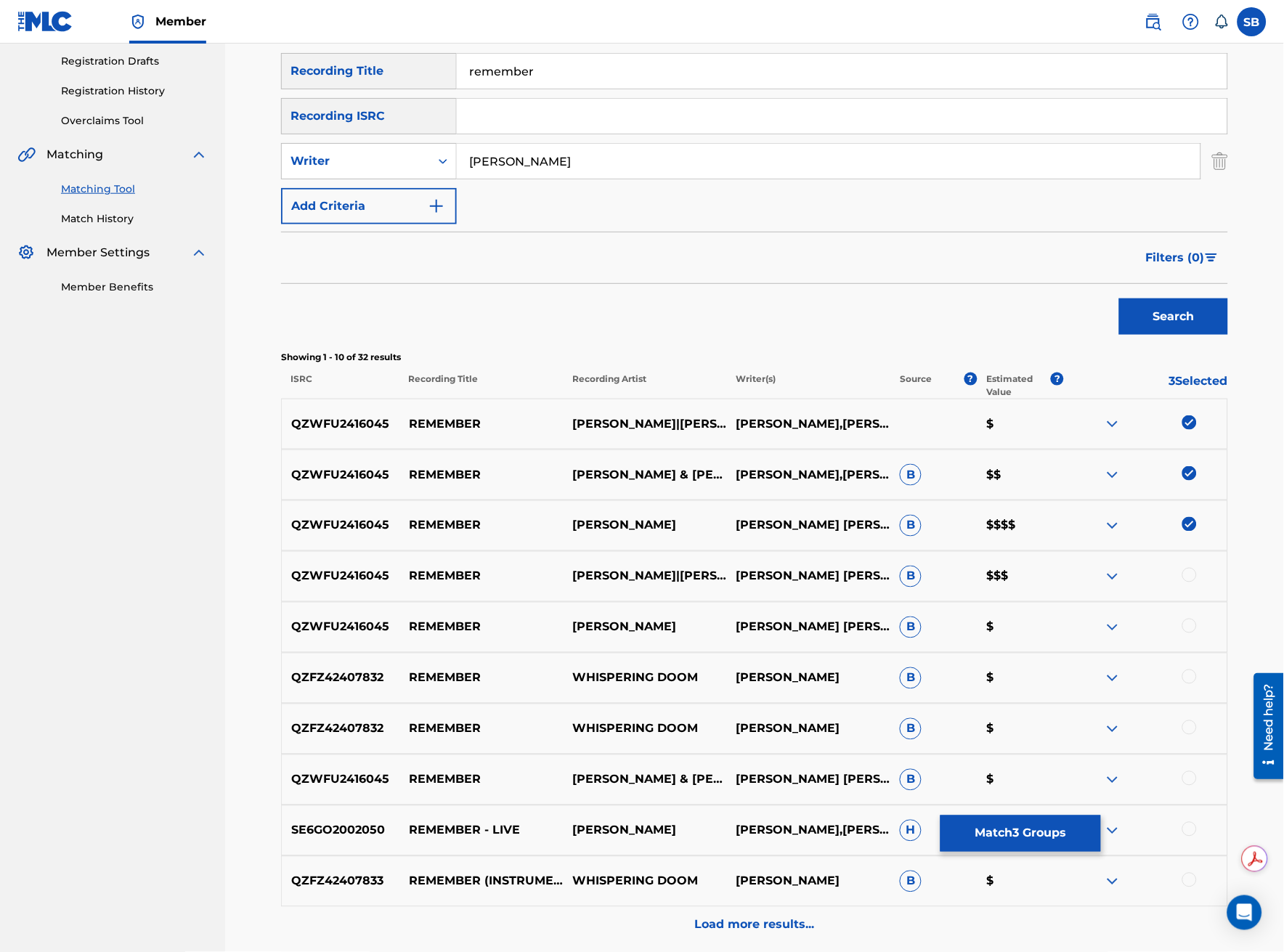 click at bounding box center (1190, 575) 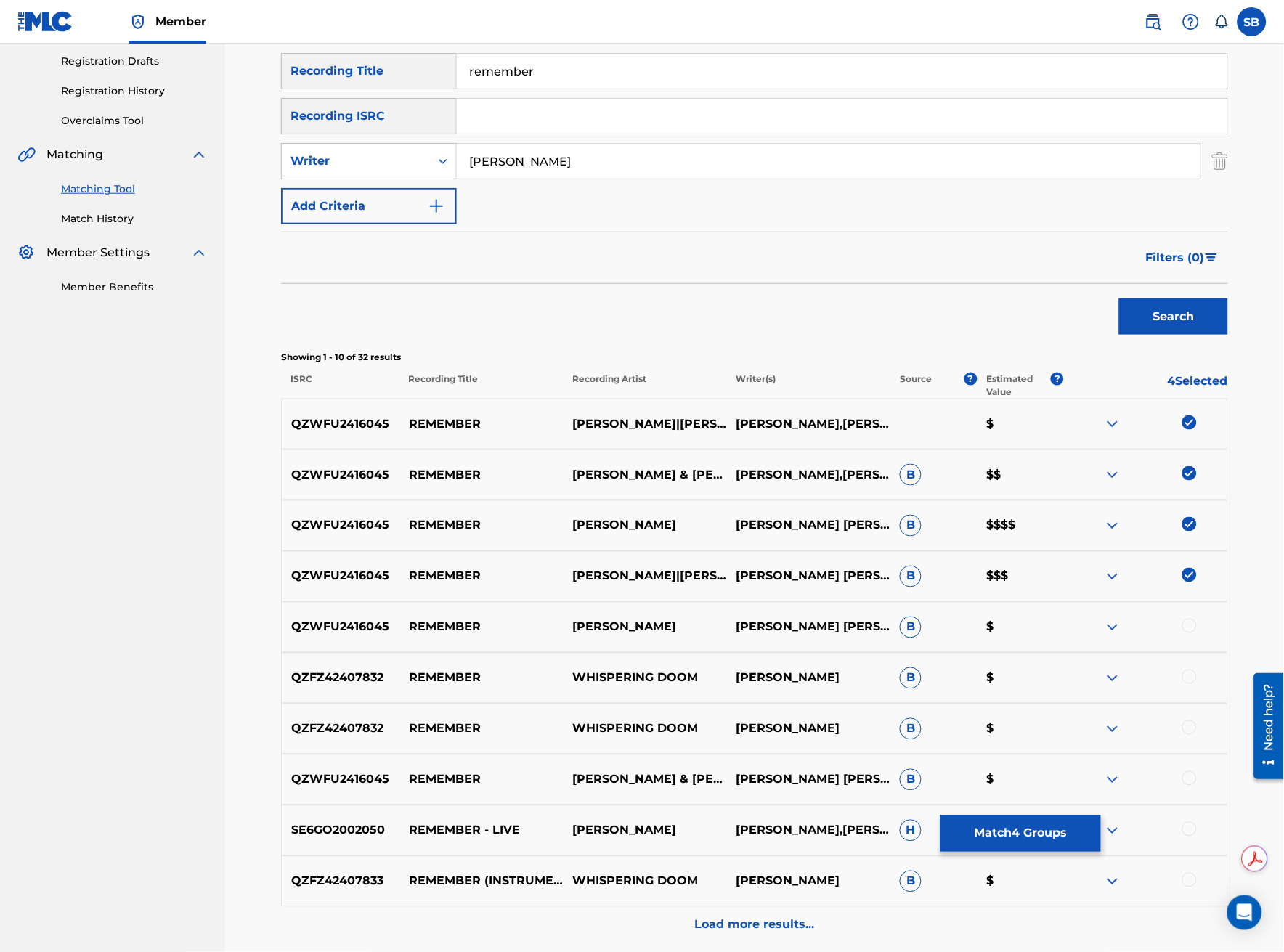 click at bounding box center [1190, 626] 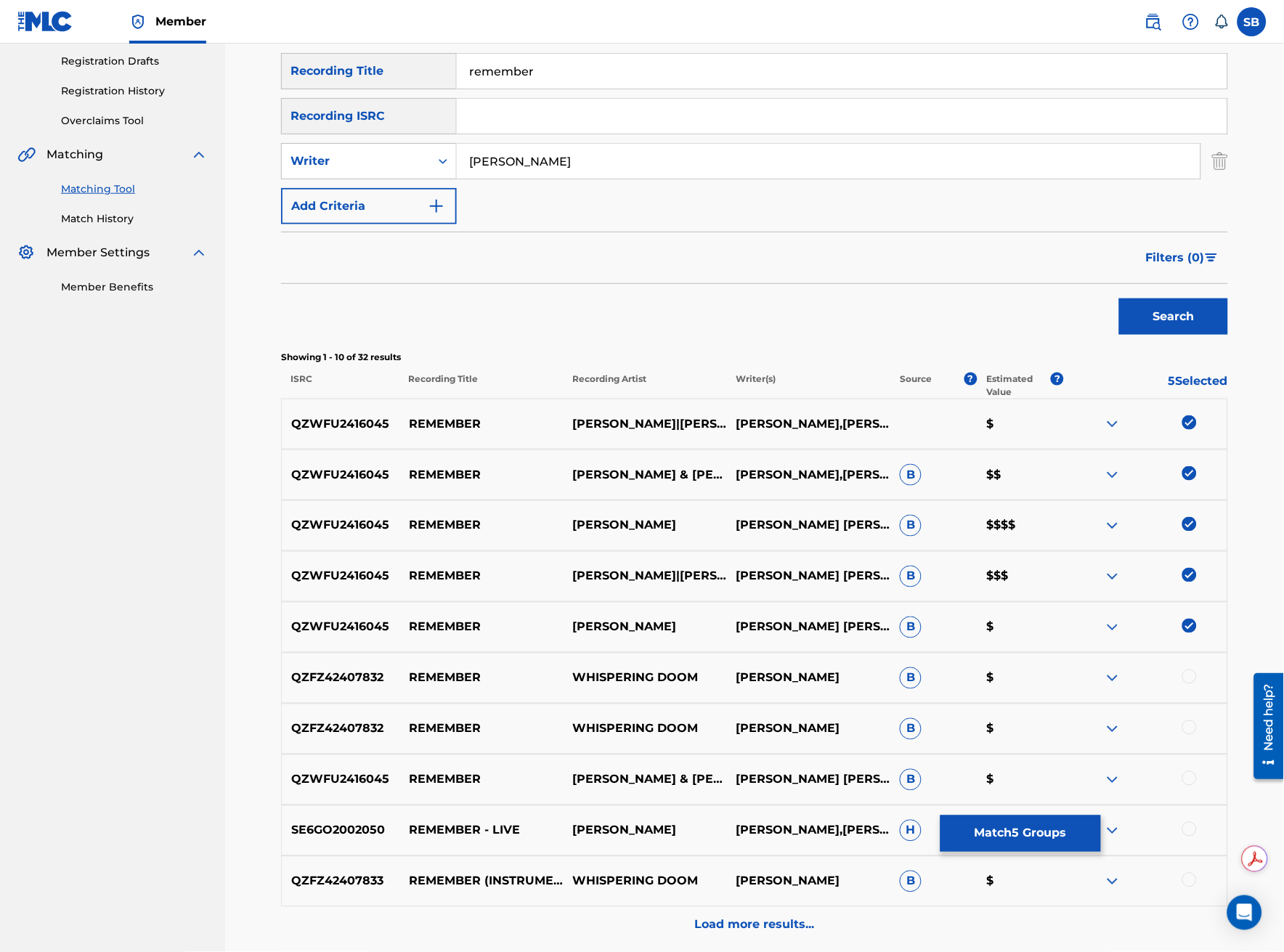 click at bounding box center (1190, 778) 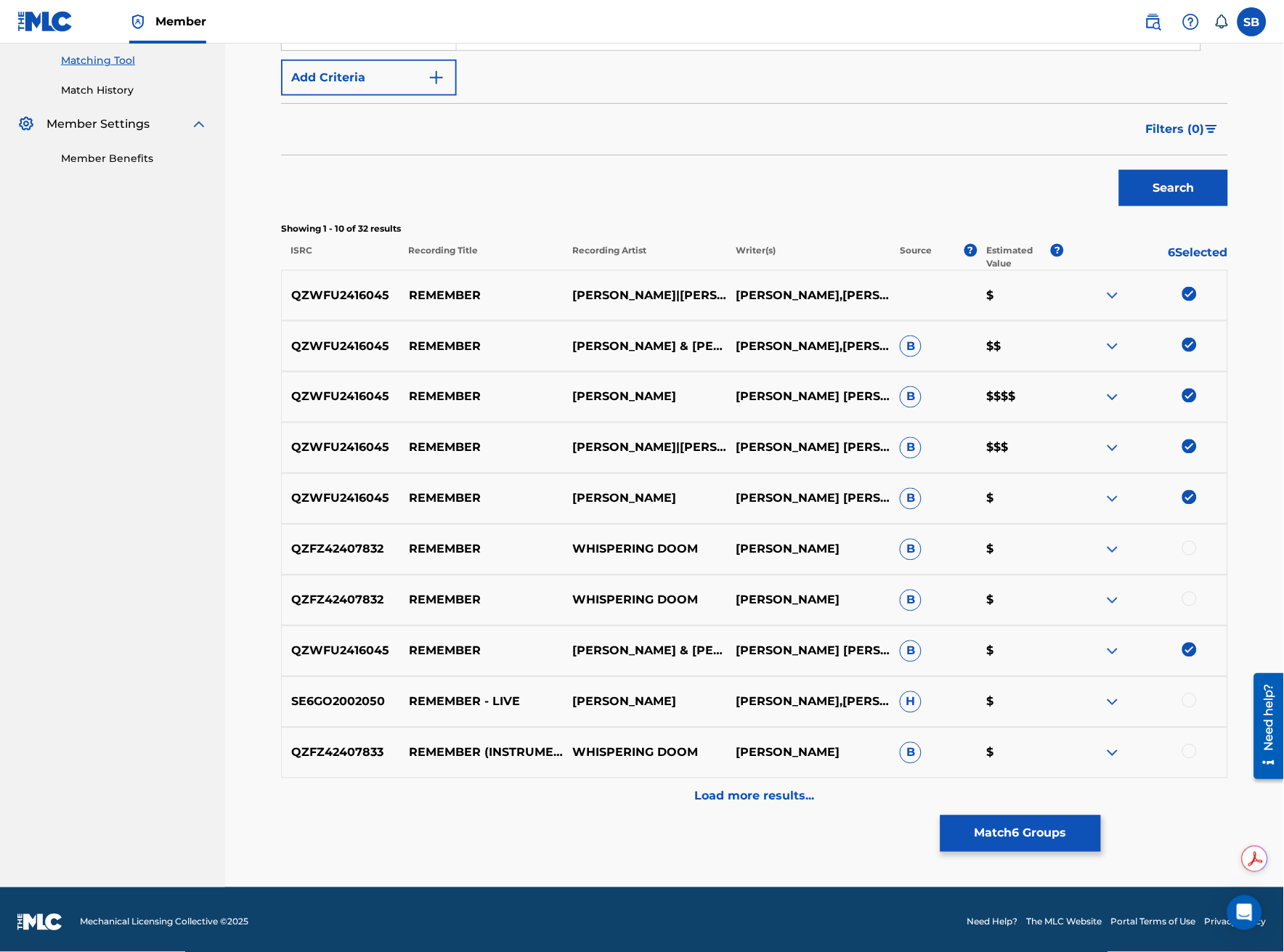scroll, scrollTop: 375, scrollLeft: 0, axis: vertical 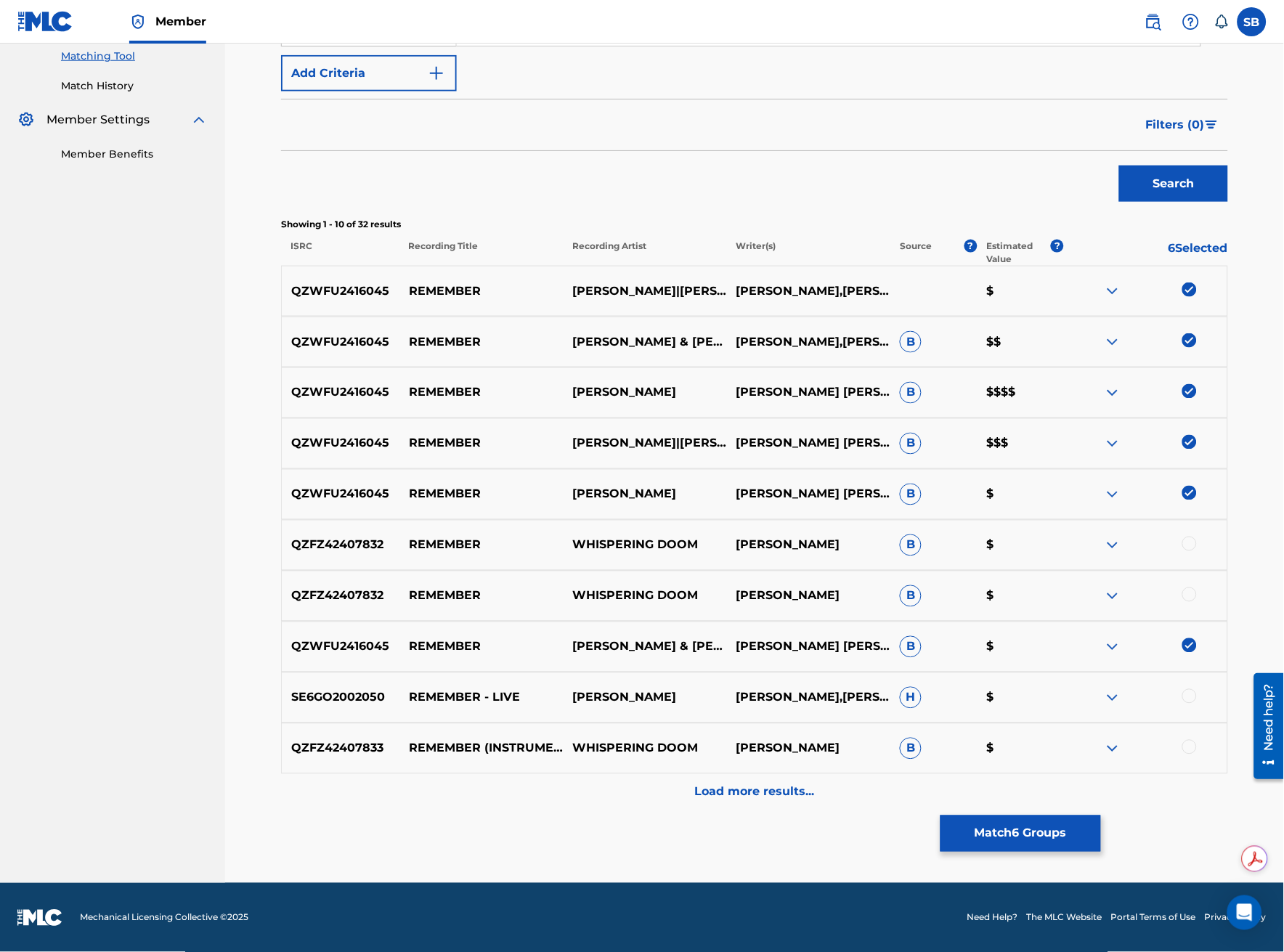 click on "Load more results..." at bounding box center (755, 792) 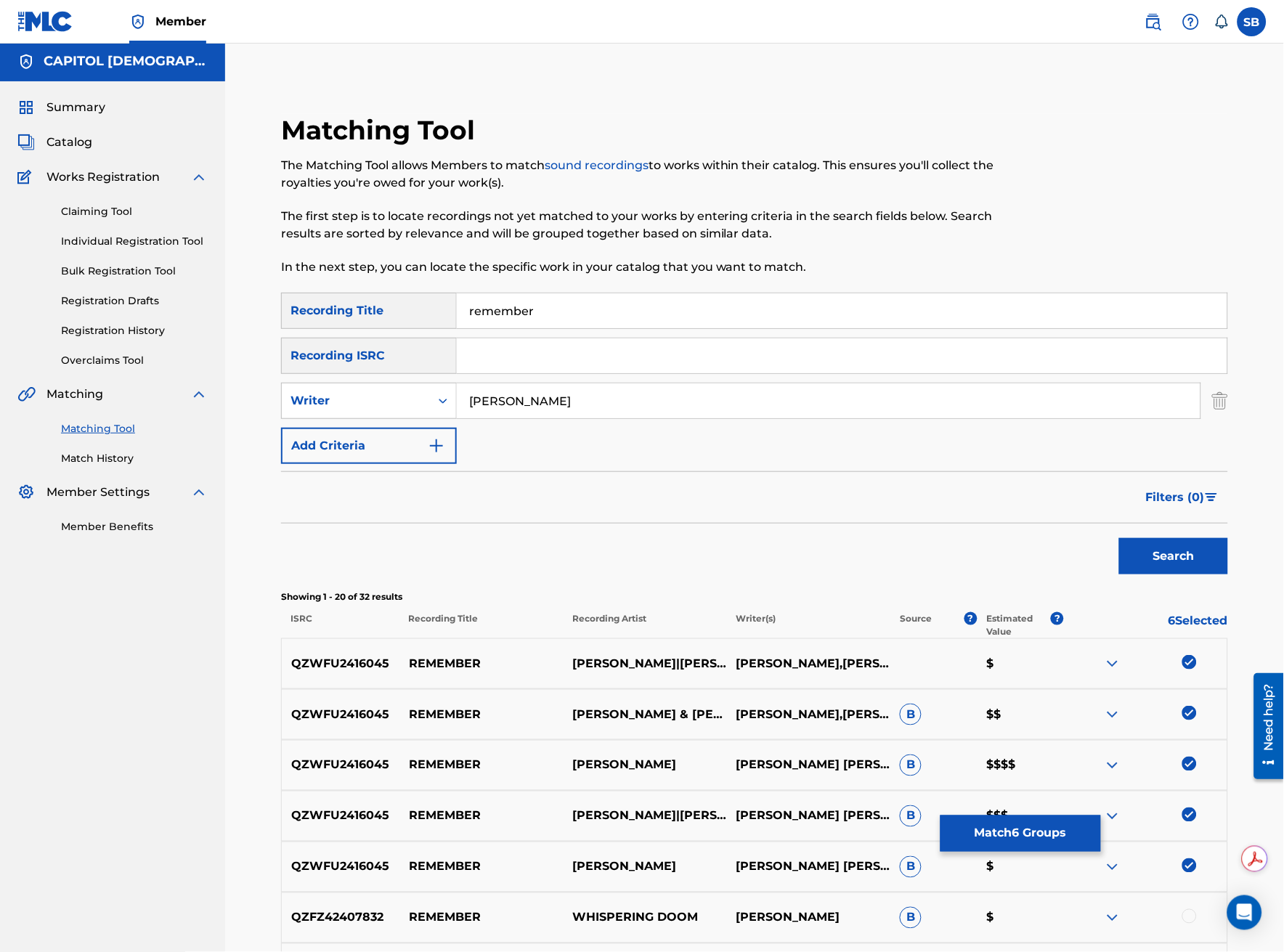 scroll, scrollTop: 0, scrollLeft: 0, axis: both 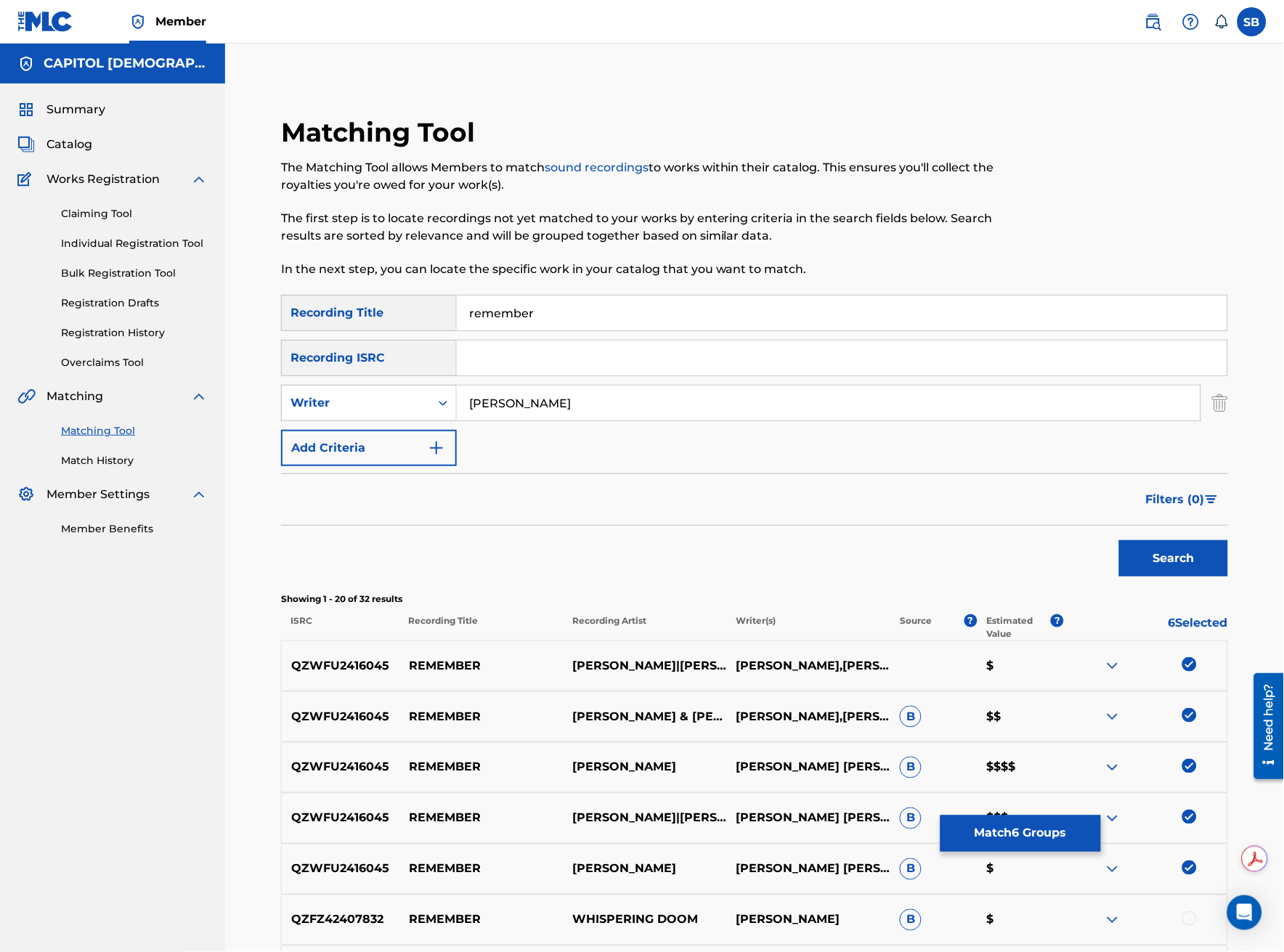 click on "Match  6 Groups" at bounding box center (1020, 834) 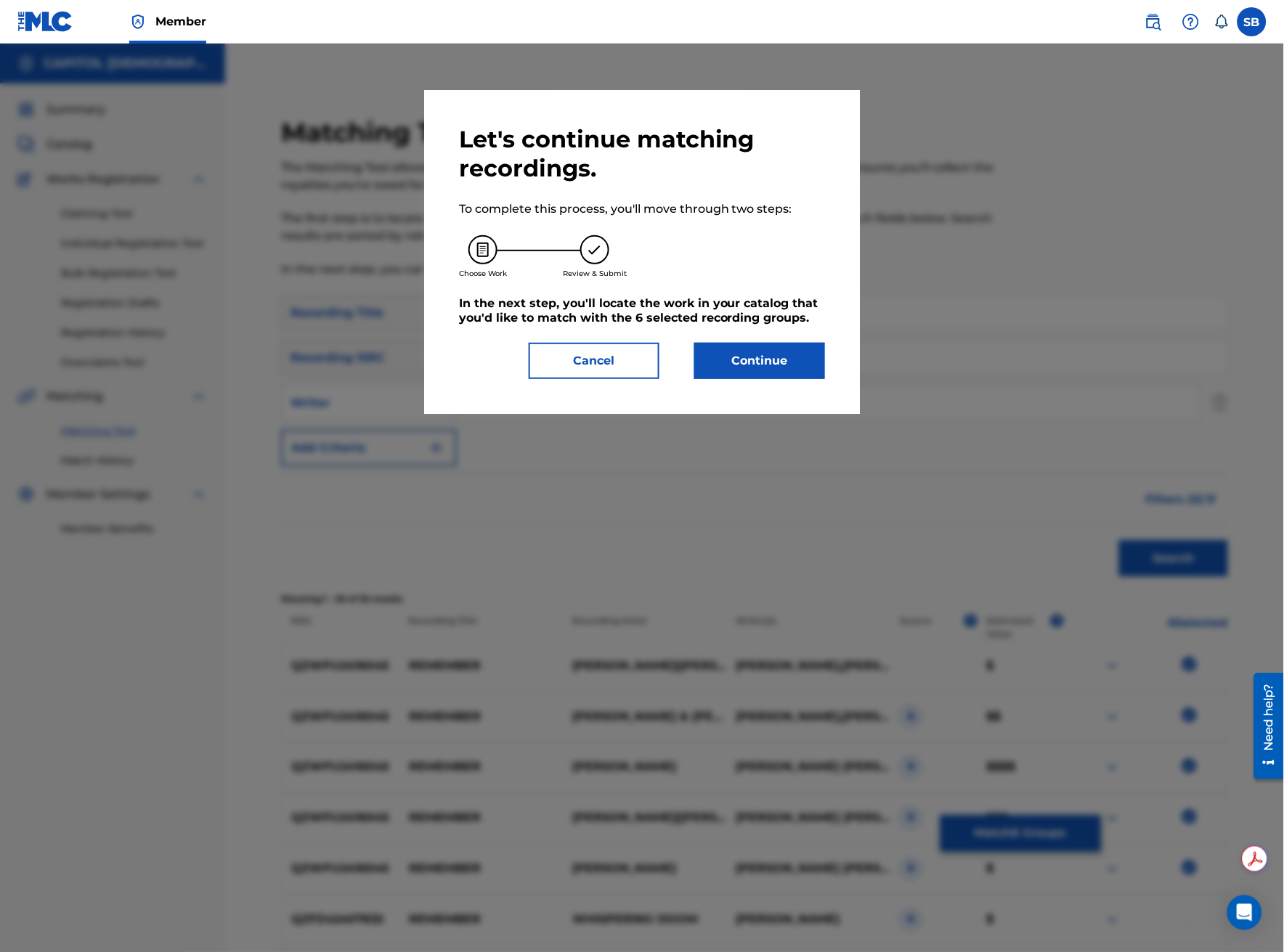 click on "Continue" at bounding box center [760, 361] 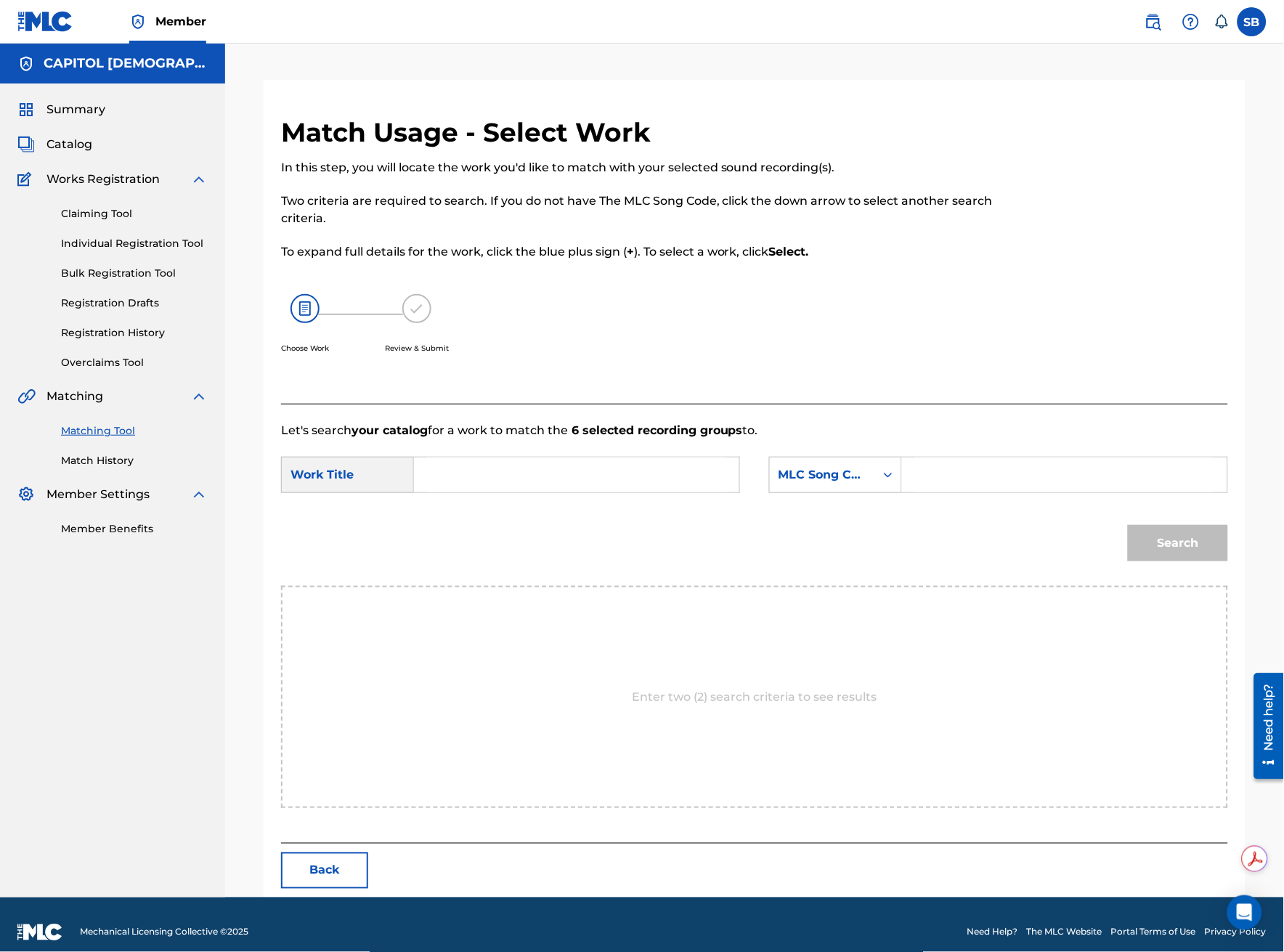 click on "SearchWithCriteria061cafc2-a758-4d82-8359-8a52e56ba7c9 Work Title SearchWithCriteria65155d34-4cd7-46bf-b666-03e14ab6d7d8 MLC Song Code Search" at bounding box center [755, 513] 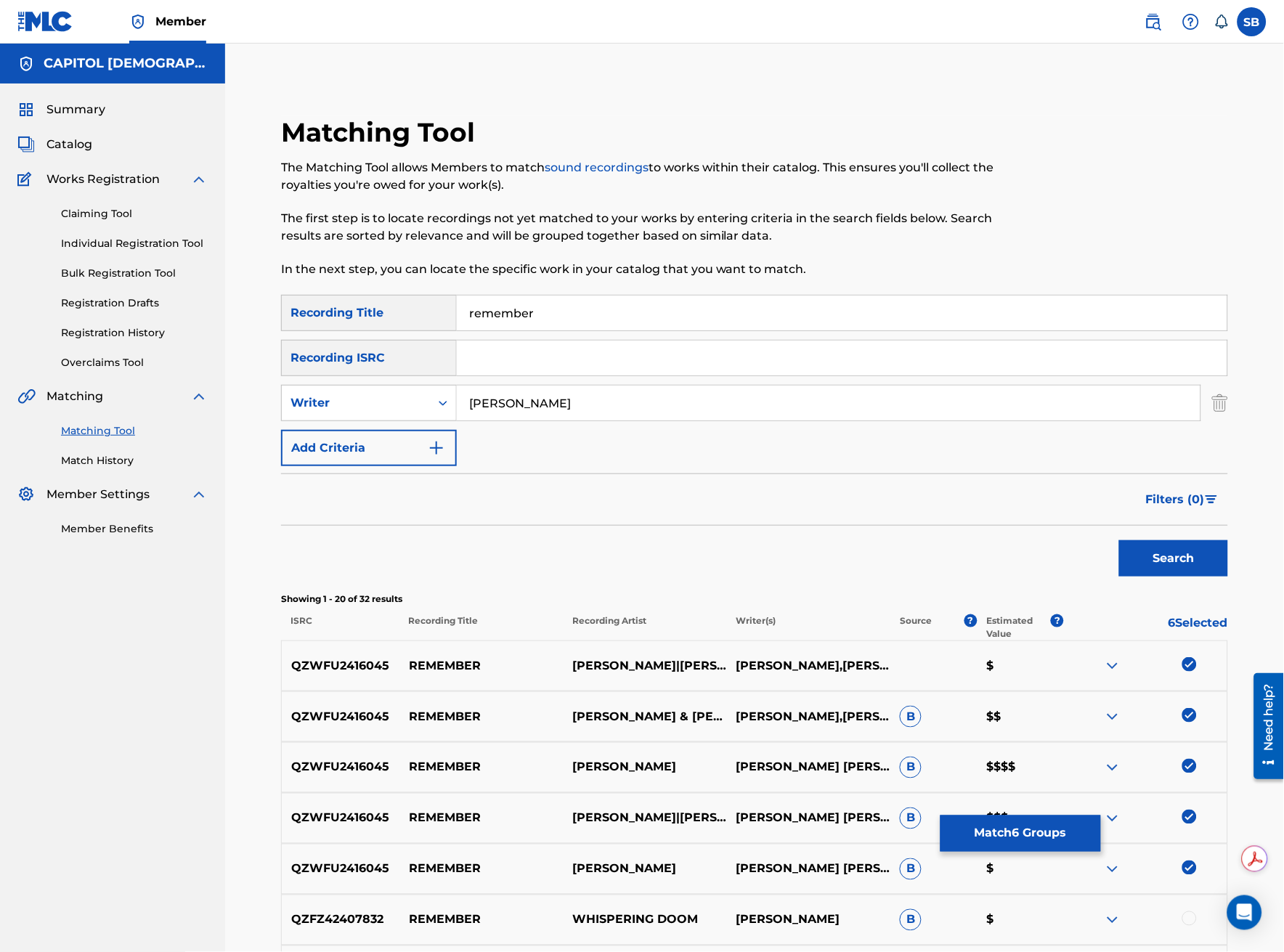 click on "Match  6 Groups" at bounding box center [1020, 834] 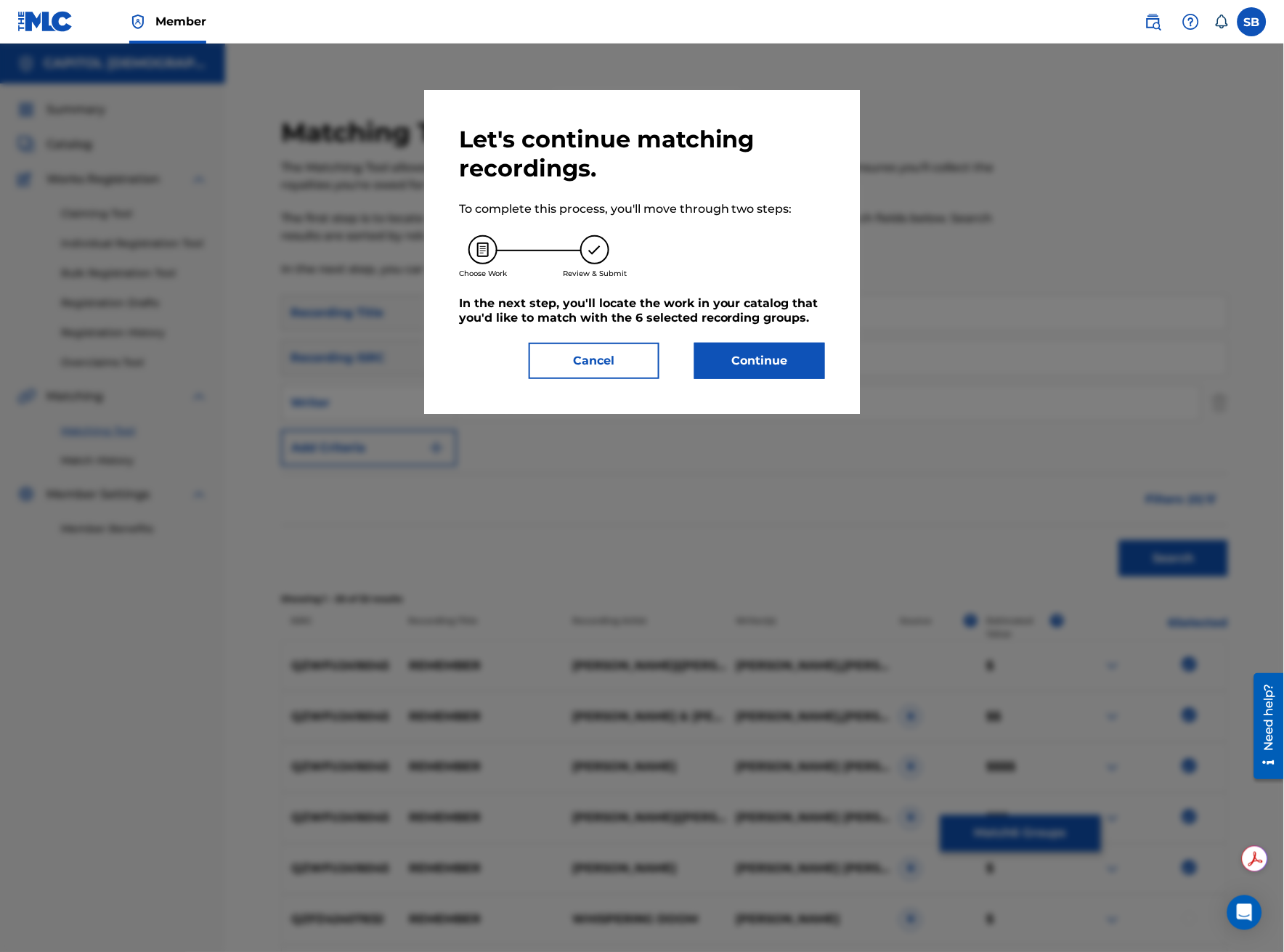 click on "Continue" at bounding box center [760, 361] 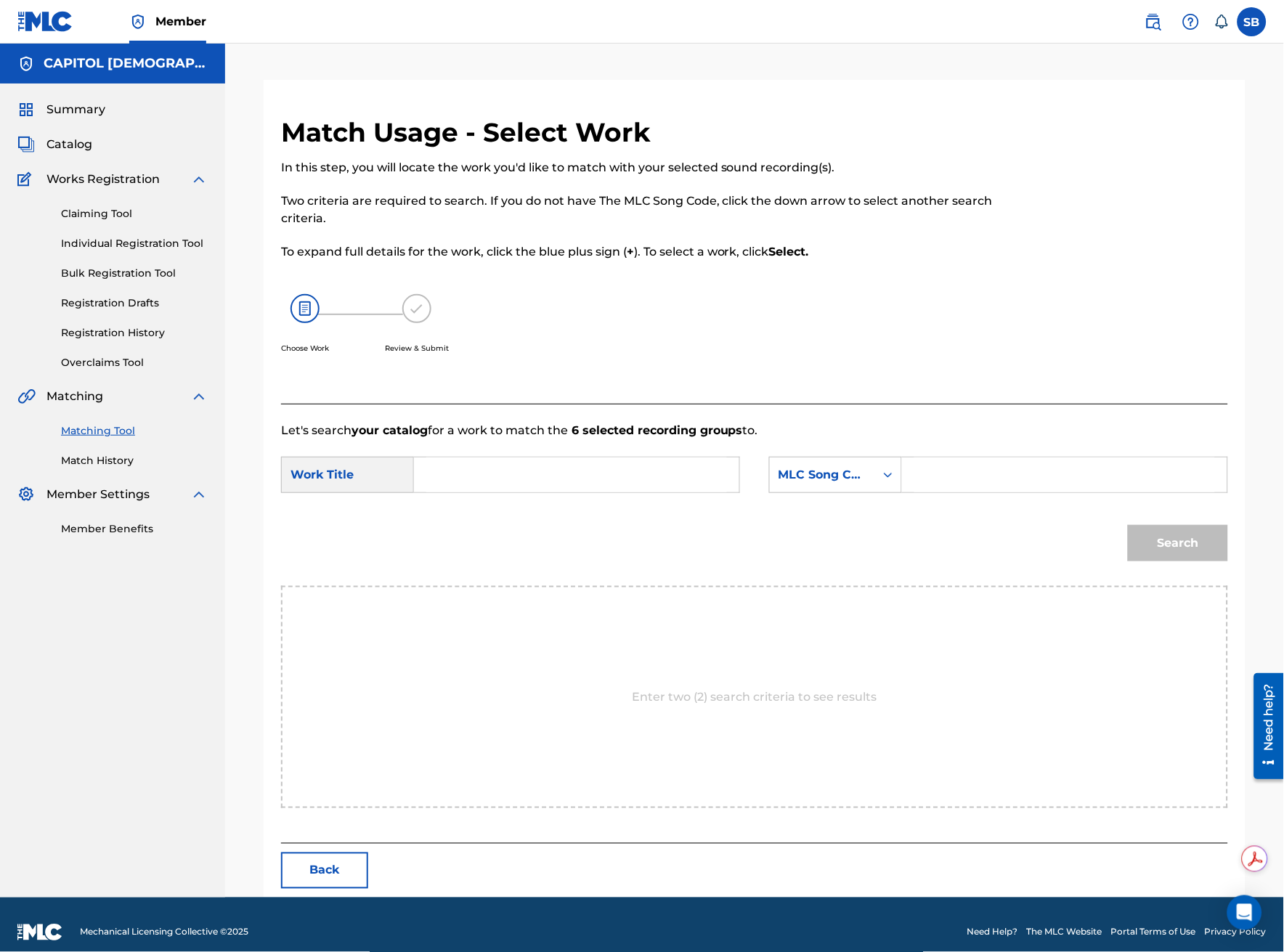 click at bounding box center (577, 475) 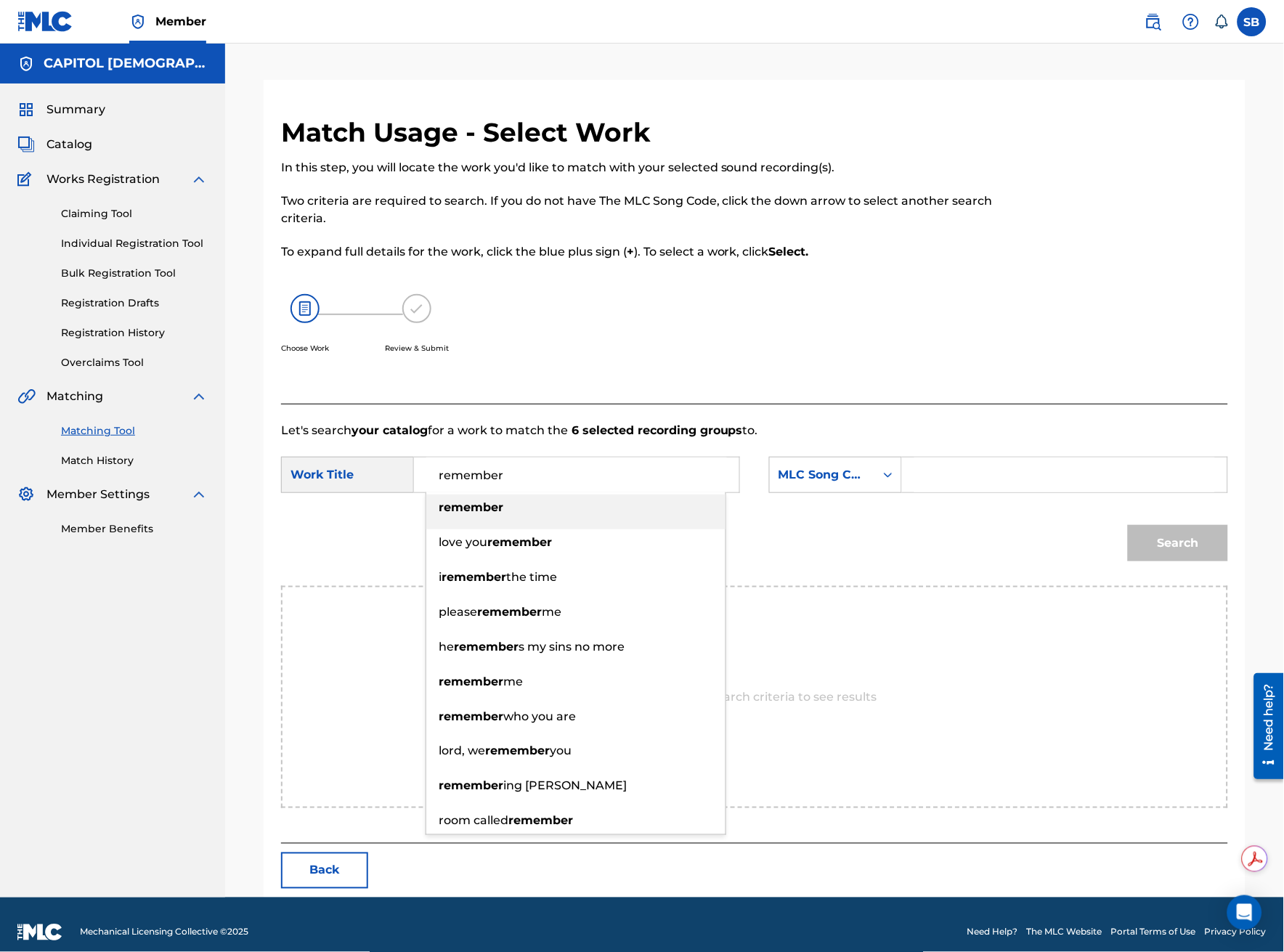 type on "remember" 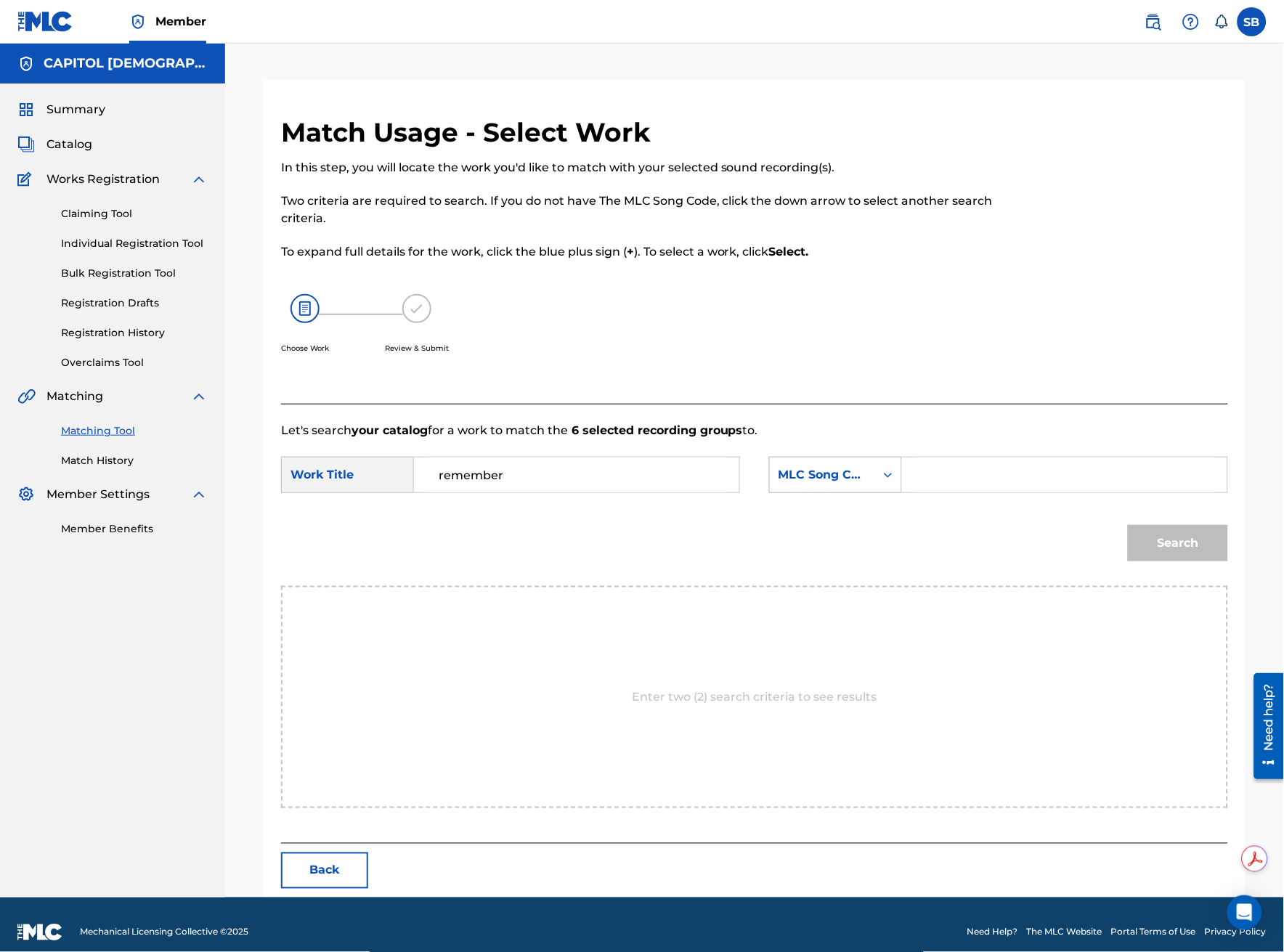 click on "MLC Song Code" at bounding box center [822, 475] 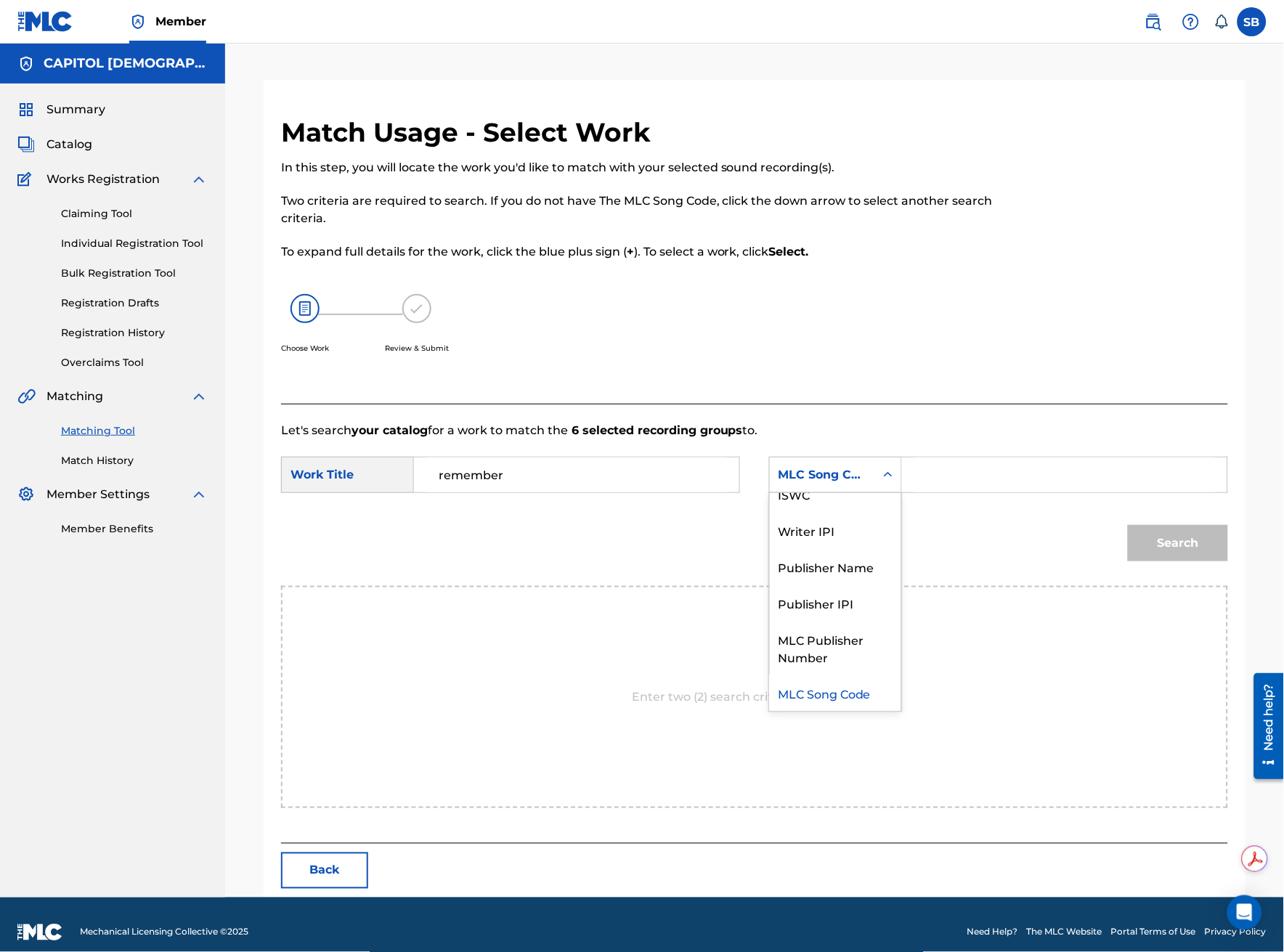 scroll, scrollTop: 0, scrollLeft: 0, axis: both 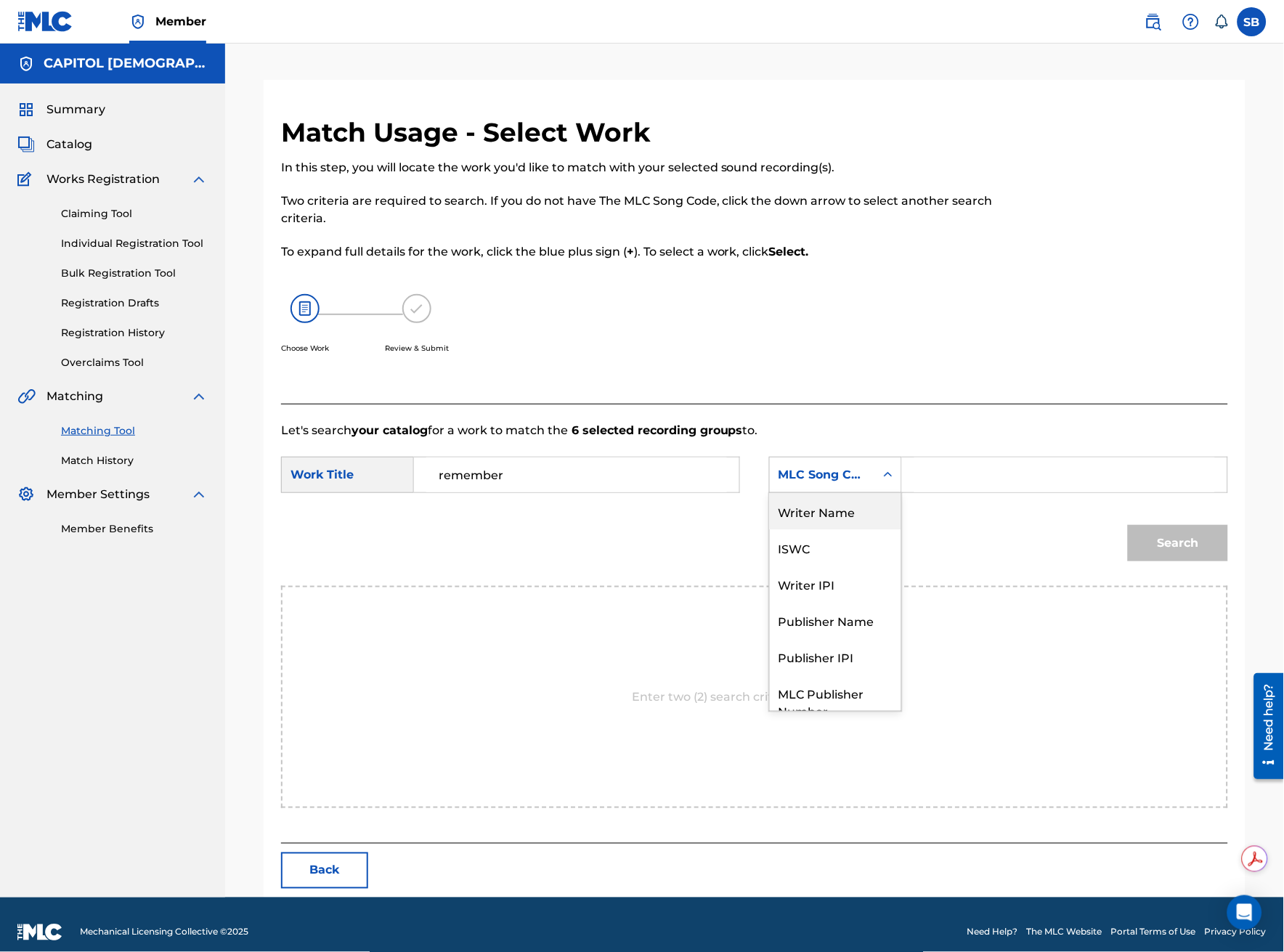 click on "Writer Name" at bounding box center [835, 511] 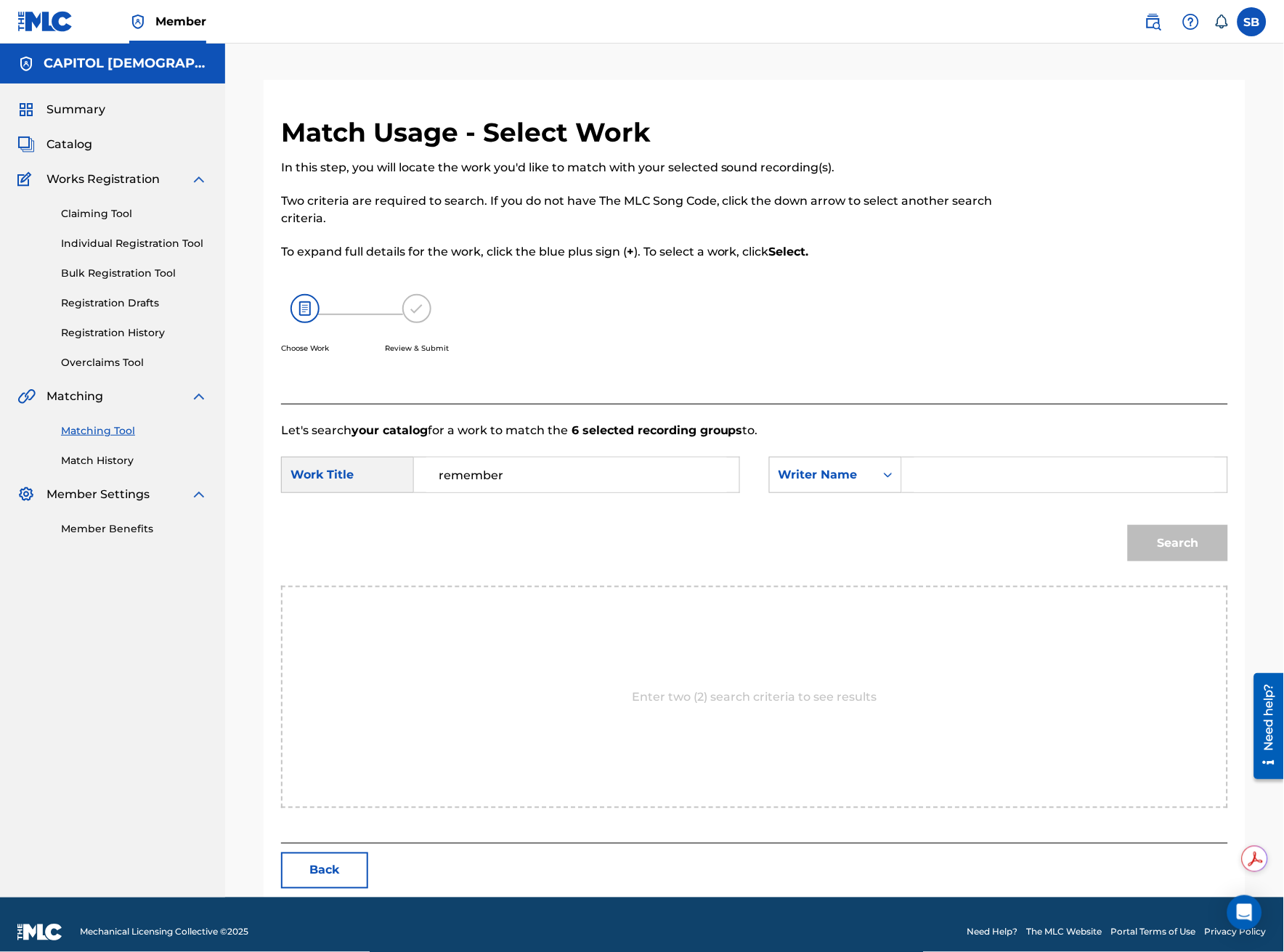 click at bounding box center [1065, 475] 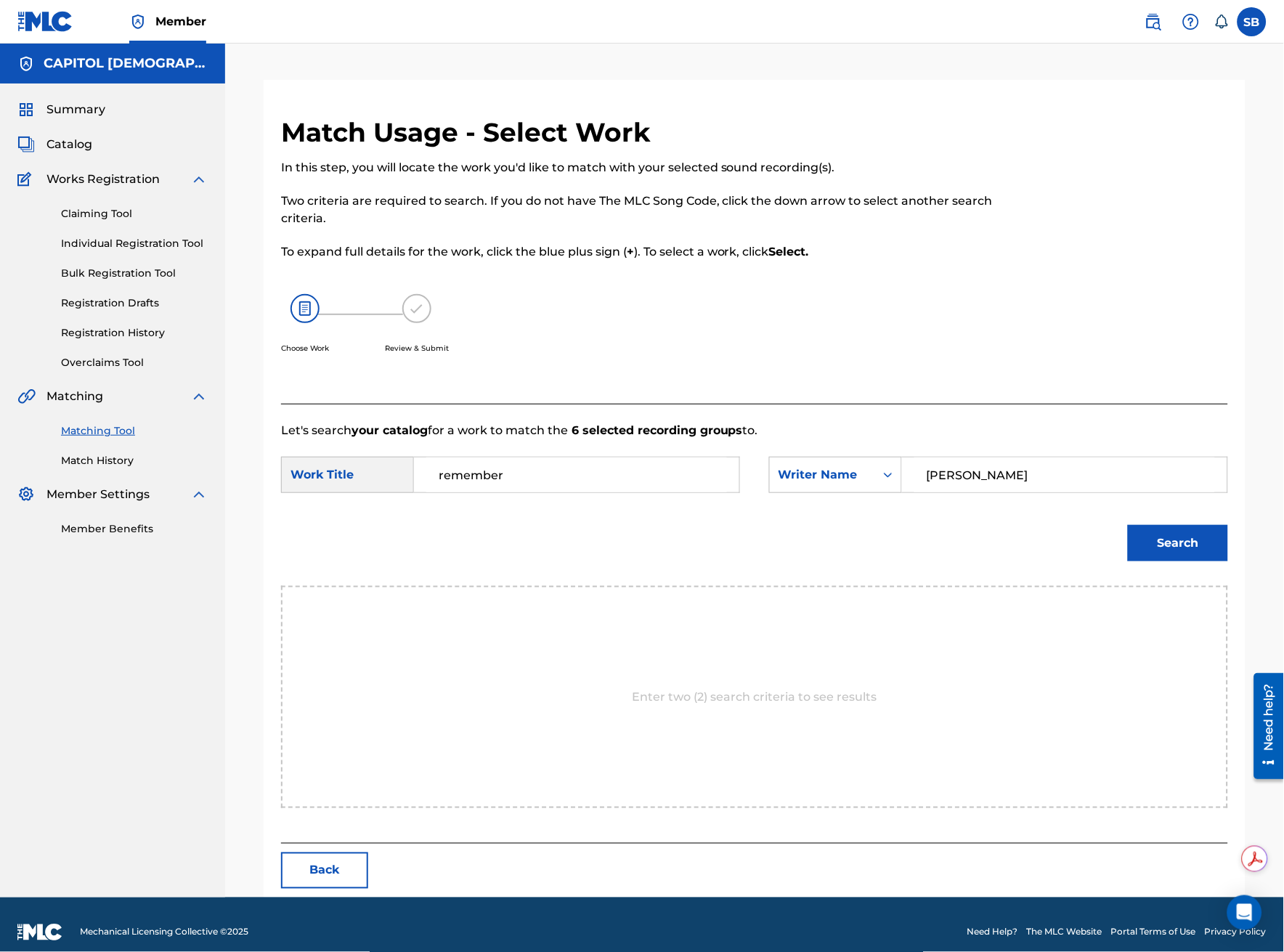 click on "Search" at bounding box center (1178, 543) 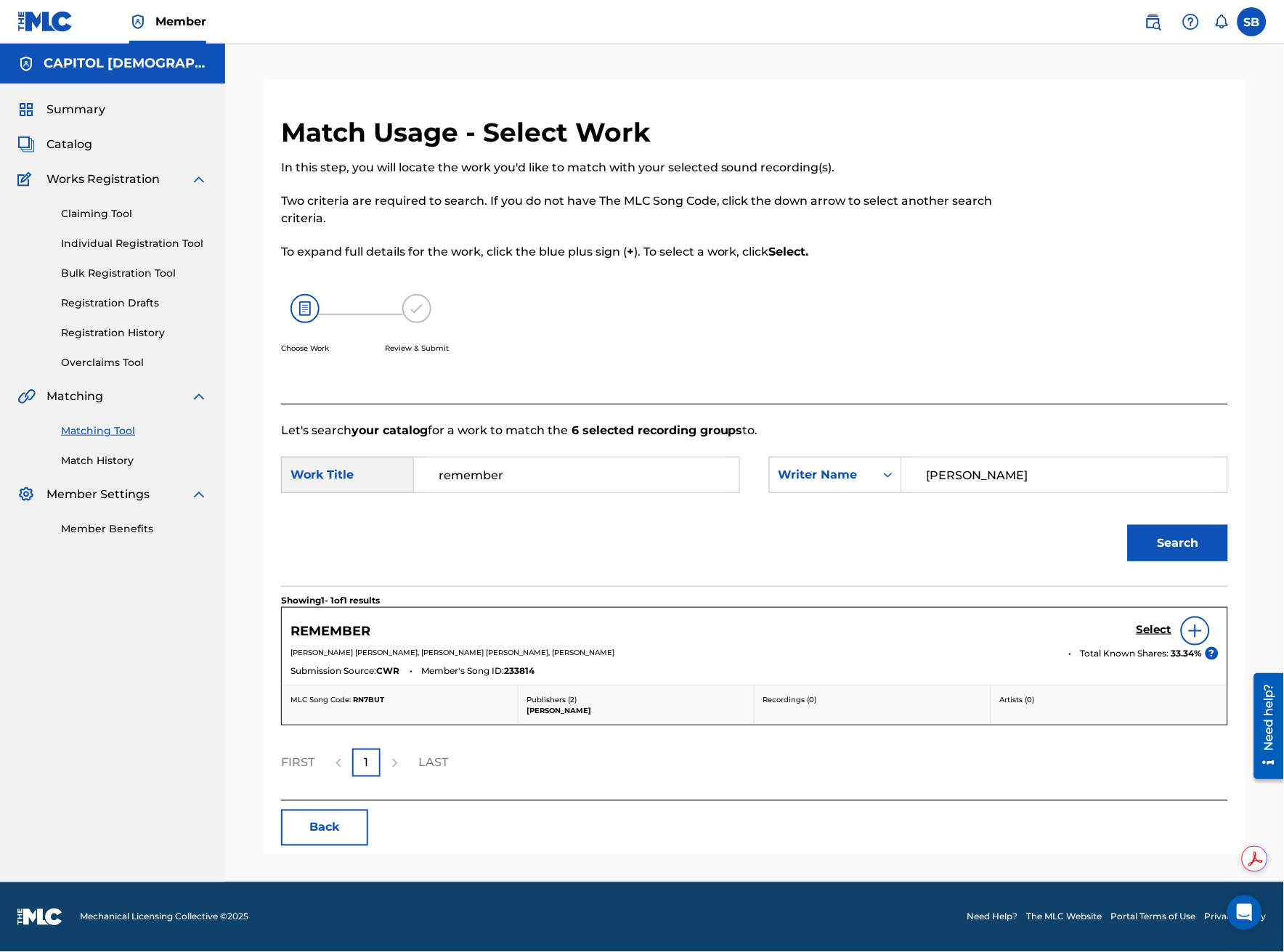 click at bounding box center [1195, 631] 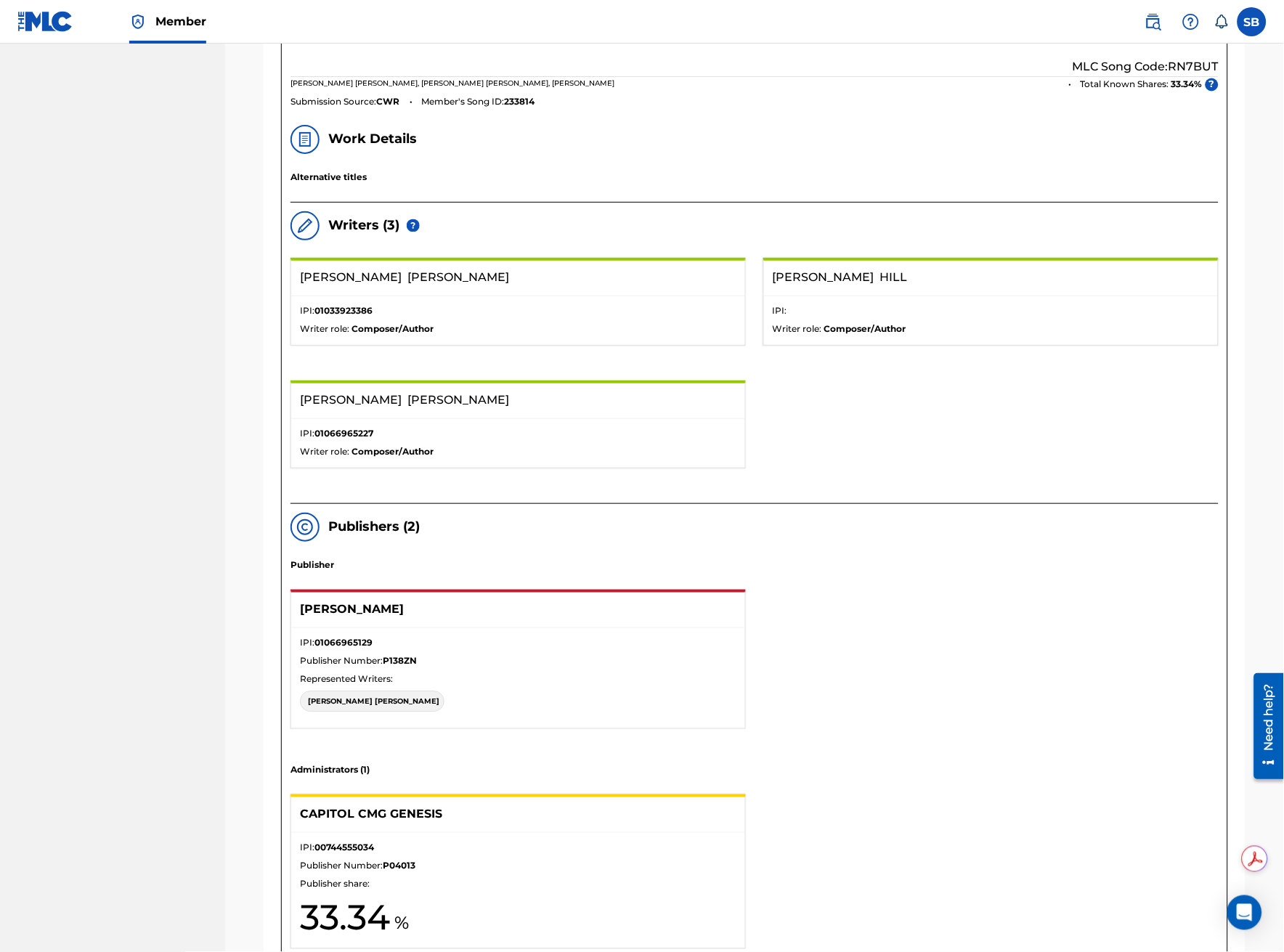 scroll, scrollTop: 322, scrollLeft: 0, axis: vertical 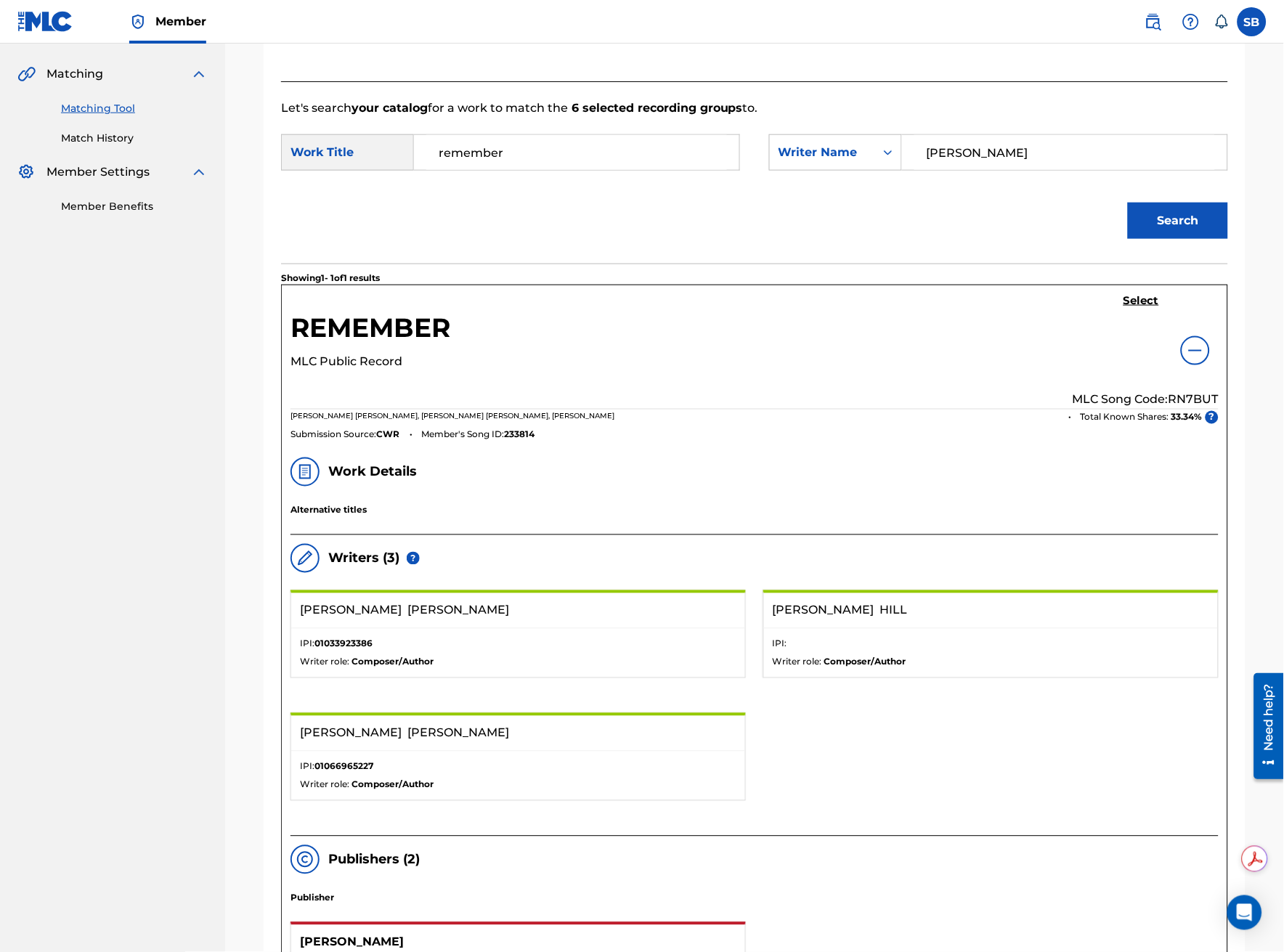 click on "Select" at bounding box center (1141, 301) 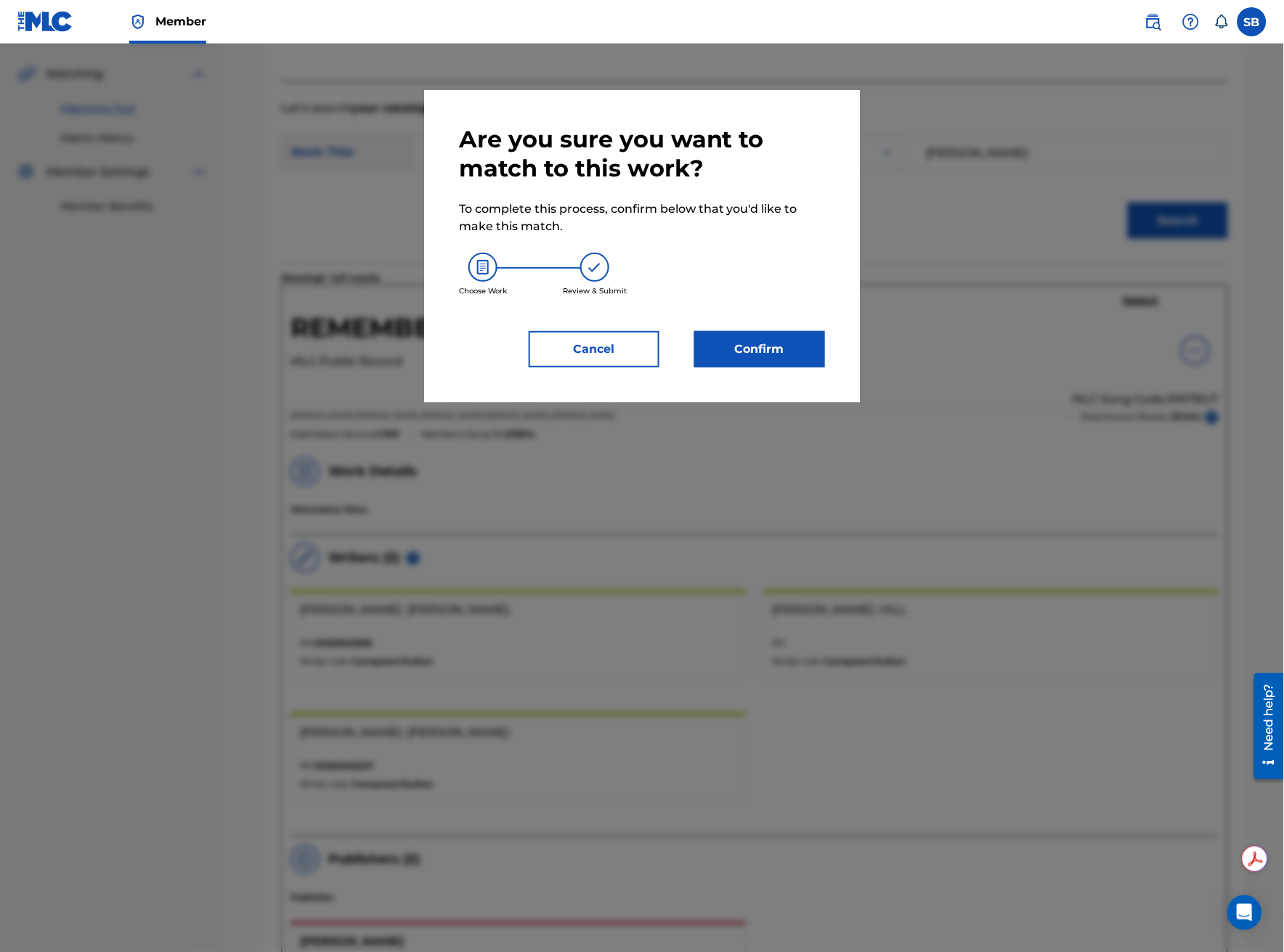 click on "Confirm" at bounding box center (760, 349) 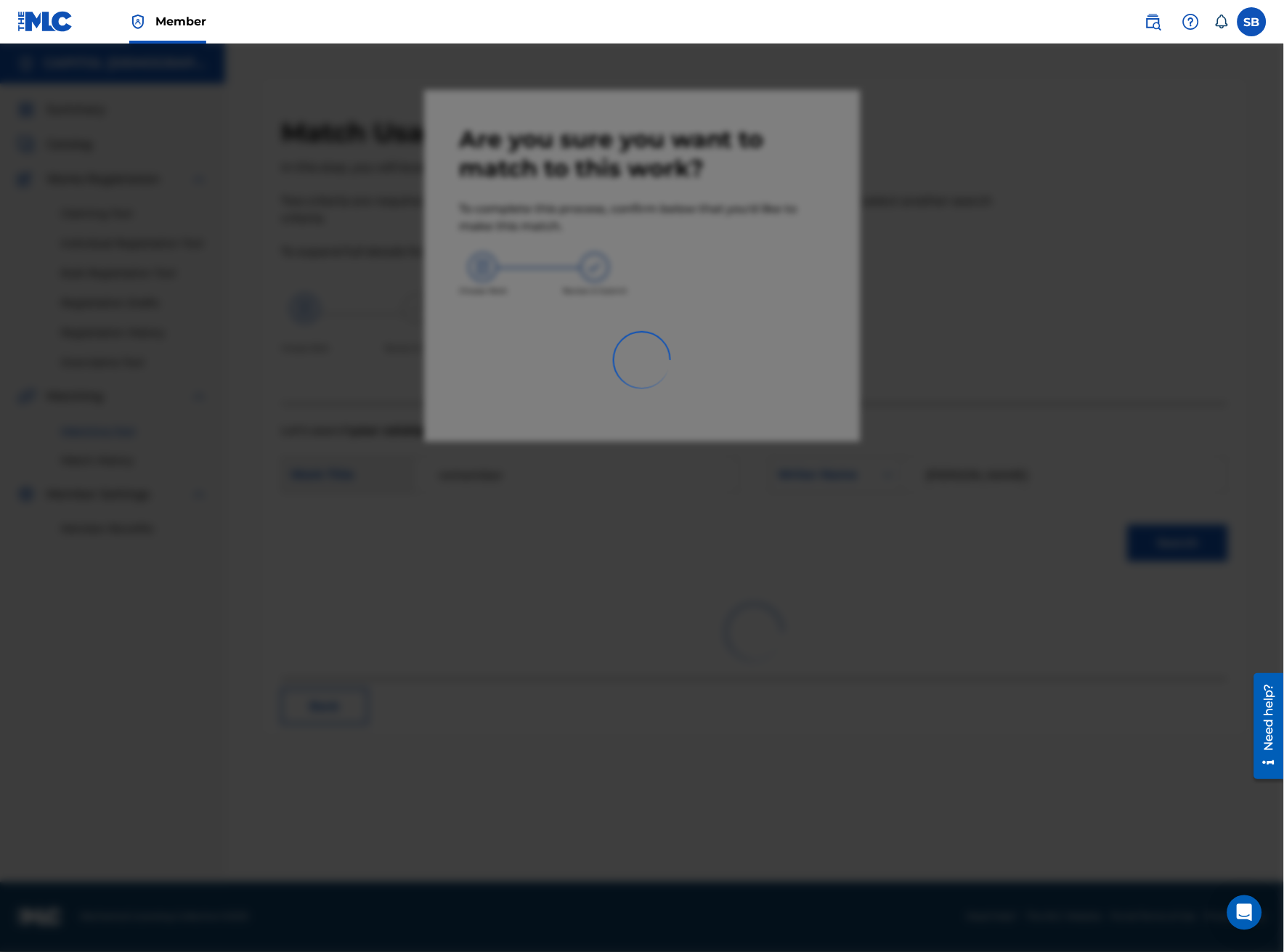 scroll, scrollTop: 0, scrollLeft: 0, axis: both 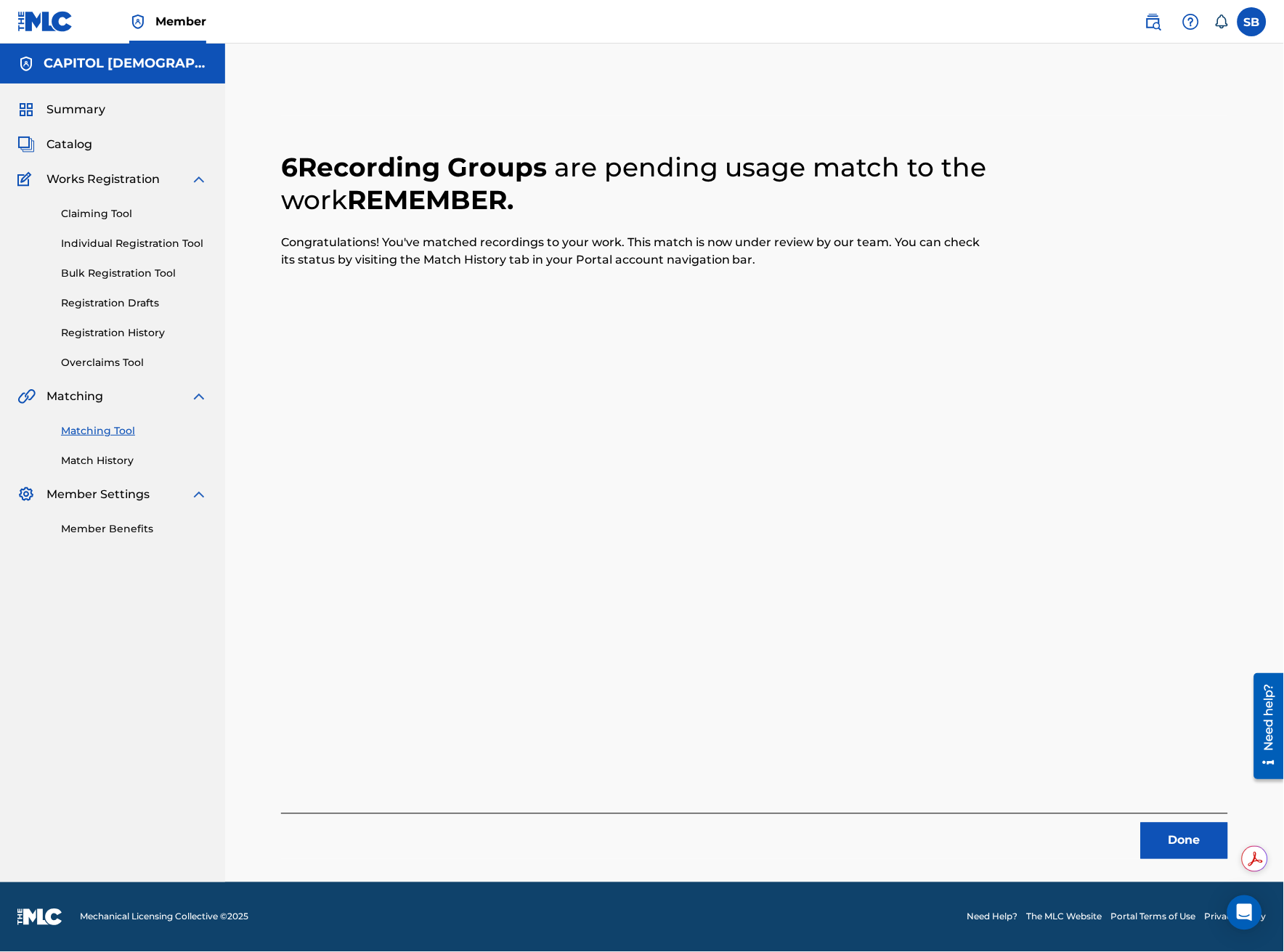 click on "Done" at bounding box center (1185, 841) 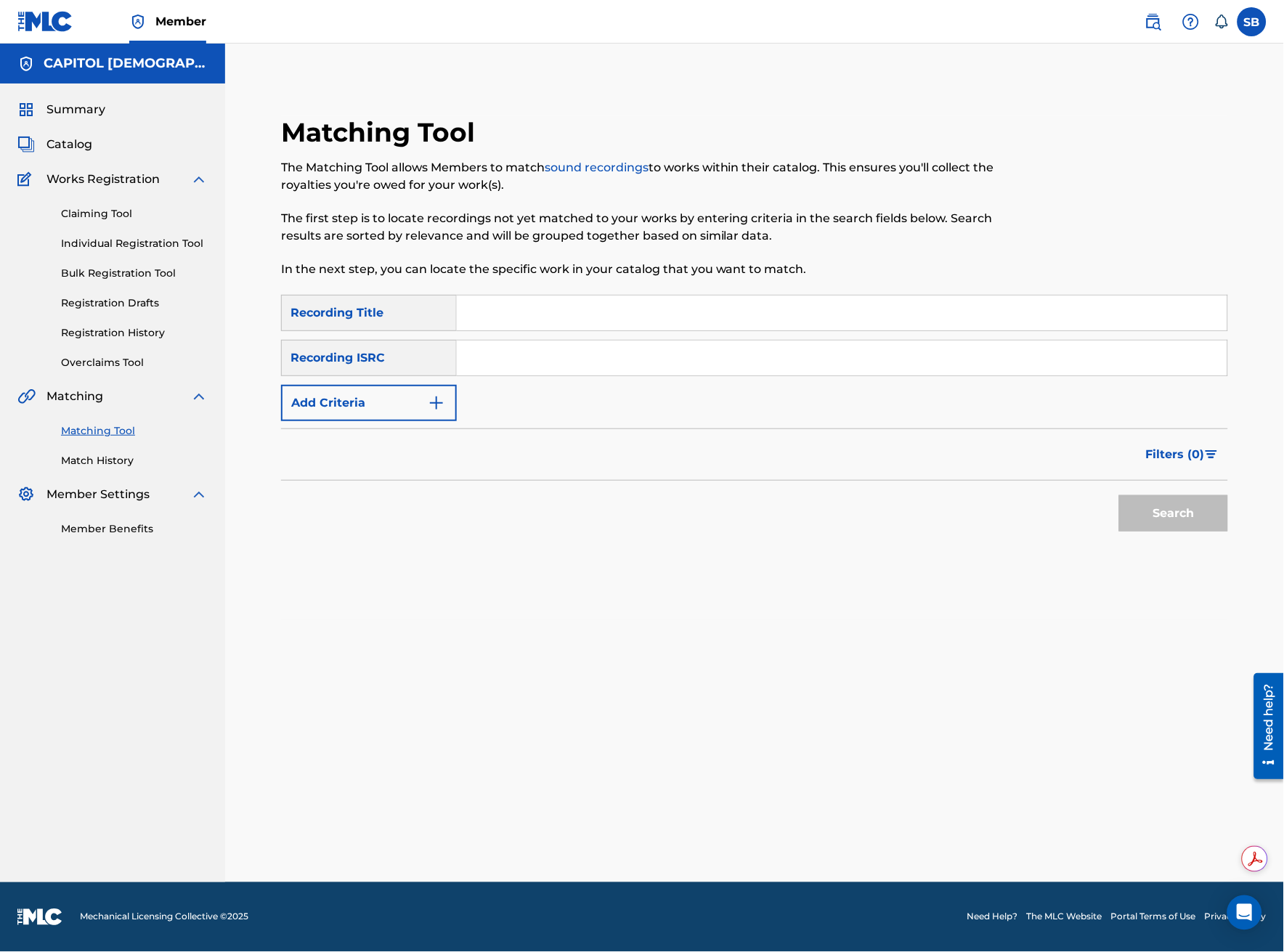 click on "Add Criteria" at bounding box center [369, 403] 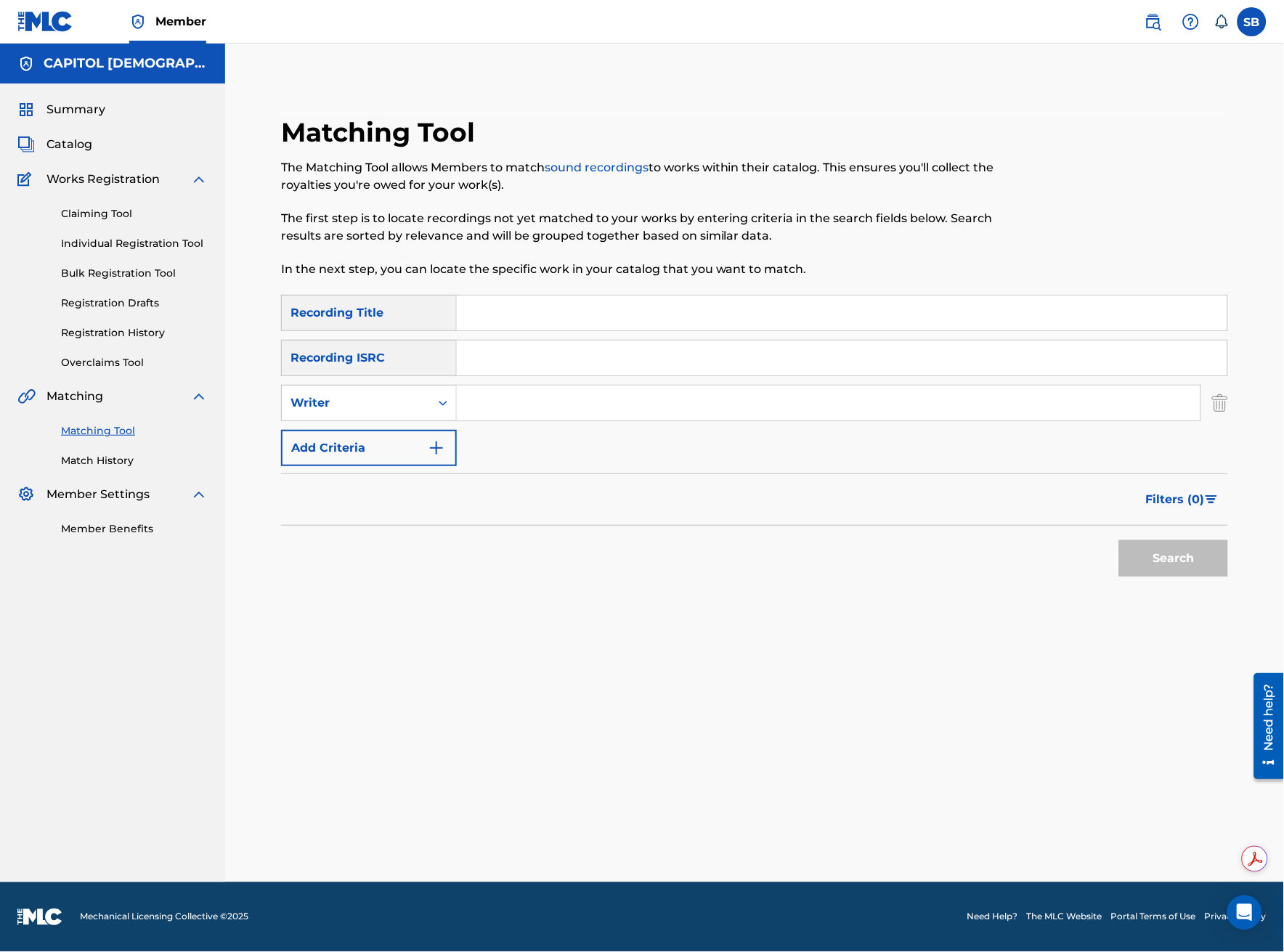 click at bounding box center (829, 403) 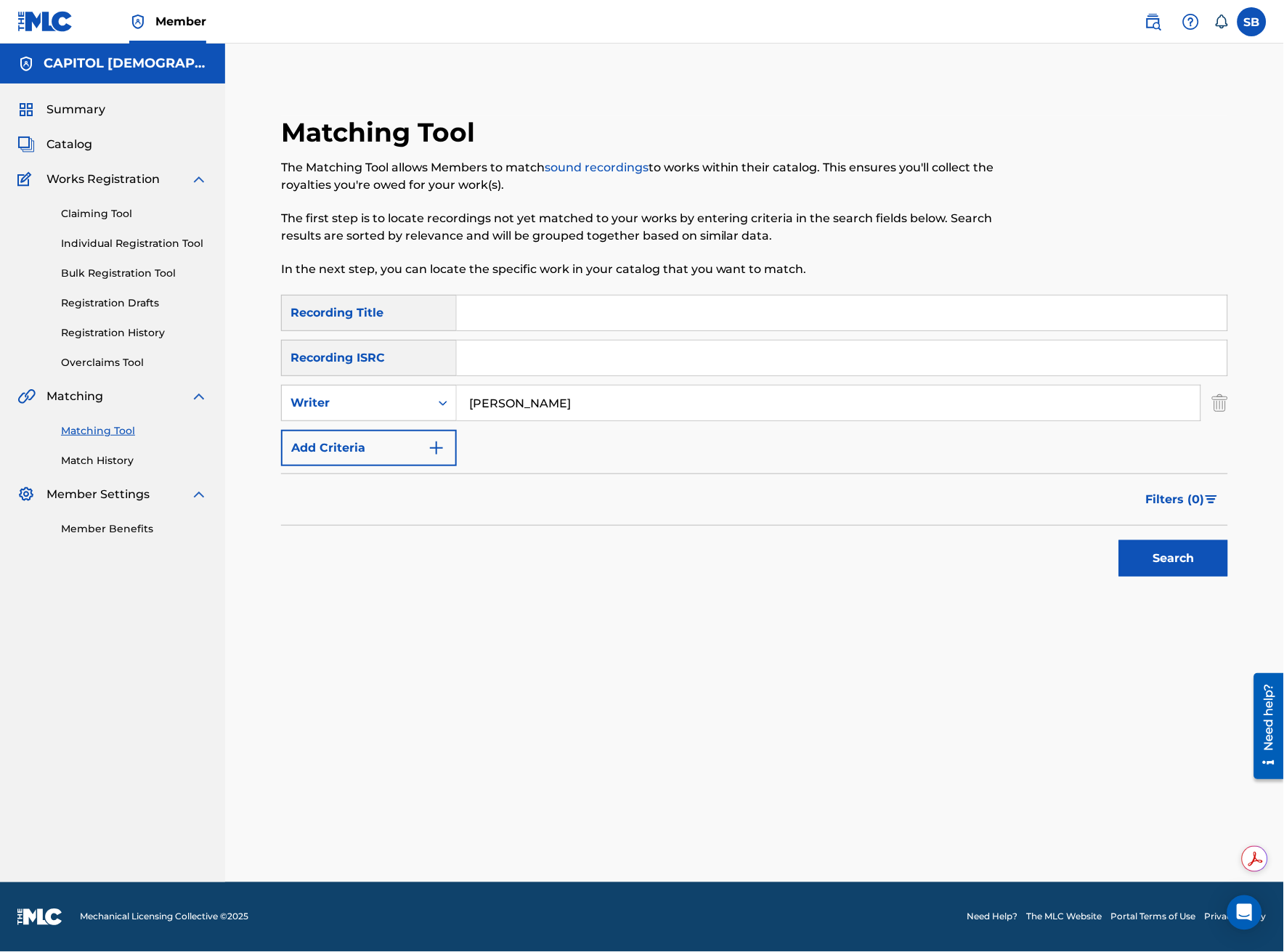click on "Filters ( 0 )" at bounding box center [1182, 500] 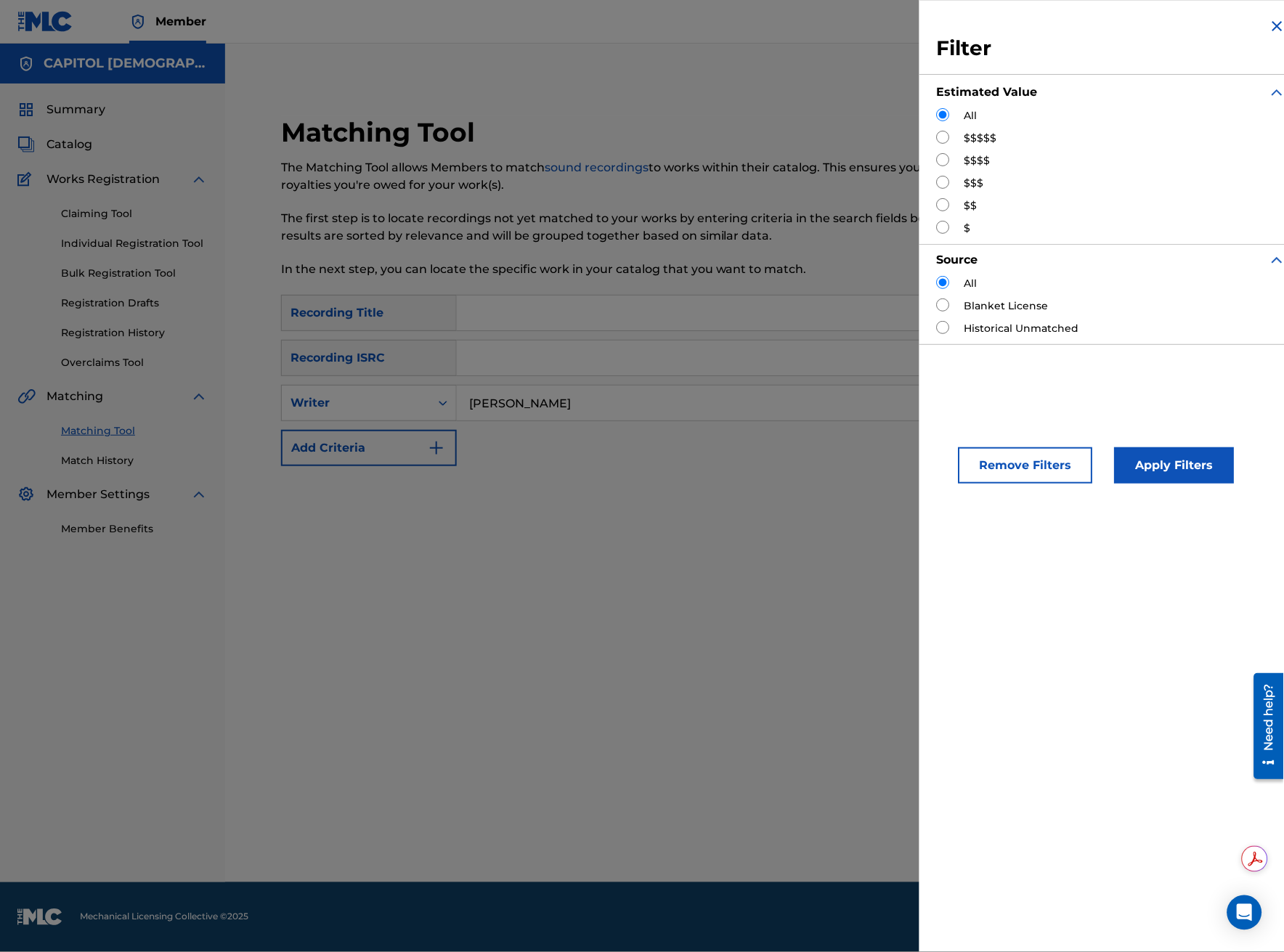 click at bounding box center [943, 160] 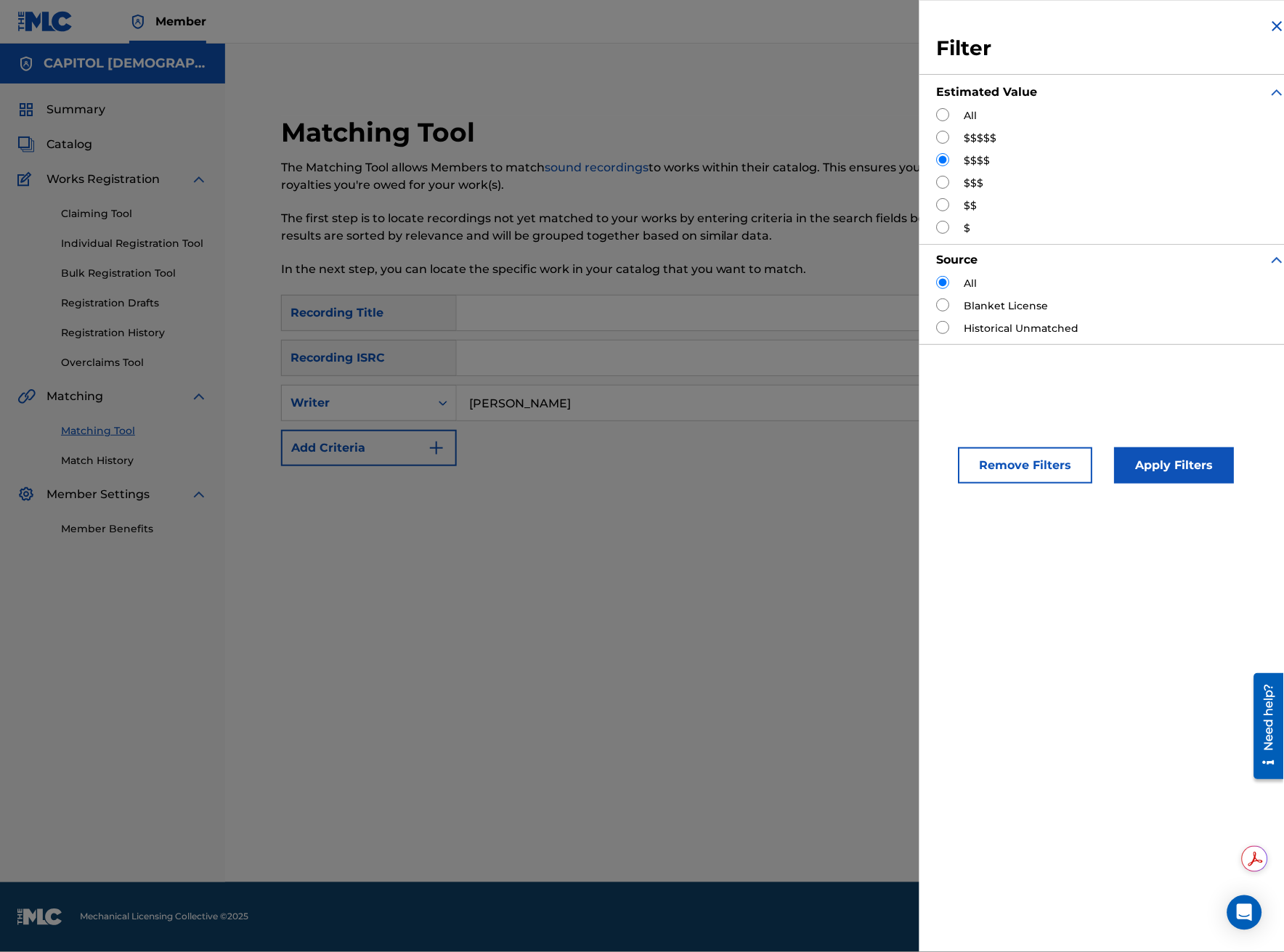 click on "Apply Filters" at bounding box center (1174, 465) 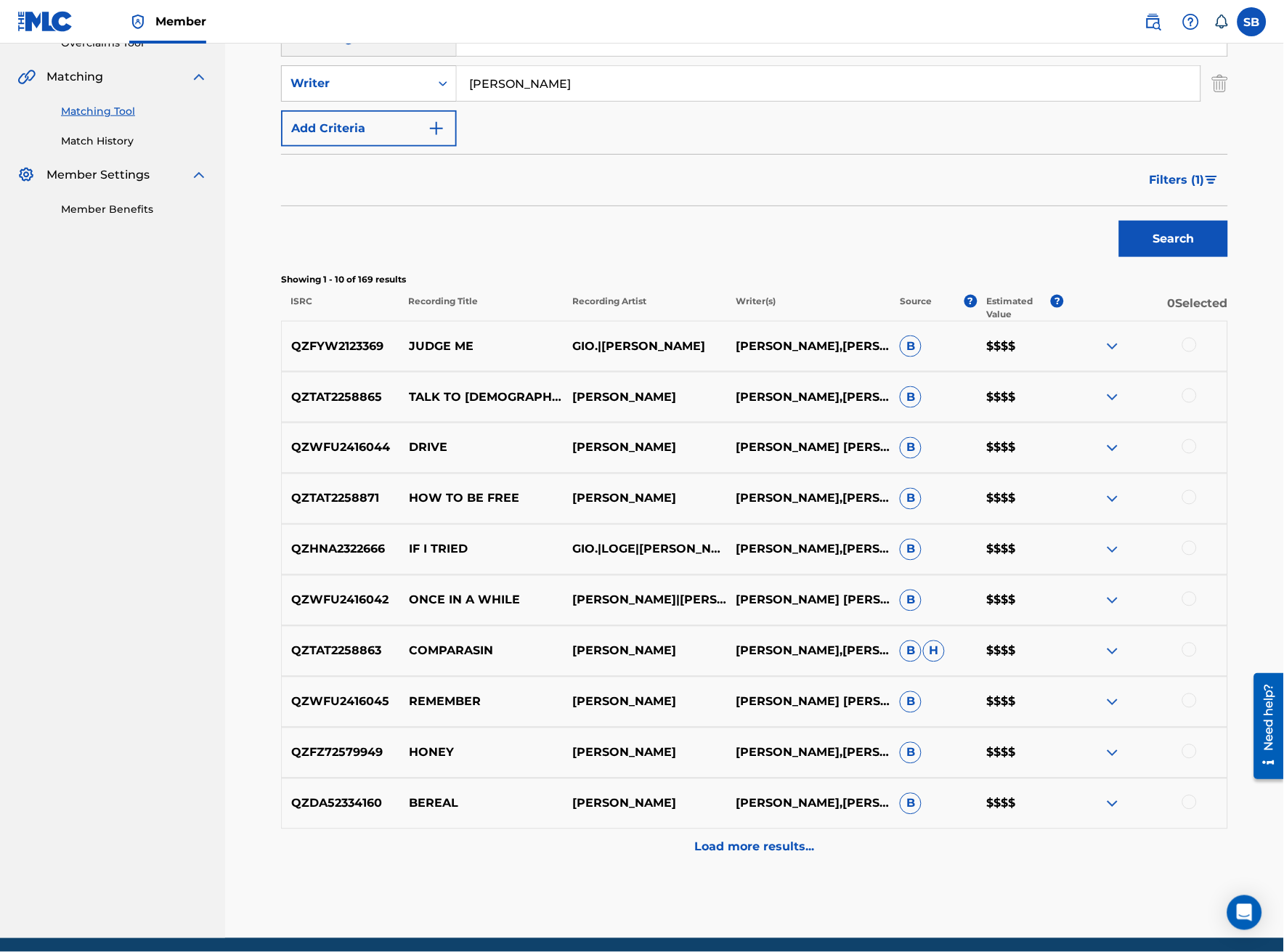 scroll, scrollTop: 322, scrollLeft: 0, axis: vertical 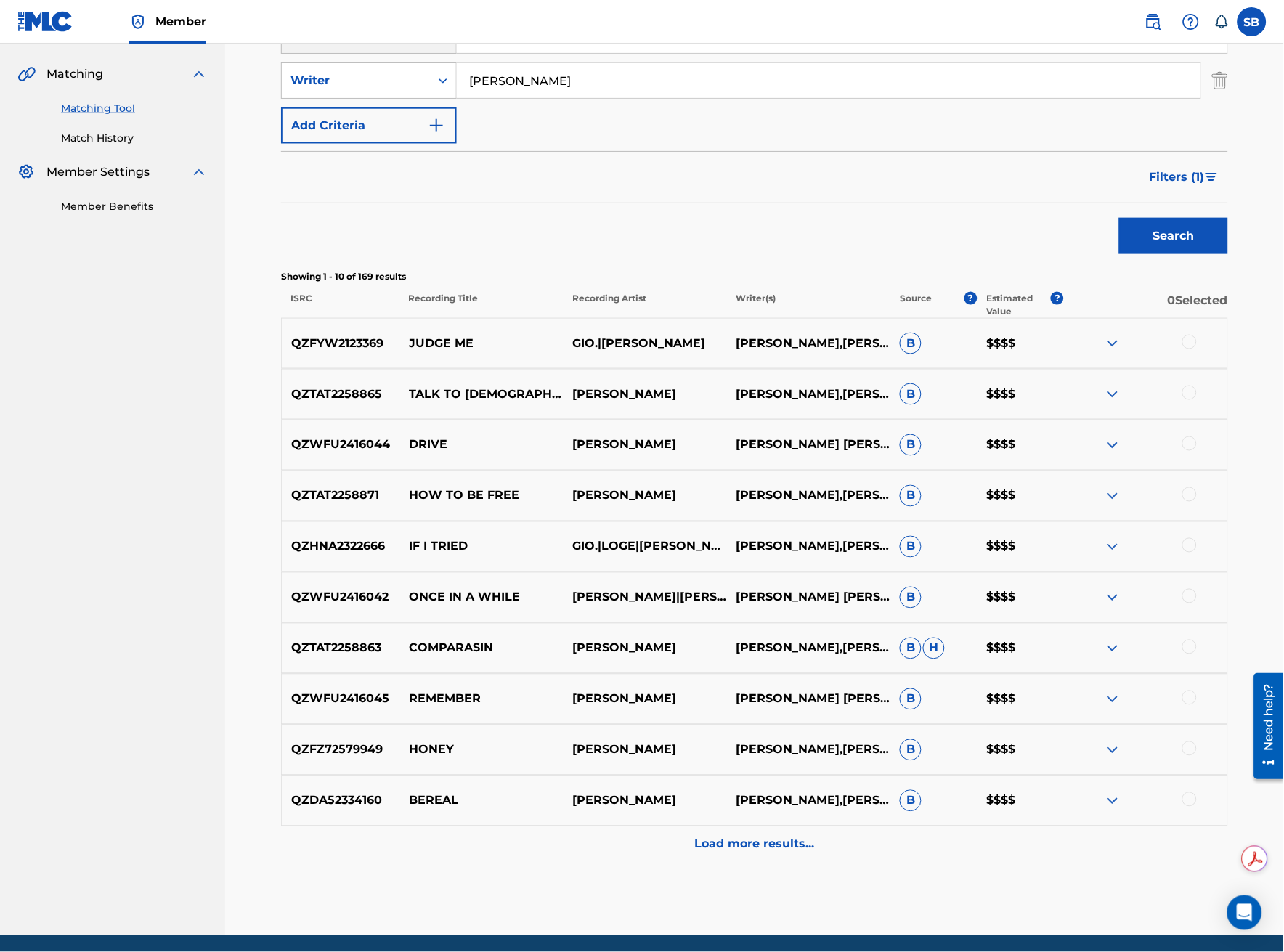 click at bounding box center [1190, 749] 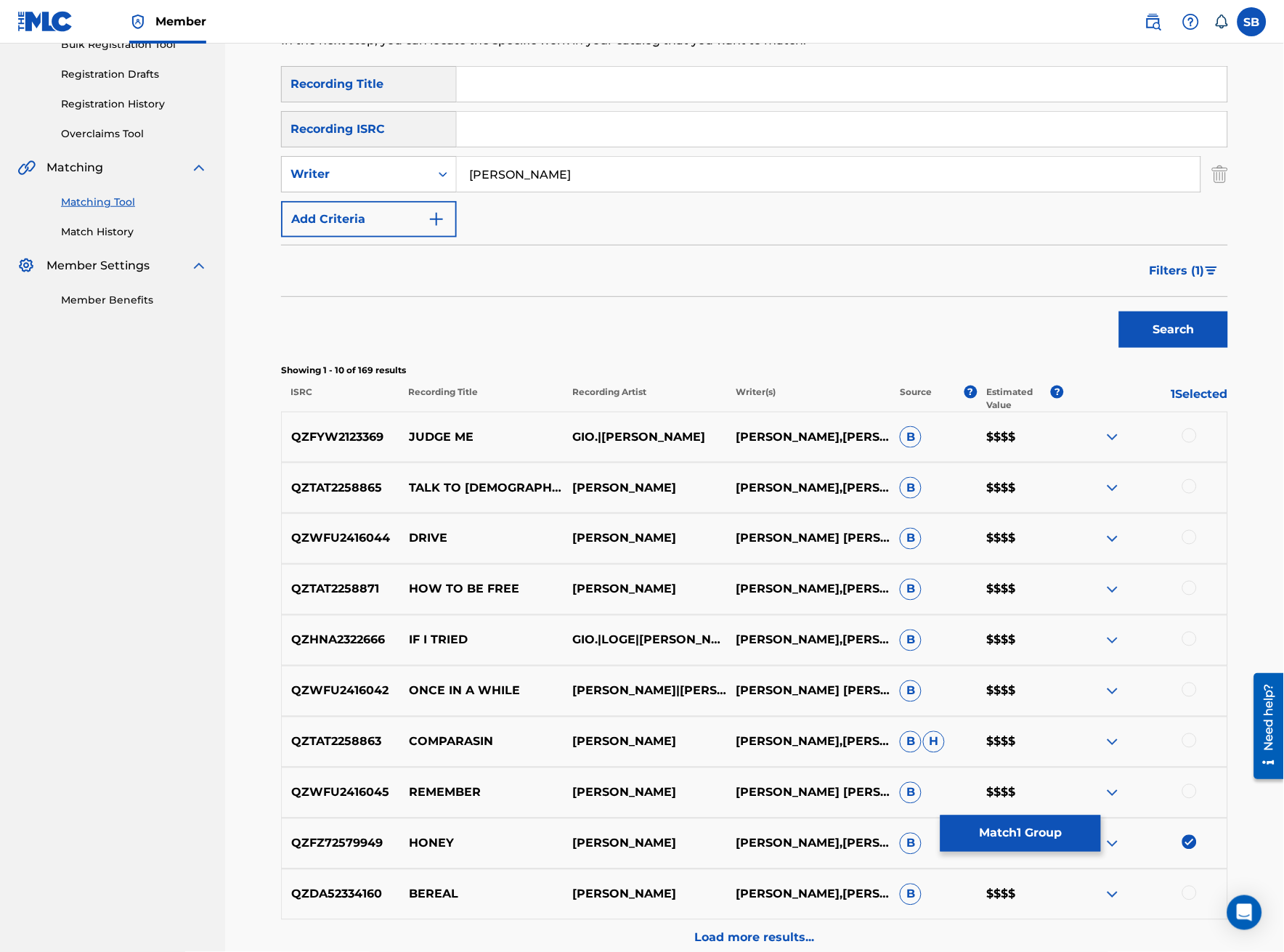 scroll, scrollTop: 81, scrollLeft: 0, axis: vertical 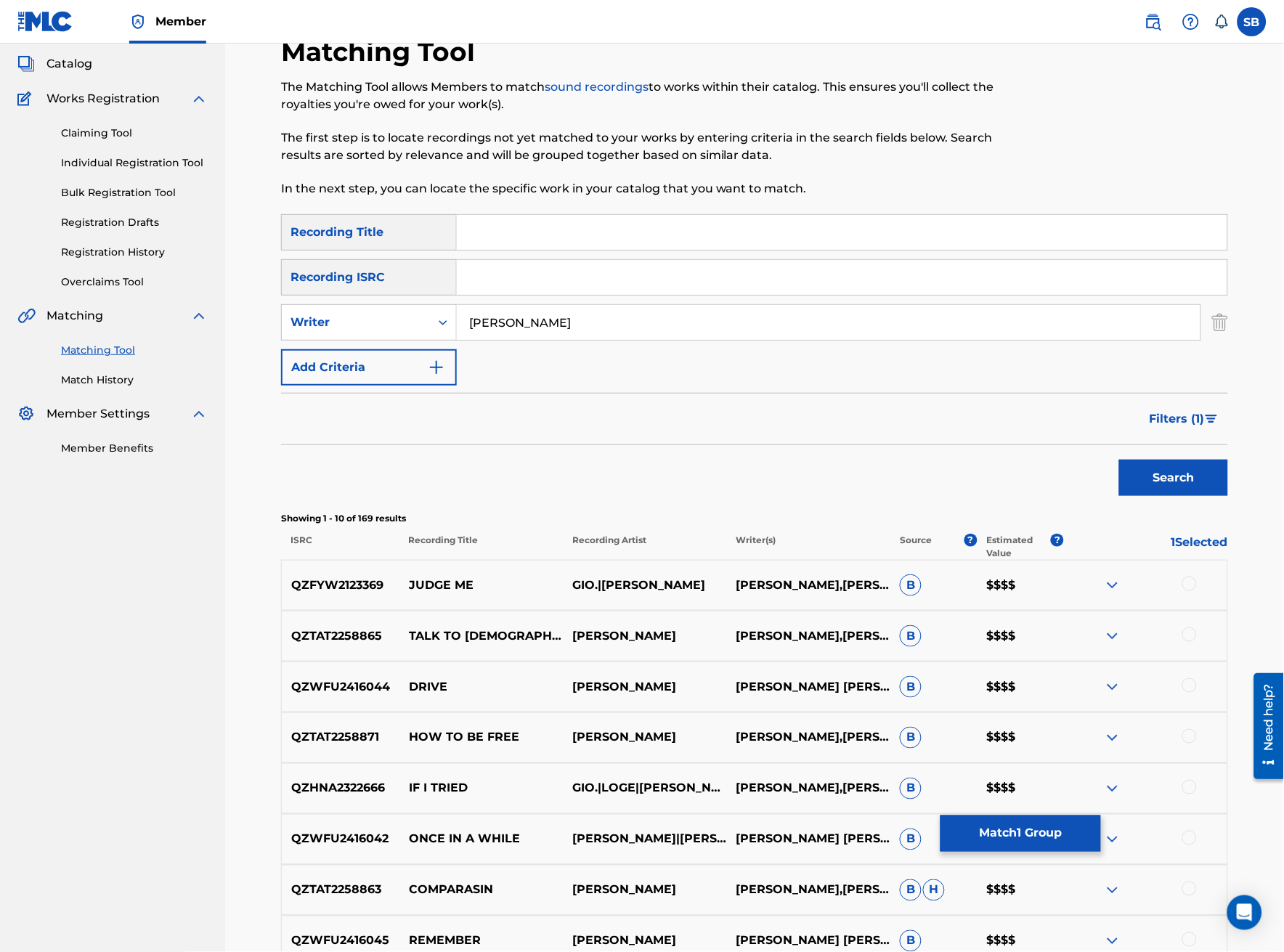 click at bounding box center (842, 232) 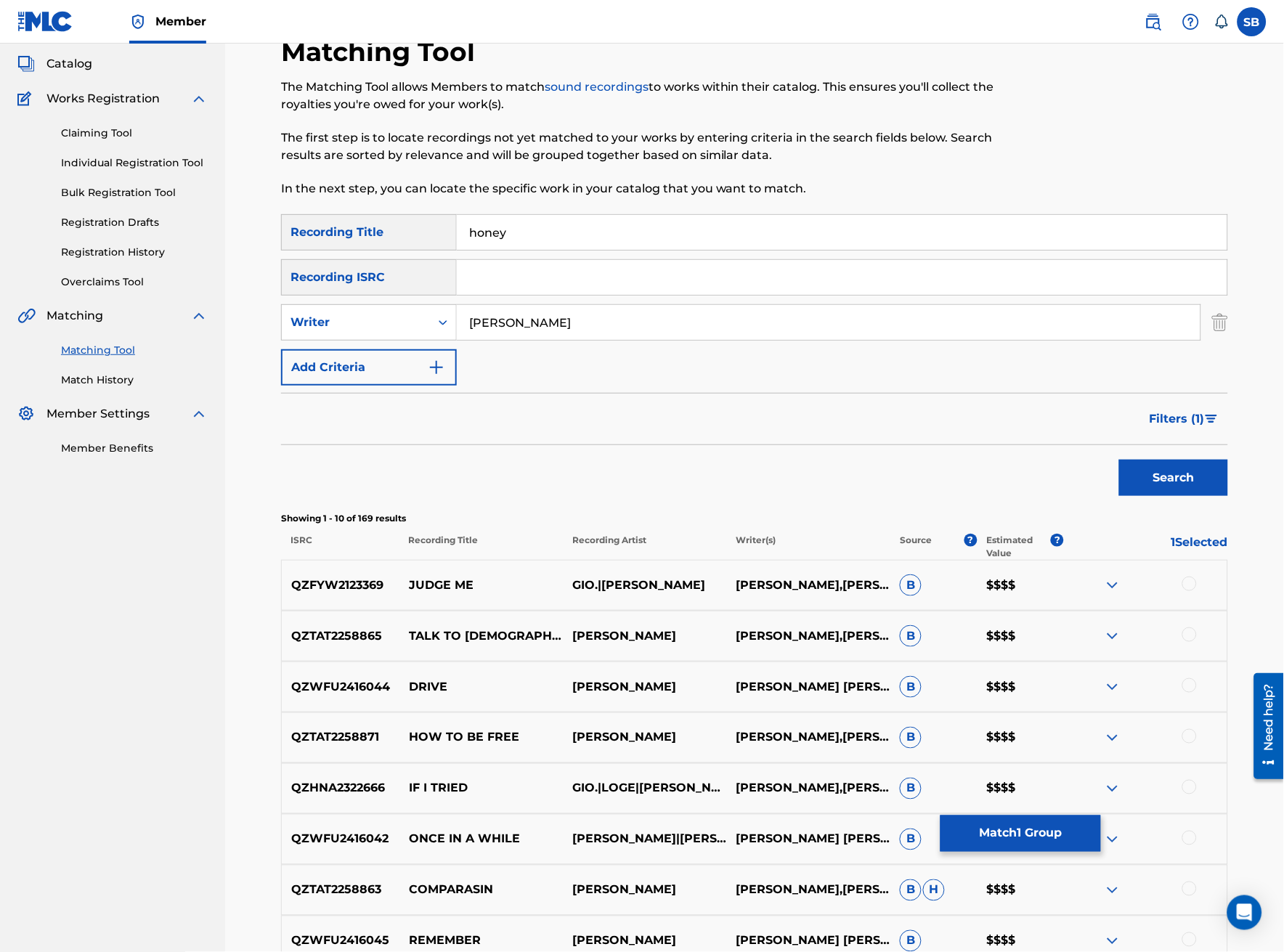 type on "honey" 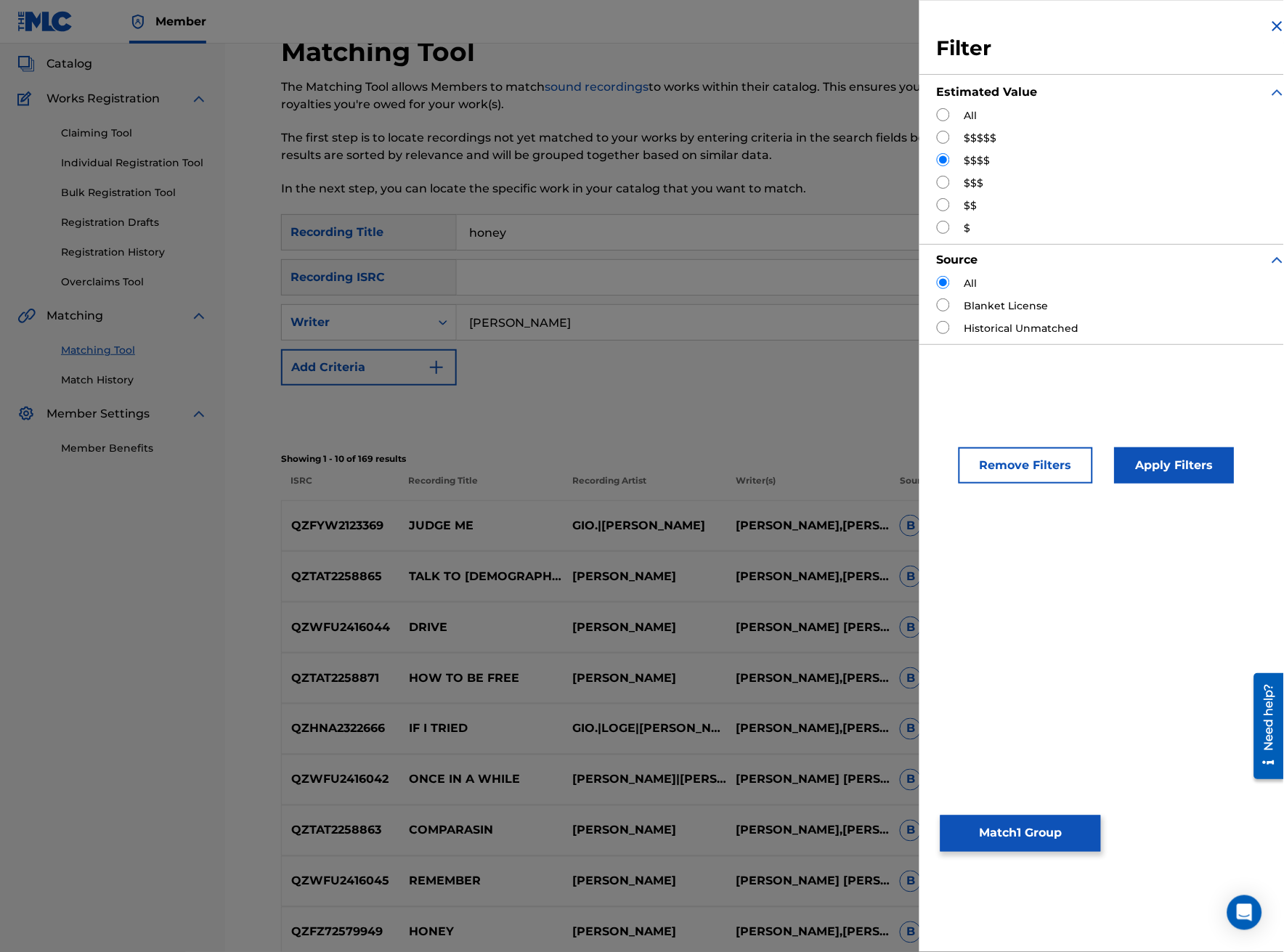 click at bounding box center [943, 115] 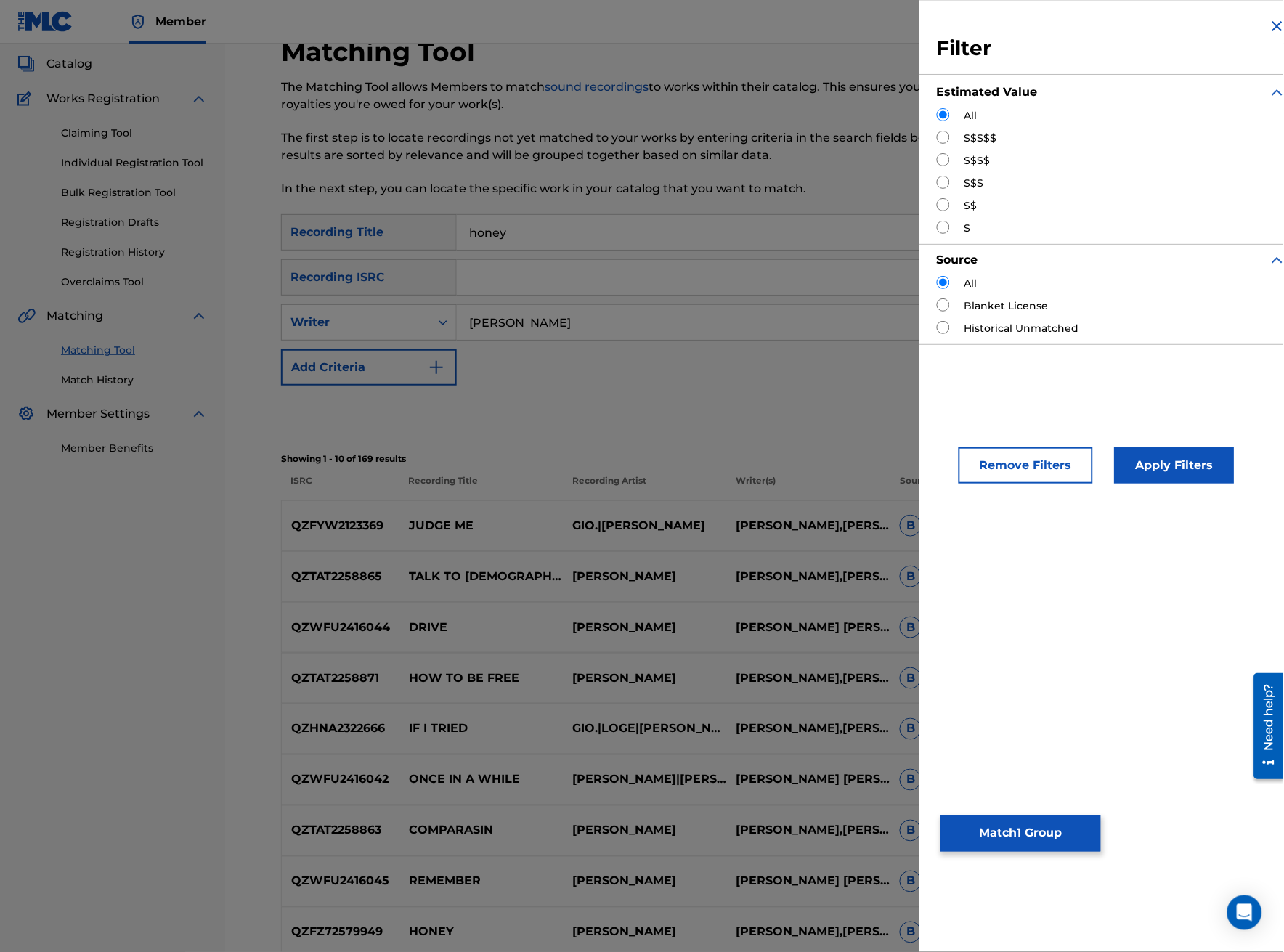 click on "Apply Filters" at bounding box center (1174, 465) 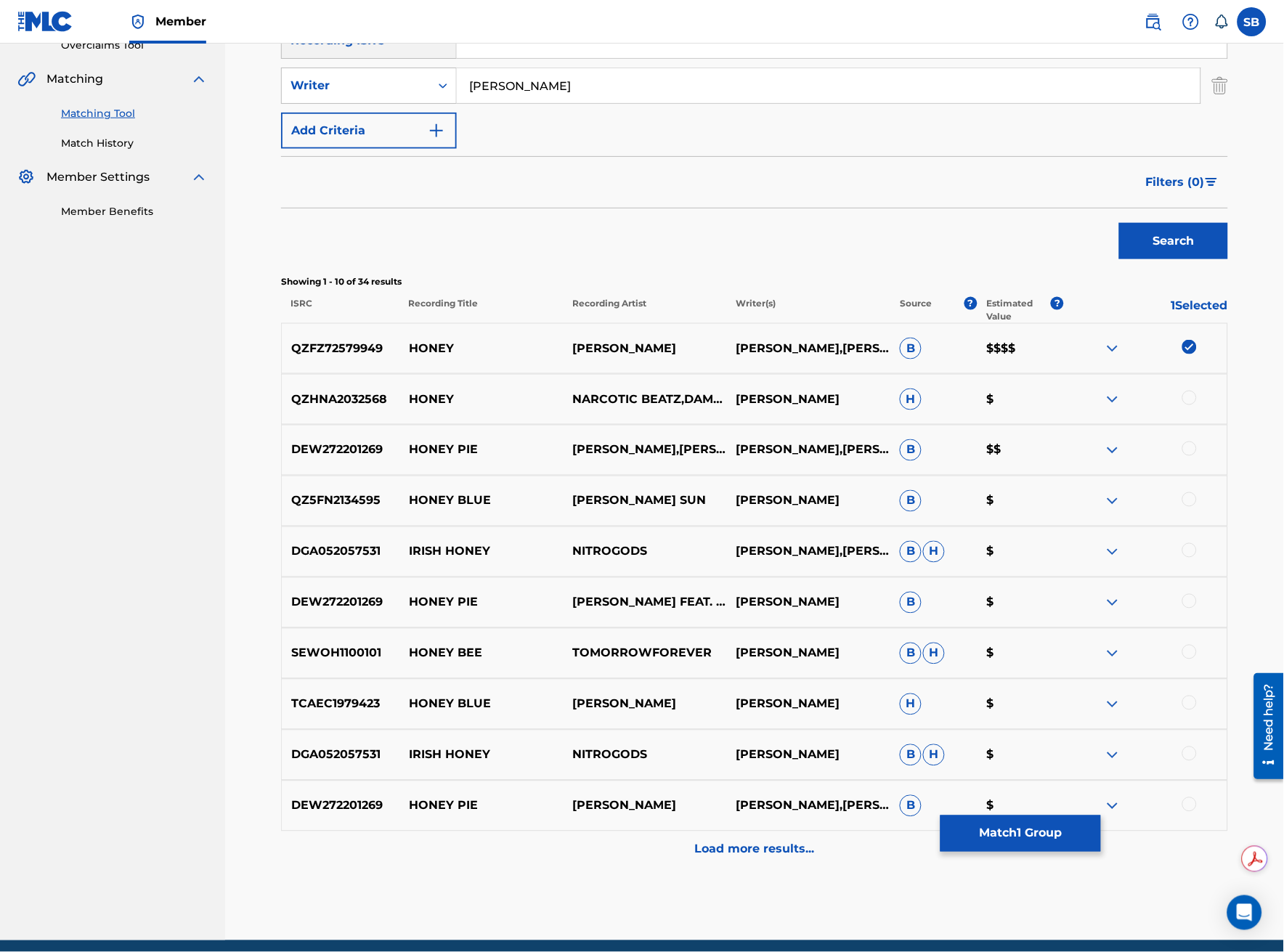 scroll, scrollTop: 322, scrollLeft: 0, axis: vertical 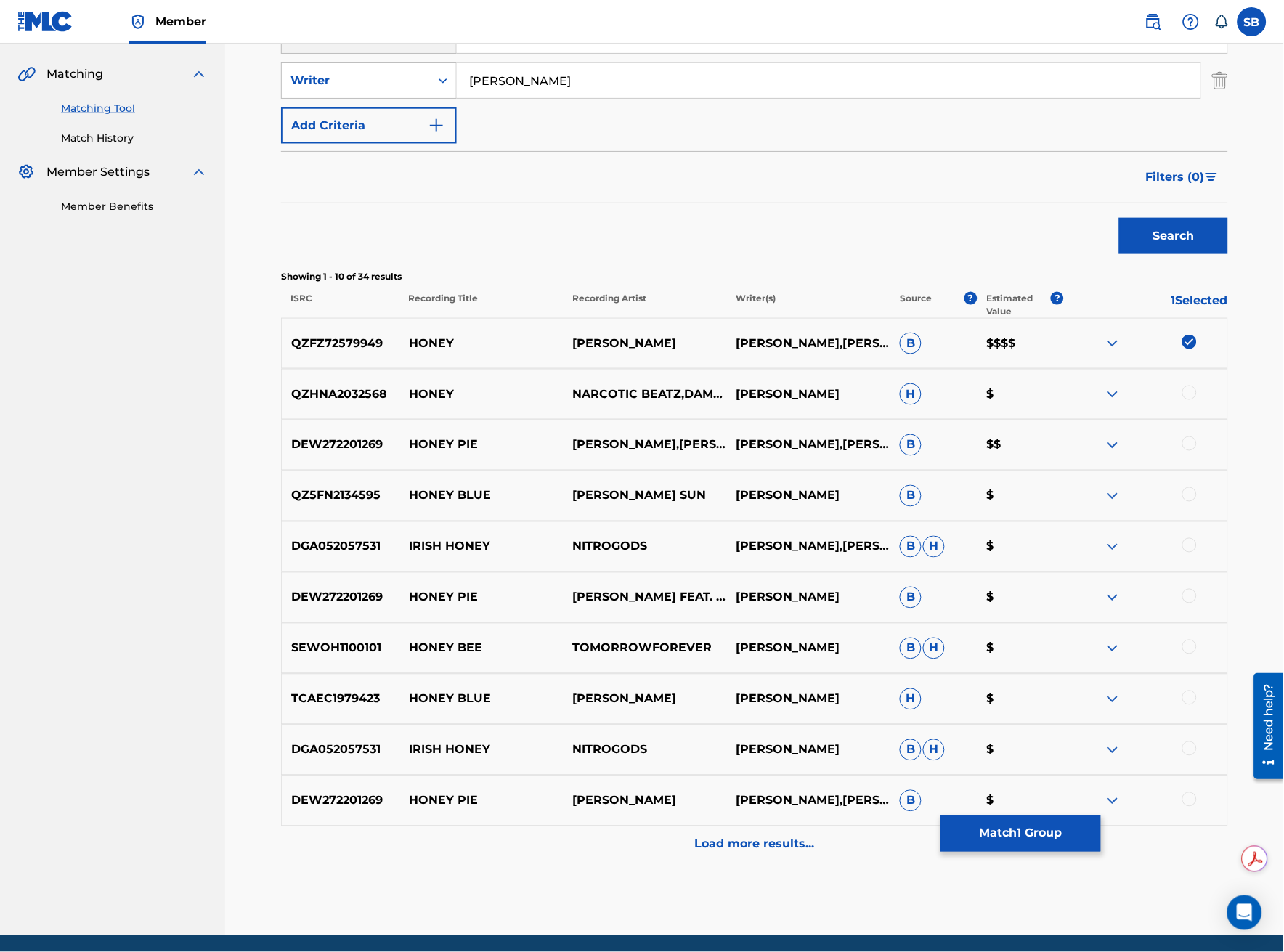 click on "Match  1 Group" at bounding box center [1020, 834] 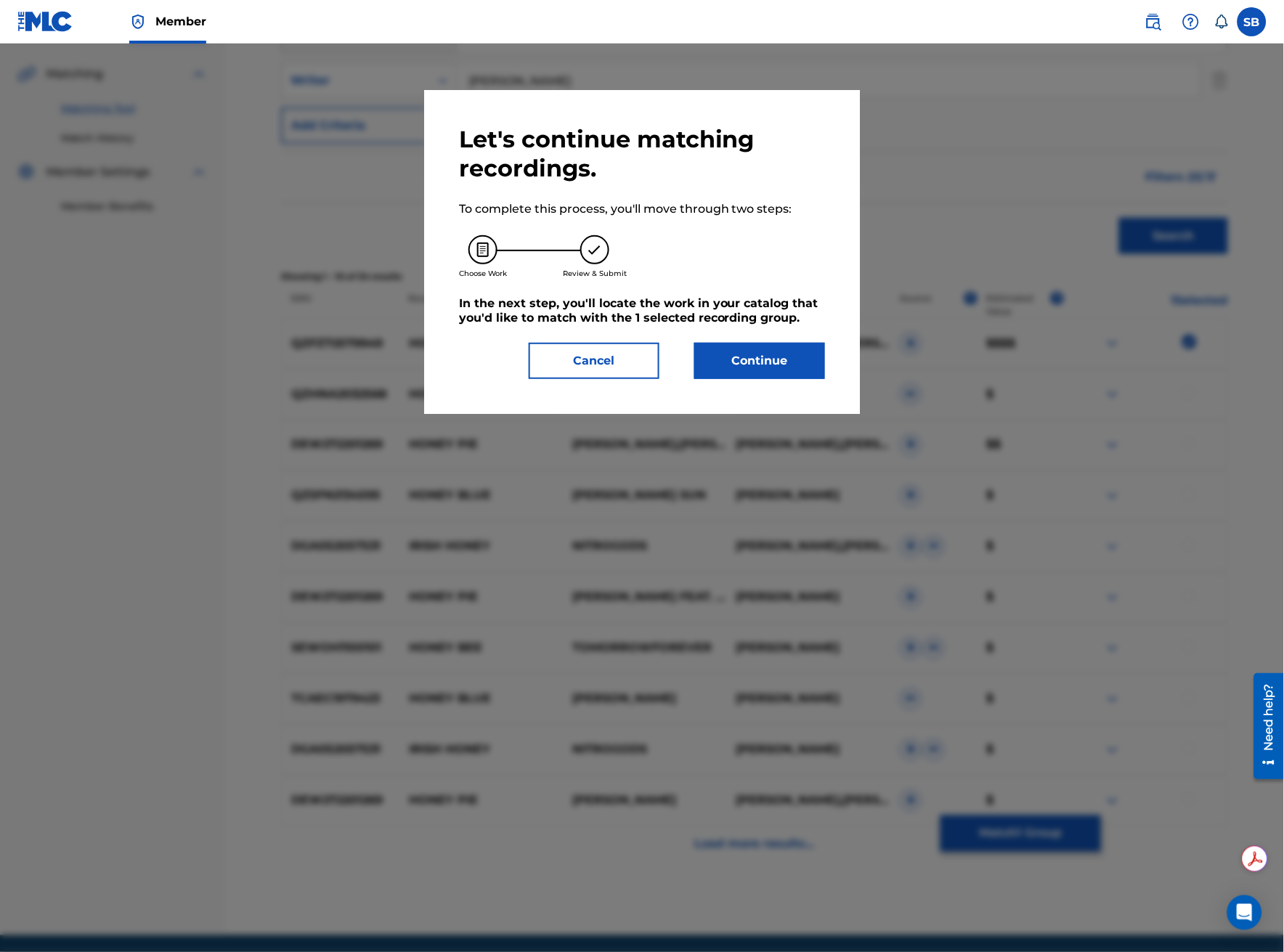 click on "Continue" at bounding box center [760, 361] 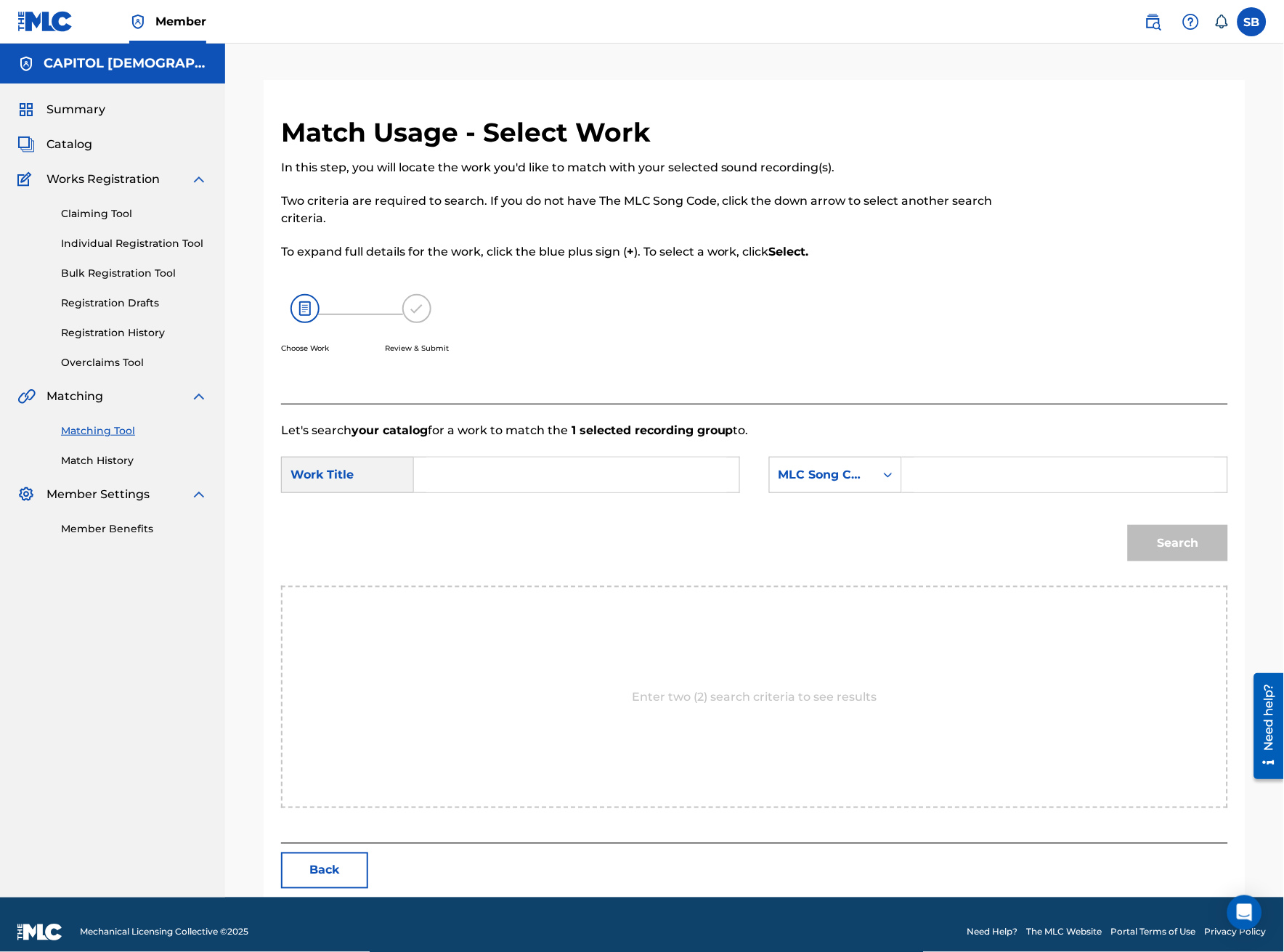 click at bounding box center (577, 475) 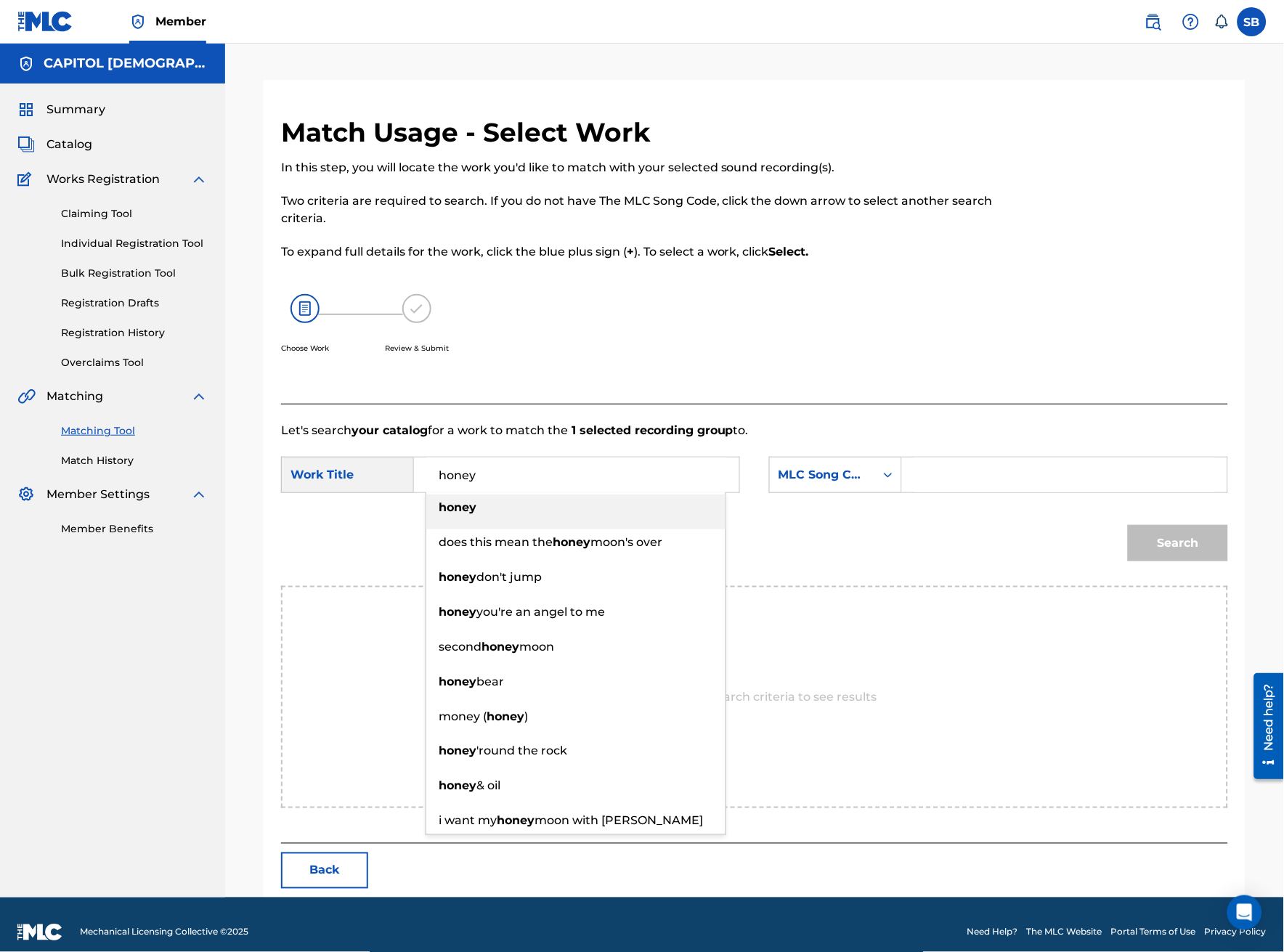 type on "honey" 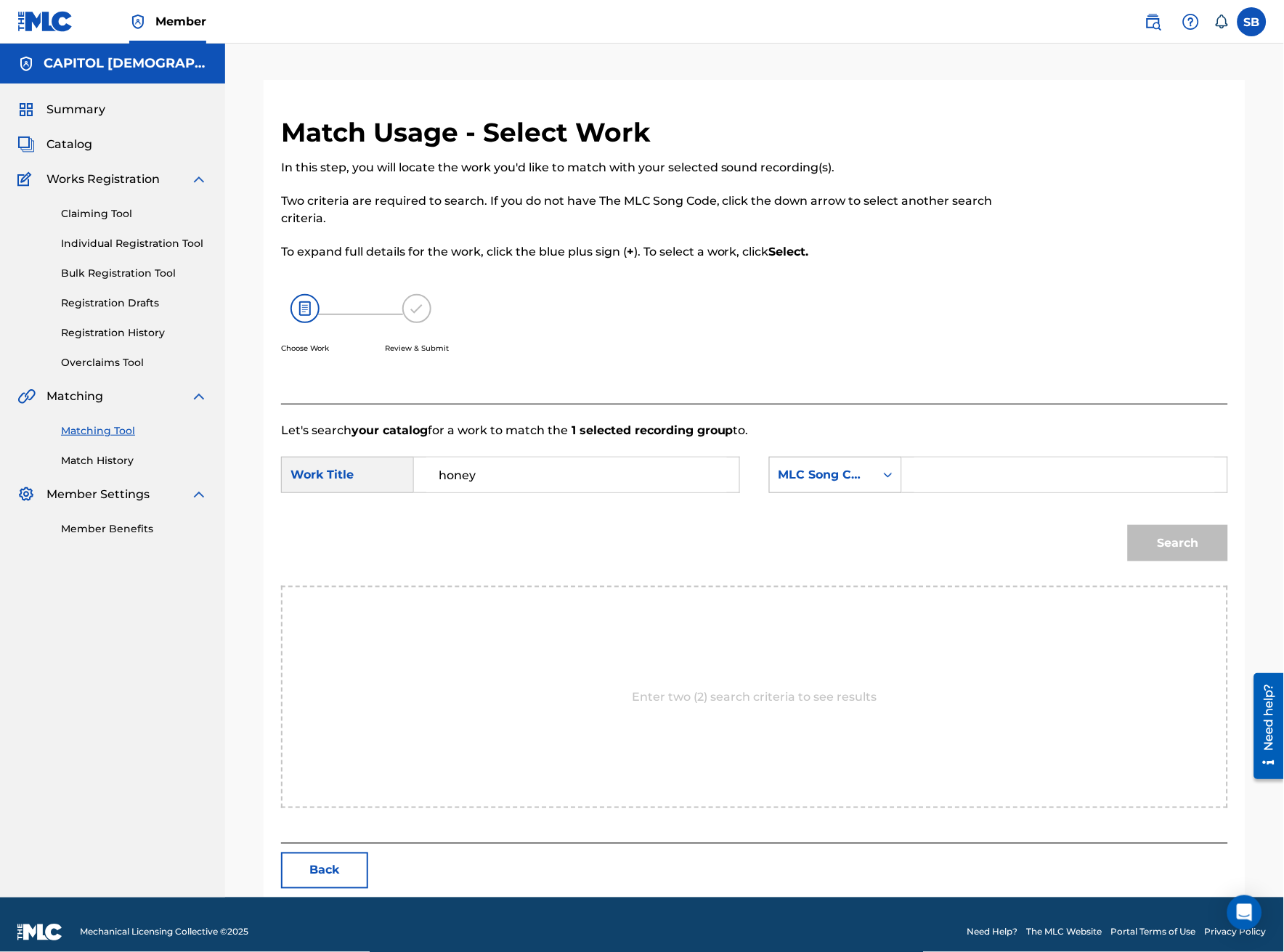 click on "MLC Song Code" at bounding box center (822, 475) 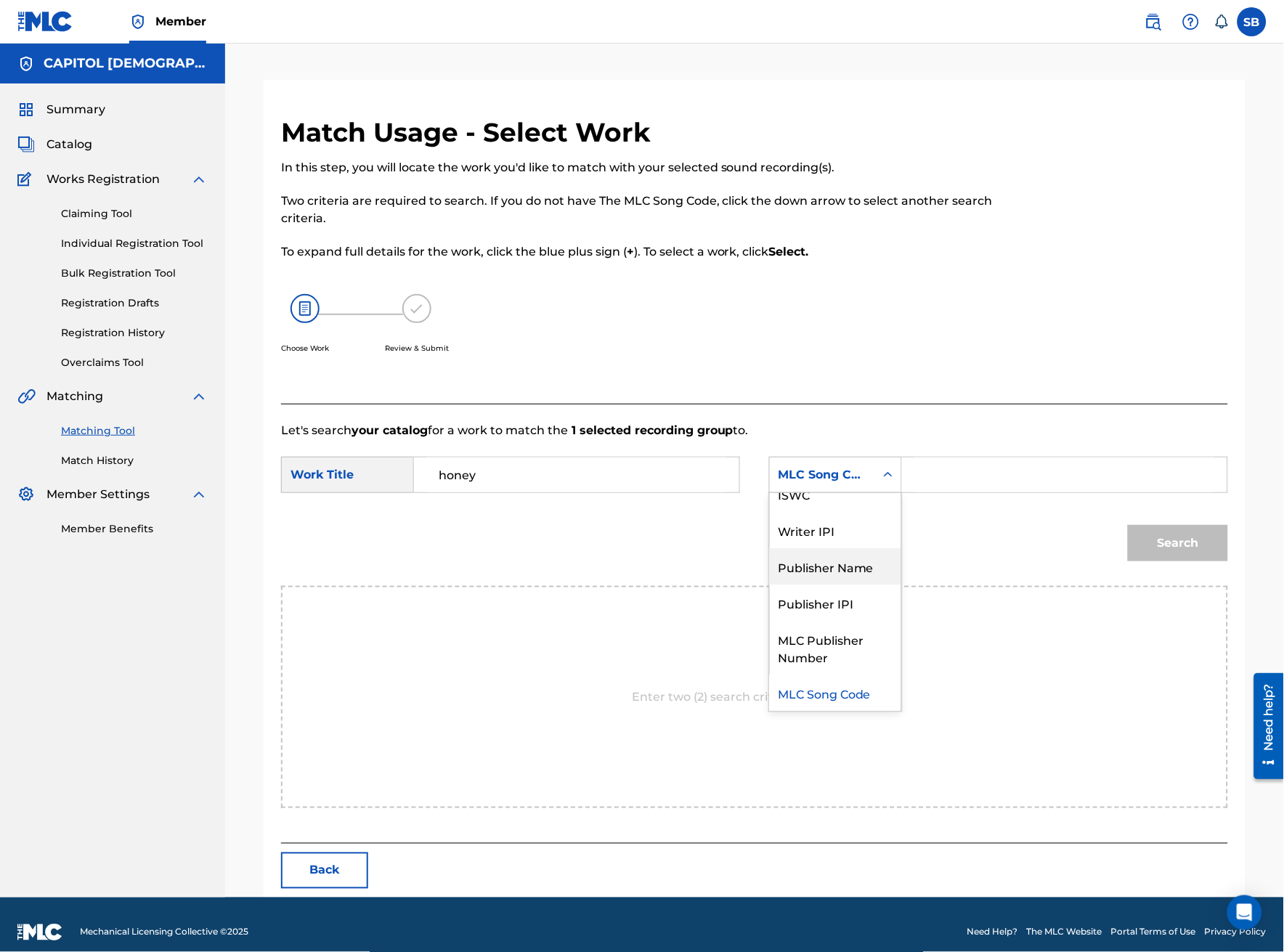 scroll, scrollTop: 0, scrollLeft: 0, axis: both 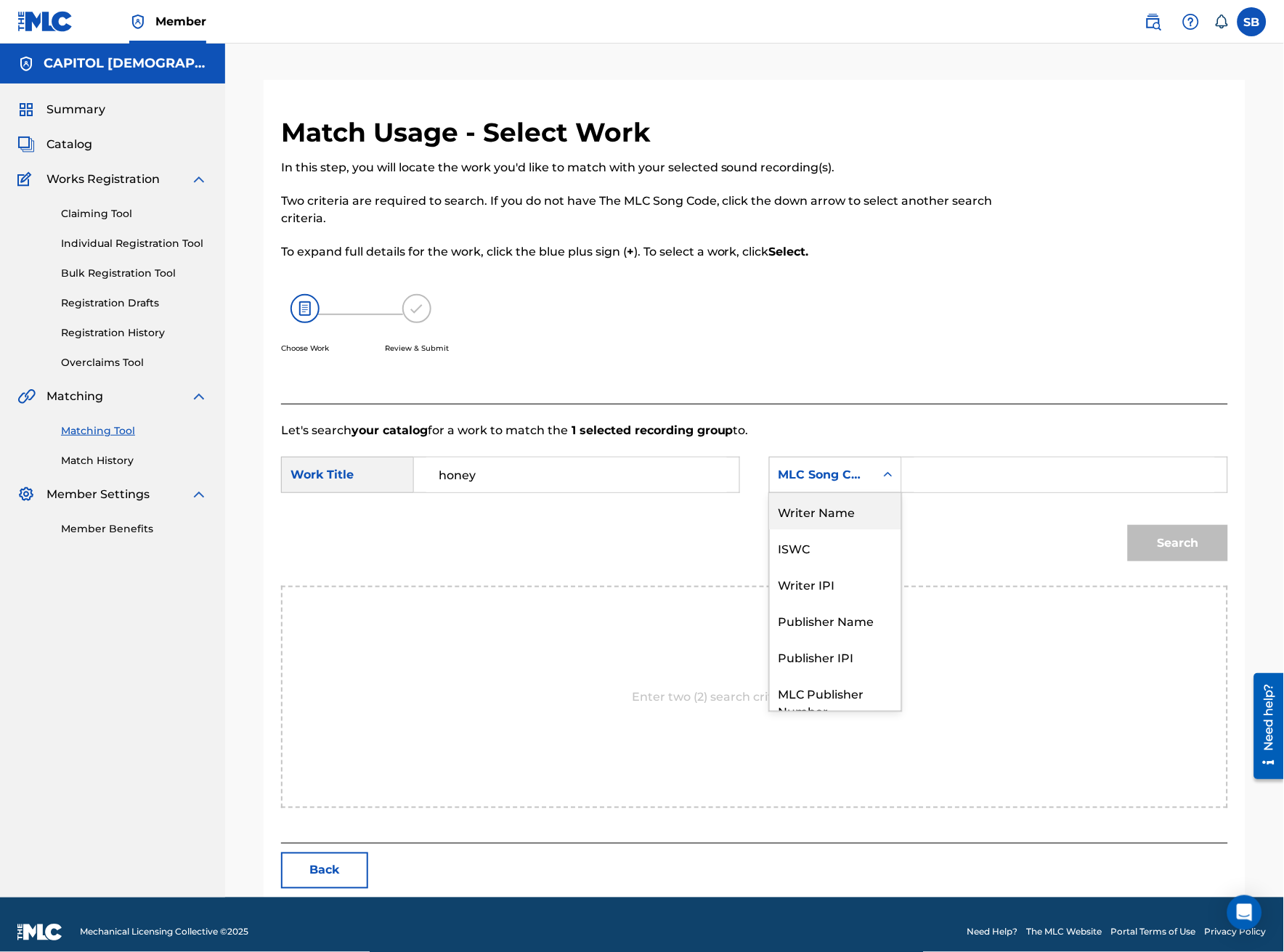 click on "Writer Name" at bounding box center (835, 511) 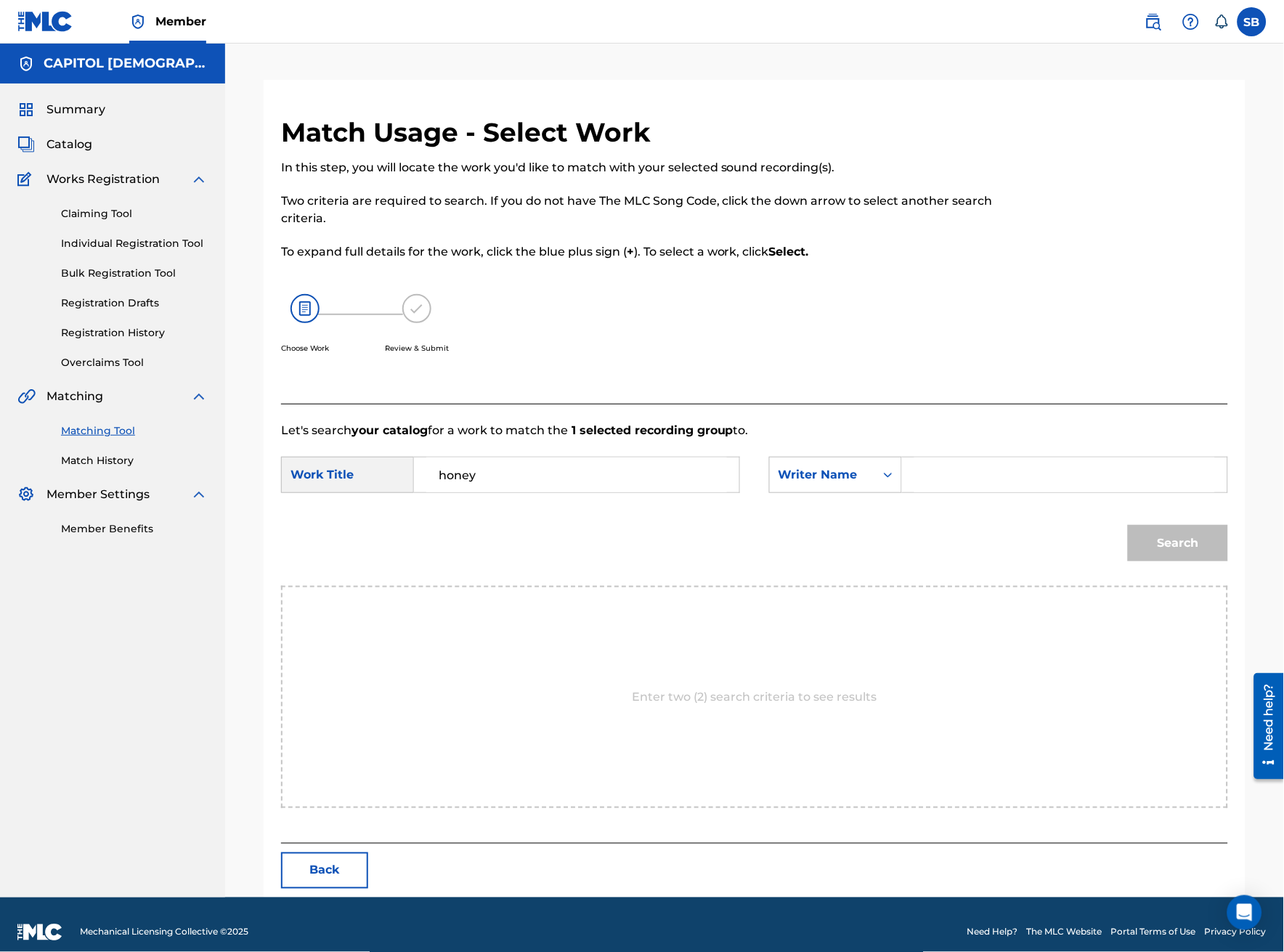 click at bounding box center [1065, 475] 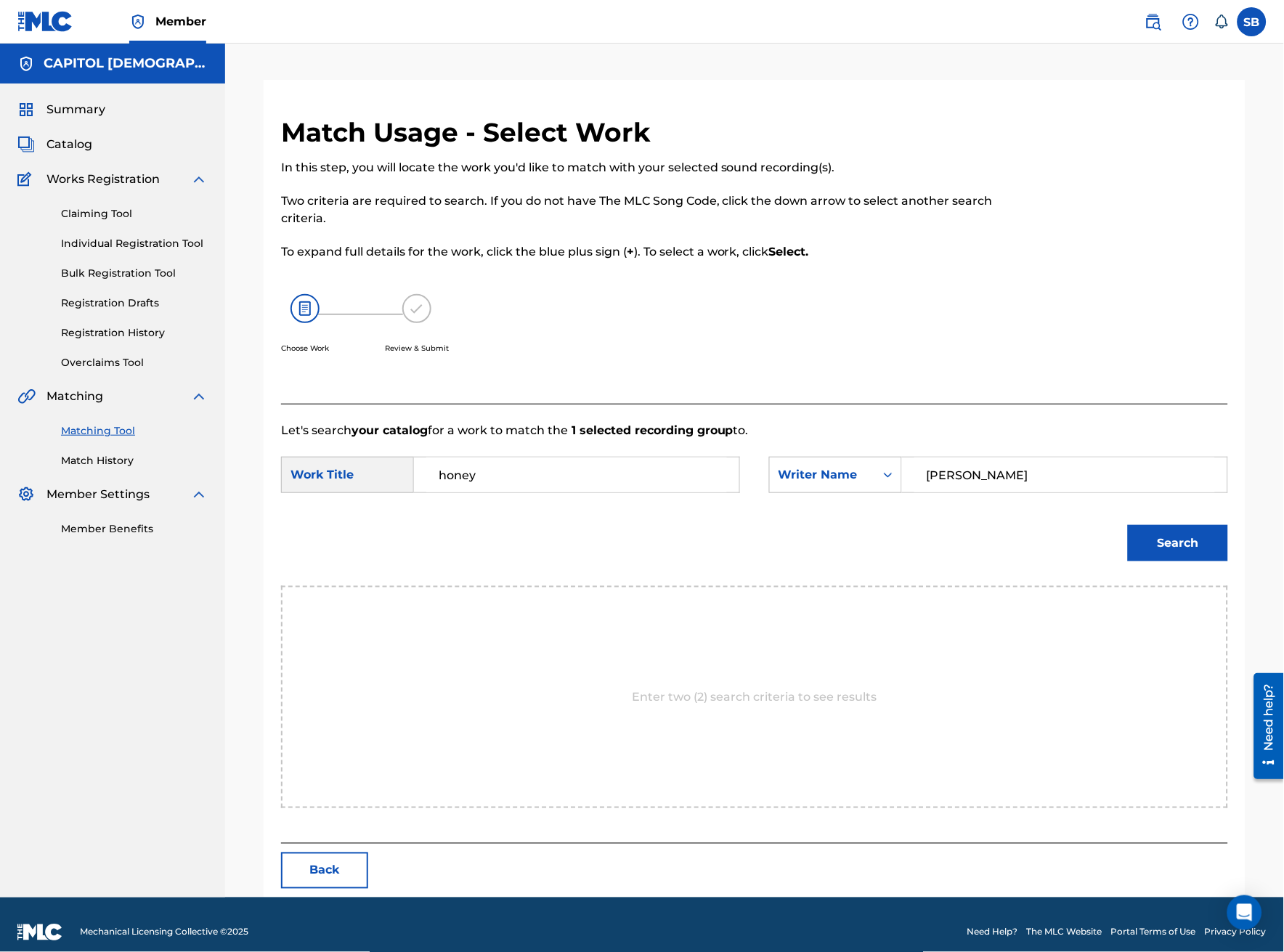 click on "Search" at bounding box center (1178, 543) 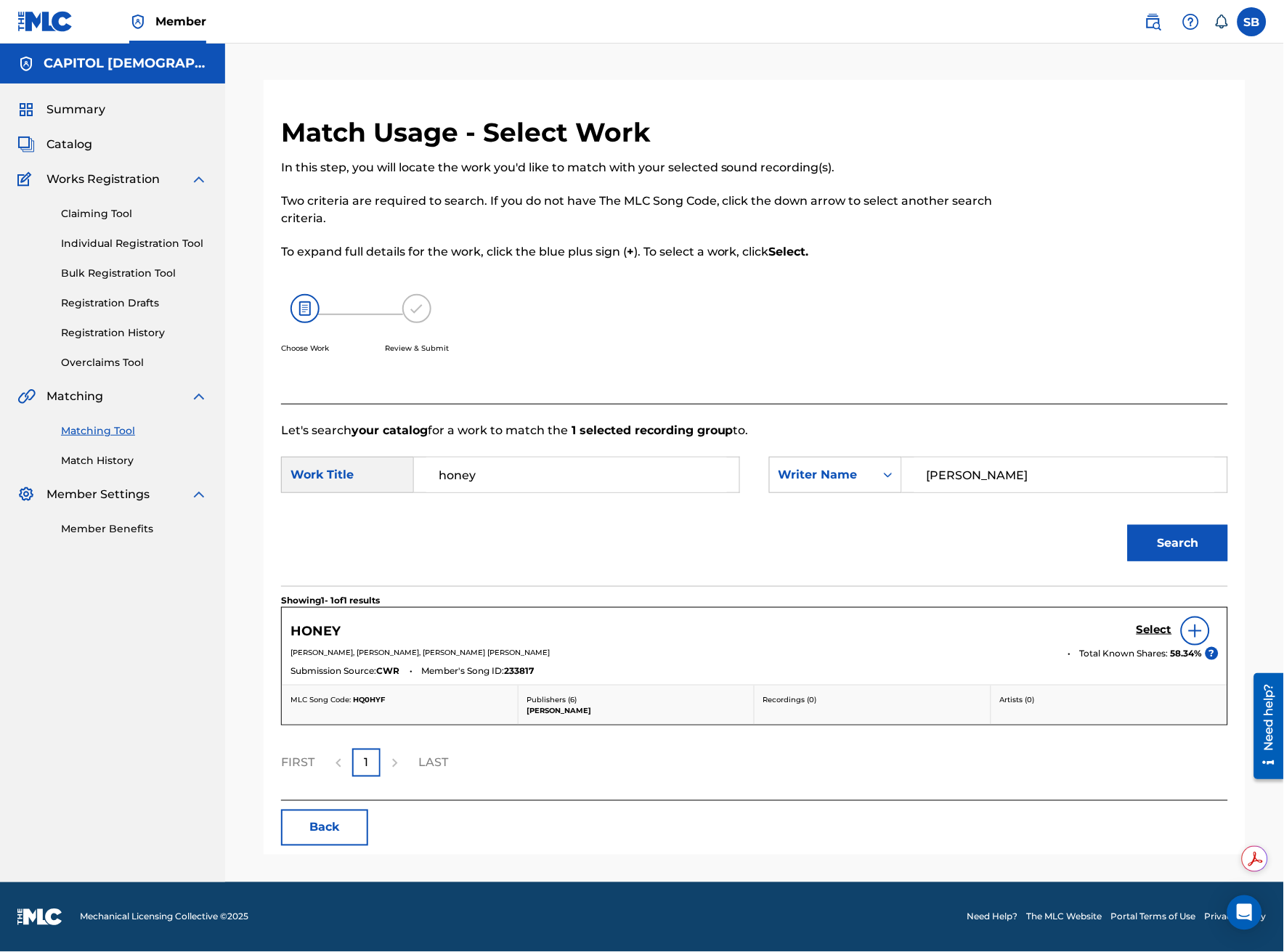 click at bounding box center (1195, 631) 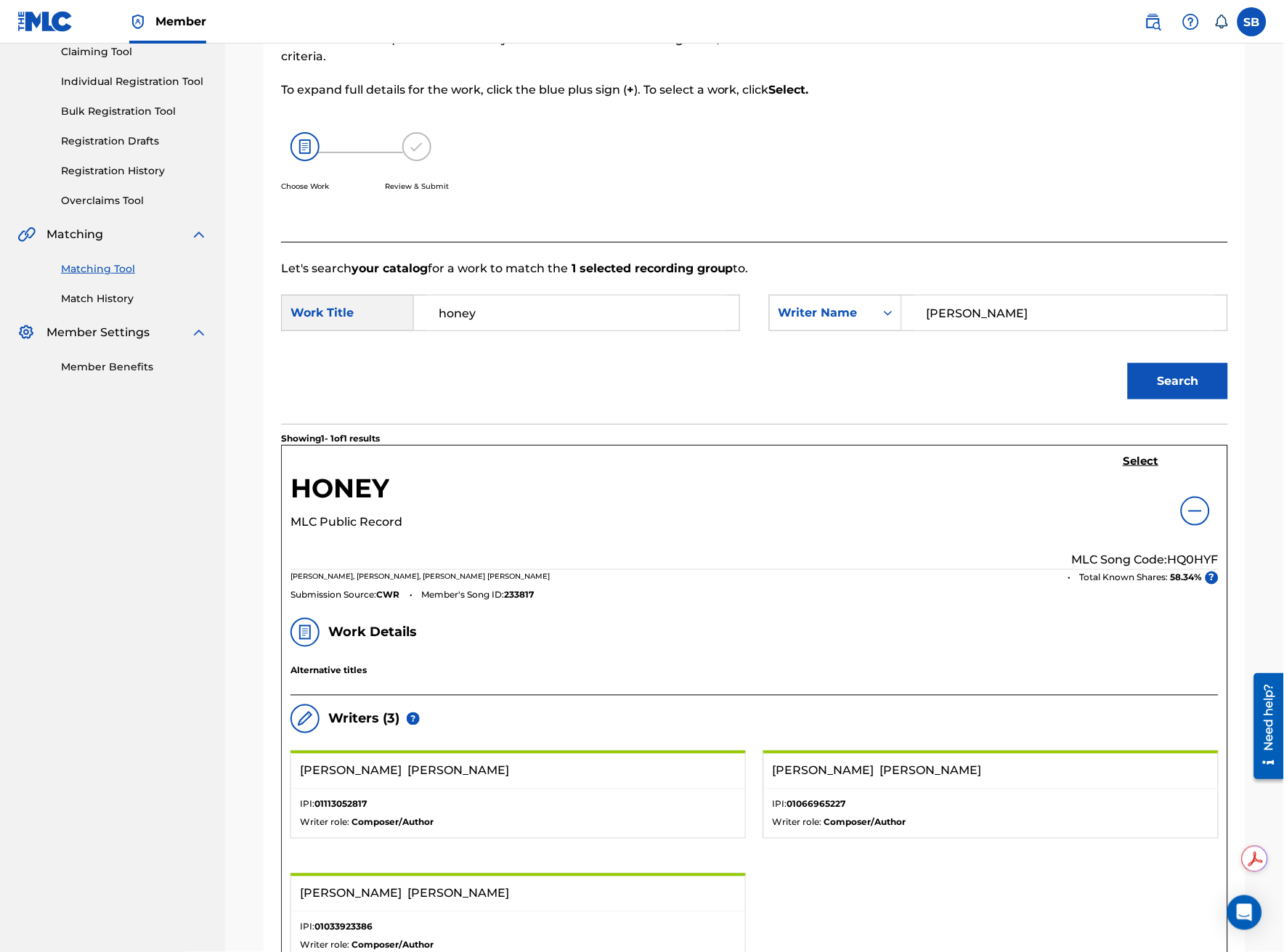 scroll, scrollTop: 161, scrollLeft: 0, axis: vertical 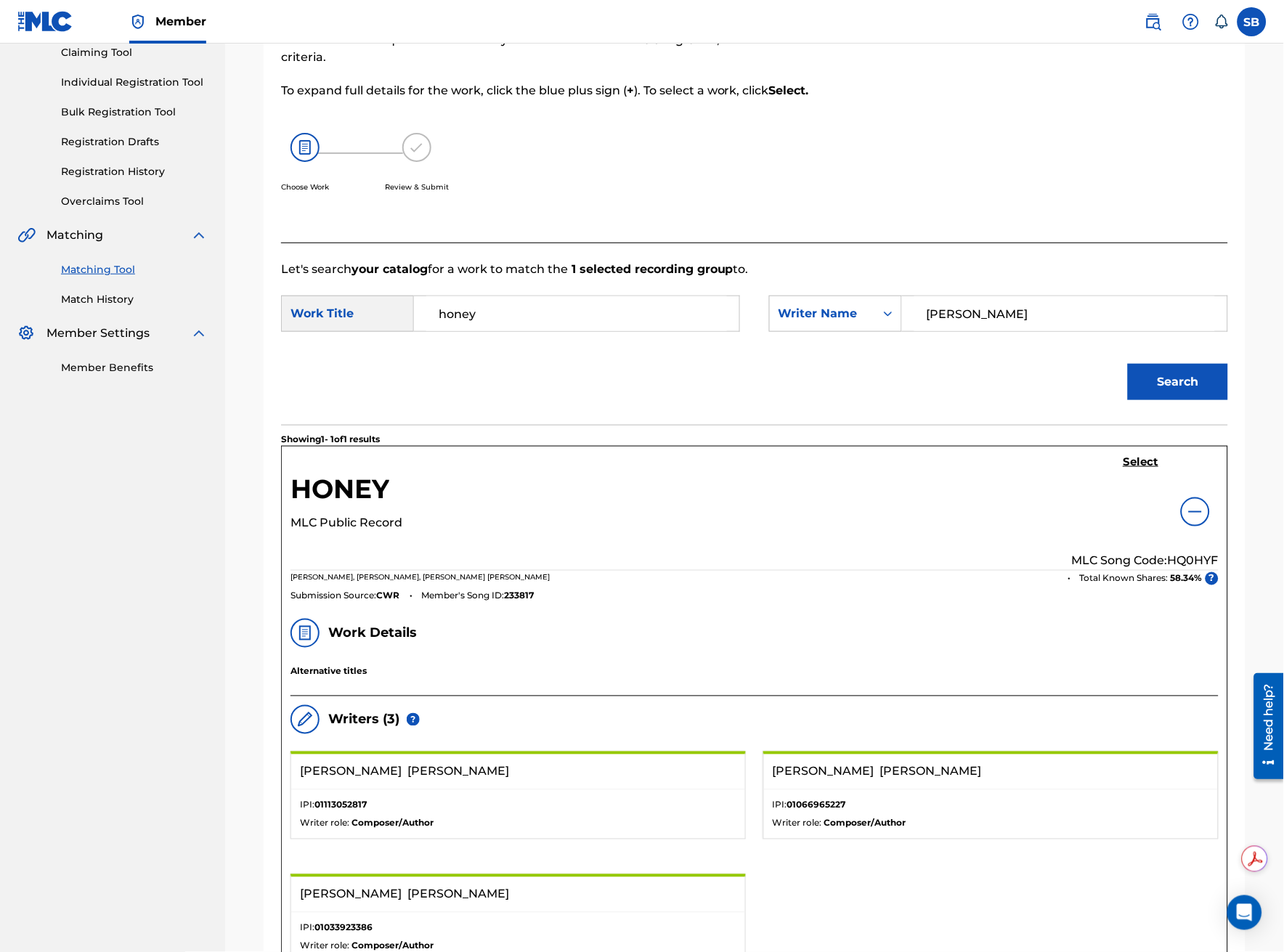click on "Select" at bounding box center (1141, 462) 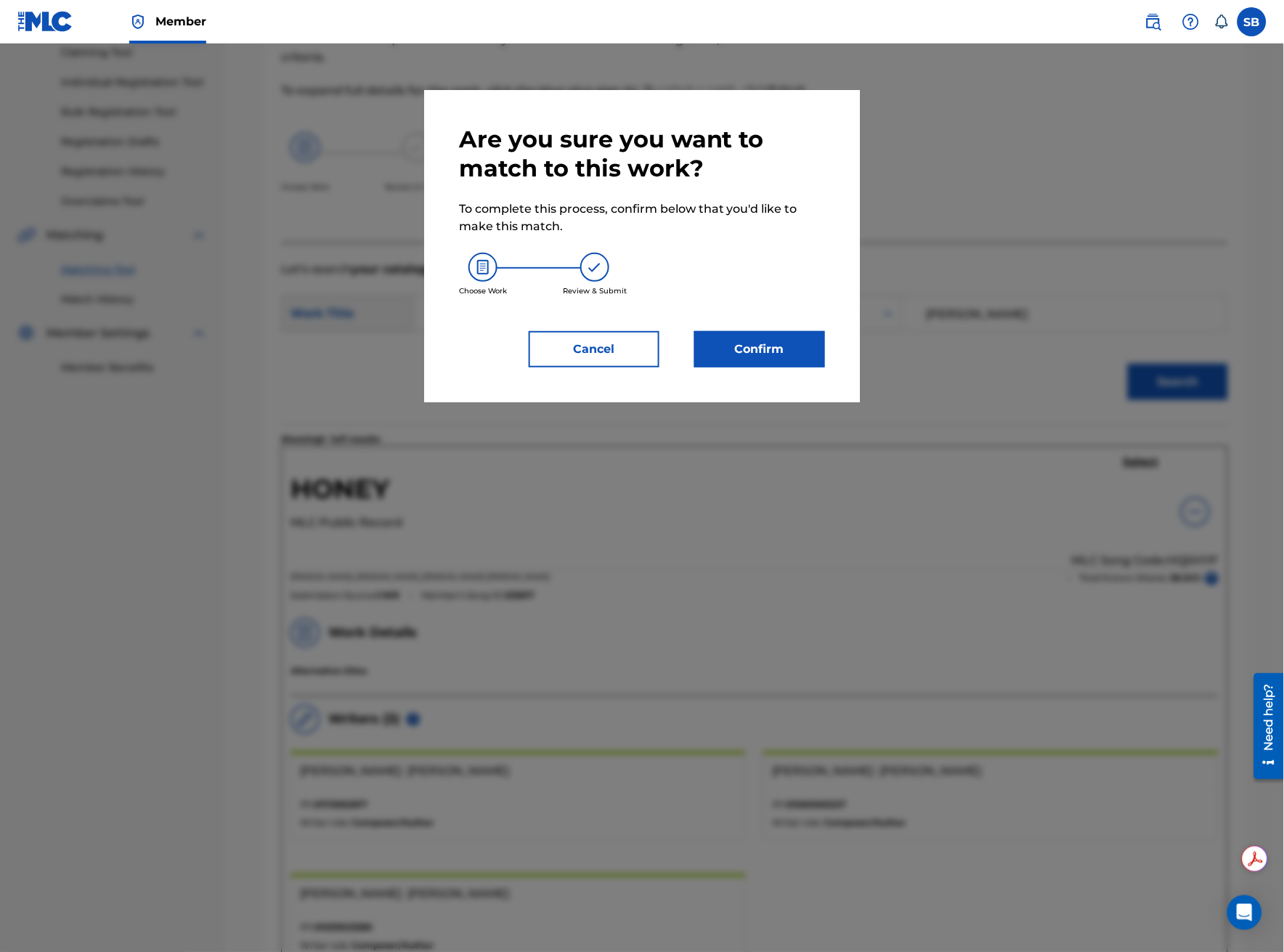 click on "Confirm" at bounding box center [760, 349] 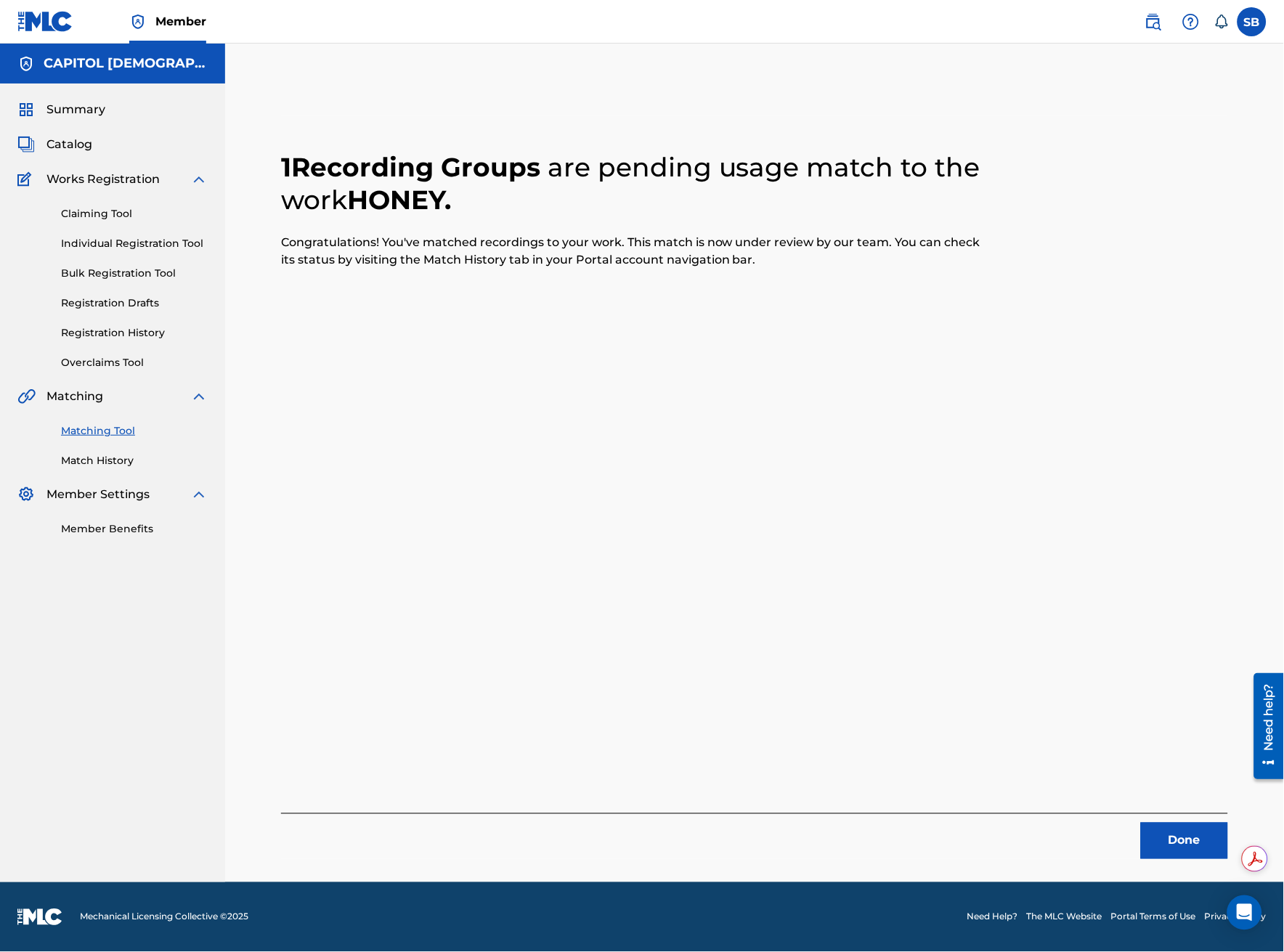 click on "Done" at bounding box center (1185, 841) 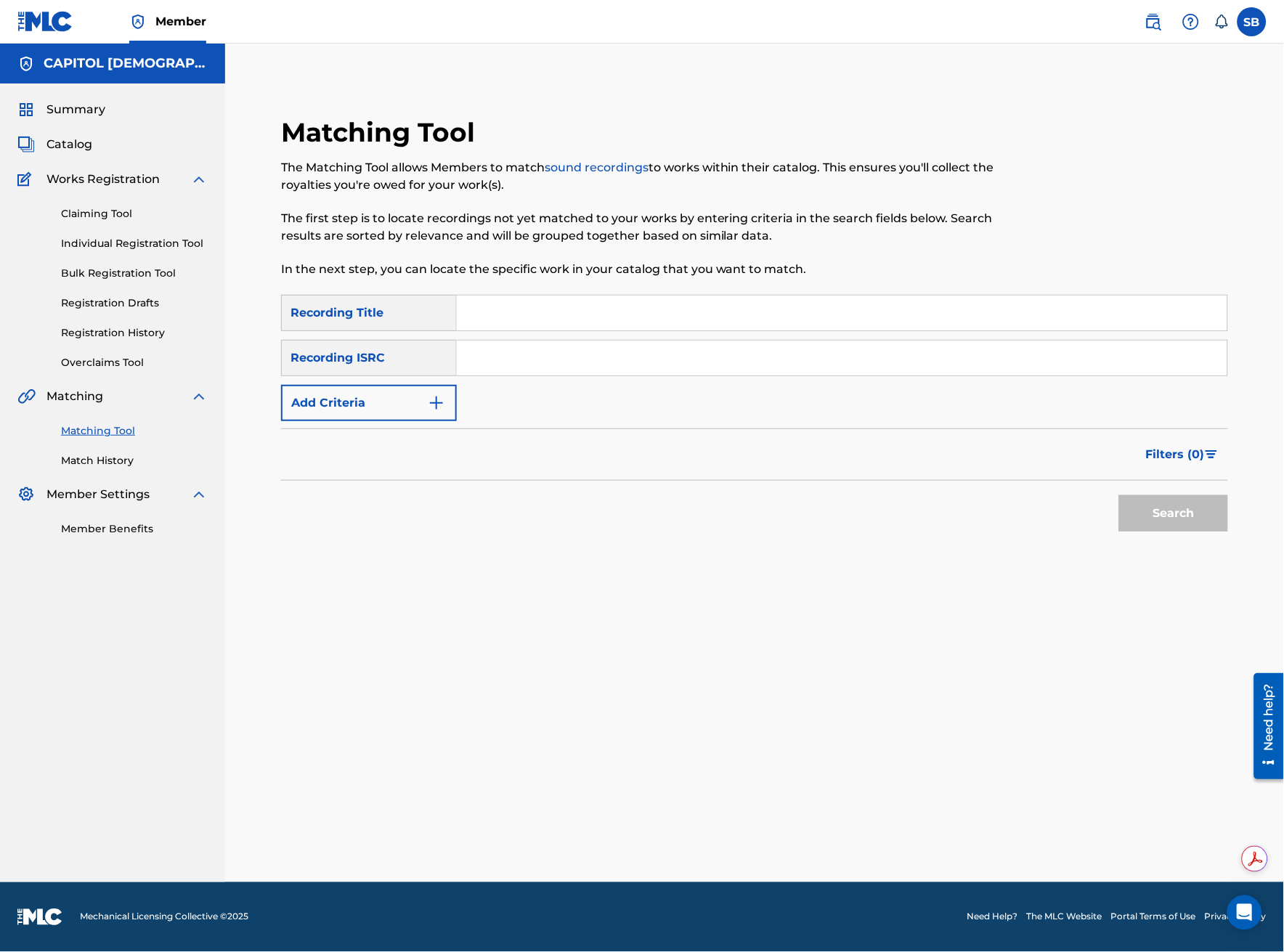 click on "Add Criteria" at bounding box center (369, 403) 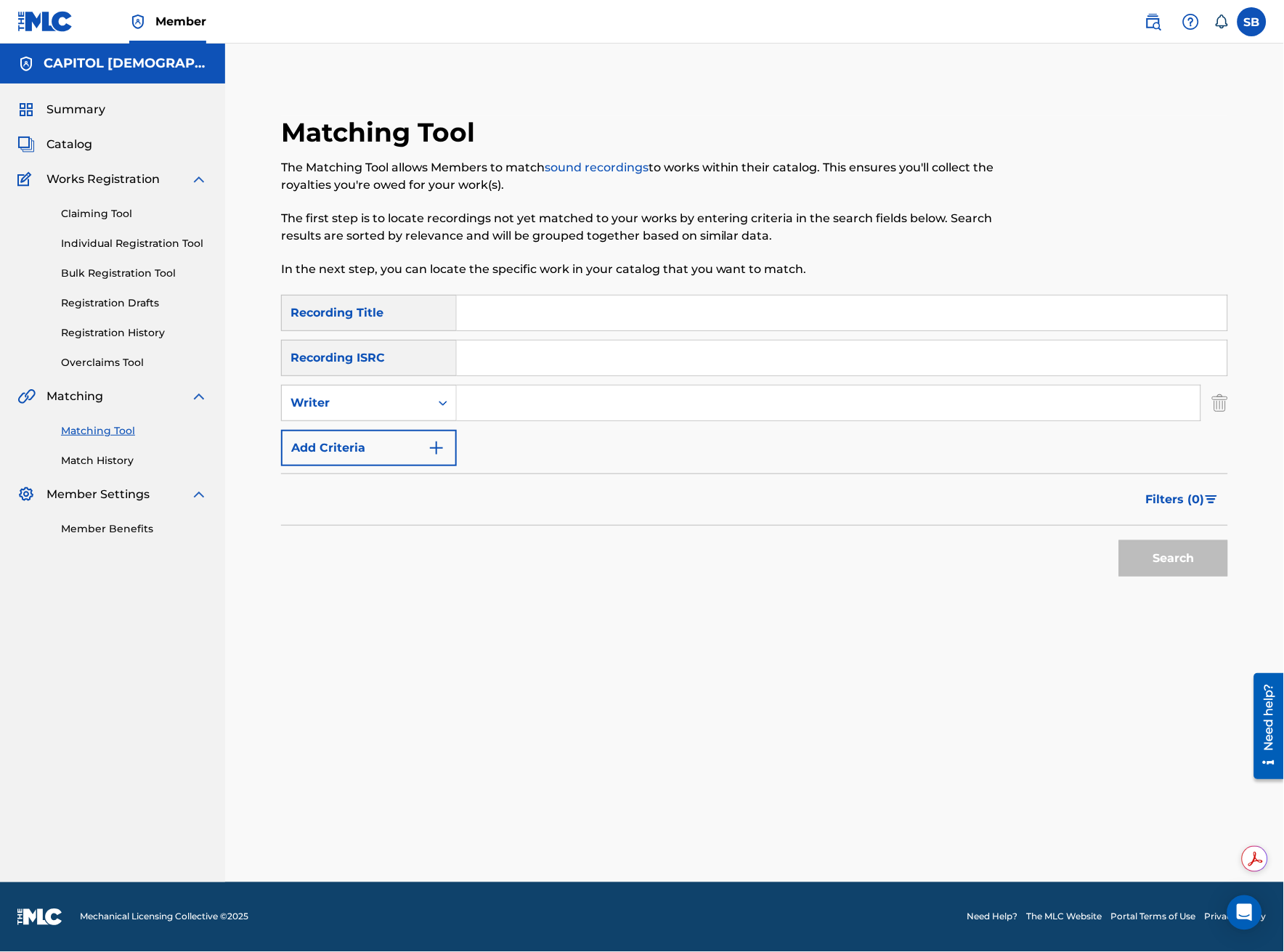 click at bounding box center (829, 403) 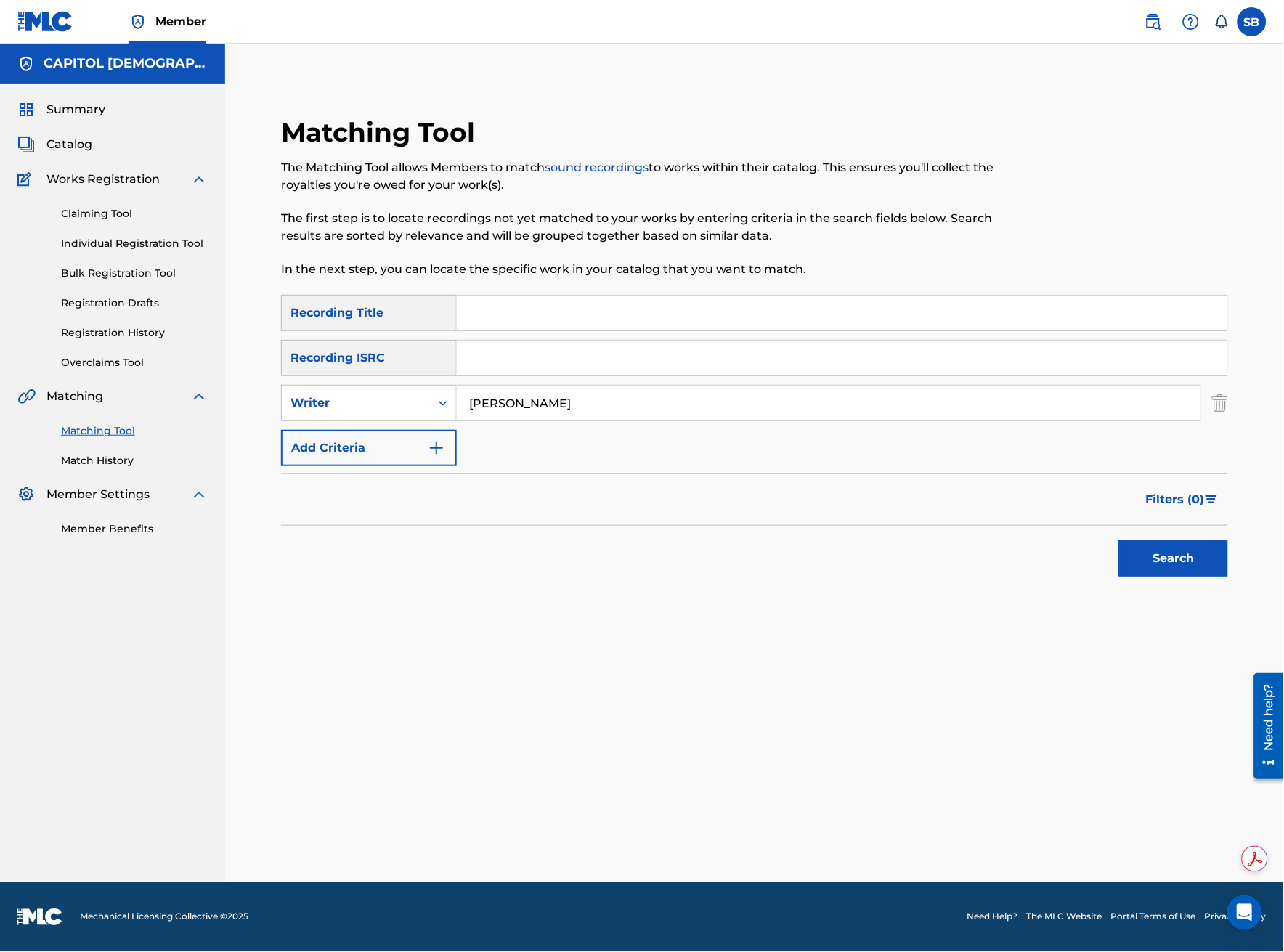 click on "Filters ( 0 )" at bounding box center (1175, 500) 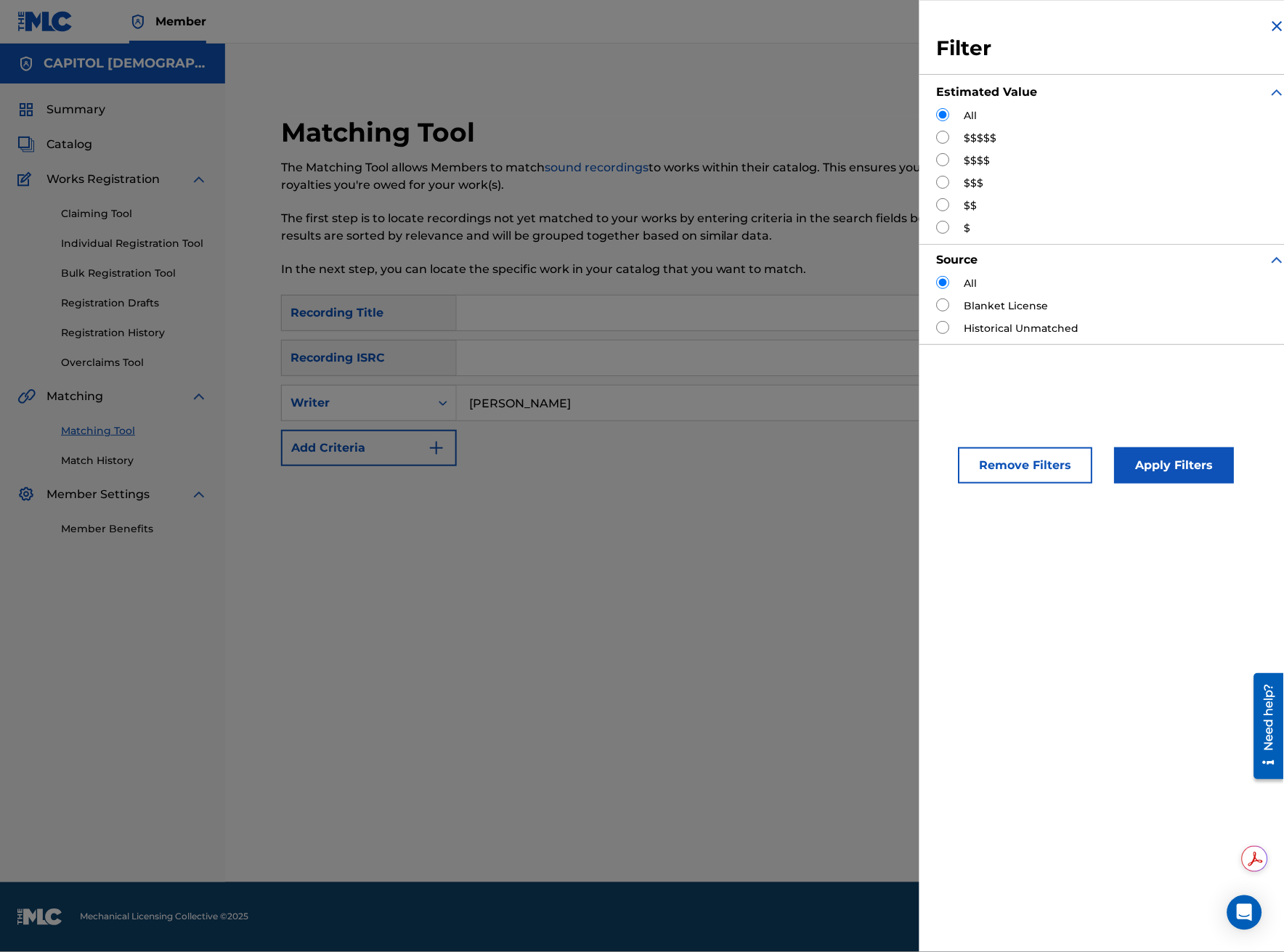 click at bounding box center [943, 160] 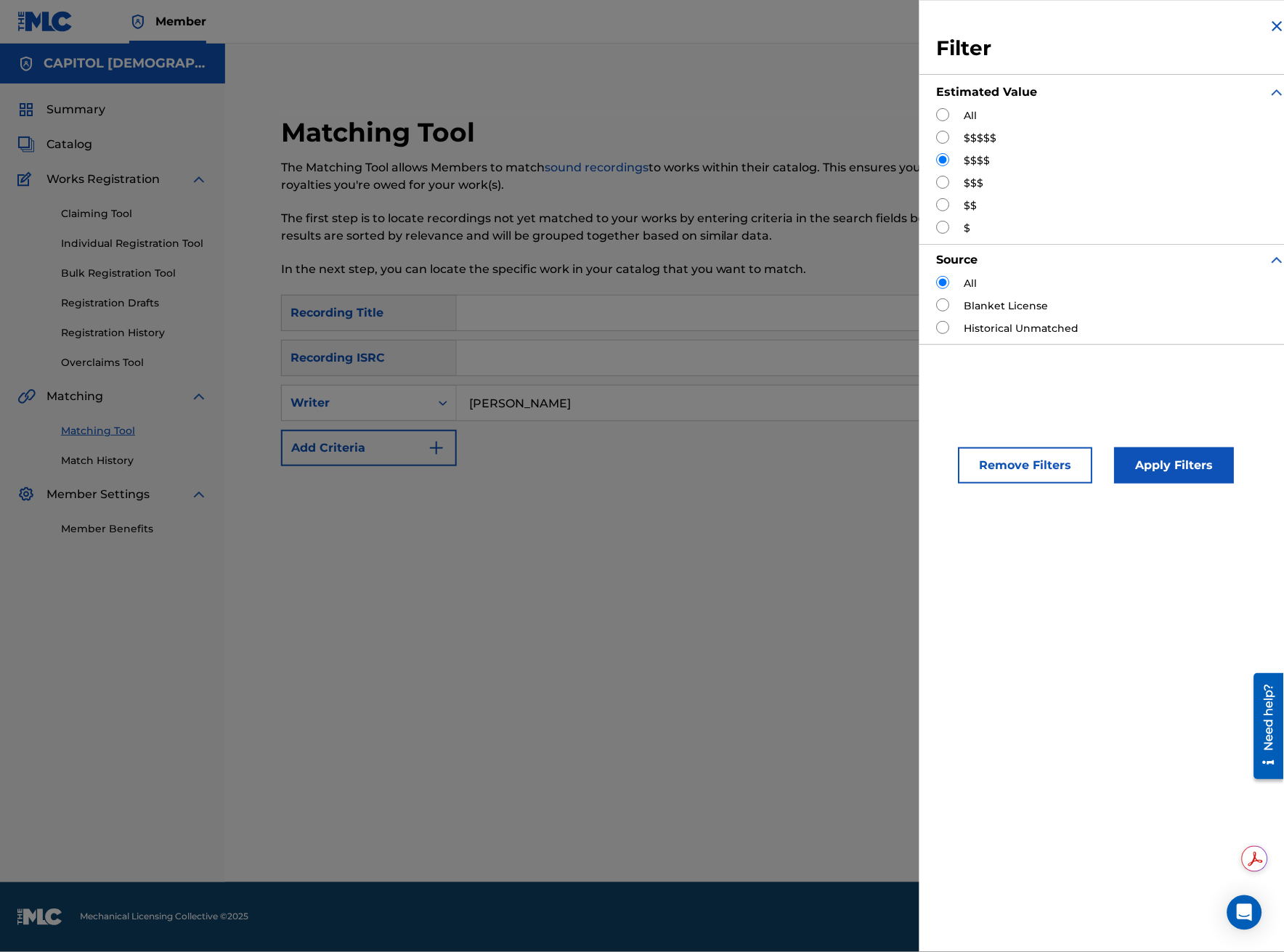 click on "Apply Filters" at bounding box center (1174, 465) 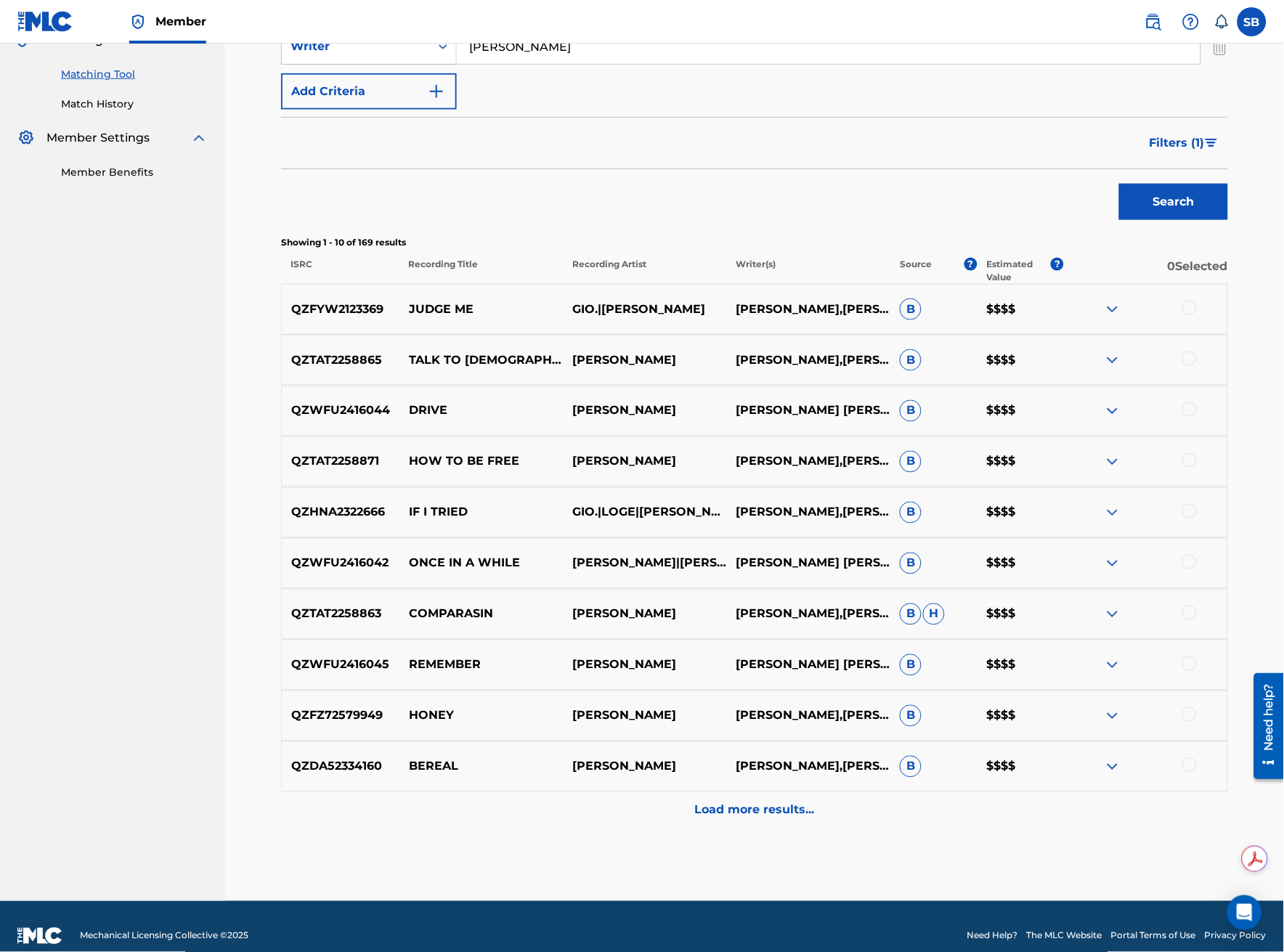 scroll, scrollTop: 375, scrollLeft: 0, axis: vertical 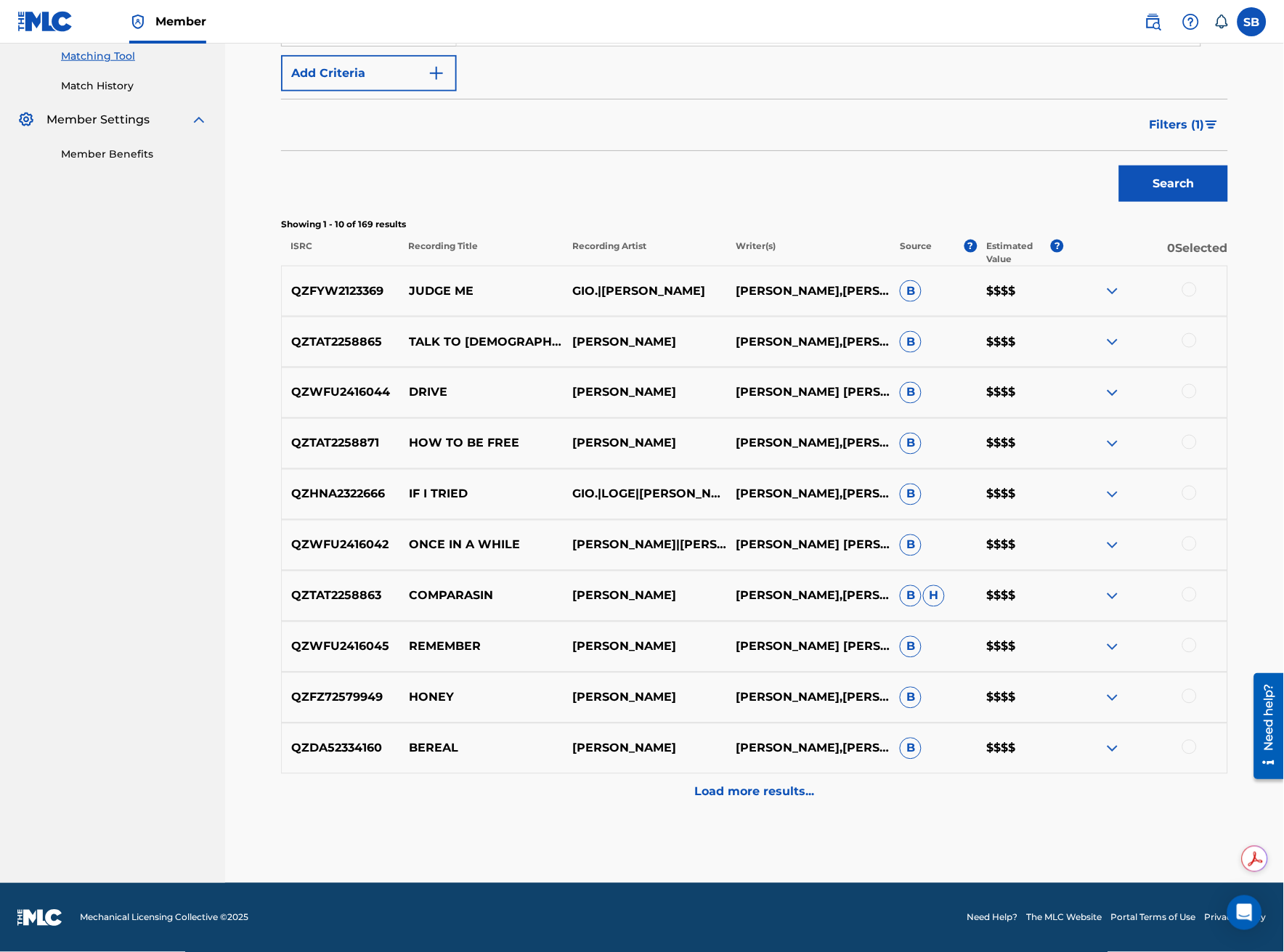 click at bounding box center (1190, 747) 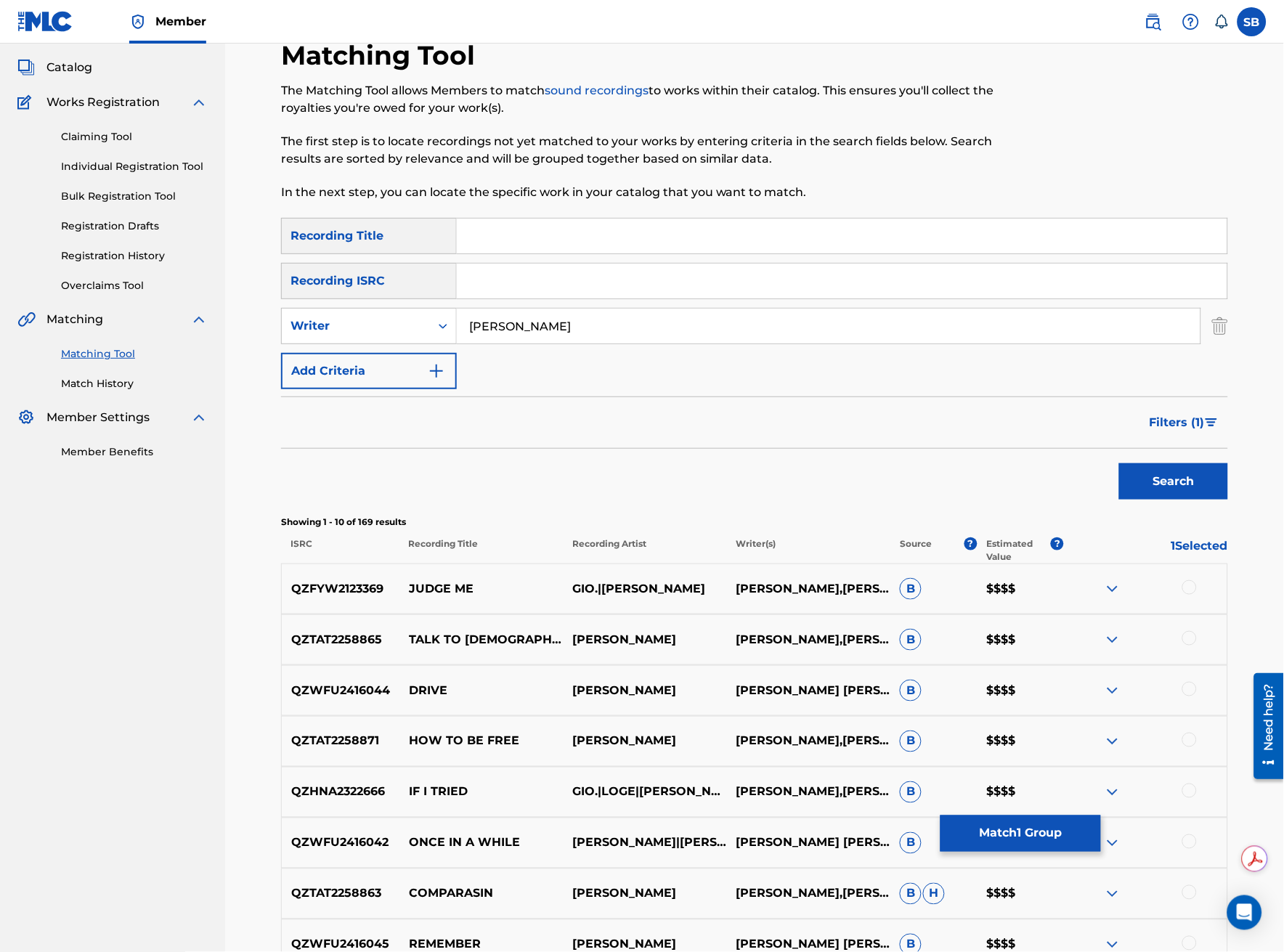 scroll, scrollTop: 0, scrollLeft: 0, axis: both 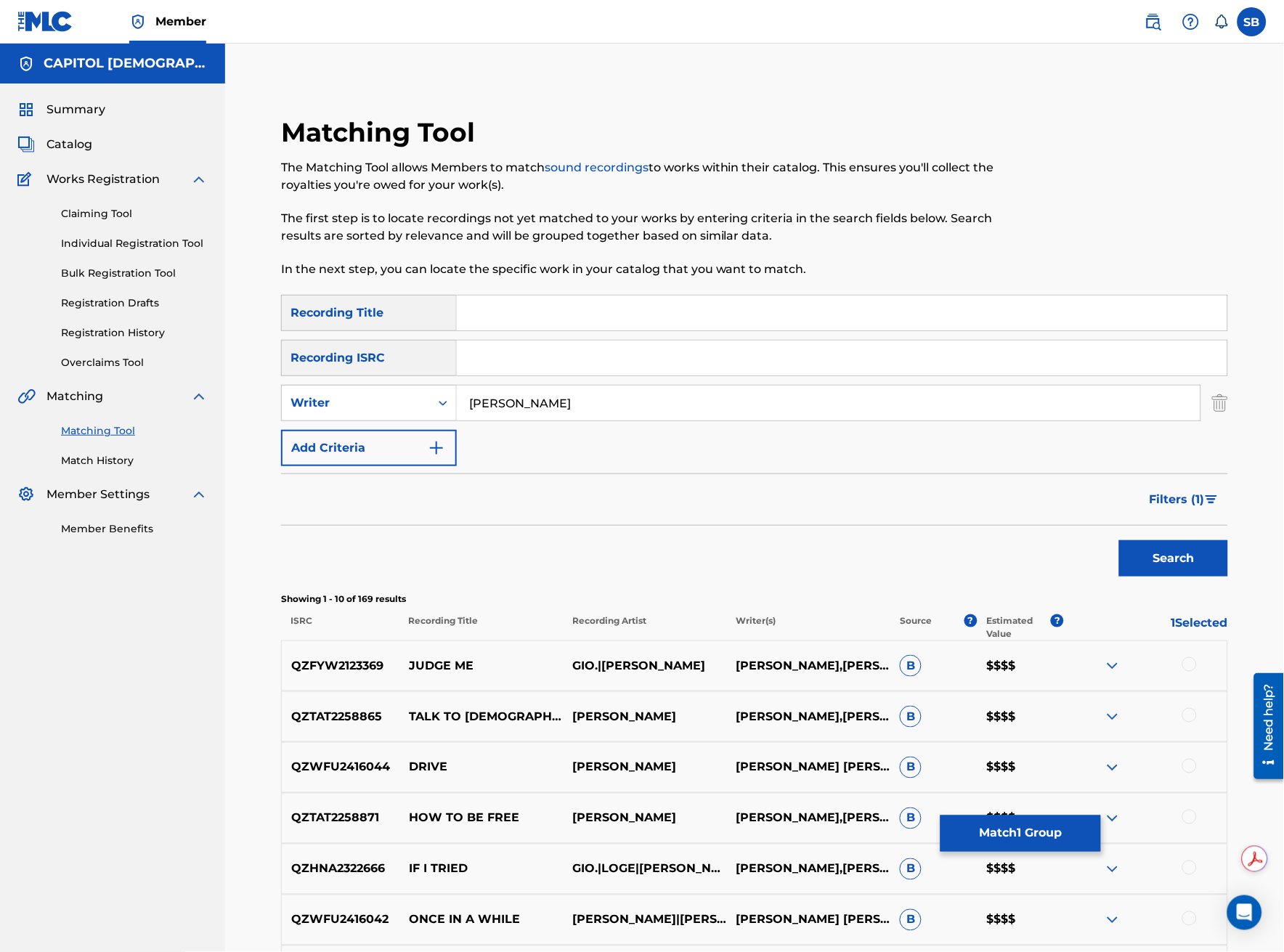 click at bounding box center (842, 313) 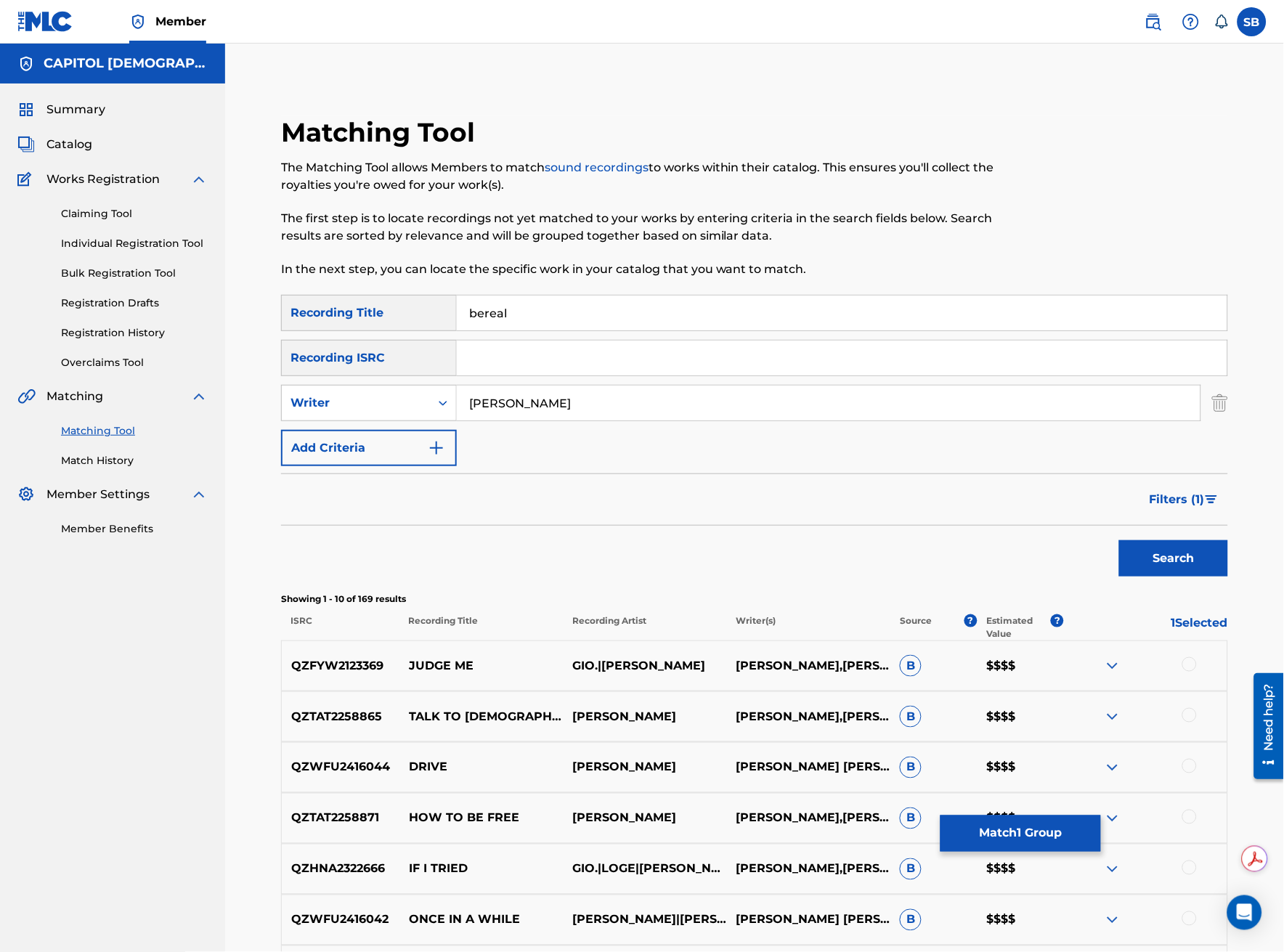 type on "bereal" 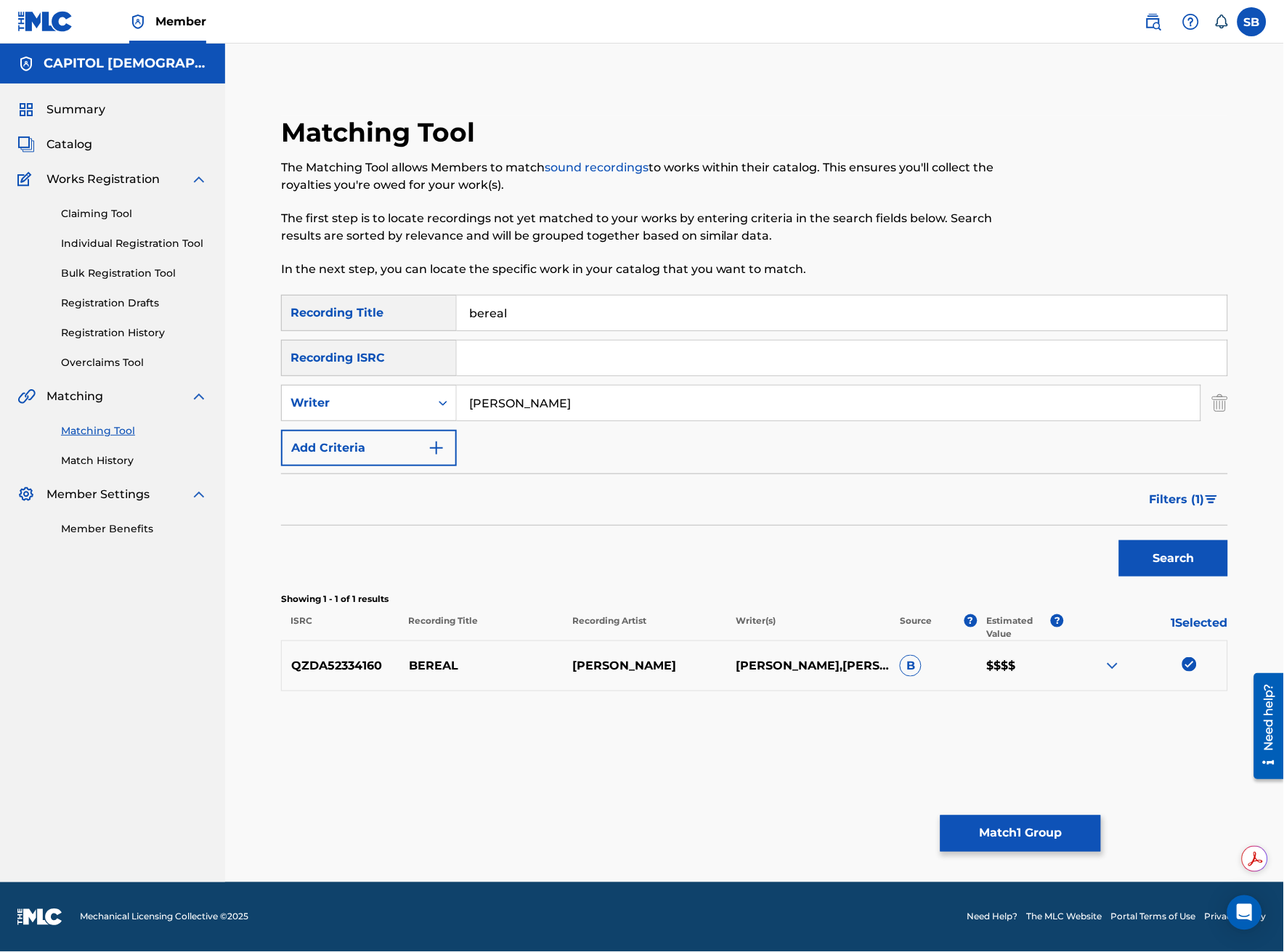 click on "Filters ( 1 )" at bounding box center [1177, 500] 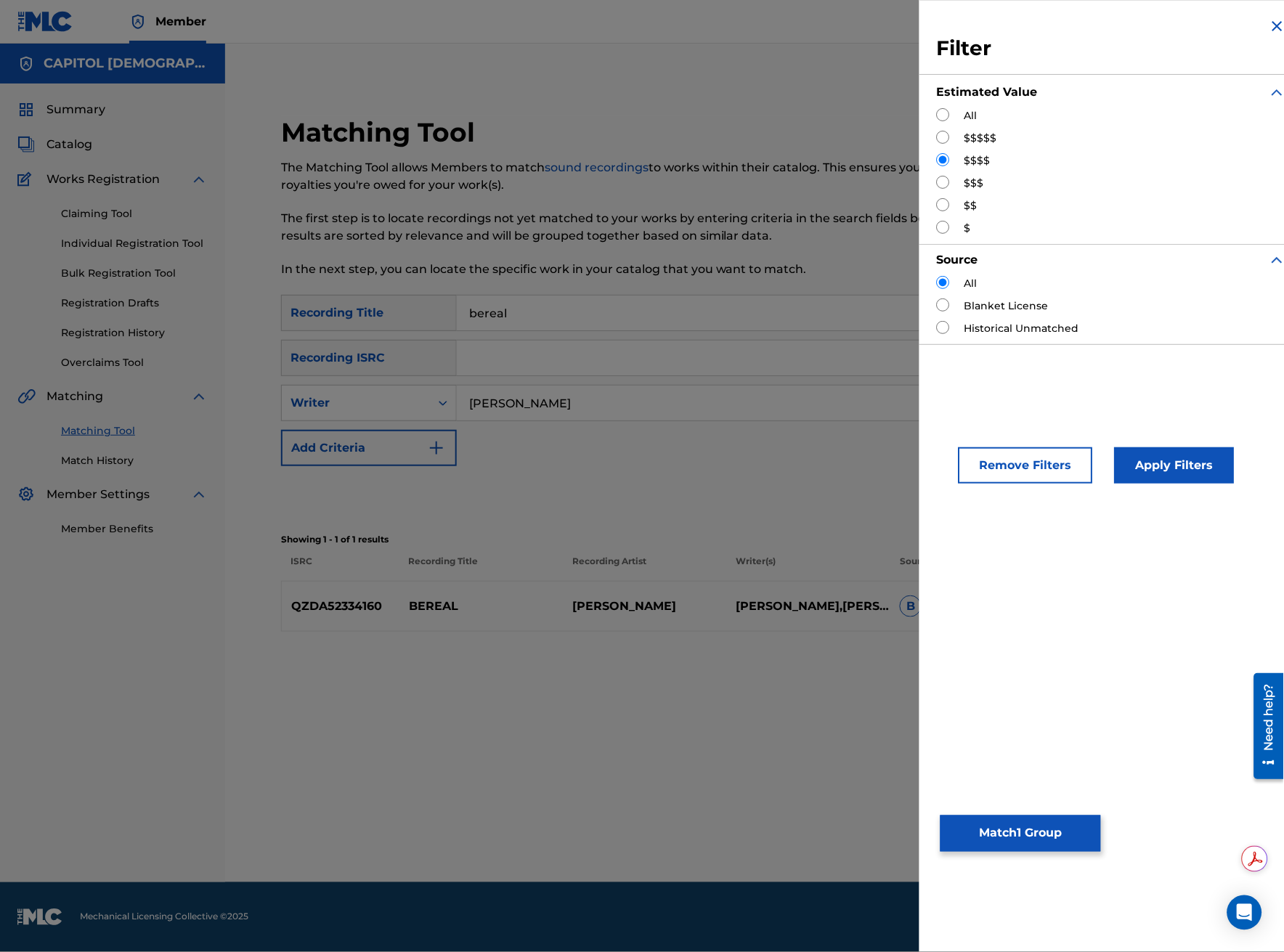 click at bounding box center (943, 115) 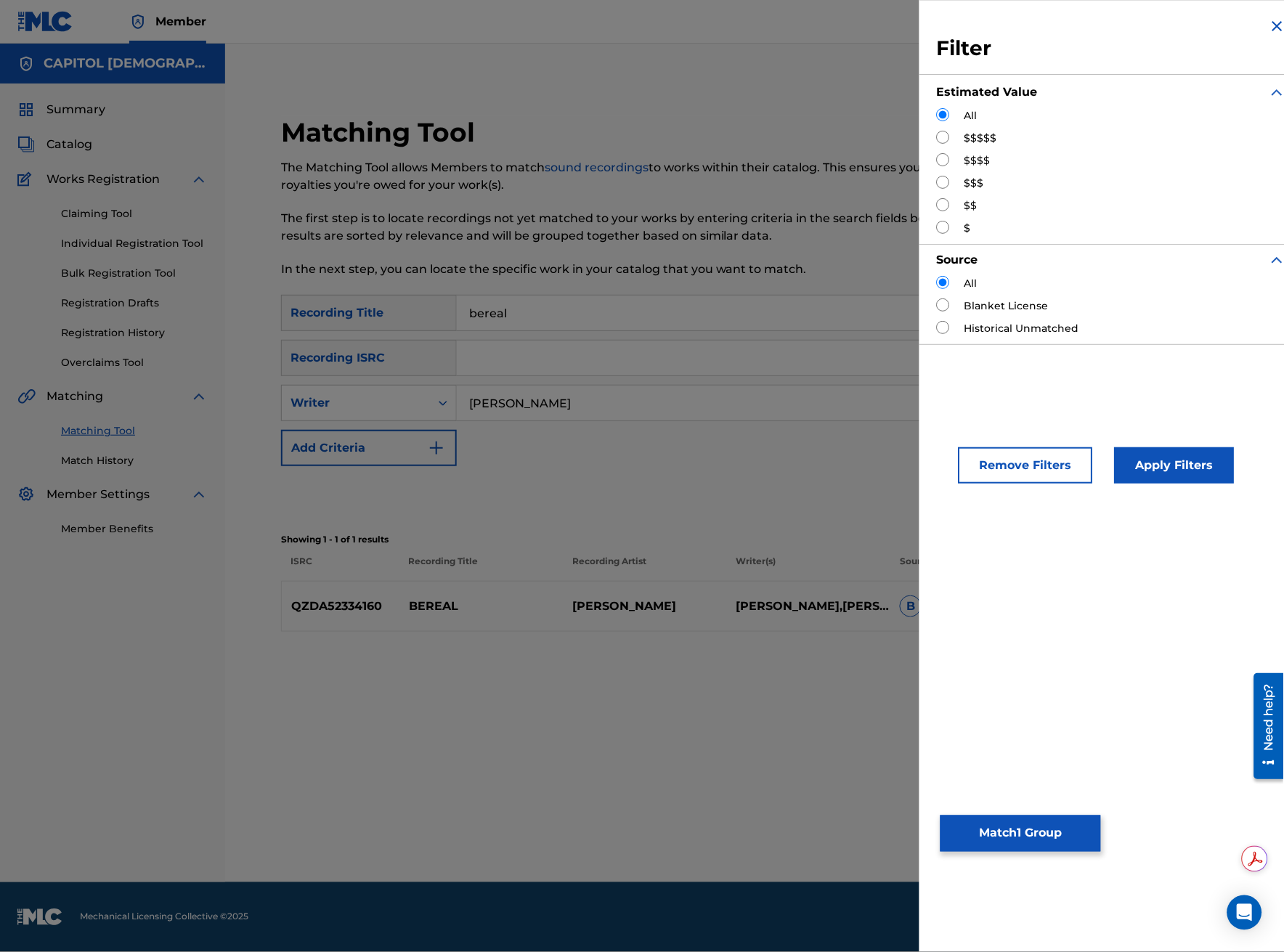 click on "Apply Filters" at bounding box center (1174, 465) 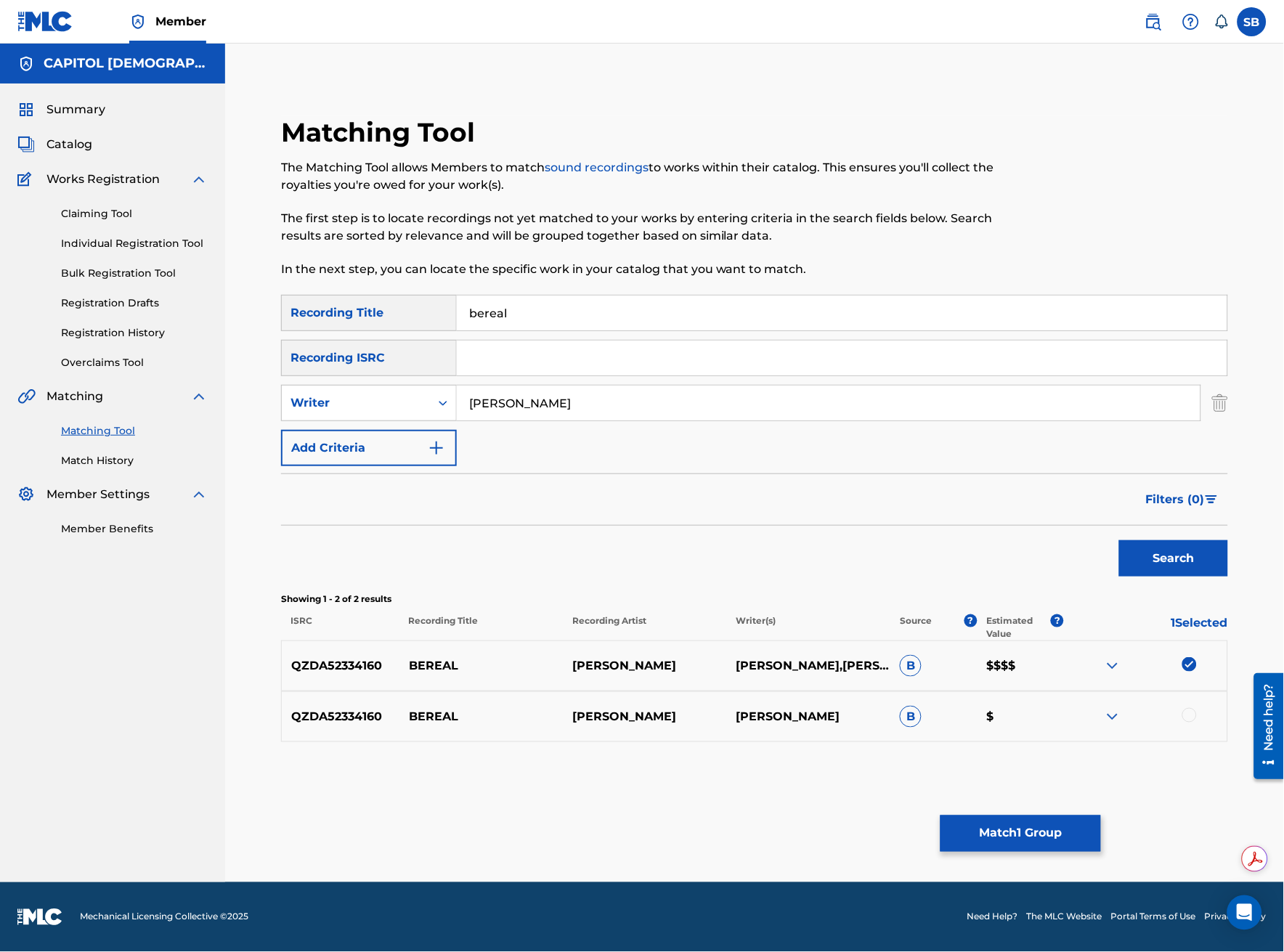 click at bounding box center [1190, 715] 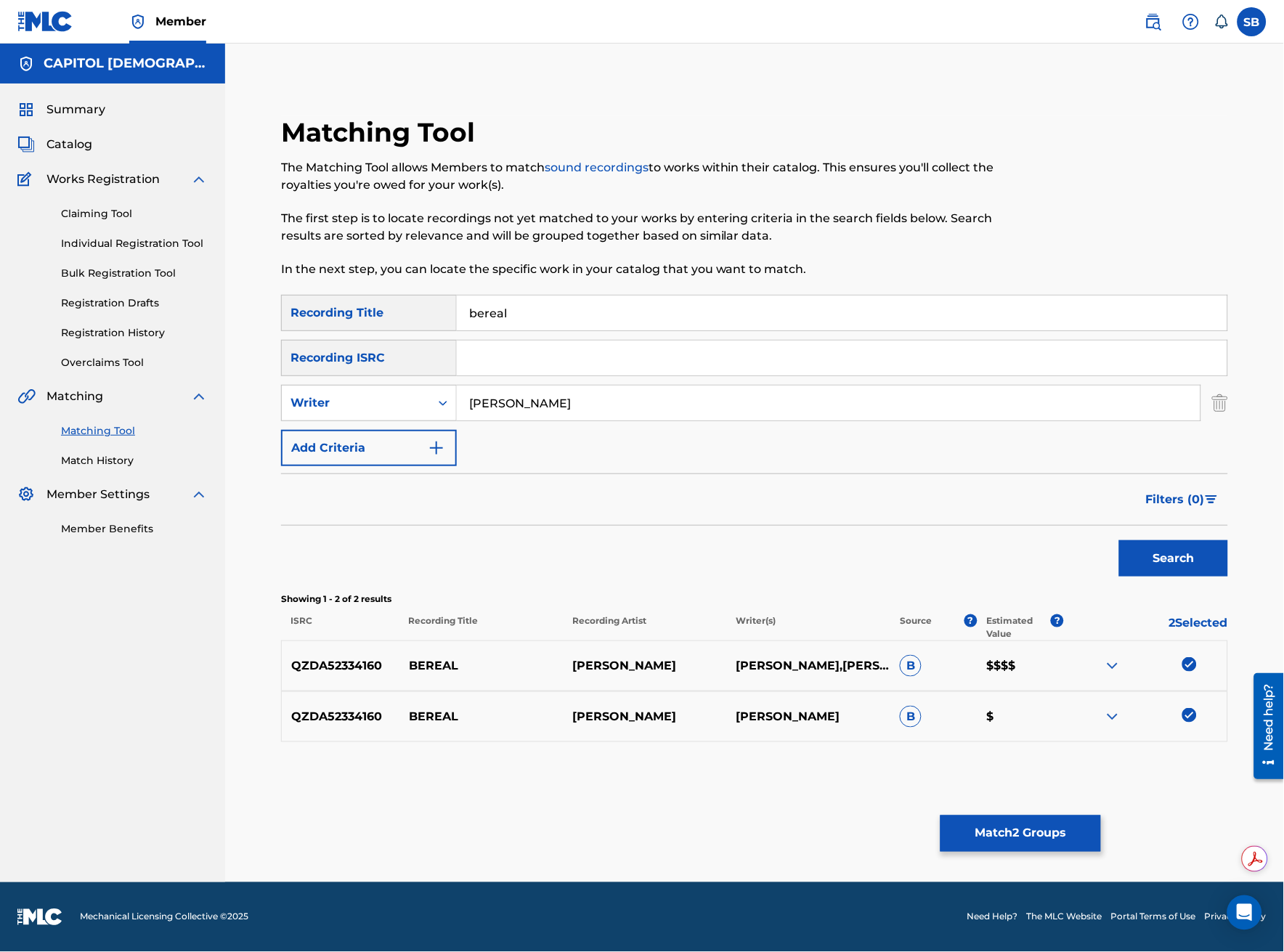 click on "Match  2 Groups" at bounding box center [1020, 834] 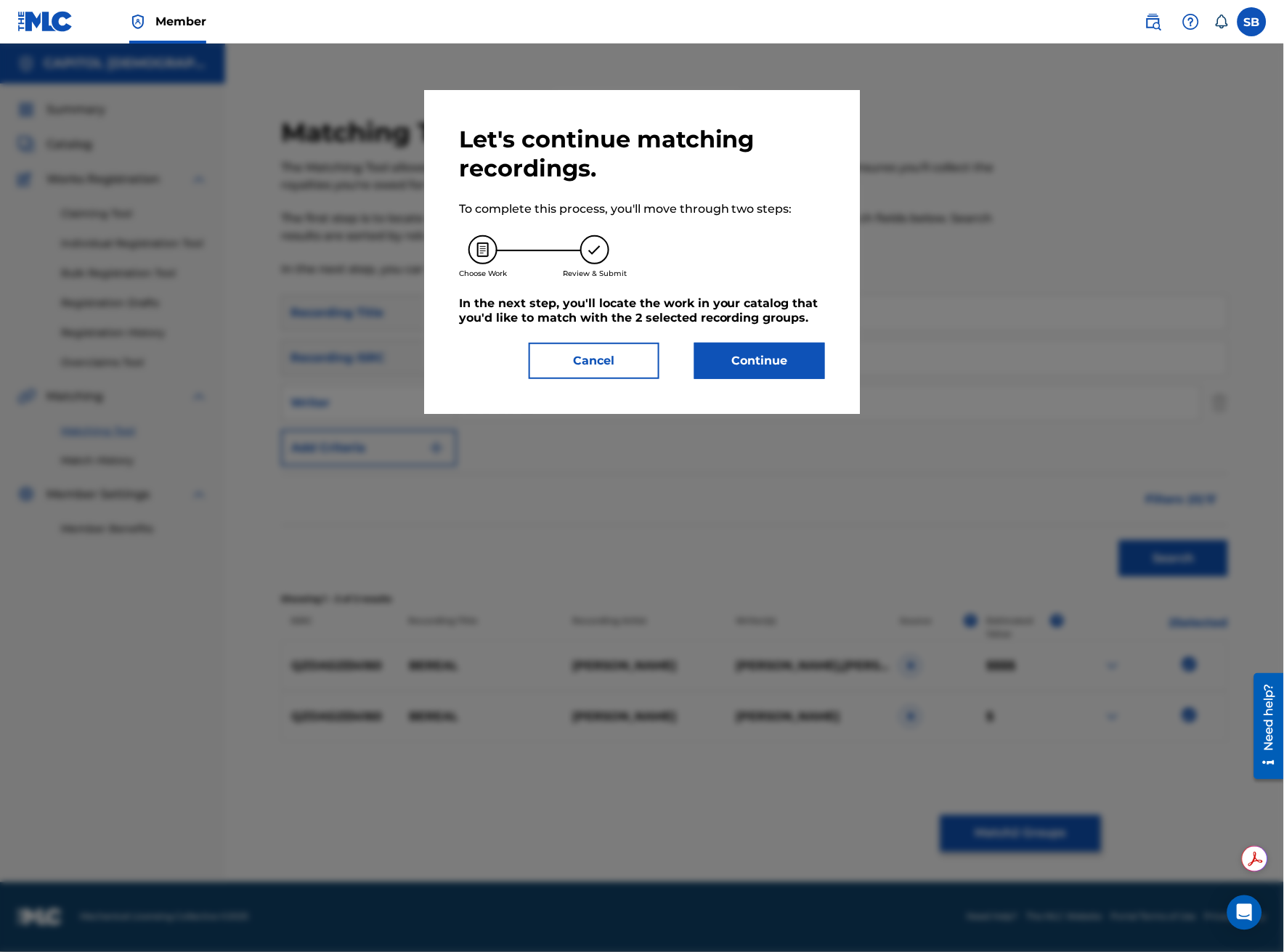 click on "Continue" at bounding box center [760, 361] 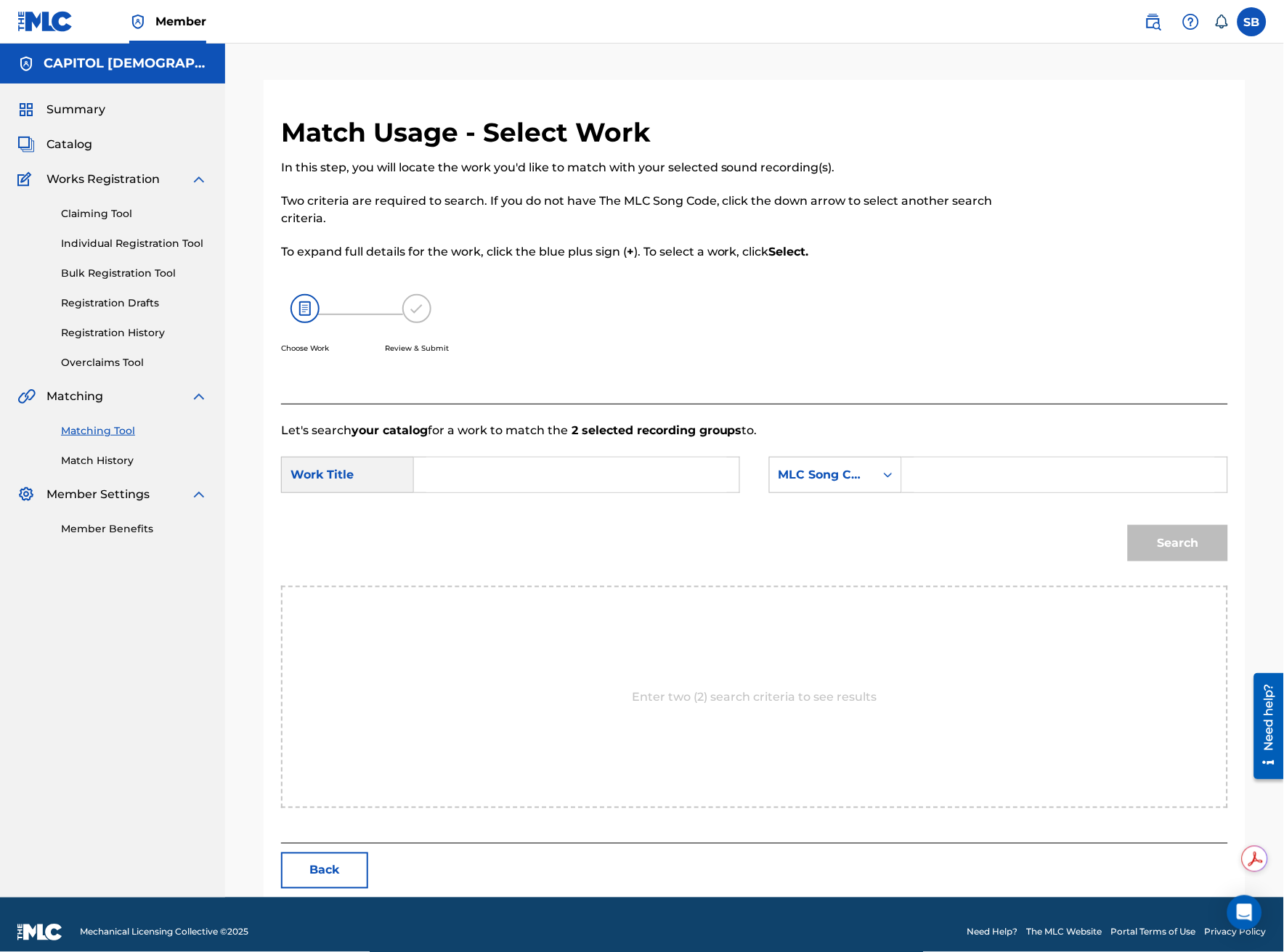 click at bounding box center (577, 475) 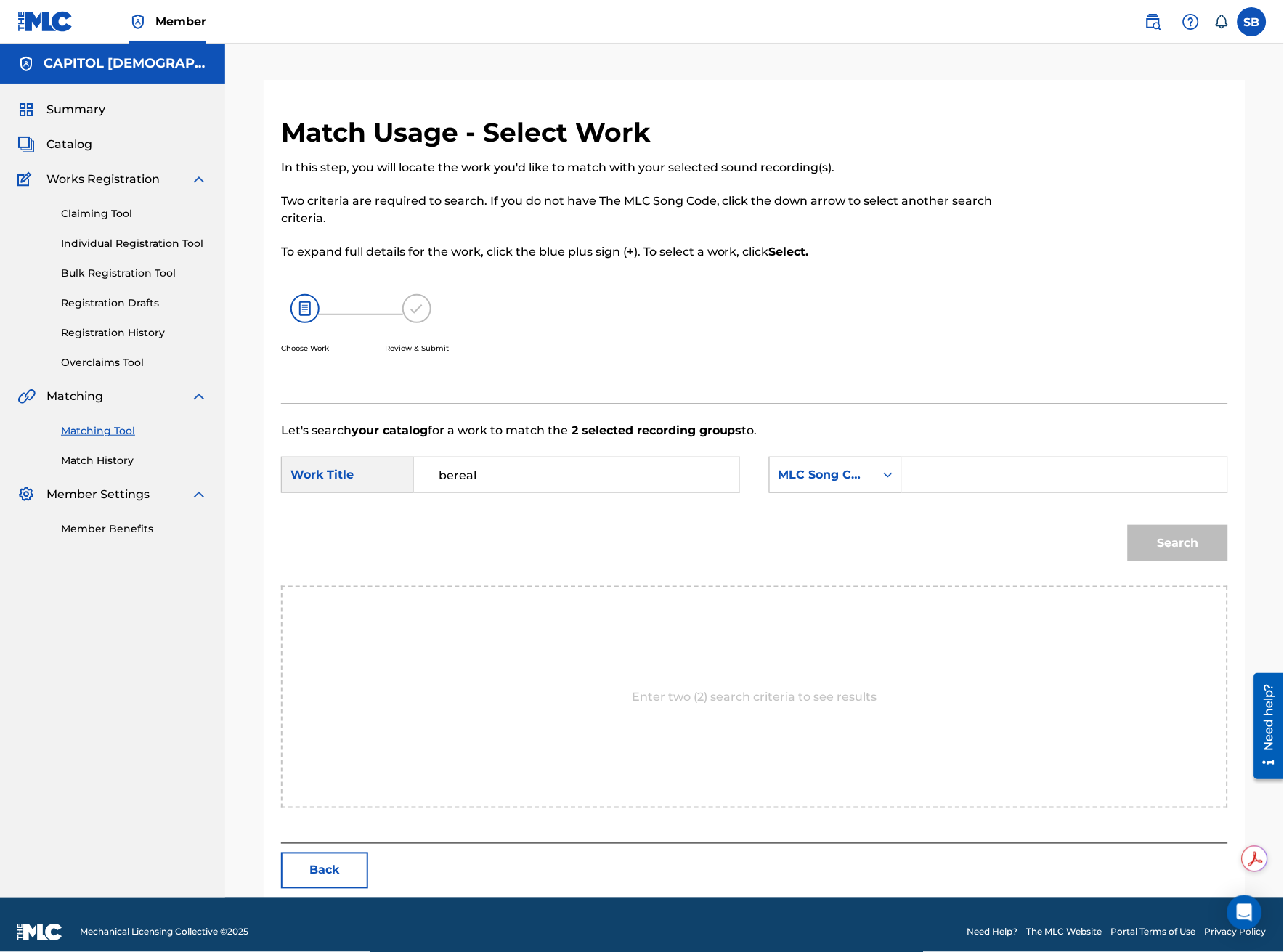 type on "bereal" 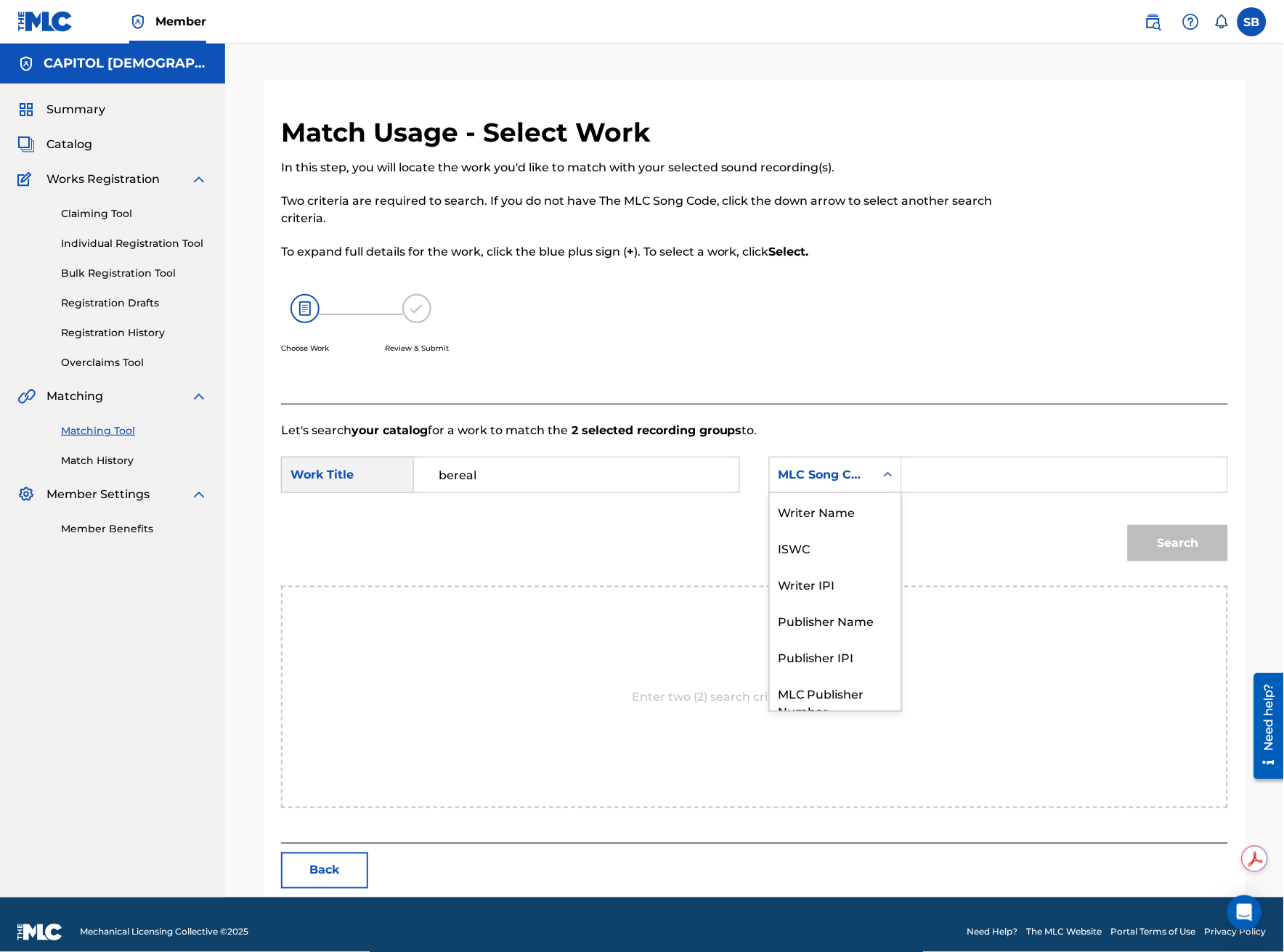 click on "MLC Song Code" at bounding box center (822, 475) 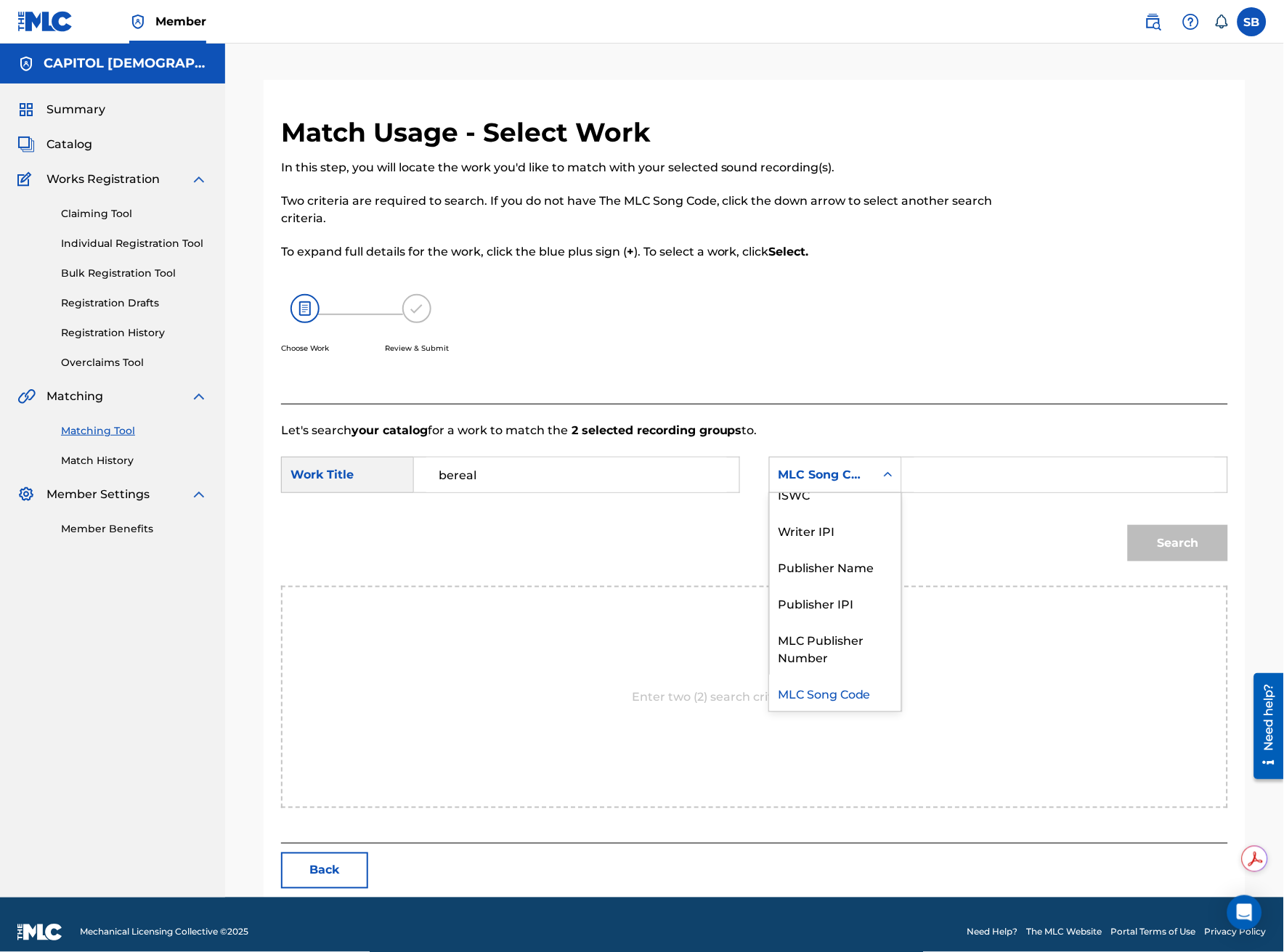 scroll, scrollTop: 0, scrollLeft: 0, axis: both 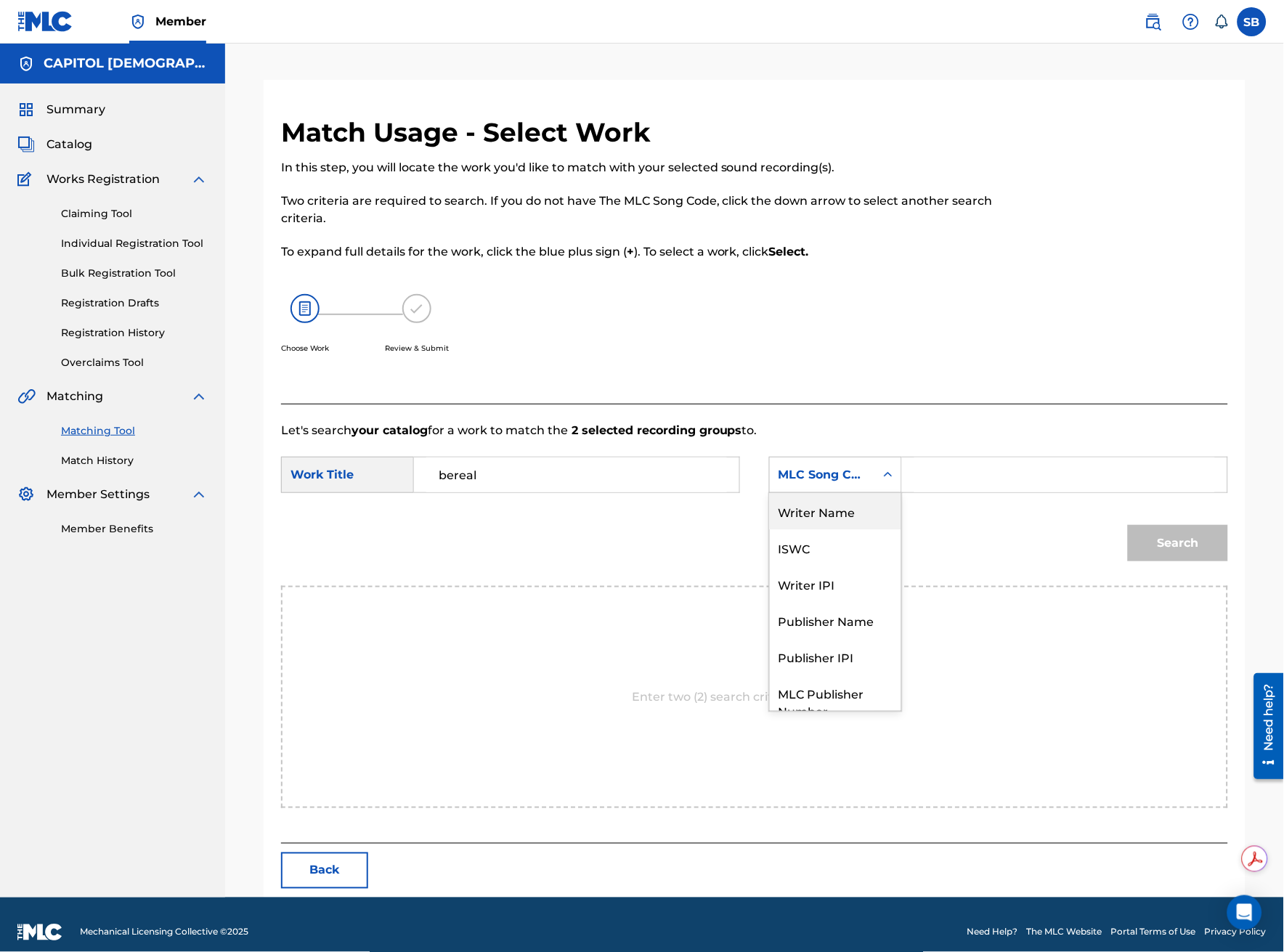 click on "Writer Name" at bounding box center (835, 511) 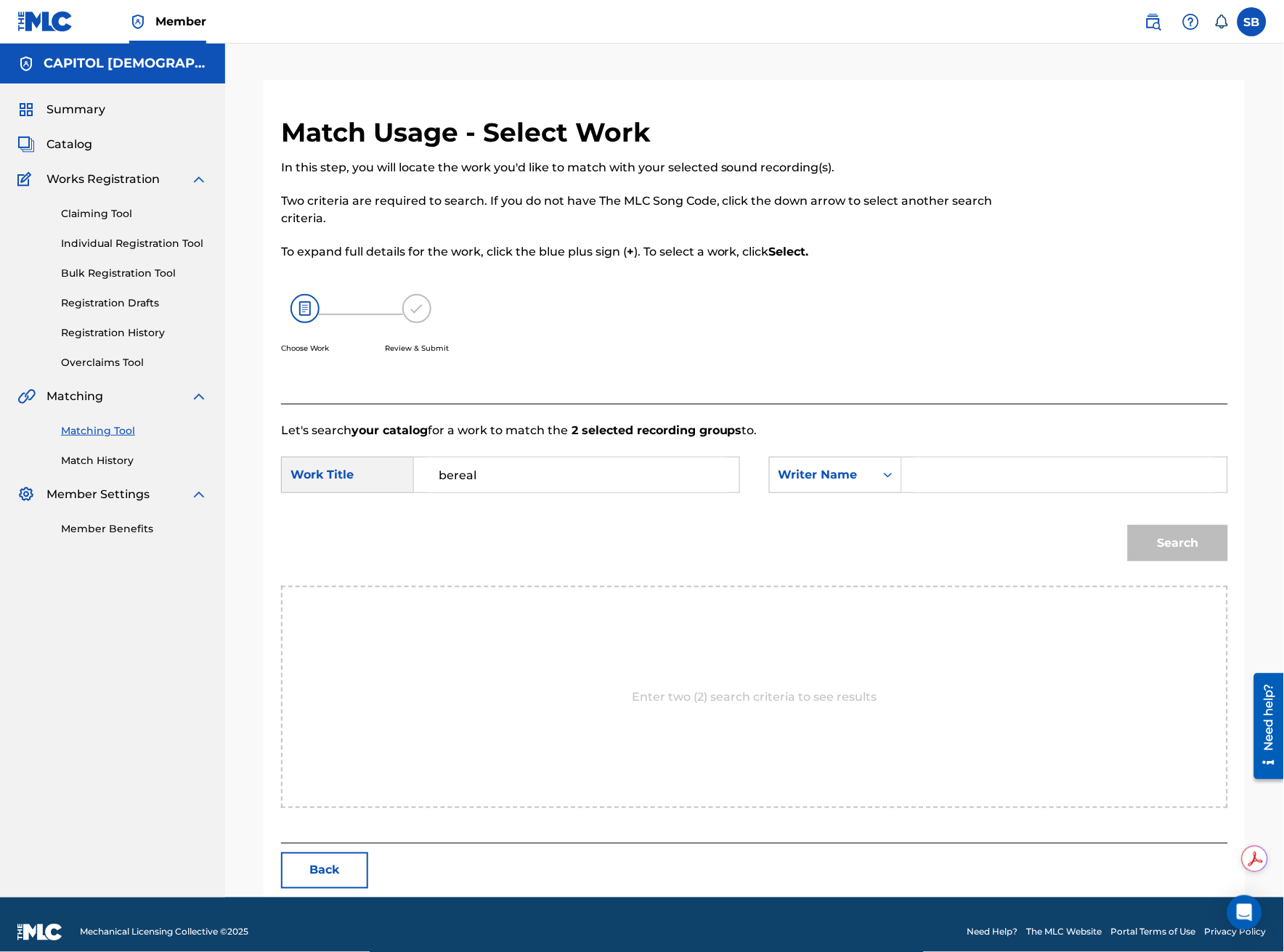 click at bounding box center [1065, 475] 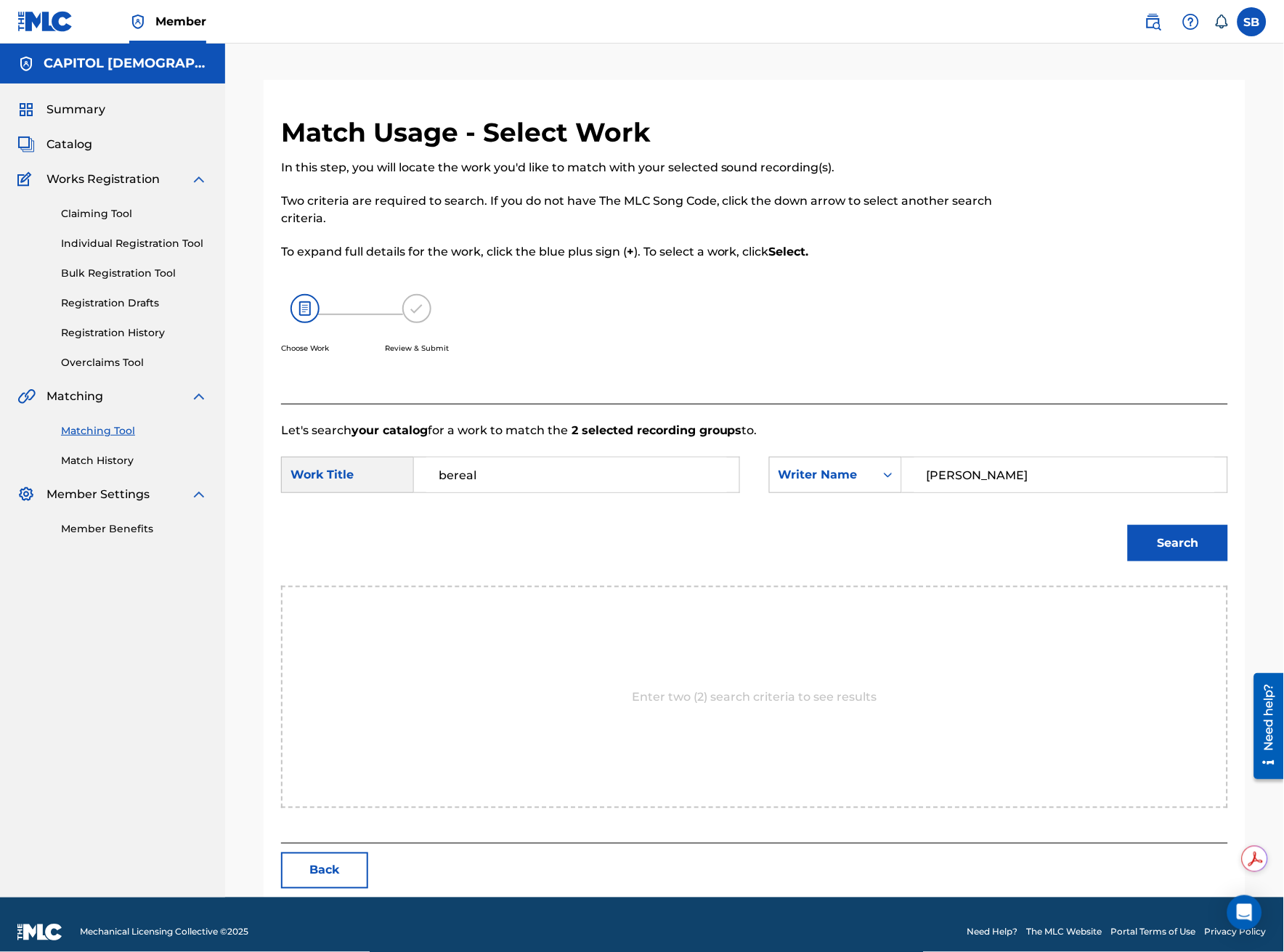 click on "Search" at bounding box center [1178, 543] 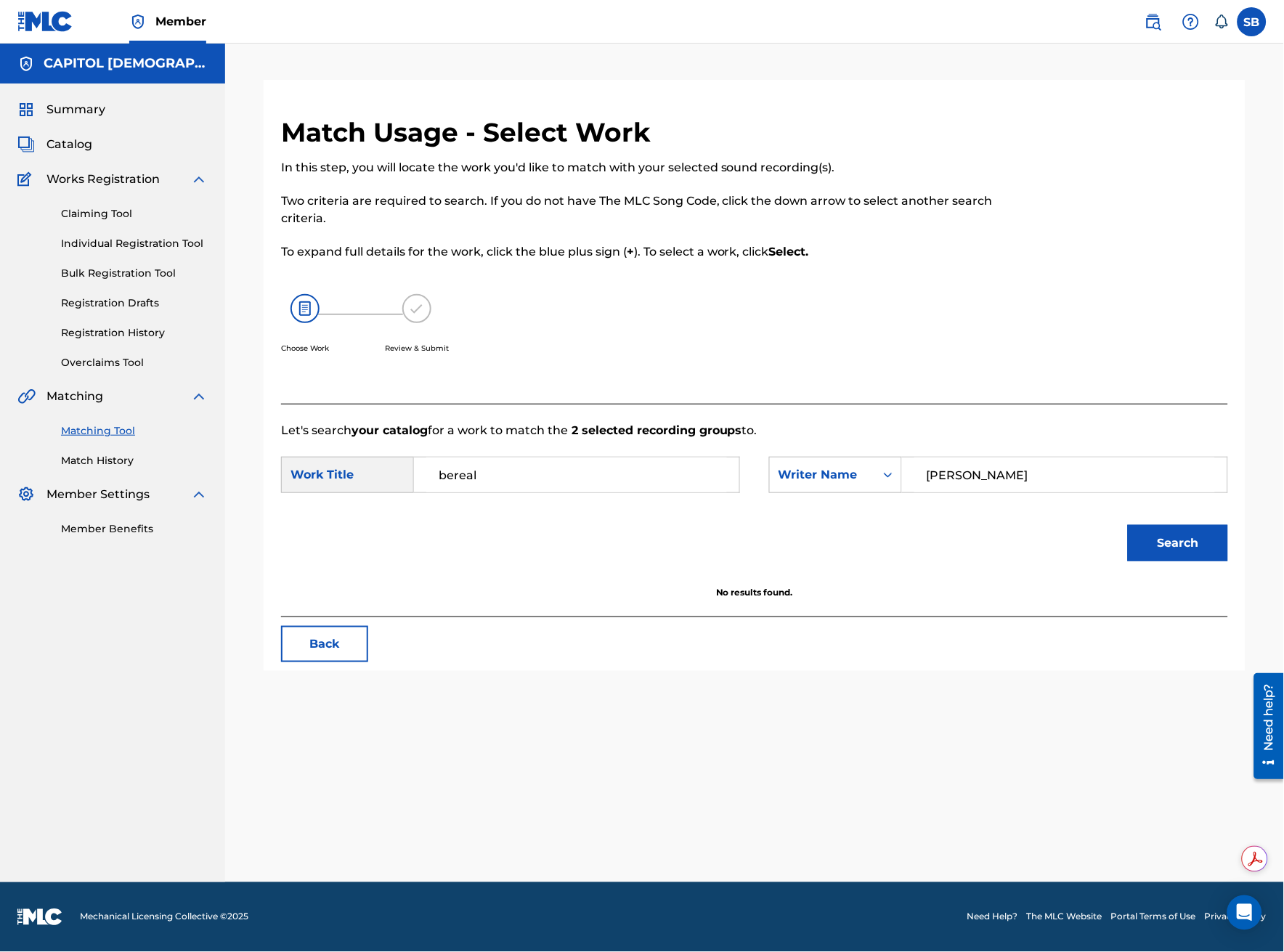 click on "Back" at bounding box center (325, 644) 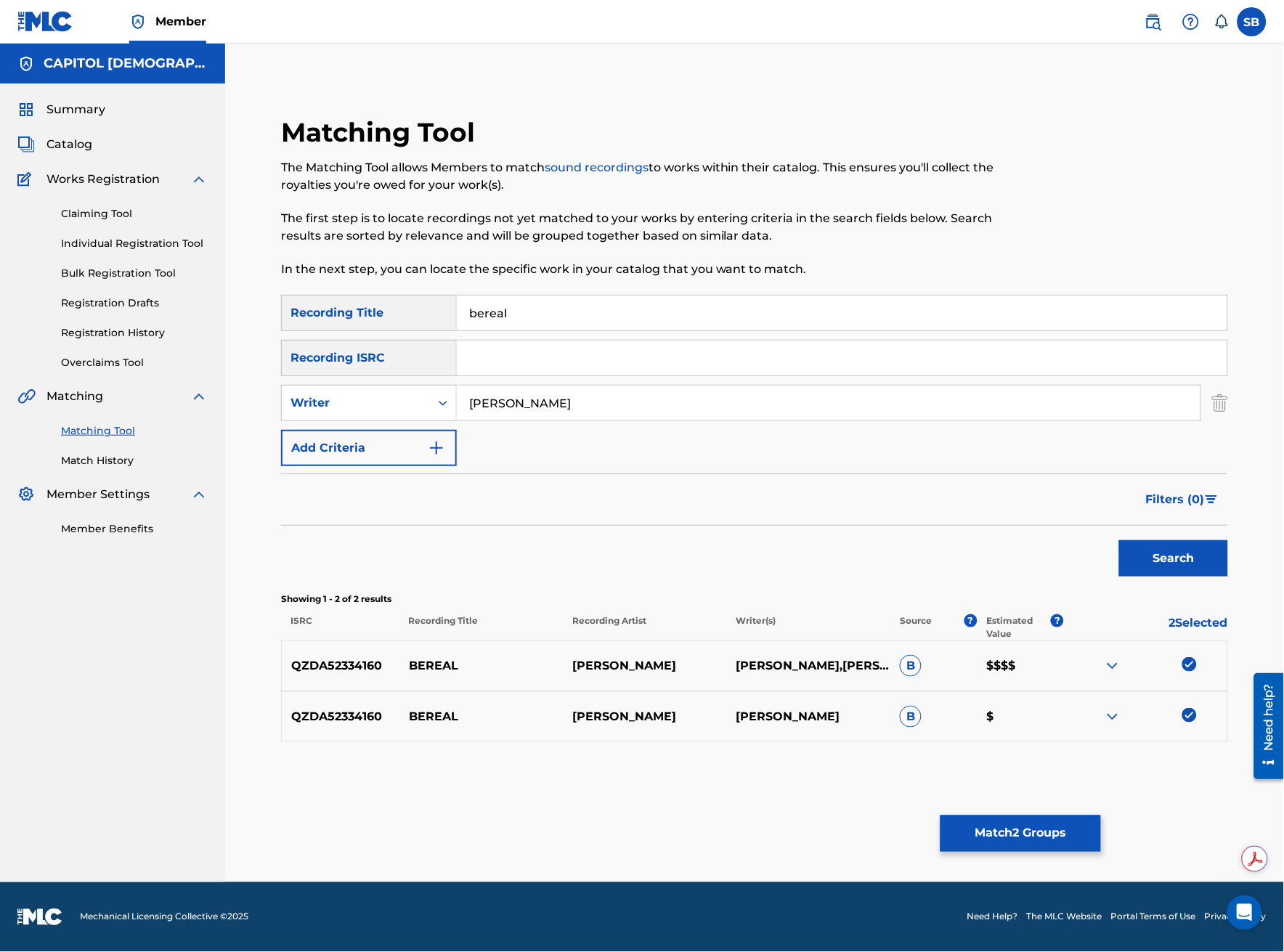 click on "bereal" at bounding box center [842, 313] 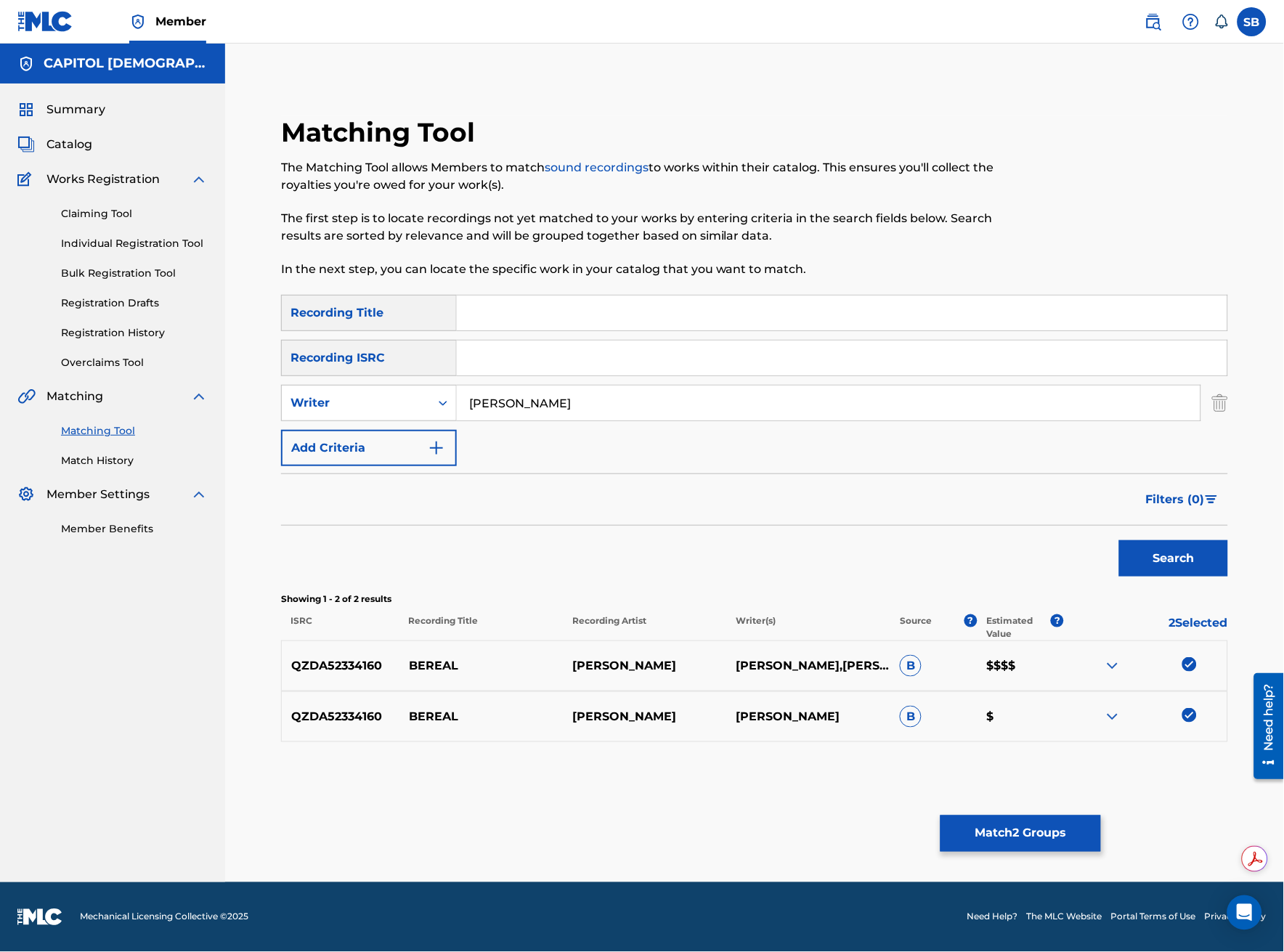 type 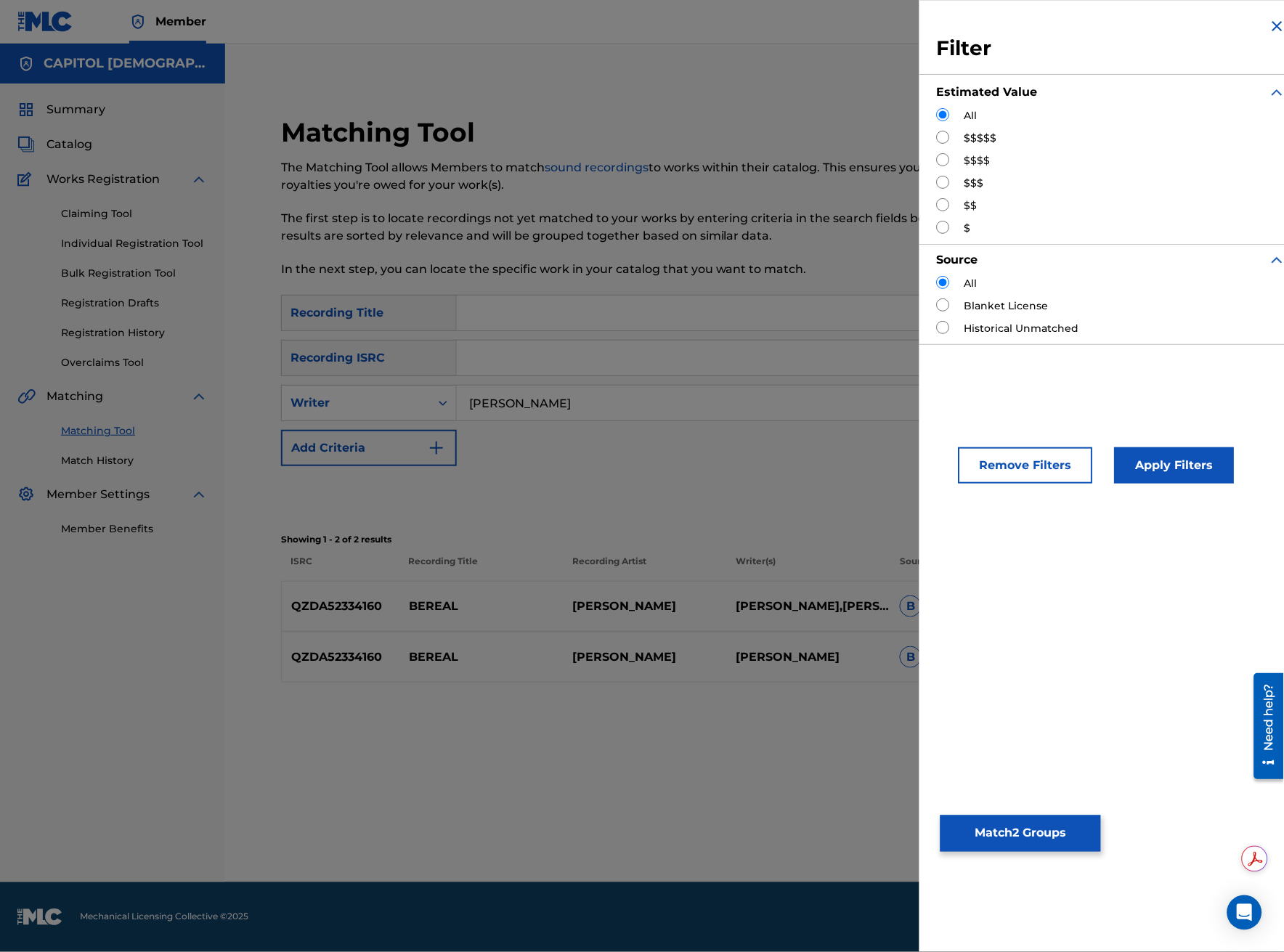 click at bounding box center (943, 160) 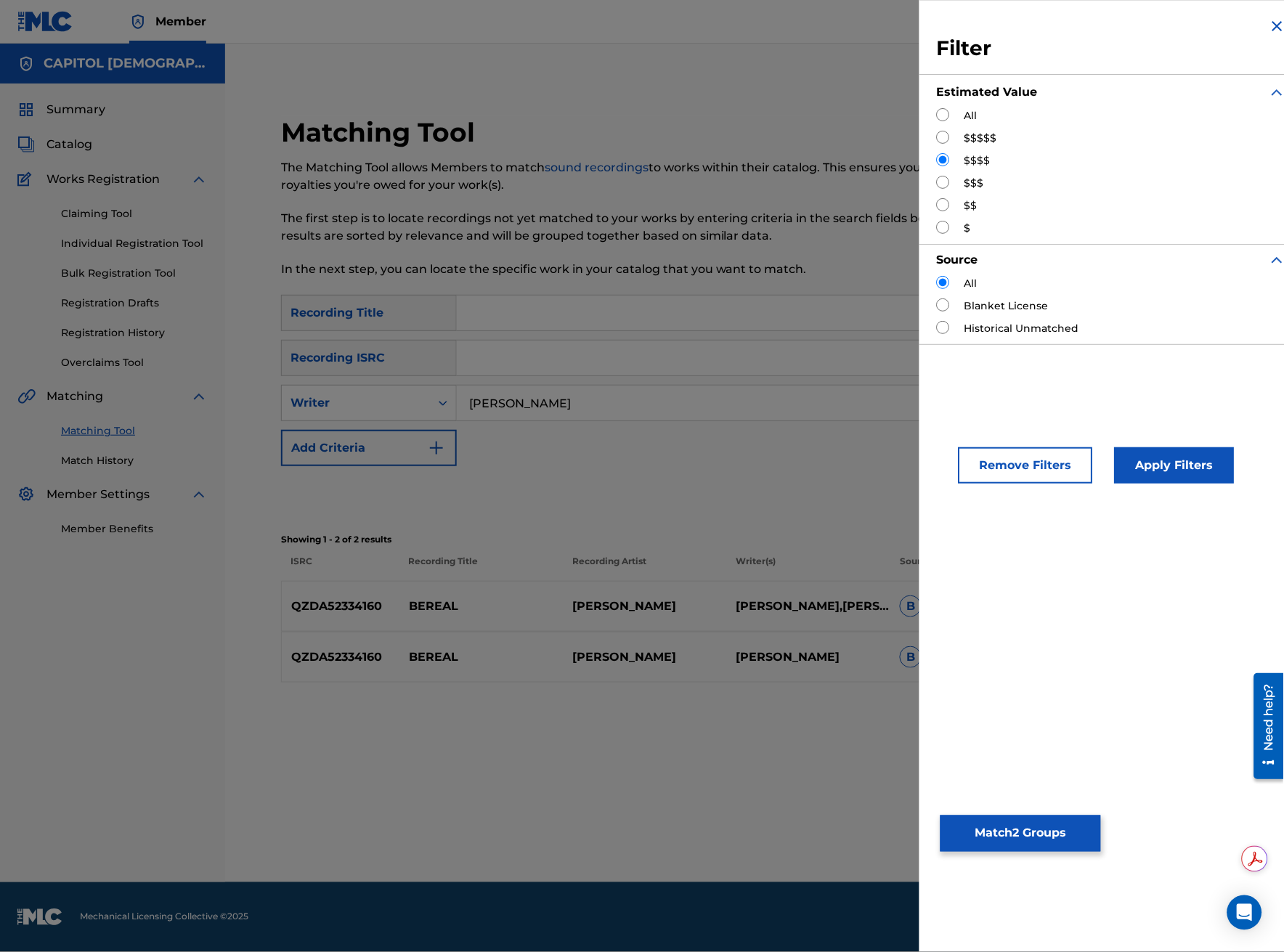 click on "Apply Filters" at bounding box center (1174, 465) 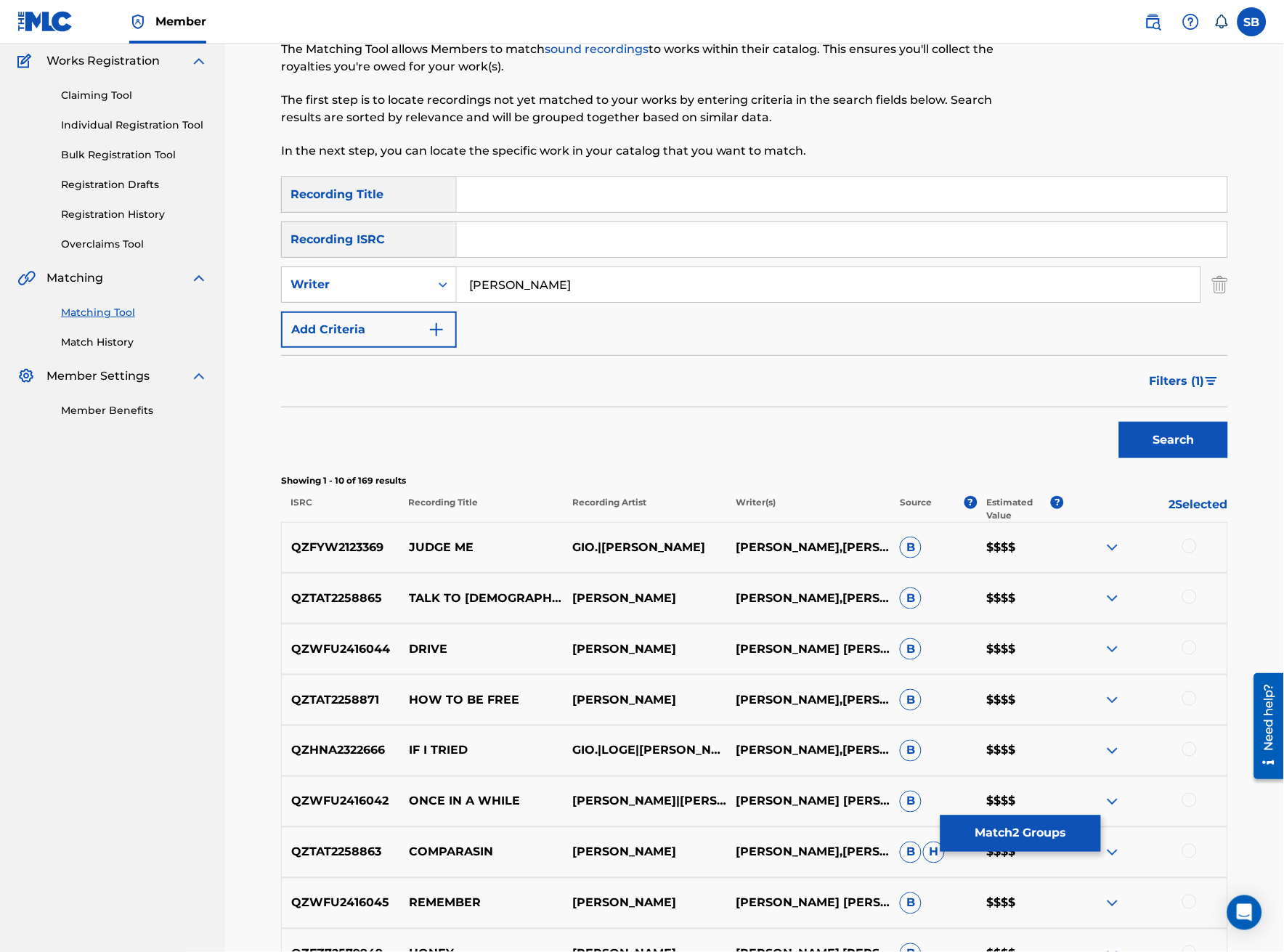 scroll, scrollTop: 375, scrollLeft: 0, axis: vertical 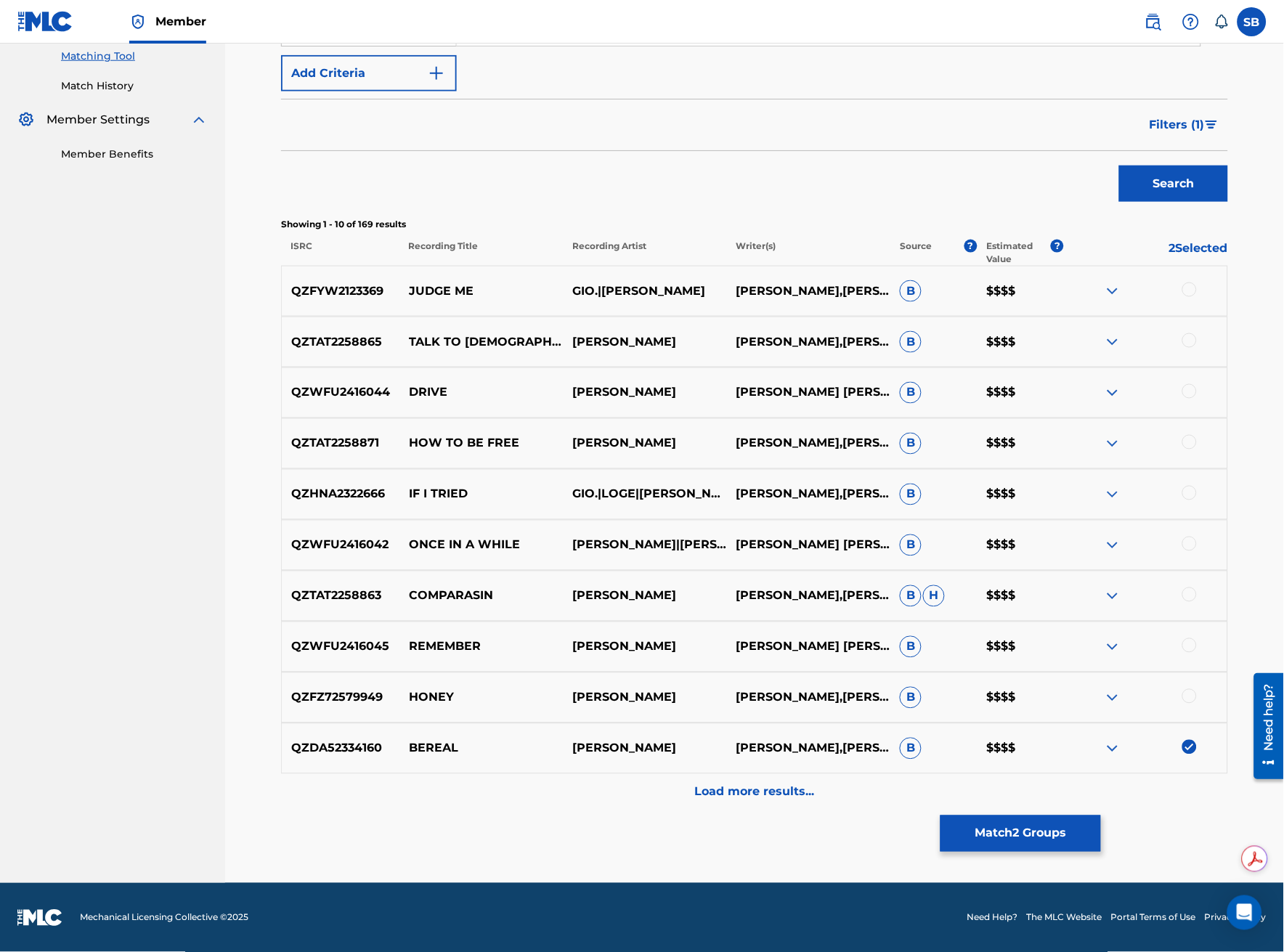click on "Load more results..." at bounding box center (755, 792) 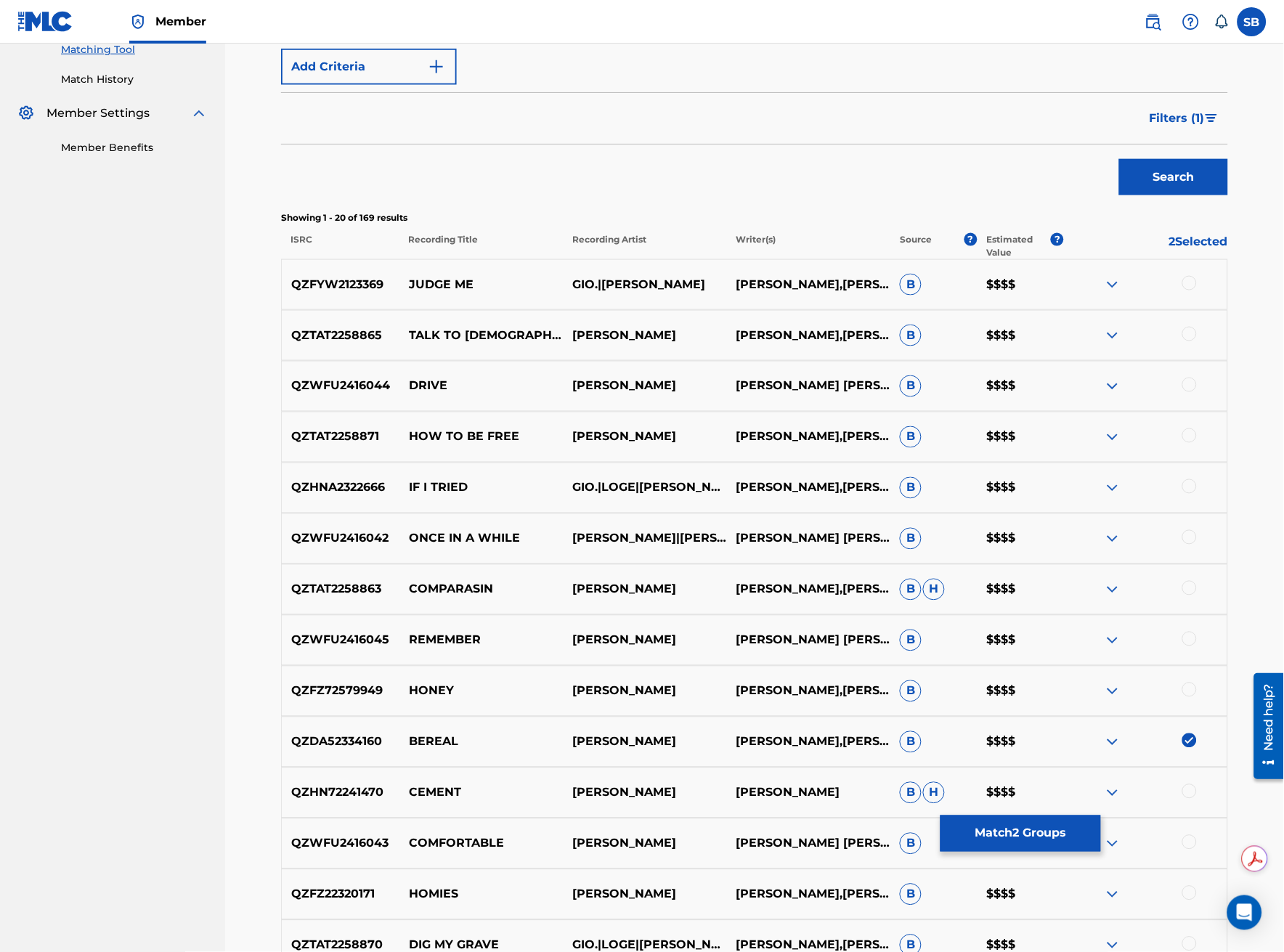 scroll, scrollTop: 484, scrollLeft: 0, axis: vertical 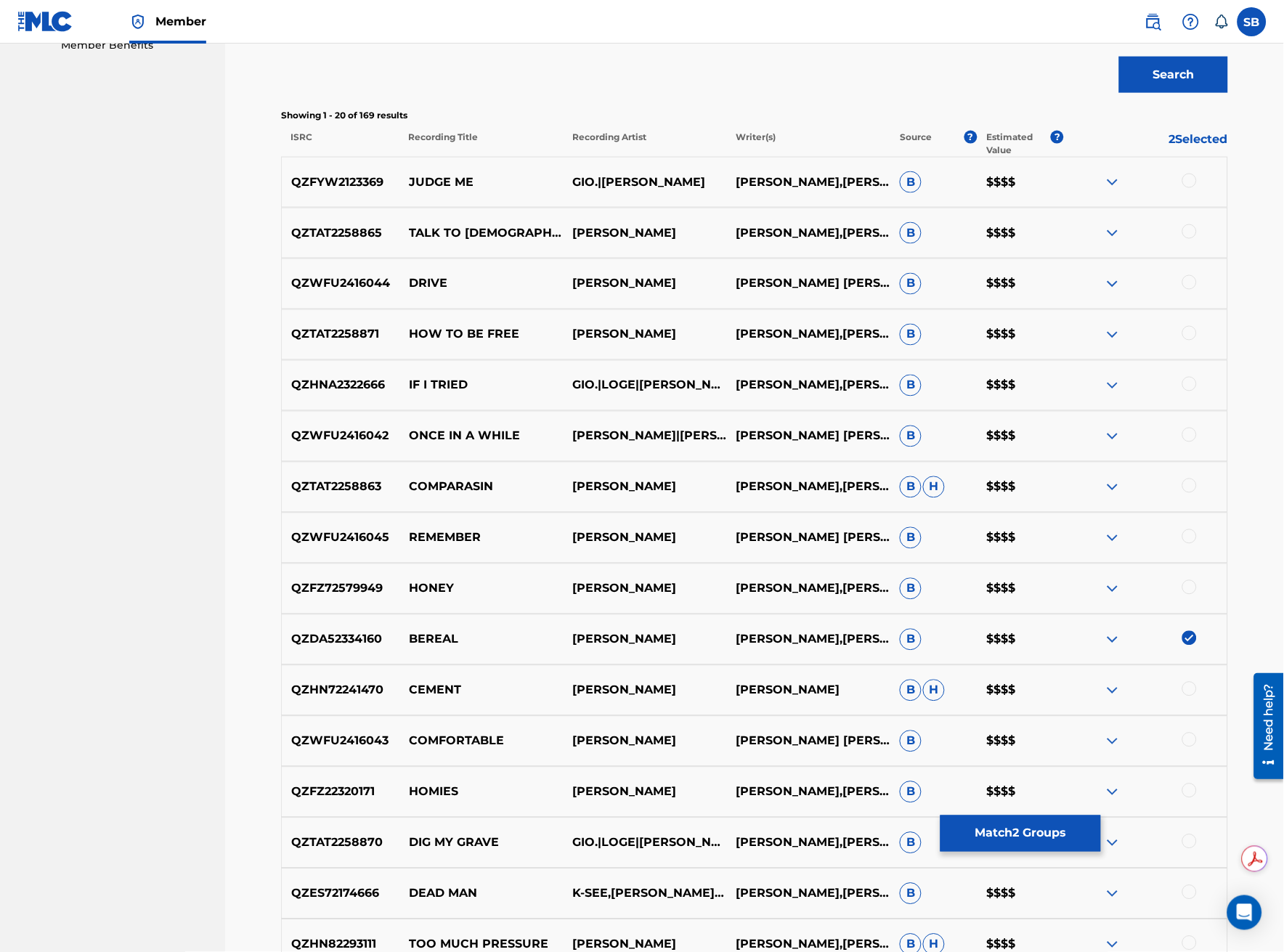 click at bounding box center (1190, 689) 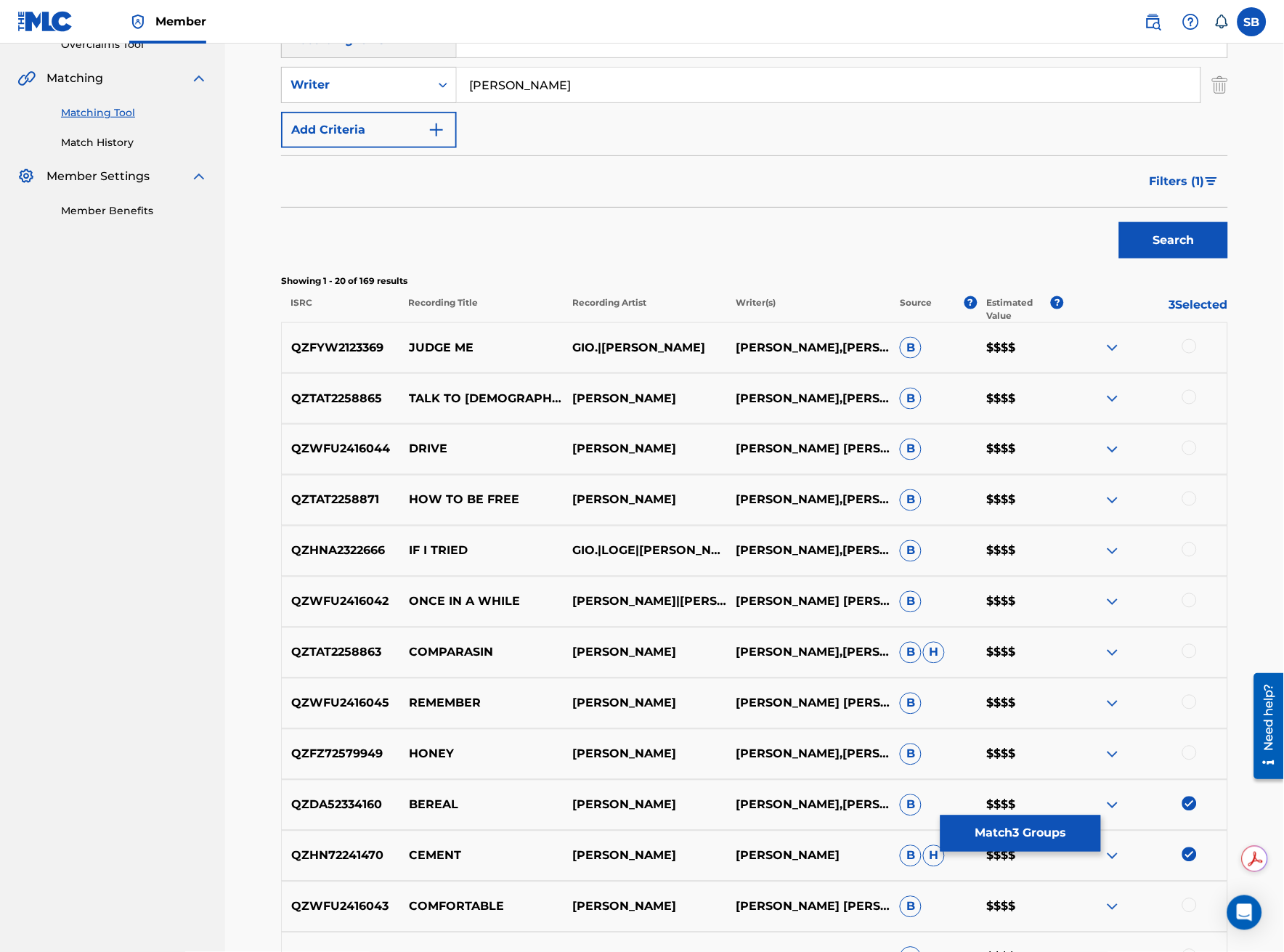 scroll, scrollTop: 0, scrollLeft: 0, axis: both 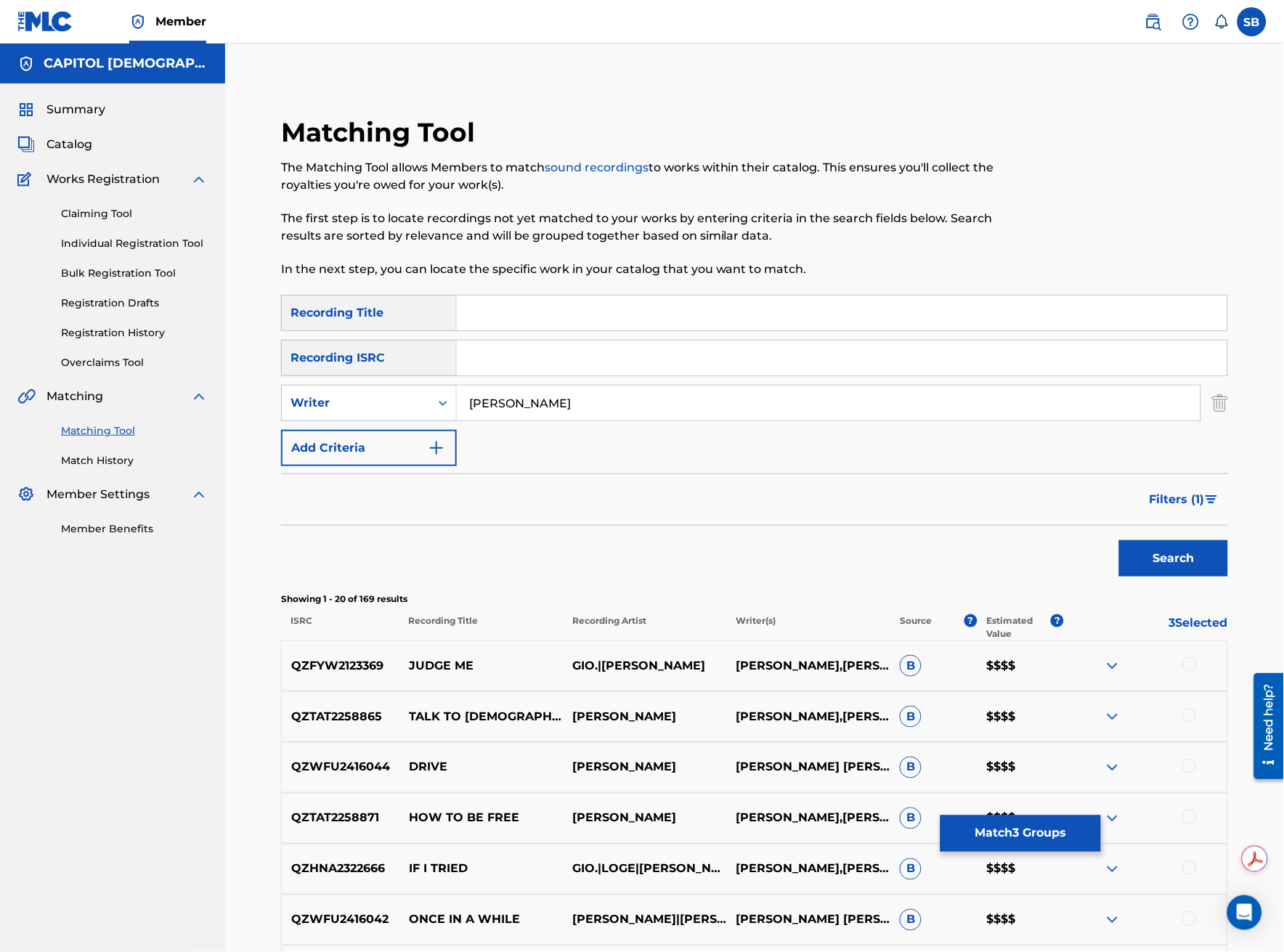 click at bounding box center [842, 313] 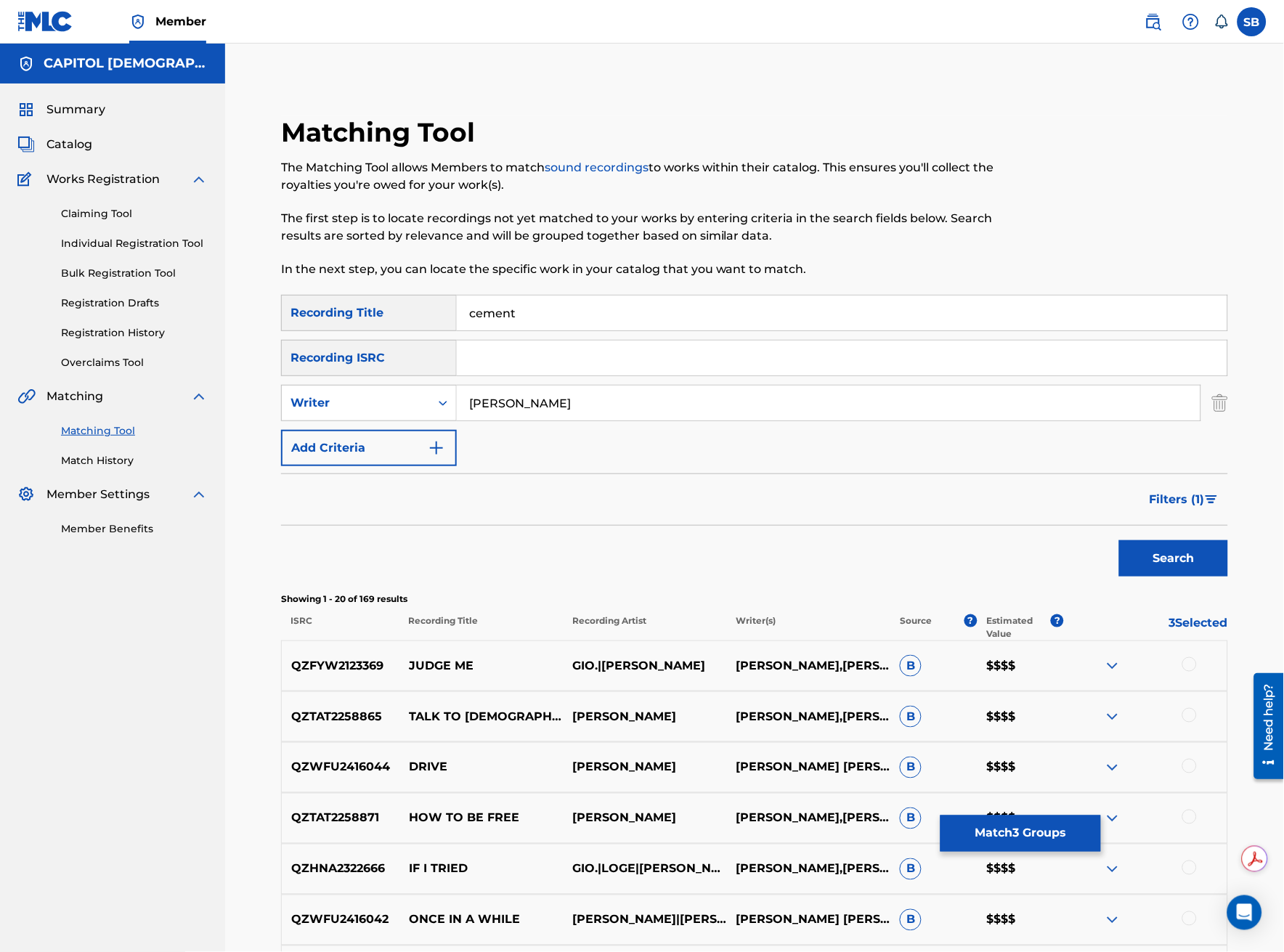 type on "cement" 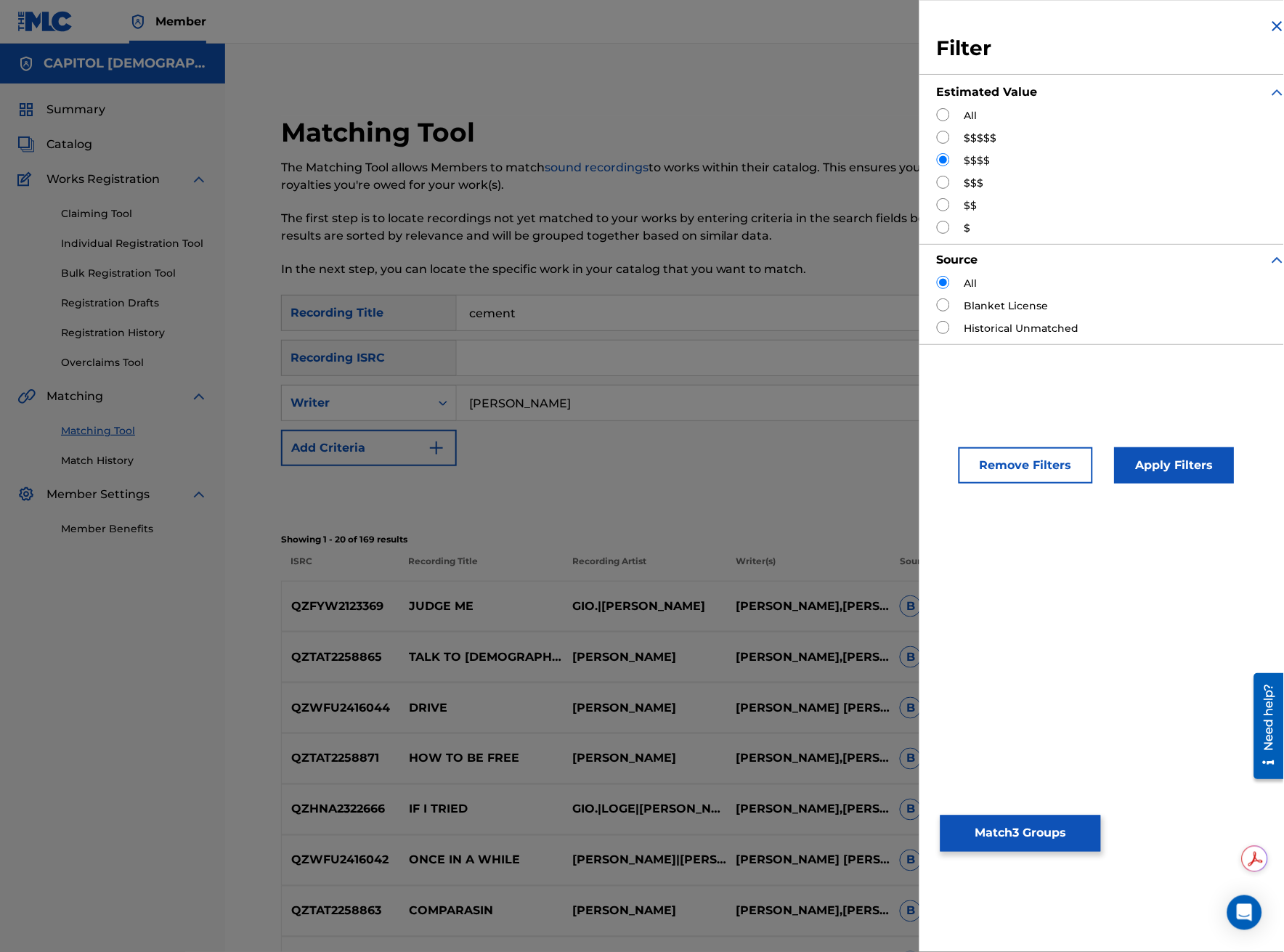 click at bounding box center [943, 115] 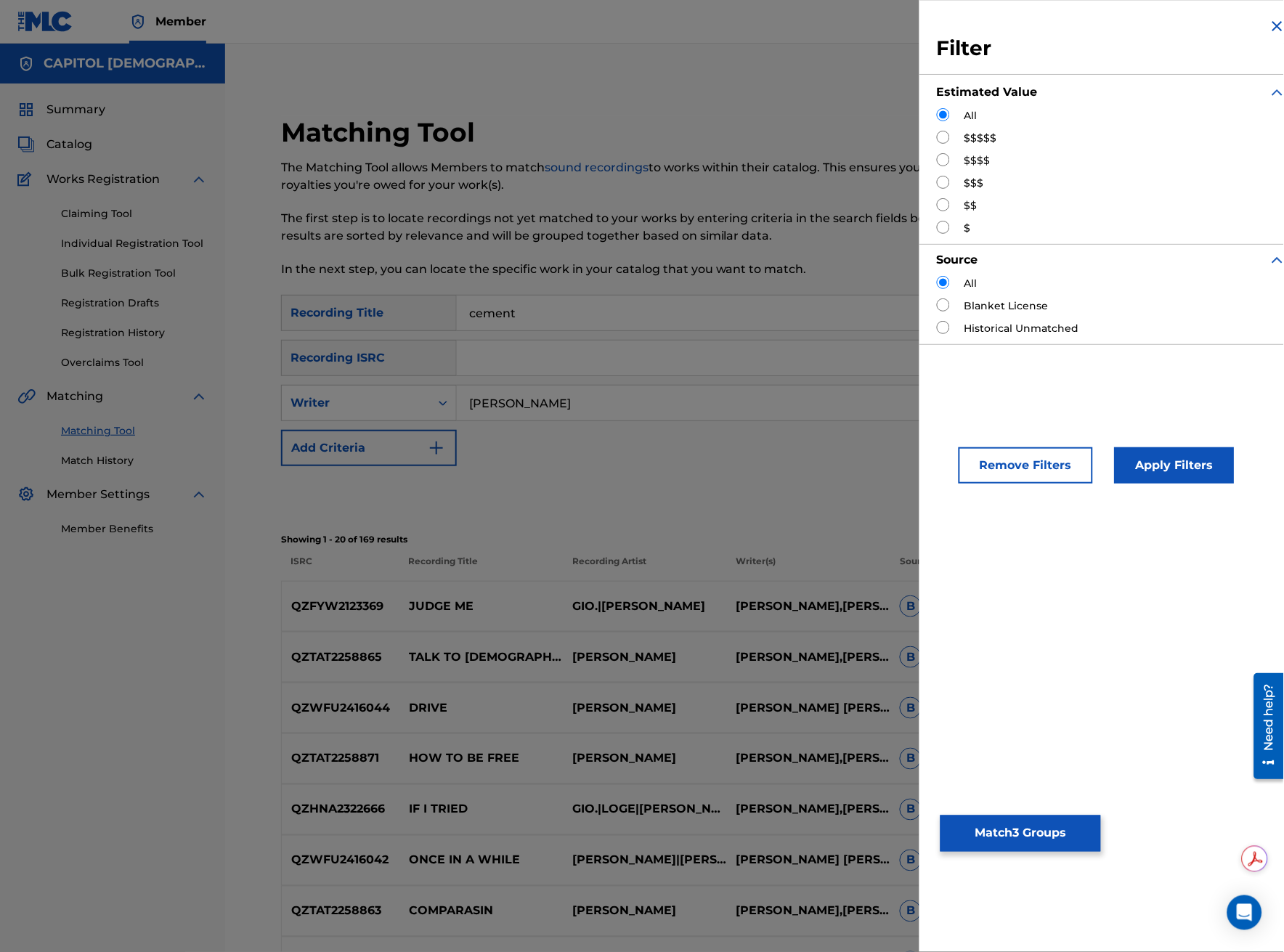 click on "Apply Filters" at bounding box center [1174, 465] 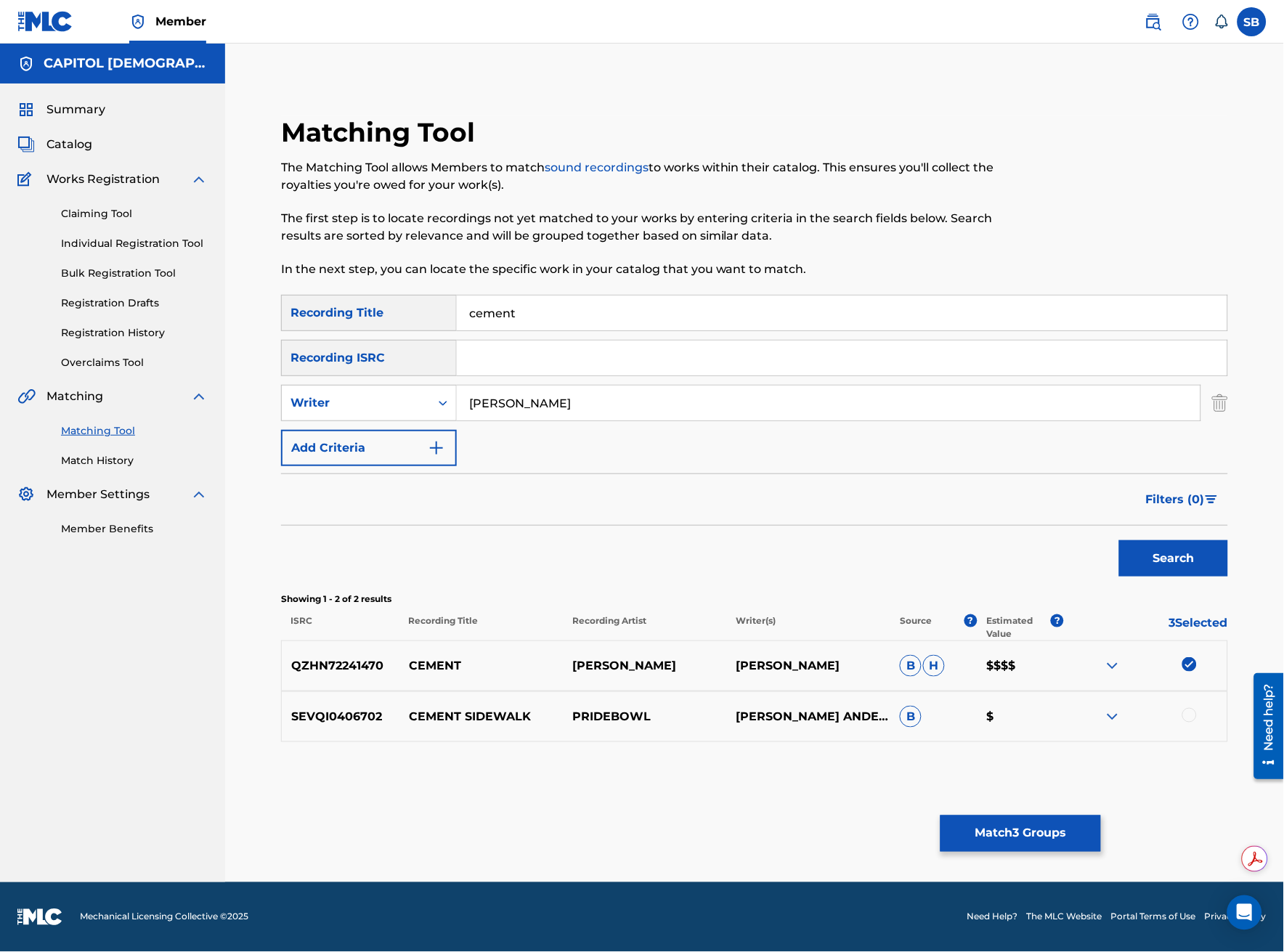 click on "3  Selected" at bounding box center [1146, 627] 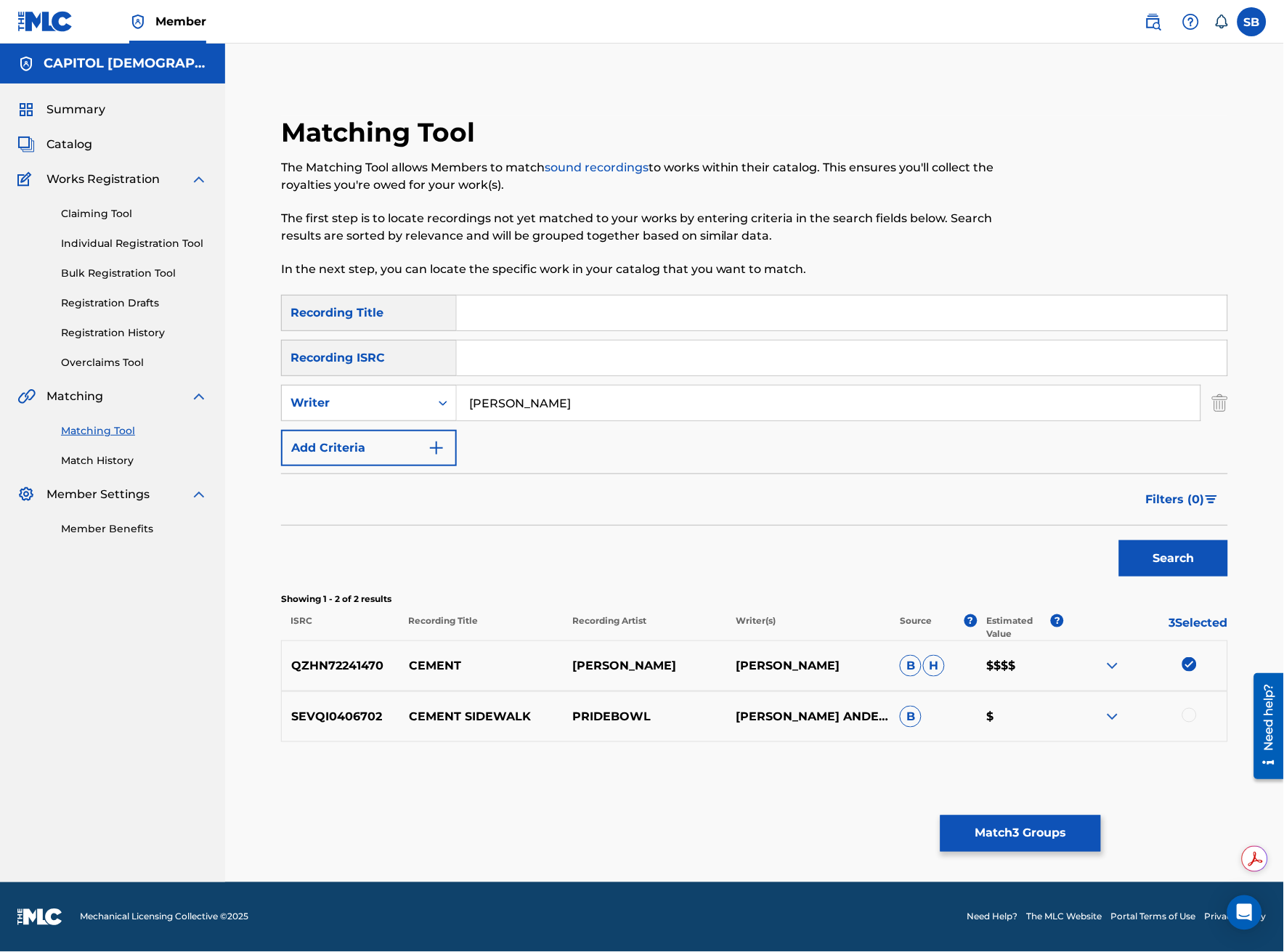 type 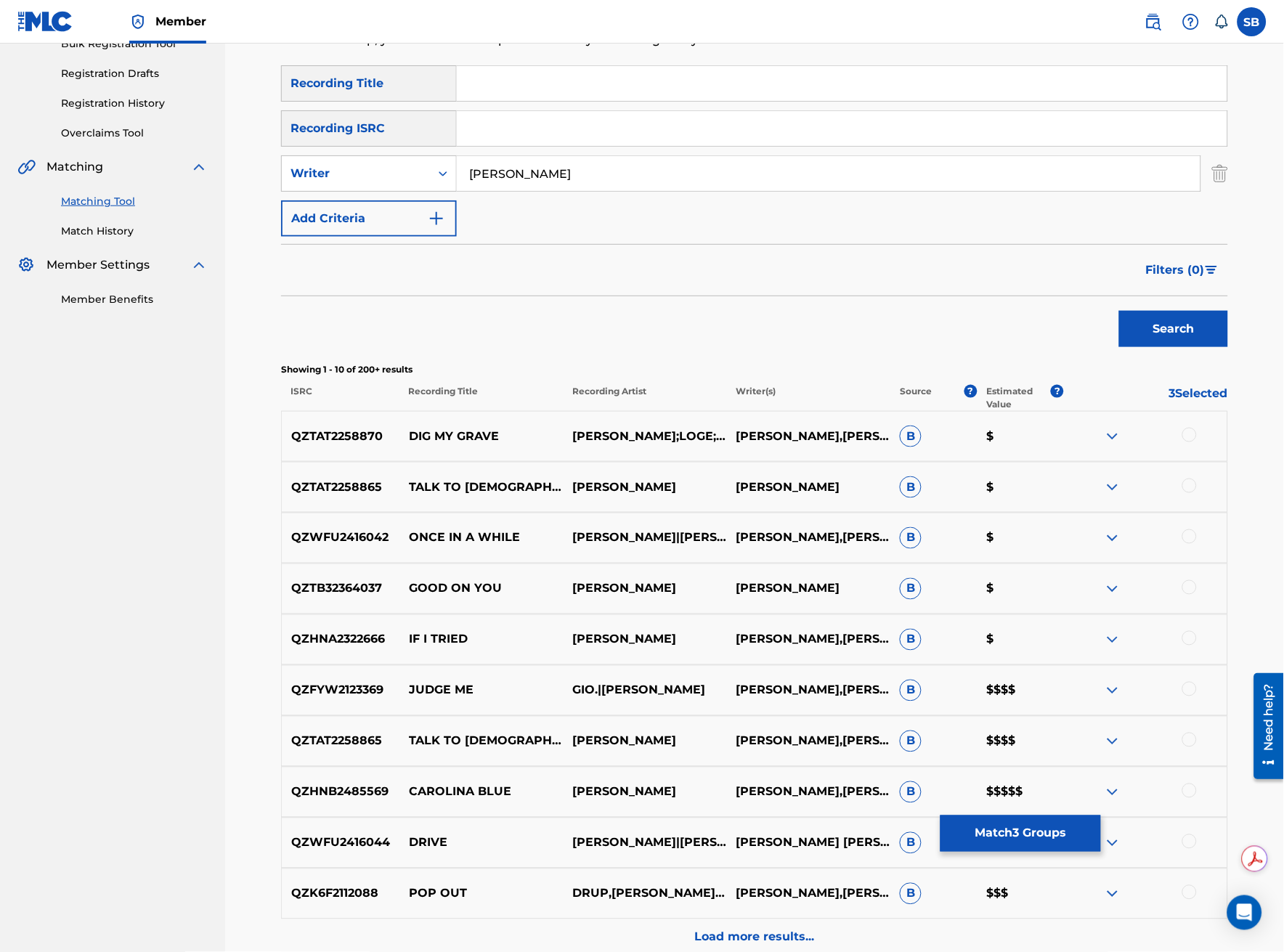 scroll, scrollTop: 52, scrollLeft: 0, axis: vertical 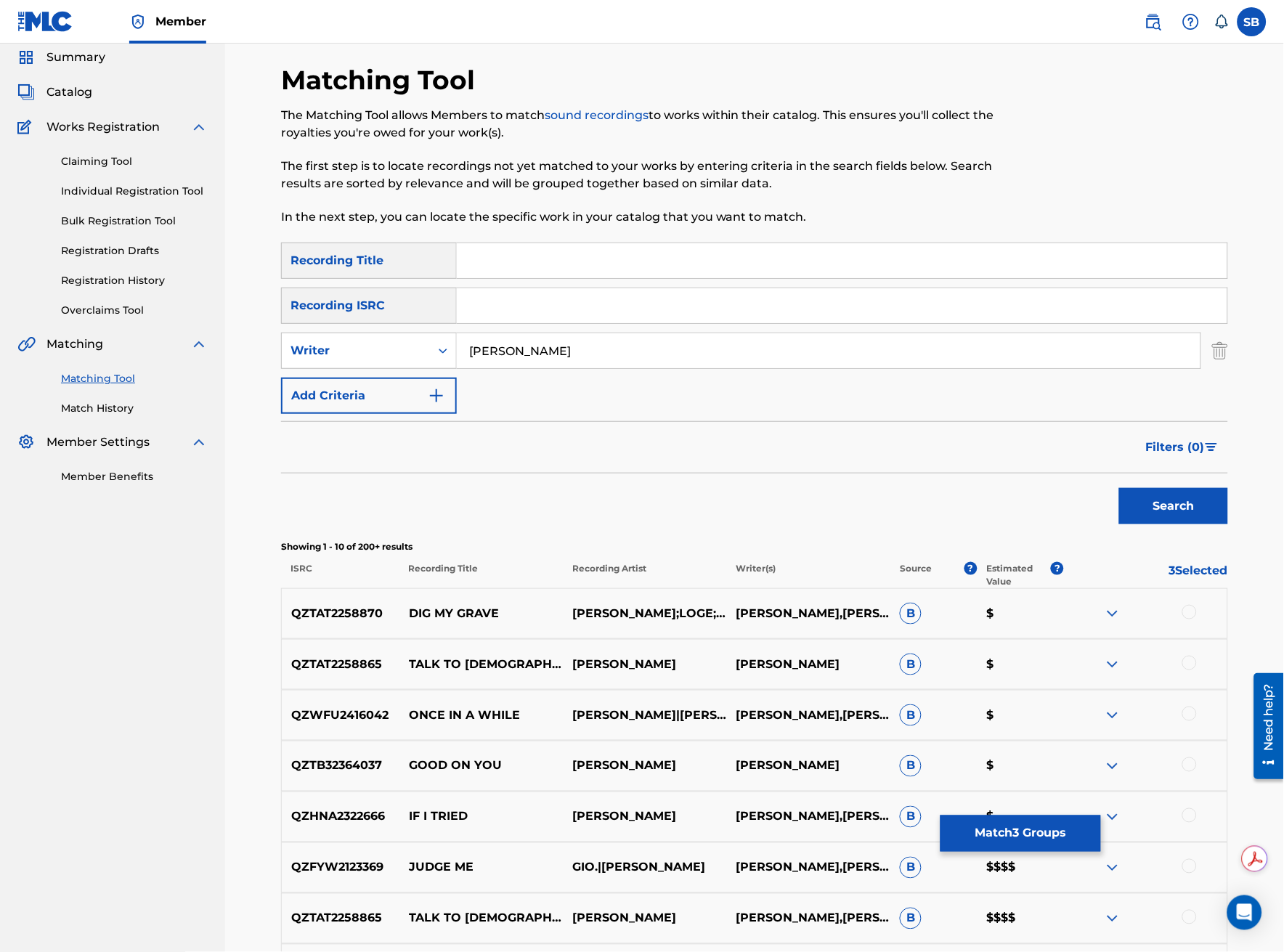 click on "Filters ( 0 )" at bounding box center [1175, 447] 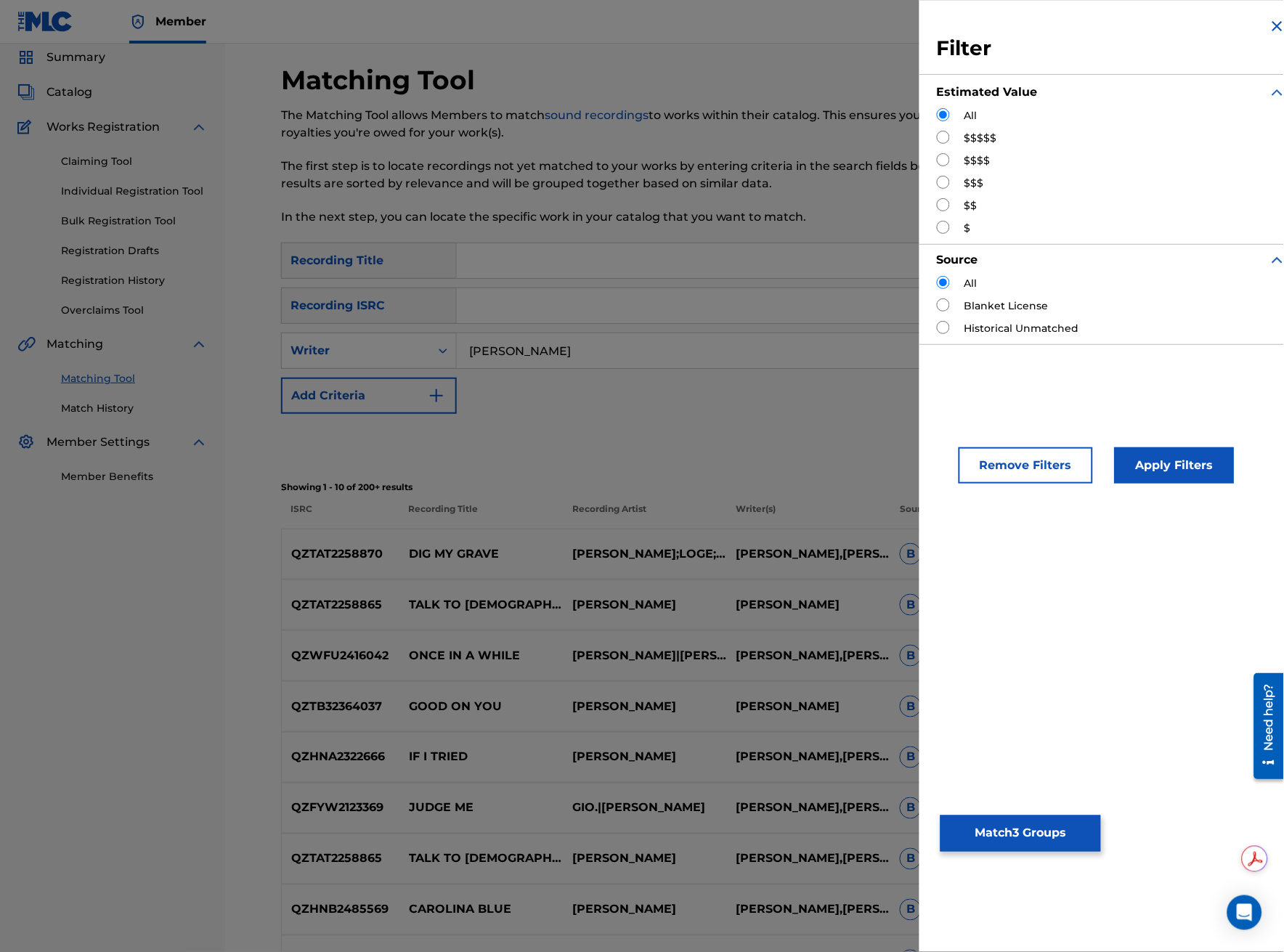 click at bounding box center (943, 160) 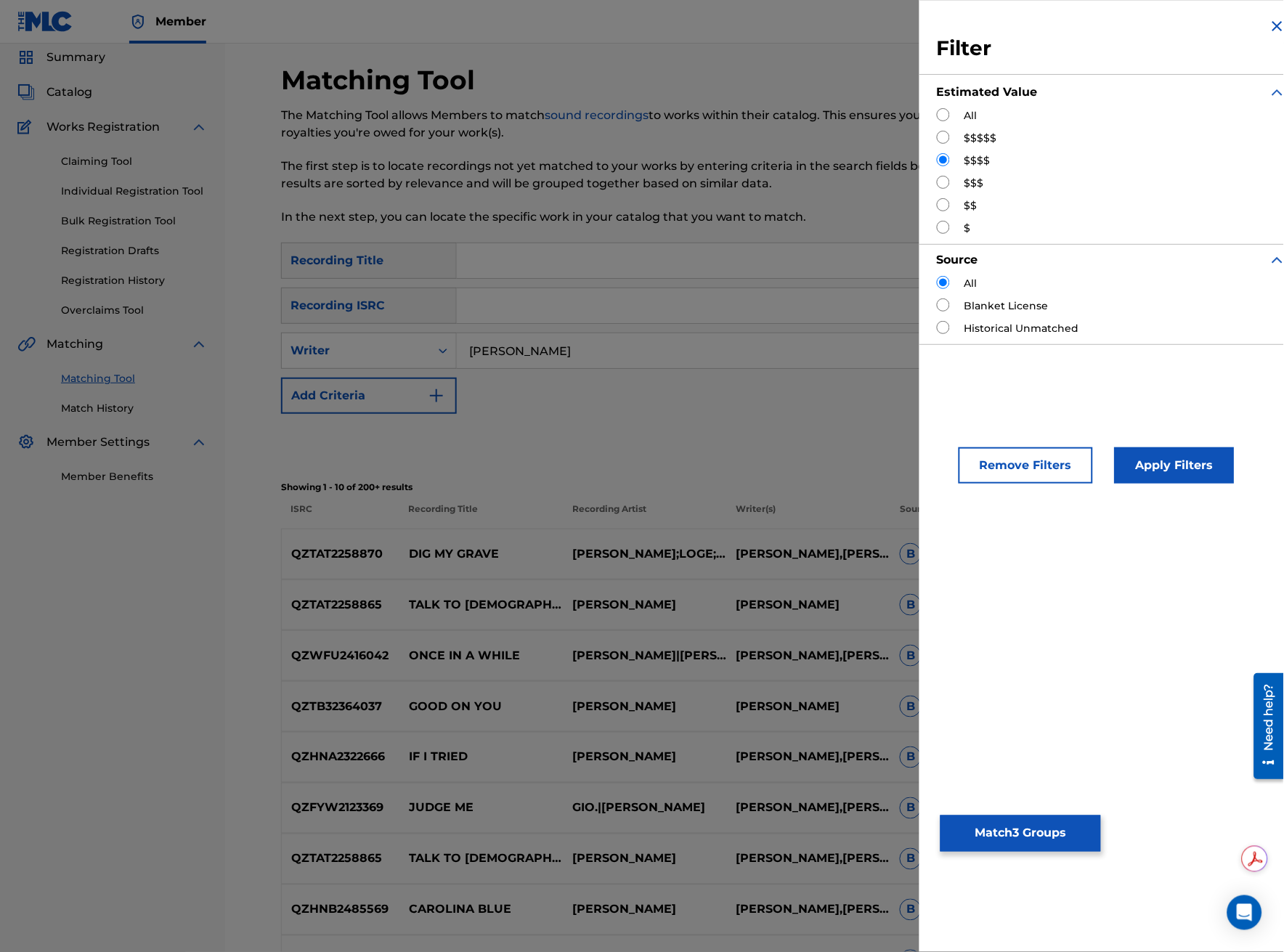 click on "Apply Filters" at bounding box center [1174, 465] 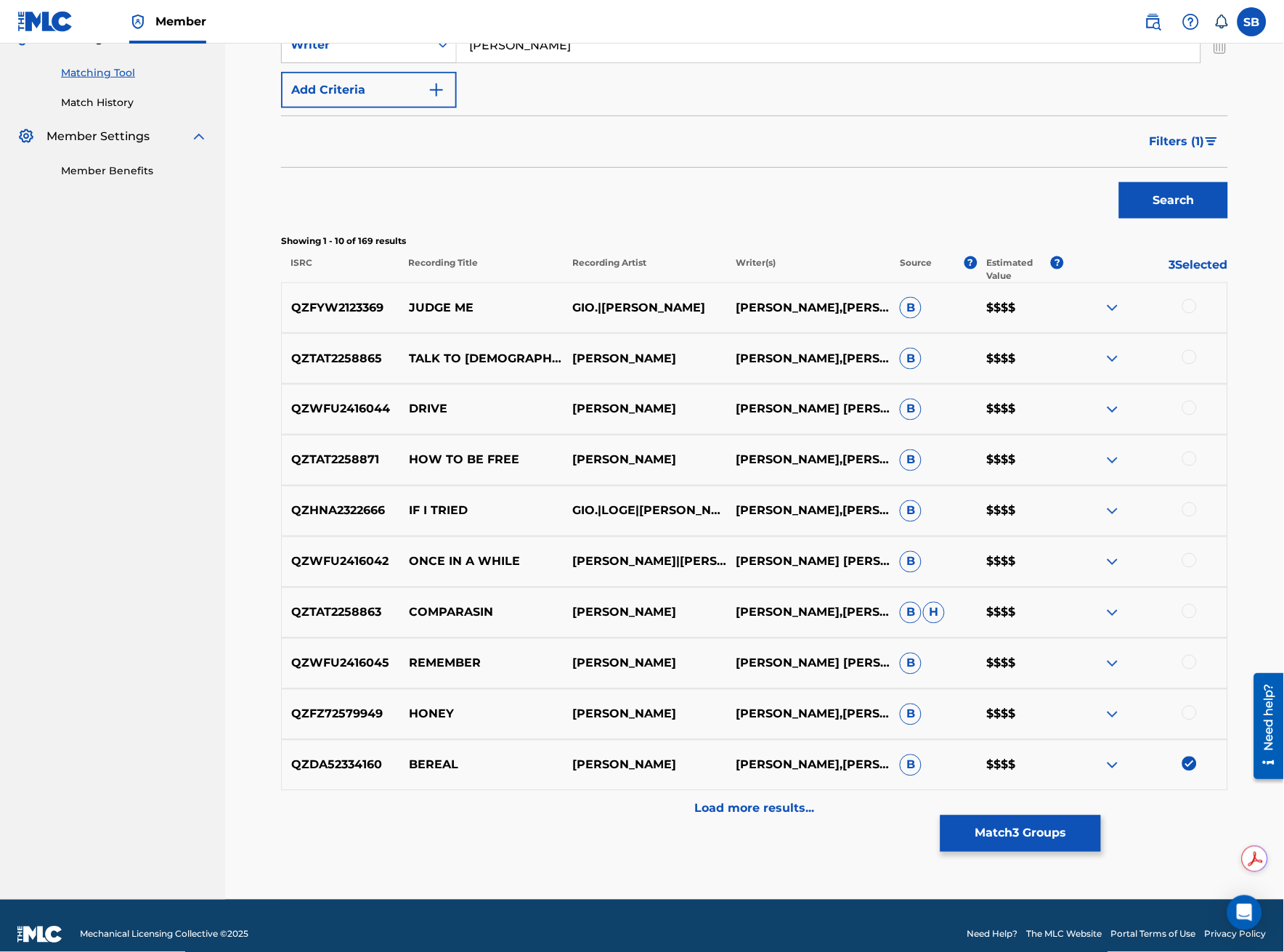 scroll, scrollTop: 375, scrollLeft: 0, axis: vertical 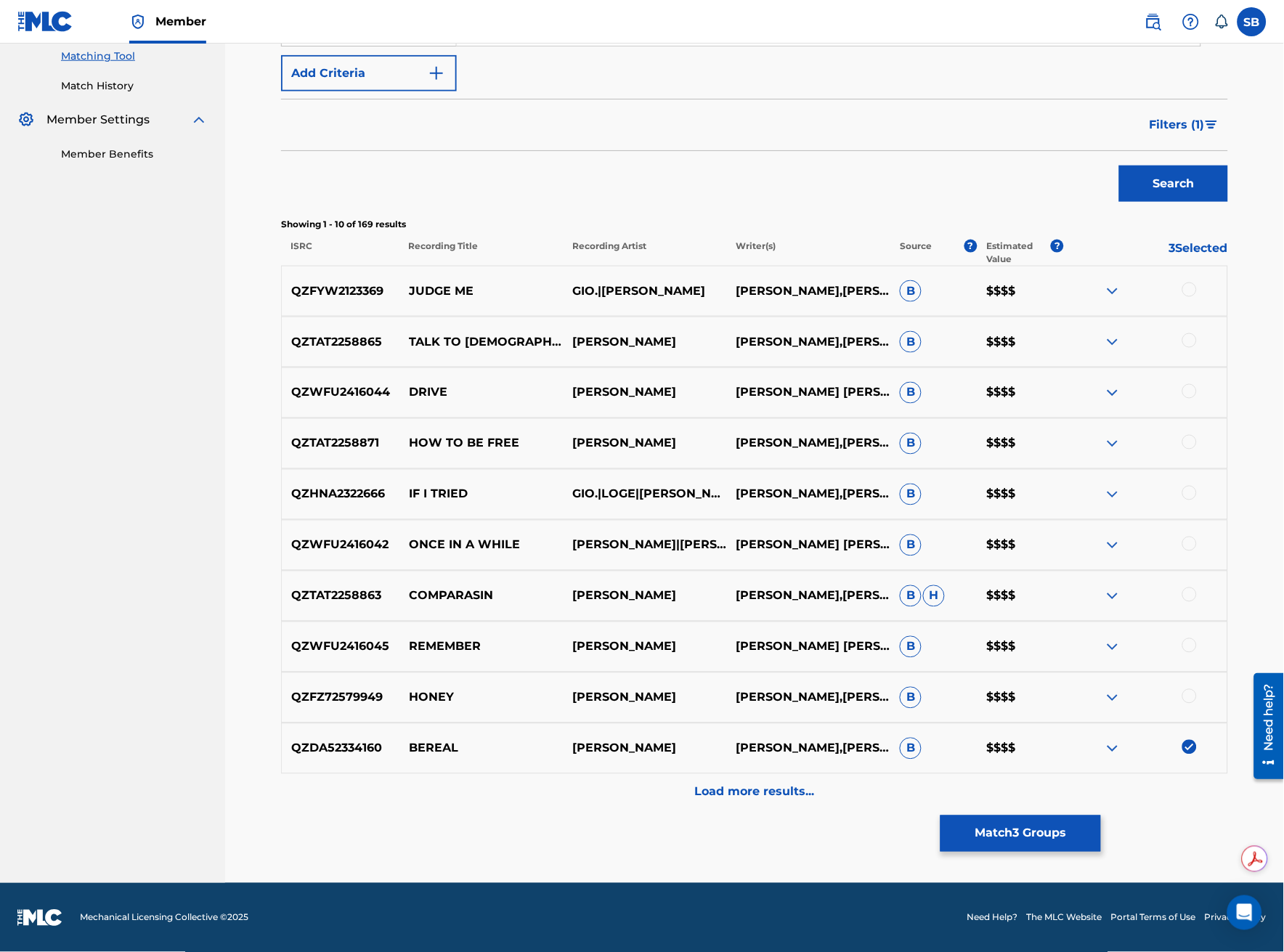 click on "Load more results..." at bounding box center [755, 792] 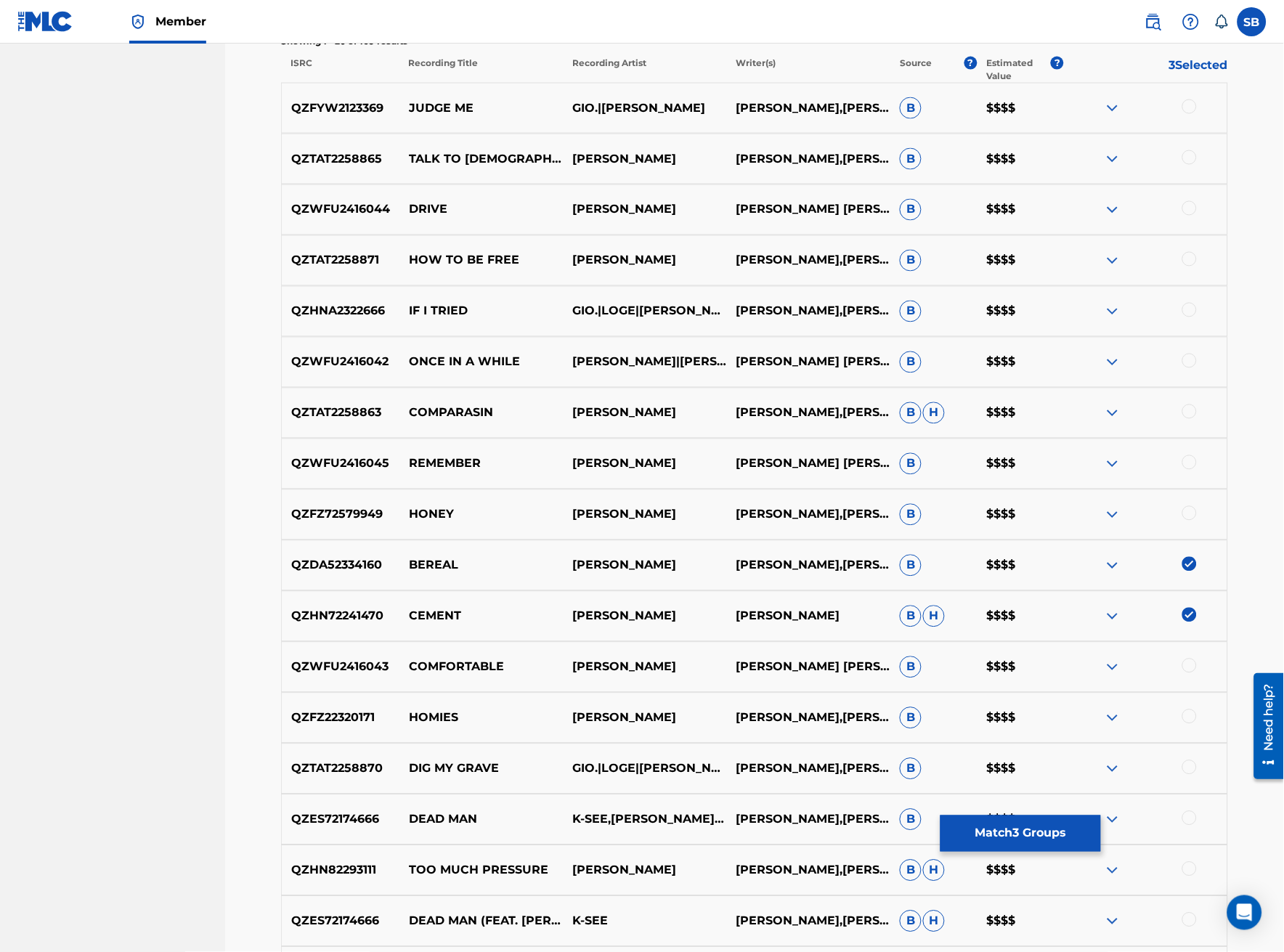 scroll, scrollTop: 564, scrollLeft: 0, axis: vertical 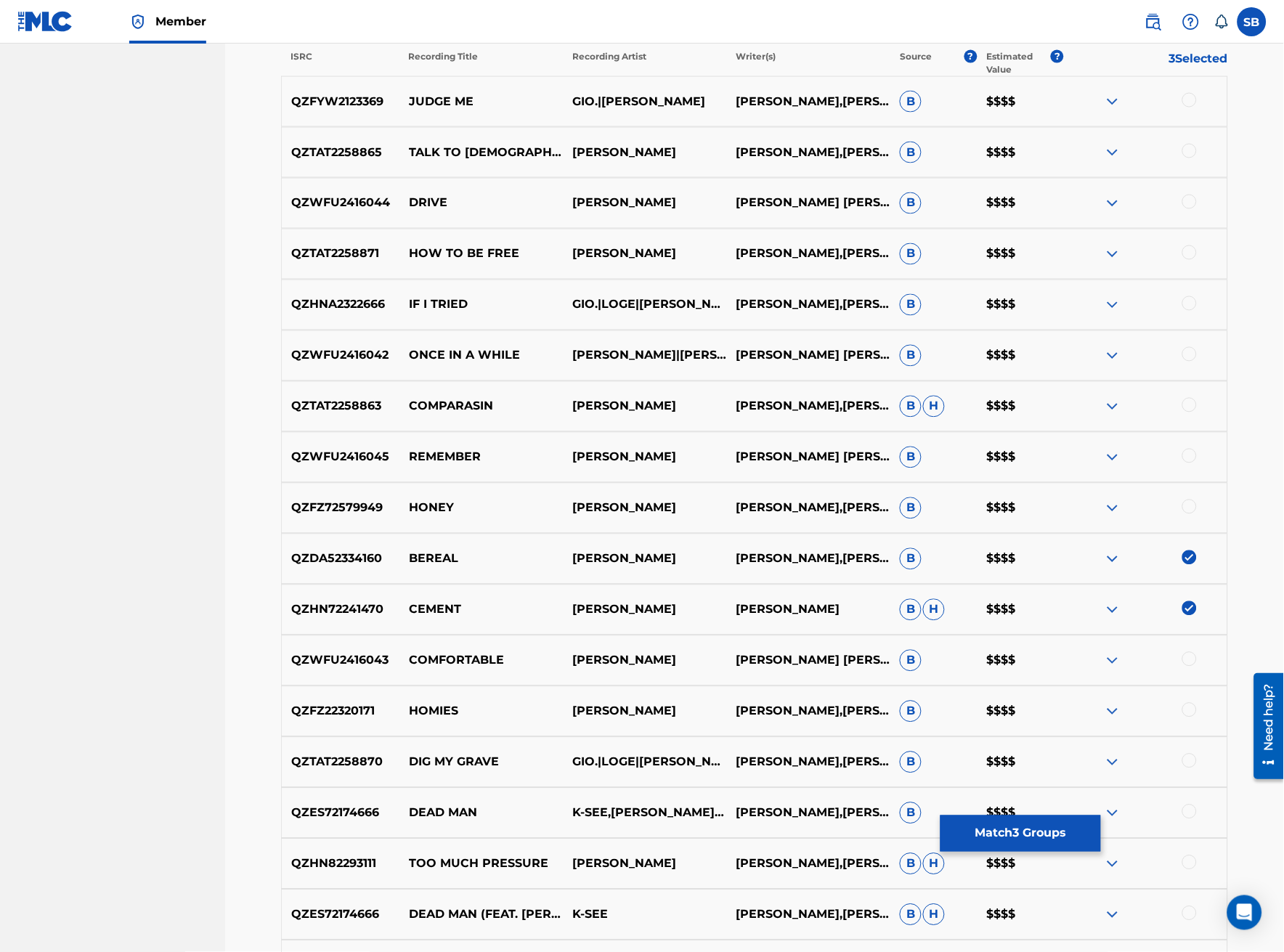 click at bounding box center (1190, 558) 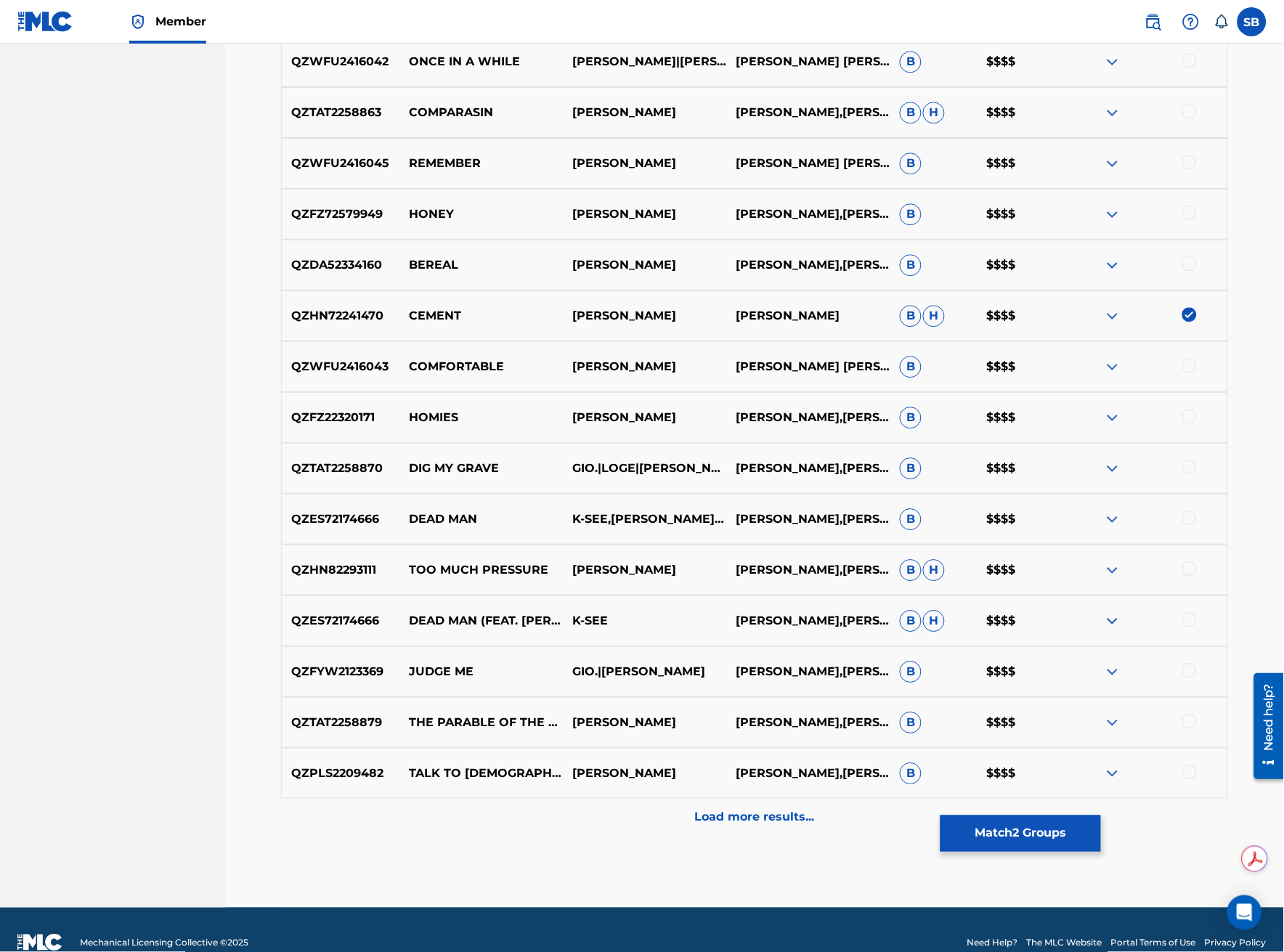 scroll, scrollTop: 883, scrollLeft: 0, axis: vertical 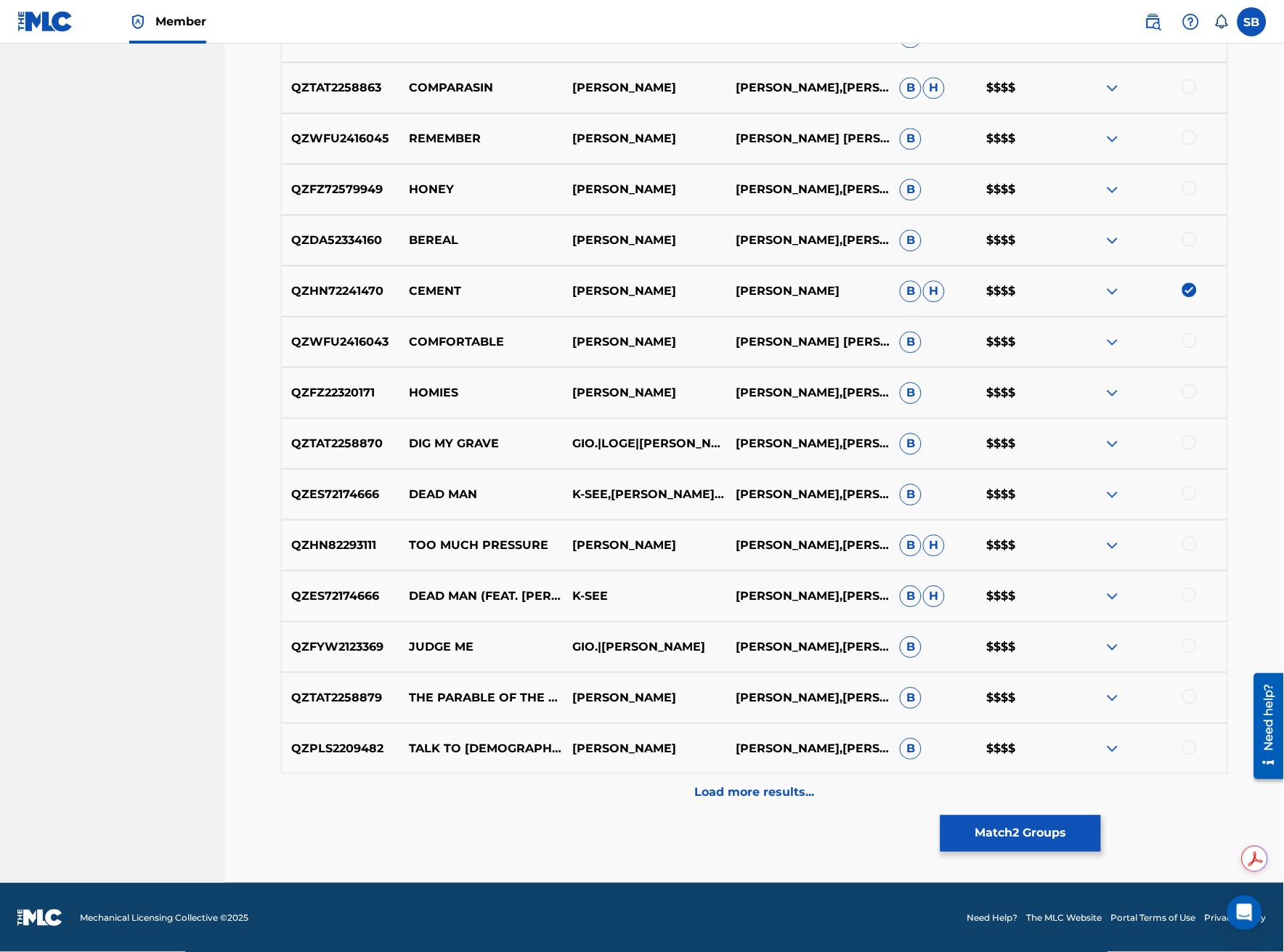 click on "Load more results..." at bounding box center (755, 792) 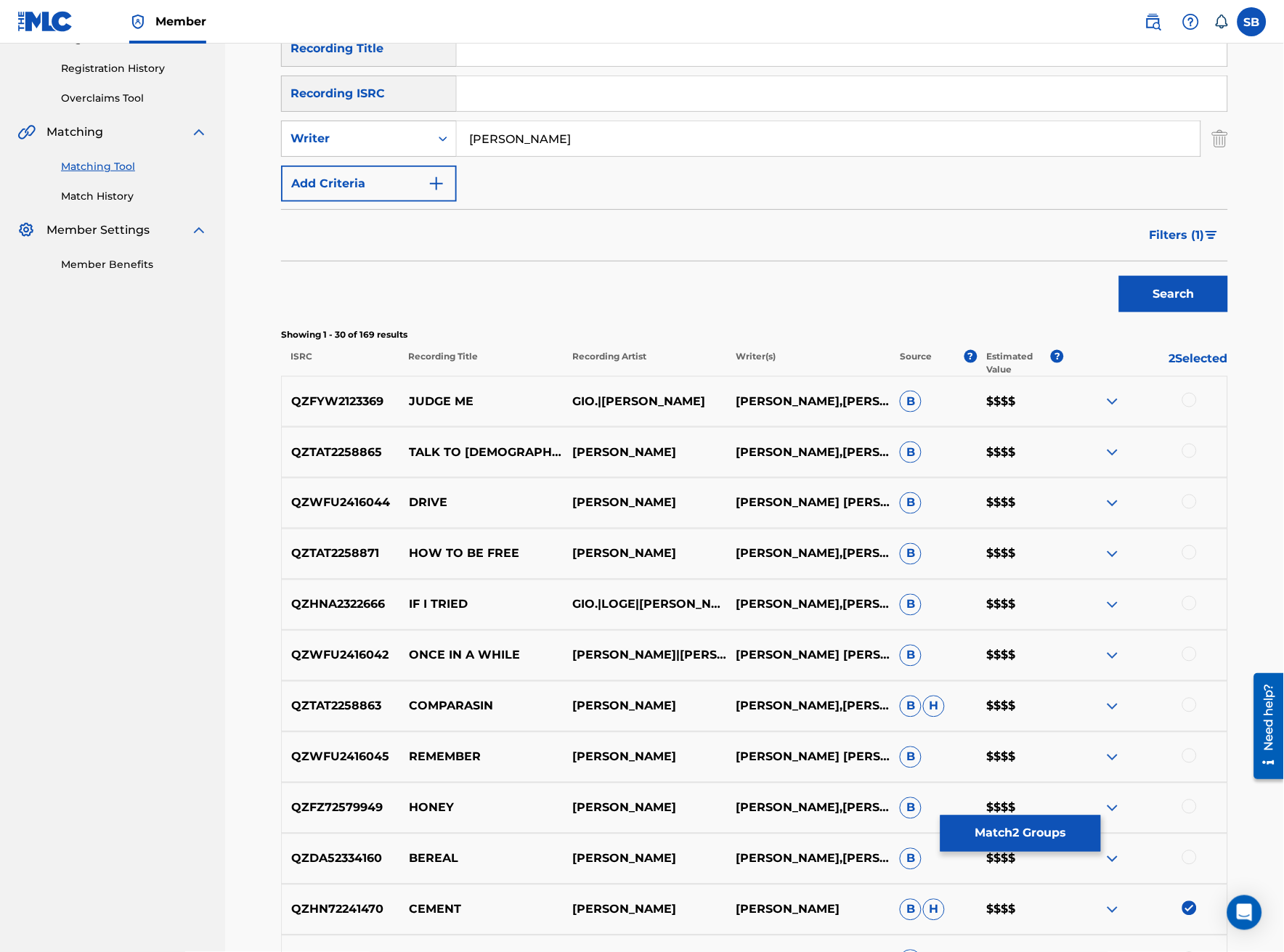 scroll, scrollTop: 0, scrollLeft: 0, axis: both 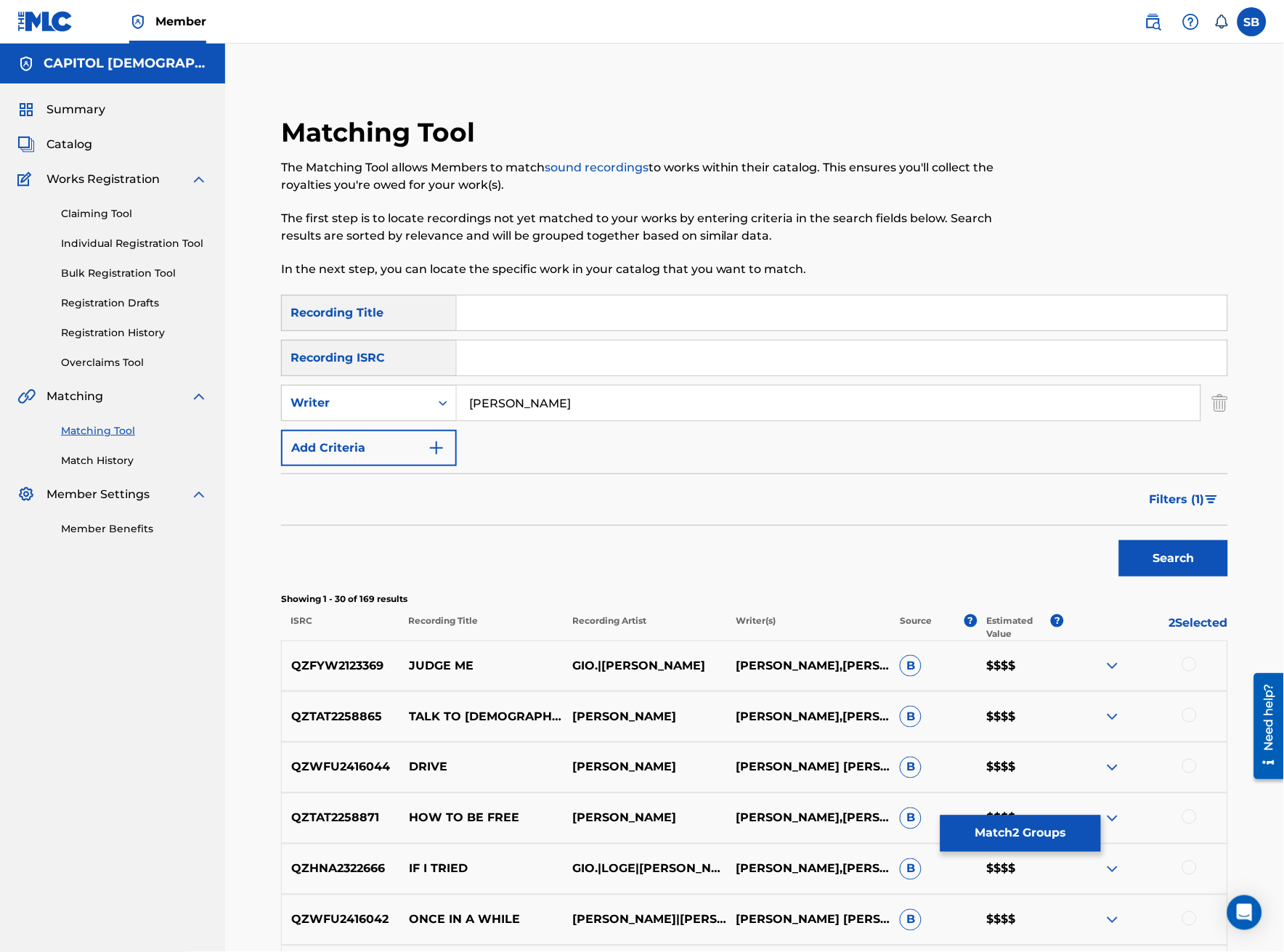 click at bounding box center (842, 313) 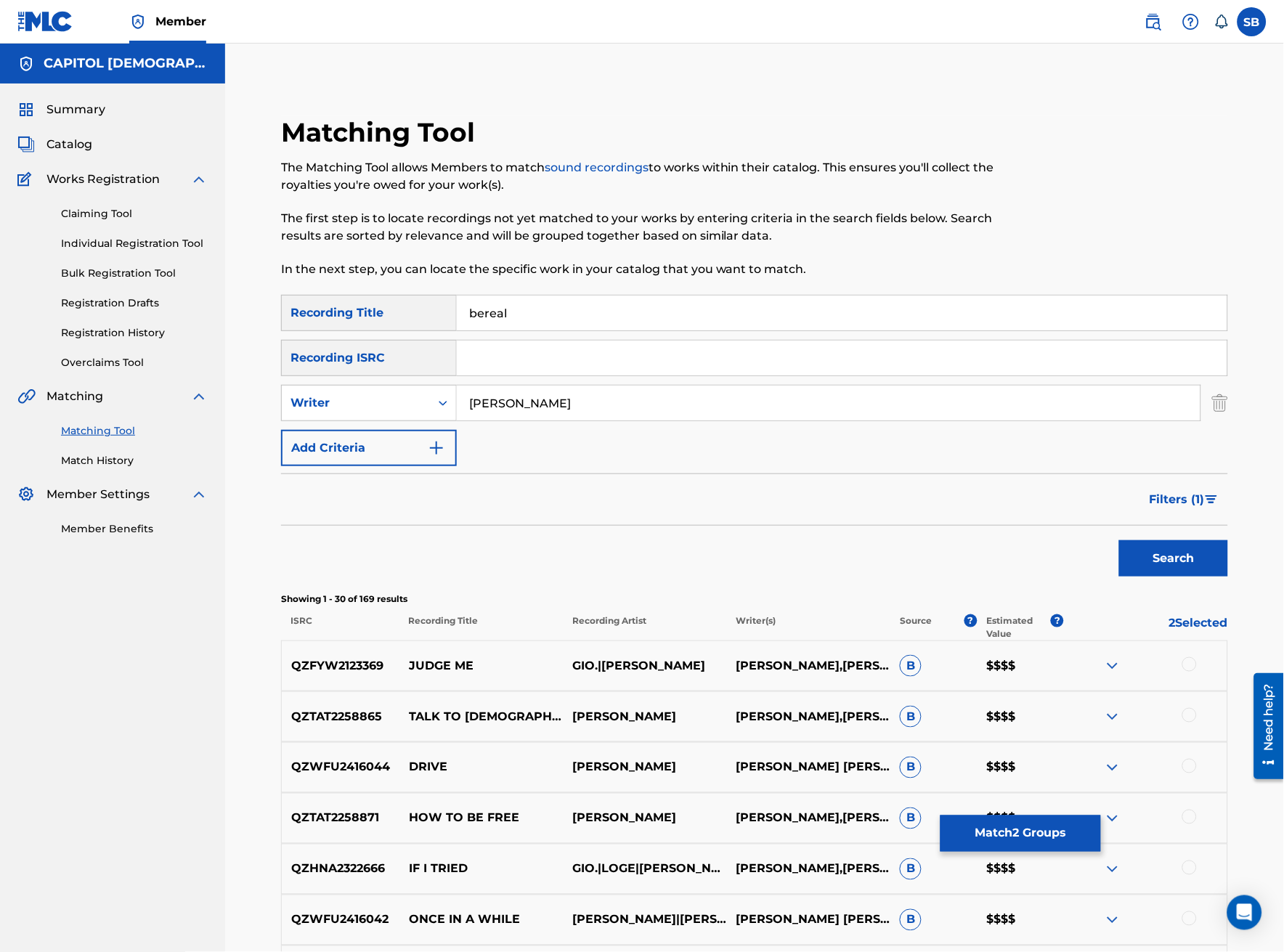 type on "bereal" 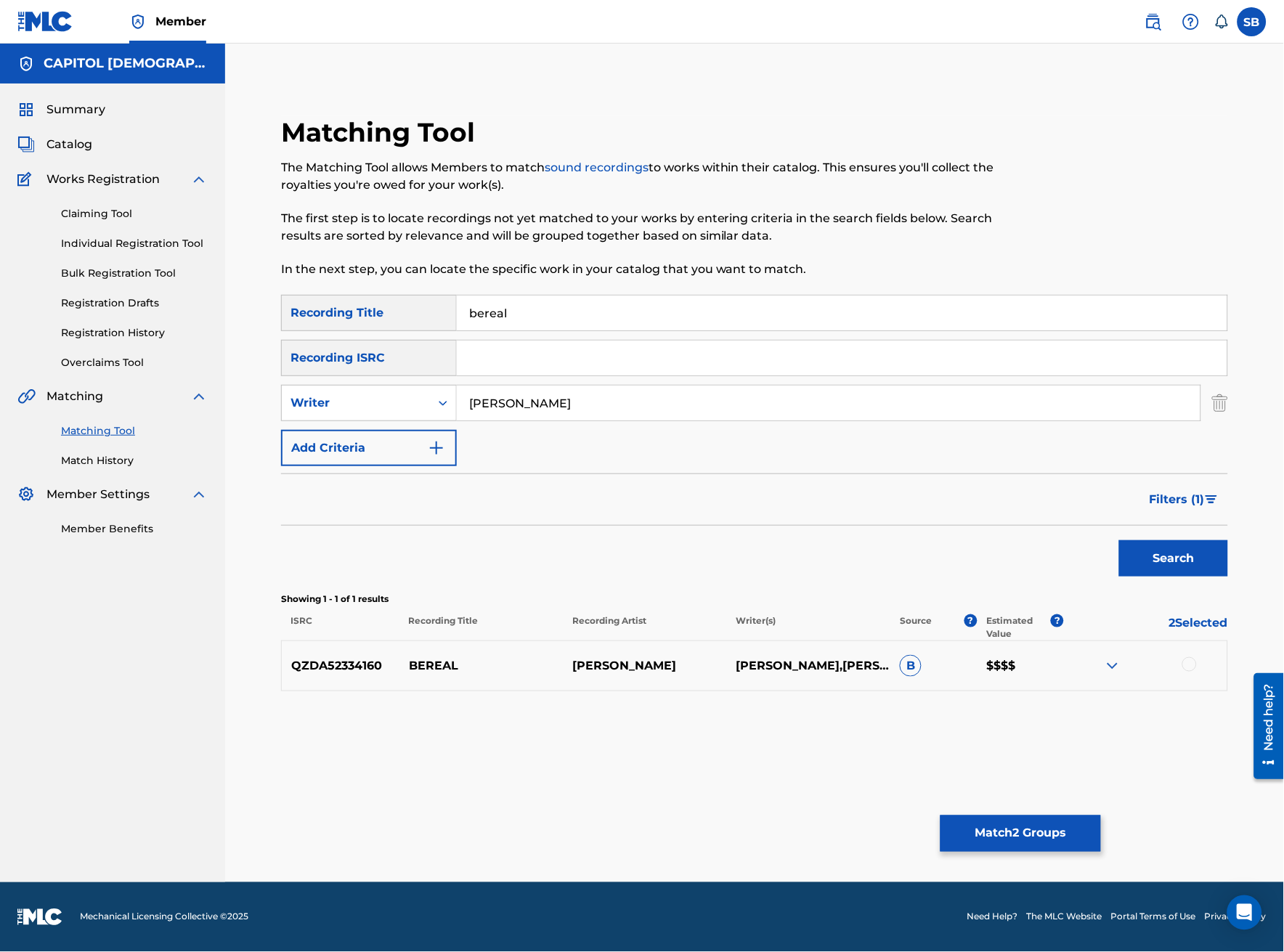 click on "Filters ( 1 )" at bounding box center (1185, 500) 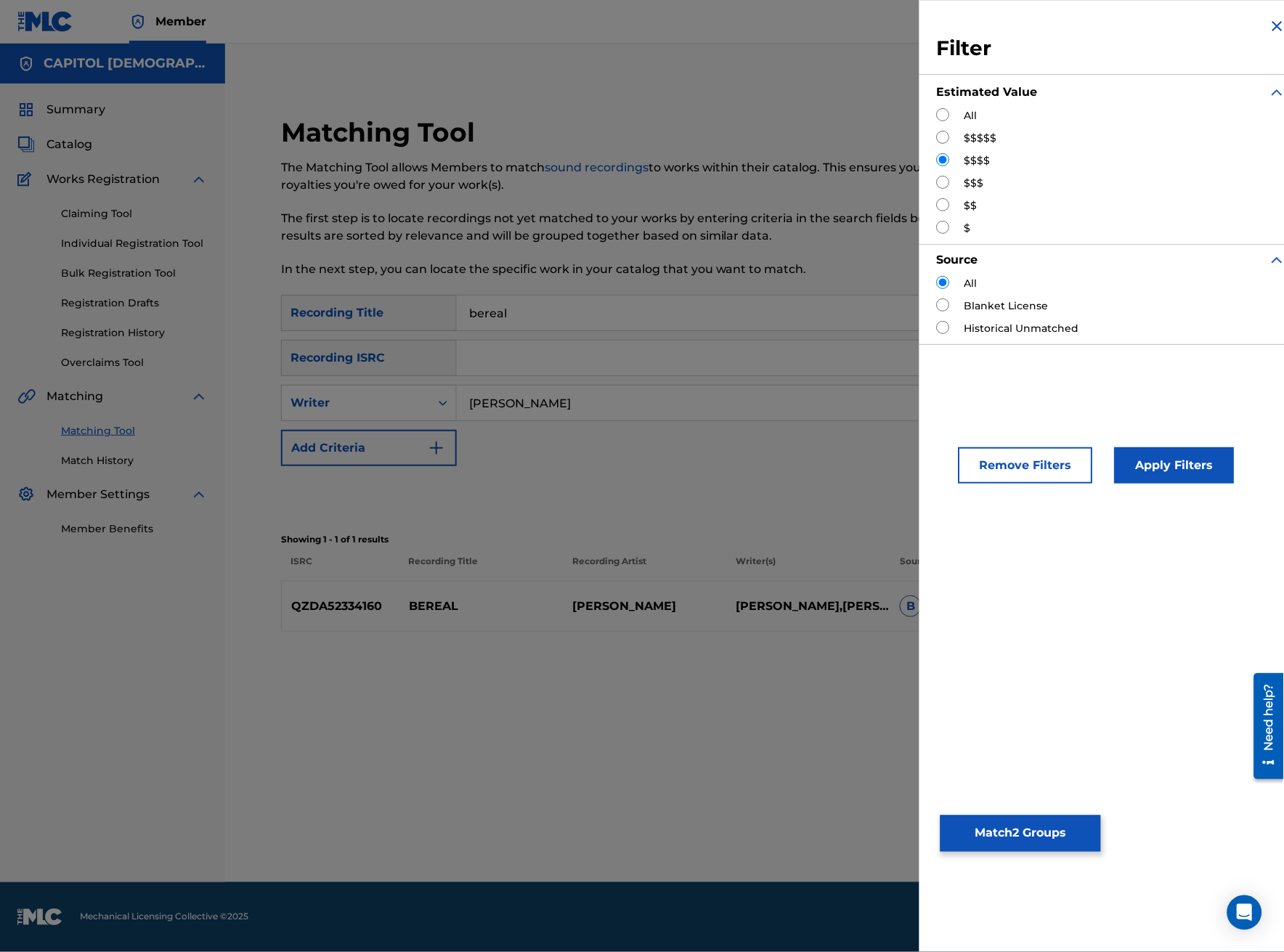 click at bounding box center [943, 115] 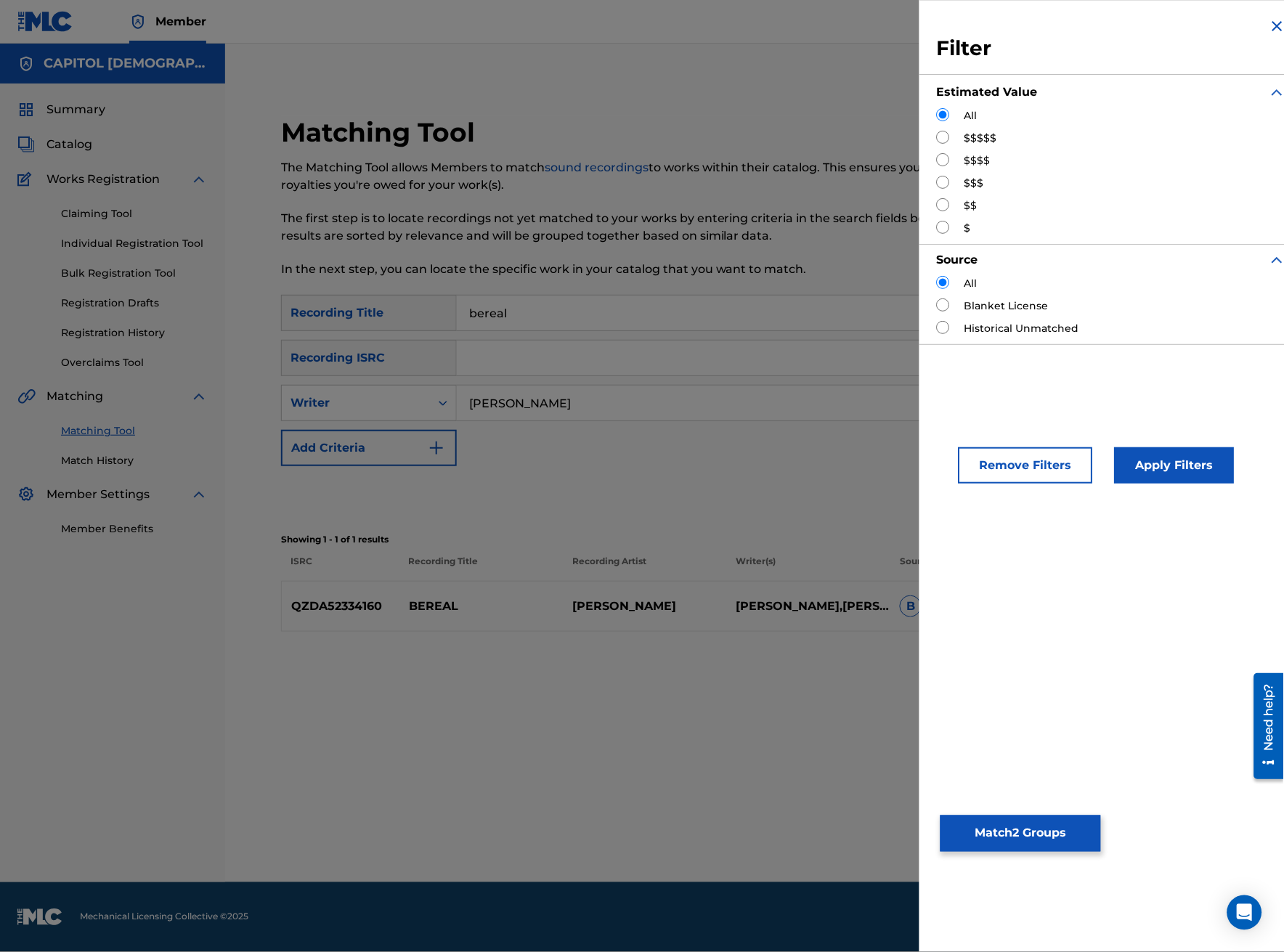 click on "Apply Filters" at bounding box center (1174, 465) 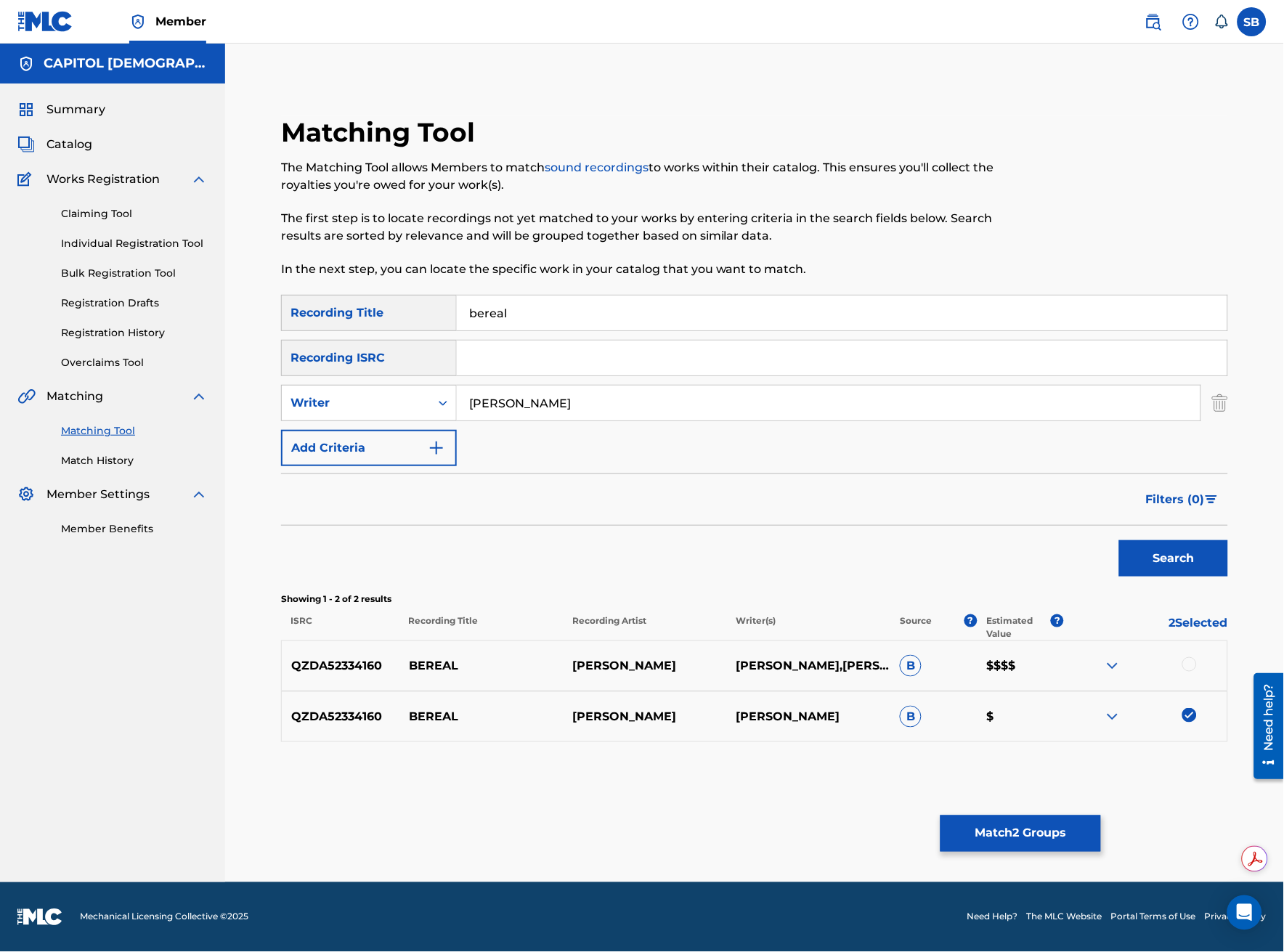 click at bounding box center (1190, 715) 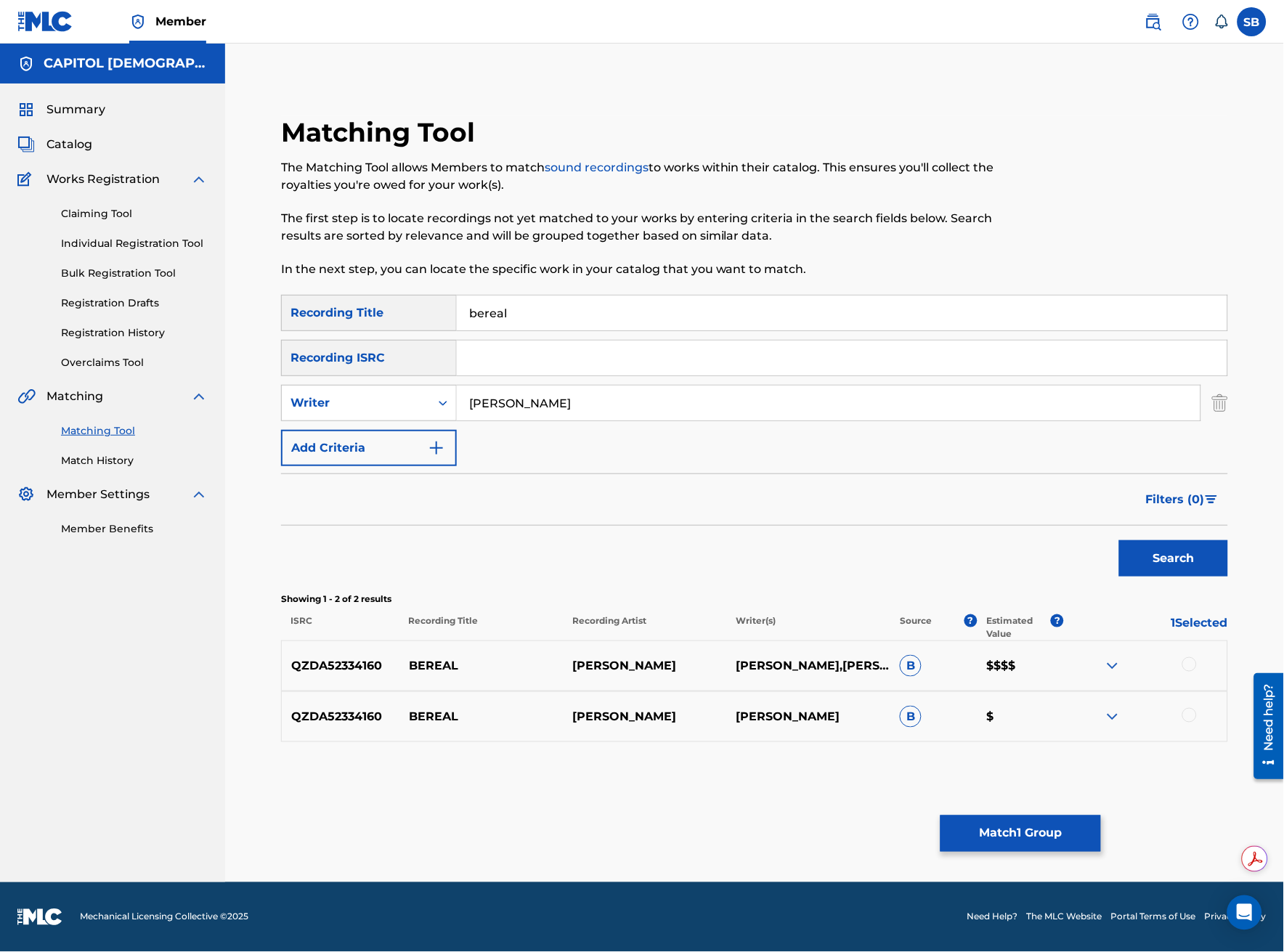 click on "Match  1 Group" at bounding box center [1020, 834] 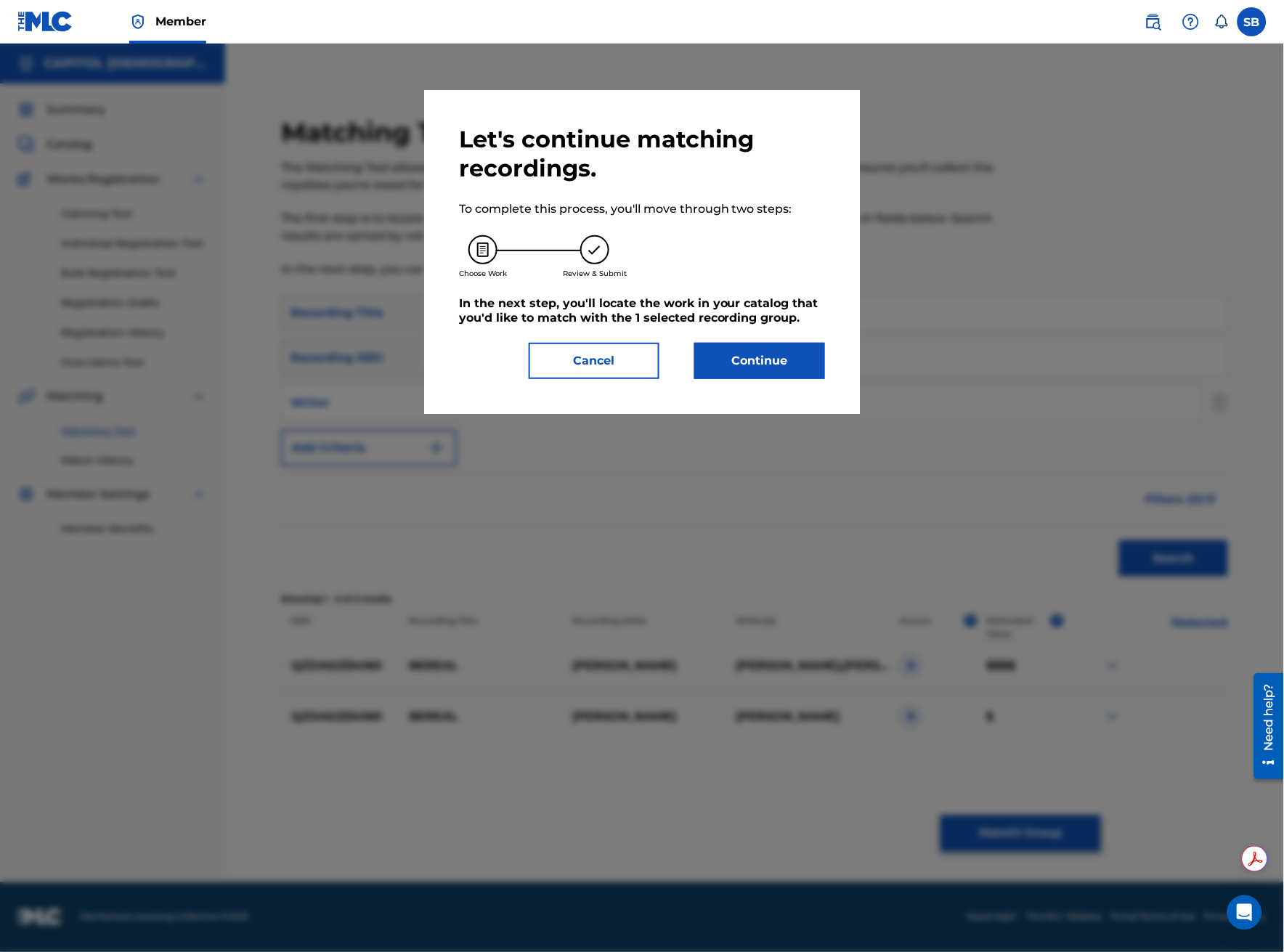 click on "Continue" at bounding box center (760, 361) 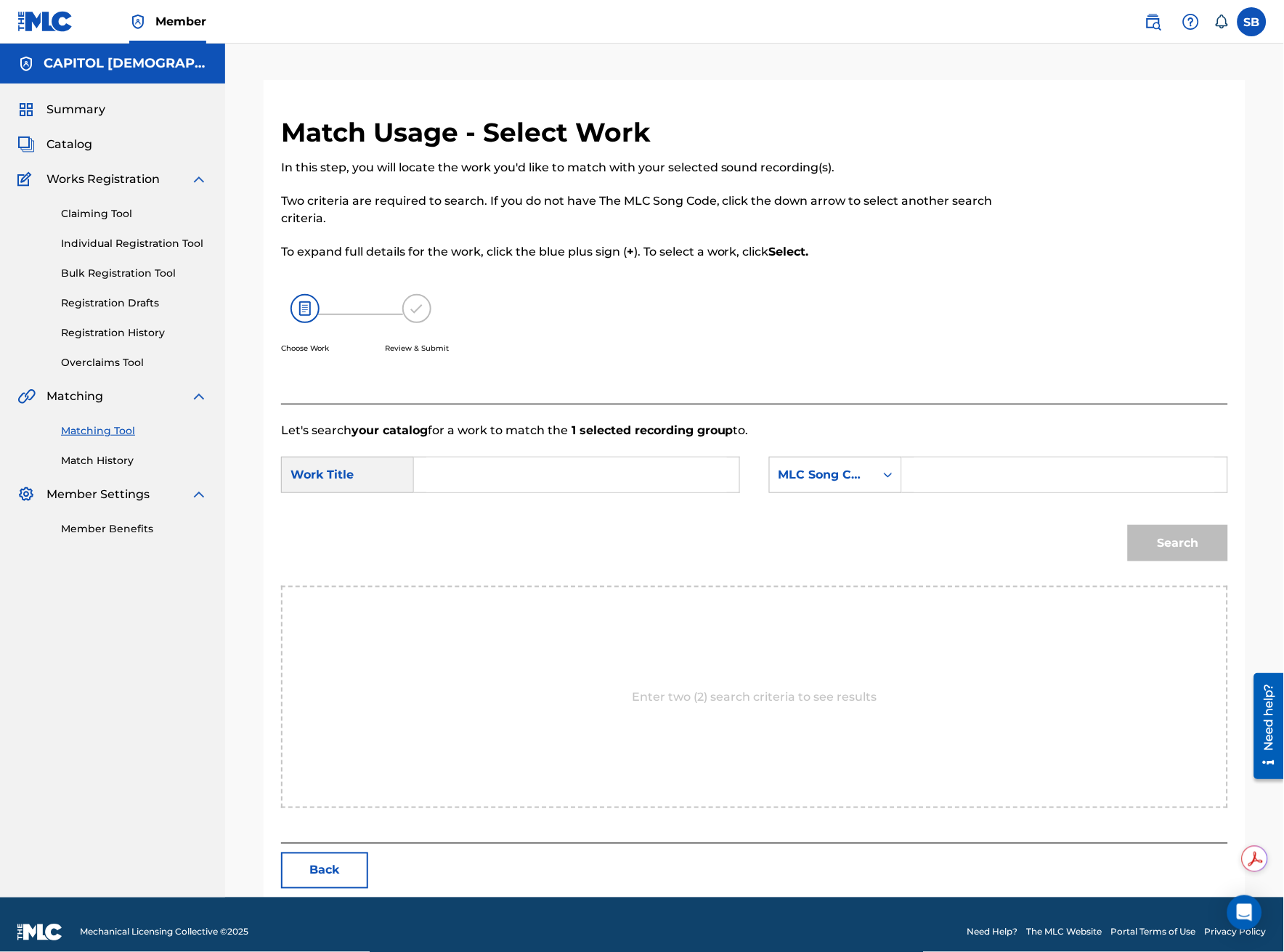 click at bounding box center [577, 475] 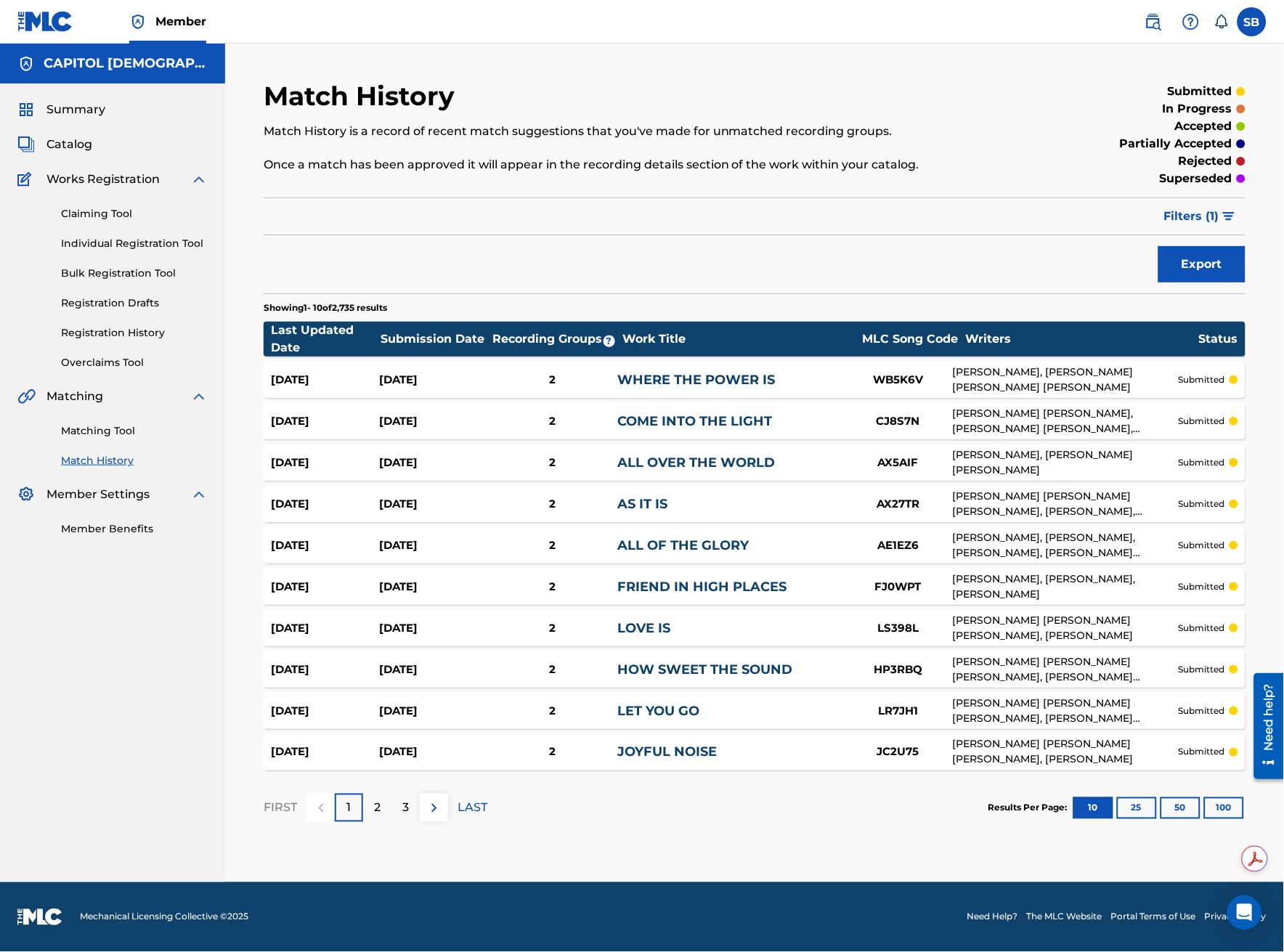 click on "Matching Tool" at bounding box center [134, 431] 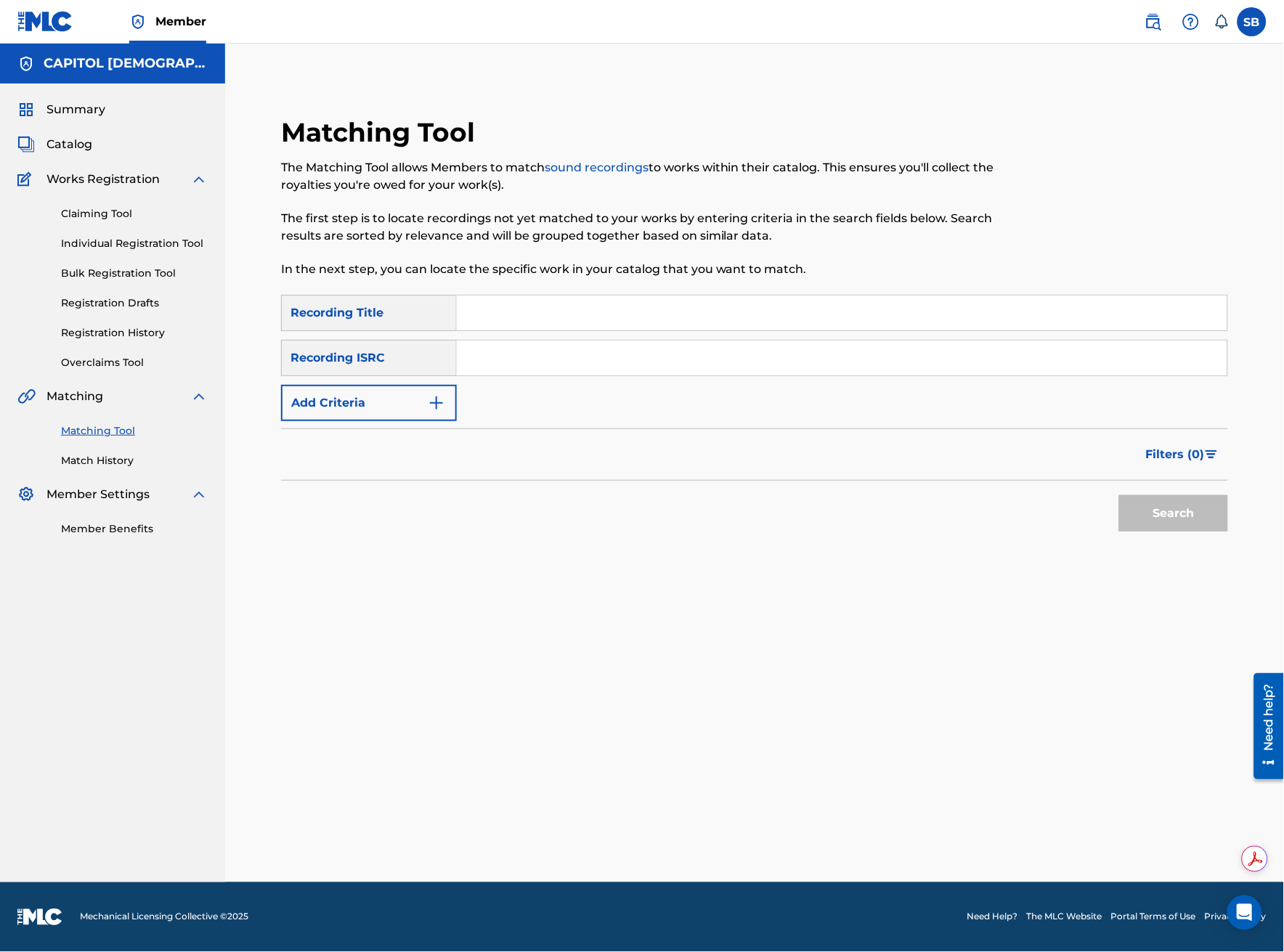 click on "Add Criteria" at bounding box center (369, 403) 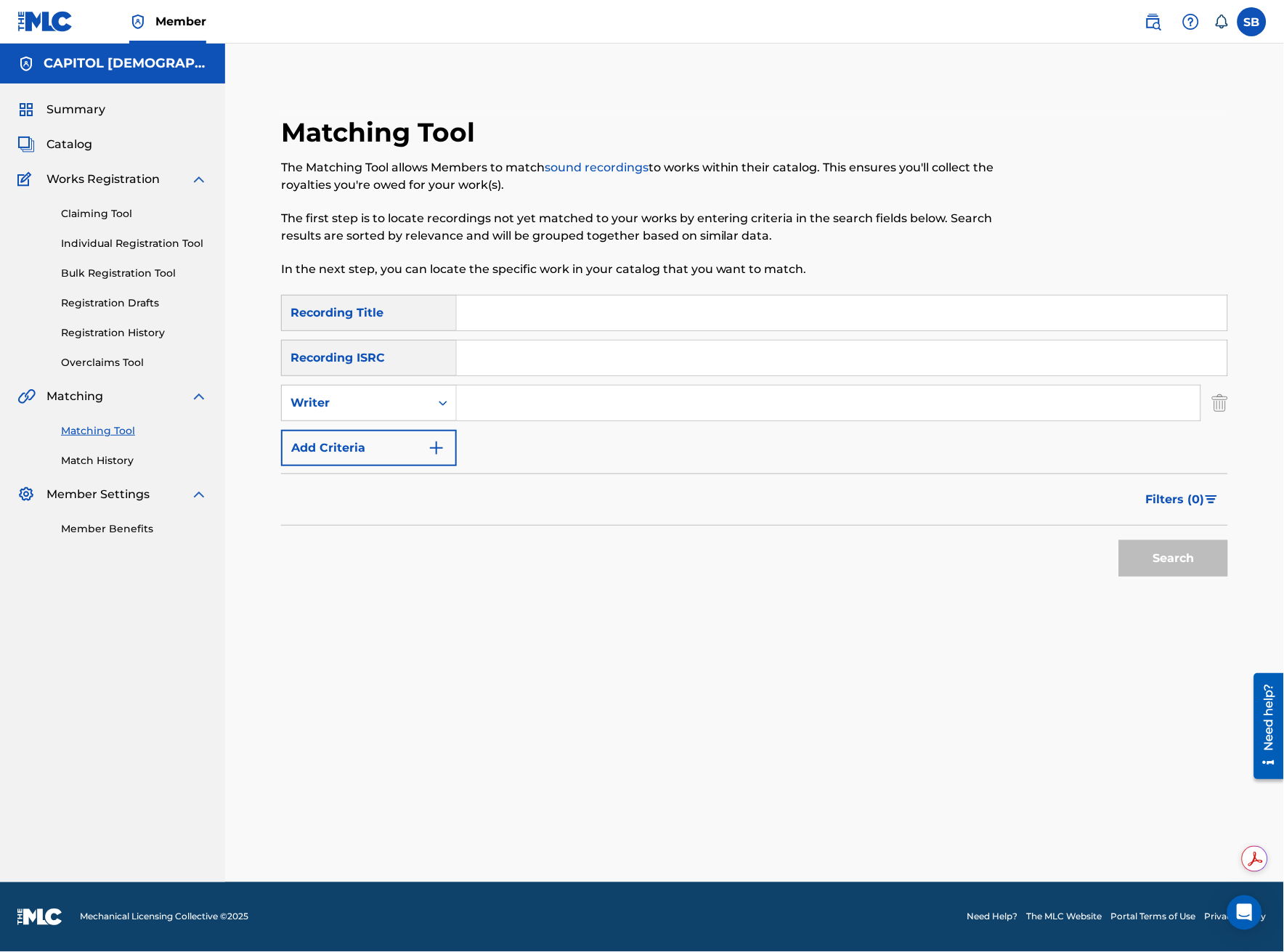 click at bounding box center (829, 403) 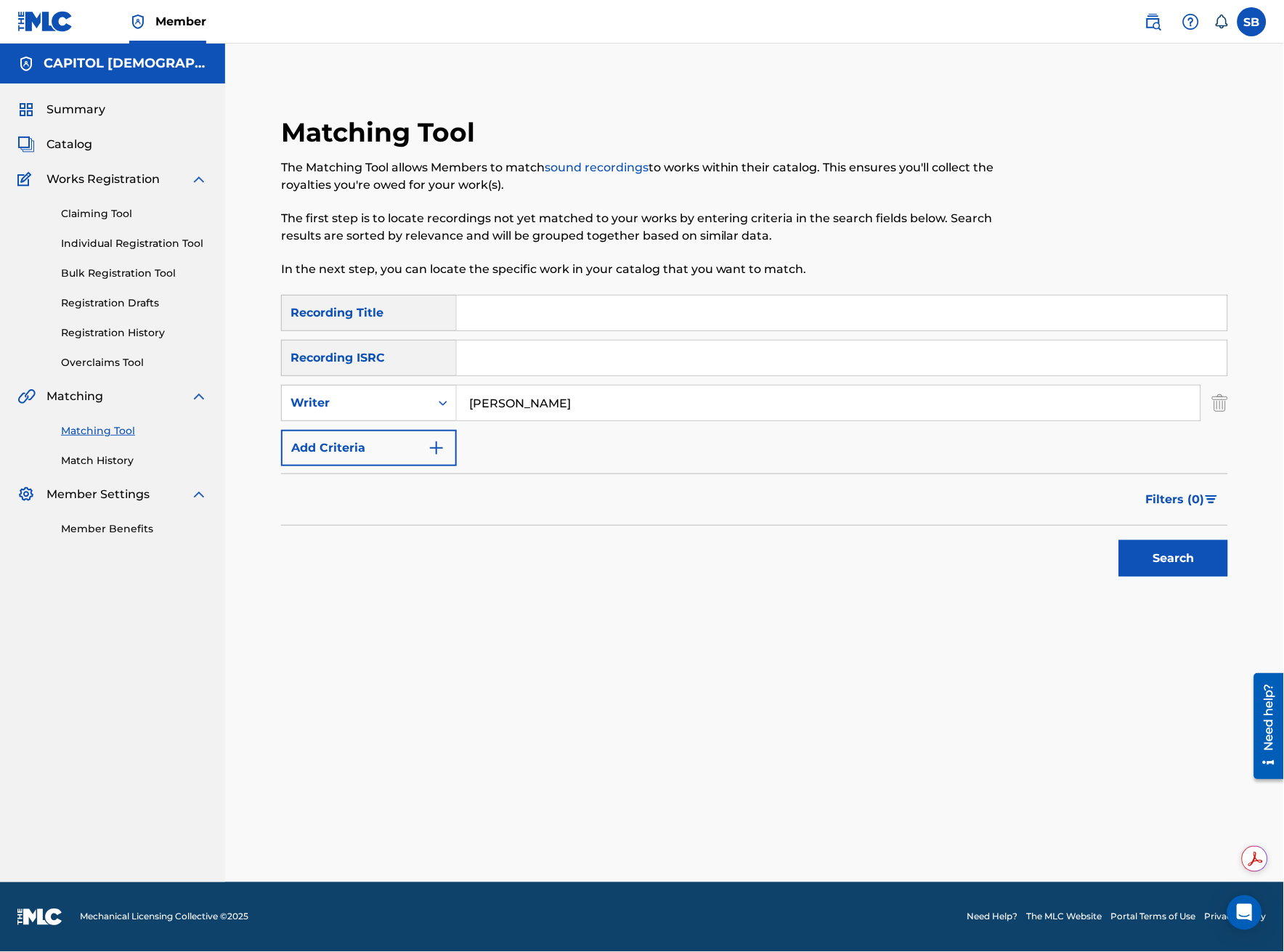click on "Filters ( 0 )" at bounding box center [1175, 500] 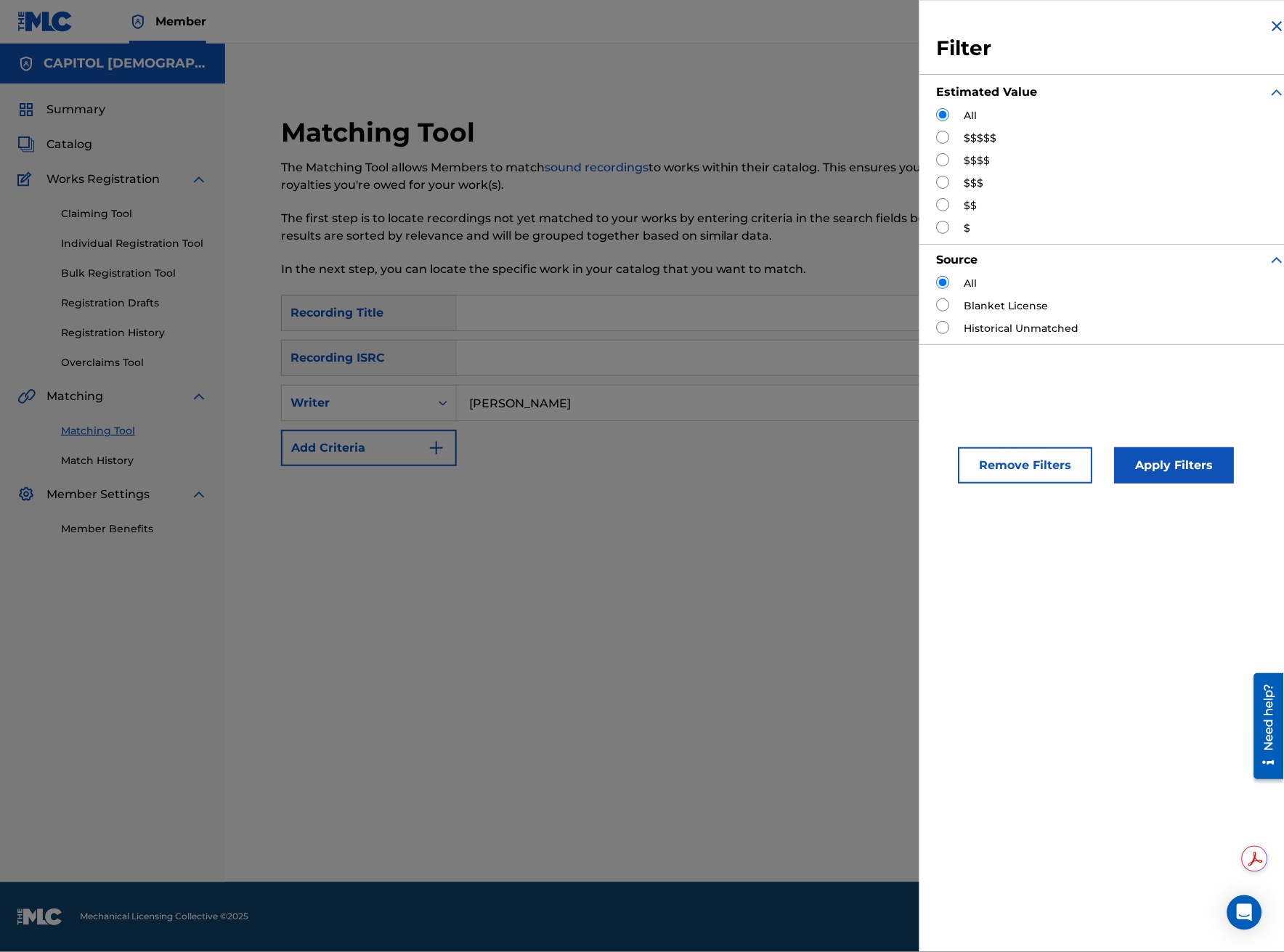 click at bounding box center (943, 160) 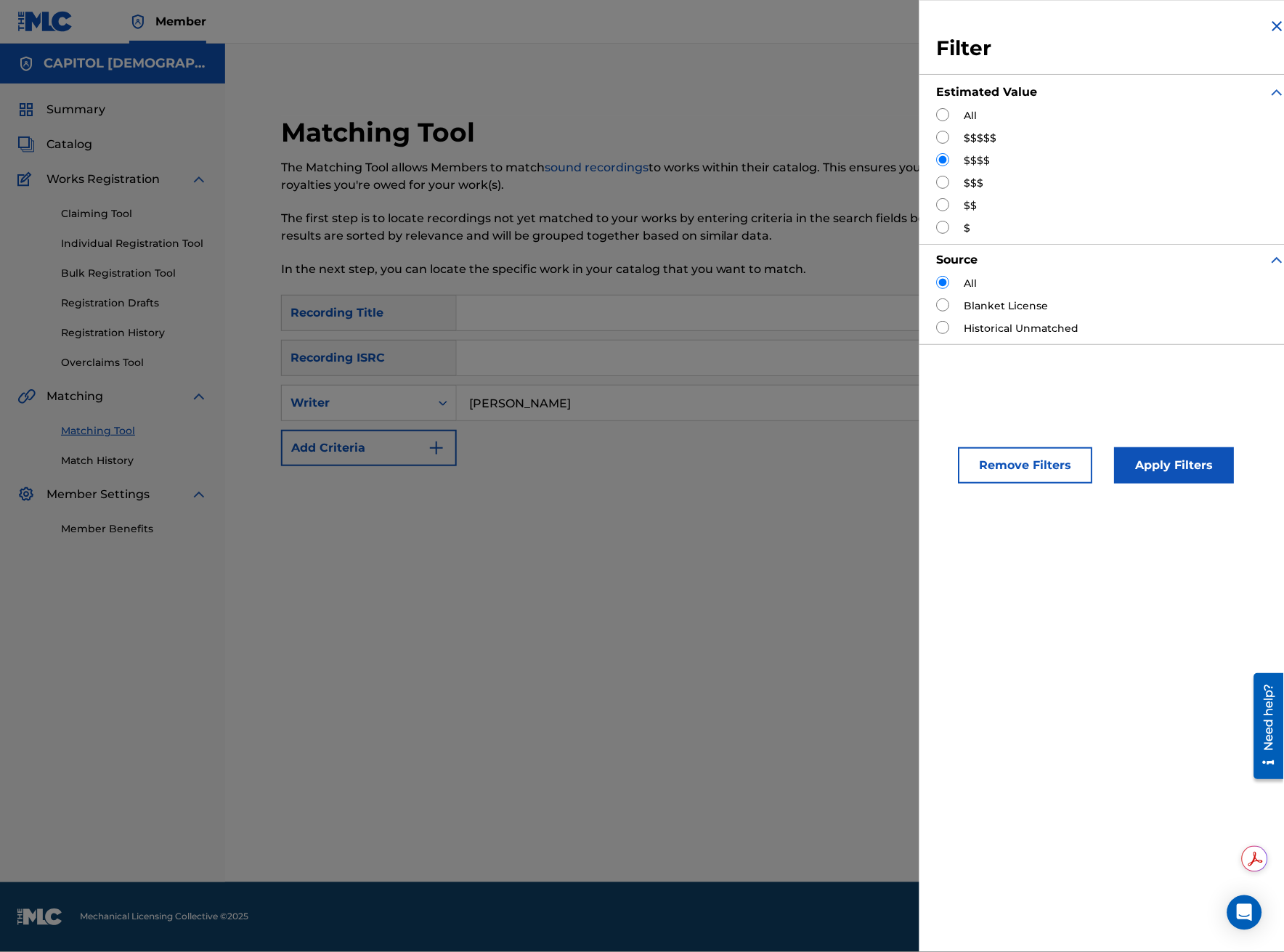 click on "Apply Filters" at bounding box center [1174, 465] 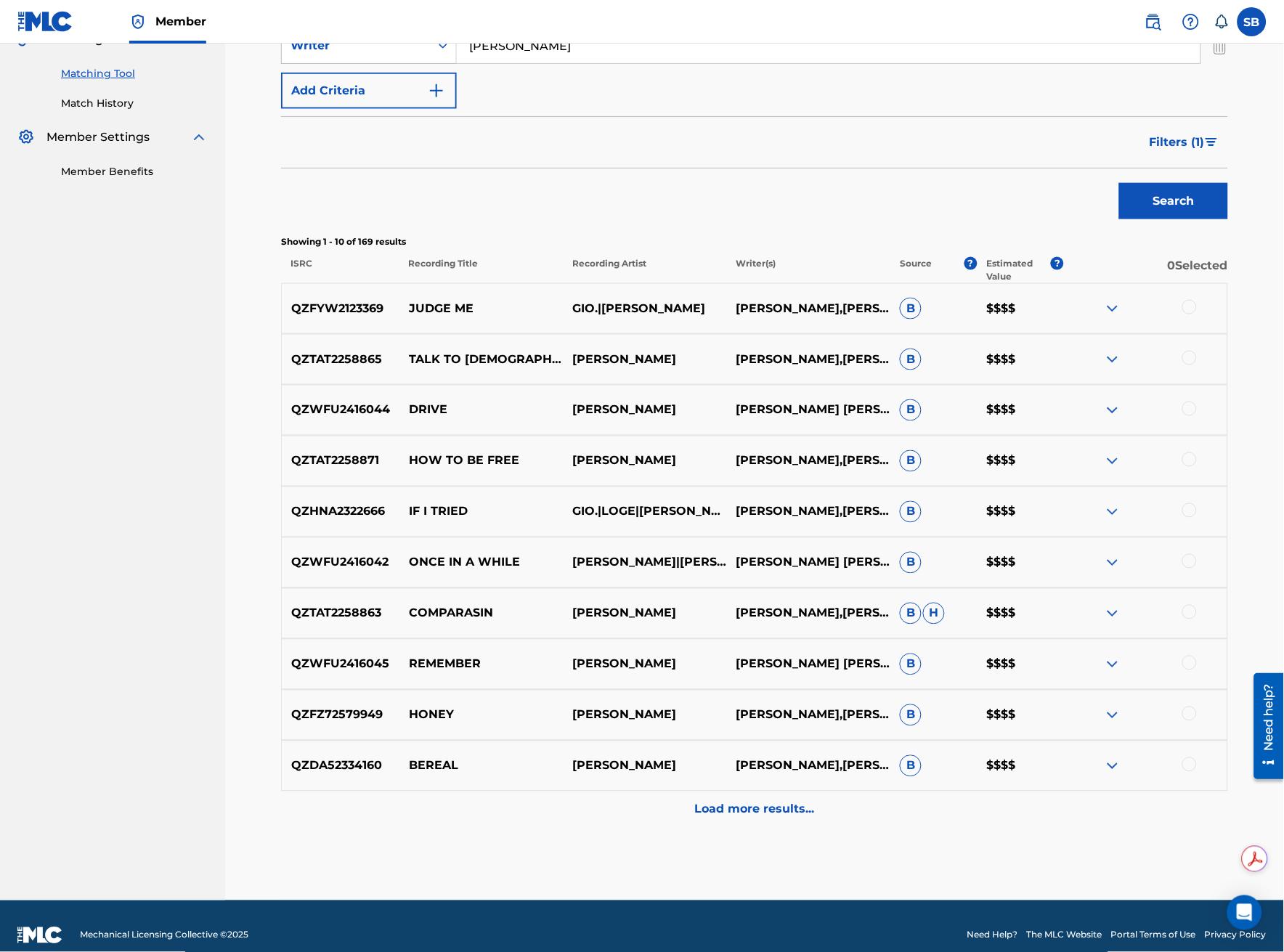 scroll, scrollTop: 375, scrollLeft: 0, axis: vertical 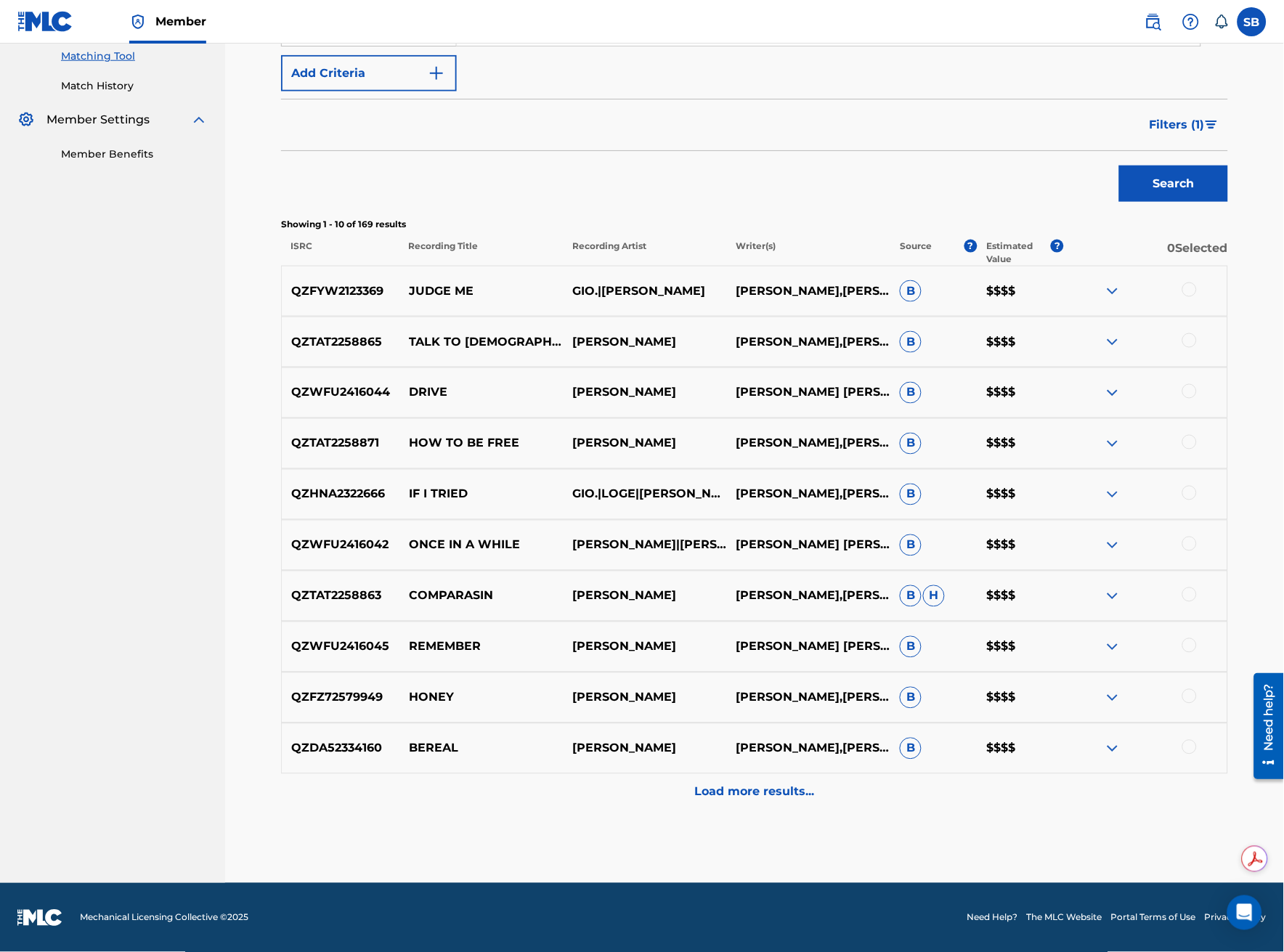 click on "Load more results..." at bounding box center [755, 792] 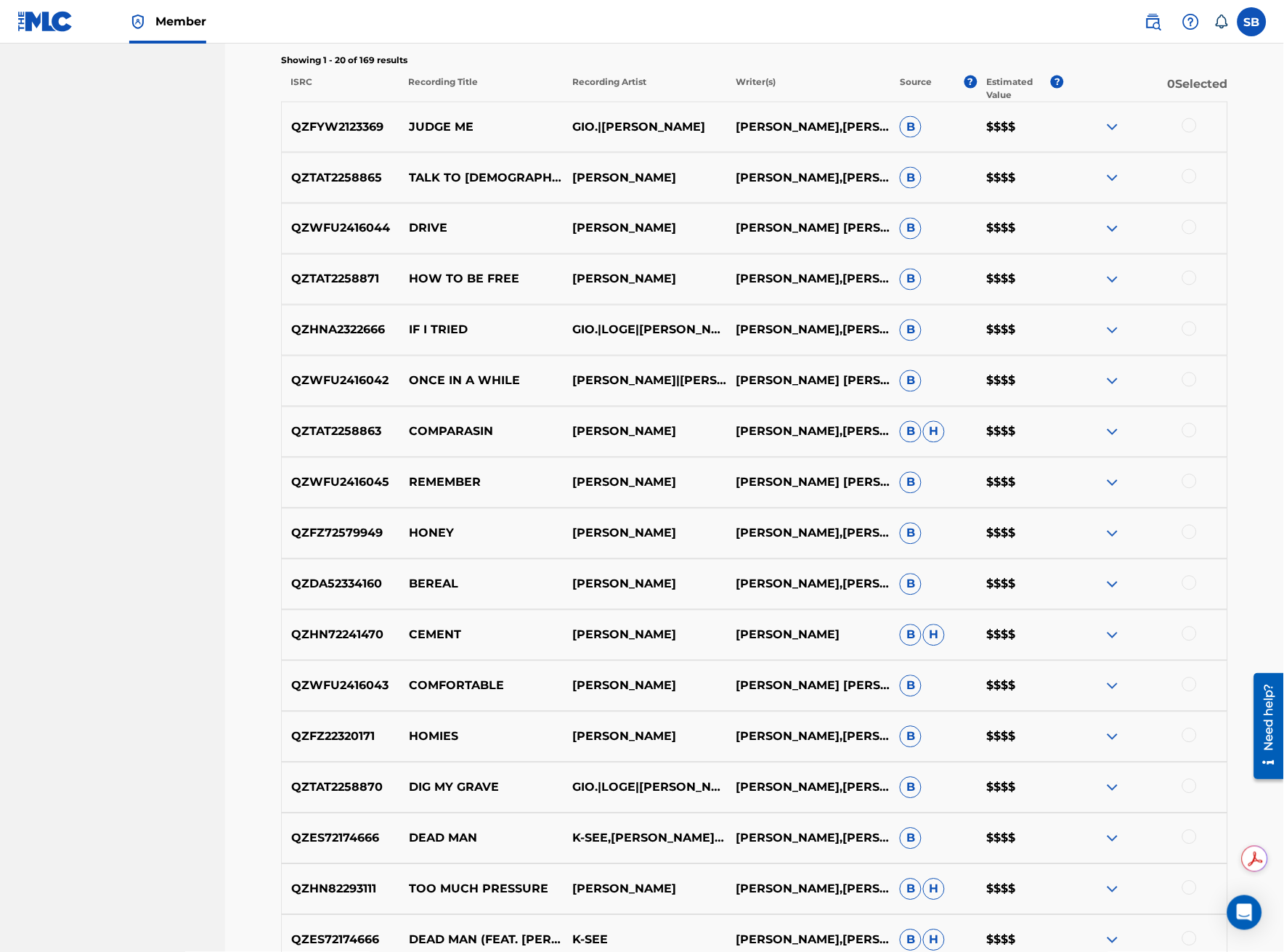 scroll, scrollTop: 564, scrollLeft: 0, axis: vertical 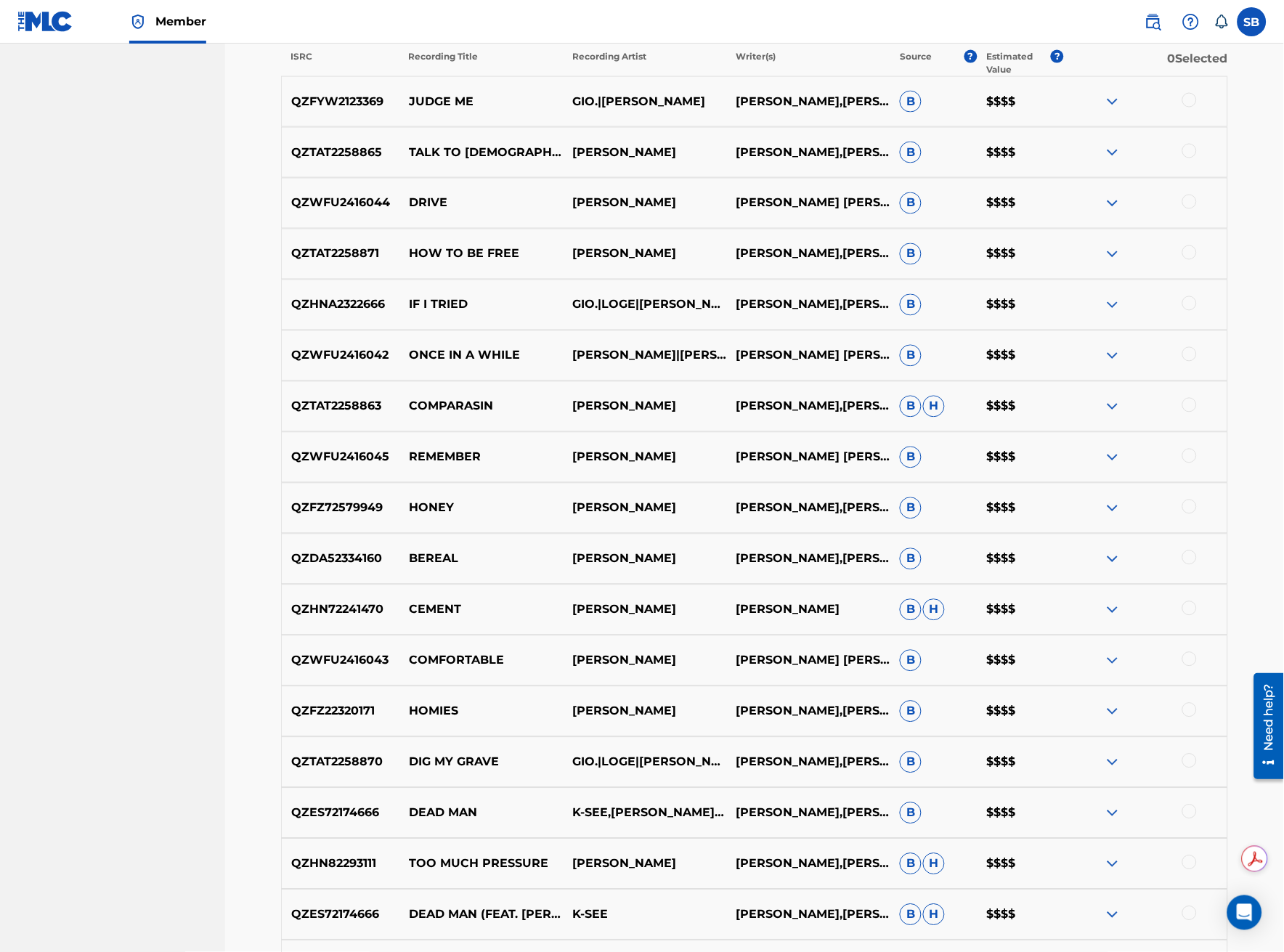 click at bounding box center (1190, 609) 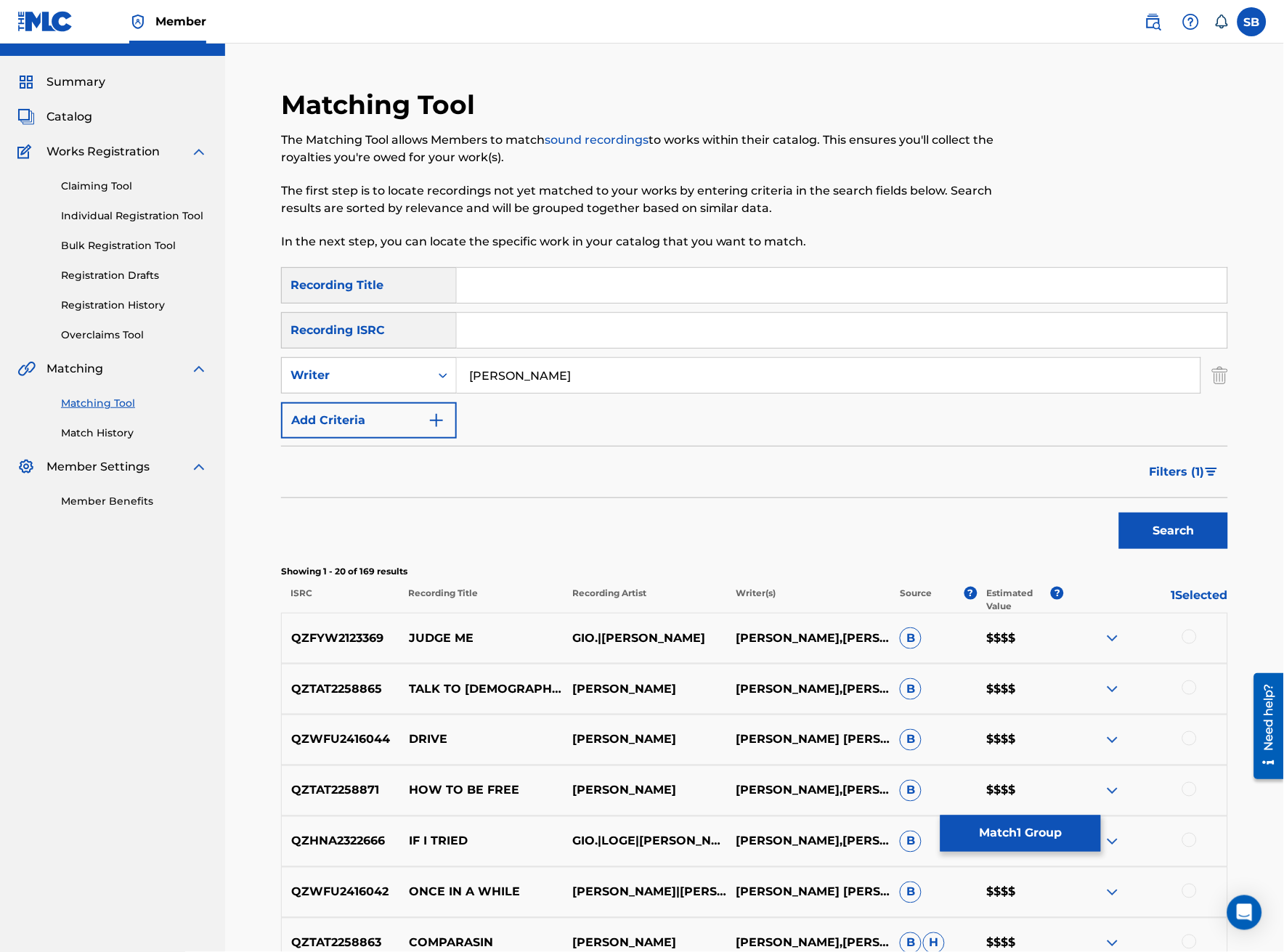 scroll, scrollTop: 0, scrollLeft: 0, axis: both 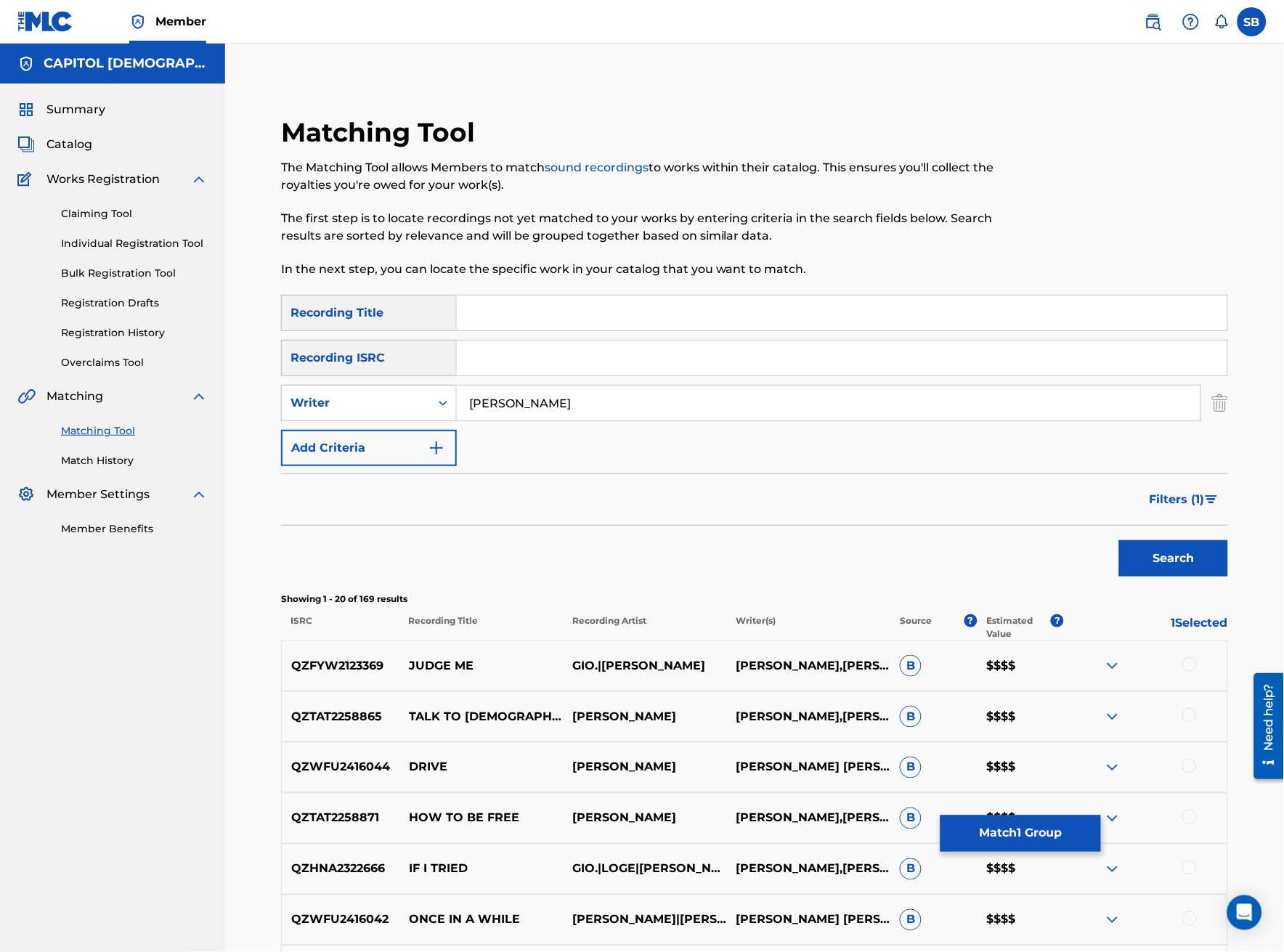 click at bounding box center [842, 313] 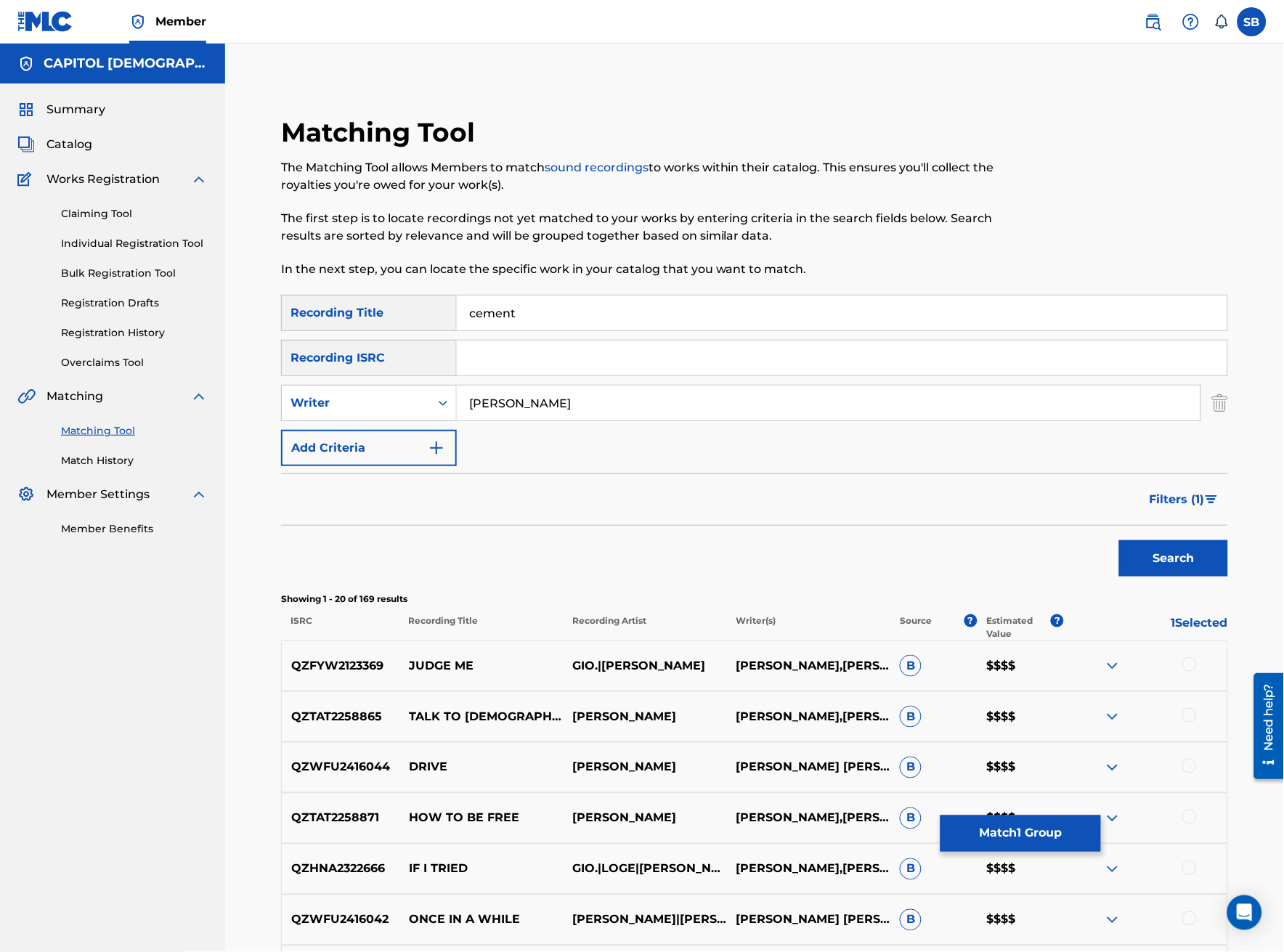 type on "cement" 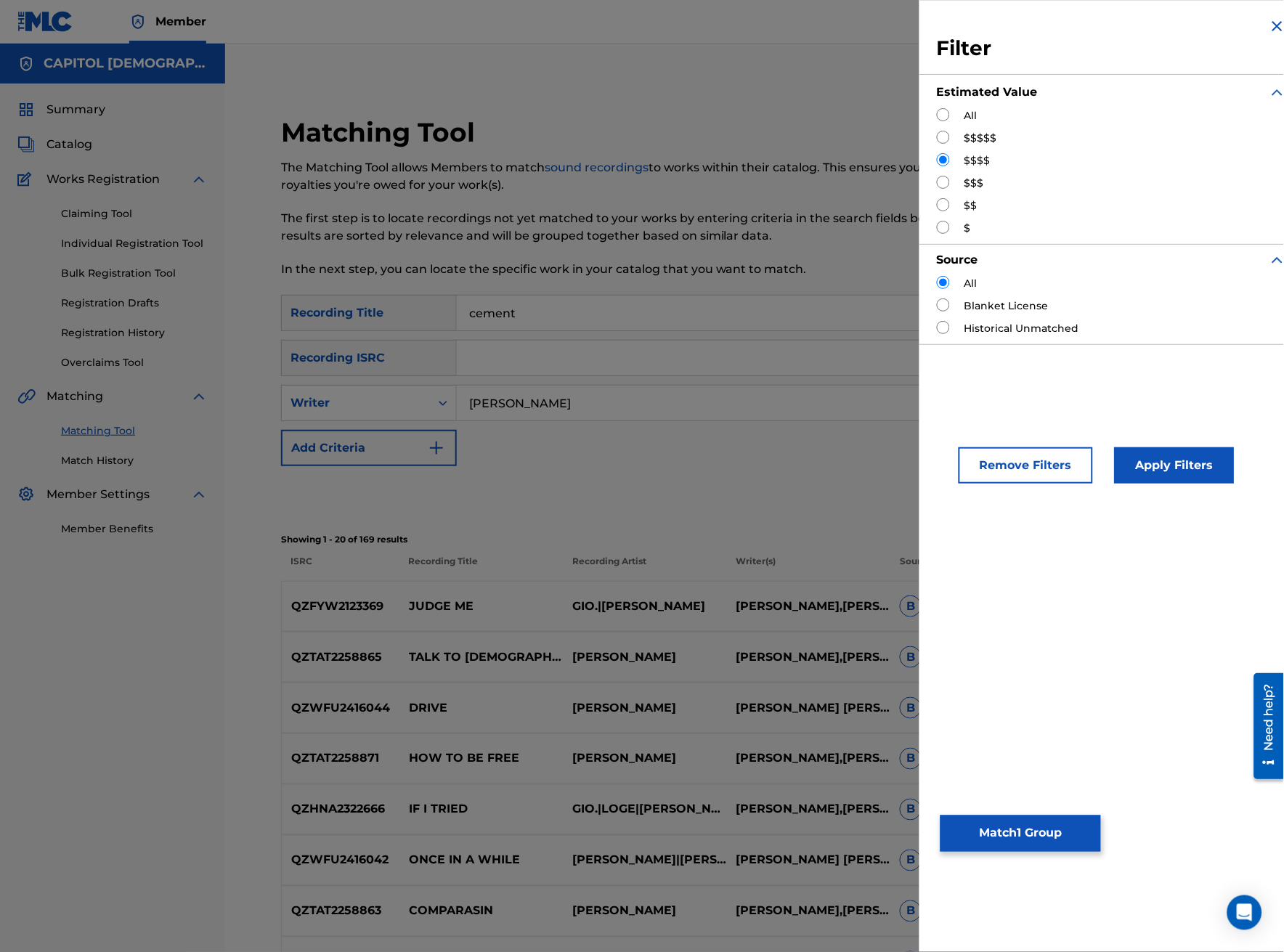 click at bounding box center (943, 115) 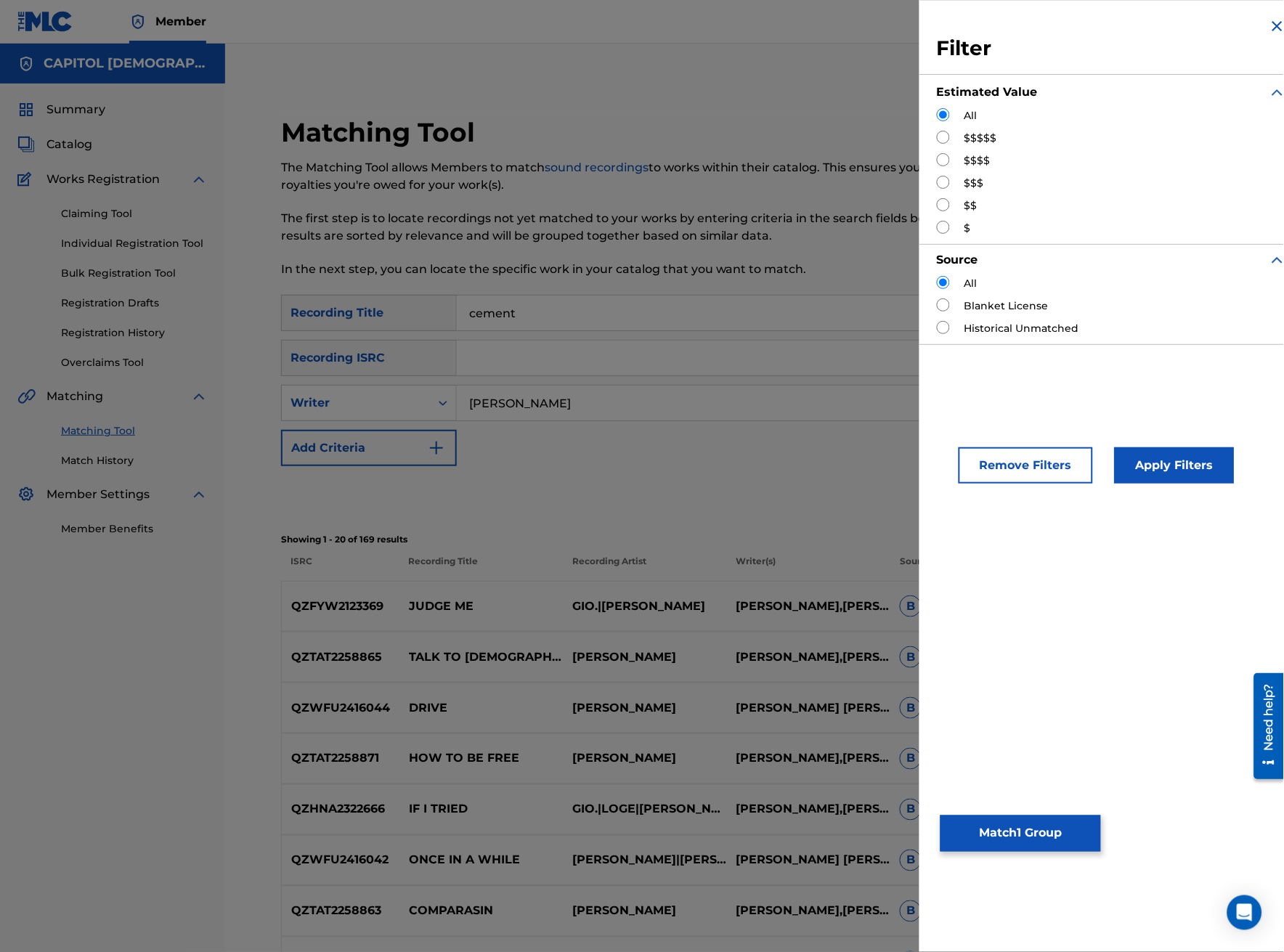 click on "Apply Filters" at bounding box center [1174, 465] 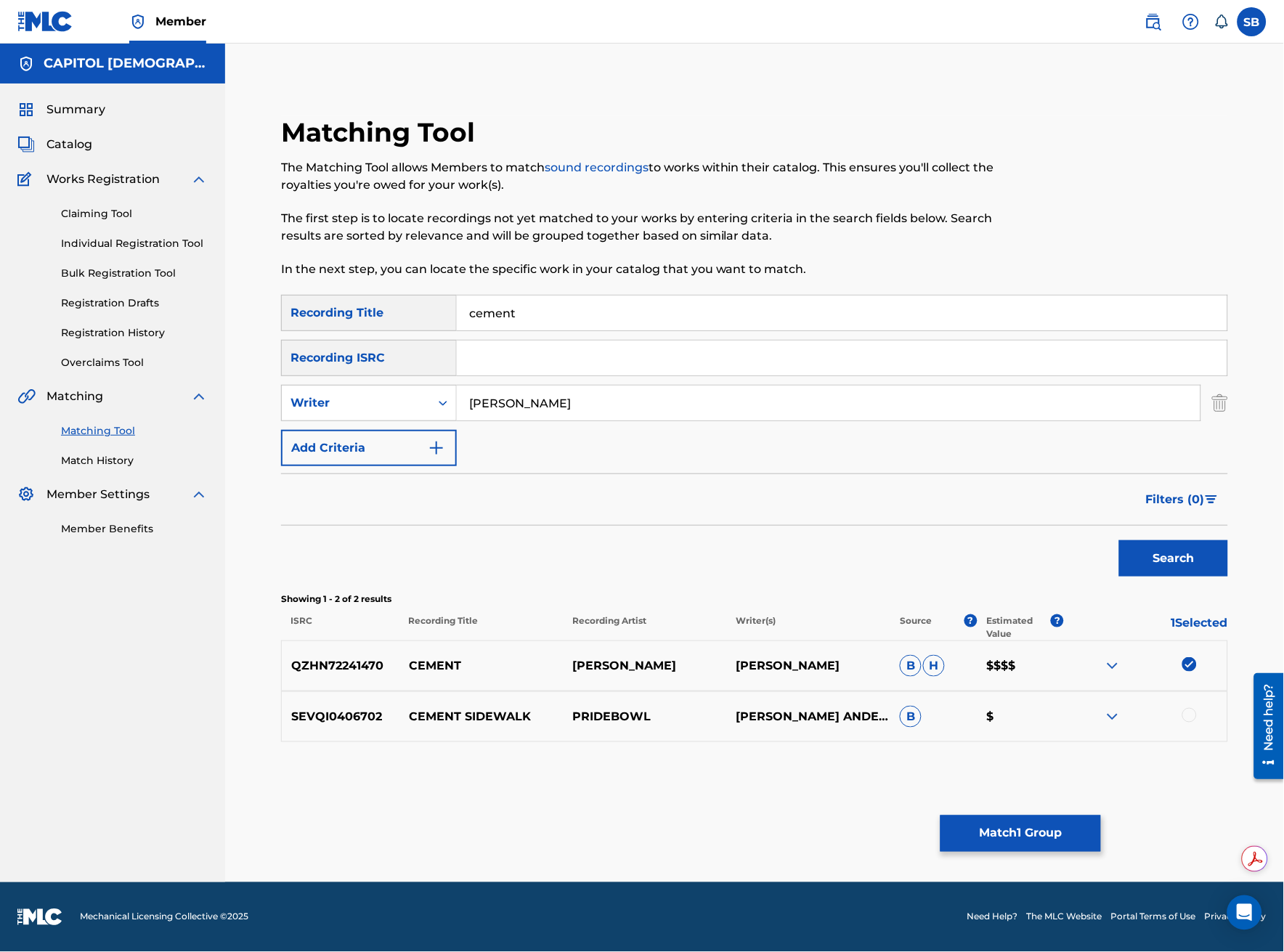click on "Match  1 Group" at bounding box center (1020, 834) 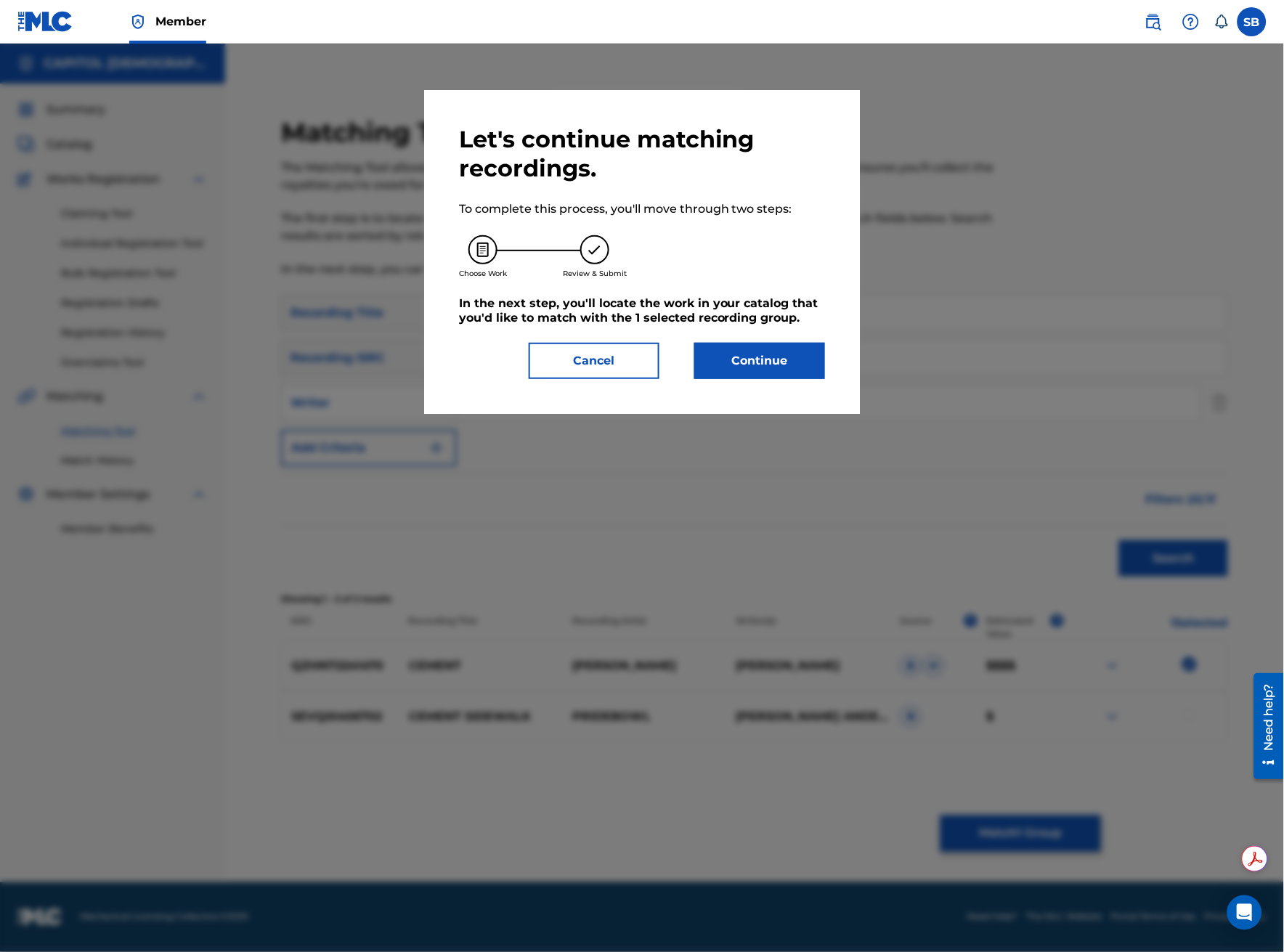 click on "Continue" at bounding box center (760, 361) 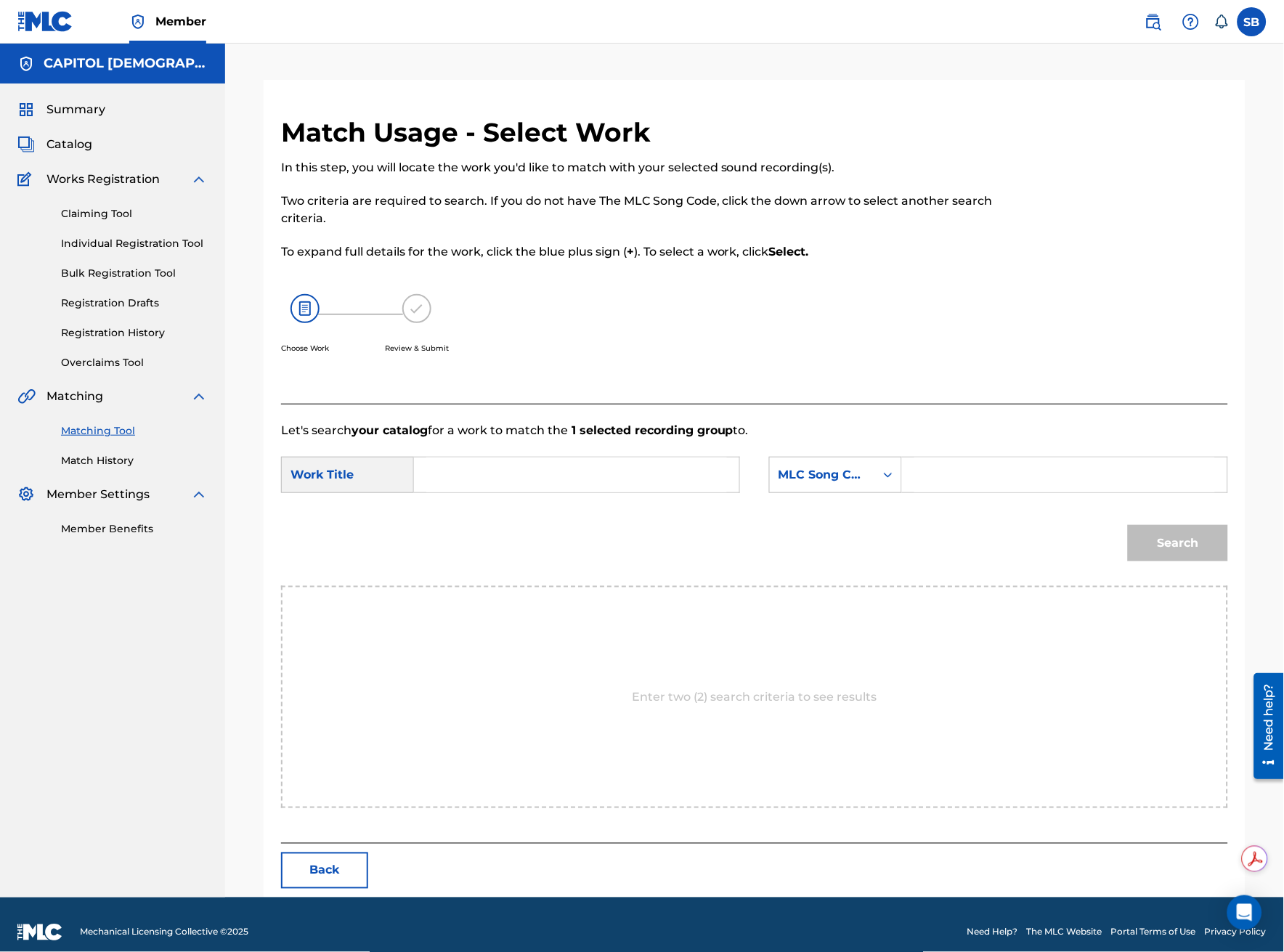click at bounding box center (577, 475) 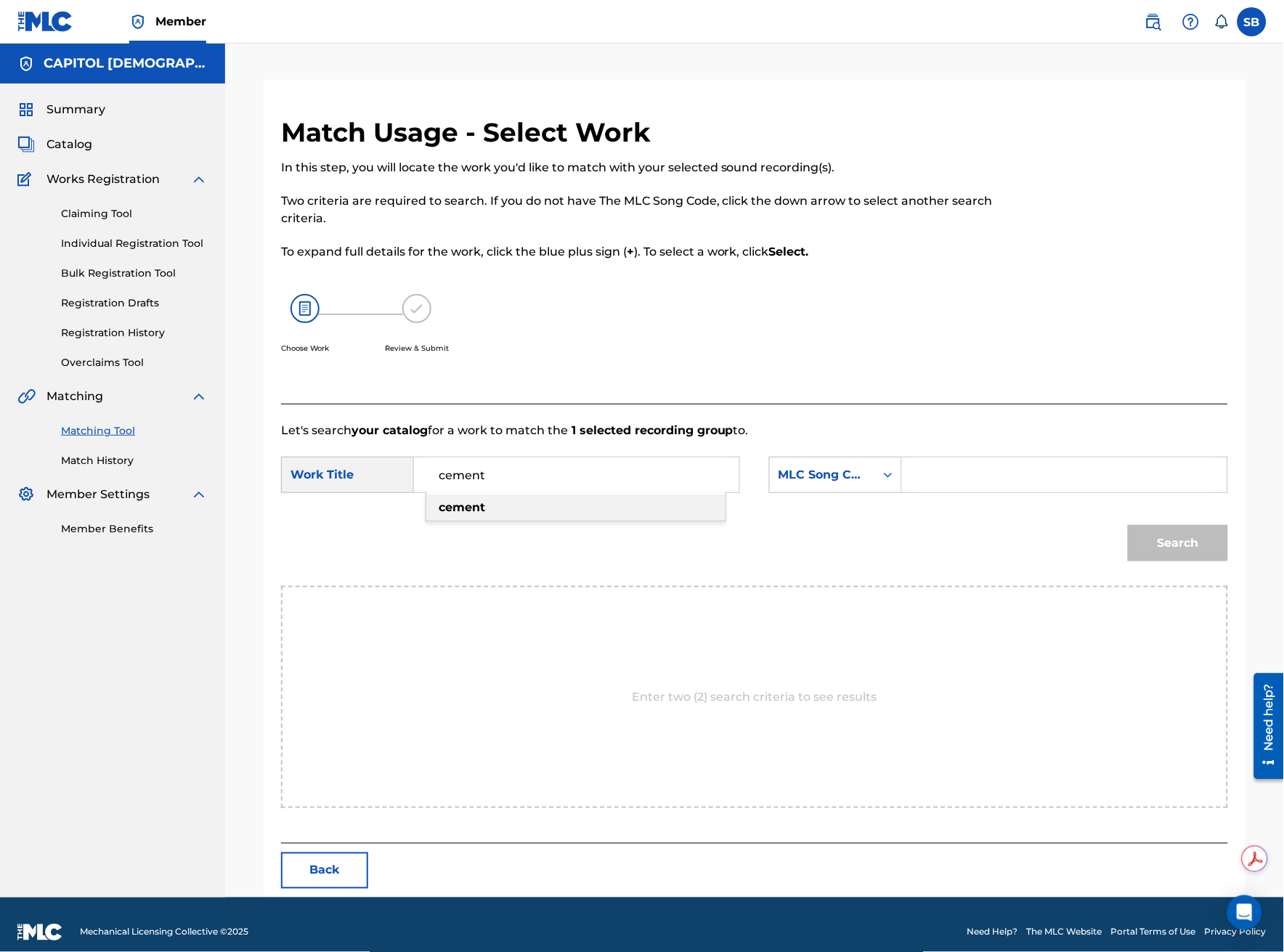 type on "cement" 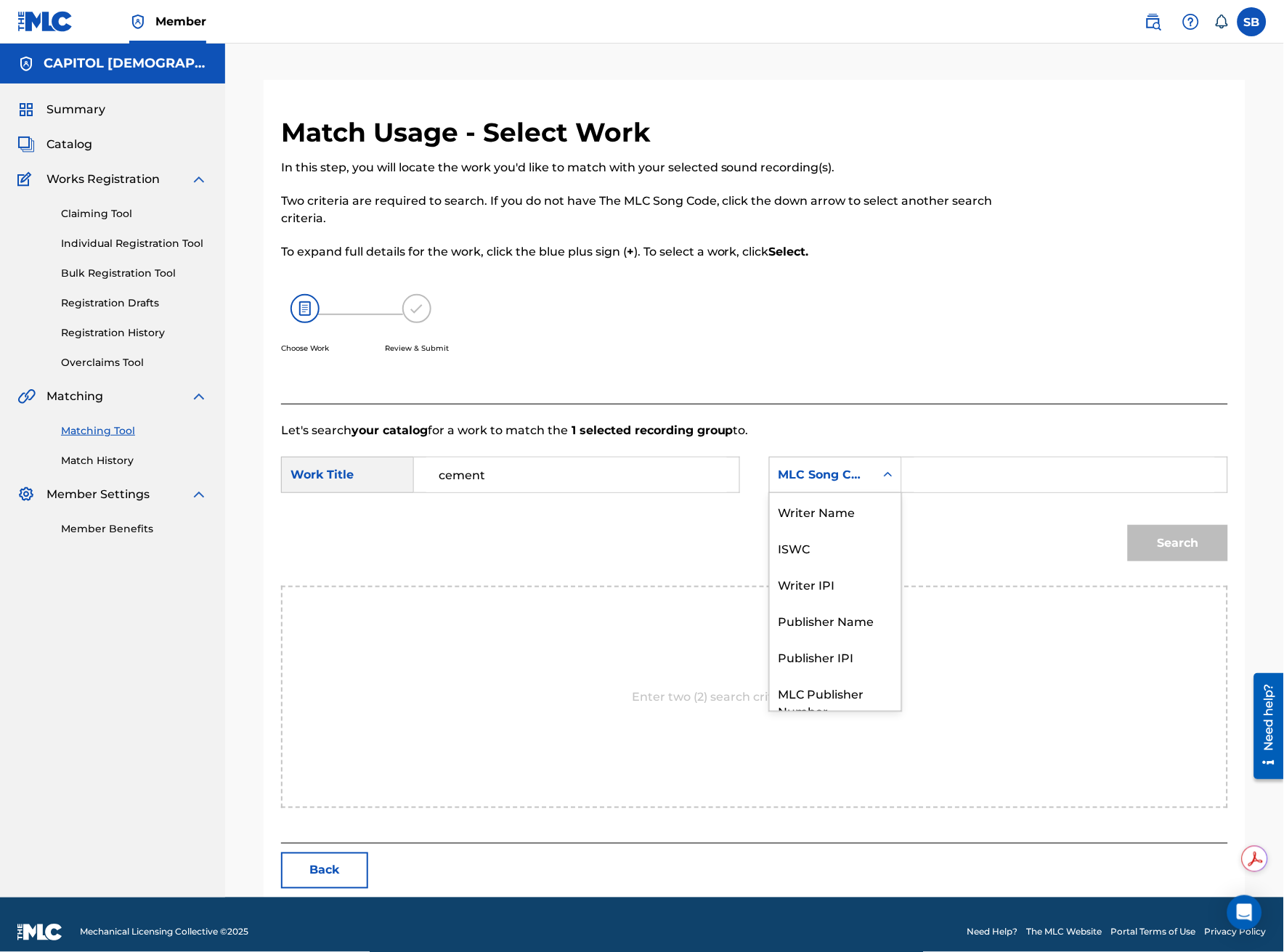 click on "MLC Song Code" at bounding box center [822, 475] 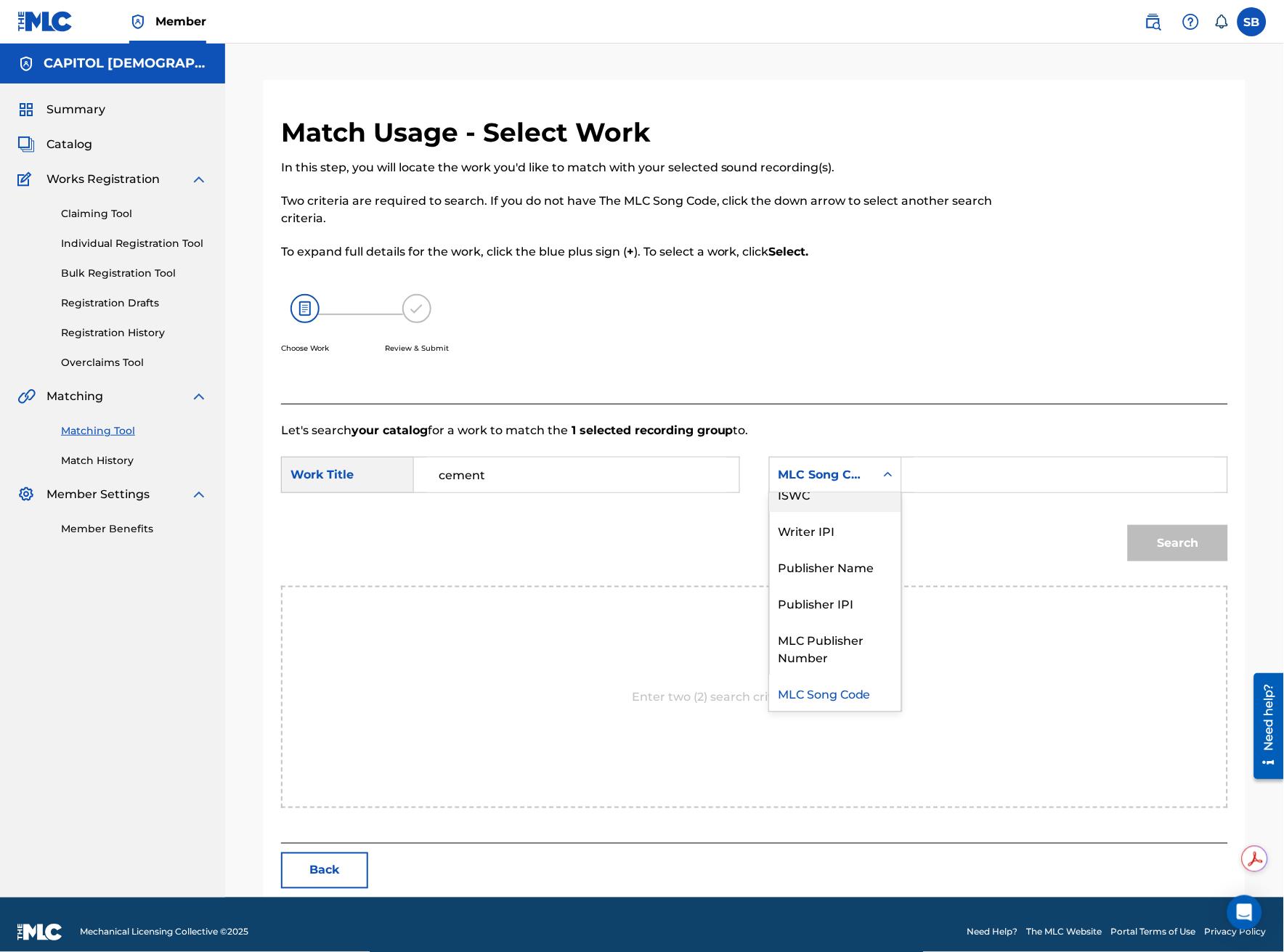 scroll, scrollTop: 0, scrollLeft: 0, axis: both 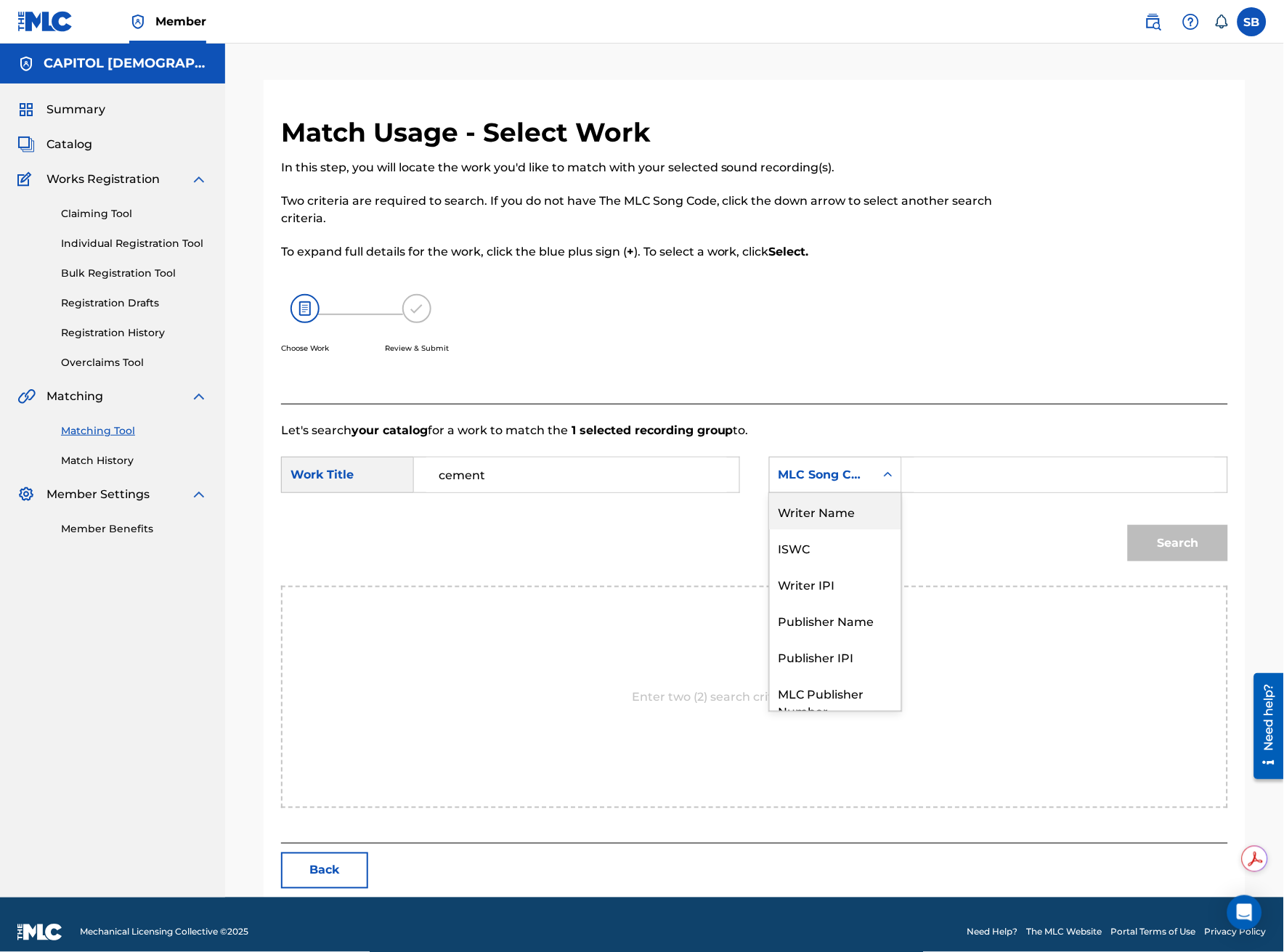 click on "Writer Name" at bounding box center (835, 511) 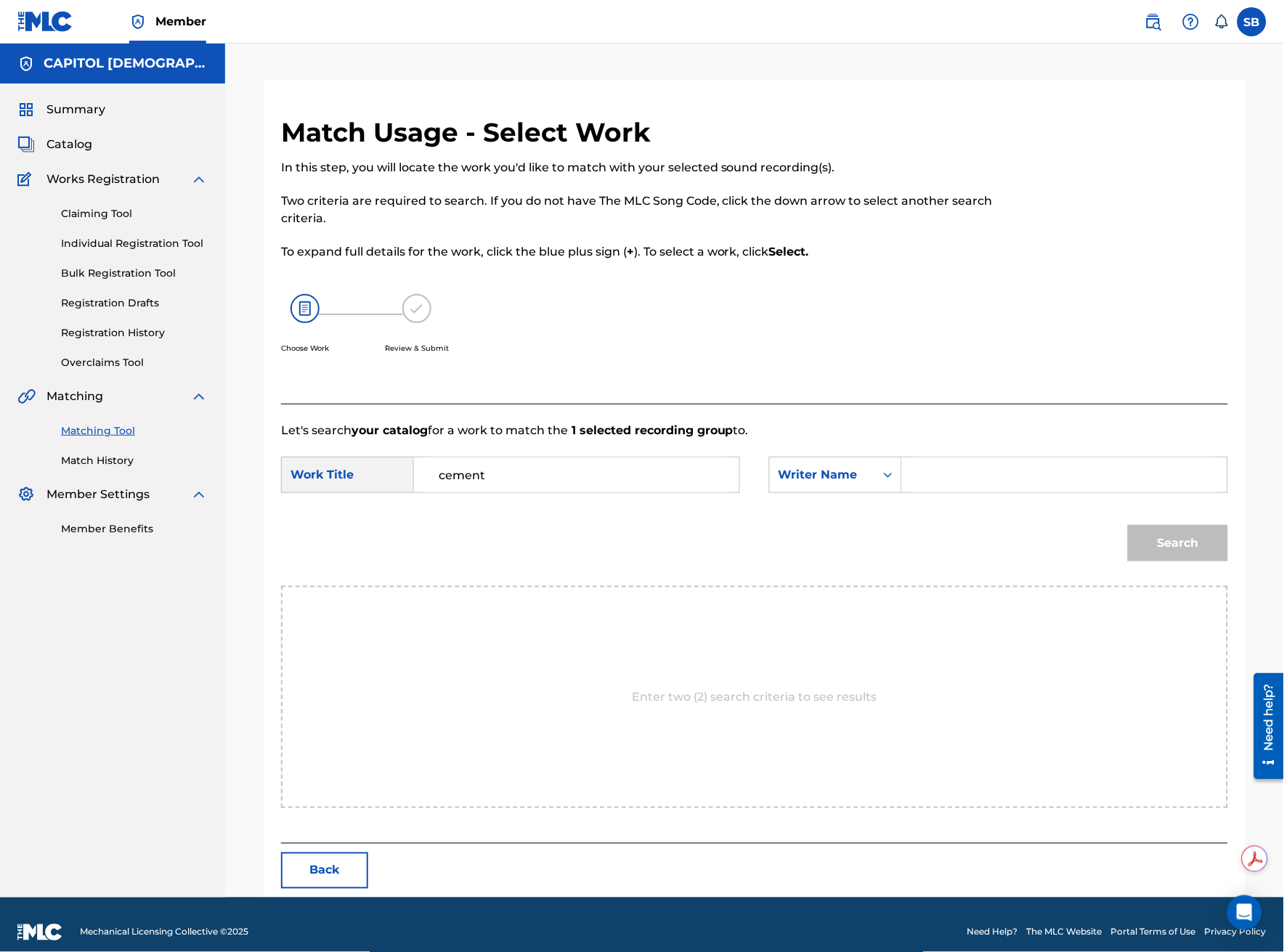 click at bounding box center [1065, 475] 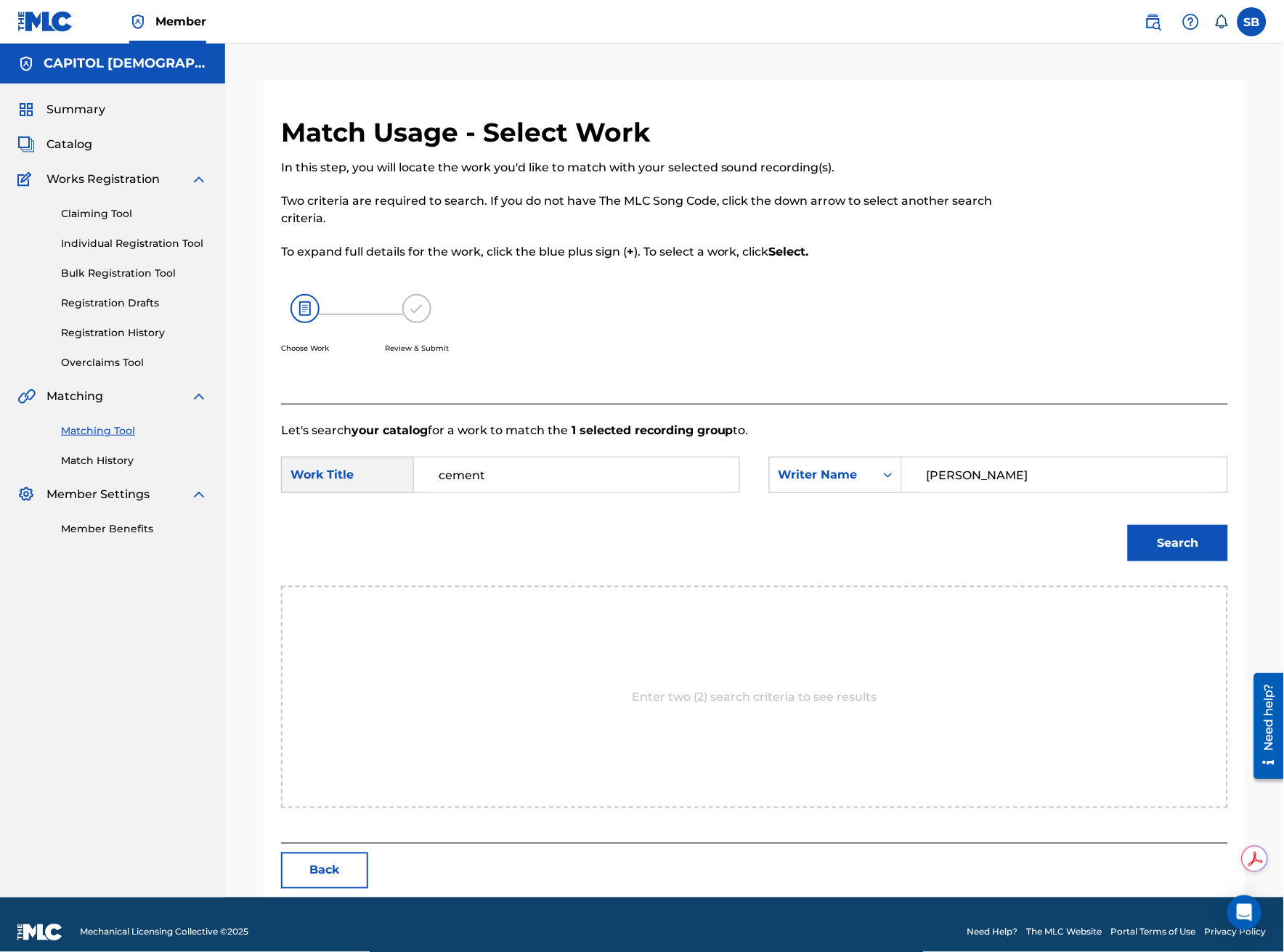 click on "Search" at bounding box center [1178, 543] 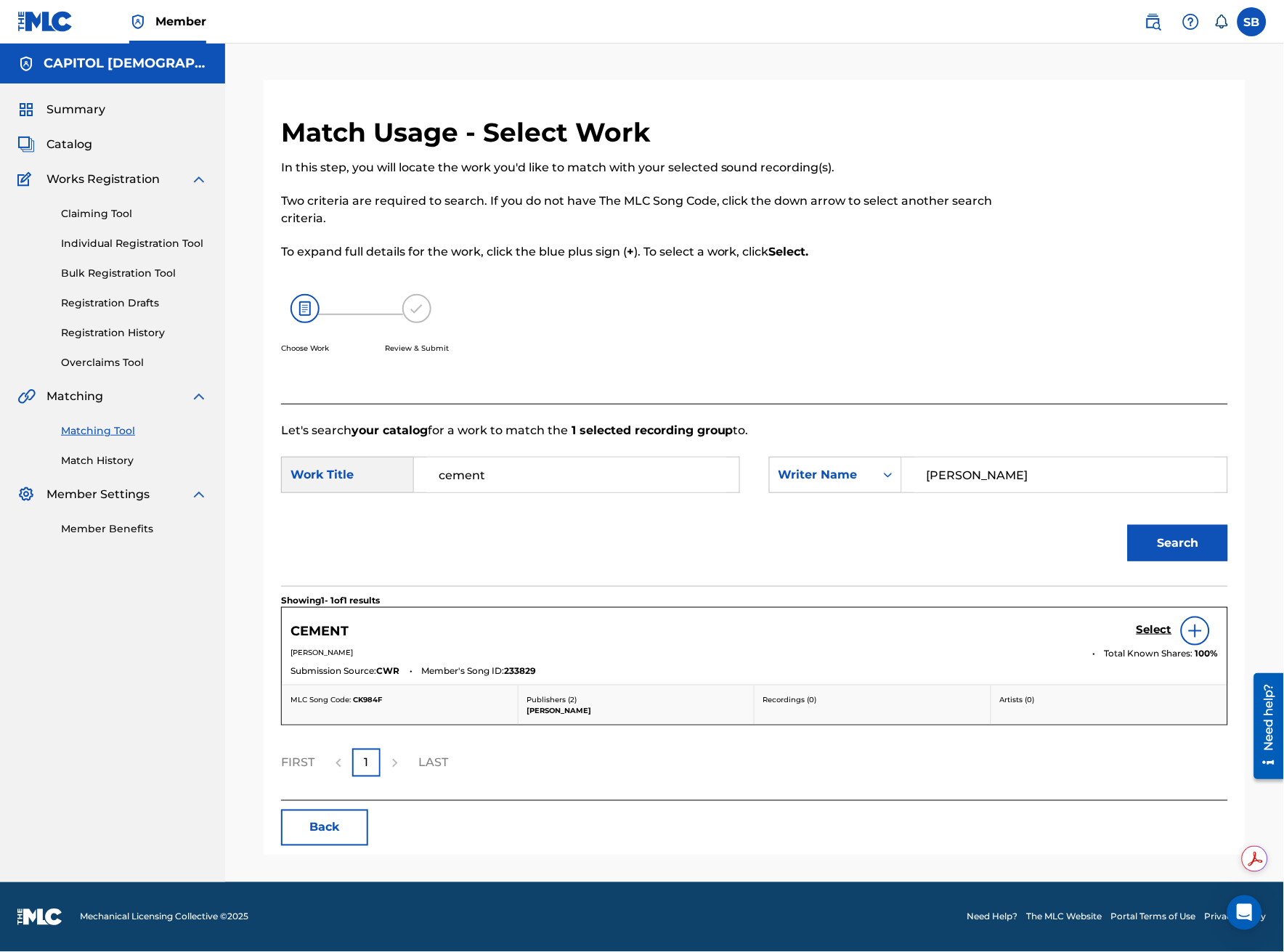 click at bounding box center (1195, 631) 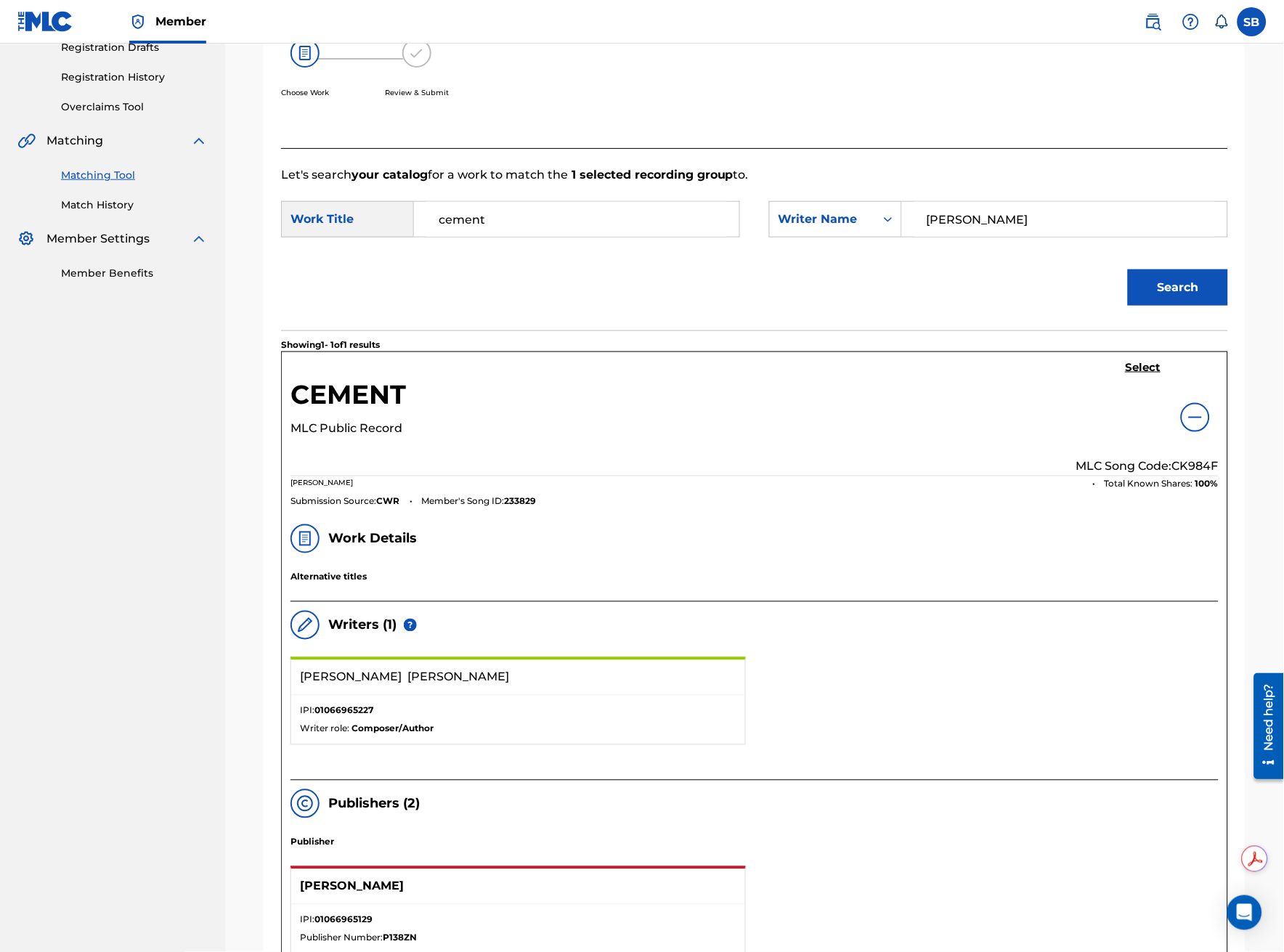 scroll, scrollTop: 242, scrollLeft: 0, axis: vertical 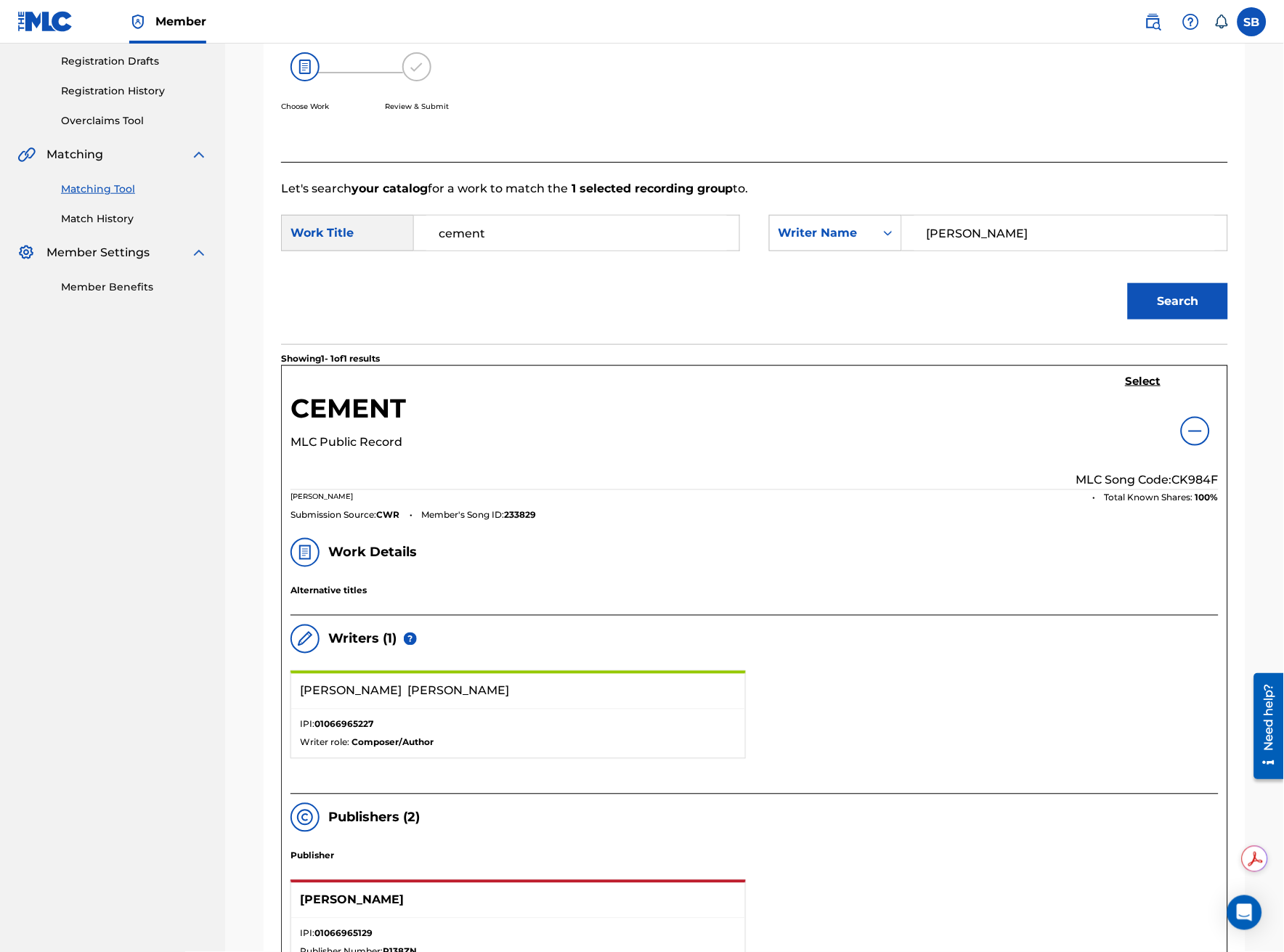 click on "Select" at bounding box center [1143, 381] 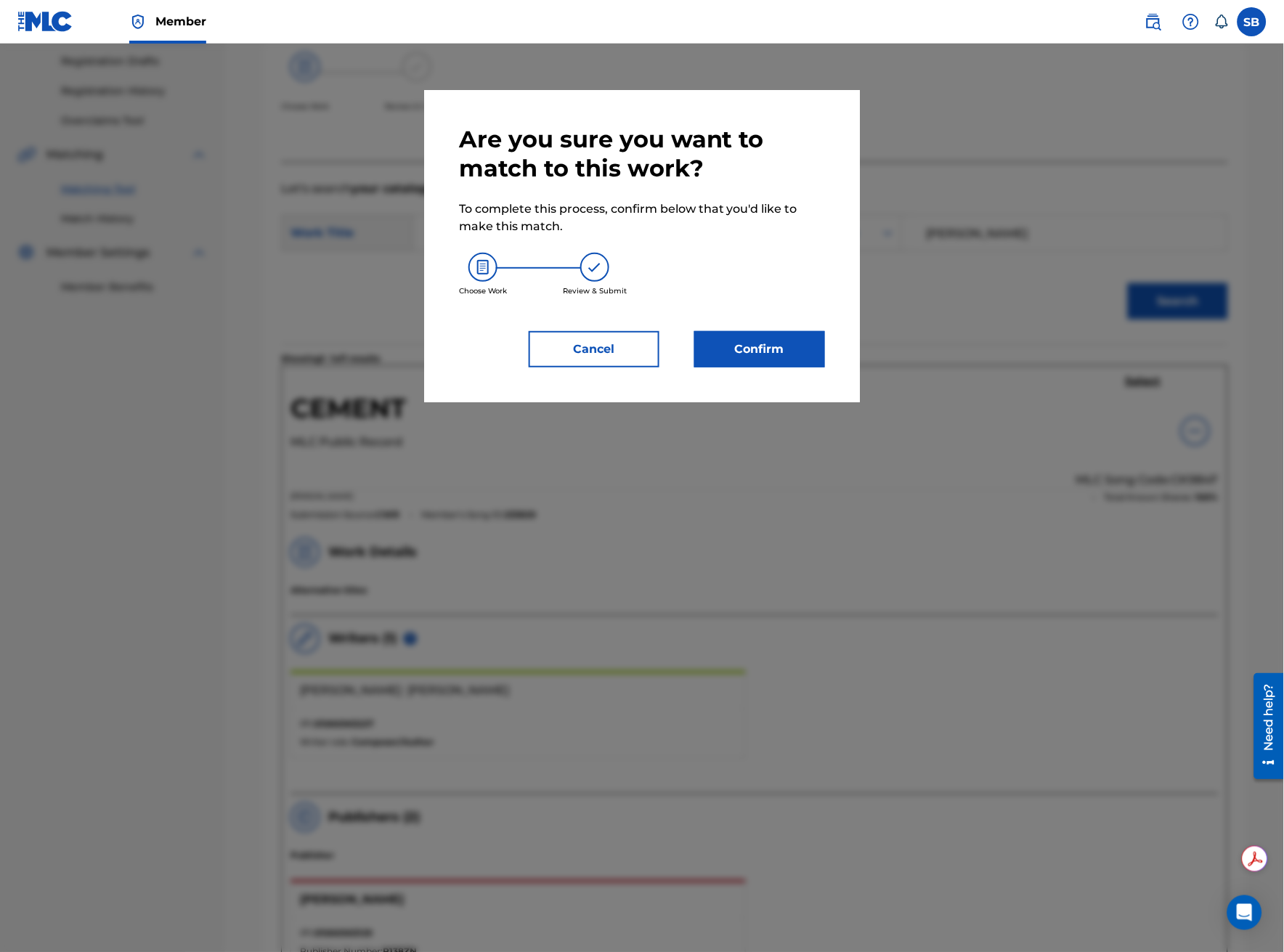 click on "Confirm" at bounding box center [760, 349] 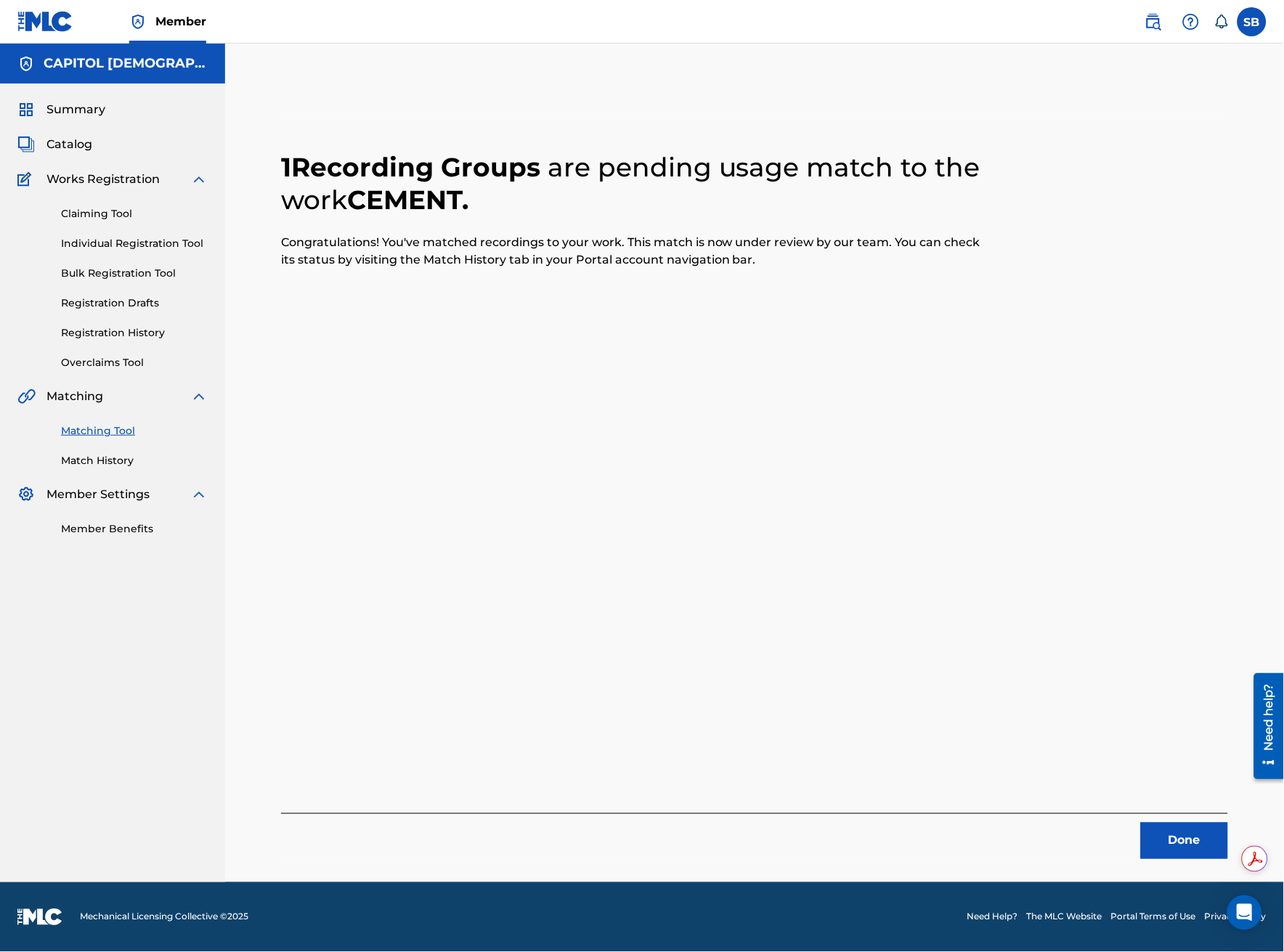 click on "Done" at bounding box center [1185, 841] 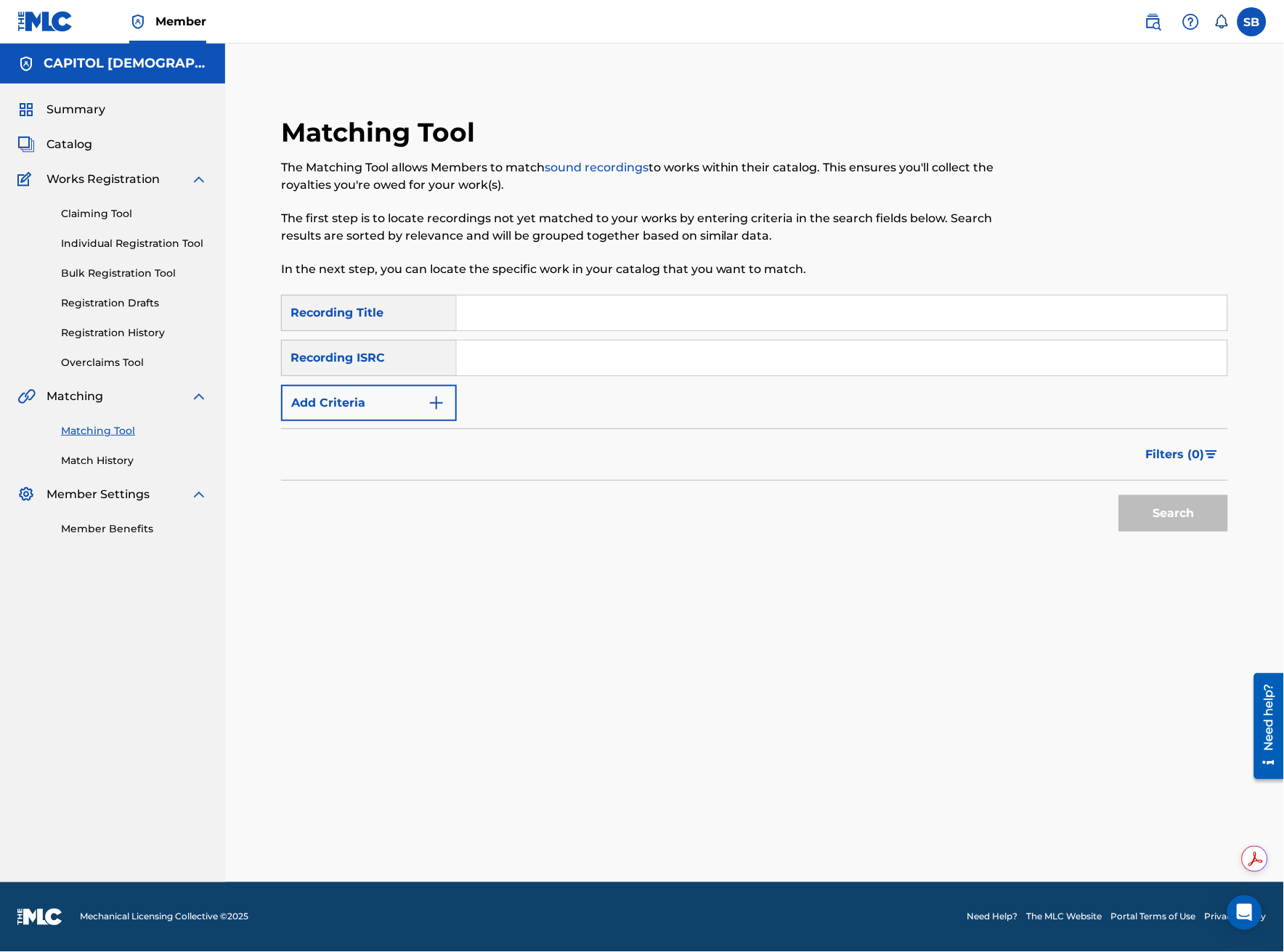 click on "Add Criteria" at bounding box center [369, 403] 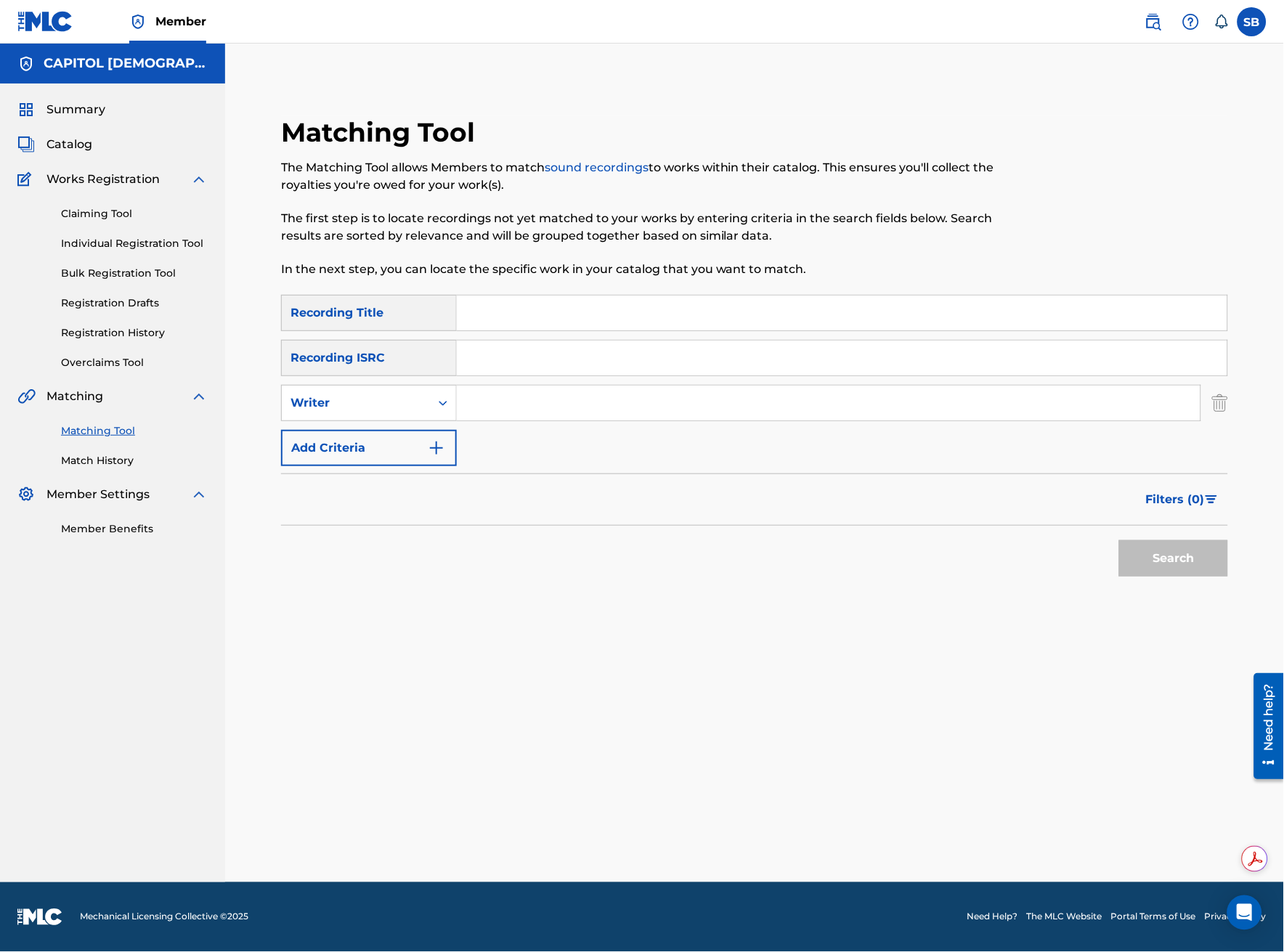 click at bounding box center [829, 403] 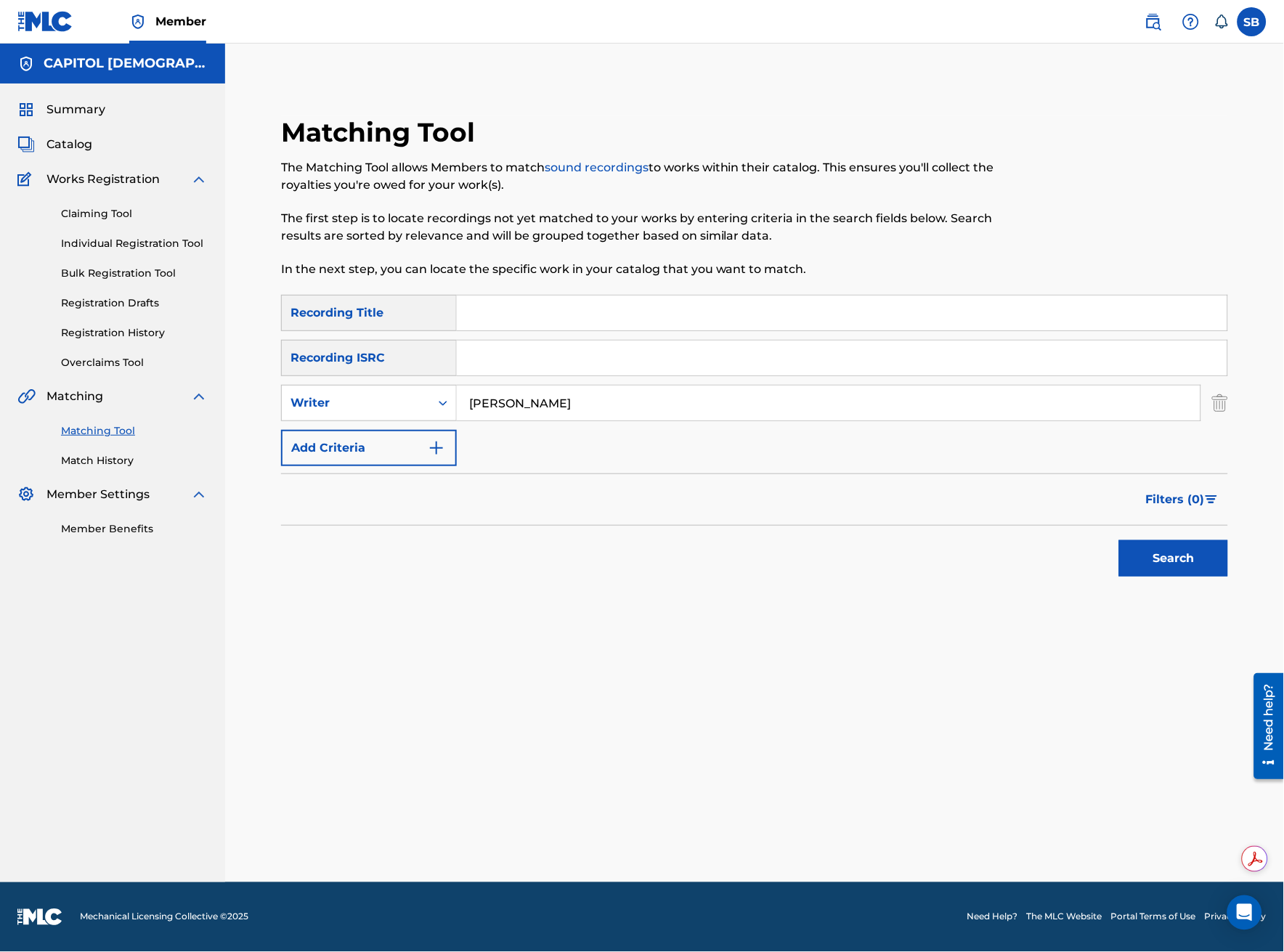 click on "Search" at bounding box center [1174, 558] 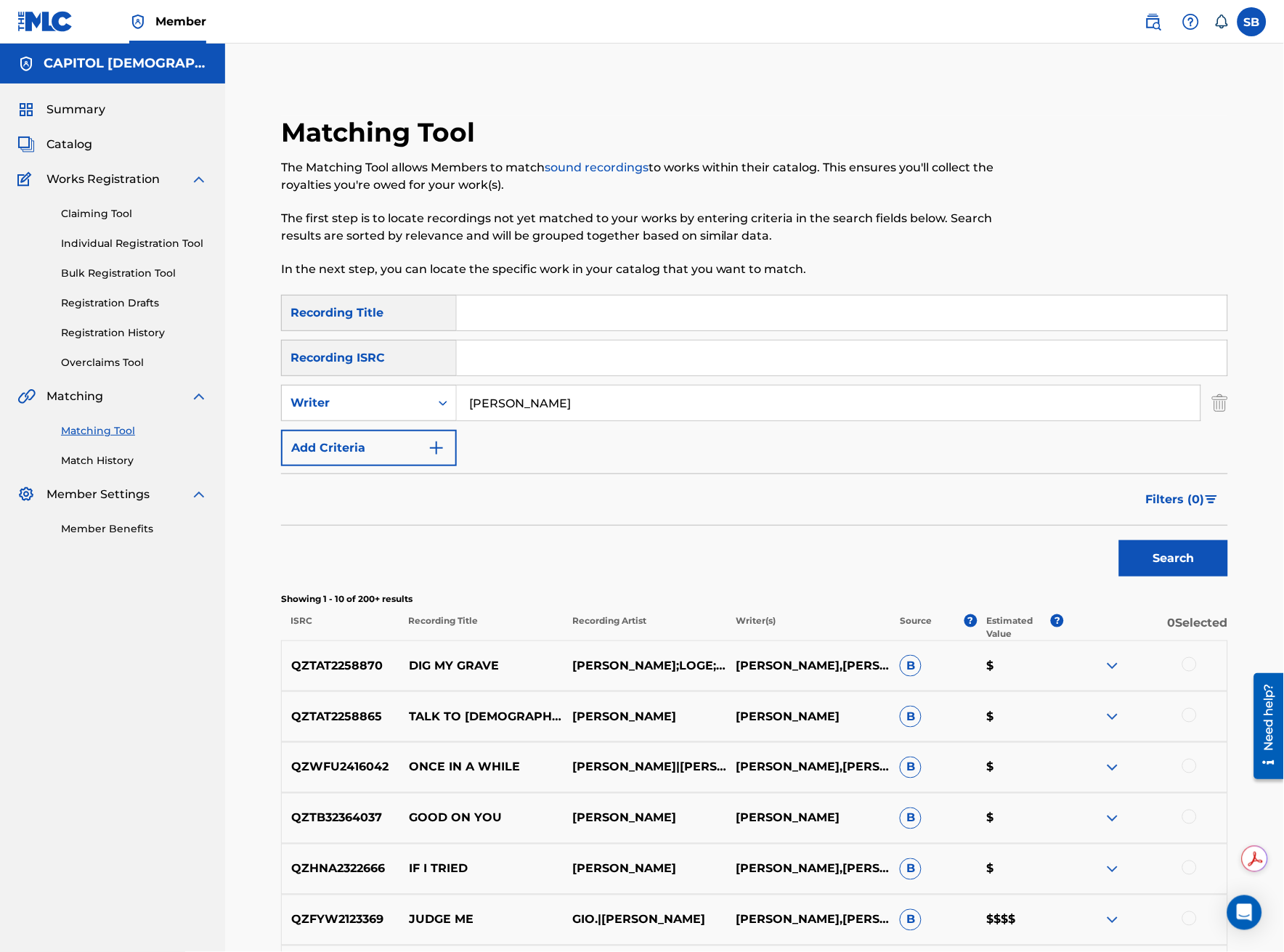 click on "Filters ( 0 )" at bounding box center [1175, 500] 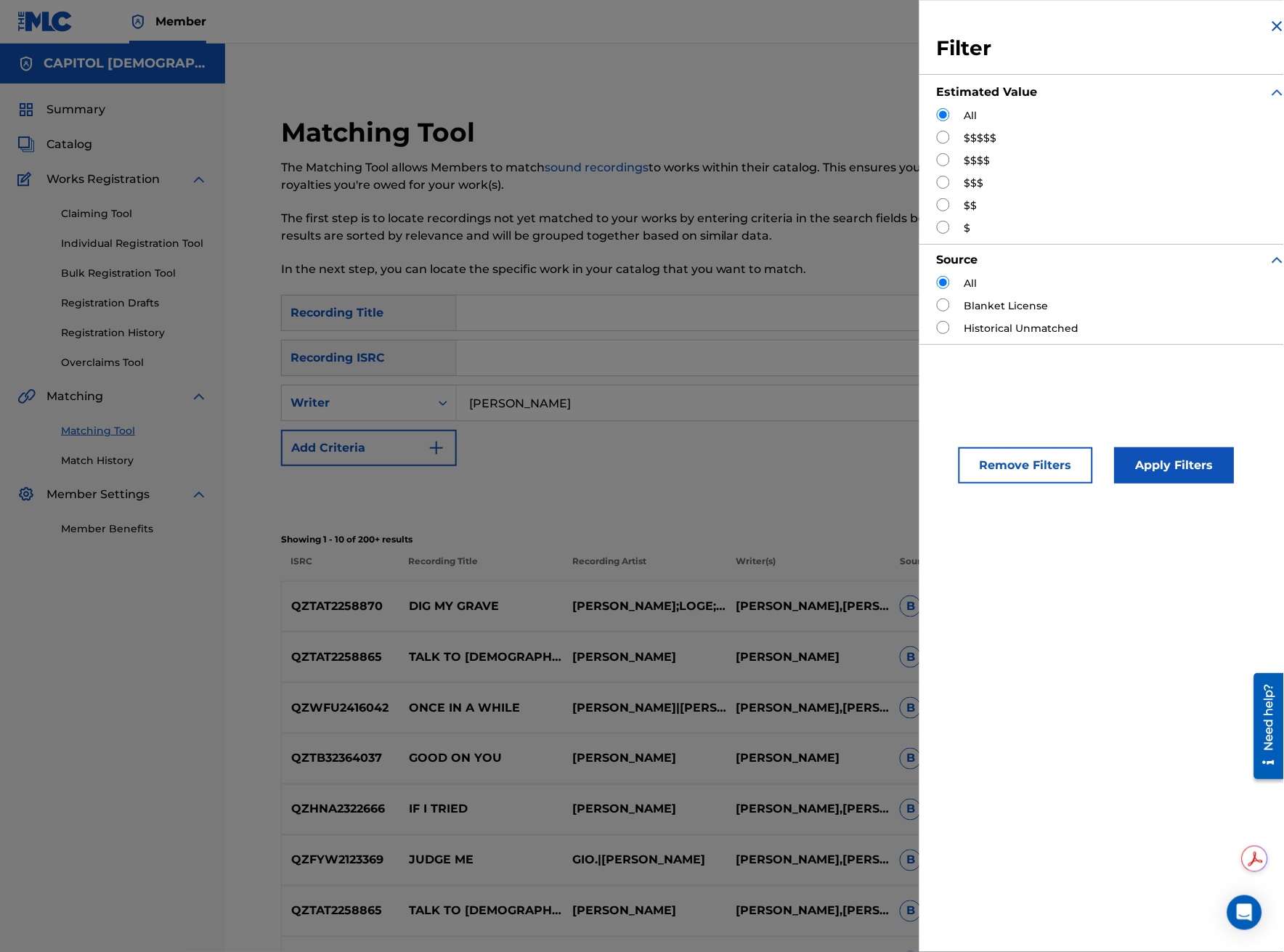 click at bounding box center (943, 160) 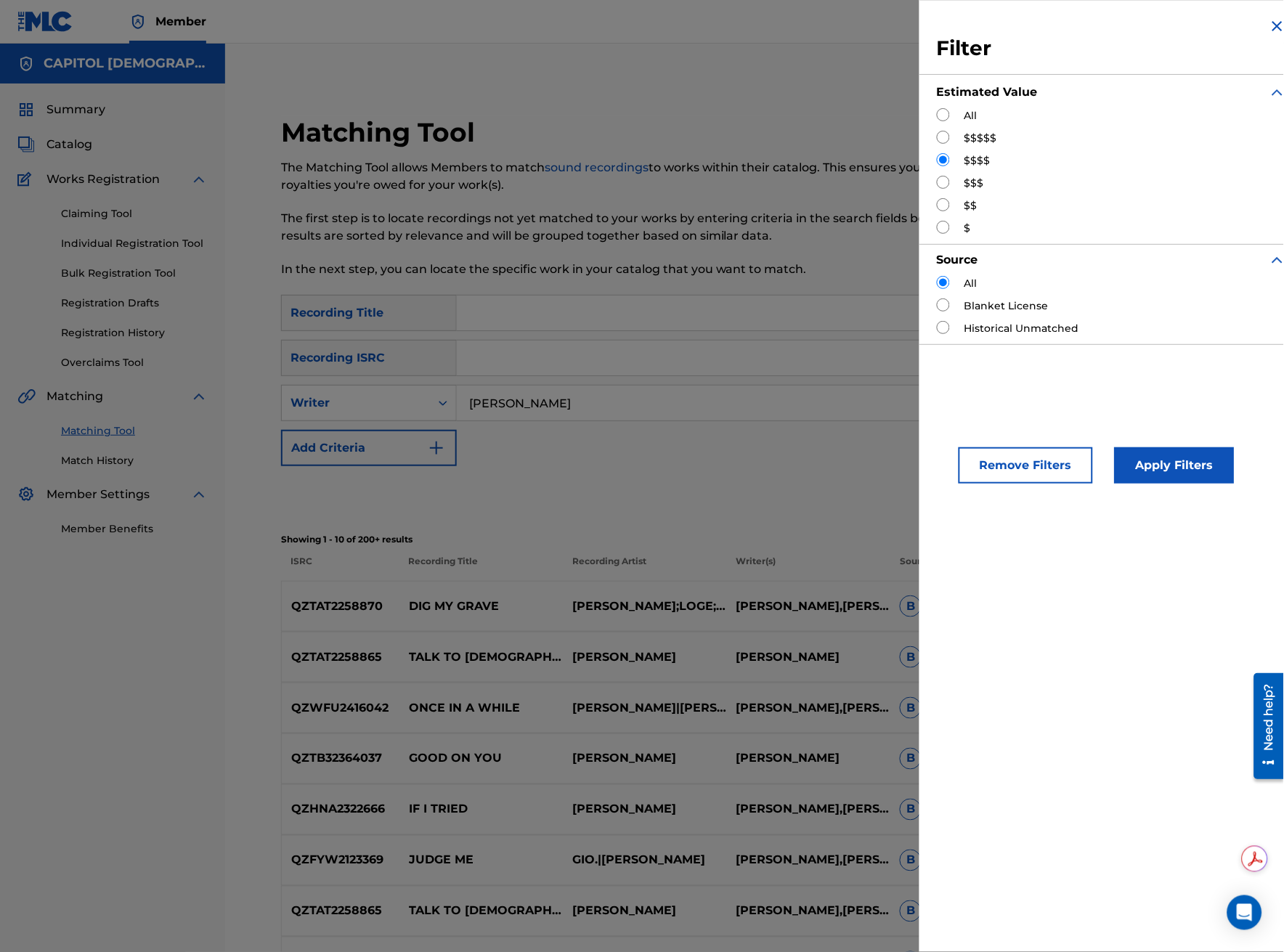 click on "Apply Filters" at bounding box center (1174, 465) 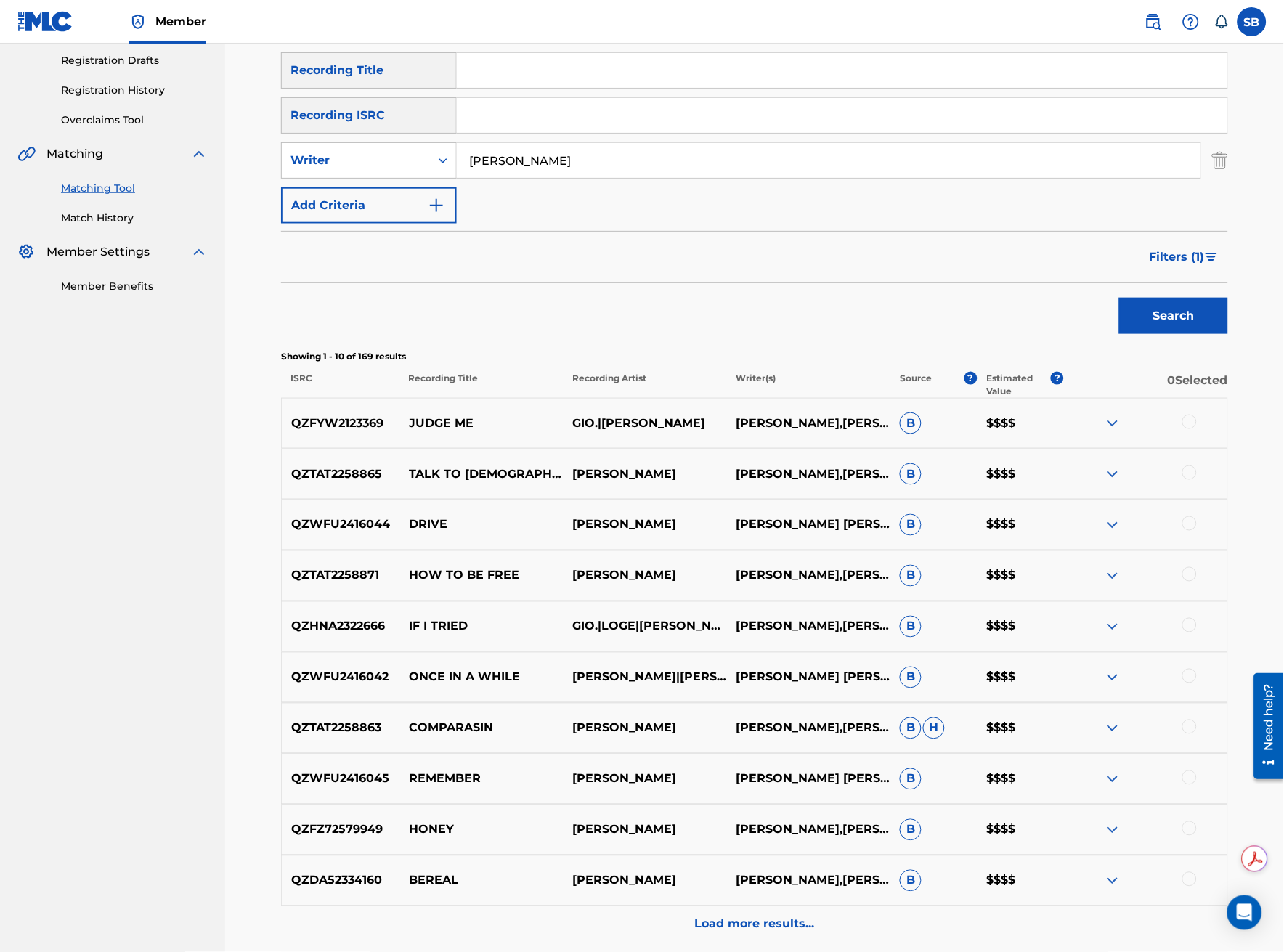 scroll, scrollTop: 375, scrollLeft: 0, axis: vertical 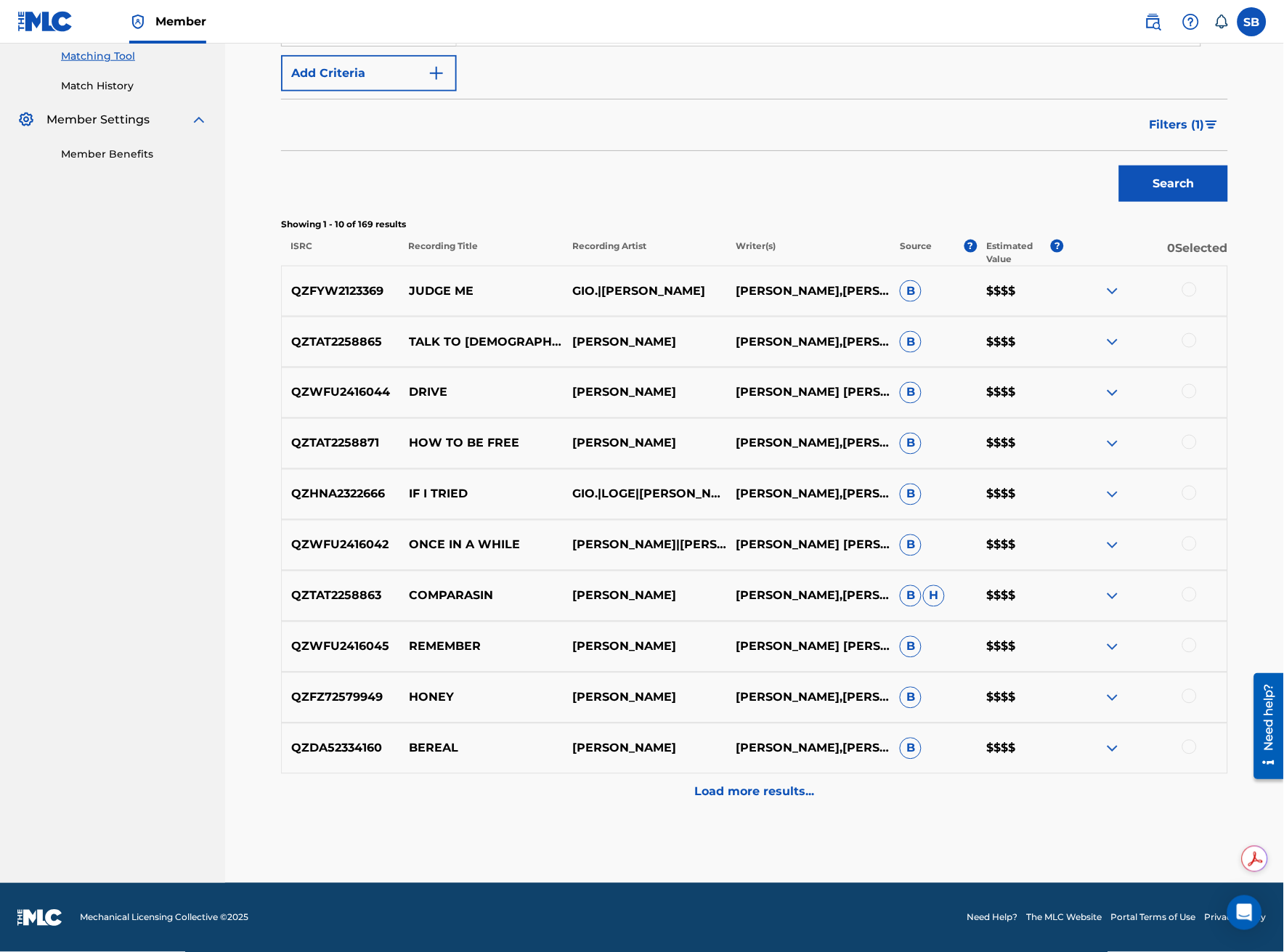 click on "Load more results..." at bounding box center [755, 792] 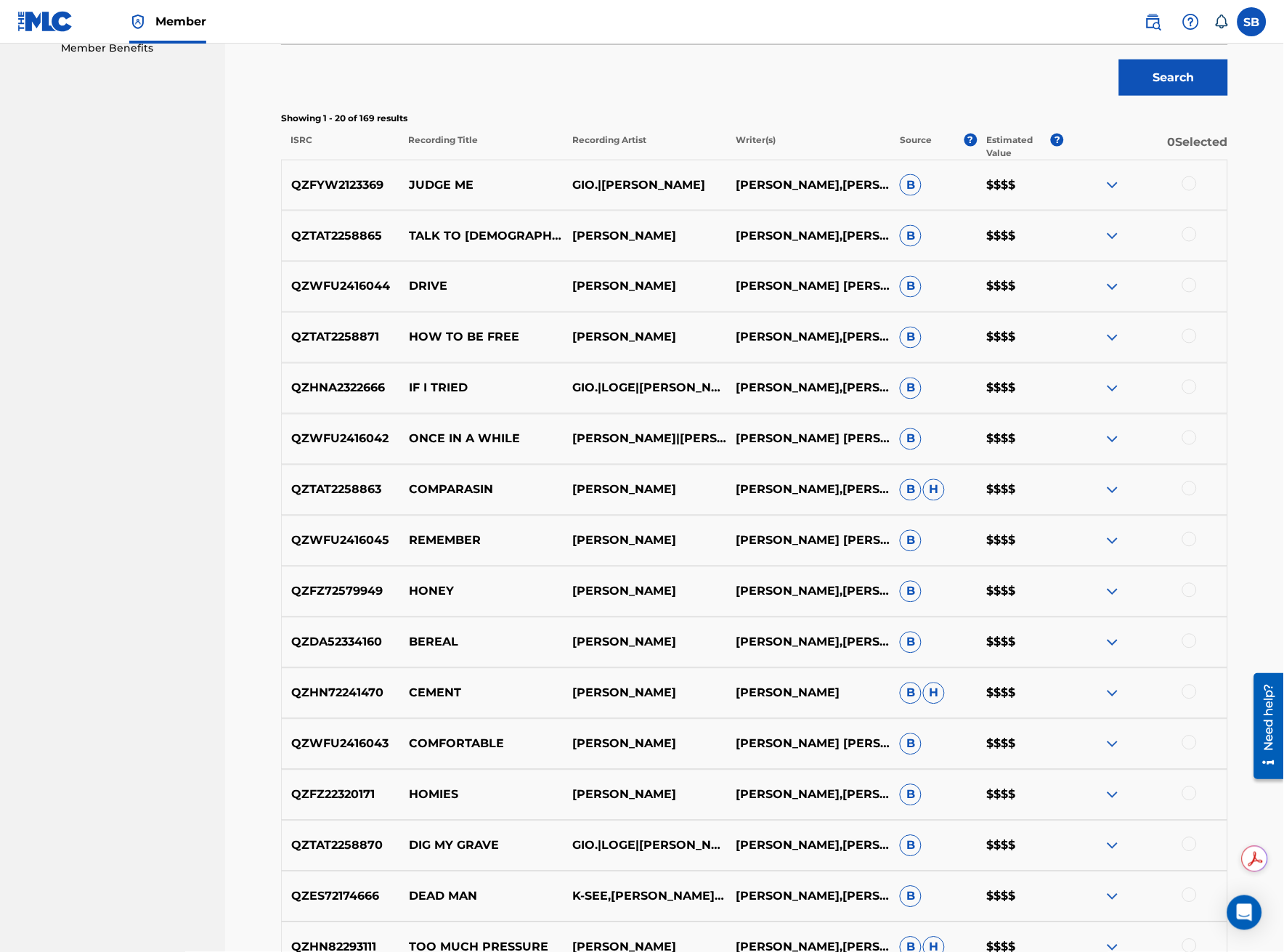scroll, scrollTop: 484, scrollLeft: 0, axis: vertical 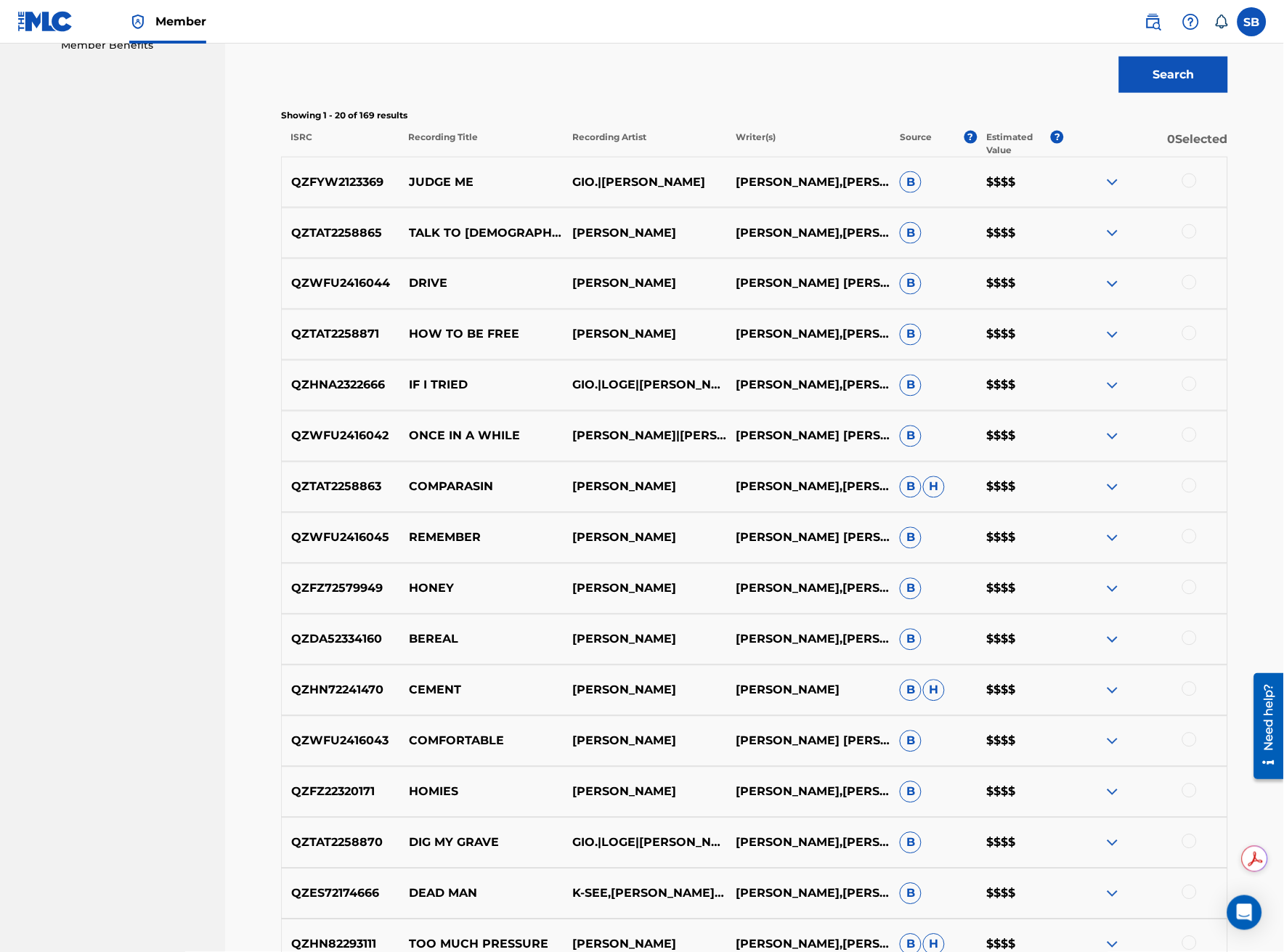 click at bounding box center (1190, 740) 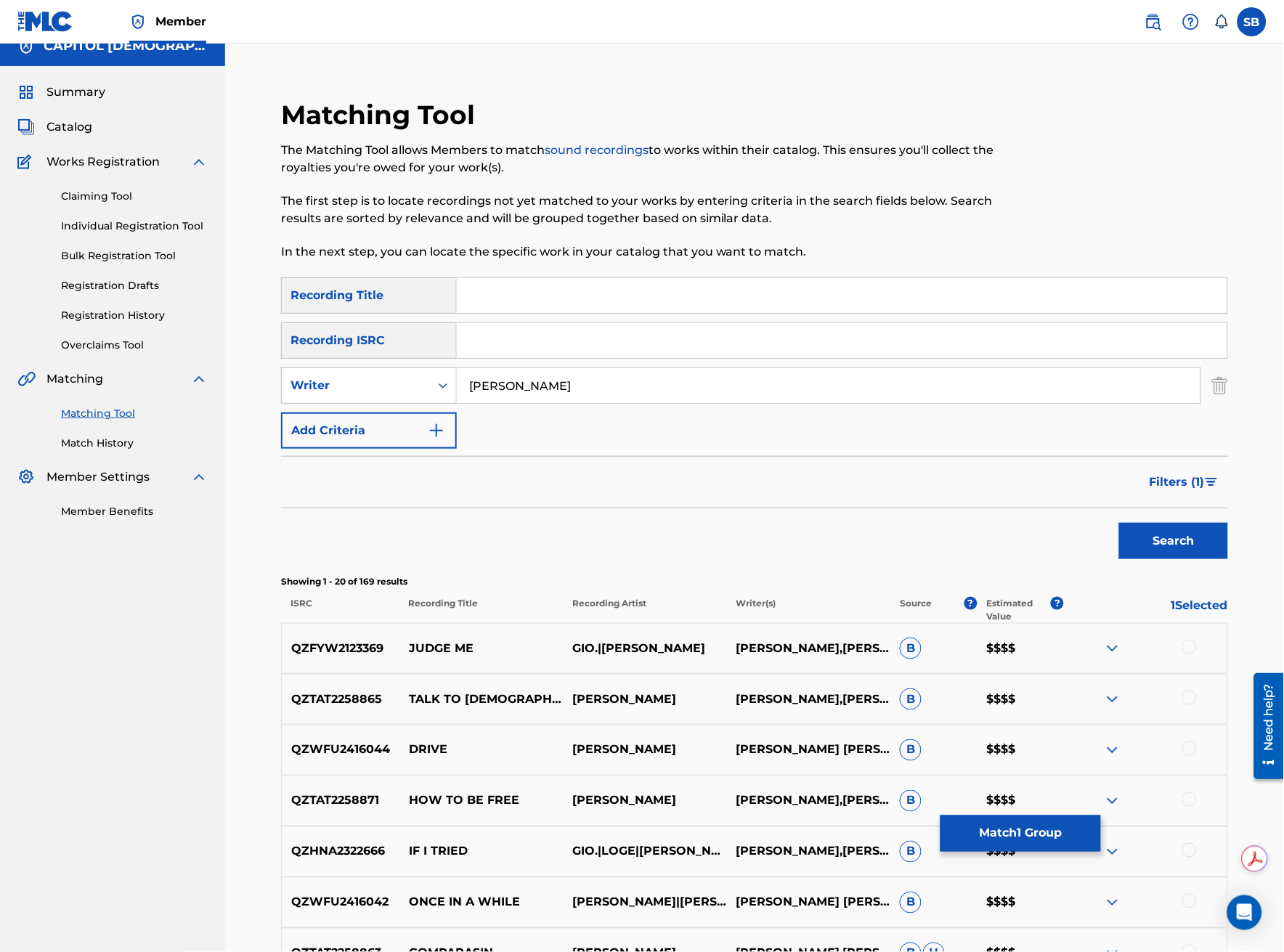 scroll, scrollTop: 0, scrollLeft: 0, axis: both 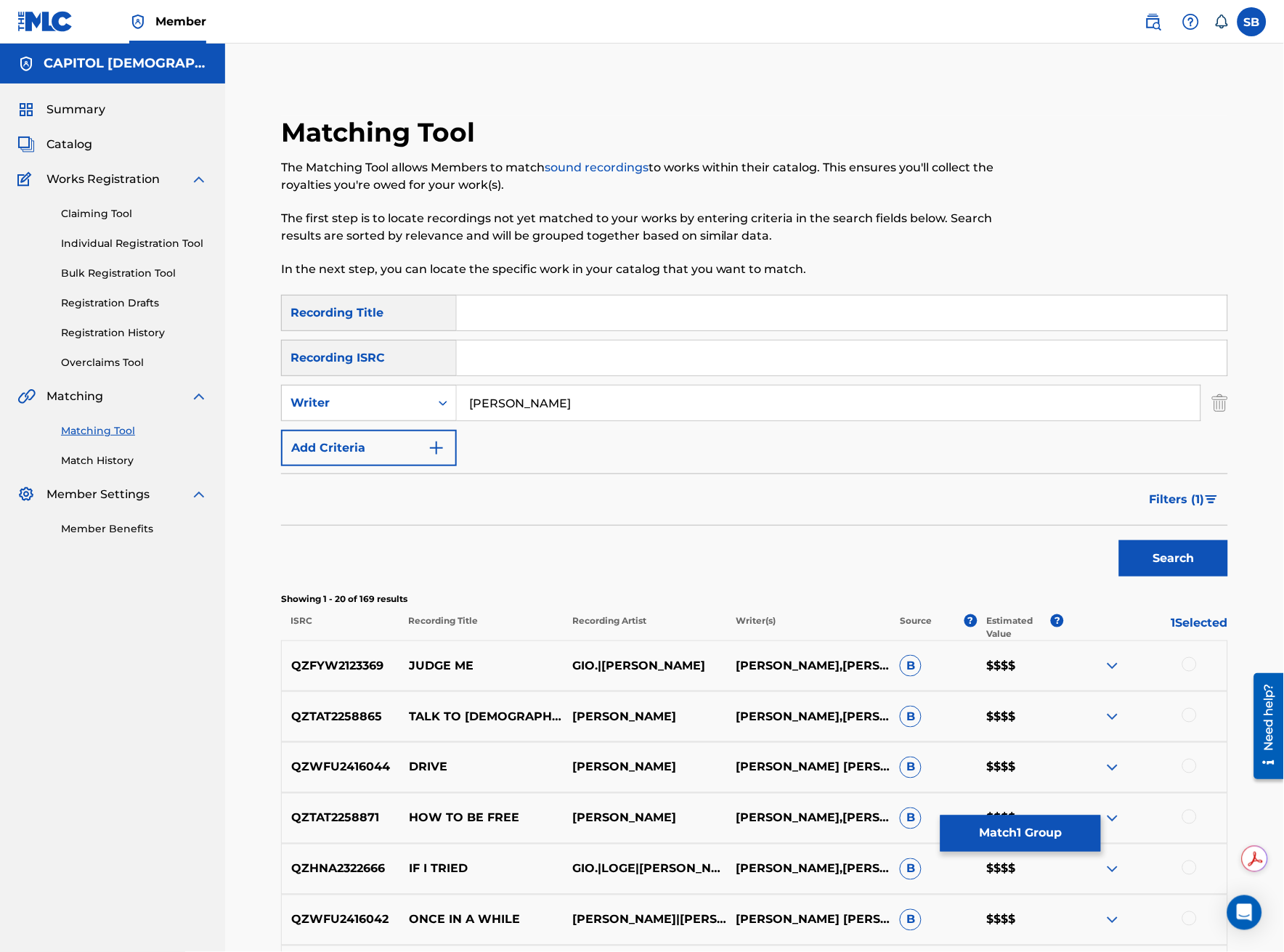 click at bounding box center [842, 313] 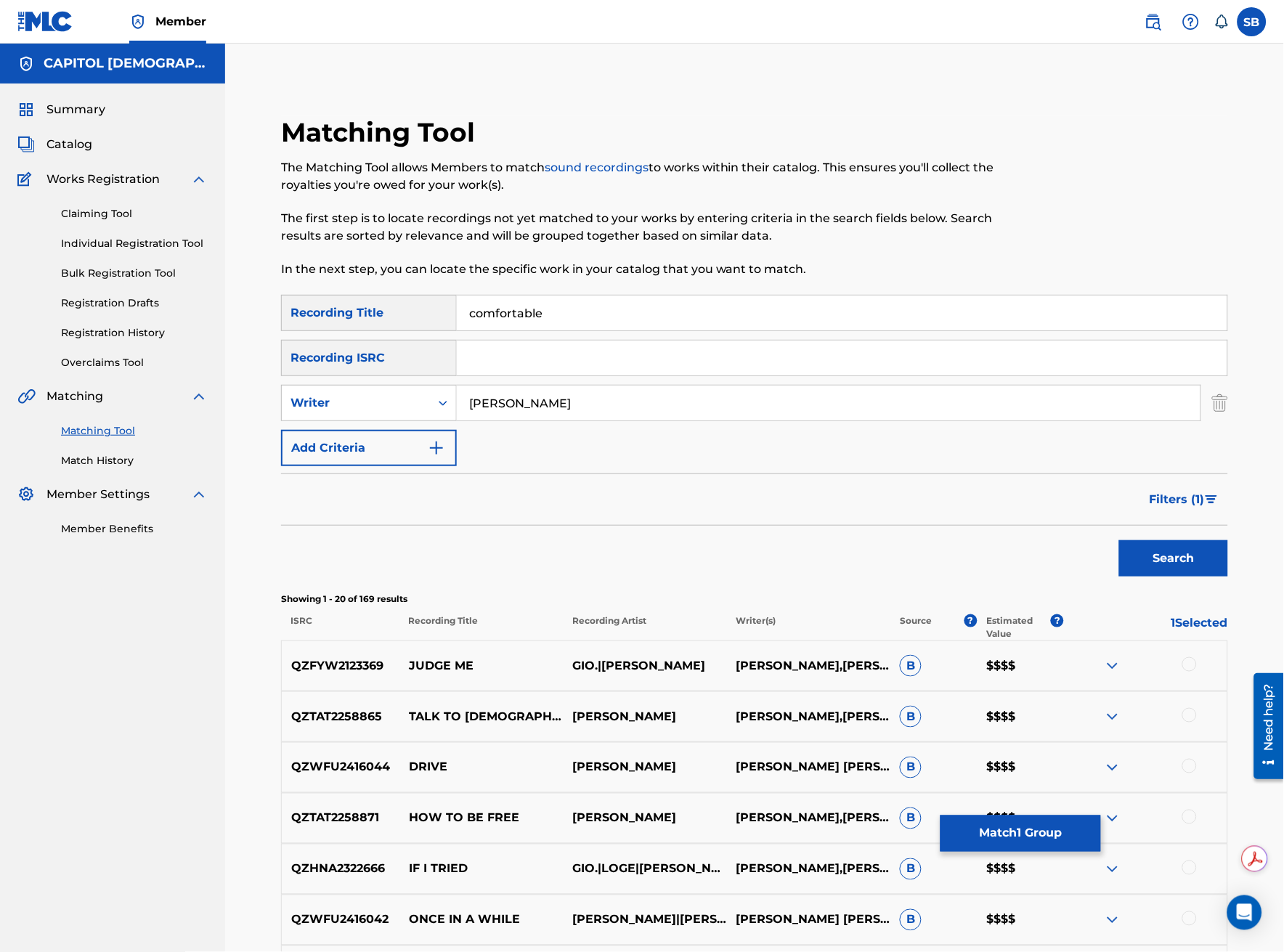 type on "comfortable" 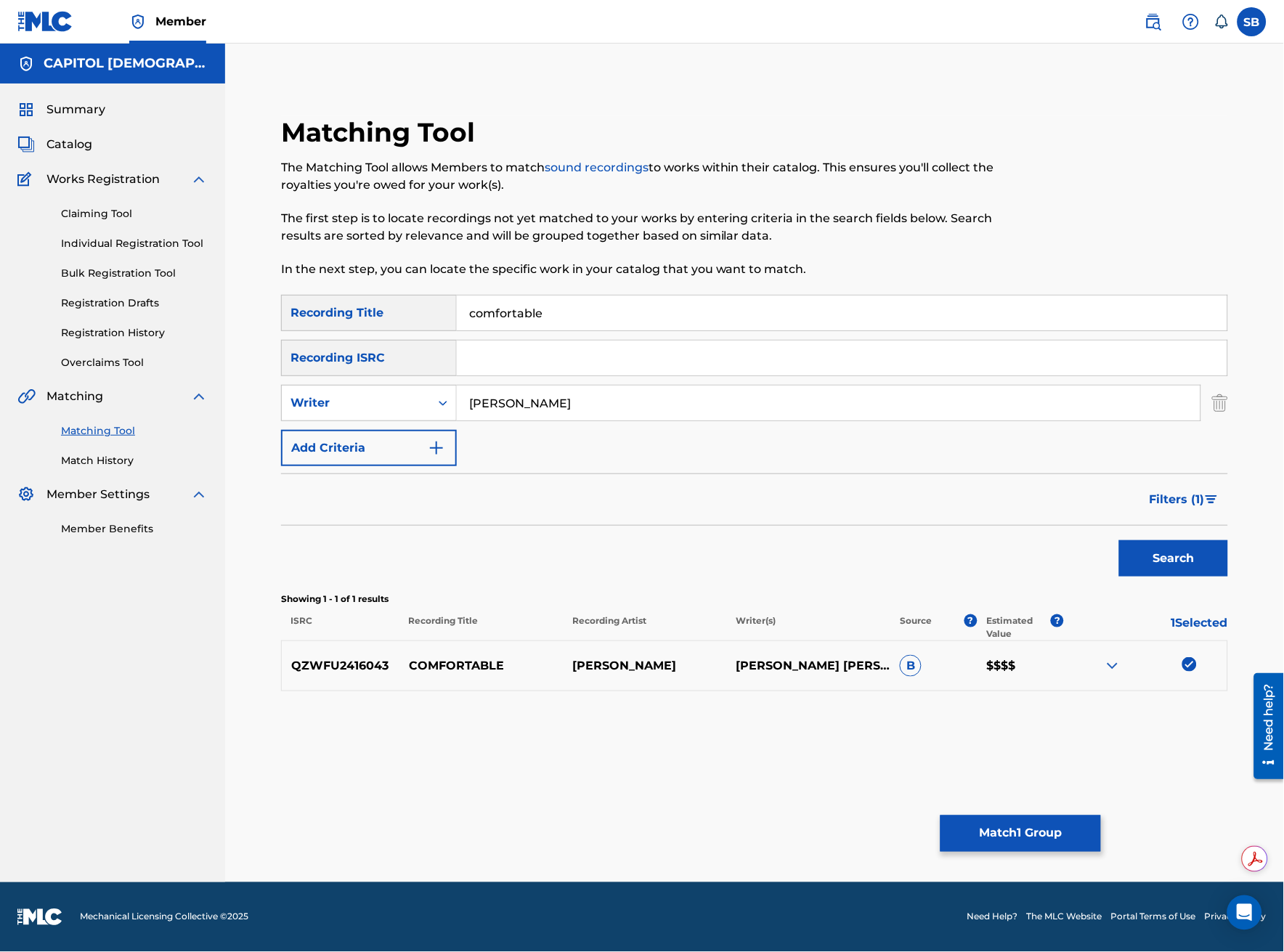 click on "Filters ( 1 )" at bounding box center (1185, 500) 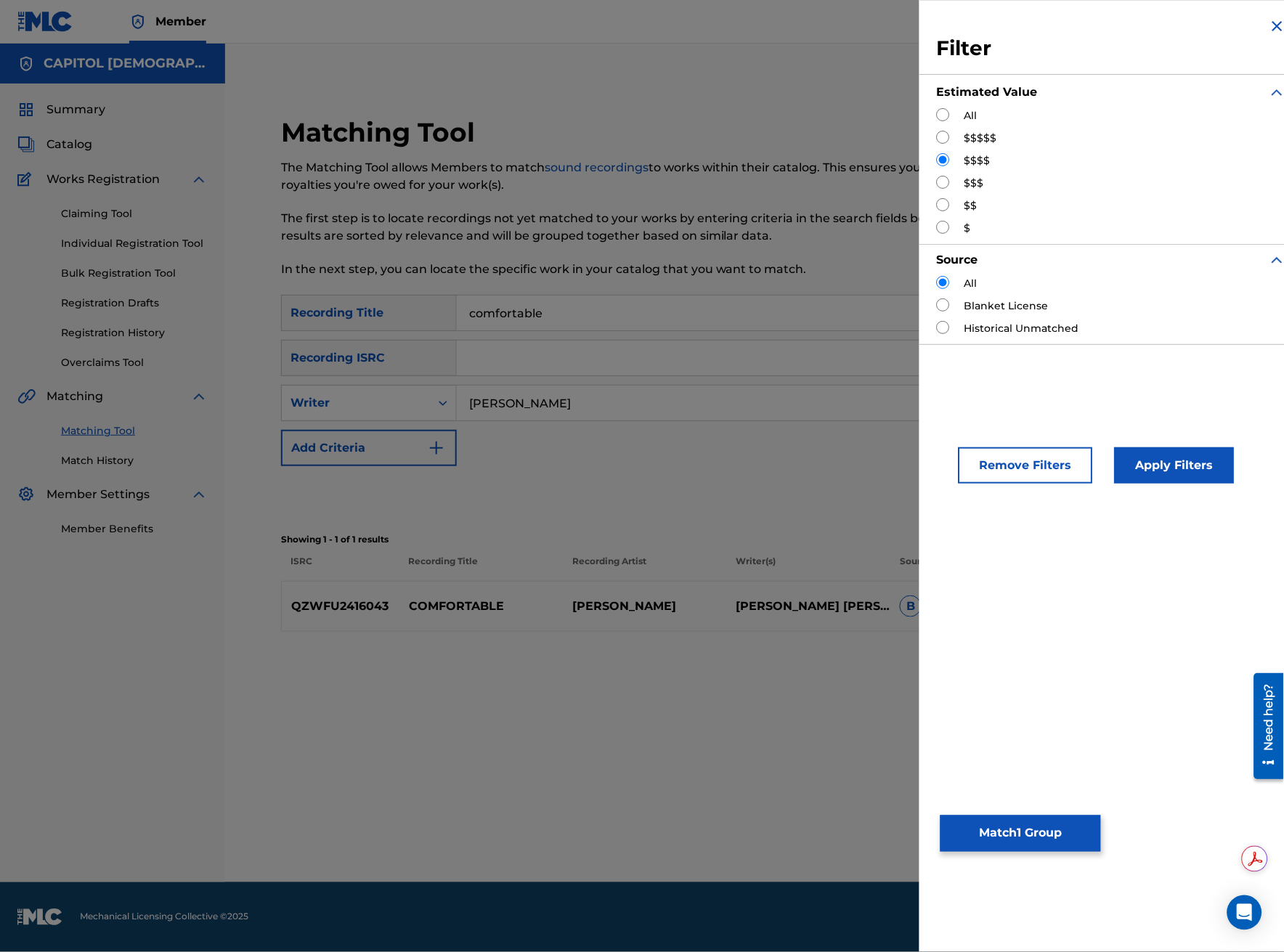 click at bounding box center (943, 115) 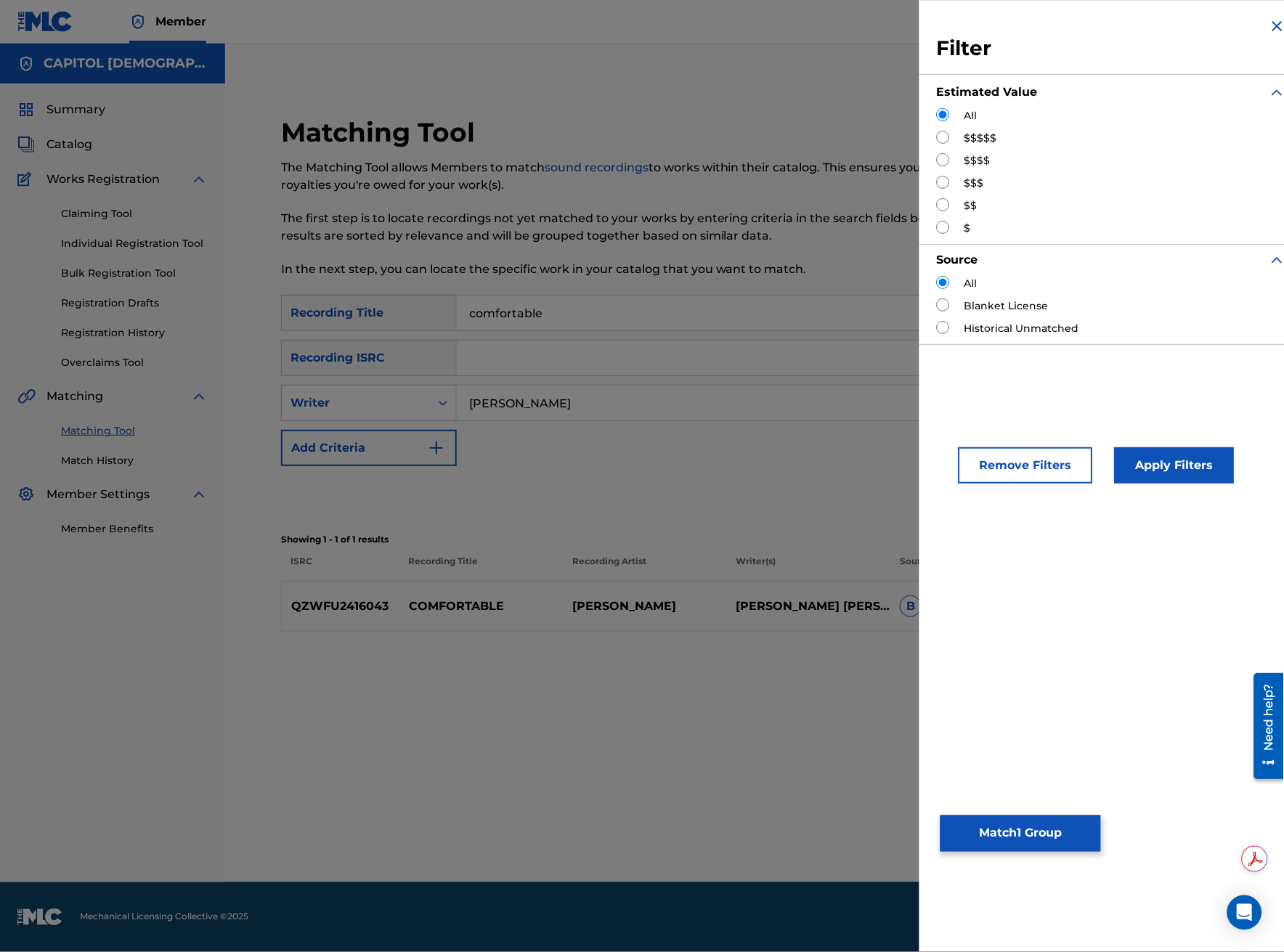 click on "Apply Filters" at bounding box center (1174, 465) 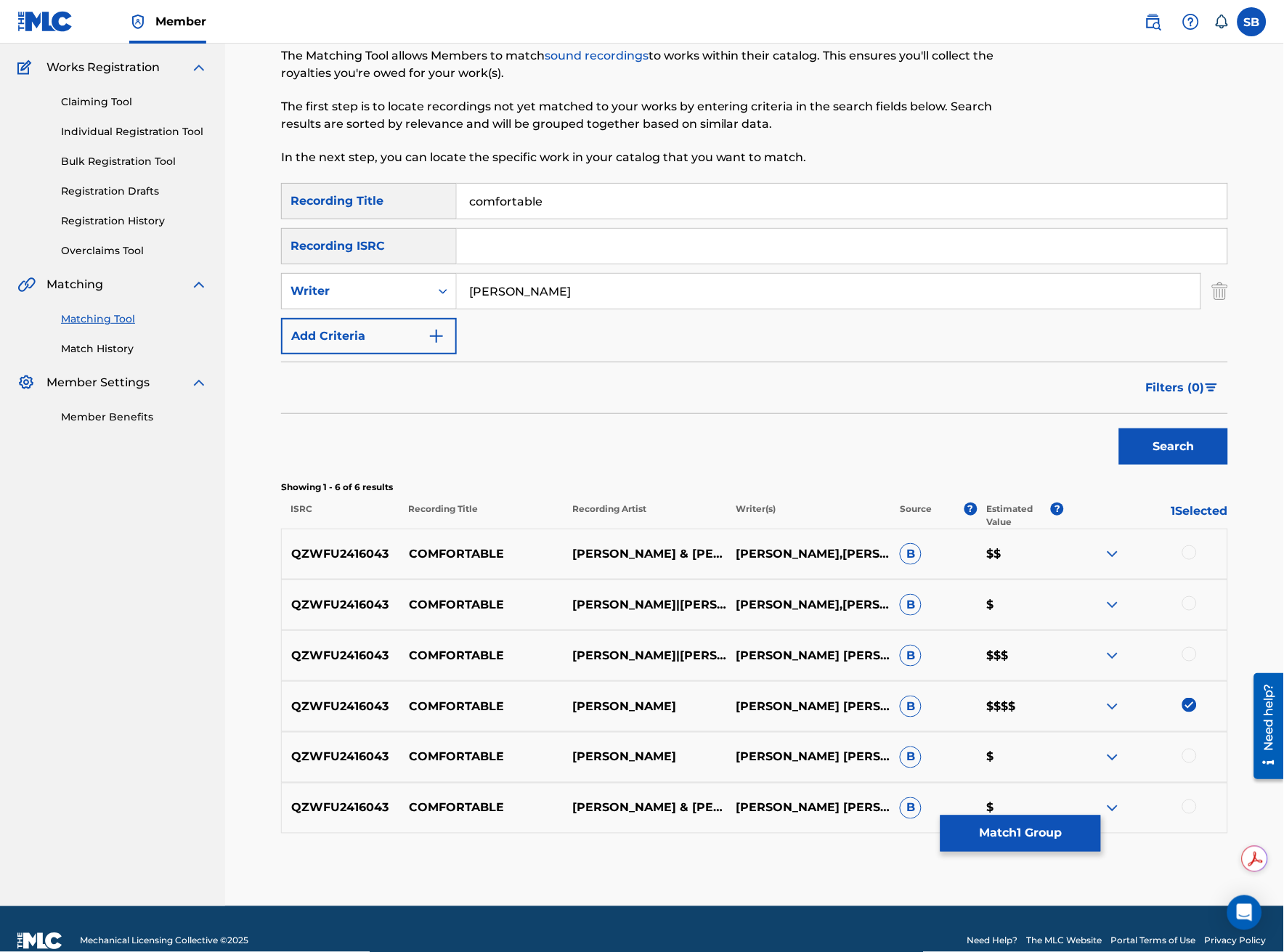 scroll, scrollTop: 135, scrollLeft: 0, axis: vertical 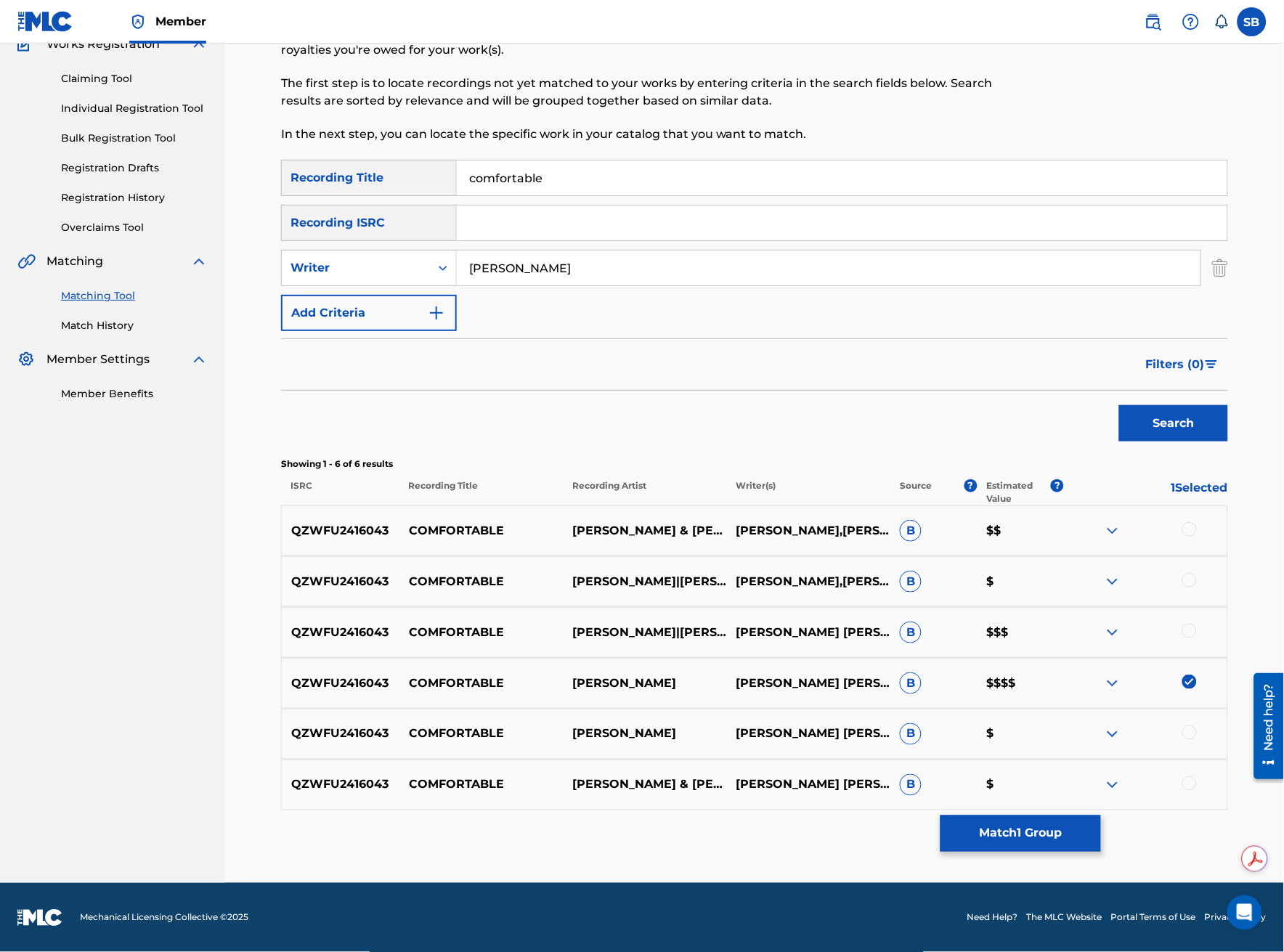 click at bounding box center [1190, 529] 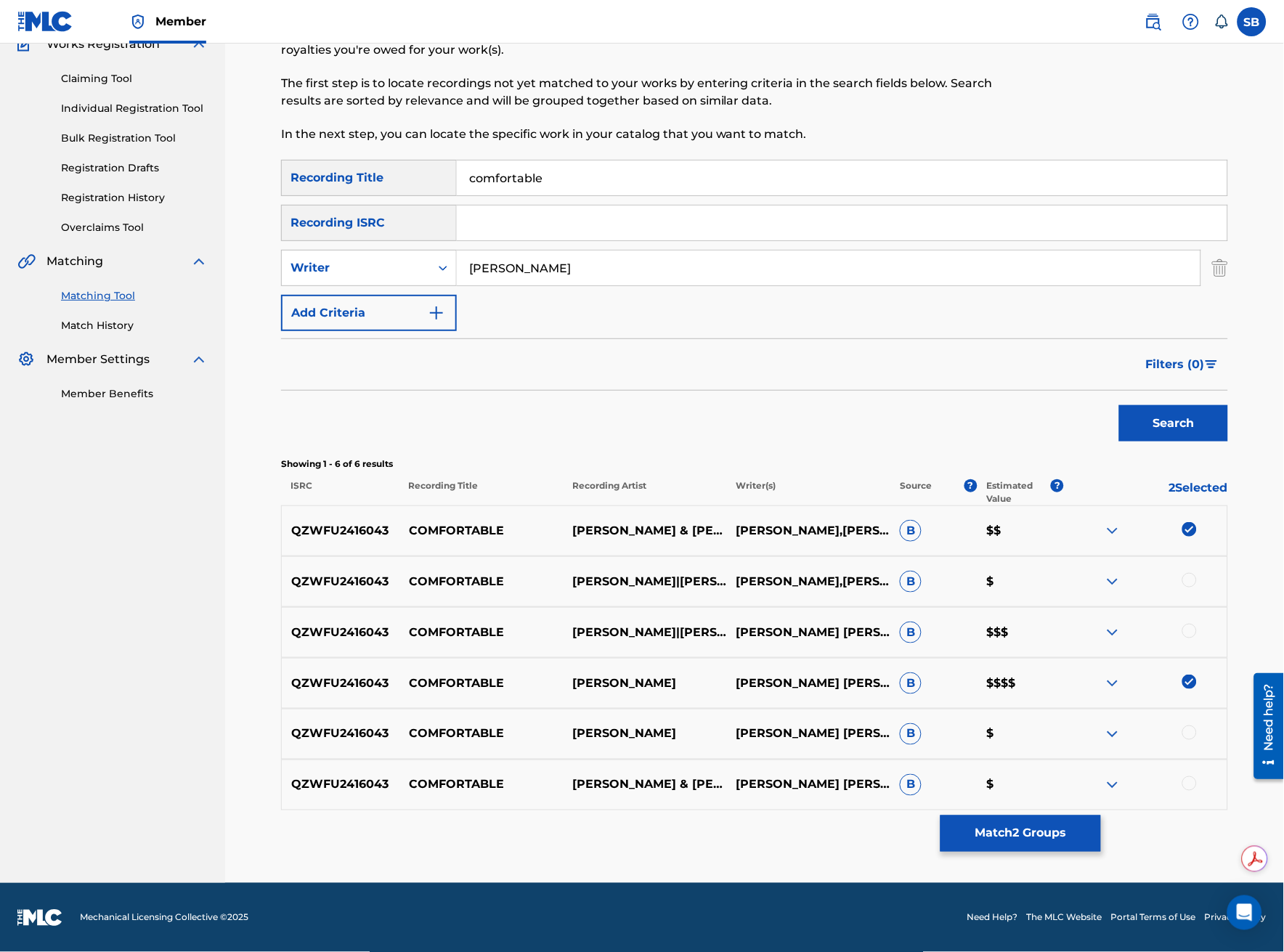 click at bounding box center (1190, 580) 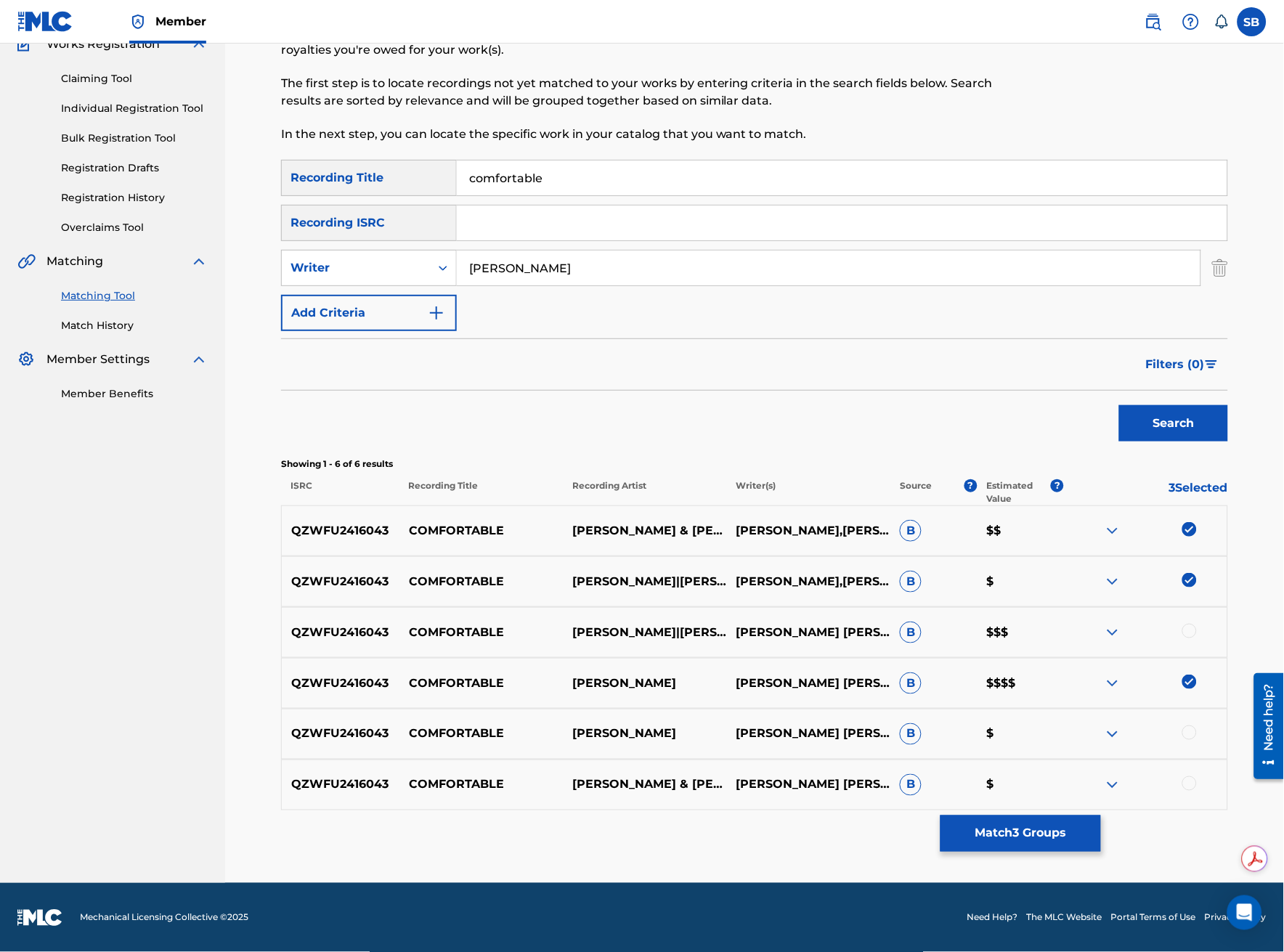 click at bounding box center (1190, 631) 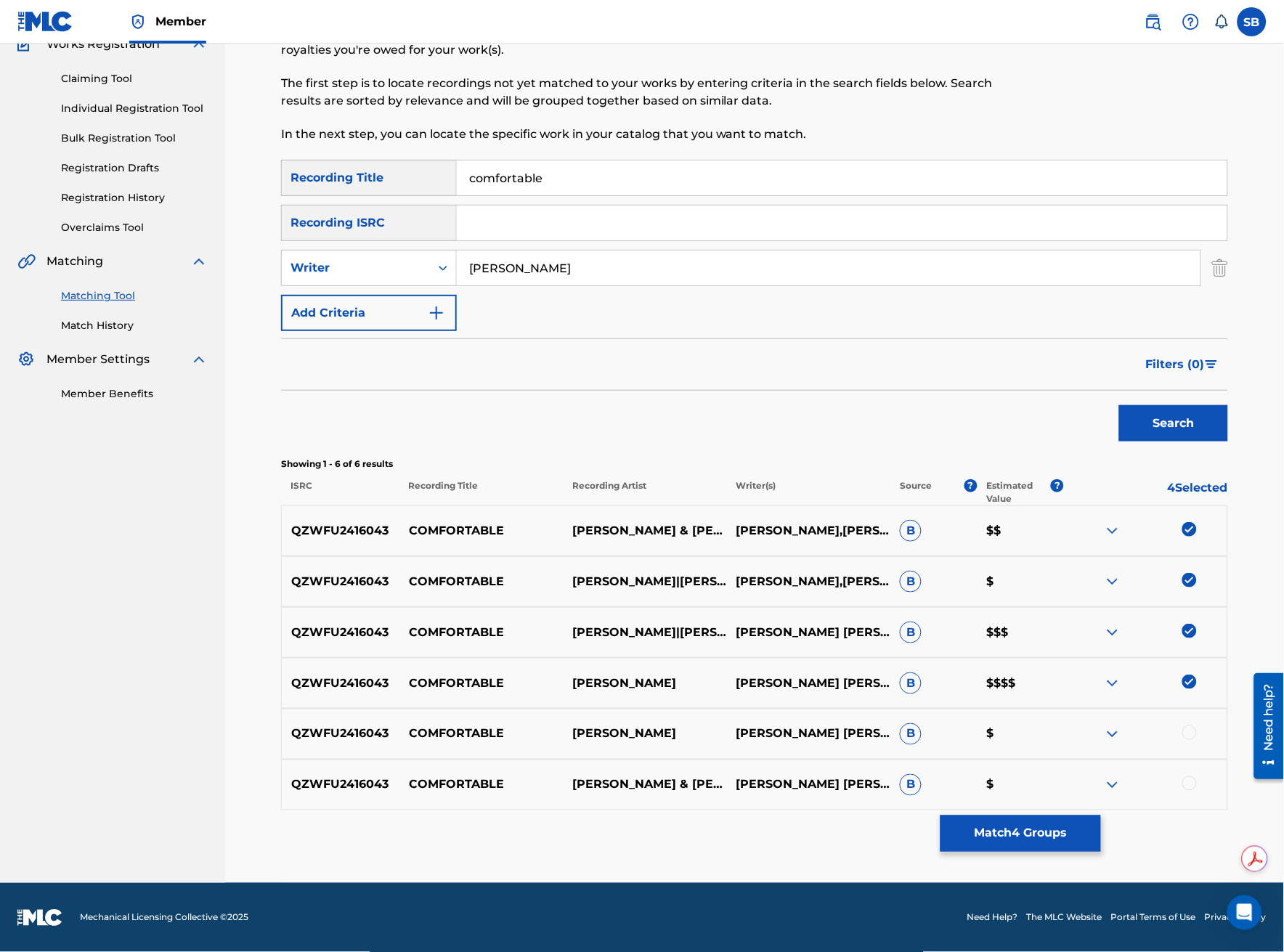 click at bounding box center (1190, 733) 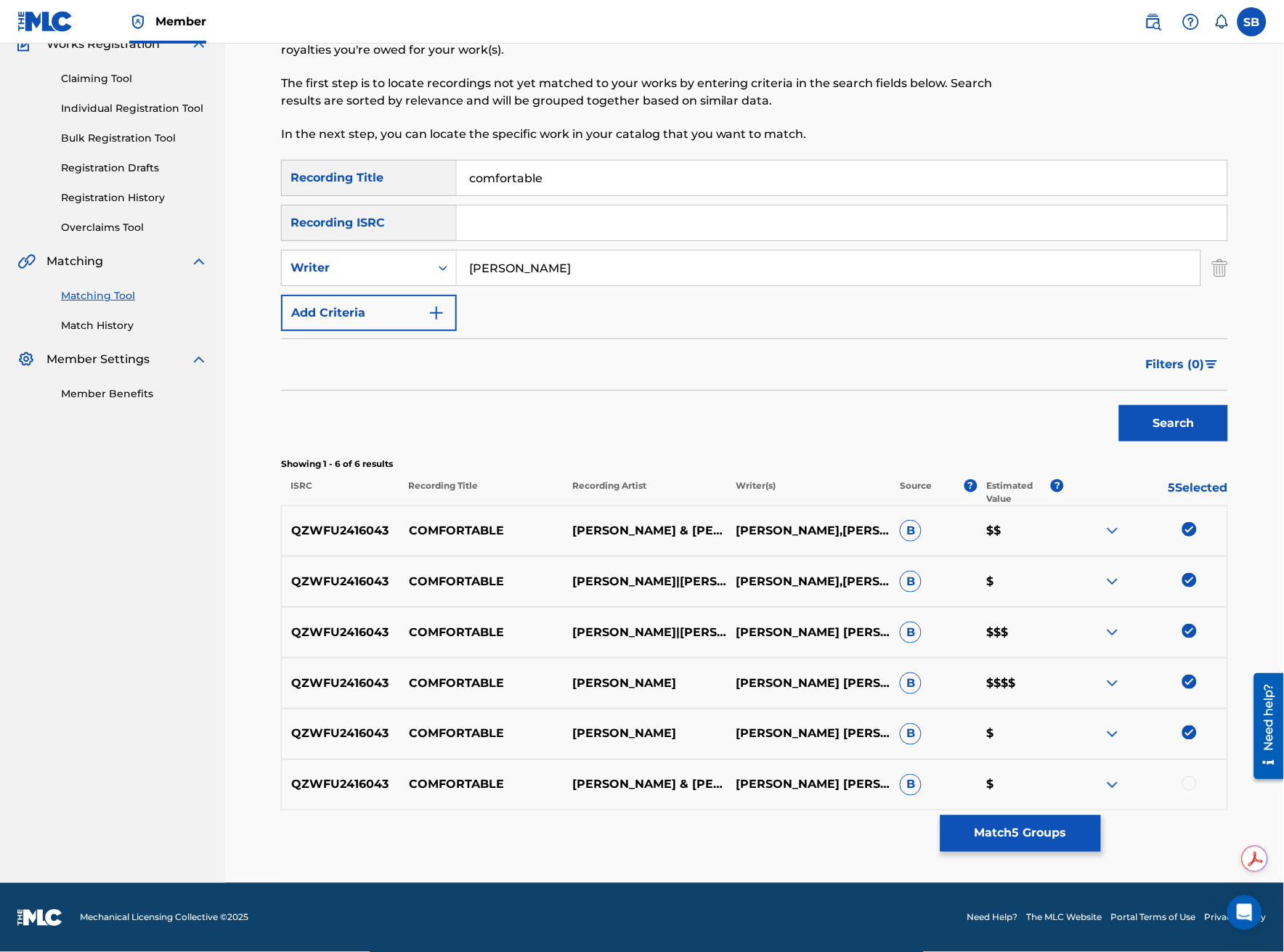 click at bounding box center [1190, 784] 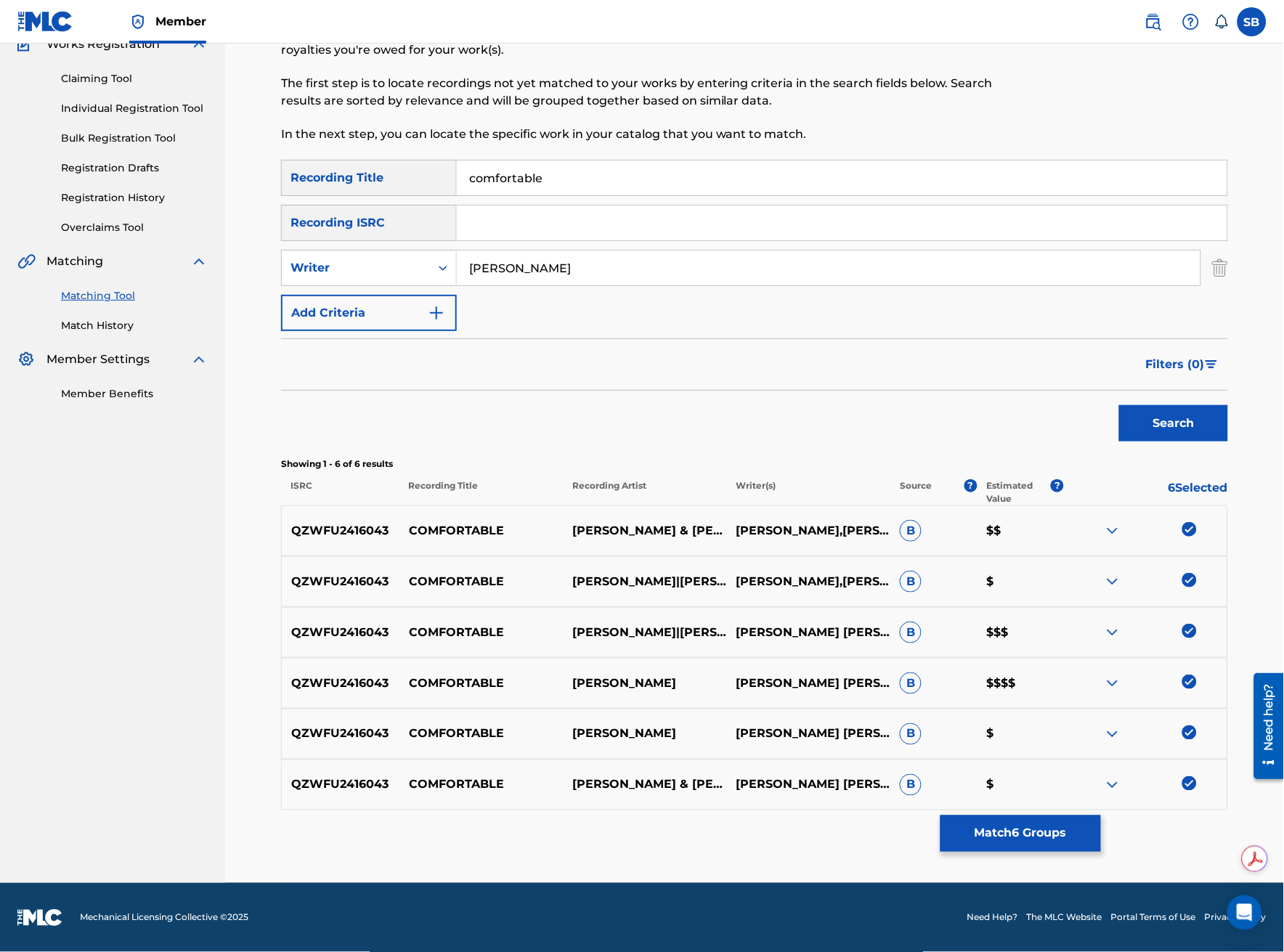 click on "Match  6 Groups" at bounding box center (1020, 834) 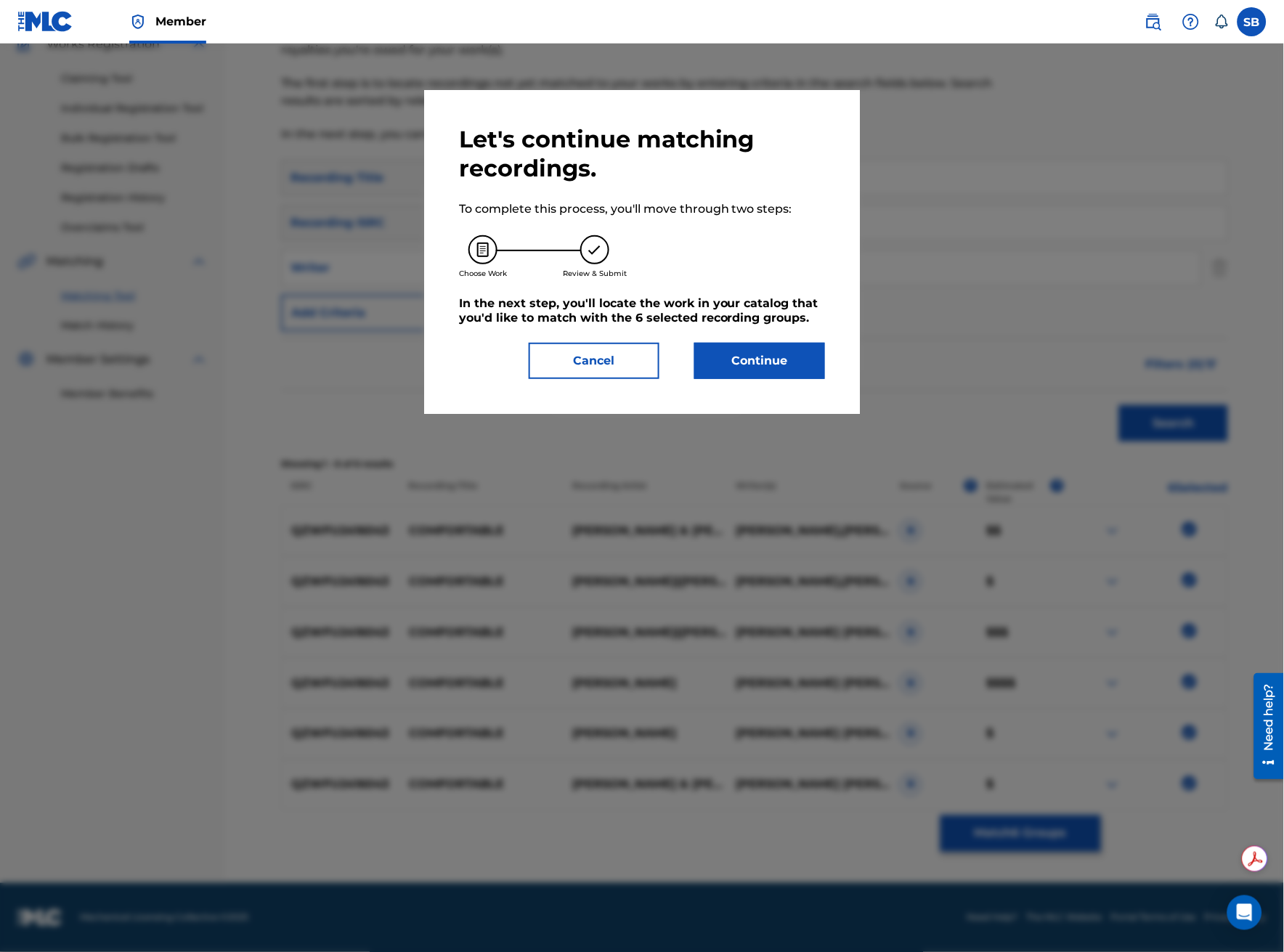 click on "Continue" at bounding box center (760, 361) 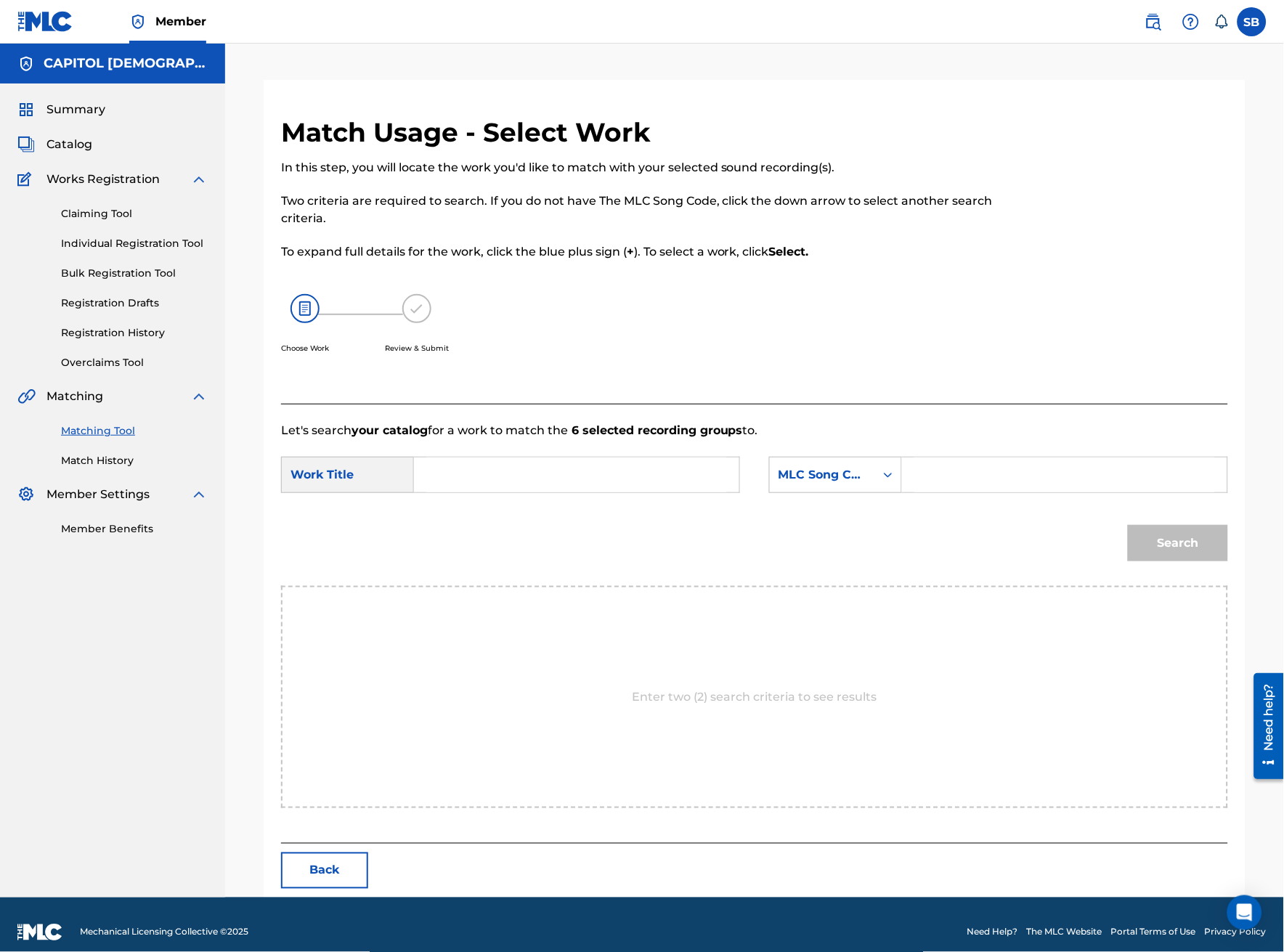 click at bounding box center [577, 475] 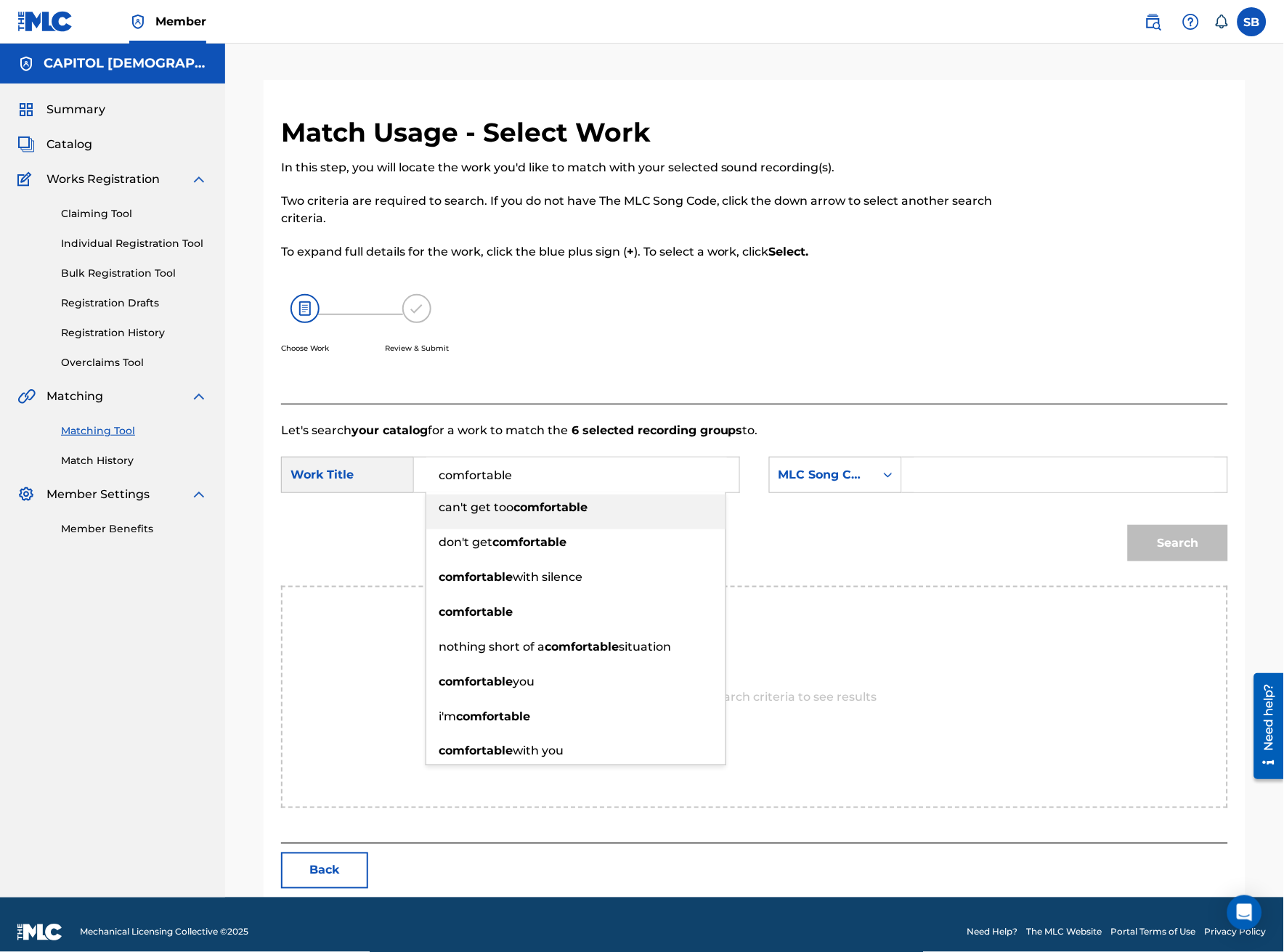 type on "comfortable" 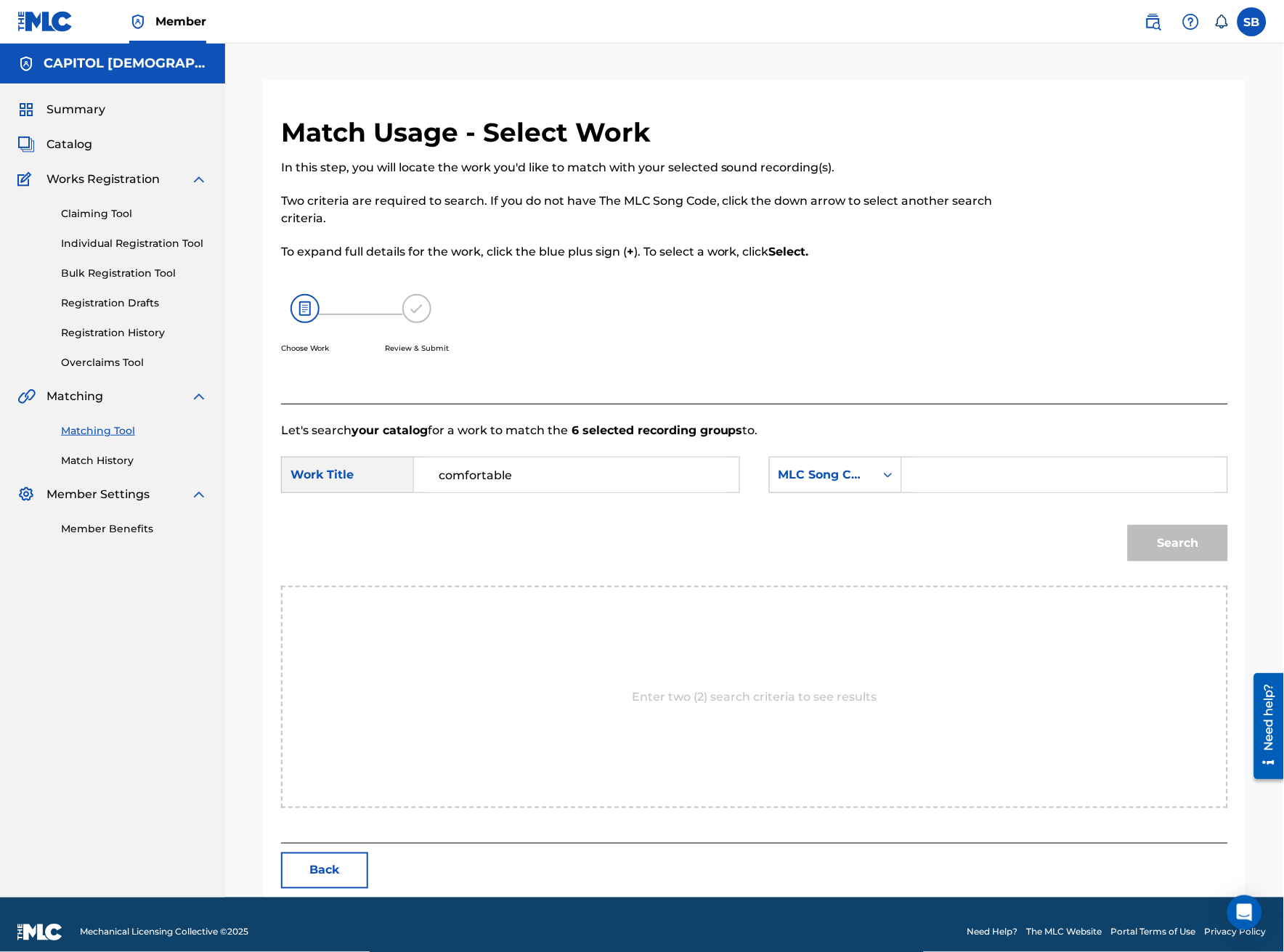 click on "Choose Work Review & Submit" at bounding box center [646, 332] 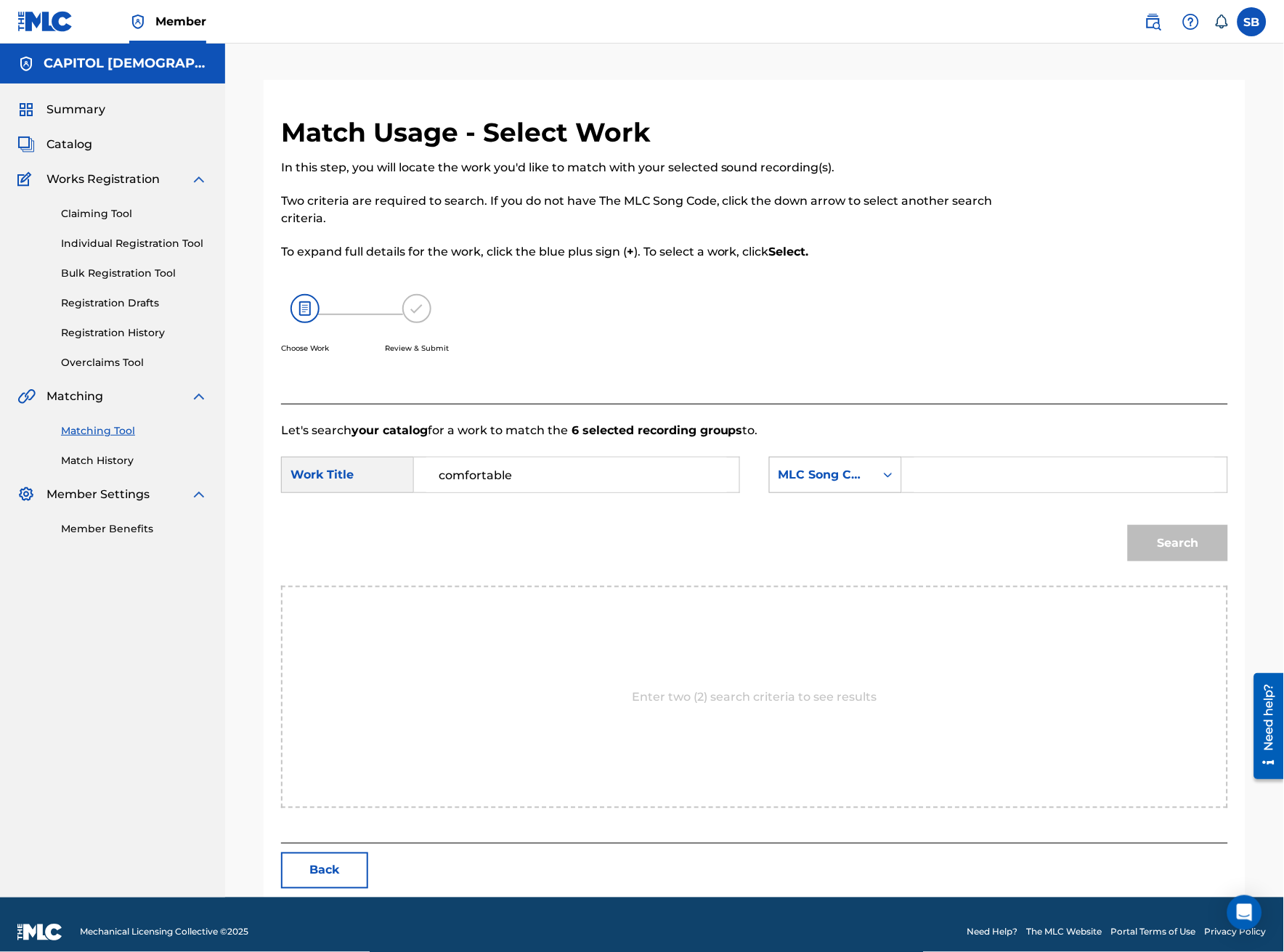 click on "MLC Song Code" at bounding box center (822, 475) 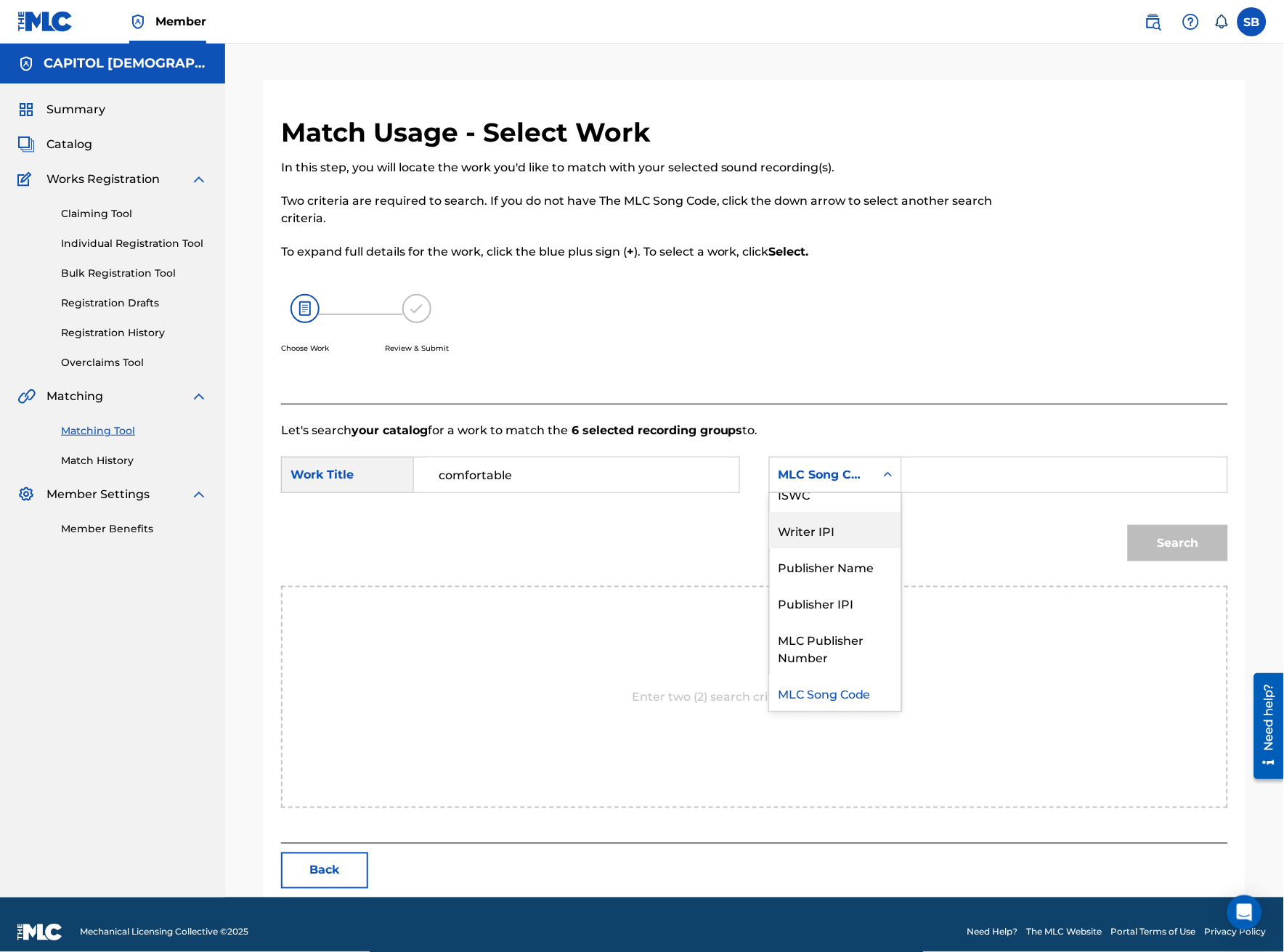 scroll, scrollTop: 0, scrollLeft: 0, axis: both 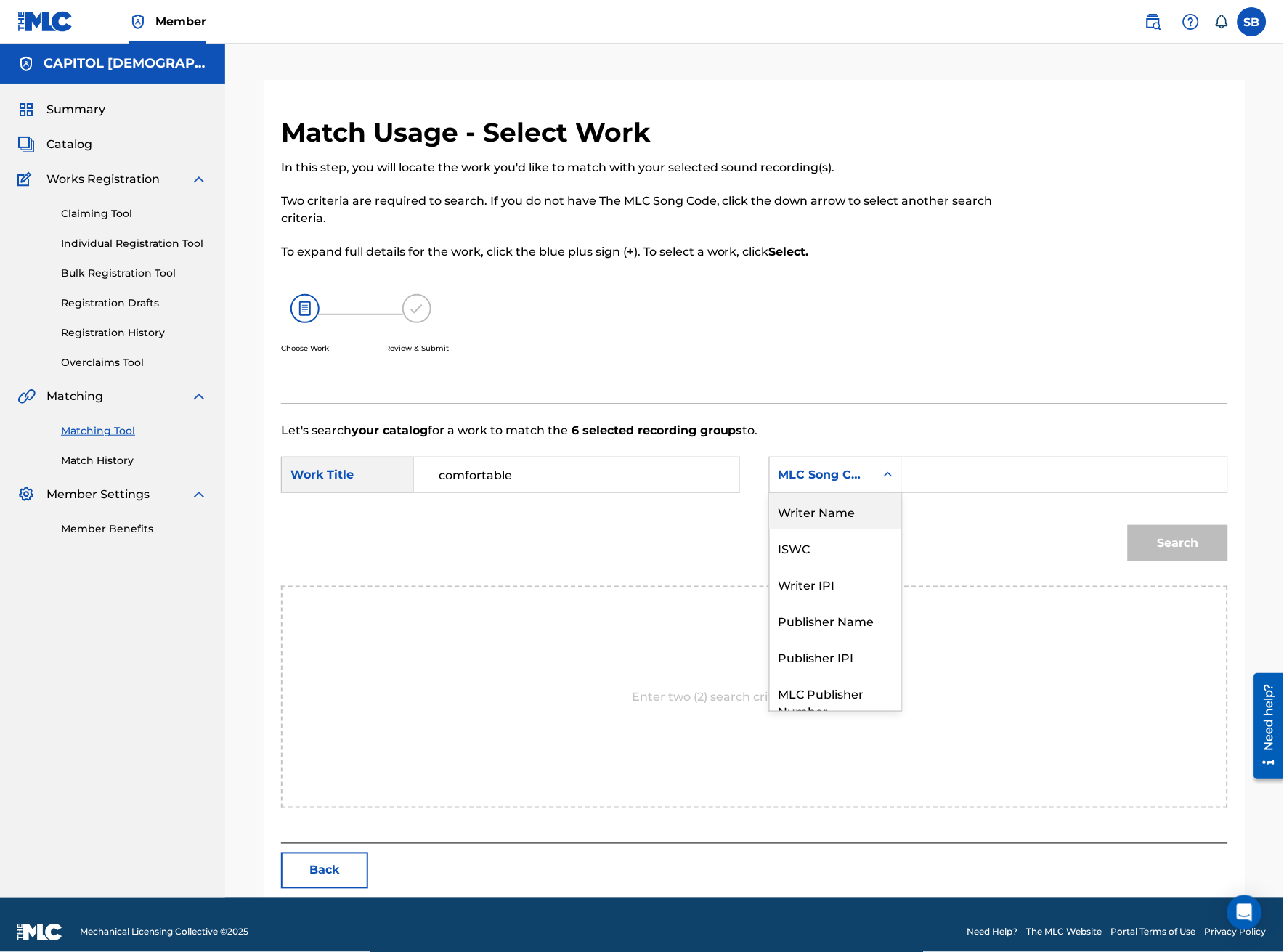 click on "Writer Name" at bounding box center [835, 511] 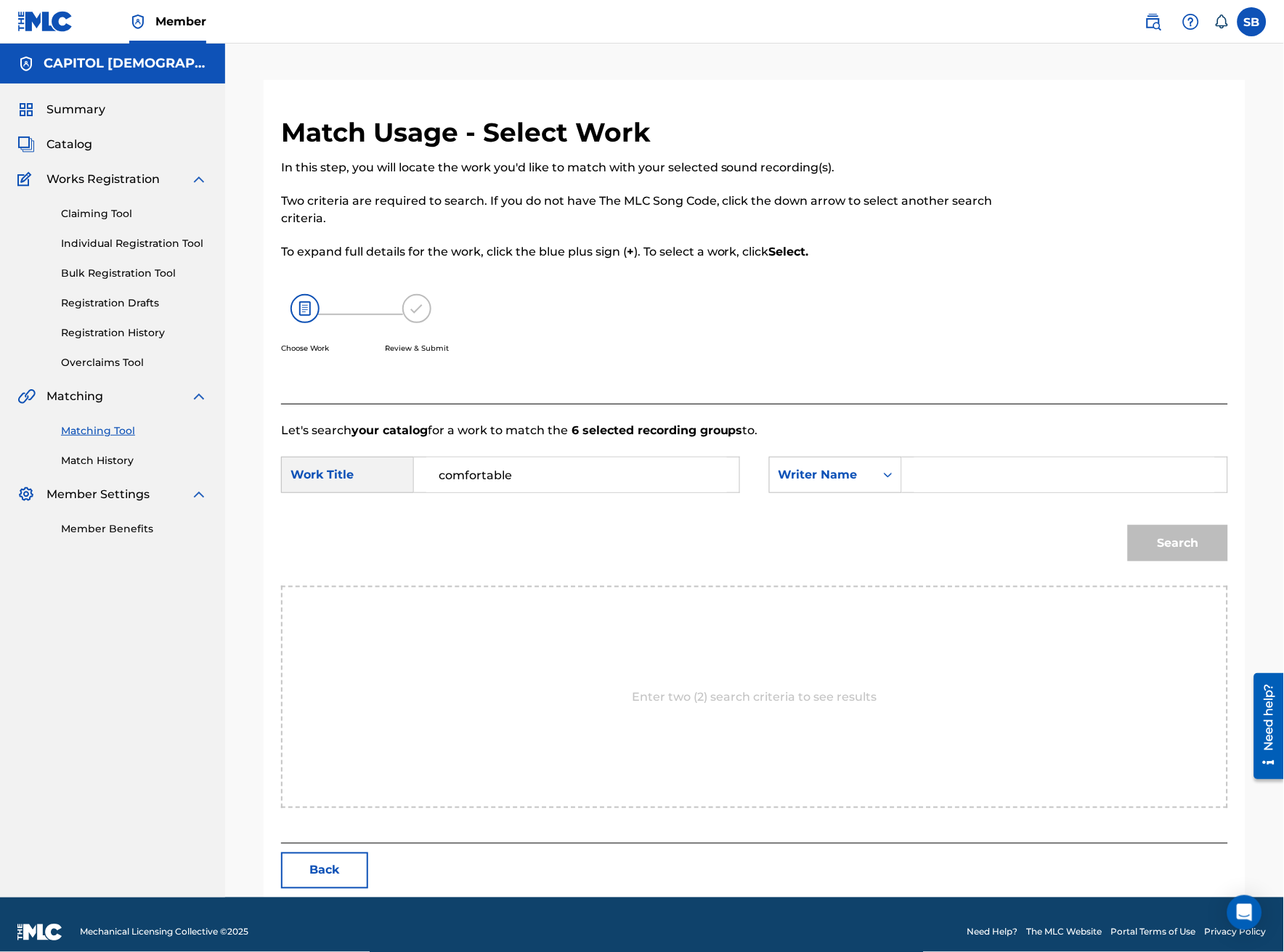 click on "SearchWithCriteria061cafc2-a758-4d82-8359-8a52e56ba7c9 Work Title comfortable SearchWithCriteria74f296fe-a15e-4761-aa8c-3cb880e648ae Writer Name" at bounding box center (755, 479) 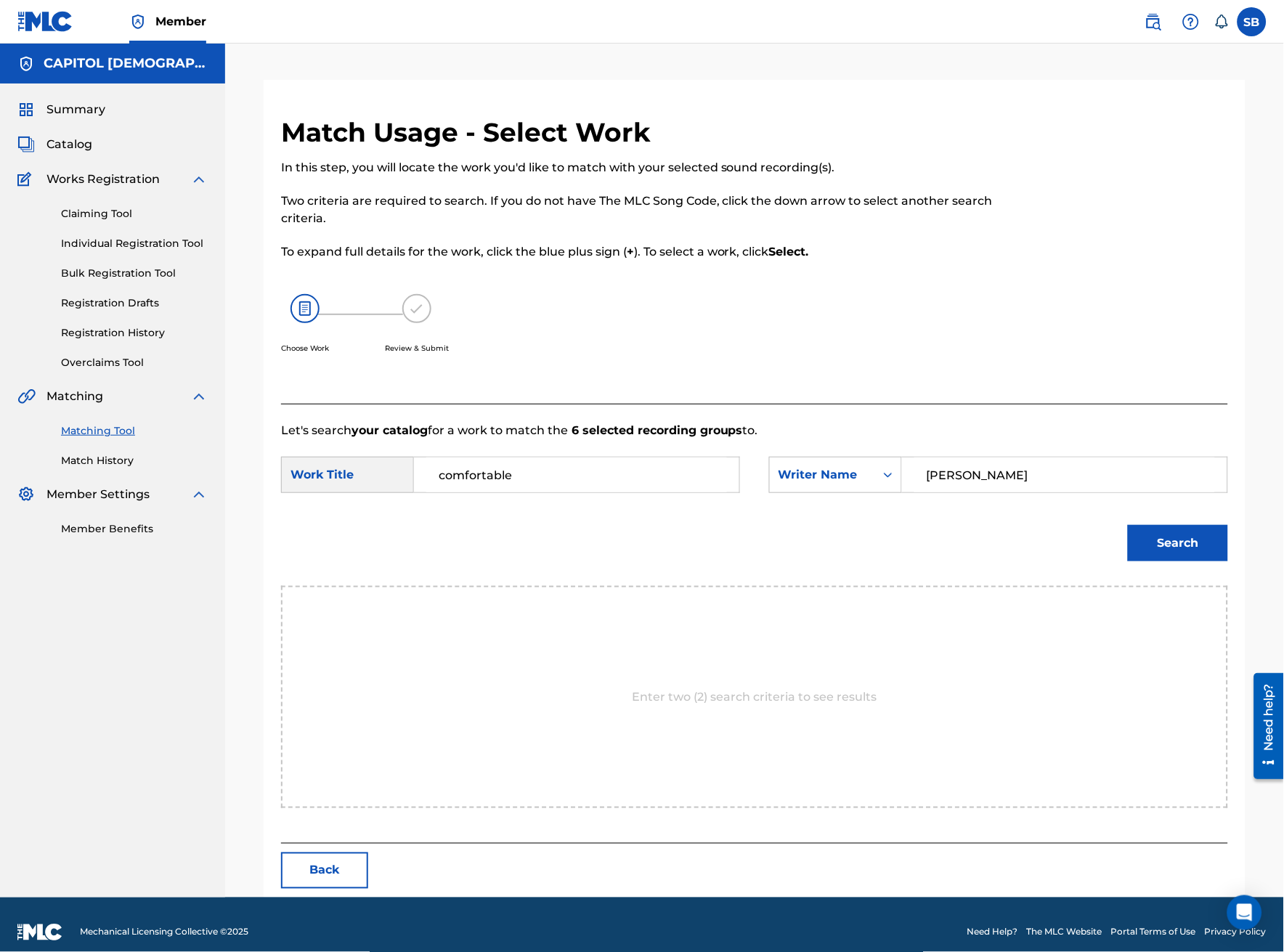 click on "Search" at bounding box center (1178, 543) 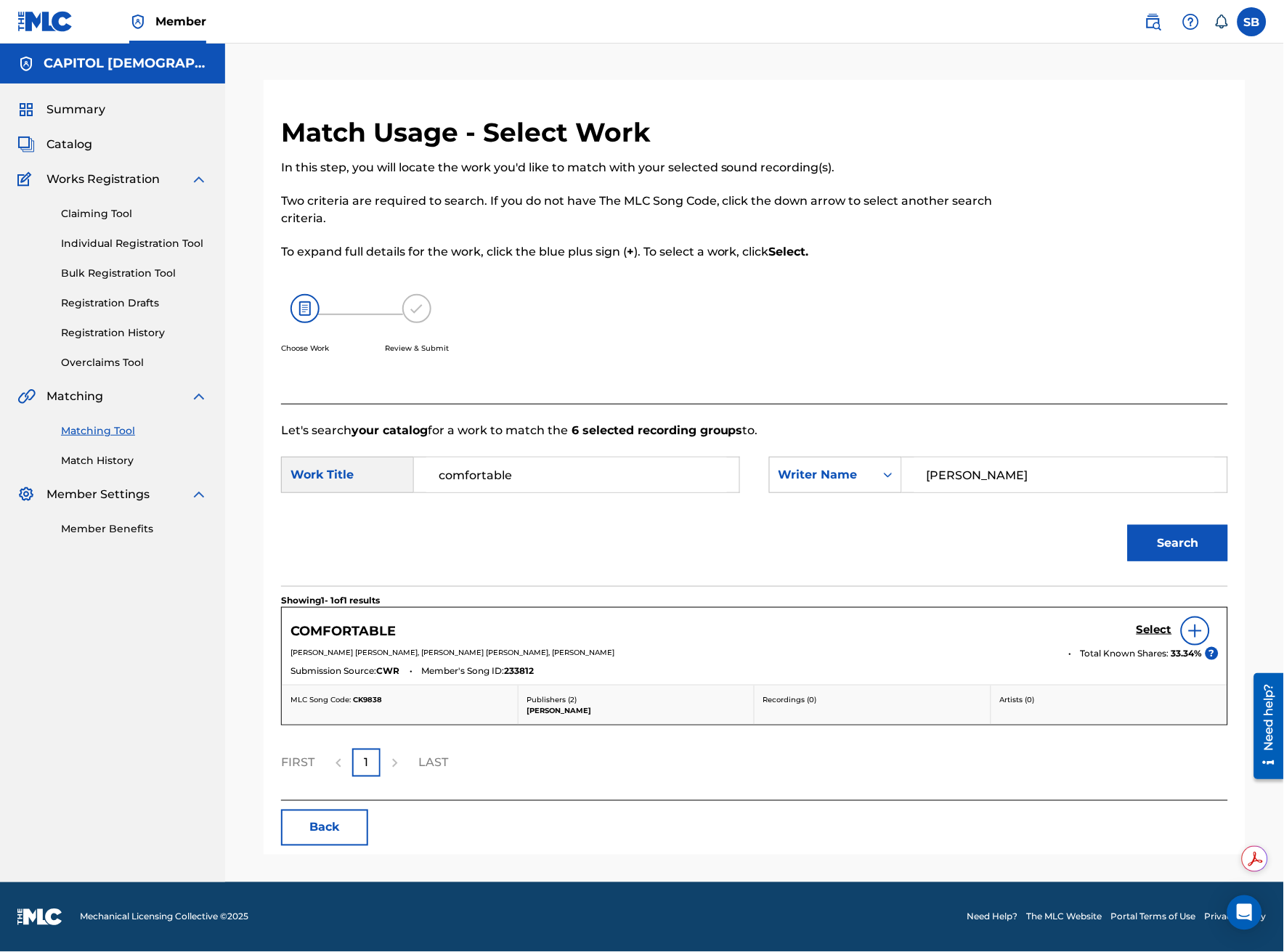 click at bounding box center [1195, 631] 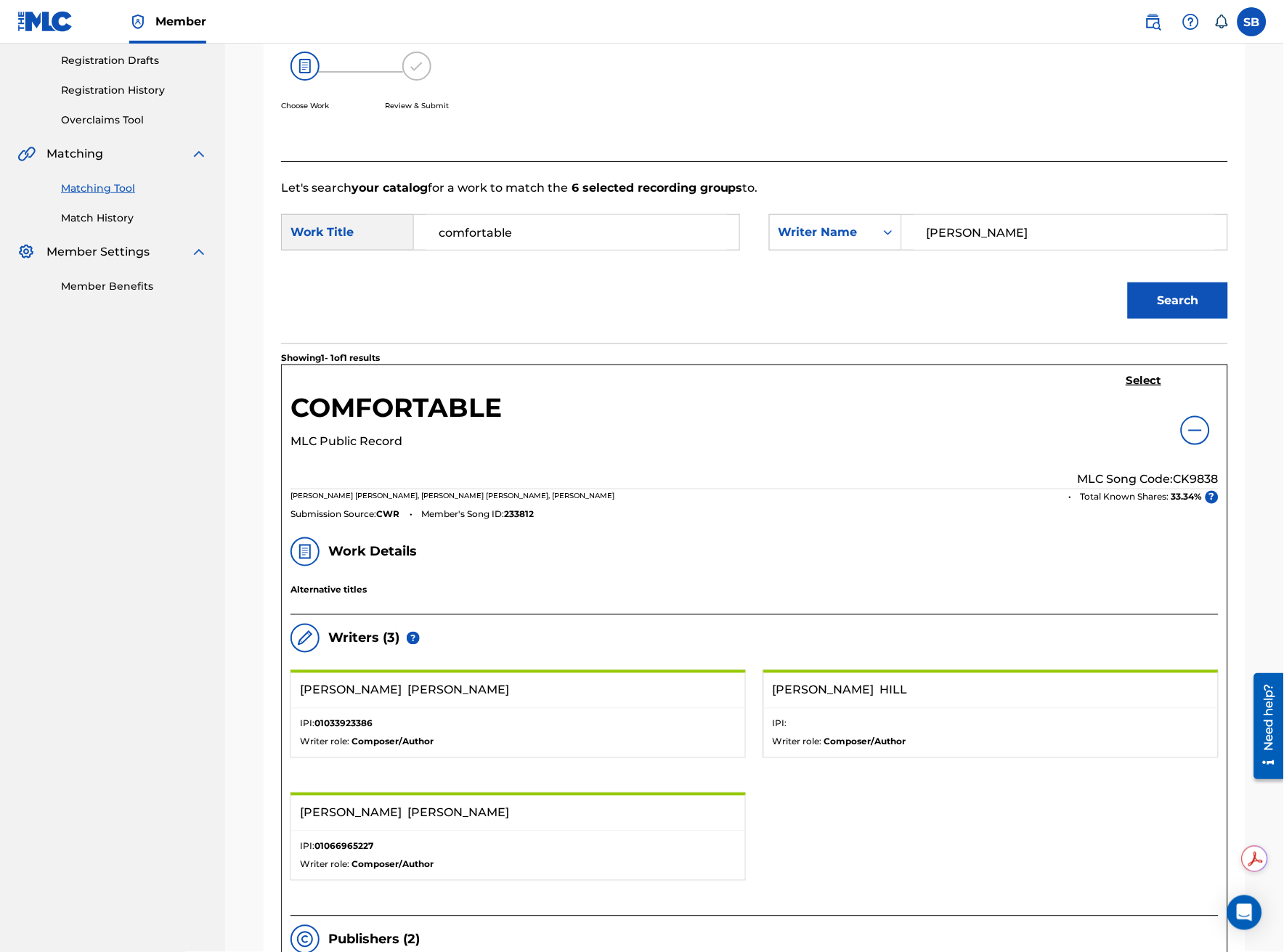 scroll, scrollTop: 242, scrollLeft: 0, axis: vertical 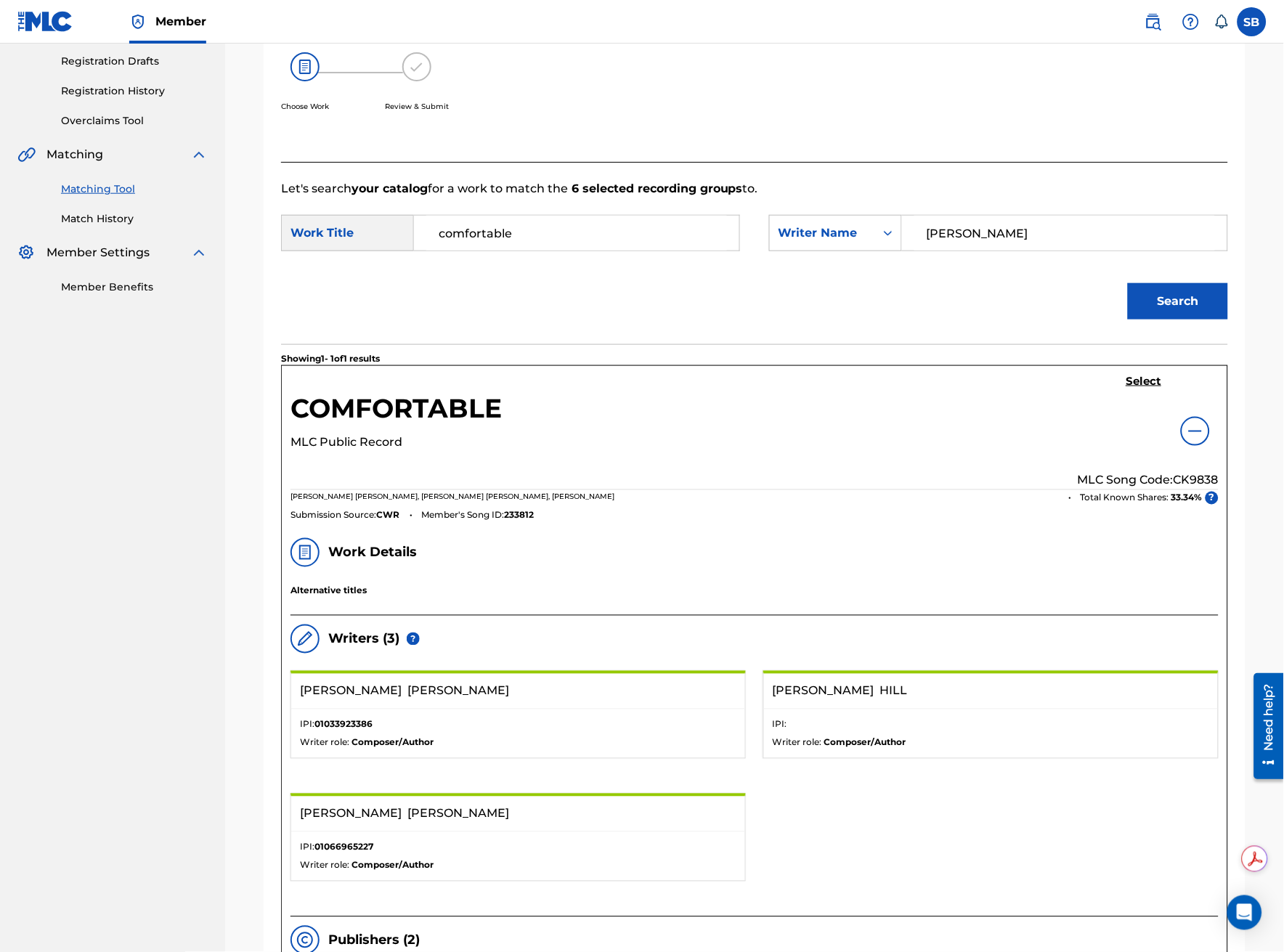 click on "Select" at bounding box center (1144, 381) 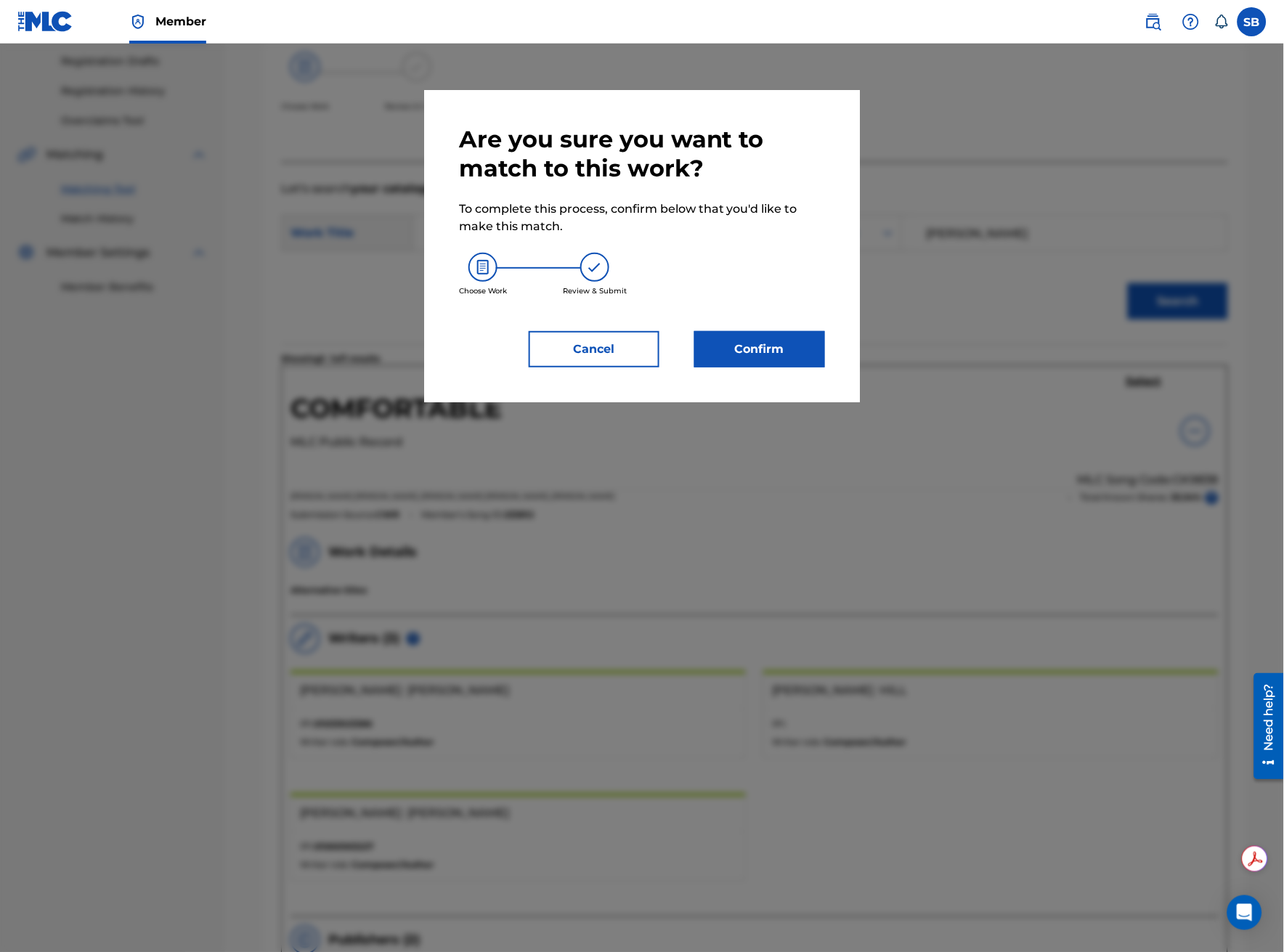 click on "Confirm" at bounding box center (760, 349) 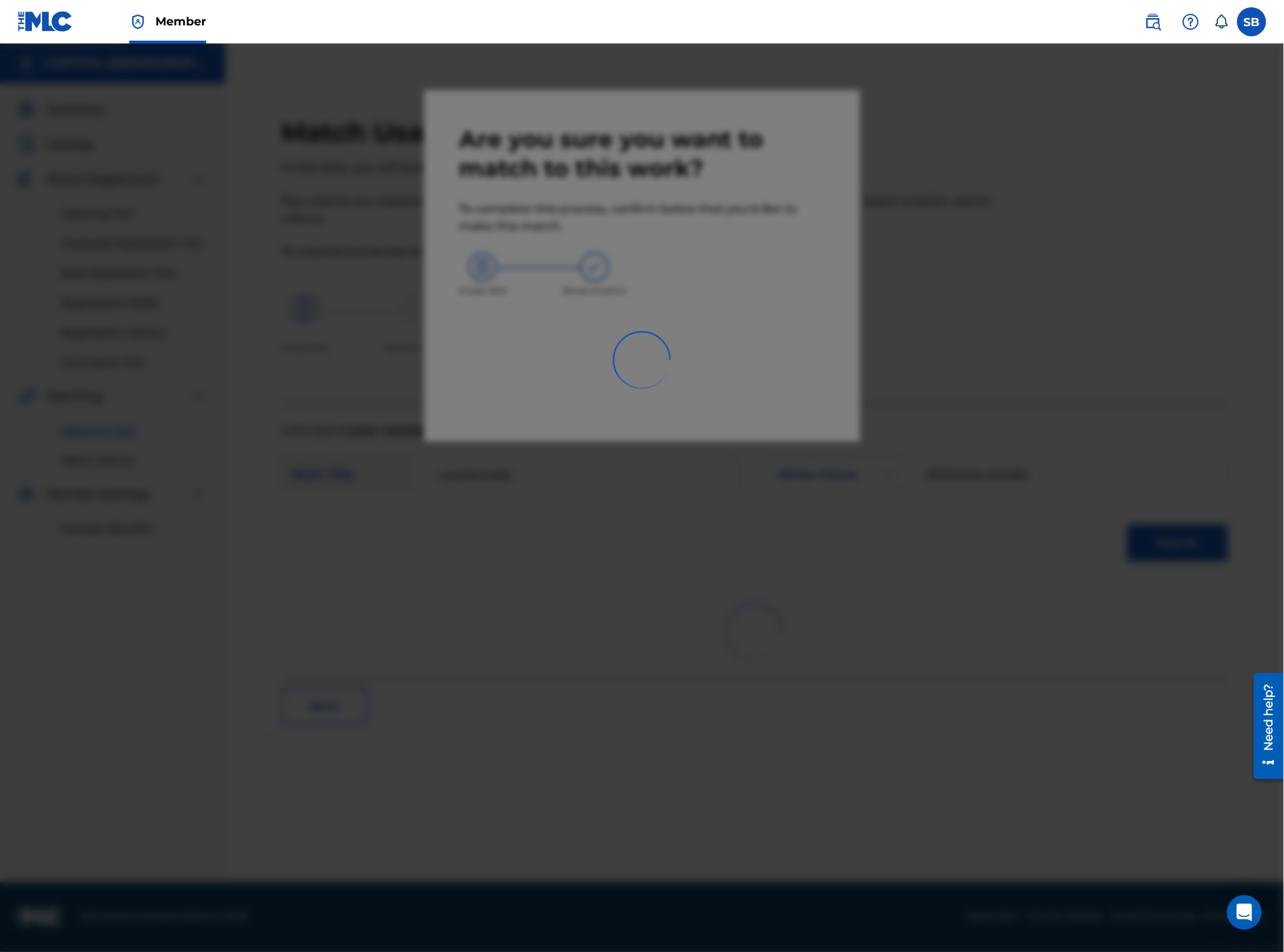 scroll, scrollTop: 0, scrollLeft: 0, axis: both 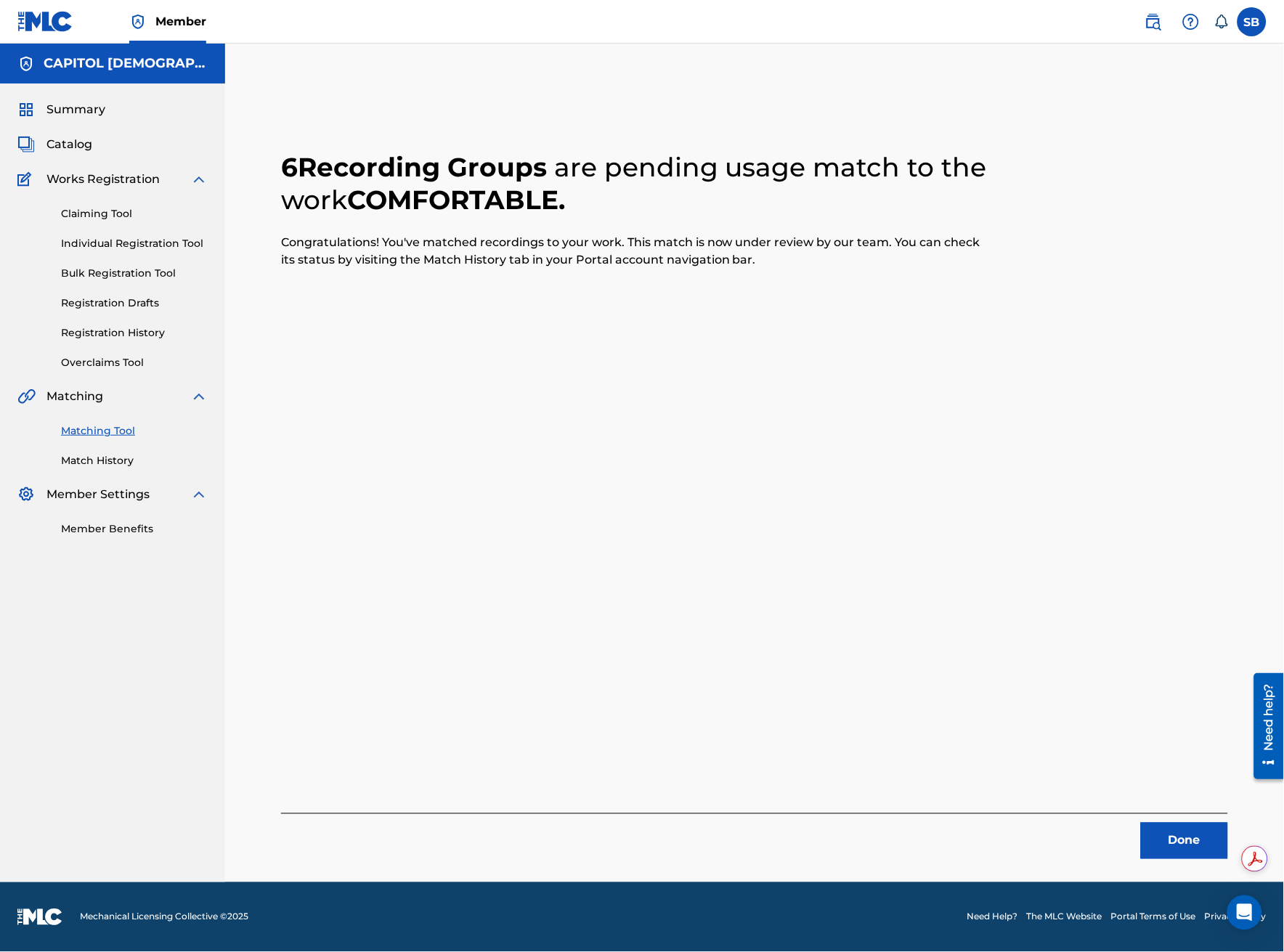 click on "Done" at bounding box center (1185, 841) 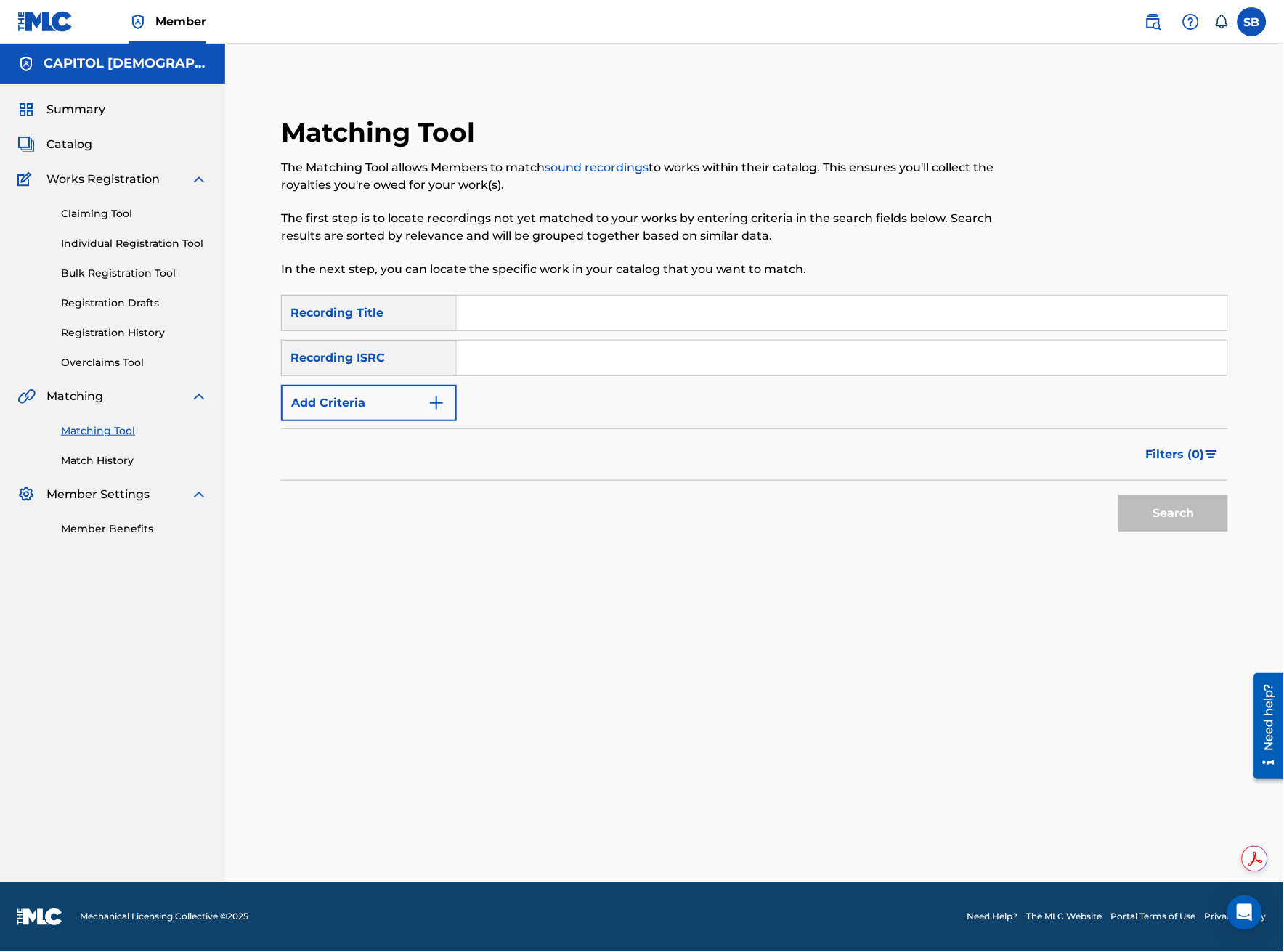 click on "Match History" at bounding box center [134, 460] 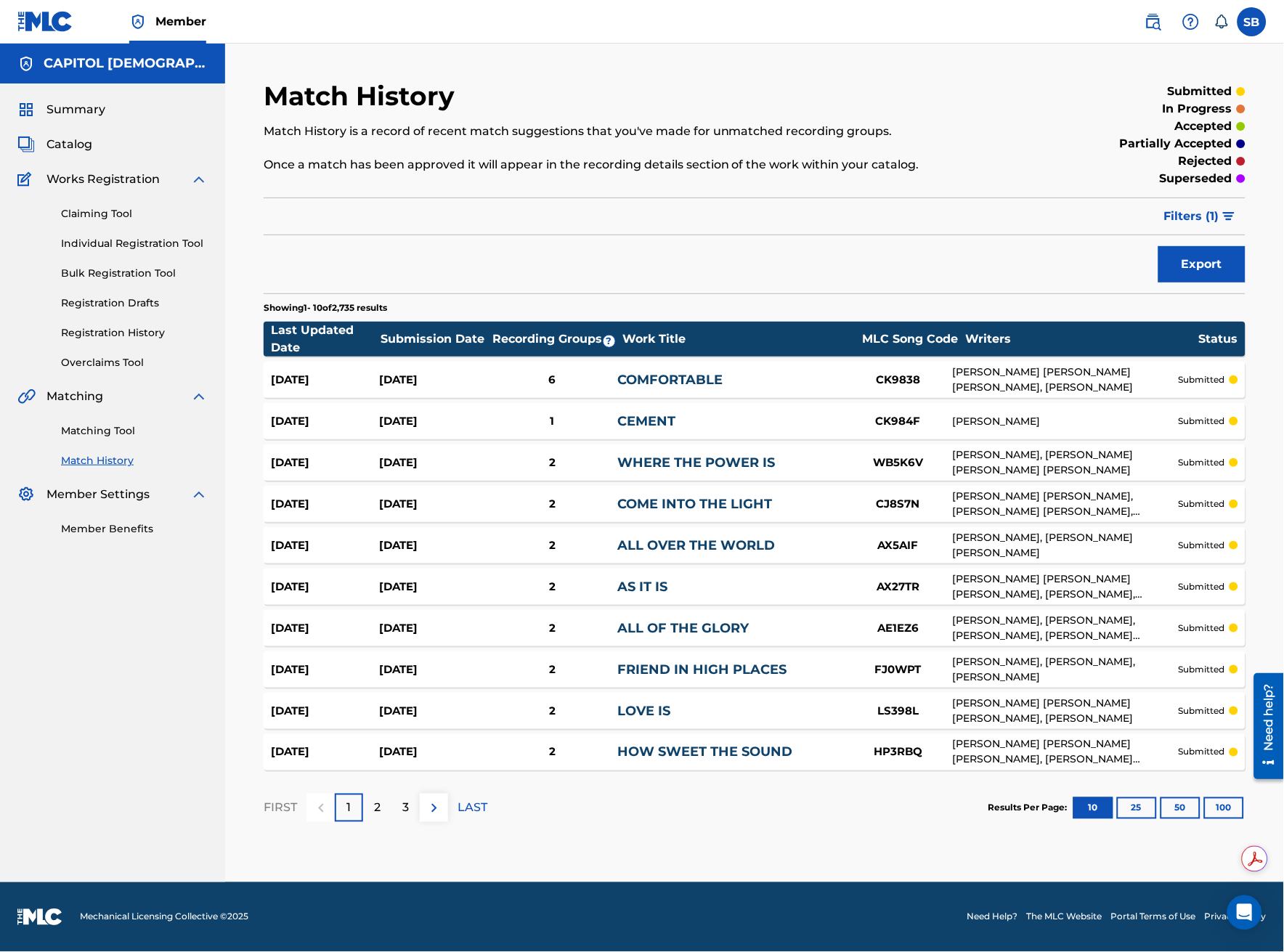 click on "Matching Tool" at bounding box center [134, 431] 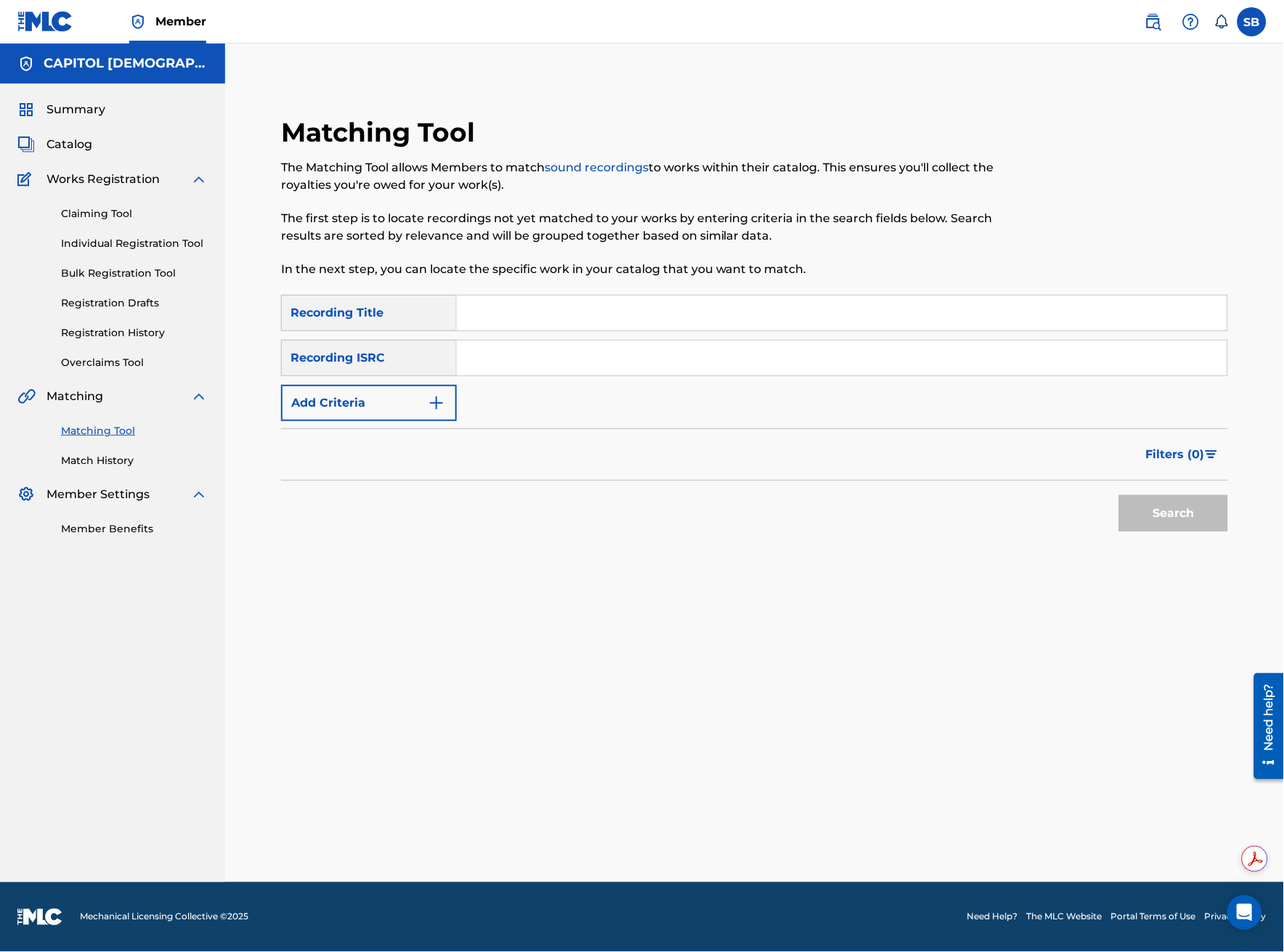 click on "Add Criteria" at bounding box center (369, 403) 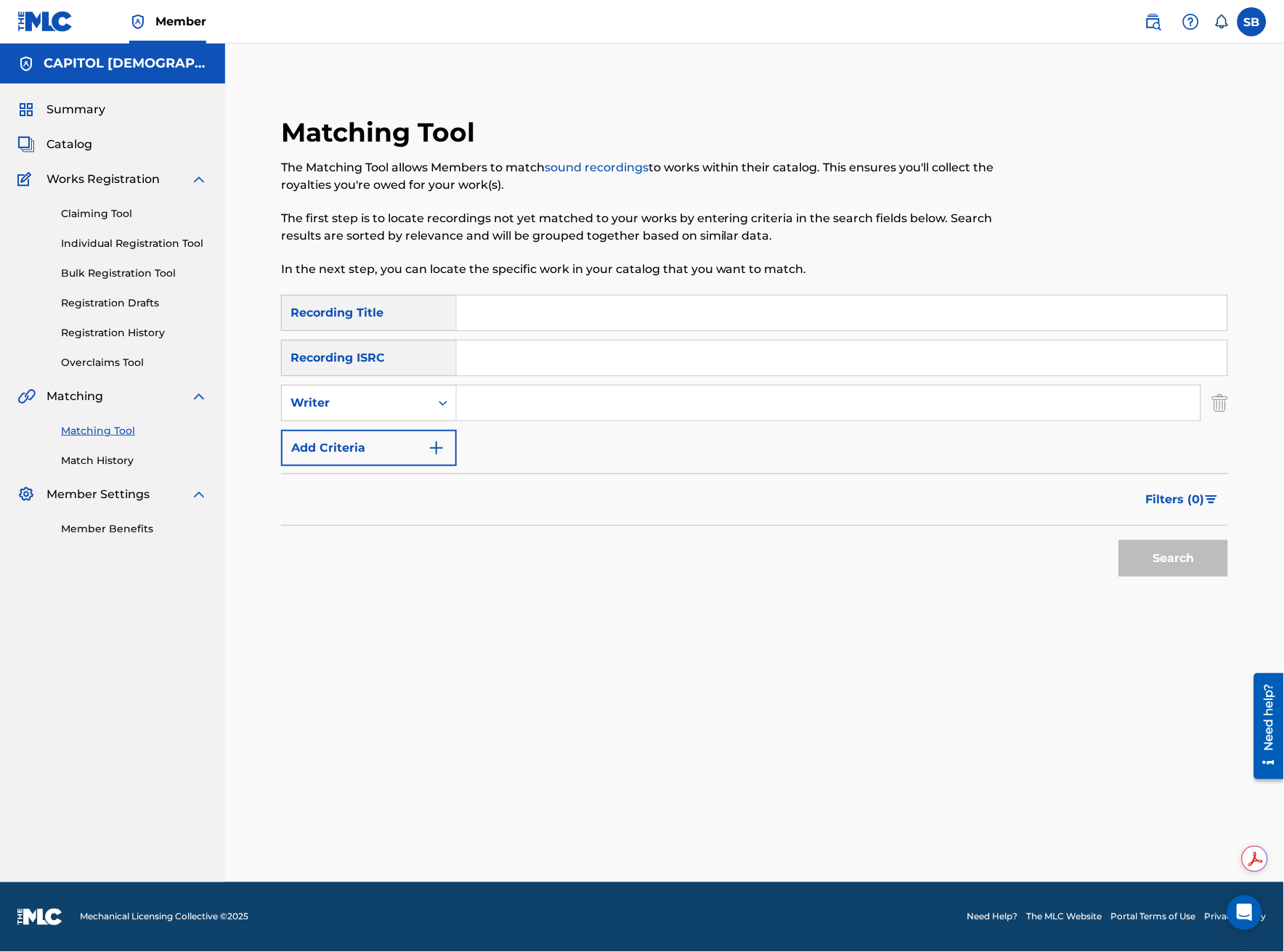 drag, startPoint x: 413, startPoint y: 394, endPoint x: 548, endPoint y: 420, distance: 137.48091 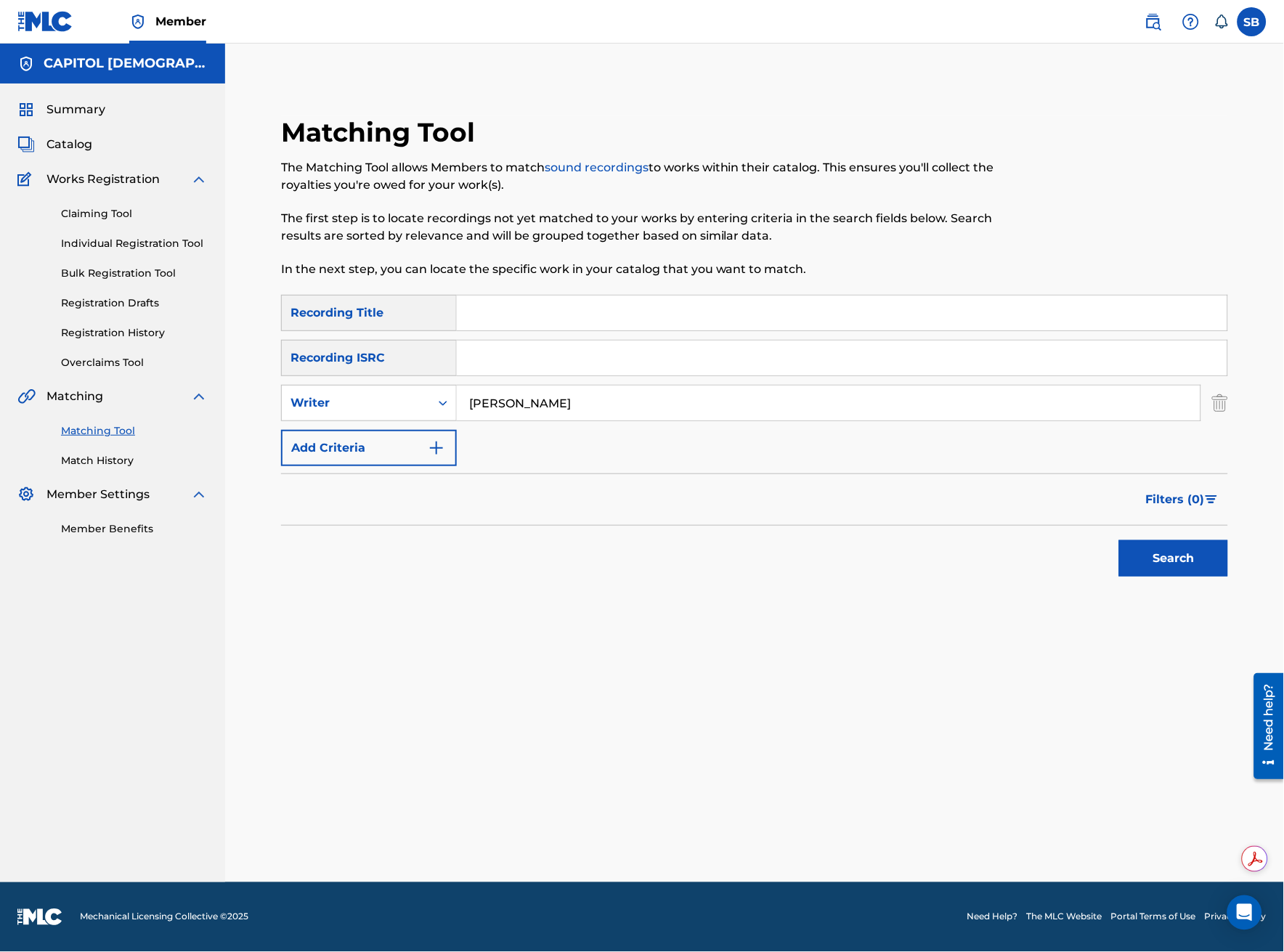 click on "Filters ( 0 )" at bounding box center [1175, 500] 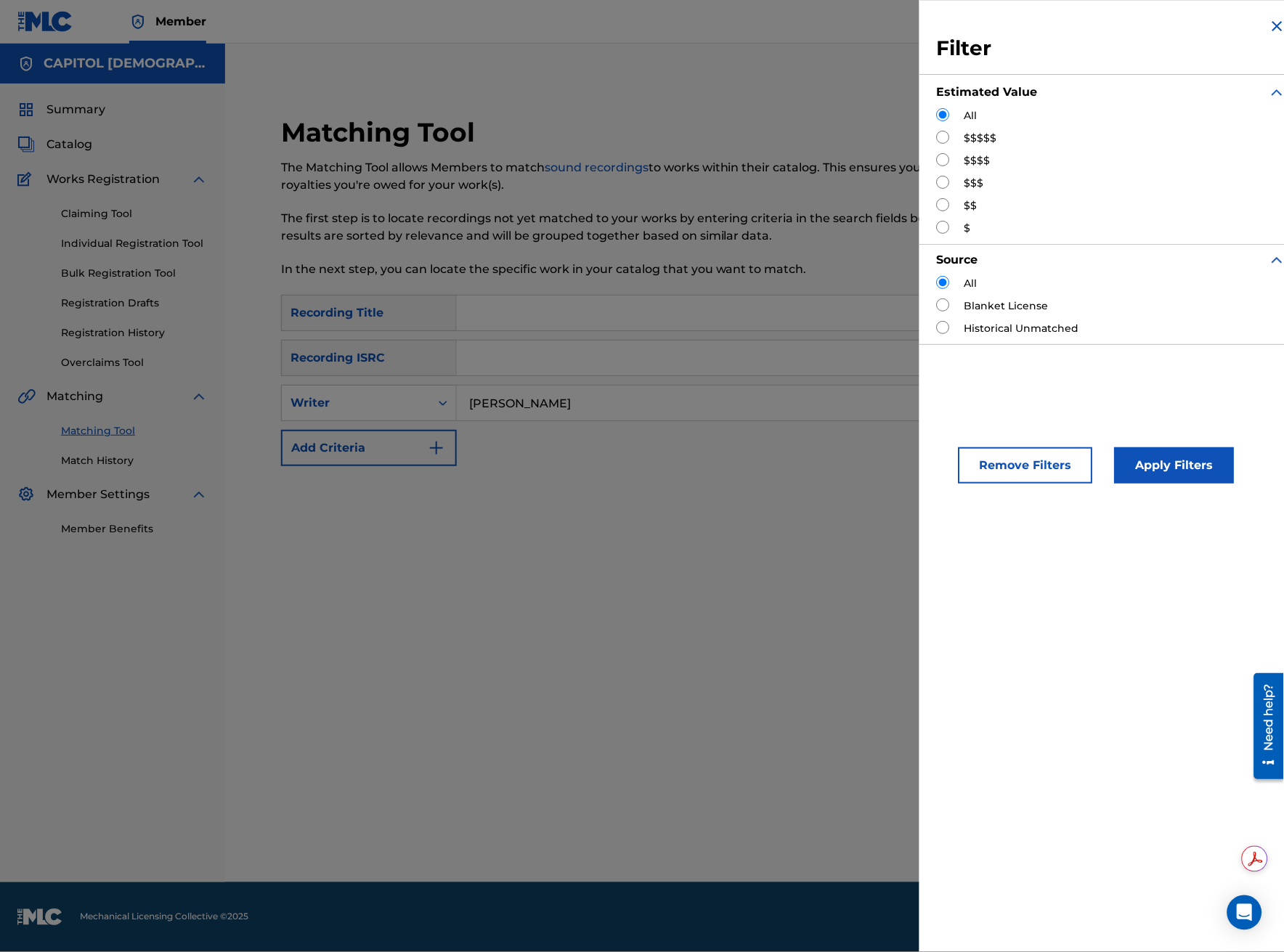 click at bounding box center [943, 160] 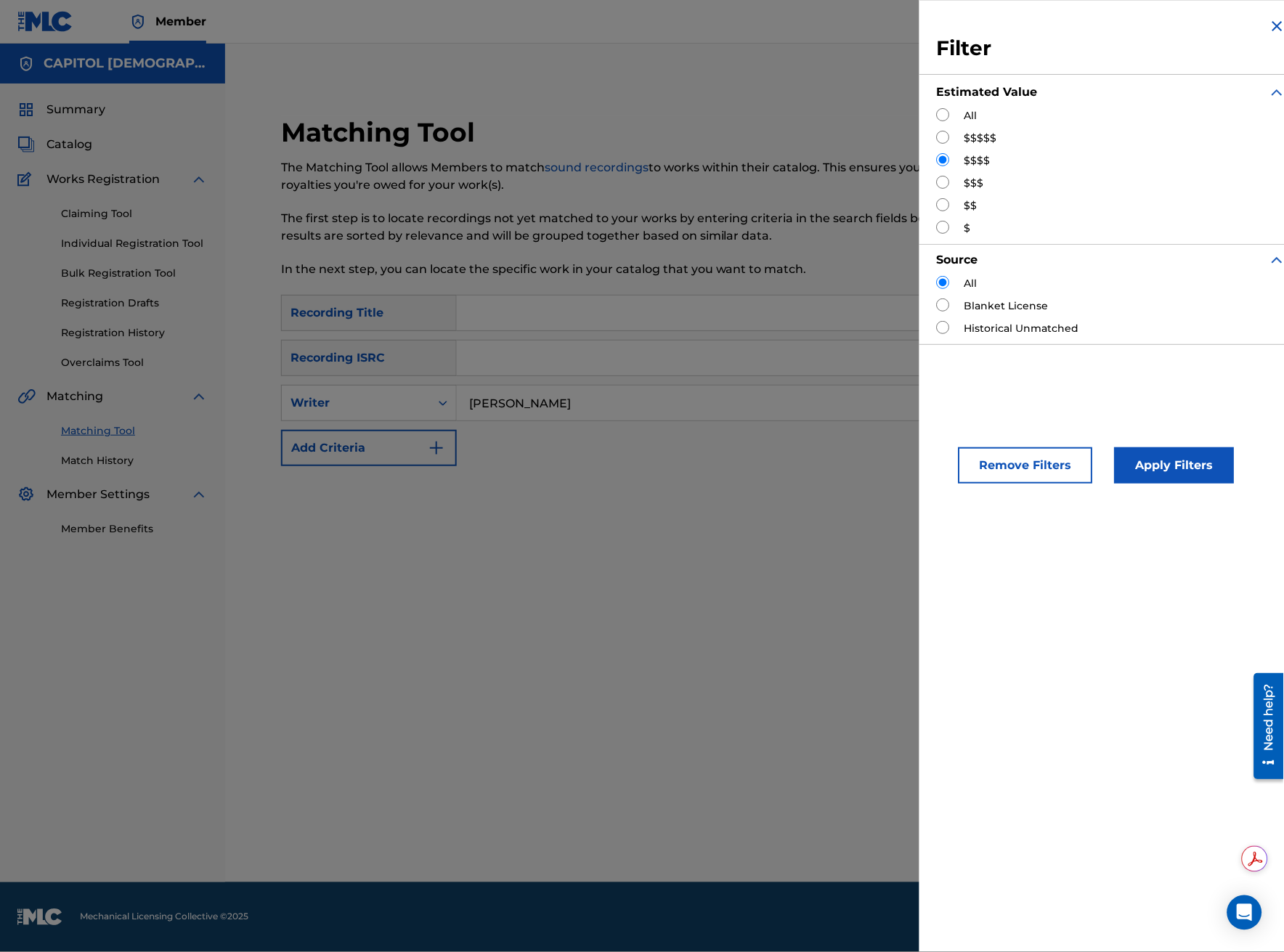 click on "Apply Filters" at bounding box center (1174, 465) 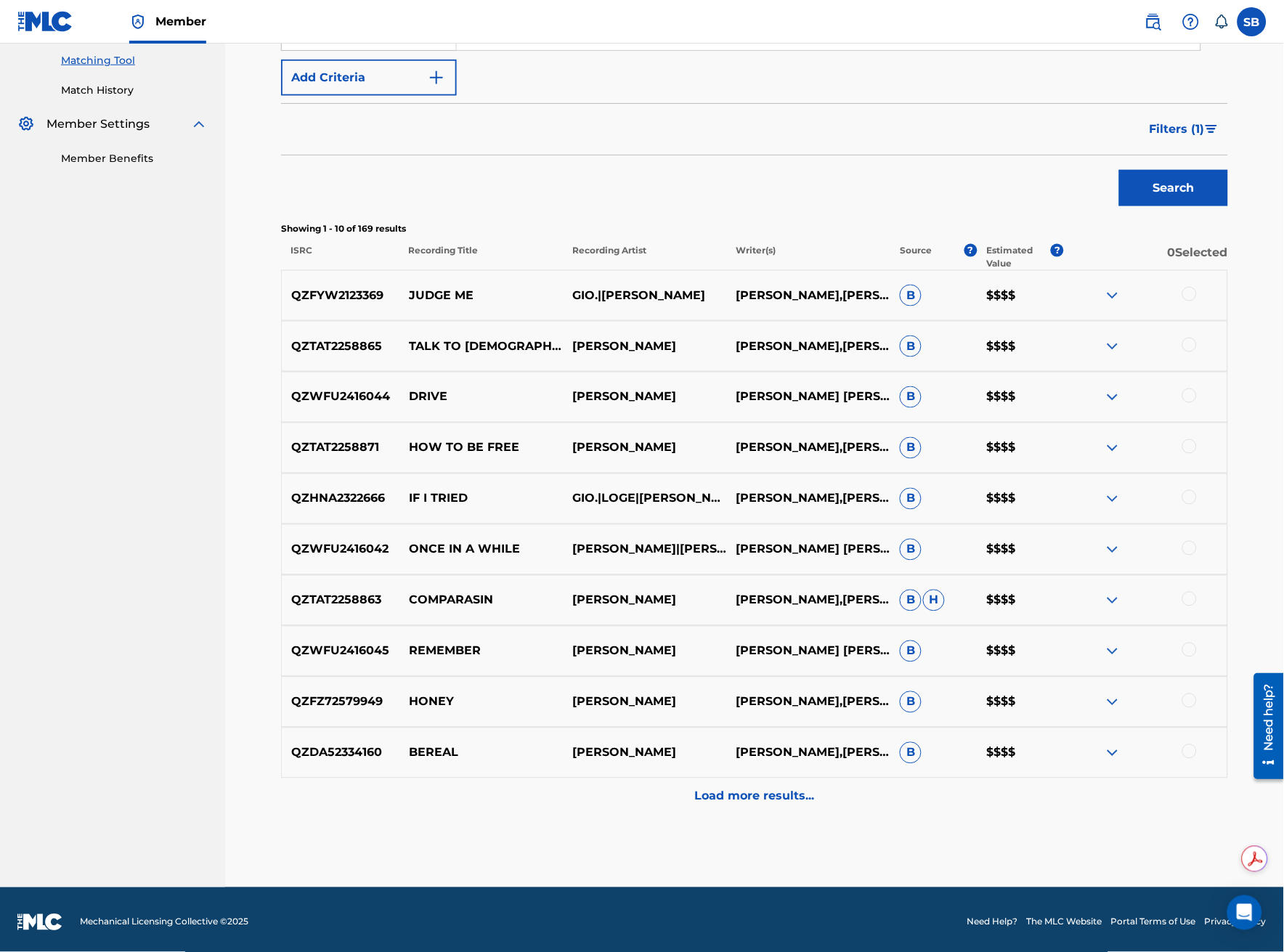 scroll, scrollTop: 375, scrollLeft: 0, axis: vertical 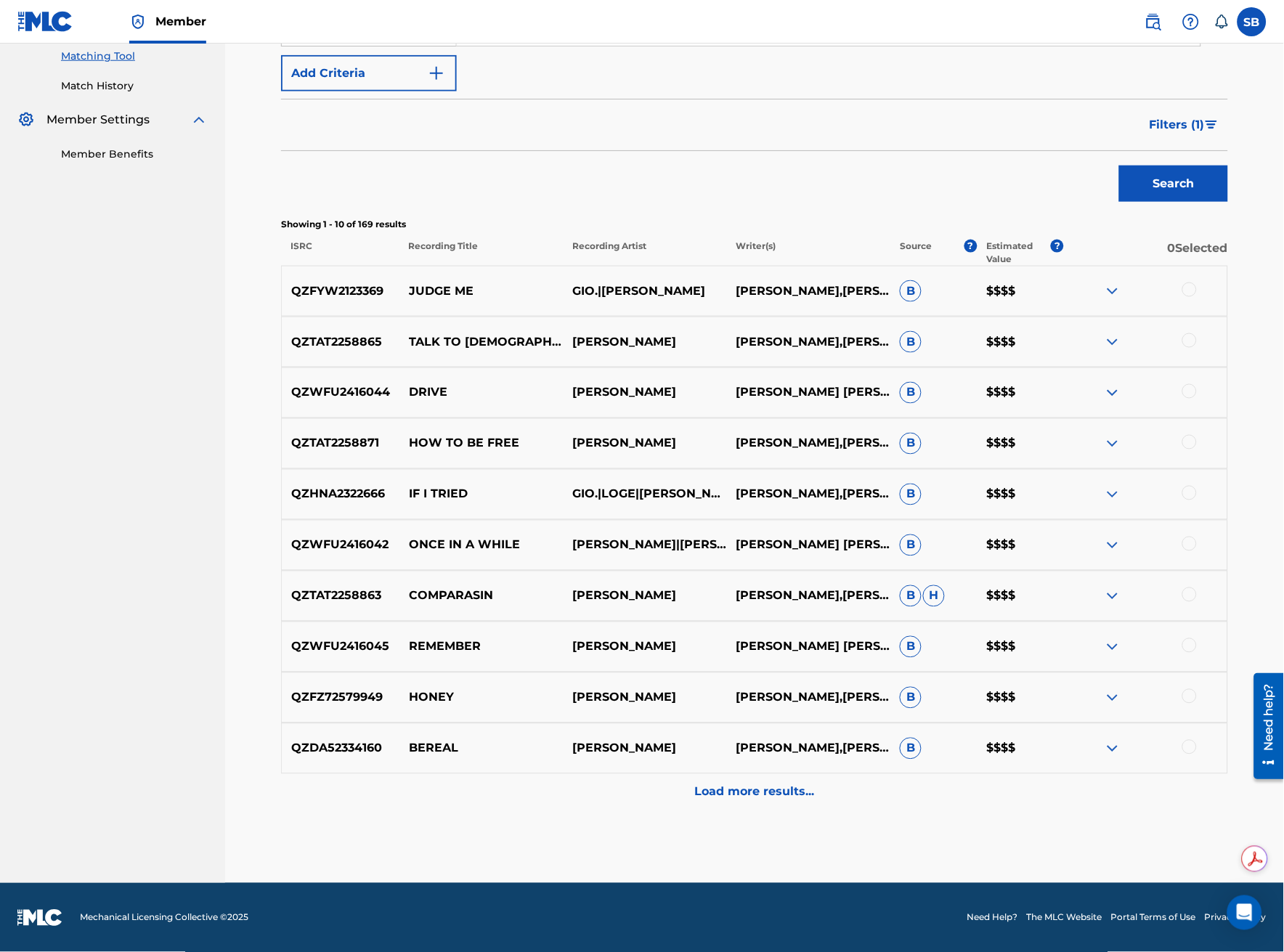 click on "Load more results..." at bounding box center (755, 792) 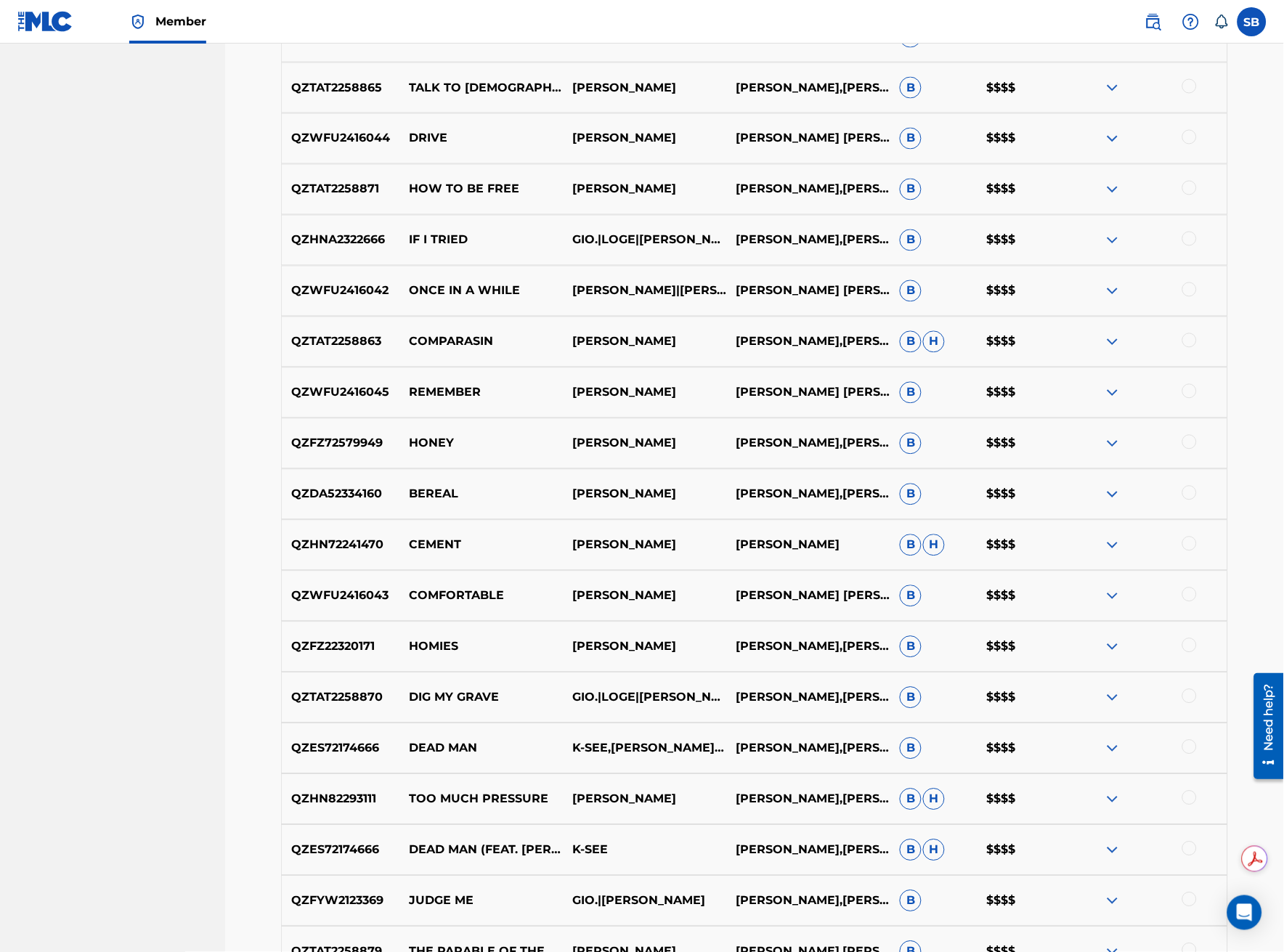 scroll, scrollTop: 645, scrollLeft: 0, axis: vertical 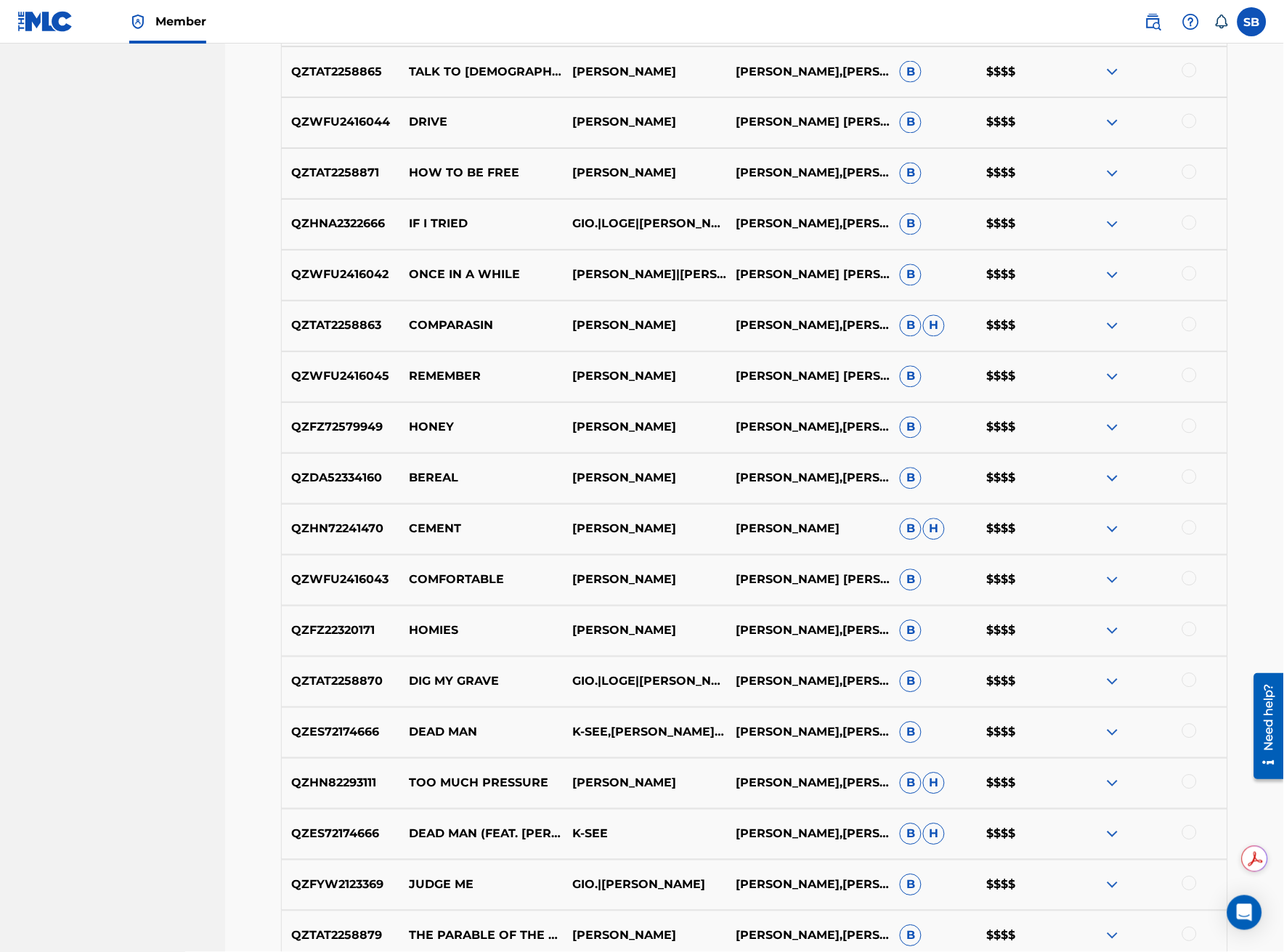 click at bounding box center [1190, 630] 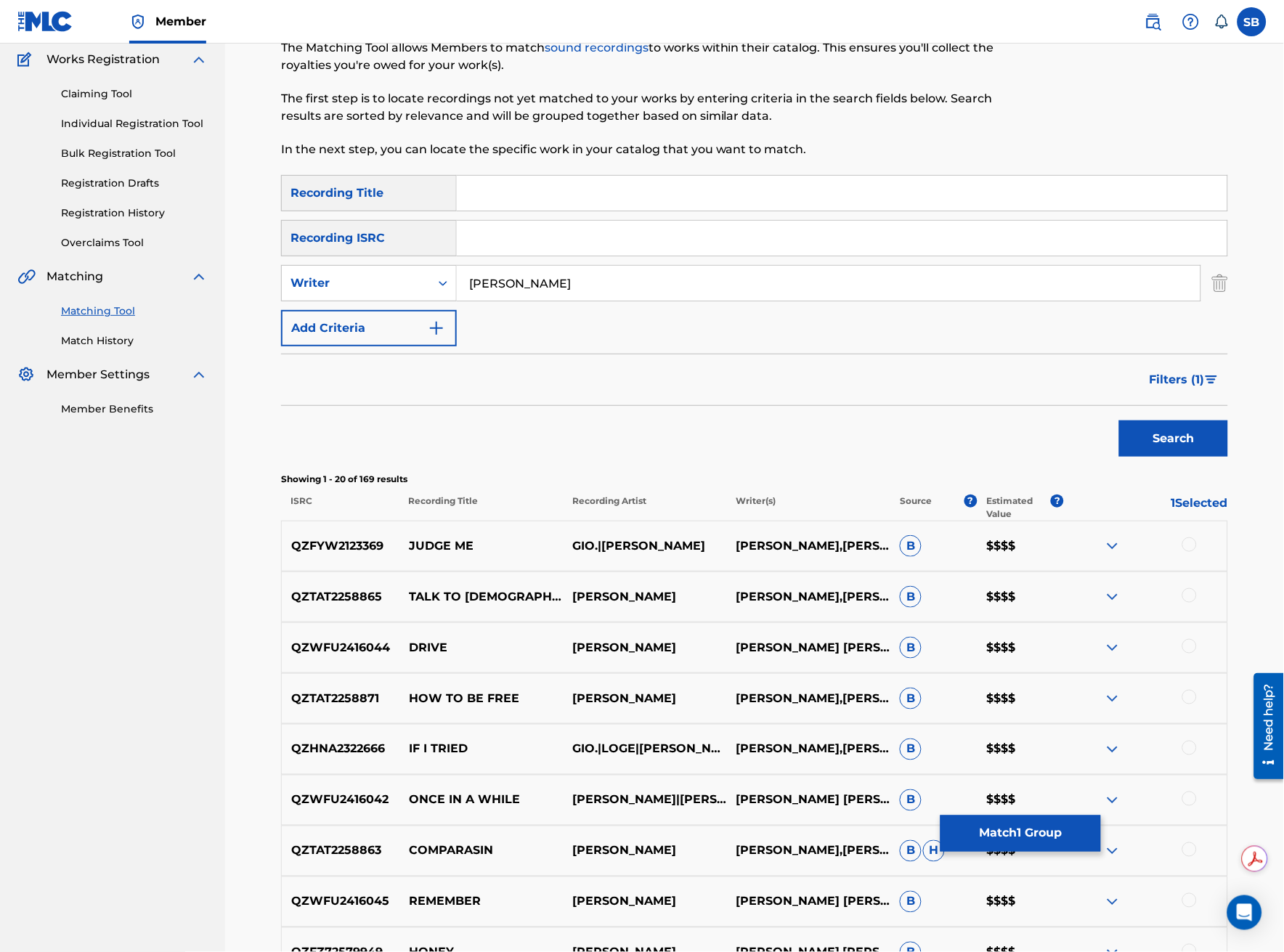 scroll, scrollTop: 0, scrollLeft: 0, axis: both 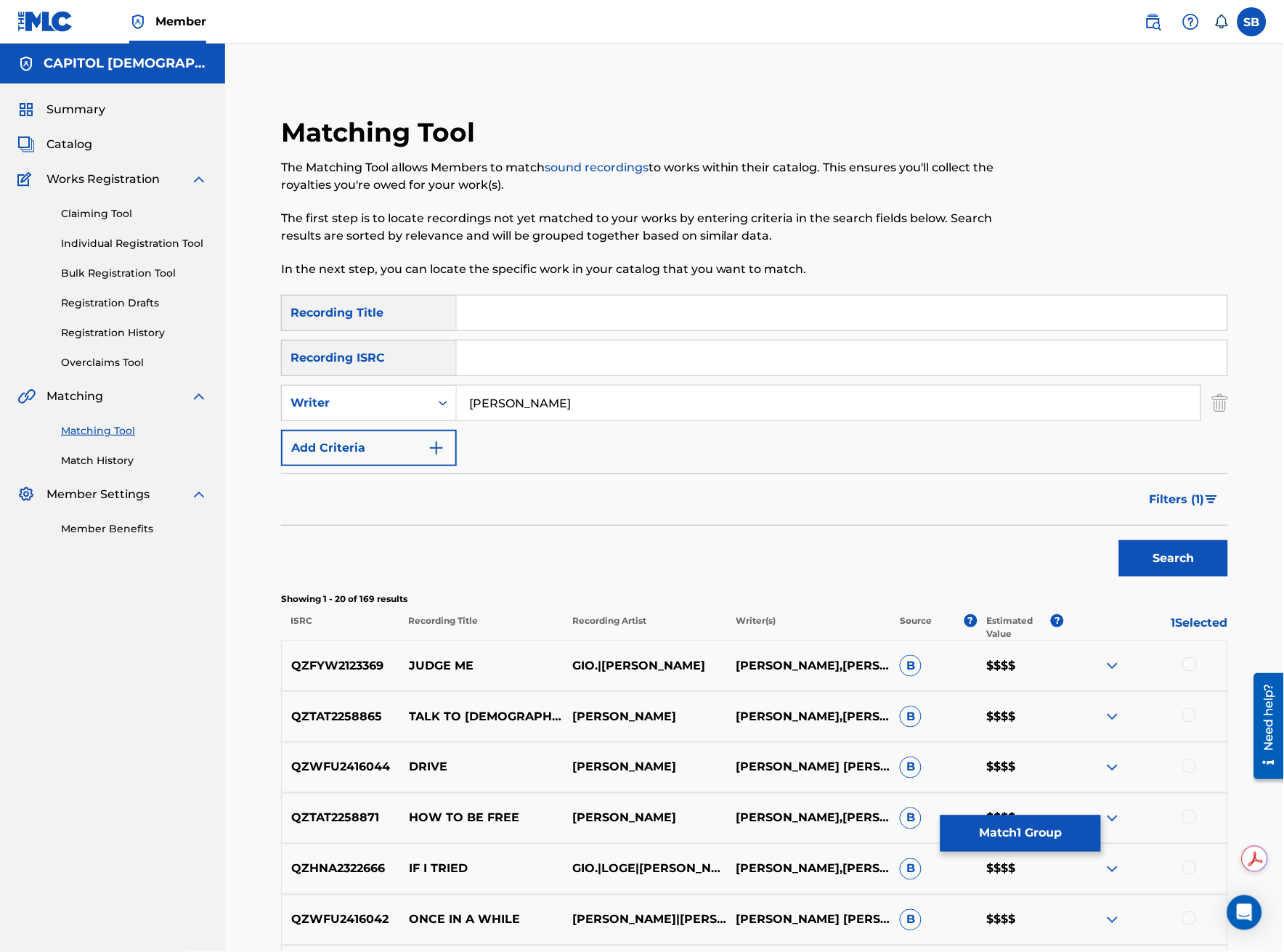 click at bounding box center (842, 313) 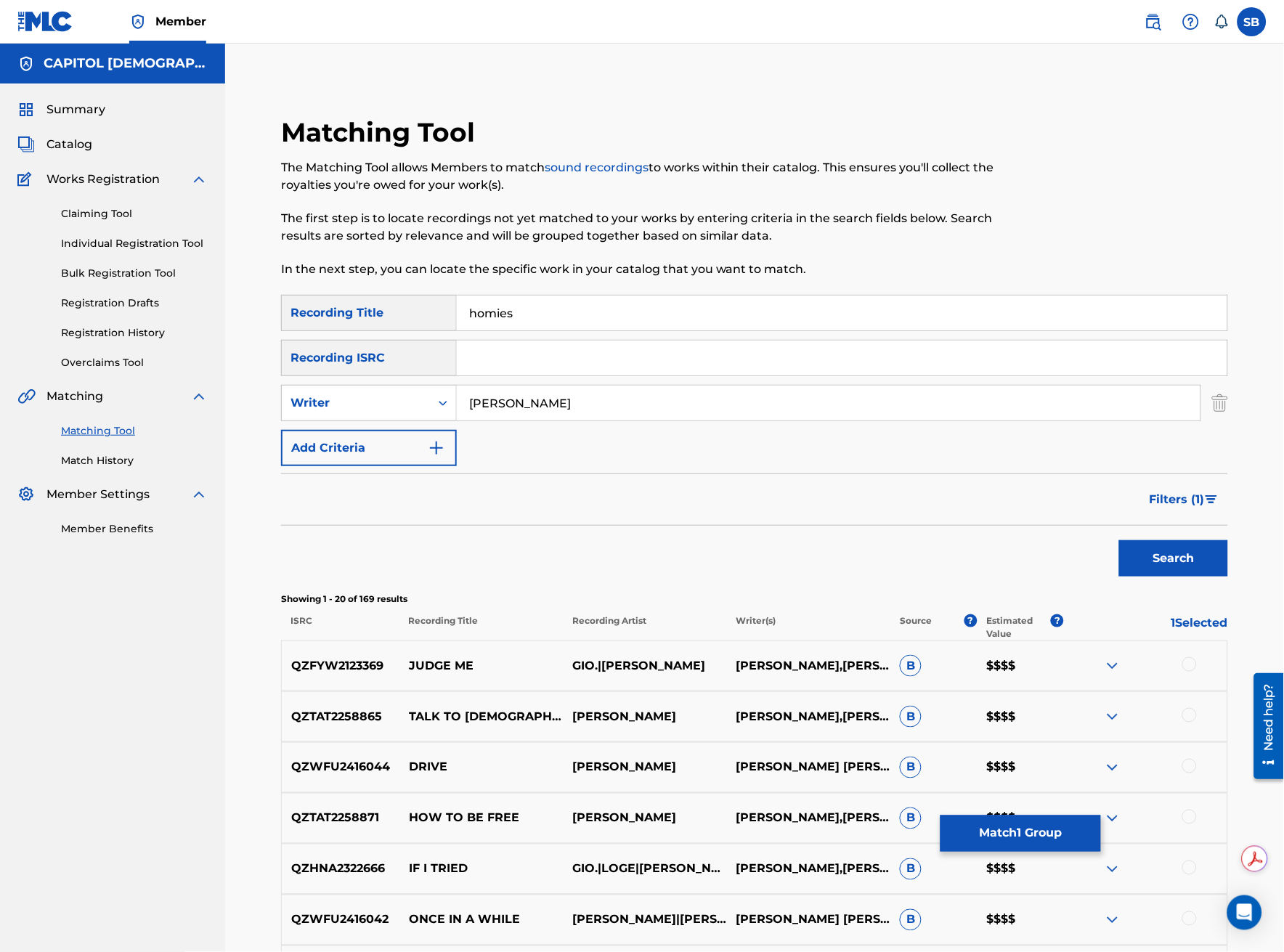 type on "homies" 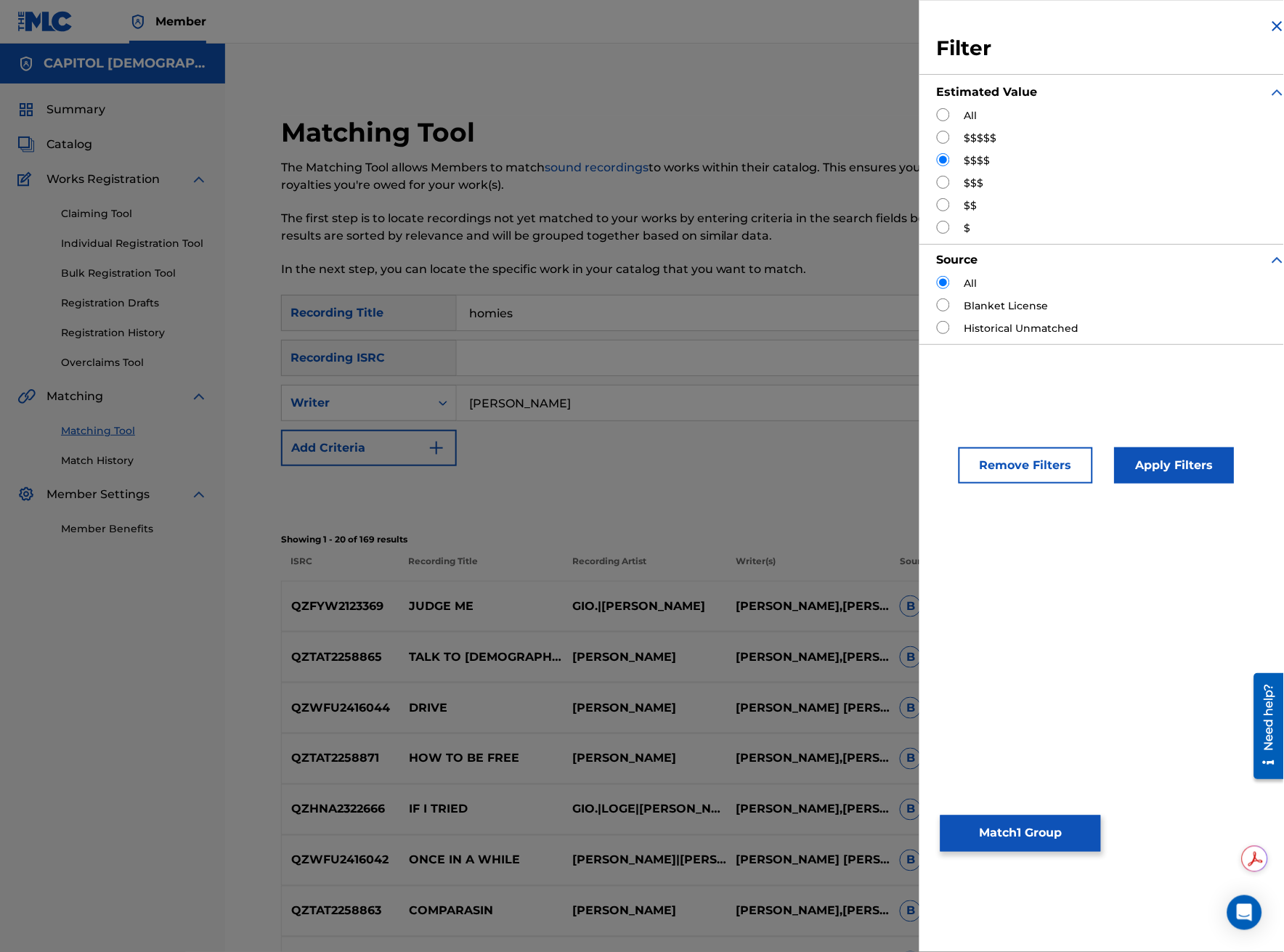 click at bounding box center [943, 115] 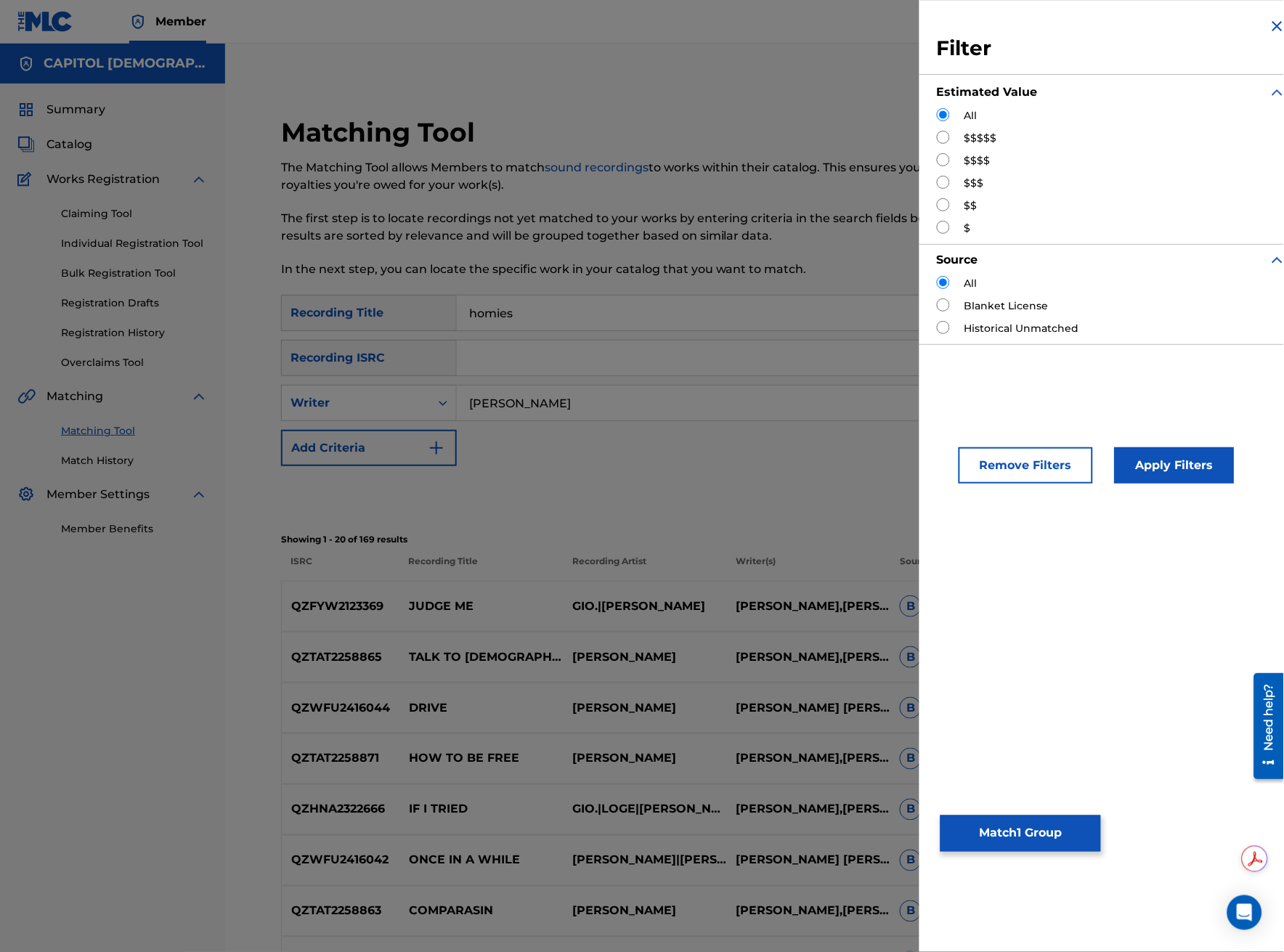 click on "Apply Filters" at bounding box center [1174, 465] 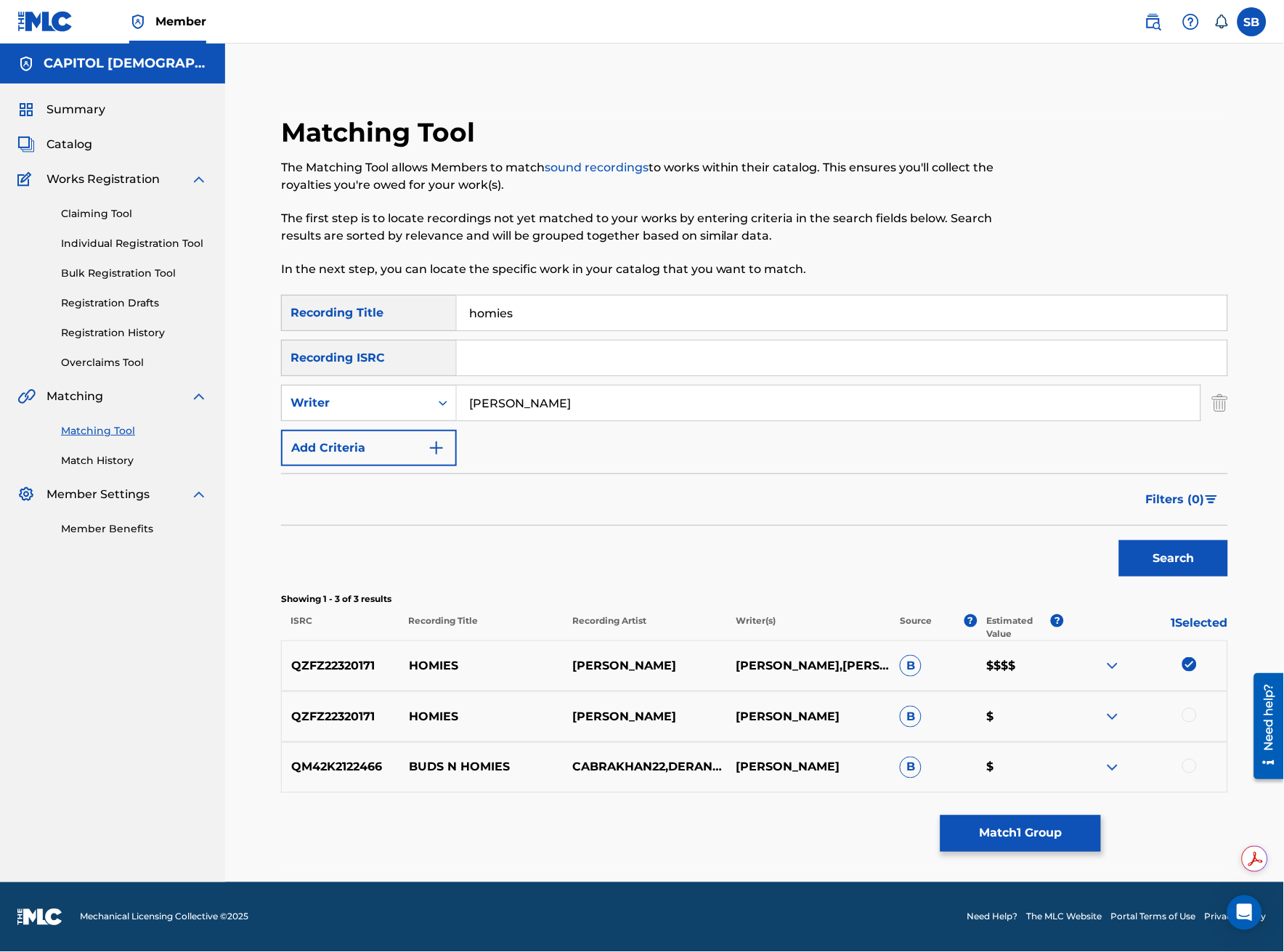 click at bounding box center (1190, 715) 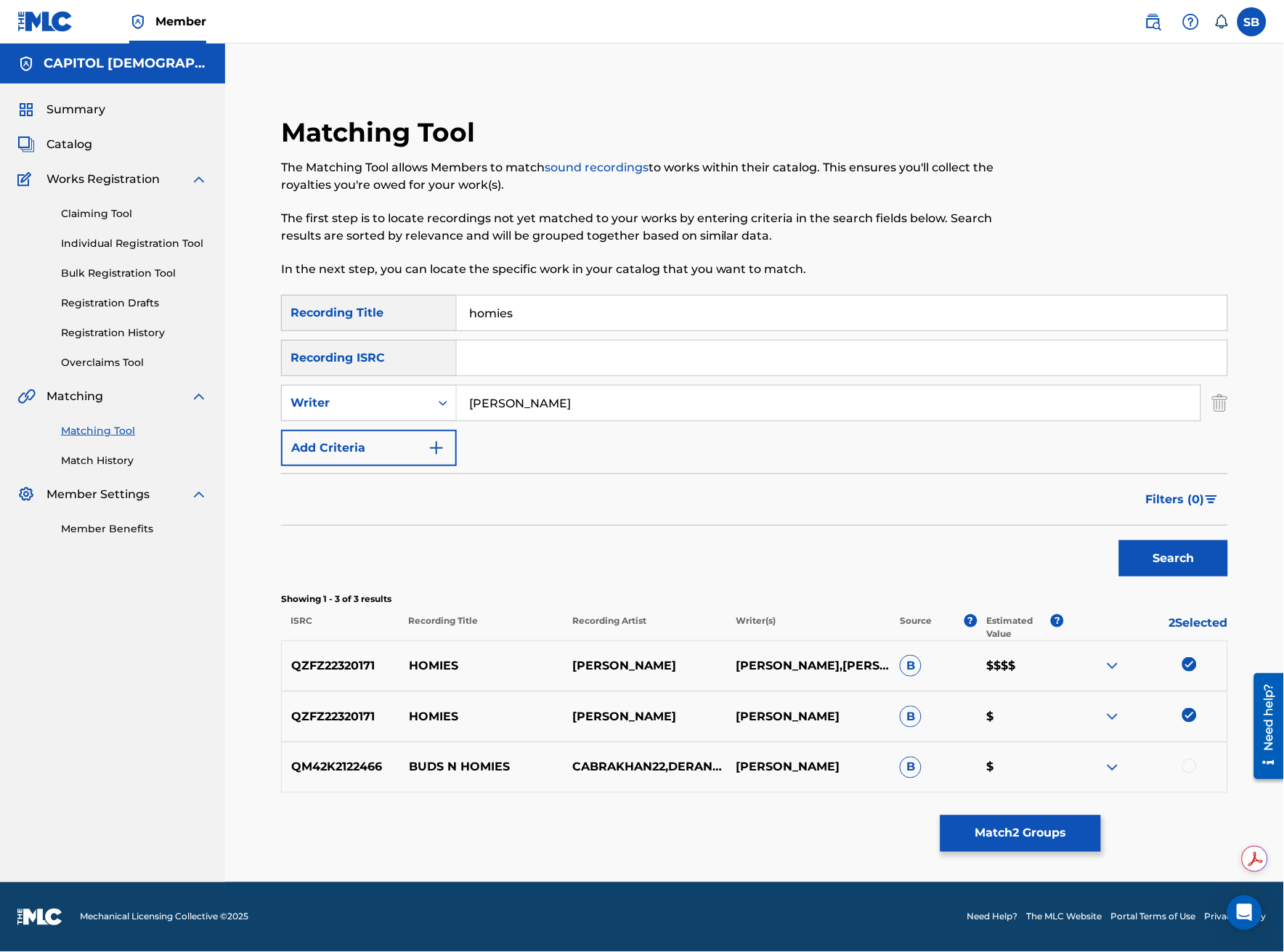 click on "[PERSON_NAME]" at bounding box center [829, 403] 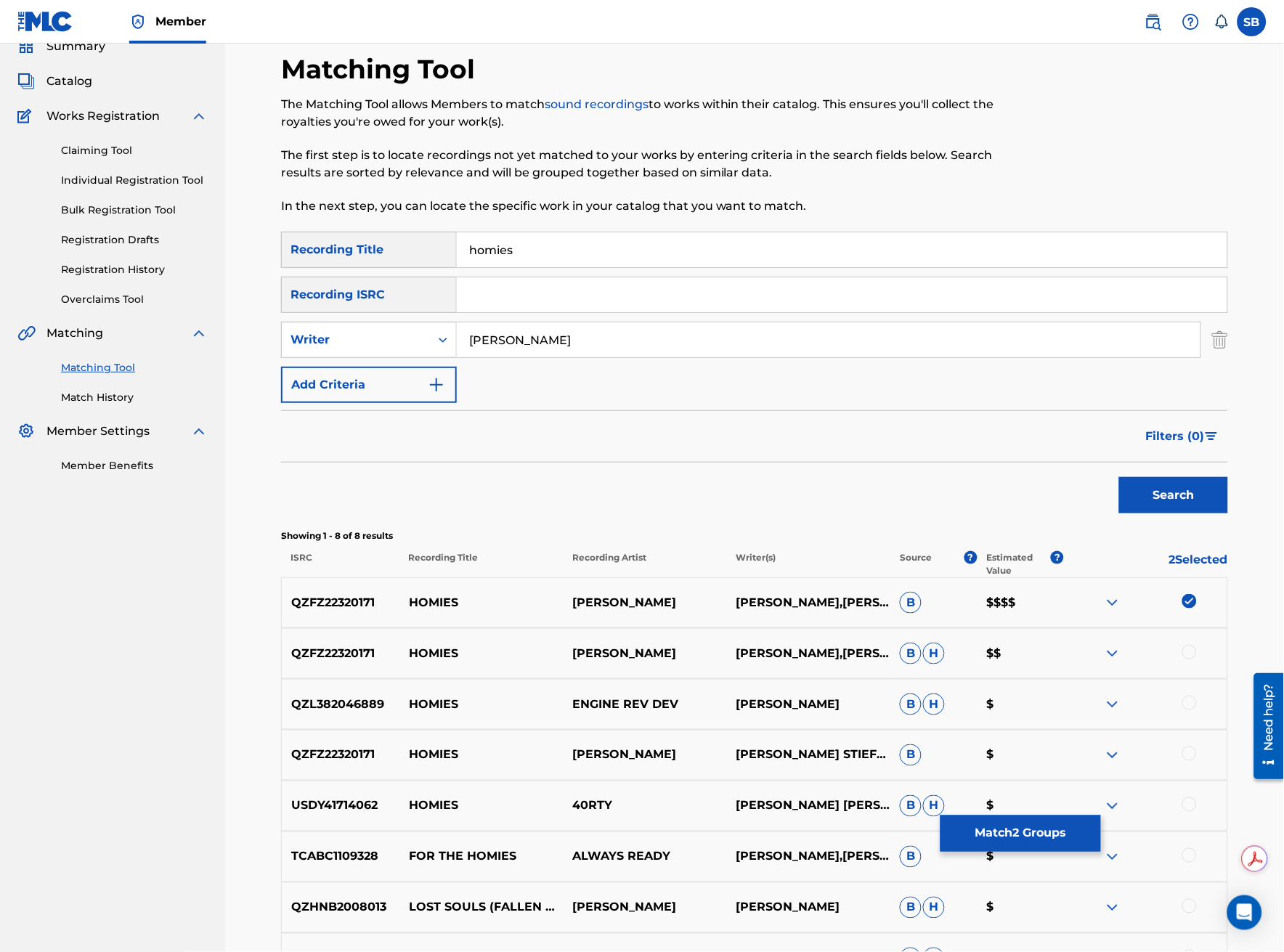 scroll, scrollTop: 161, scrollLeft: 0, axis: vertical 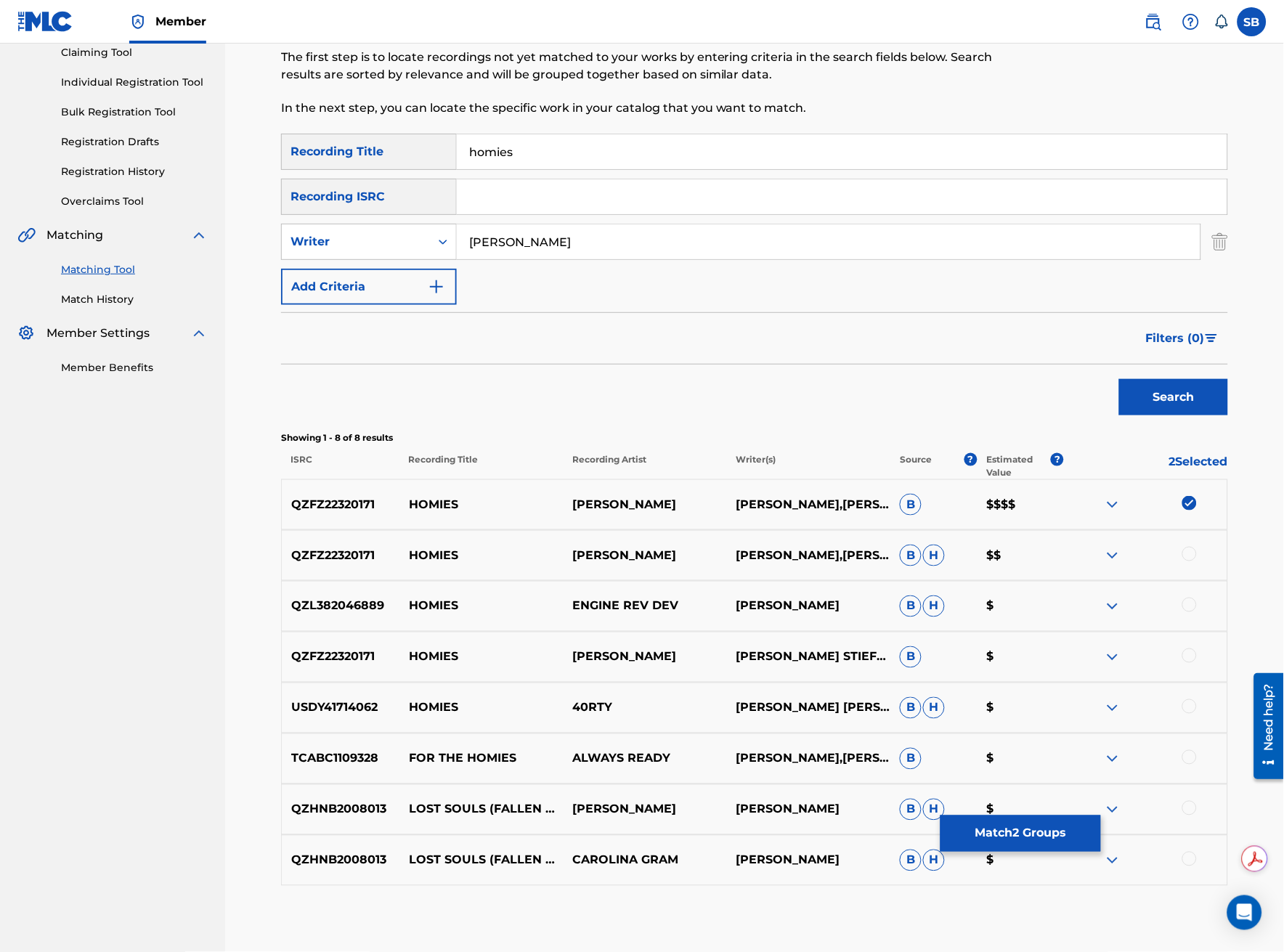 click at bounding box center [1190, 554] 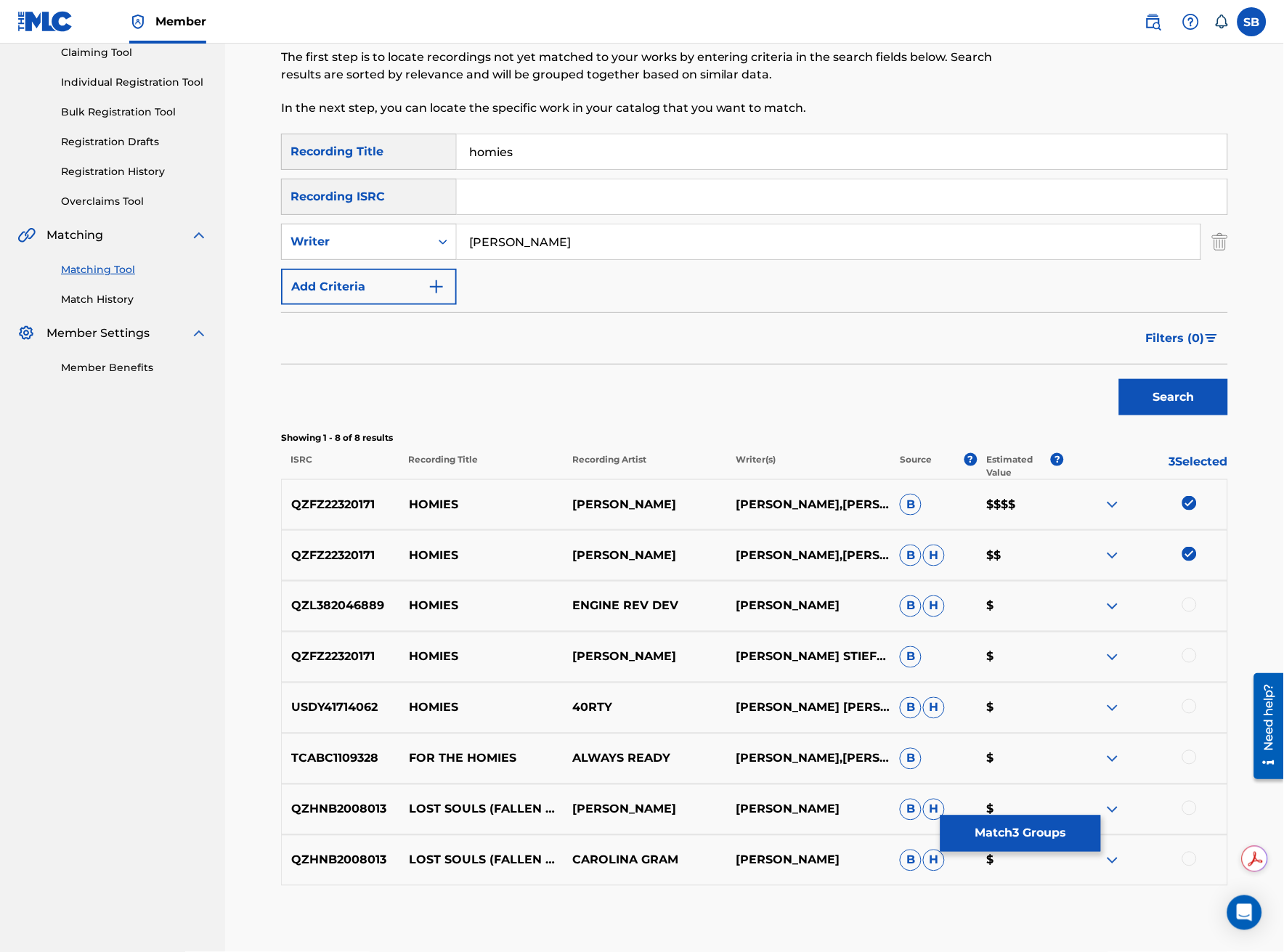 click at bounding box center (1190, 656) 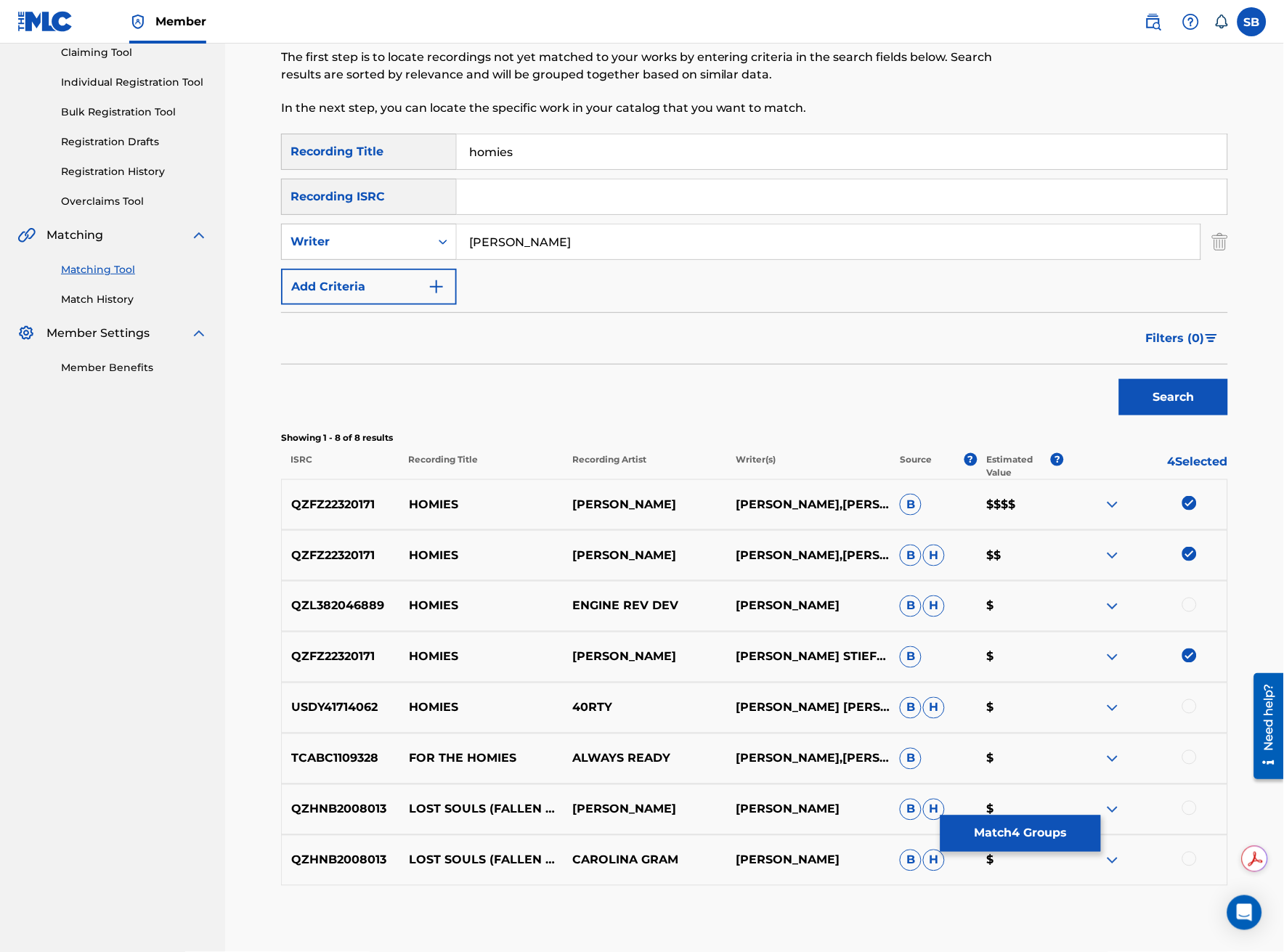 scroll, scrollTop: 237, scrollLeft: 0, axis: vertical 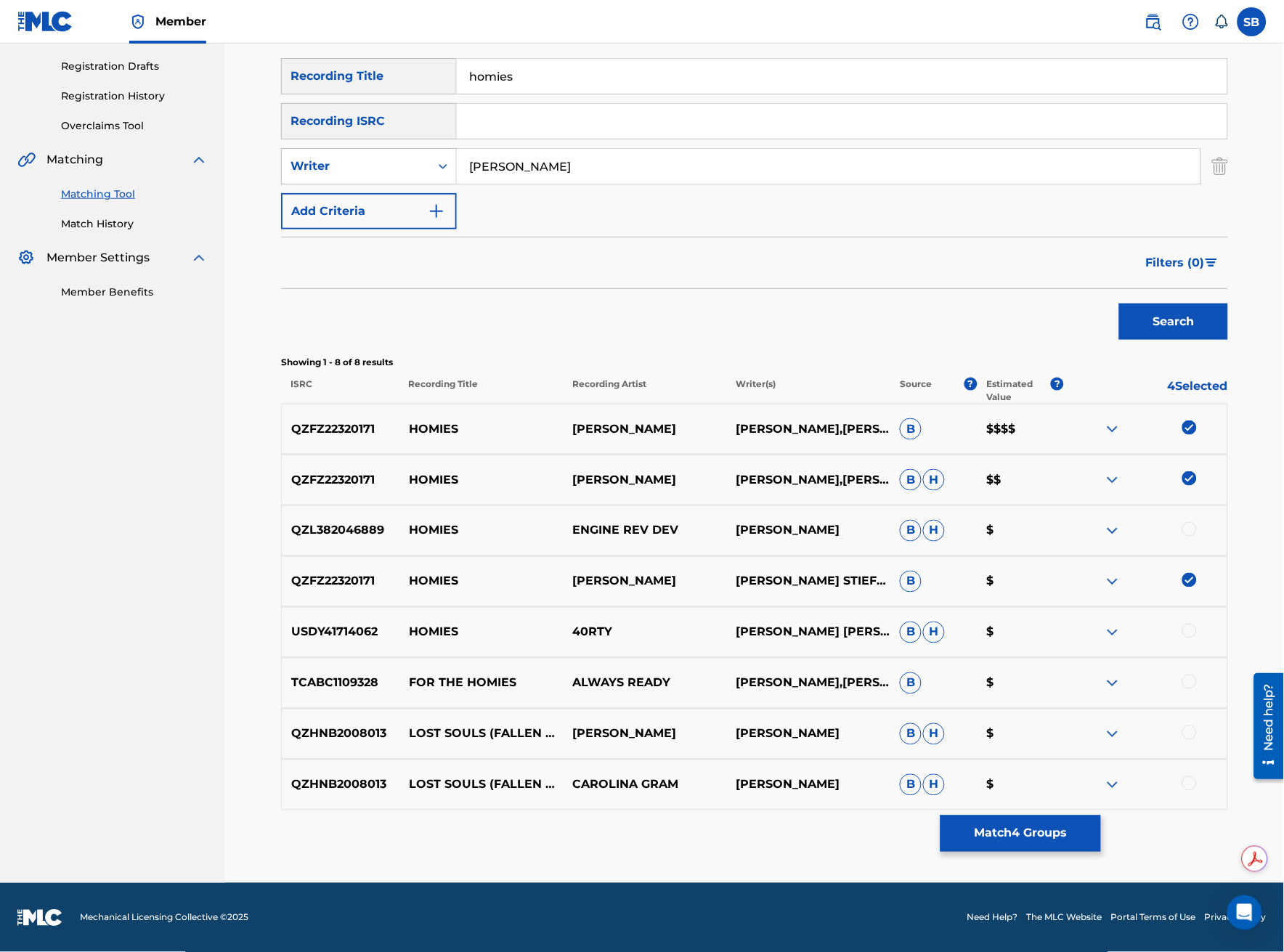 click on "Match  4 Groups" at bounding box center [1020, 834] 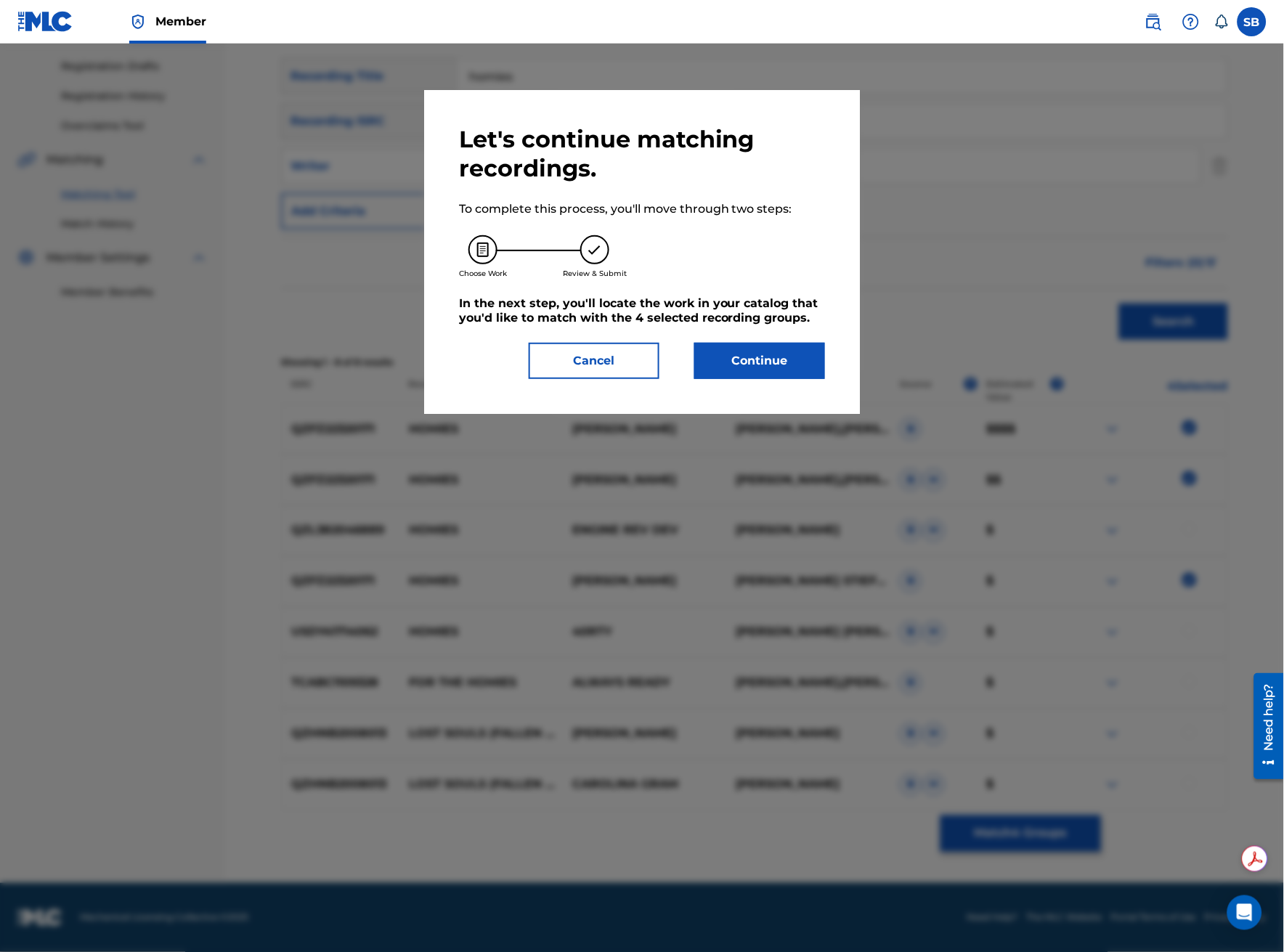 click on "Continue" at bounding box center [760, 361] 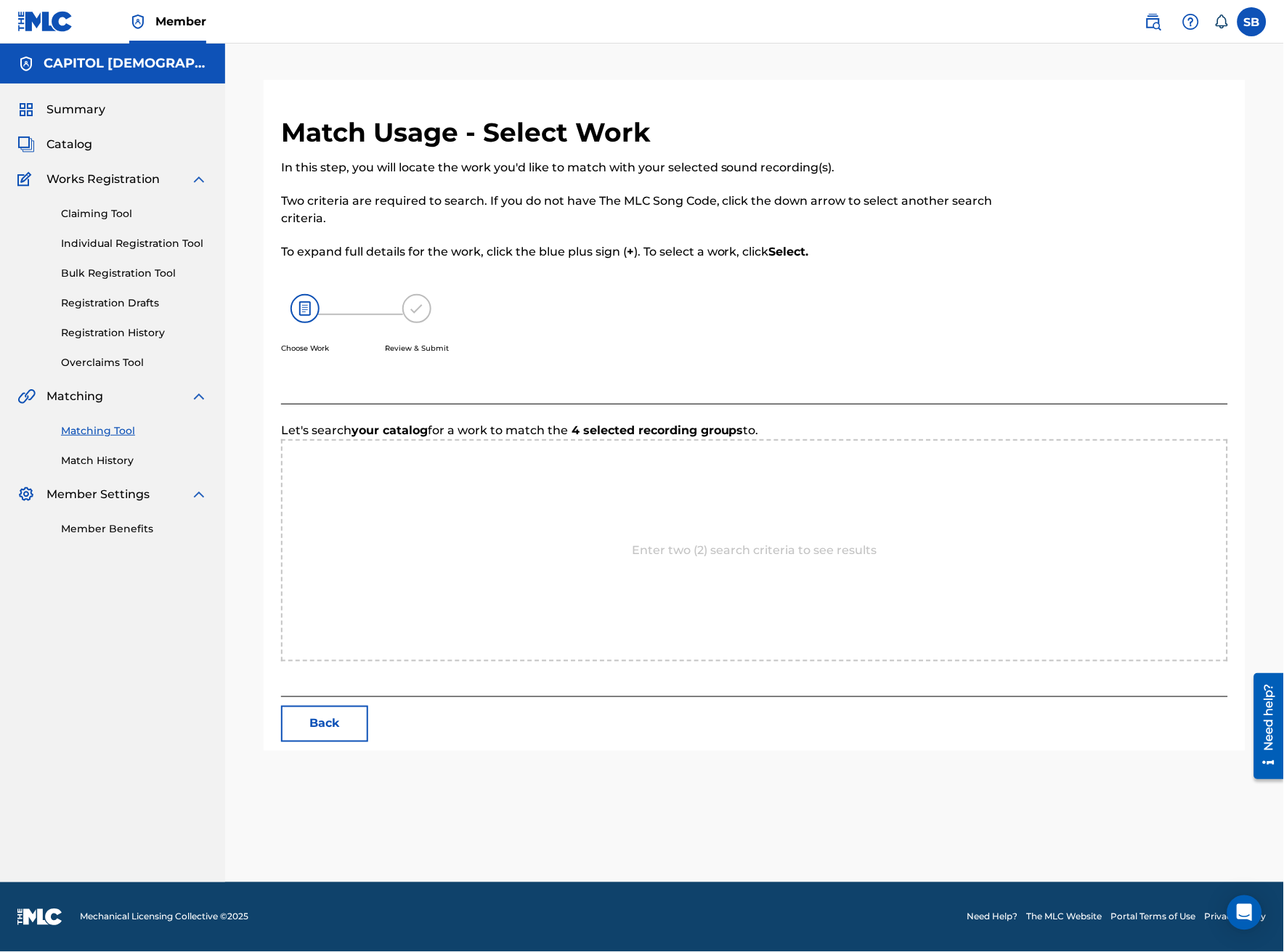 scroll, scrollTop: 0, scrollLeft: 0, axis: both 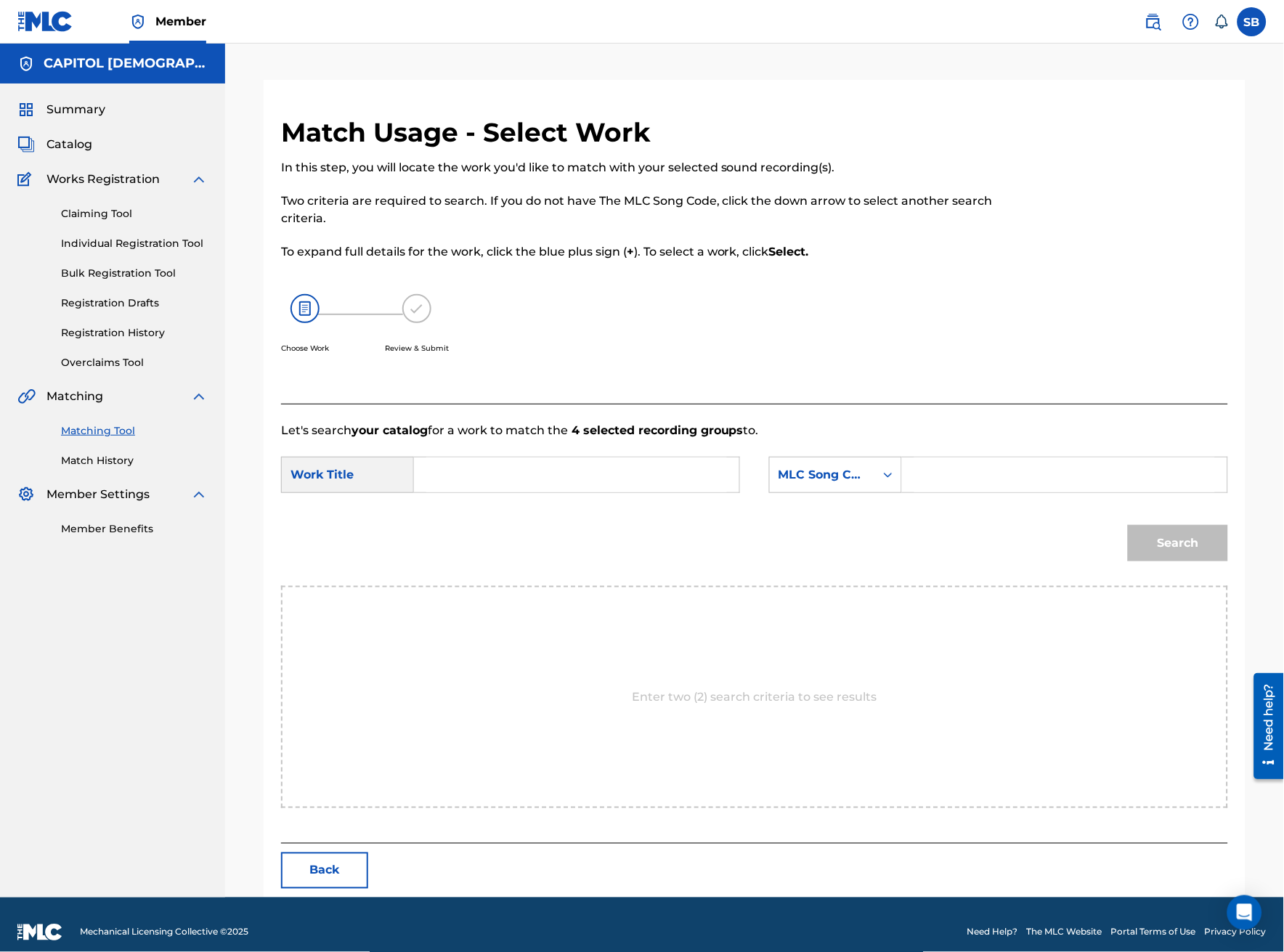 click on "SearchWithCriteria061cafc2-a758-4d82-8359-8a52e56ba7c9 Work Title SearchWithCriteria65155d34-4cd7-46bf-b666-03e14ab6d7d8 MLC Song Code Search" at bounding box center (755, 513) 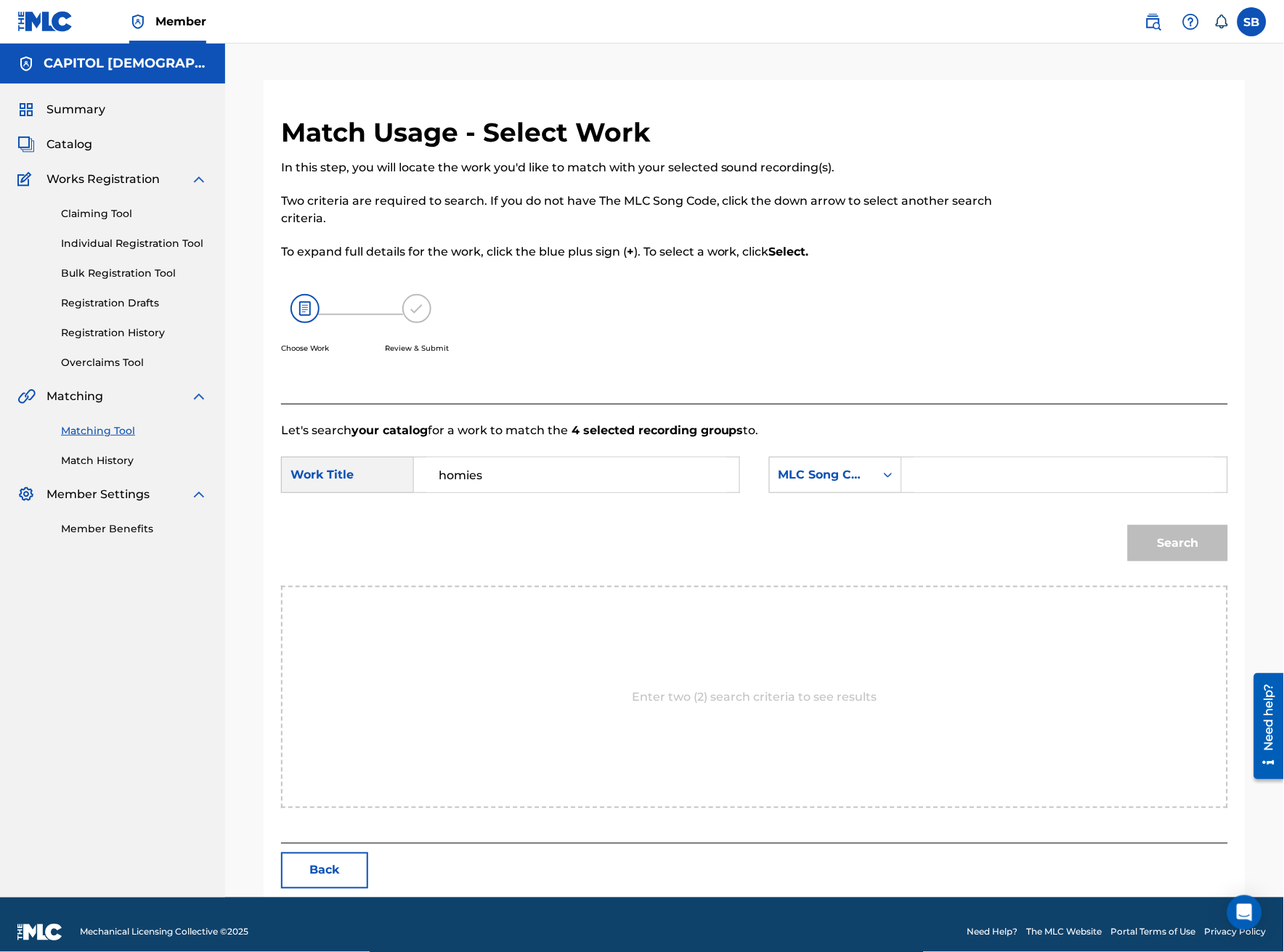 type on "homies" 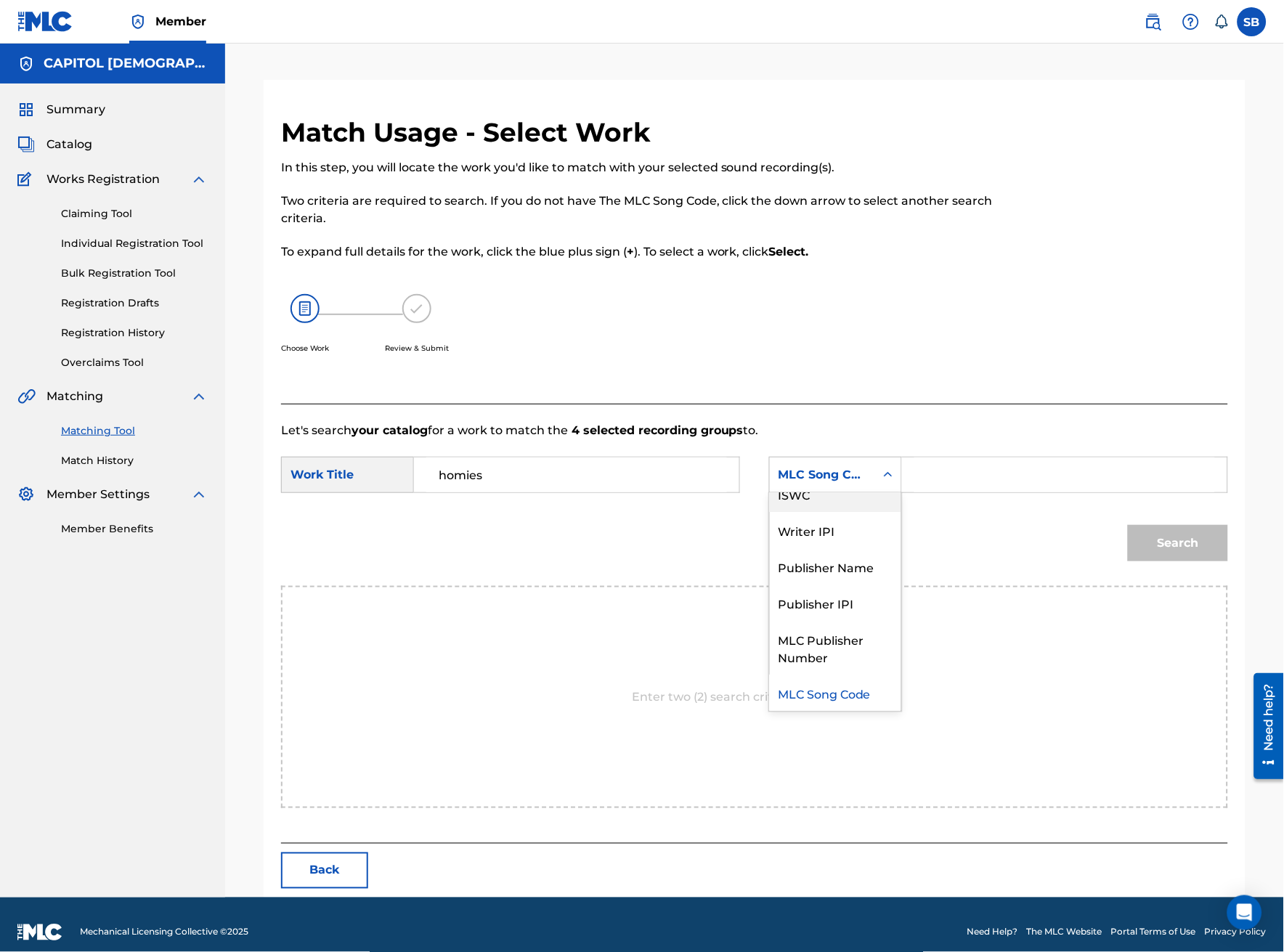 scroll, scrollTop: 0, scrollLeft: 0, axis: both 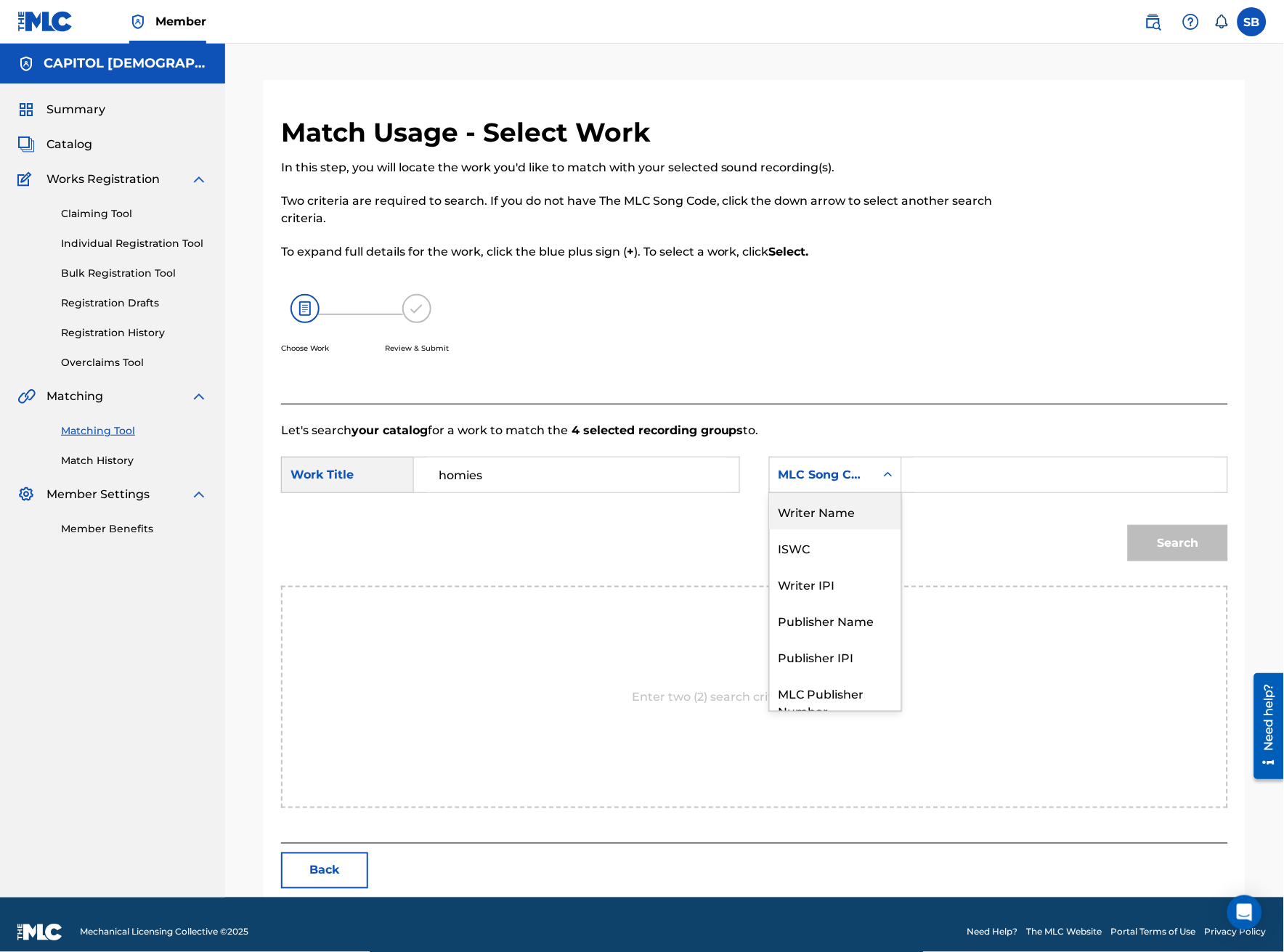 click on "Writer Name" at bounding box center [835, 511] 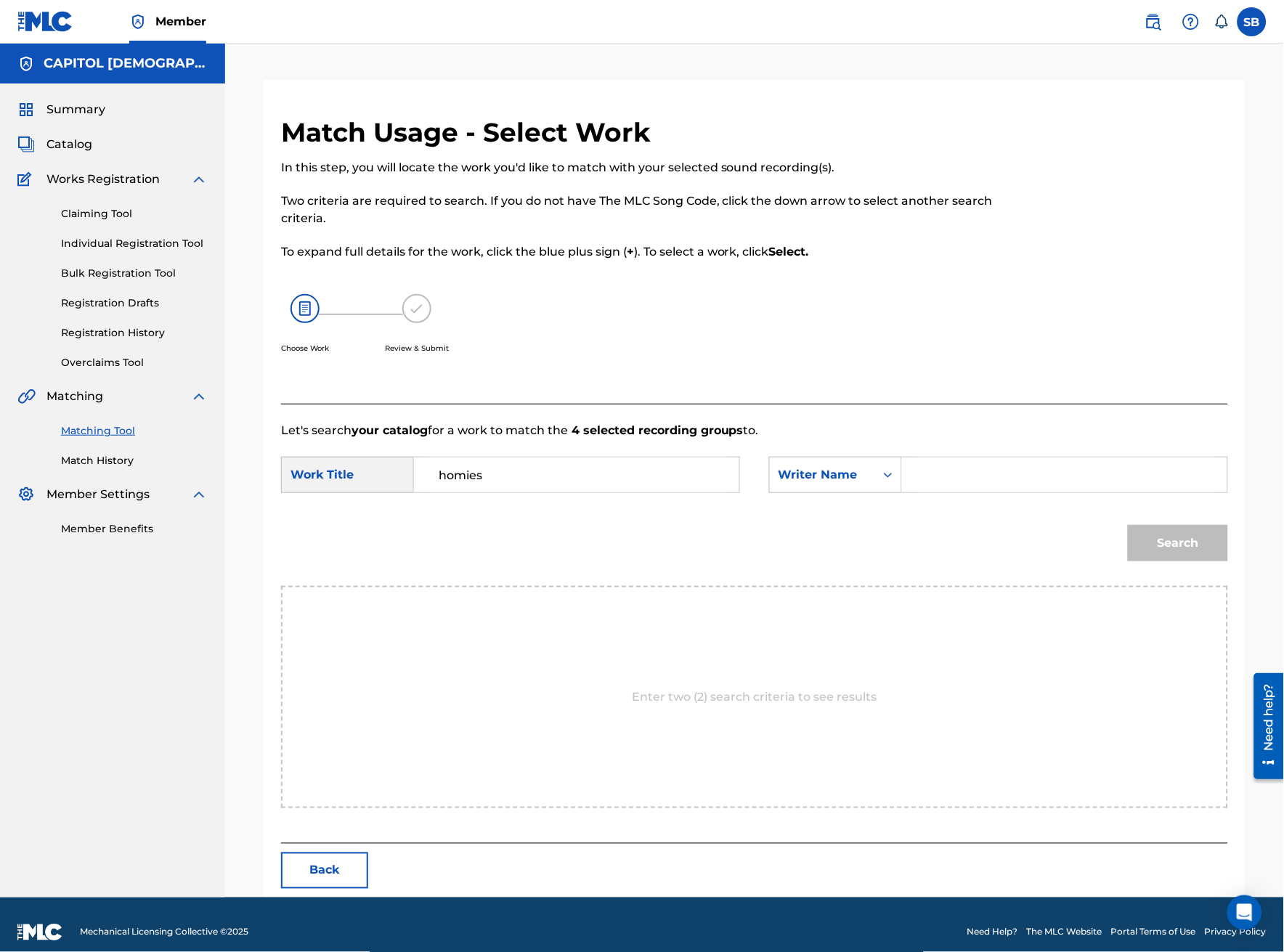 drag, startPoint x: 942, startPoint y: 480, endPoint x: 964, endPoint y: 496, distance: 27.202941 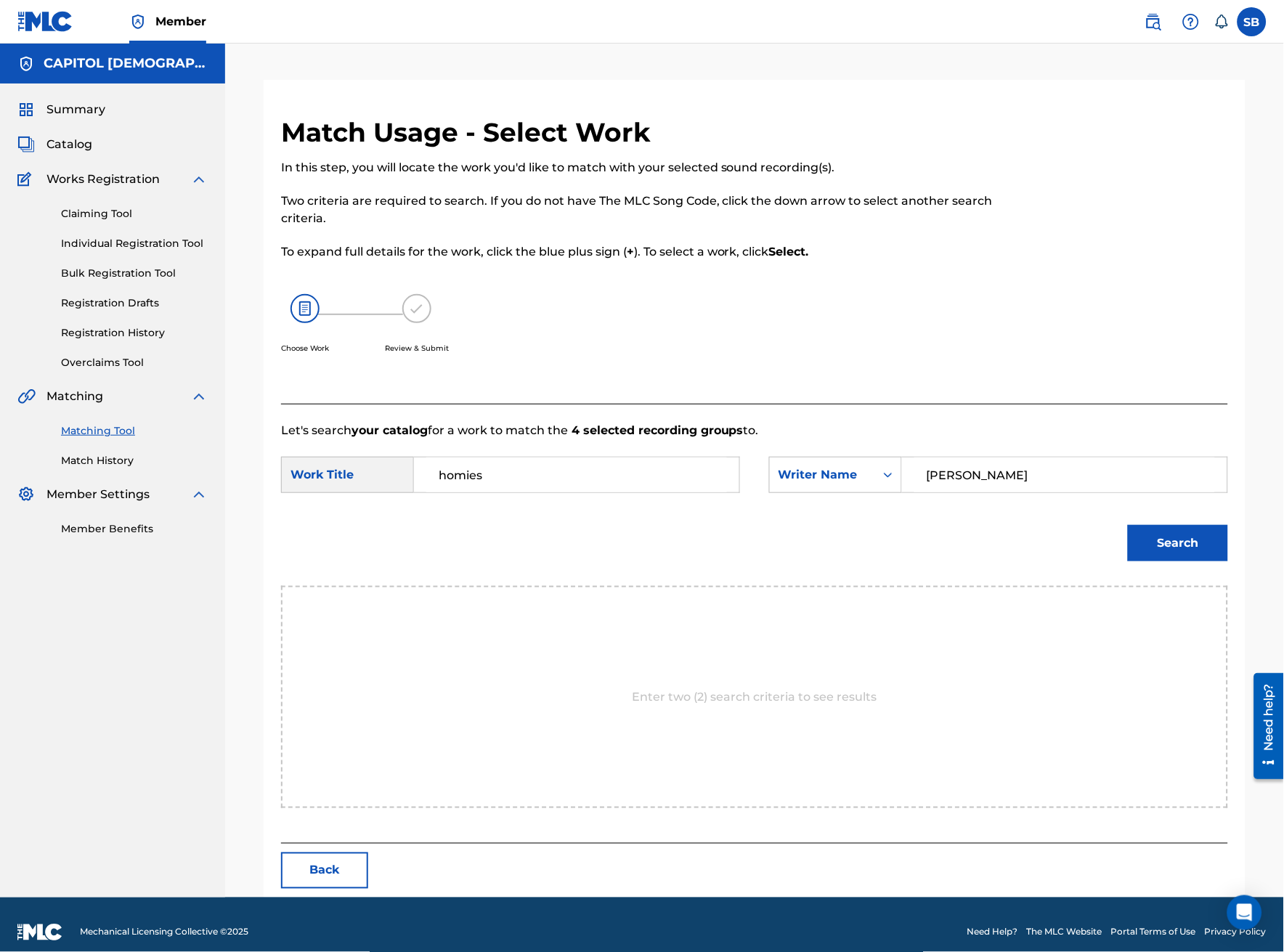 click on "Search" at bounding box center (1178, 543) 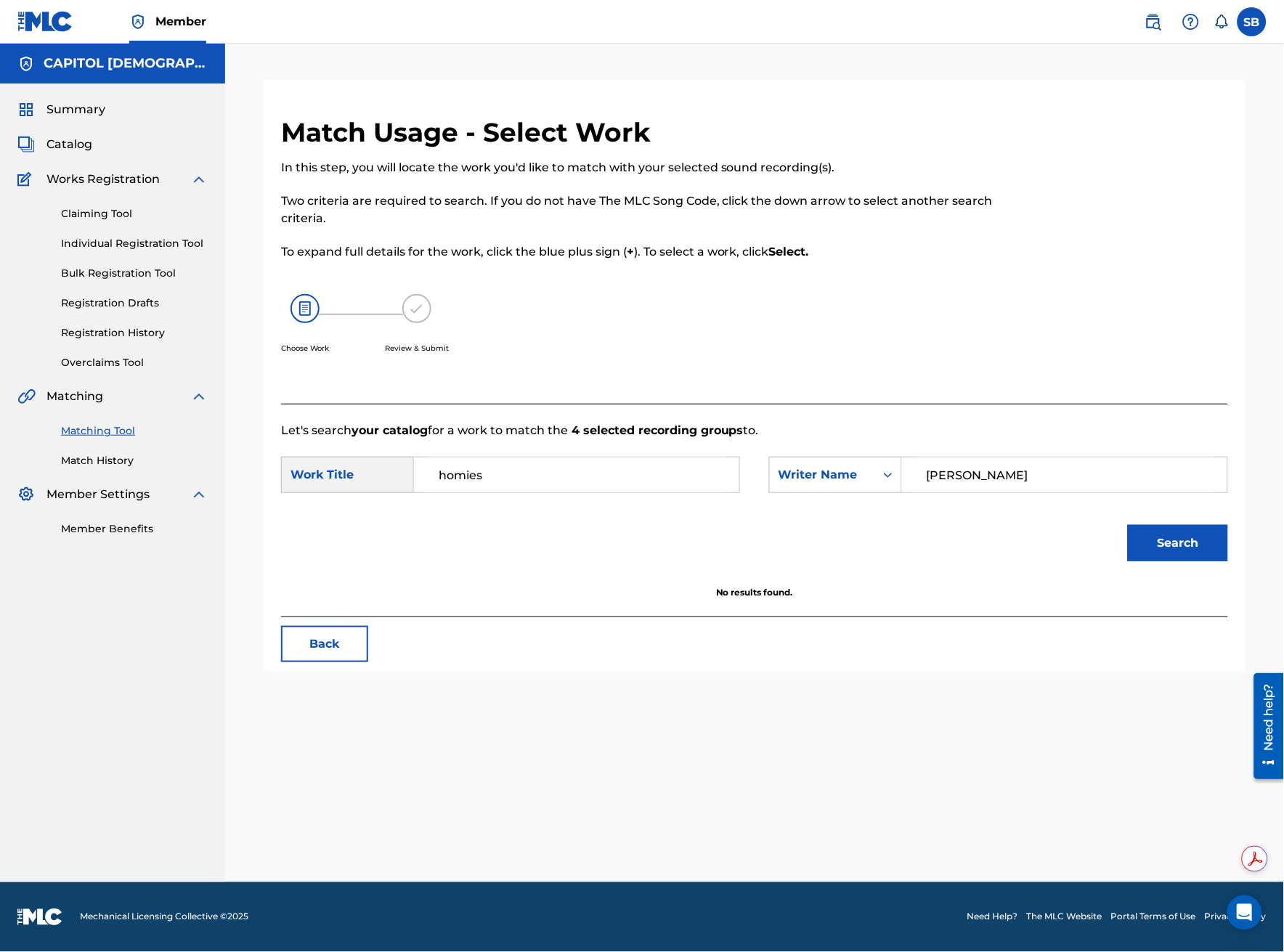 click on "Back" at bounding box center [325, 644] 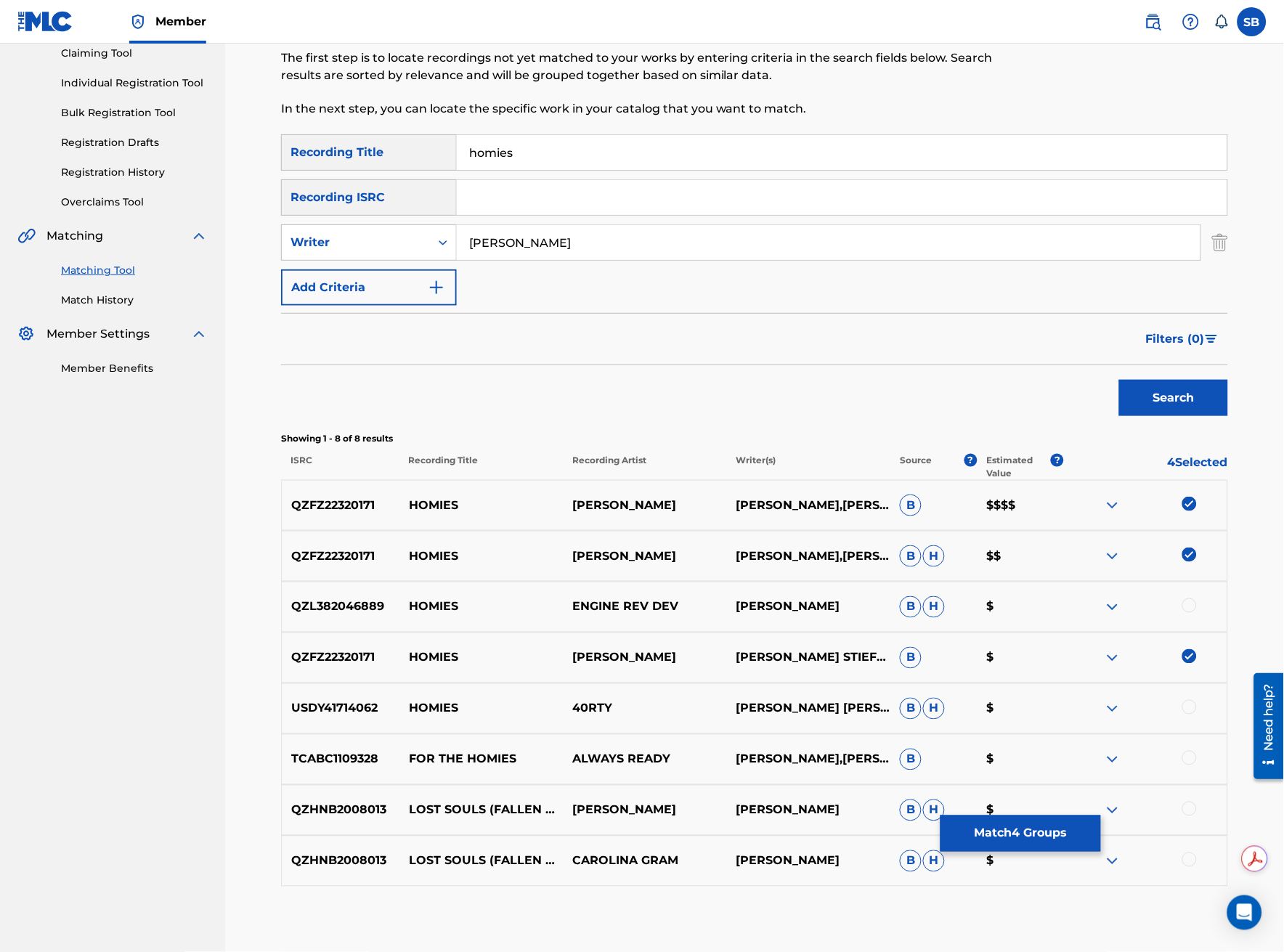 scroll, scrollTop: 237, scrollLeft: 0, axis: vertical 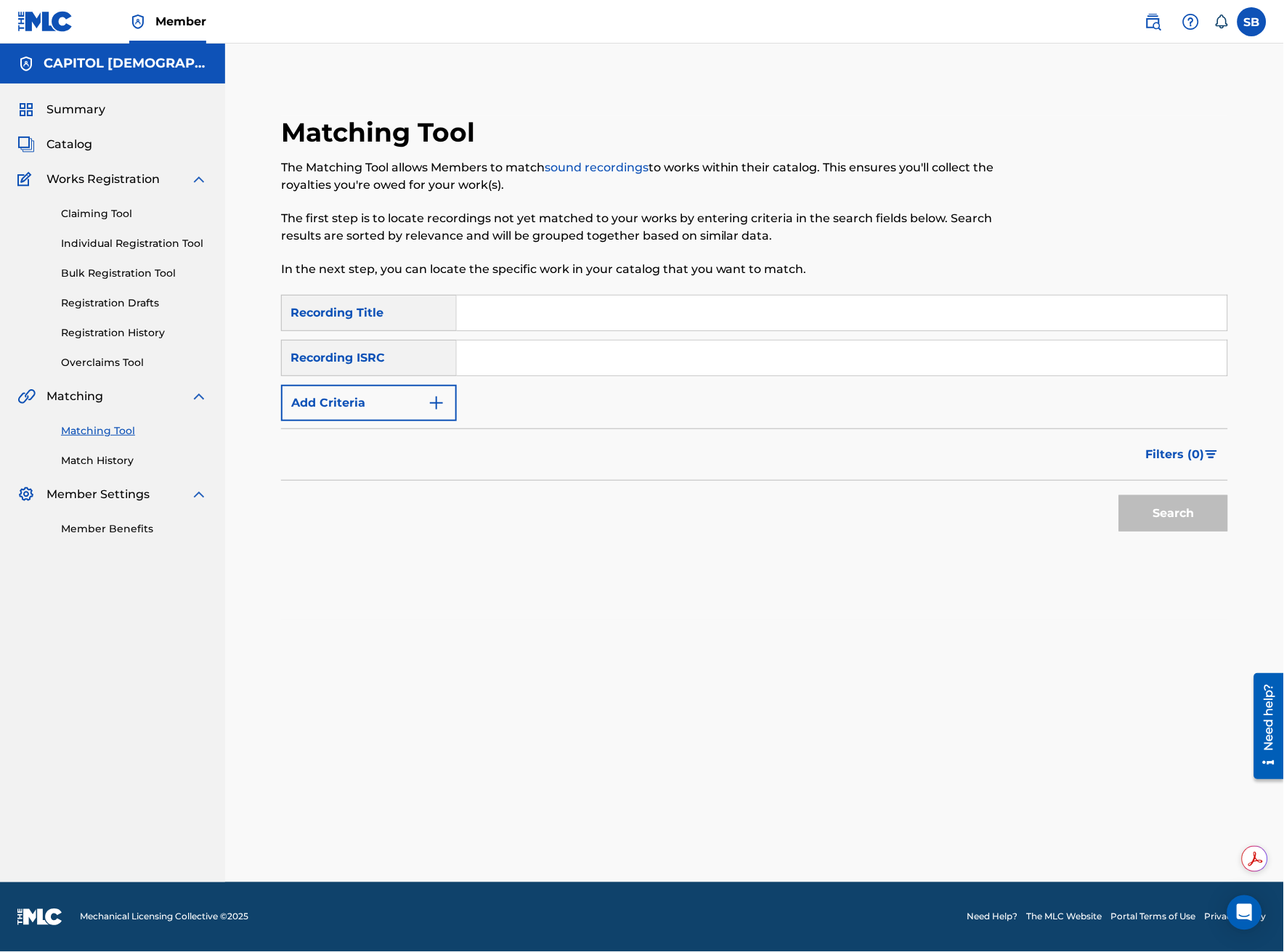 click at bounding box center (436, 403) 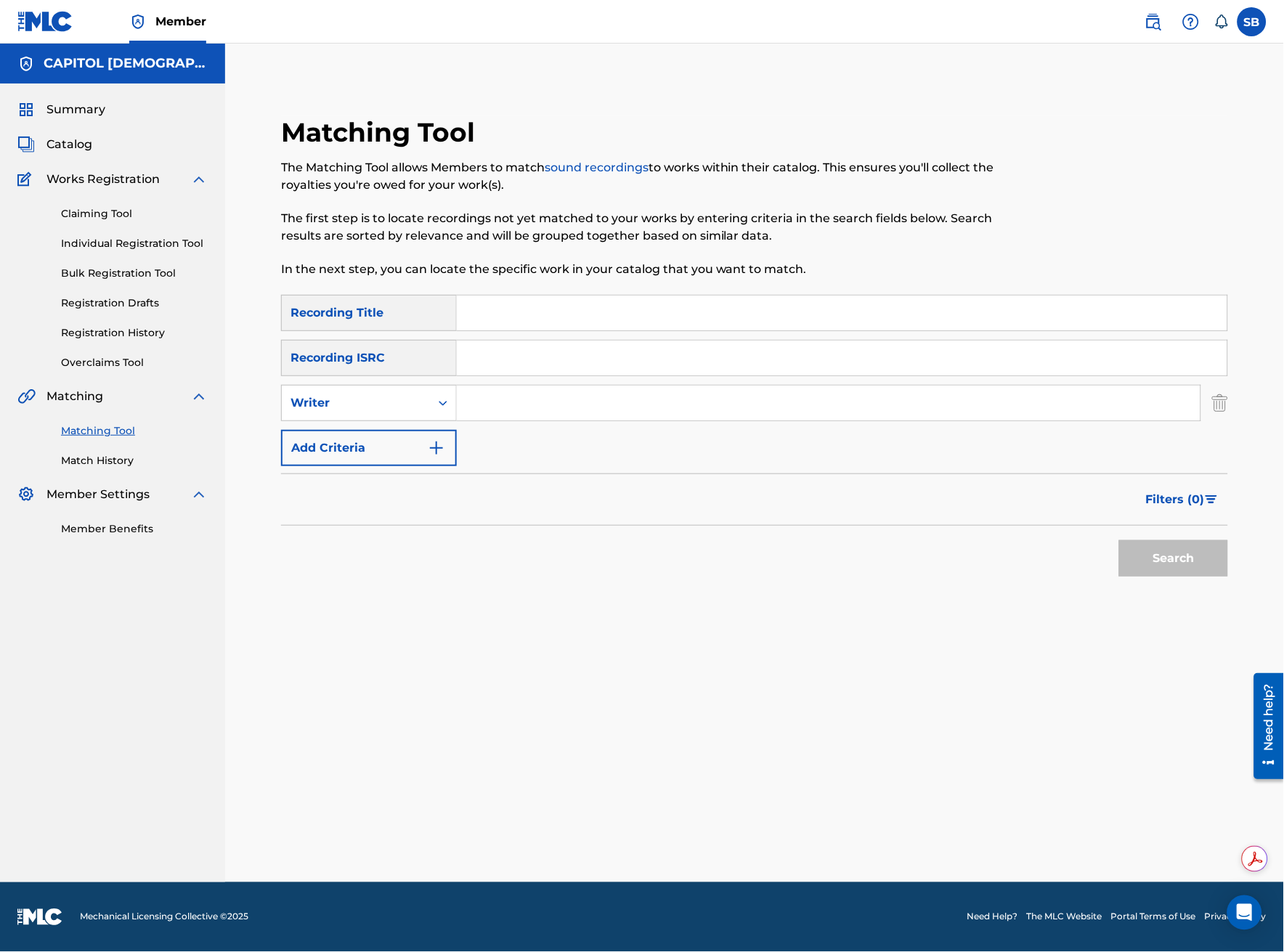 click at bounding box center [829, 403] 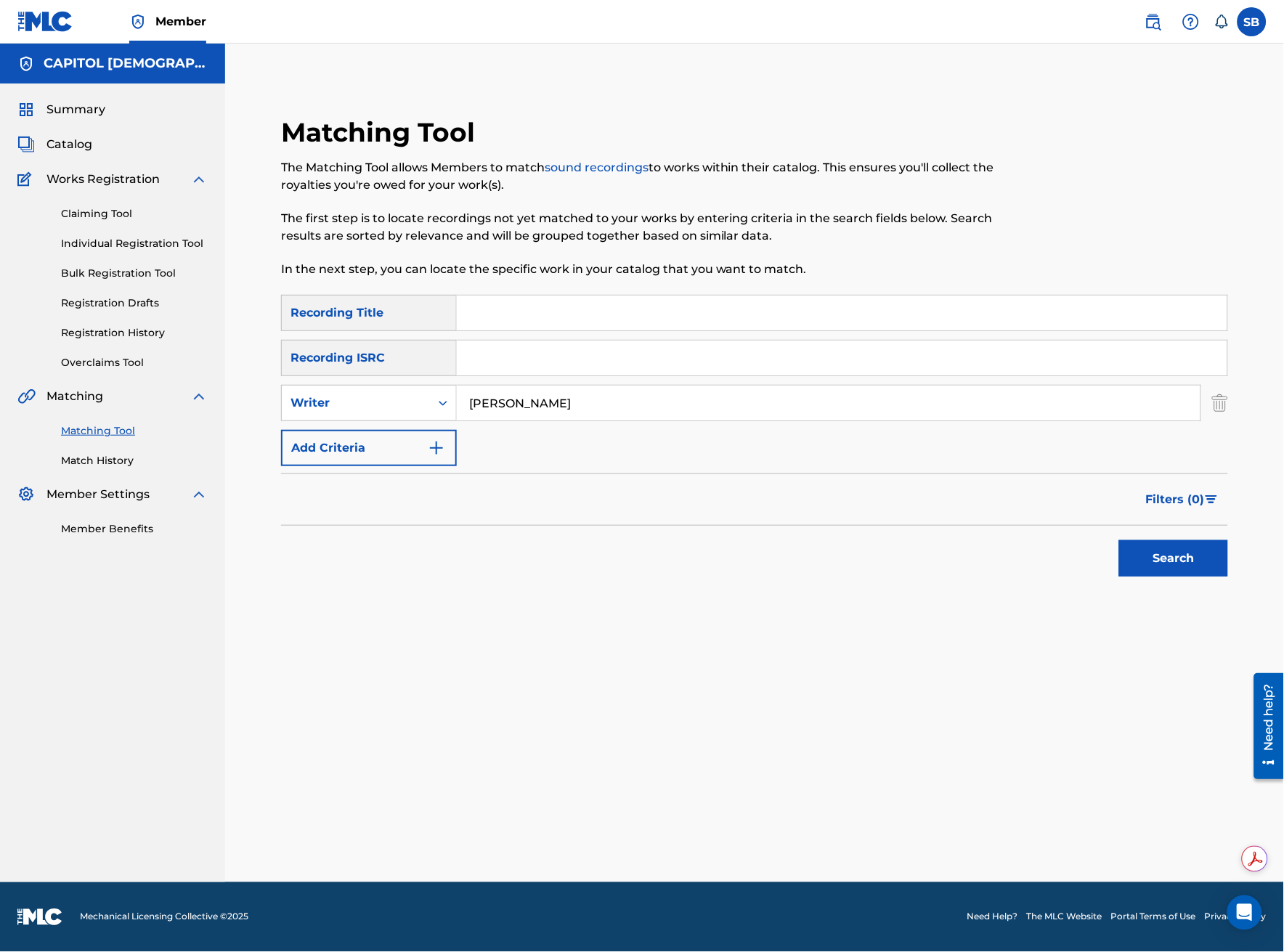 click on "Filters ( 0 )" at bounding box center (1182, 500) 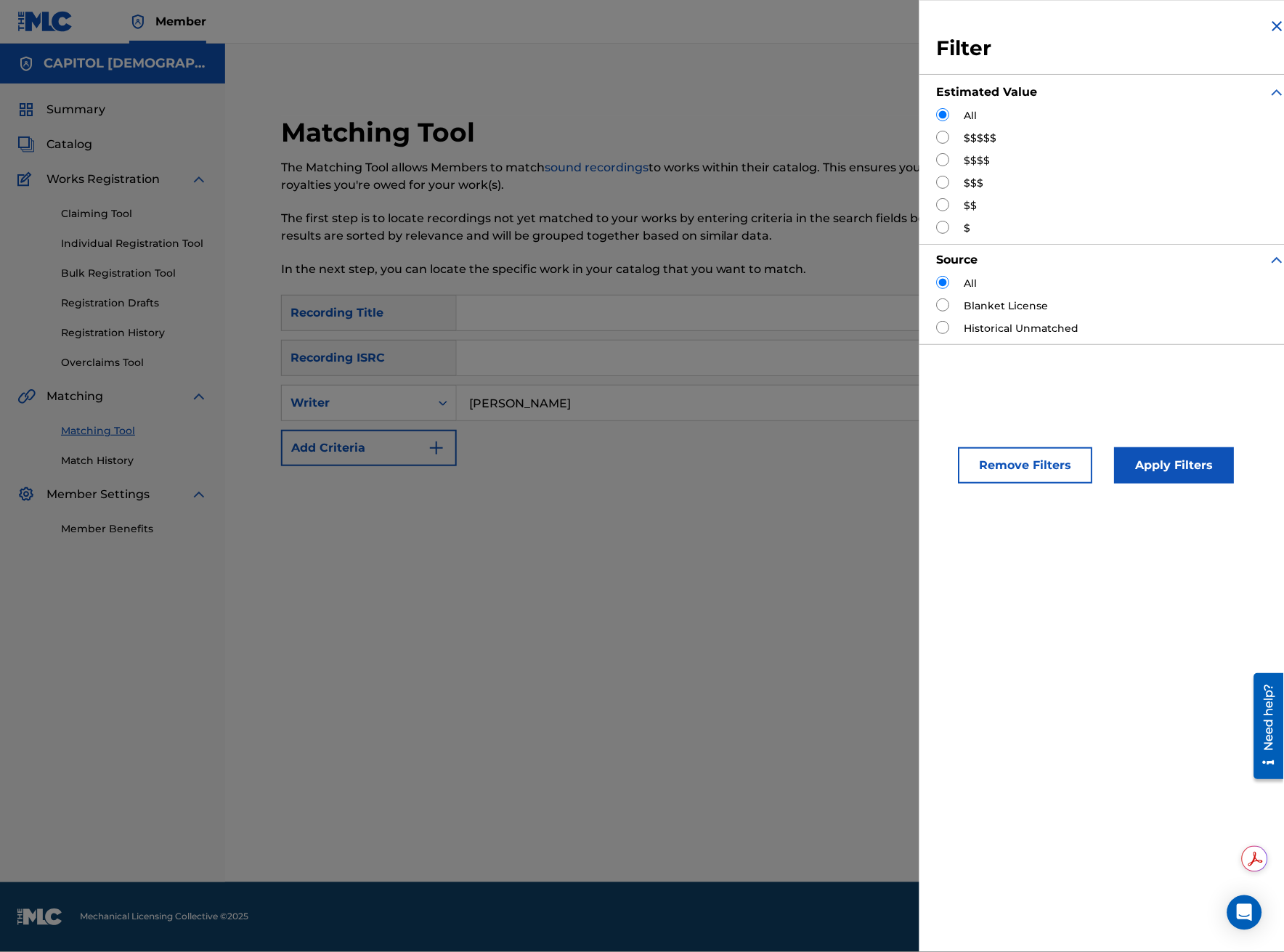 click at bounding box center (943, 160) 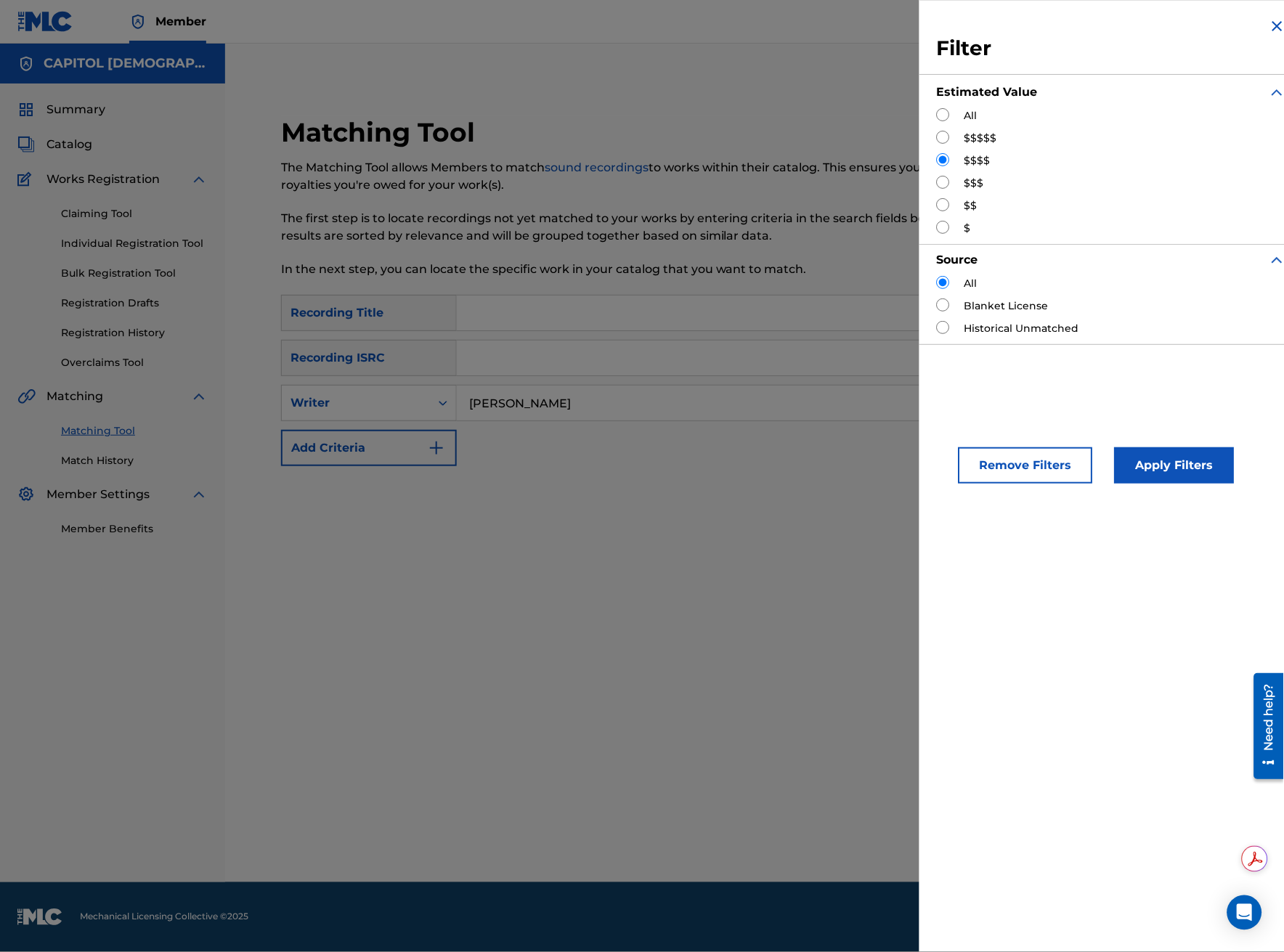 click on "Apply Filters" at bounding box center [1174, 465] 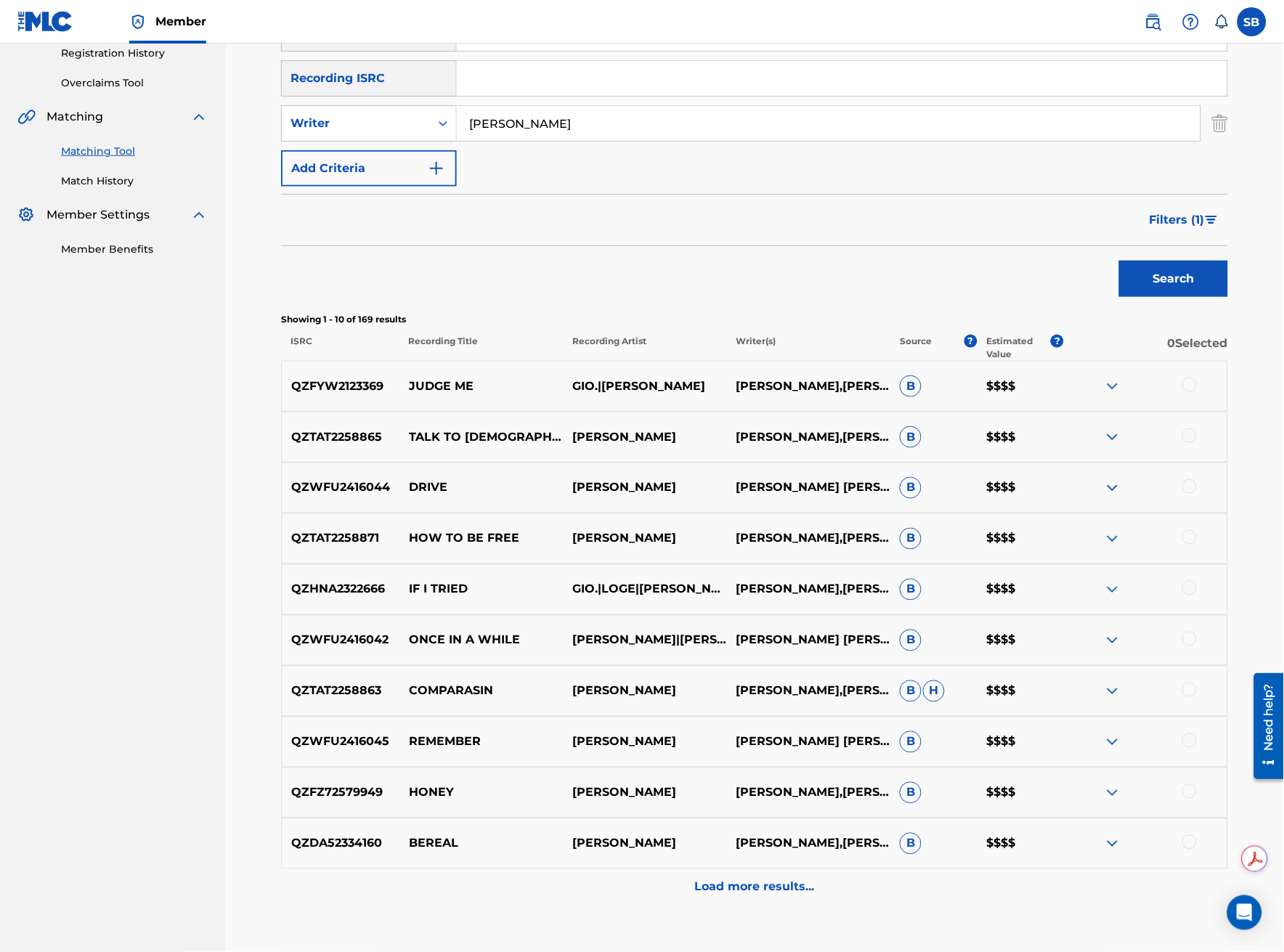 scroll, scrollTop: 322, scrollLeft: 0, axis: vertical 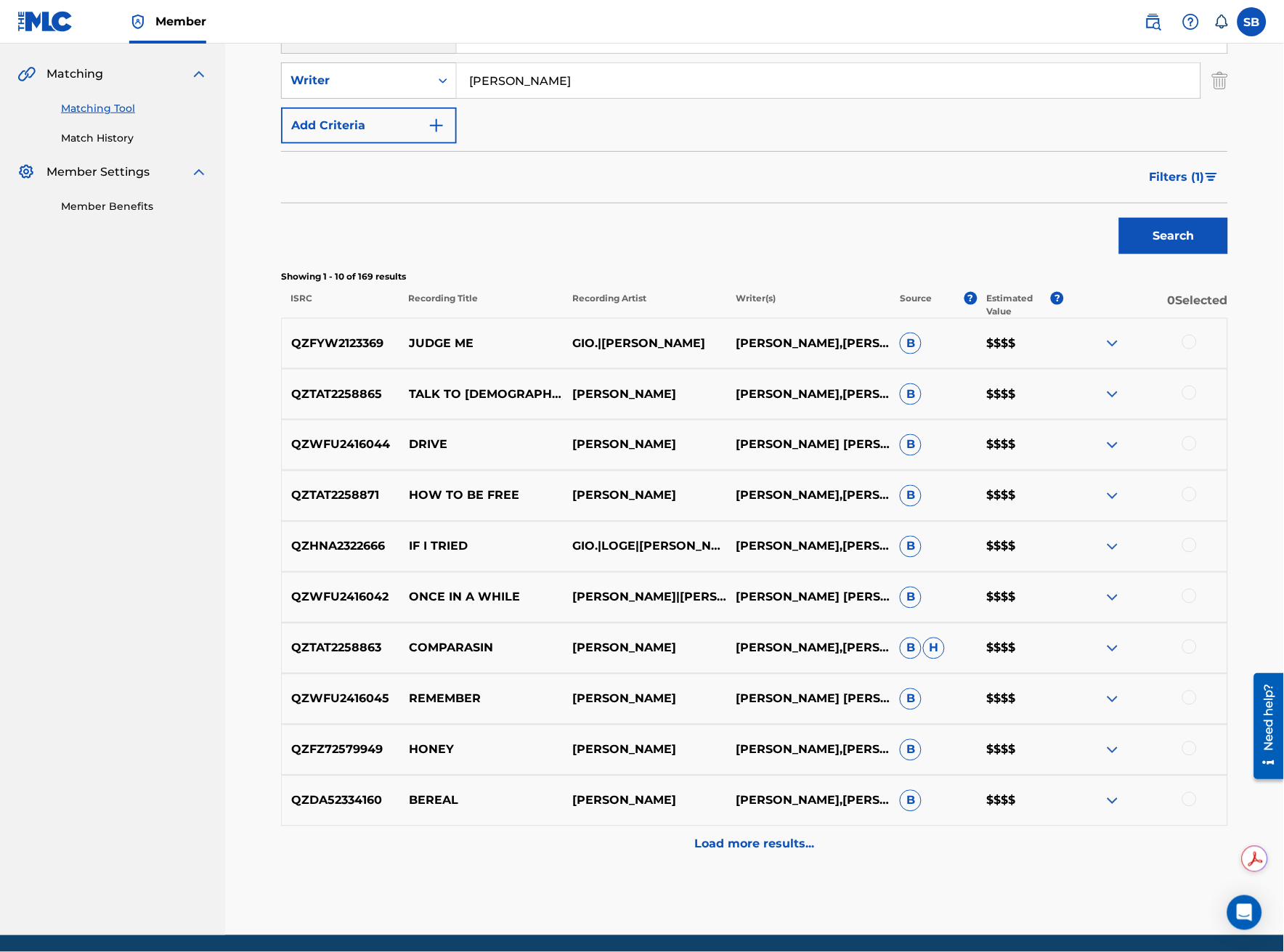 click on "Load more results..." at bounding box center [755, 845] 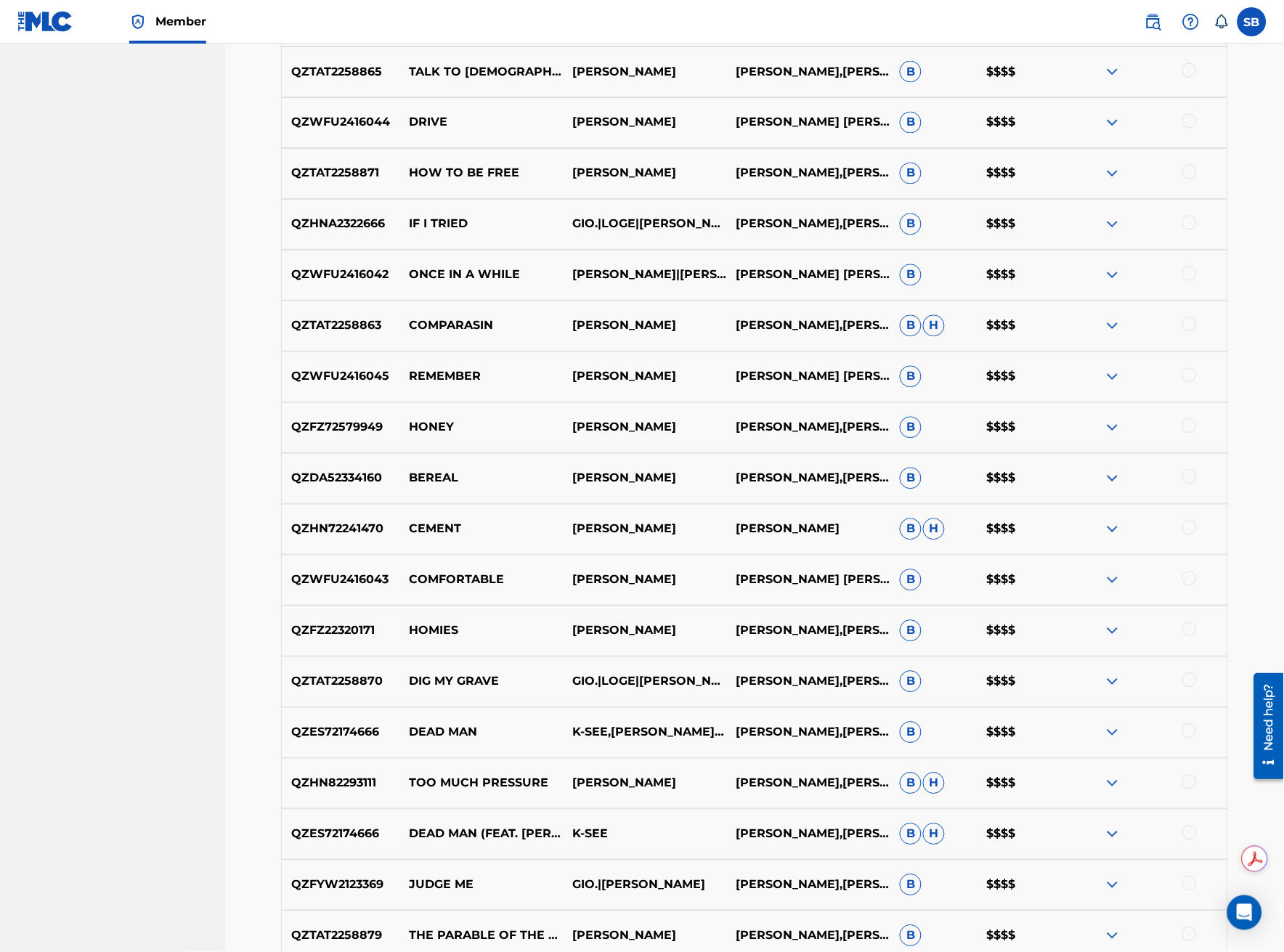 scroll, scrollTop: 726, scrollLeft: 0, axis: vertical 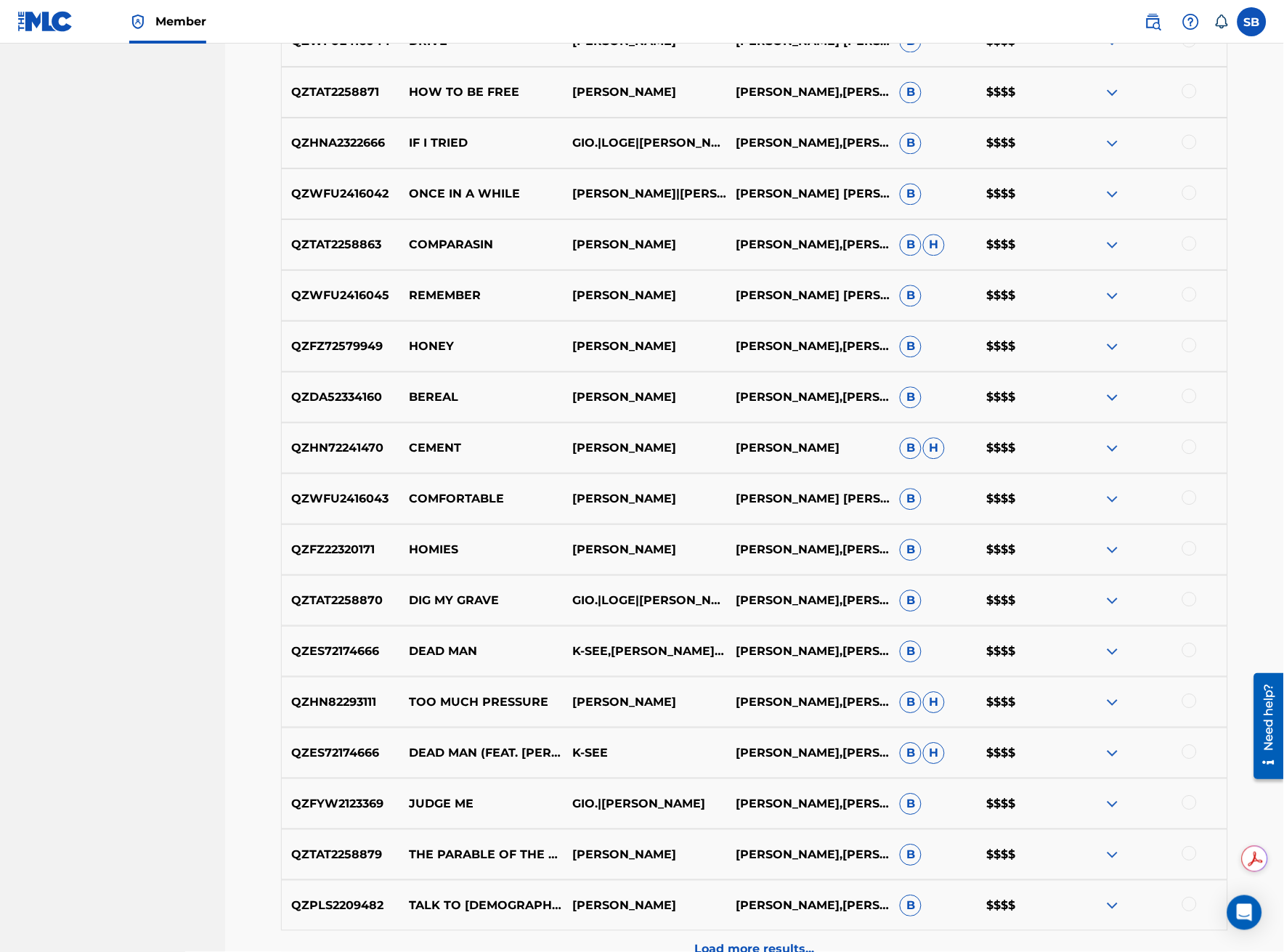 click at bounding box center [1190, 650] 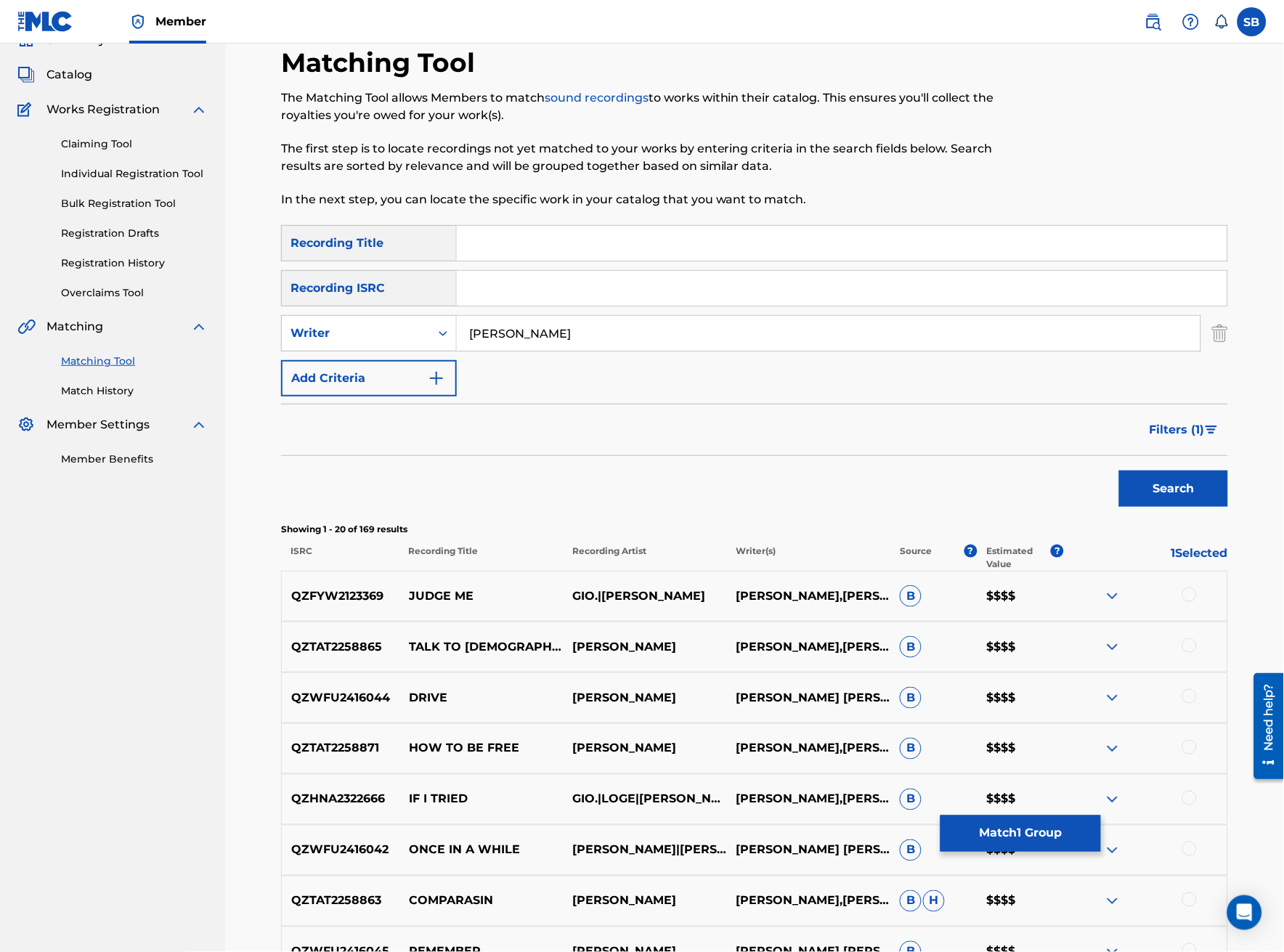 scroll, scrollTop: 0, scrollLeft: 0, axis: both 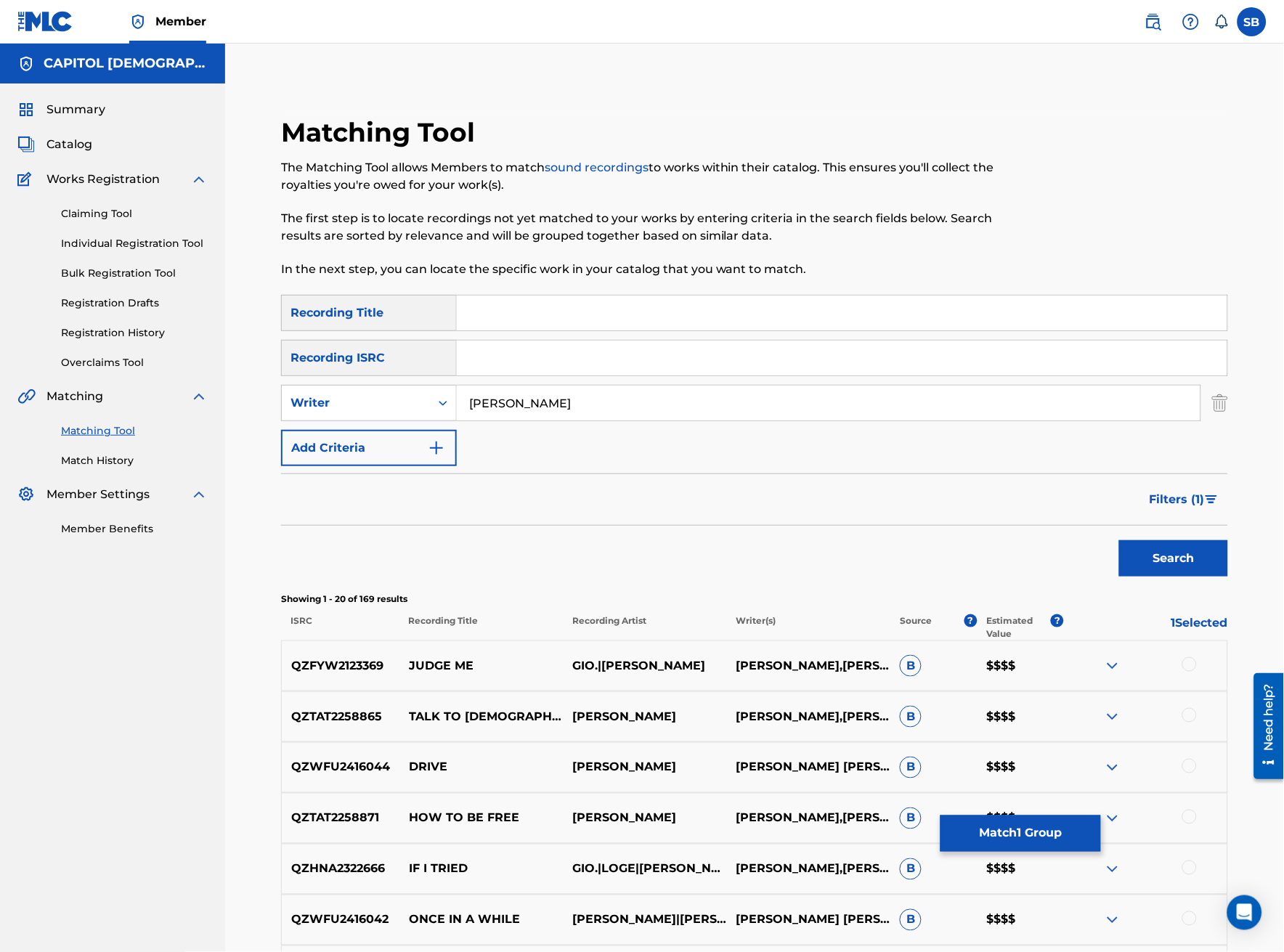 click at bounding box center (842, 313) 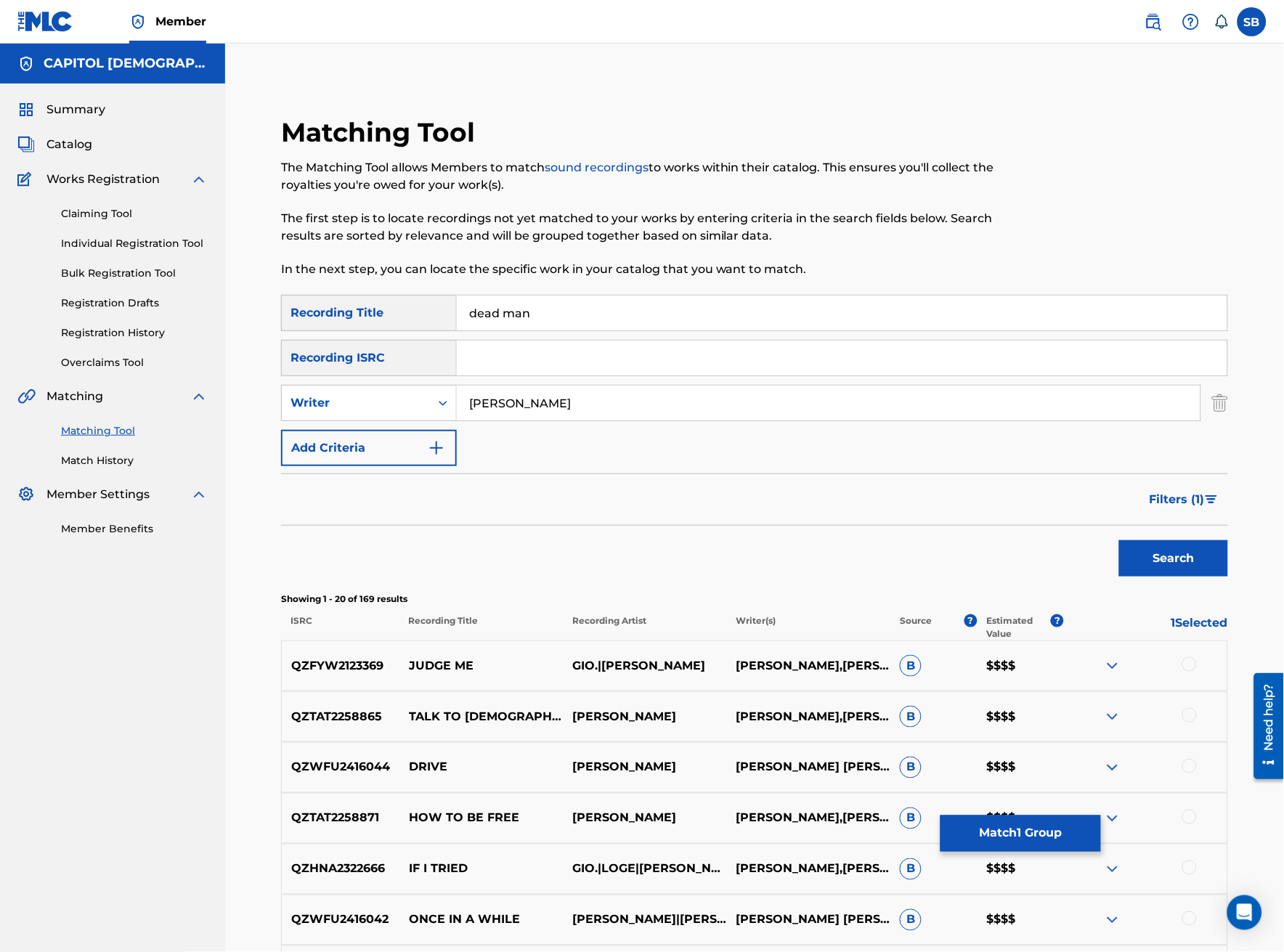 type on "dead man" 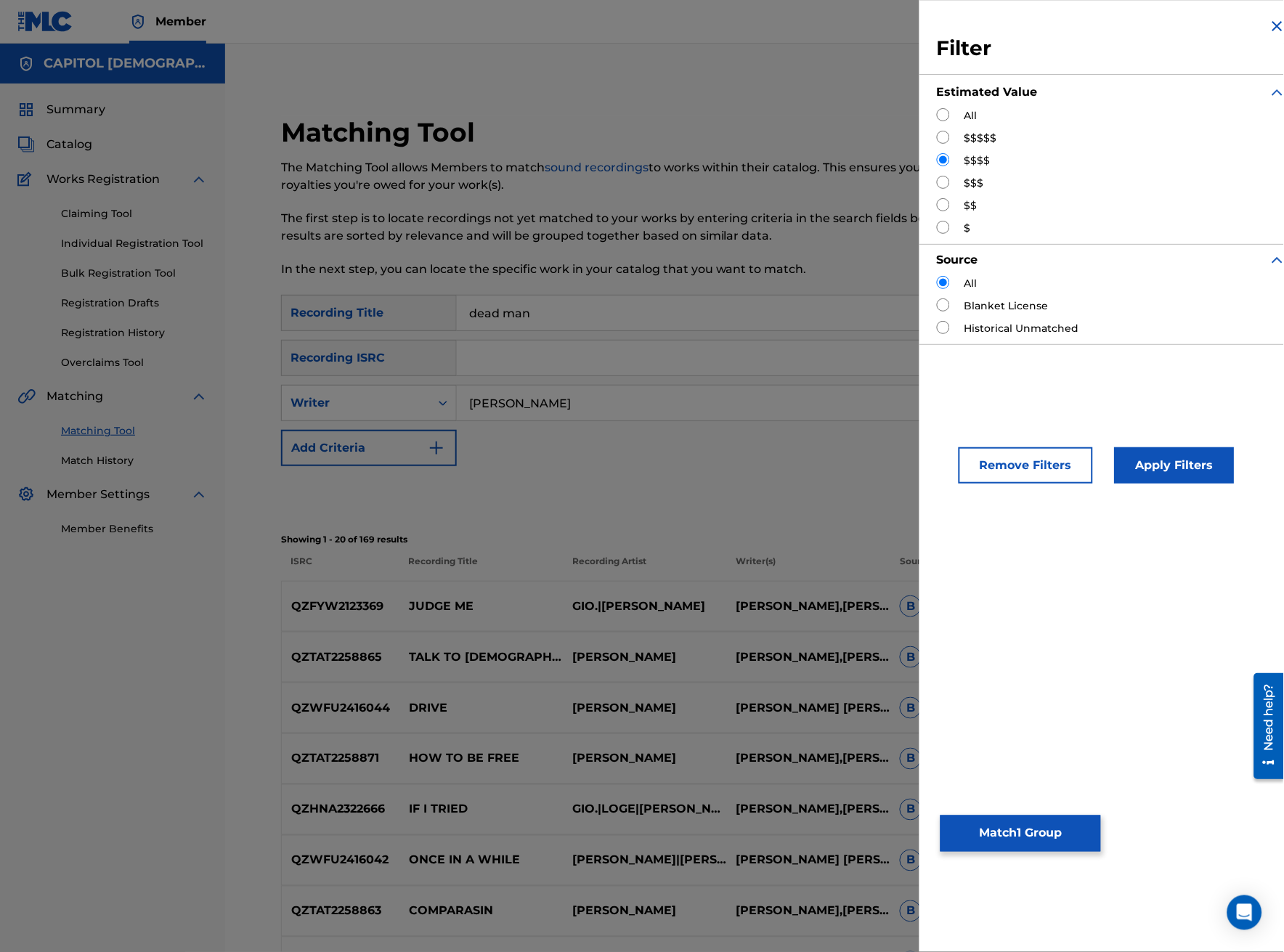 click at bounding box center [943, 115] 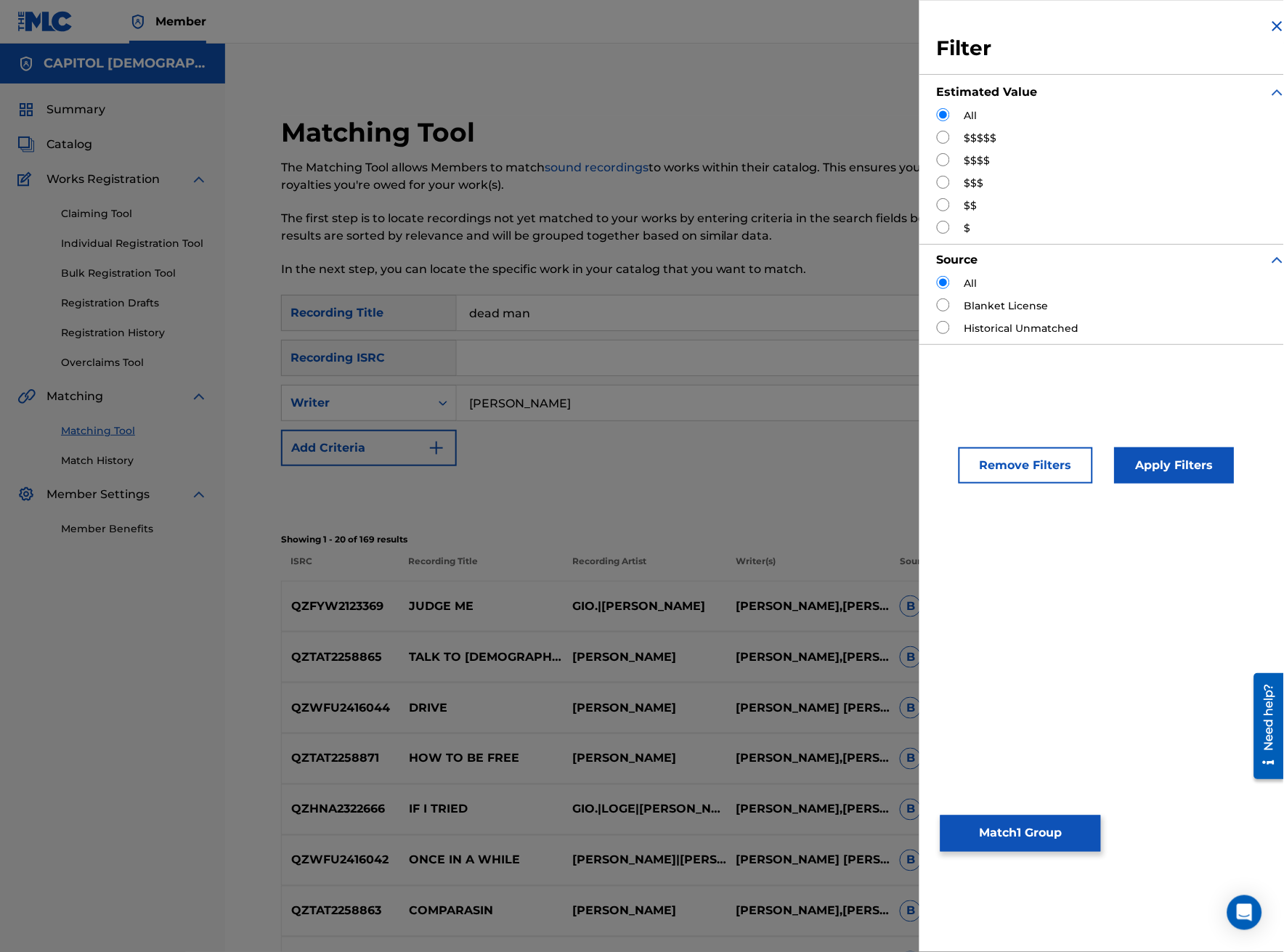 click on "Apply Filters" at bounding box center [1174, 465] 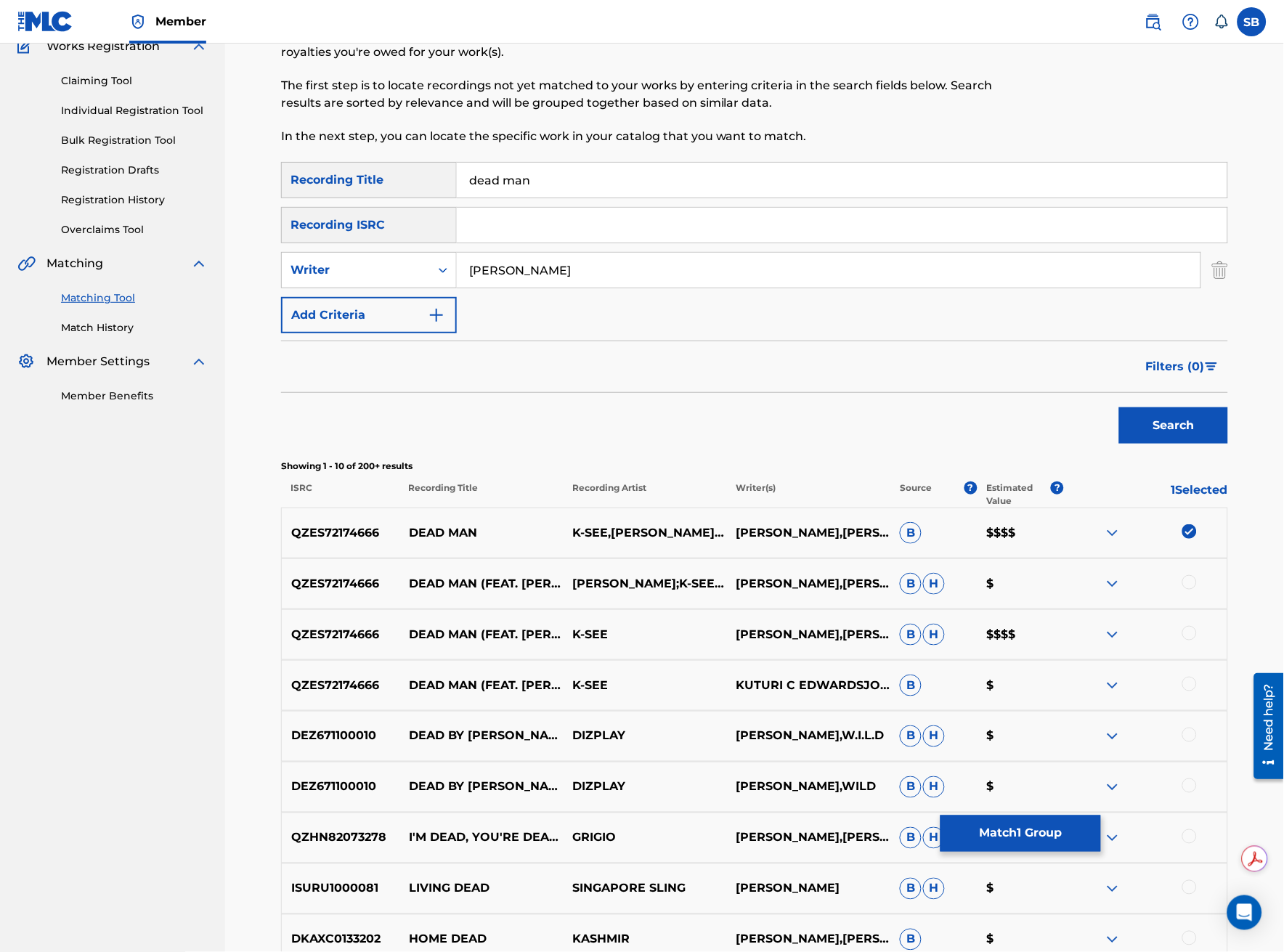 scroll, scrollTop: 161, scrollLeft: 0, axis: vertical 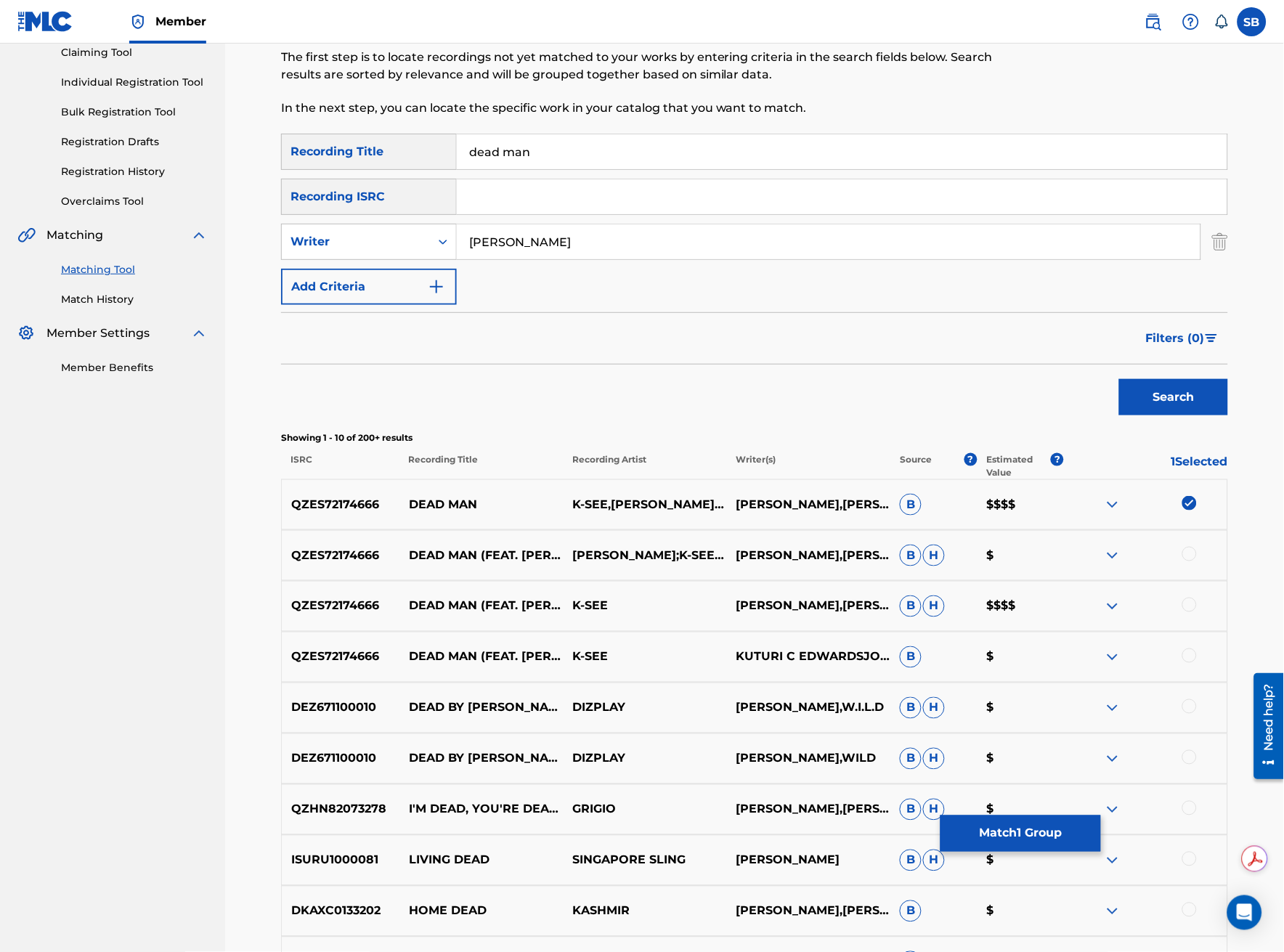 click at bounding box center (1190, 656) 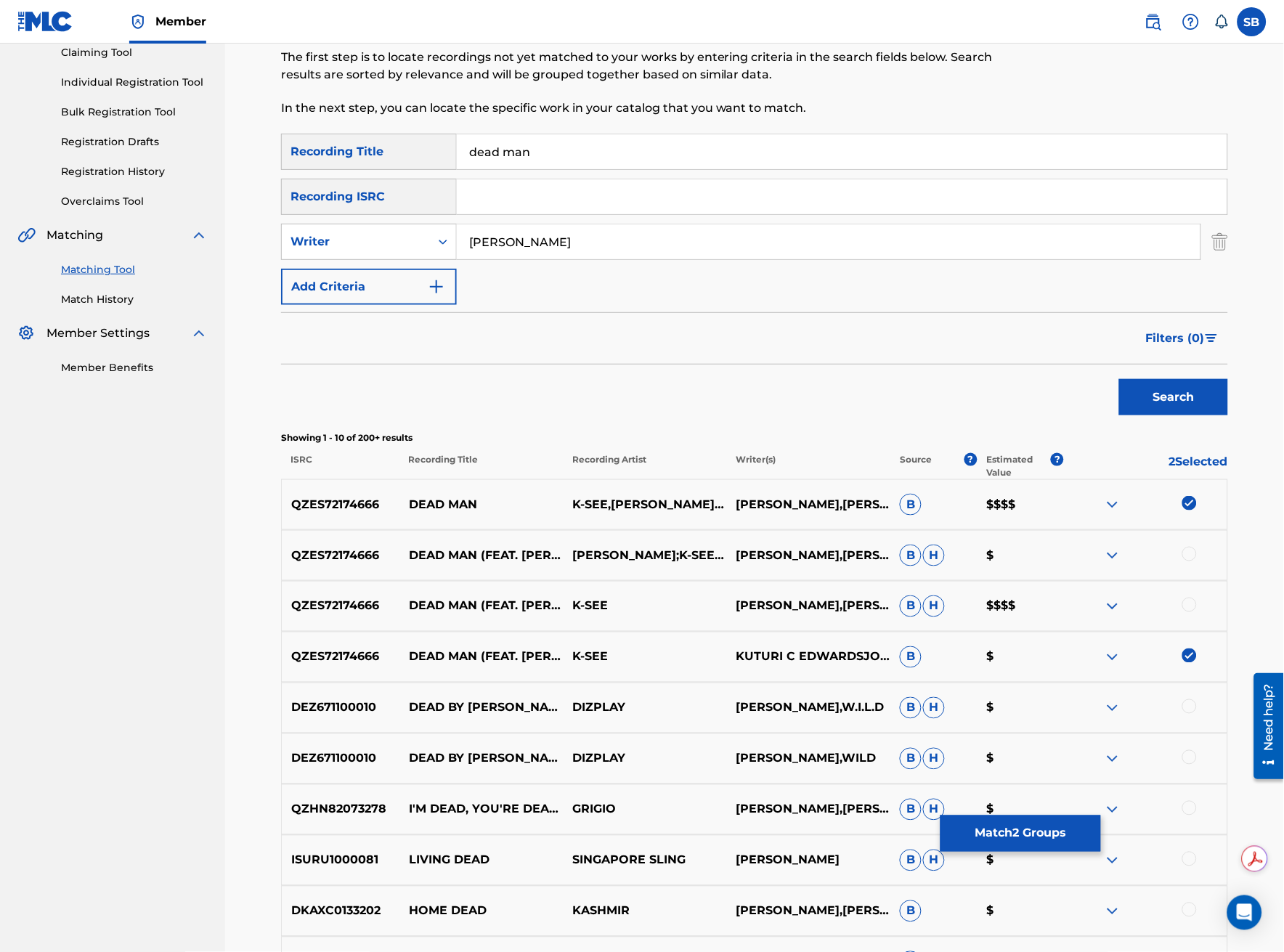 click at bounding box center (1190, 605) 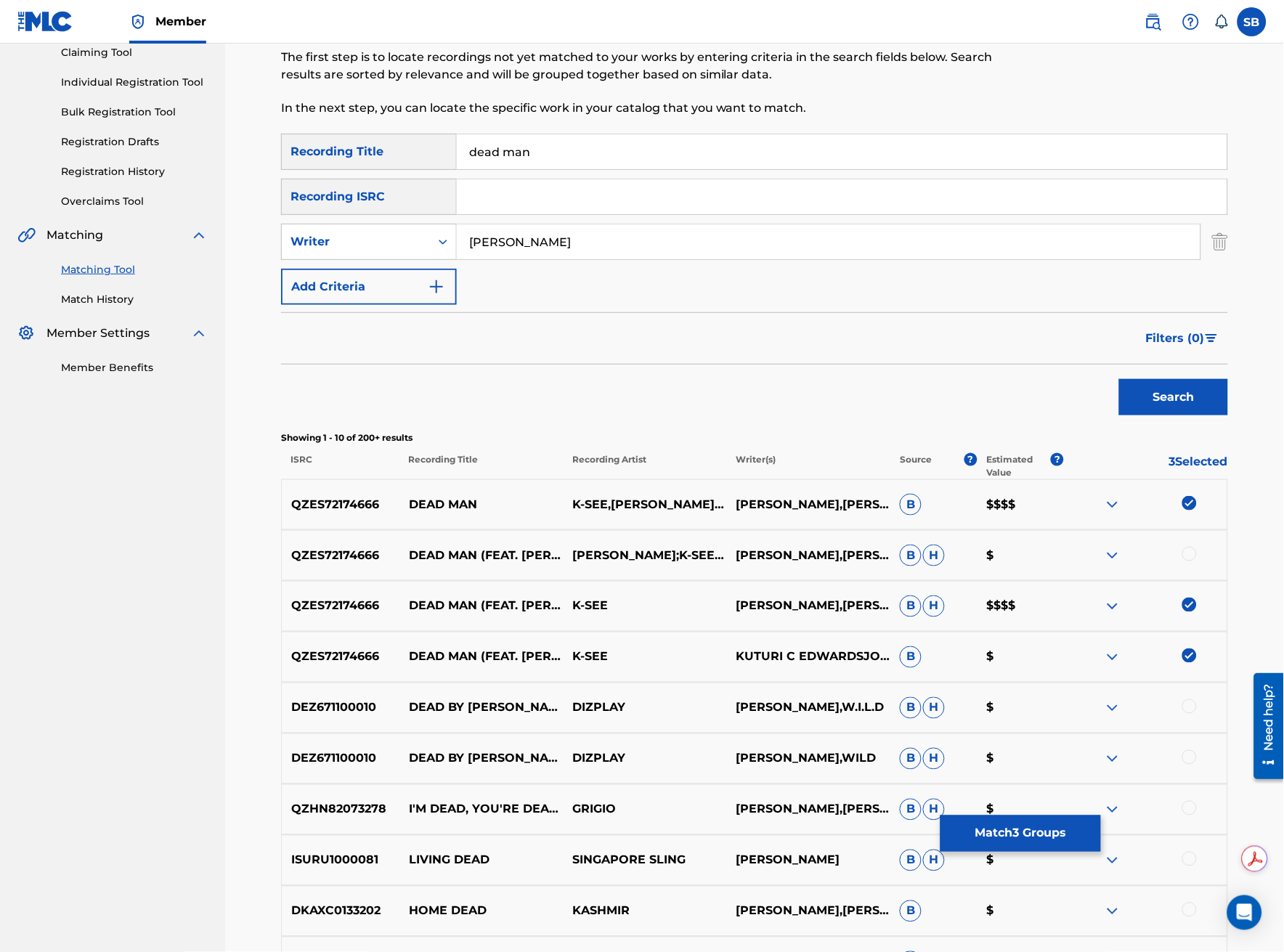 click at bounding box center (1190, 554) 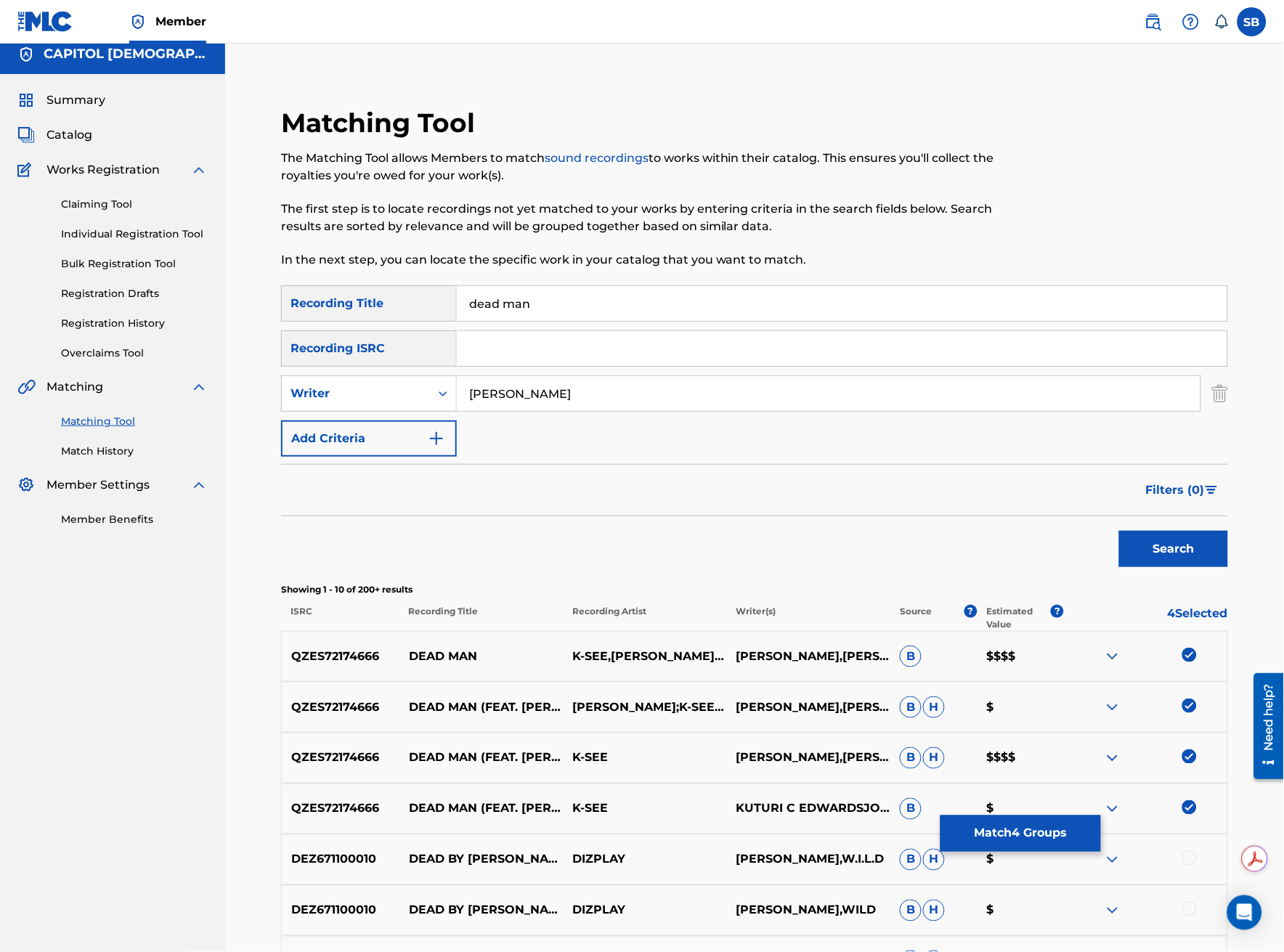 scroll, scrollTop: 0, scrollLeft: 0, axis: both 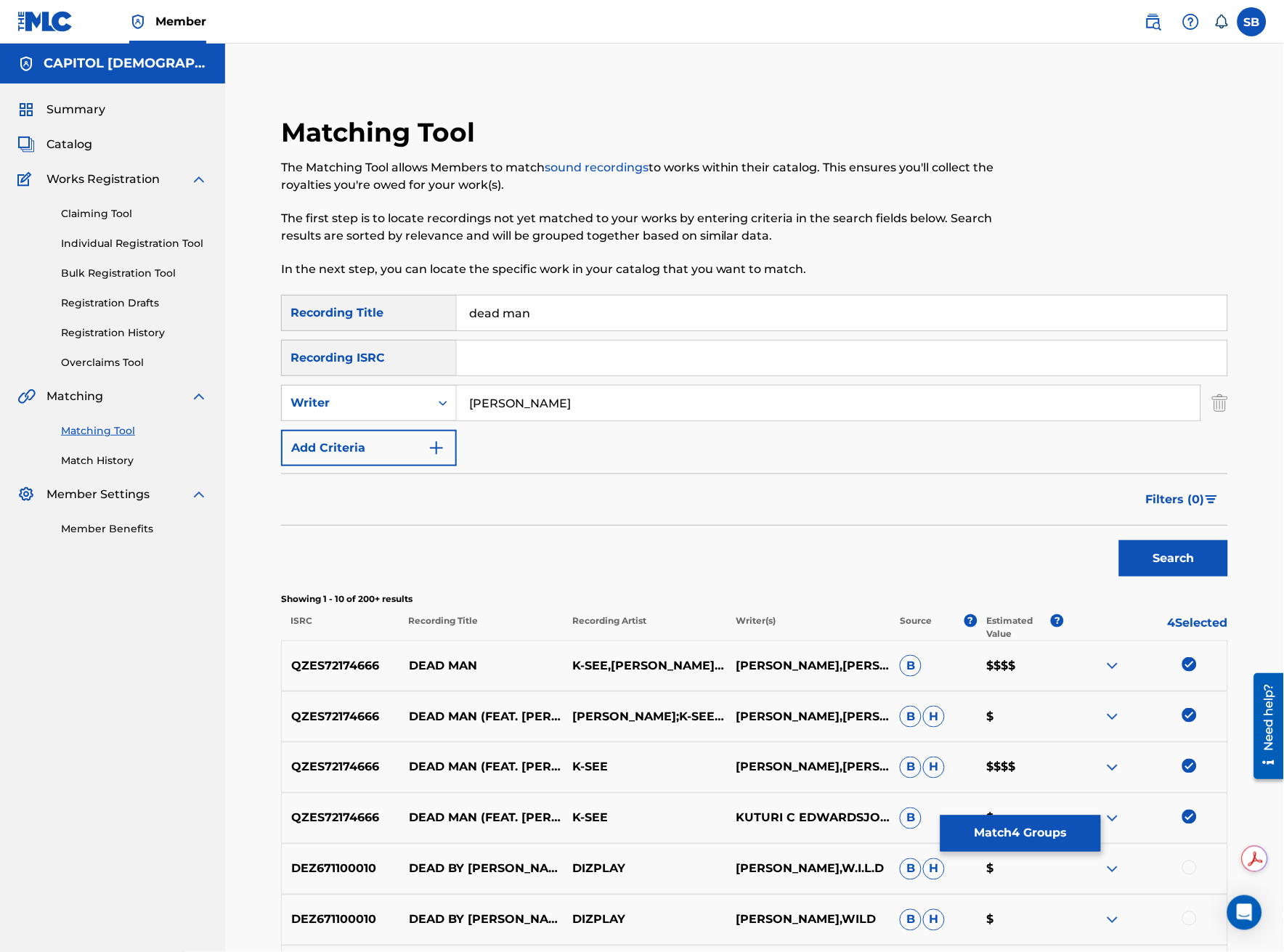 click on "[PERSON_NAME]" at bounding box center (829, 403) 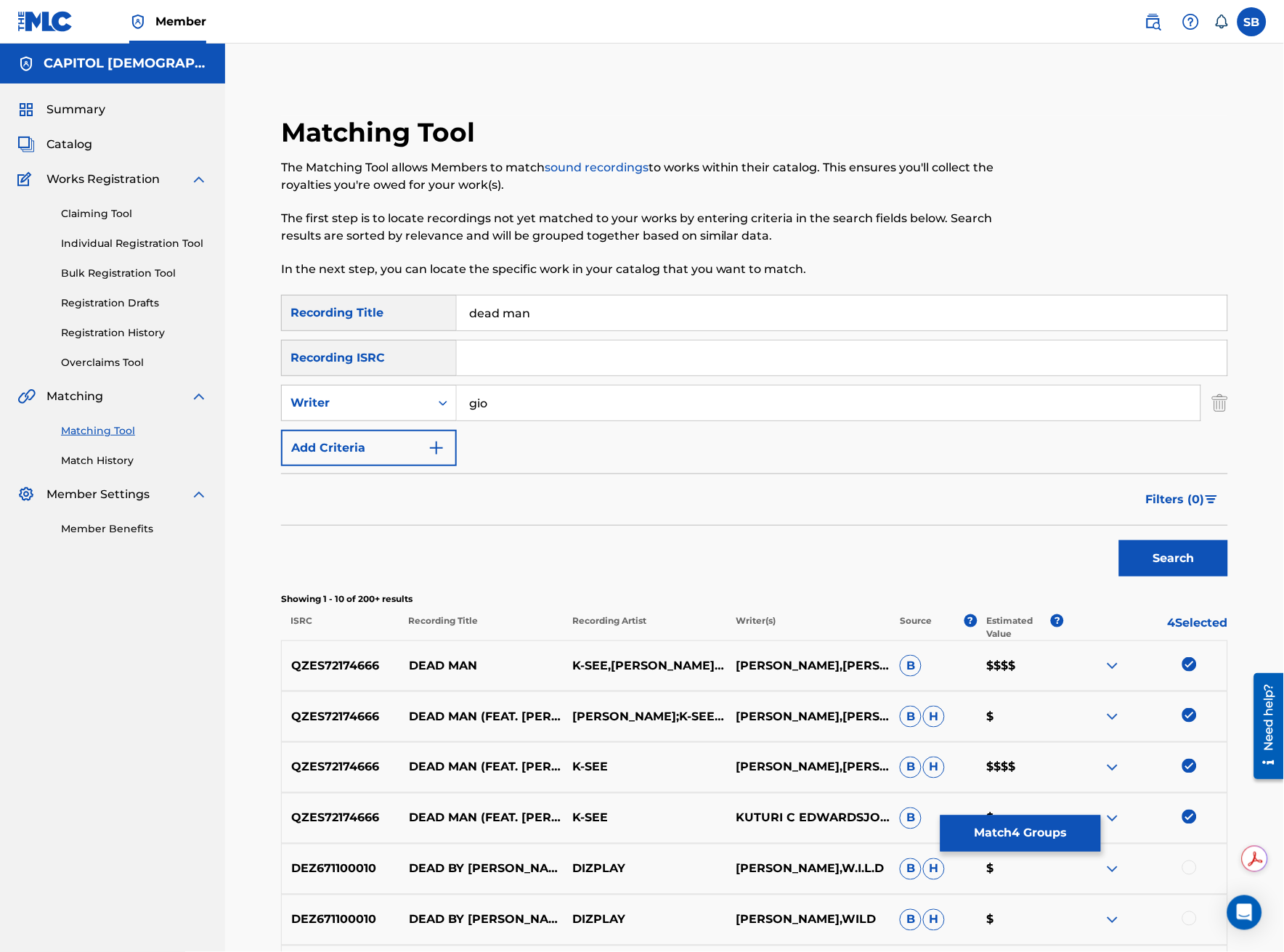 click on "Search" at bounding box center (1174, 558) 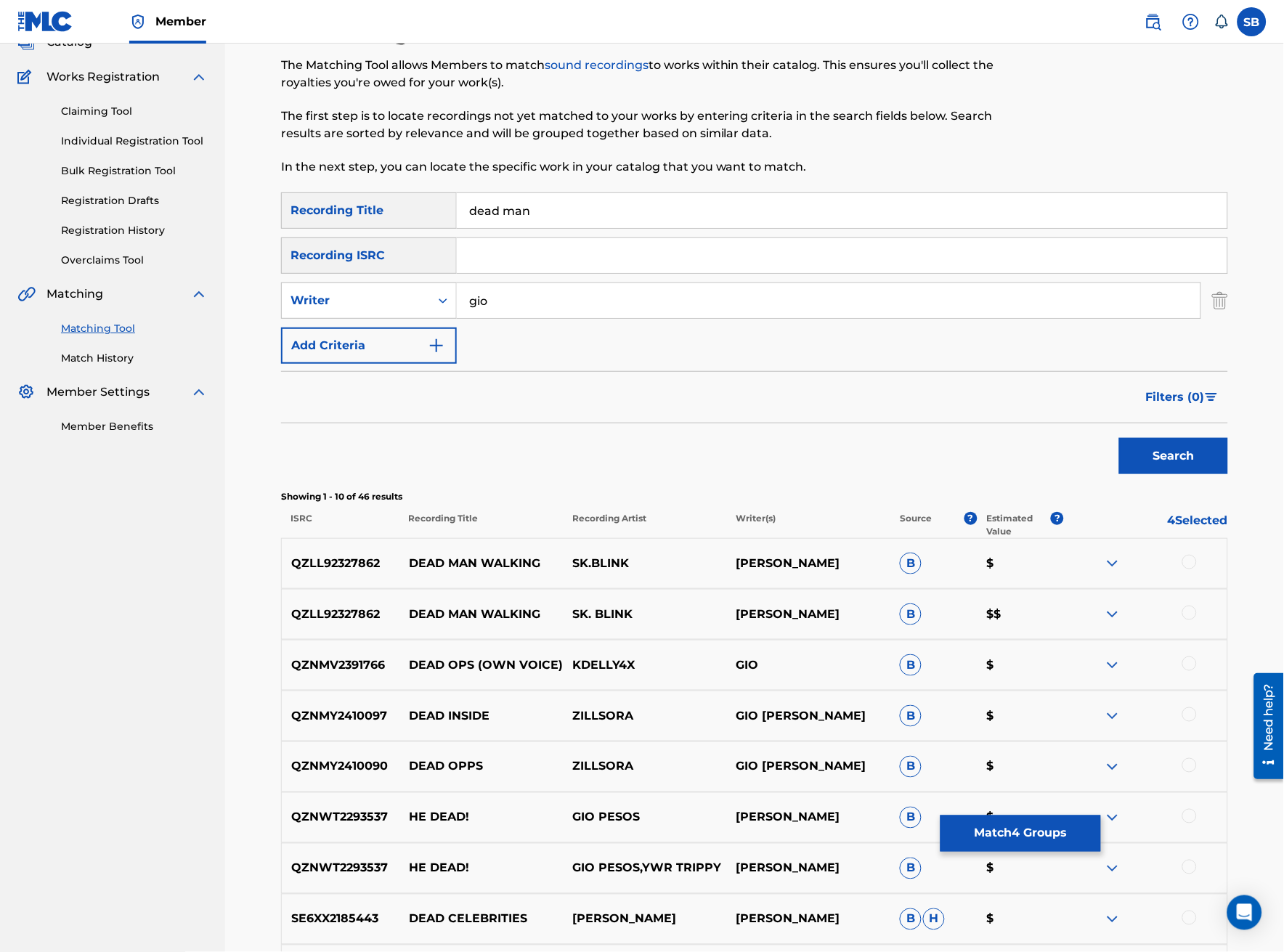 scroll, scrollTop: 52, scrollLeft: 0, axis: vertical 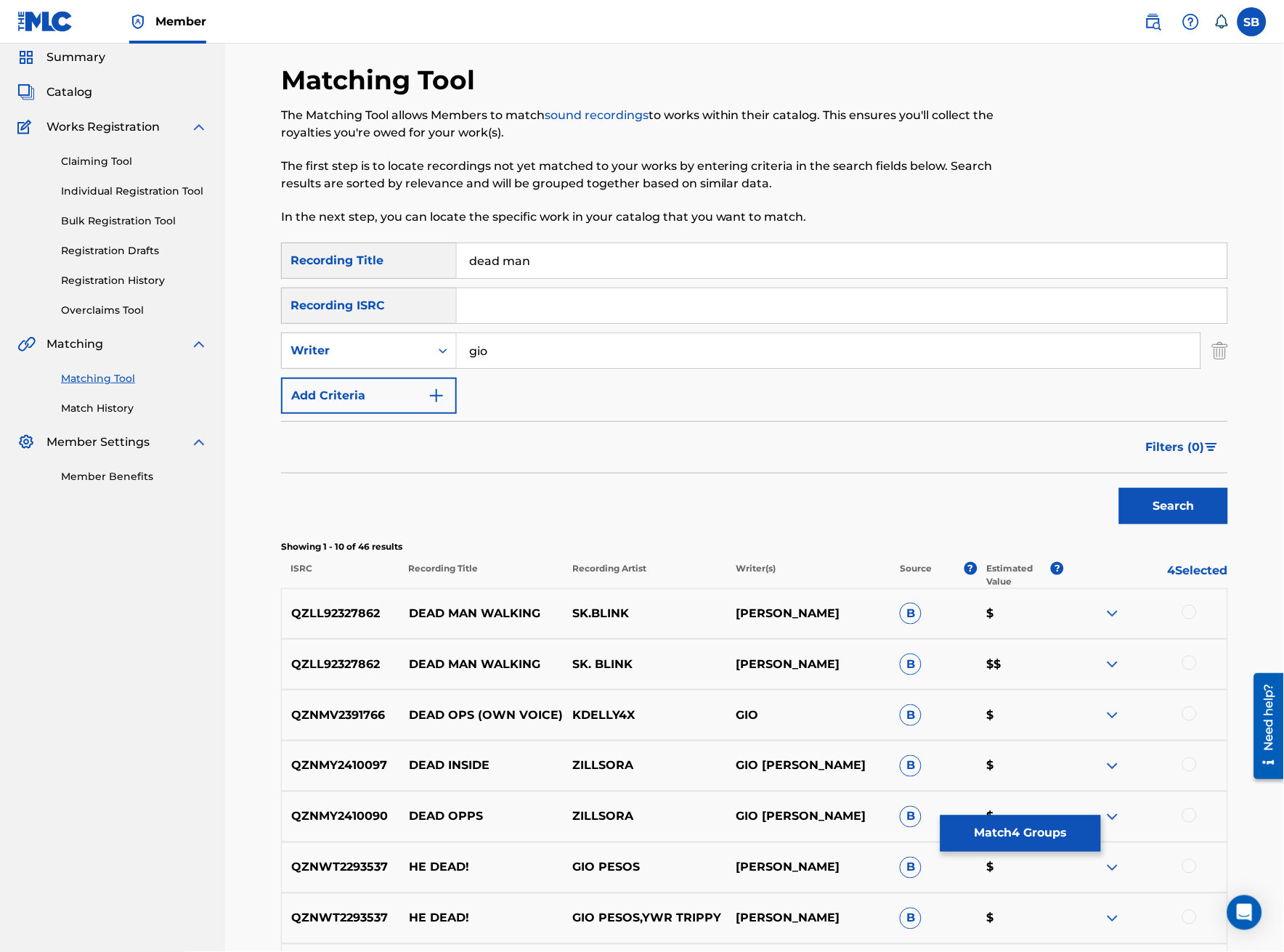 click on "gio" at bounding box center (829, 351) 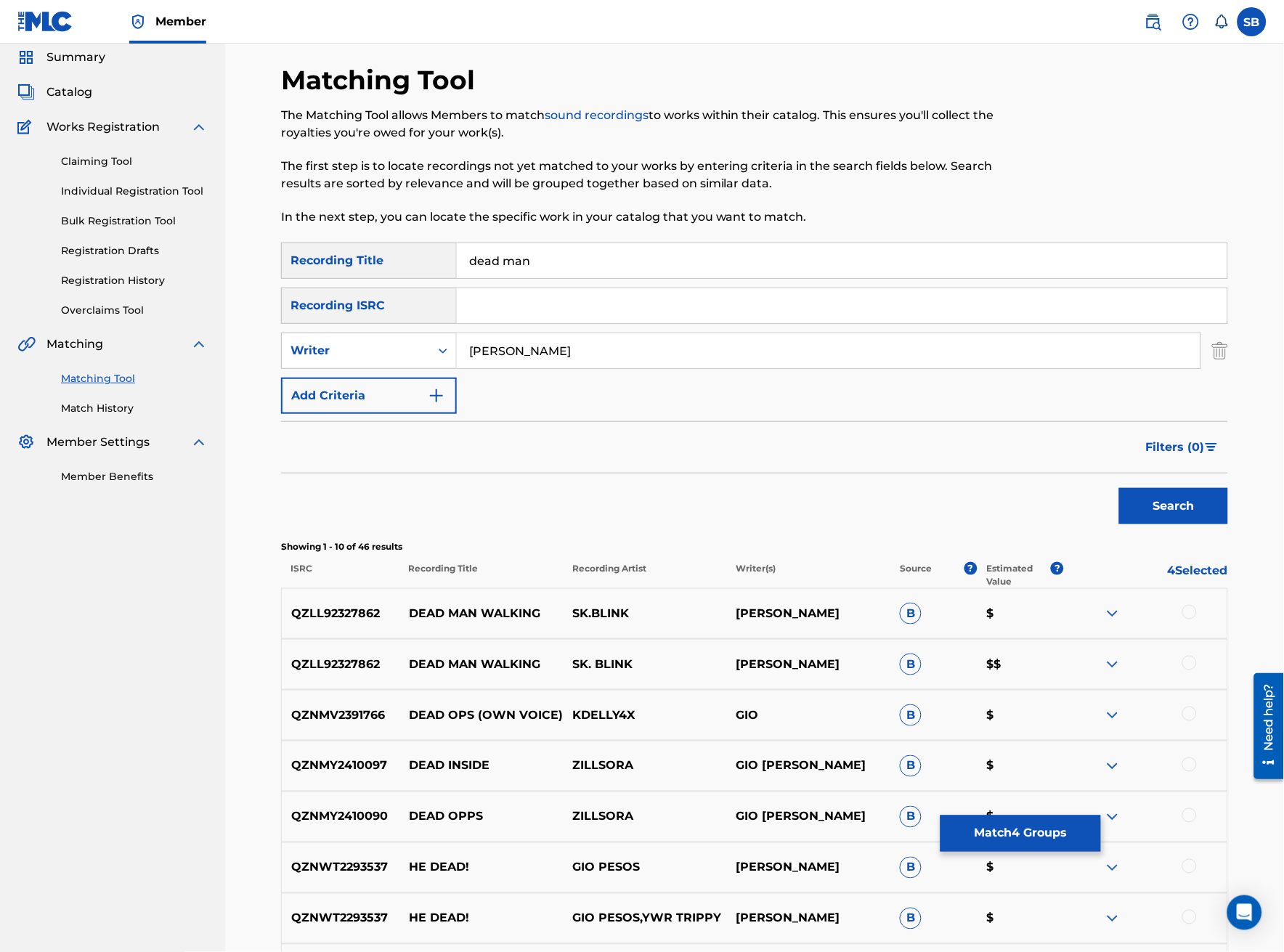 type on "[PERSON_NAME]" 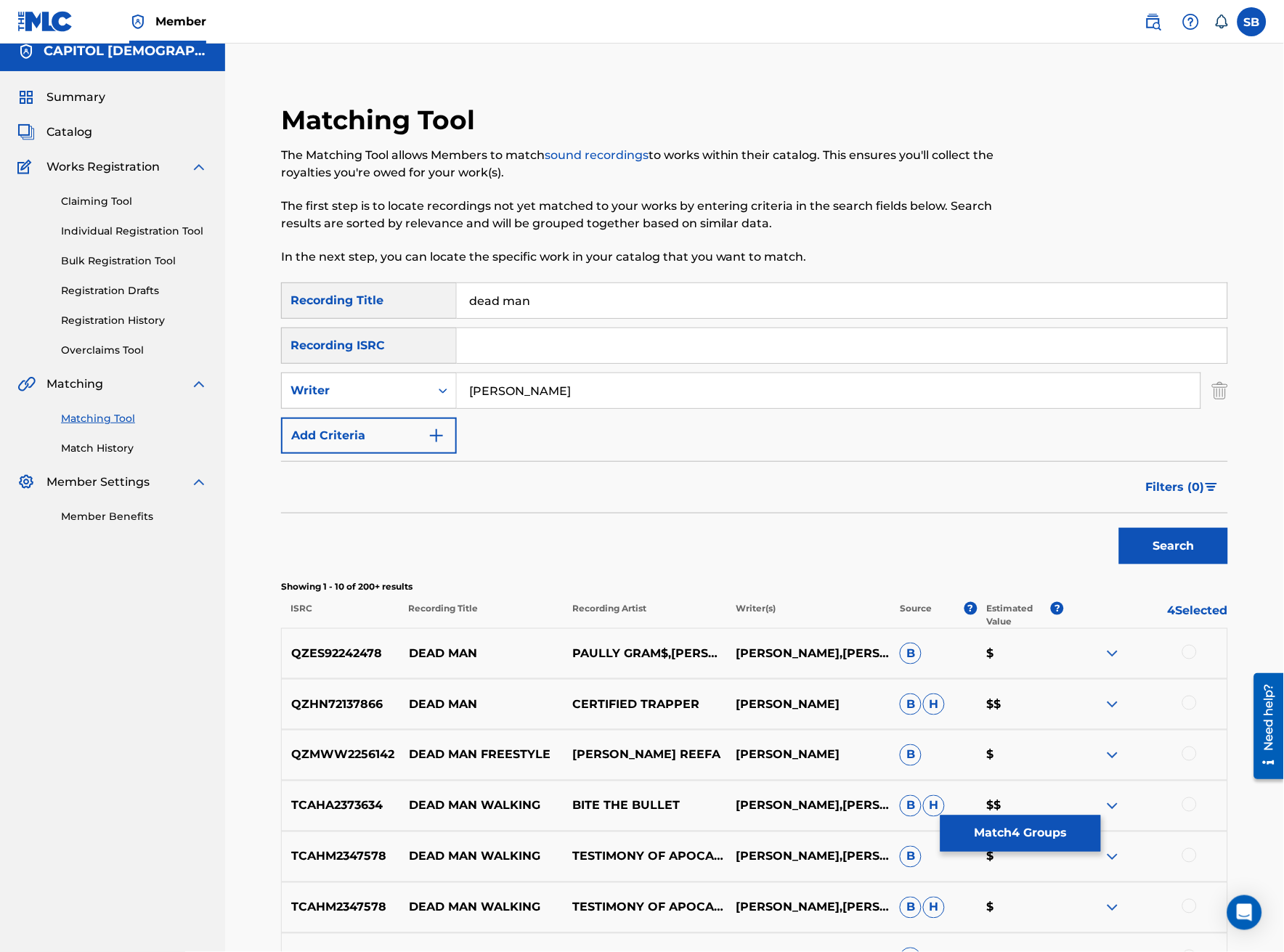 scroll, scrollTop: 0, scrollLeft: 0, axis: both 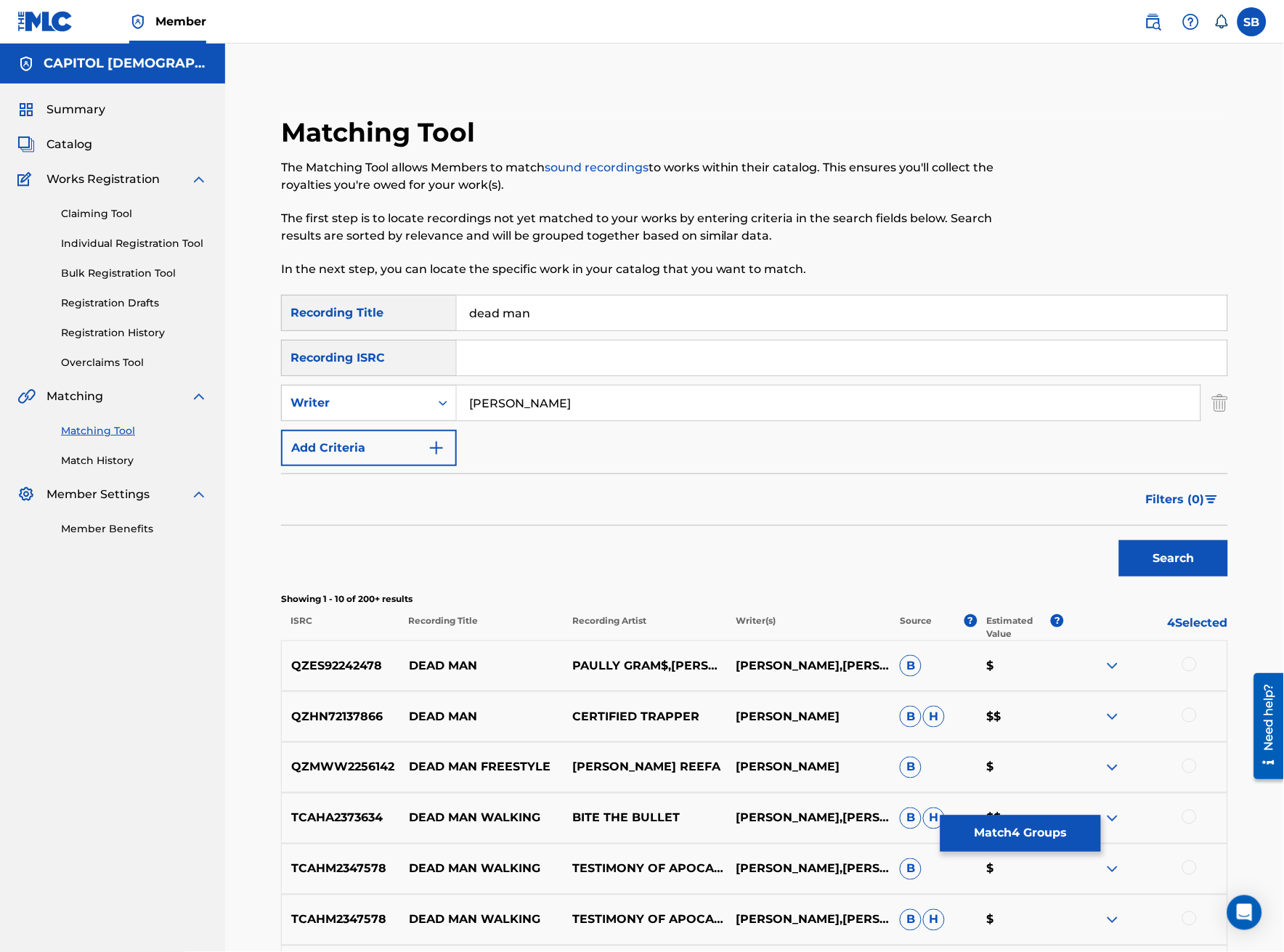 click on "[PERSON_NAME]" at bounding box center (829, 403) 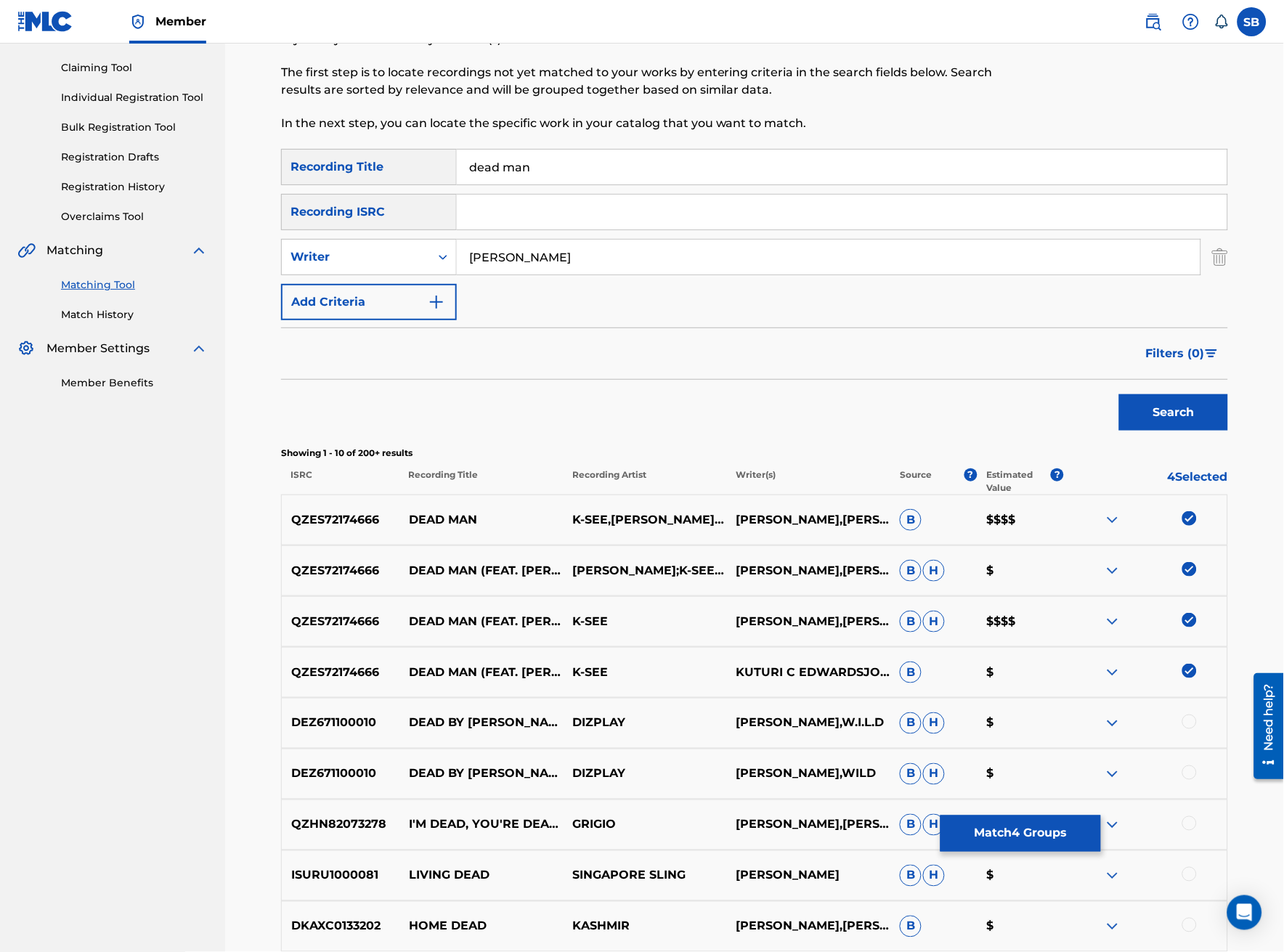 scroll, scrollTop: 161, scrollLeft: 0, axis: vertical 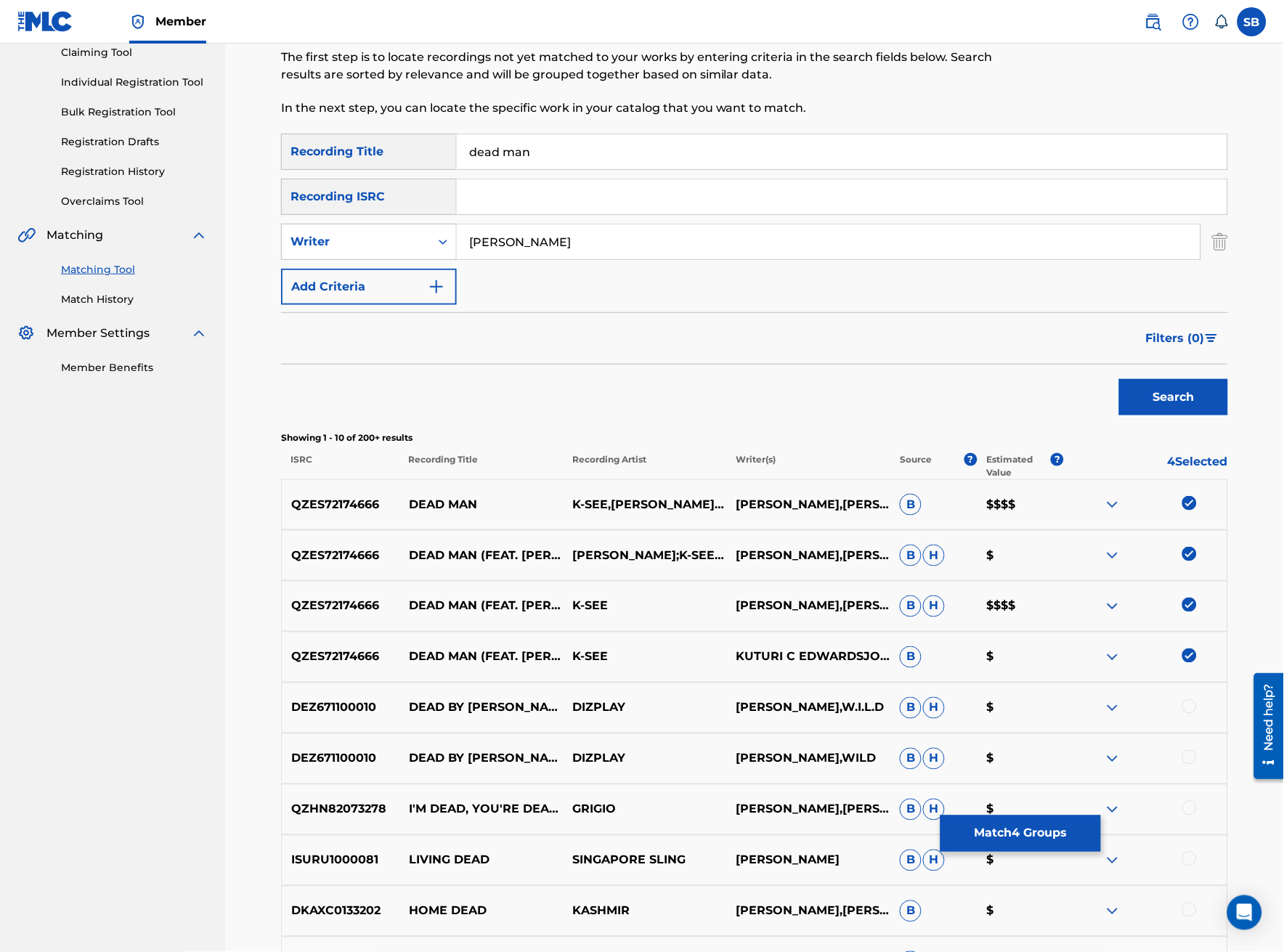click on "[PERSON_NAME]" at bounding box center (829, 242) 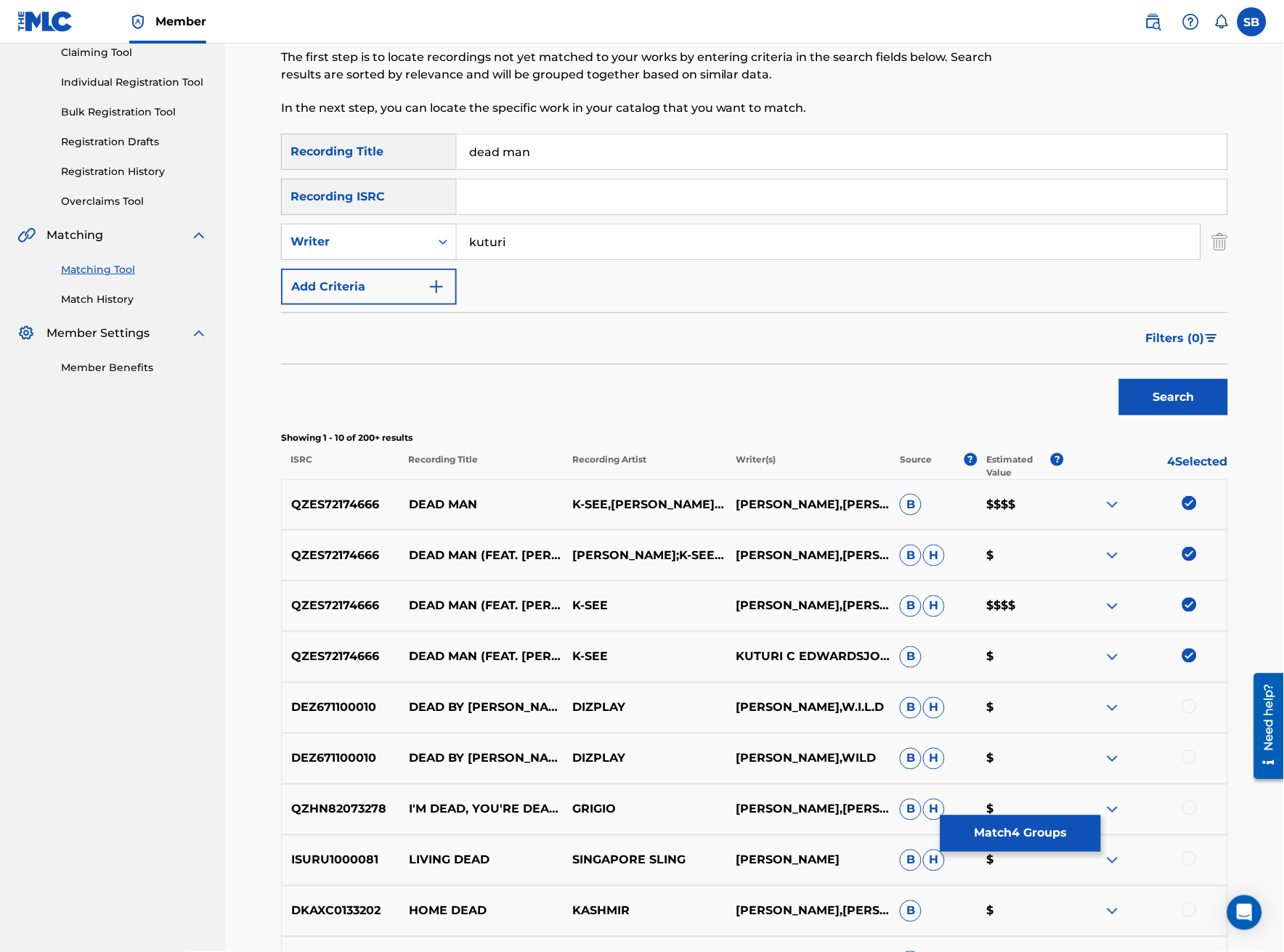 type on "kuturi" 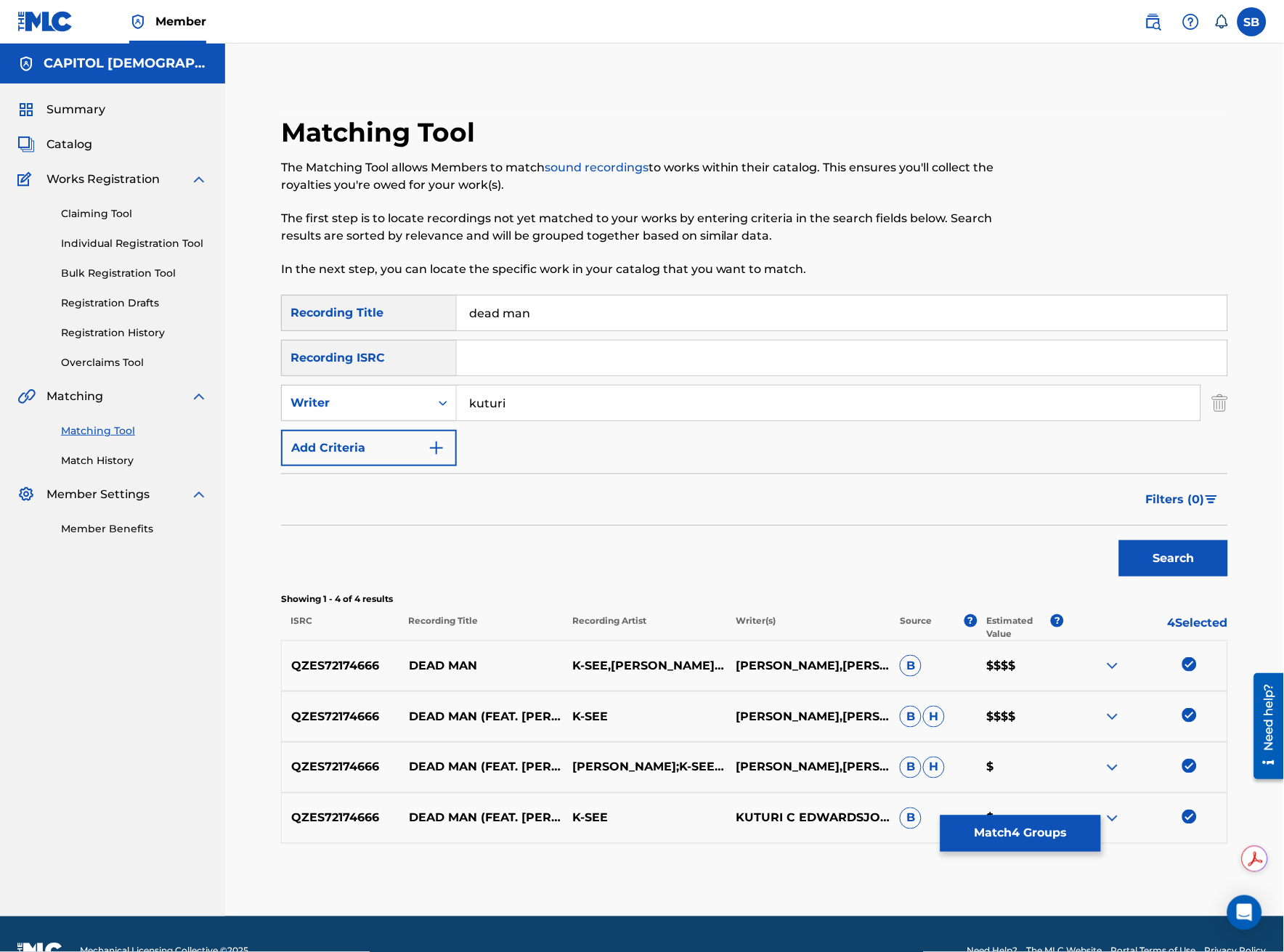 click on "Match  4 Groups" at bounding box center [1020, 834] 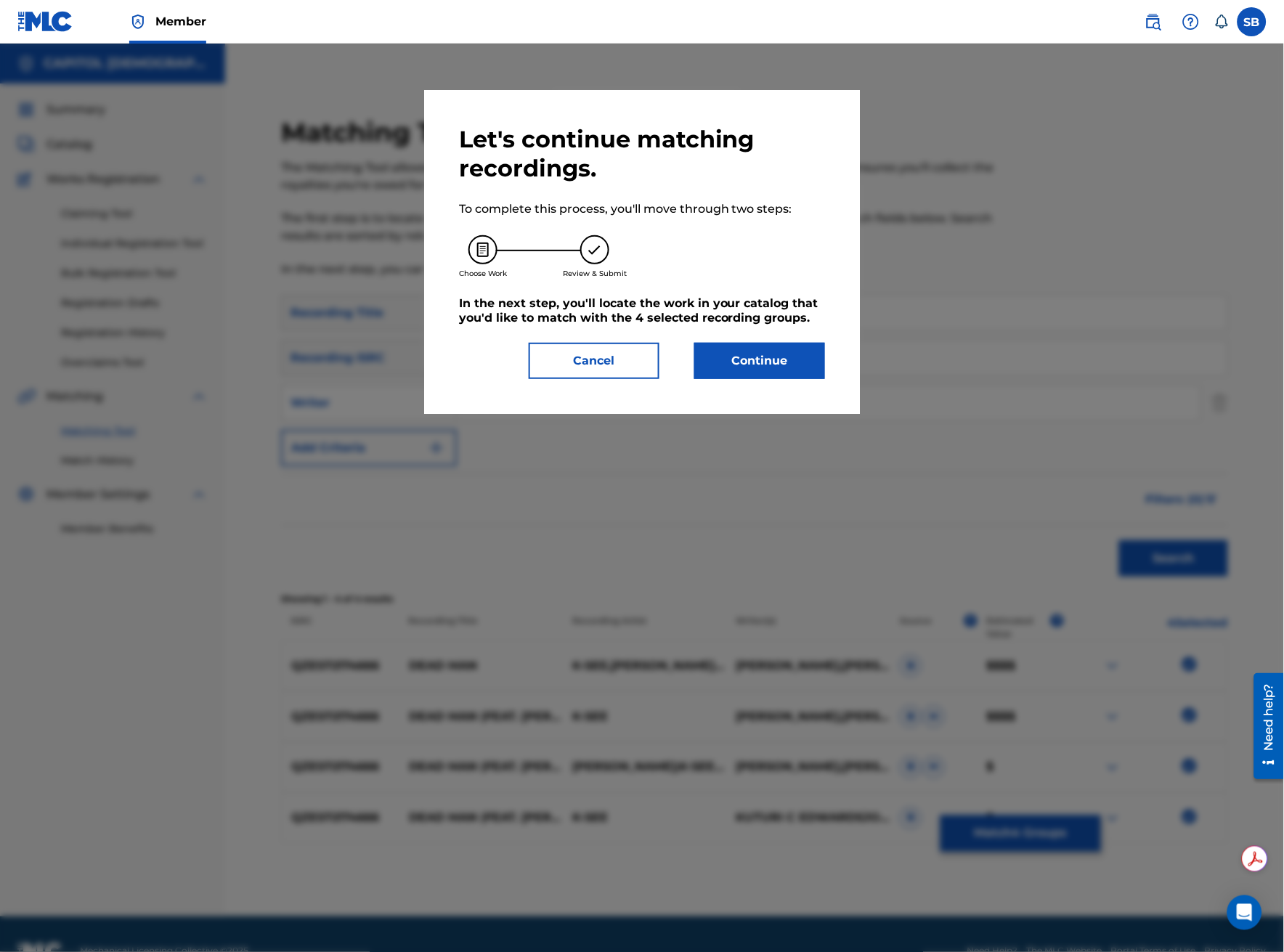 click on "Continue" at bounding box center [760, 361] 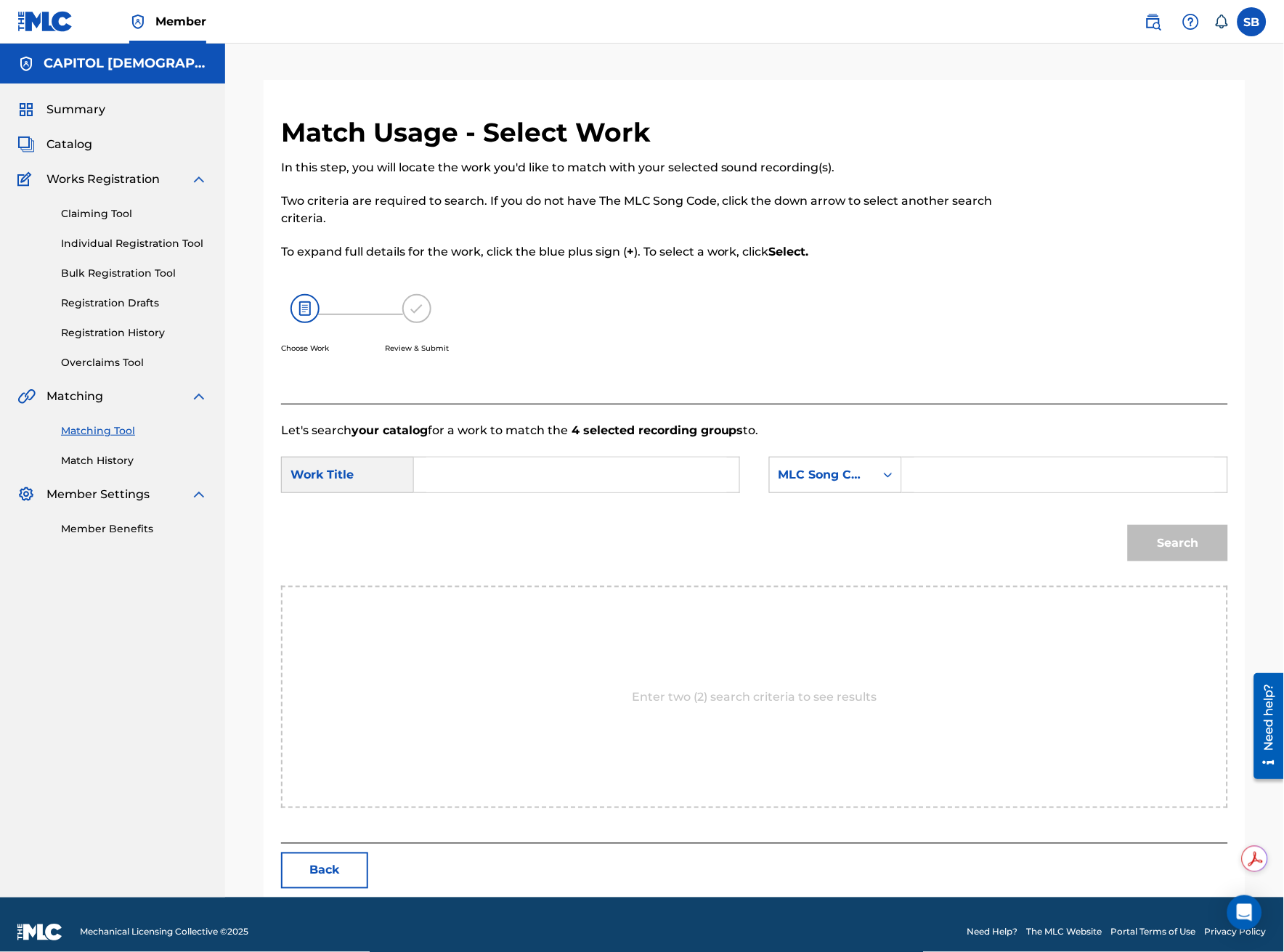 click at bounding box center [577, 475] 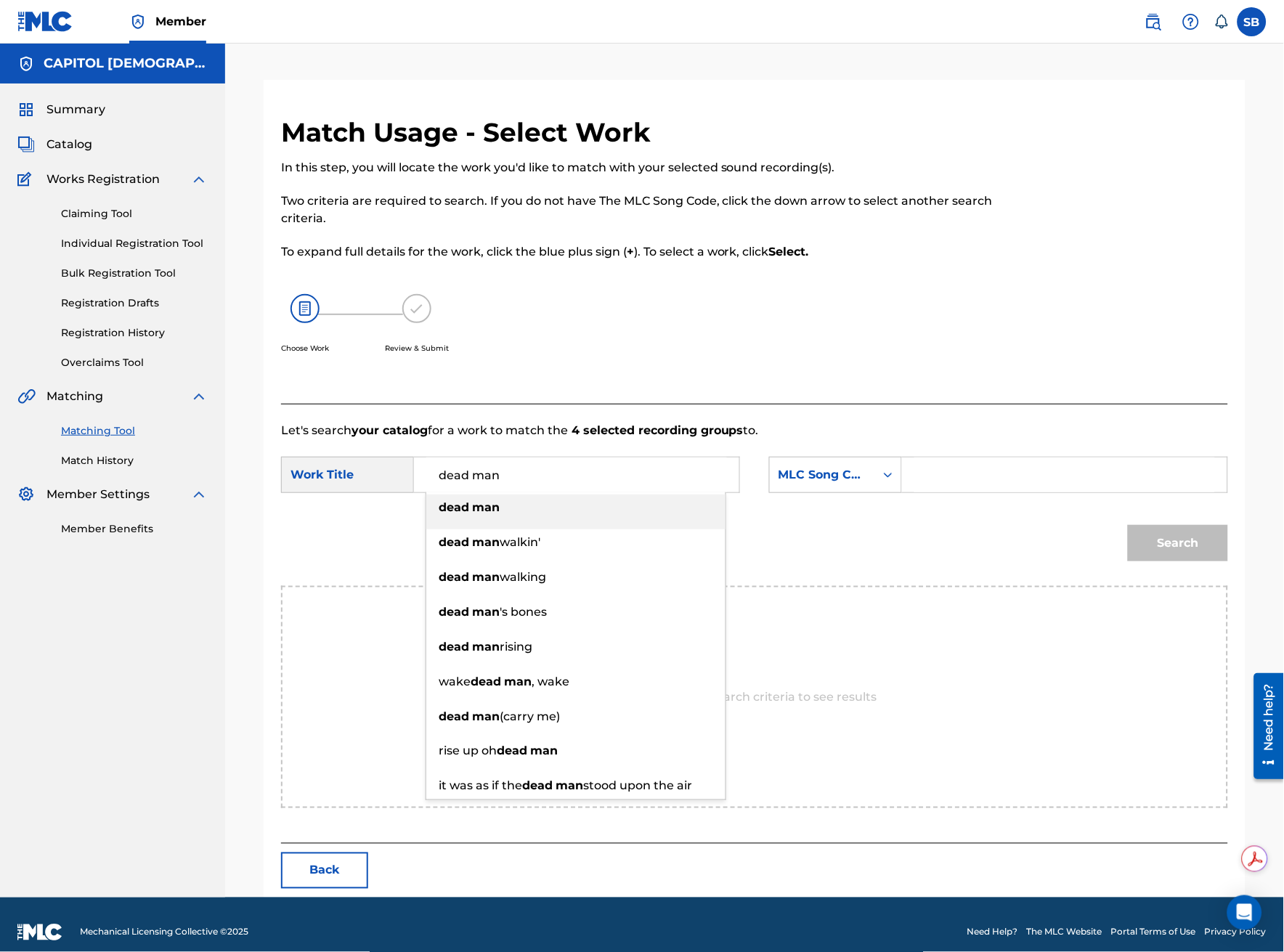 type on "dead man" 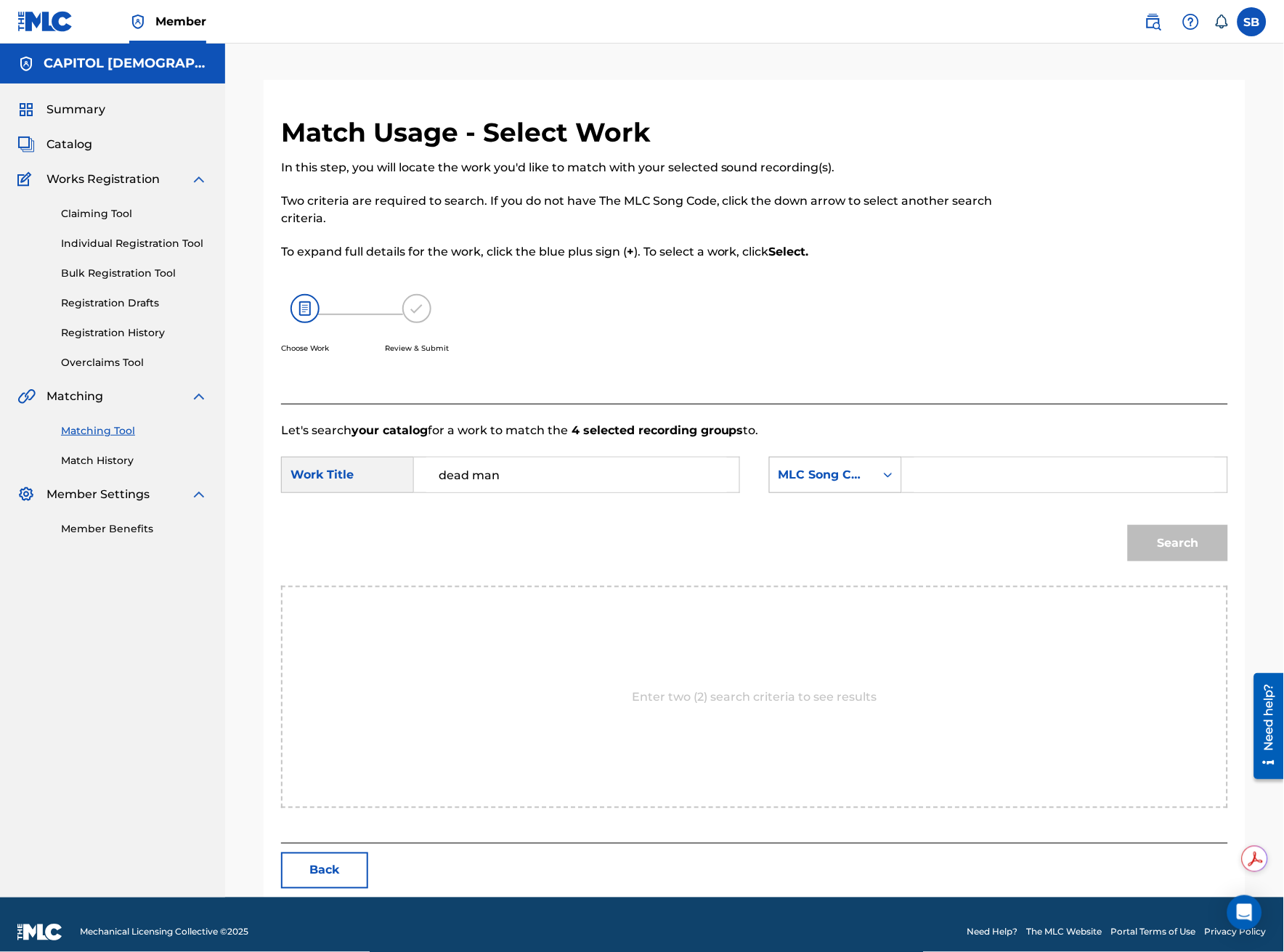 click on "MLC Song Code" at bounding box center (822, 475) 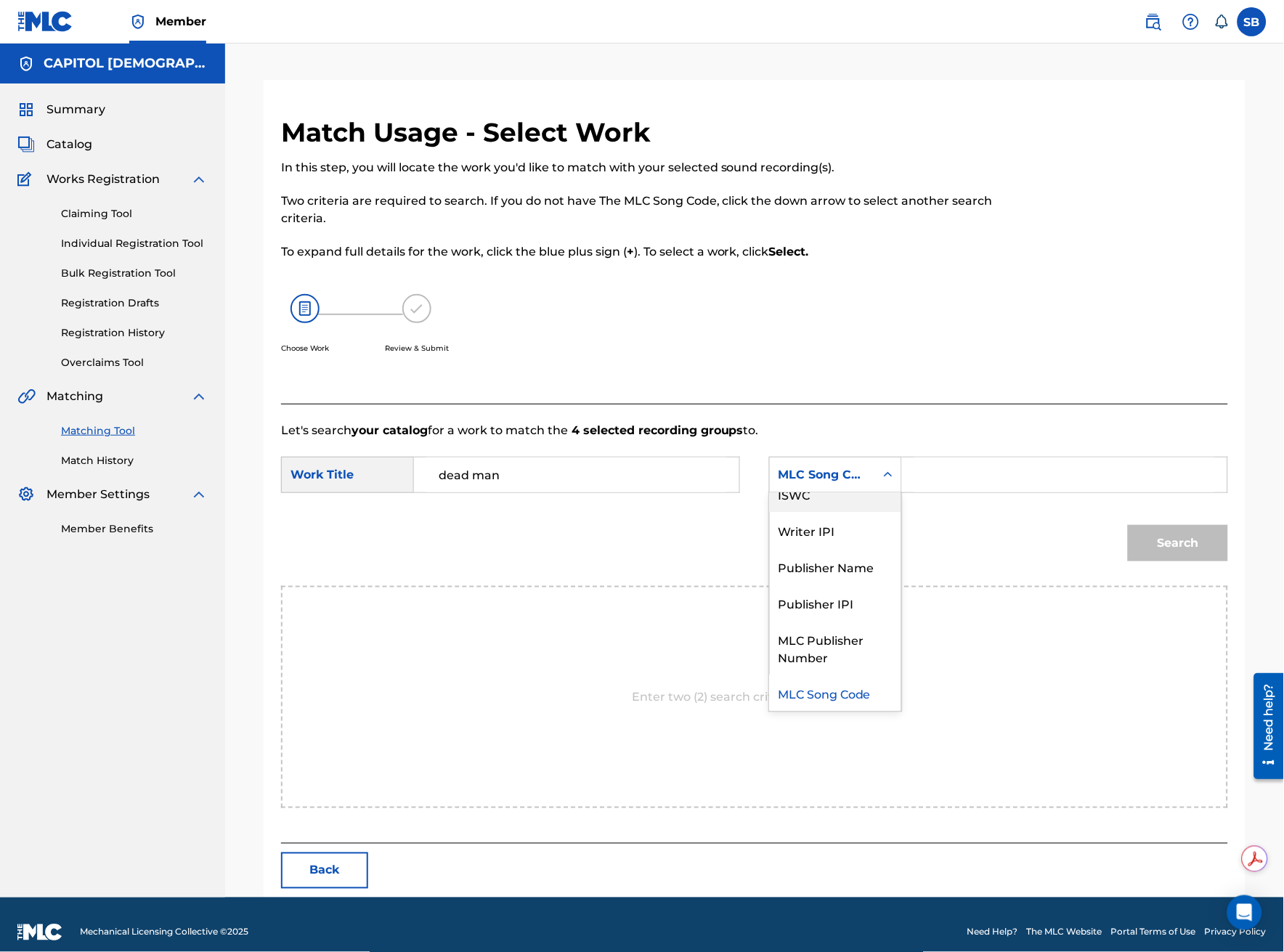 scroll, scrollTop: 0, scrollLeft: 0, axis: both 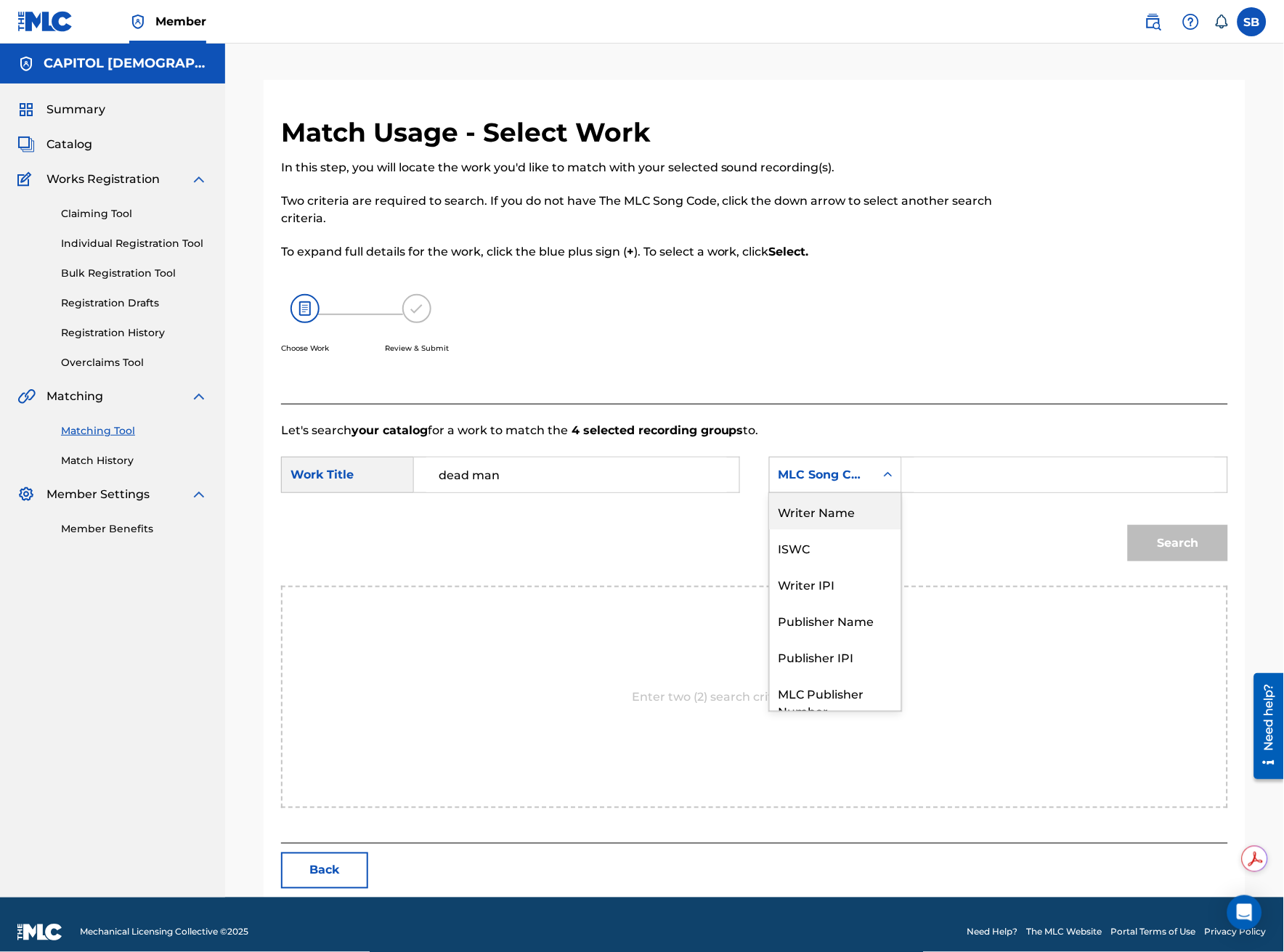 click on "Writer Name" at bounding box center (835, 511) 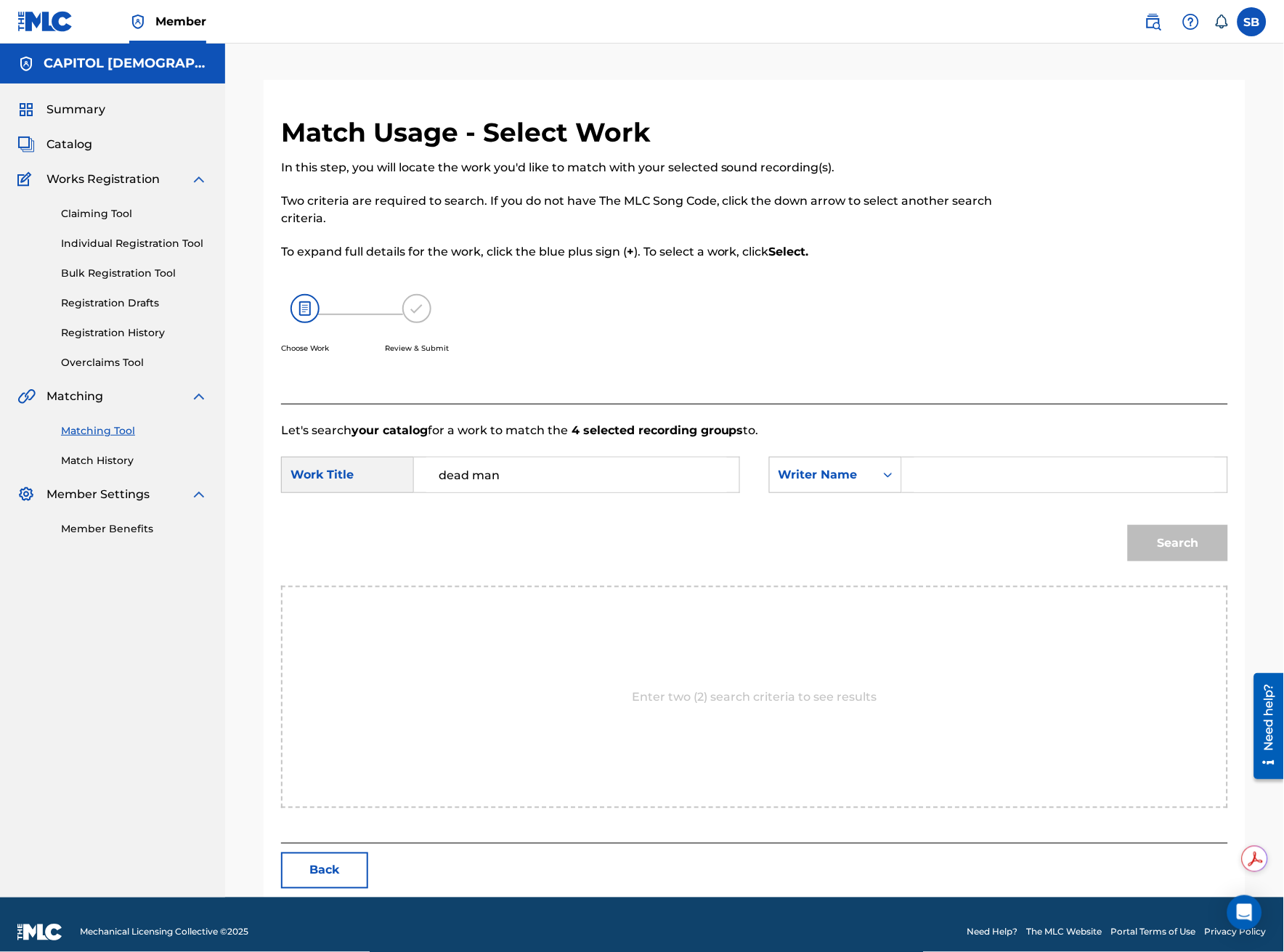 click at bounding box center [1065, 475] 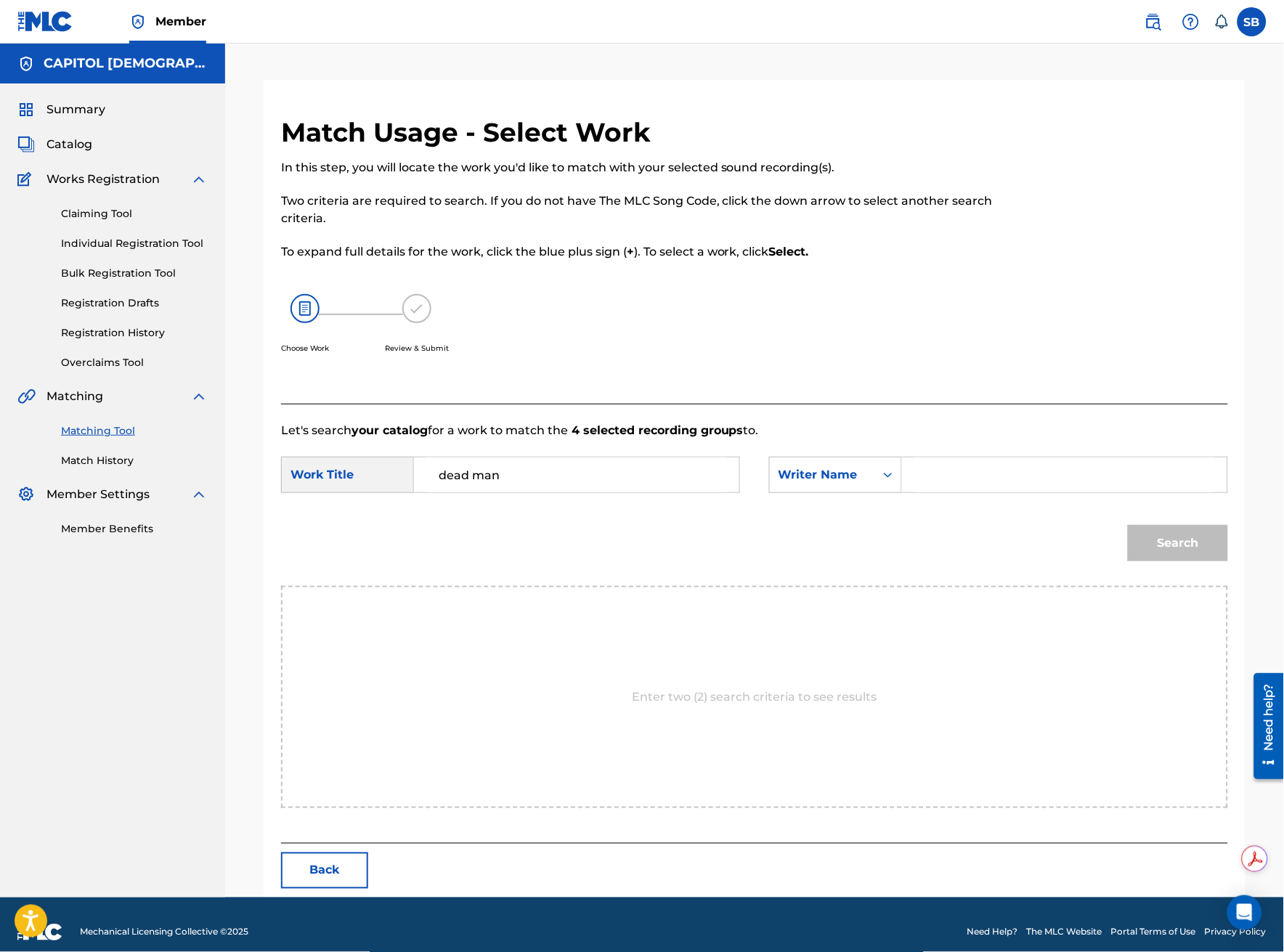 type on "[PERSON_NAME]" 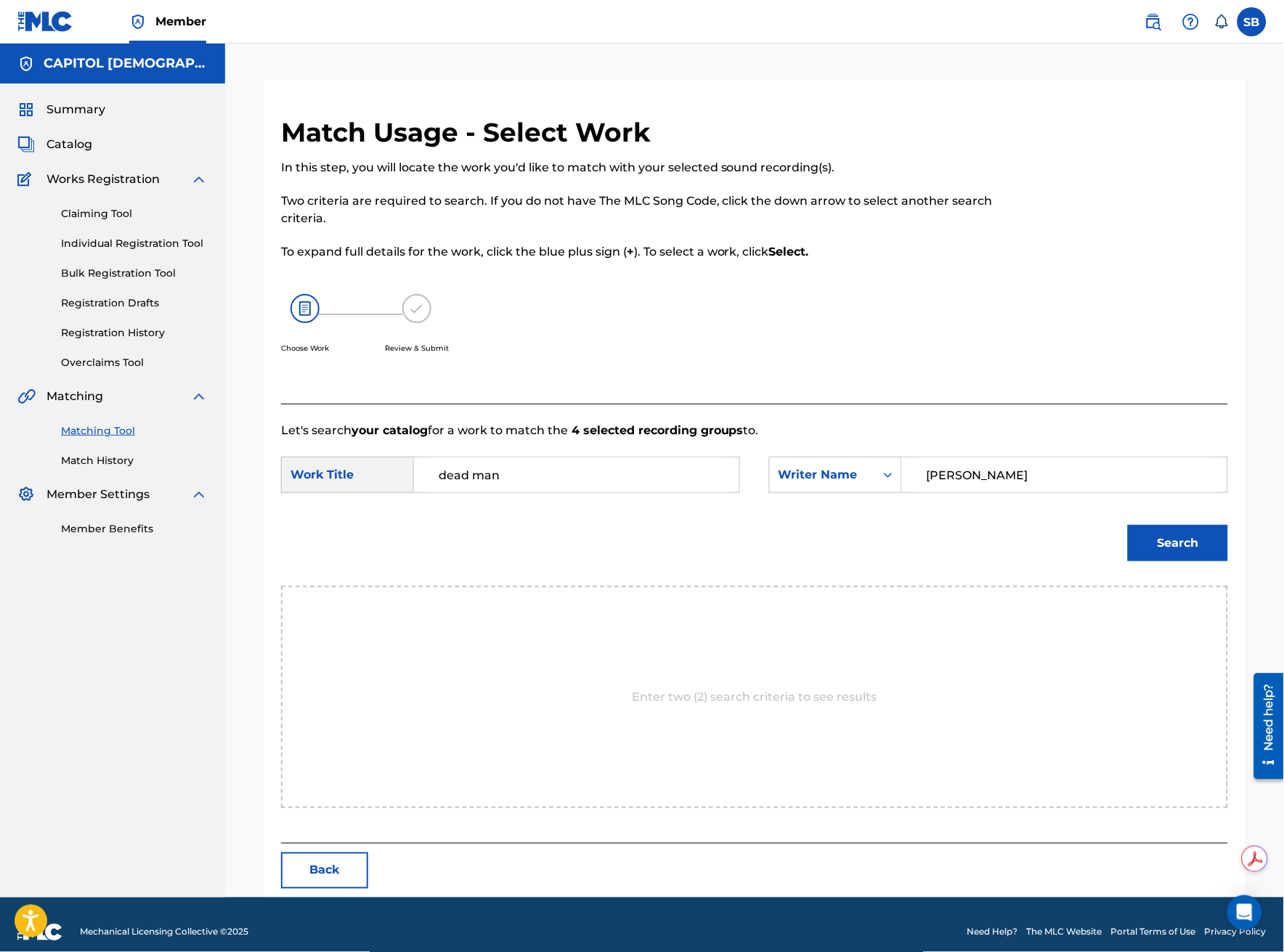 click on "Search" at bounding box center [1178, 543] 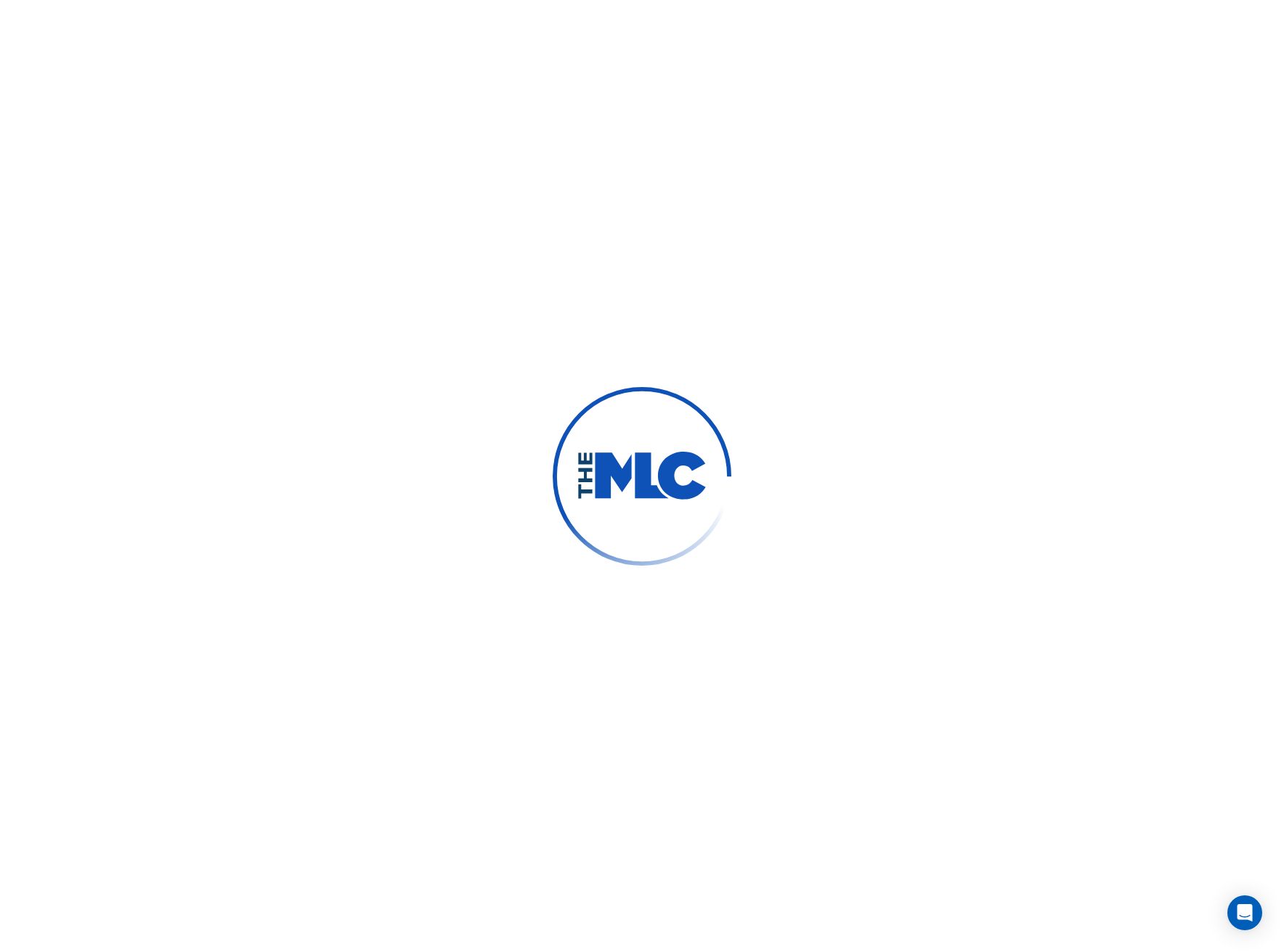 scroll, scrollTop: 0, scrollLeft: 0, axis: both 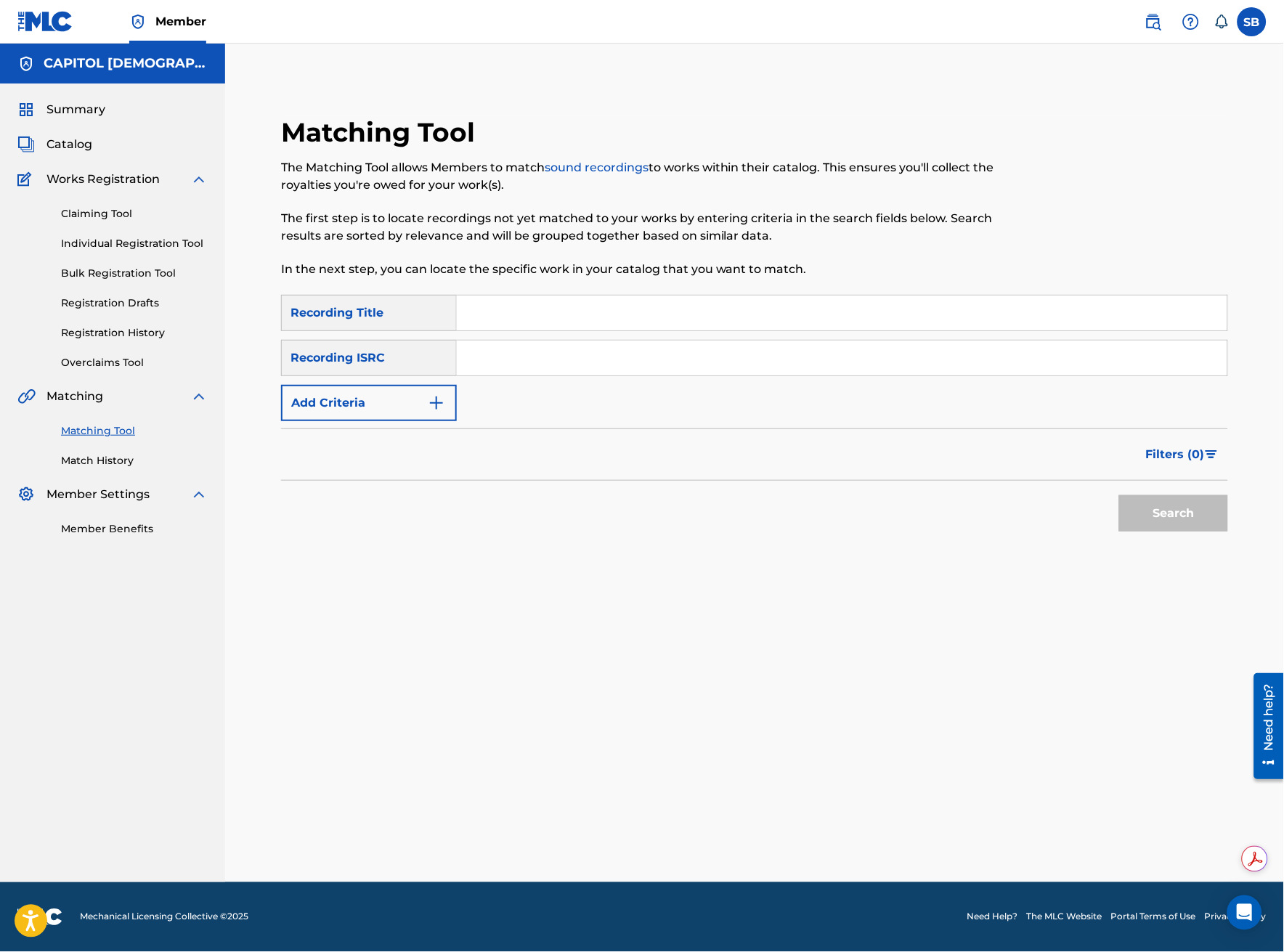 click on "Add Criteria" at bounding box center (369, 403) 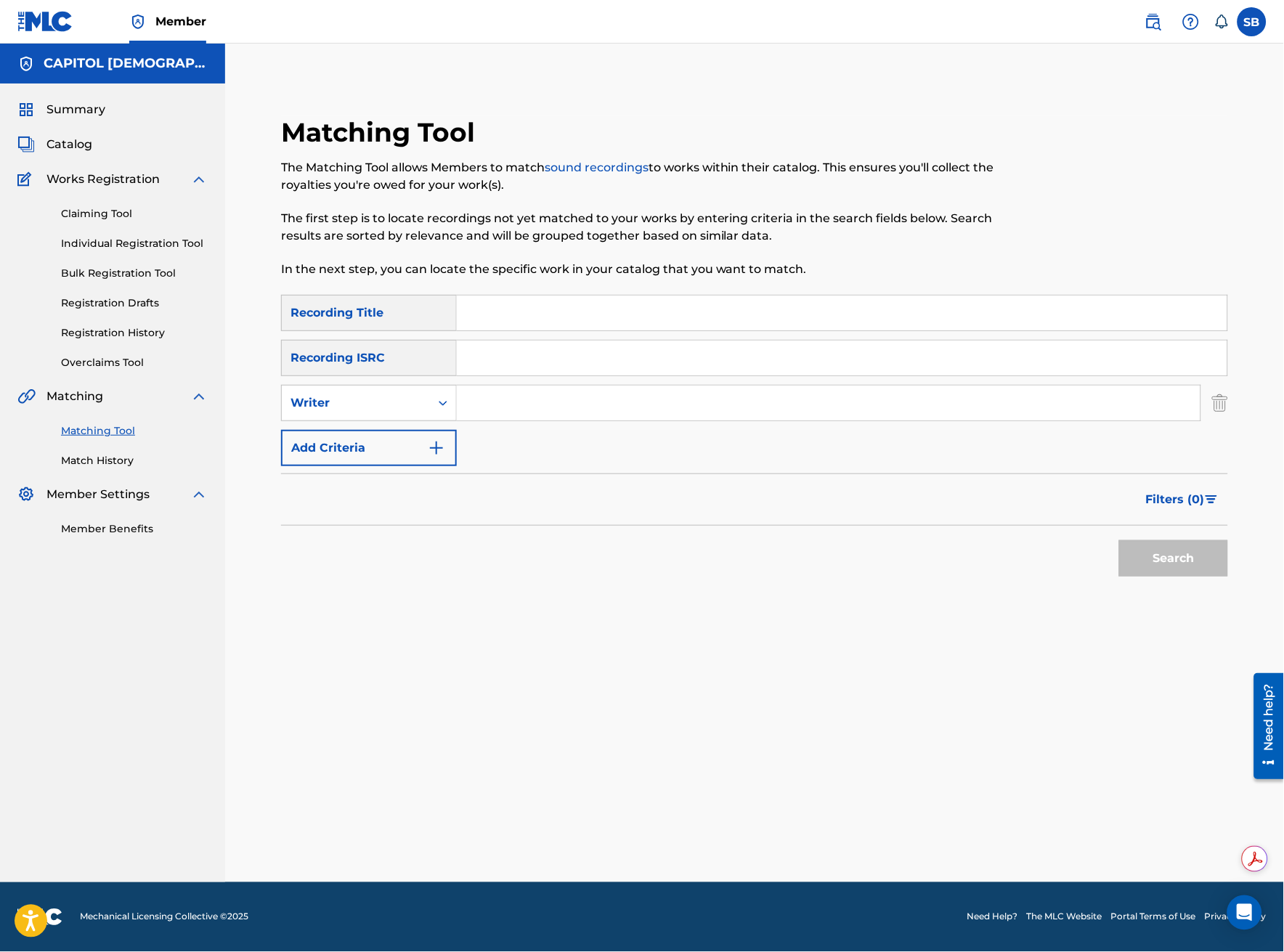 click at bounding box center [829, 403] 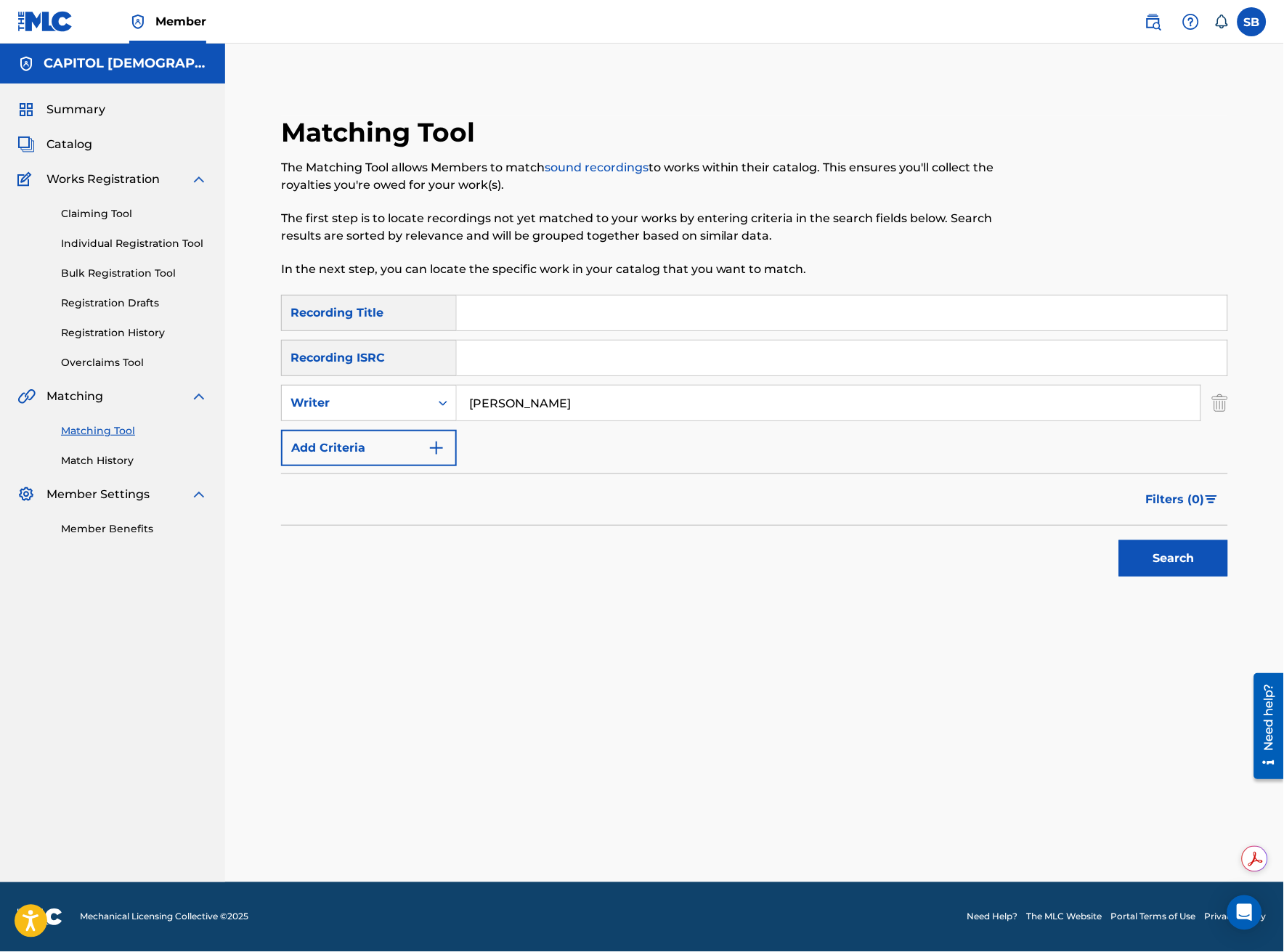 click on "Filters ( 0 )" at bounding box center [1182, 500] 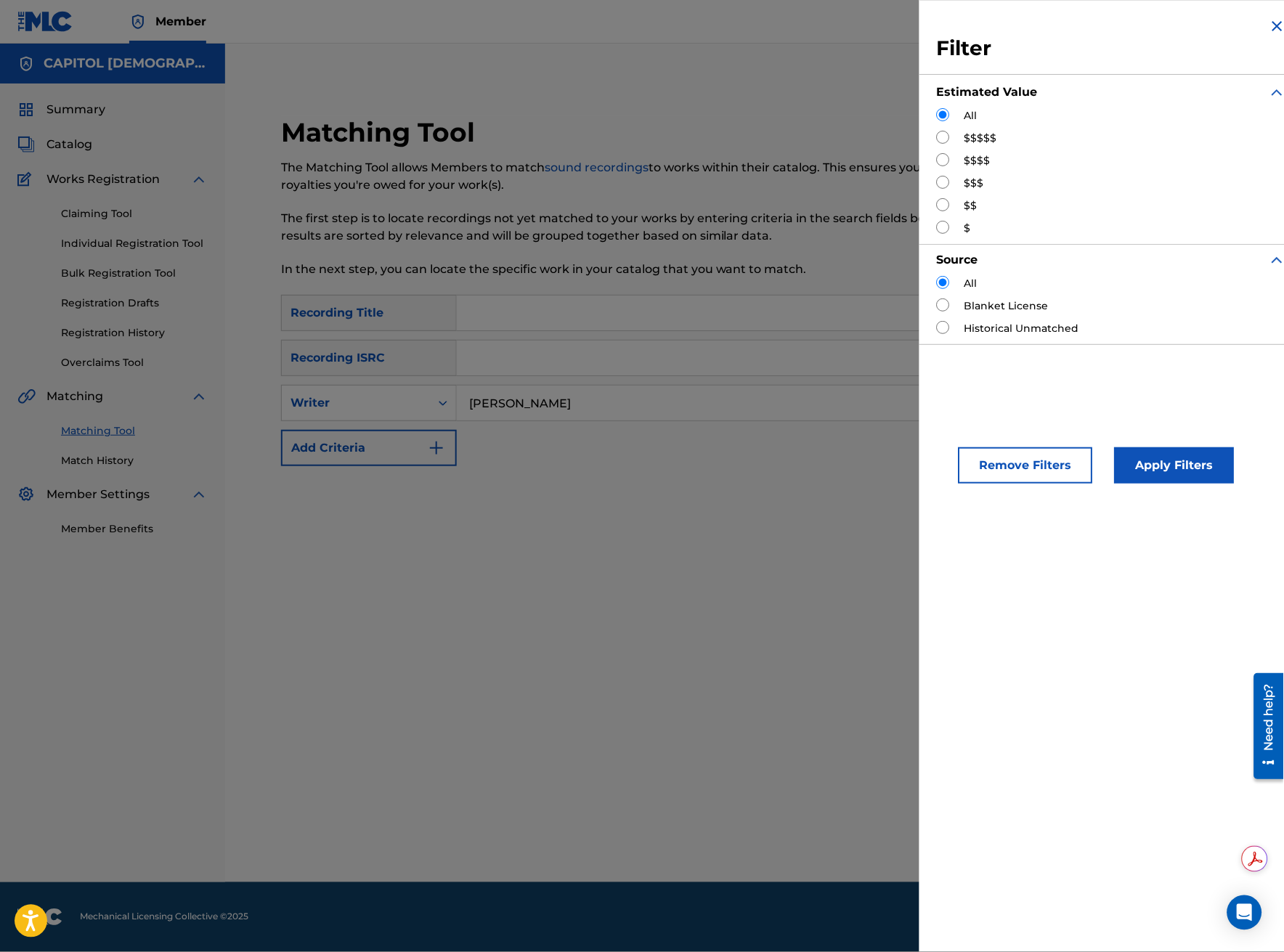 click at bounding box center (943, 160) 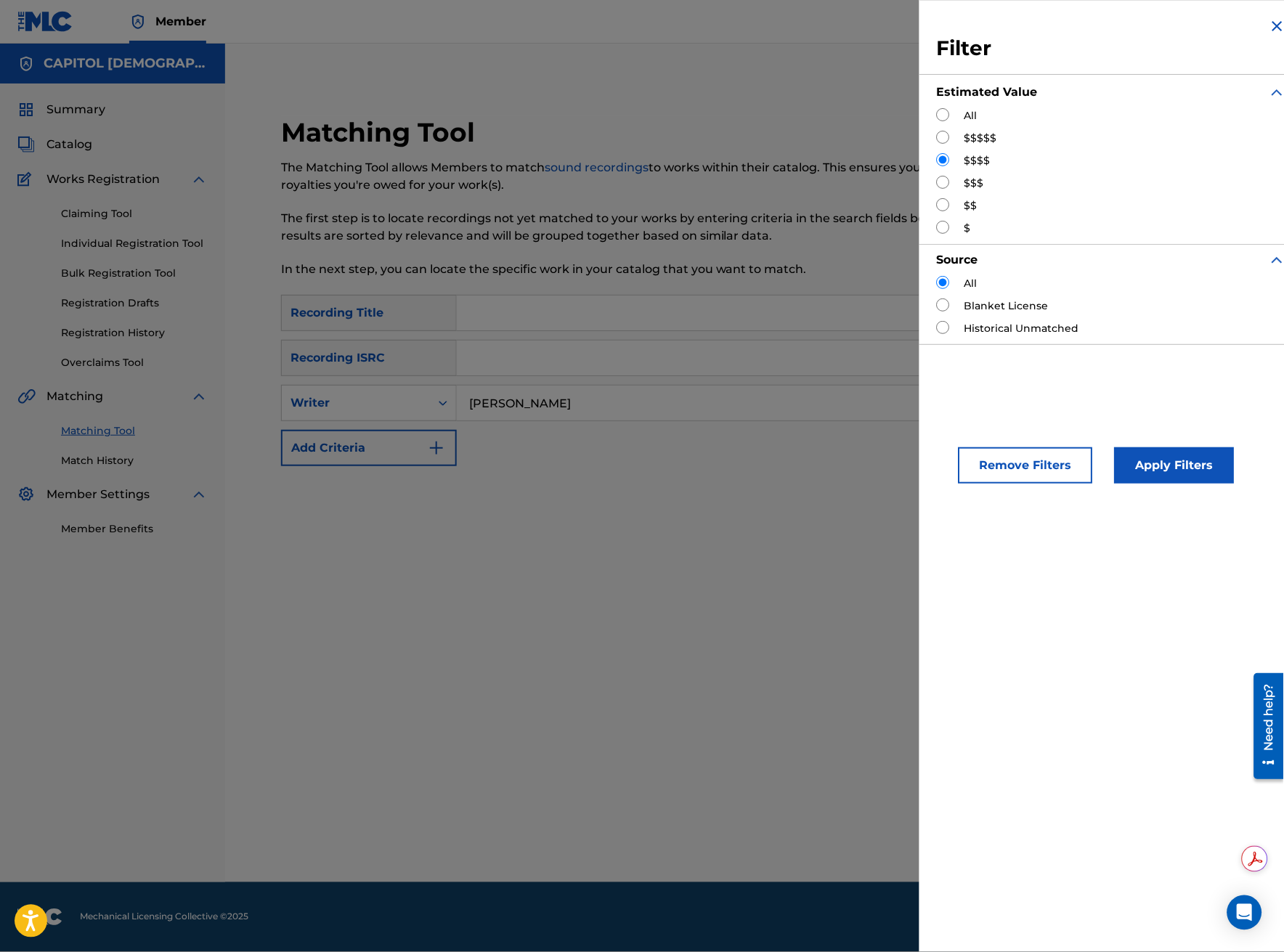 click on "Apply Filters" at bounding box center (1174, 465) 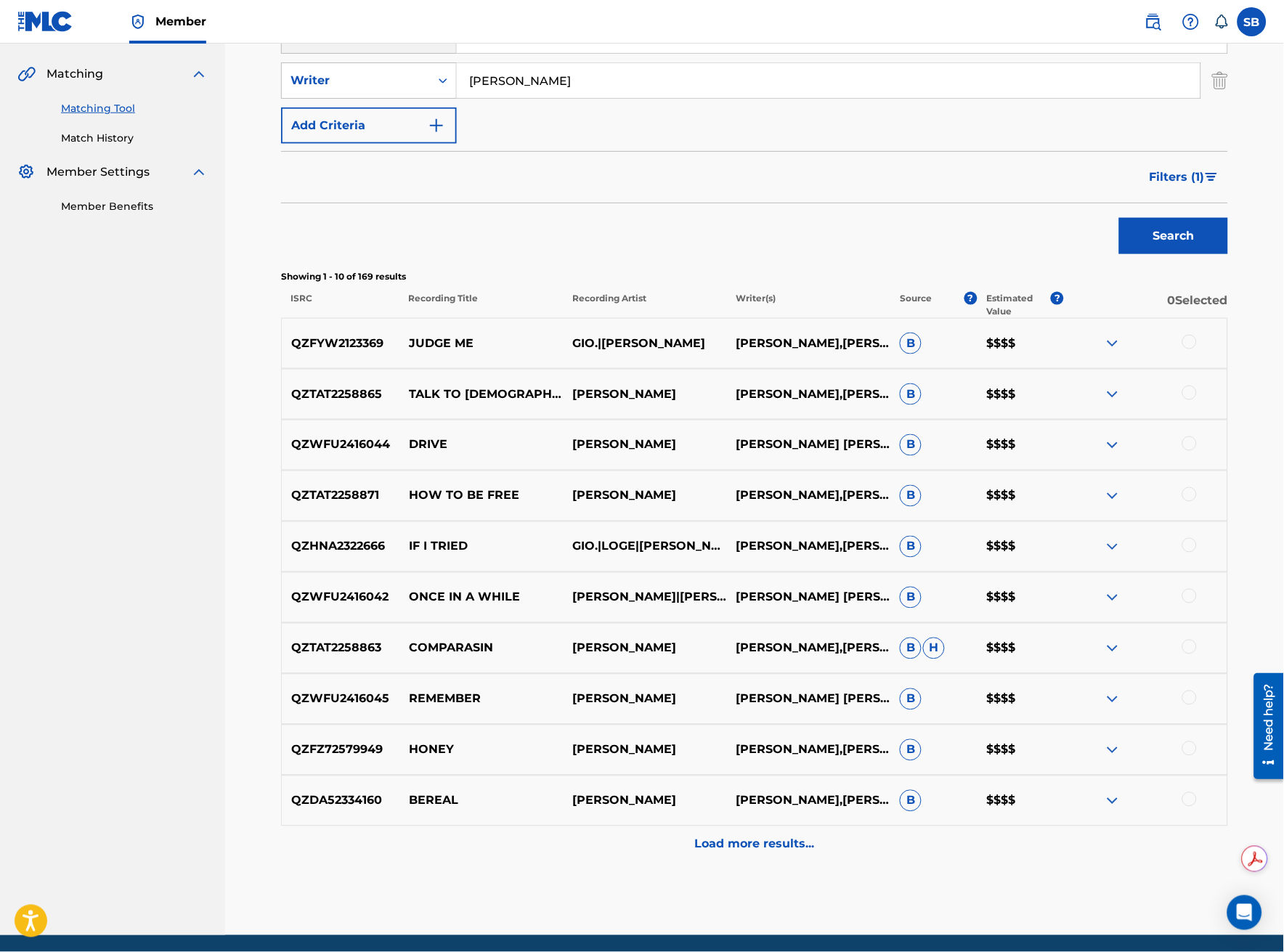 scroll, scrollTop: 375, scrollLeft: 0, axis: vertical 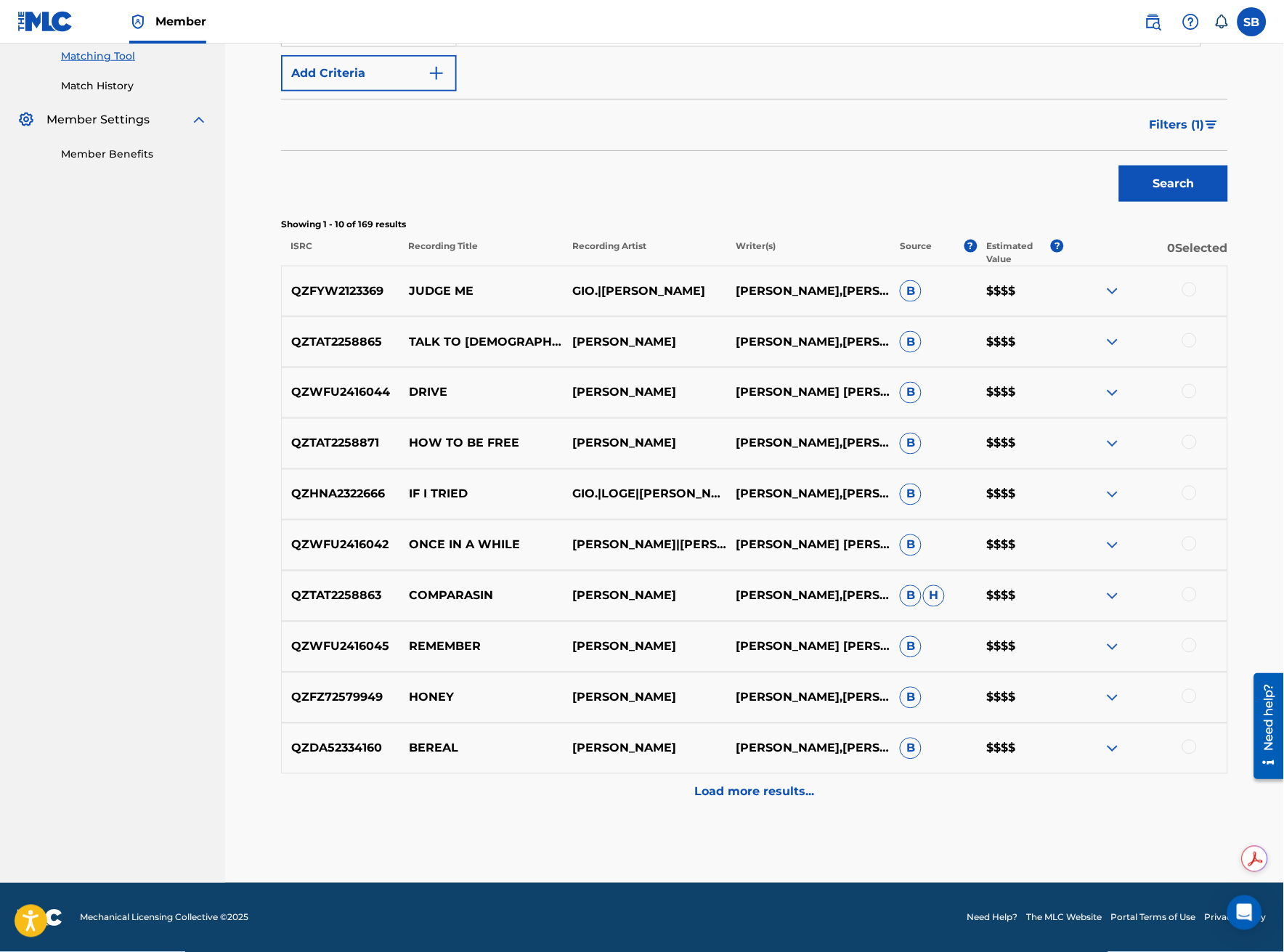 click on "Load more results..." at bounding box center [755, 792] 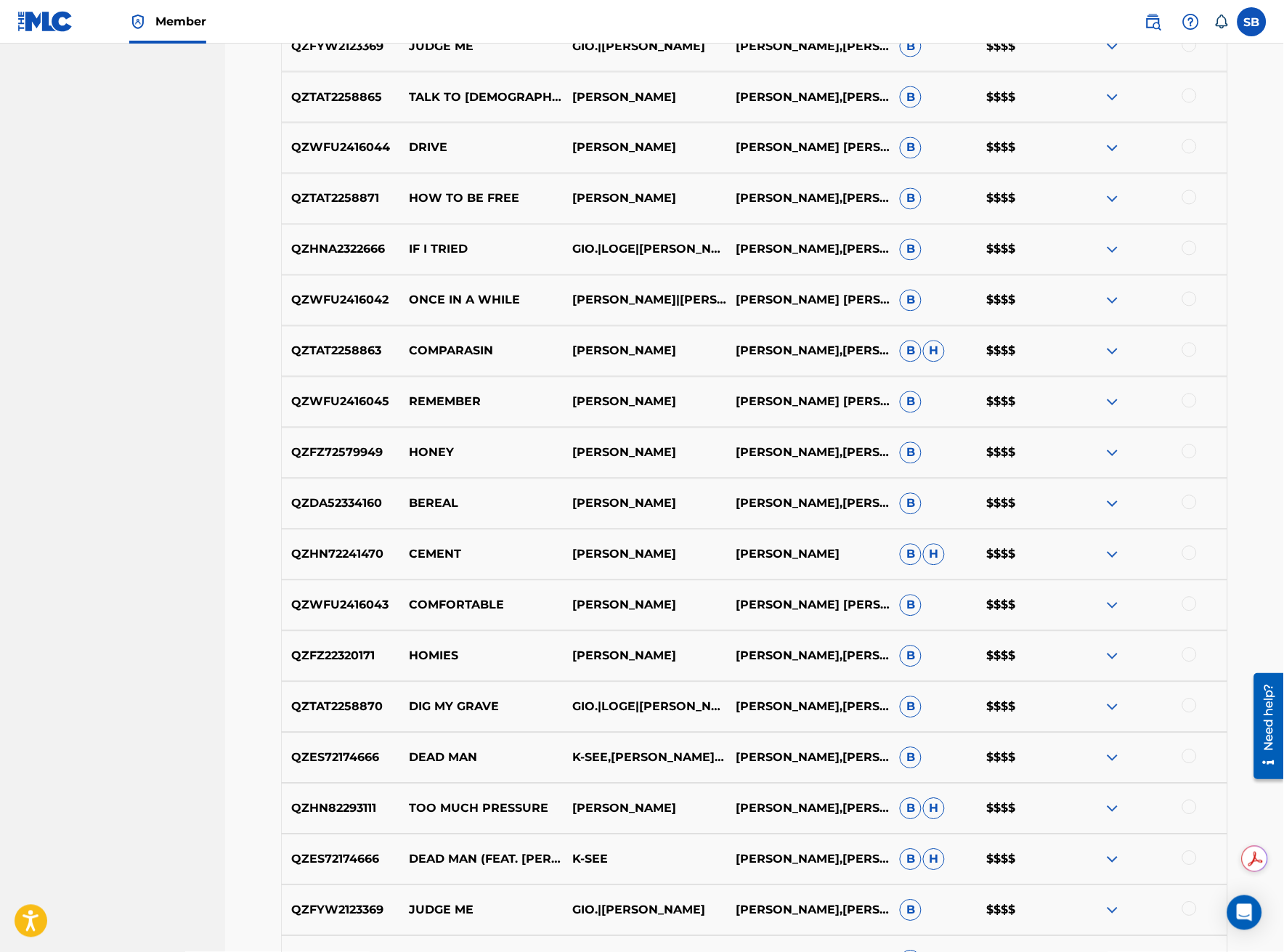 scroll, scrollTop: 645, scrollLeft: 0, axis: vertical 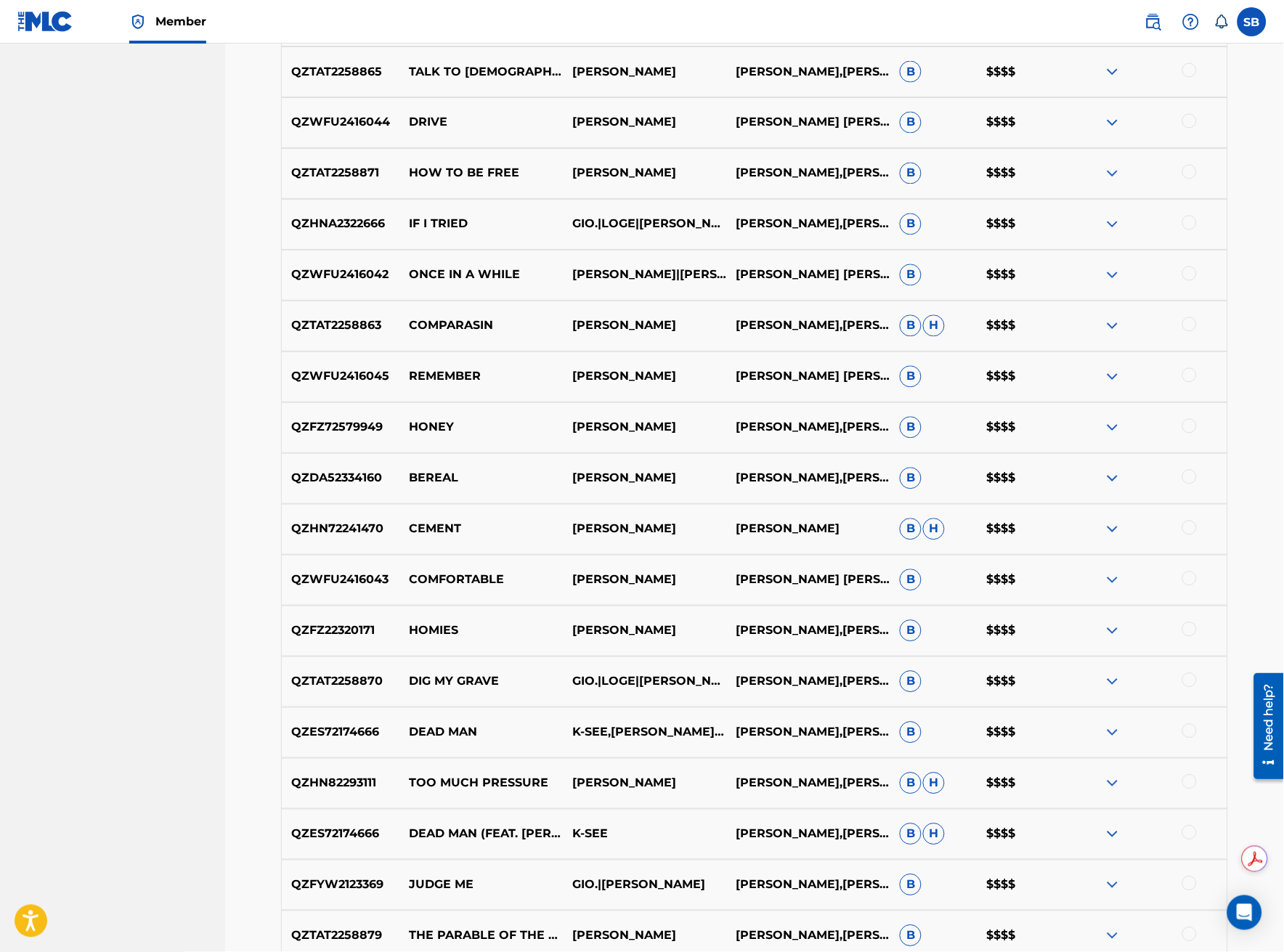 click at bounding box center [1190, 782] 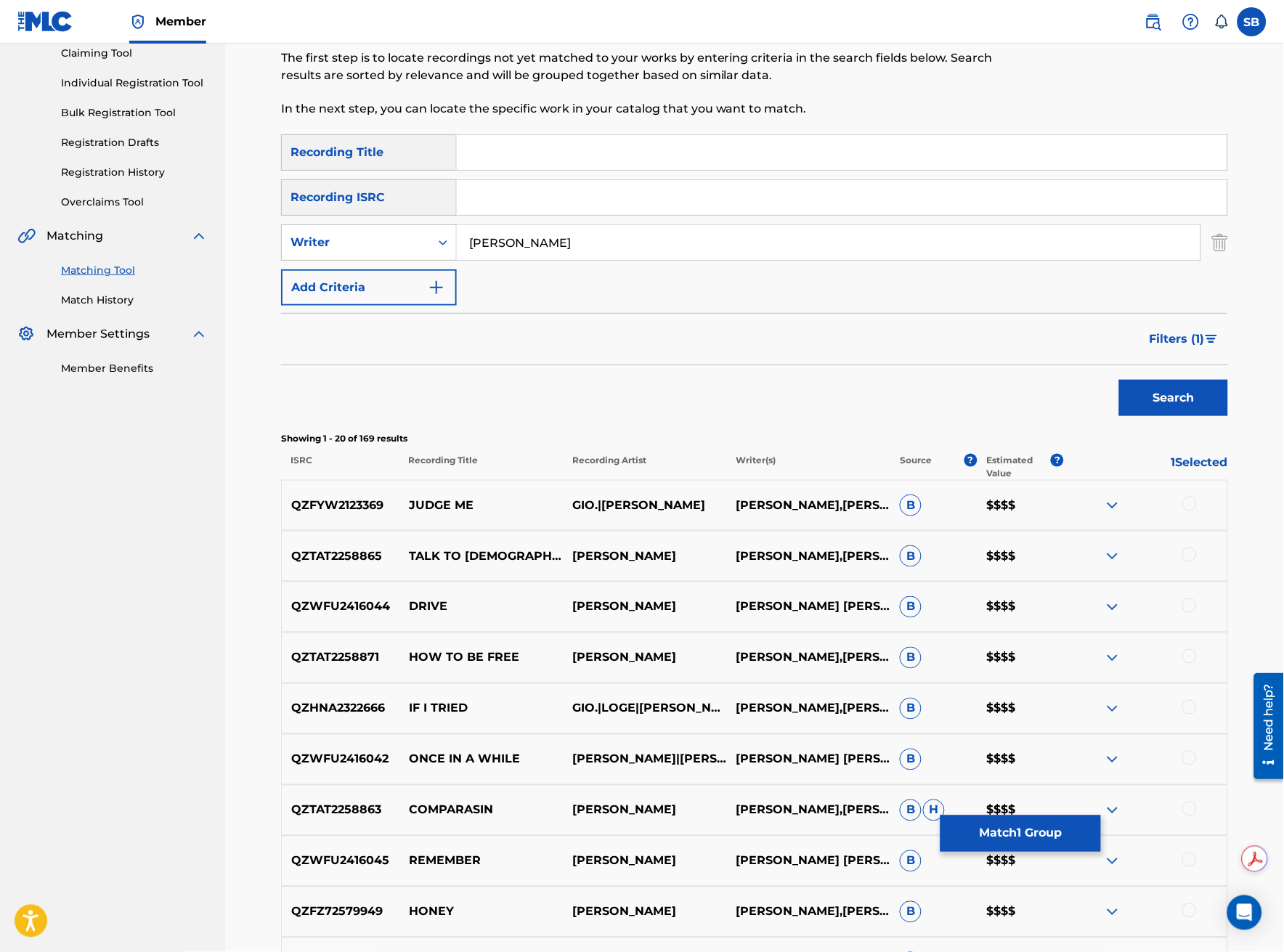 scroll, scrollTop: 0, scrollLeft: 0, axis: both 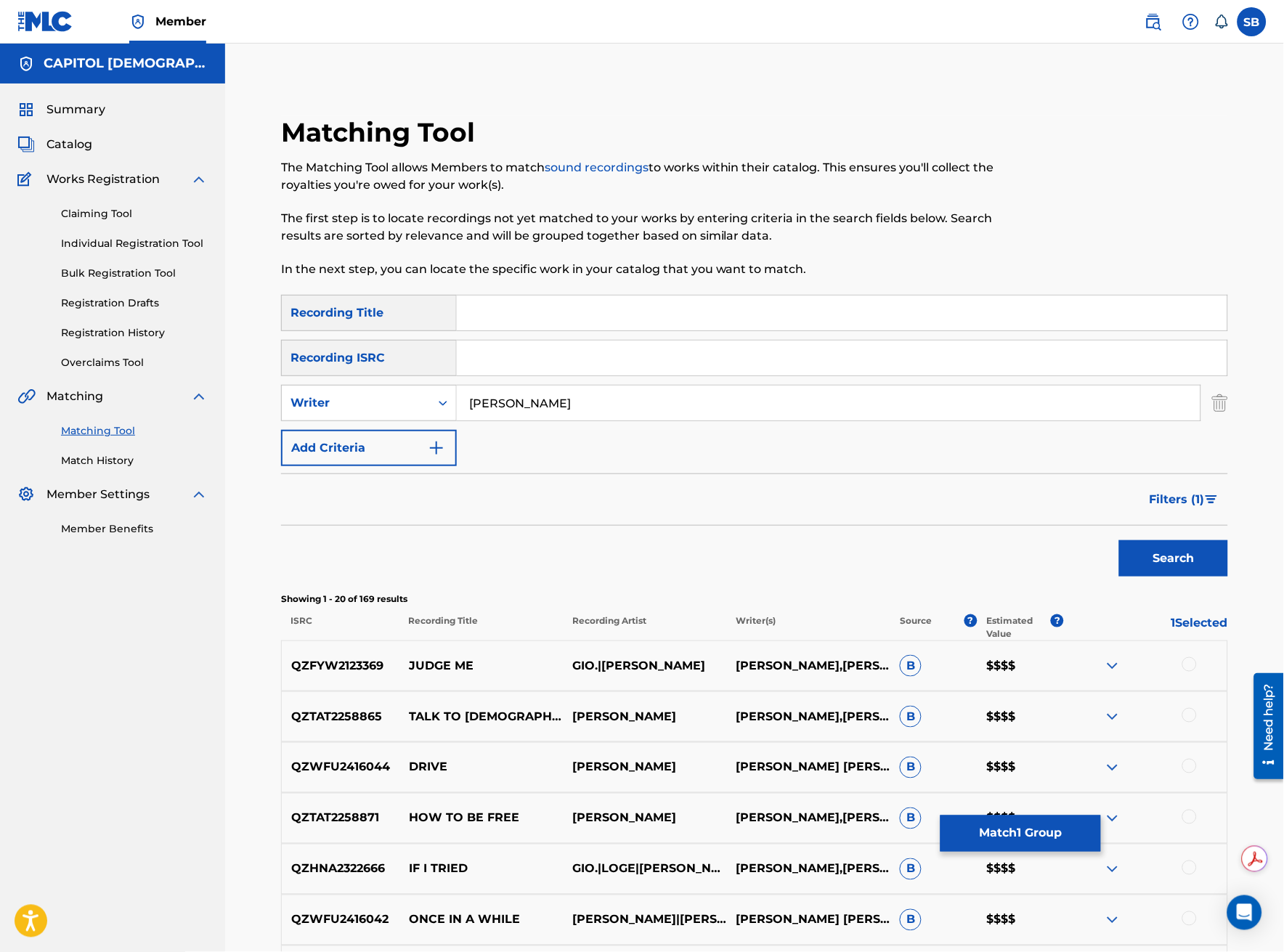 click at bounding box center (842, 313) 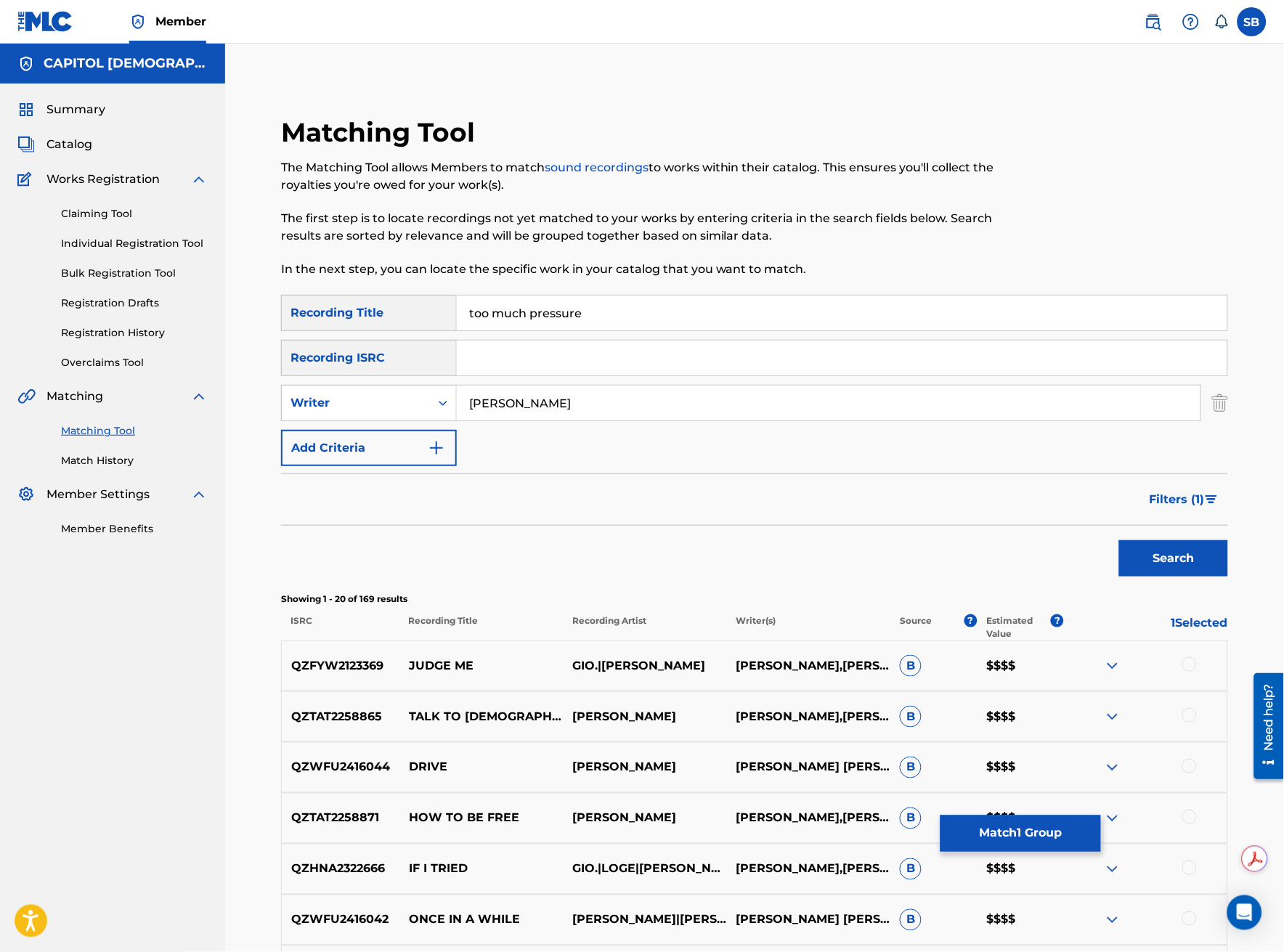 type on "too much pressure" 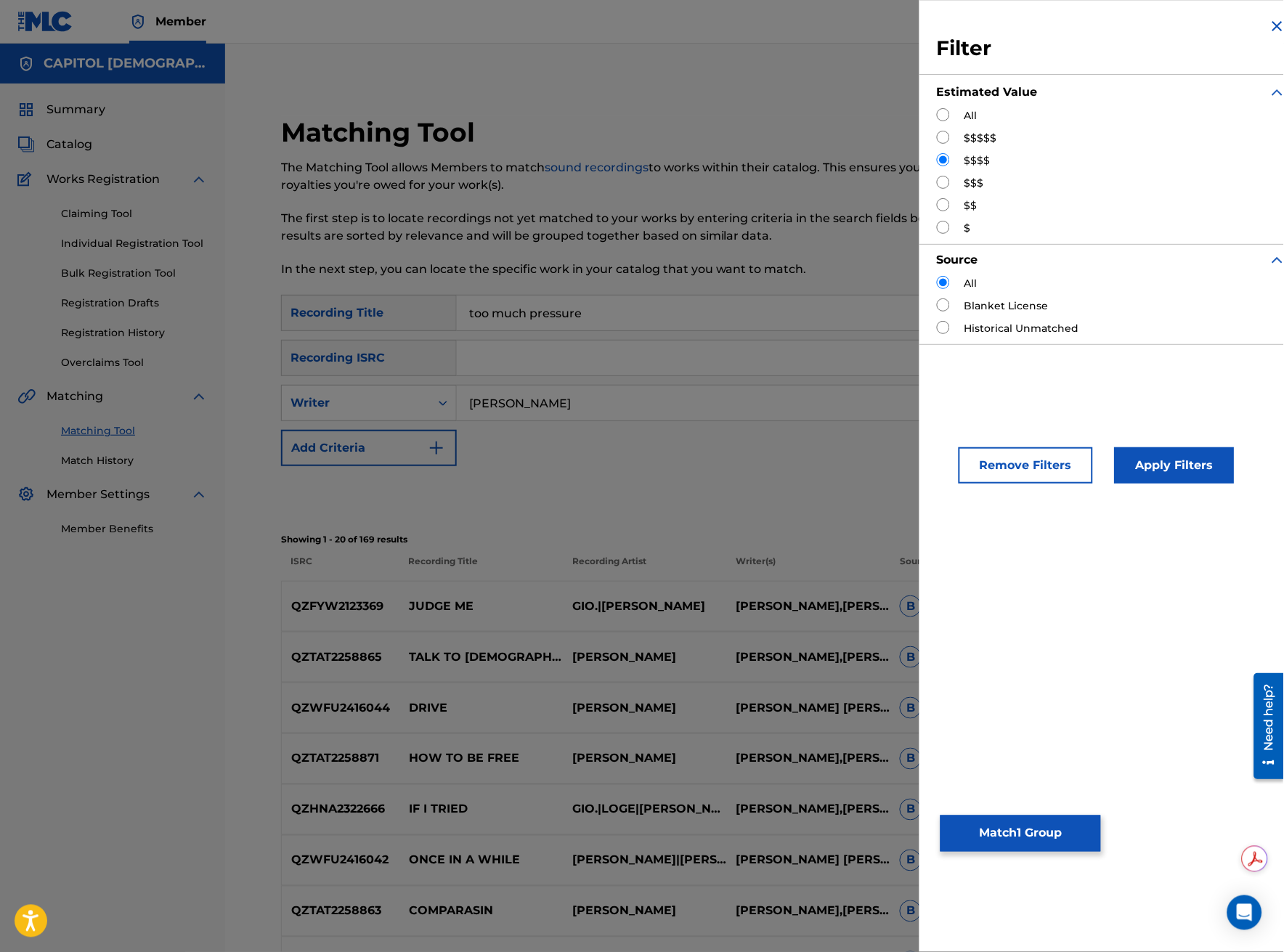 click on "Estimated Value" at bounding box center (1111, 92) 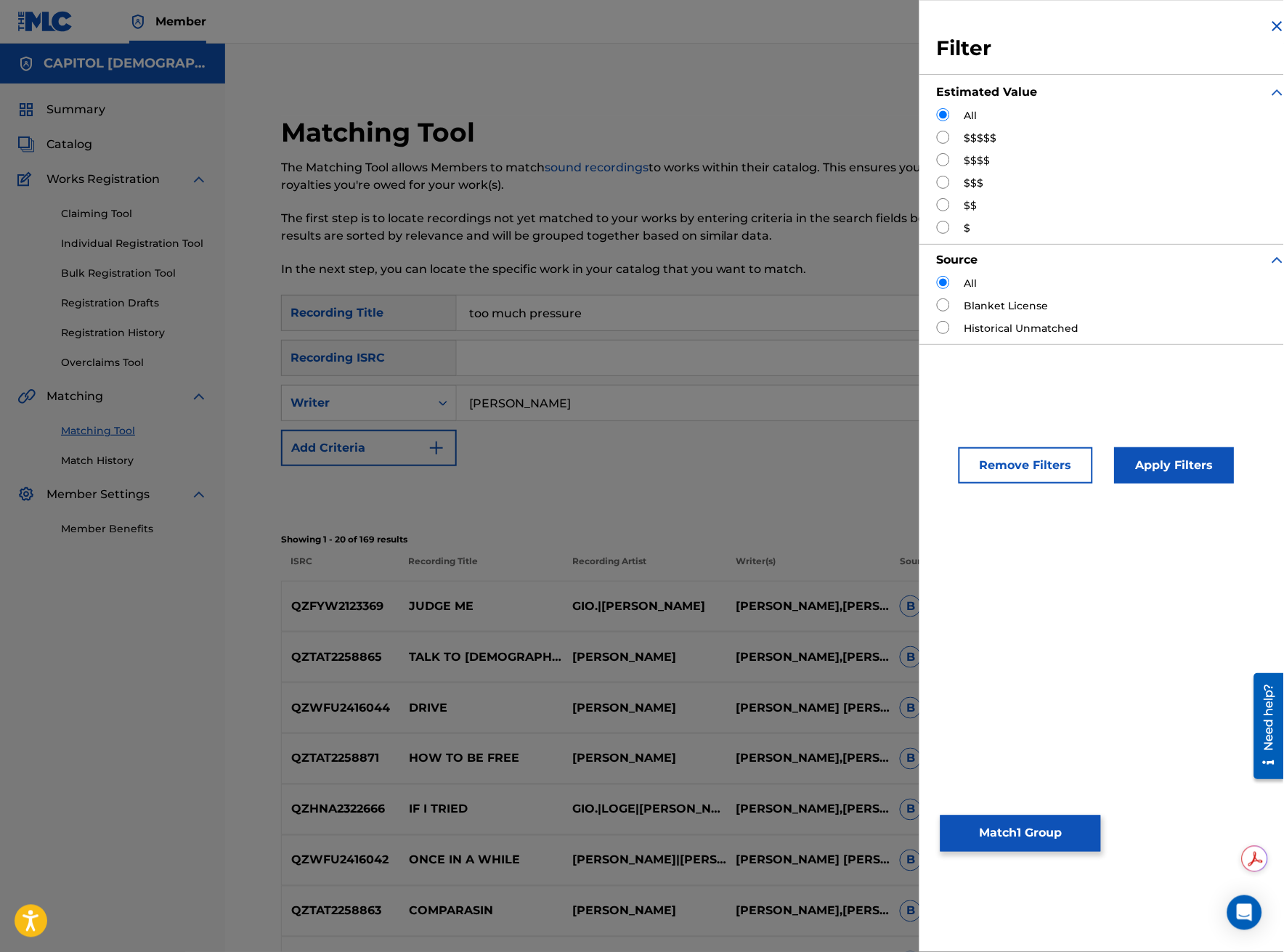 click on "Apply Filters" at bounding box center [1174, 465] 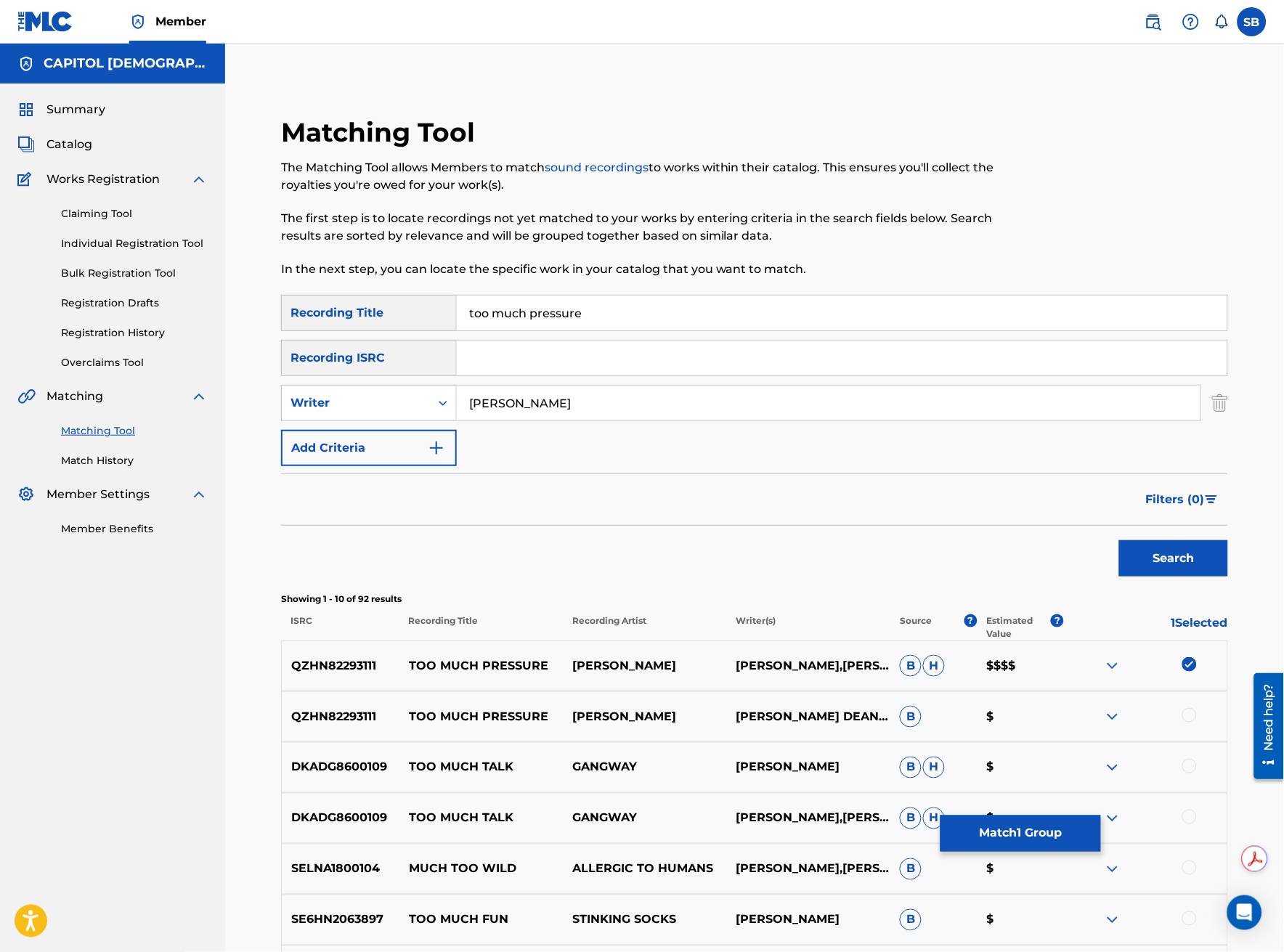click at bounding box center (1190, 715) 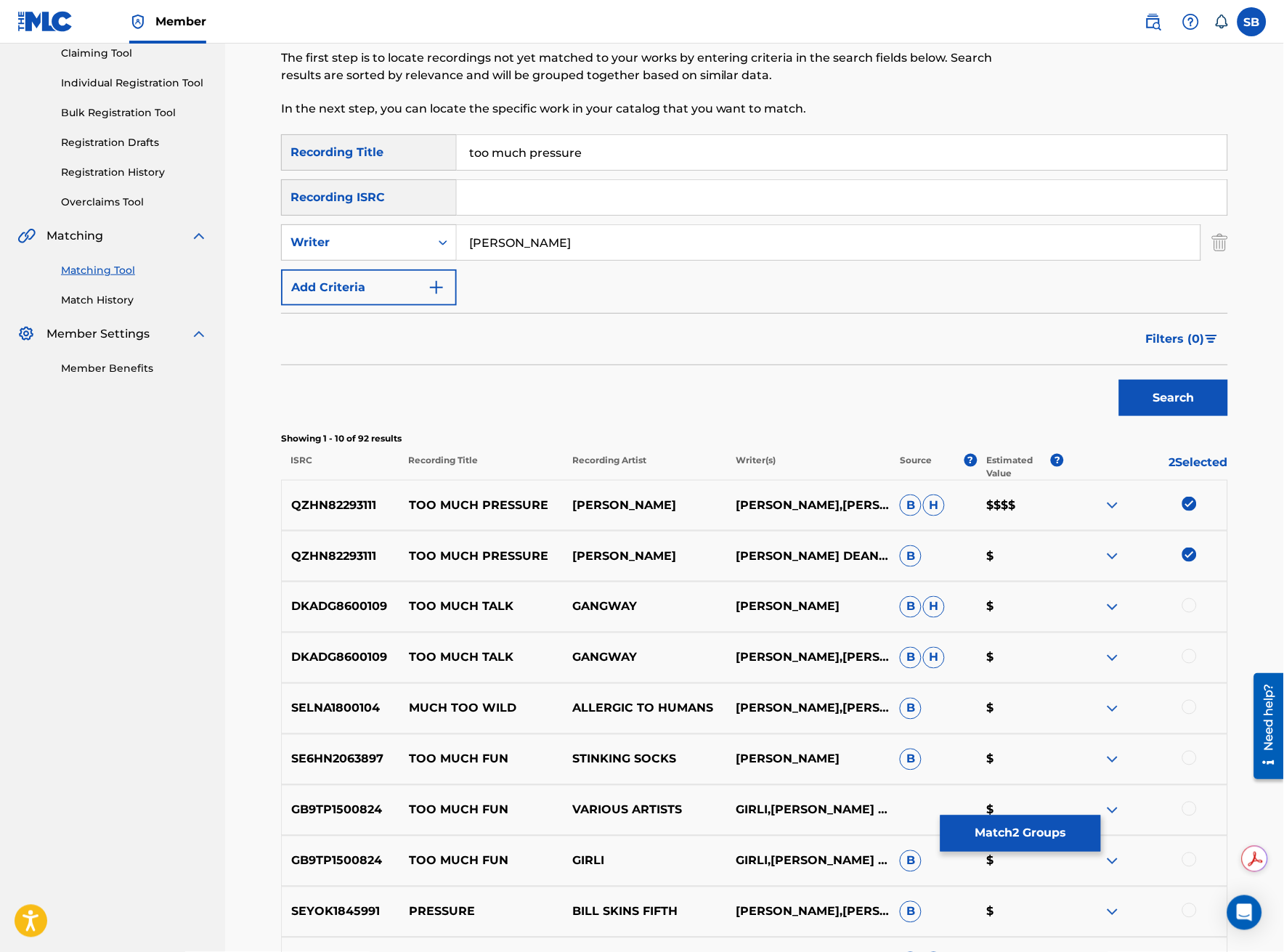 scroll, scrollTop: 161, scrollLeft: 0, axis: vertical 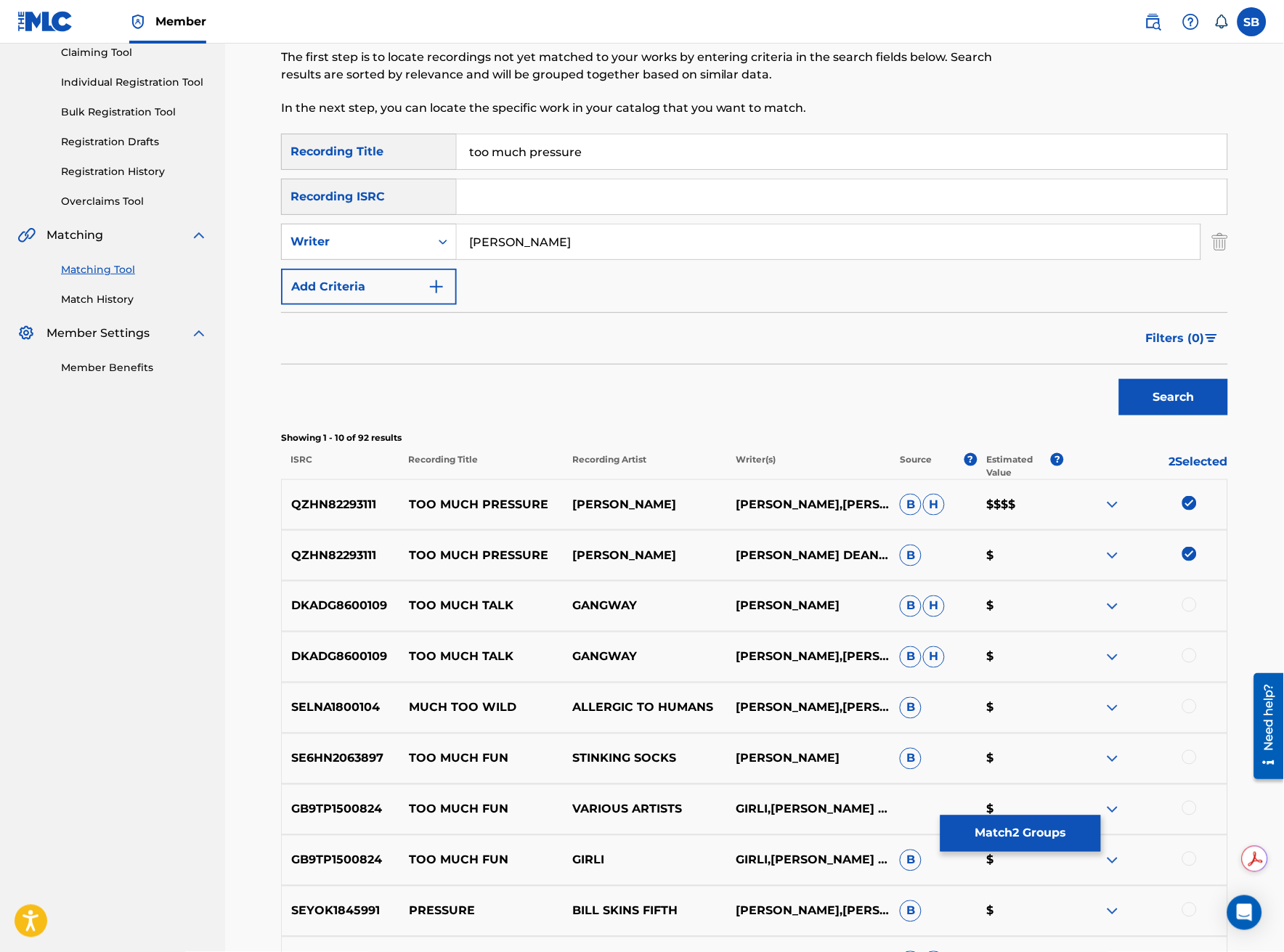 click on "[PERSON_NAME]" at bounding box center [829, 242] 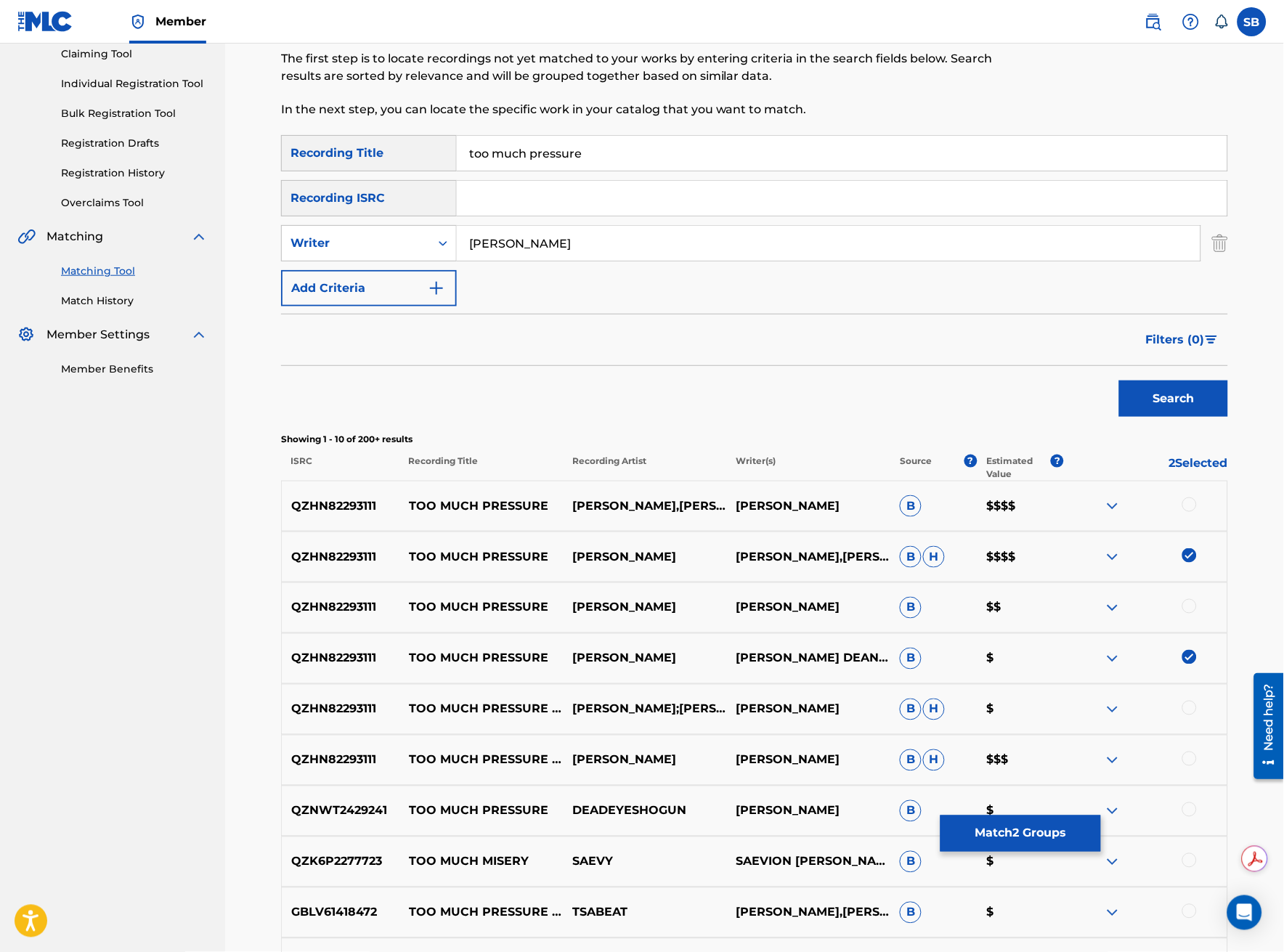 scroll, scrollTop: 161, scrollLeft: 0, axis: vertical 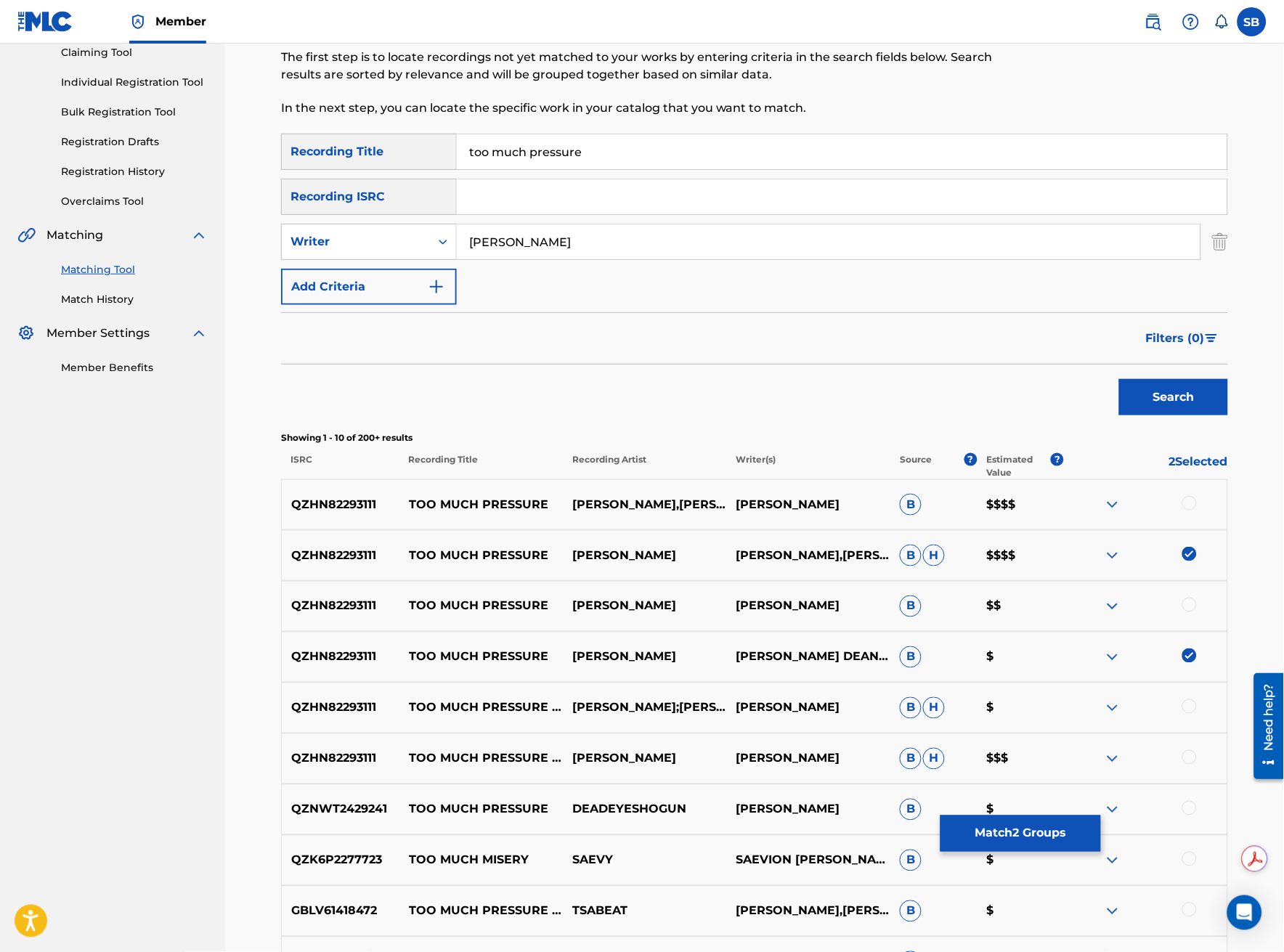 click at bounding box center [1190, 503] 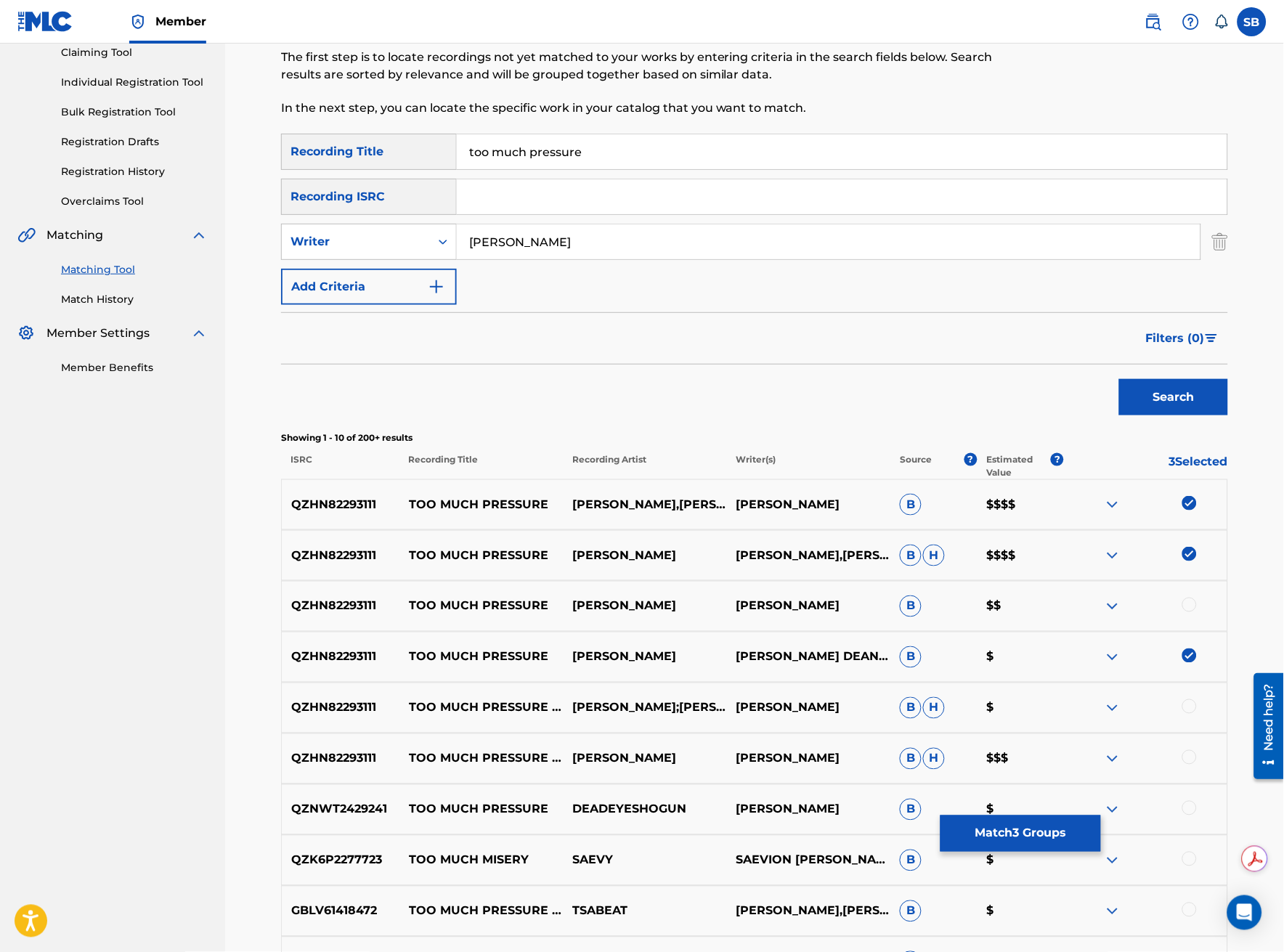 click at bounding box center [1190, 605] 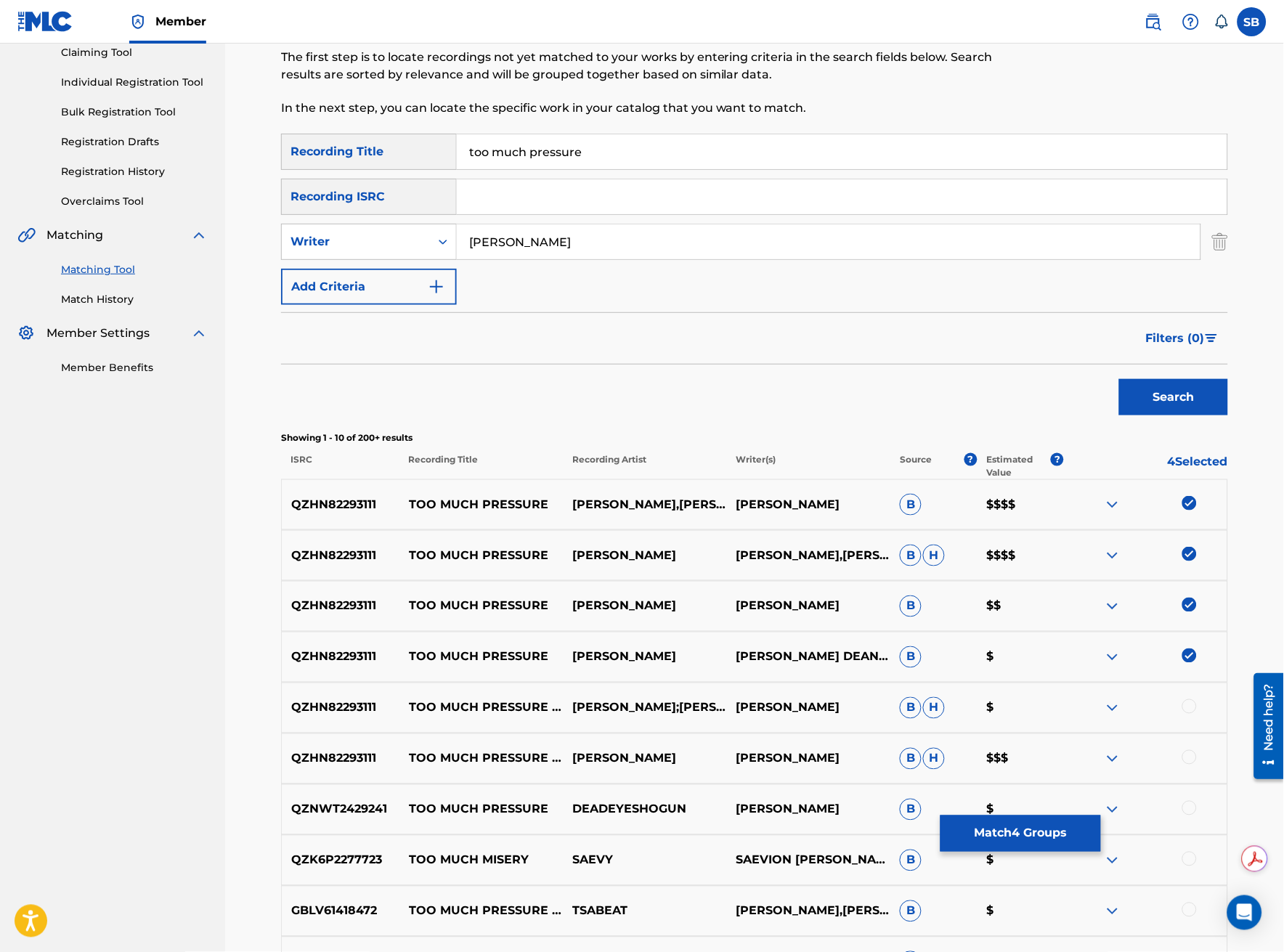 click at bounding box center (1190, 707) 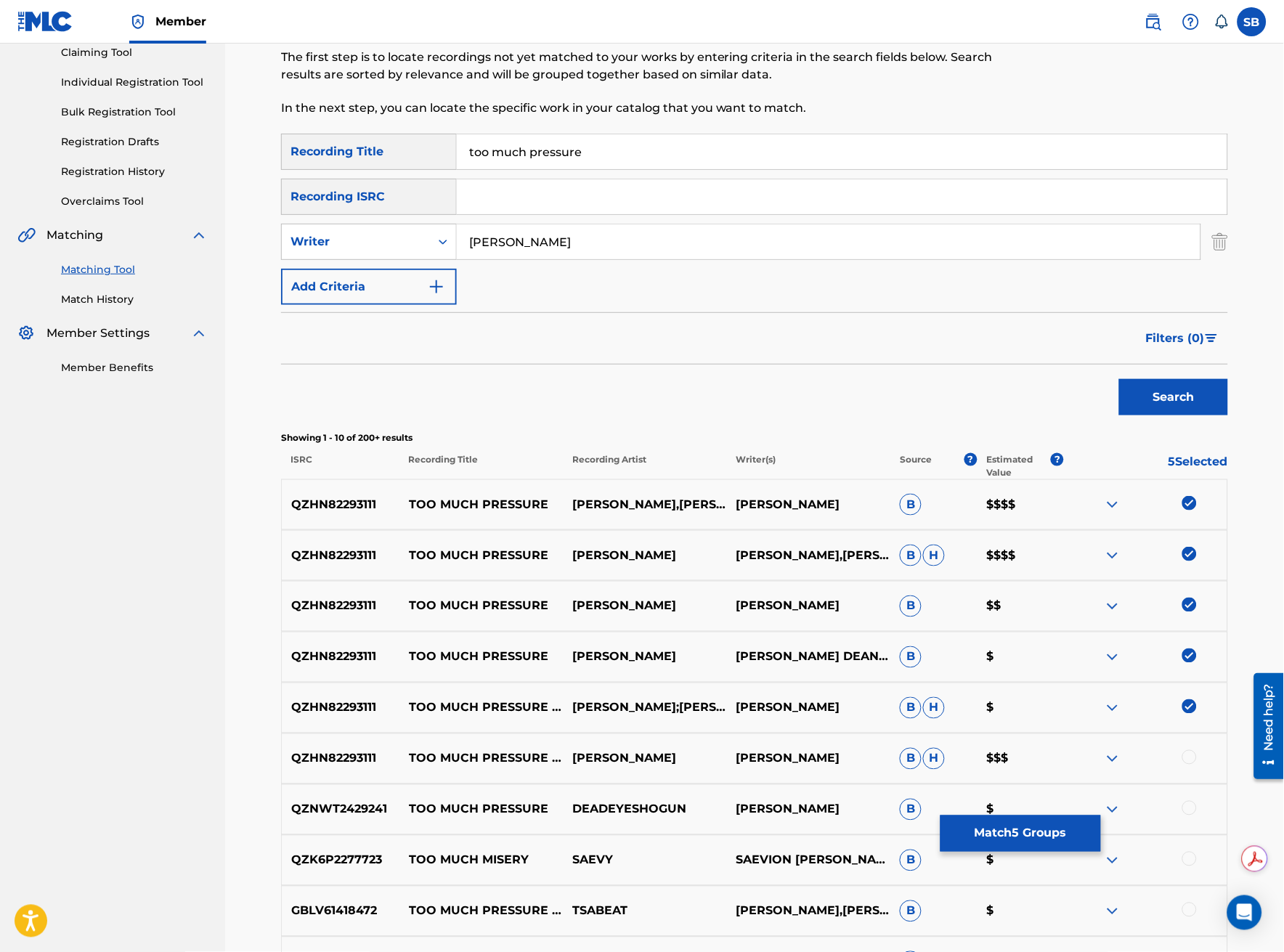 click at bounding box center [1190, 757] 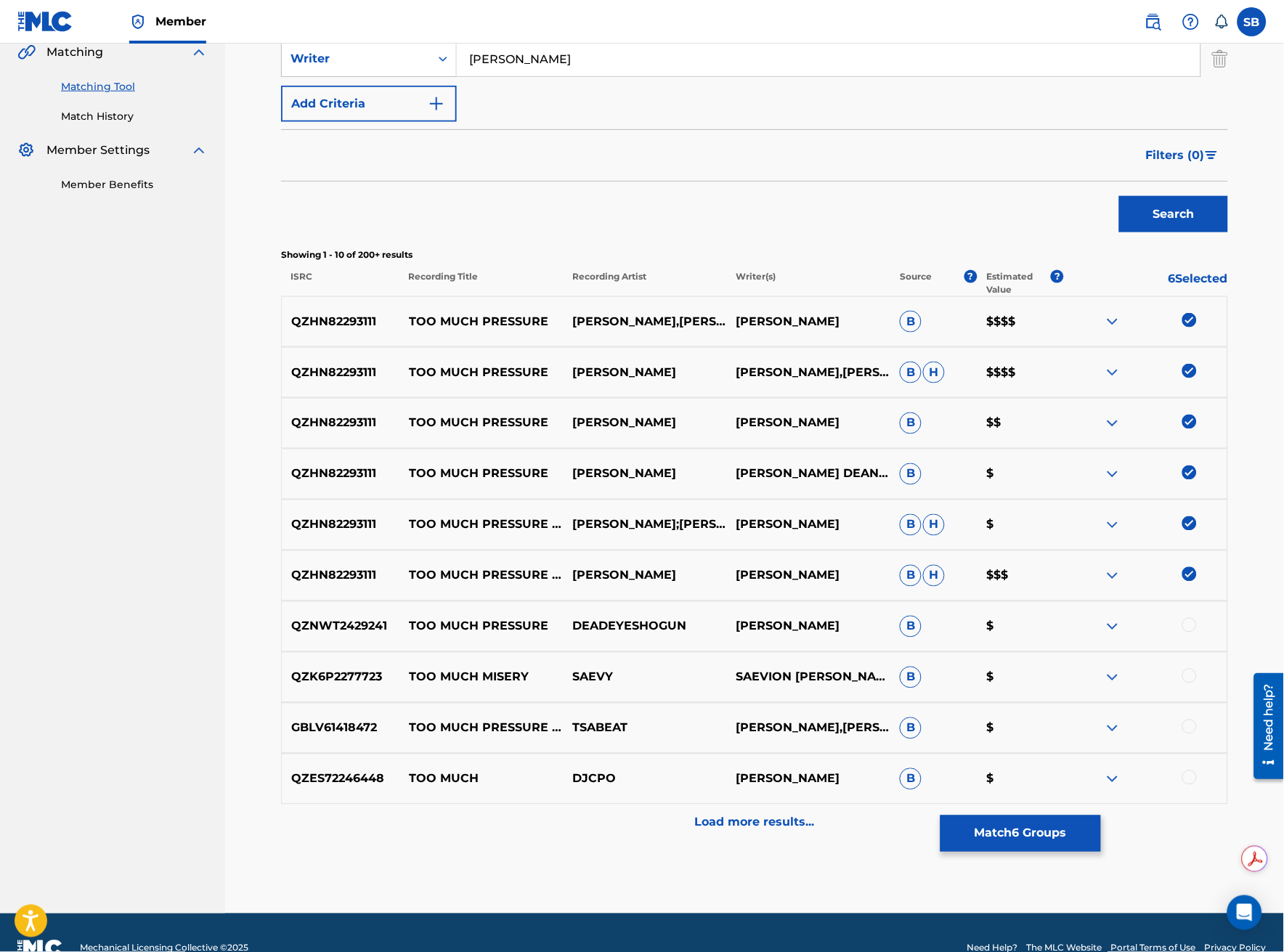 scroll, scrollTop: 375, scrollLeft: 0, axis: vertical 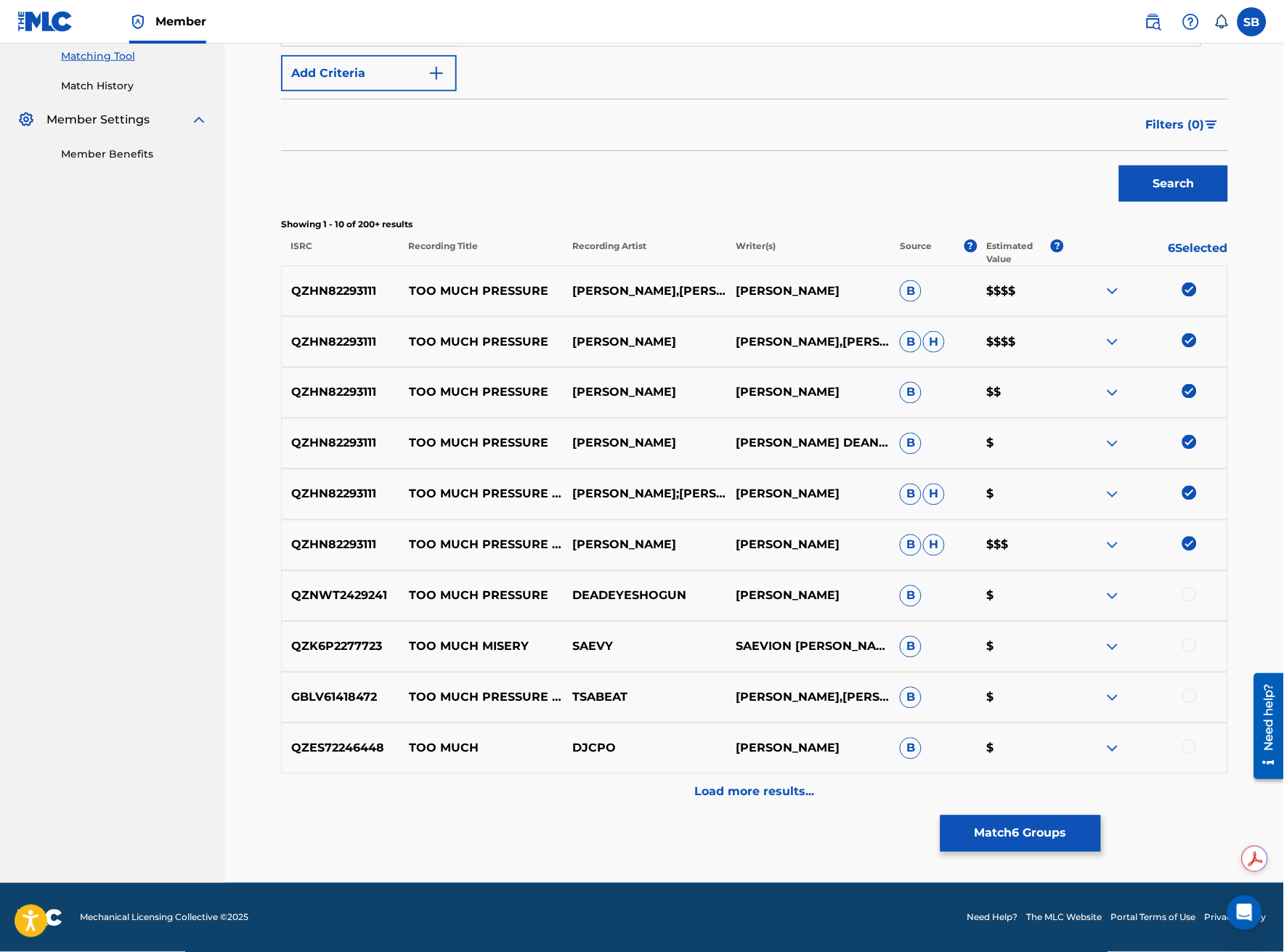 click on "Match  6 Groups" at bounding box center (1020, 834) 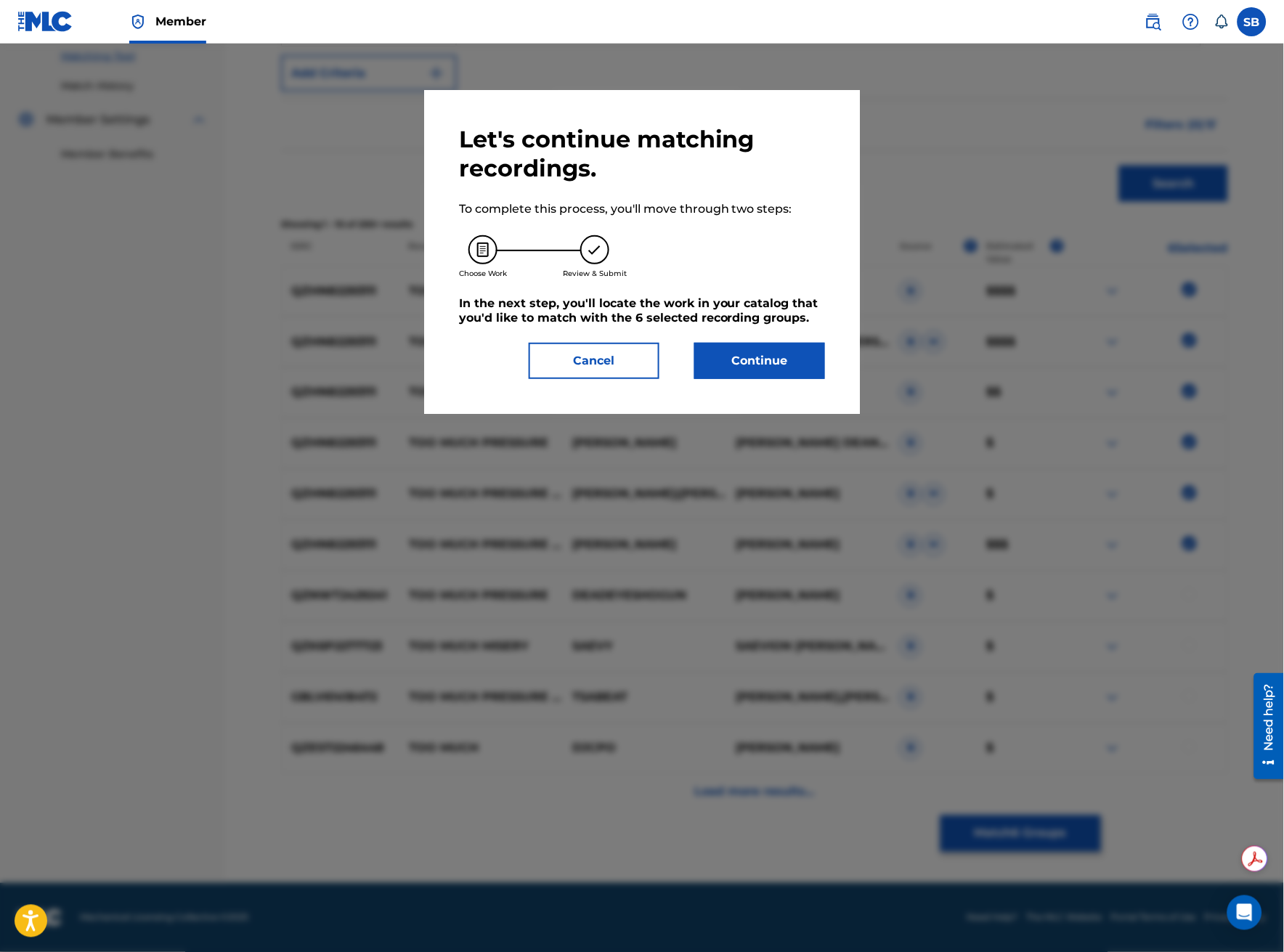 click on "Continue" at bounding box center [760, 361] 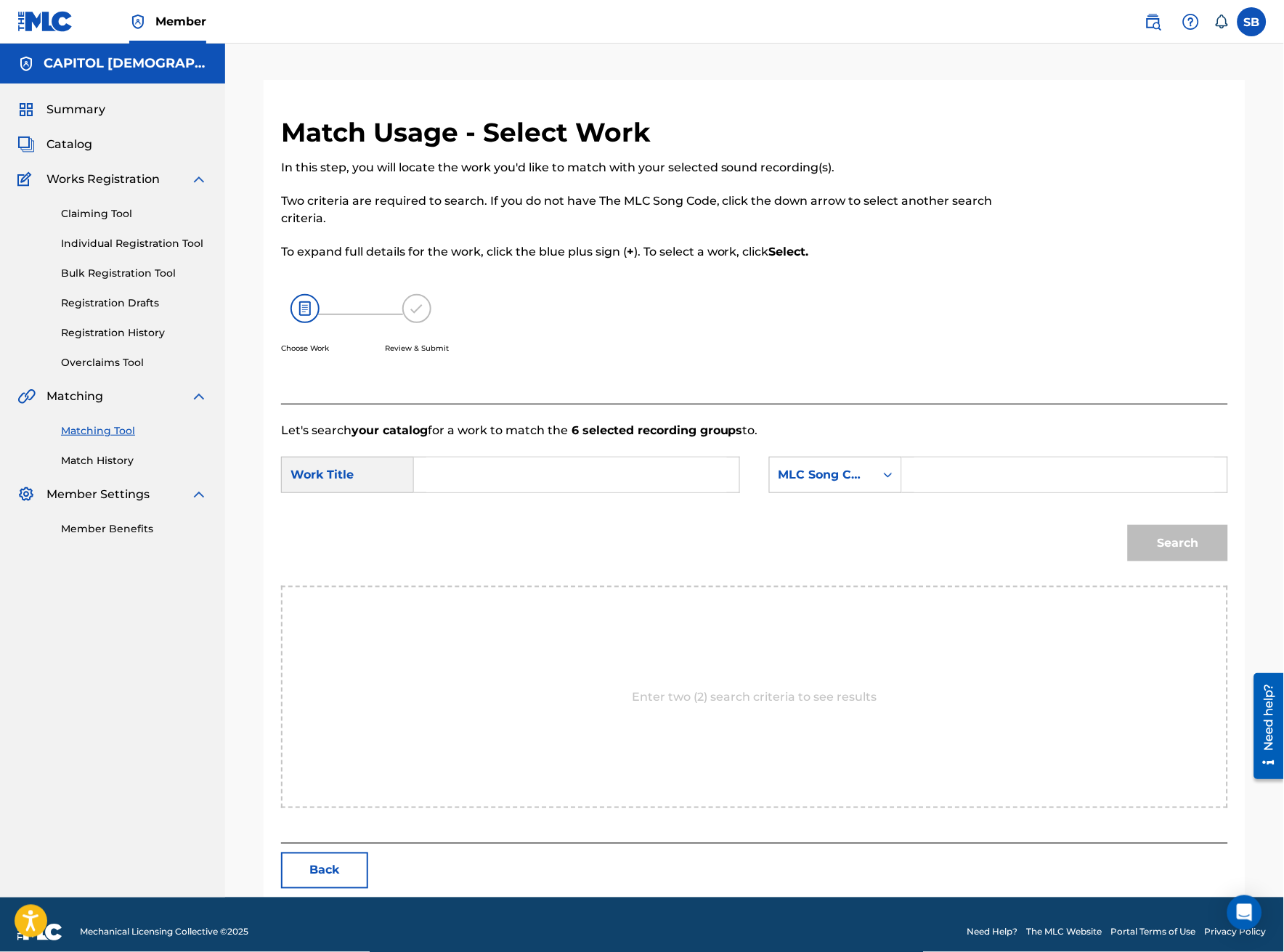 click at bounding box center (577, 475) 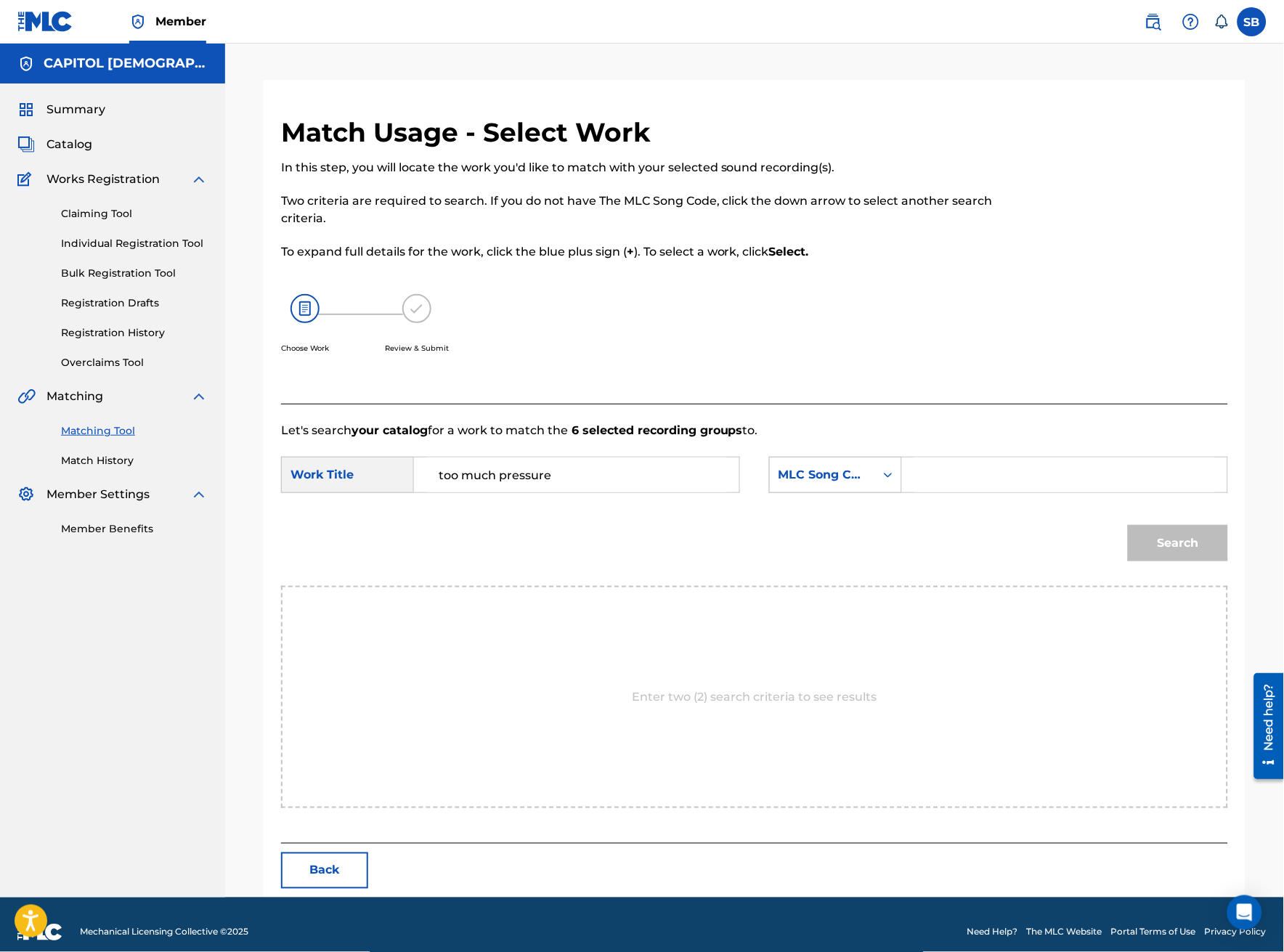 type on "too much pressure" 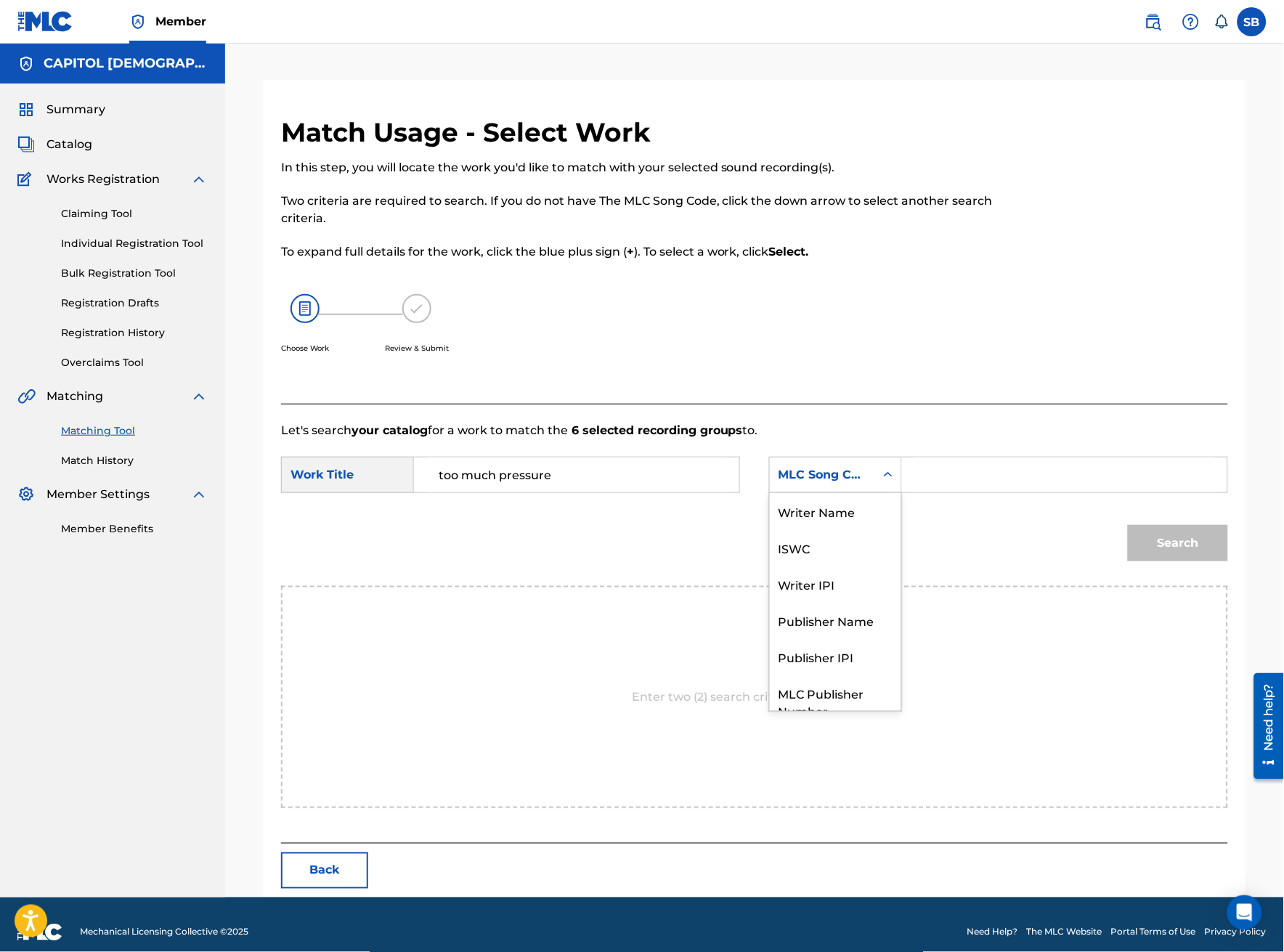click on "MLC Song Code" at bounding box center (822, 475) 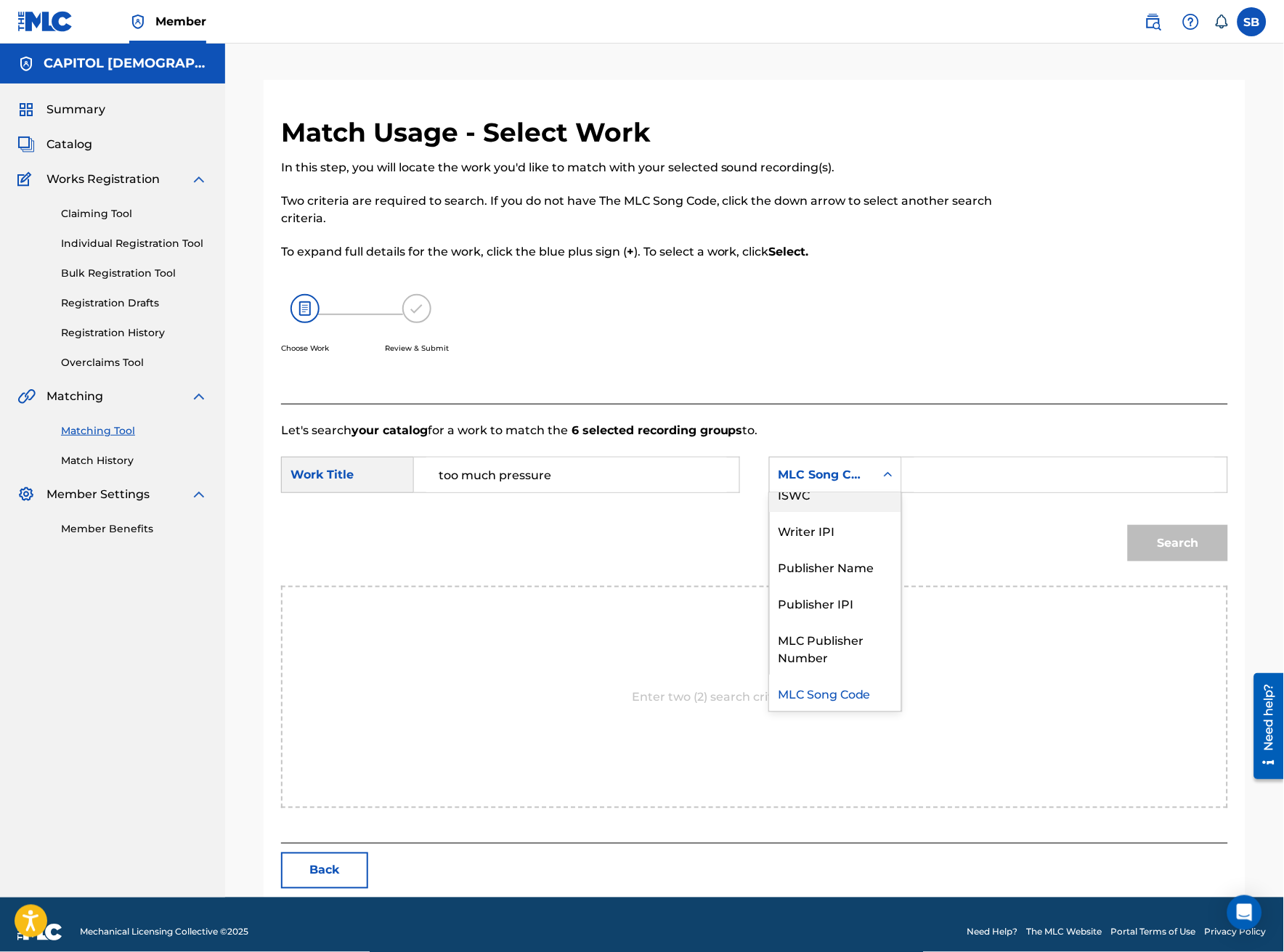scroll, scrollTop: 0, scrollLeft: 0, axis: both 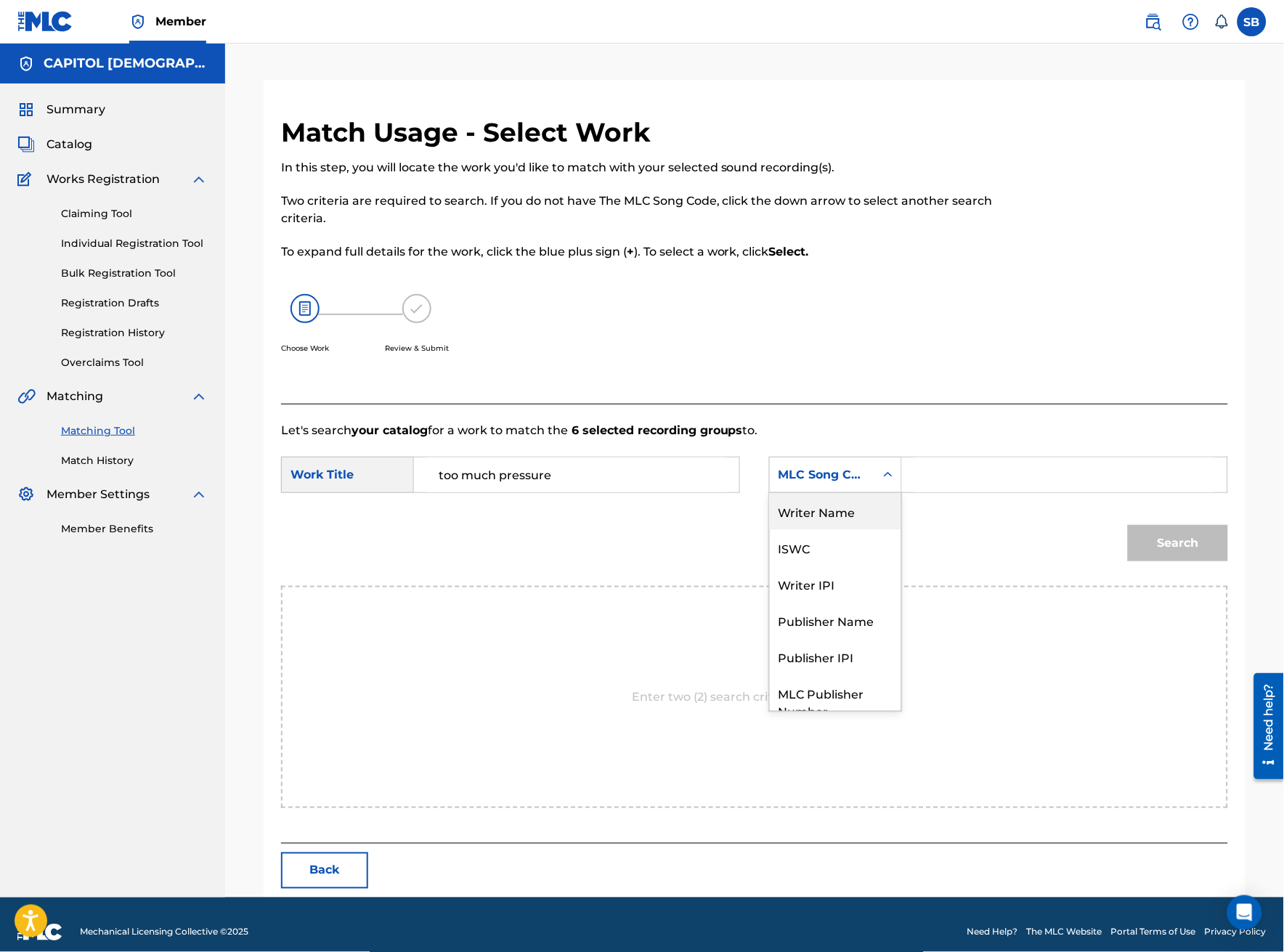 click on "Writer Name" at bounding box center [835, 511] 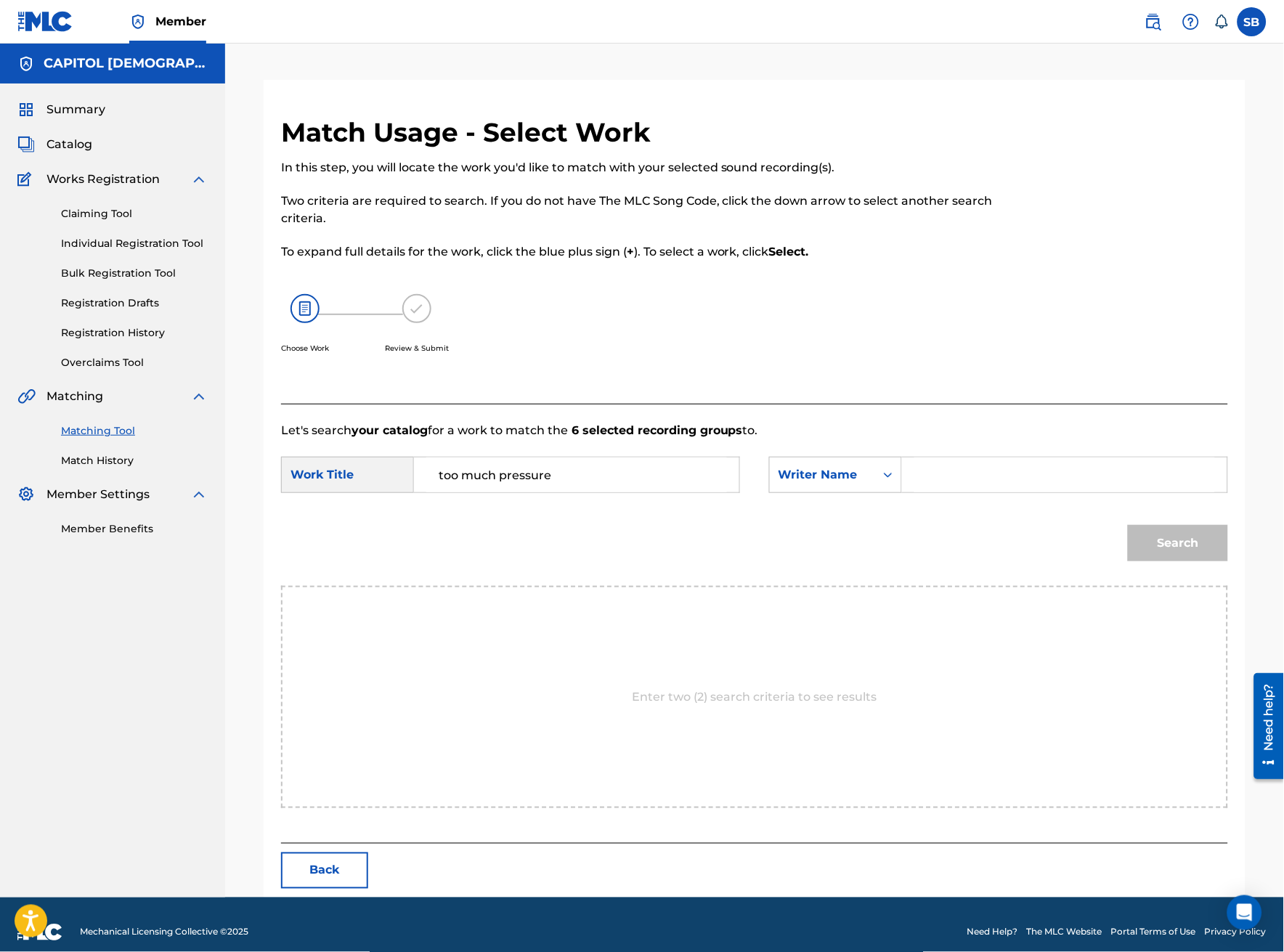 click at bounding box center [1065, 475] 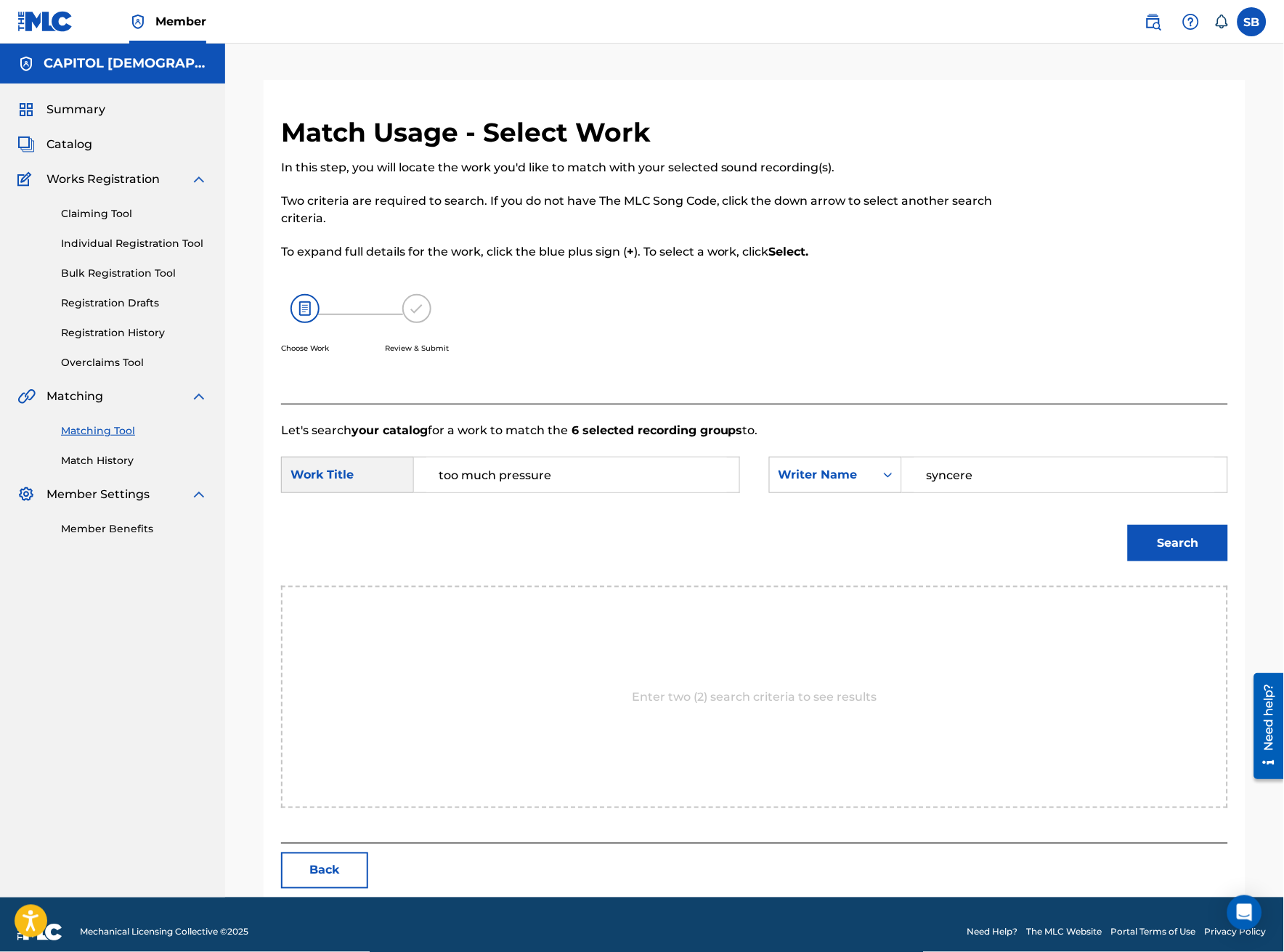 click on "Search" at bounding box center [1178, 543] 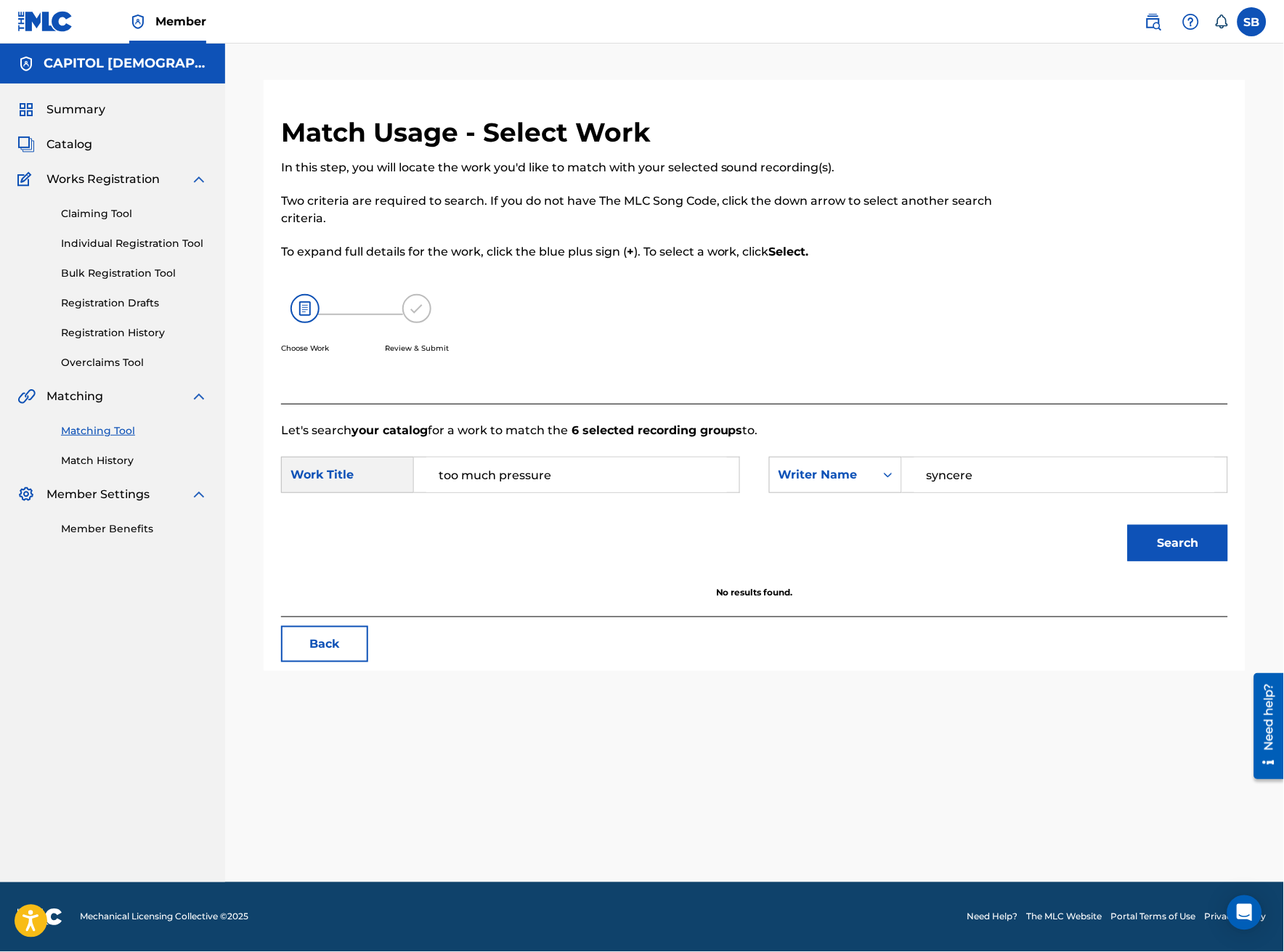 click on "syncere" at bounding box center [1065, 475] 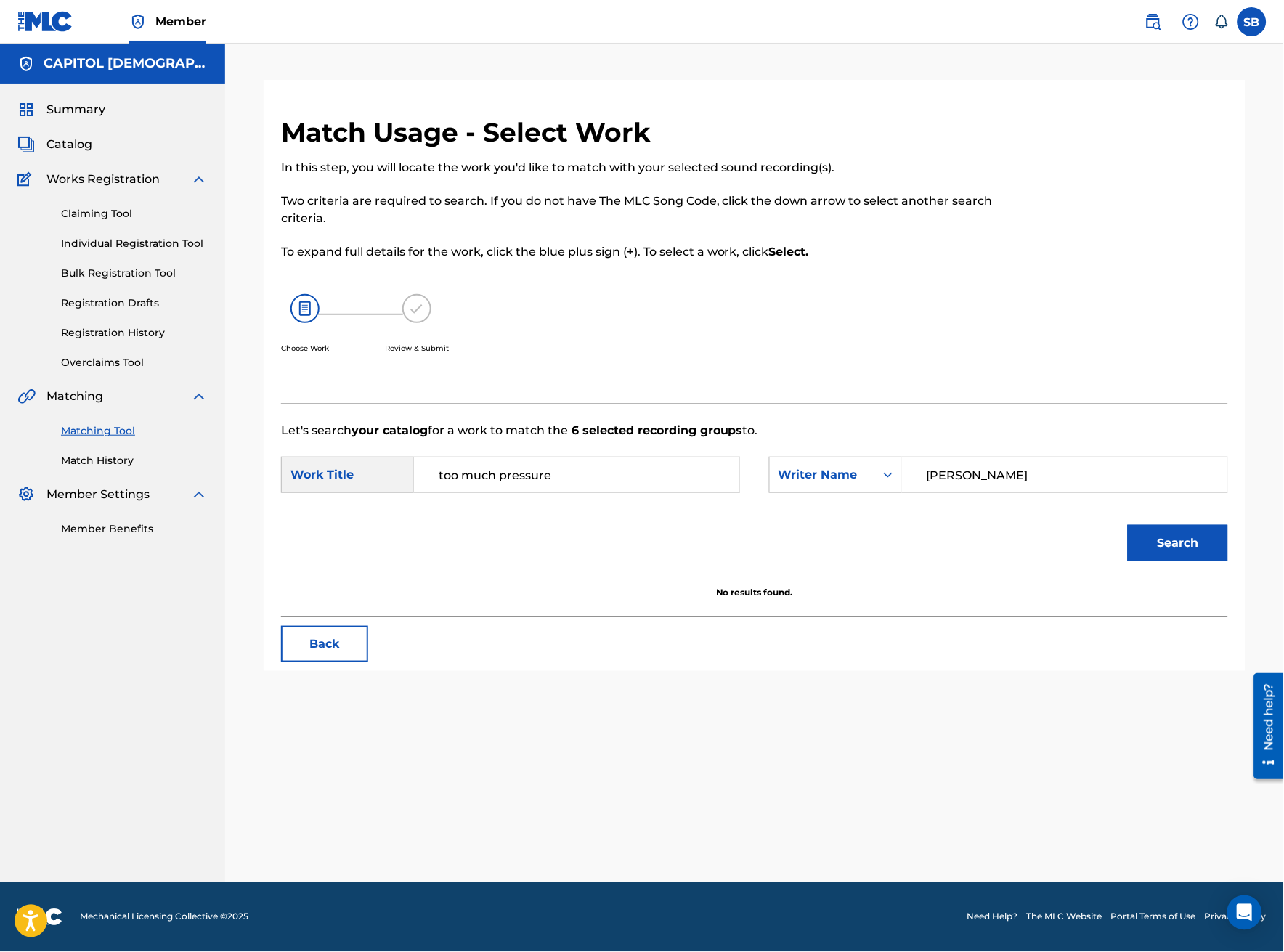 type on "[PERSON_NAME]" 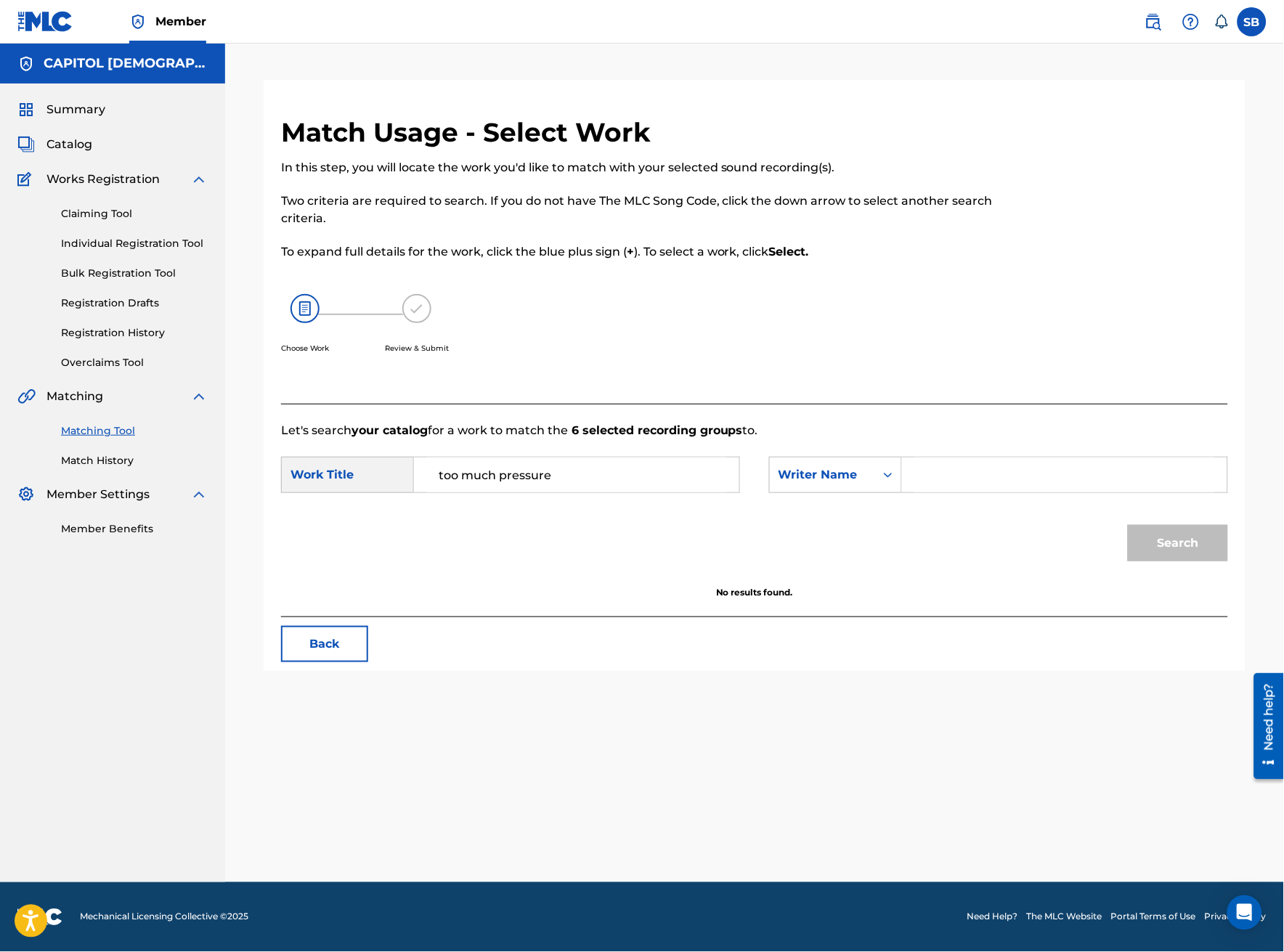 type 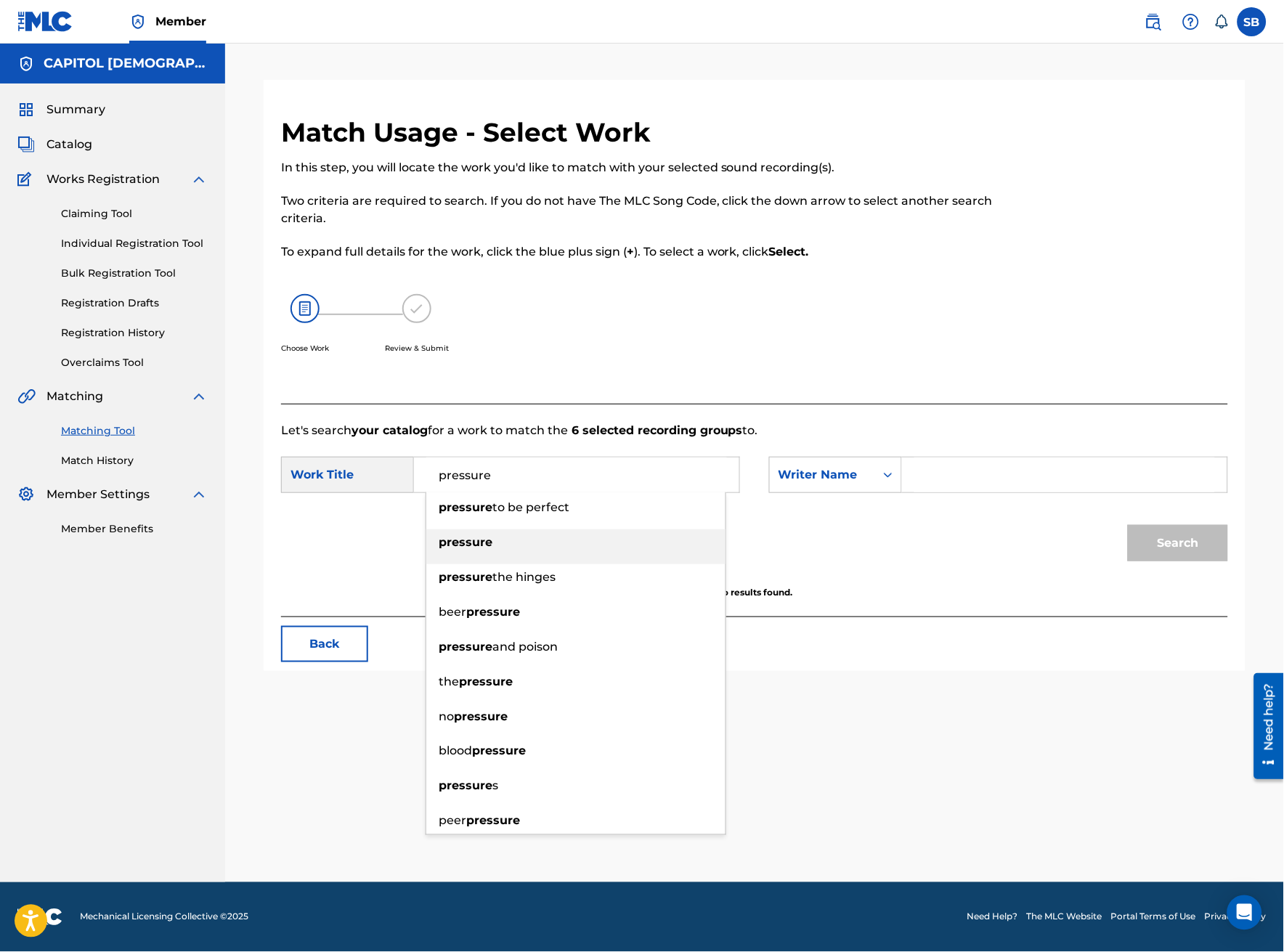 type on "pressure" 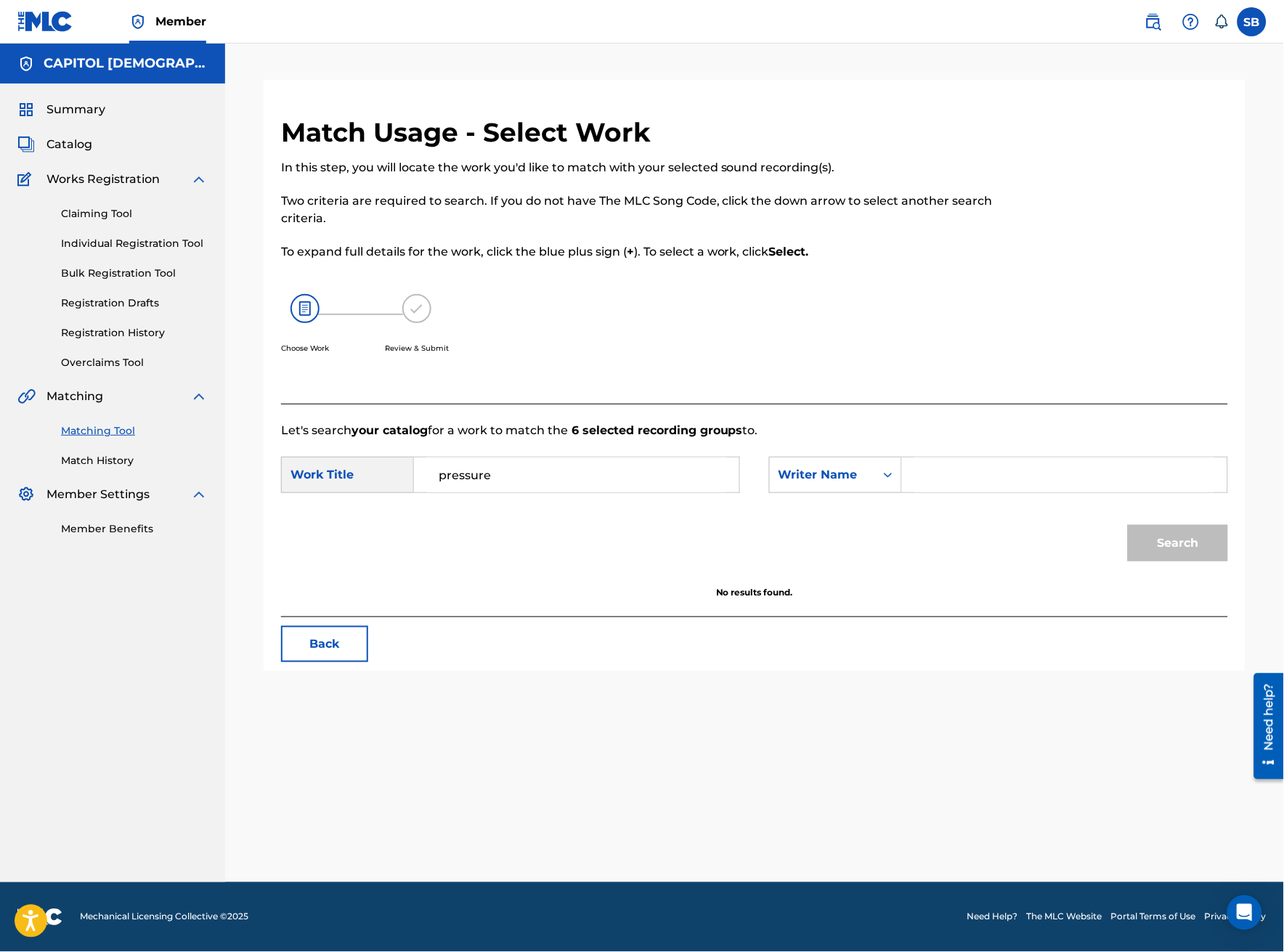 click at bounding box center [1065, 475] 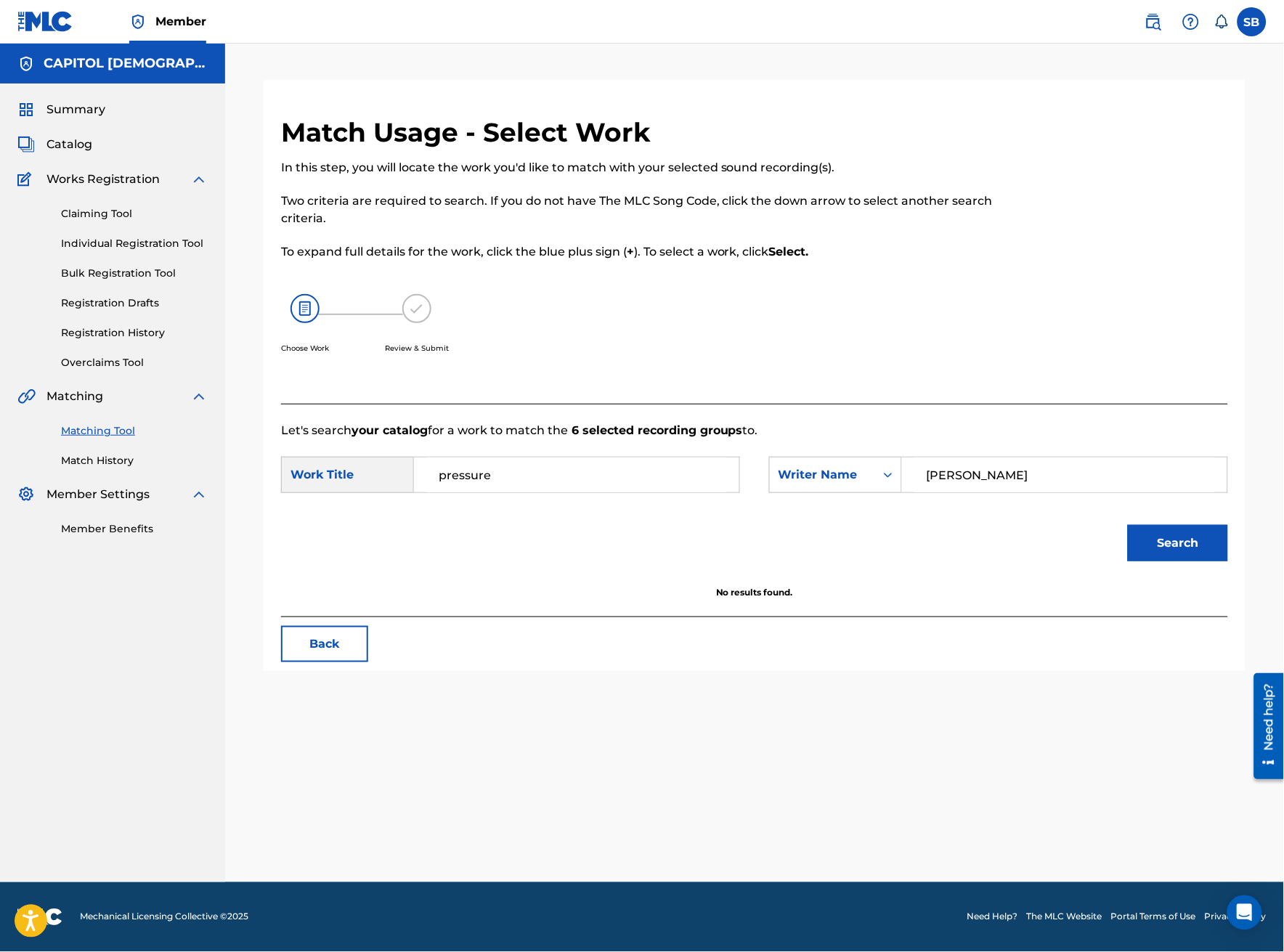 click on "Search" at bounding box center [1178, 543] 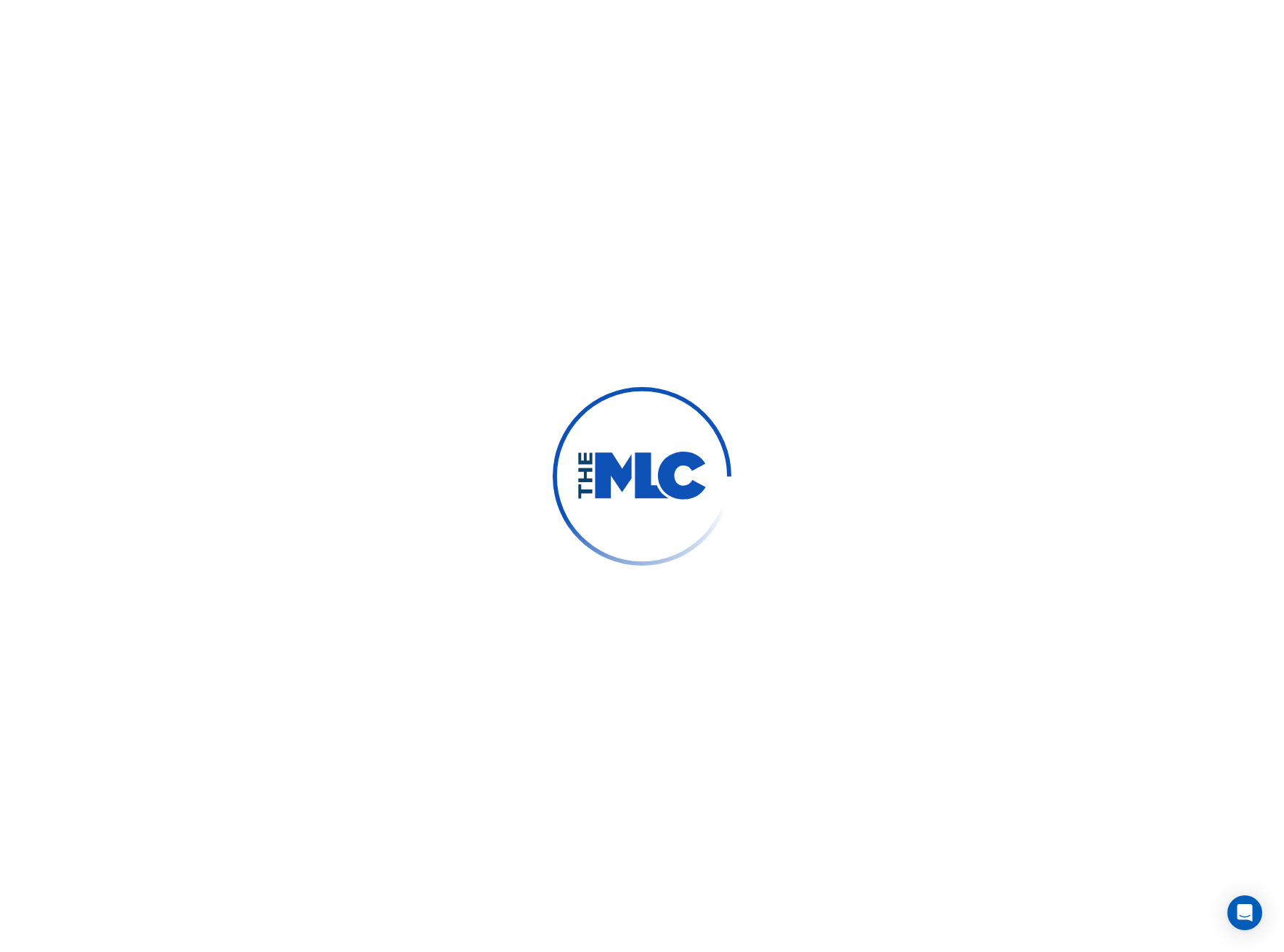 scroll, scrollTop: 0, scrollLeft: 0, axis: both 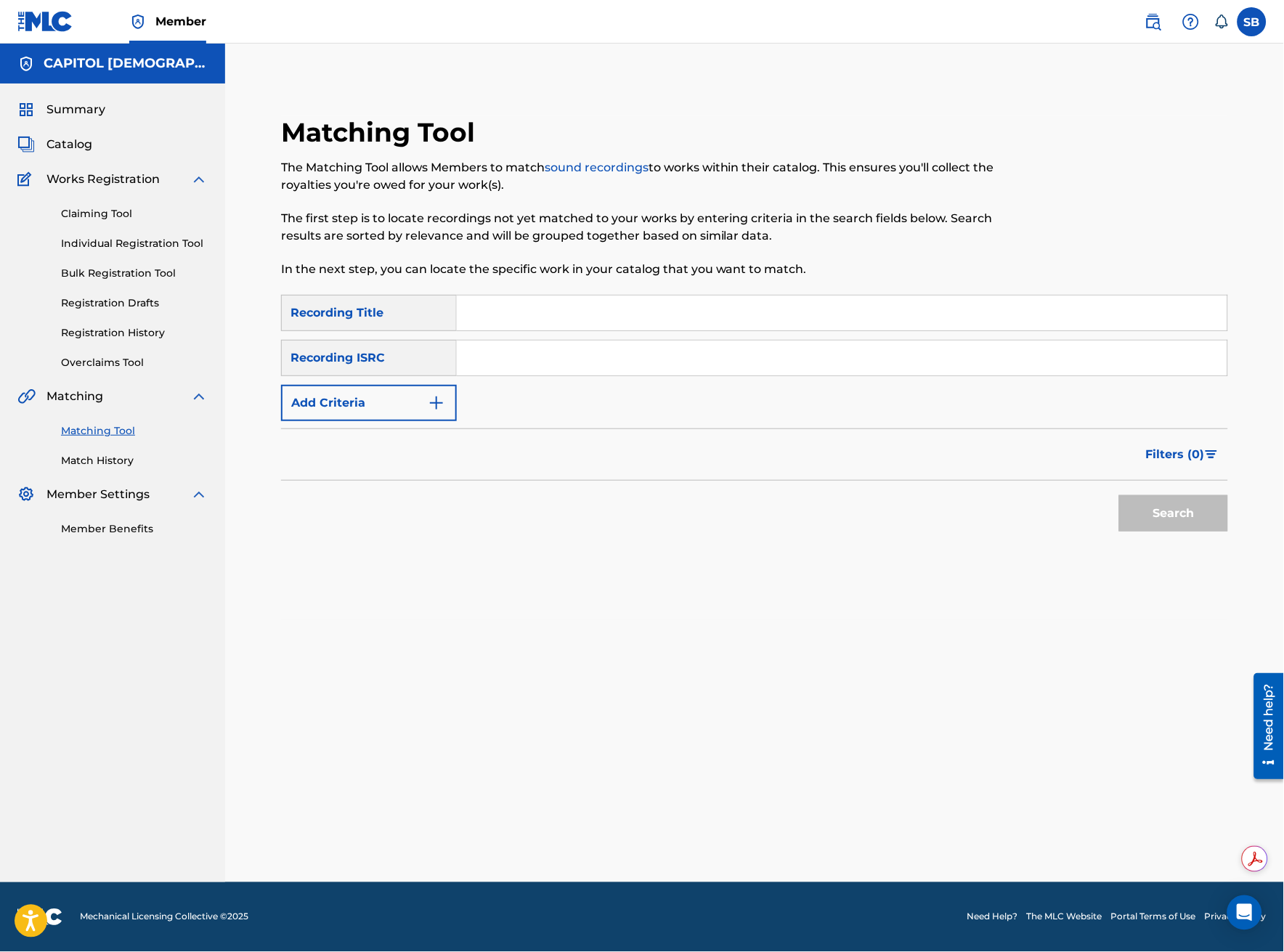 click on "Add Criteria" at bounding box center (369, 403) 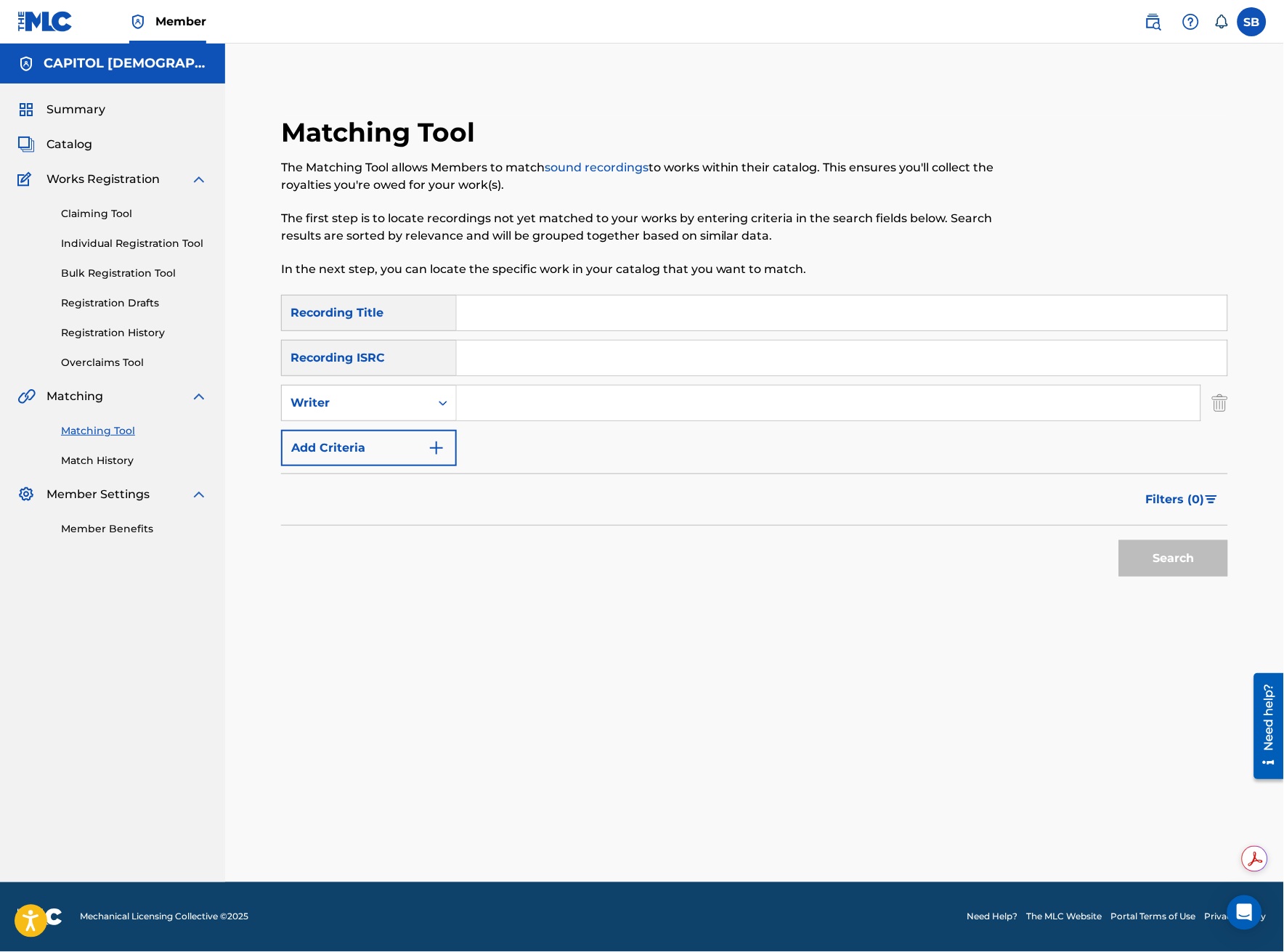 click at bounding box center (829, 403) 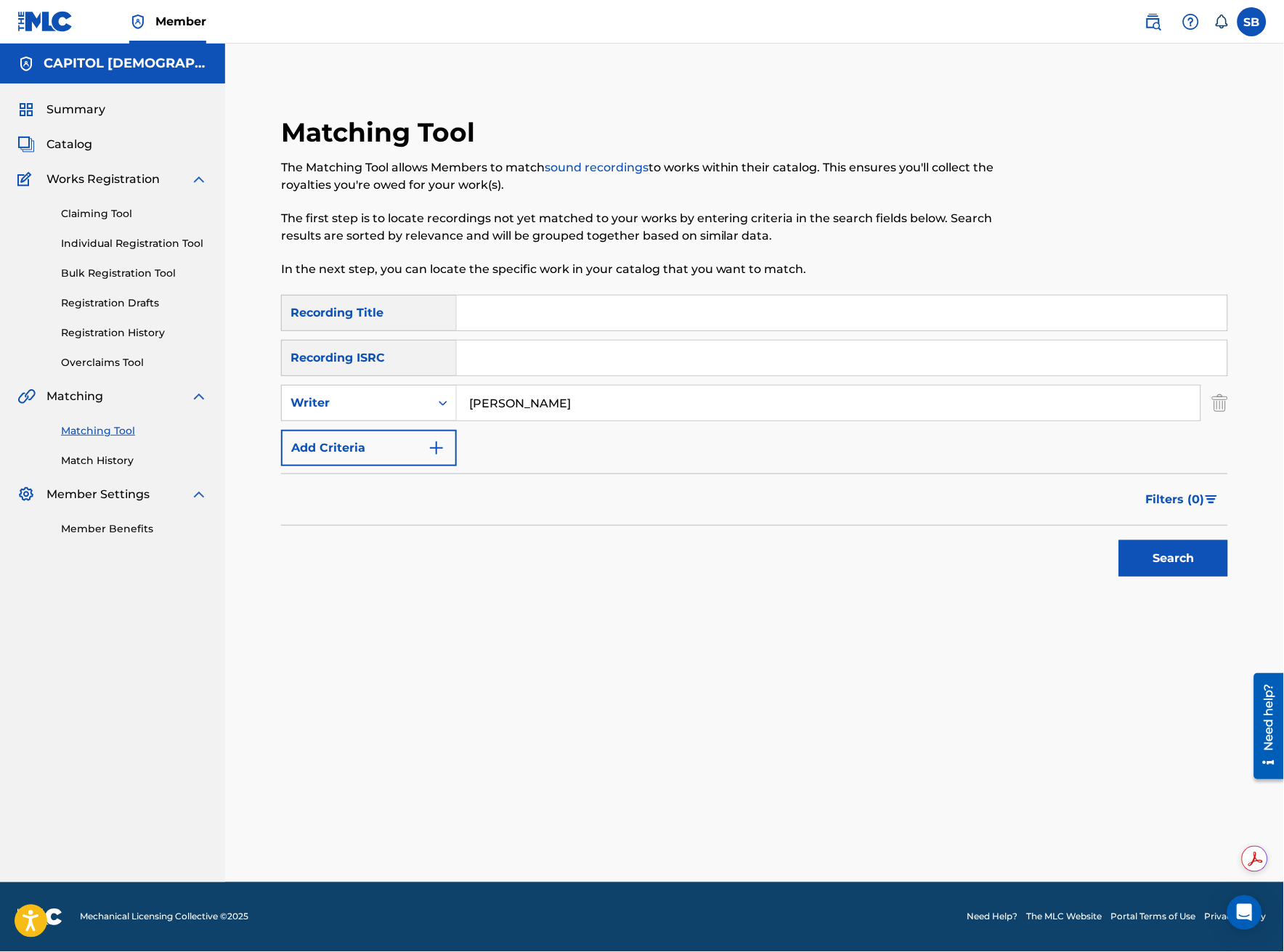 click on "Search" at bounding box center (1174, 558) 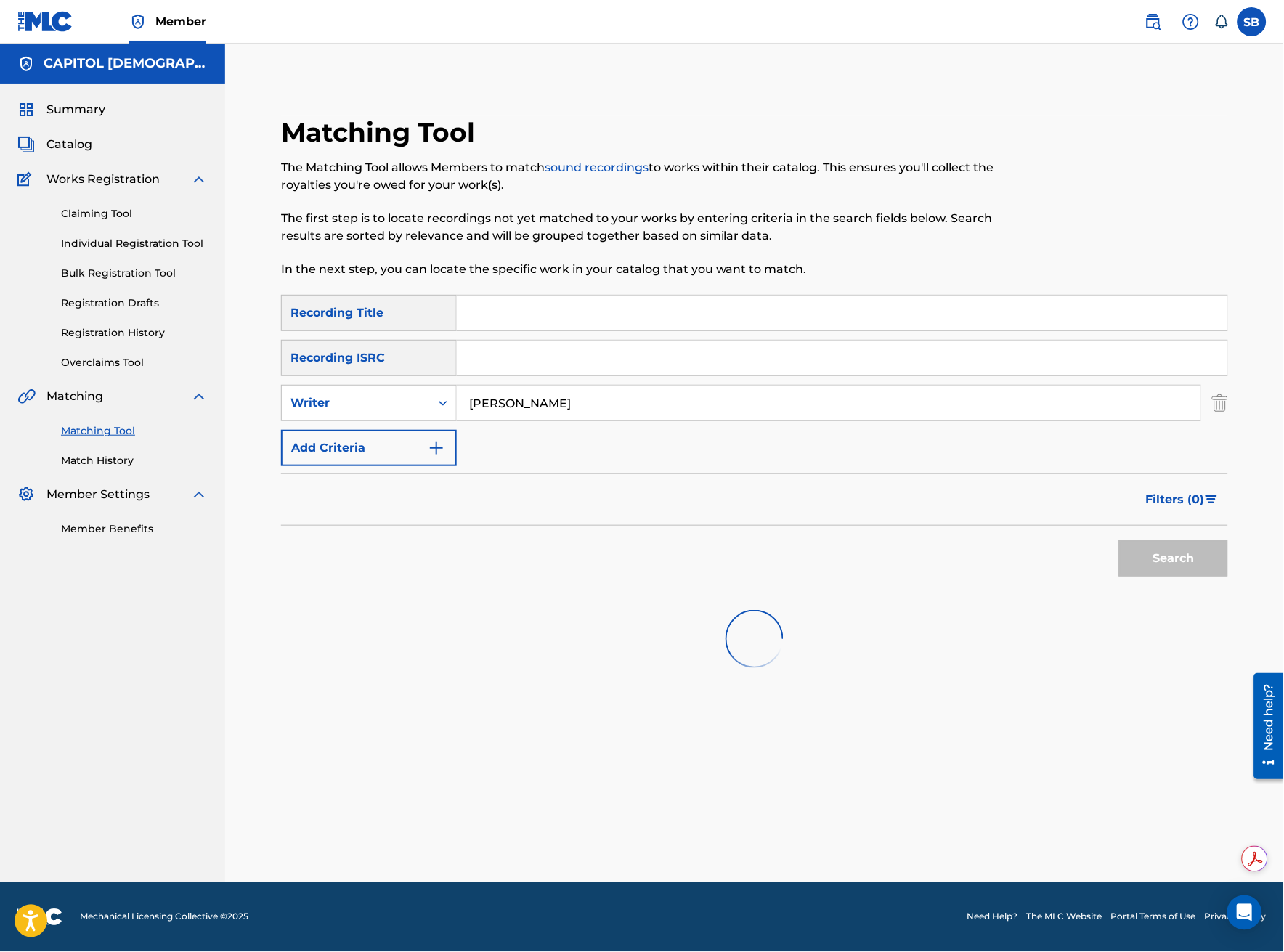 click on "Filters ( 0 )" at bounding box center [1182, 500] 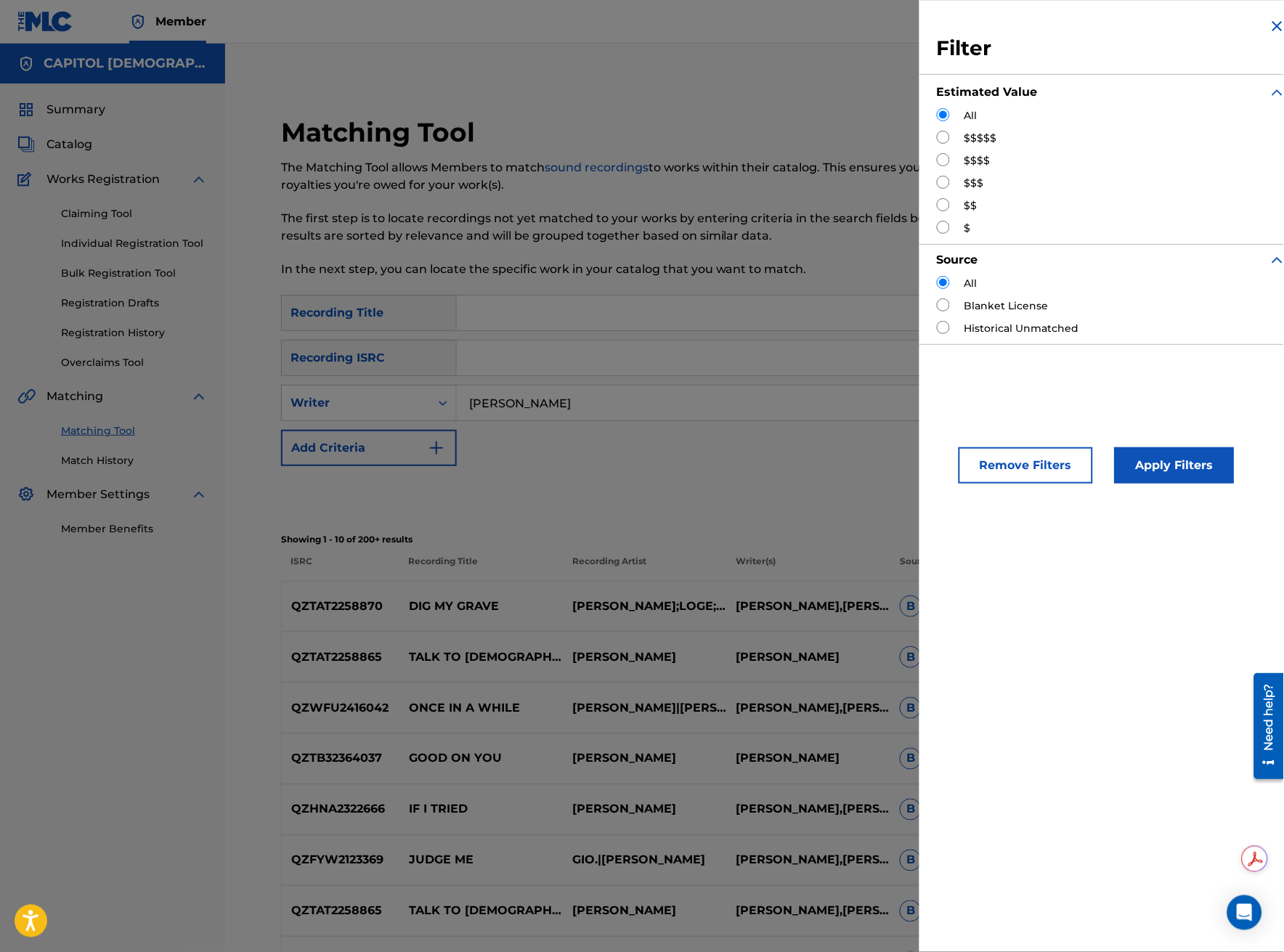 click on "$$$$" at bounding box center [978, 160] 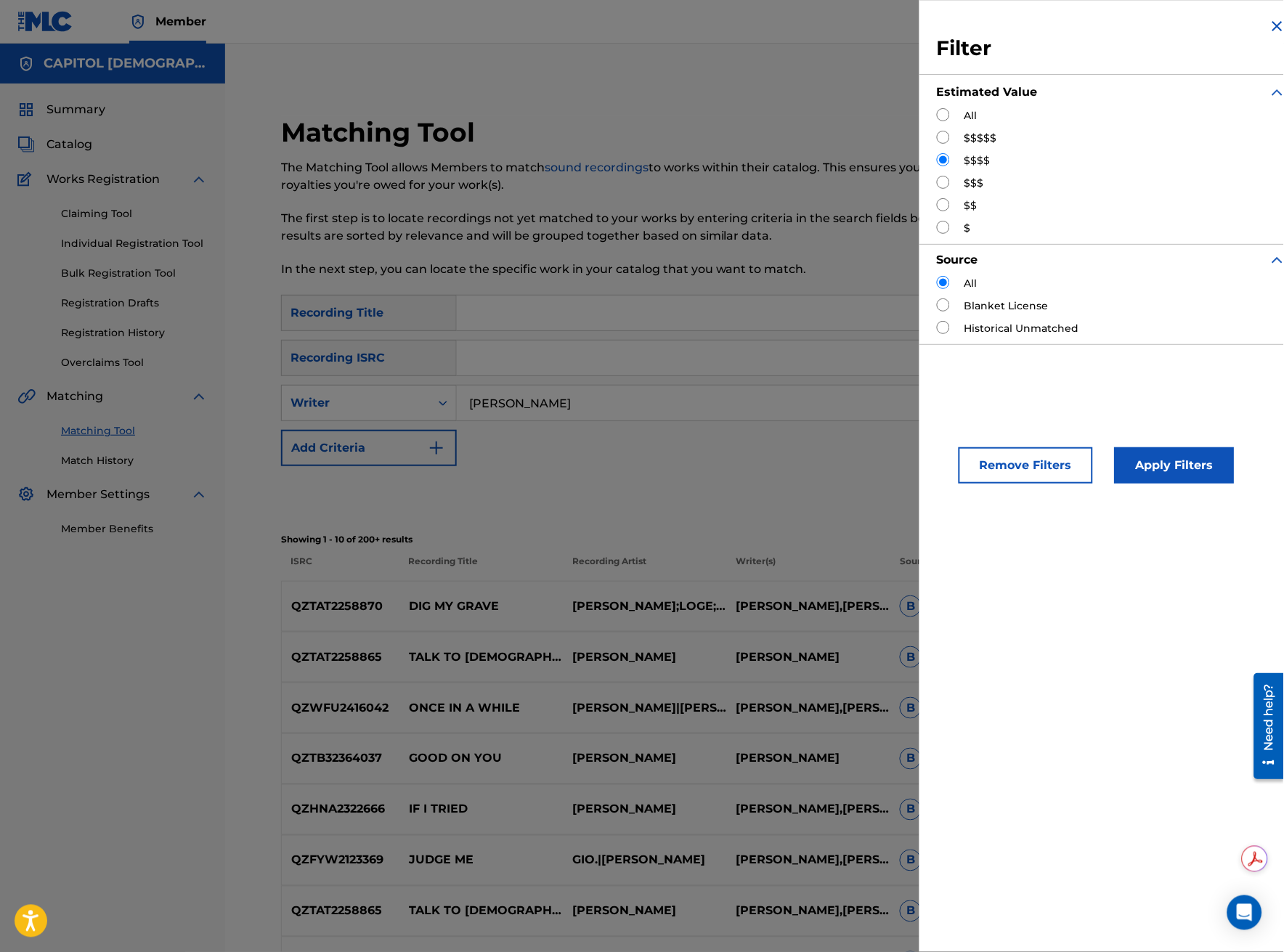 click on "Apply Filters" at bounding box center (1174, 465) 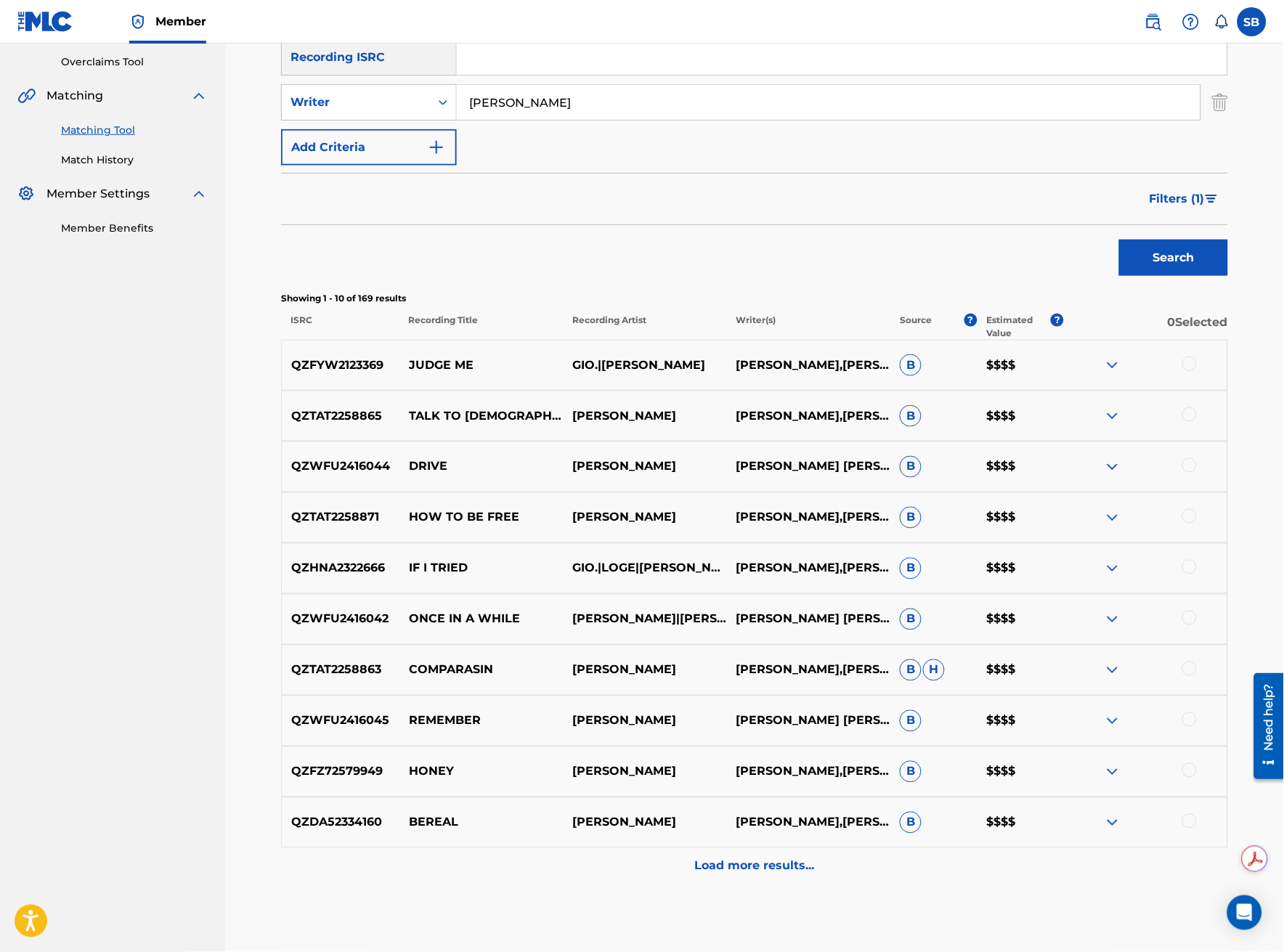 scroll, scrollTop: 375, scrollLeft: 0, axis: vertical 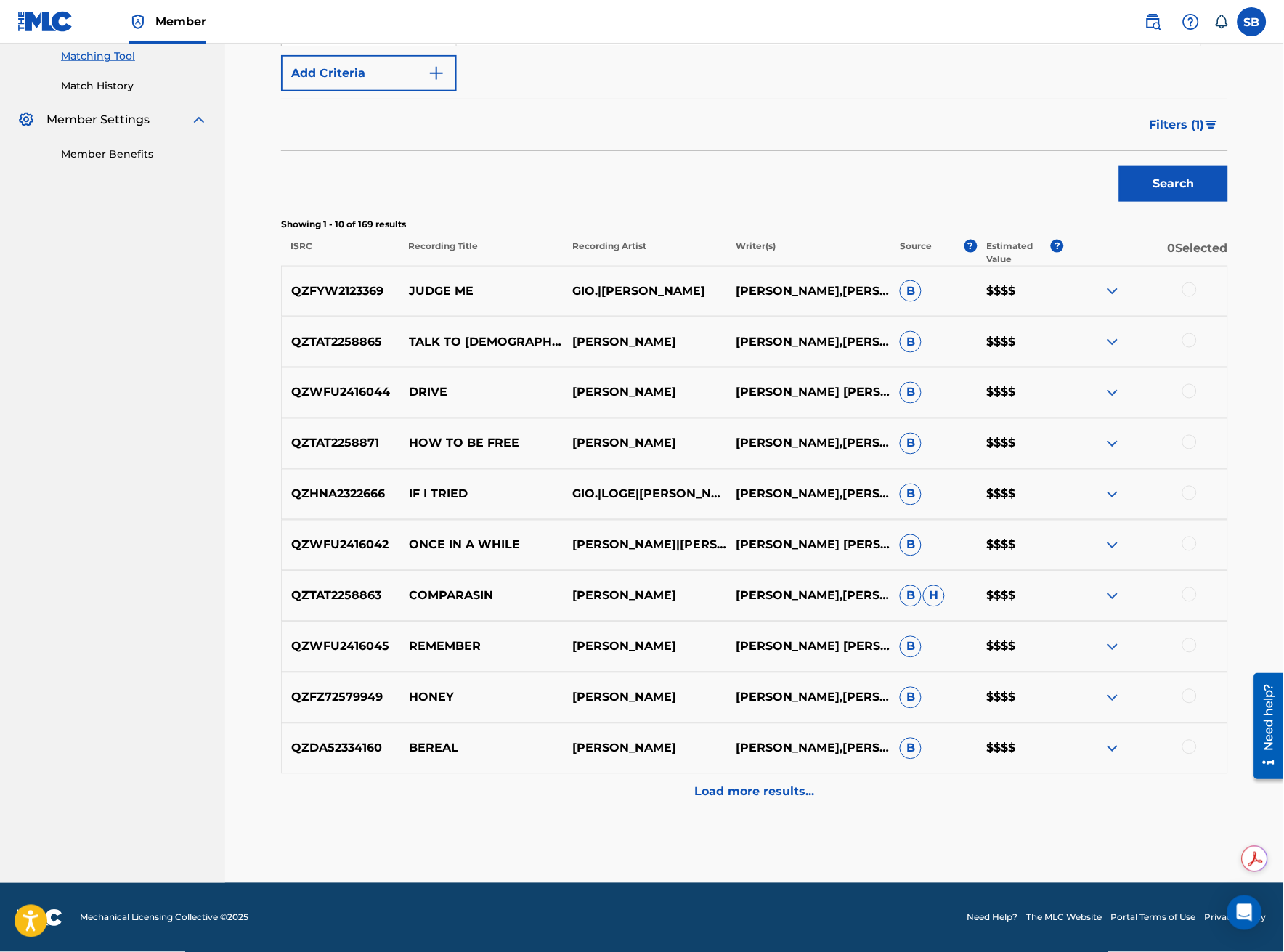 click on "Load more results..." at bounding box center [755, 792] 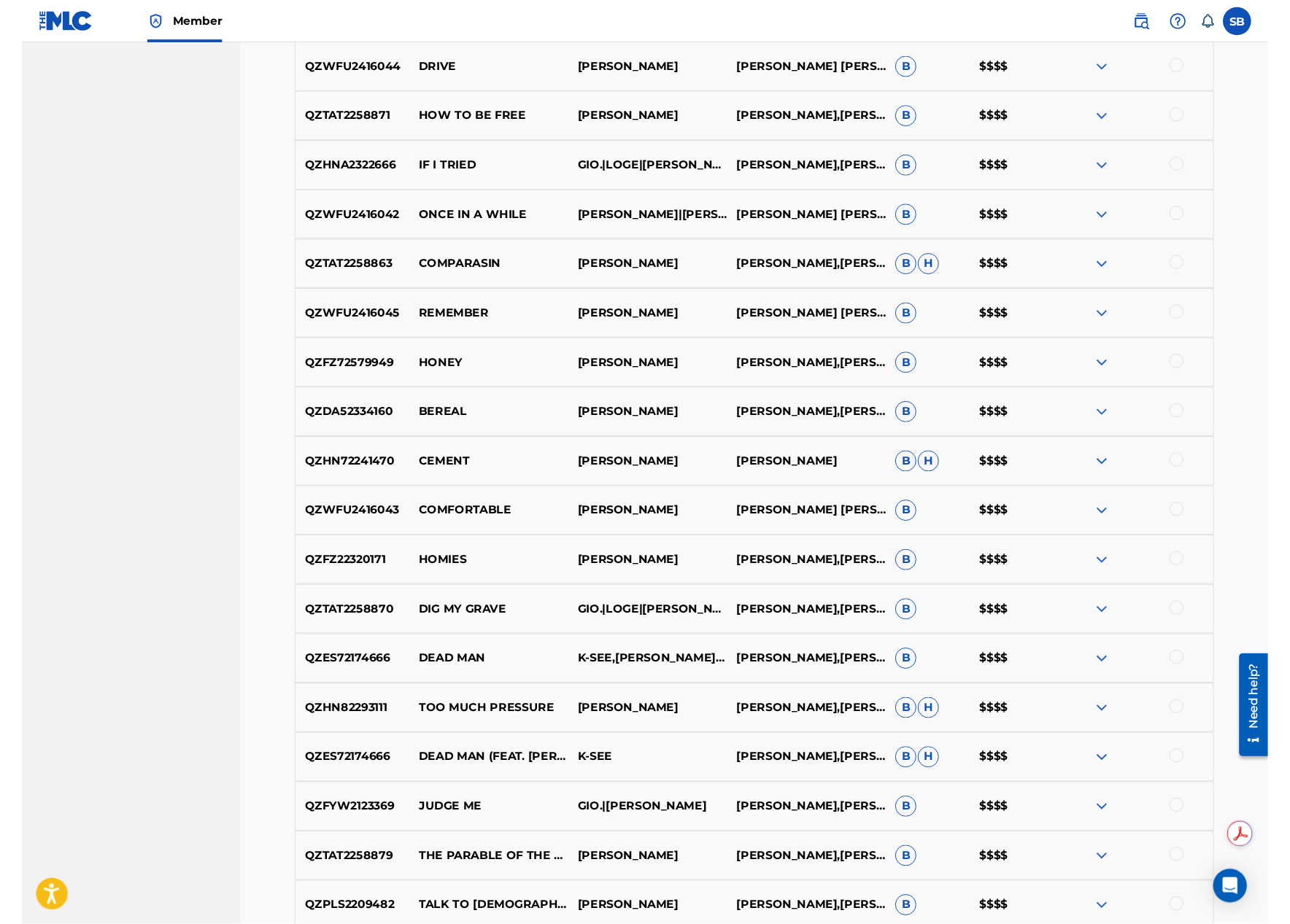 scroll, scrollTop: 729, scrollLeft: 0, axis: vertical 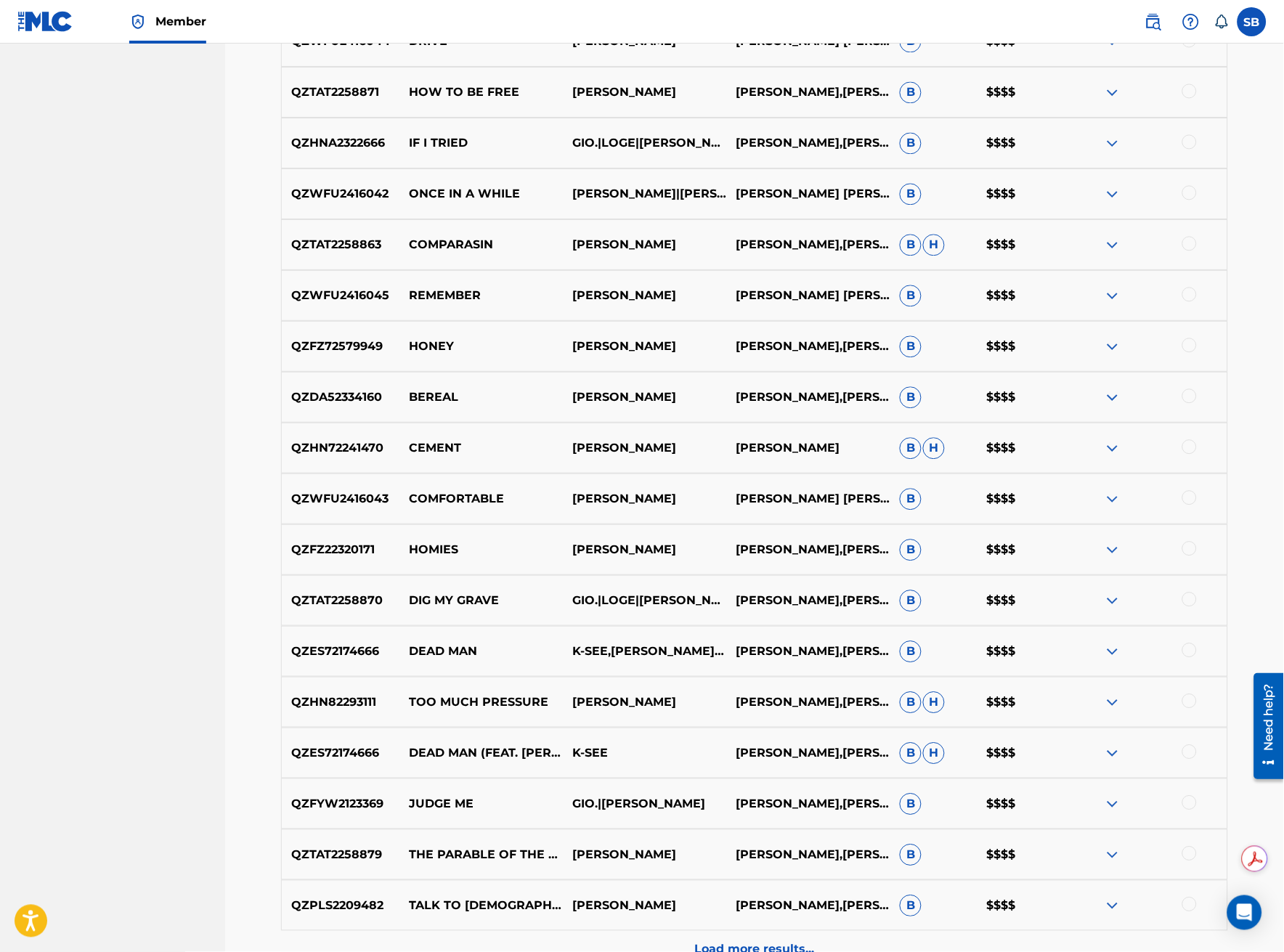 click on "QZHN82293111" at bounding box center (341, 702) 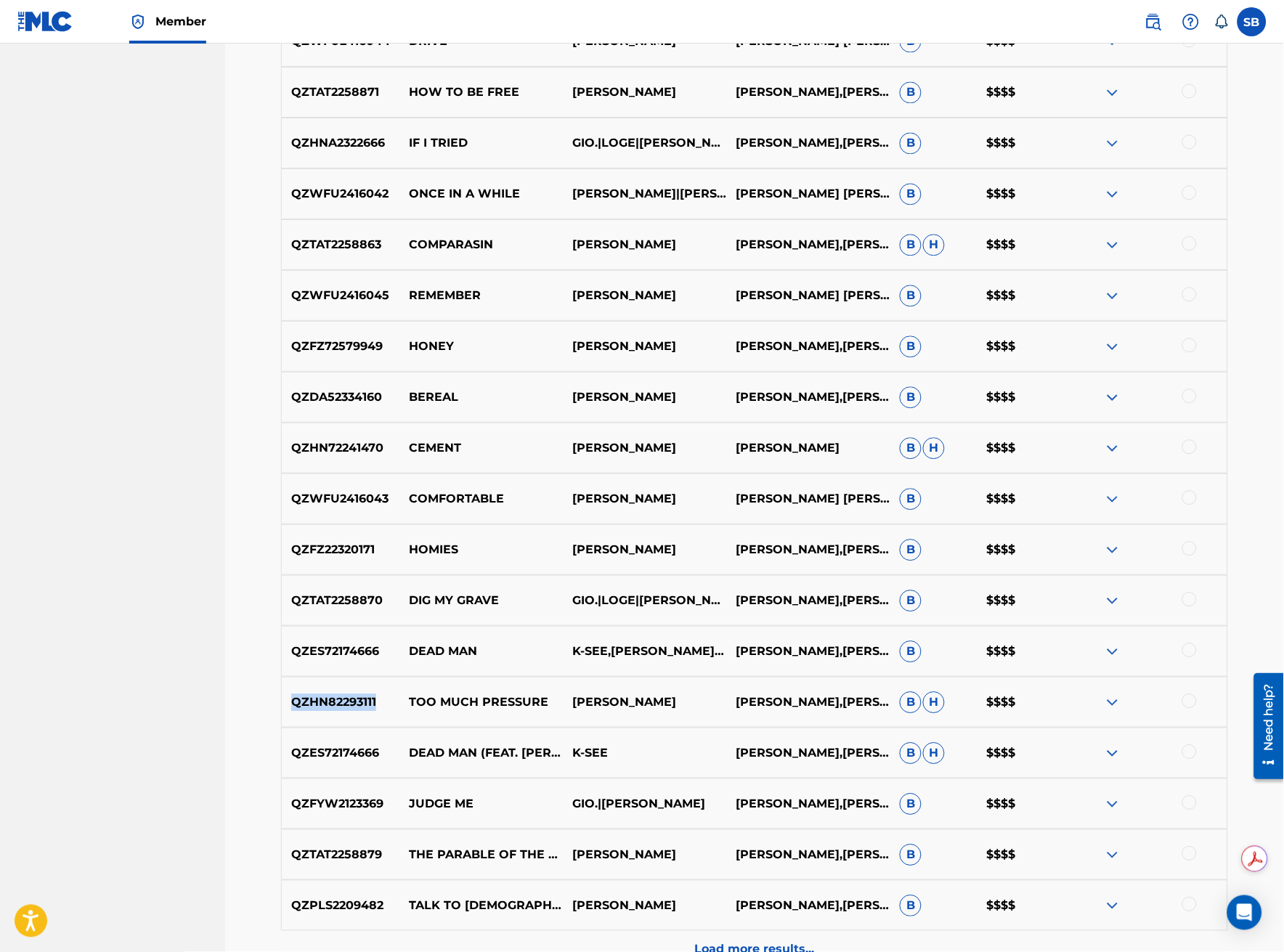 click on "QZHN82293111" at bounding box center (341, 702) 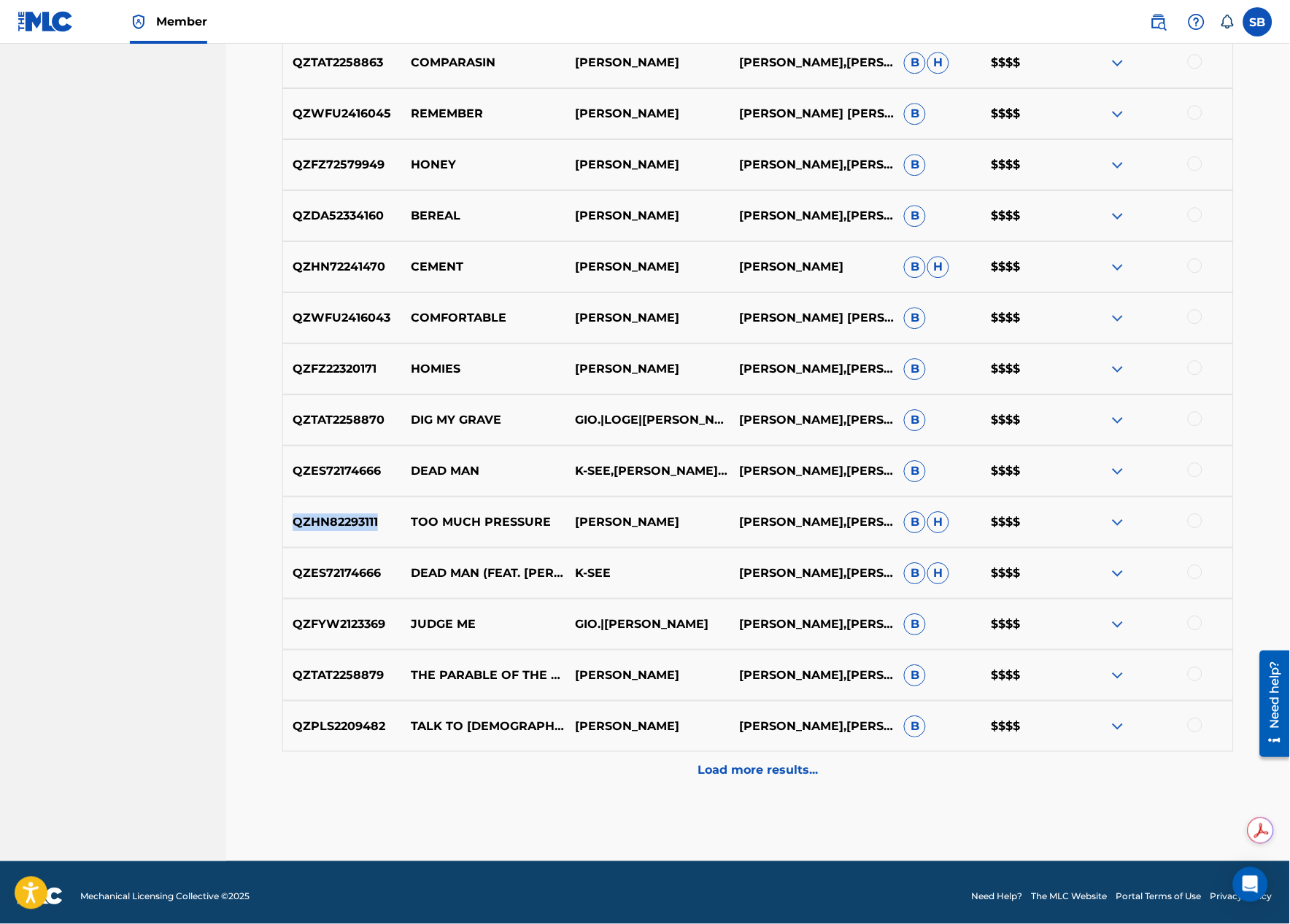scroll, scrollTop: 919, scrollLeft: 0, axis: vertical 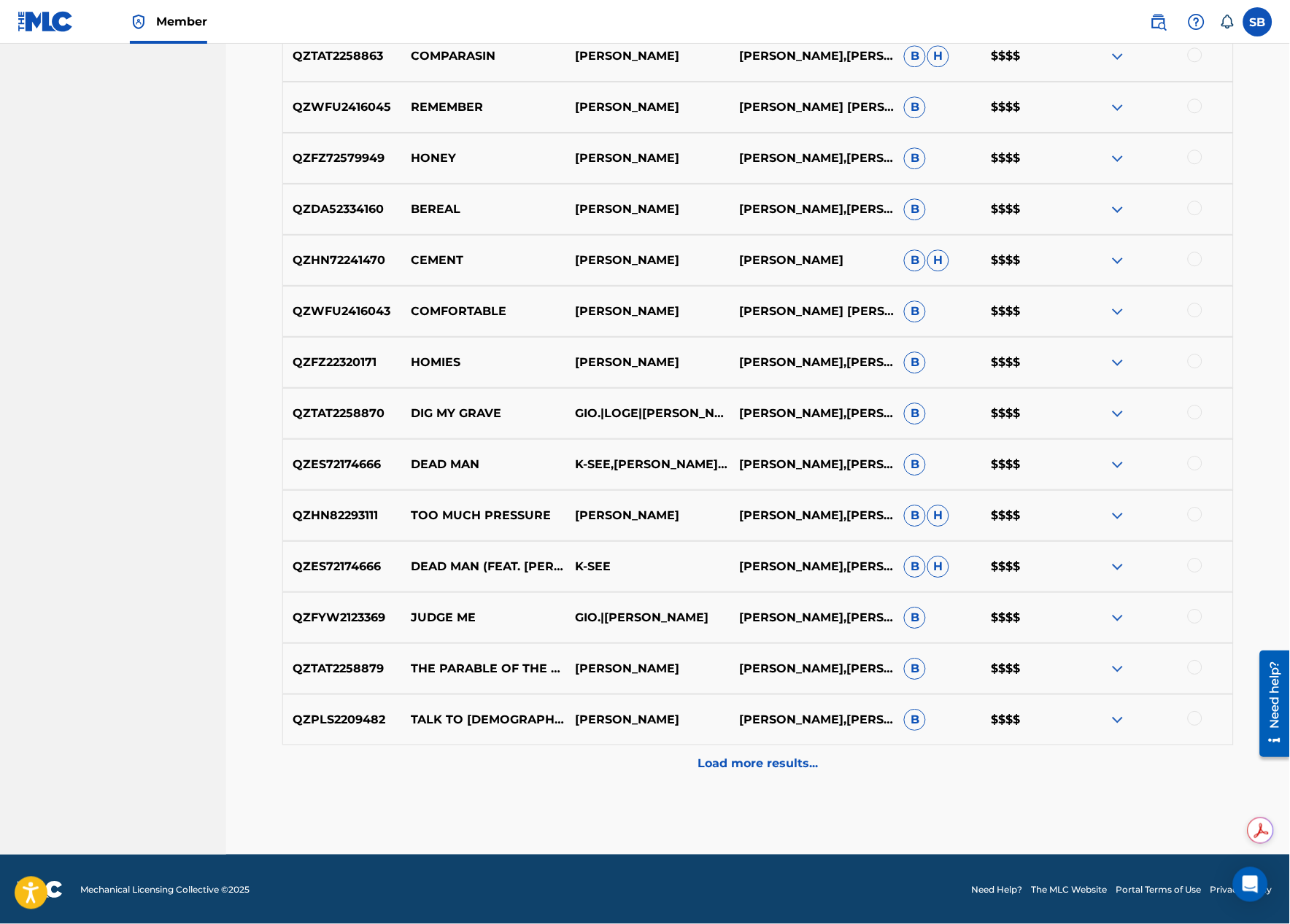 click on "QZTAT2258879 THE PARABLE OF THE SON [PERSON_NAME],[PERSON_NAME] B $$$$" at bounding box center (758, 669) 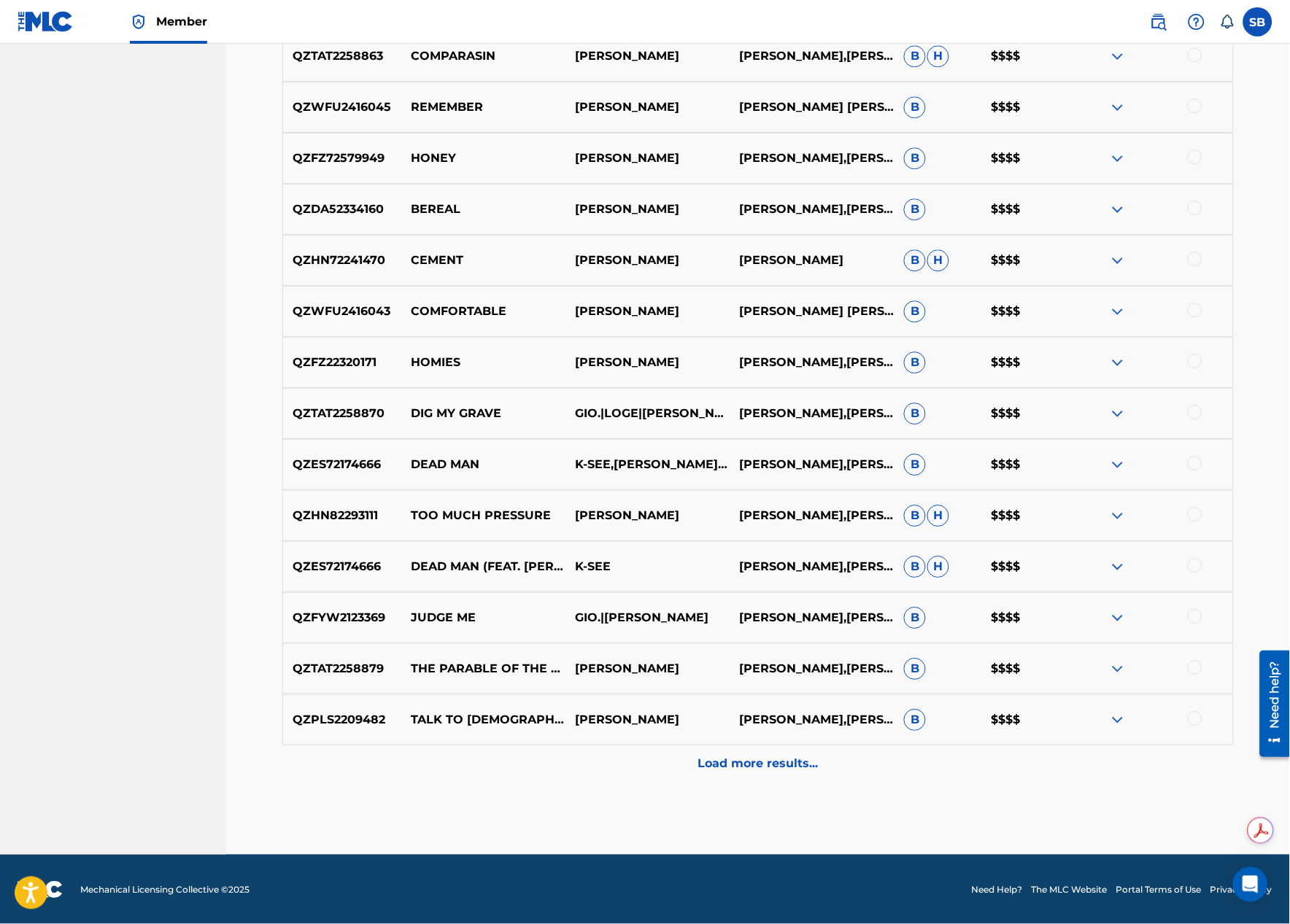click at bounding box center [1195, 667] 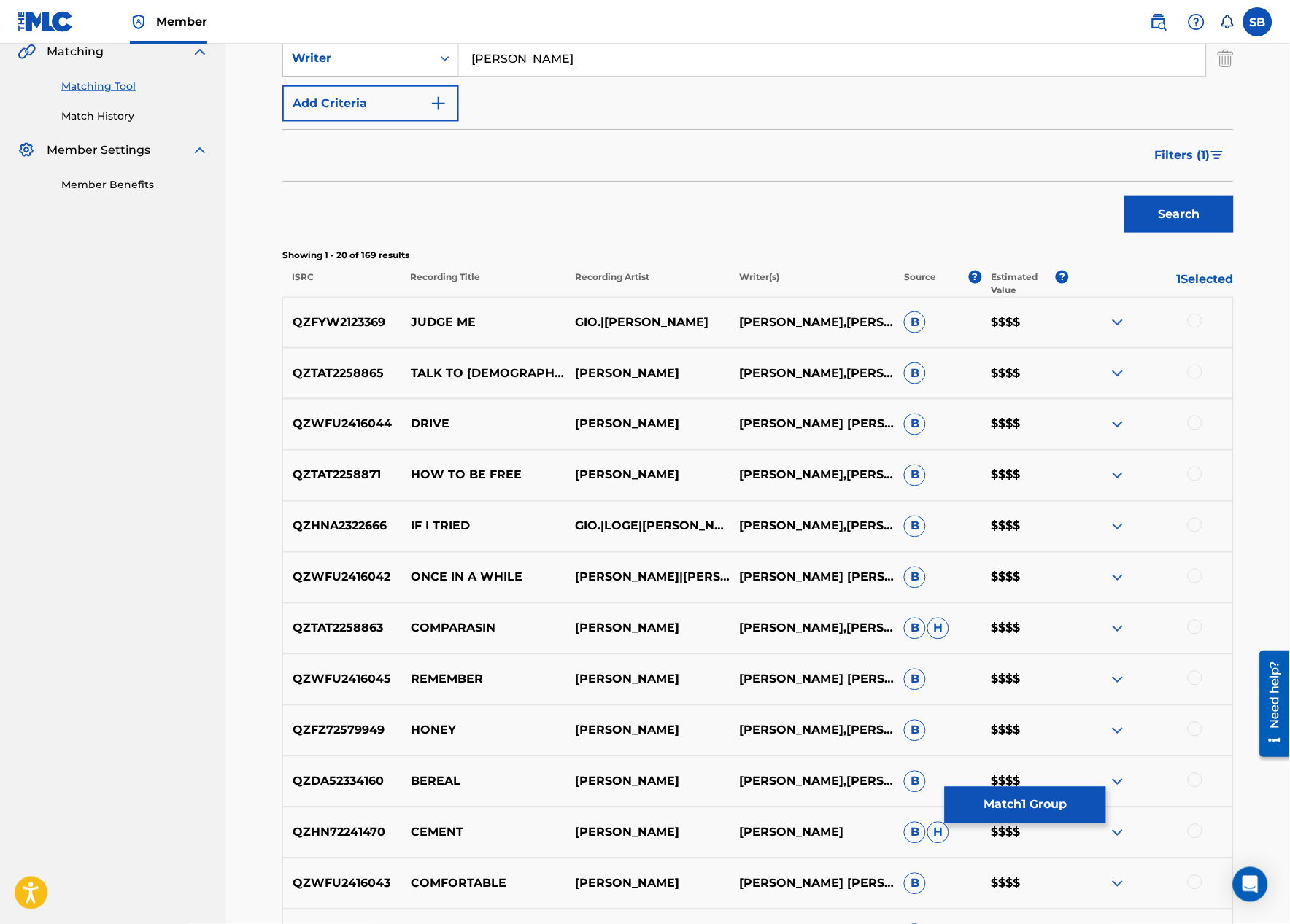 scroll, scrollTop: 0, scrollLeft: 0, axis: both 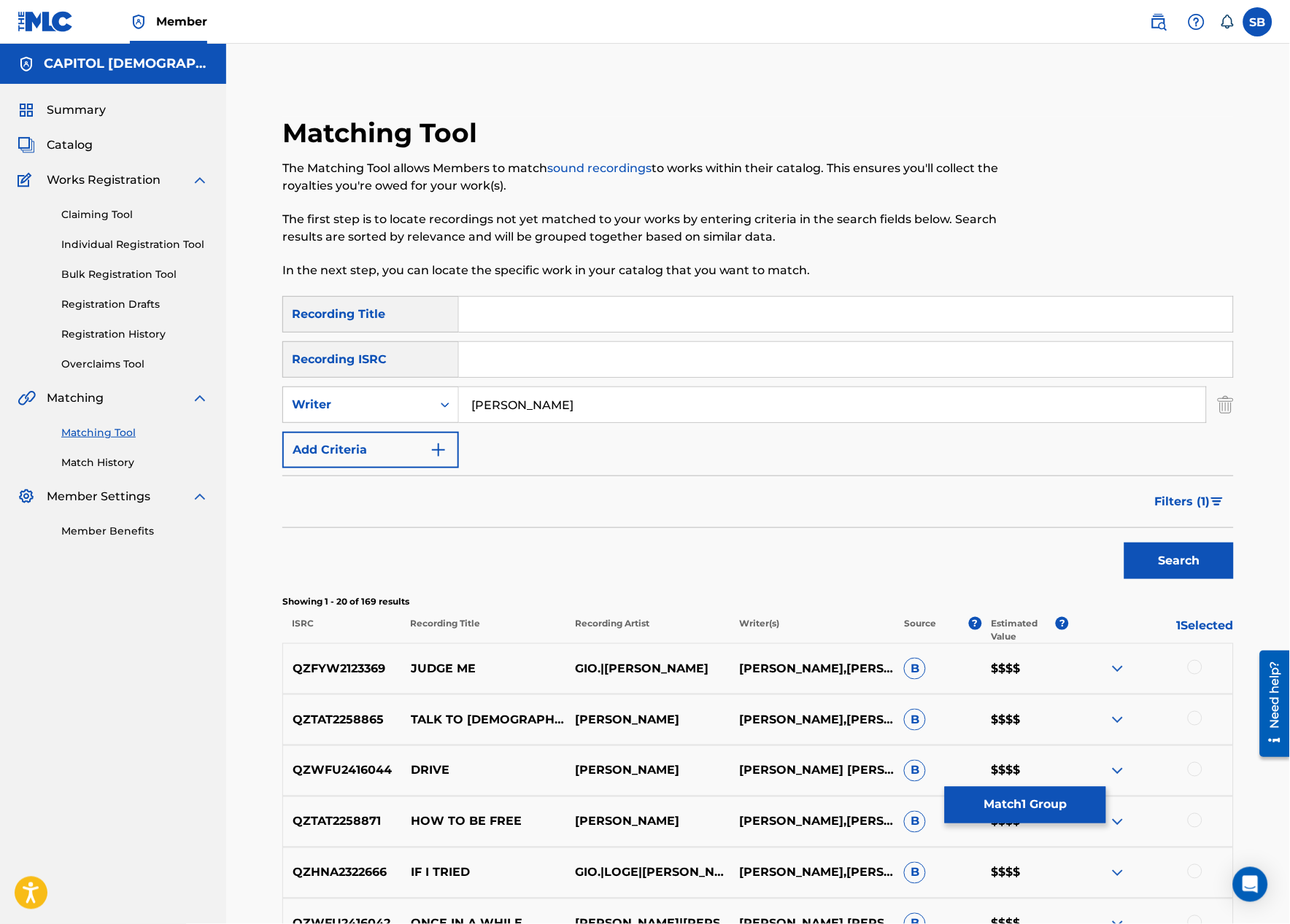 click at bounding box center [846, 314] 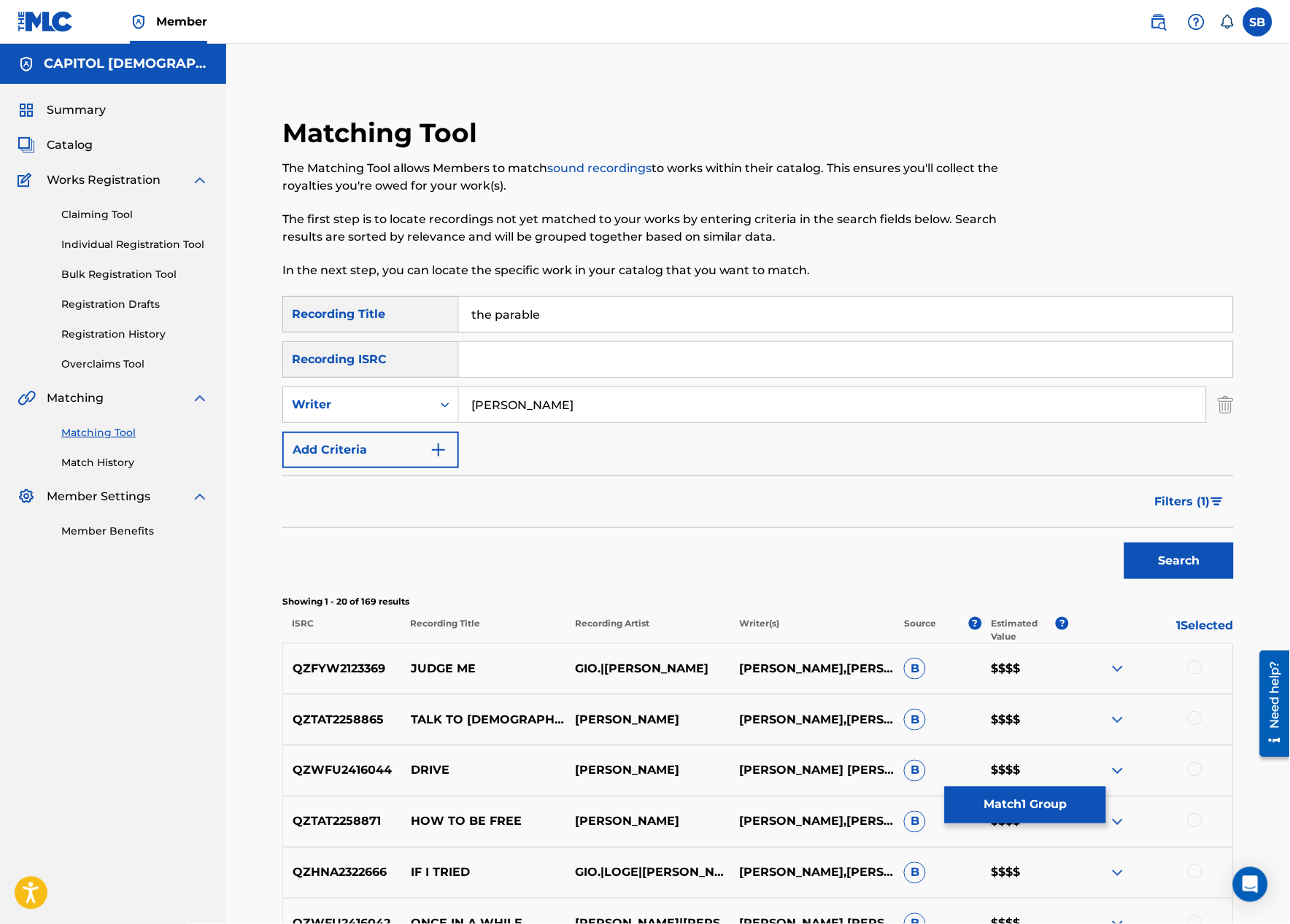 type on "the parable" 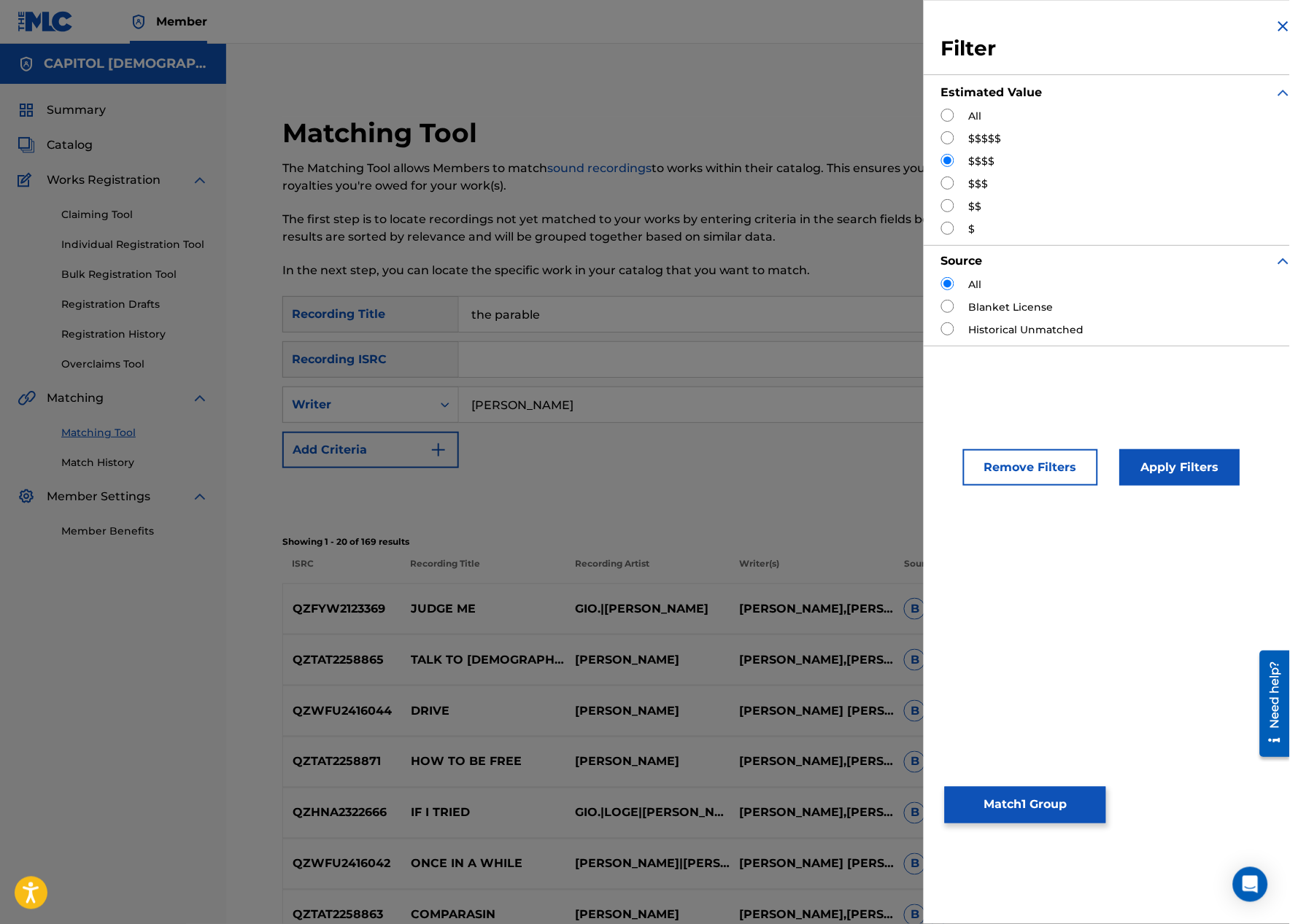 click at bounding box center [948, 115] 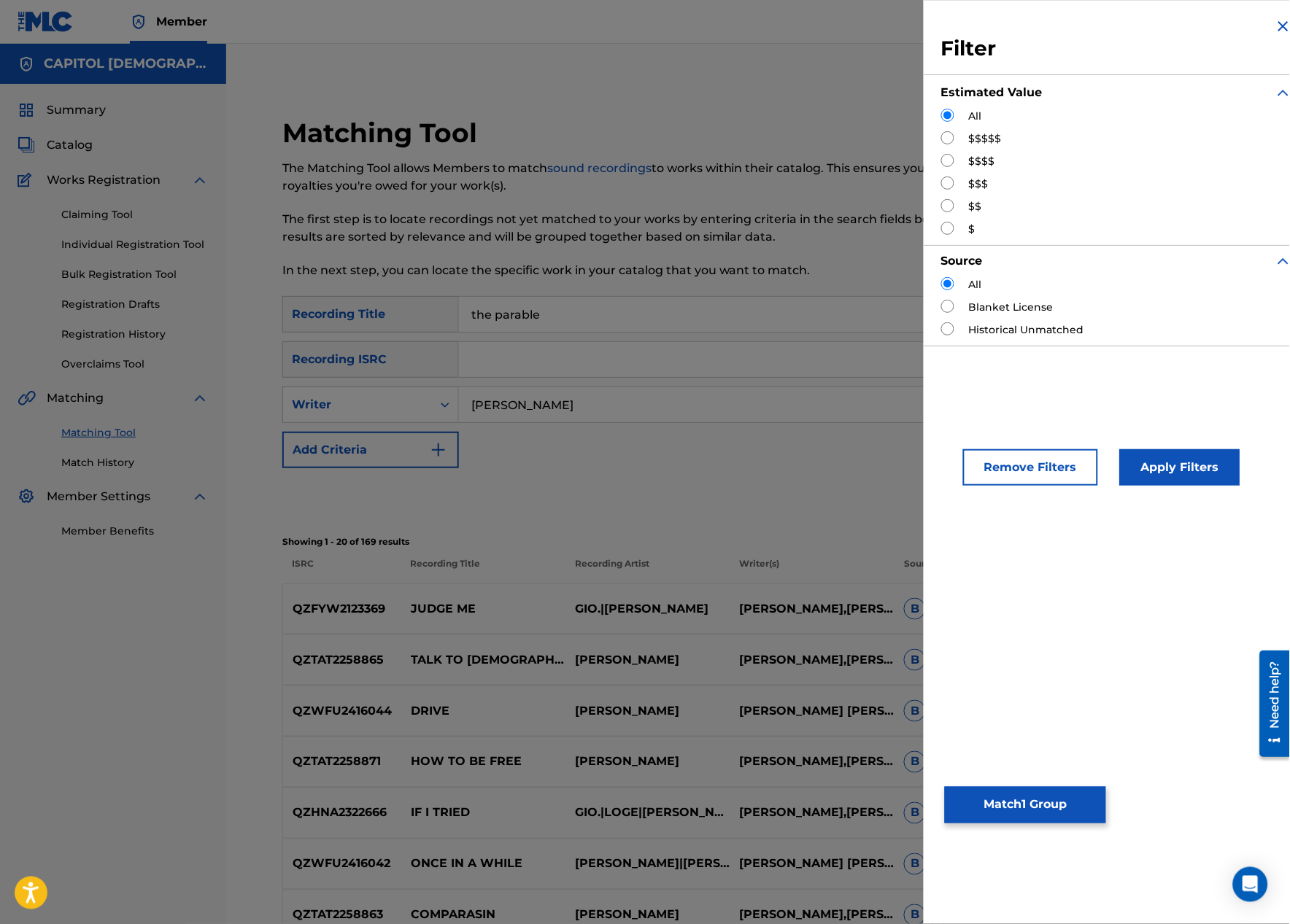 click on "Apply Filters" at bounding box center [1180, 467] 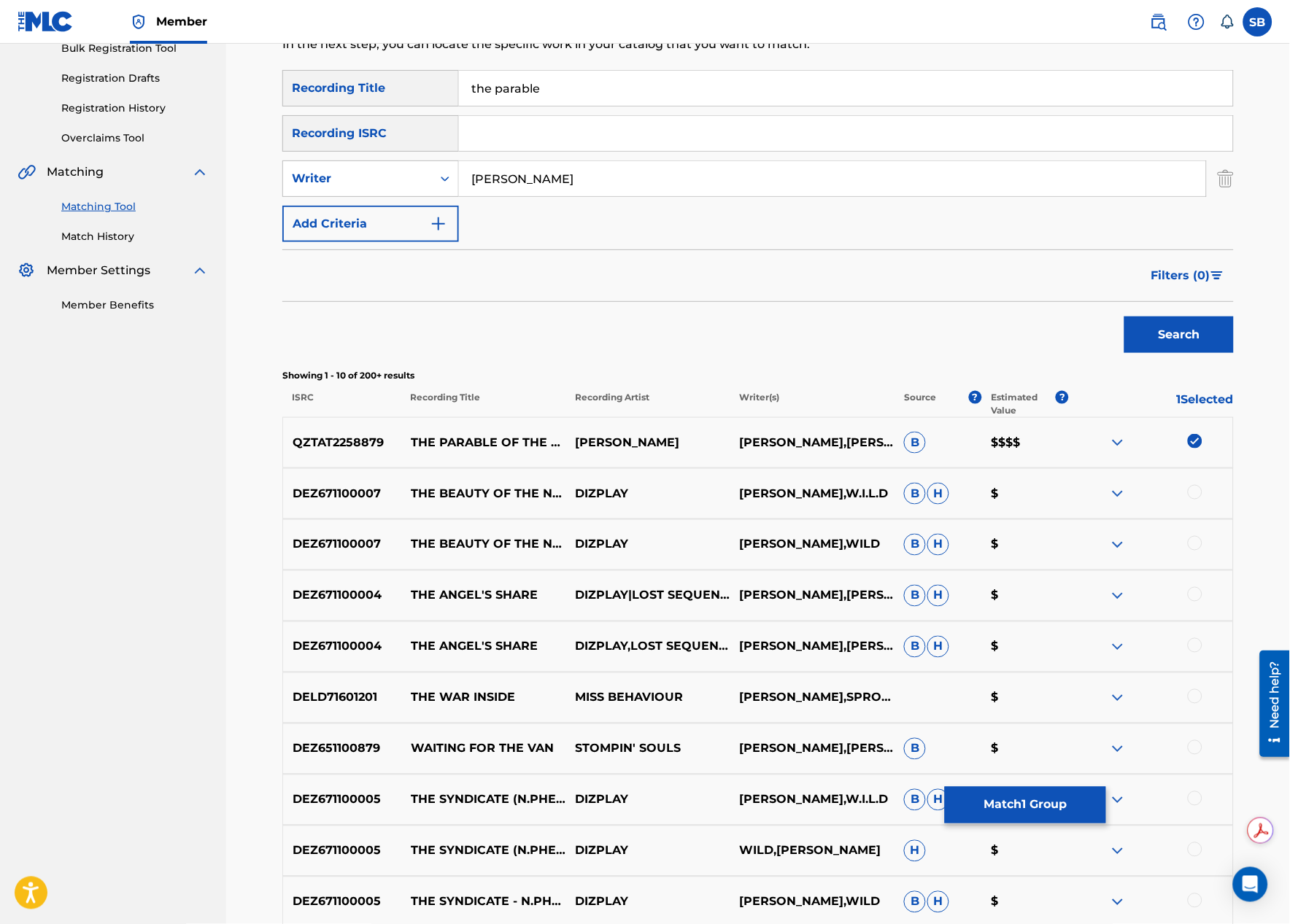 scroll, scrollTop: 243, scrollLeft: 0, axis: vertical 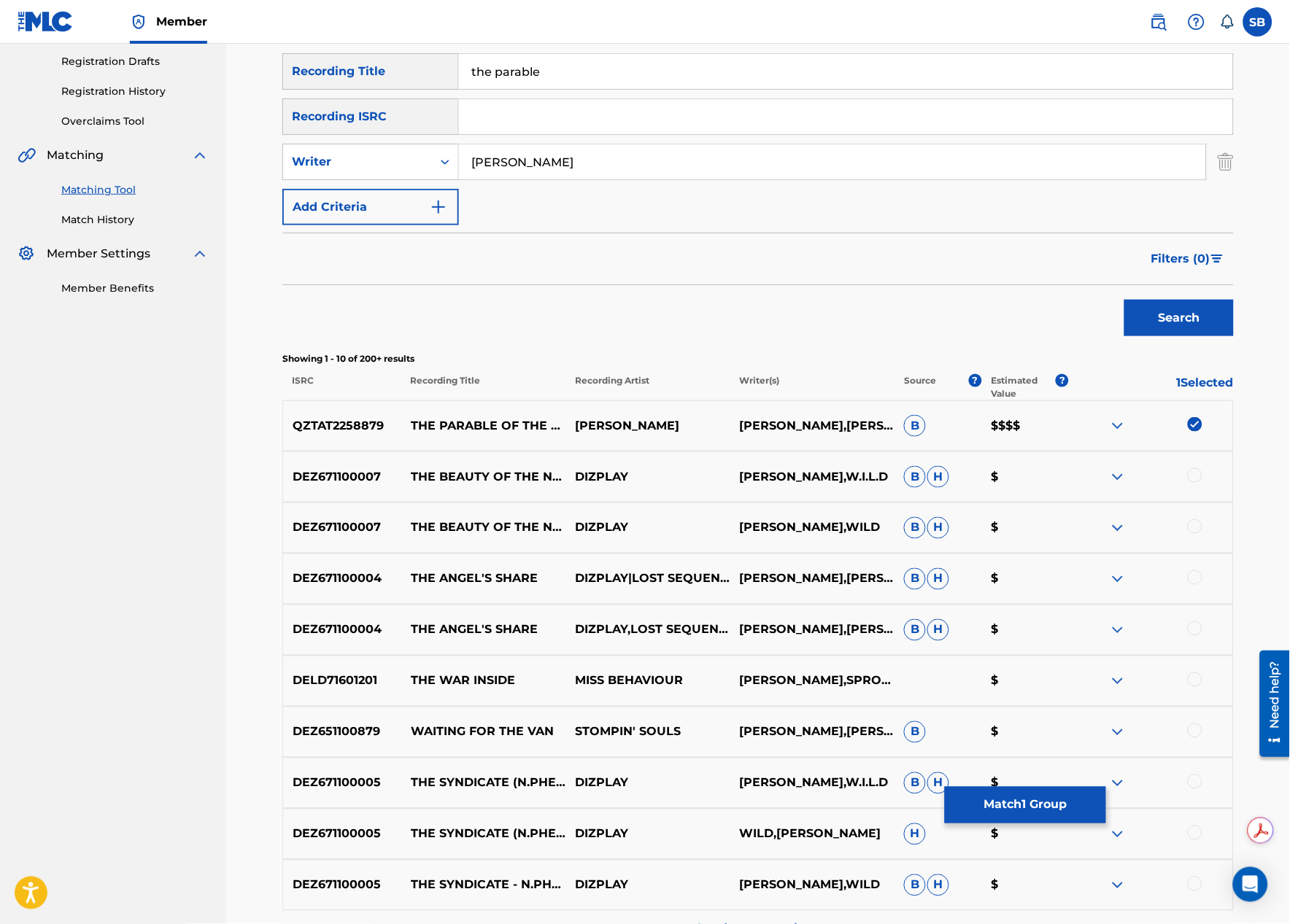 click on "[PERSON_NAME]" at bounding box center (833, 162) 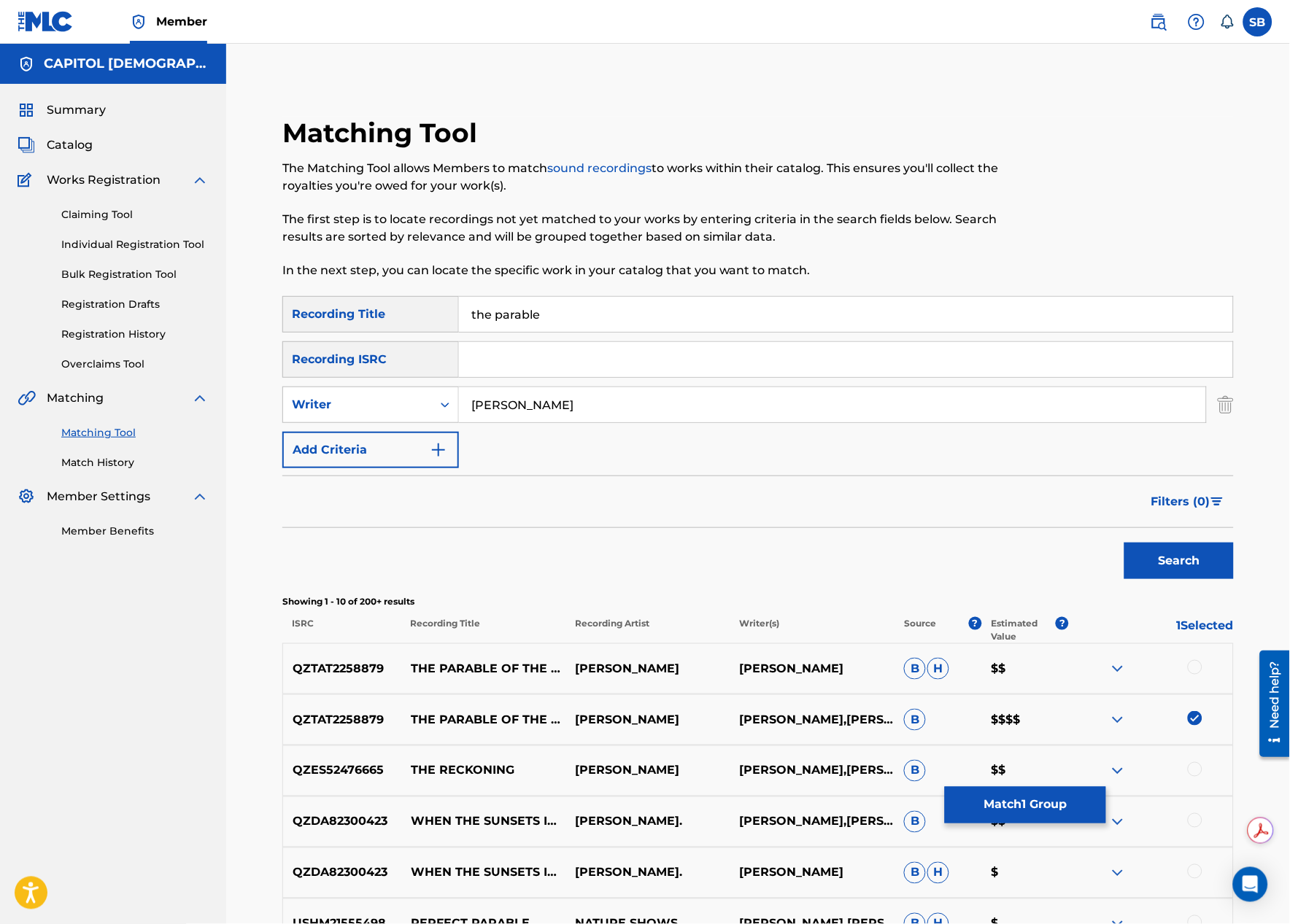 click at bounding box center (1195, 667) 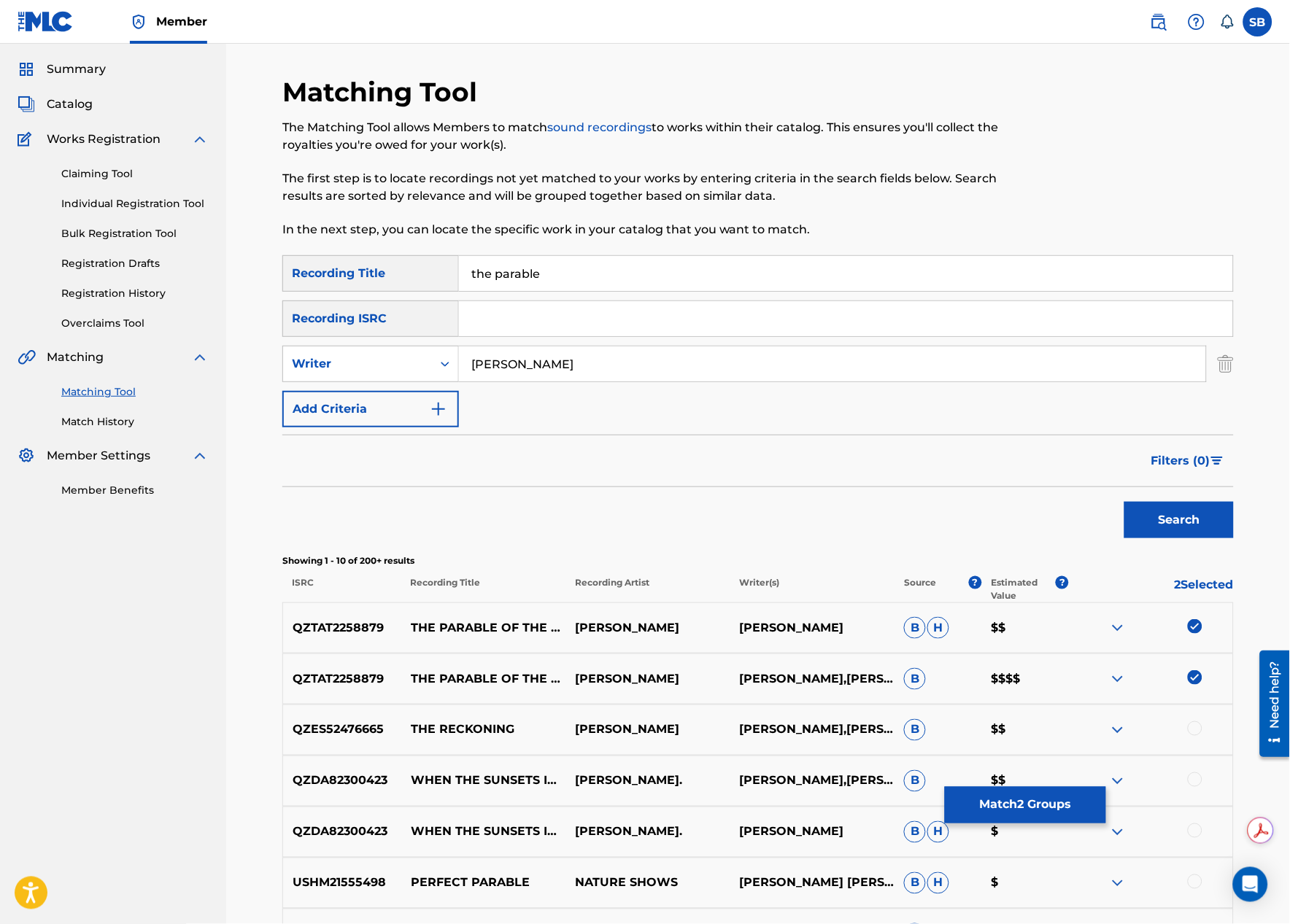 scroll, scrollTop: 81, scrollLeft: 0, axis: vertical 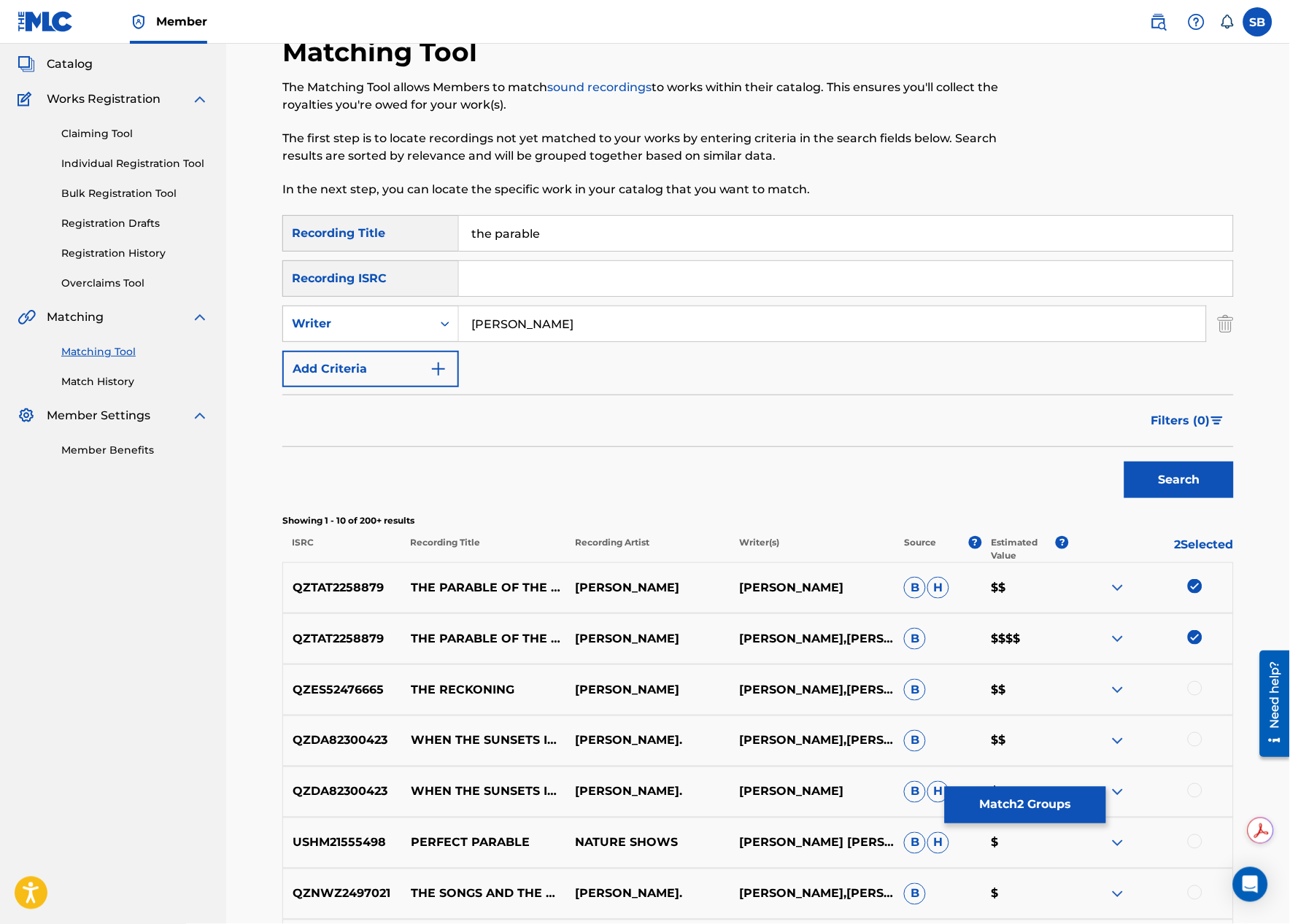 click on "Match  2 Groups" at bounding box center [1025, 805] 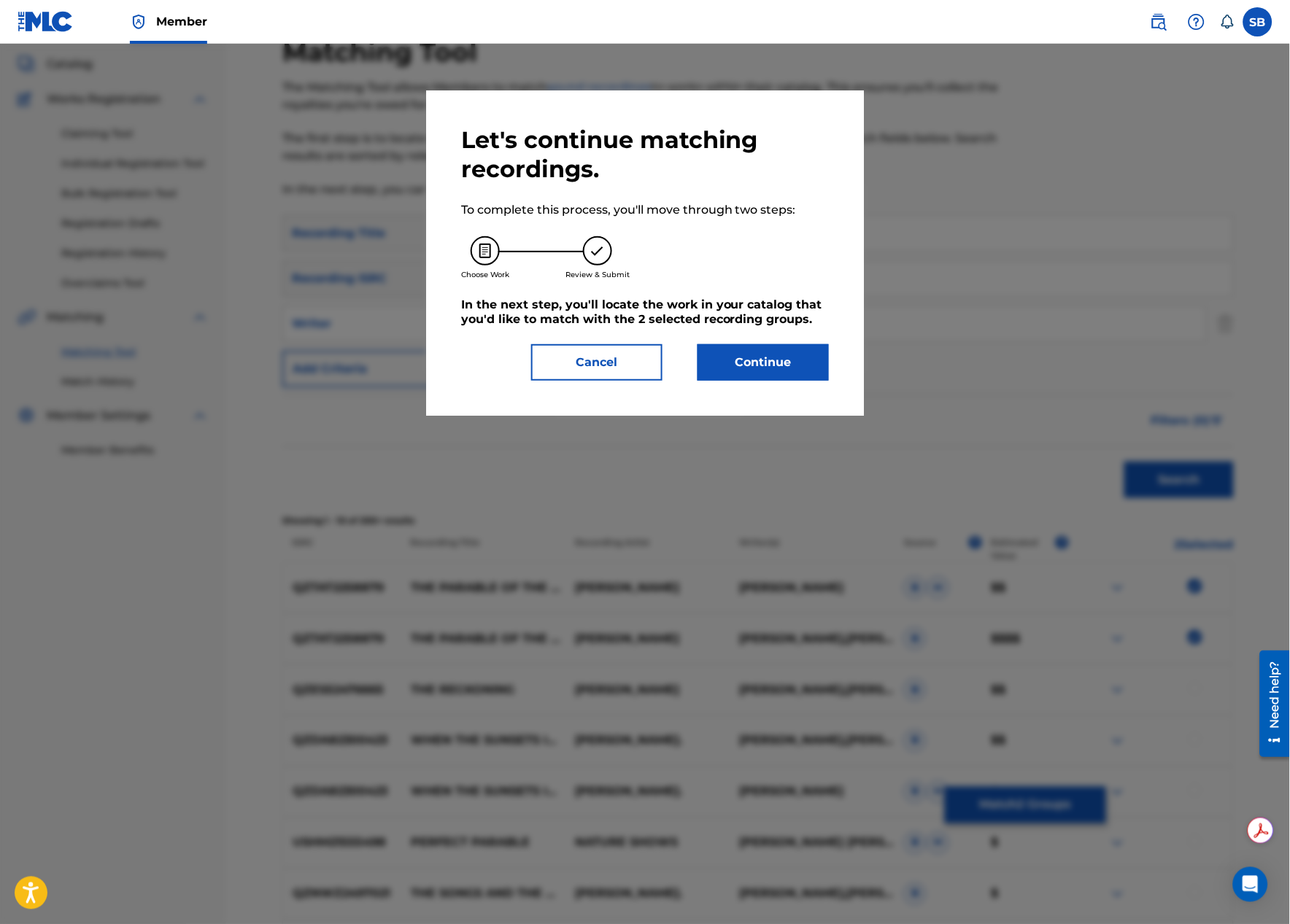 click on "Continue" at bounding box center (763, 362) 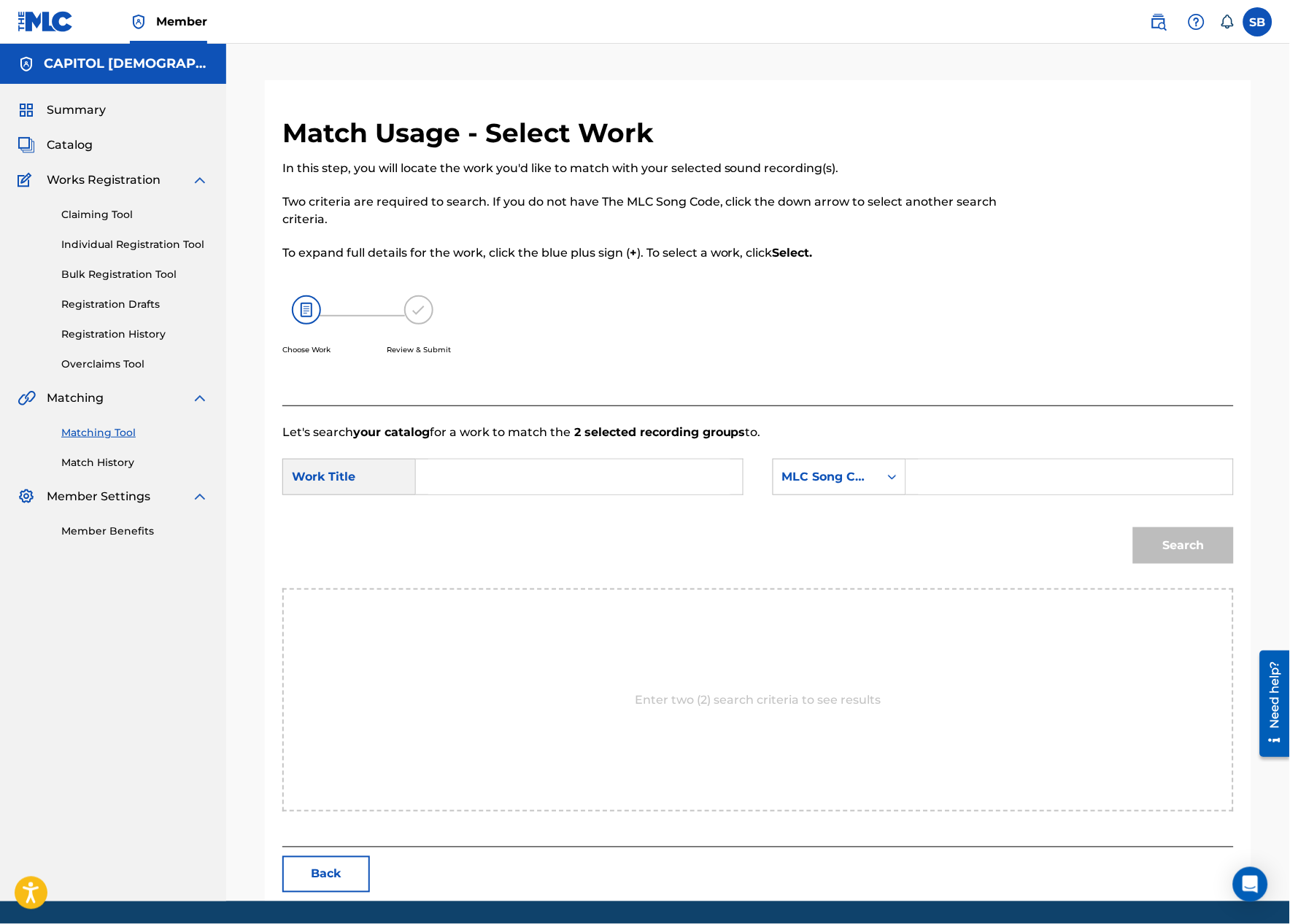 click at bounding box center (579, 477) 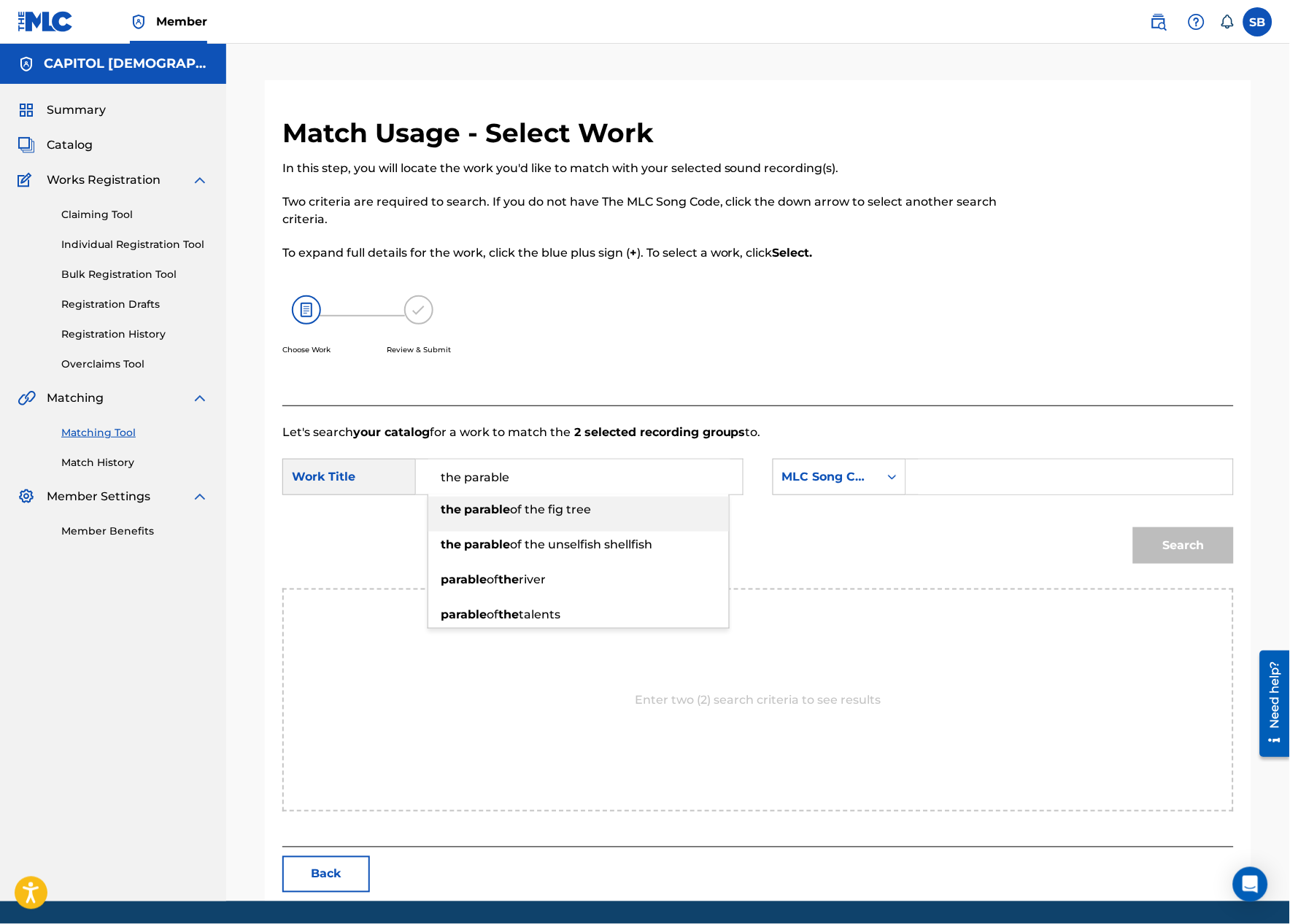 type on "the parable" 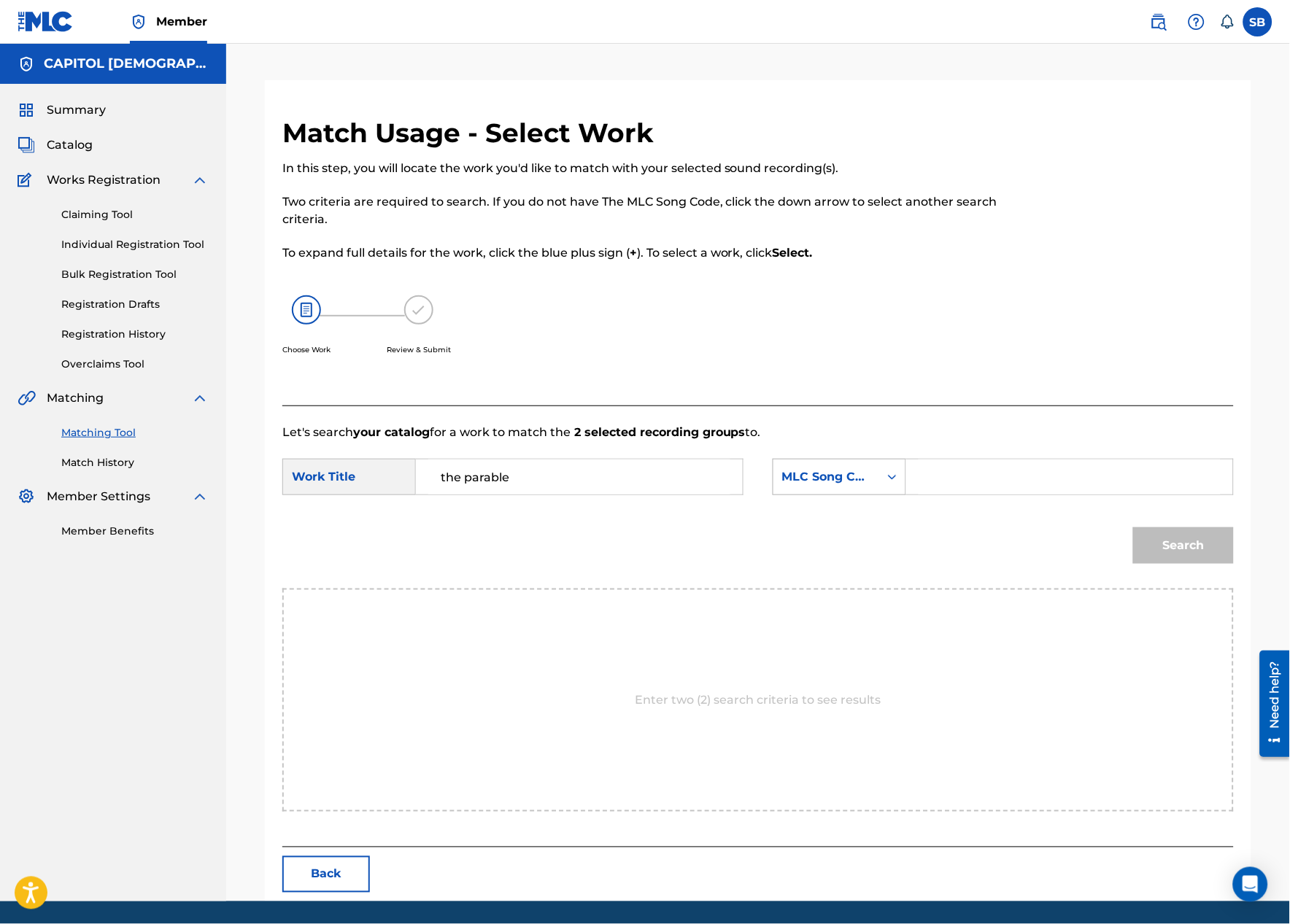 click at bounding box center [892, 477] 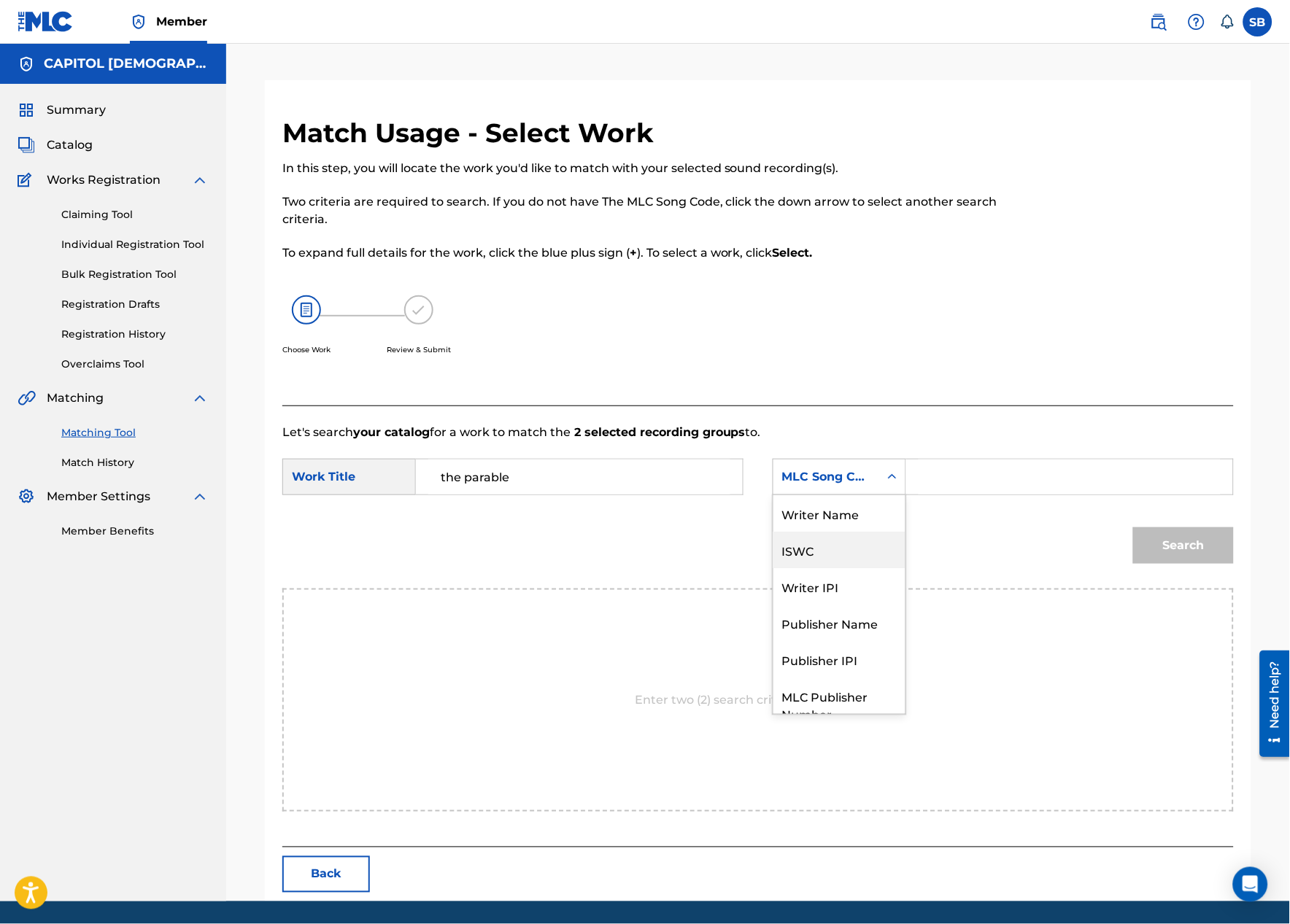 scroll, scrollTop: 0, scrollLeft: 0, axis: both 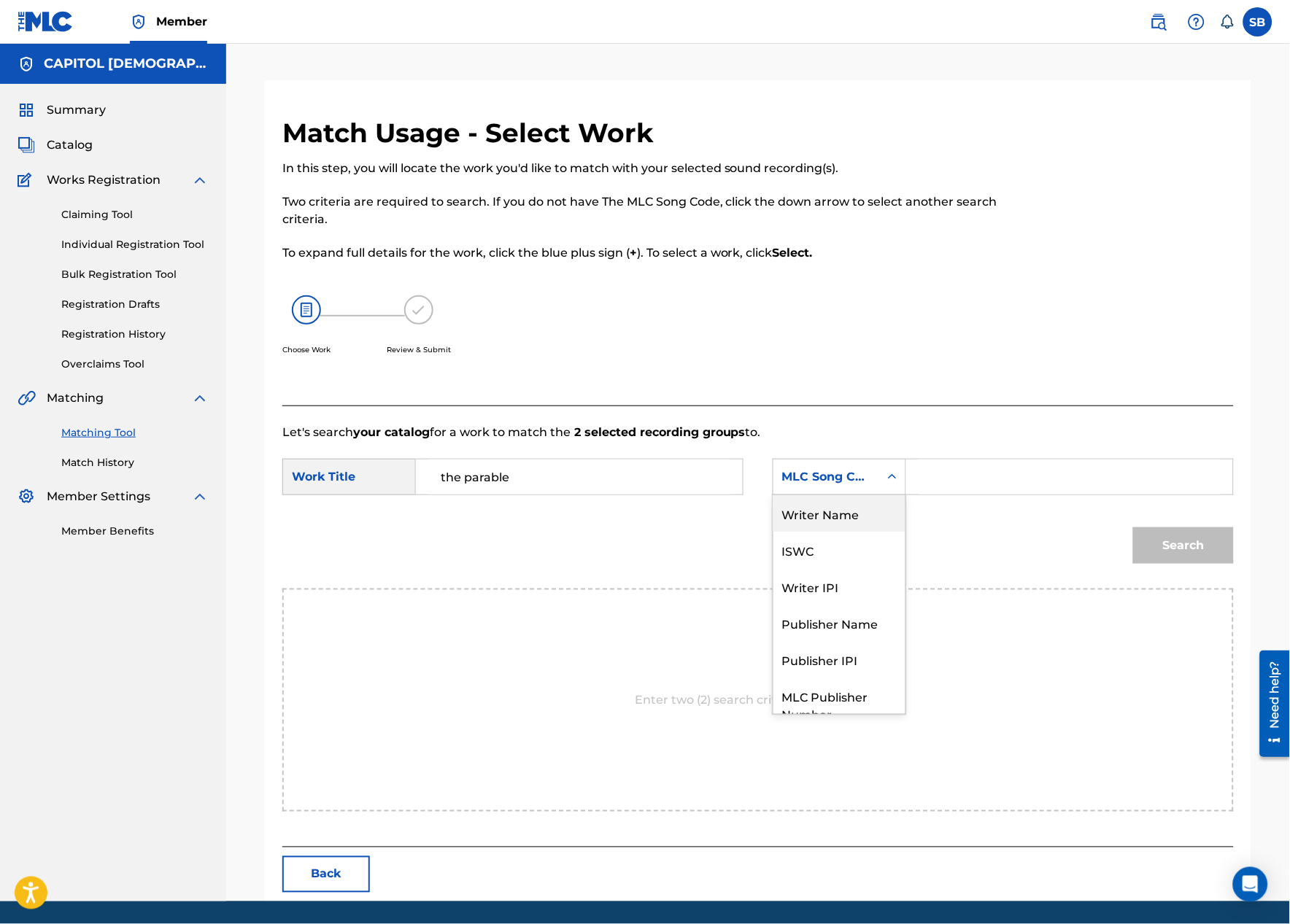 click on "Writer Name" at bounding box center [839, 513] 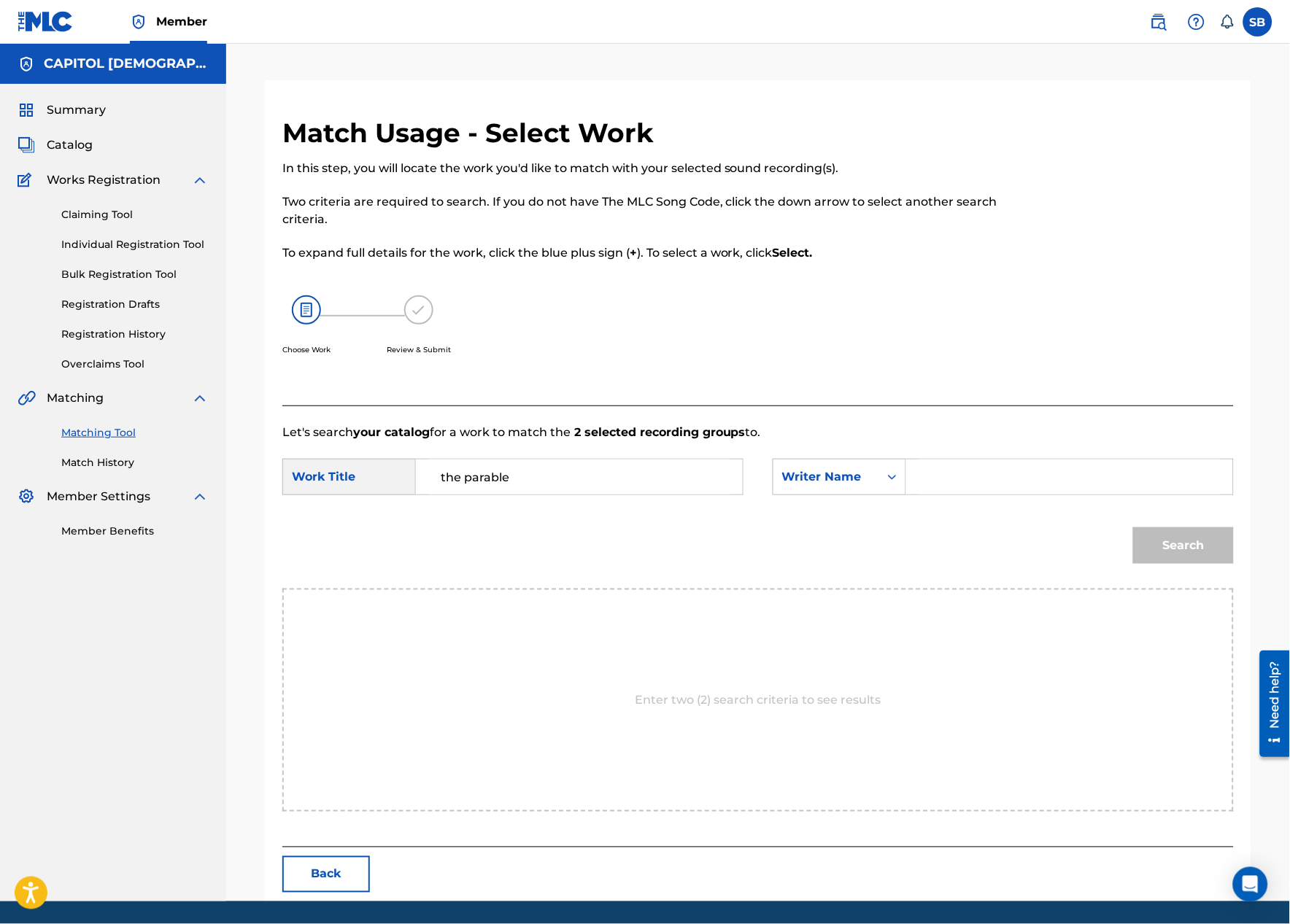 click at bounding box center [1070, 477] 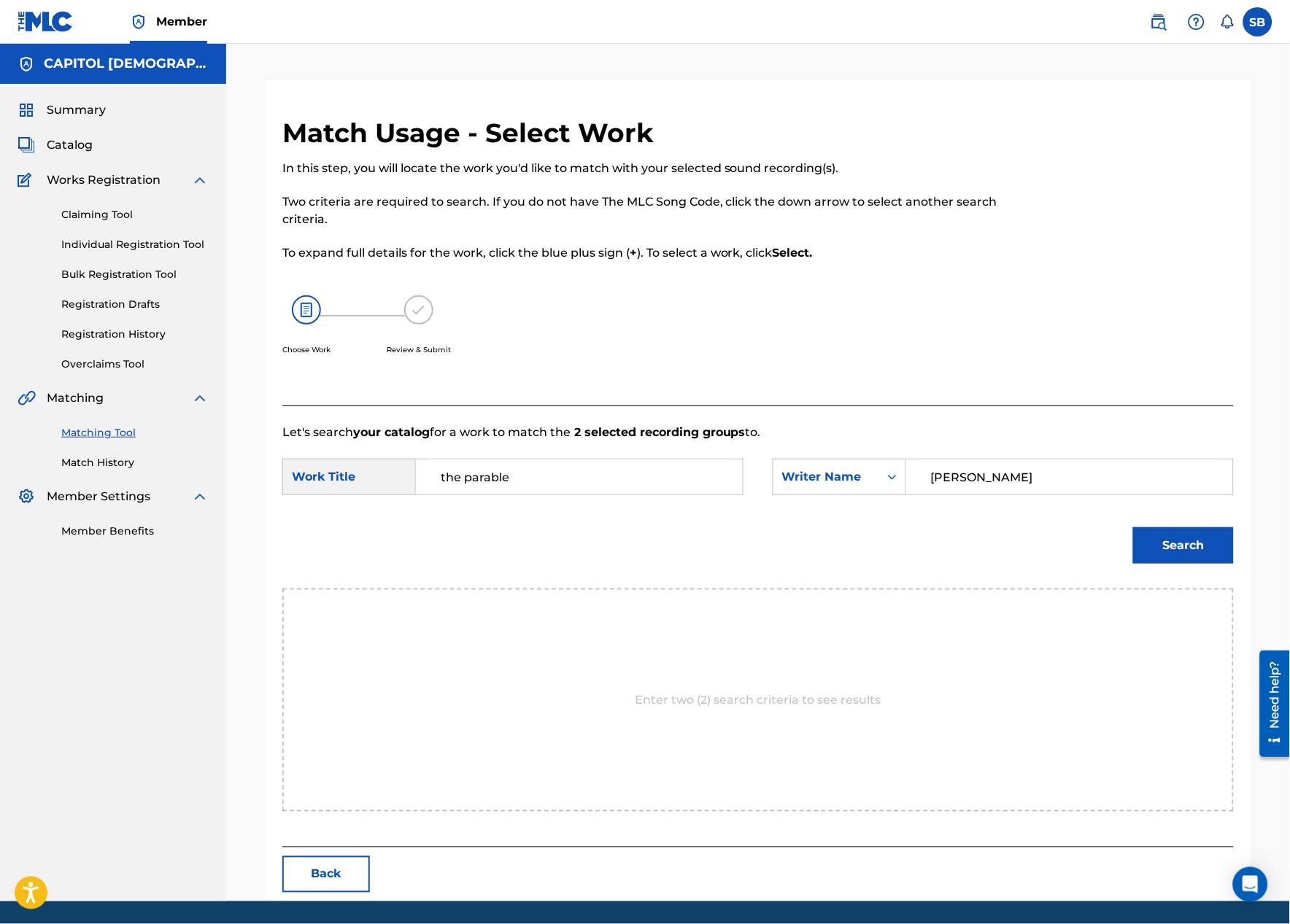 click on "Search" at bounding box center [1183, 546] 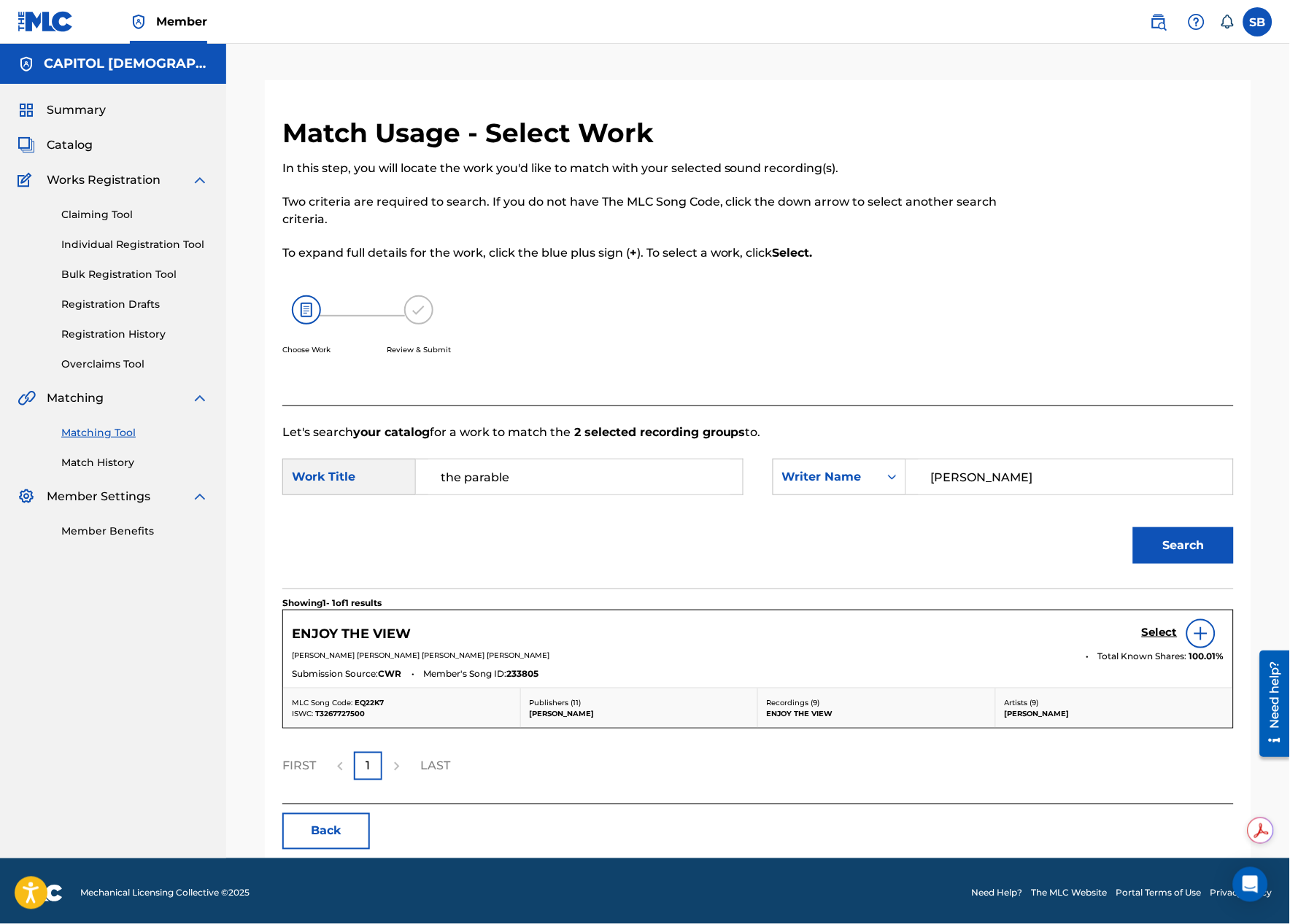 click on "Back" at bounding box center (326, 831) 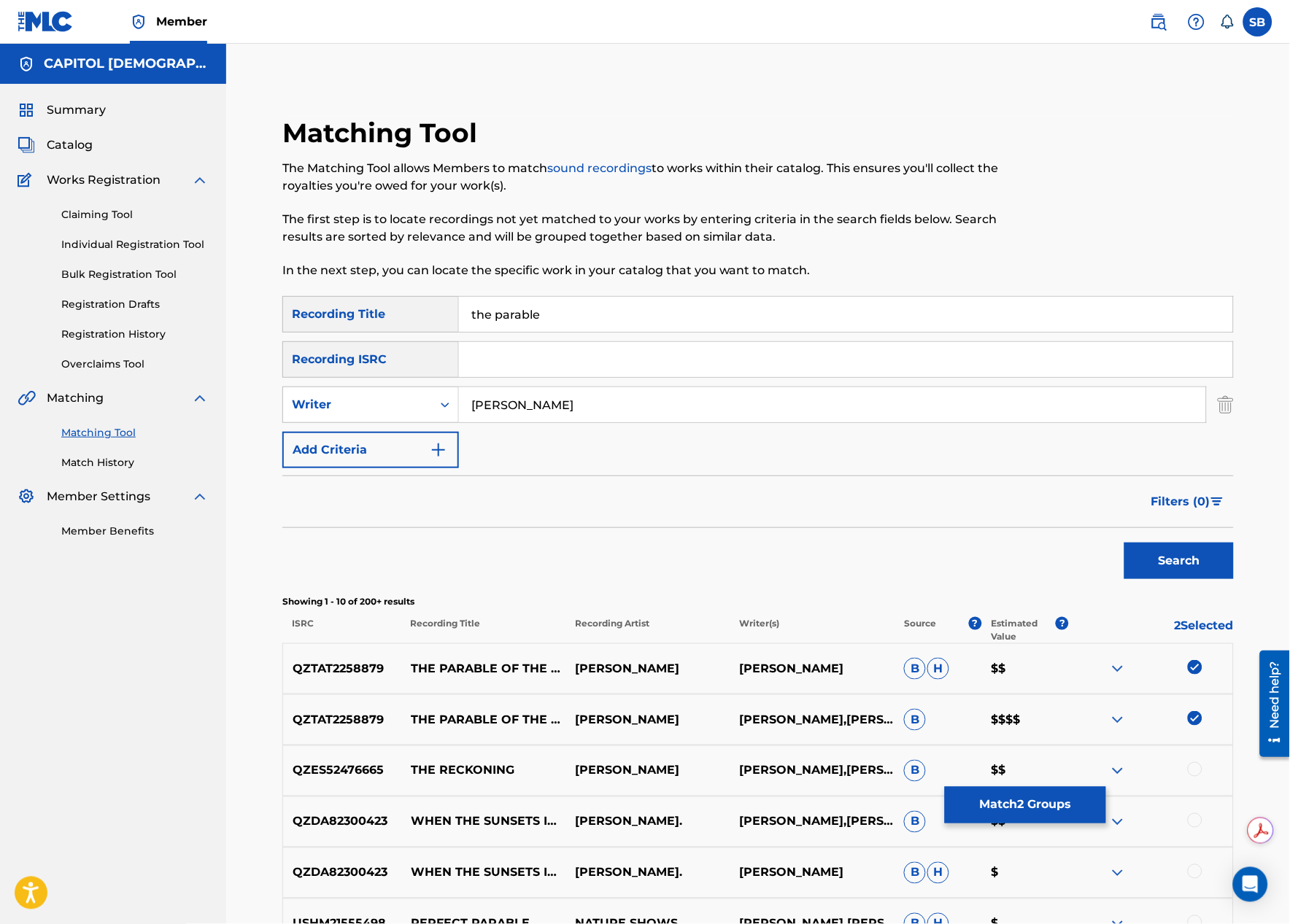 click at bounding box center (1195, 667) 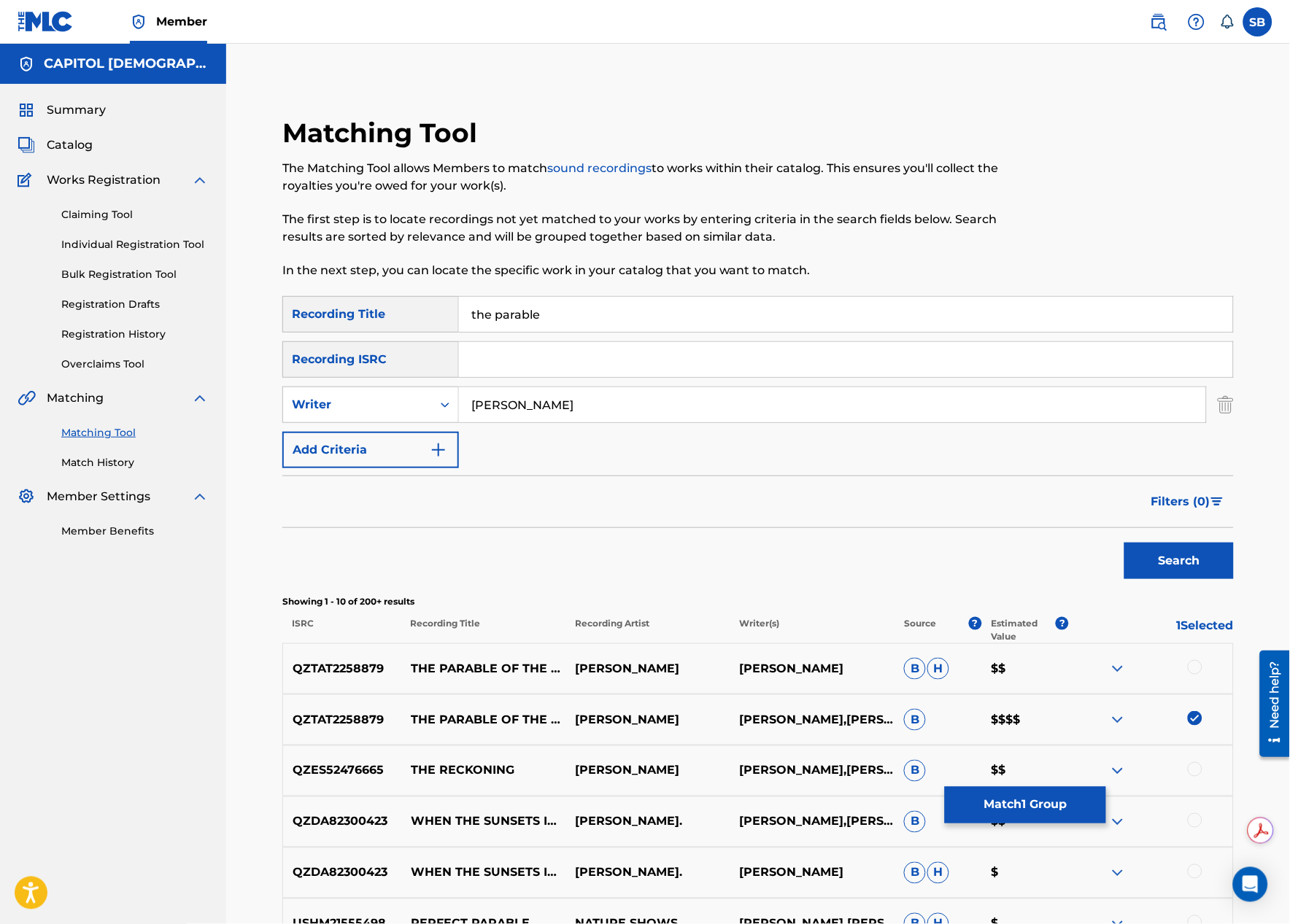 click at bounding box center (1195, 718) 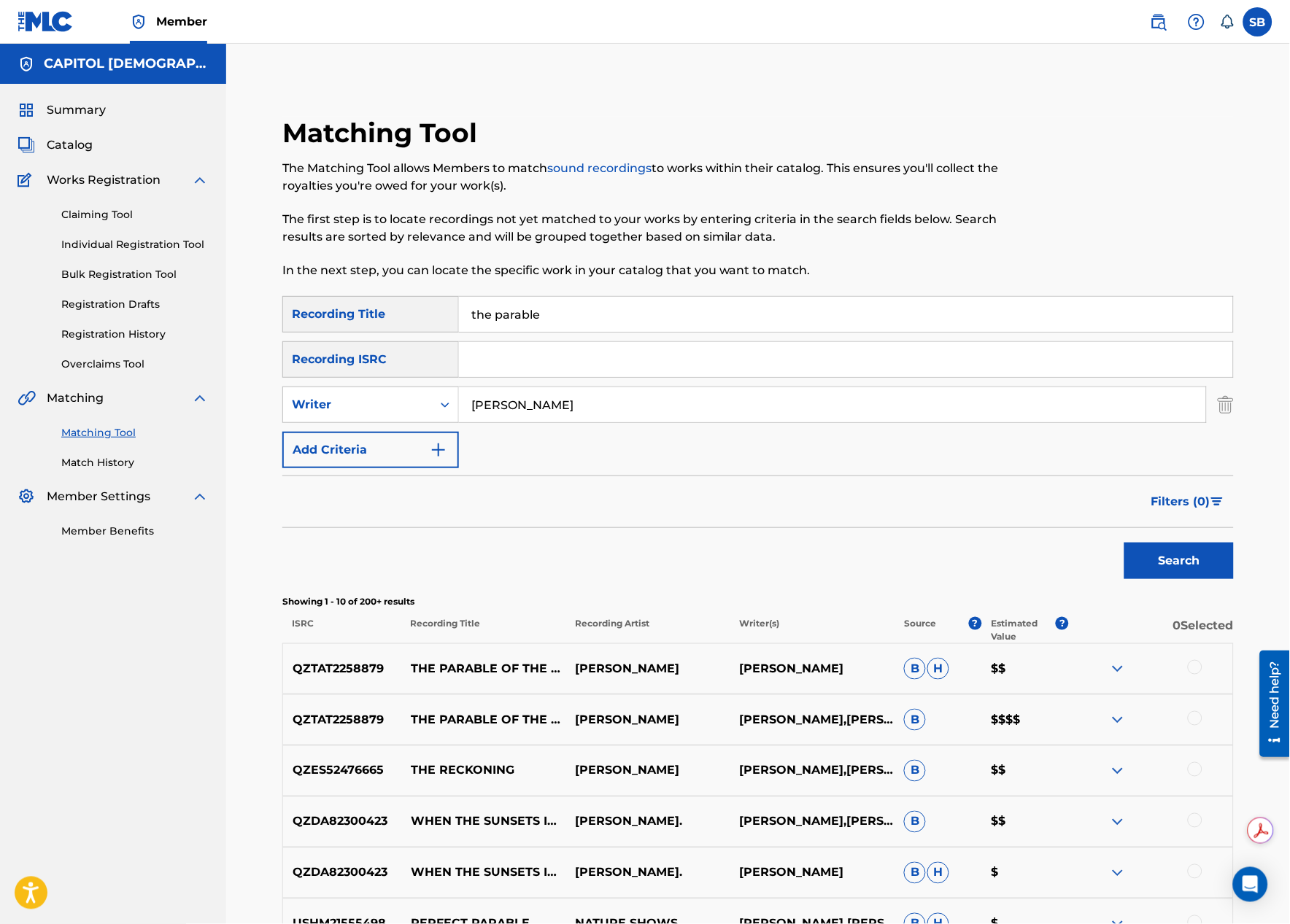 click on "the parable" at bounding box center (846, 314) 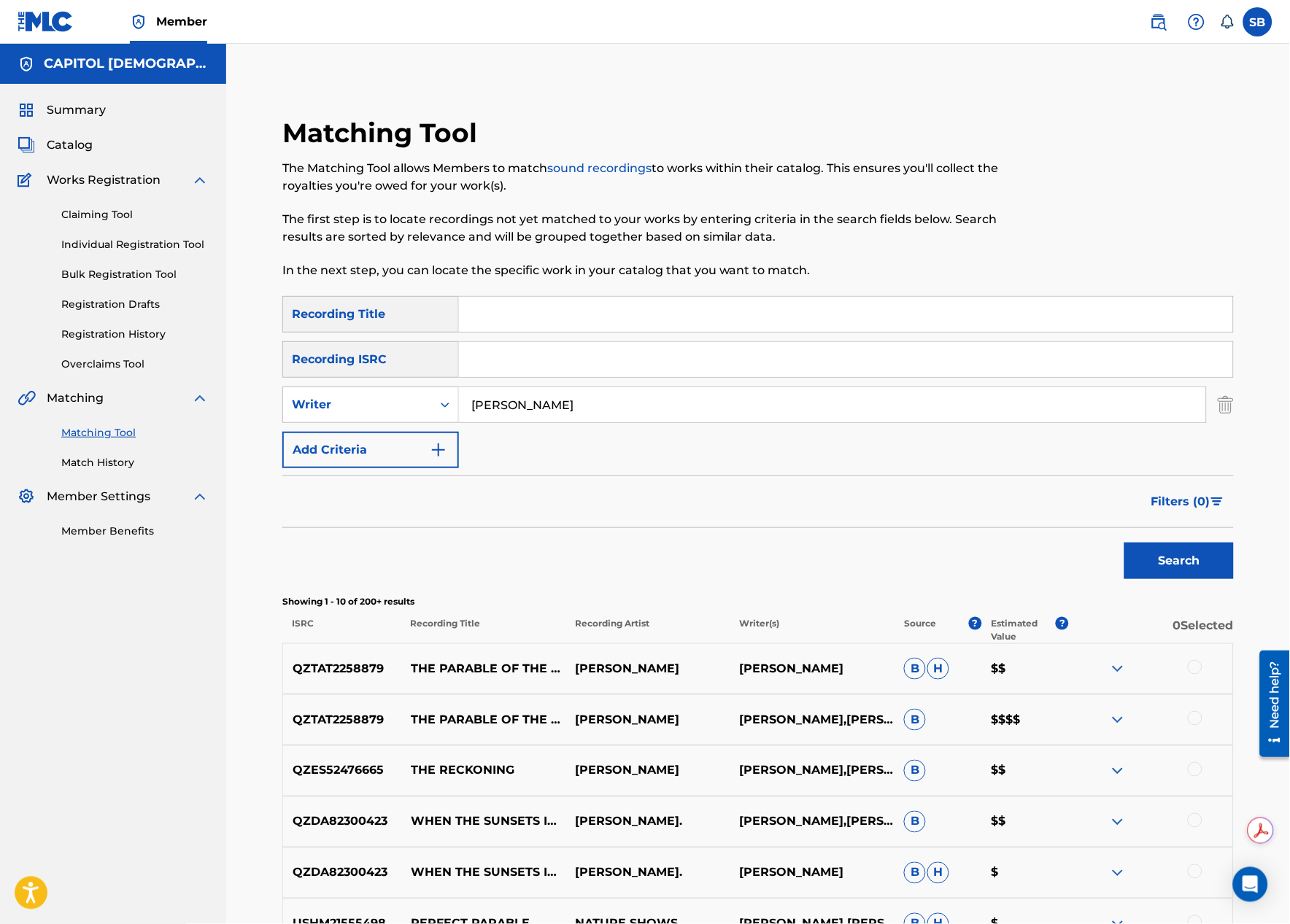 type 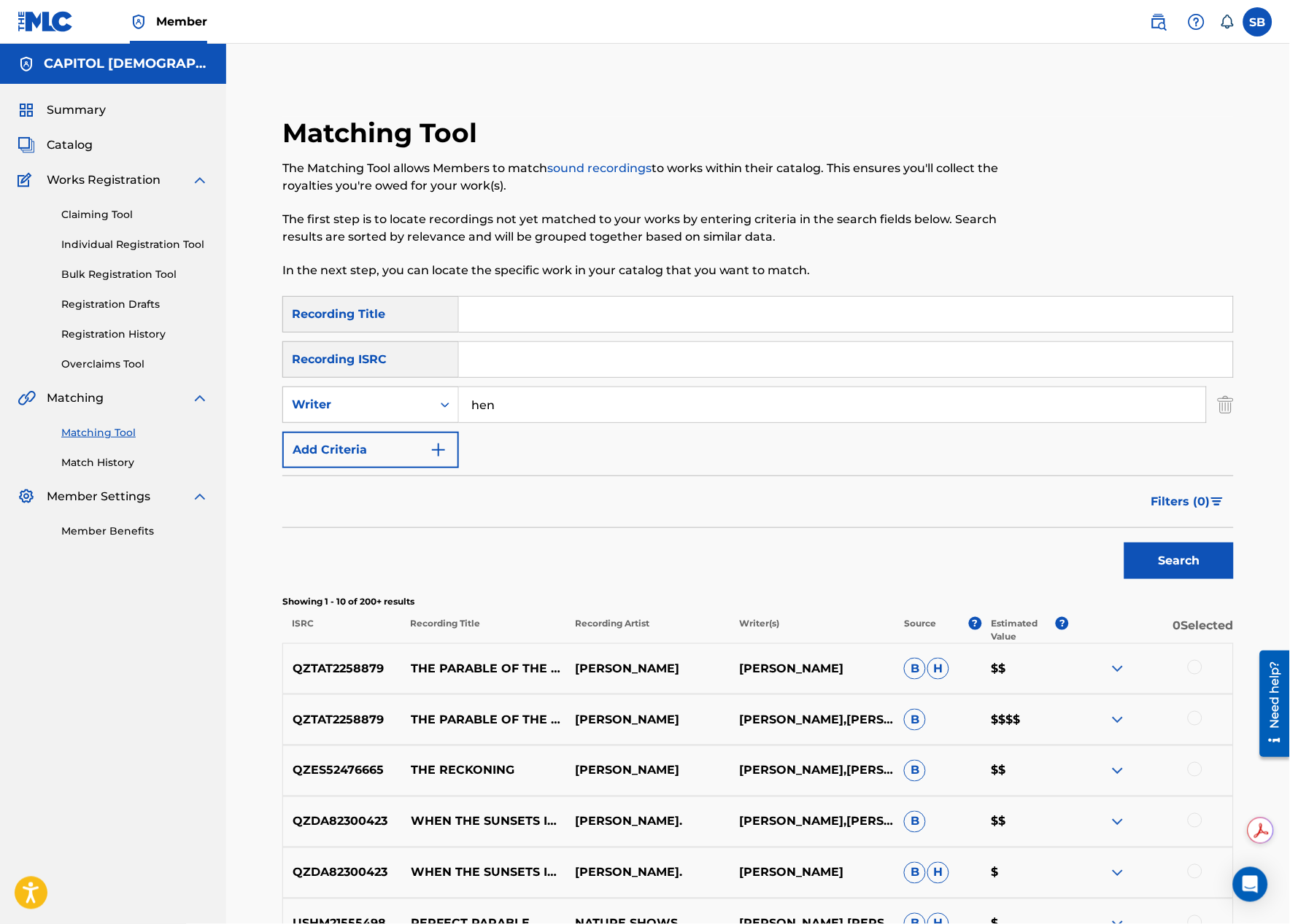 type on "[PERSON_NAME]" 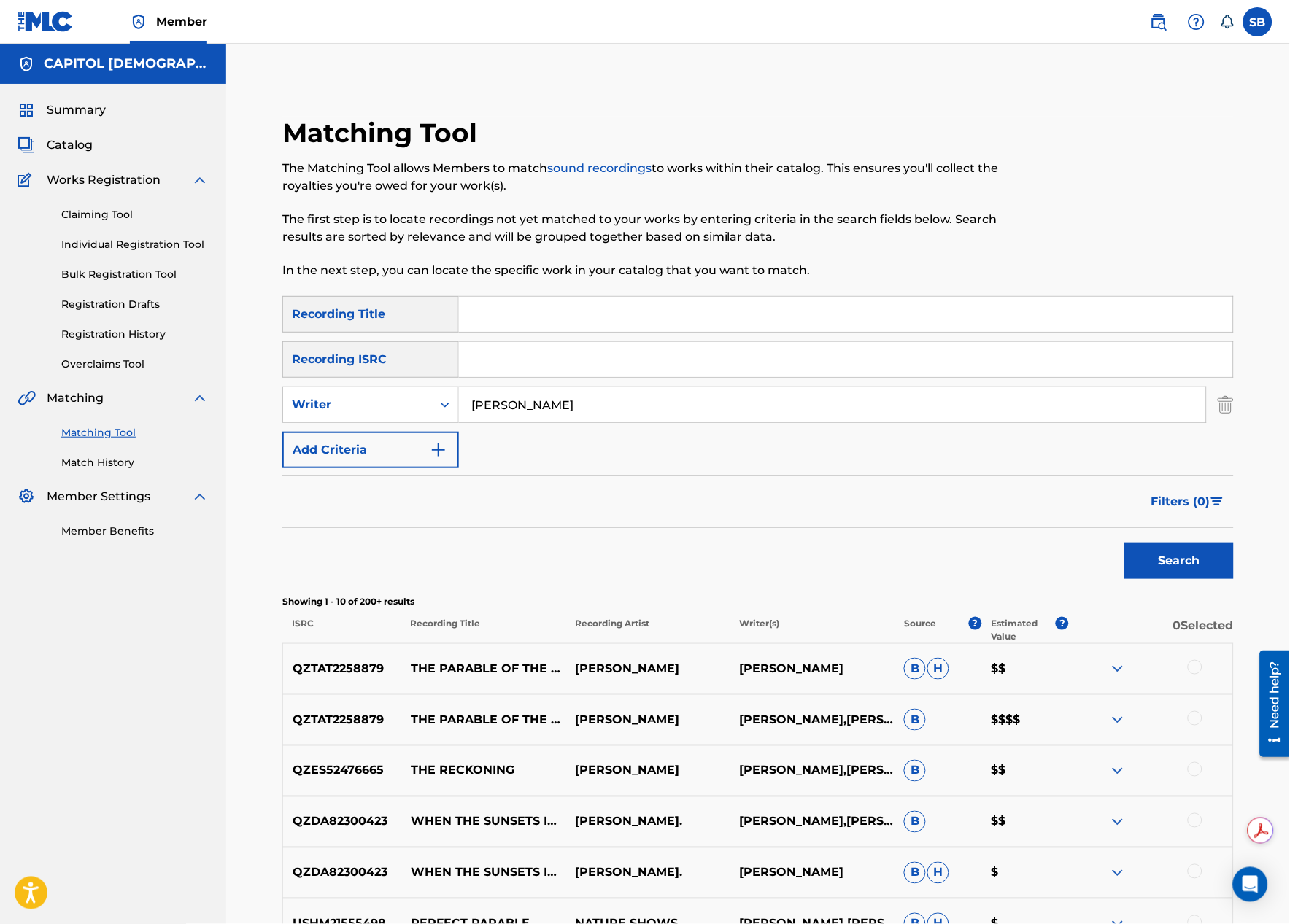 click on "Filters ( 0 )" at bounding box center [1181, 502] 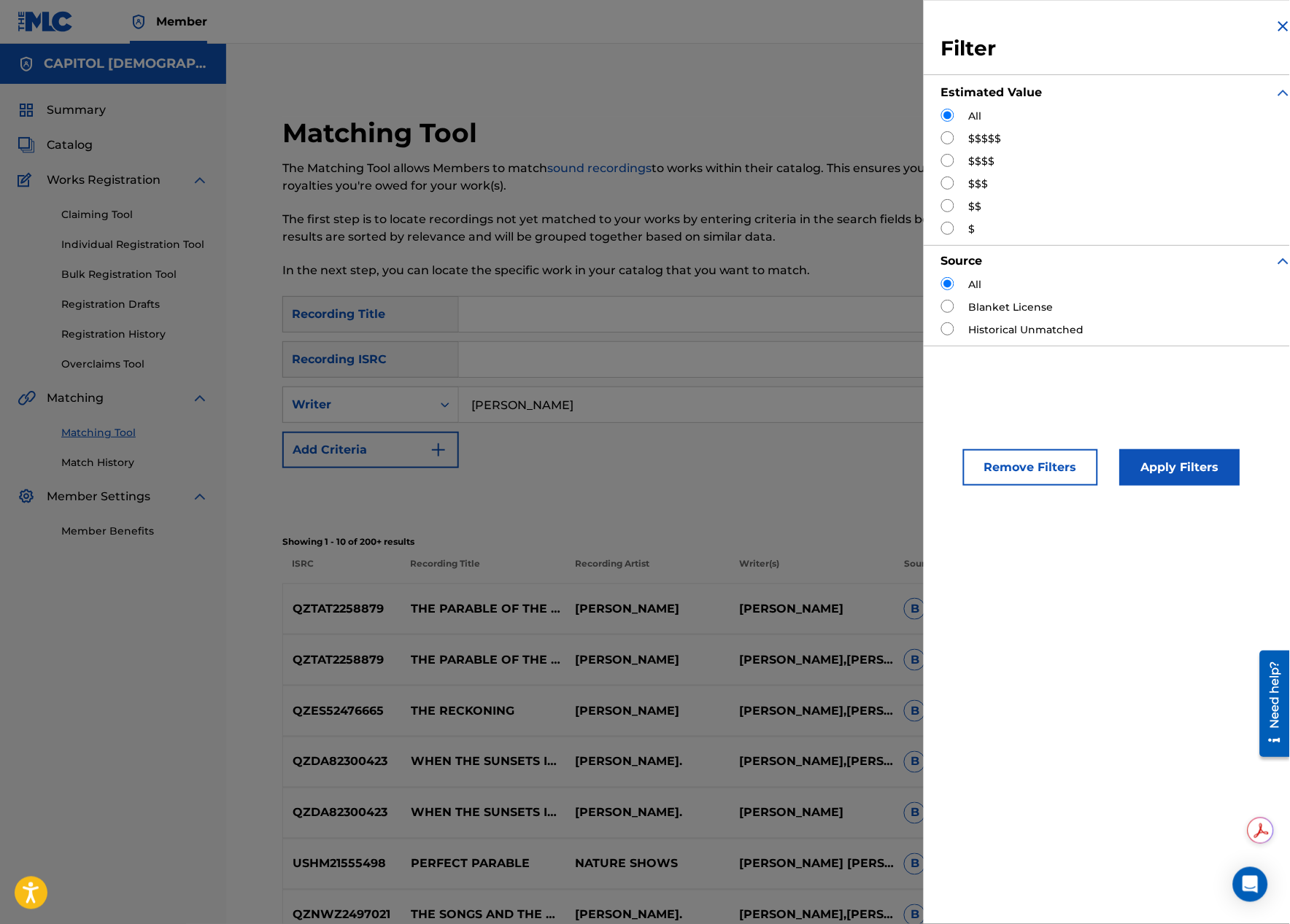 click at bounding box center [948, 160] 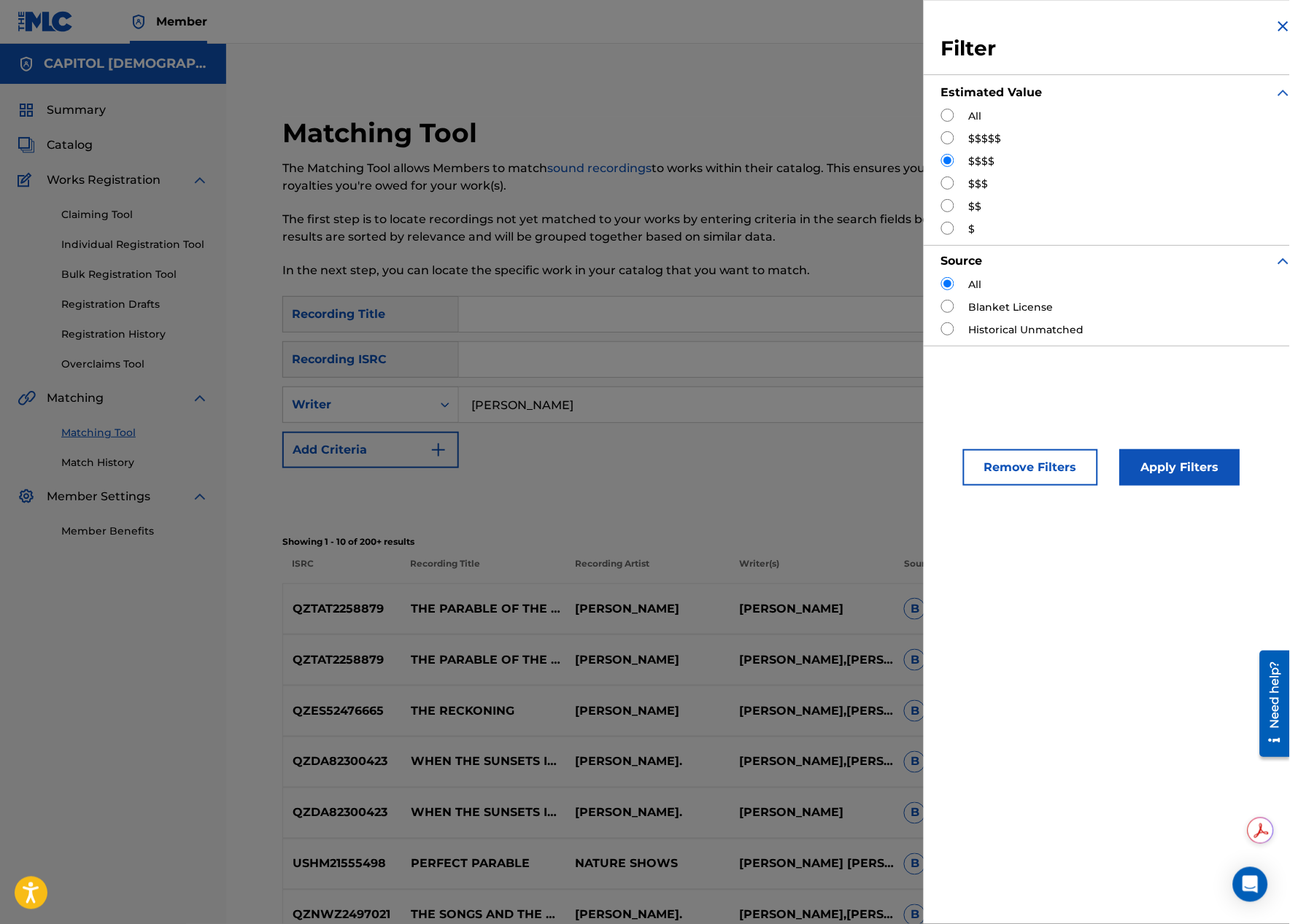 click on "Apply Filters" at bounding box center [1180, 467] 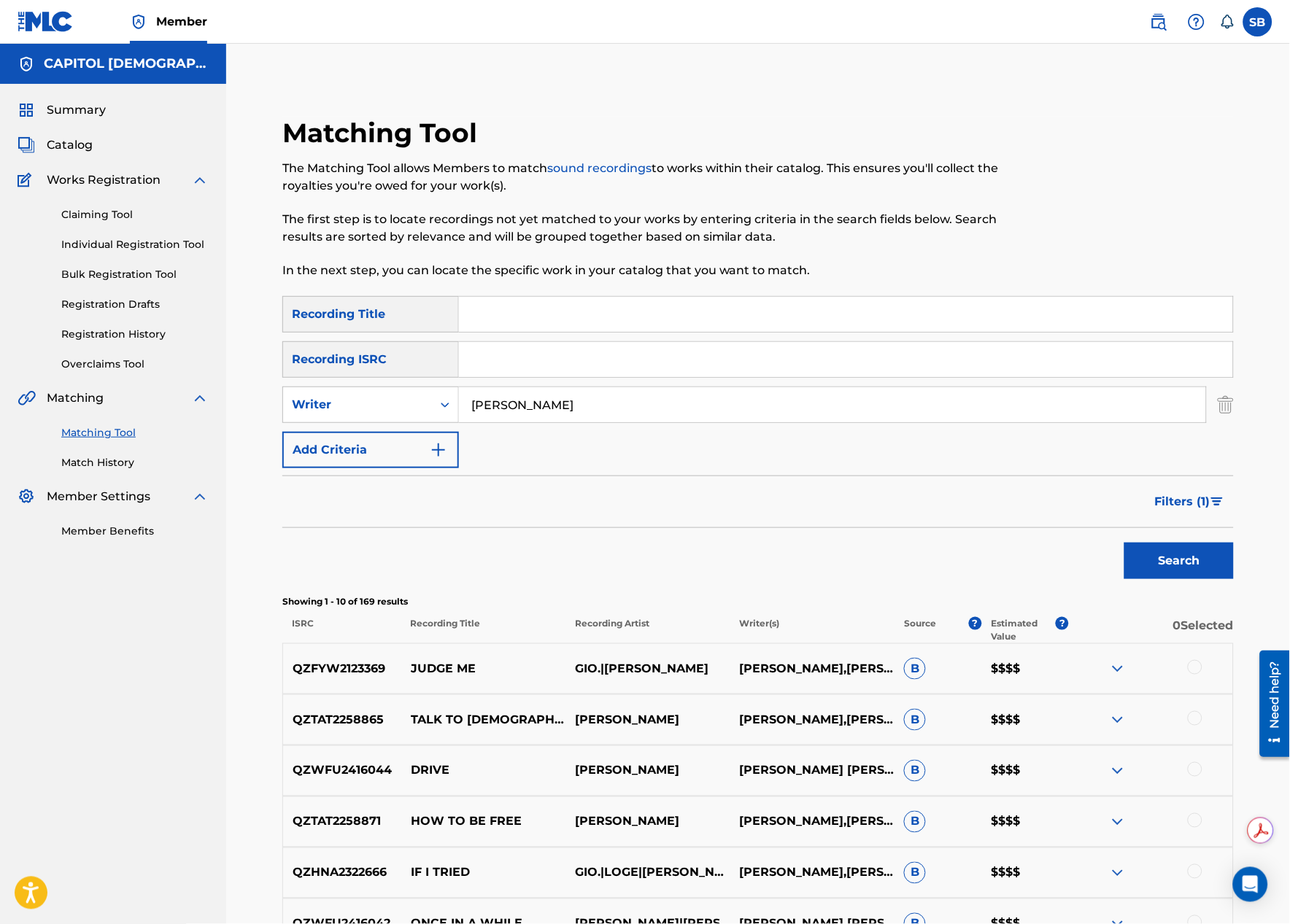scroll, scrollTop: 405, scrollLeft: 0, axis: vertical 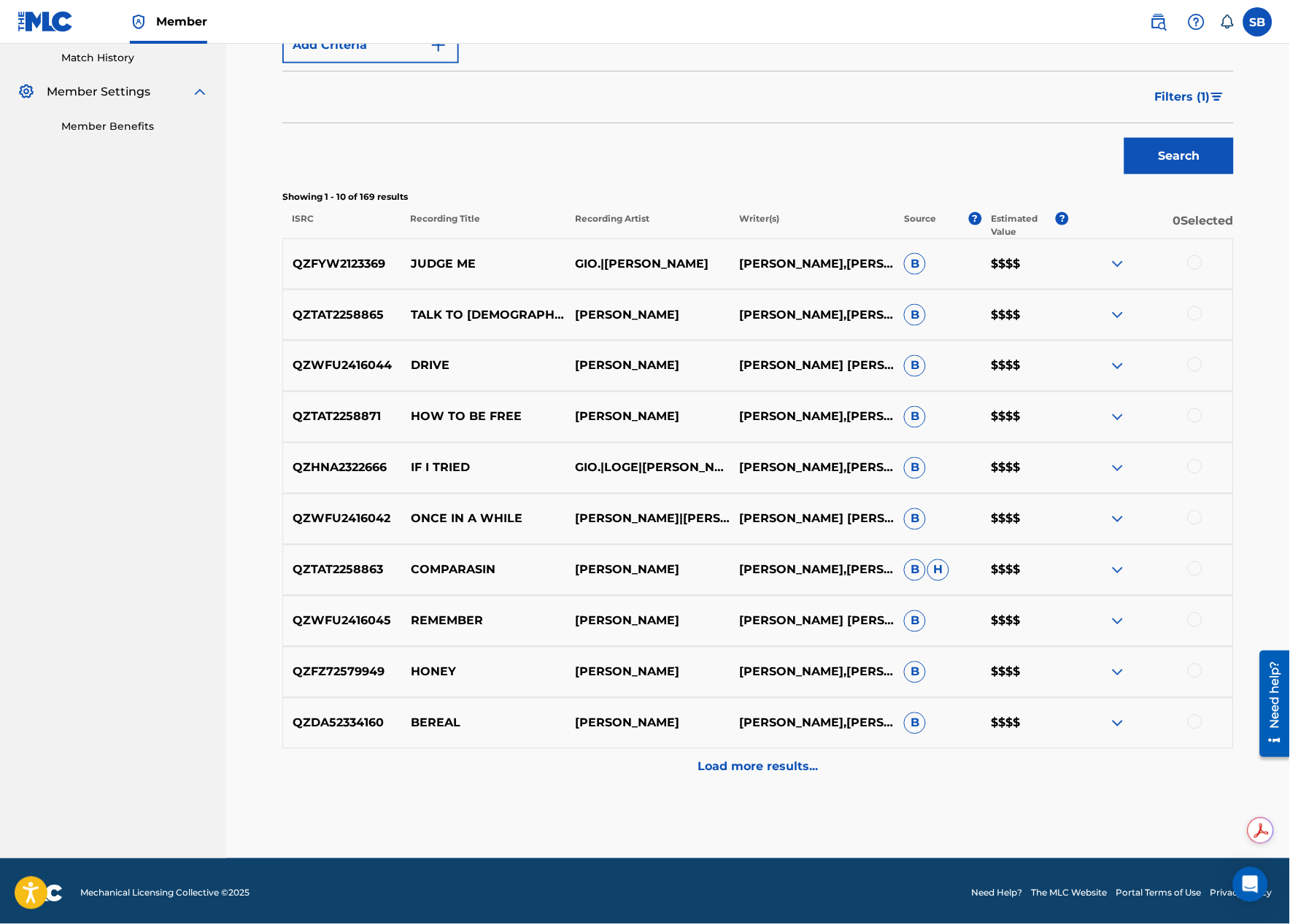 click on "Load more results..." at bounding box center (758, 767) 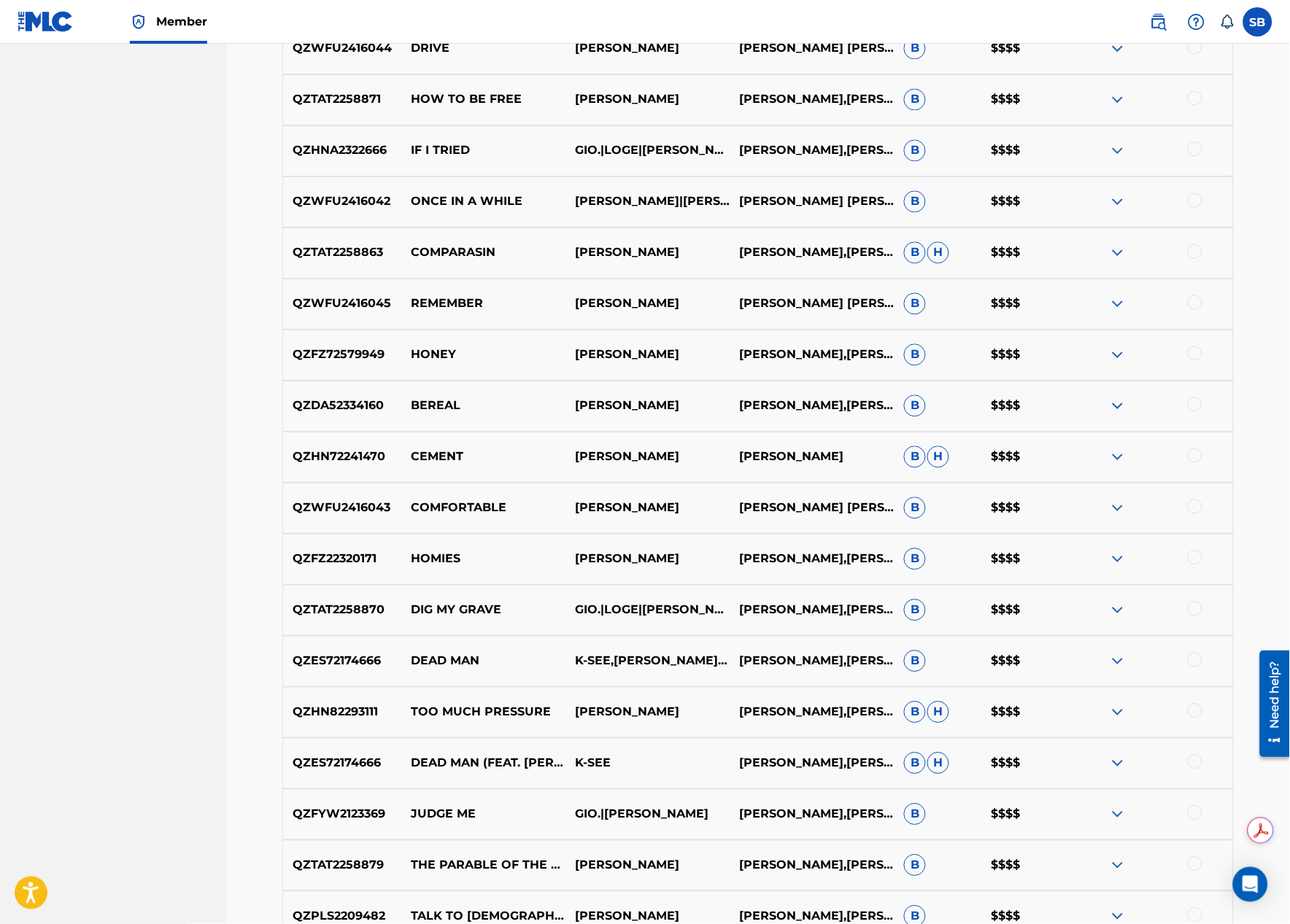 scroll, scrollTop: 810, scrollLeft: 0, axis: vertical 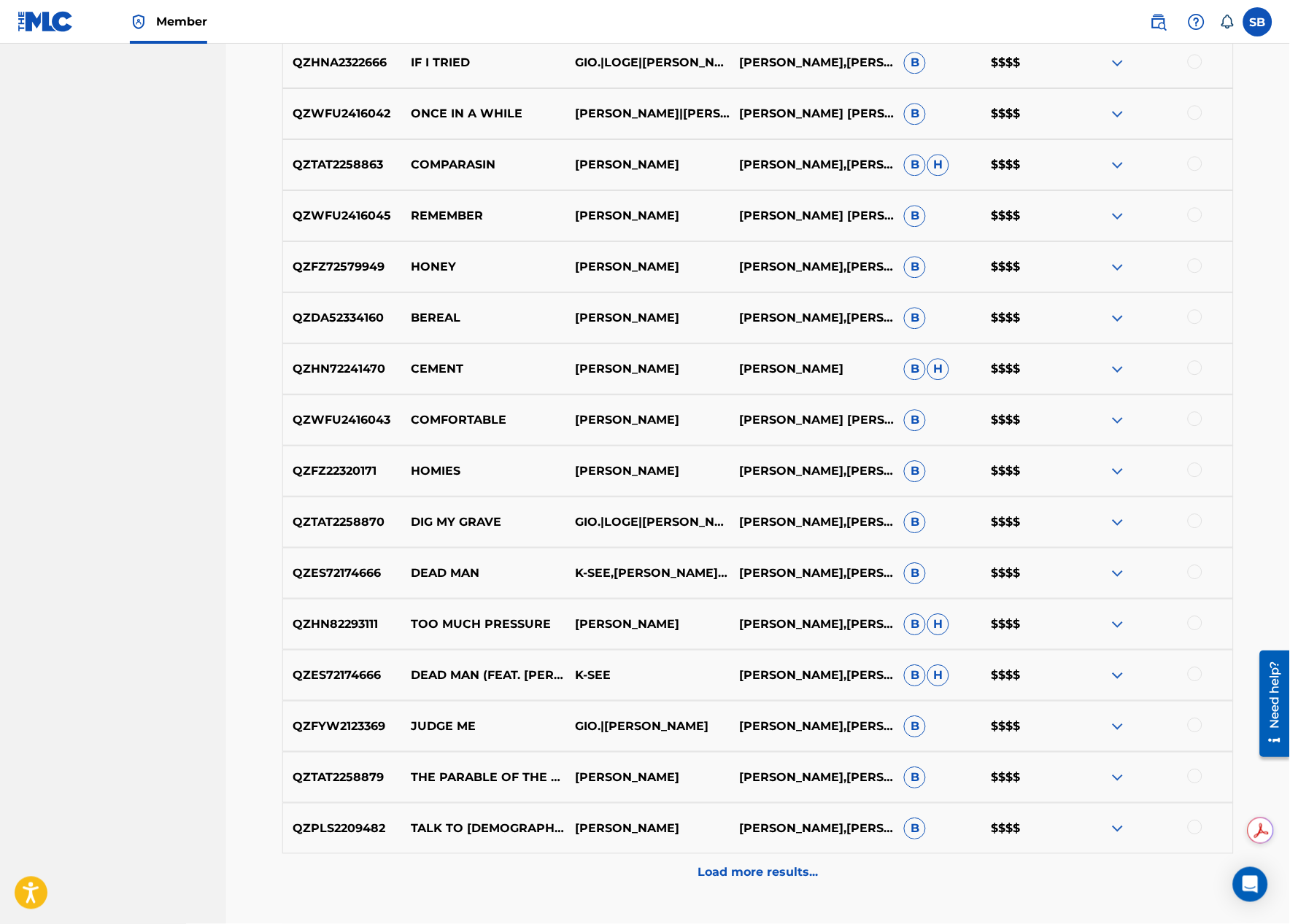 click on "Load more results..." at bounding box center (758, 872) 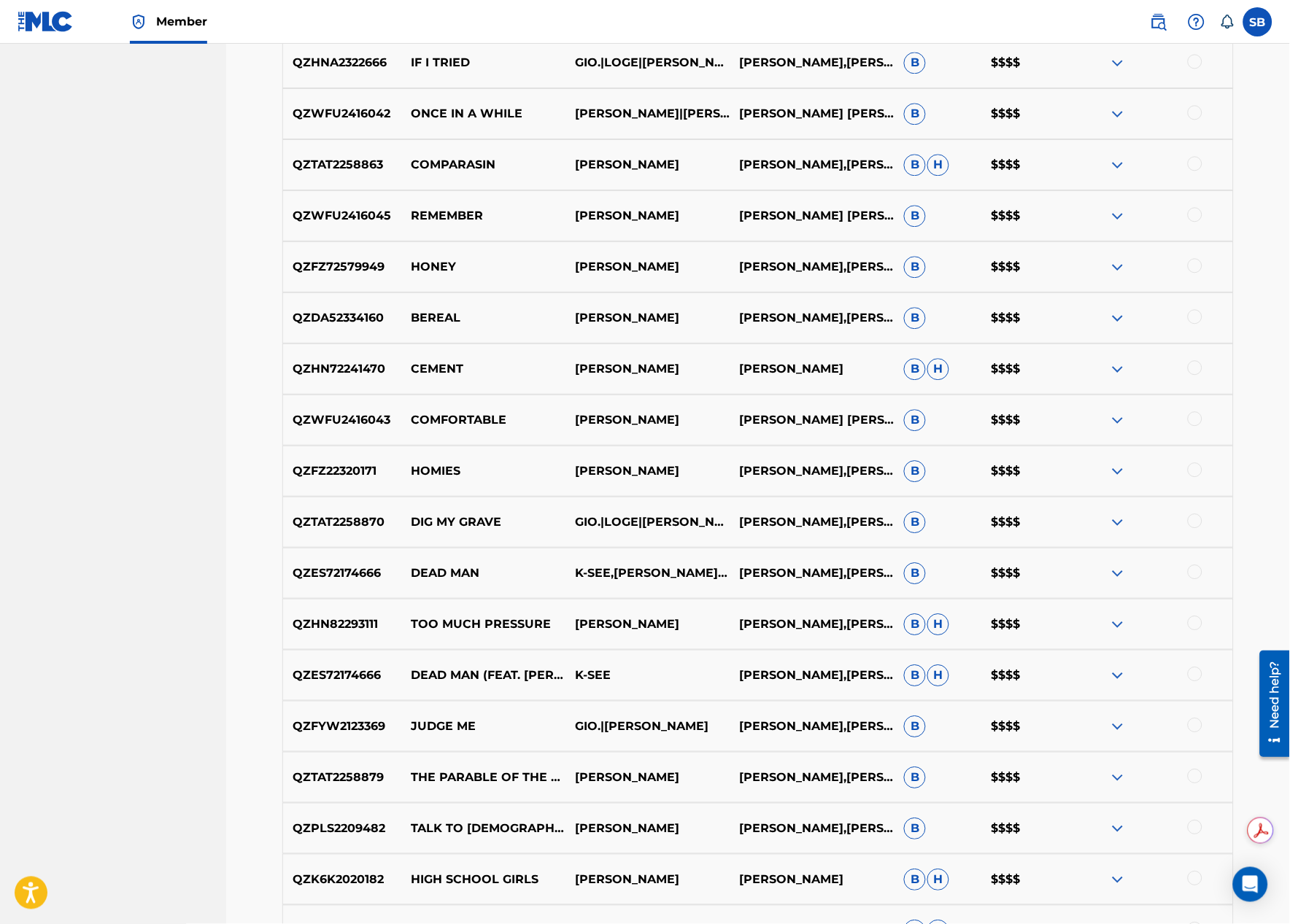 scroll, scrollTop: 891, scrollLeft: 0, axis: vertical 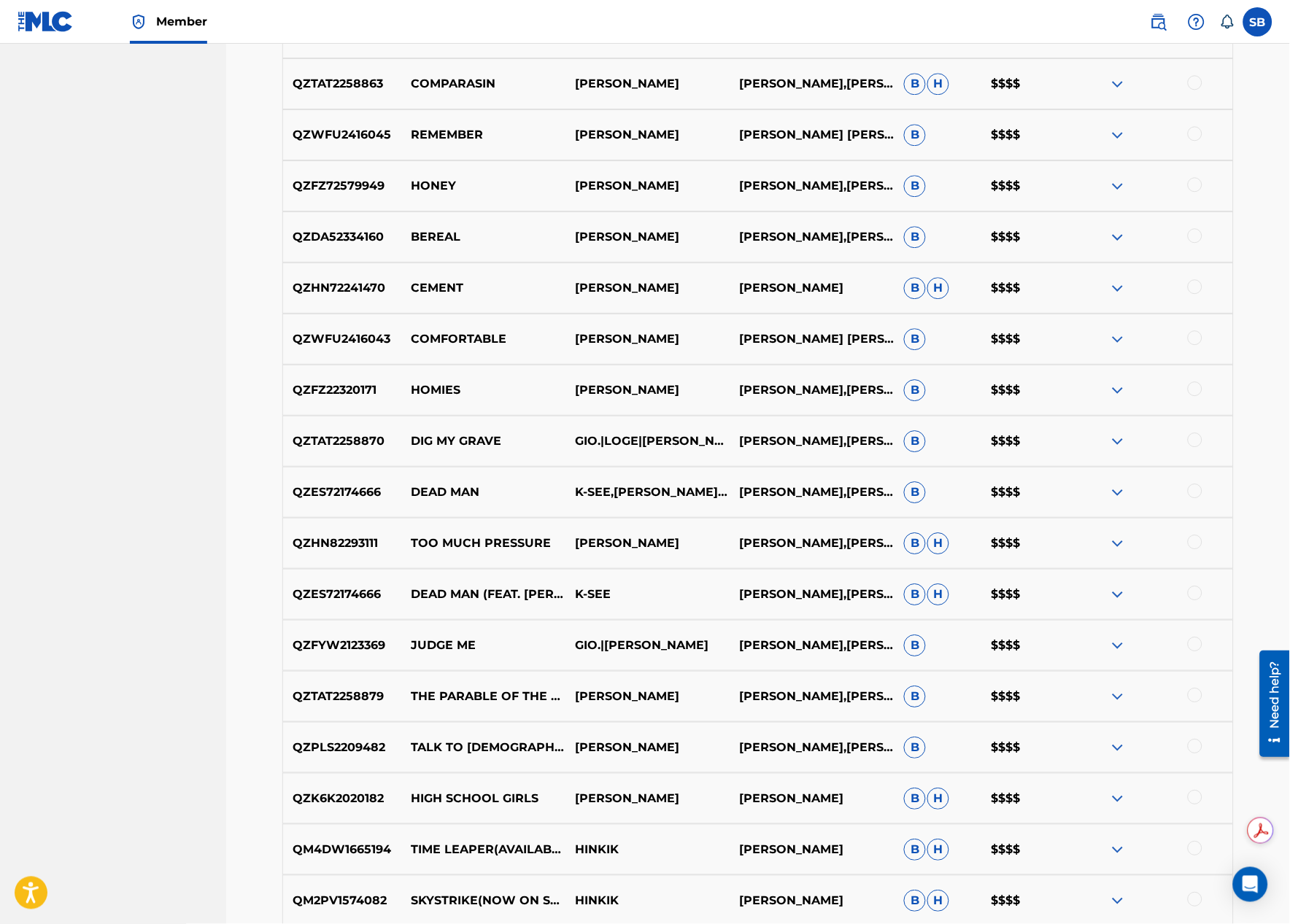 click at bounding box center [1195, 797] 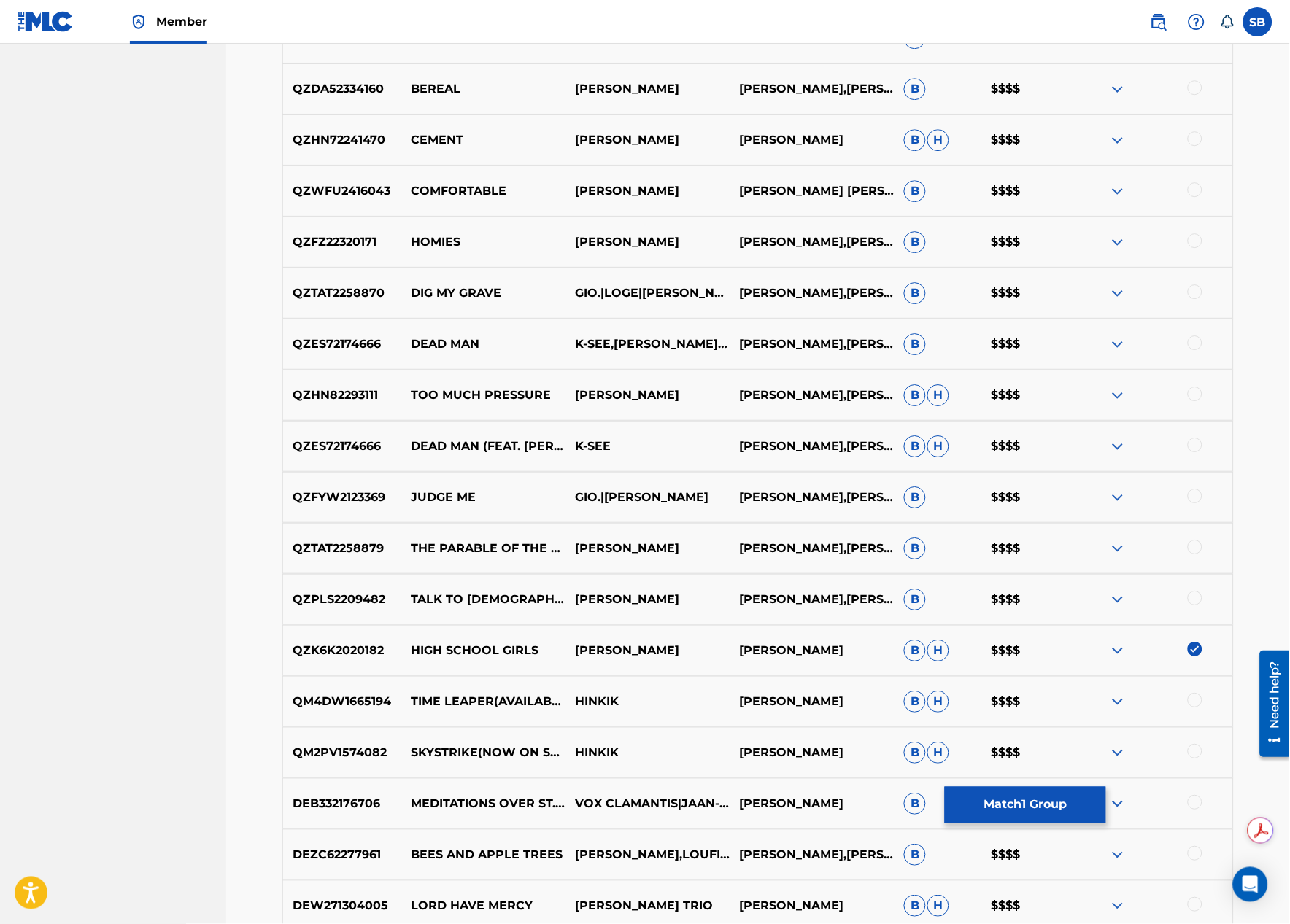 scroll, scrollTop: 1053, scrollLeft: 0, axis: vertical 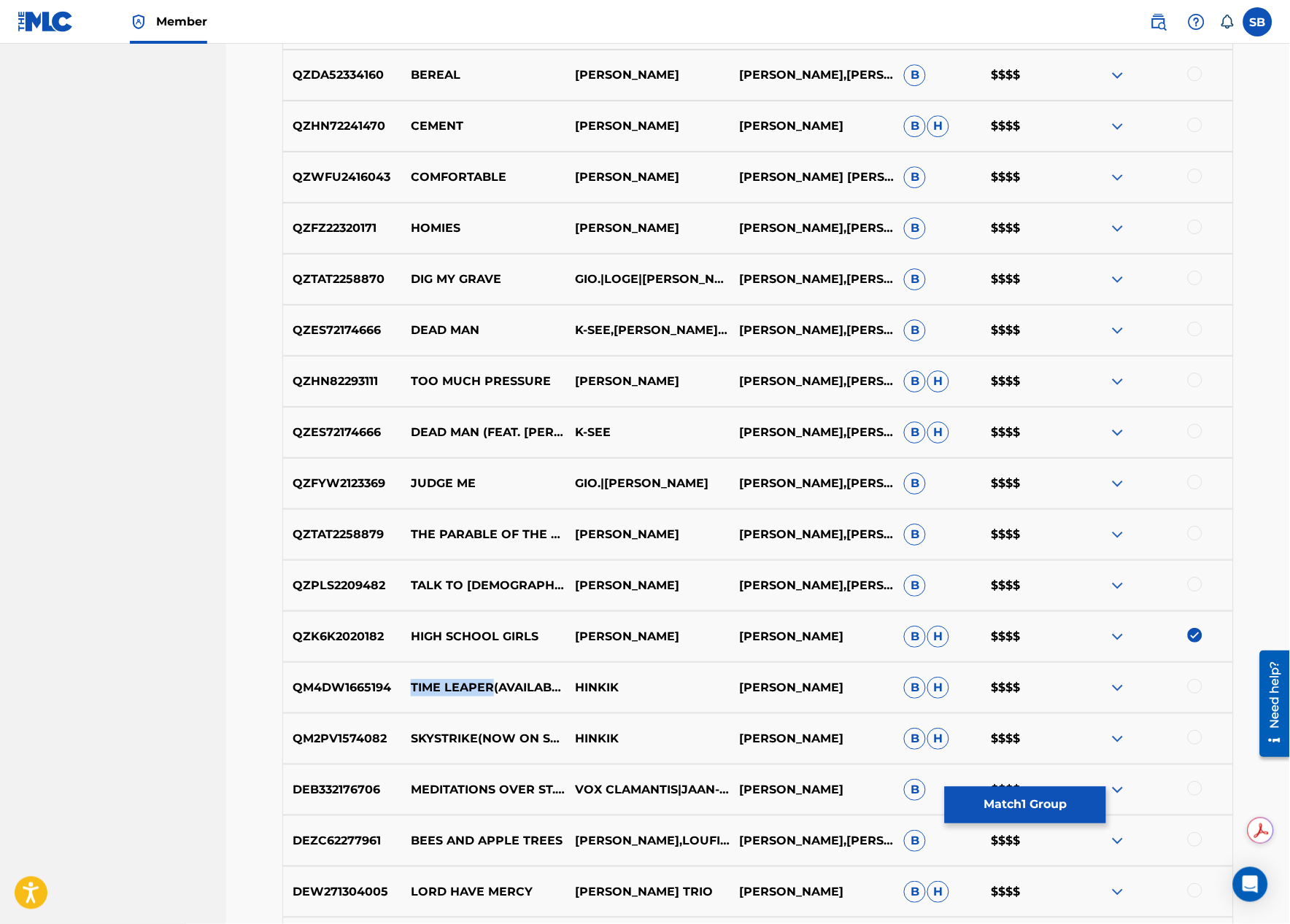 drag, startPoint x: 410, startPoint y: 667, endPoint x: 460, endPoint y: 687, distance: 53.851648 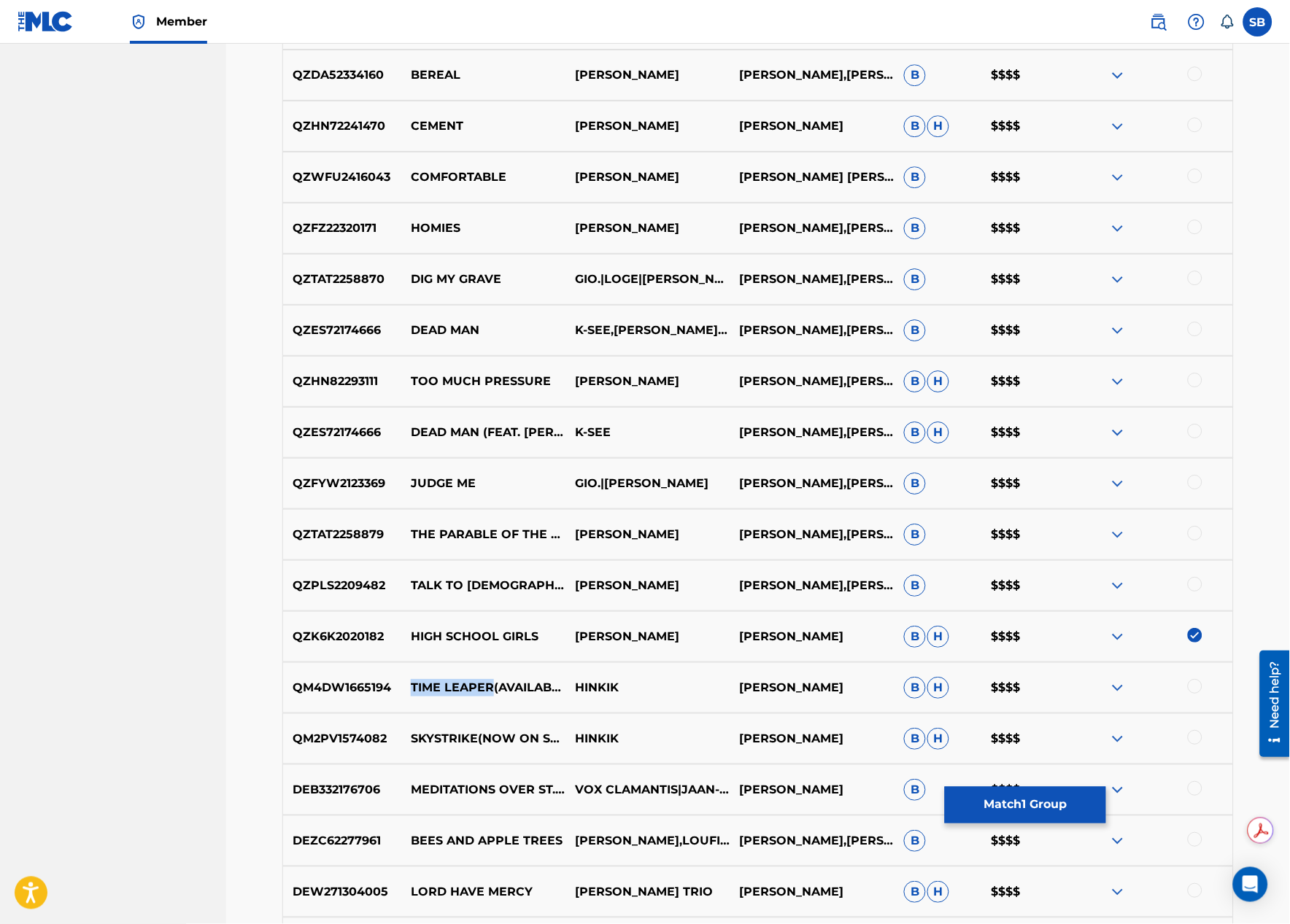 scroll, scrollTop: 1134, scrollLeft: 0, axis: vertical 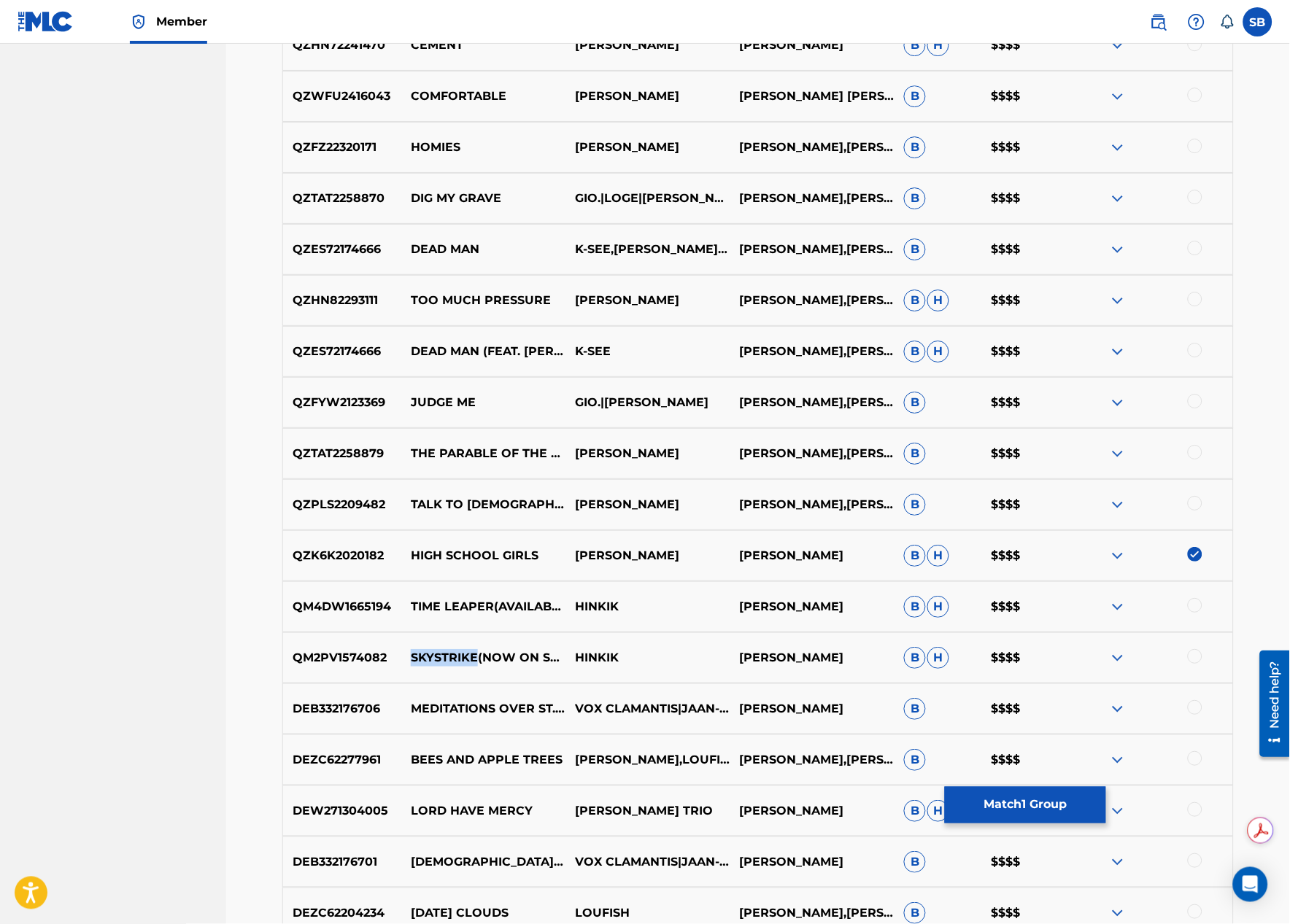 drag, startPoint x: 477, startPoint y: 642, endPoint x: 405, endPoint y: 652, distance: 72.691127 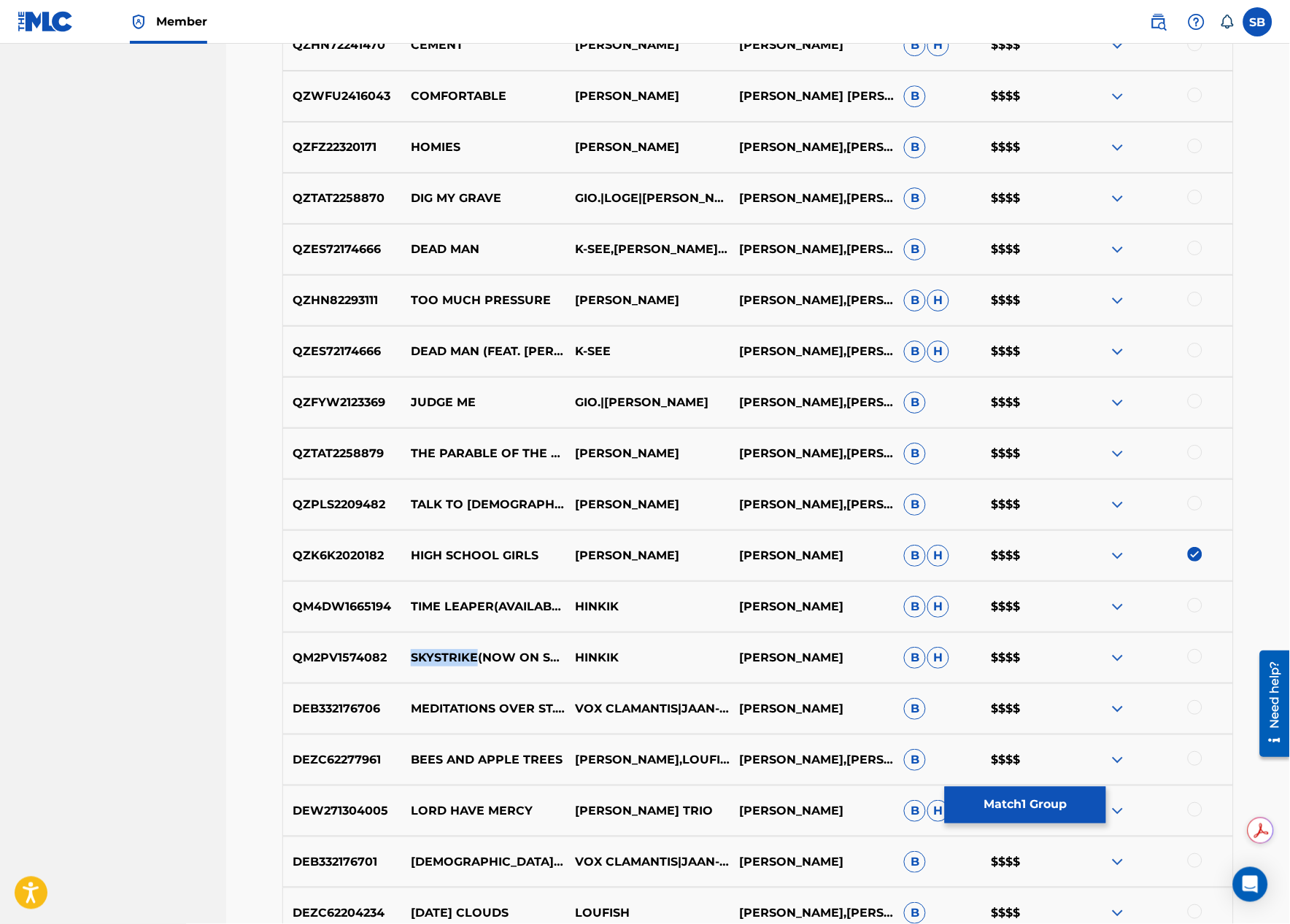 copy on "SKYSTRIKE" 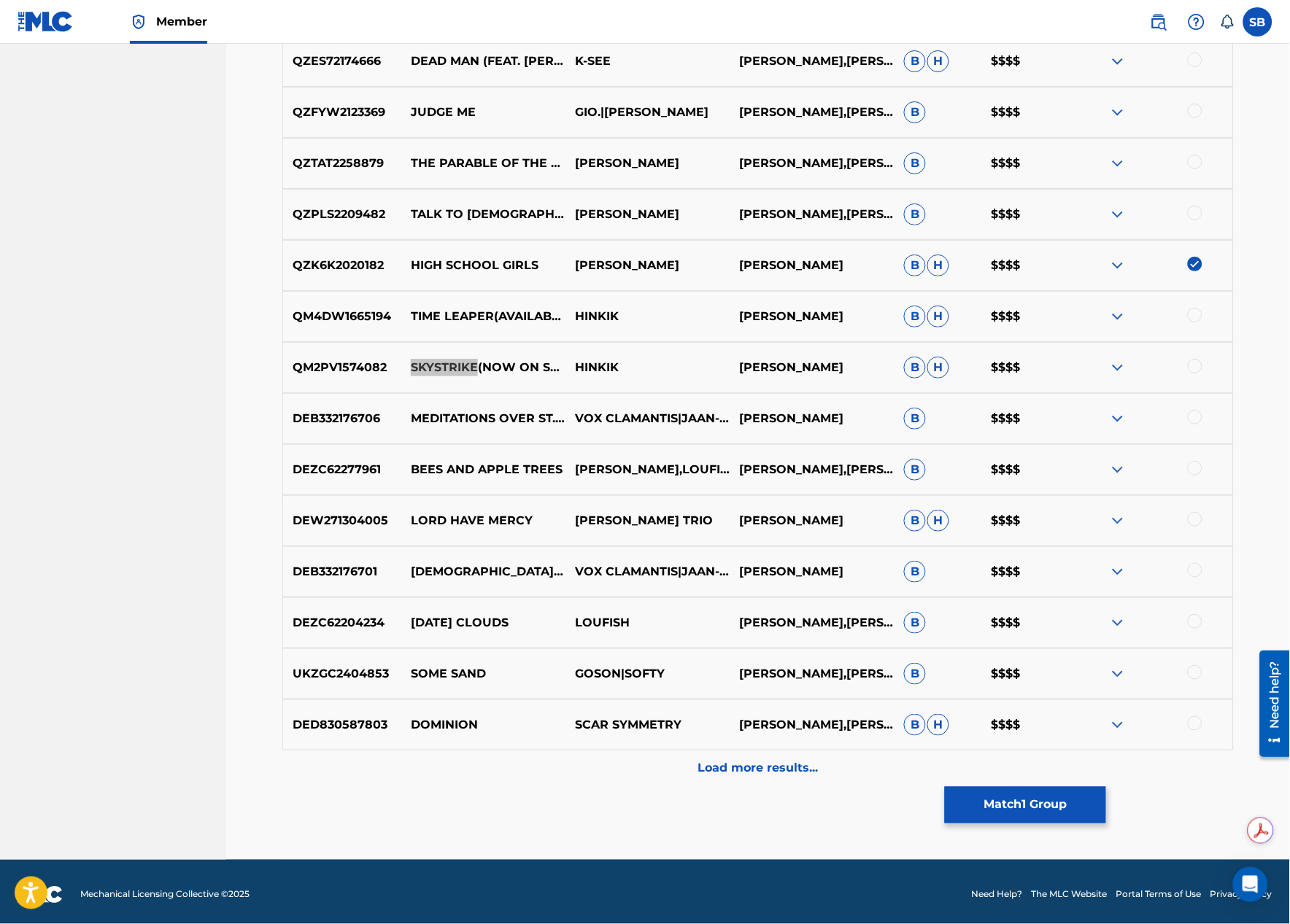 scroll, scrollTop: 1429, scrollLeft: 0, axis: vertical 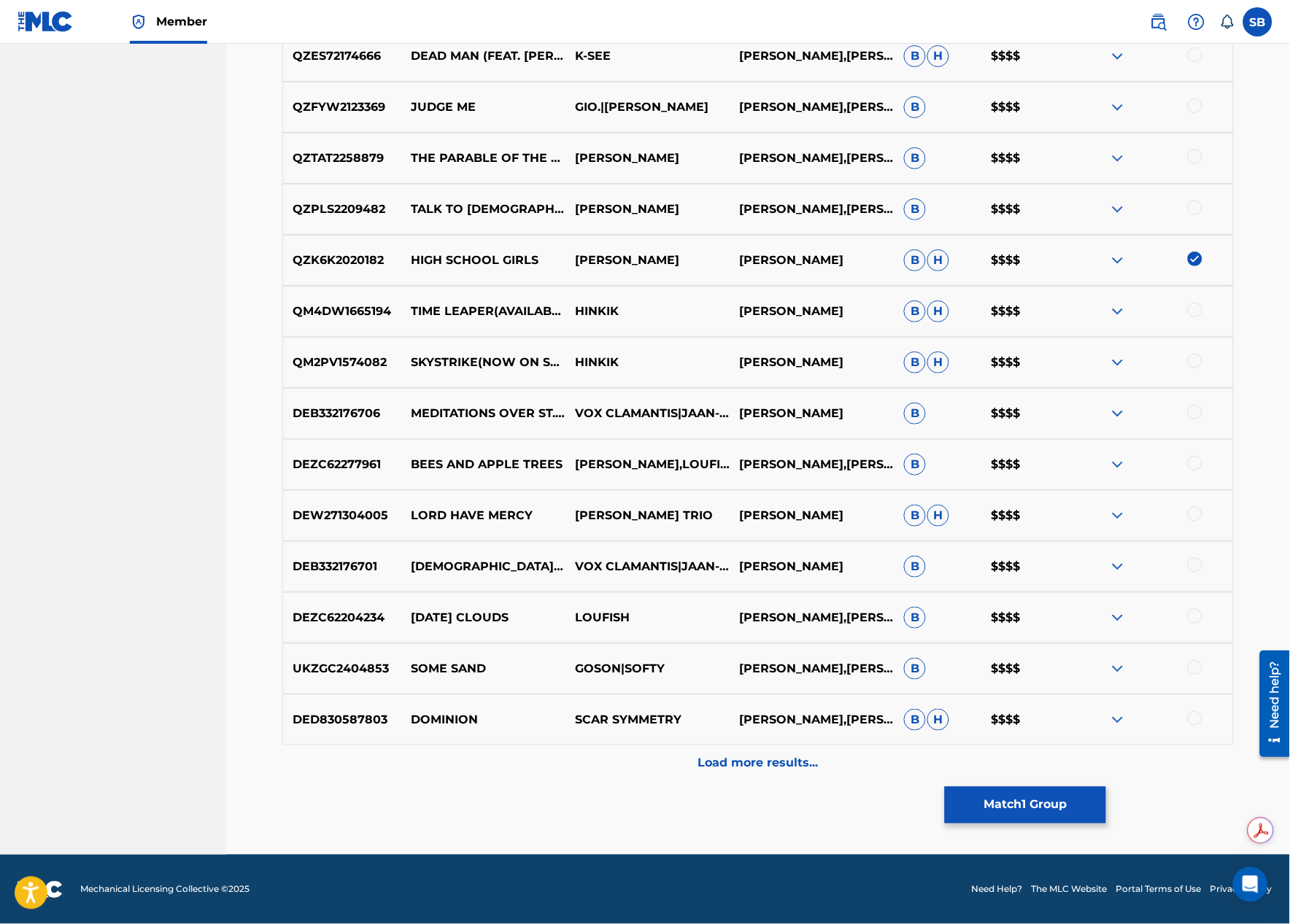 click on "Load more results..." at bounding box center (758, 764) 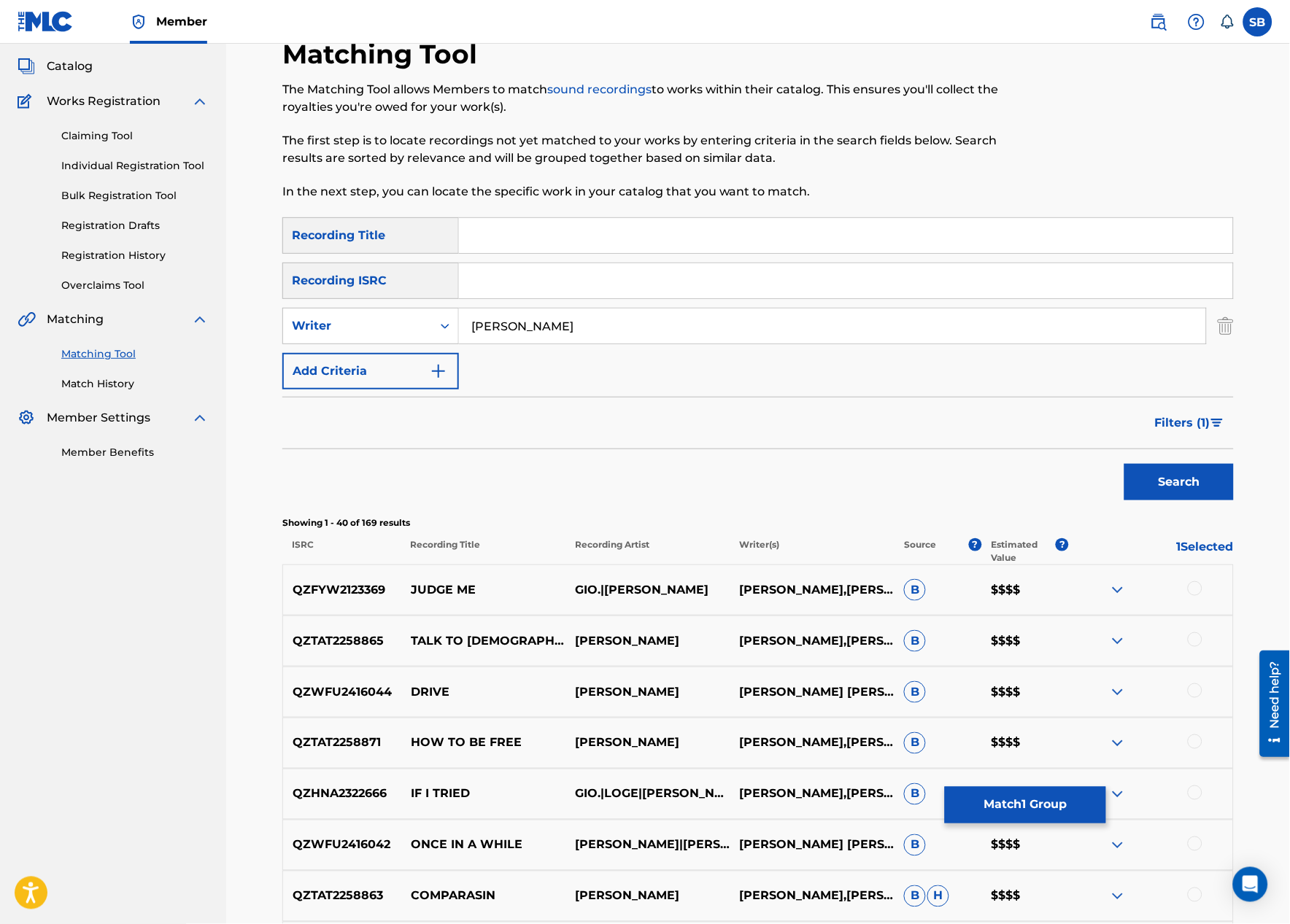 scroll, scrollTop: 0, scrollLeft: 0, axis: both 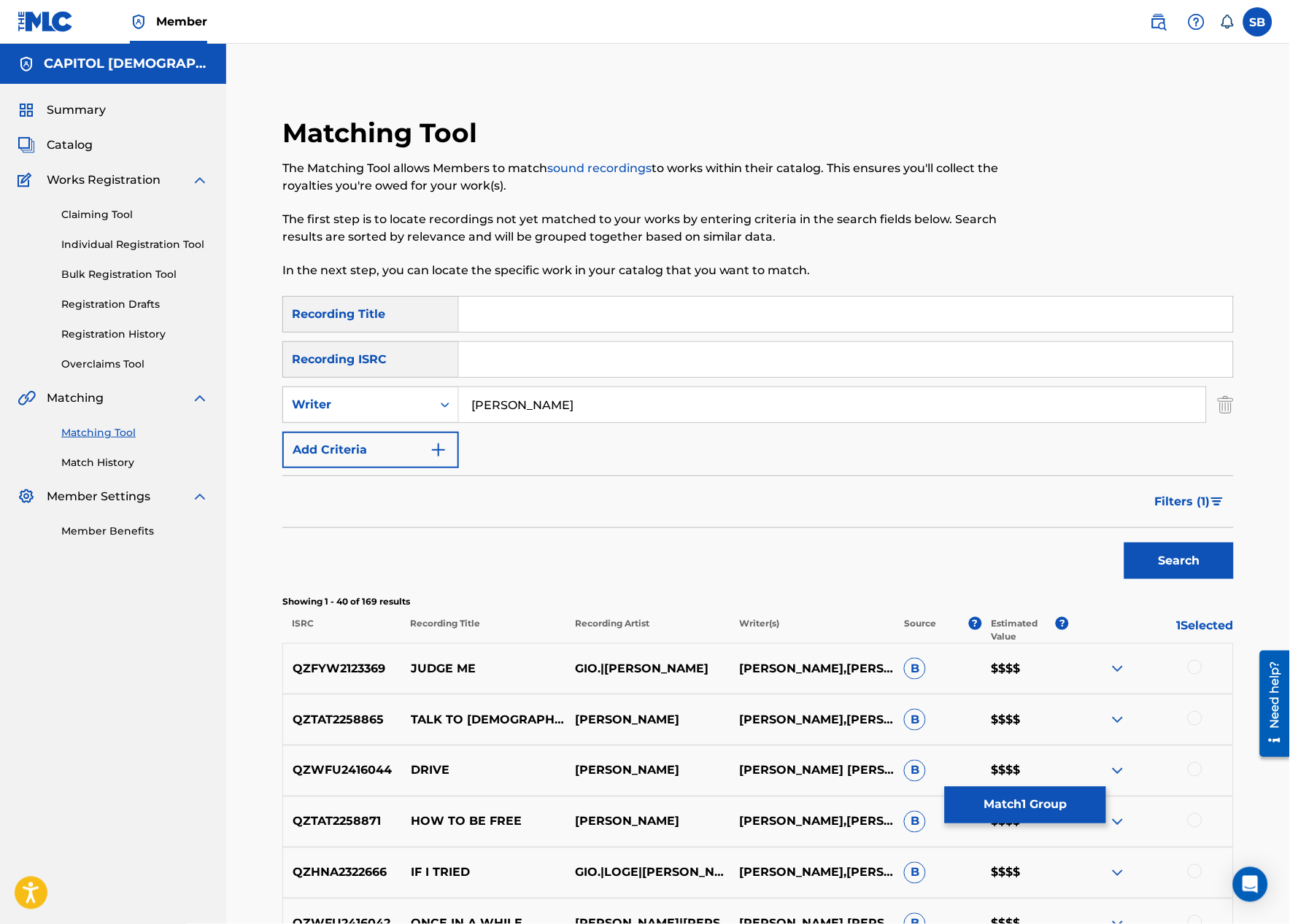 click on "[PERSON_NAME]" at bounding box center (833, 405) 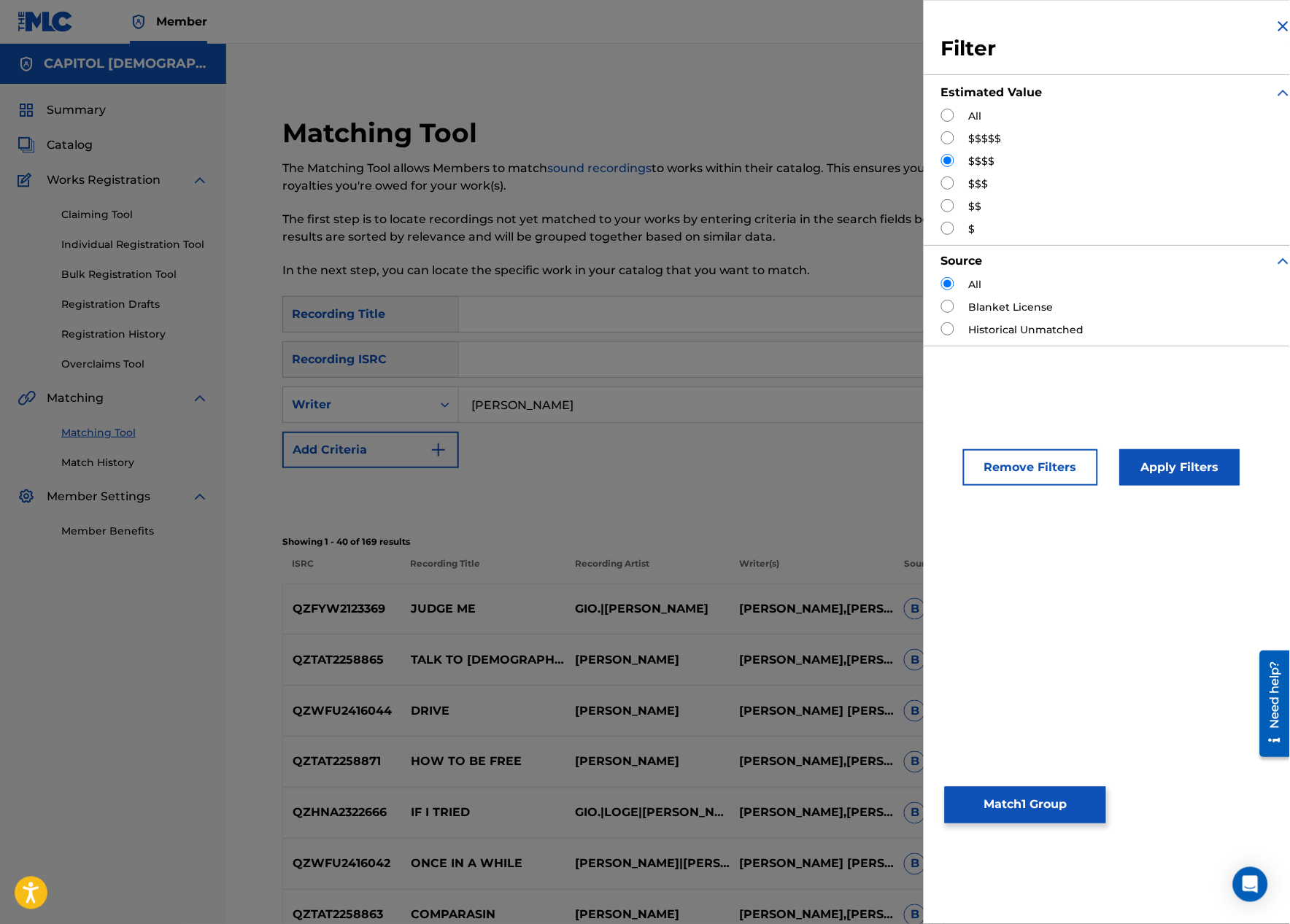 click at bounding box center (948, 183) 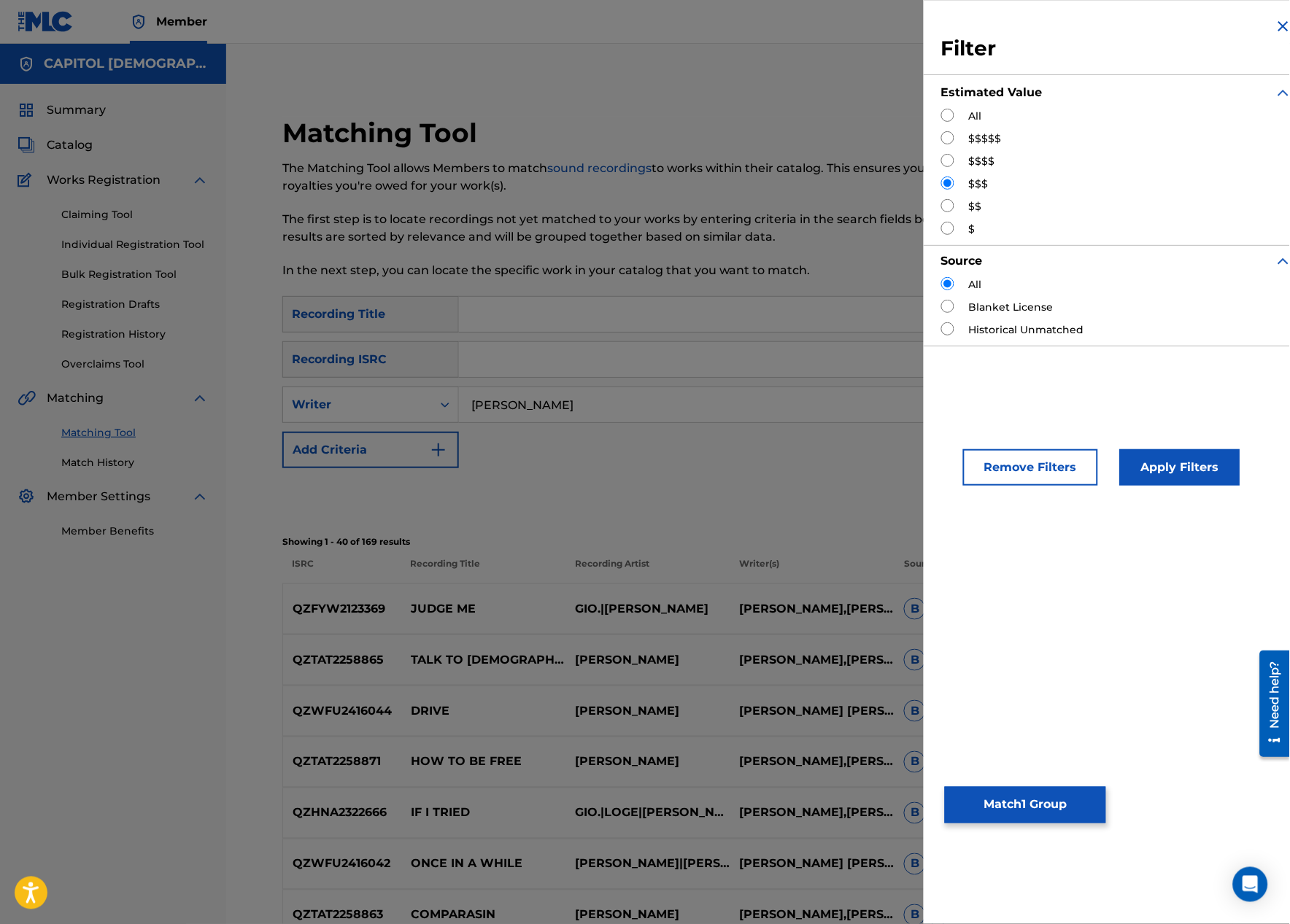 click on "Apply Filters" at bounding box center (1180, 467) 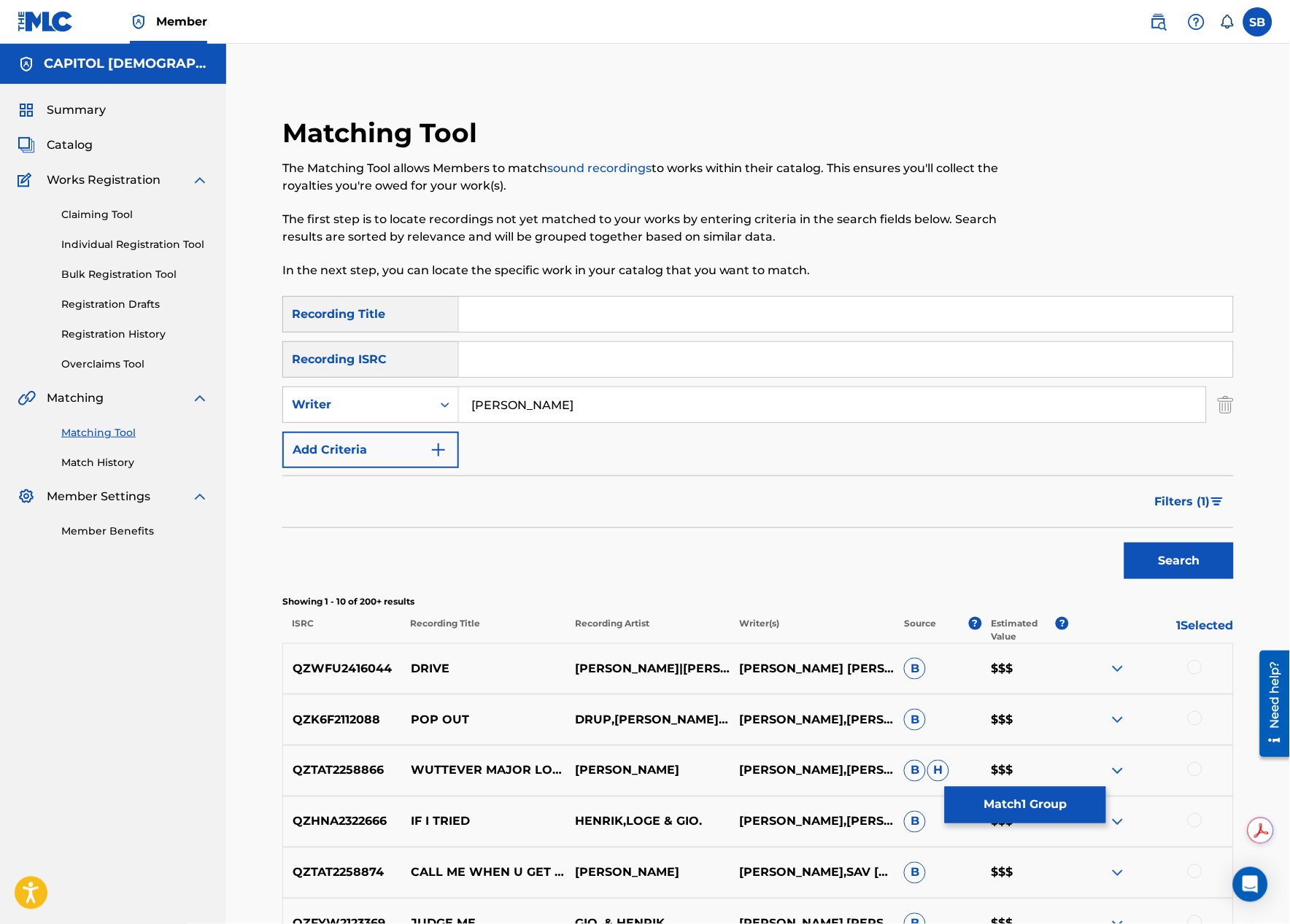 click at bounding box center [846, 314] 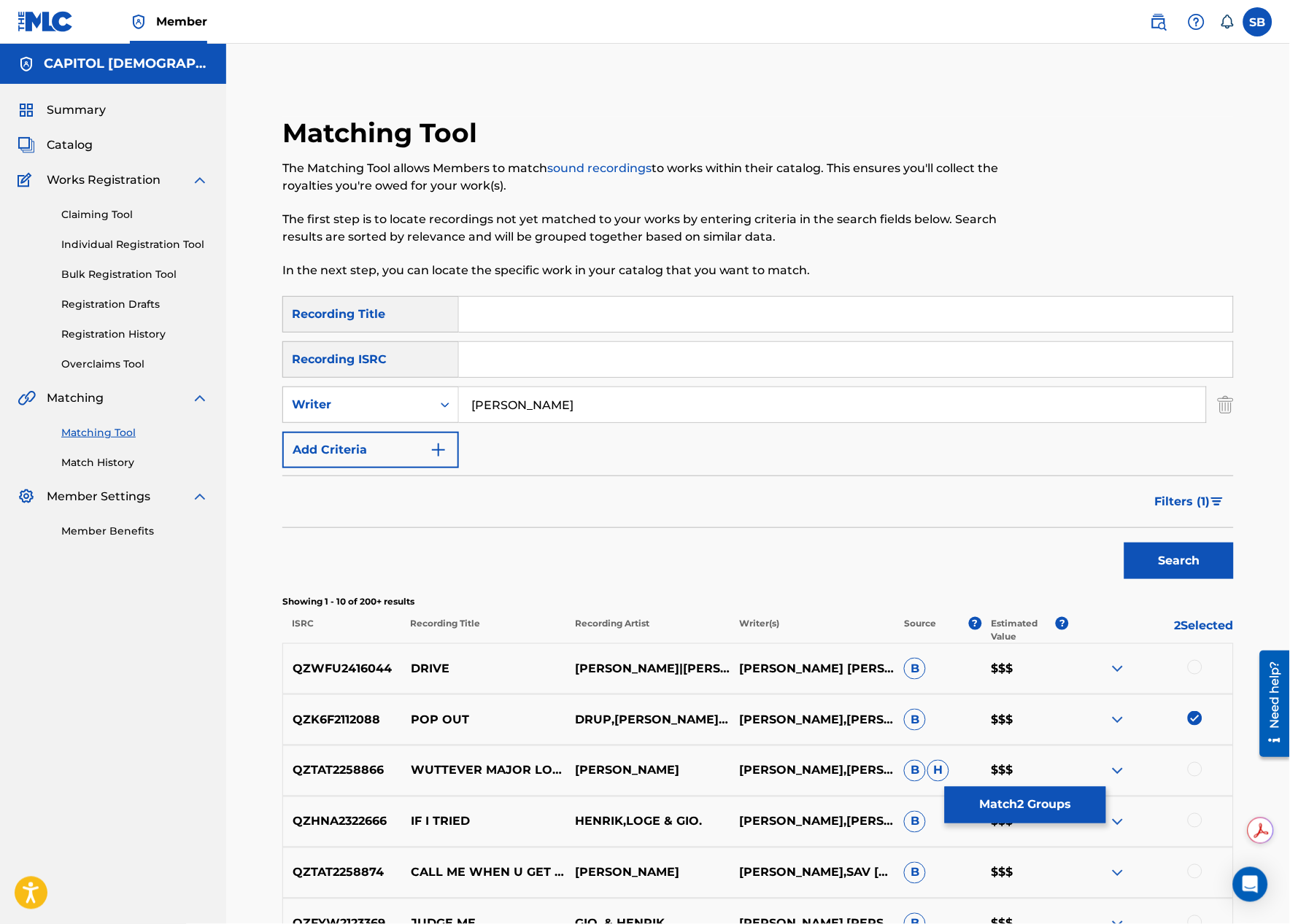 click at bounding box center (1195, 718) 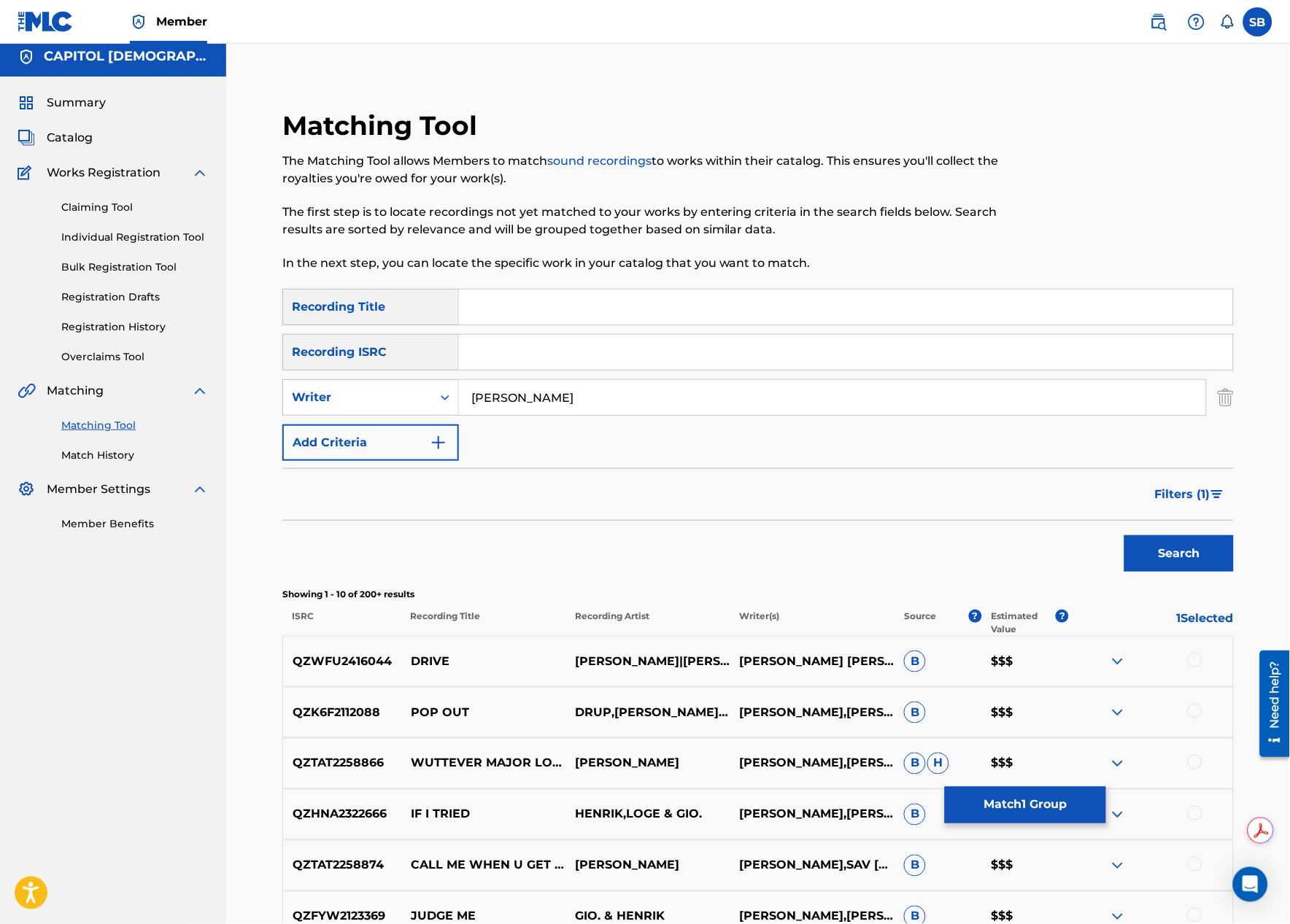scroll, scrollTop: 3, scrollLeft: 0, axis: vertical 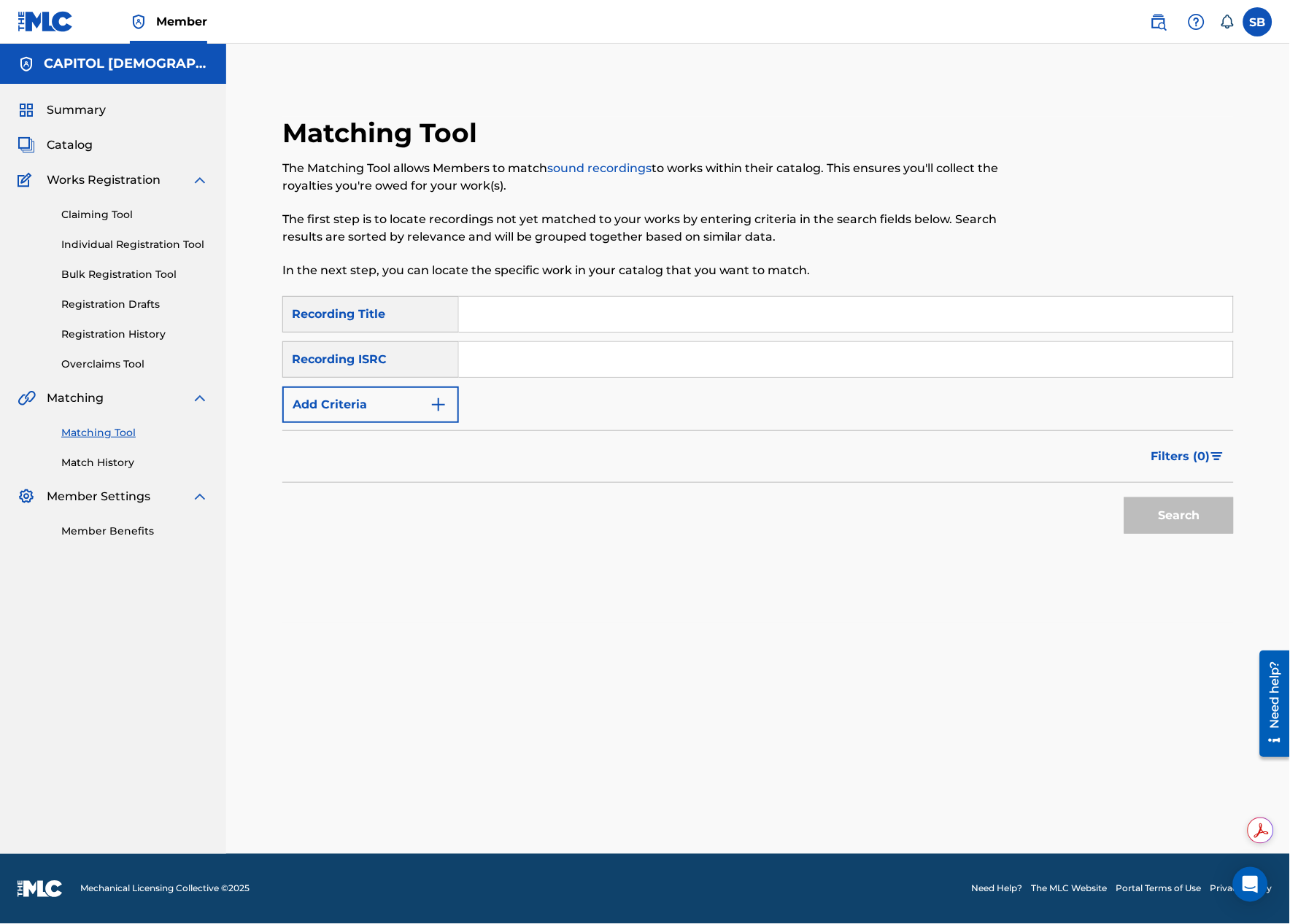 click on "Add Criteria" at bounding box center (371, 405) 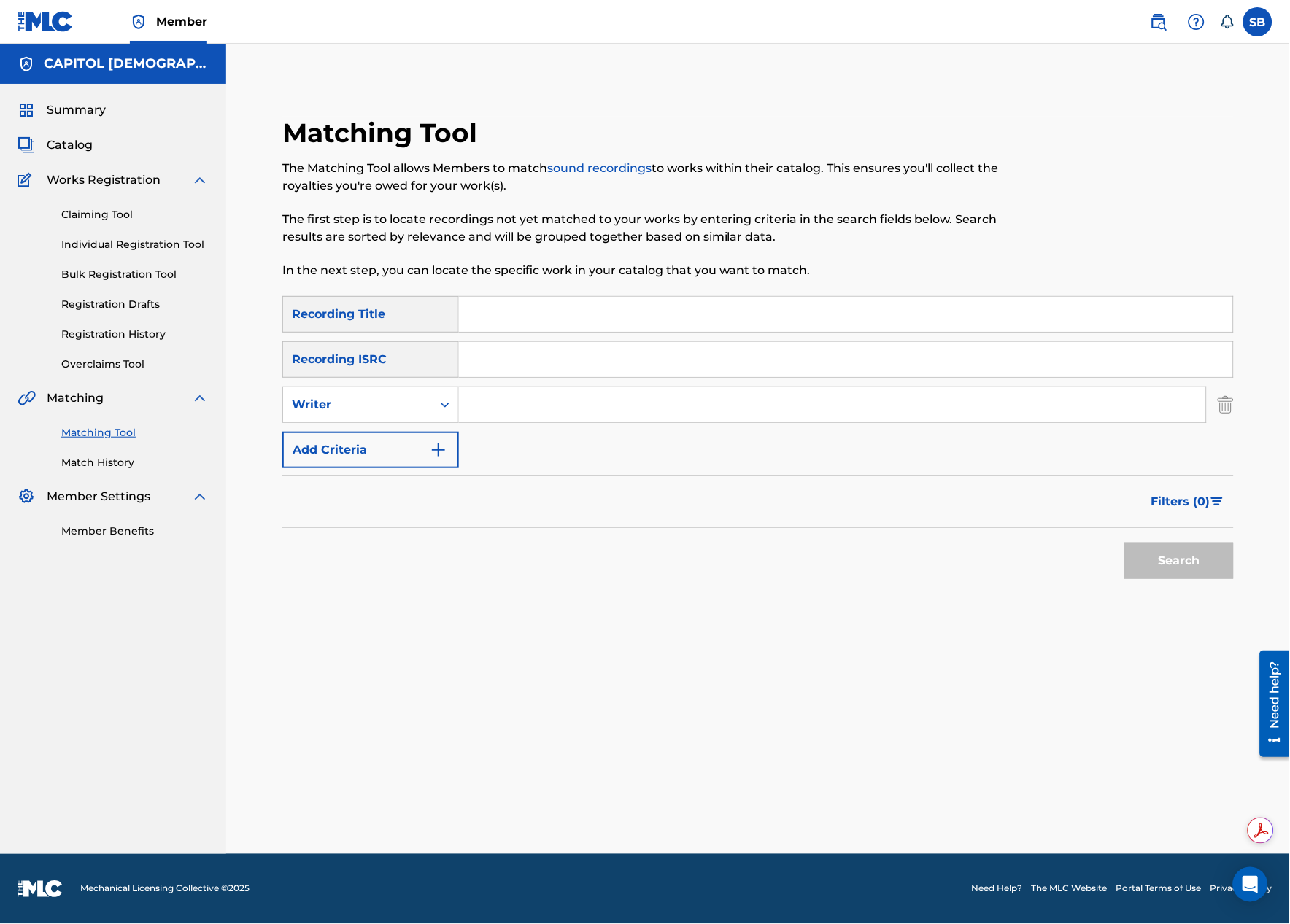 click at bounding box center (833, 405) 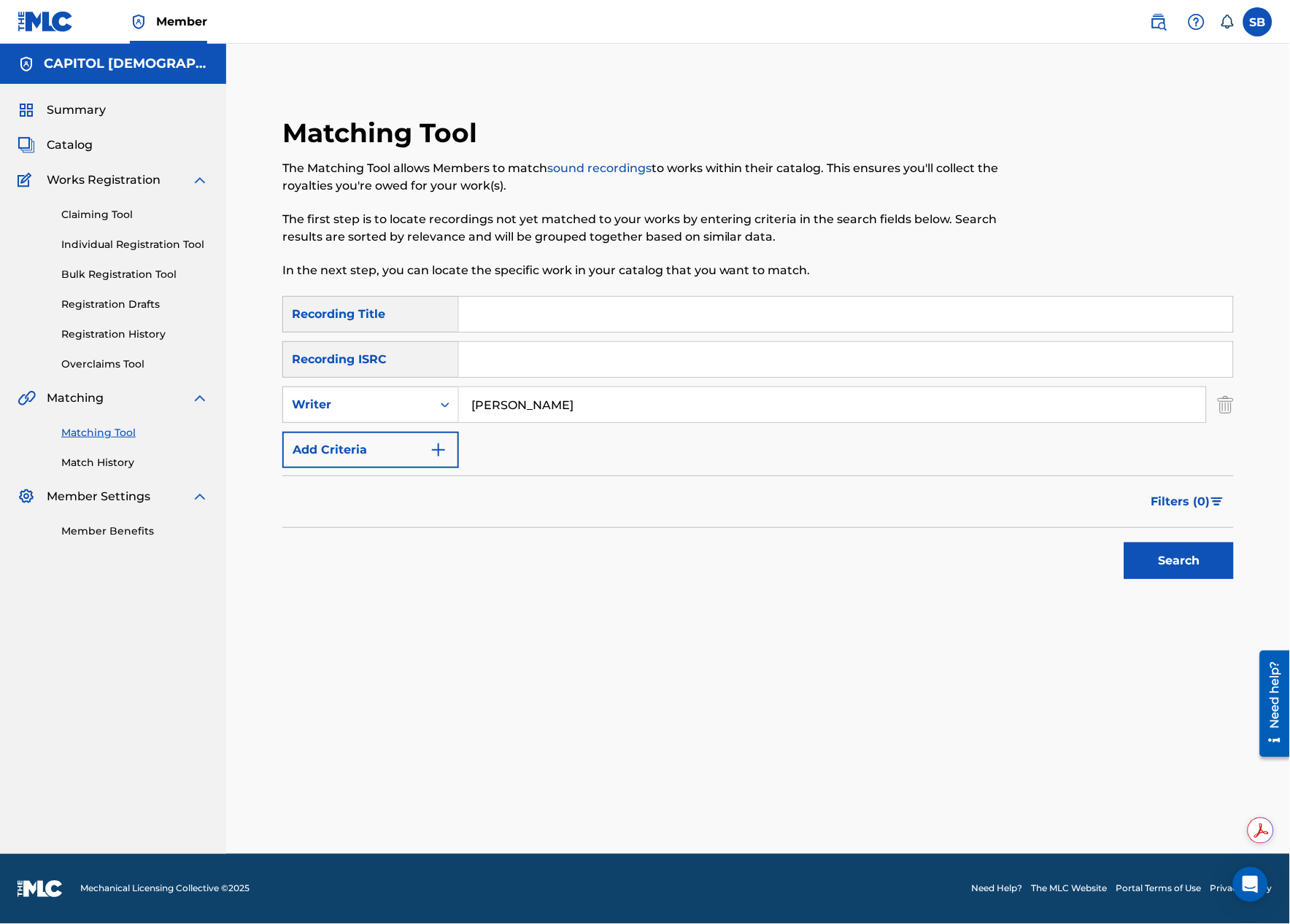 click on "Filters ( 0 )" at bounding box center [1181, 502] 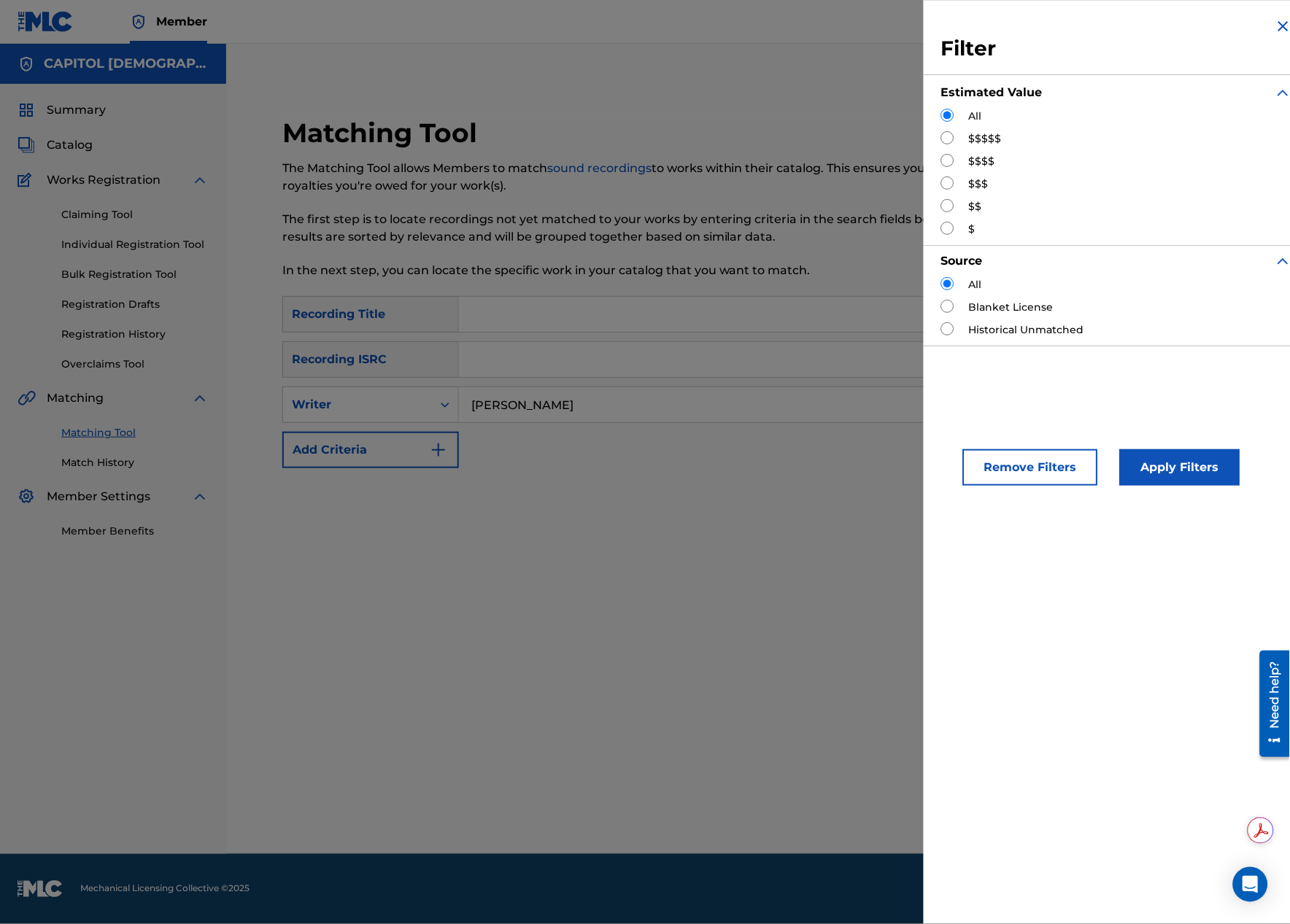 click at bounding box center (948, 183) 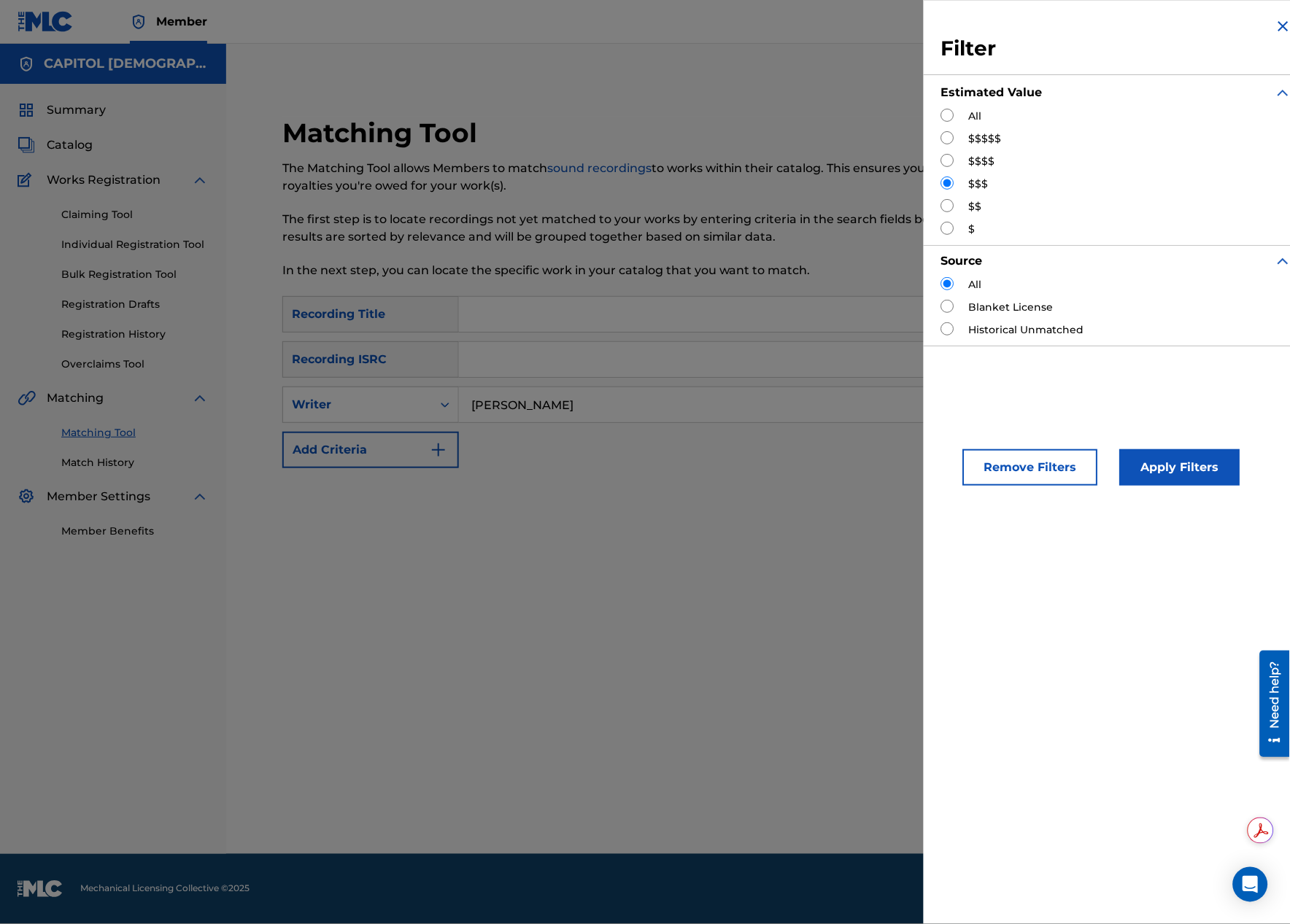 click on "Apply Filters" at bounding box center (1180, 467) 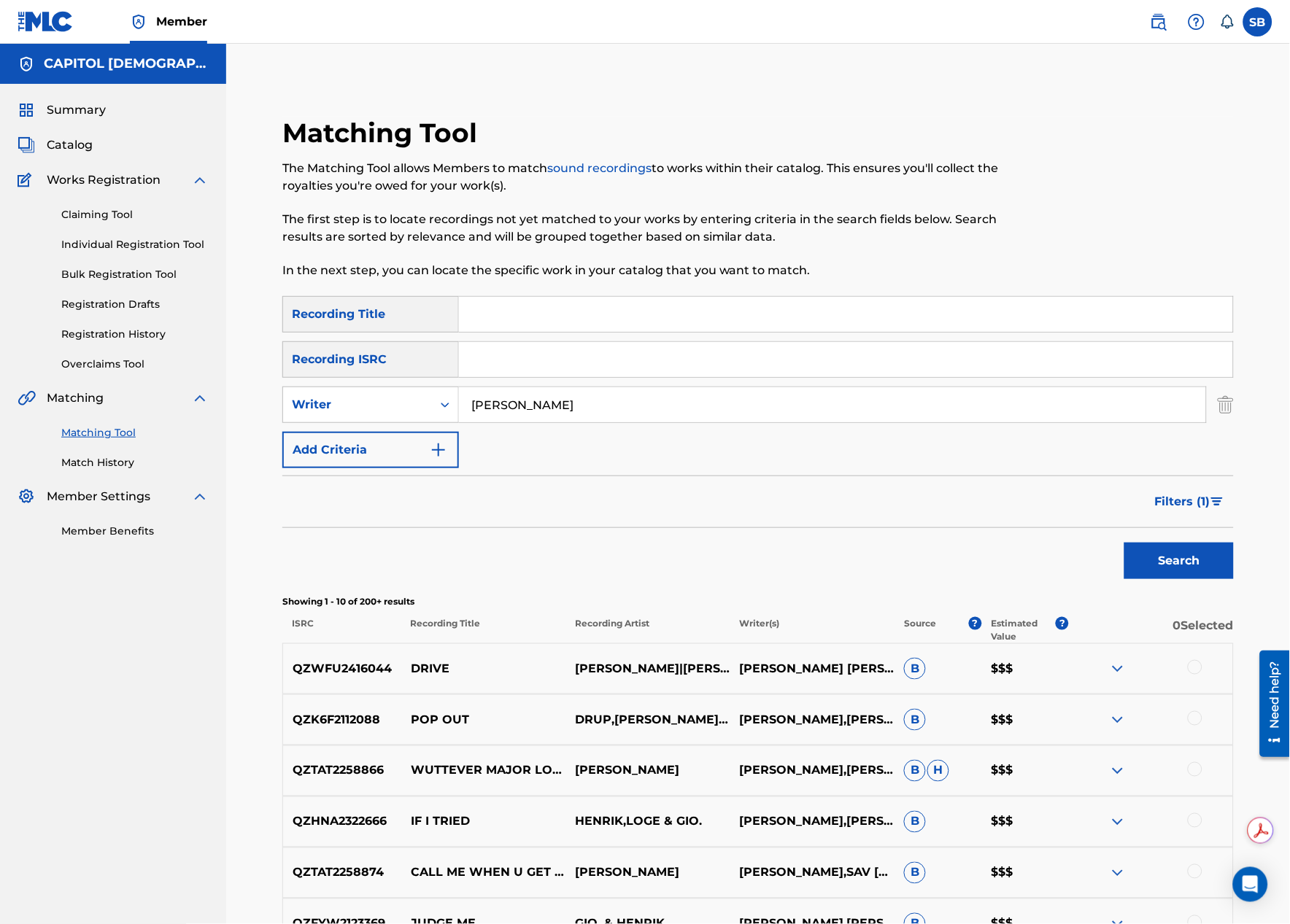 click at bounding box center [1195, 718] 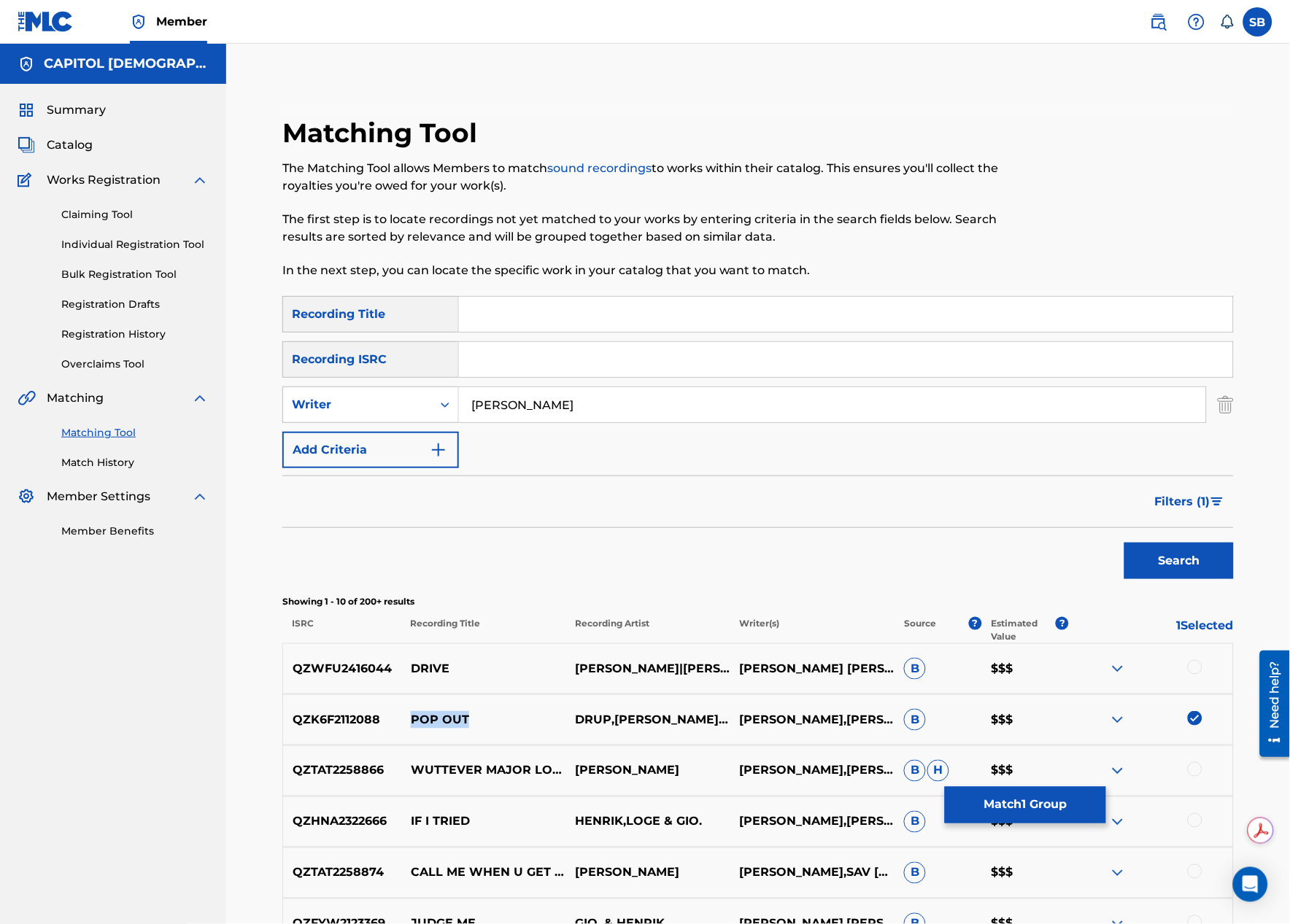 drag, startPoint x: 466, startPoint y: 712, endPoint x: 410, endPoint y: 728, distance: 58.24088 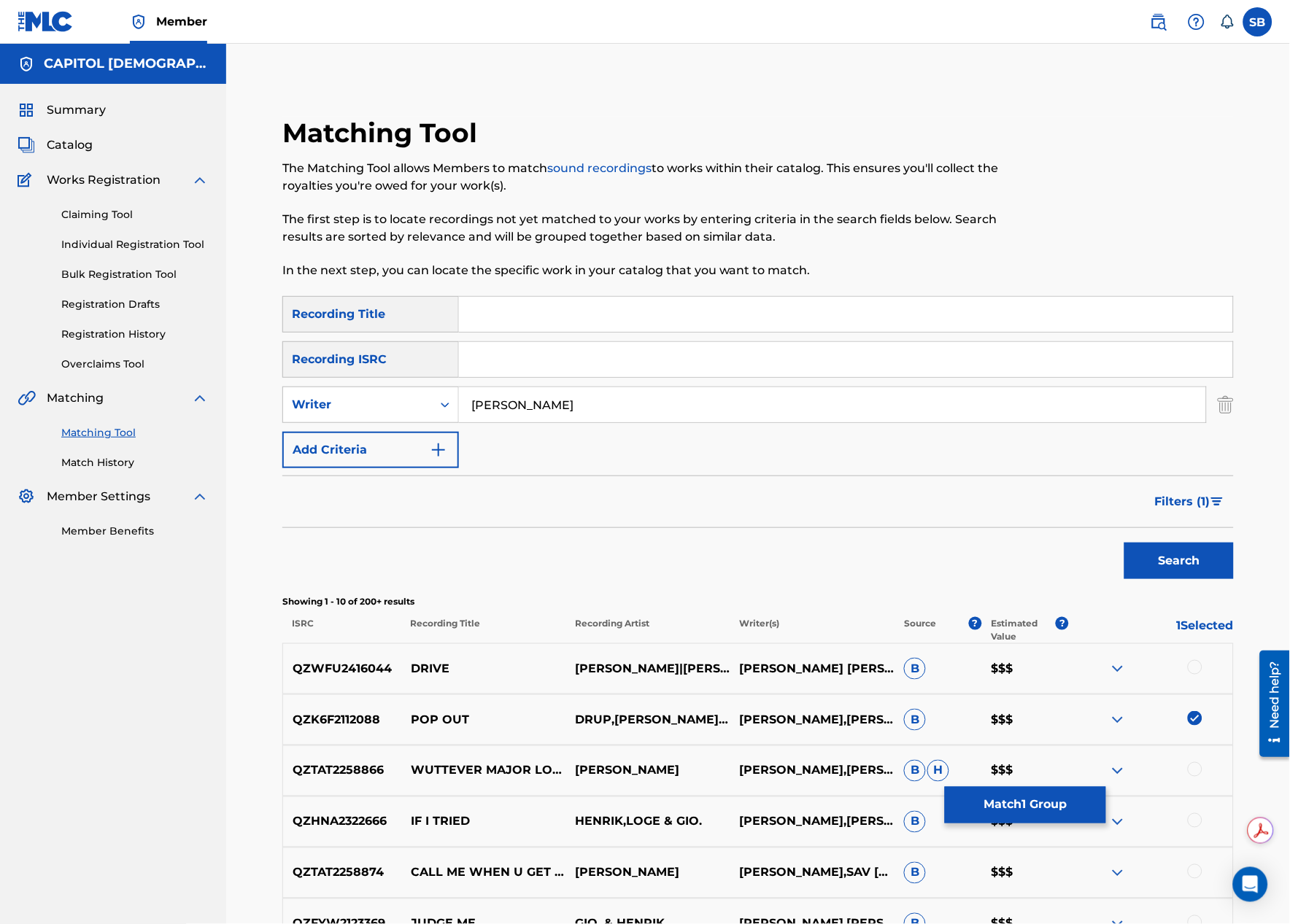 click at bounding box center (846, 314) 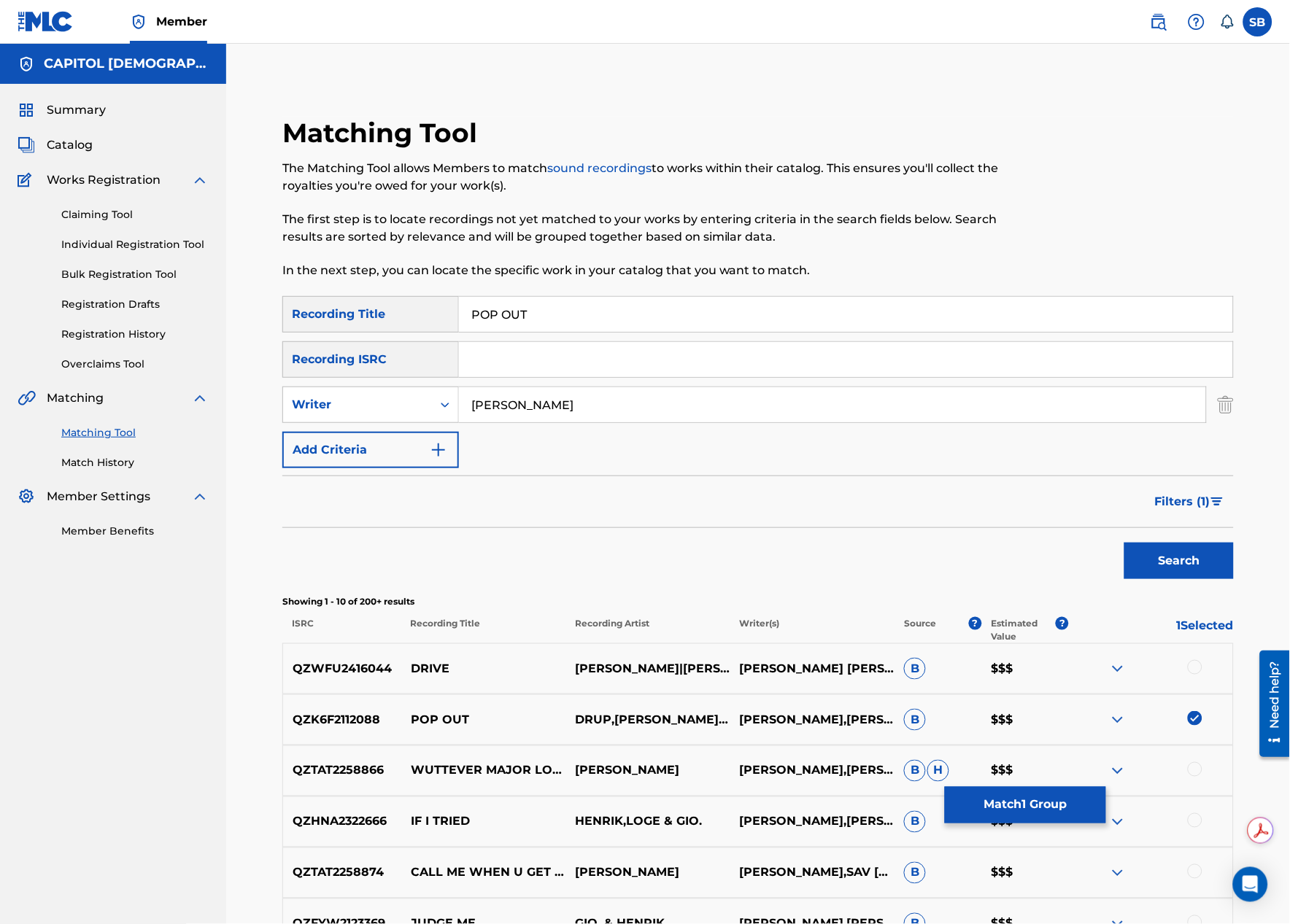 type on "POP OUT" 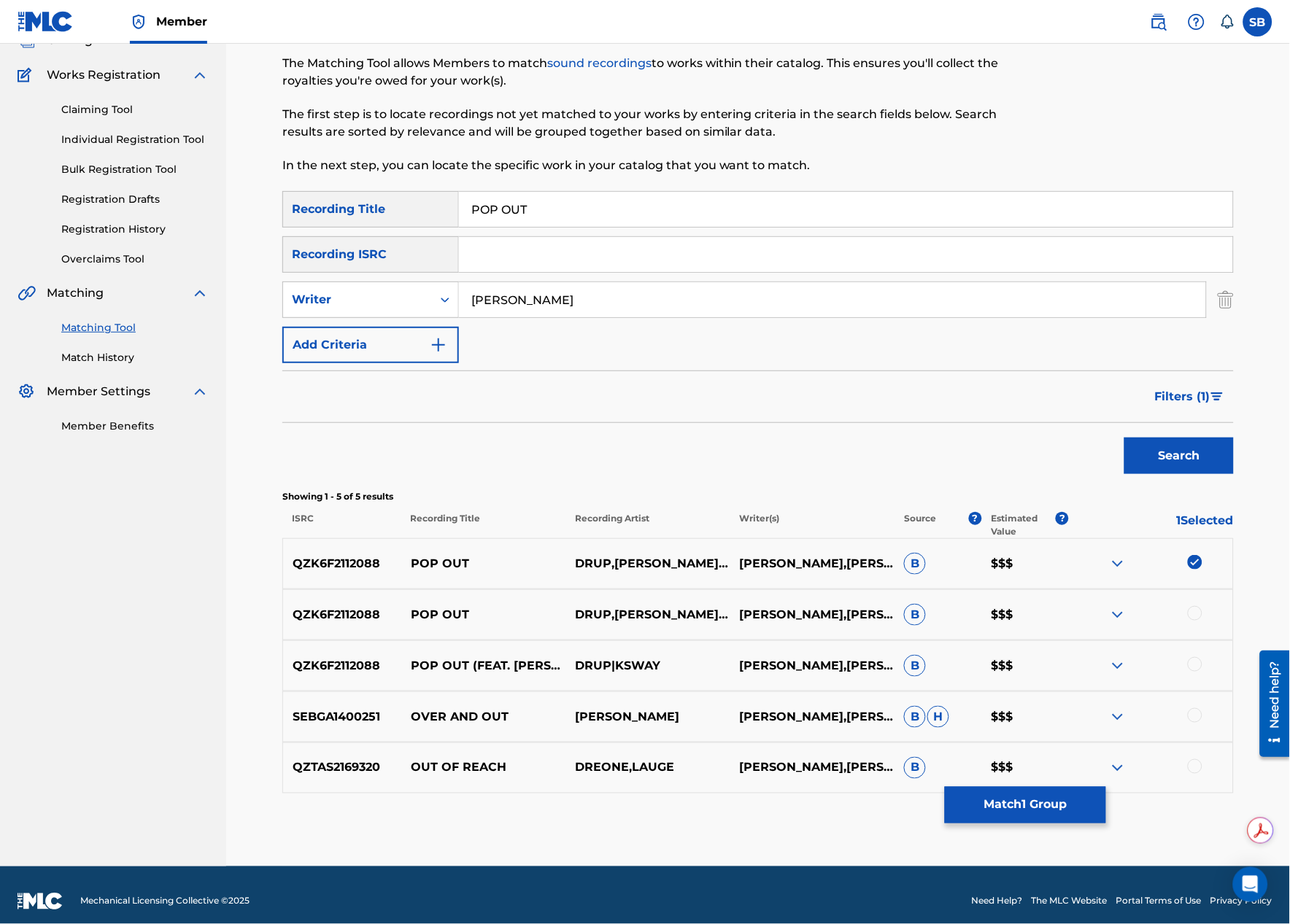 scroll, scrollTop: 117, scrollLeft: 0, axis: vertical 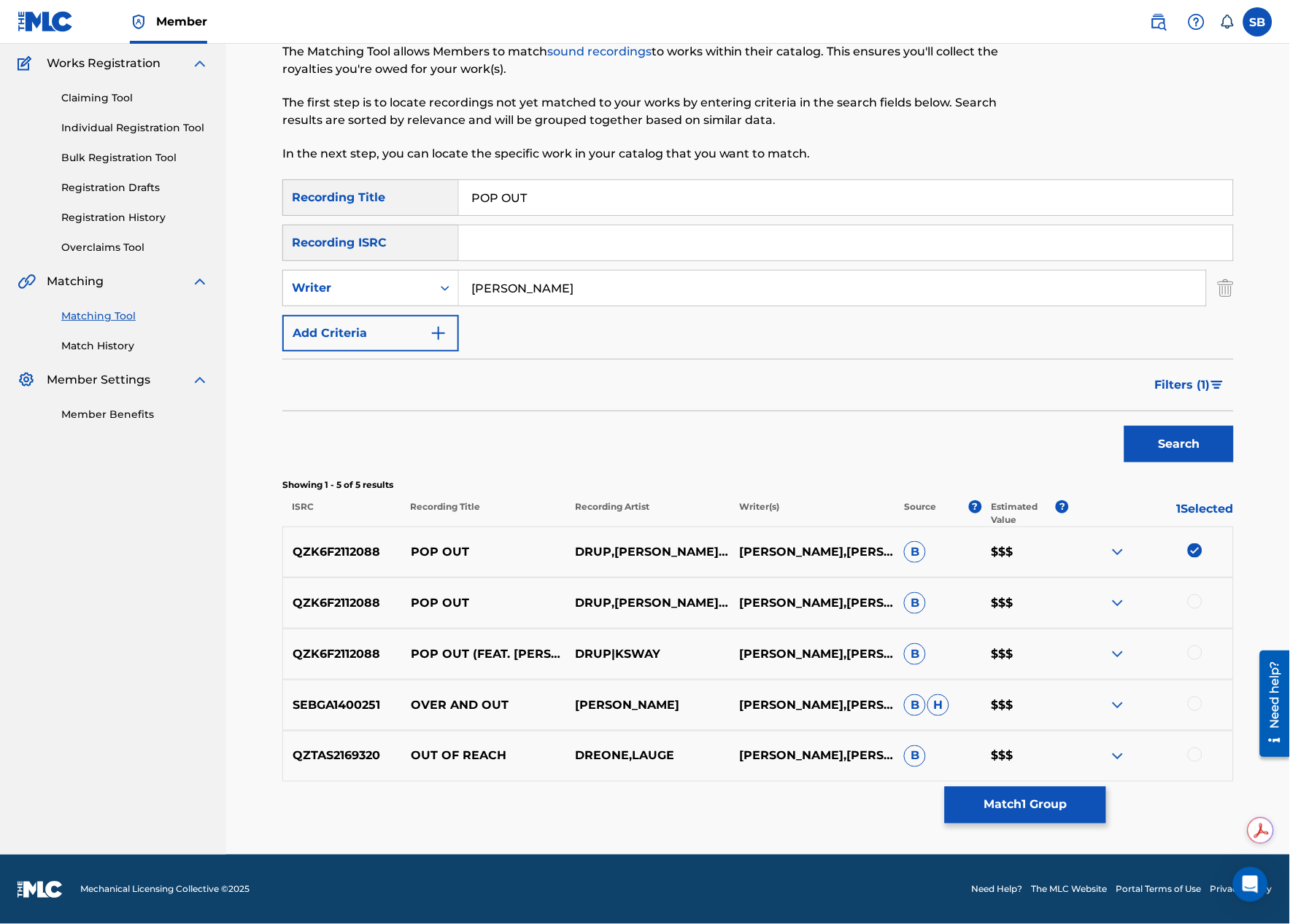 click at bounding box center [1195, 602] 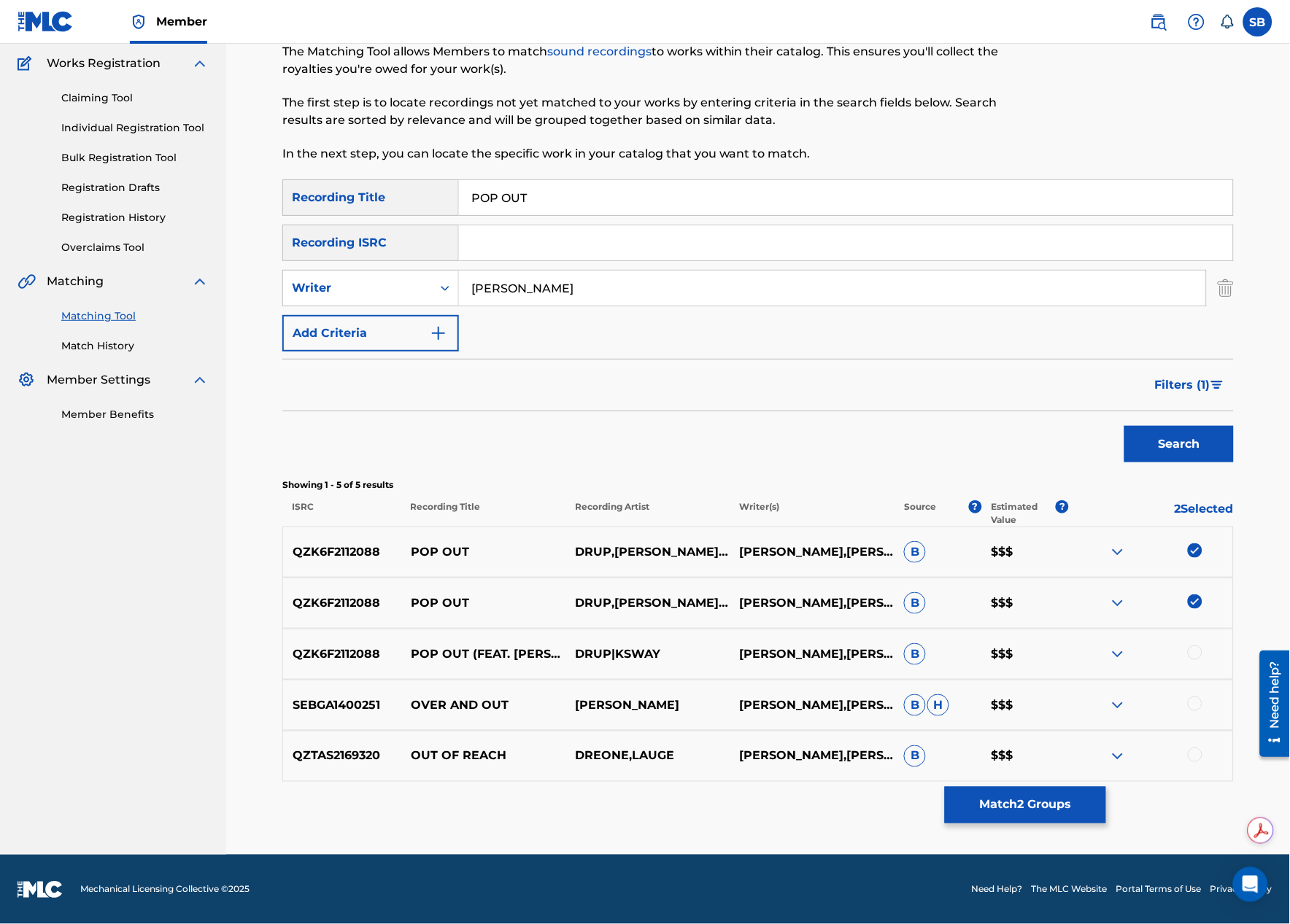 click at bounding box center [1195, 653] 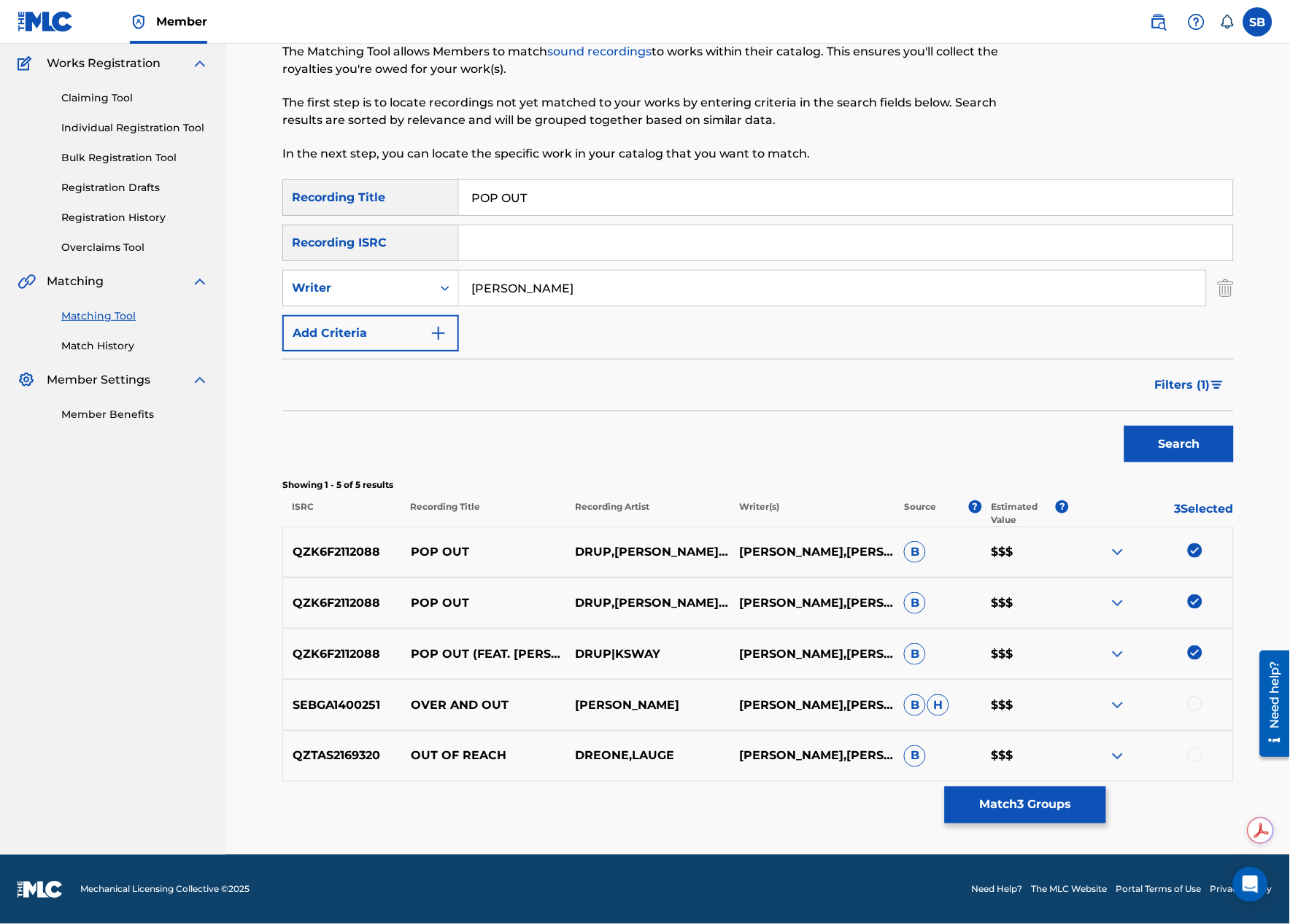 click on "Match  3 Groups" at bounding box center (1025, 805) 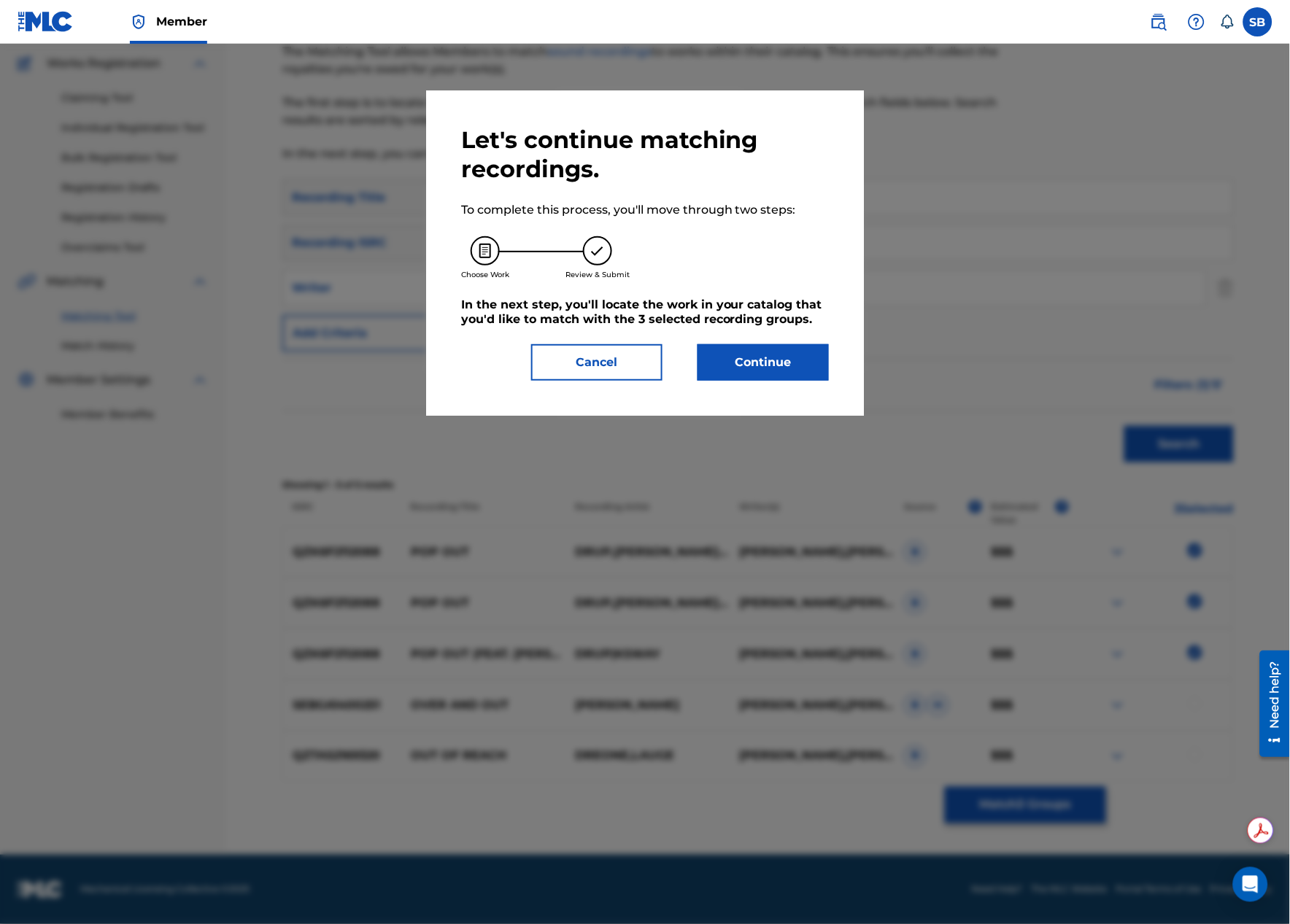 click on "Continue" at bounding box center [763, 362] 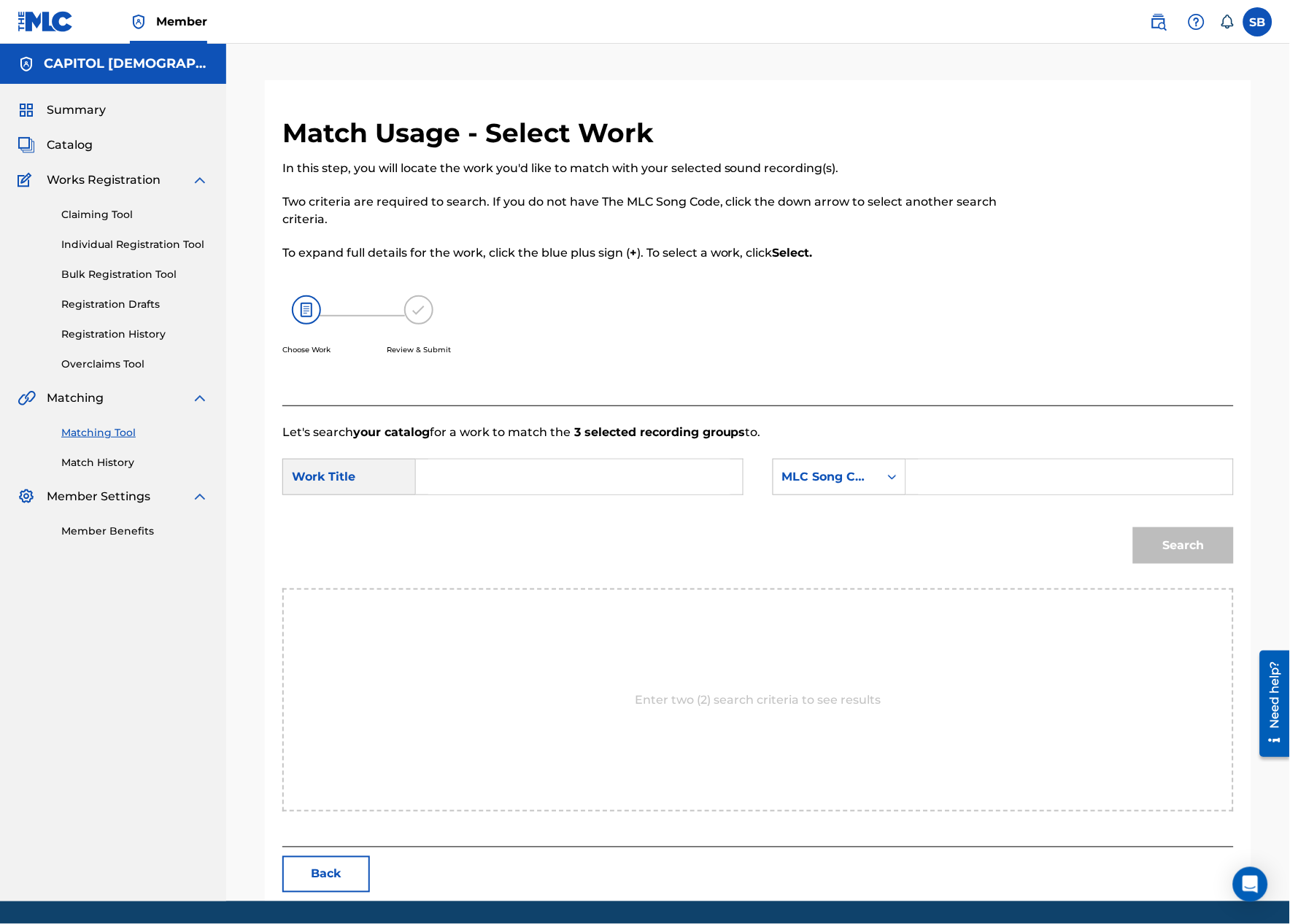 click at bounding box center (579, 477) 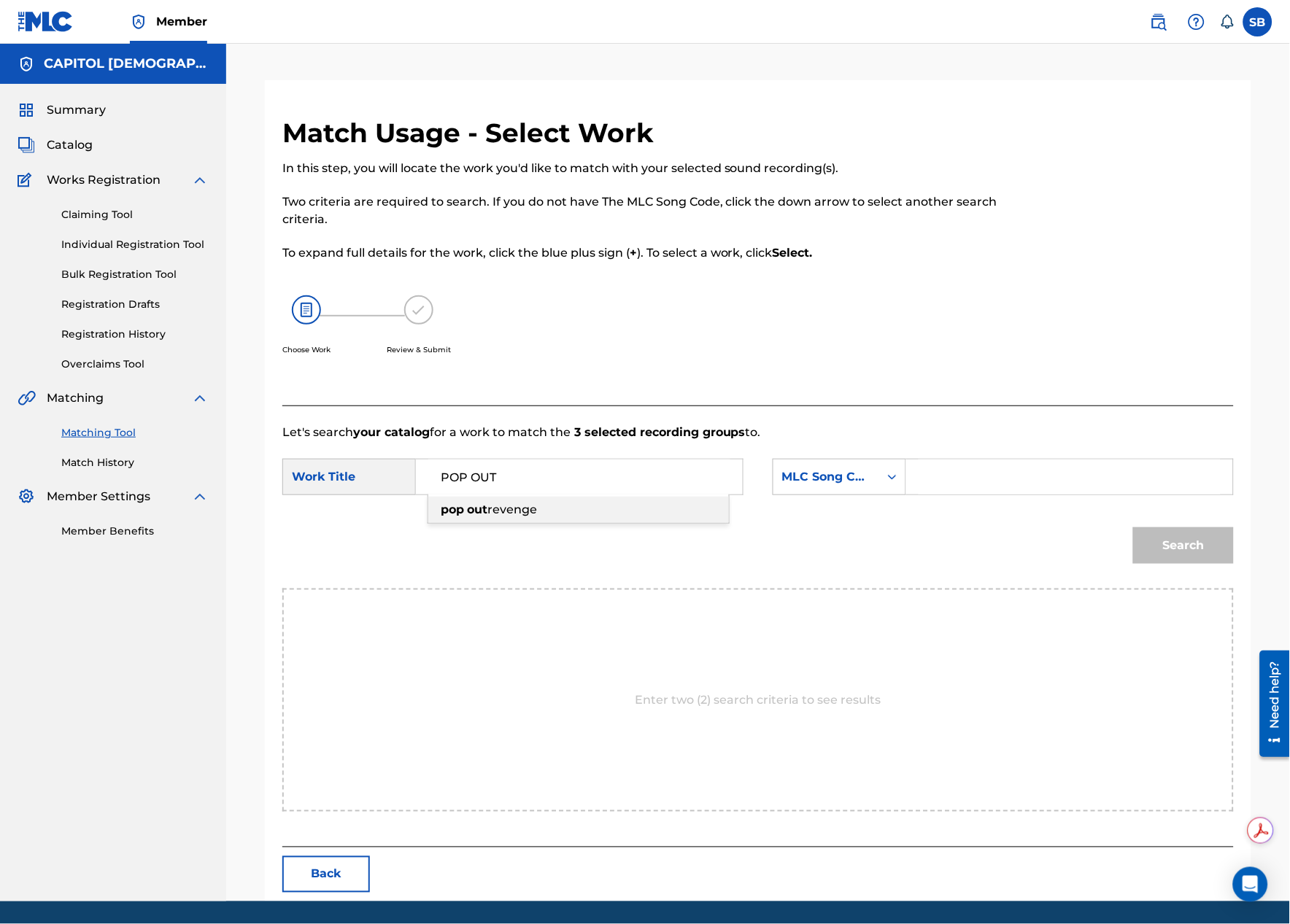 type on "POP OUT" 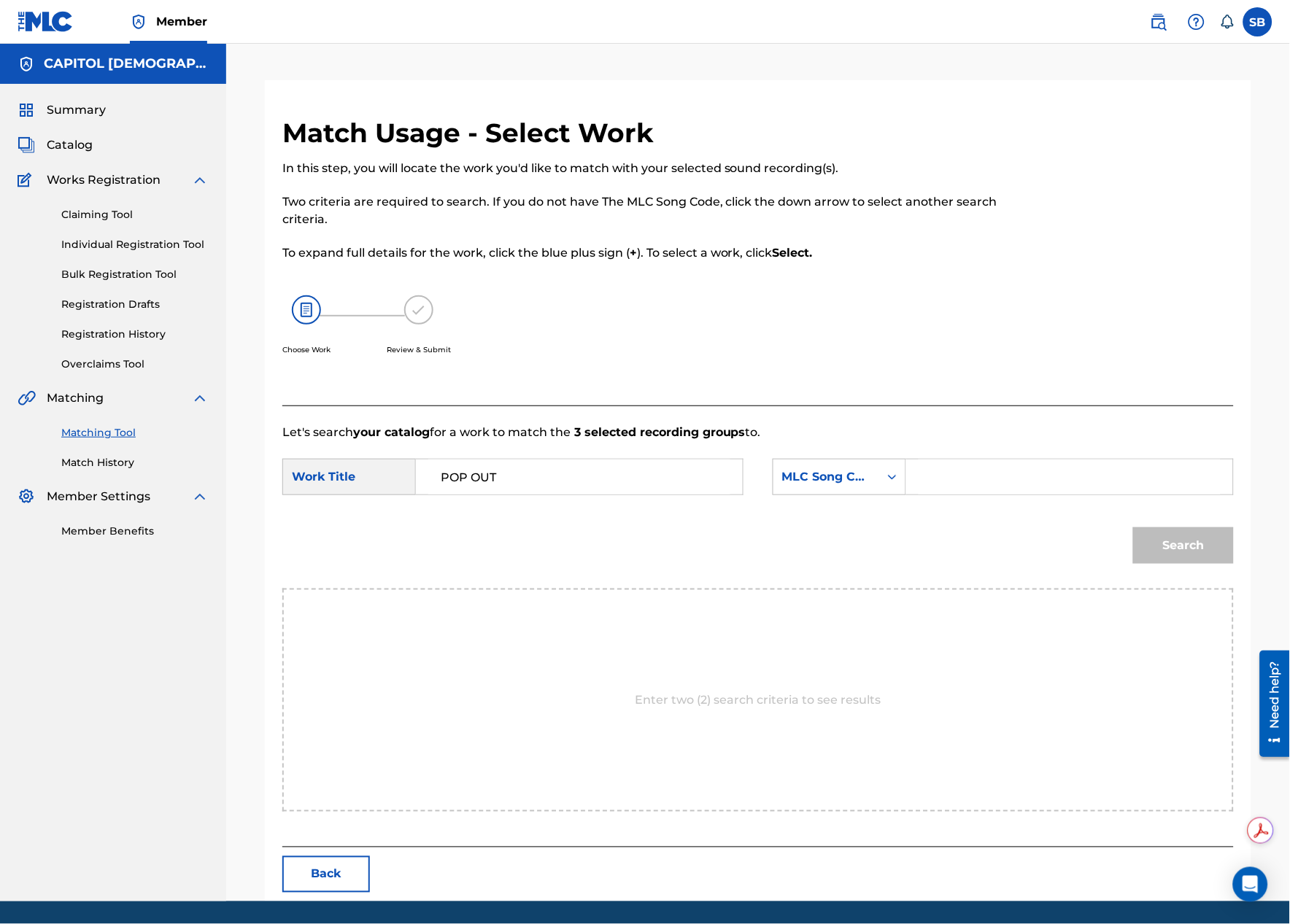click at bounding box center [1070, 477] 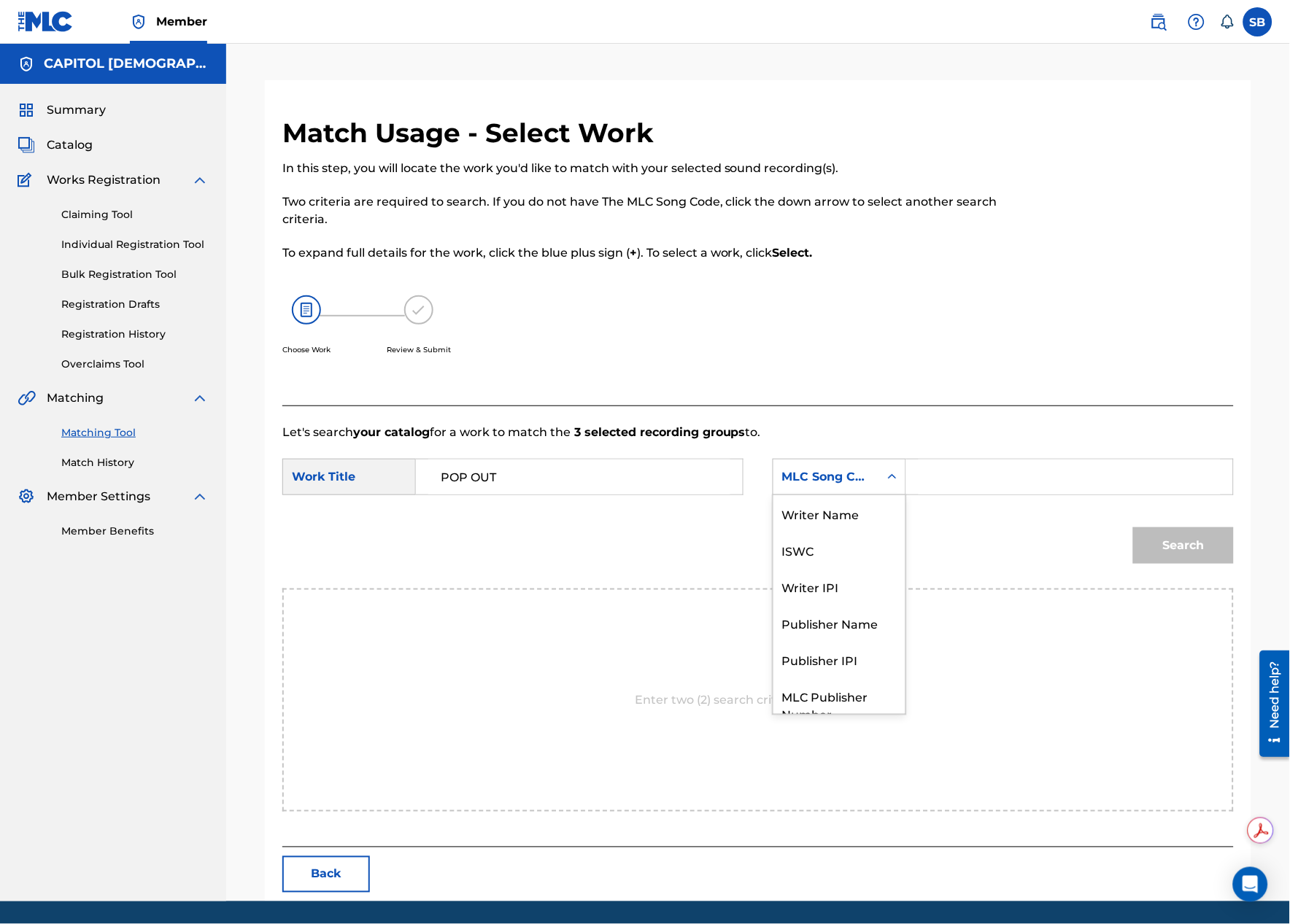 click on "MLC Song Code" at bounding box center [826, 477] 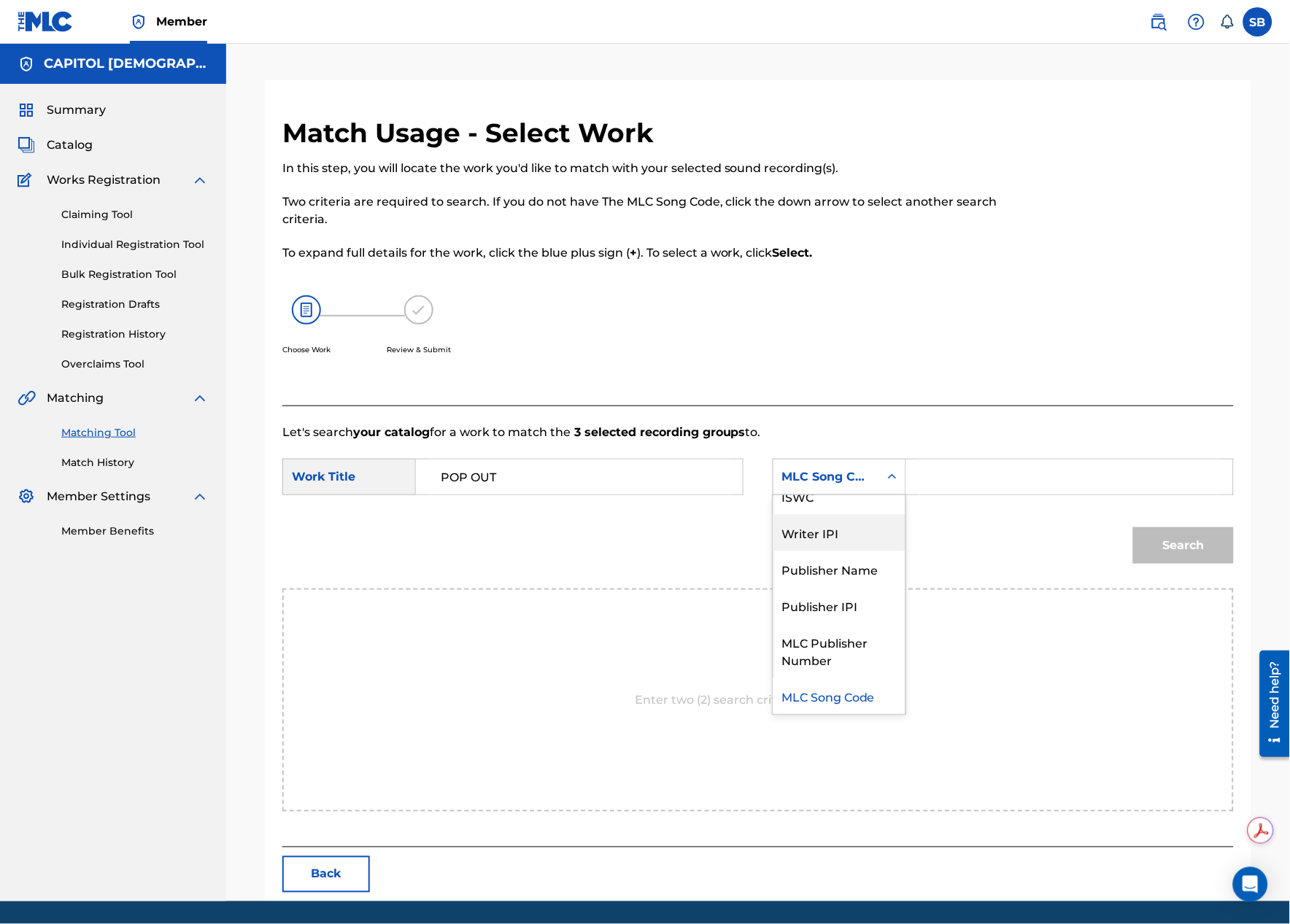 scroll, scrollTop: 0, scrollLeft: 0, axis: both 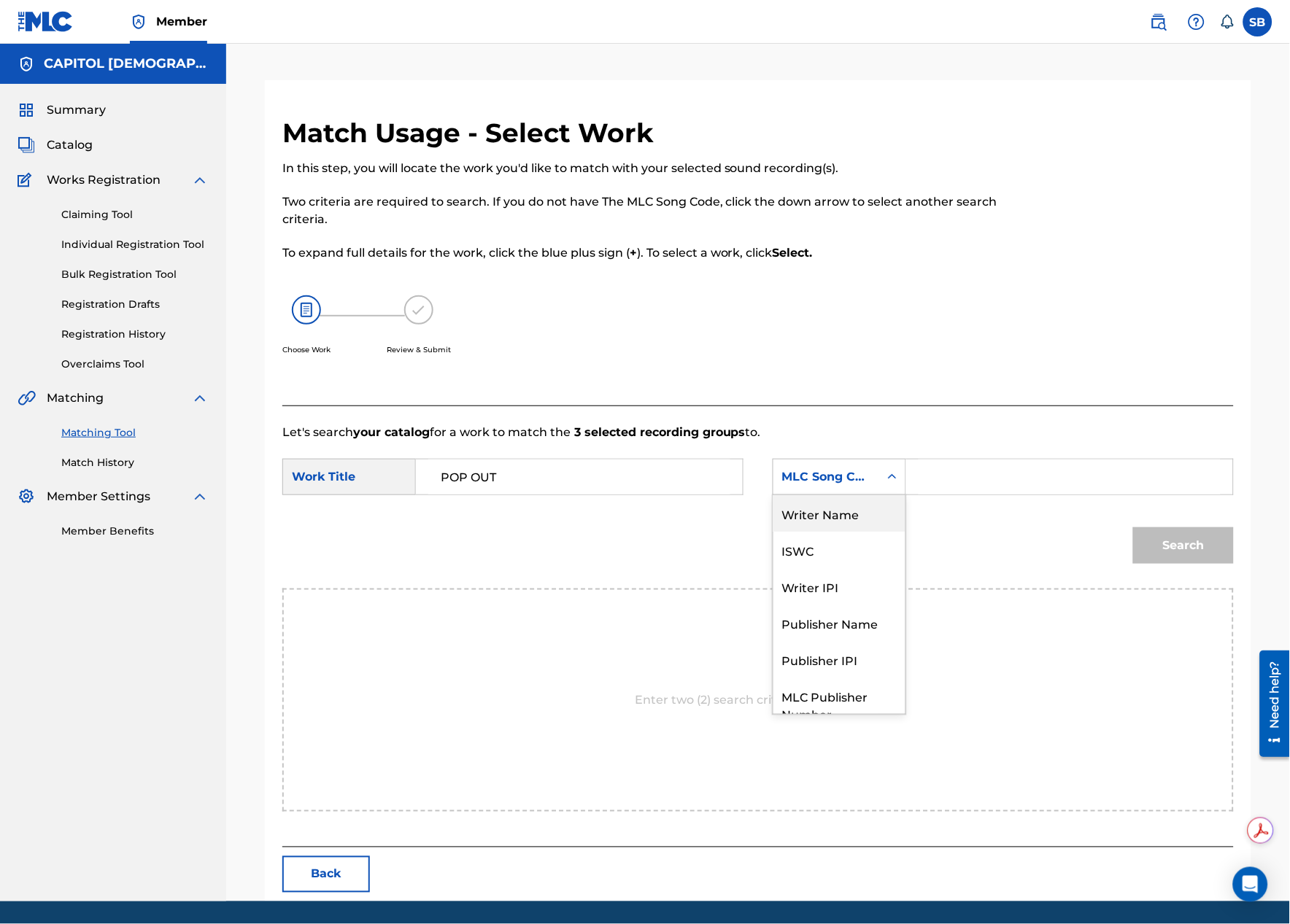 drag, startPoint x: 834, startPoint y: 525, endPoint x: 877, endPoint y: 500, distance: 49.73932 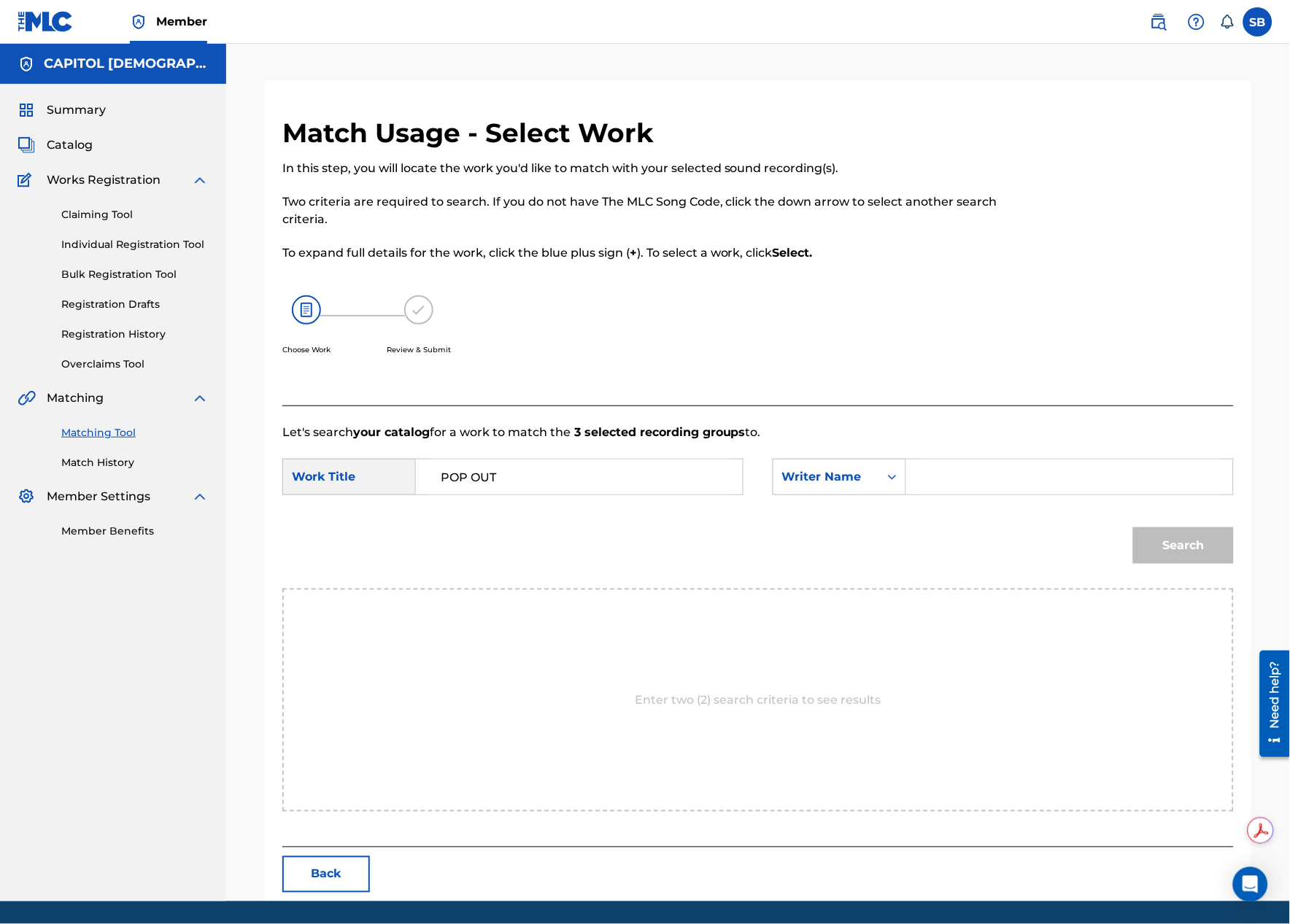 click at bounding box center [1070, 477] 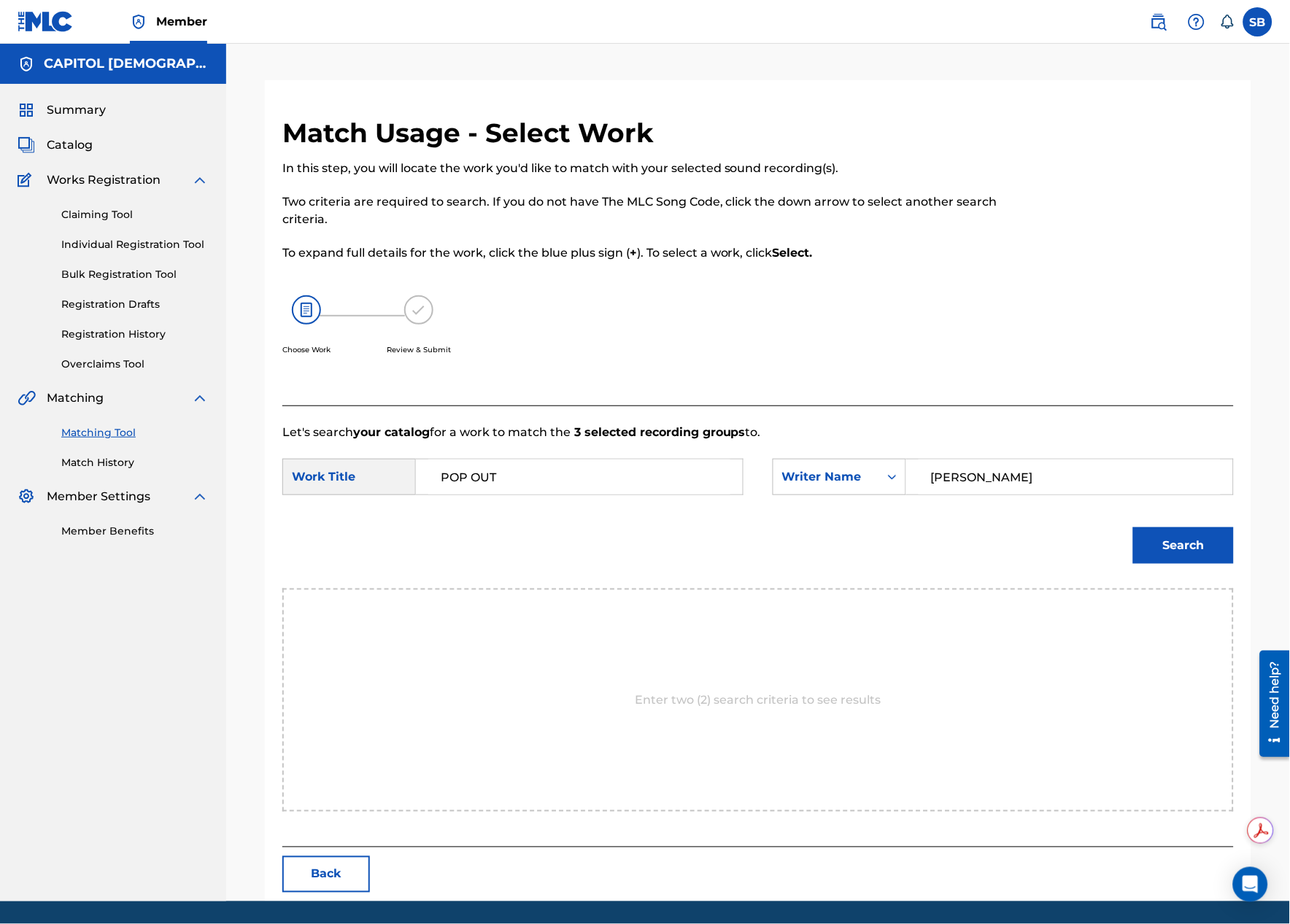 click on "Search" at bounding box center (1183, 546) 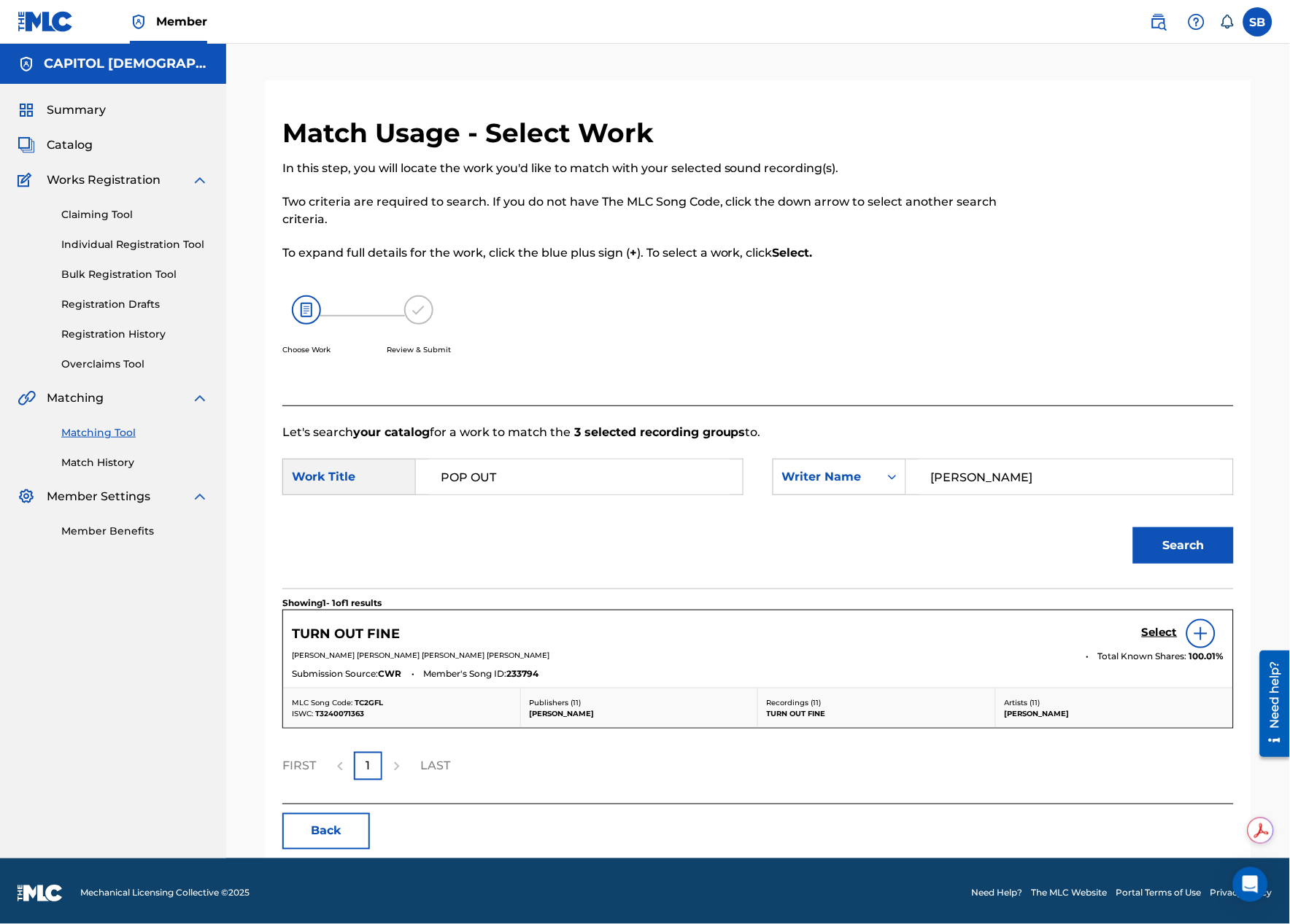 scroll, scrollTop: 4, scrollLeft: 0, axis: vertical 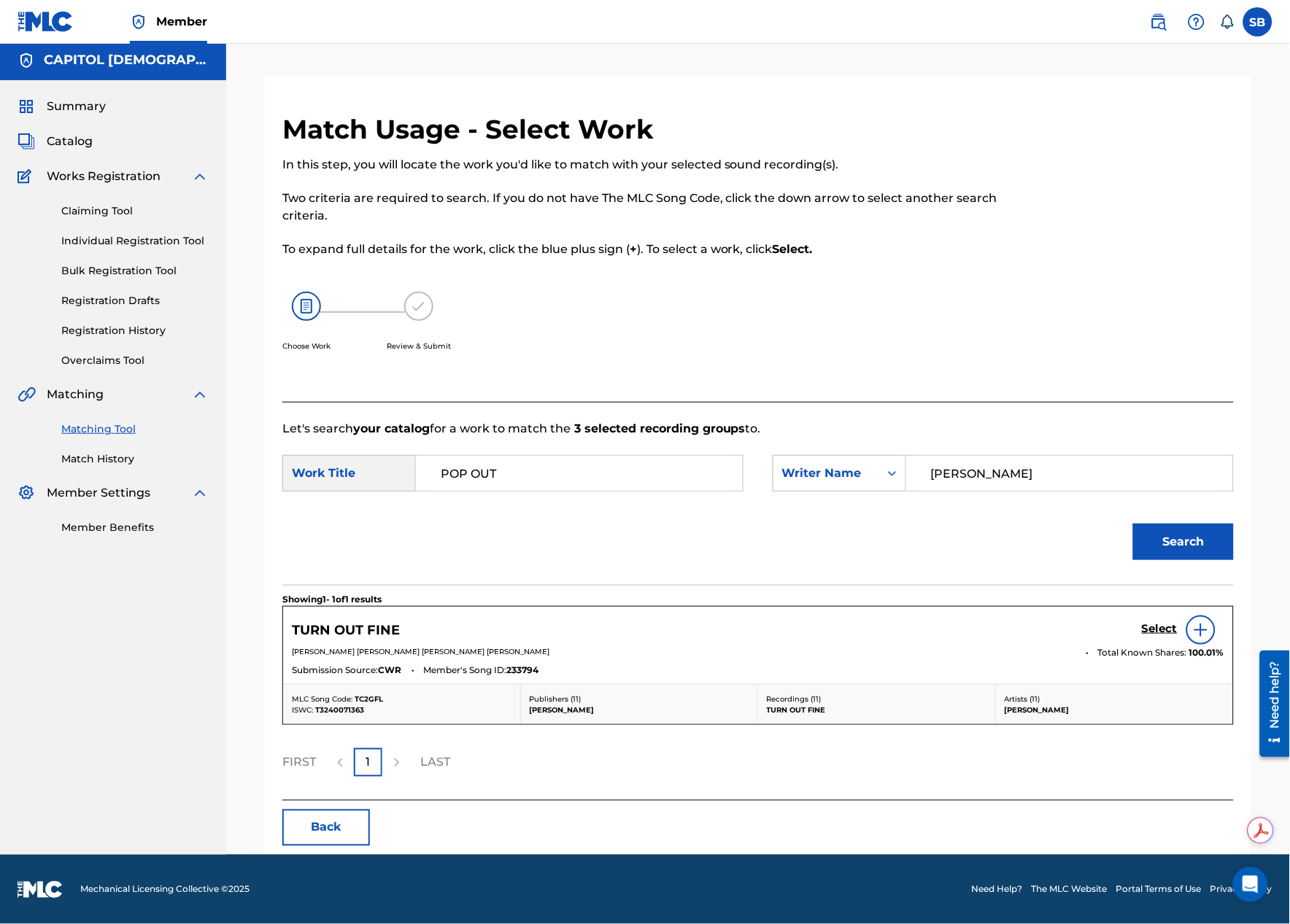click at bounding box center (1201, 630) 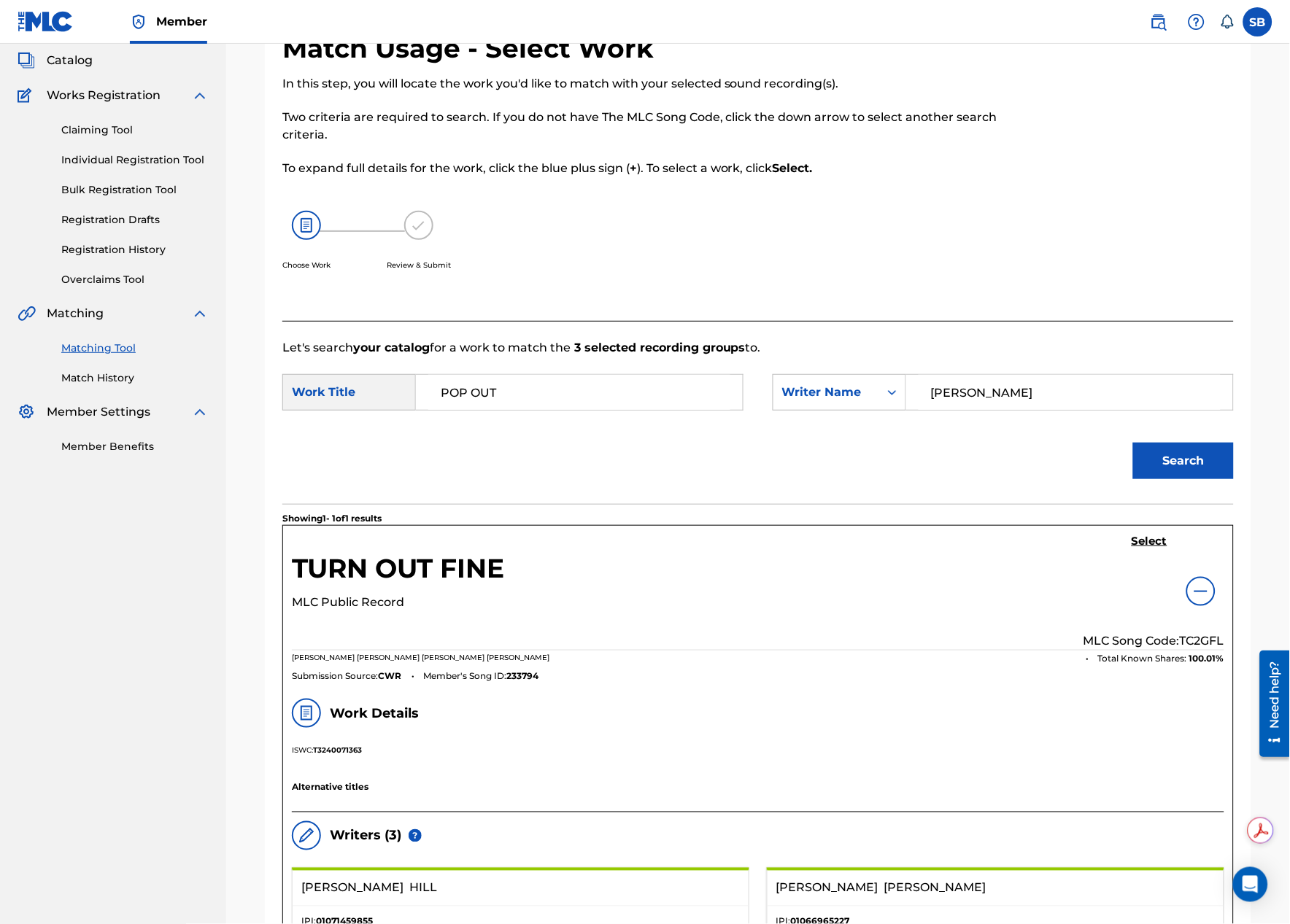 scroll, scrollTop: 166, scrollLeft: 0, axis: vertical 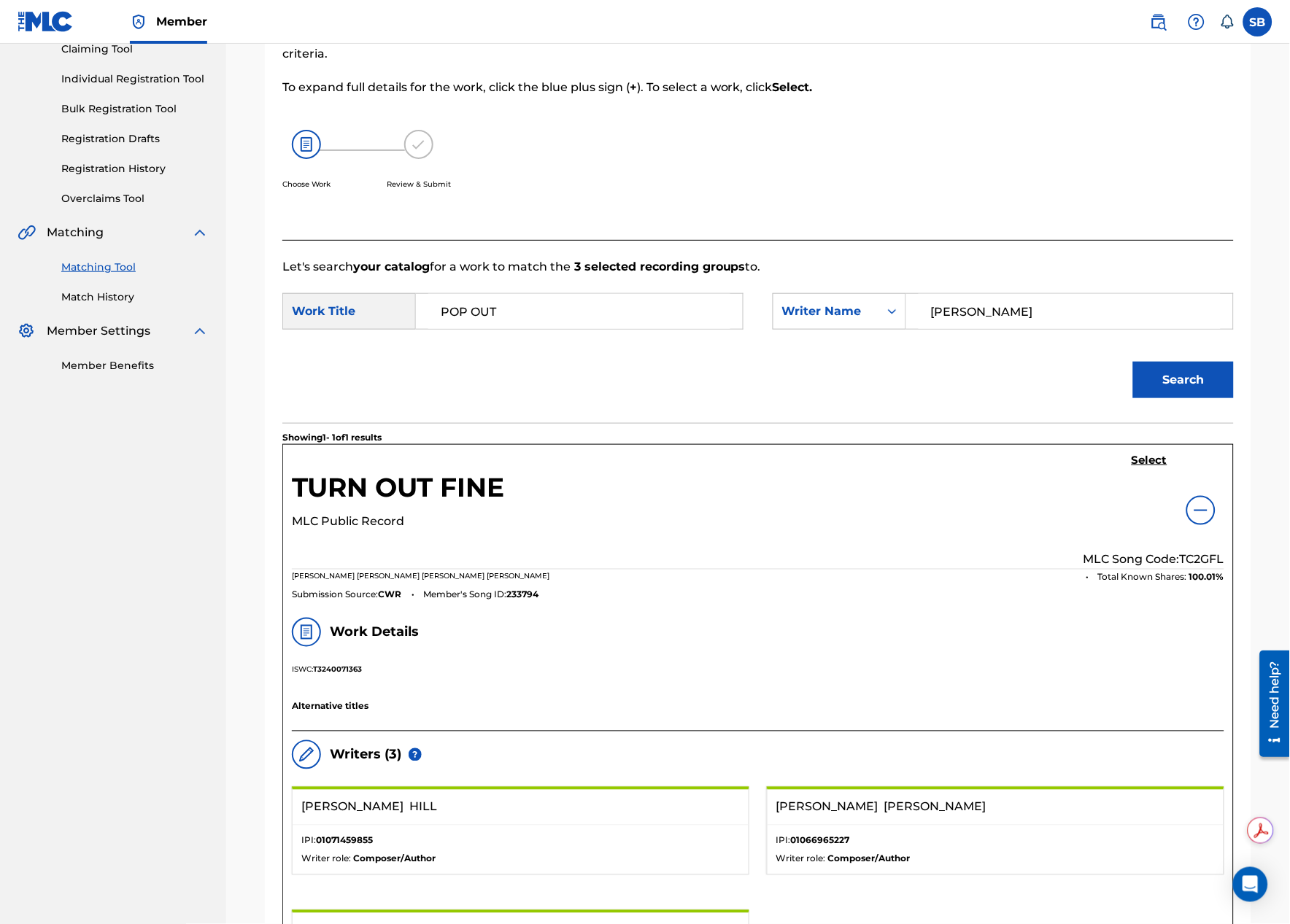 click on "Matching Tool" at bounding box center (135, 267) 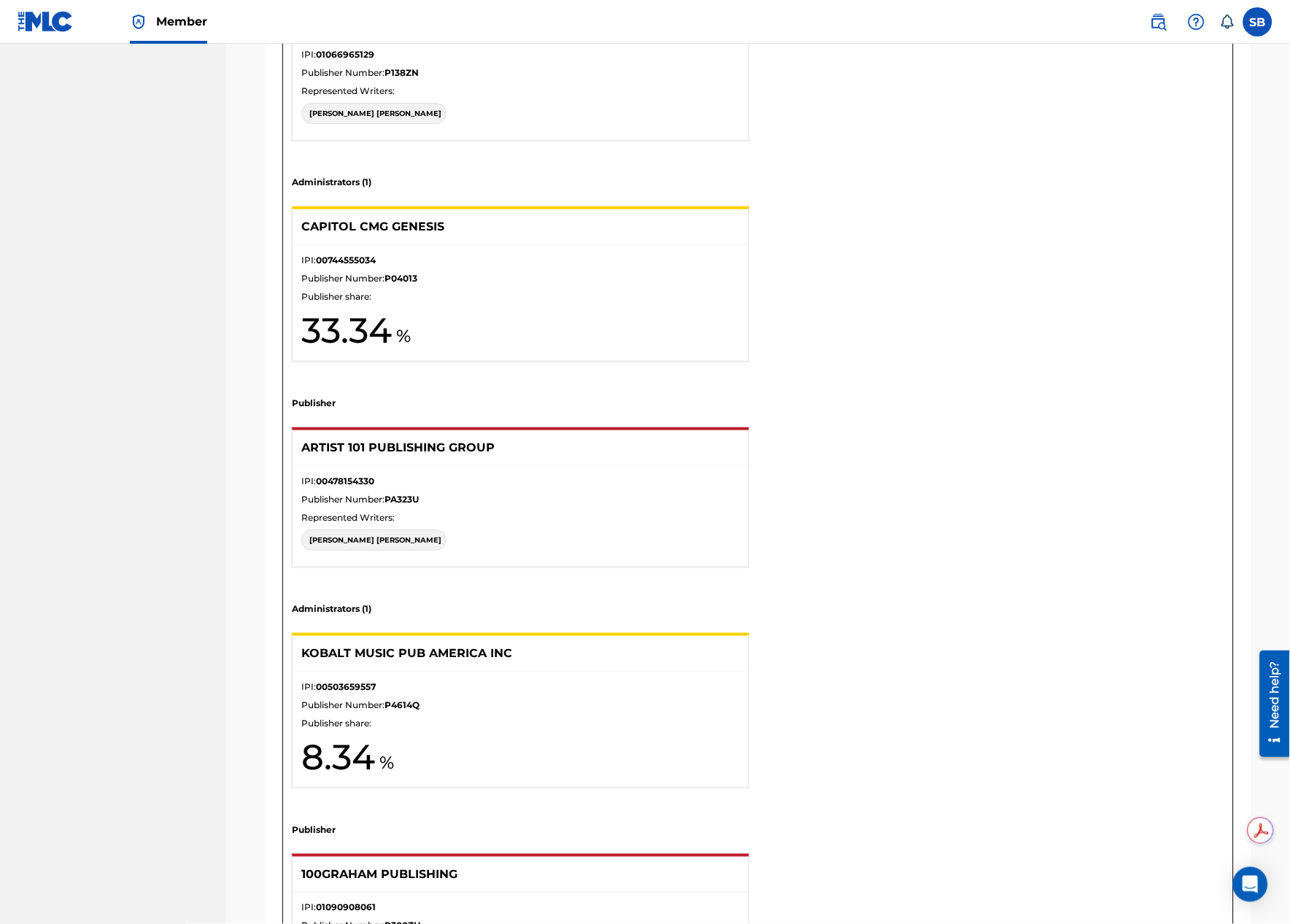 scroll, scrollTop: 1377, scrollLeft: 0, axis: vertical 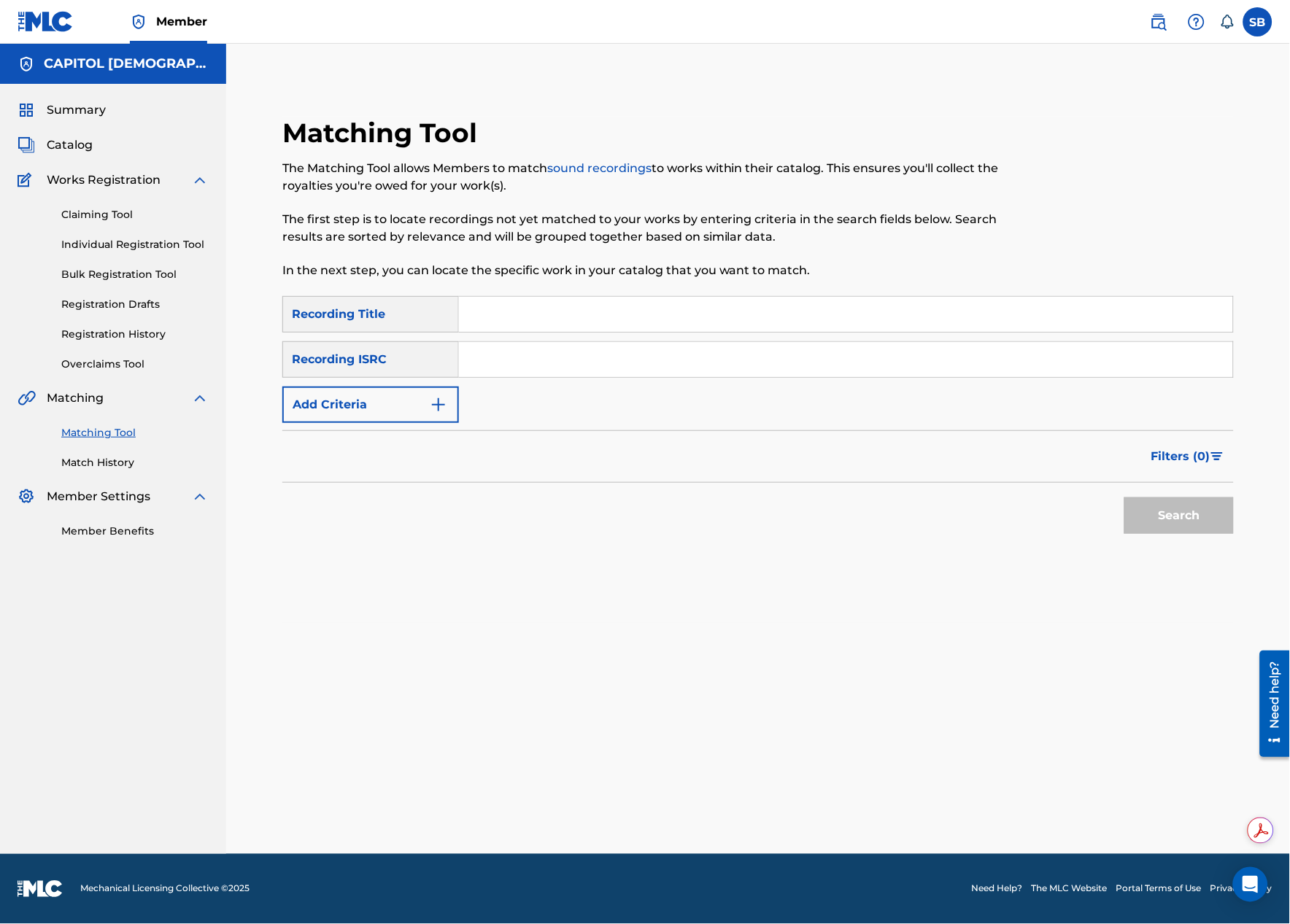 drag, startPoint x: 374, startPoint y: 431, endPoint x: 406, endPoint y: 397, distance: 46.69047 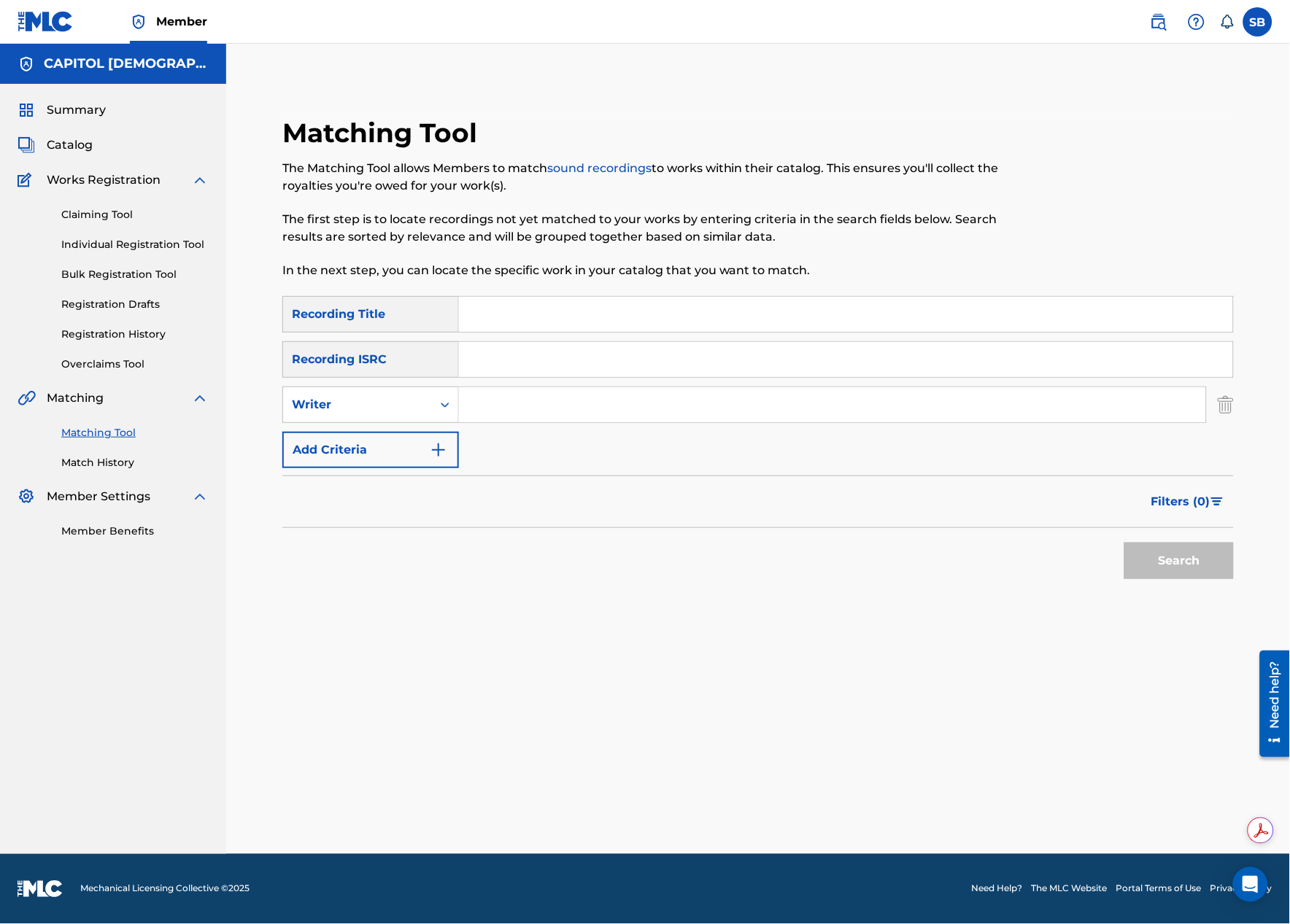 click on "SearchWithCriteria82c80418-c820-4998-908e-ea620143a0bd Recording Title SearchWithCriteria07b41f4c-9fca-43e7-937c-51572861405a Recording ISRC SearchWithCriteriae8789cff-56bb-4d56-96c1-fac3d00eedb0 Writer Add Criteria" at bounding box center [758, 382] 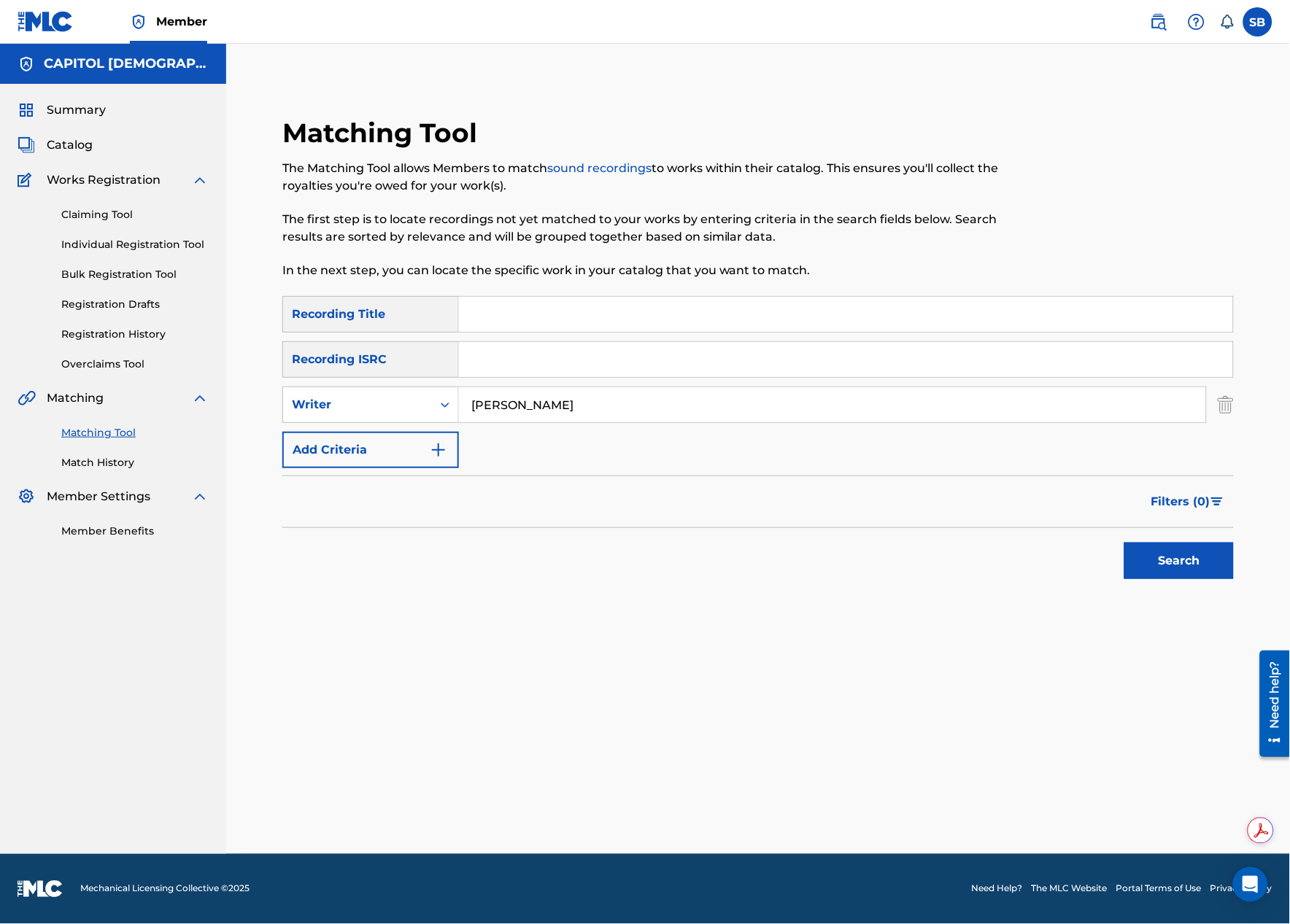 click on "Filters ( 0 )" at bounding box center [1181, 502] 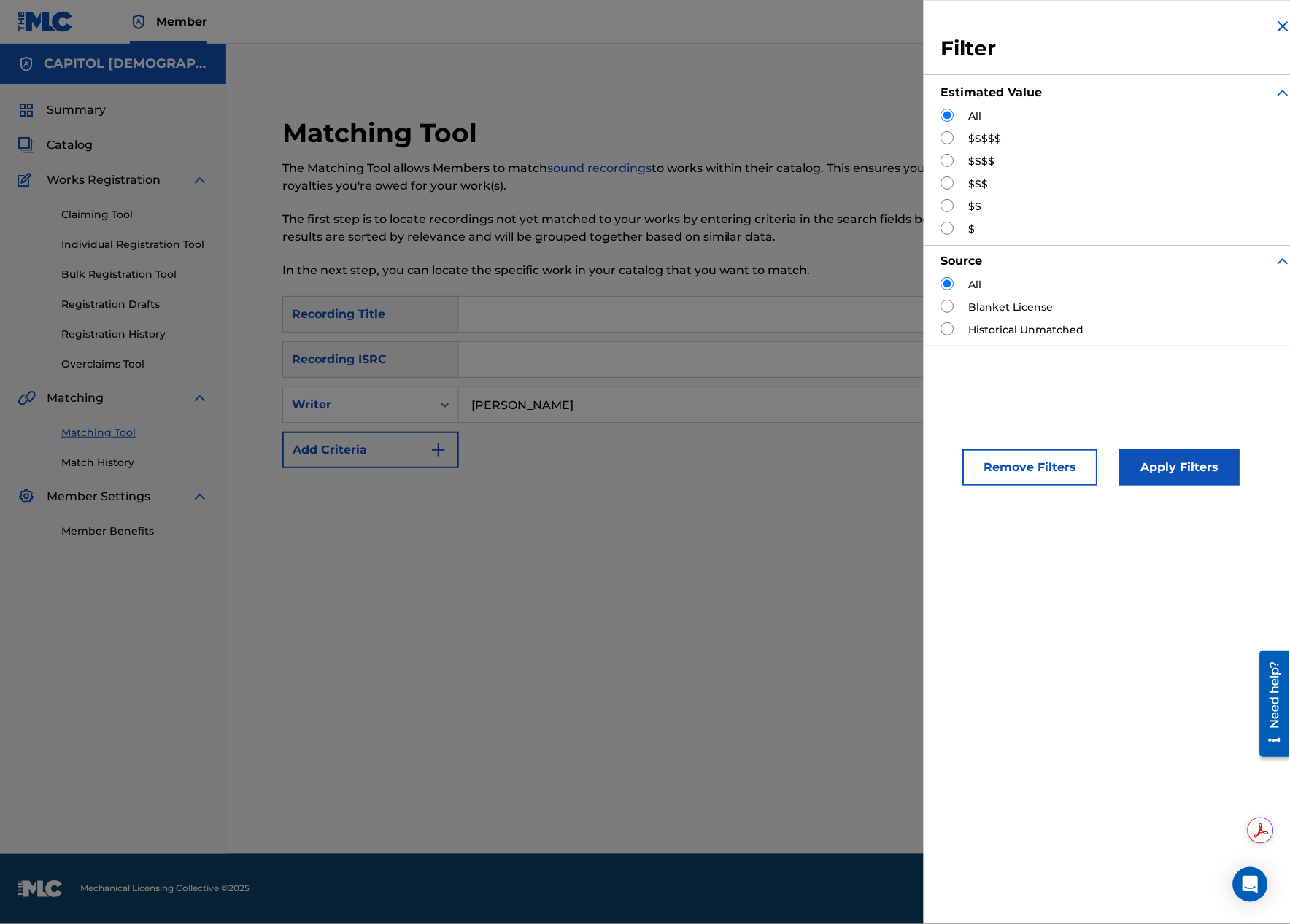 click at bounding box center (948, 183) 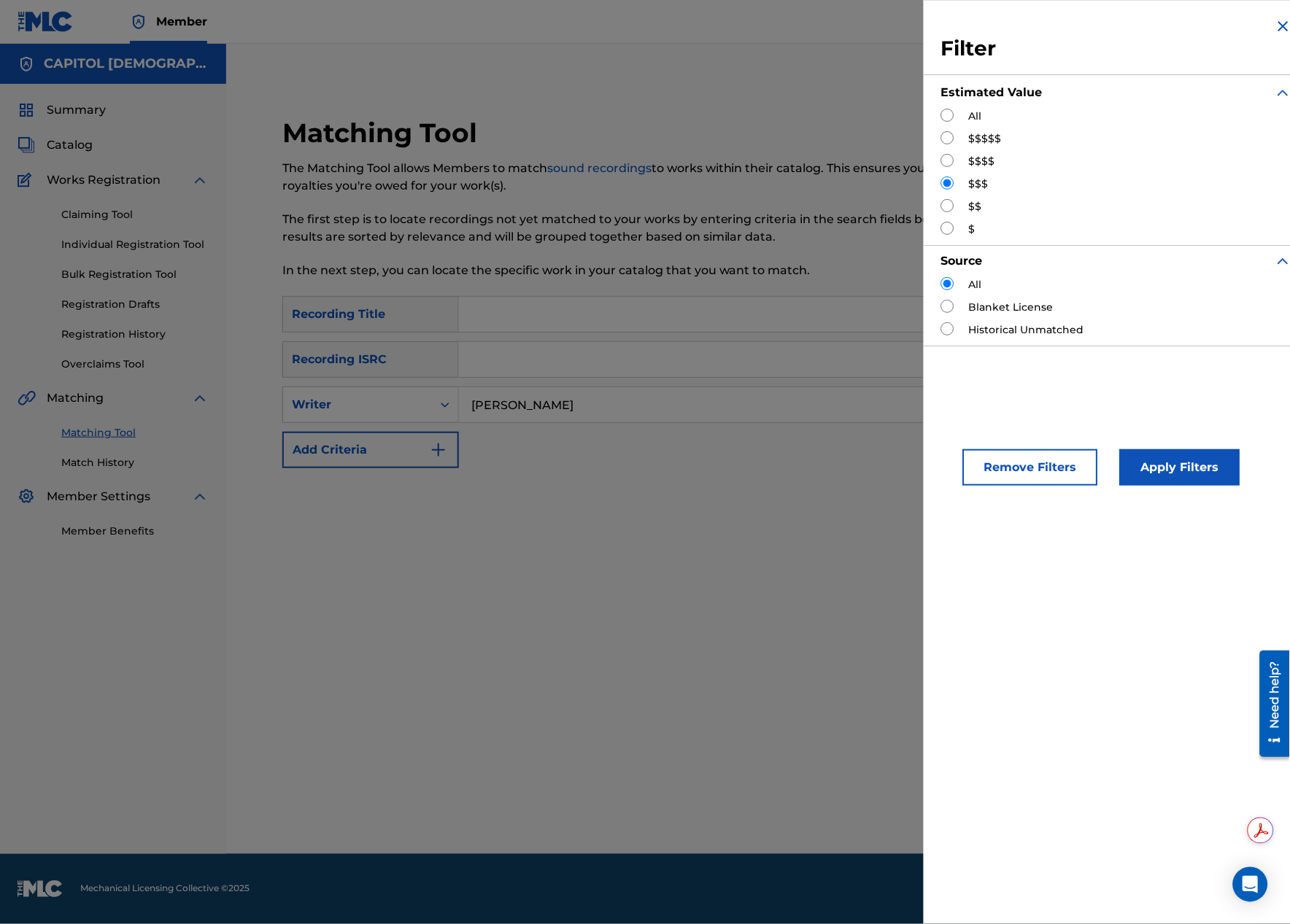 click on "Apply Filters" at bounding box center [1180, 467] 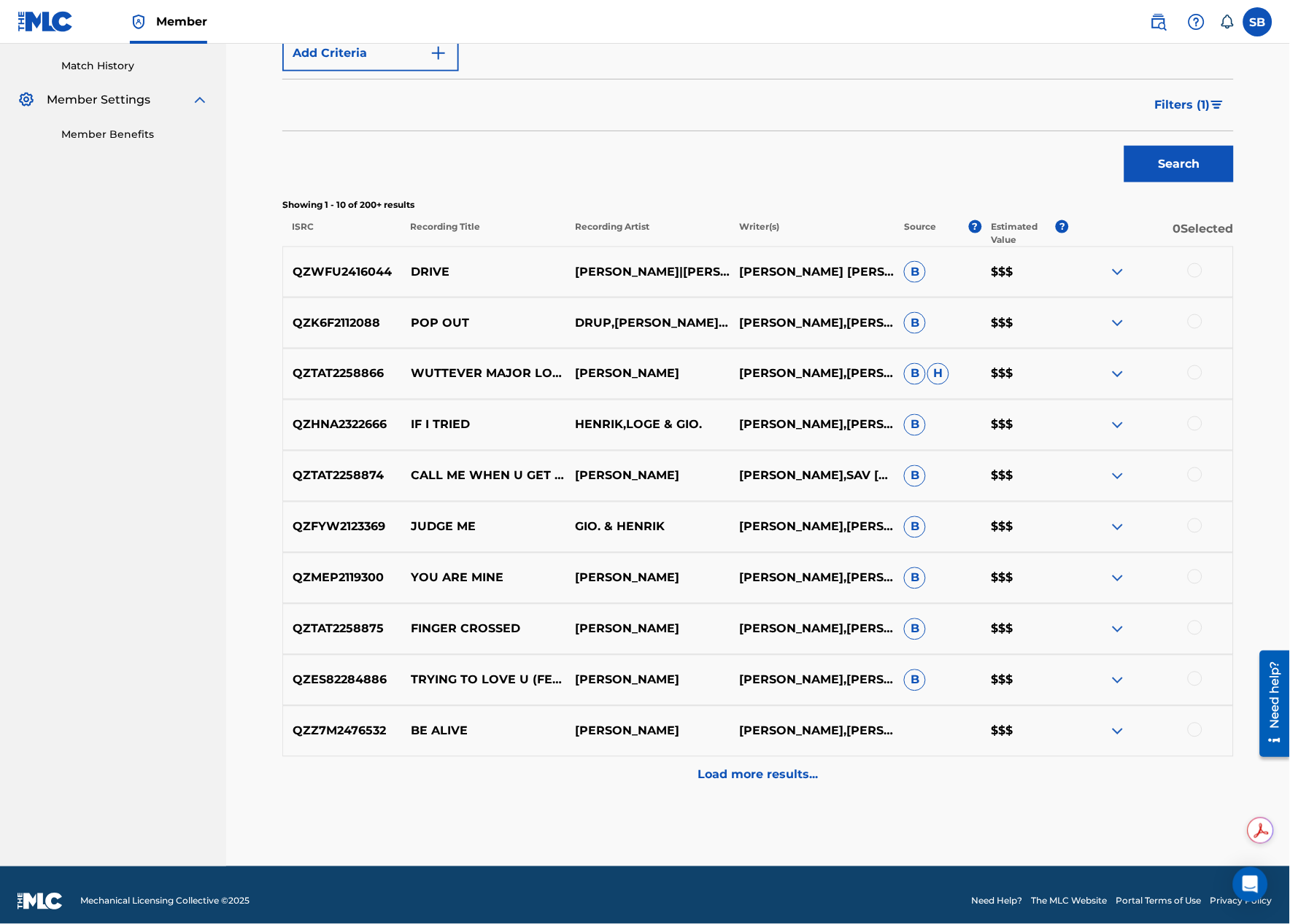 scroll, scrollTop: 405, scrollLeft: 0, axis: vertical 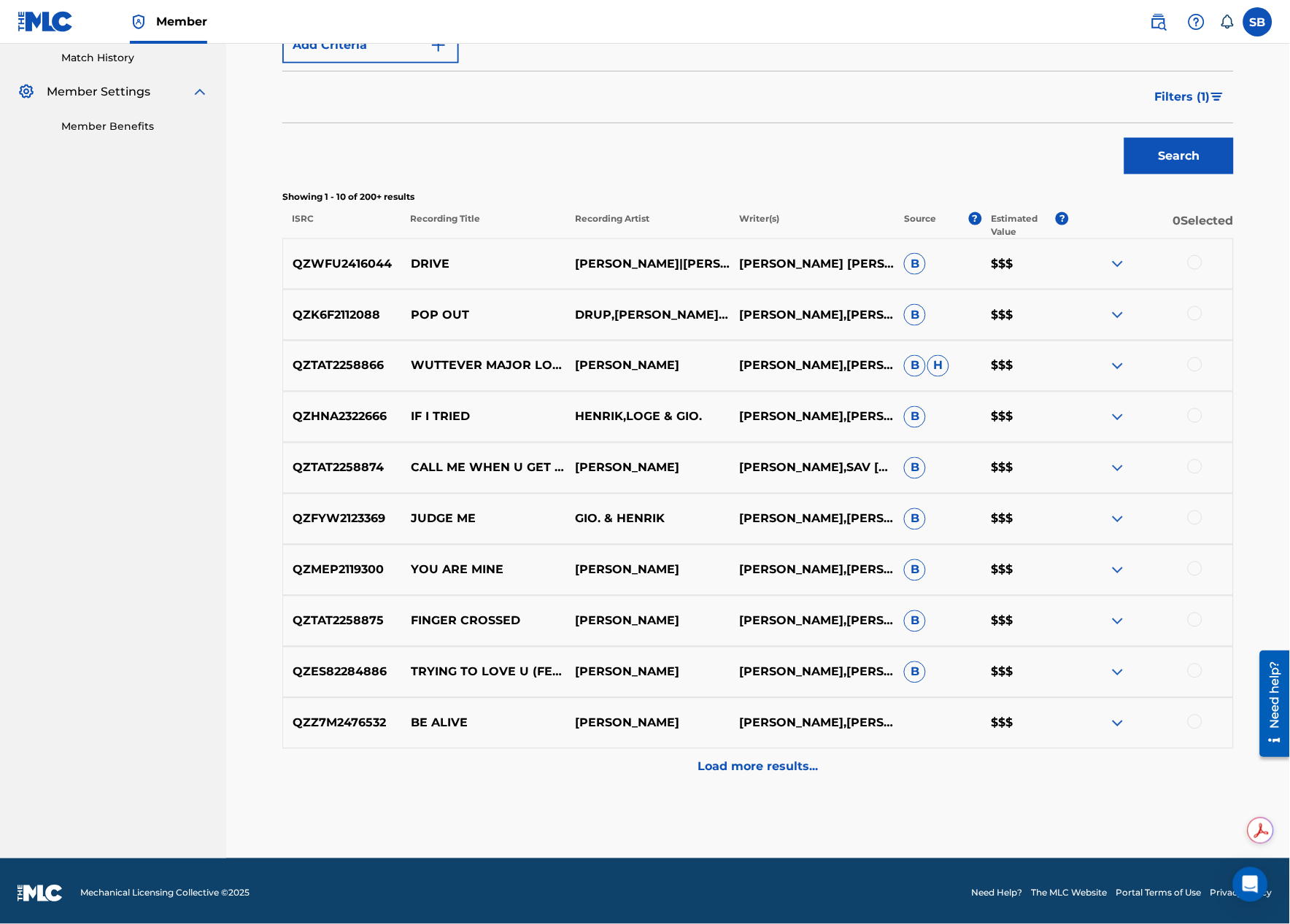 click on "WUTTEVER MAJOR LOSER (SKIT)" at bounding box center (483, 366) 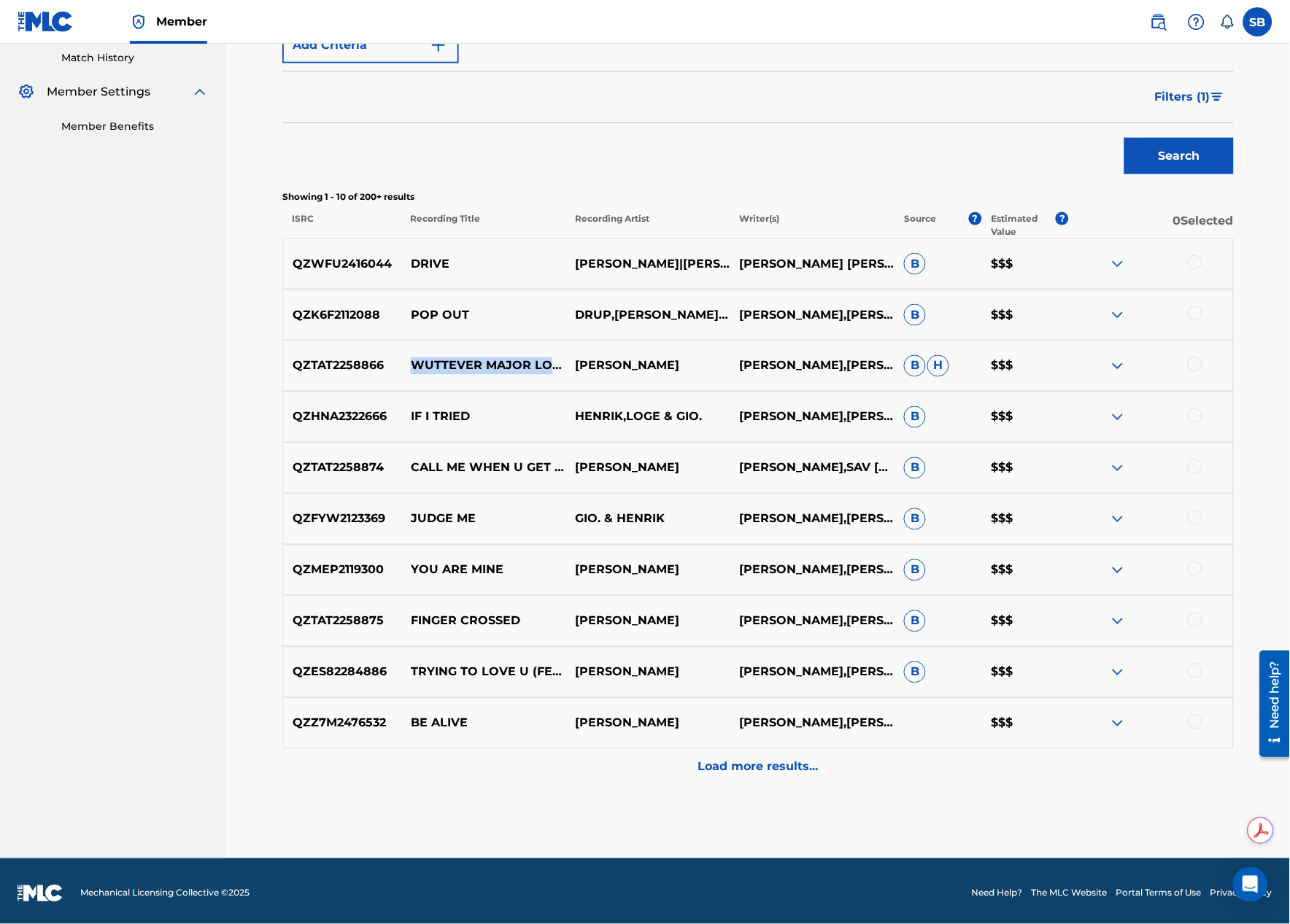 click on "WUTTEVER MAJOR LOSER (SKIT)" at bounding box center (483, 366) 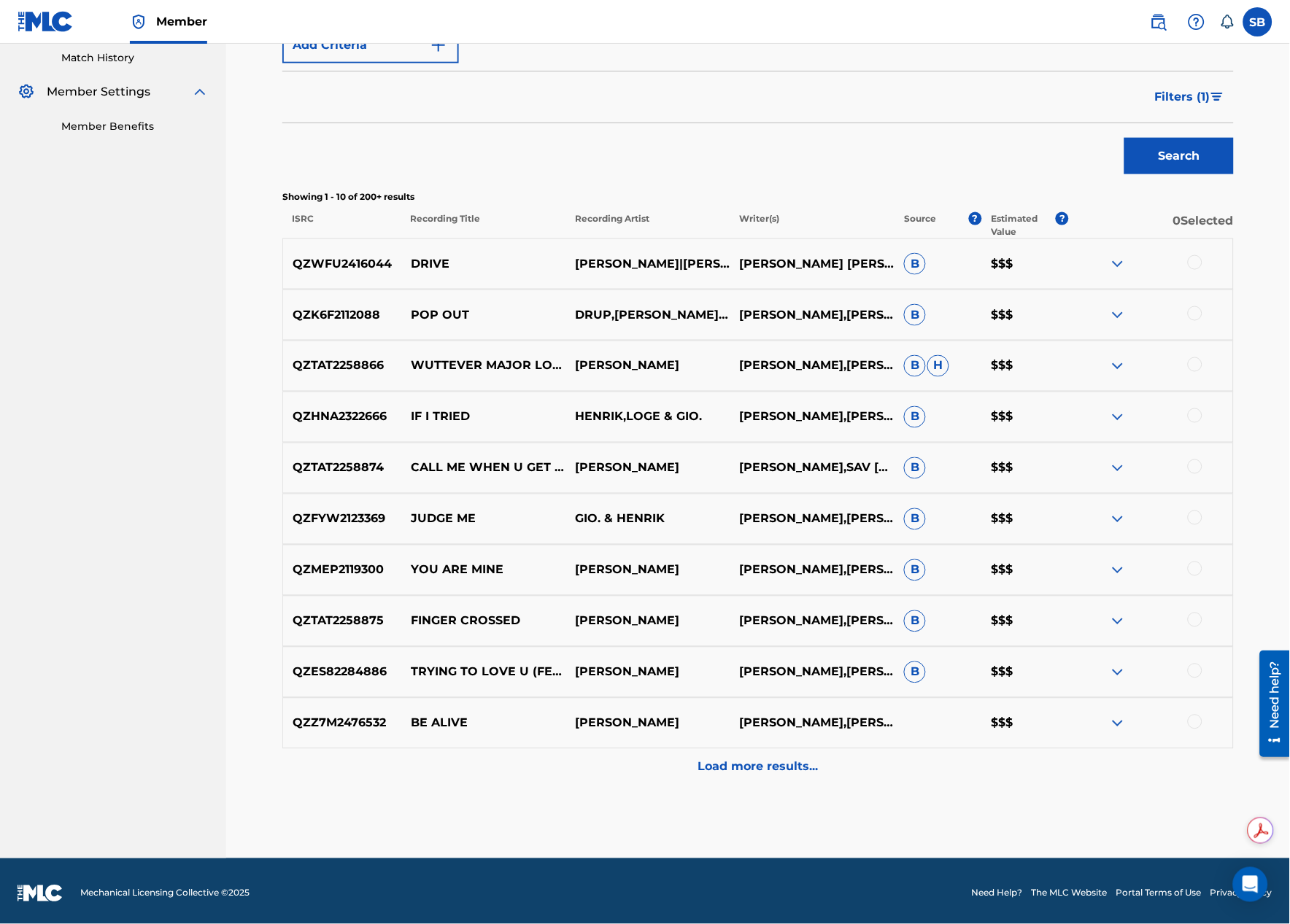 click on "QZTAT2258866" at bounding box center [342, 366] 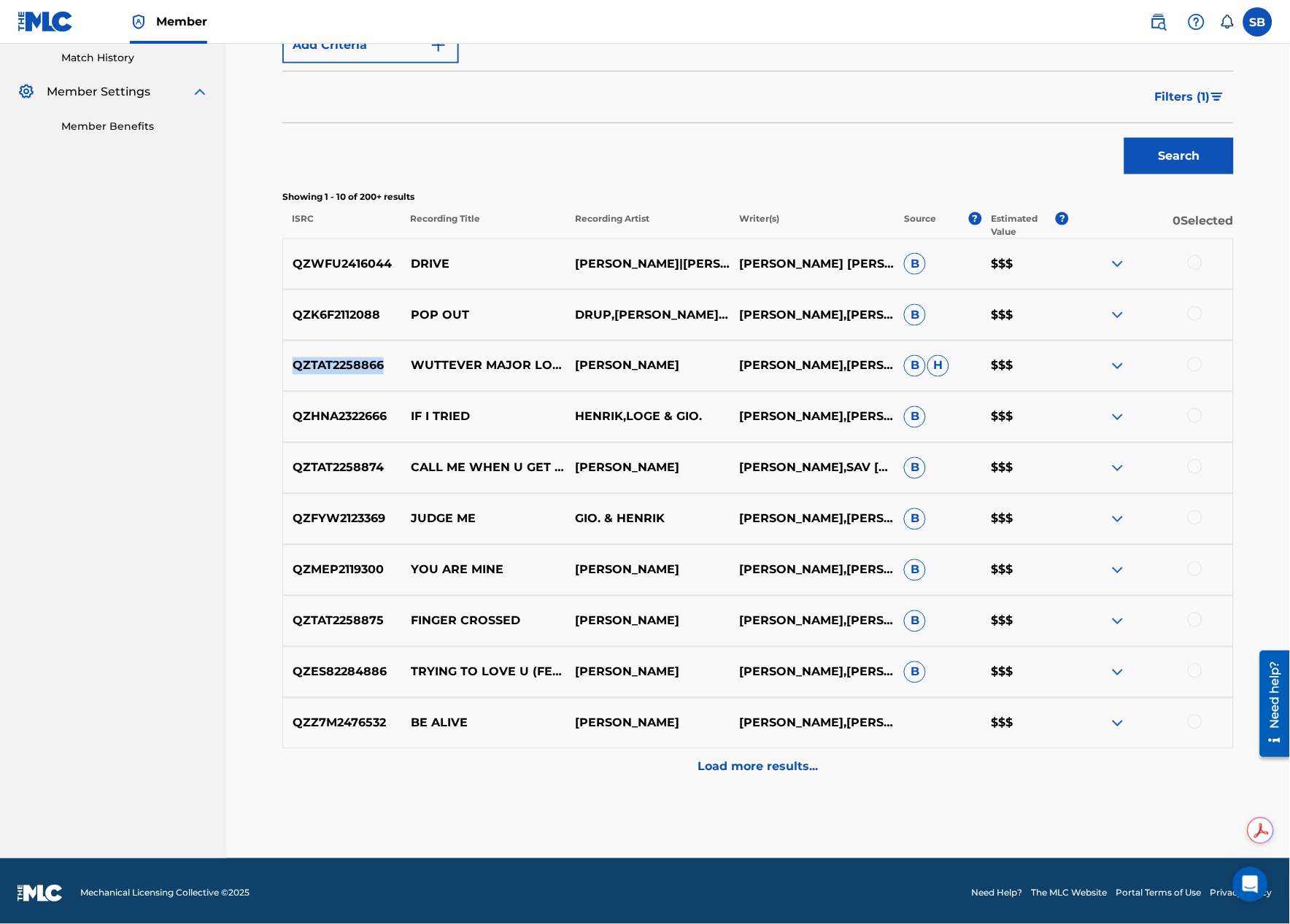 click on "QZTAT2258866" at bounding box center [342, 366] 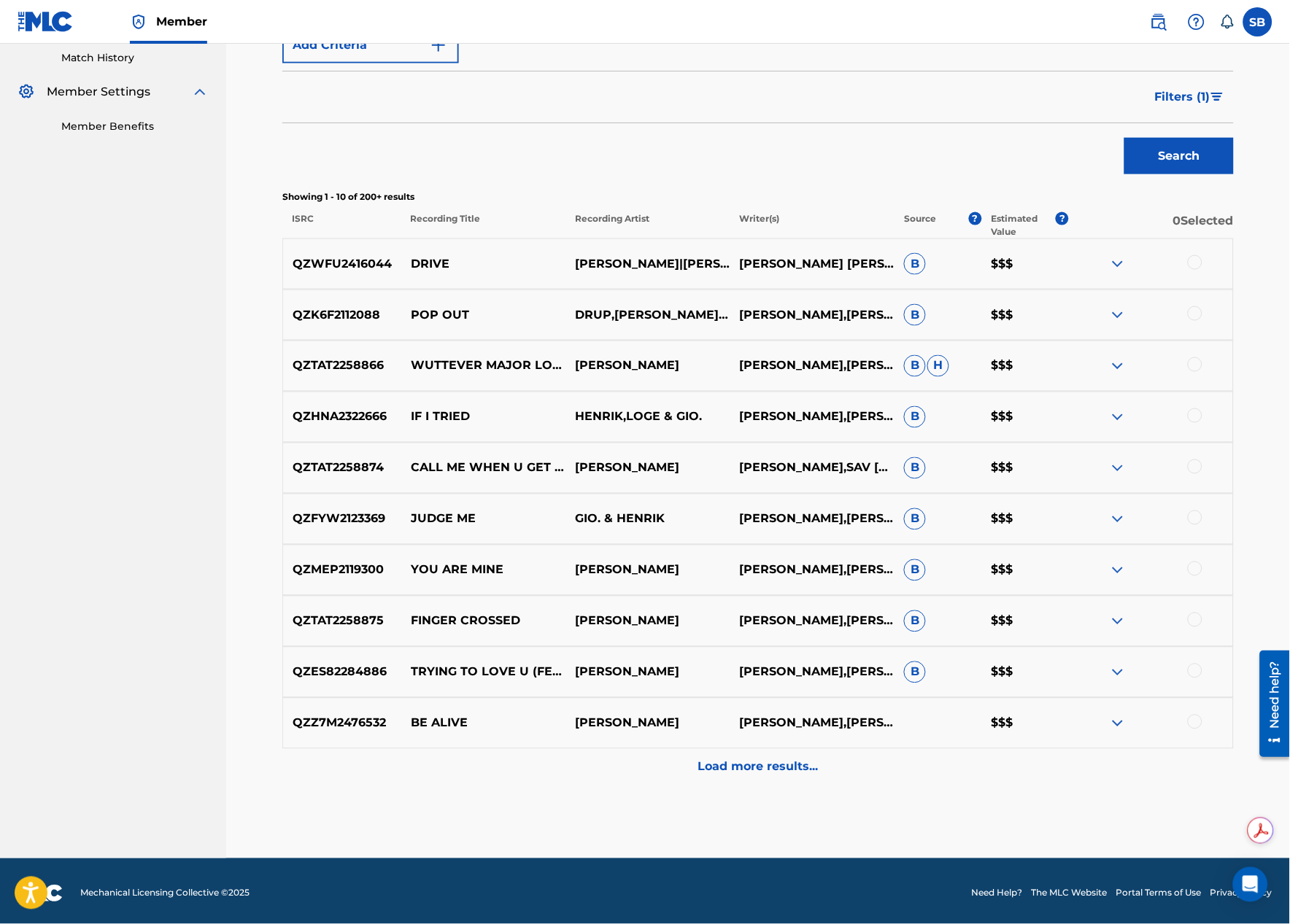 click on "WUTTEVER MAJOR LOSER (SKIT)" at bounding box center [483, 366] 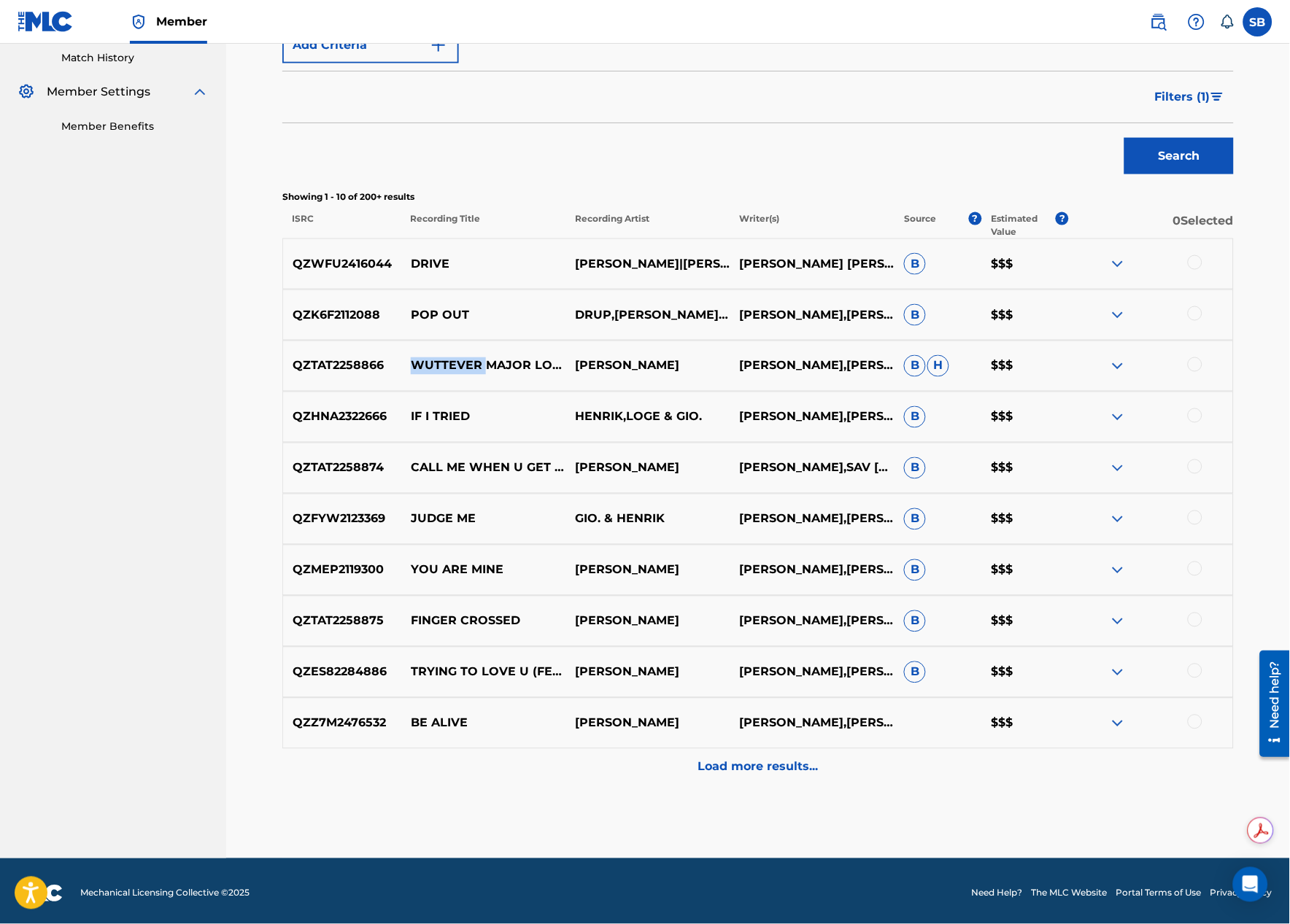 click on "WUTTEVER MAJOR LOSER (SKIT)" at bounding box center (483, 366) 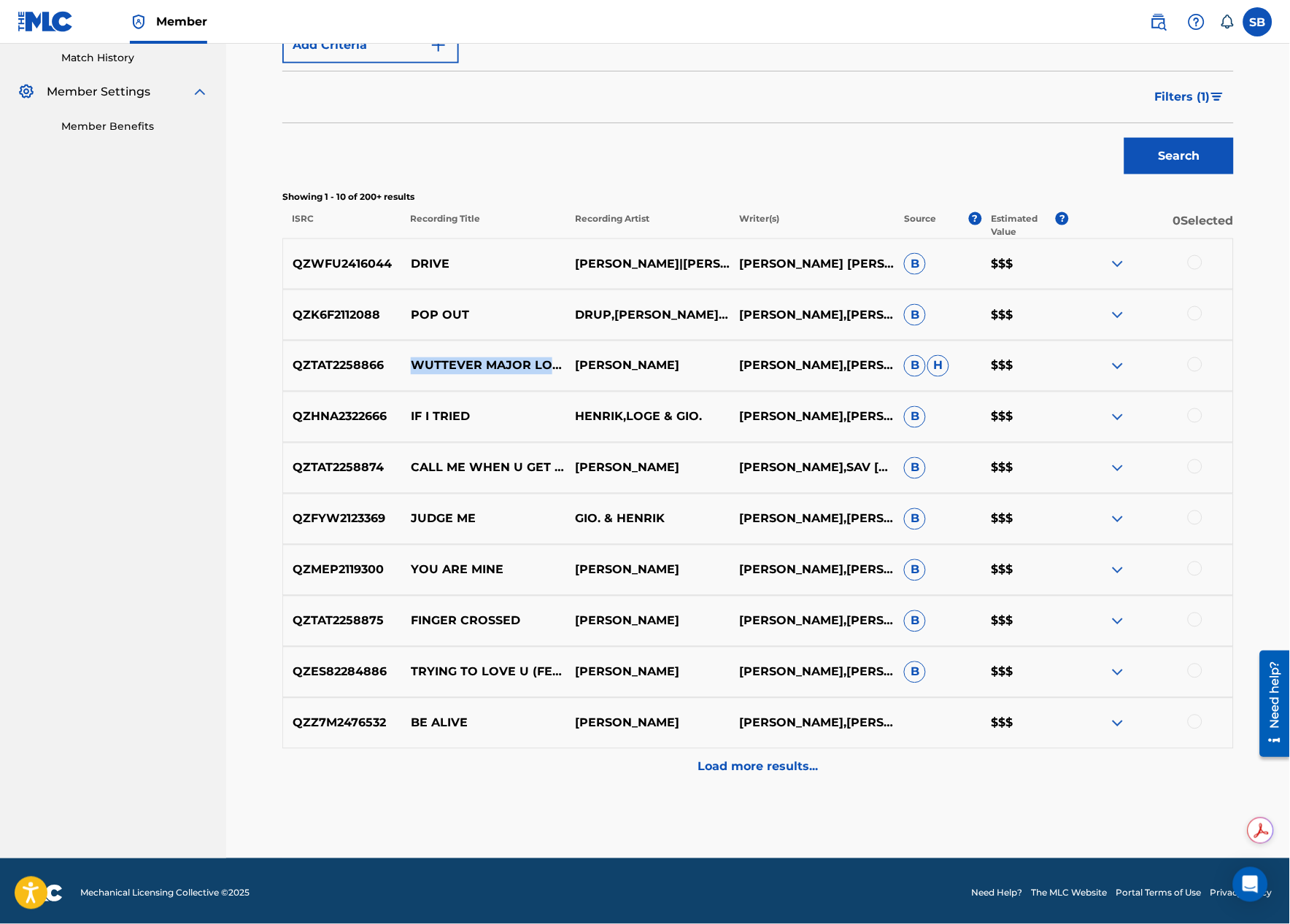 click on "WUTTEVER MAJOR LOSER (SKIT)" at bounding box center (483, 366) 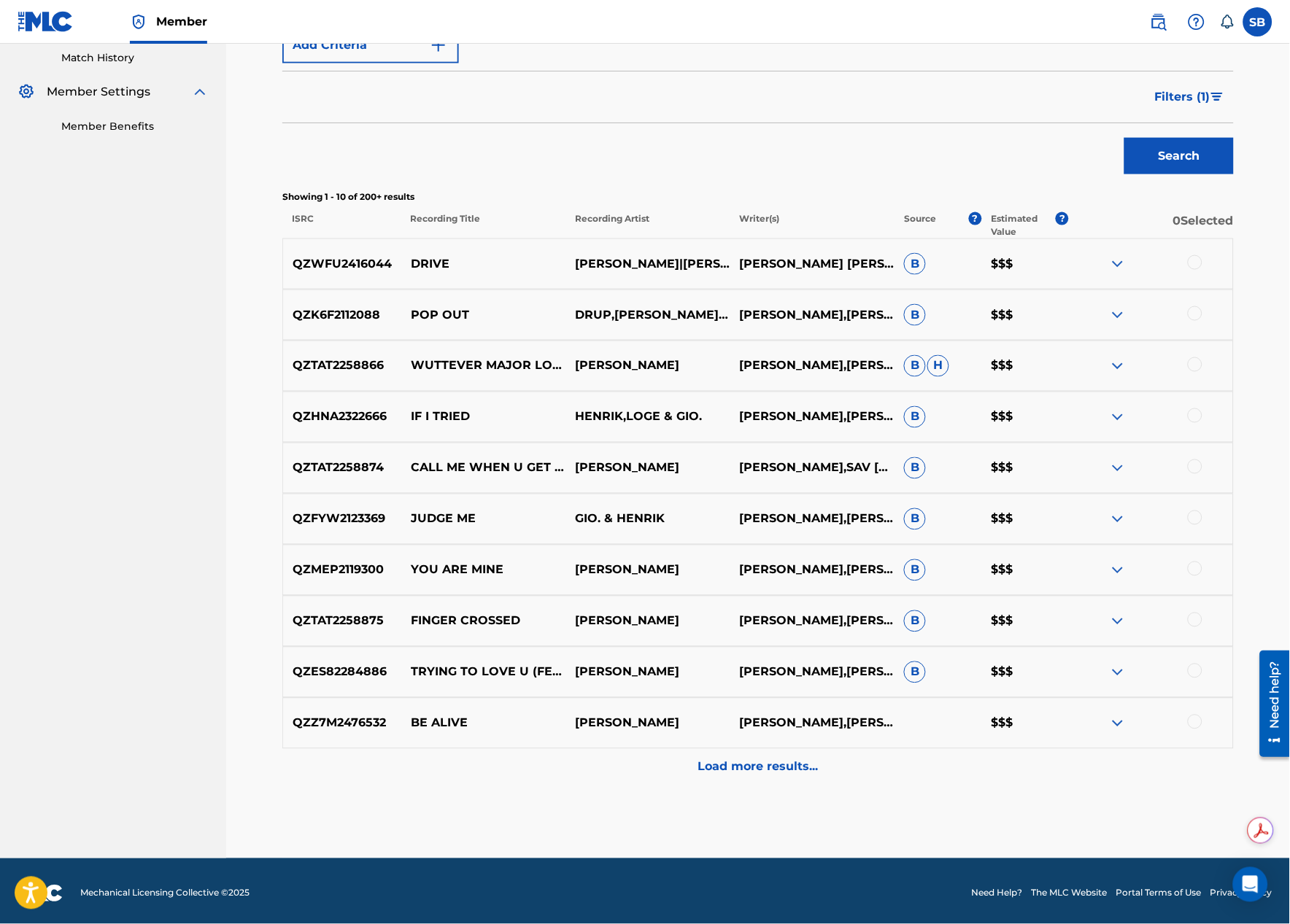 click on "CALL ME WHEN U GET HOTTER (SKIT)" at bounding box center [483, 468] 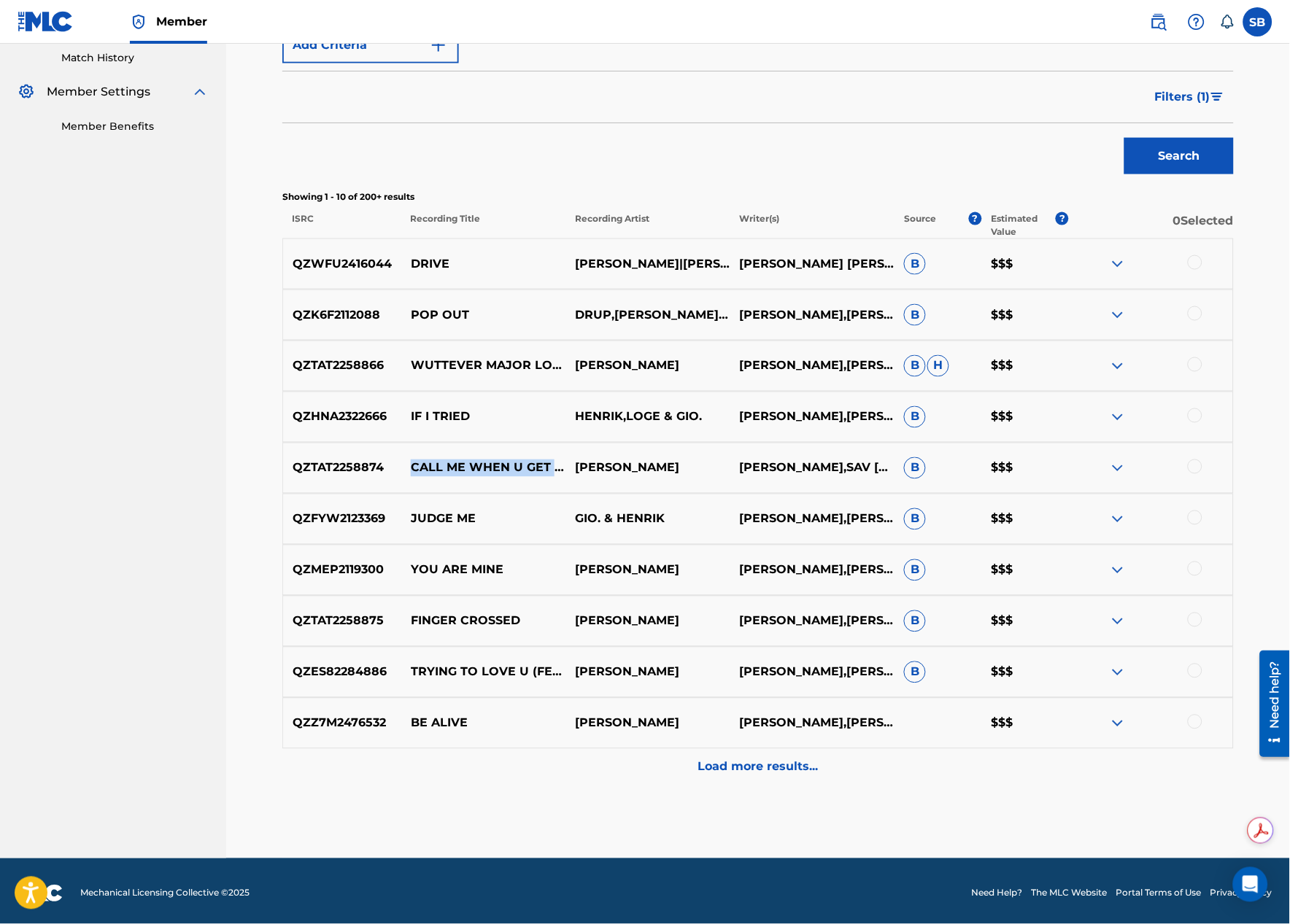 click on "CALL ME WHEN U GET HOTTER (SKIT)" at bounding box center (483, 468) 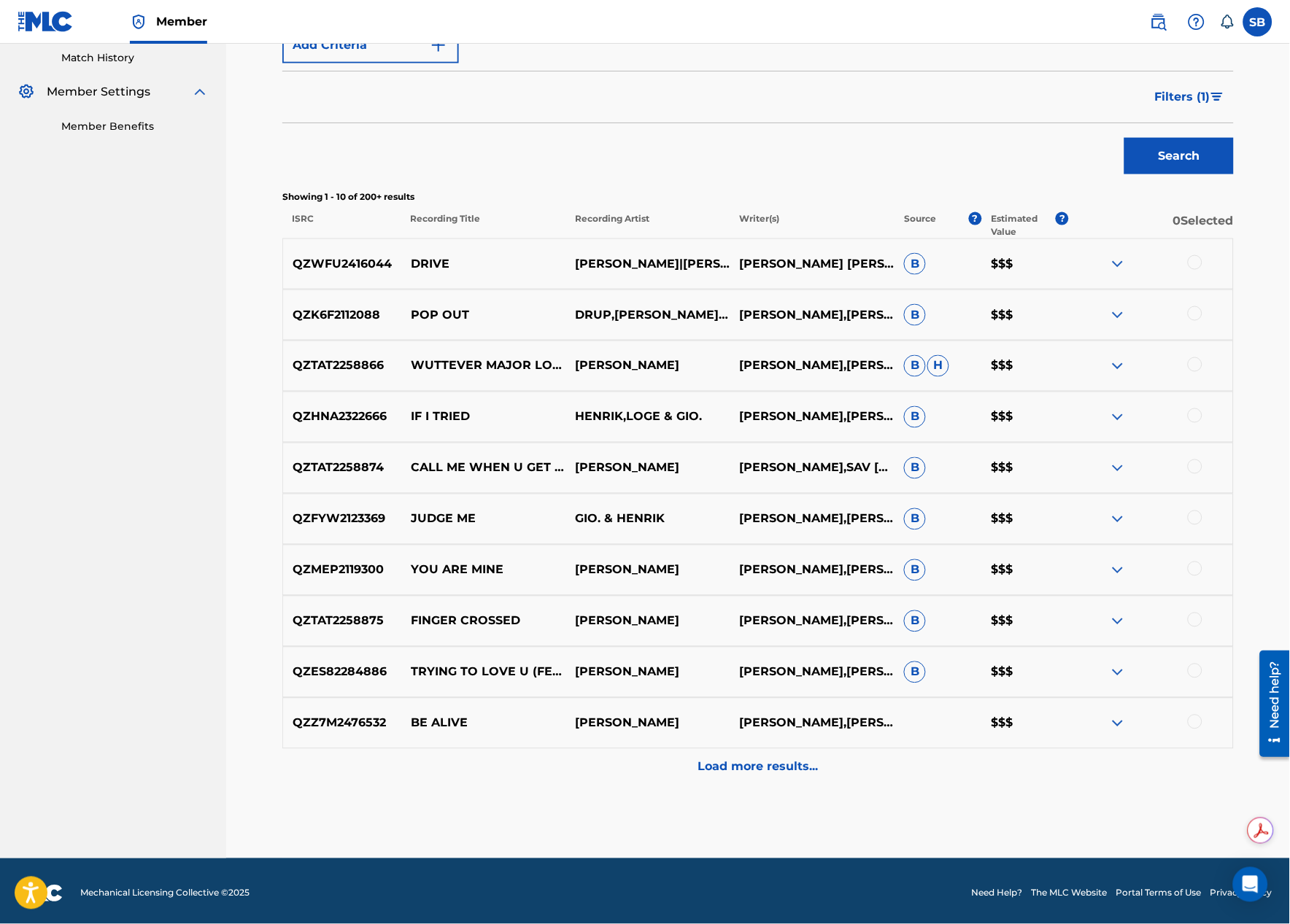 click on "QZTAT2258874" at bounding box center [342, 468] 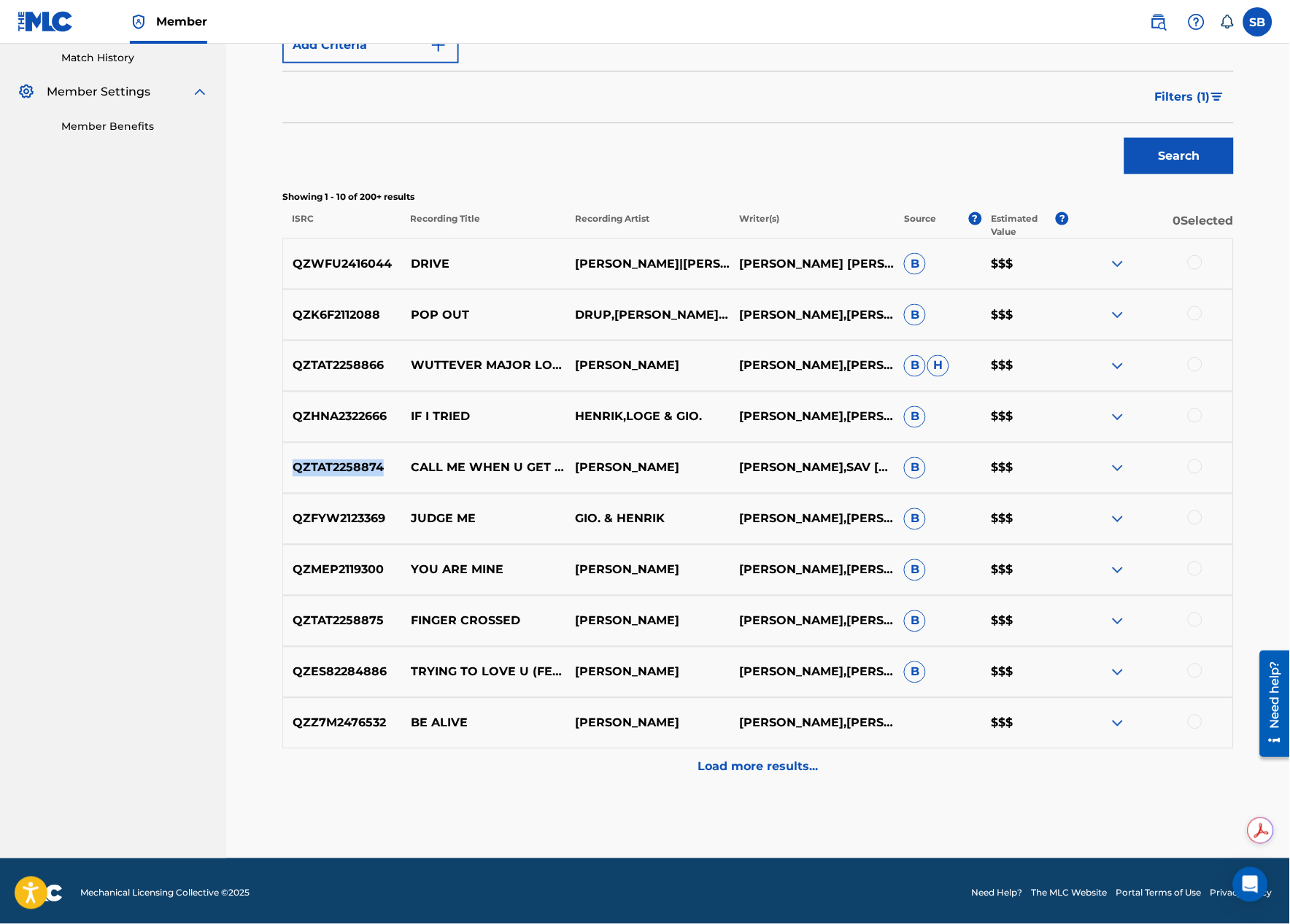 click on "QZTAT2258874" at bounding box center (342, 468) 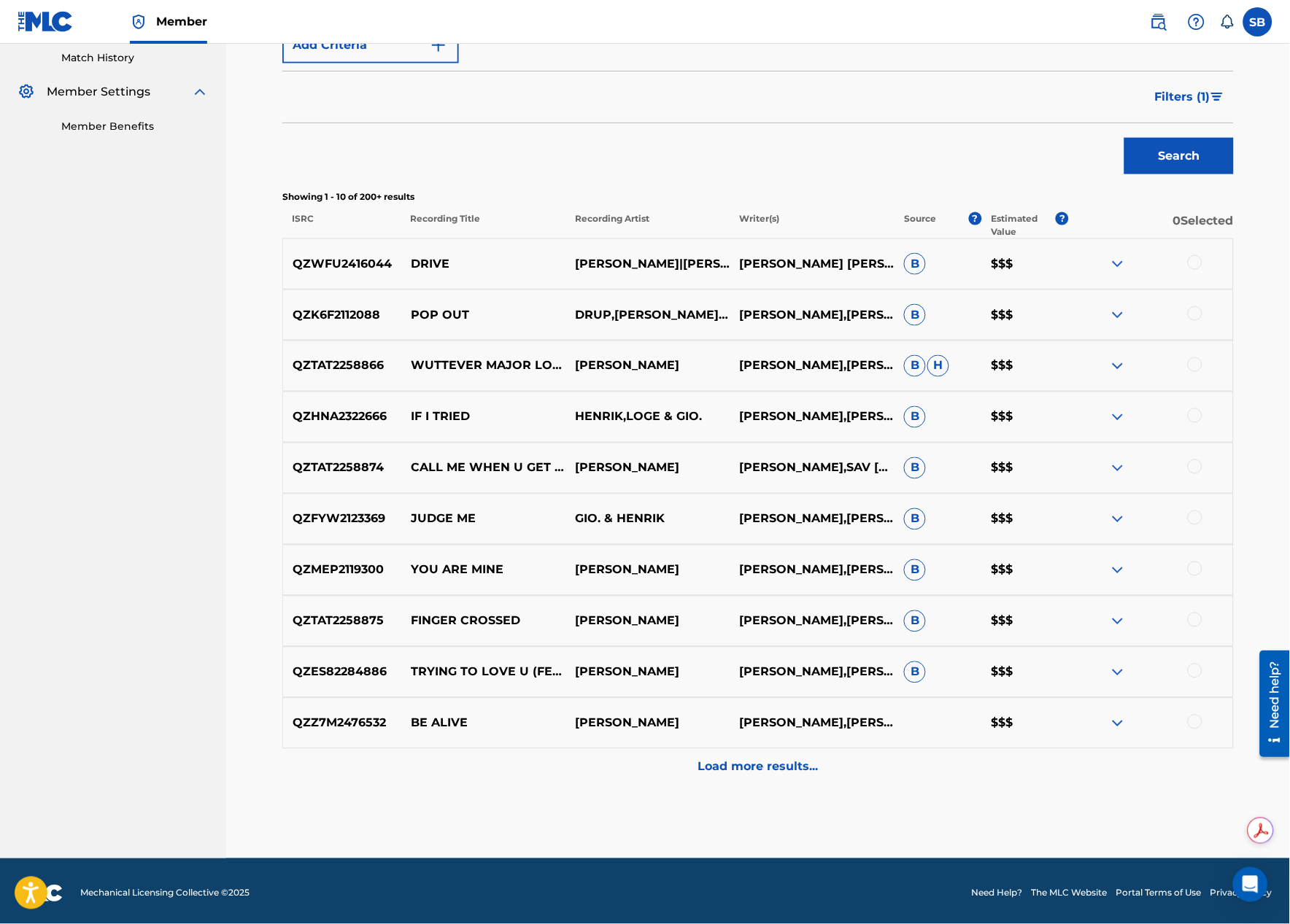 click on "CALL ME WHEN U GET HOTTER (SKIT)" at bounding box center (483, 468) 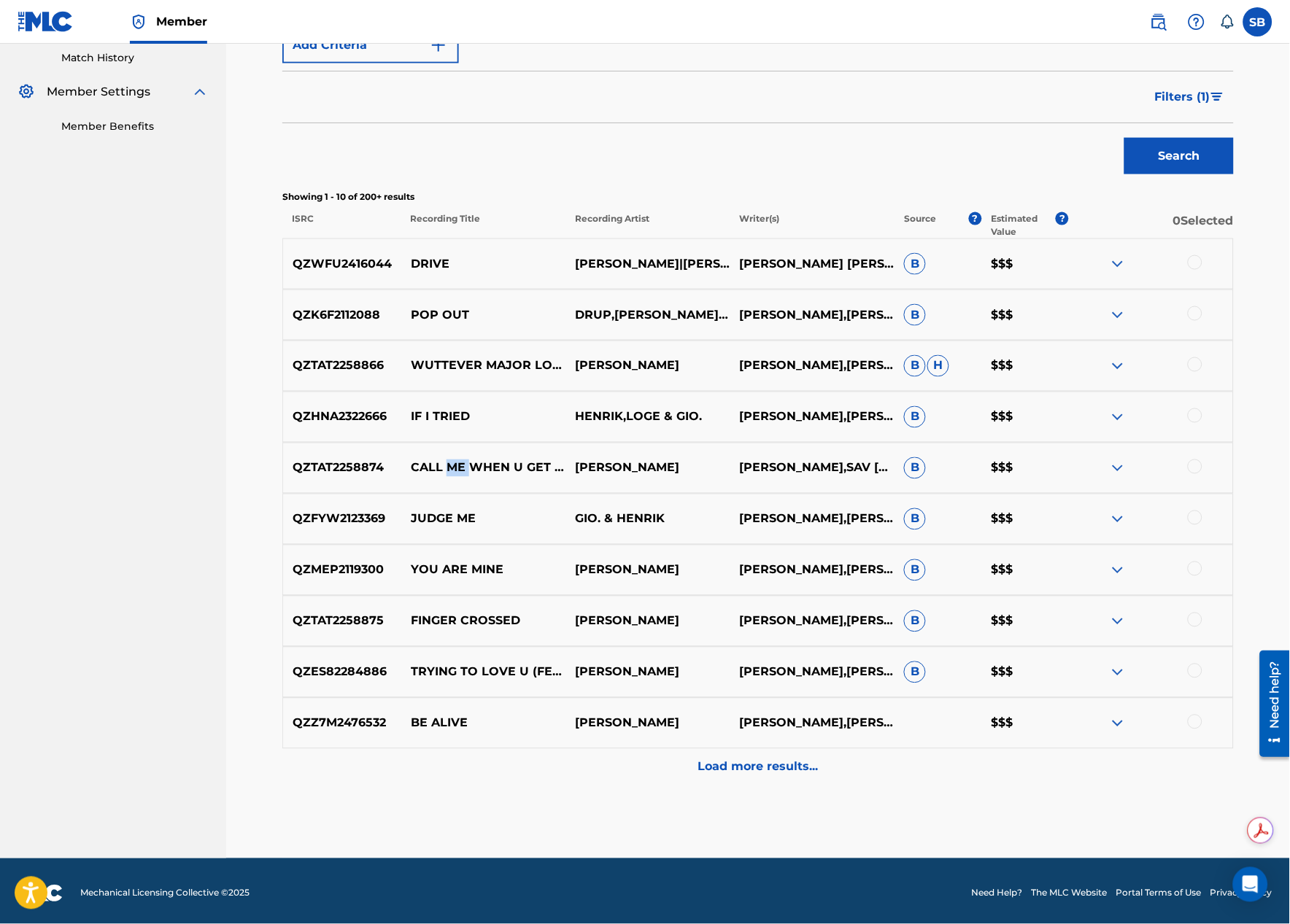 click on "CALL ME WHEN U GET HOTTER (SKIT)" at bounding box center [483, 468] 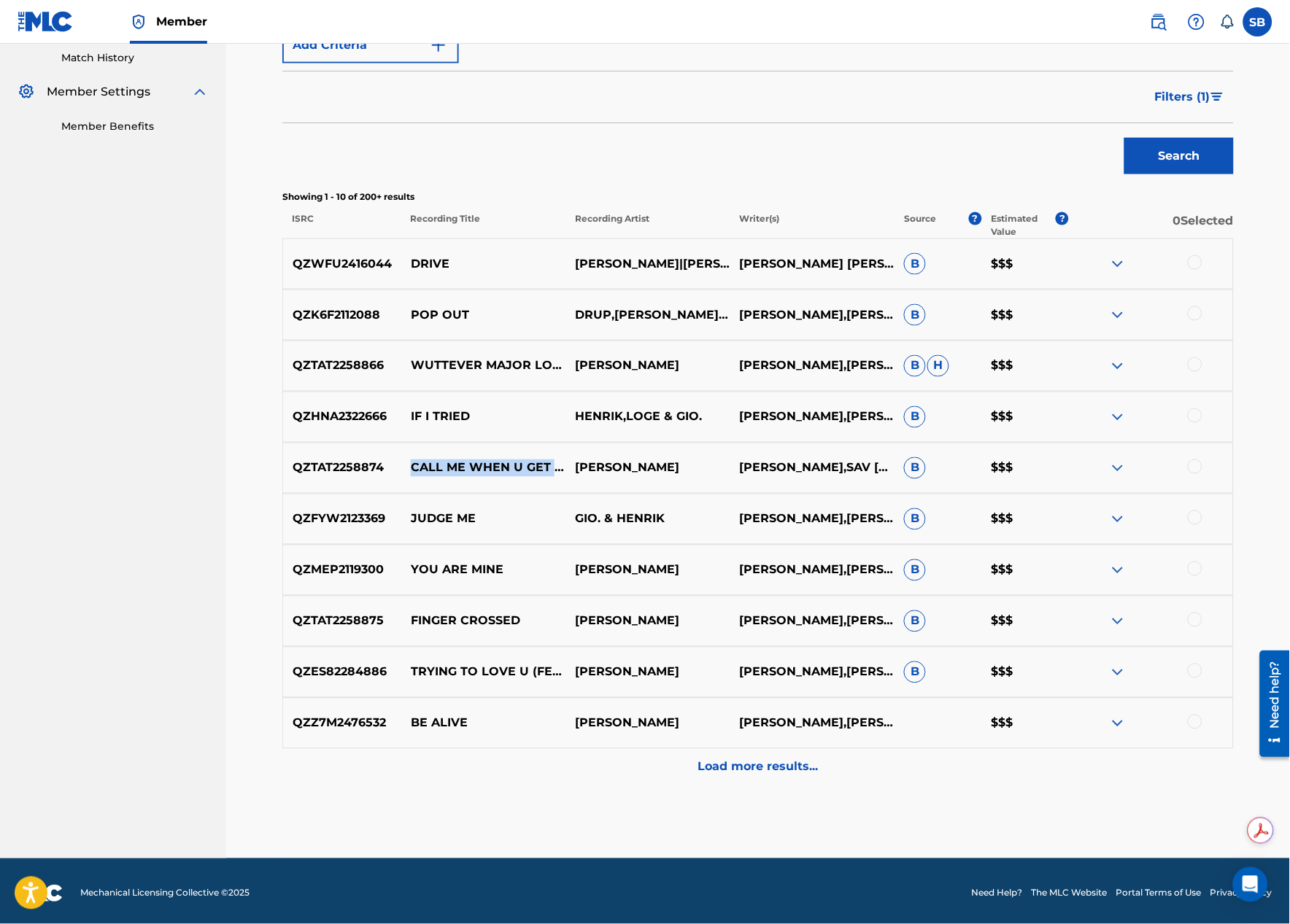 click on "CALL ME WHEN U GET HOTTER (SKIT)" at bounding box center [483, 468] 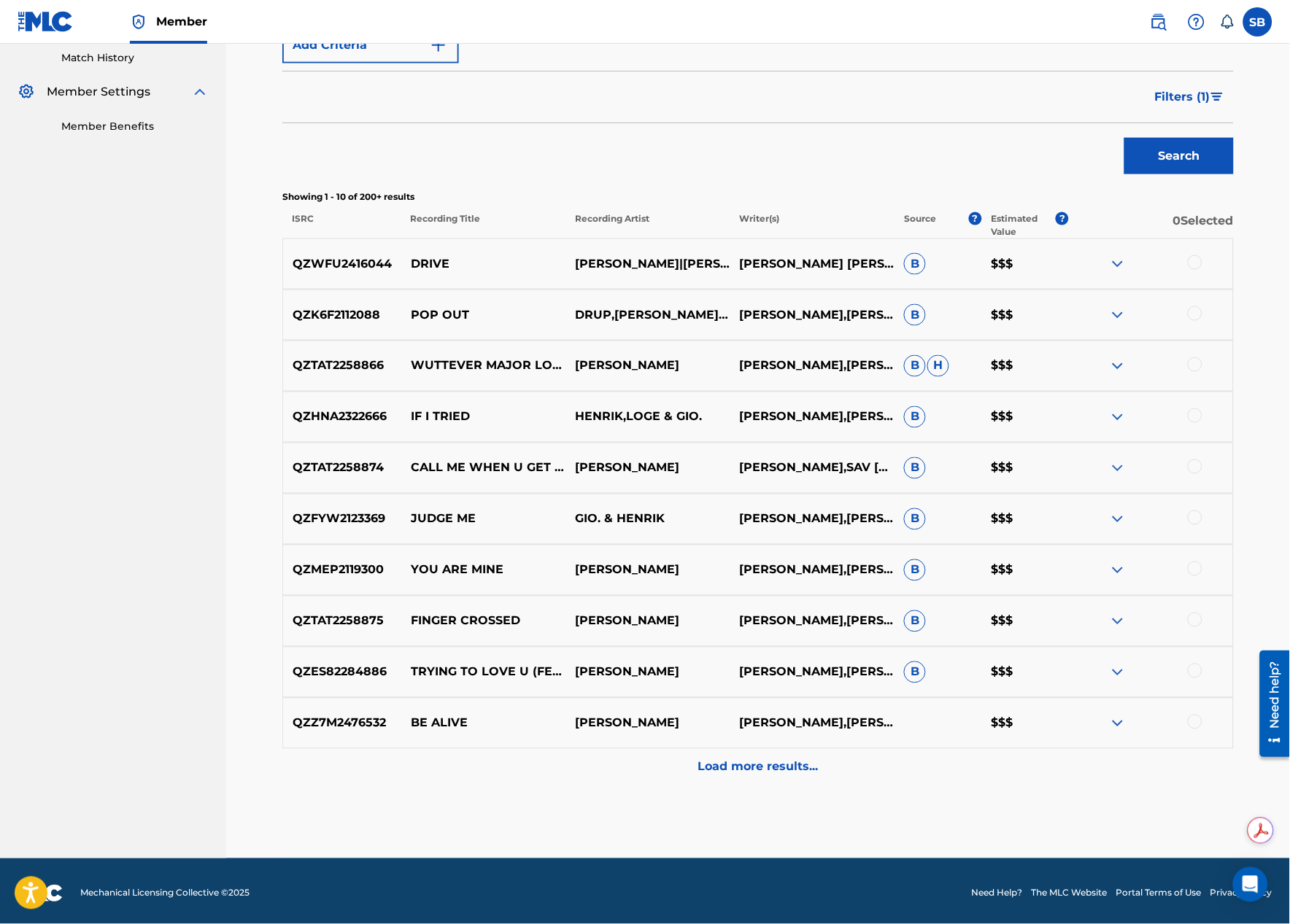 click on "JUDGE ME" at bounding box center [483, 519] 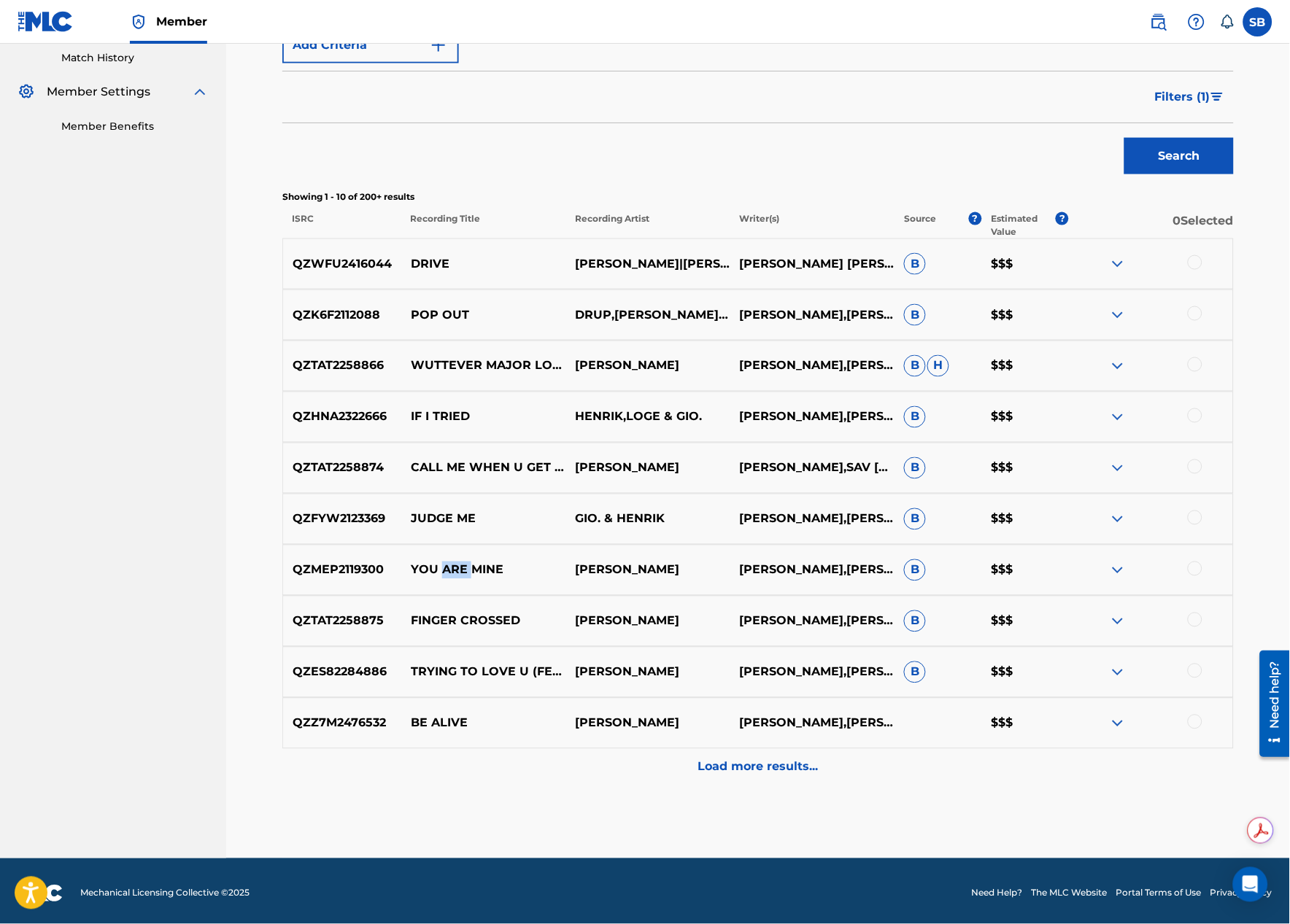 click on "YOU ARE MINE" at bounding box center (483, 570) 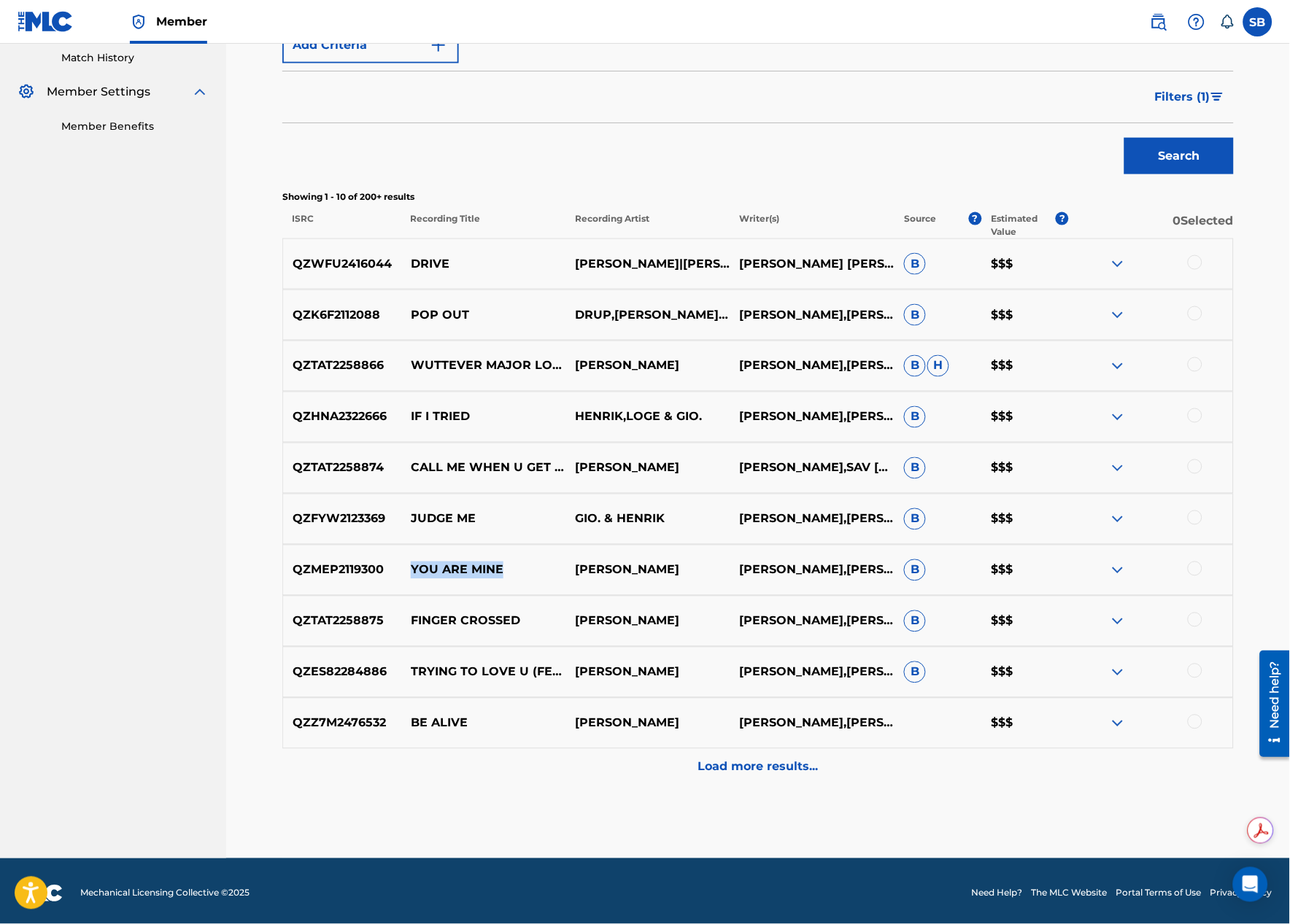 click on "YOU ARE MINE" at bounding box center [483, 570] 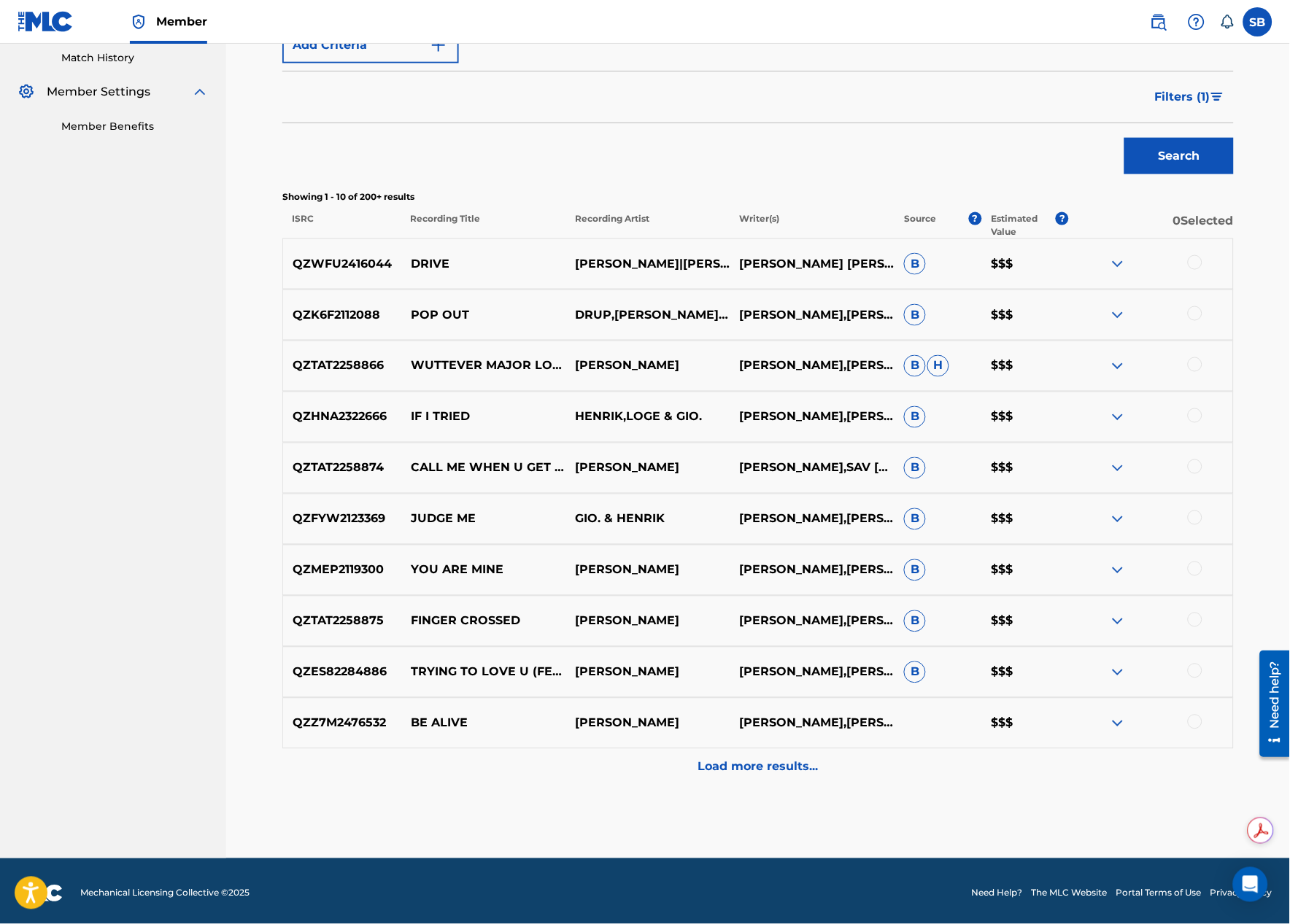 click on "FINGER CROSSED" at bounding box center [483, 621] 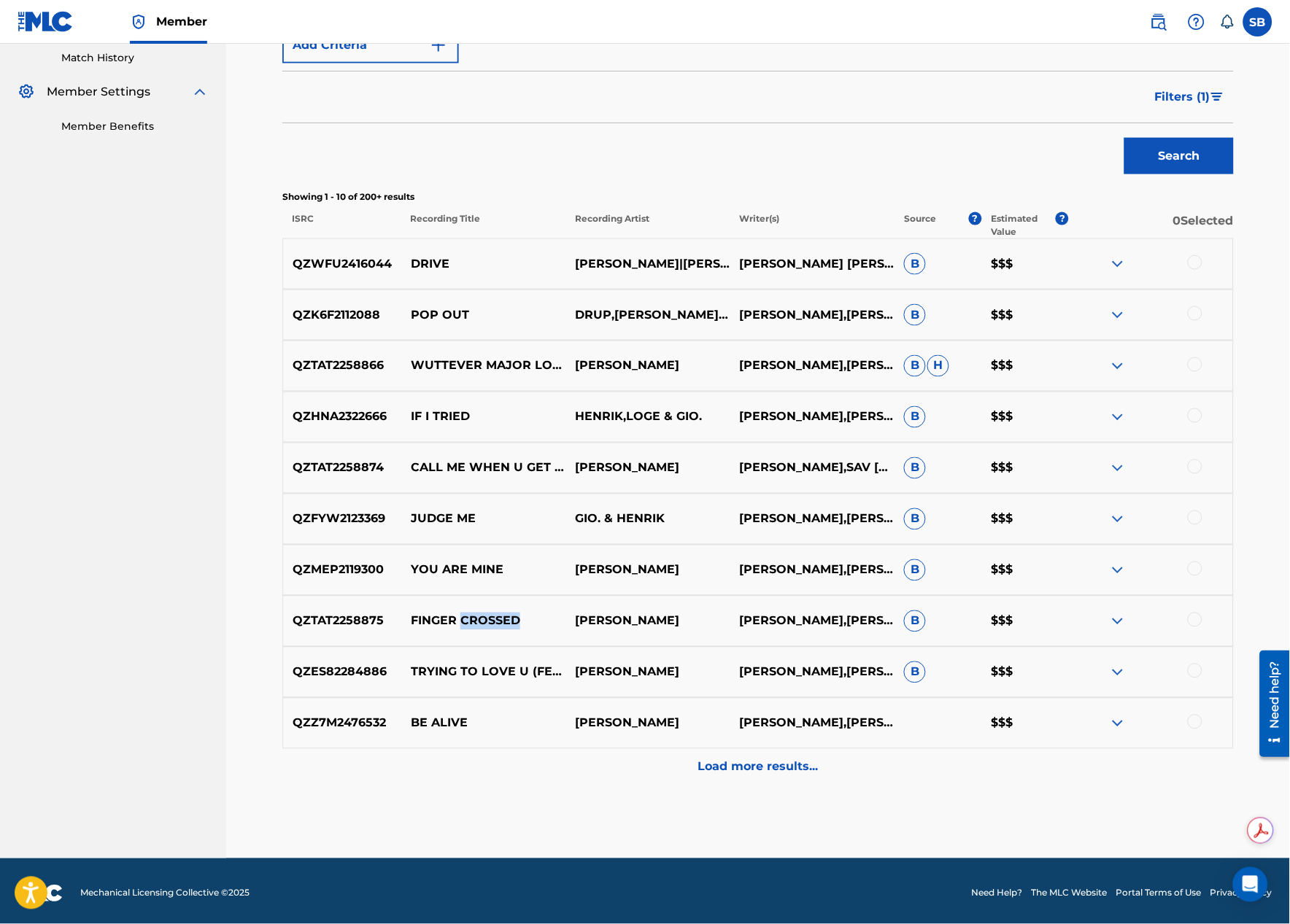 click on "FINGER CROSSED" at bounding box center [483, 621] 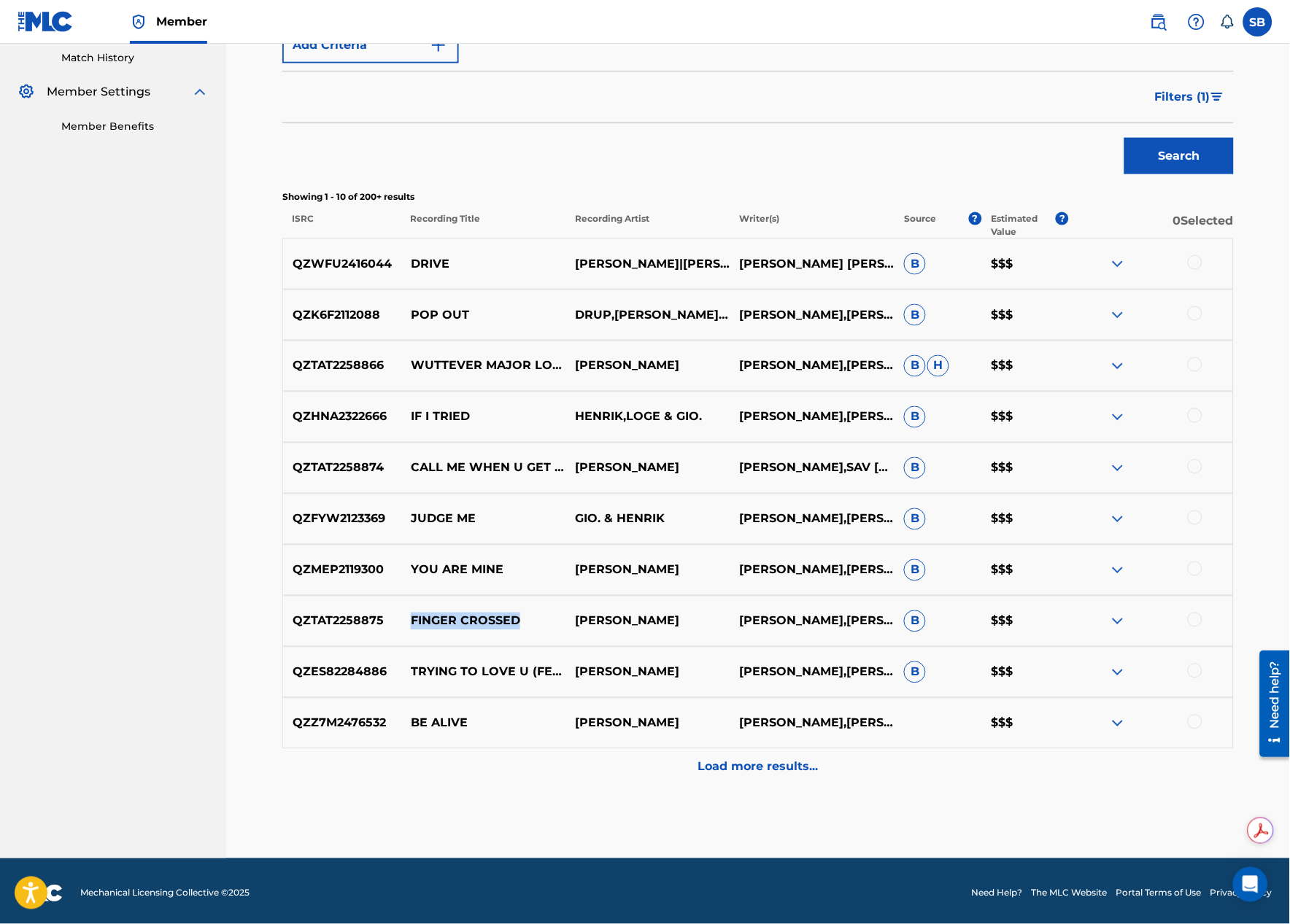 click on "FINGER CROSSED" at bounding box center (483, 621) 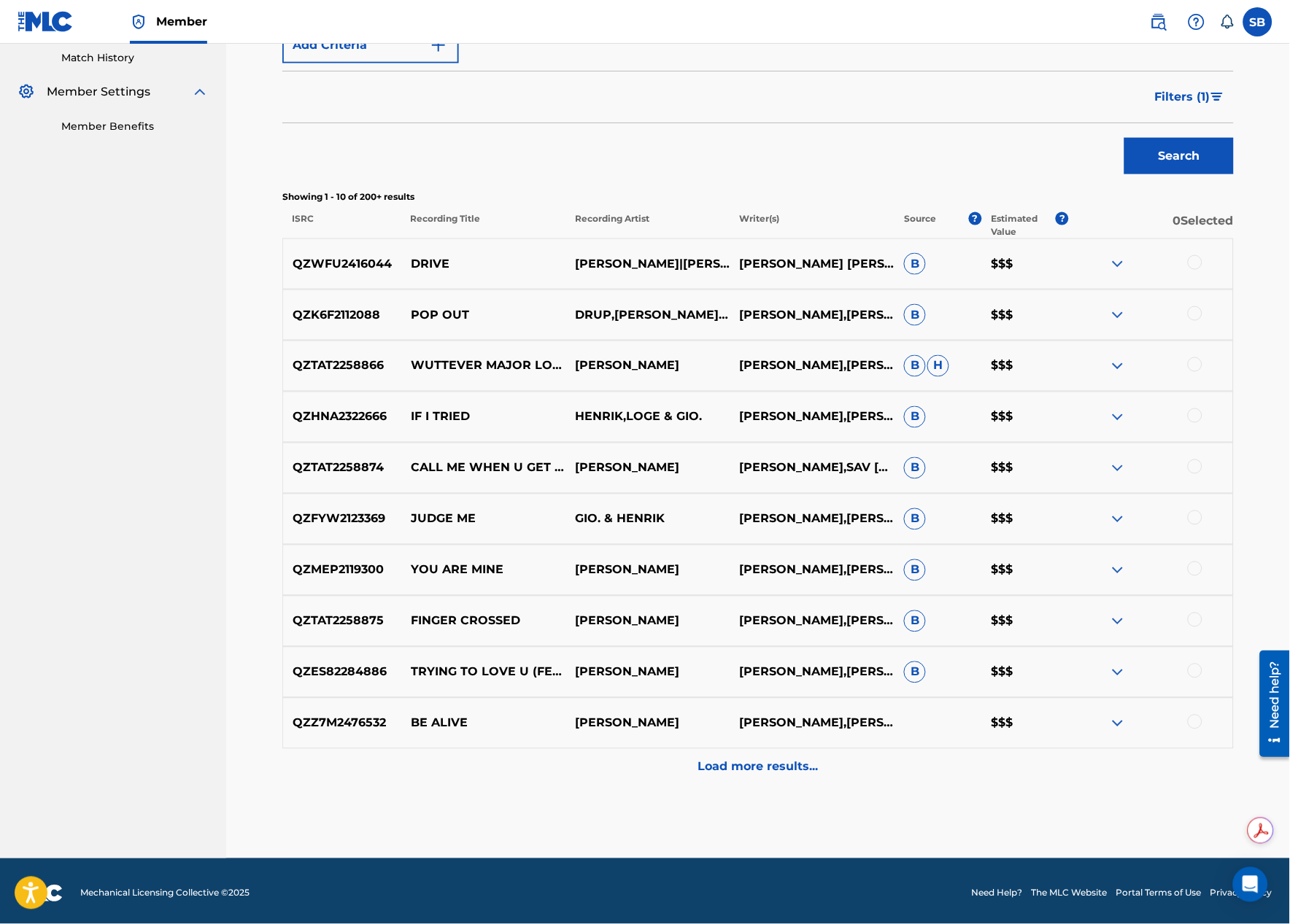 drag, startPoint x: 509, startPoint y: 625, endPoint x: 483, endPoint y: 618, distance: 26.925824 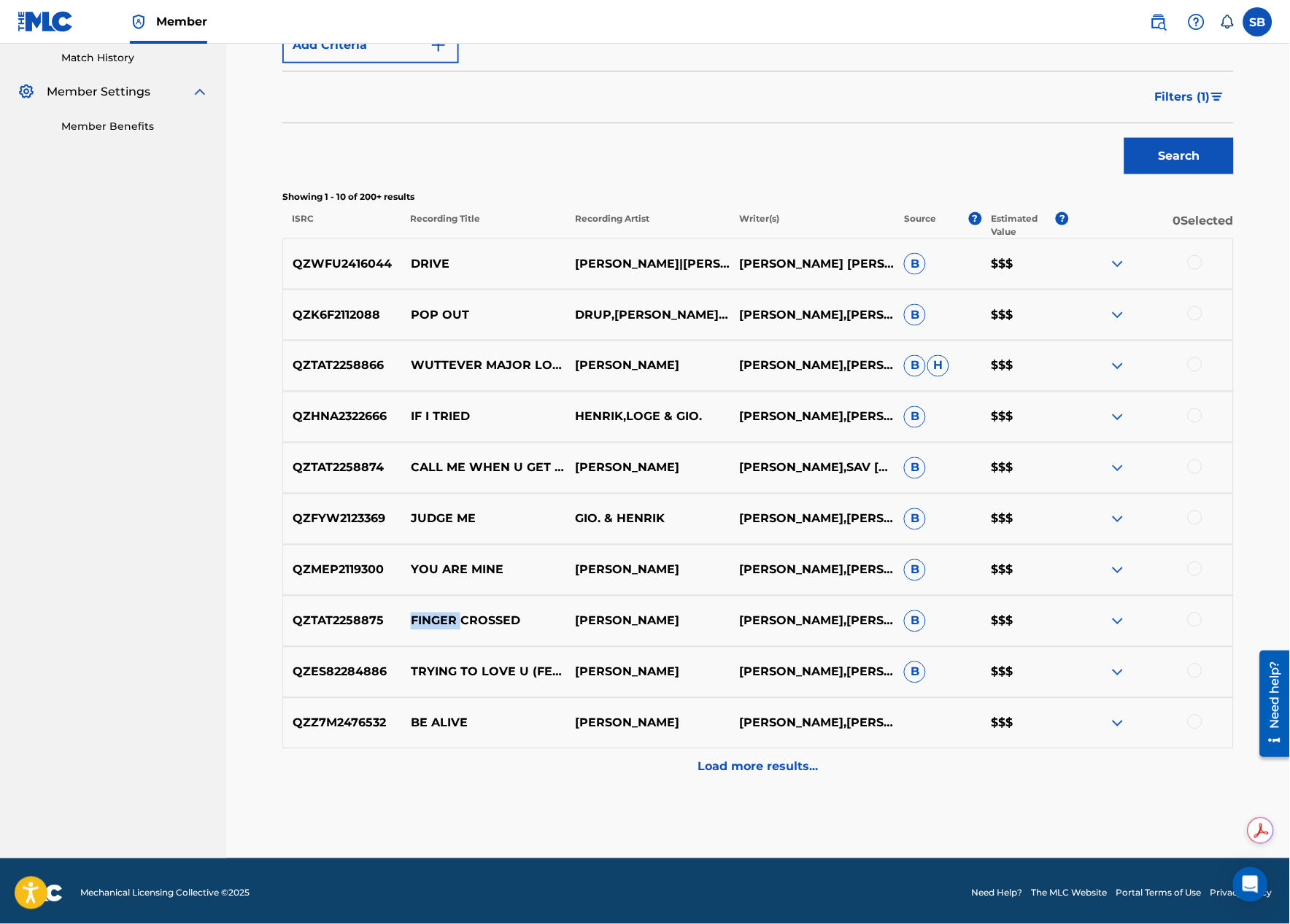 click on "FINGER CROSSED" at bounding box center (483, 621) 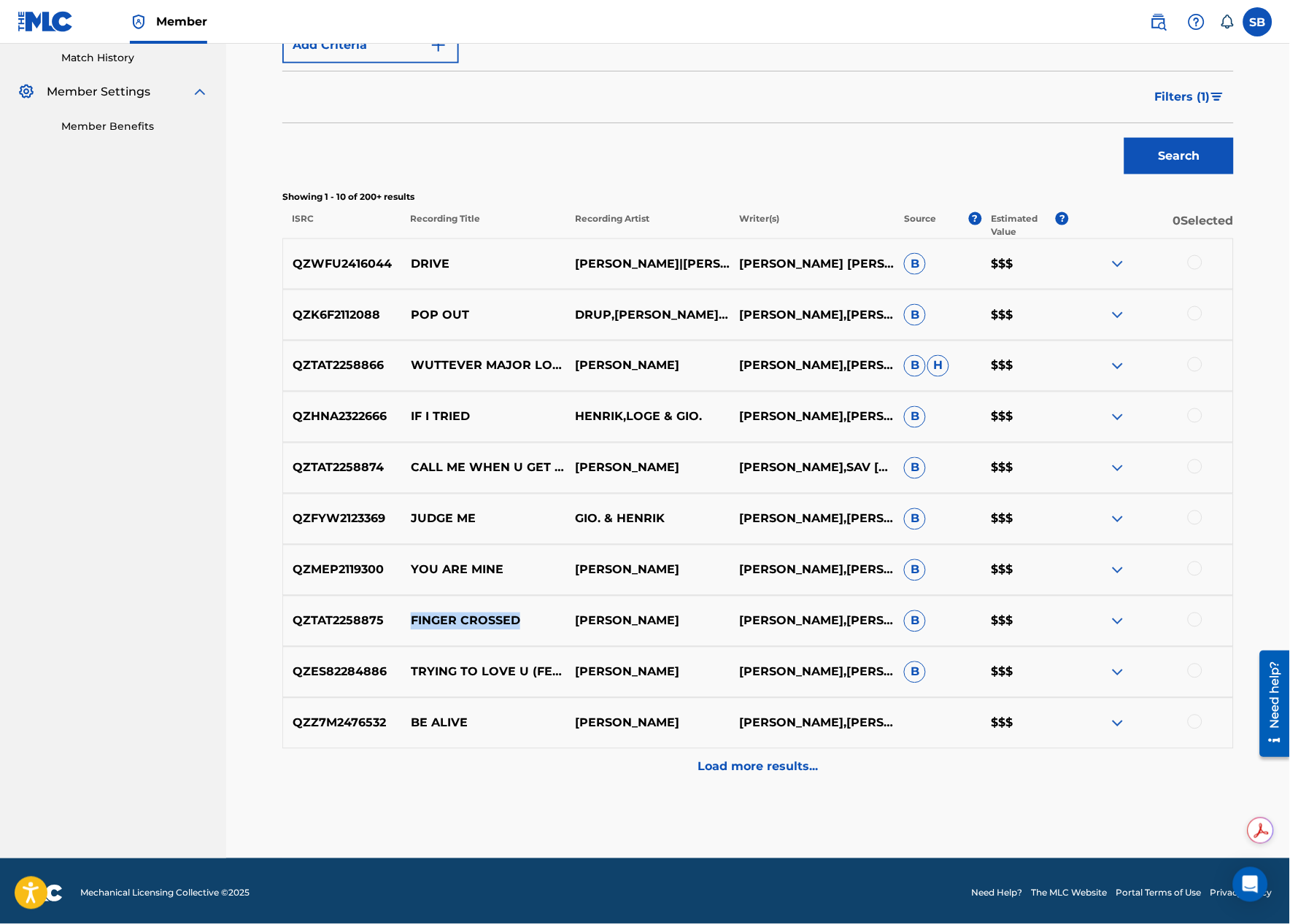 click on "FINGER CROSSED" at bounding box center (483, 621) 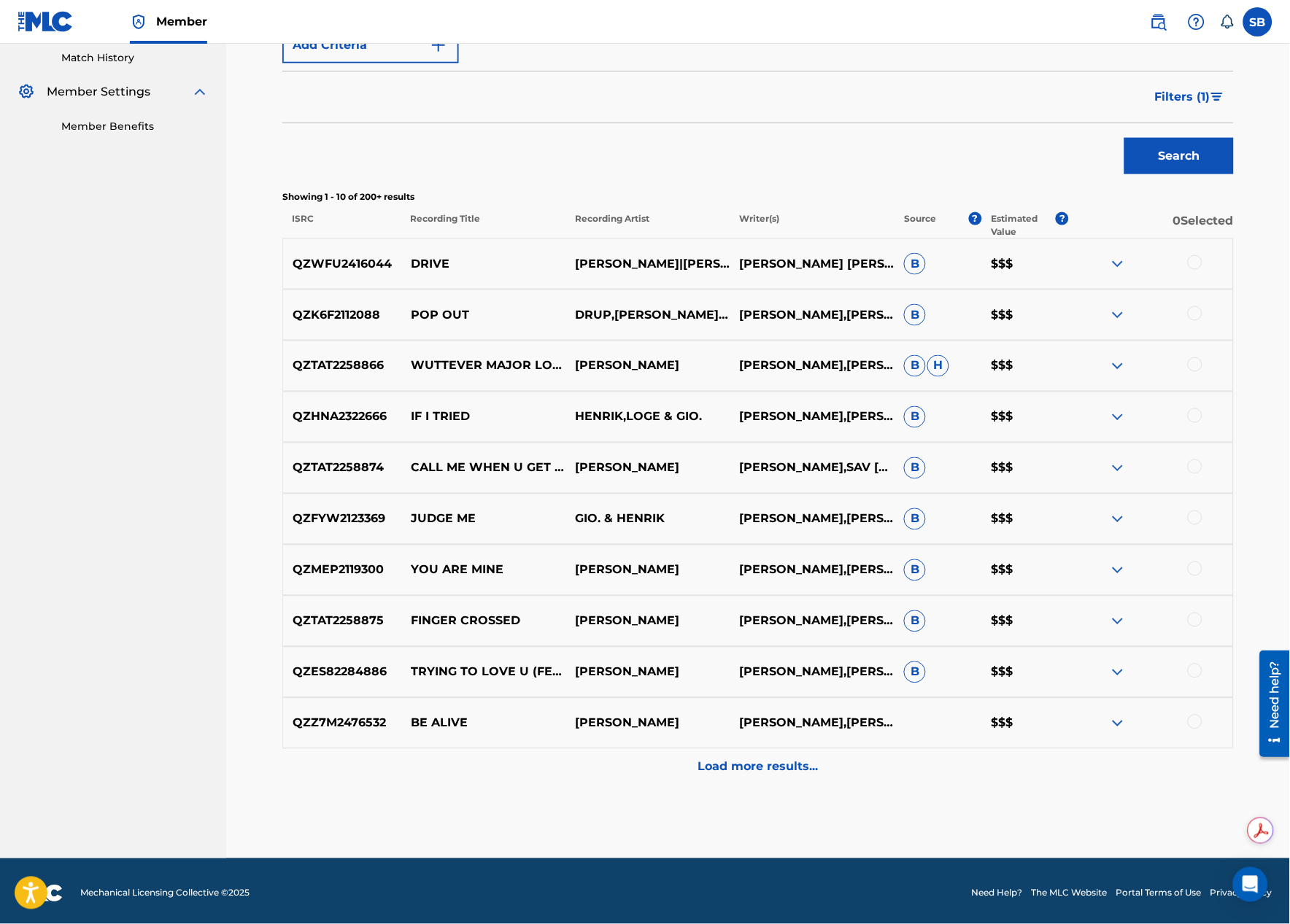 click on "TRYING TO LOVE U (FEAT. [PERSON_NAME])" at bounding box center (483, 672) 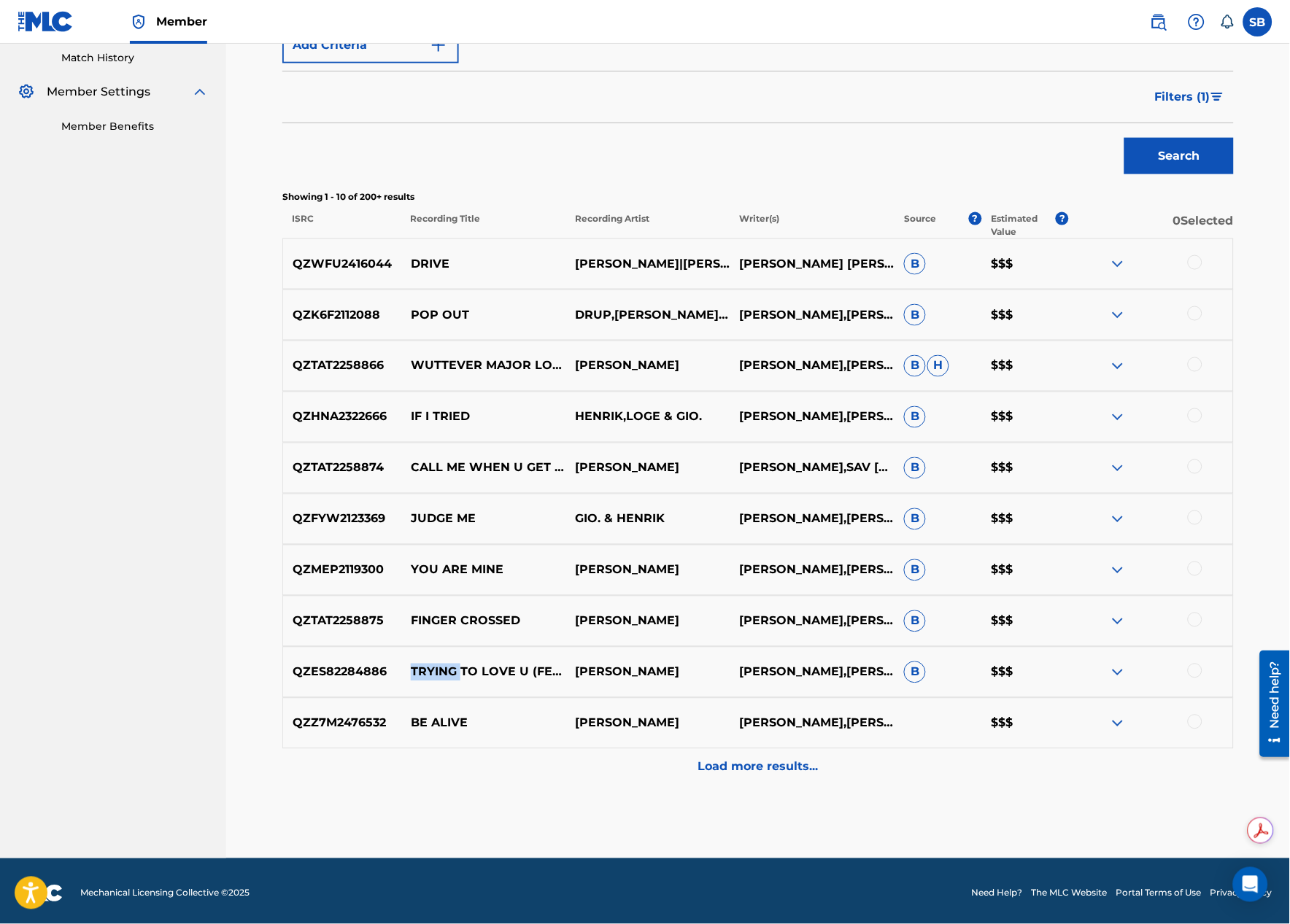 click on "TRYING TO LOVE U (FEAT. [PERSON_NAME])" at bounding box center [483, 672] 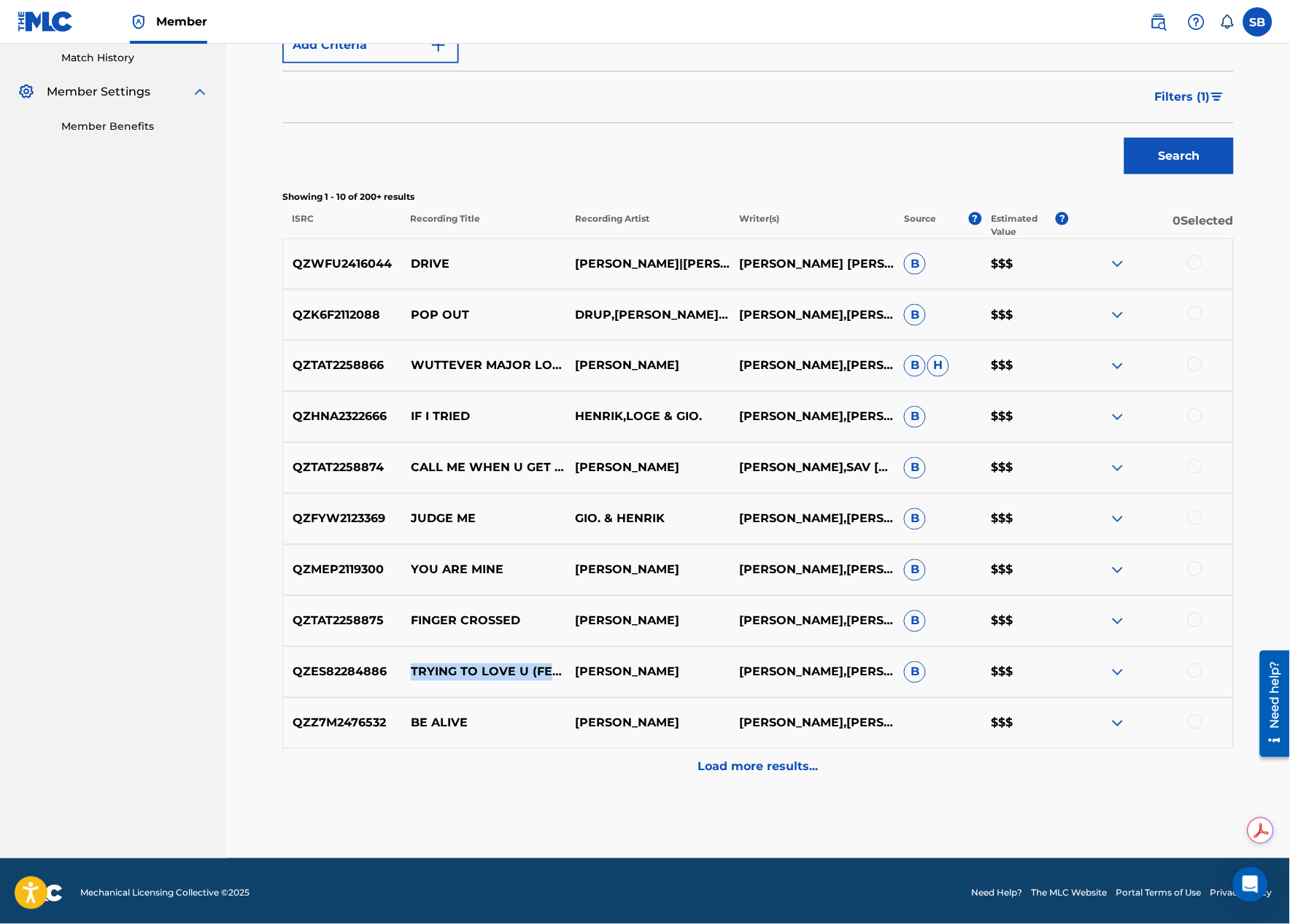 click on "TRYING TO LOVE U (FEAT. [PERSON_NAME])" at bounding box center (483, 672) 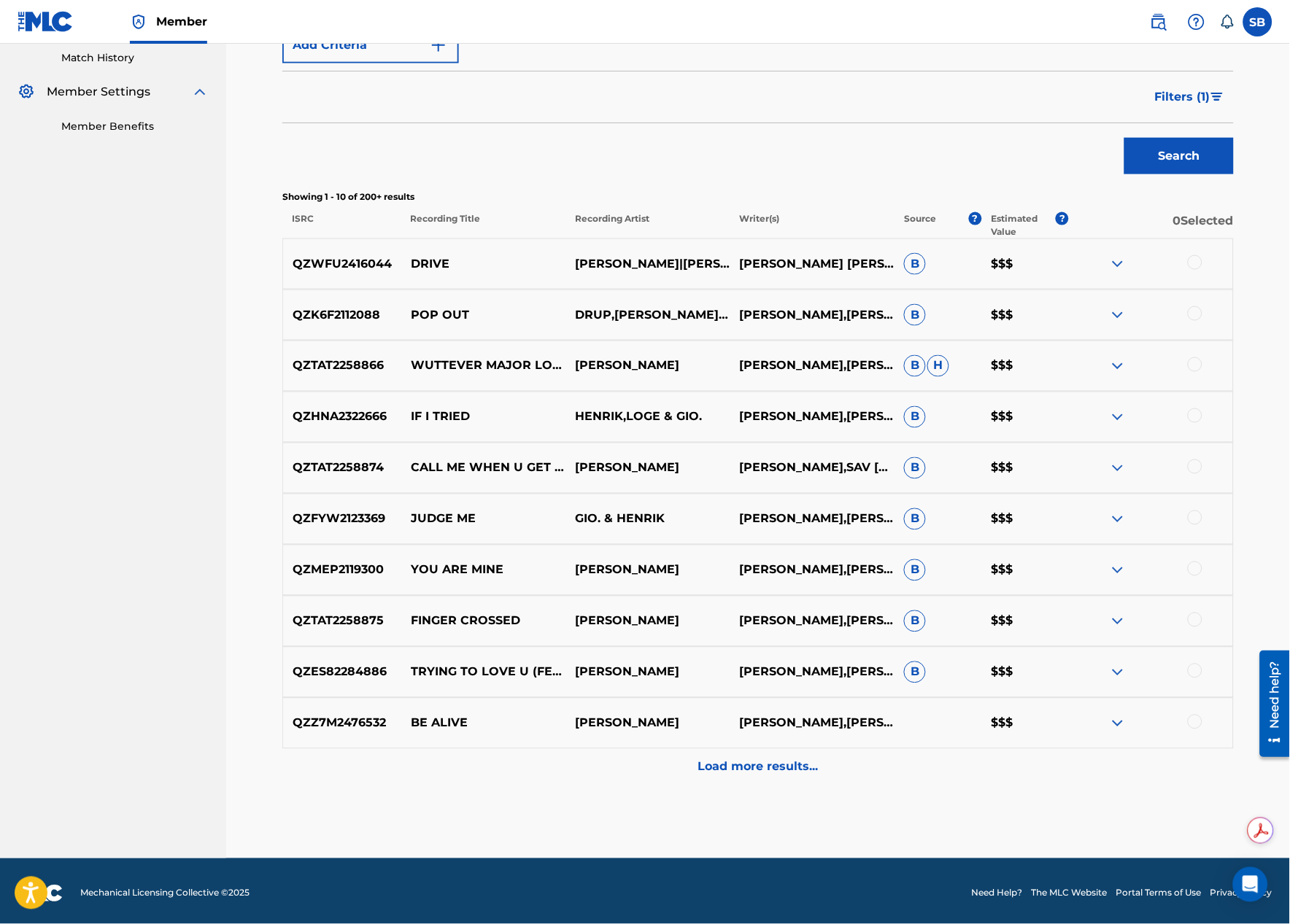 click on "Matching Tool The Matching Tool allows Members to match  sound recordings  to works within their catalog. This ensures you'll collect the royalties you're owed for your work(s). The first step is to locate recordings not yet matched to your works by entering criteria in the search fields below. Search results are sorted by relevance and will be grouped together based on similar data. In the next step, you can locate the specific work in your catalog that you want to match. SearchWithCriteria82c80418-c820-4998-908e-ea620143a0bd Recording Title SearchWithCriteria07b41f4c-9fca-43e7-937c-51572861405a Recording ISRC SearchWithCriteriae8789cff-56bb-4d56-96c1-fac3d00eedb0 Writer [PERSON_NAME] Add Criteria Filter Estimated Value All $$$$$ $$$$ $$$ $$ $ Source All Blanket License Historical Unmatched Remove Filters Apply Filters Filters ( 1 ) Search Showing 1 - 10 of 200+ results ISRC Recording Title Recording Artist Writer(s) Source ? Estimated Value ? 0  Selected QZWFU2416044 DRIVE [PERSON_NAME]|[PERSON_NAME] $$$ POP OUT B" at bounding box center (758, 285) 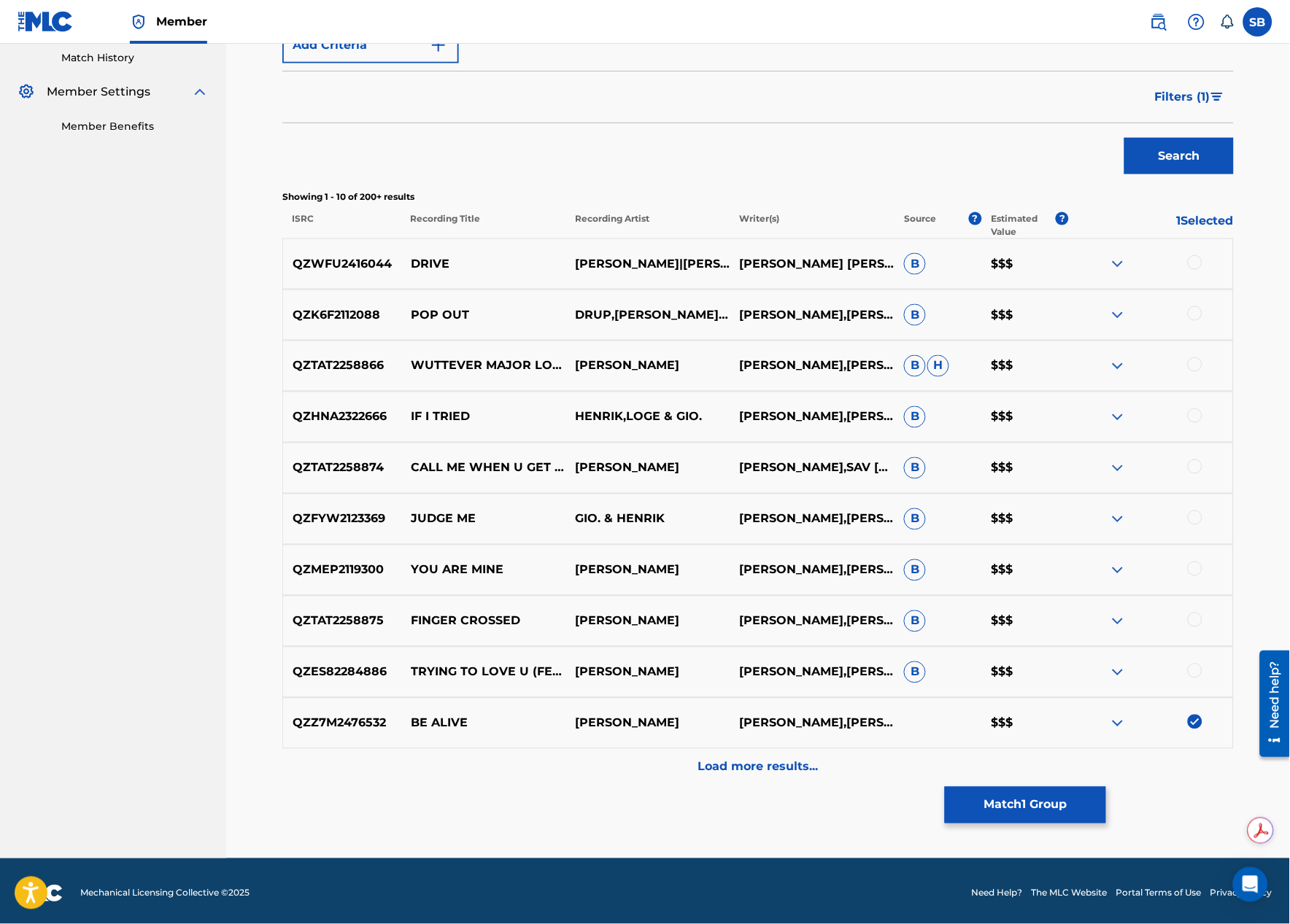 click on "Load more results..." at bounding box center (758, 767) 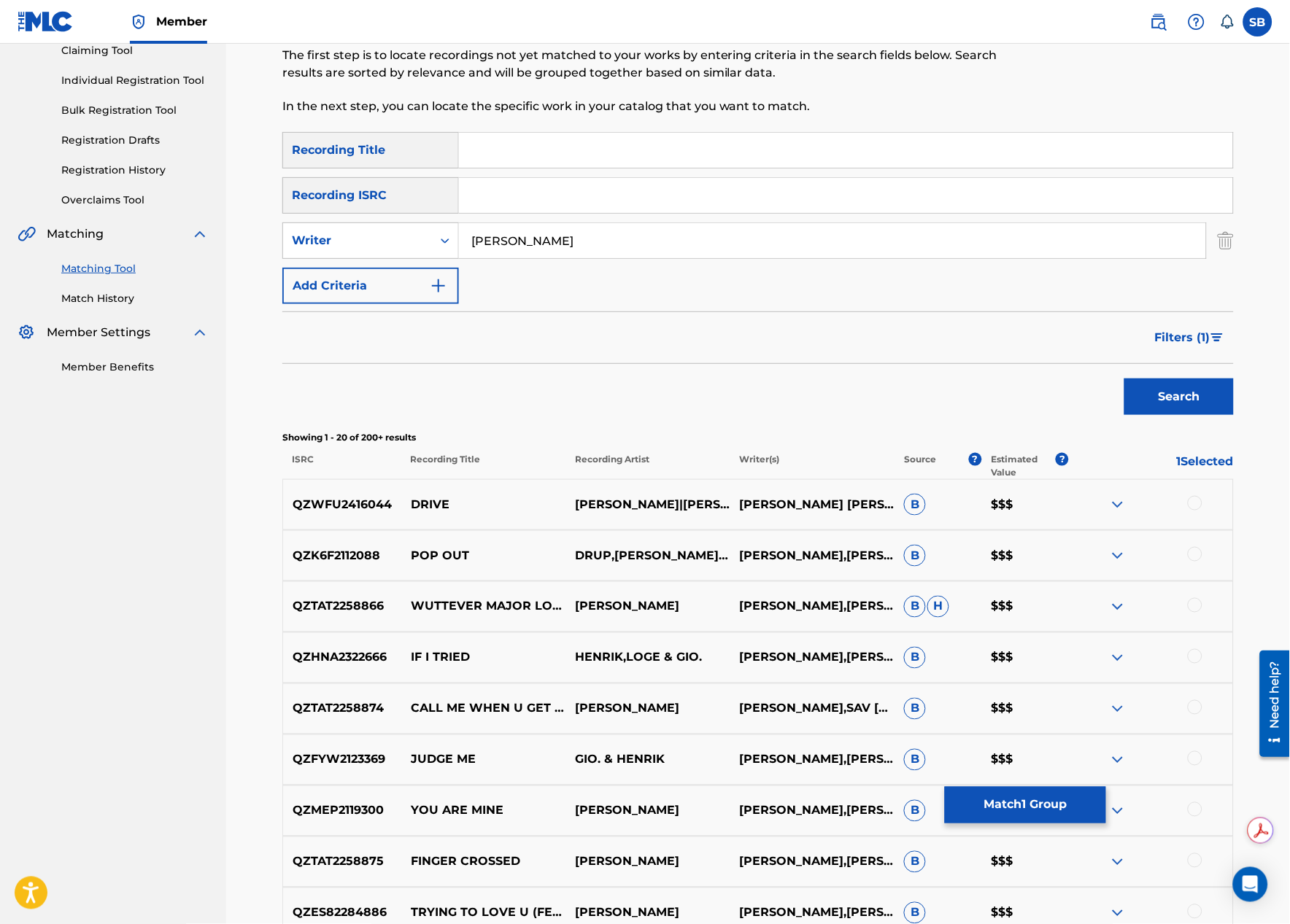 scroll, scrollTop: 0, scrollLeft: 0, axis: both 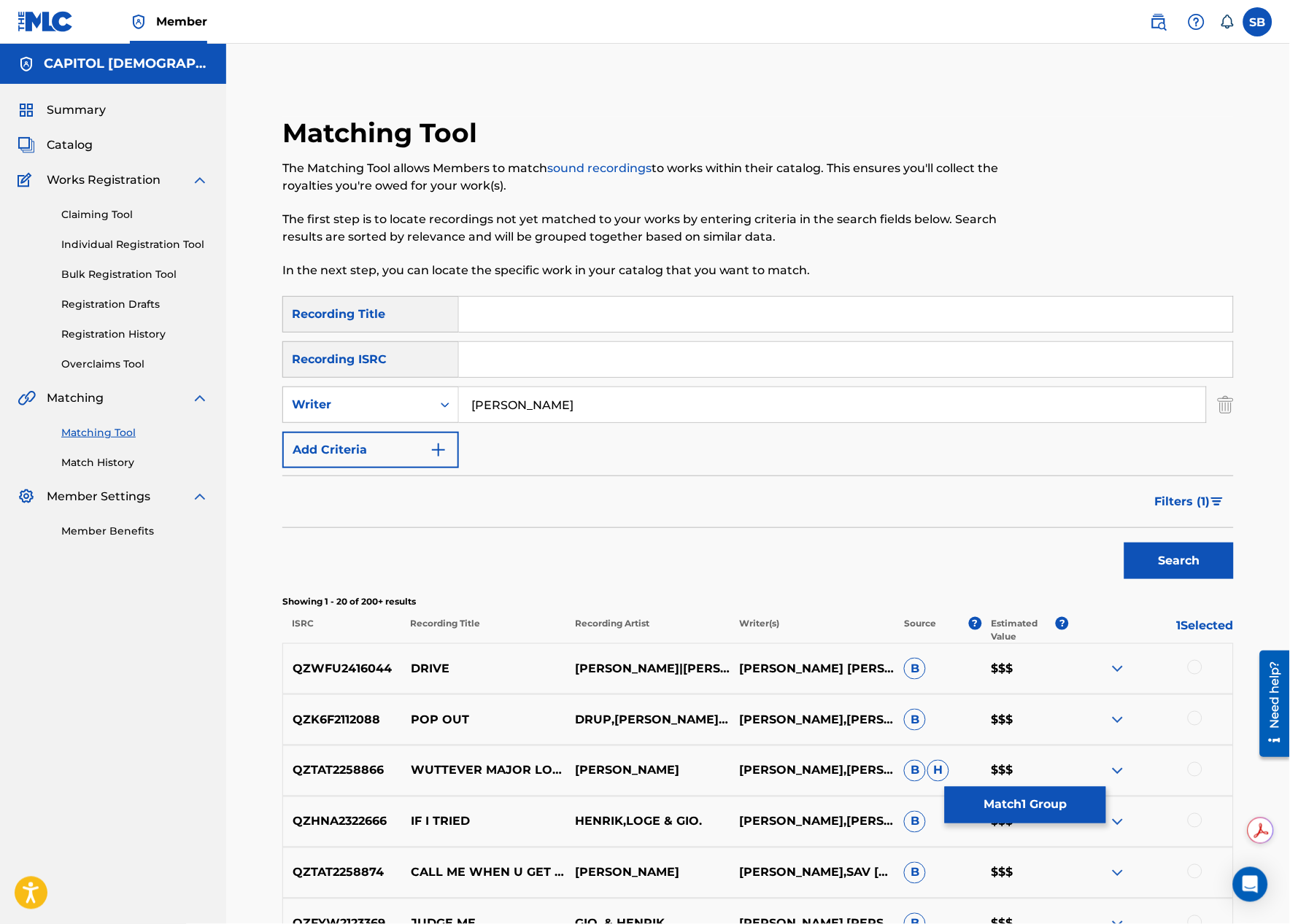 click at bounding box center [846, 314] 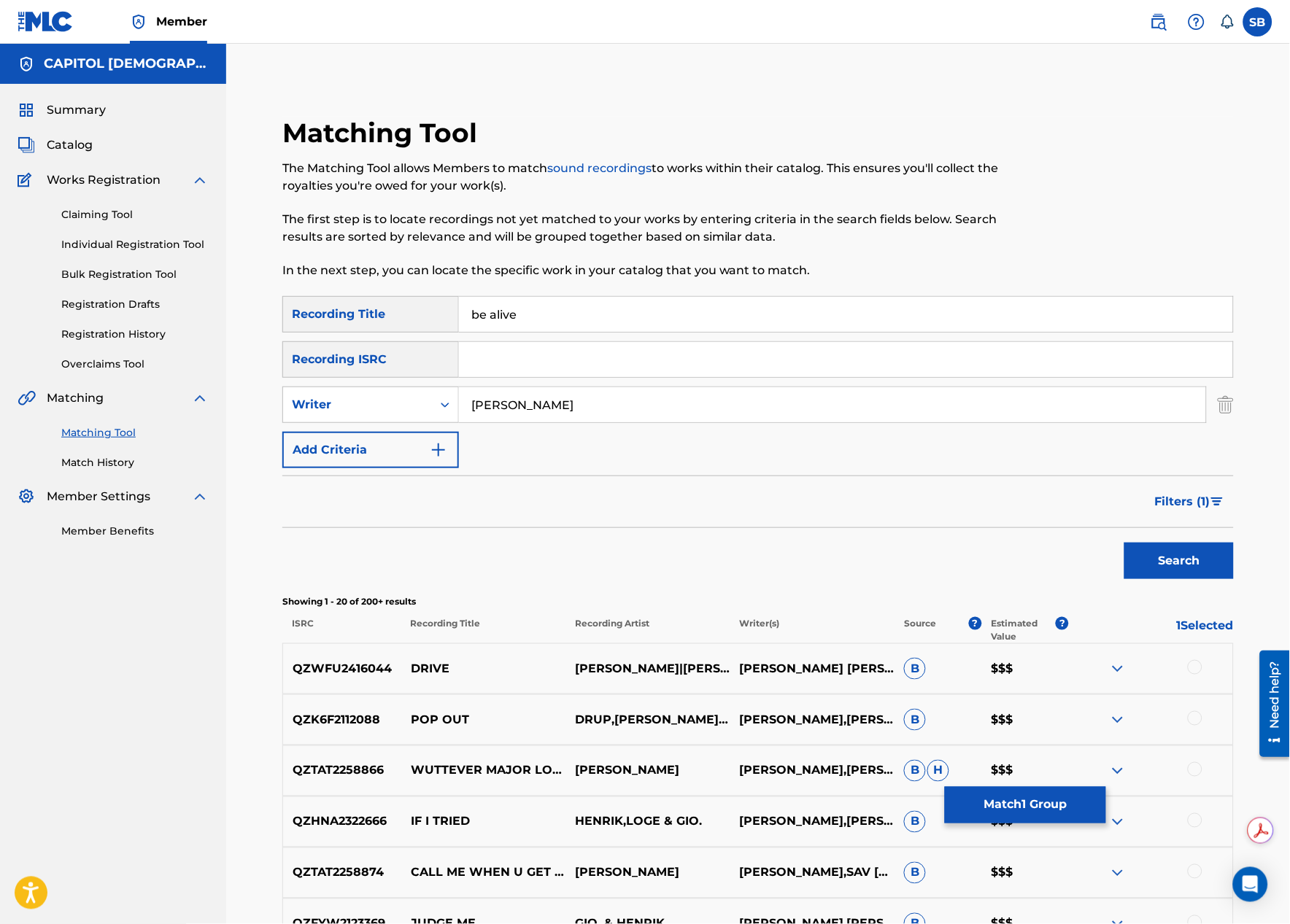 type on "be alive" 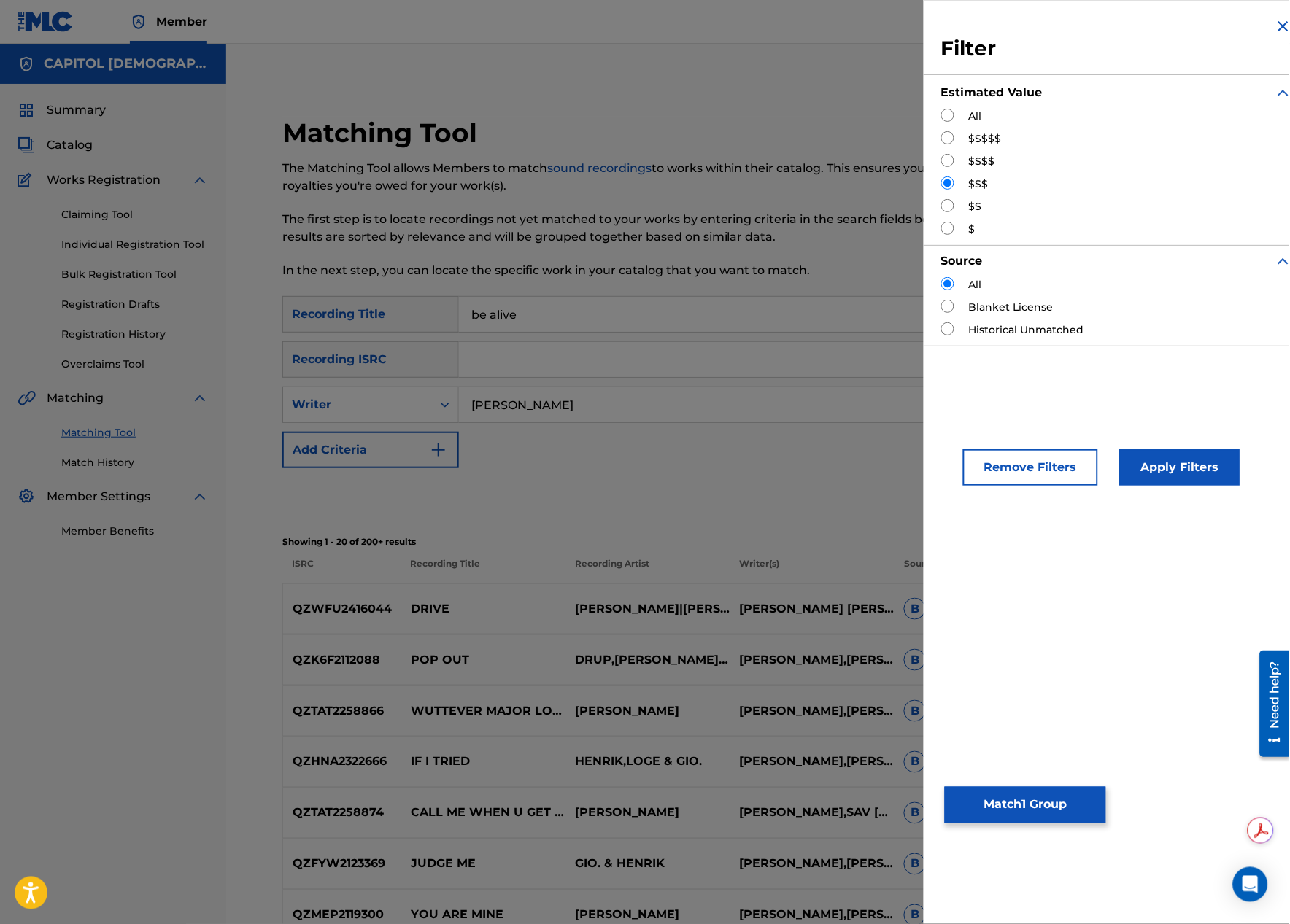 click at bounding box center (948, 115) 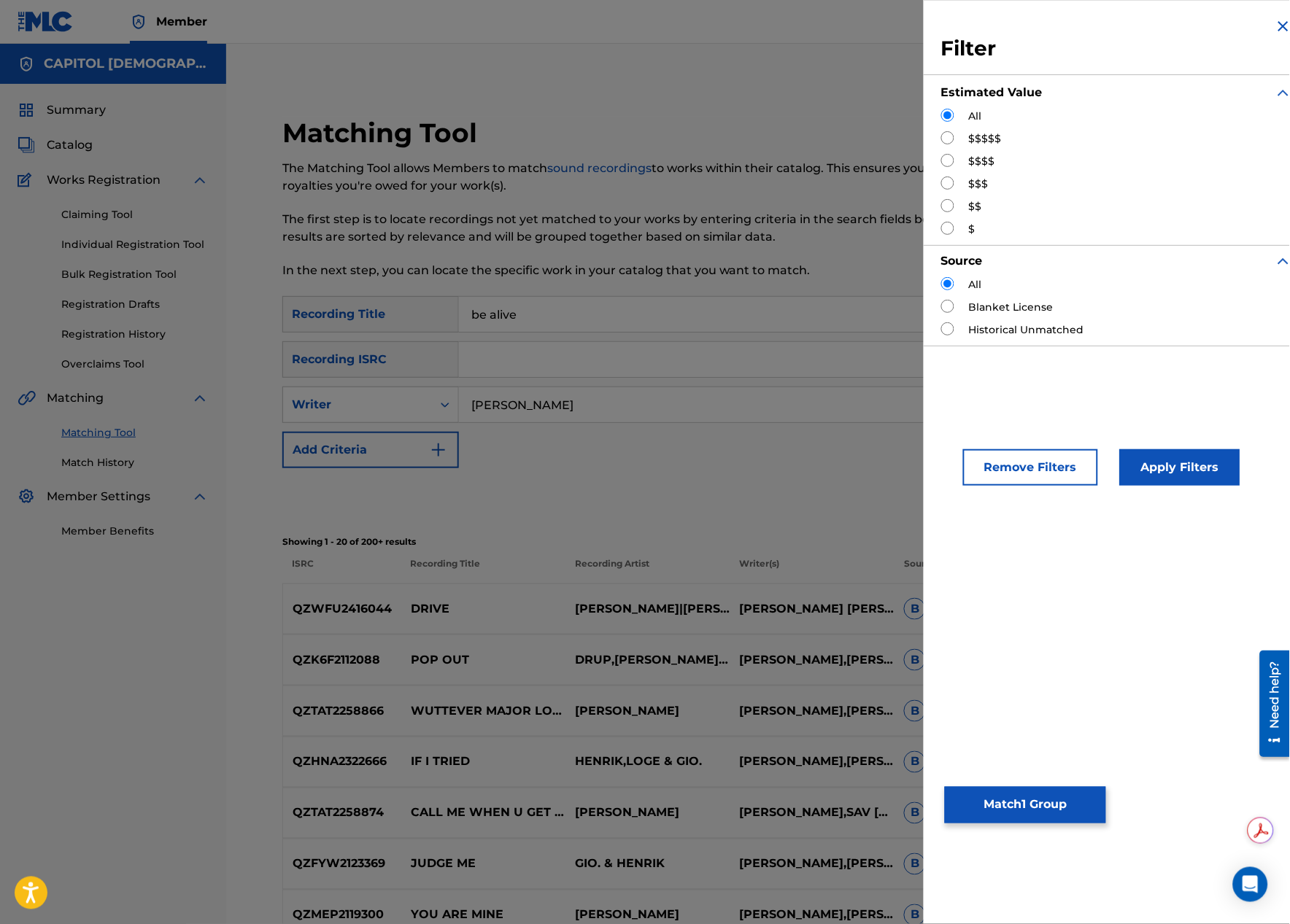 click on "Apply Filters" at bounding box center (1180, 467) 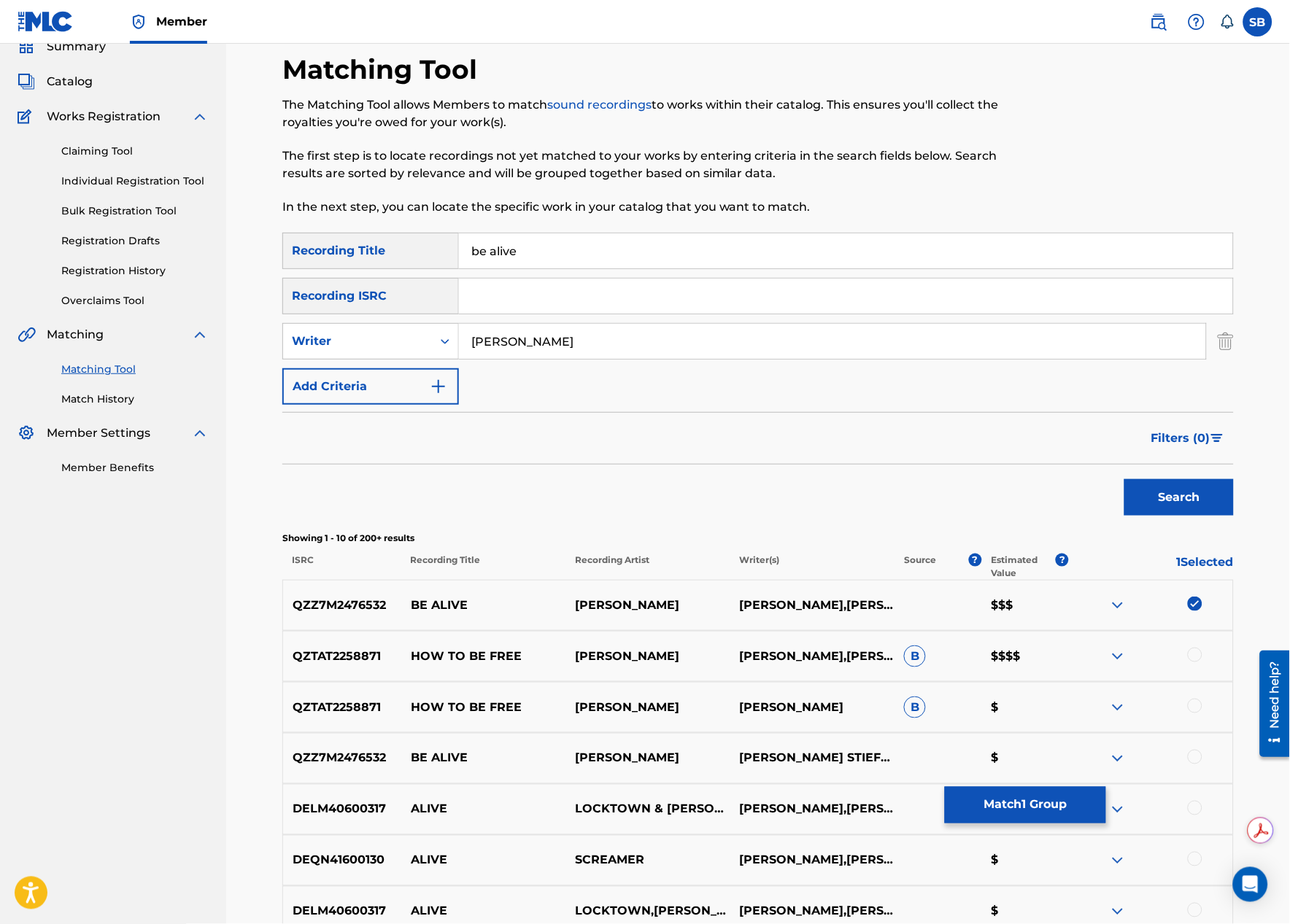 scroll, scrollTop: 162, scrollLeft: 0, axis: vertical 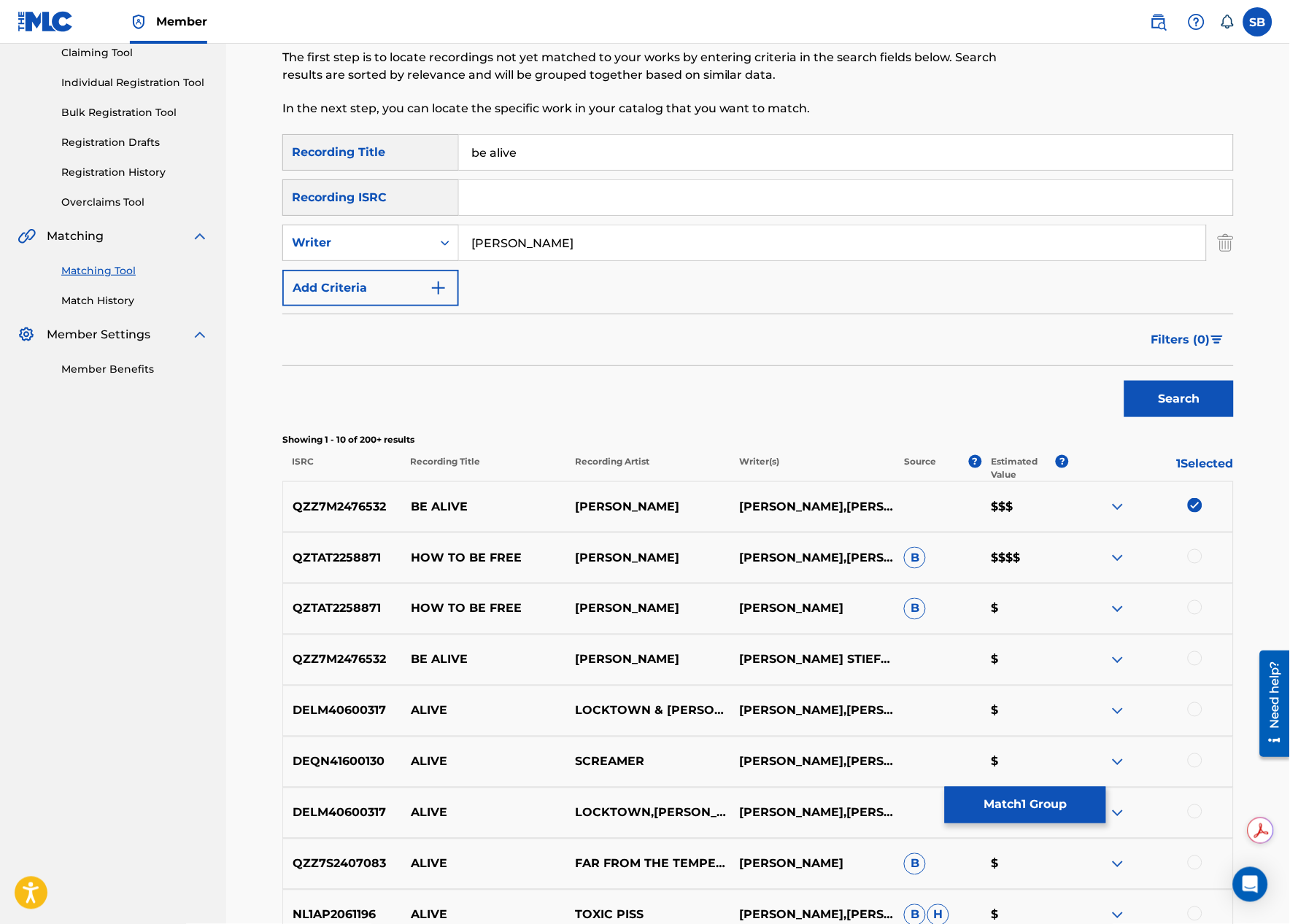 click at bounding box center [1151, 660] 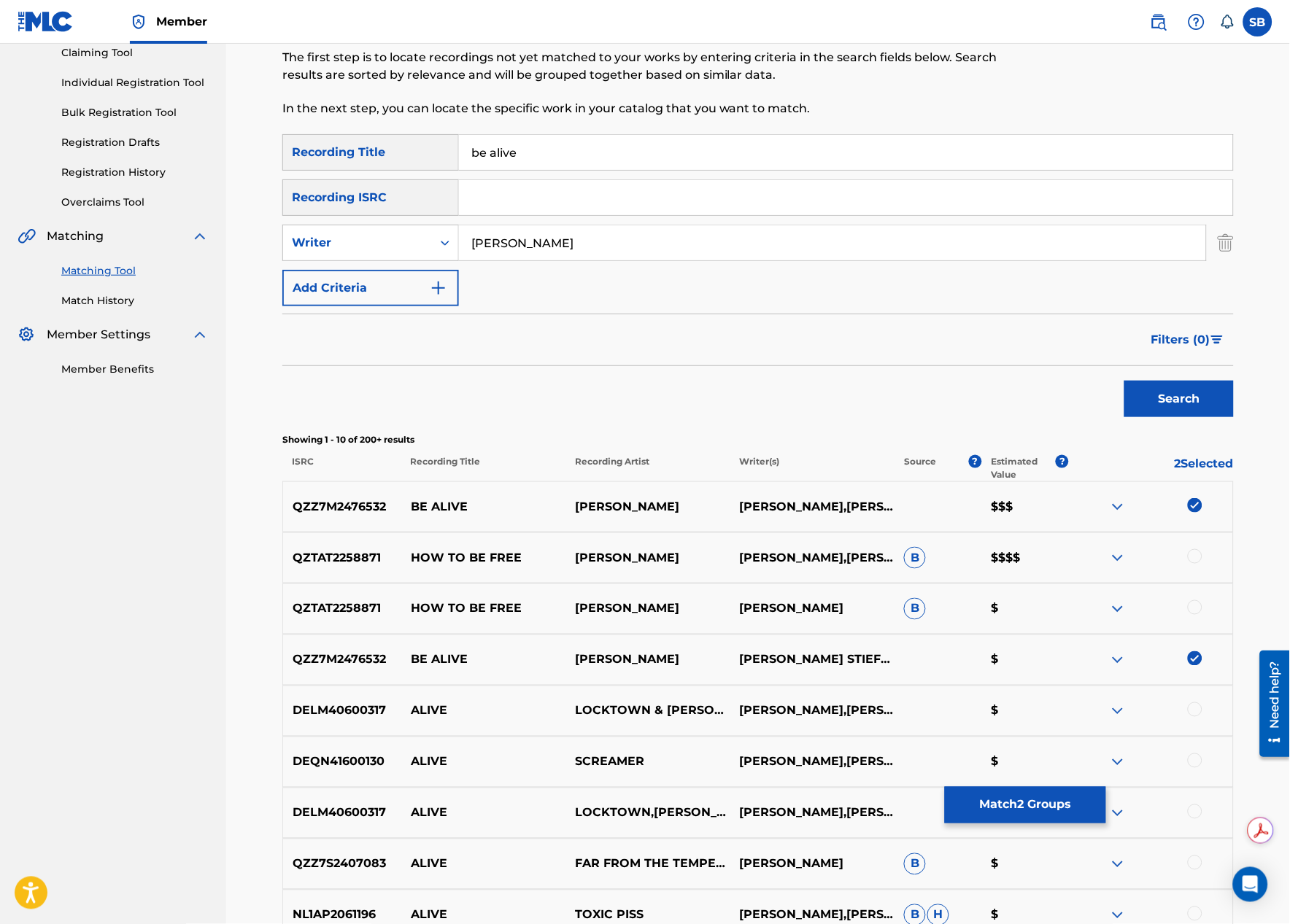 click on "[PERSON_NAME]" at bounding box center (833, 243) 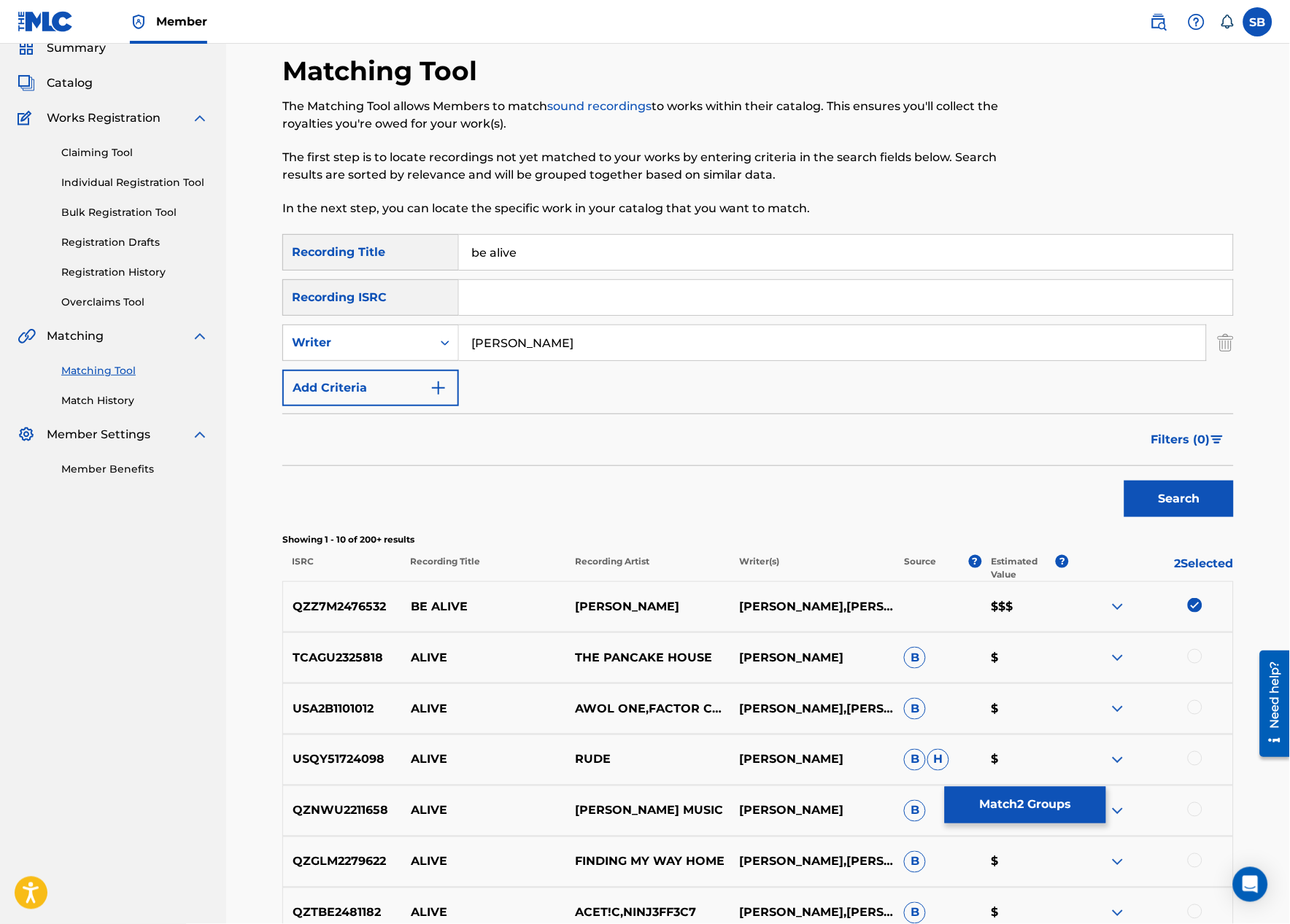 scroll, scrollTop: 162, scrollLeft: 0, axis: vertical 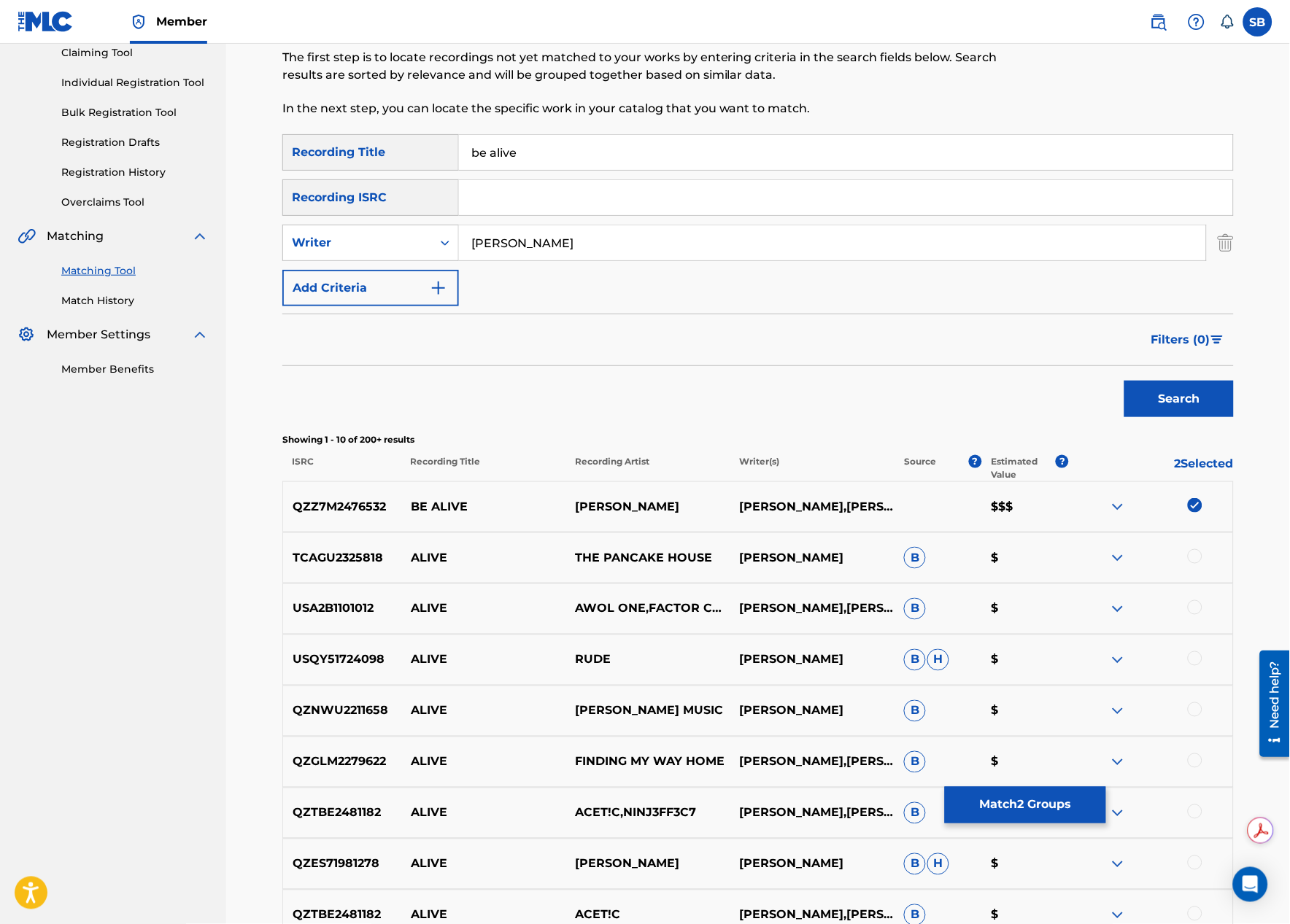 click on "[PERSON_NAME]" at bounding box center (833, 243) 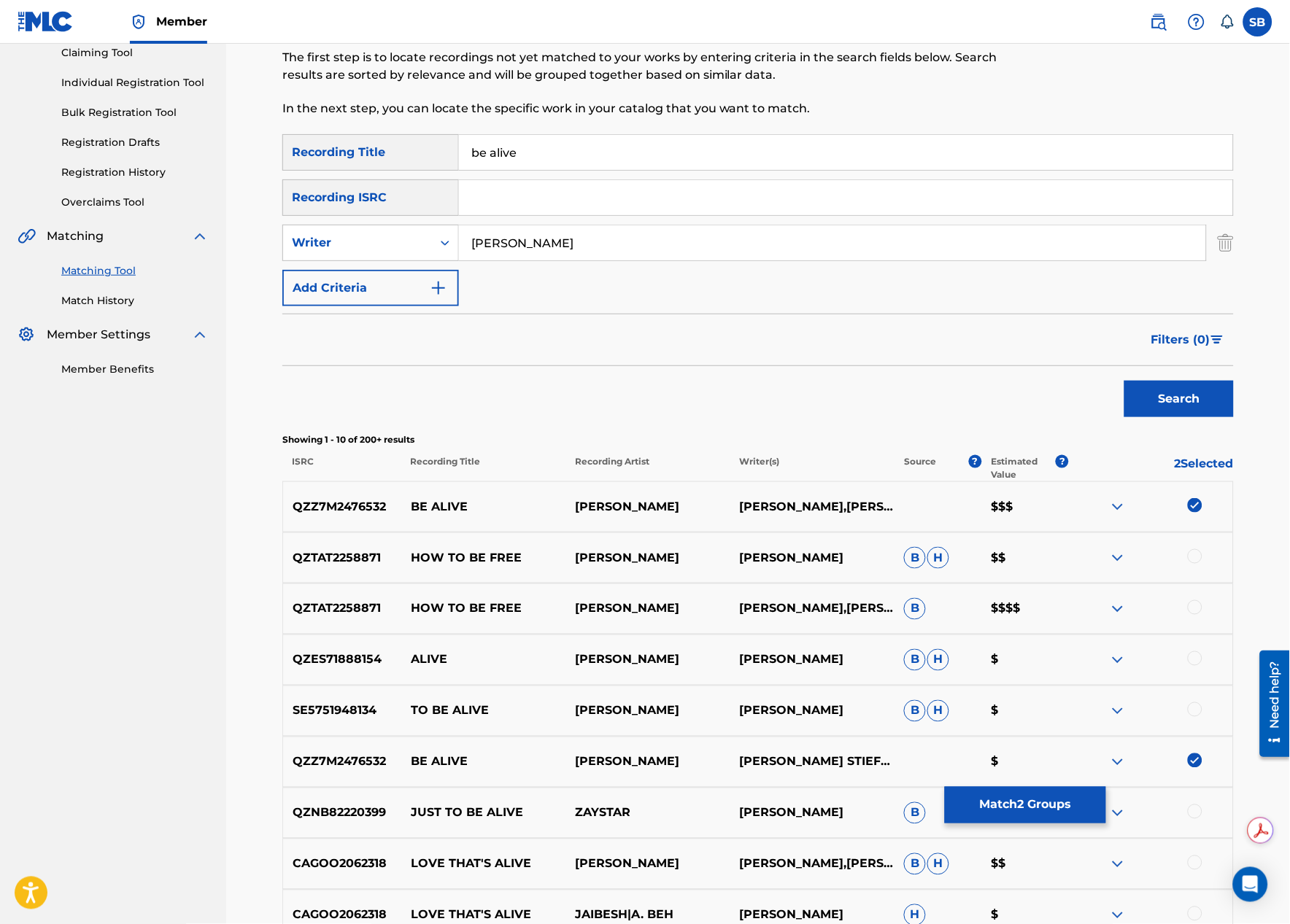 scroll, scrollTop: 243, scrollLeft: 0, axis: vertical 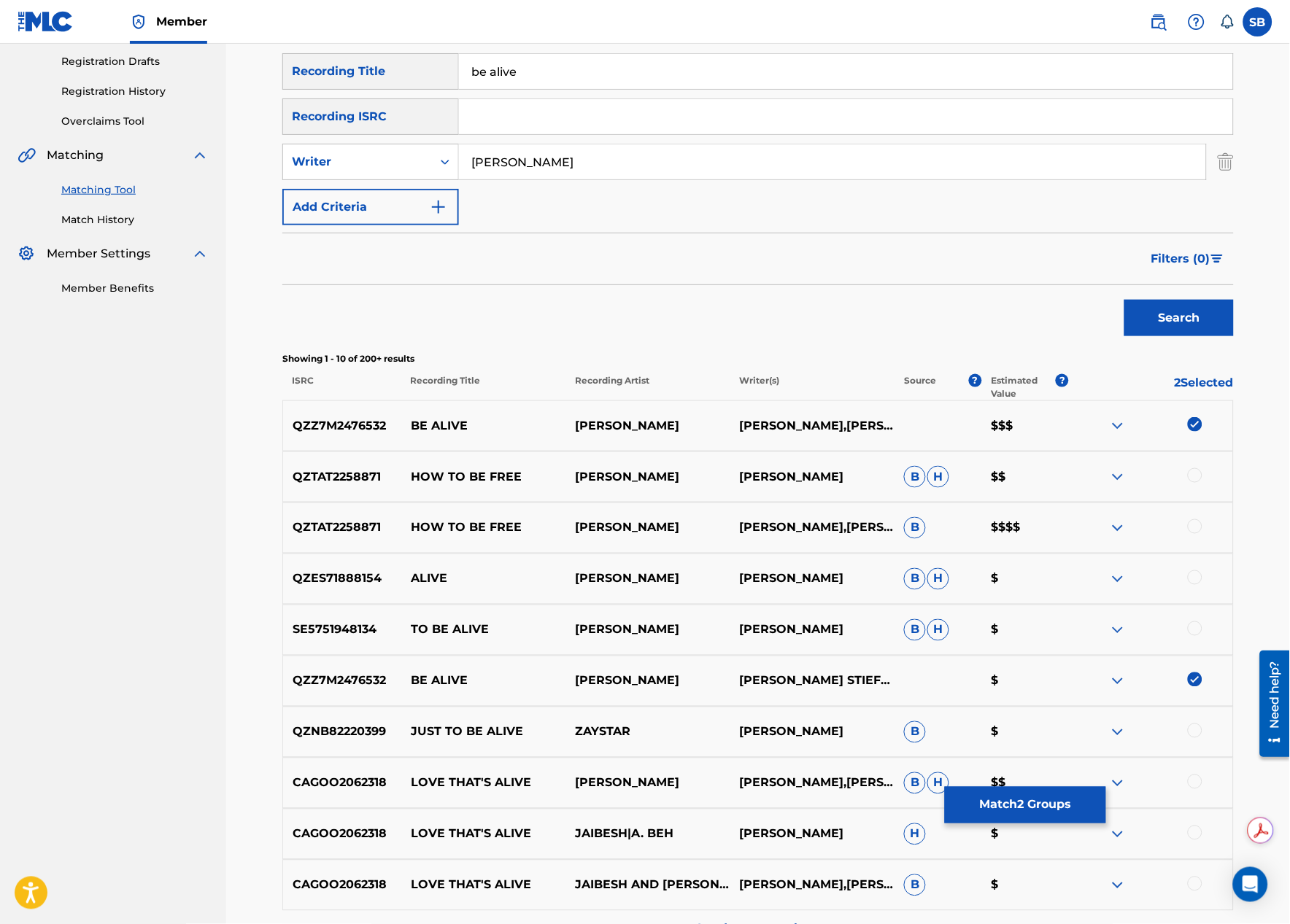click on "Match  2 Groups" at bounding box center [1025, 805] 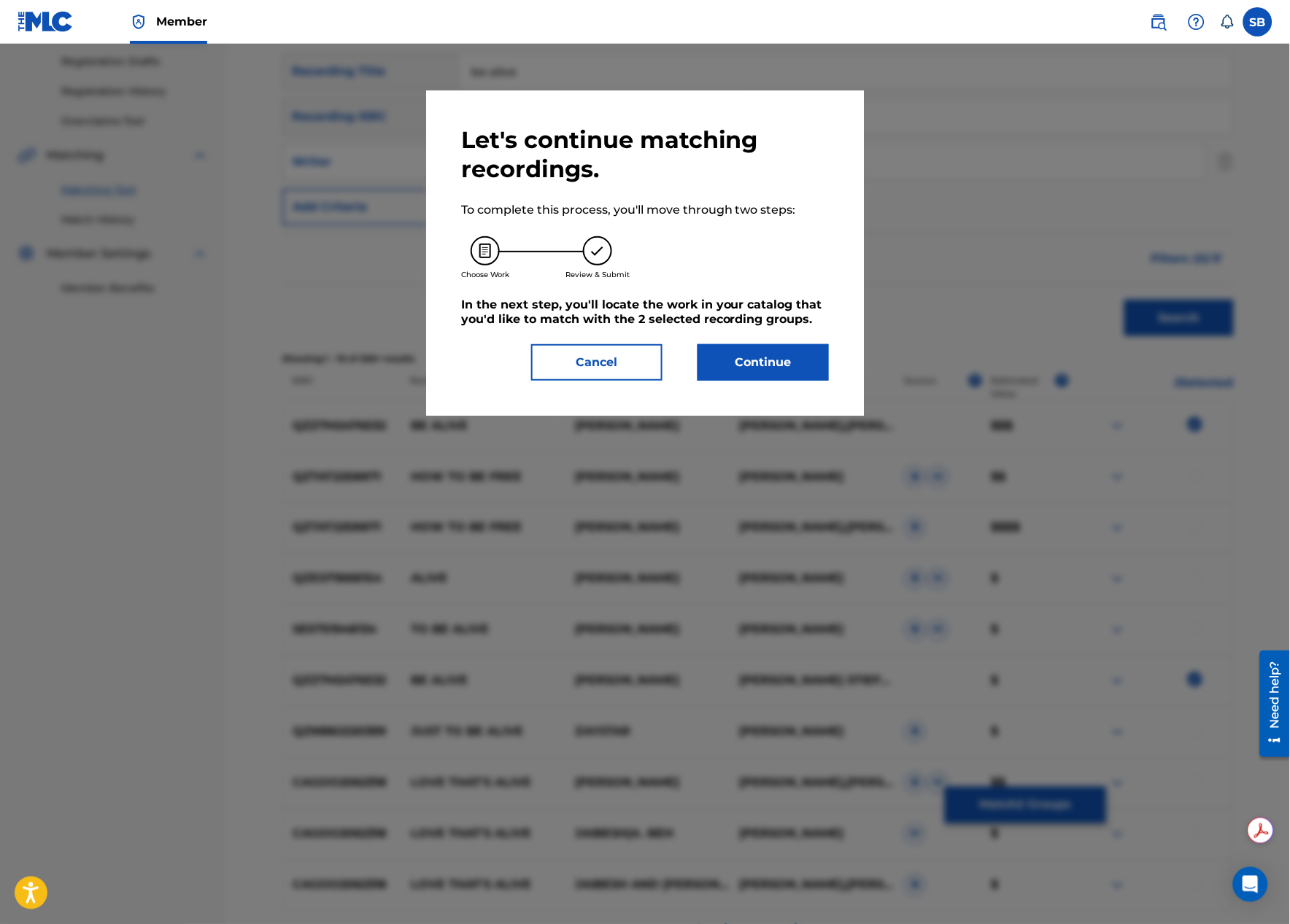 click on "Continue" at bounding box center [763, 362] 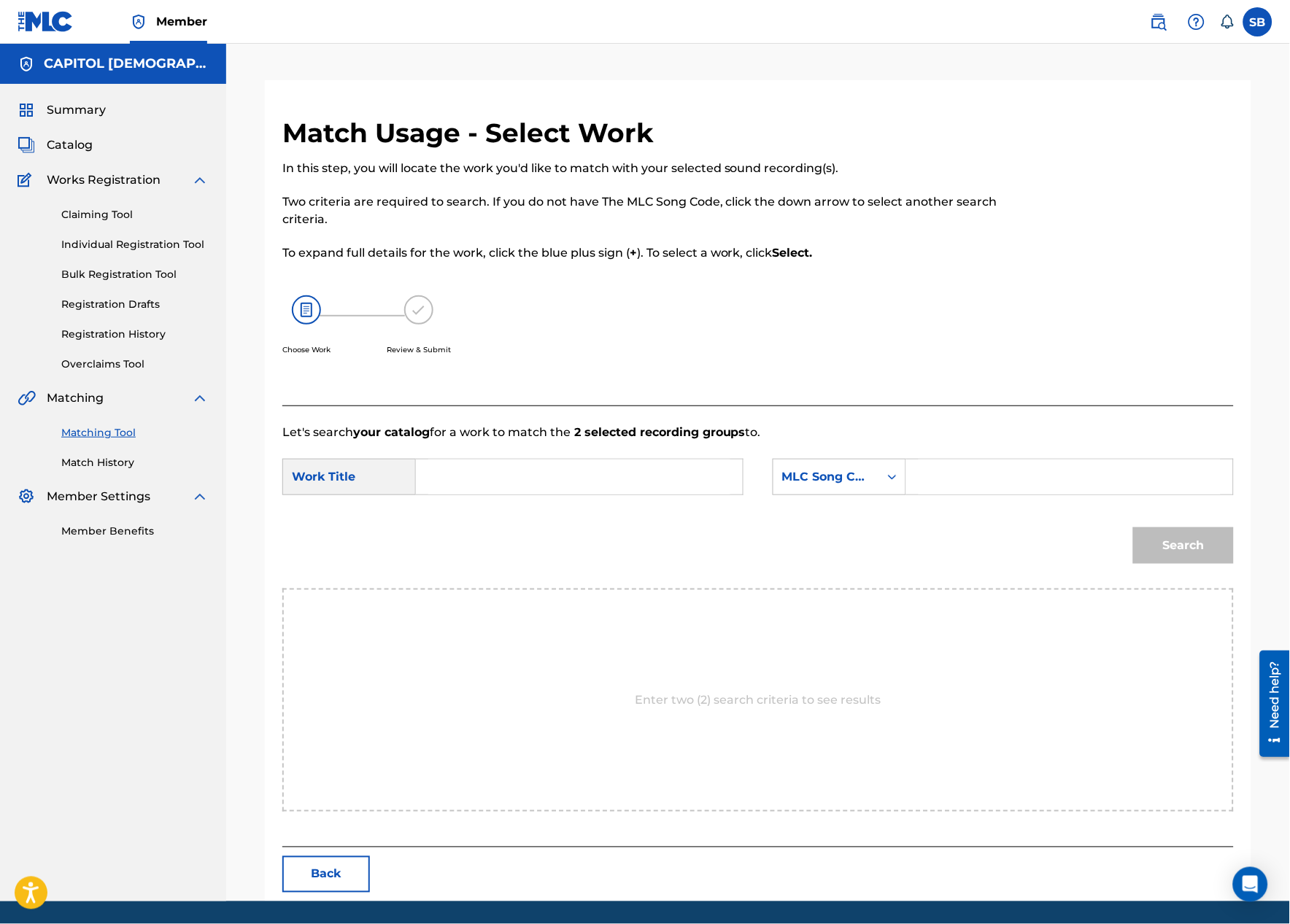 click on "SearchWithCriteria953e4ff2-5874-42e5-9a6e-8c9e5743cef4 Work Title SearchWithCriteria2d2480a2-f4b5-4f71-91d7-722b659f1280 MLC Song Code" at bounding box center (758, 481) 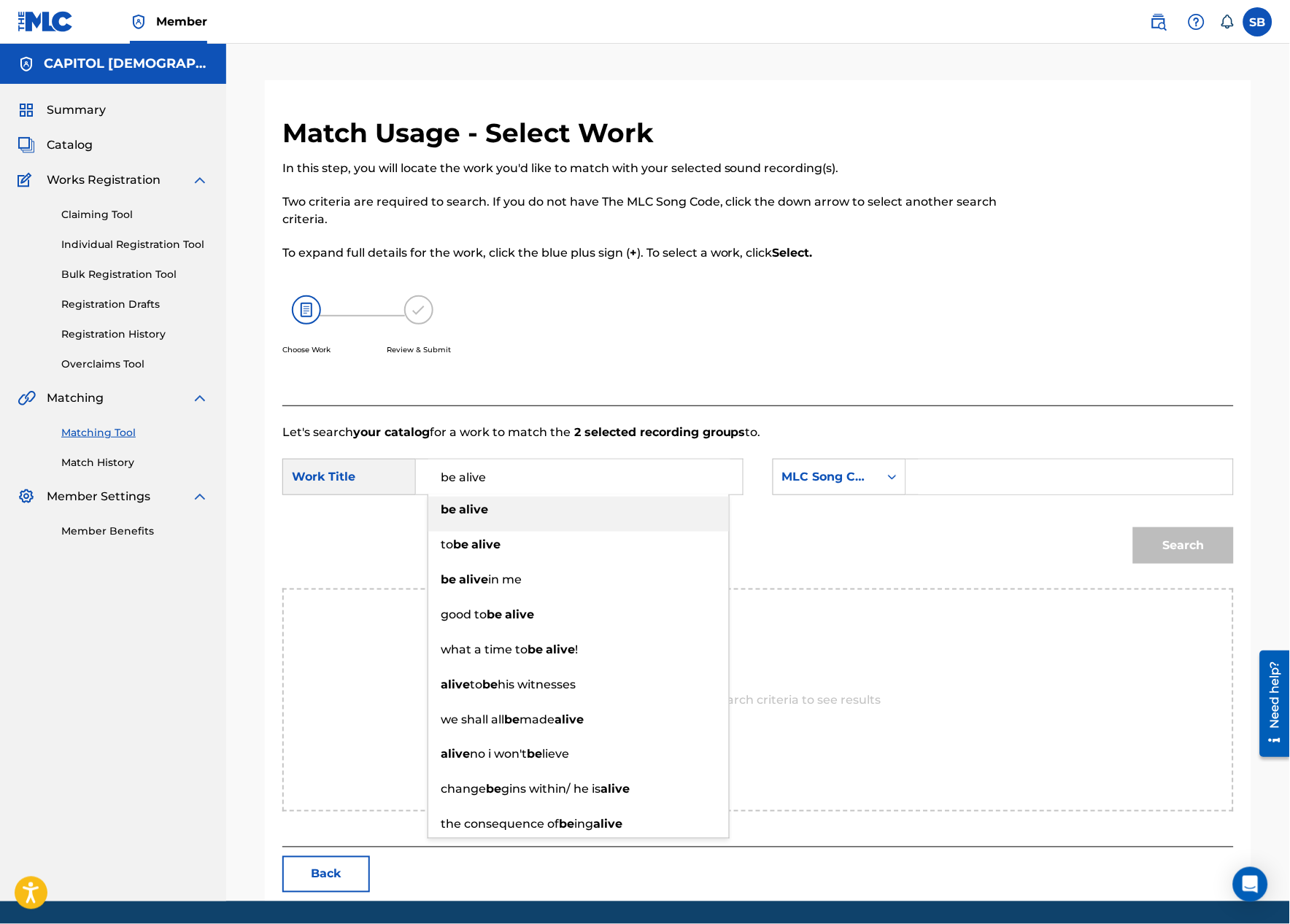 type on "be alive" 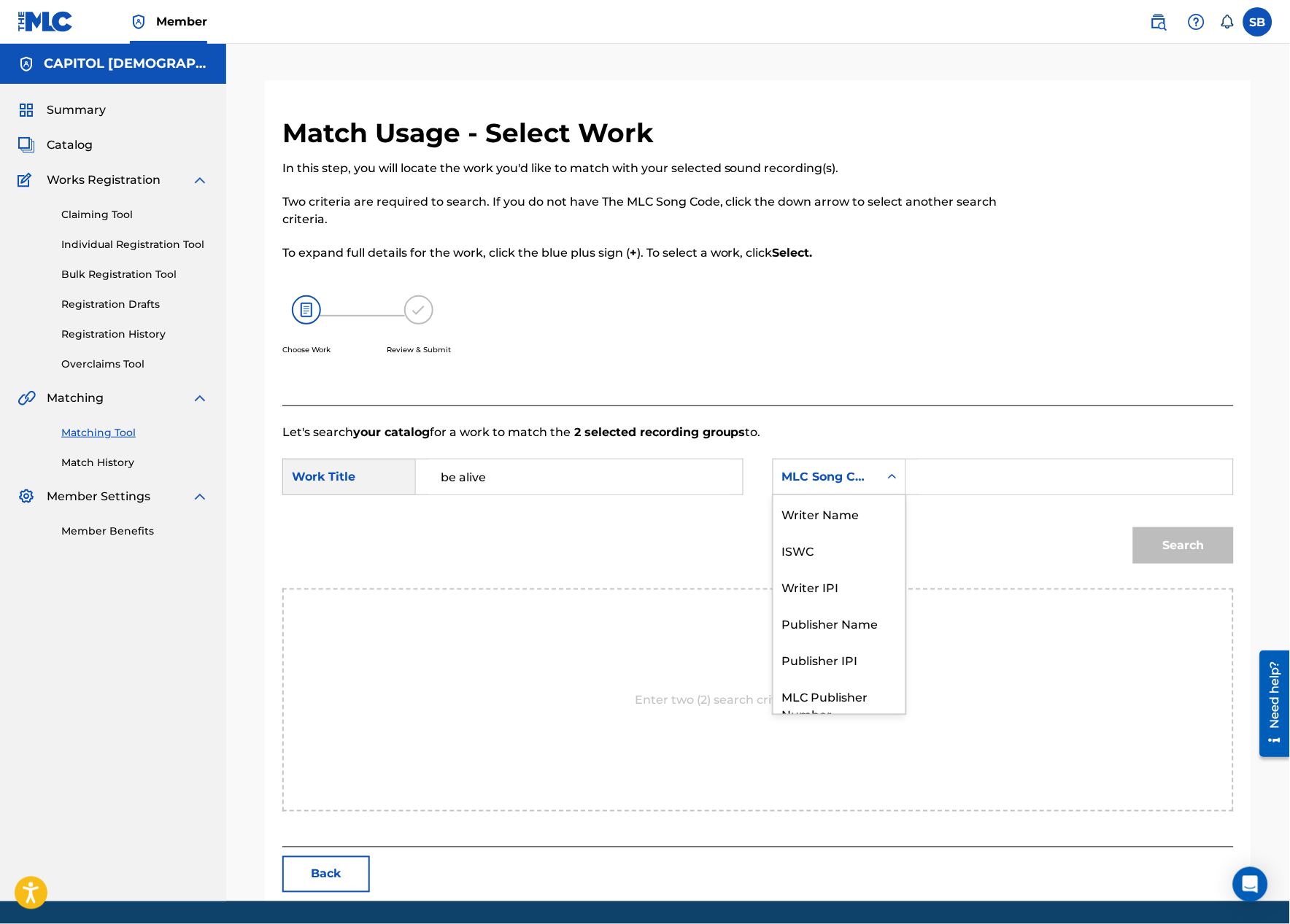 click on "MLC Song Code" at bounding box center (839, 477) 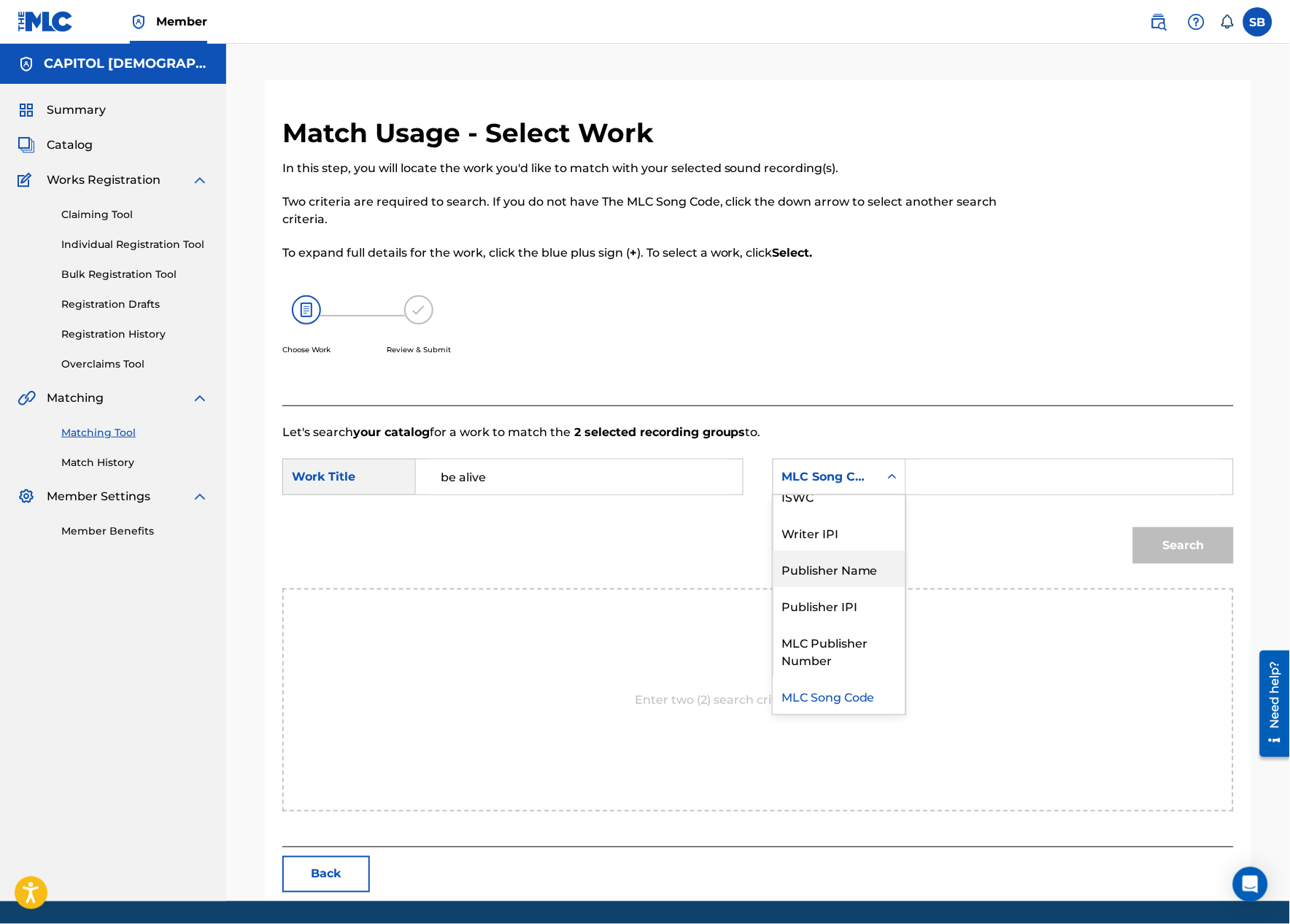 scroll, scrollTop: 0, scrollLeft: 0, axis: both 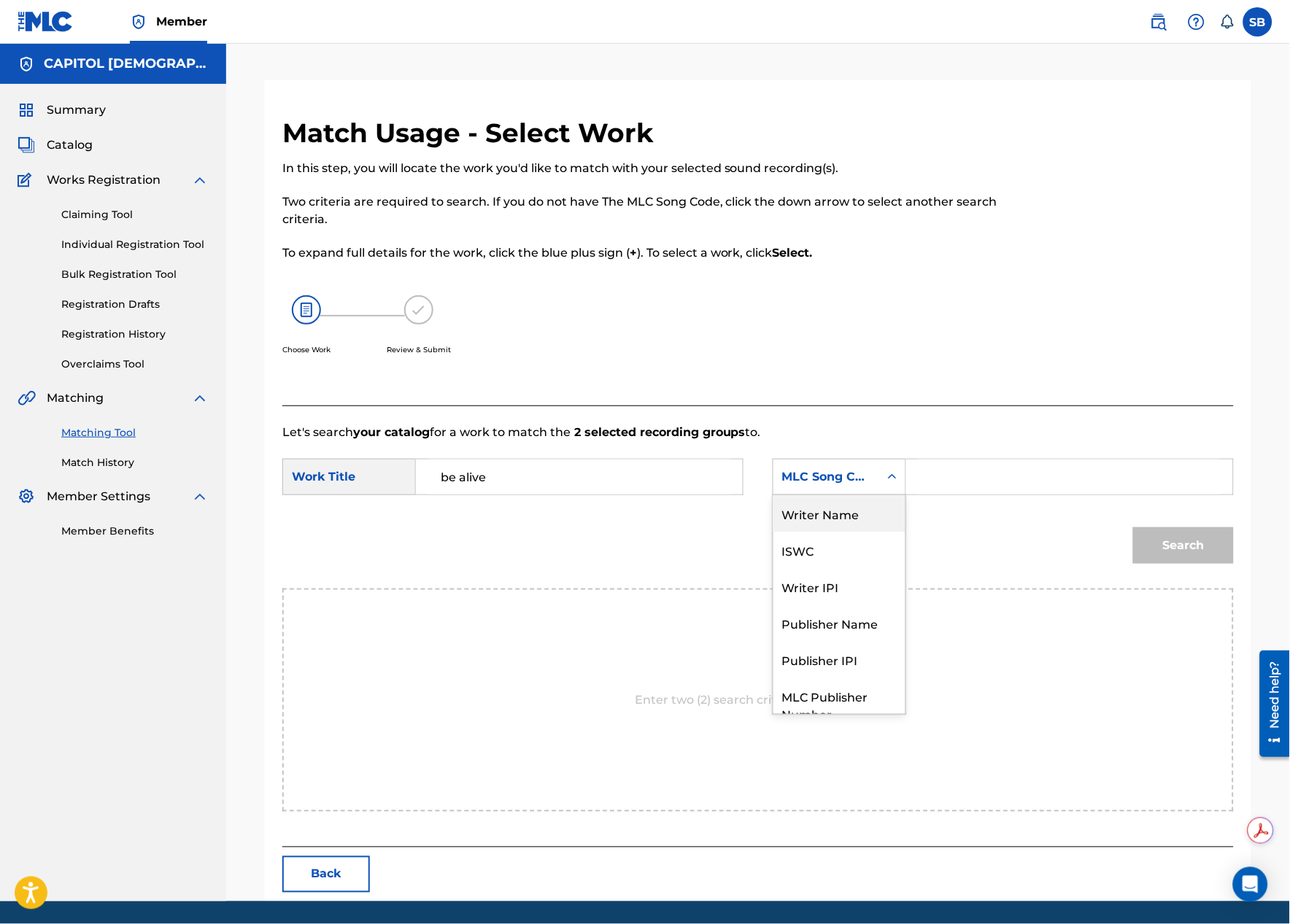 click on "Writer Name" at bounding box center [839, 513] 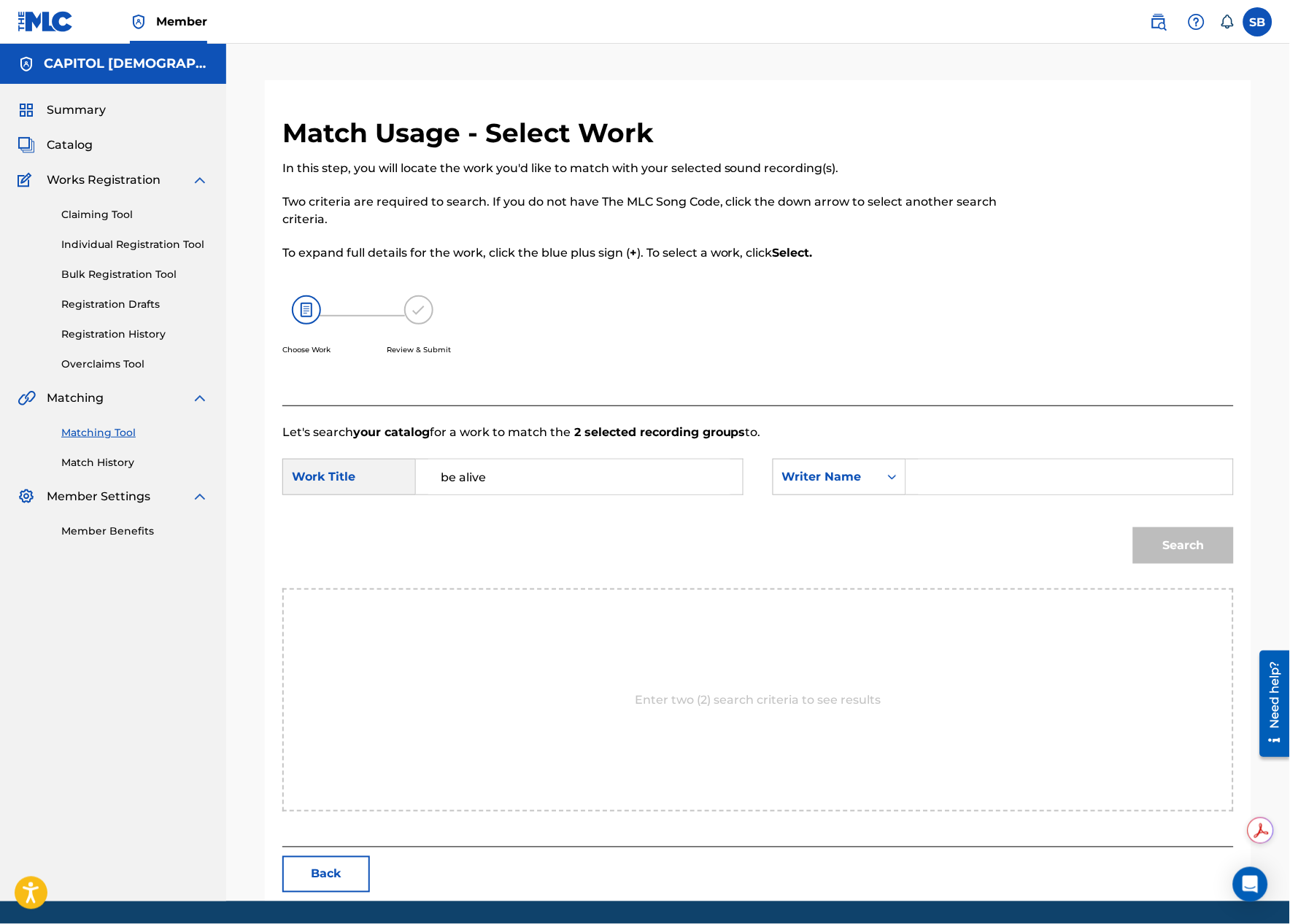 click at bounding box center [1070, 477] 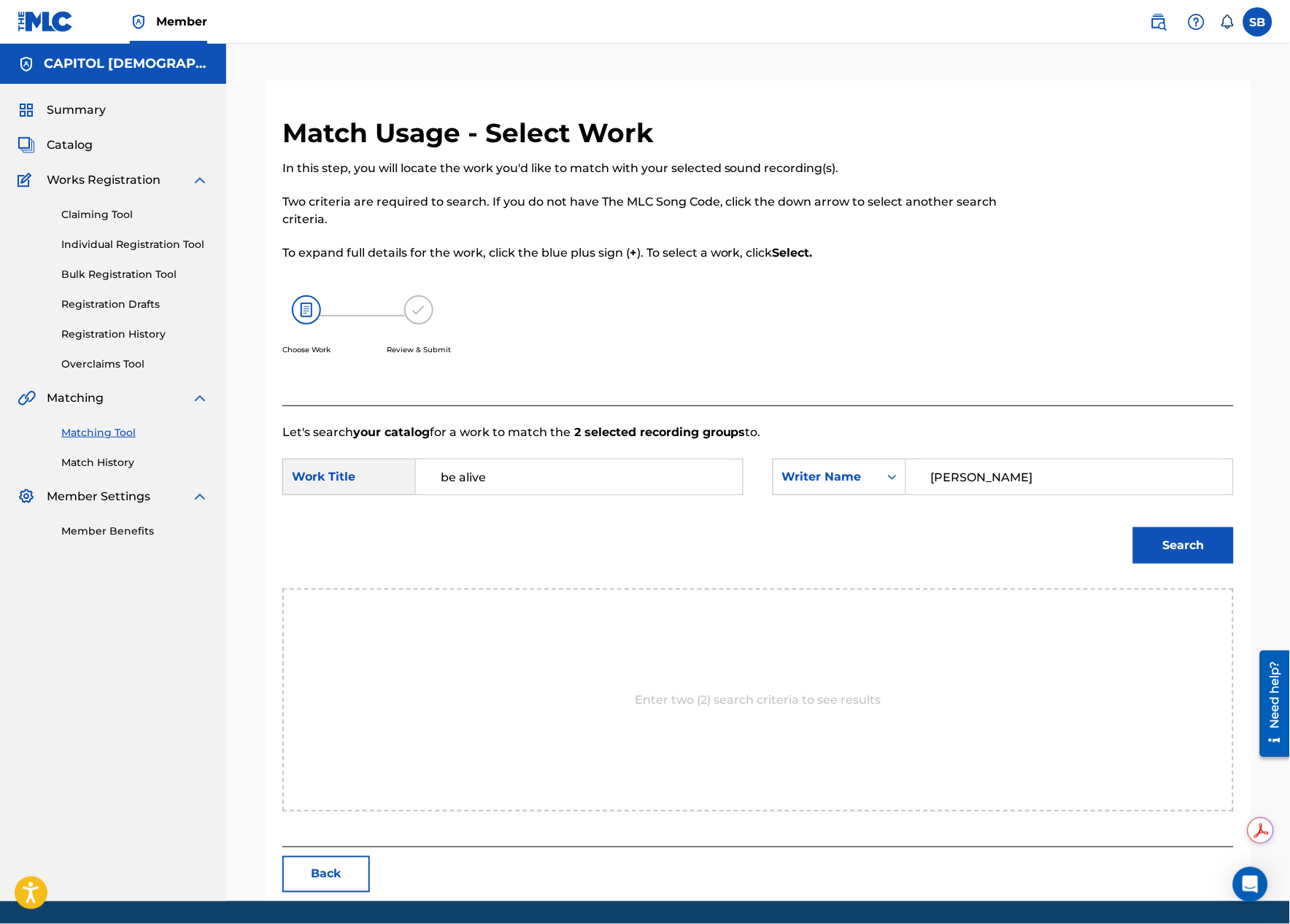 click on "Search" at bounding box center [1183, 546] 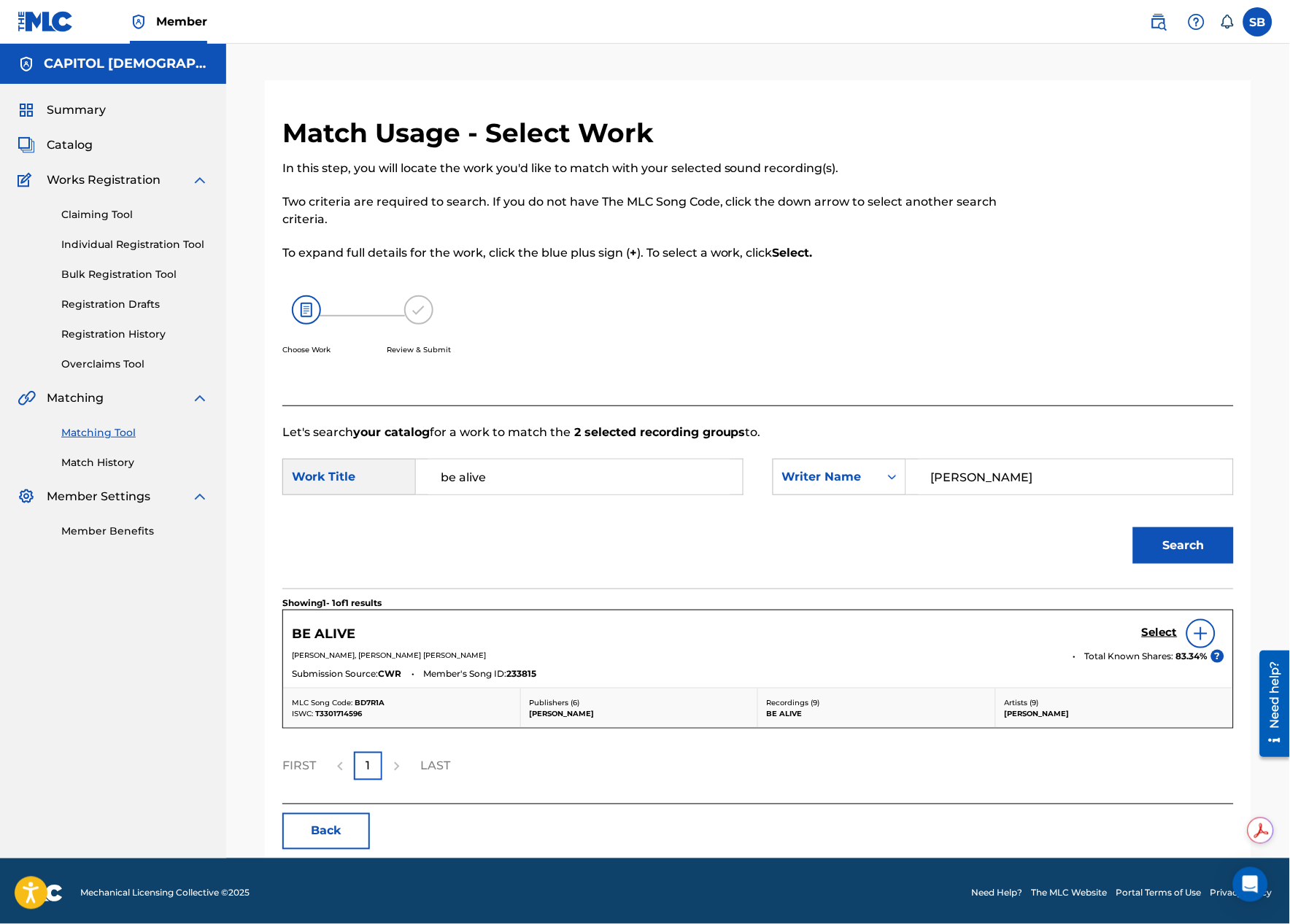 click at bounding box center [1201, 634] 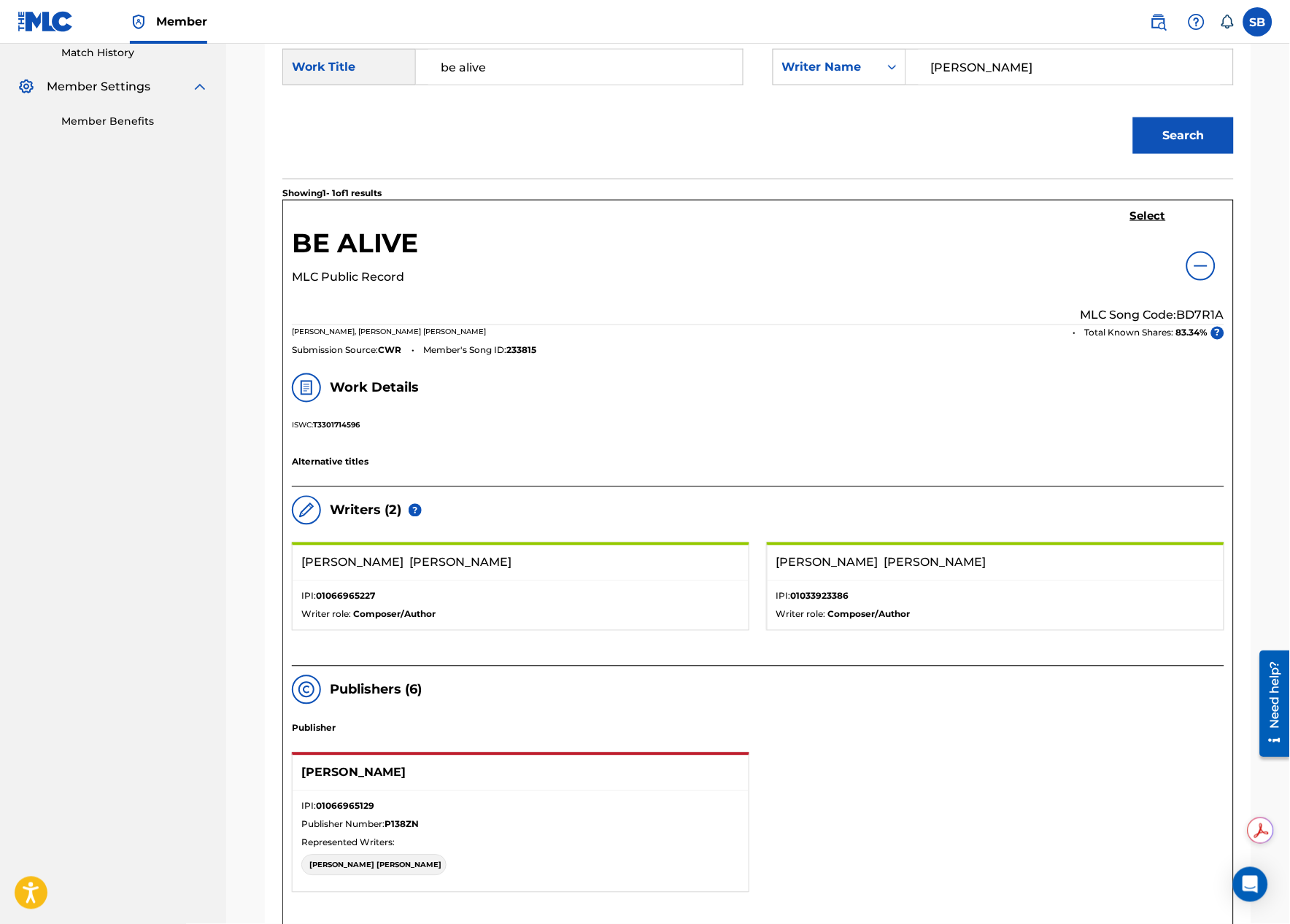 scroll, scrollTop: 405, scrollLeft: 0, axis: vertical 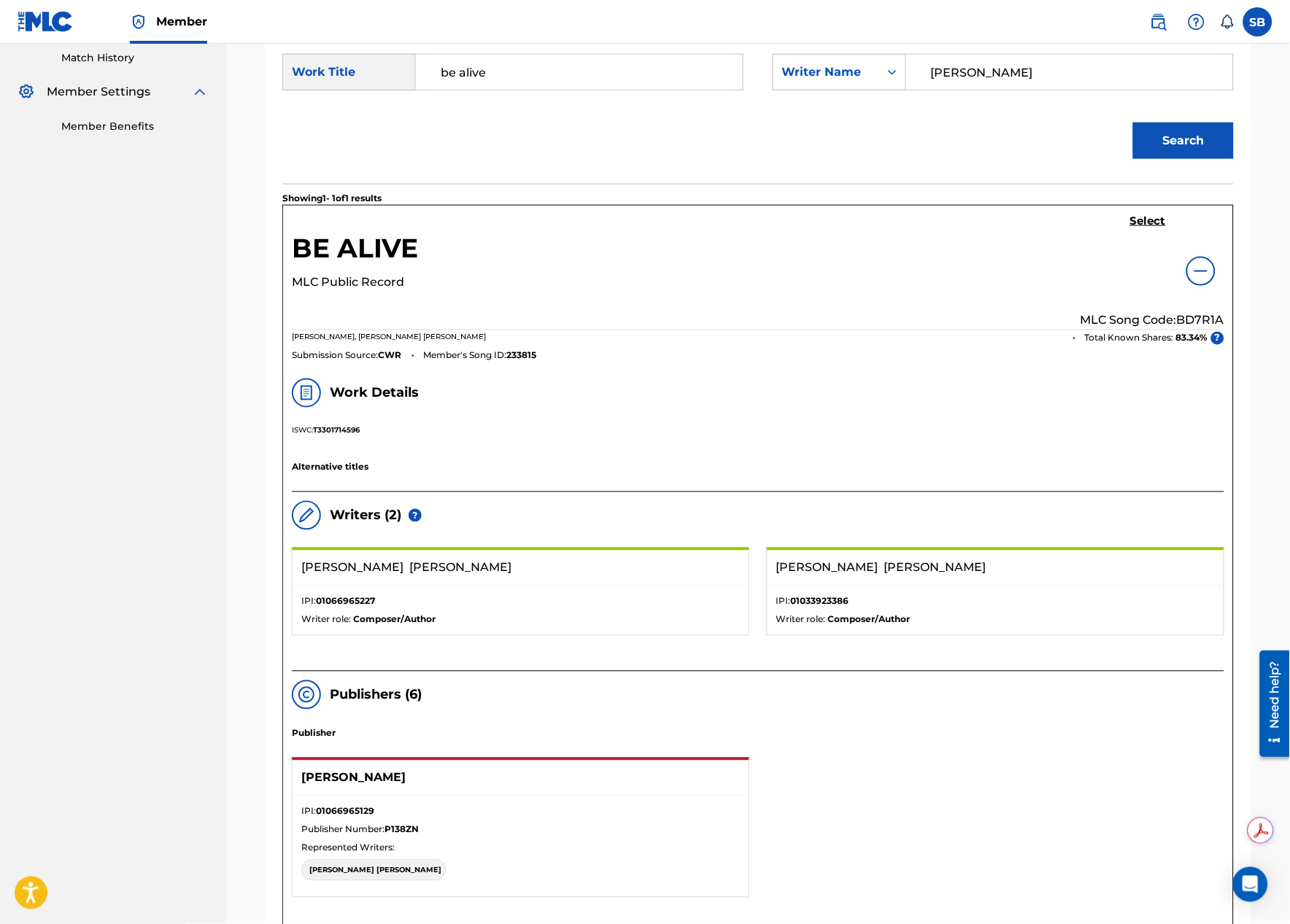 click on "BE ALIVE MLC Public Record Select MLC Song Code:  BD7R1A [PERSON_NAME], [PERSON_NAME] [PERSON_NAME] Total Known Shares:   83.34 %  ? Submission Source:  CWR Member's Song ID:  233815" at bounding box center [758, 287] 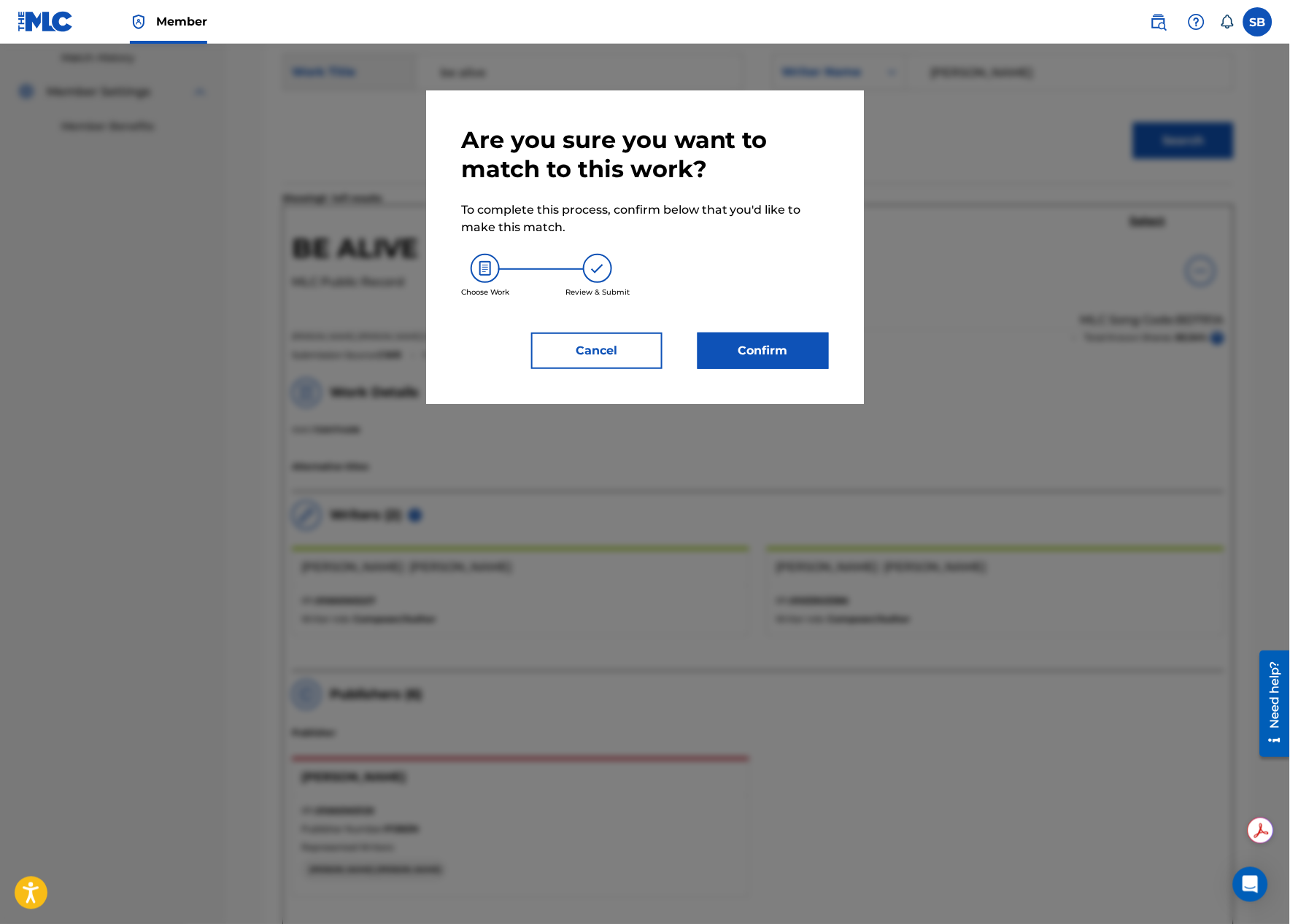 click on "Confirm" at bounding box center [763, 351] 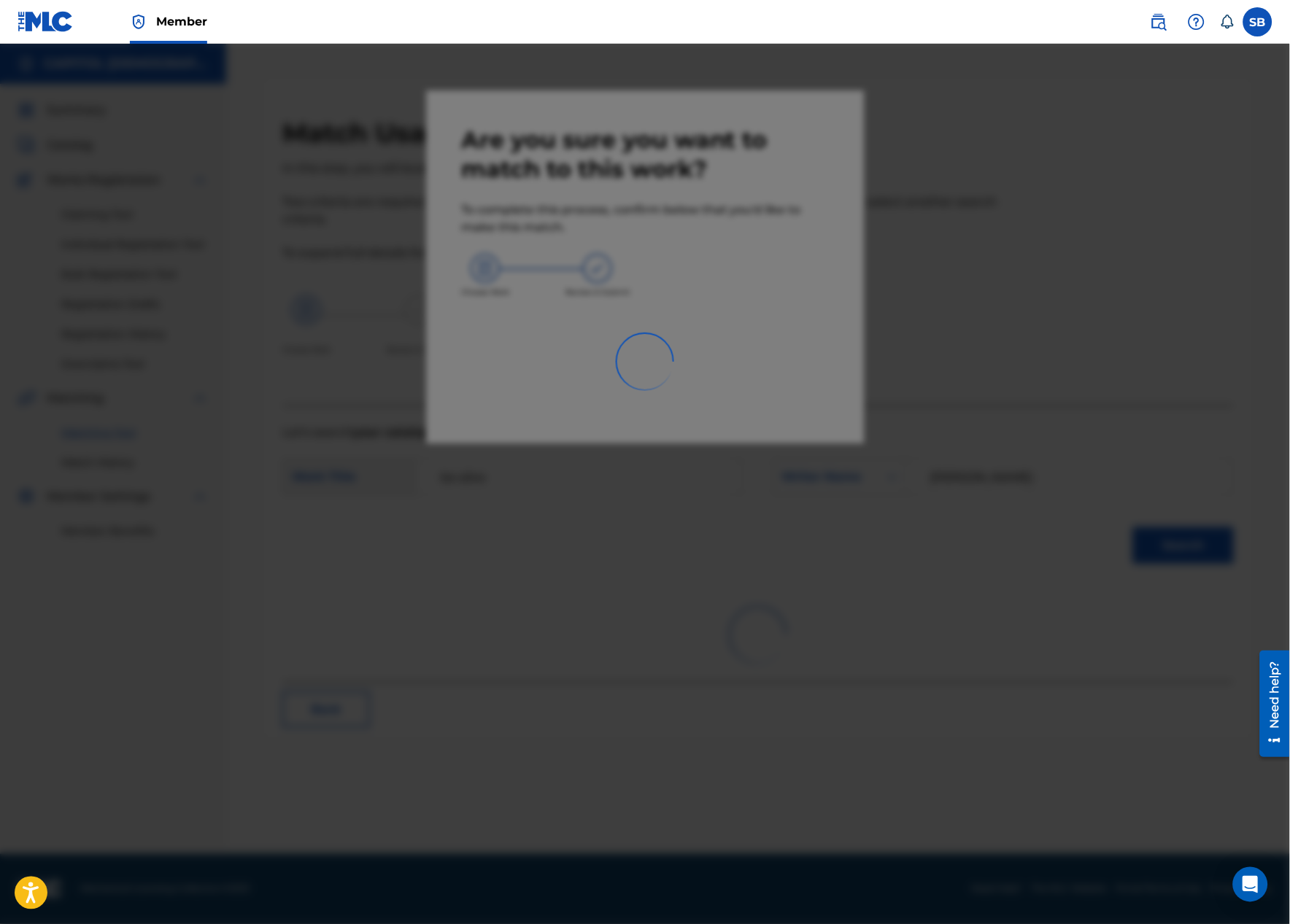 scroll, scrollTop: 0, scrollLeft: 0, axis: both 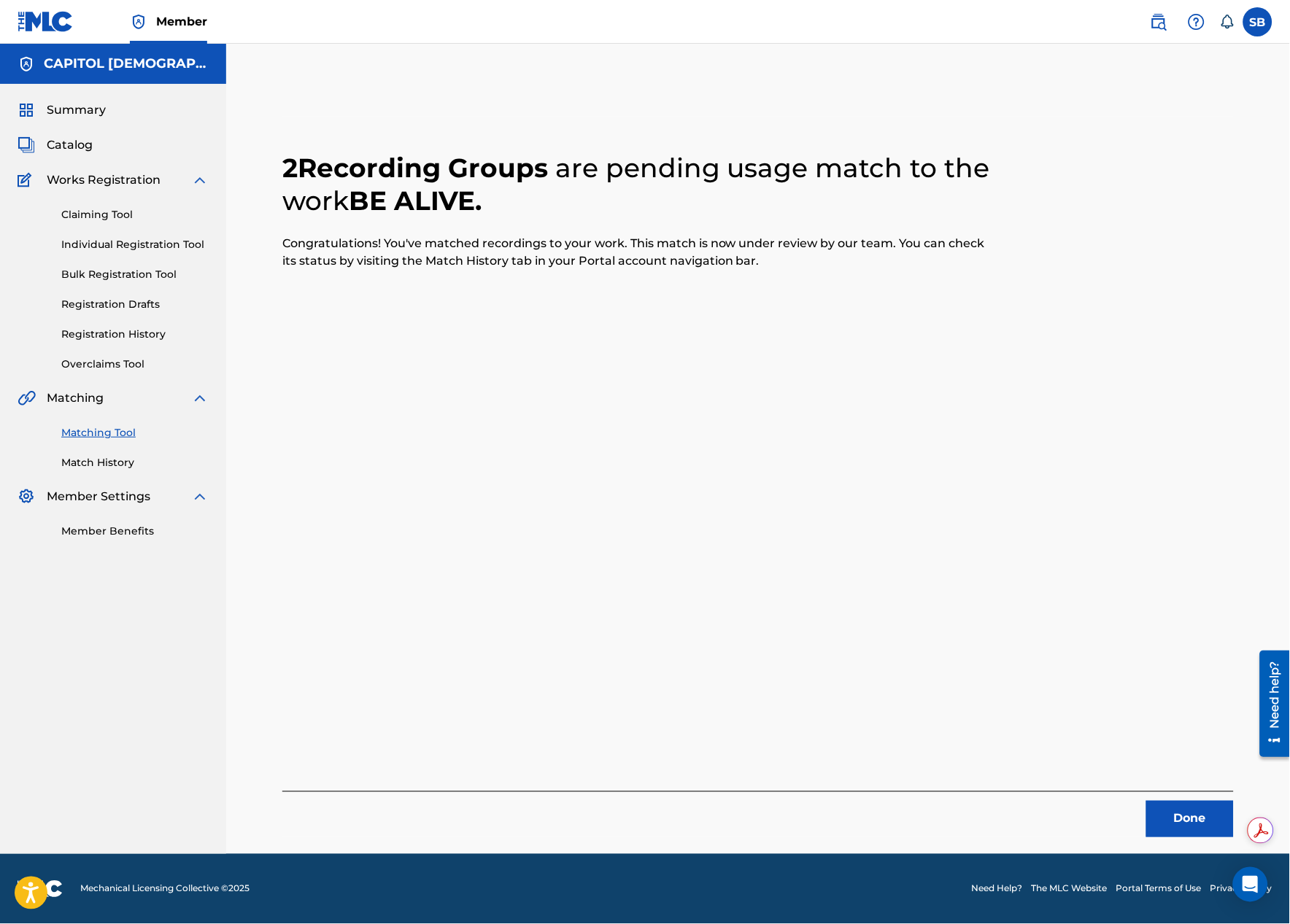 click on "Done" at bounding box center [1190, 819] 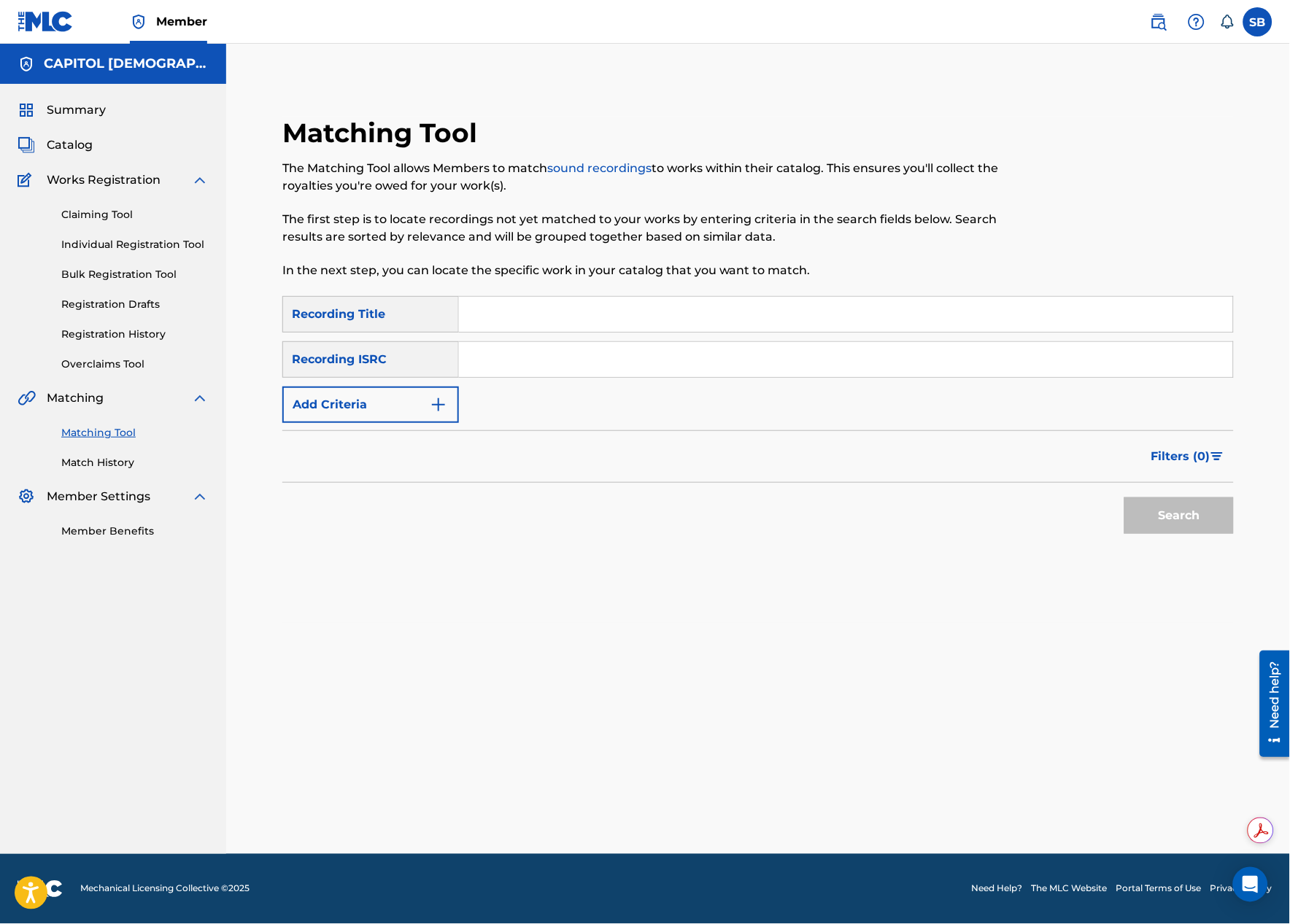 click on "Add Criteria" at bounding box center [371, 405] 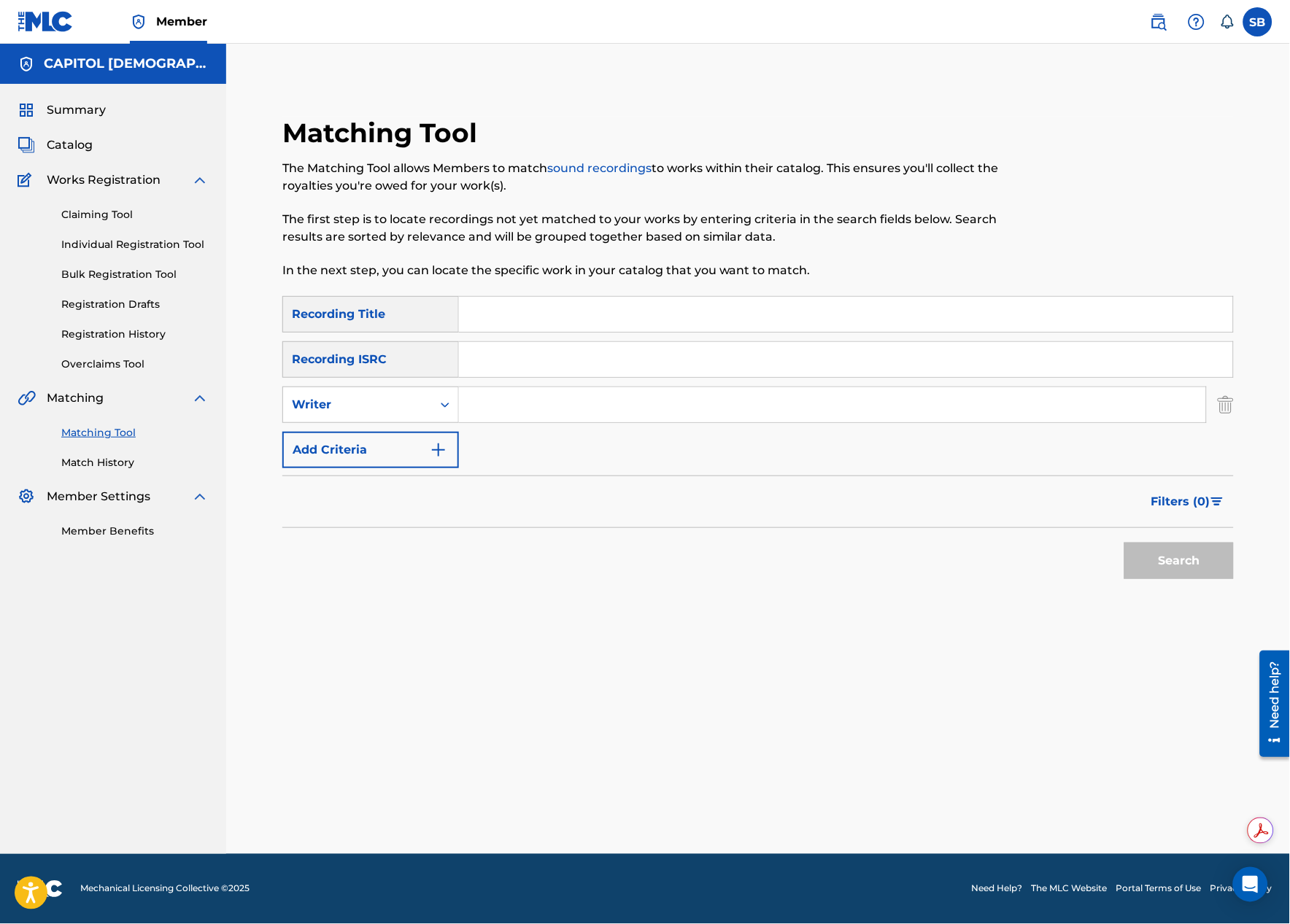 drag, startPoint x: 417, startPoint y: 418, endPoint x: 517, endPoint y: 421, distance: 100.045 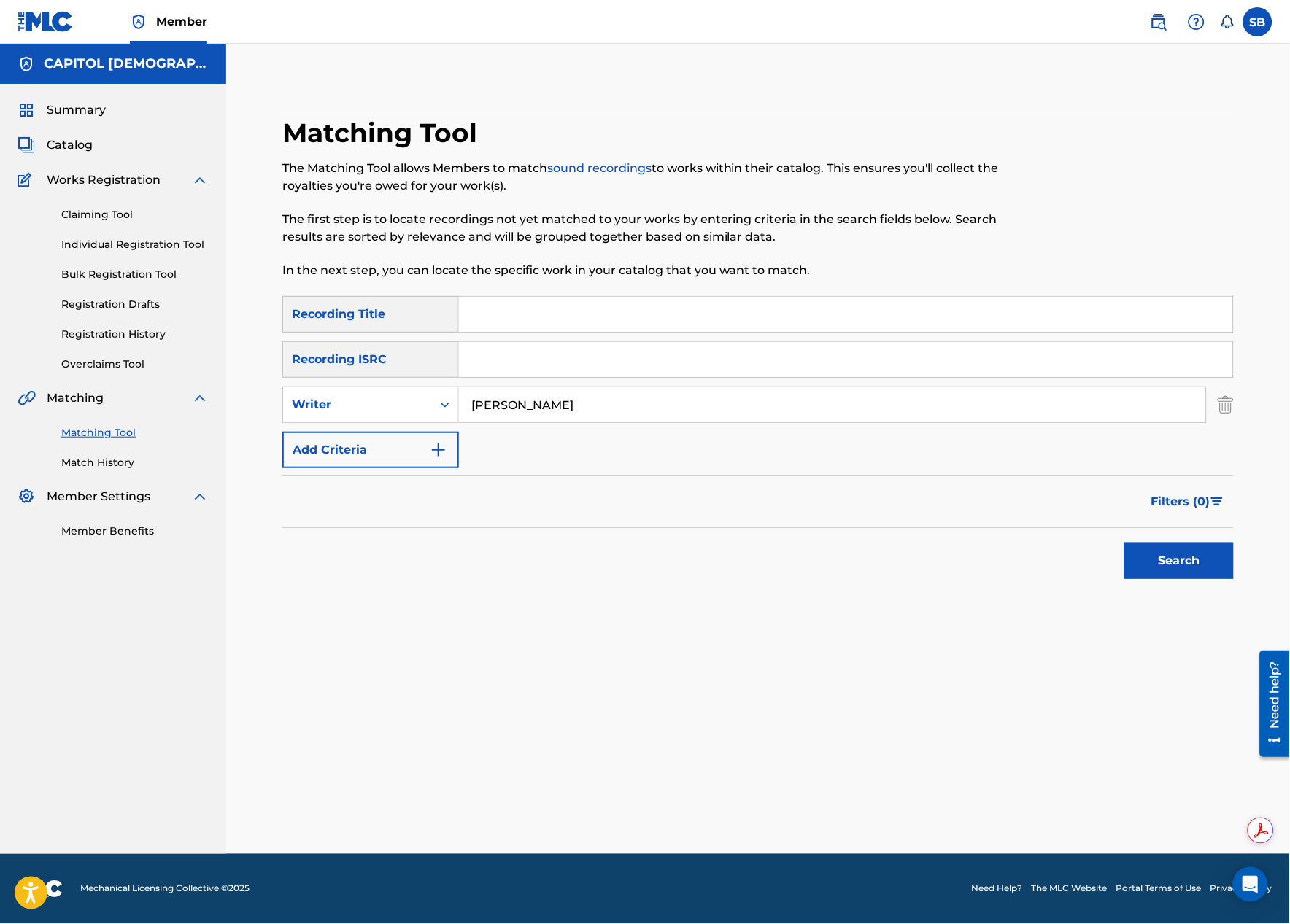 click on "Filters ( 0 )" at bounding box center [1181, 502] 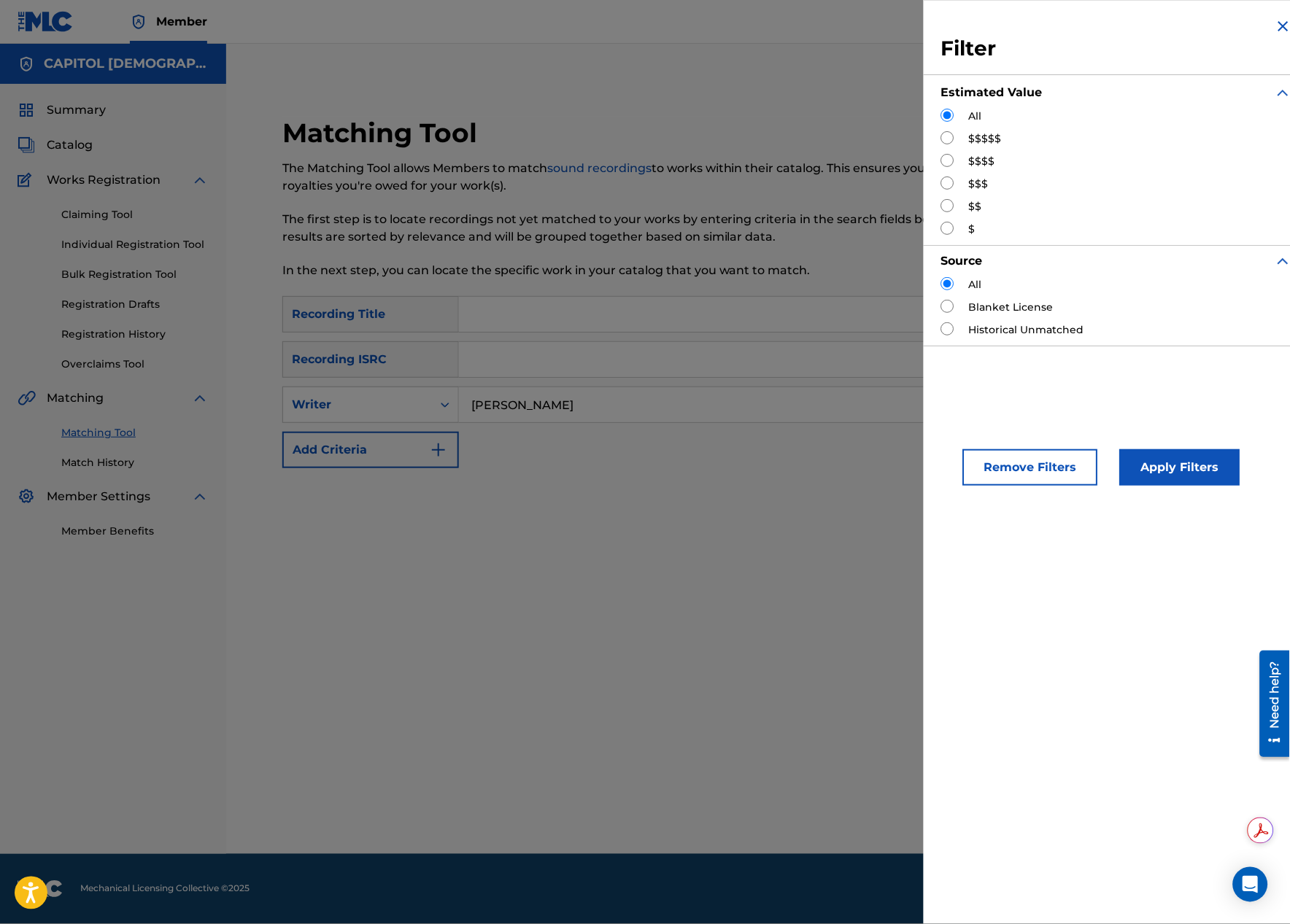click at bounding box center [948, 183] 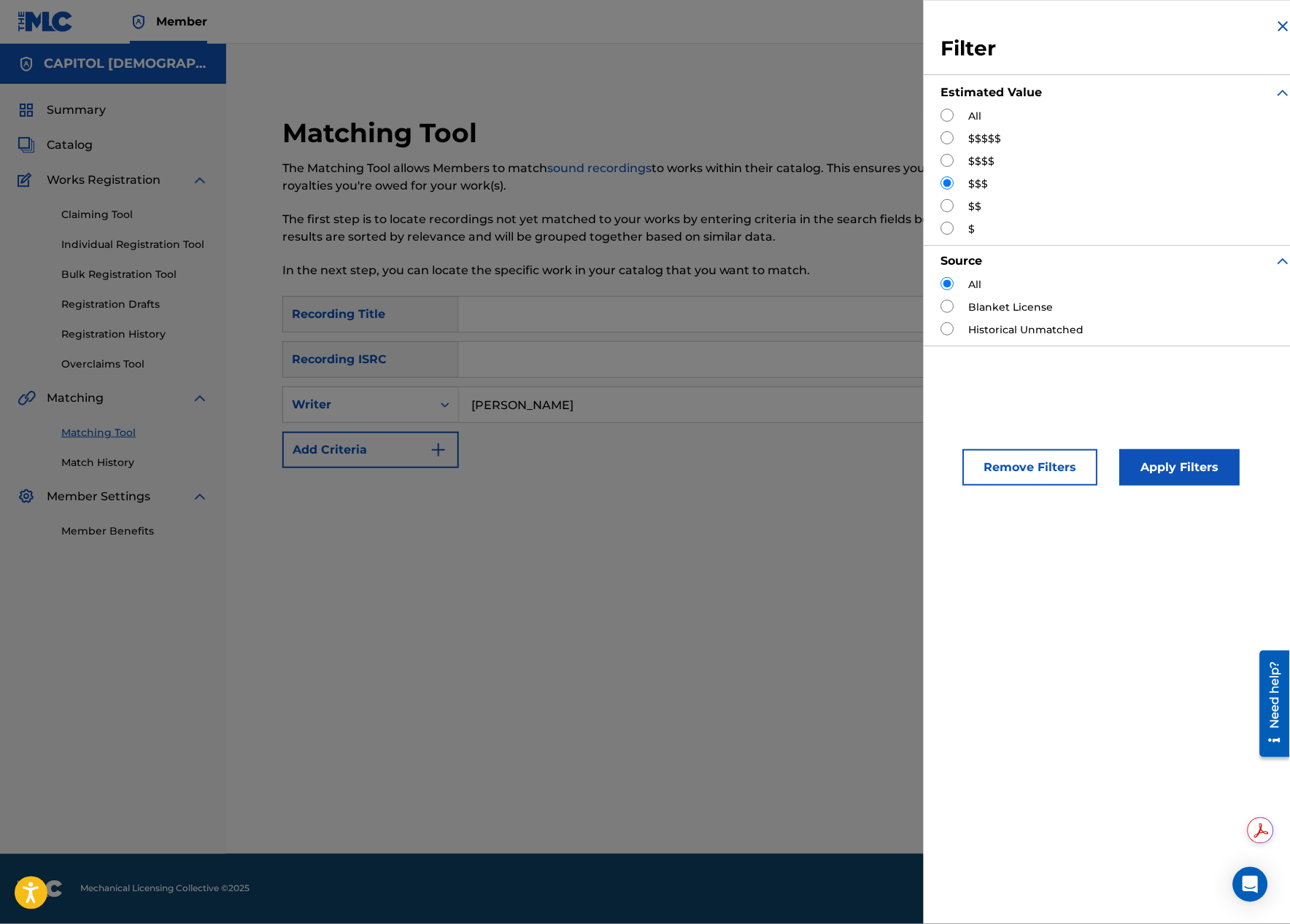 click on "Apply Filters" at bounding box center (1180, 467) 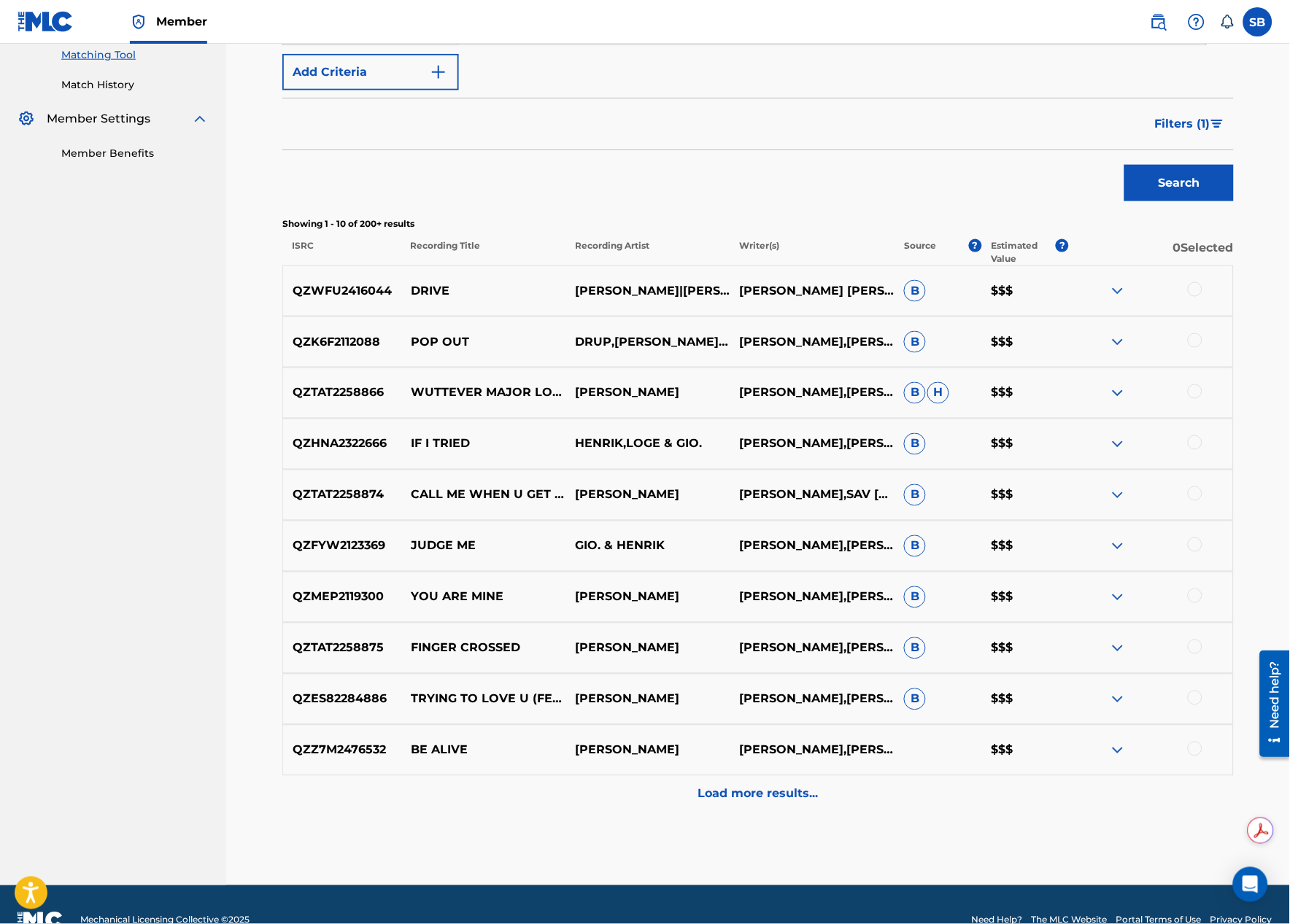 scroll, scrollTop: 405, scrollLeft: 0, axis: vertical 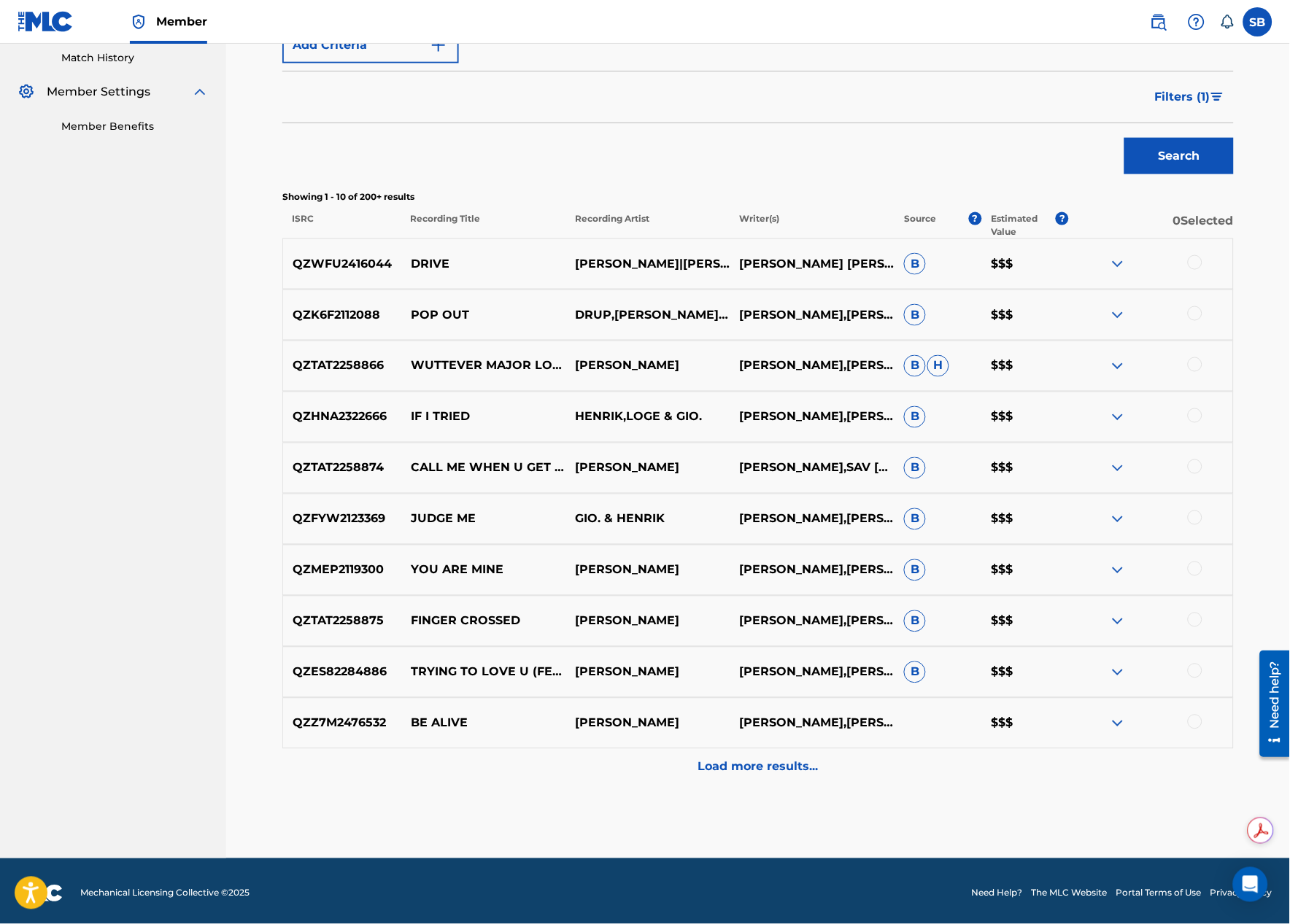 click on "Load more results..." at bounding box center [758, 767] 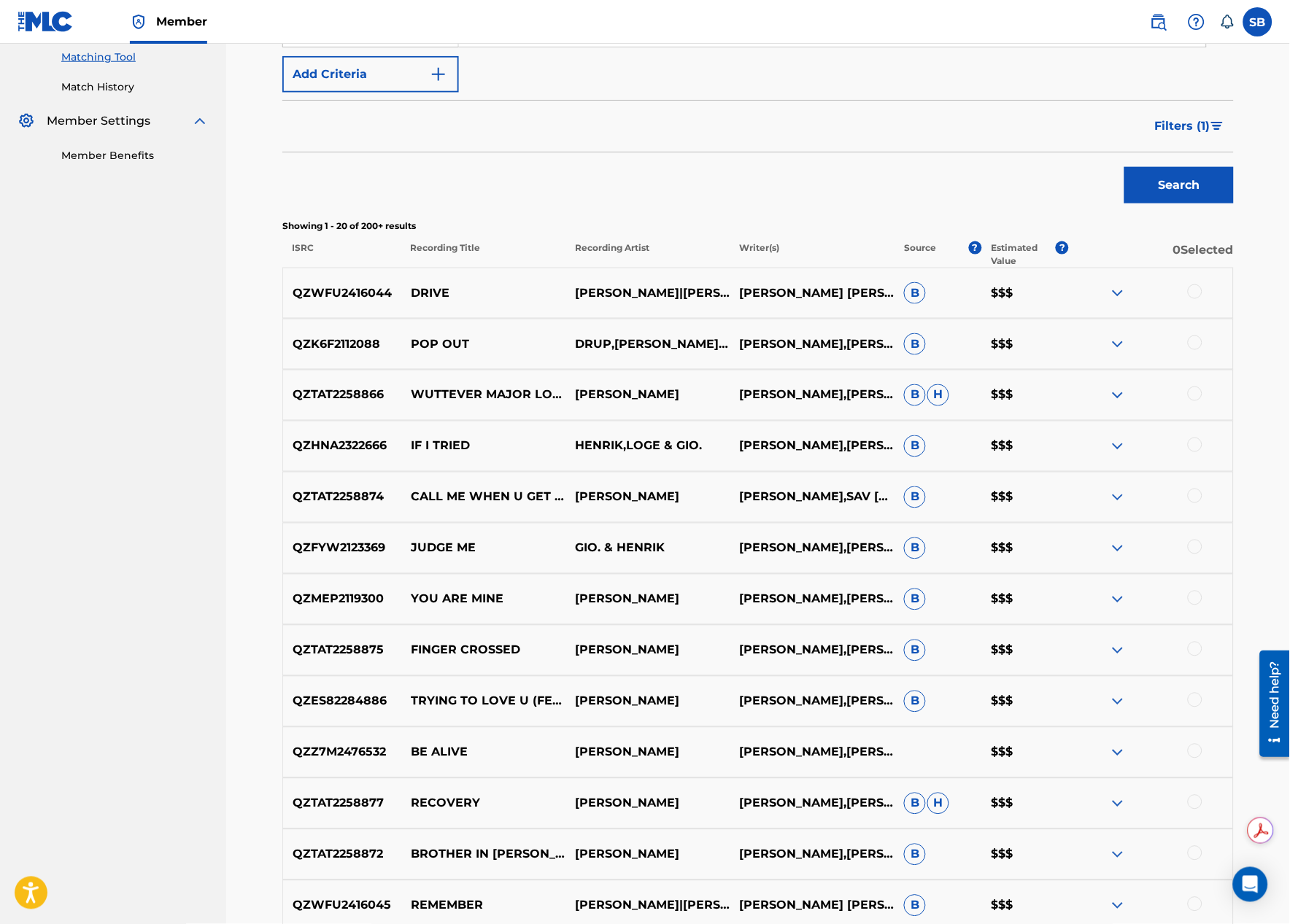 scroll, scrollTop: 405, scrollLeft: 0, axis: vertical 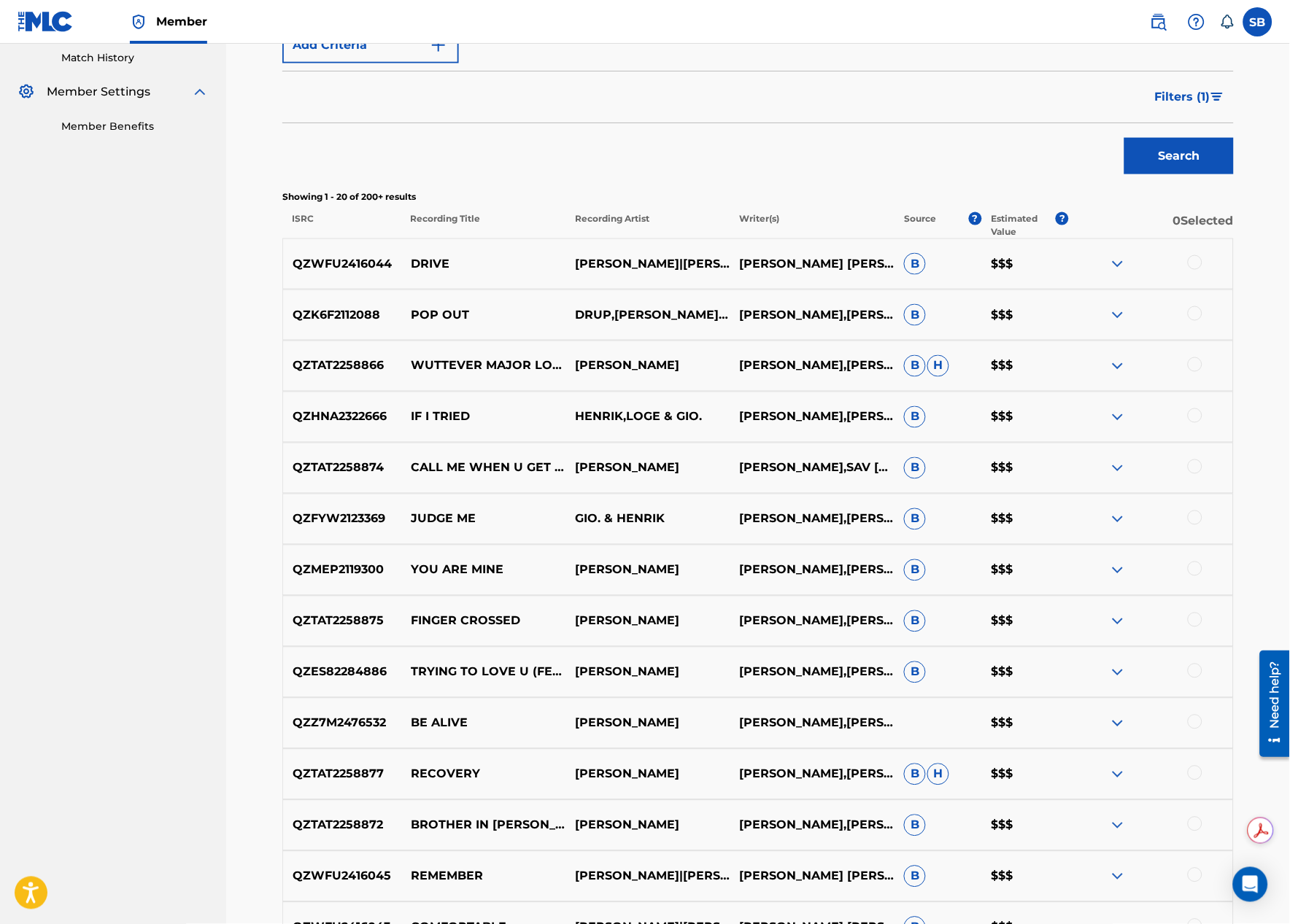 click at bounding box center [1195, 773] 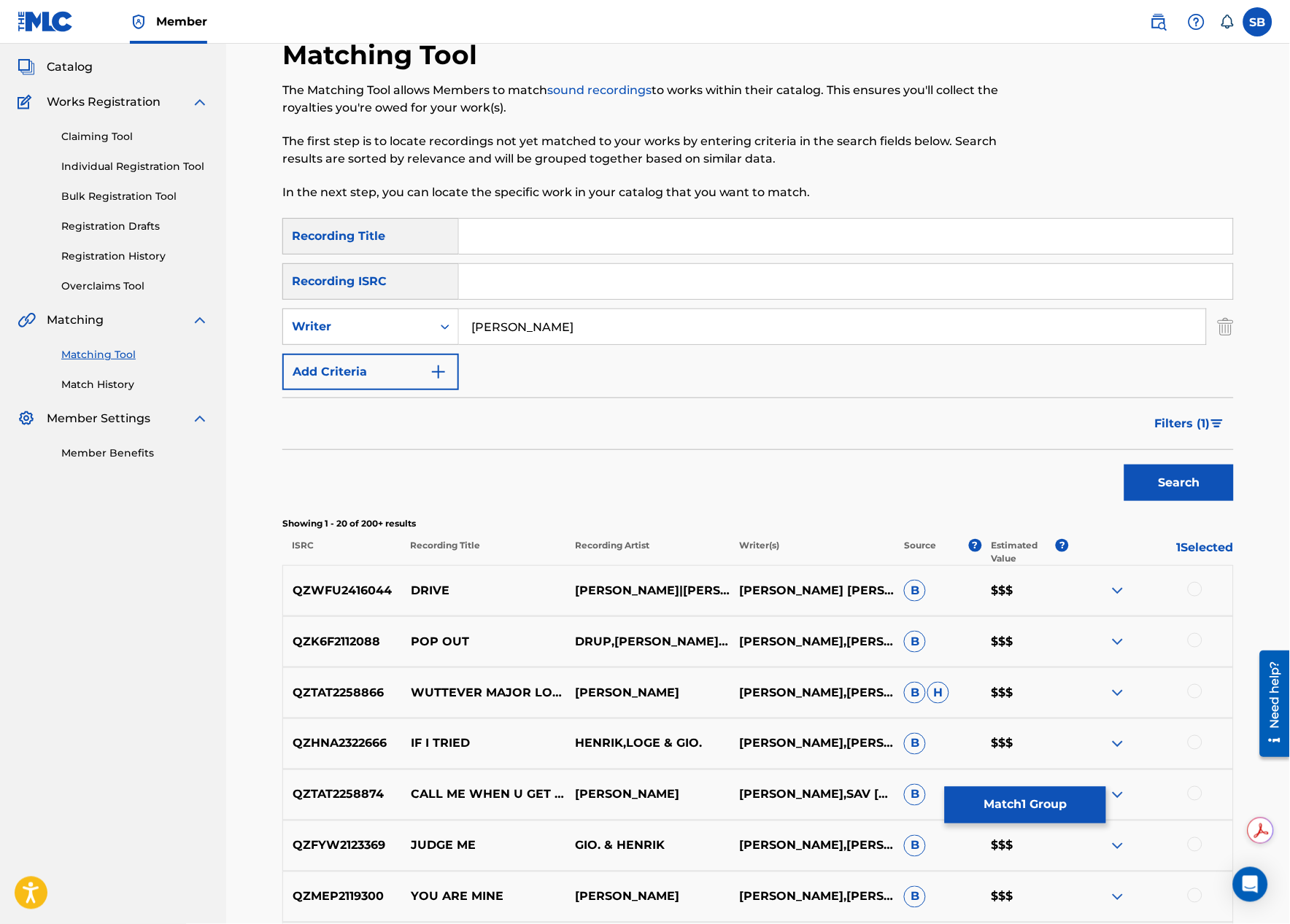 scroll, scrollTop: 0, scrollLeft: 0, axis: both 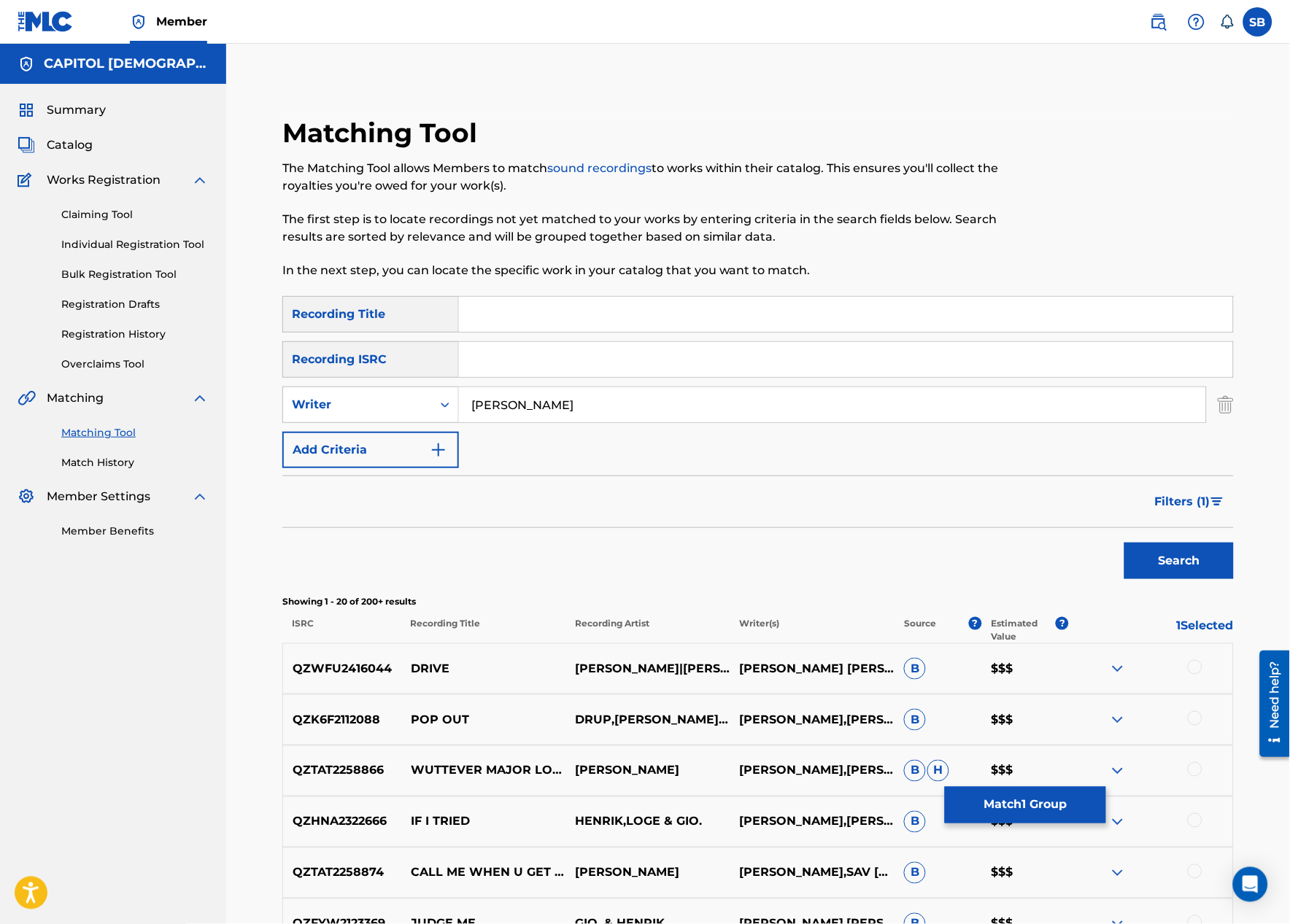 click at bounding box center (846, 314) 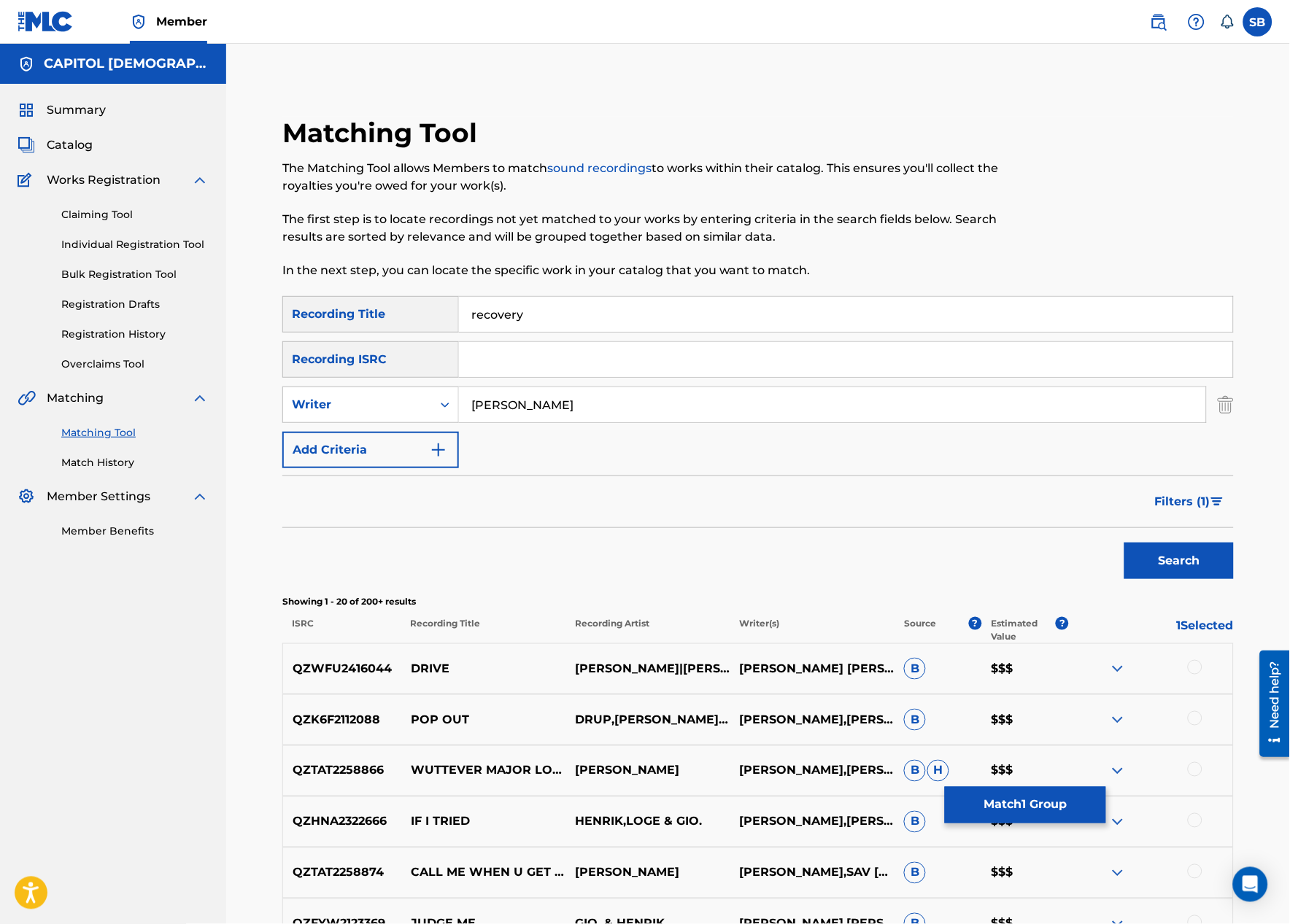 type on "recovery" 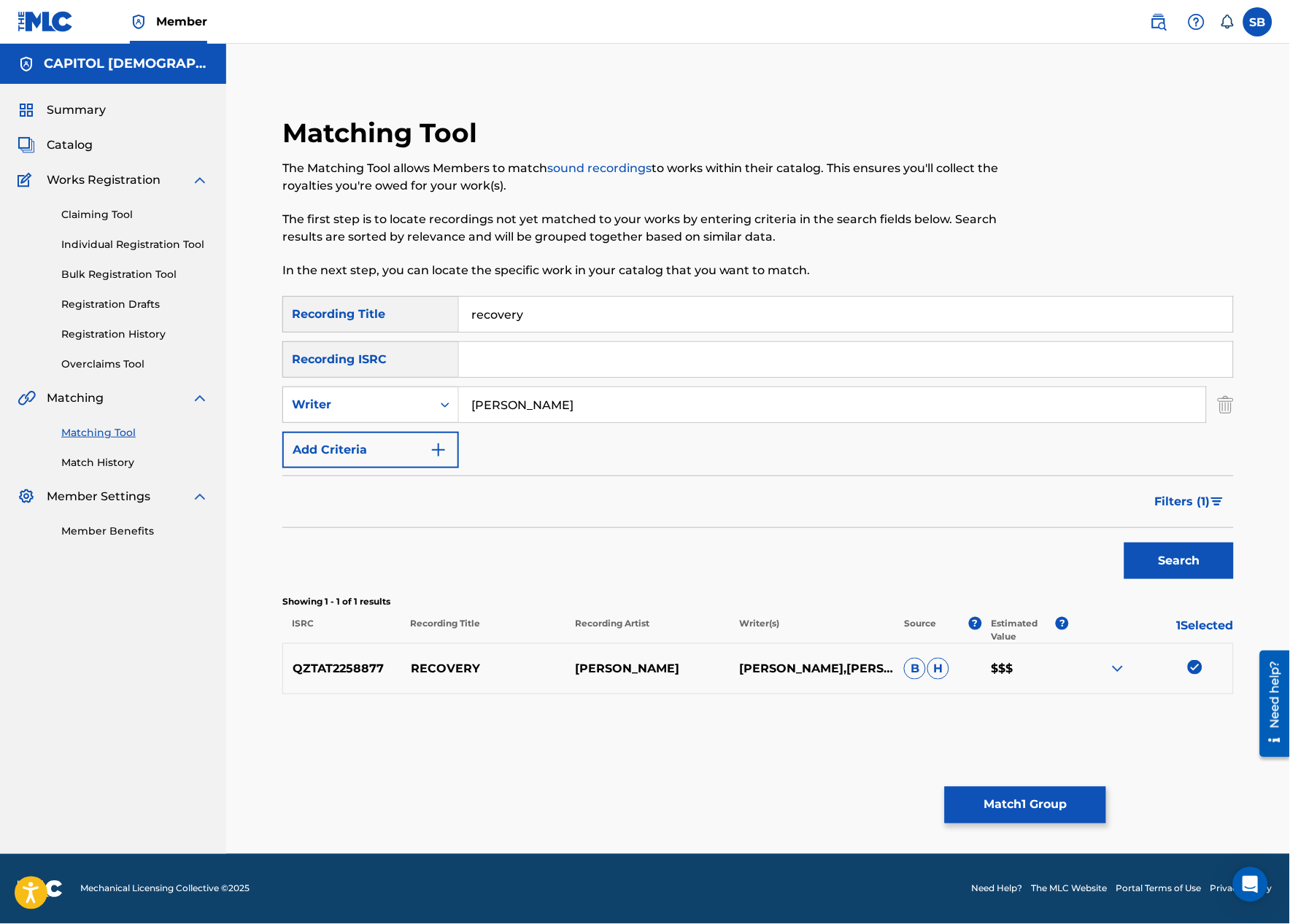 click on "Filters ( 1 )" at bounding box center (1183, 502) 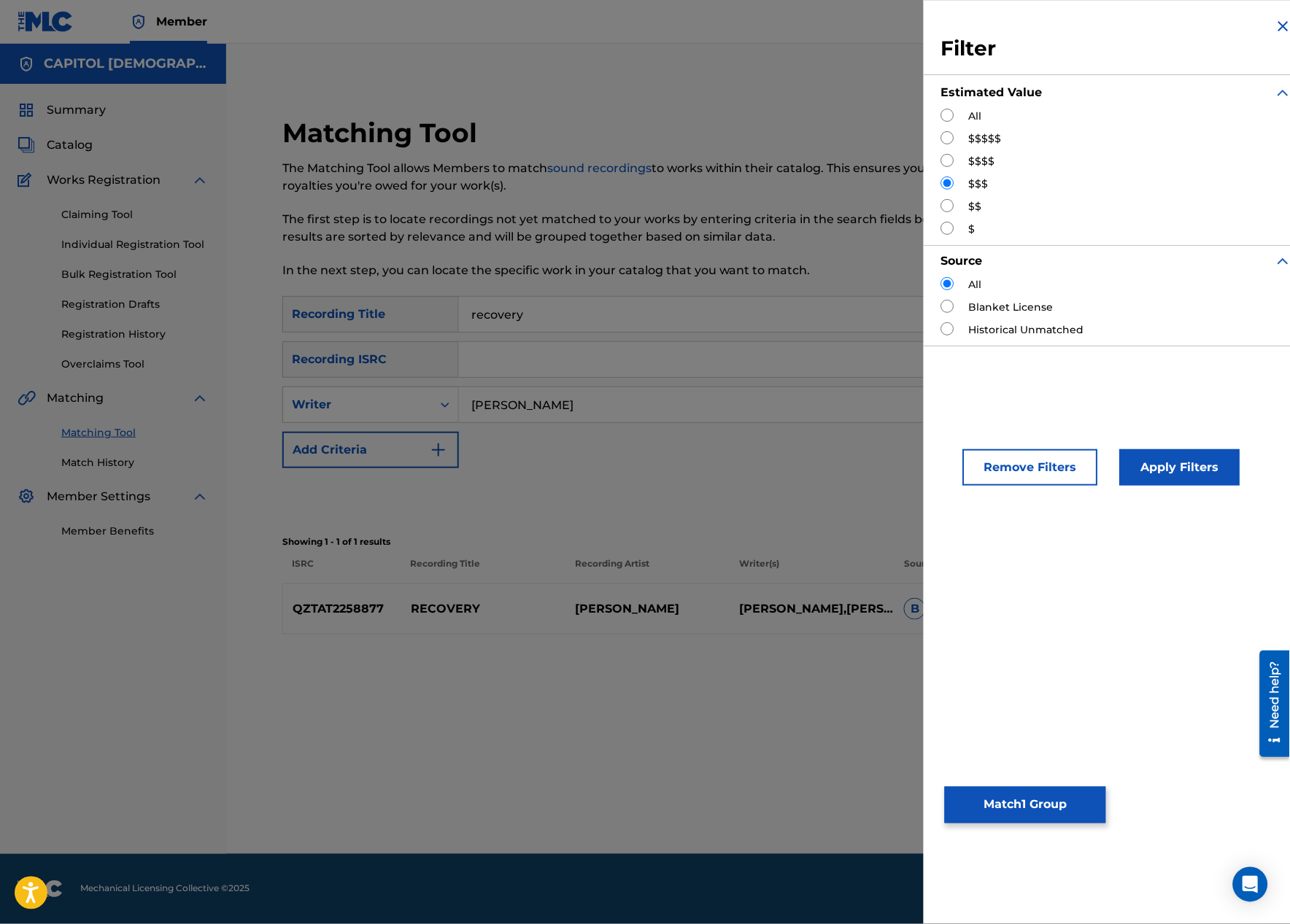 click at bounding box center [948, 115] 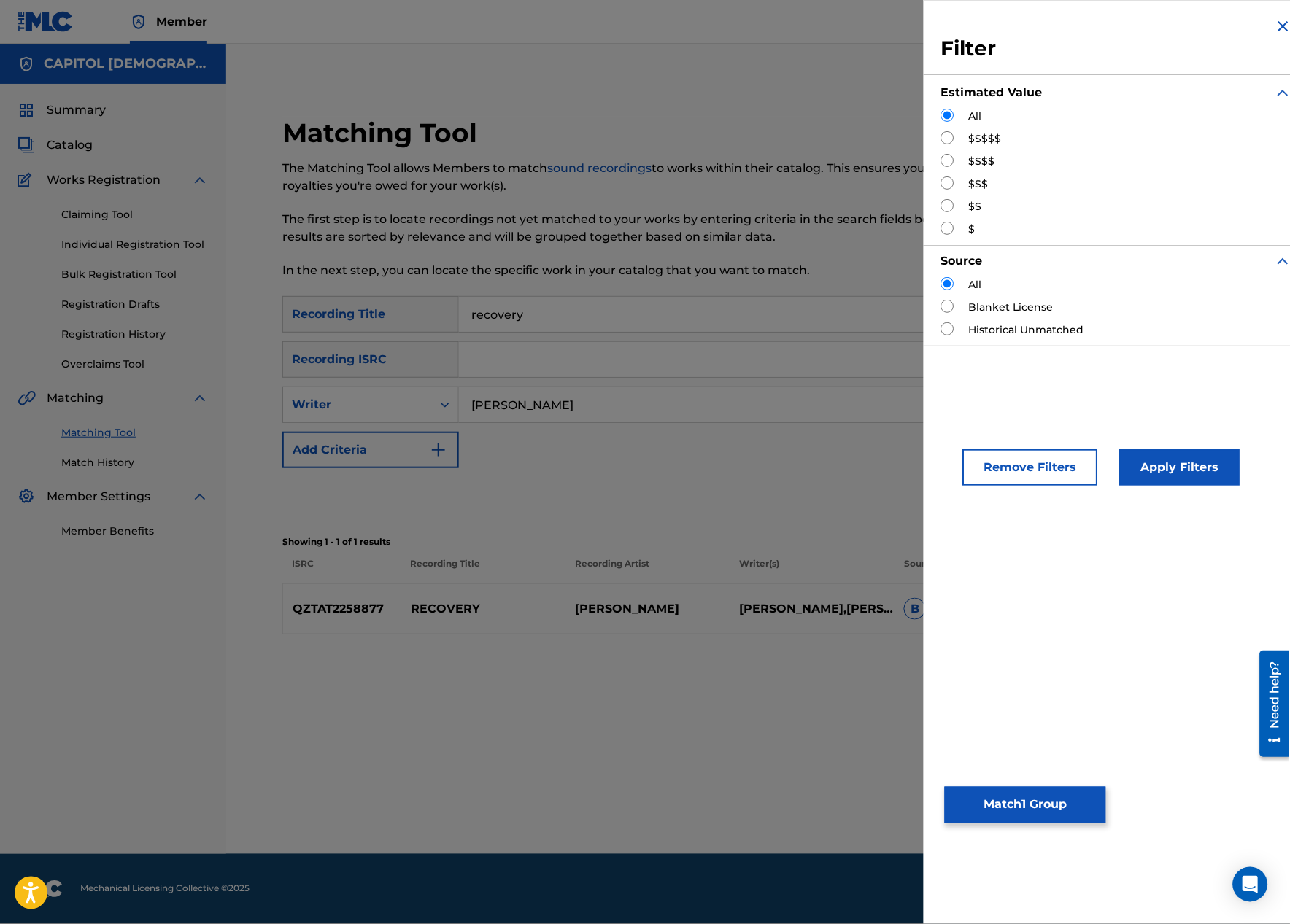 click on "Apply Filters" at bounding box center [1180, 467] 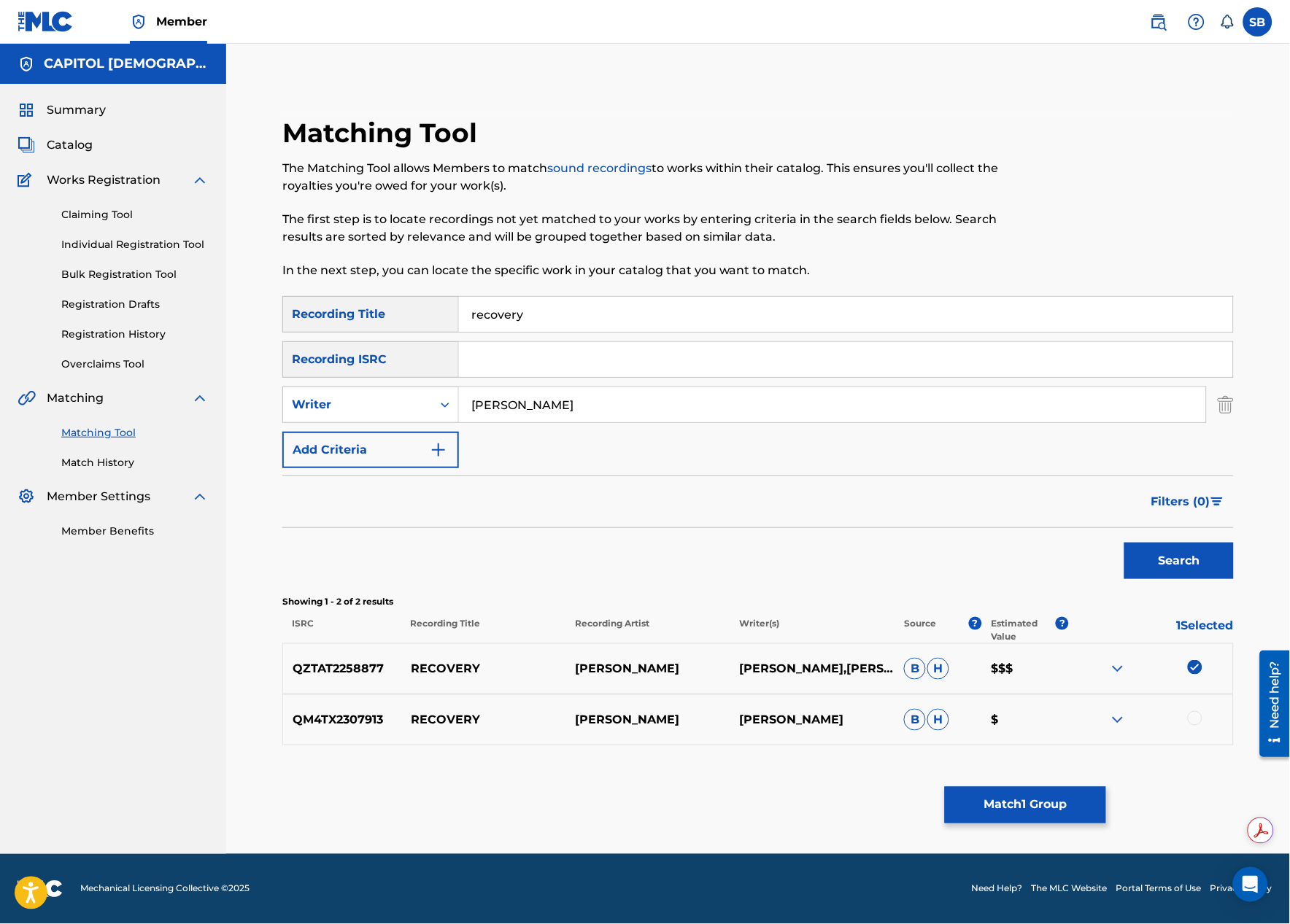 click on "[PERSON_NAME]" at bounding box center [833, 405] 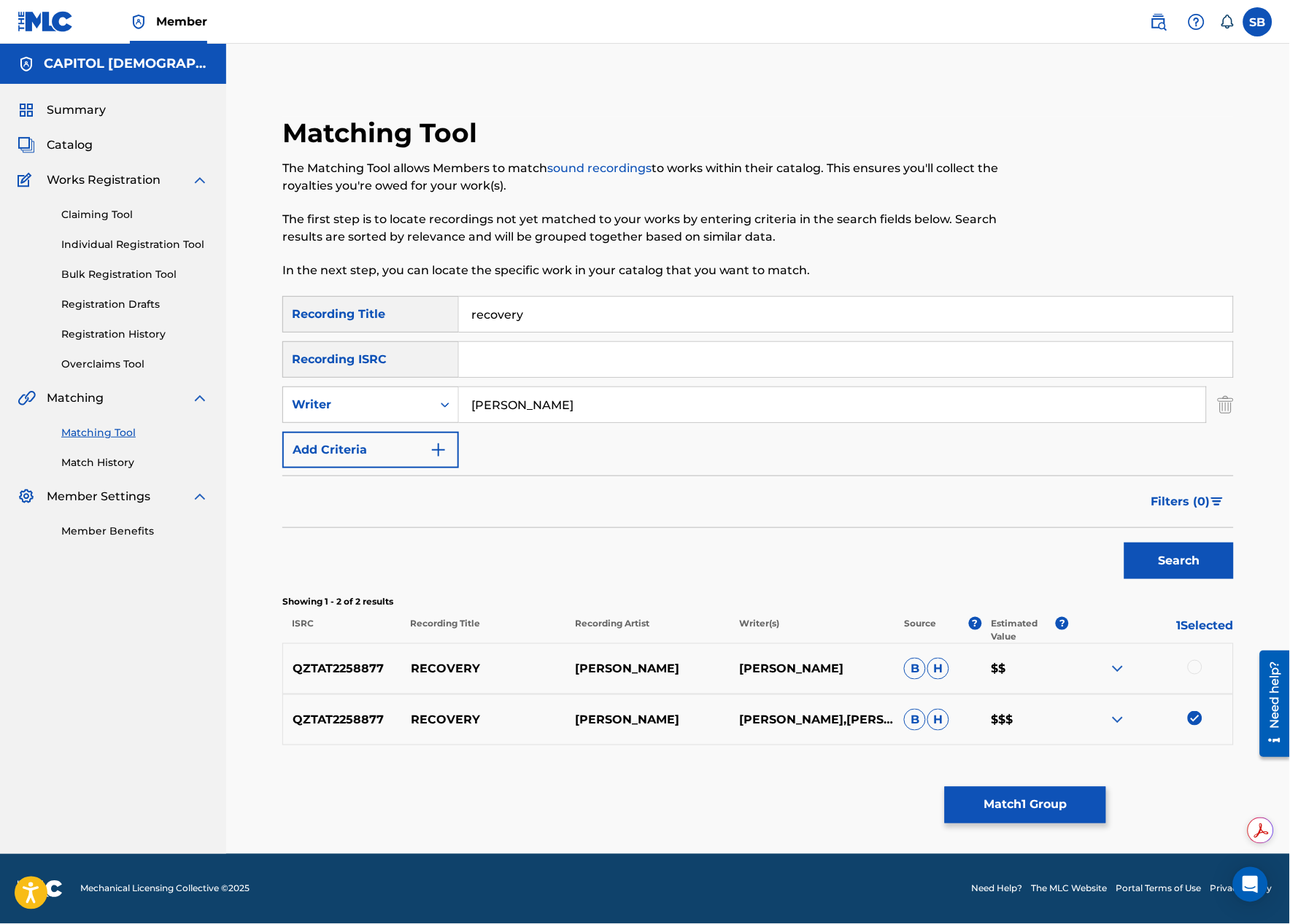 click at bounding box center (1195, 667) 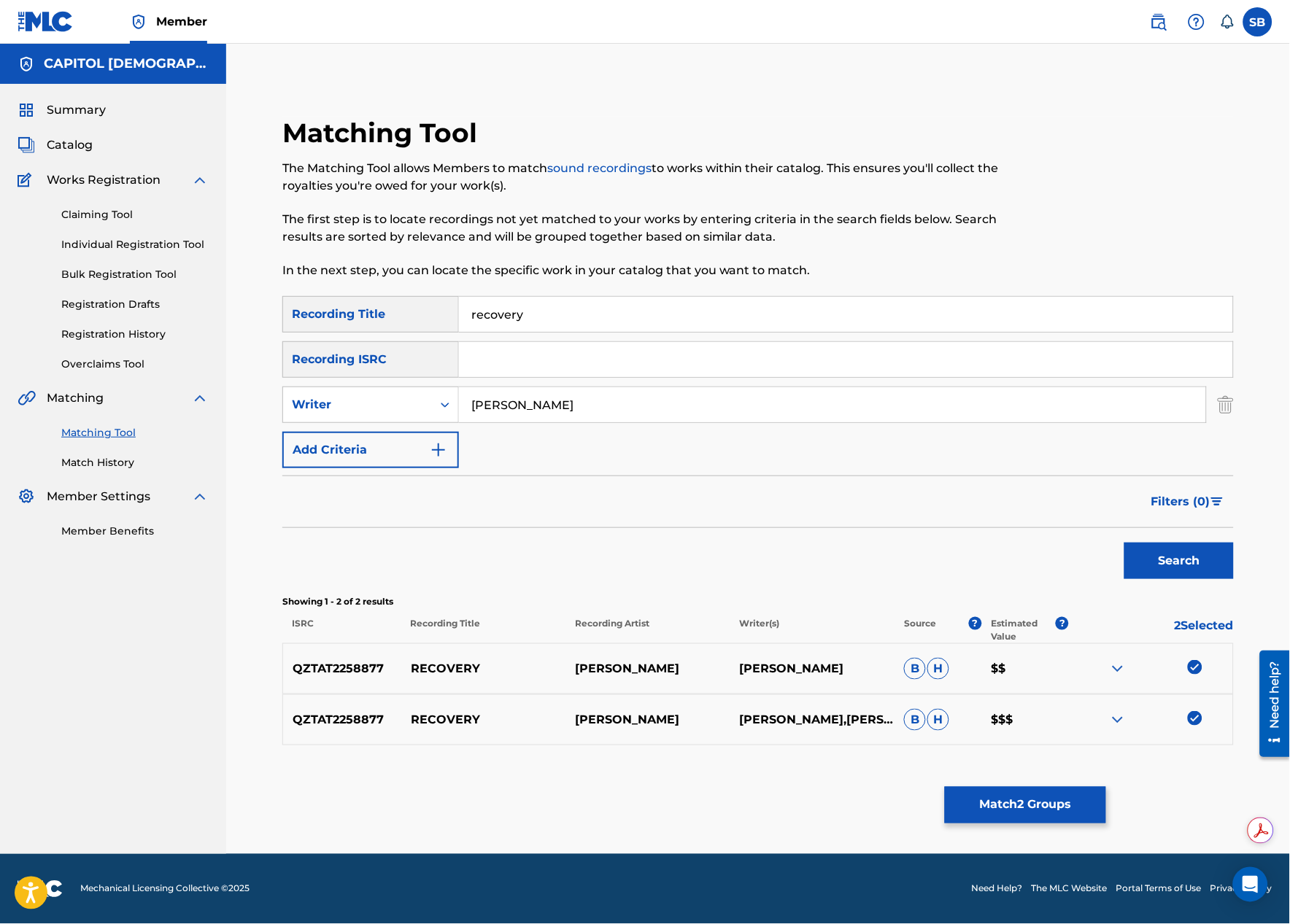 click on "[PERSON_NAME]" at bounding box center (833, 405) 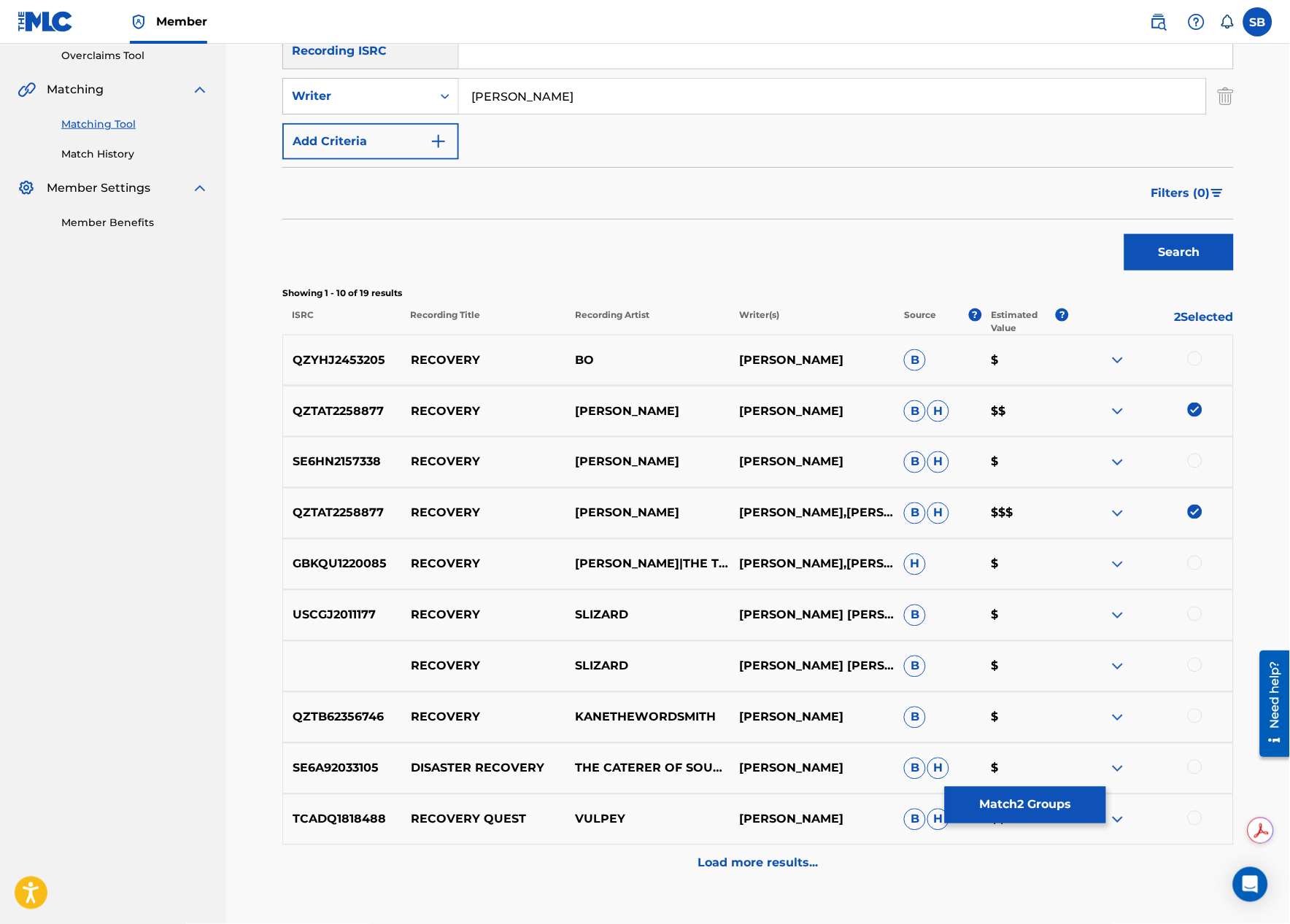 scroll, scrollTop: 324, scrollLeft: 0, axis: vertical 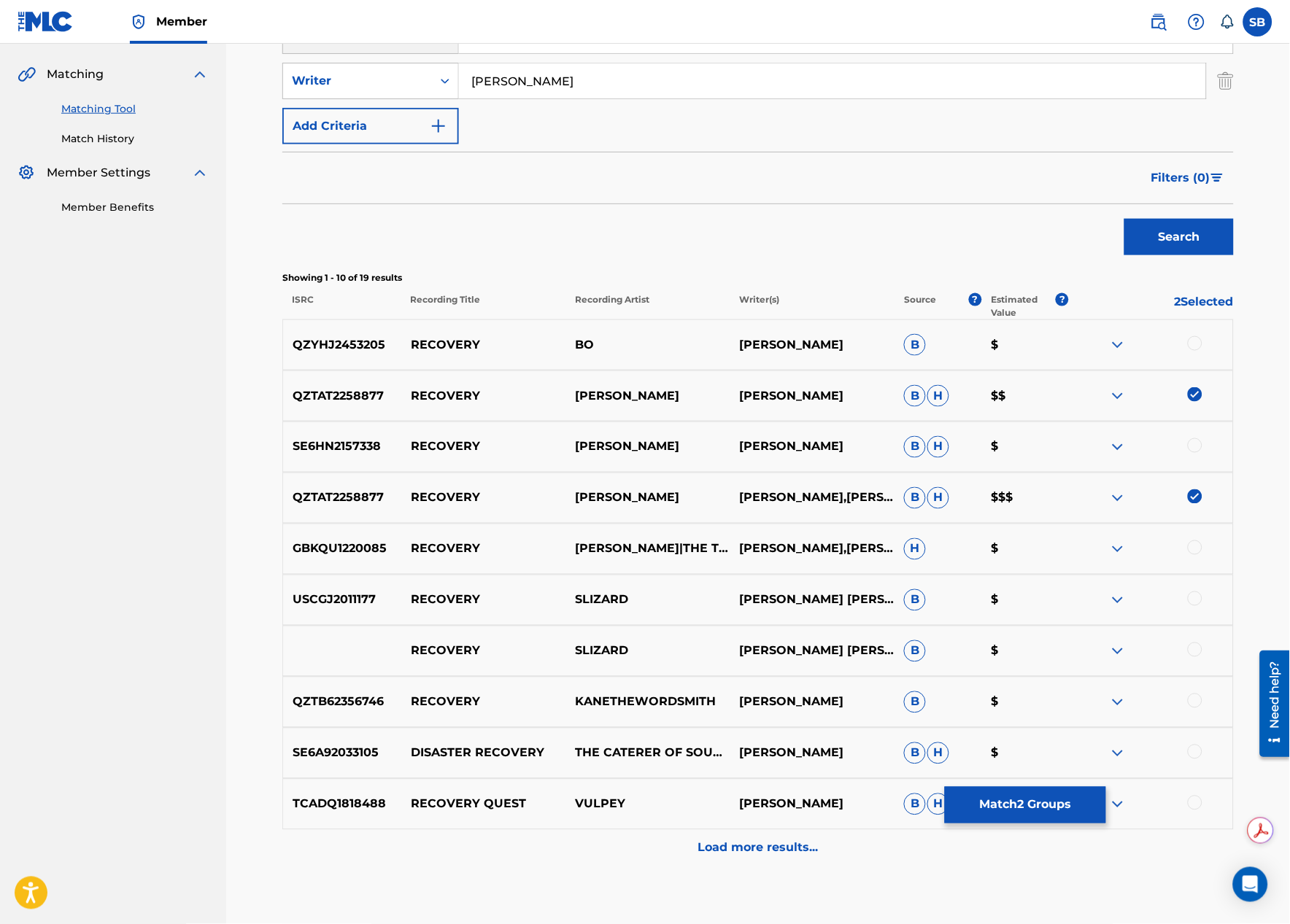 click on "Match  2 Groups" at bounding box center (1025, 805) 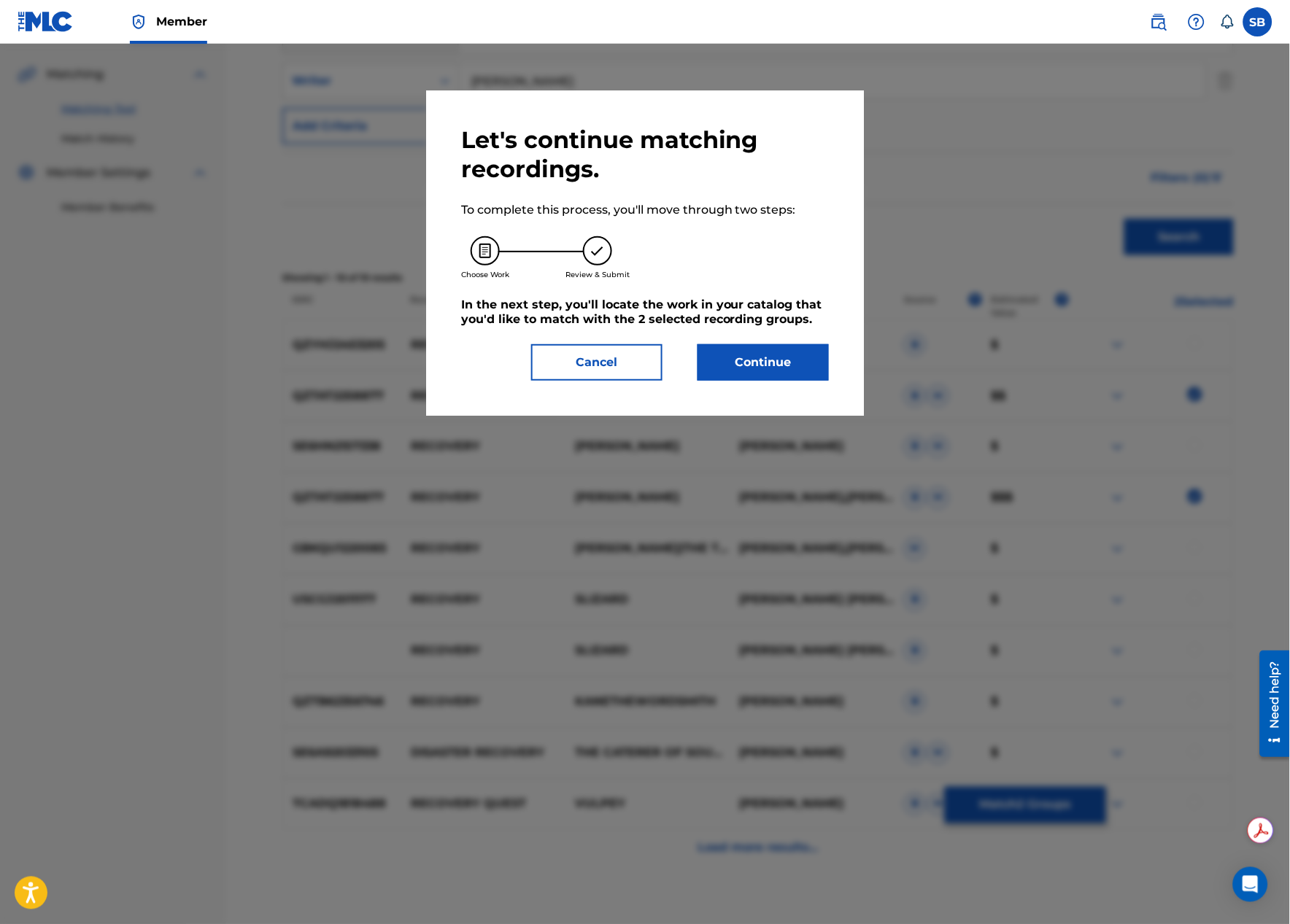click on "Continue" at bounding box center (763, 362) 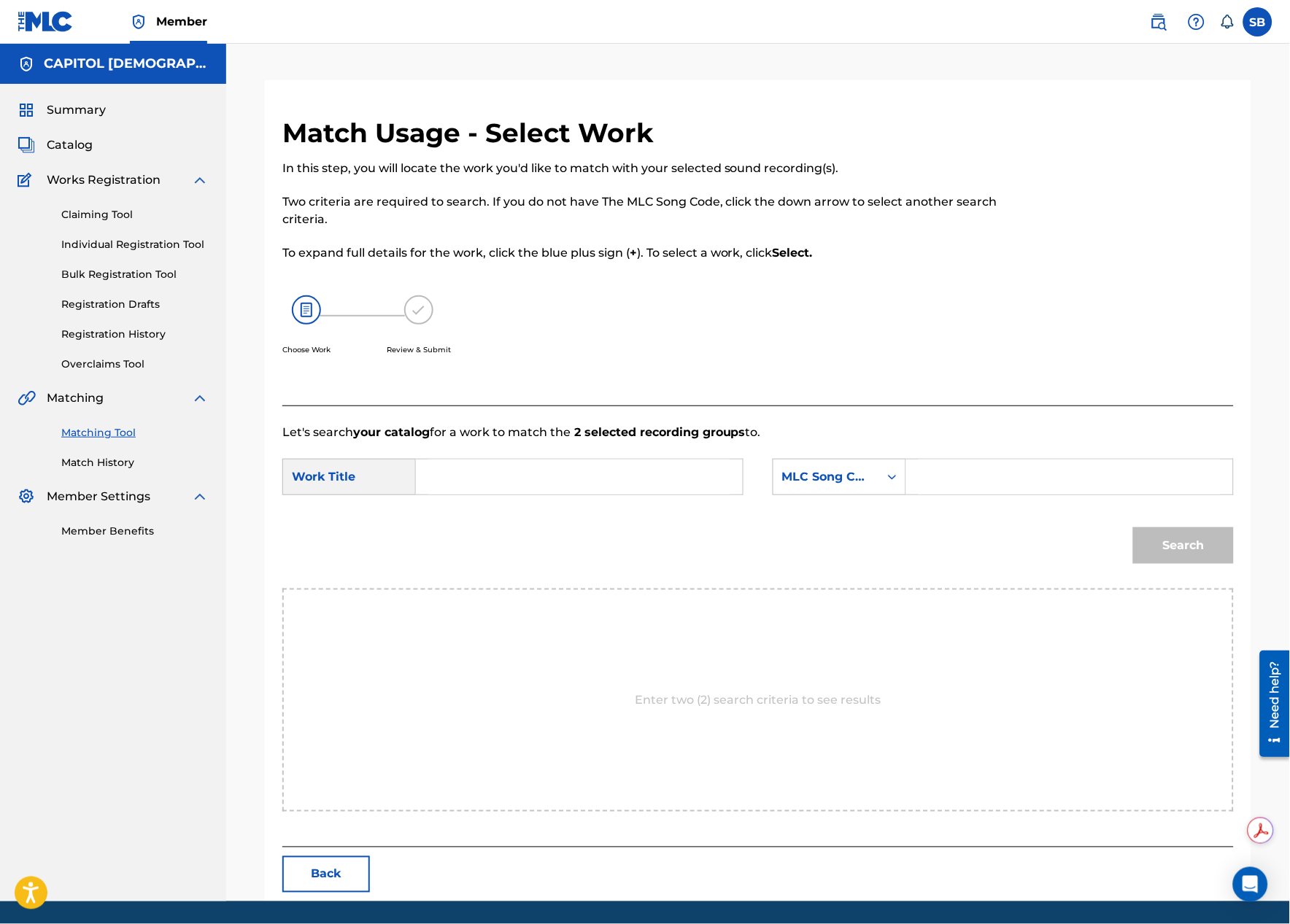 click on "Back" at bounding box center [326, 874] 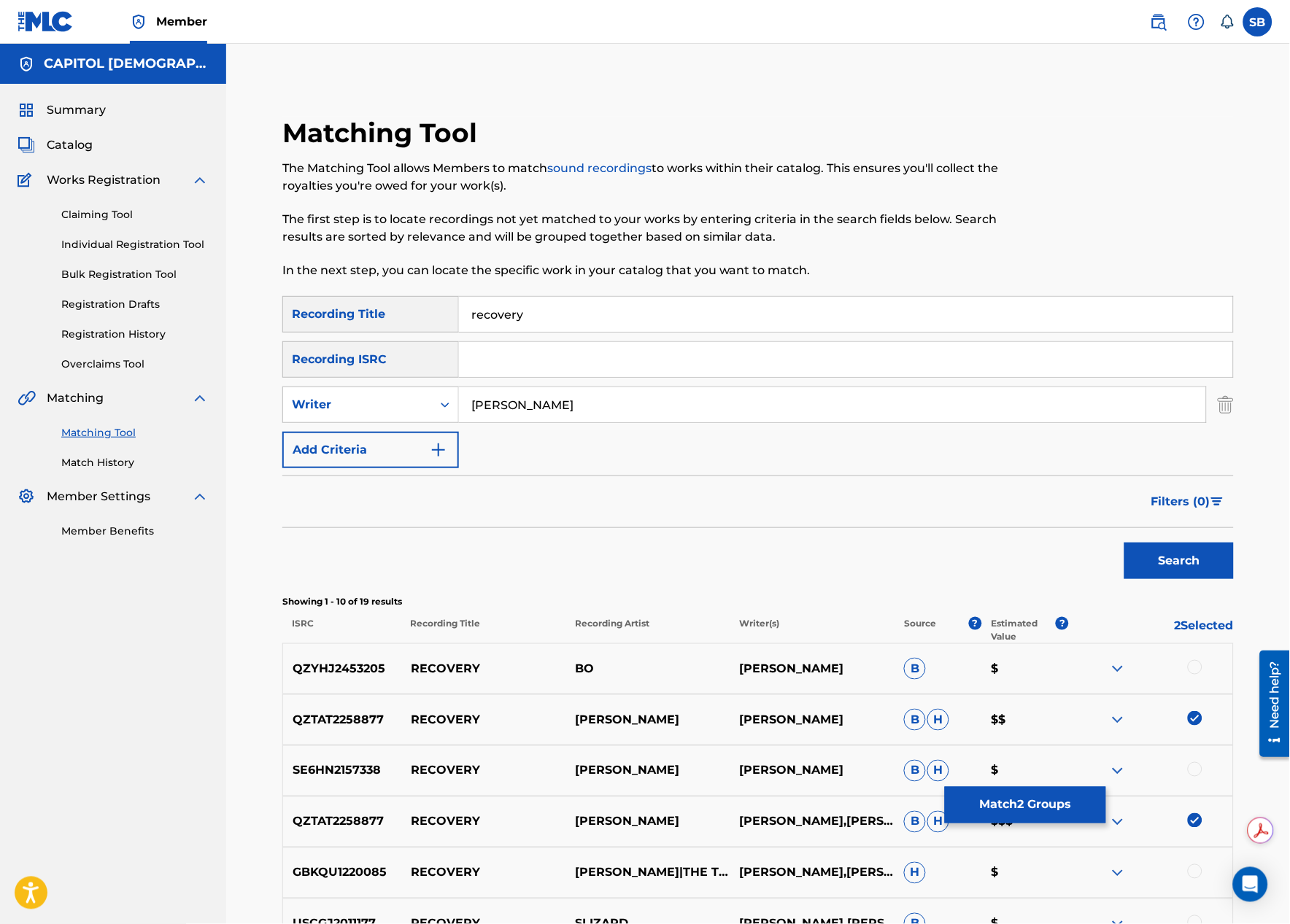 click on "Match  2 Groups" at bounding box center [1025, 805] 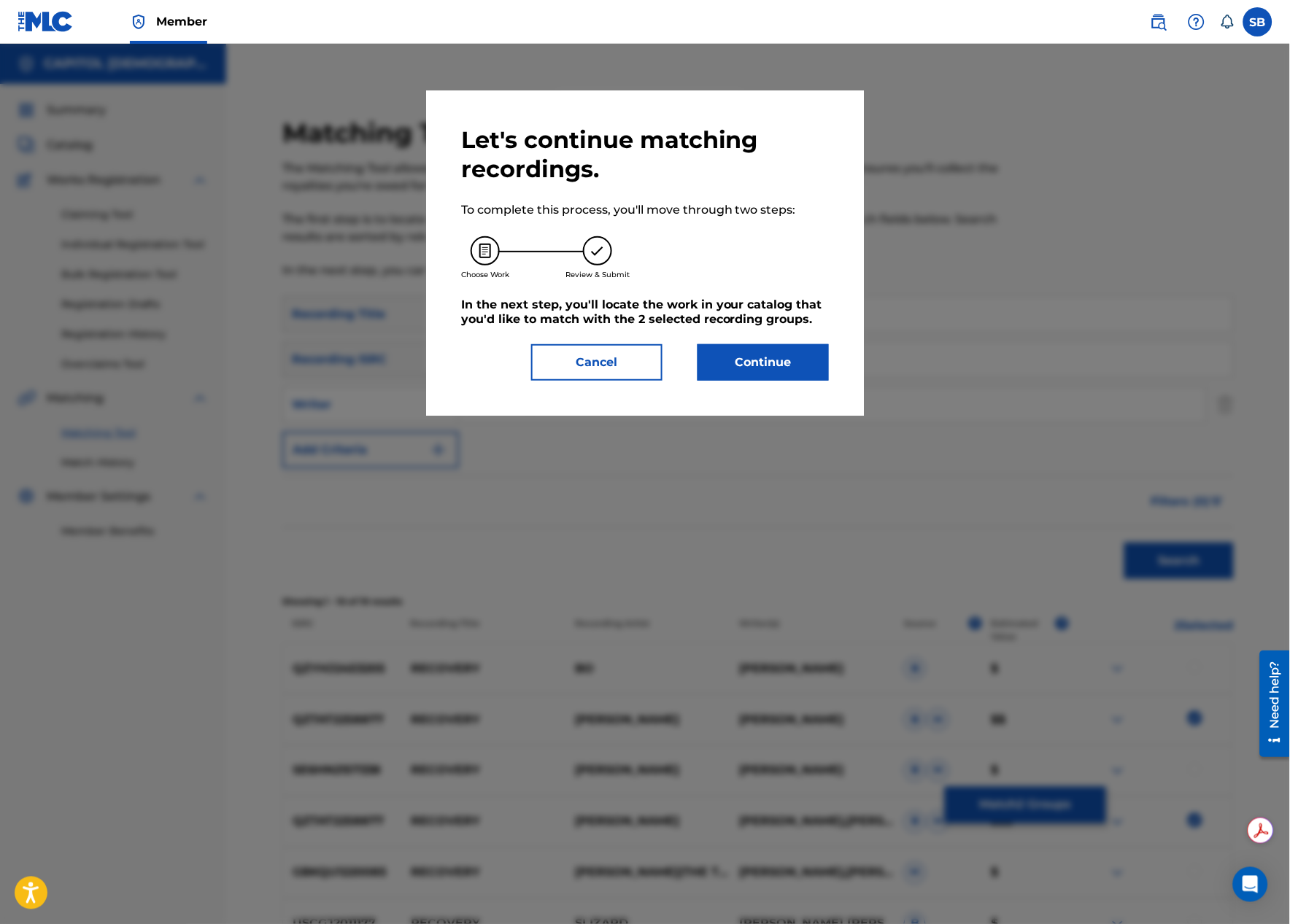 click on "Continue" at bounding box center (763, 362) 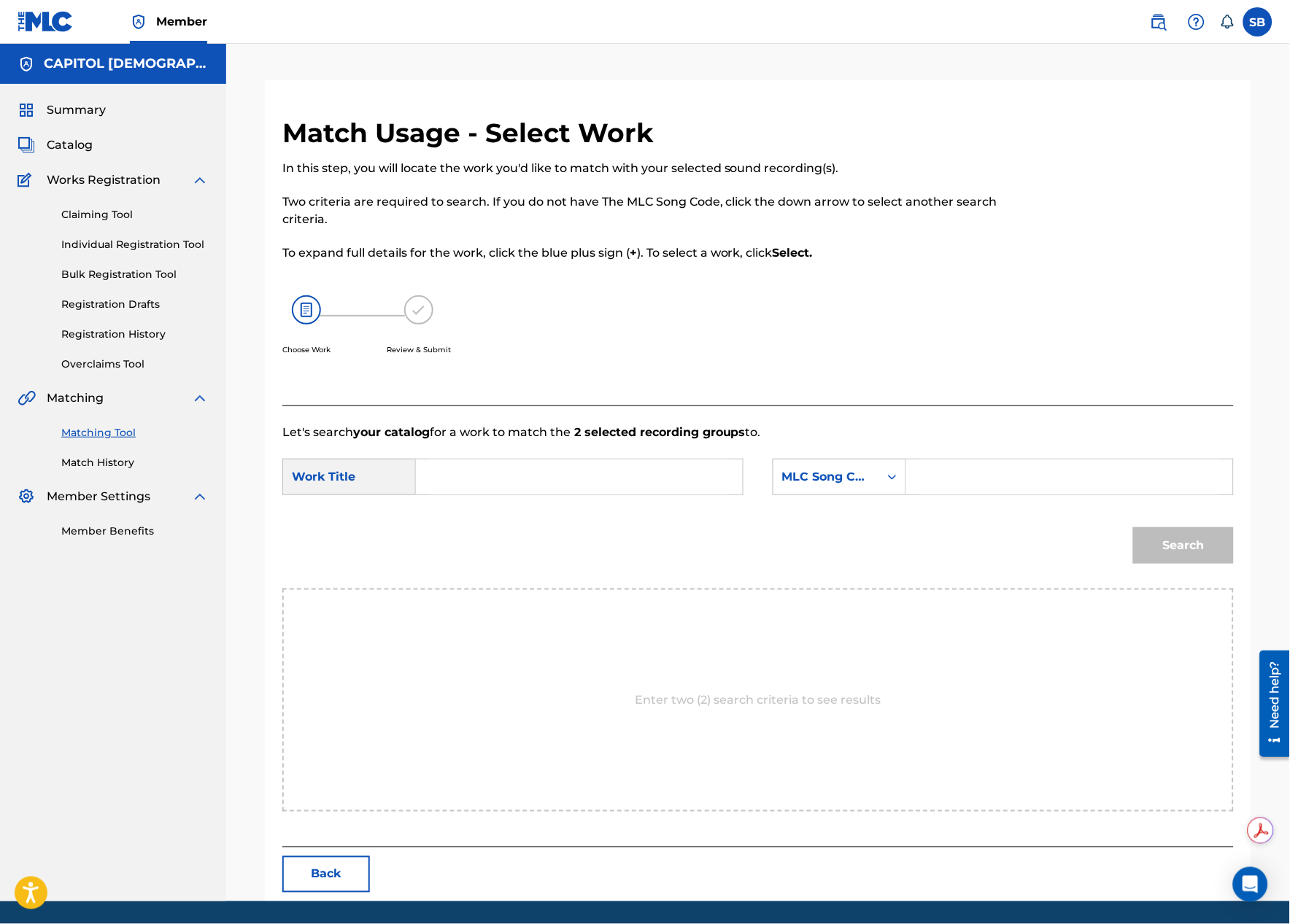 click at bounding box center (579, 477) 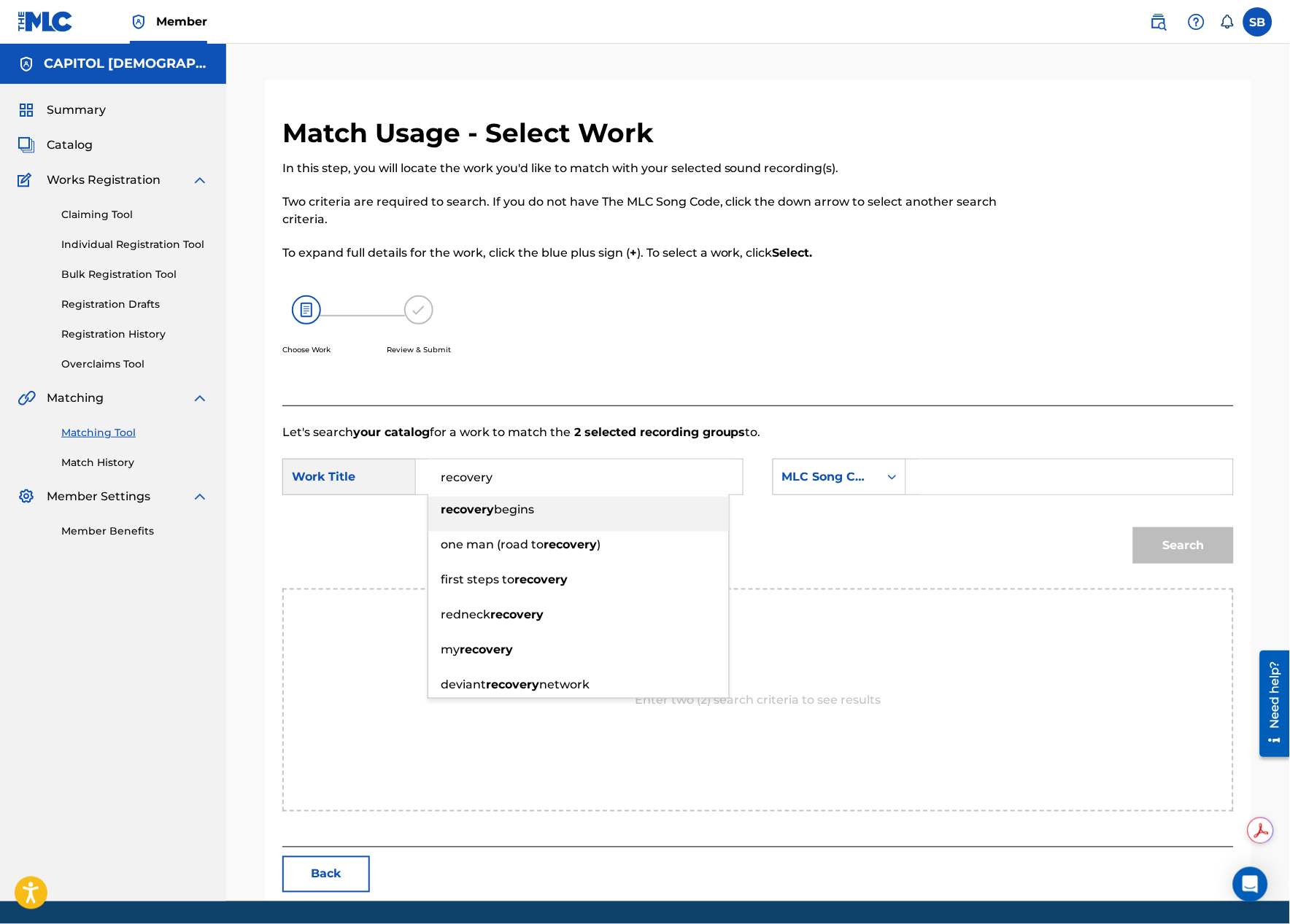 type on "recovery" 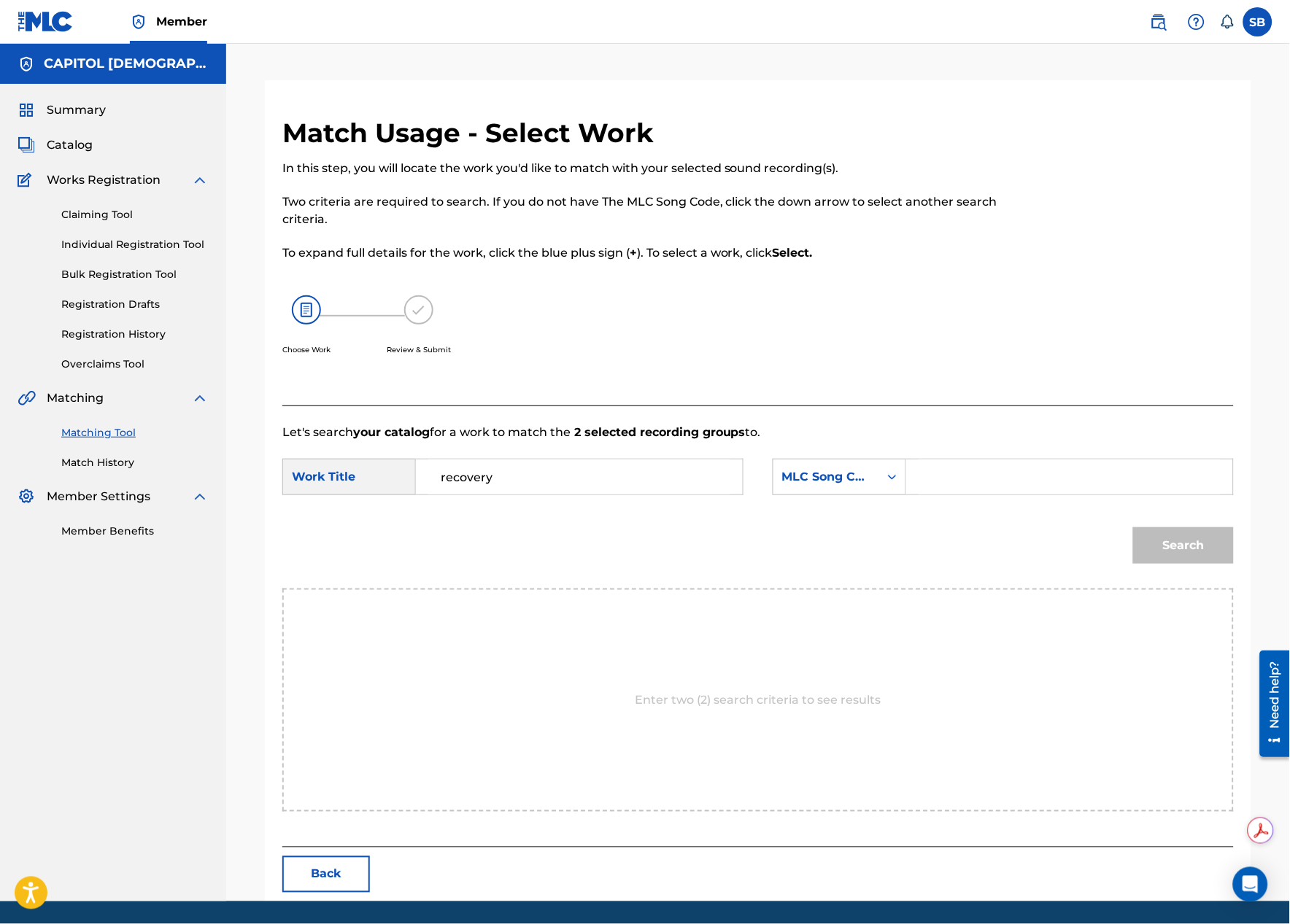 click at bounding box center [1070, 477] 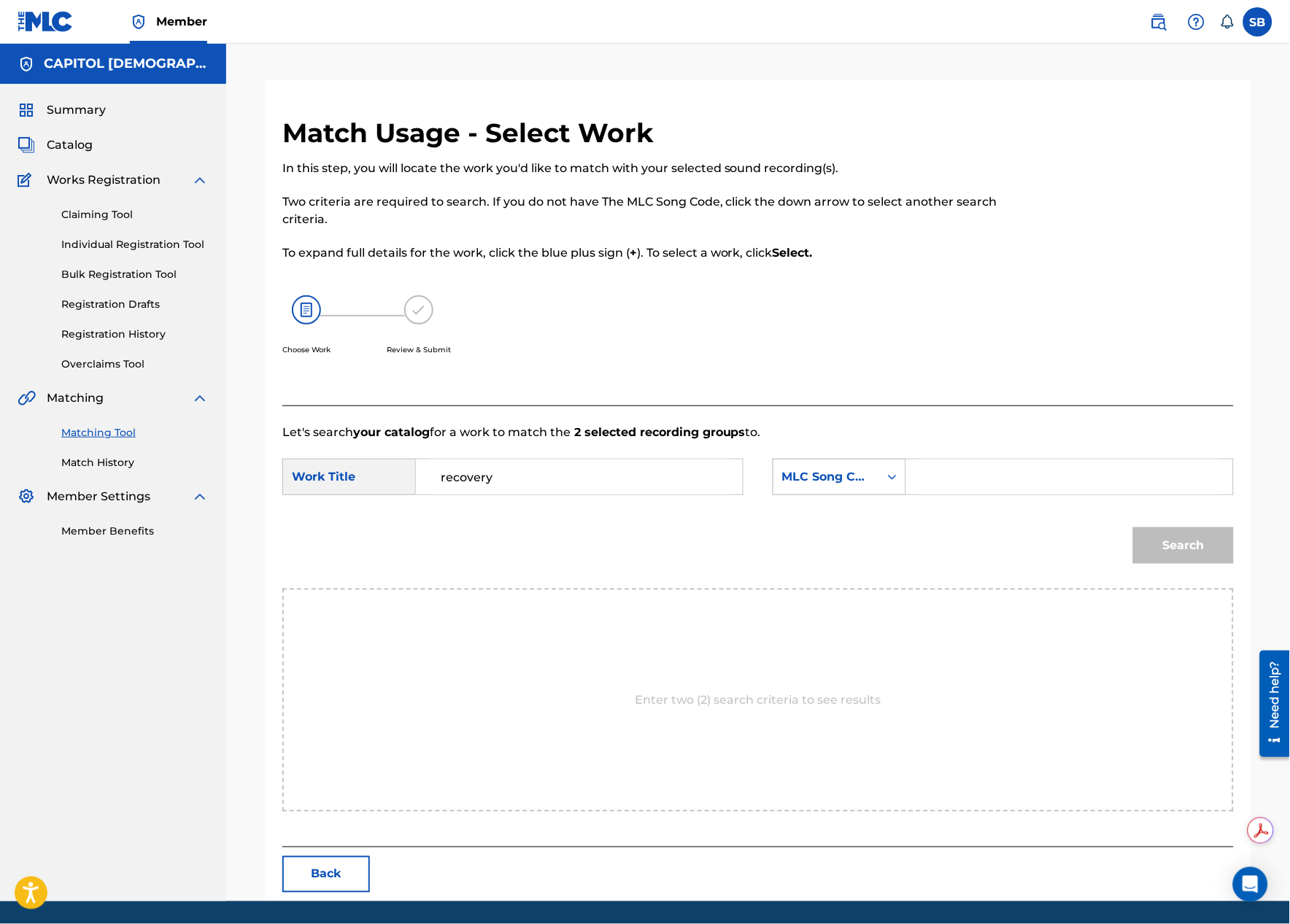 click on "MLC Song Code" at bounding box center (826, 477) 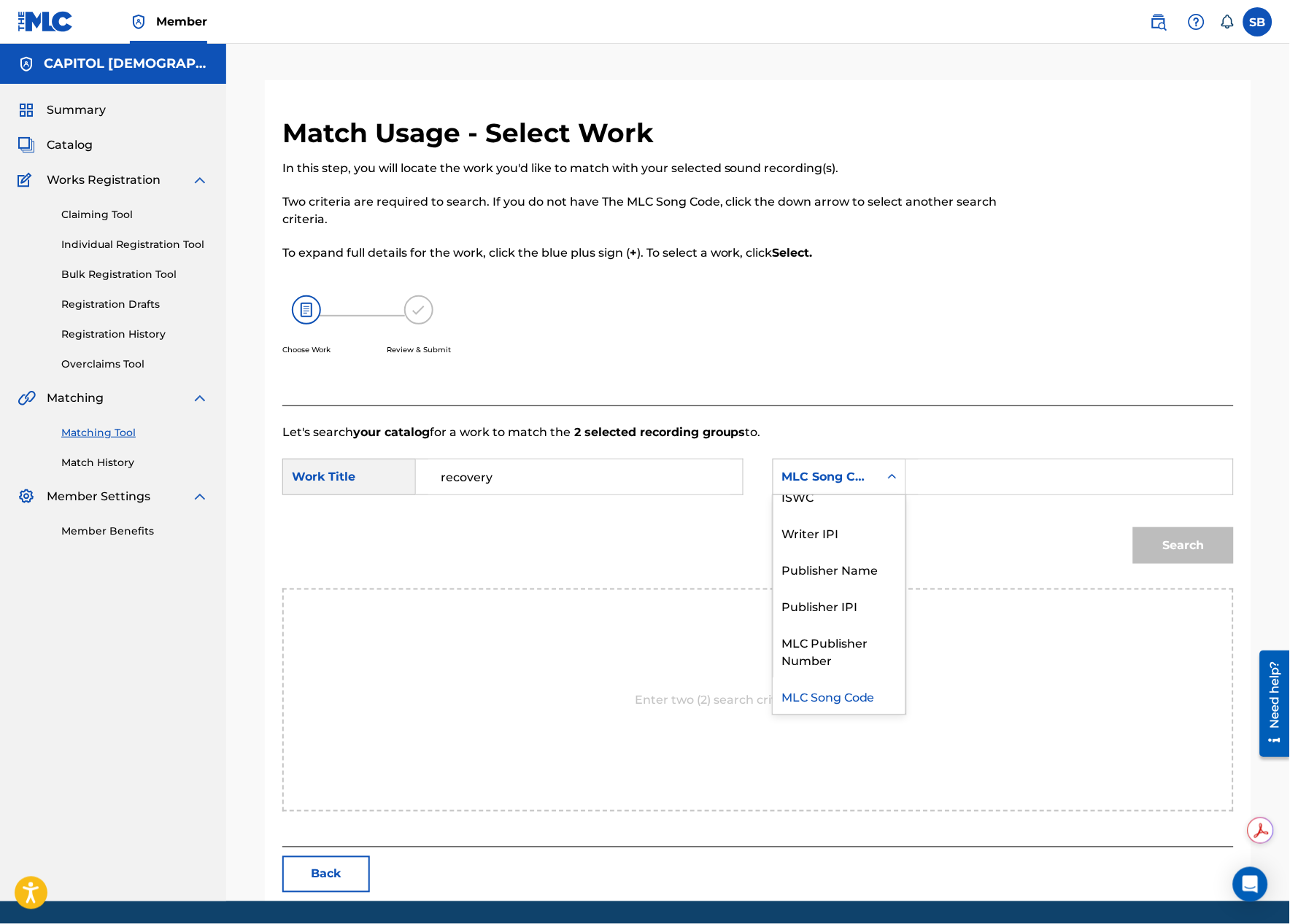 scroll, scrollTop: 0, scrollLeft: 0, axis: both 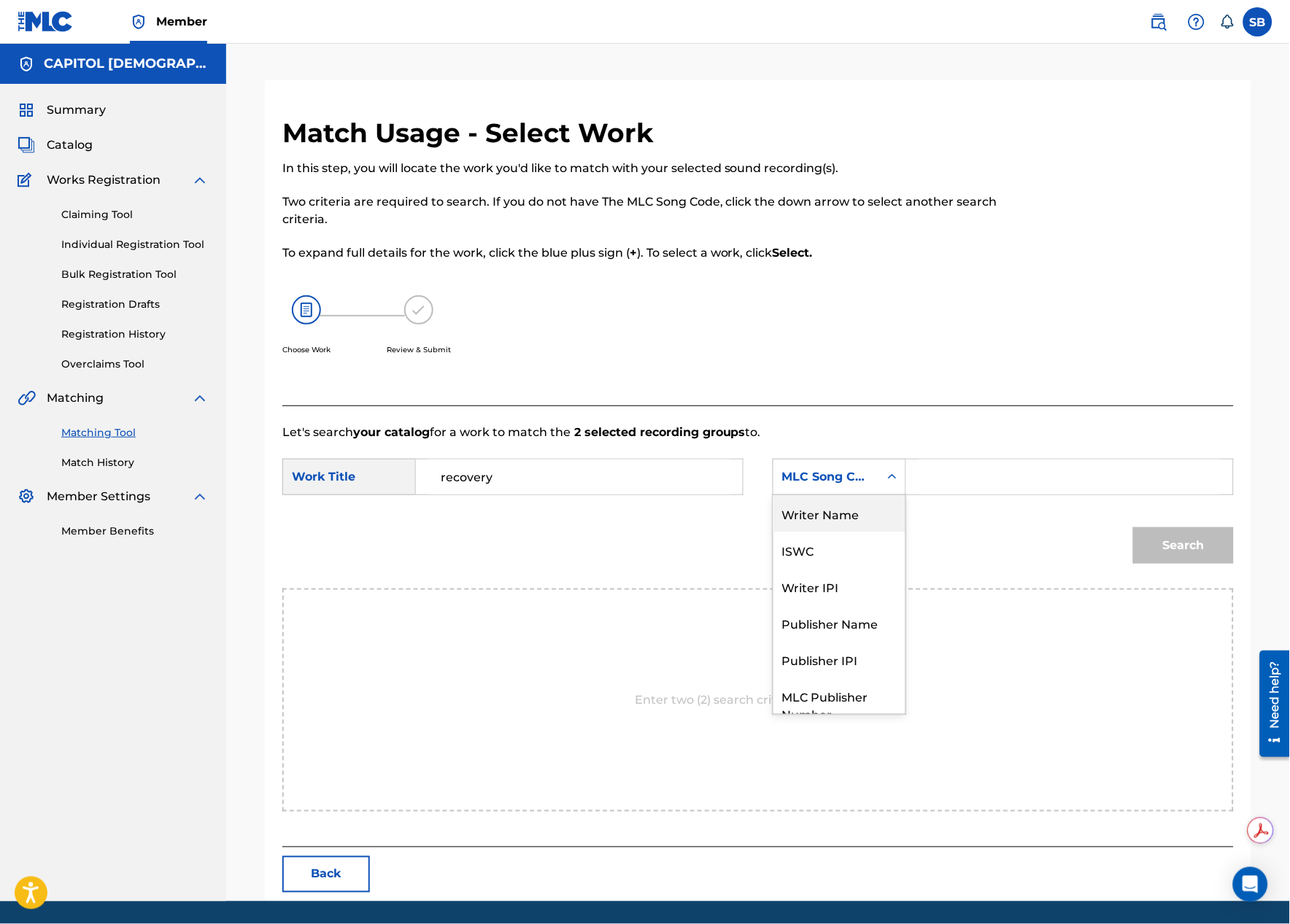 click on "Writer Name" at bounding box center [839, 513] 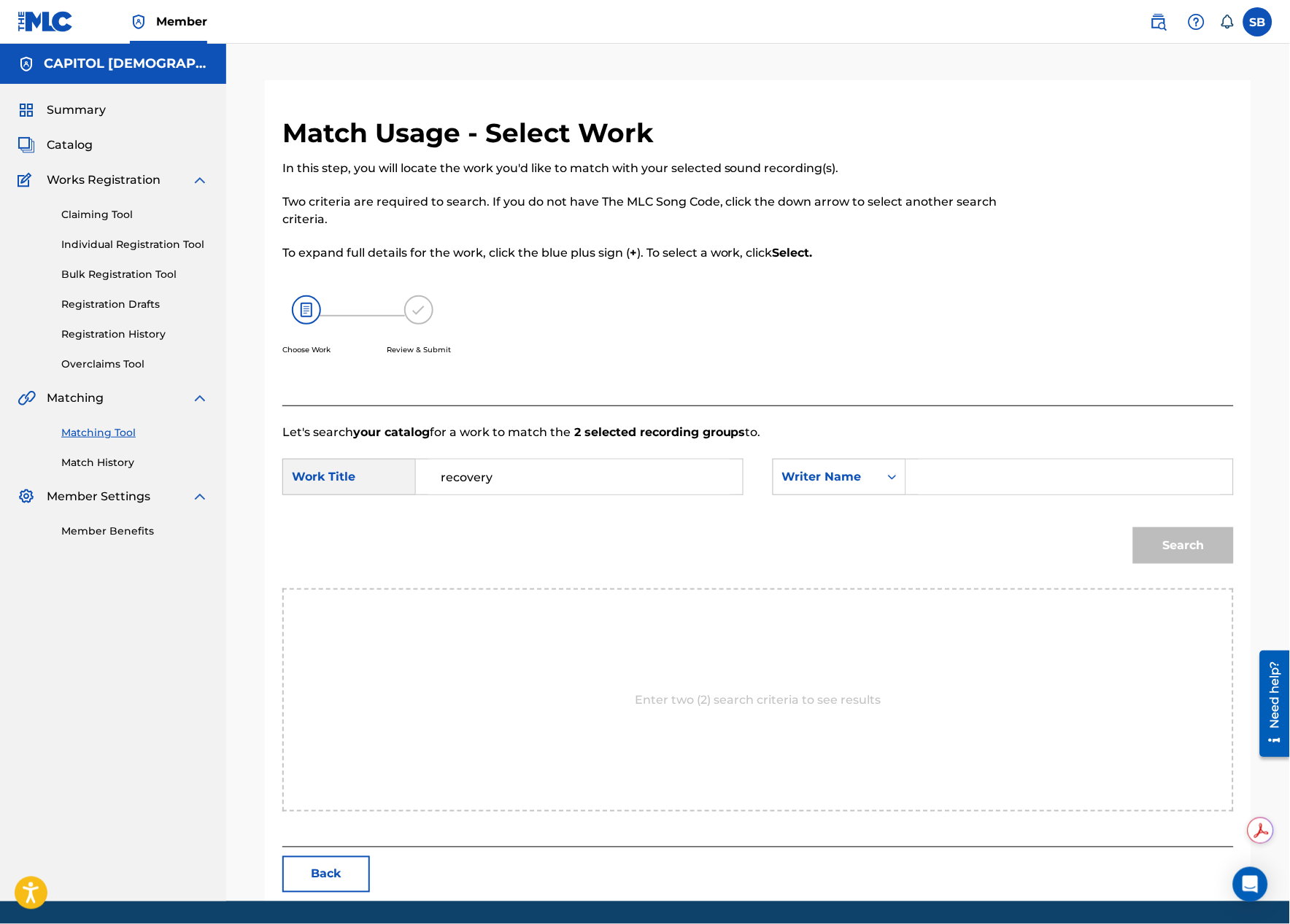 click at bounding box center [1070, 477] 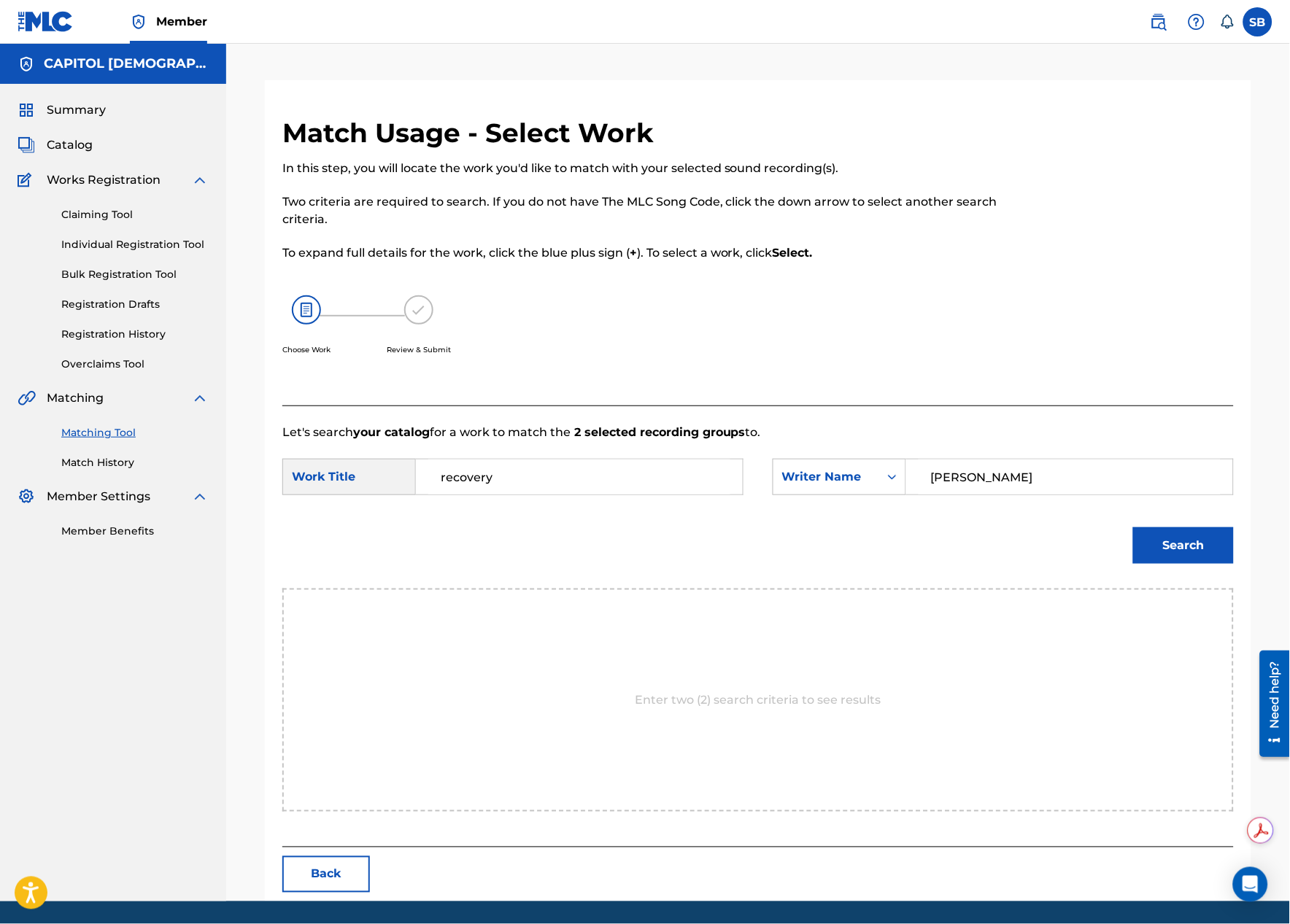 click on "Search" at bounding box center [1180, 542] 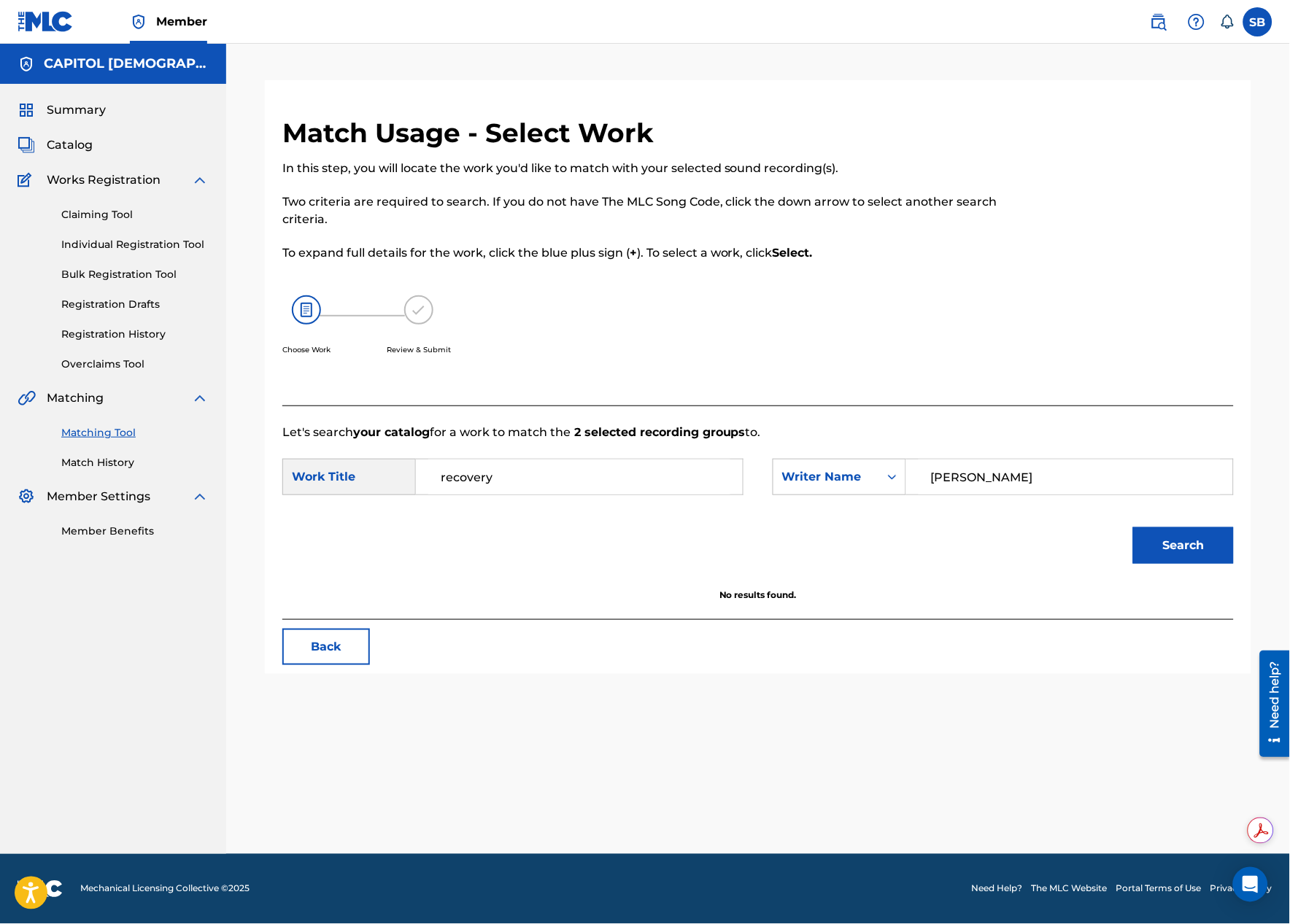 click on "recovery" at bounding box center (579, 477) 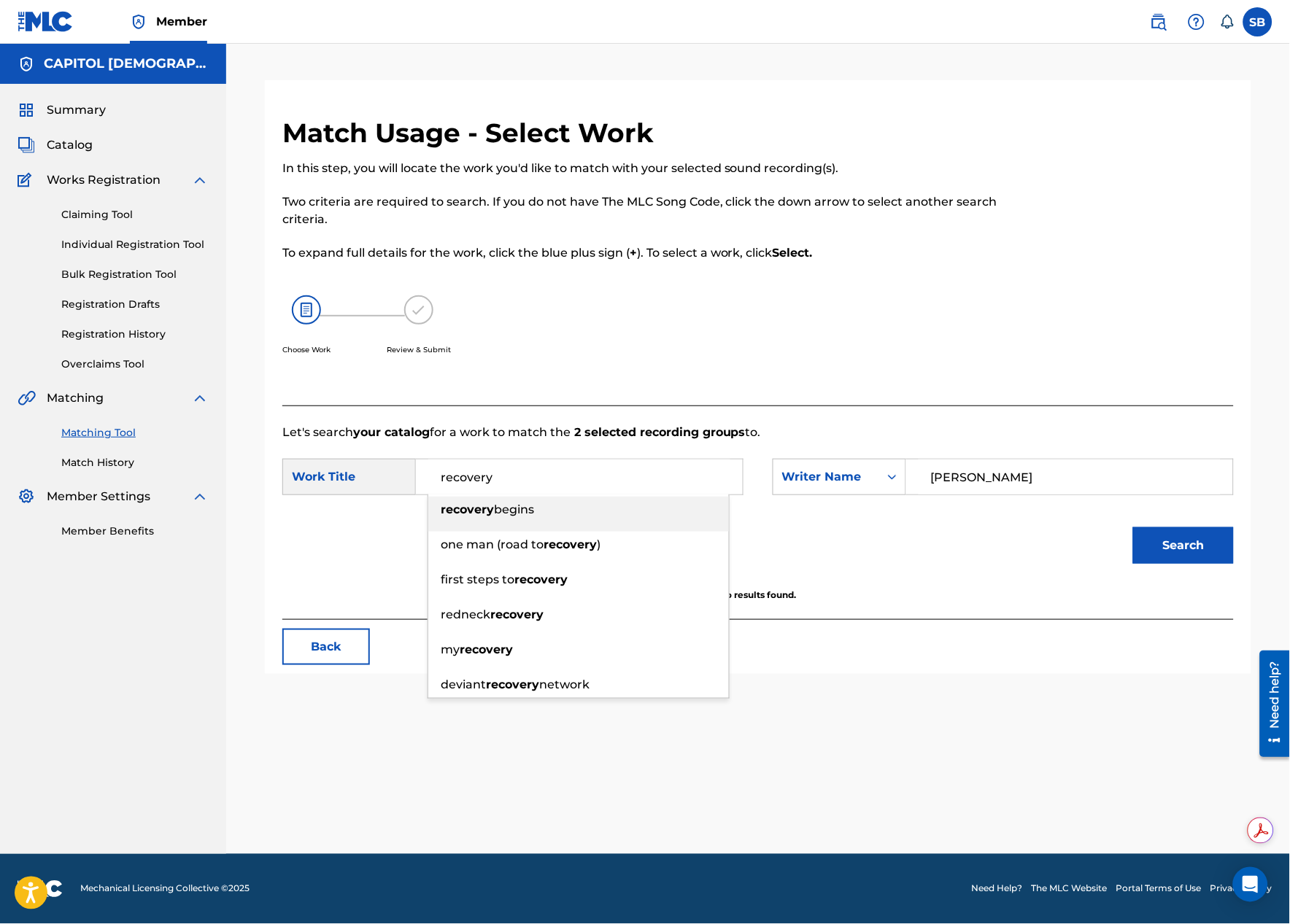 click on "recovery" at bounding box center [579, 477] 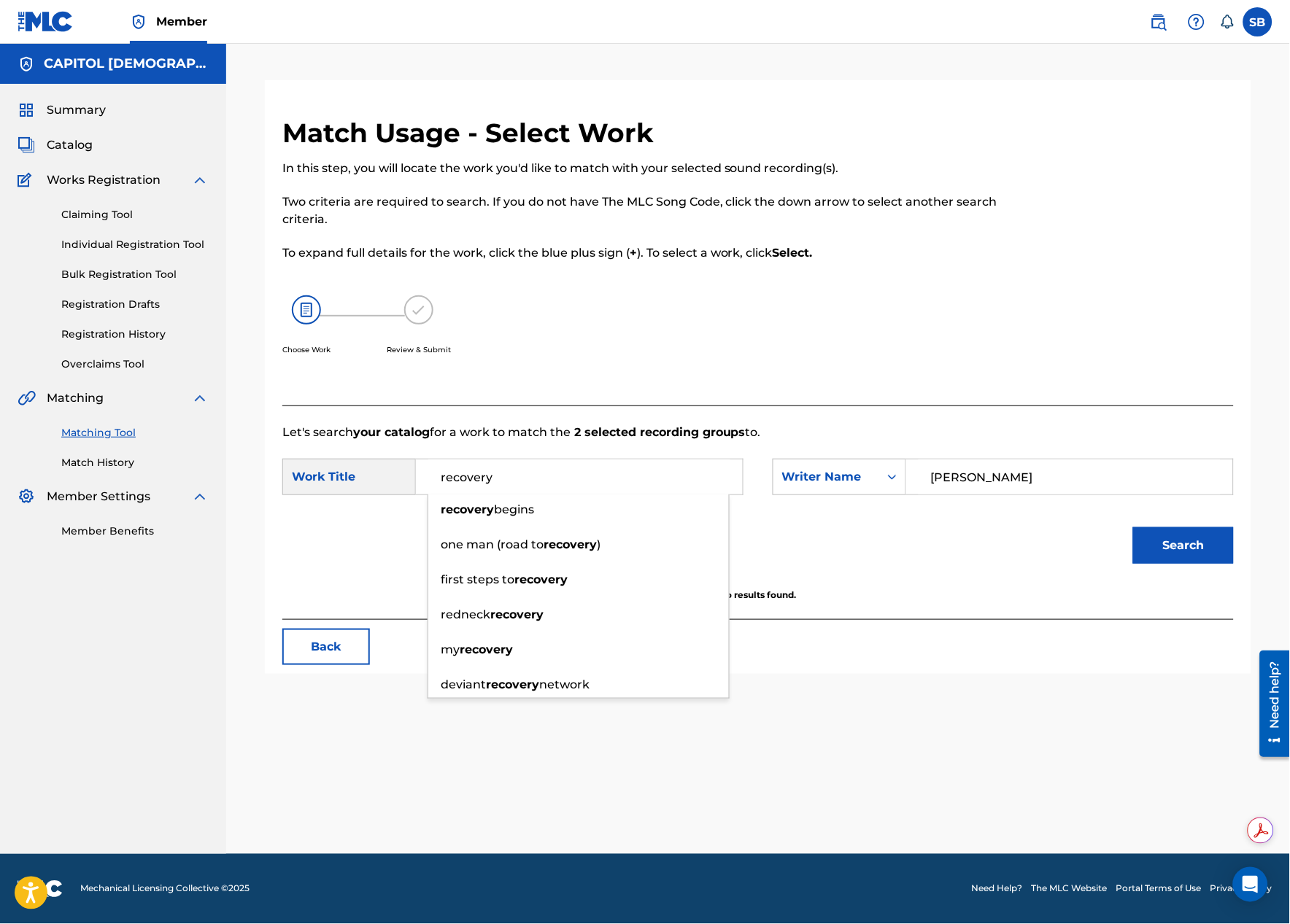 click on "Matching Tool" at bounding box center (135, 432) 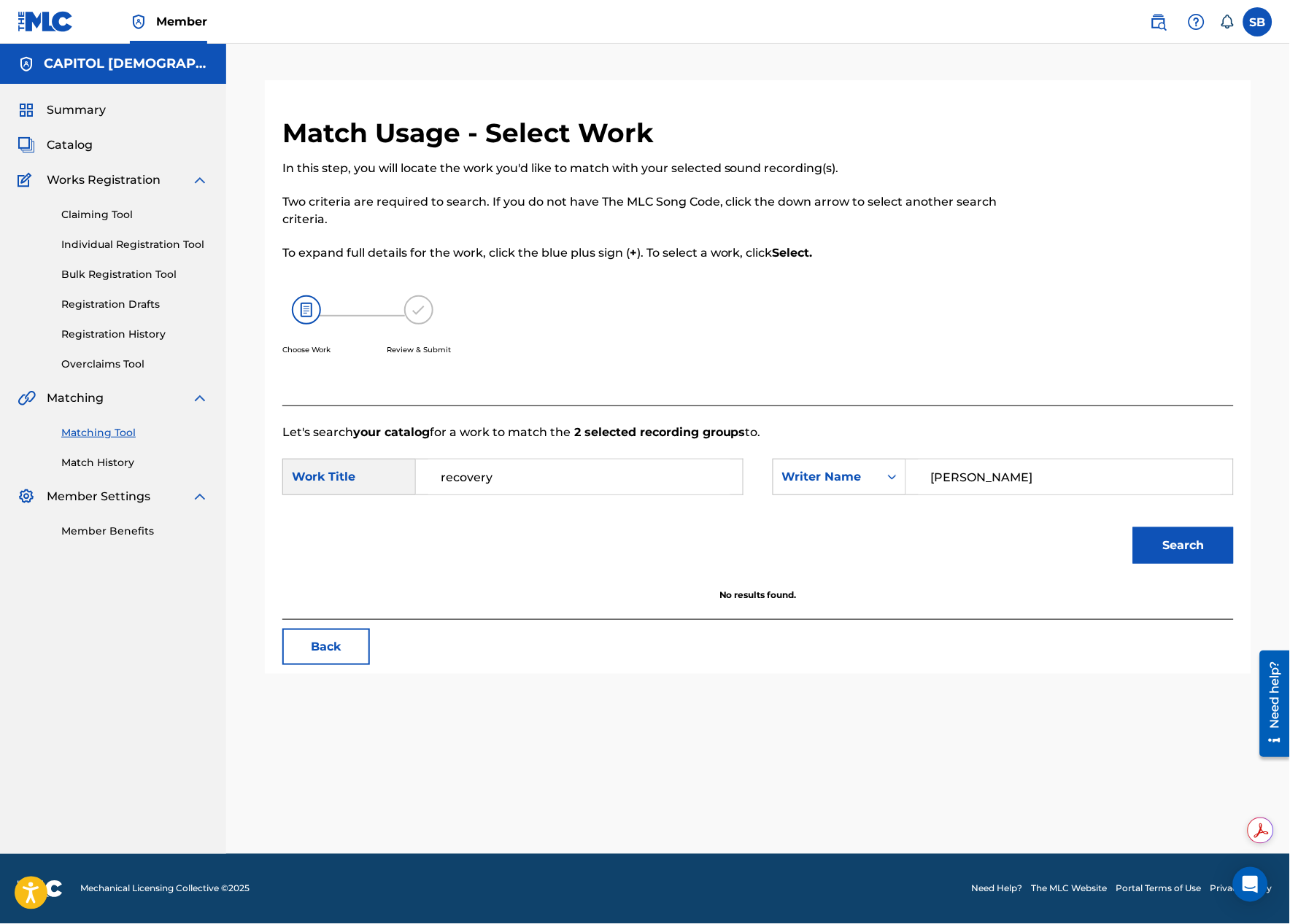 click on "Back" at bounding box center [326, 647] 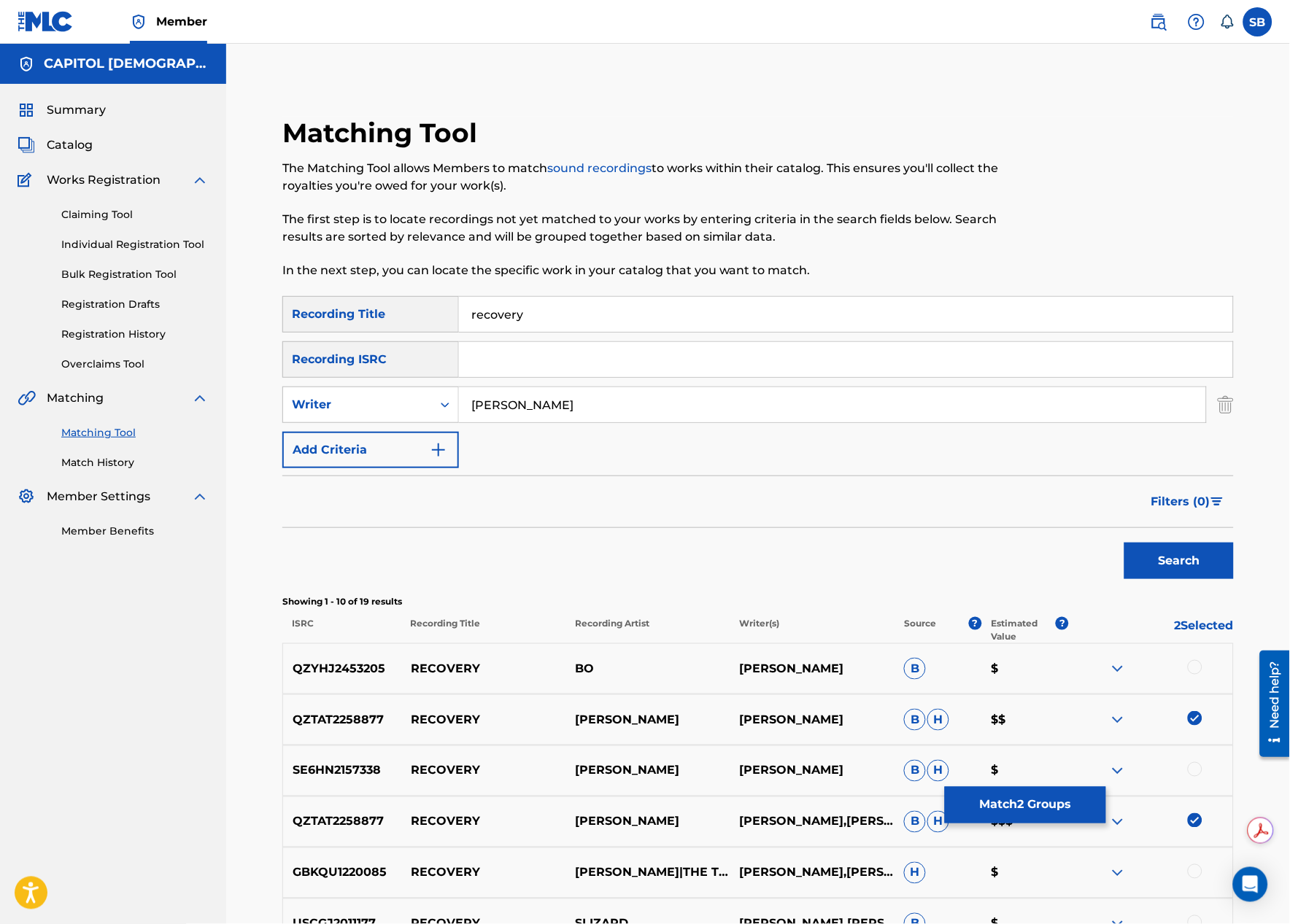 scroll, scrollTop: 162, scrollLeft: 0, axis: vertical 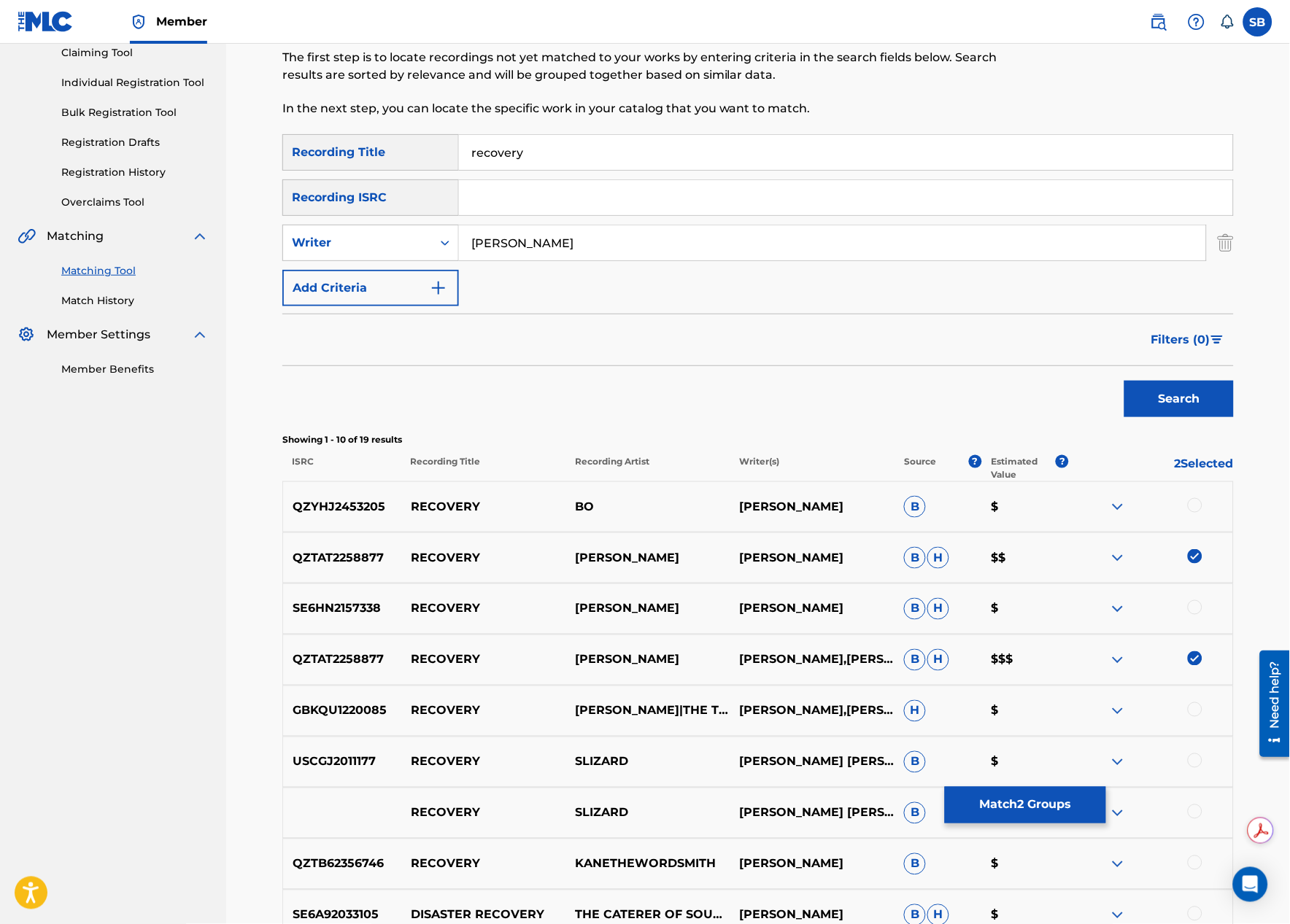 click at bounding box center (1195, 556) 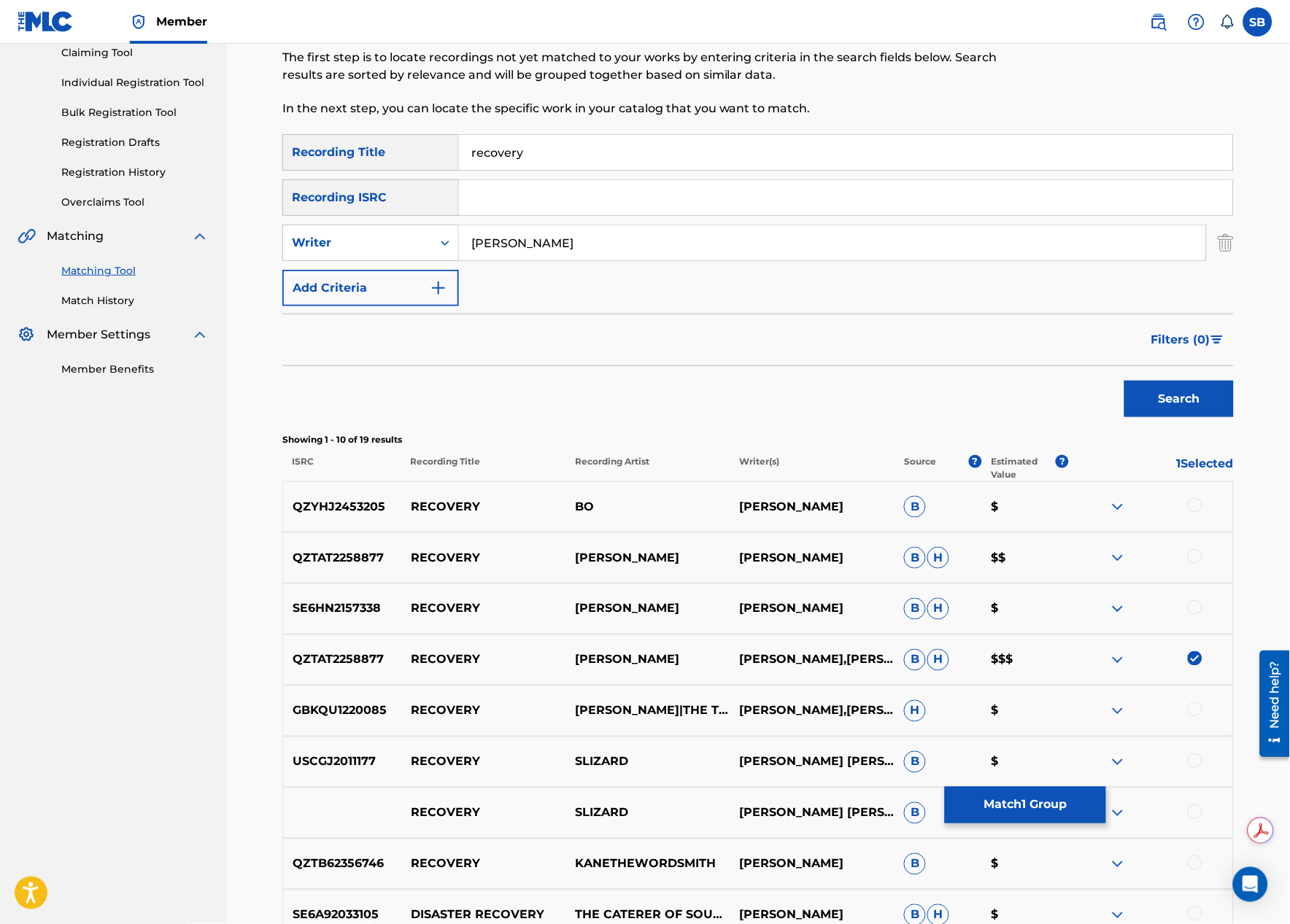 click at bounding box center [1195, 659] 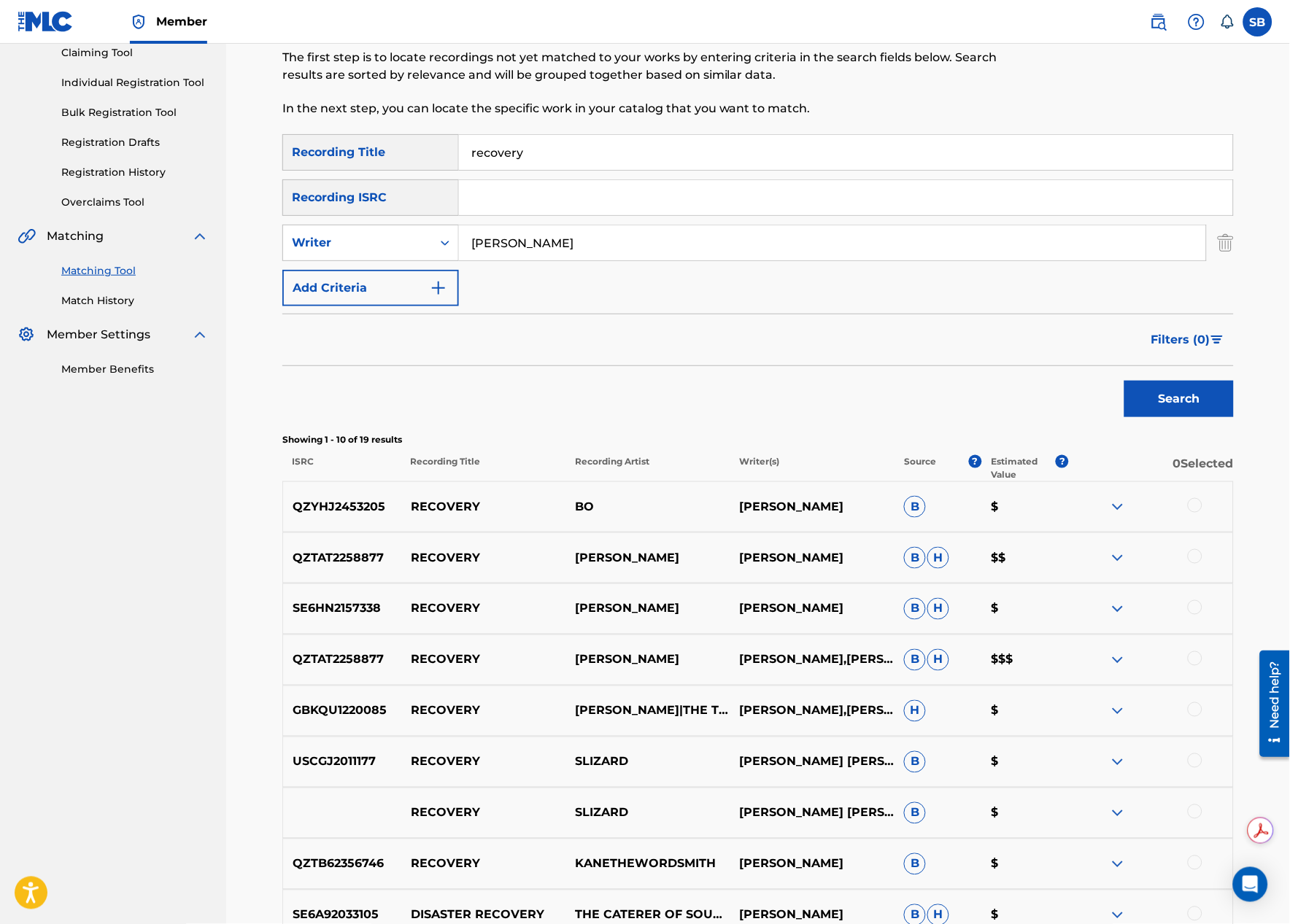 click on "recovery" at bounding box center (846, 152) 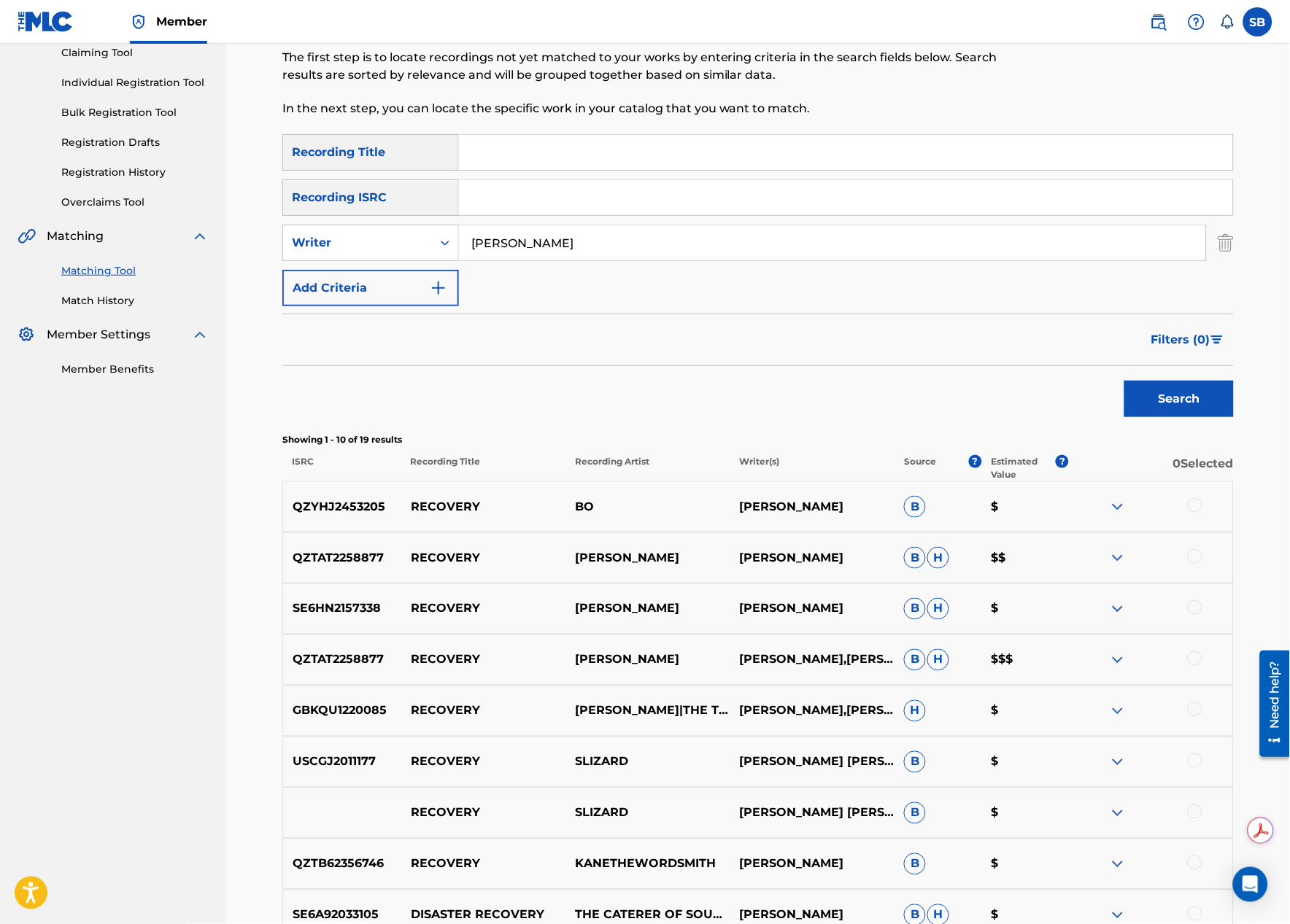 type 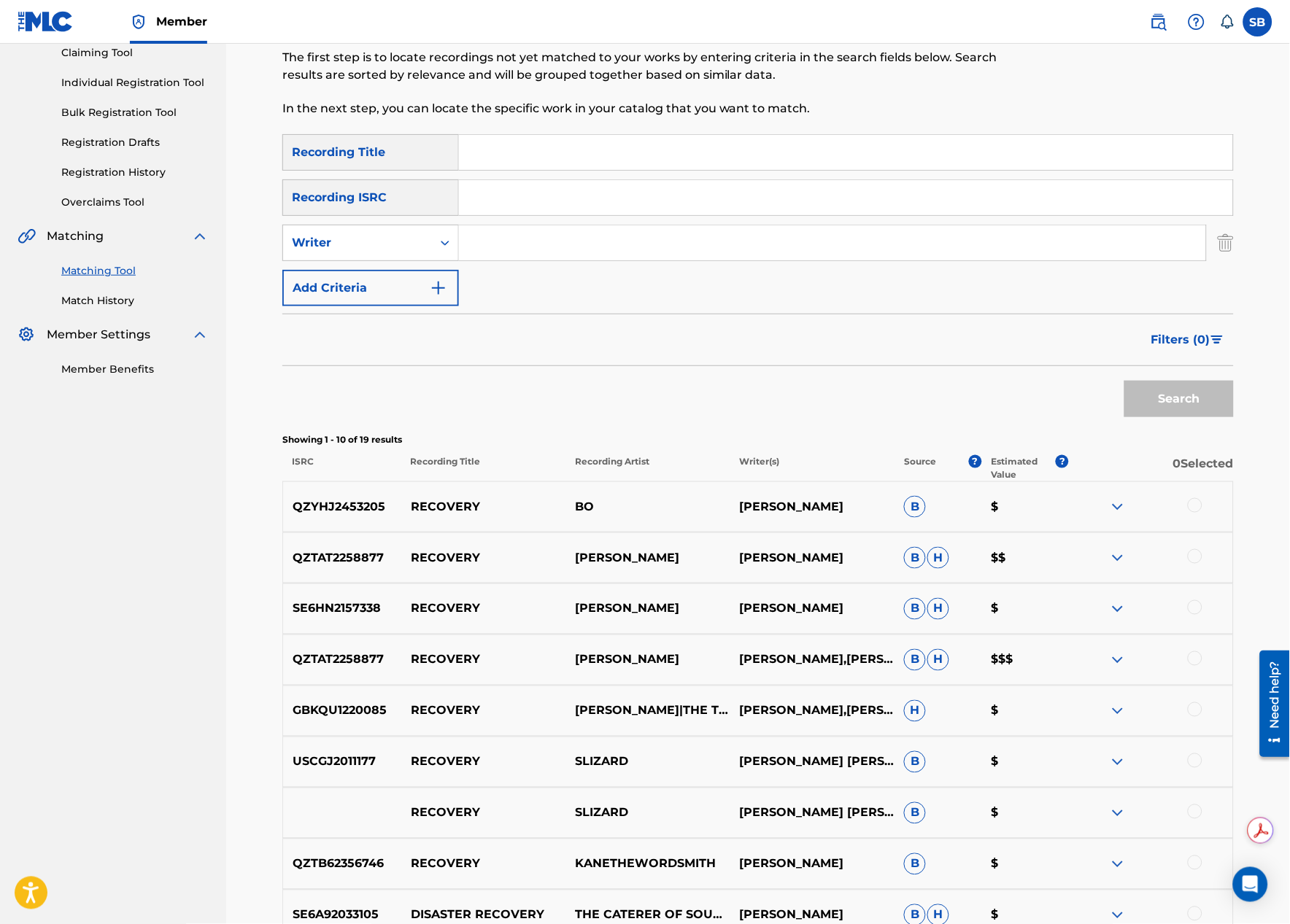 click at bounding box center (833, 243) 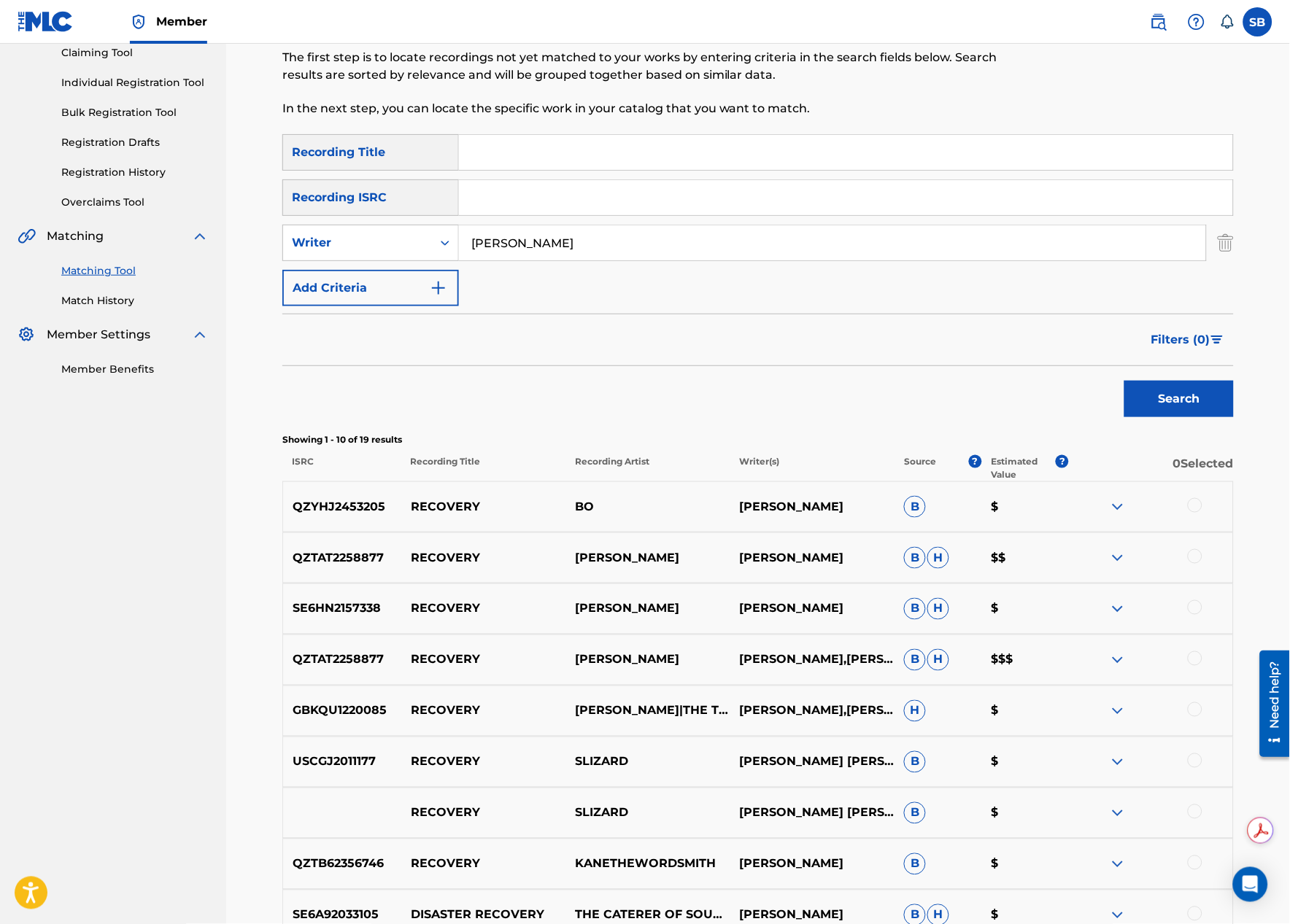 click on "Filters ( 0 )" at bounding box center (1181, 340) 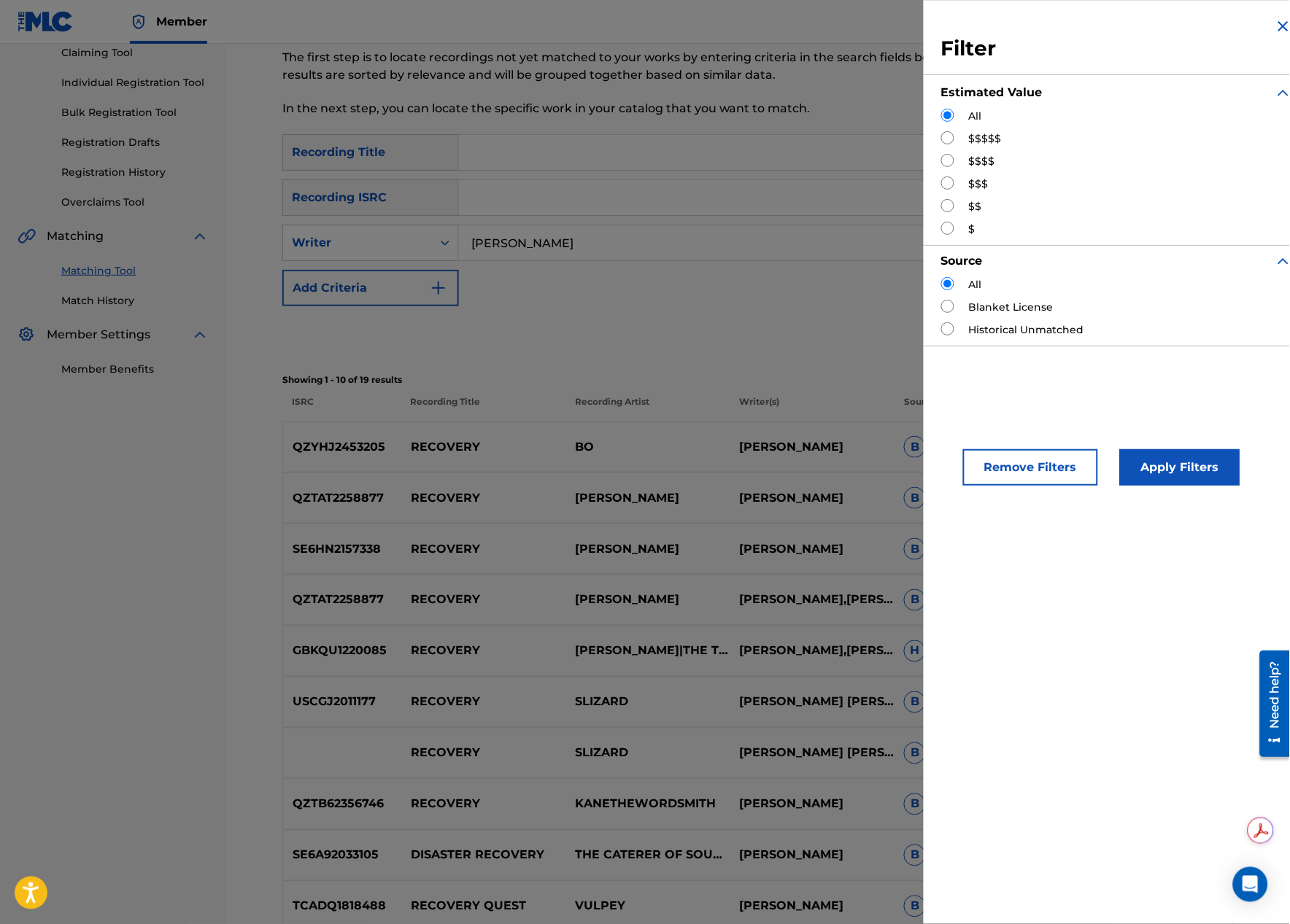 click at bounding box center [948, 183] 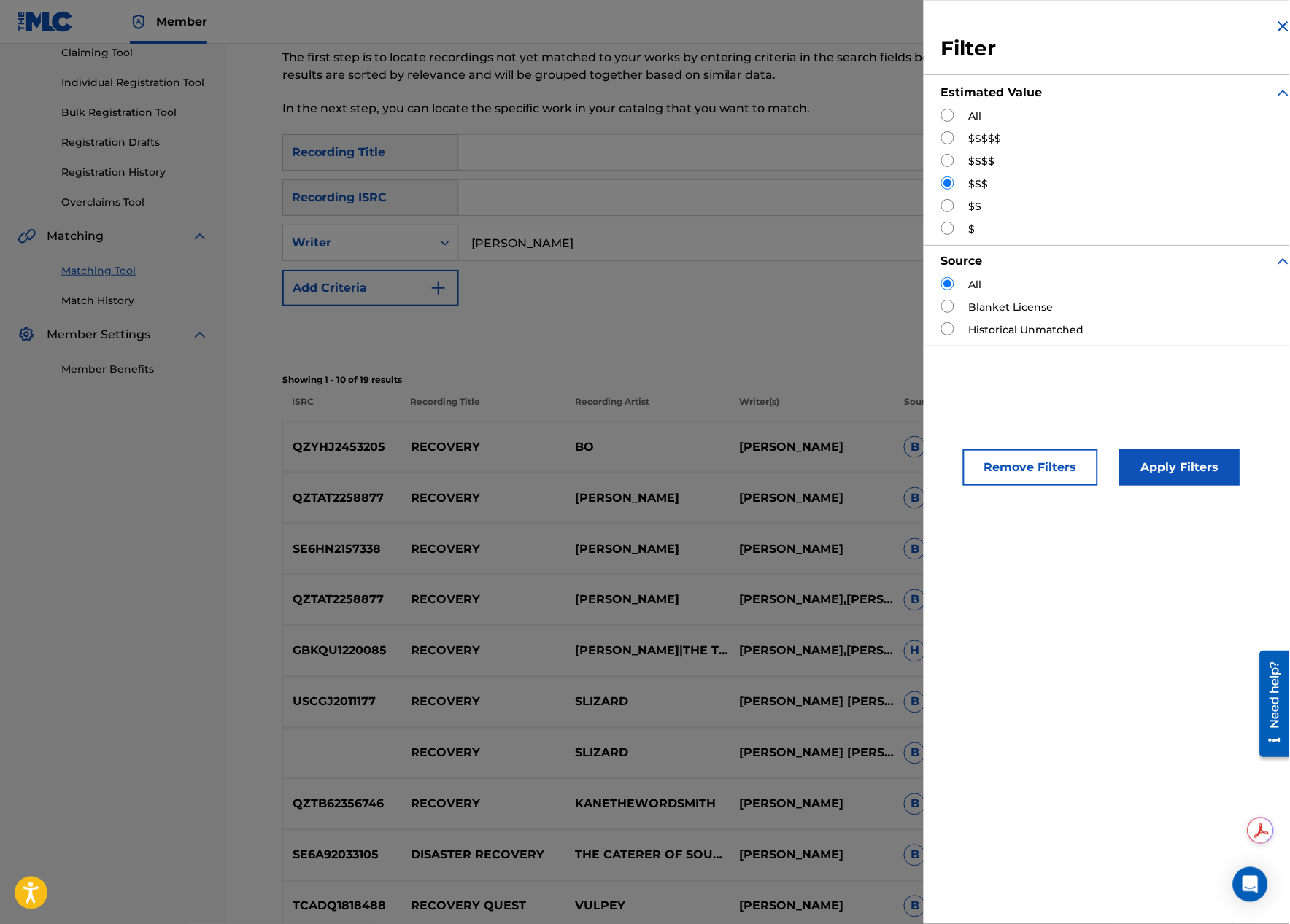 click on "Apply Filters" at bounding box center [1180, 467] 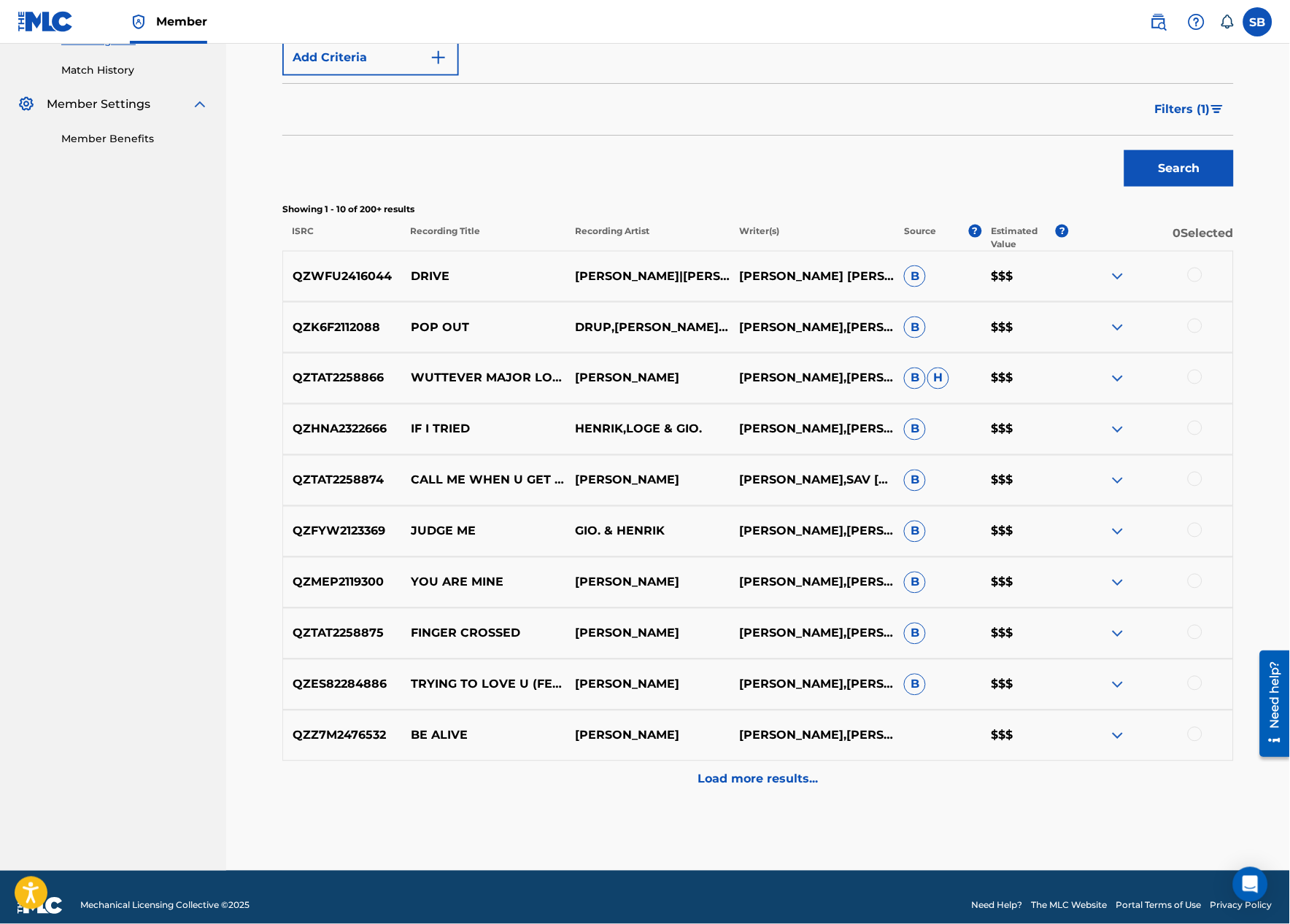 scroll, scrollTop: 408, scrollLeft: 0, axis: vertical 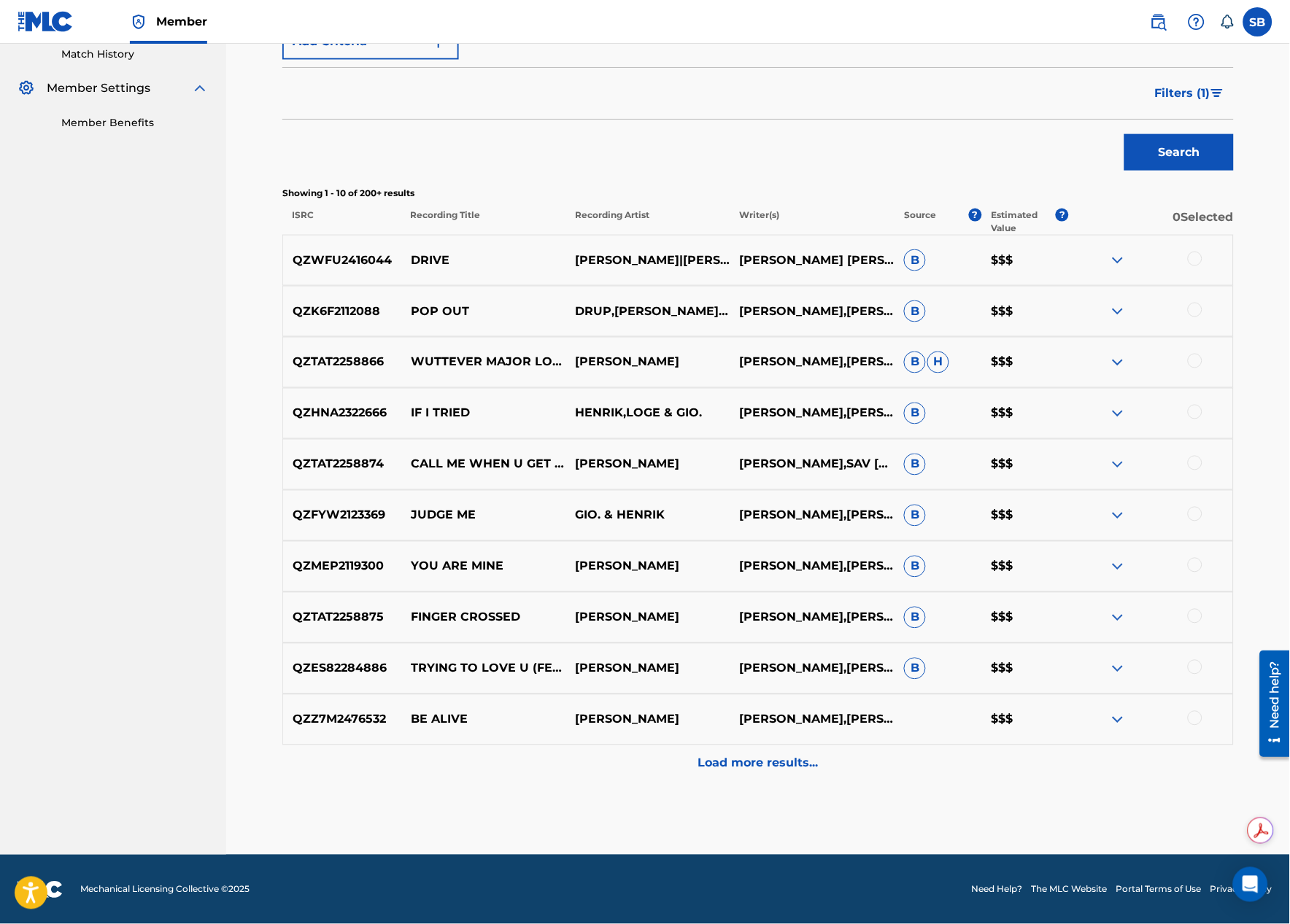 click on "Load more results..." at bounding box center [758, 764] 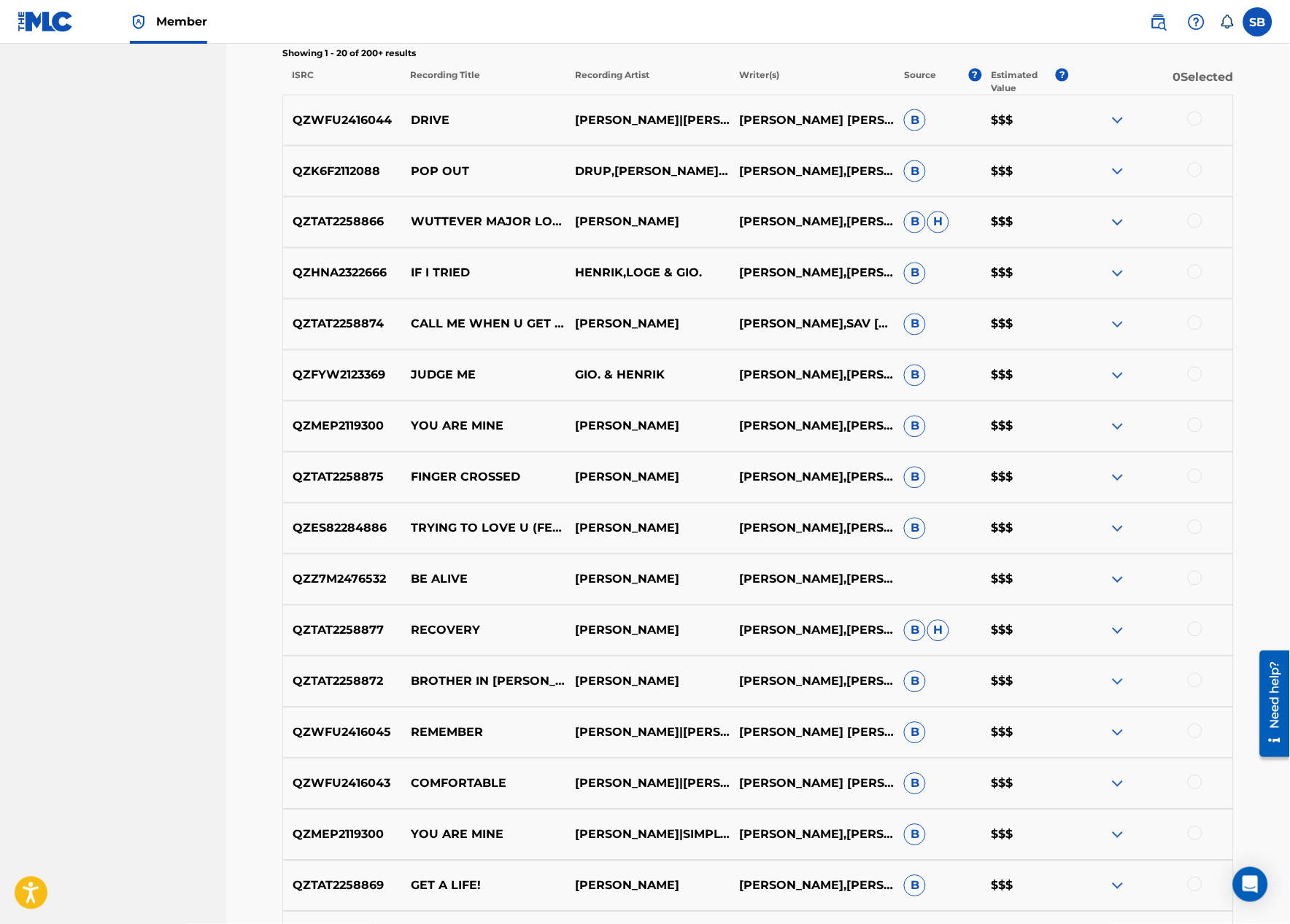 scroll, scrollTop: 567, scrollLeft: 0, axis: vertical 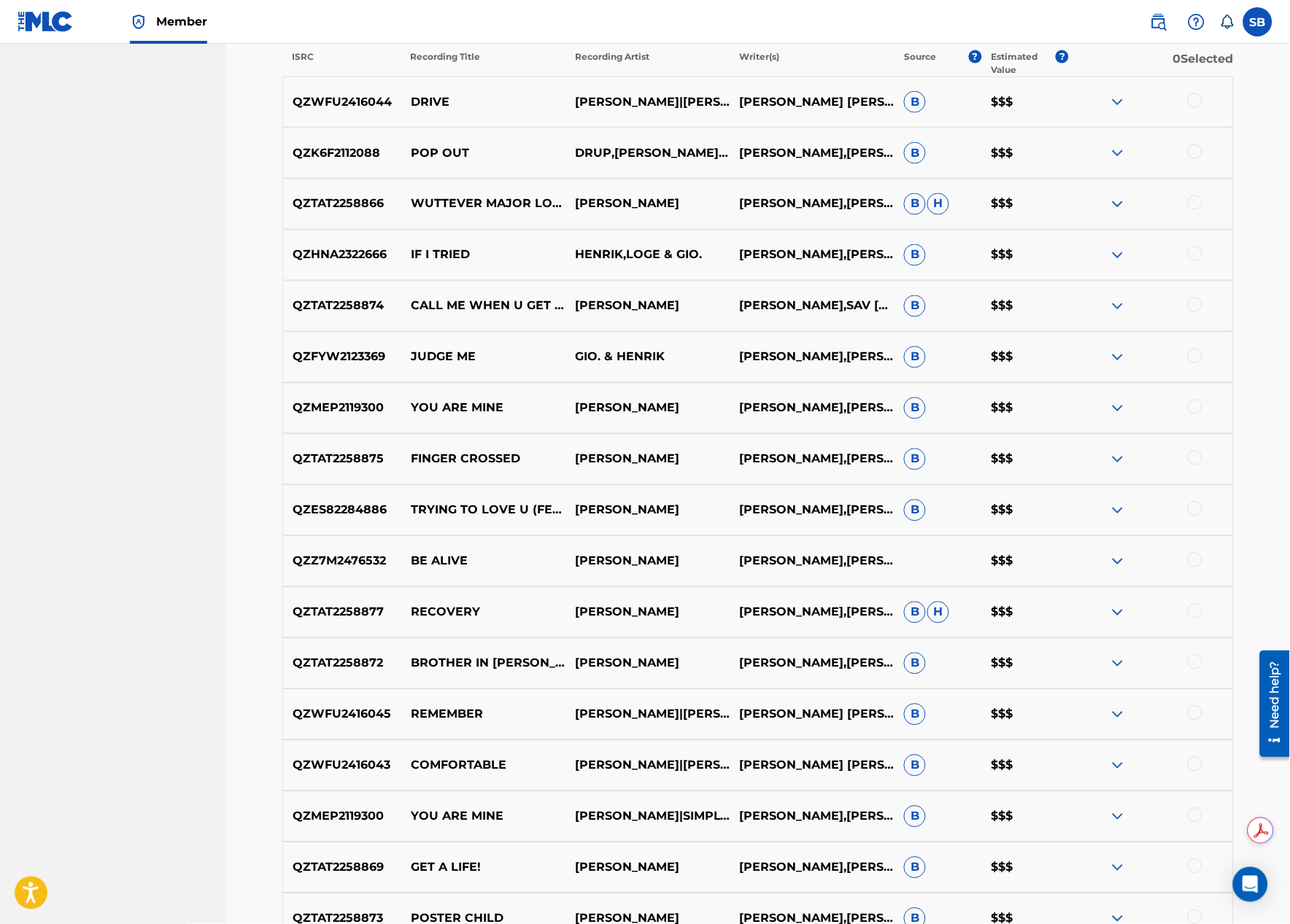 click on "BROTHER IN [PERSON_NAME] (SKIT)" at bounding box center [483, 664] 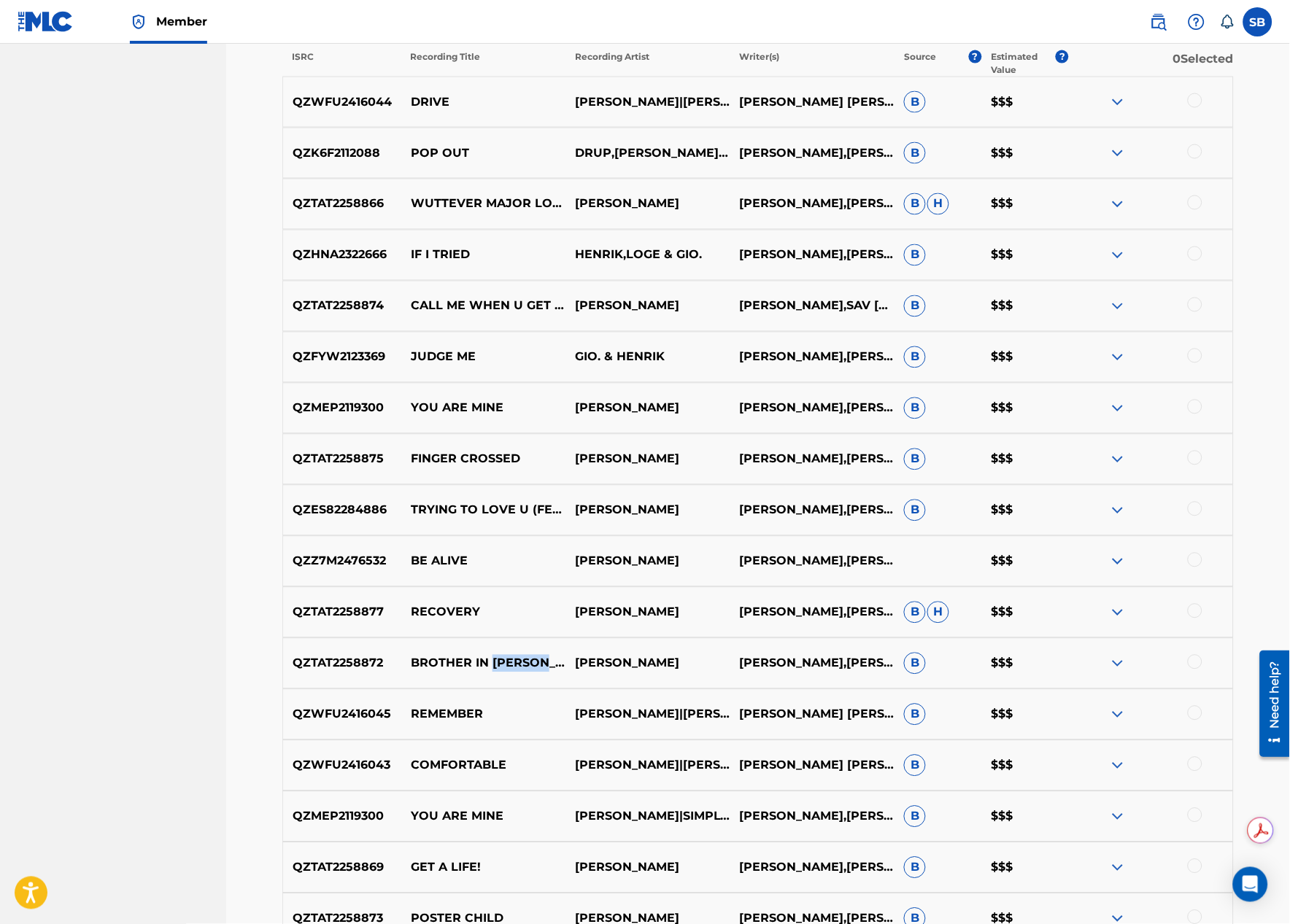 click on "BROTHER IN [PERSON_NAME] (SKIT)" at bounding box center [483, 664] 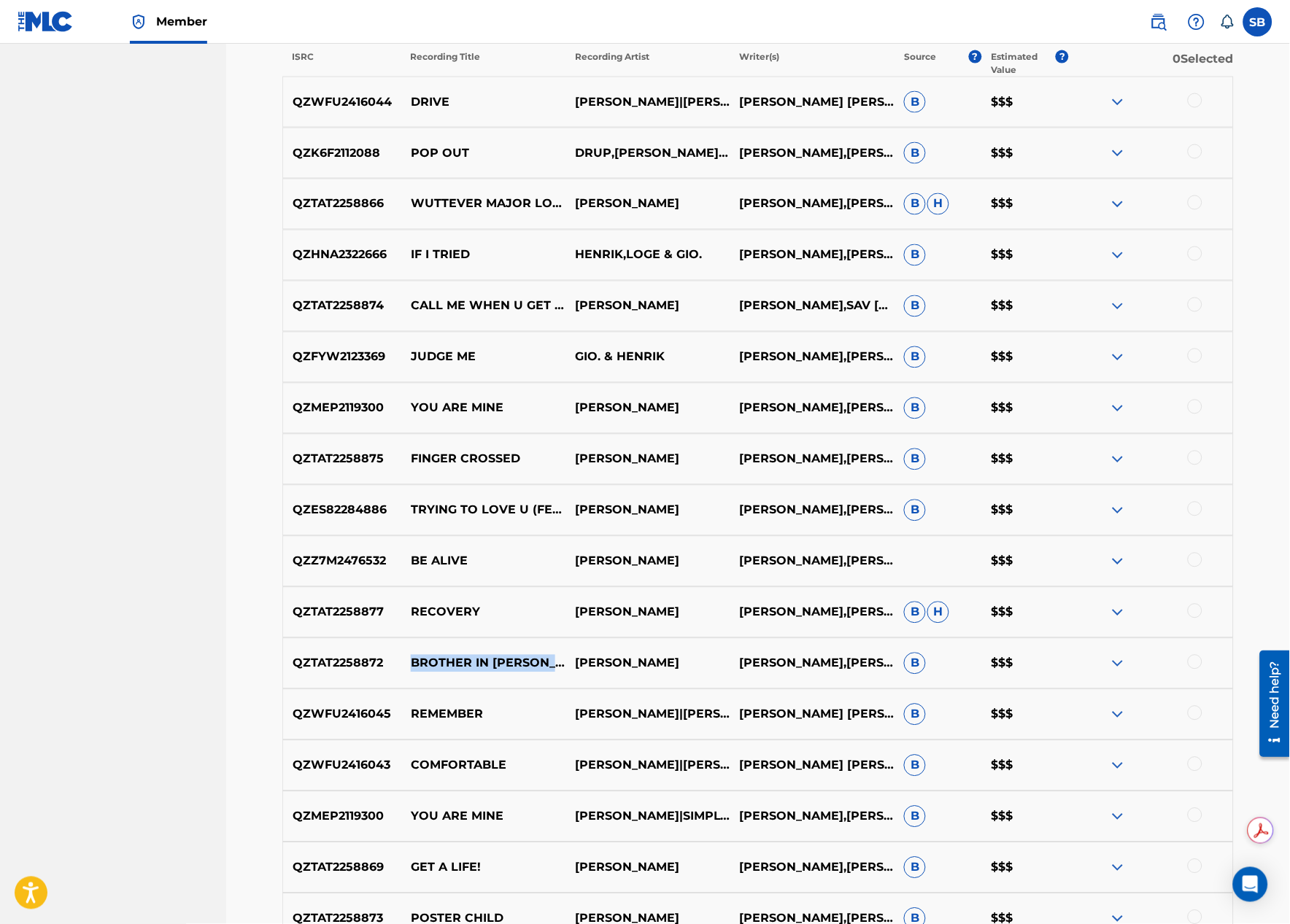 click on "BROTHER IN [PERSON_NAME] (SKIT)" at bounding box center (483, 664) 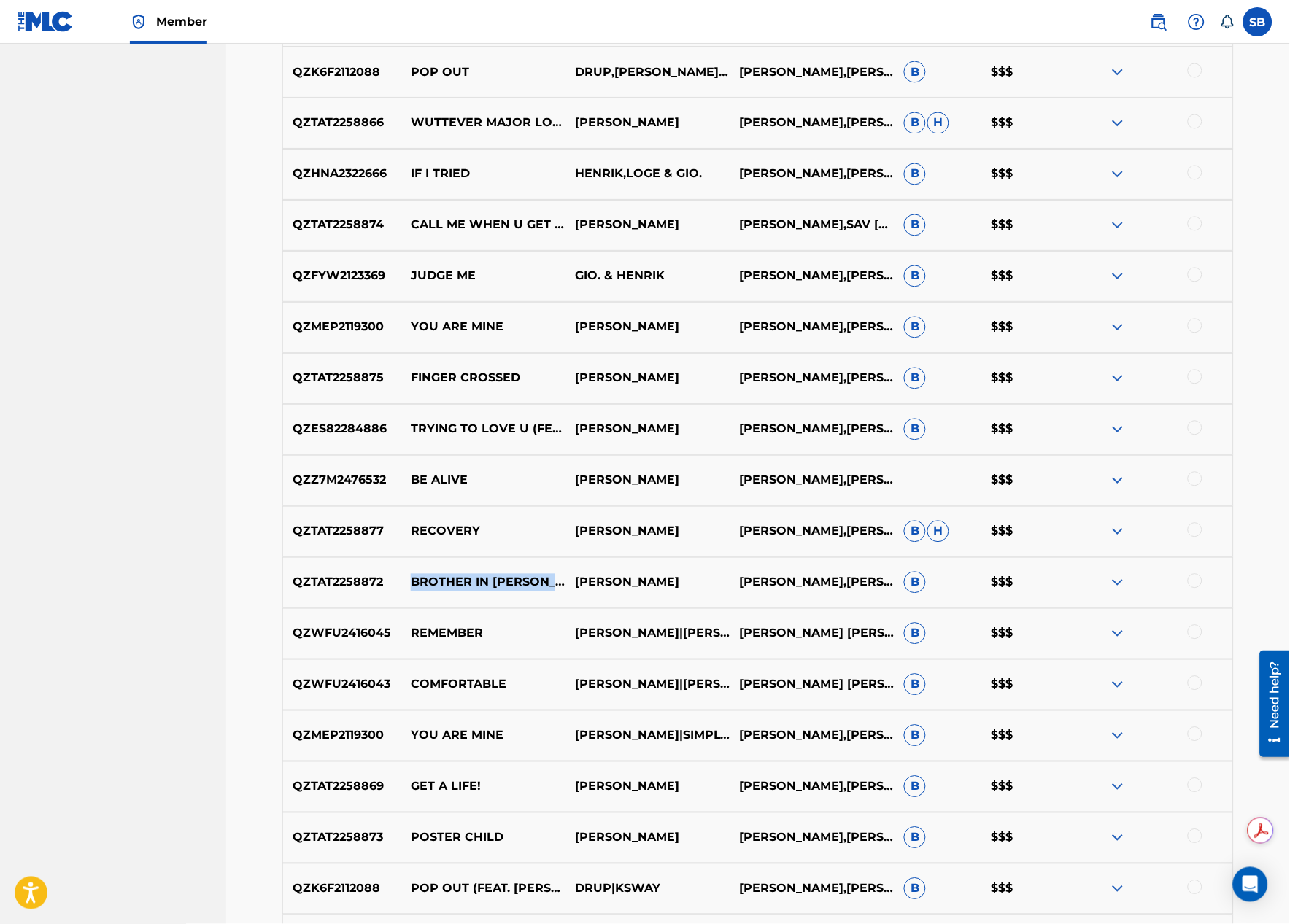 scroll, scrollTop: 729, scrollLeft: 0, axis: vertical 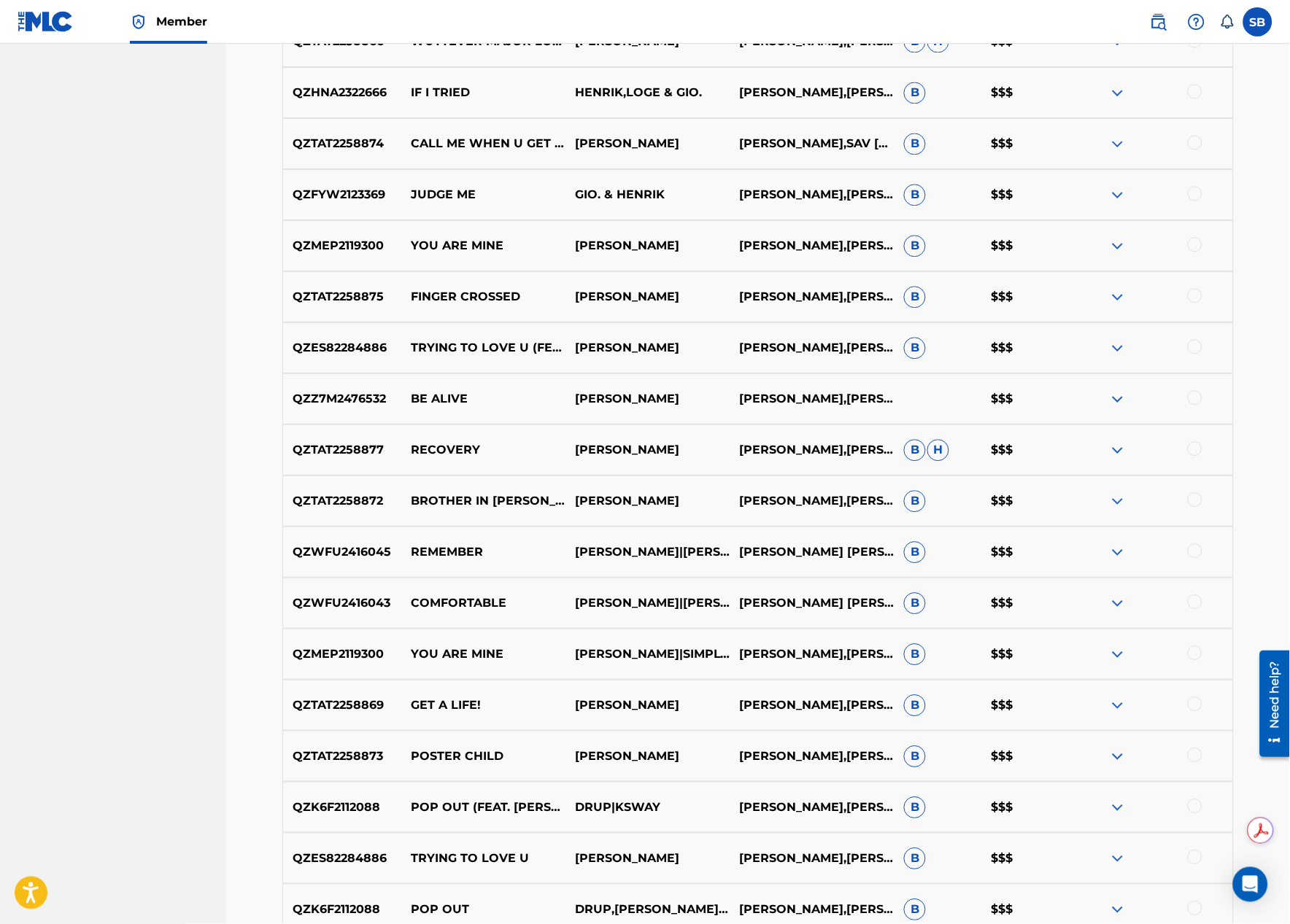 click on "YOU ARE MINE" at bounding box center (483, 654) 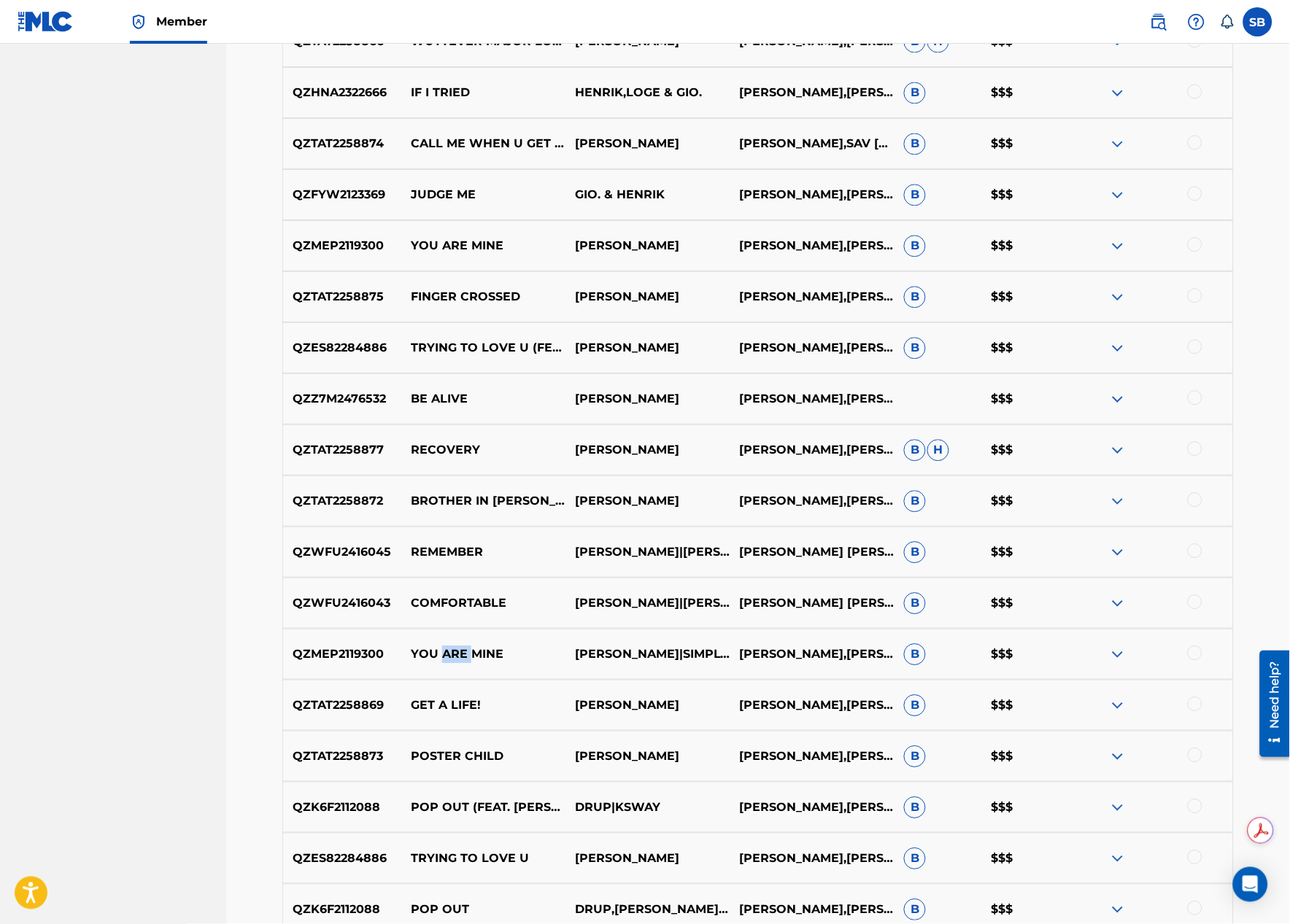 click on "YOU ARE MINE" at bounding box center (483, 654) 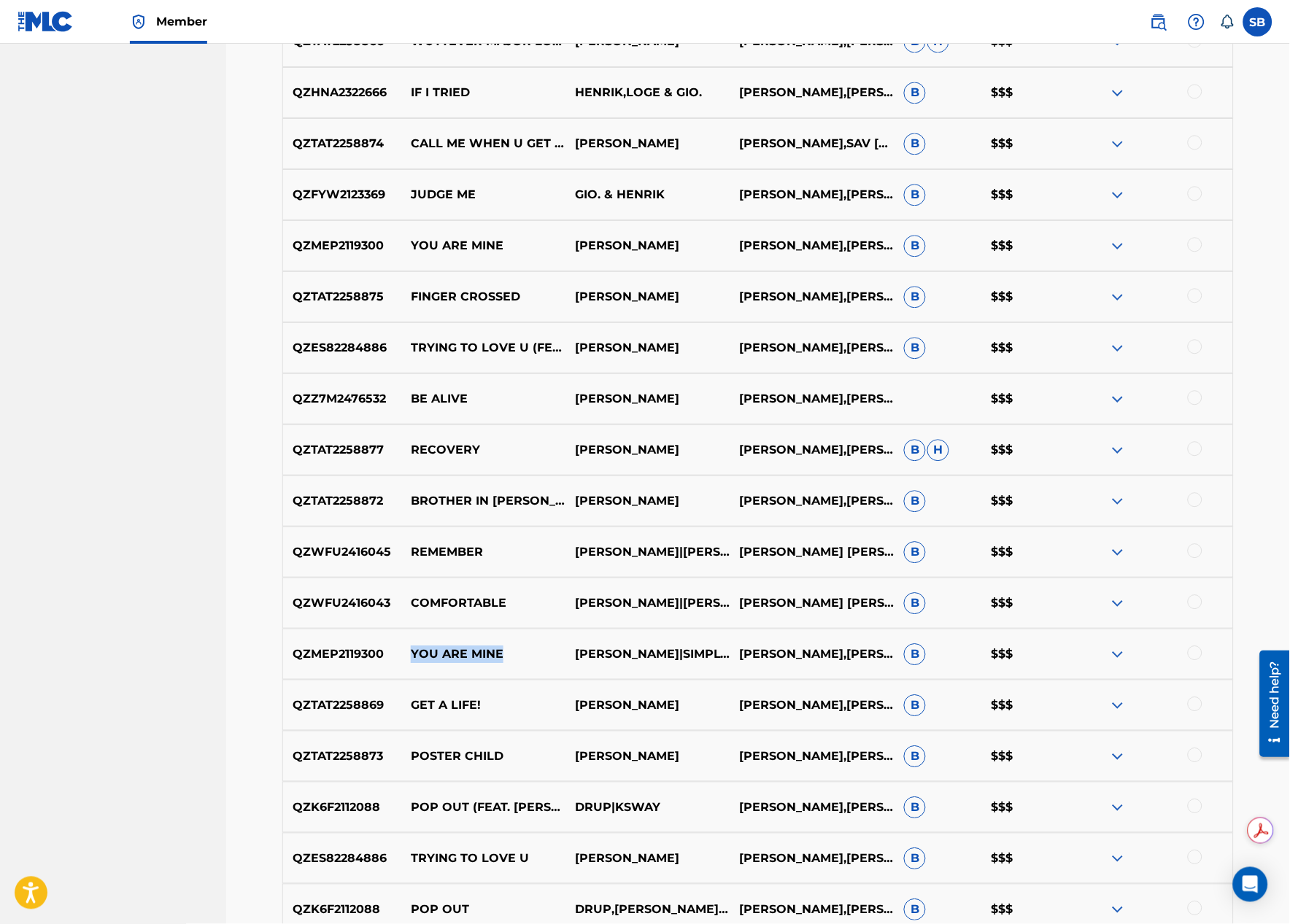 click on "YOU ARE MINE" at bounding box center [483, 654] 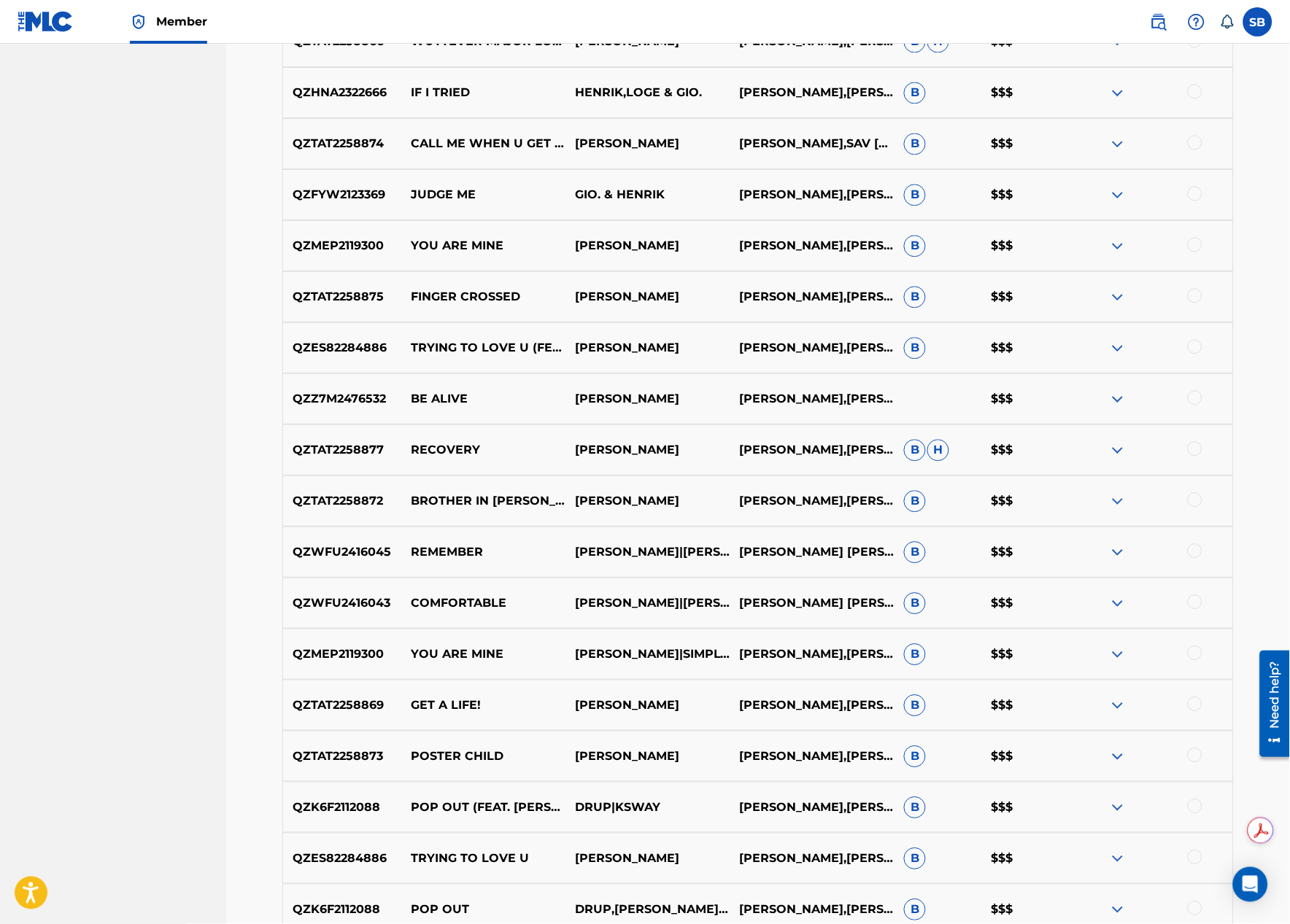 click on "GET A LIFE!" at bounding box center [483, 705] 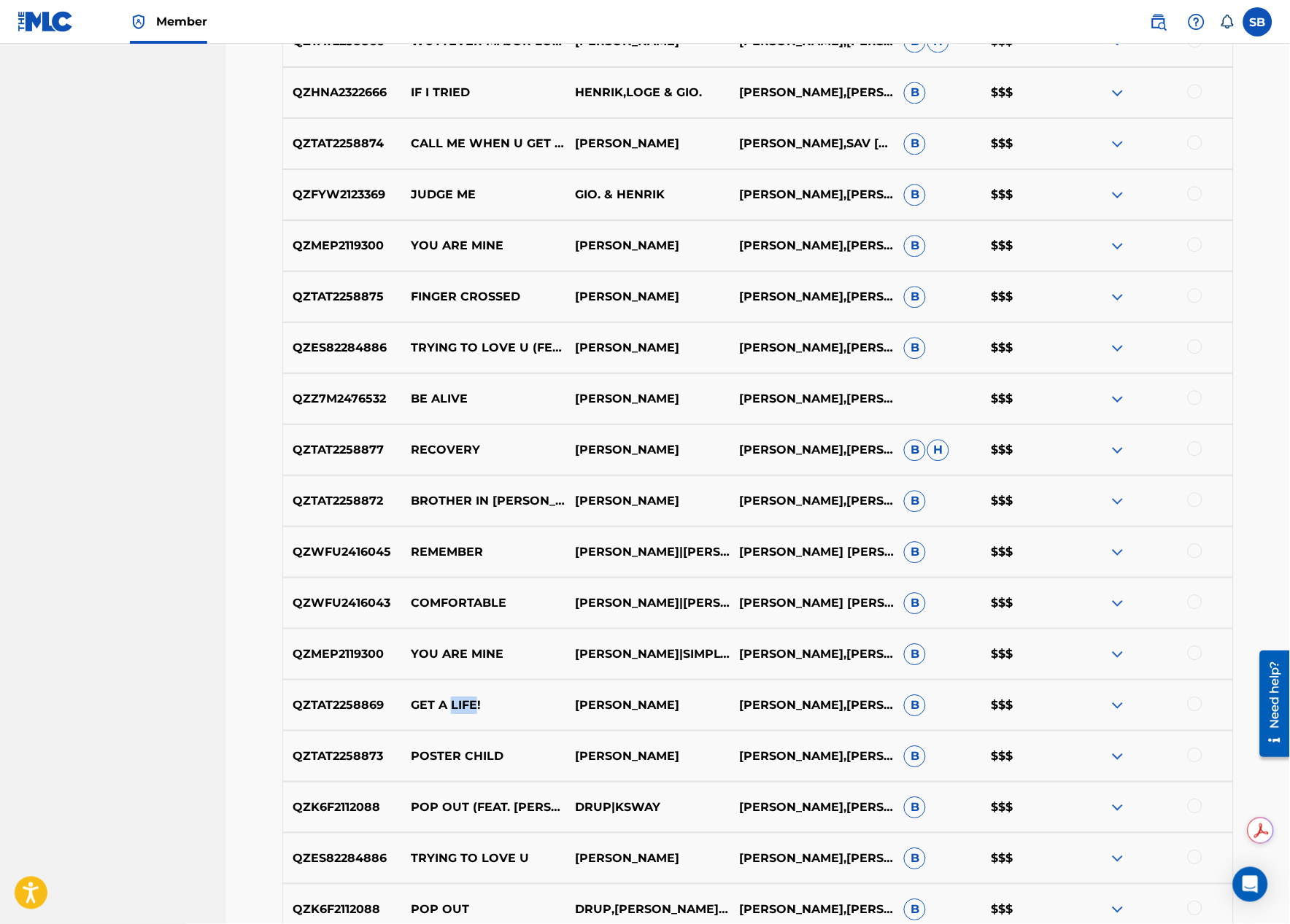 click on "GET A LIFE!" at bounding box center (483, 705) 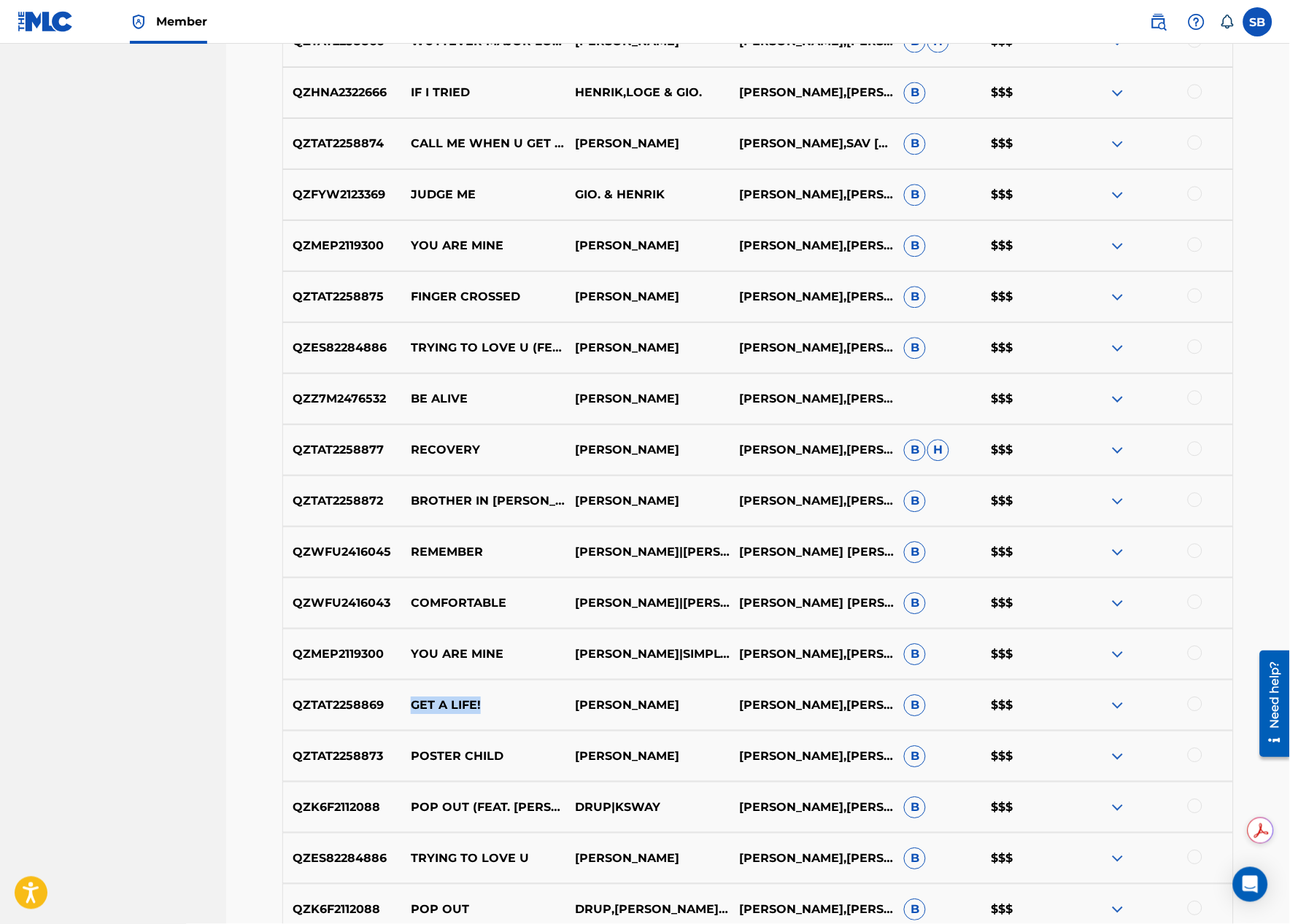 click on "GET A LIFE!" at bounding box center [483, 705] 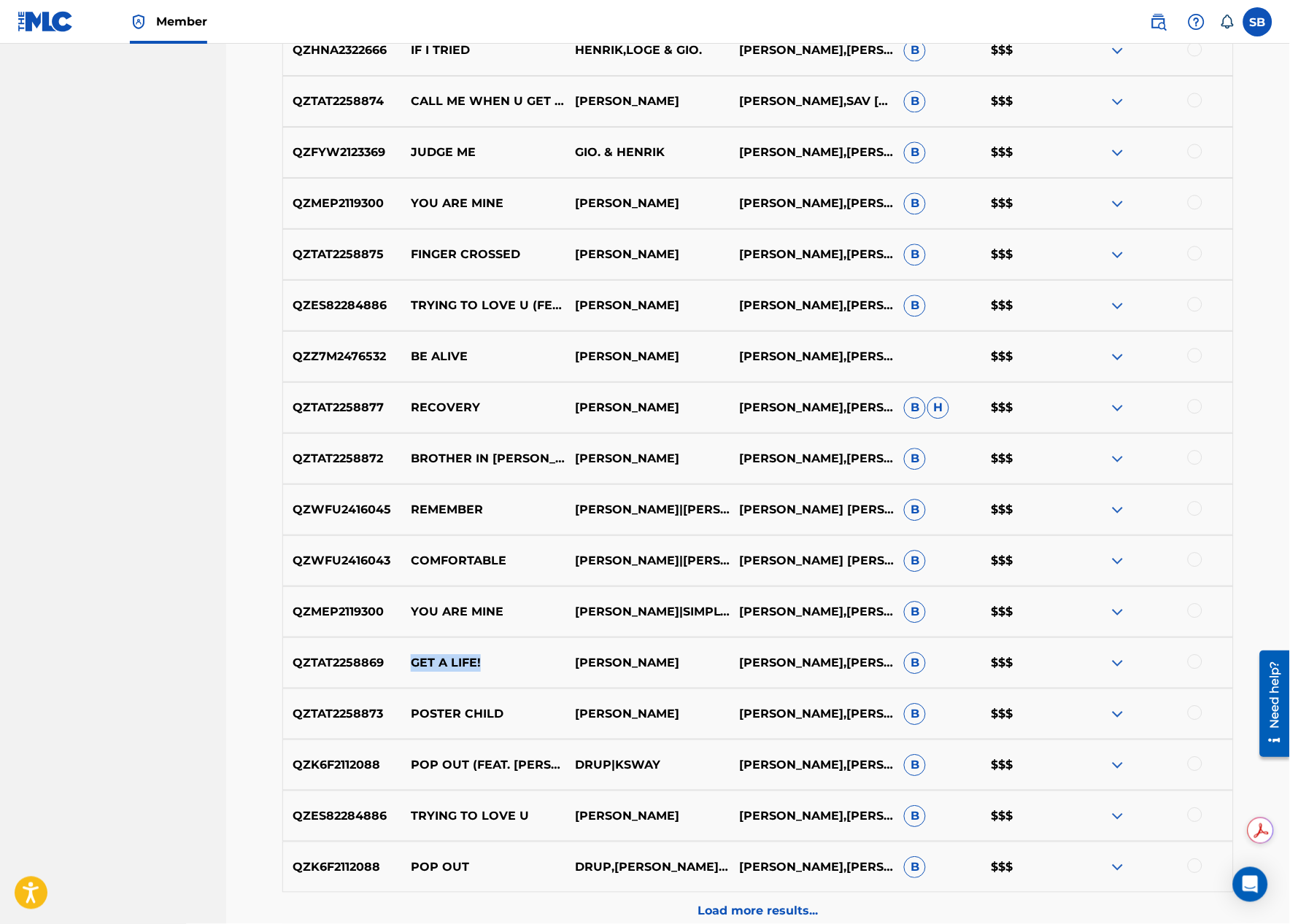 scroll, scrollTop: 810, scrollLeft: 0, axis: vertical 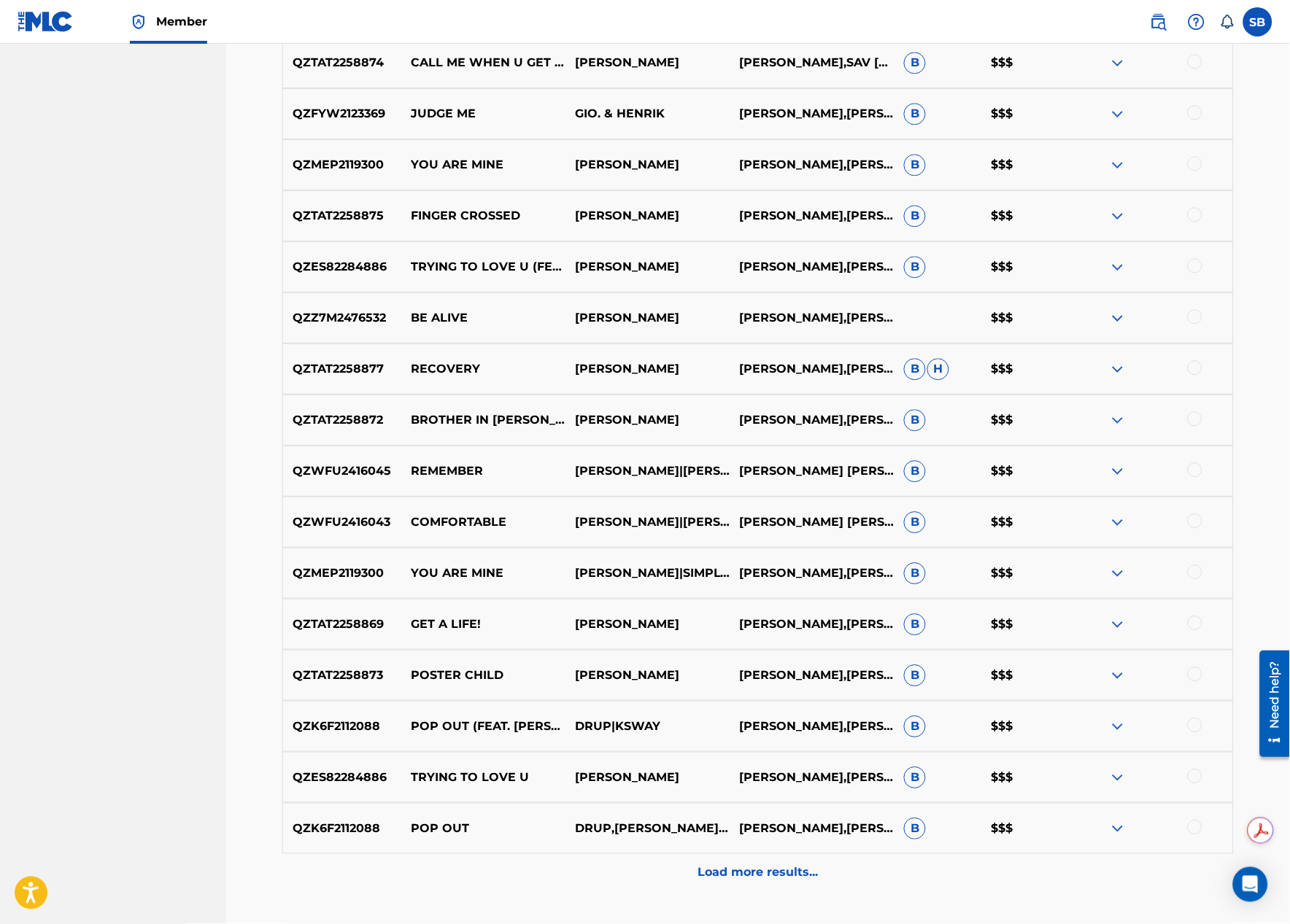 click on "POSTER CHILD" at bounding box center [483, 675] 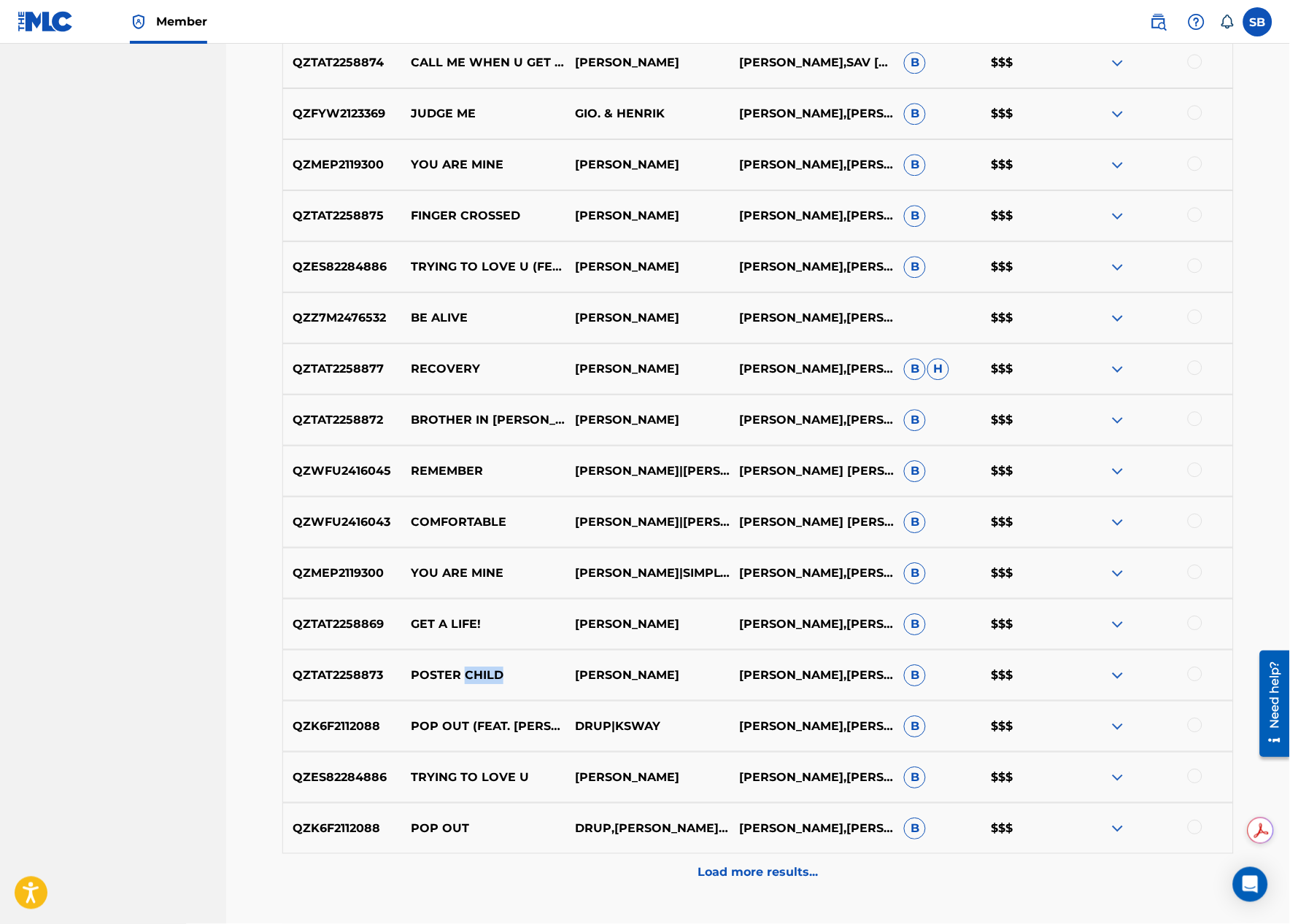 click on "POSTER CHILD" at bounding box center (483, 675) 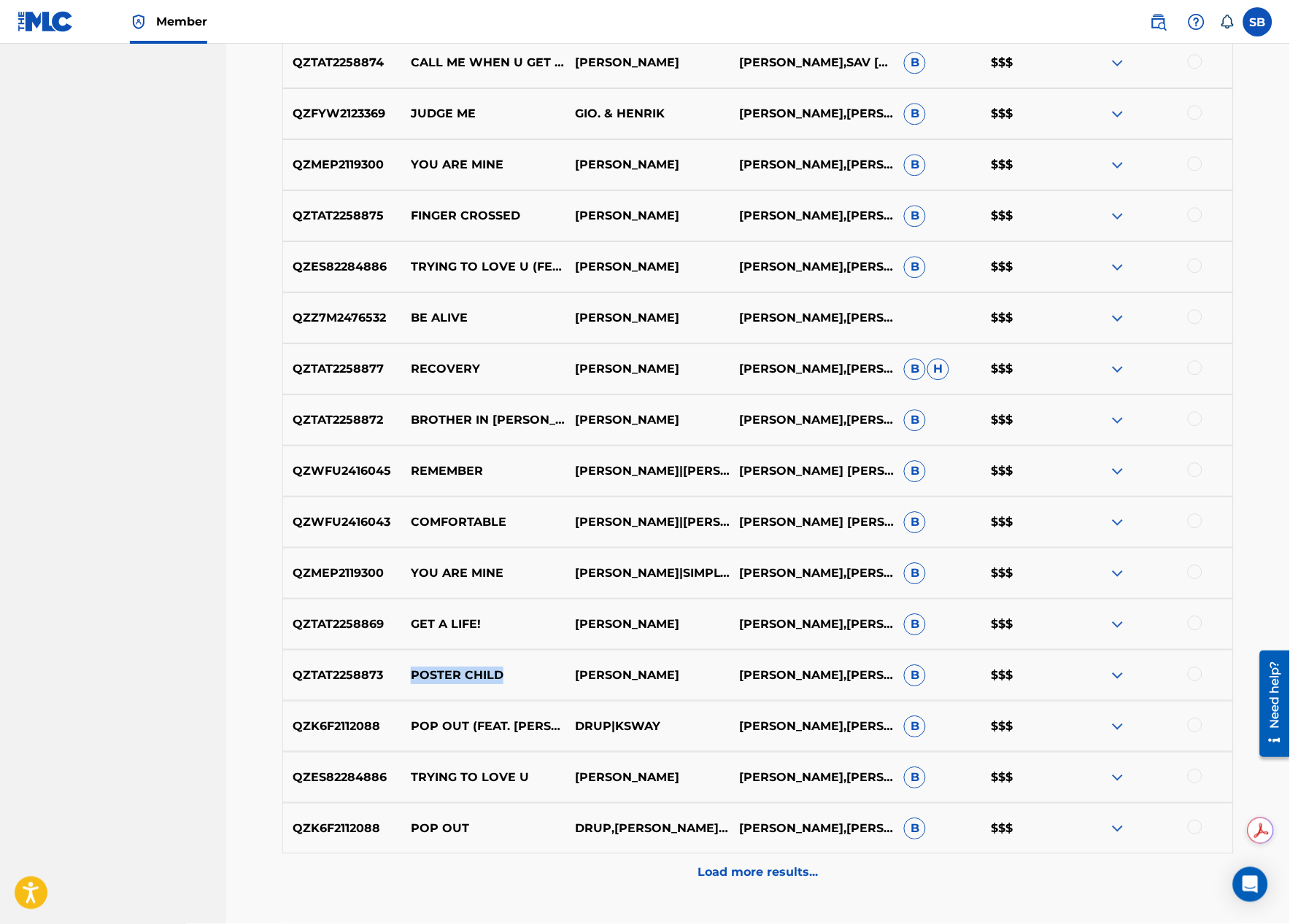 click on "POSTER CHILD" at bounding box center (483, 675) 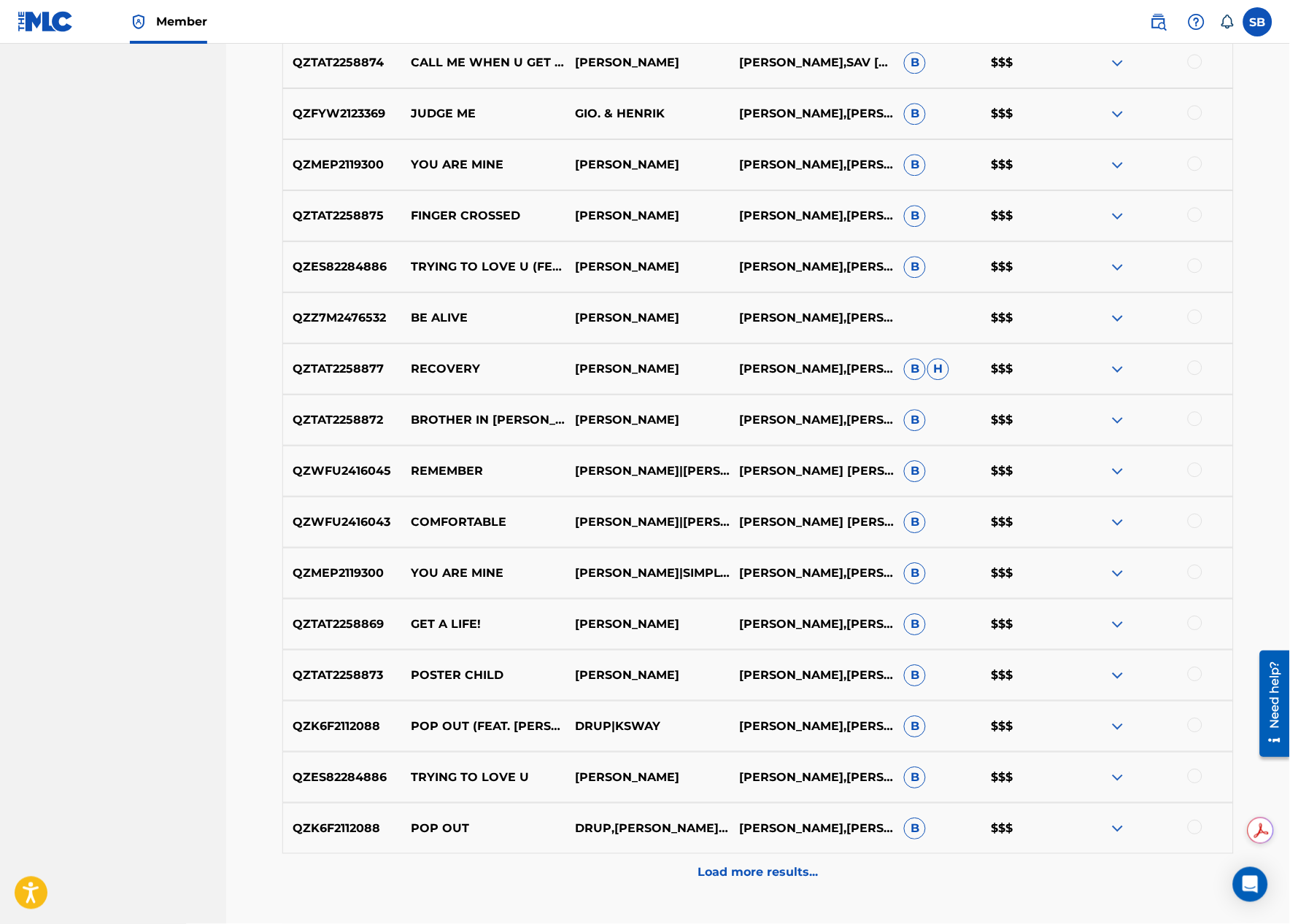 click on "Load more results..." at bounding box center [758, 872] 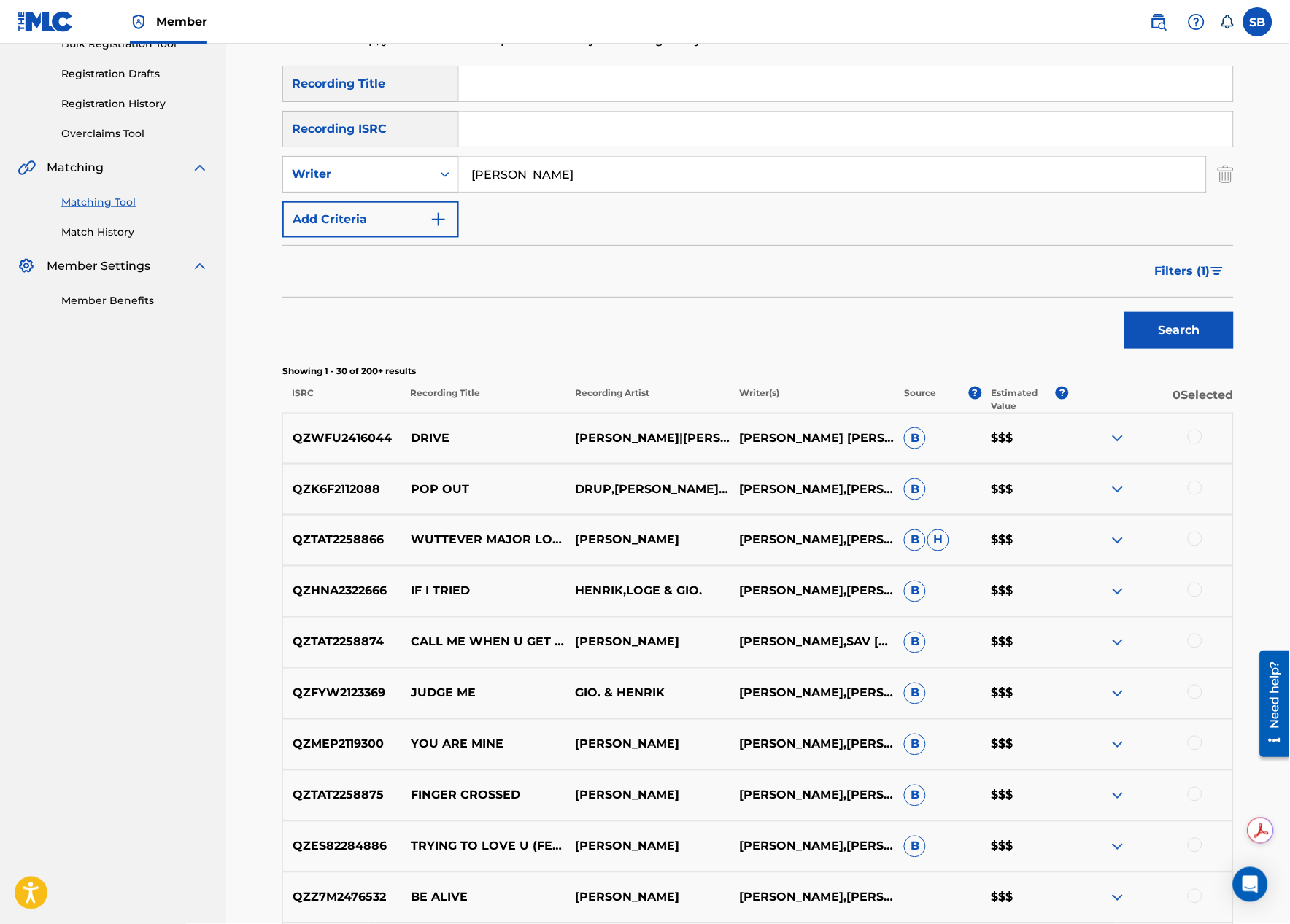 scroll, scrollTop: 0, scrollLeft: 0, axis: both 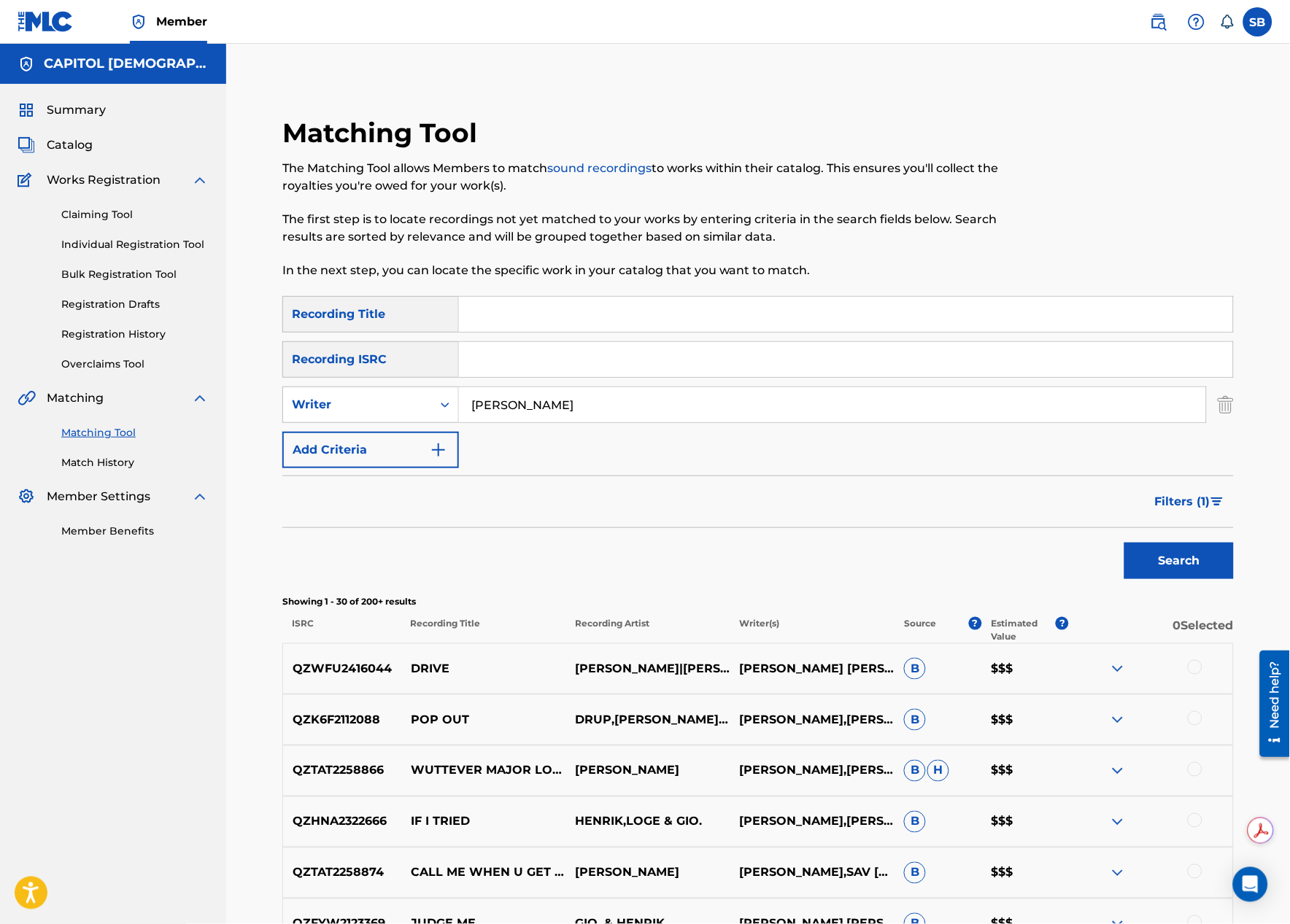 click on "Filters ( 1 )" at bounding box center (1190, 502) 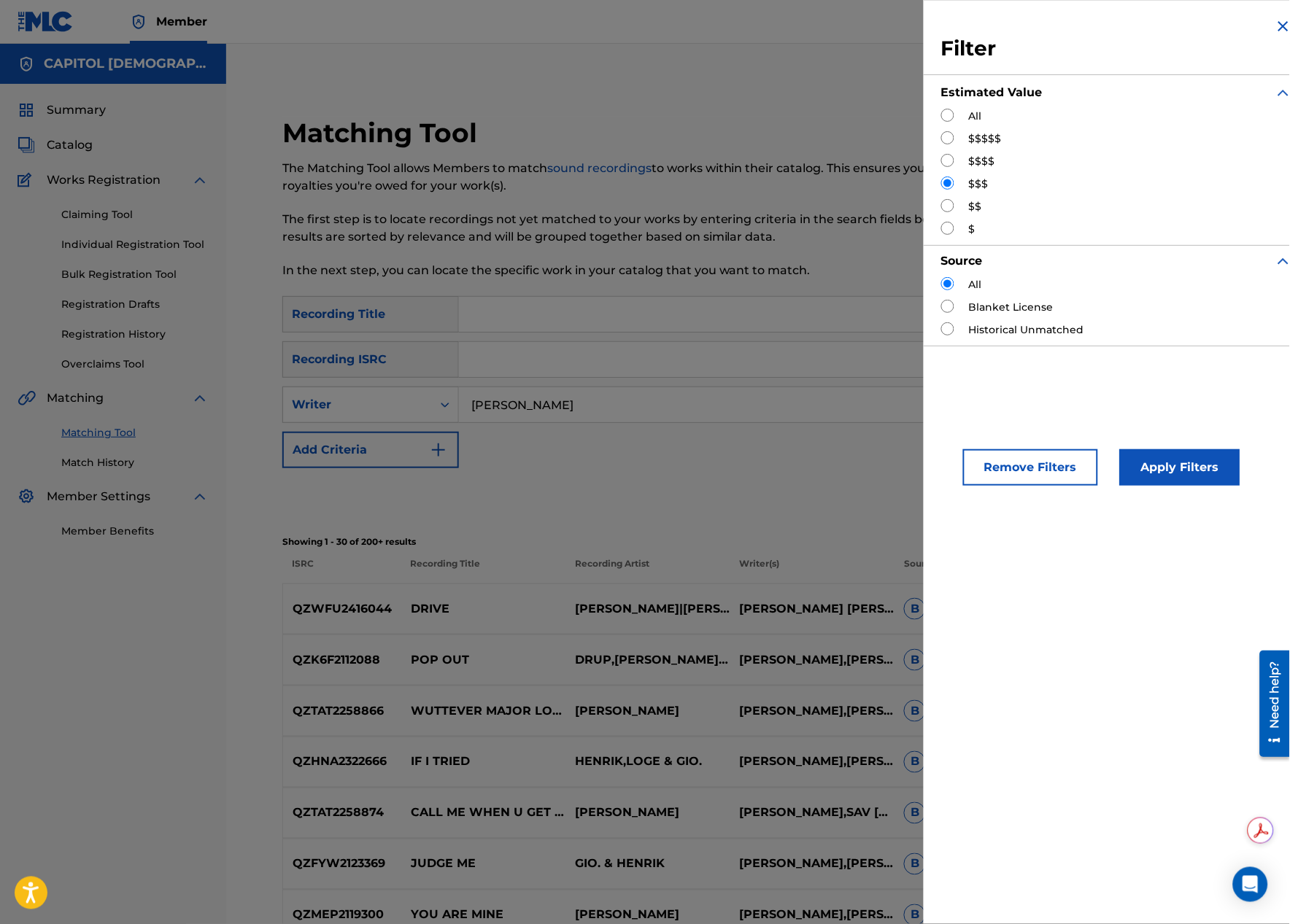 click at bounding box center [948, 206] 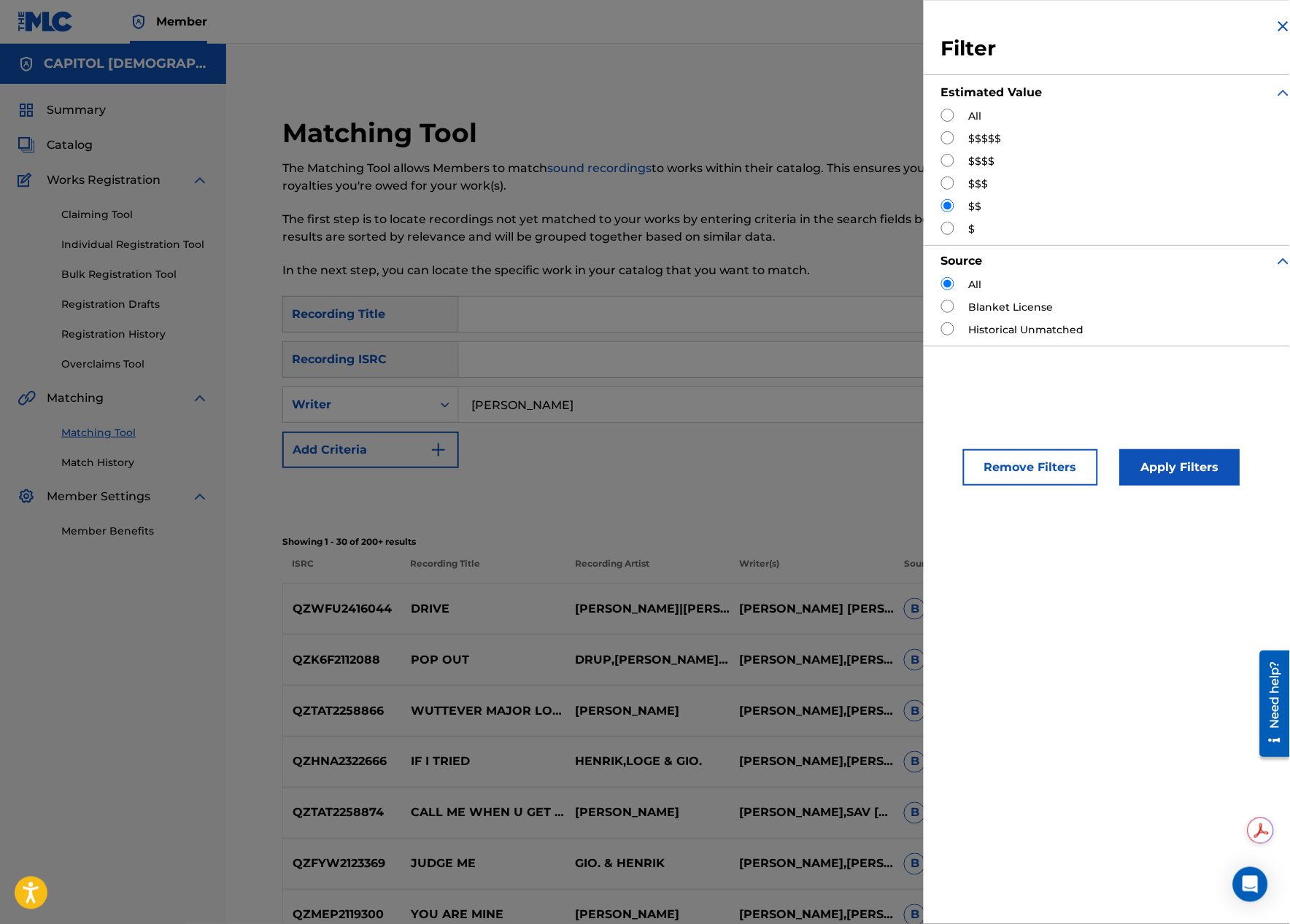 click on "Apply Filters" at bounding box center [1180, 467] 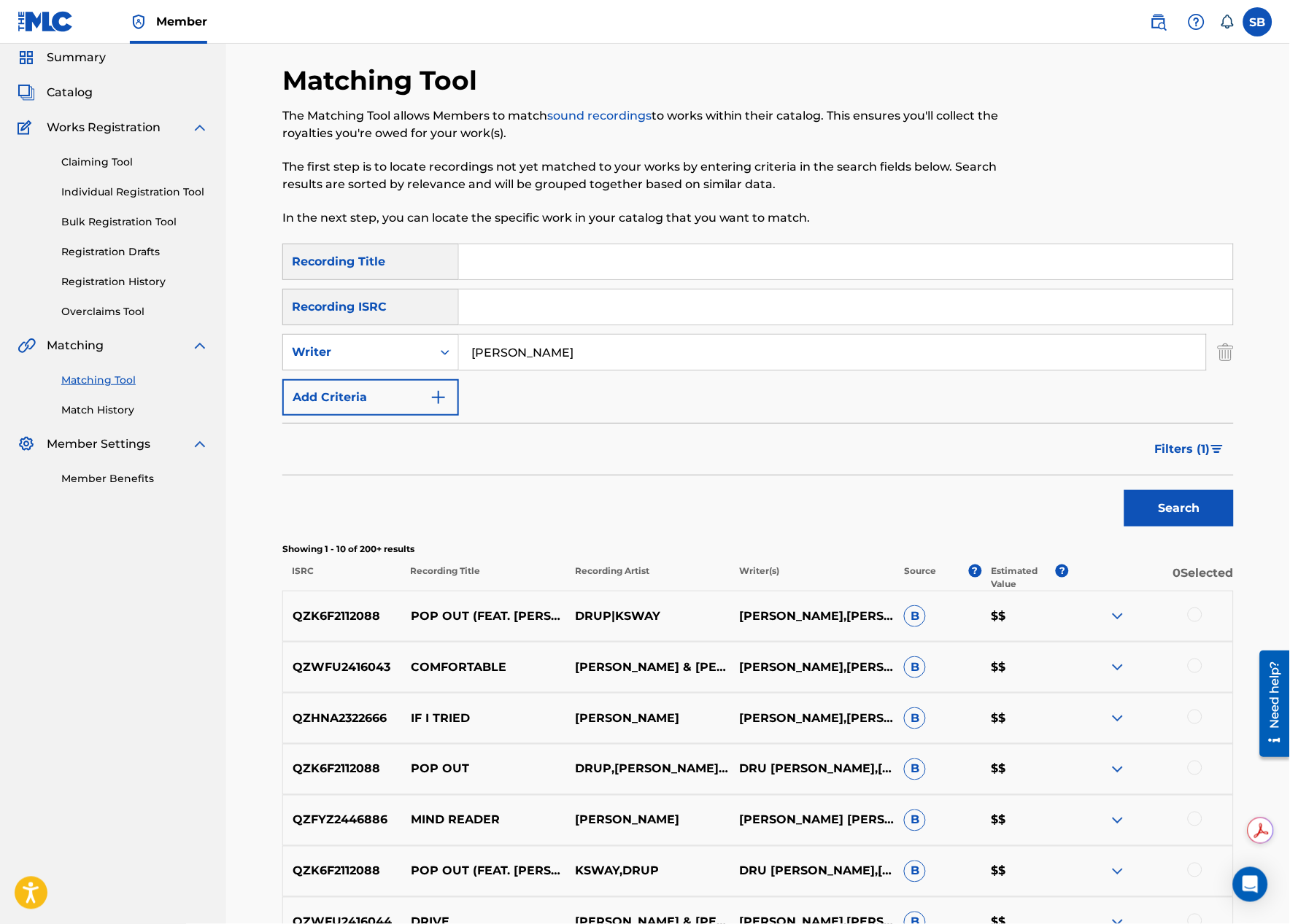 scroll, scrollTop: 81, scrollLeft: 0, axis: vertical 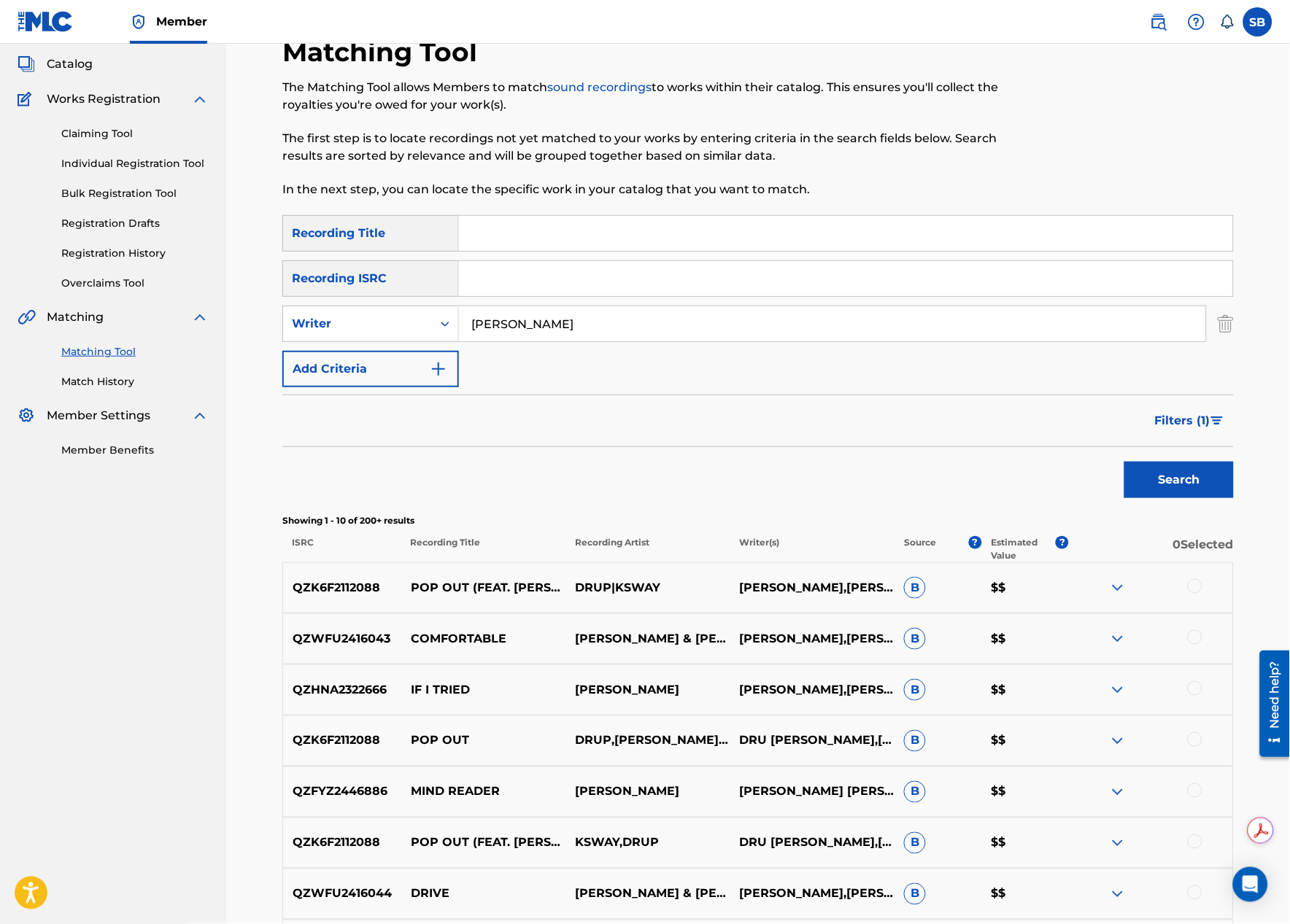 click on "MIND READER" at bounding box center [483, 792] 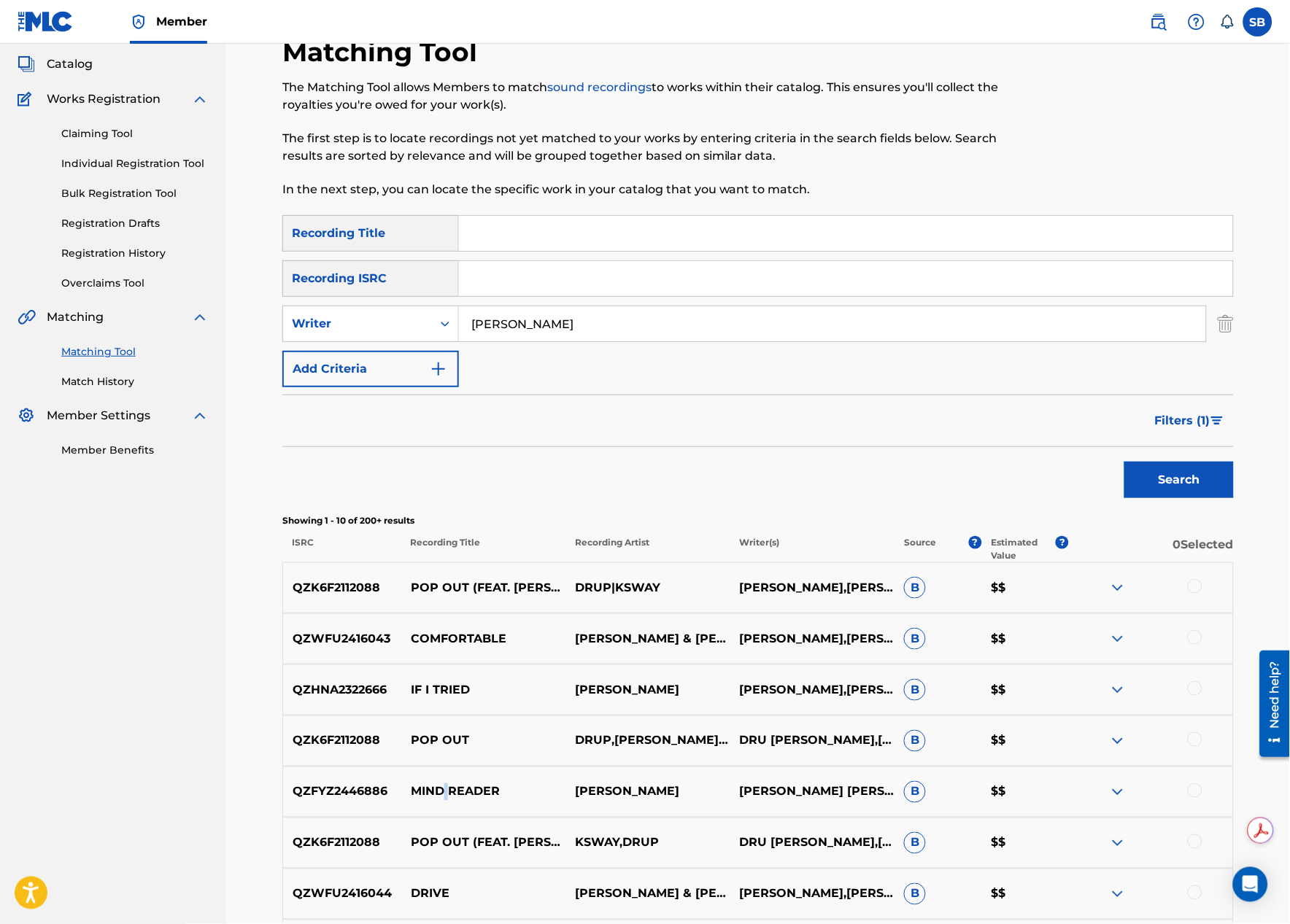 click on "MIND READER" at bounding box center [483, 792] 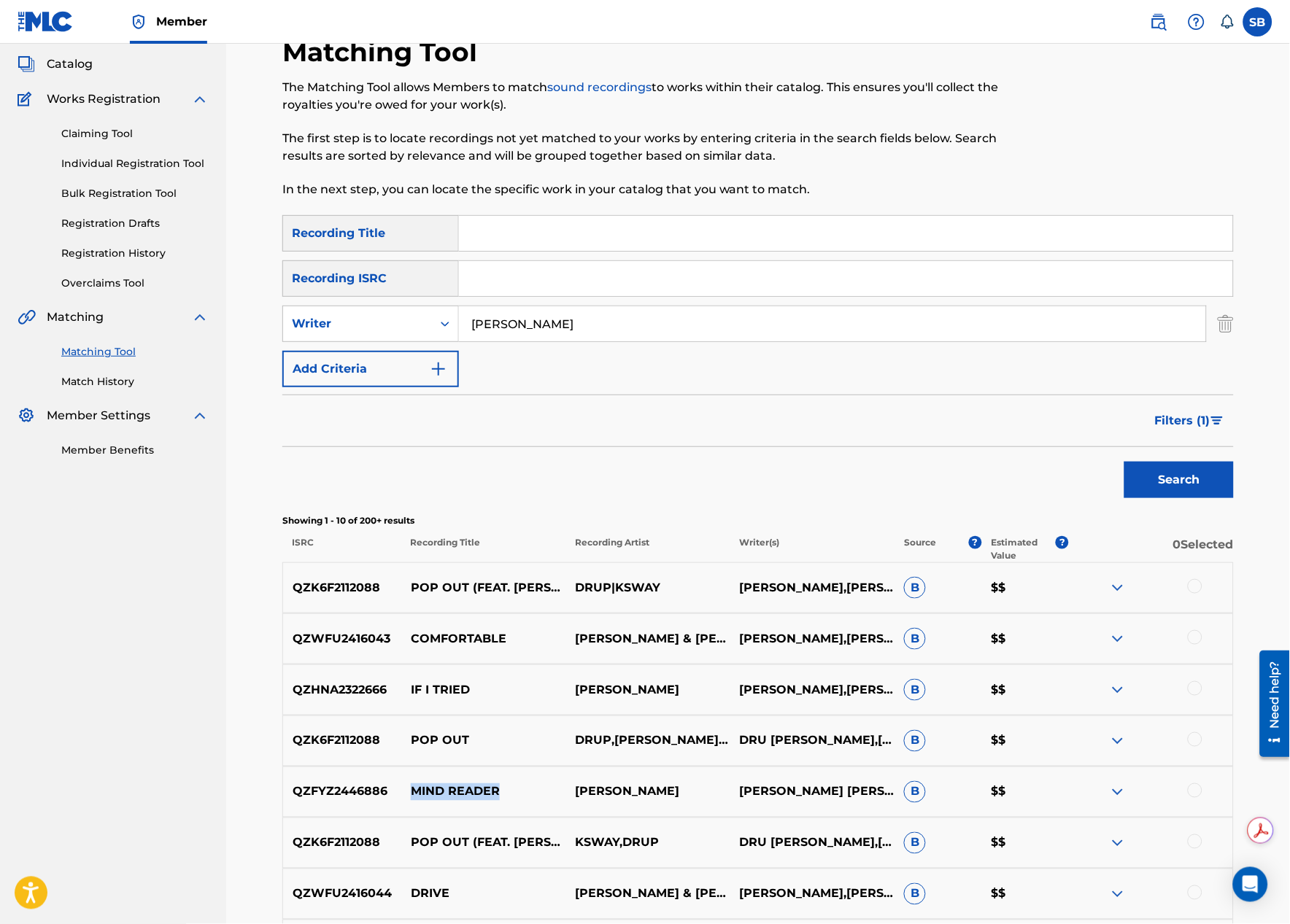 click on "MIND READER" at bounding box center [483, 792] 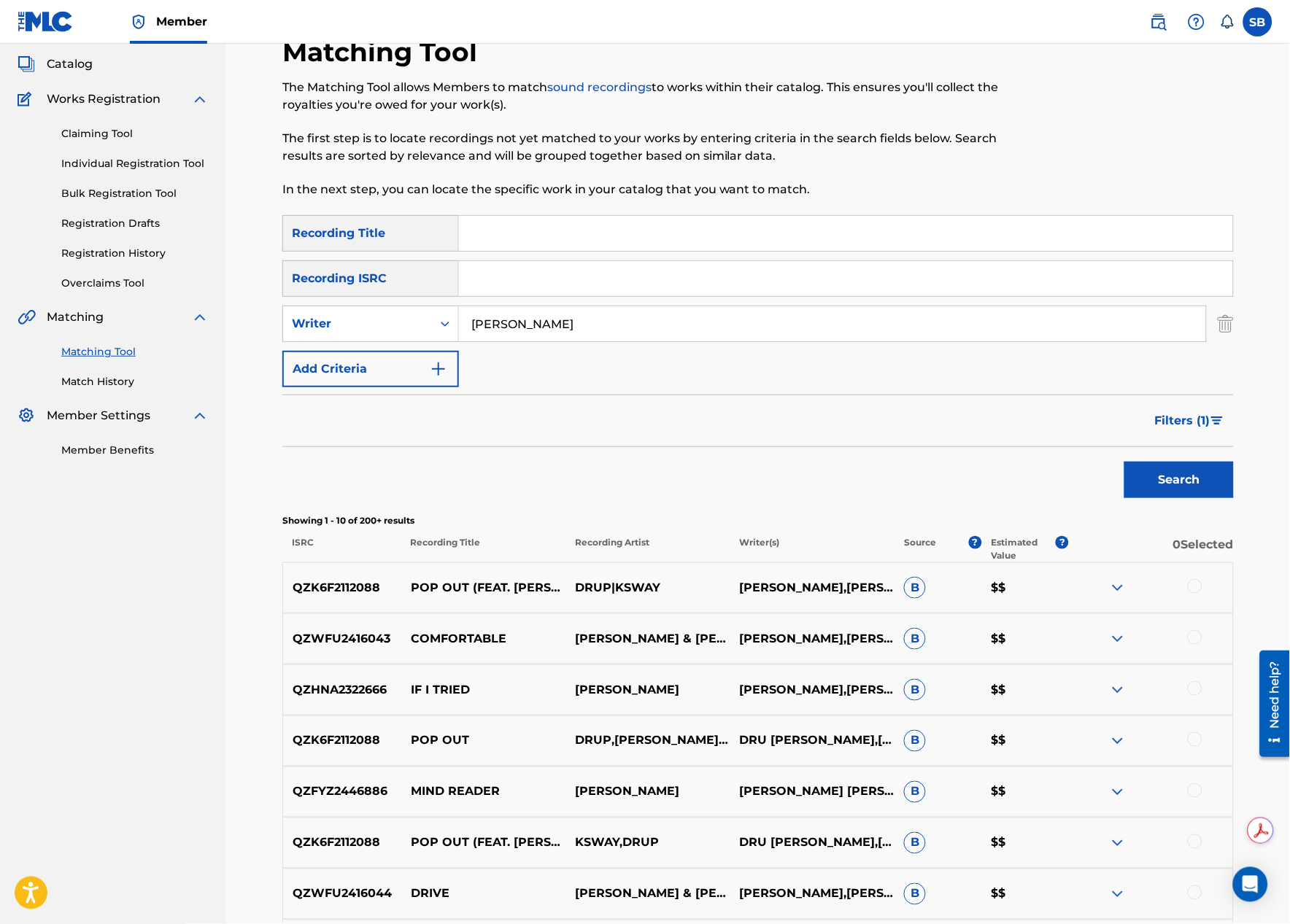 click on "CAPITOL [DEMOGRAPHIC_DATA] MUSIC GROUP Summary Catalog Works Registration Claiming Tool Individual Registration Tool Bulk Registration Tool Registration Drafts Registration History Overclaims Tool Matching Matching Tool Match History Member Settings Member Benefits" at bounding box center [113, 572] 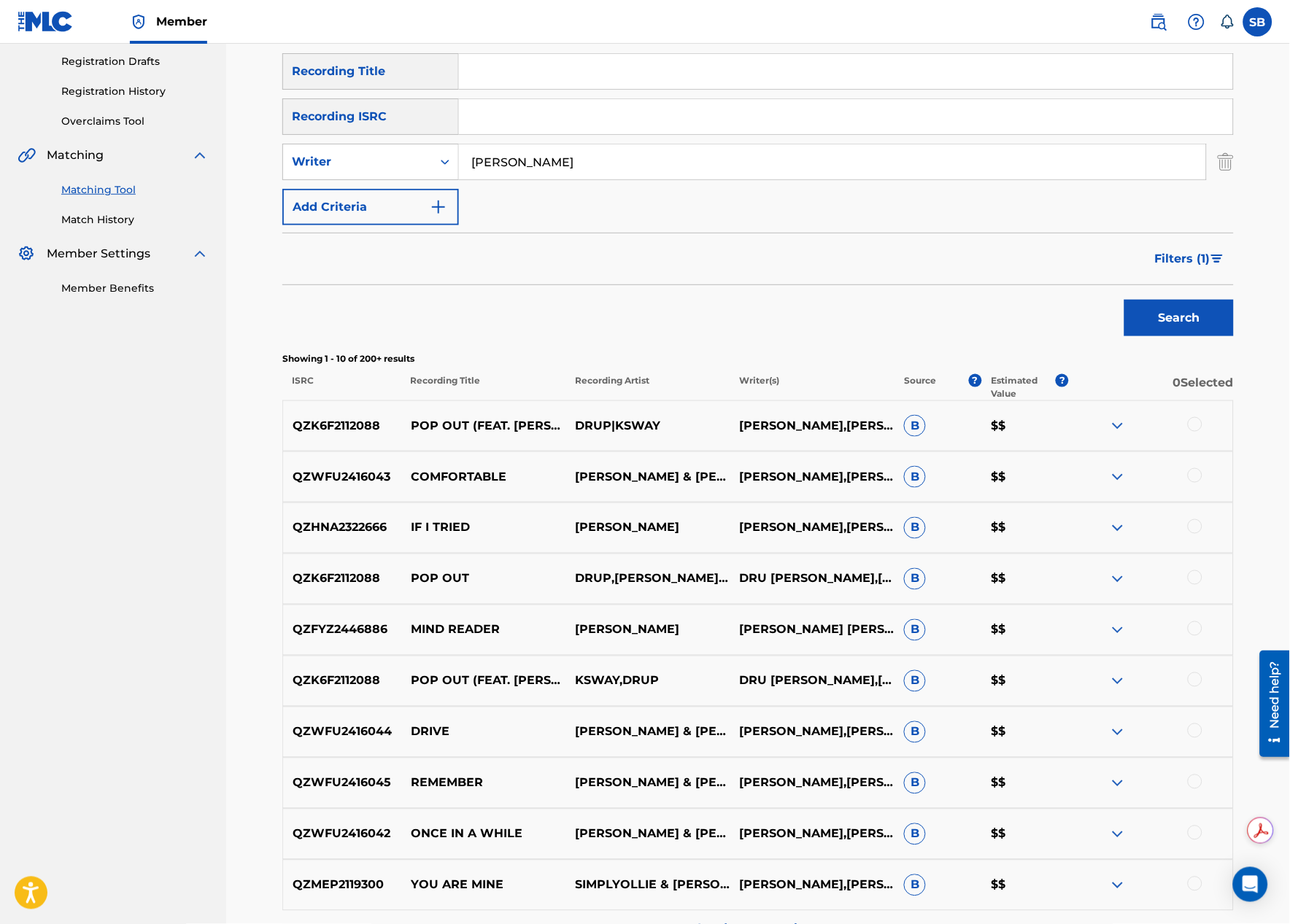 scroll, scrollTop: 324, scrollLeft: 0, axis: vertical 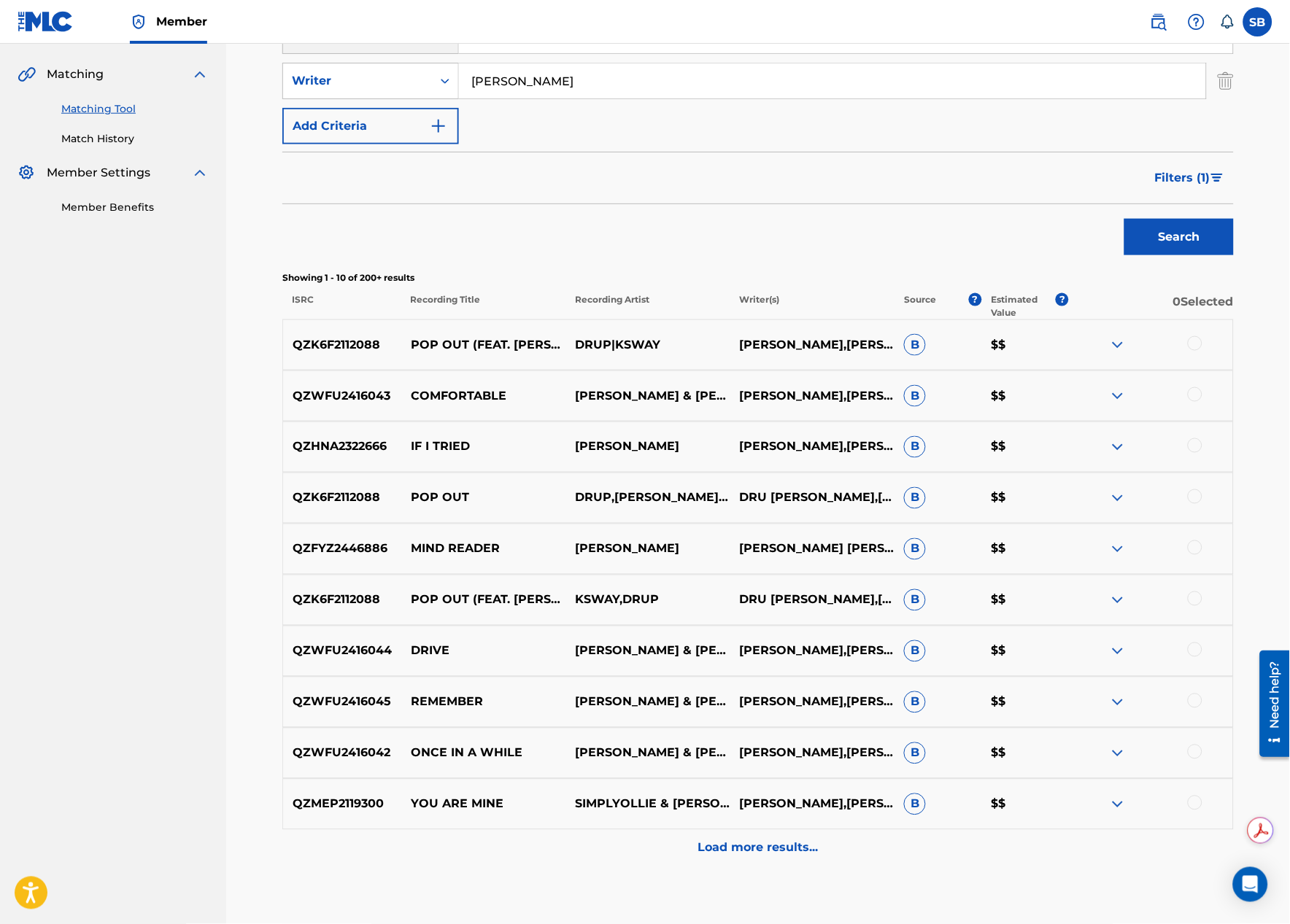 click on "Load more results..." at bounding box center (758, 848) 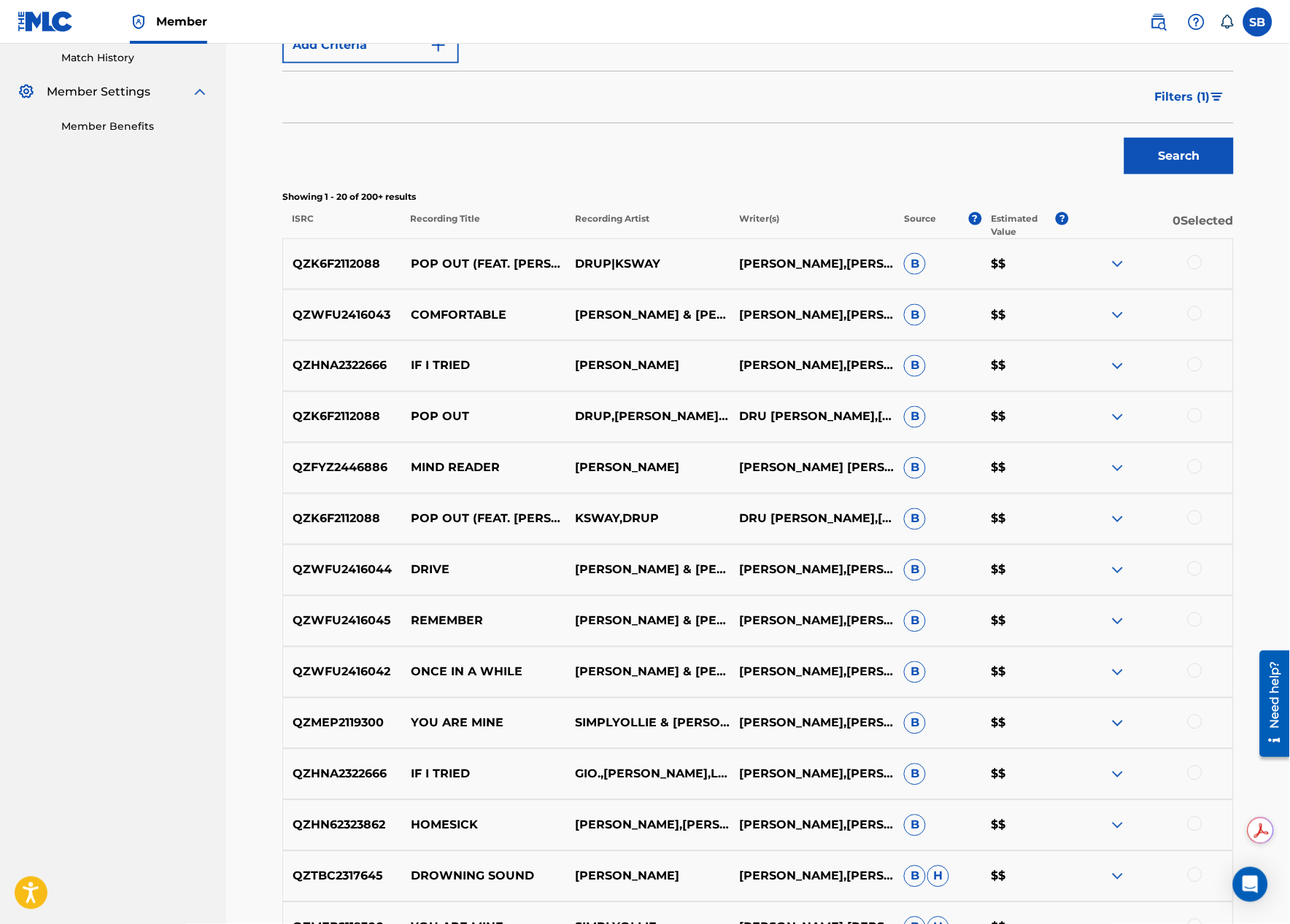 scroll, scrollTop: 486, scrollLeft: 0, axis: vertical 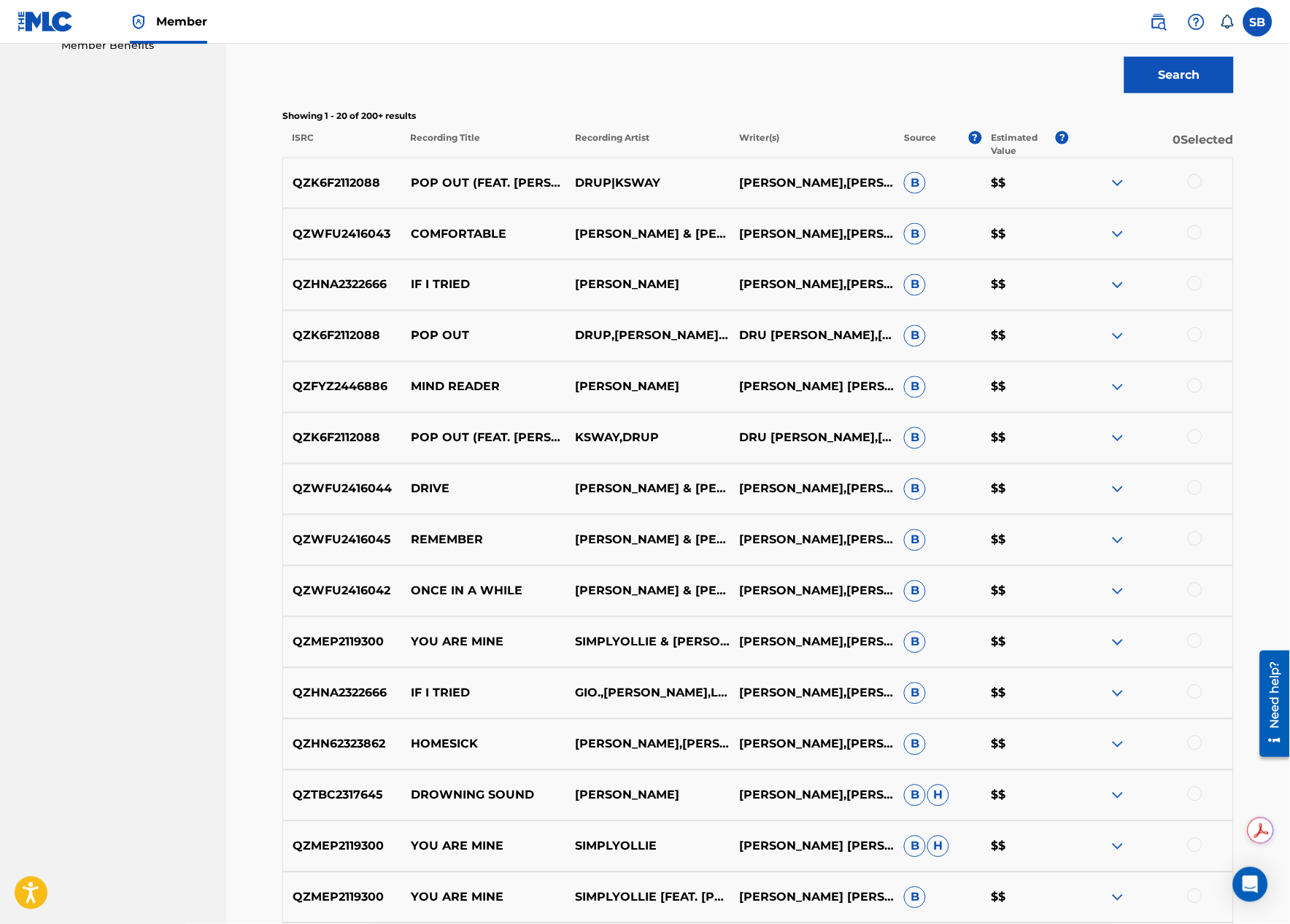 click on "HOMESICK" at bounding box center [483, 745] 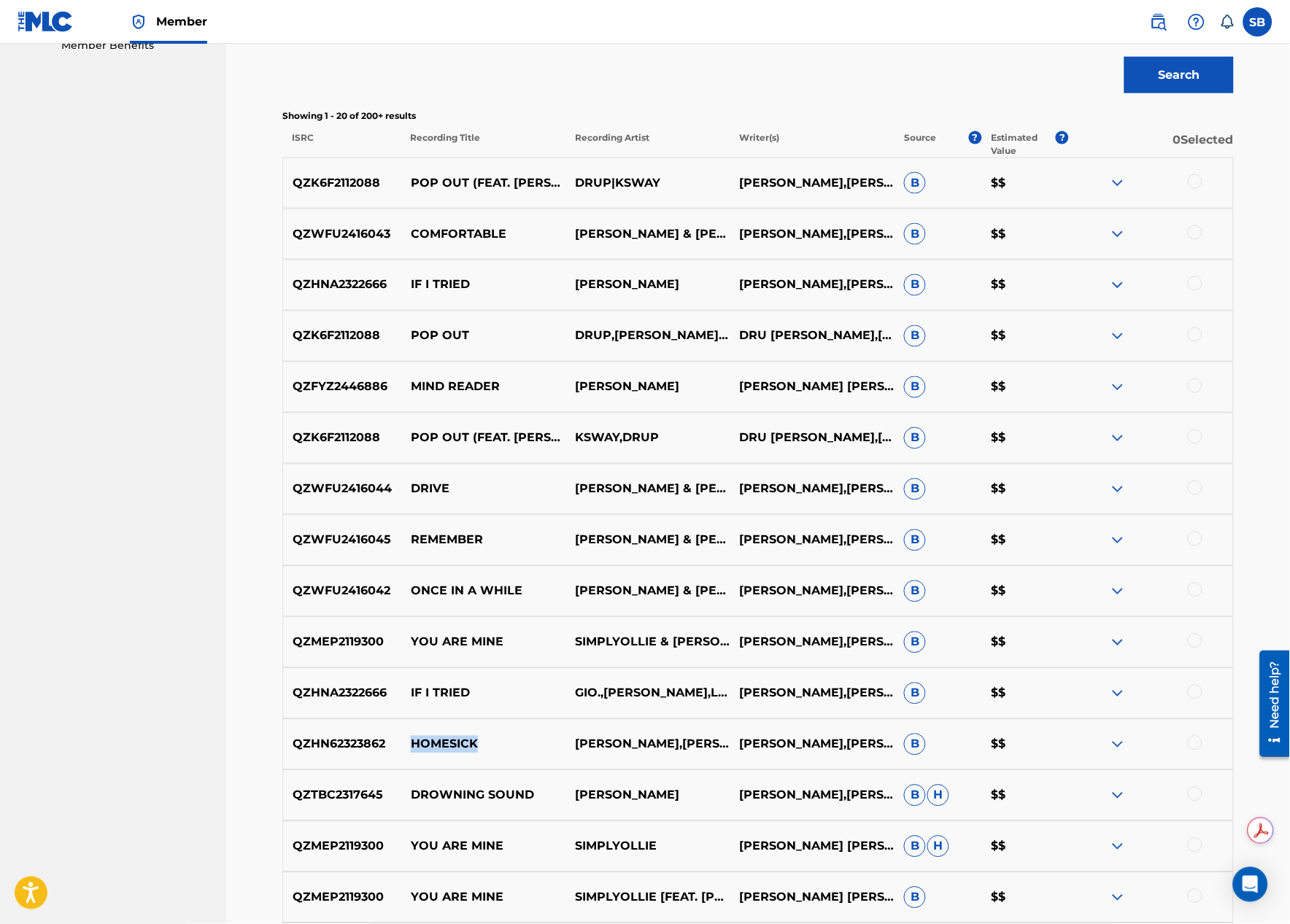 click on "HOMESICK" at bounding box center (483, 745) 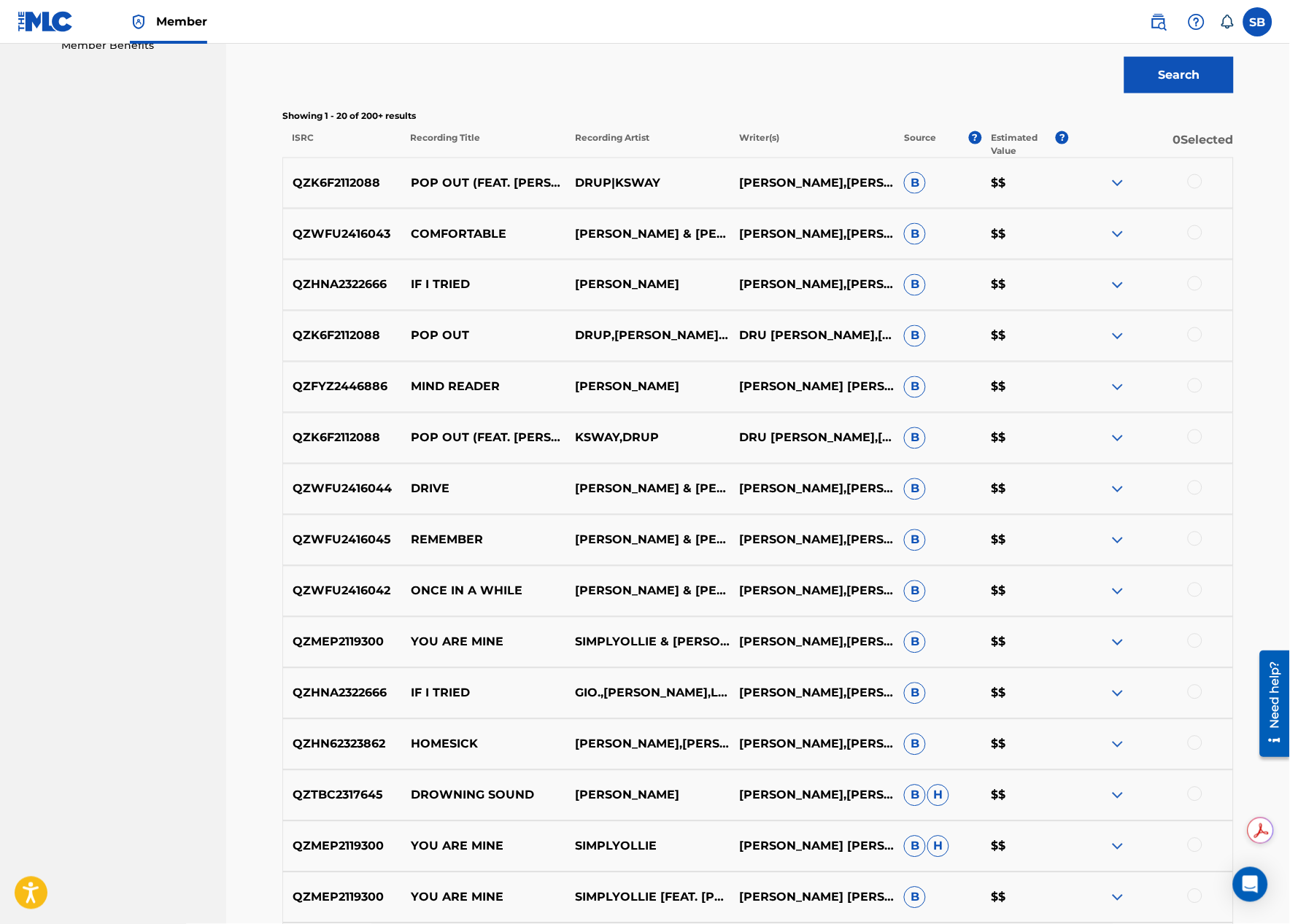 click at bounding box center [1195, 743] 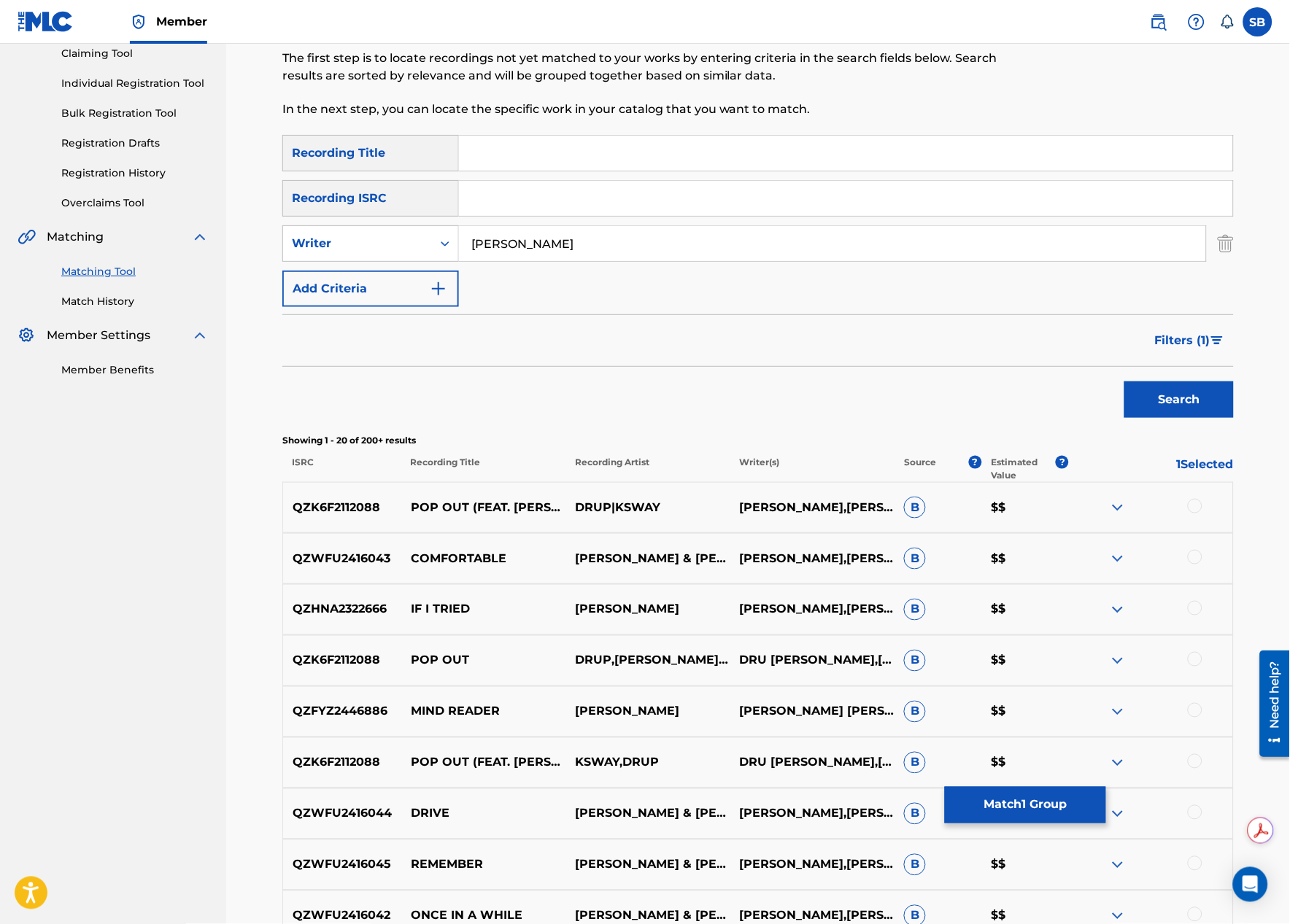 scroll, scrollTop: 0, scrollLeft: 0, axis: both 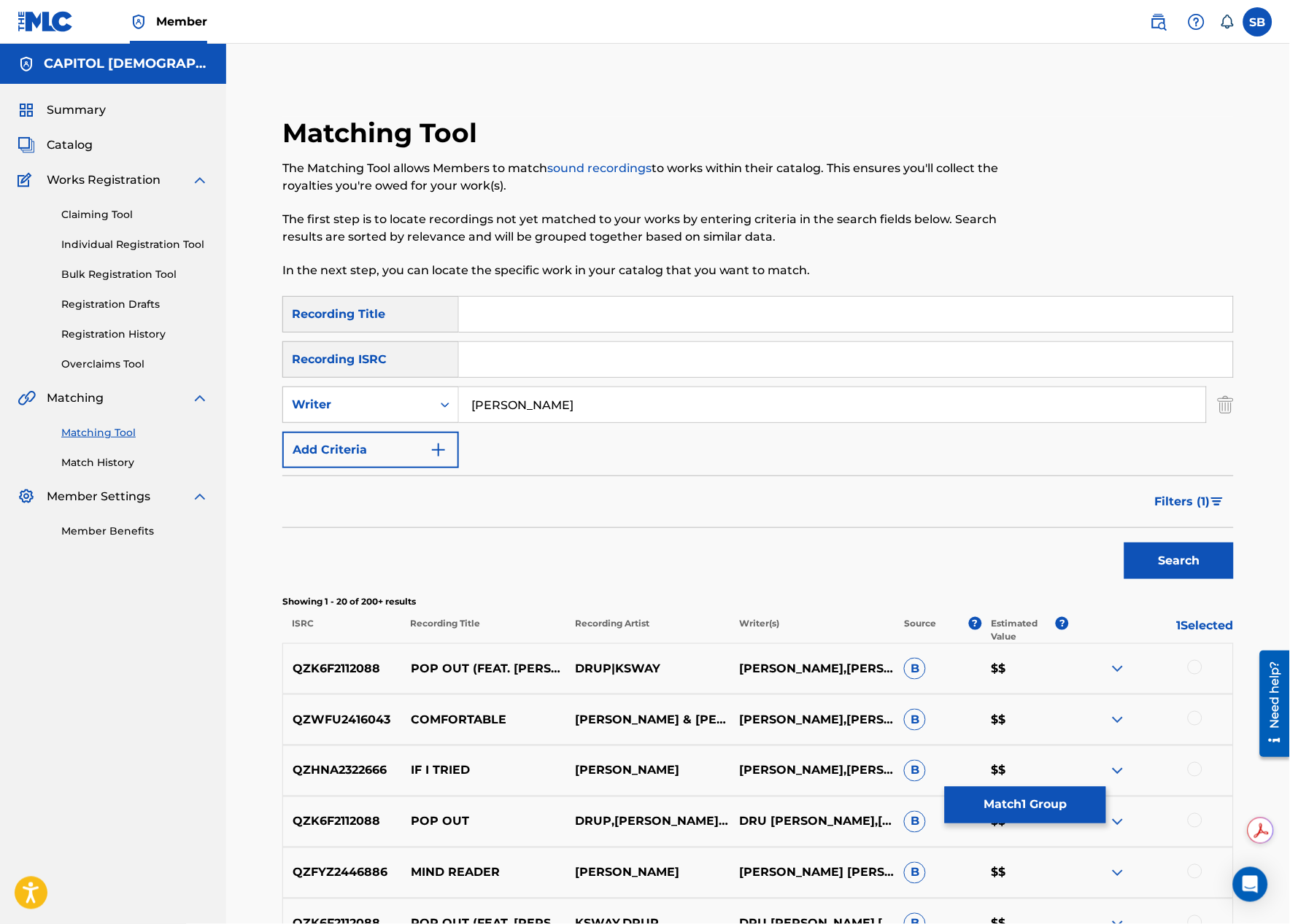 click at bounding box center [846, 314] 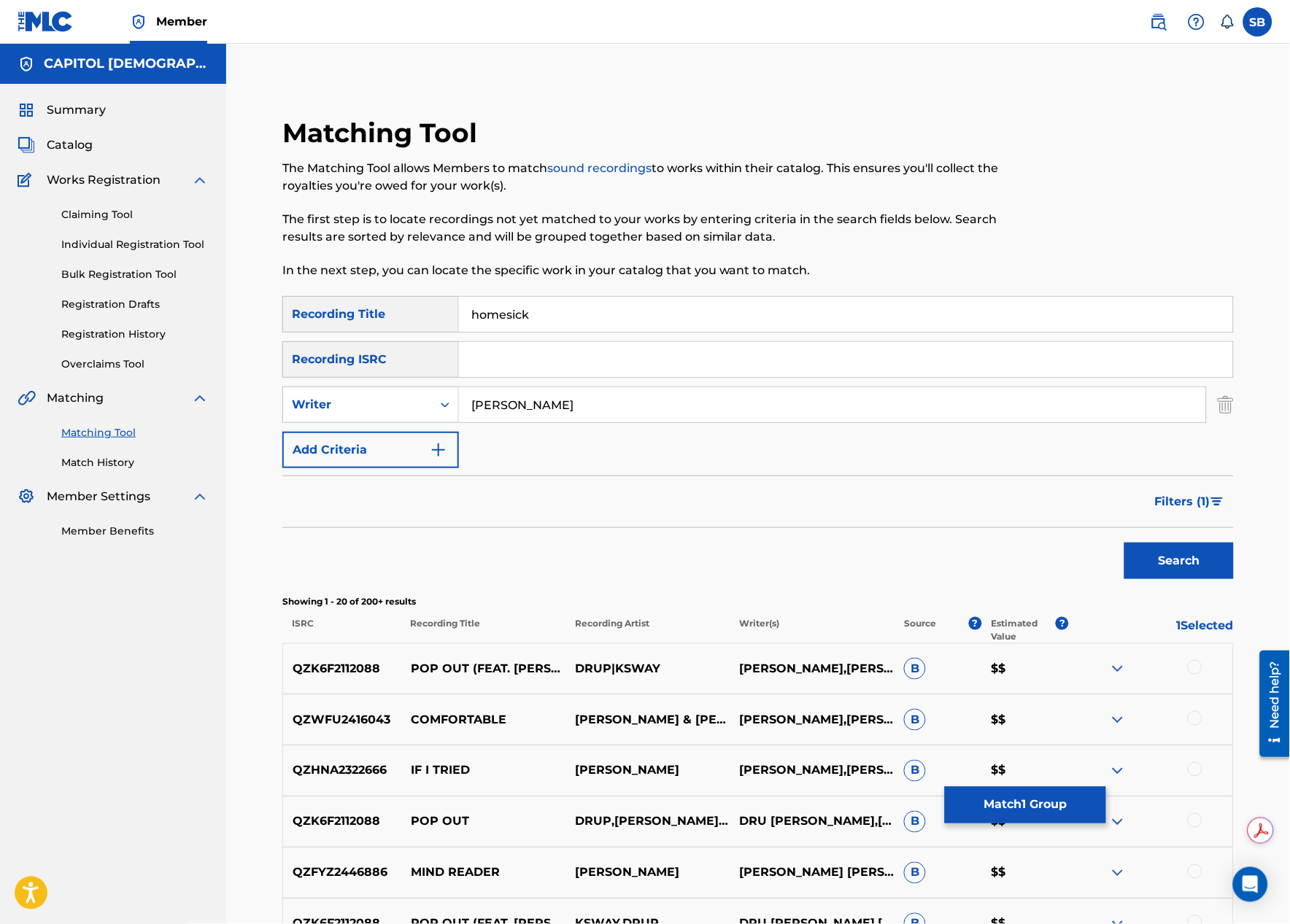 type on "homesick" 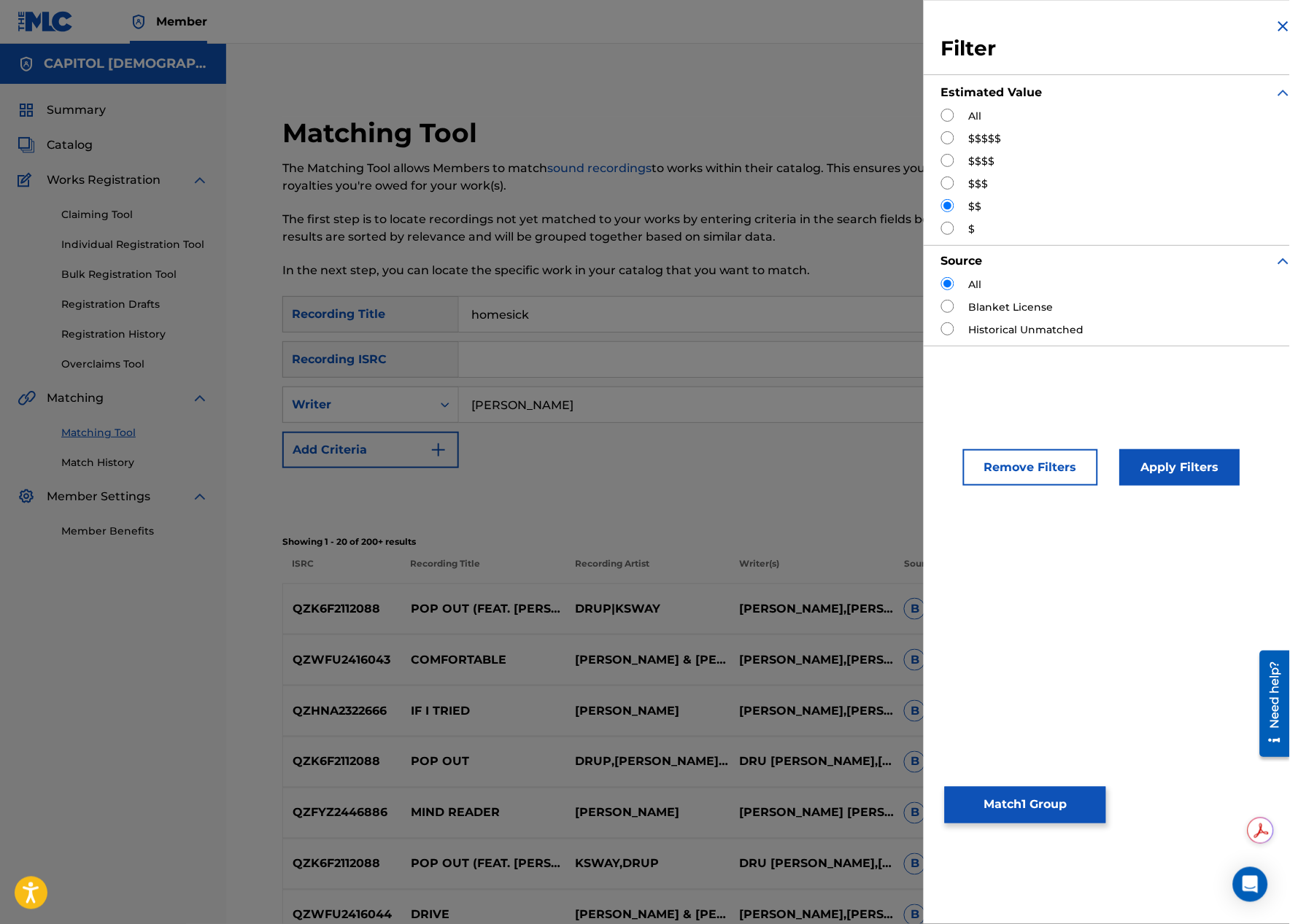 click at bounding box center [948, 115] 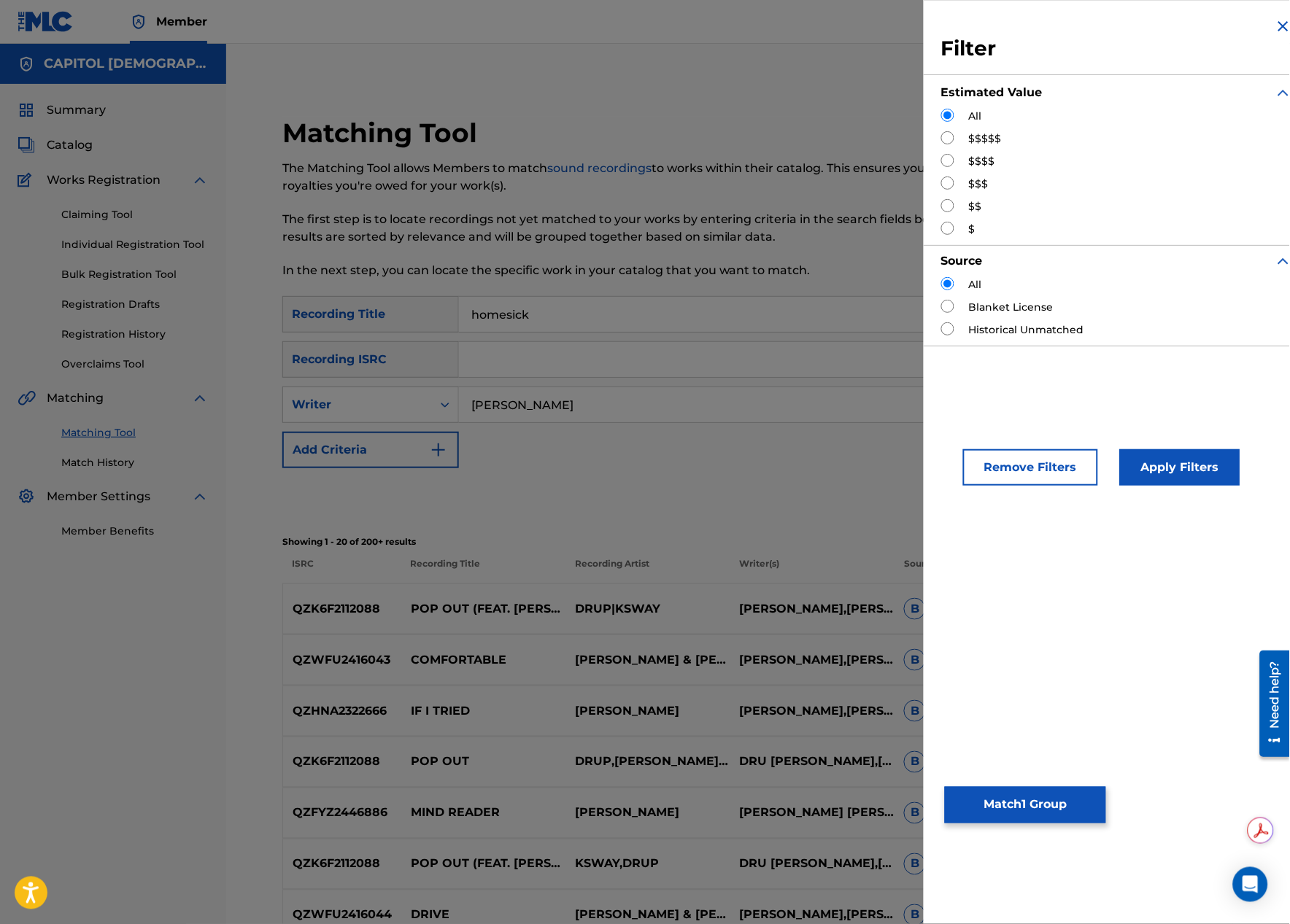 click on "Apply Filters" at bounding box center (1180, 467) 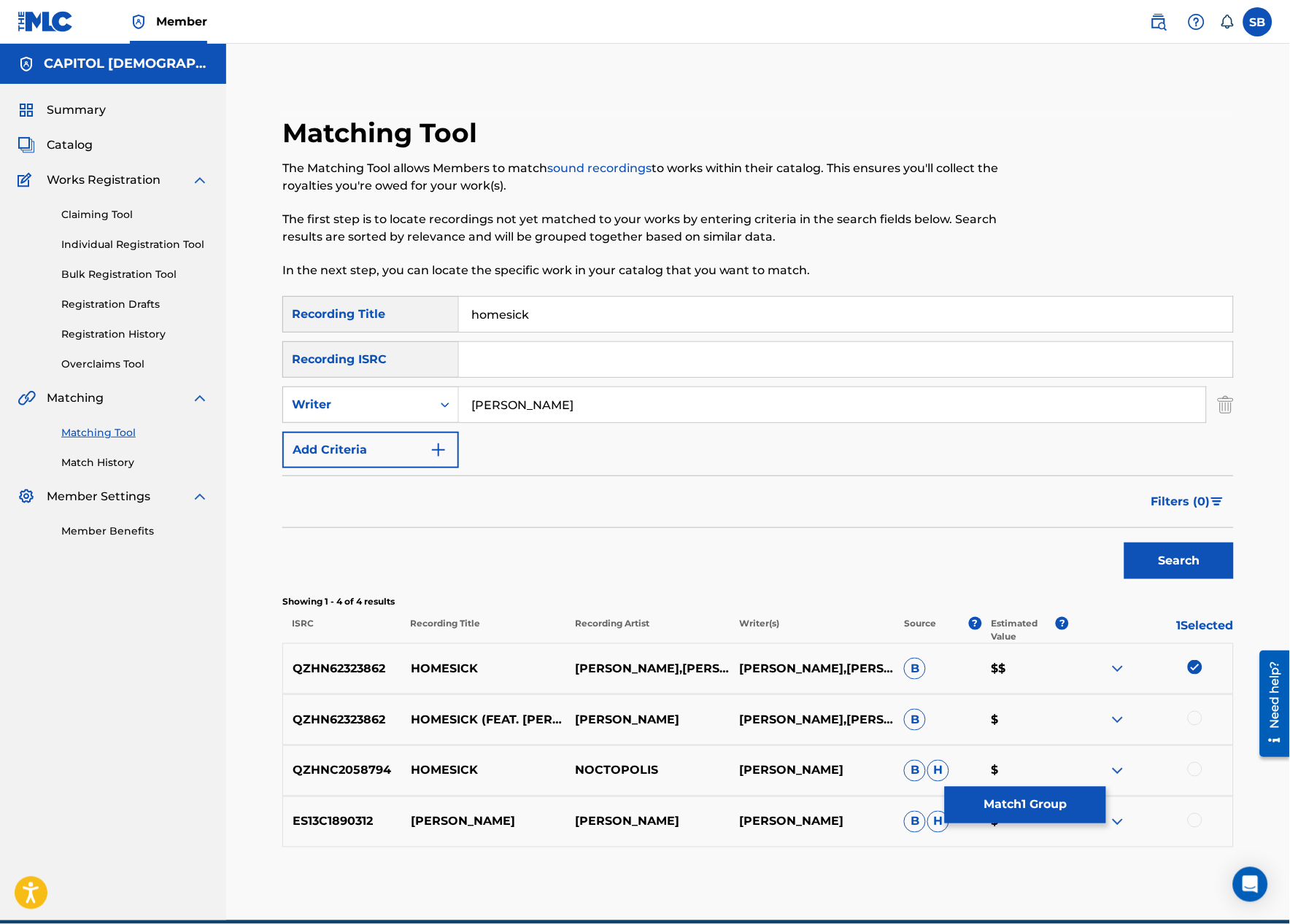 scroll, scrollTop: 66, scrollLeft: 0, axis: vertical 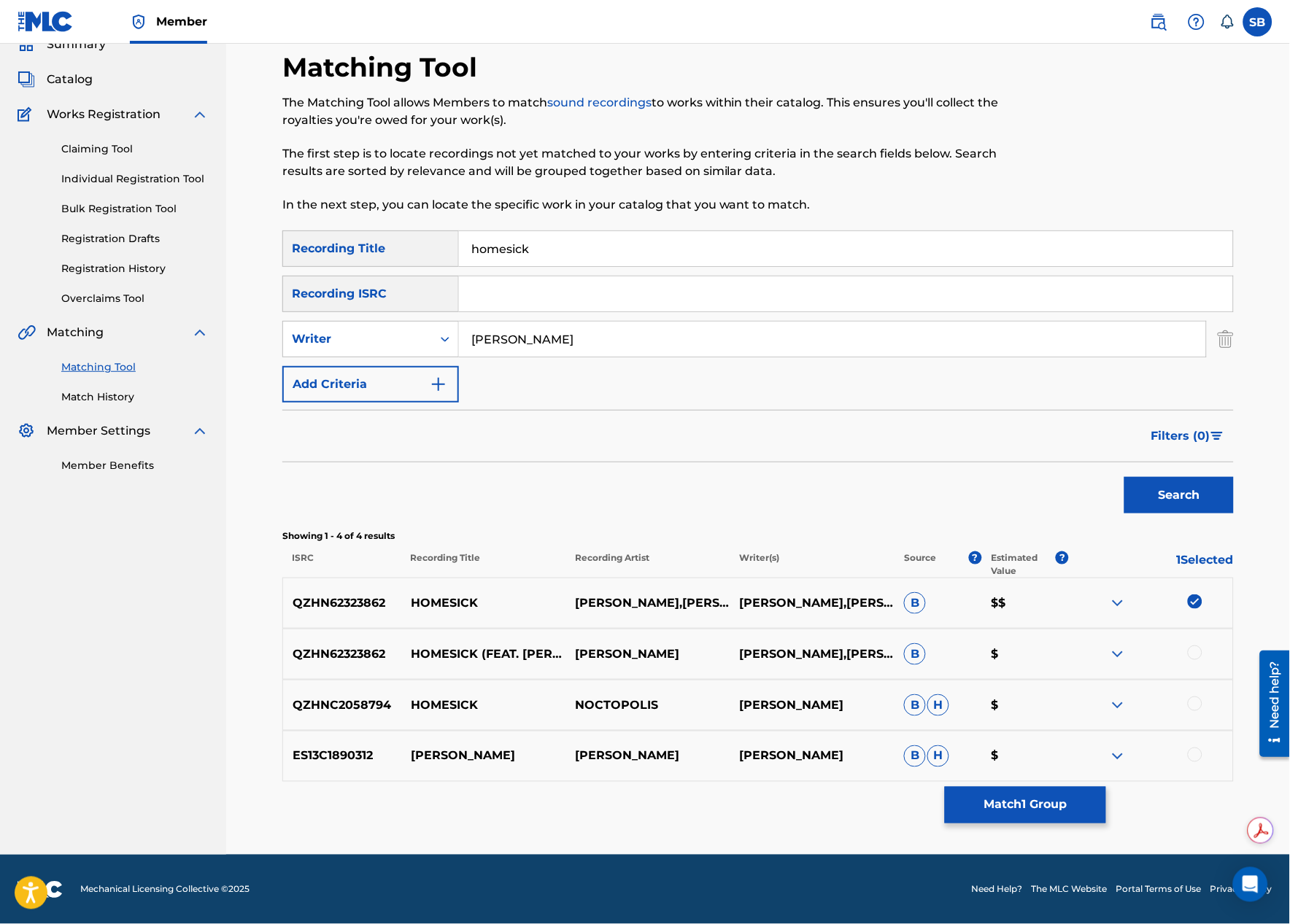 click at bounding box center (1195, 653) 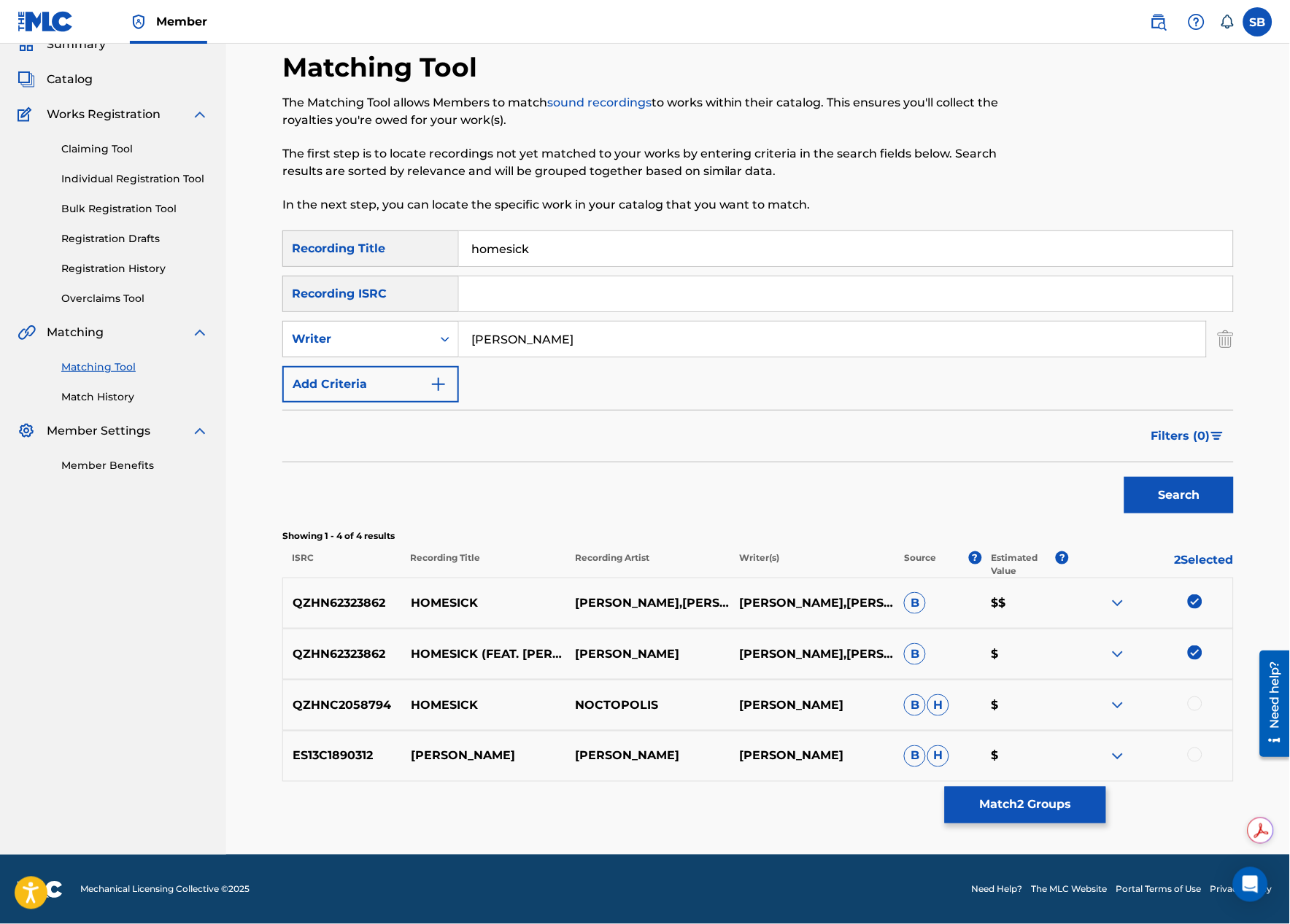 click on "[PERSON_NAME]" at bounding box center [833, 339] 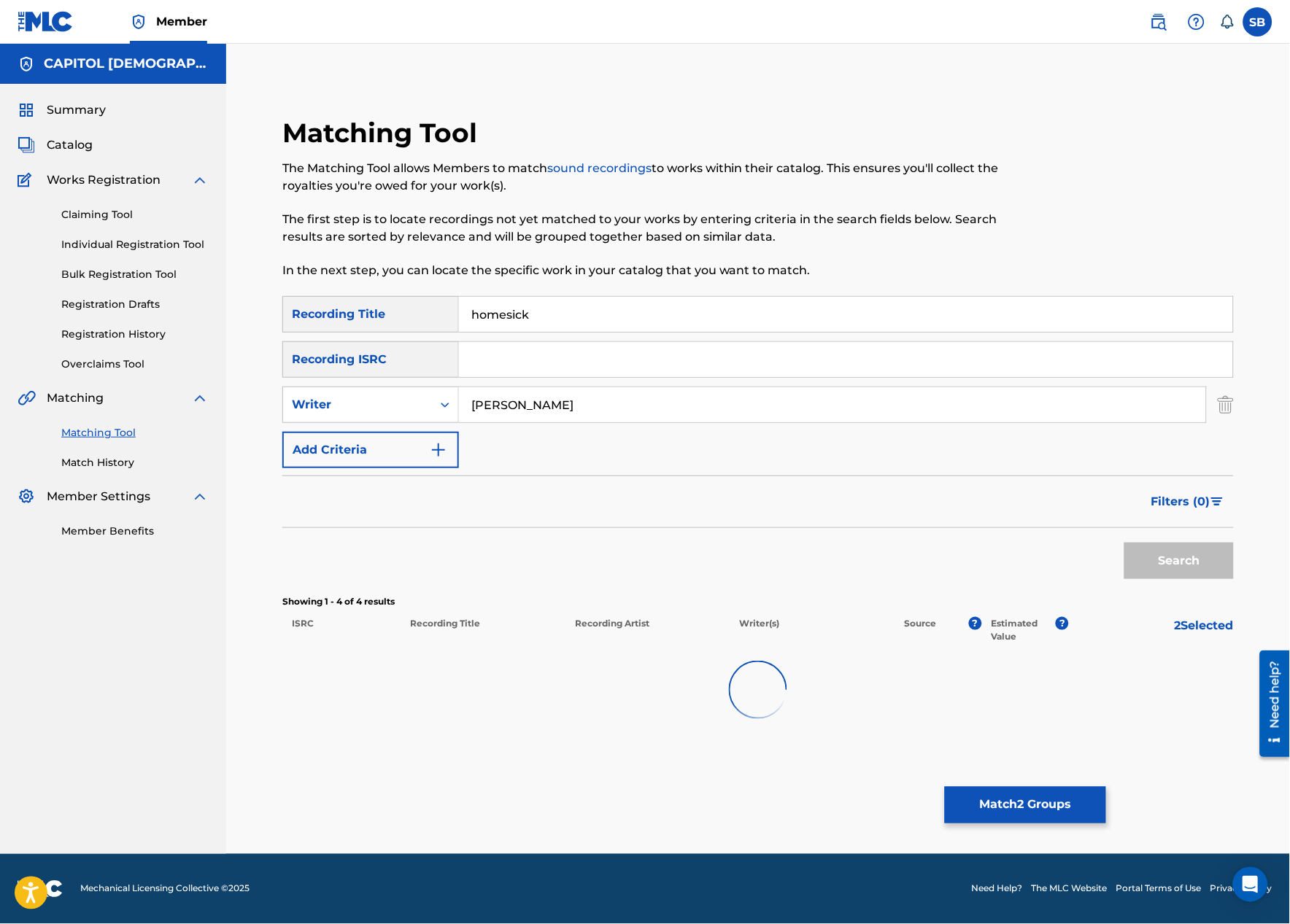 scroll, scrollTop: 0, scrollLeft: 0, axis: both 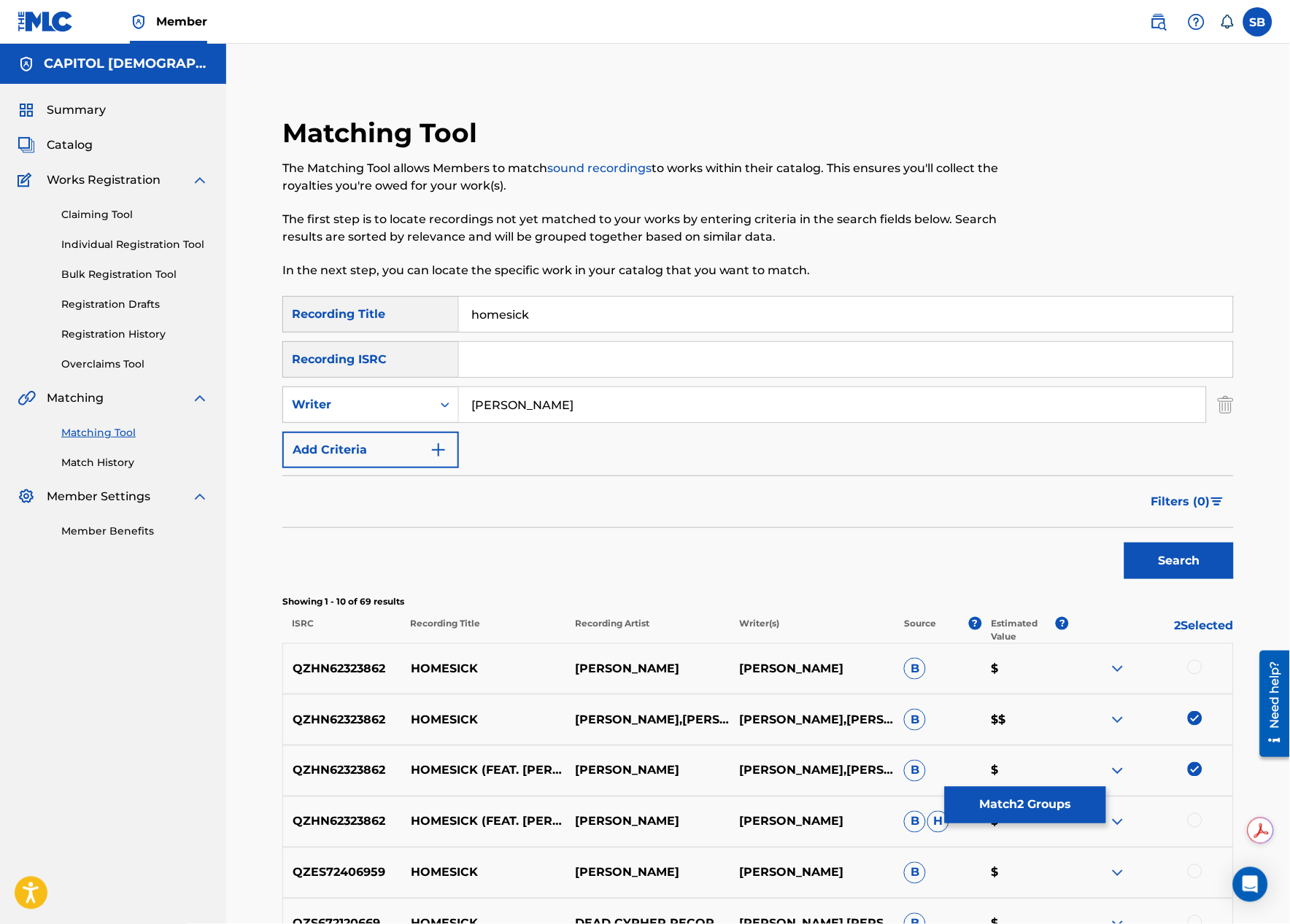 click at bounding box center (1195, 667) 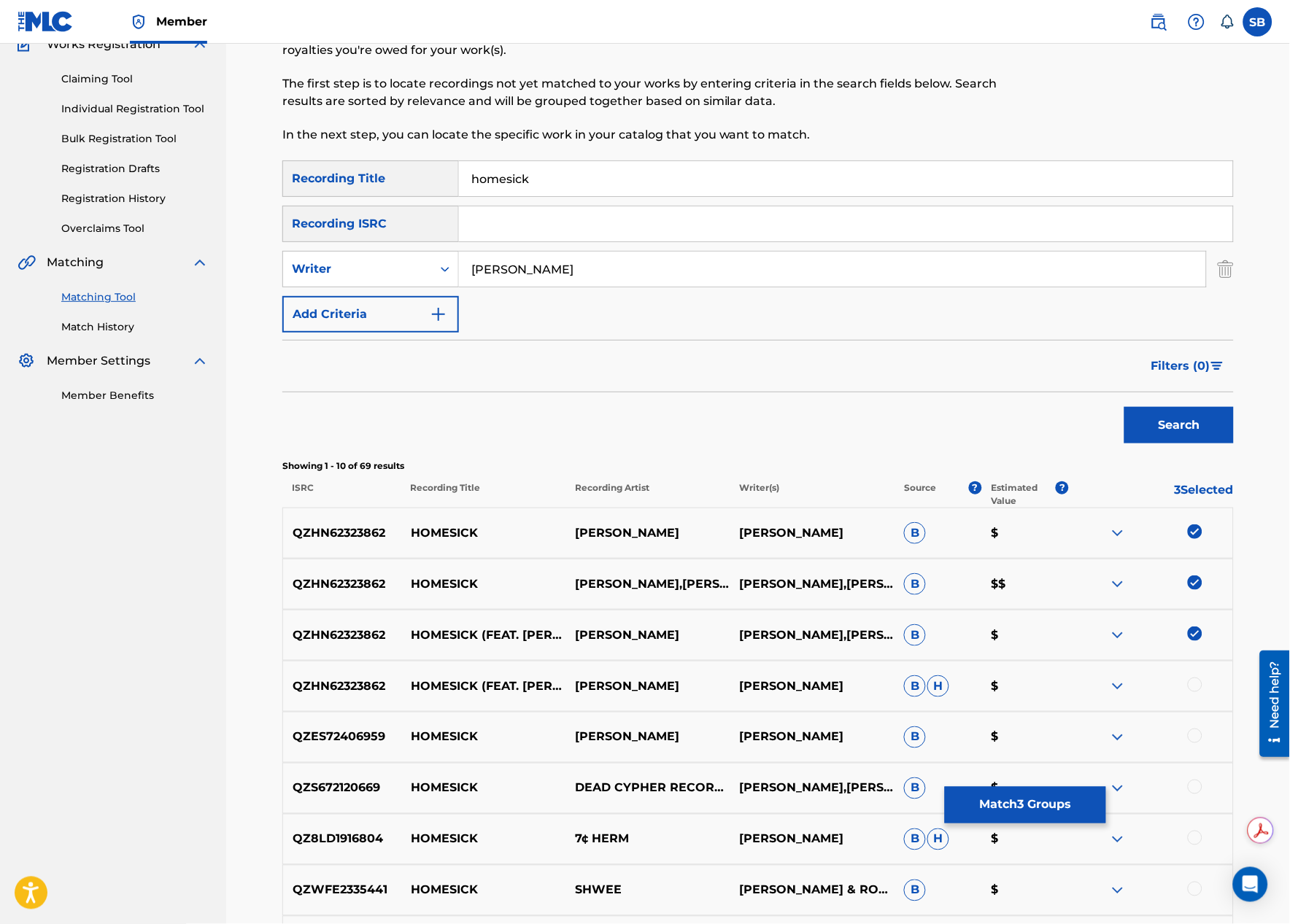 scroll, scrollTop: 162, scrollLeft: 0, axis: vertical 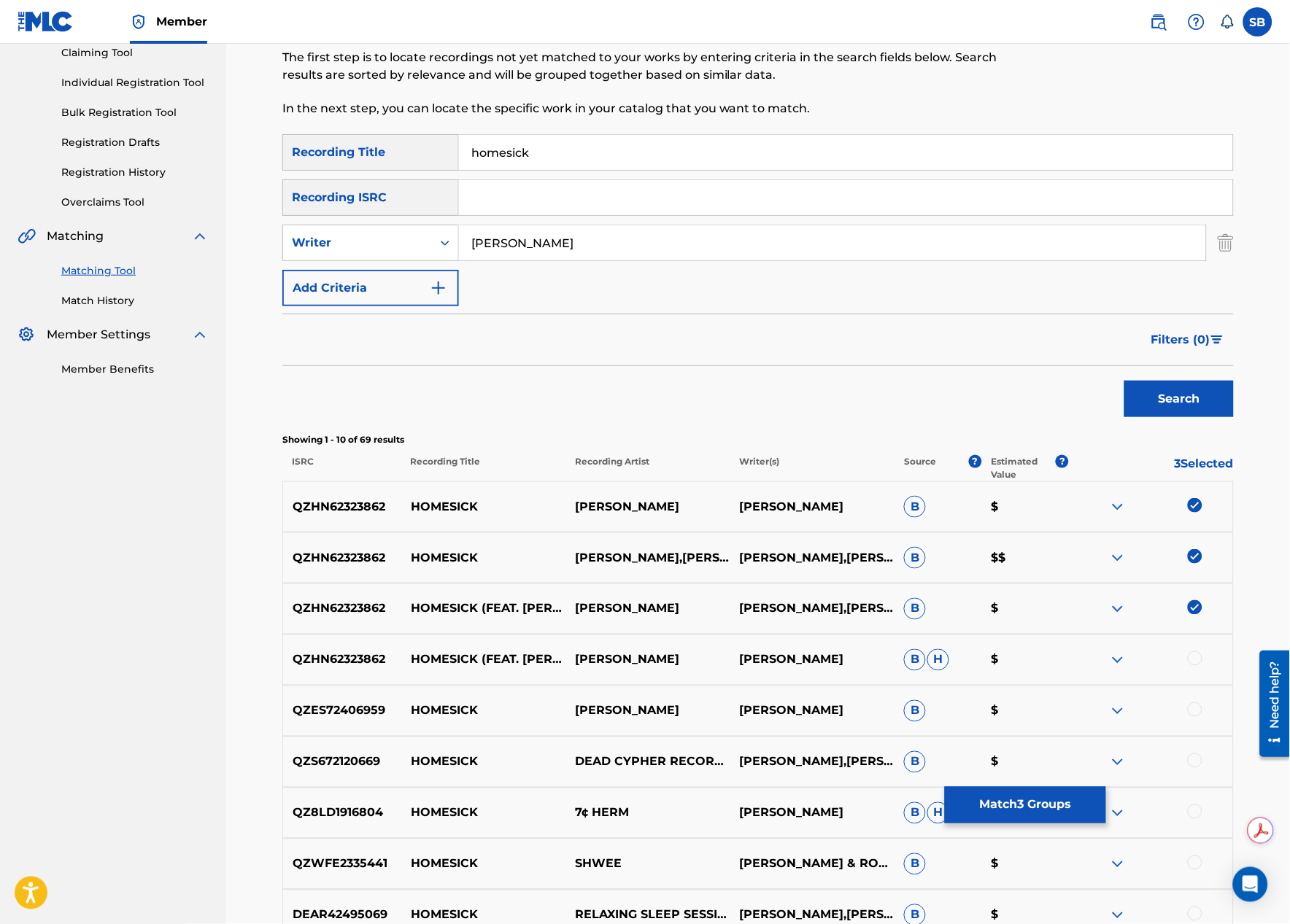 click at bounding box center (1195, 659) 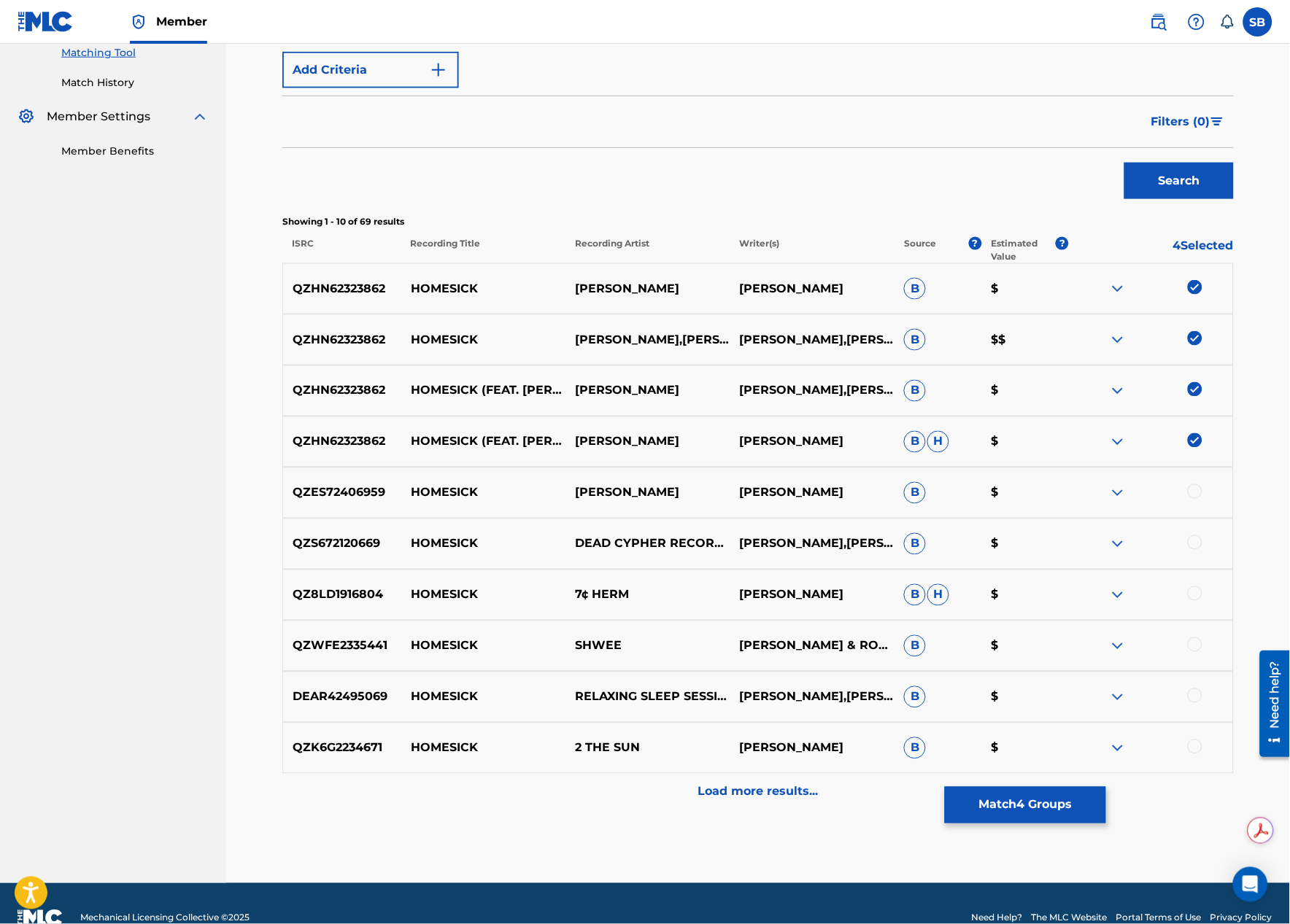 scroll, scrollTop: 405, scrollLeft: 0, axis: vertical 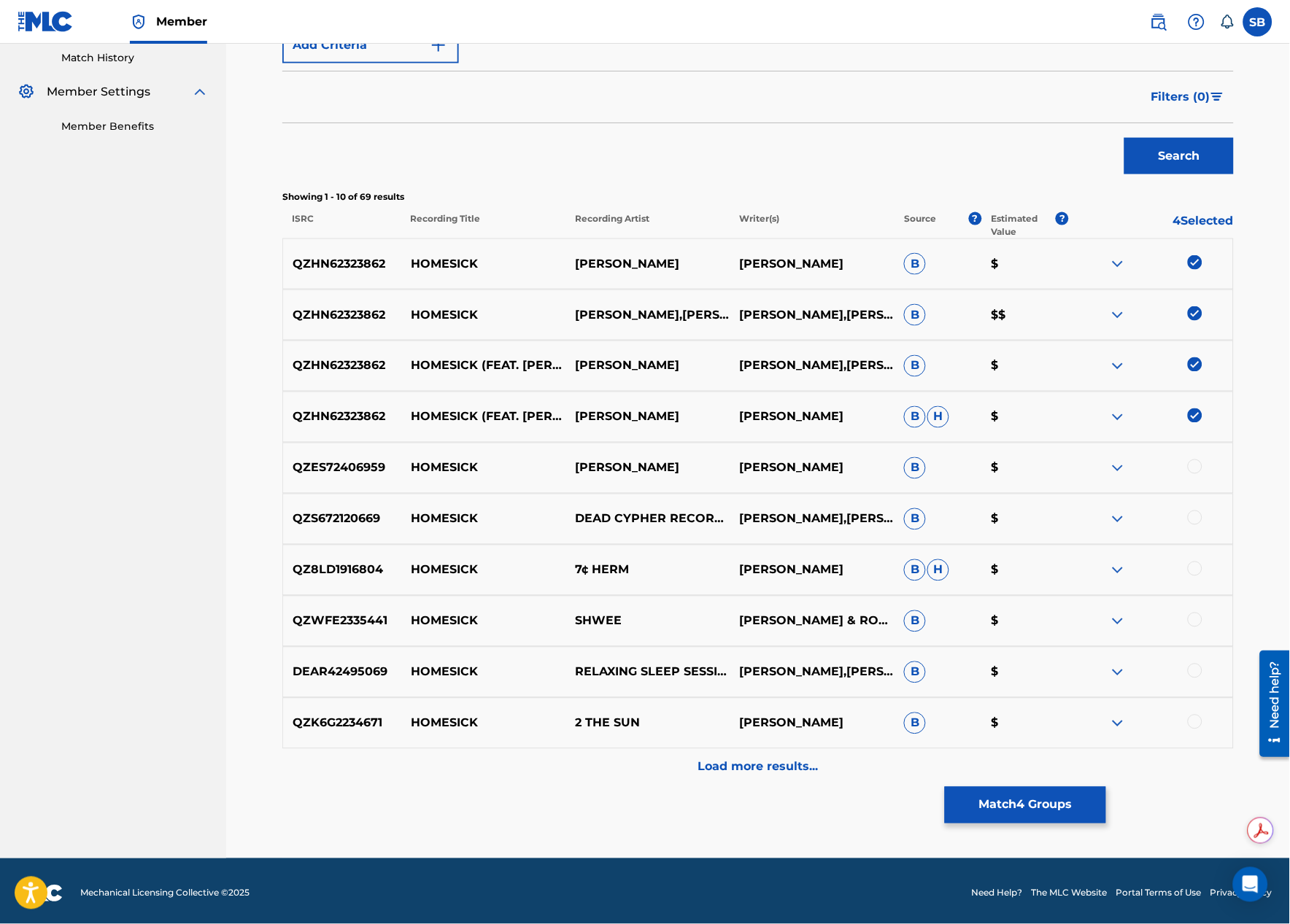 click on "Match  4 Groups" at bounding box center [1025, 805] 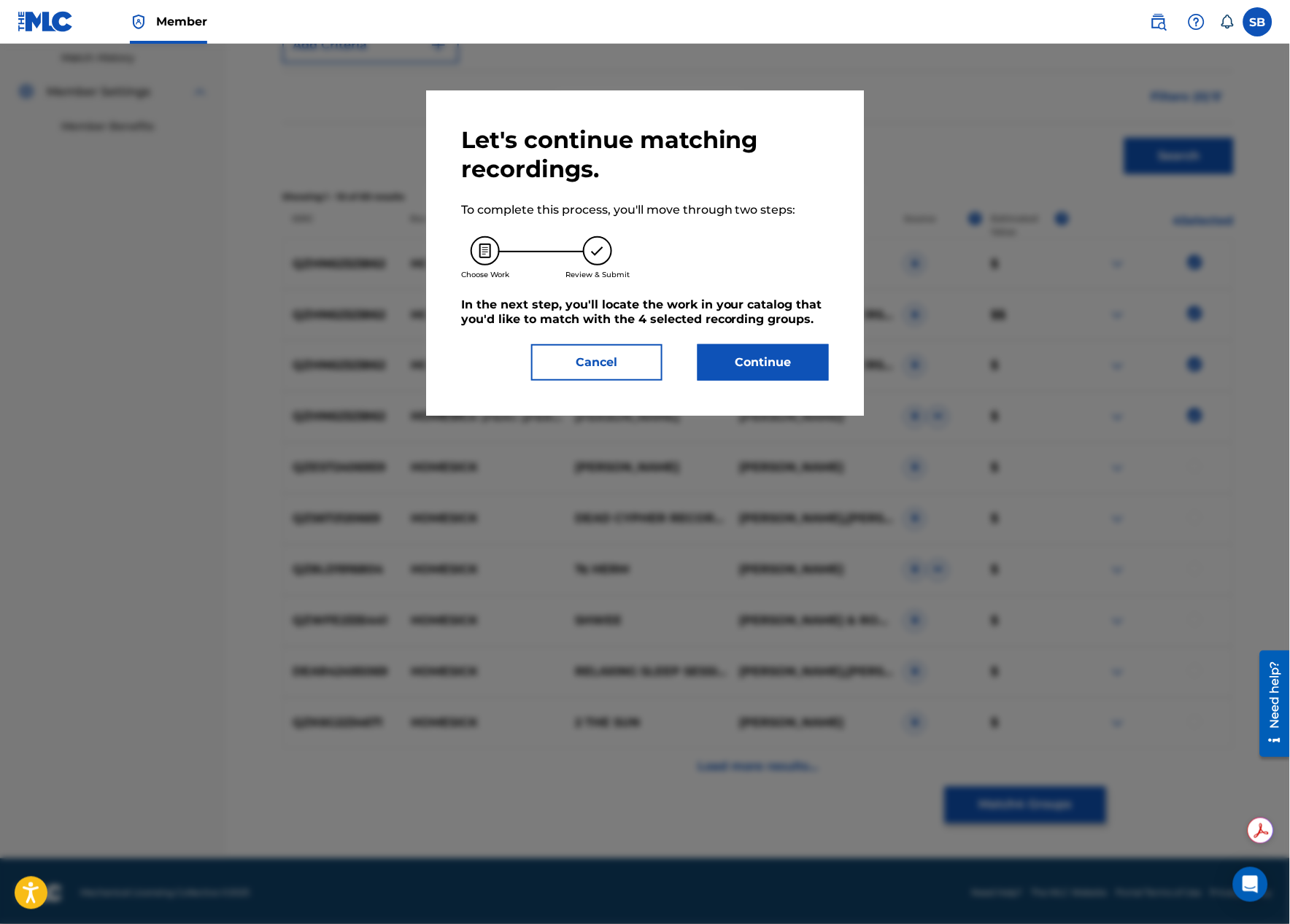 click on "Let's continue matching recordings. To complete this process, you'll move through two steps: Choose Work Review & Submit In the next step, you'll locate the work in your catalog that you'd like to match with the   4 selected recording groups . Cancel Continue" at bounding box center (645, 253) 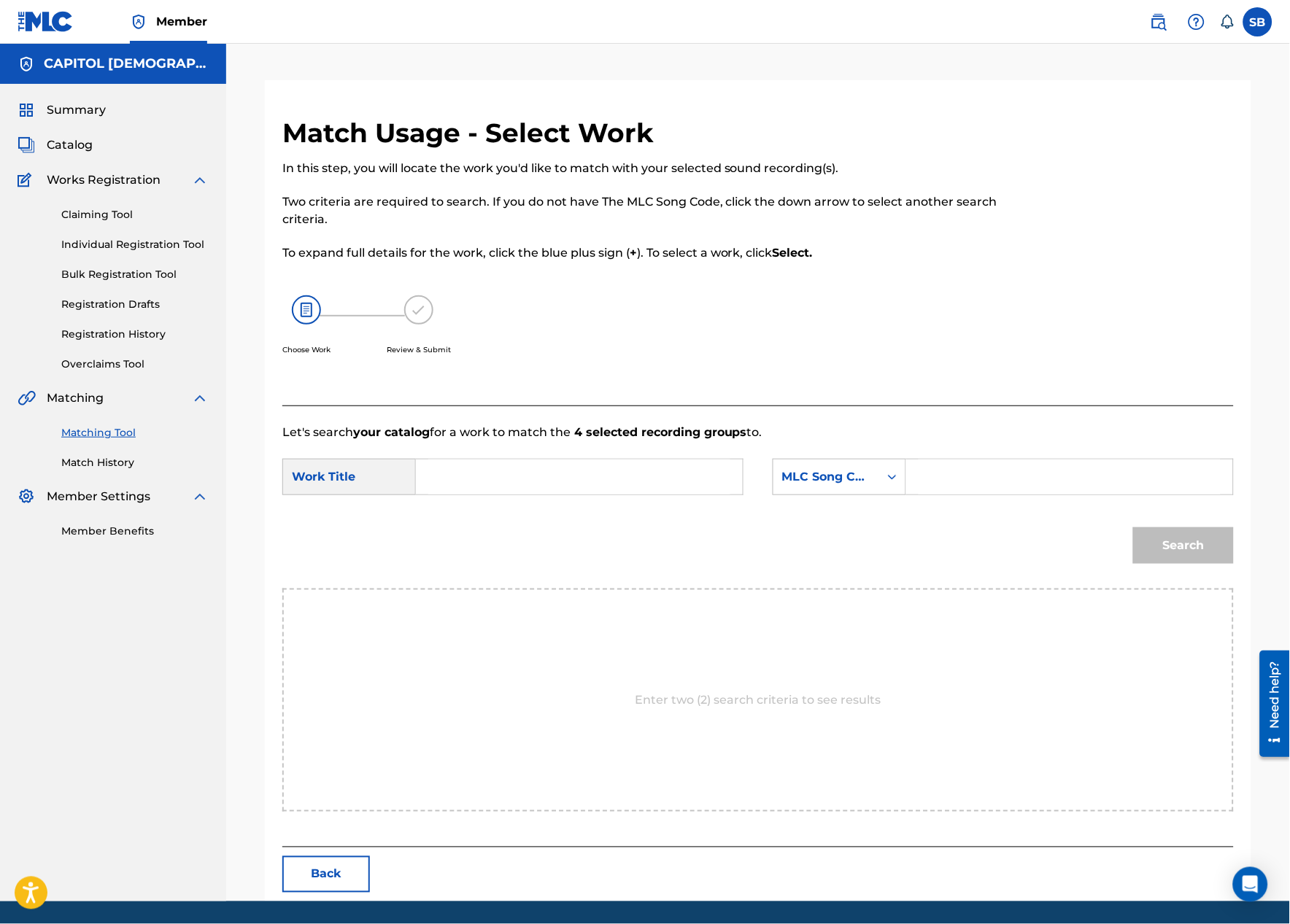click at bounding box center (579, 477) 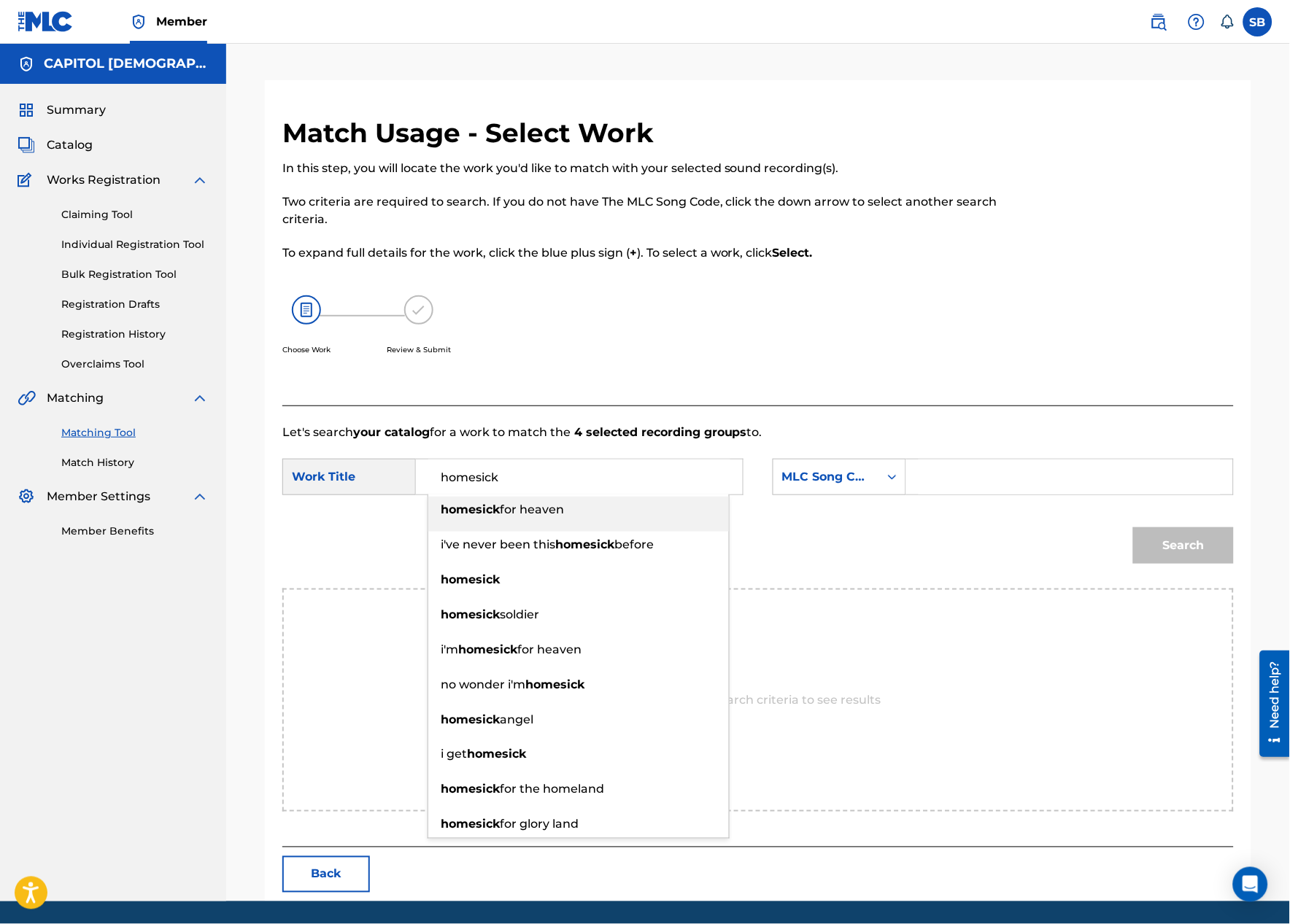 type on "homesick" 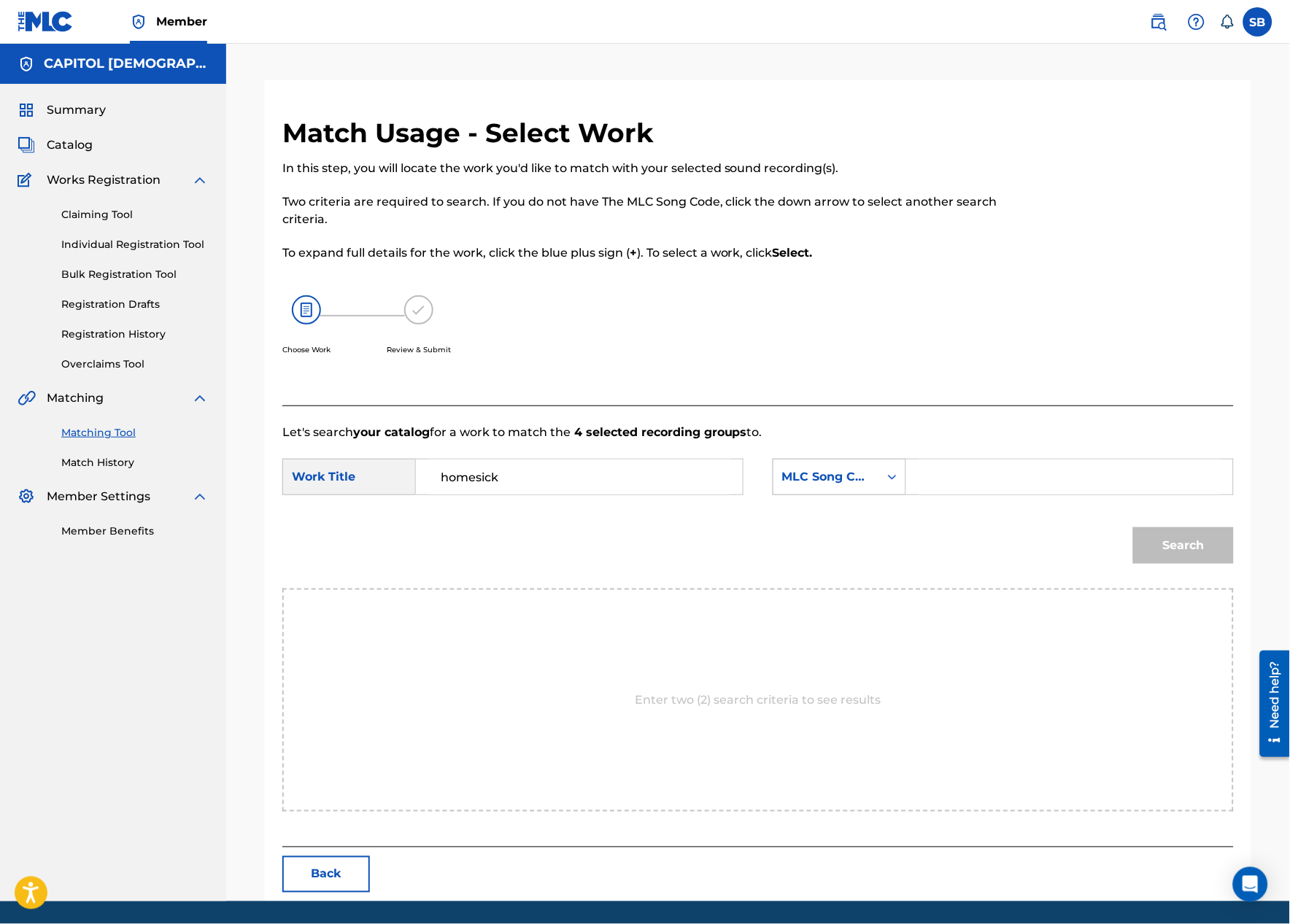 click on "MLC Song Code" at bounding box center (826, 477) 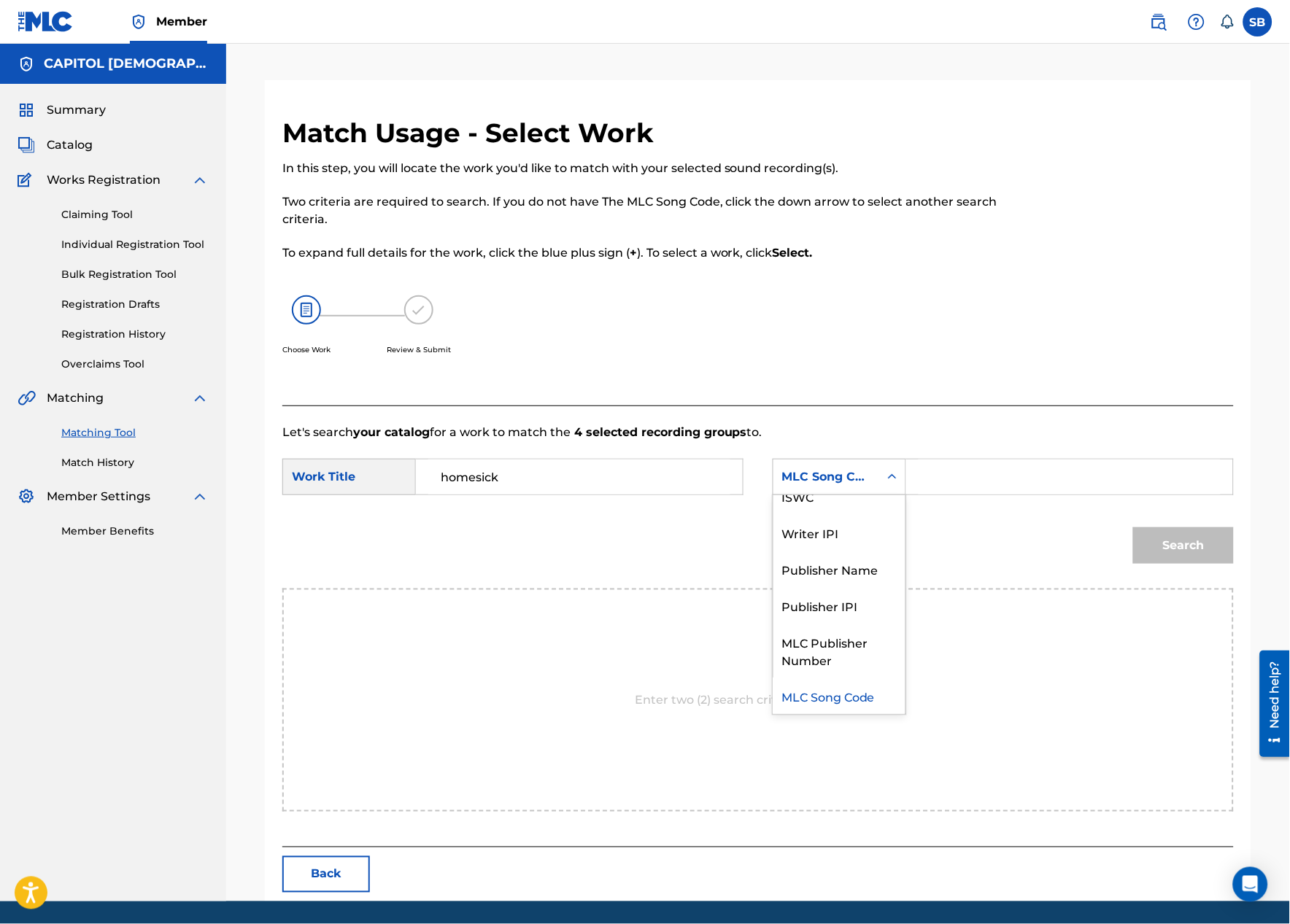 scroll, scrollTop: 0, scrollLeft: 0, axis: both 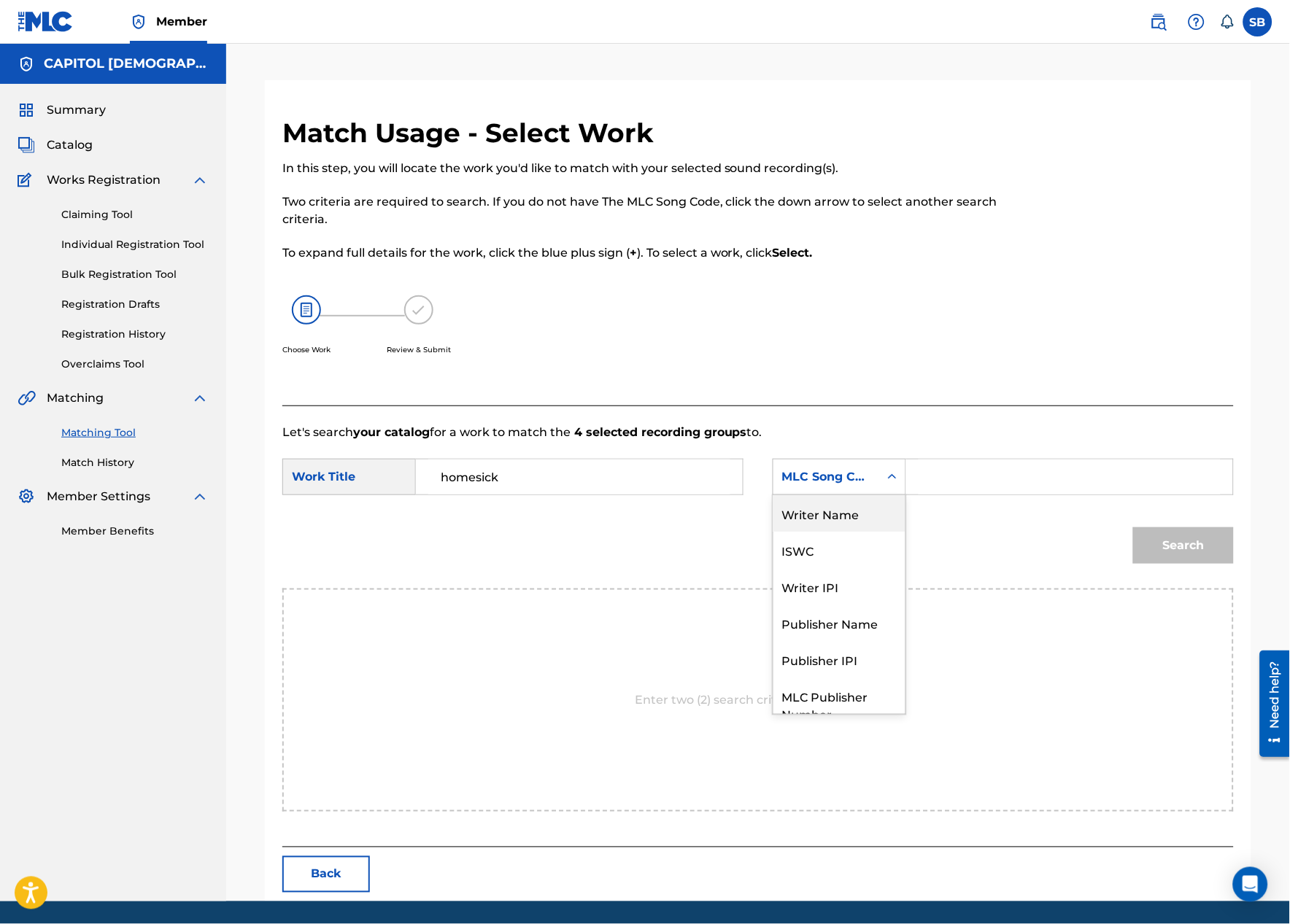 click on "Writer Name" at bounding box center [839, 513] 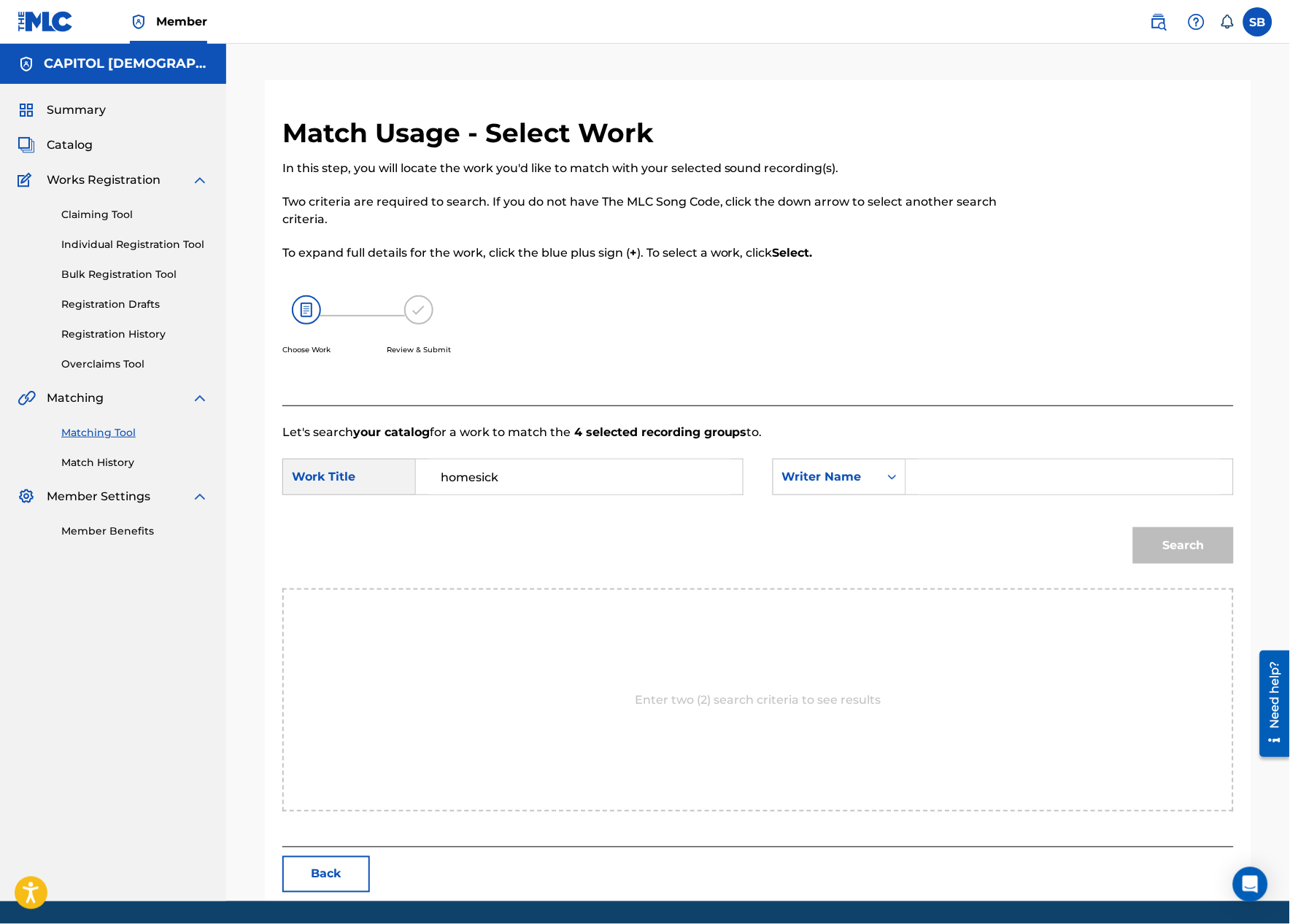 click at bounding box center [1070, 477] 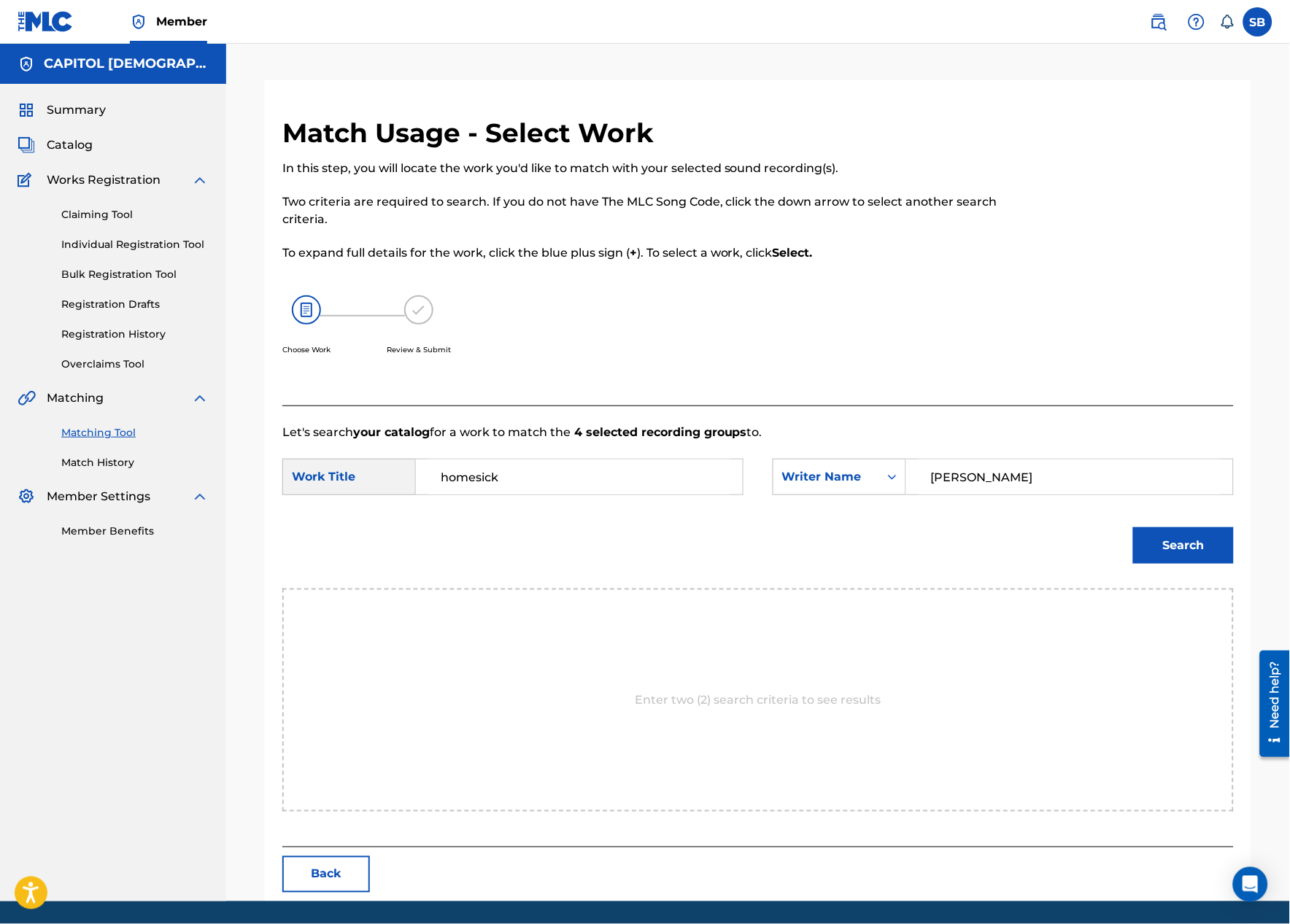 click on "Search" at bounding box center (1183, 546) 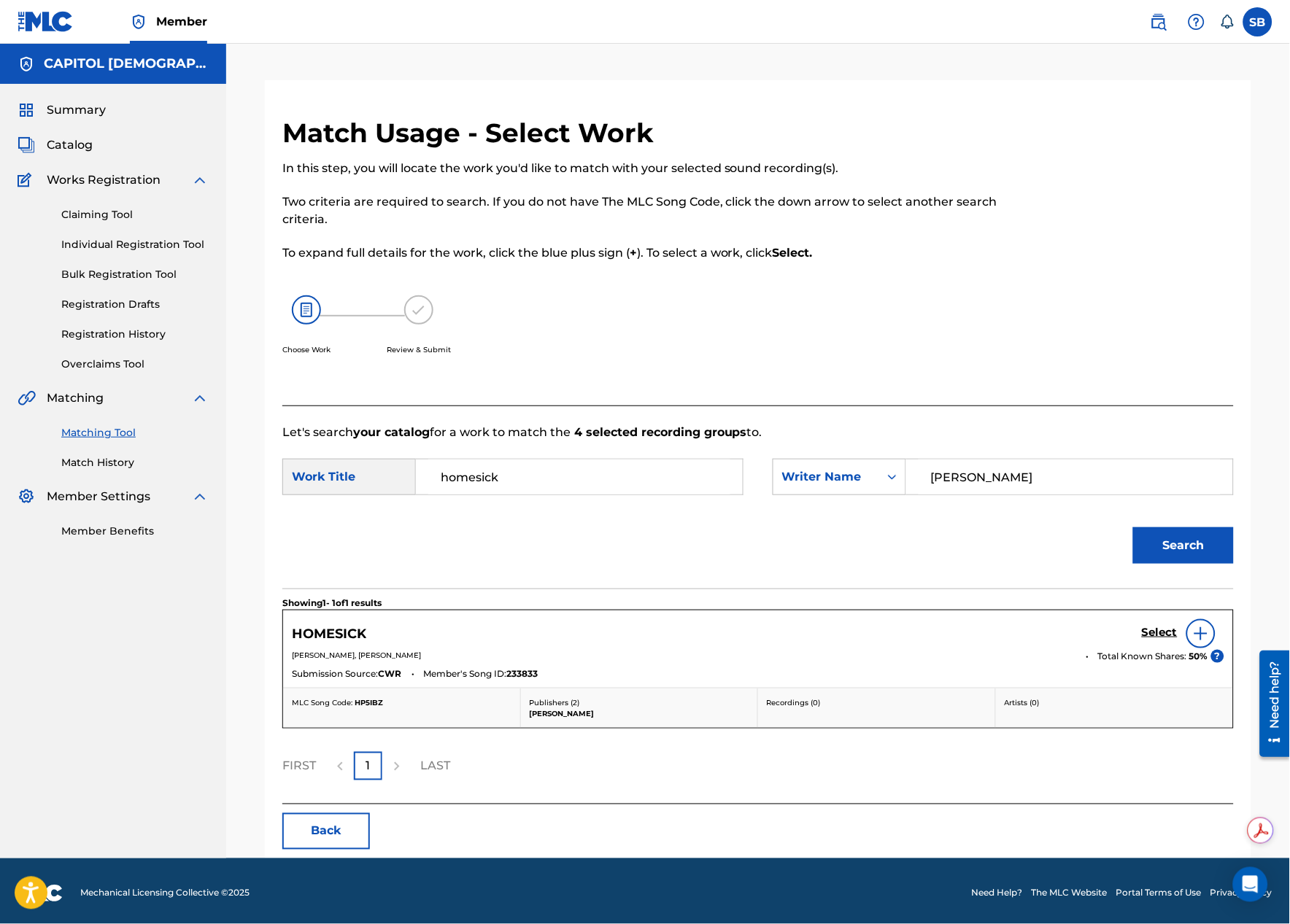 click at bounding box center [1201, 634] 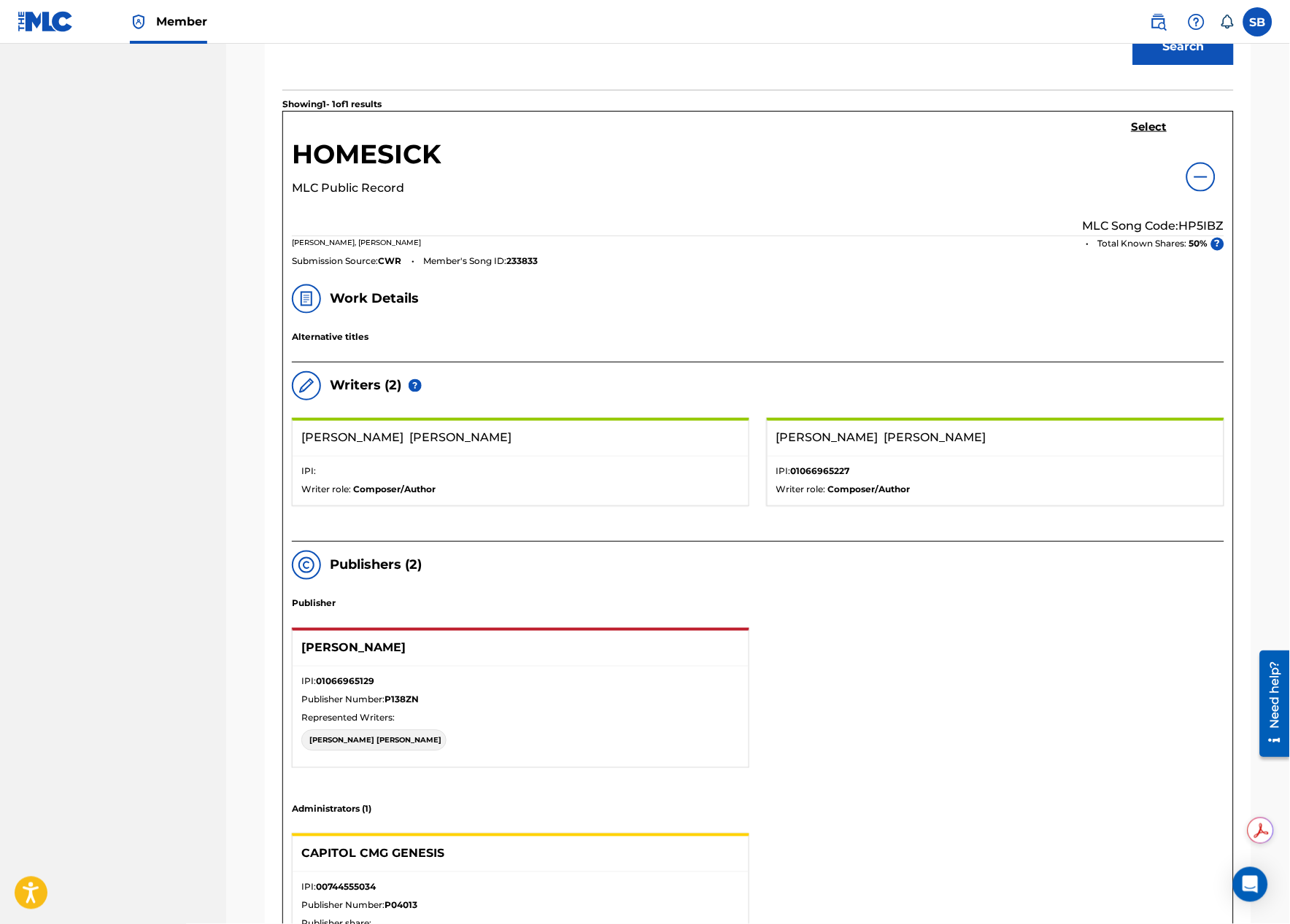 scroll, scrollTop: 567, scrollLeft: 0, axis: vertical 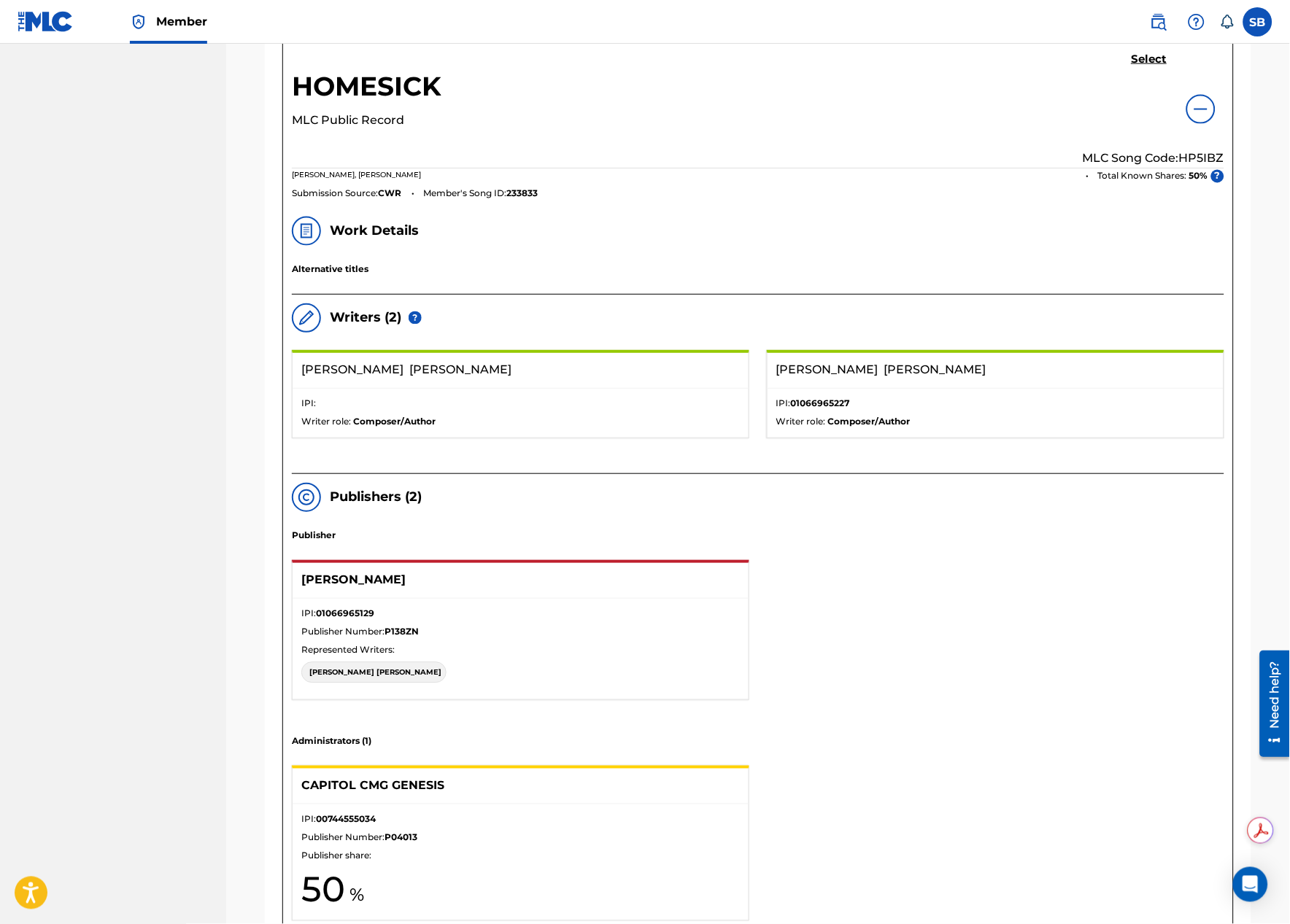 click on "Select" at bounding box center (1149, 59) 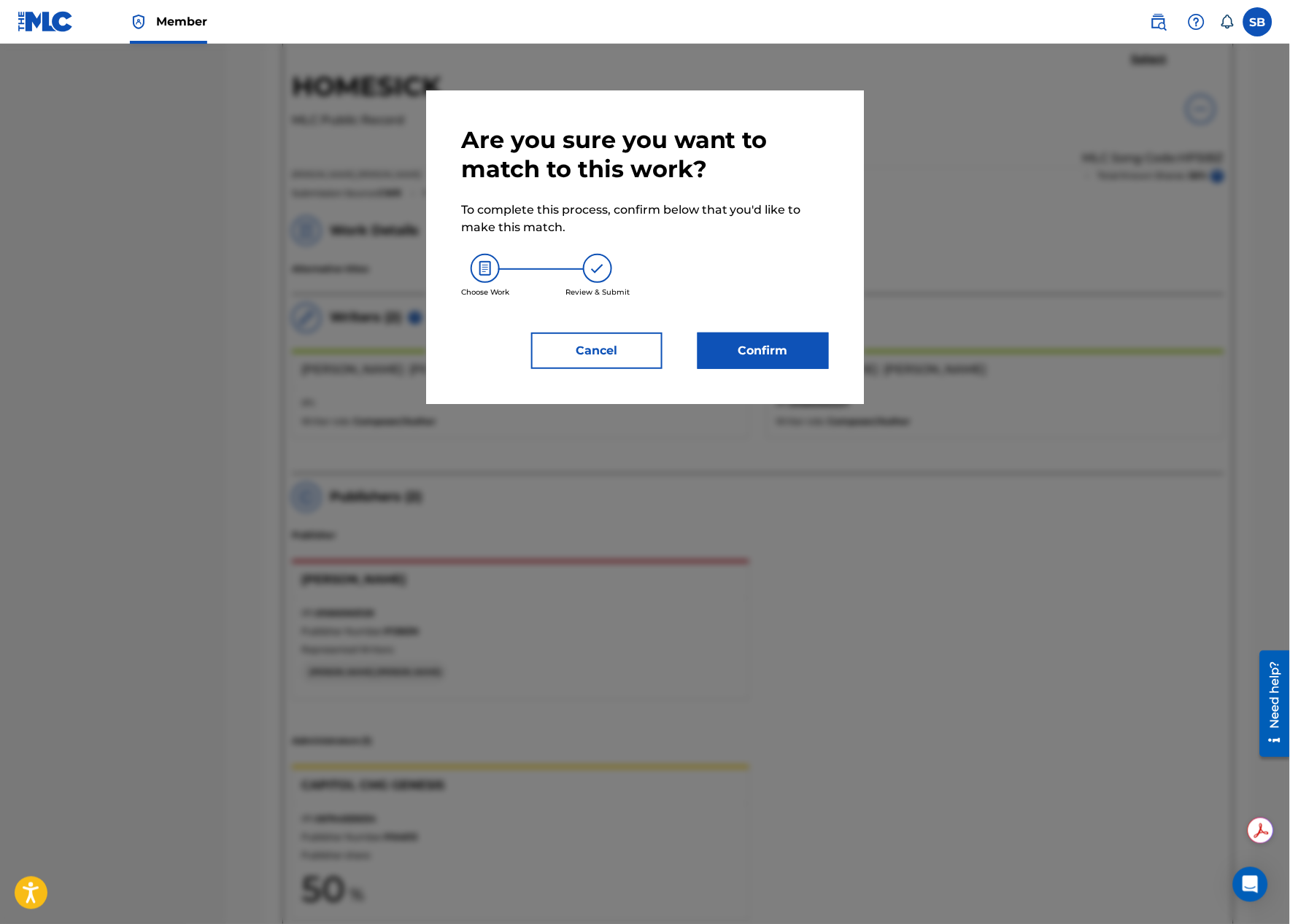 click on "Confirm" at bounding box center (763, 351) 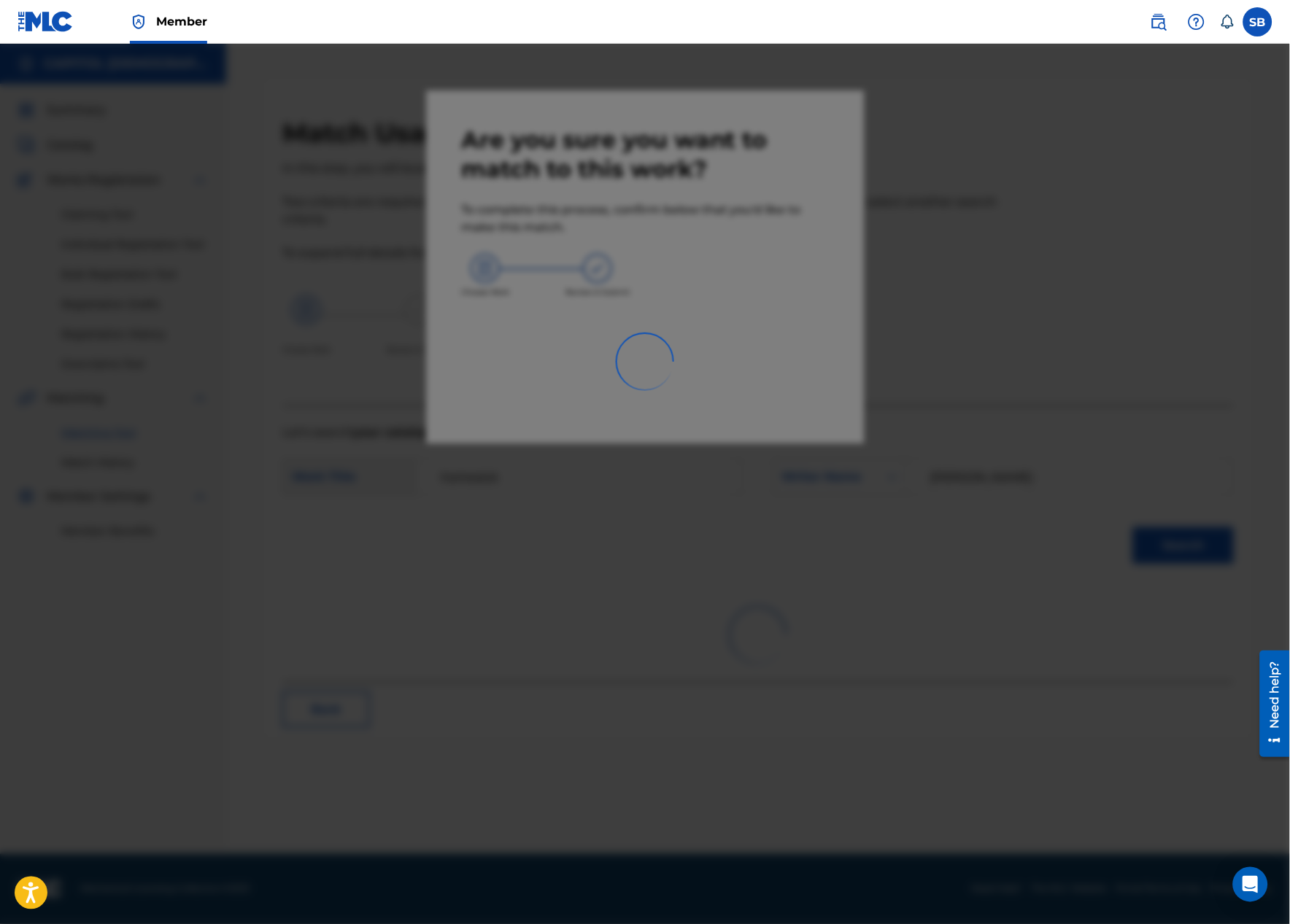 scroll, scrollTop: 0, scrollLeft: 0, axis: both 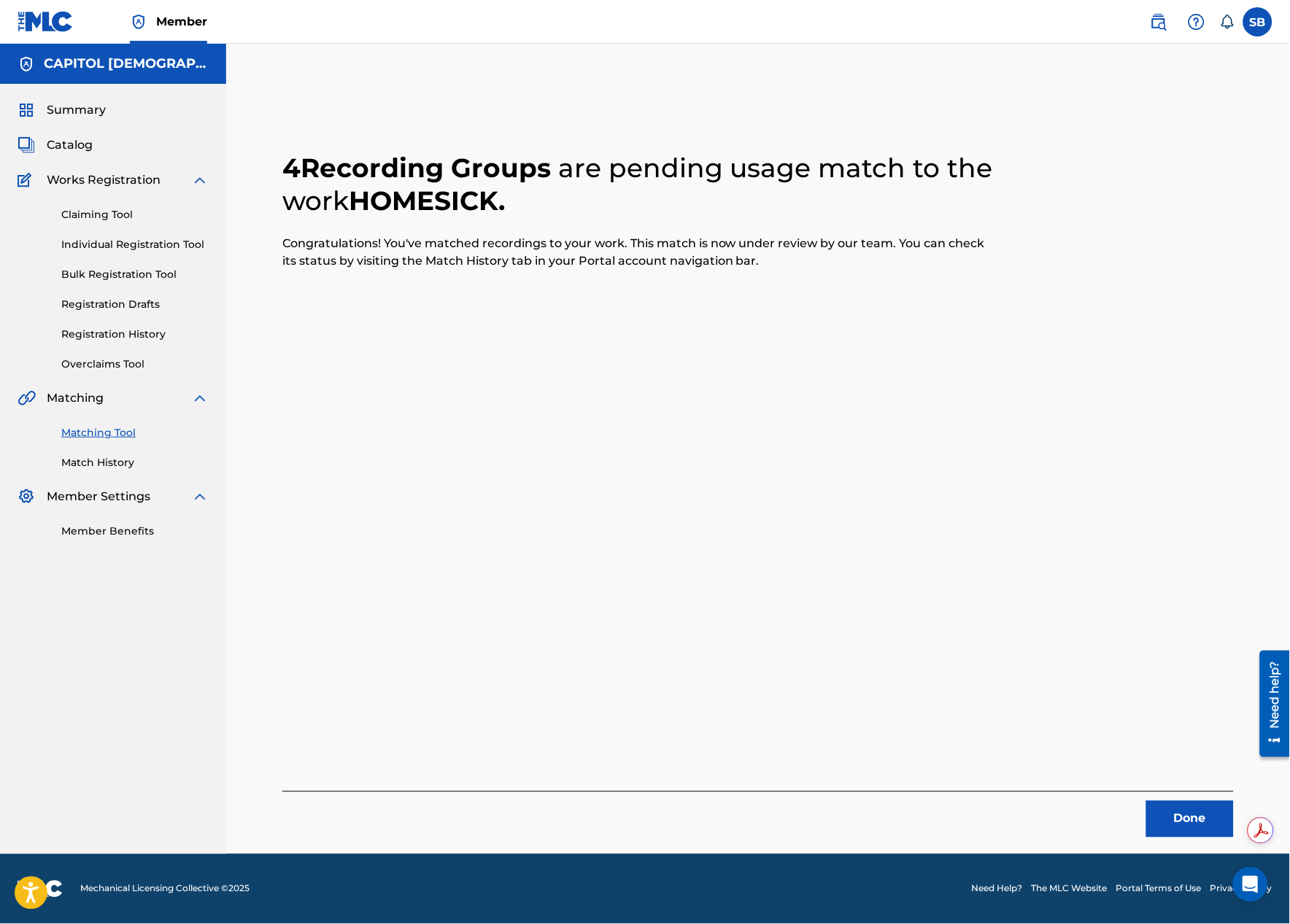 click on "Done" at bounding box center (1190, 819) 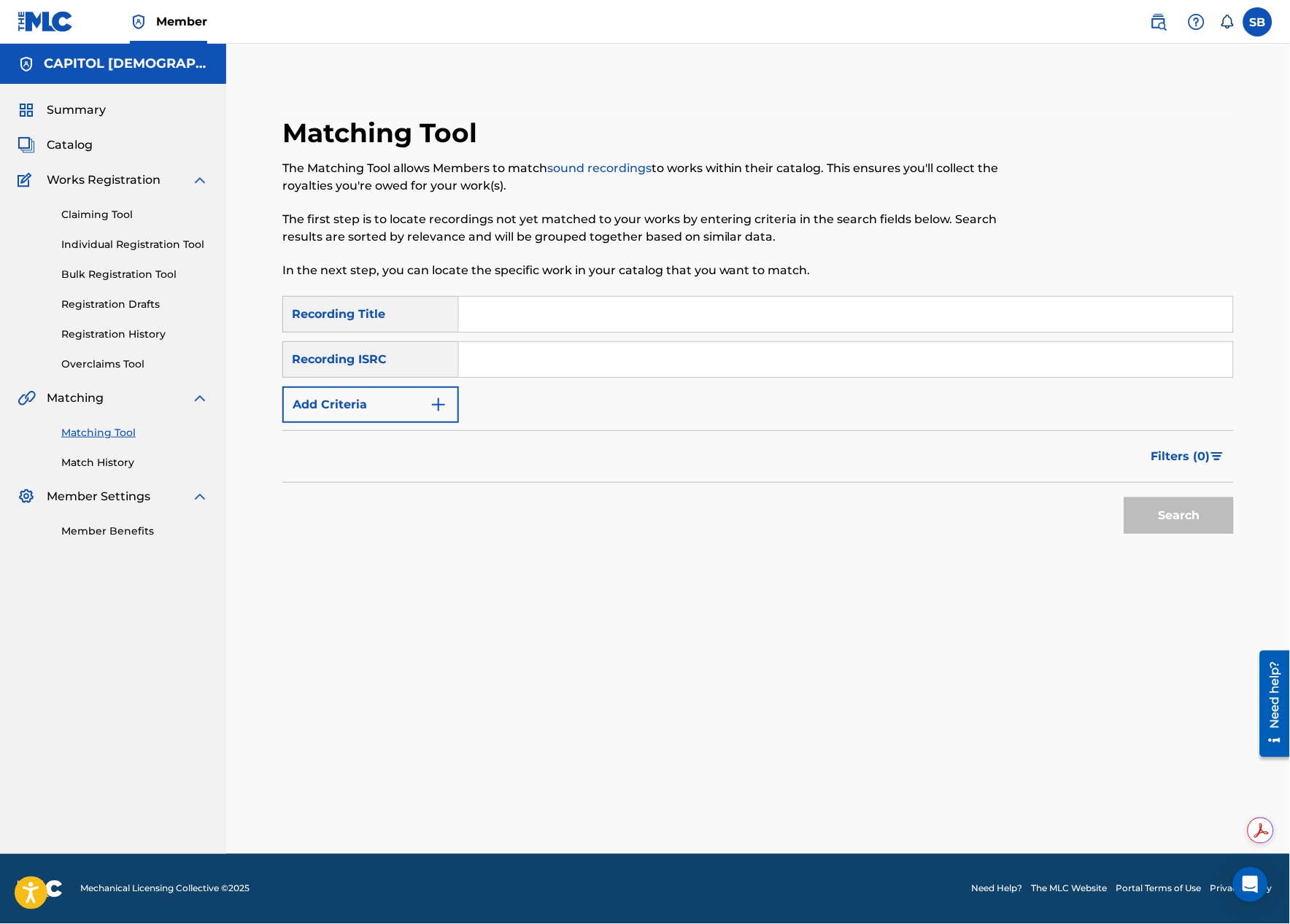 click on "Add Criteria" at bounding box center [371, 405] 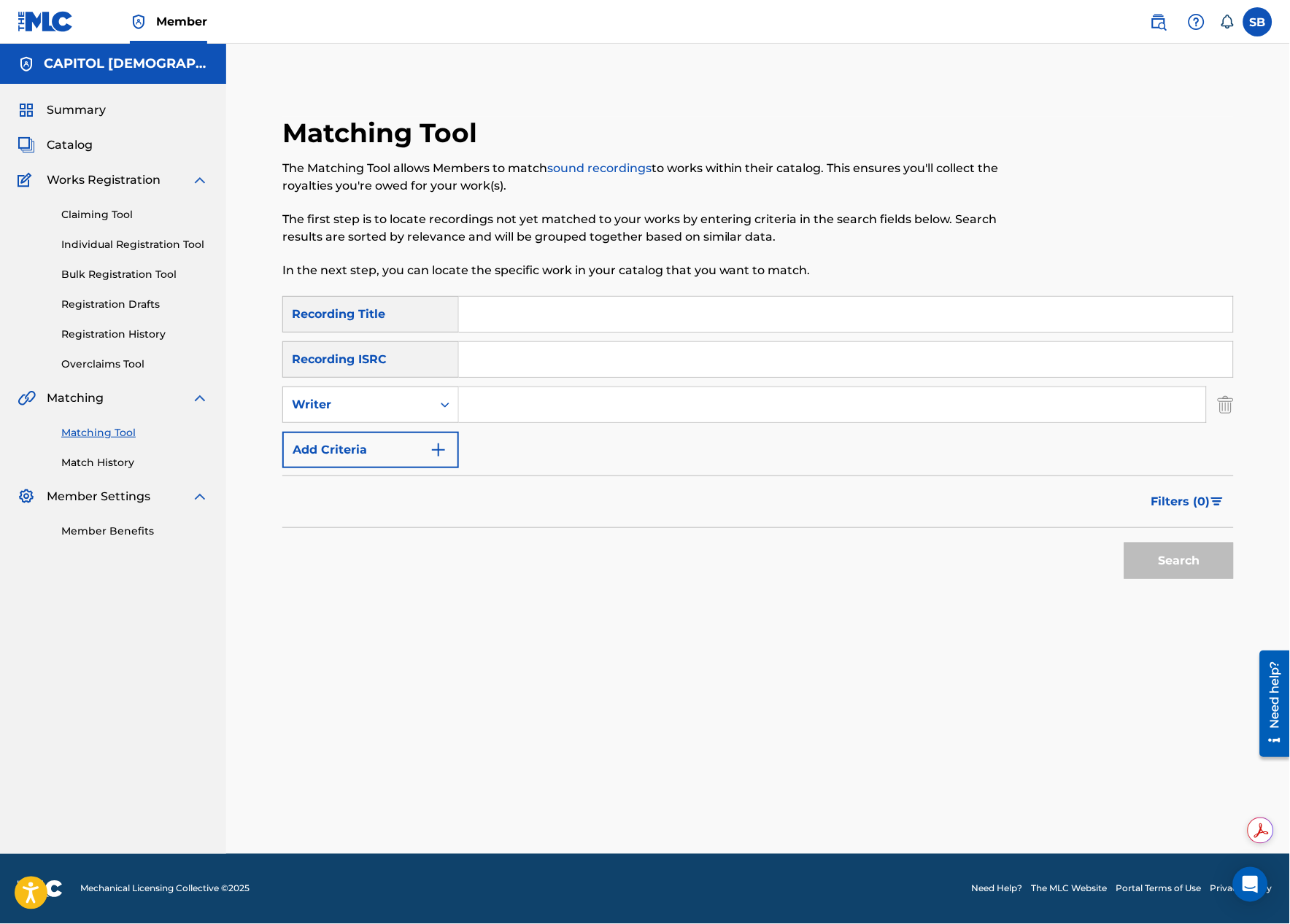 click at bounding box center (833, 405) 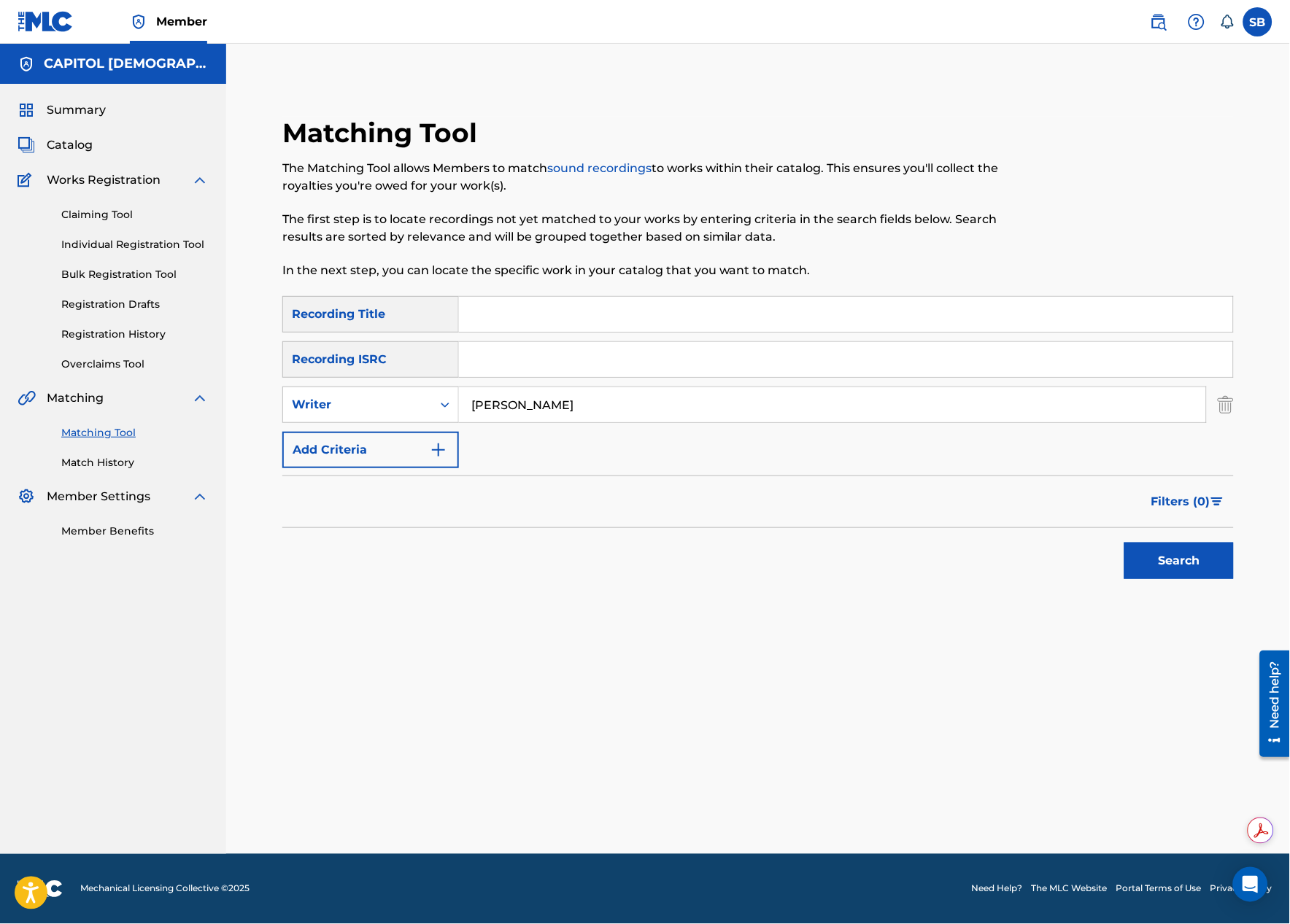click on "Filters ( 0 )" at bounding box center [1188, 502] 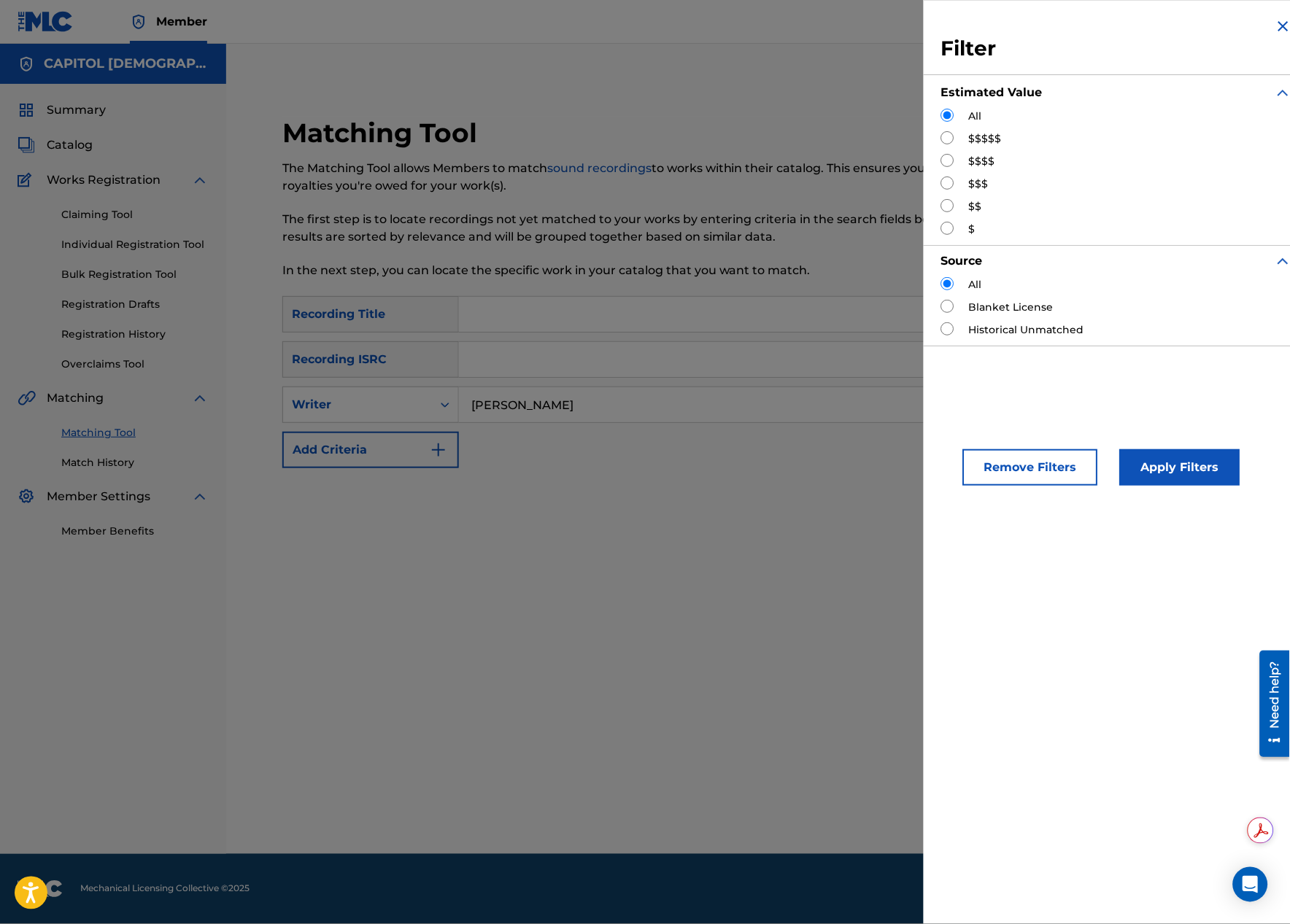 click at bounding box center (948, 206) 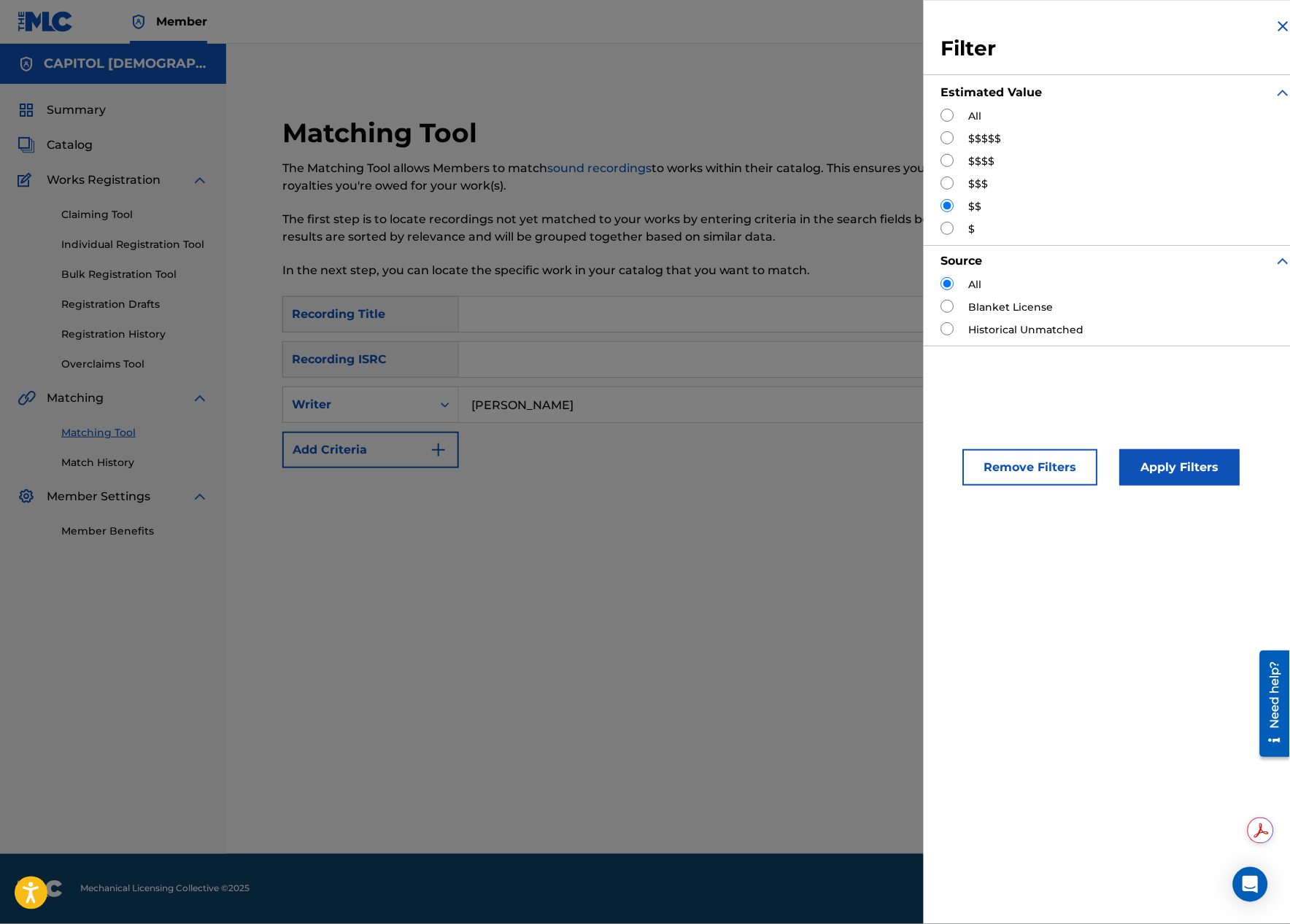 click on "Apply Filters" at bounding box center (1180, 467) 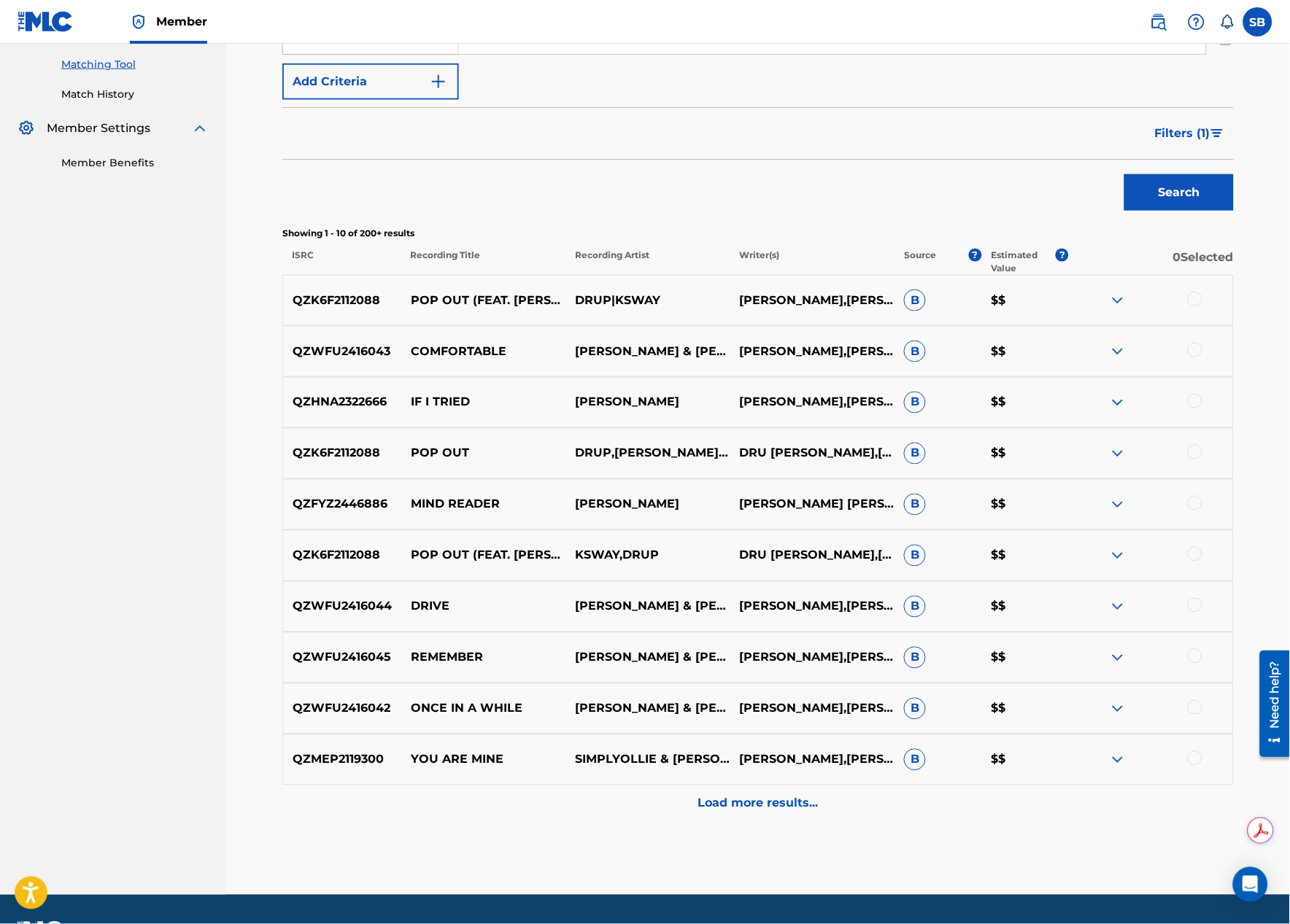 scroll, scrollTop: 405, scrollLeft: 0, axis: vertical 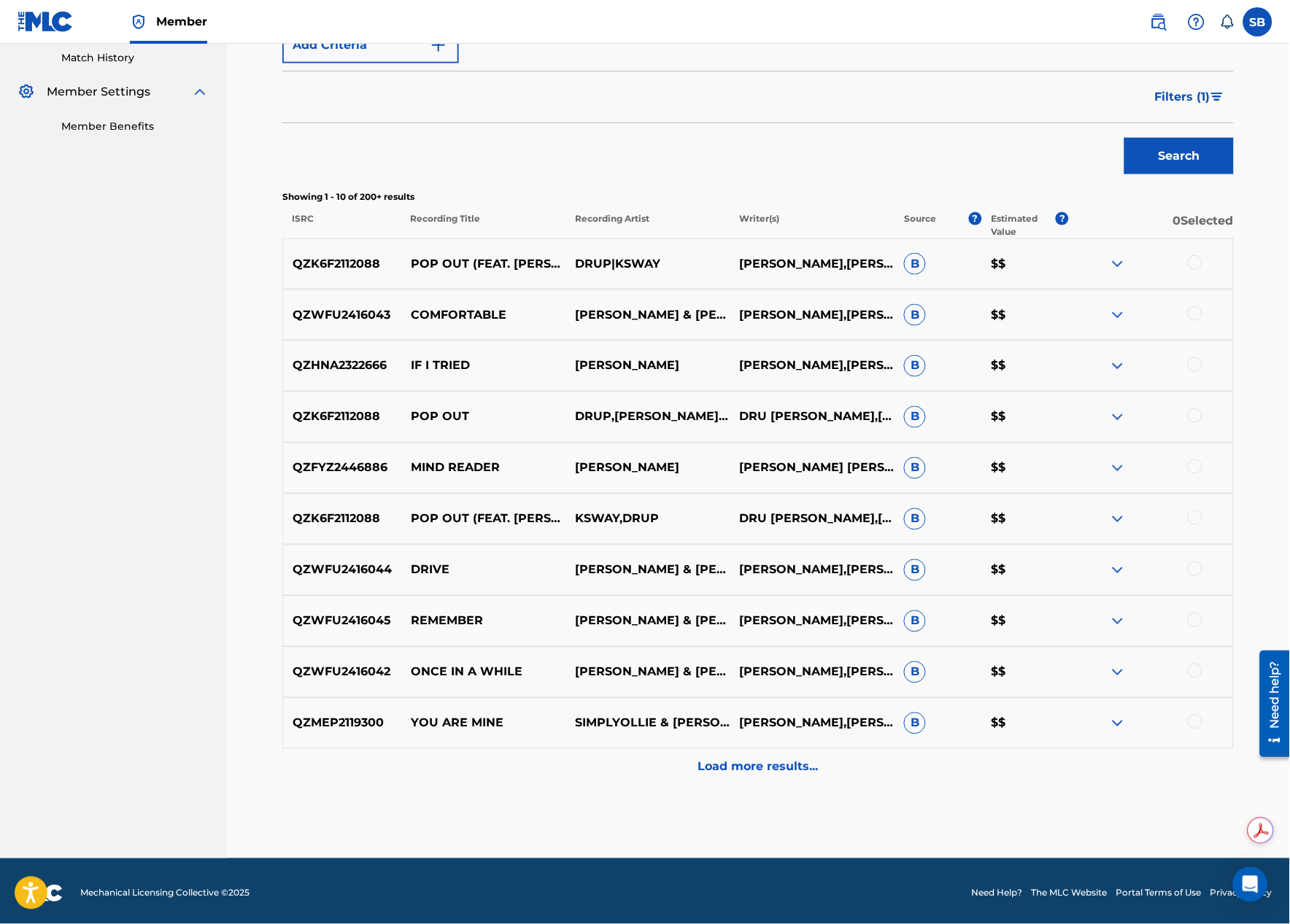 click on "Load more results..." at bounding box center (758, 767) 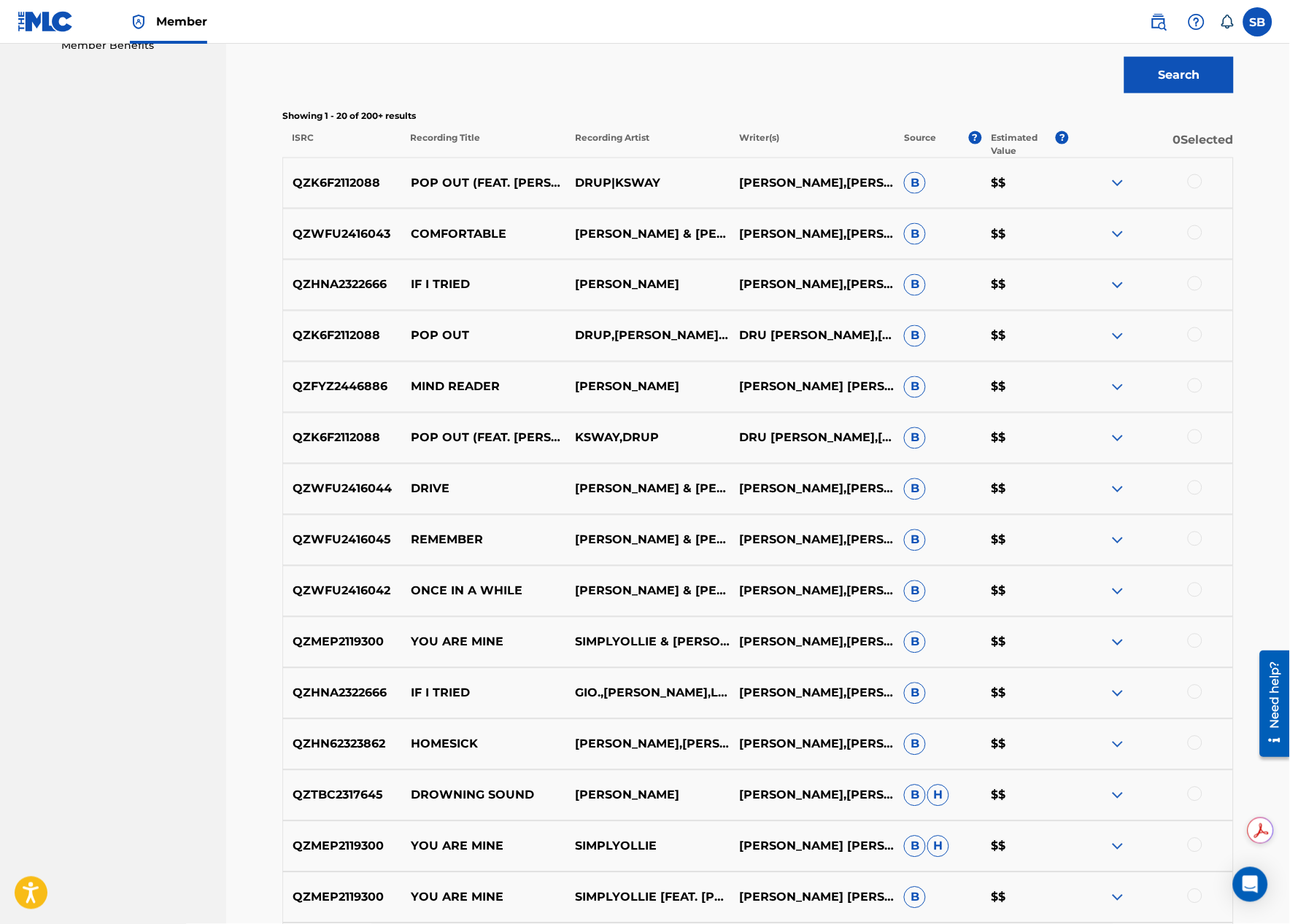 scroll, scrollTop: 567, scrollLeft: 0, axis: vertical 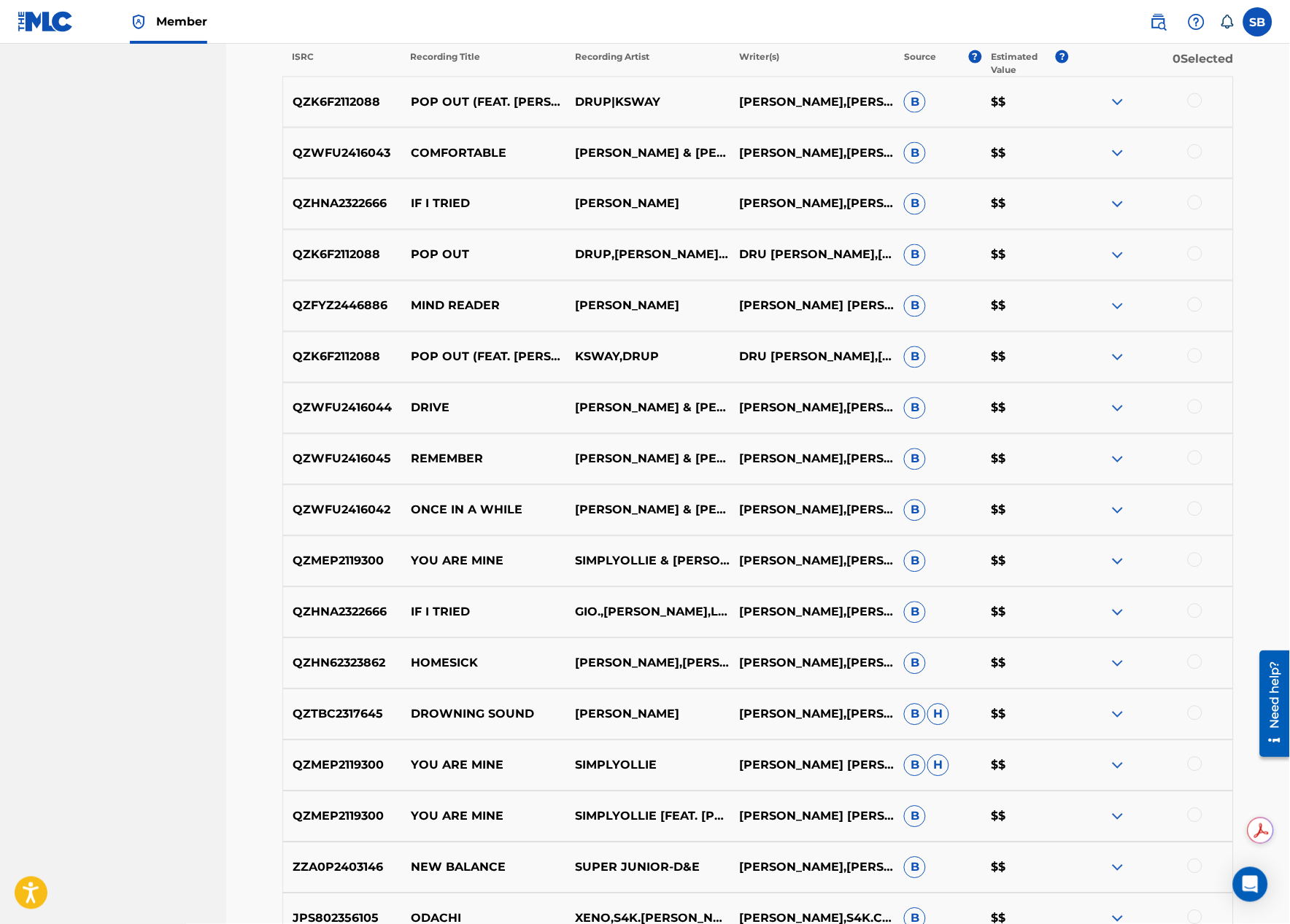 click on "DROWNING SOUND" at bounding box center (483, 715) 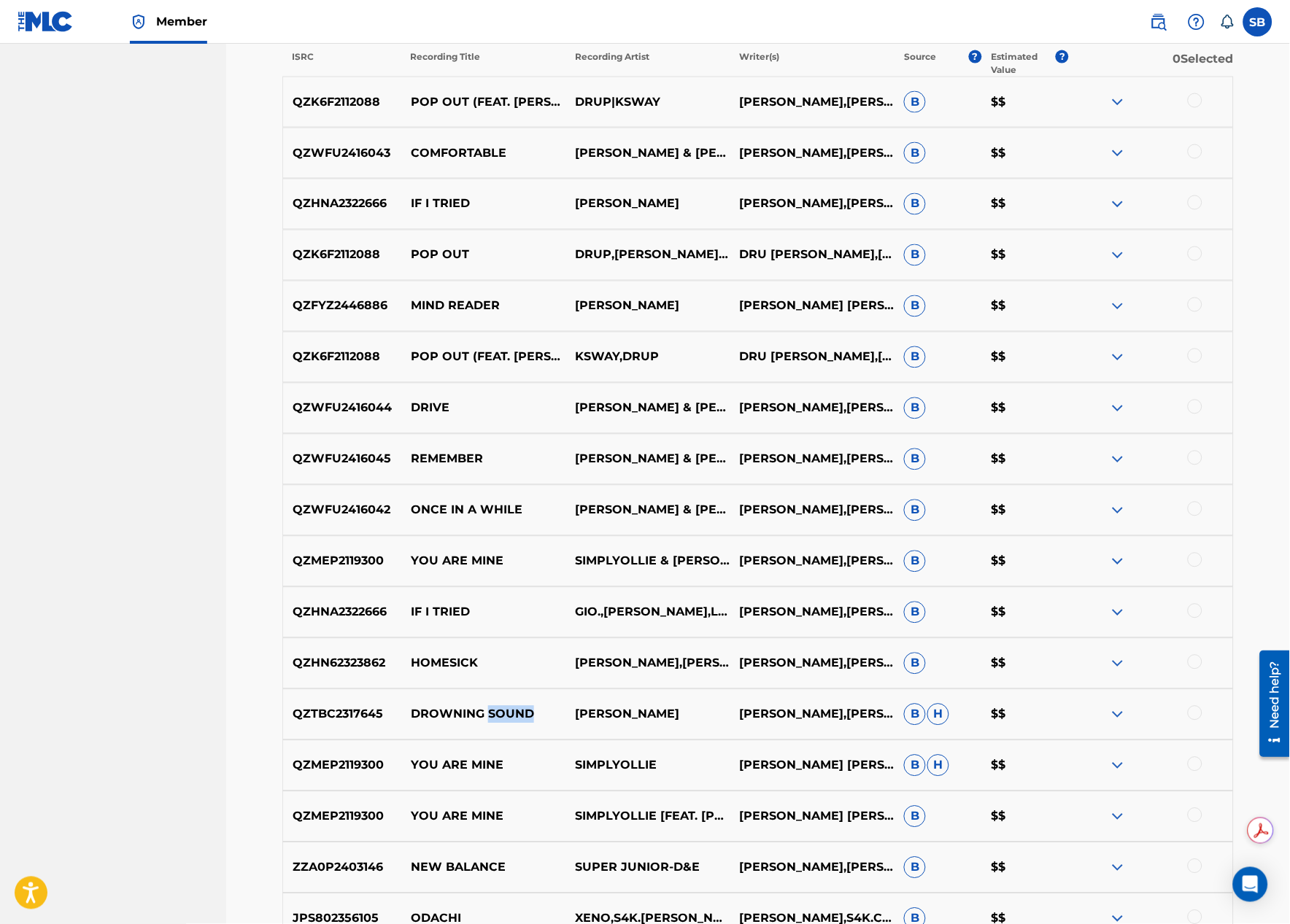 click on "DROWNING SOUND" at bounding box center [483, 715] 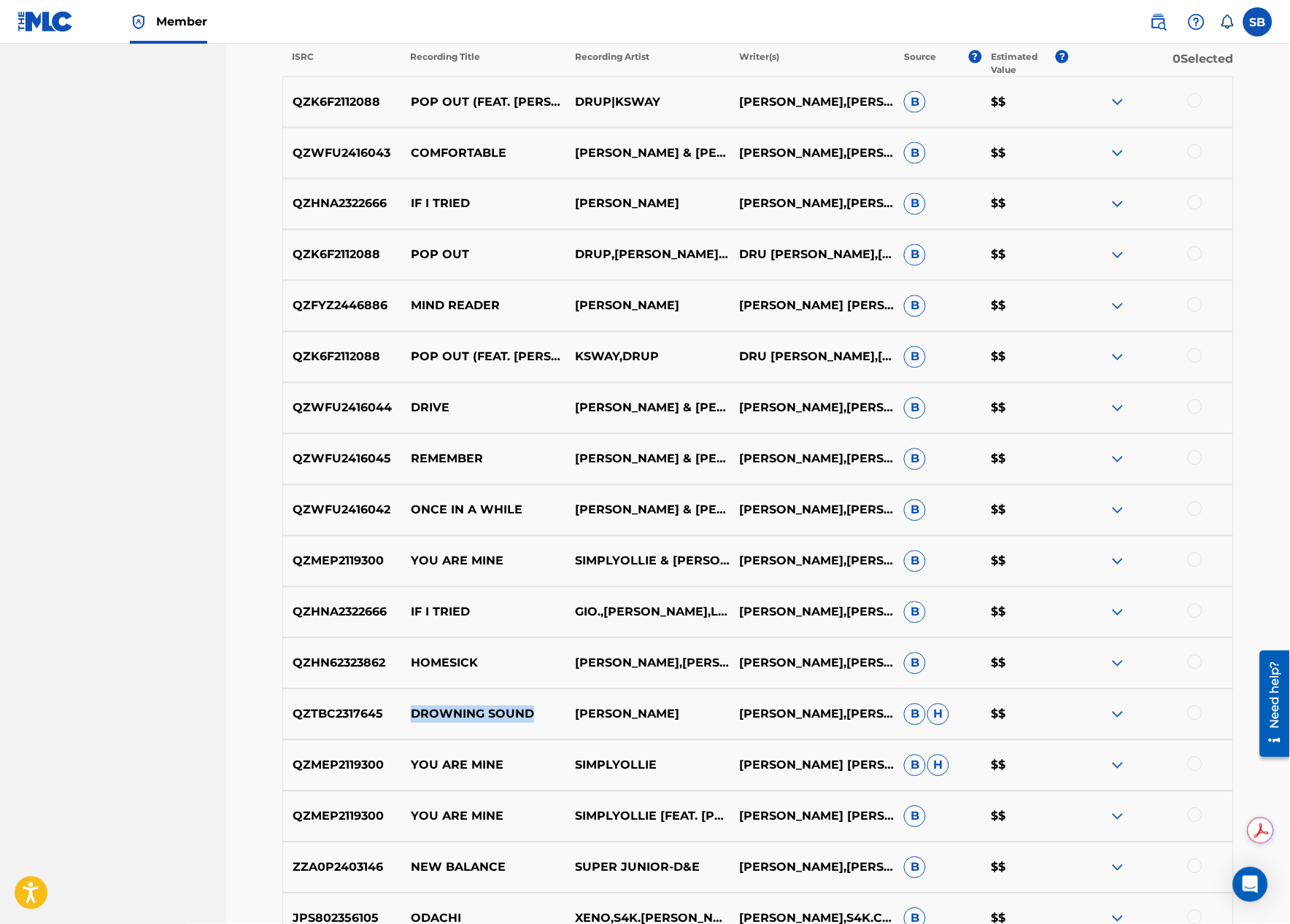 click on "DROWNING SOUND" at bounding box center (483, 715) 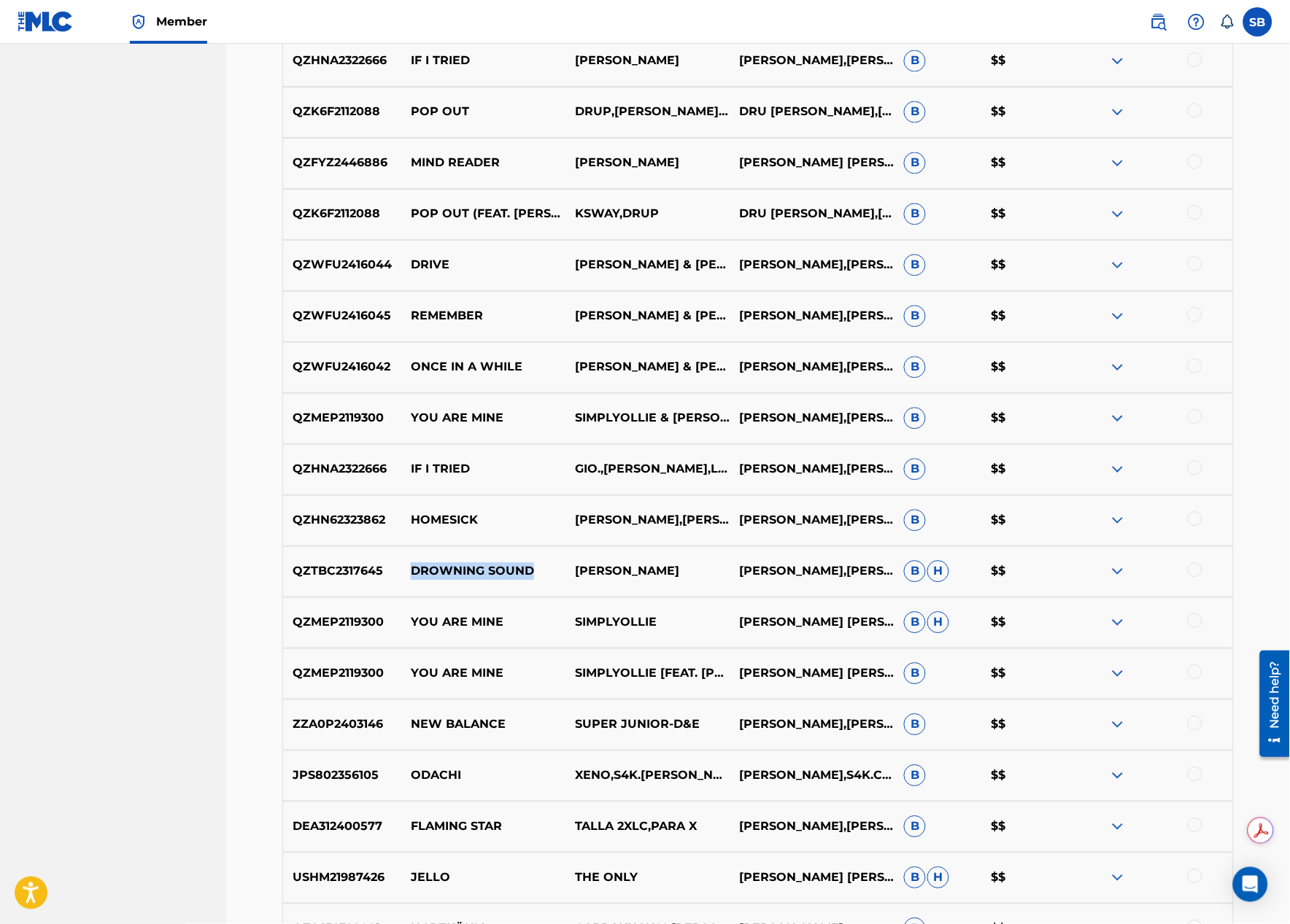 scroll, scrollTop: 729, scrollLeft: 0, axis: vertical 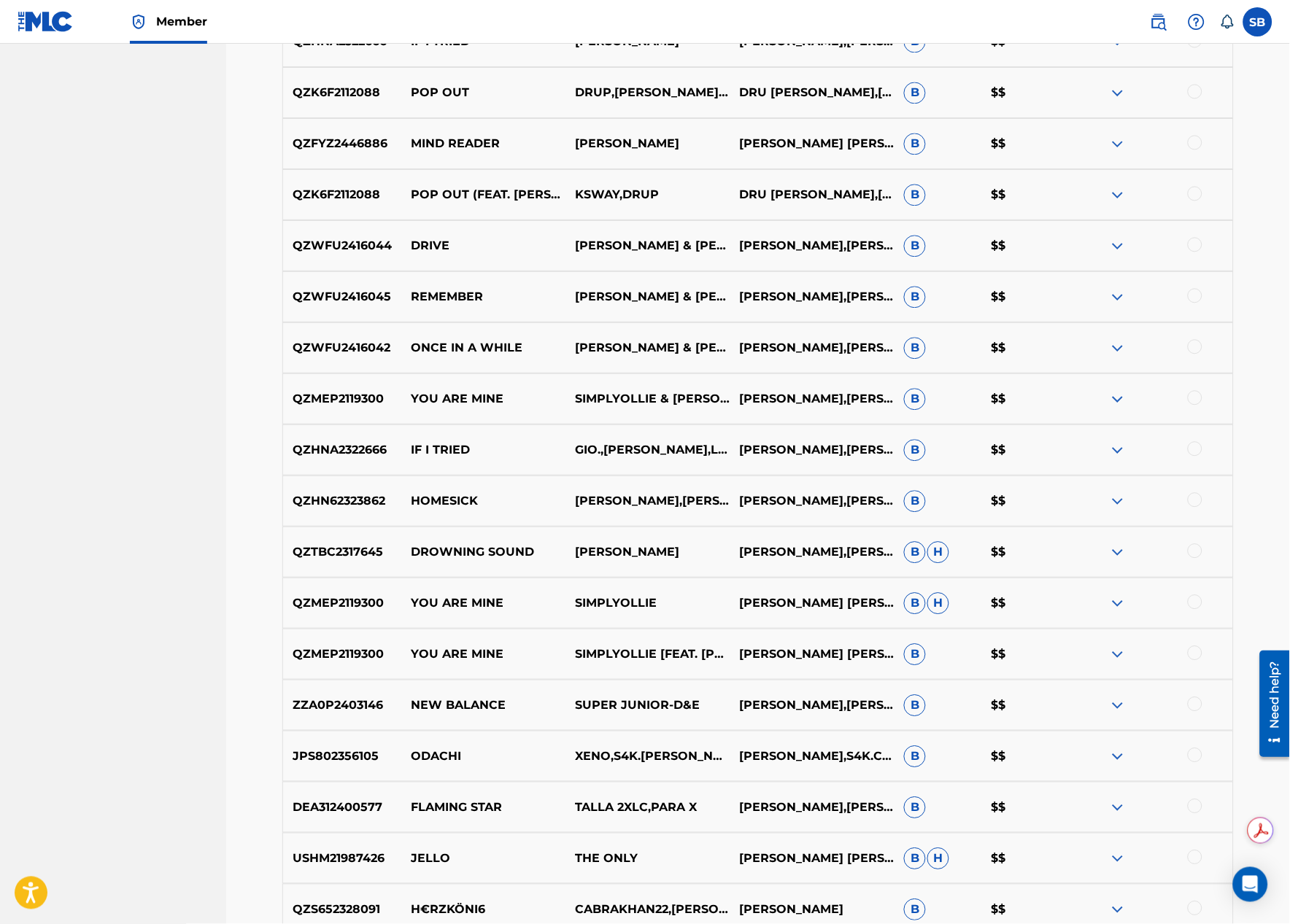 click on "ZZA0P2403146 NEW BALANCE SUPER JUNIOR-D&E [PERSON_NAME],[PERSON_NAME] B $$" at bounding box center (758, 705) 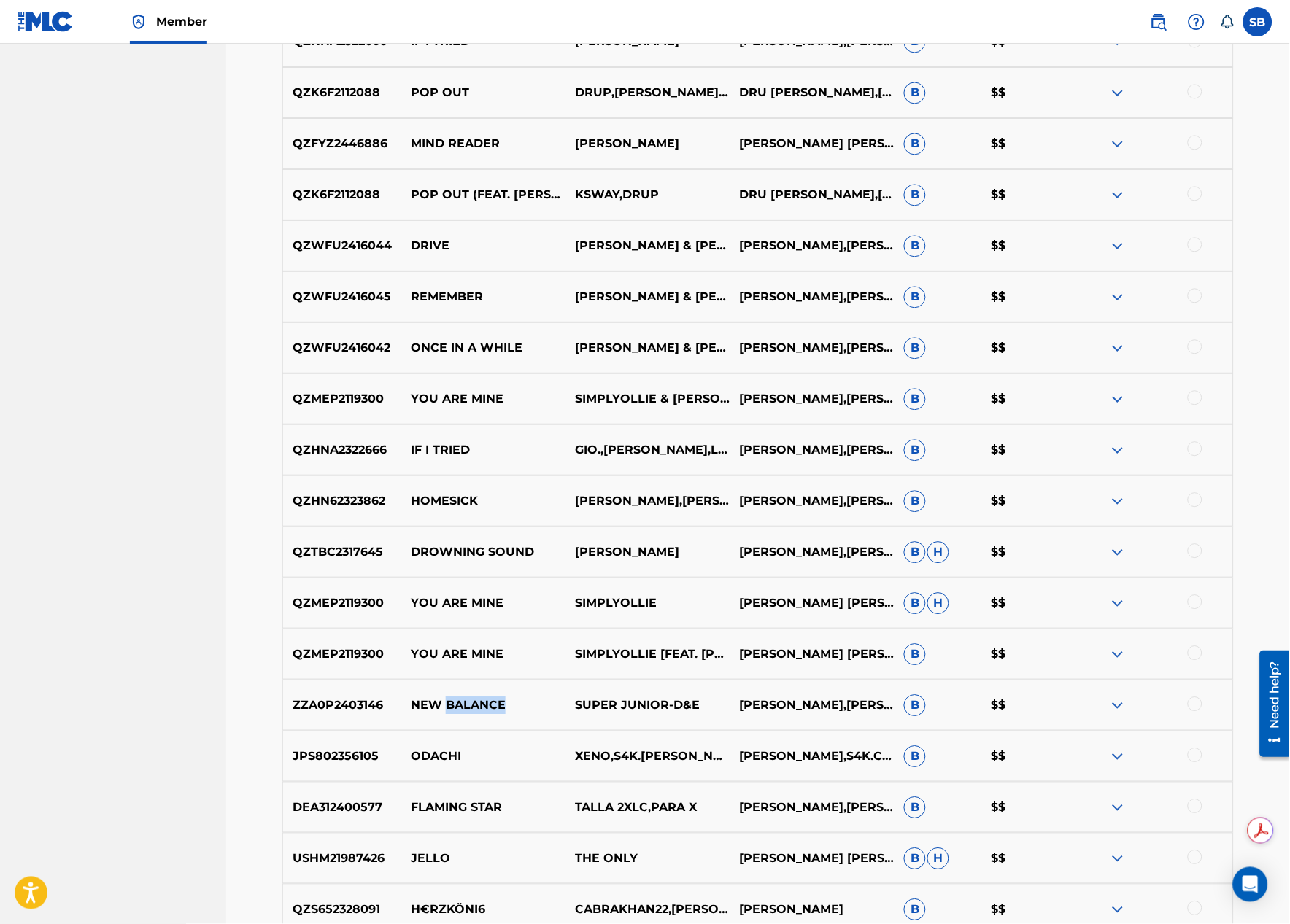 click on "NEW BALANCE" at bounding box center (483, 705) 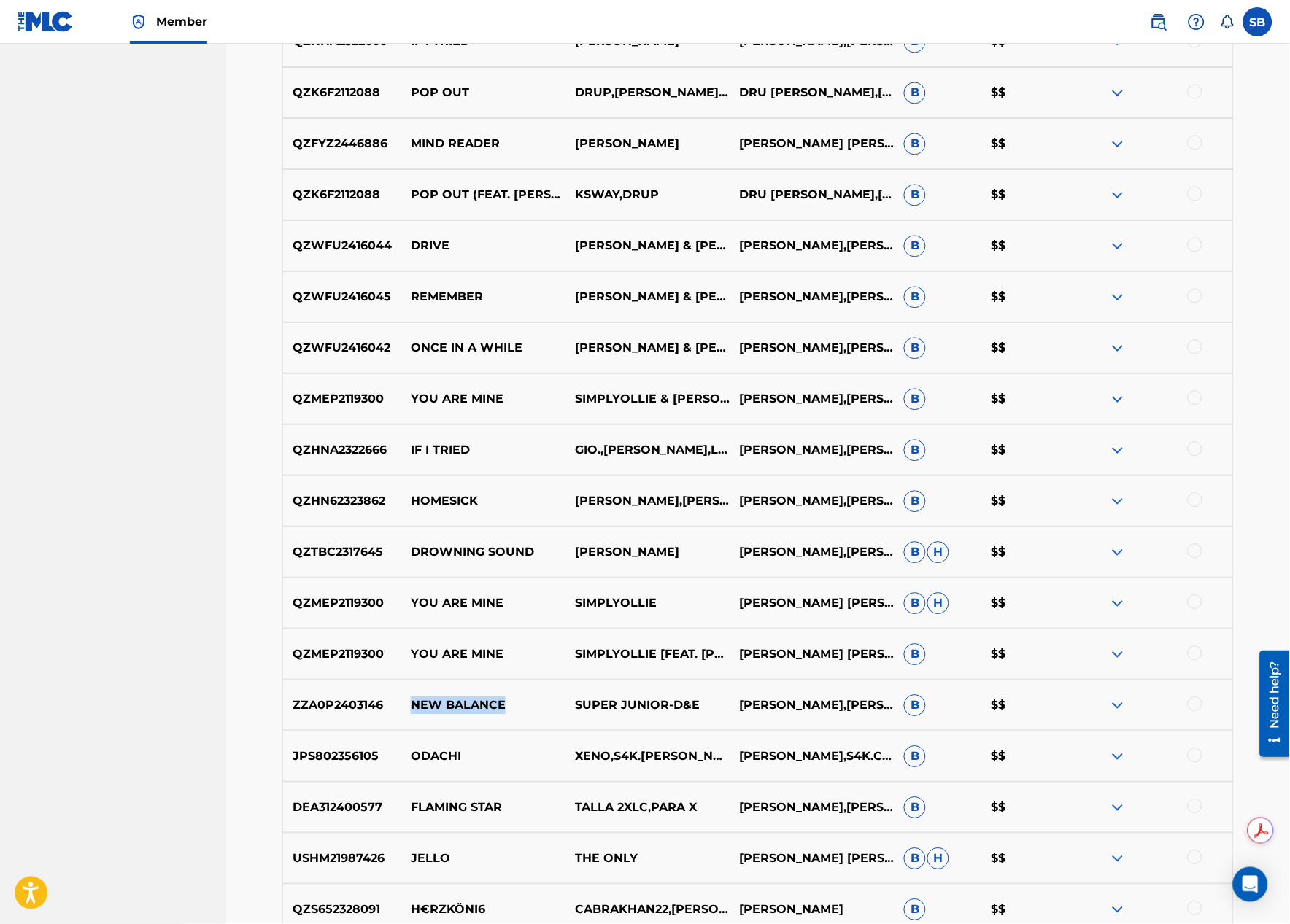 click on "NEW BALANCE" at bounding box center (483, 705) 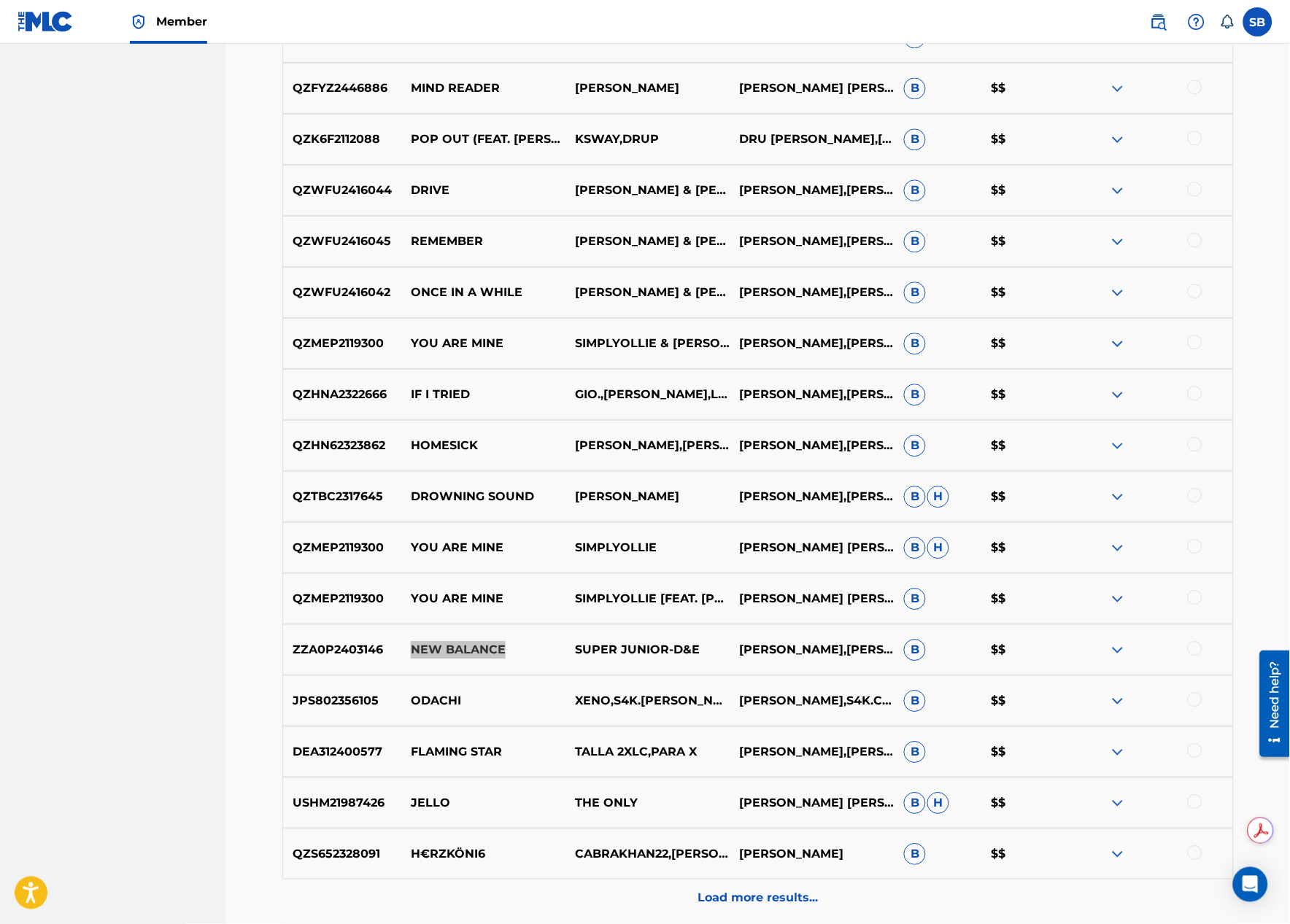 scroll, scrollTop: 810, scrollLeft: 0, axis: vertical 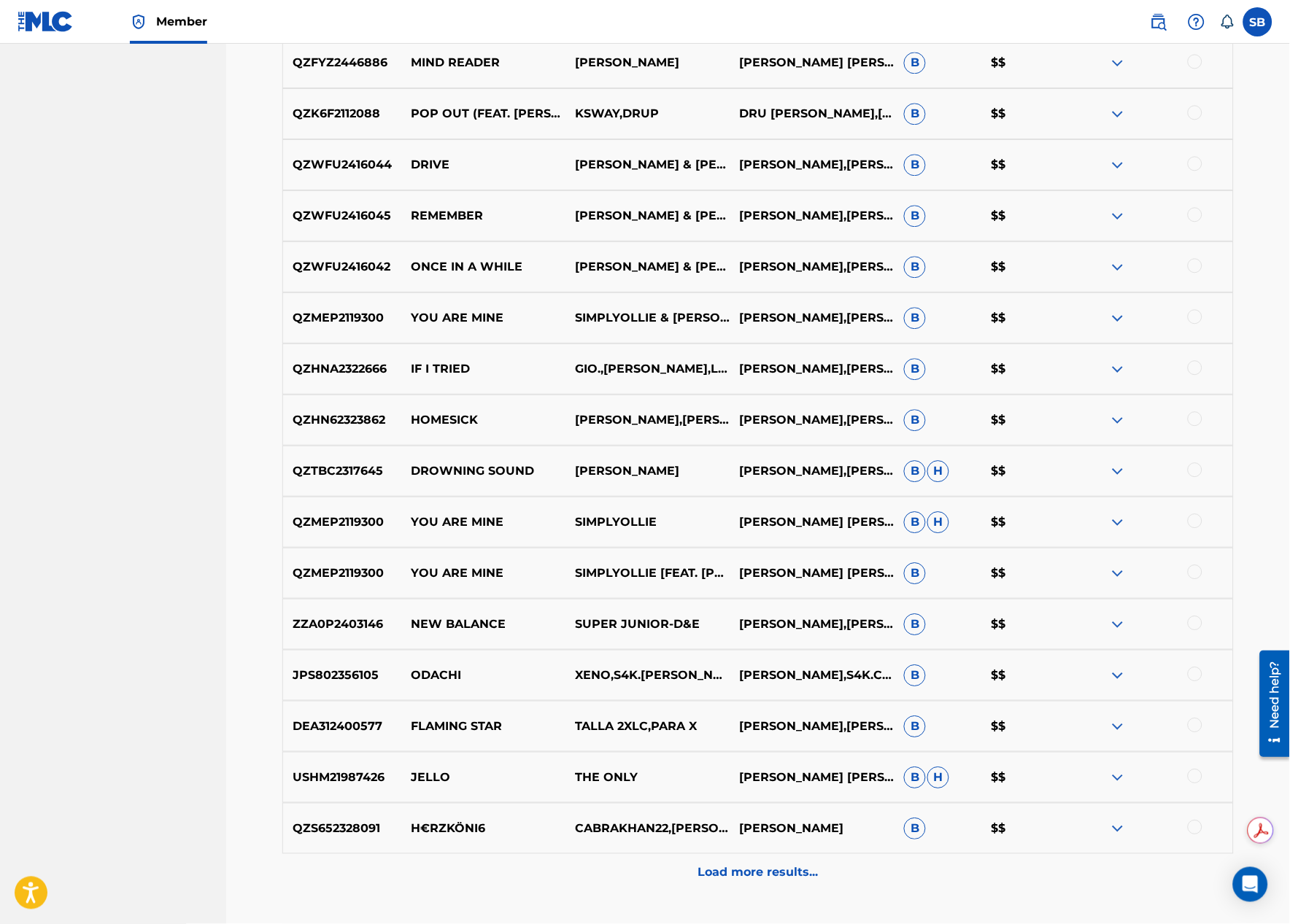 click on "Load more results..." at bounding box center (758, 872) 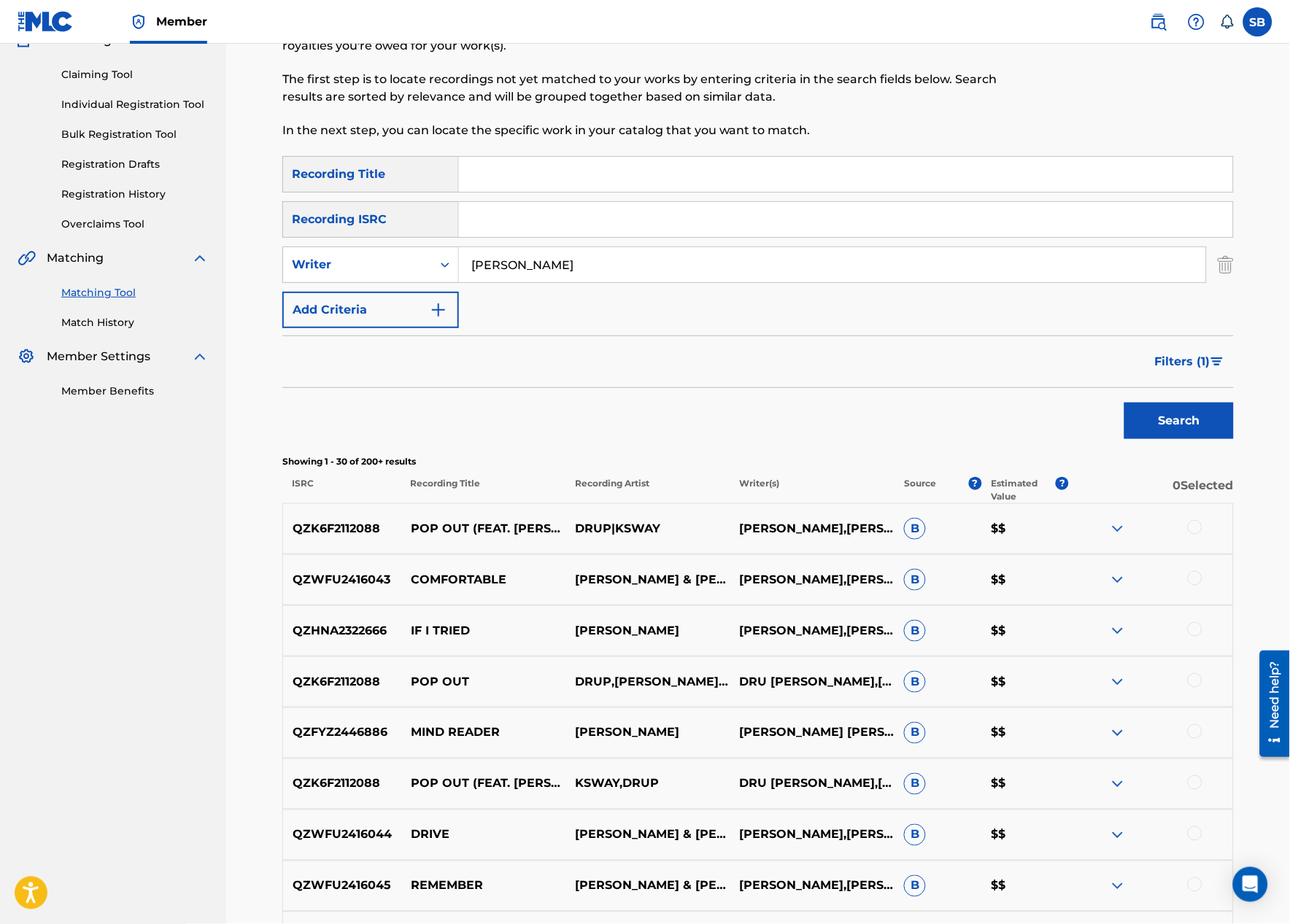 scroll, scrollTop: 0, scrollLeft: 0, axis: both 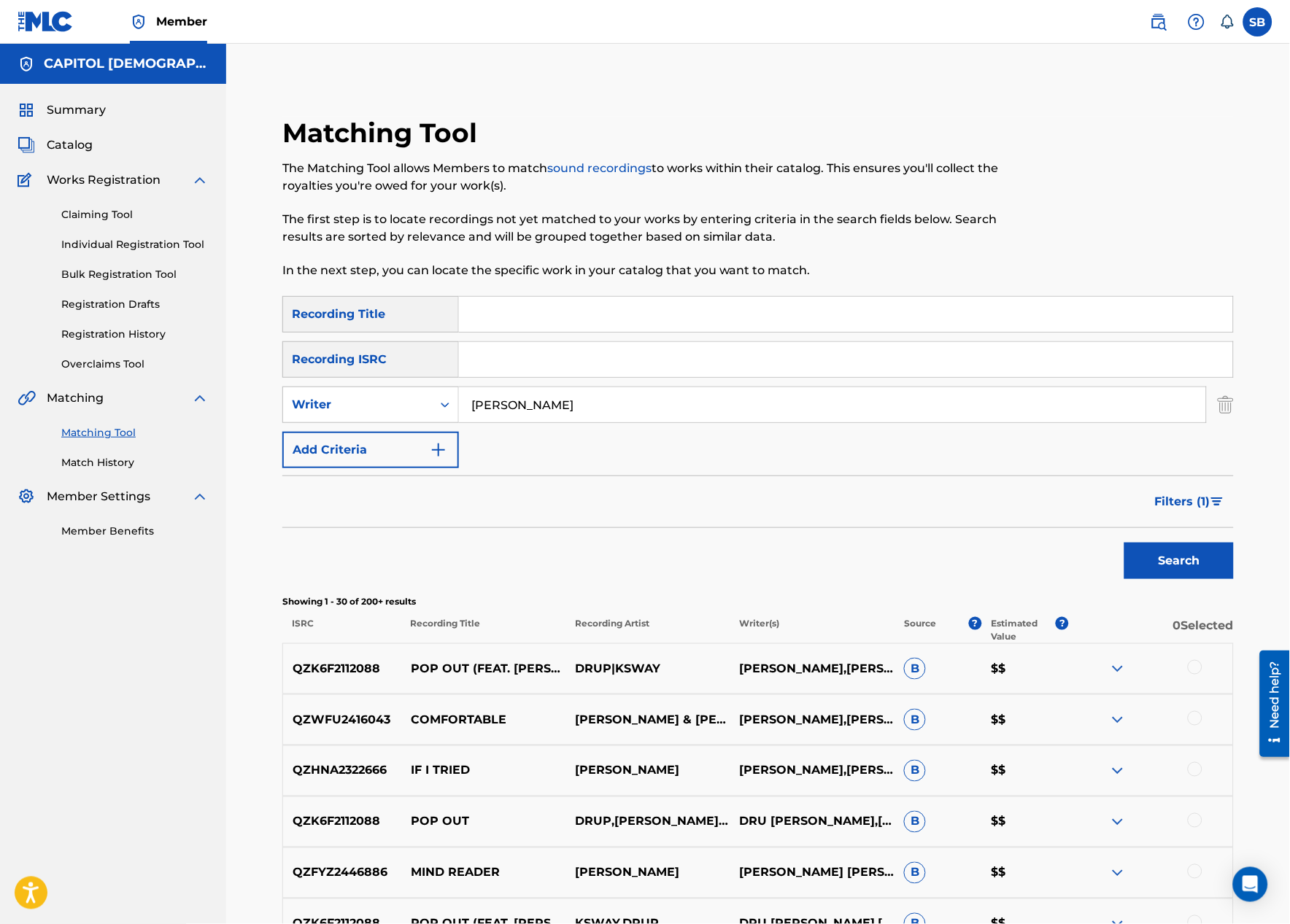 click on "Filters ( 1 )" at bounding box center (1183, 502) 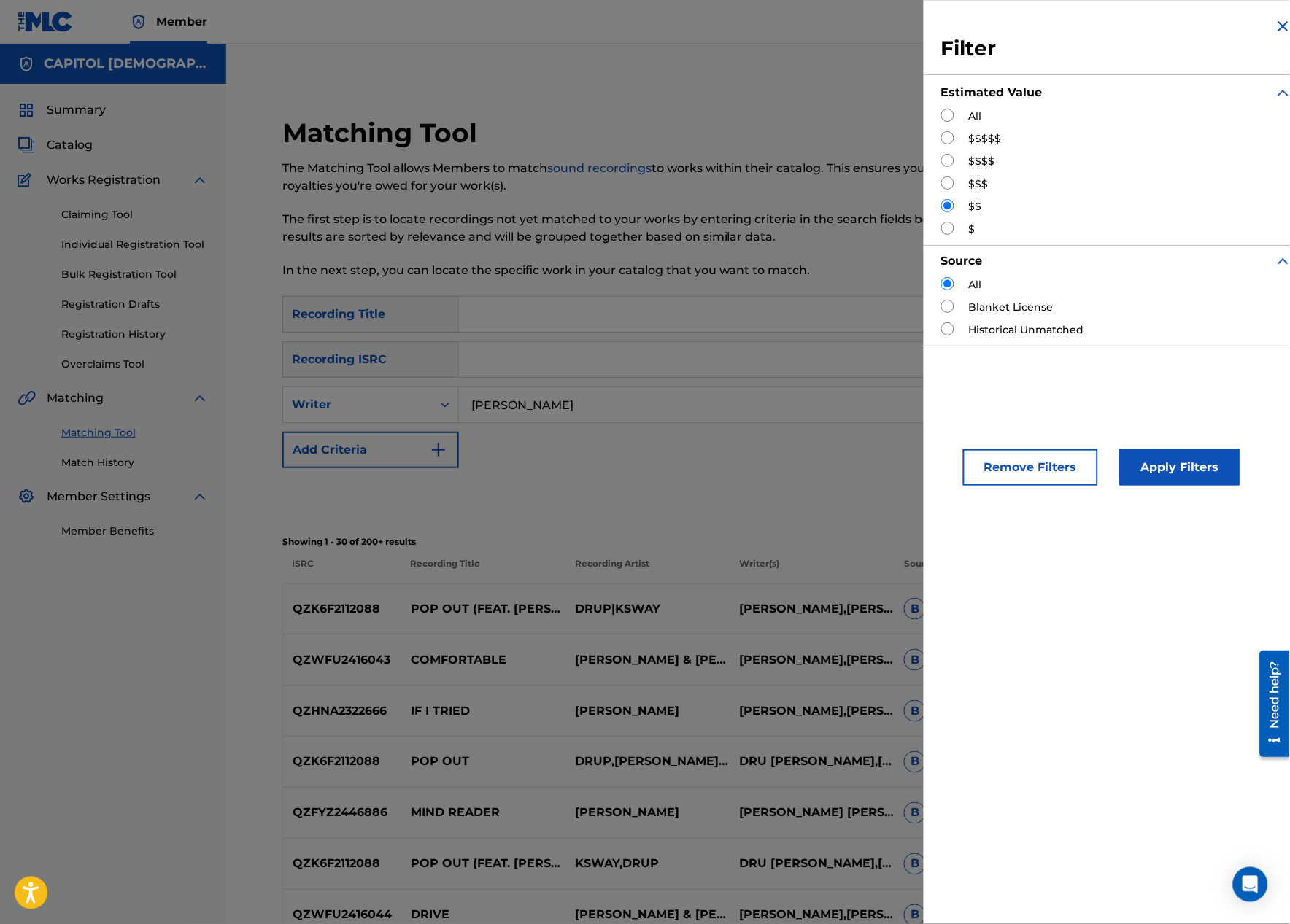 click at bounding box center (948, 228) 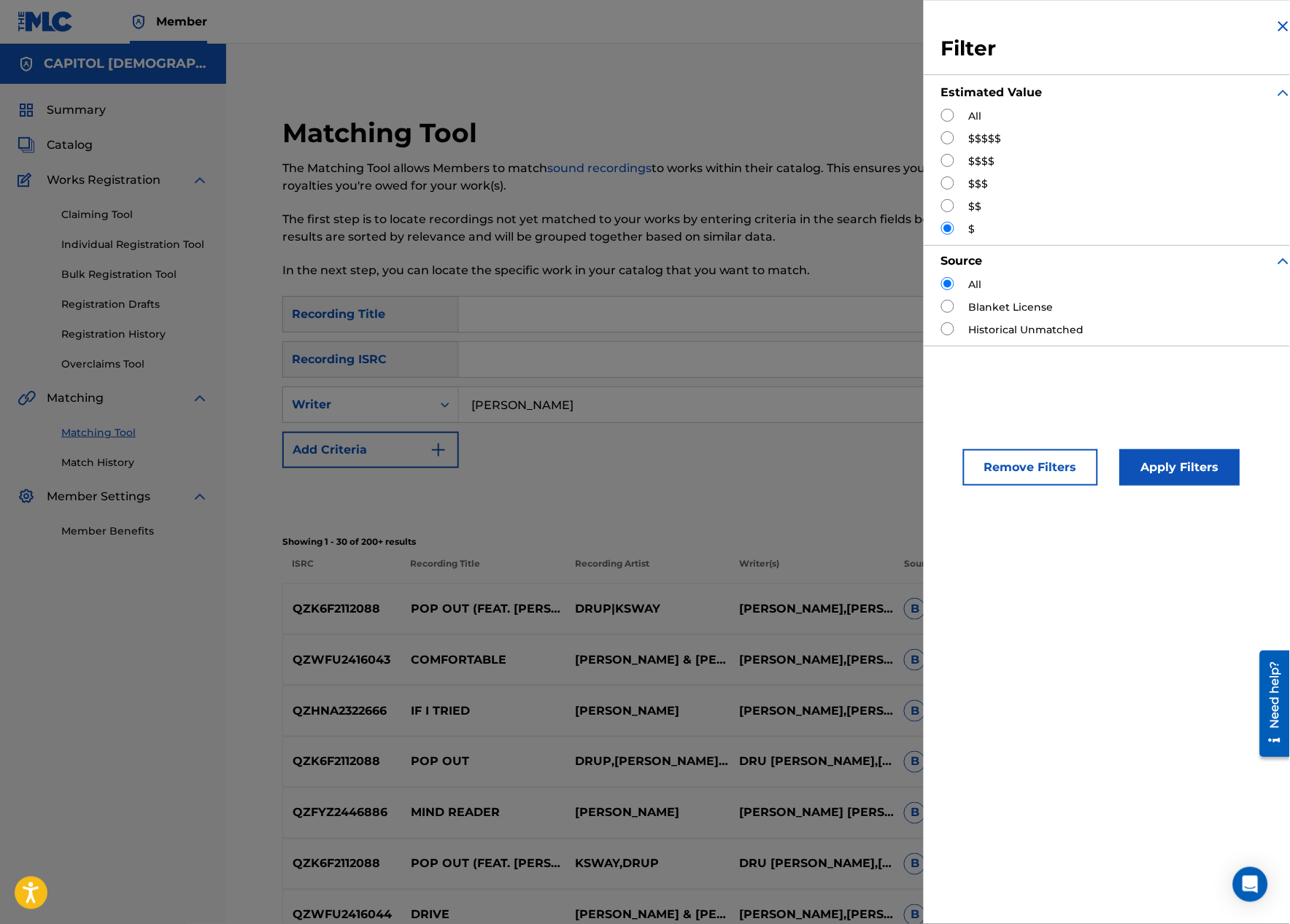 click on "Apply Filters" at bounding box center (1180, 467) 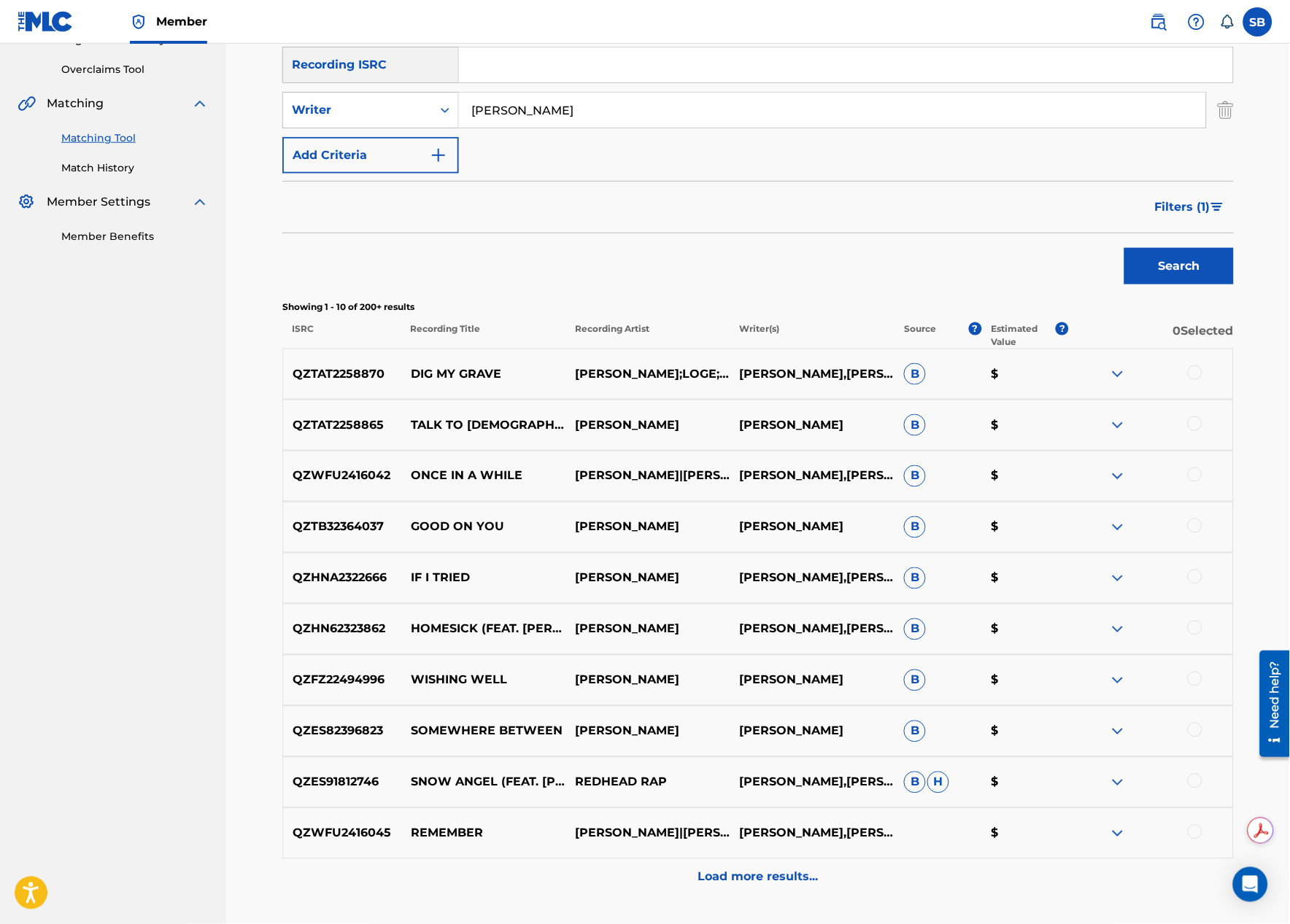 scroll, scrollTop: 324, scrollLeft: 0, axis: vertical 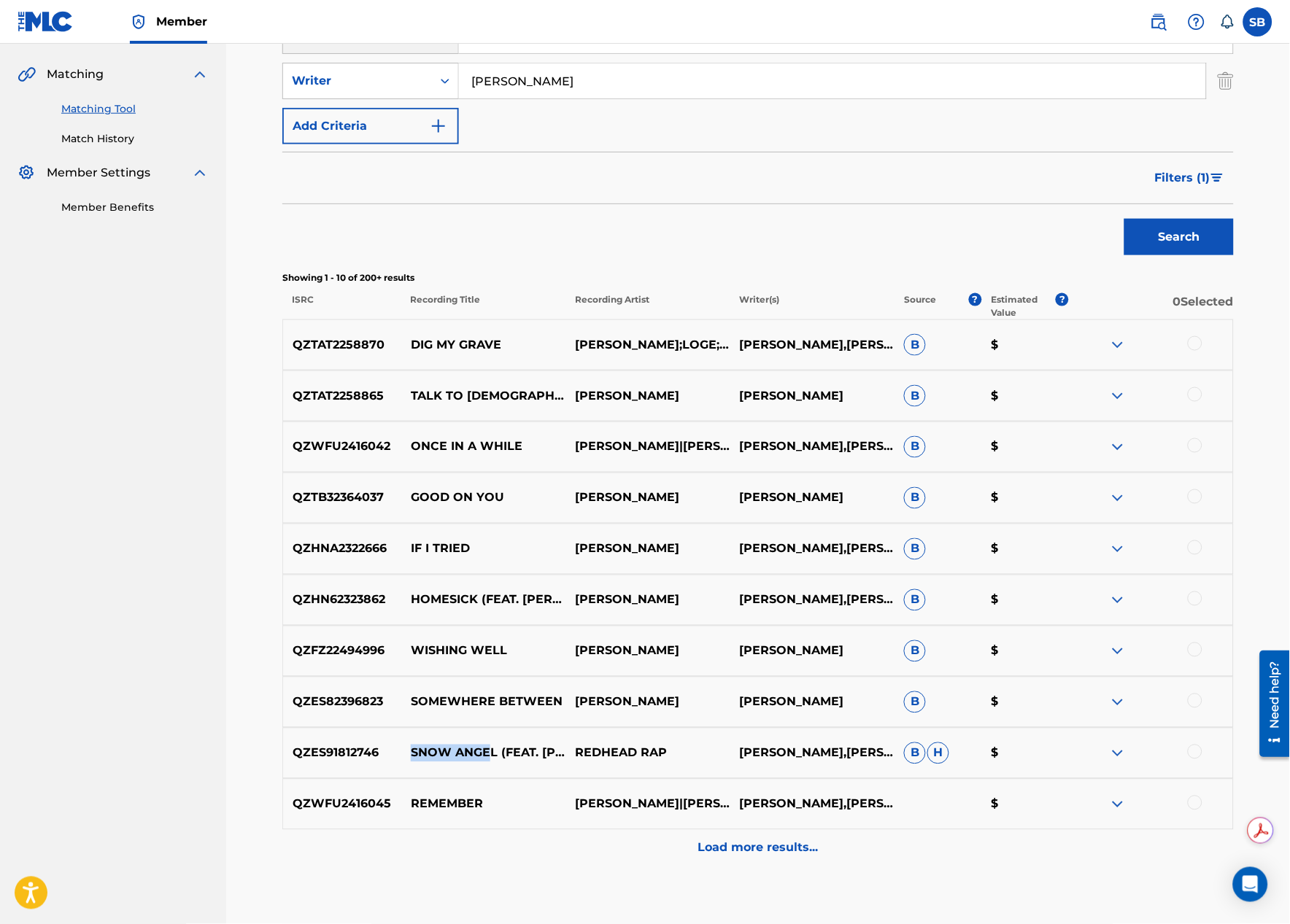 drag, startPoint x: 493, startPoint y: 745, endPoint x: 401, endPoint y: 746, distance: 92.005 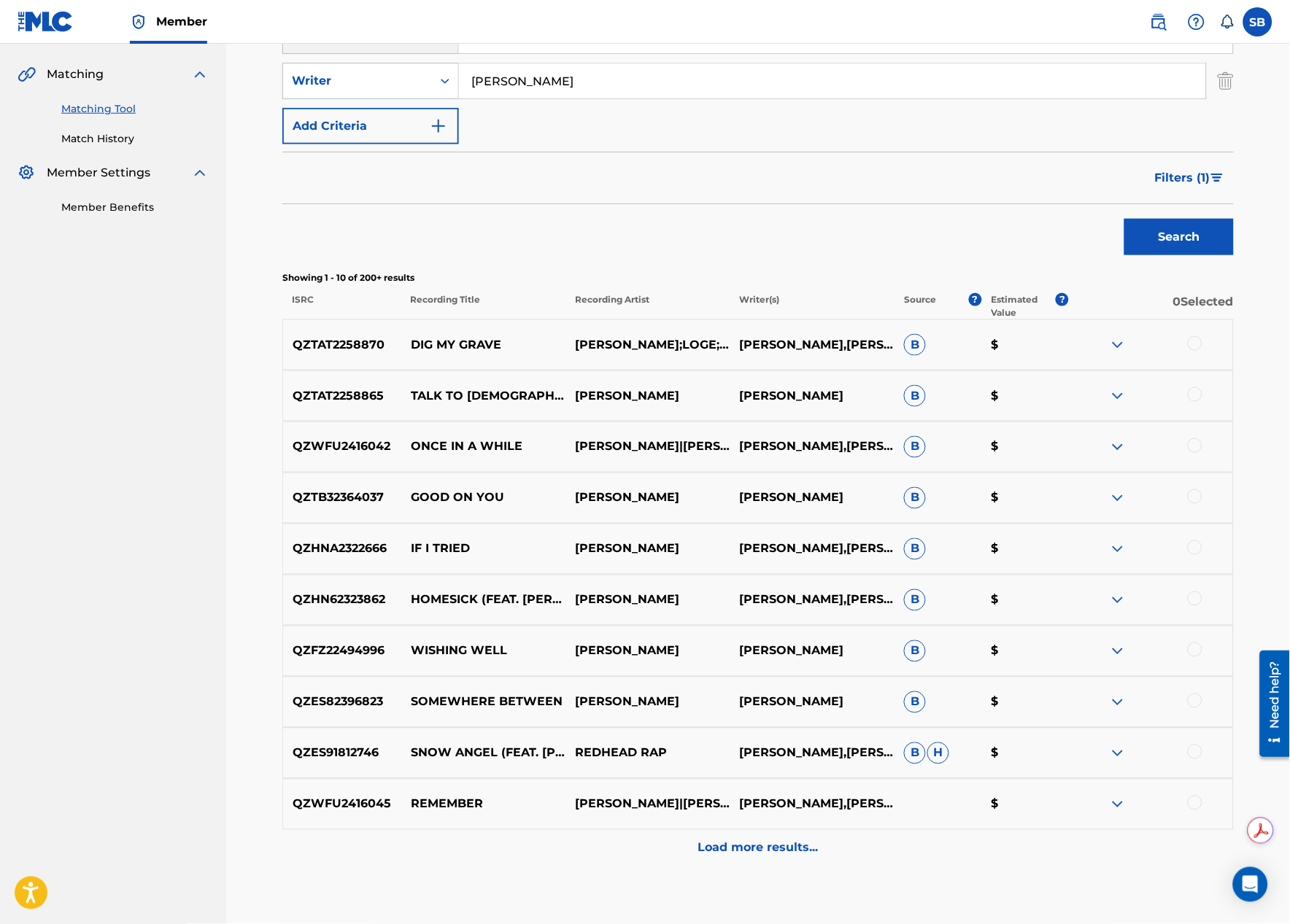 click on "[PERSON_NAME],[PERSON_NAME],[PERSON_NAME]" at bounding box center [812, 753] 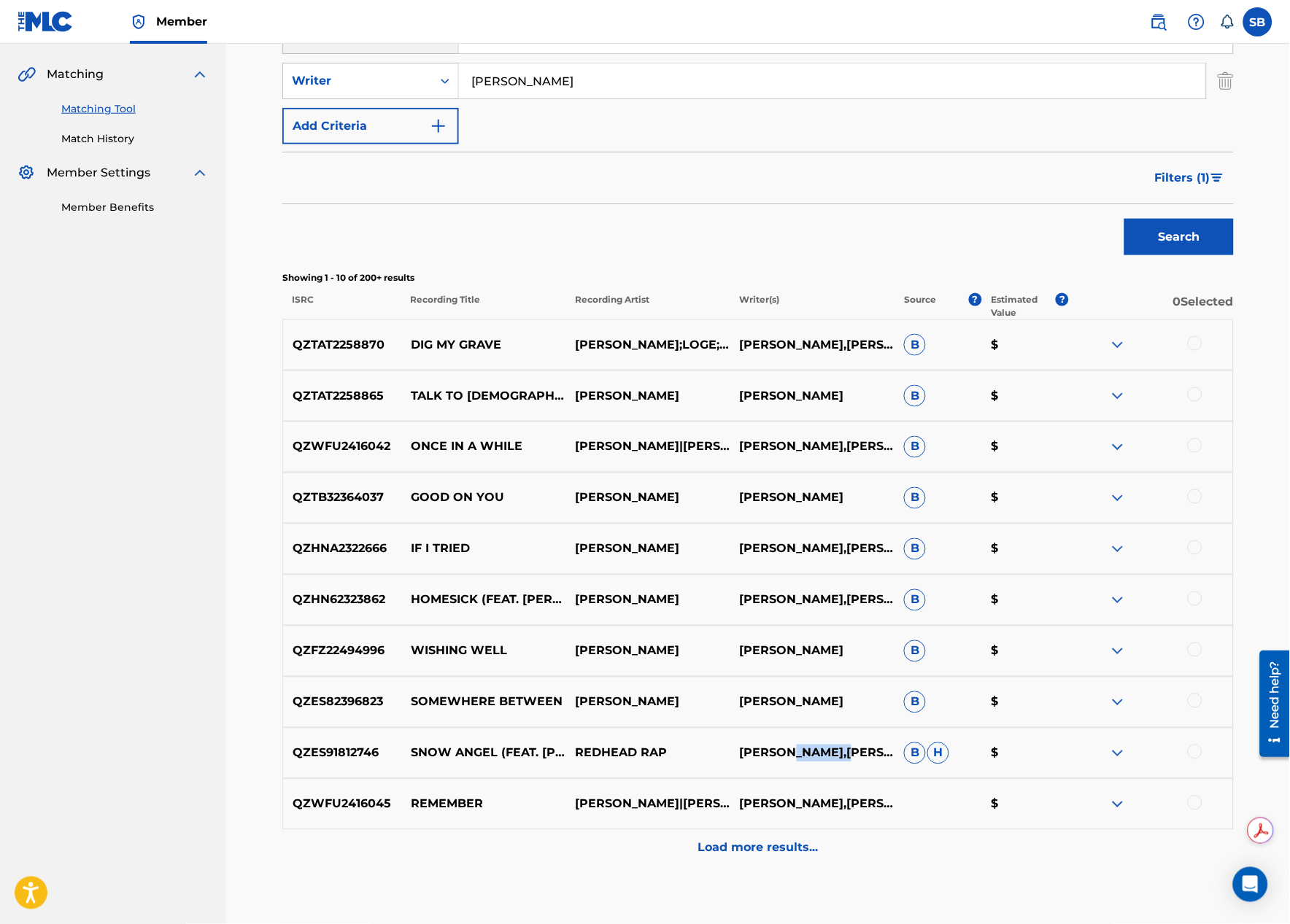 click on "[PERSON_NAME],[PERSON_NAME],[PERSON_NAME]" at bounding box center (812, 753) 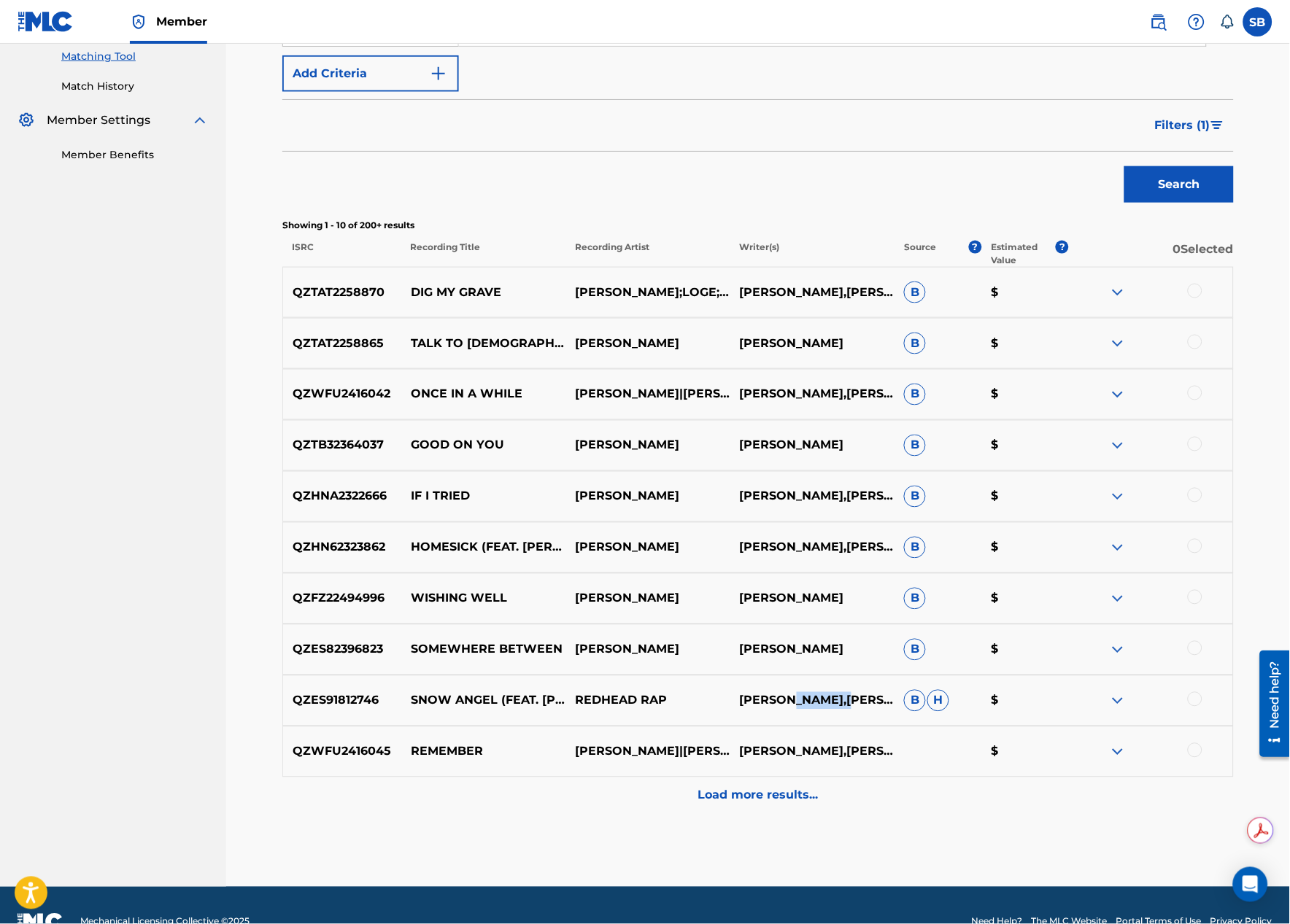 scroll, scrollTop: 408, scrollLeft: 0, axis: vertical 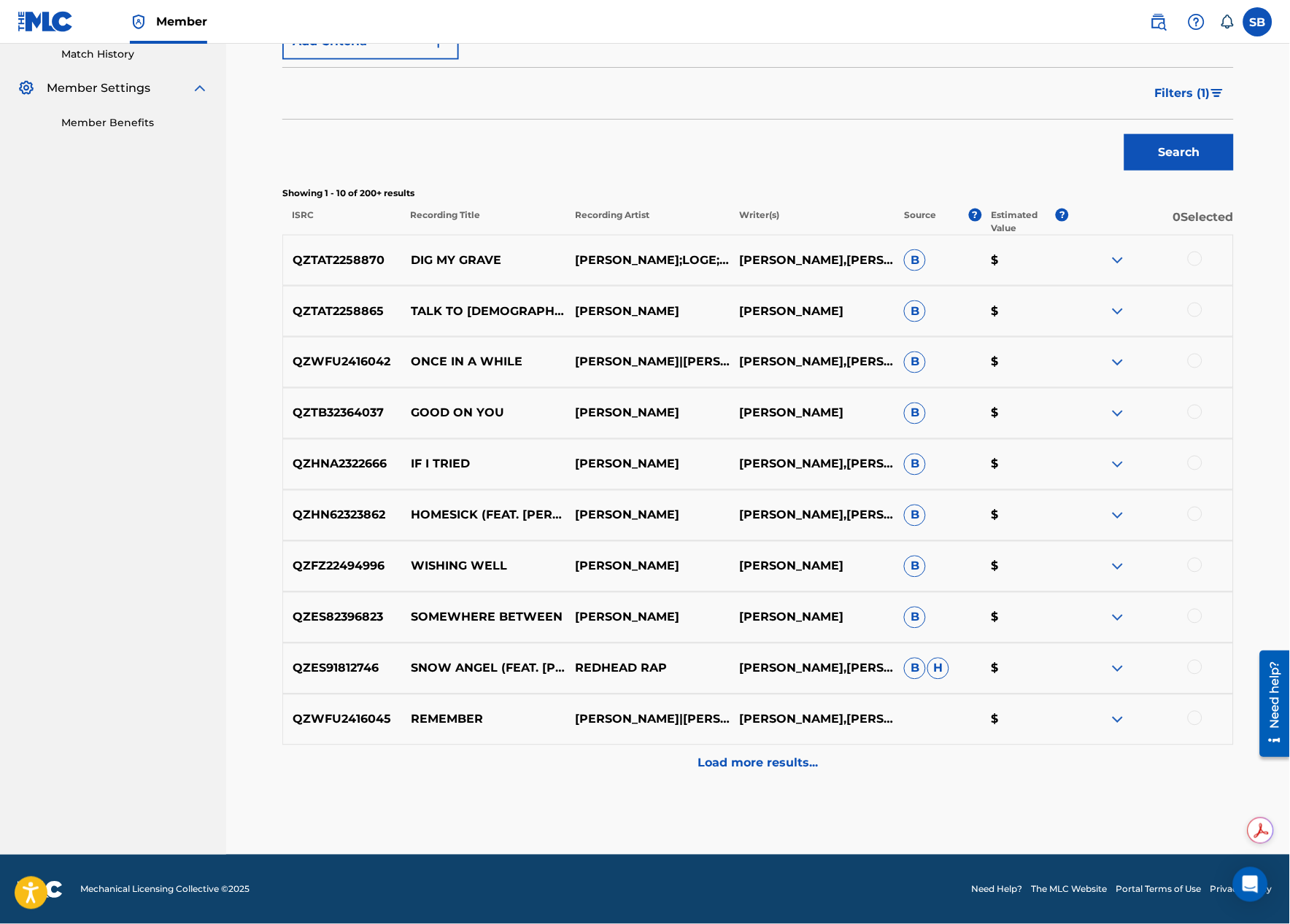 click on "Load more results..." at bounding box center [758, 764] 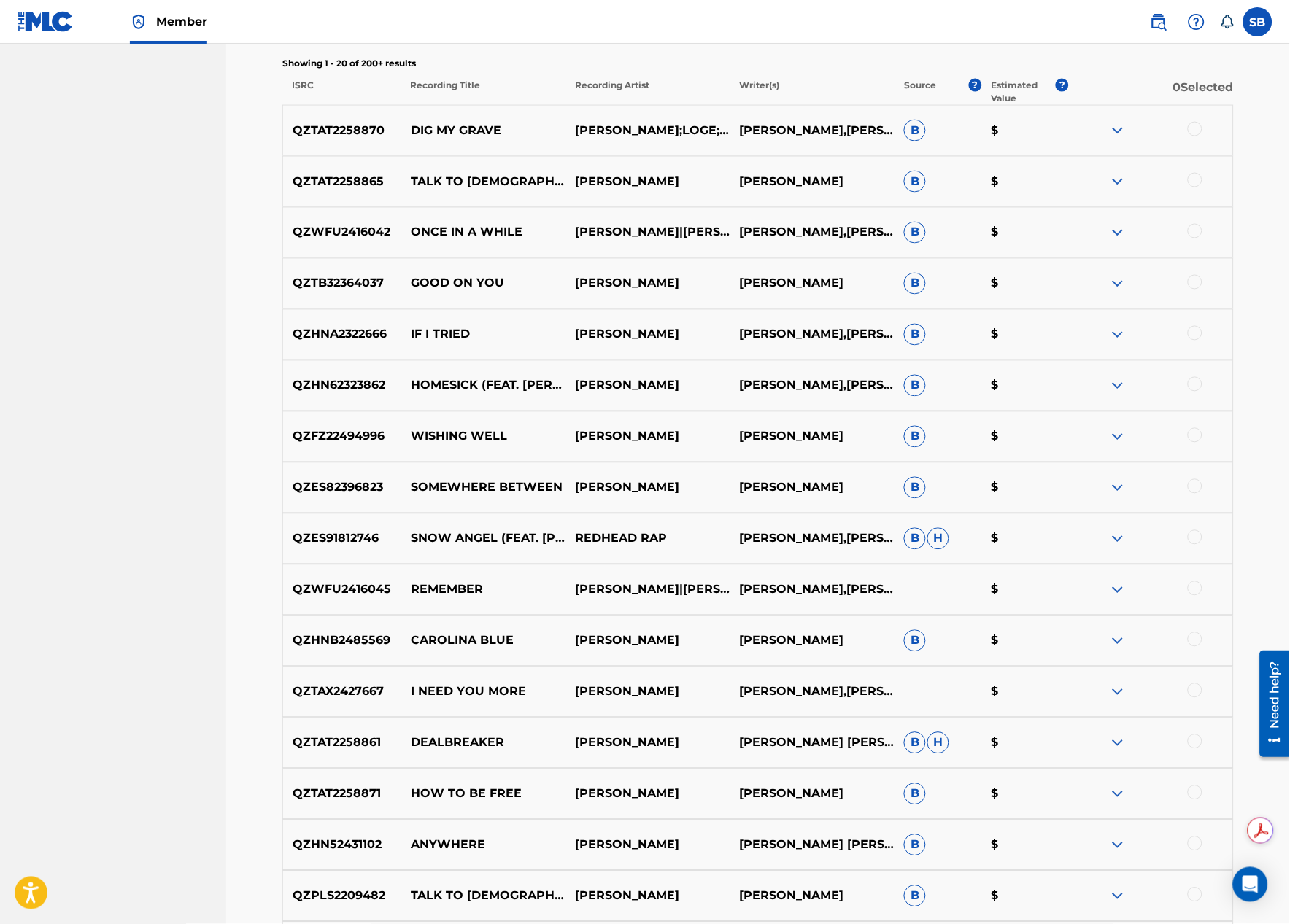 scroll, scrollTop: 567, scrollLeft: 0, axis: vertical 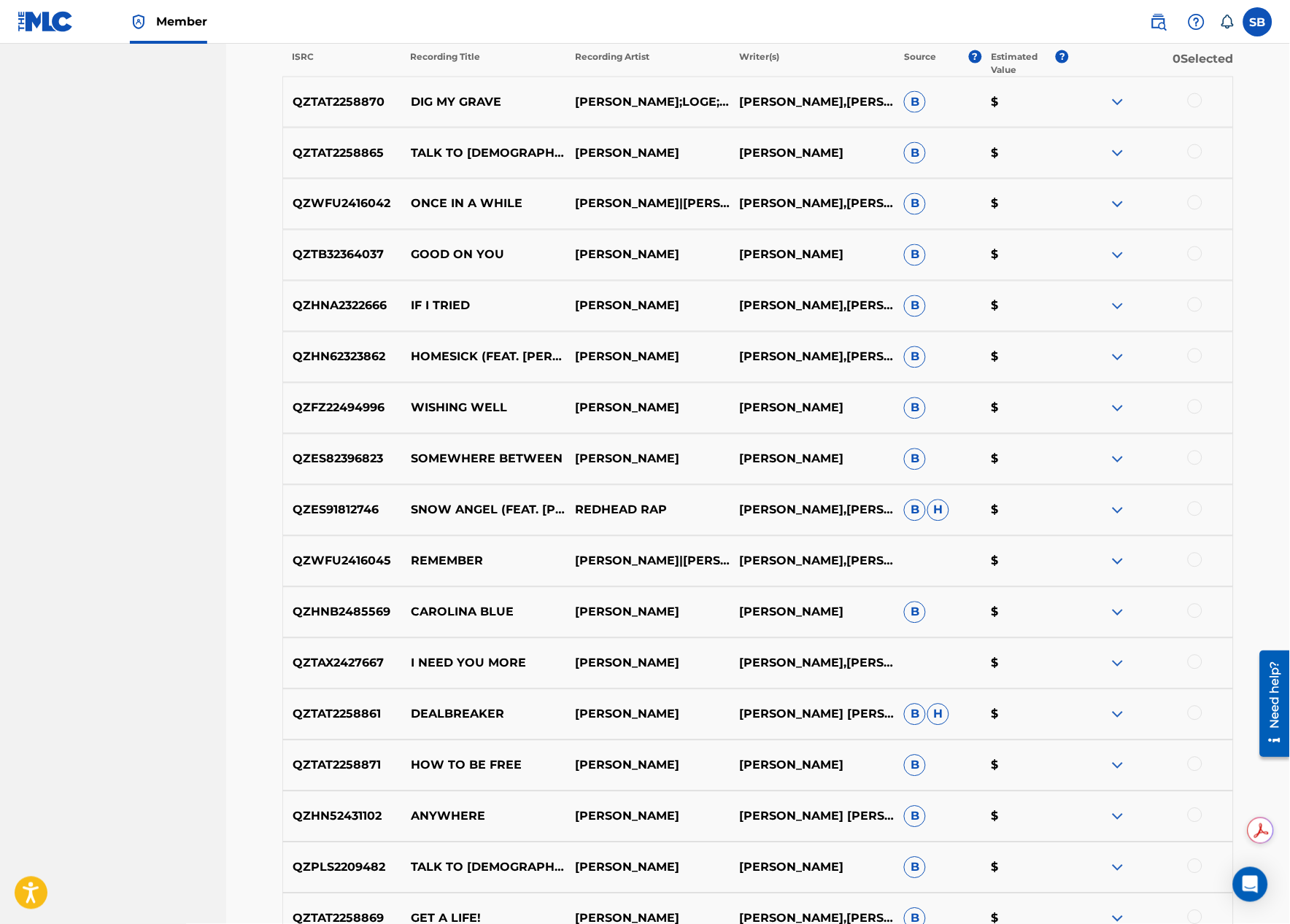 click on "DEALBREAKER" at bounding box center (483, 715) 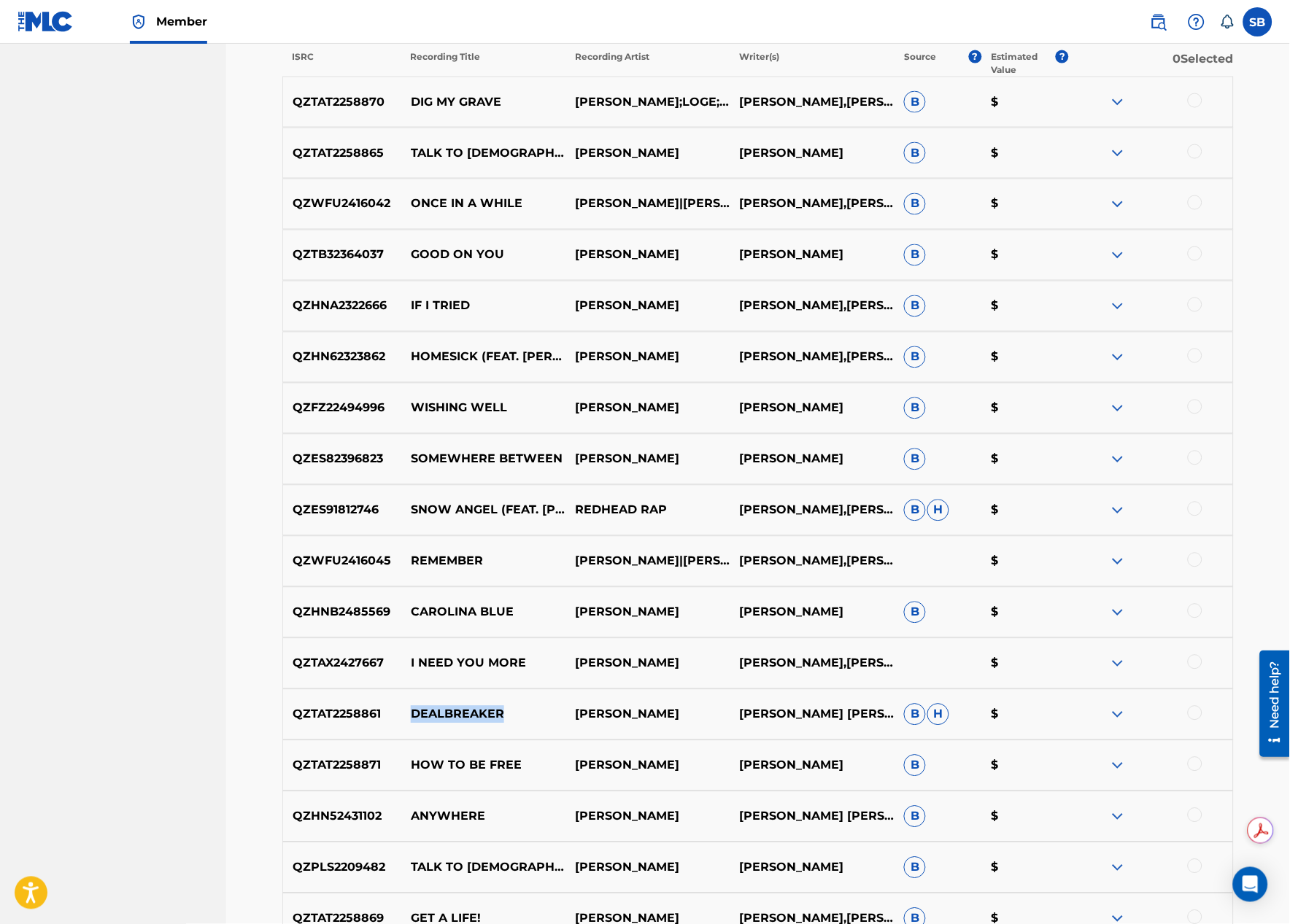 click on "DEALBREAKER" at bounding box center [483, 715] 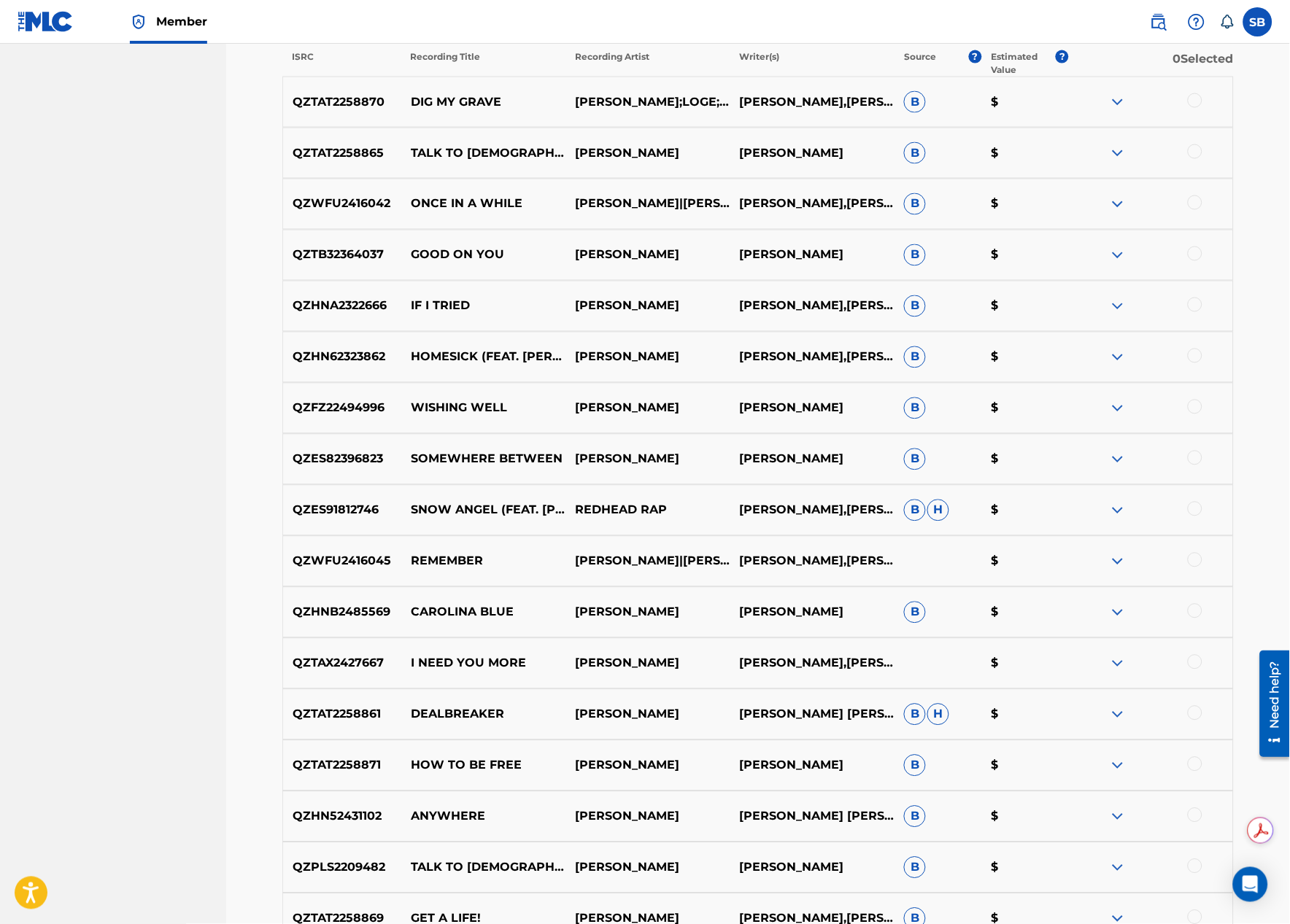 click at bounding box center (1195, 713) 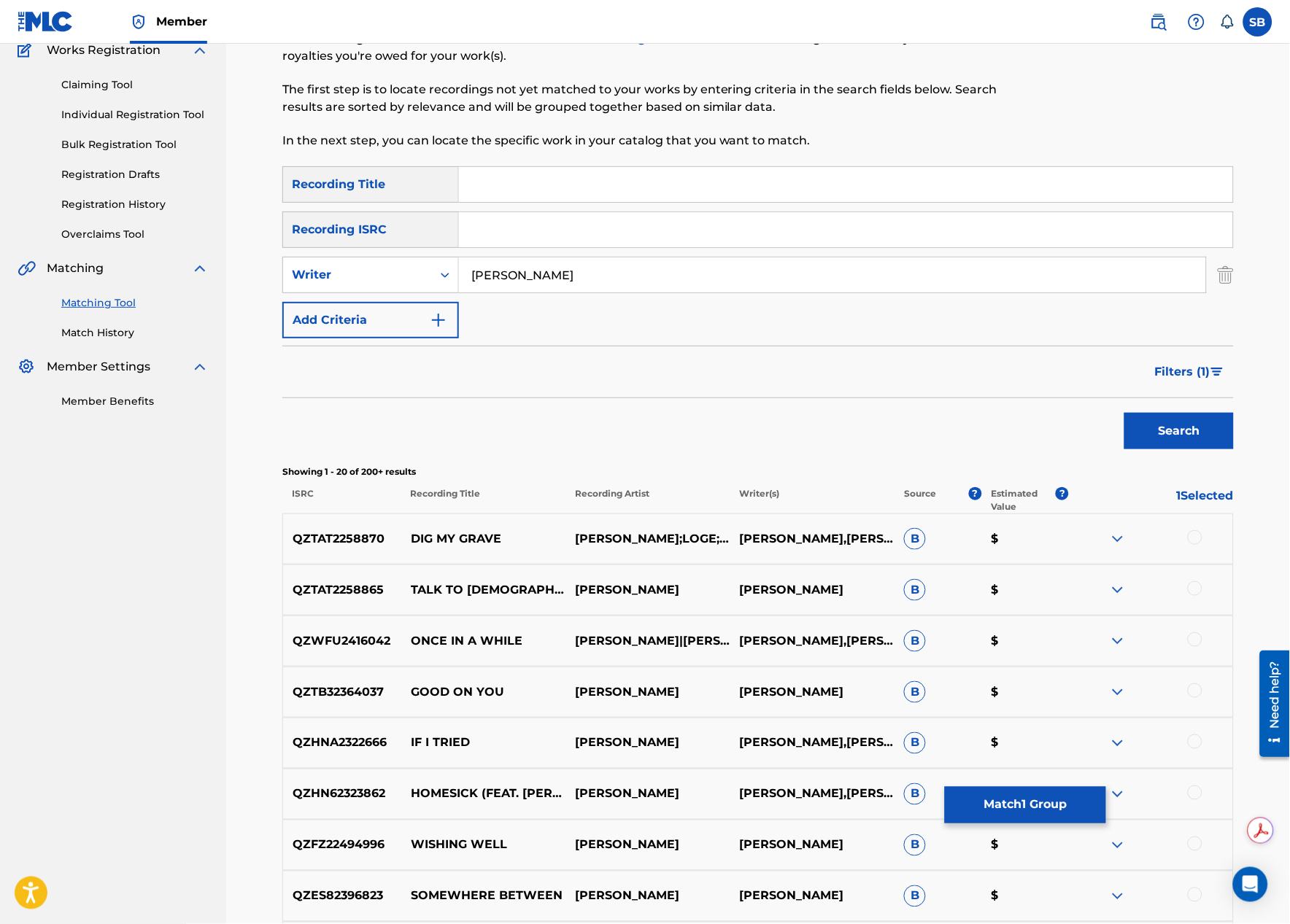 scroll, scrollTop: 0, scrollLeft: 0, axis: both 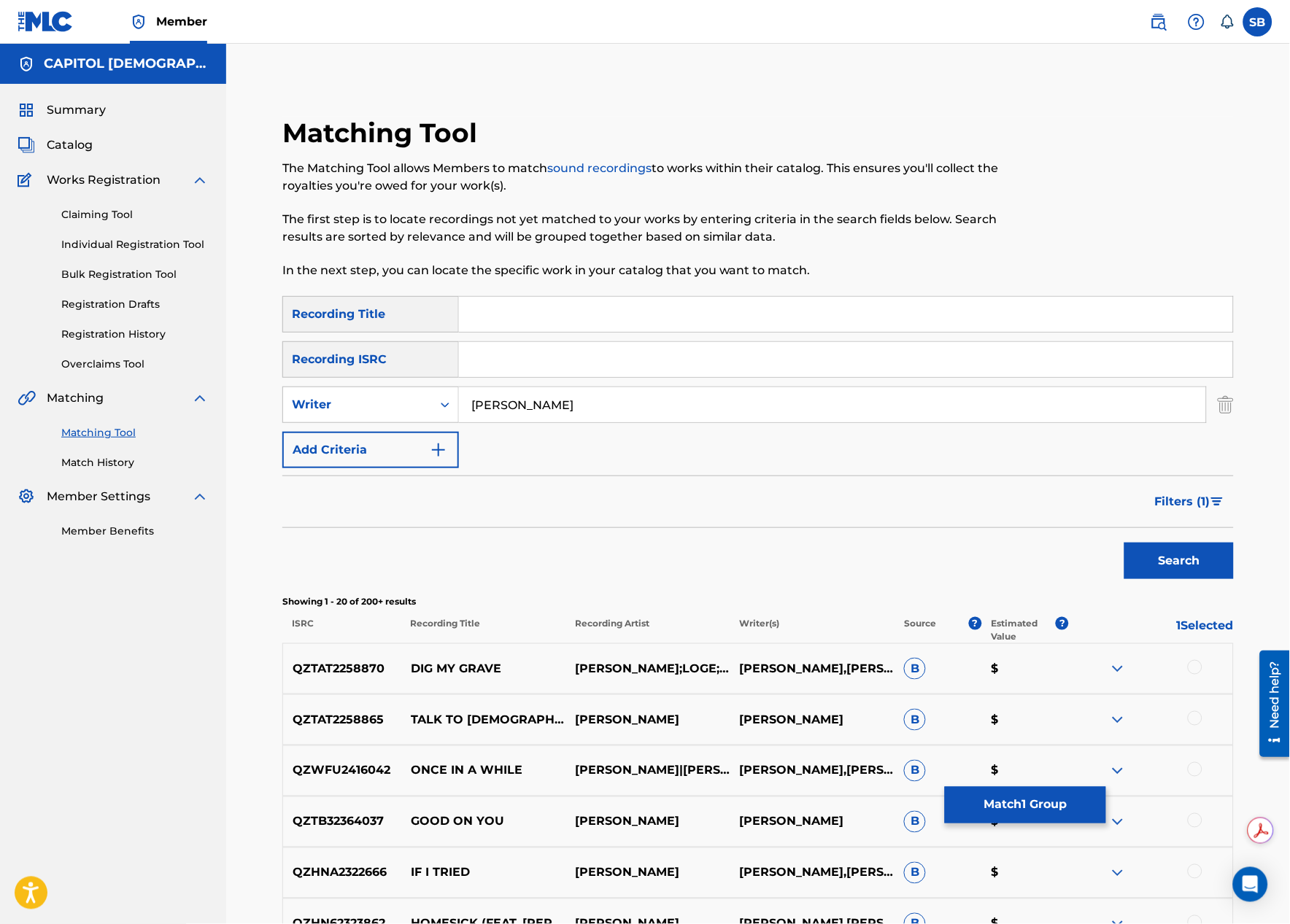 click at bounding box center [846, 314] 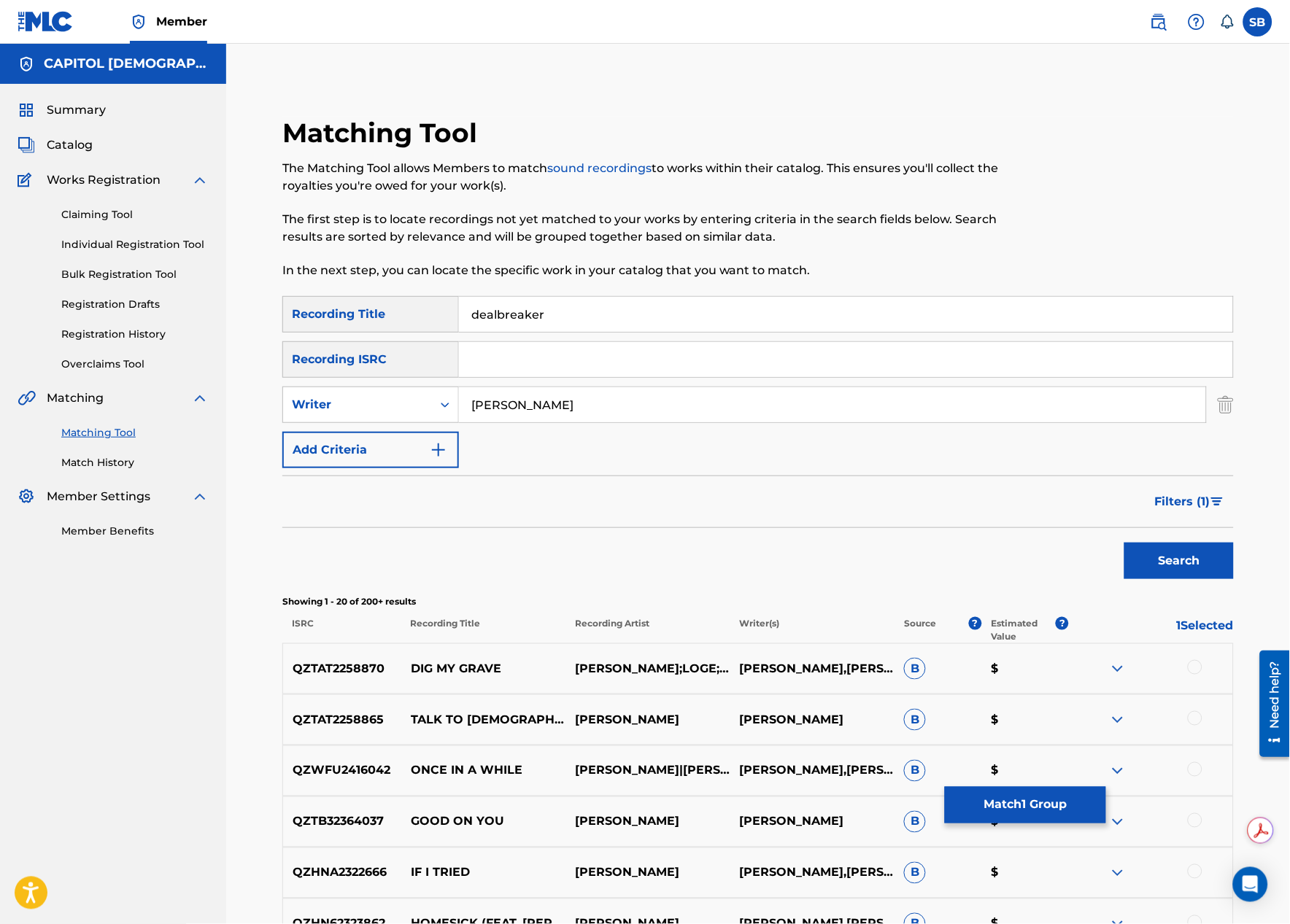type on "dealbreaker" 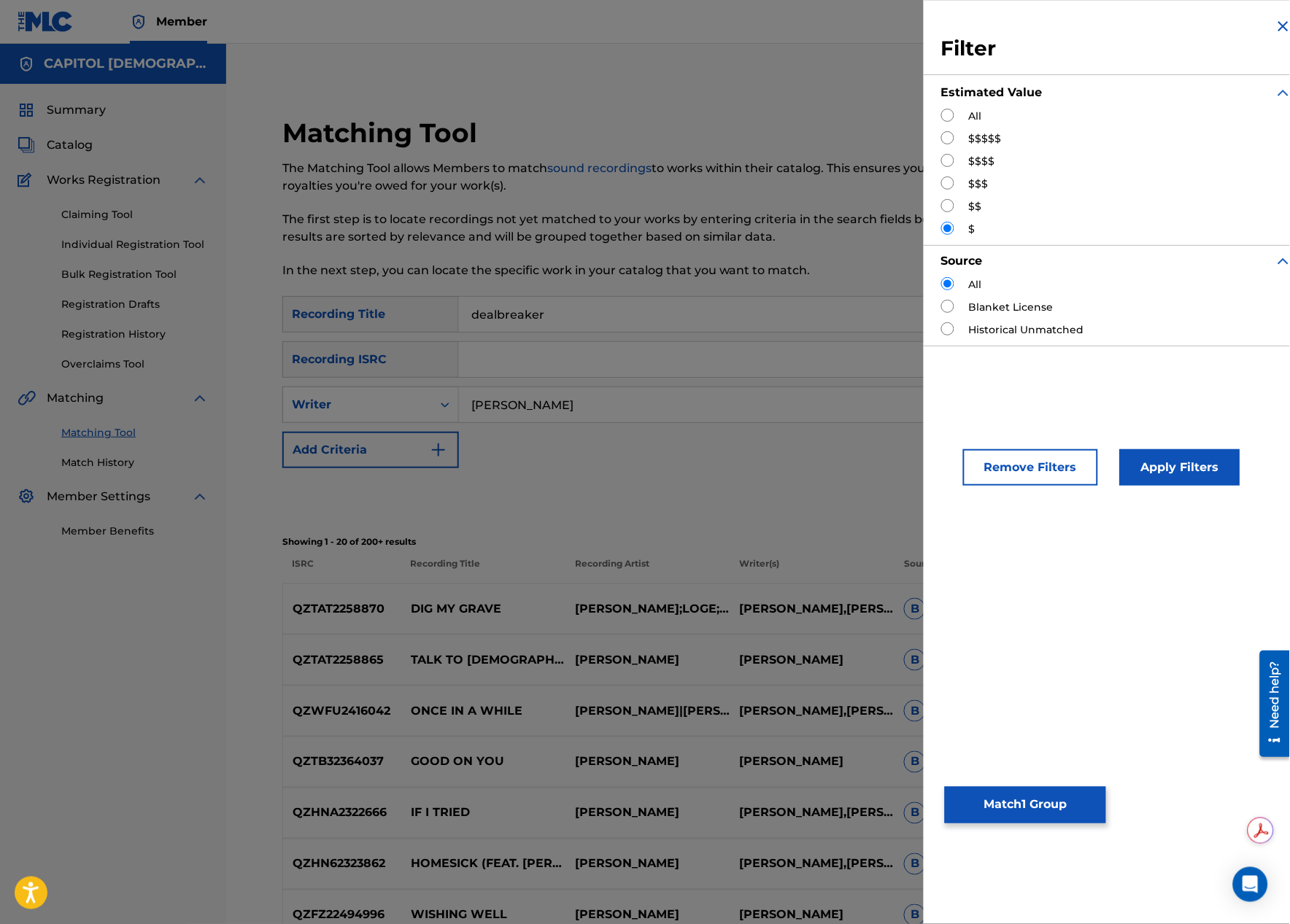 click at bounding box center [948, 115] 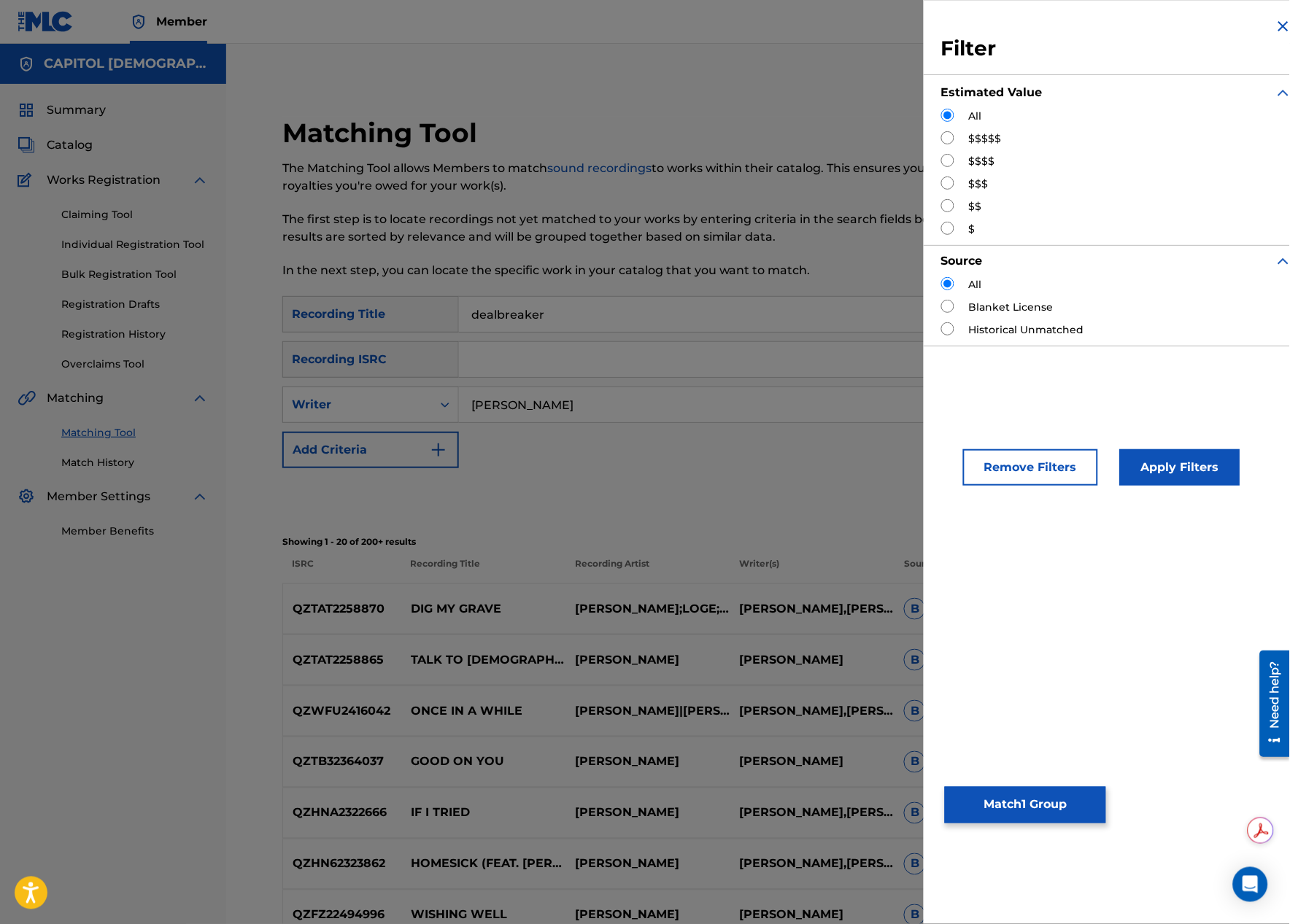 click on "Apply Filters" at bounding box center [1180, 467] 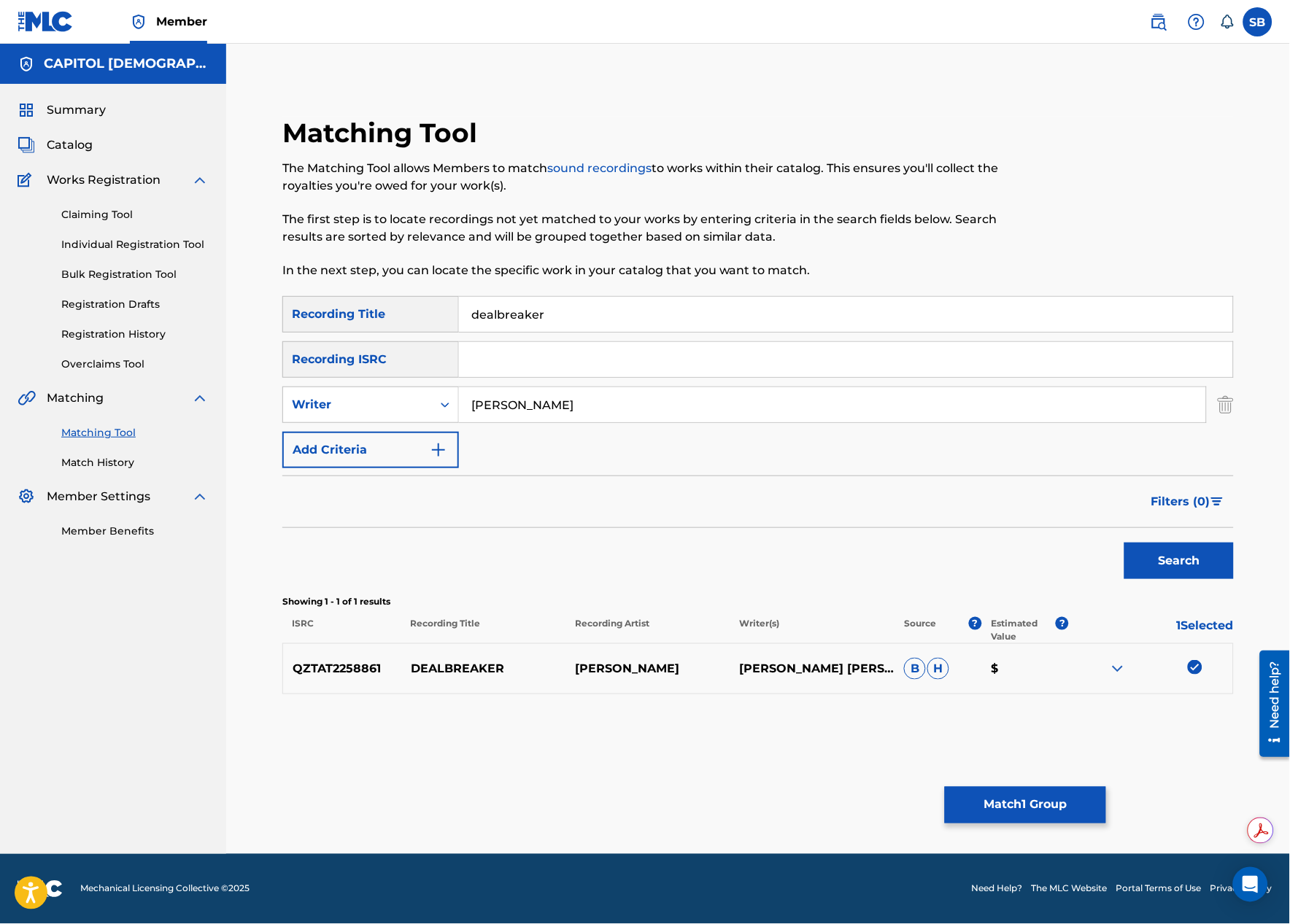 click on "[PERSON_NAME]" at bounding box center [833, 405] 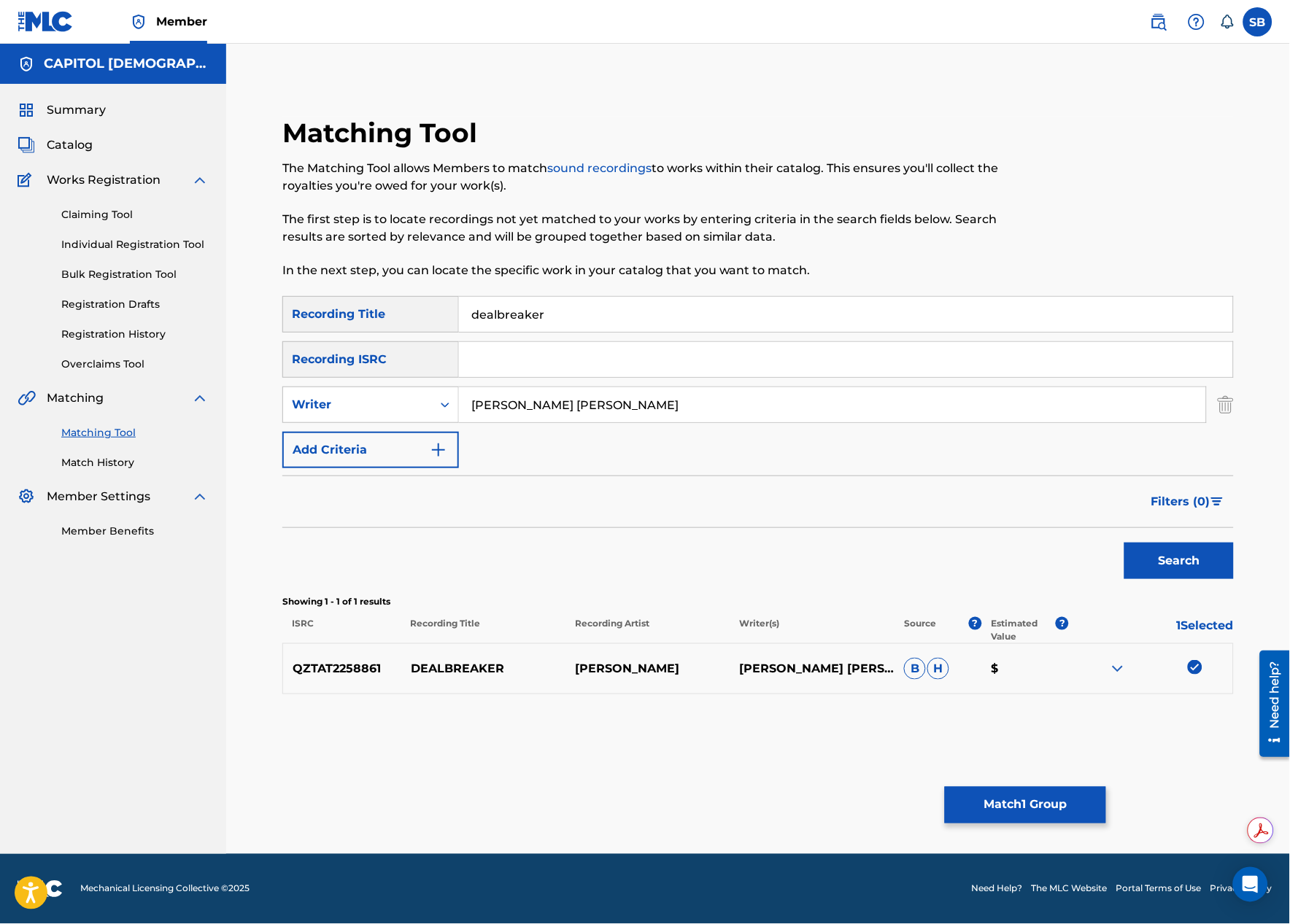 type on "[PERSON_NAME] [PERSON_NAME]" 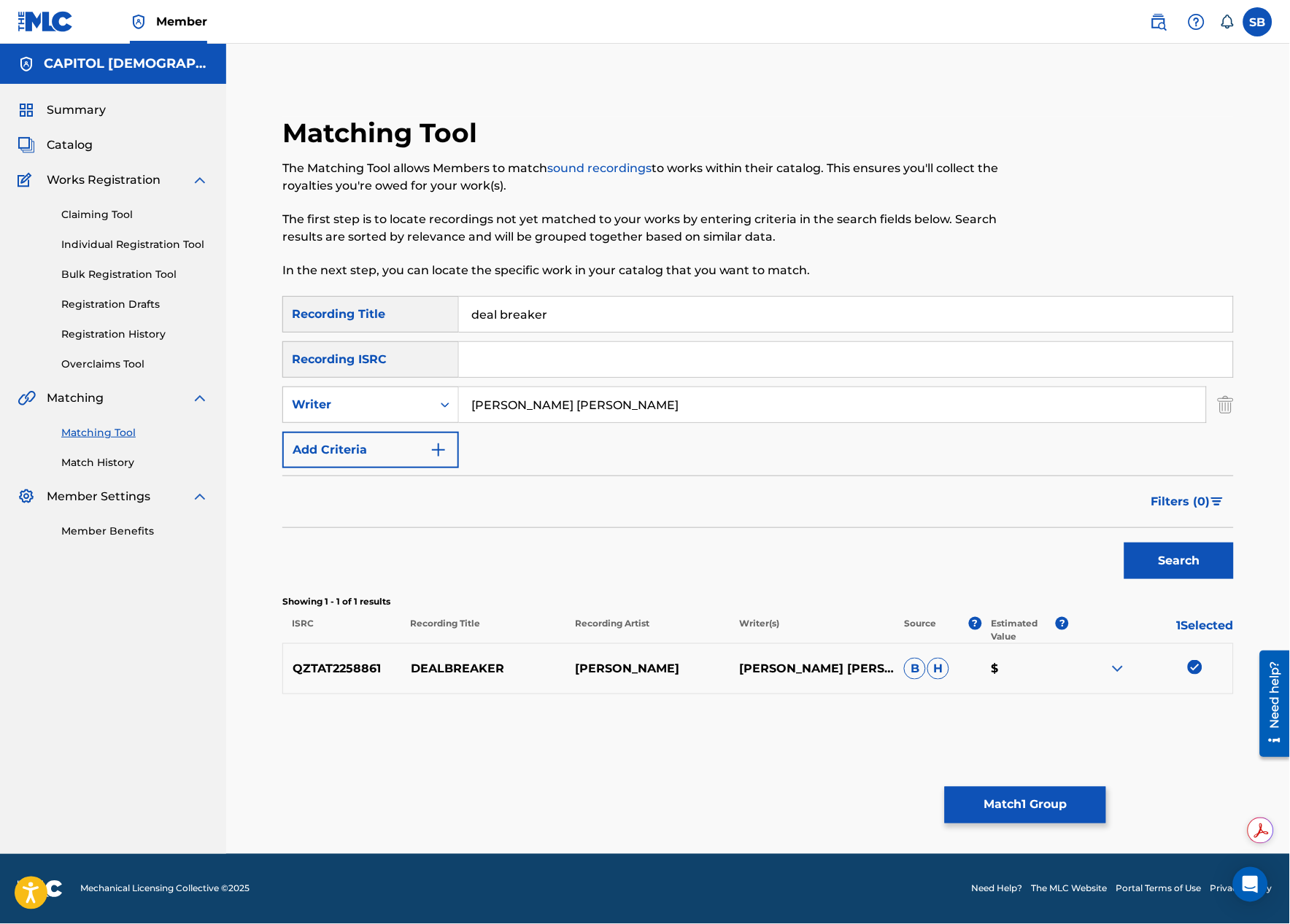 type on "deal breaker" 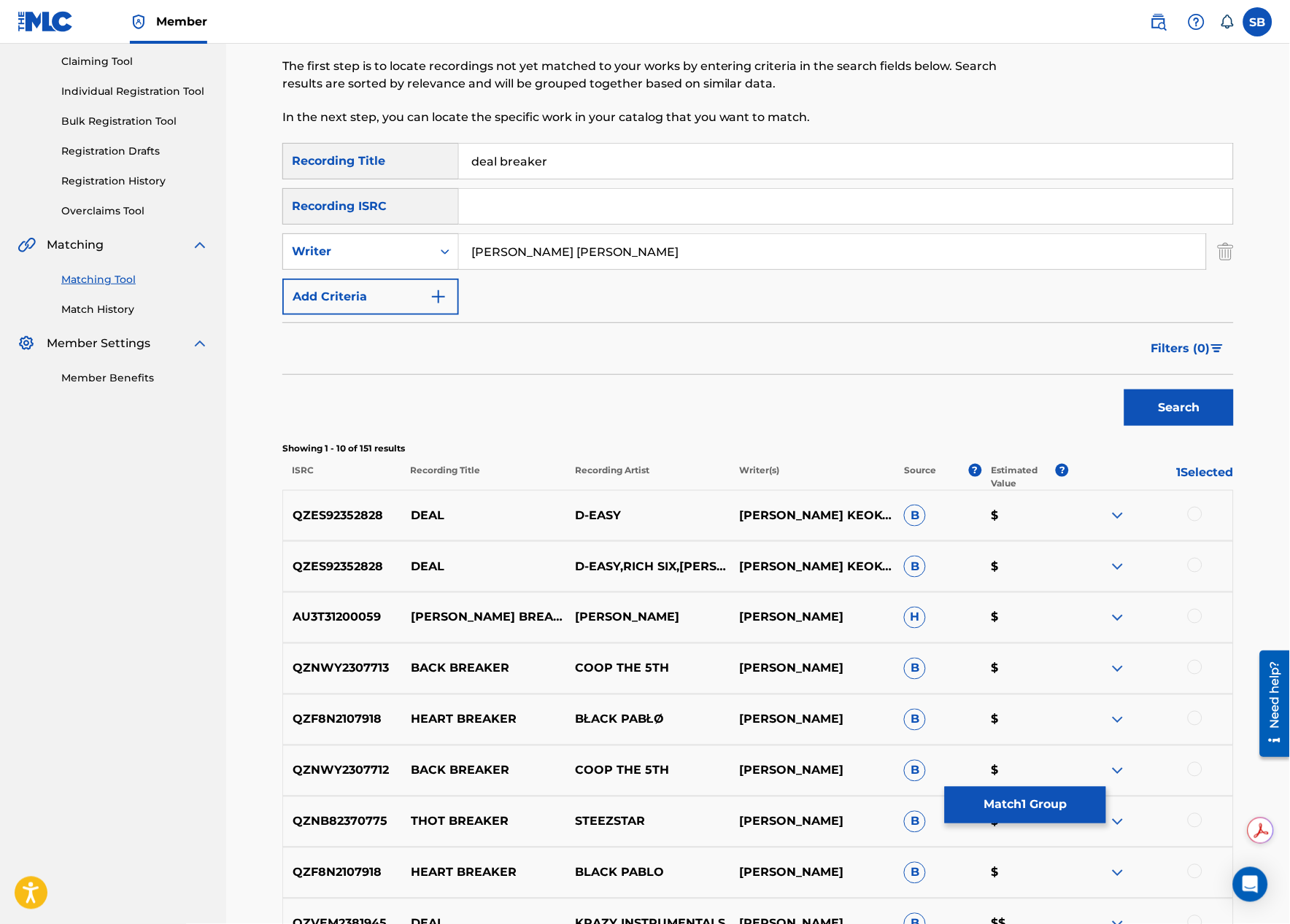 scroll, scrollTop: 162, scrollLeft: 0, axis: vertical 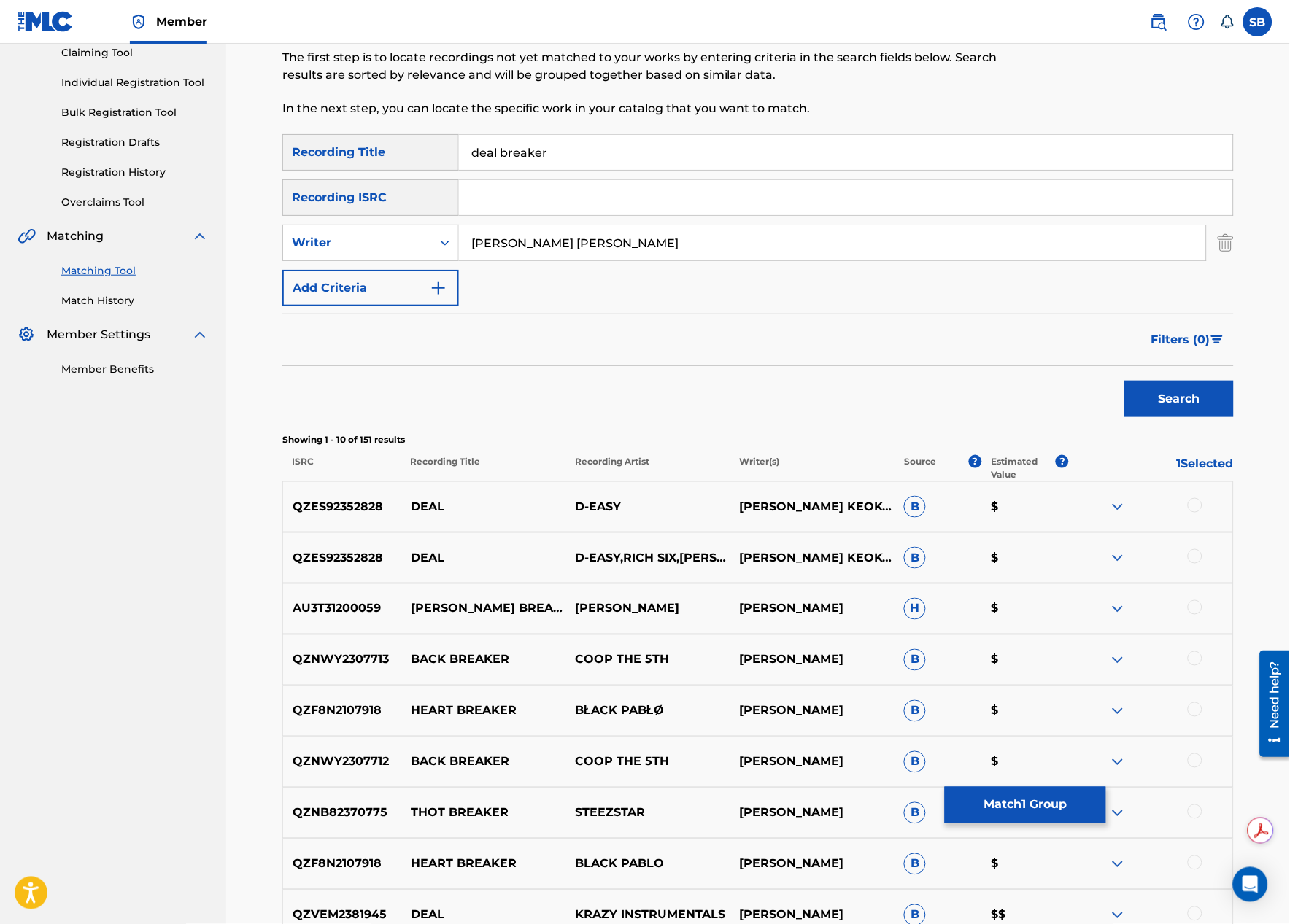 click on "[PERSON_NAME] [PERSON_NAME]" at bounding box center [833, 243] 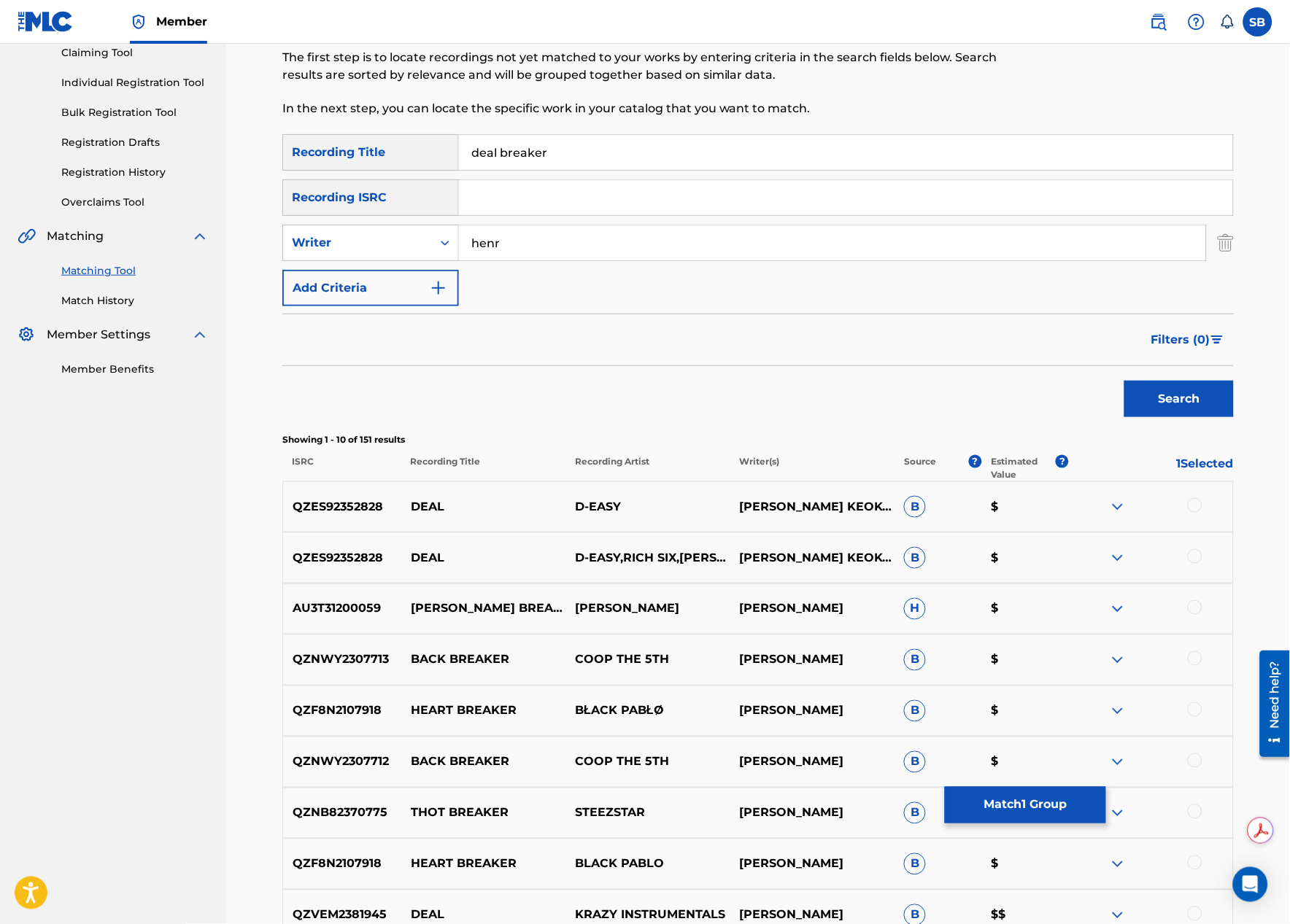 type on "[PERSON_NAME]" 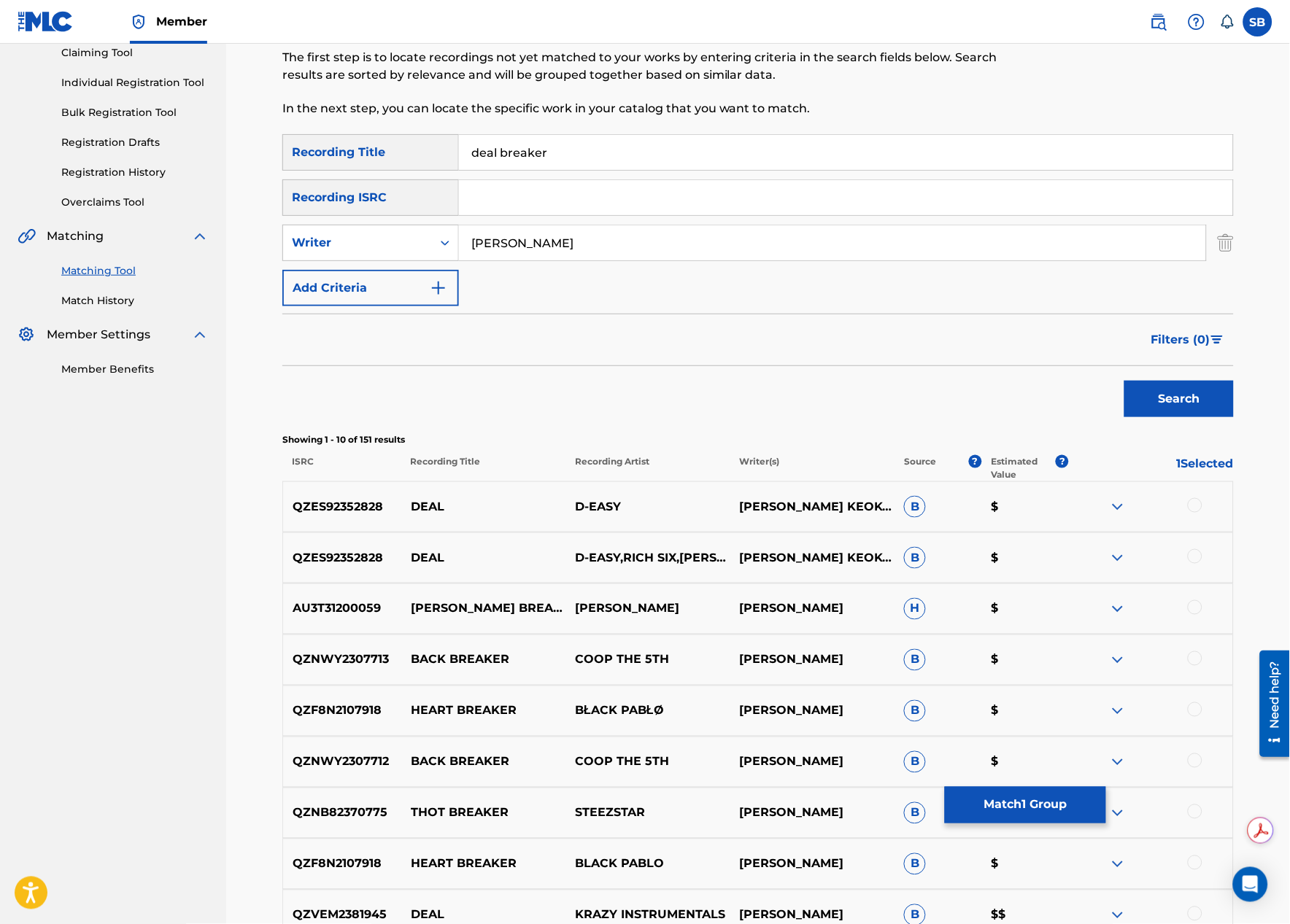 click on "Search" at bounding box center (1179, 399) 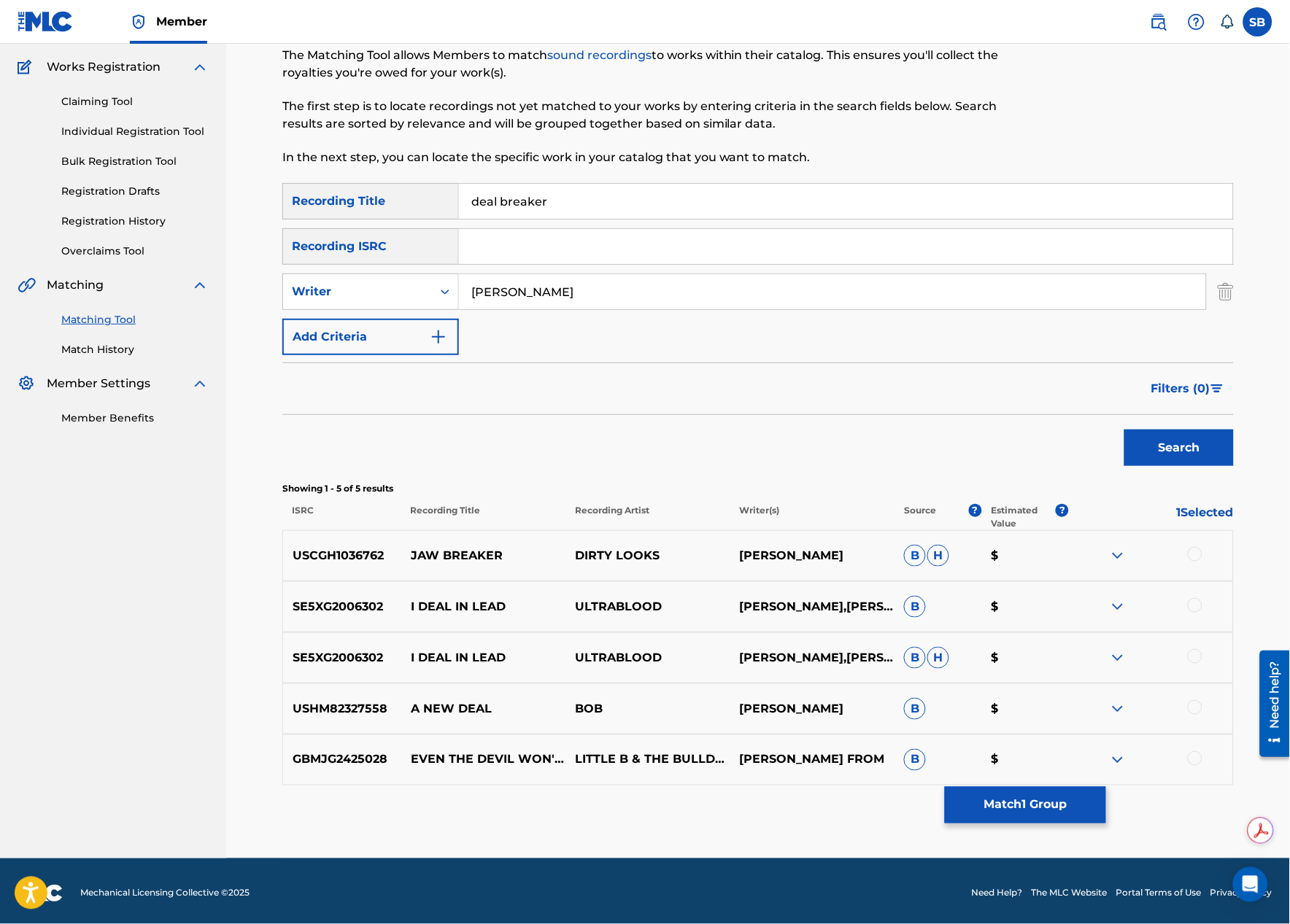 scroll, scrollTop: 117, scrollLeft: 0, axis: vertical 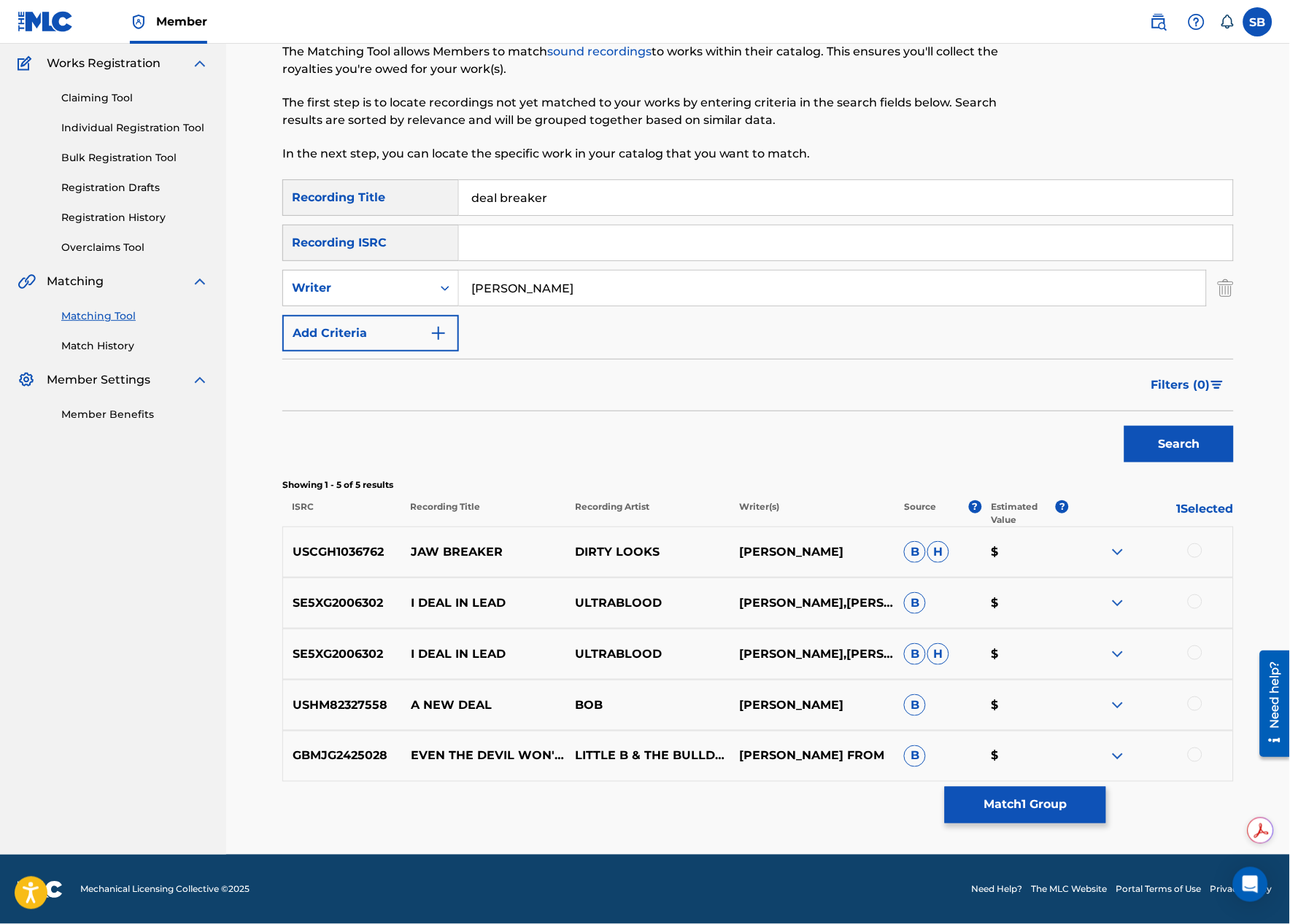 click on "Match  1 Group" at bounding box center (1025, 805) 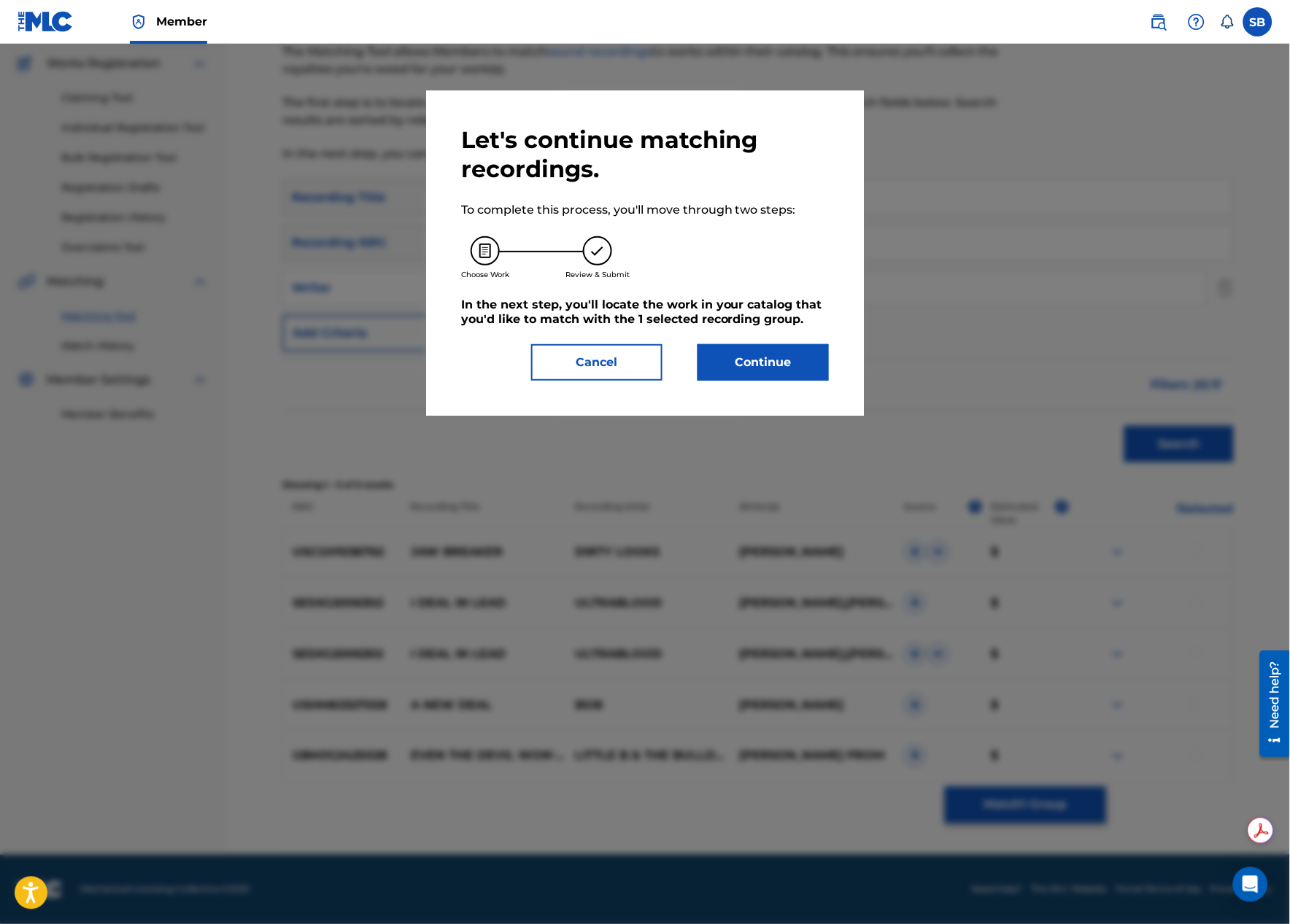 click on "Continue" at bounding box center [763, 362] 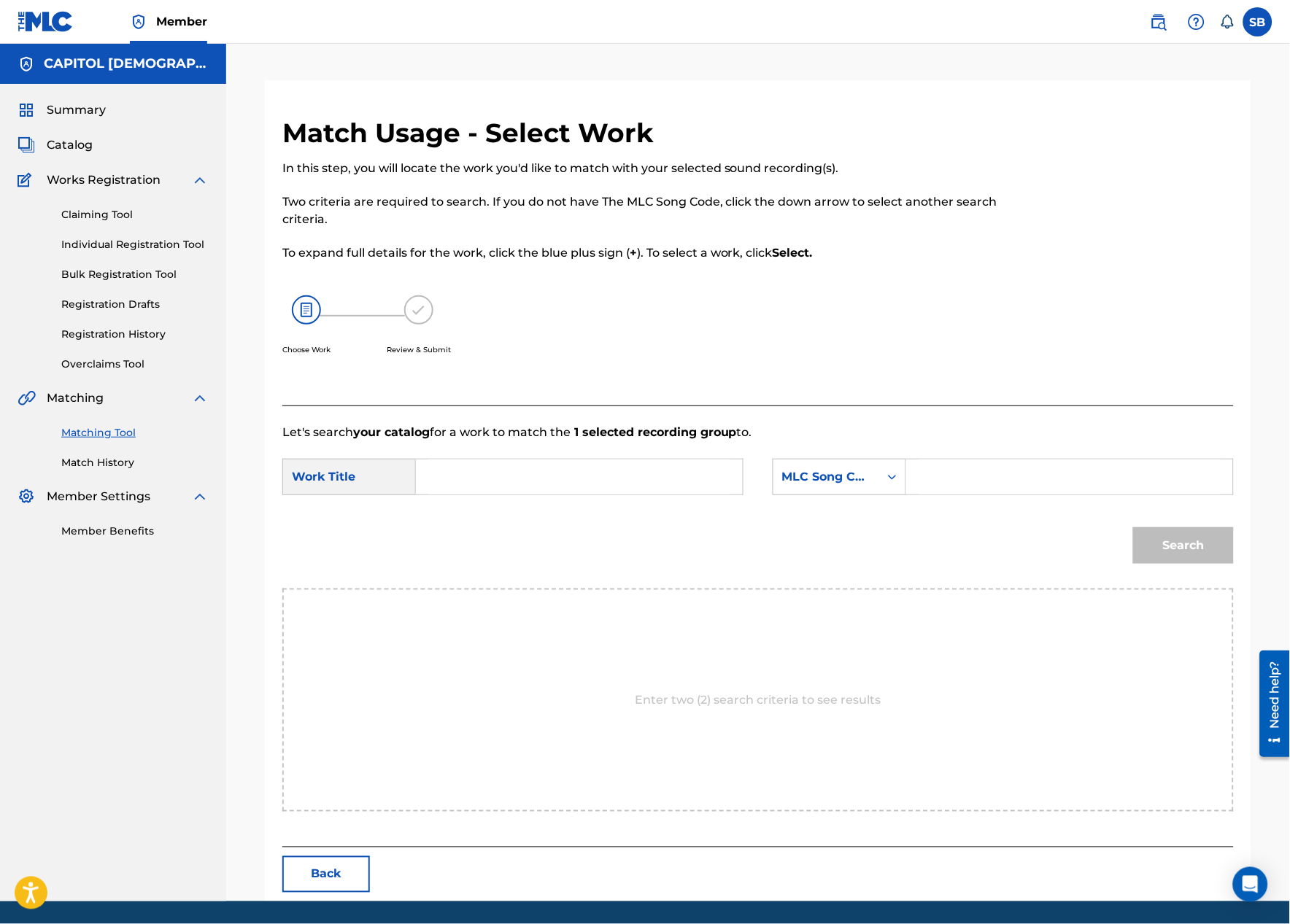 click at bounding box center [579, 477] 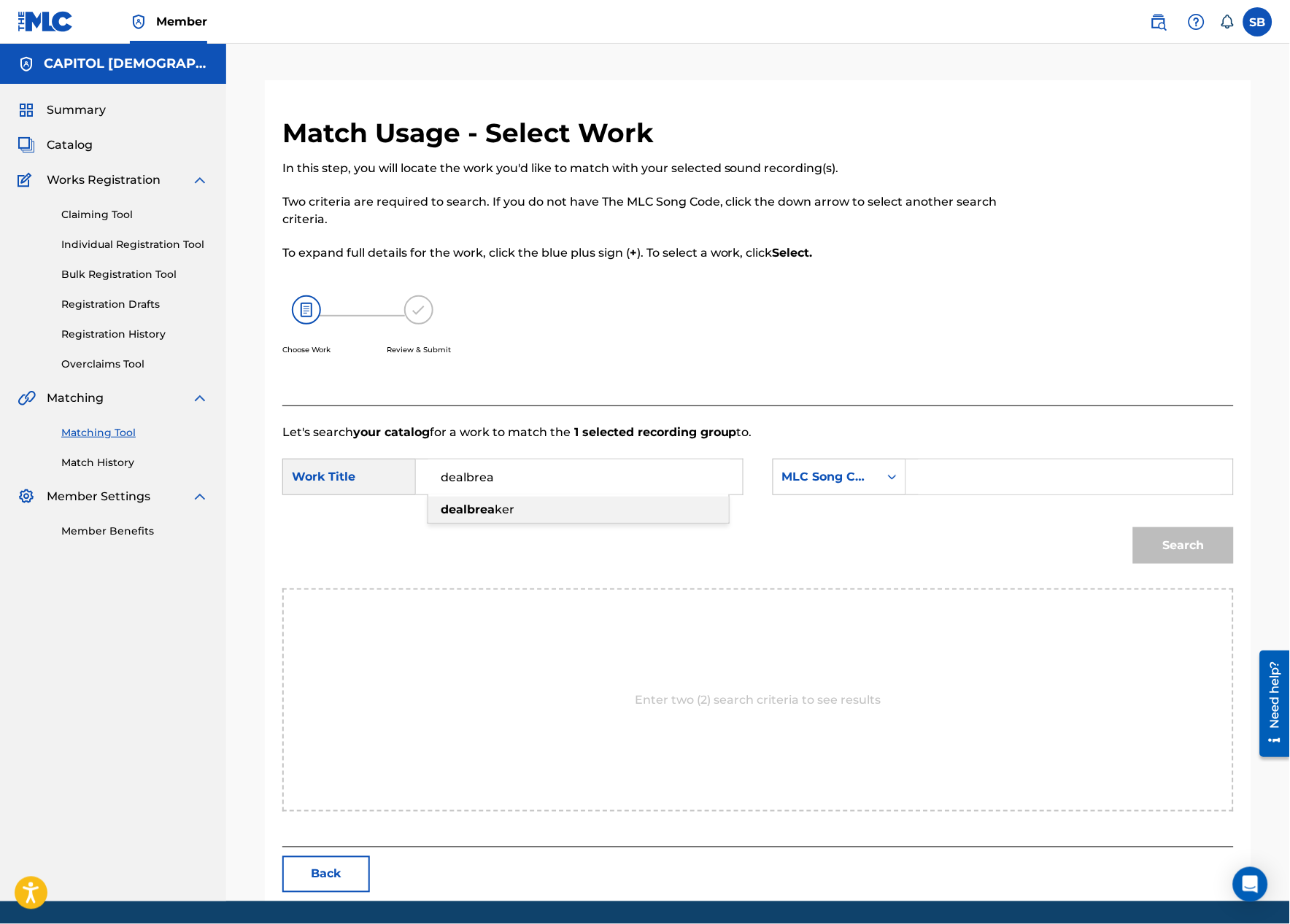 click on "dealbrea ker" at bounding box center (579, 510) 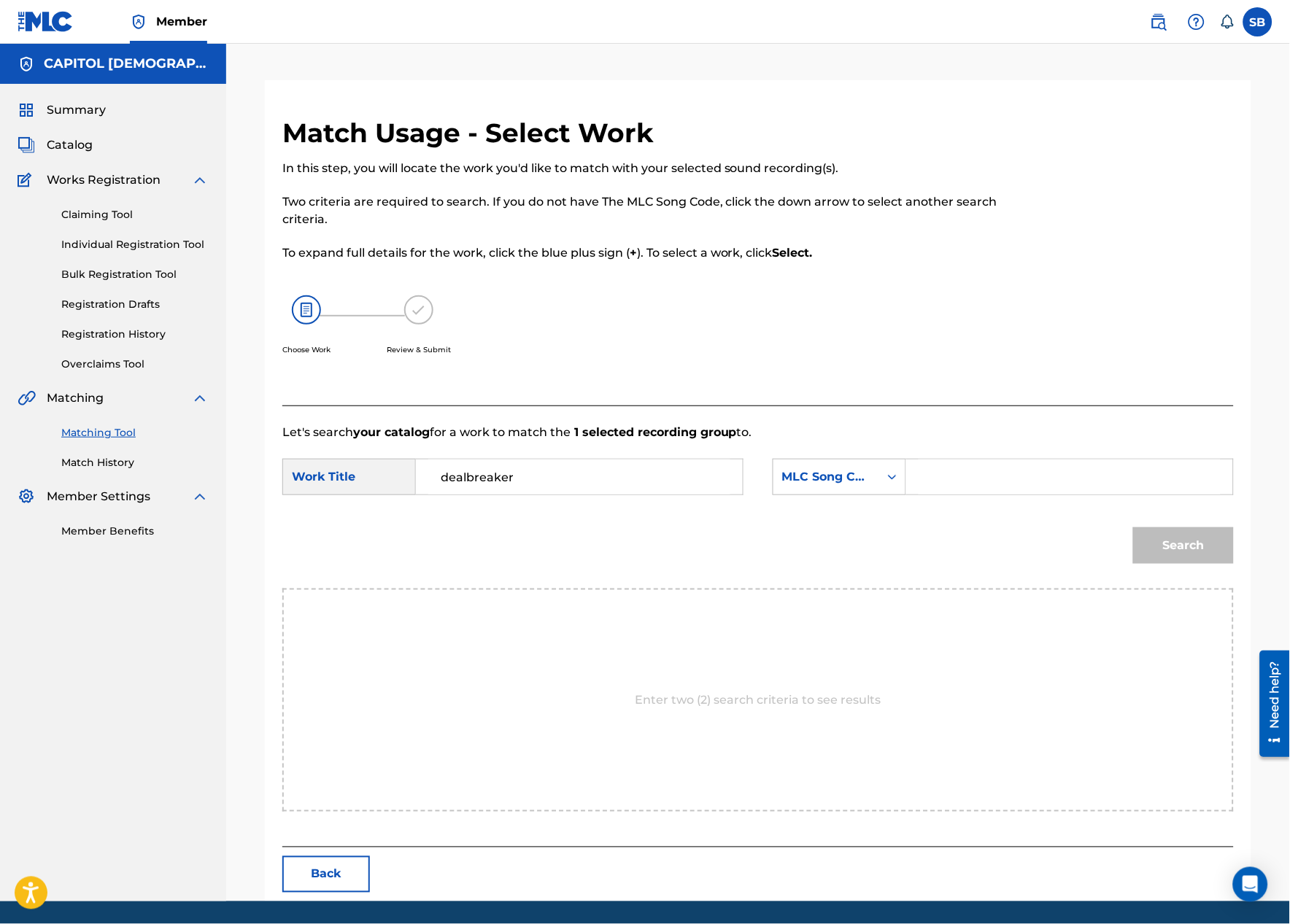 click at bounding box center [1070, 477] 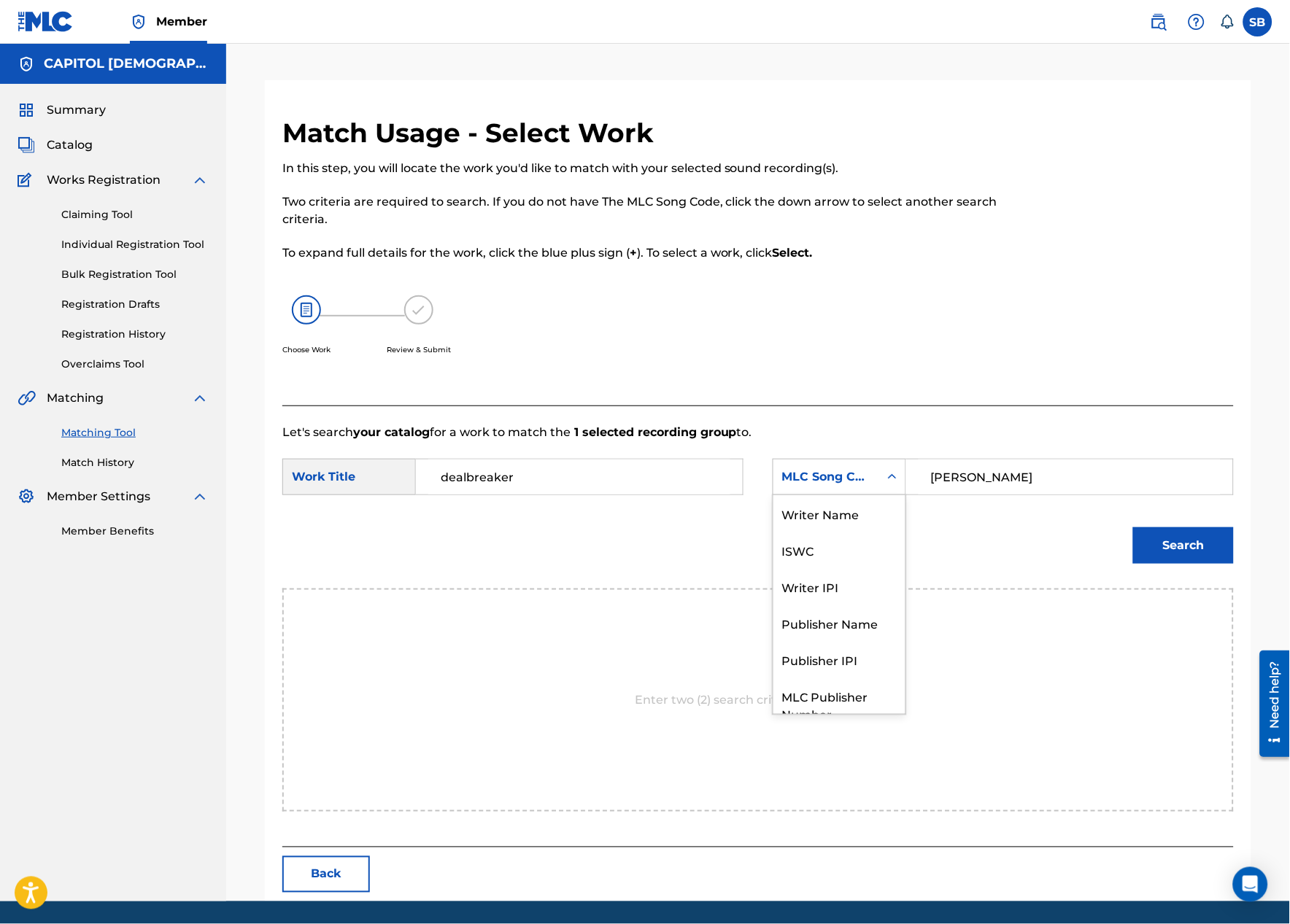 click on "MLC Song Code" at bounding box center (826, 477) 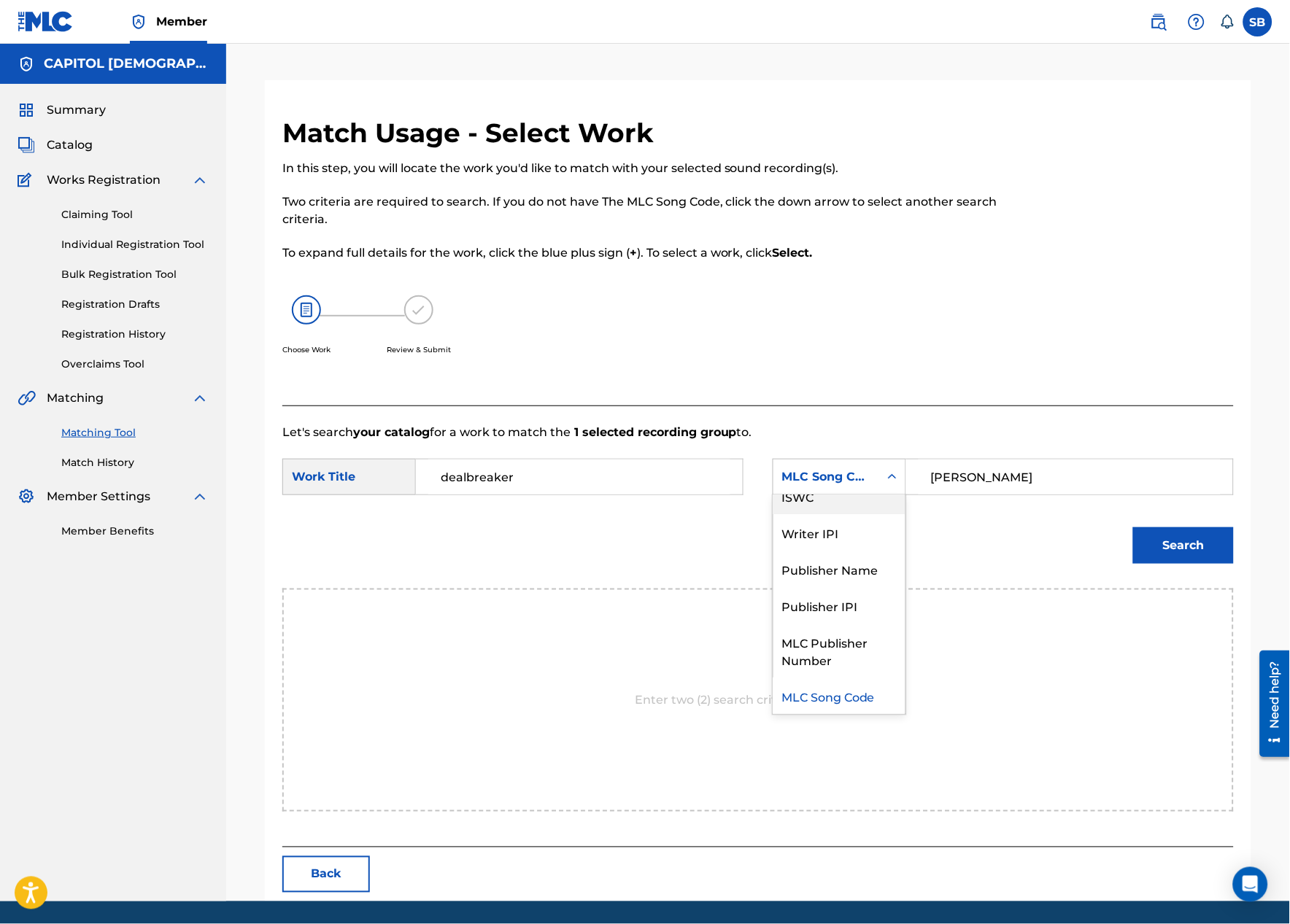 scroll, scrollTop: 0, scrollLeft: 0, axis: both 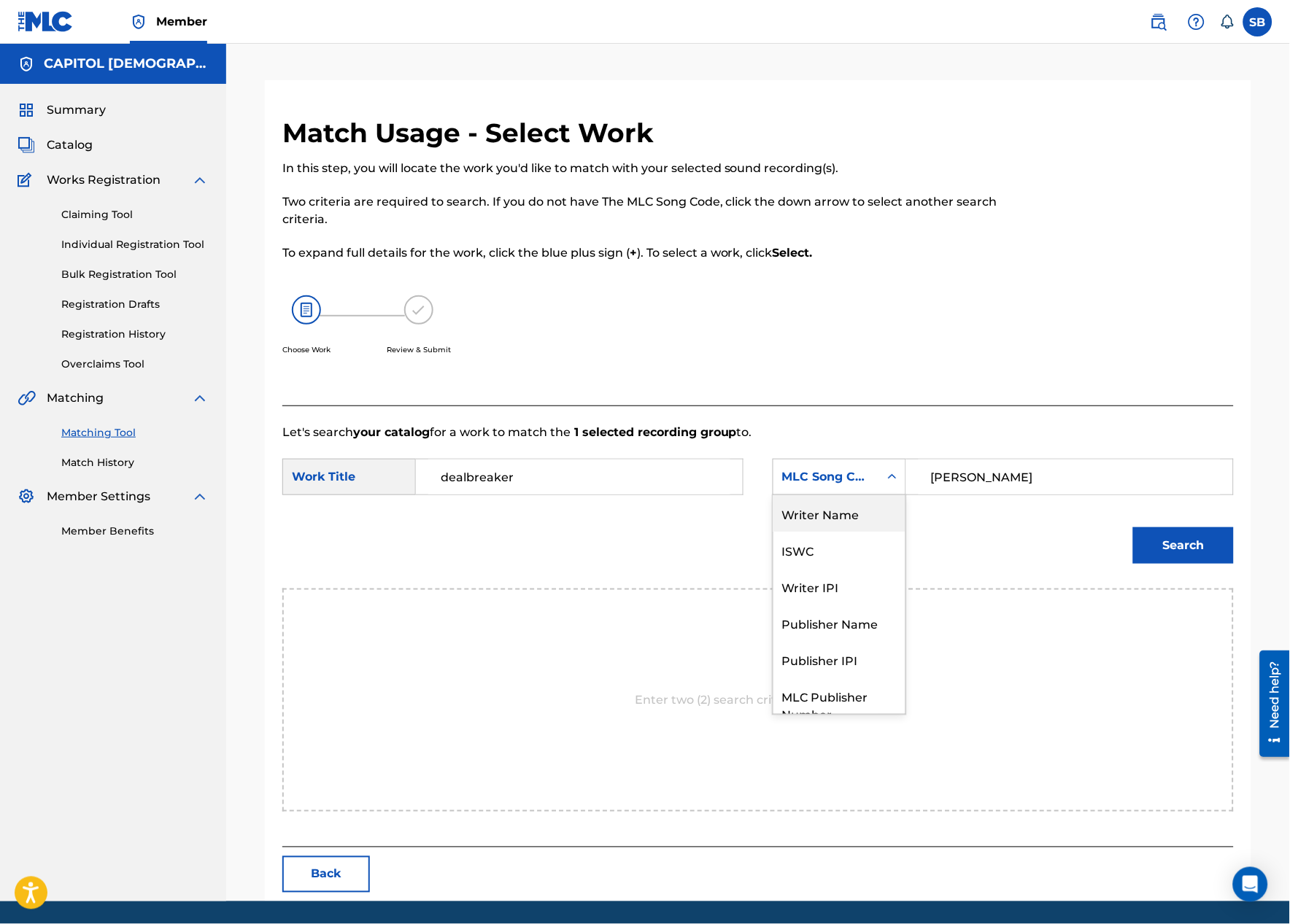 click on "Writer Name" at bounding box center (839, 513) 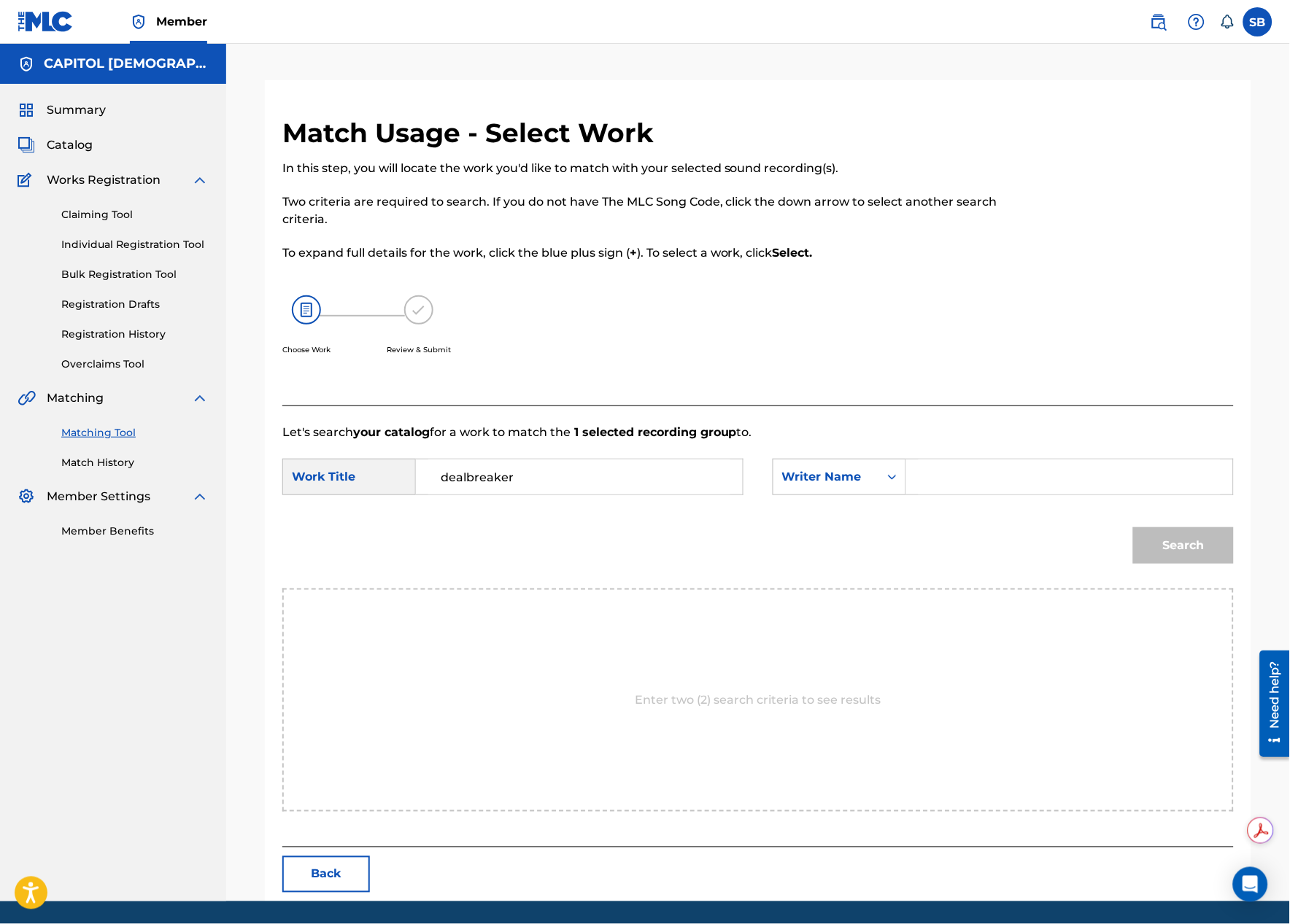 click at bounding box center (1070, 477) 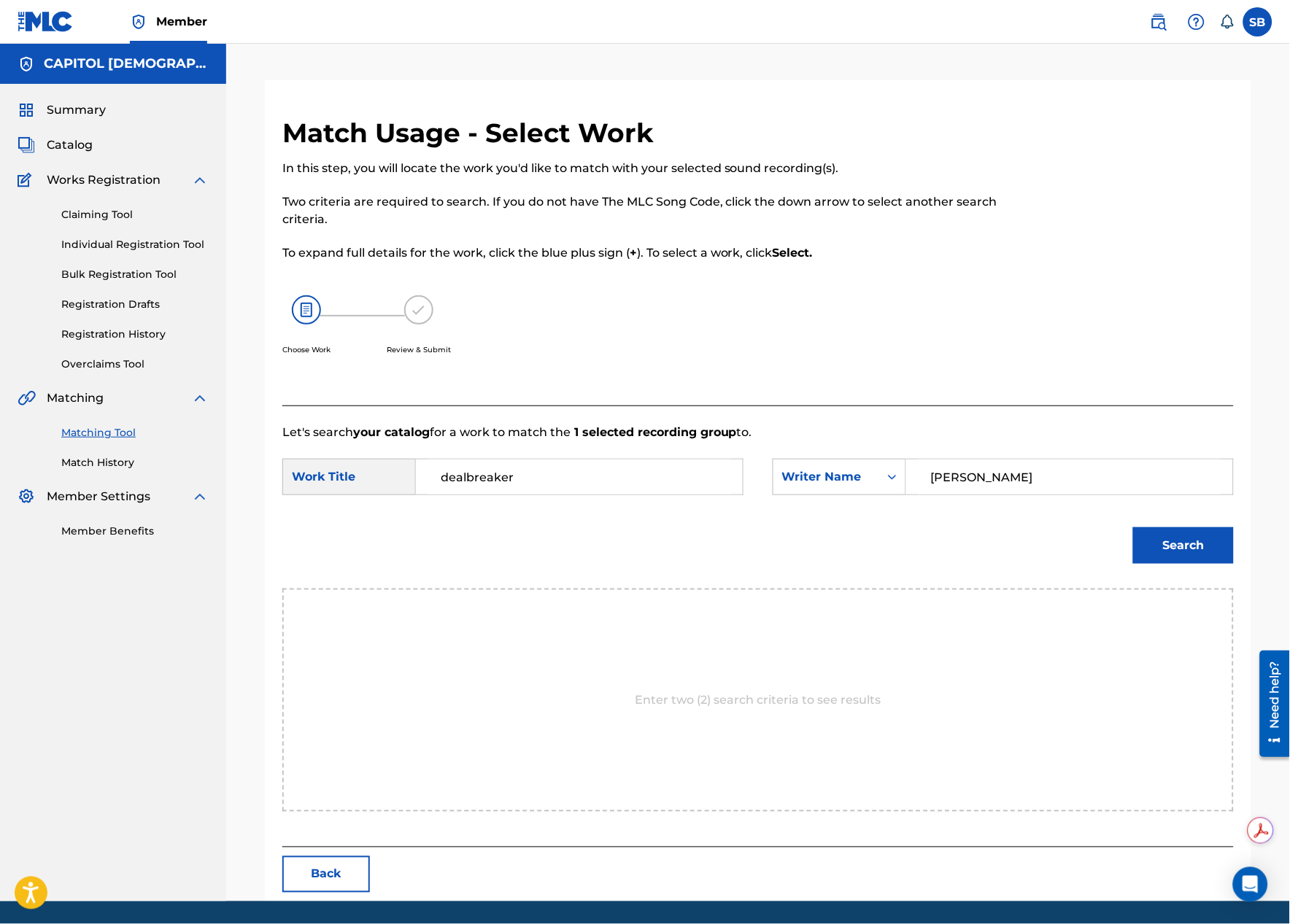 click on "Search" at bounding box center (1183, 546) 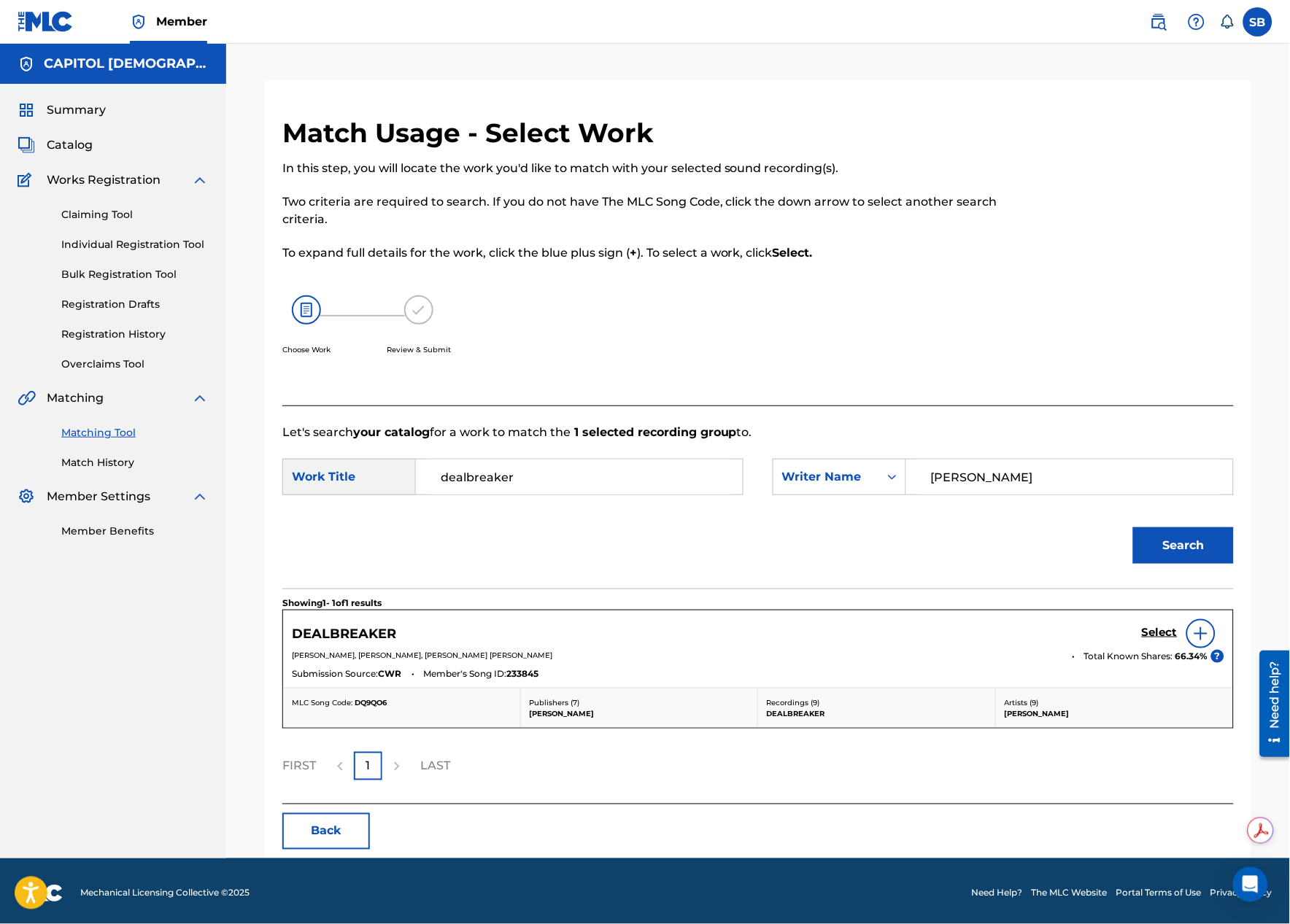 click at bounding box center [1201, 634] 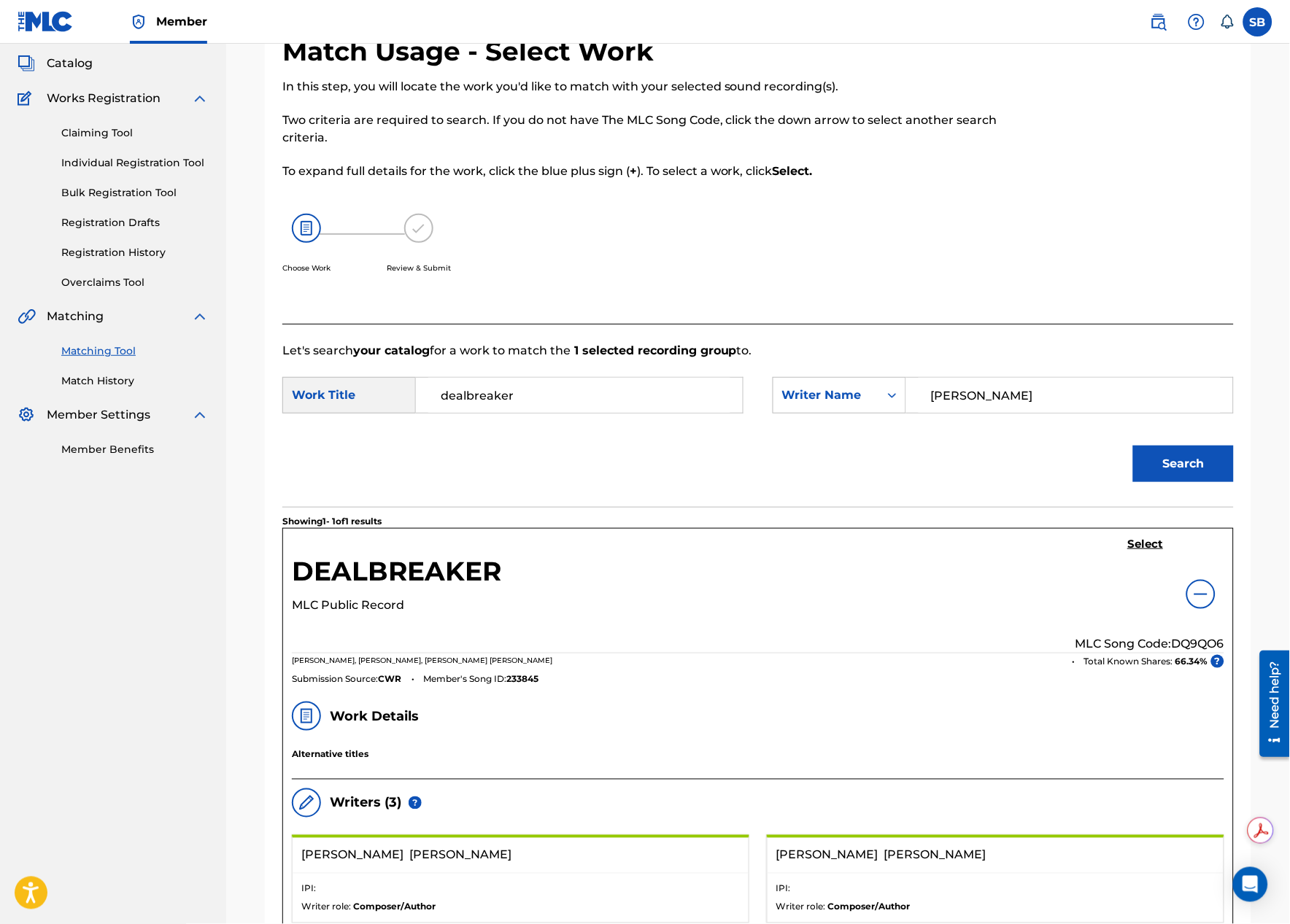 scroll, scrollTop: 81, scrollLeft: 0, axis: vertical 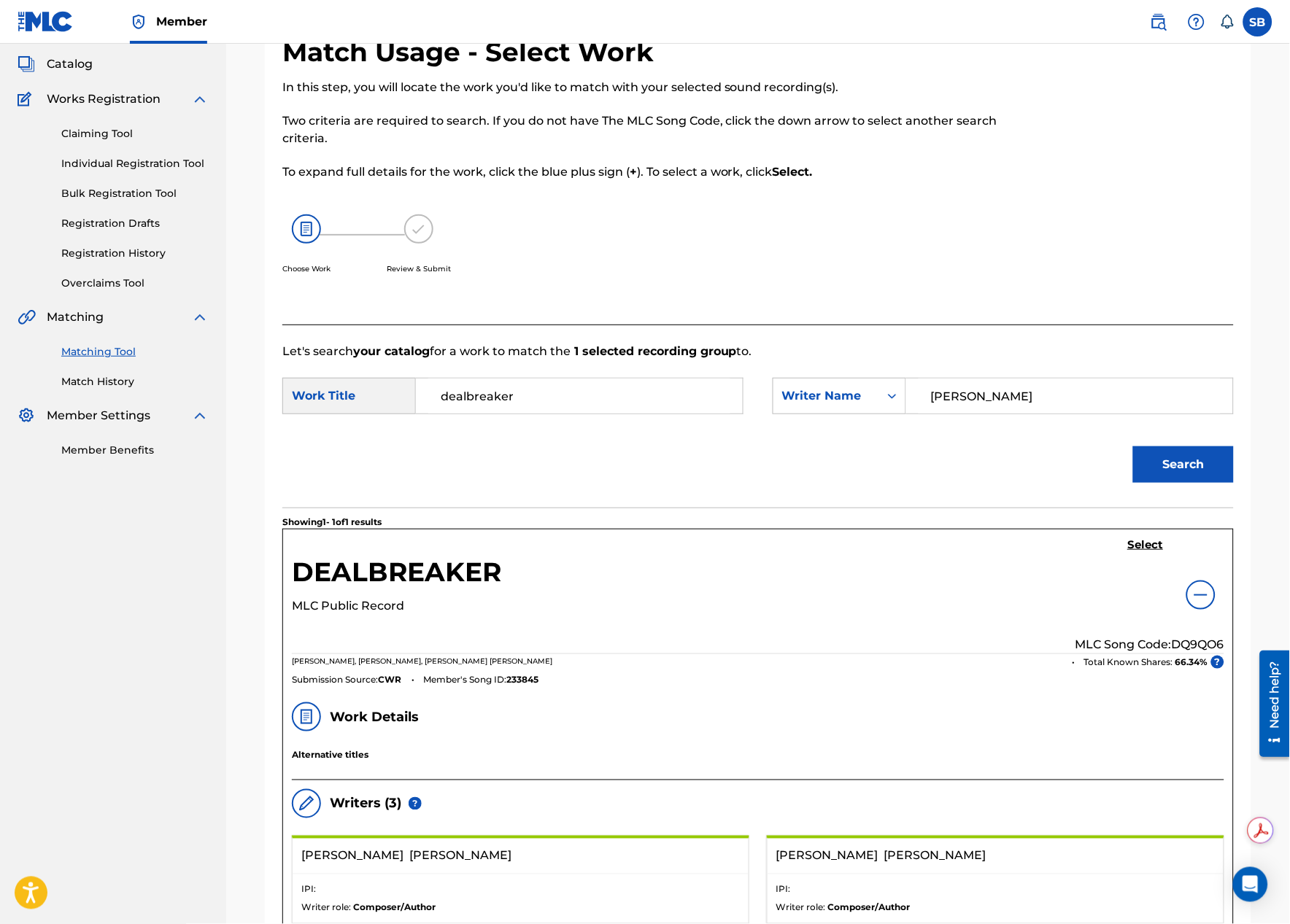 click on "Select" at bounding box center (1146, 545) 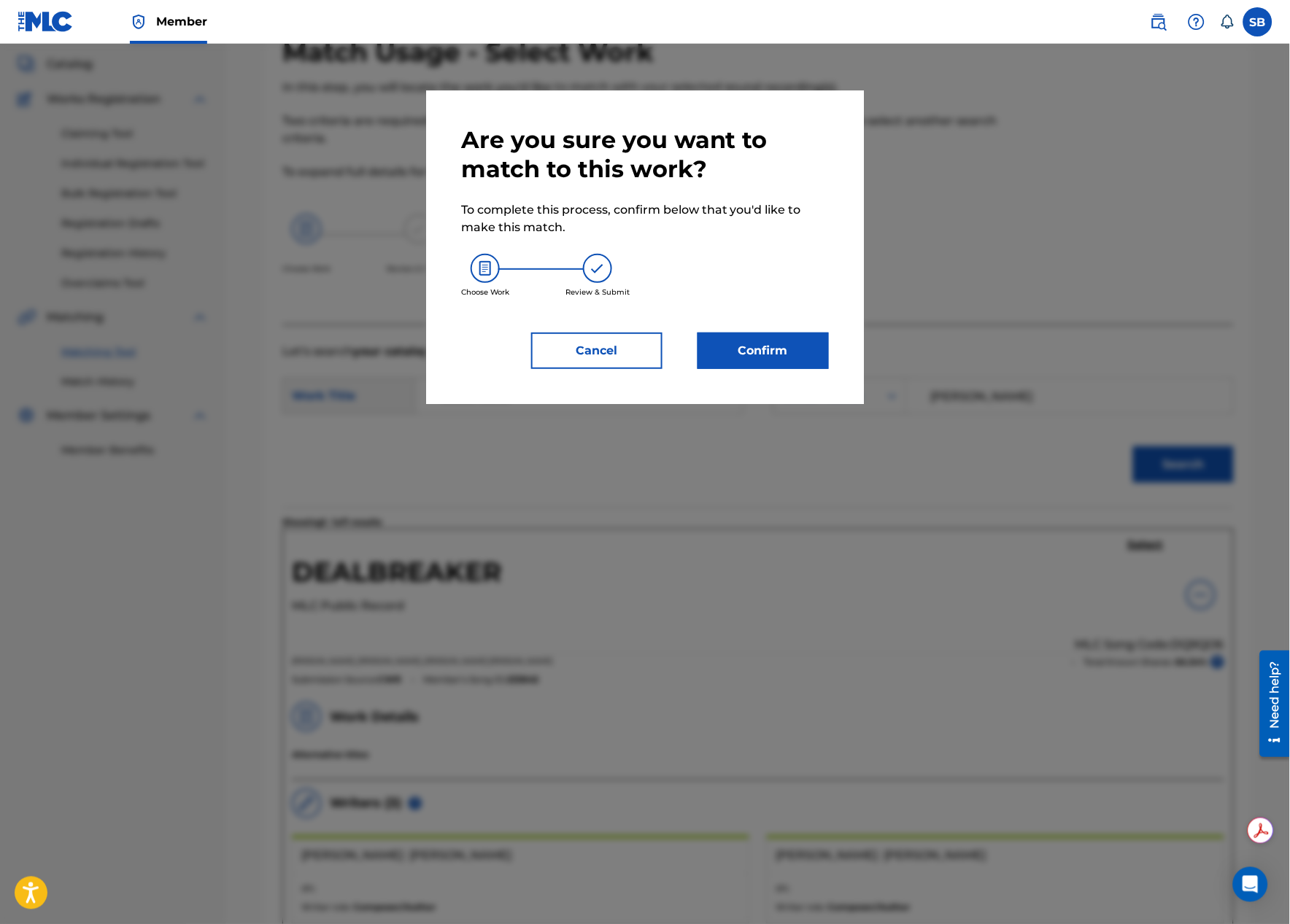 click on "Confirm" at bounding box center (763, 351) 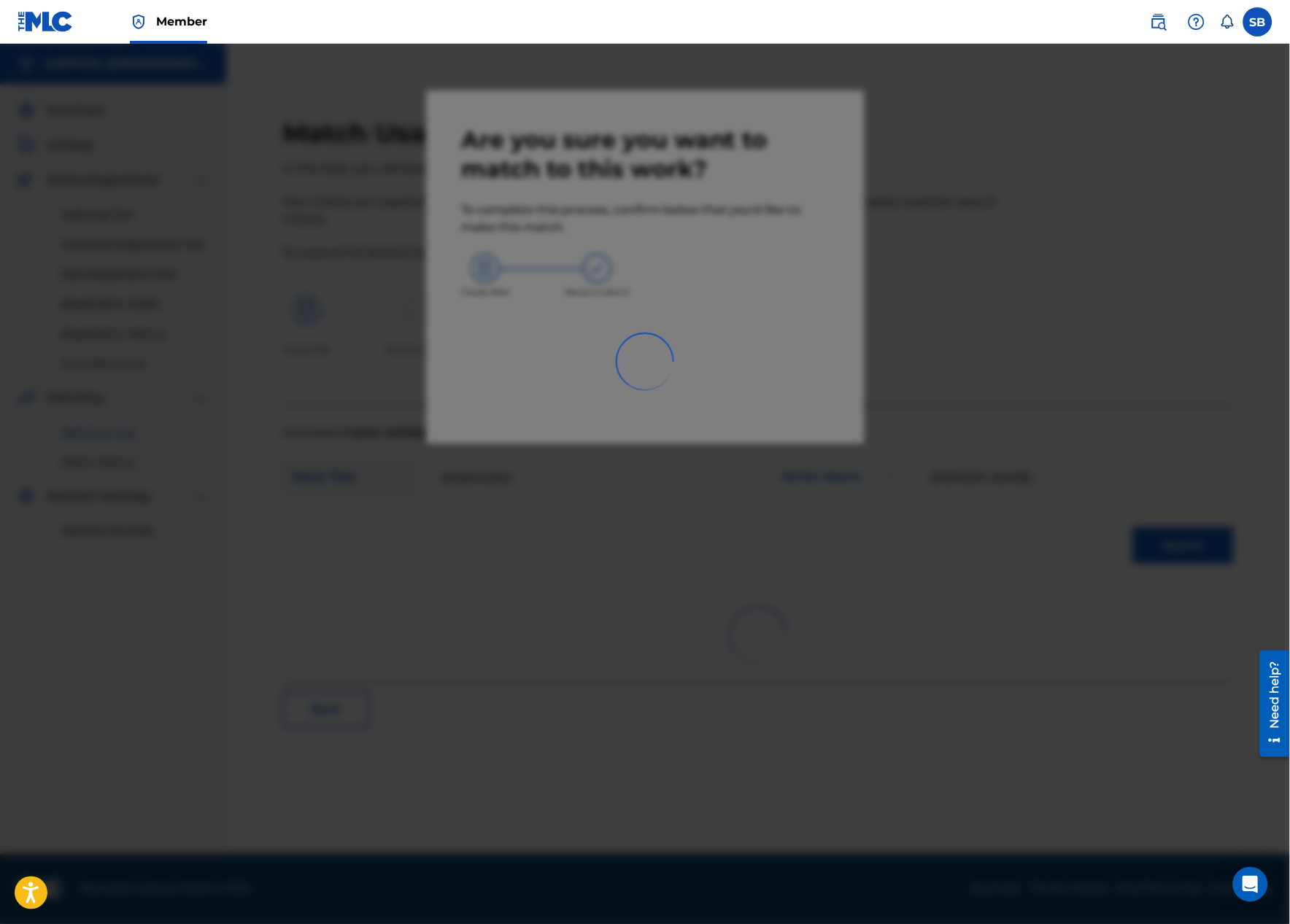 scroll, scrollTop: 0, scrollLeft: 0, axis: both 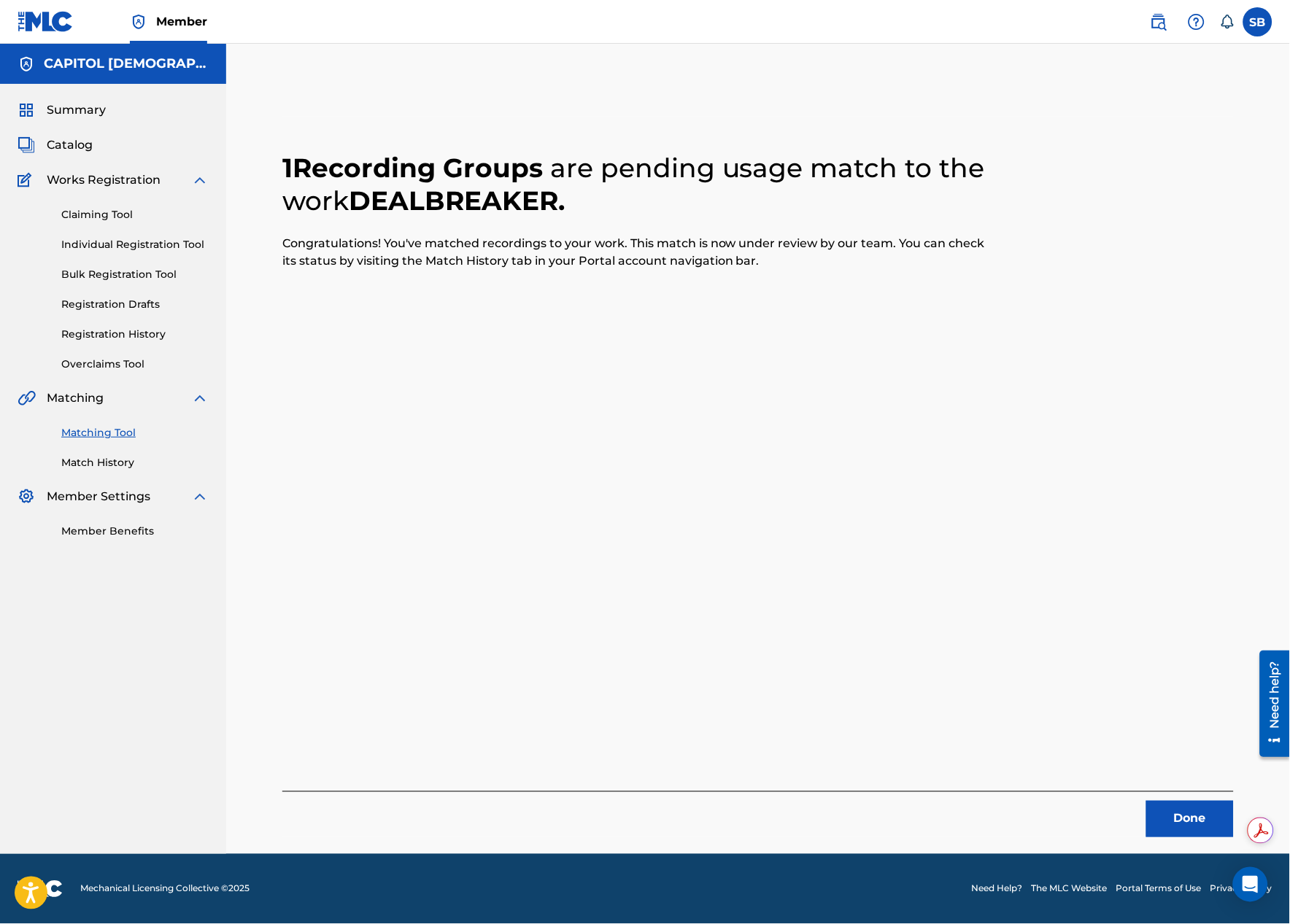 click on "Done" at bounding box center [1190, 819] 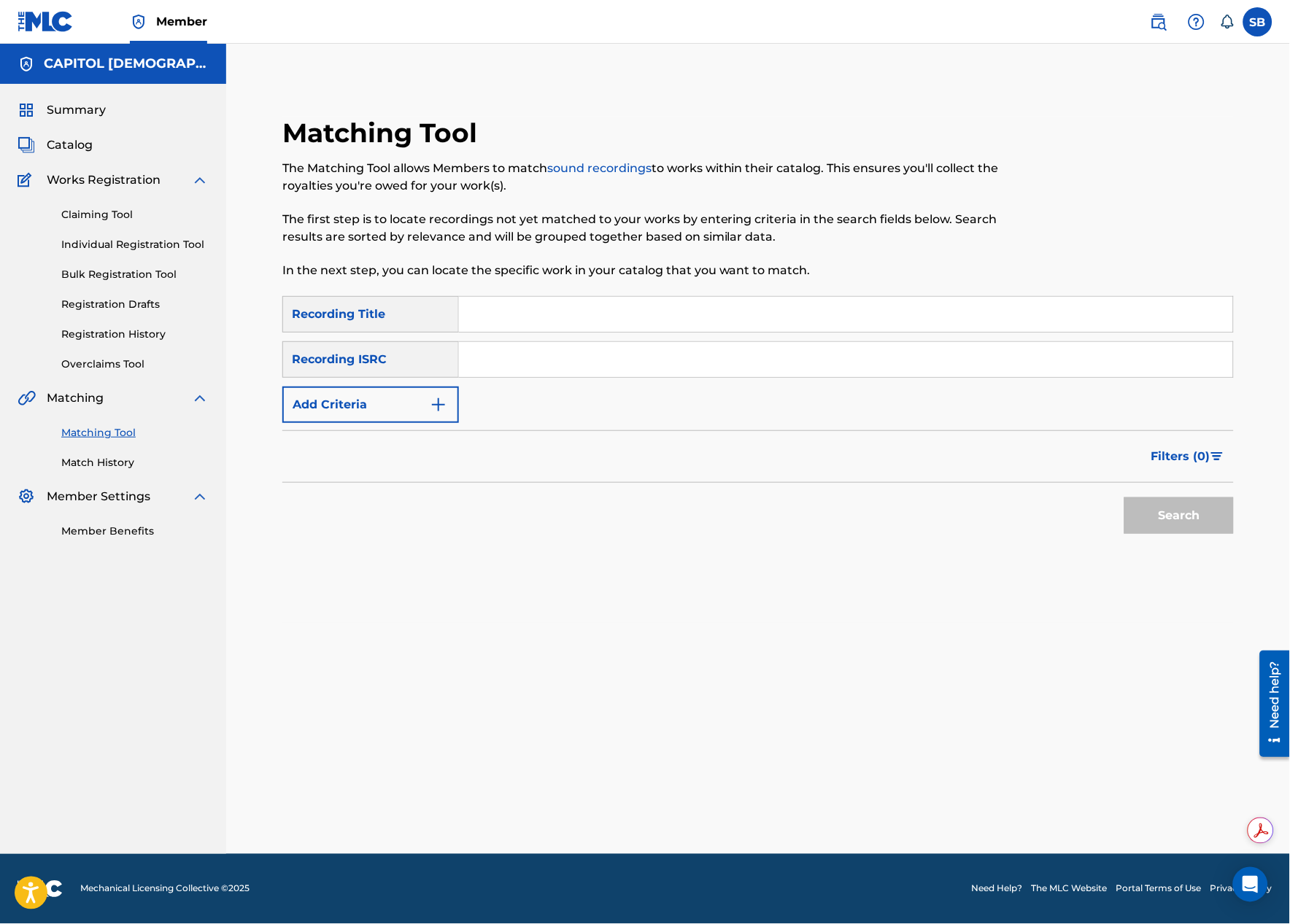 click on "Add Criteria" at bounding box center (371, 405) 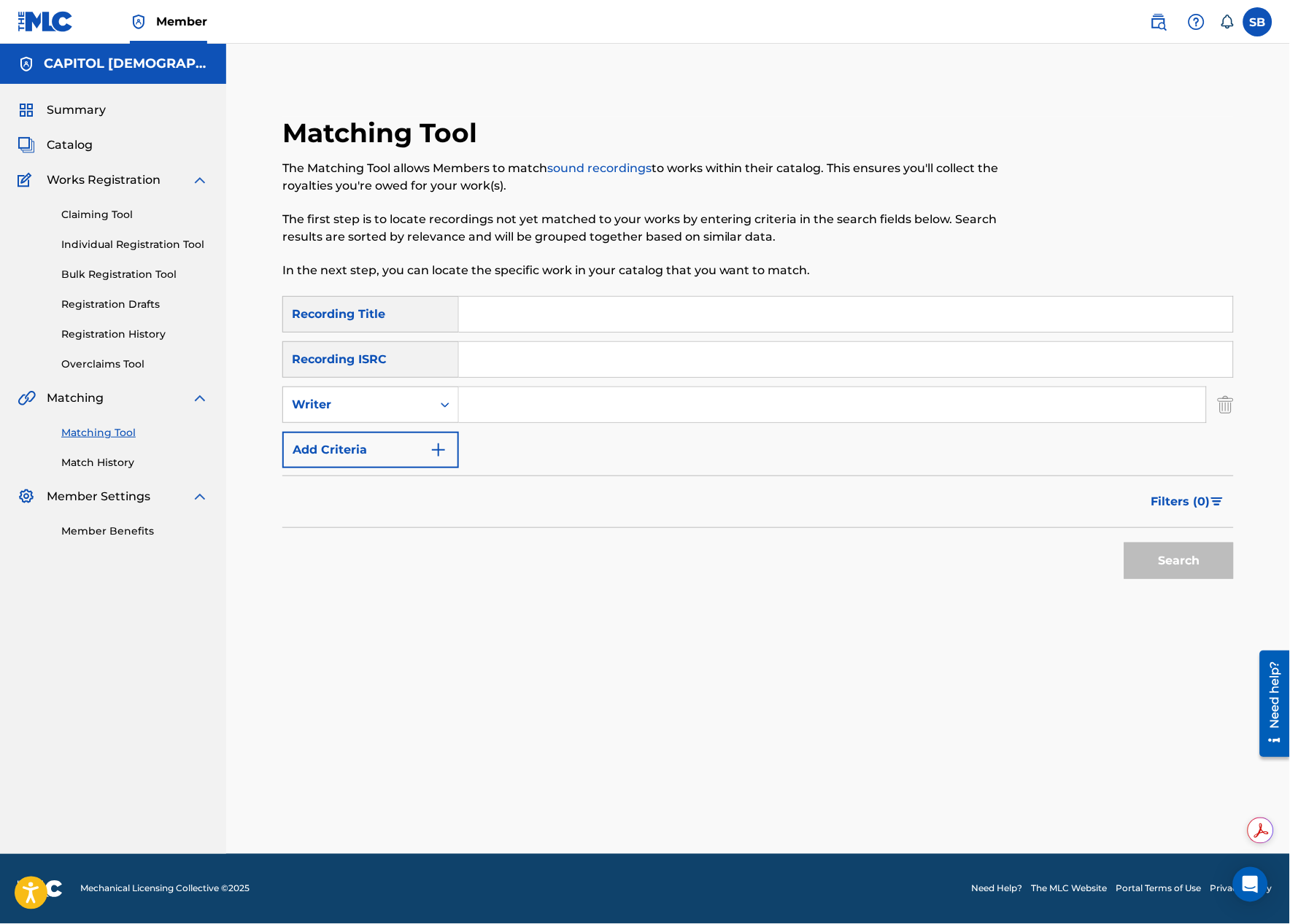 click at bounding box center [833, 405] 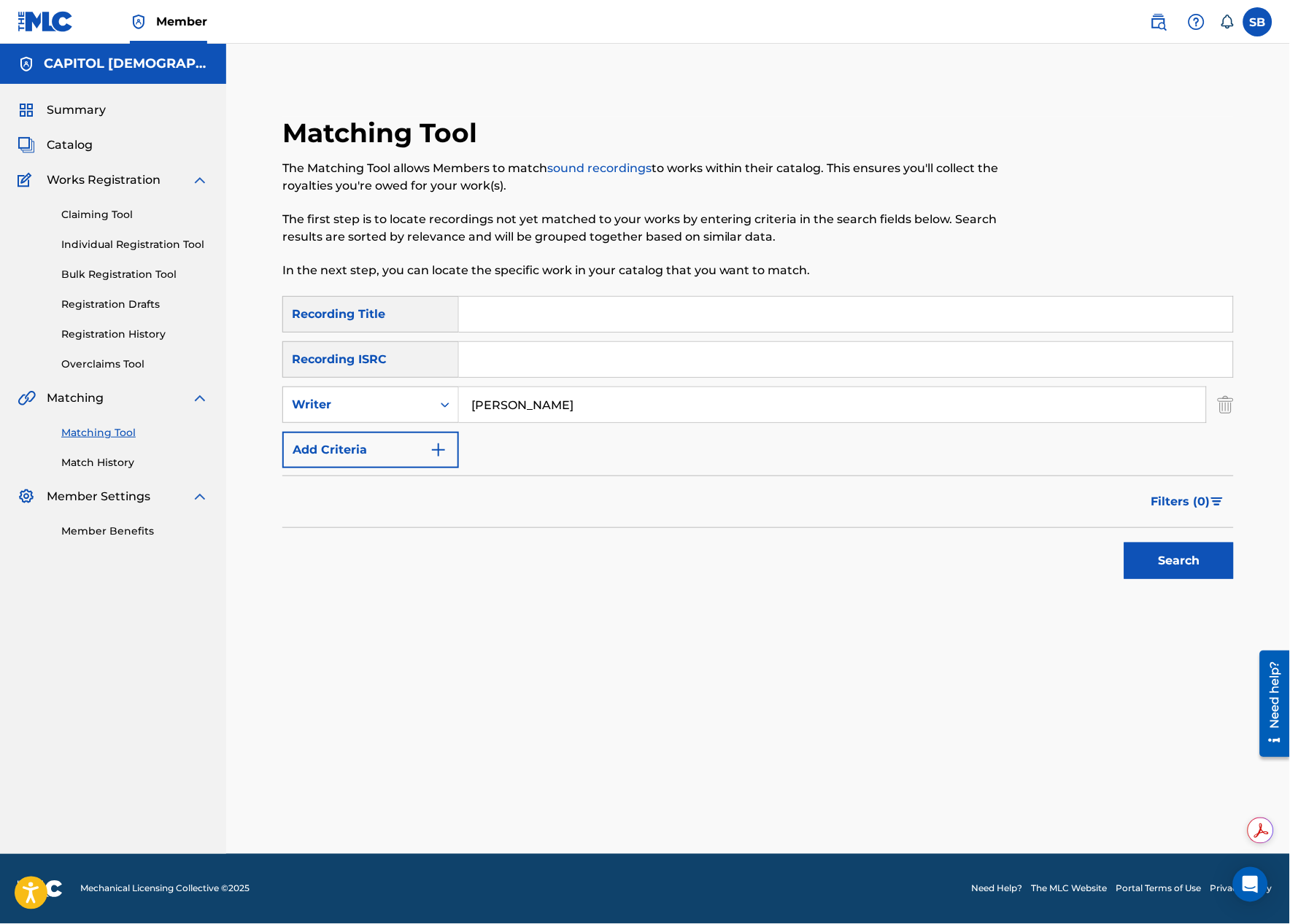 click on "Filters ( 0 )" at bounding box center (1181, 502) 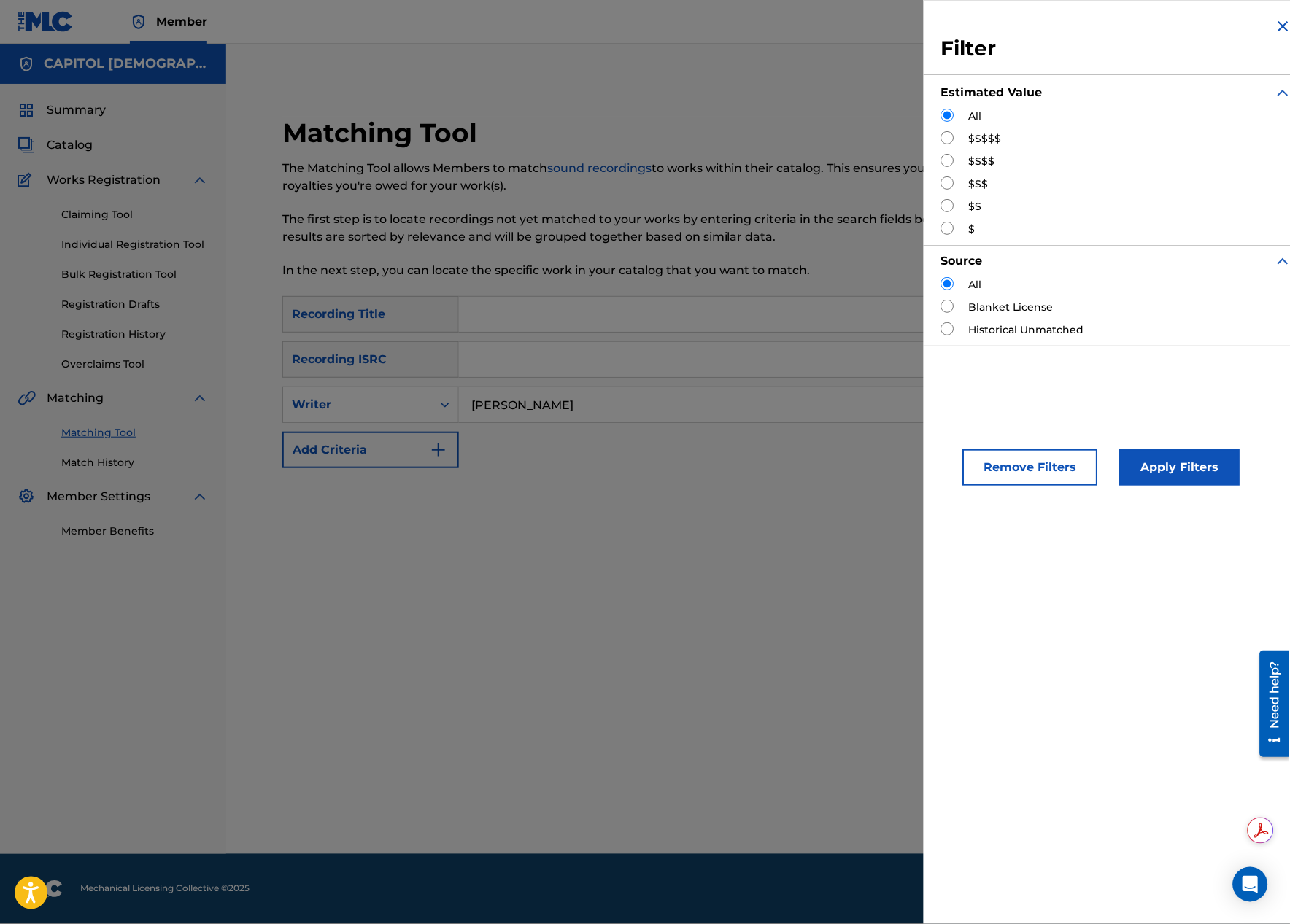 click at bounding box center [948, 228] 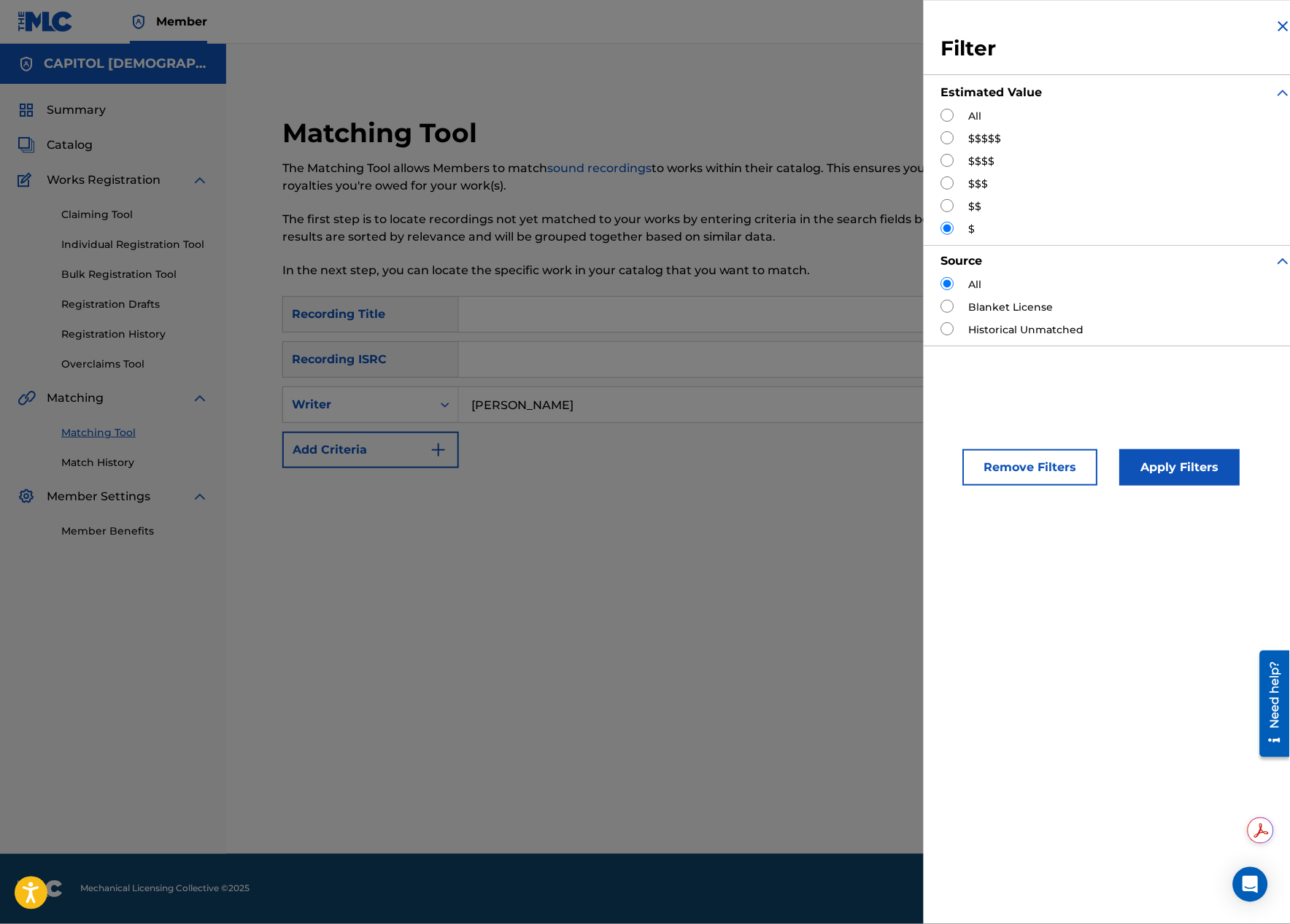 click on "Apply Filters" at bounding box center (1180, 467) 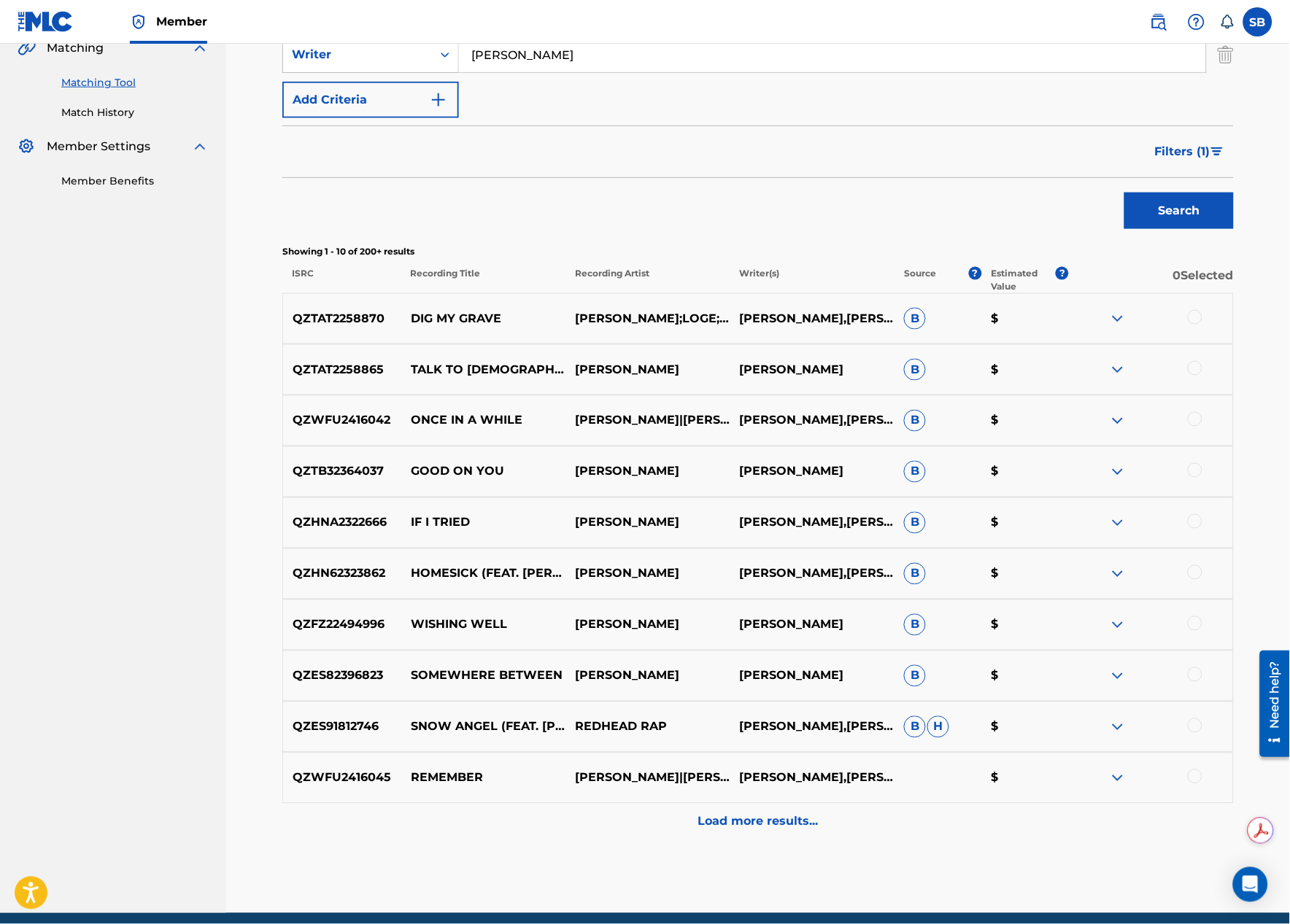 scroll, scrollTop: 408, scrollLeft: 0, axis: vertical 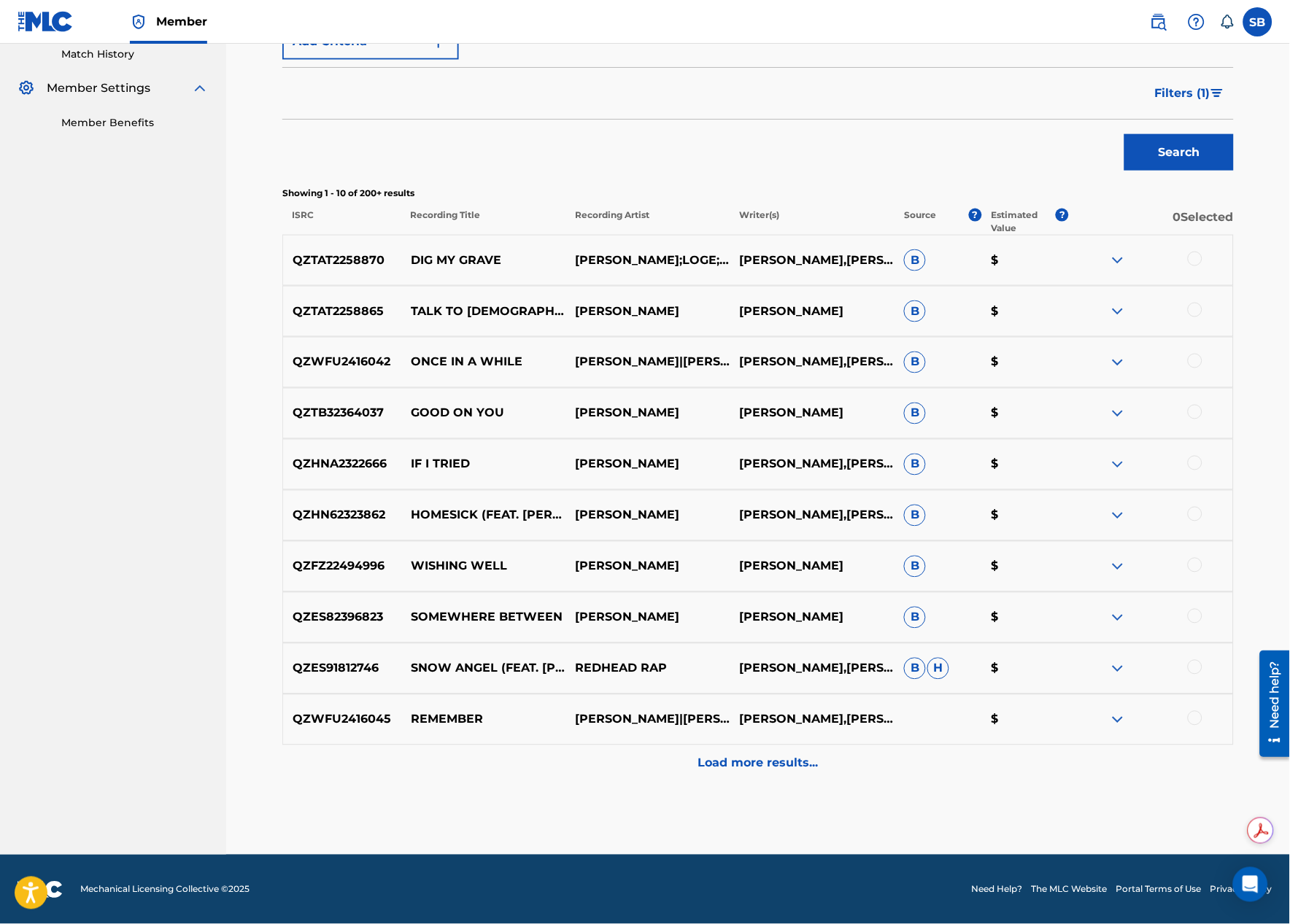 click on "Load more results..." at bounding box center (758, 764) 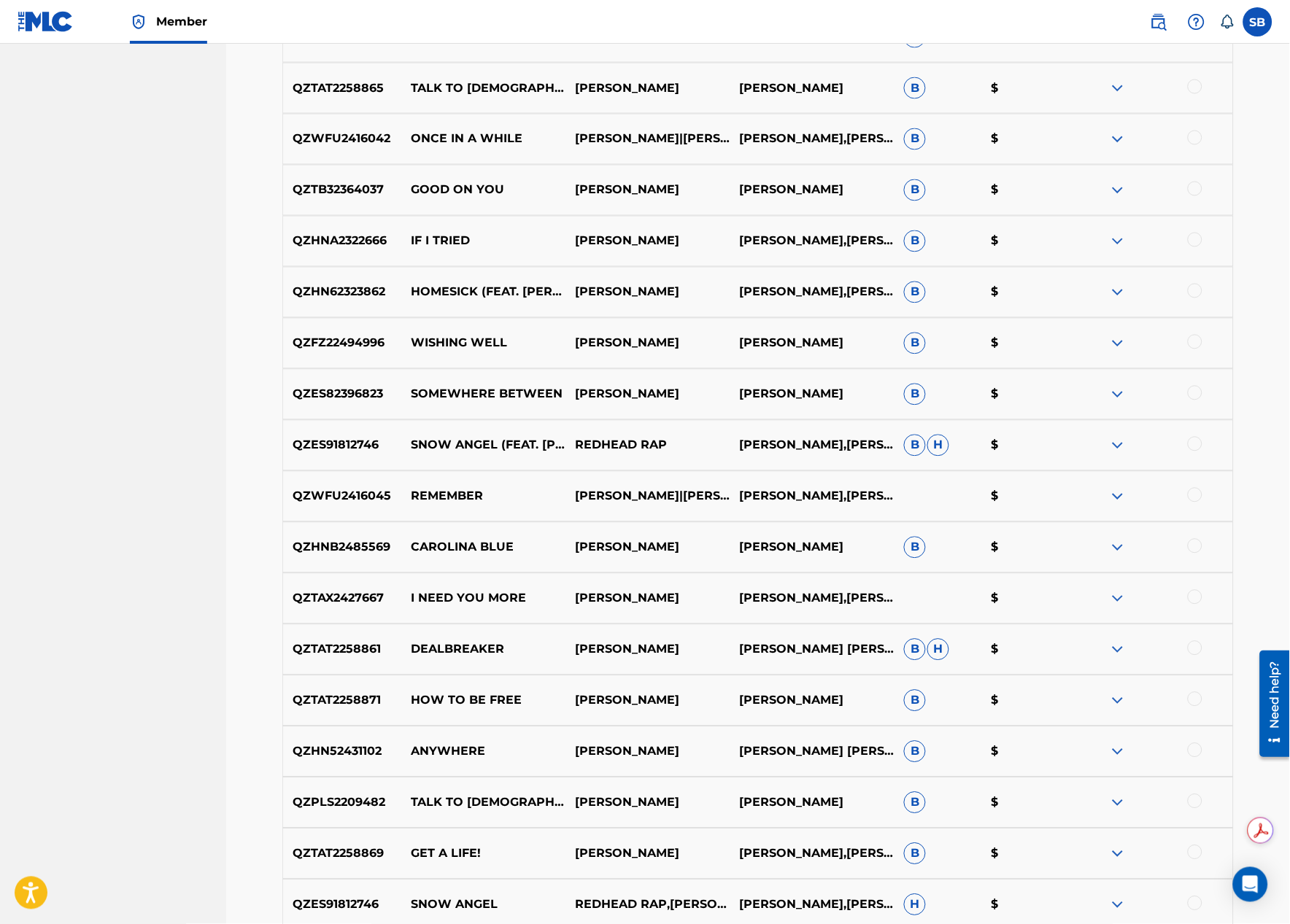 scroll, scrollTop: 648, scrollLeft: 0, axis: vertical 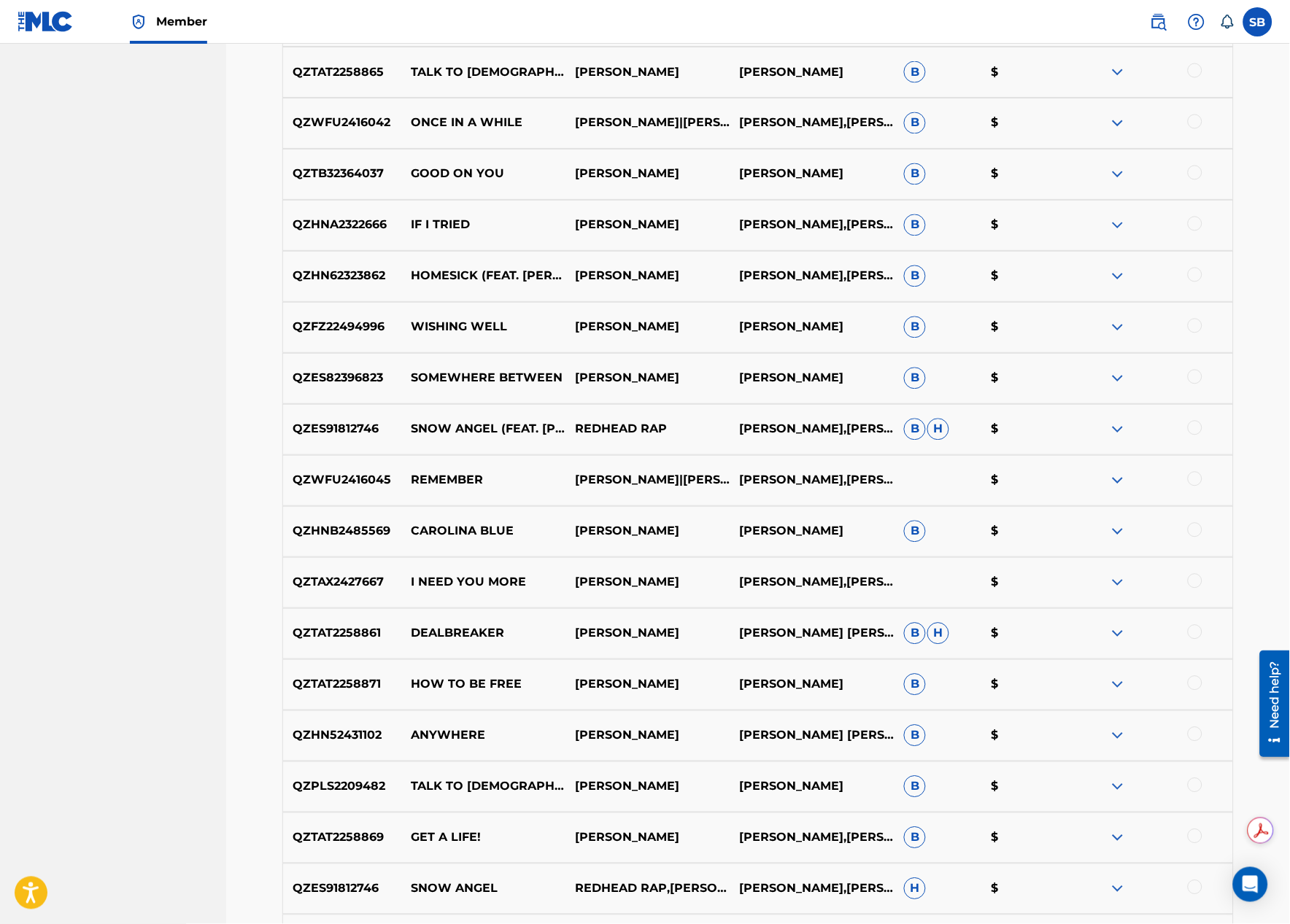 click on "ANYWHERE" at bounding box center (483, 736) 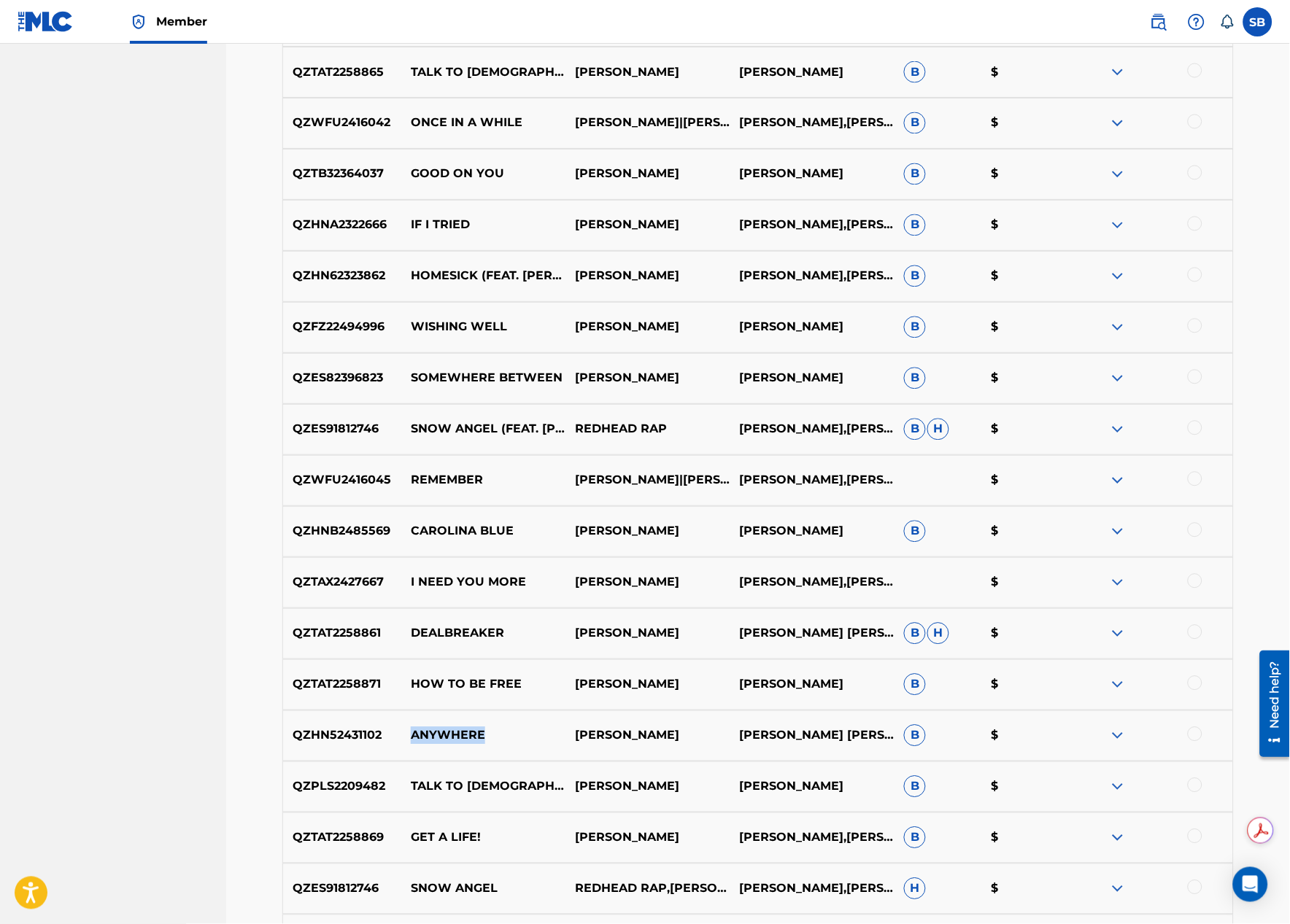 click on "ANYWHERE" at bounding box center (483, 736) 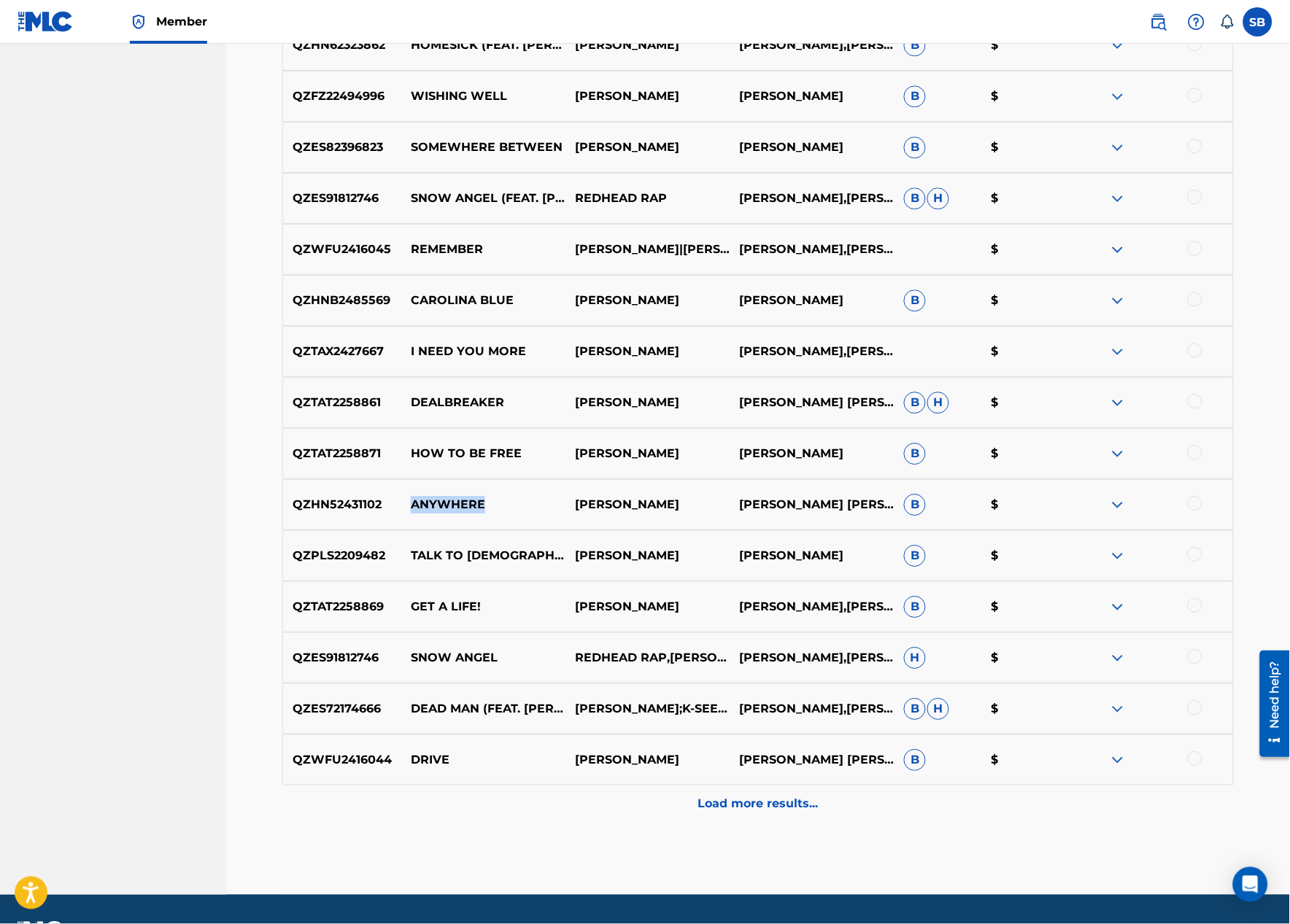 scroll, scrollTop: 919, scrollLeft: 0, axis: vertical 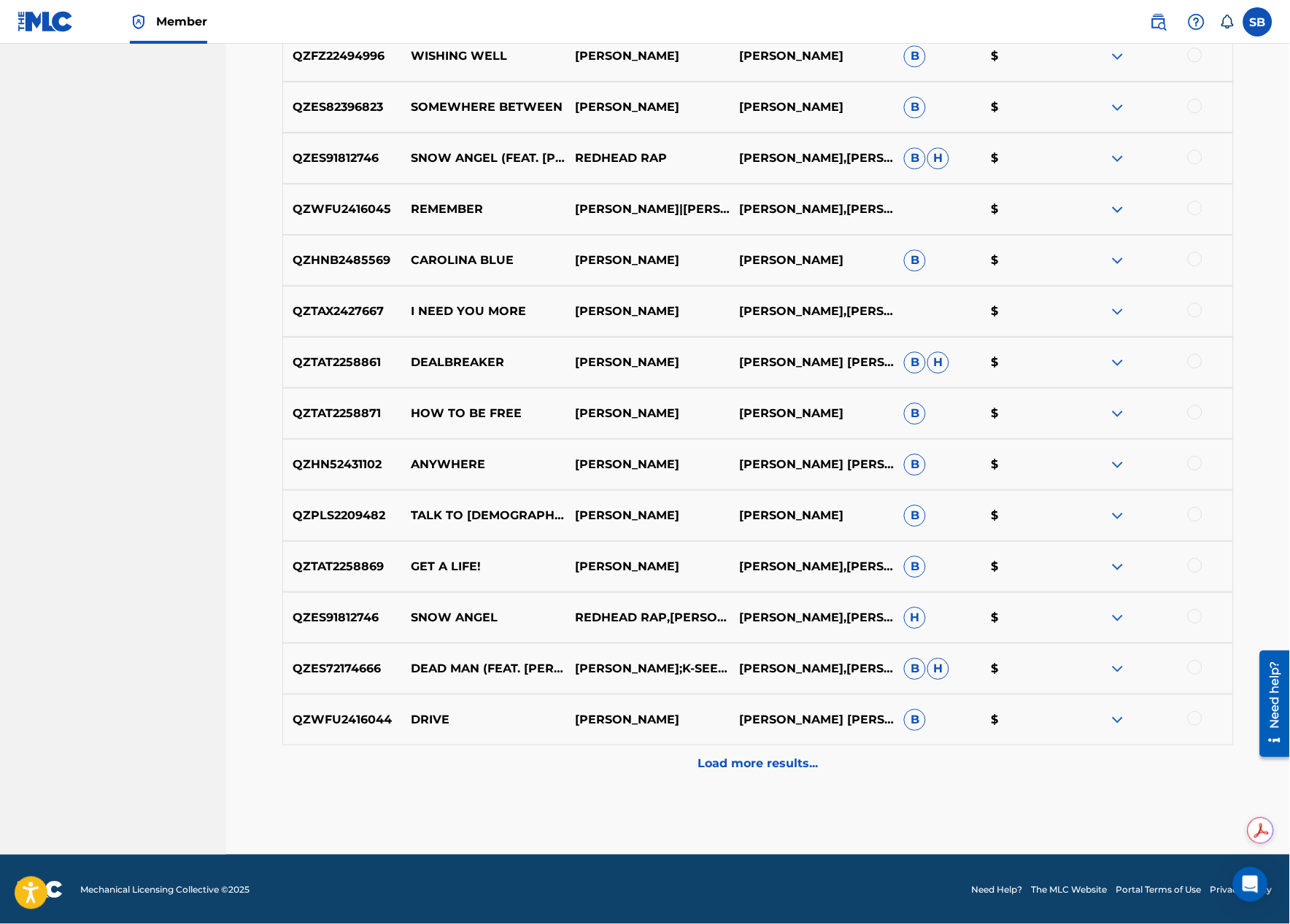 click on "Load more results..." at bounding box center [758, 764] 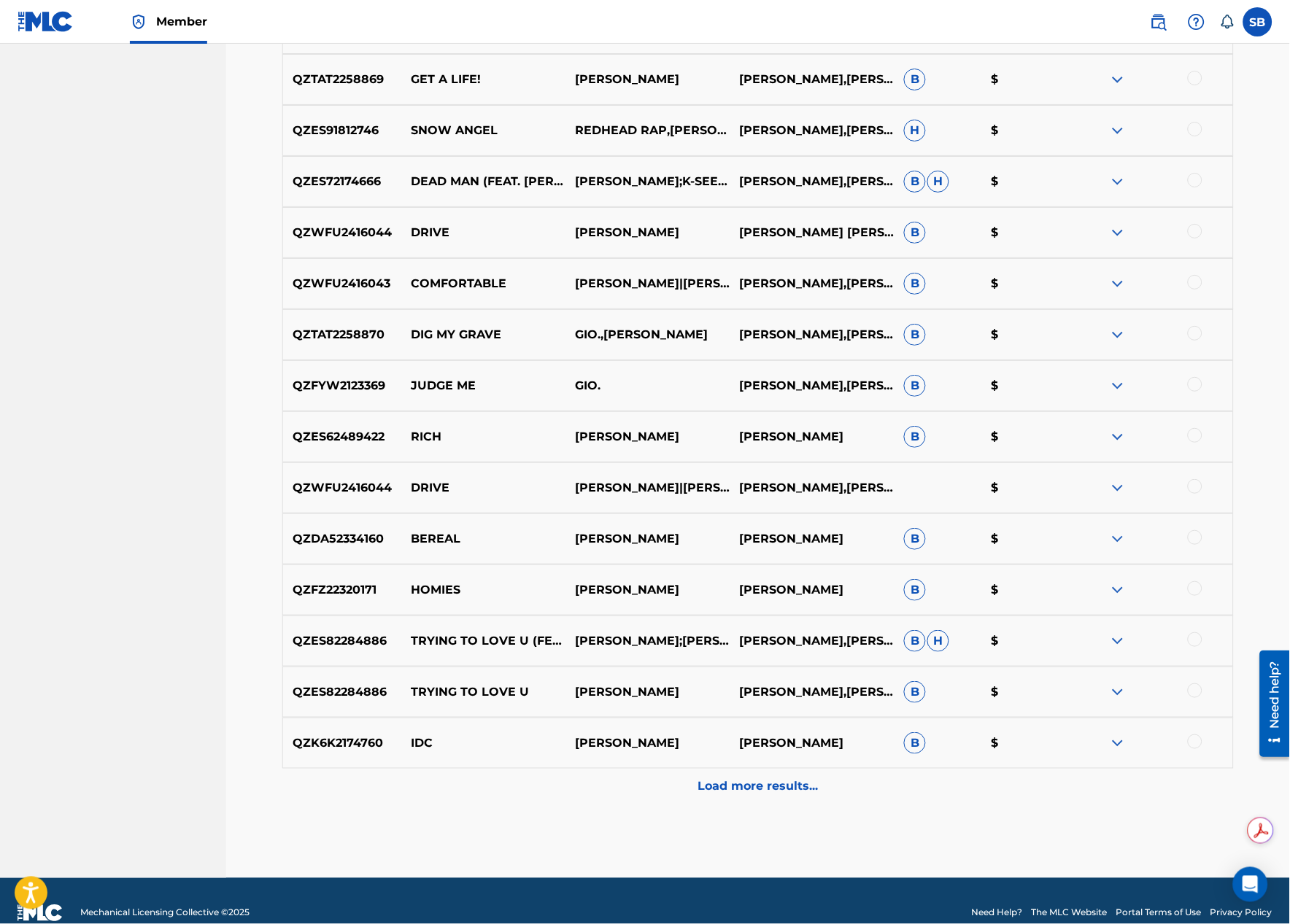 scroll, scrollTop: 1429, scrollLeft: 0, axis: vertical 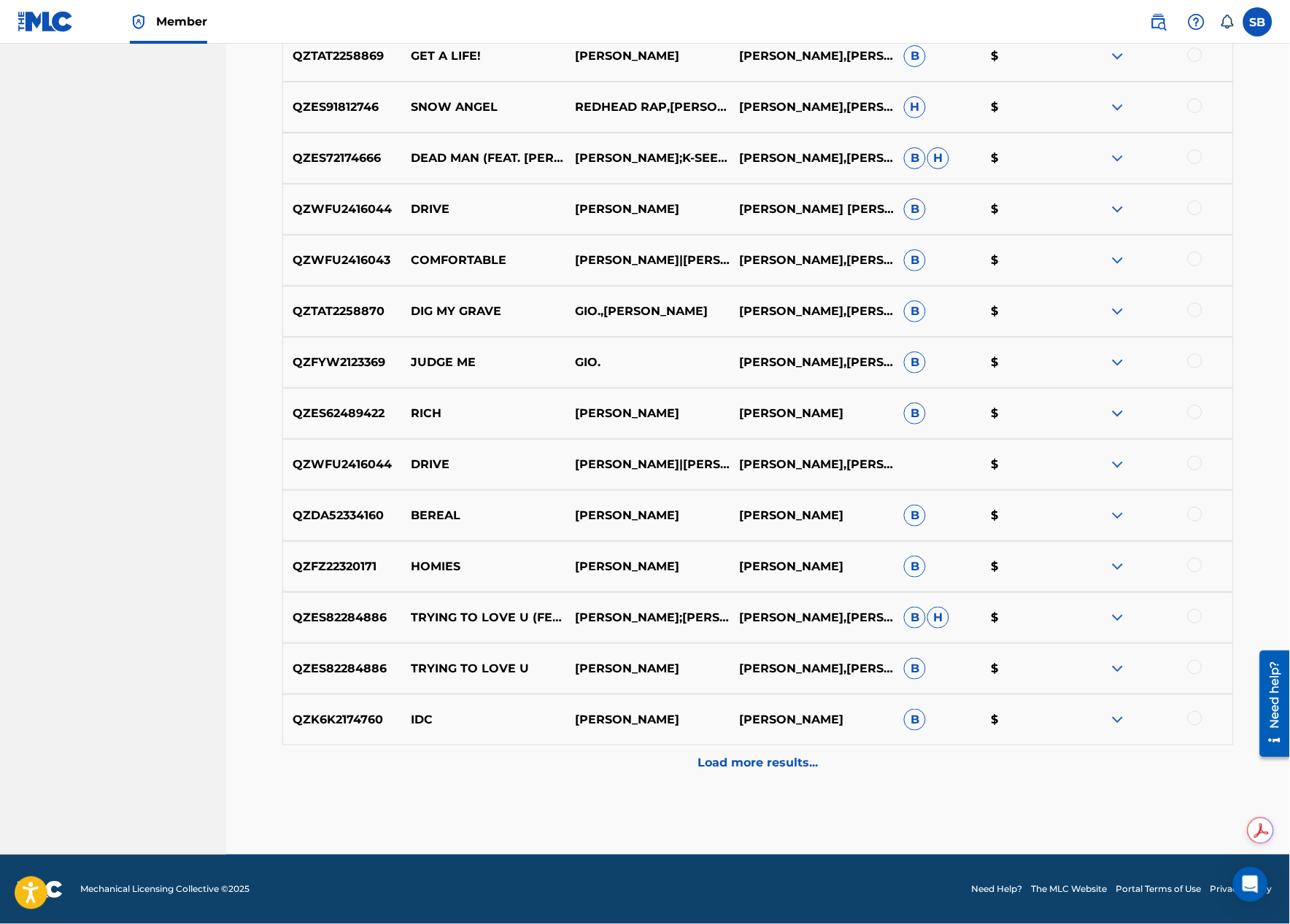 click on "Load more results..." at bounding box center (758, 764) 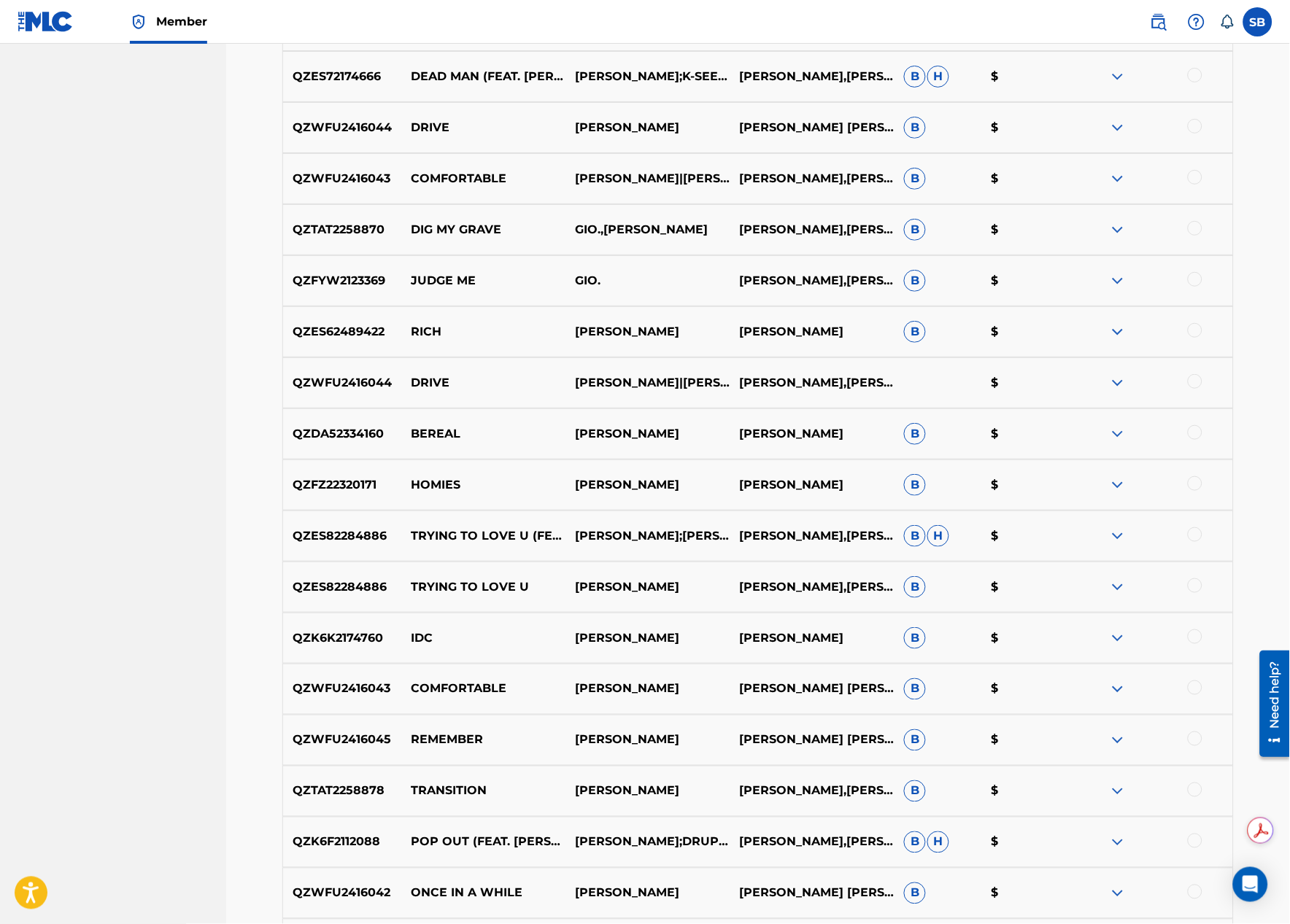 scroll, scrollTop: 1540, scrollLeft: 0, axis: vertical 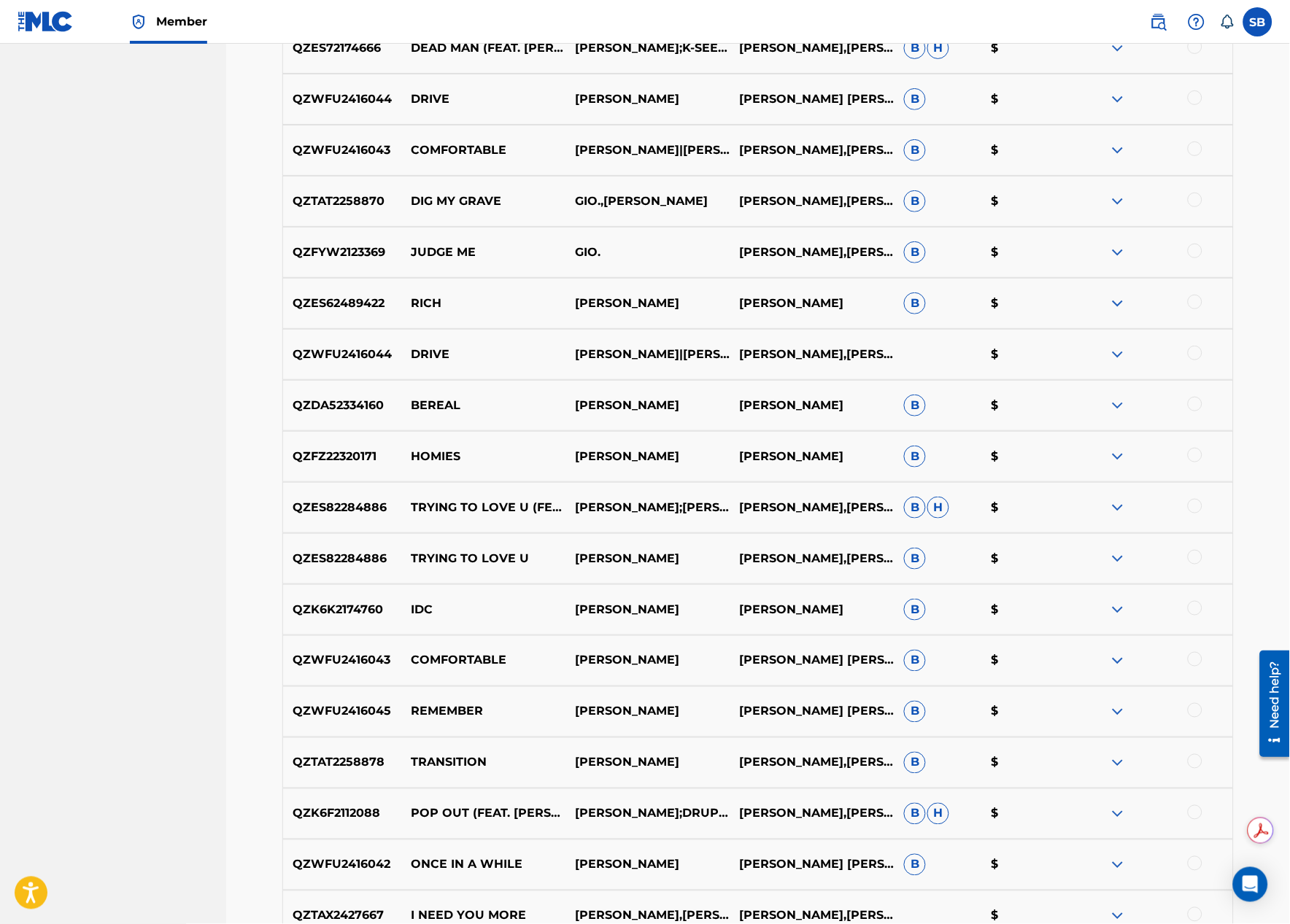click on "TRANSITION" at bounding box center (483, 763) 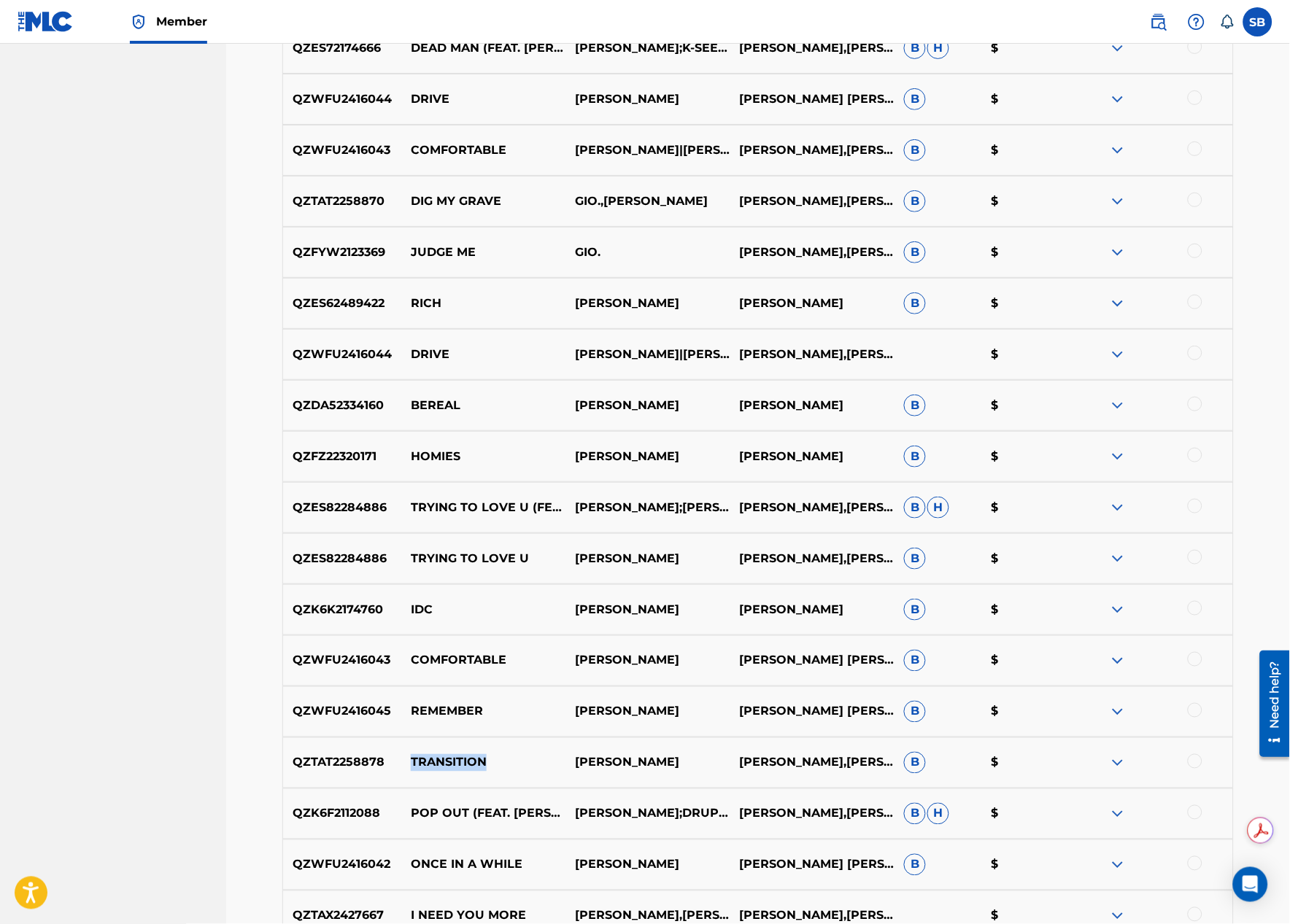 click on "TRANSITION" at bounding box center (483, 763) 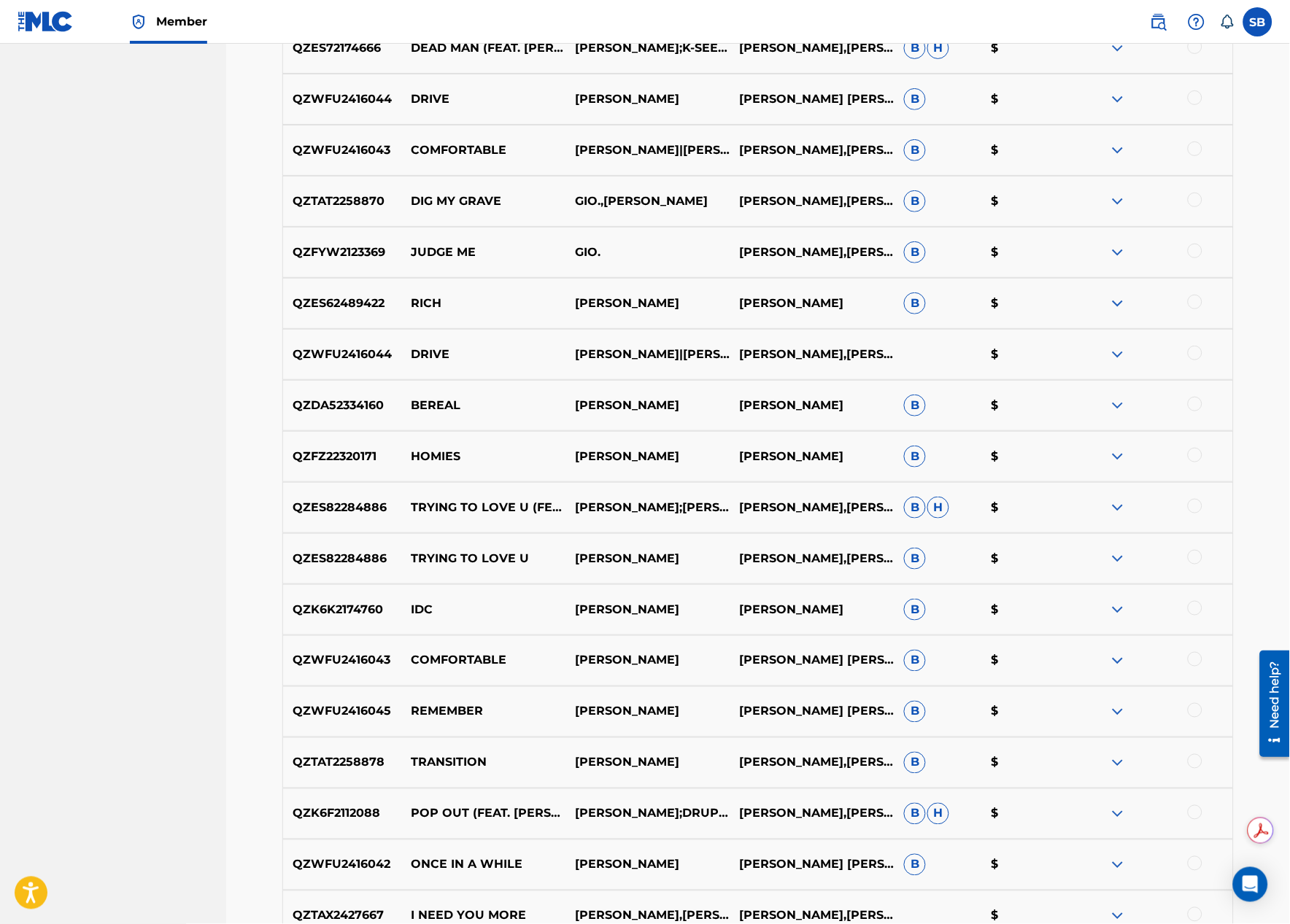 click at bounding box center [1195, 761] 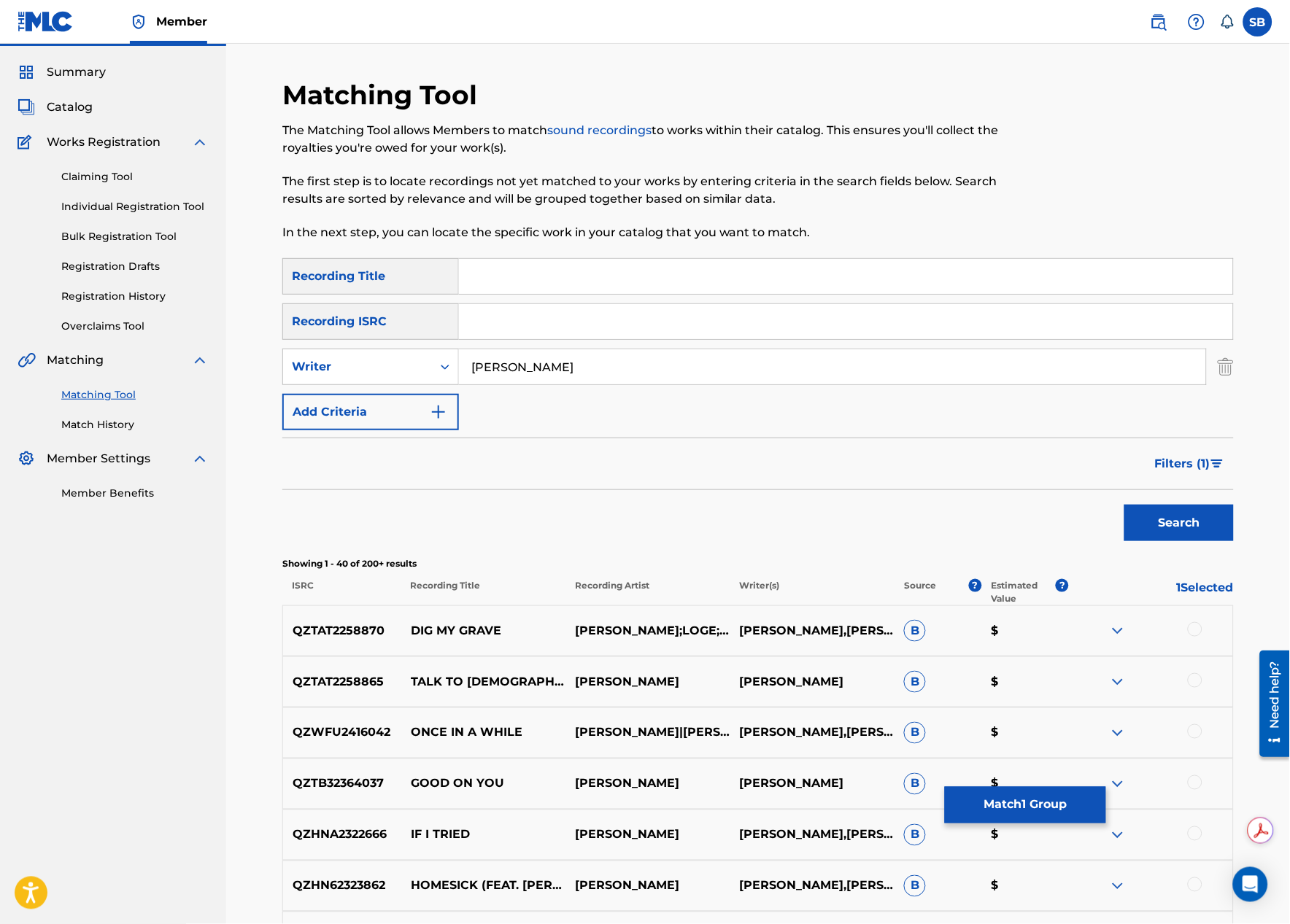 scroll, scrollTop: 0, scrollLeft: 0, axis: both 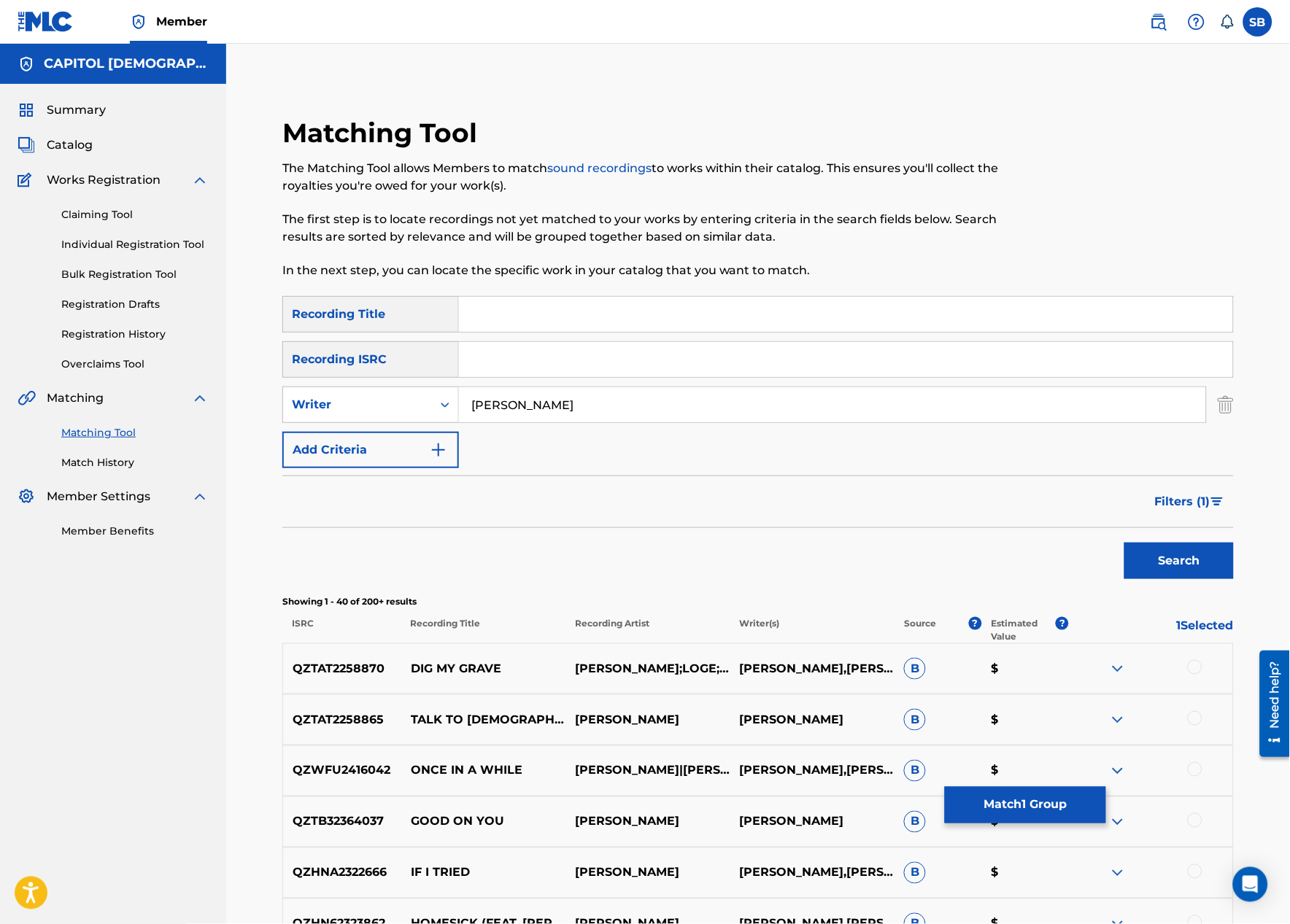 click at bounding box center [846, 314] 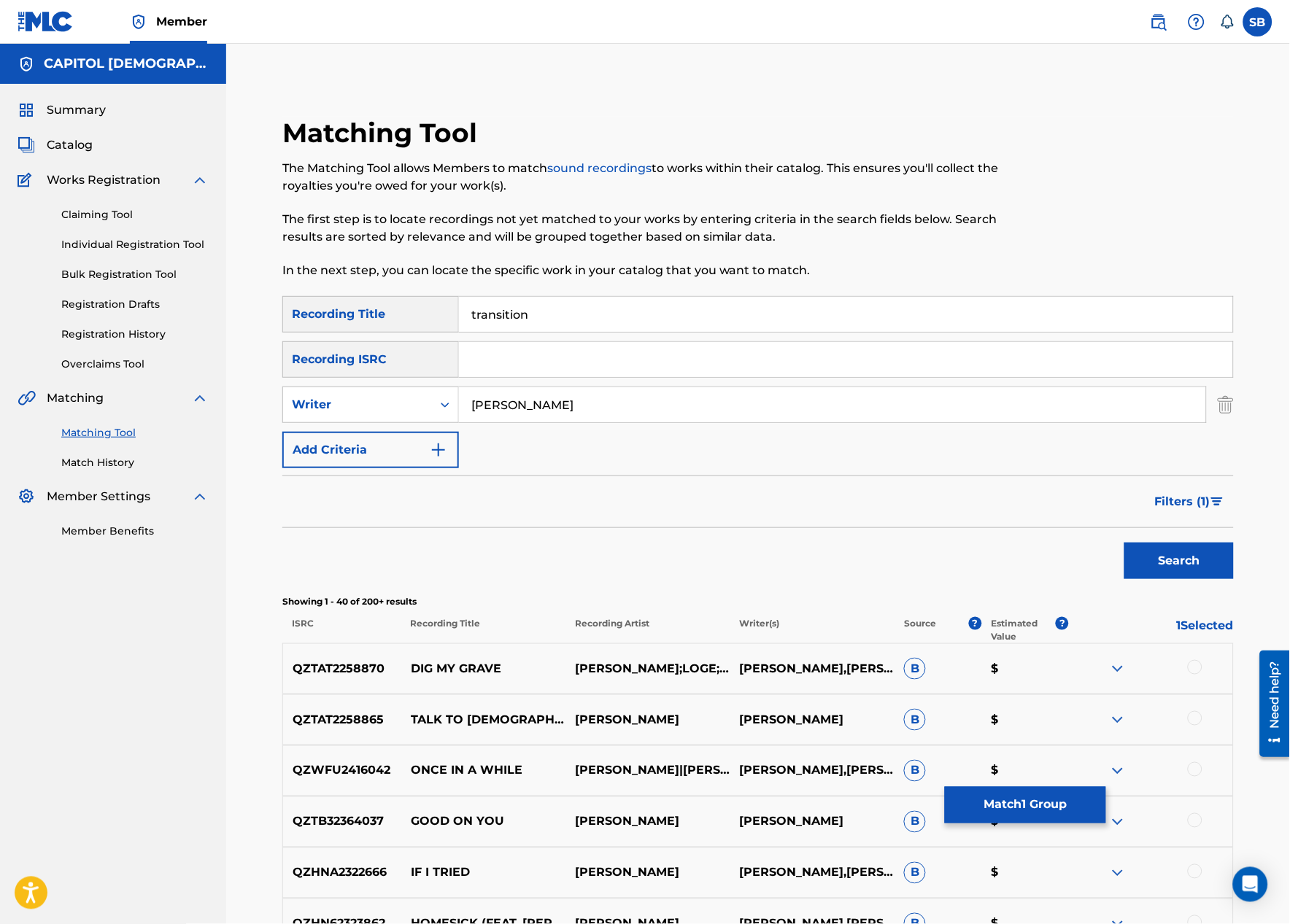 type on "transition" 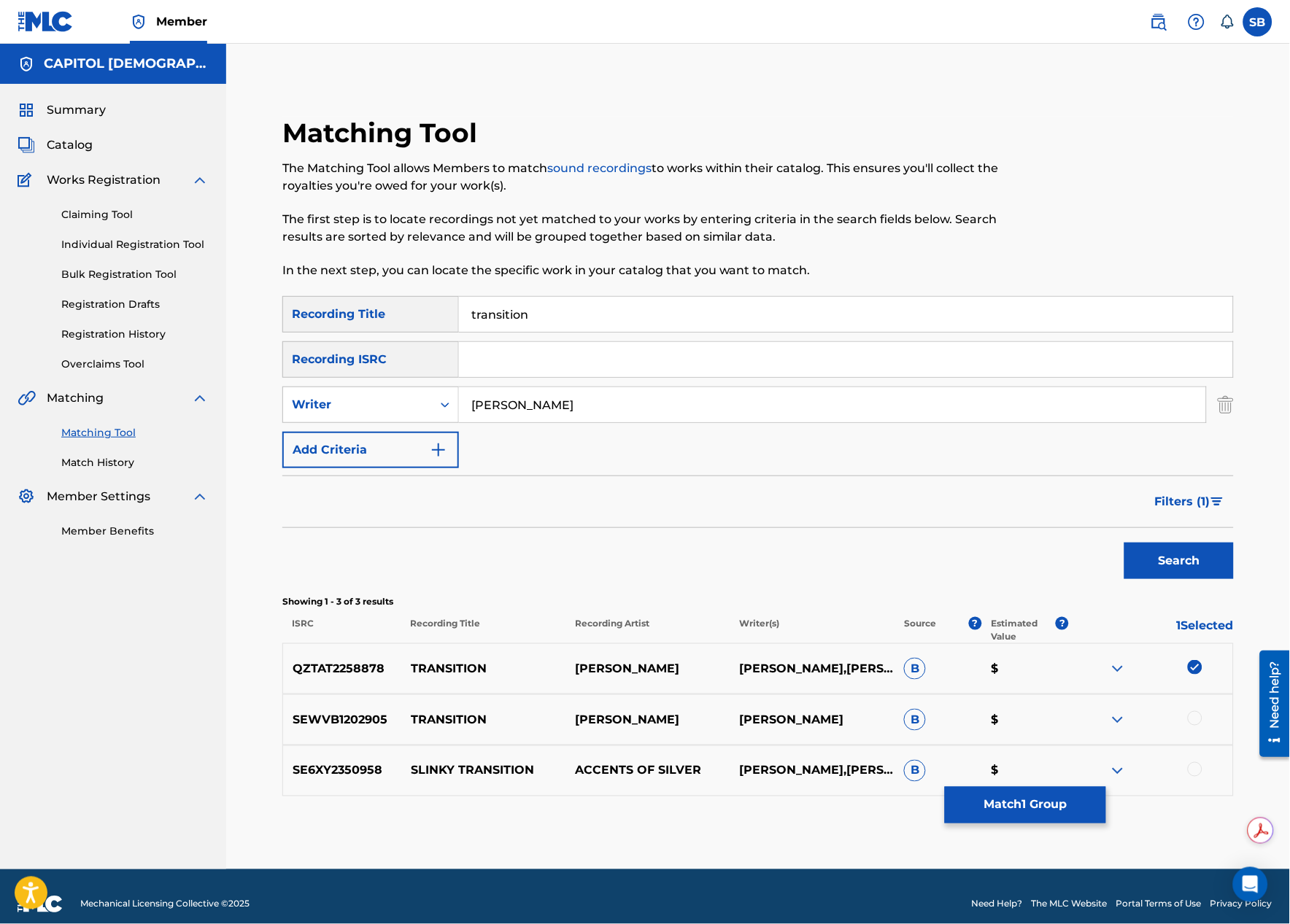 click on "Match  1 Group" at bounding box center [1025, 805] 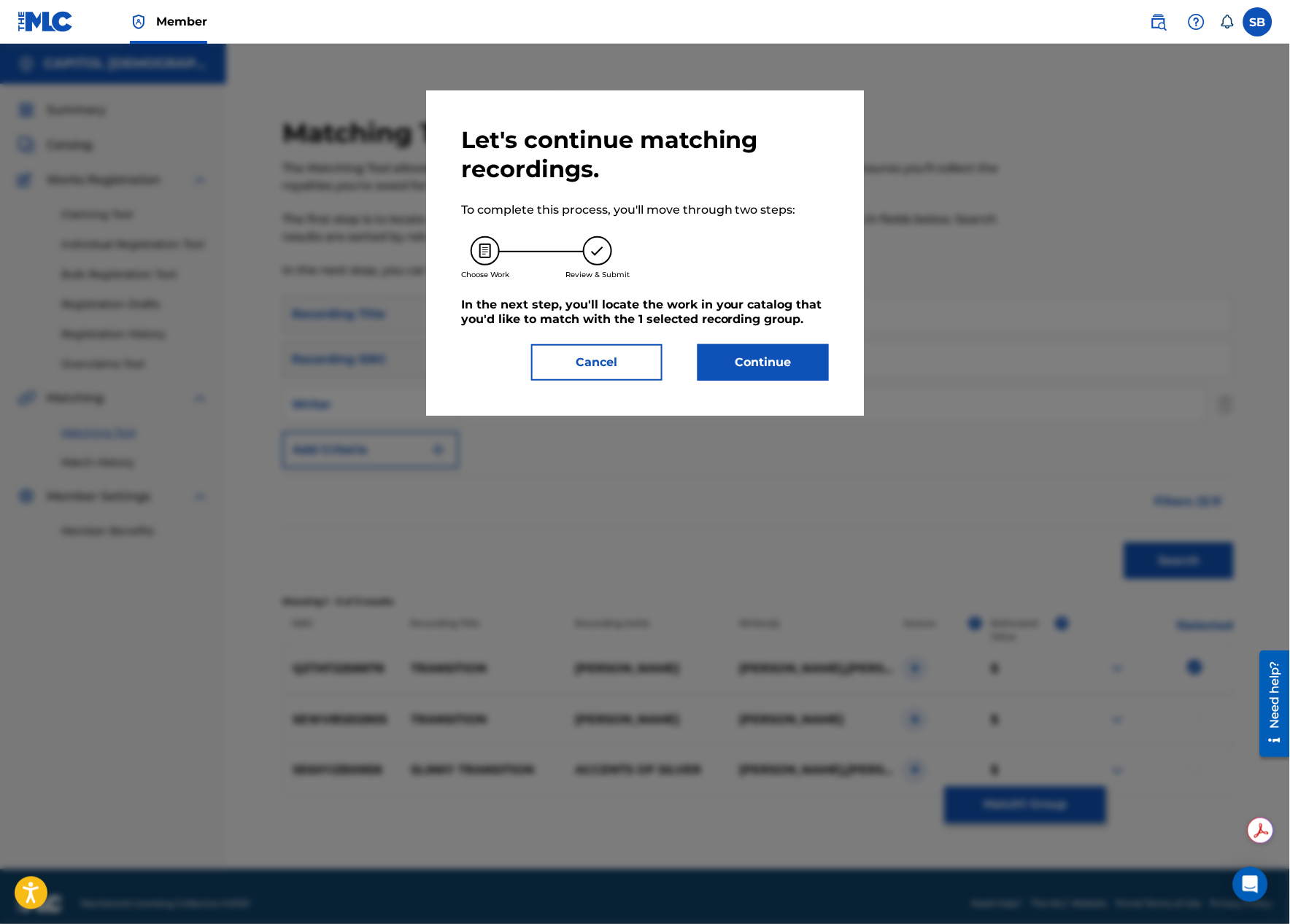 click on "Continue" at bounding box center (763, 362) 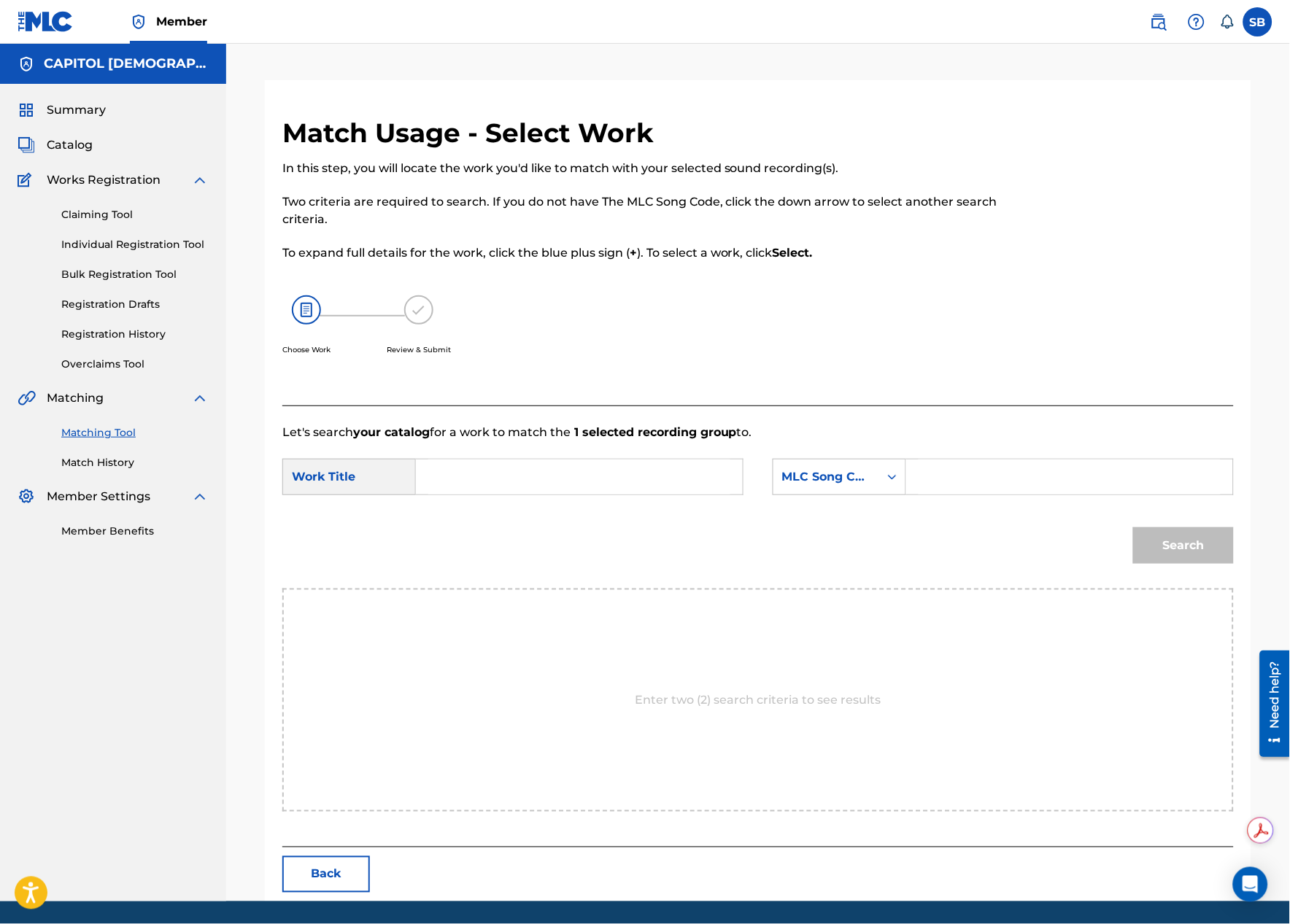 click at bounding box center (579, 477) 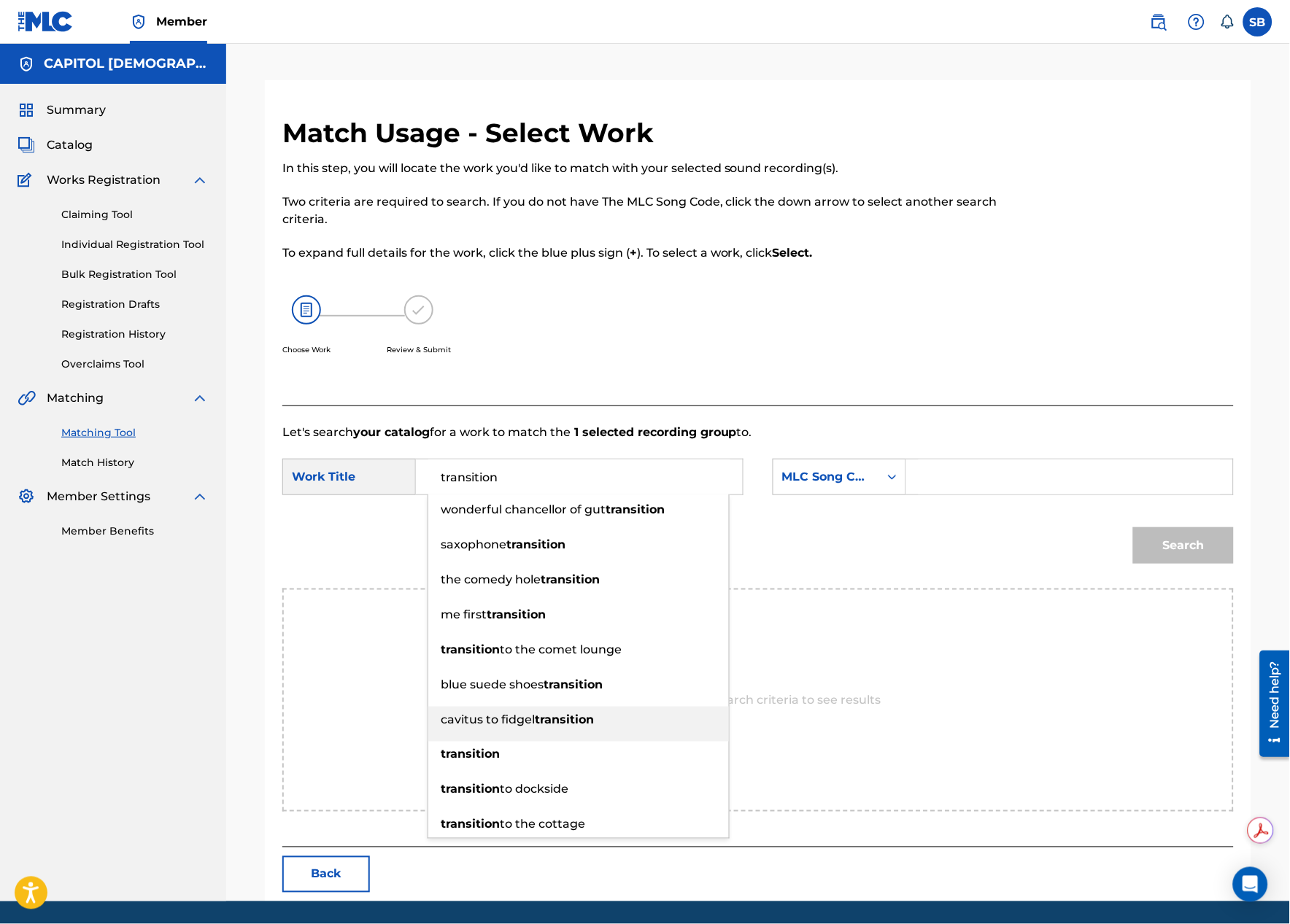 type on "transition" 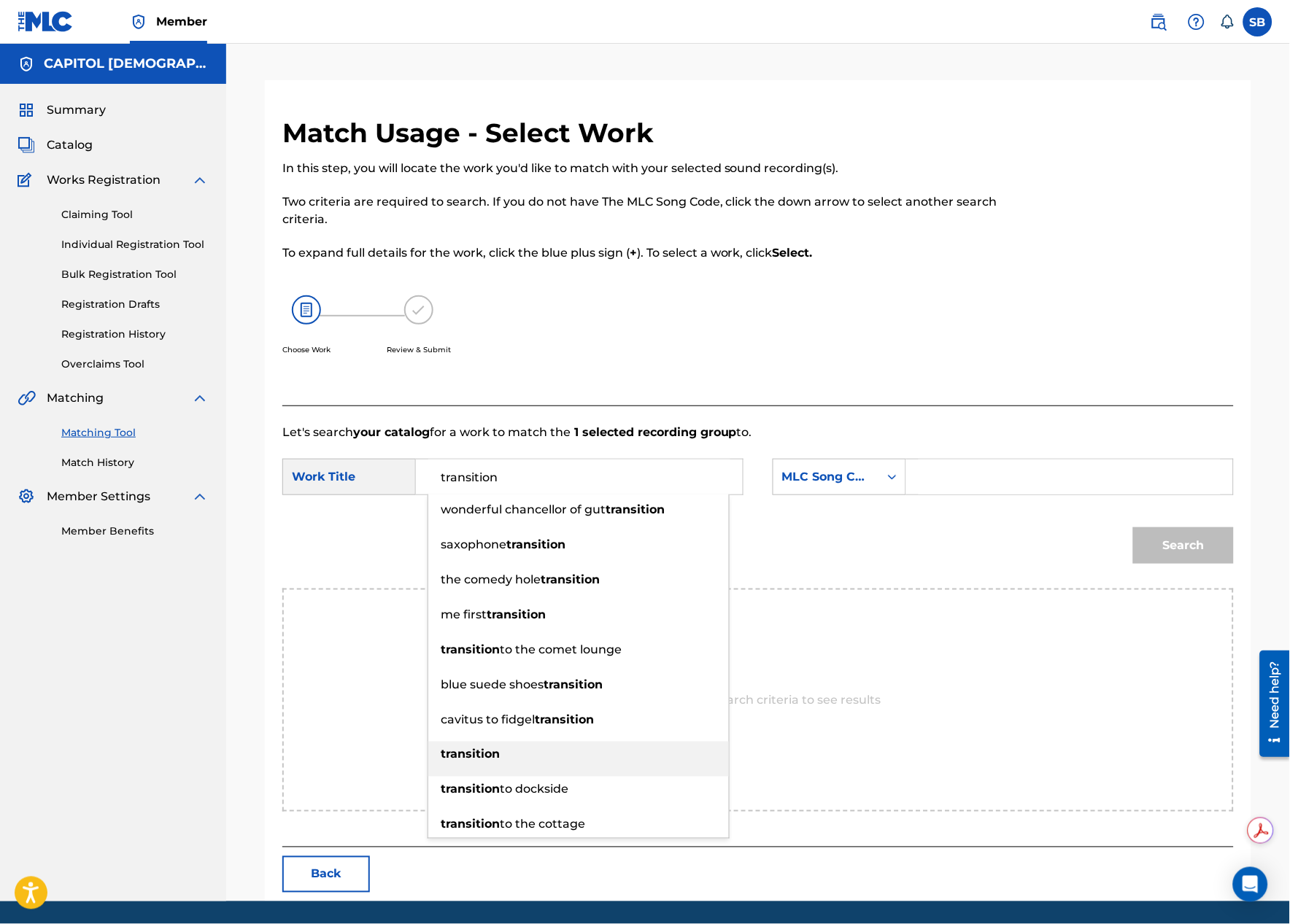 click on "transition" at bounding box center [579, 755] 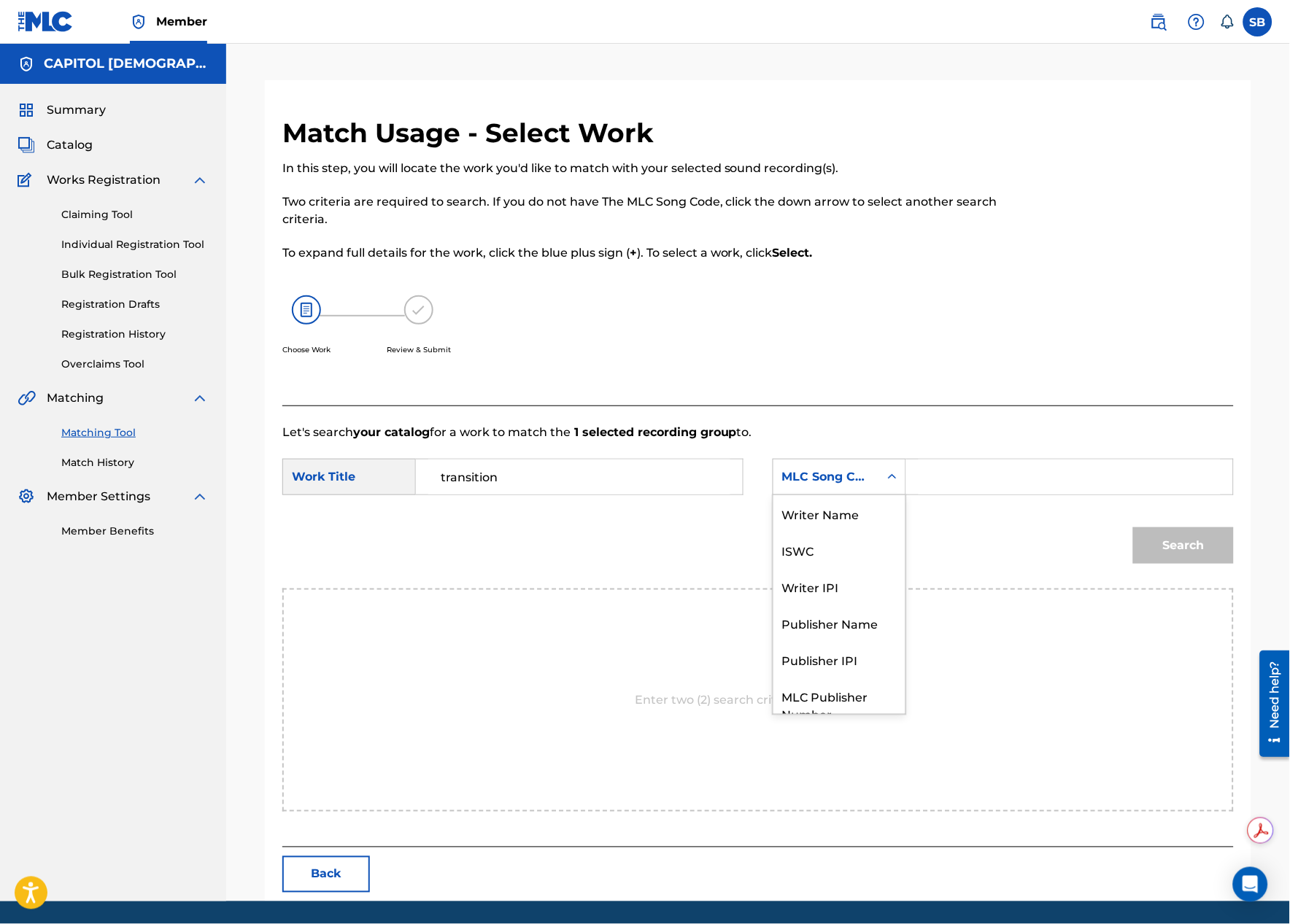 click at bounding box center [892, 477] 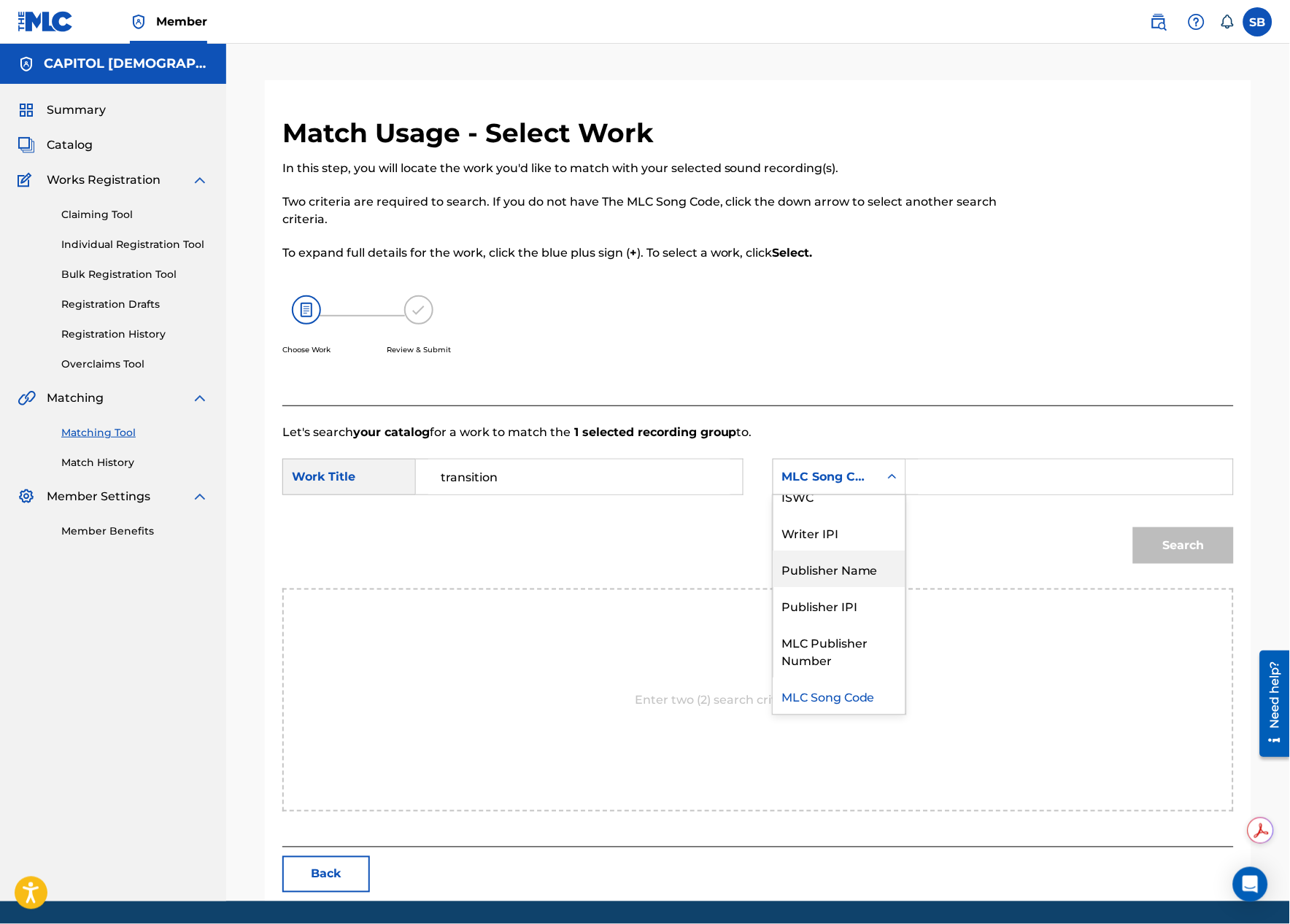 scroll, scrollTop: 0, scrollLeft: 0, axis: both 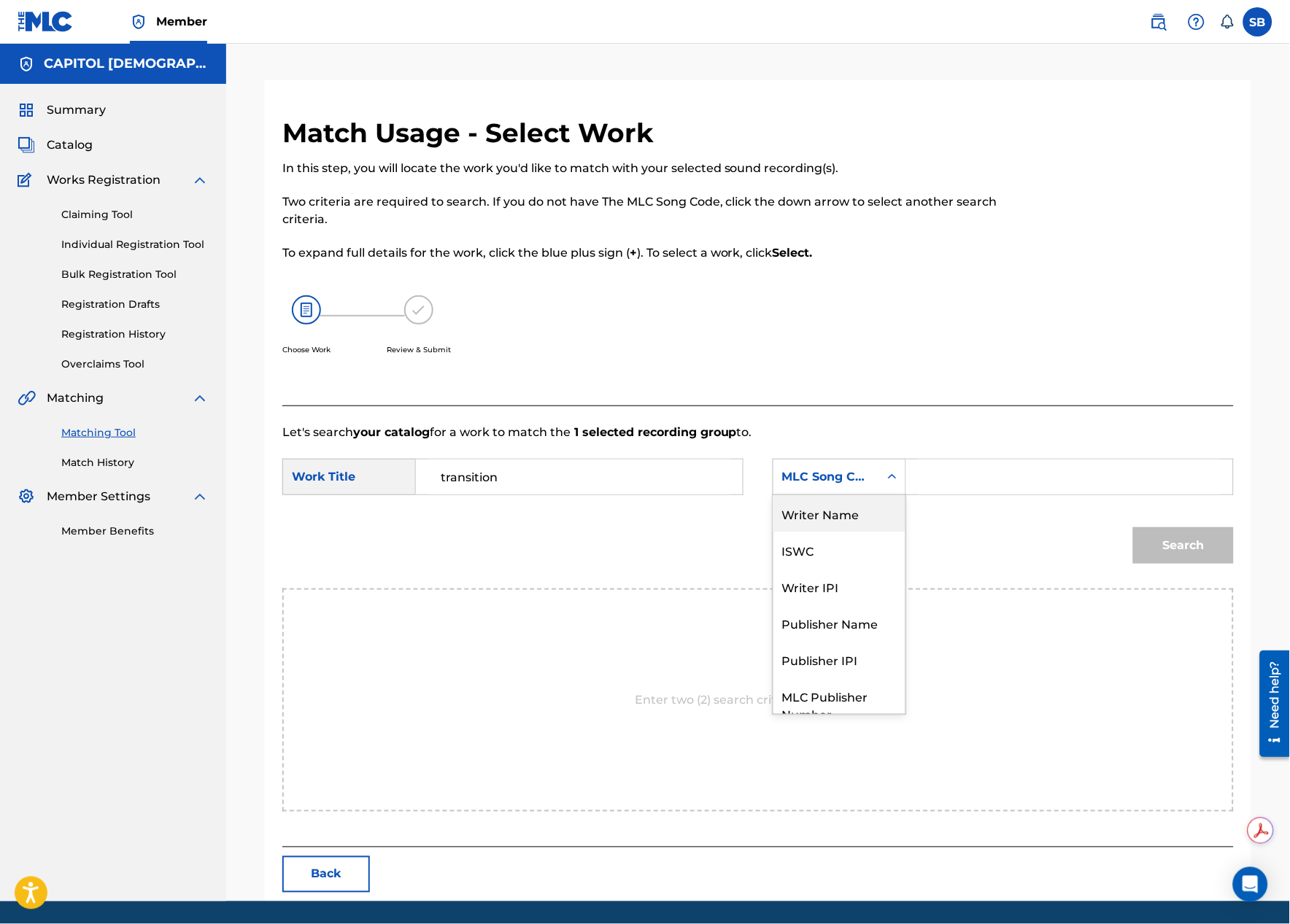click on "Writer Name" at bounding box center [839, 513] 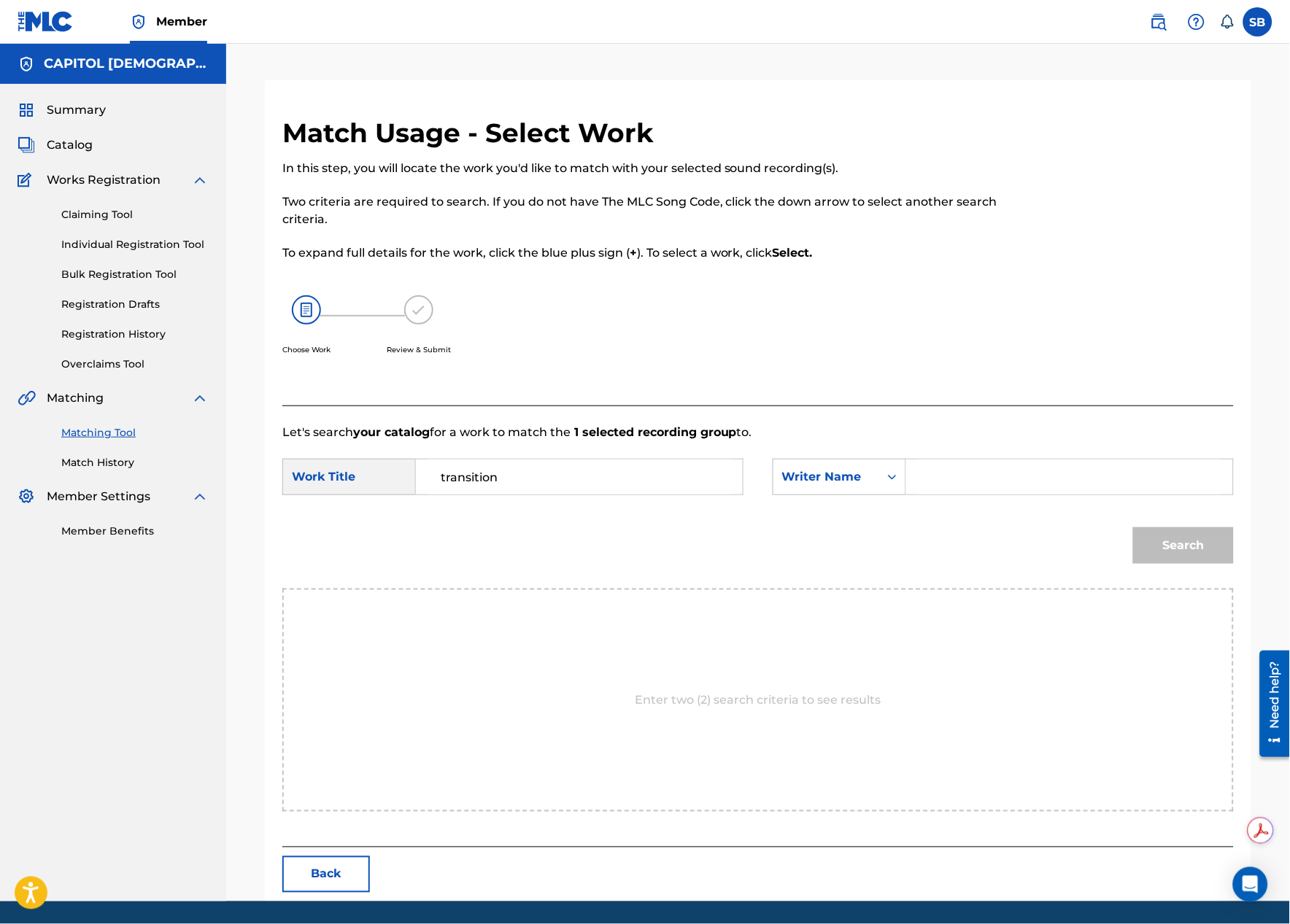 click at bounding box center [1070, 477] 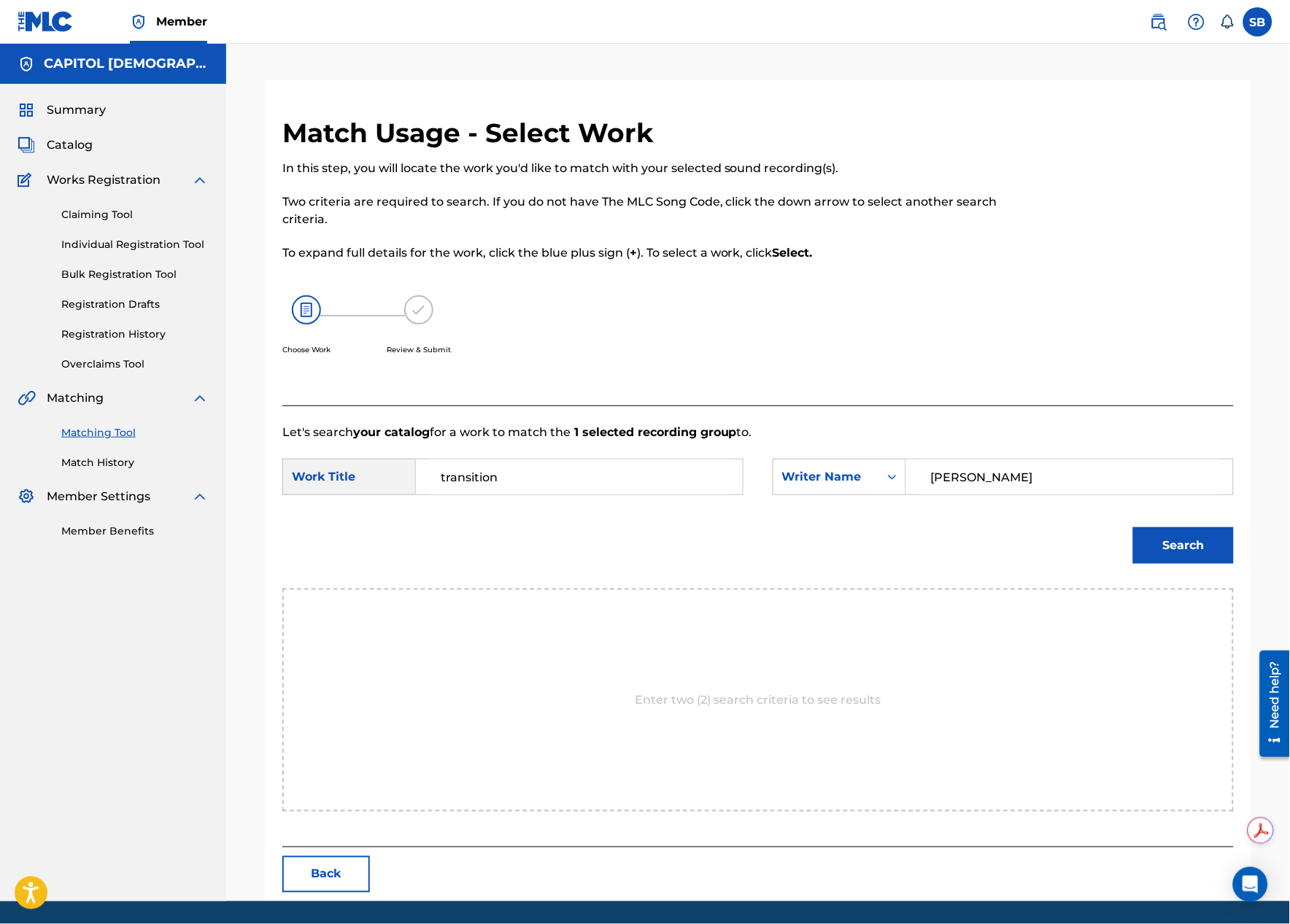 click on "Search" at bounding box center [1183, 546] 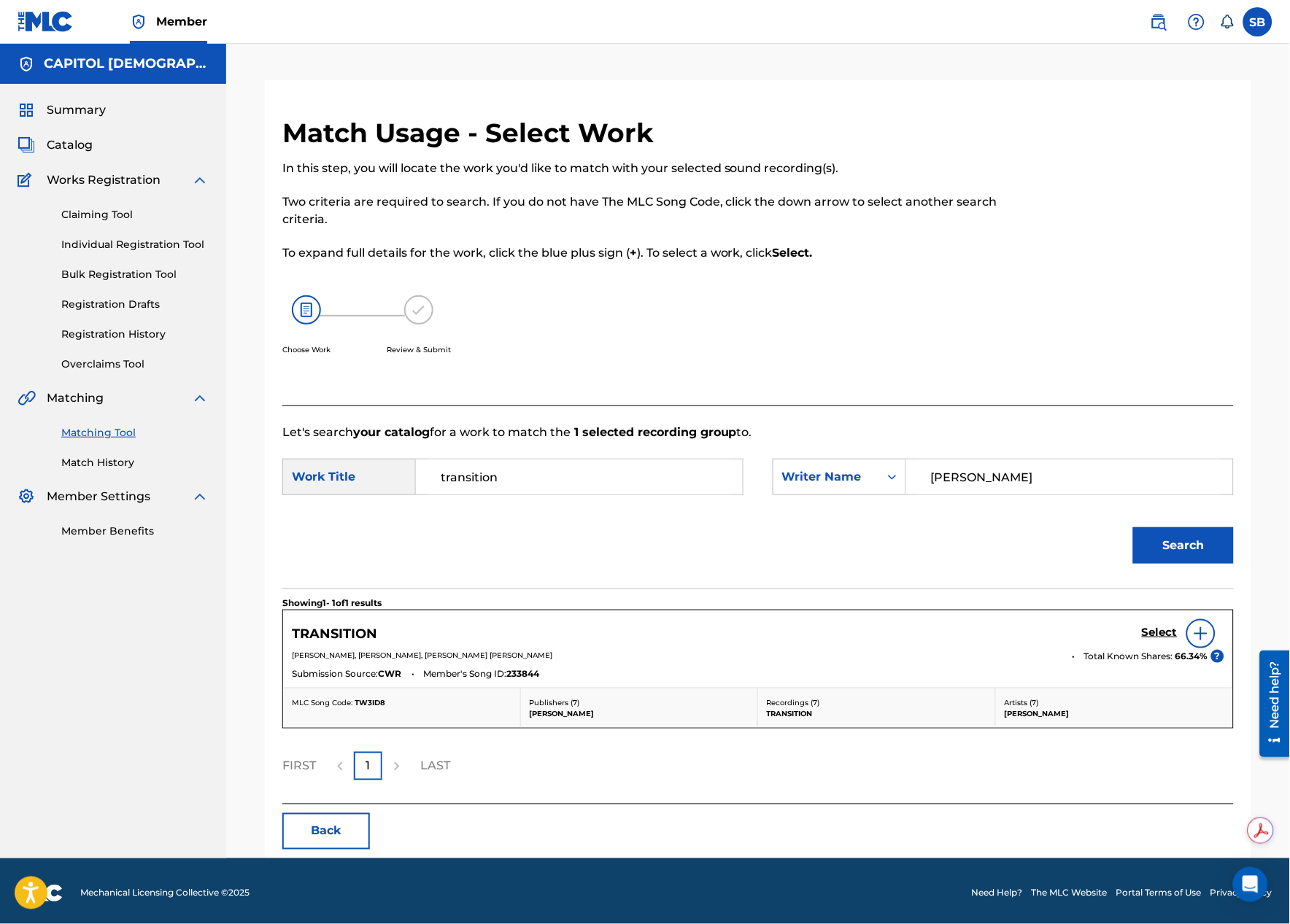 click at bounding box center (1201, 634) 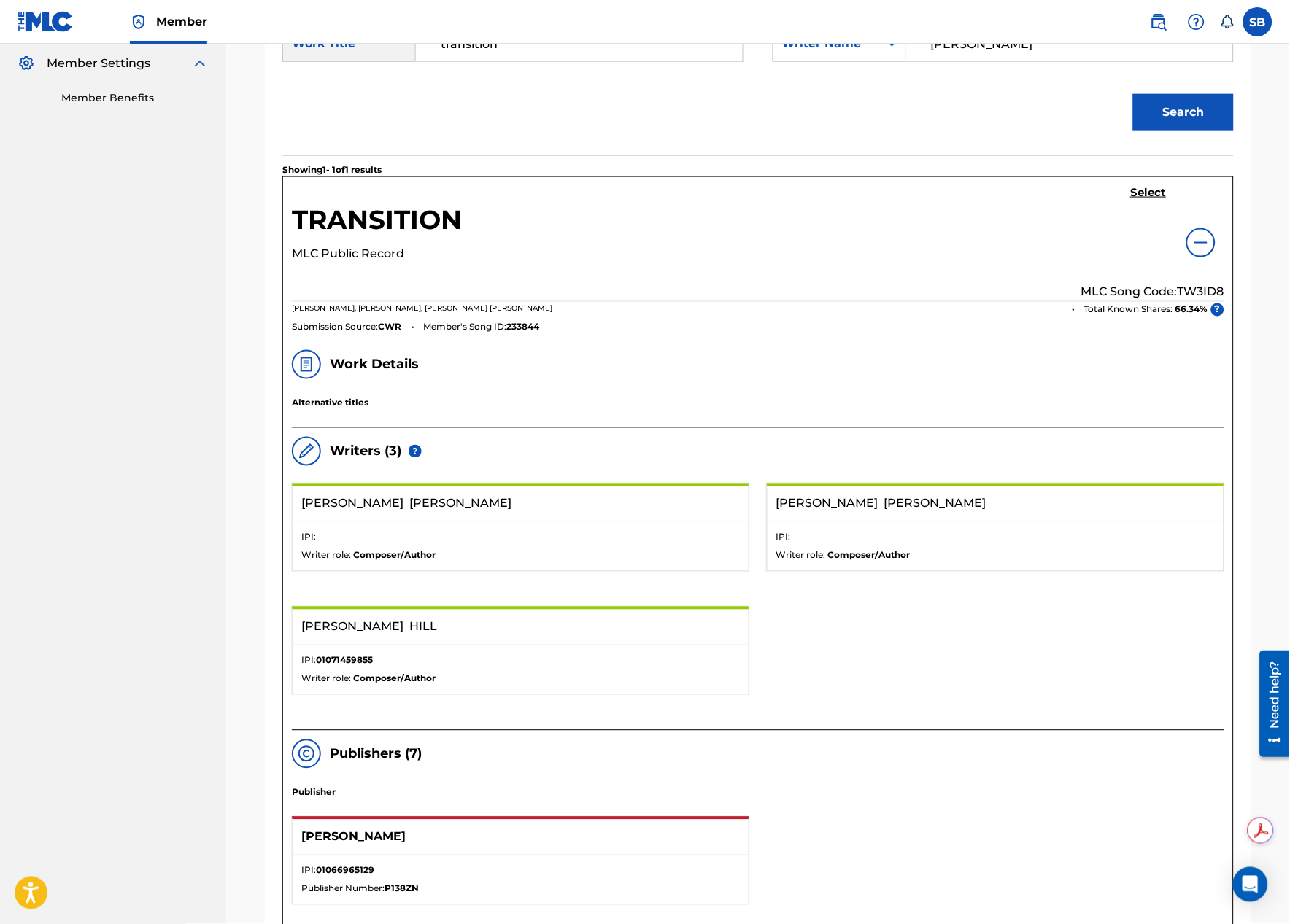 scroll, scrollTop: 324, scrollLeft: 0, axis: vertical 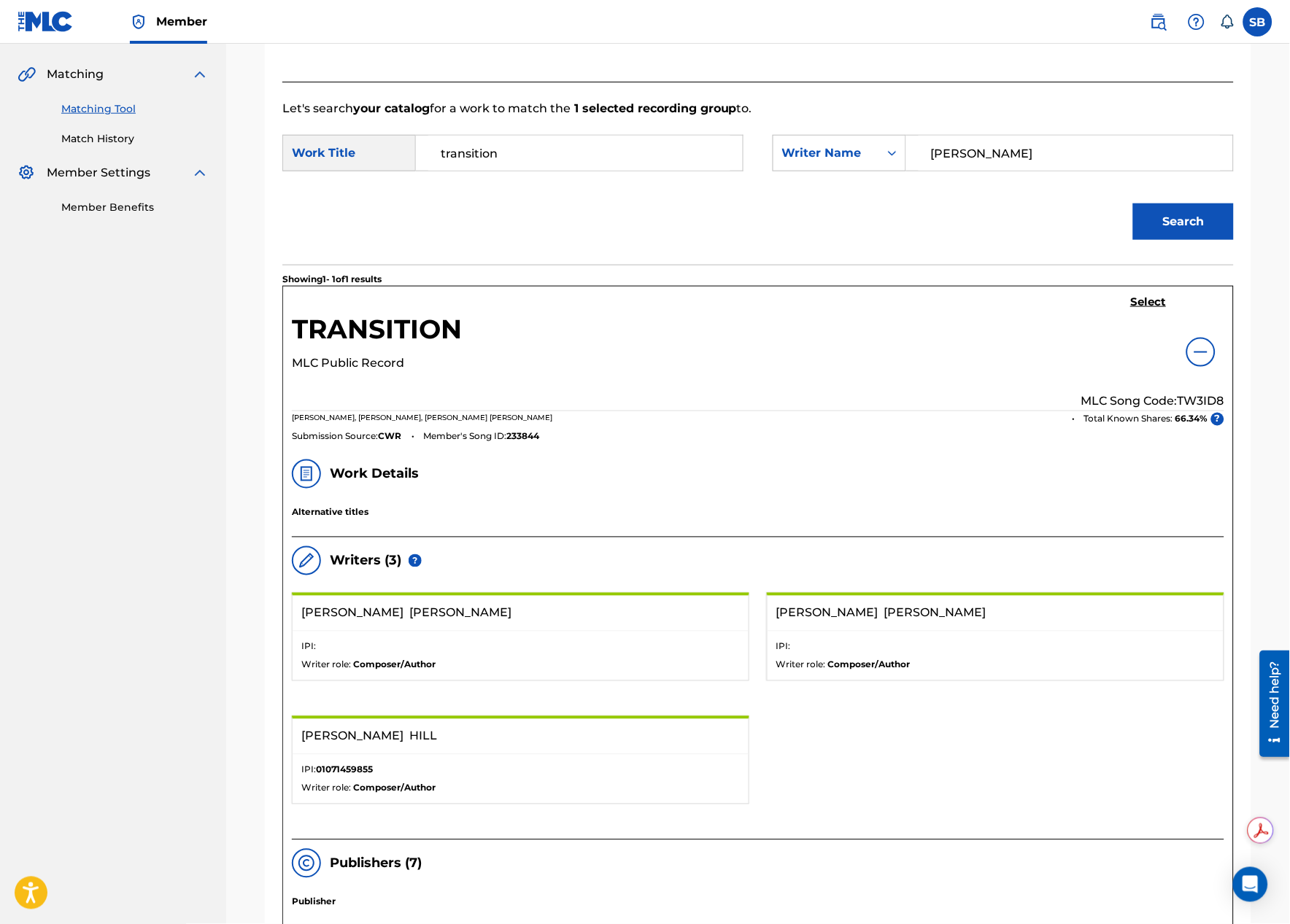 click on "Select" at bounding box center (1148, 302) 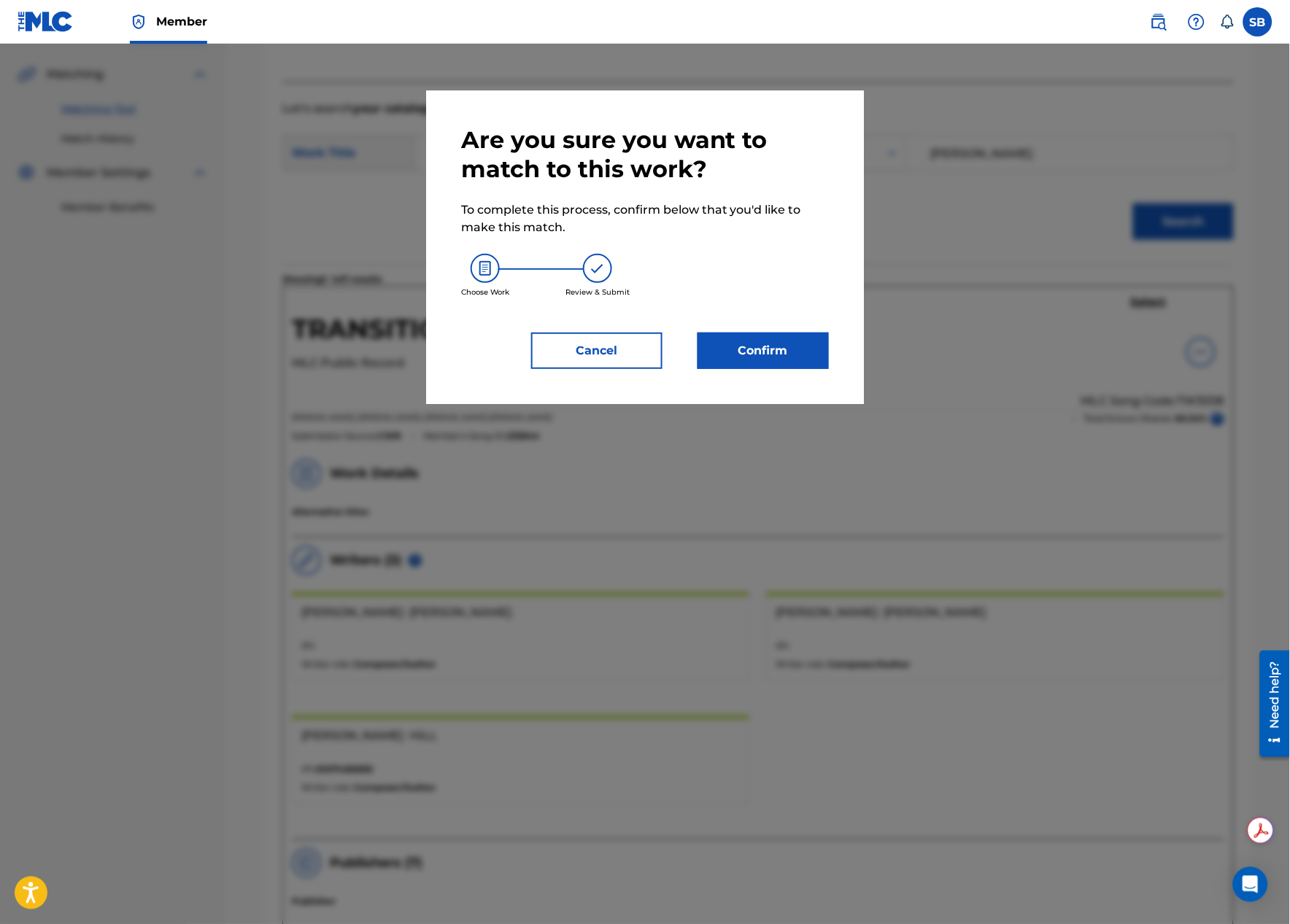 click on "Confirm" at bounding box center [763, 351] 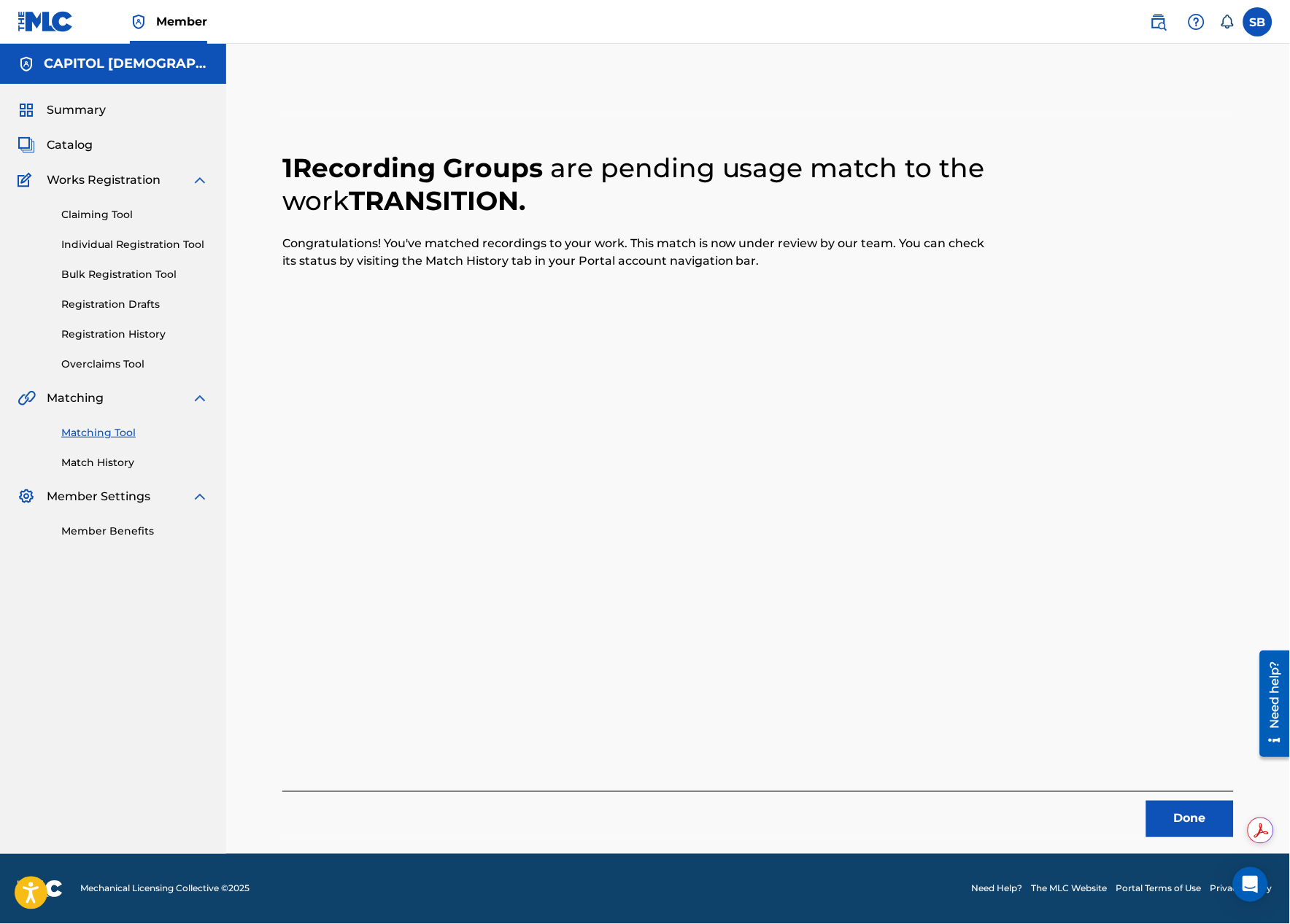 click on "Done" at bounding box center (1190, 819) 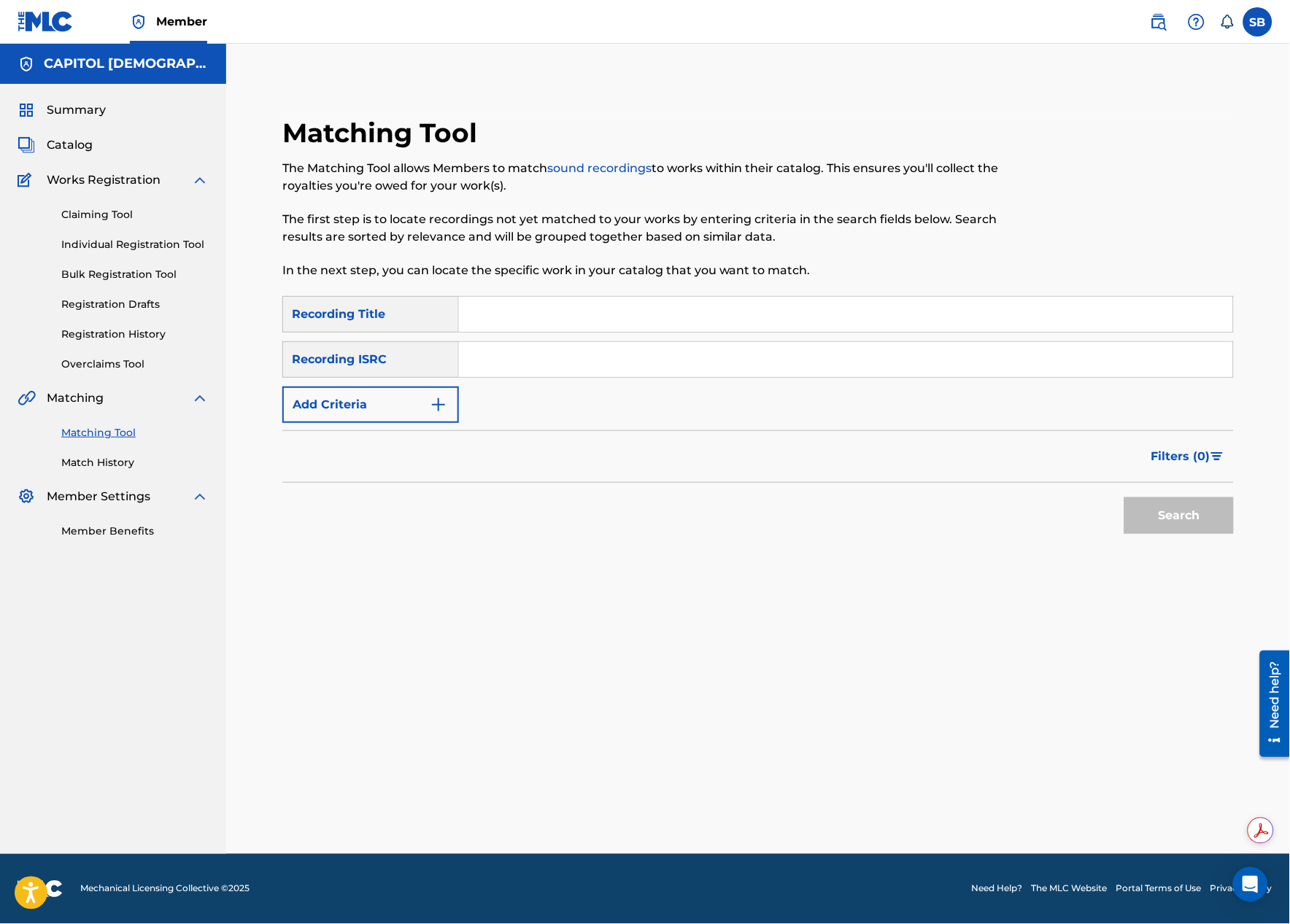 click at bounding box center (439, 405) 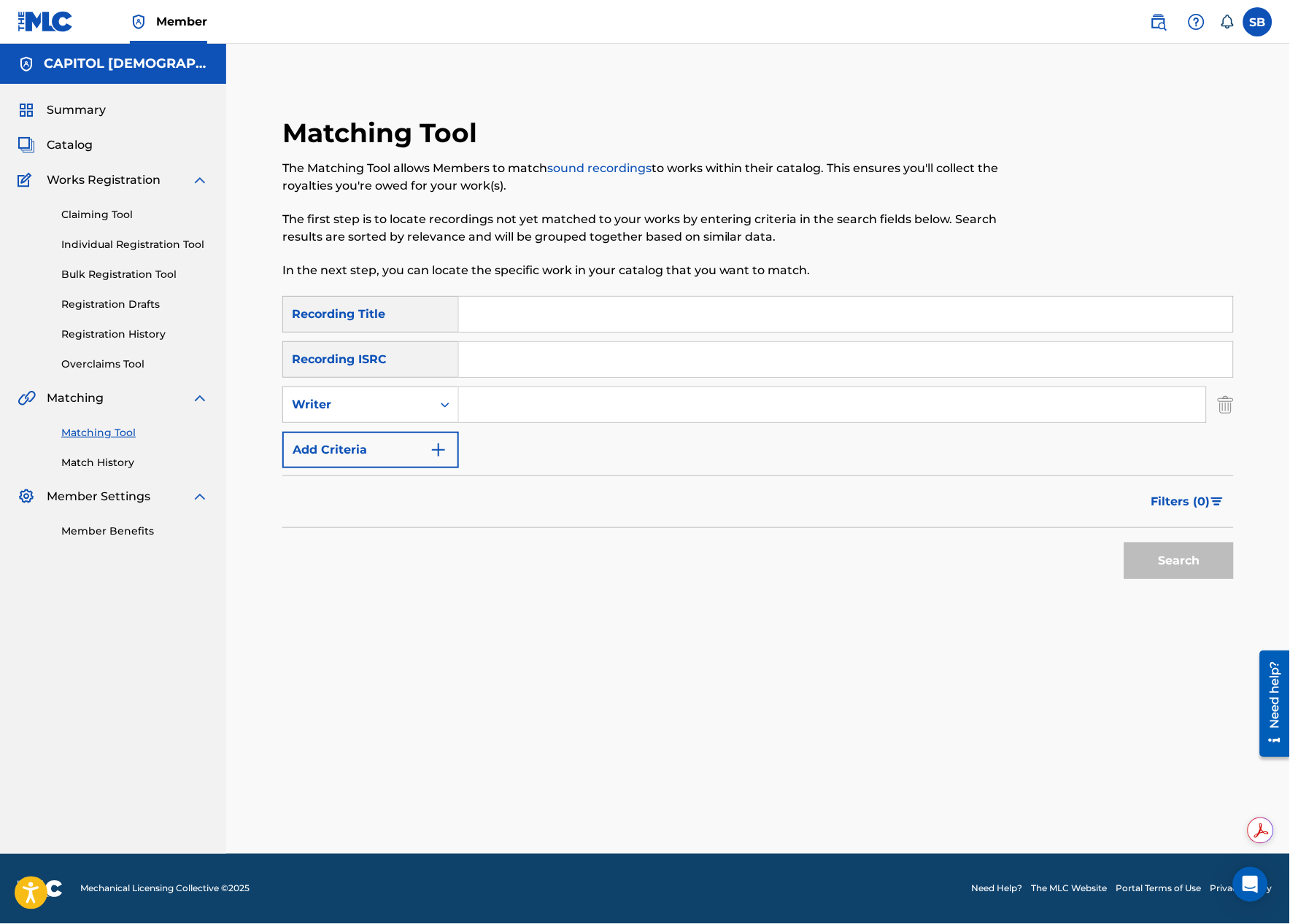 drag, startPoint x: 436, startPoint y: 408, endPoint x: 492, endPoint y: 412, distance: 56.1427 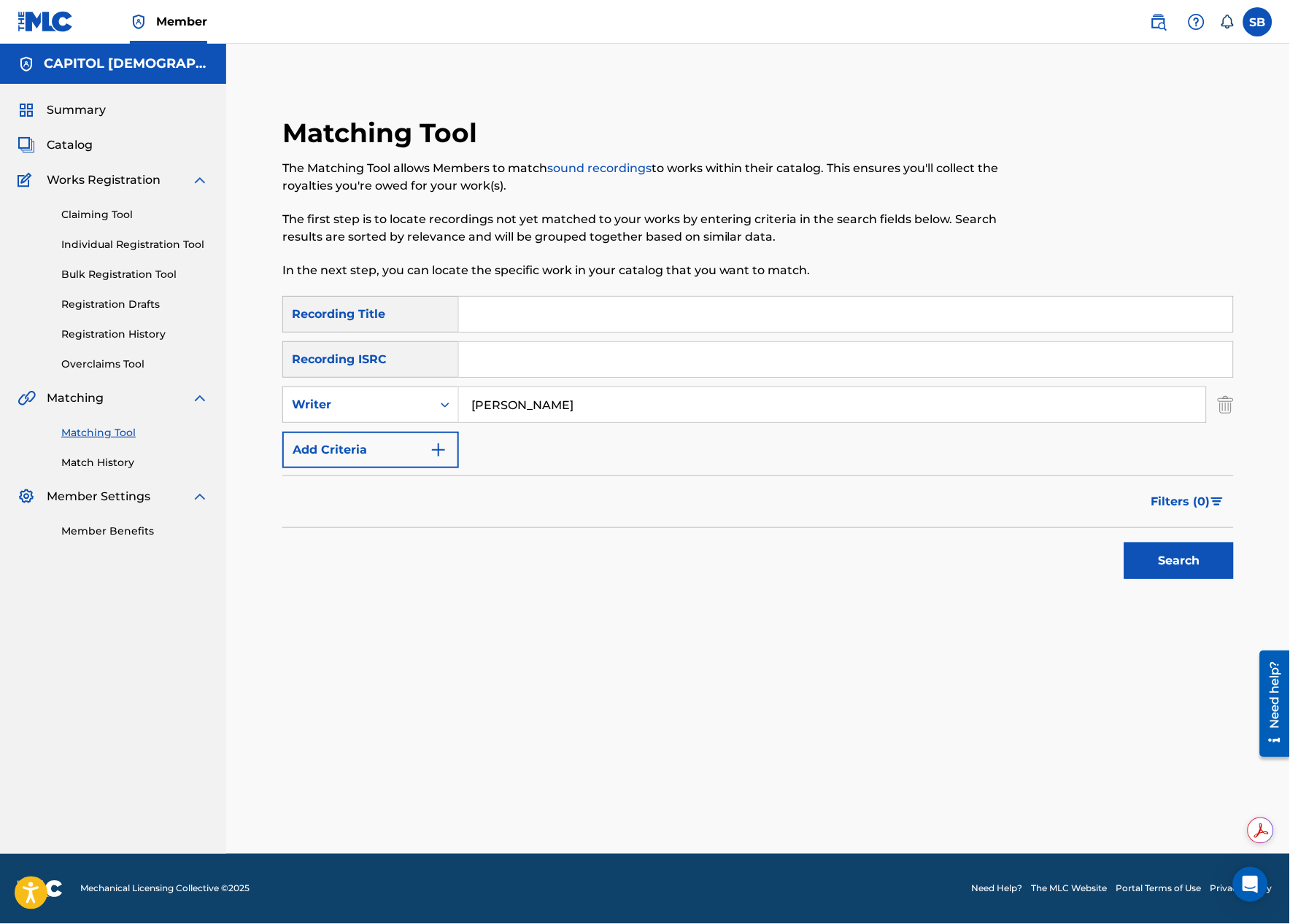 click on "Filters ( 0 )" at bounding box center [1181, 502] 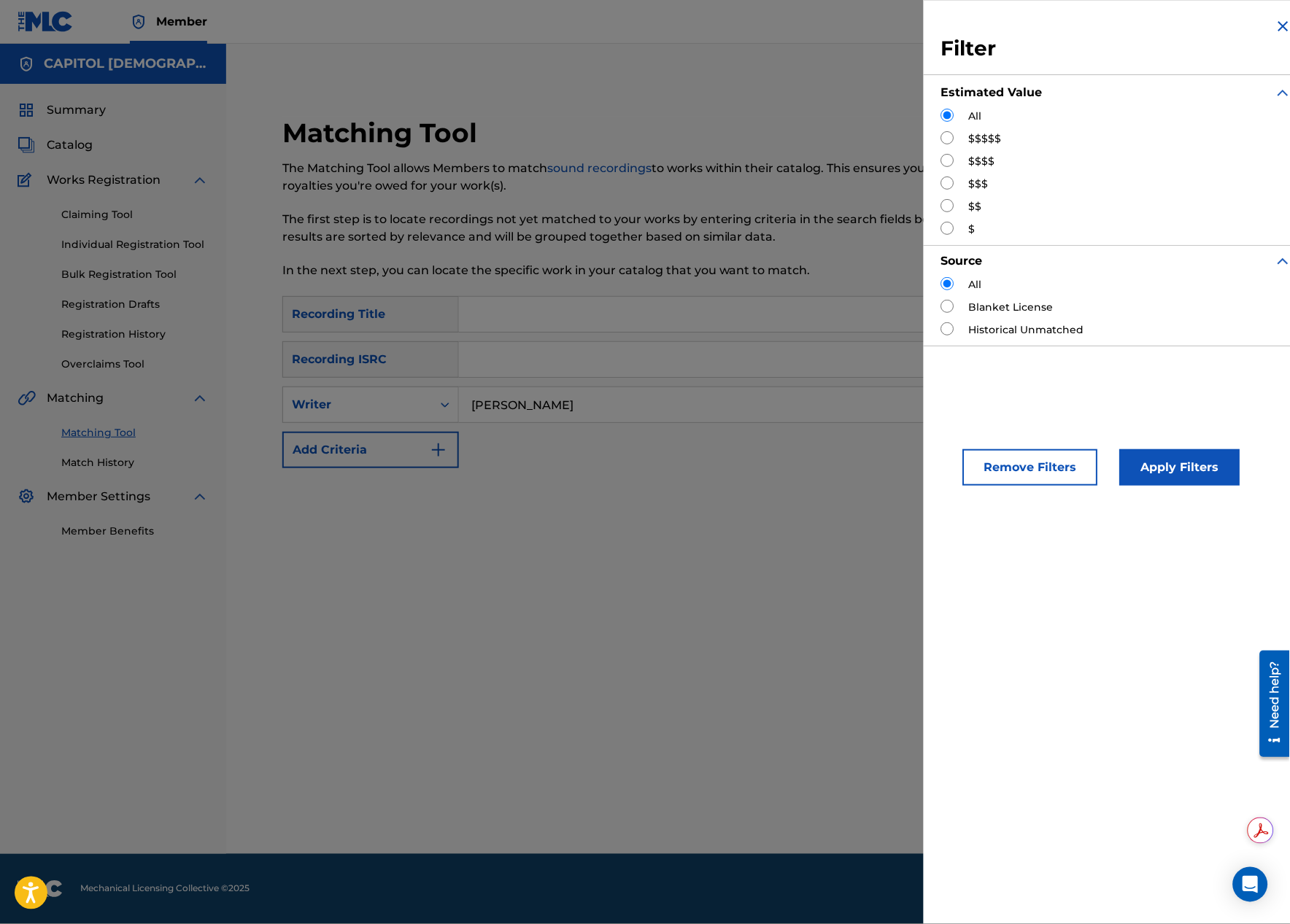 click at bounding box center [948, 228] 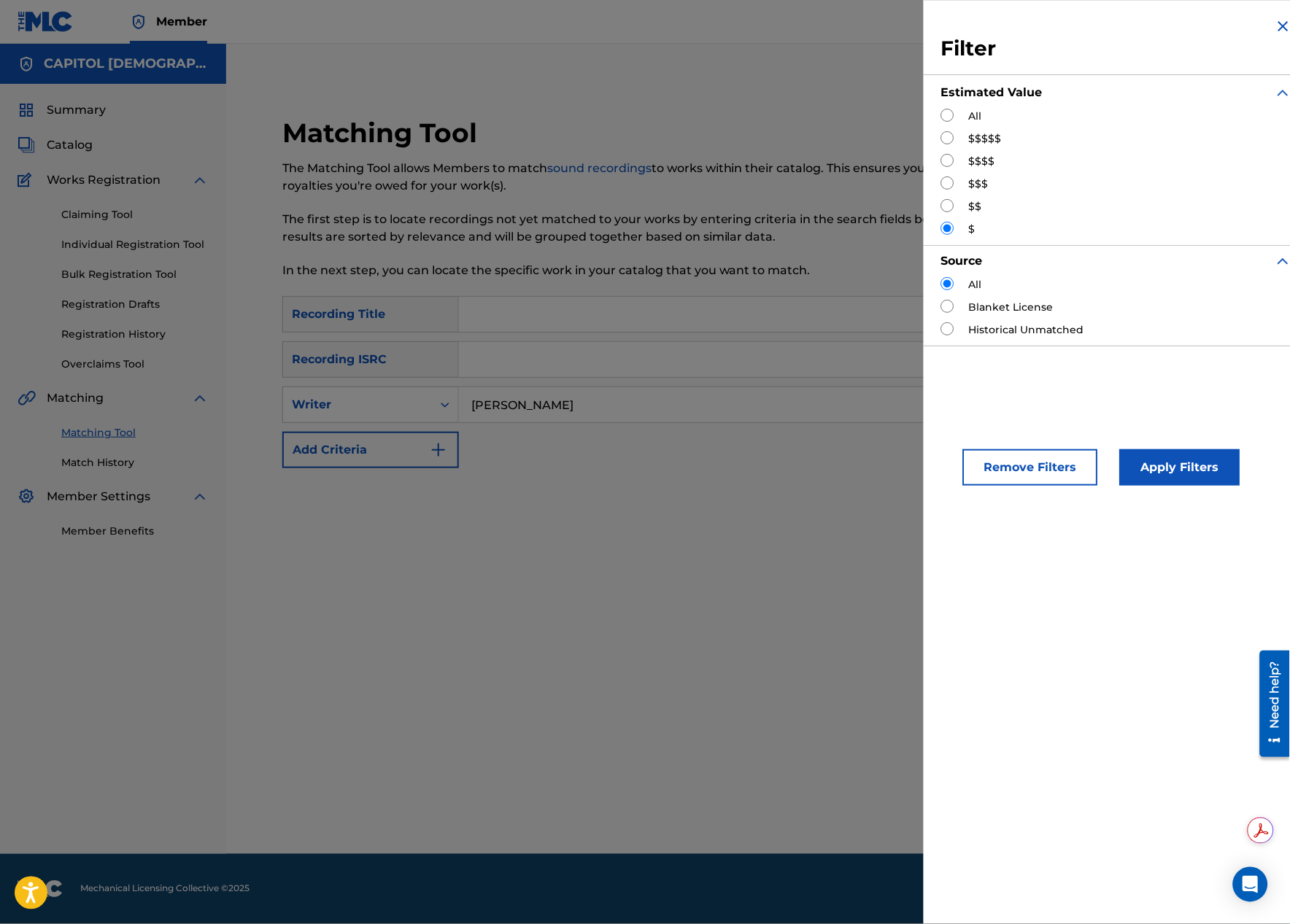 click on "Apply Filters" at bounding box center (1180, 467) 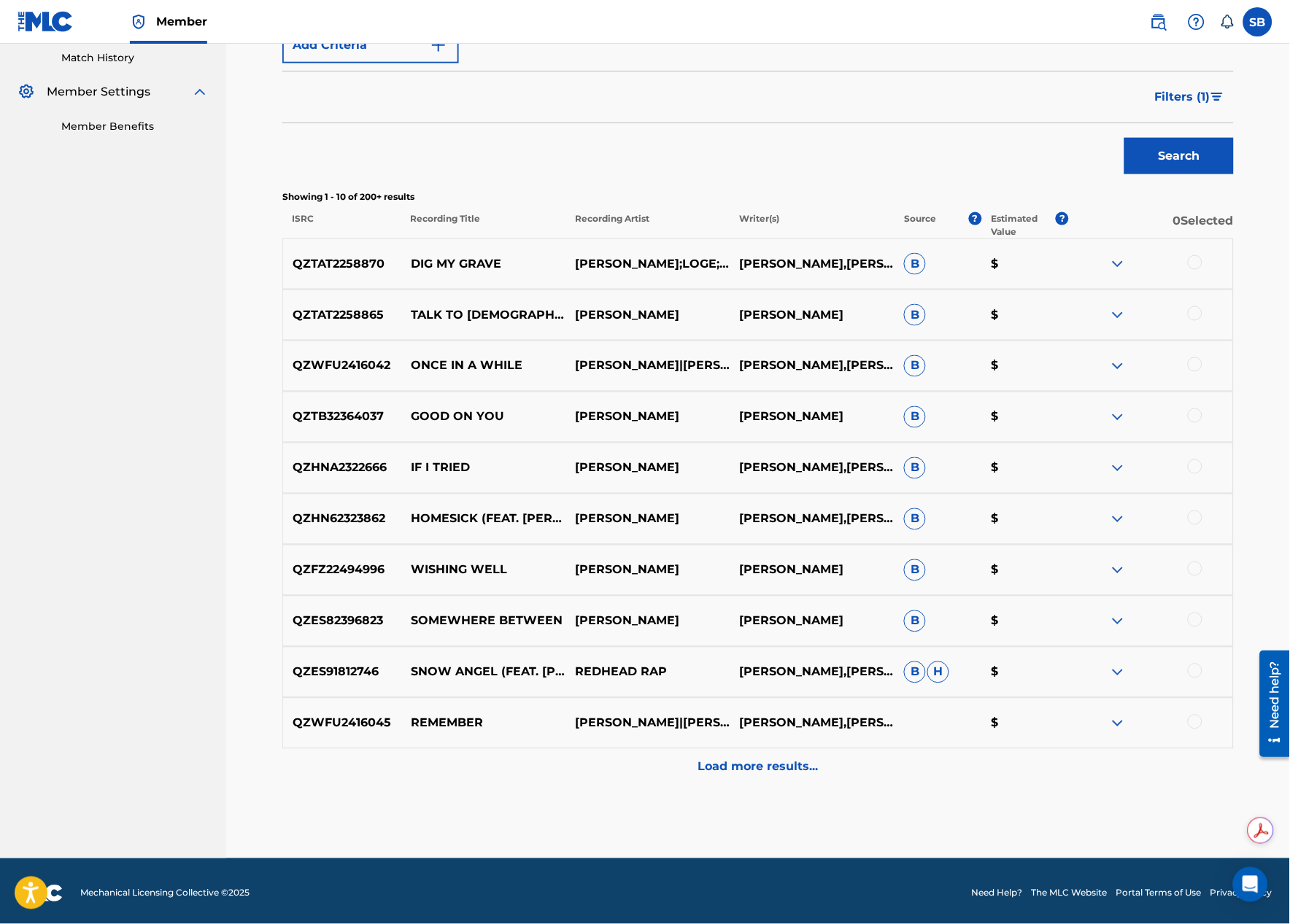 scroll, scrollTop: 408, scrollLeft: 0, axis: vertical 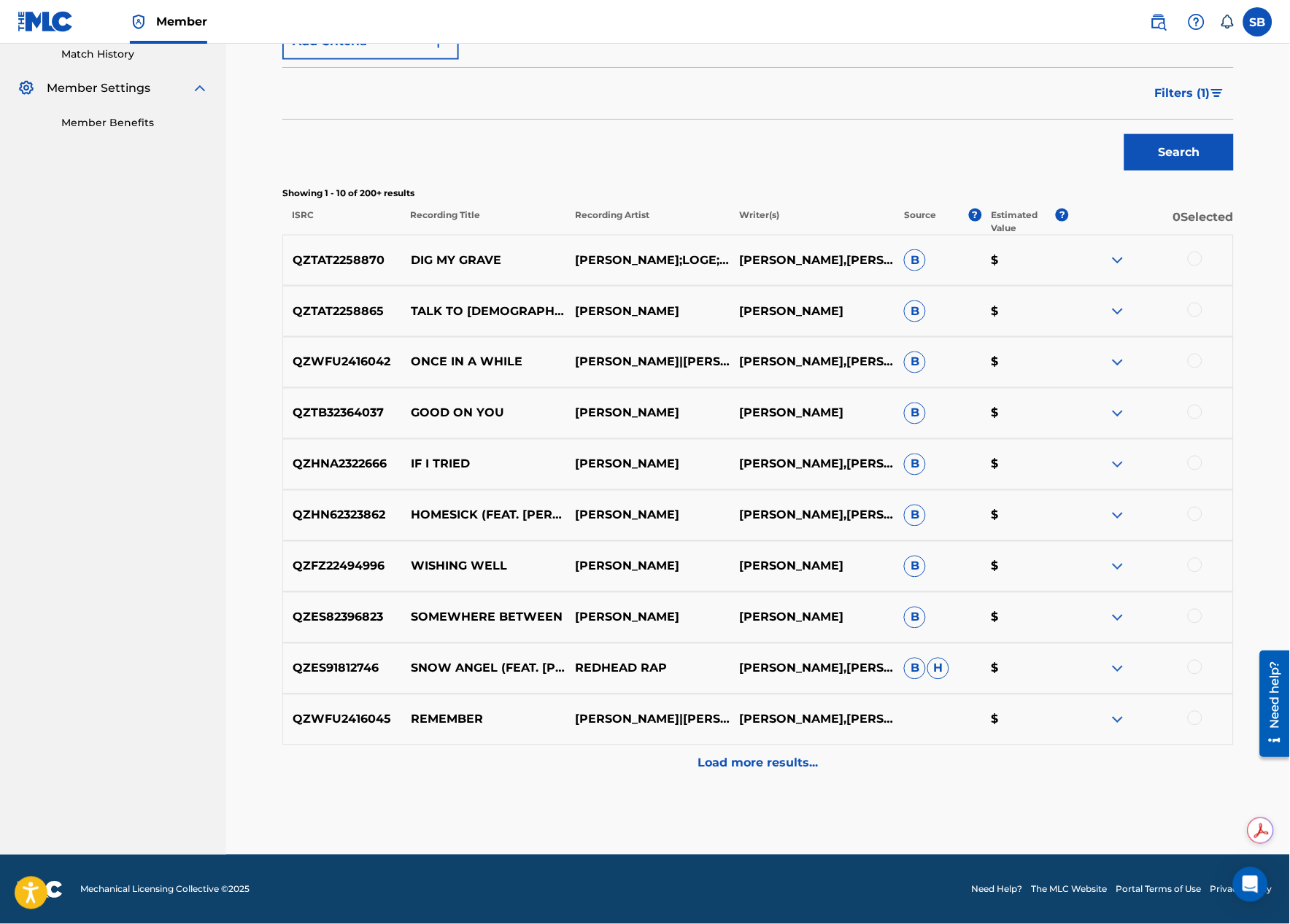 click on "Load more results..." at bounding box center [758, 764] 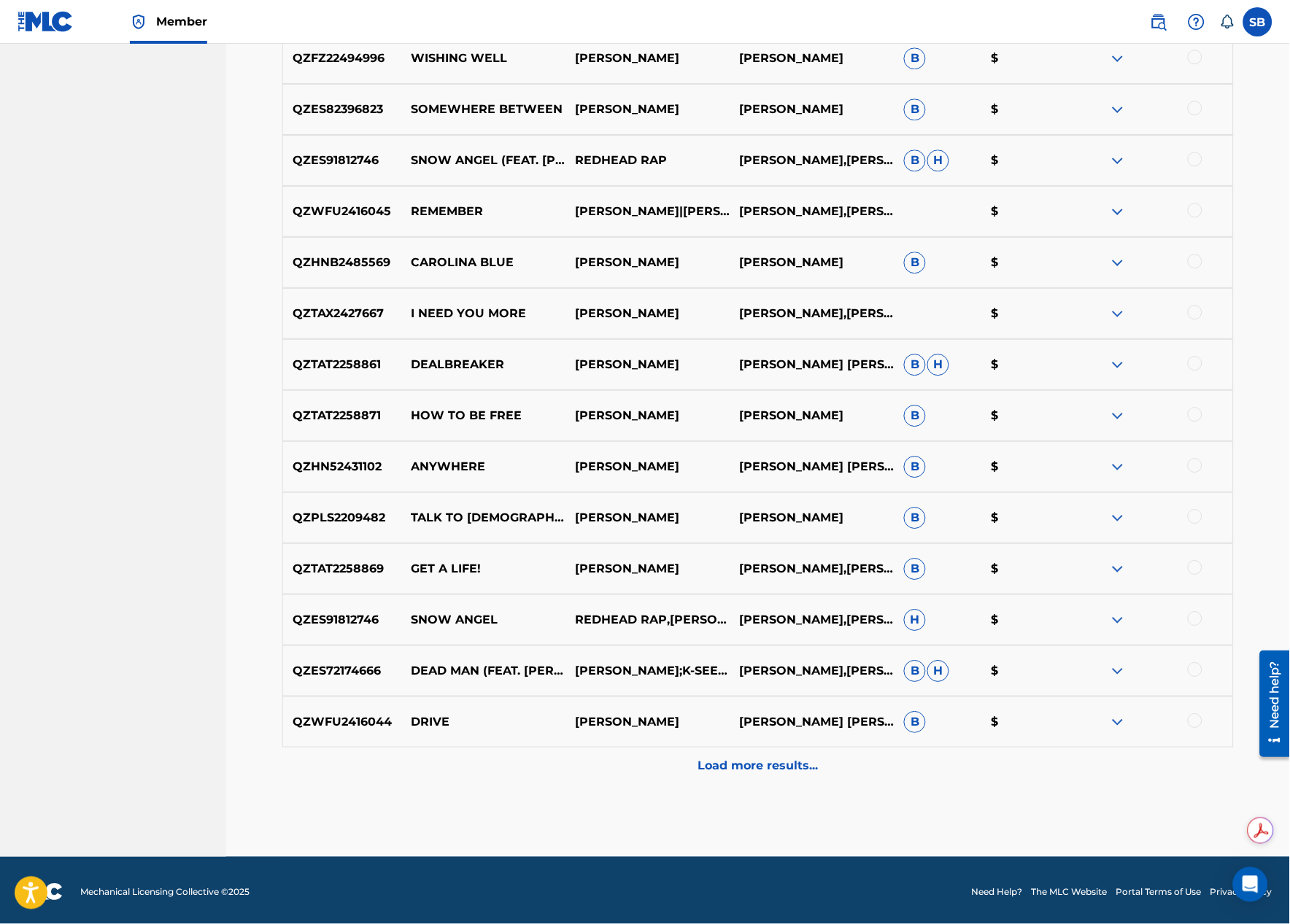 scroll, scrollTop: 919, scrollLeft: 0, axis: vertical 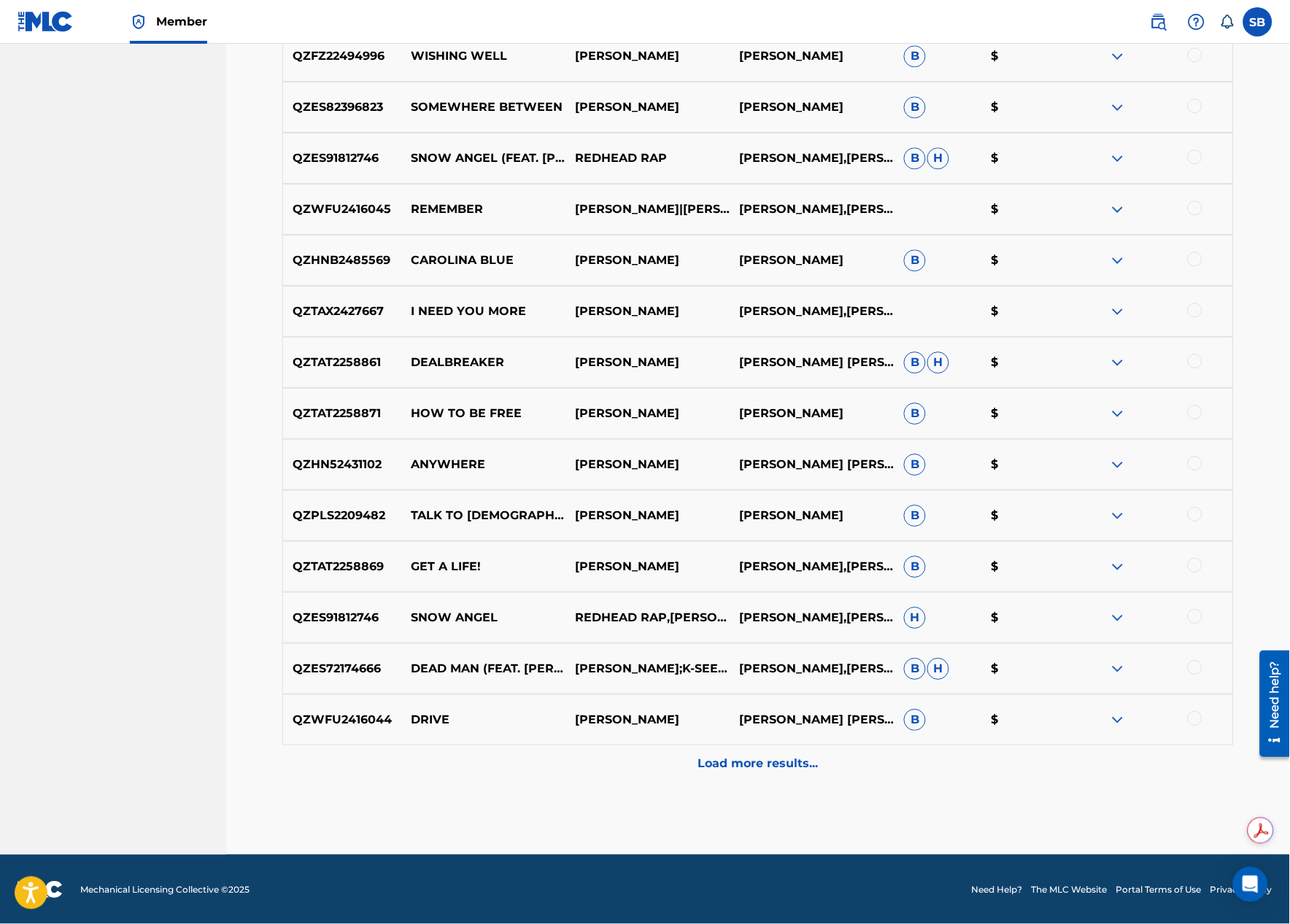 click on "Load more results..." at bounding box center (758, 764) 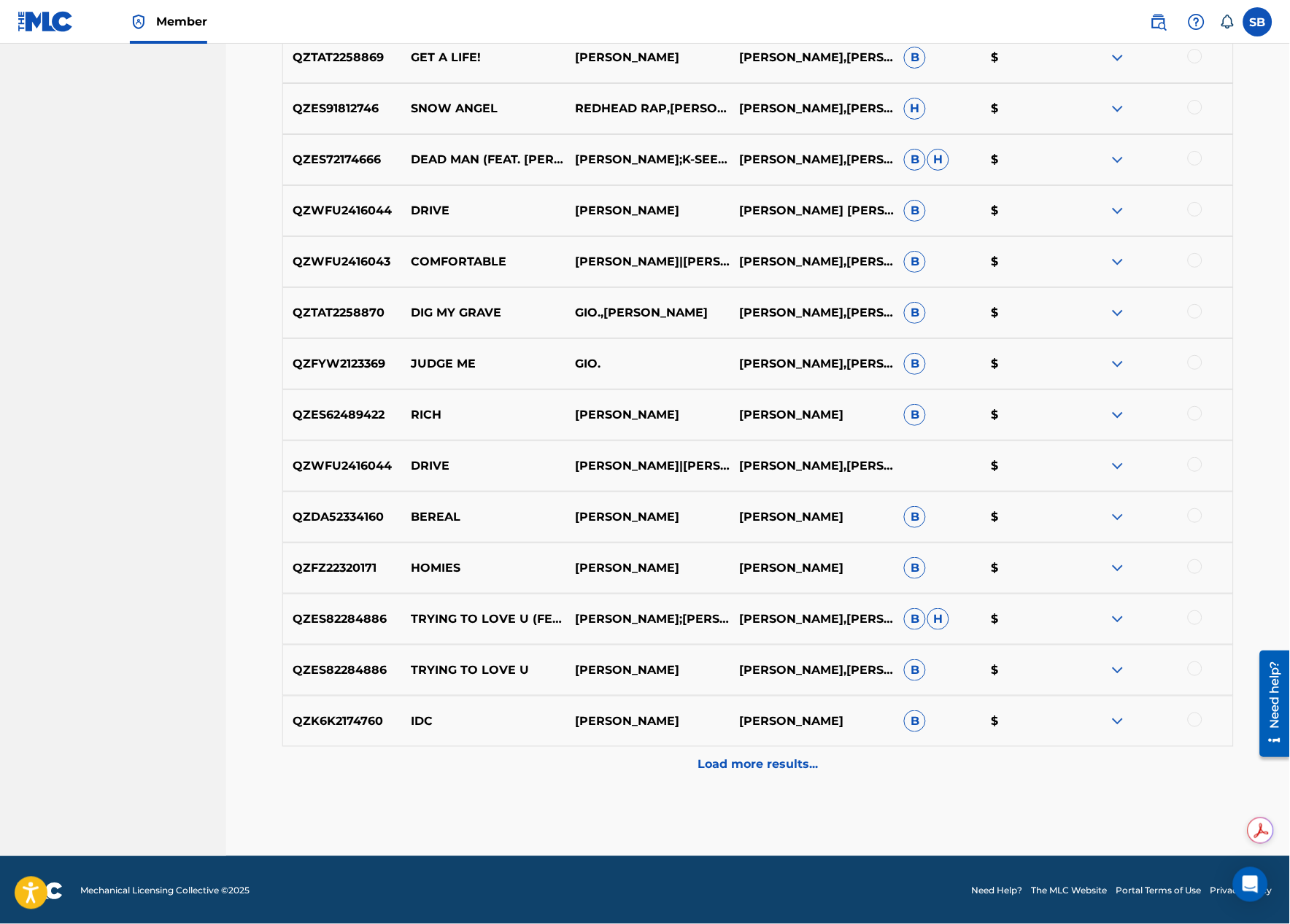 scroll, scrollTop: 1429, scrollLeft: 0, axis: vertical 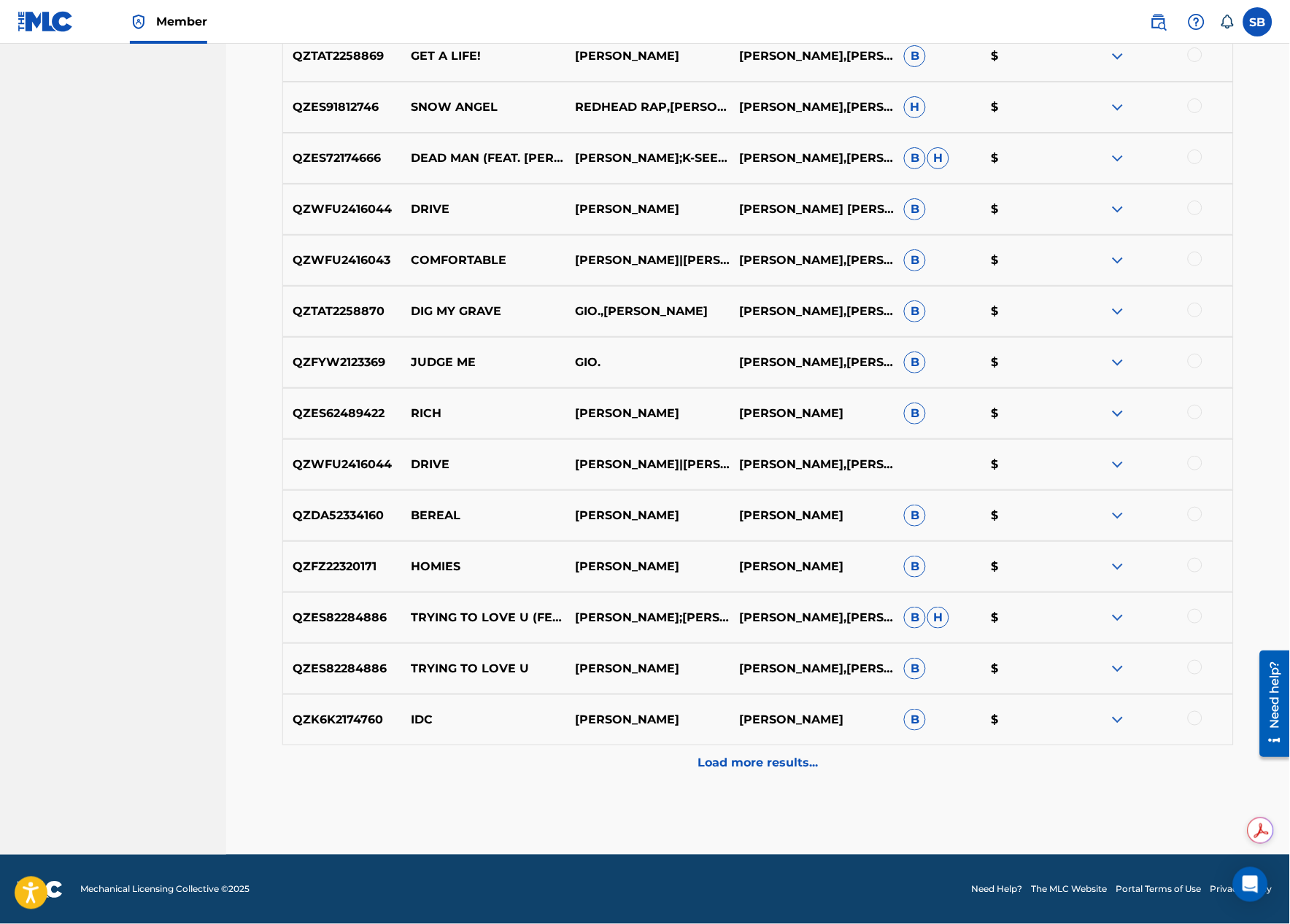 click on "Load more results..." at bounding box center (758, 764) 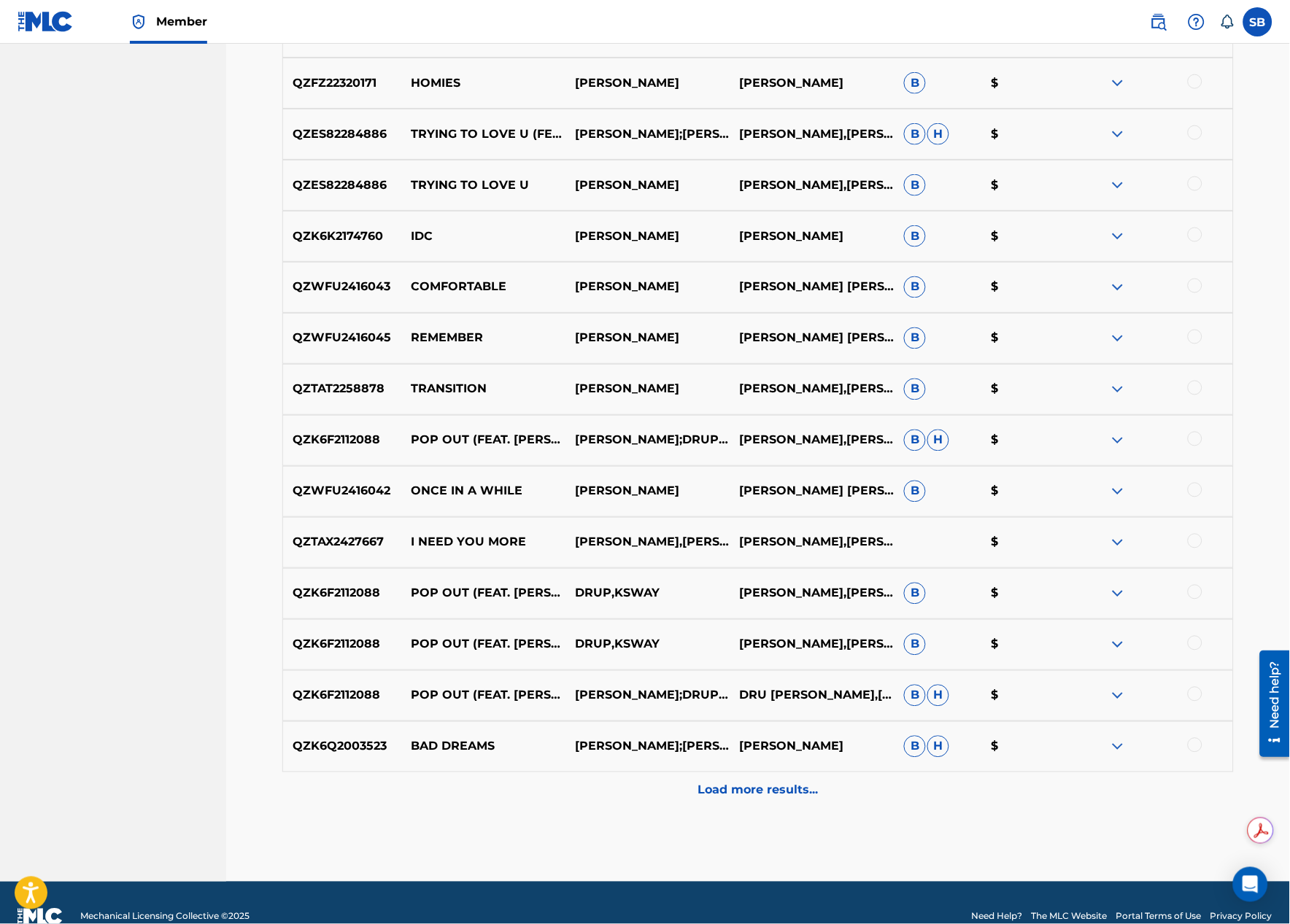 scroll, scrollTop: 1940, scrollLeft: 0, axis: vertical 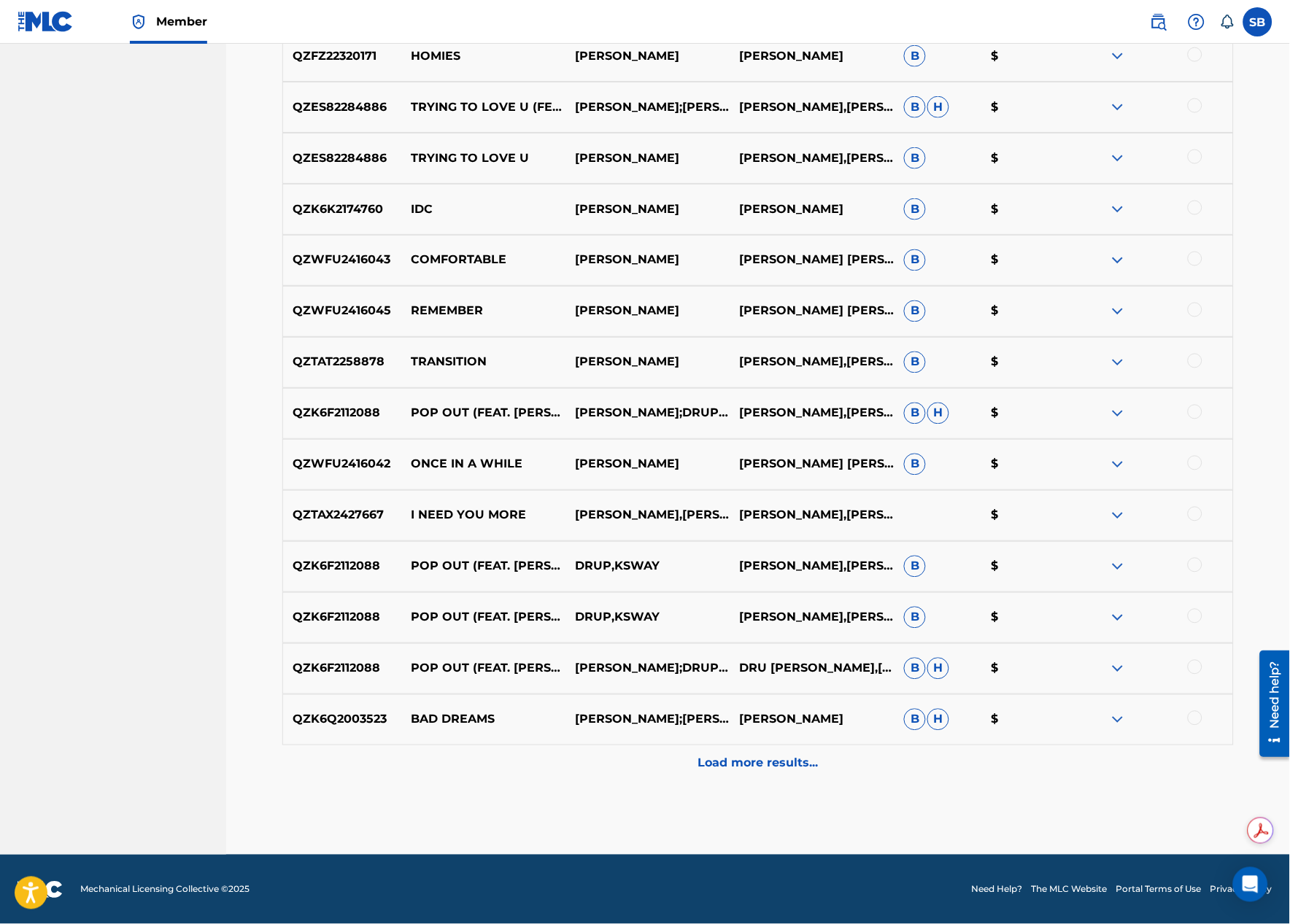 click on "BAD DREAMS" at bounding box center (483, 720) 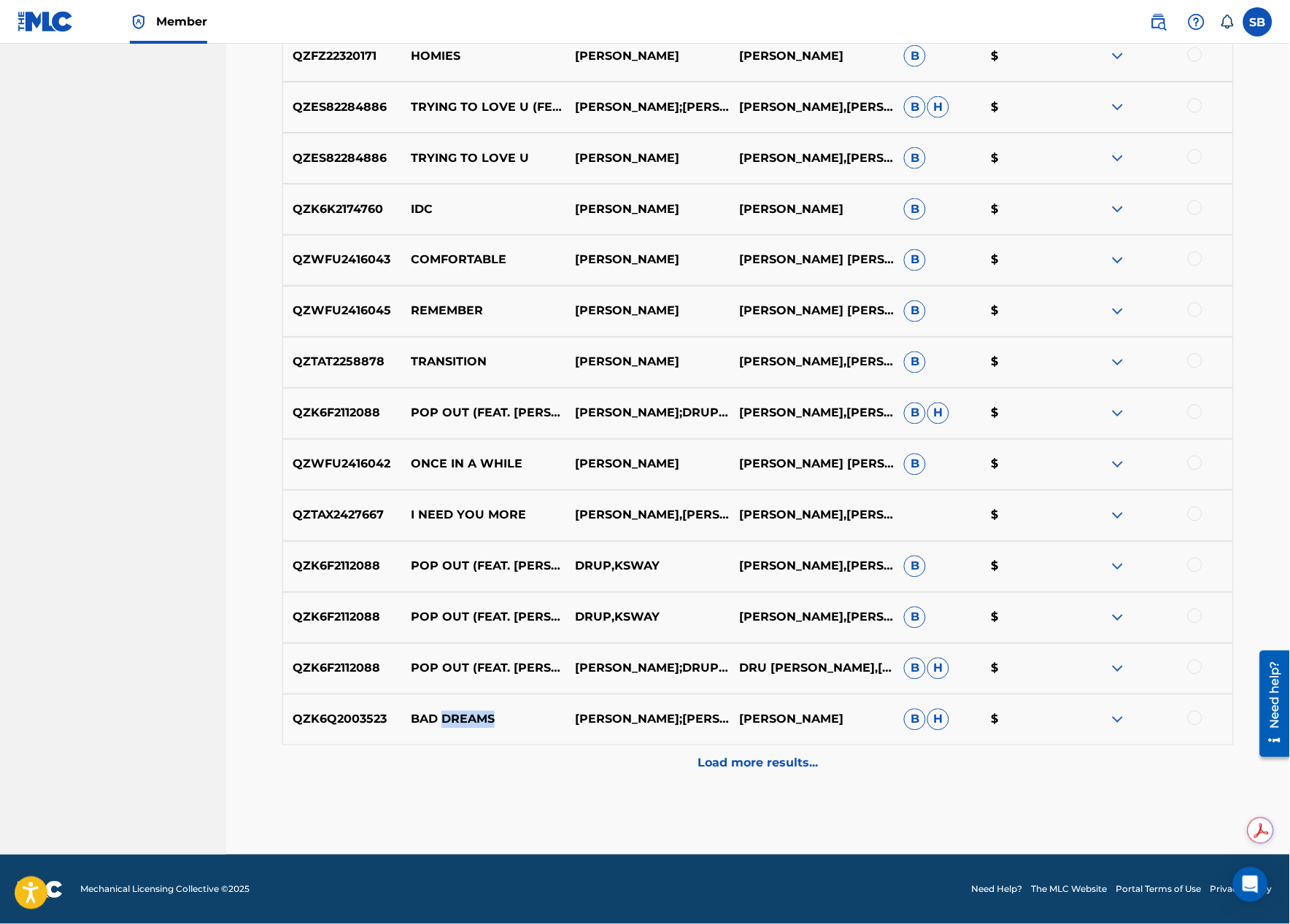 click on "BAD DREAMS" at bounding box center (483, 720) 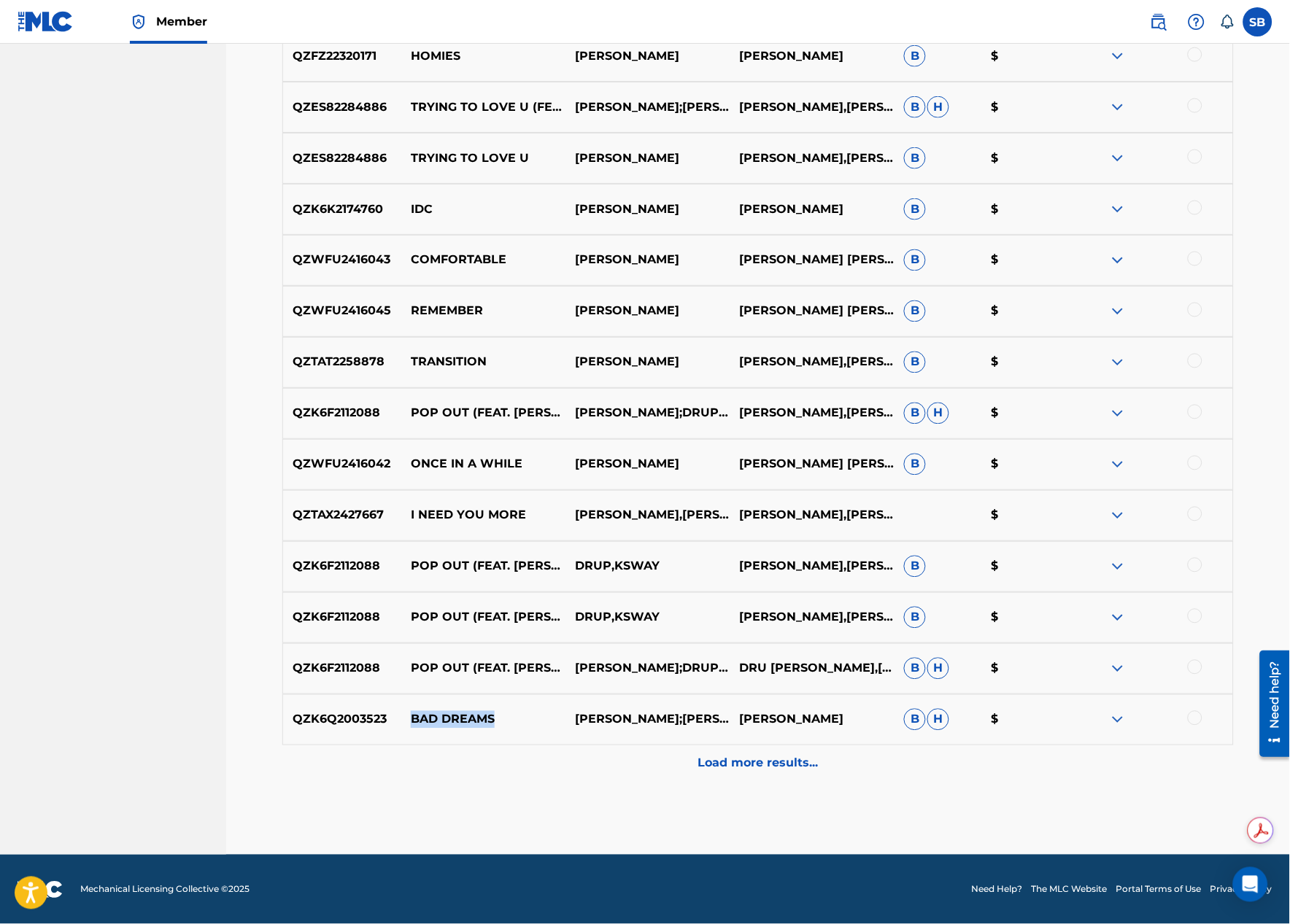 click on "BAD DREAMS" at bounding box center [483, 720] 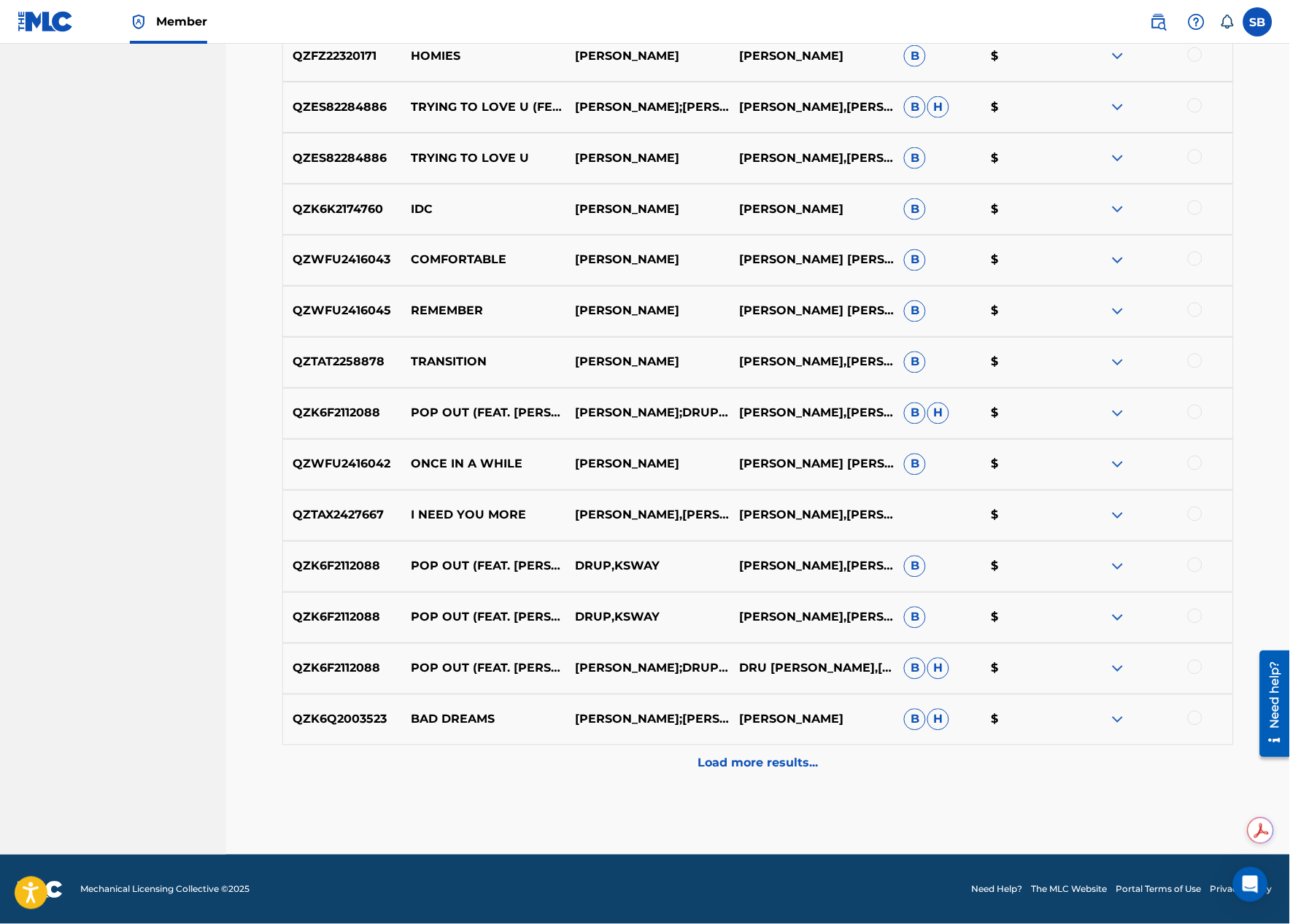 click on "Load more results..." at bounding box center [758, 764] 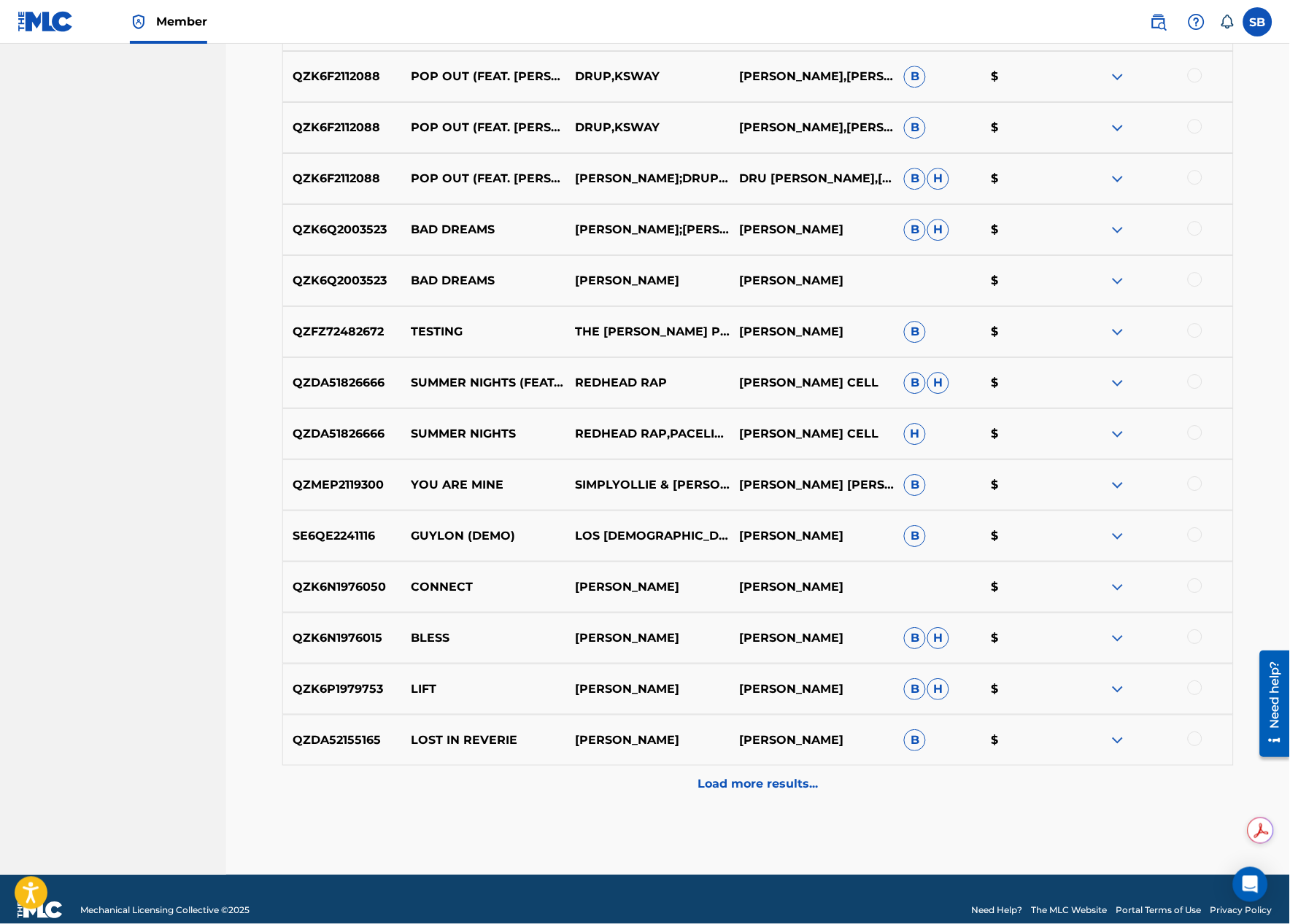 scroll, scrollTop: 2431, scrollLeft: 0, axis: vertical 